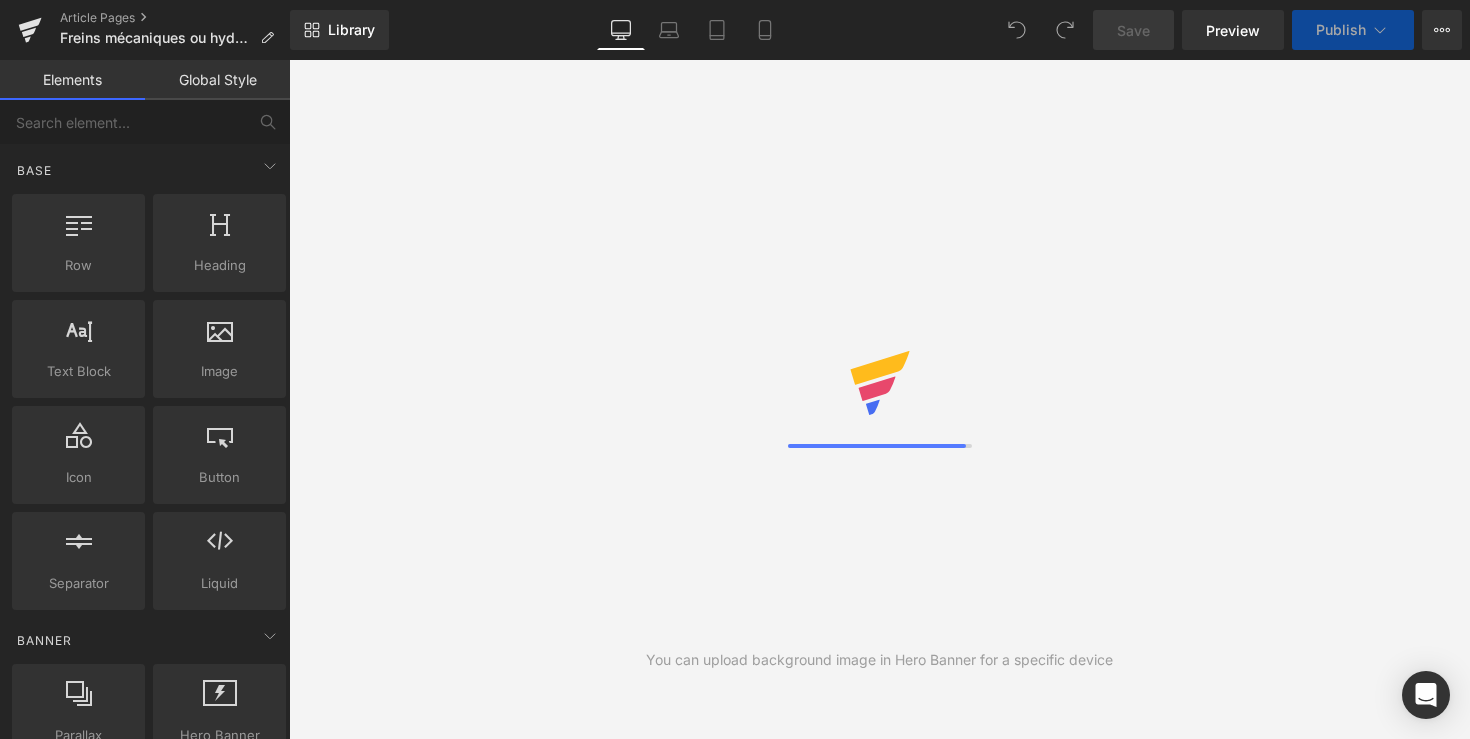 scroll, scrollTop: 0, scrollLeft: 0, axis: both 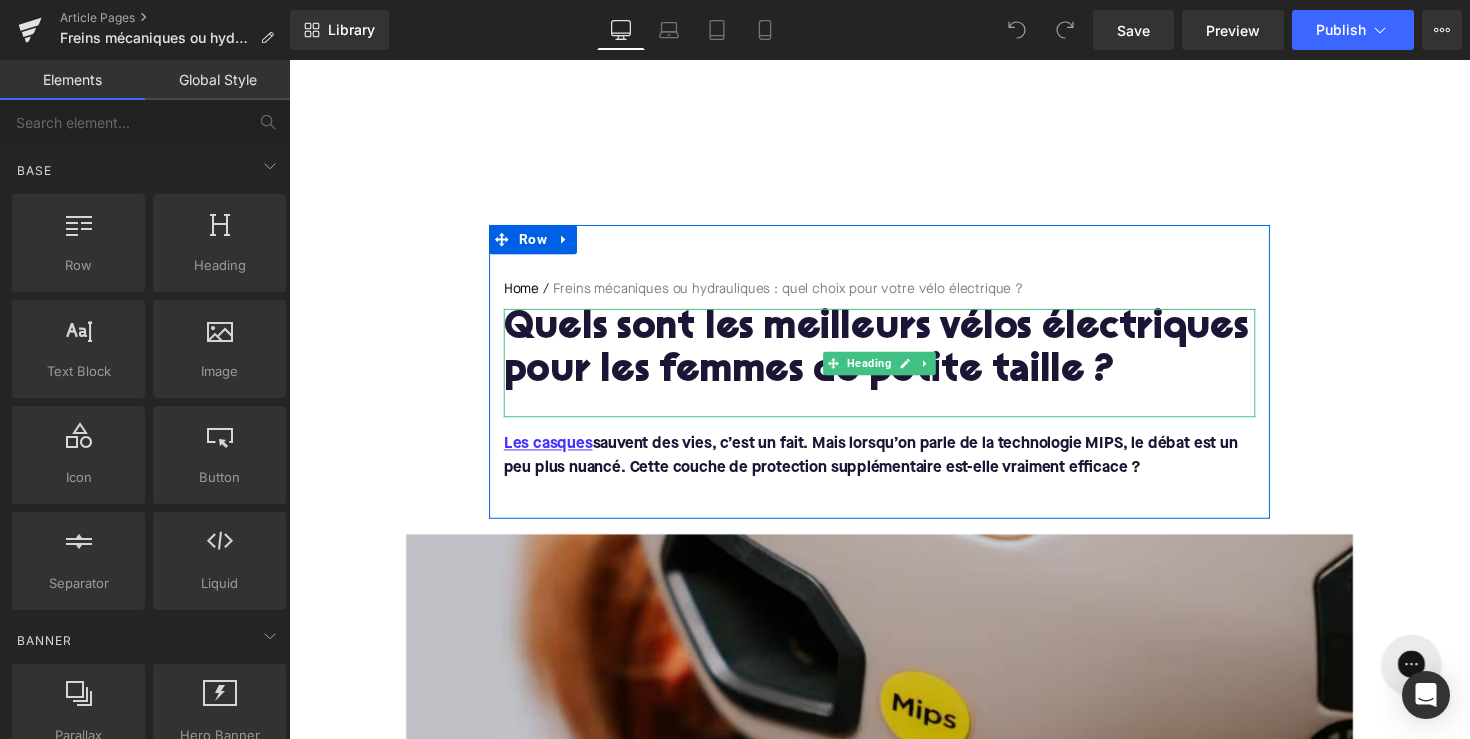 click on "Quels sont les meilleurs vélos électriques pour les femmes de petite taille ?" at bounding box center (894, 358) 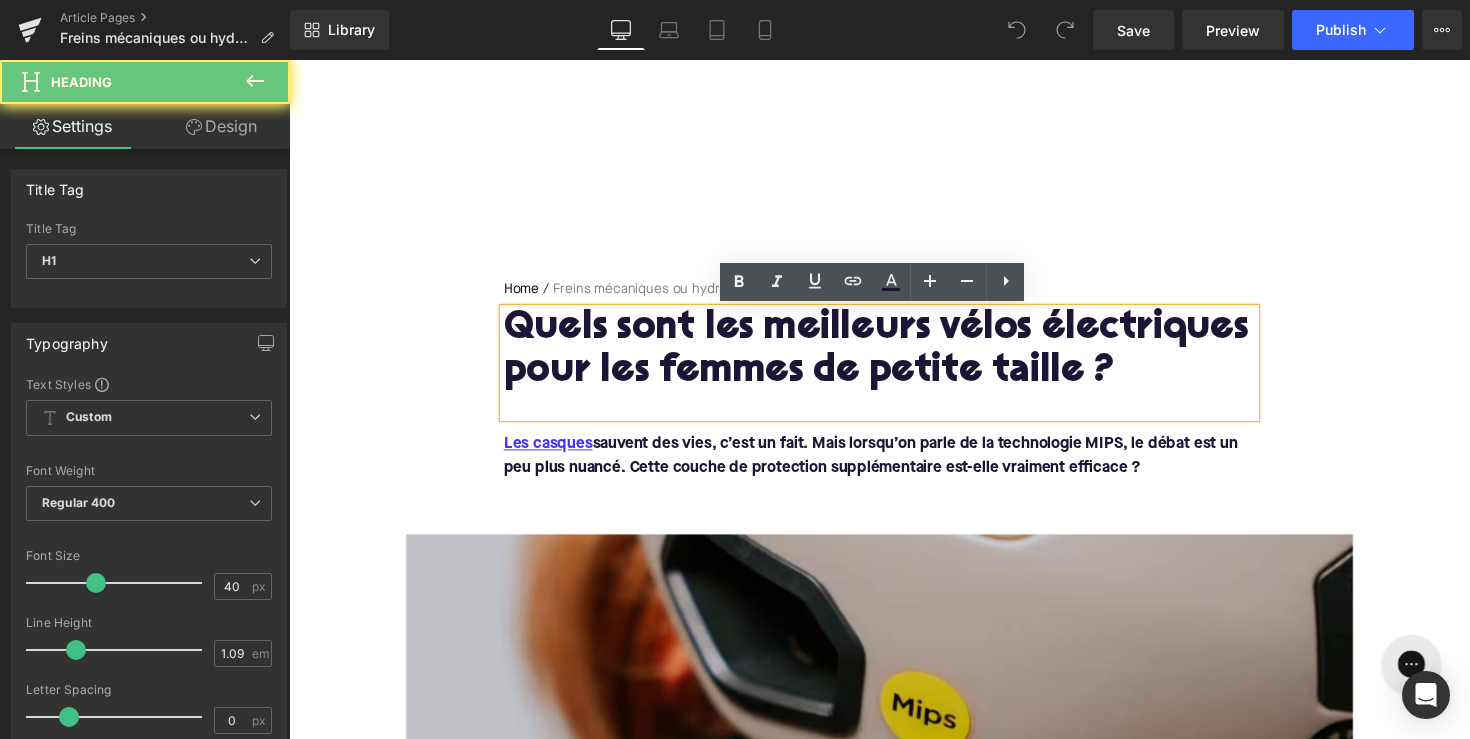 click on "Quels sont les meilleurs vélos électriques pour les femmes de petite taille ?" at bounding box center (894, 358) 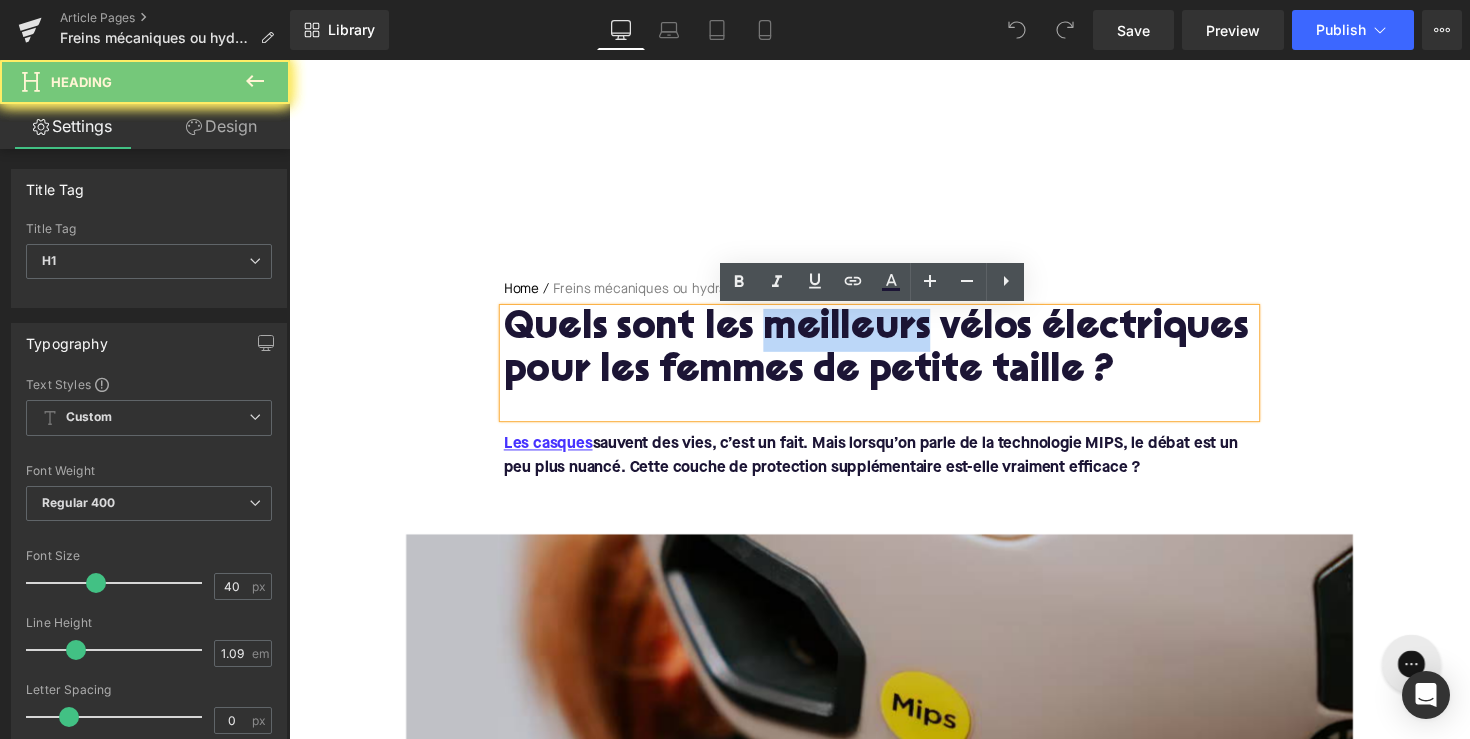 click on "Quels sont les meilleurs vélos électriques pour les femmes de petite taille ?" at bounding box center [894, 358] 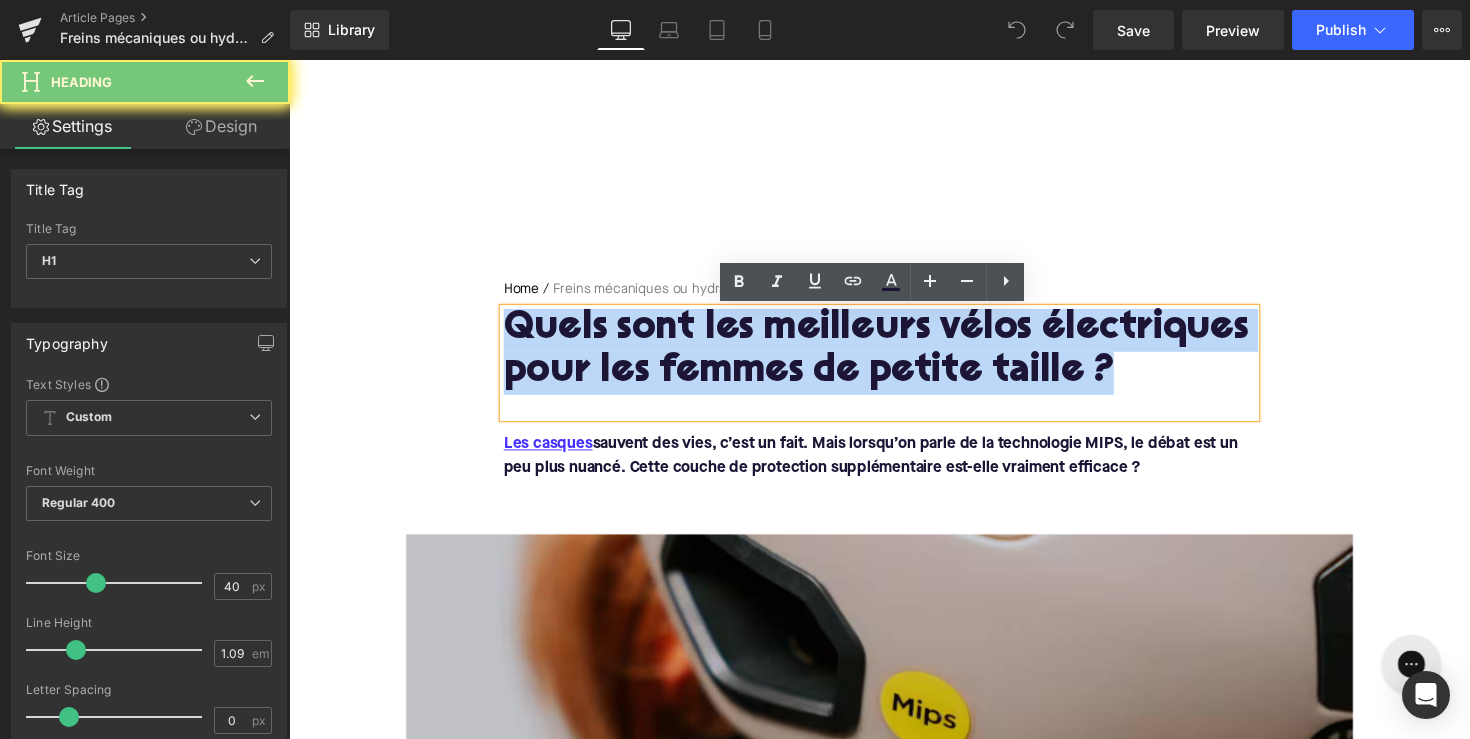 click on "Quels sont les meilleurs vélos électriques pour les femmes de petite taille ?" at bounding box center (894, 358) 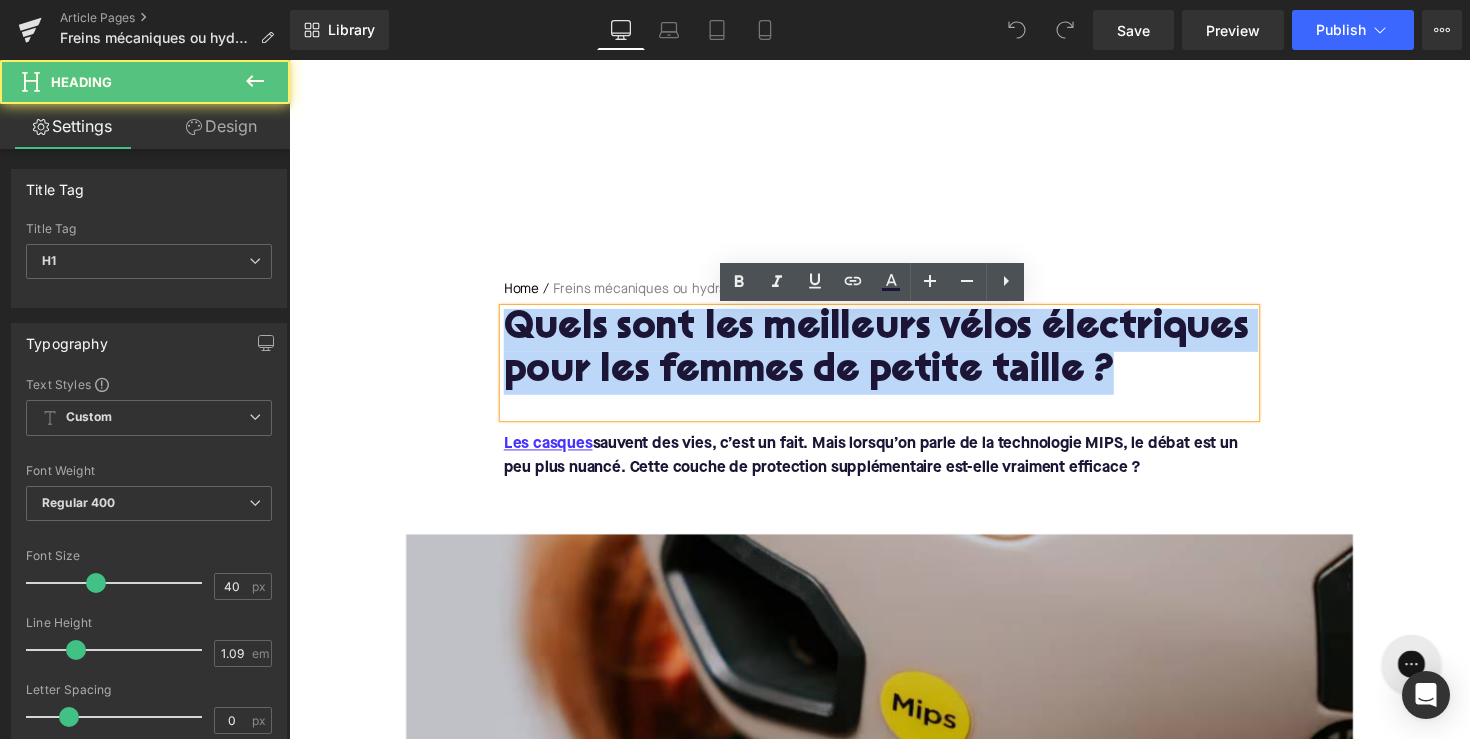 click on "Quels sont les meilleurs vélos électriques pour les femmes de petite taille ?" at bounding box center [894, 358] 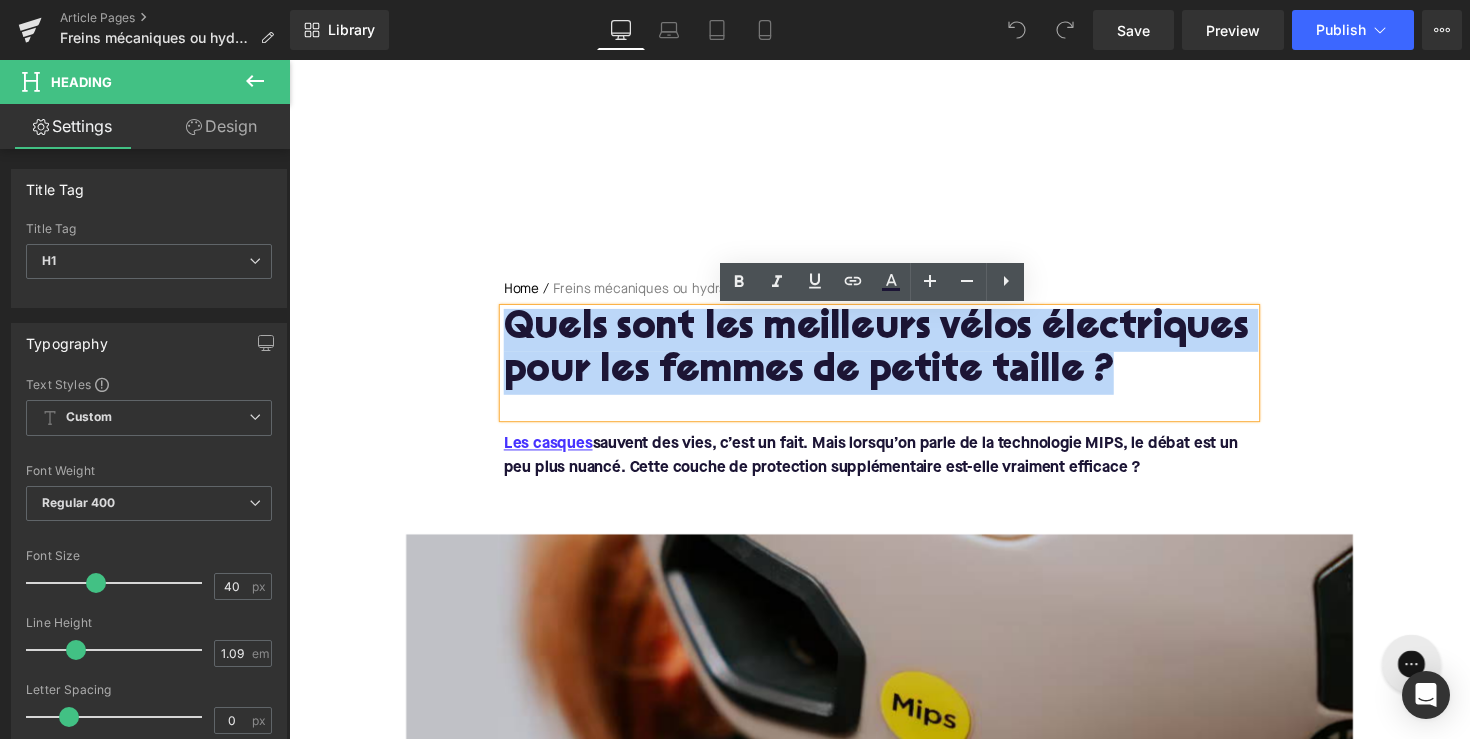 paste 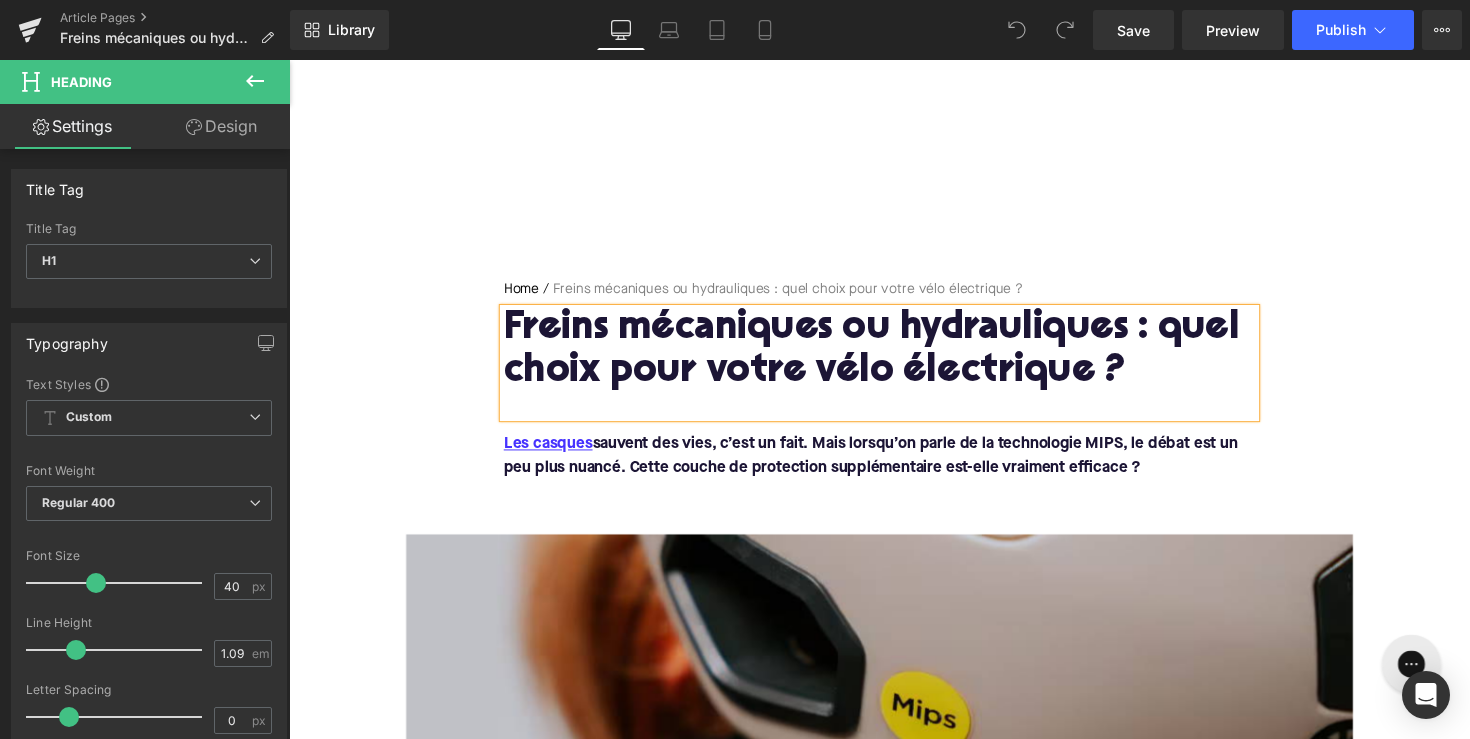 type 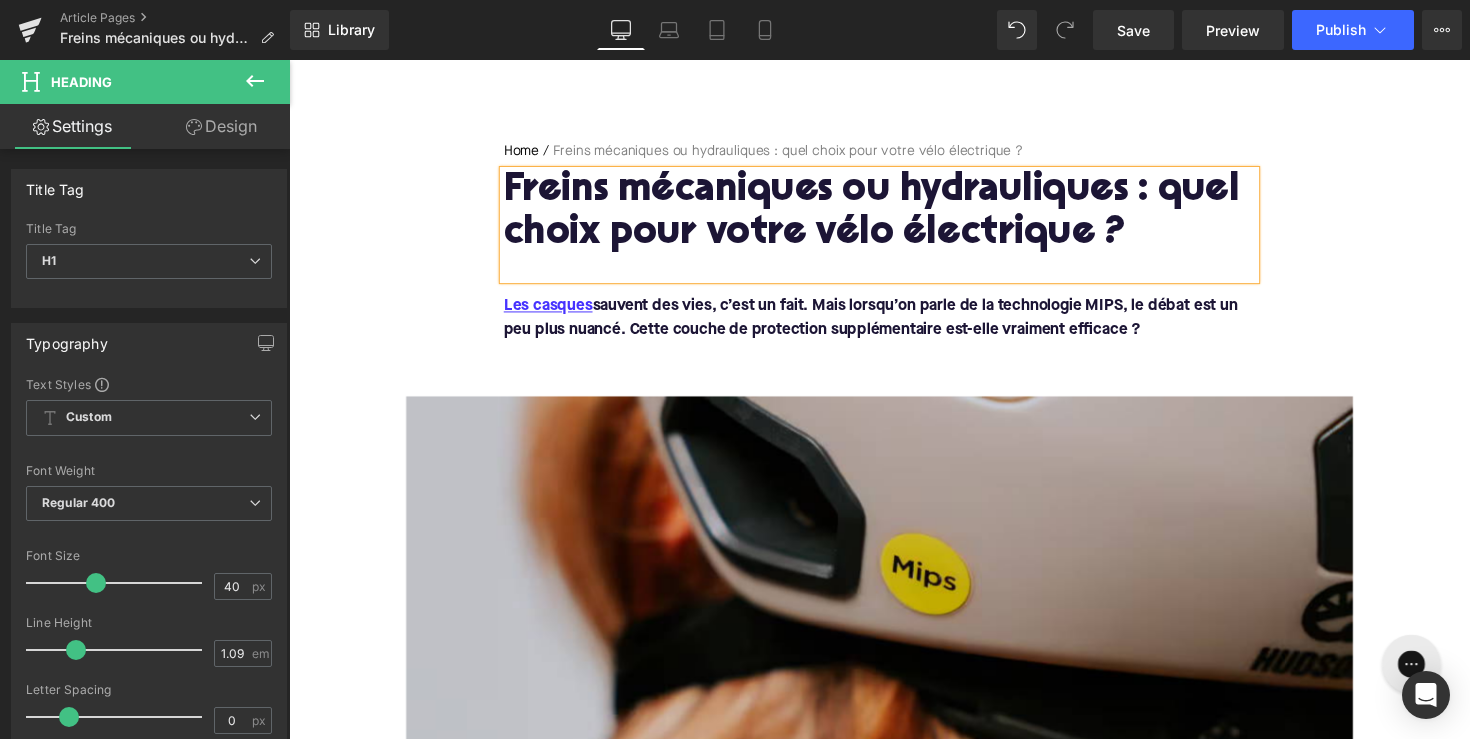 scroll, scrollTop: 134, scrollLeft: 0, axis: vertical 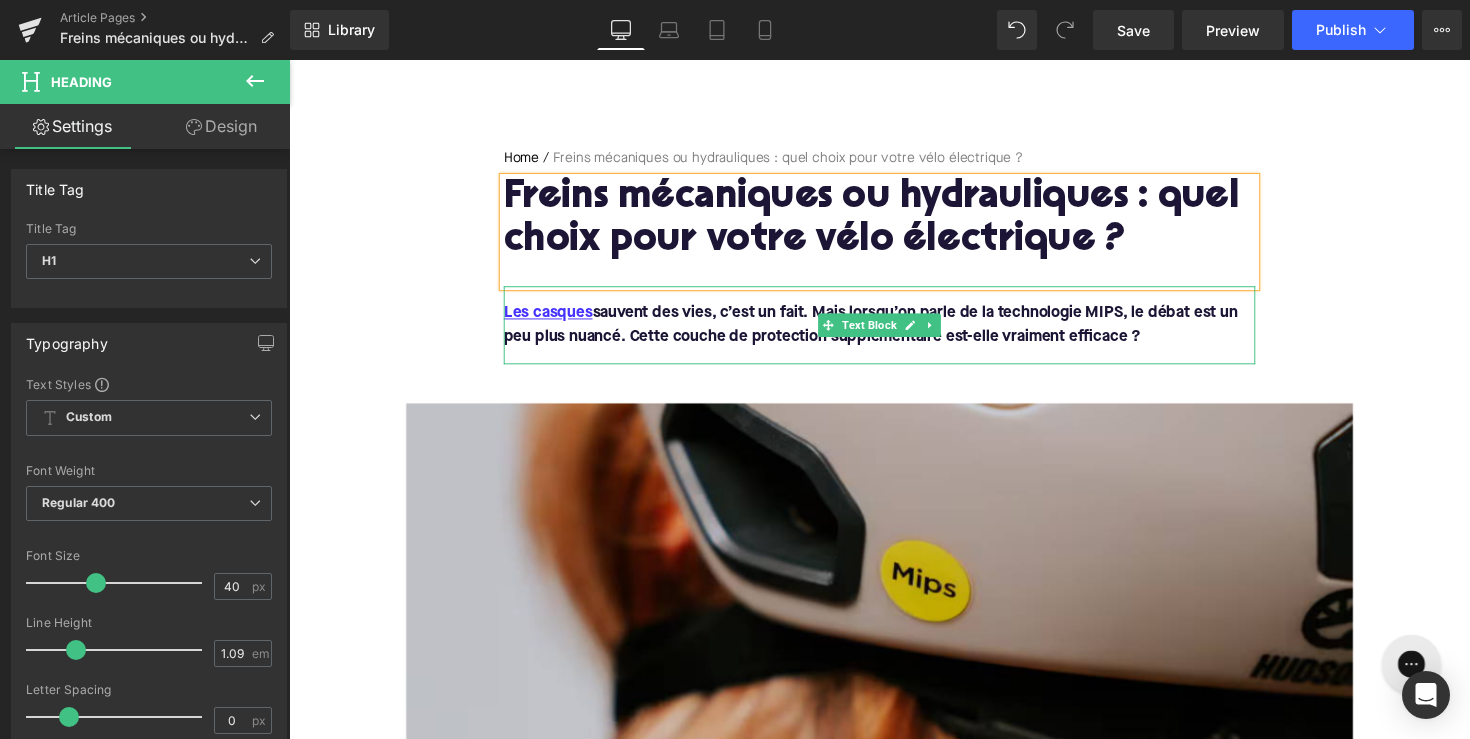 click on "Les casques  sauvent des vies, c’est un fait. Mais lorsqu’on parle de la technologie MIPS, le débat est un peu plus nuancé. Cette couche de protection supplémentaire est-elle vraiment efficace ?" at bounding box center (894, 332) 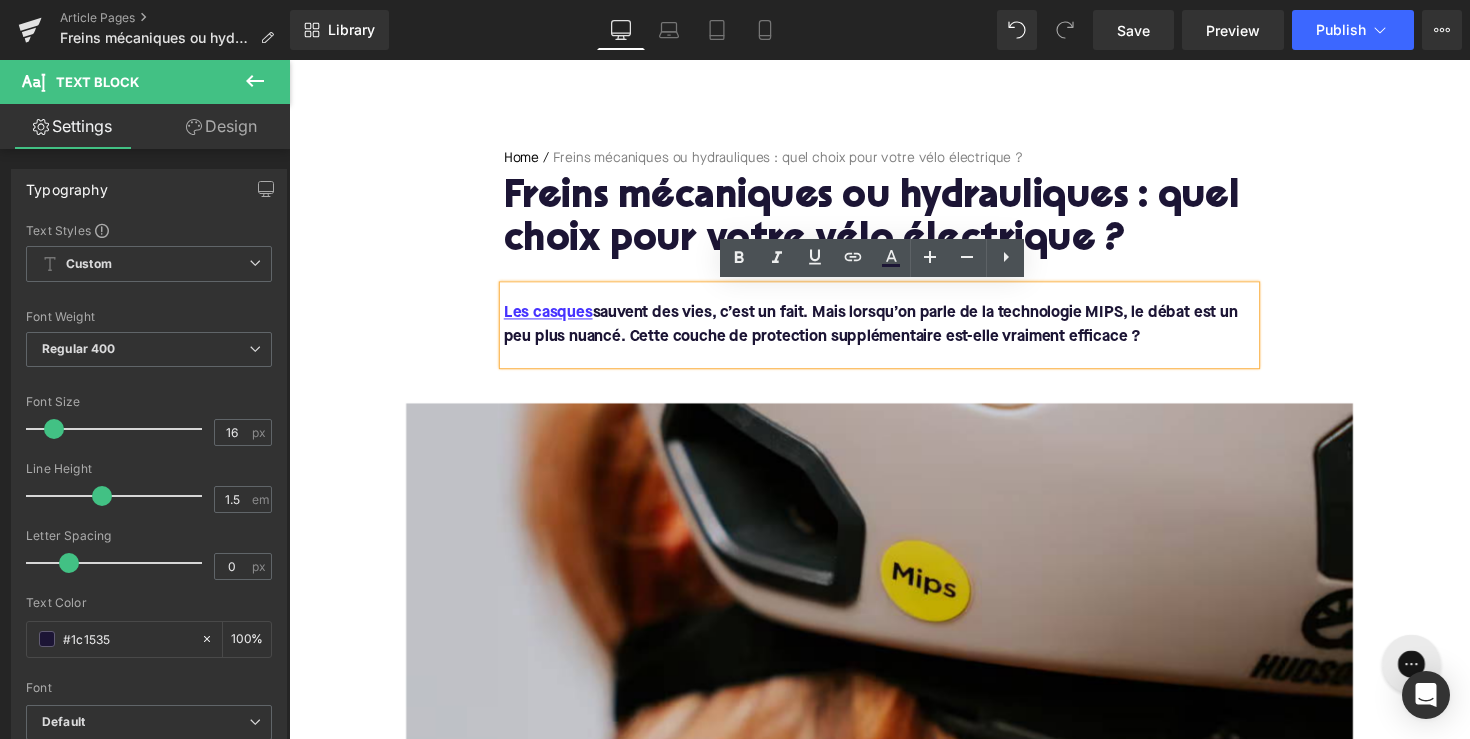 type 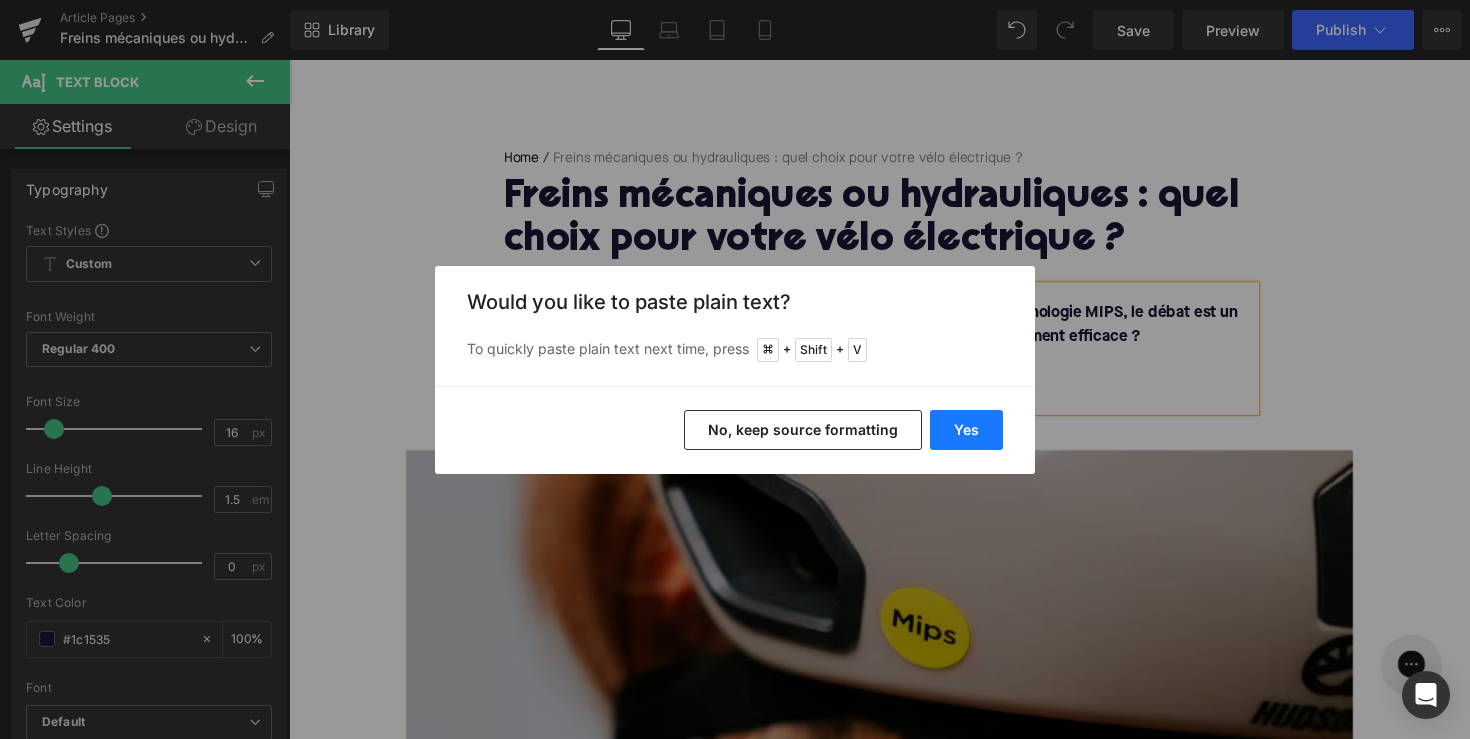 click on "Yes" at bounding box center [966, 430] 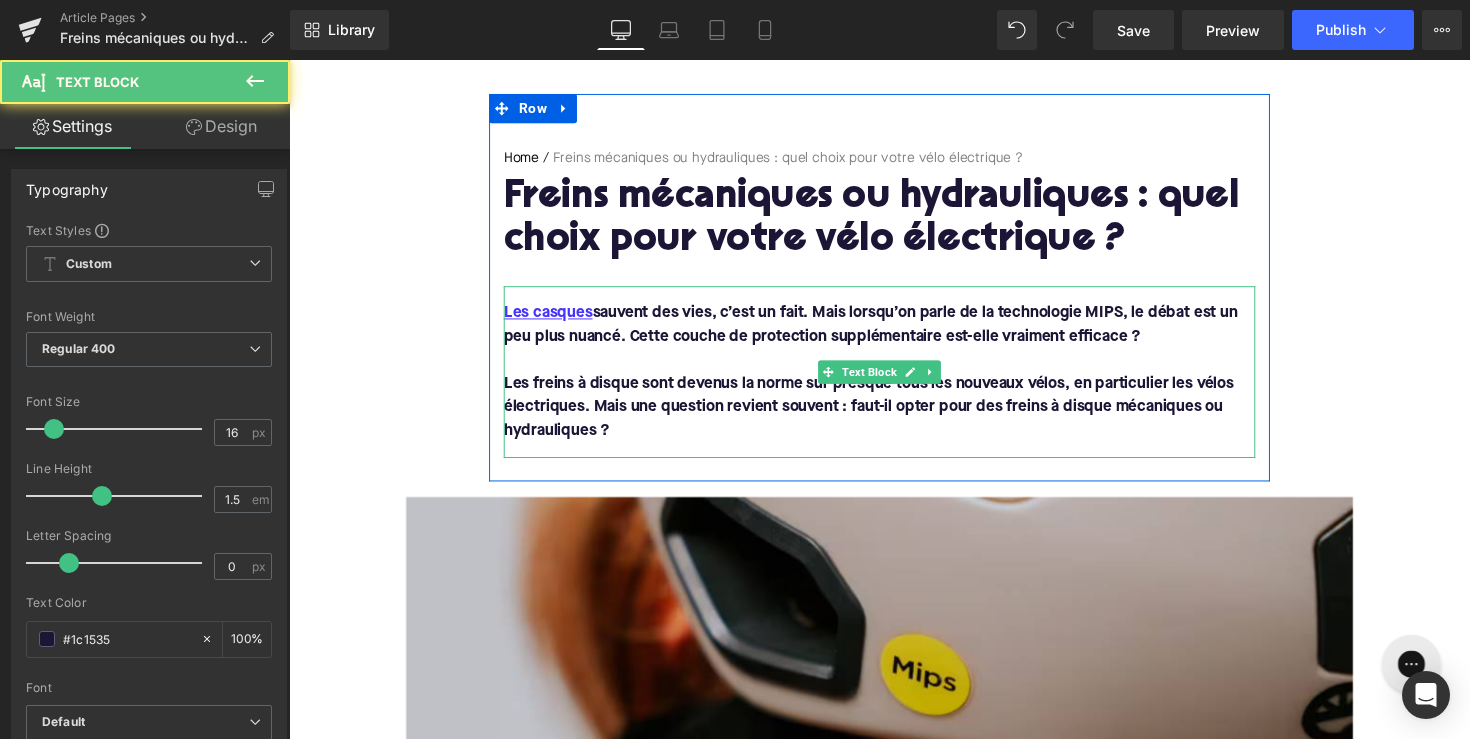 click on "Les casques  sauvent des vies, c’est un fait. Mais lorsqu’on parle de la technologie MIPS, le débat est un peu plus nuancé. Cette couche de protection supplémentaire est-elle vraiment efficace ?" at bounding box center (894, 332) 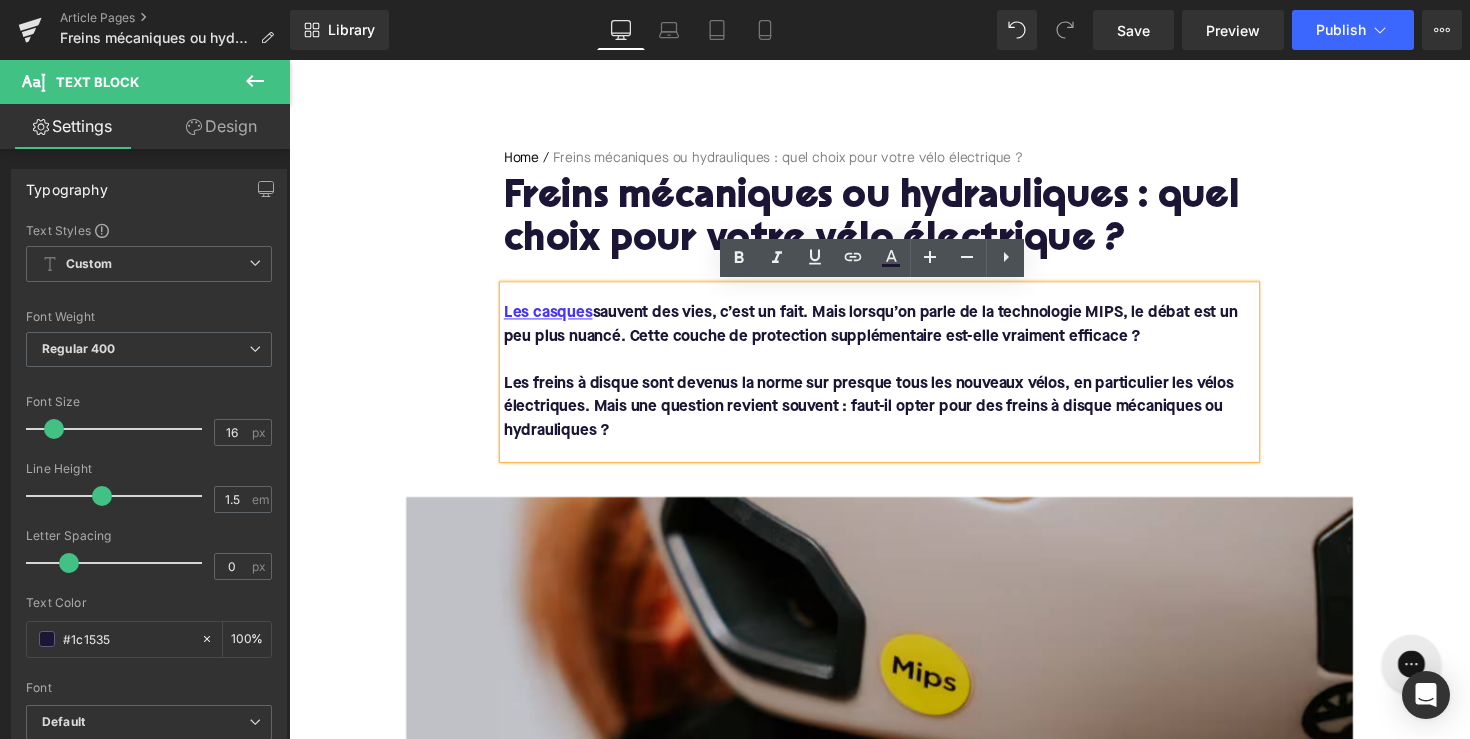 drag, startPoint x: 1184, startPoint y: 344, endPoint x: 385, endPoint y: 293, distance: 800.626 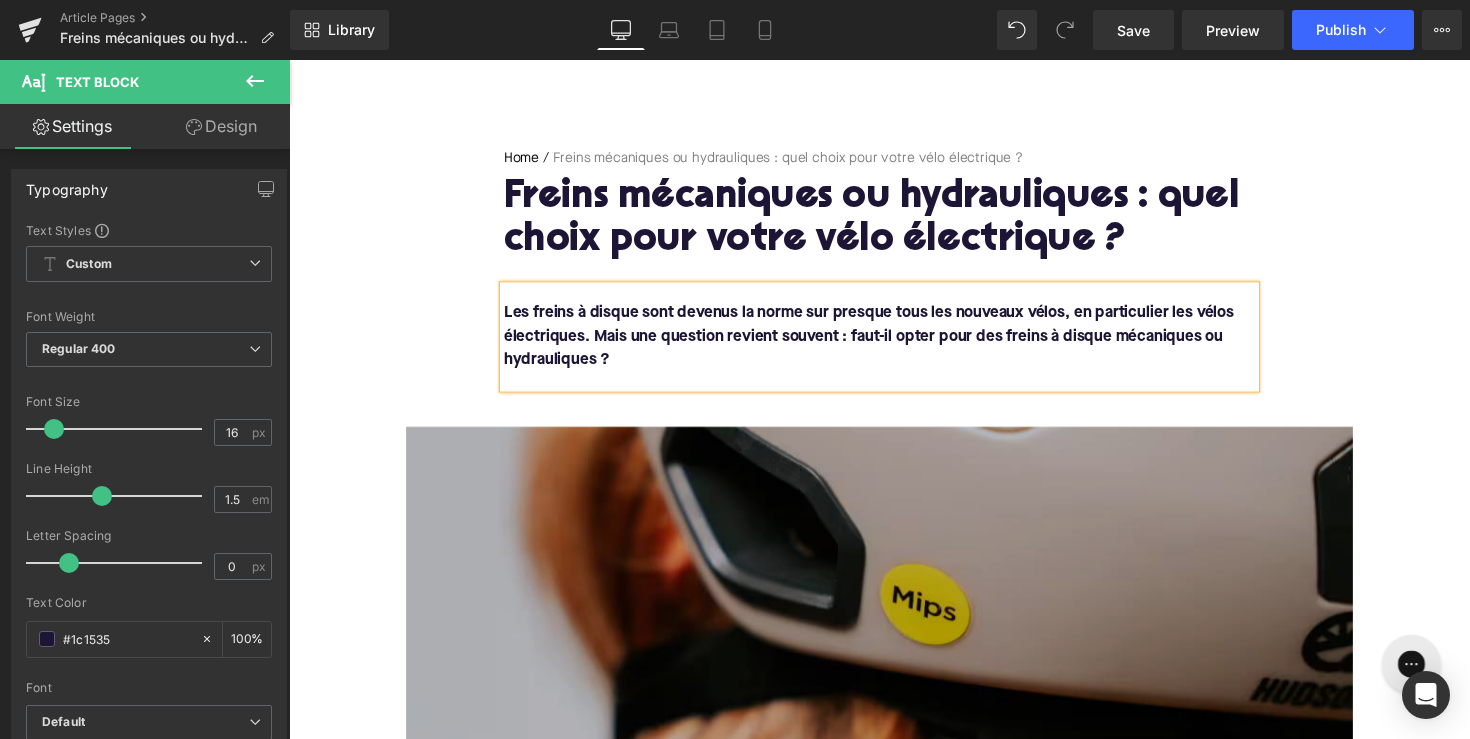 scroll, scrollTop: 569, scrollLeft: 0, axis: vertical 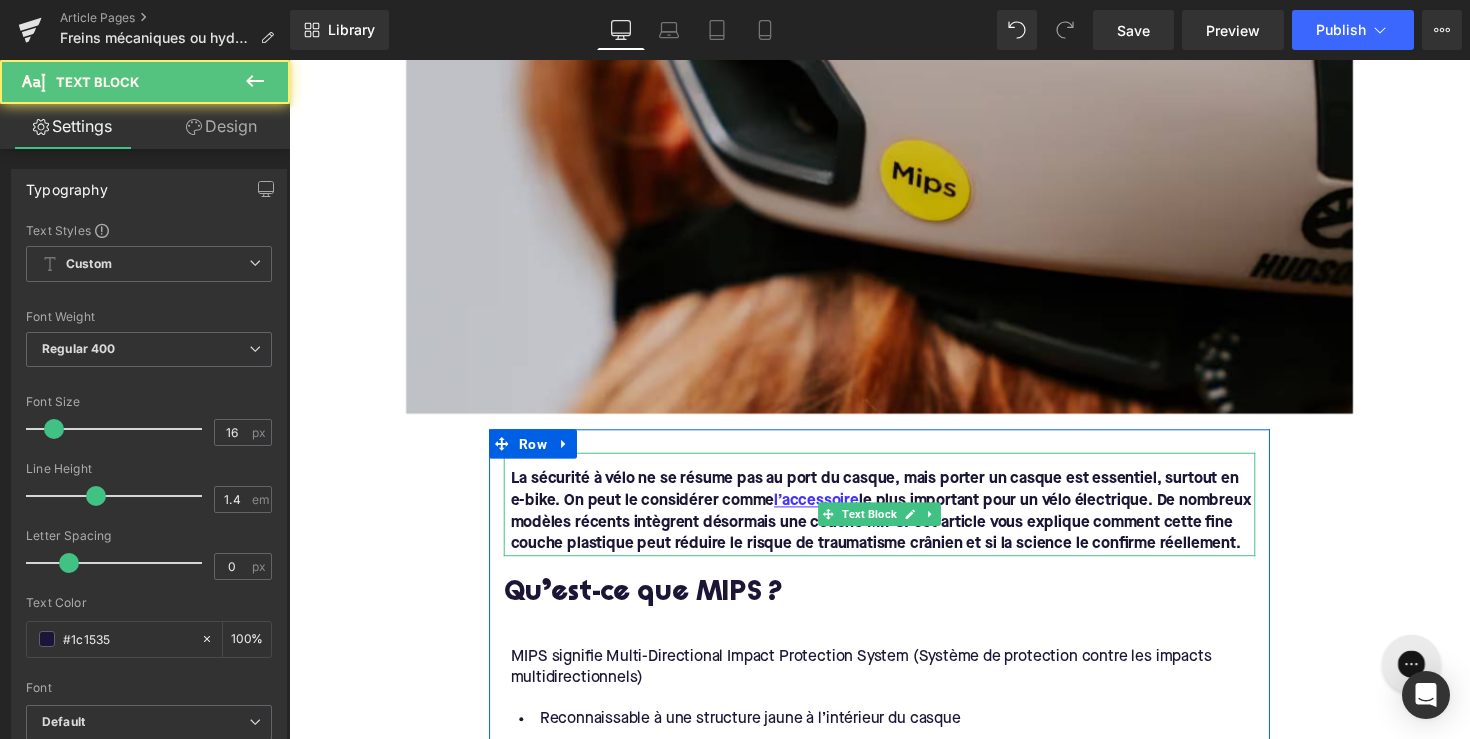 click on "La sécurité à vélo ne se résume pas au port du casque, mais porter un casque est essentiel, surtout en e-bike. On peut le considérer comme  l’accessoire   le plus important pour un vélo électrique. De nombreux modèles récents intègrent désormais une couche MIPS. Cet article vous explique comment cette fine couche plastique peut réduire le risque de traumatisme crânien et si la science le confirme réellement." at bounding box center [897, 523] 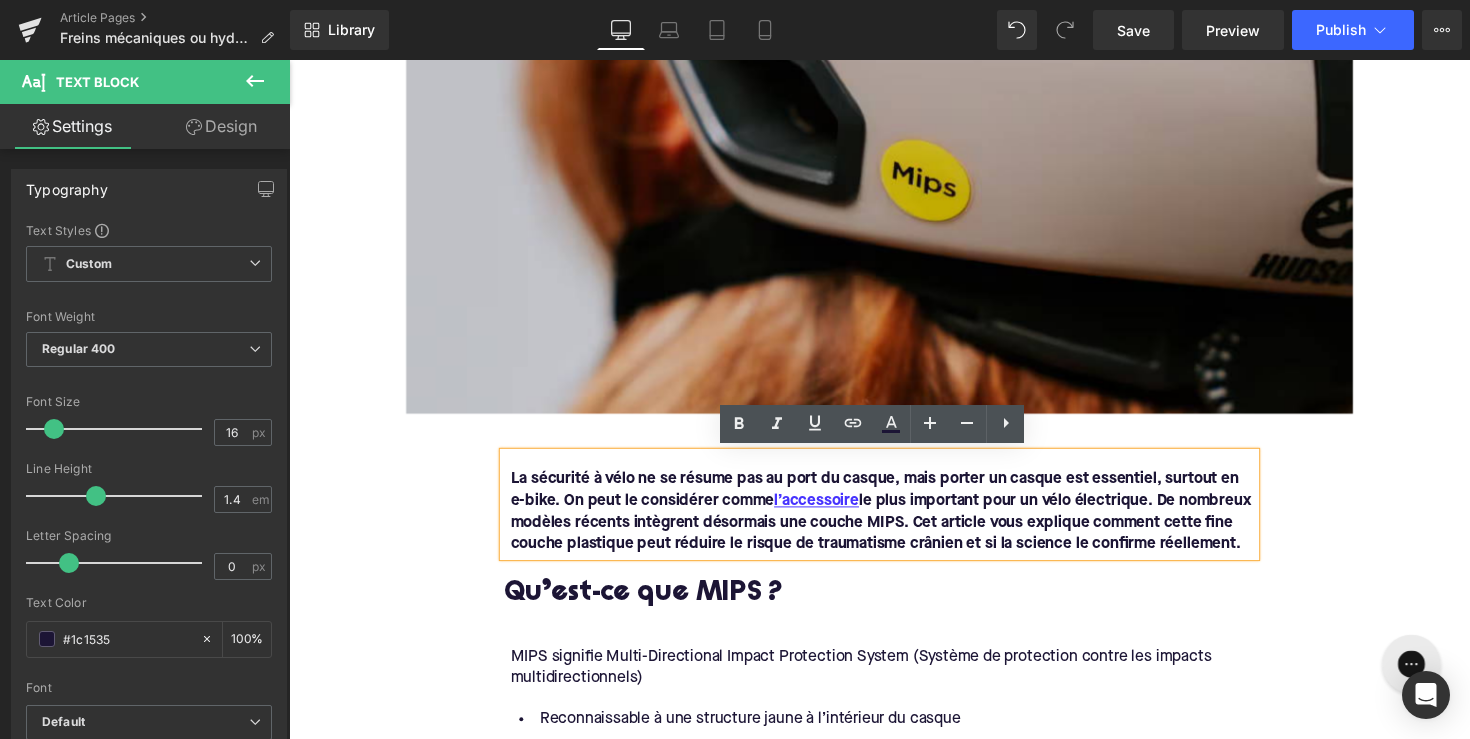 drag, startPoint x: 625, startPoint y: 570, endPoint x: 463, endPoint y: 481, distance: 184.83777 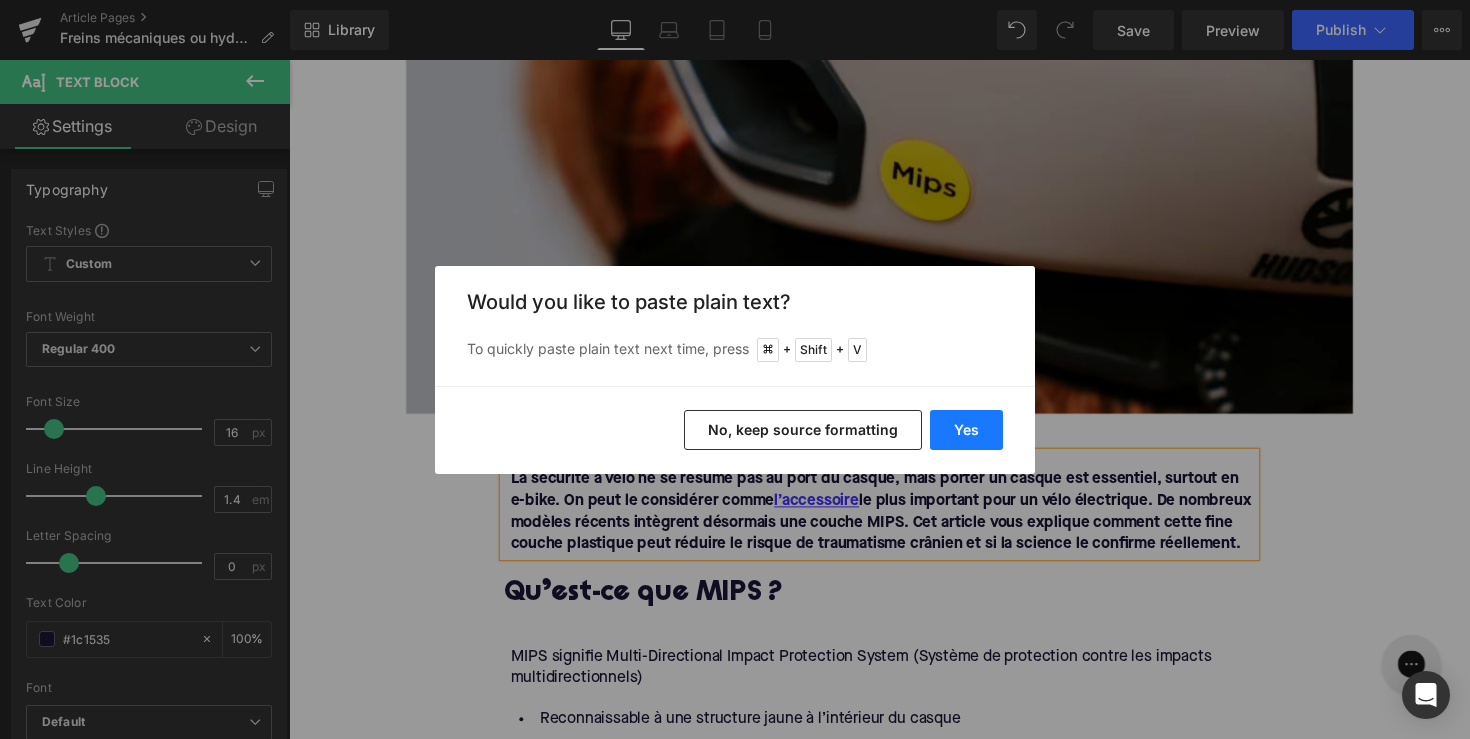 click on "Yes" at bounding box center [966, 430] 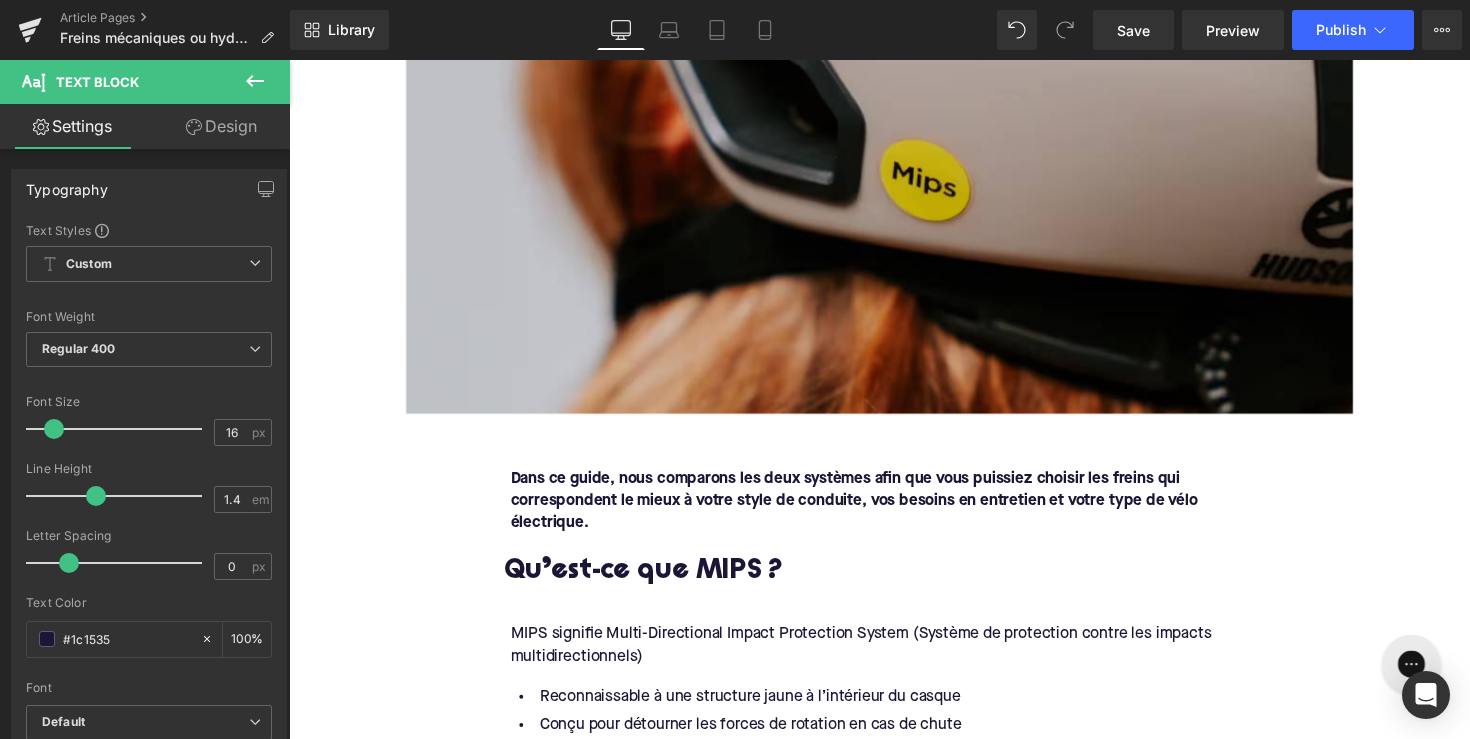 type 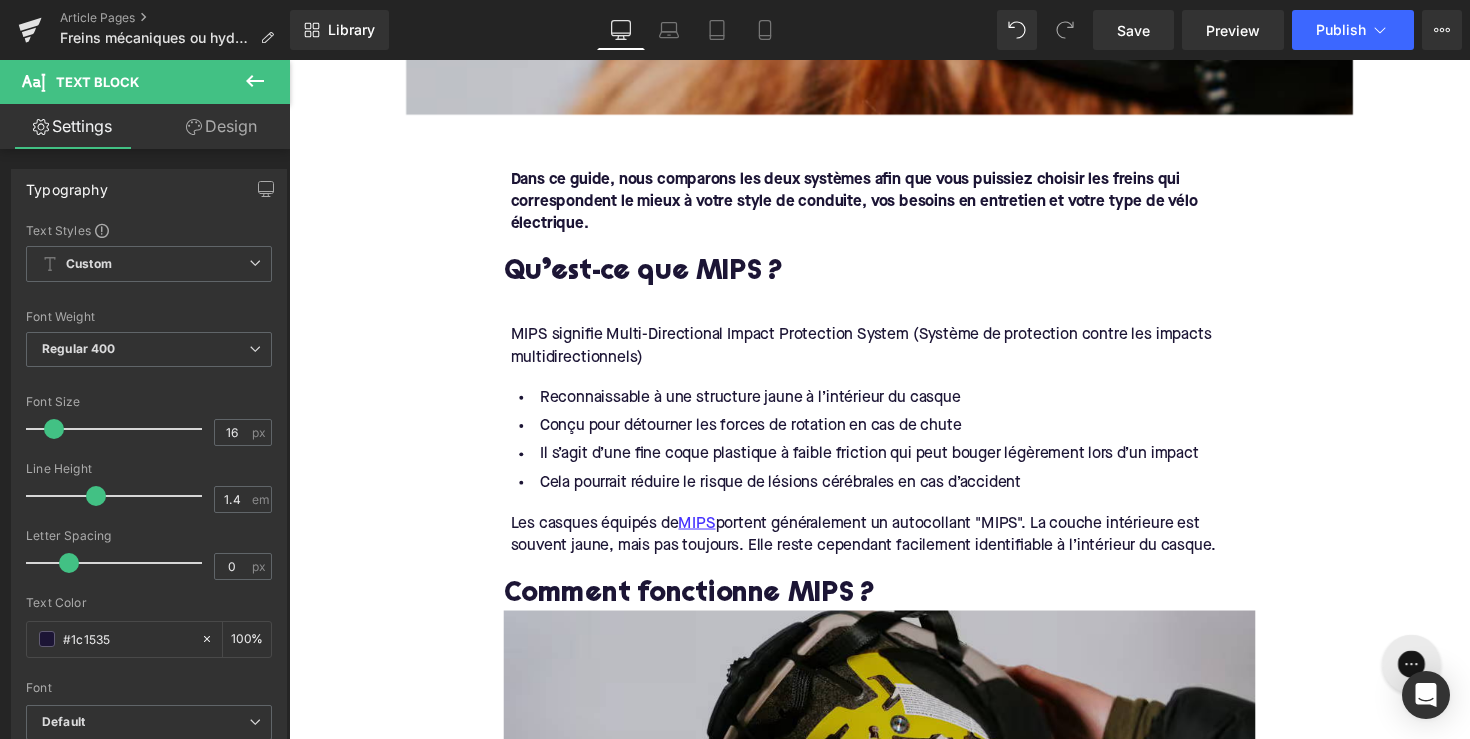 scroll, scrollTop: 858, scrollLeft: 0, axis: vertical 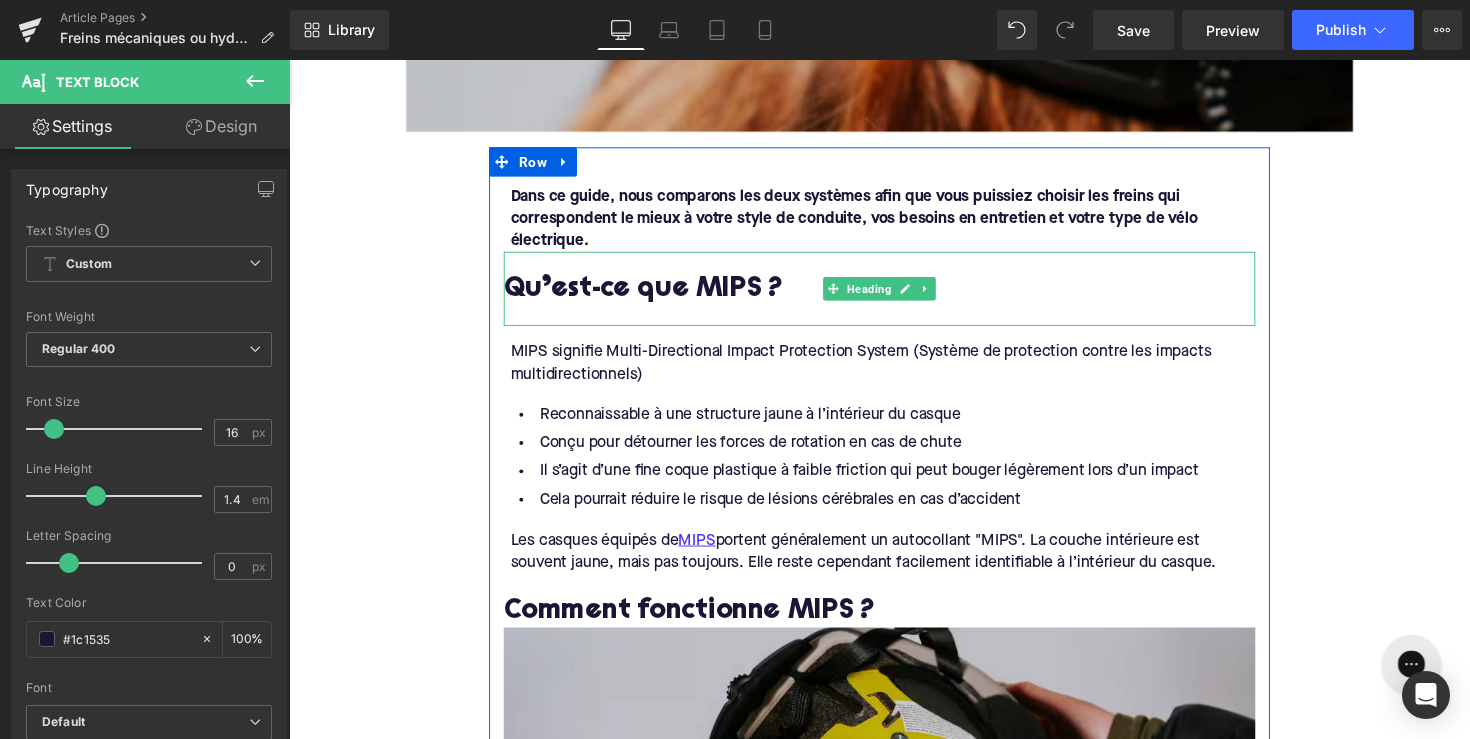 click on "Qu’est-ce que MIPS ?" at bounding box center [894, 295] 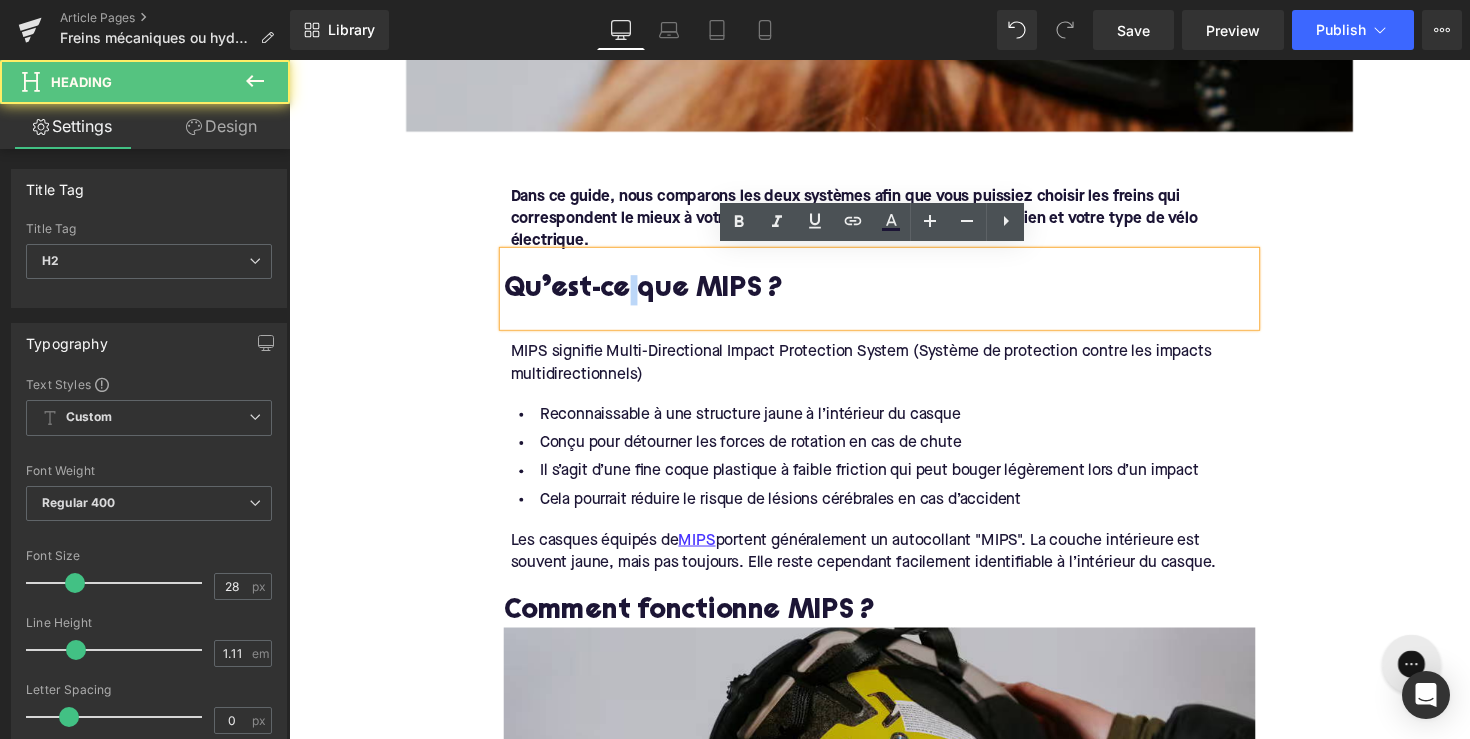 click on "Qu’est-ce que MIPS ?" at bounding box center (894, 295) 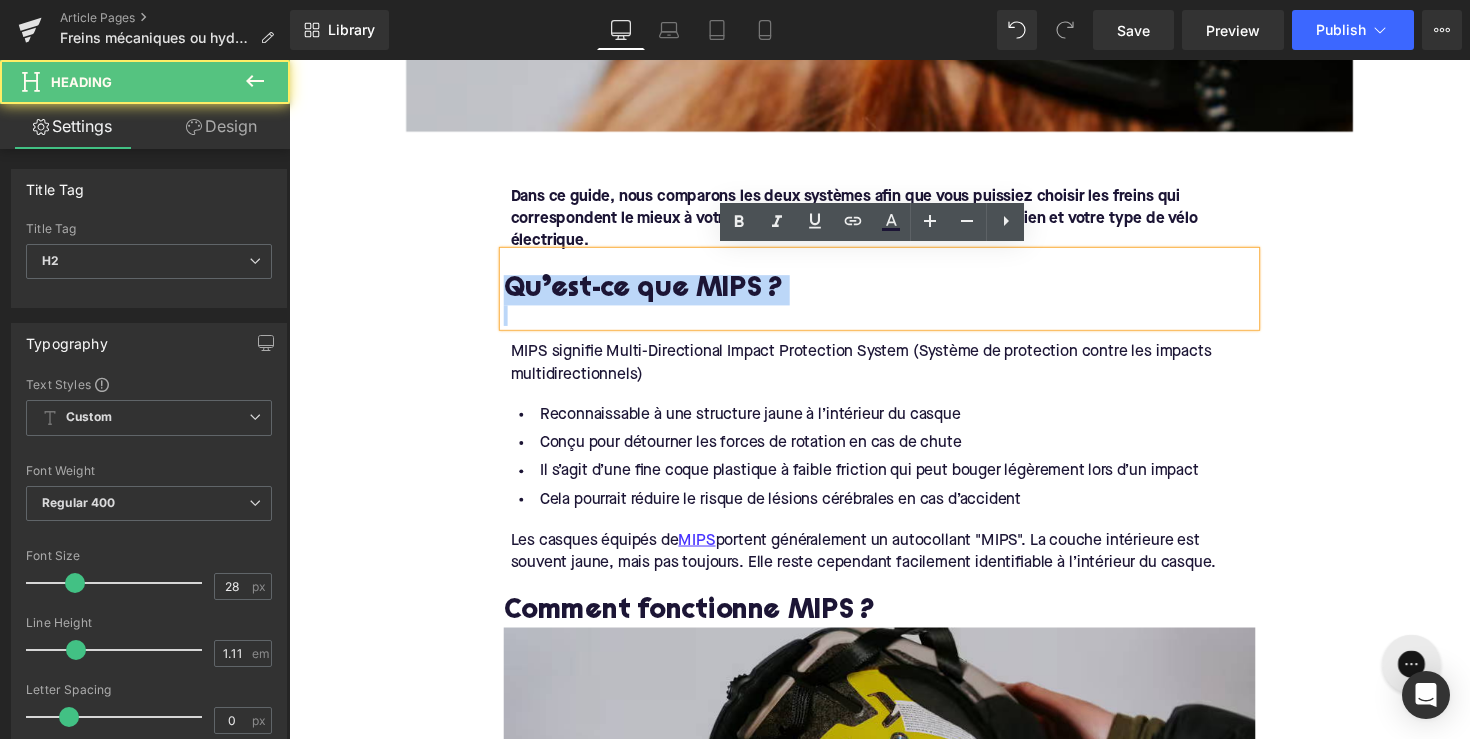 click on "Qu’est-ce que MIPS ?" at bounding box center [894, 295] 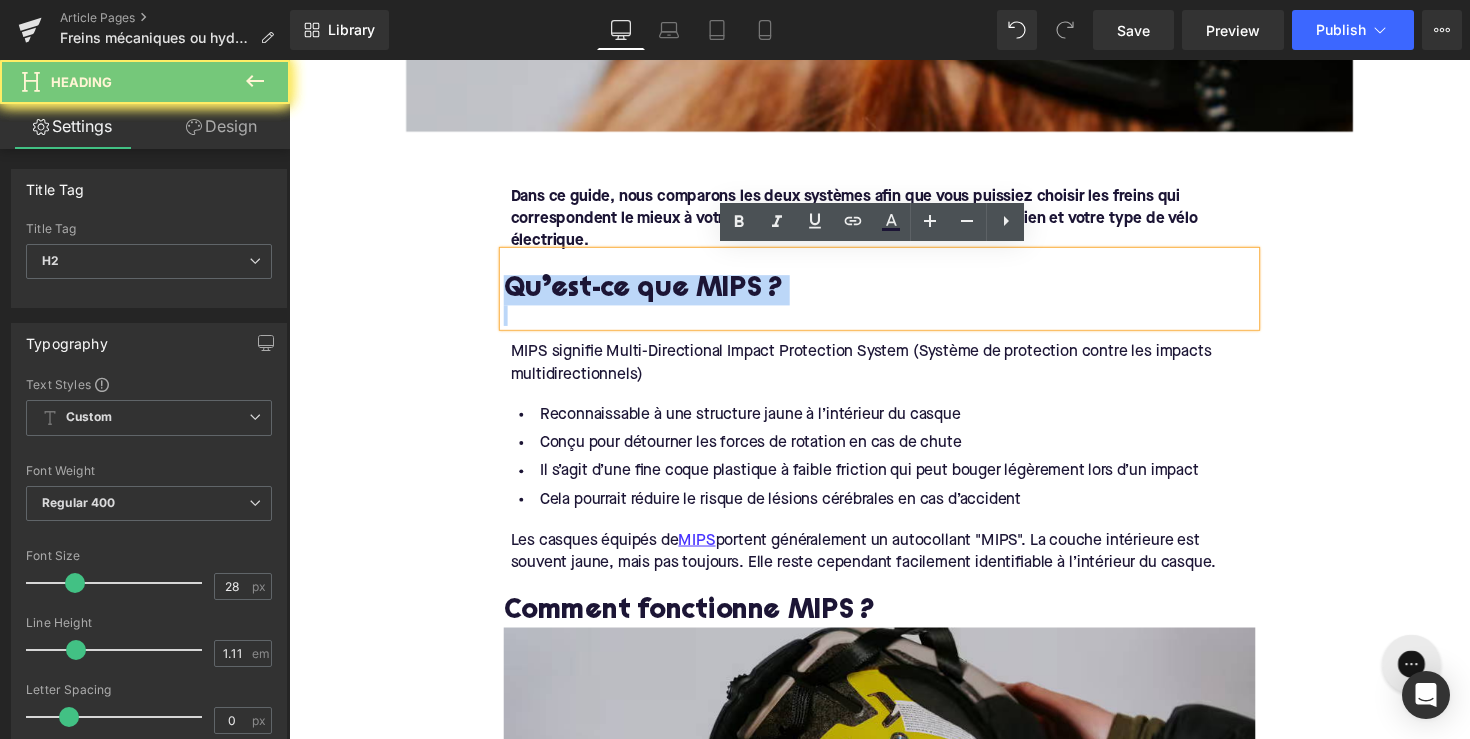 paste 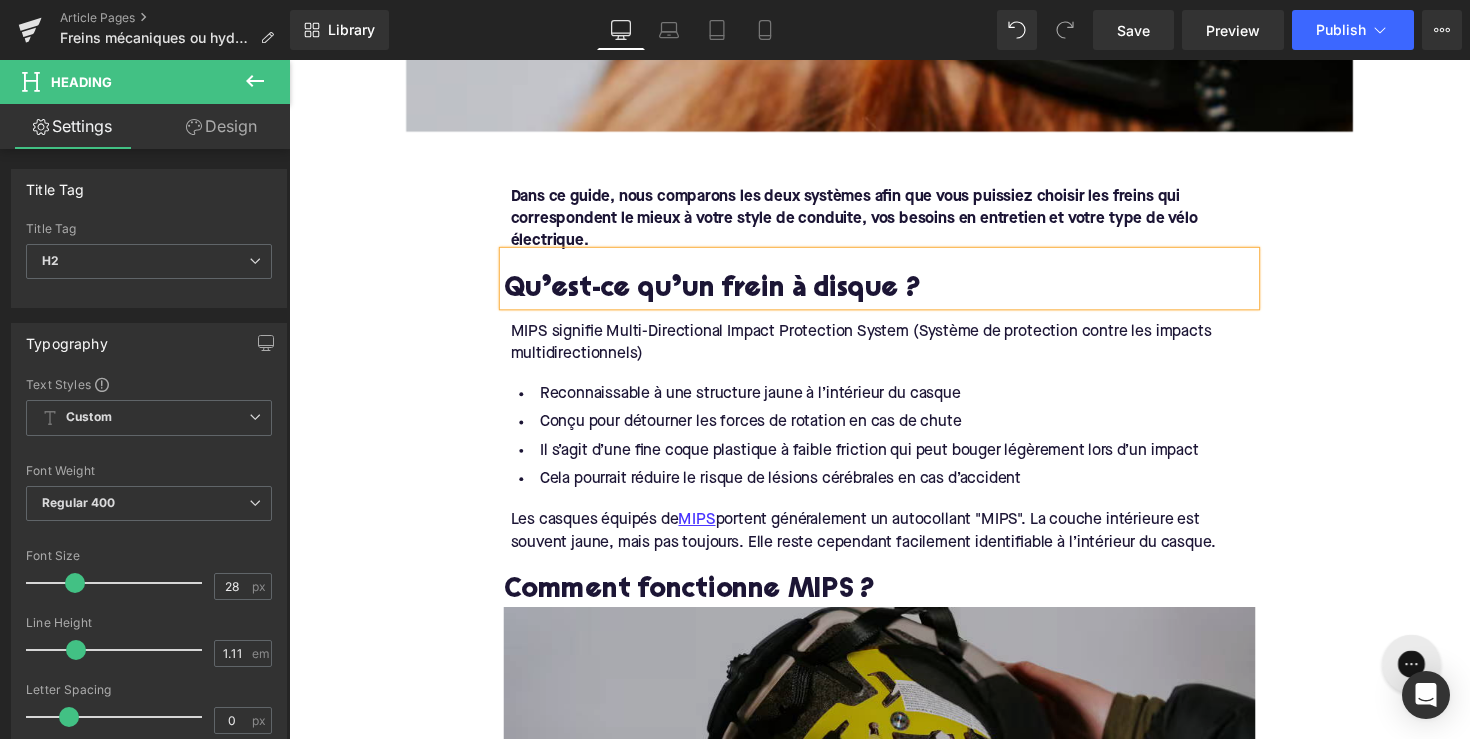 click on "MIPS signifie Multi-Directional Impact Protection System (Système de protection contre les impacts multidirectionnels)" at bounding box center (897, 349) 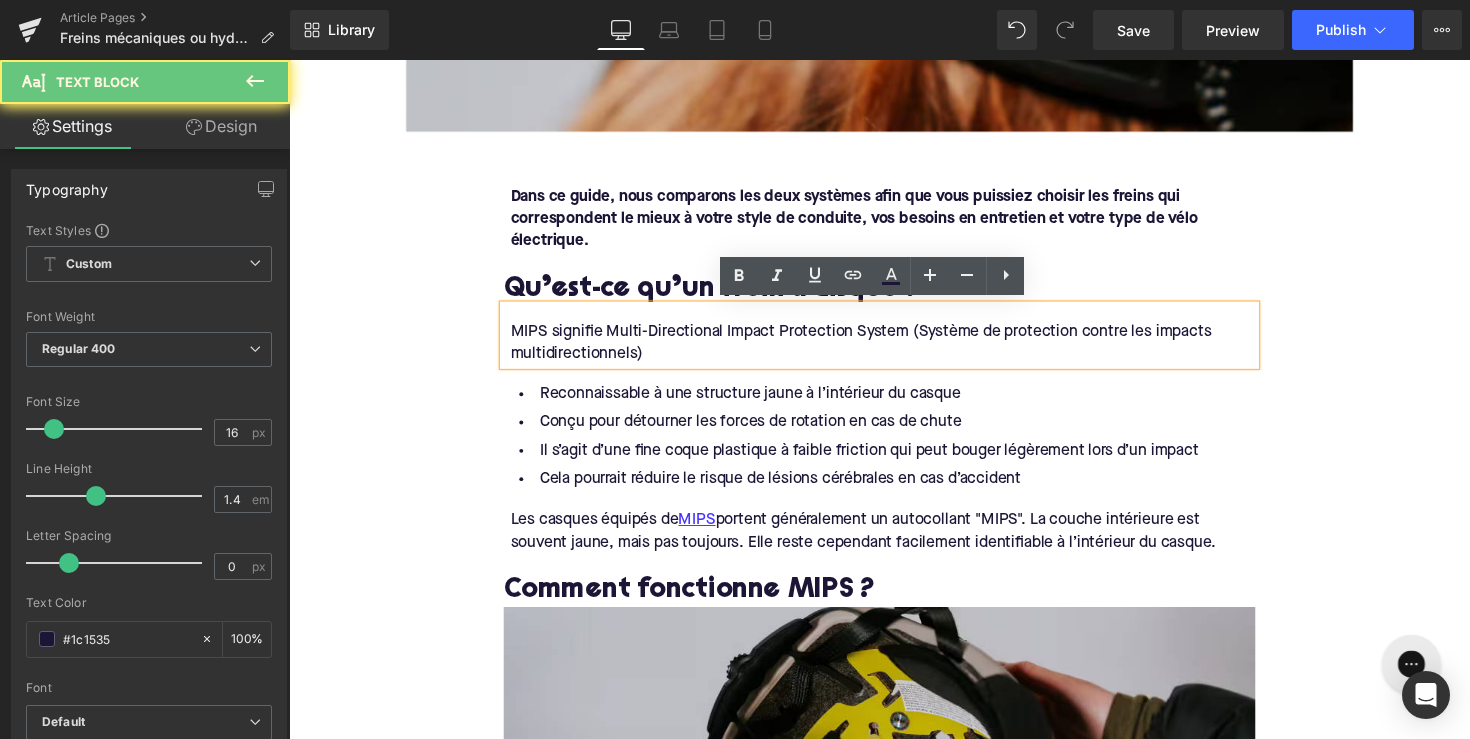 click on "MIPS signifie Multi-Directional Impact Protection System (Système de protection contre les impacts multidirectionnels)" at bounding box center (897, 349) 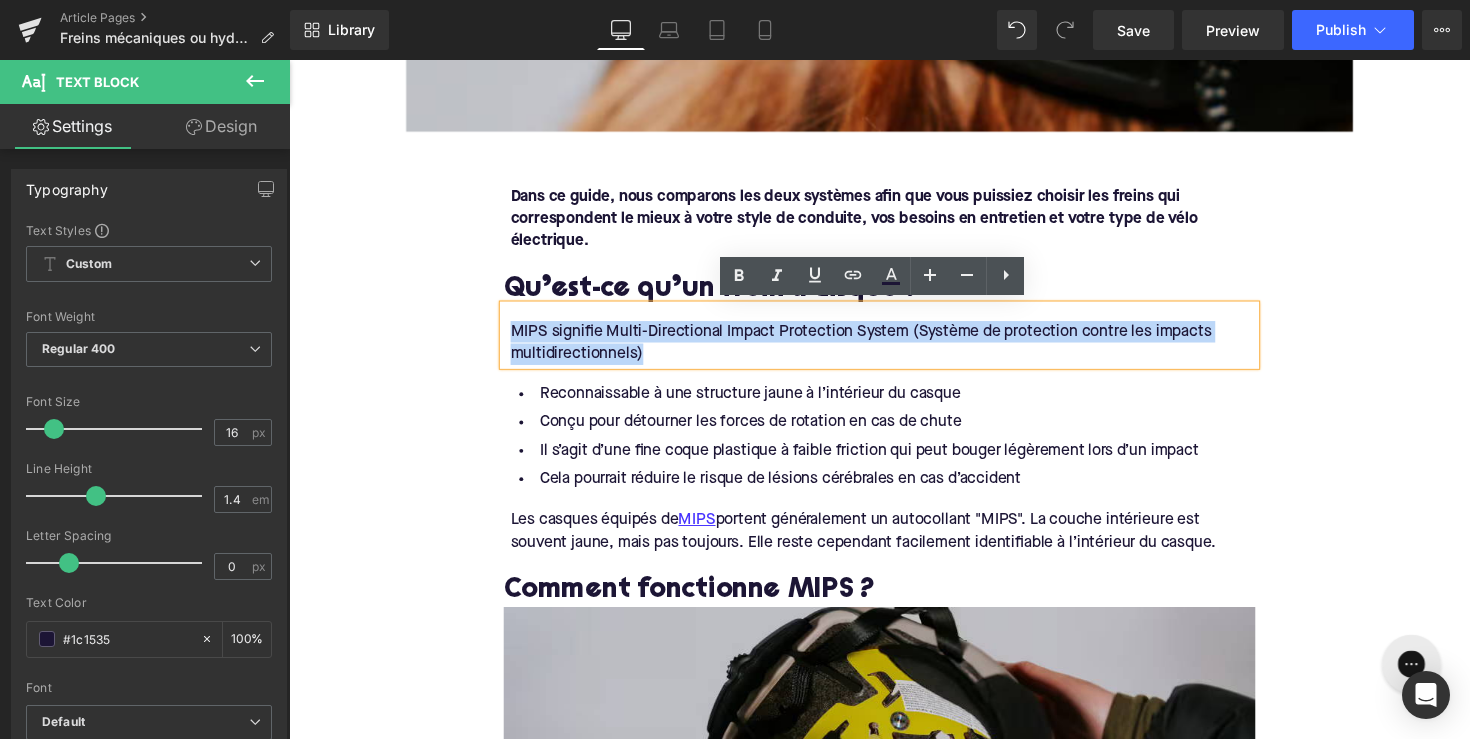drag, startPoint x: 669, startPoint y: 350, endPoint x: 463, endPoint y: 338, distance: 206.34921 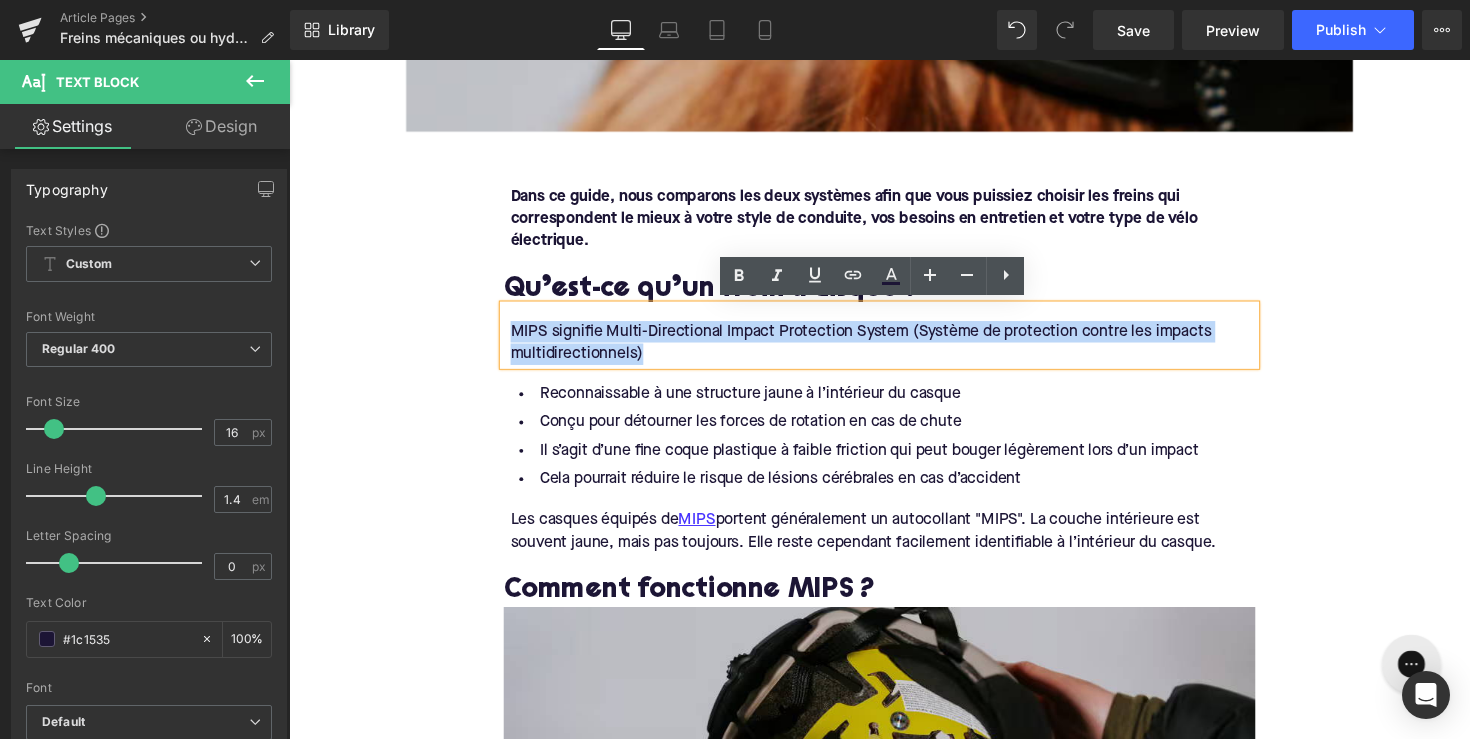 click on "Home / Freins mécaniques ou hydrauliques : quel choix pour votre vélo électrique ? Breadcrumbs         Freins mécaniques ou hydrauliques : quel choix pour votre vélo électrique ? Heading         Les freins à disque sont devenus la norme sur presque tous les nouveaux vélos, en particulier les vélos électriques. Mais une question revient souvent : faut-il opter pour des freins à disque mécaniques ou hydrauliques ? Text Block         Row         Image         Row         Row         Dans ce guide, nous comparons les deux systèmes afin que vous puissiez choisir les freins qui correspondent le mieux à votre style de conduite, vos besoins en entretien et votre type de vélo électrique. Text Block         Qu’est-ce qu’un frein à disque ? Heading         MIPS signifie Multi-Directional Impact Protection System (Système de protection contre les impacts multidirectionnels) Text Block         Reconnaissable à une structure jaune à l’intérieur du casque Text Block         MIPS Text Block" at bounding box center [894, 1115] 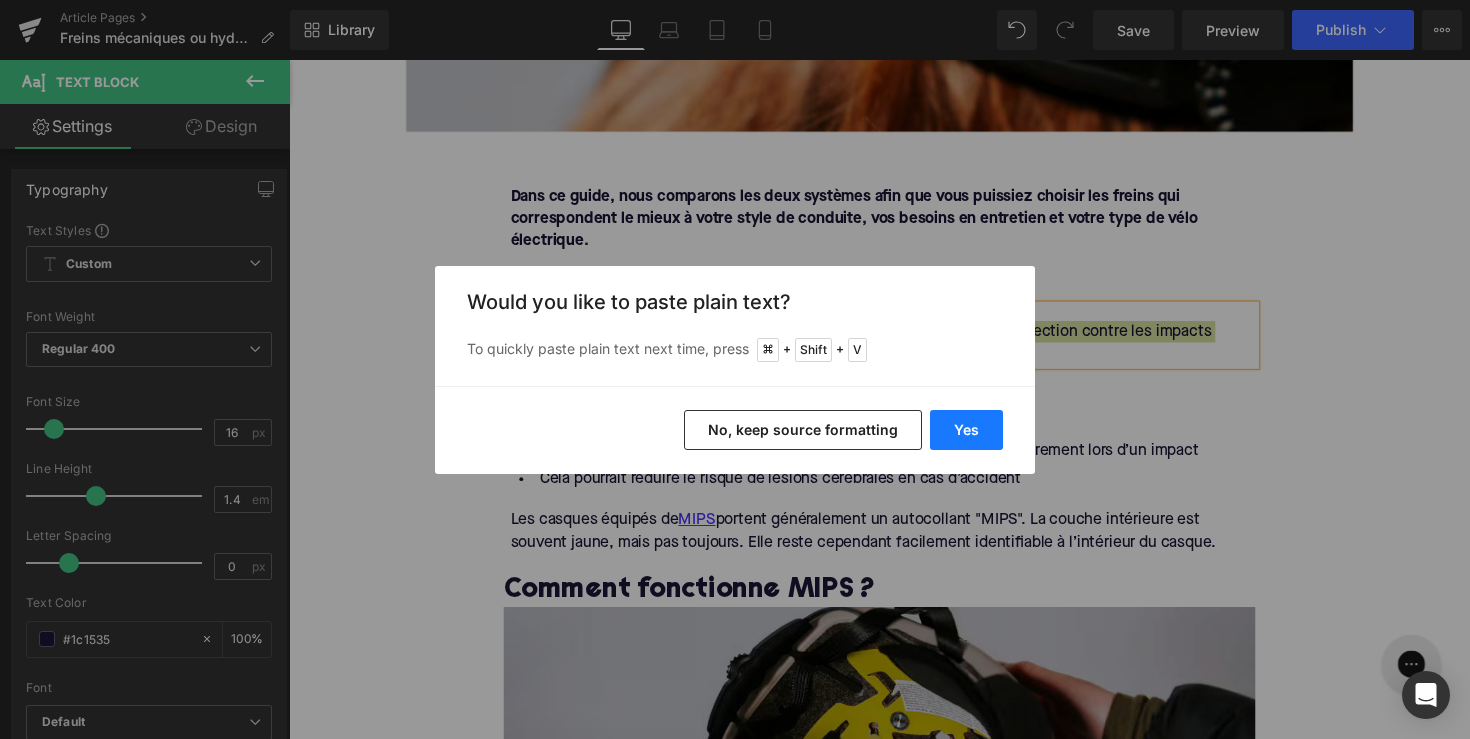 click on "Yes" at bounding box center [966, 430] 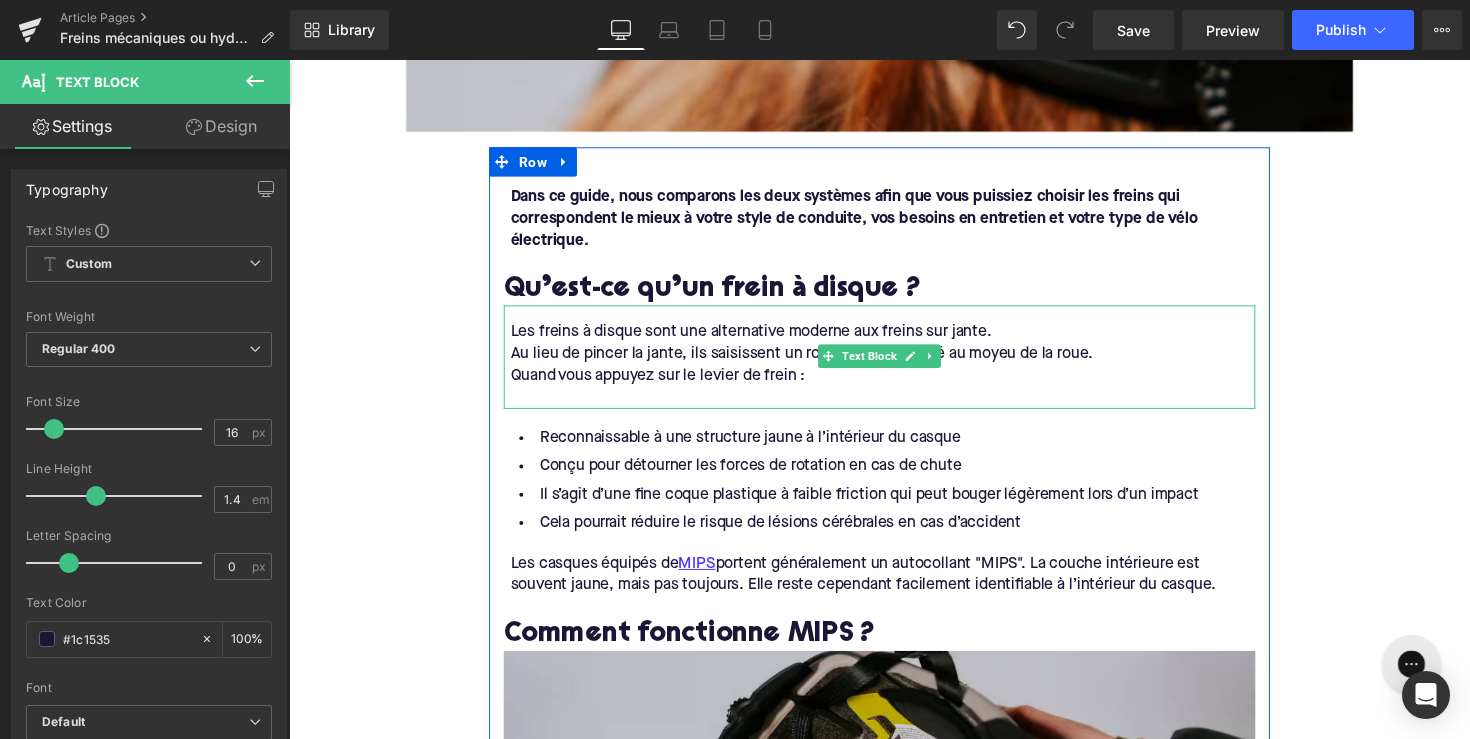 click on "Quand vous appuyez sur le levier de frein :" at bounding box center (897, 383) 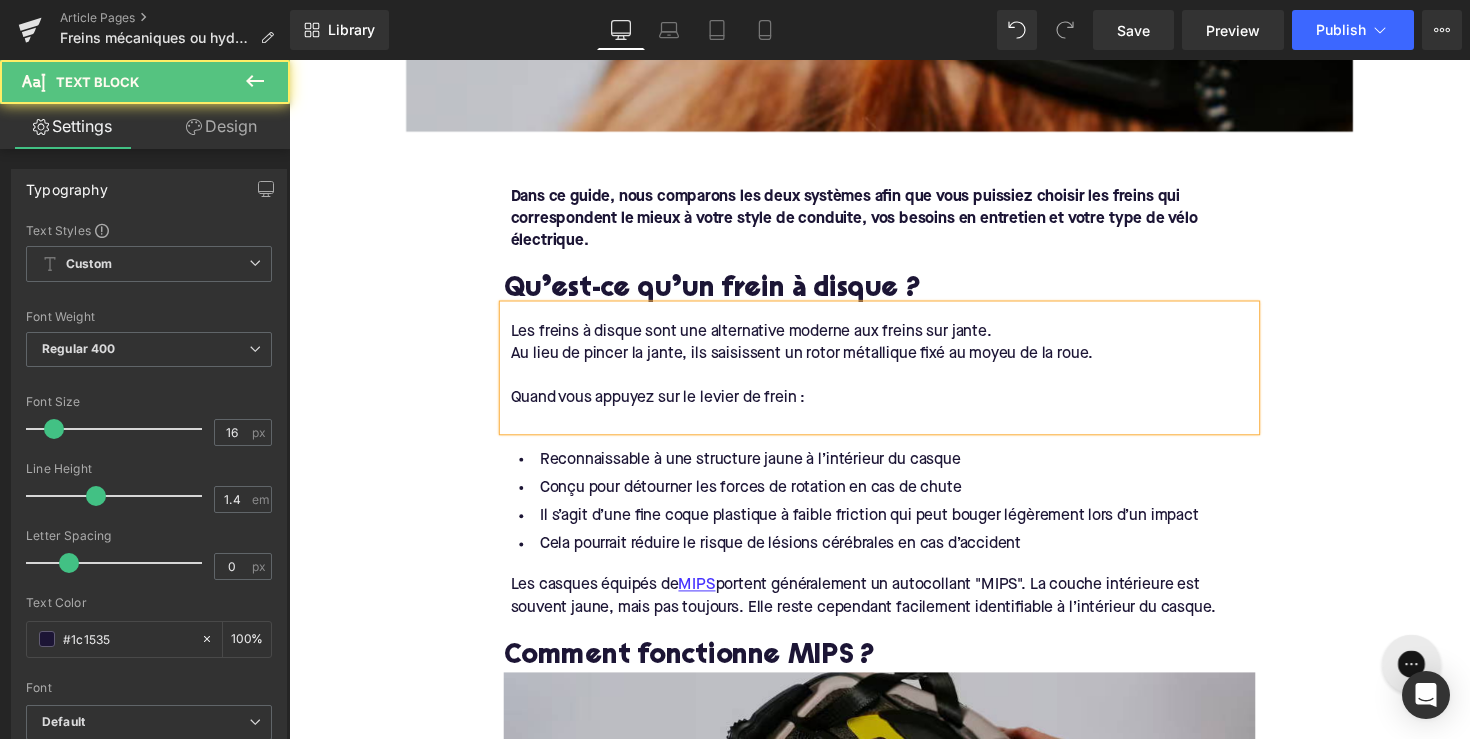 click at bounding box center [897, 428] 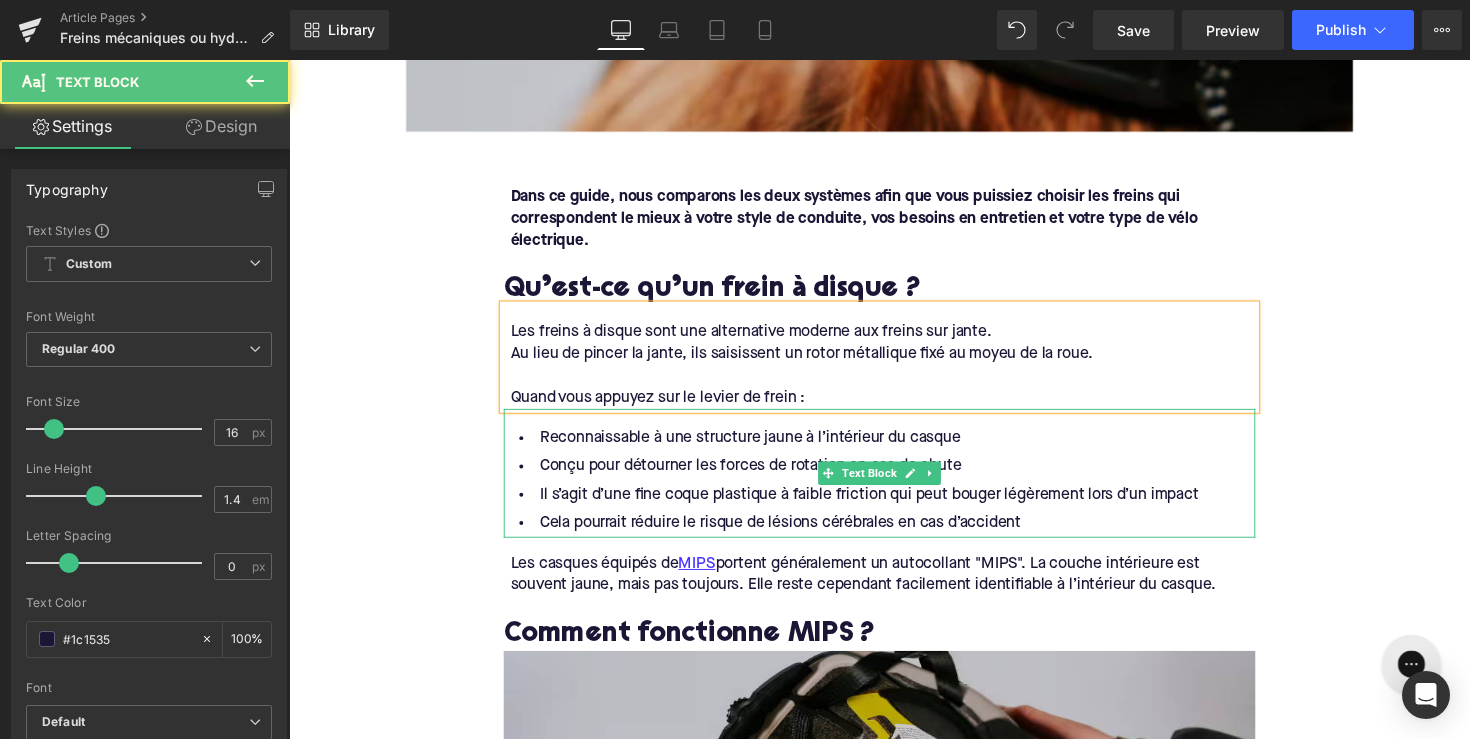 click on "Il s’agit d’une fine coque plastique à faible friction qui peut bouger légèrement lors d’un impact" at bounding box center (894, 505) 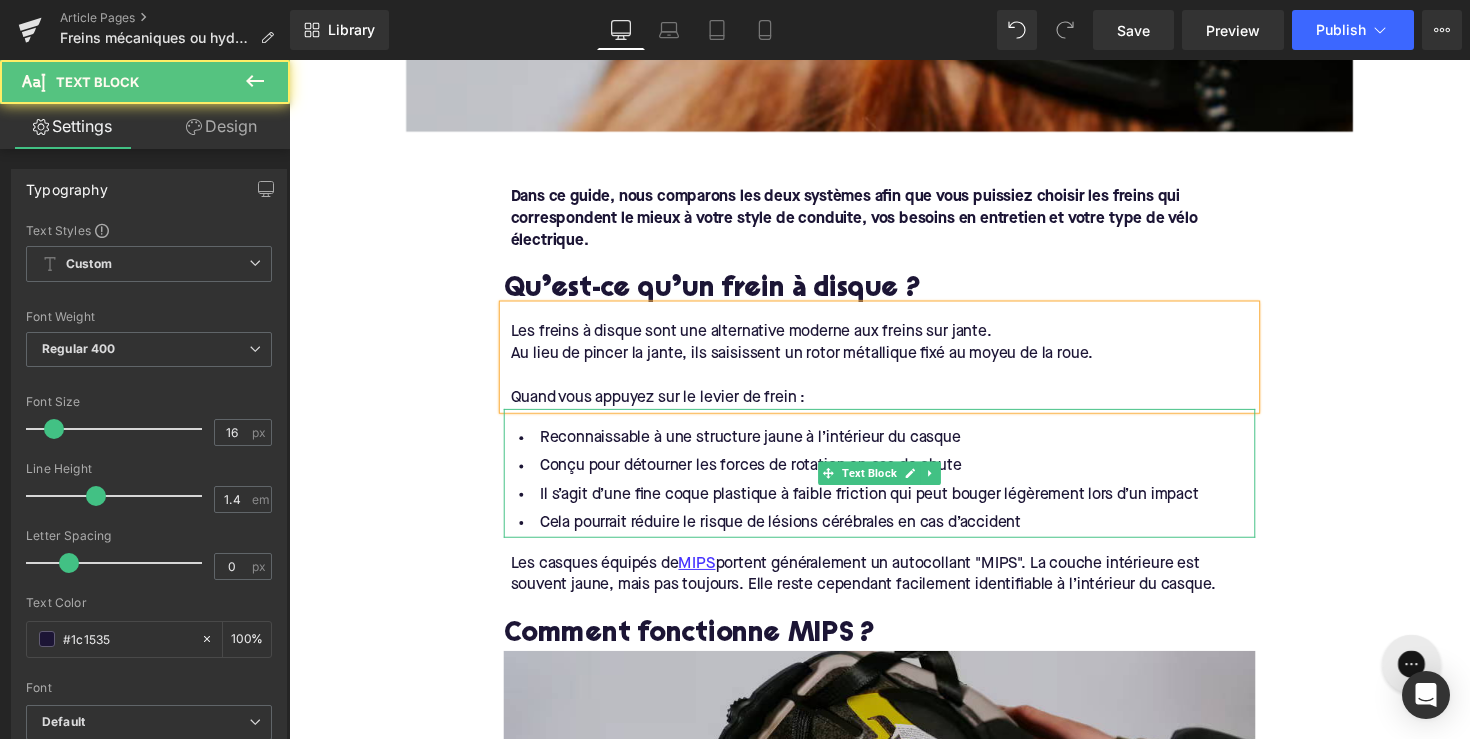click on "Il s’agit d’une fine coque plastique à faible friction qui peut bouger légèrement lors d’un impact" at bounding box center [894, 505] 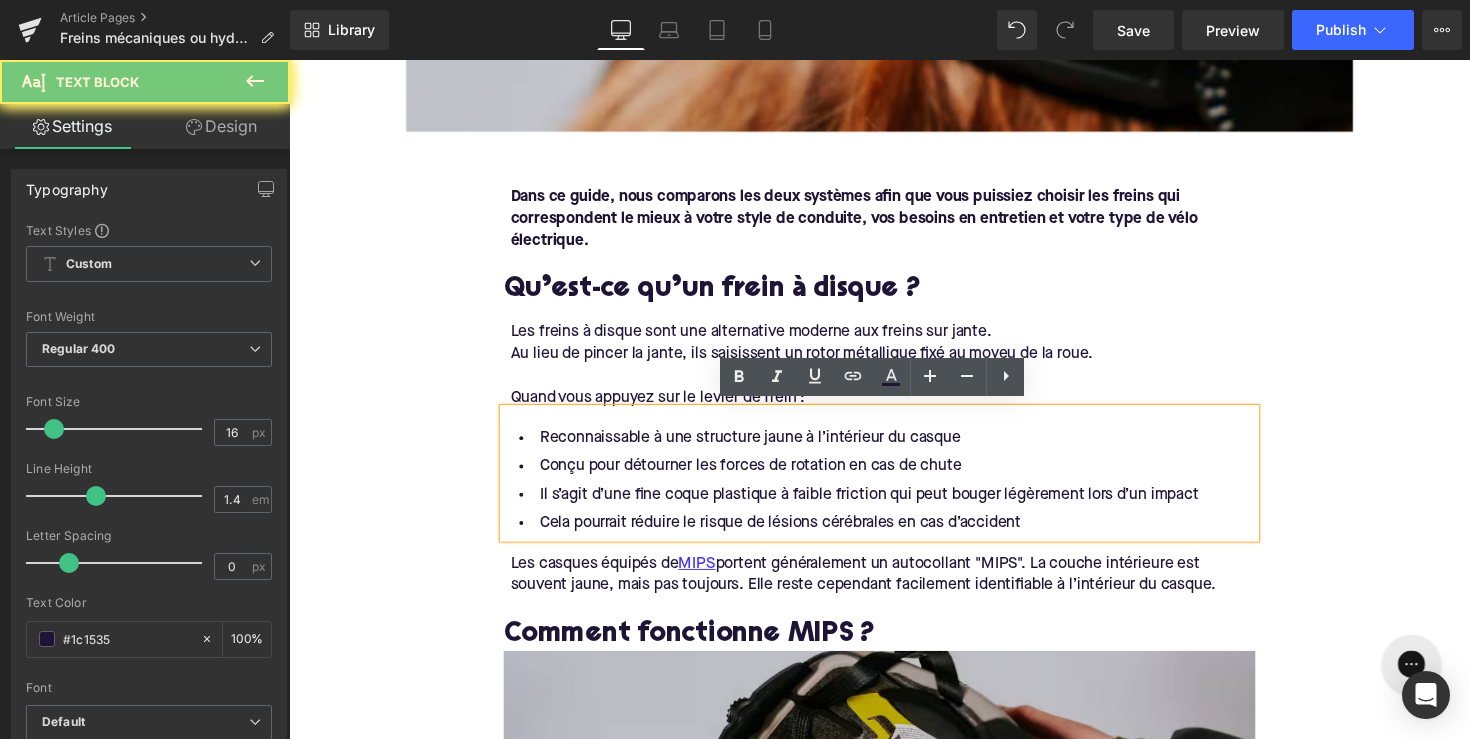 click on "Cela pourrait réduire le risque de lésions cérébrales en cas d’accident" at bounding box center (894, 534) 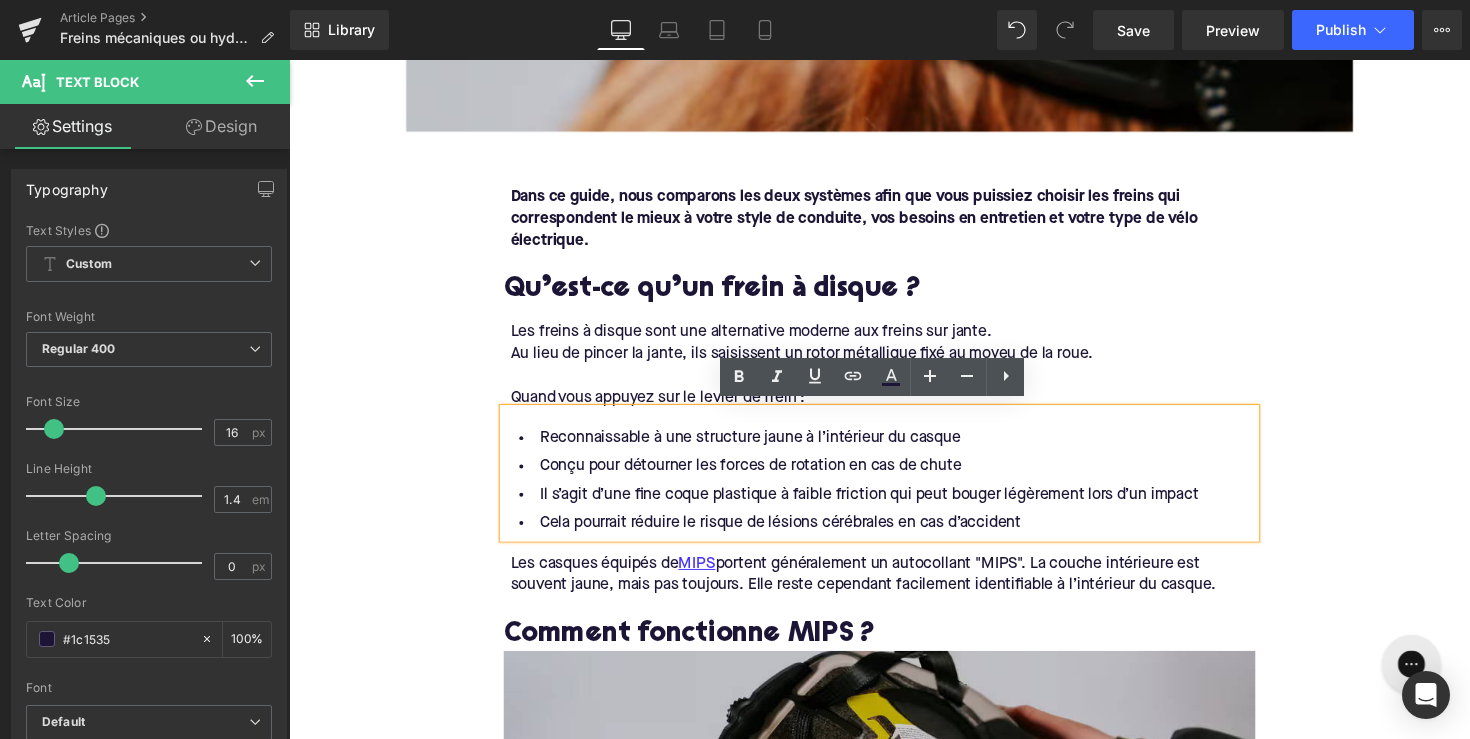 type 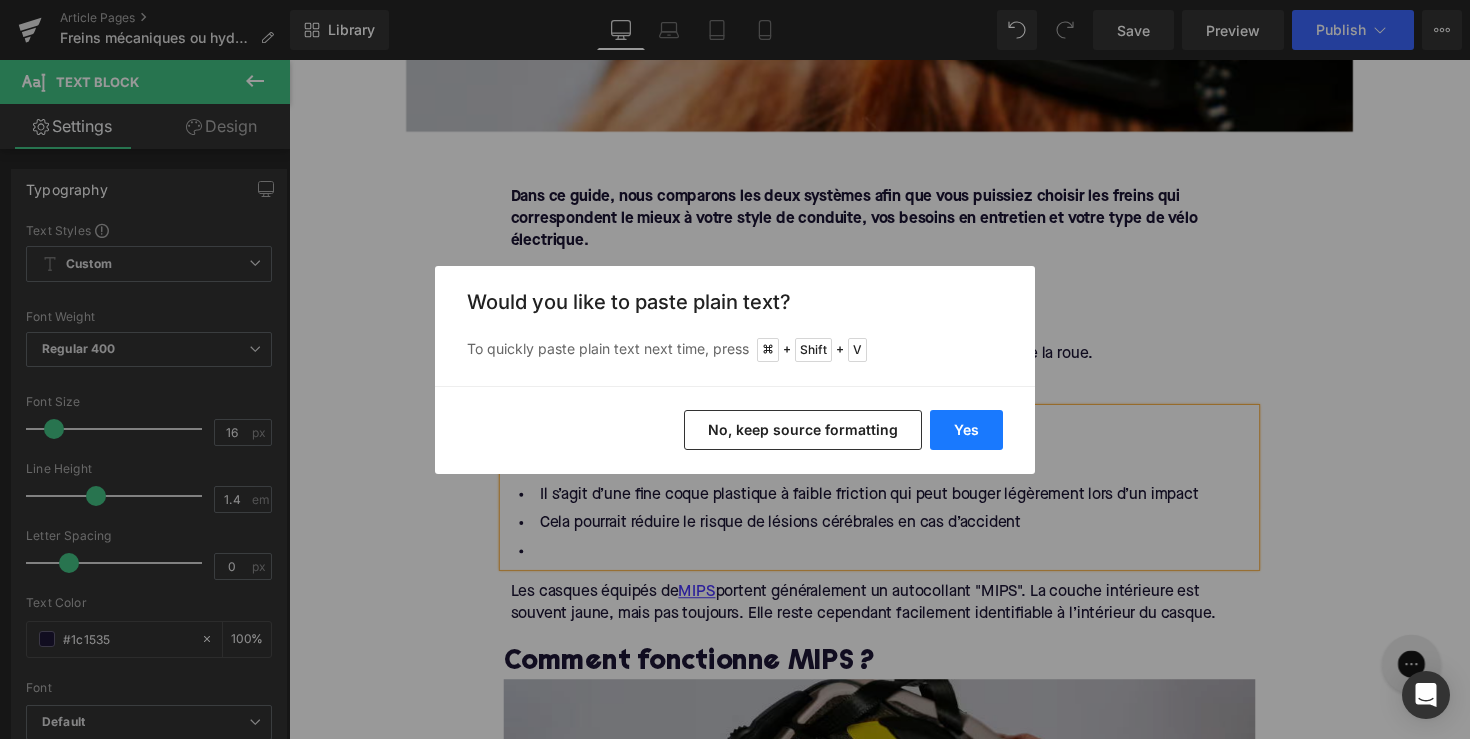 click on "Yes" at bounding box center [966, 430] 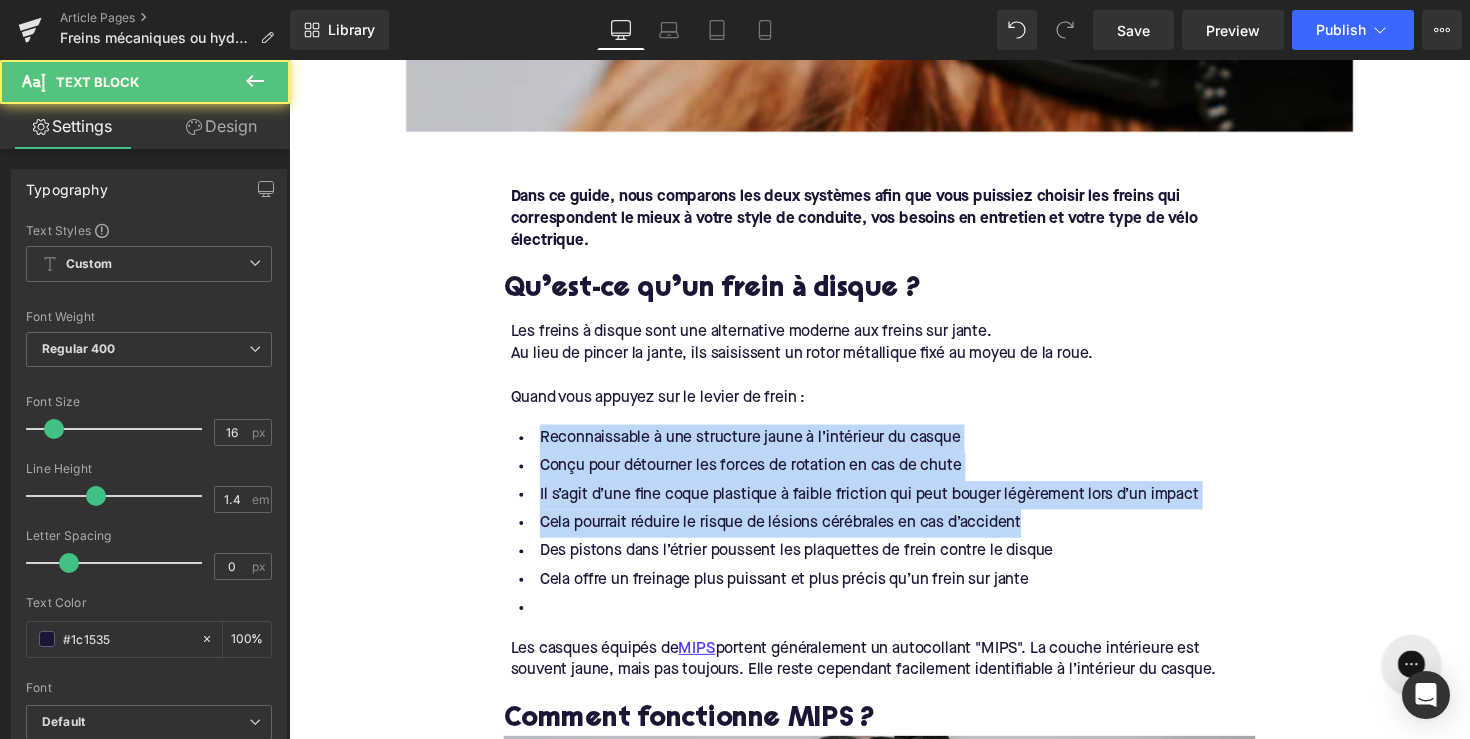 drag, startPoint x: 1043, startPoint y: 530, endPoint x: 472, endPoint y: 430, distance: 579.6904 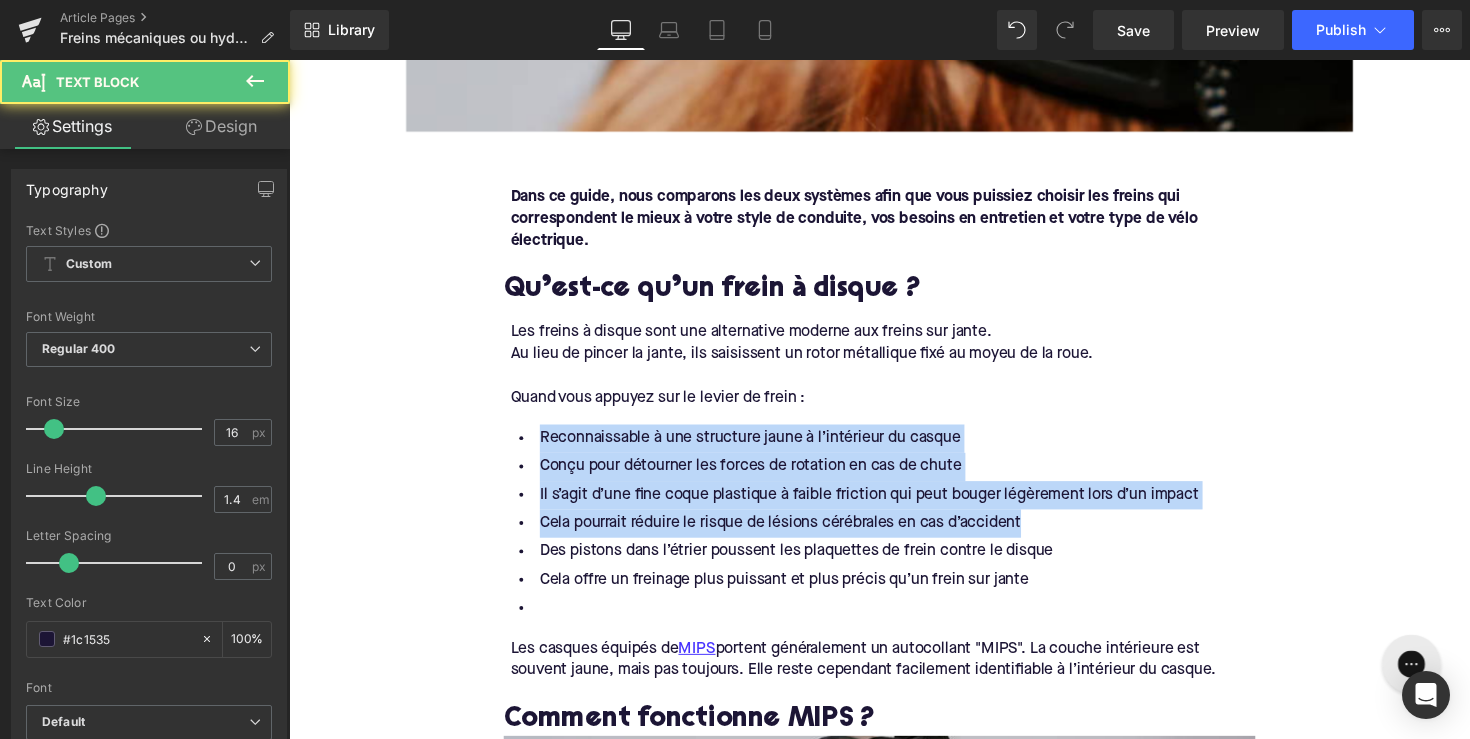 click on "Home / Freins mécaniques ou hydrauliques : quel choix pour votre vélo électrique ? Breadcrumbs         Freins mécaniques ou hydrauliques : quel choix pour votre vélo électrique ? Heading         Les freins à disque sont devenus la norme sur presque tous les nouveaux vélos, en particulier les vélos électriques. Mais une question revient souvent : faut-il opter pour des freins à disque mécaniques ou hydrauliques ? Text Block         Row         Image         Row         Row         Dans ce guide, nous comparons les deux systèmes afin que vous puissiez choisir les freins qui correspondent le mieux à votre style de conduite, vos besoins en entretien et votre type de vélo électrique. Text Block         Qu’est-ce qu’un frein à disque ? Heading         Les freins à disque sont une alternative moderne aux freins sur jante. Au lieu de pincer la jante, ils saisissent un rotor métallique fixé au moyeu de la roue. Quand vous appuyez sur le levier de frein : Text Block         Text Block" at bounding box center [894, 1181] 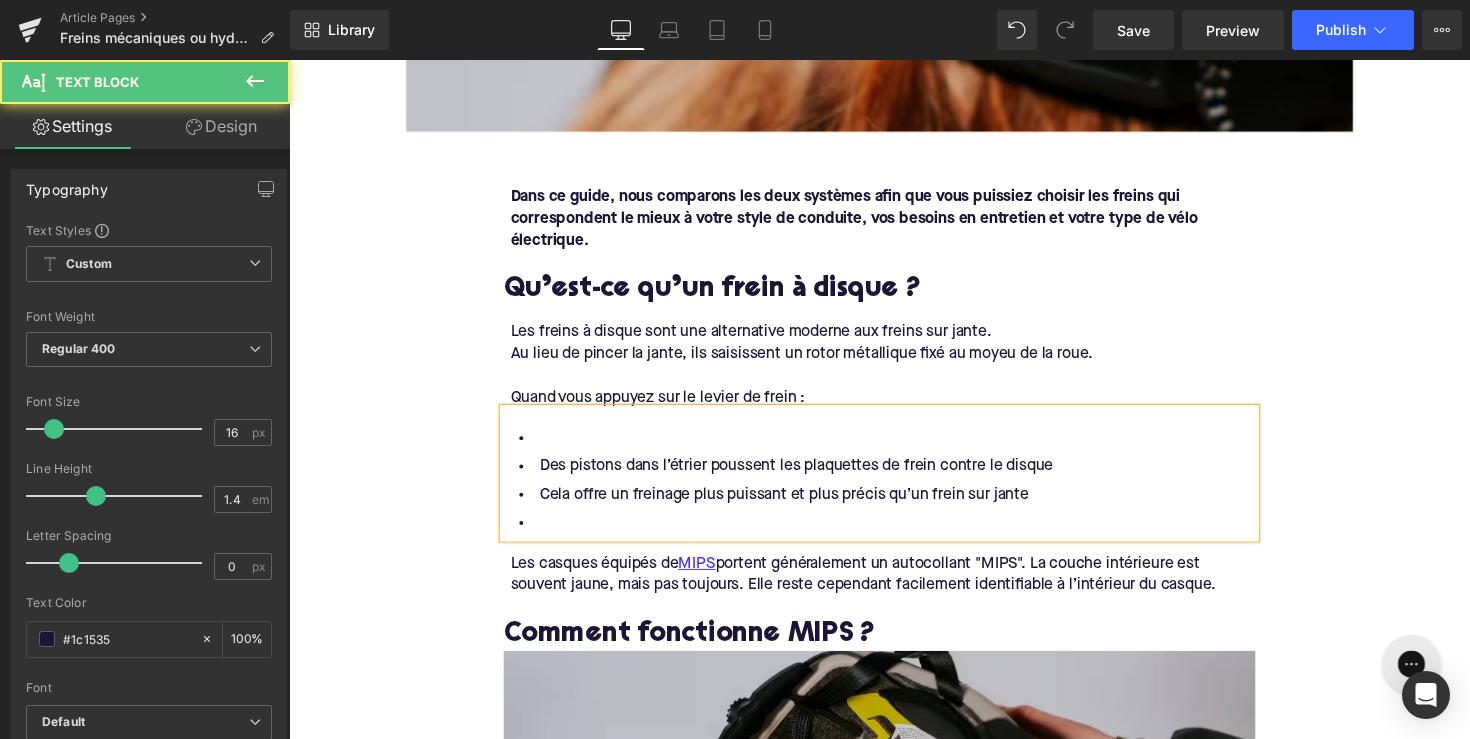click on "Cela offre un freinage plus puissant et plus précis qu’un frein sur jante" at bounding box center (894, 505) 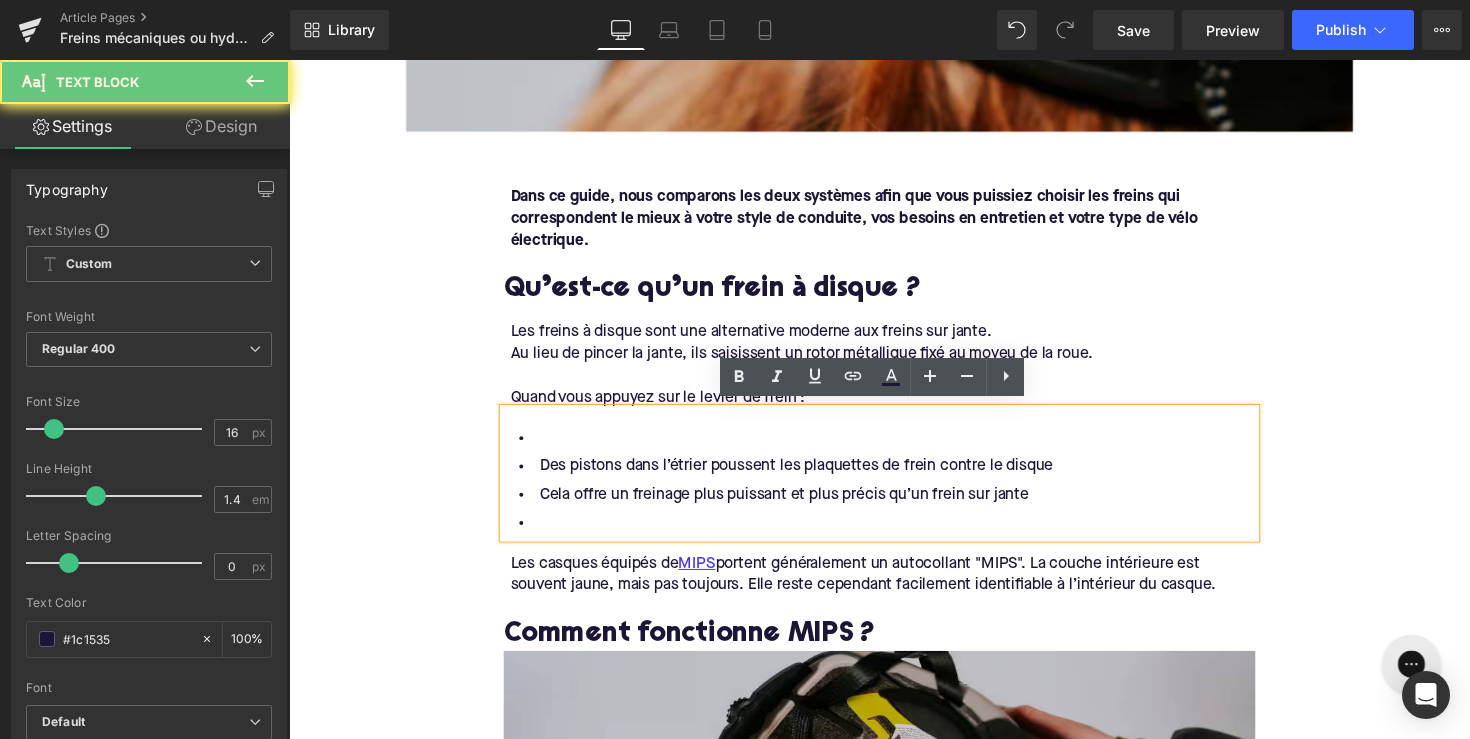 click on "Des pistons dans l’étrier poussent les plaquettes de frein contre le disque" at bounding box center [894, 476] 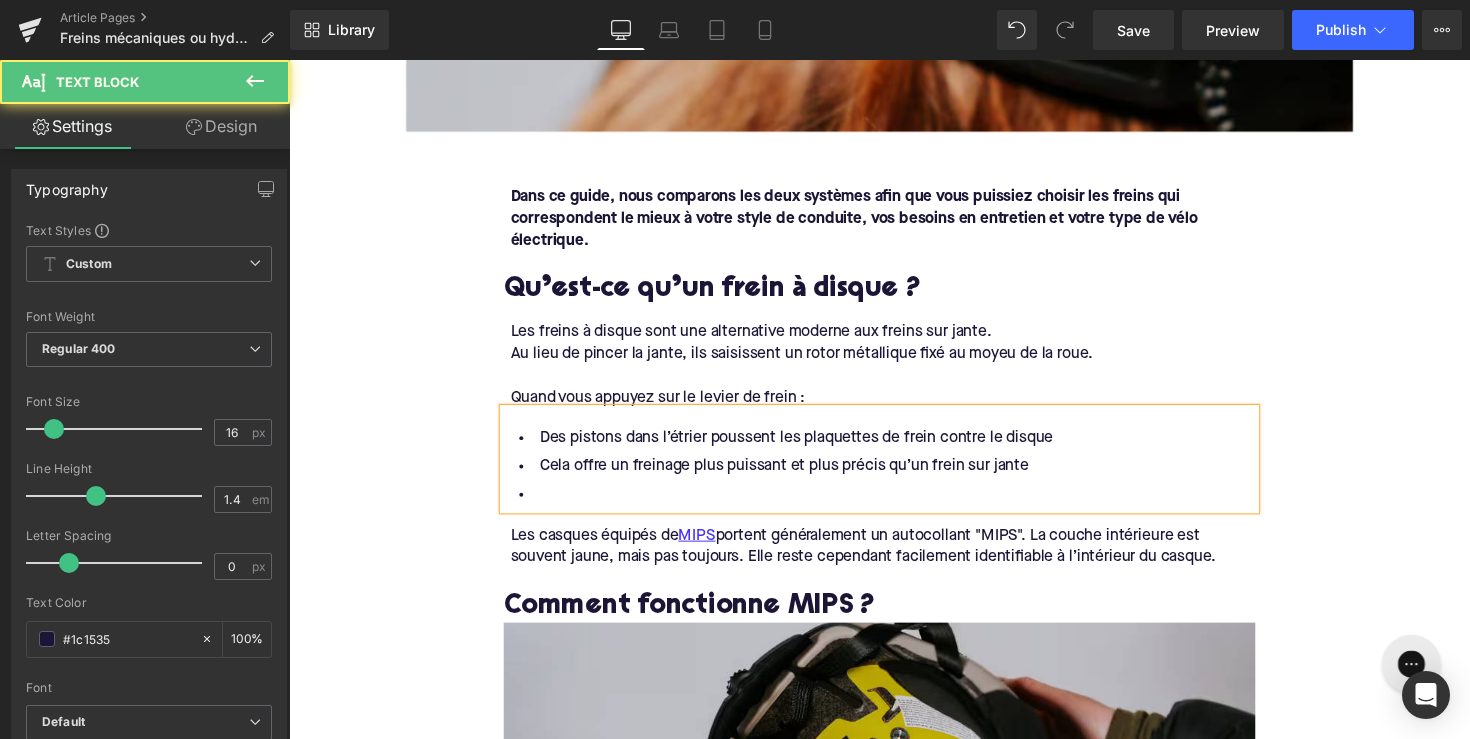 click at bounding box center [894, 505] 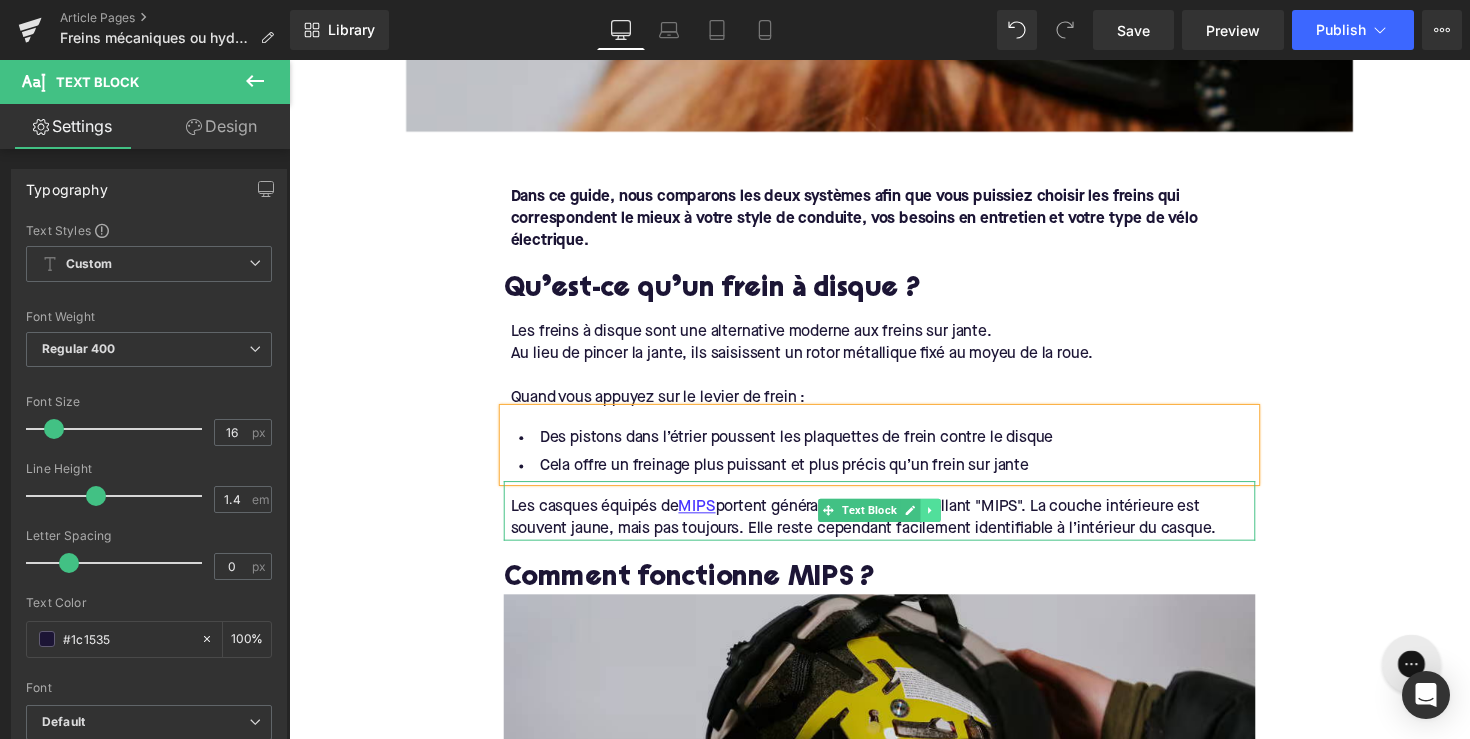 click 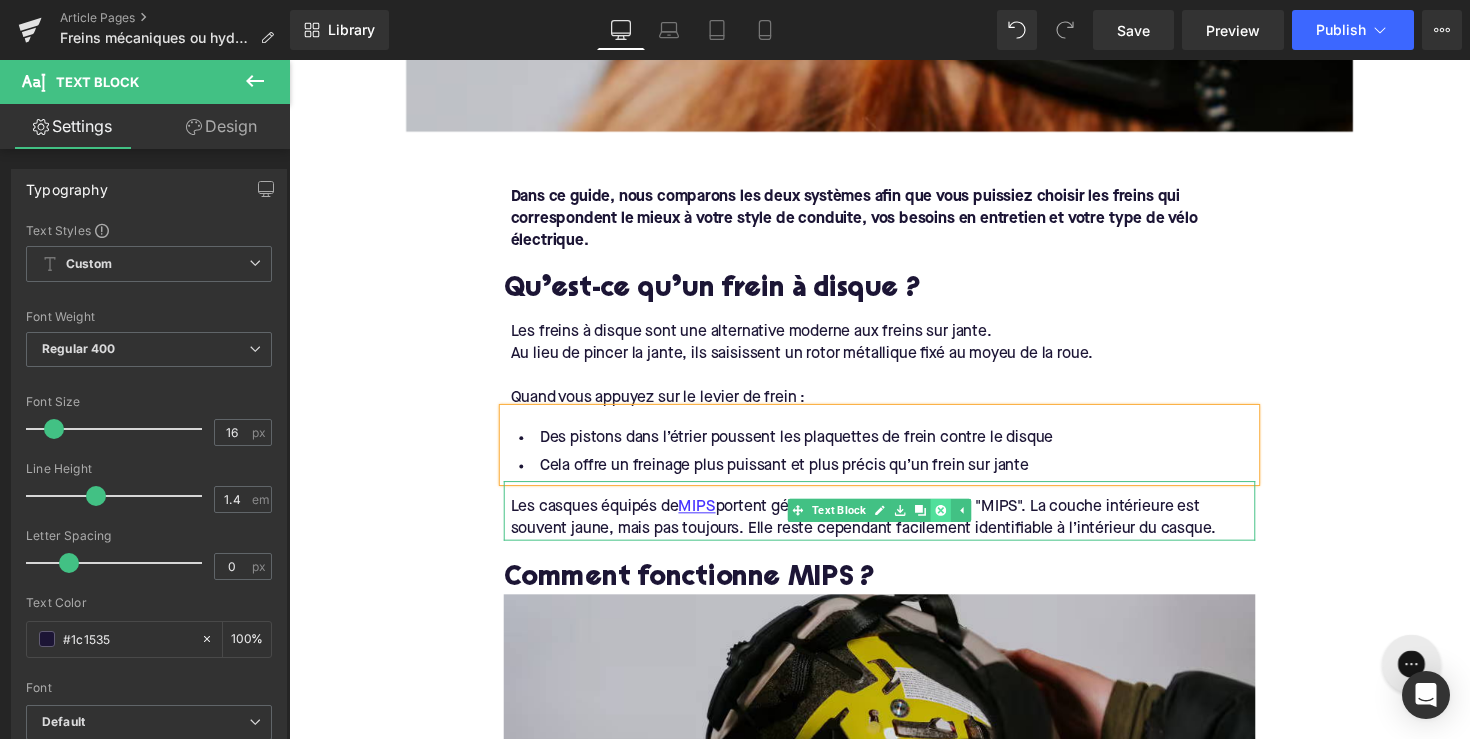 click at bounding box center [956, 521] 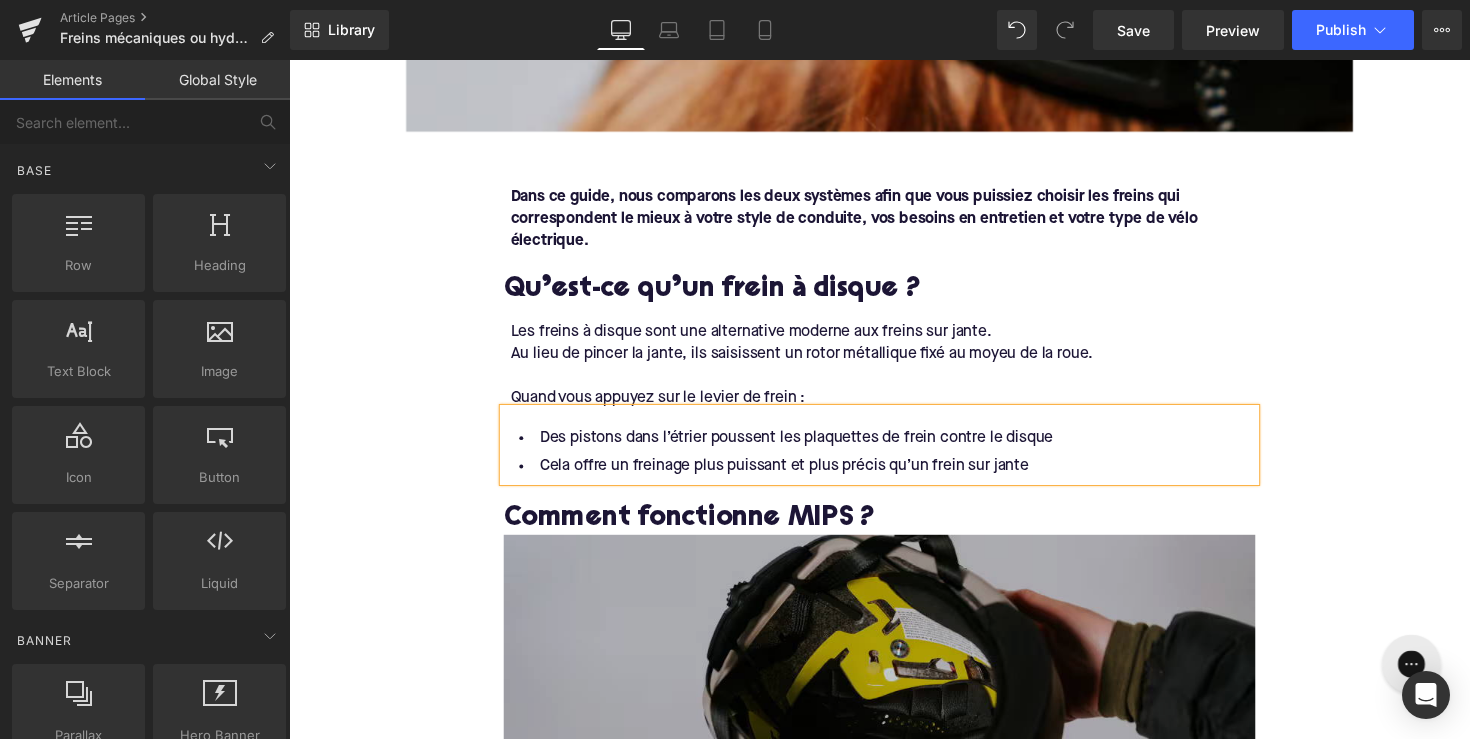 scroll, scrollTop: 1160, scrollLeft: 0, axis: vertical 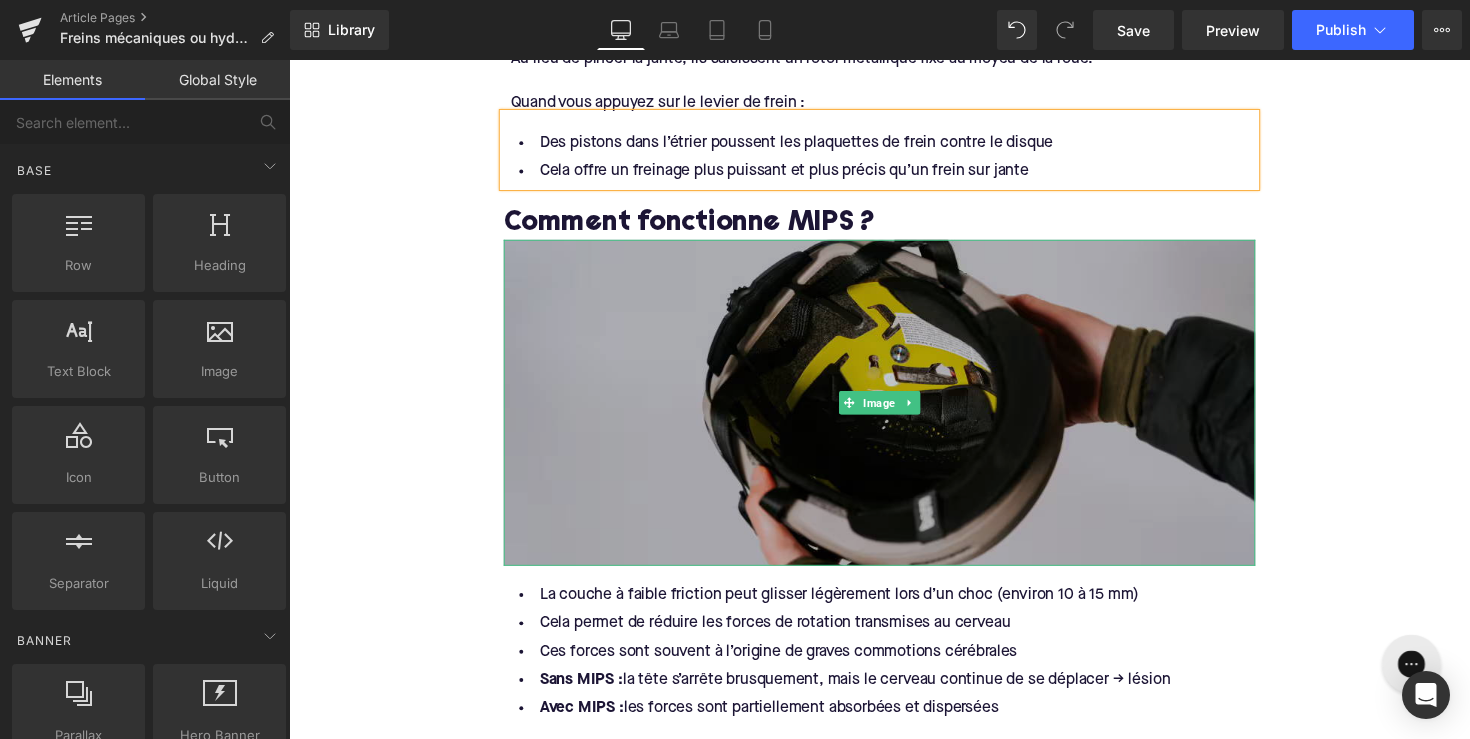 click at bounding box center [894, 411] 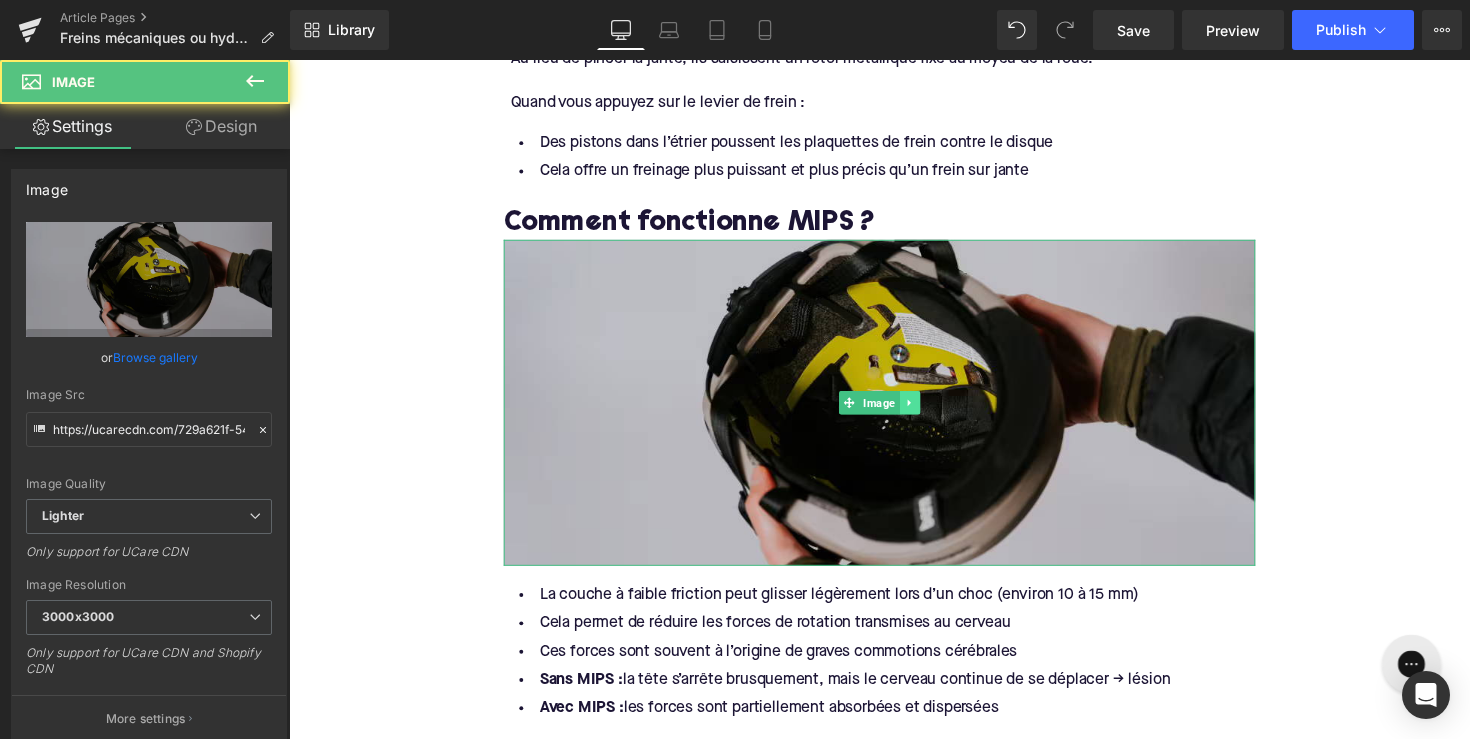 click 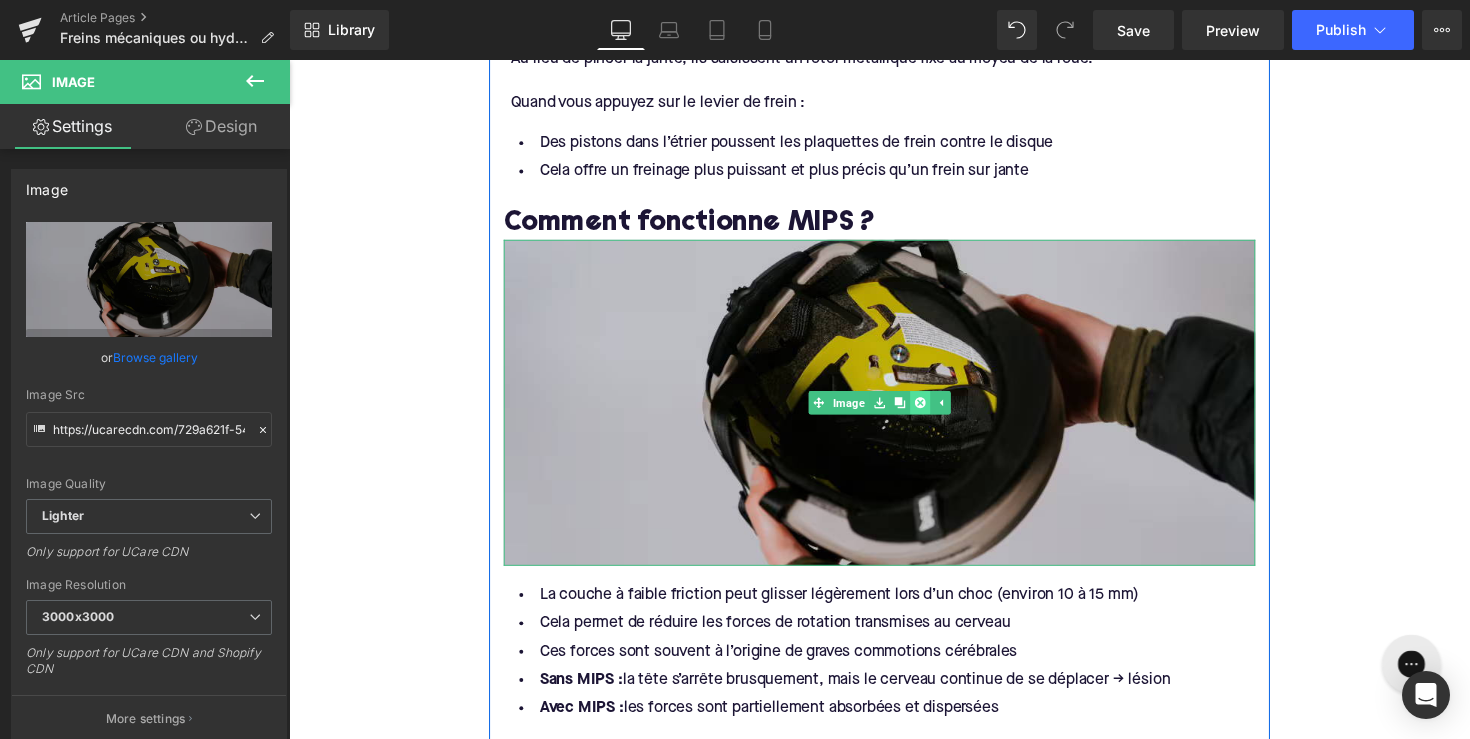 click at bounding box center [935, 411] 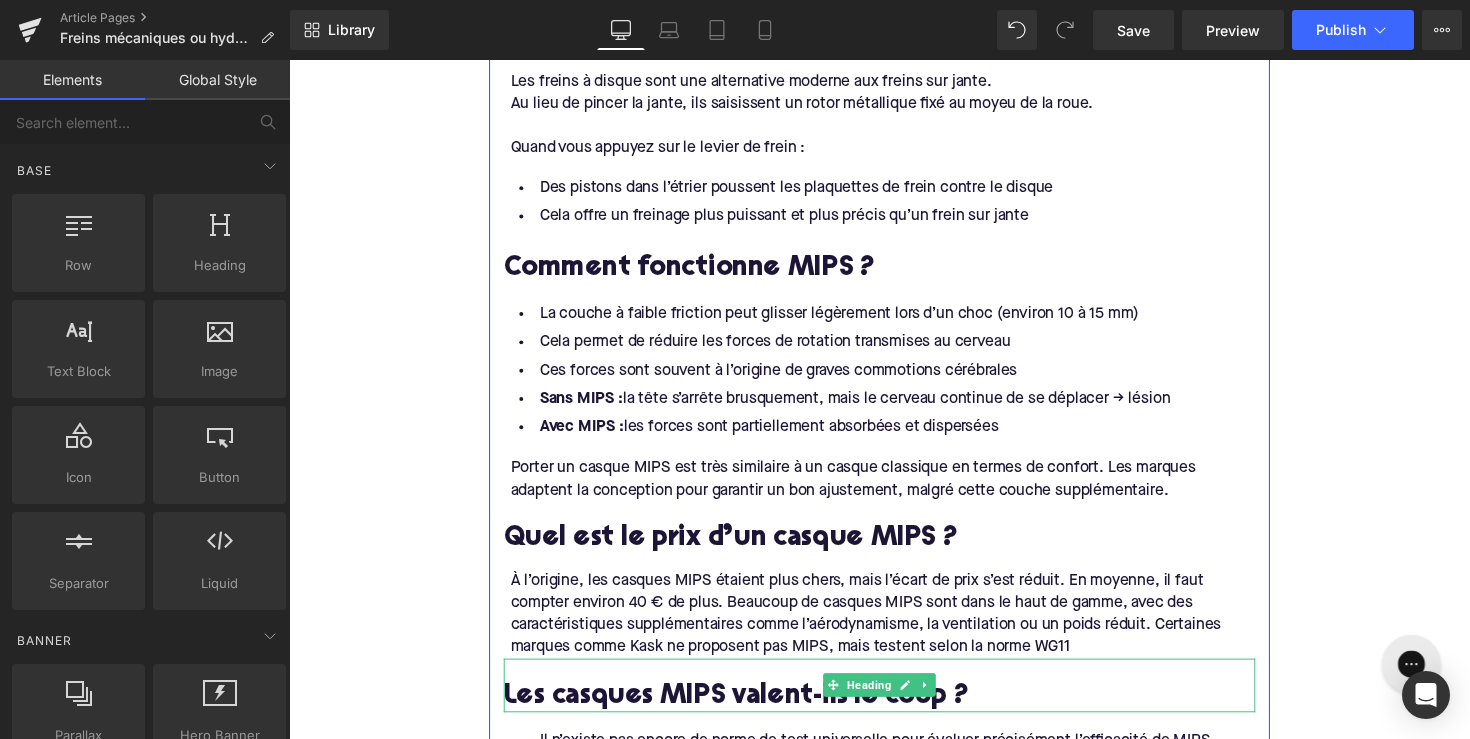 scroll, scrollTop: 933, scrollLeft: 0, axis: vertical 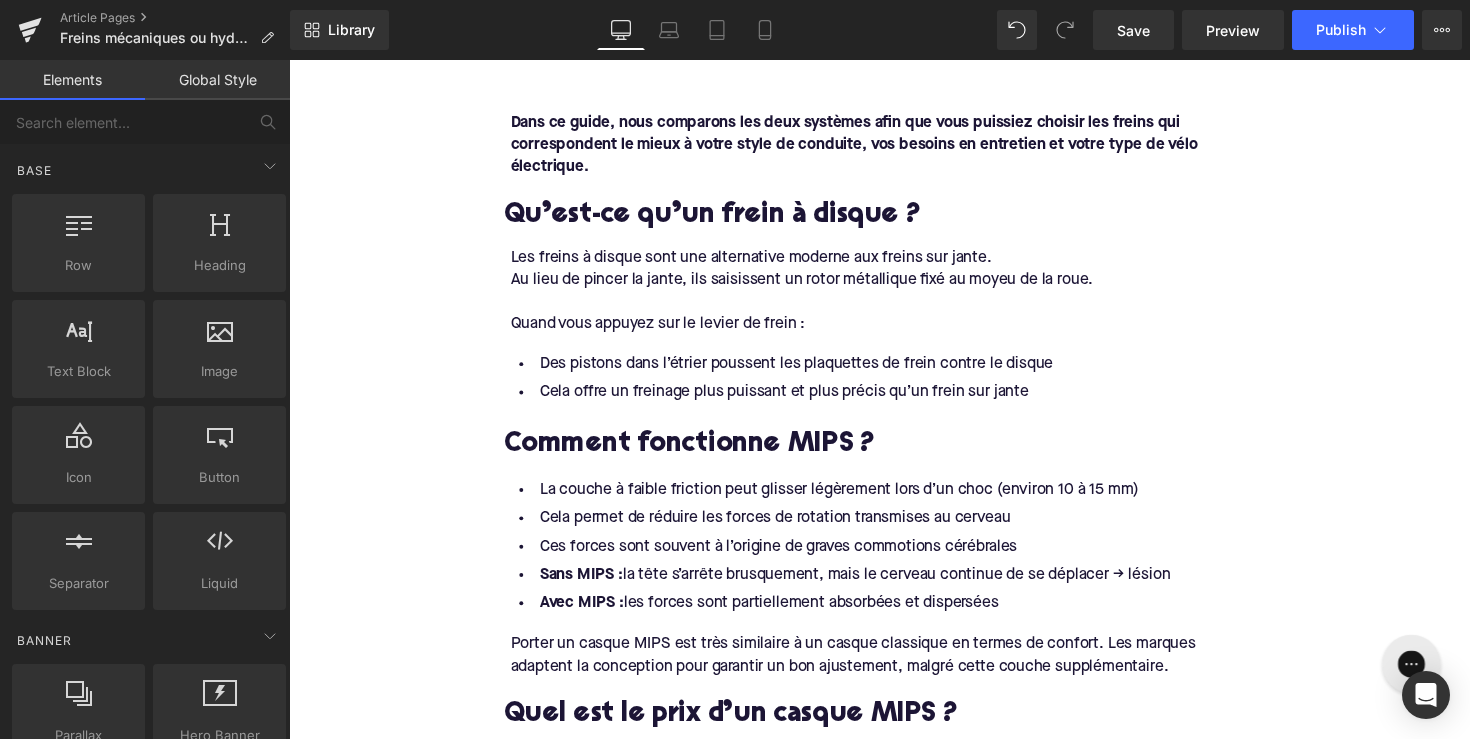 click on "Comment fonctionne MIPS ?" at bounding box center (894, 455) 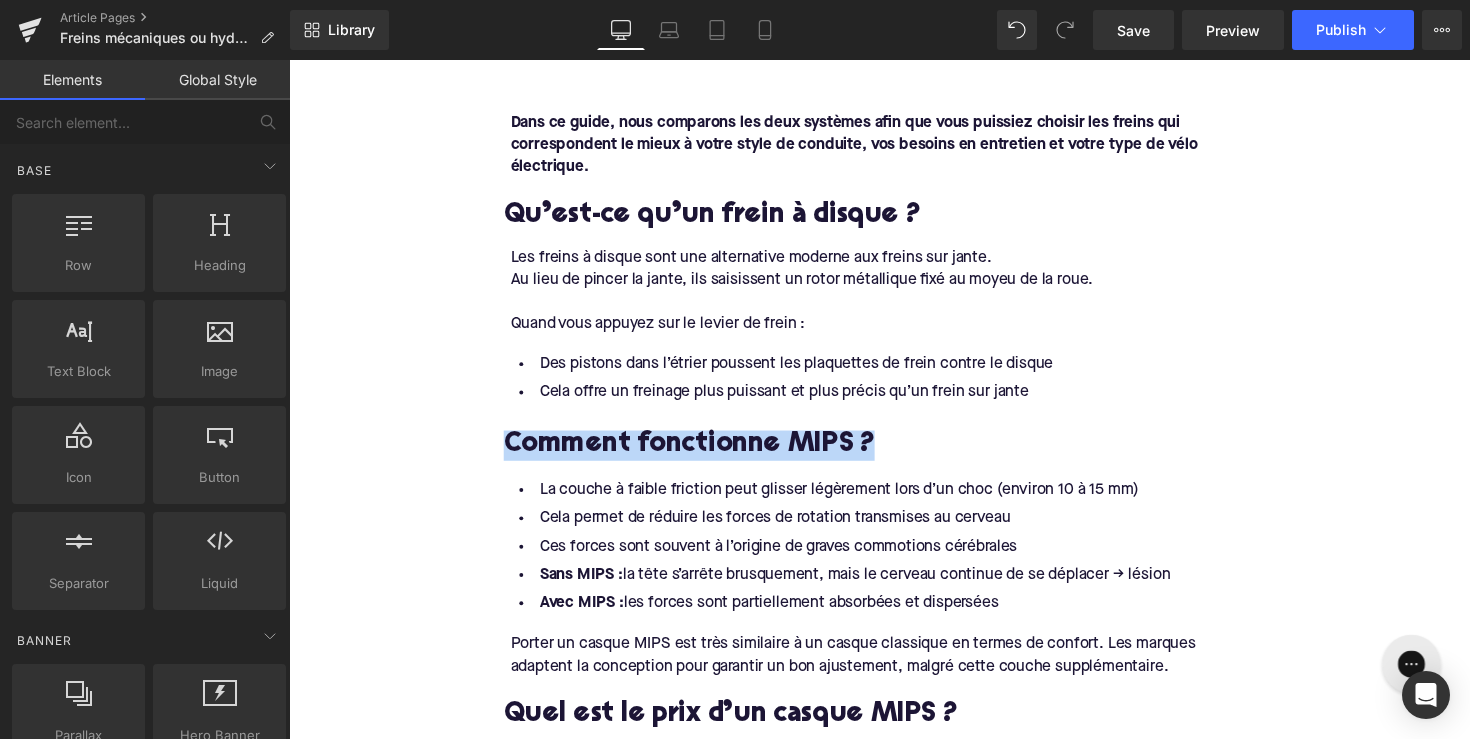 click on "Comment fonctionne MIPS ?" at bounding box center [894, 455] 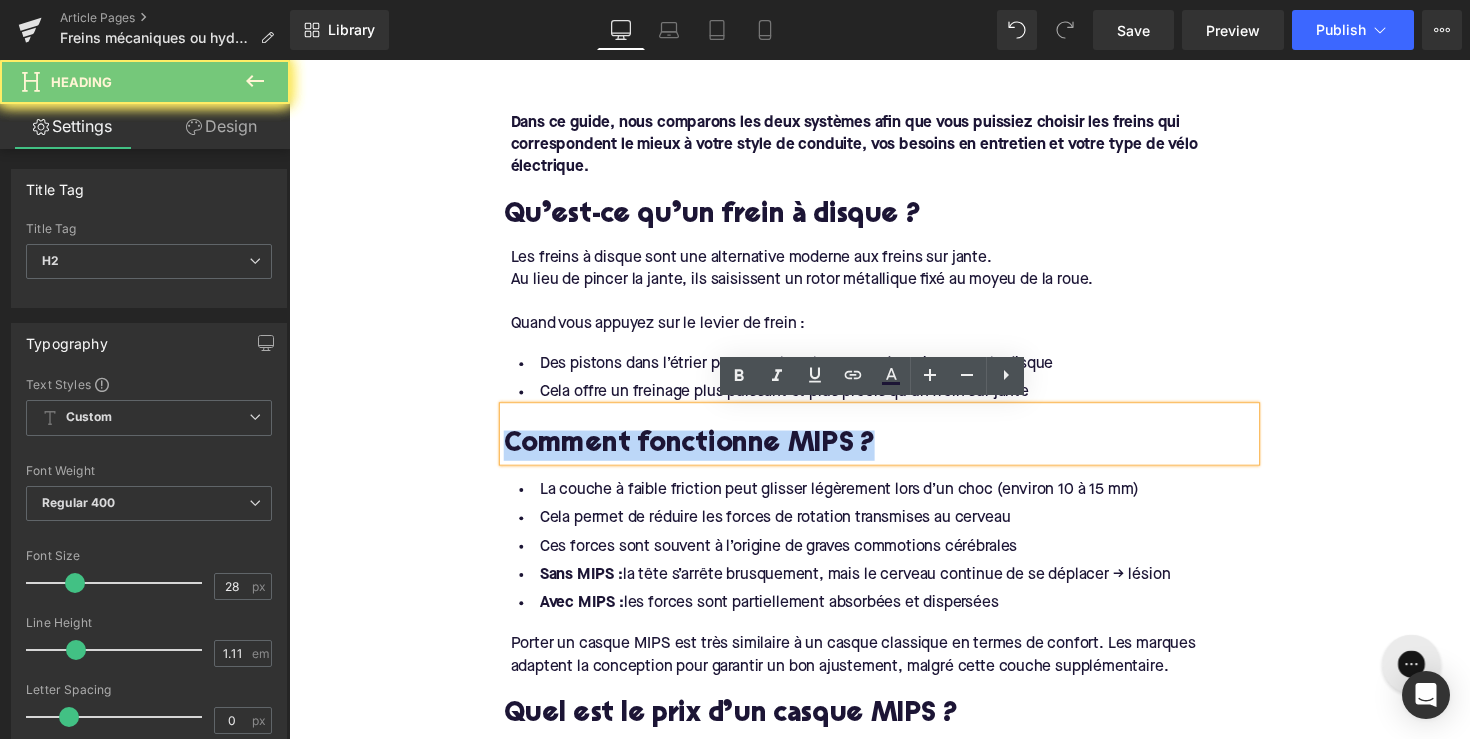 paste 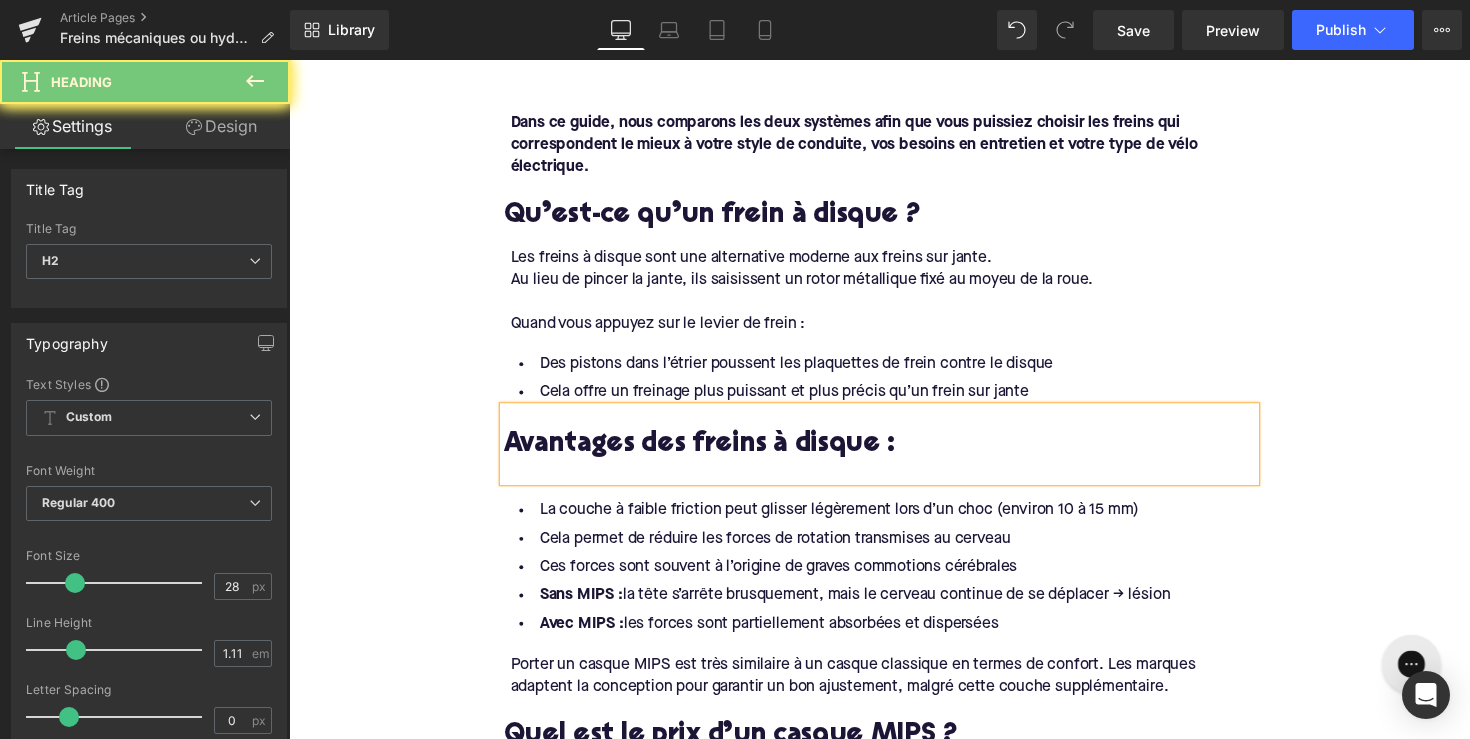 click on "Avantages des freins à disque :" at bounding box center [894, 455] 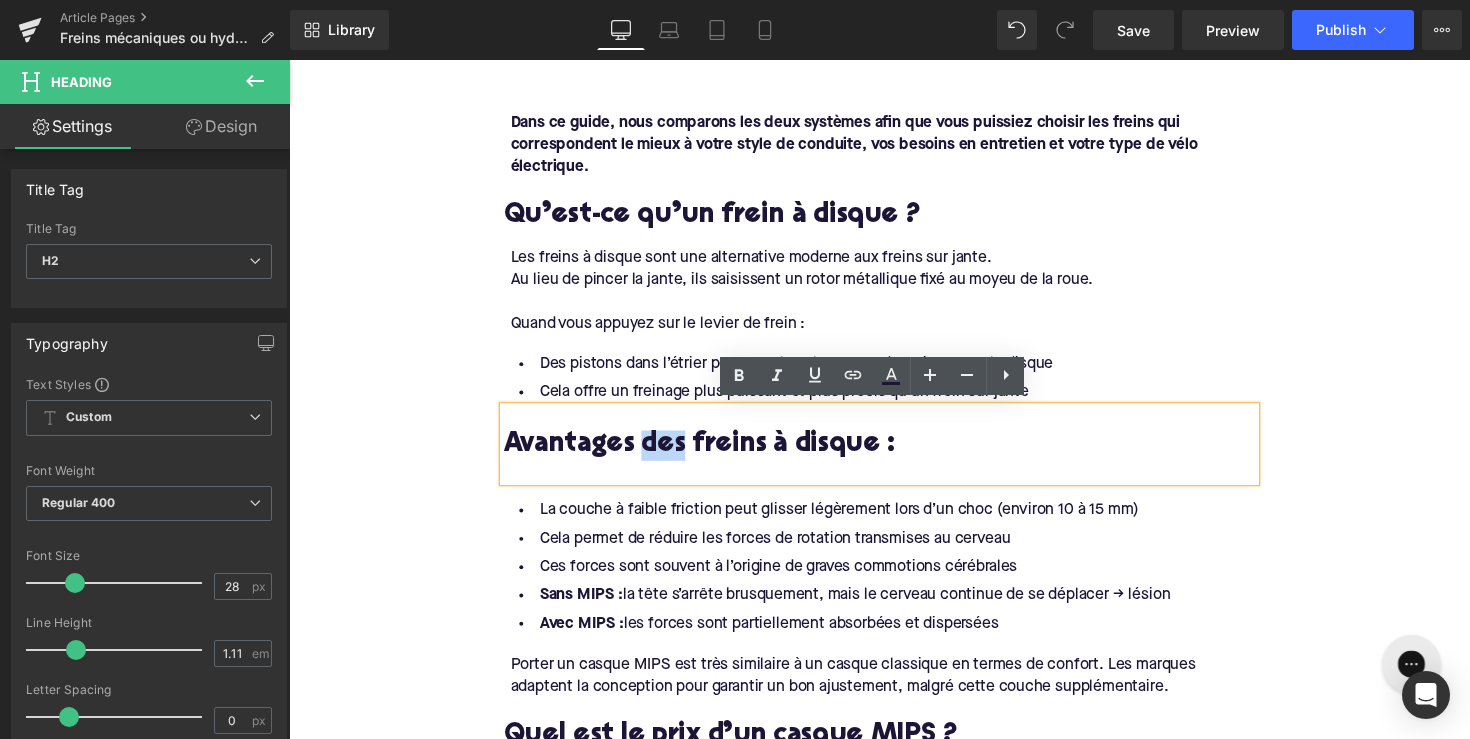 click on "Avantages des freins à disque :" at bounding box center [894, 455] 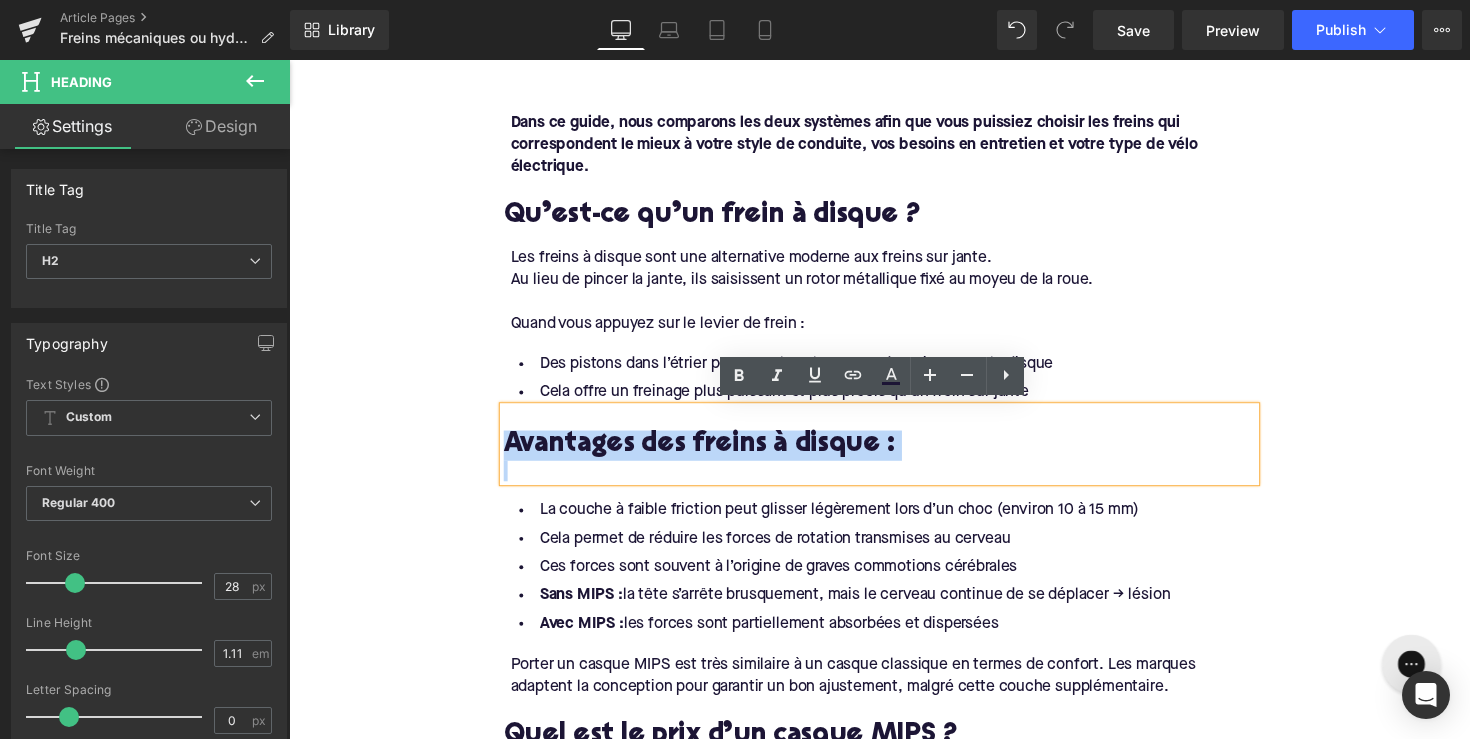 click on "Avantages des freins à disque :" at bounding box center [894, 455] 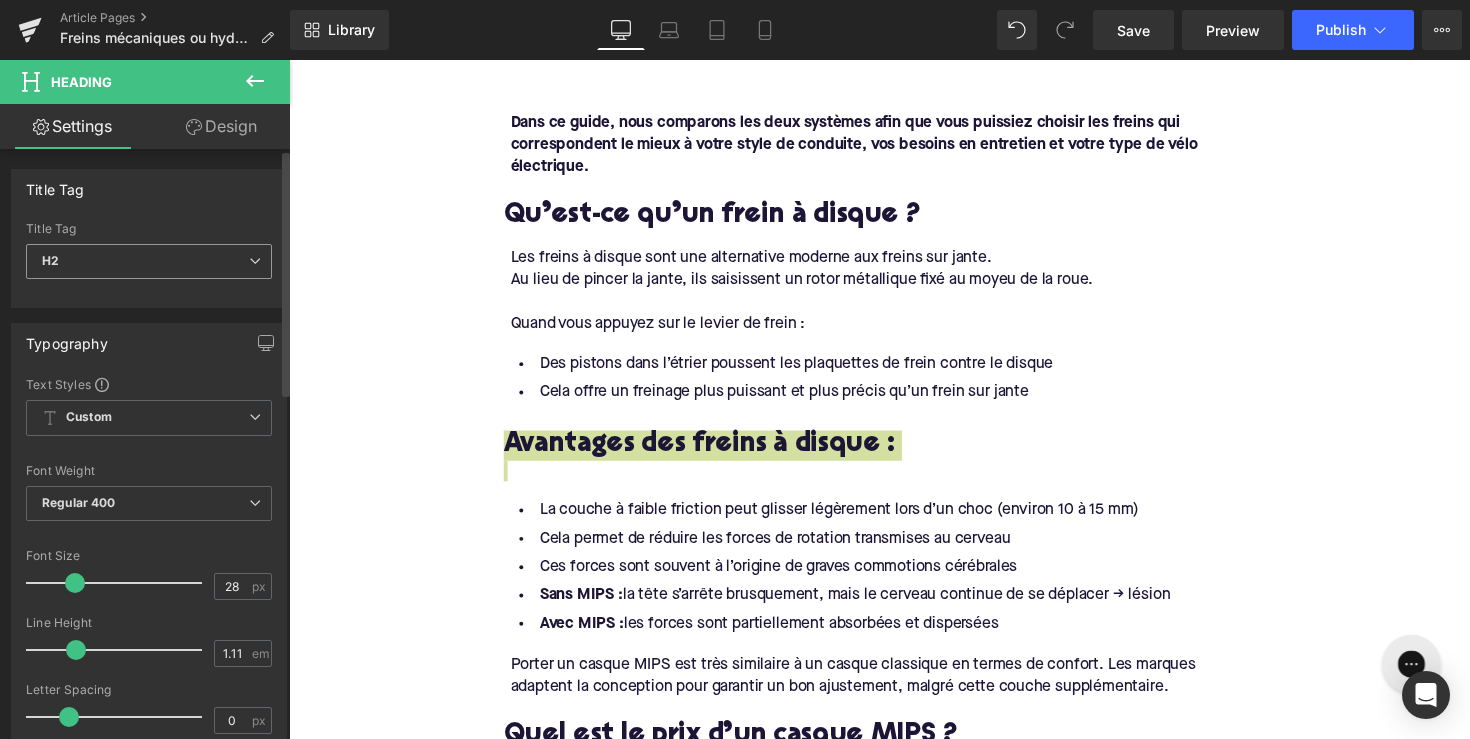 click on "H2" at bounding box center [149, 261] 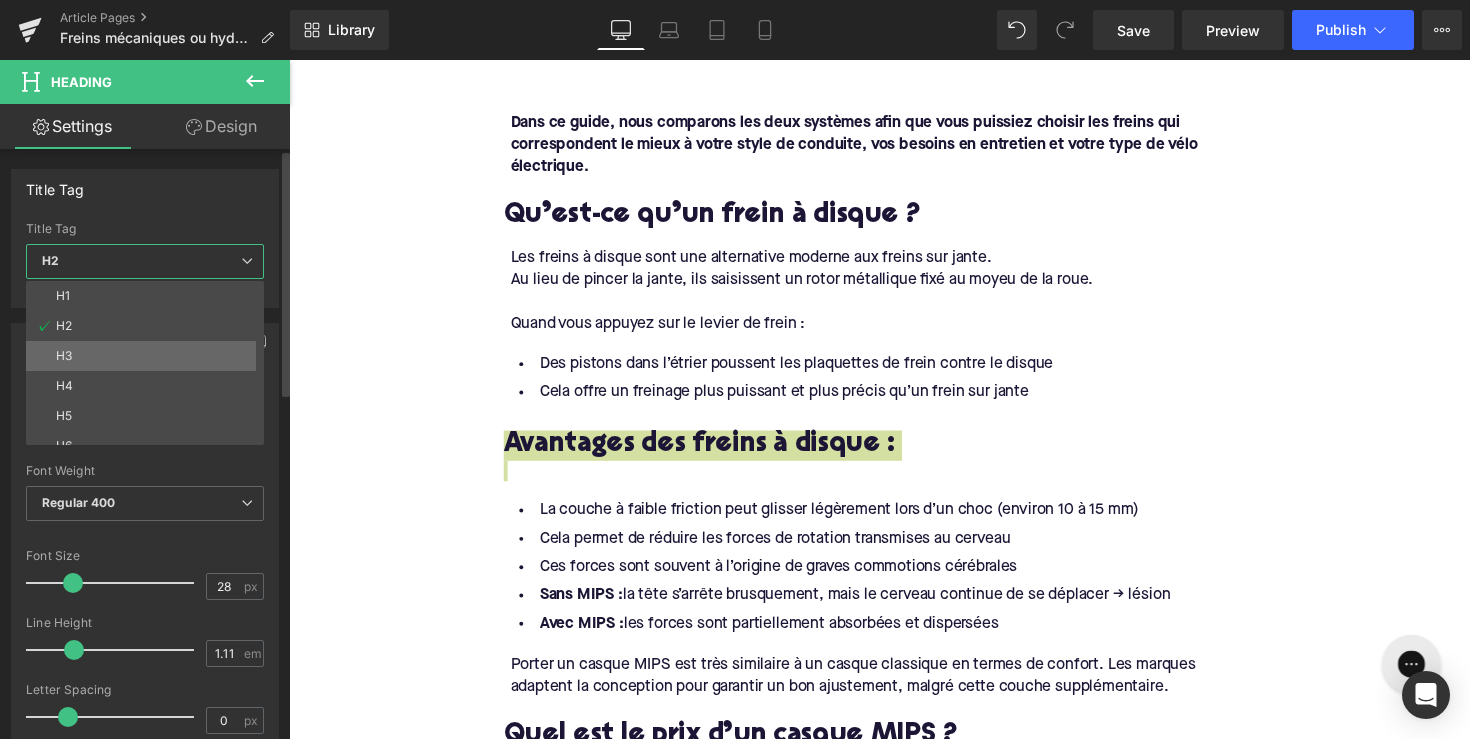 click on "H3" at bounding box center (149, 356) 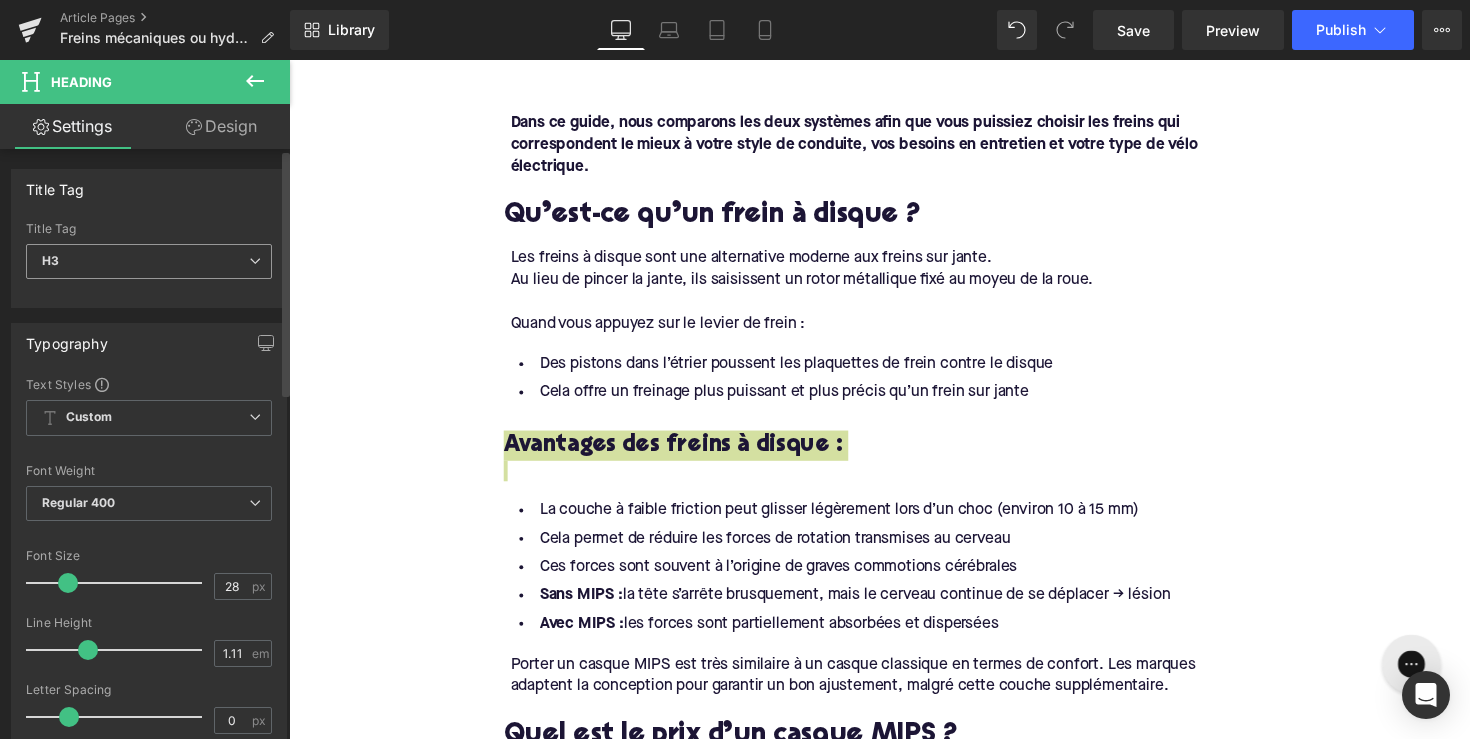 type on "24" 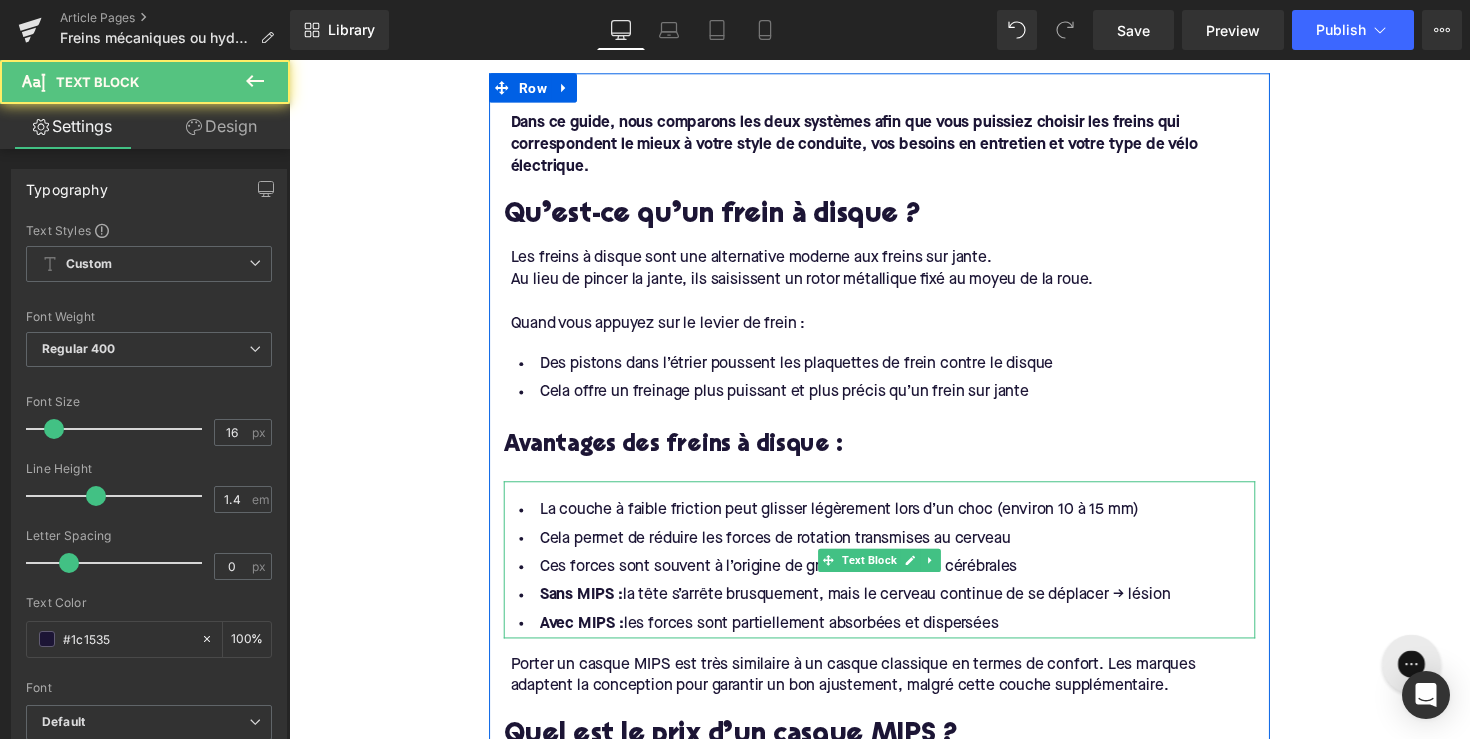 click on "Avec MIPS :  les forces sont partiellement absorbées et dispersées" at bounding box center [894, 638] 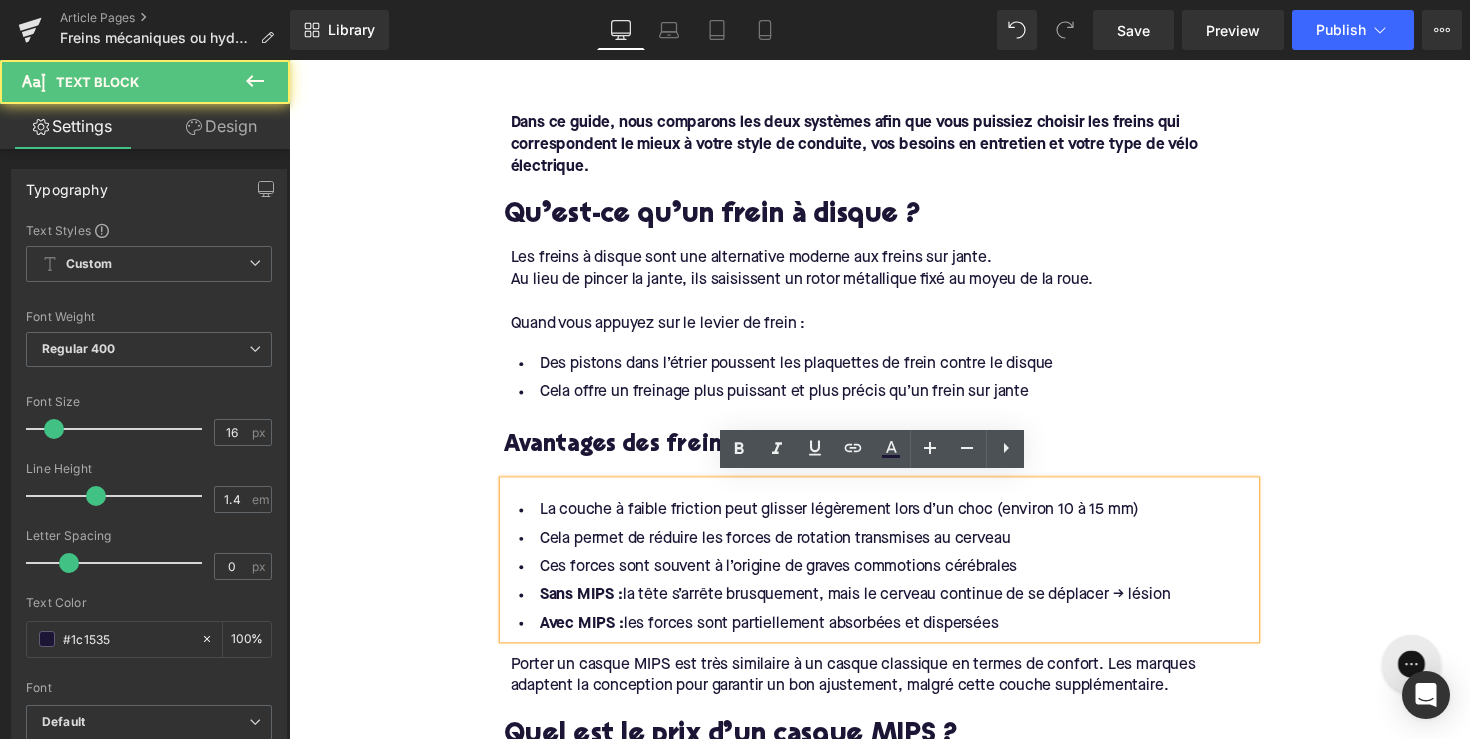 click on "Avec MIPS :  les forces sont partiellement absorbées et dispersées" at bounding box center [894, 638] 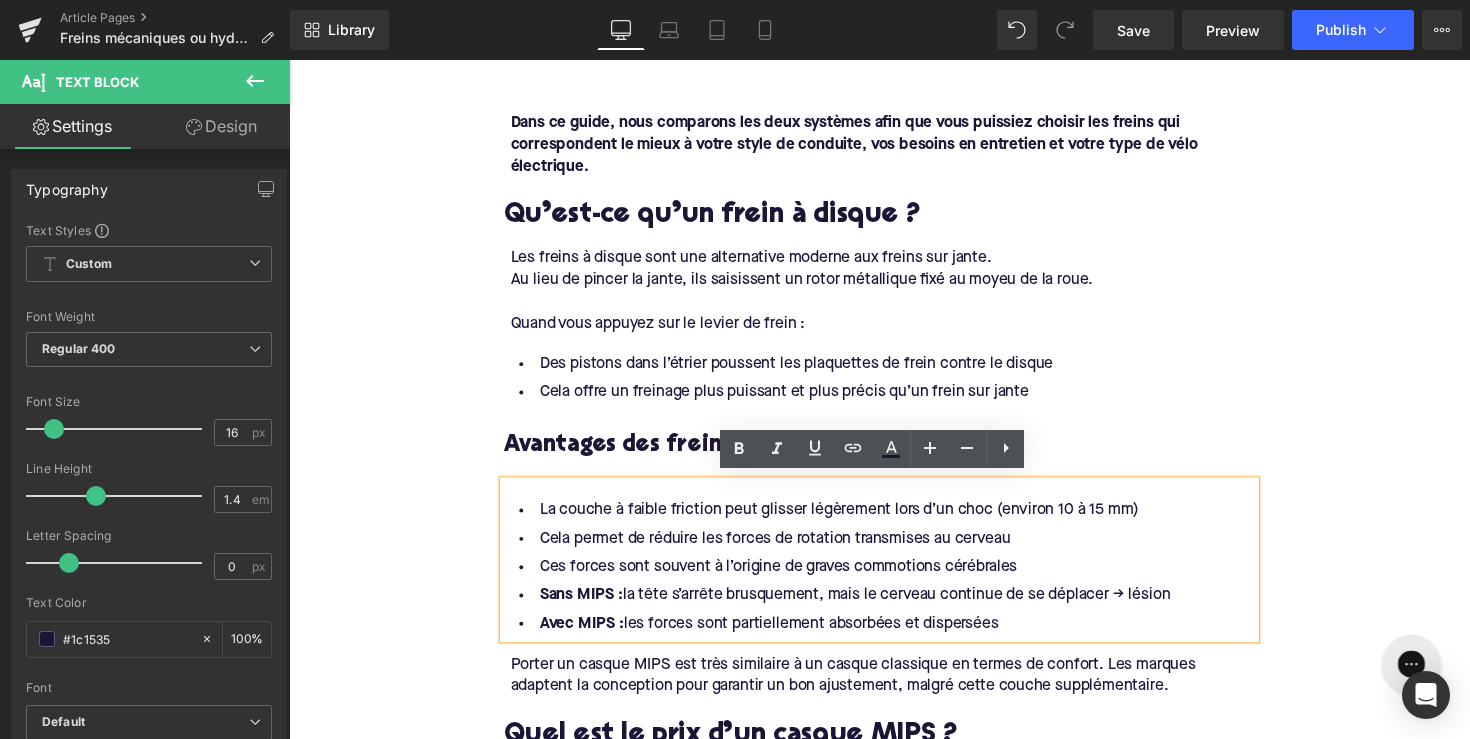 type 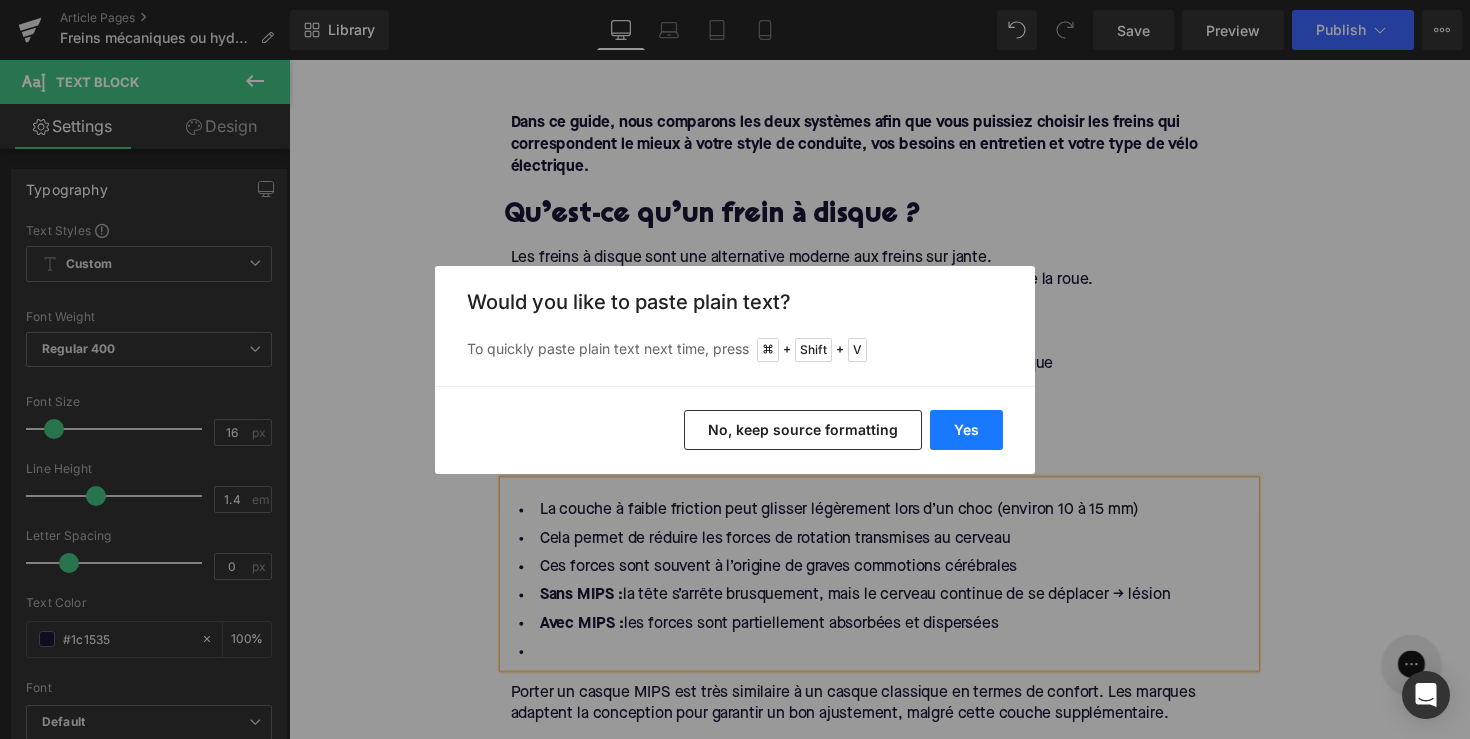click on "Yes" at bounding box center [966, 430] 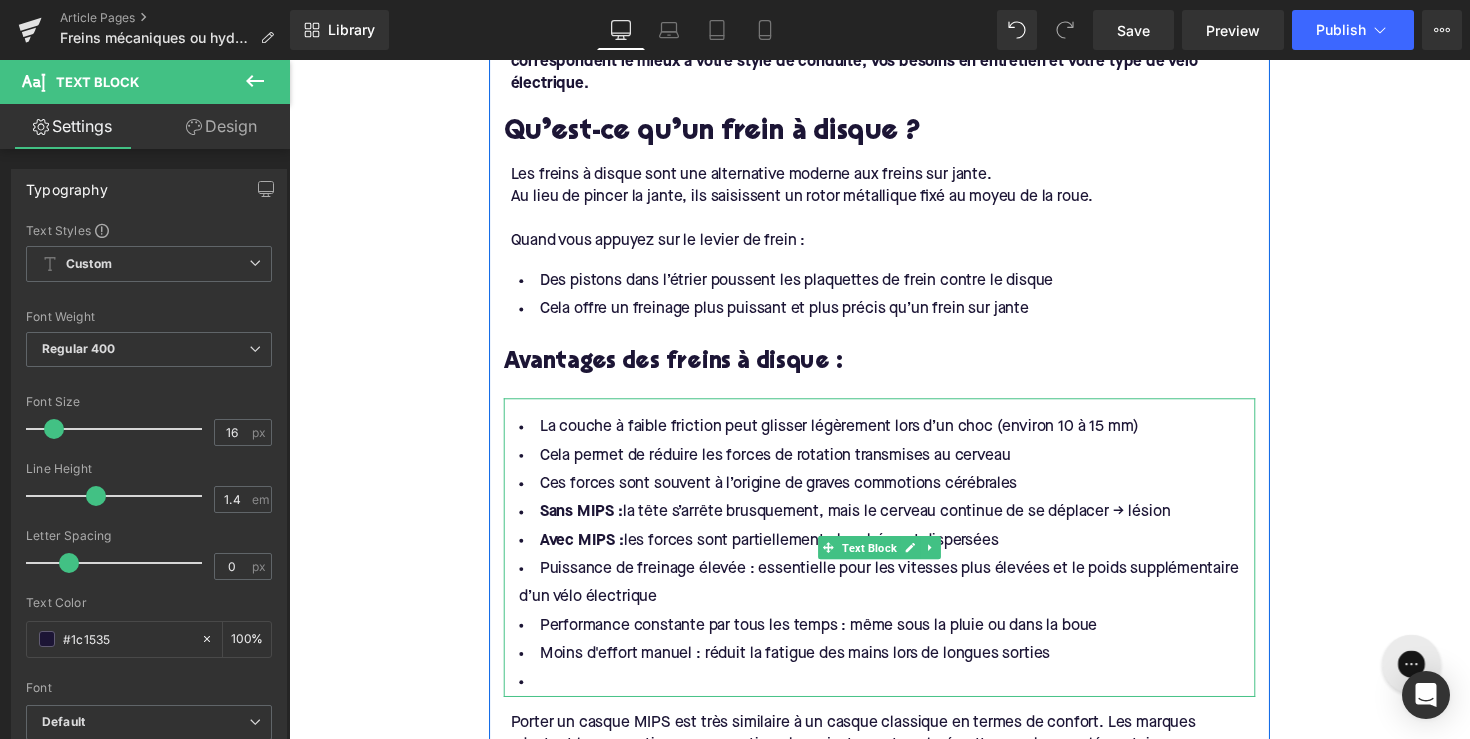 scroll, scrollTop: 1088, scrollLeft: 0, axis: vertical 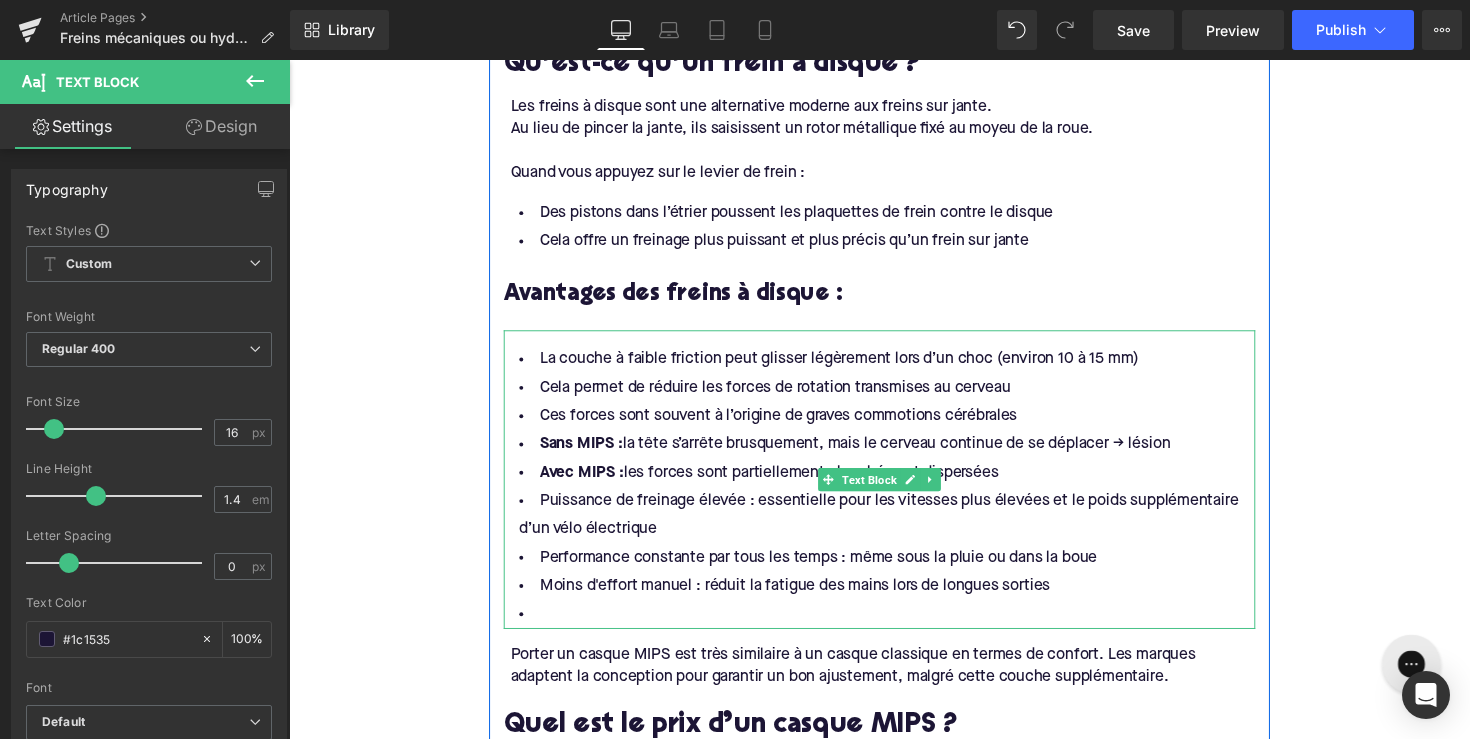 click at bounding box center (894, 628) 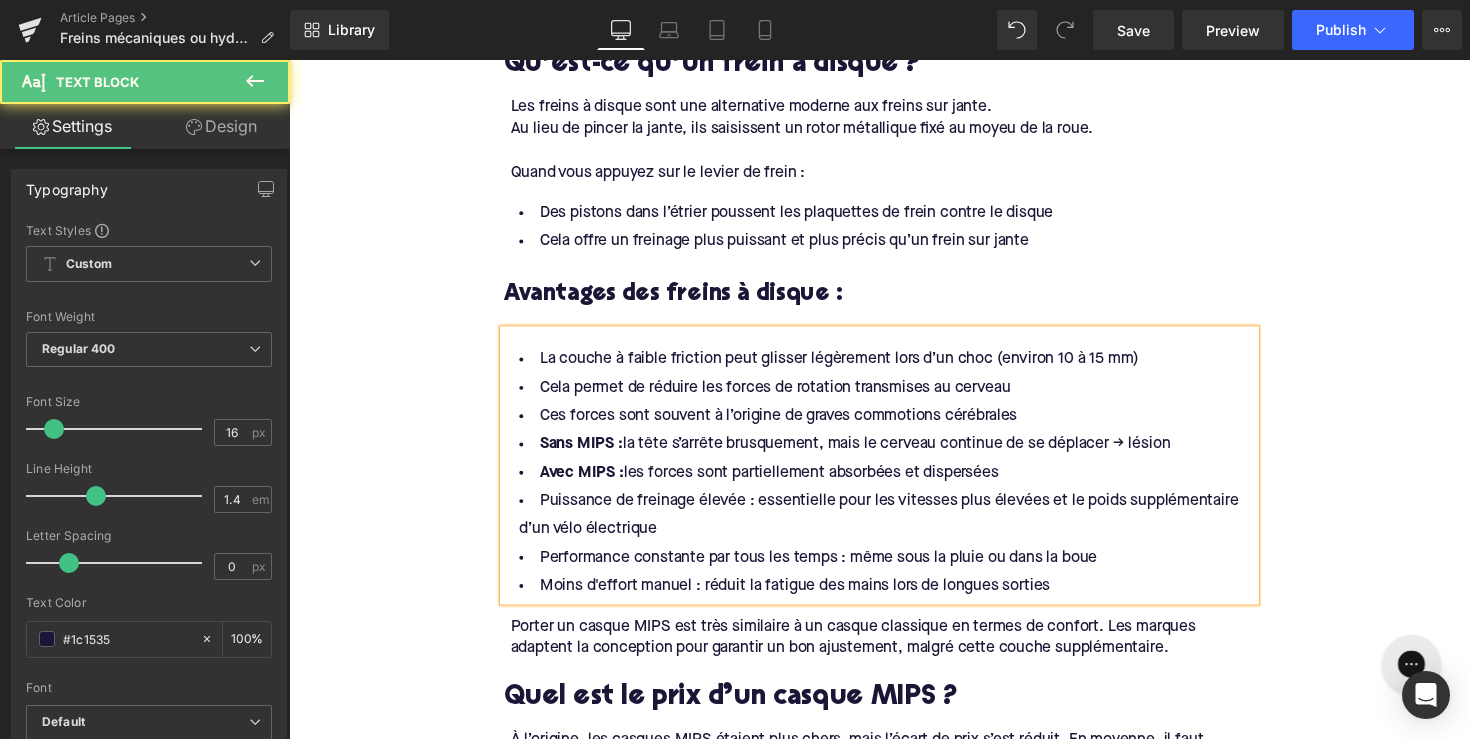 click on "Sans MIPS :  la tête s’arrête brusquement, mais le cerveau continue de se déplacer → lésion" at bounding box center [894, 454] 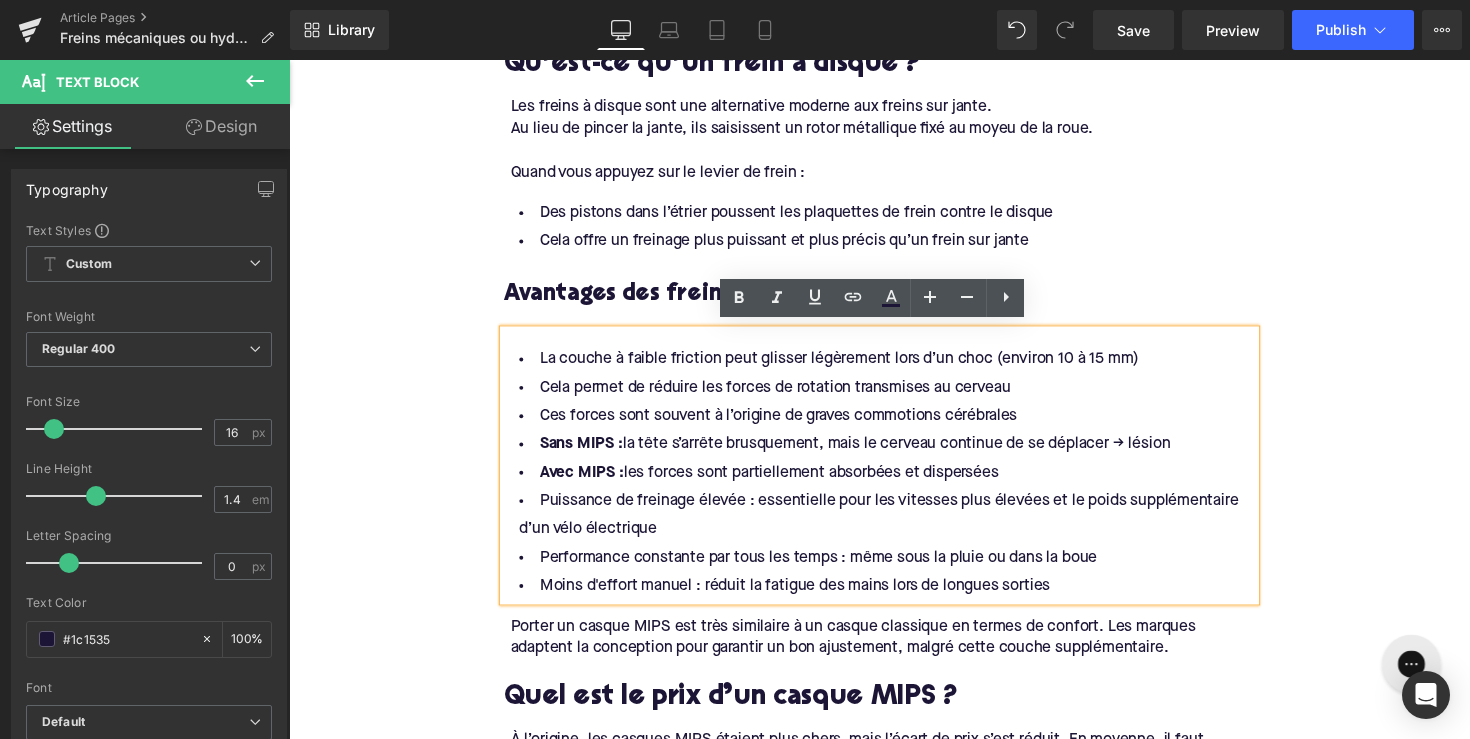 drag, startPoint x: 997, startPoint y: 479, endPoint x: 461, endPoint y: 326, distance: 557.4092 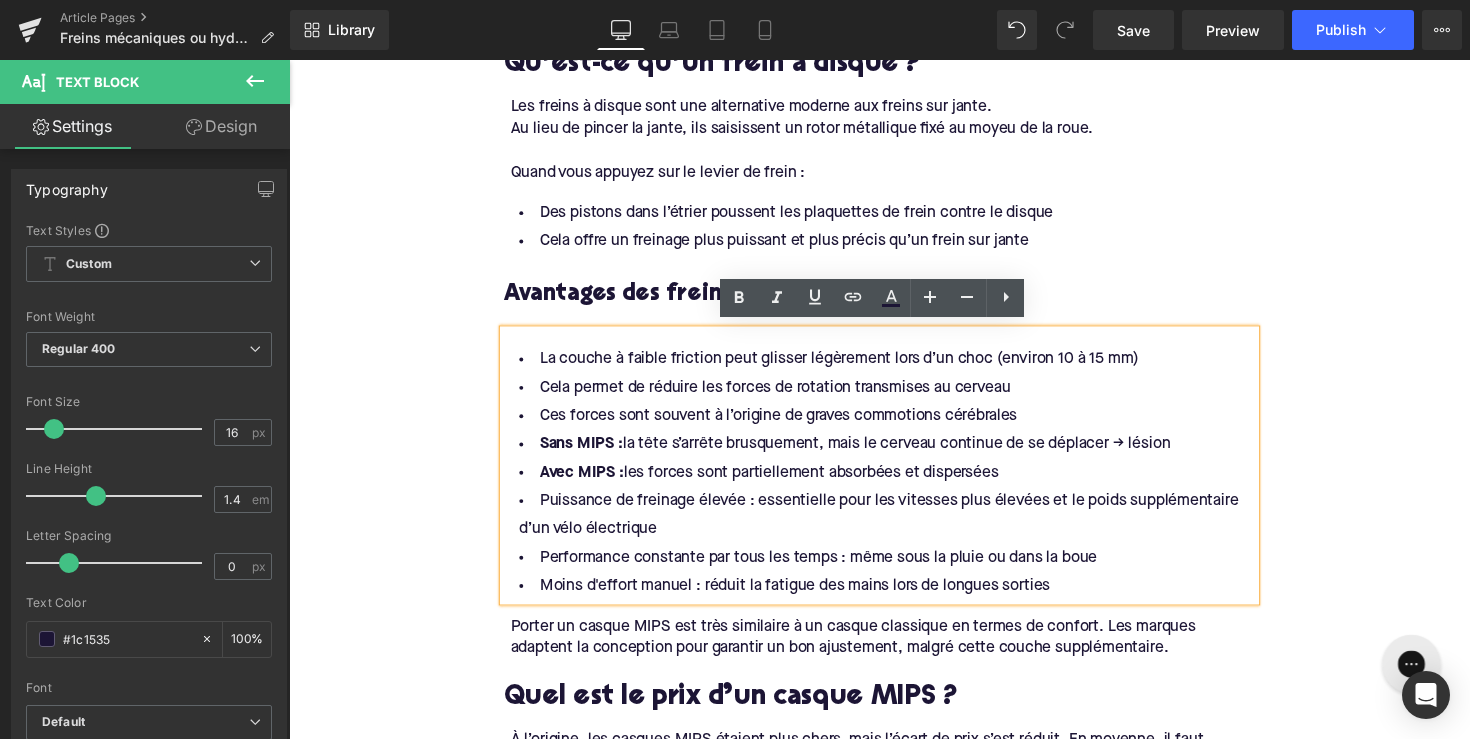 click on "Home / Freins mécaniques ou hydrauliques : quel choix pour votre vélo électrique ? Breadcrumbs         Freins mécaniques ou hydrauliques : quel choix pour votre vélo électrique ? Heading         Les freins à disque sont devenus la norme sur presque tous les nouveaux vélos, en particulier les vélos électriques. Mais une question revient souvent : faut-il opter pour des freins à disque mécaniques ou hydrauliques ? Text Block         Row         Image         Row         Row         Dans ce guide, nous comparons les deux systèmes afin que vous puissiez choisir les freins qui correspondent le mieux à votre style de conduite, vos besoins en entretien et votre type de vélo électrique. Text Block         Qu’est-ce qu’un frein à disque ? Heading         Les freins à disque sont une alternative moderne aux freins sur jante. Au lieu de pincer la jante, ils saisissent un rotor métallique fixé au moyeu de la roue. Quand vous appuyez sur le levier de frein : Text Block         Text Block" at bounding box center (894, 749) 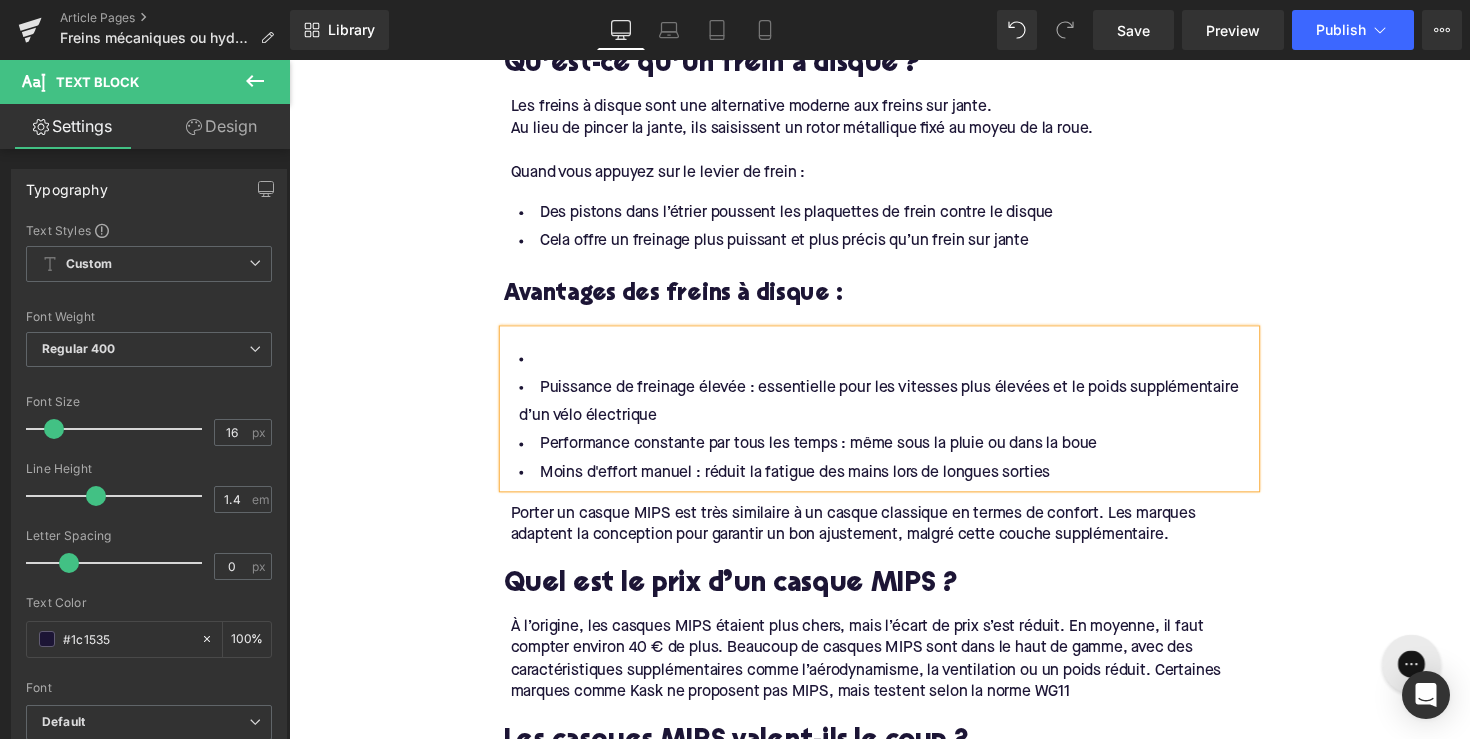 click on "Puissance de freinage élevée : essentielle pour les vitesses plus élevées et le poids supplémentaire d’un vélo électrique" at bounding box center (894, 411) 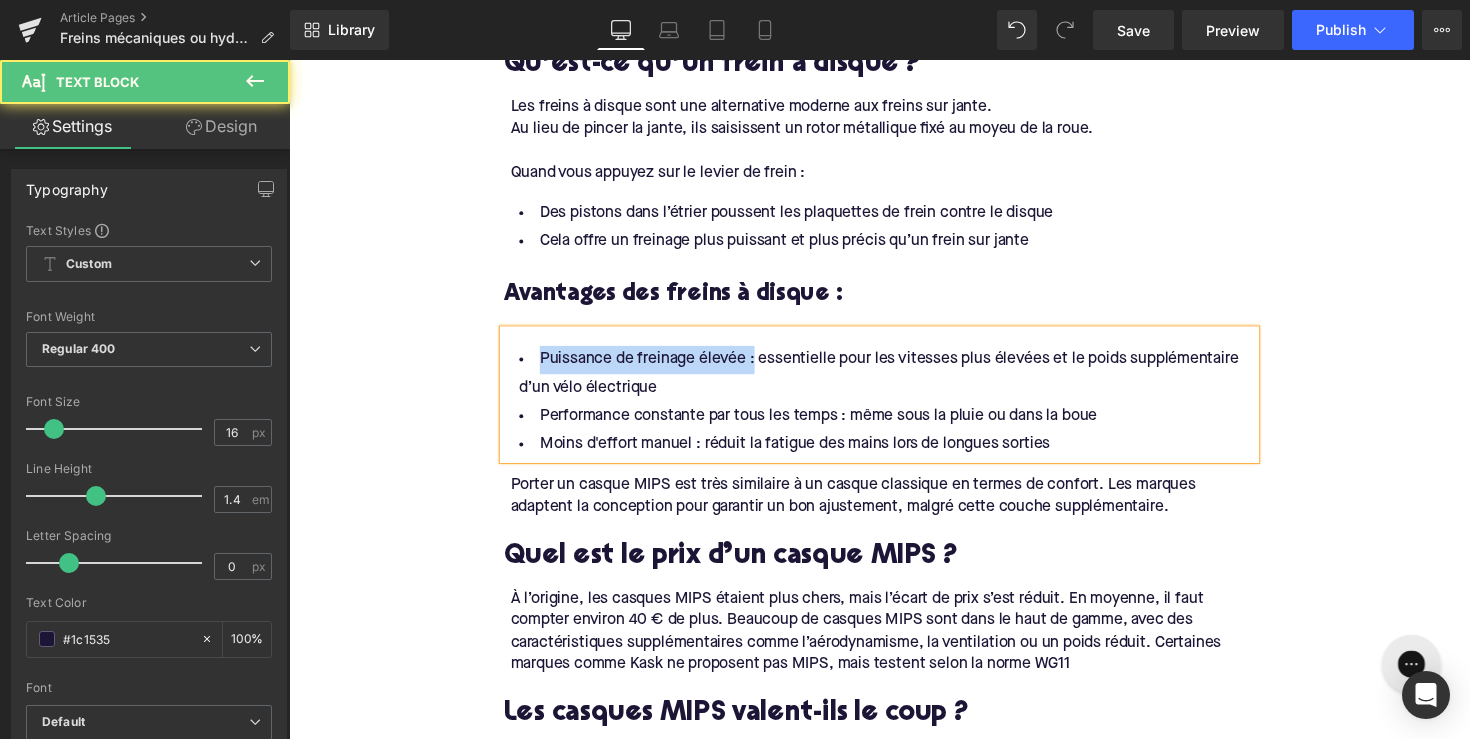 drag, startPoint x: 757, startPoint y: 360, endPoint x: 540, endPoint y: 360, distance: 217 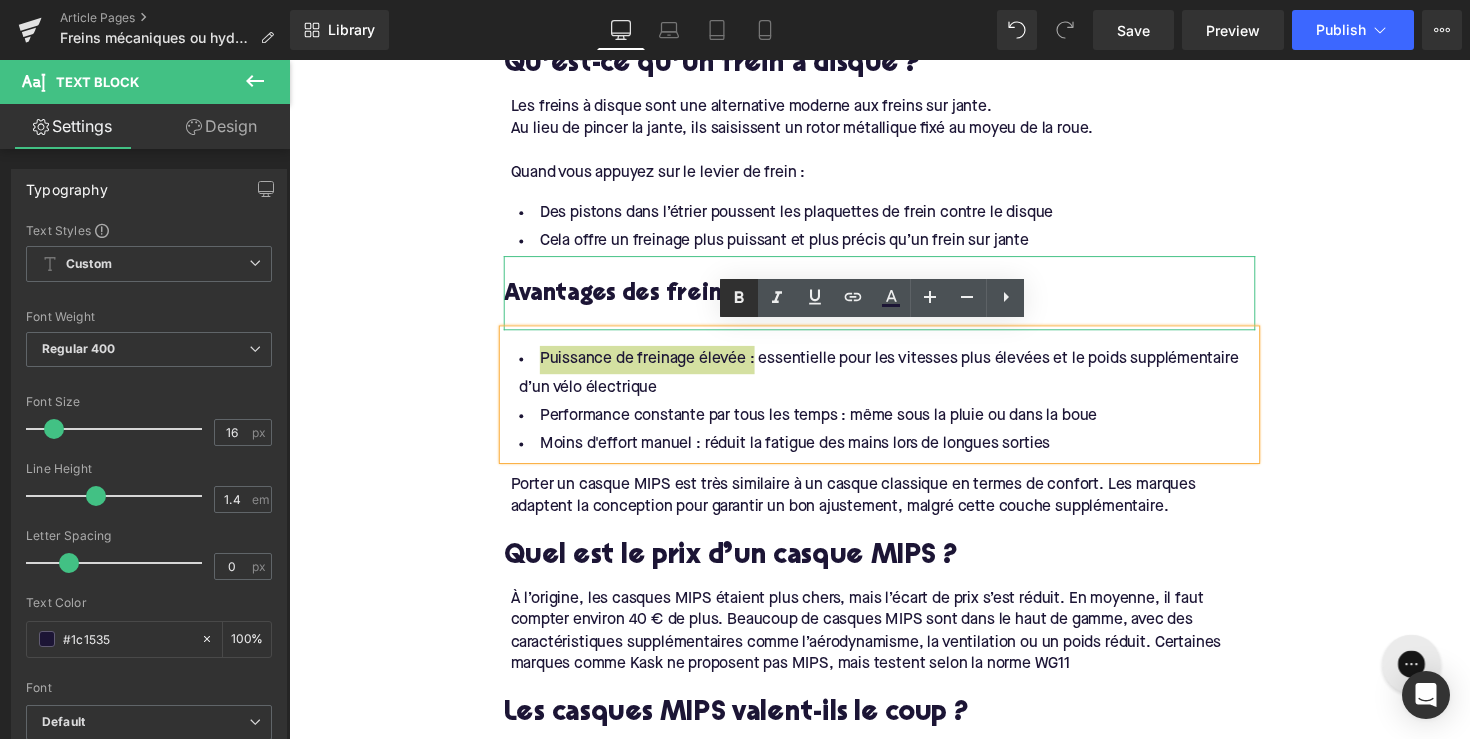 click 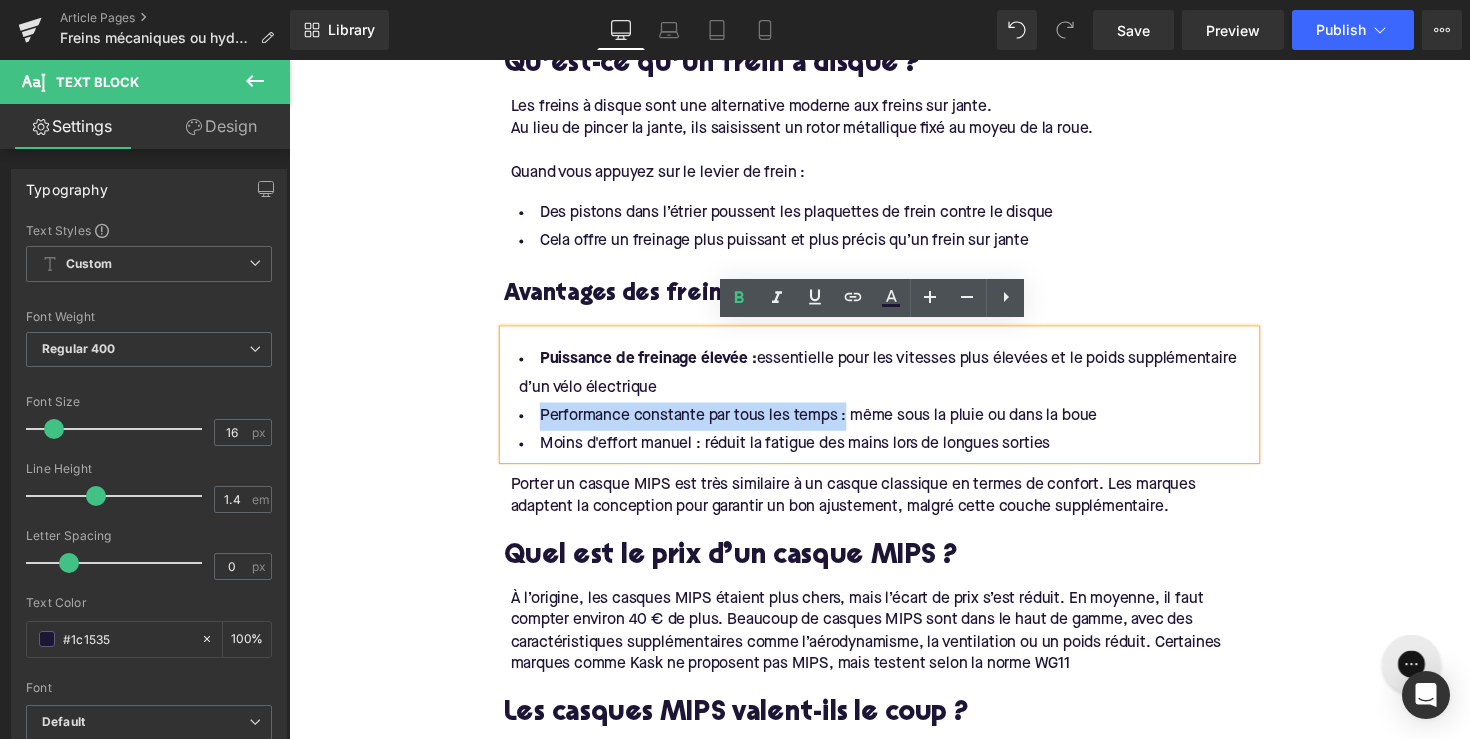 drag, startPoint x: 850, startPoint y: 422, endPoint x: 532, endPoint y: 419, distance: 318.01416 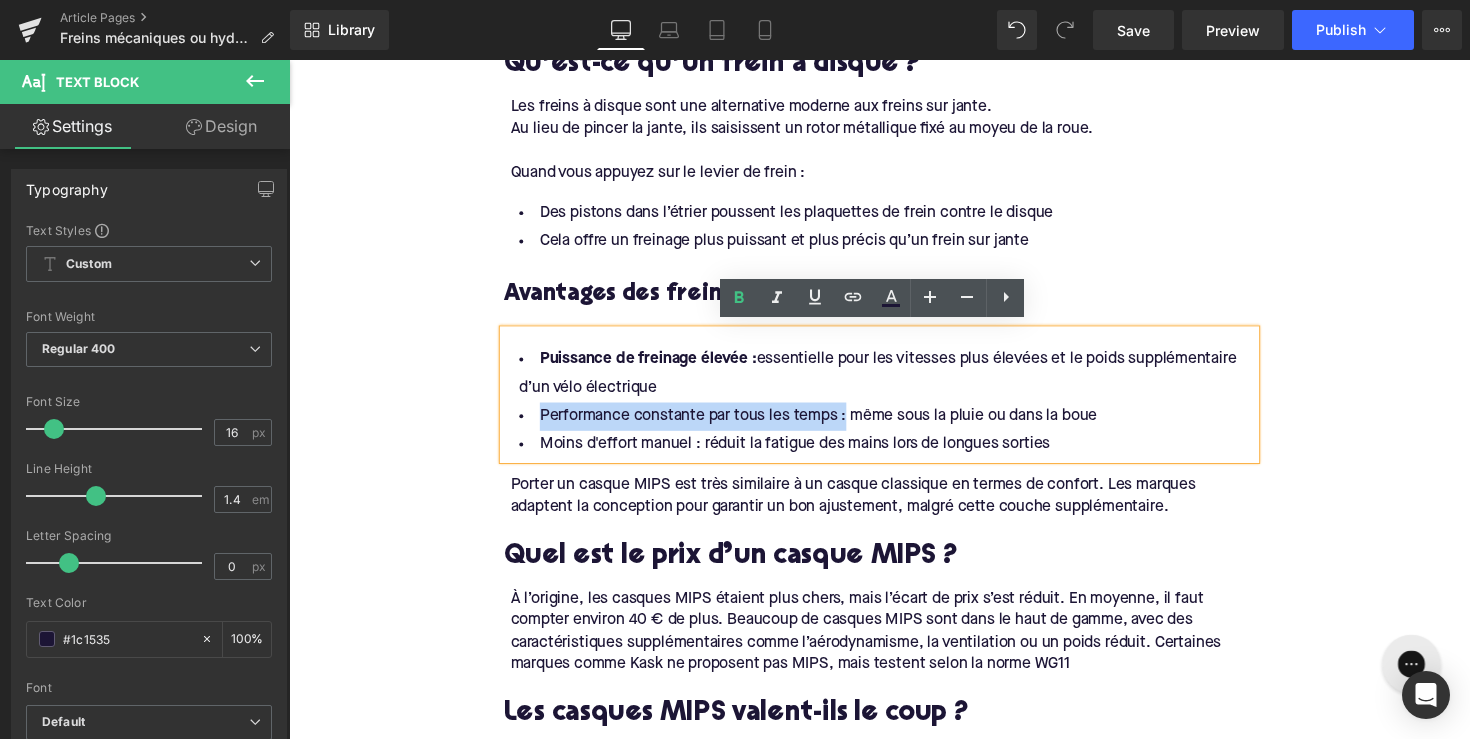 click on "Performance constante par tous les temps : même sous la pluie ou dans la boue" at bounding box center [894, 425] 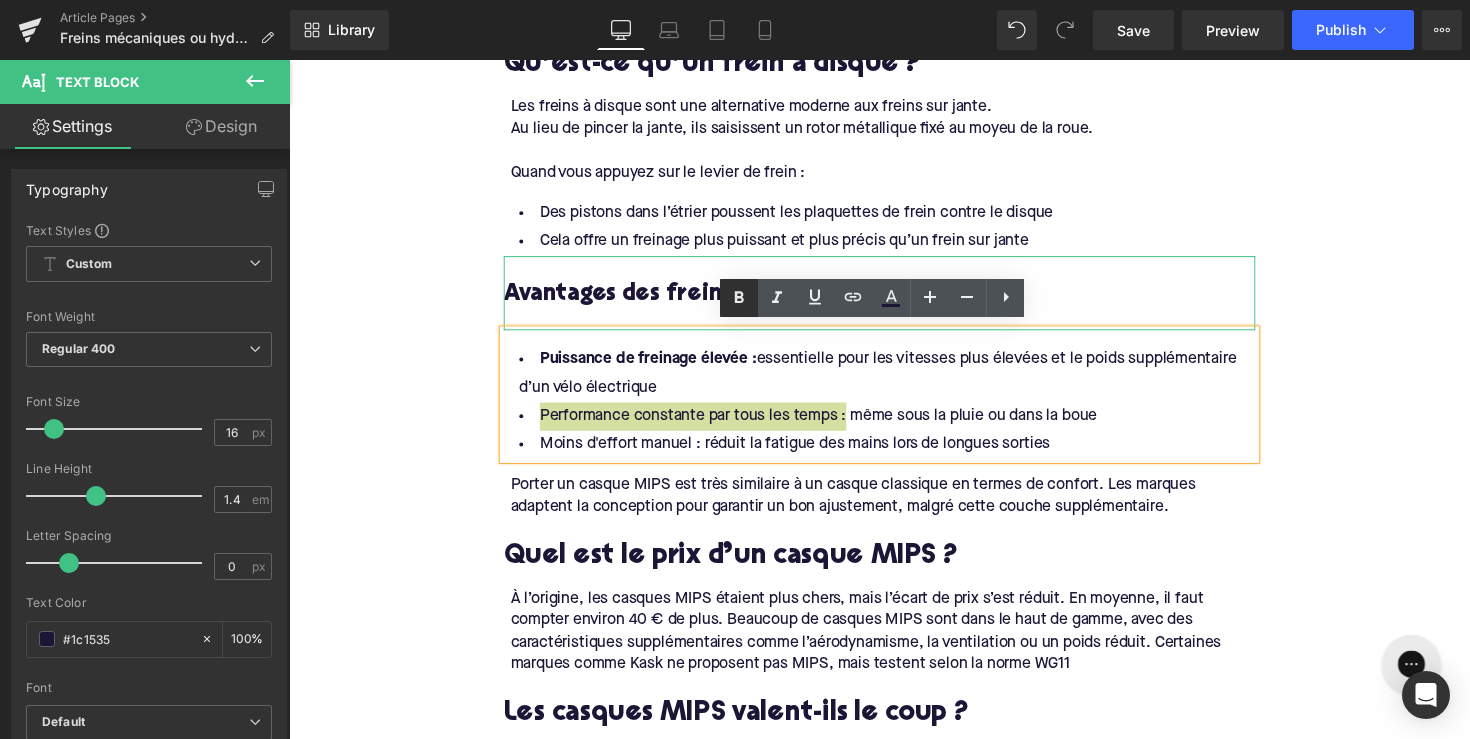 click 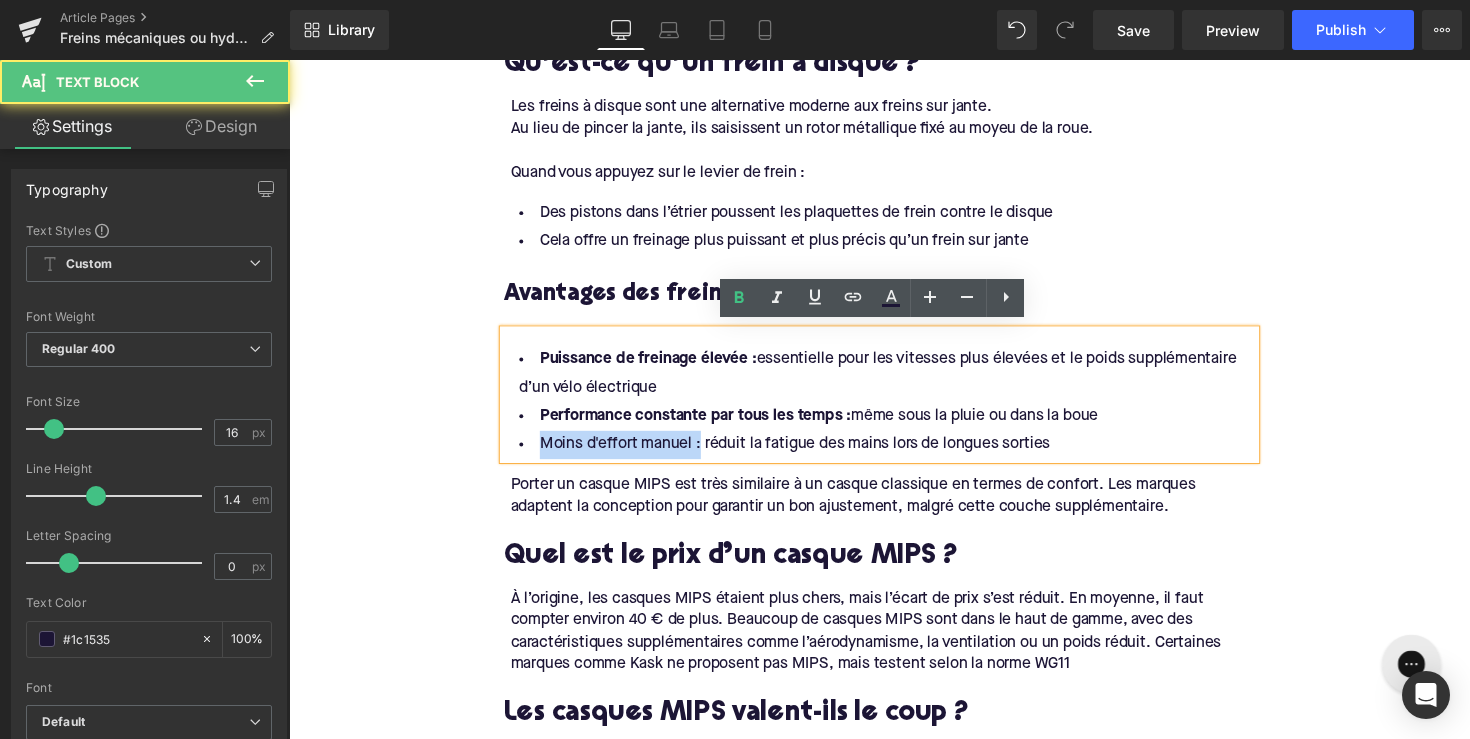 drag, startPoint x: 702, startPoint y: 453, endPoint x: 498, endPoint y: 453, distance: 204 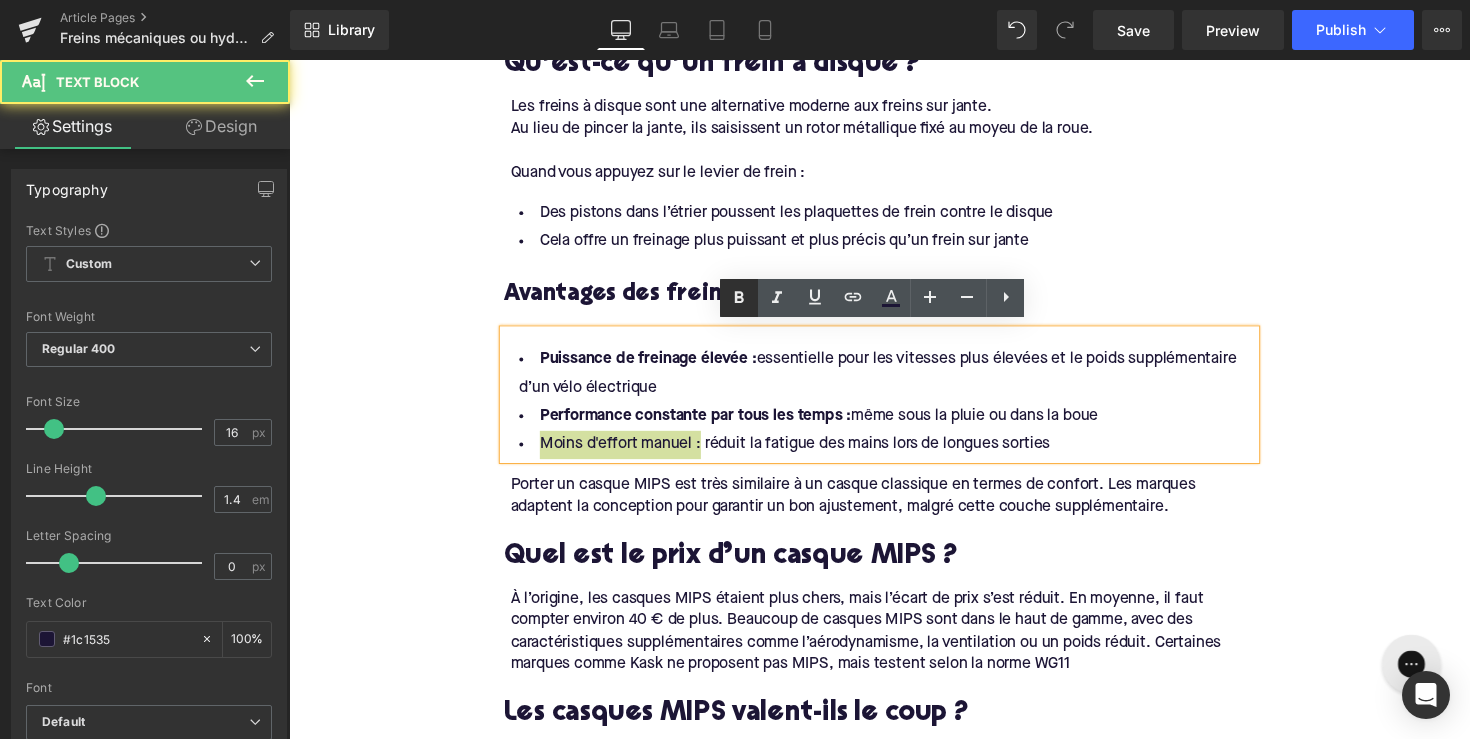 click at bounding box center (739, 298) 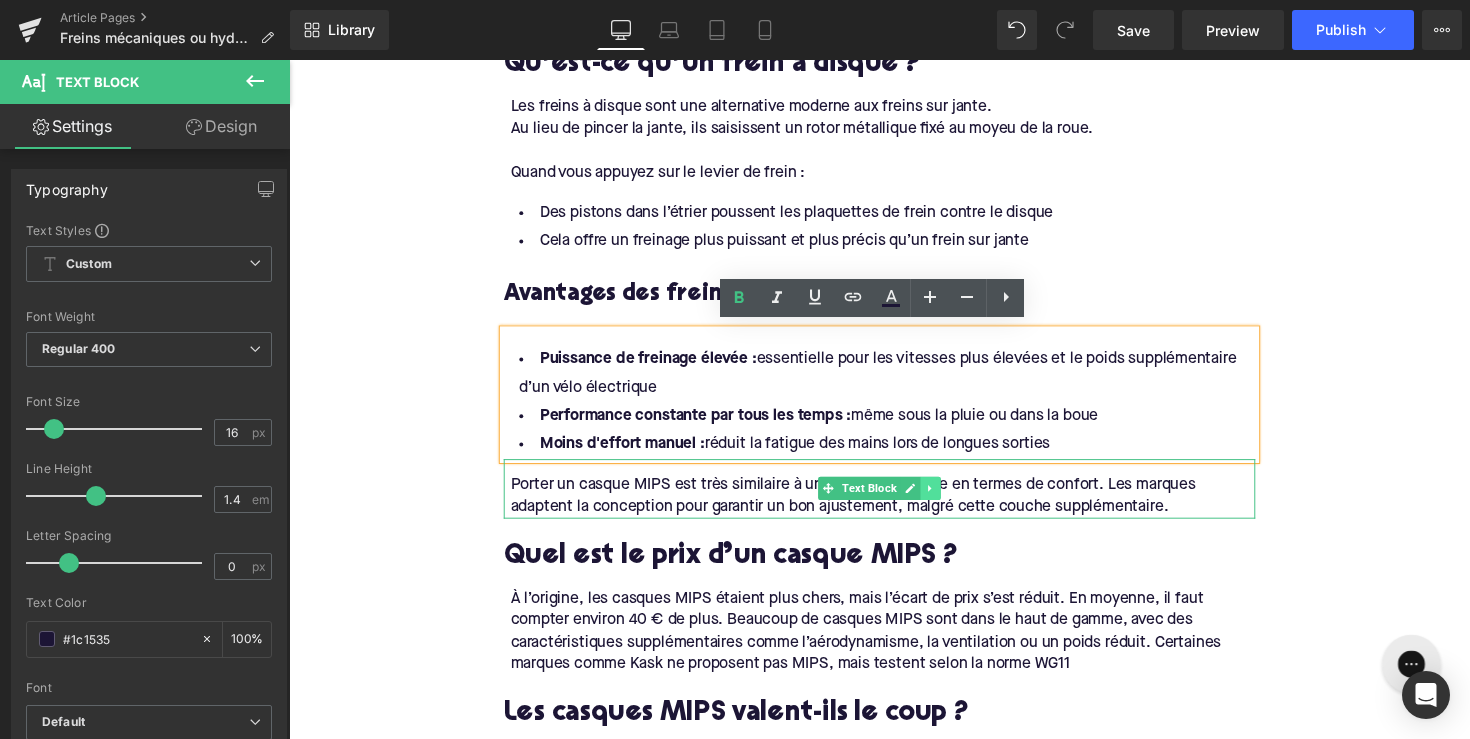 click at bounding box center [946, 499] 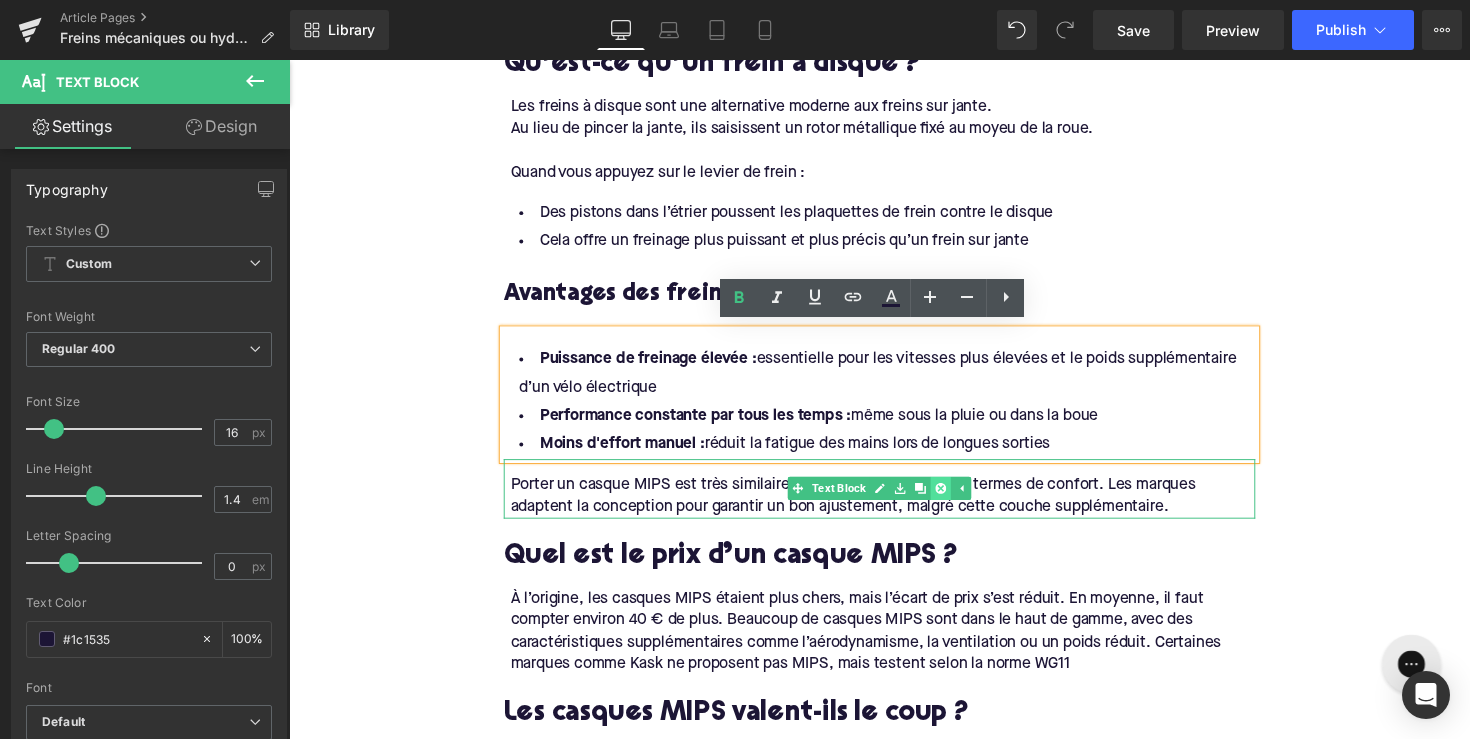 click 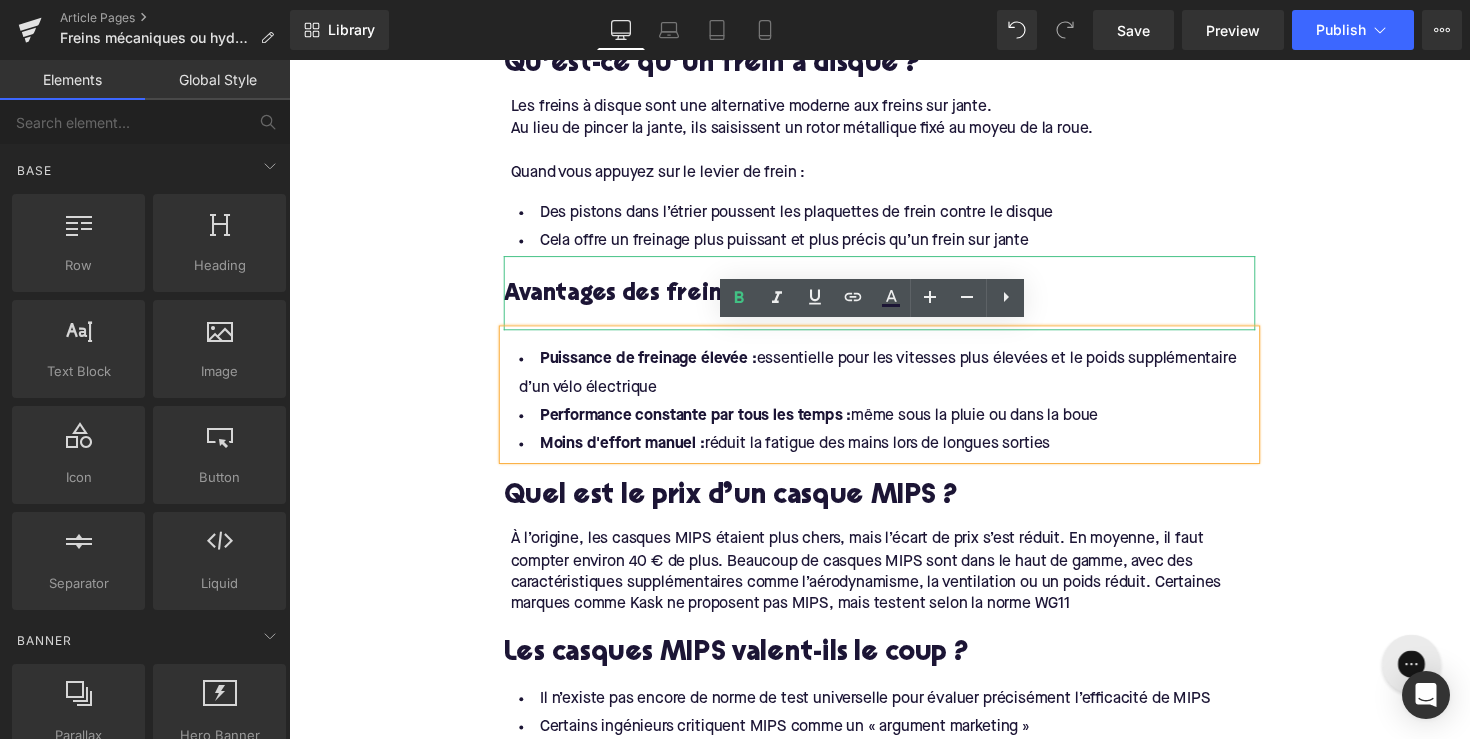 click on "Avantages des freins à disque :" at bounding box center [894, 300] 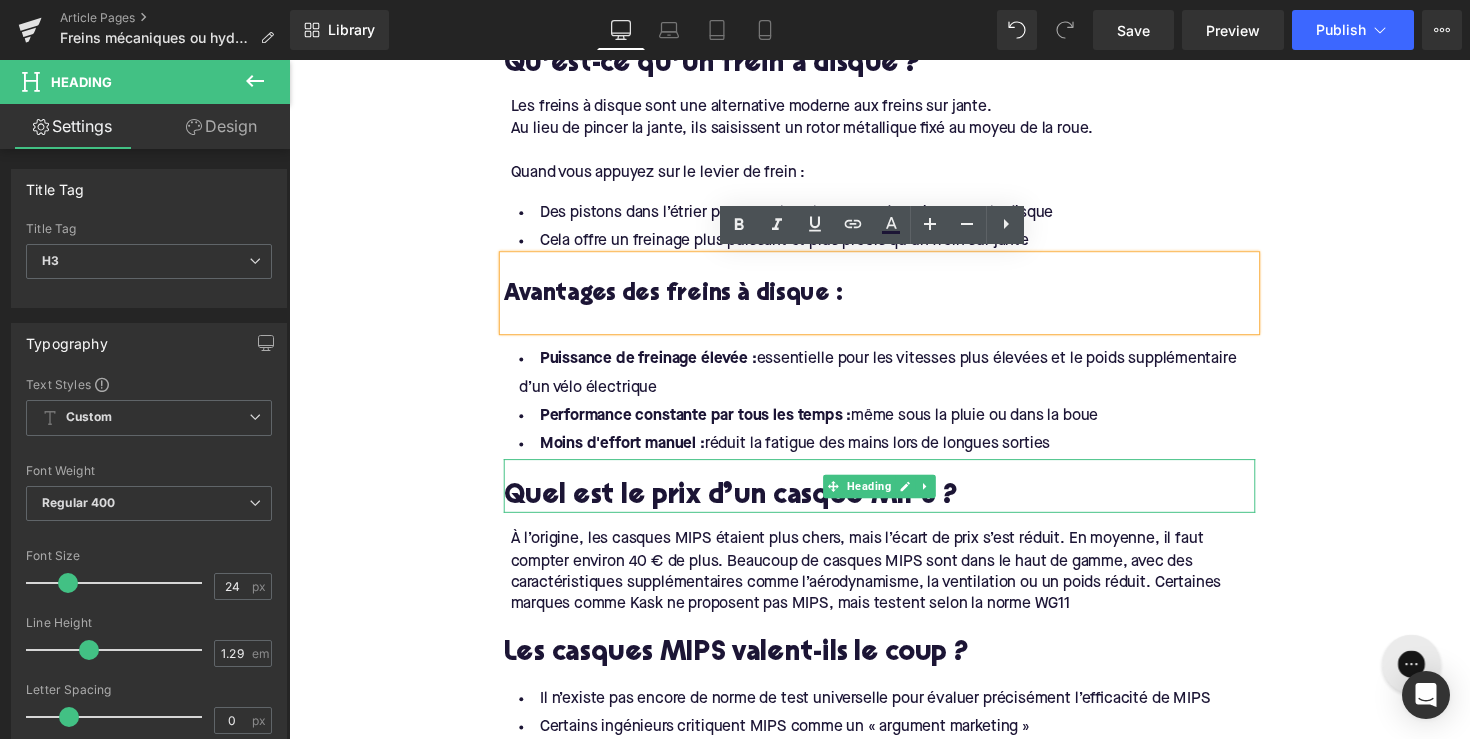 click on "Quel est le prix d’un casque MIPS ?" at bounding box center (894, 508) 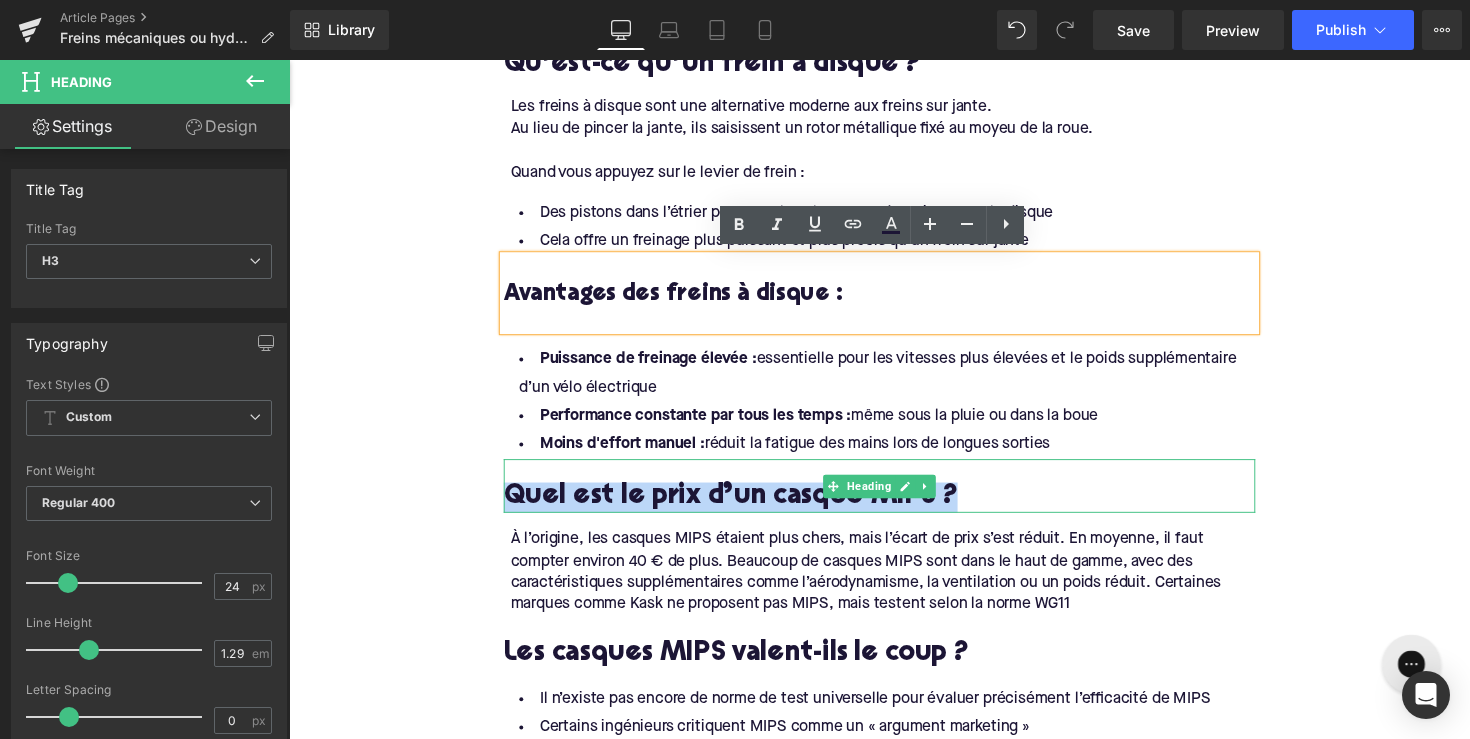 click on "Quel est le prix d’un casque MIPS ?" at bounding box center [894, 508] 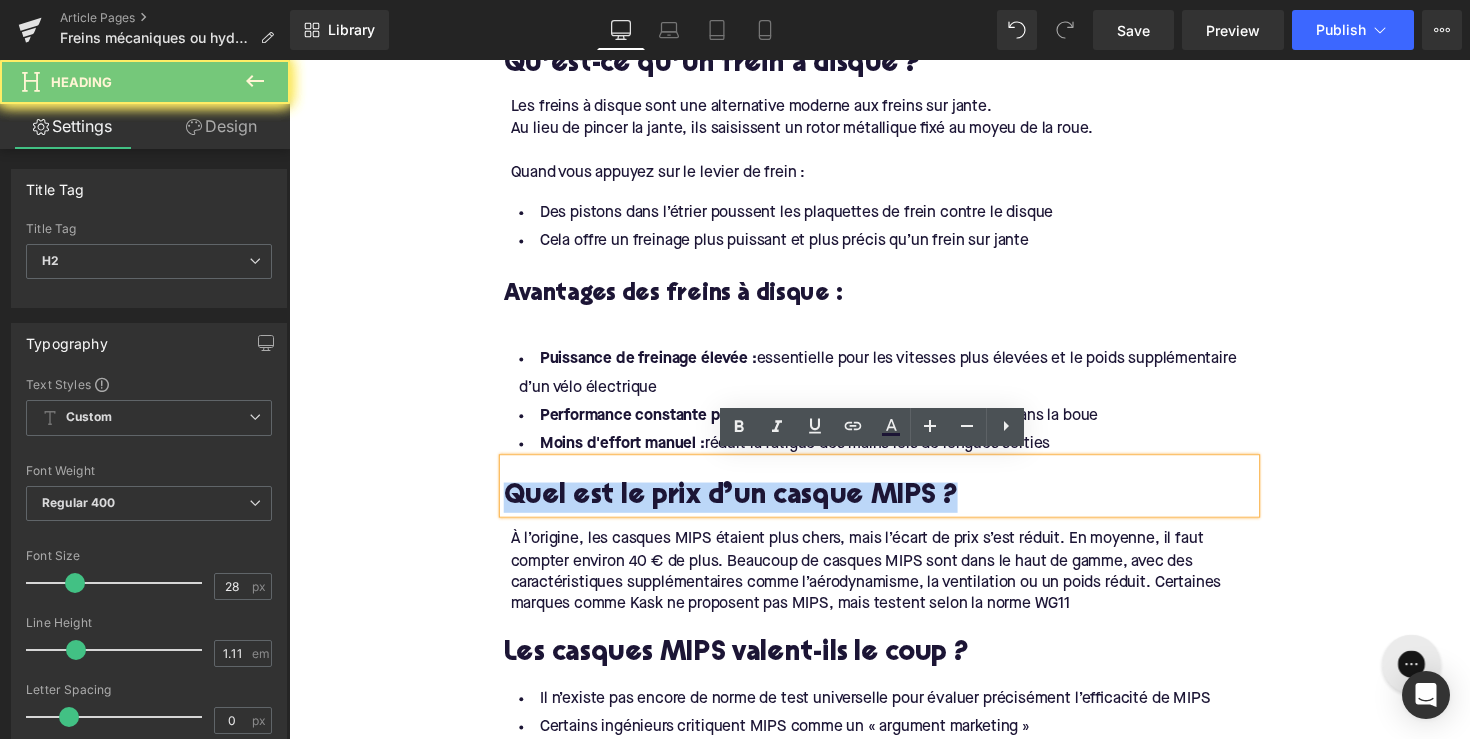 paste 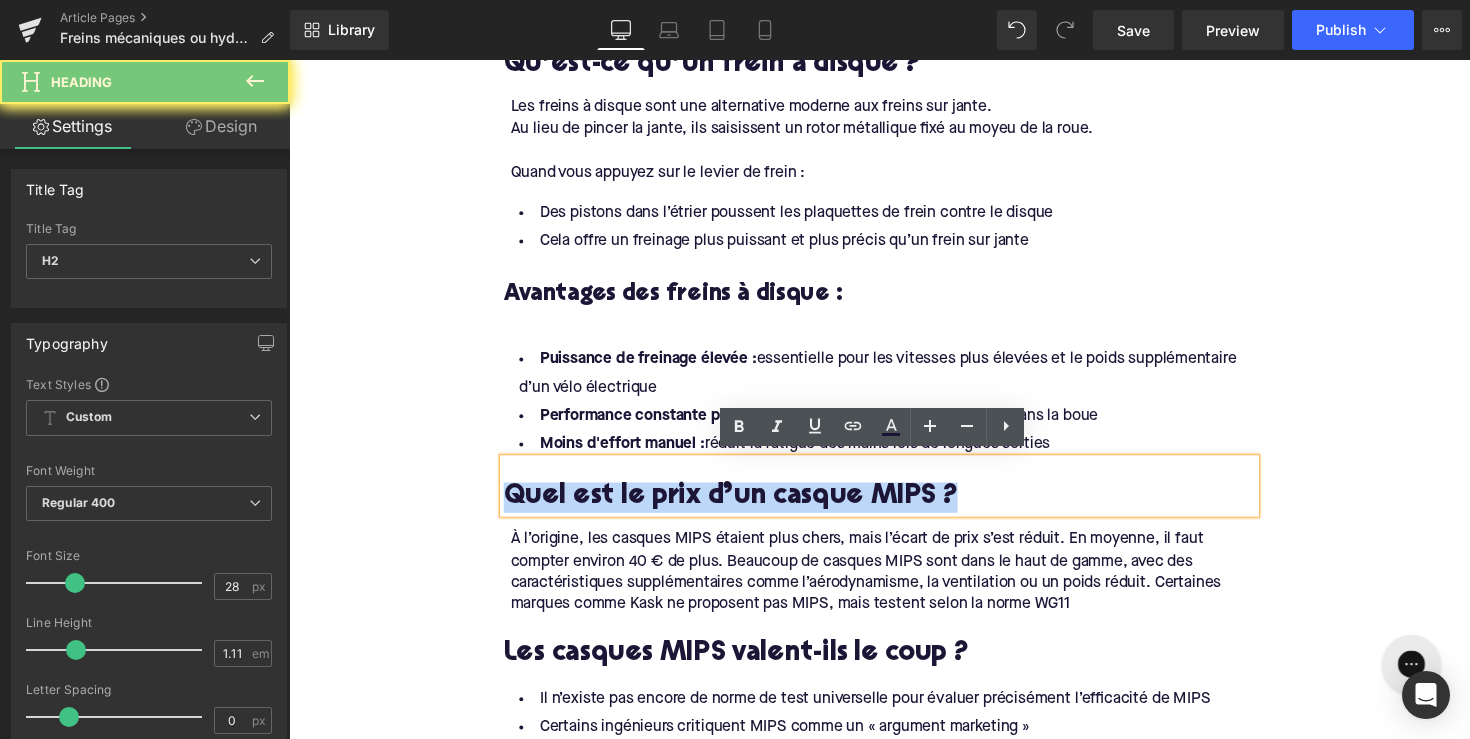 type 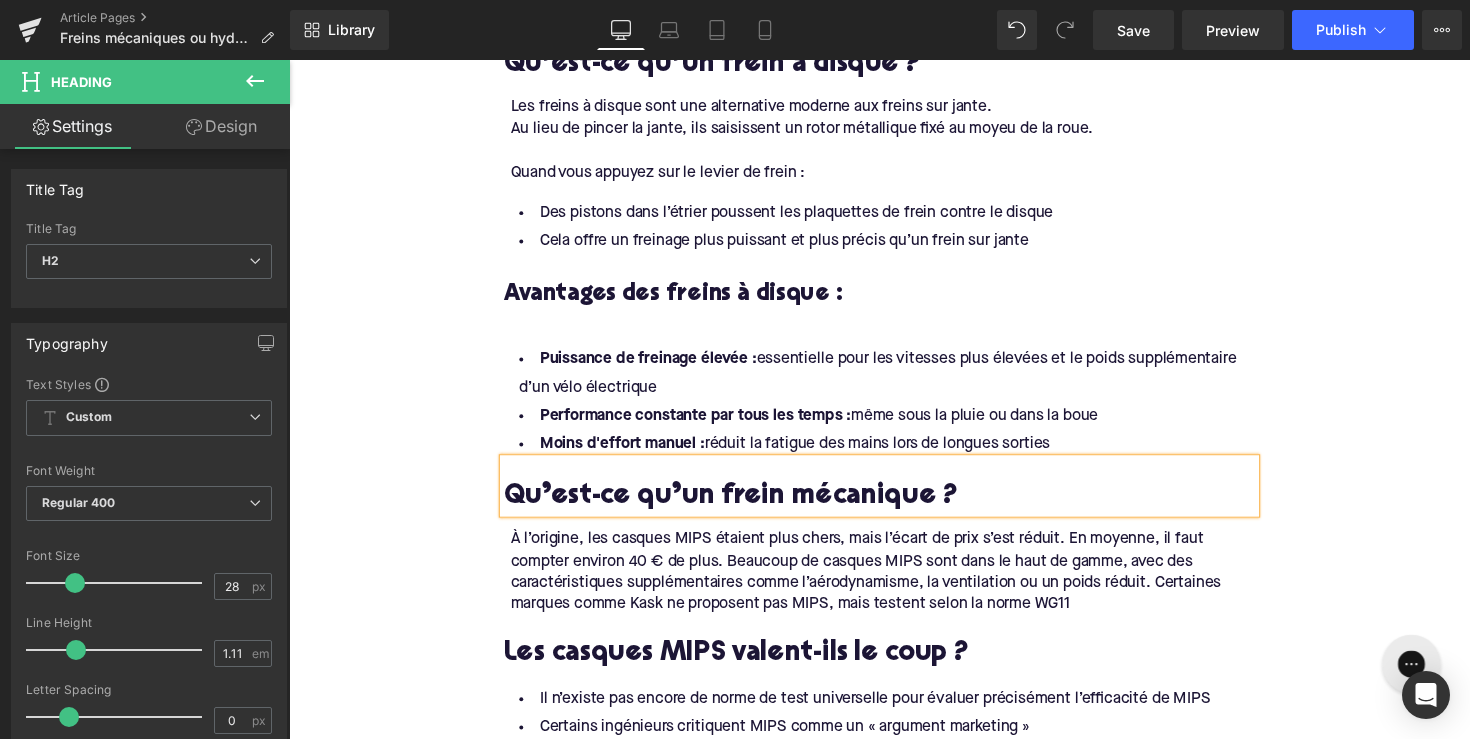 scroll, scrollTop: 1121, scrollLeft: 0, axis: vertical 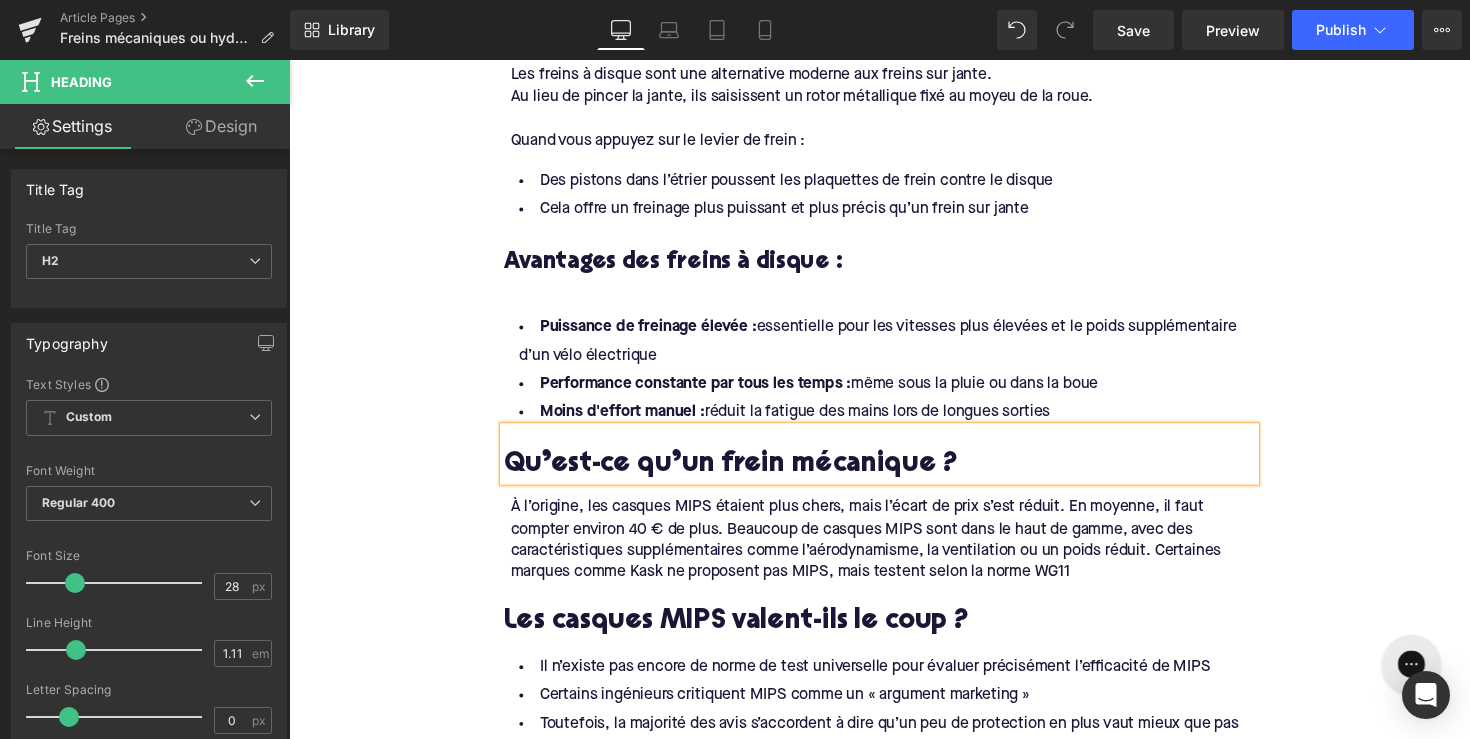 click on "À l’origine, les casques MIPS étaient plus chers, mais l’écart de prix s’est réduit. En moyenne, il faut compter environ 40 € de plus. Beaucoup de casques MIPS sont dans le haut de gamme, avec des caractéristiques supplémentaires comme l’aérodynamisme, la ventilation ou un poids réduit. Certaines marques comme Kask ne proposent pas MIPS, mais testent selon la norme WG11" at bounding box center [897, 552] 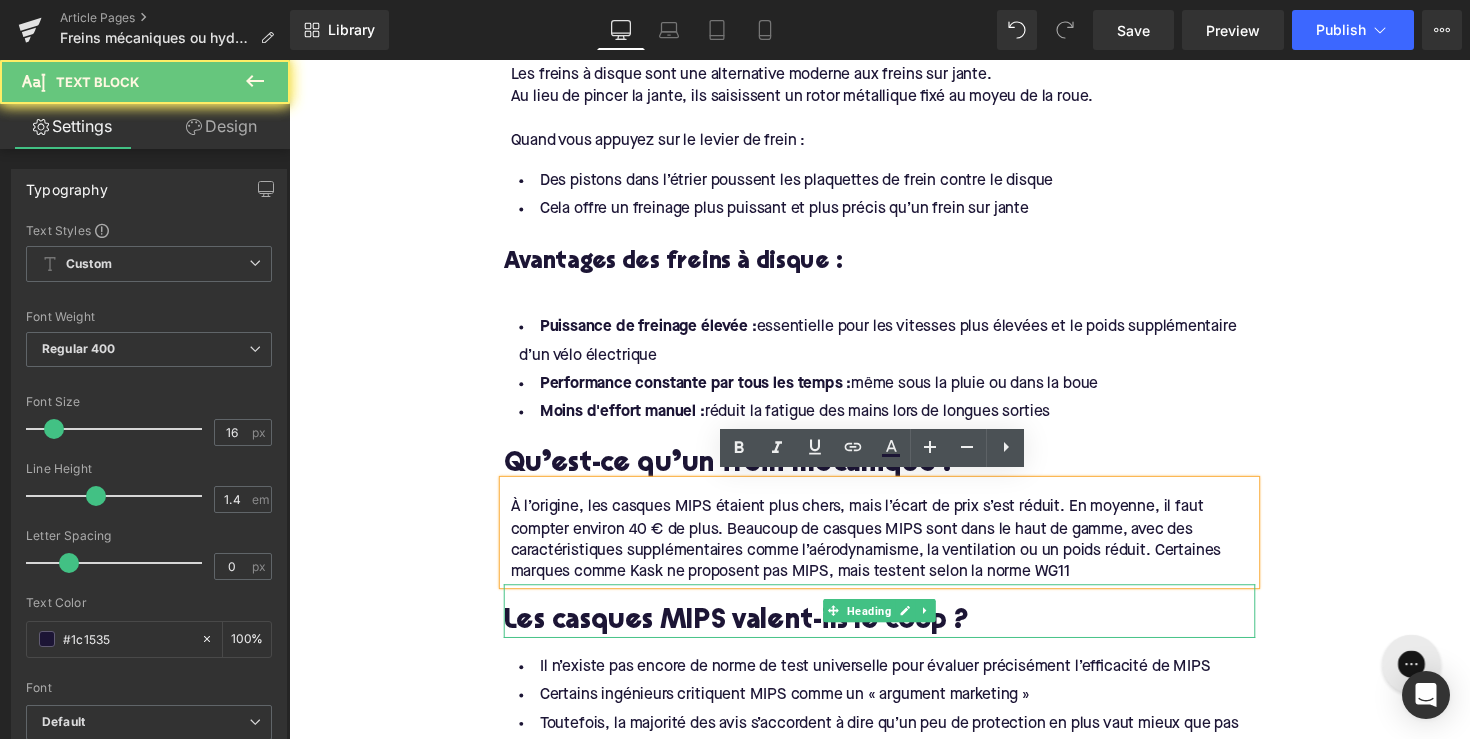 click on "Les casques MIPS valent-ils le coup ?" at bounding box center [894, 624] 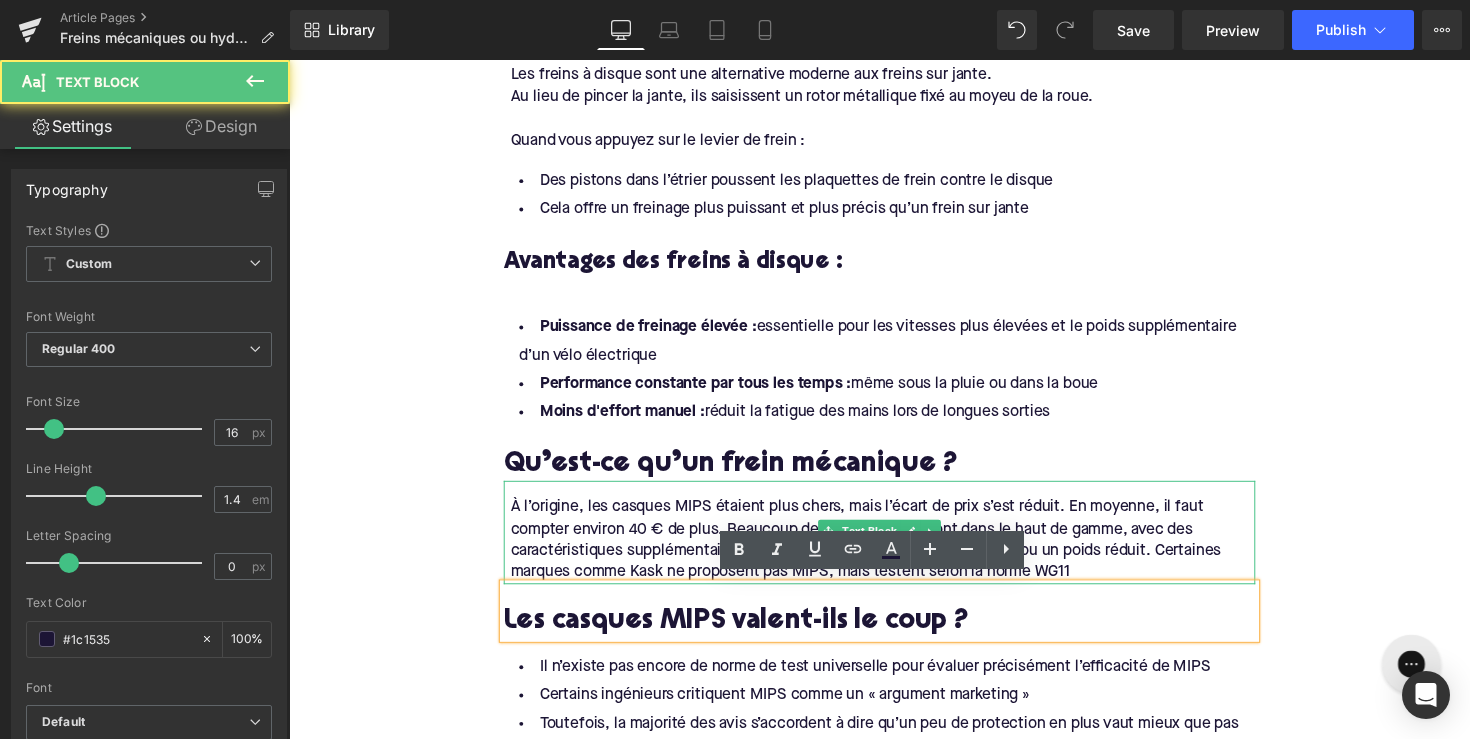click on "À l’origine, les casques MIPS étaient plus chers, mais l’écart de prix s’est réduit. En moyenne, il faut compter environ 40 € de plus. Beaucoup de casques MIPS sont dans le haut de gamme, avec des caractéristiques supplémentaires comme l’aérodynamisme, la ventilation ou un poids réduit. Certaines marques comme Kask ne proposent pas MIPS, mais testent selon la norme WG11" at bounding box center [897, 552] 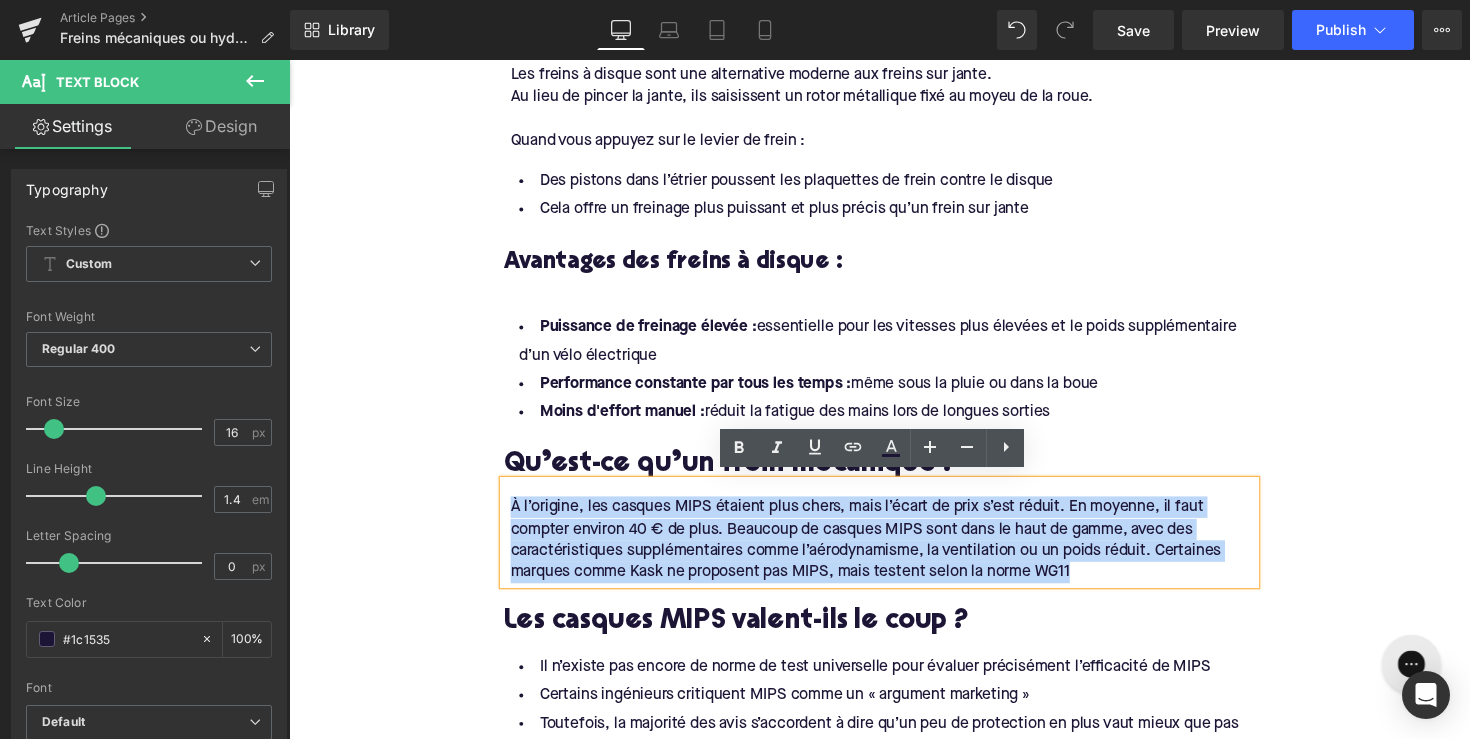 drag, startPoint x: 1112, startPoint y: 574, endPoint x: 428, endPoint y: 510, distance: 686.9876 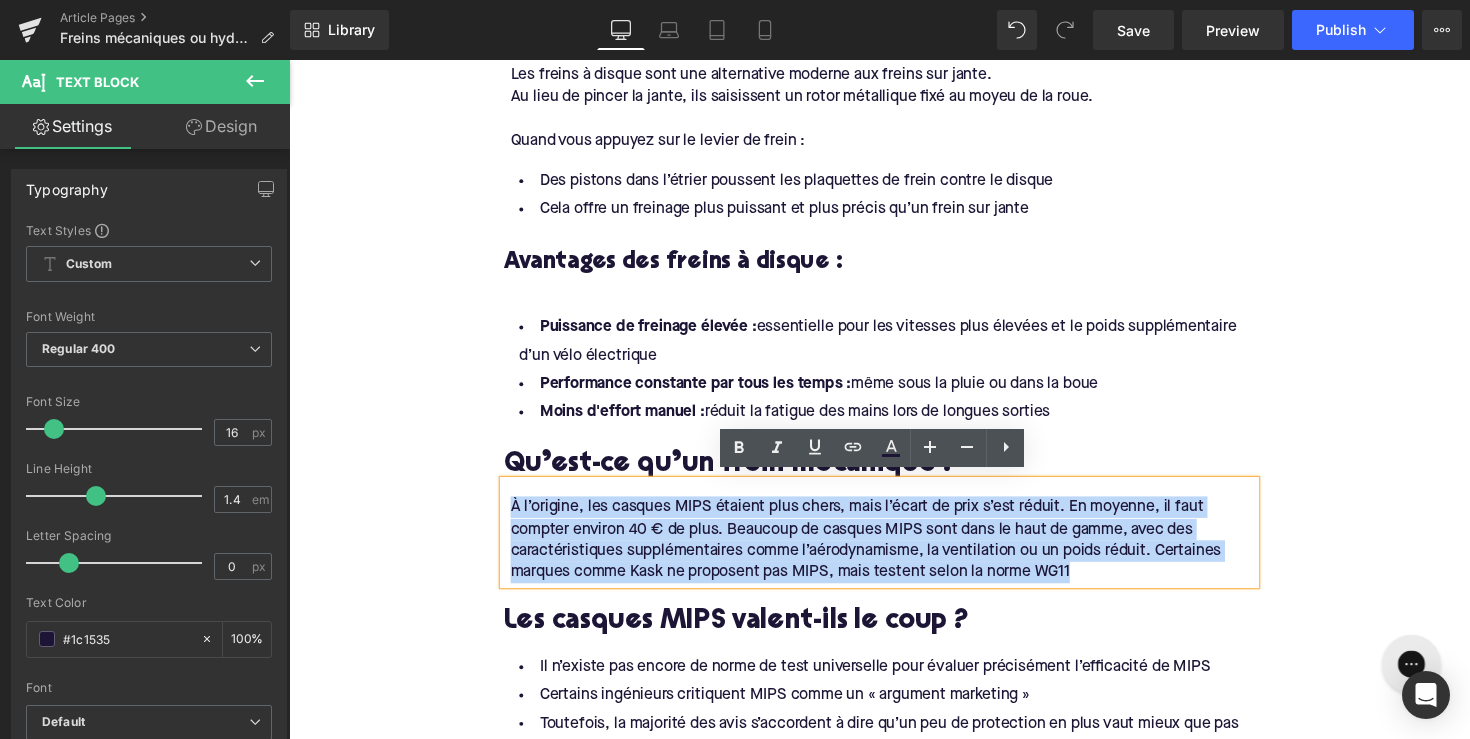 click on "Home / Freins mécaniques ou hydrauliques : quel choix pour votre vélo électrique ? Breadcrumbs         Freins mécaniques ou hydrauliques : quel choix pour votre vélo électrique ? Heading         Les freins à disque sont devenus la norme sur presque tous les nouveaux vélos, en particulier les vélos électriques. Mais une question revient souvent : faut-il opter pour des freins à disque mécaniques ou hydrauliques ? Text Block         Row         Image         Row         Row         Dans ce guide, nous comparons les deux systèmes afin que vous puissiez choisir les freins qui correspondent le mieux à votre style de conduite, vos besoins en entretien et votre type de vélo électrique. Text Block         Qu’est-ce qu’un frein à disque ? Heading         Les freins à disque sont une alternative moderne aux freins sur jante. Au lieu de pincer la jante, ils saisissent un rotor métallique fixé au moyeu de la roue. Quand vous appuyez sur le levier de frein : Text Block         Text Block" at bounding box center (894, 613) 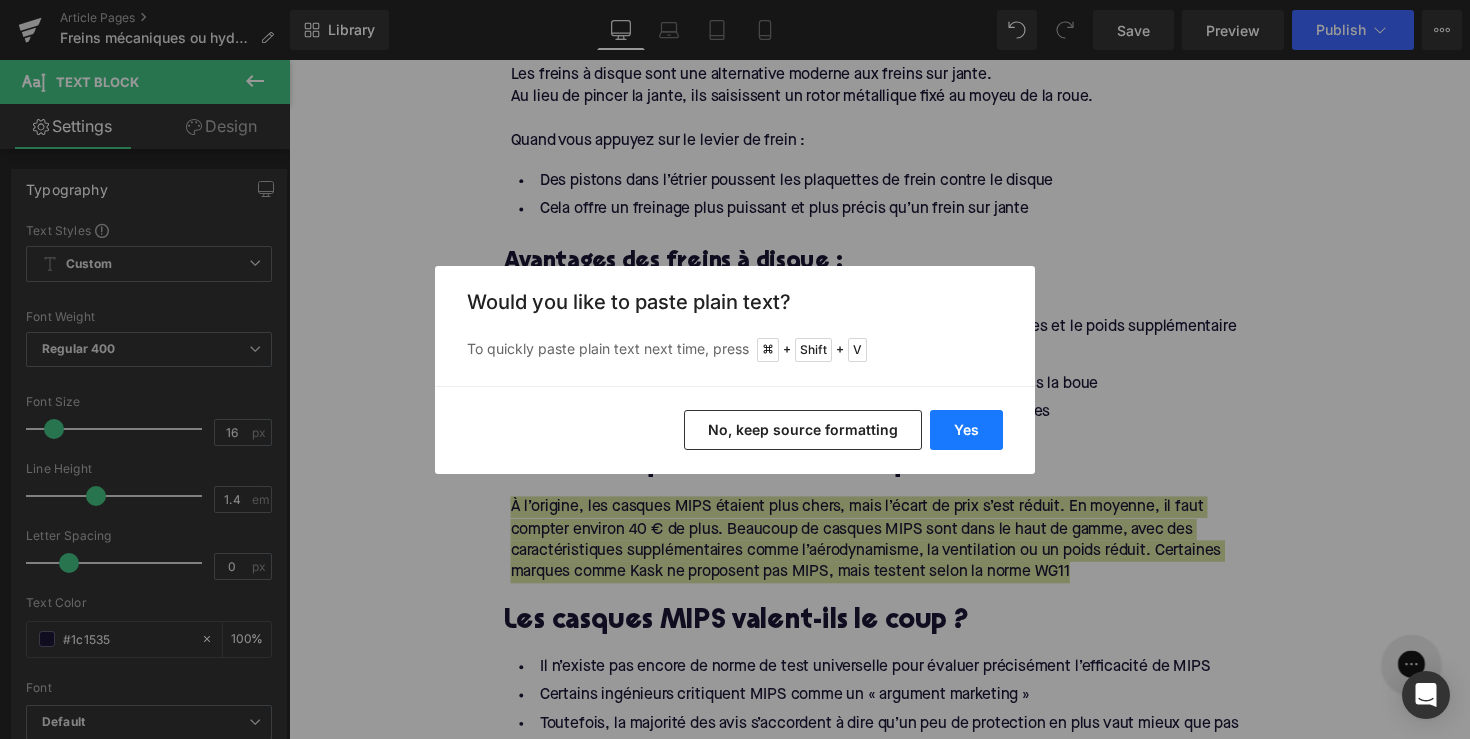 click on "Yes" at bounding box center (966, 430) 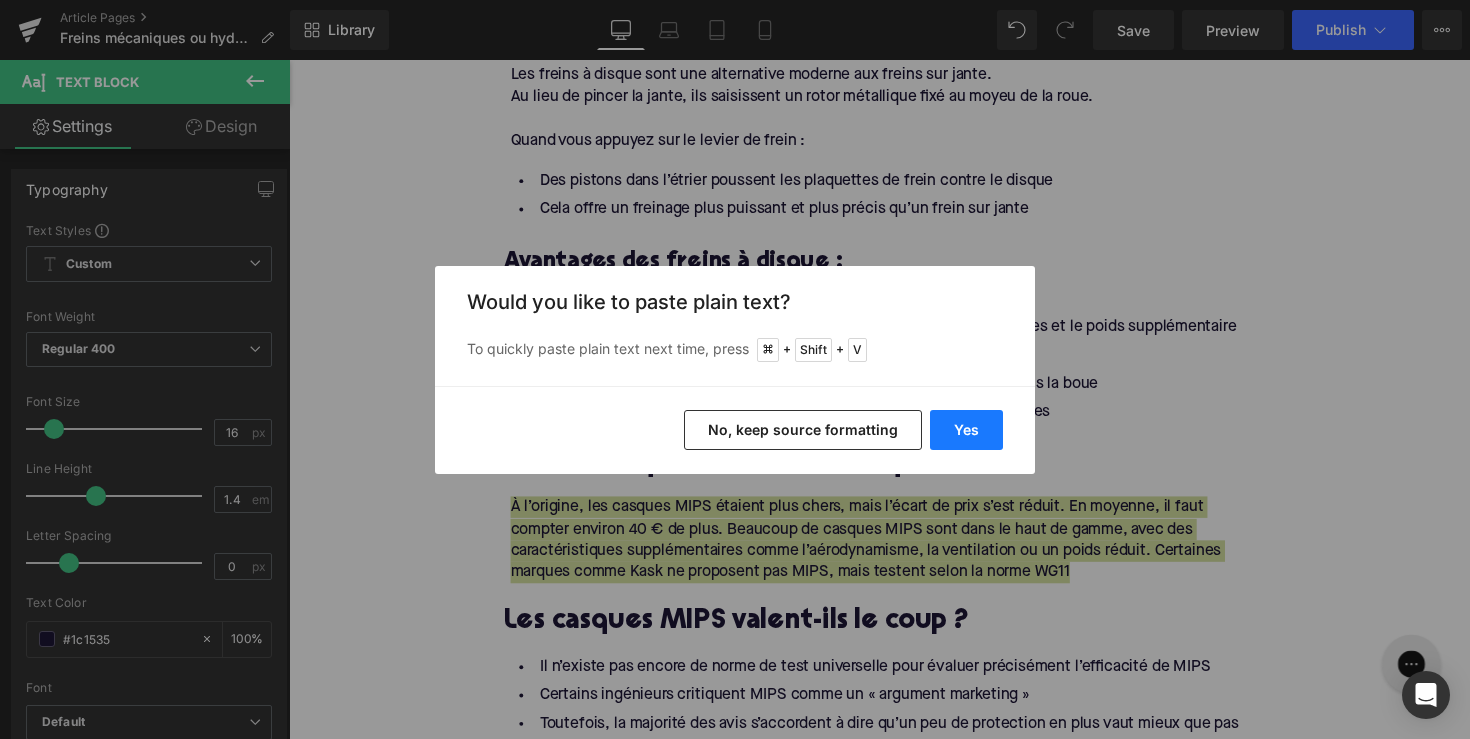 type 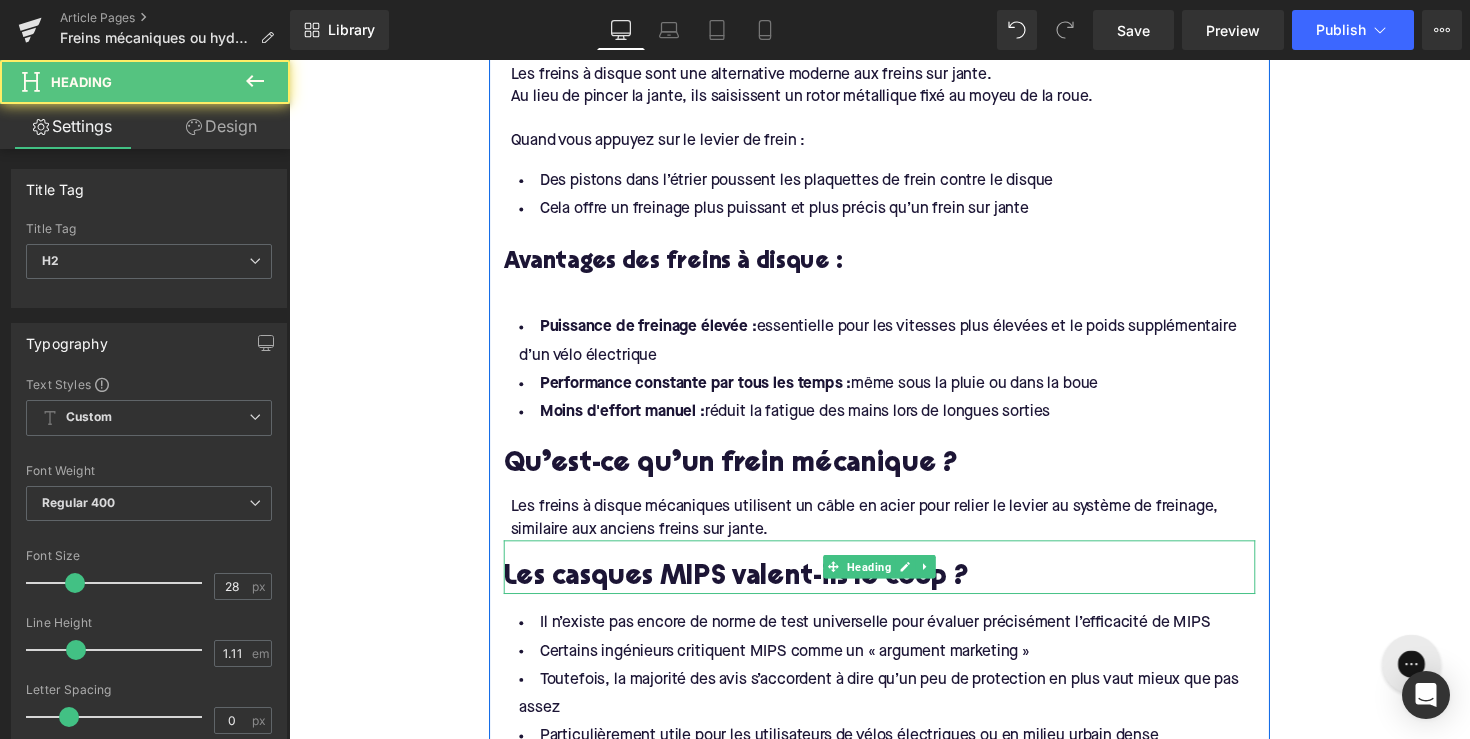 click on "Les casques MIPS valent-ils le coup ?" at bounding box center (894, 591) 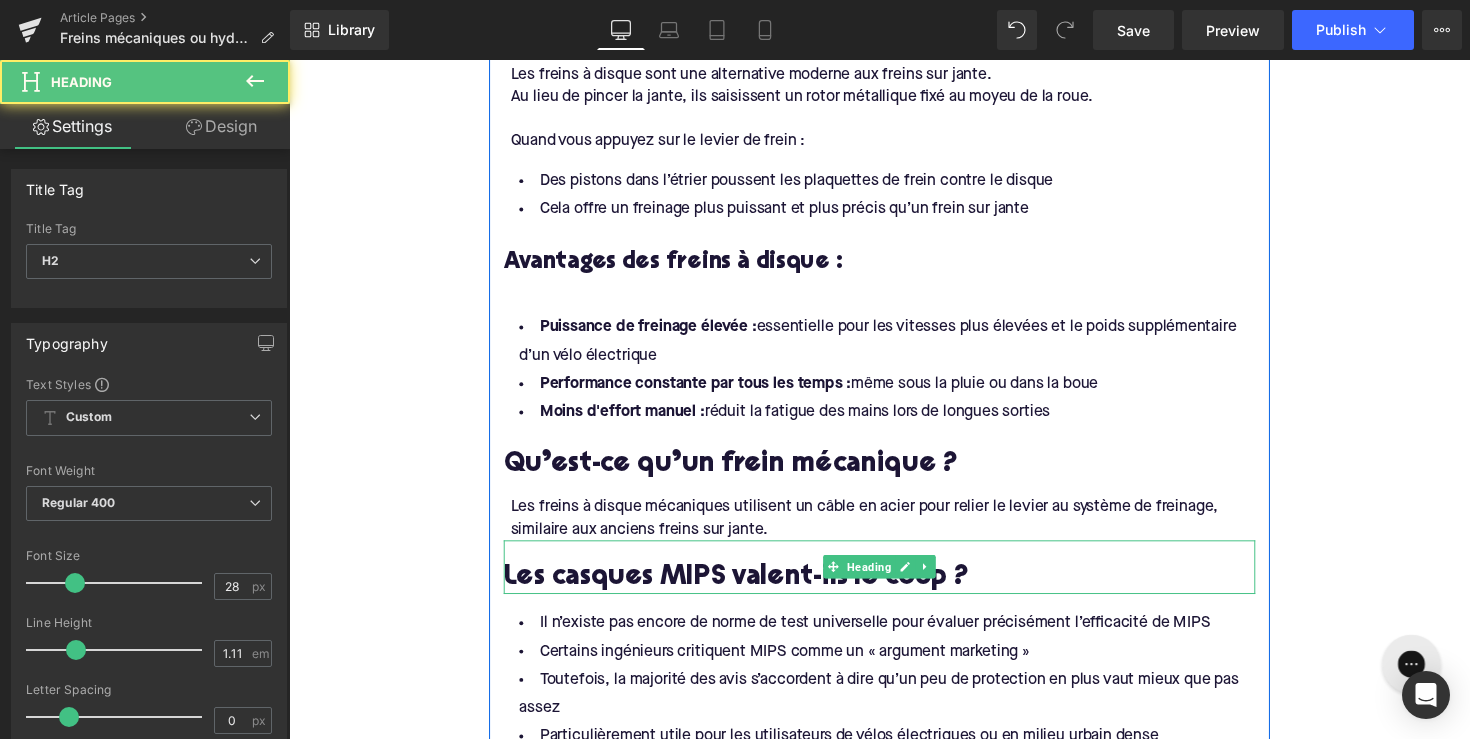 click on "Les casques MIPS valent-ils le coup ?" at bounding box center (894, 591) 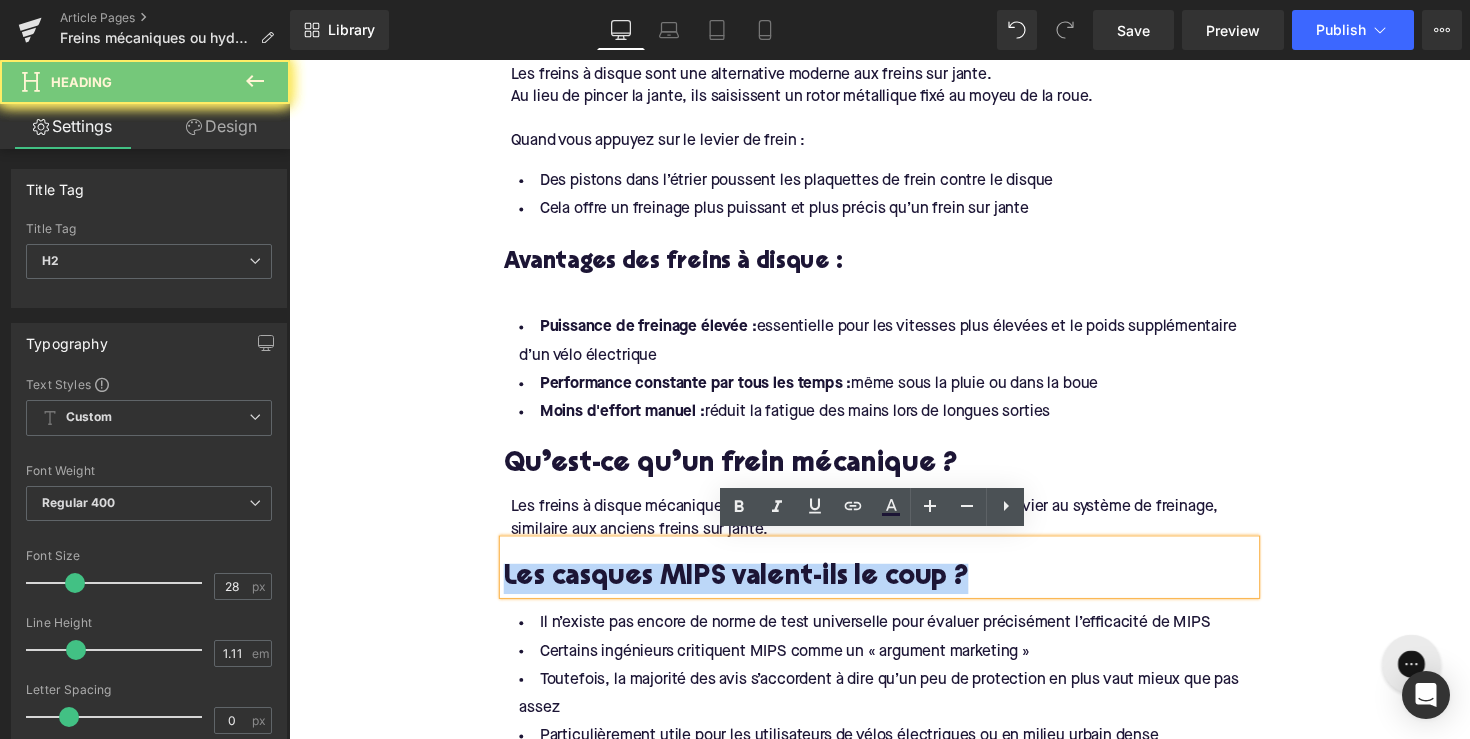 click on "Les casques MIPS valent-ils le coup ?" at bounding box center (894, 591) 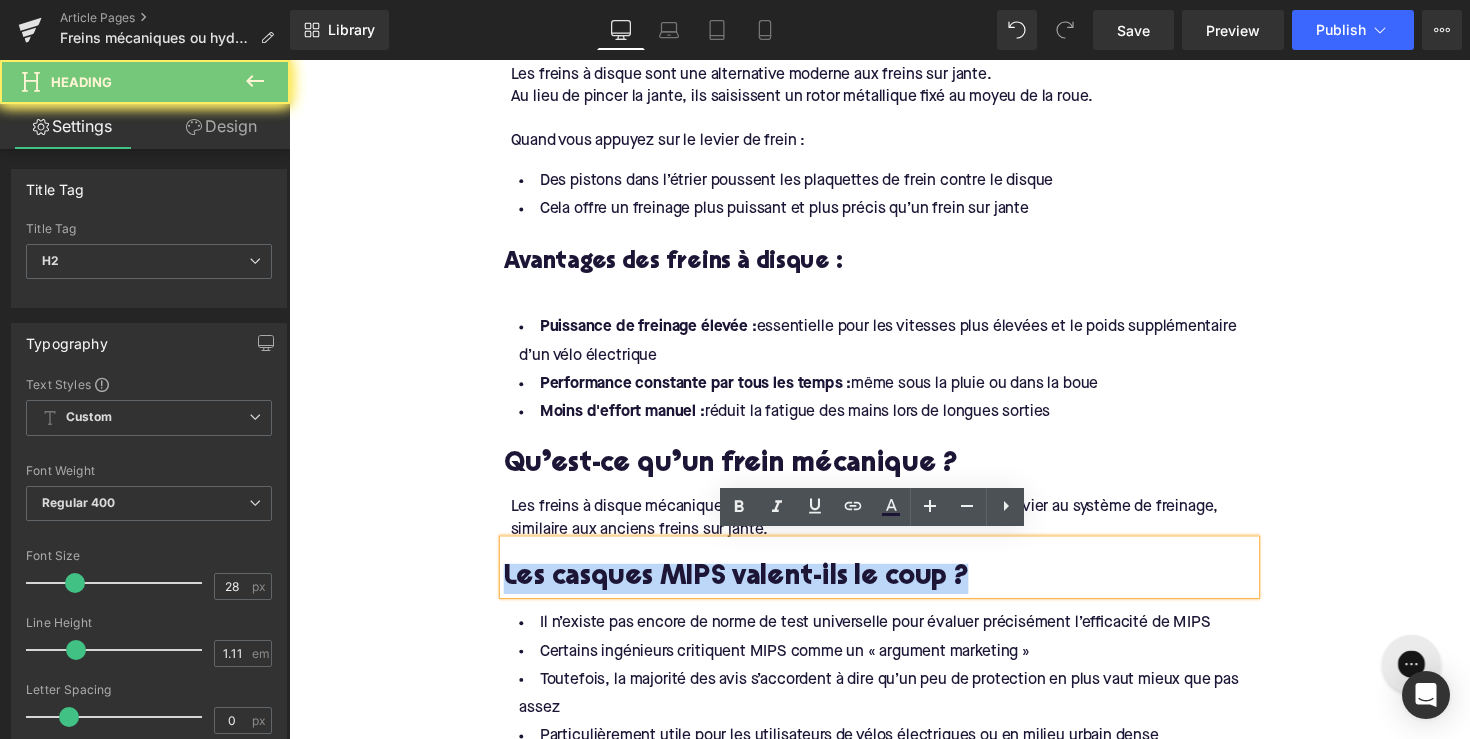 paste 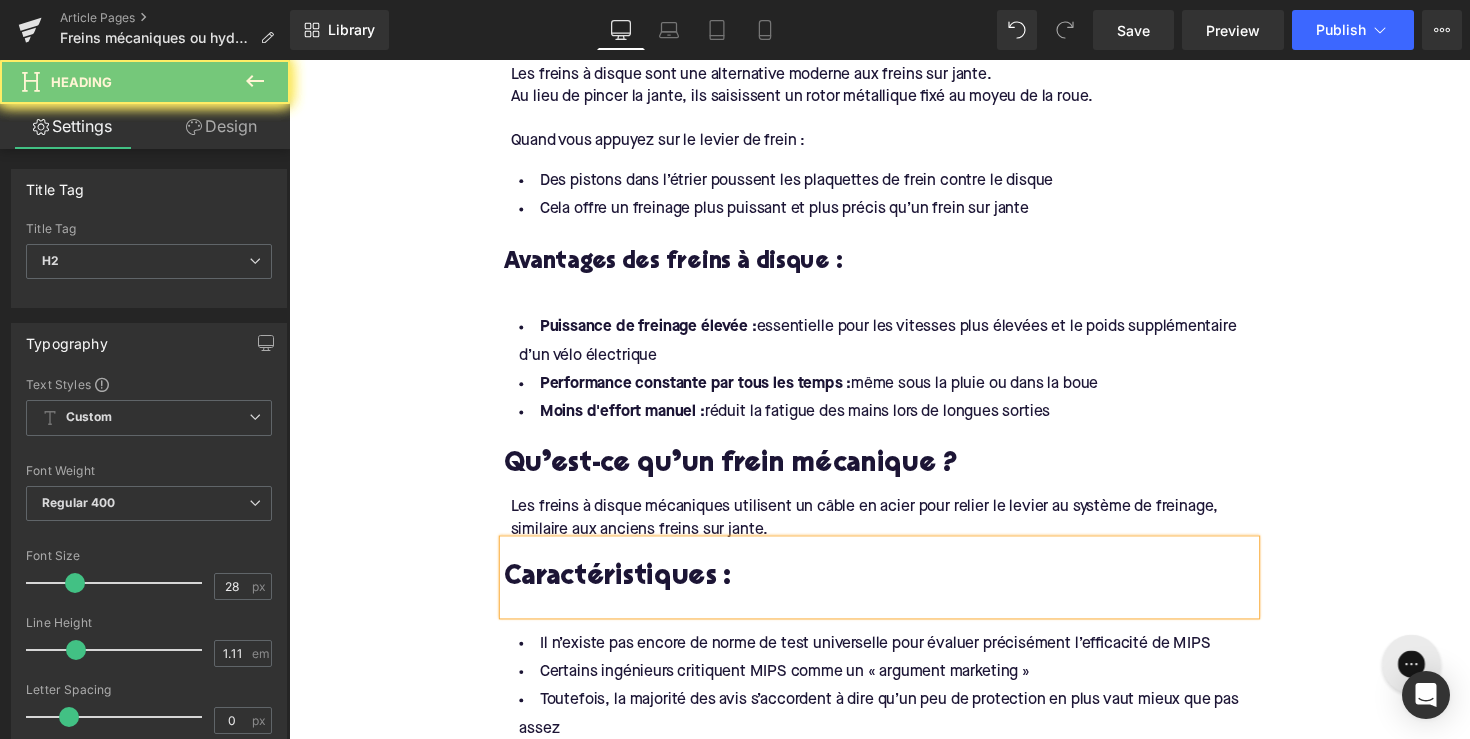 type 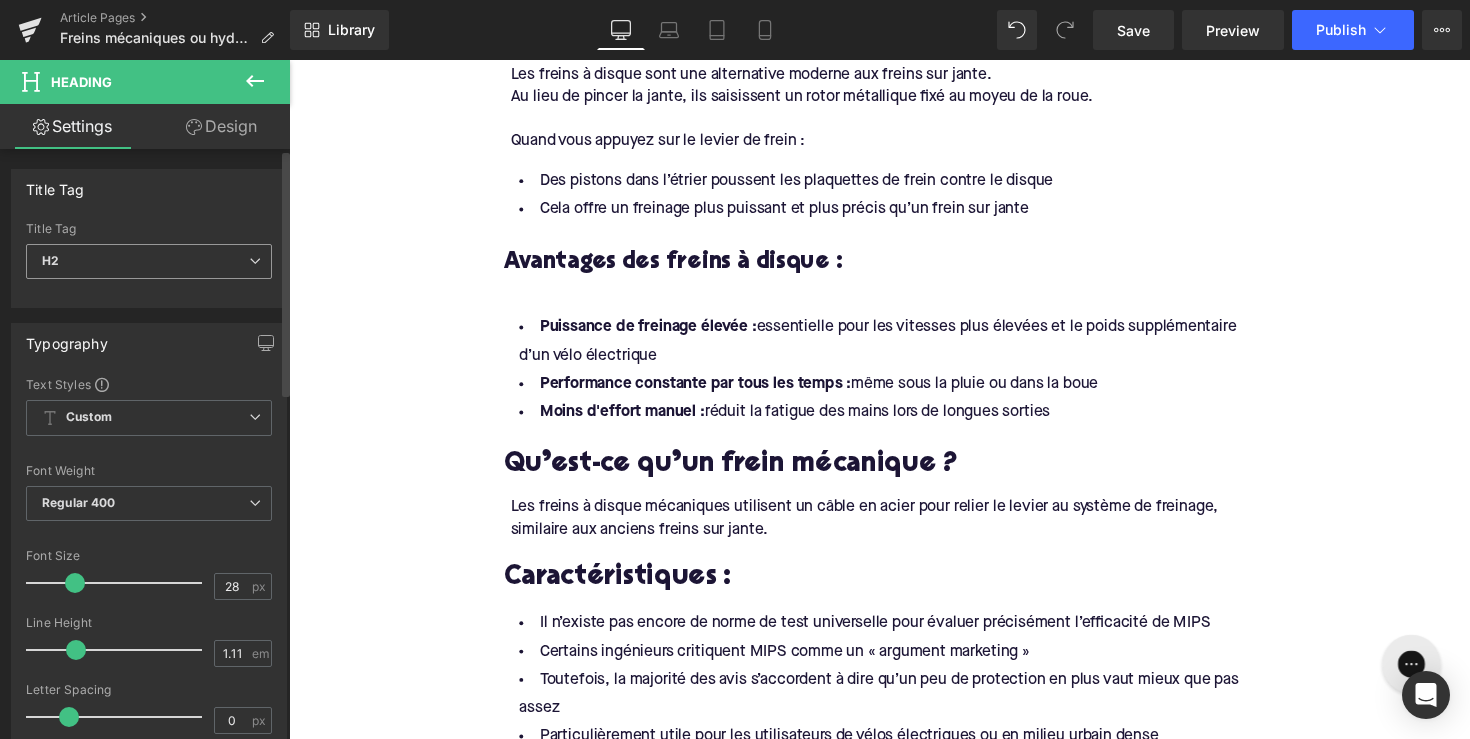 click on "H2" at bounding box center [149, 261] 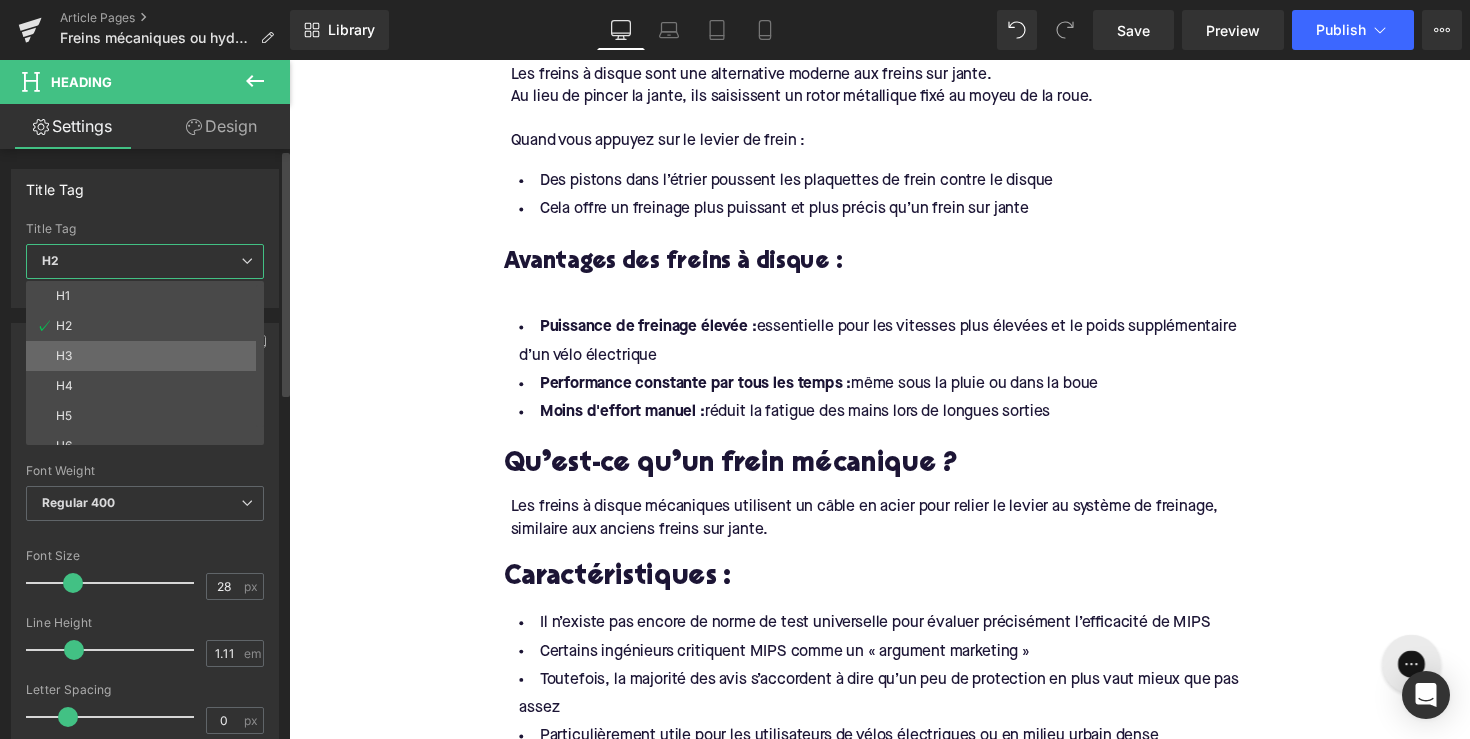 click on "H3" at bounding box center [149, 356] 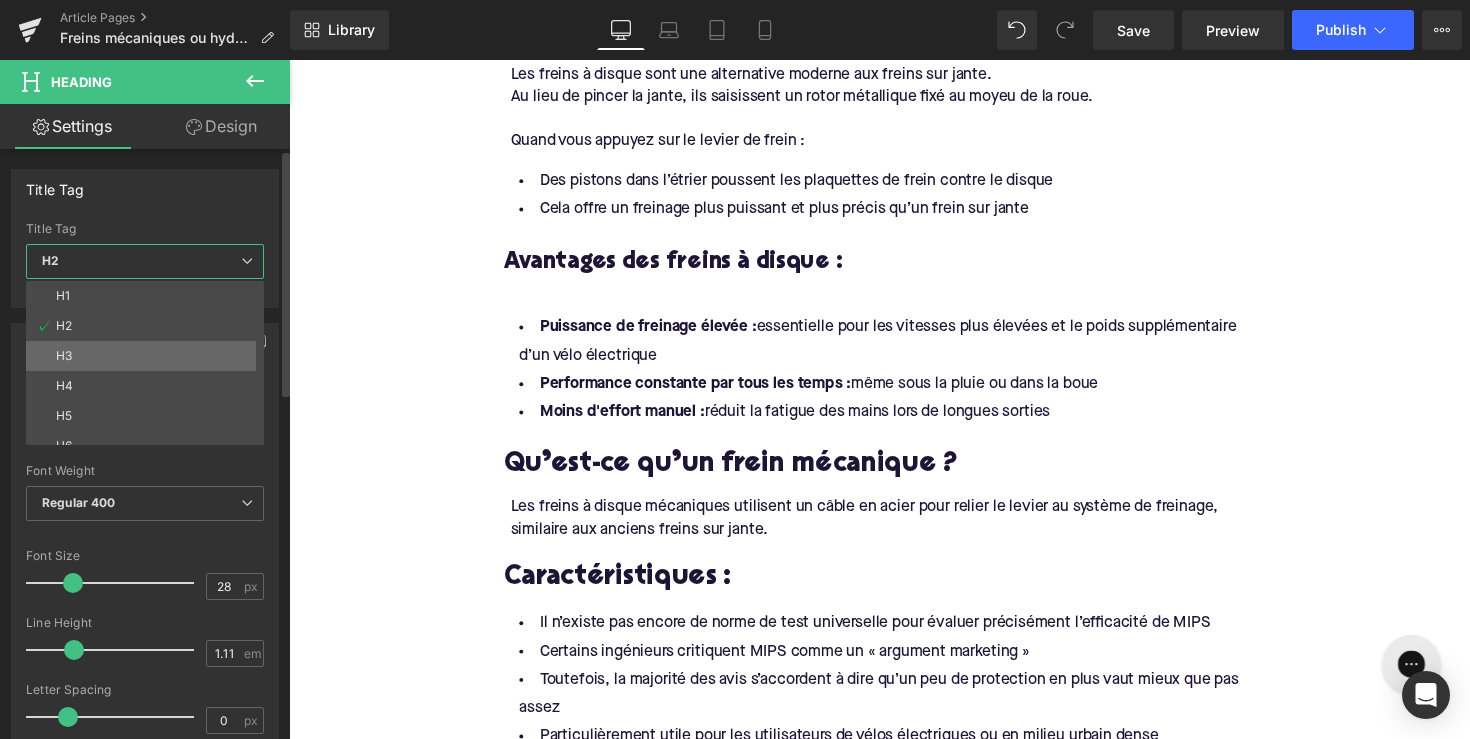 type on "24" 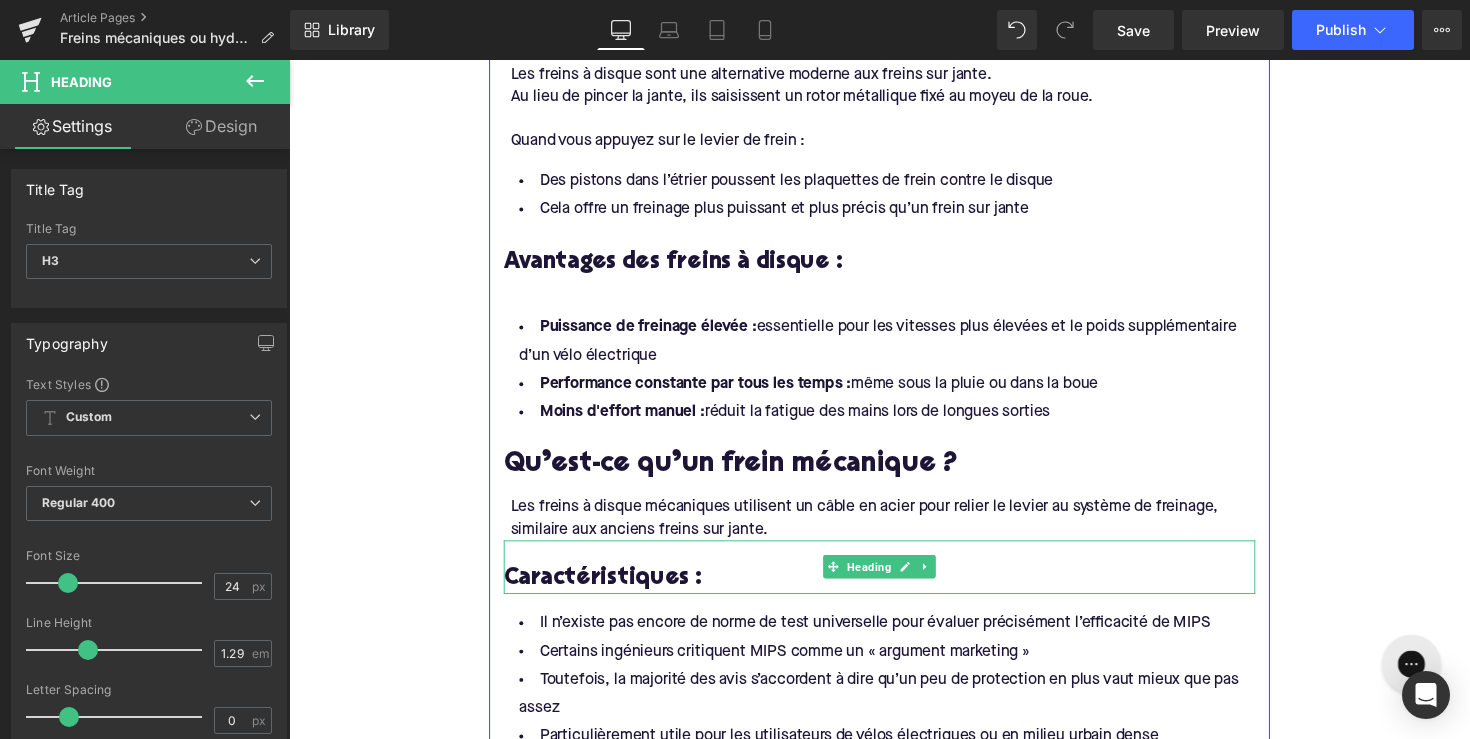 scroll, scrollTop: 1221, scrollLeft: 0, axis: vertical 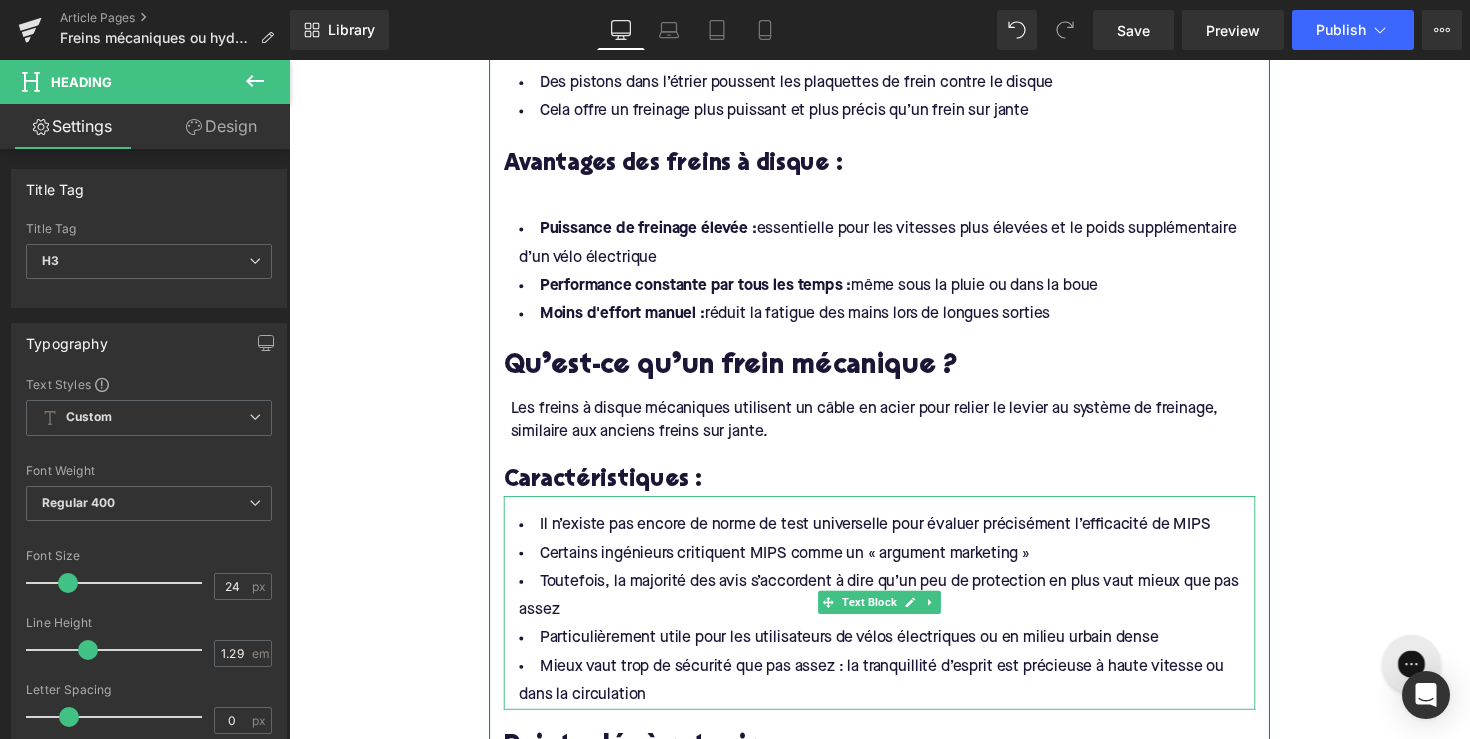 click on "Mieux vaut trop de sécurité que pas assez : la tranquillité d’esprit est précieuse à haute vitesse ou dans la circulation" at bounding box center [894, 697] 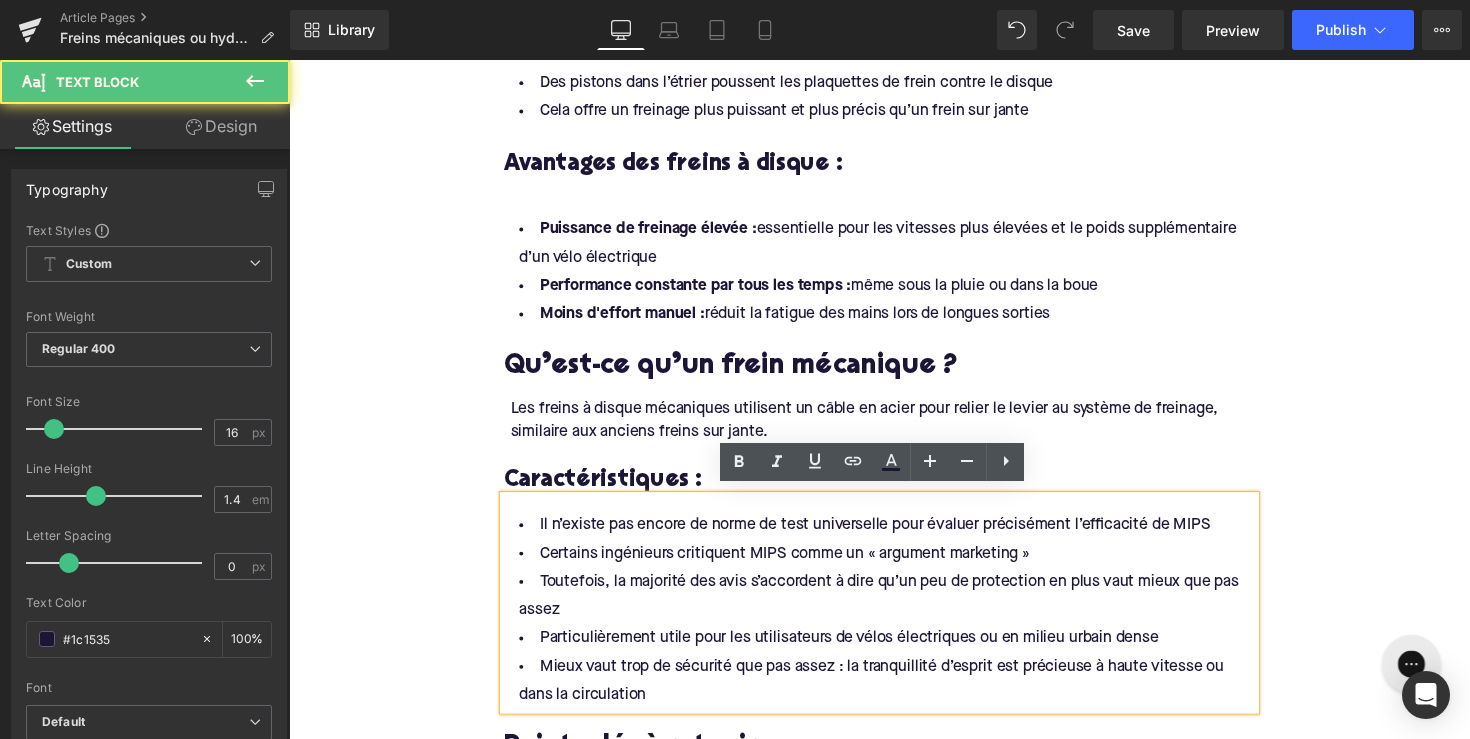 click on "Mieux vaut trop de sécurité que pas assez : la tranquillité d’esprit est précieuse à haute vitesse ou dans la circulation" at bounding box center [894, 697] 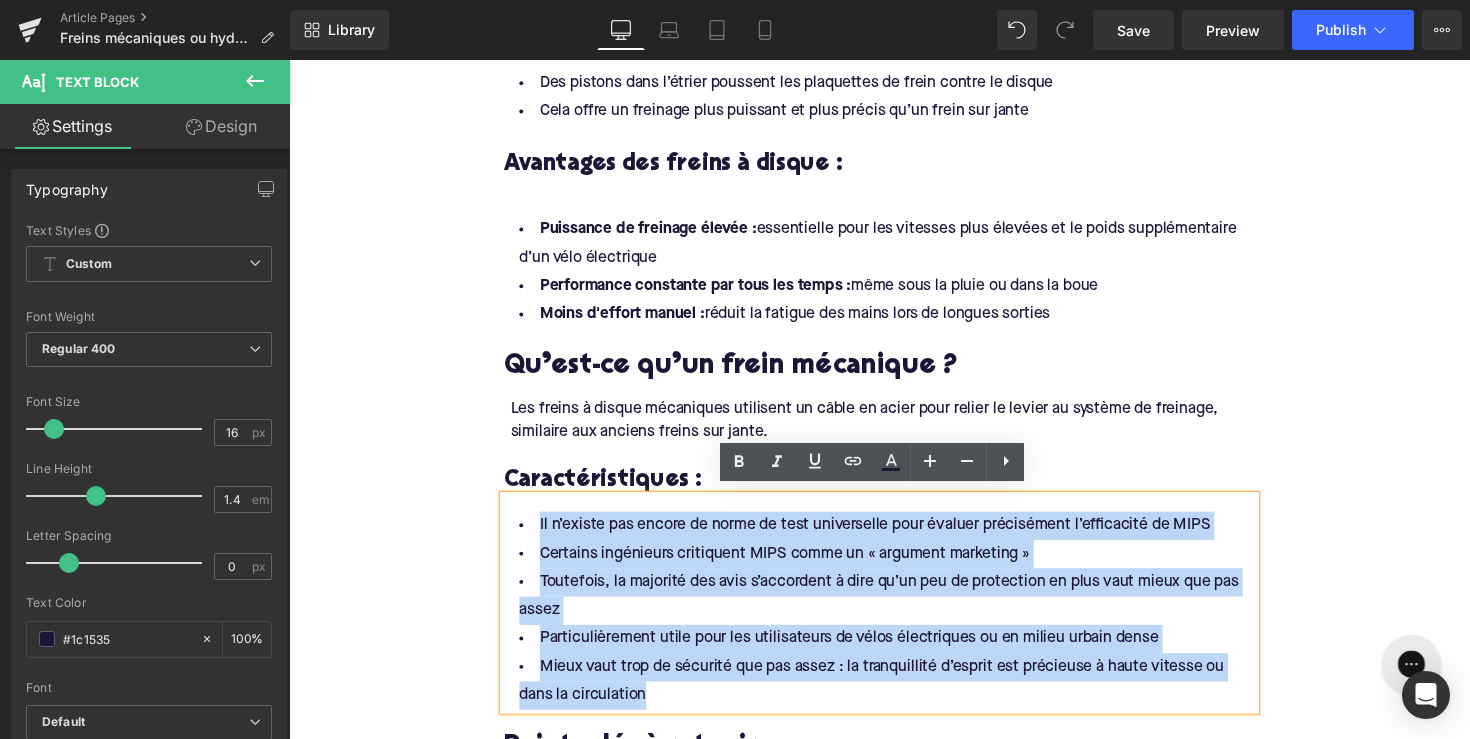 drag, startPoint x: 675, startPoint y: 710, endPoint x: 530, endPoint y: 520, distance: 239.00836 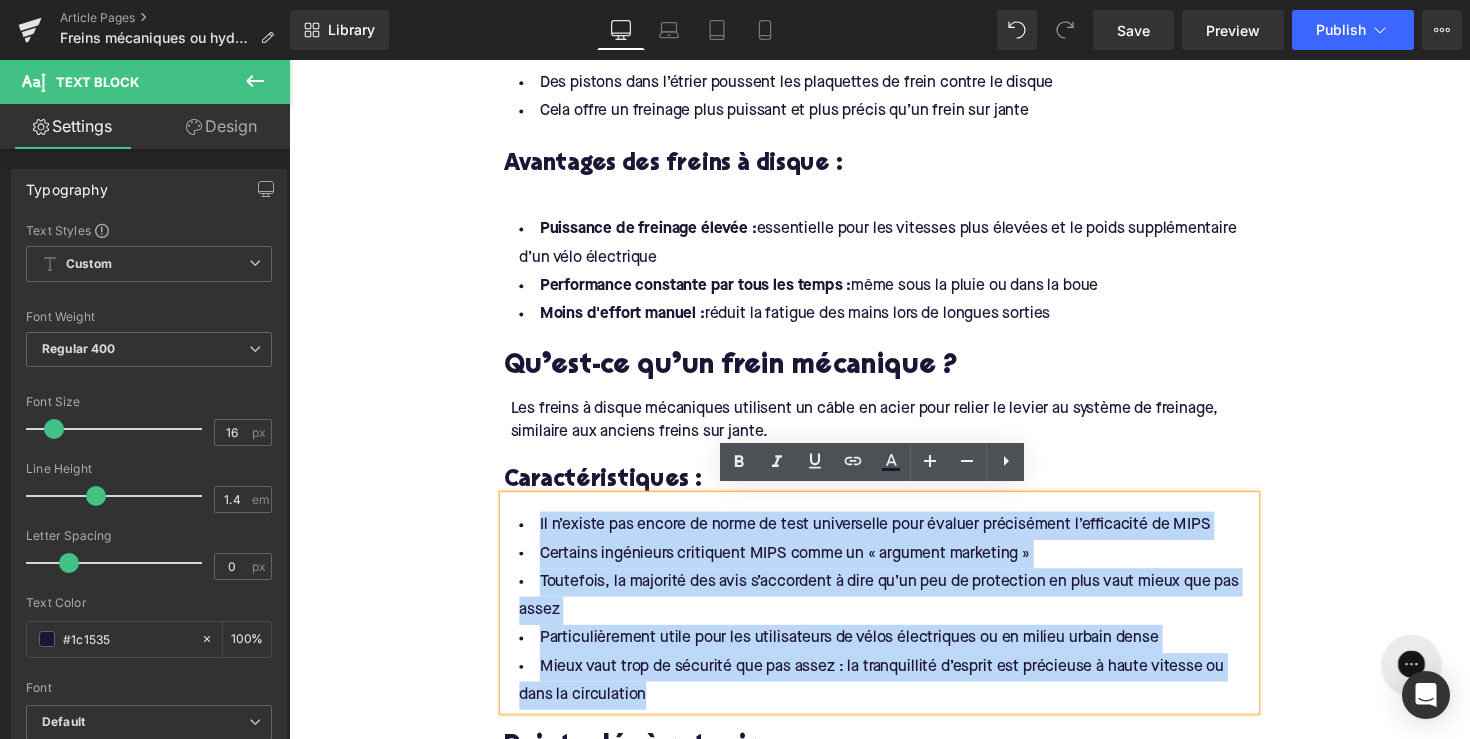 click on "Il n’existe pas encore de norme de test universelle pour évaluer précisément l’efficacité de MIPS Certains ingénieurs critiquent MIPS comme un « argument marketing » Toutefois, la majorité des avis s’accordent à dire qu’un peu de protection en plus vaut mieux que pas assez Particulièrement utile pour les utilisateurs de vélos électriques ou en milieu urbain dense Mieux vaut trop de sécurité que pas assez : la tranquillité d’esprit est précieuse à haute vitesse ou dans la circulation" at bounding box center [894, 624] 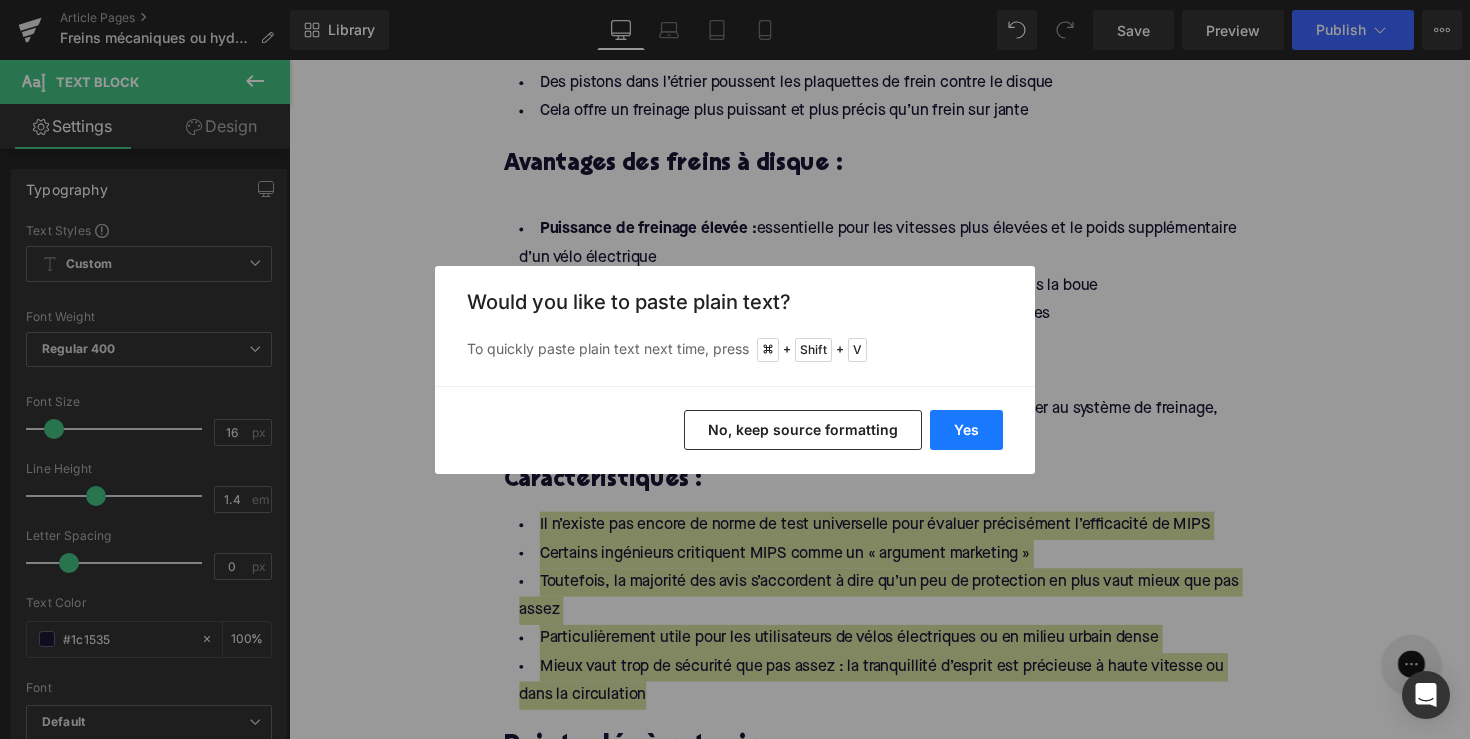 click on "Yes" at bounding box center [966, 430] 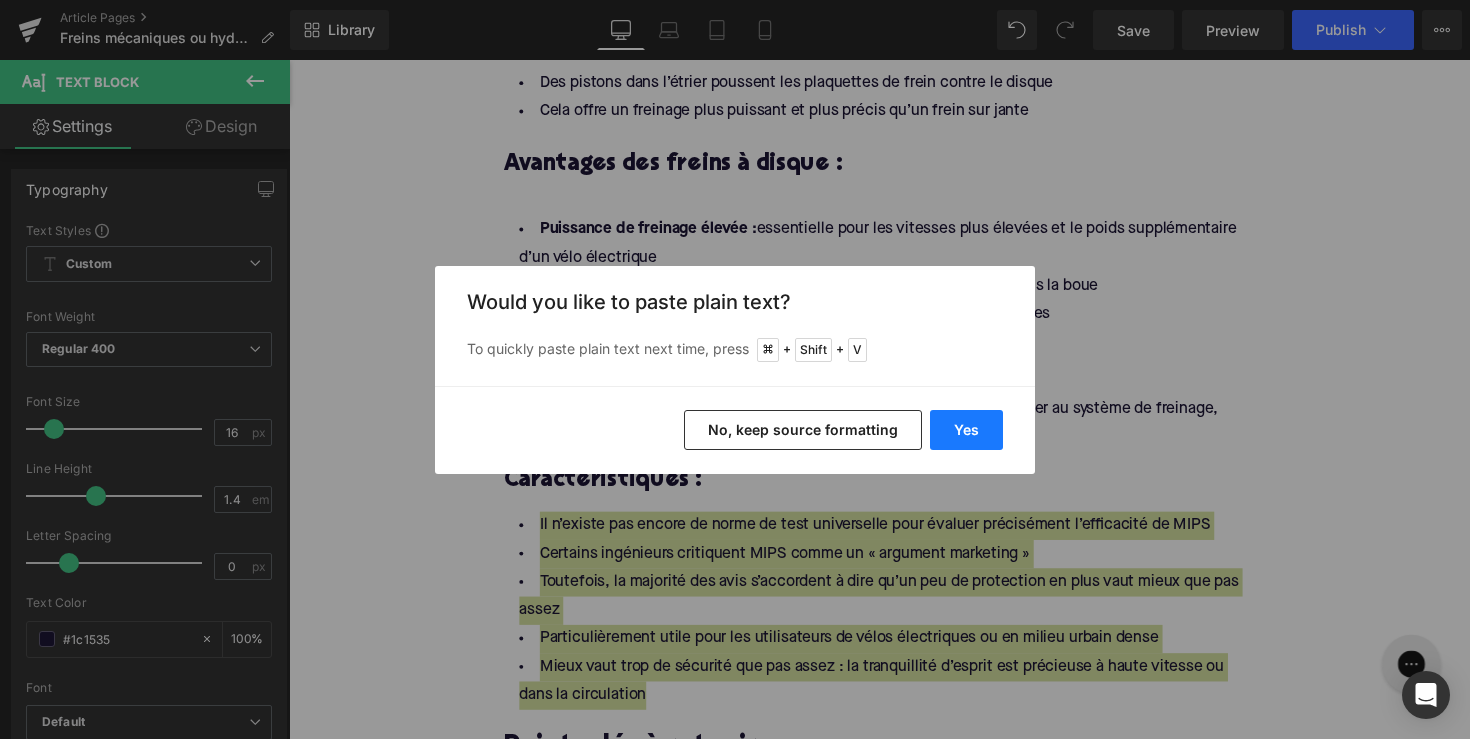 type 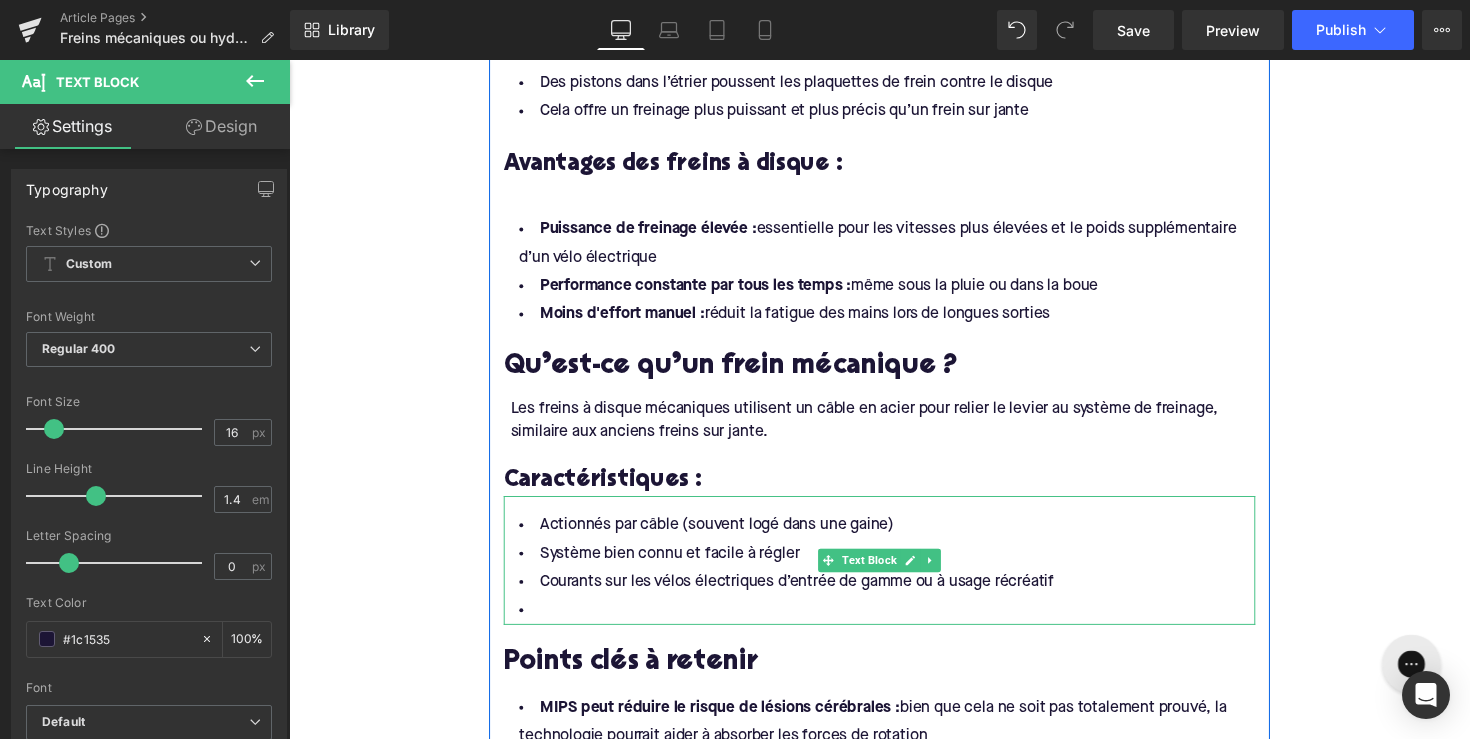 click at bounding box center [894, 624] 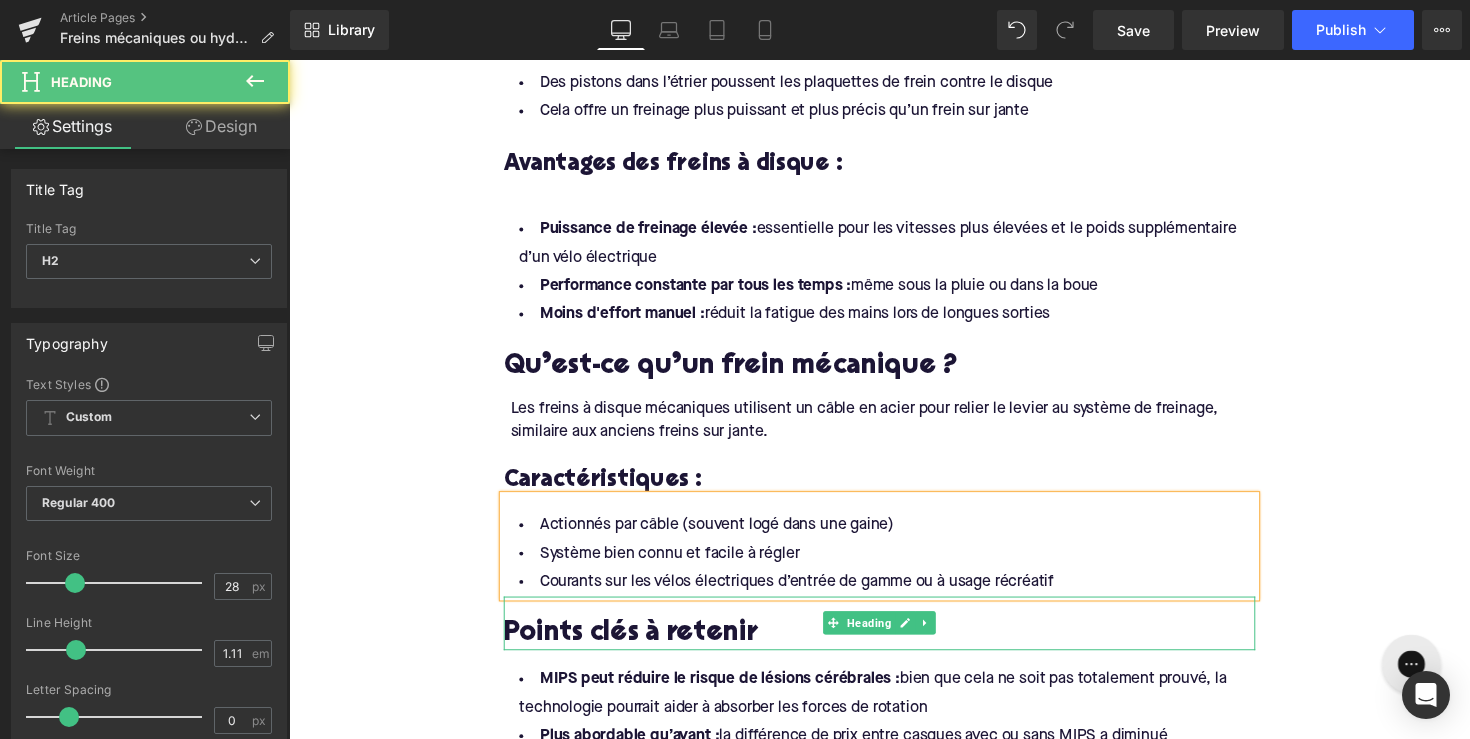 click on "Points clés à retenir" at bounding box center [894, 649] 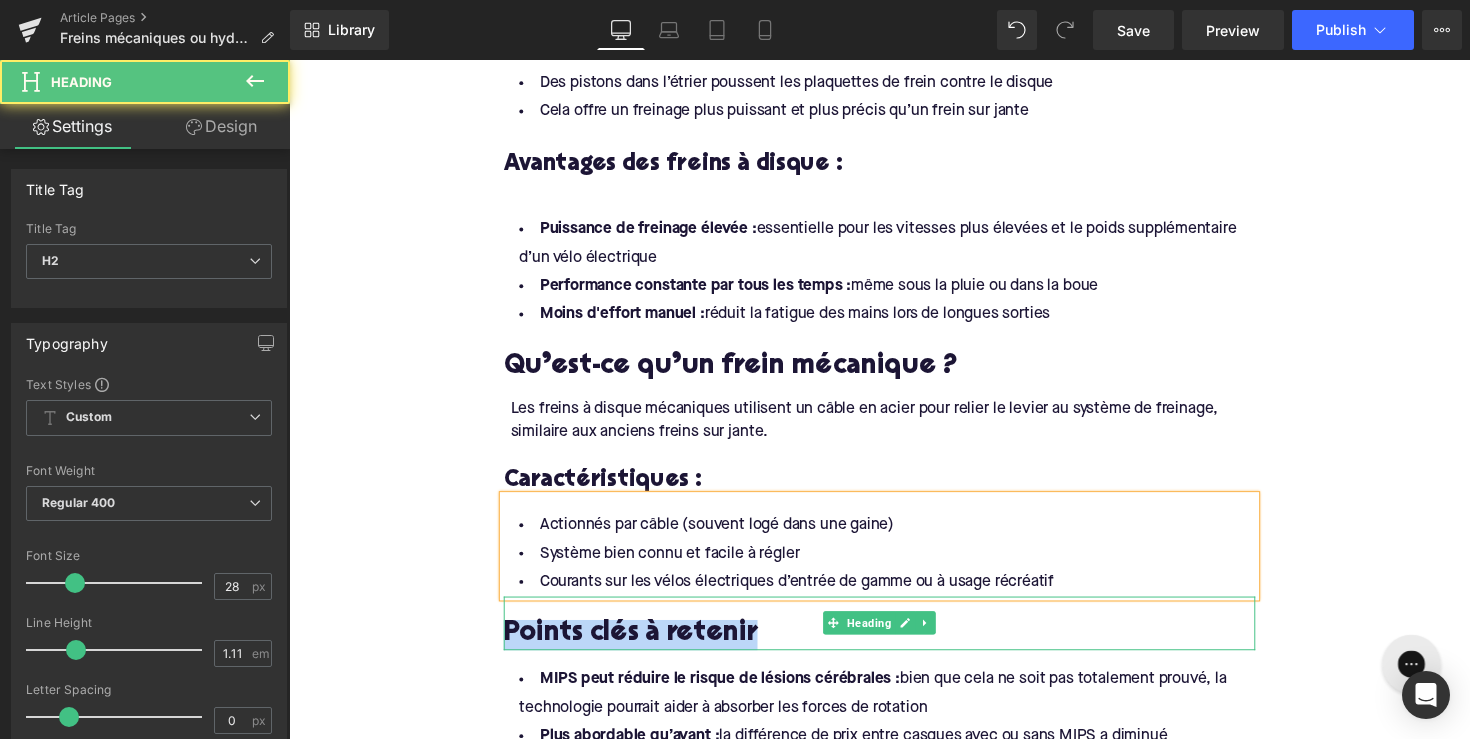 click on "Points clés à retenir" at bounding box center [894, 649] 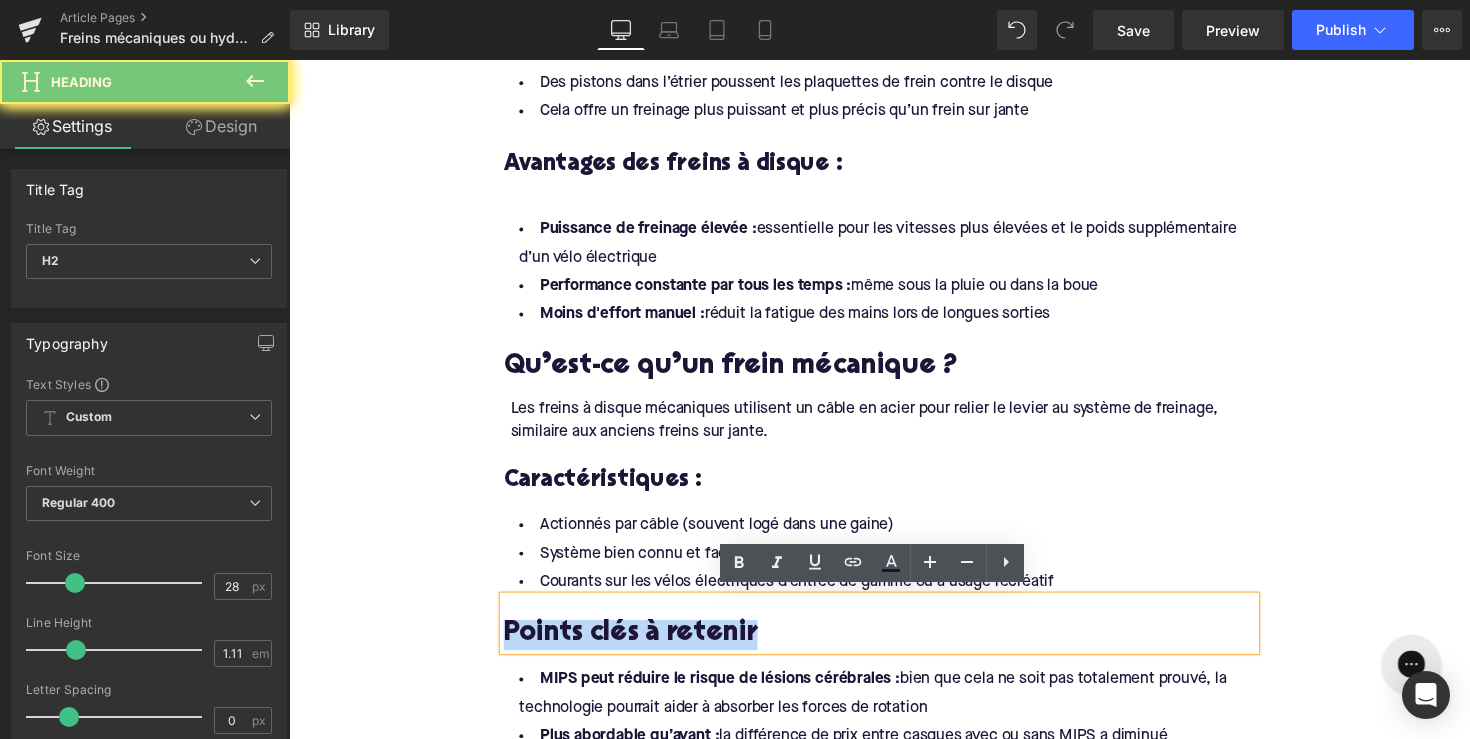 paste 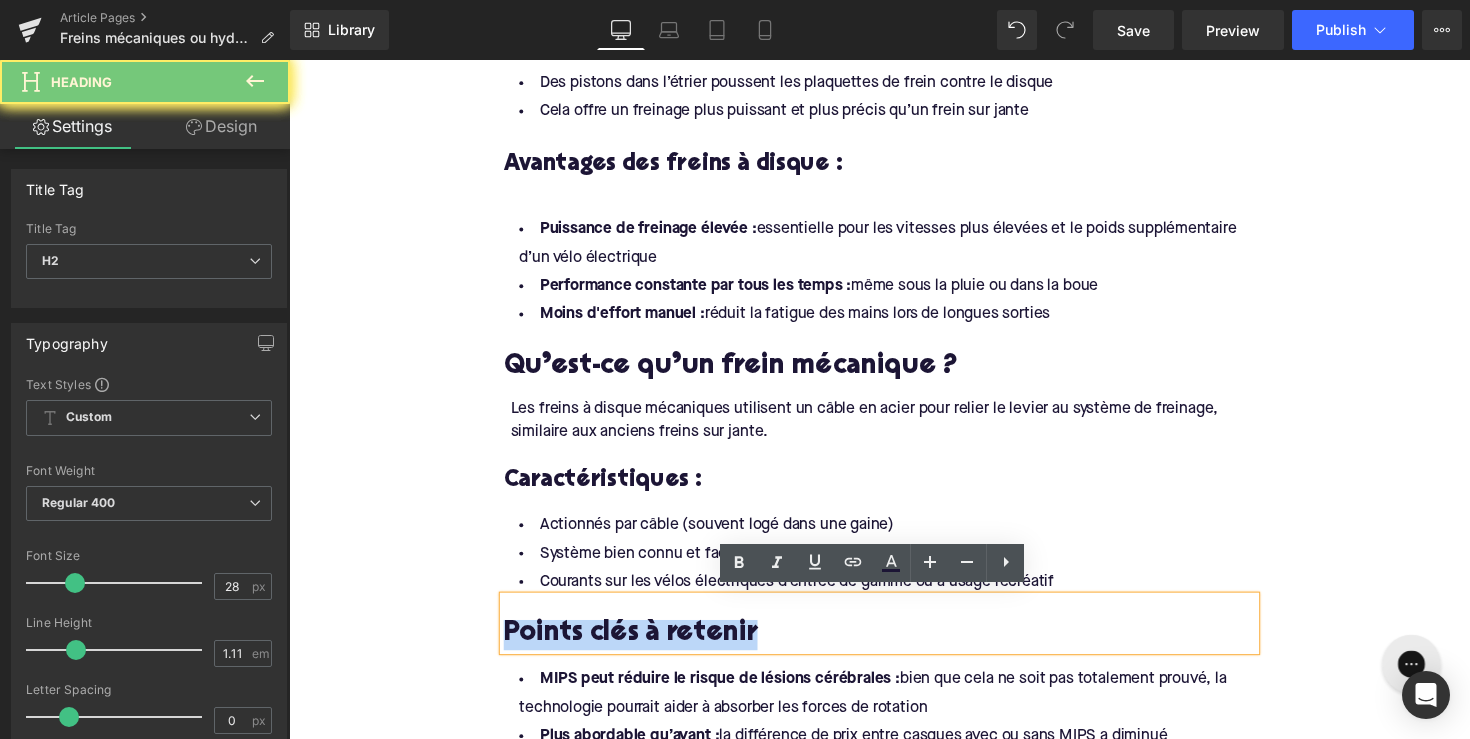 type 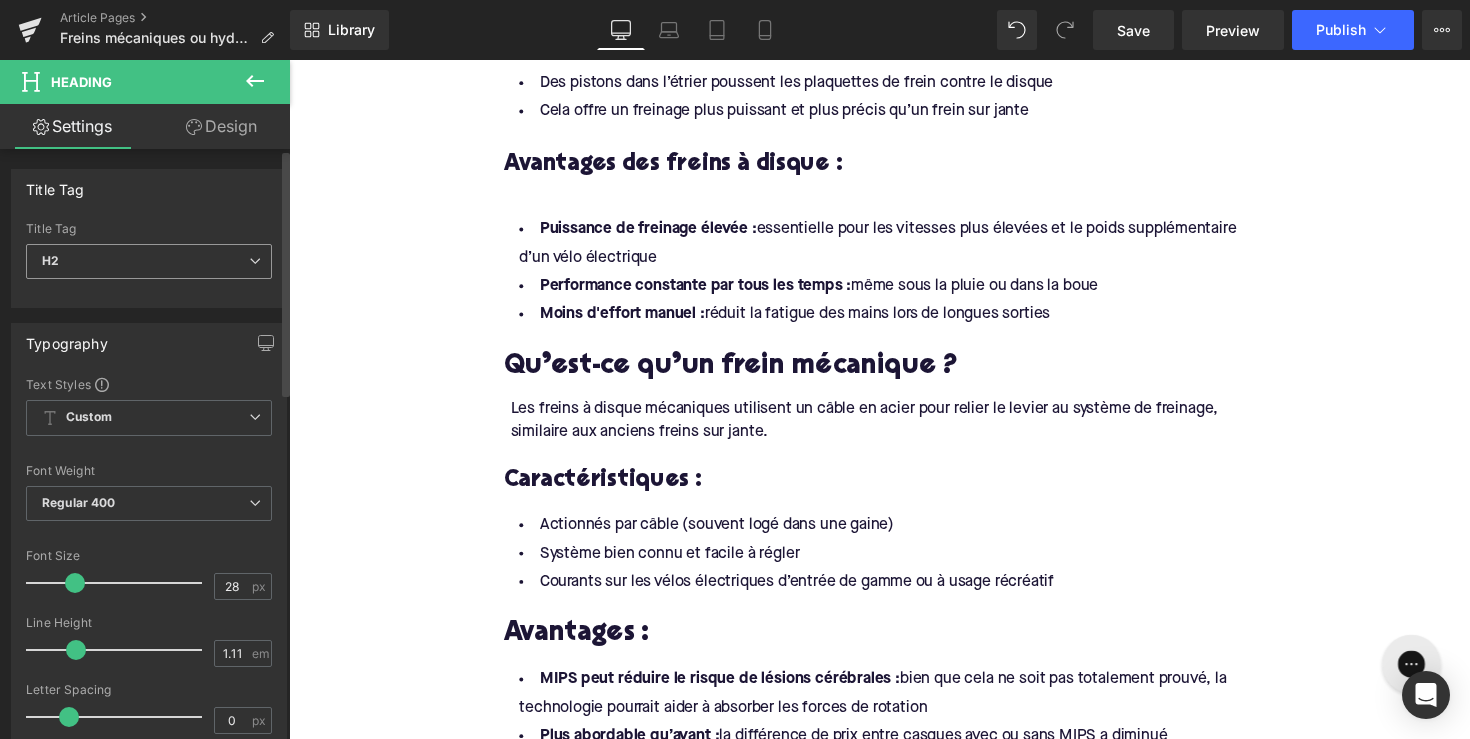 click on "H2" at bounding box center (149, 261) 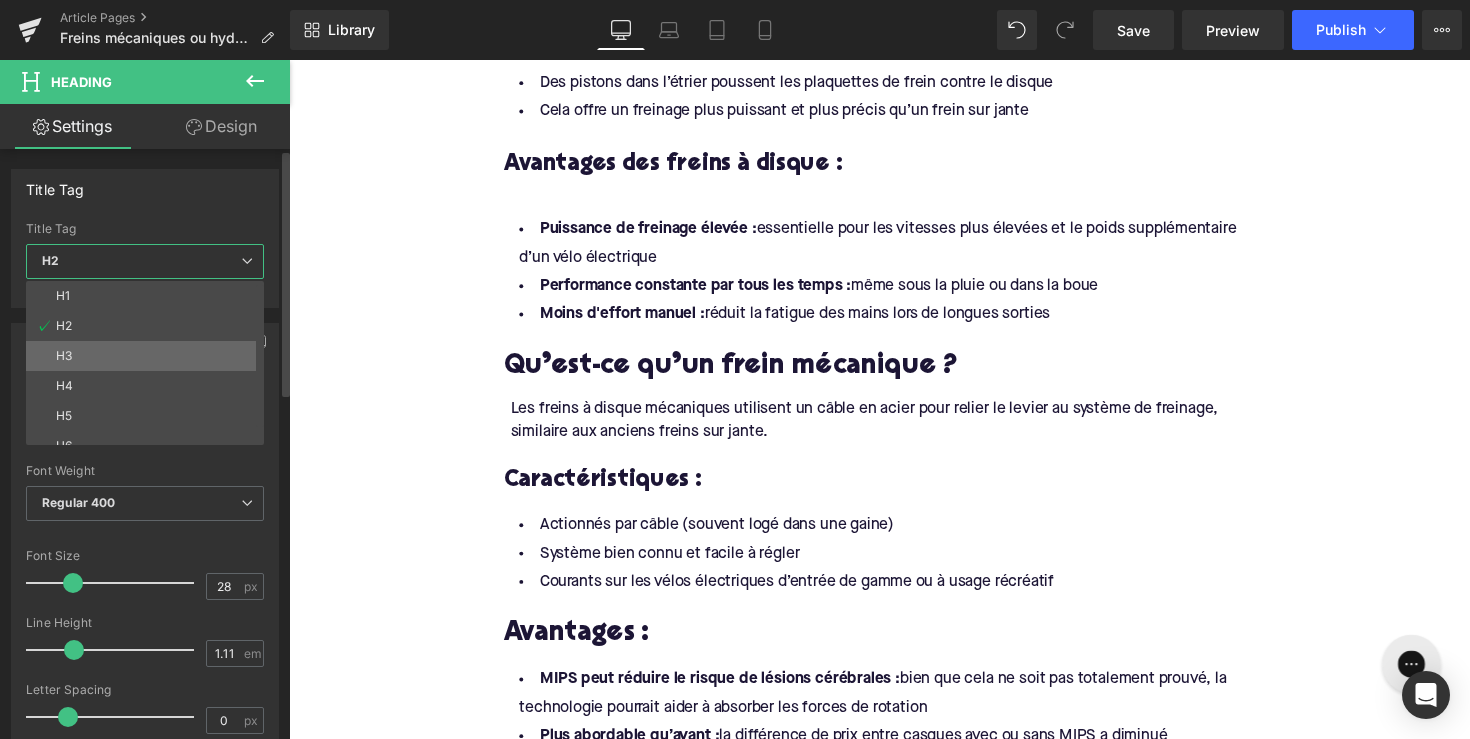click on "H3" at bounding box center [149, 356] 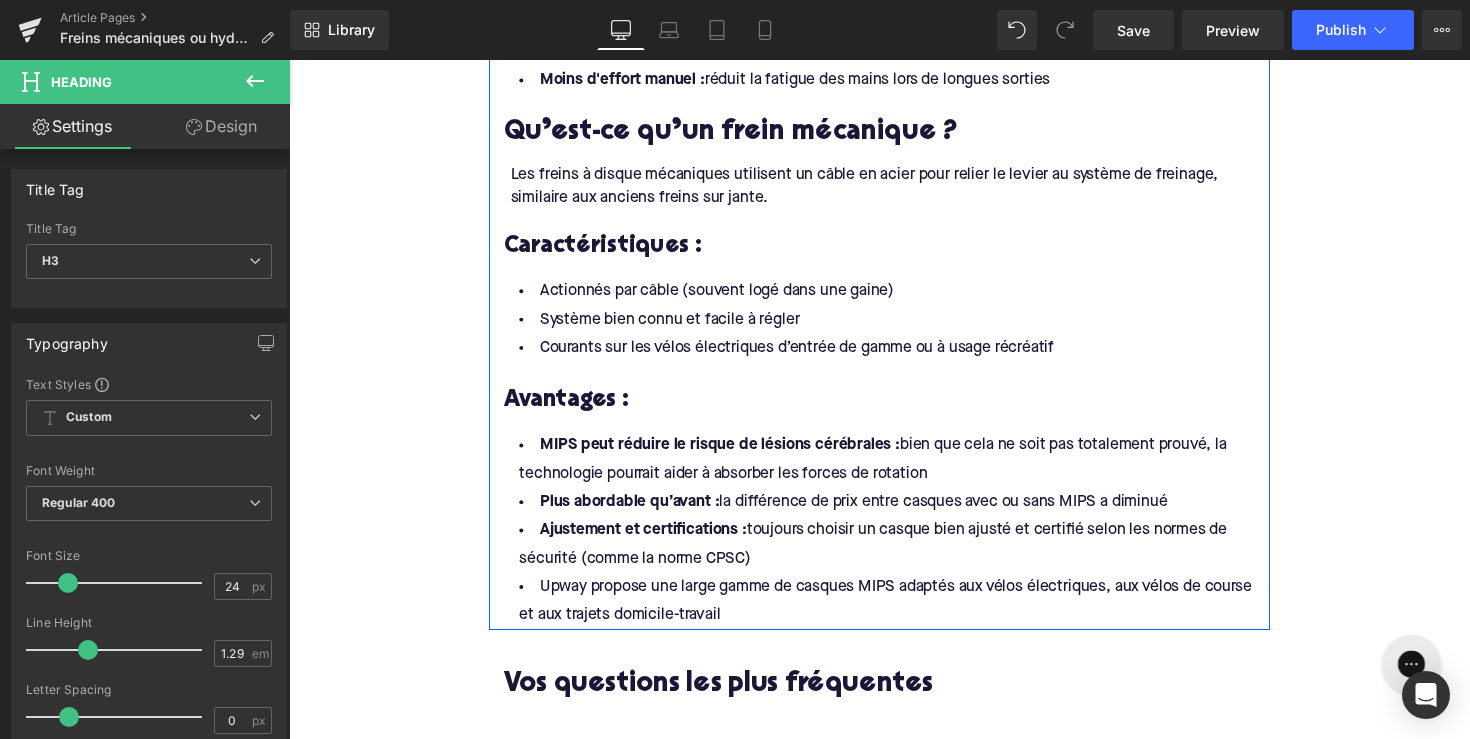 scroll, scrollTop: 1470, scrollLeft: 0, axis: vertical 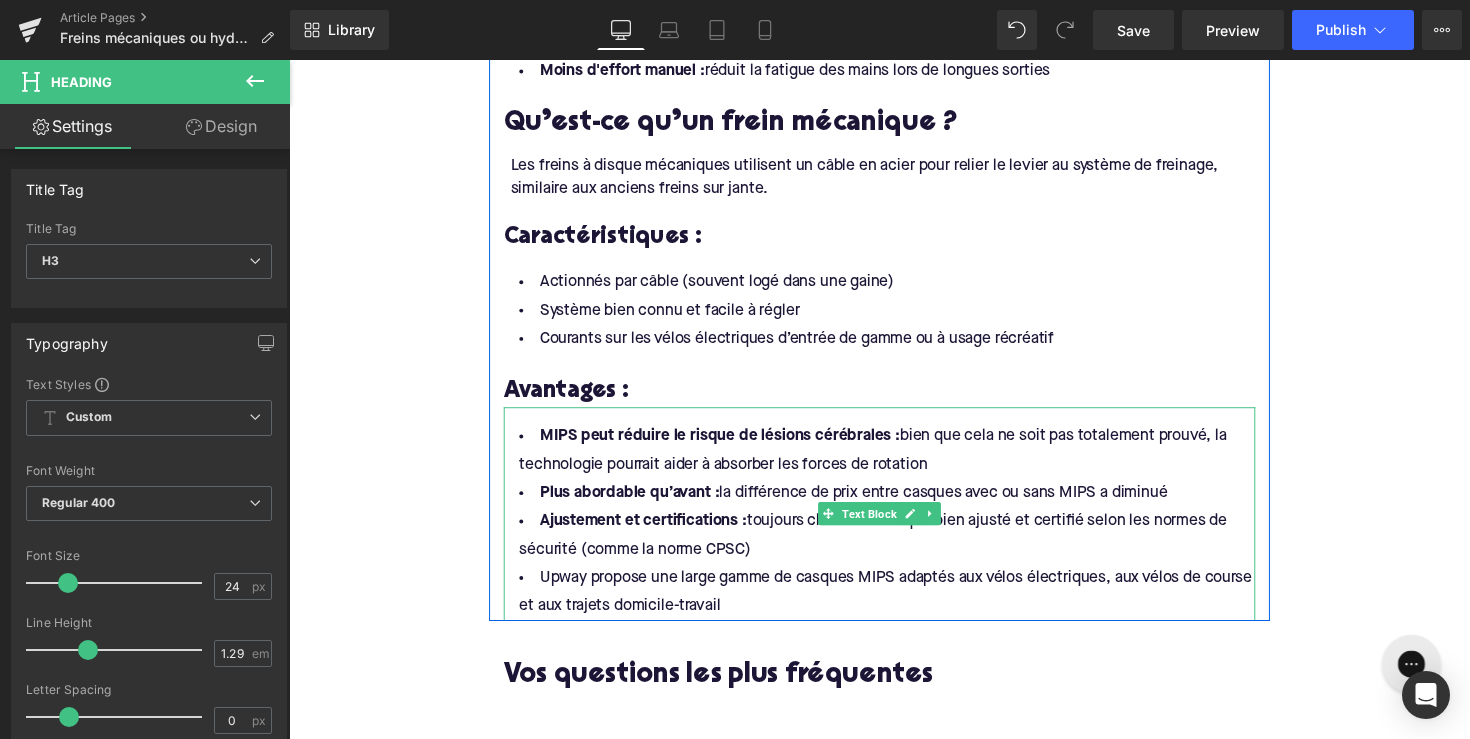 click on "Upway propose une large gamme de casques MIPS adaptés aux vélos électriques, aux vélos de course et aux trajets domicile-travail" at bounding box center [894, 606] 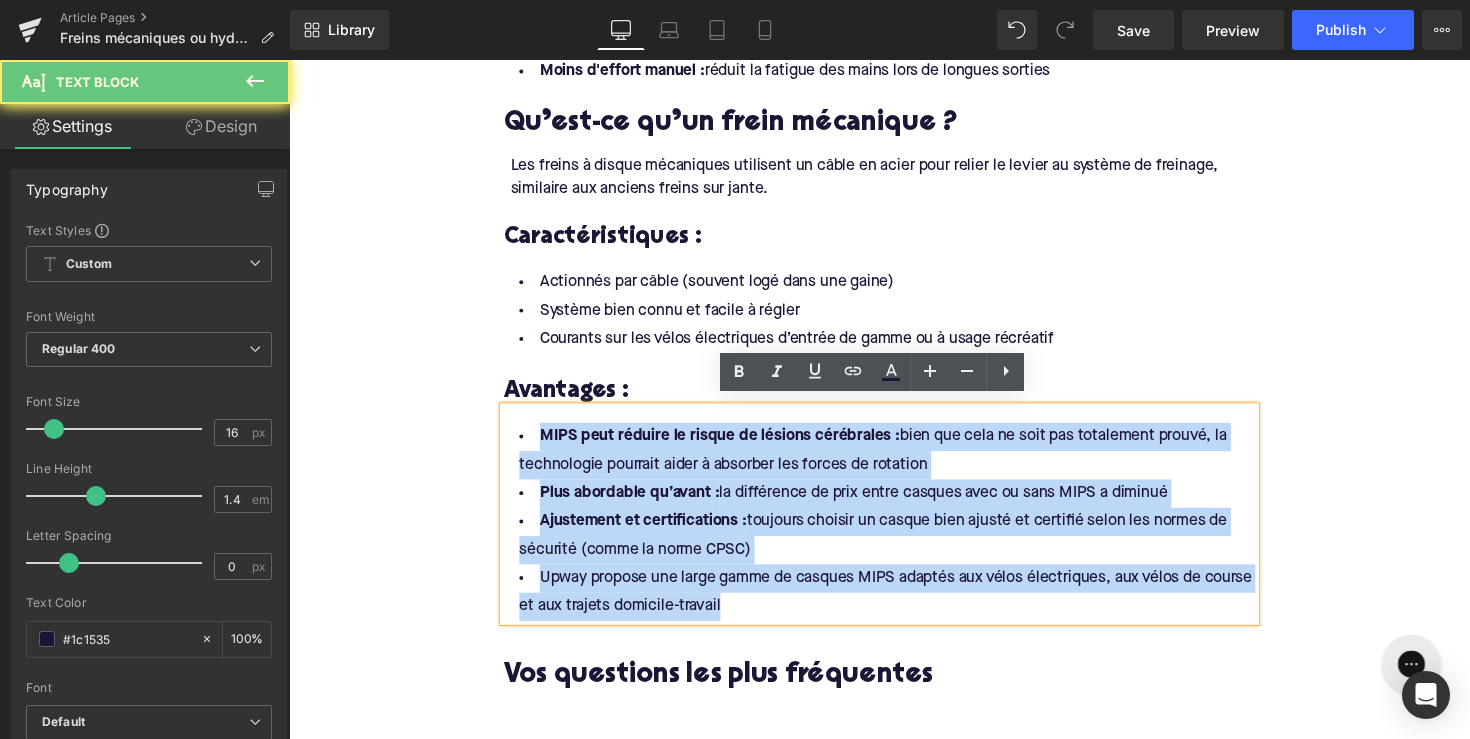drag, startPoint x: 792, startPoint y: 605, endPoint x: 490, endPoint y: 417, distance: 355.73587 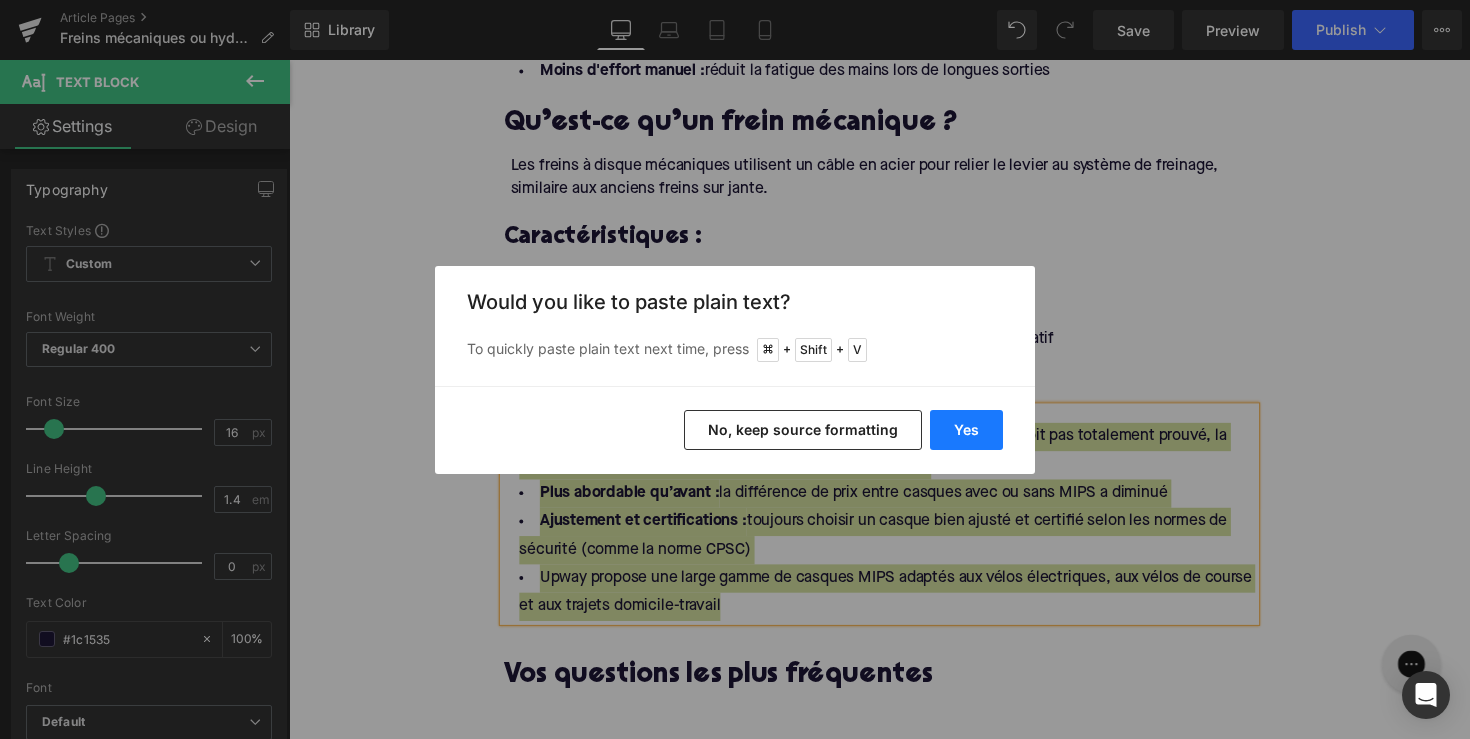 click on "Yes" at bounding box center [966, 430] 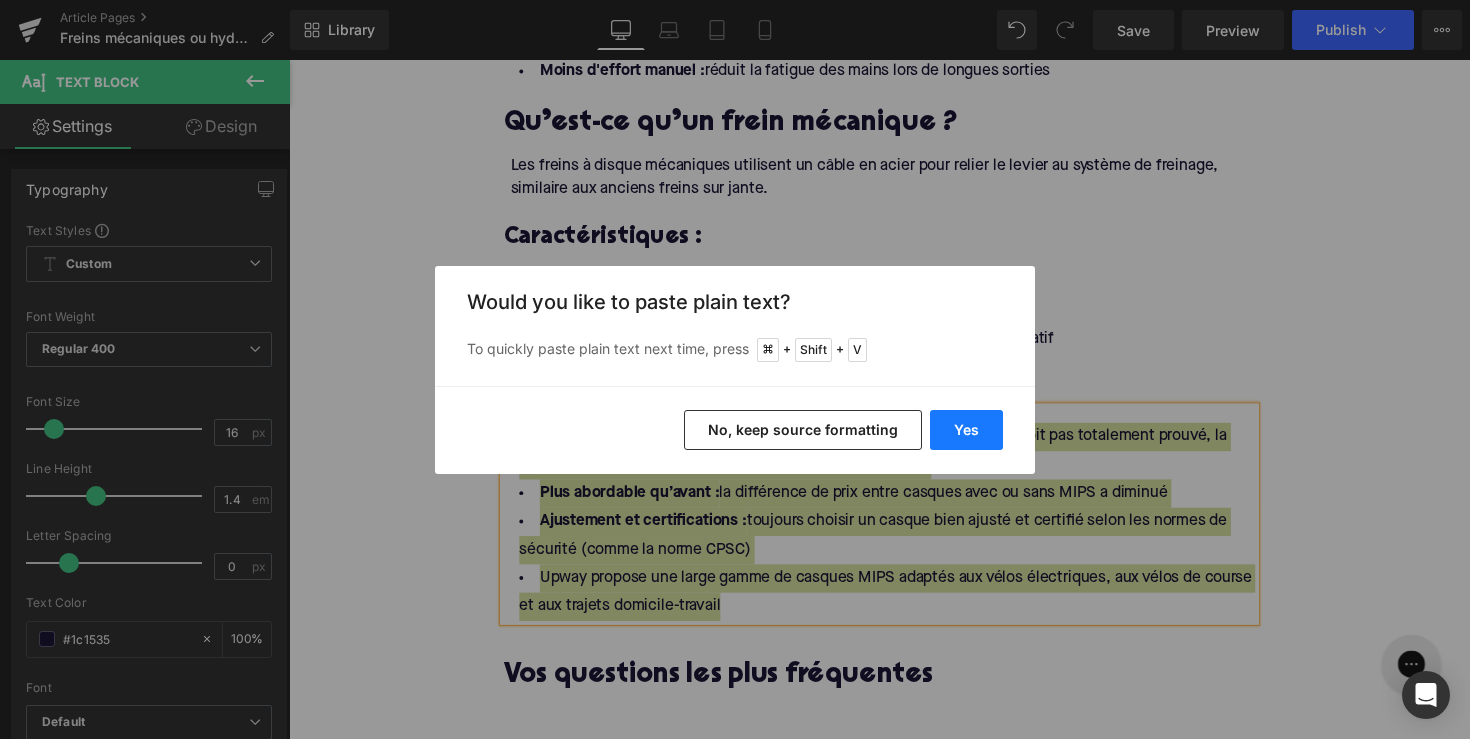 type 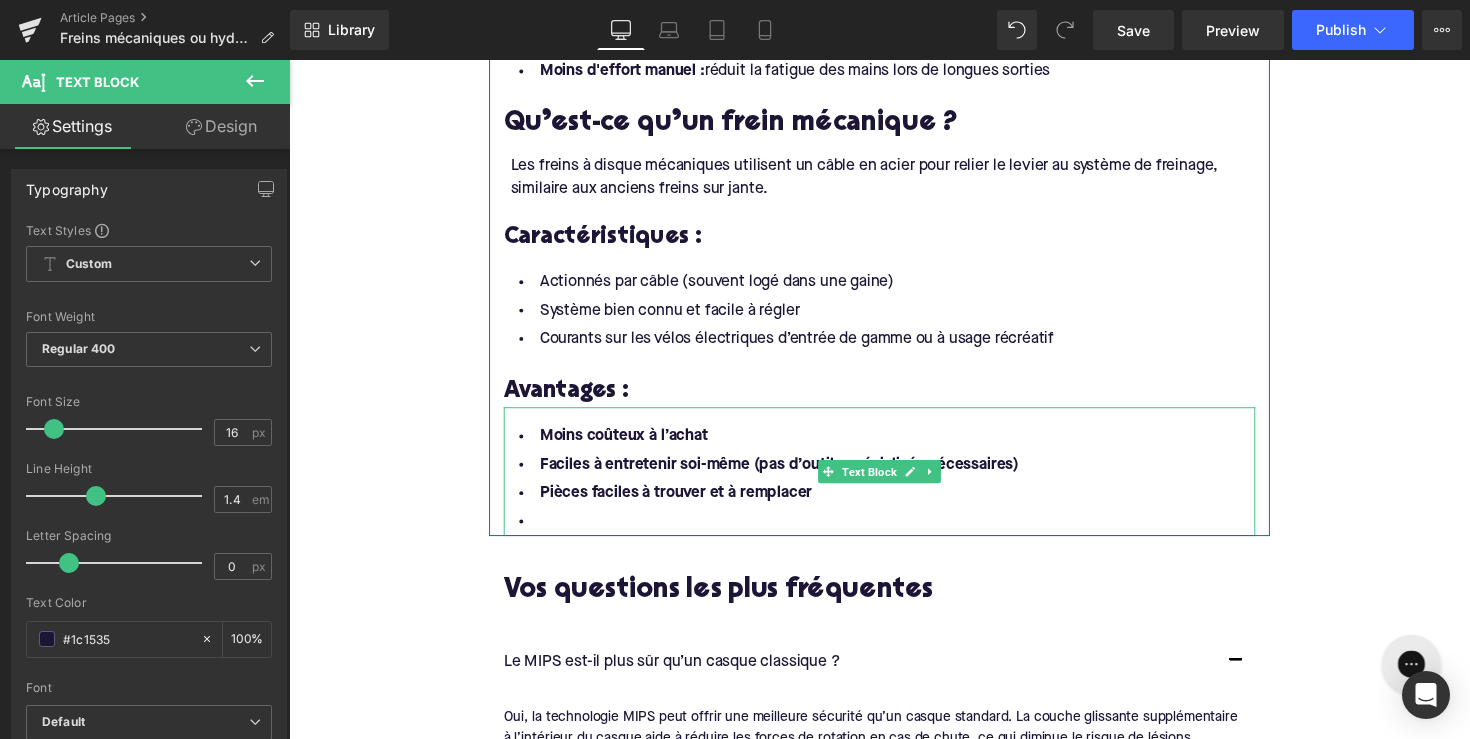 click on "Faciles à entretenir soi-même (pas d’outils spécialisés nécessaires)" at bounding box center (894, 475) 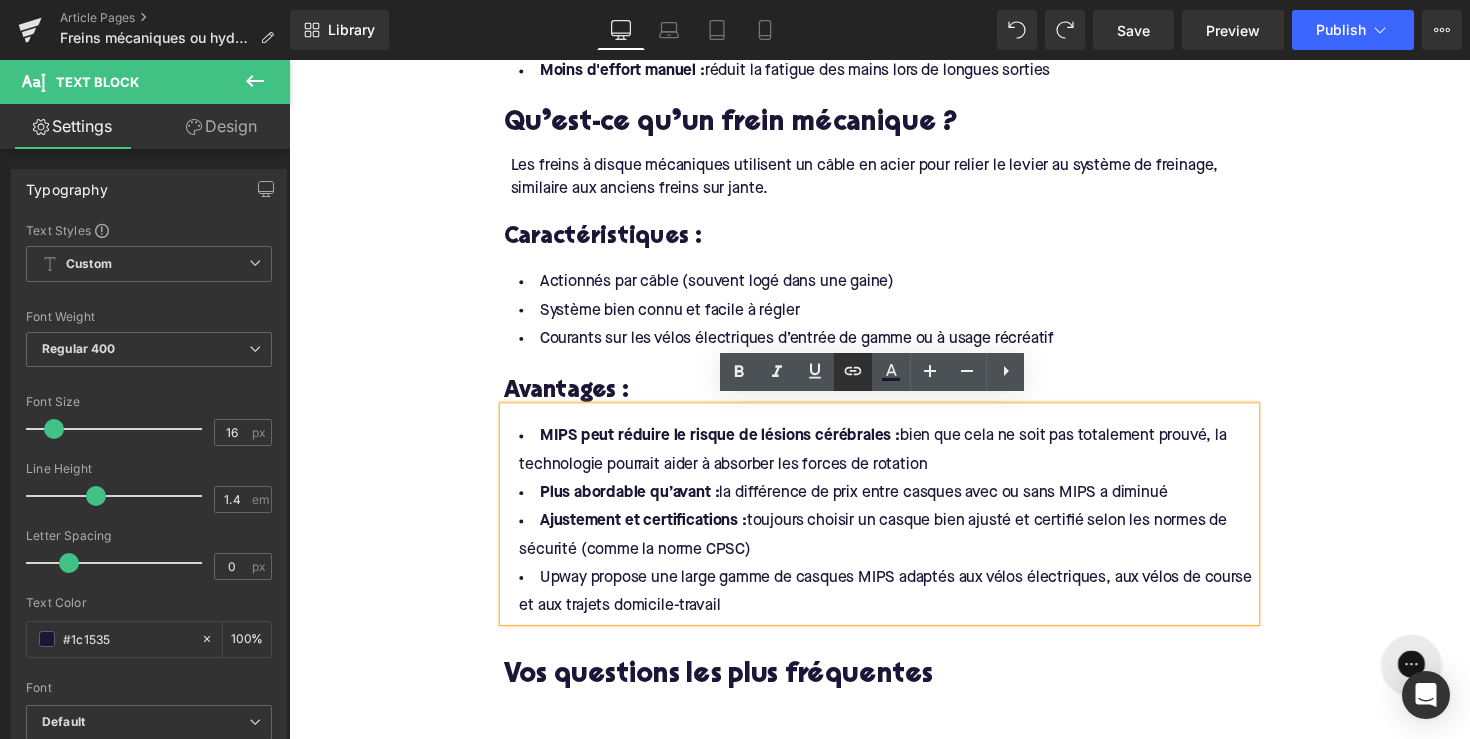 click on "Upway propose une large gamme de casques MIPS adaptés aux vélos électriques, aux vélos de course et aux trajets domicile-travail" at bounding box center (894, 606) 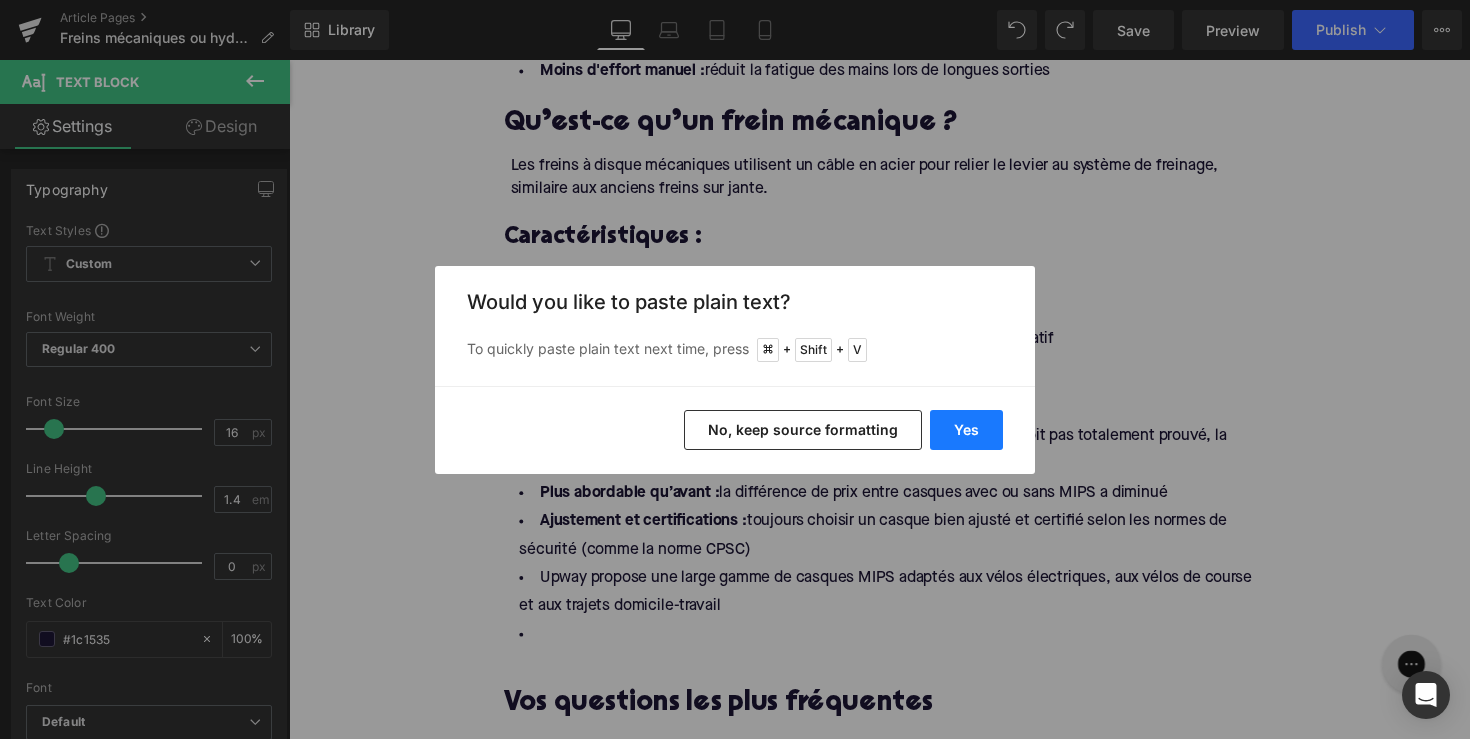 drag, startPoint x: 964, startPoint y: 424, endPoint x: 684, endPoint y: 379, distance: 283.59302 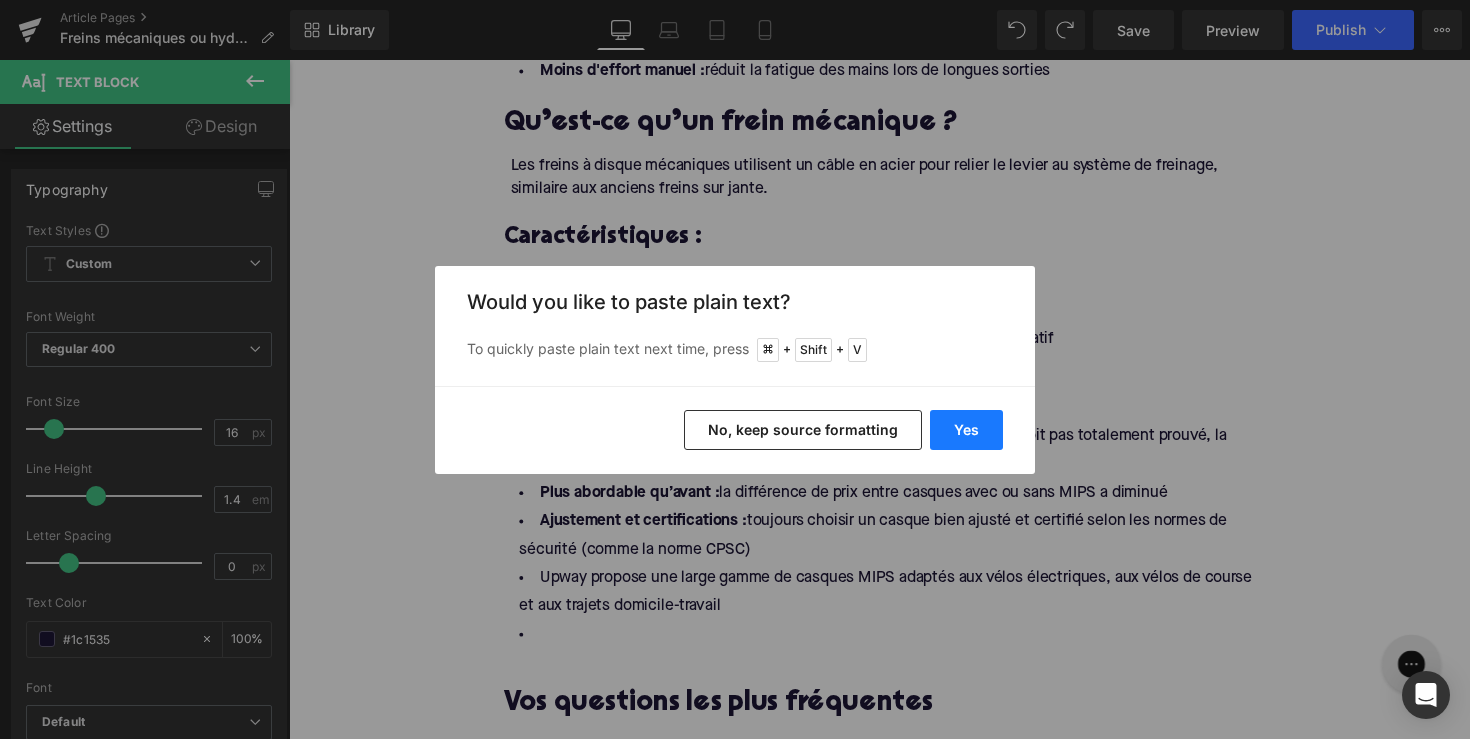 click on "Yes" at bounding box center [966, 430] 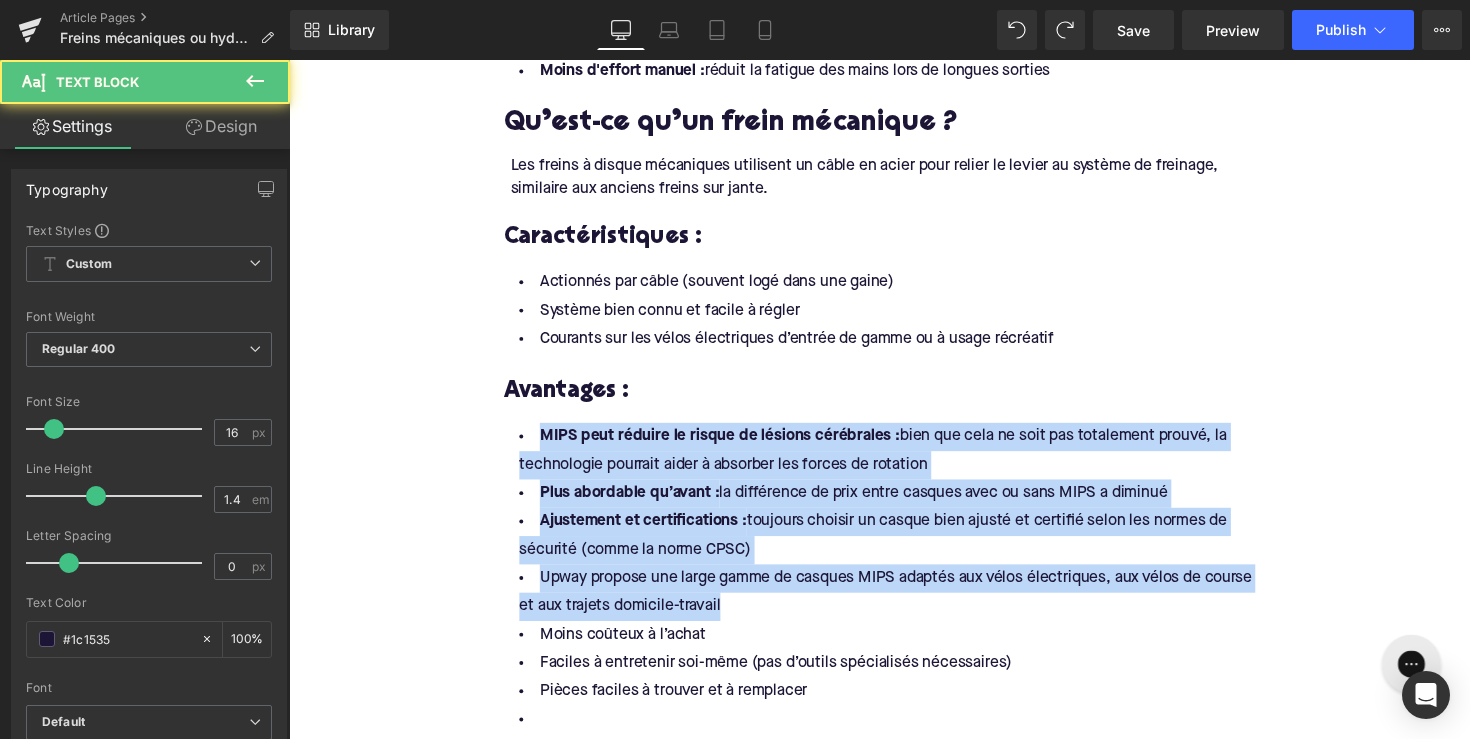 drag, startPoint x: 809, startPoint y: 612, endPoint x: 386, endPoint y: 375, distance: 484.86905 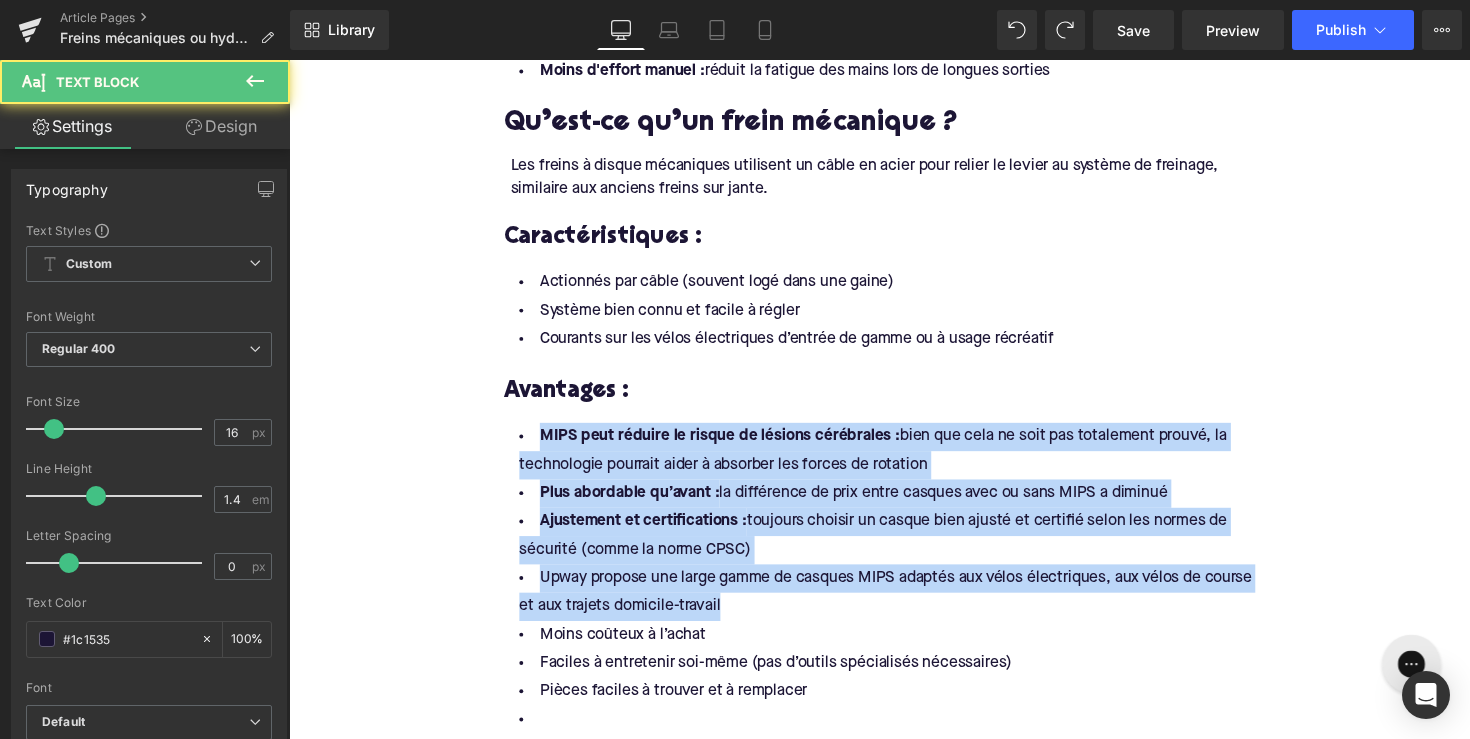 click on "Home / Freins mécaniques ou hydrauliques : quel choix pour votre vélo électrique ? Breadcrumbs         Freins mécaniques ou hydrauliques : quel choix pour votre vélo électrique ? Heading         Les freins à disque sont devenus la norme sur presque tous les nouveaux vélos, en particulier les vélos électriques. Mais une question revient souvent : faut-il opter pour des freins à disque mécaniques ou hydrauliques ? Text Block         Row         Image         Row         Row         Dans ce guide, nous comparons les deux systèmes afin que vous puissiez choisir les freins qui correspondent le mieux à votre style de conduite, vos besoins en entretien et votre type de vélo électrique. Text Block         Qu’est-ce qu’un frein à disque ? Heading         Les freins à disque sont une alternative moderne aux freins sur jante. Au lieu de pincer la jante, ils saisissent un rotor métallique fixé au moyeu de la roue. Quand vous appuyez sur le levier de frein : Text Block         Text Block" at bounding box center (894, 242) 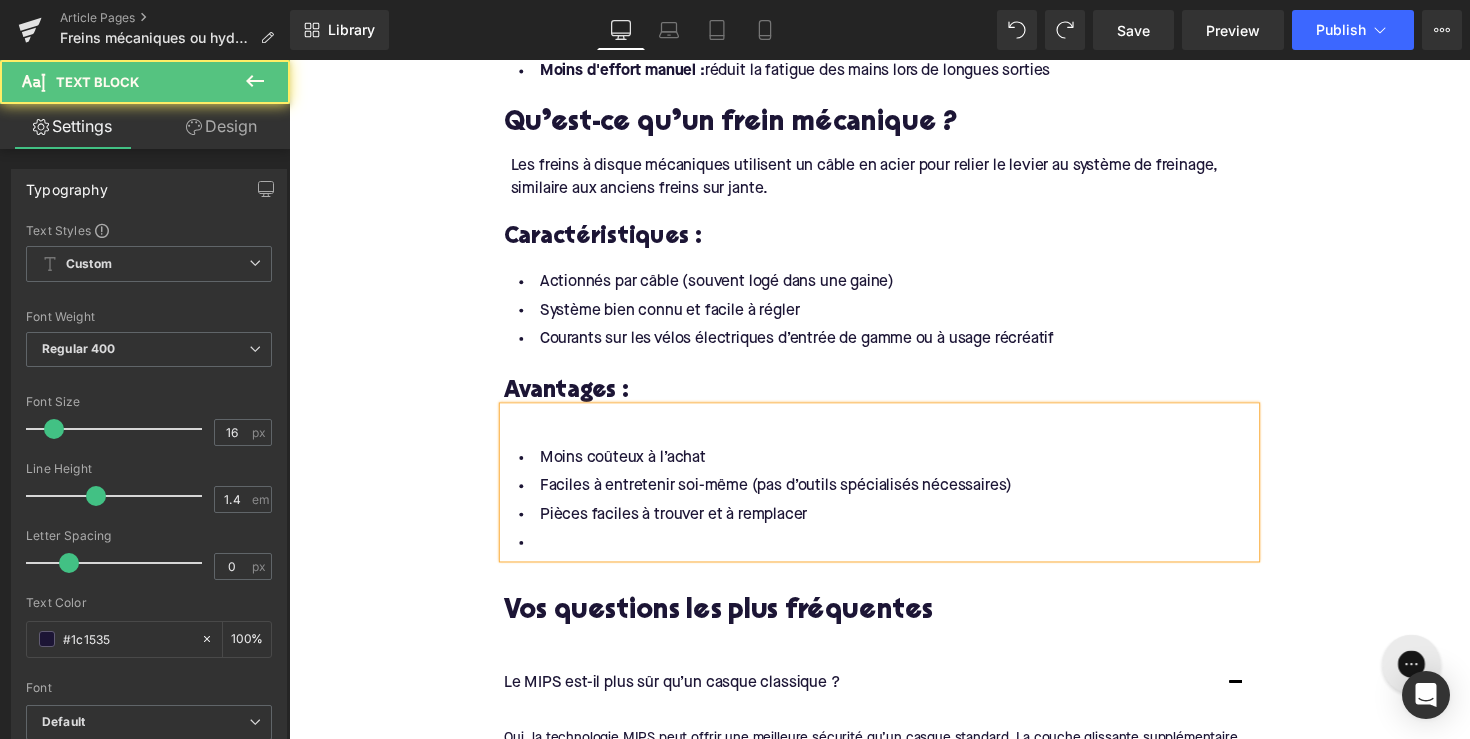click on "Moins coûteux à l’achat" at bounding box center (894, 468) 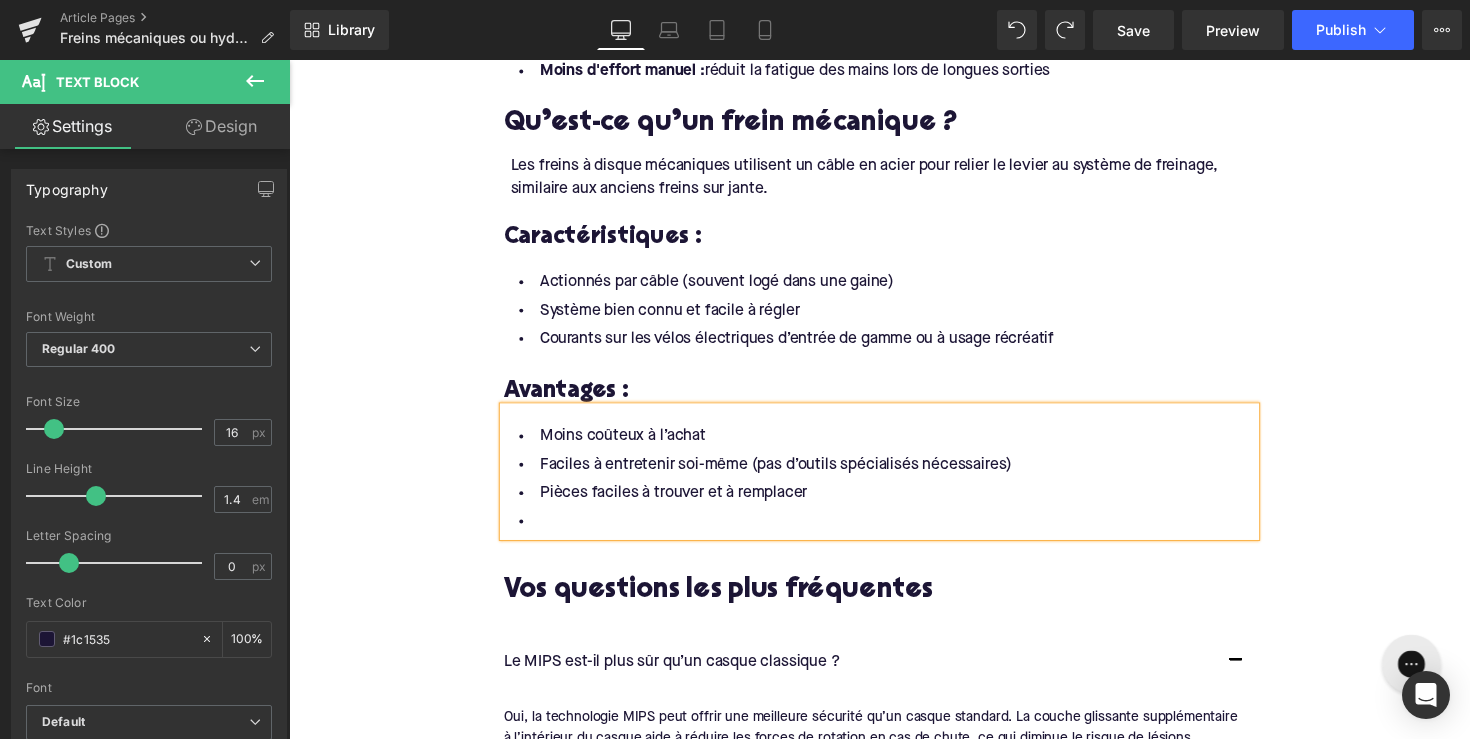 click at bounding box center [894, 533] 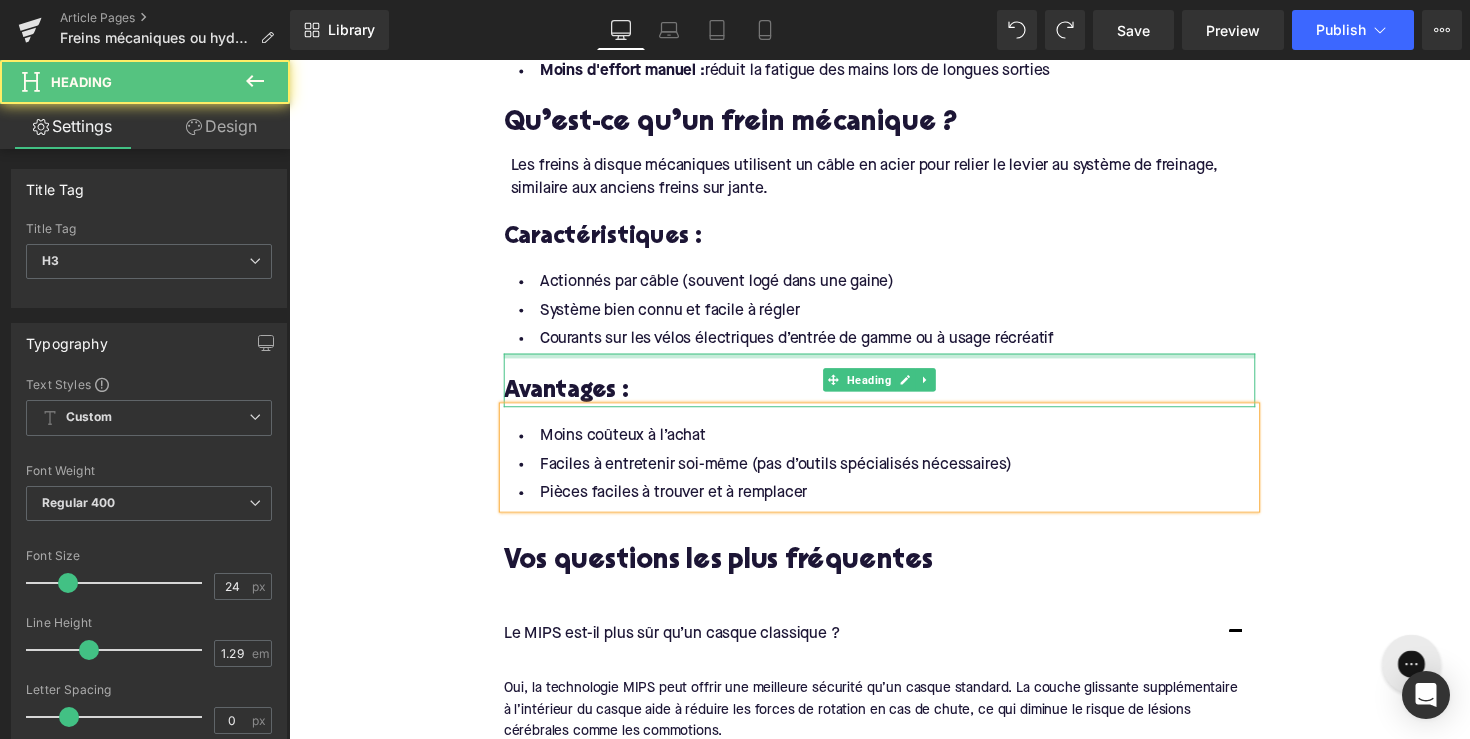 click at bounding box center (894, 363) 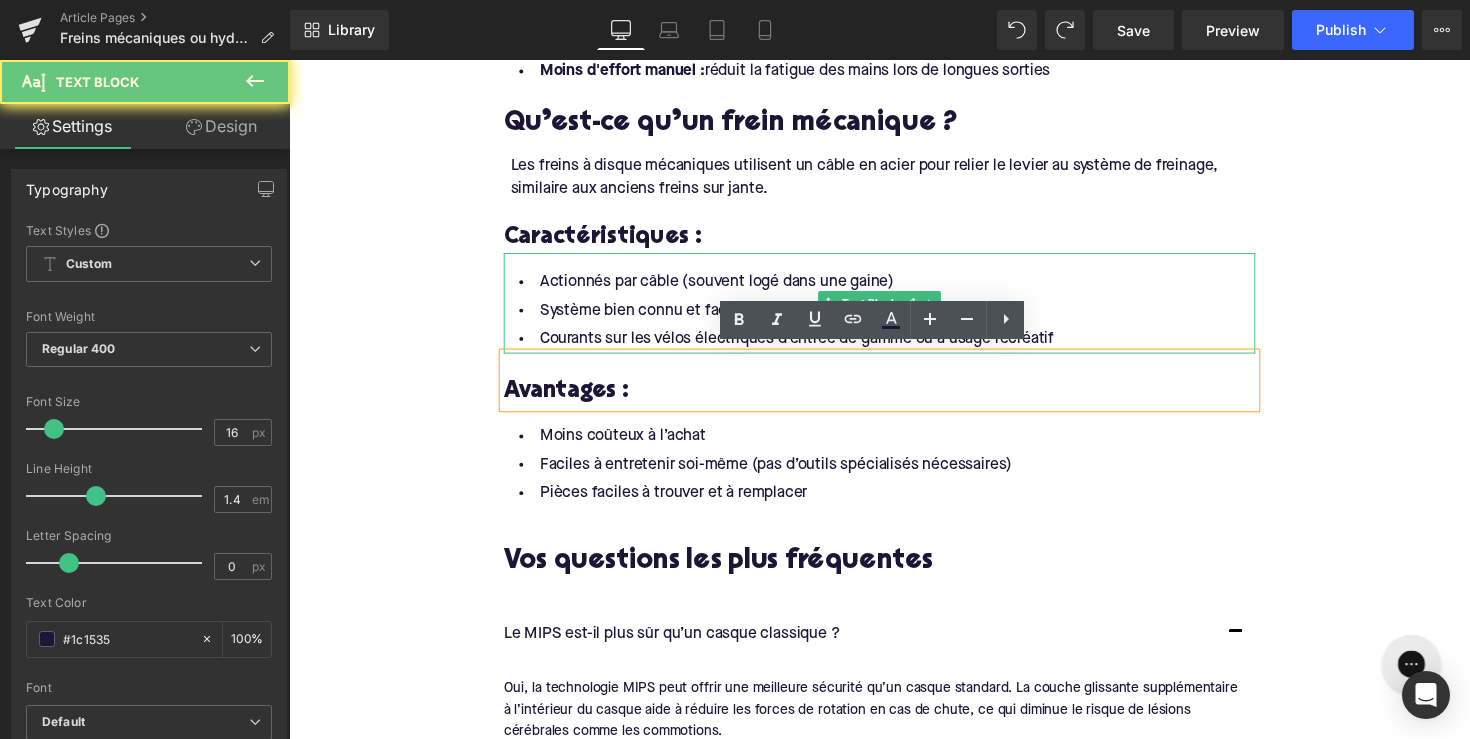 click on "Actionnés par câble (souvent logé dans une gaine) Système bien connu et facile à régler Courants sur les vélos électriques d’entrée de gamme ou à usage récréatif Text Block" at bounding box center [894, 309] 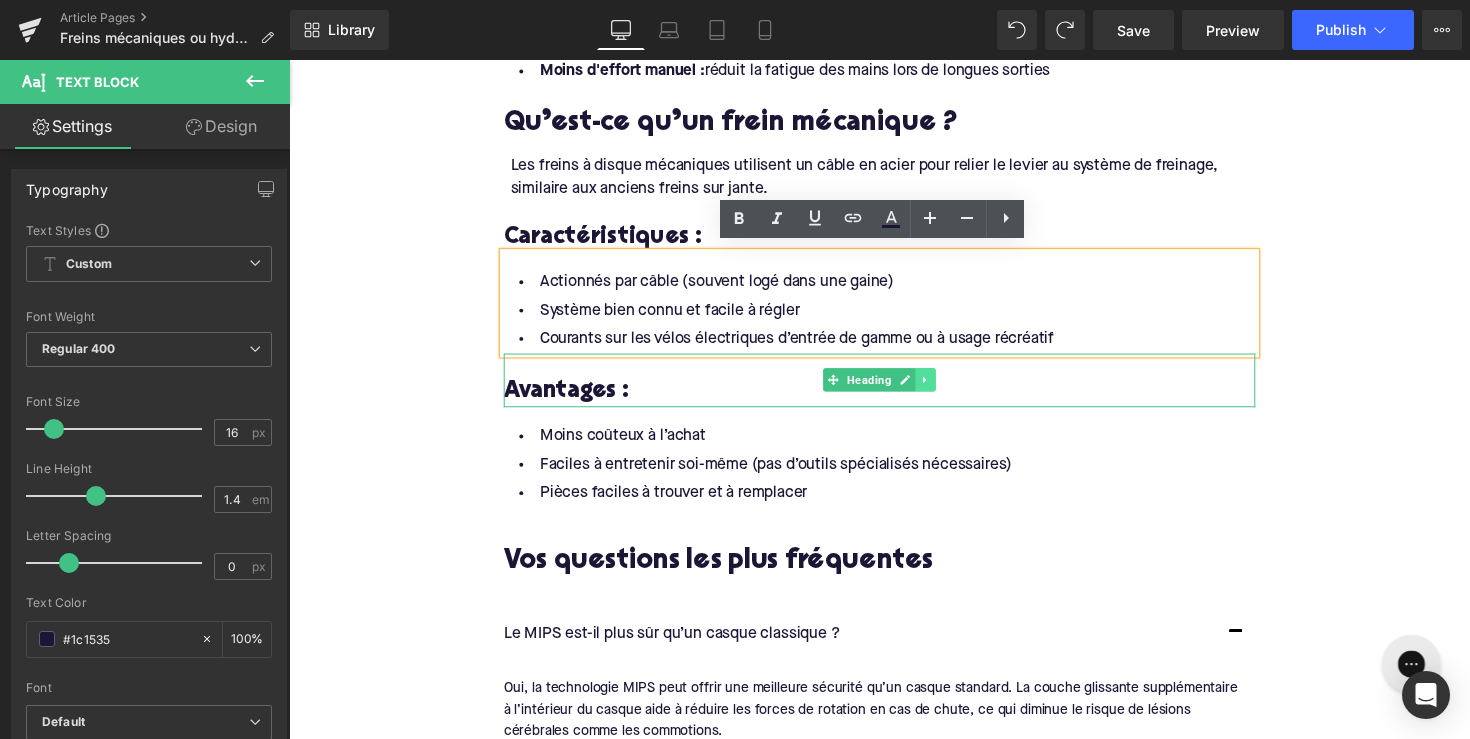 click at bounding box center (941, 388) 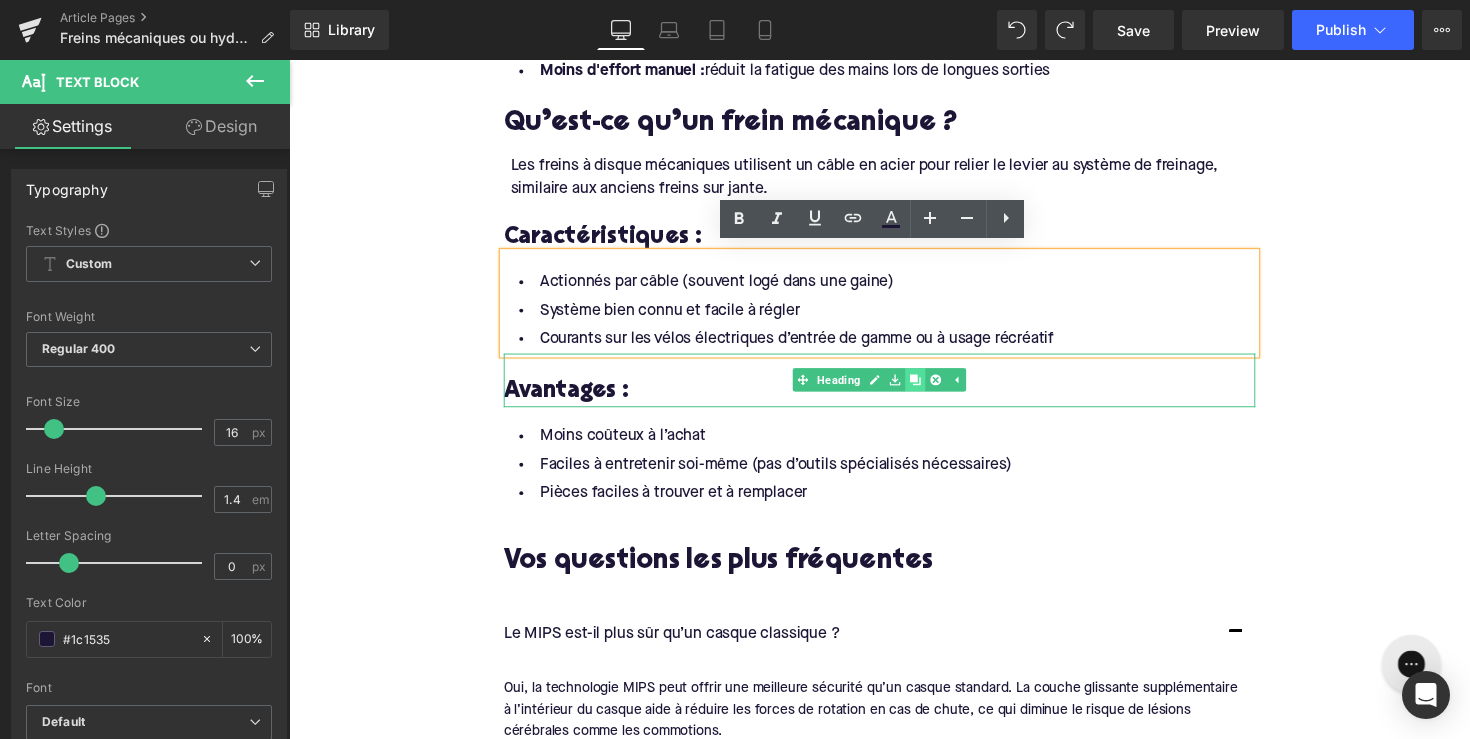 click 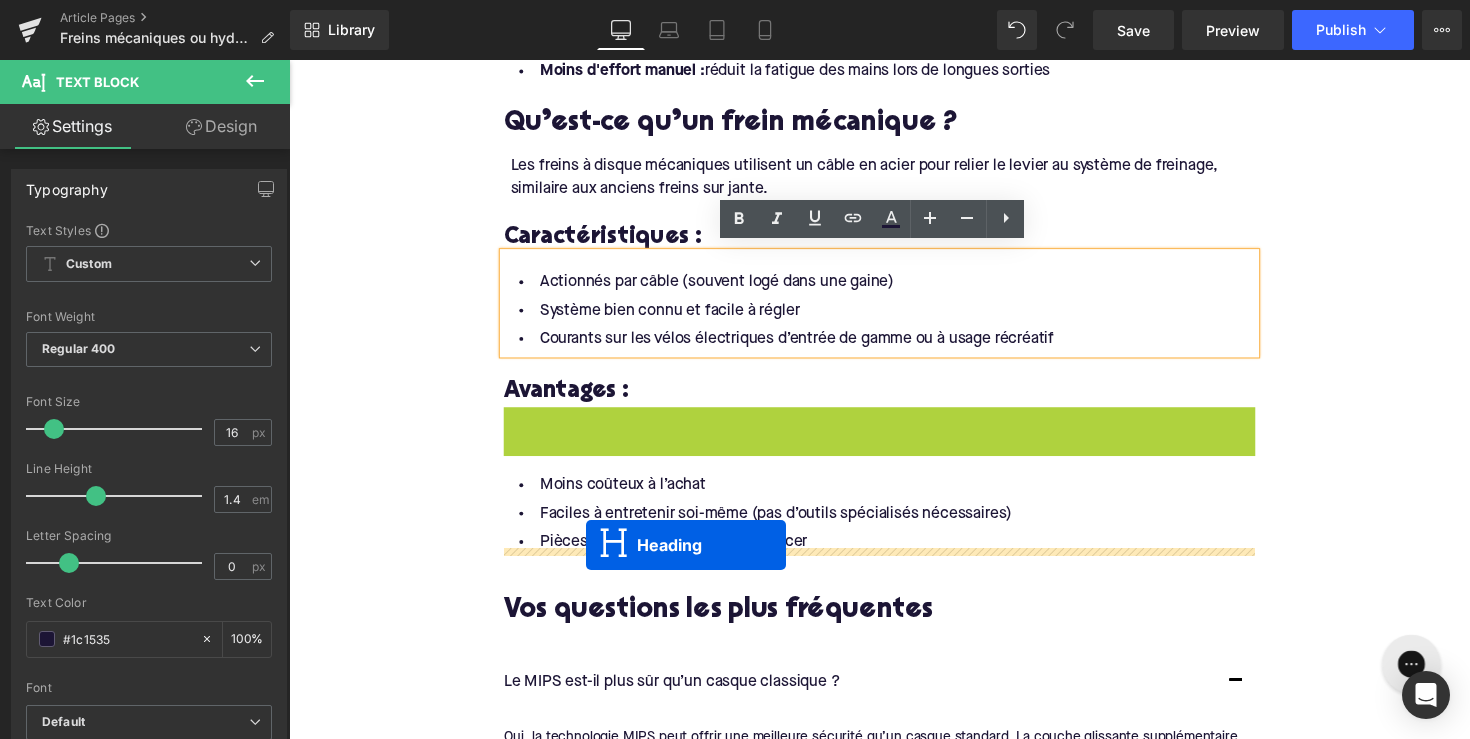 drag, startPoint x: 844, startPoint y: 436, endPoint x: 593, endPoint y: 557, distance: 278.64313 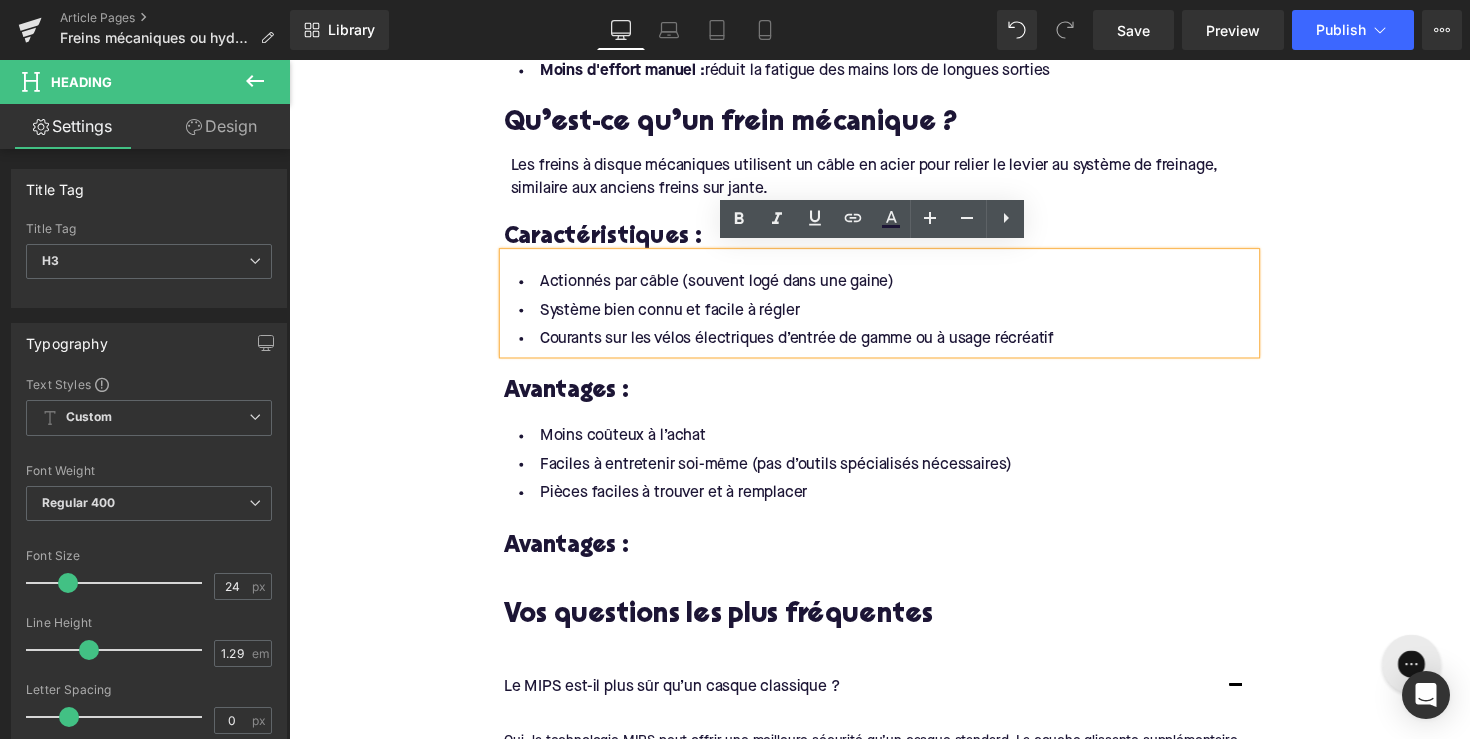 click on "Avantages :" at bounding box center [894, 558] 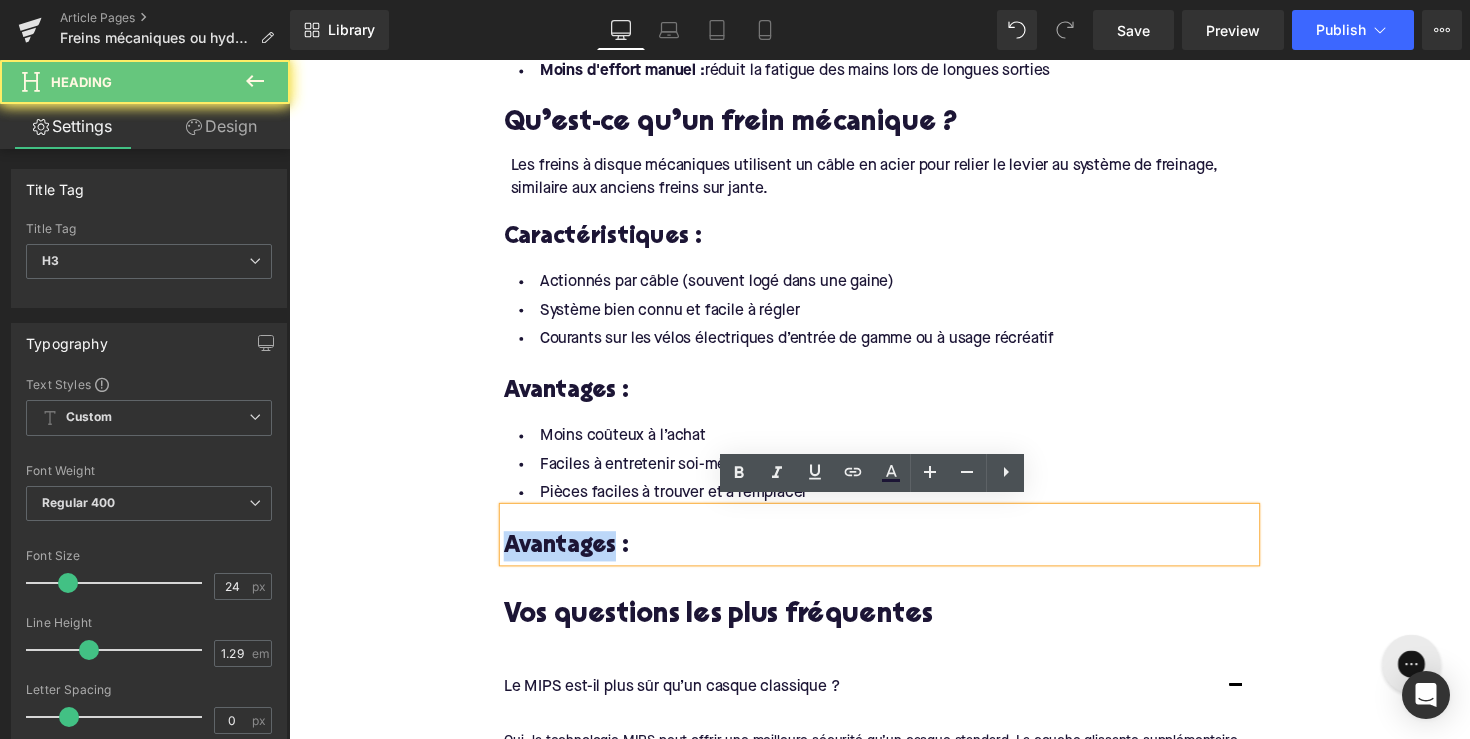 click on "Avantages :" at bounding box center [894, 558] 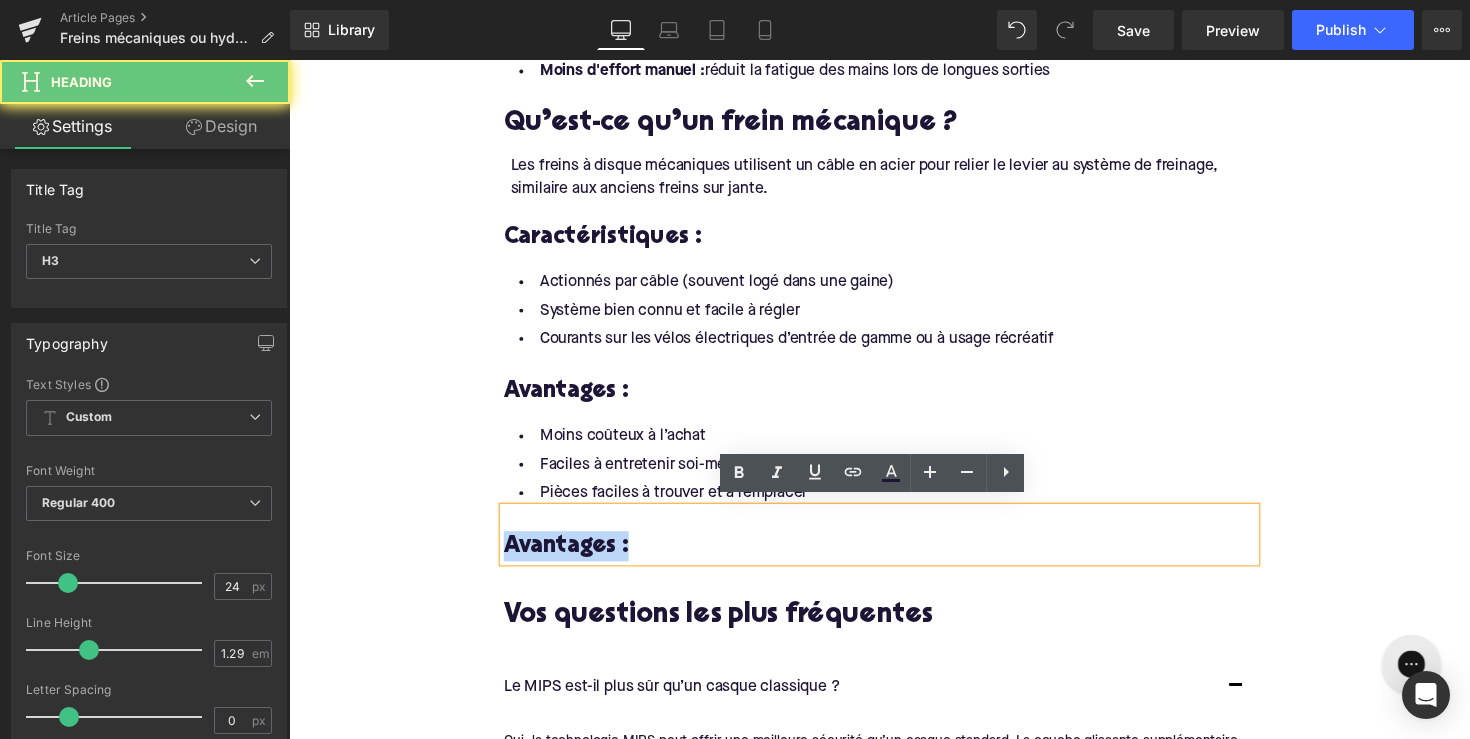 click on "Avantages :" at bounding box center (894, 558) 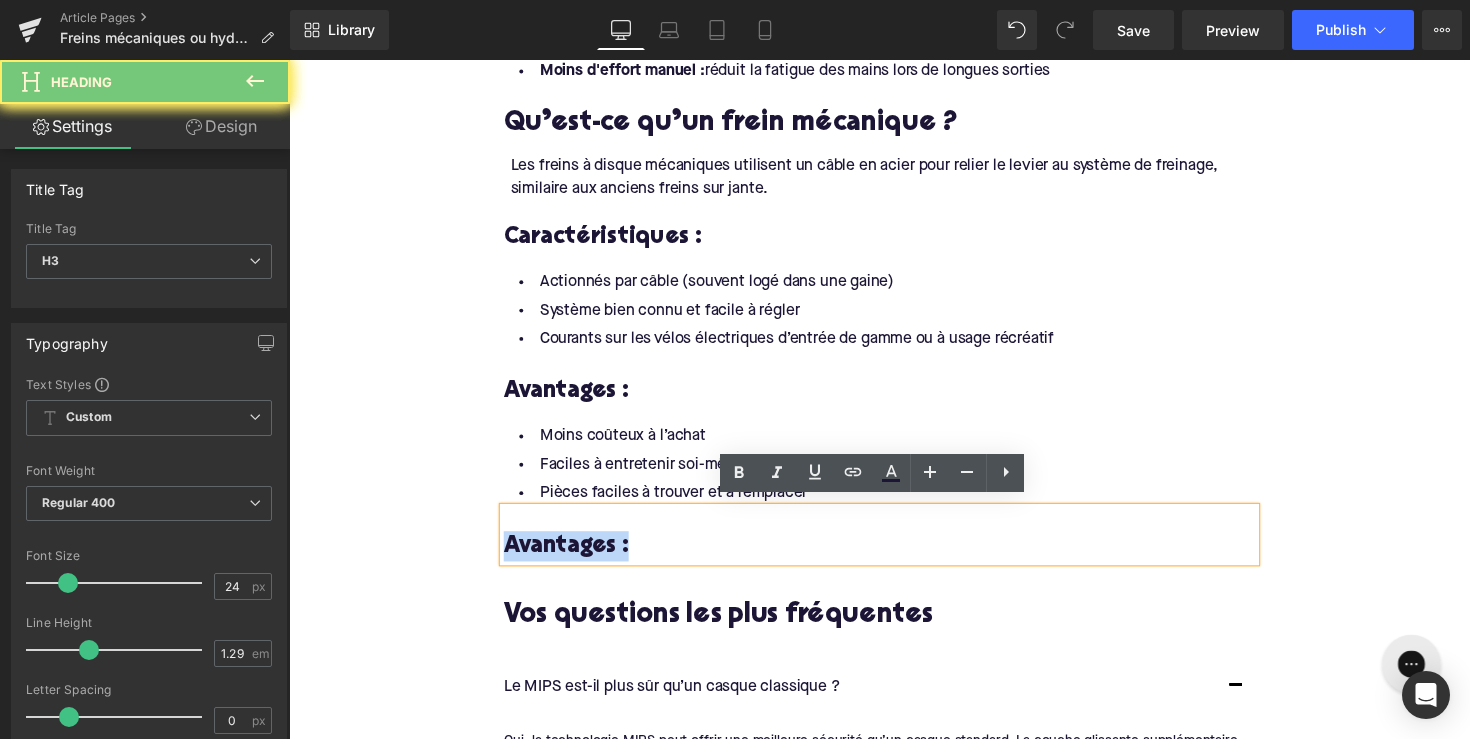 paste 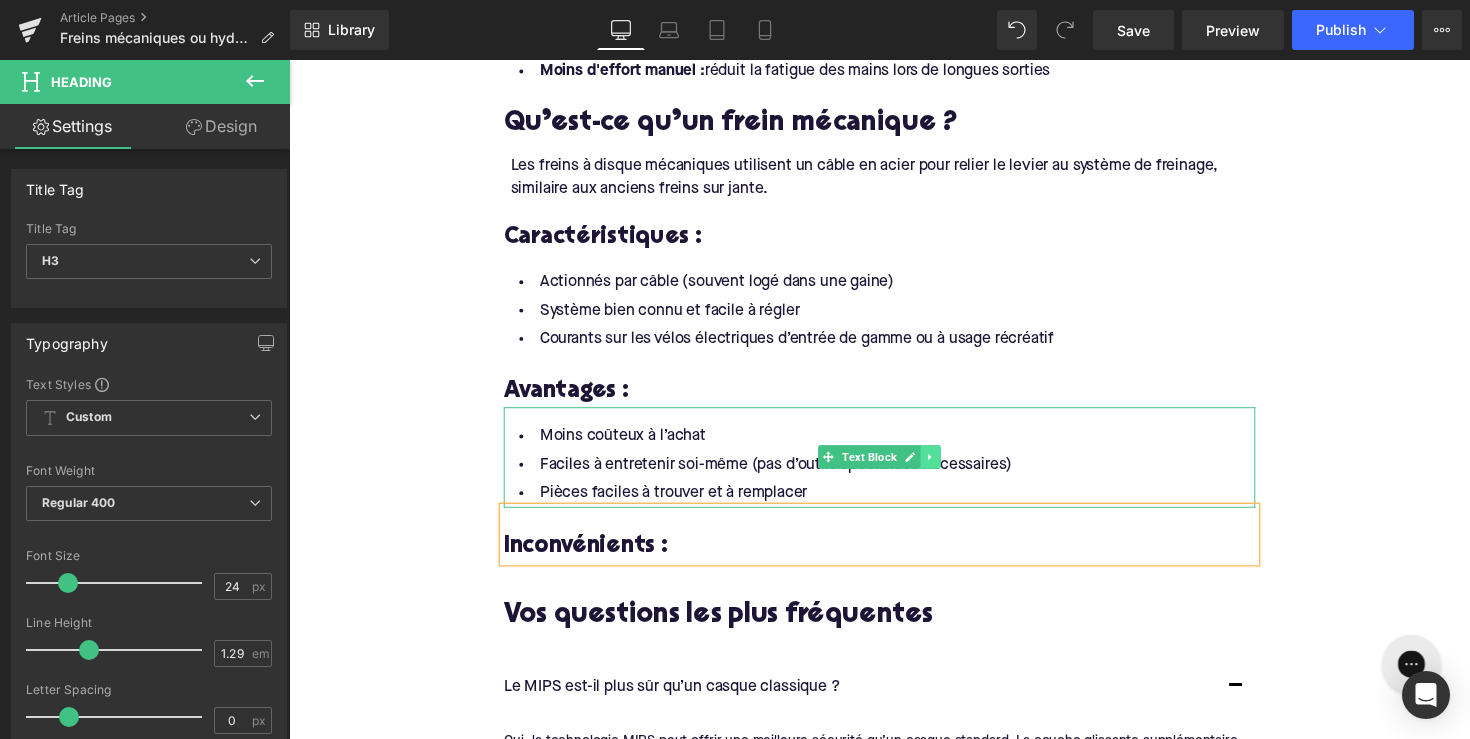 click 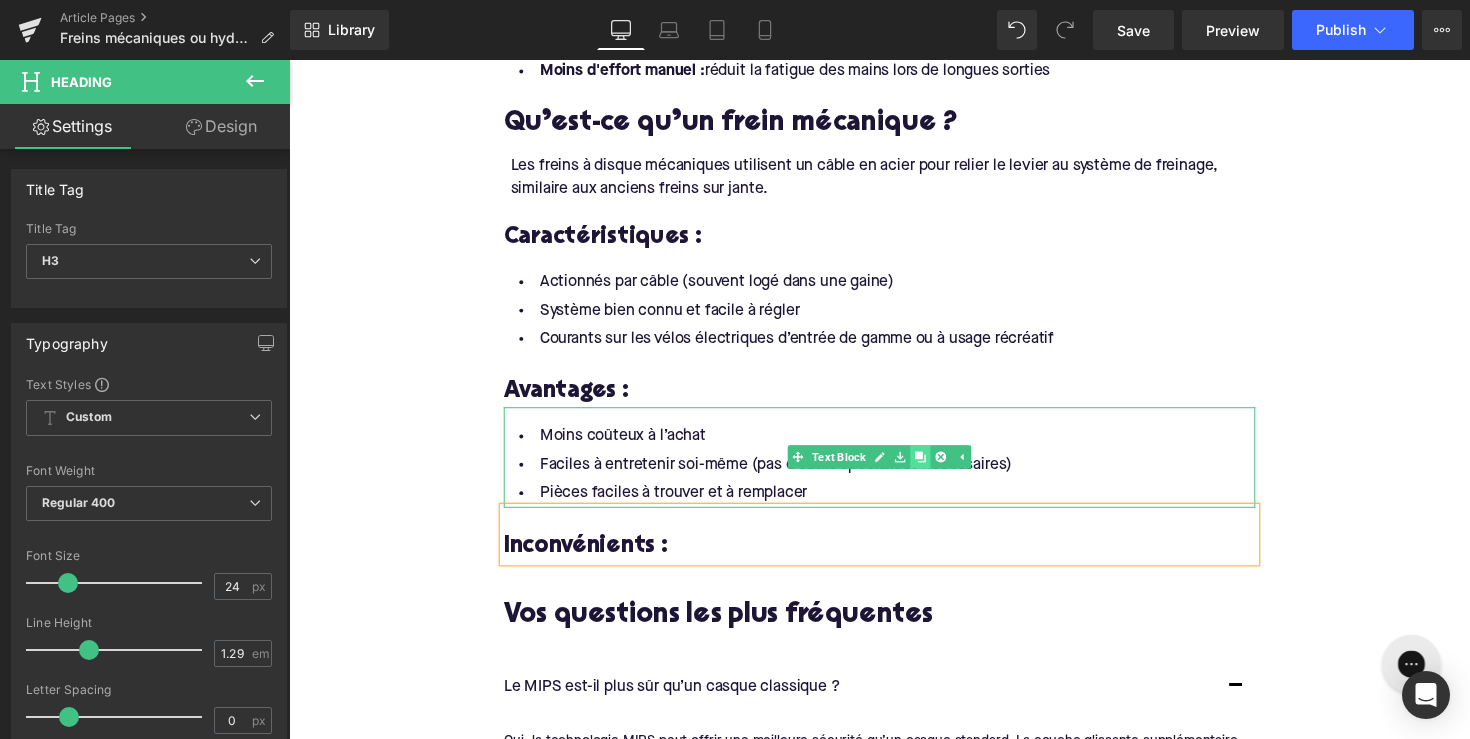 click 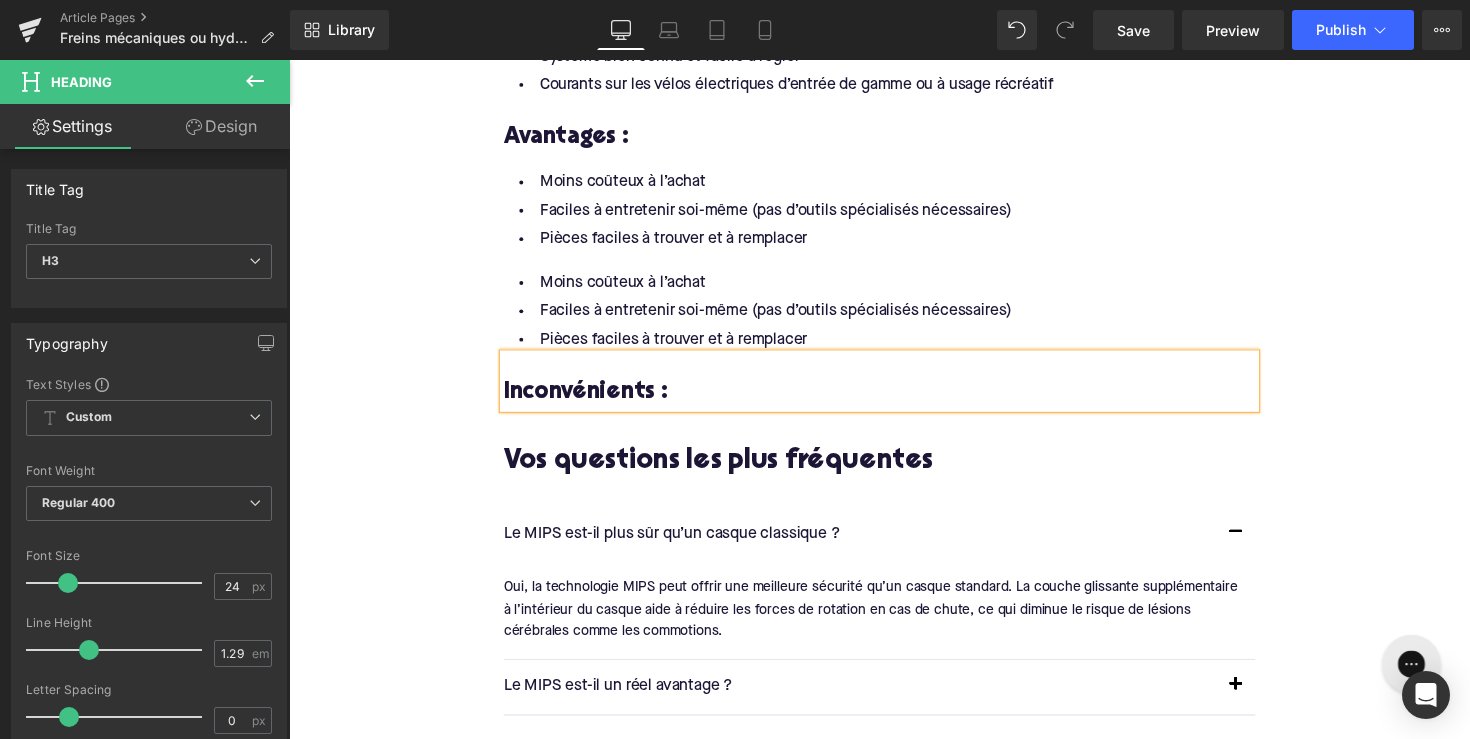 scroll, scrollTop: 1721, scrollLeft: 0, axis: vertical 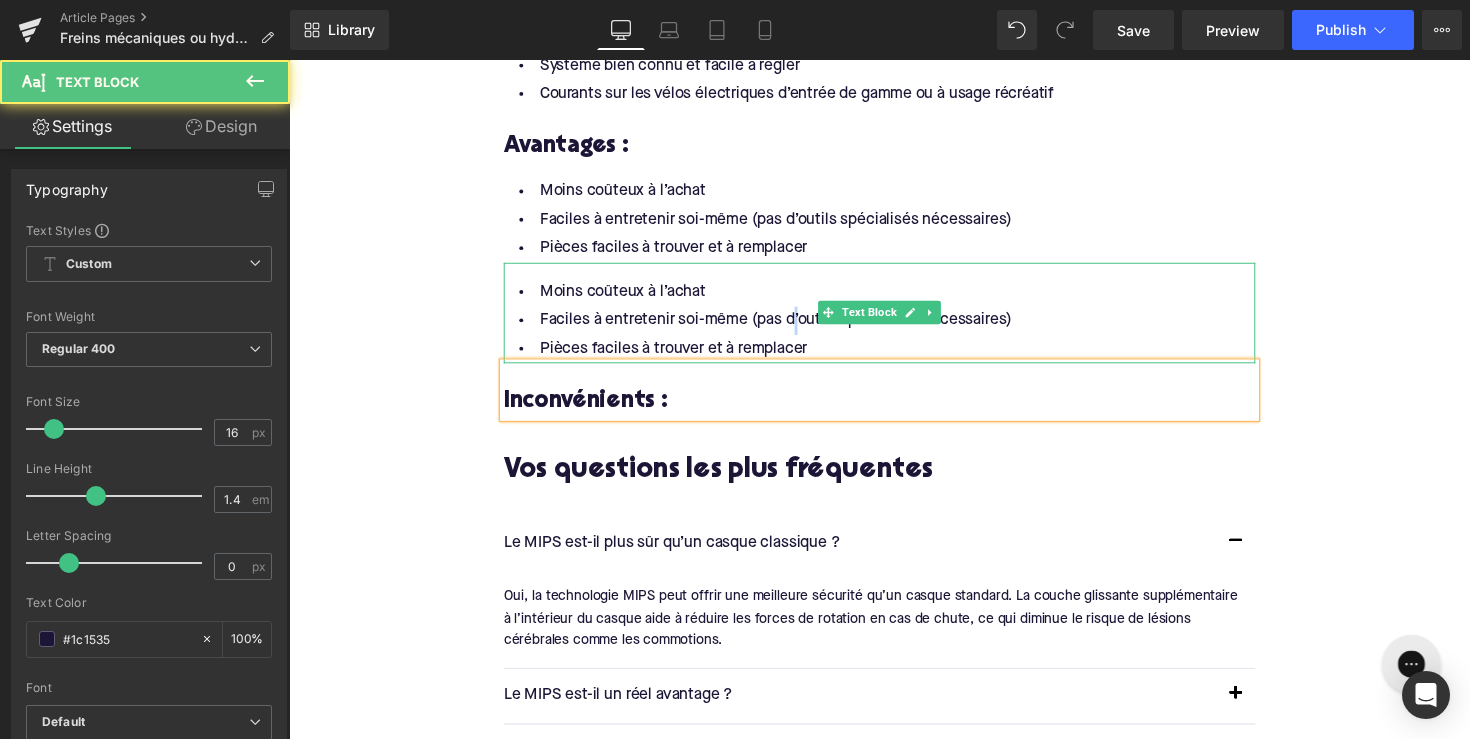 click on "Faciles à entretenir soi-même (pas d’outils spécialisés nécessaires)" at bounding box center [894, 327] 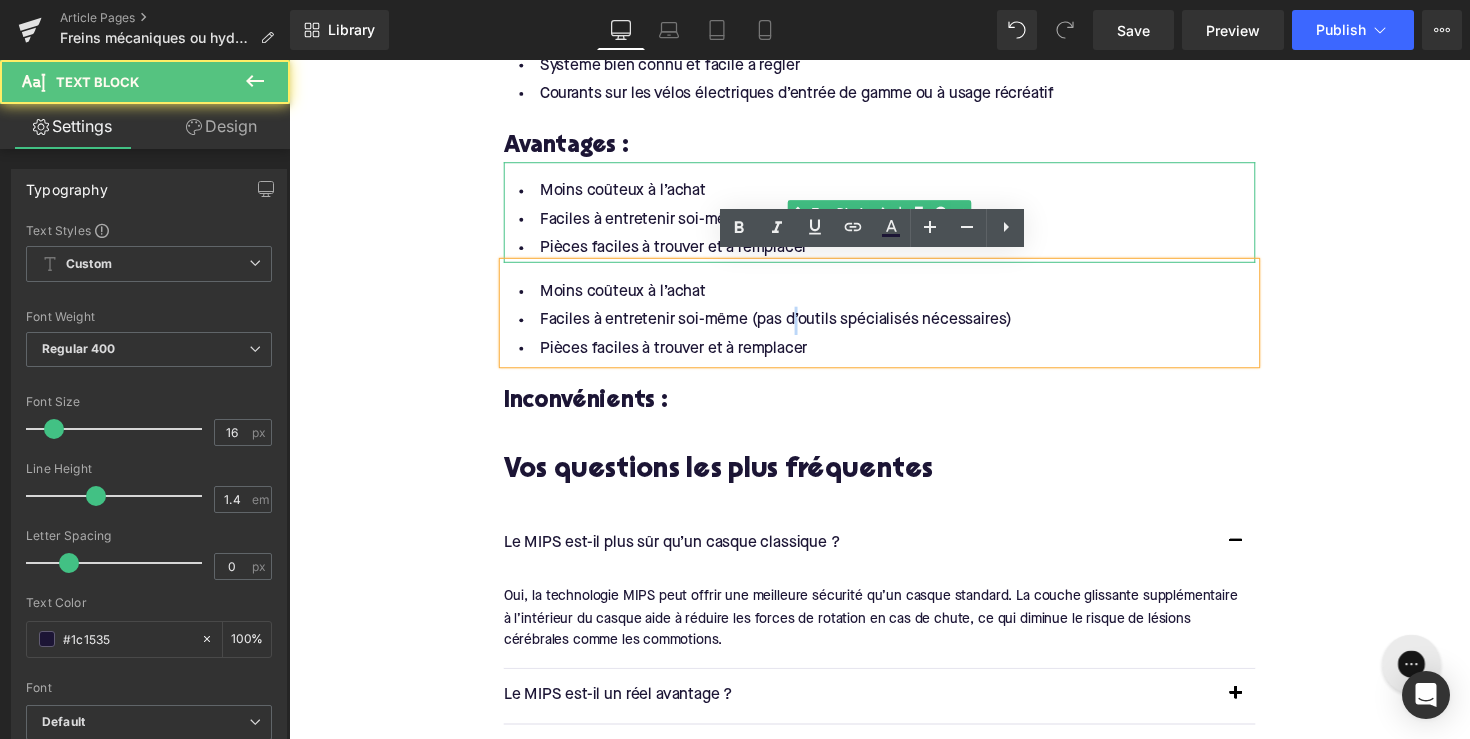click on "Pièces faciles à trouver et à remplacer" at bounding box center [894, 253] 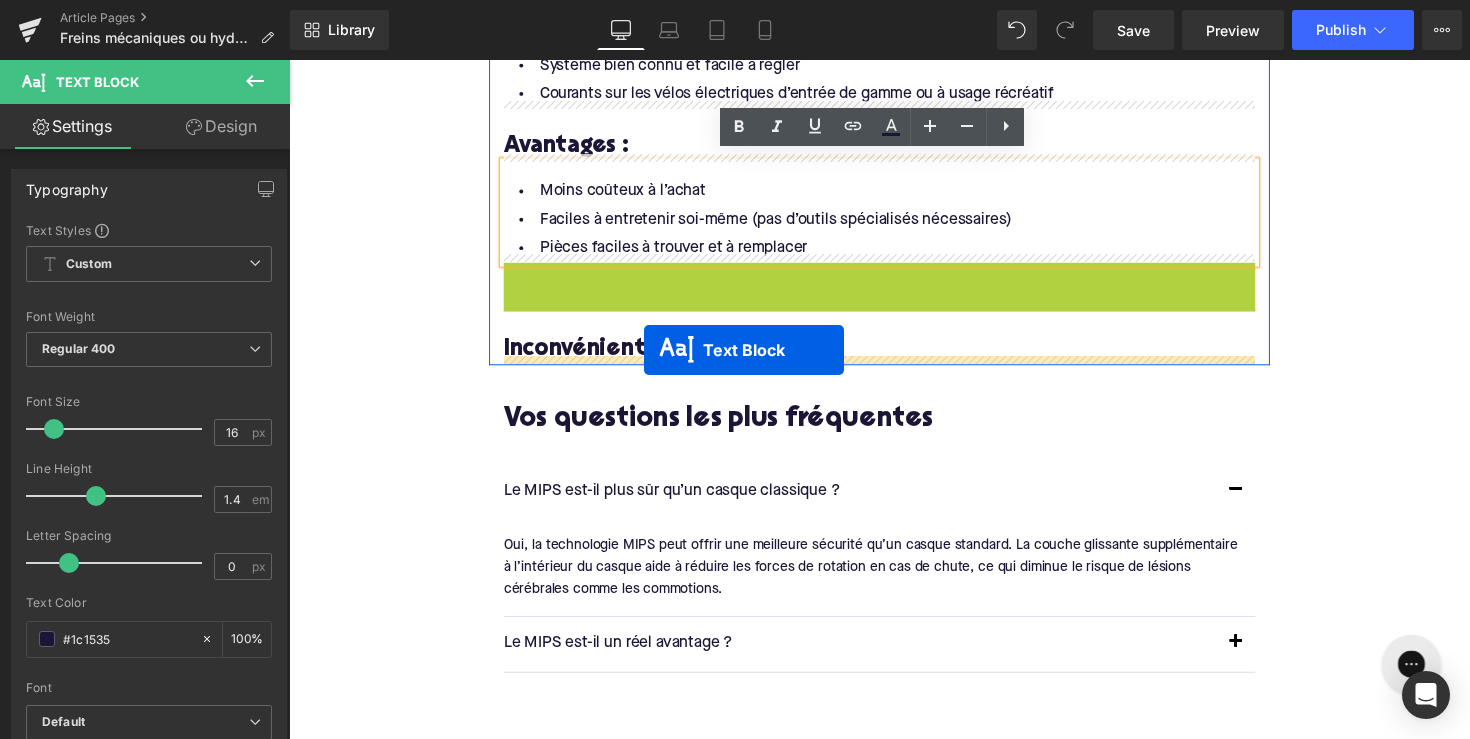 drag, startPoint x: 836, startPoint y: 310, endPoint x: 653, endPoint y: 357, distance: 188.93915 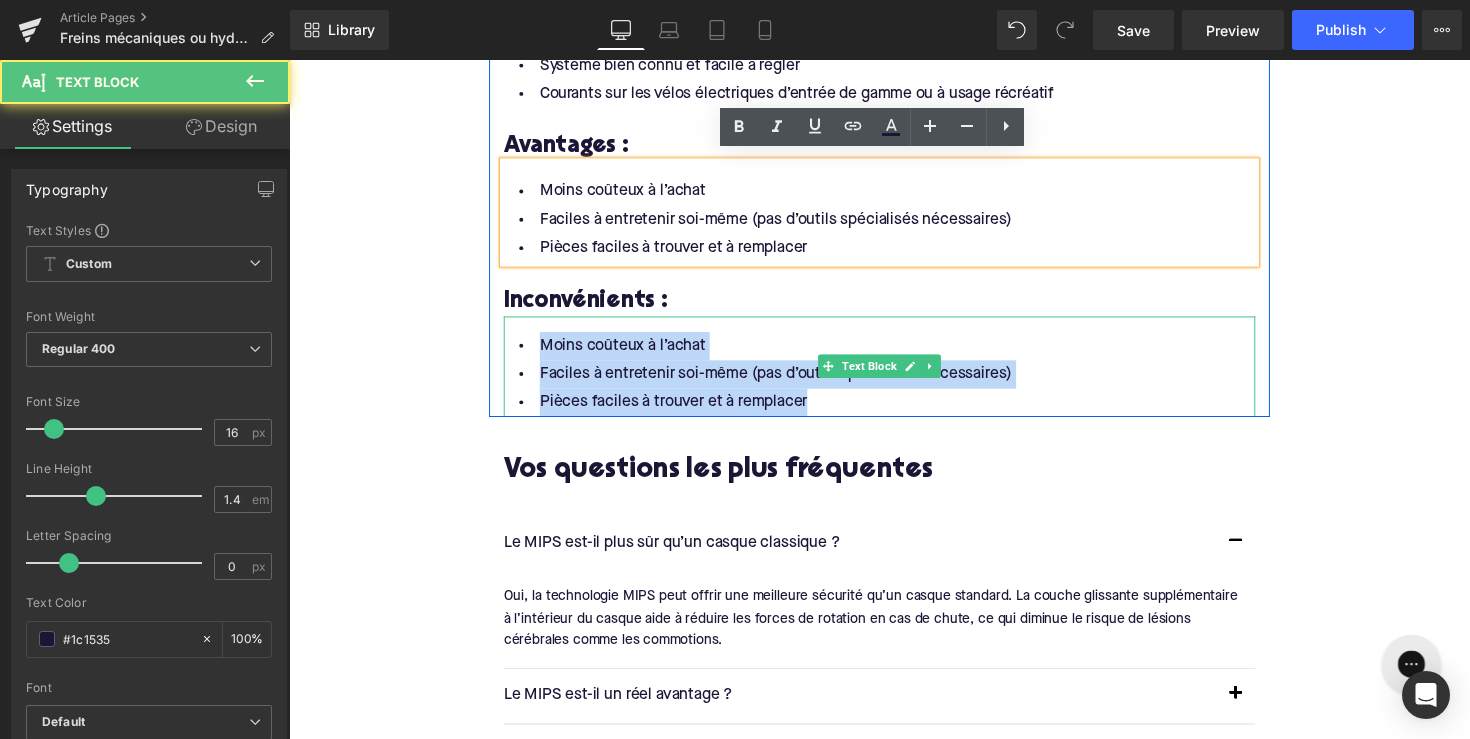 drag, startPoint x: 832, startPoint y: 399, endPoint x: 517, endPoint y: 329, distance: 322.68405 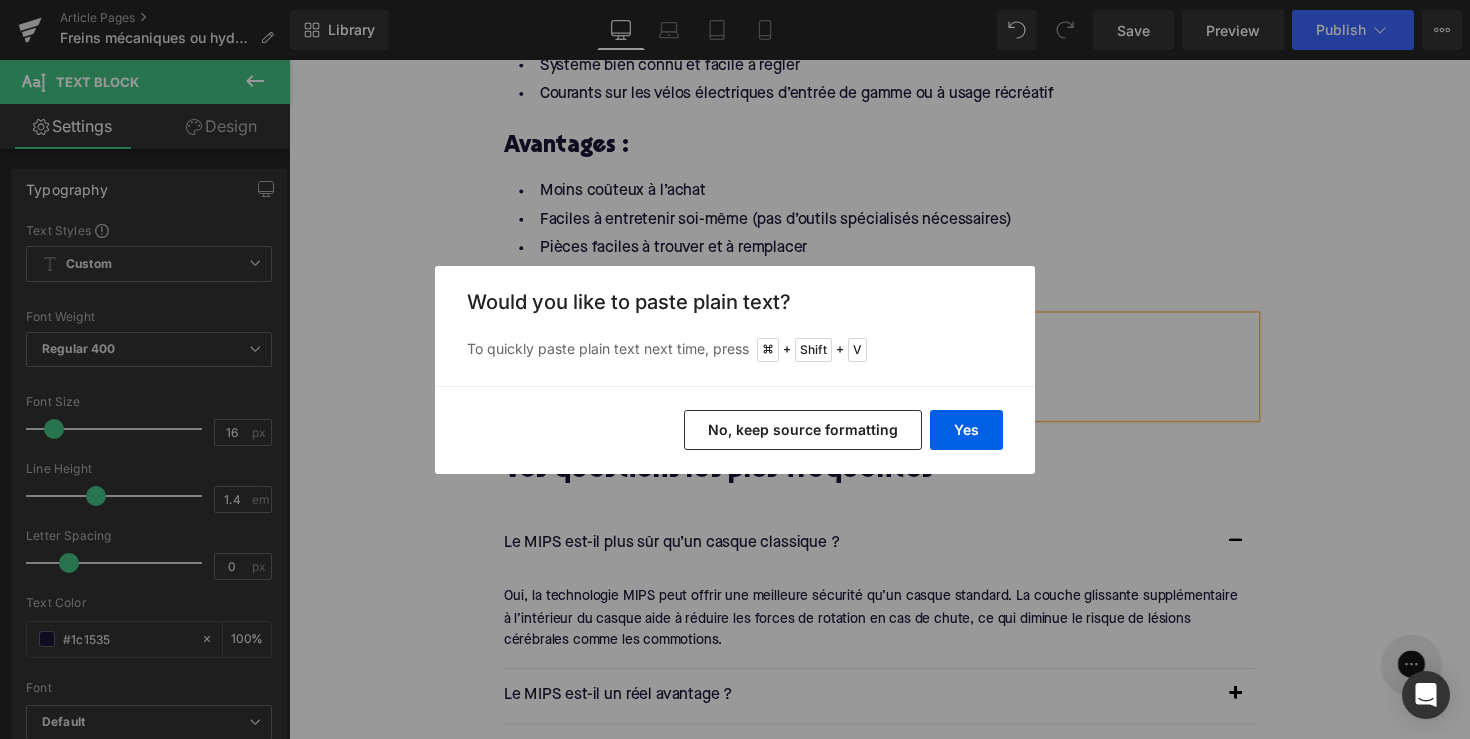 click on "Yes No, keep source formatting" at bounding box center [735, 430] 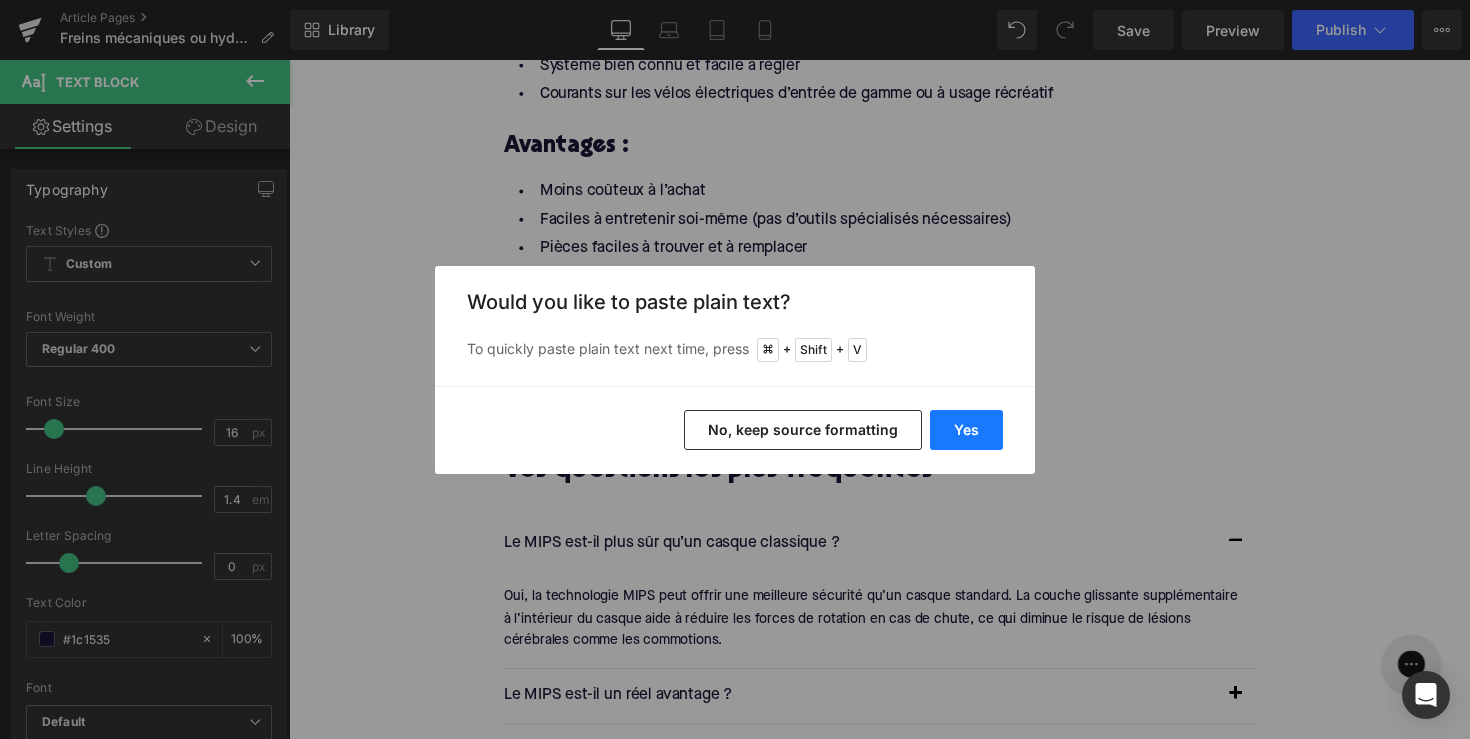 click on "Yes" at bounding box center [966, 430] 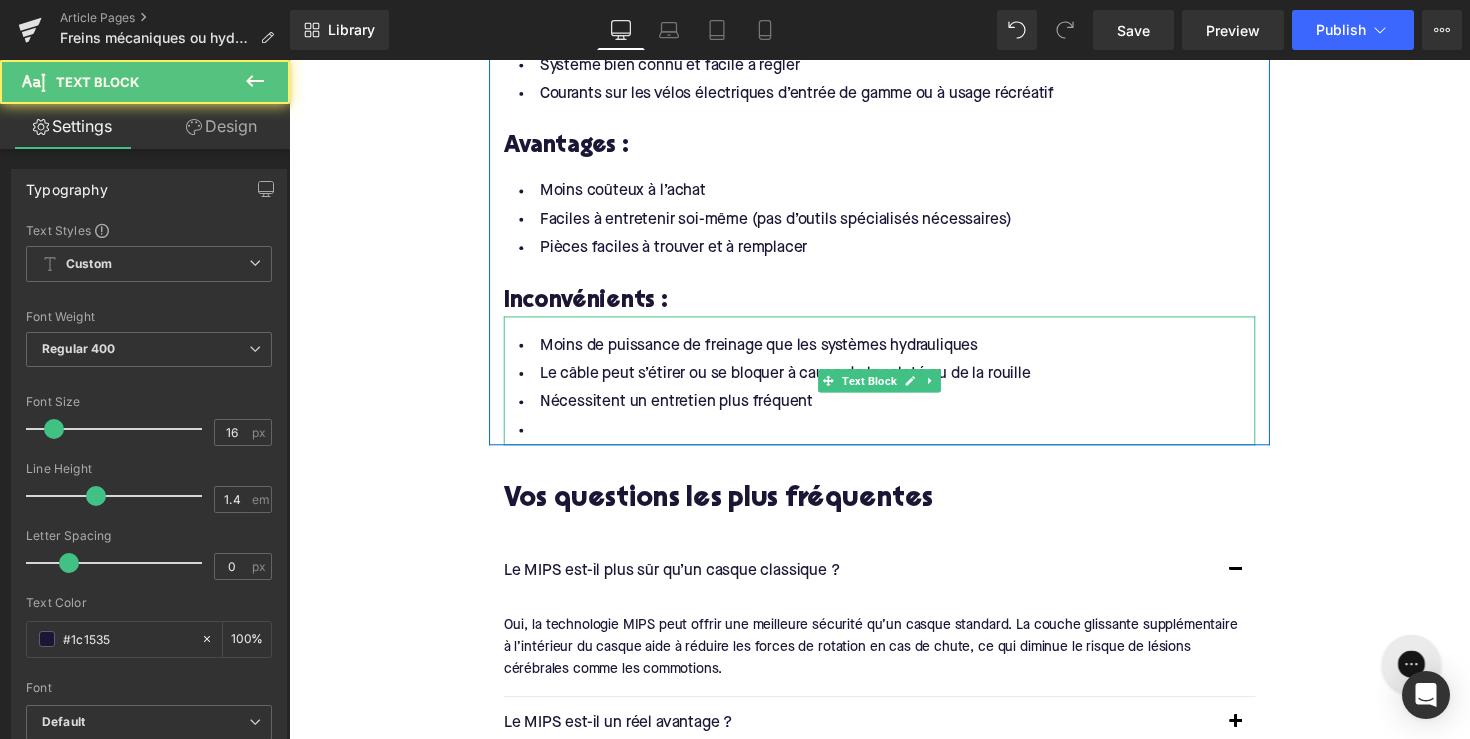 click at bounding box center (894, 440) 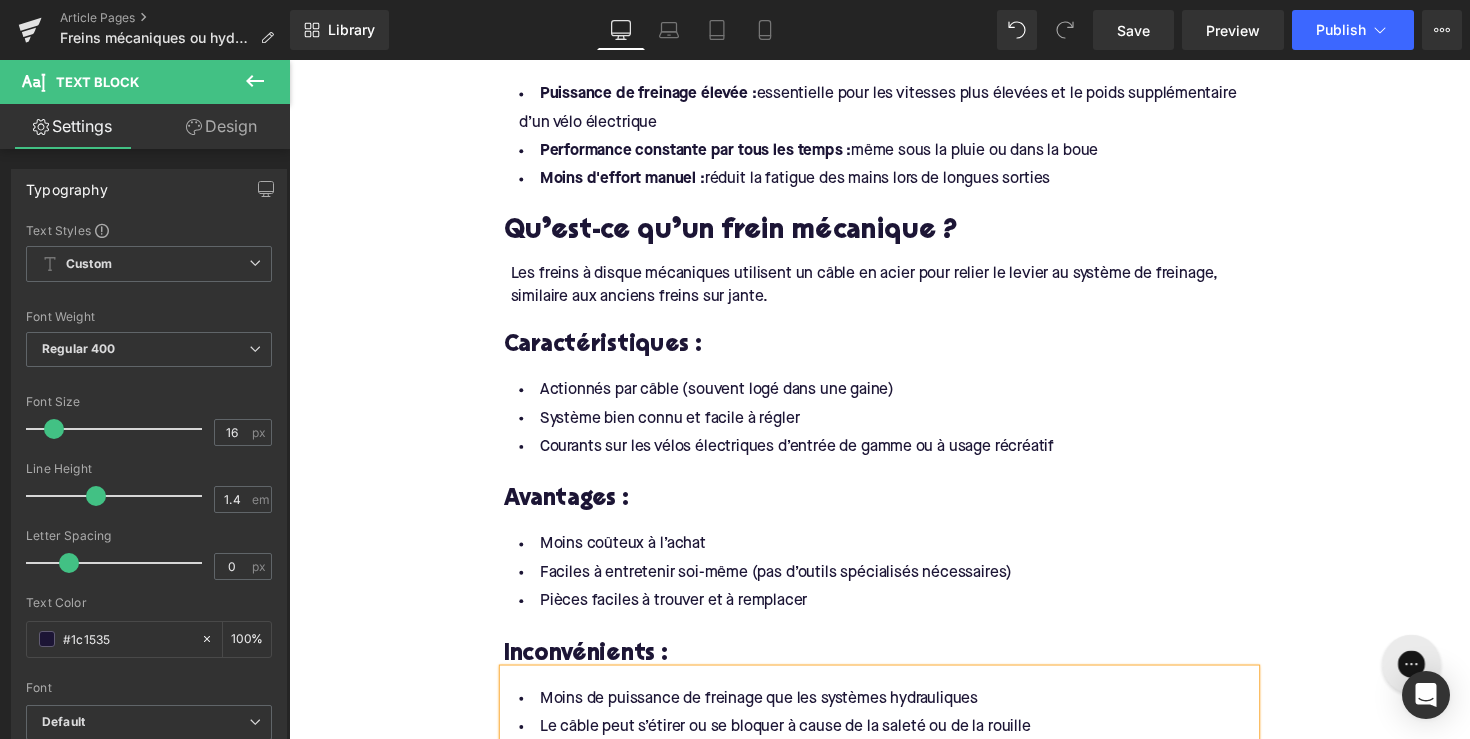 scroll, scrollTop: 1308, scrollLeft: 0, axis: vertical 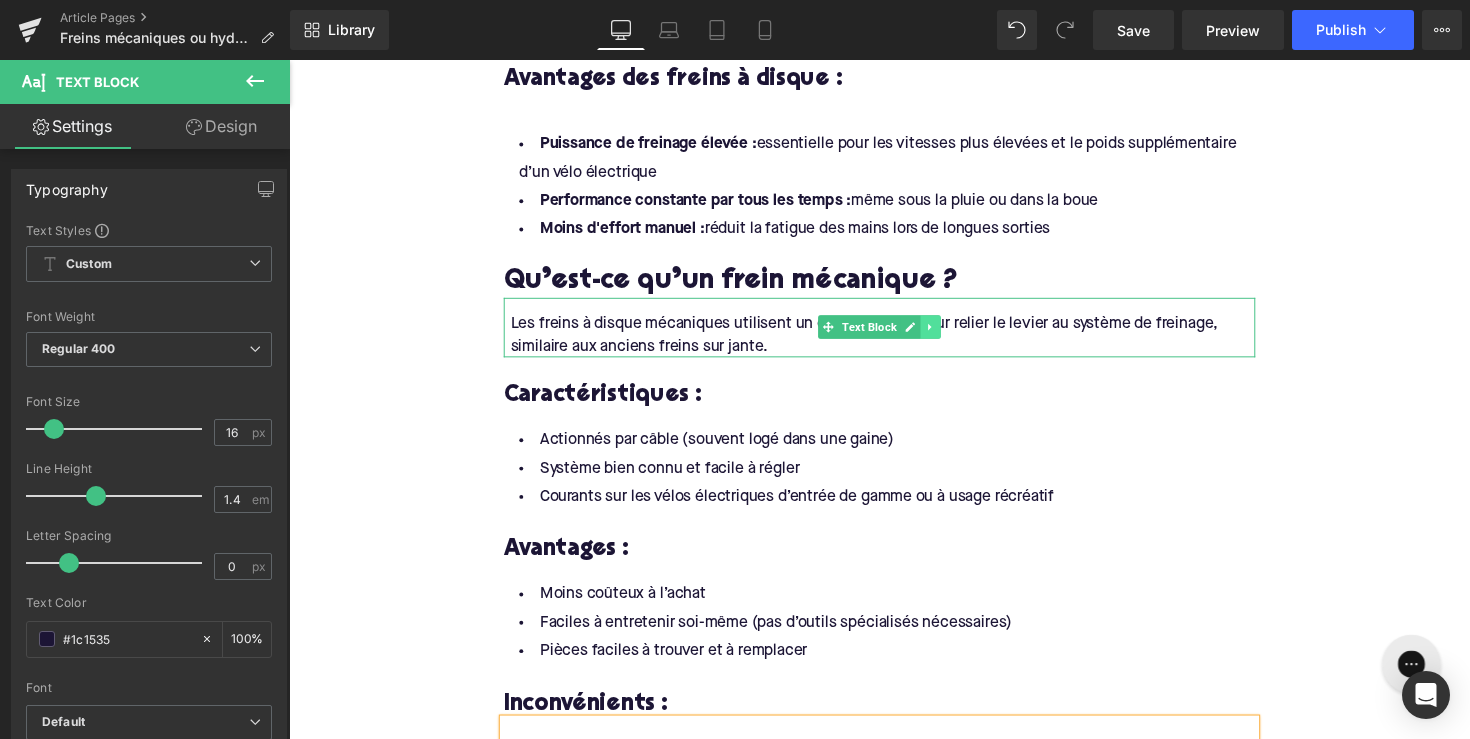 click 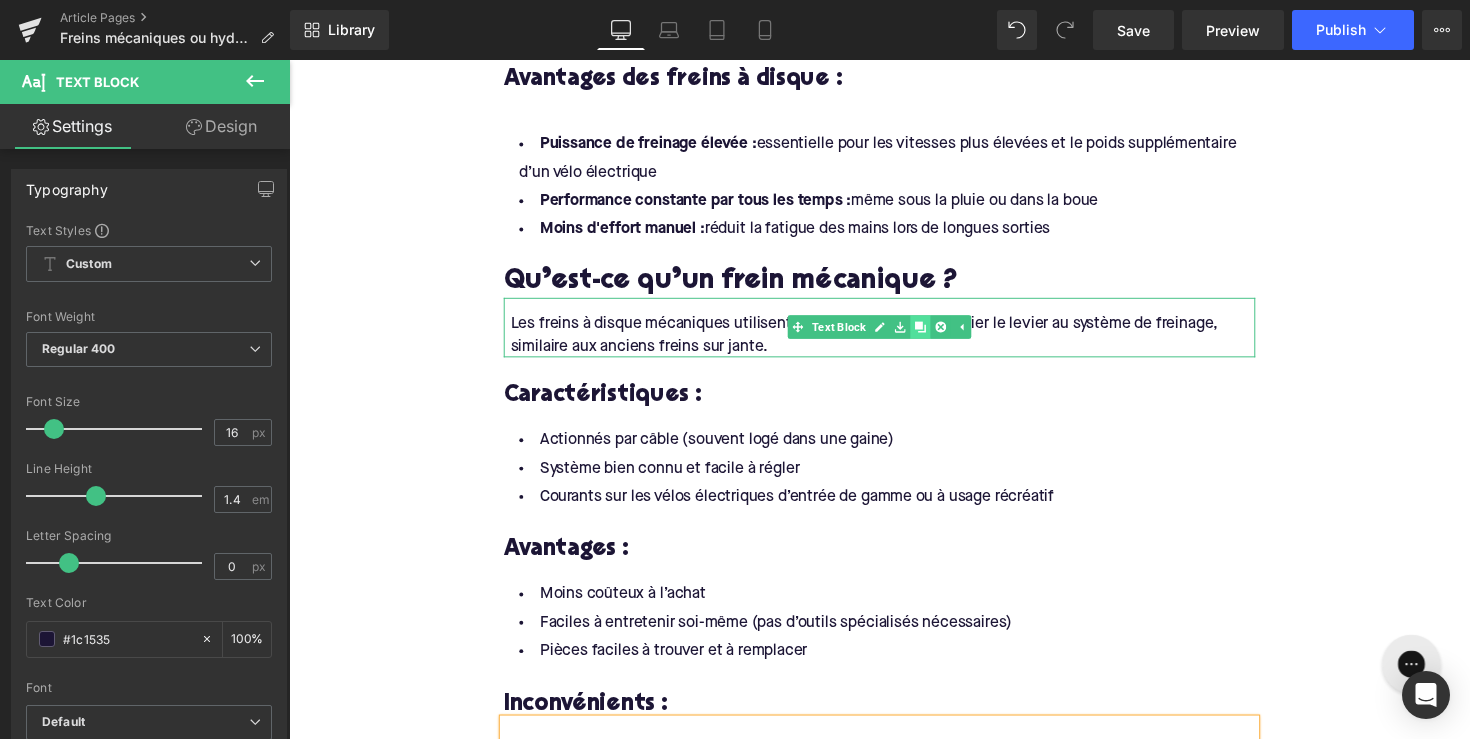 click 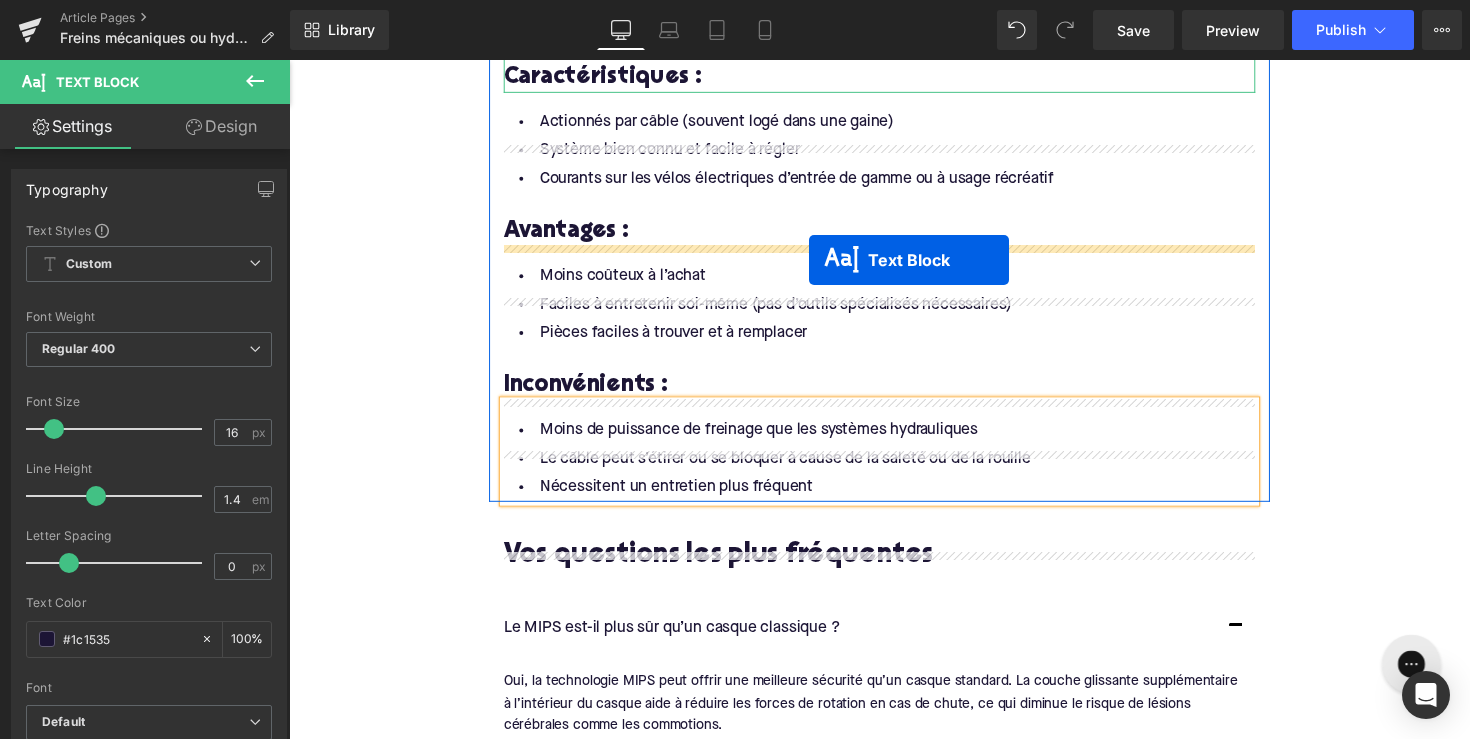 scroll, scrollTop: 1733, scrollLeft: 0, axis: vertical 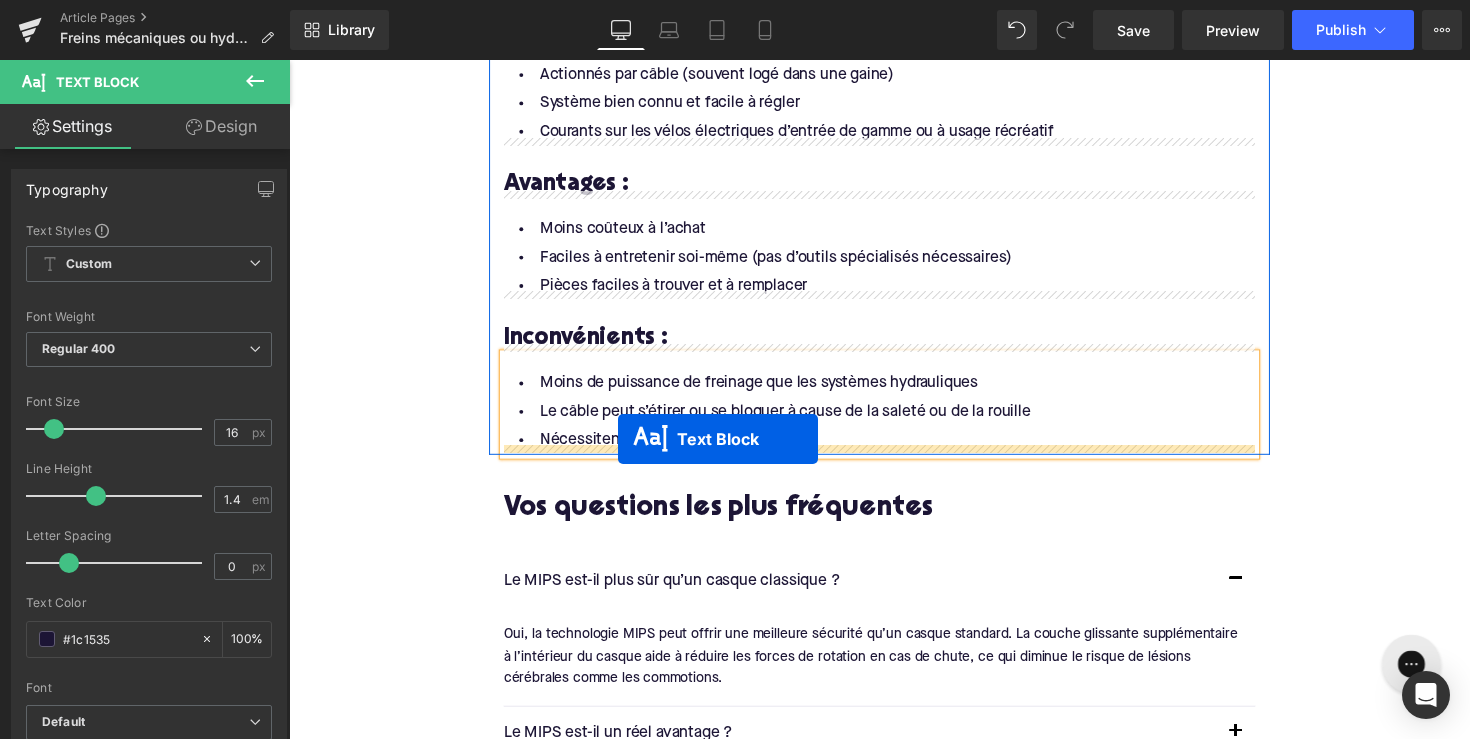 drag, startPoint x: 836, startPoint y: 391, endPoint x: 626, endPoint y: 448, distance: 217.59825 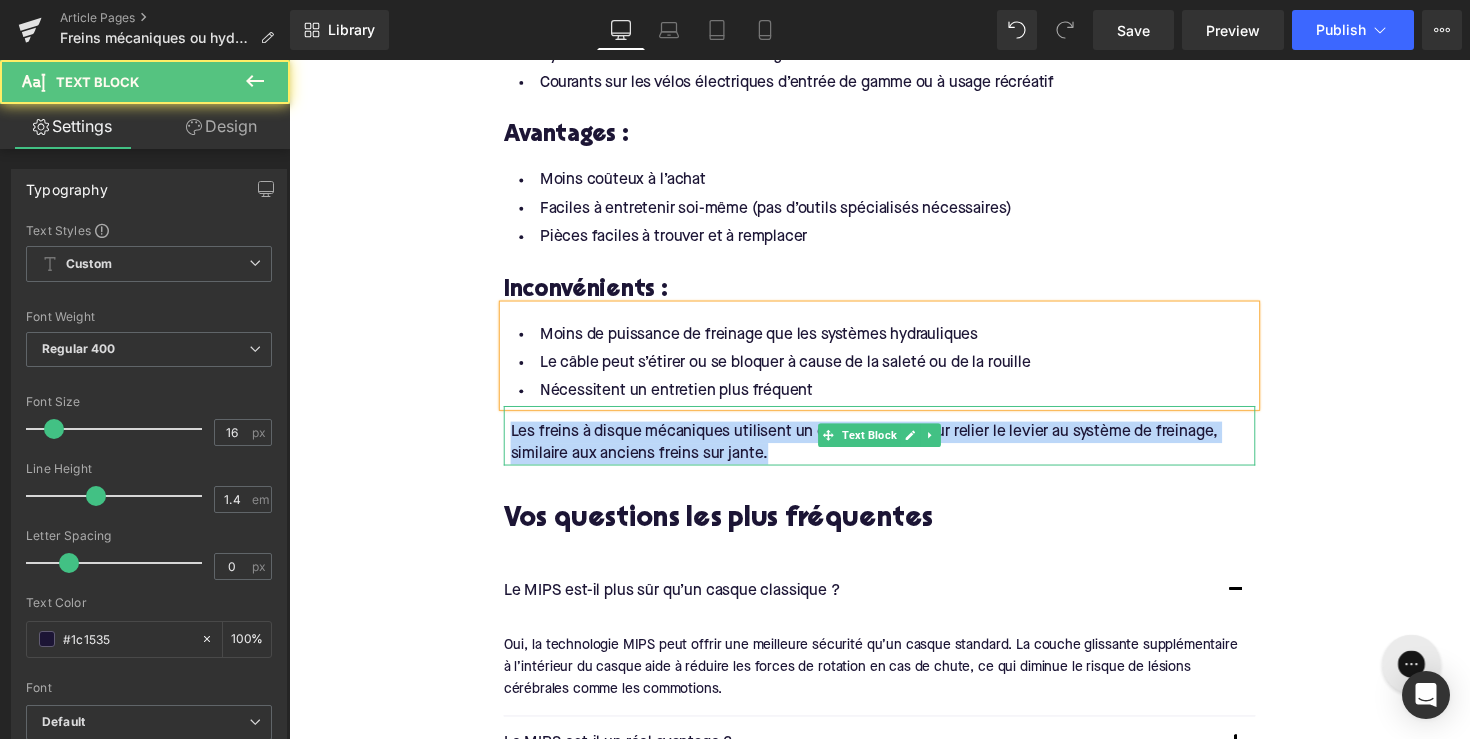 drag, startPoint x: 805, startPoint y: 449, endPoint x: 510, endPoint y: 420, distance: 296.422 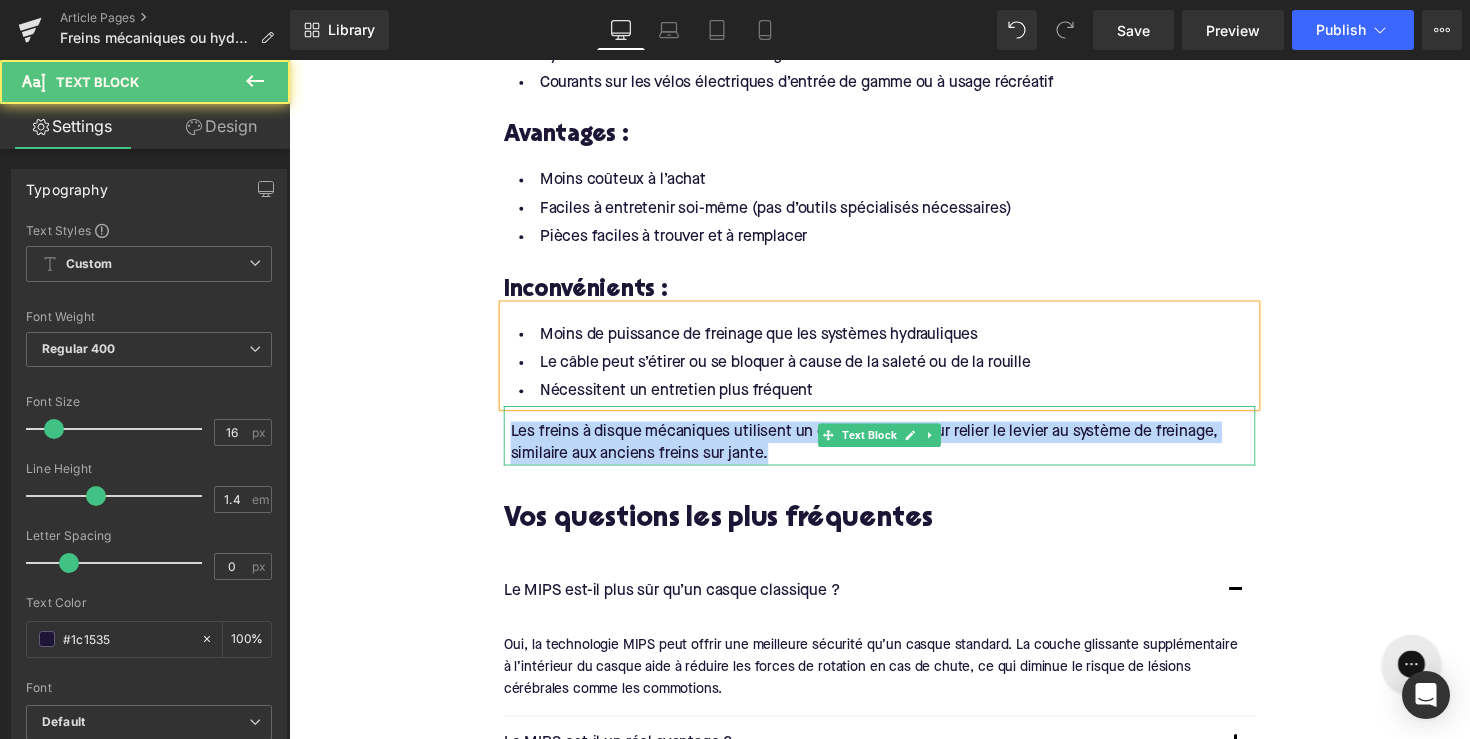 click on "Les freins à disque mécaniques utilisent un câble en acier pour relier le levier au système de freinage, similaire aux anciens freins sur jante." at bounding box center (894, 444) 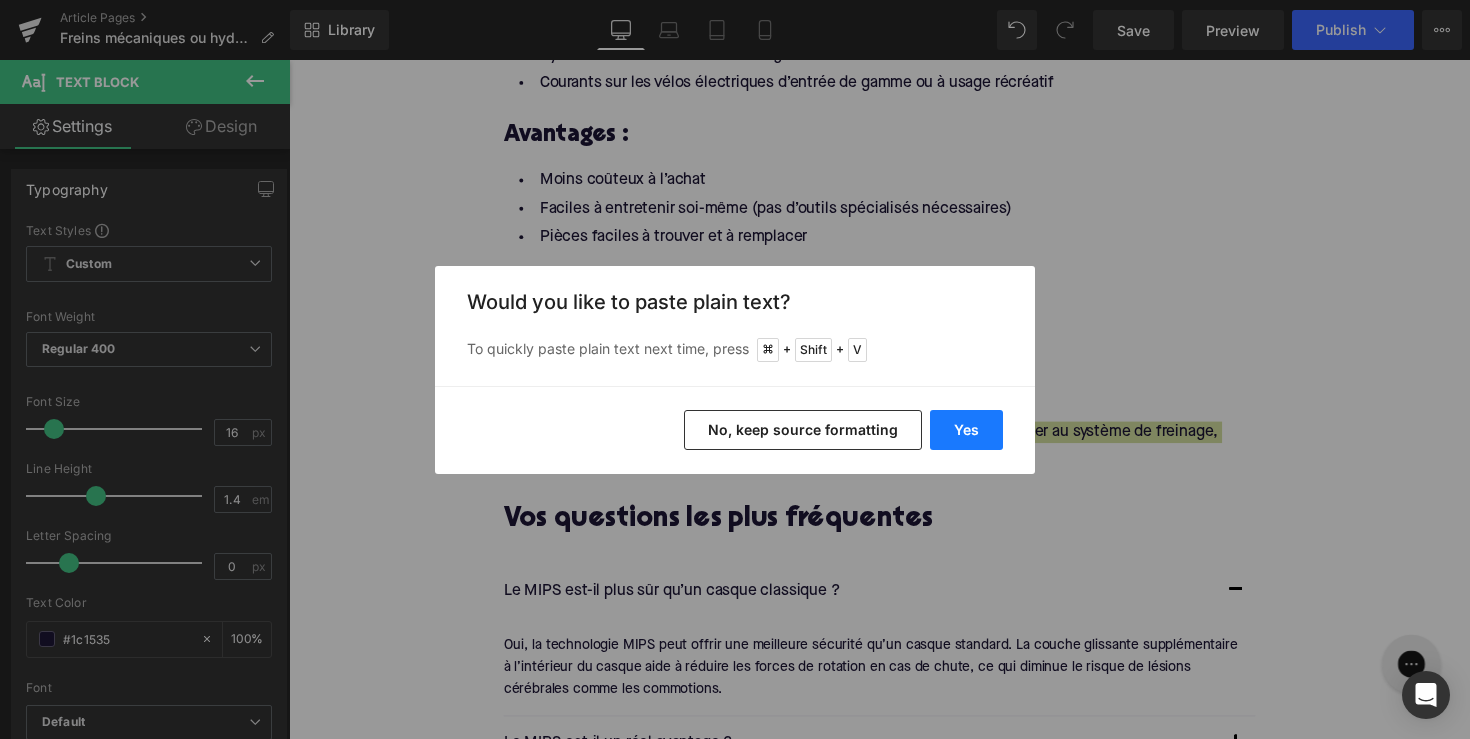 drag, startPoint x: 952, startPoint y: 416, endPoint x: 253, endPoint y: 403, distance: 699.12085 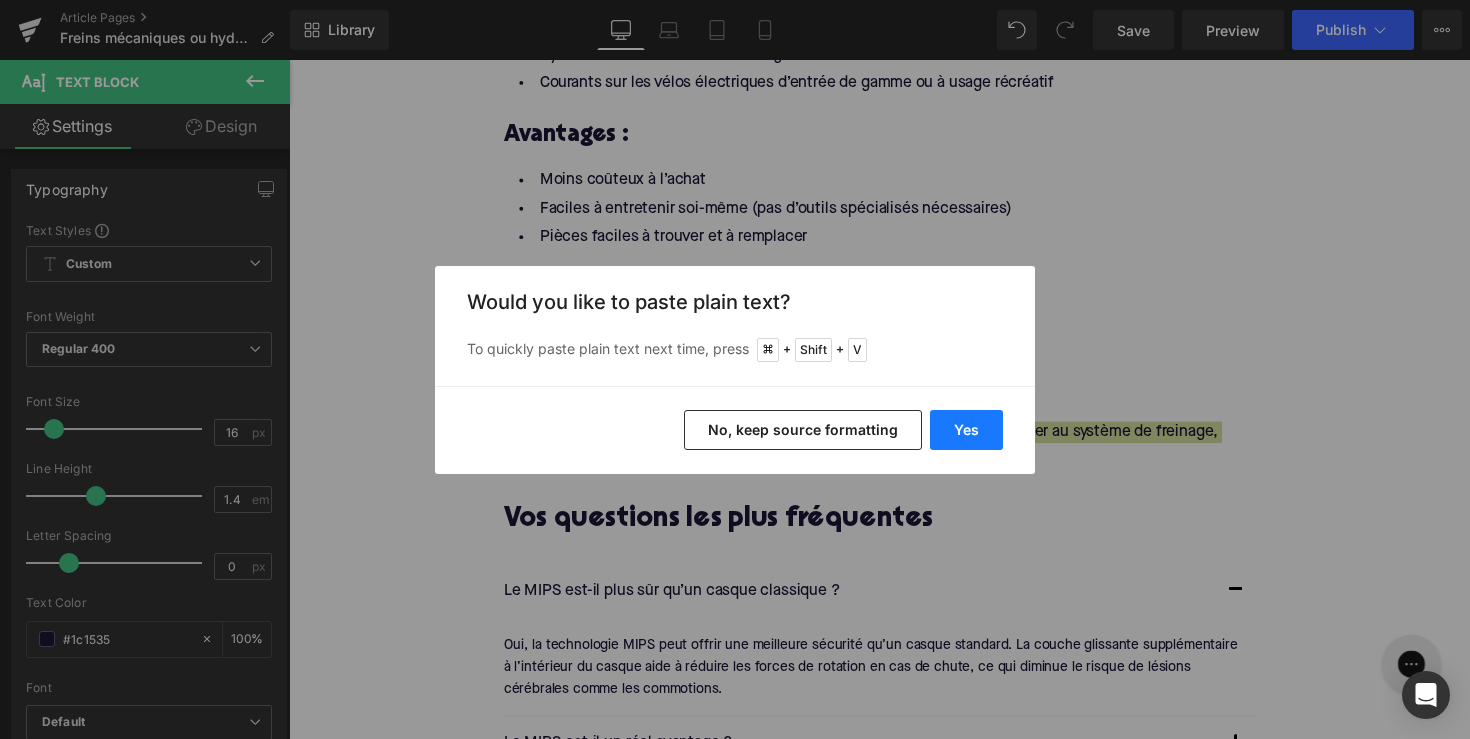click on "Yes" at bounding box center (966, 430) 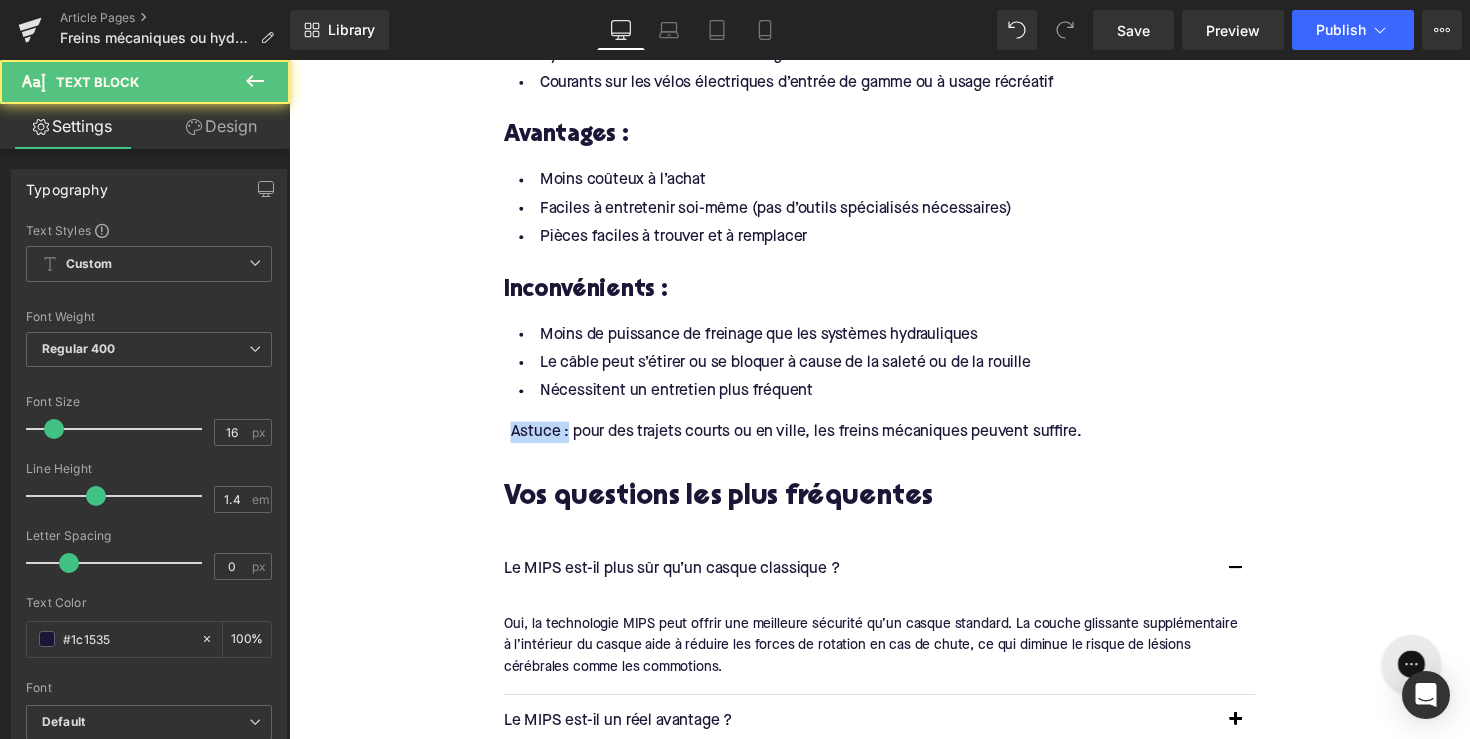 drag, startPoint x: 571, startPoint y: 433, endPoint x: 486, endPoint y: 433, distance: 85 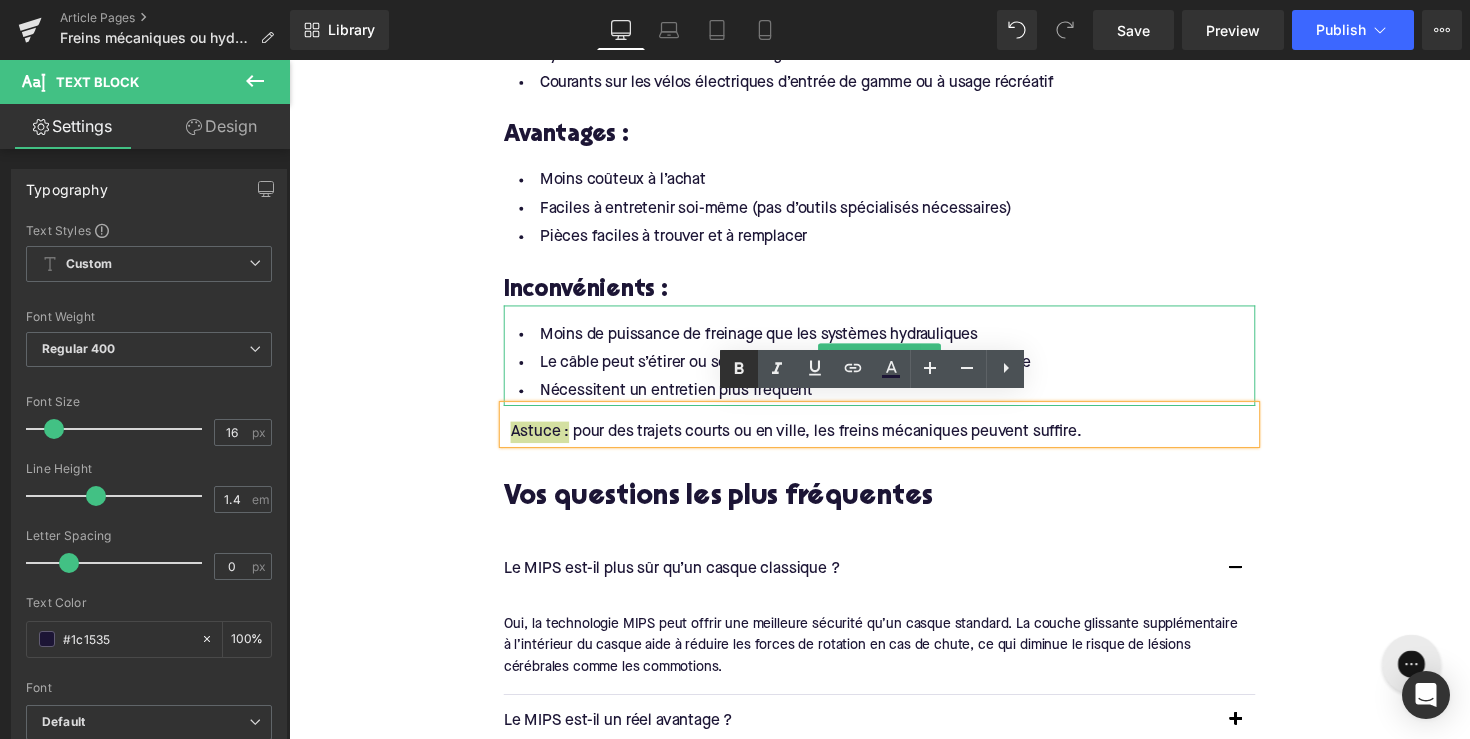 click 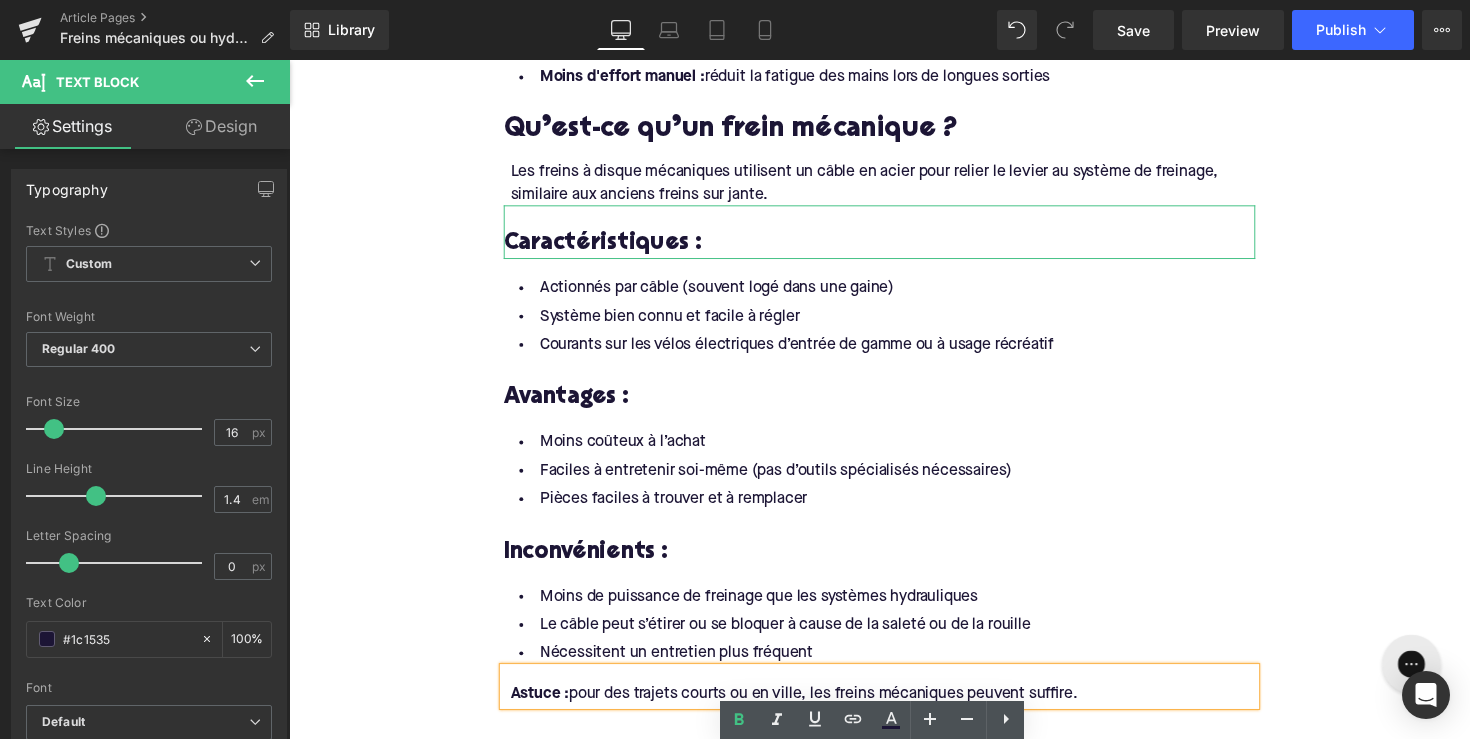 scroll, scrollTop: 1316, scrollLeft: 0, axis: vertical 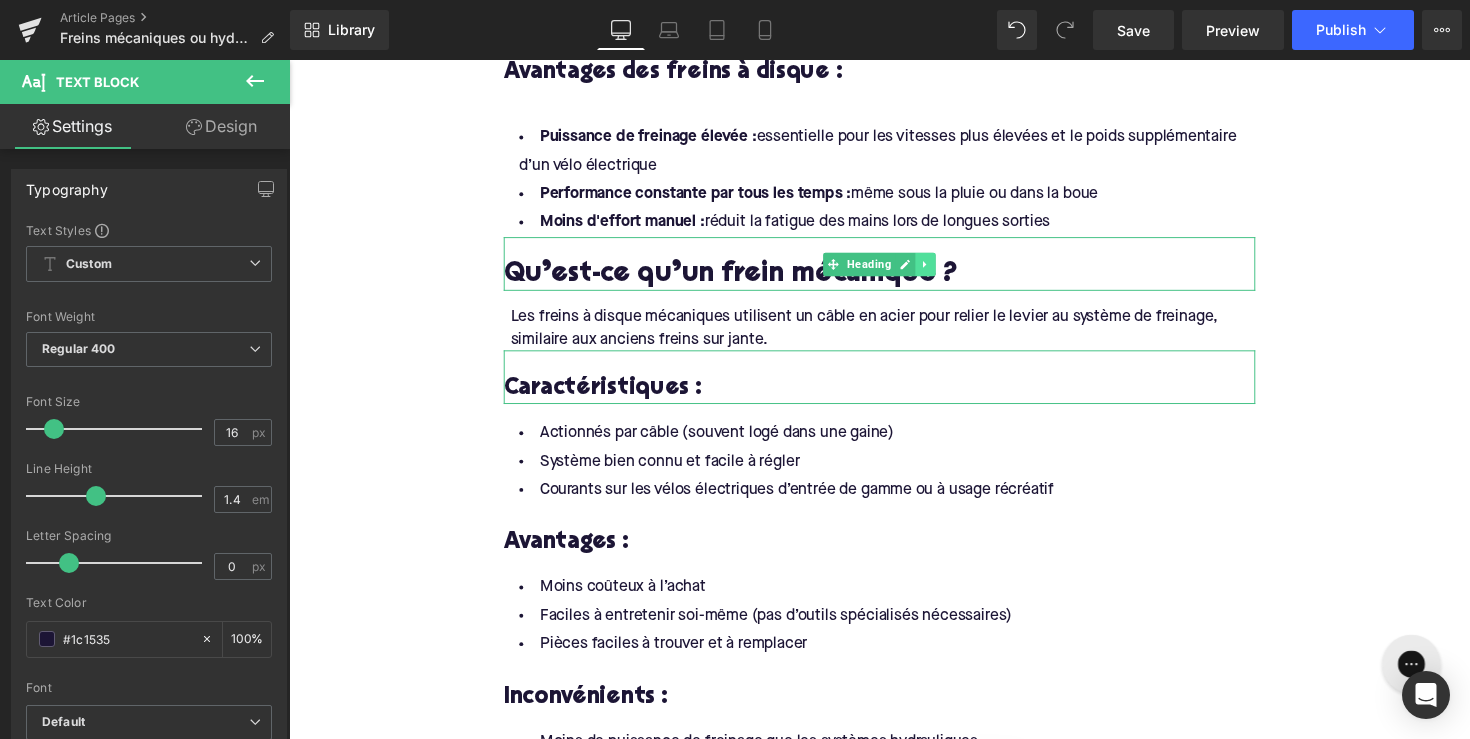 click 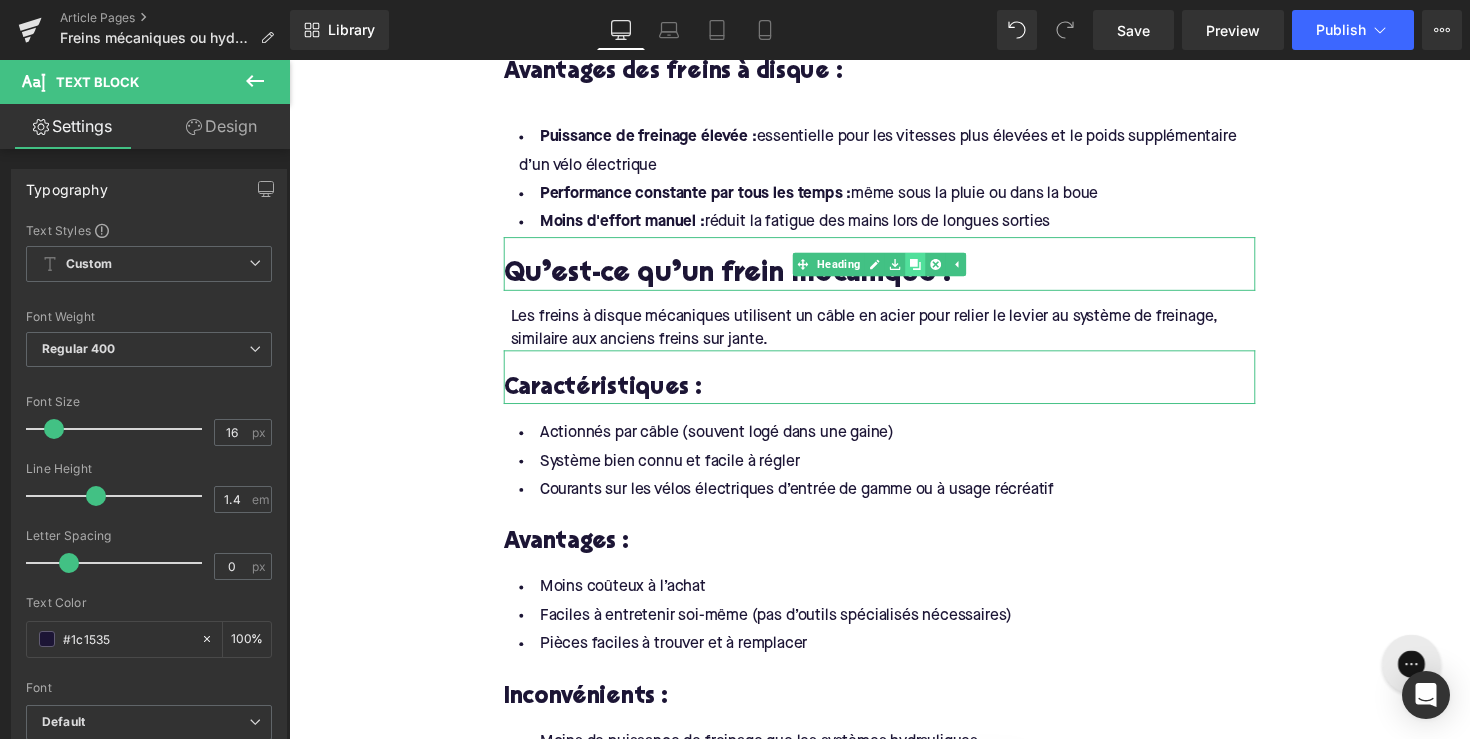 click 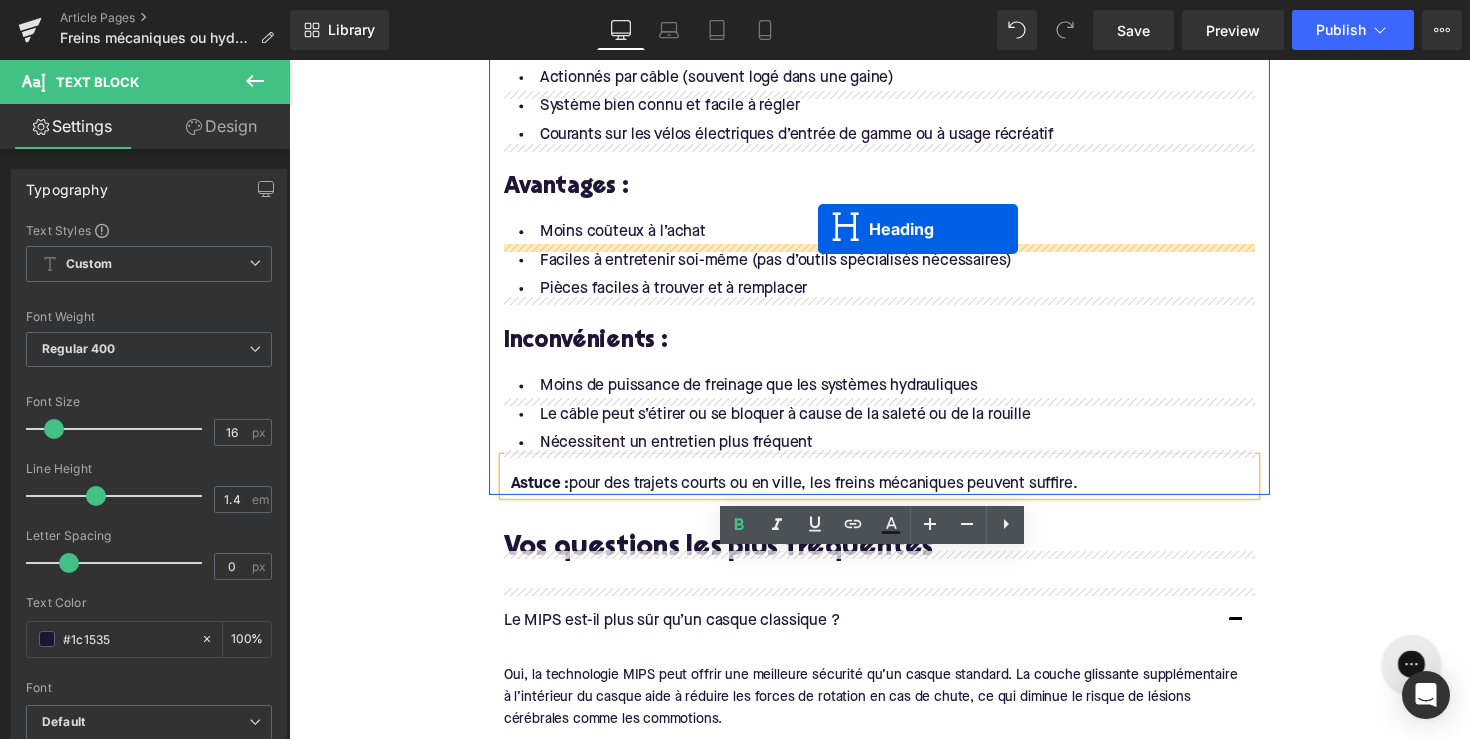 scroll, scrollTop: 1833, scrollLeft: 0, axis: vertical 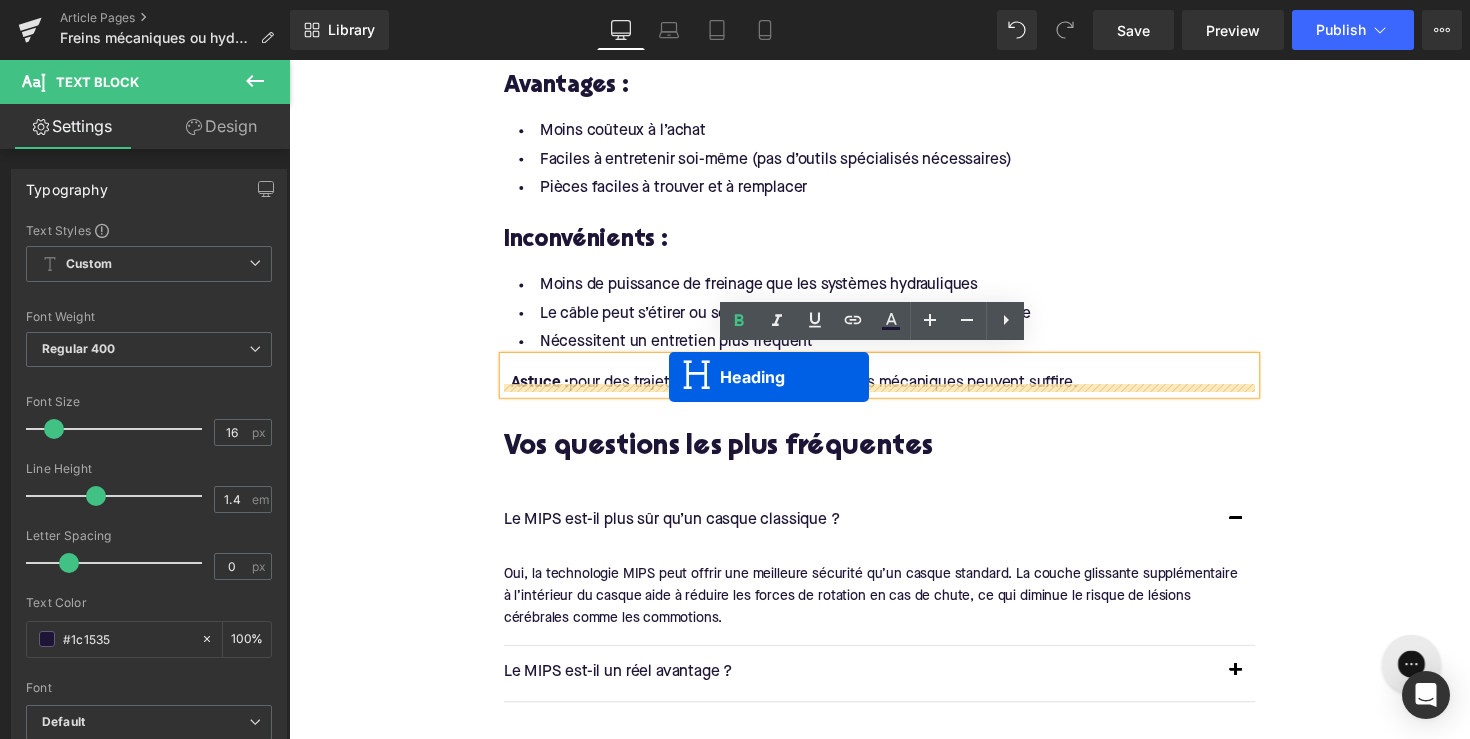 drag, startPoint x: 840, startPoint y: 318, endPoint x: 678, endPoint y: 385, distance: 175.3083 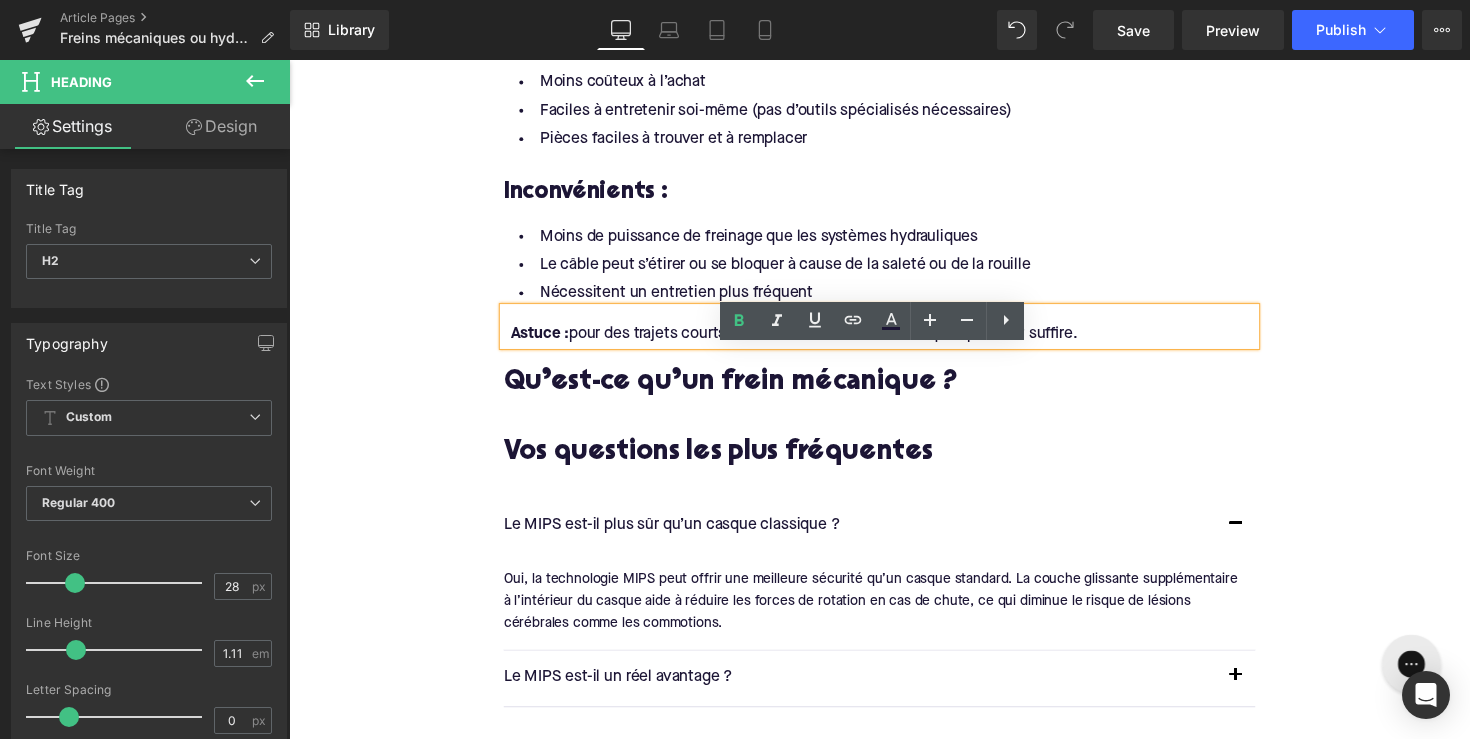 click on "Qu’est-ce qu’un frein mécanique ?" at bounding box center [894, 391] 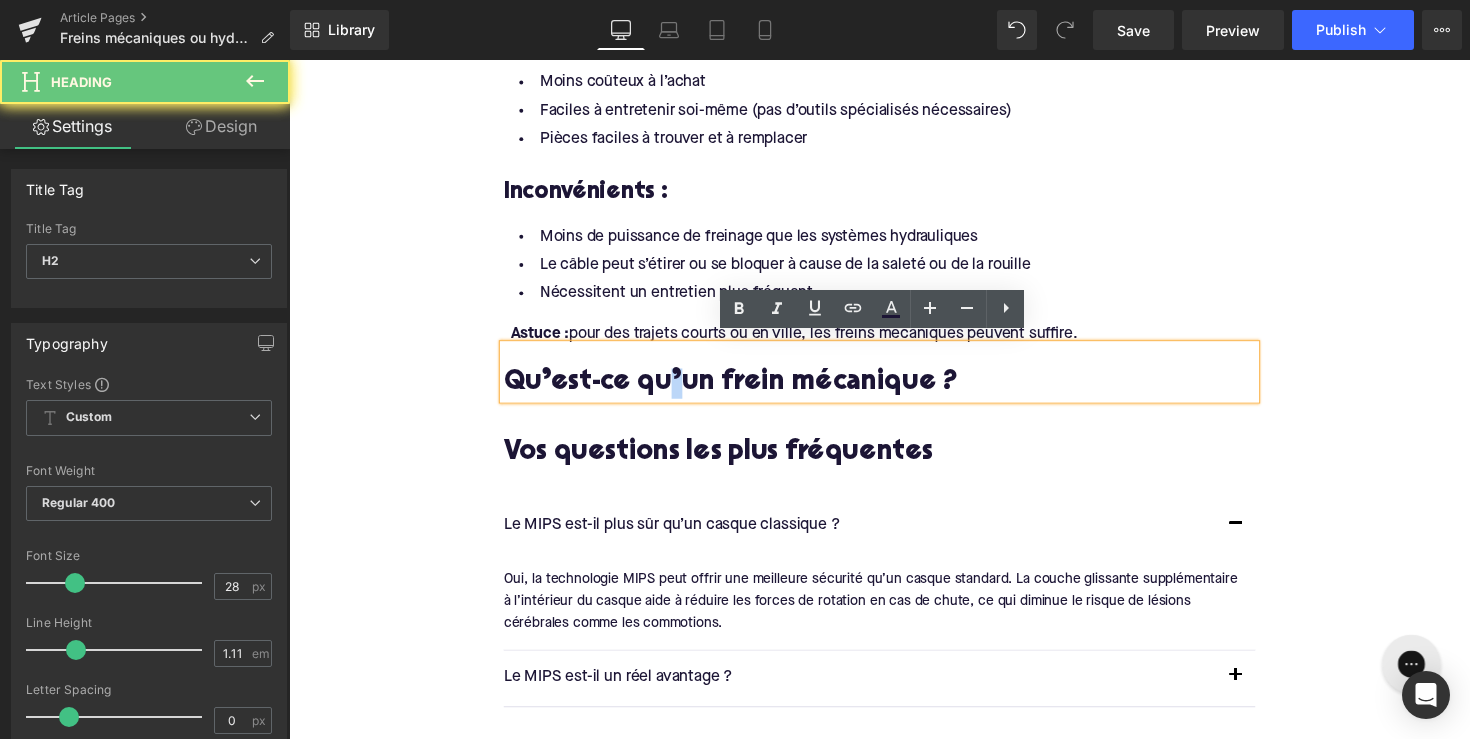 click on "Qu’est-ce qu’un frein mécanique ?" at bounding box center (894, 391) 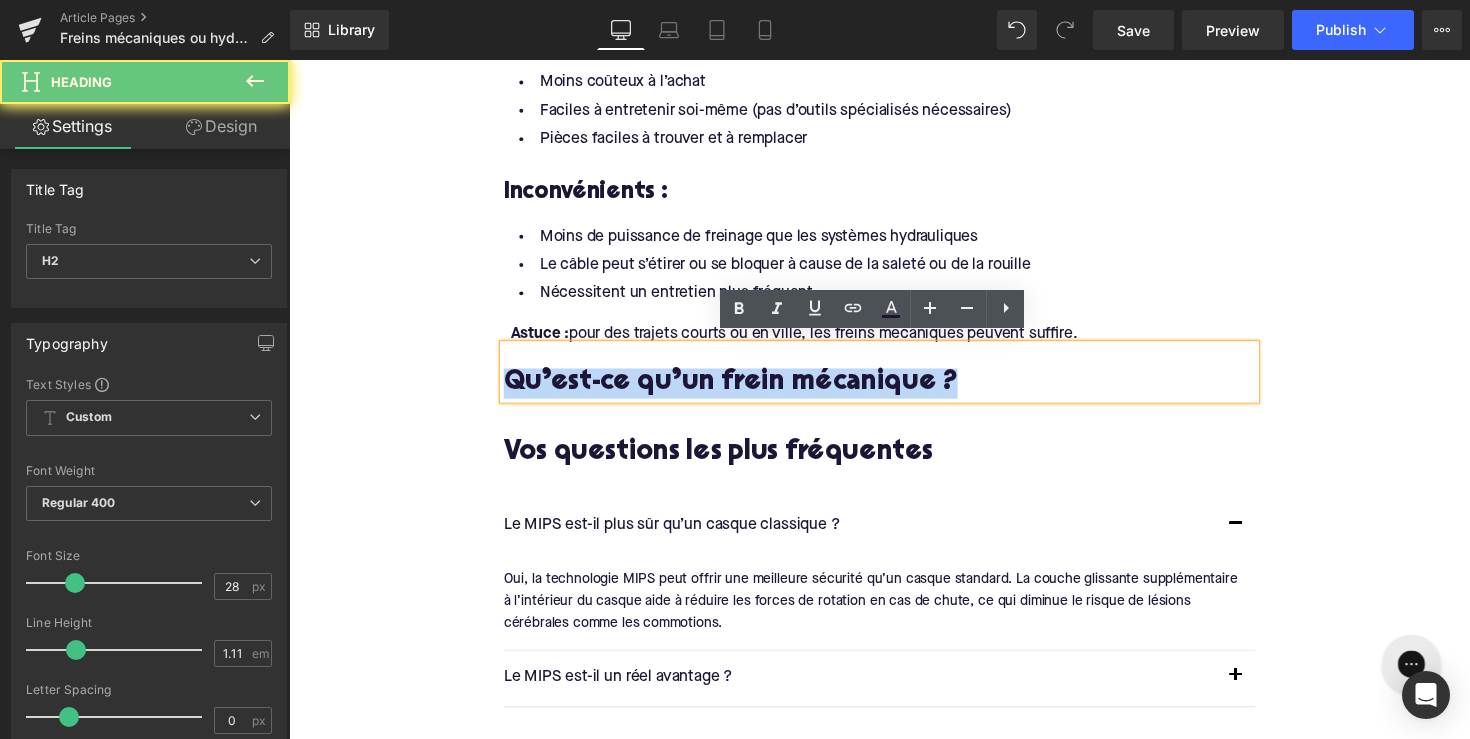 click on "Qu’est-ce qu’un frein mécanique ?" at bounding box center [894, 391] 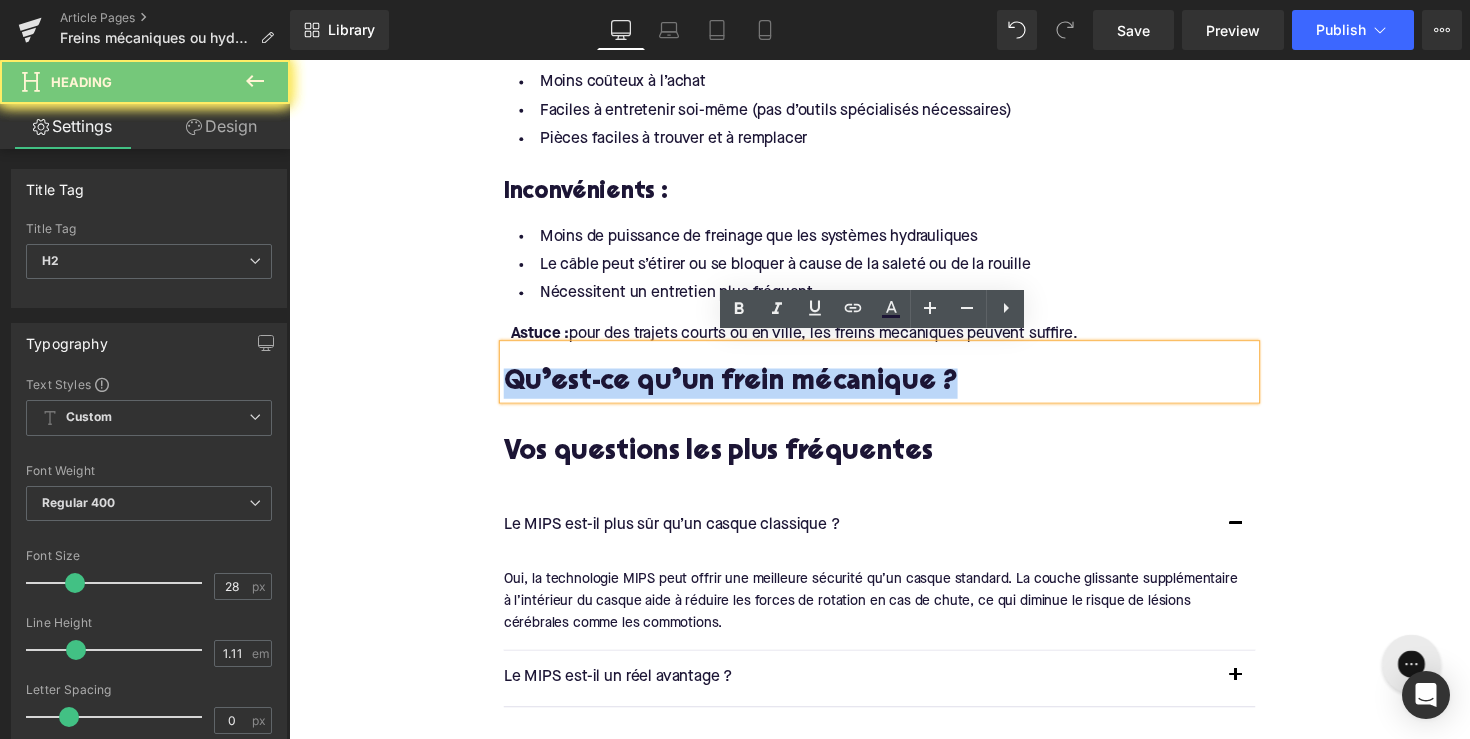 paste 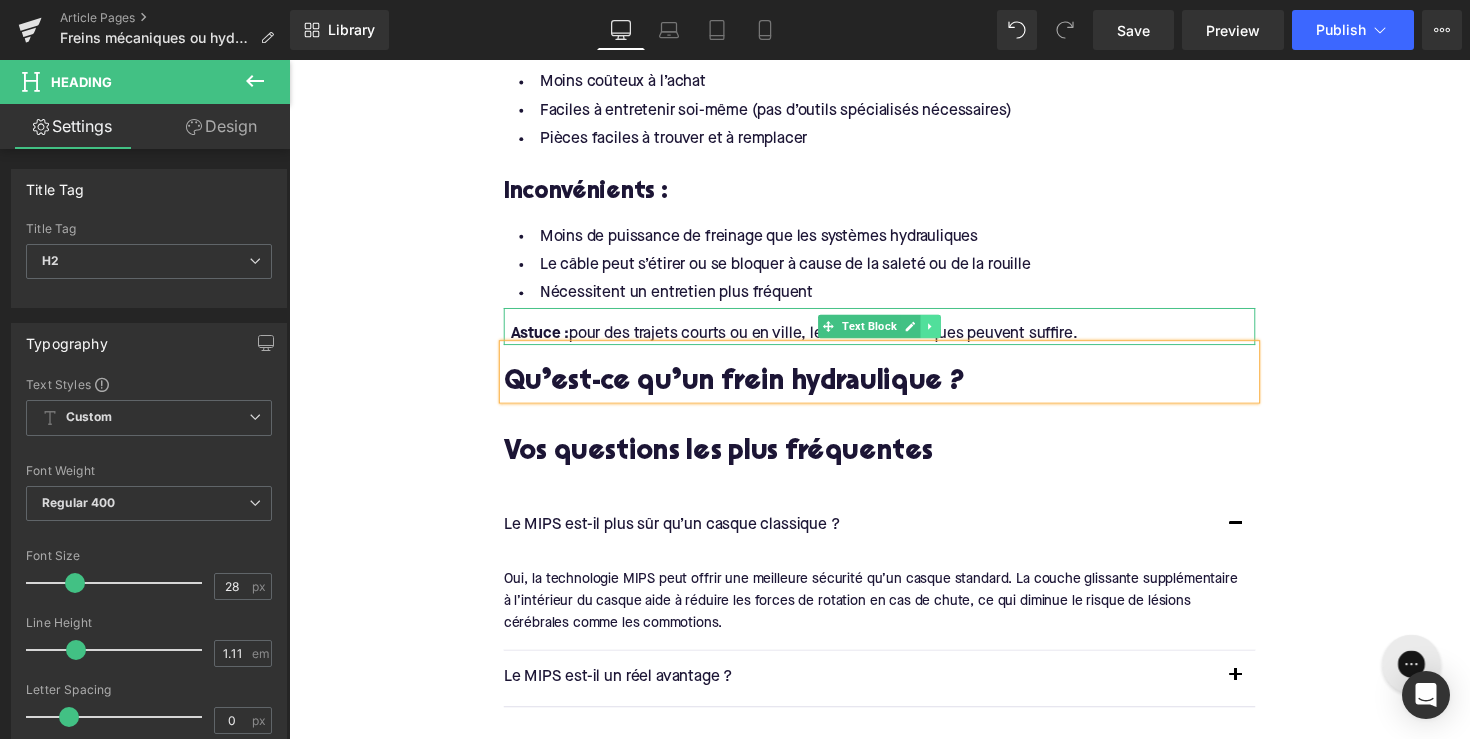 click 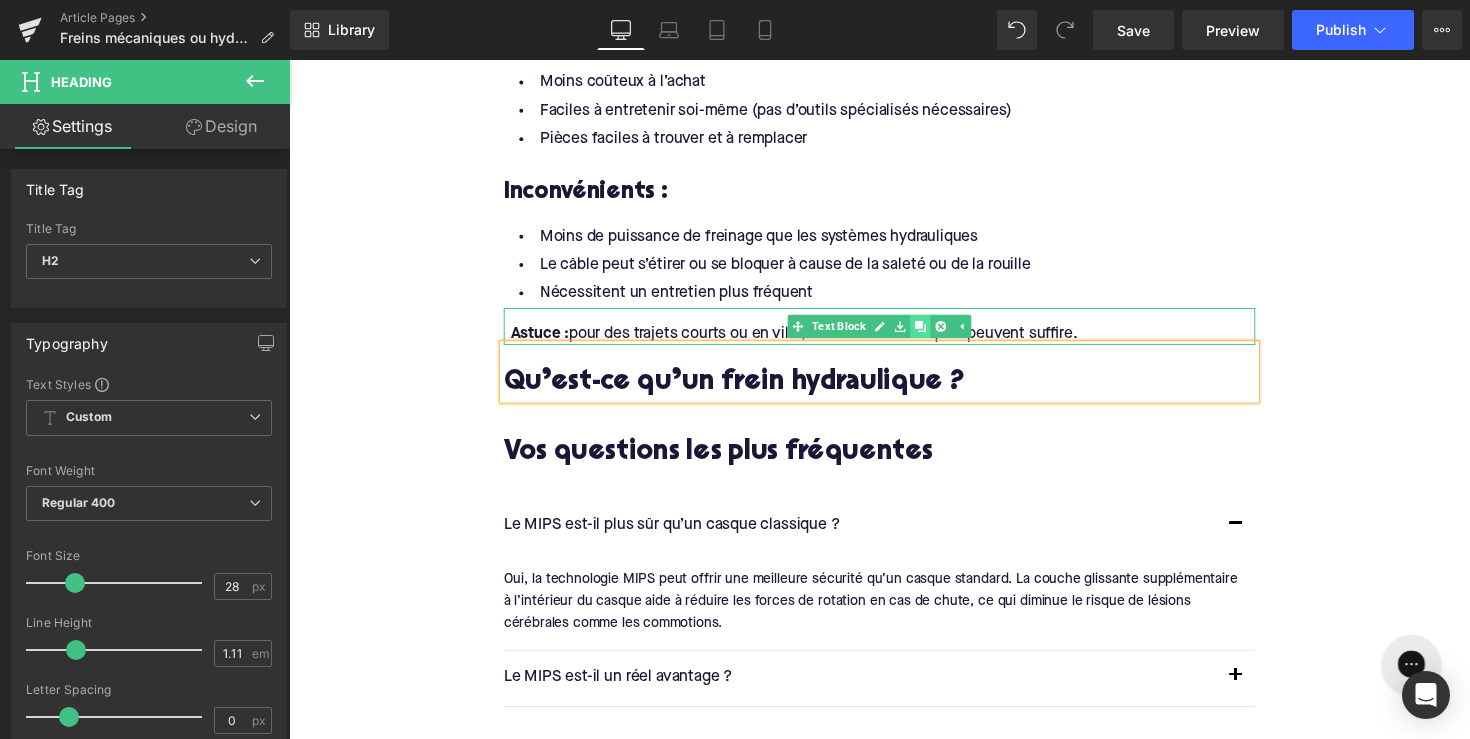 click at bounding box center (936, 333) 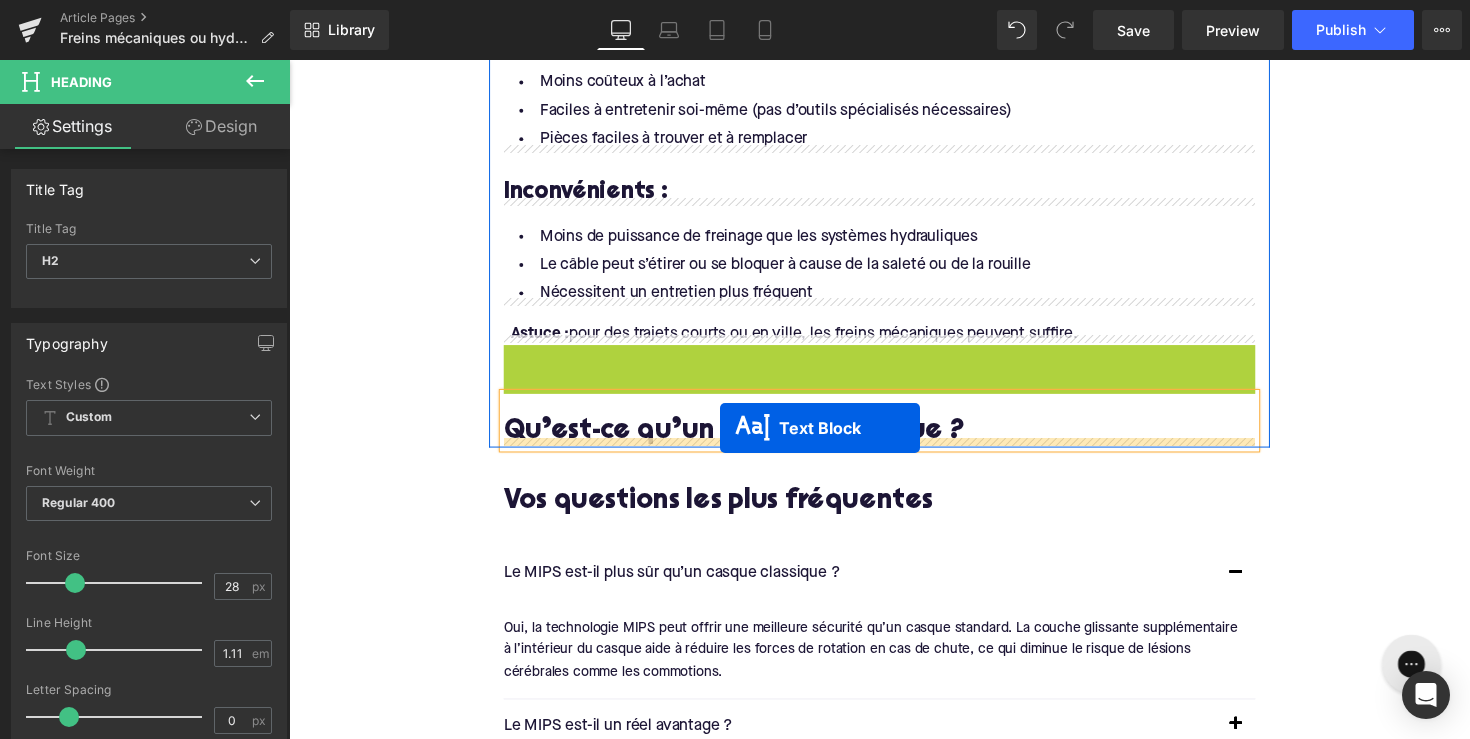 drag, startPoint x: 830, startPoint y: 357, endPoint x: 731, endPoint y: 437, distance: 127.28315 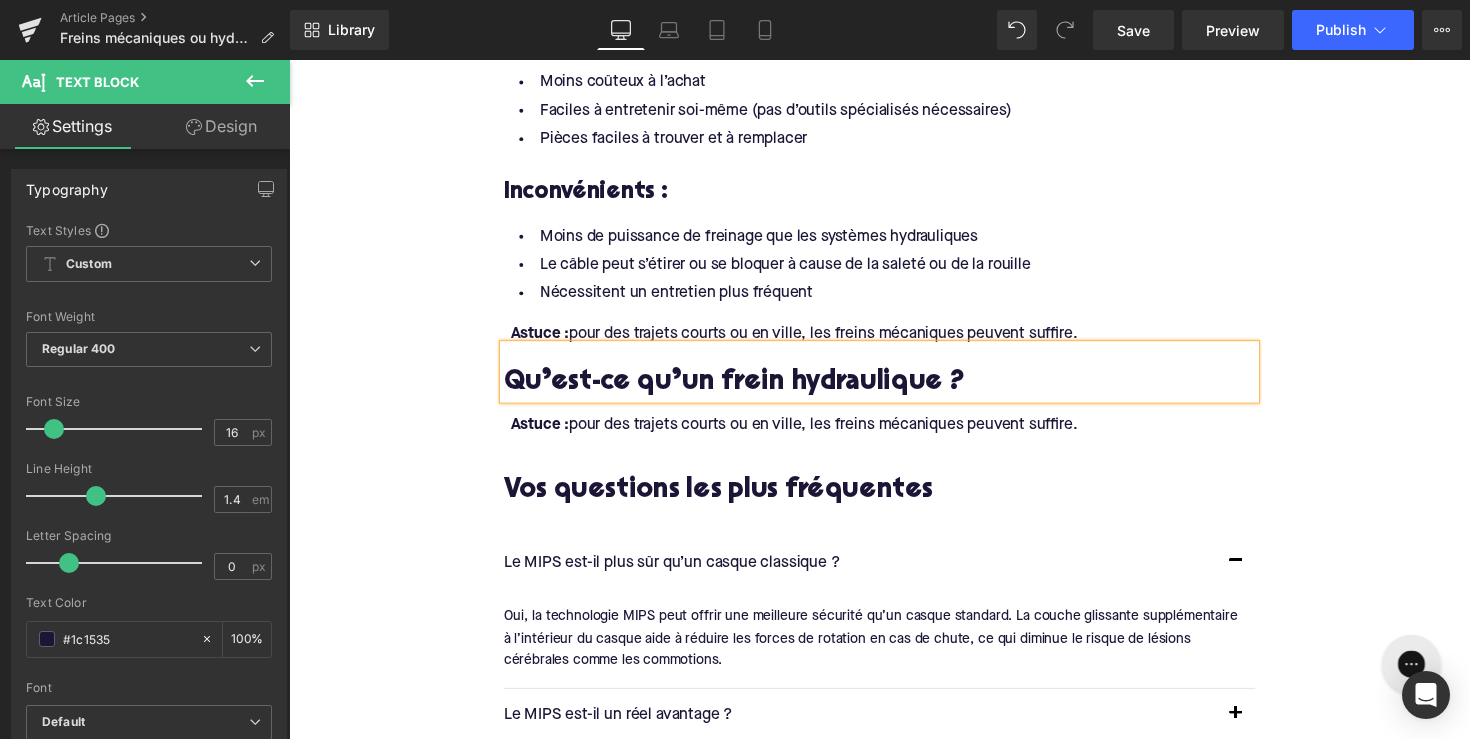 click on "Astuce :  pour des trajets courts ou en ville, les freins mécaniques peuvent suffire." at bounding box center (897, 434) 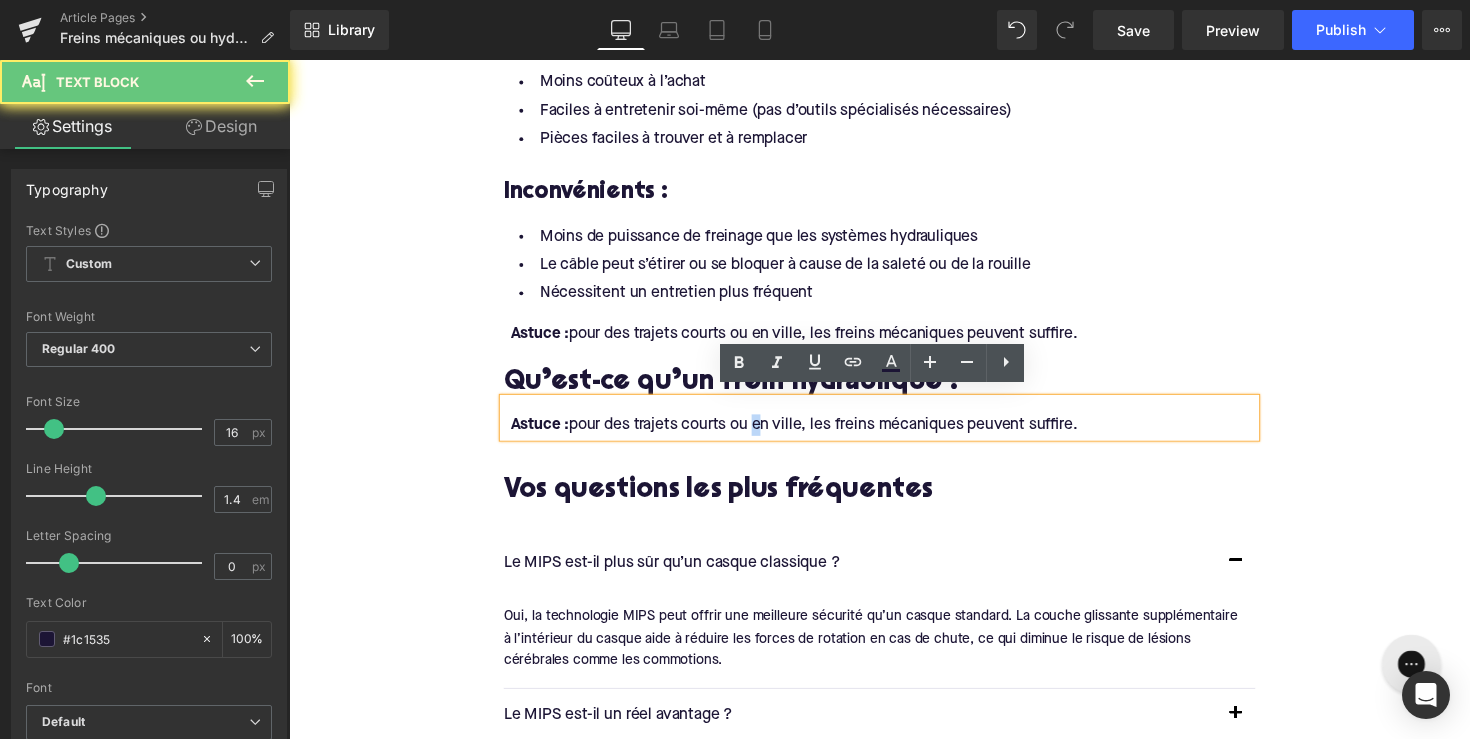 click on "Astuce :  pour des trajets courts ou en ville, les freins mécaniques peuvent suffire." at bounding box center [897, 434] 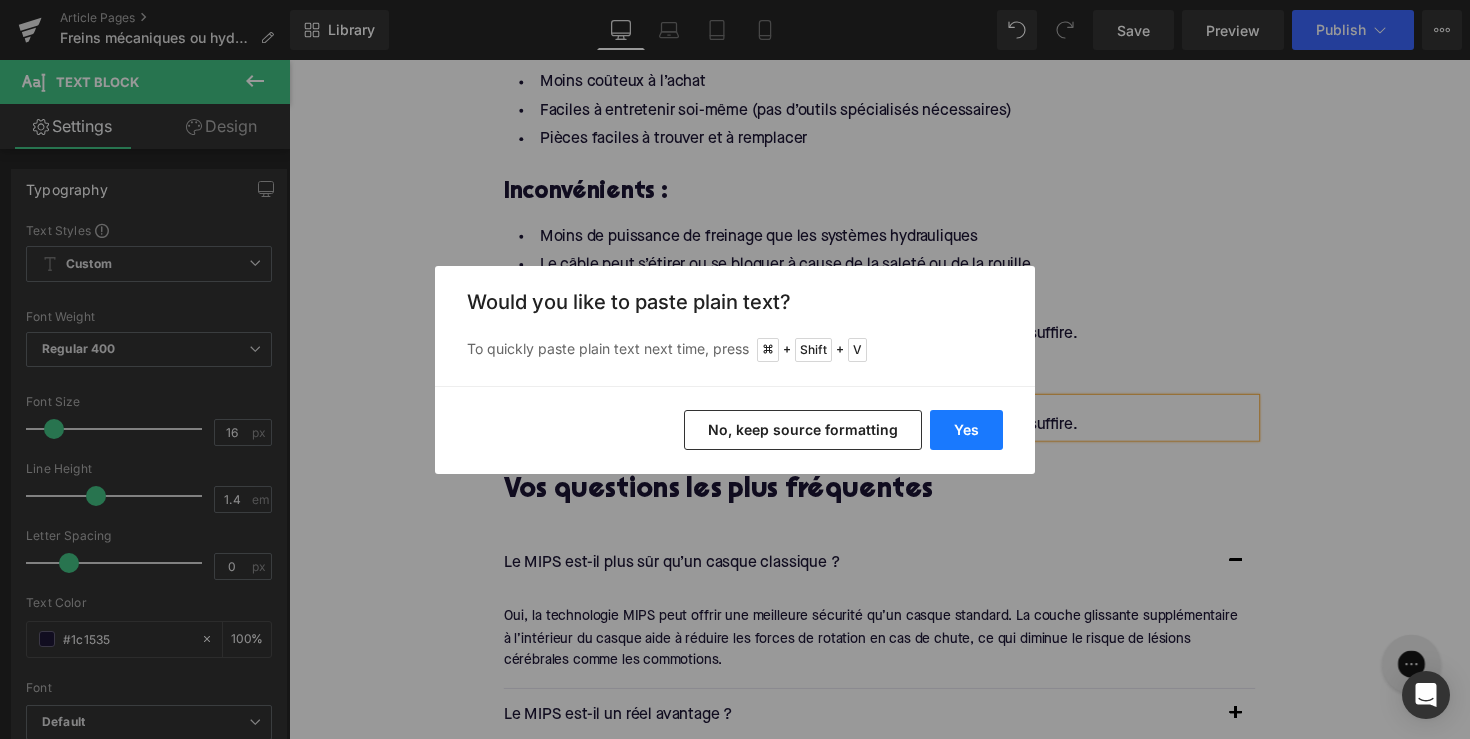 click on "Yes" at bounding box center (966, 430) 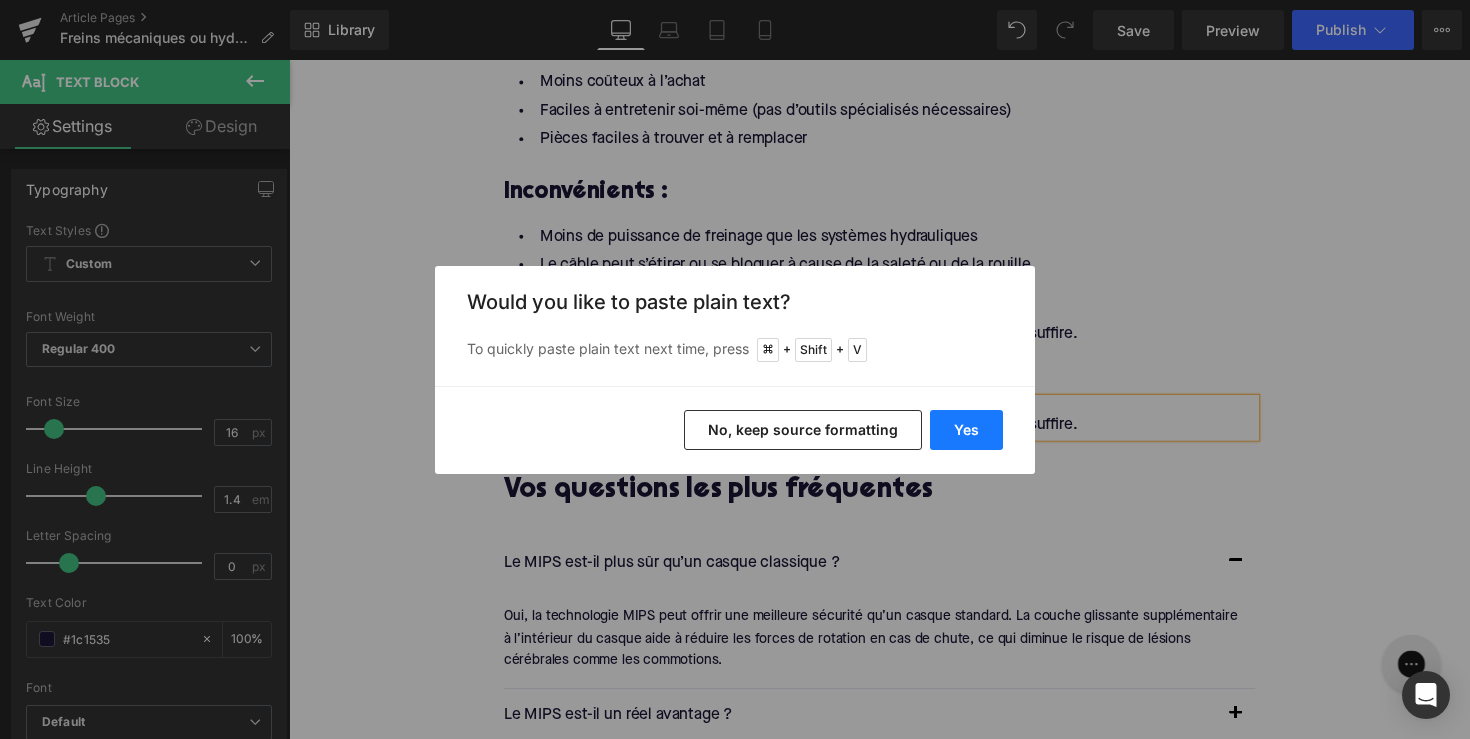 type 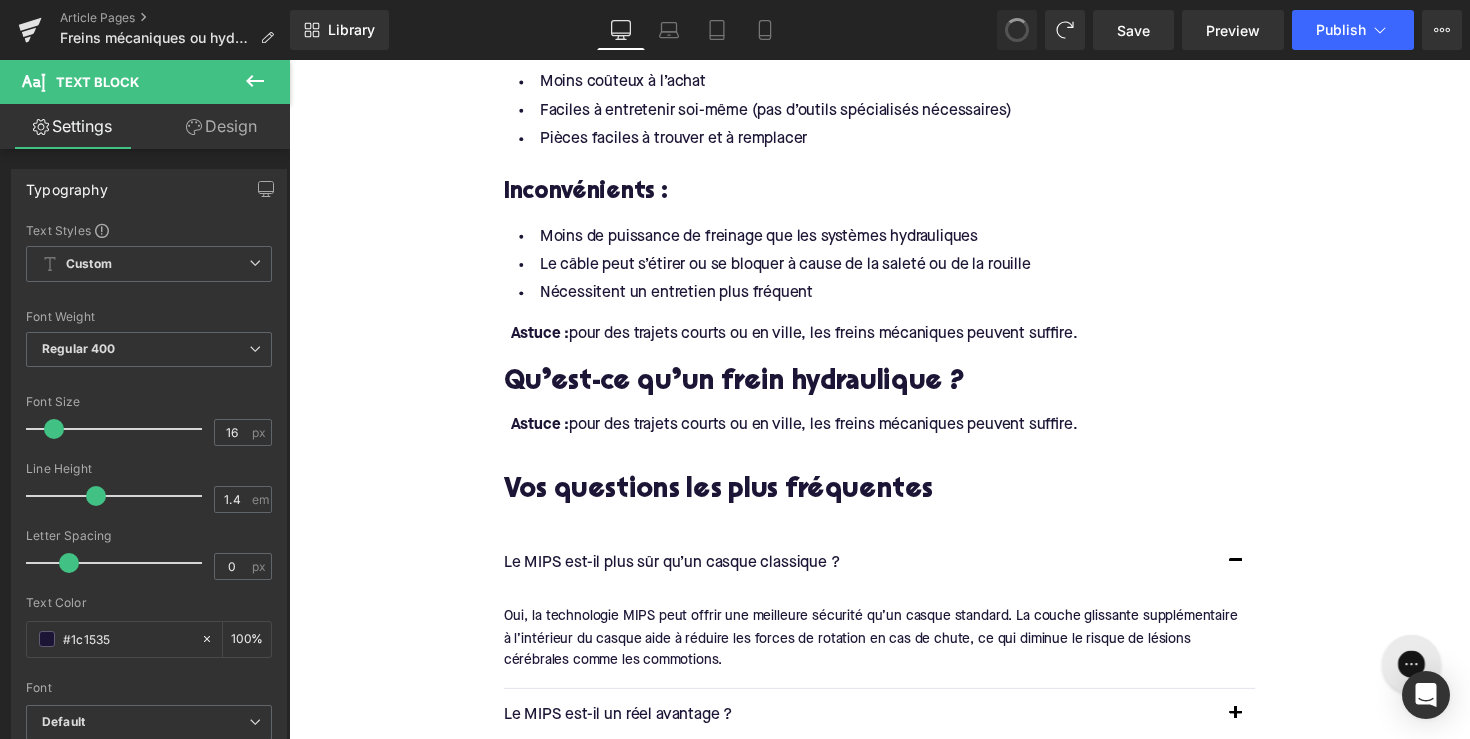 drag, startPoint x: 1013, startPoint y: 26, endPoint x: 671, endPoint y: 89, distance: 347.7542 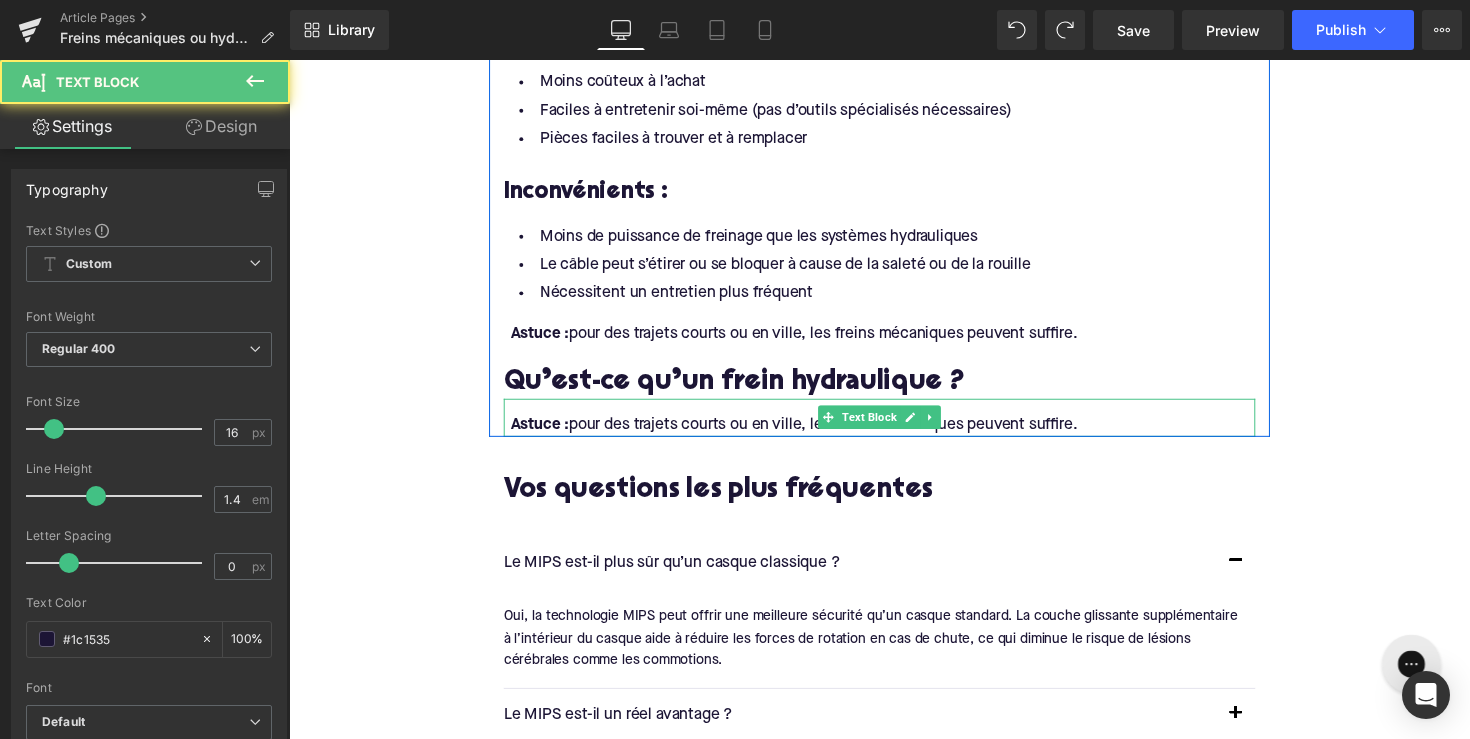 click on "Astuce :  pour des trajets courts ou en ville, les freins mécaniques peuvent suffire." at bounding box center (894, 426) 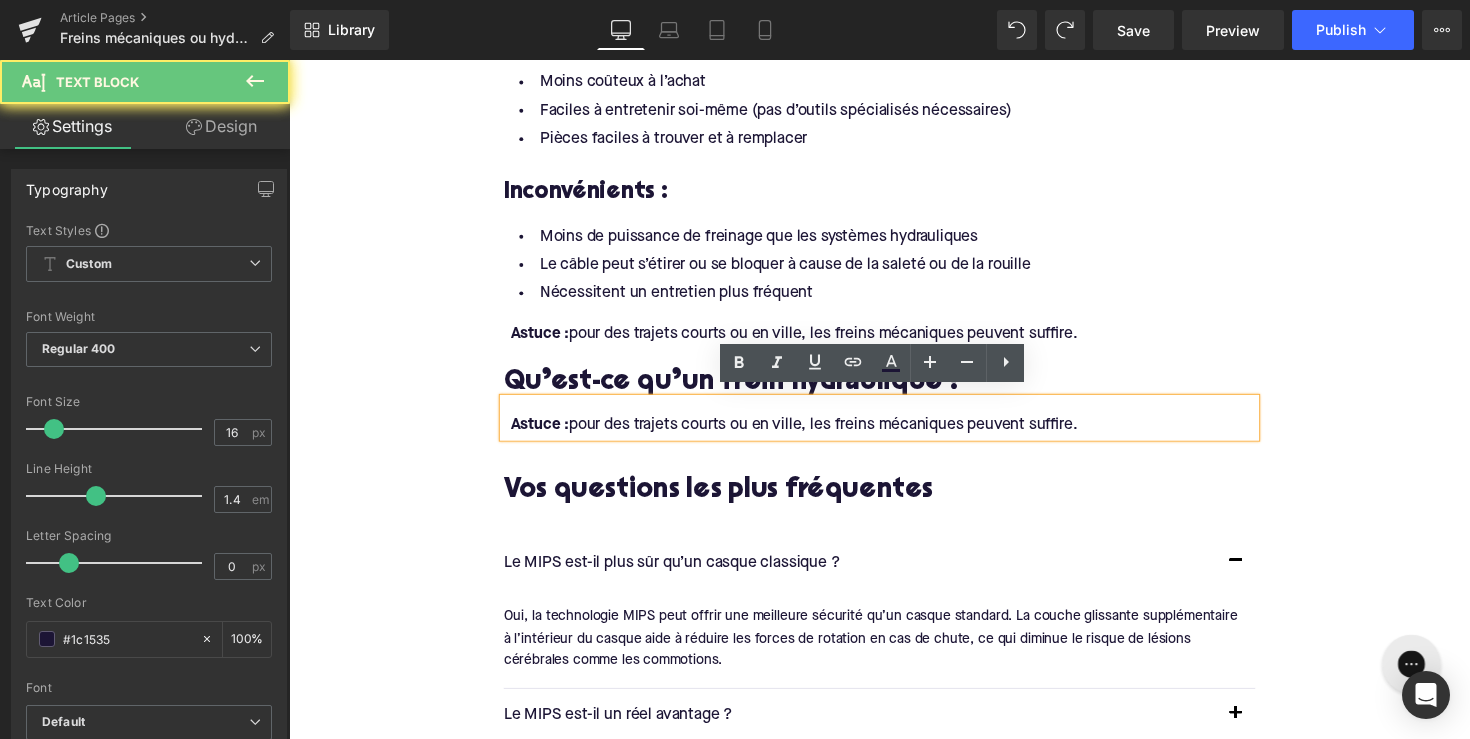 click on "Astuce :  pour des trajets courts ou en ville, les freins mécaniques peuvent suffire." at bounding box center [894, 426] 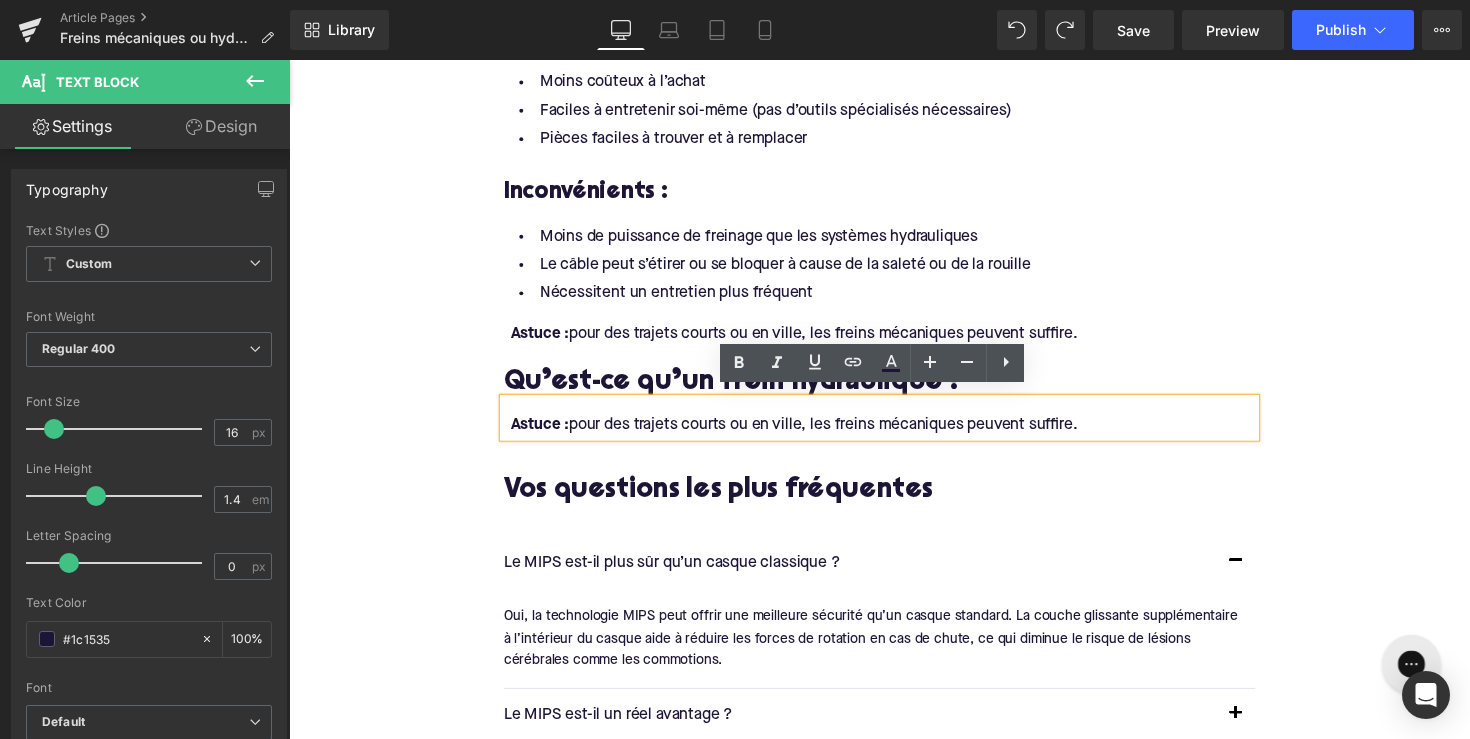 click on "Astuce :  pour des trajets courts ou en ville, les freins mécaniques peuvent suffire." at bounding box center [897, 434] 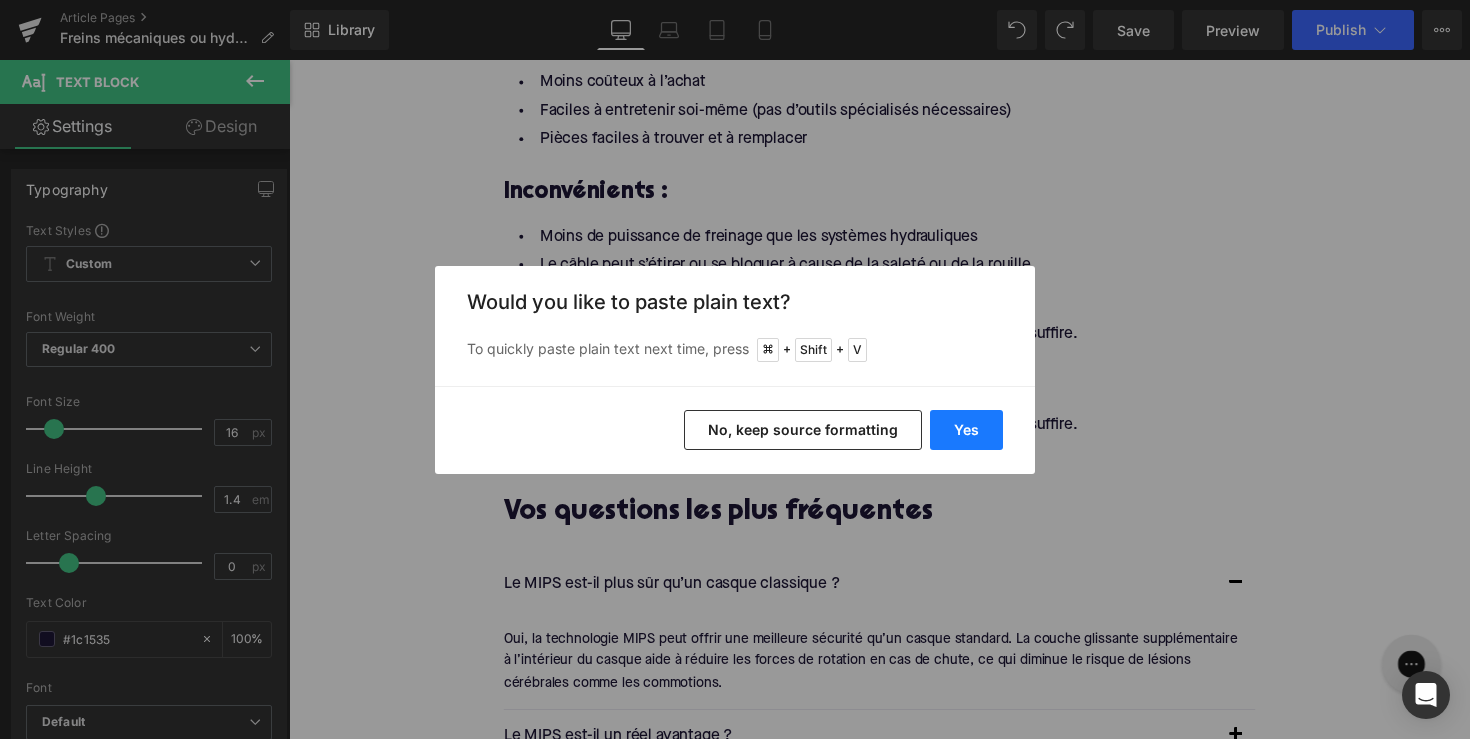 drag, startPoint x: 980, startPoint y: 437, endPoint x: 710, endPoint y: 386, distance: 274.77444 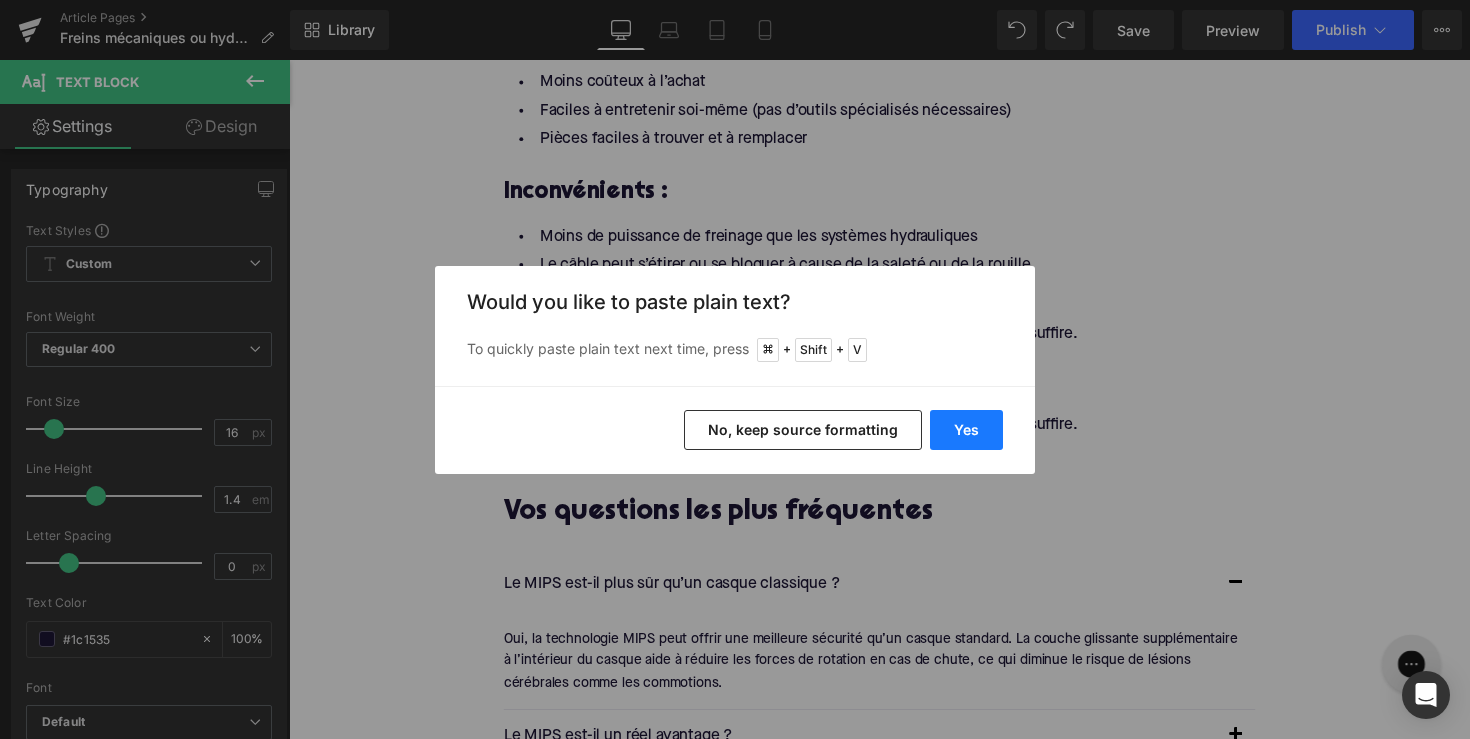 click on "Yes" at bounding box center [966, 430] 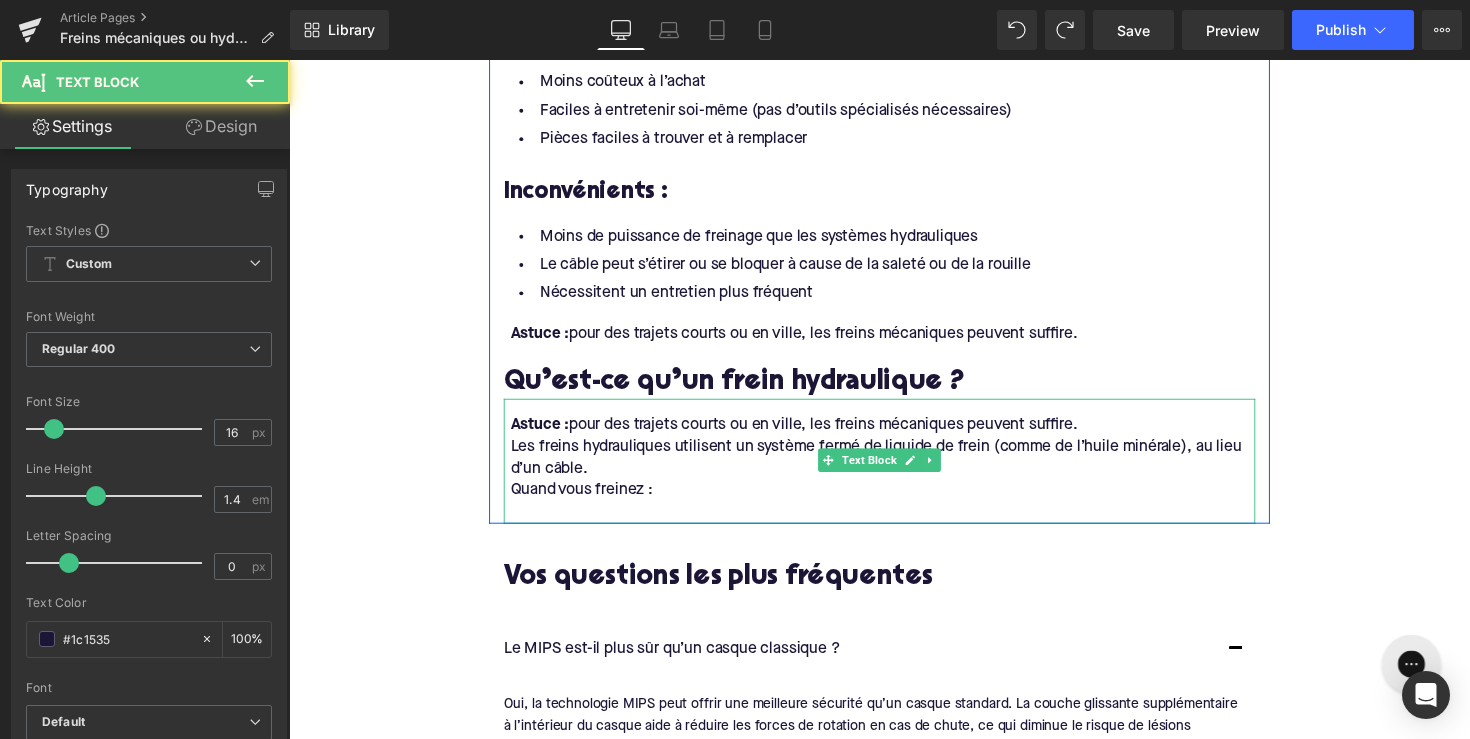 drag, startPoint x: 1108, startPoint y: 421, endPoint x: 516, endPoint y: 429, distance: 592.0541 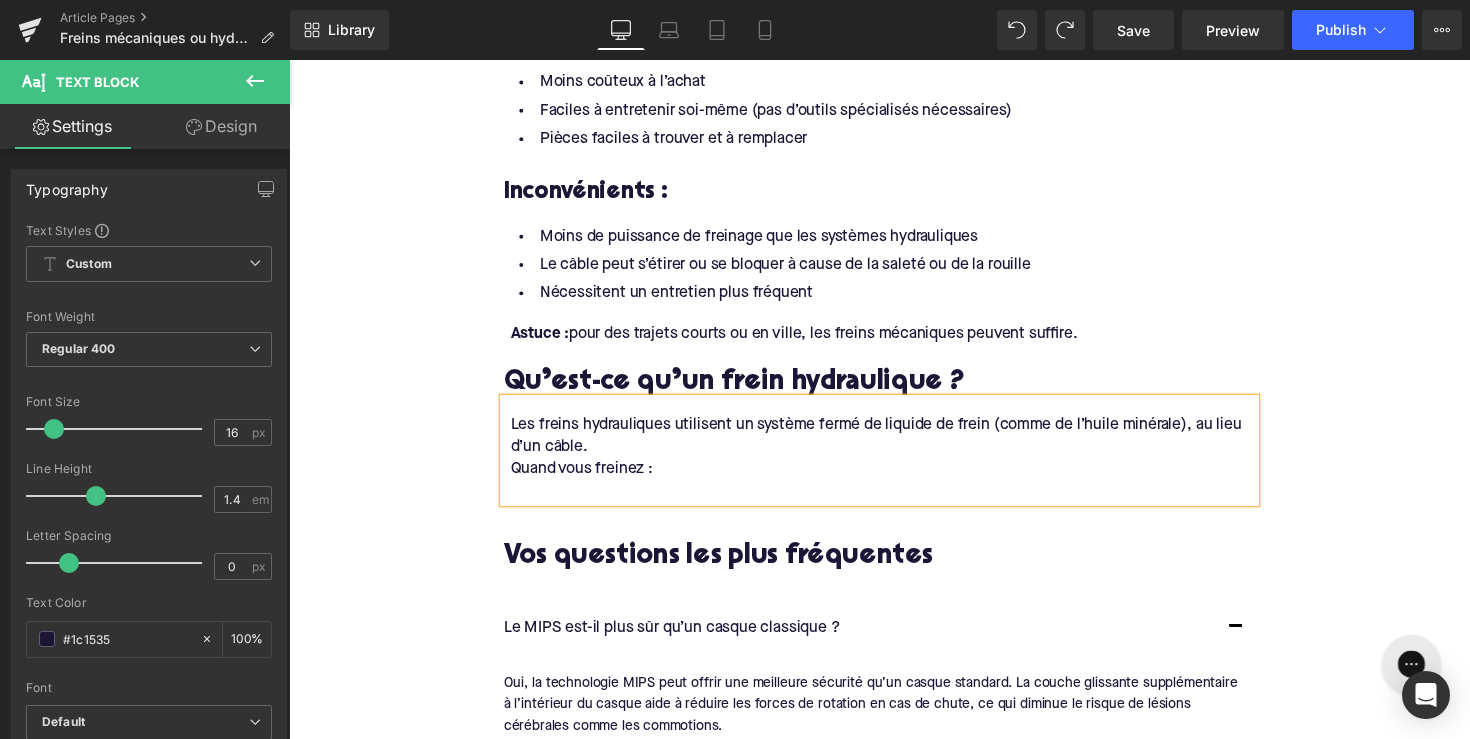 click on "Quand vous freinez :" at bounding box center [897, 479] 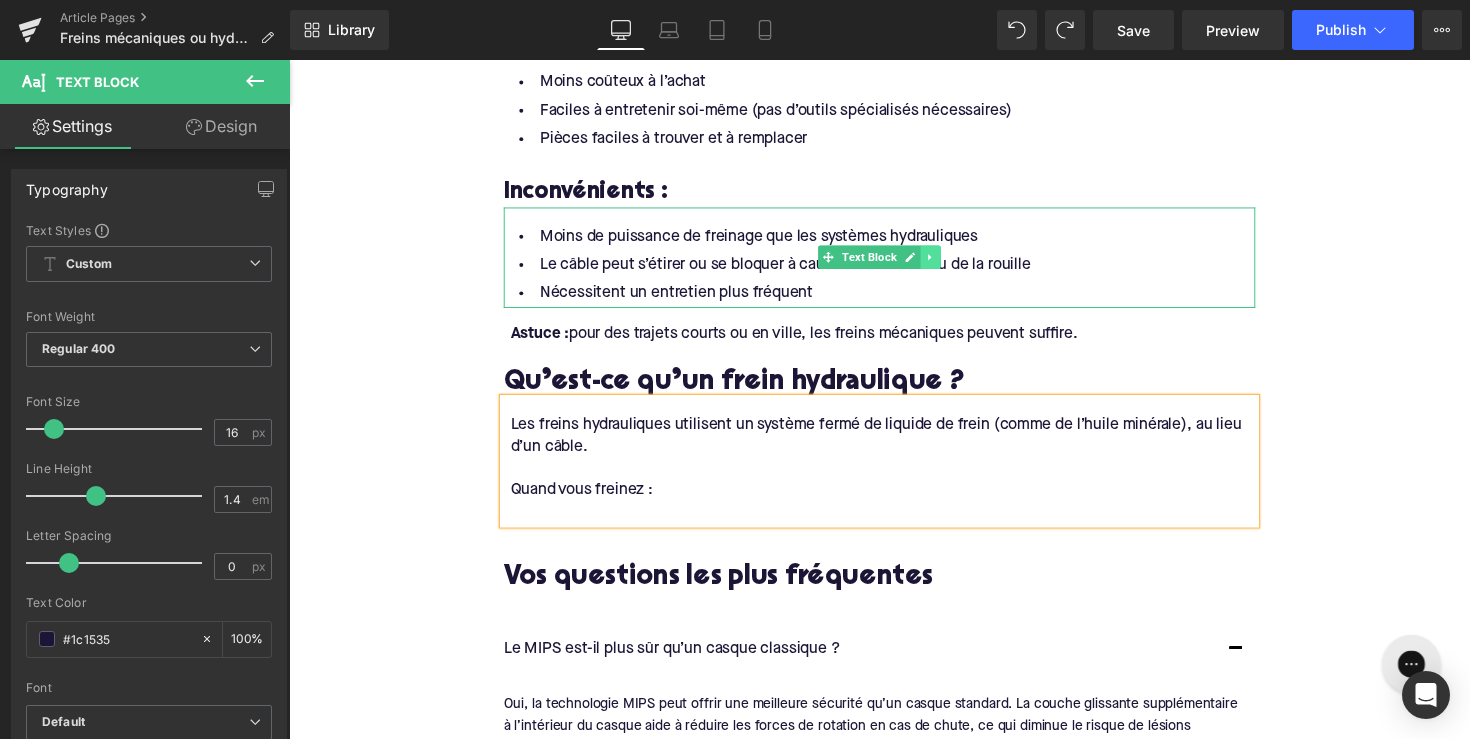 click at bounding box center [946, 262] 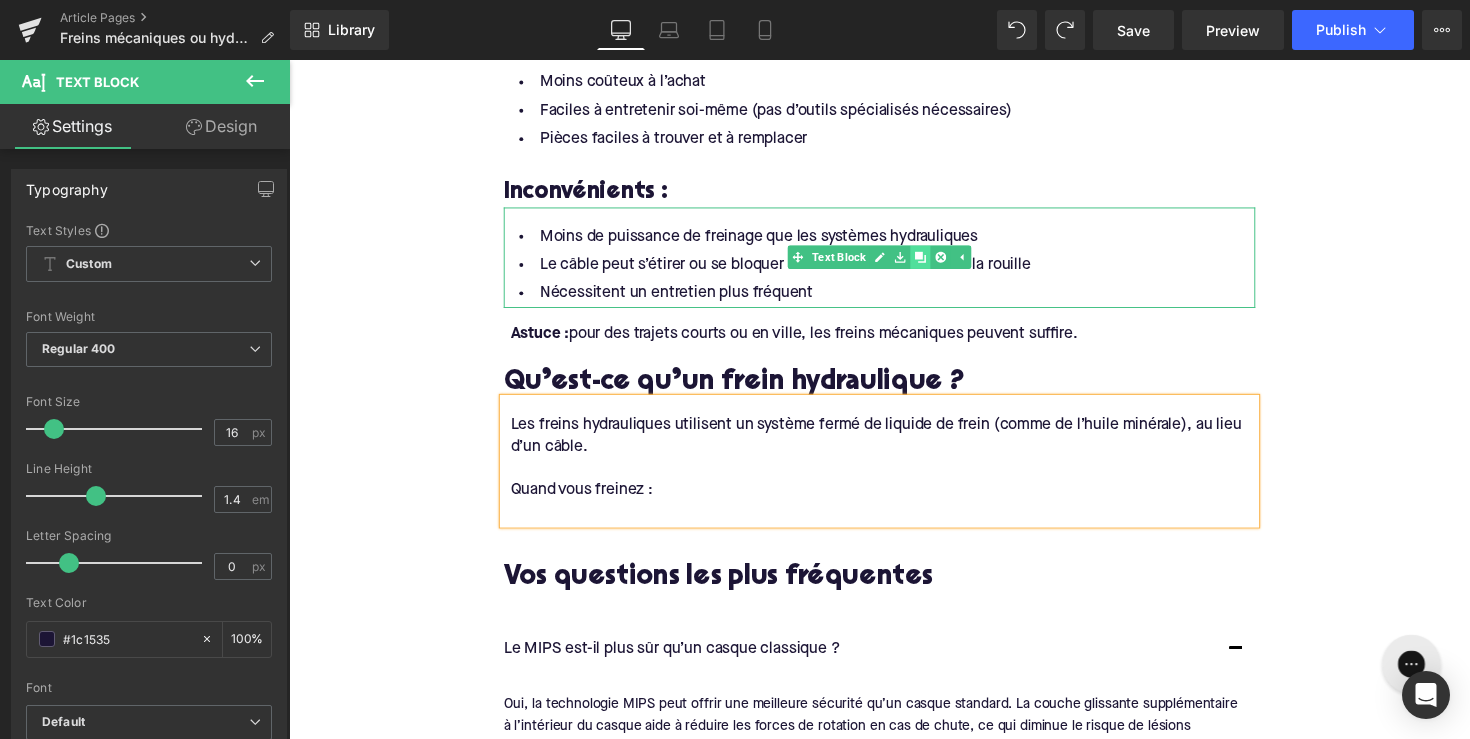 click 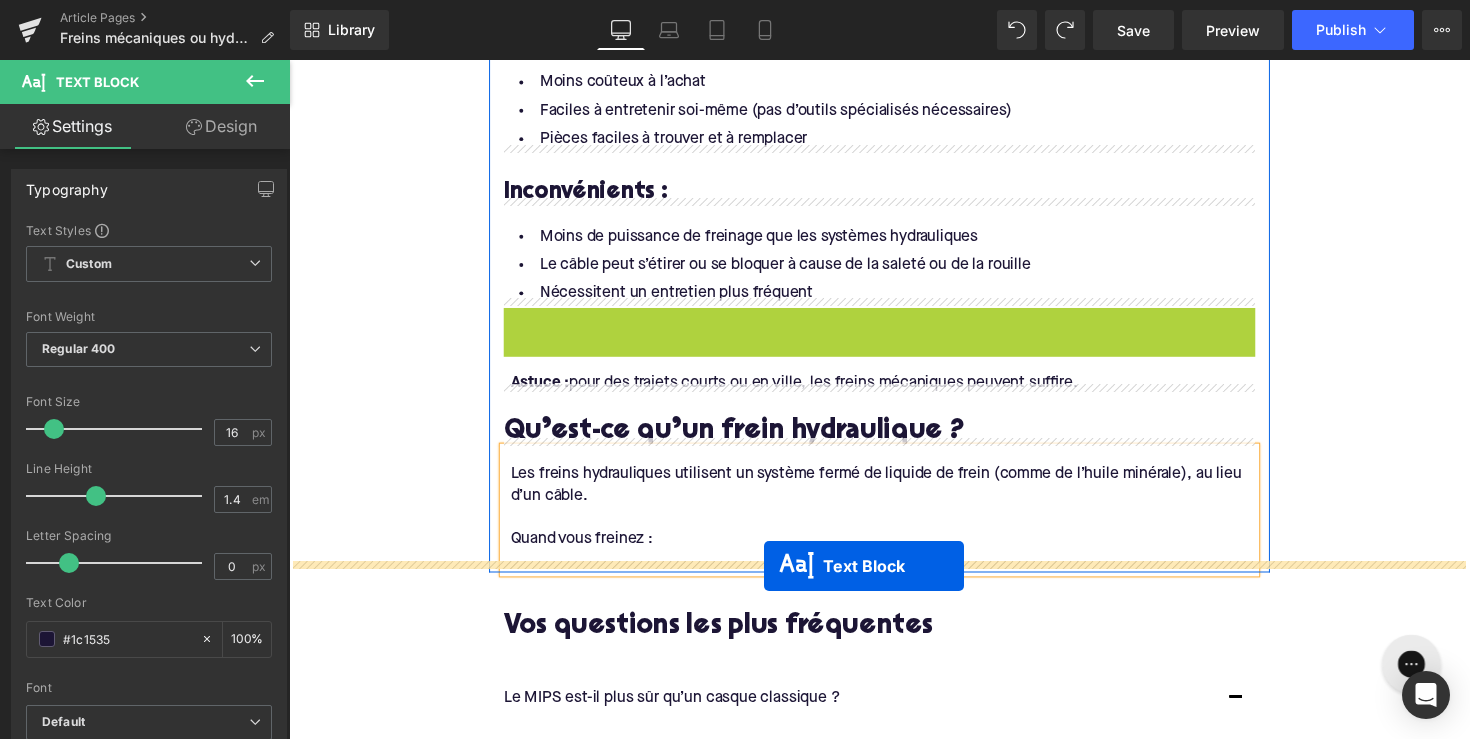 drag, startPoint x: 836, startPoint y: 352, endPoint x: 776, endPoint y: 578, distance: 233.829 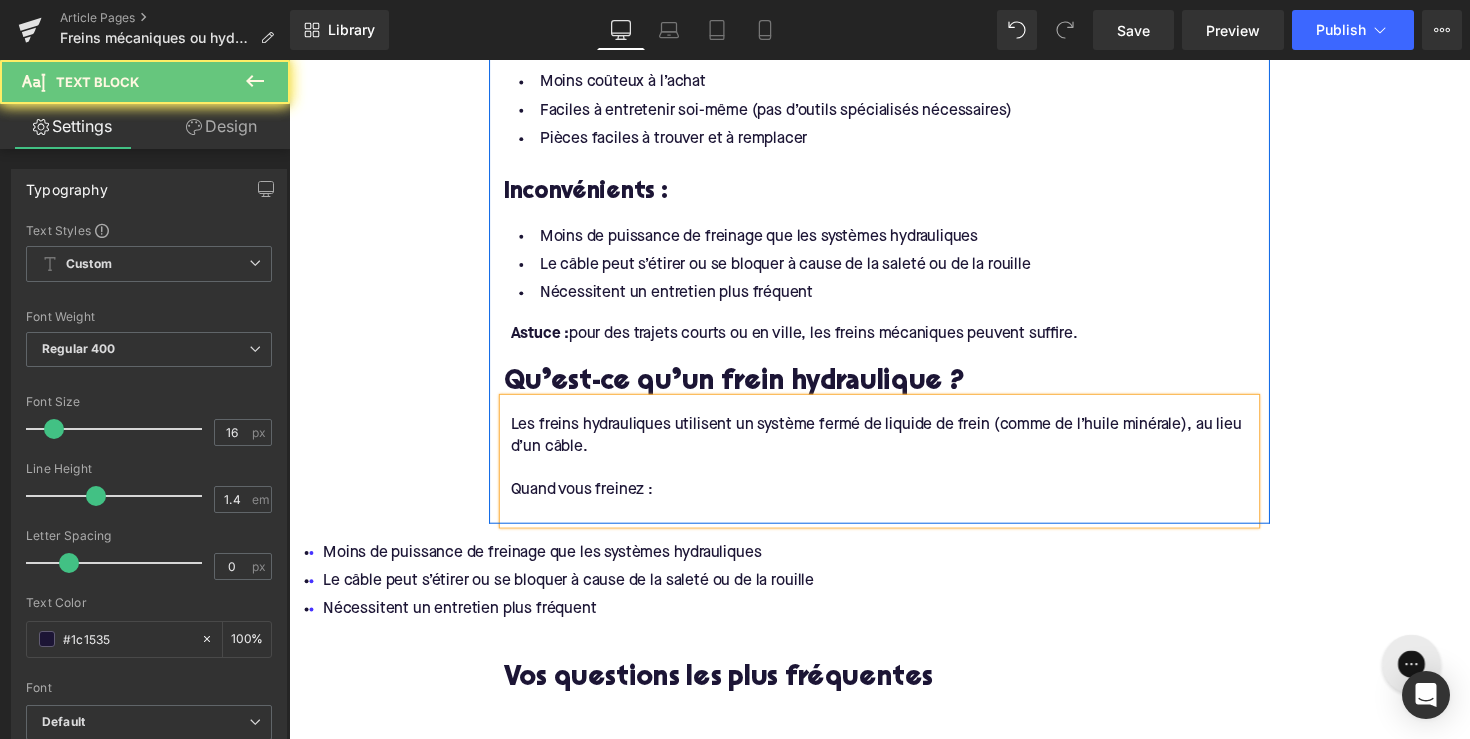 click at bounding box center [897, 524] 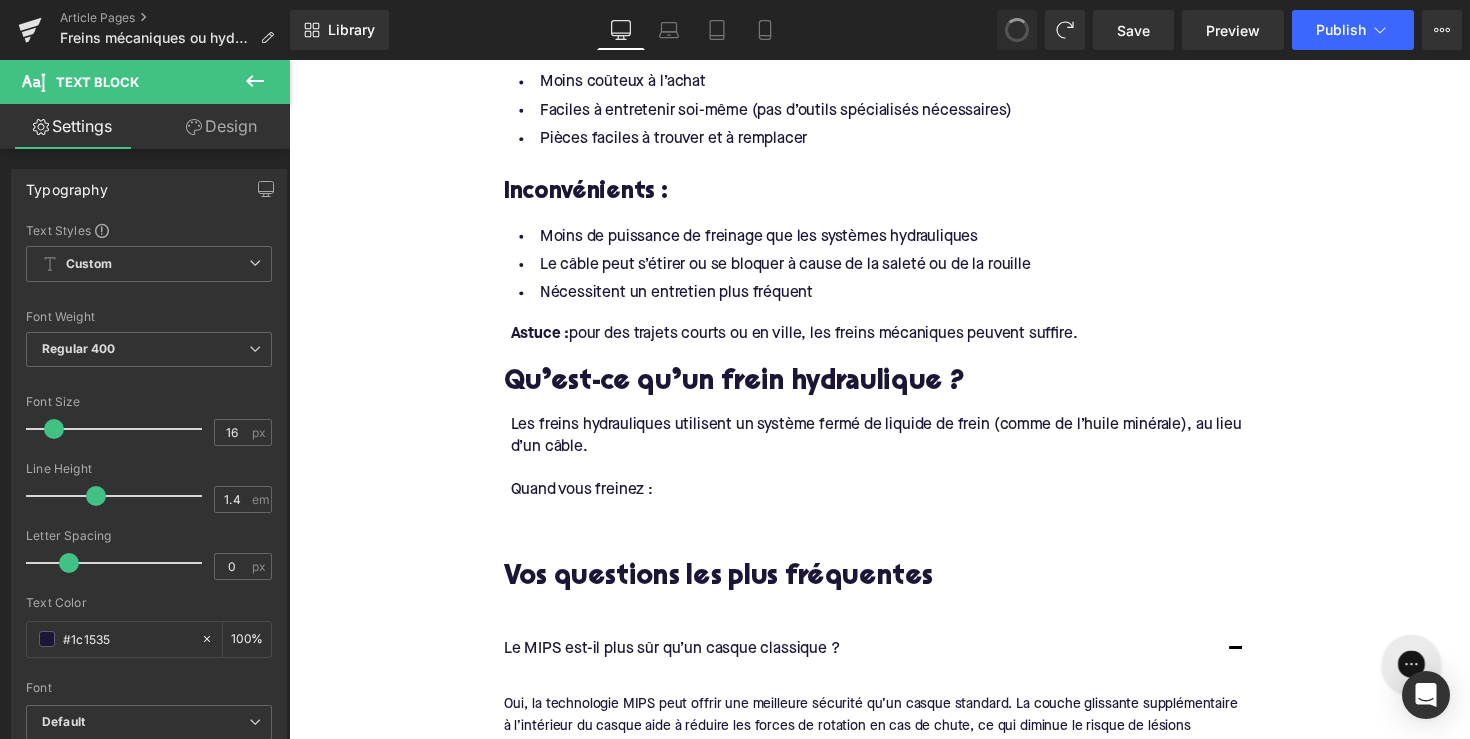 drag, startPoint x: 1005, startPoint y: 22, endPoint x: 614, endPoint y: 120, distance: 403.09427 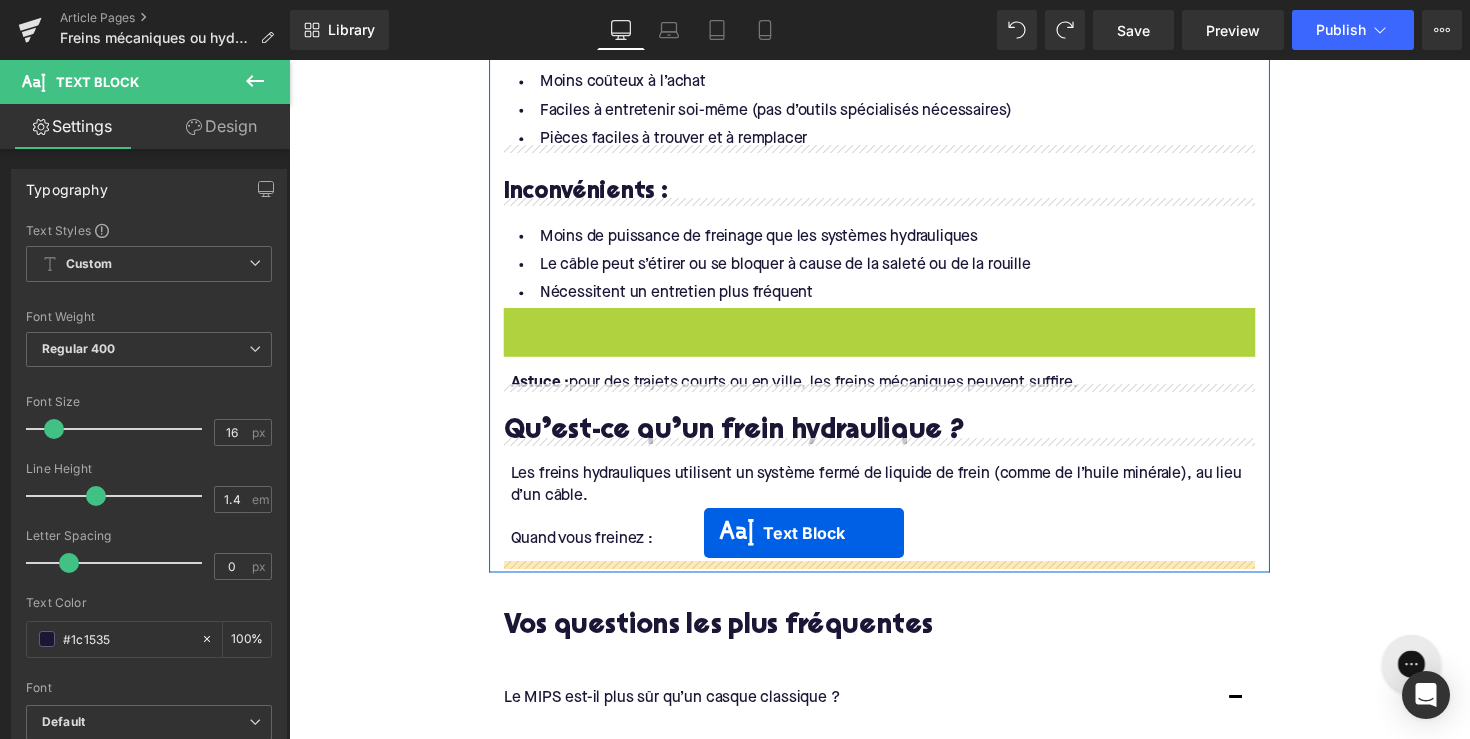 drag, startPoint x: 836, startPoint y: 356, endPoint x: 714, endPoint y: 546, distance: 225.79637 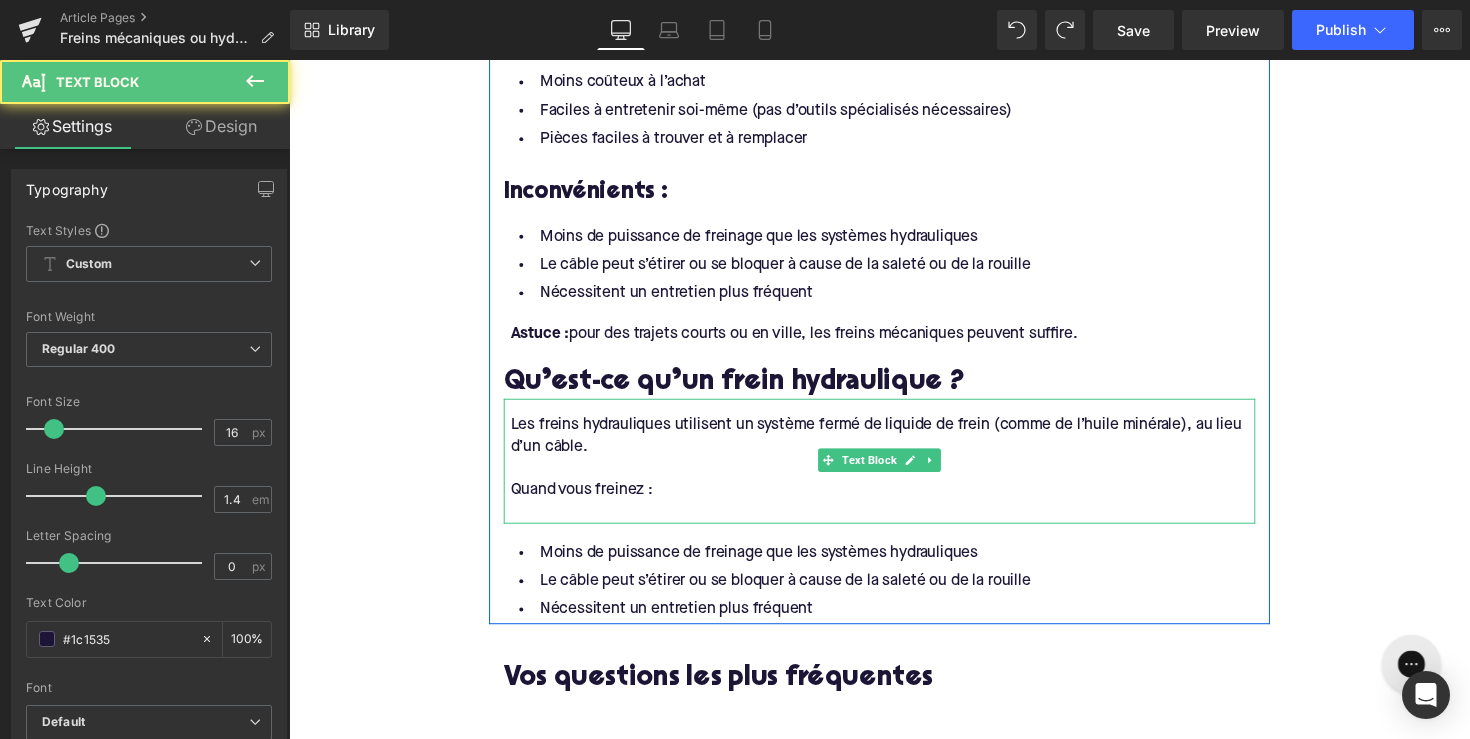 click at bounding box center (897, 524) 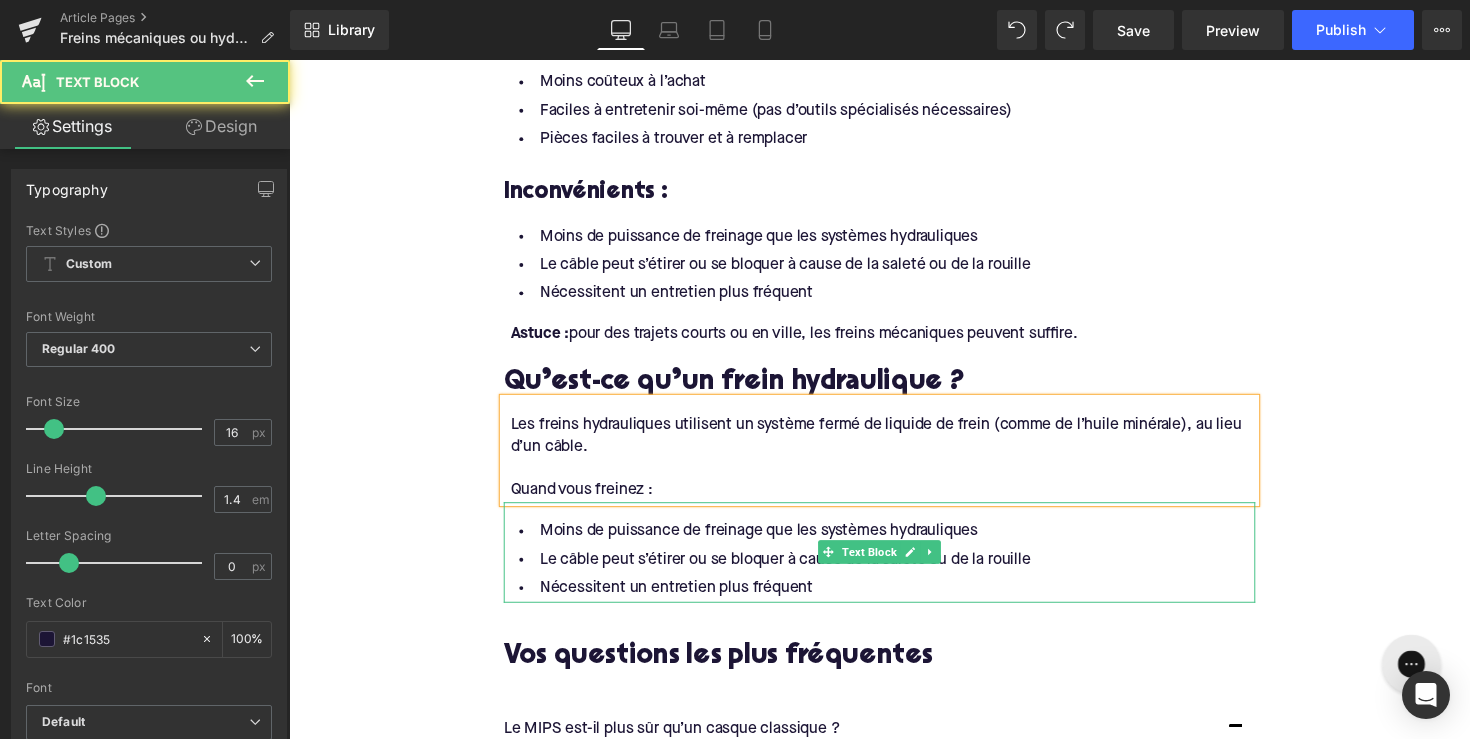 click on "Nécessitent un entretien plus fréquent" at bounding box center (894, 601) 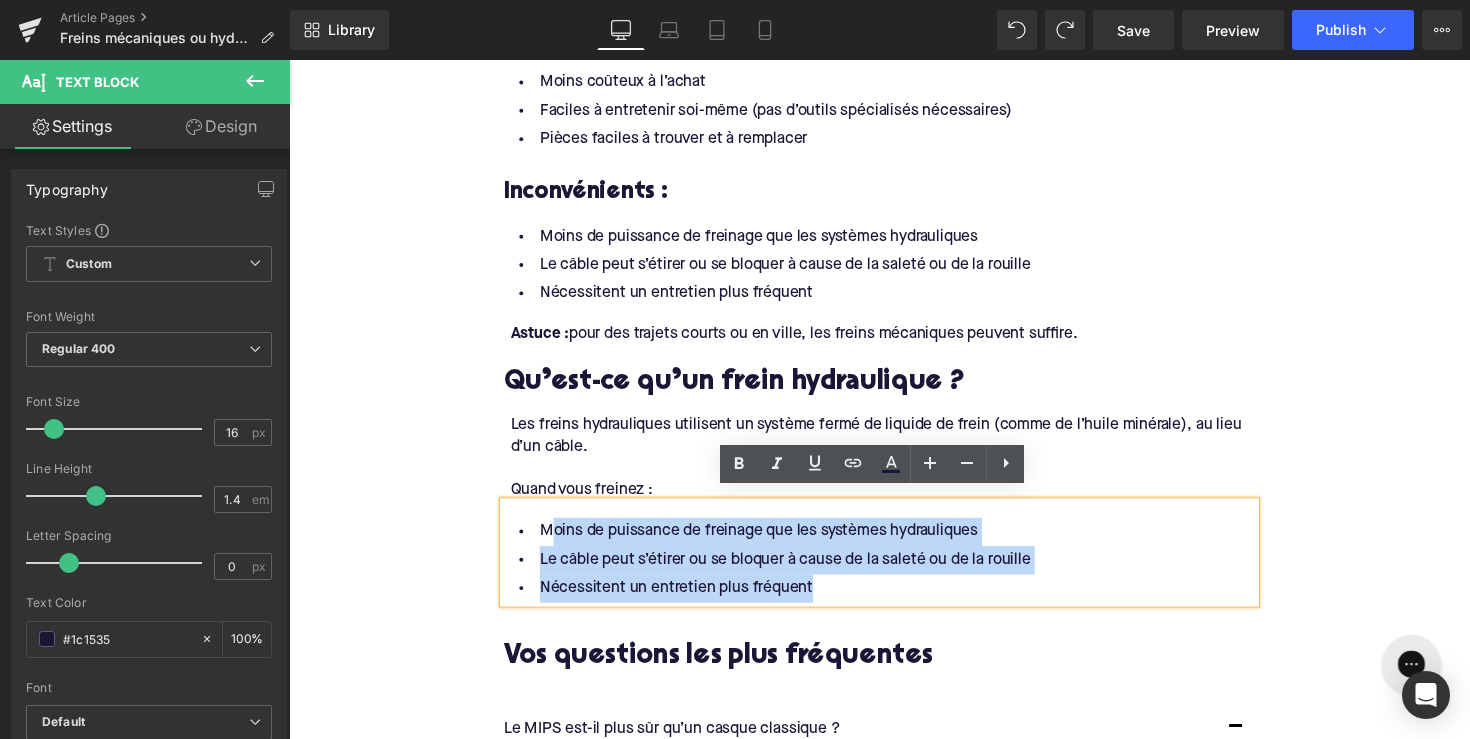 drag, startPoint x: 822, startPoint y: 588, endPoint x: 547, endPoint y: 519, distance: 283.52426 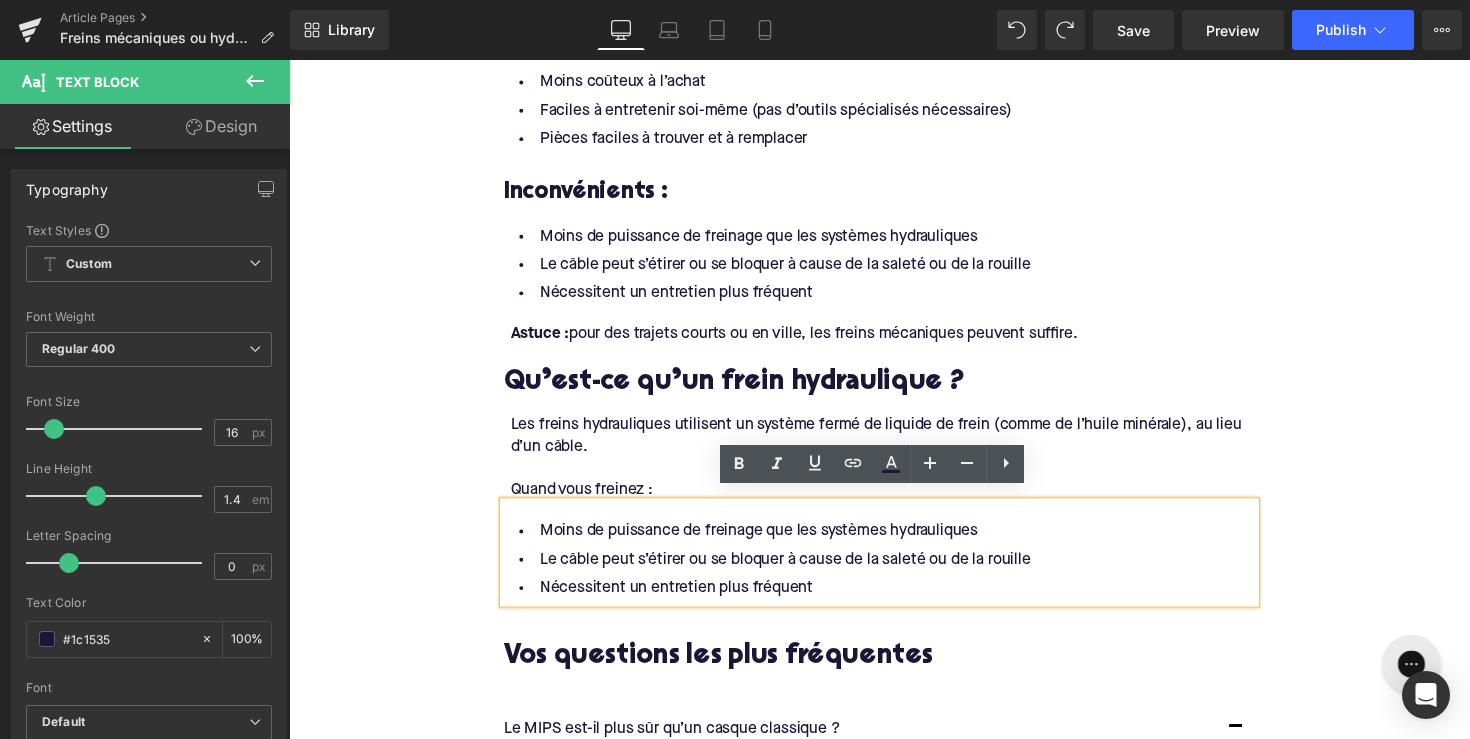 click on "Moins de puissance de freinage que les systèmes hydrauliques" at bounding box center (894, 543) 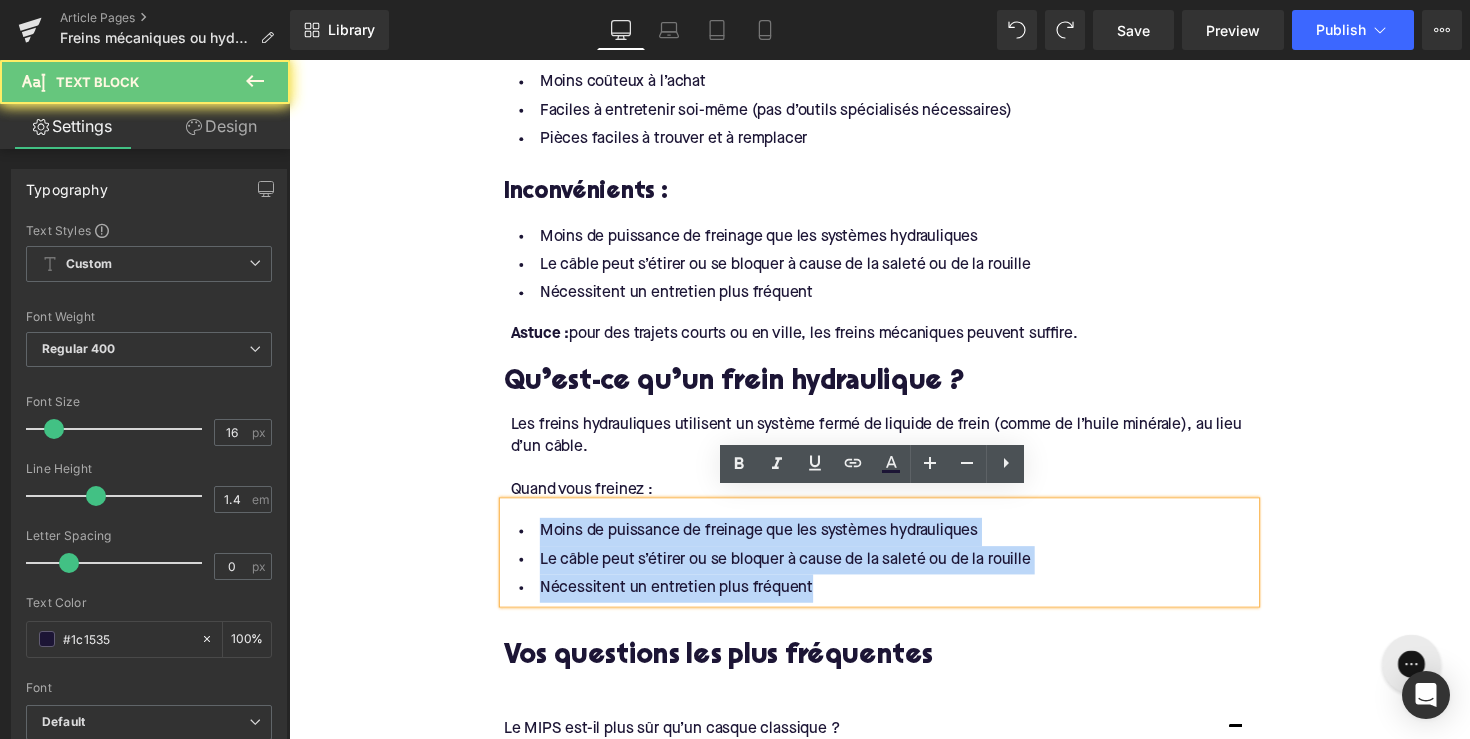 drag, startPoint x: 537, startPoint y: 531, endPoint x: 850, endPoint y: 594, distance: 319.2773 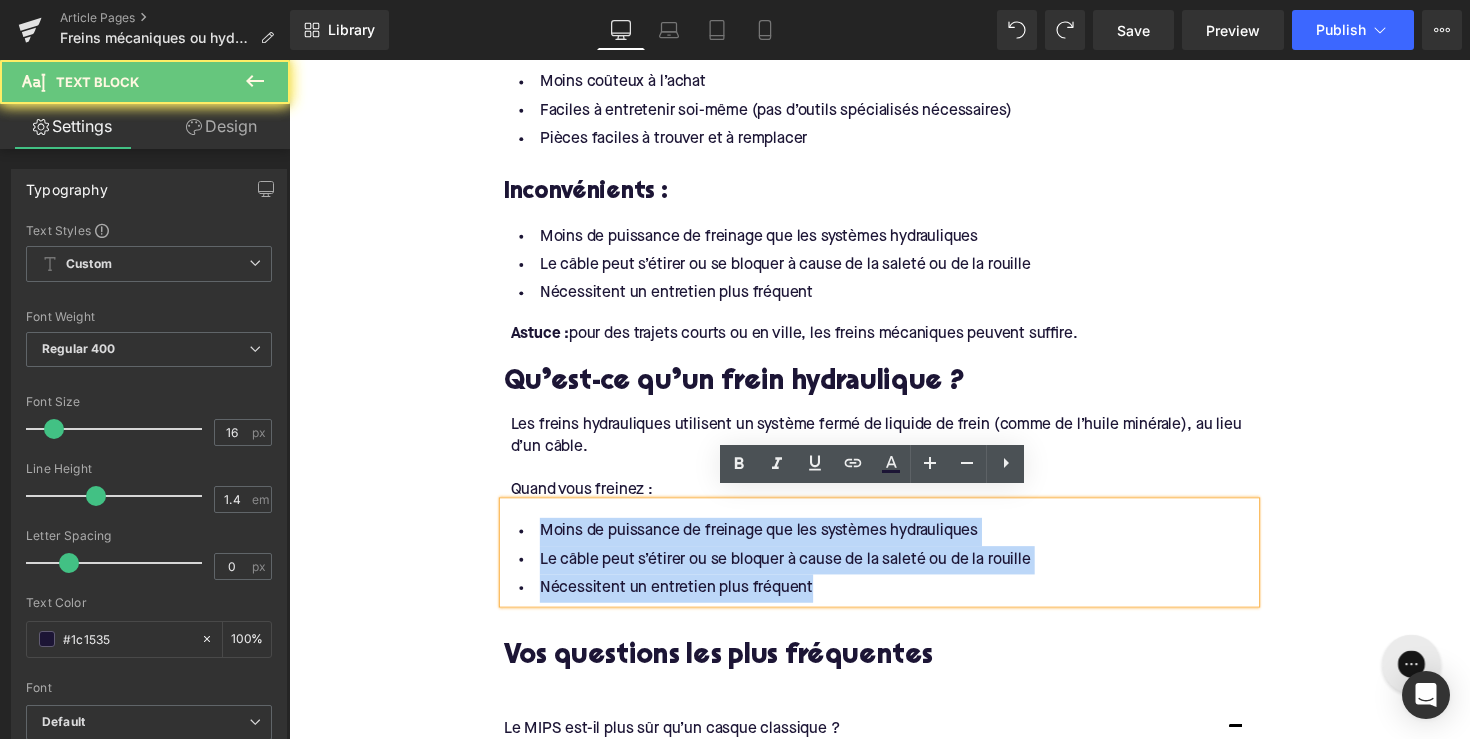 click on "Moins de puissance de freinage que les systèmes hydrauliques Le câble peut s’étirer ou se bloquer à cause de la saleté ou de la rouille Nécessitent un entretien plus fréquent" at bounding box center [894, 572] 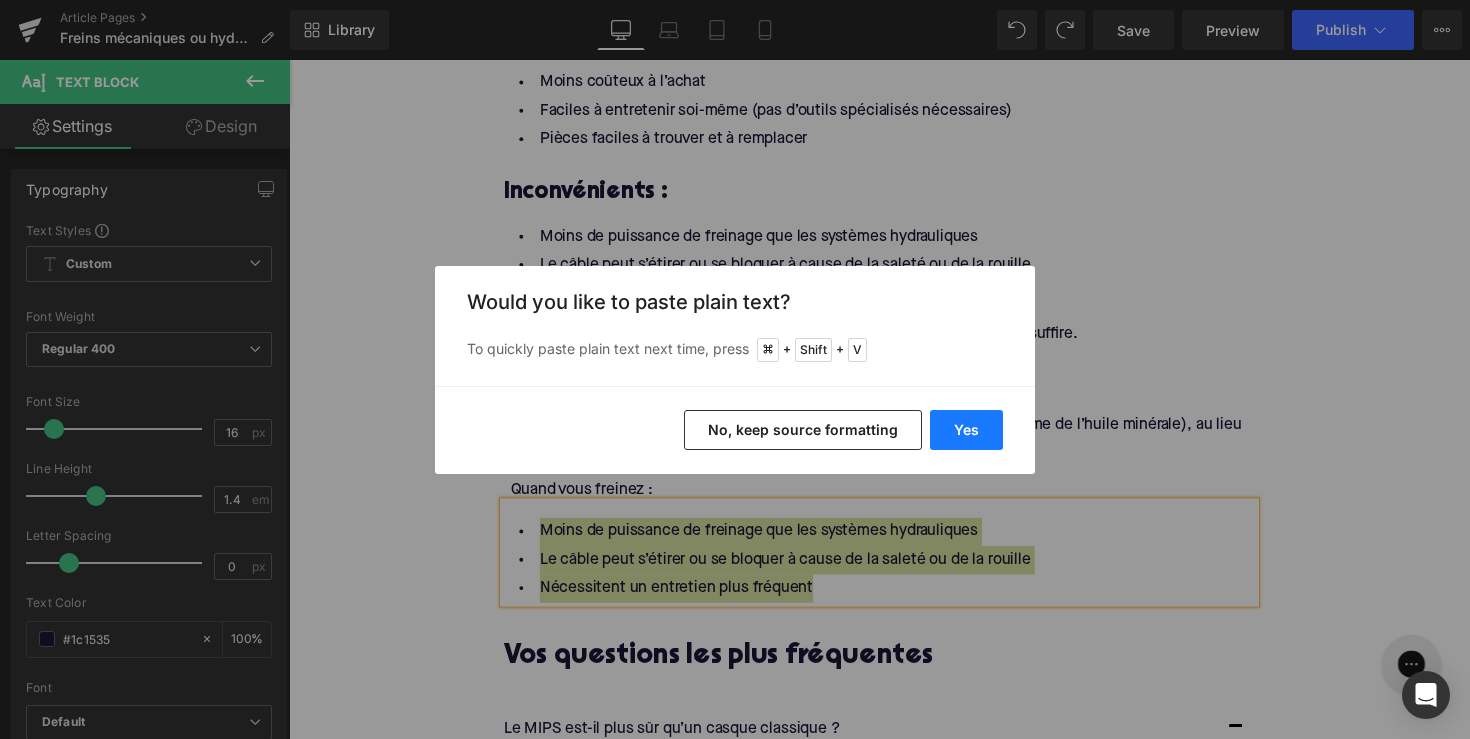 click on "Yes" at bounding box center (966, 430) 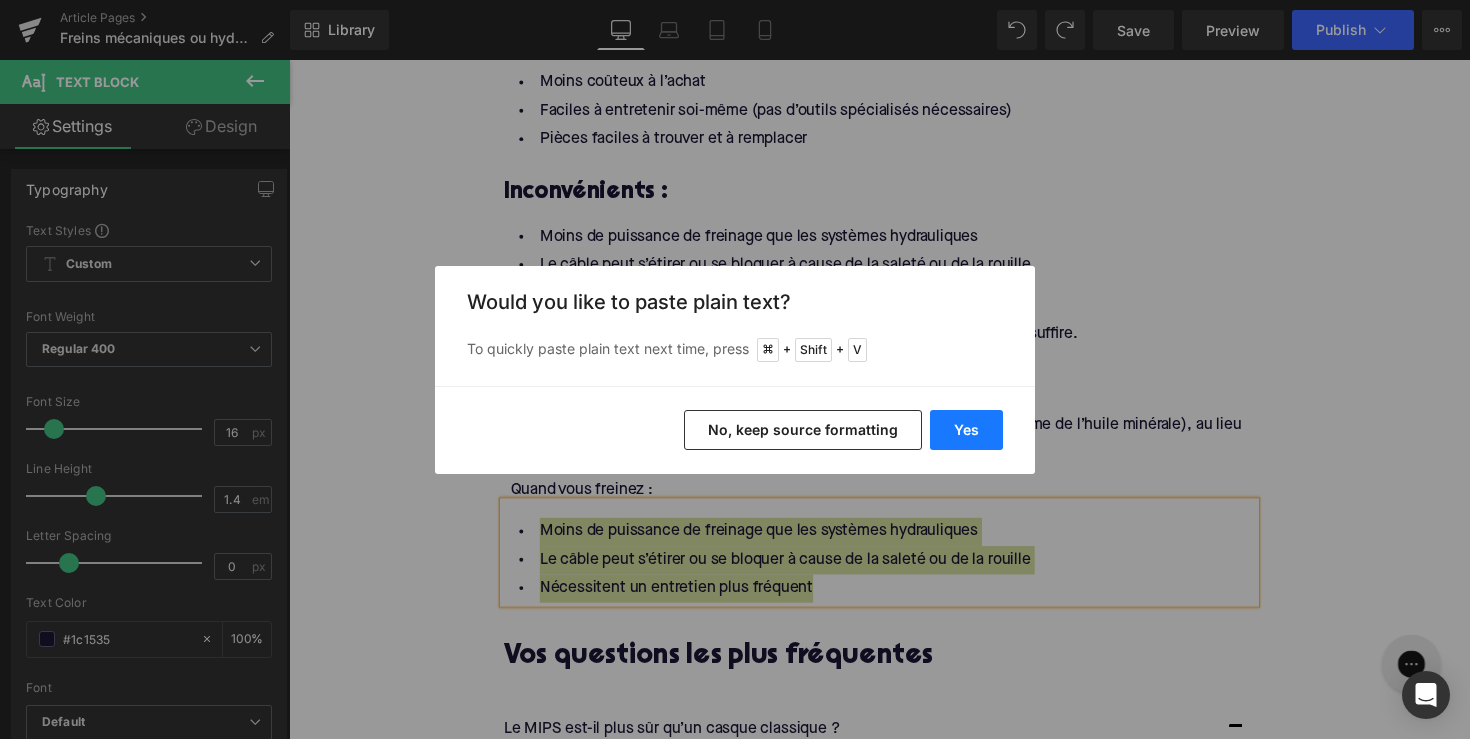 type 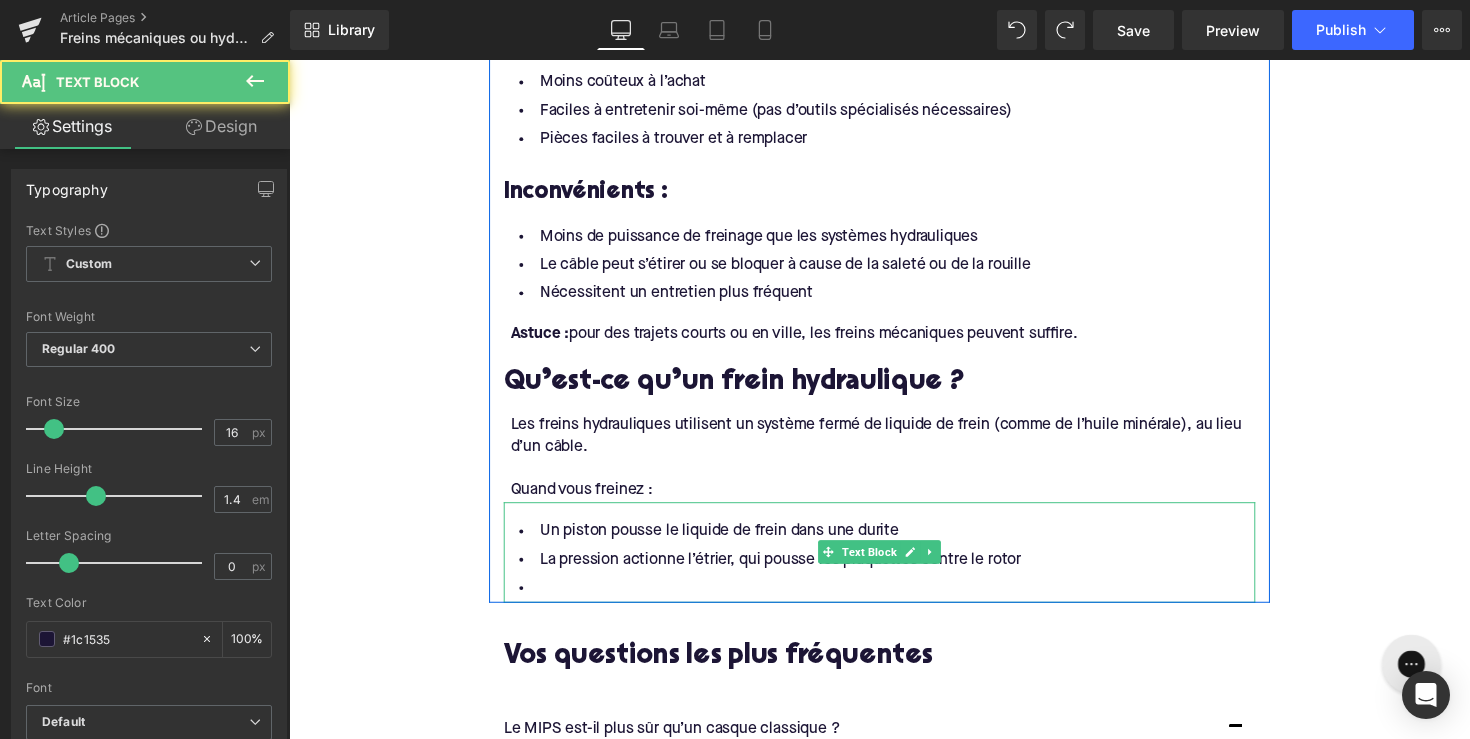 click at bounding box center (894, 601) 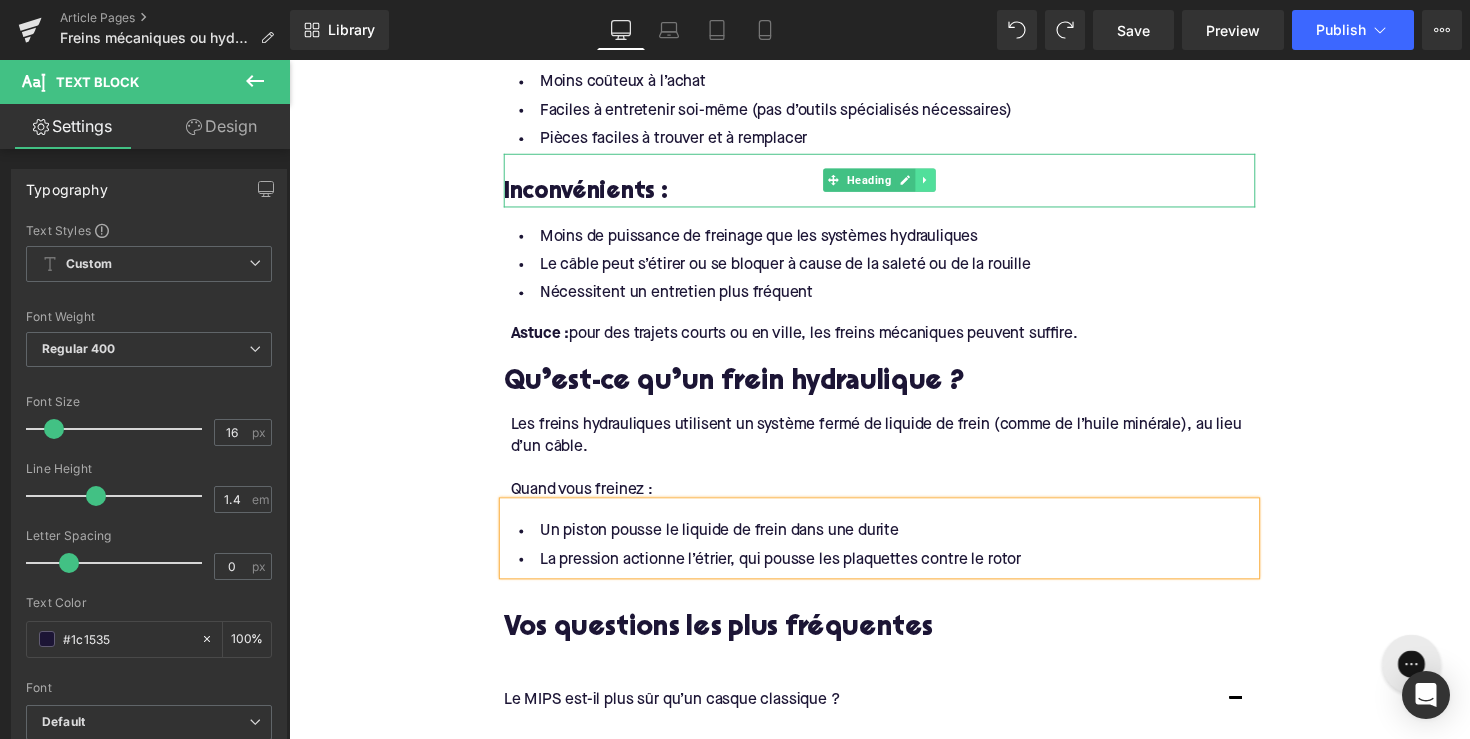 click 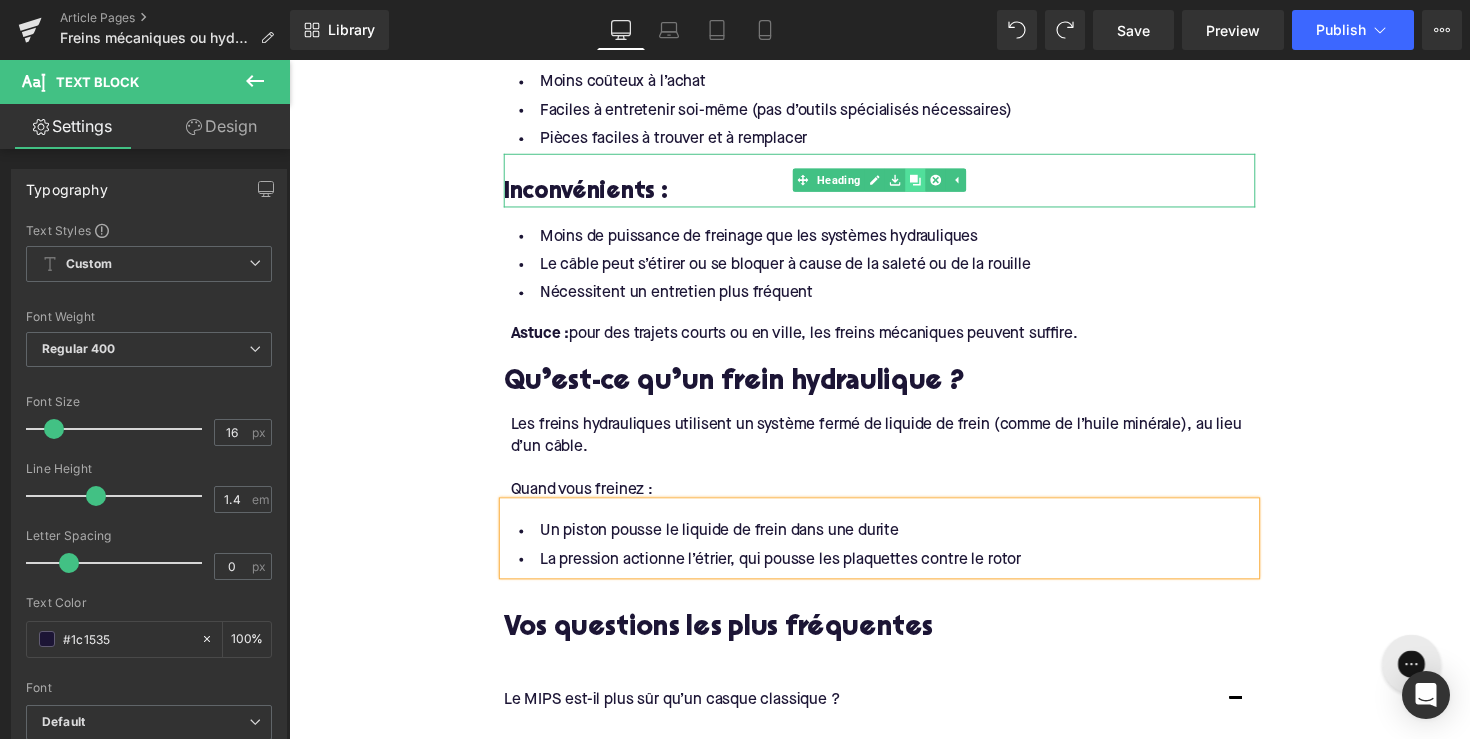 click 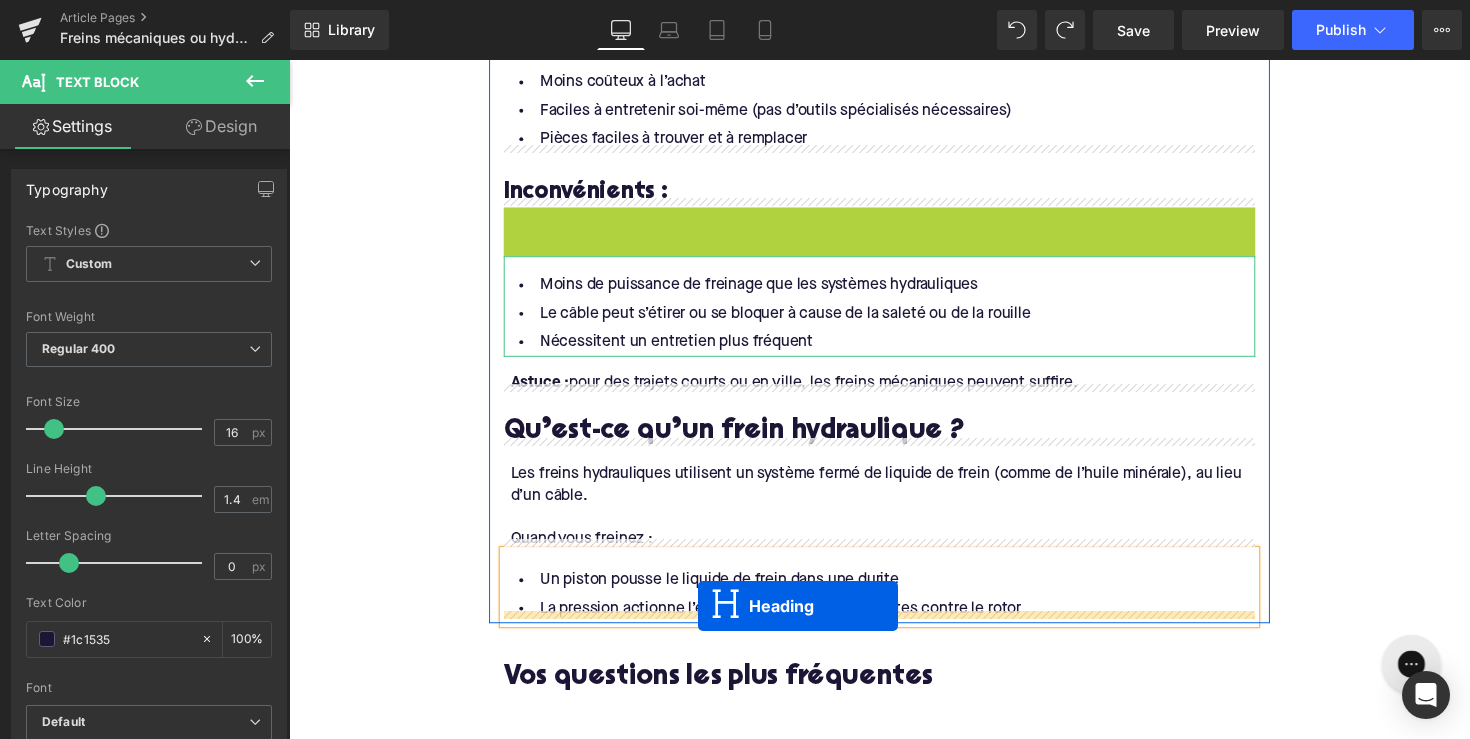 drag, startPoint x: 846, startPoint y: 234, endPoint x: 708, endPoint y: 619, distance: 408.98532 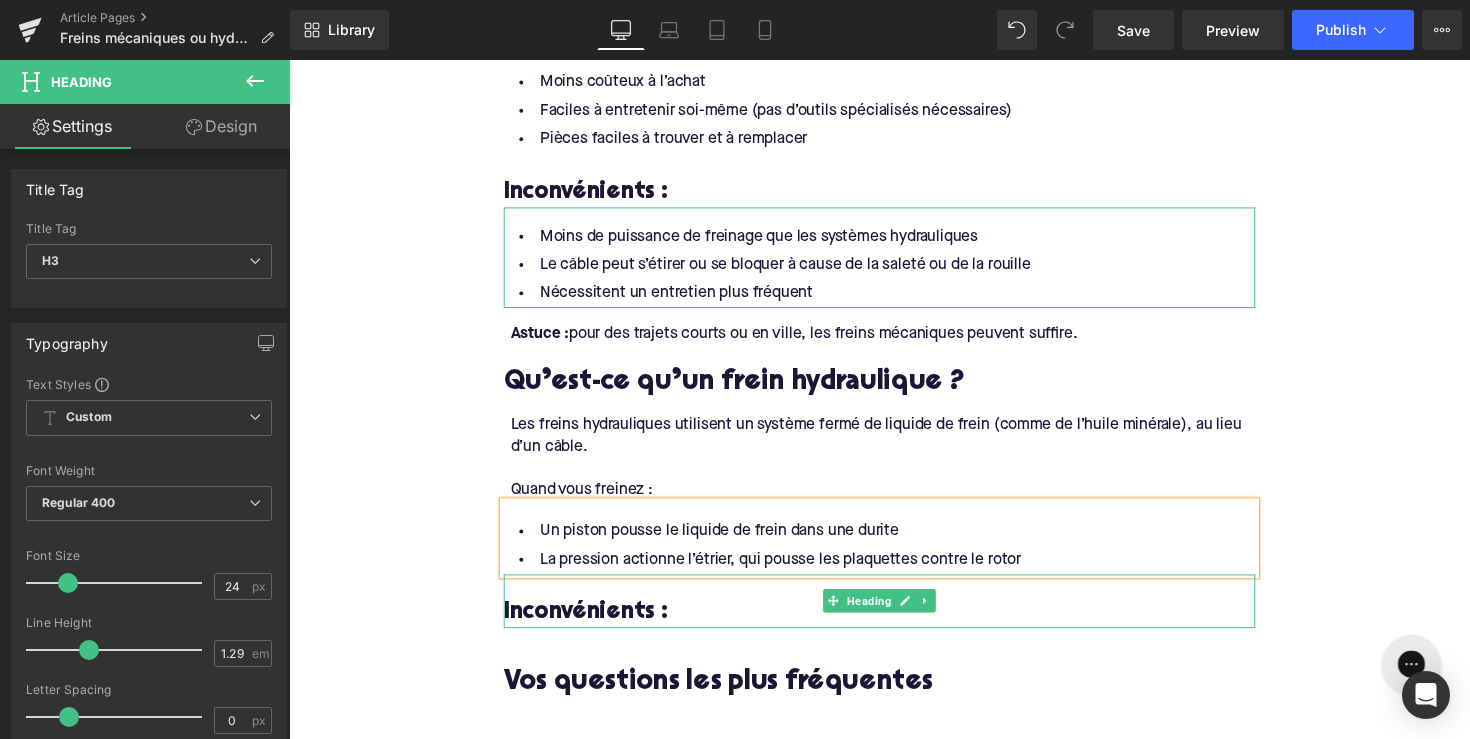 click on "Inconvénients :" at bounding box center [894, 626] 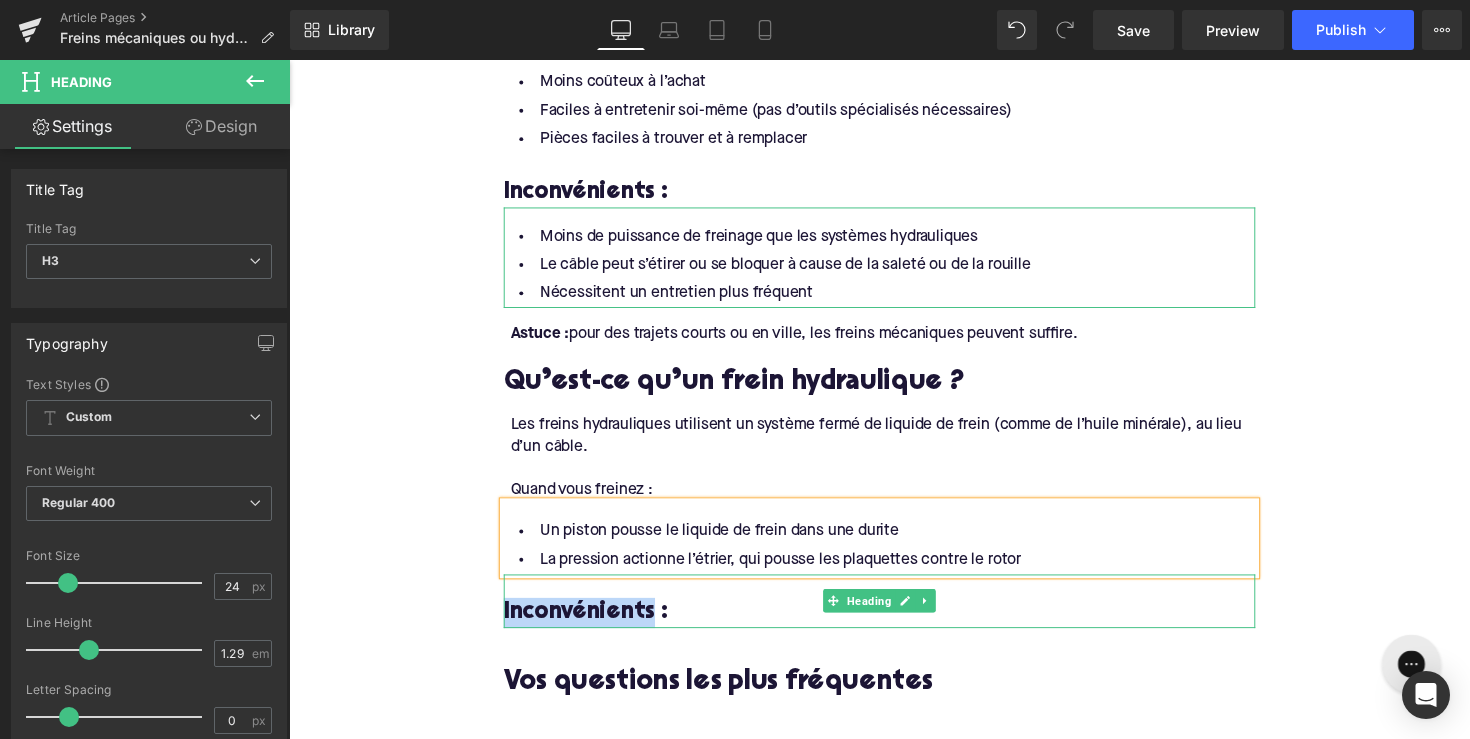 click on "Inconvénients :" at bounding box center [894, 626] 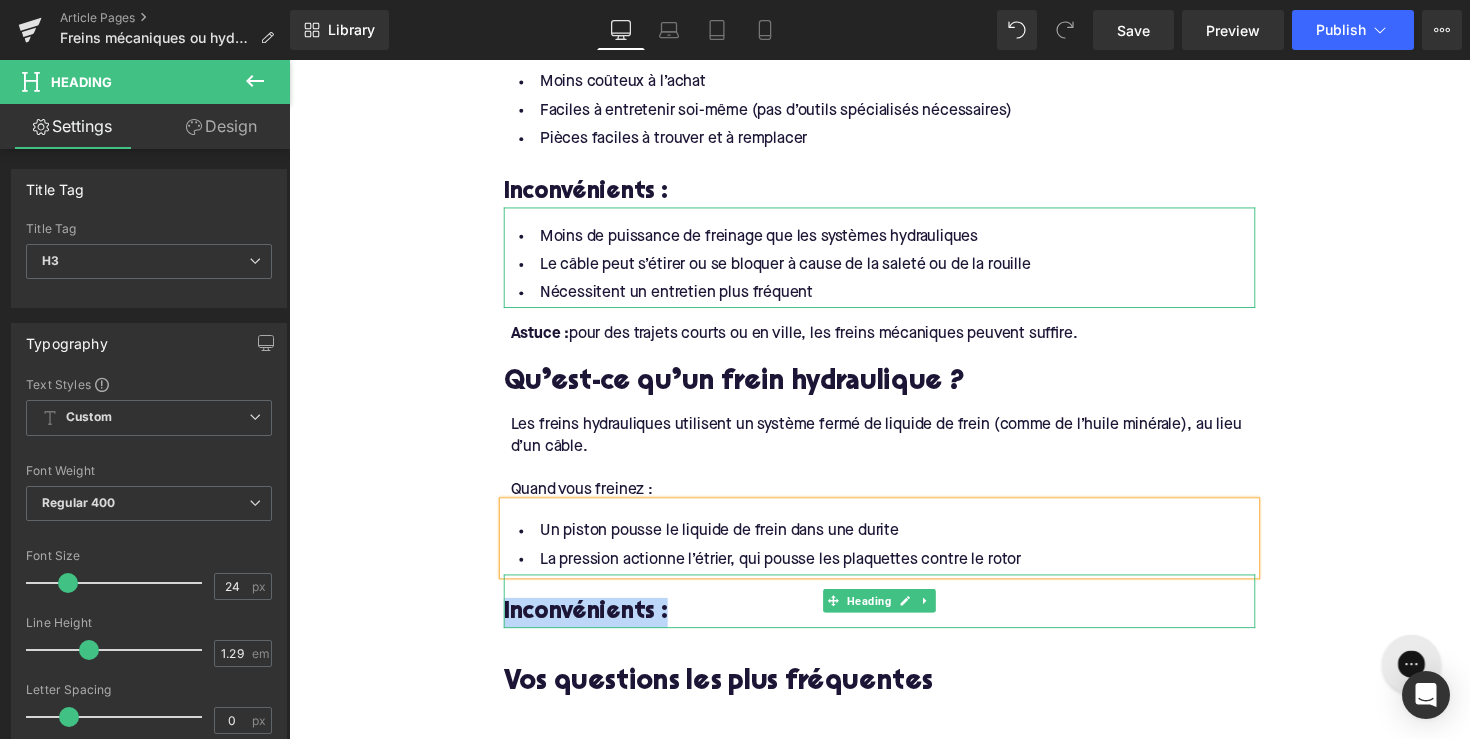 click on "Inconvénients :" at bounding box center (894, 626) 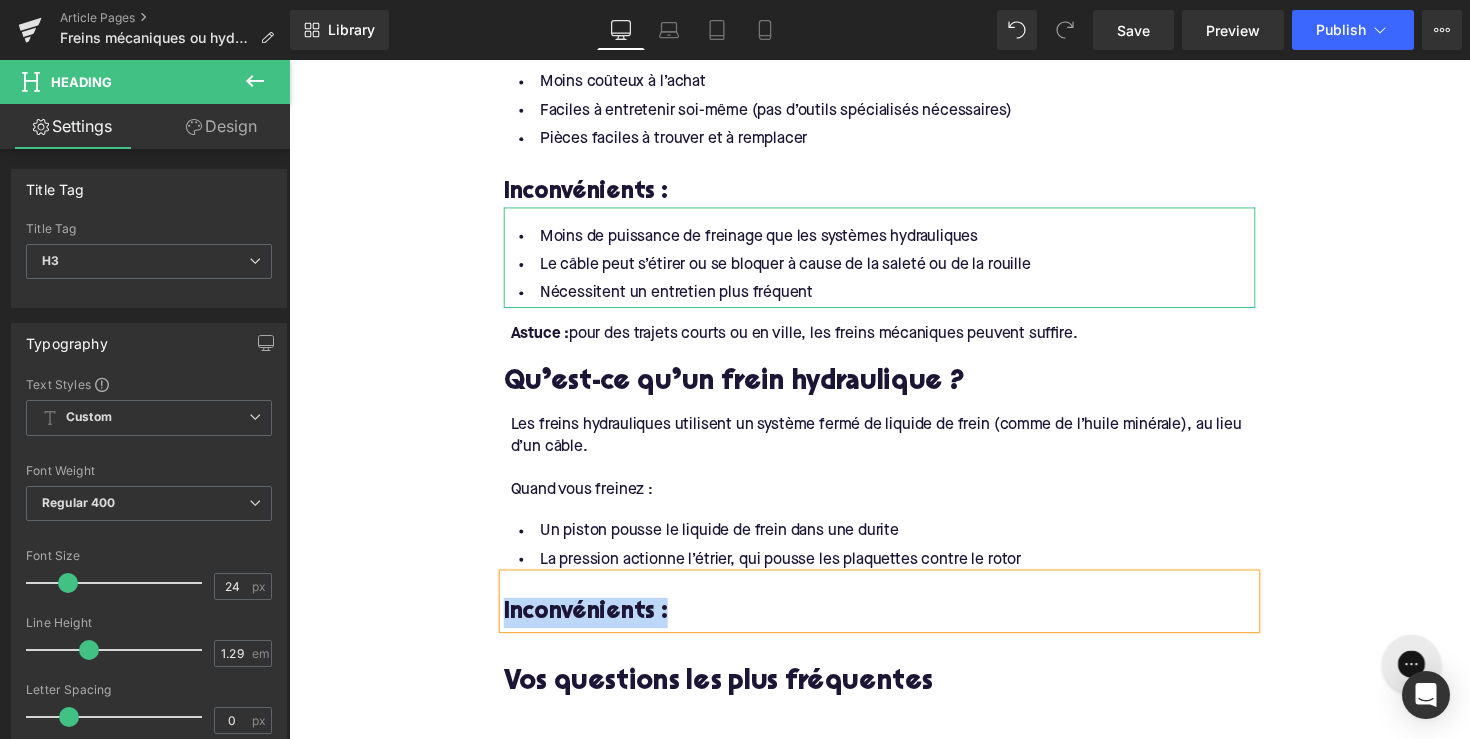 paste 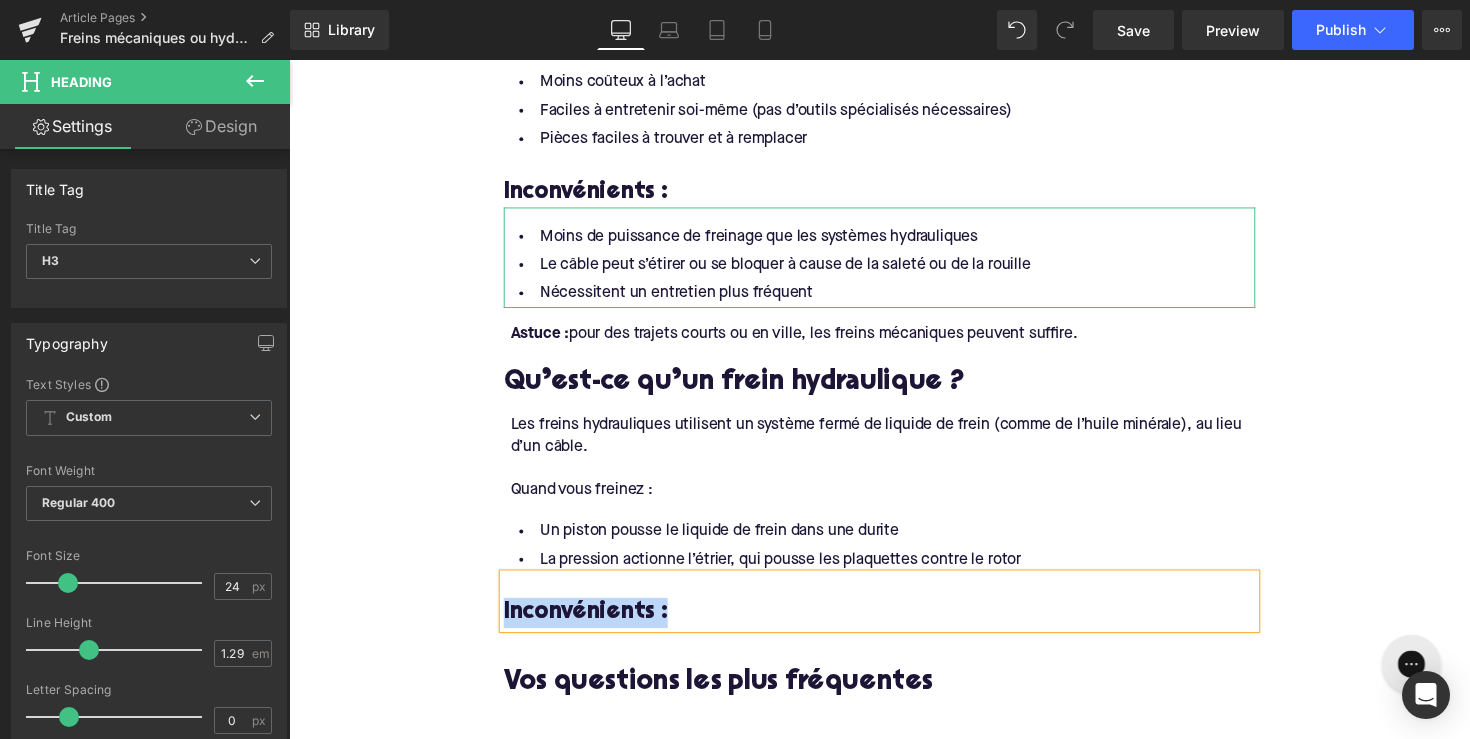 type 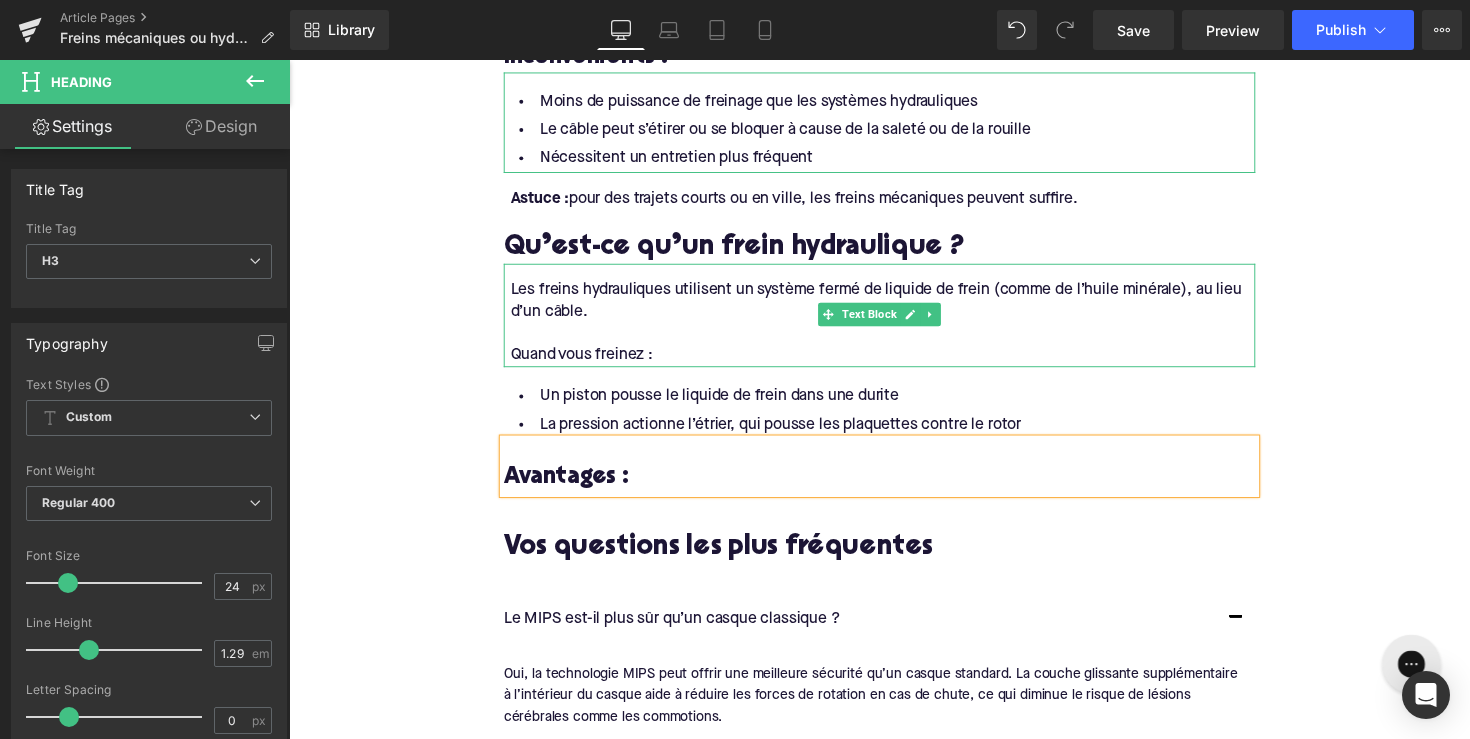 scroll, scrollTop: 2002, scrollLeft: 0, axis: vertical 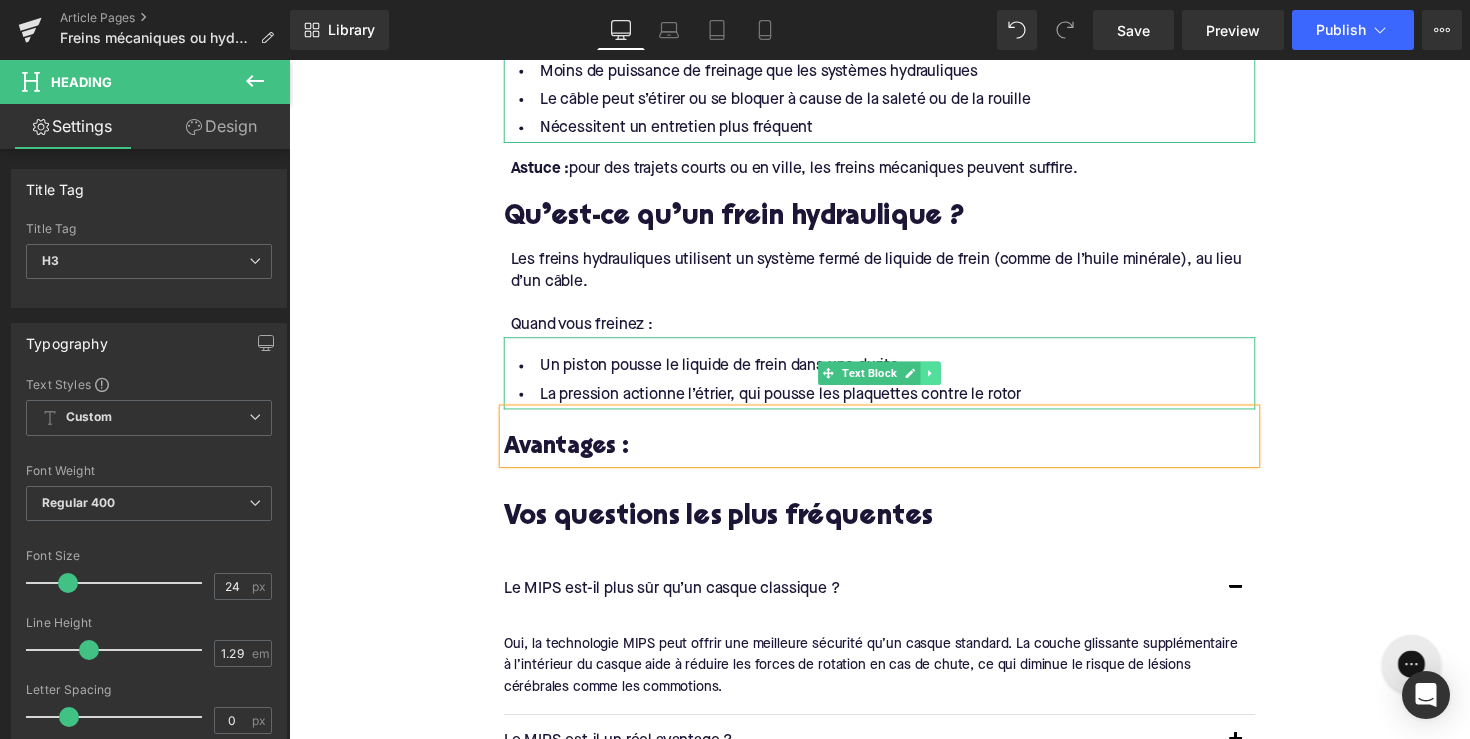 click at bounding box center (946, 381) 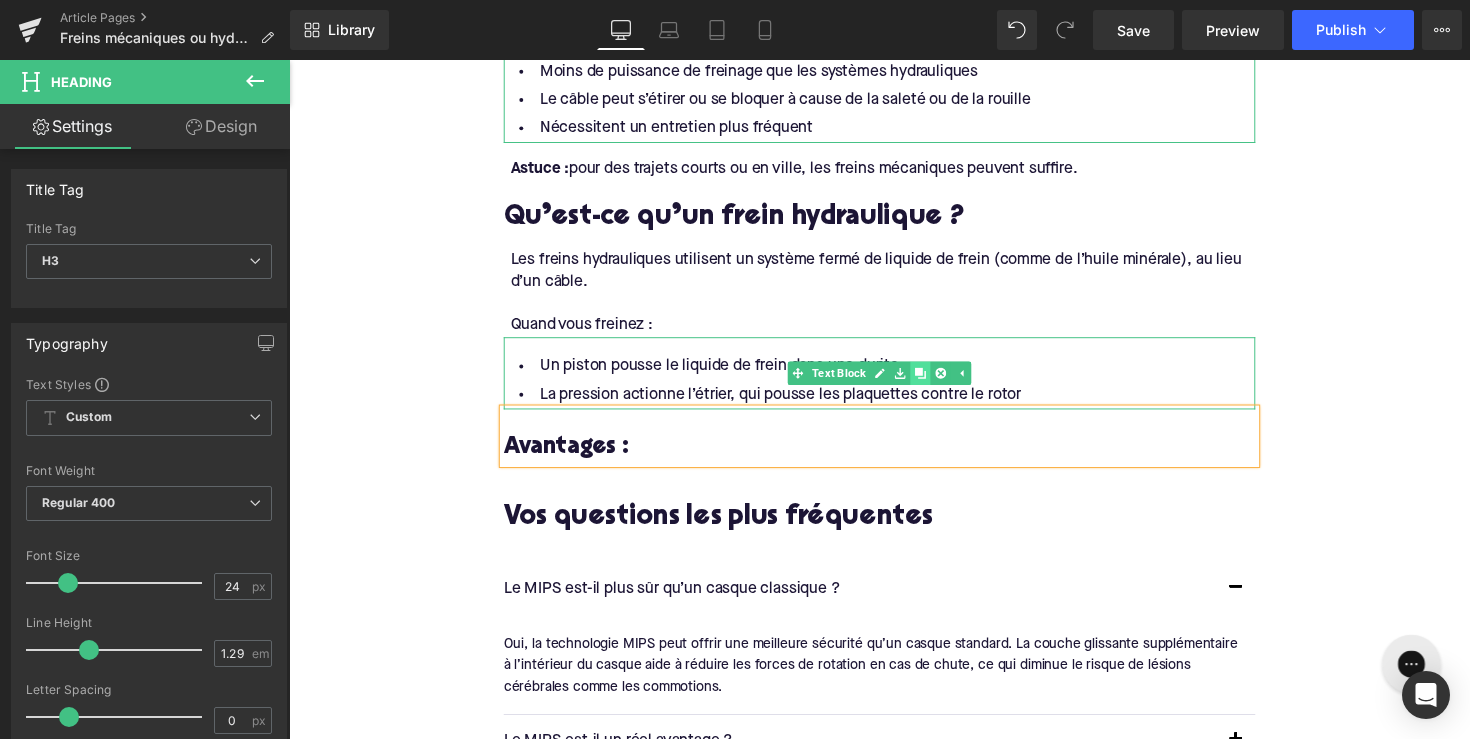 click 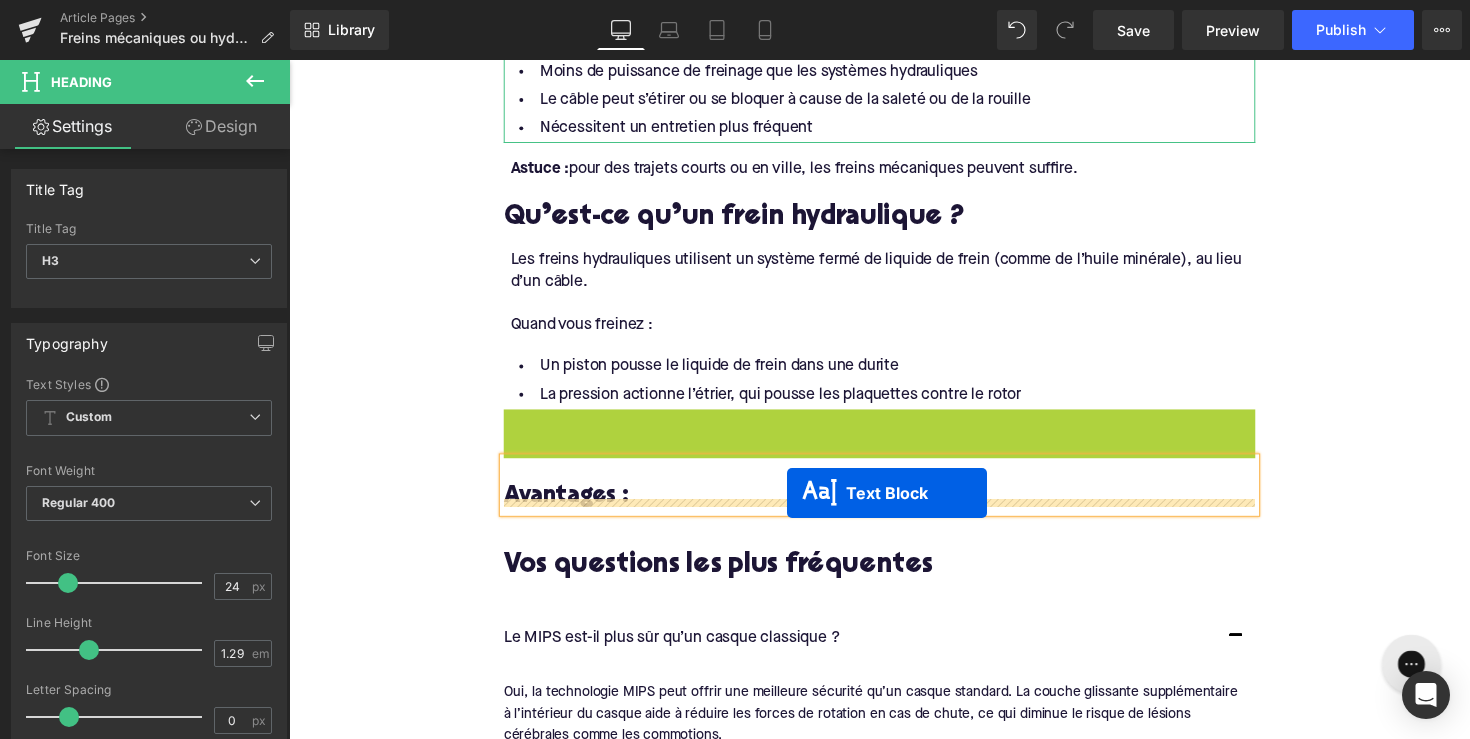 drag, startPoint x: 842, startPoint y: 444, endPoint x: 799, endPoint y: 504, distance: 73.817345 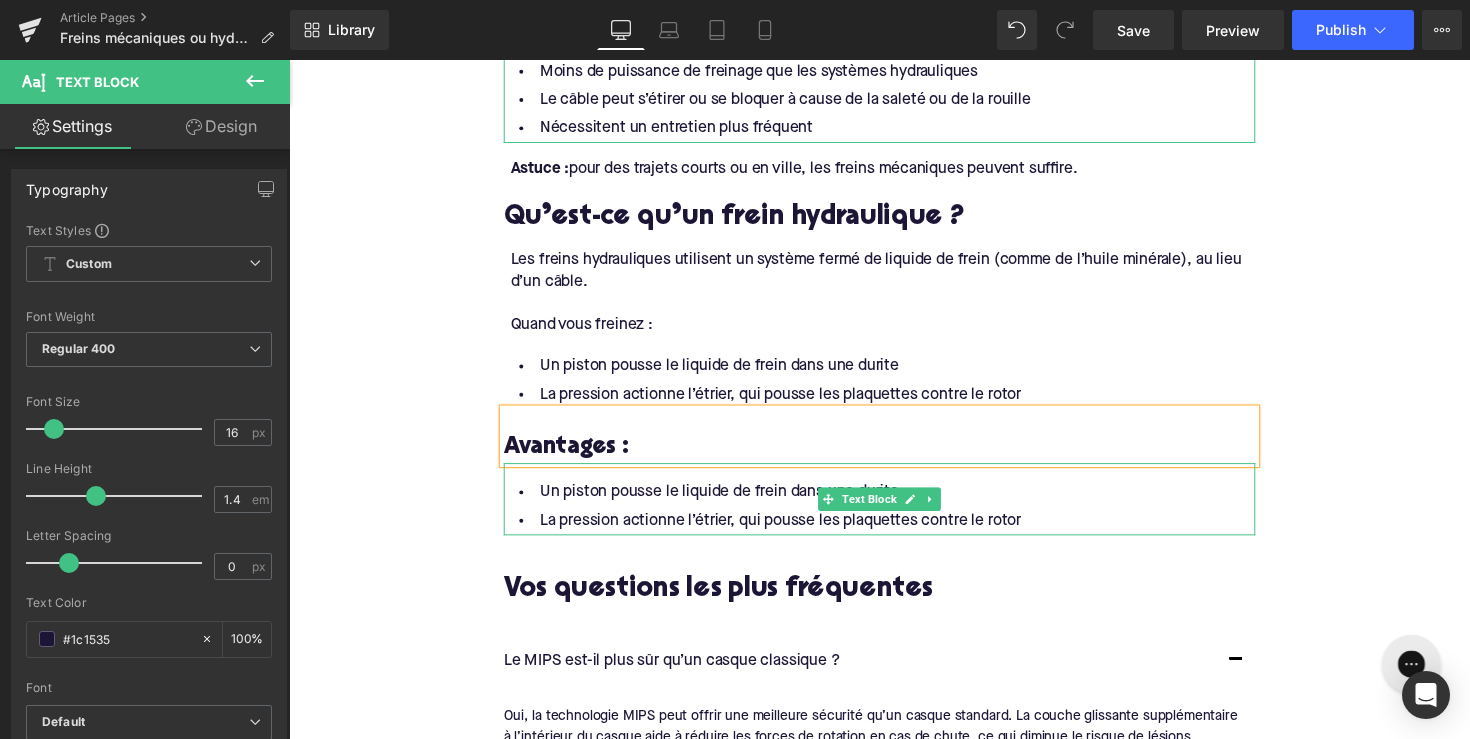 click on "La pression actionne l’étrier, qui pousse les plaquettes contre le rotor" at bounding box center [894, 532] 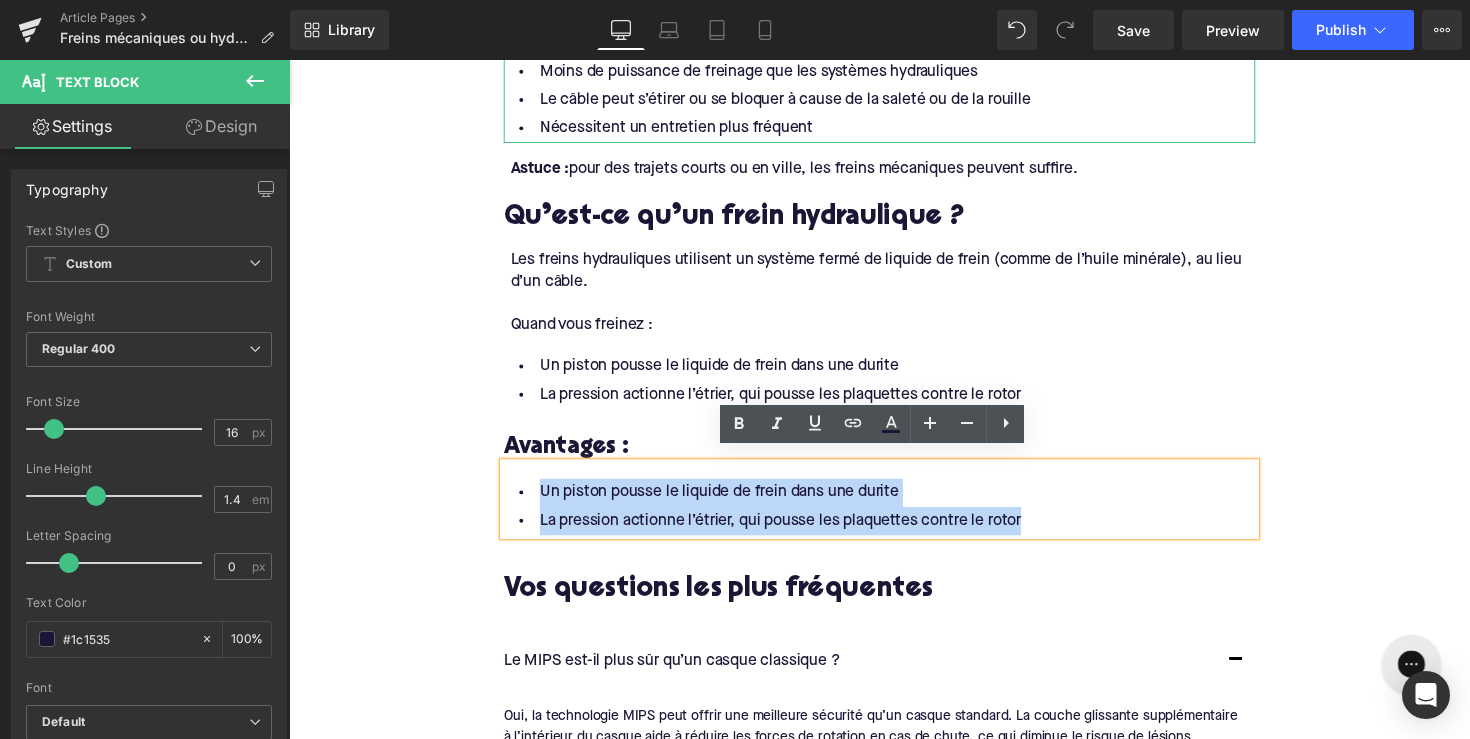 drag, startPoint x: 1034, startPoint y: 522, endPoint x: 479, endPoint y: 493, distance: 555.75714 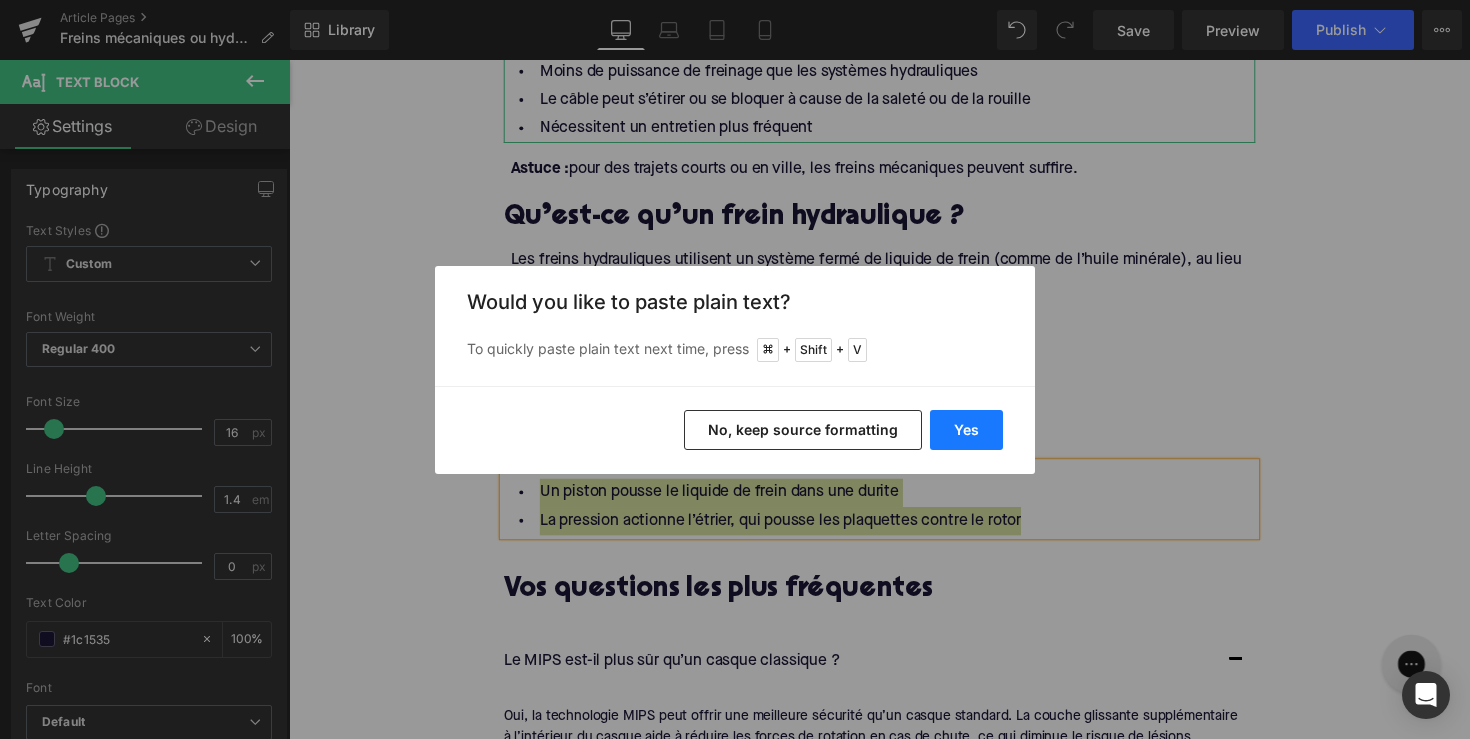 click on "Yes" at bounding box center [966, 430] 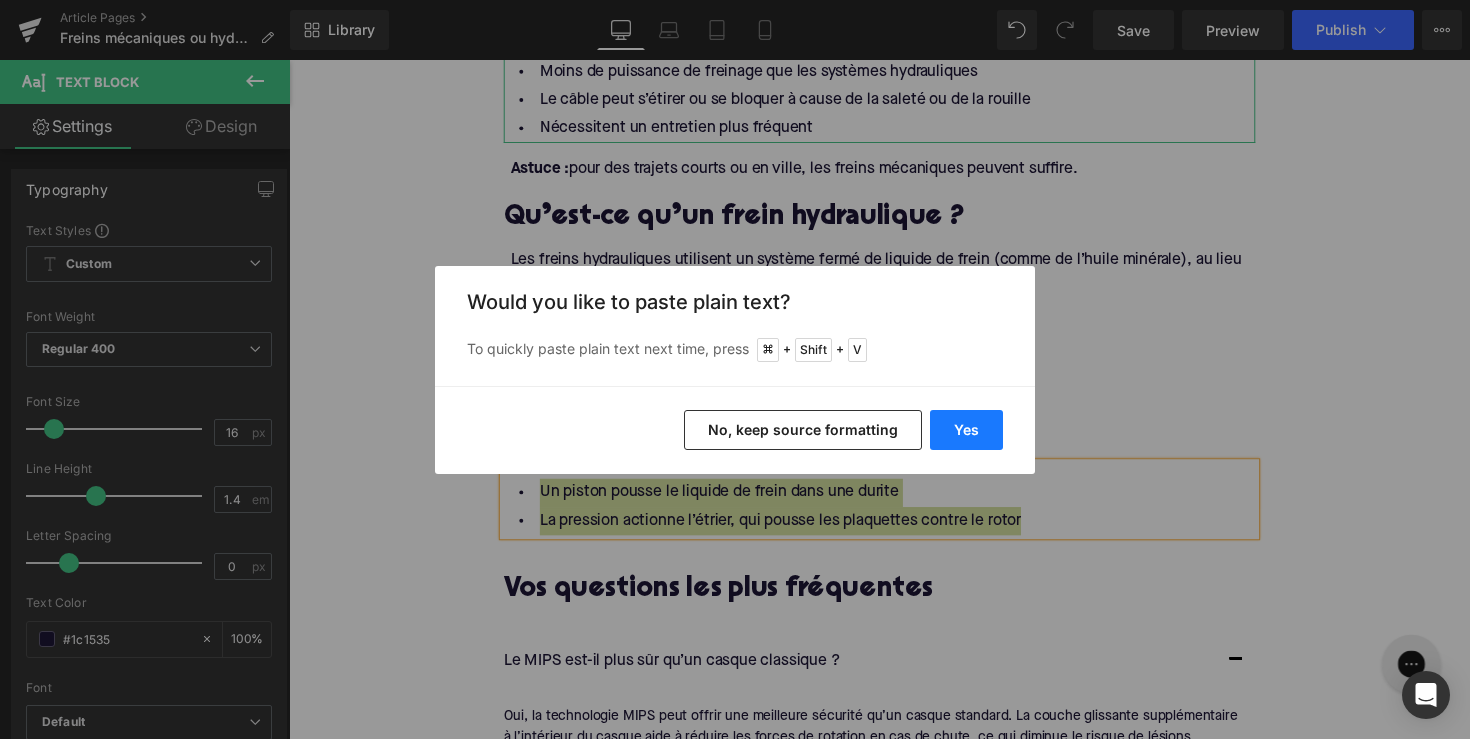 type 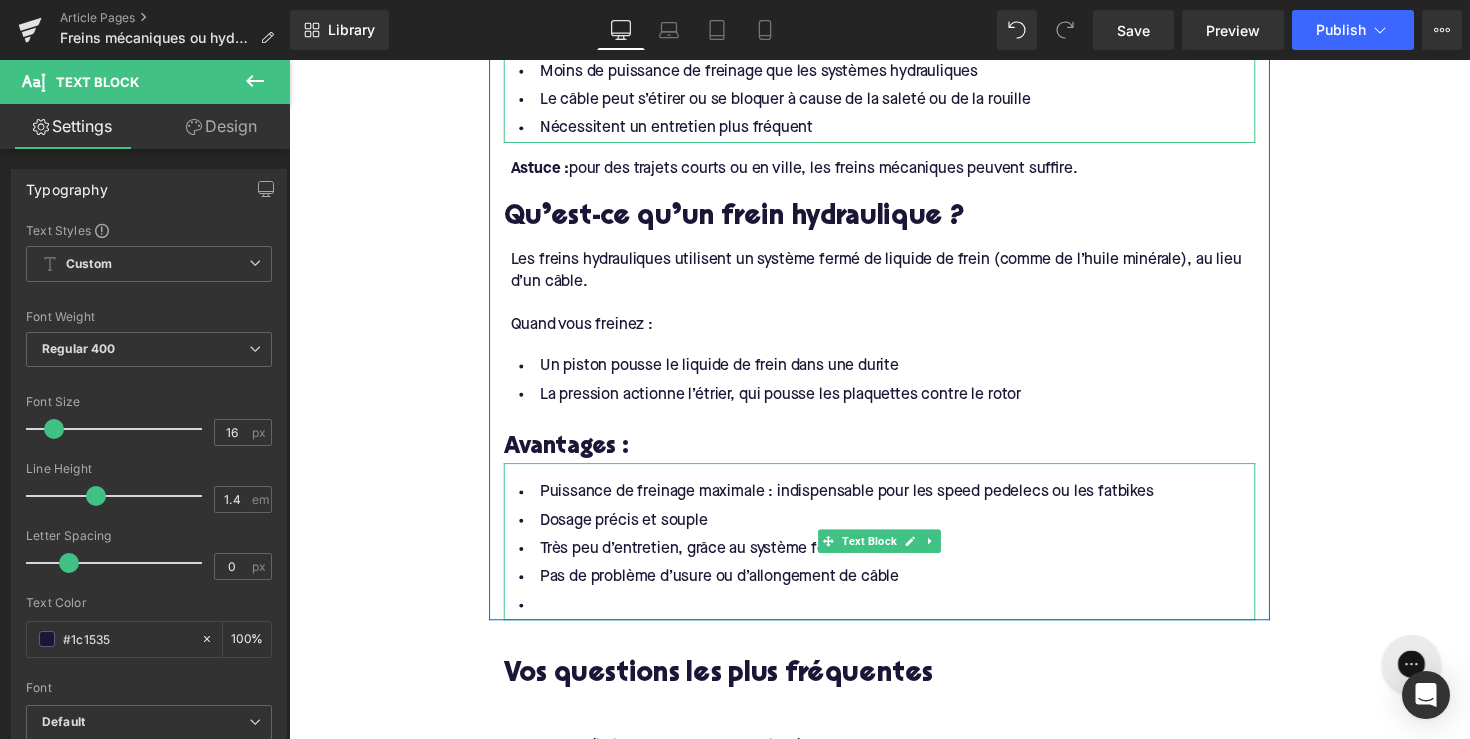 click at bounding box center (894, 619) 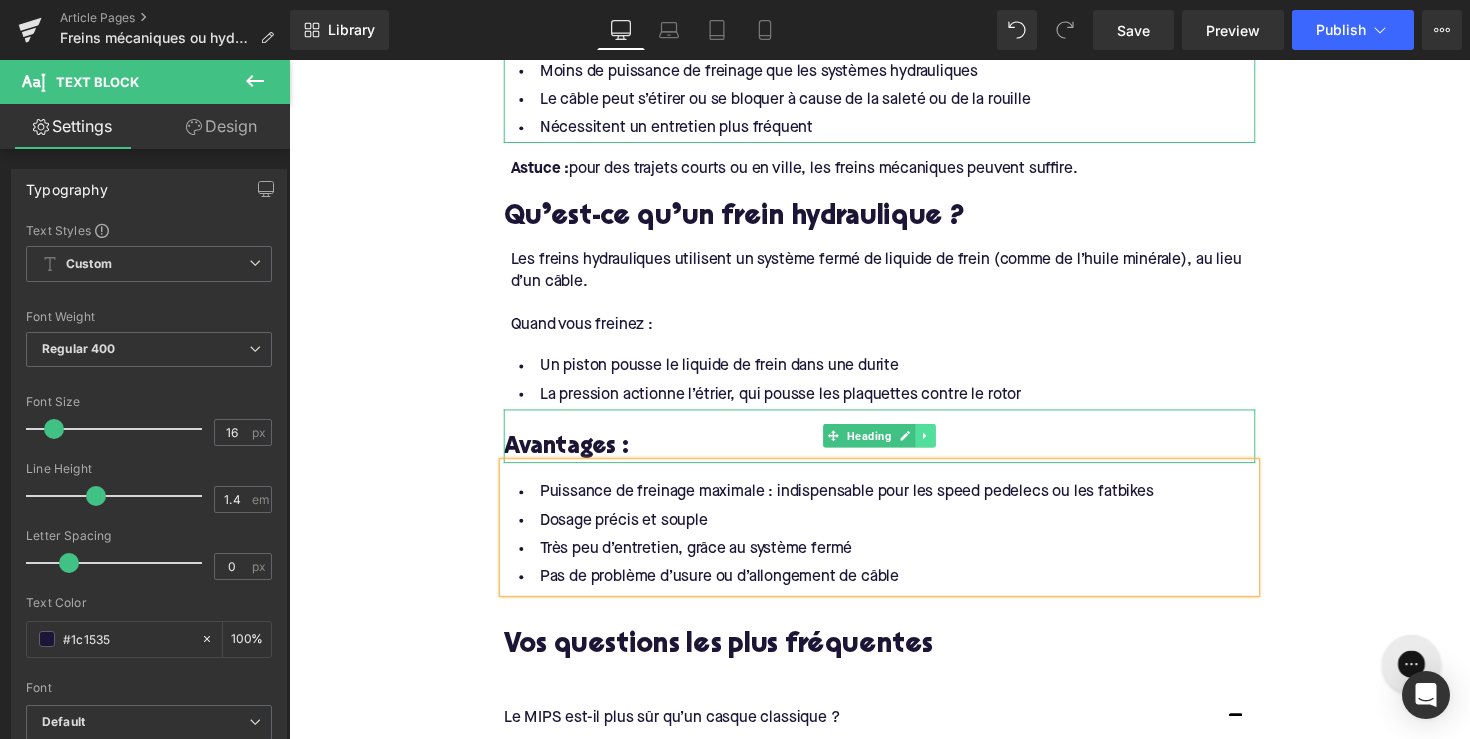 click at bounding box center [941, 445] 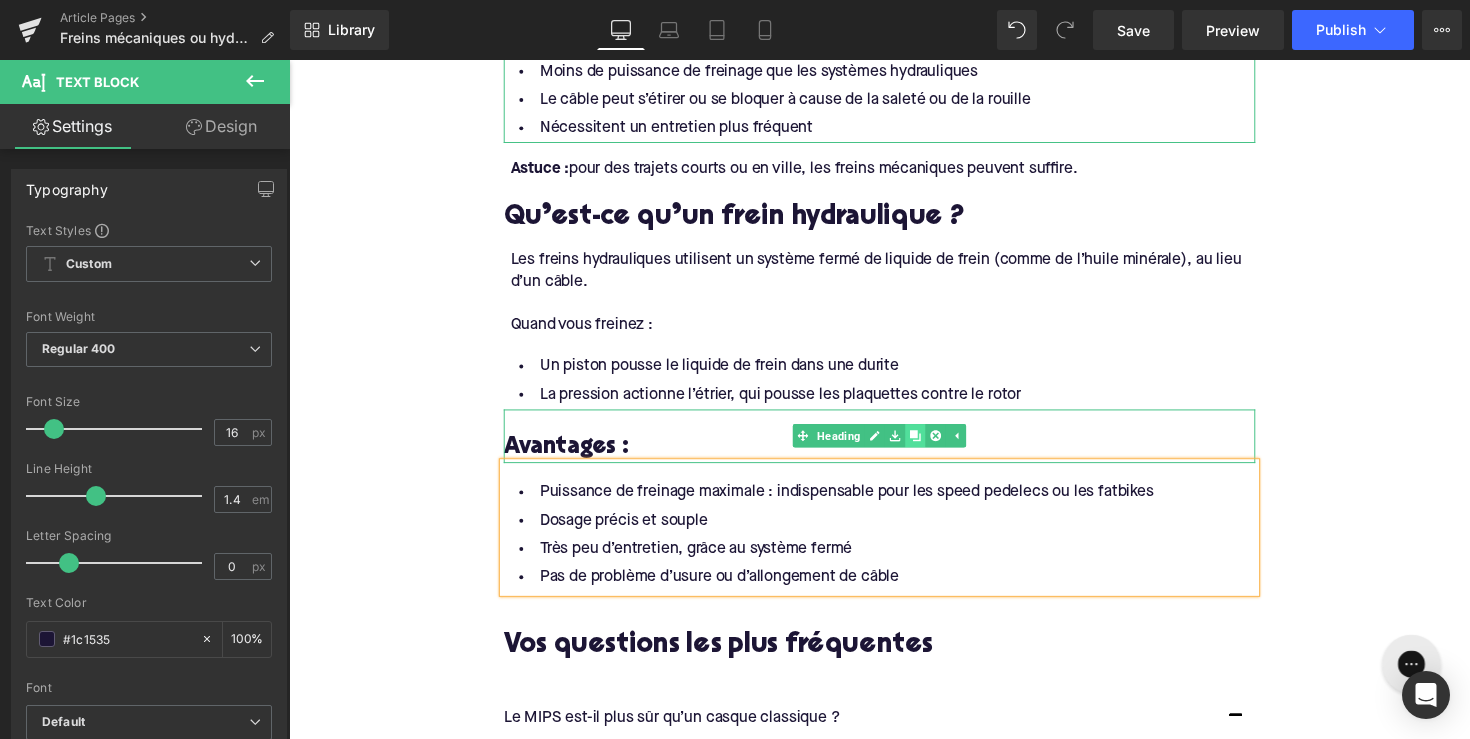 click 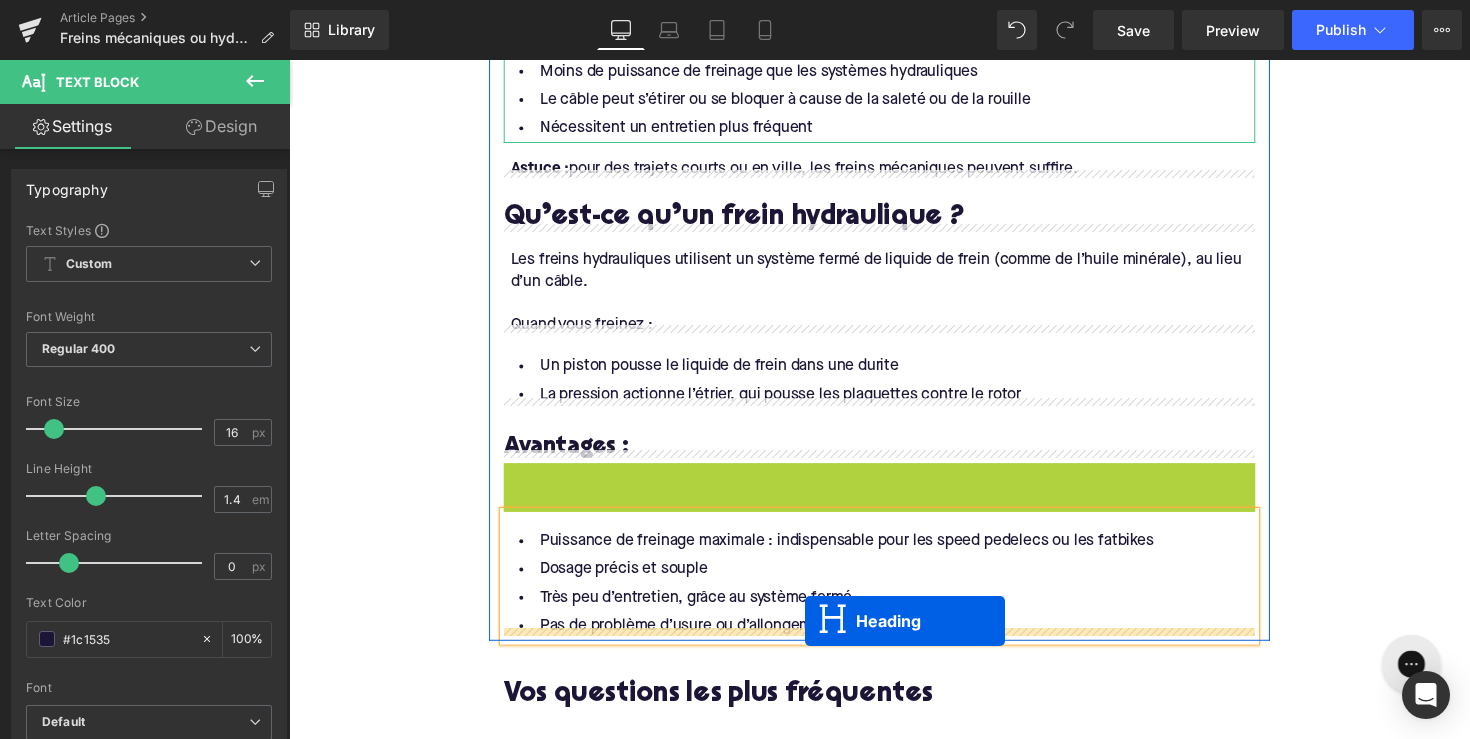 drag, startPoint x: 839, startPoint y: 490, endPoint x: 818, endPoint y: 635, distance: 146.5128 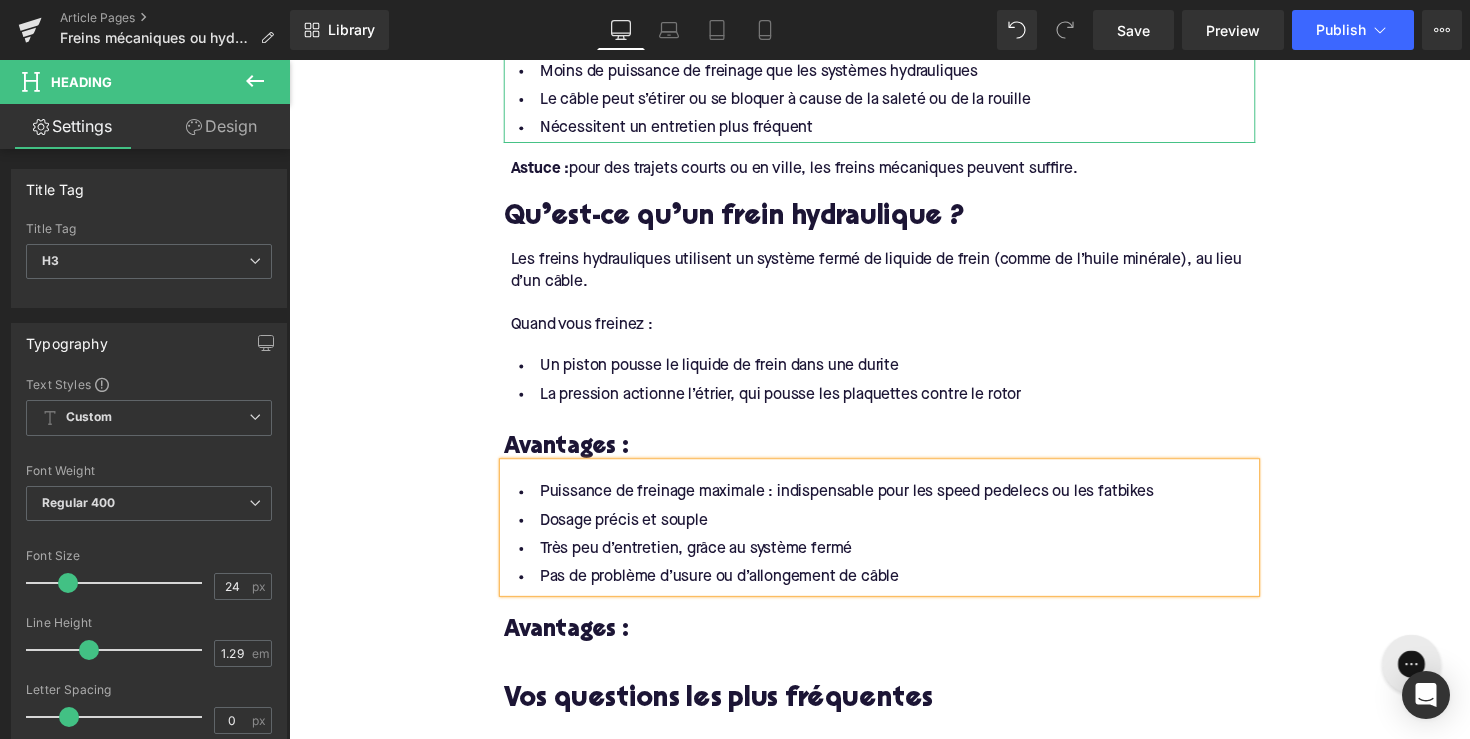 click on "Avantages :" at bounding box center [894, 644] 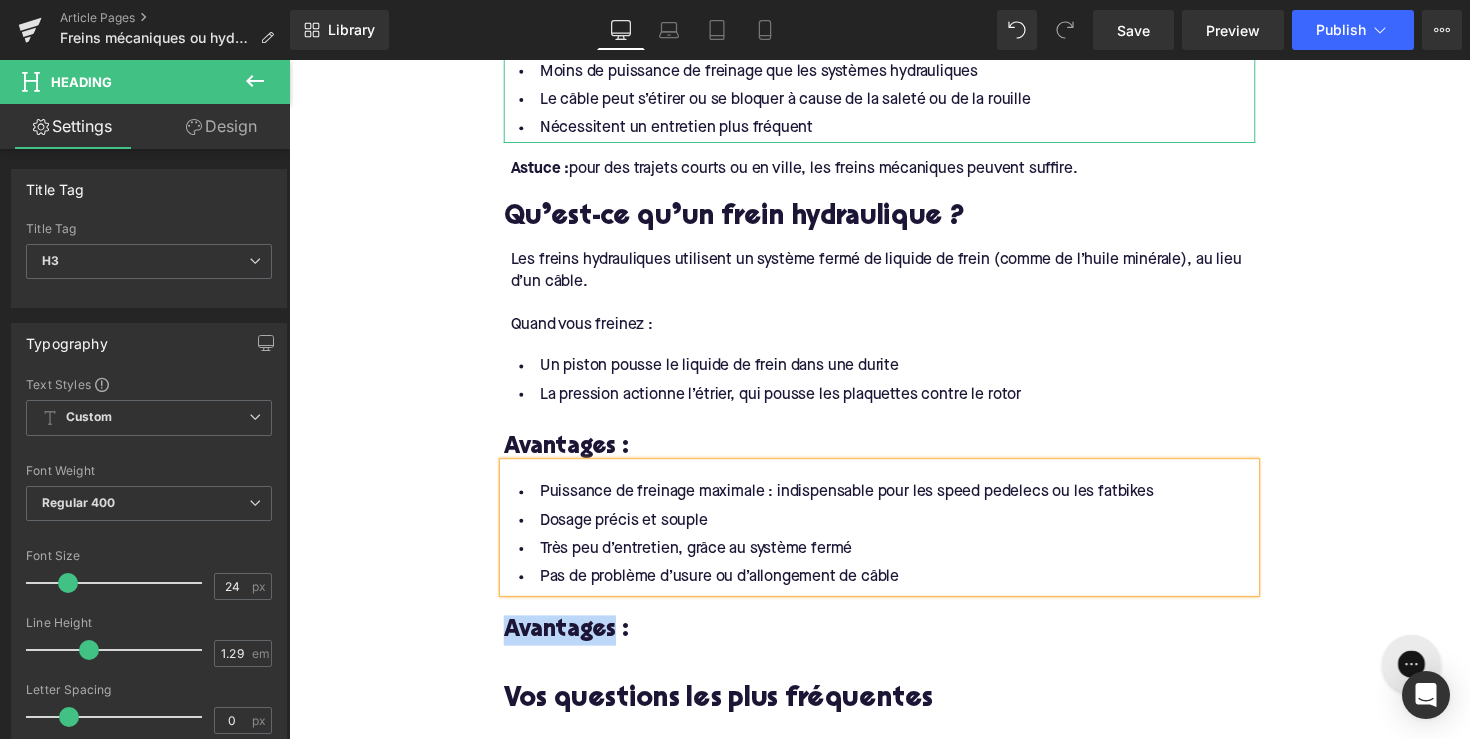 click on "Avantages :" at bounding box center (894, 644) 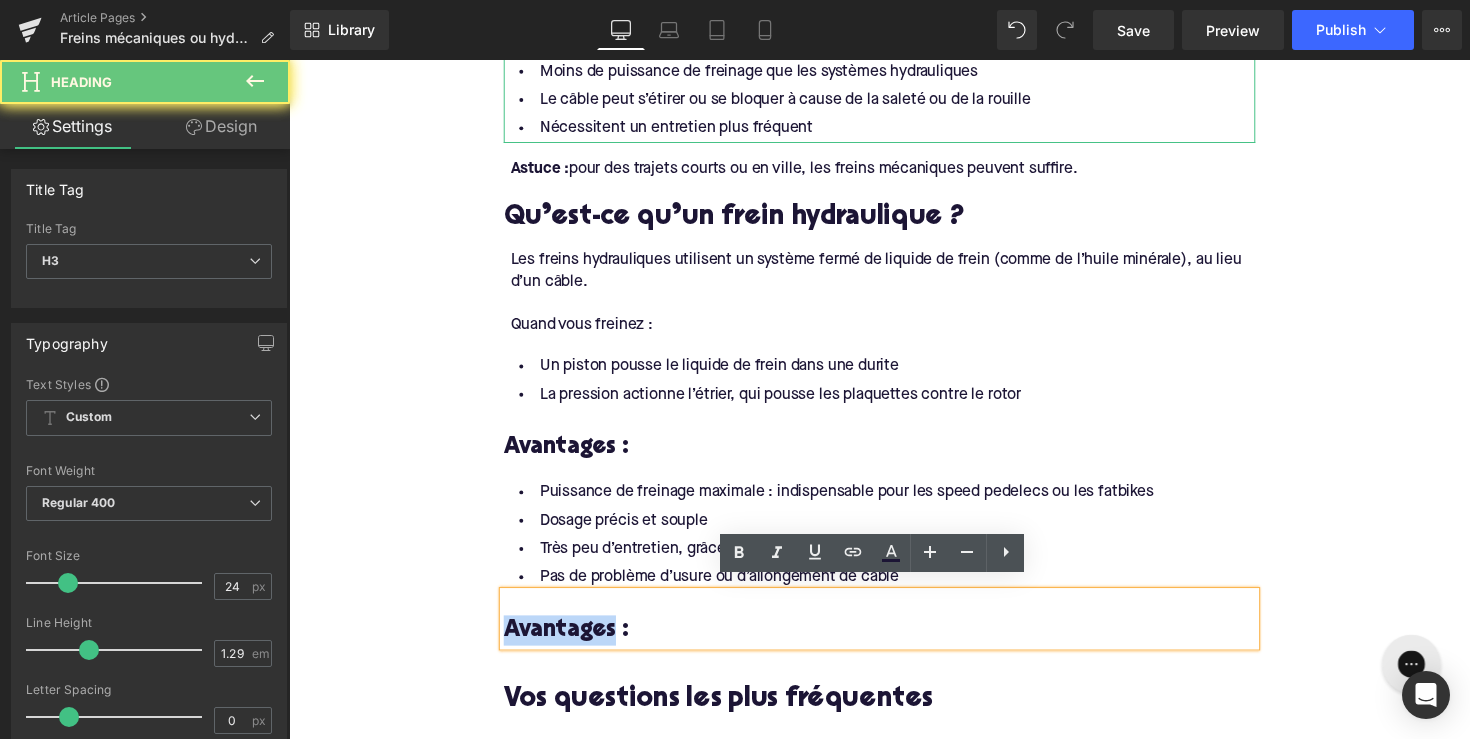 click on "Avantages :" at bounding box center (894, 644) 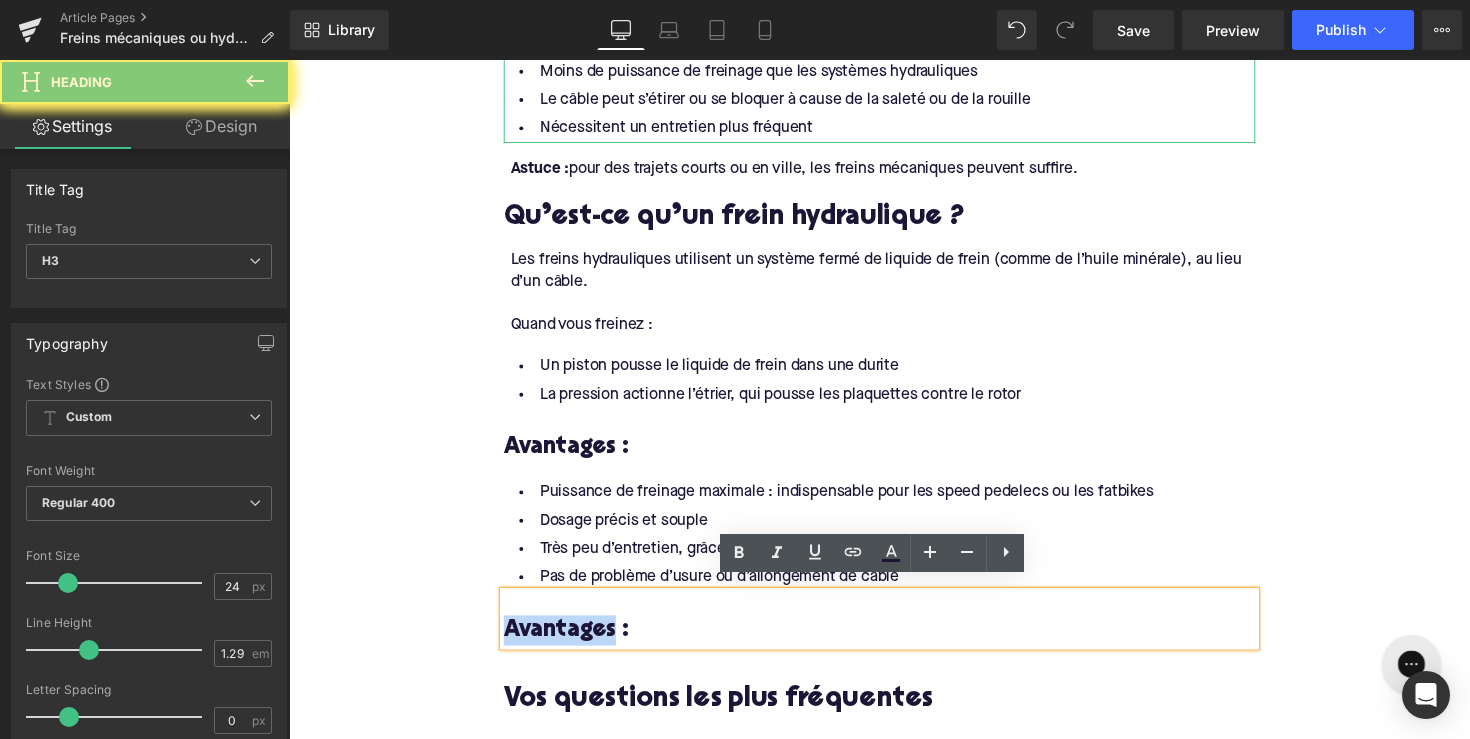 click on "Avantages :" at bounding box center [894, 644] 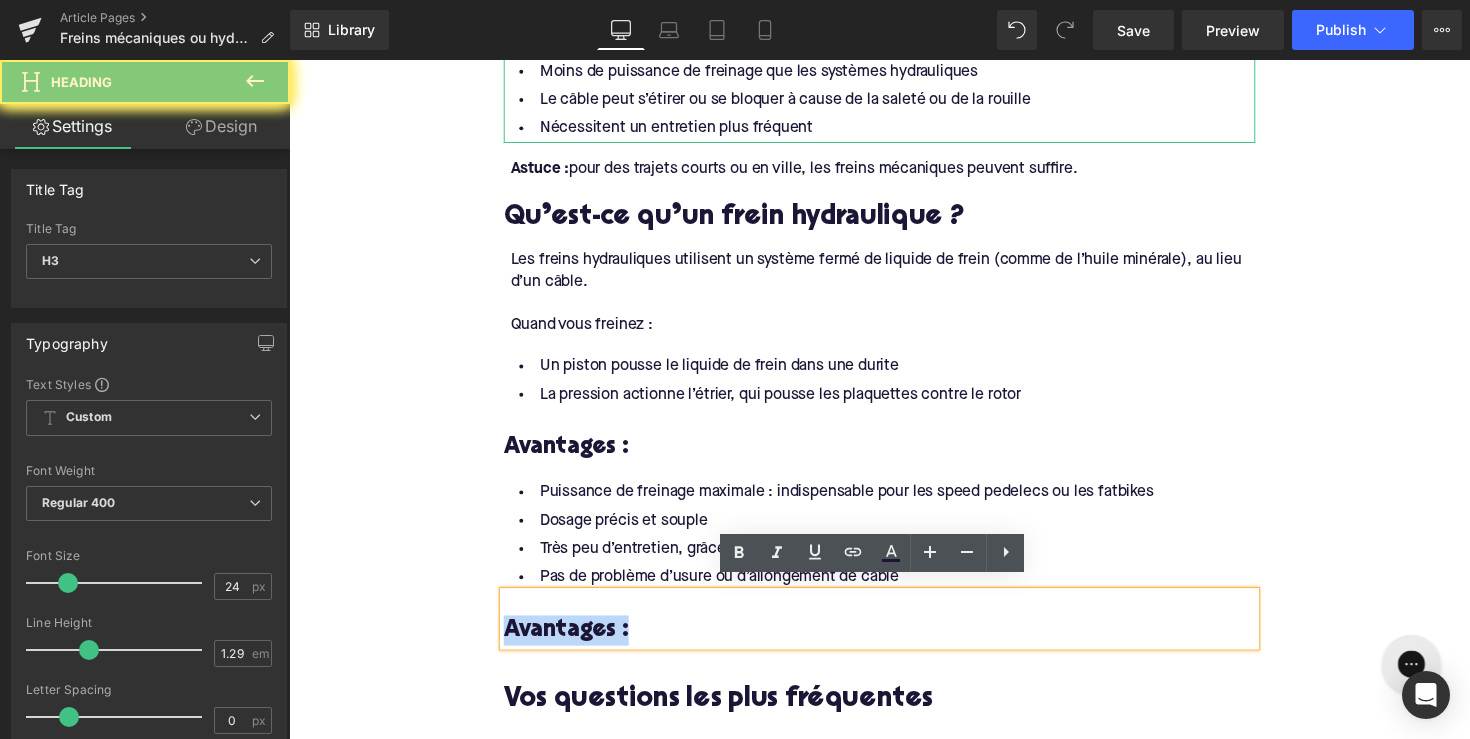 click on "Avantages :" at bounding box center (894, 644) 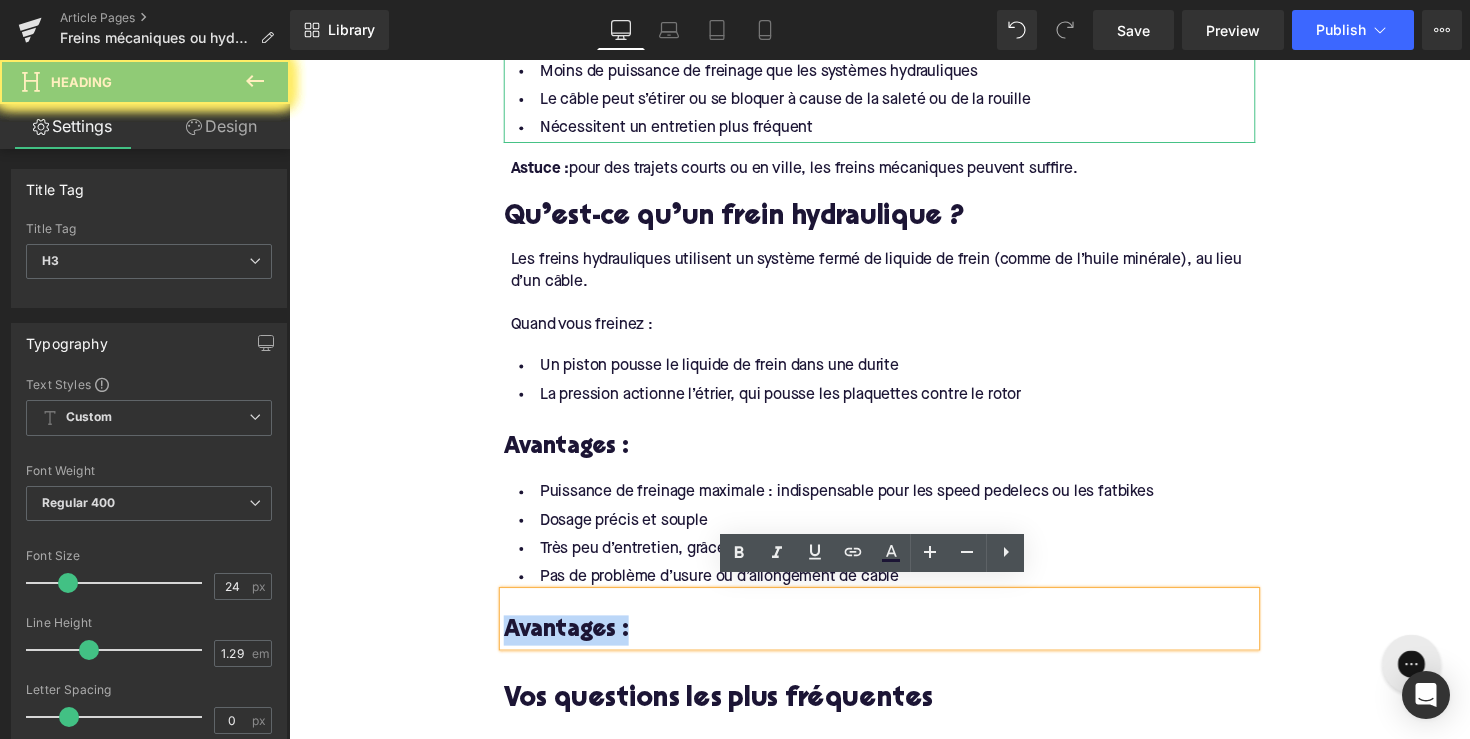 paste 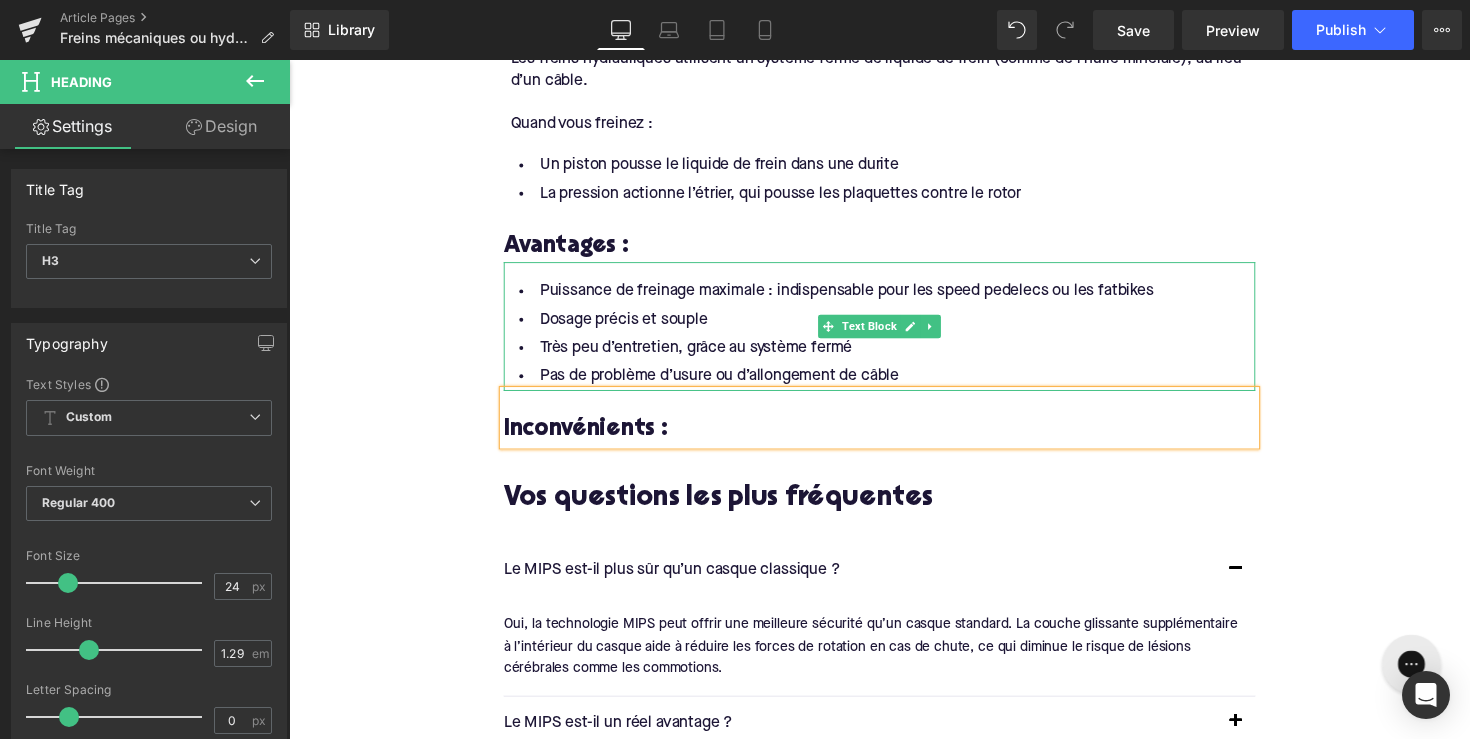 scroll, scrollTop: 2210, scrollLeft: 0, axis: vertical 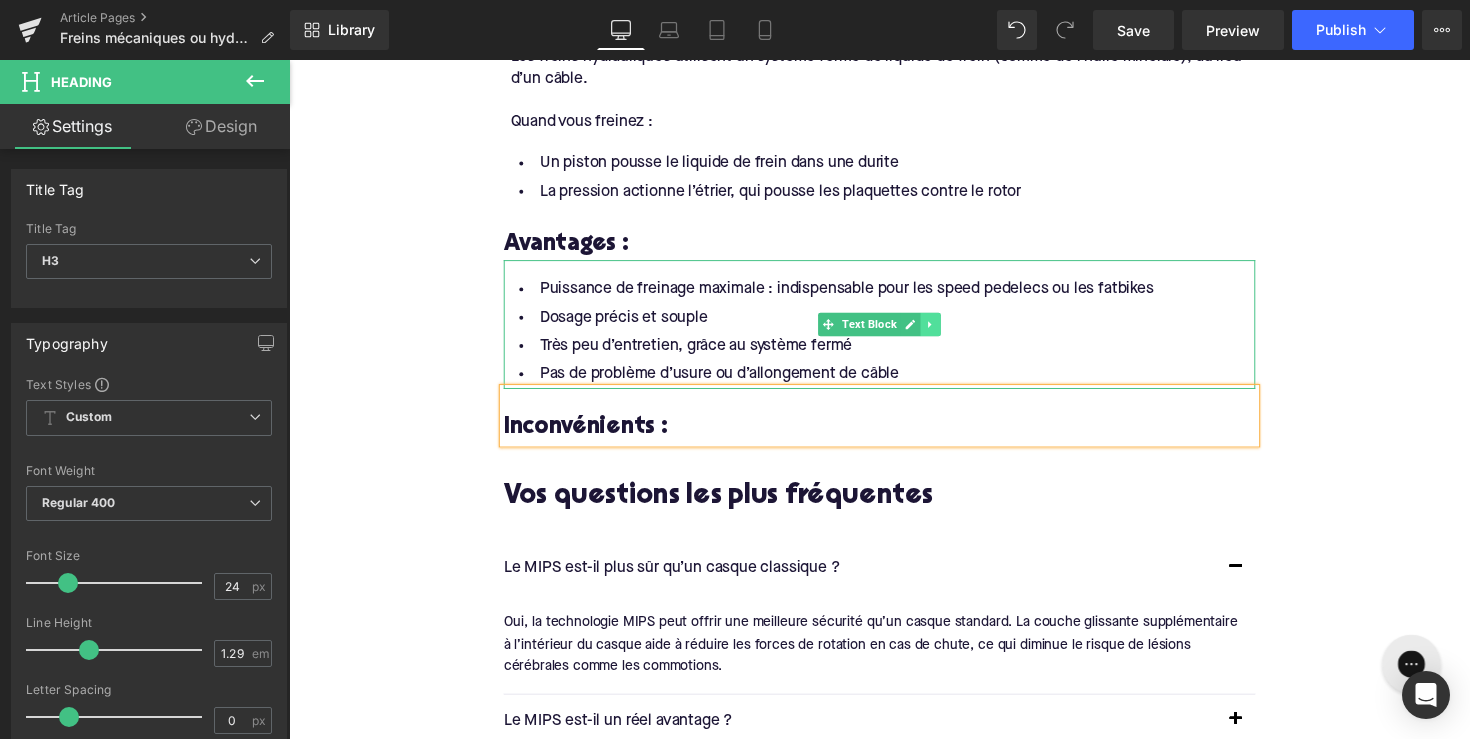 click at bounding box center [946, 331] 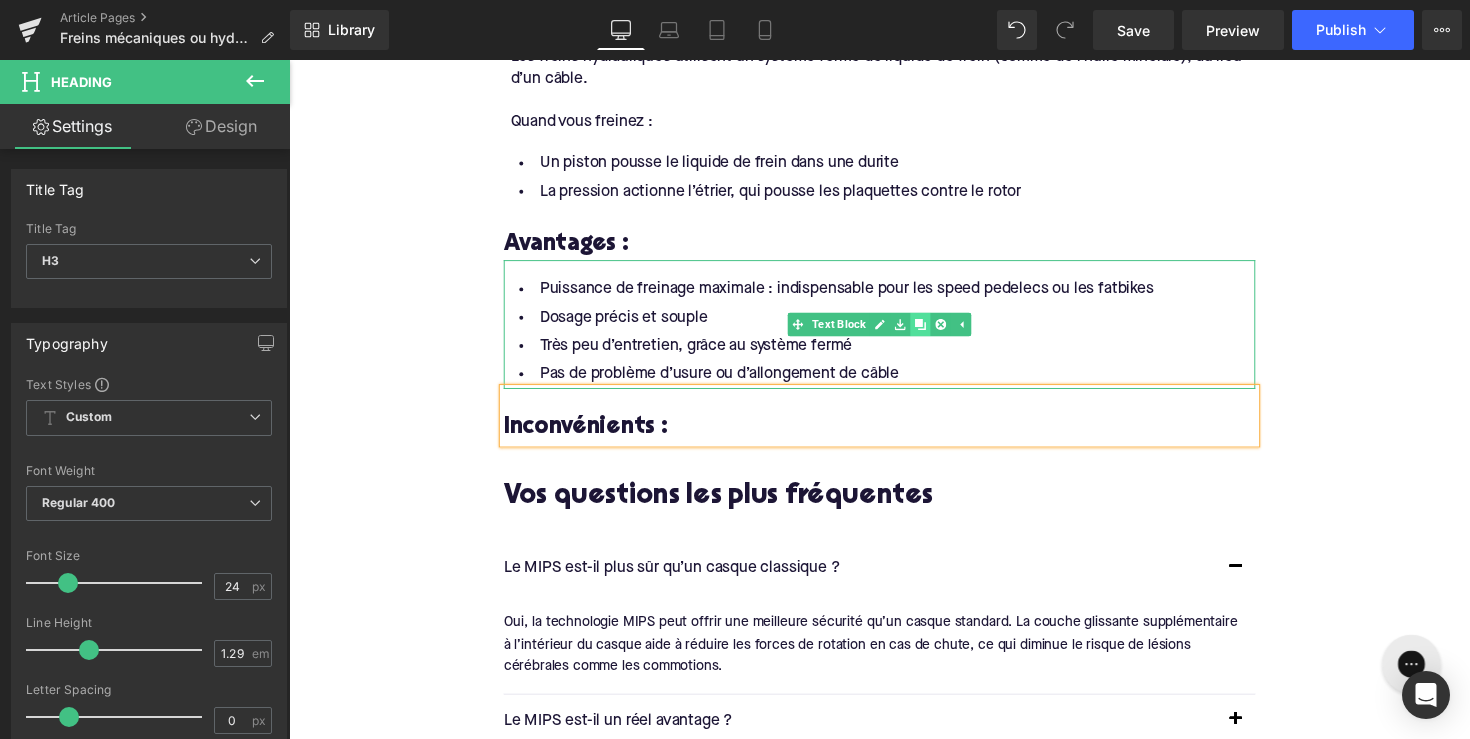 click 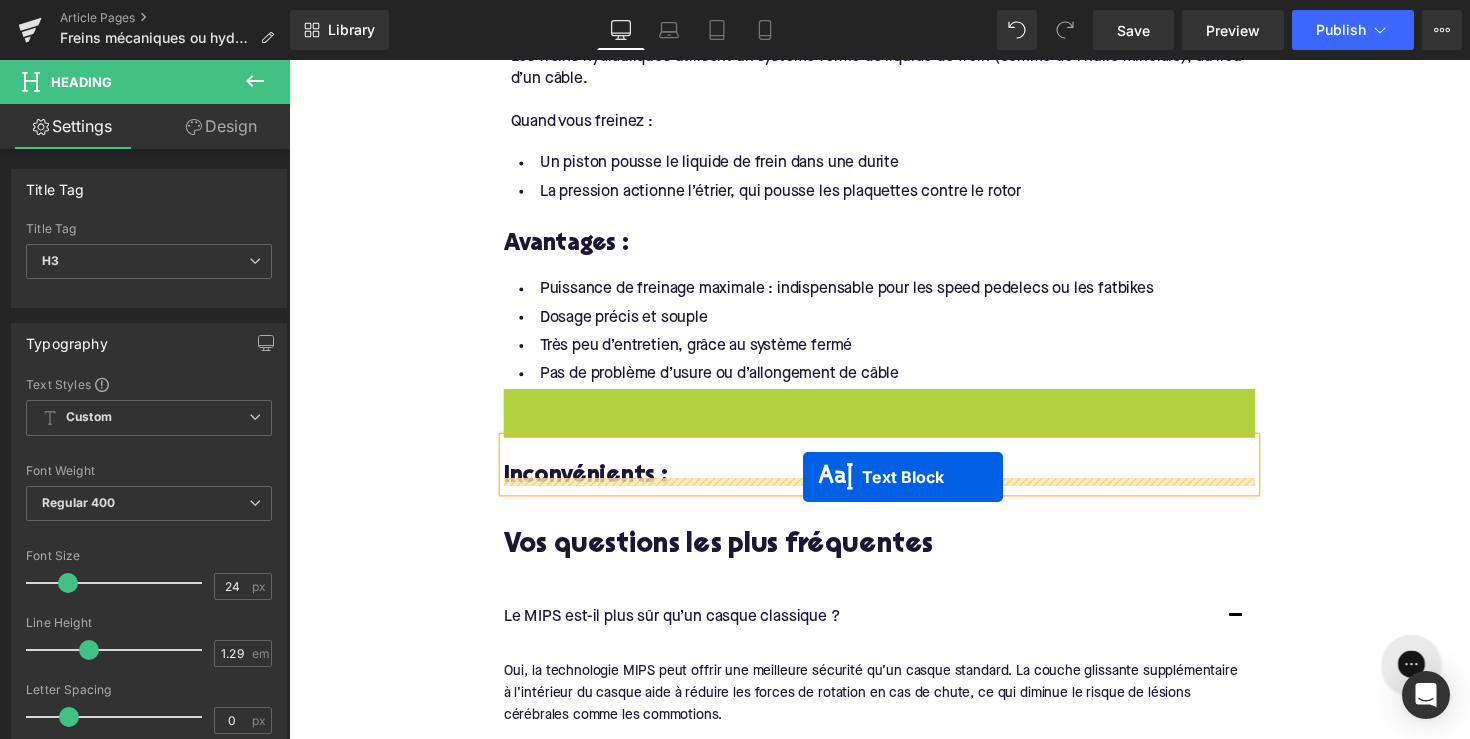 drag, startPoint x: 835, startPoint y: 450, endPoint x: 816, endPoint y: 487, distance: 41.59327 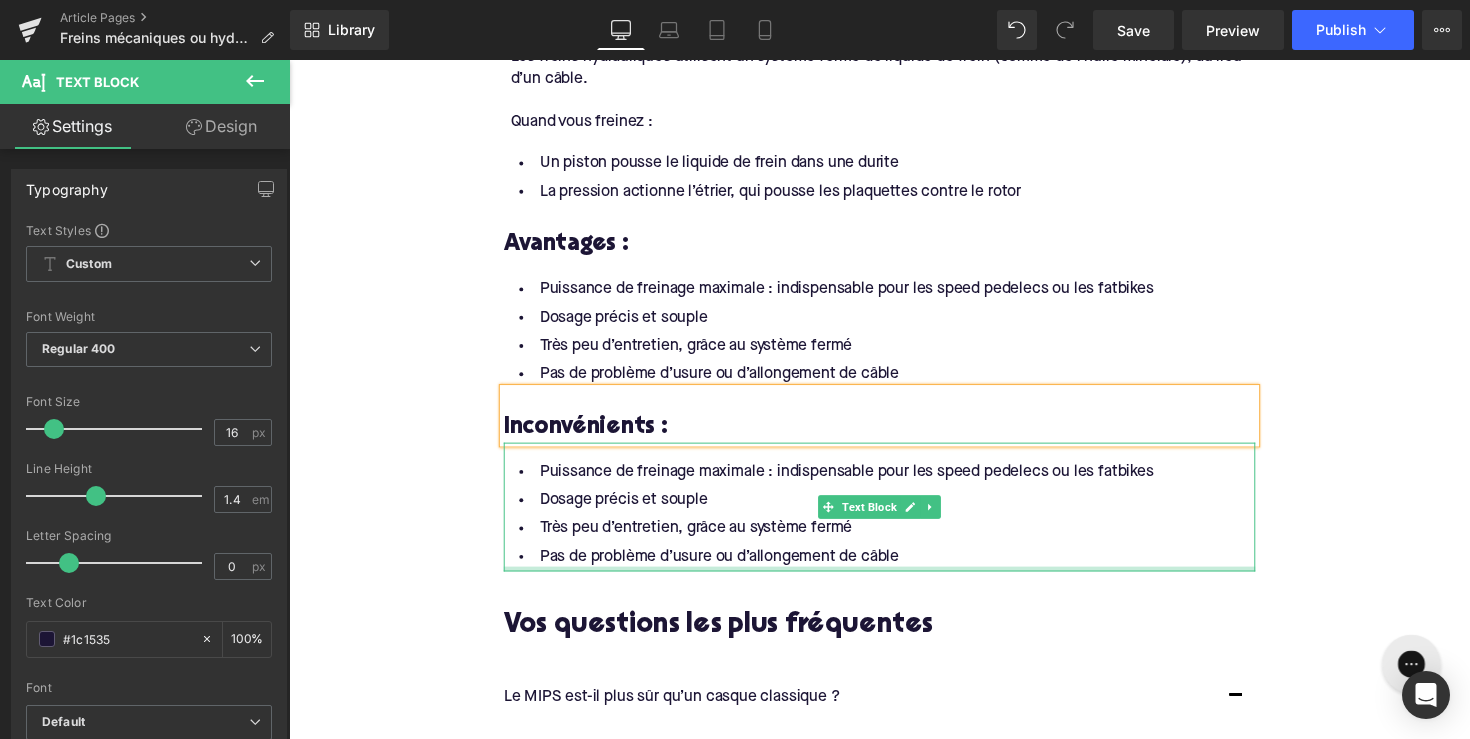 click at bounding box center [894, 581] 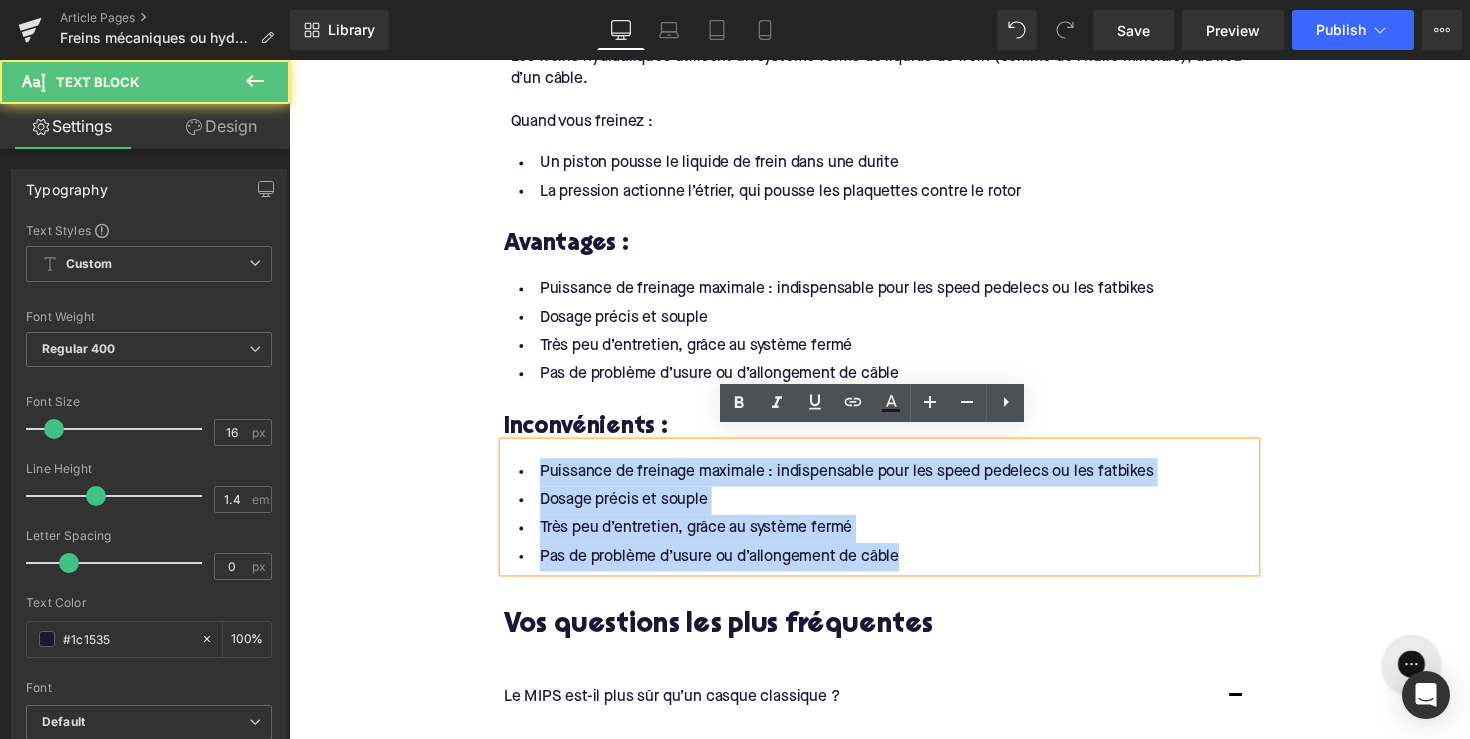 drag, startPoint x: 923, startPoint y: 558, endPoint x: 503, endPoint y: 439, distance: 436.53293 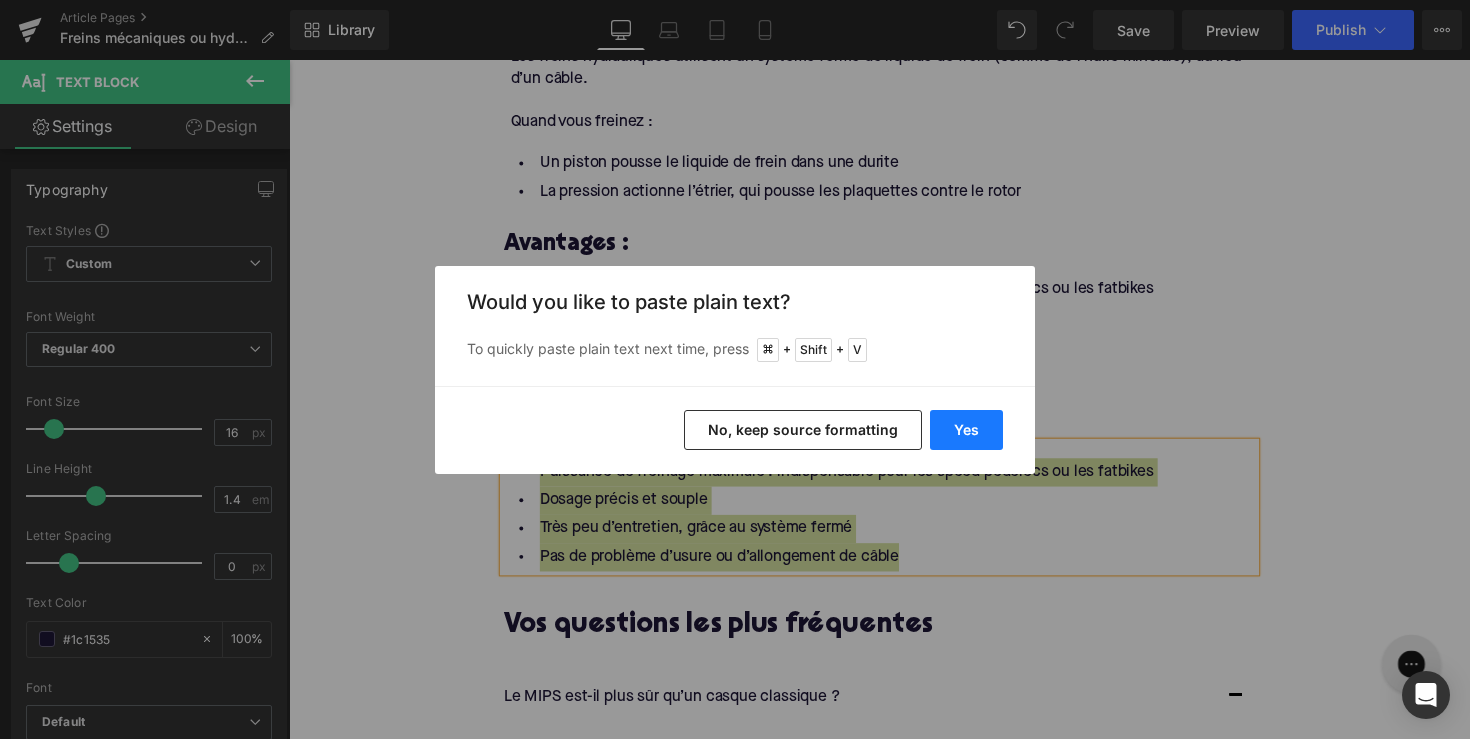 click on "Yes" at bounding box center [966, 430] 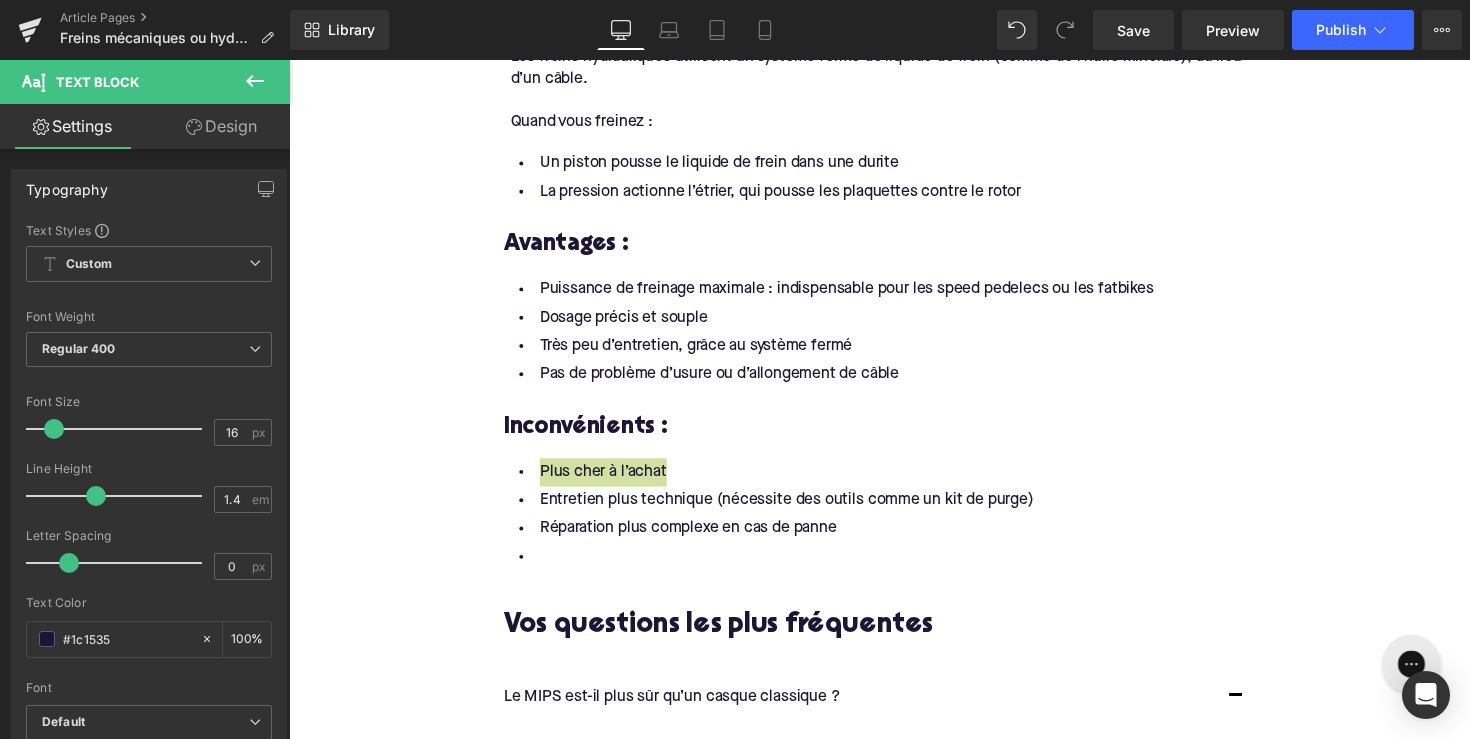 type 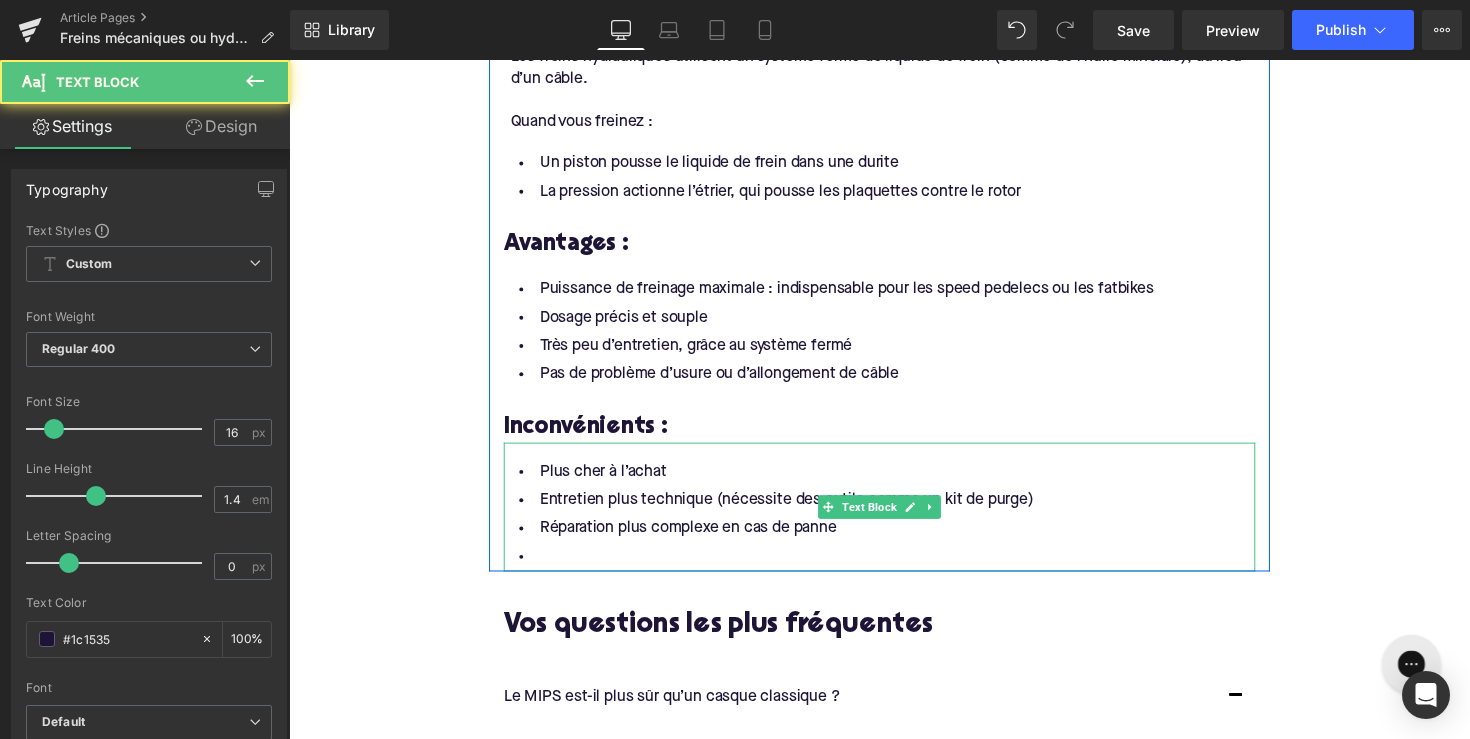 click at bounding box center (894, 569) 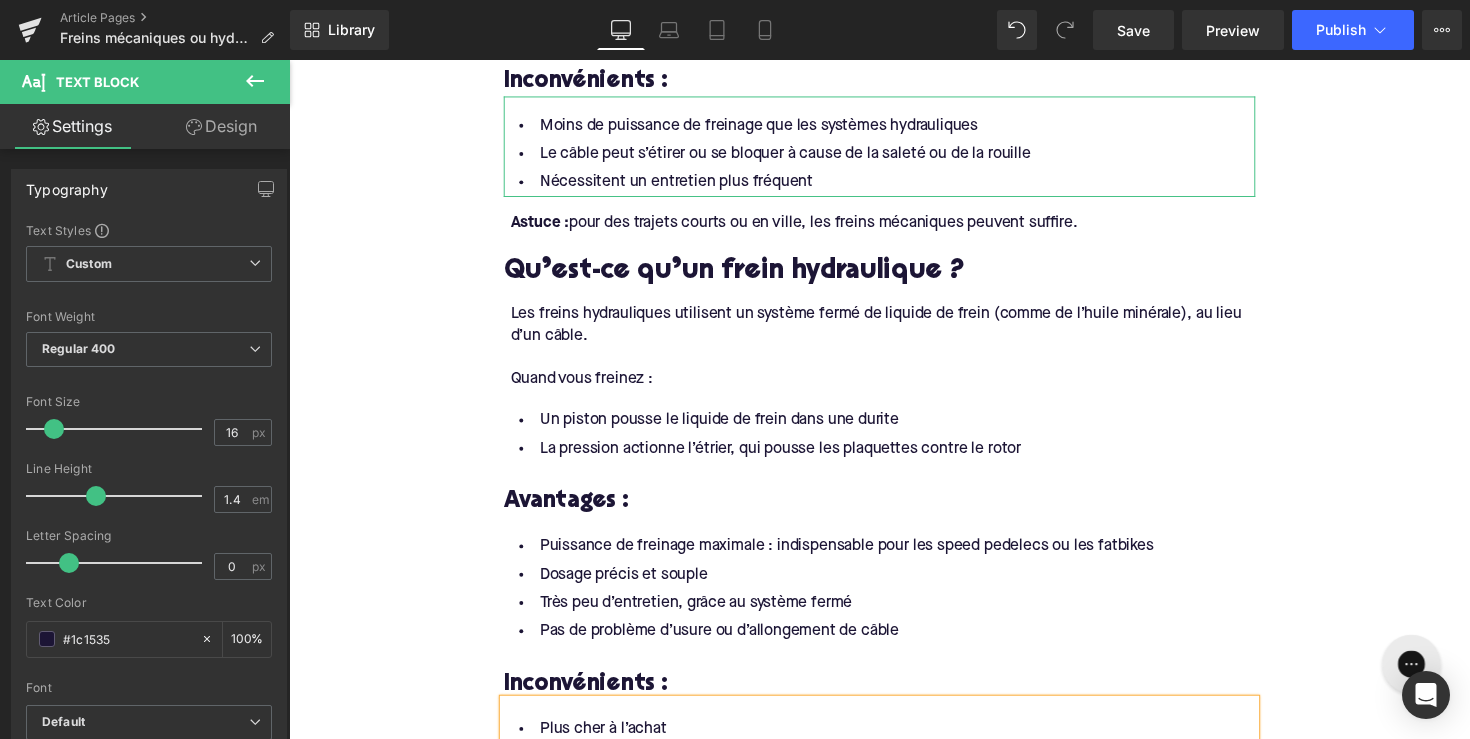 scroll, scrollTop: 1945, scrollLeft: 0, axis: vertical 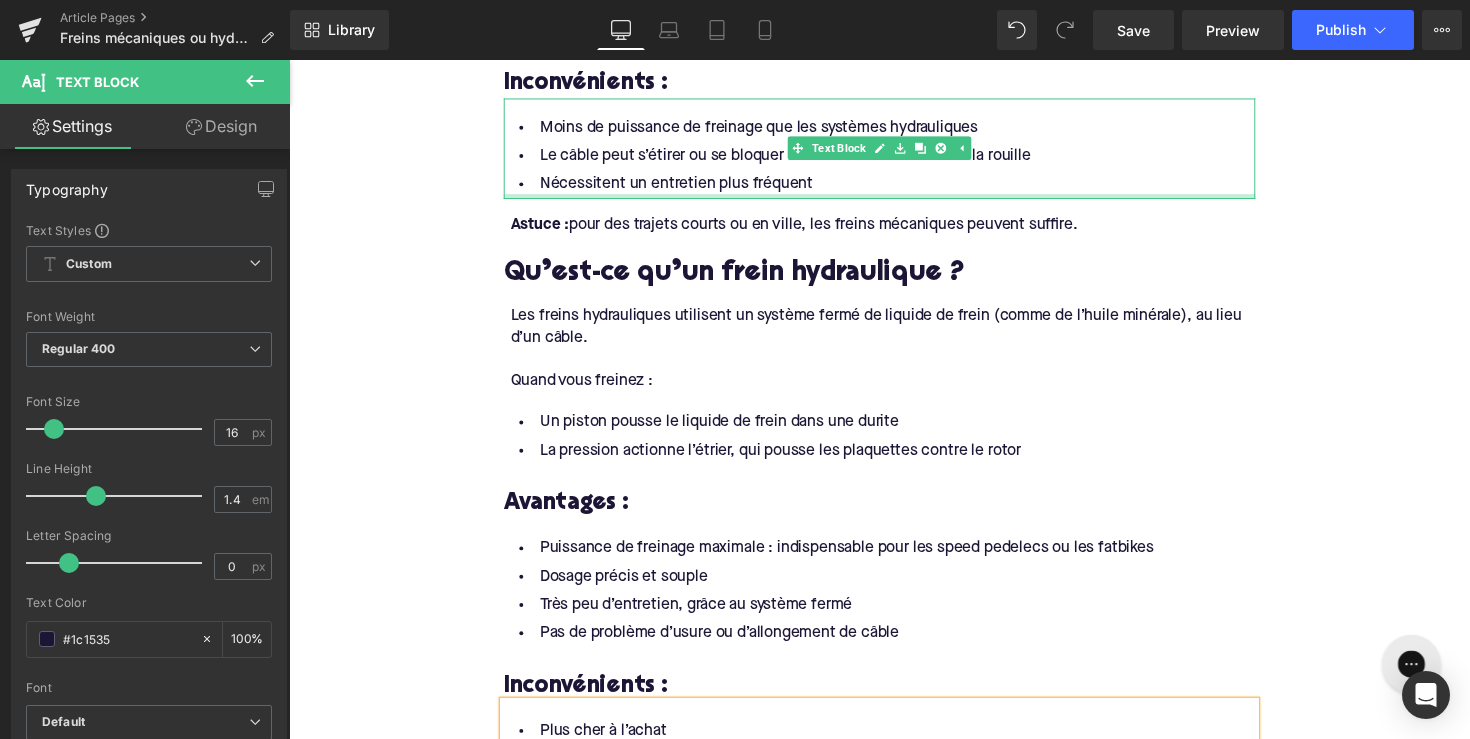click at bounding box center [894, 199] 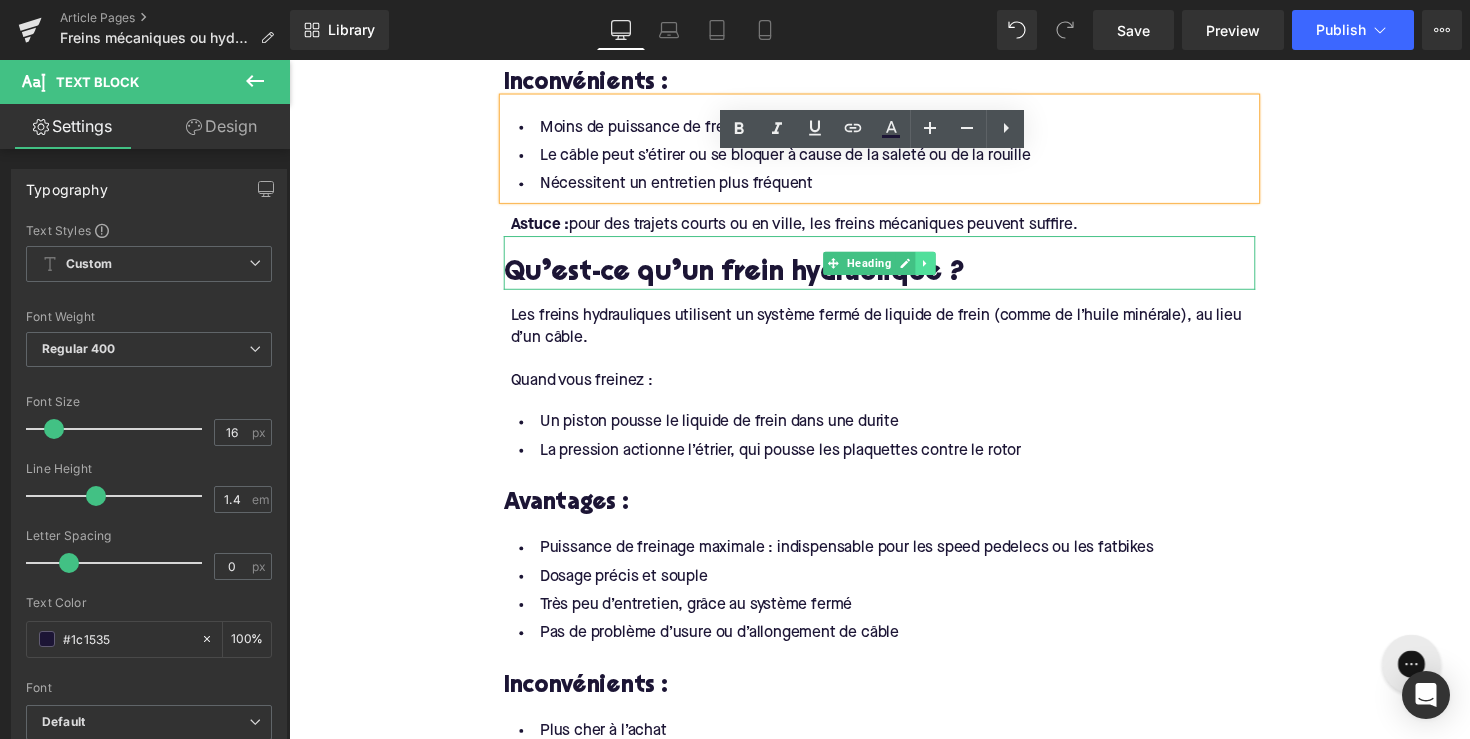 click 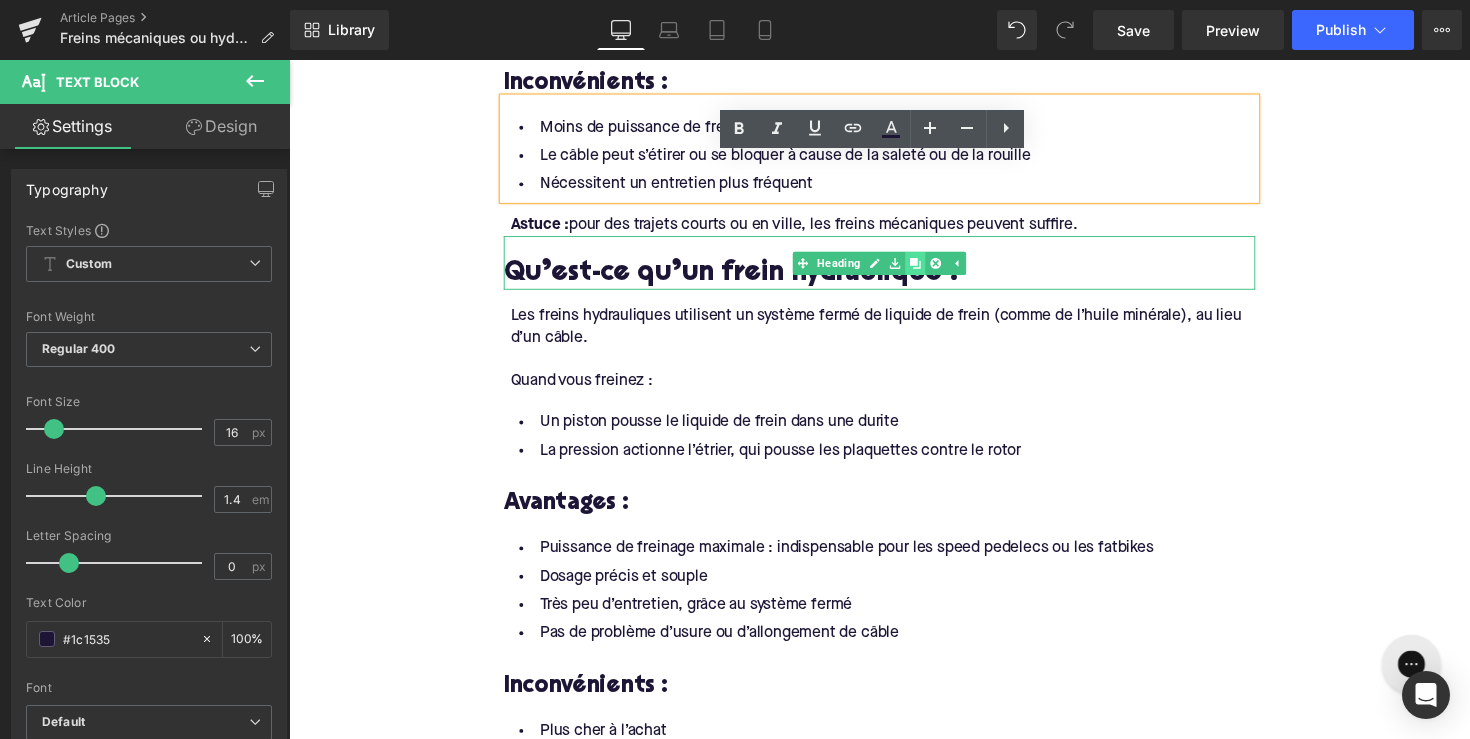 click 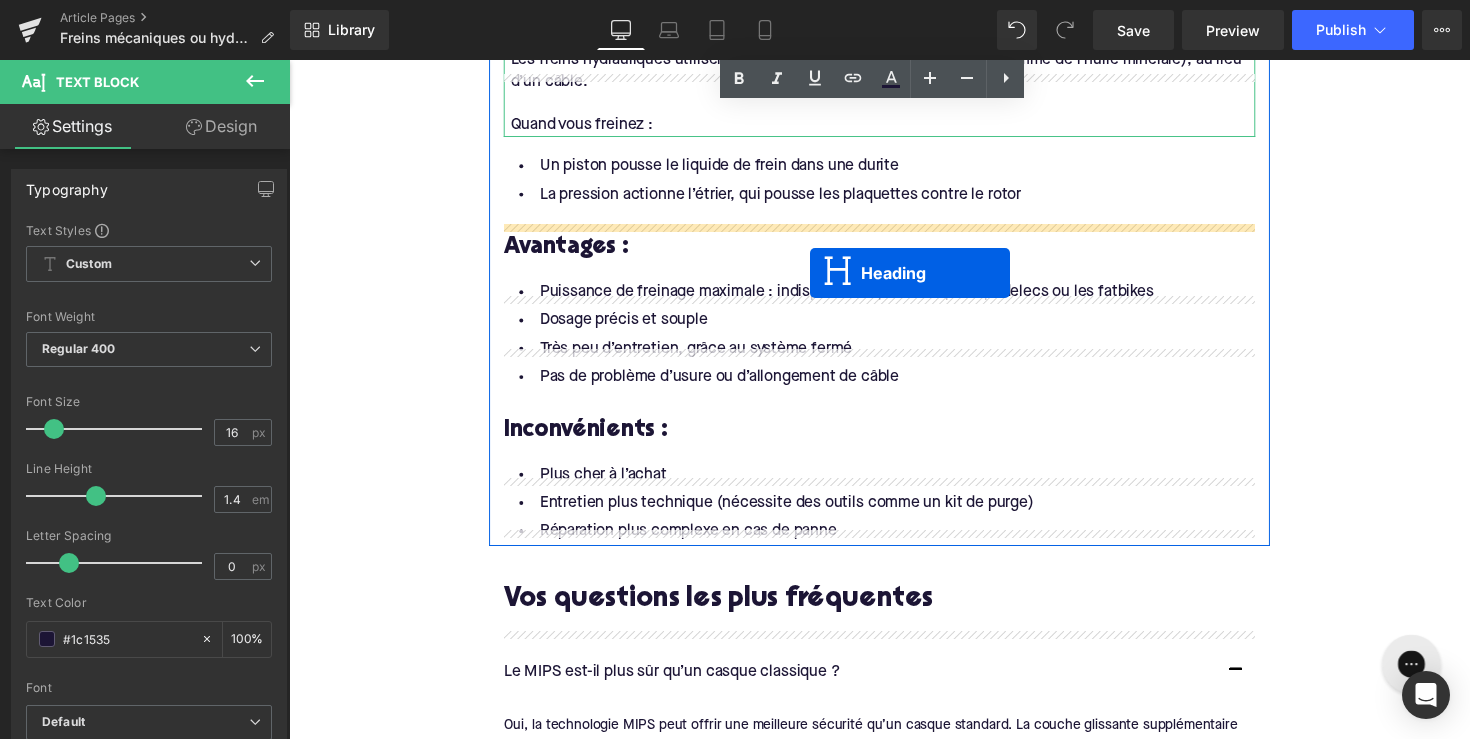 scroll, scrollTop: 2377, scrollLeft: 0, axis: vertical 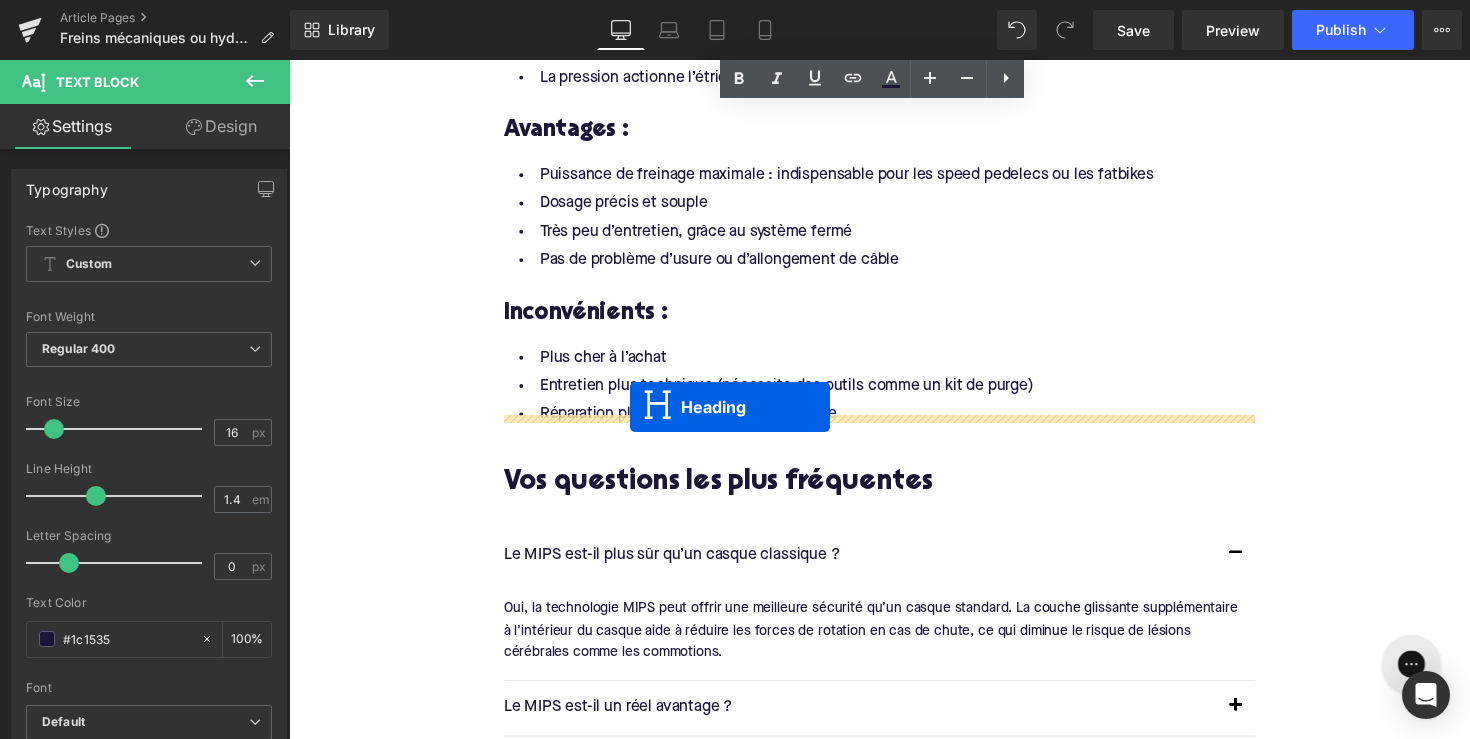 drag, startPoint x: 839, startPoint y: 316, endPoint x: 638, endPoint y: 416, distance: 224.50166 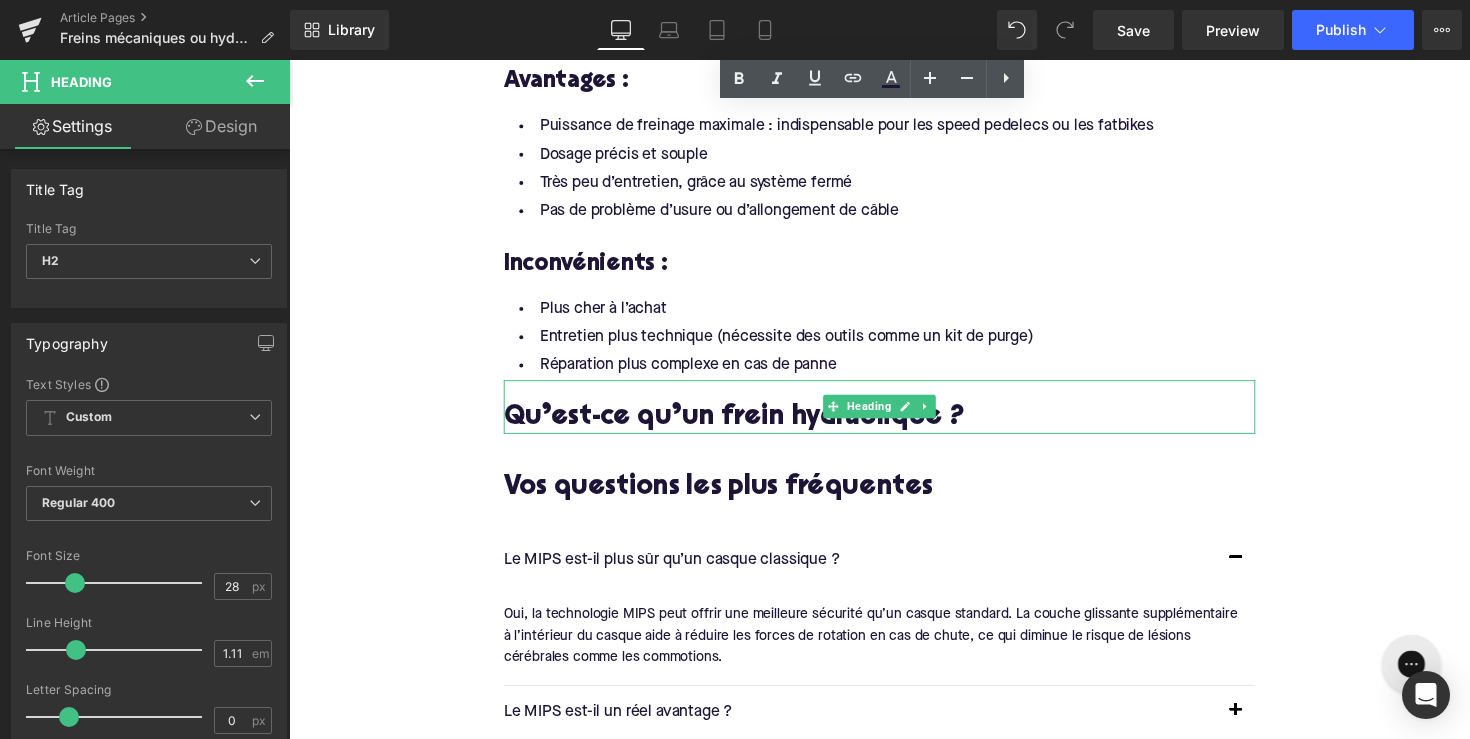 click on "Qu’est-ce qu’un frein hydraulique ?" at bounding box center (894, 427) 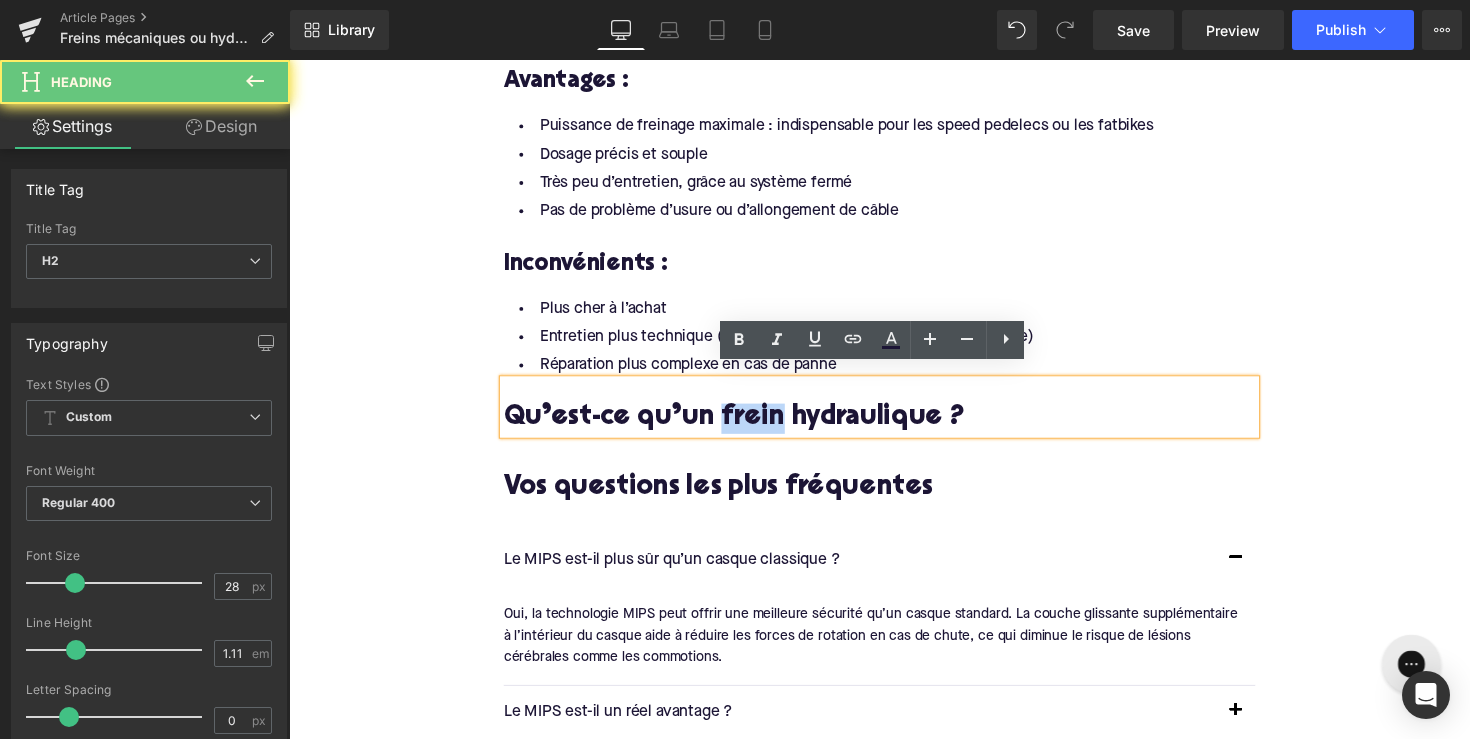 click on "Qu’est-ce qu’un frein hydraulique ?" at bounding box center (894, 427) 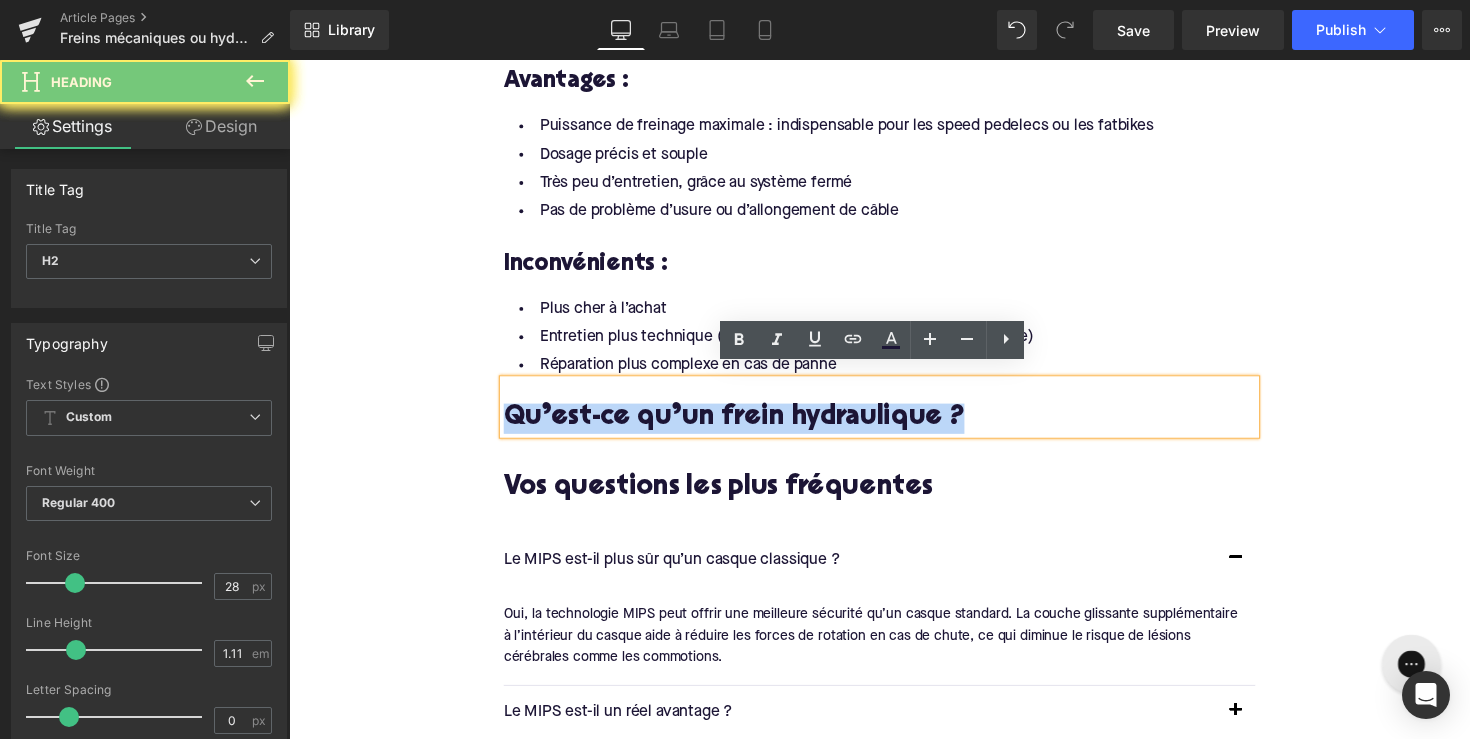 click on "Qu’est-ce qu’un frein hydraulique ?" at bounding box center [894, 427] 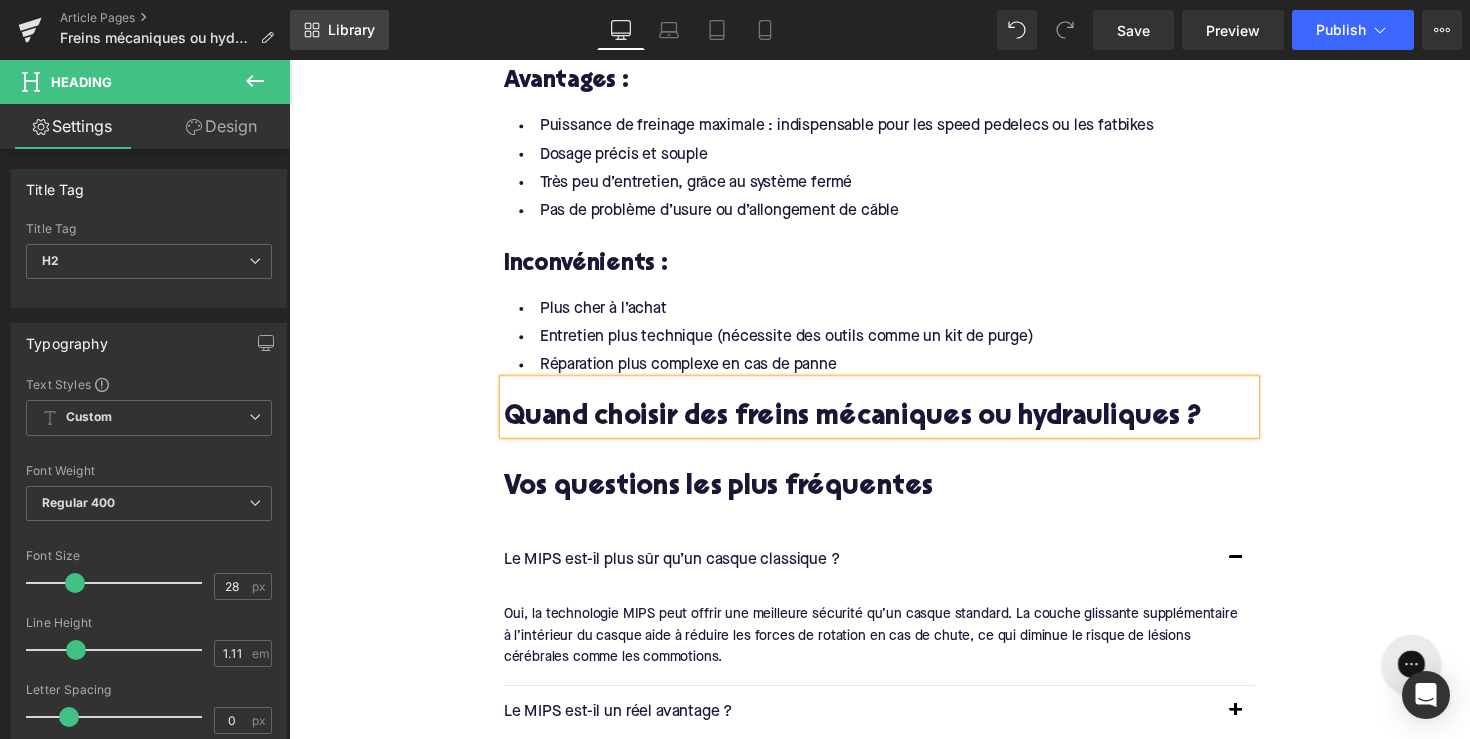 click on "Library" at bounding box center [351, 30] 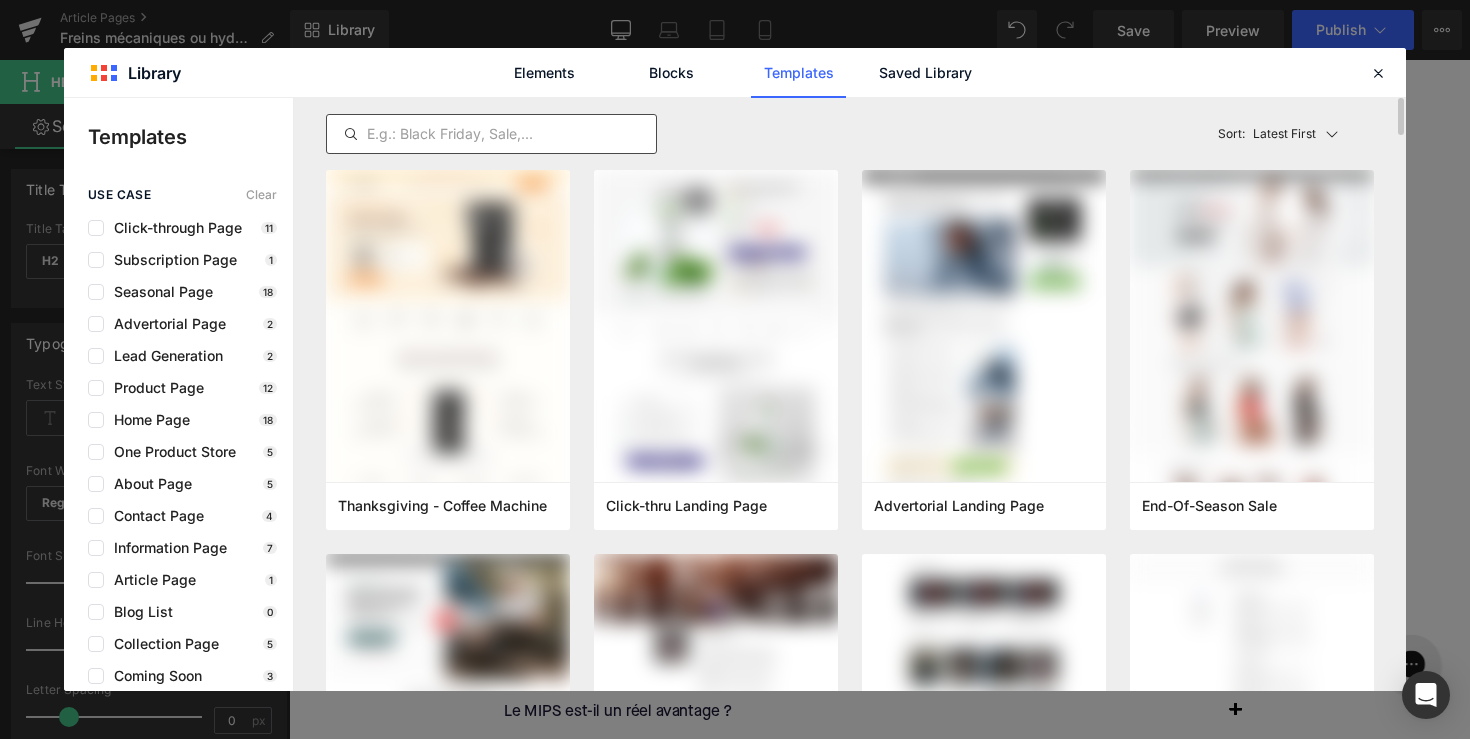 click at bounding box center [491, 134] 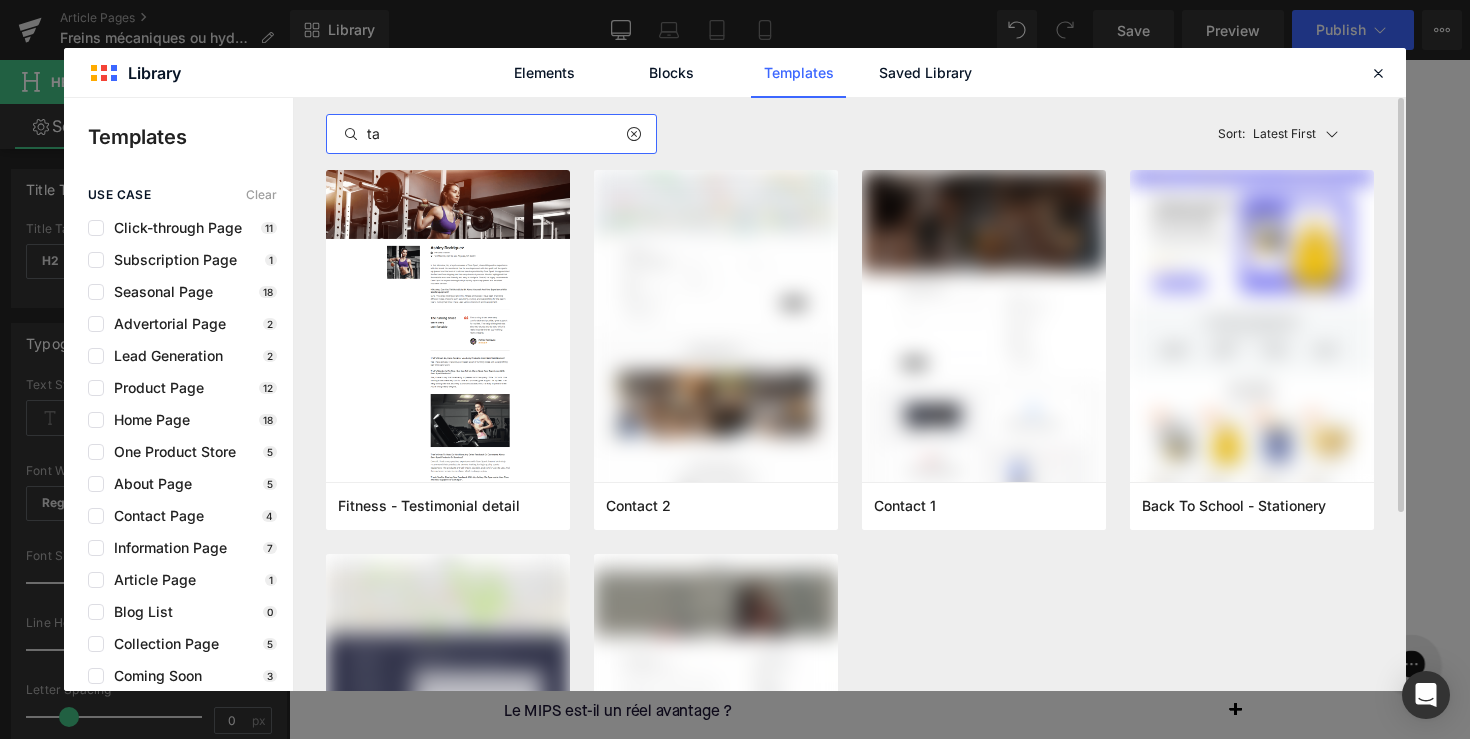 type on "t" 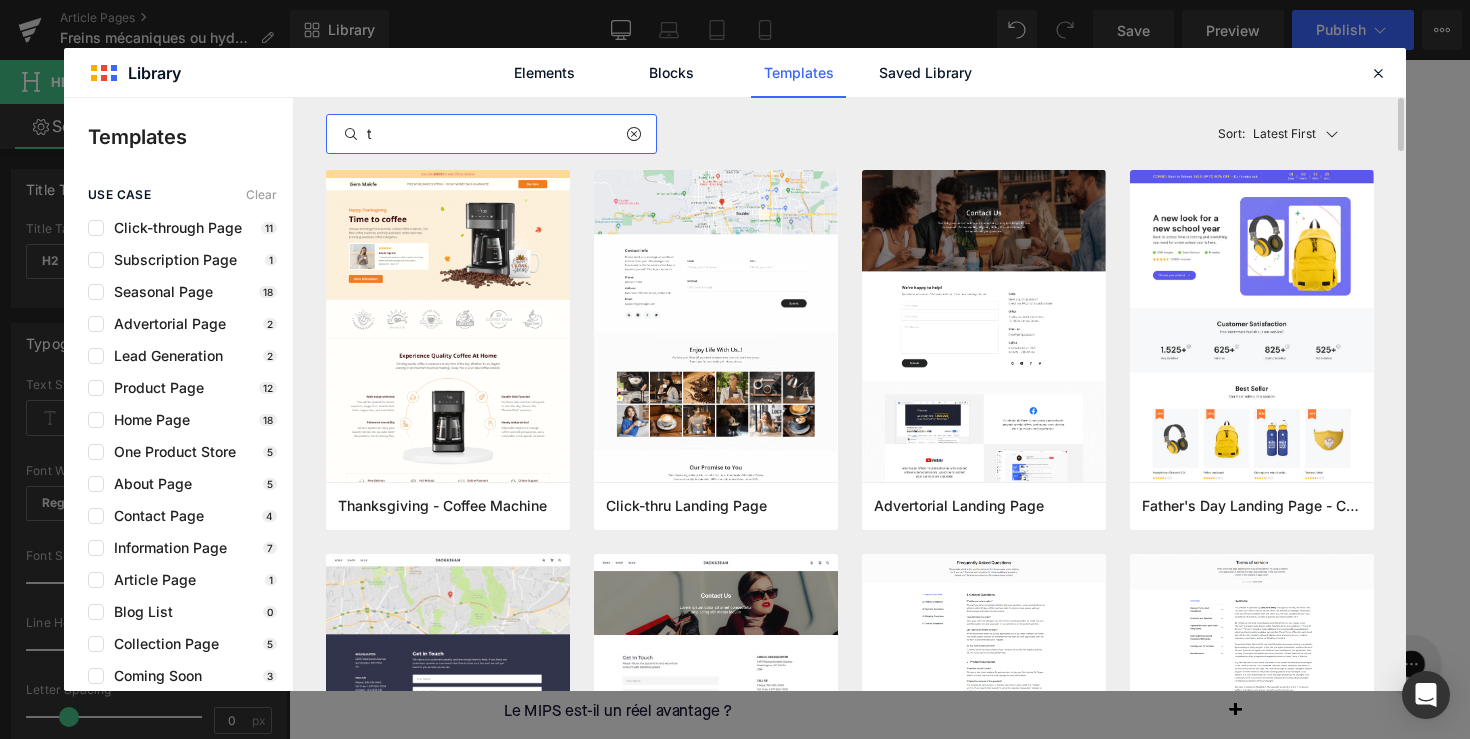 type 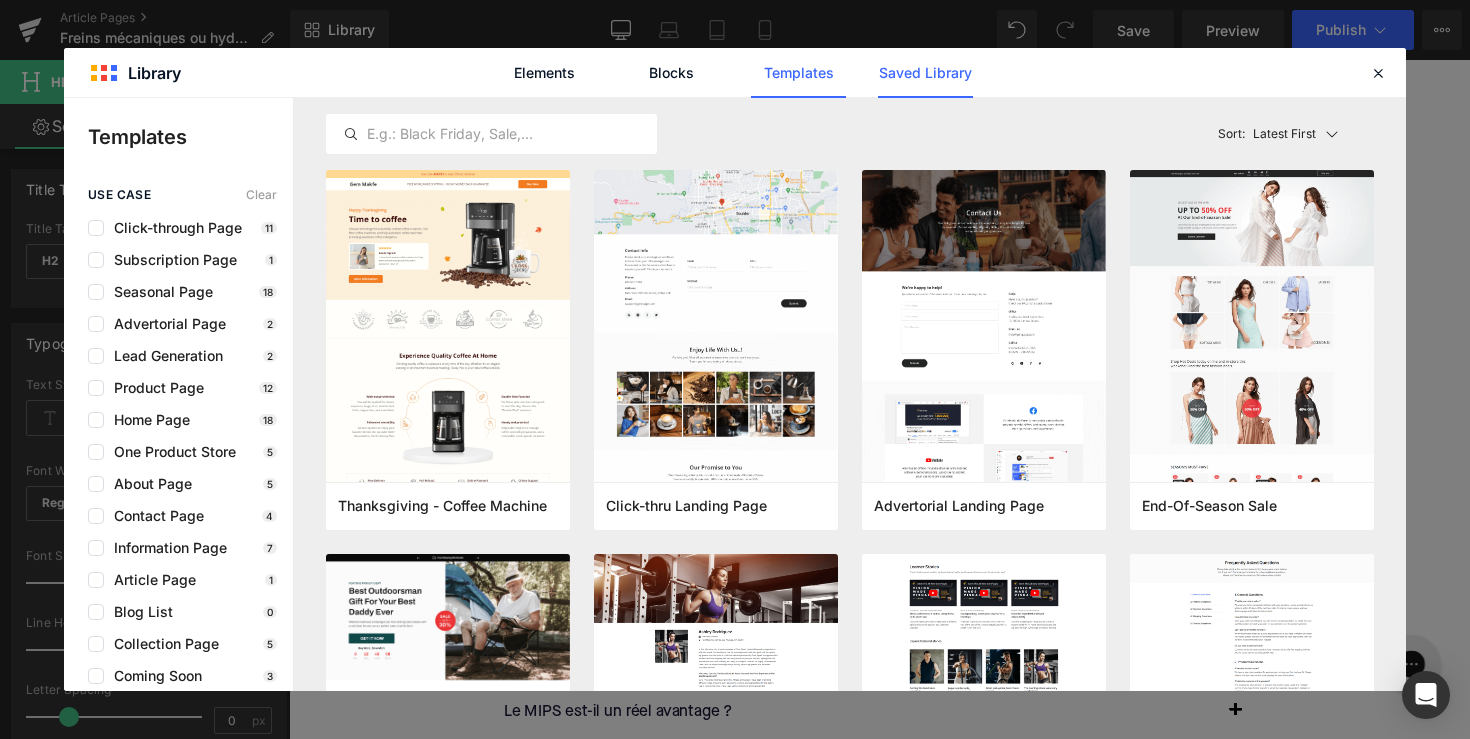 click on "Saved Library" 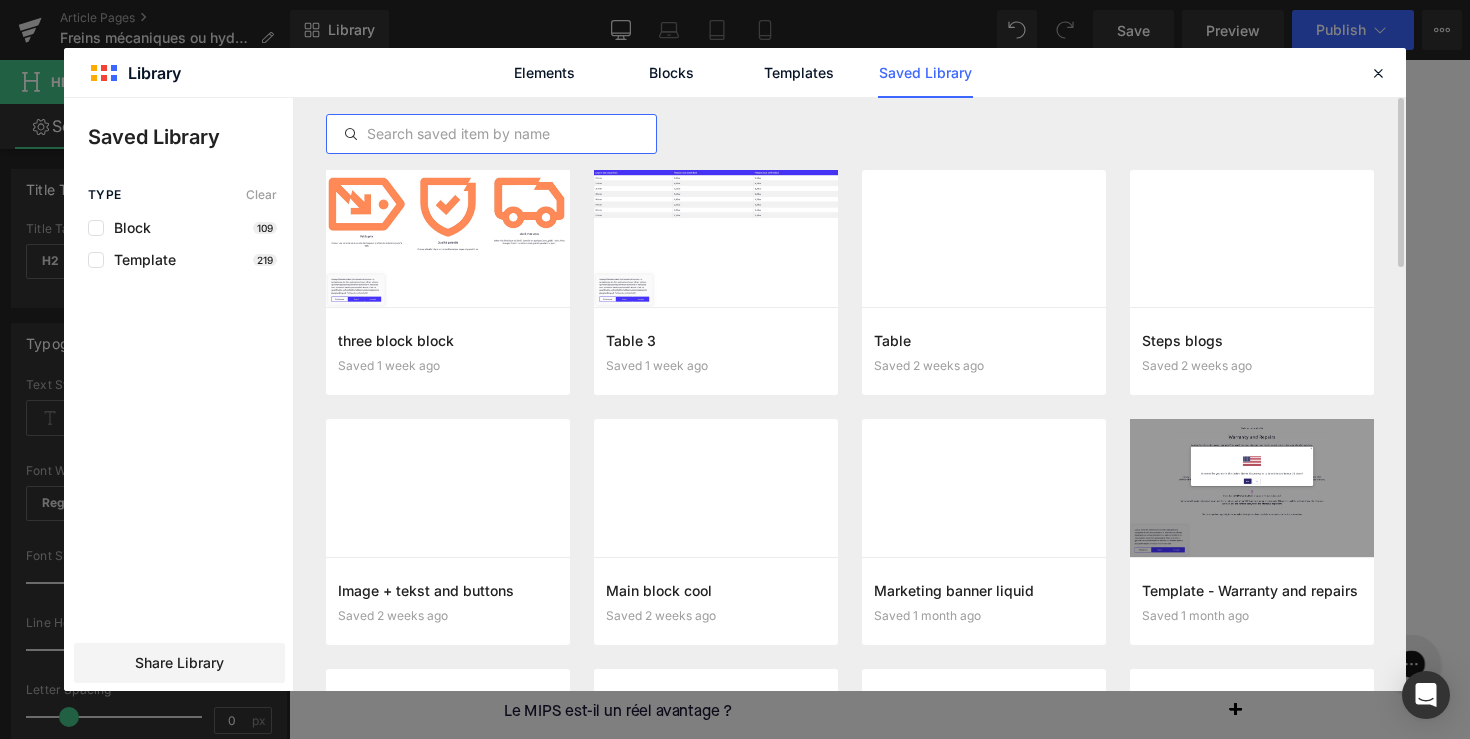click at bounding box center (491, 134) 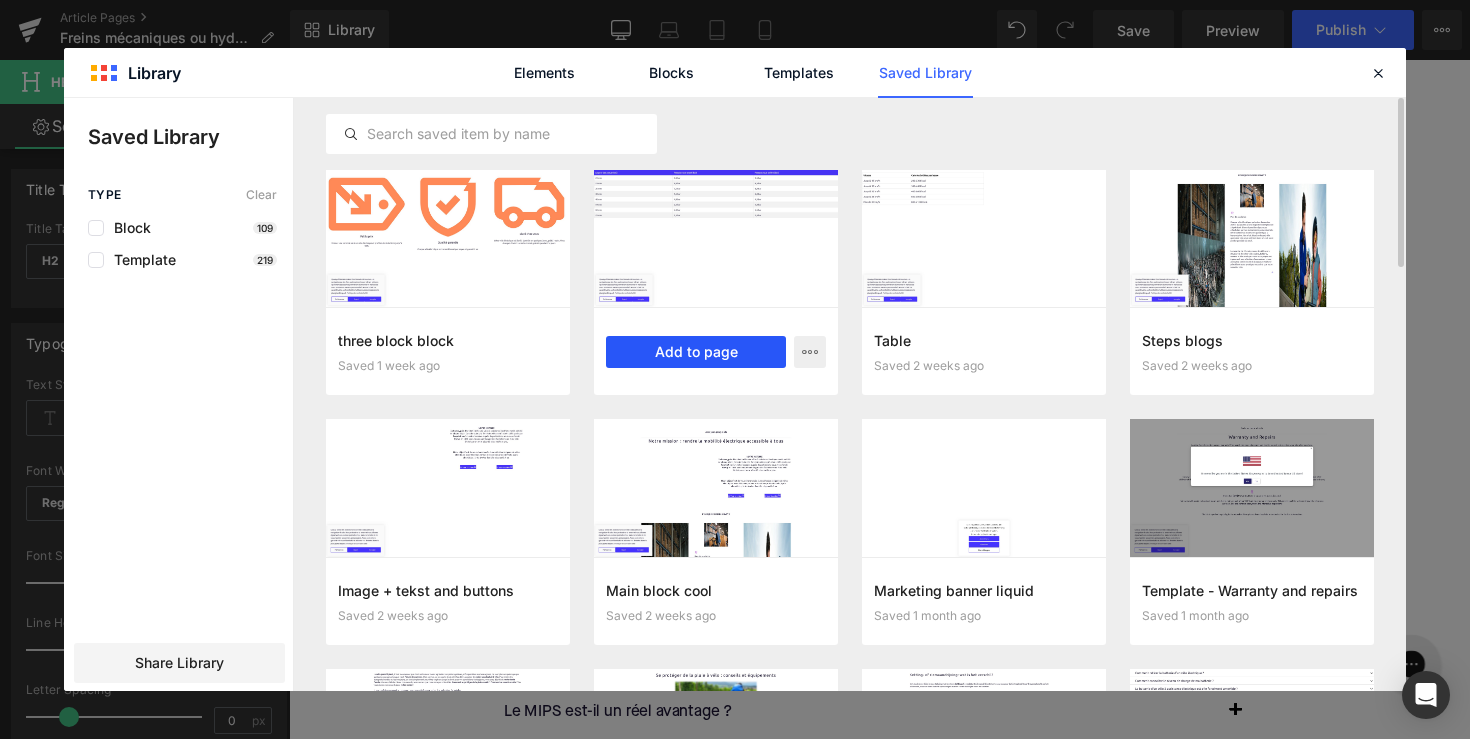 click on "Add to page" at bounding box center (696, 352) 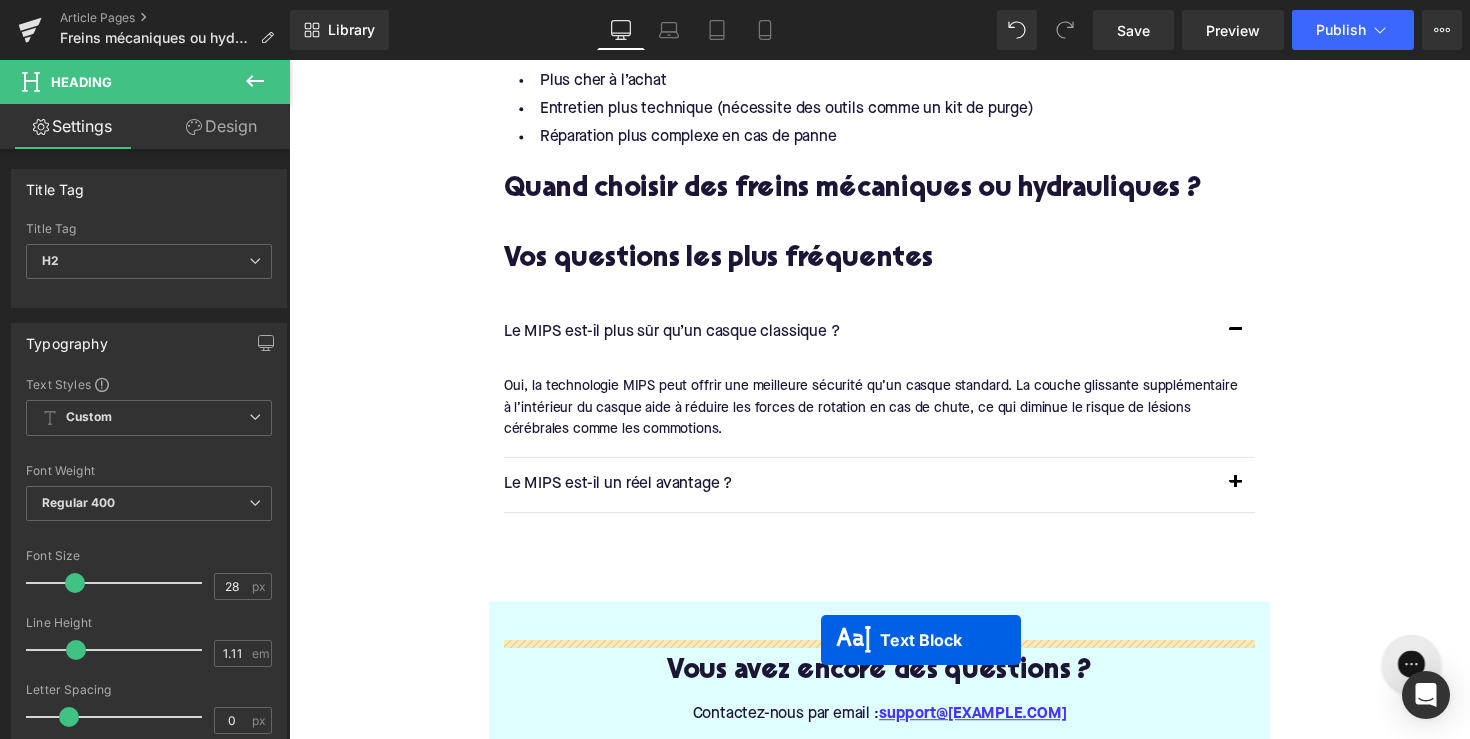 scroll, scrollTop: 2607, scrollLeft: 0, axis: vertical 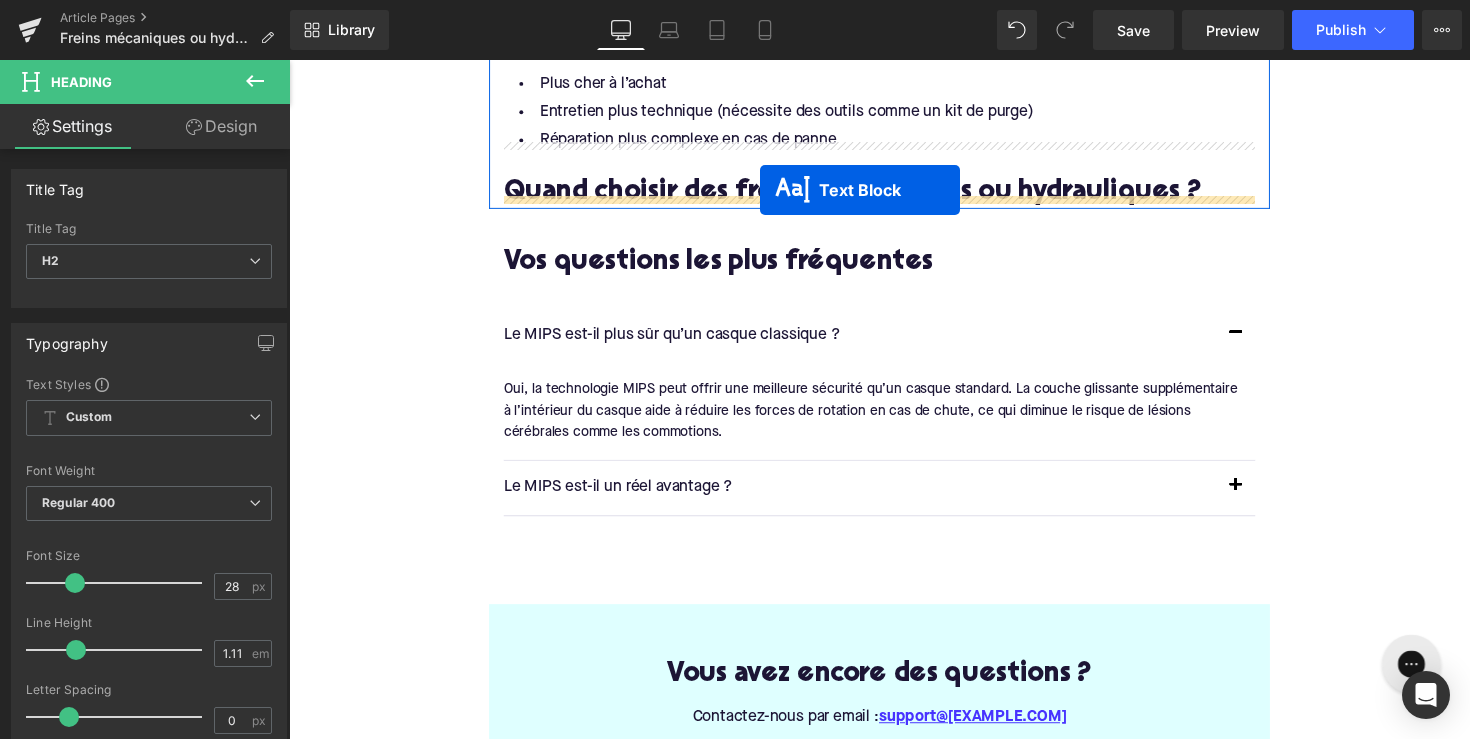 drag, startPoint x: 834, startPoint y: 664, endPoint x: 772, endPoint y: 193, distance: 475.06314 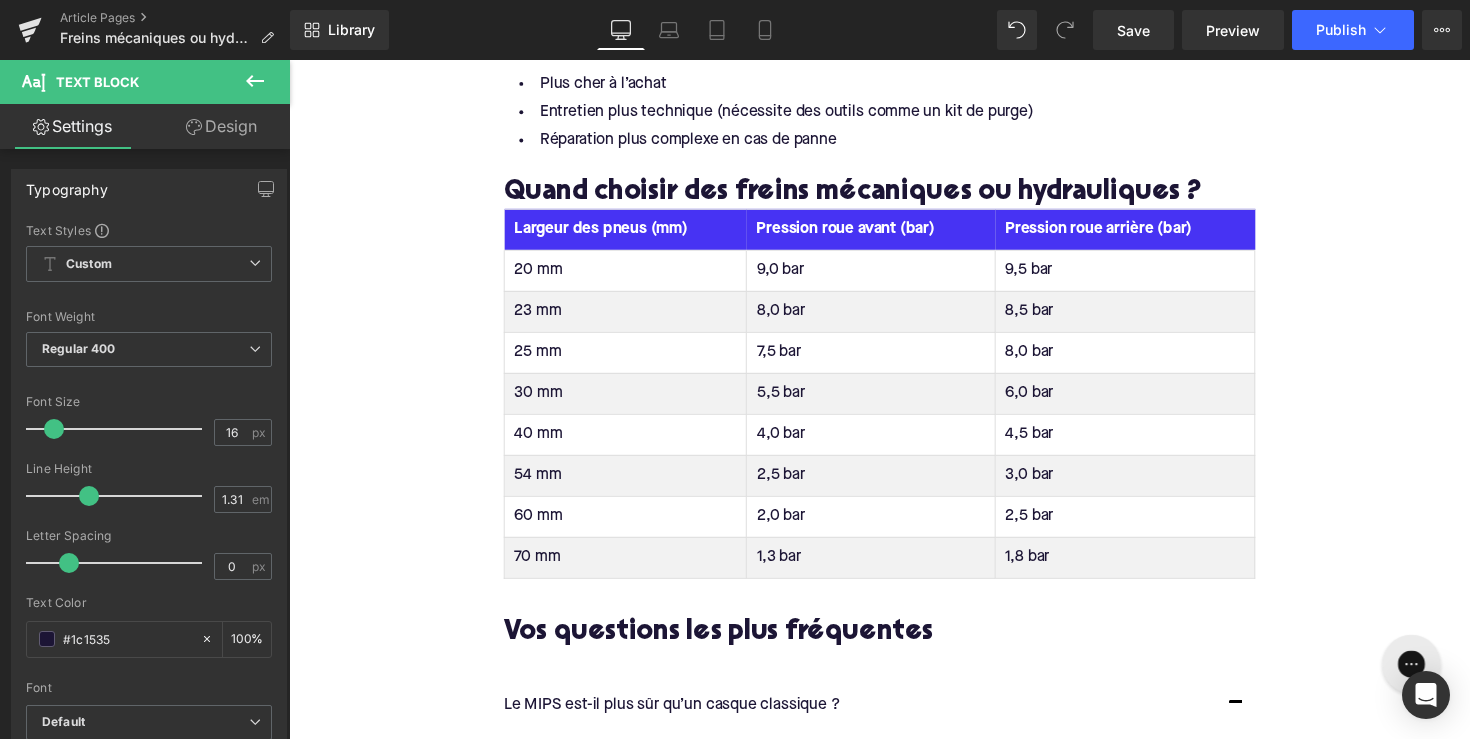 click on "Largeur des pneus (mm)" at bounding box center [634, 234] 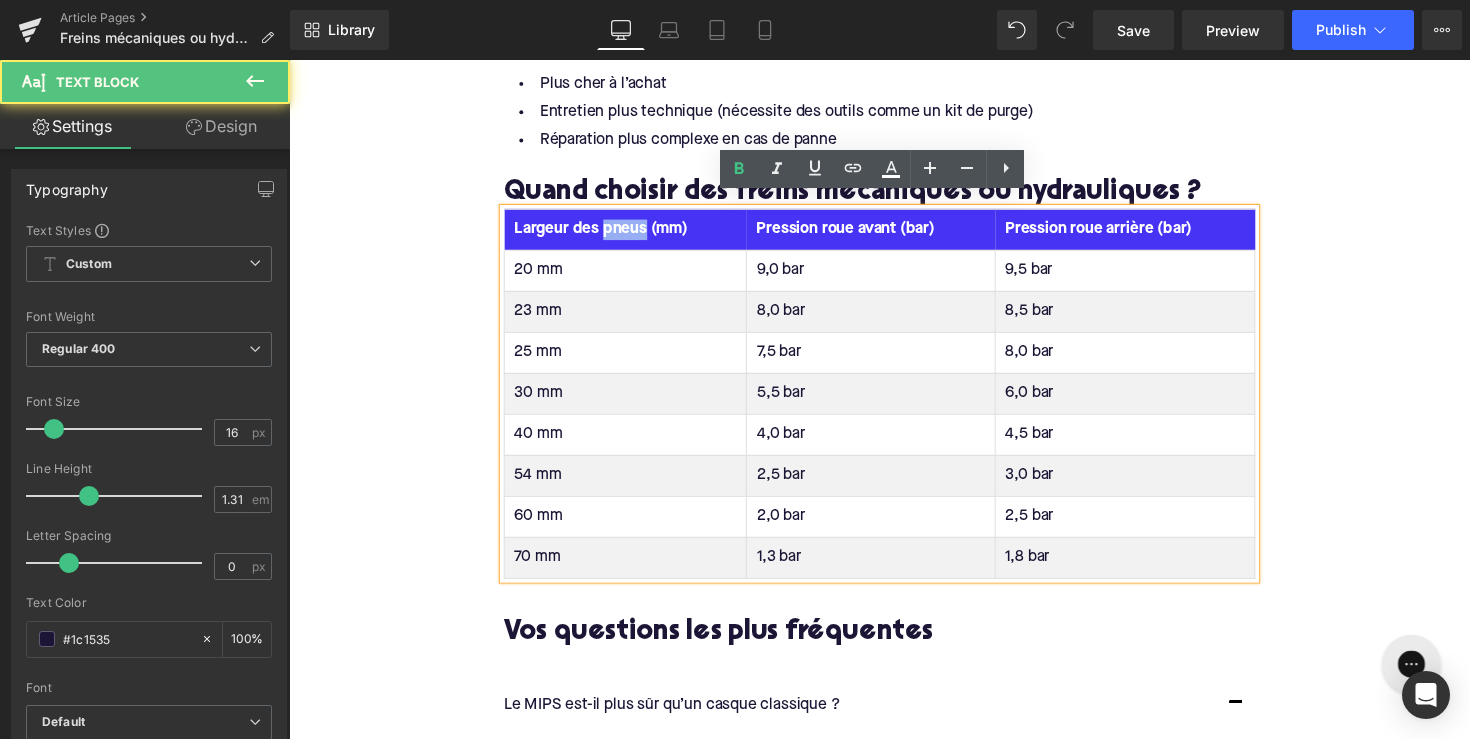click on "Largeur des pneus (mm)" at bounding box center [634, 234] 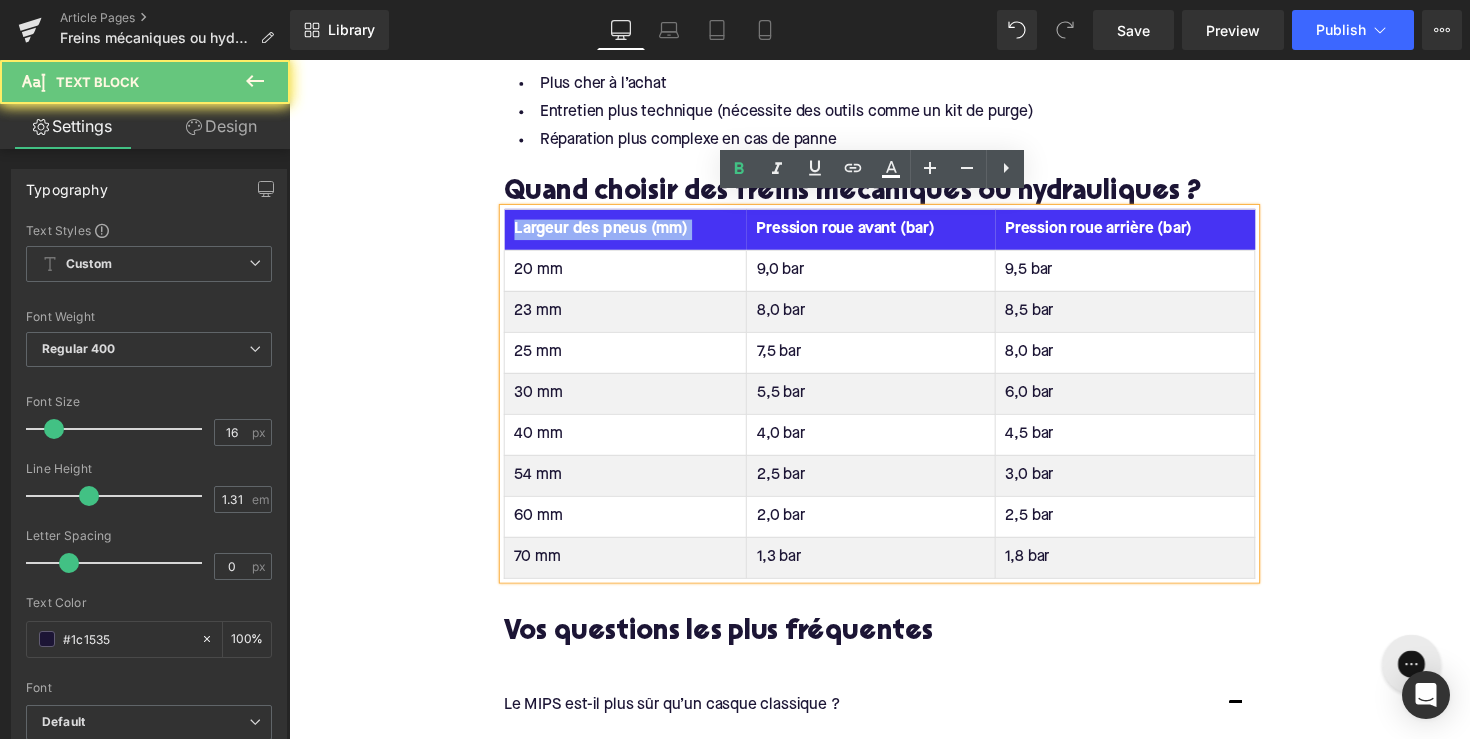 click on "Largeur des pneus (mm)" at bounding box center (634, 234) 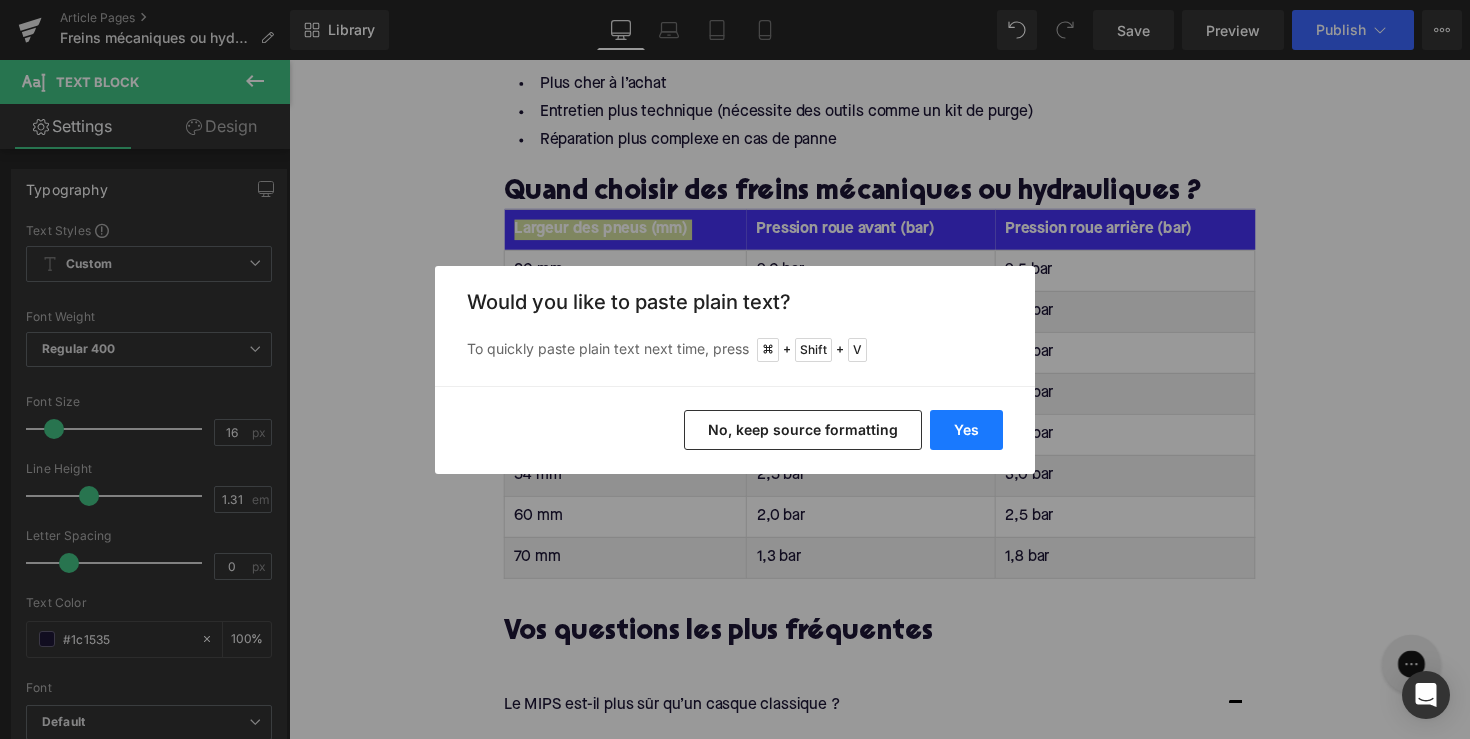 click on "Yes" at bounding box center (966, 430) 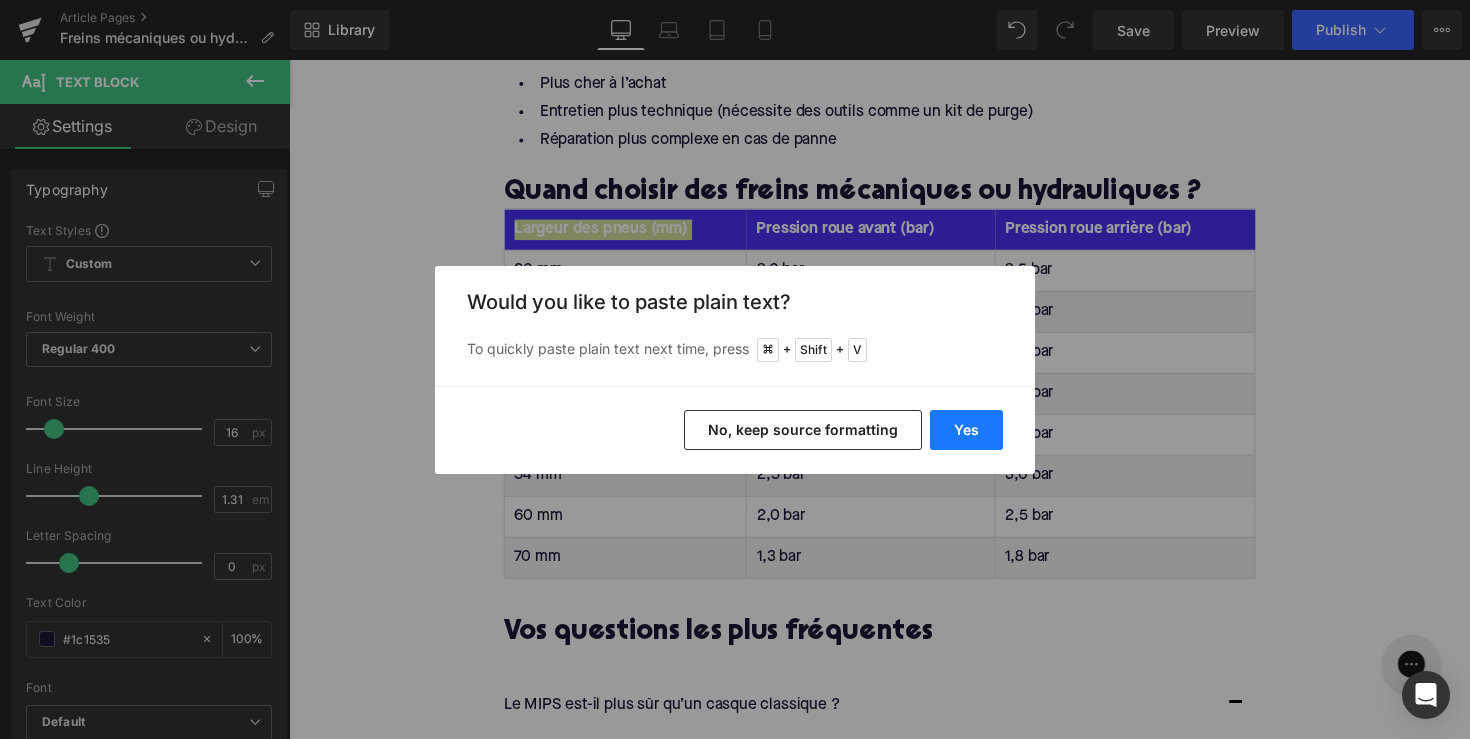 type 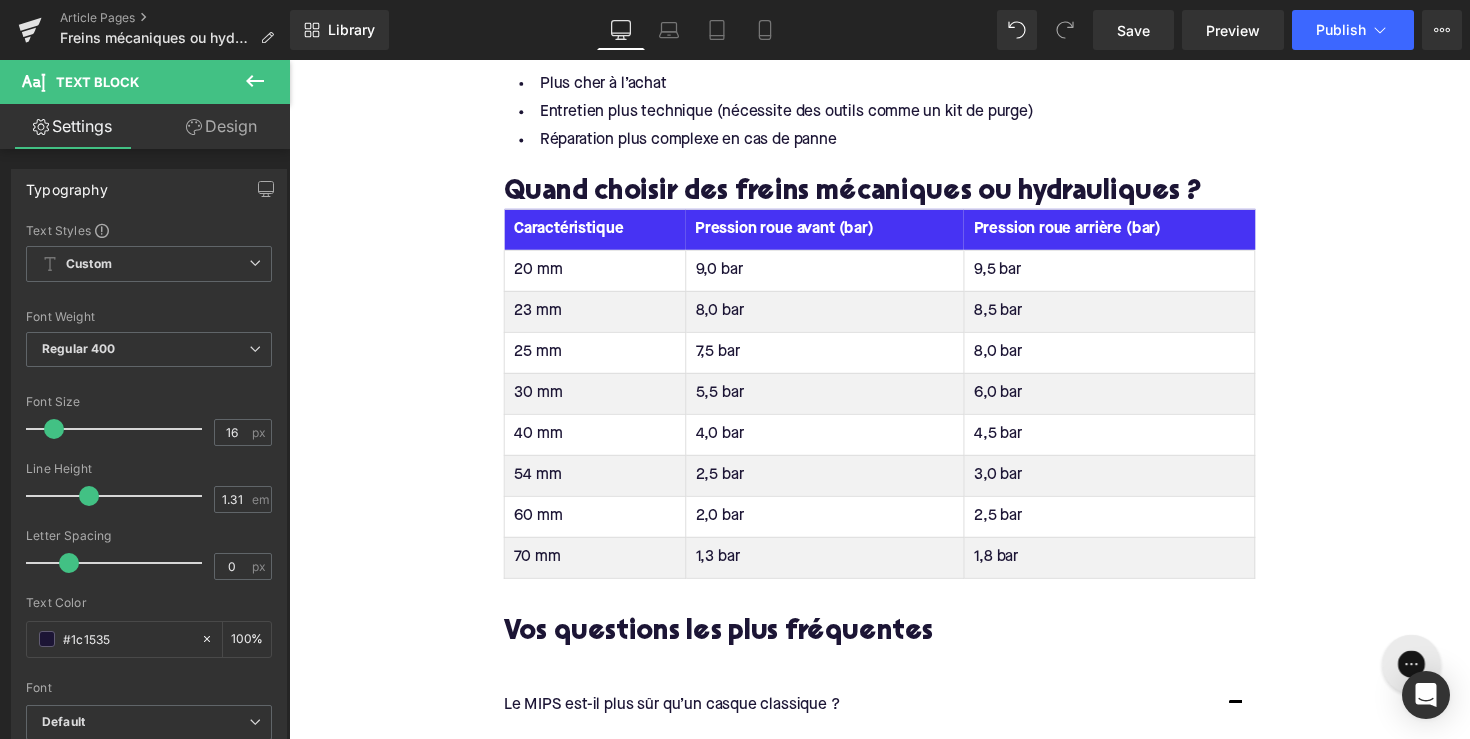 click on "Pression roue avant (bar)" at bounding box center [837, 234] 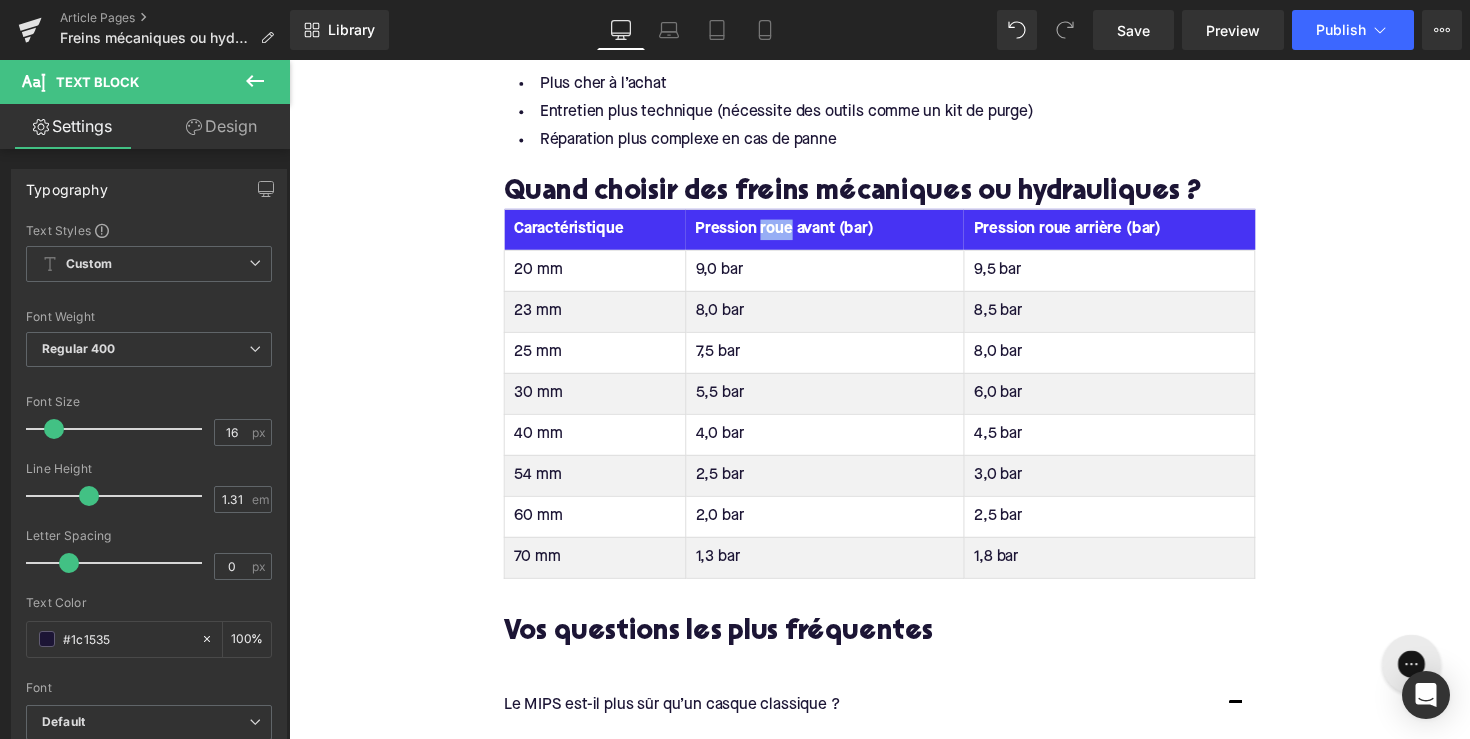 click on "Pression roue avant (bar)" at bounding box center (837, 234) 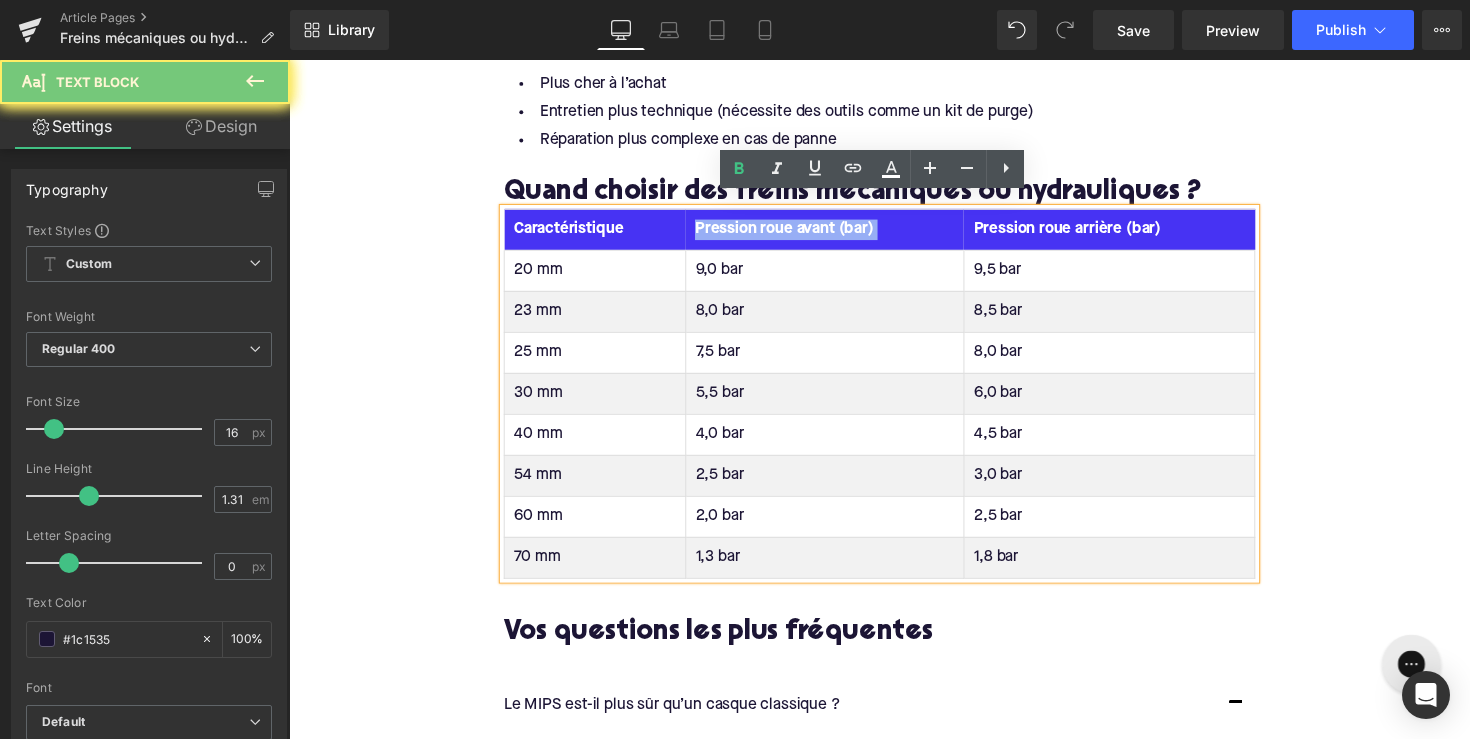 click on "Pression roue avant (bar)" at bounding box center [837, 234] 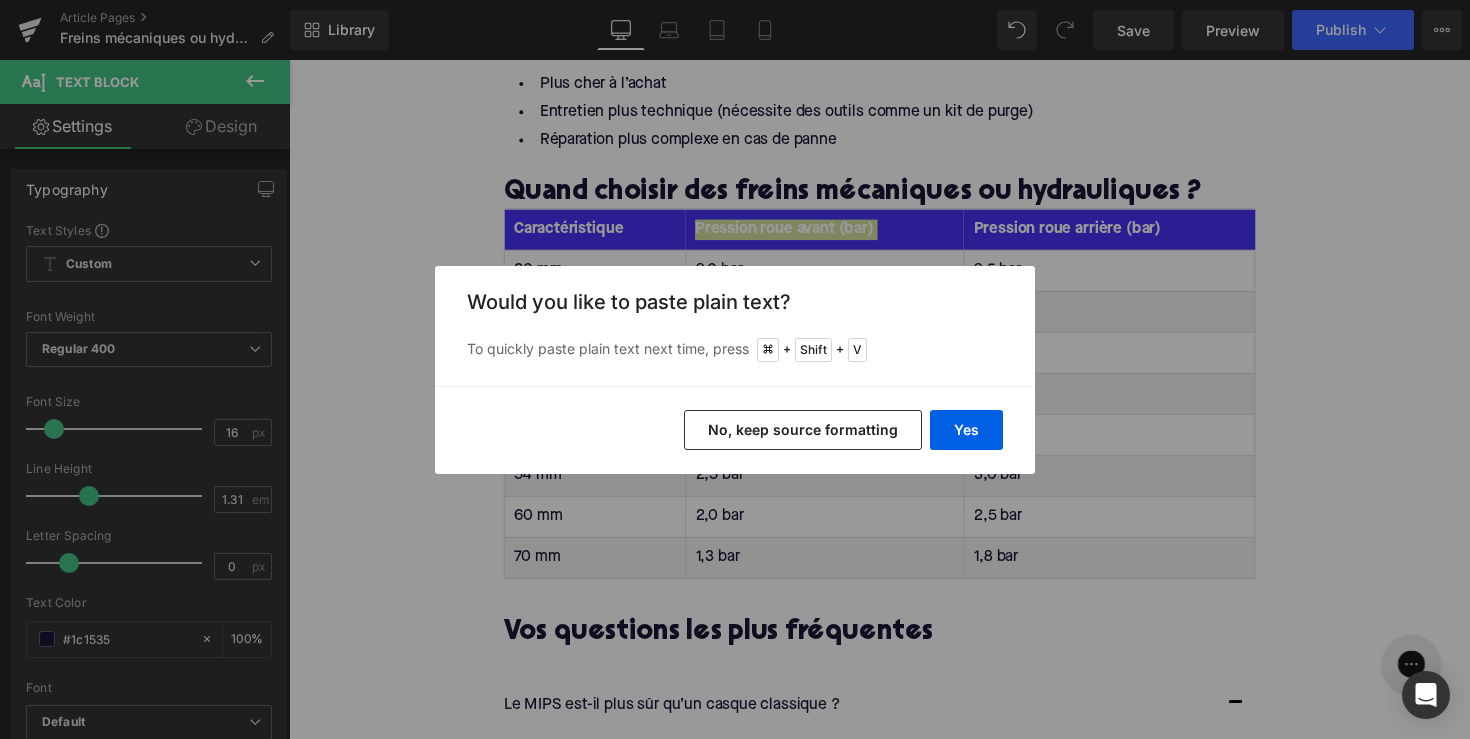 click on "Yes No, keep source formatting" at bounding box center [735, 430] 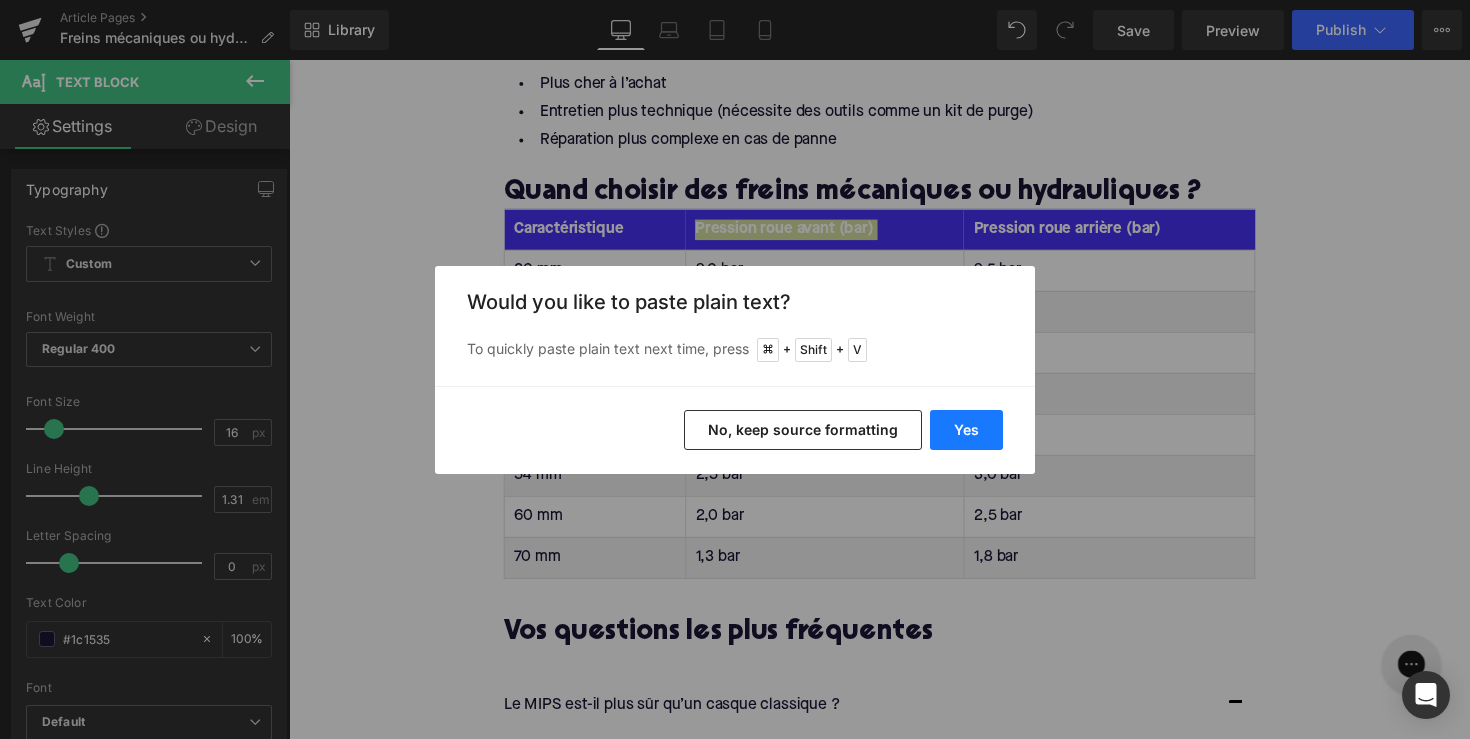 click on "Yes" at bounding box center (966, 430) 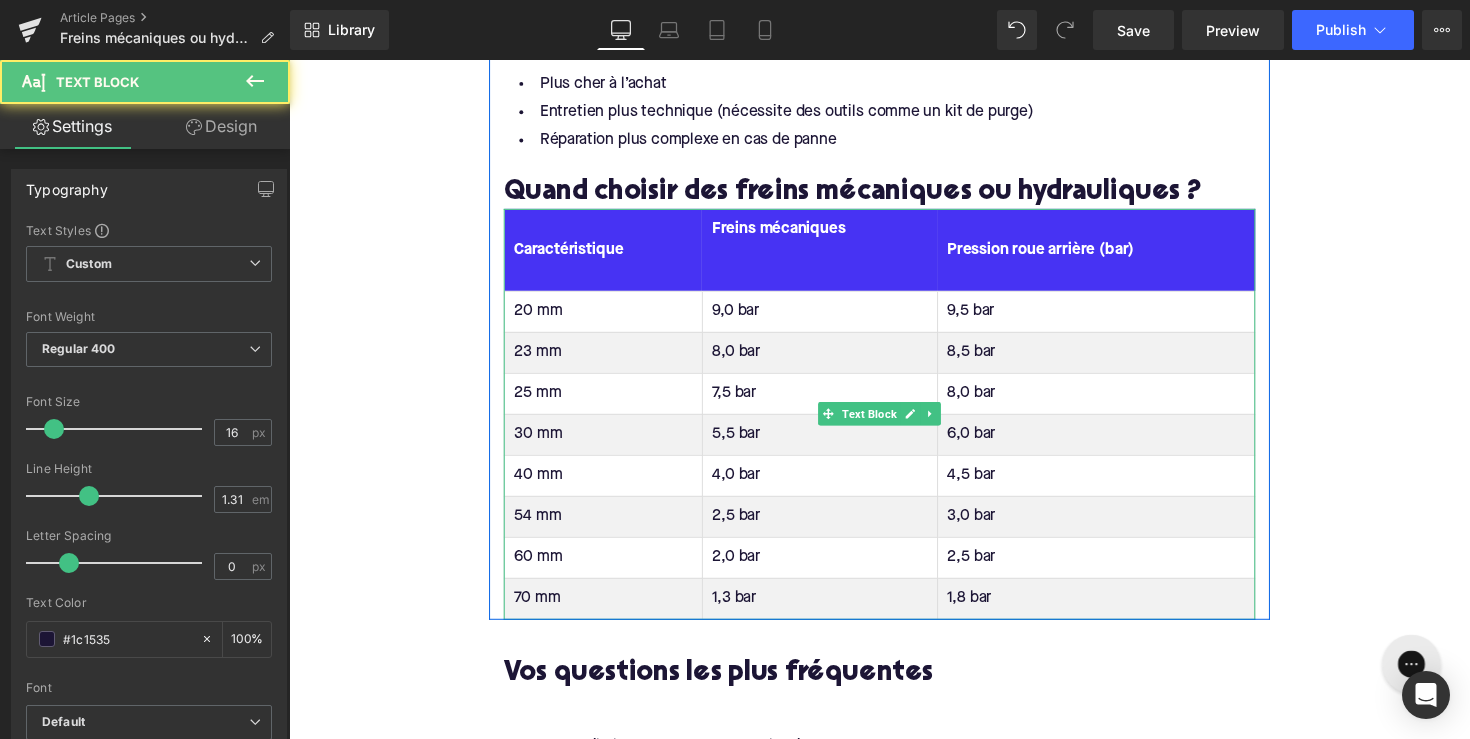 click on "Freins mécaniques" at bounding box center (832, 255) 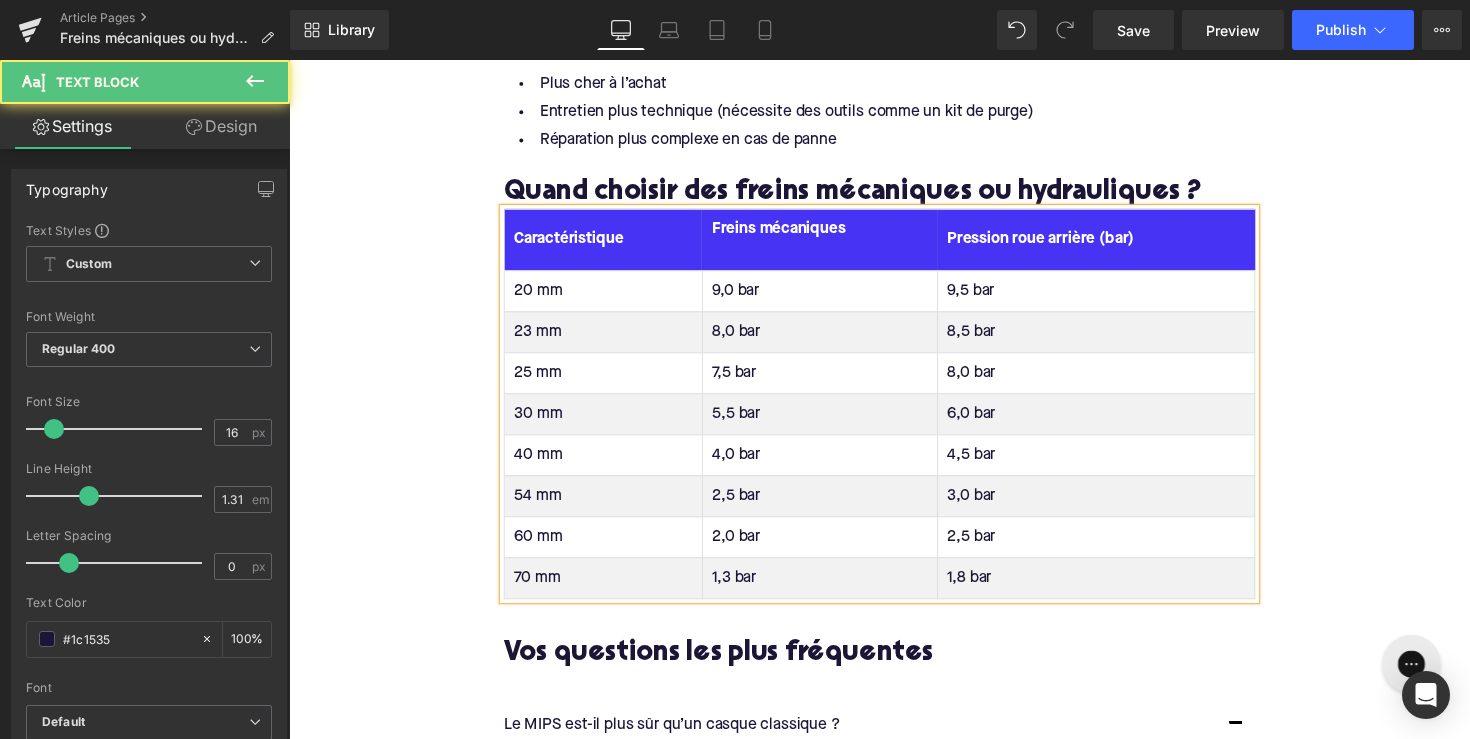 click on "Freins mécaniques" at bounding box center (832, 244) 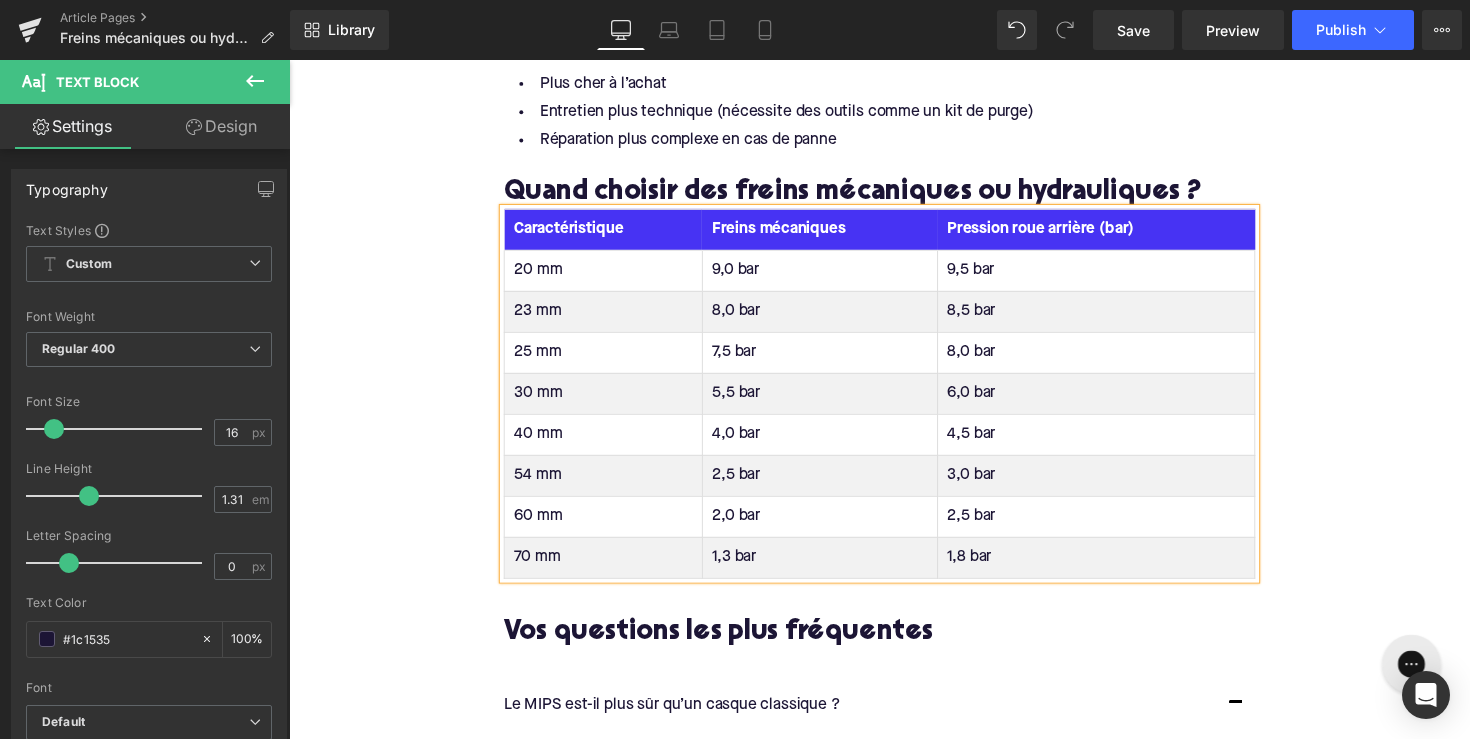 click on "Pression roue arrière (bar)" at bounding box center [1115, 234] 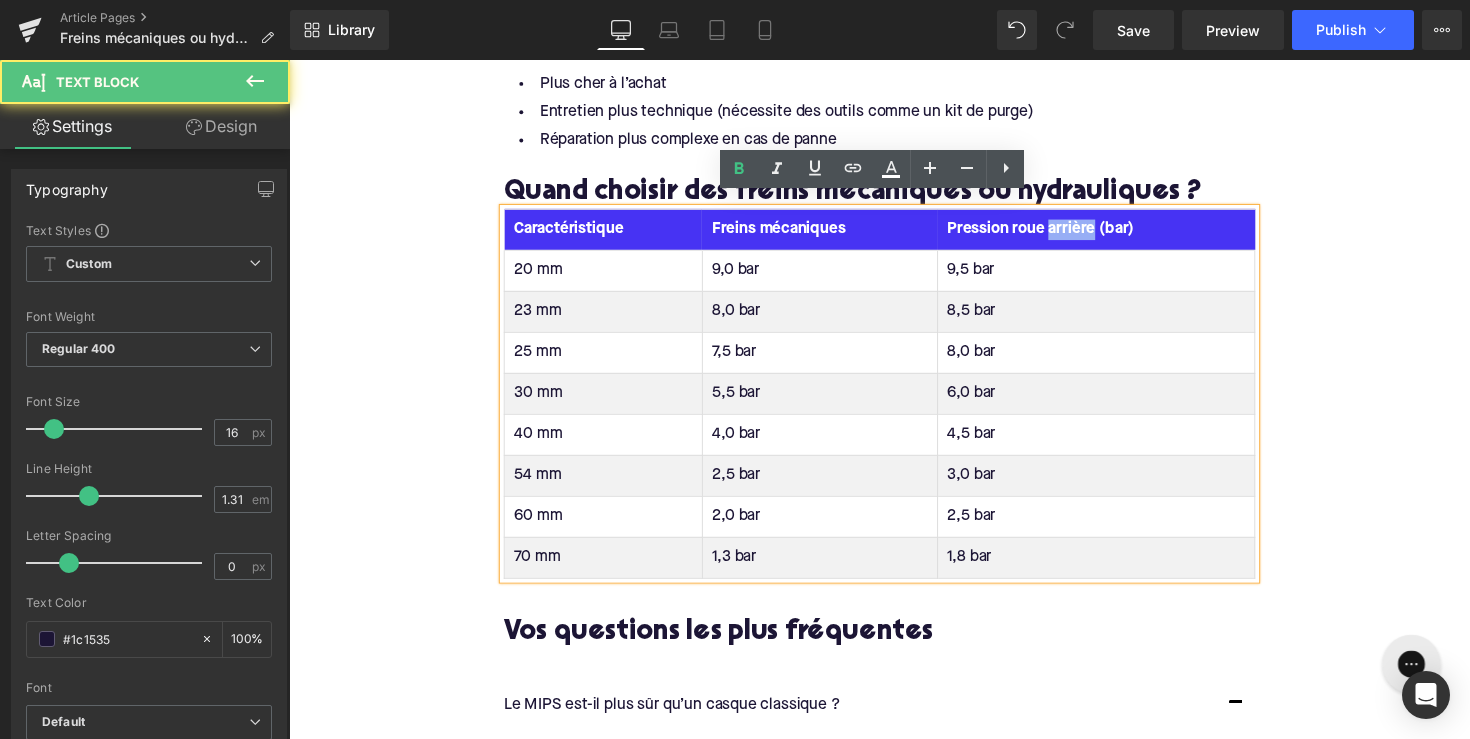 click on "Pression roue arrière (bar)" at bounding box center (1115, 234) 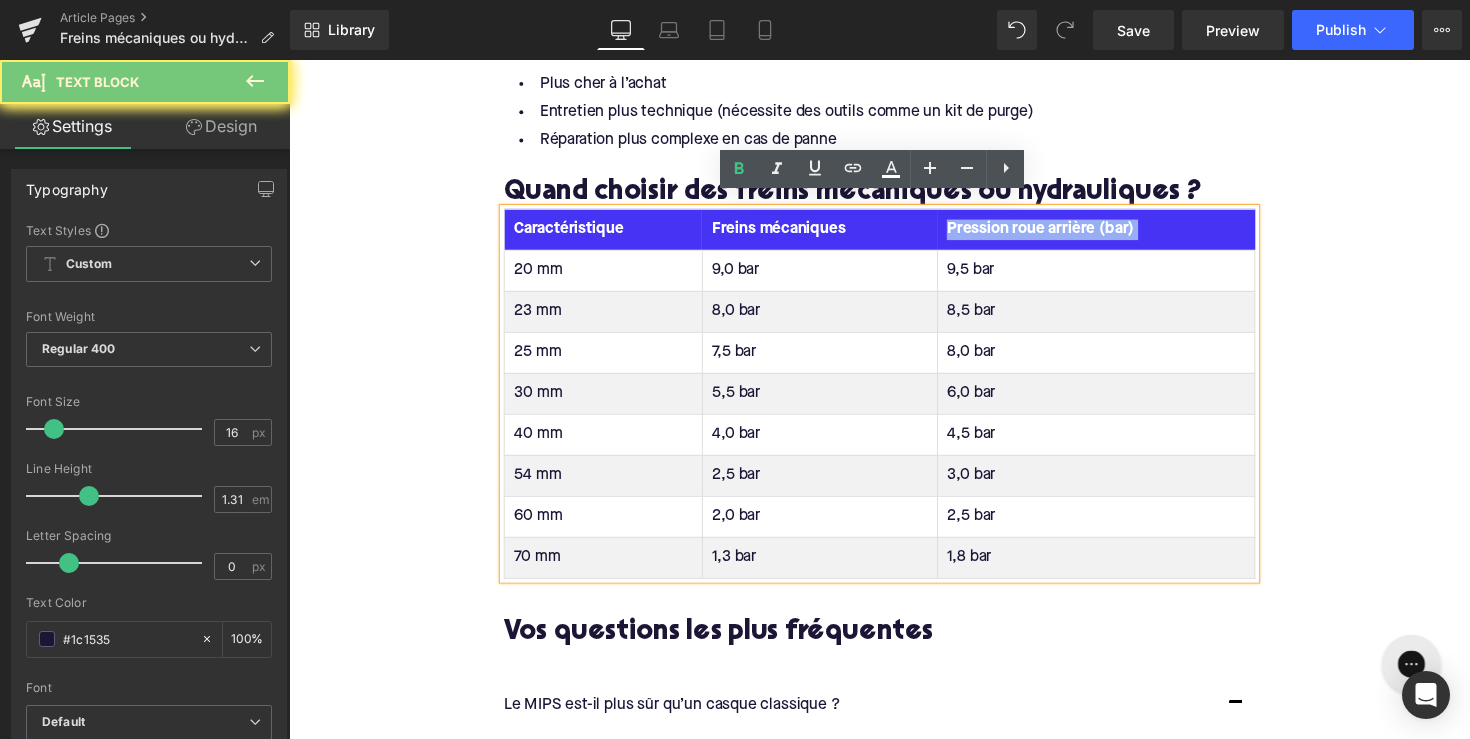 click on "Pression roue arrière (bar)" at bounding box center (1115, 234) 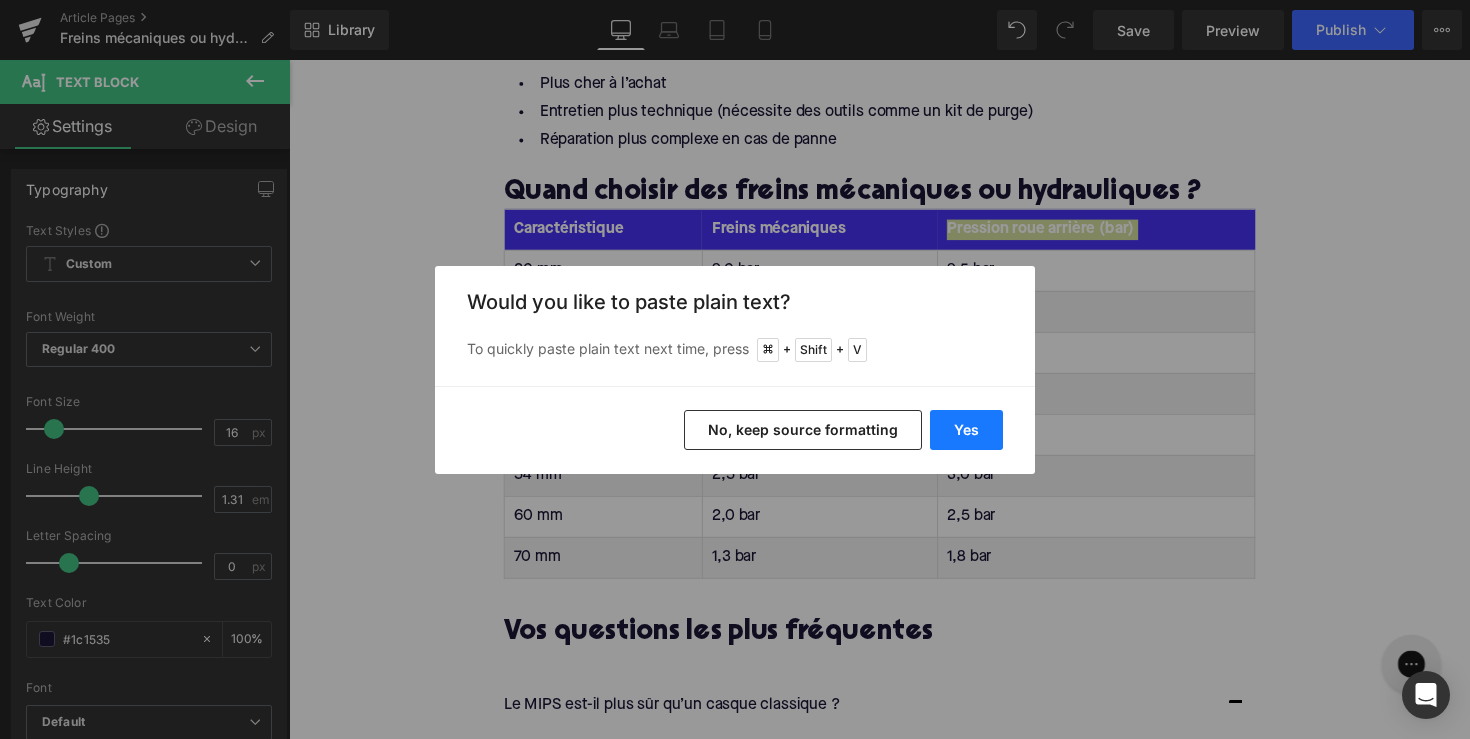 drag, startPoint x: 957, startPoint y: 431, endPoint x: 698, endPoint y: 282, distance: 298.80093 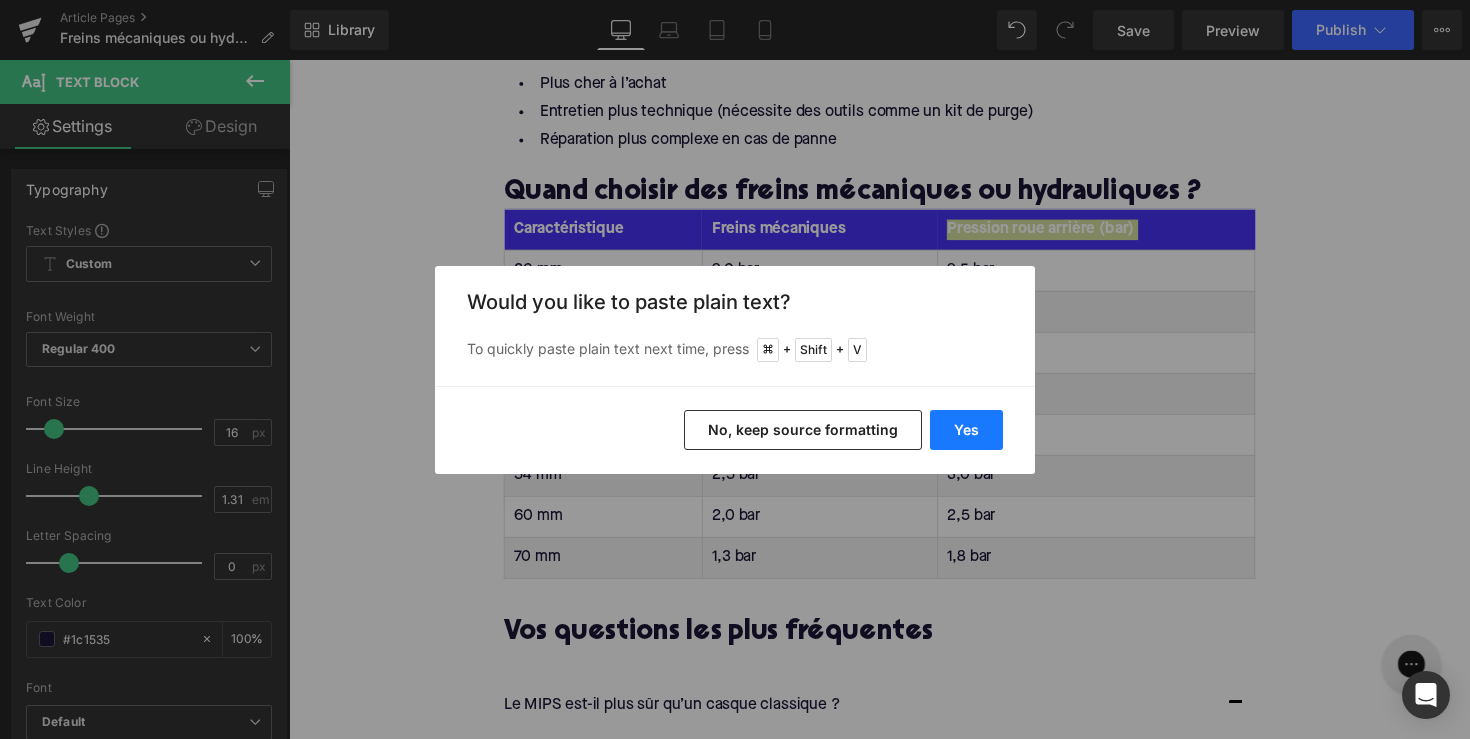 click on "Yes" at bounding box center [966, 430] 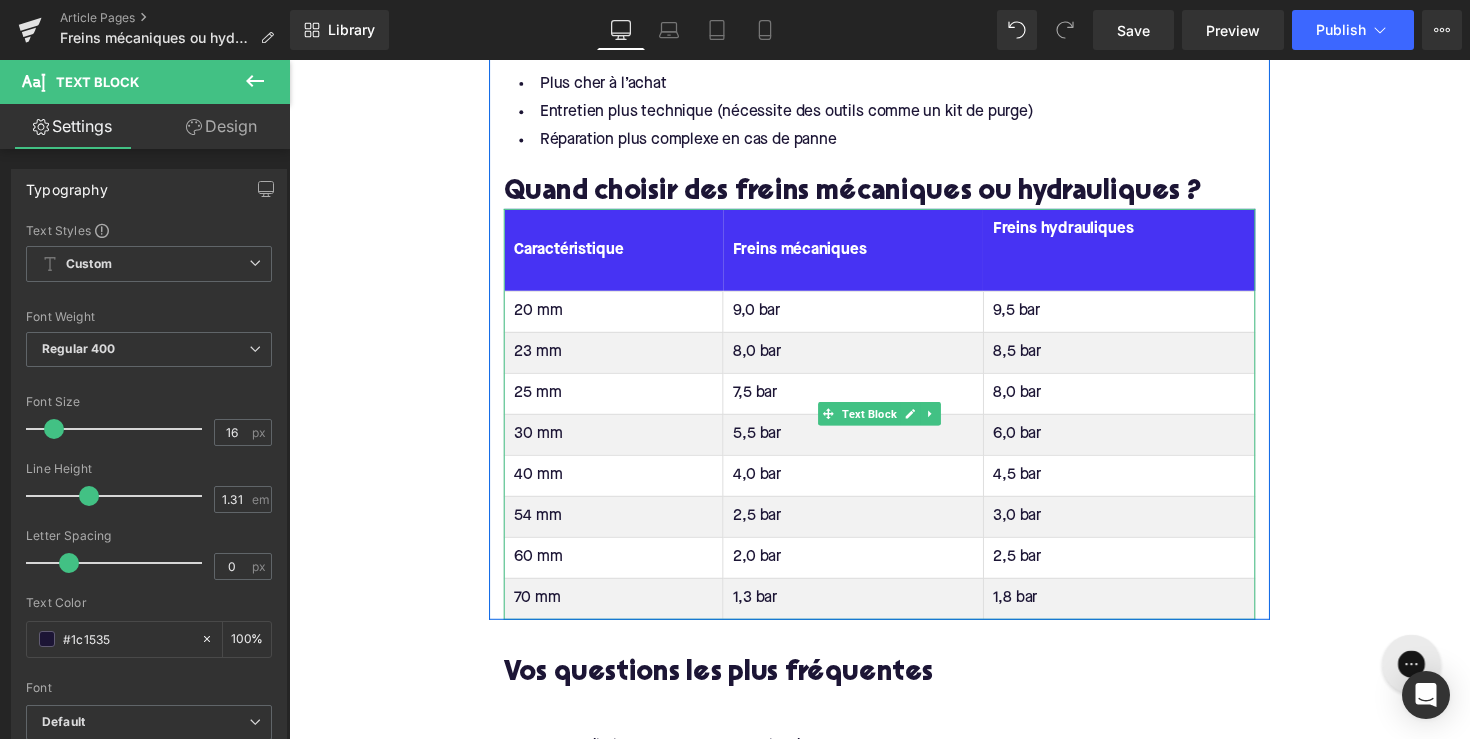 click on "Freins hydrauliques" at bounding box center (1139, 255) 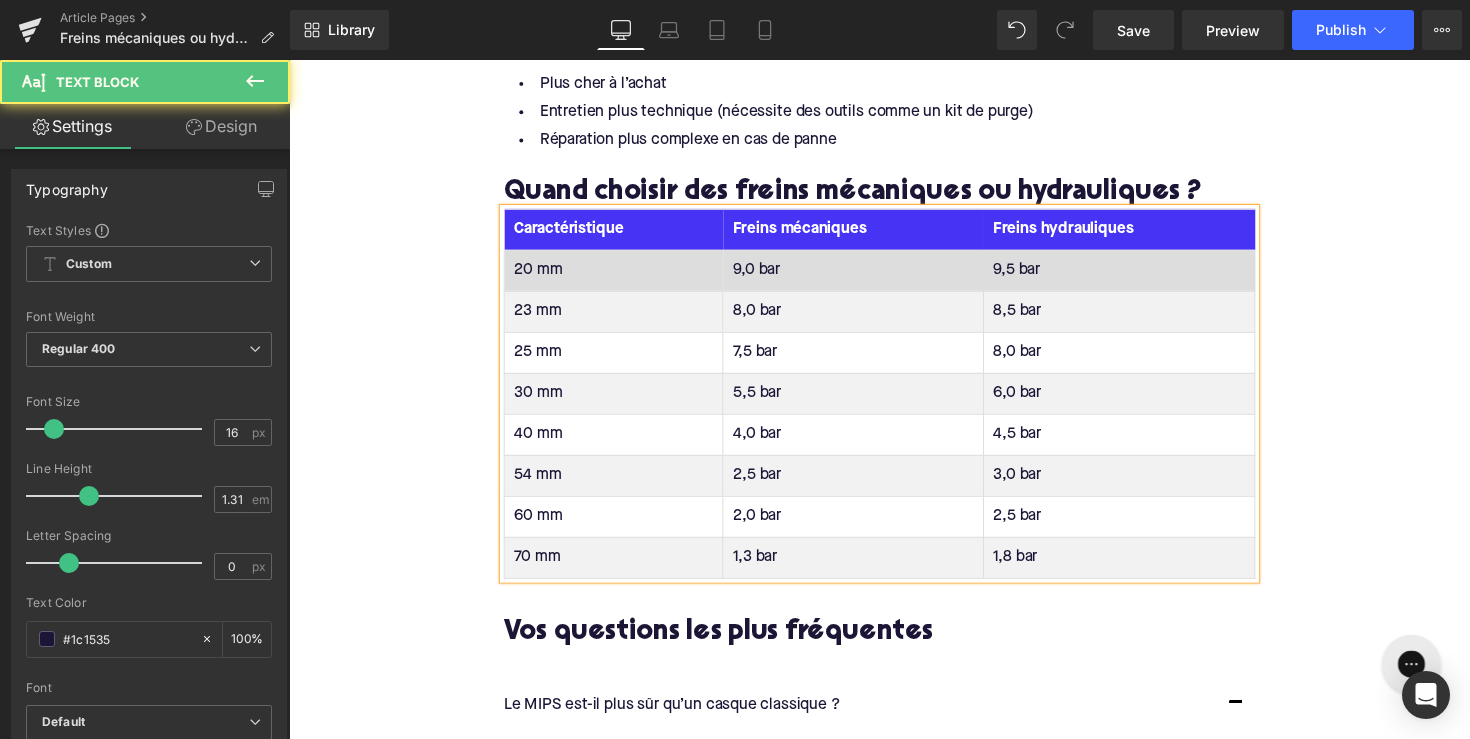 click on "20 mm" at bounding box center [622, 276] 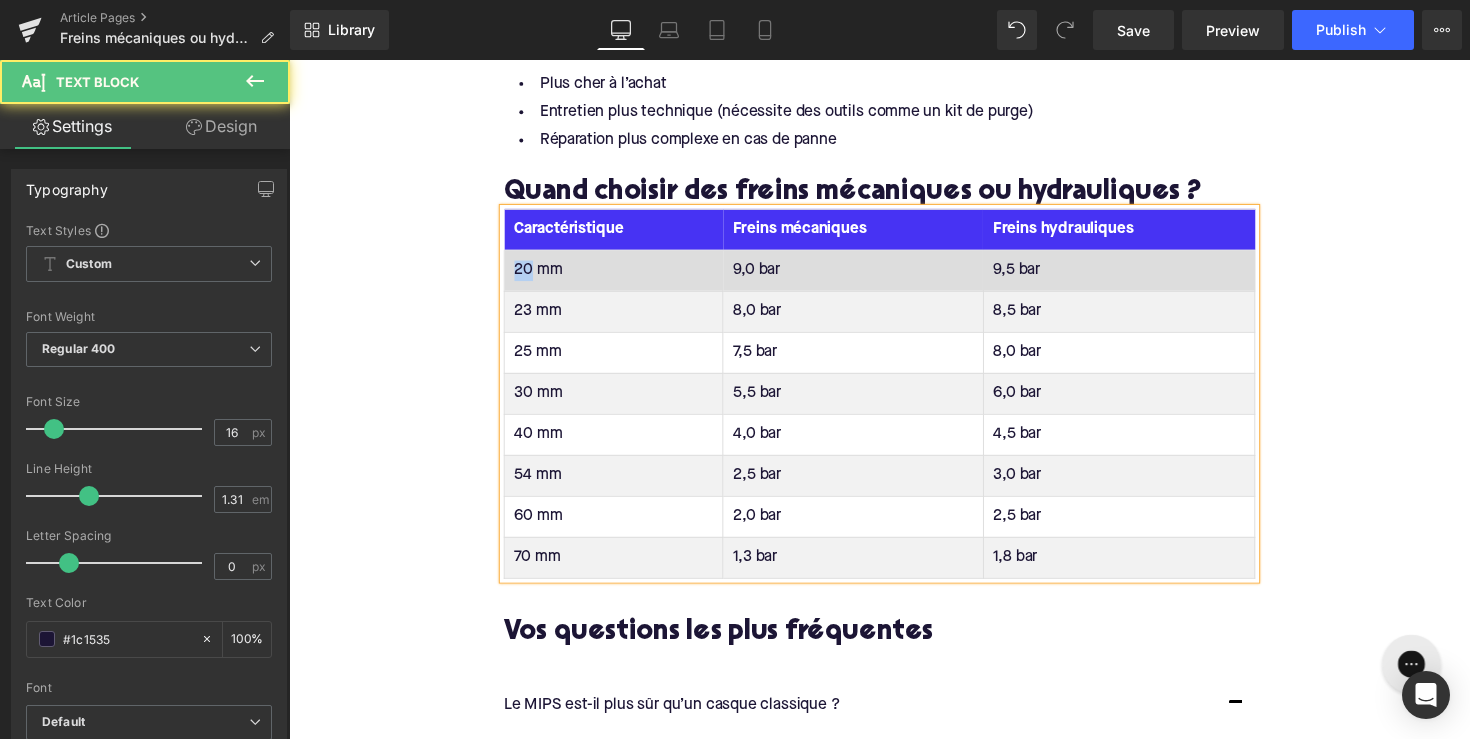 click on "20 mm" at bounding box center (622, 276) 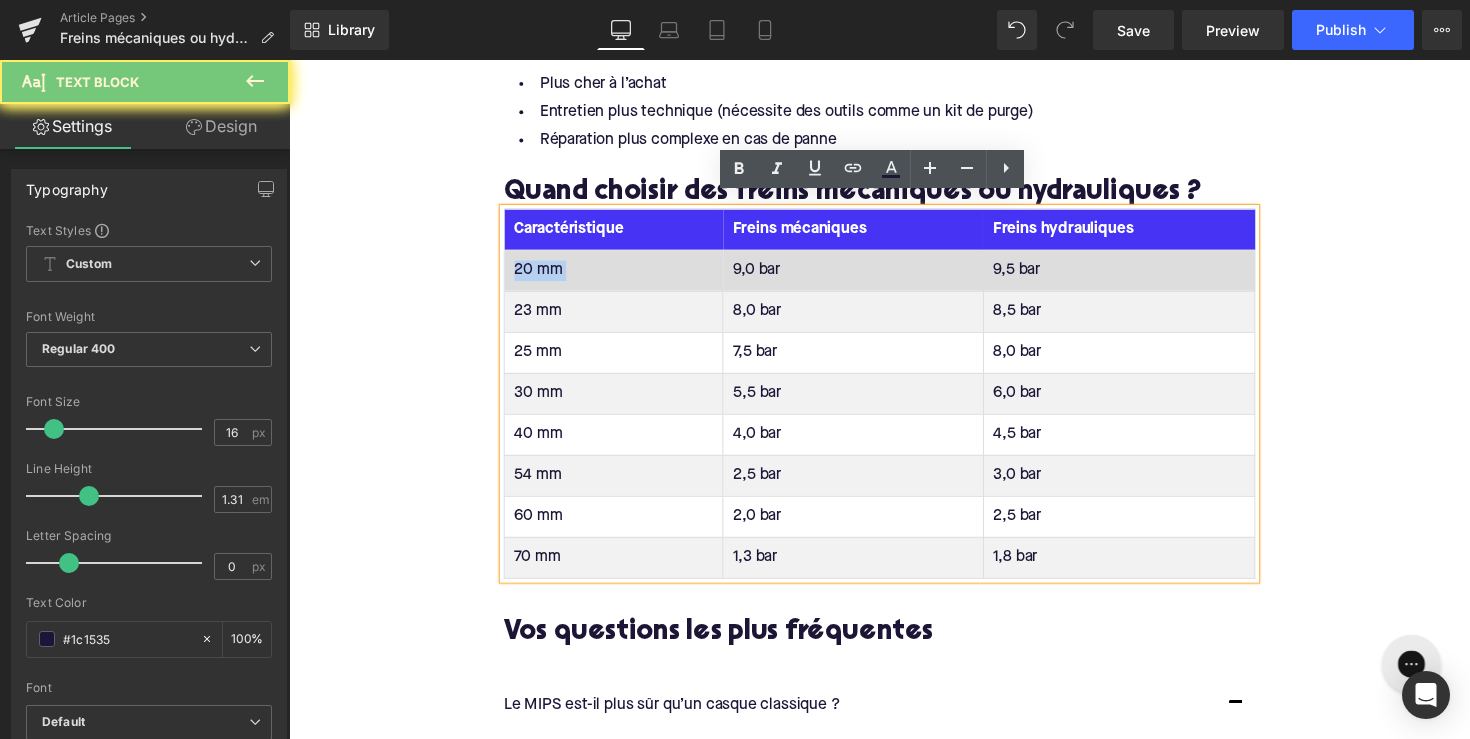 click on "20 mm" at bounding box center (622, 276) 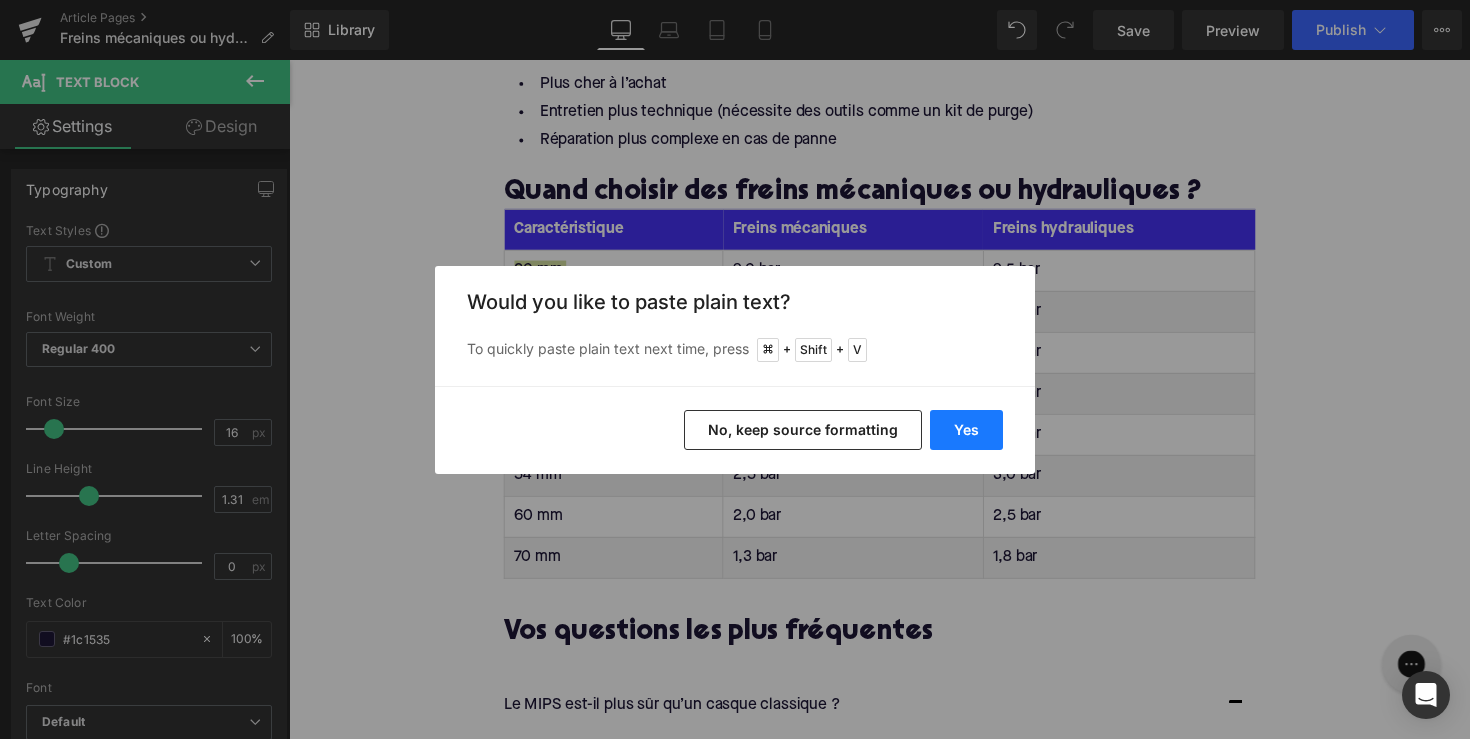 drag, startPoint x: 953, startPoint y: 415, endPoint x: 673, endPoint y: 363, distance: 284.78763 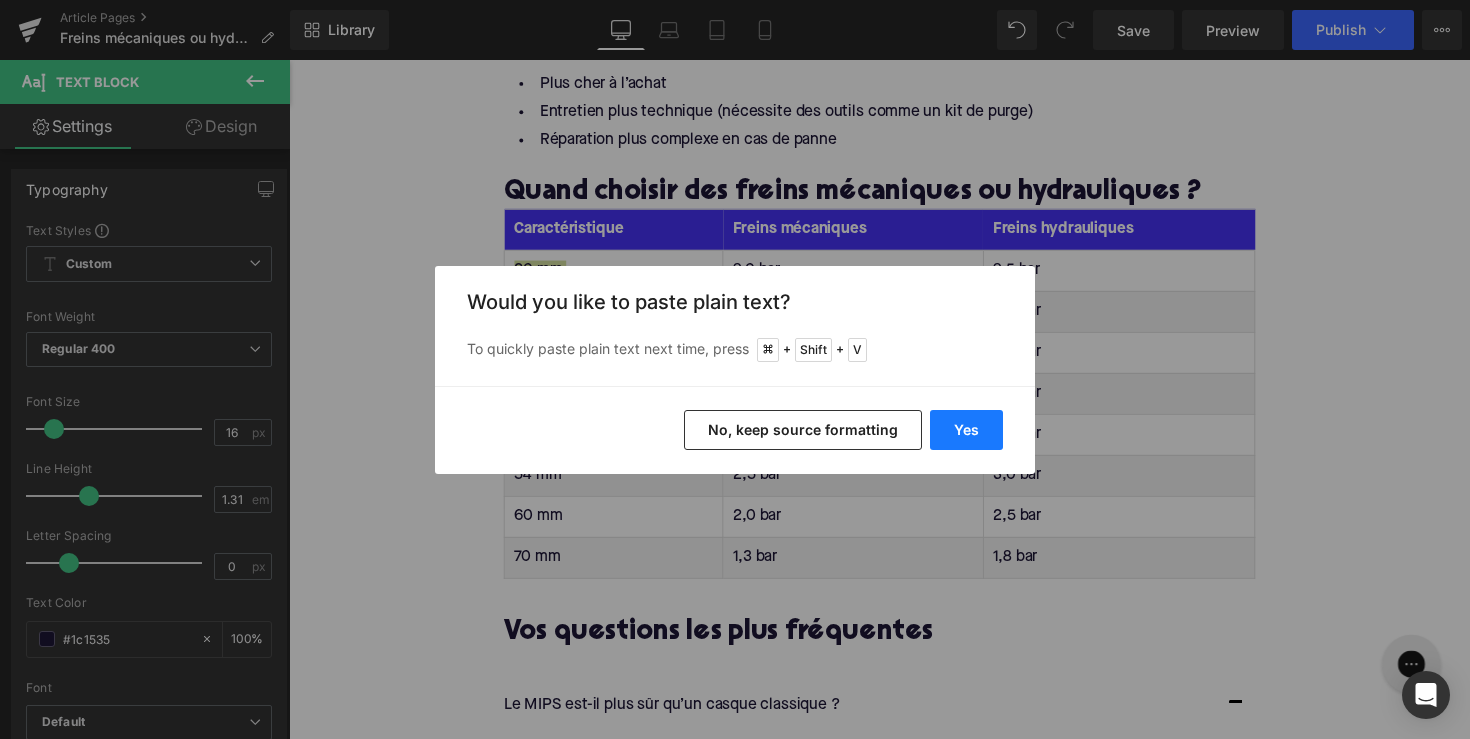 click on "Yes" at bounding box center (966, 430) 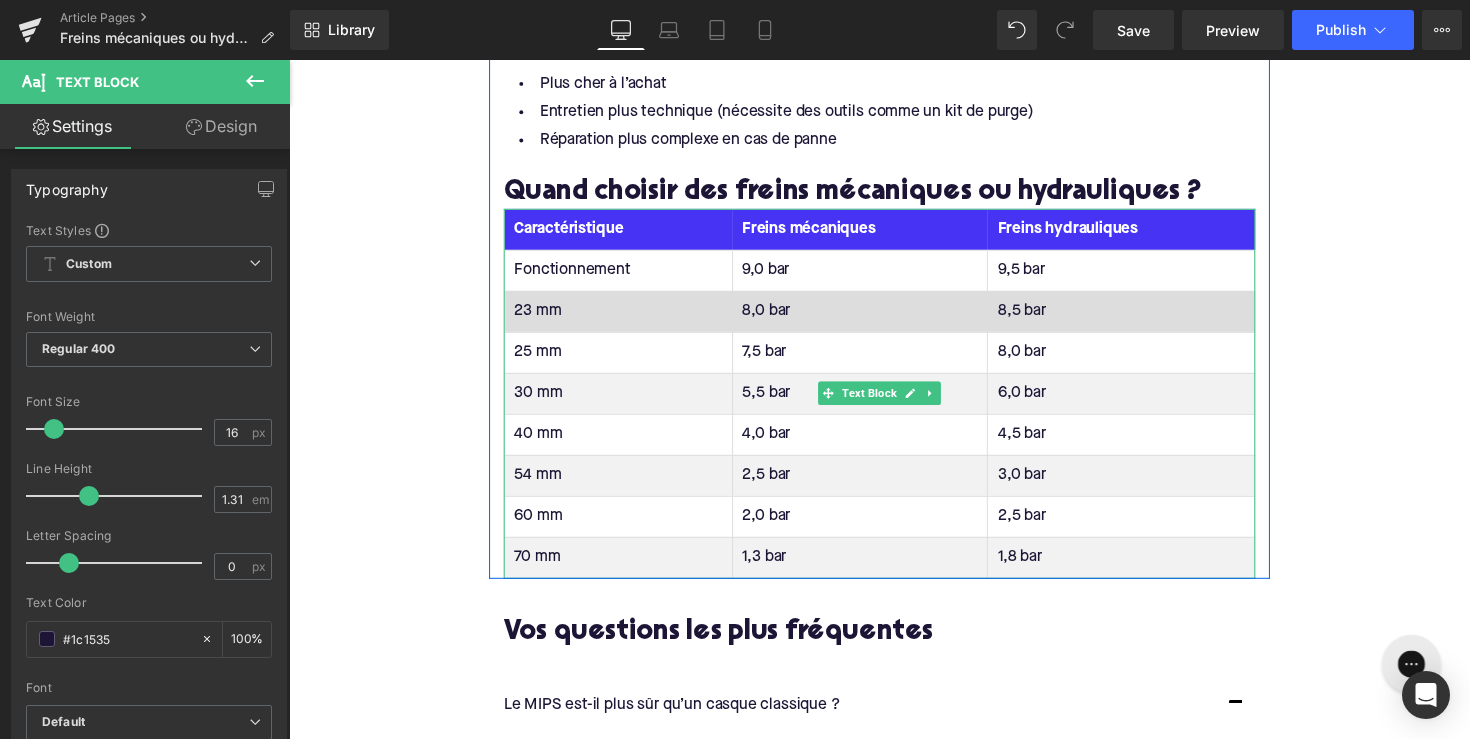 click on "23 mm" at bounding box center (627, 318) 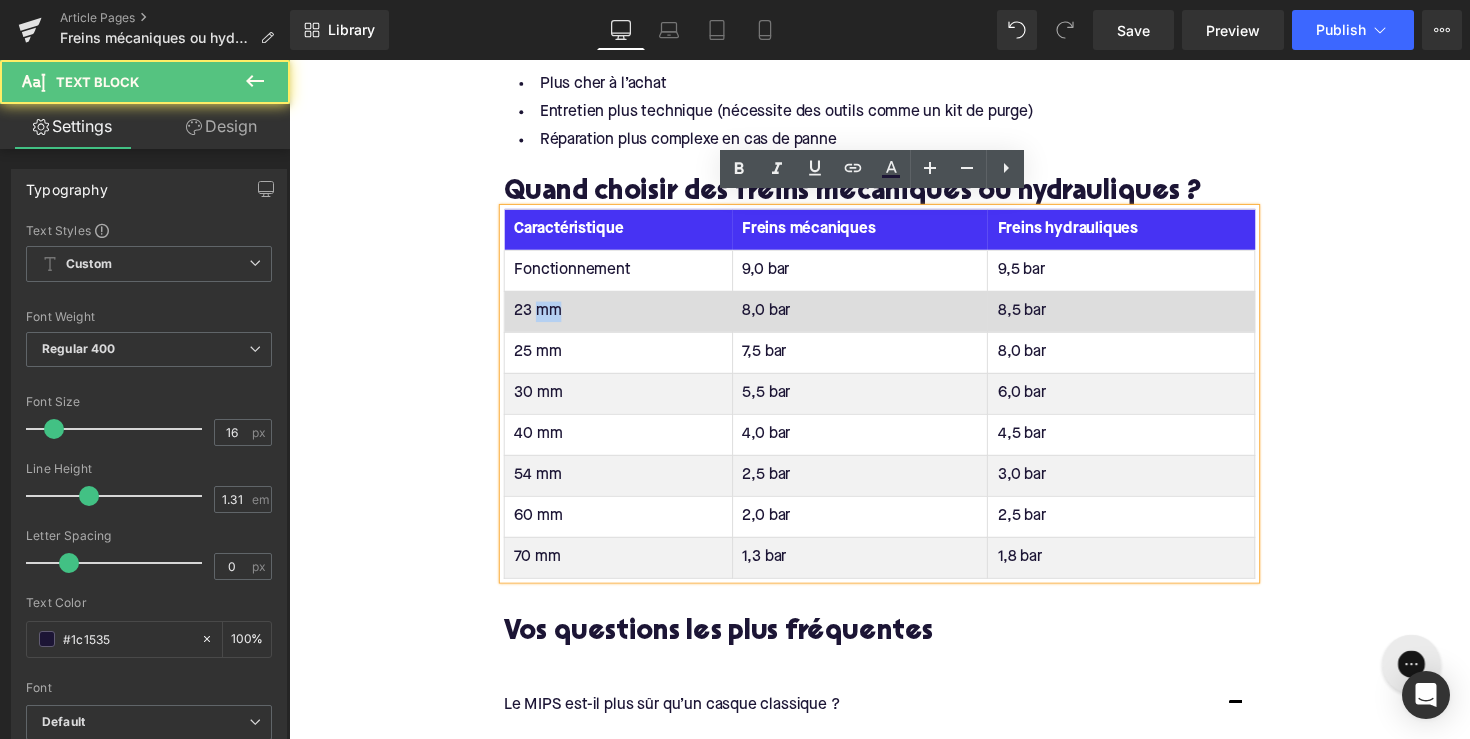 click on "23 mm" at bounding box center [627, 318] 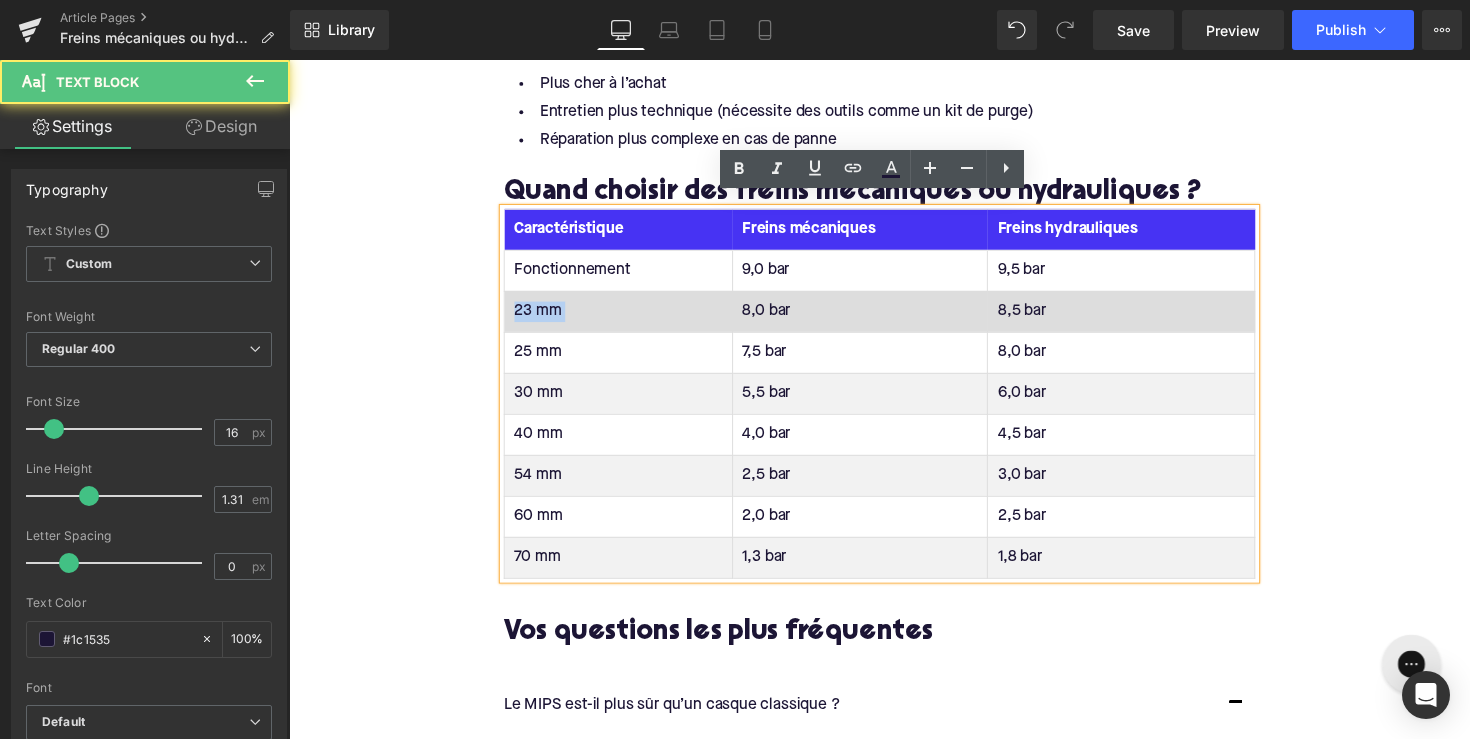 click on "23 mm" at bounding box center [627, 318] 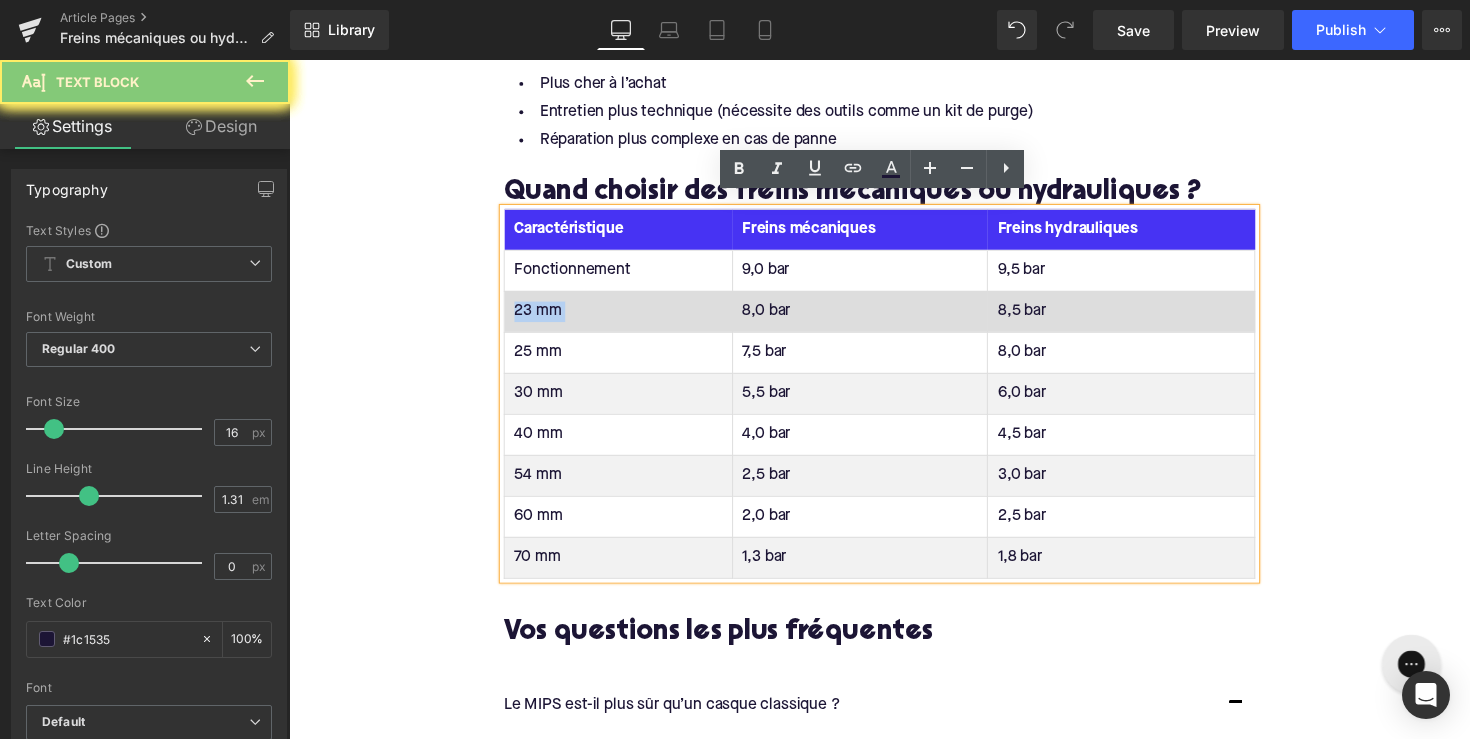 click on "23 mm" at bounding box center (627, 318) 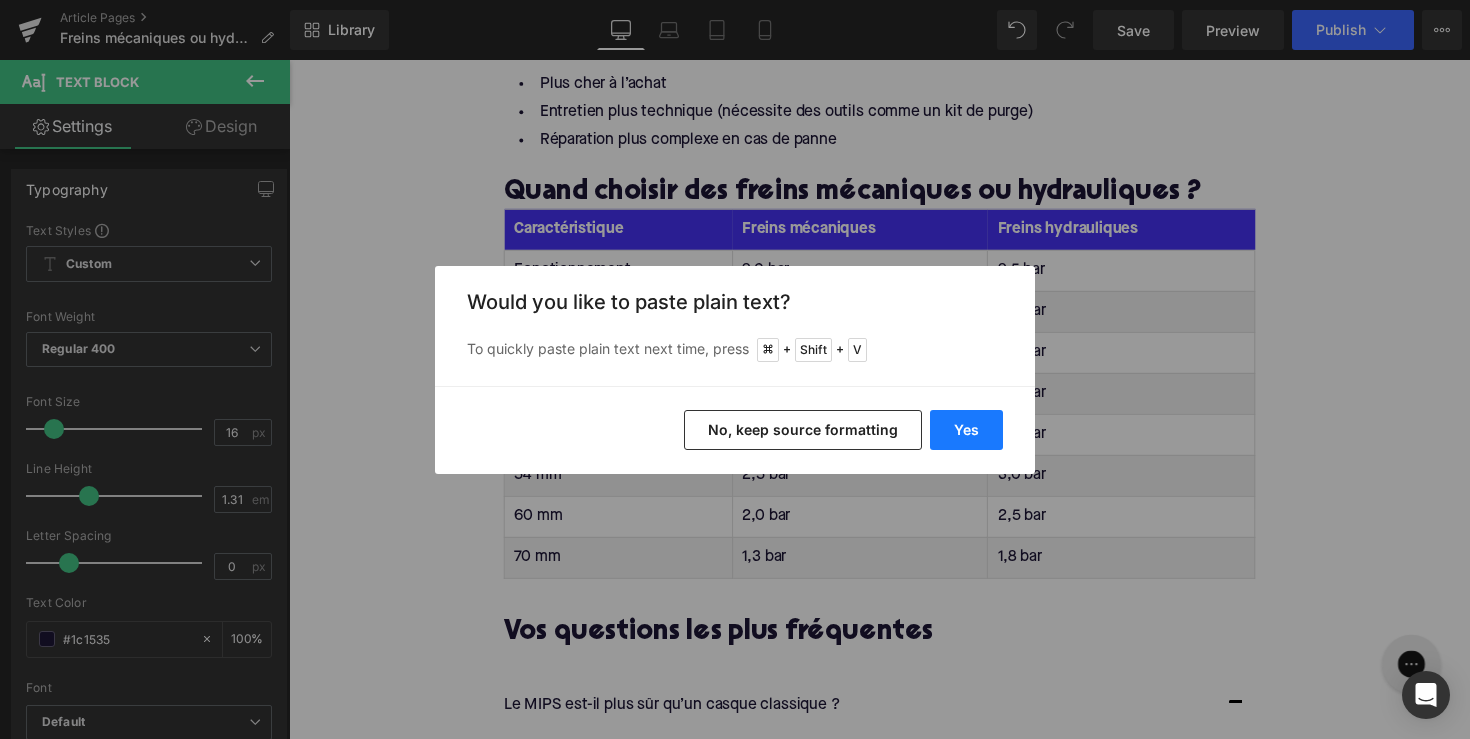 drag, startPoint x: 953, startPoint y: 437, endPoint x: 674, endPoint y: 383, distance: 284.17776 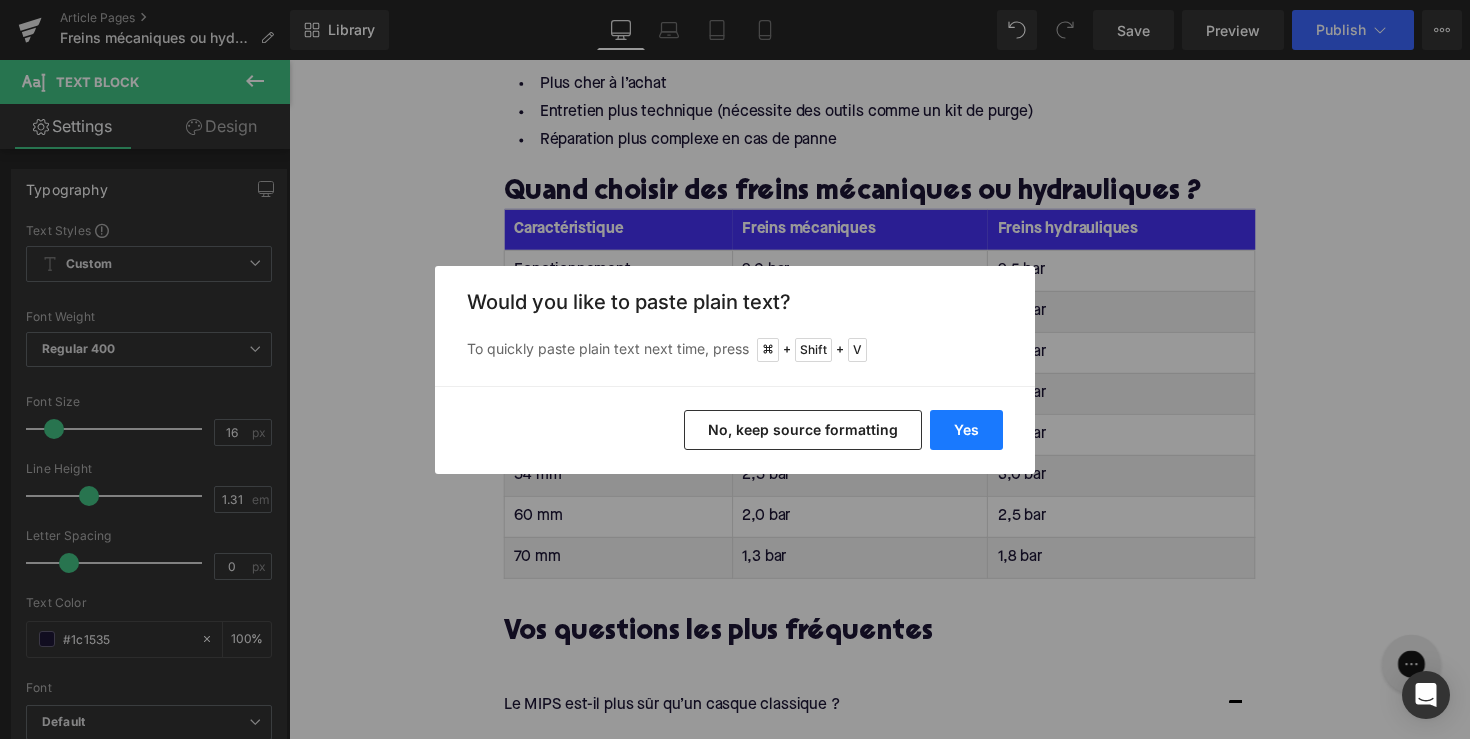 click on "Yes" at bounding box center (966, 430) 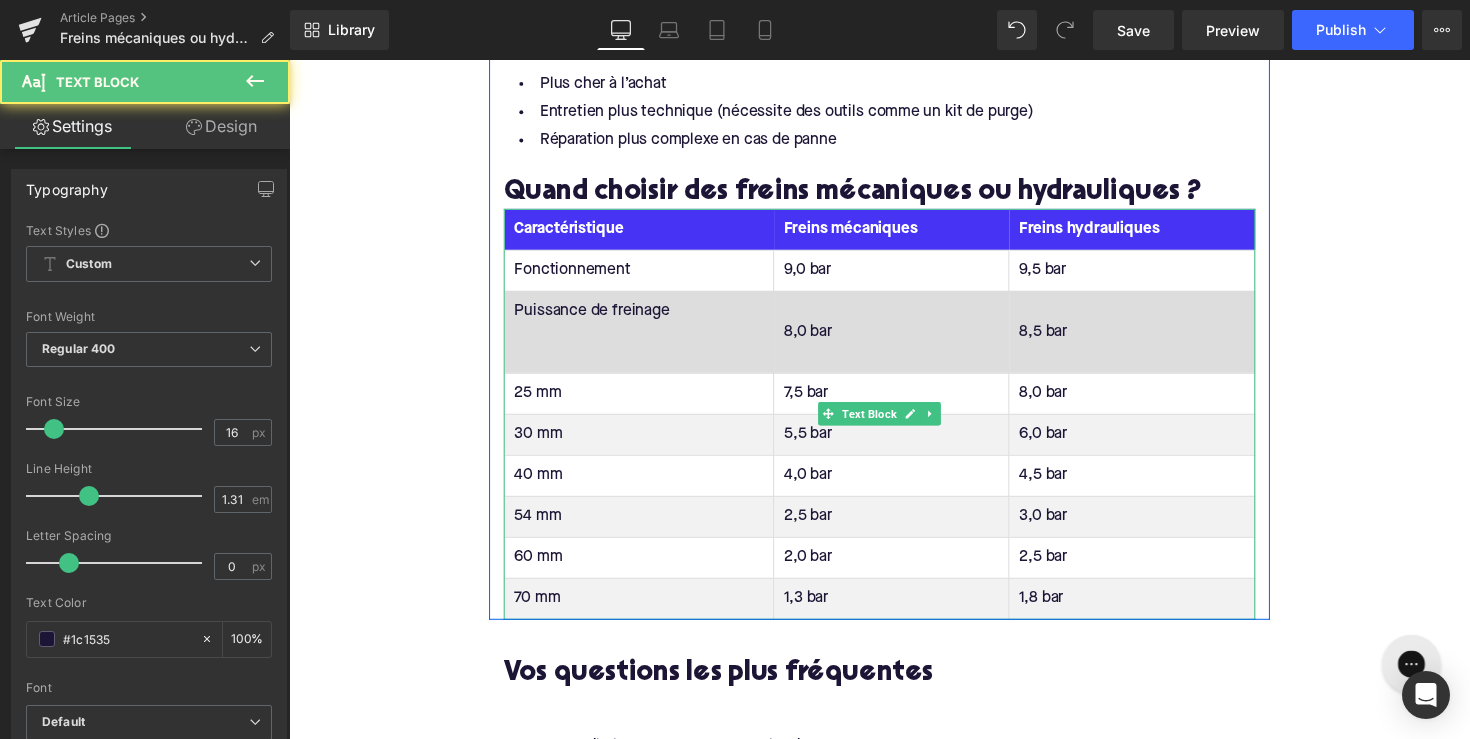 click on "Puissance de freinage" at bounding box center (648, 339) 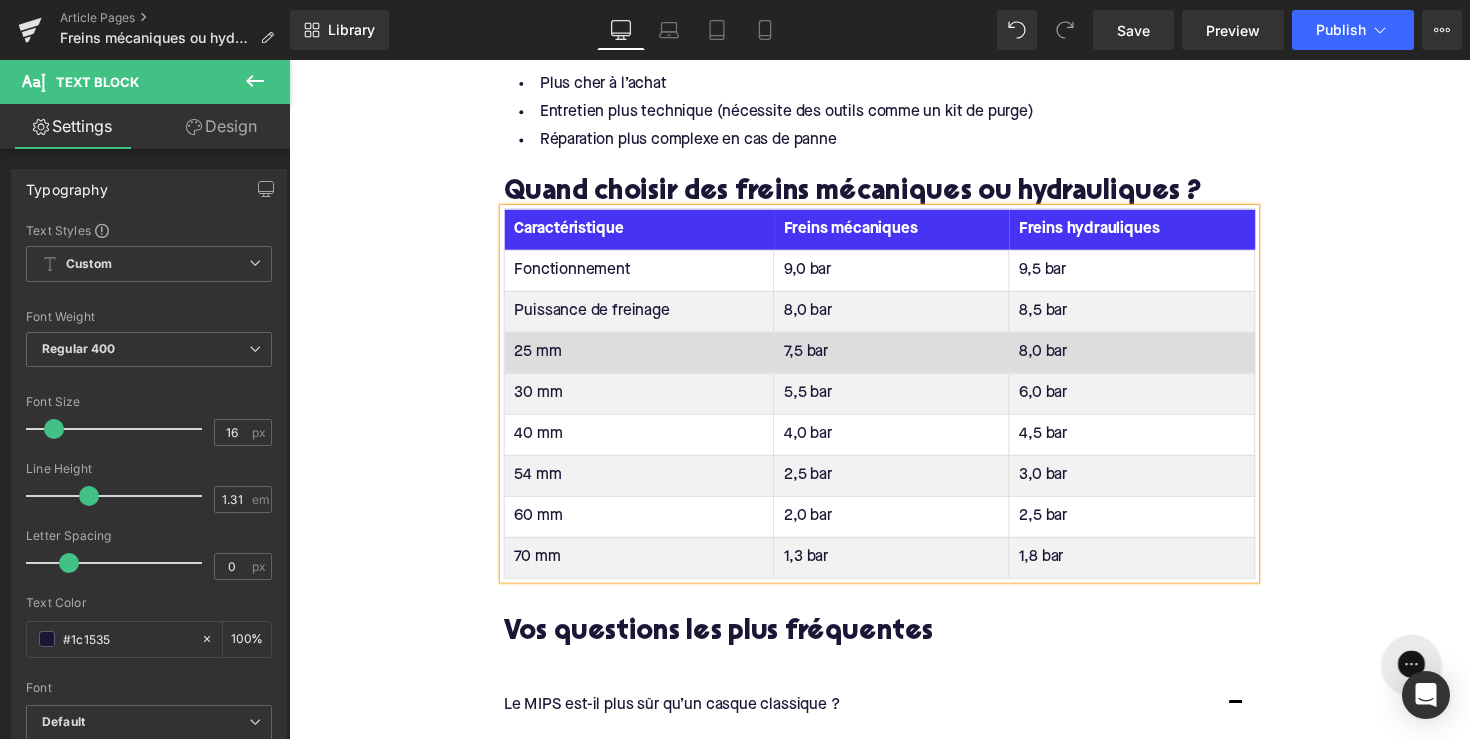 click on "25 mm" at bounding box center (648, 360) 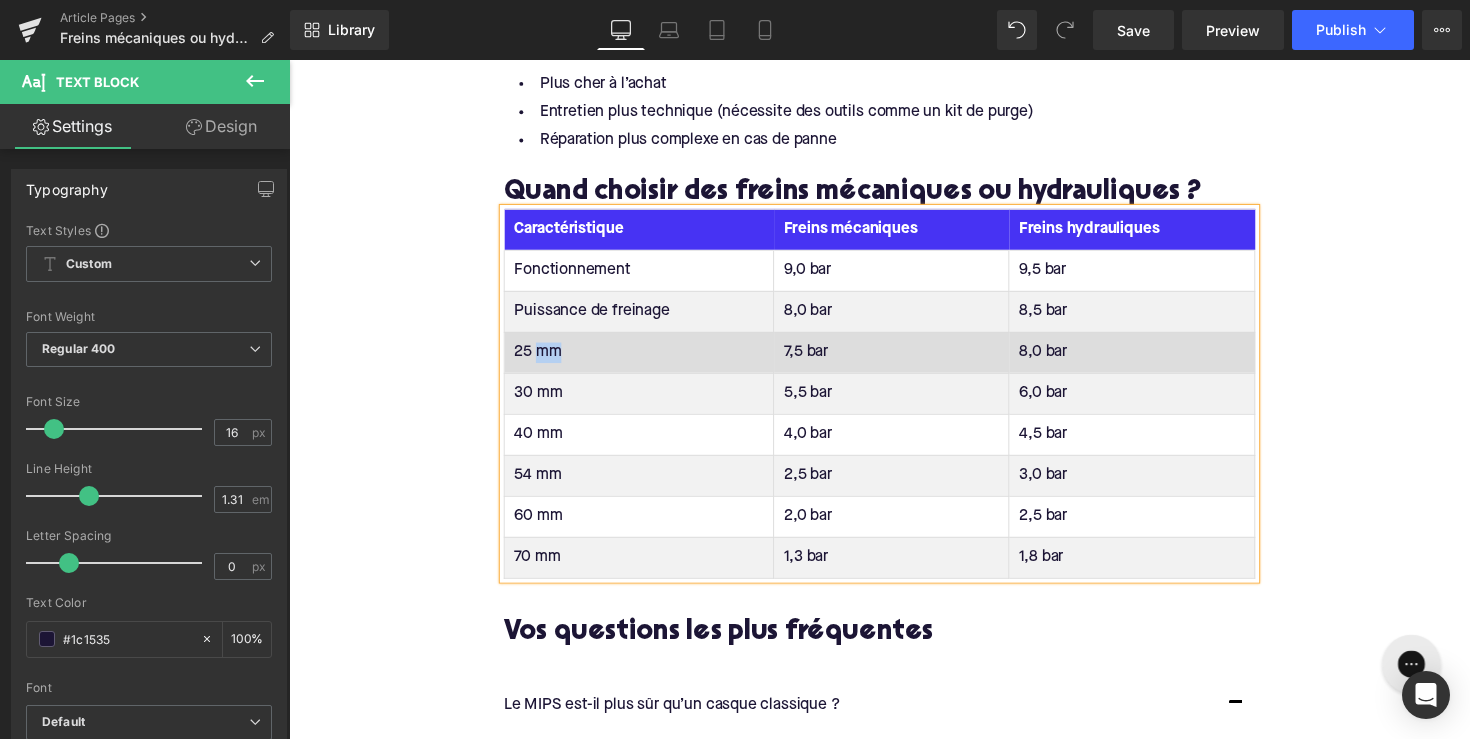 click on "25 mm" at bounding box center (648, 360) 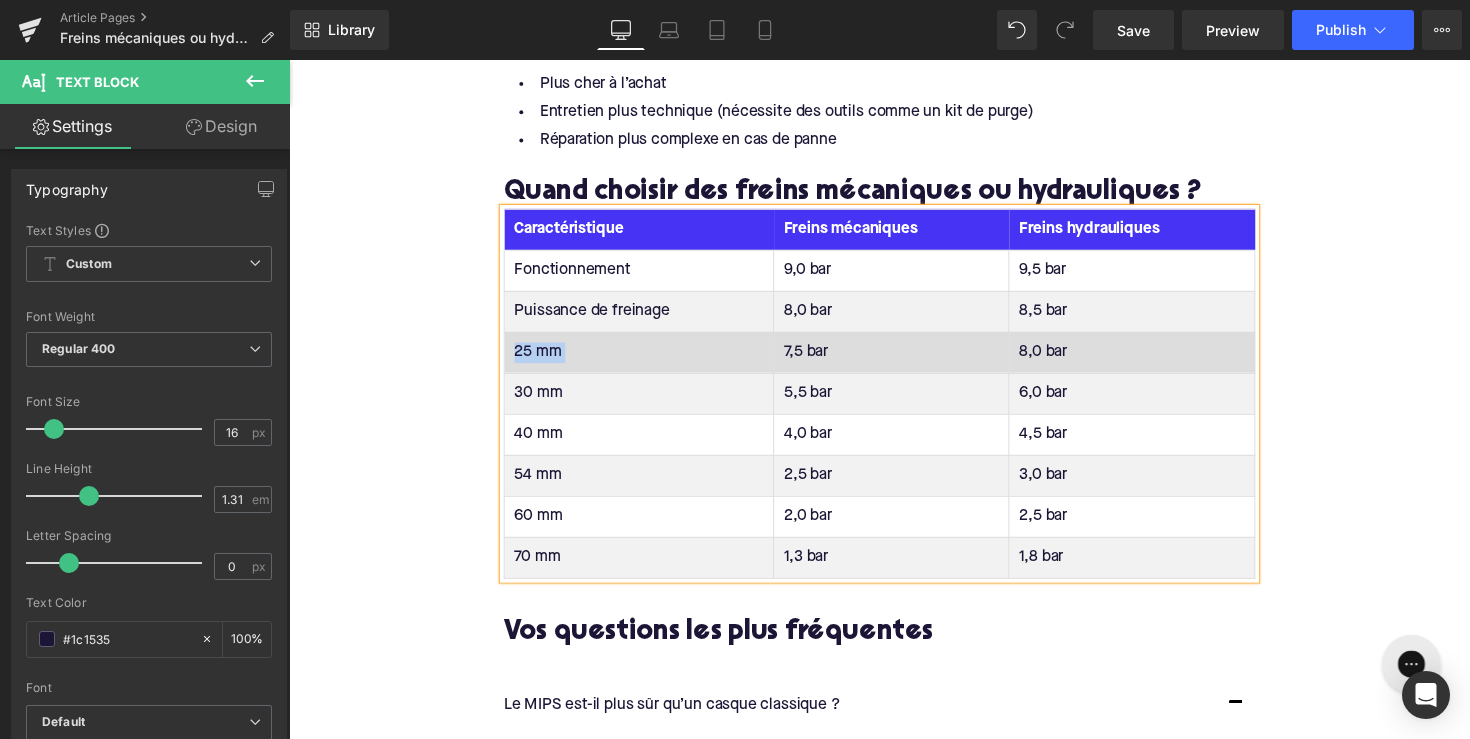 click on "25 mm" at bounding box center (648, 360) 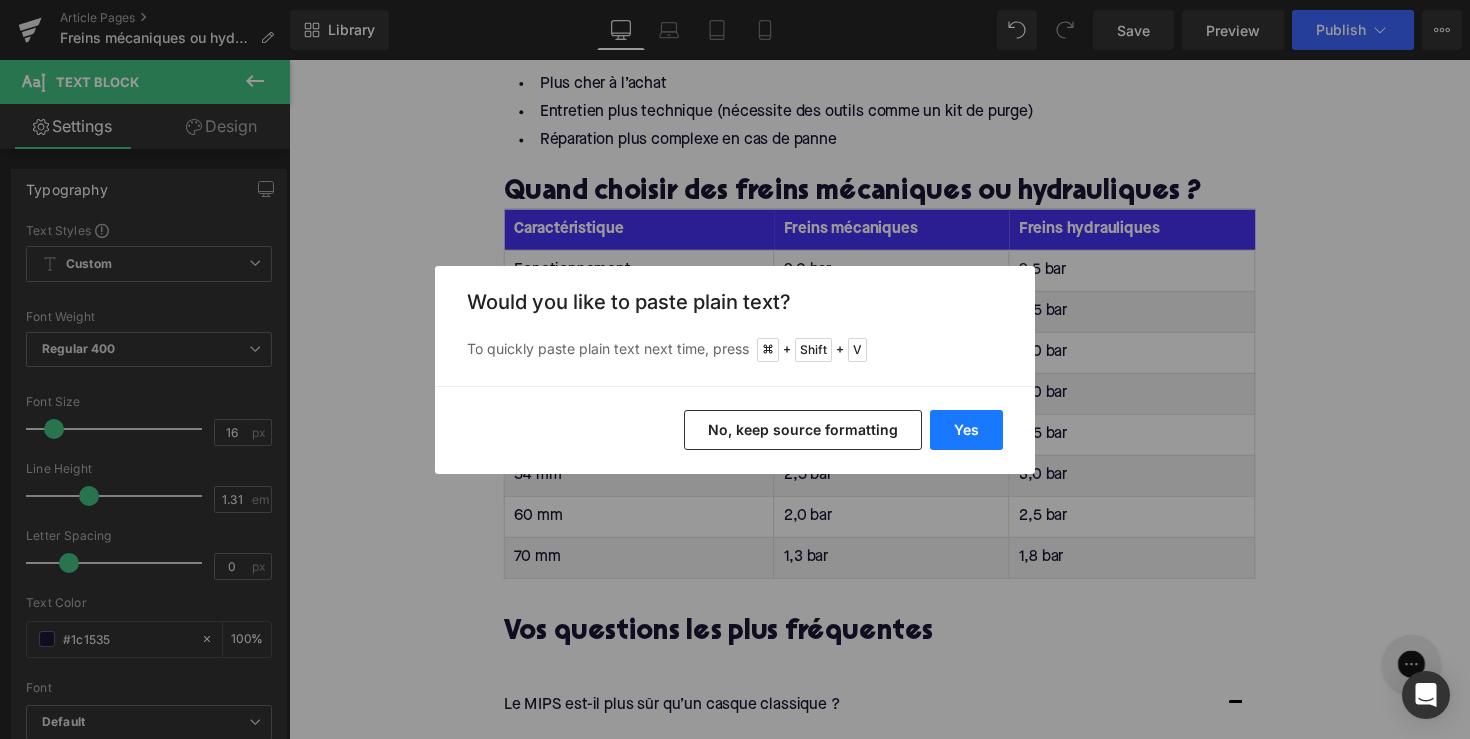 drag, startPoint x: 996, startPoint y: 442, endPoint x: 529, endPoint y: 312, distance: 484.75665 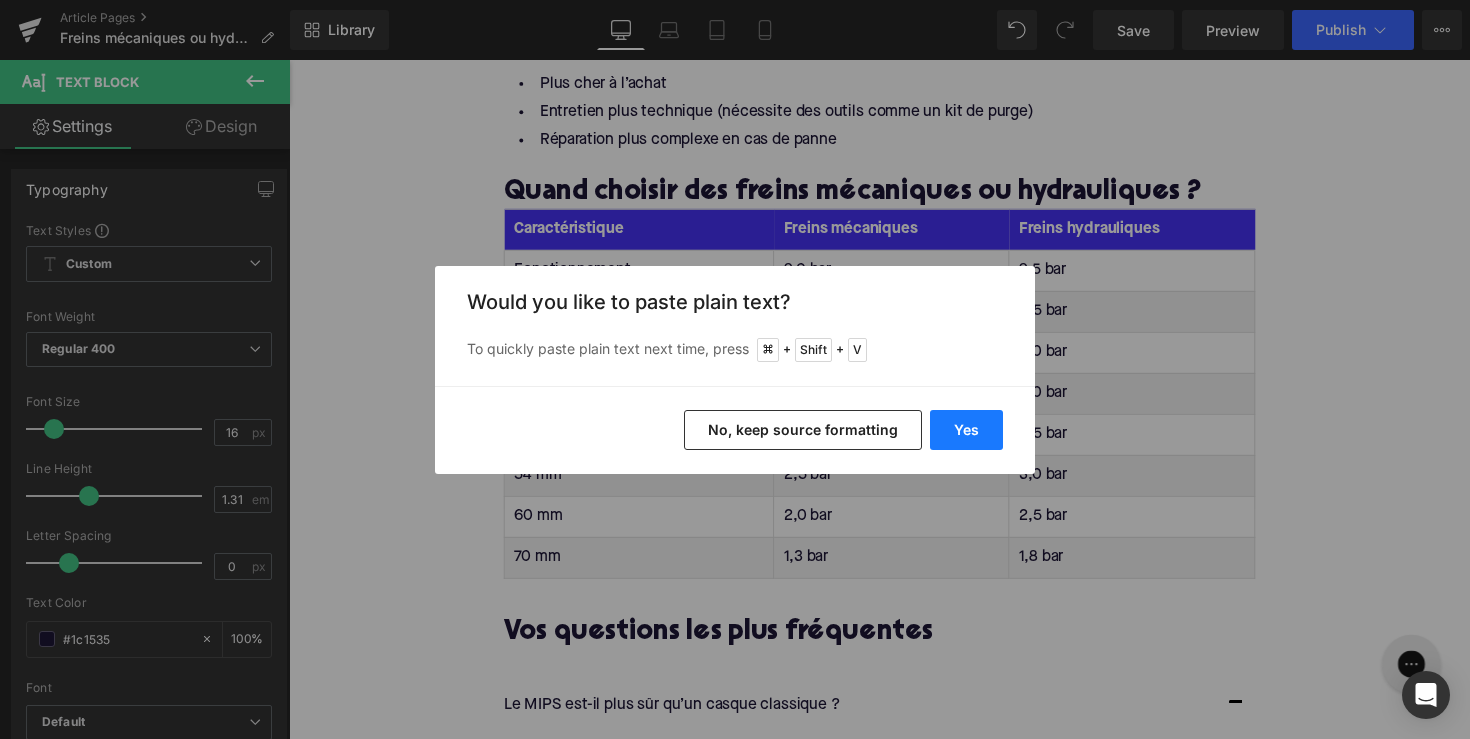 click on "Yes" at bounding box center (966, 430) 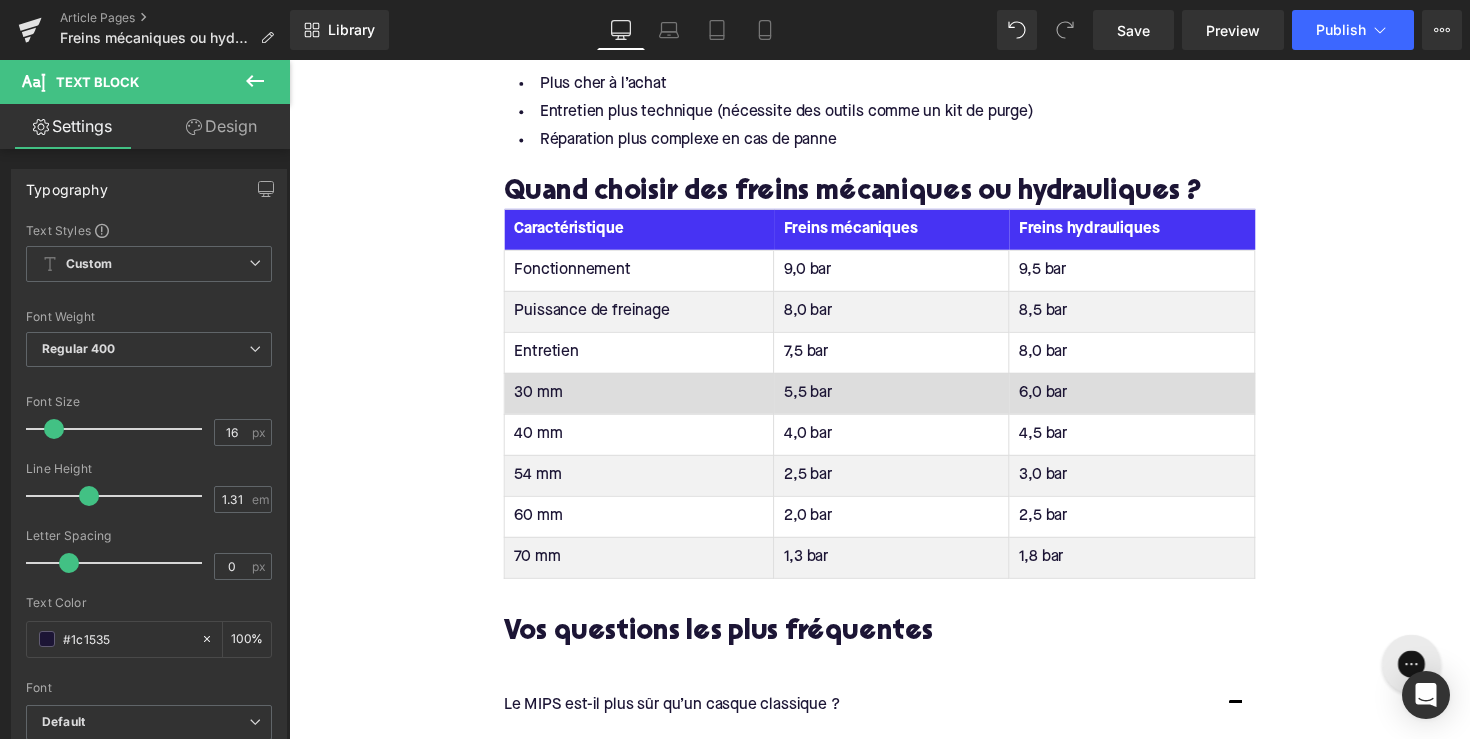 click on "30 mm" at bounding box center (648, 402) 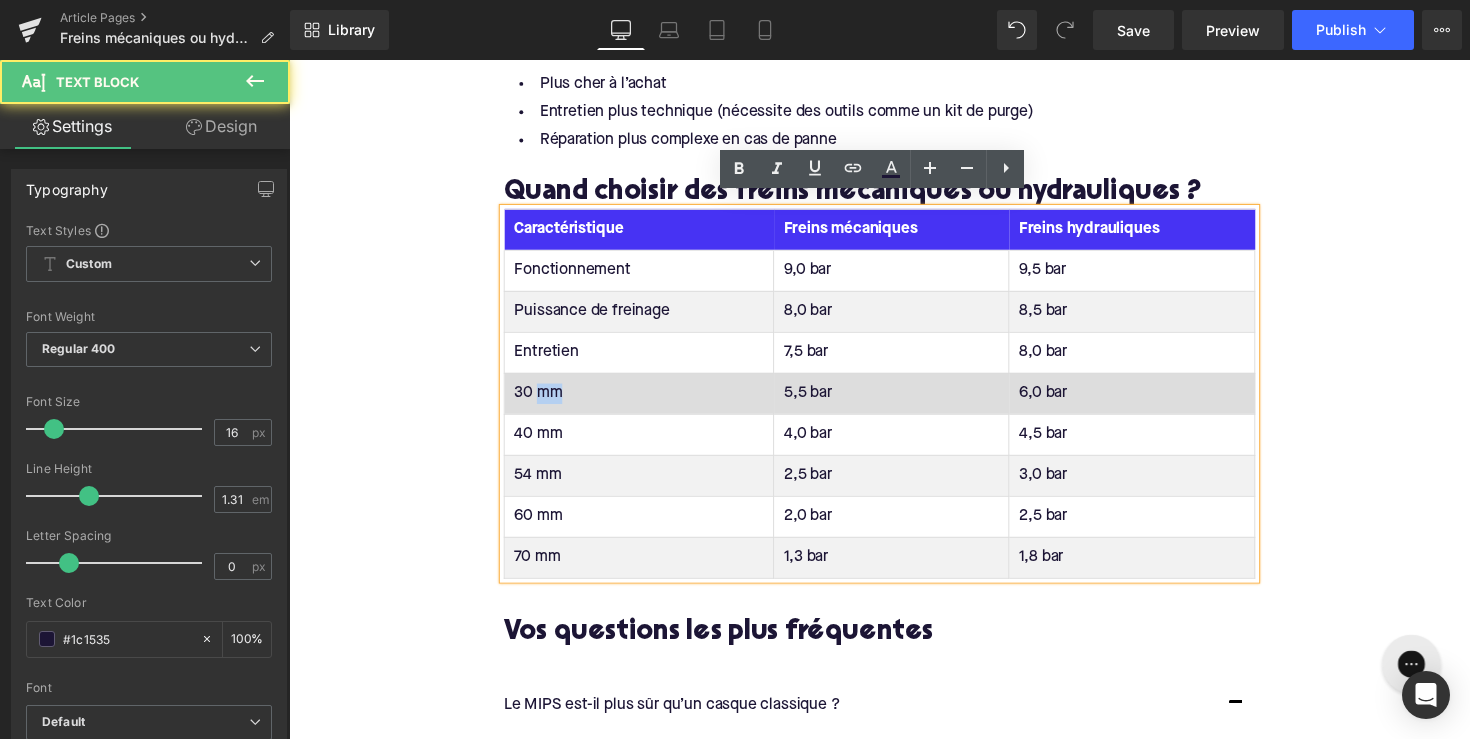 click on "30 mm" at bounding box center (648, 402) 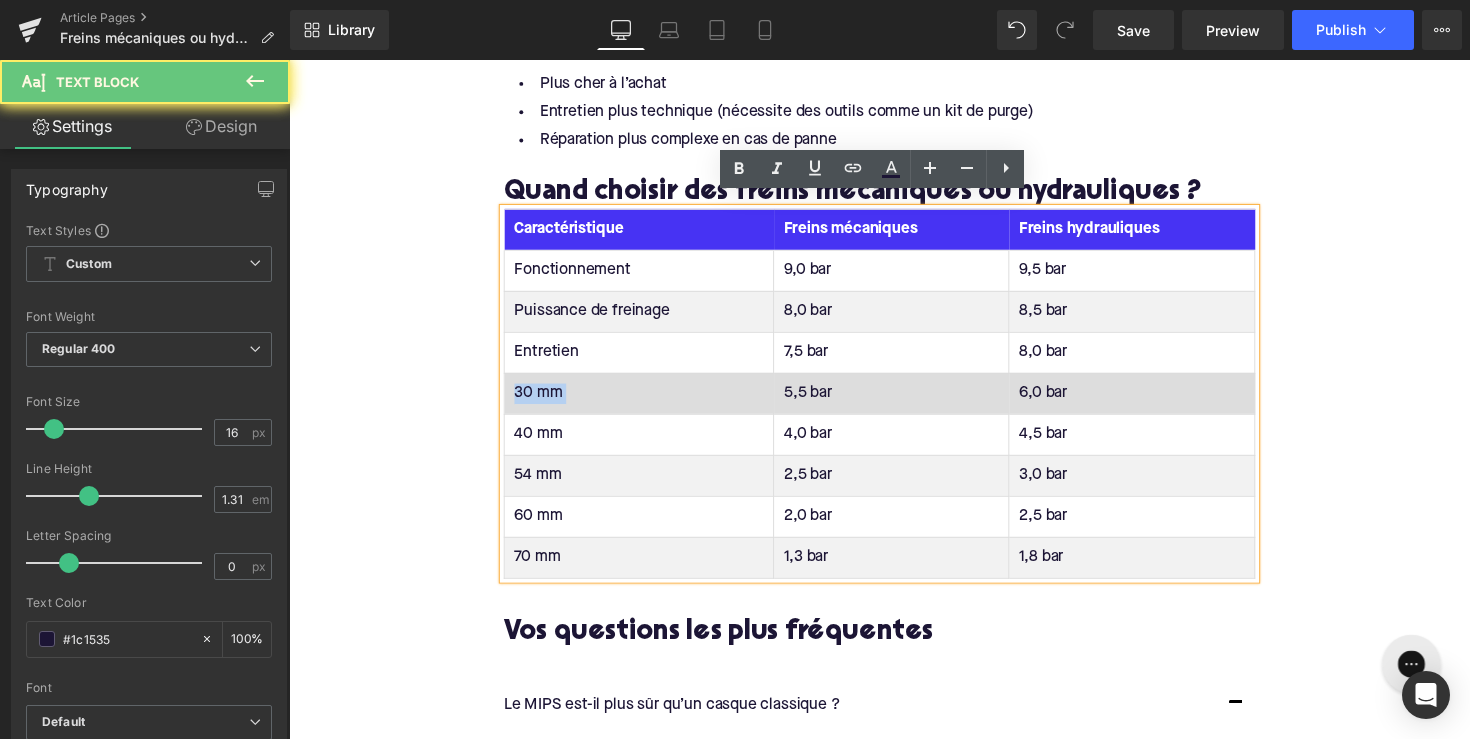 click on "30 mm" at bounding box center (648, 402) 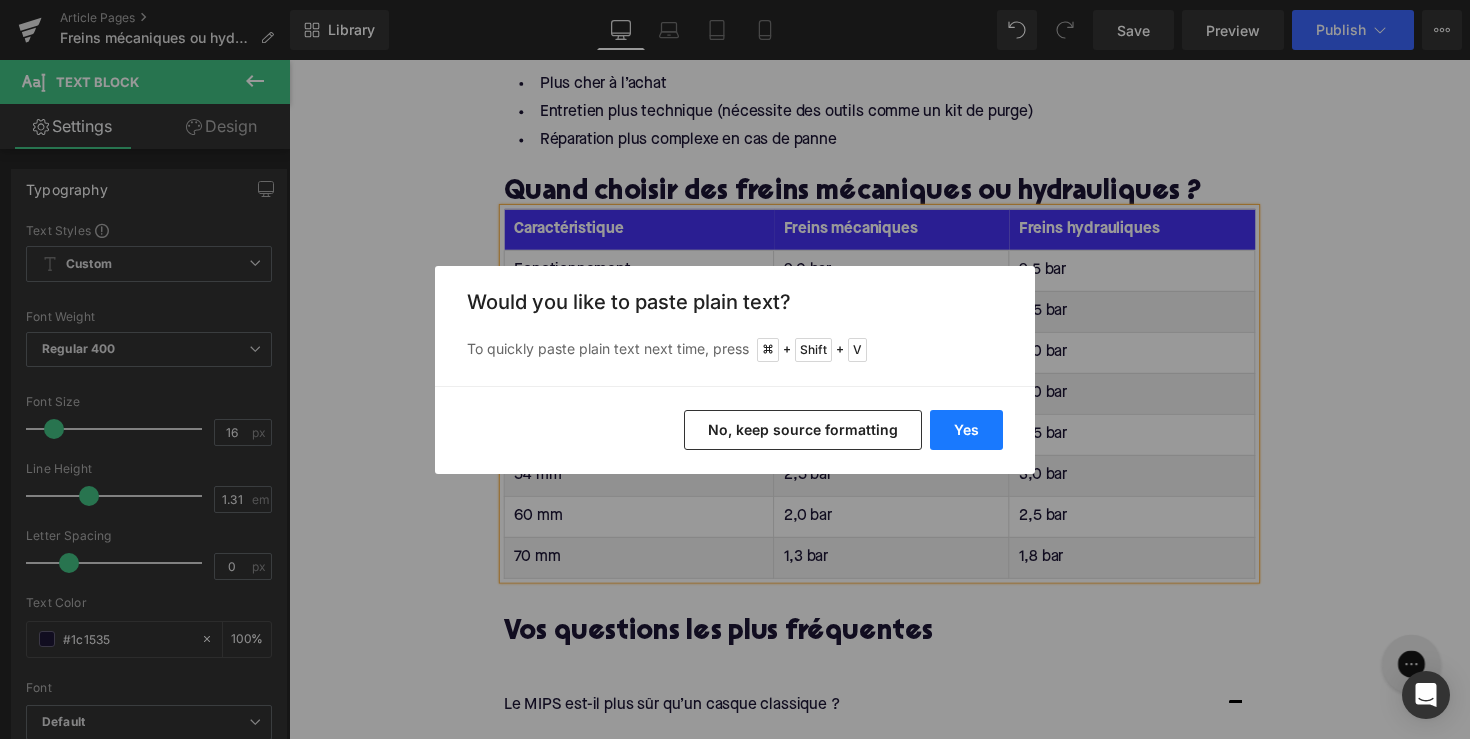 click on "Yes" at bounding box center (966, 430) 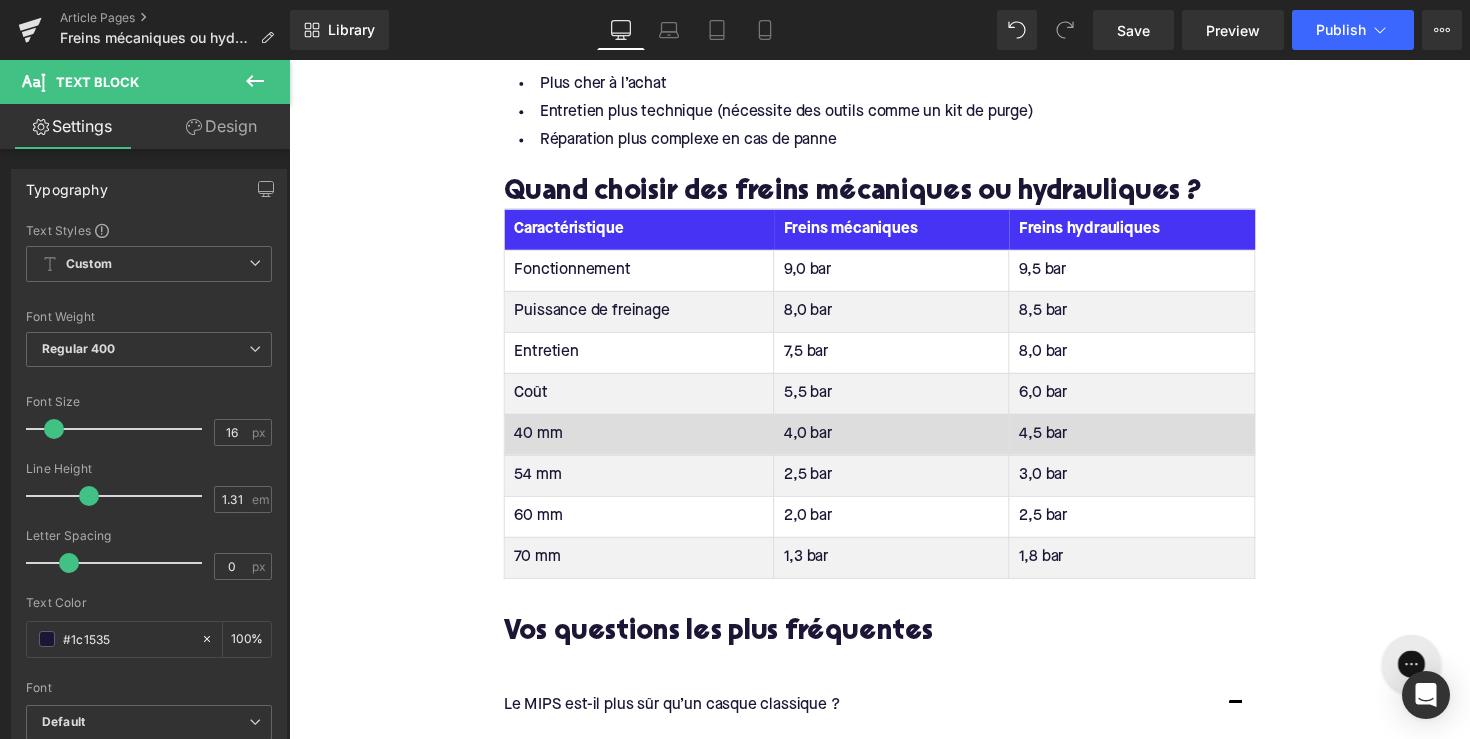 click on "40 mm" at bounding box center [648, 444] 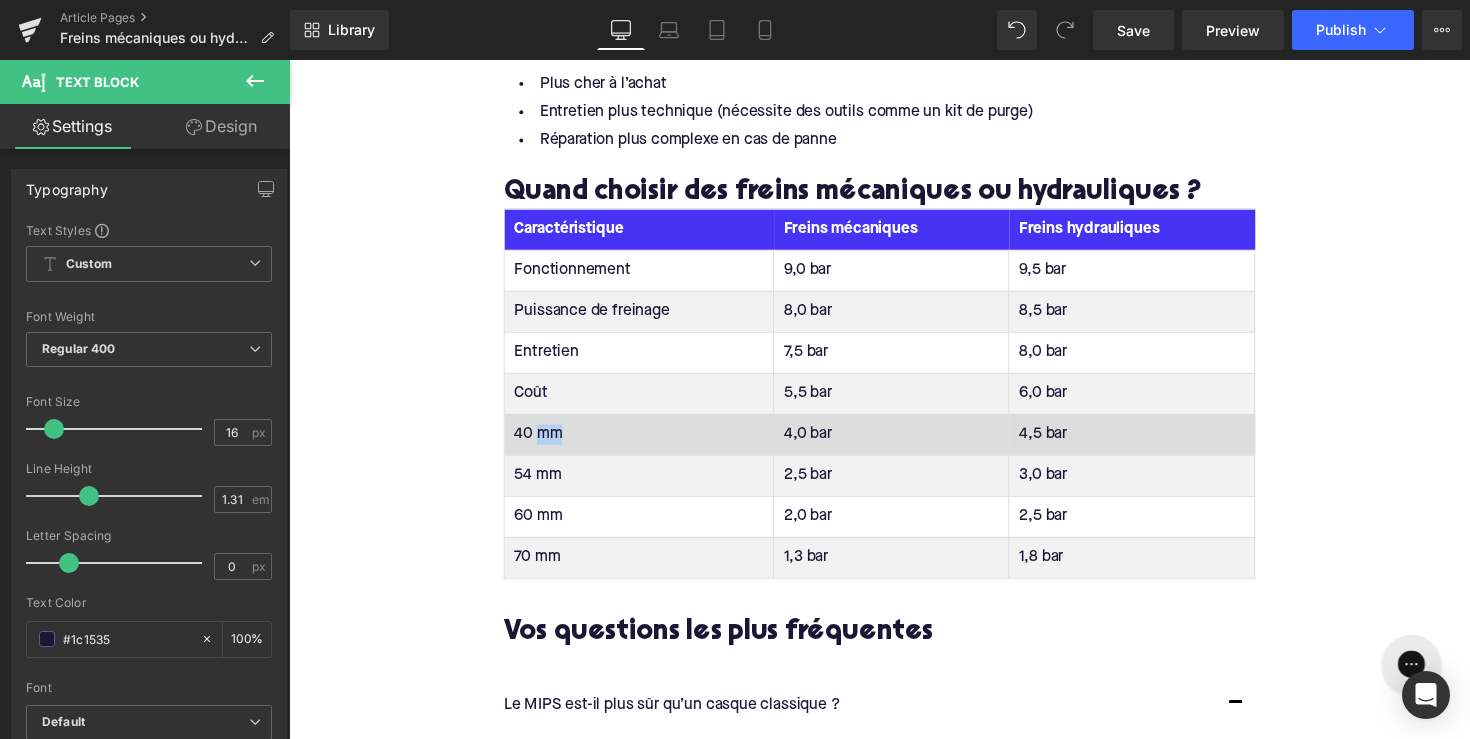 click on "40 mm" at bounding box center [648, 444] 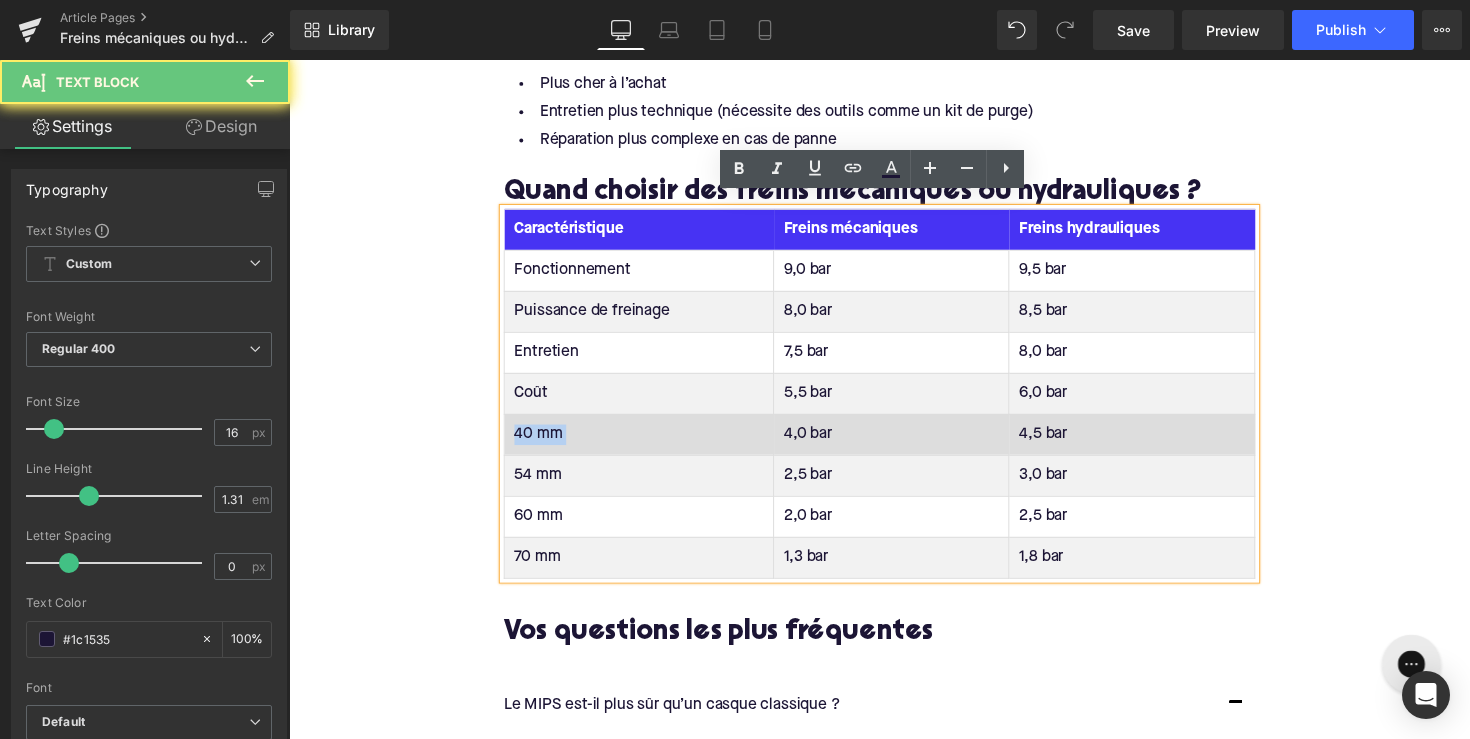 click on "40 mm" at bounding box center (648, 444) 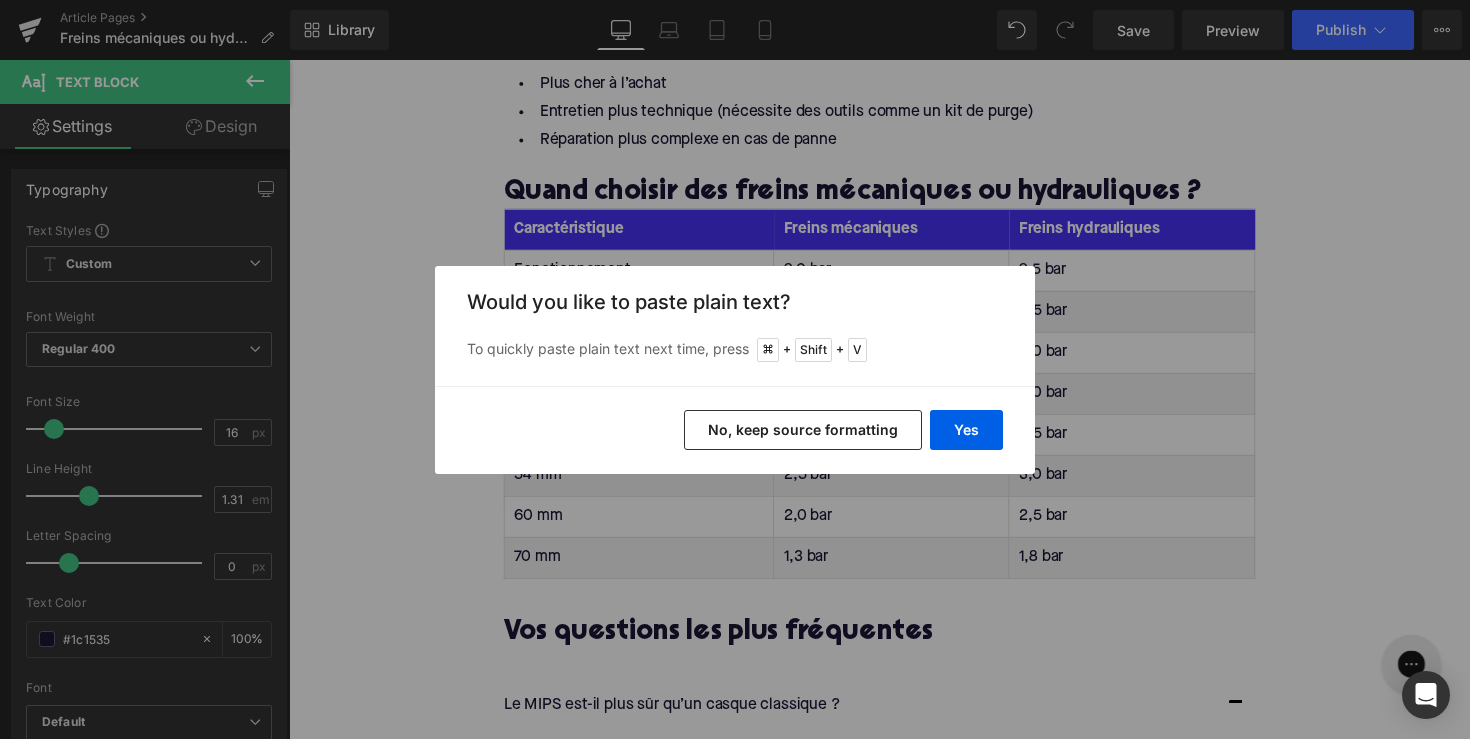 click on "Yes No, keep source formatting" at bounding box center [735, 430] 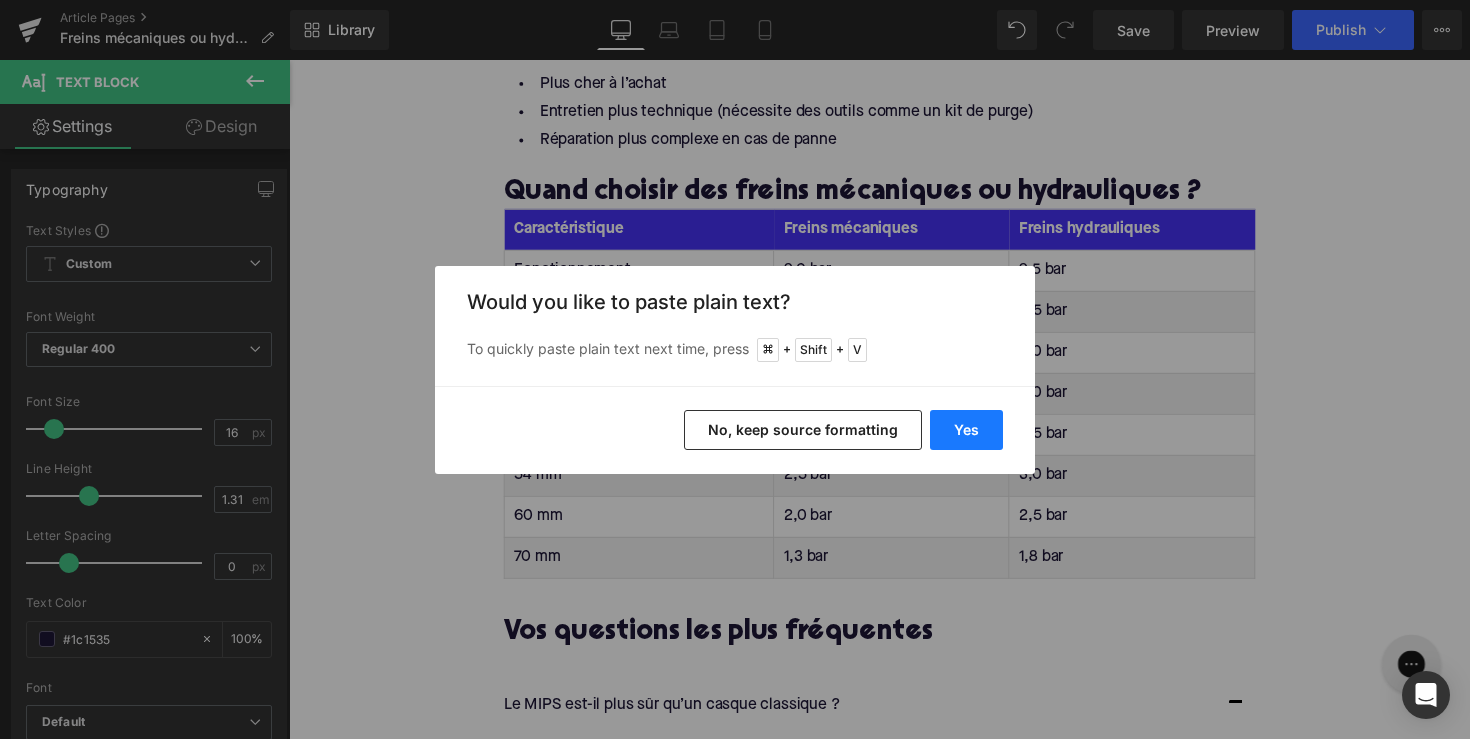 click on "Yes" at bounding box center [966, 430] 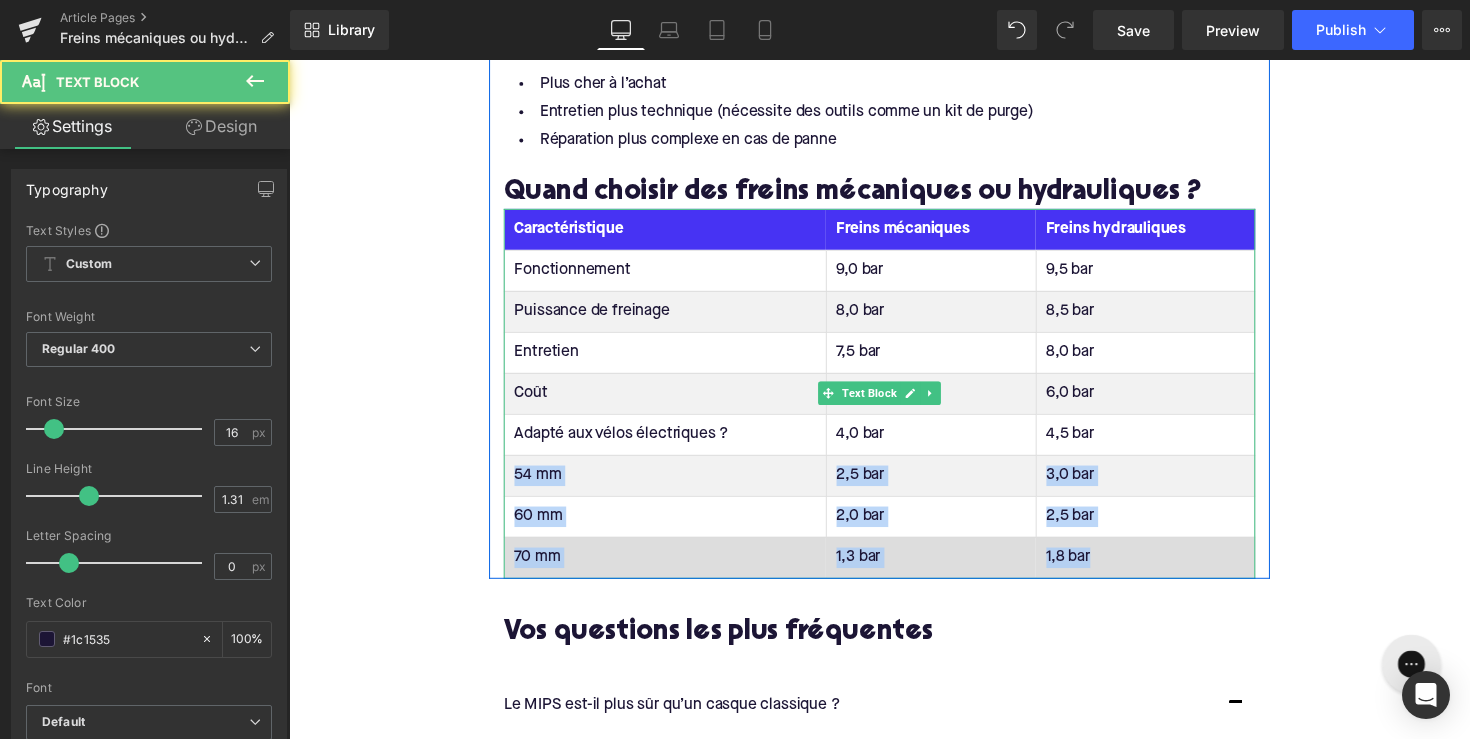 drag, startPoint x: 514, startPoint y: 471, endPoint x: 1128, endPoint y: 551, distance: 619.1898 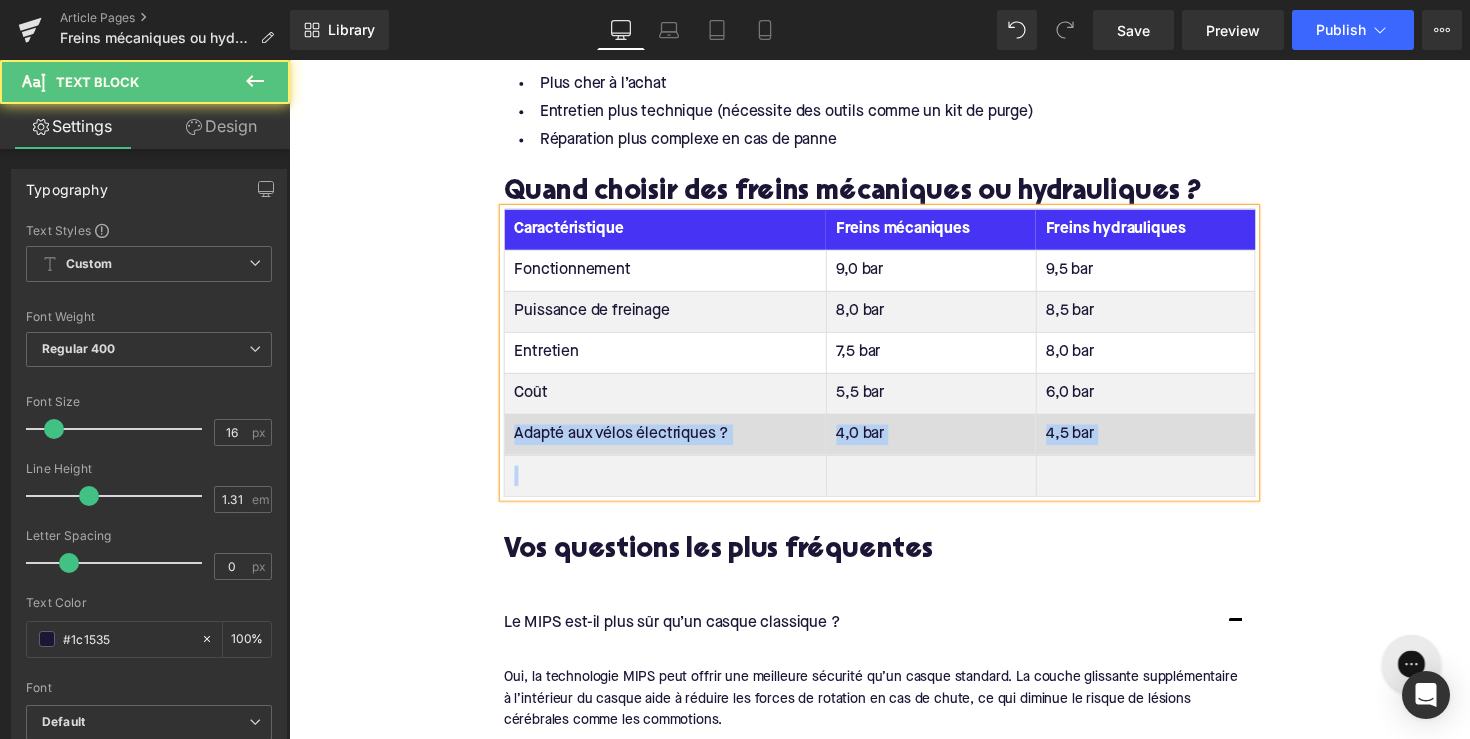 drag, startPoint x: 1105, startPoint y: 475, endPoint x: 531, endPoint y: 414, distance: 577.2322 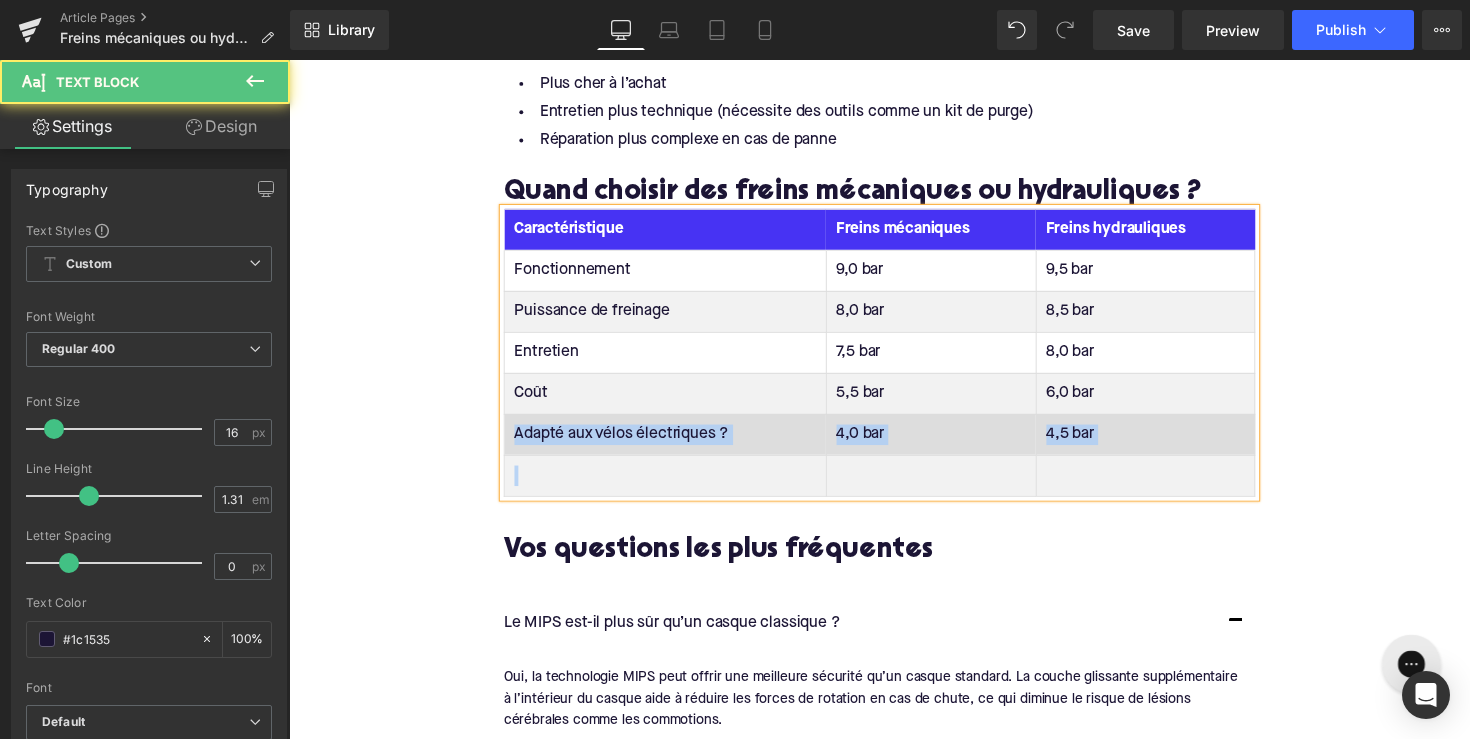 click on "Fonctionnement 9,0 bar 9,5 bar Puissance de freinage 8,0 bar 8,5 bar Entretien 7,5 bar 8,0 bar Coût 5,5 bar 6,0 bar Adapté aux vélos électriques ? 4,0 bar 4,5 bar" at bounding box center [894, 381] 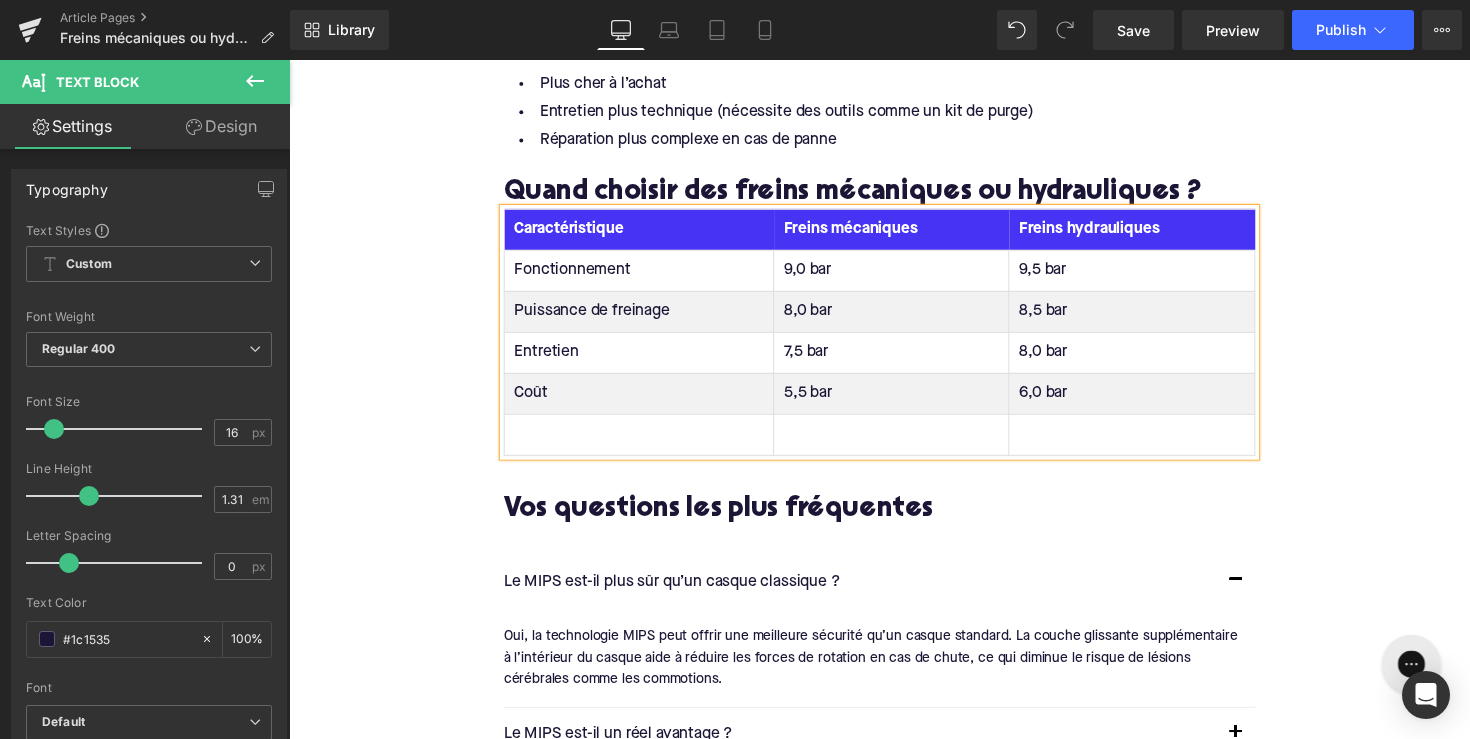 click at bounding box center (648, 444) 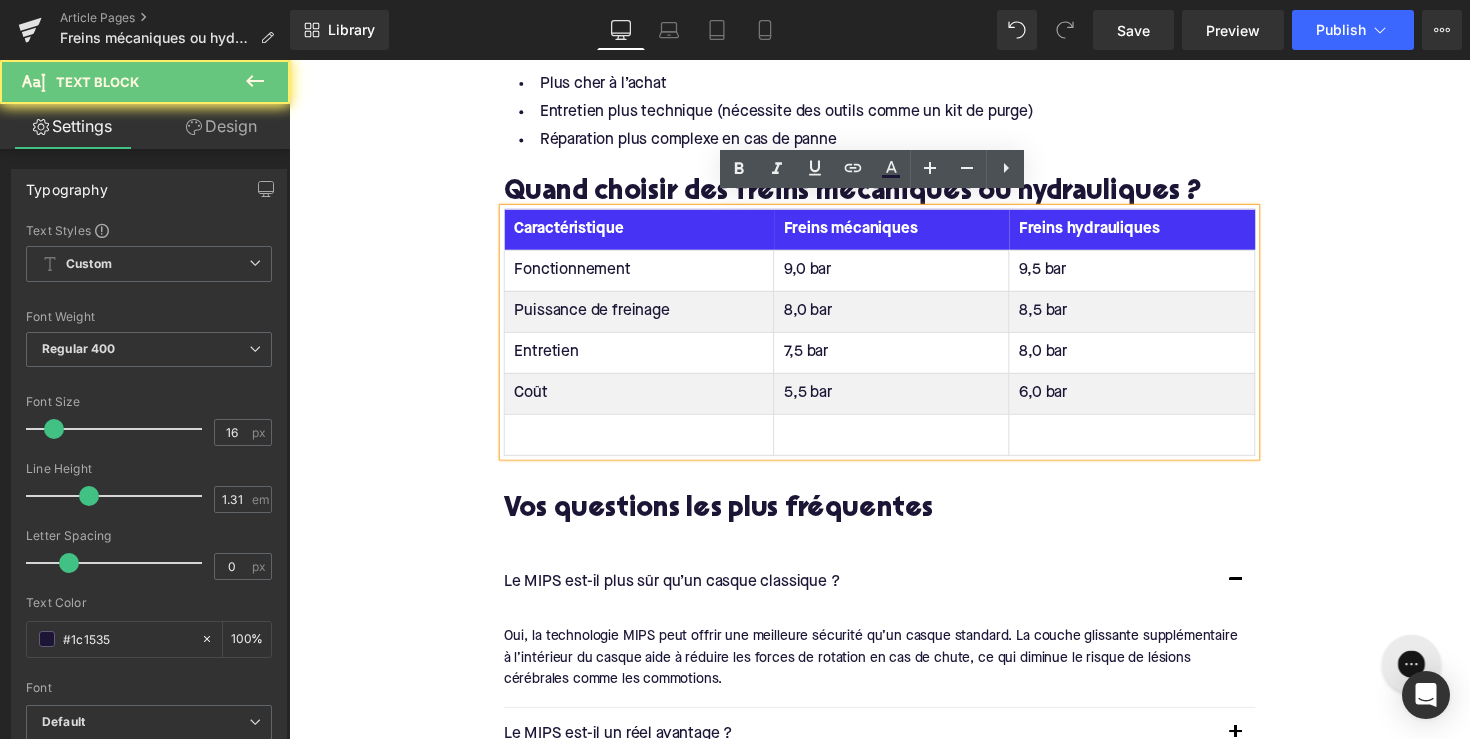 click at bounding box center (648, 444) 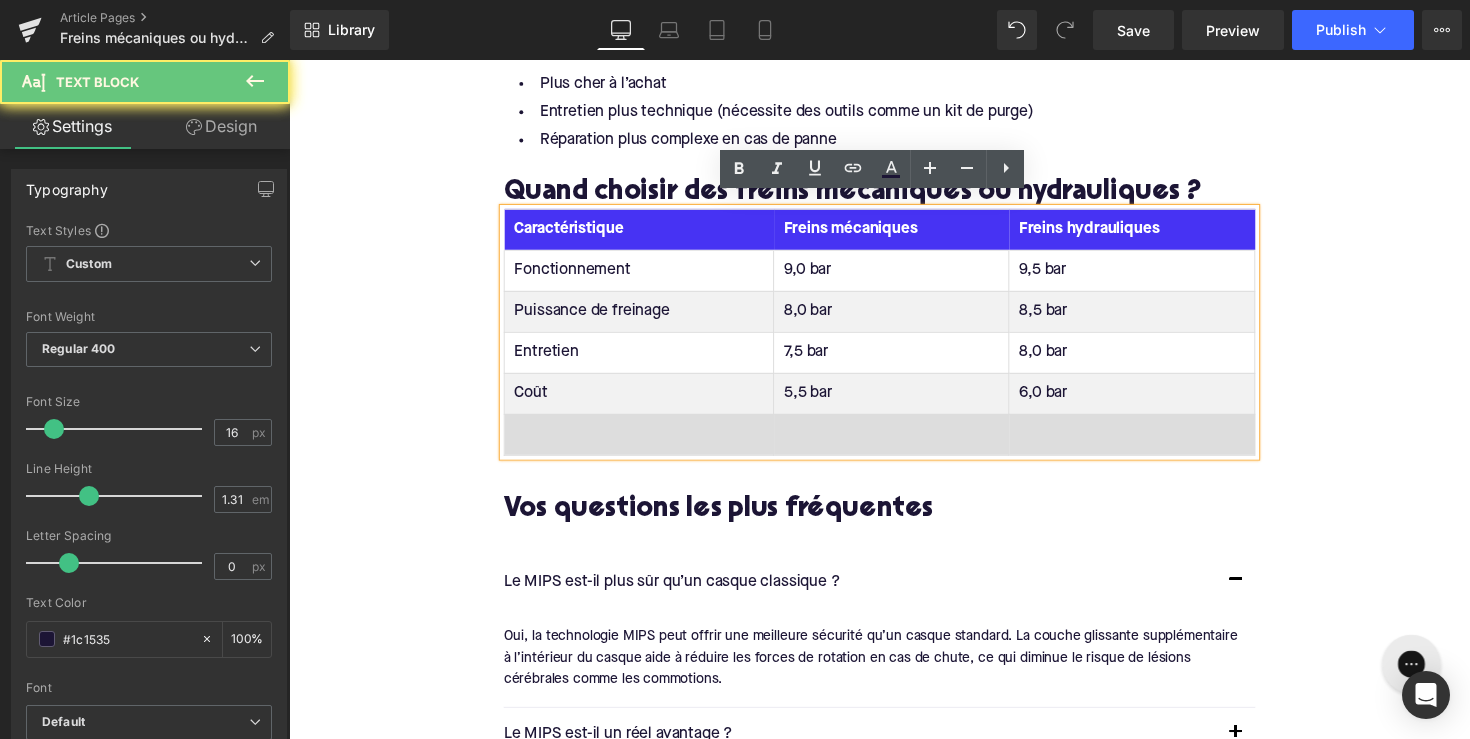 click at bounding box center [648, 444] 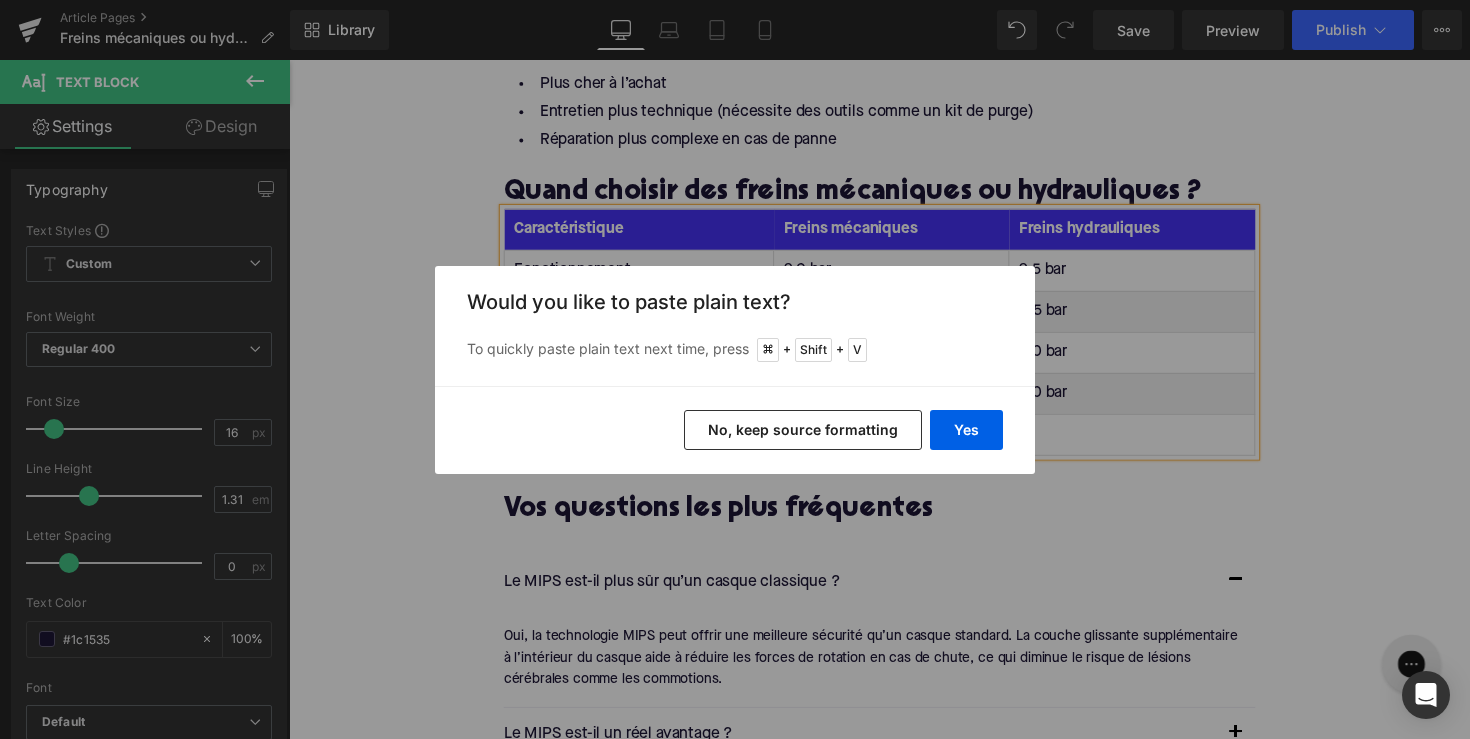 click on "Yes No, keep source formatting" at bounding box center (735, 430) 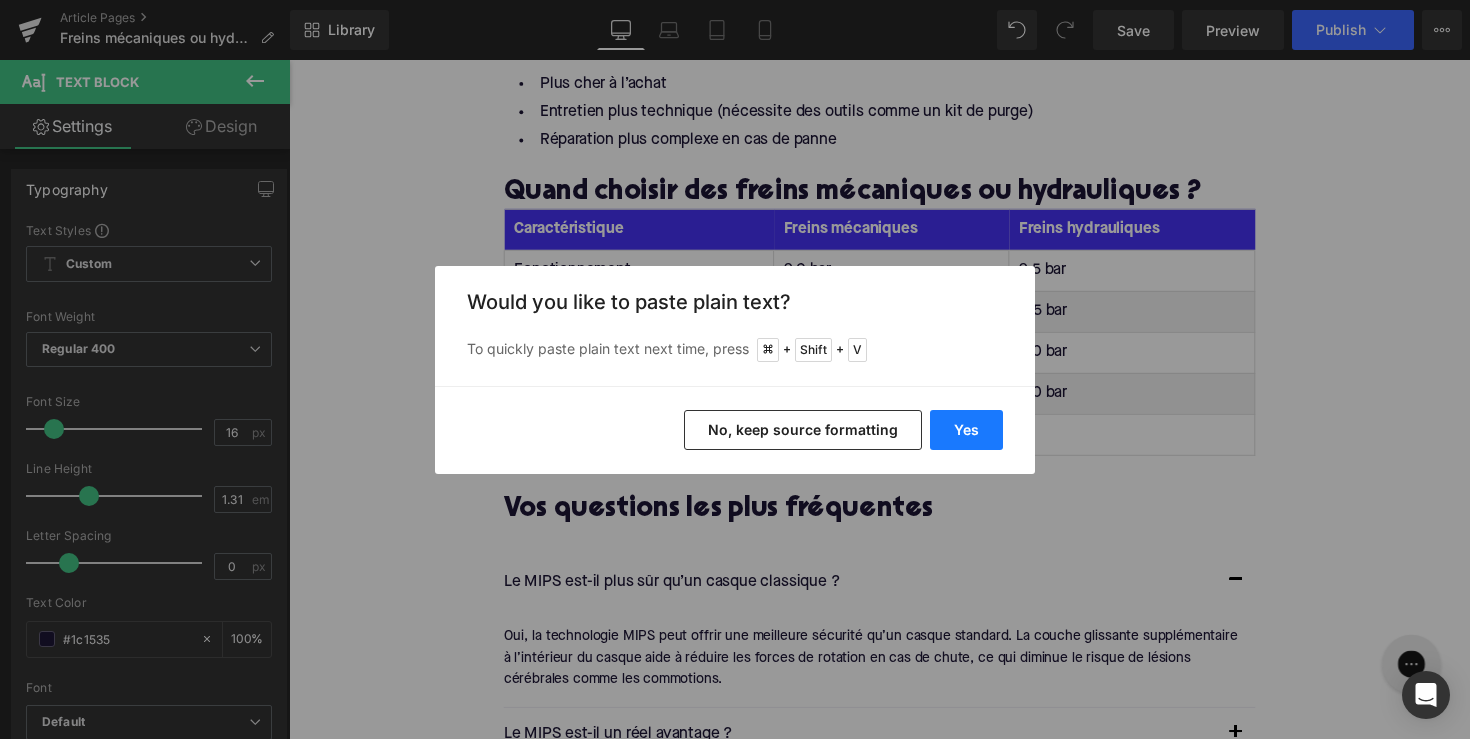 click on "Yes" at bounding box center [966, 430] 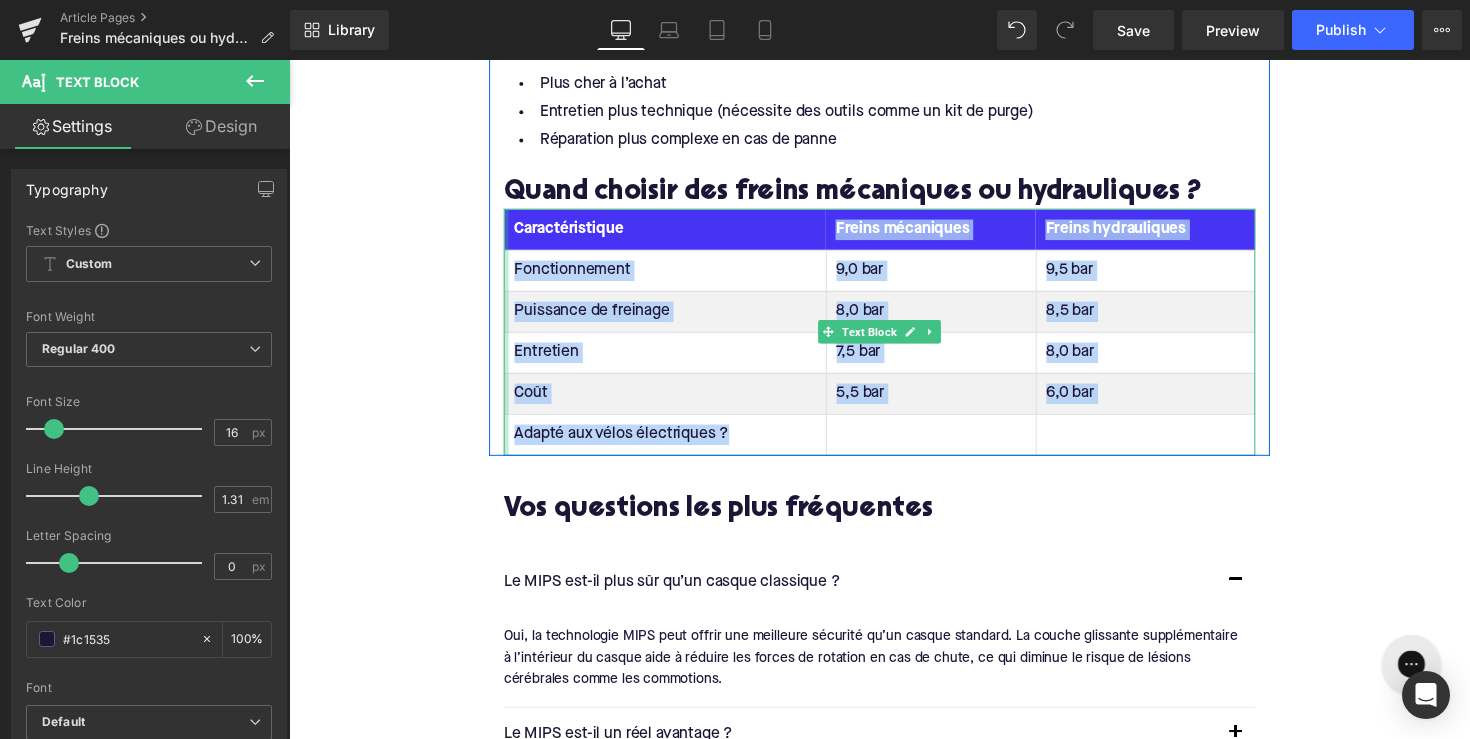 drag, startPoint x: 744, startPoint y: 436, endPoint x: 505, endPoint y: 258, distance: 298.00168 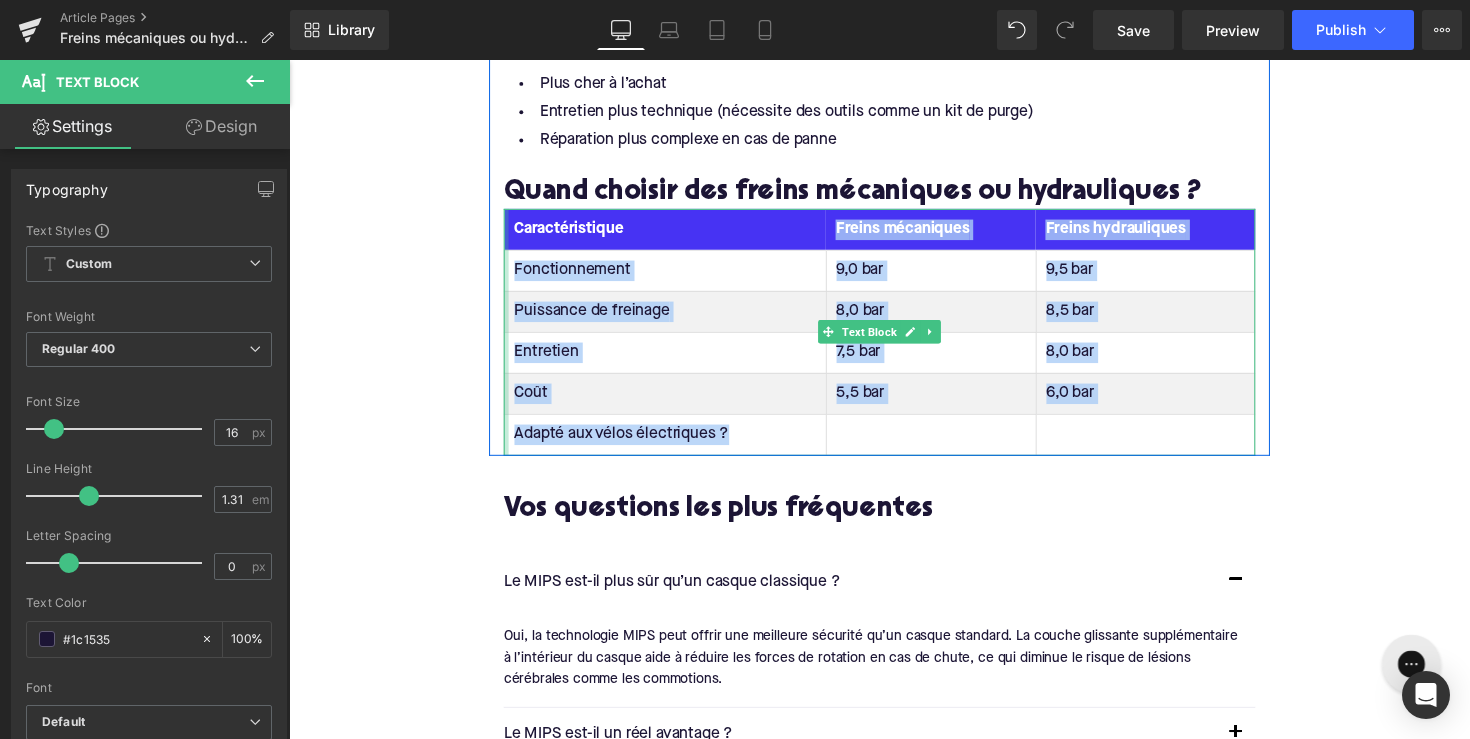 click on "Tableau des pressions de pneus Caractéristique Freins mécaniques Freins hydrauliques Fonctionnement 9,0 bar 9,5 bar Puissance de freinage 8,0 bar 8,5 bar Entretien 7,5 bar 8,0 bar Coût 5,5 bar 6,0 bar Adapté aux vélos électriques ? Text Block" at bounding box center [894, 339] 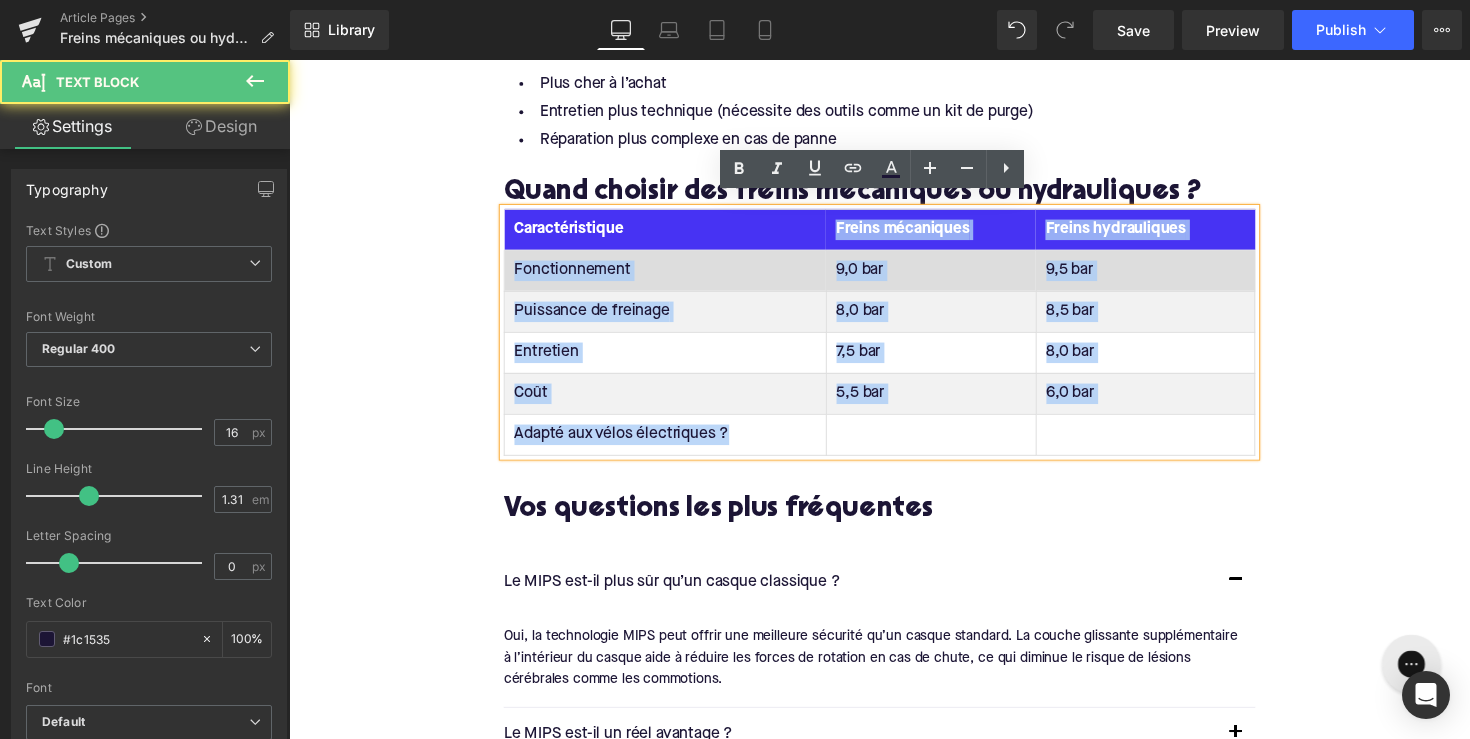 click on "Fonctionnement" at bounding box center [675, 276] 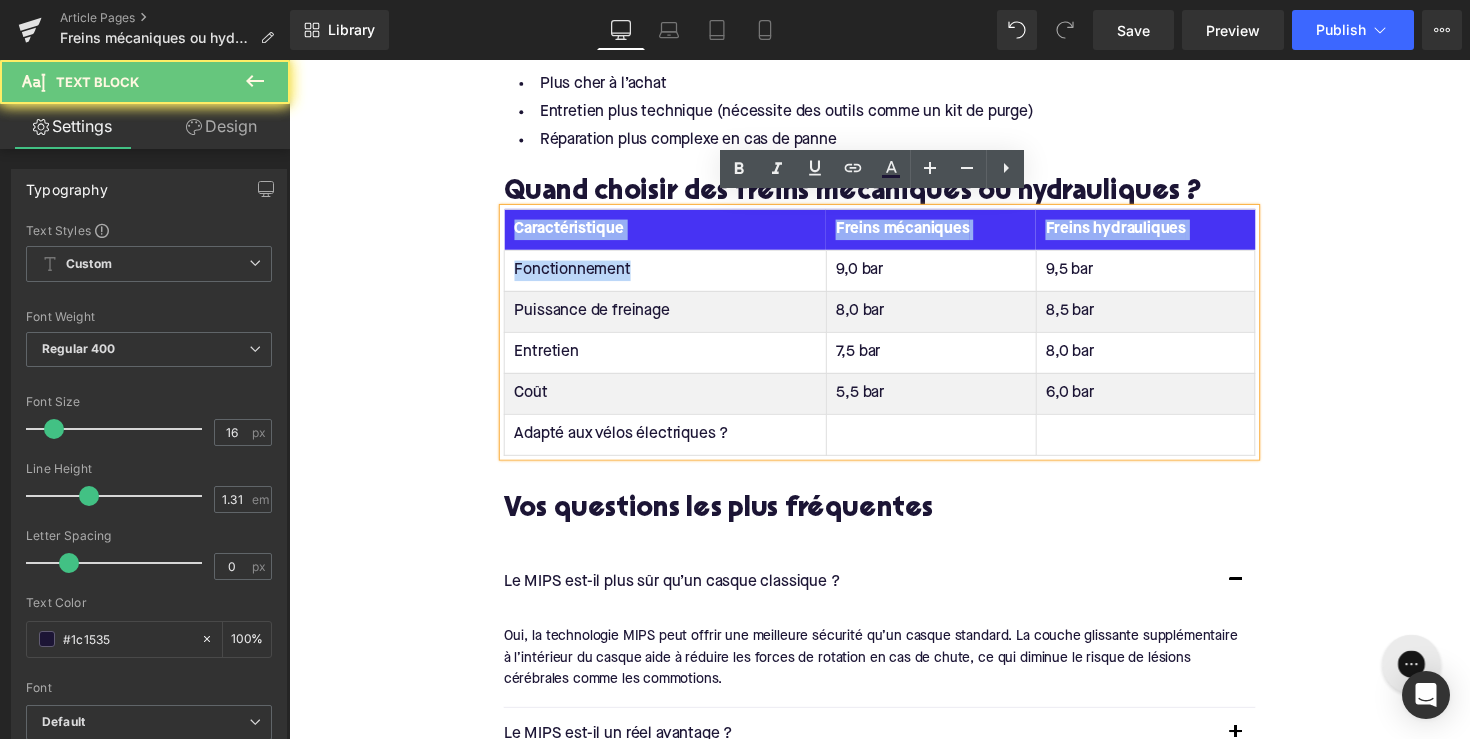 drag, startPoint x: 659, startPoint y: 272, endPoint x: 497, endPoint y: 261, distance: 162.37303 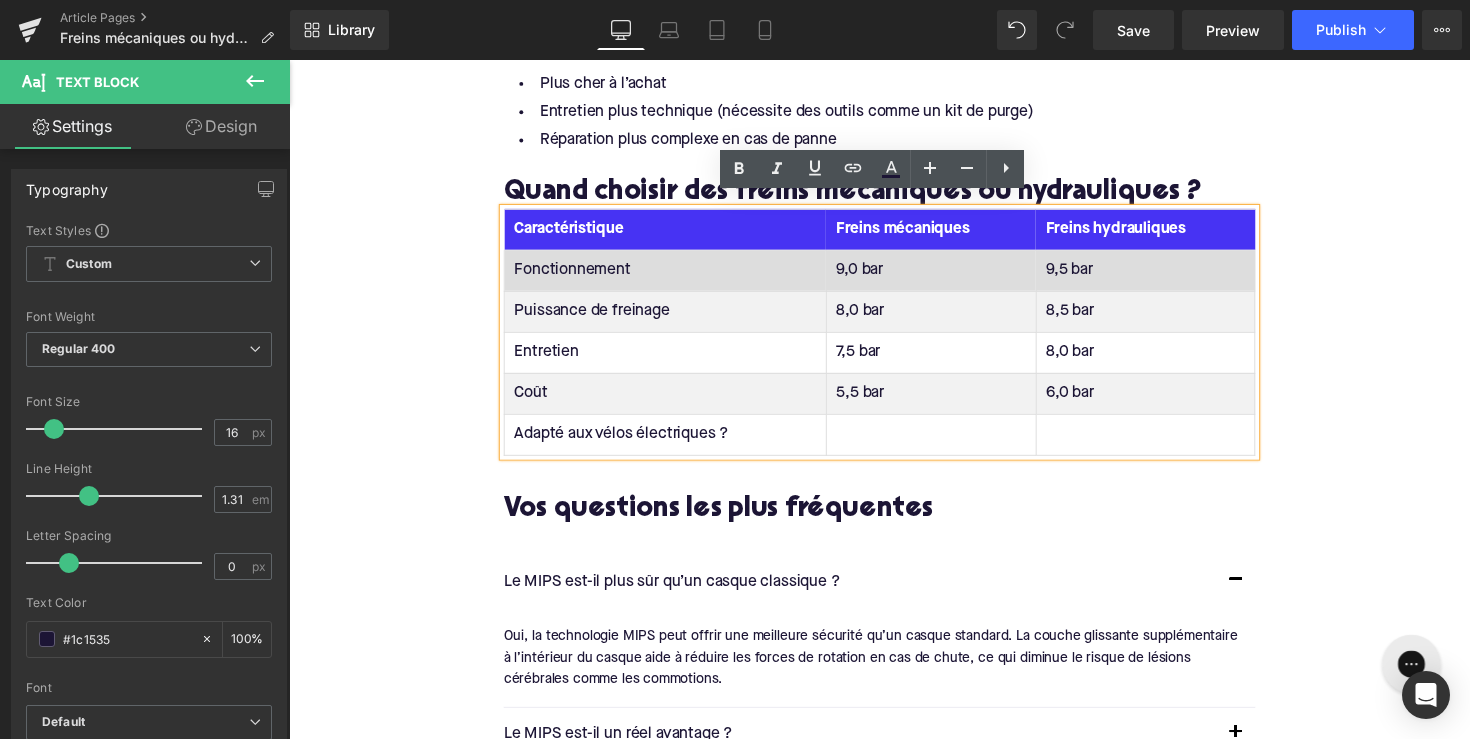 click on "Fonctionnement" at bounding box center (675, 276) 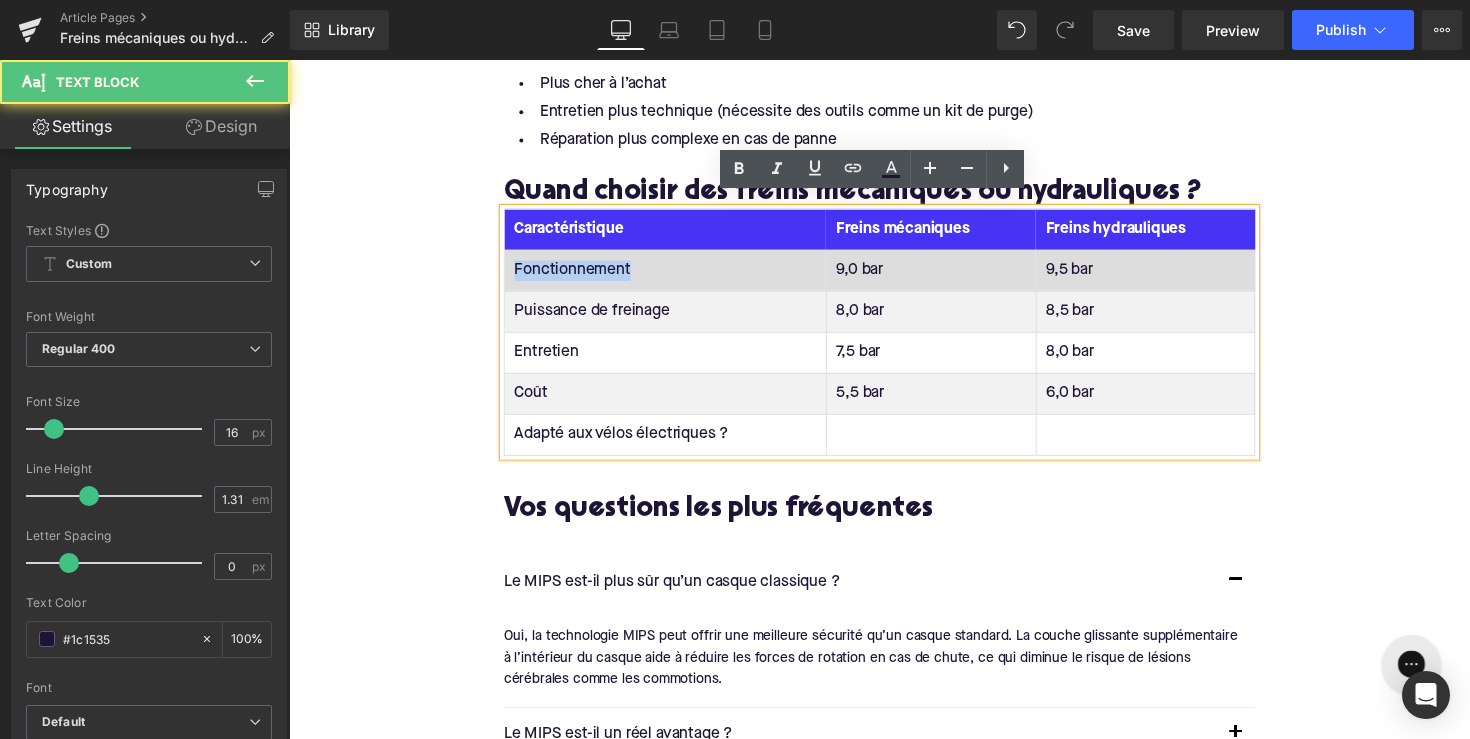 click on "Fonctionnement" at bounding box center (675, 276) 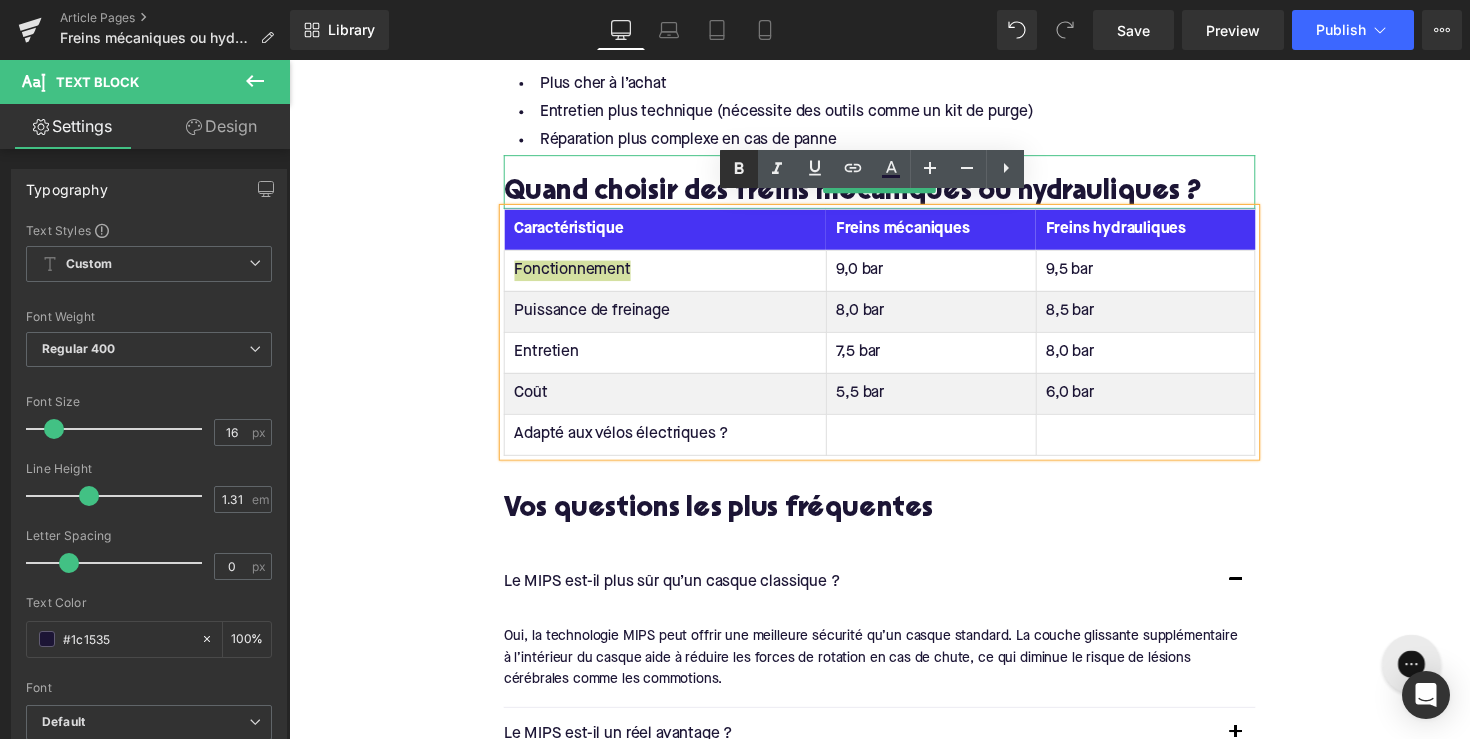 click at bounding box center [739, 169] 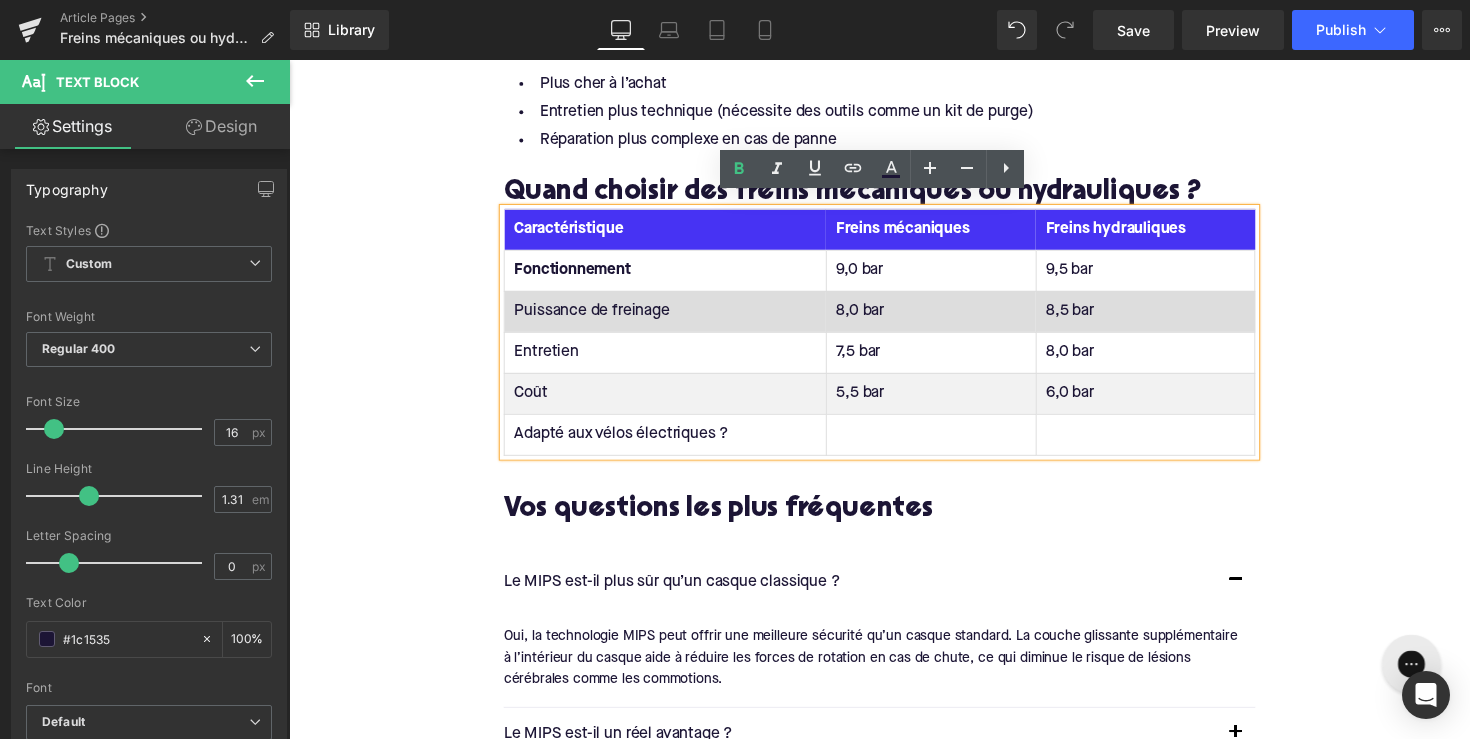 click on "Puissance de freinage" at bounding box center (675, 318) 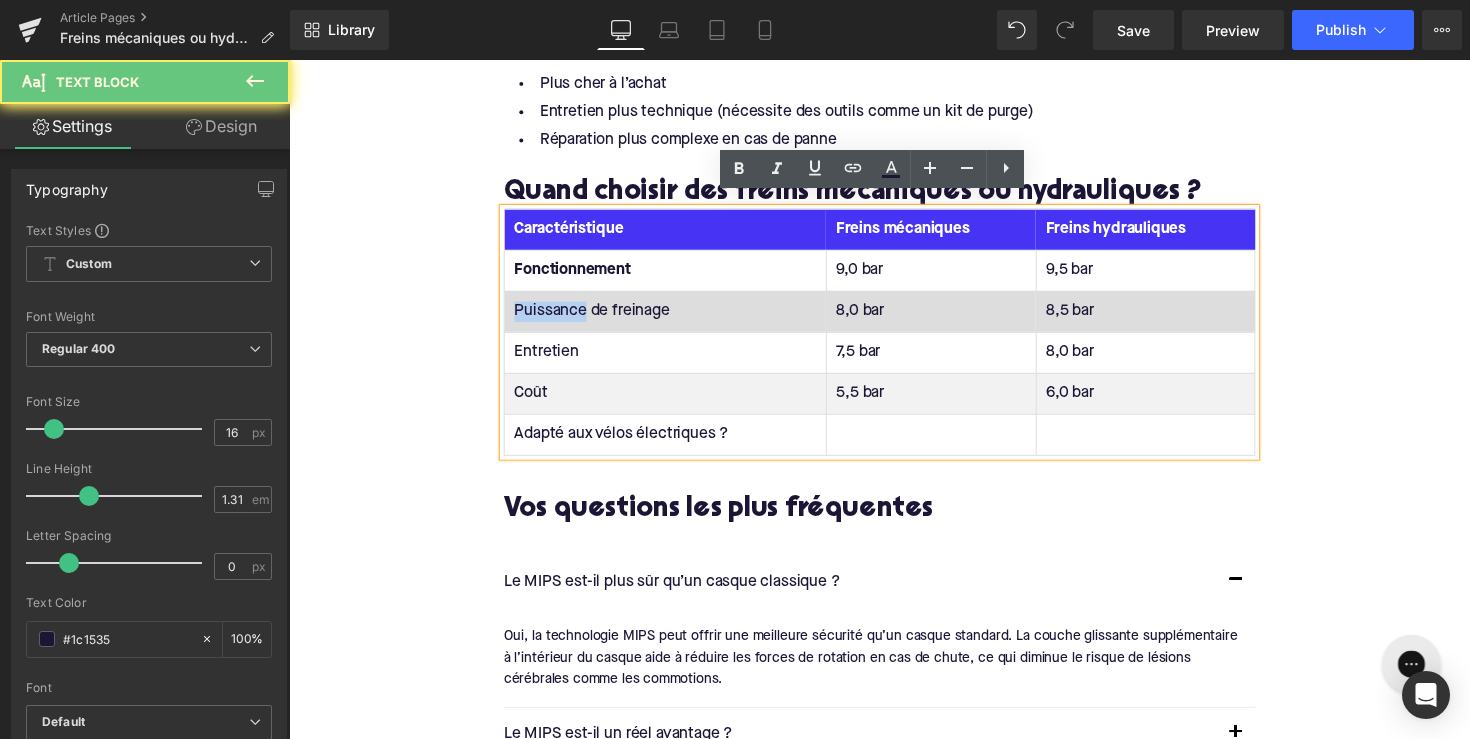 click on "Puissance de freinage" at bounding box center (675, 318) 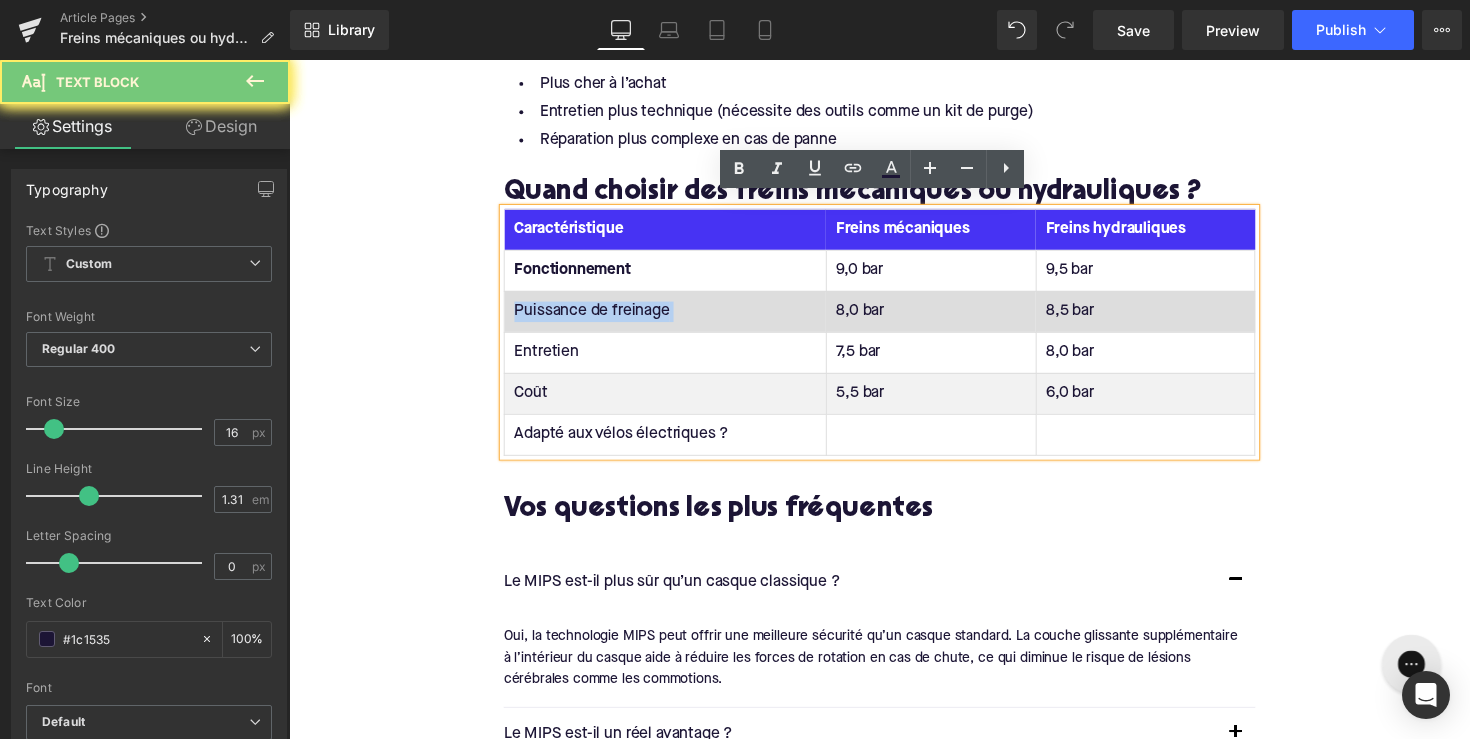 click on "Puissance de freinage" at bounding box center (675, 318) 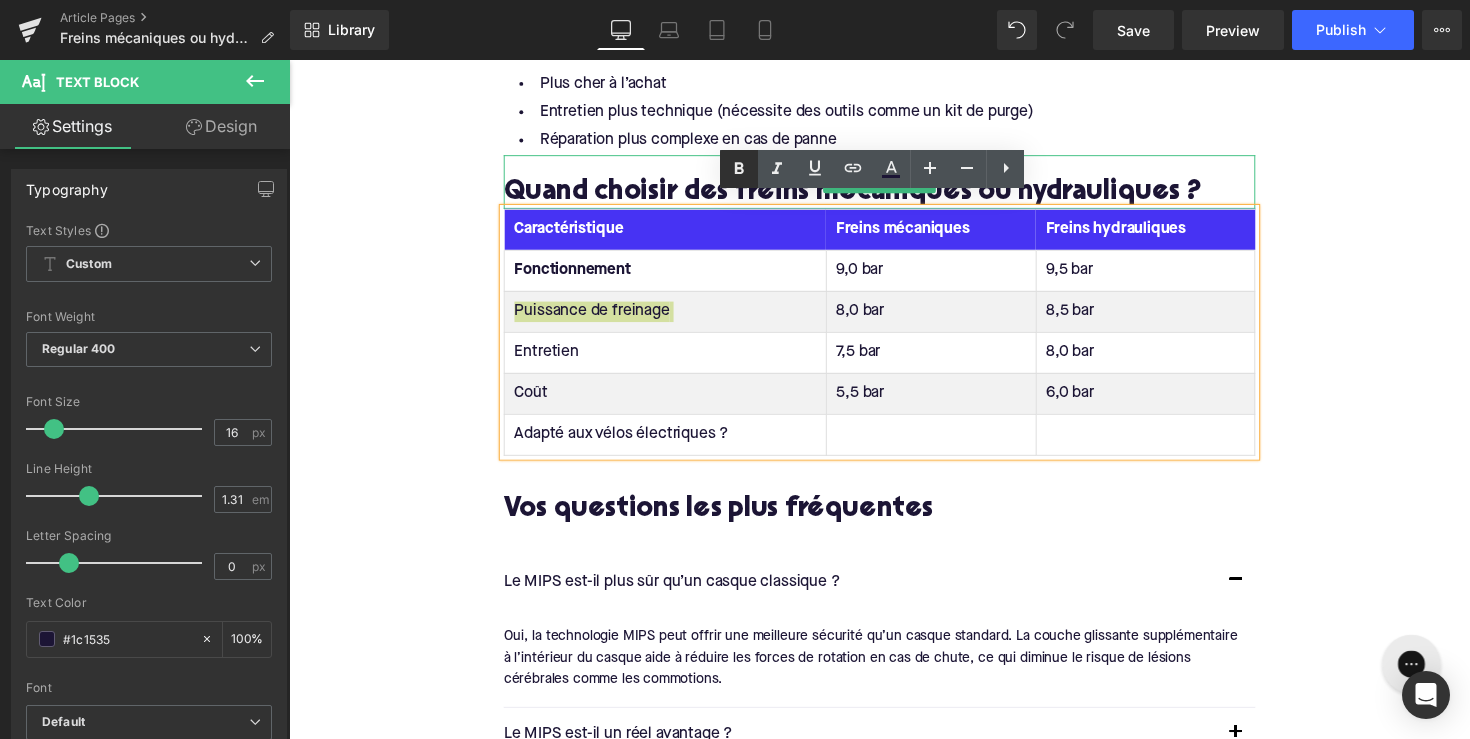 click at bounding box center [739, 169] 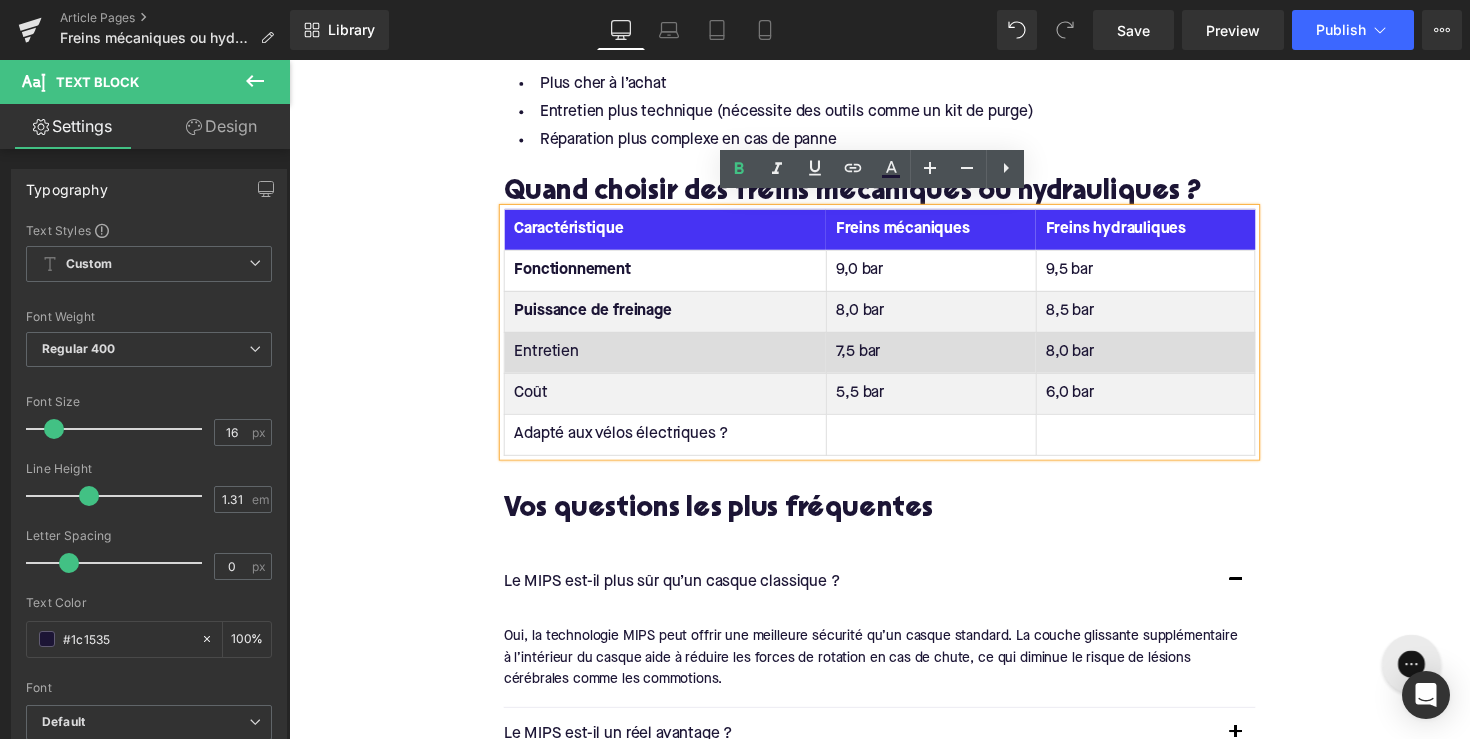 click on "Entretien" at bounding box center [675, 360] 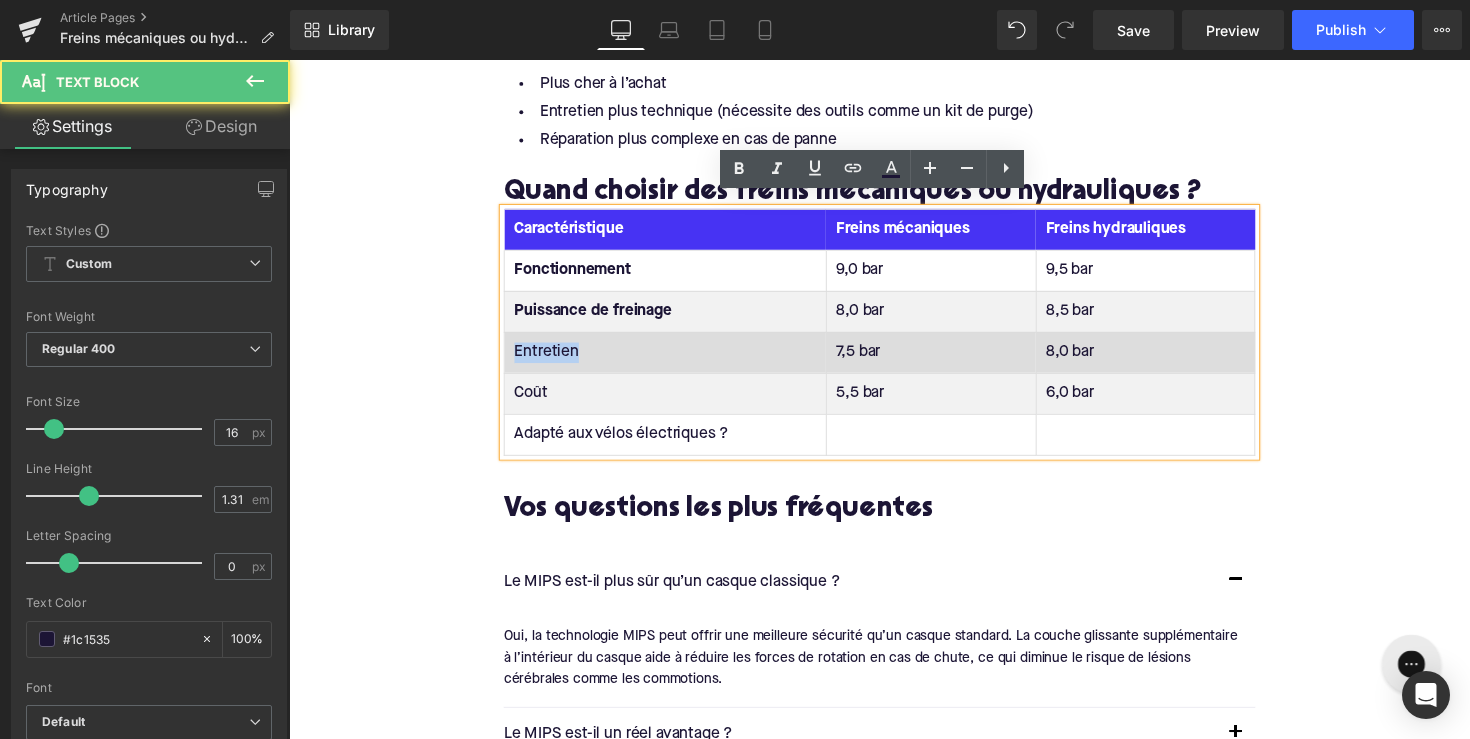 click on "Entretien" at bounding box center [675, 360] 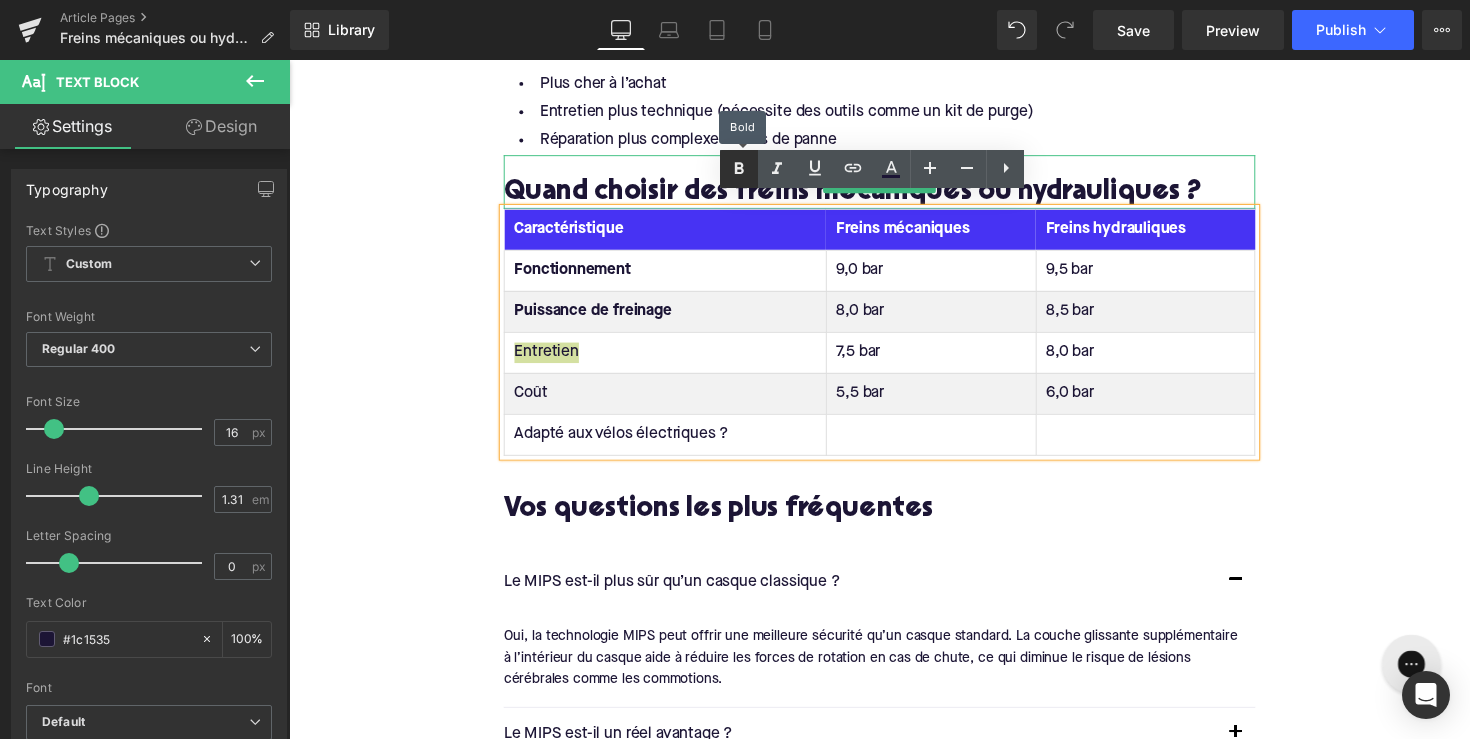 drag, startPoint x: 729, startPoint y: 168, endPoint x: 382, endPoint y: 178, distance: 347.14407 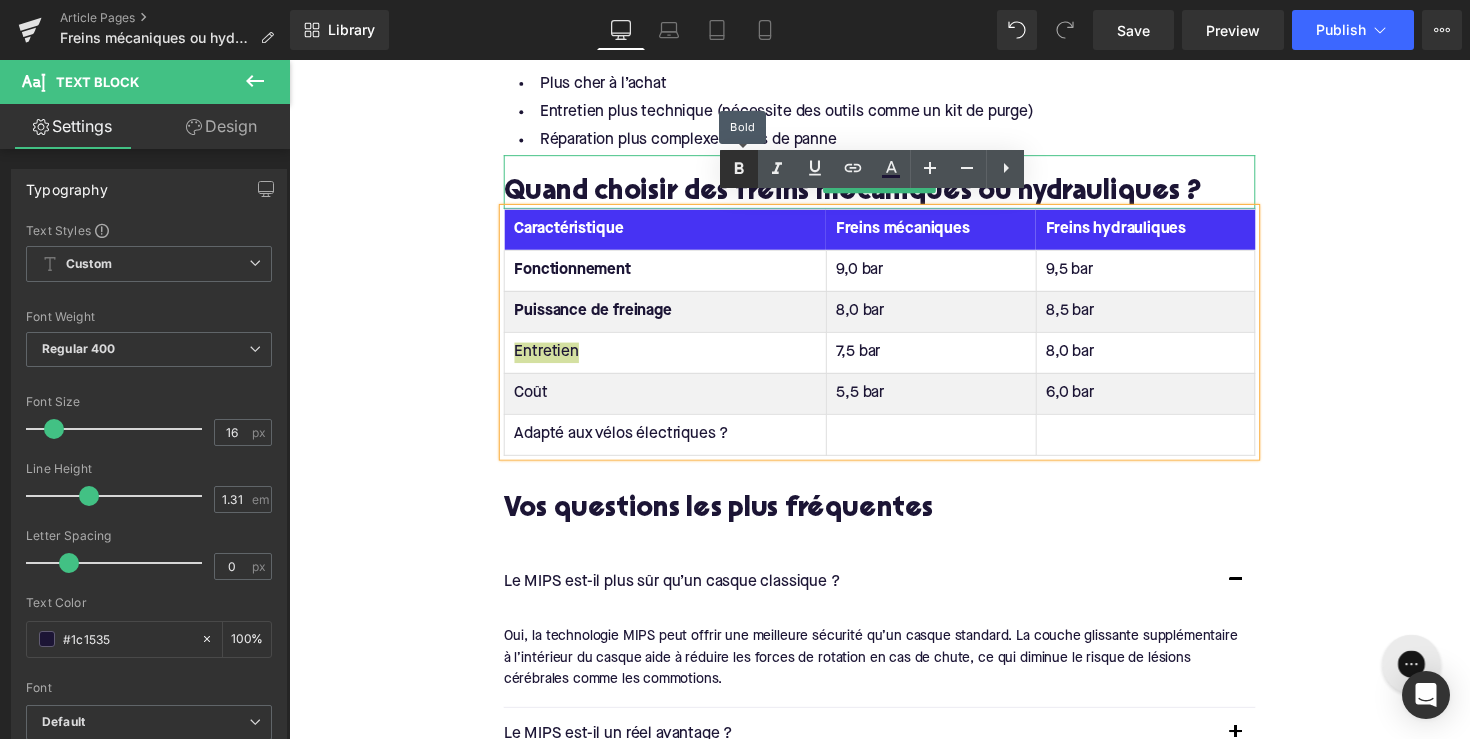 click 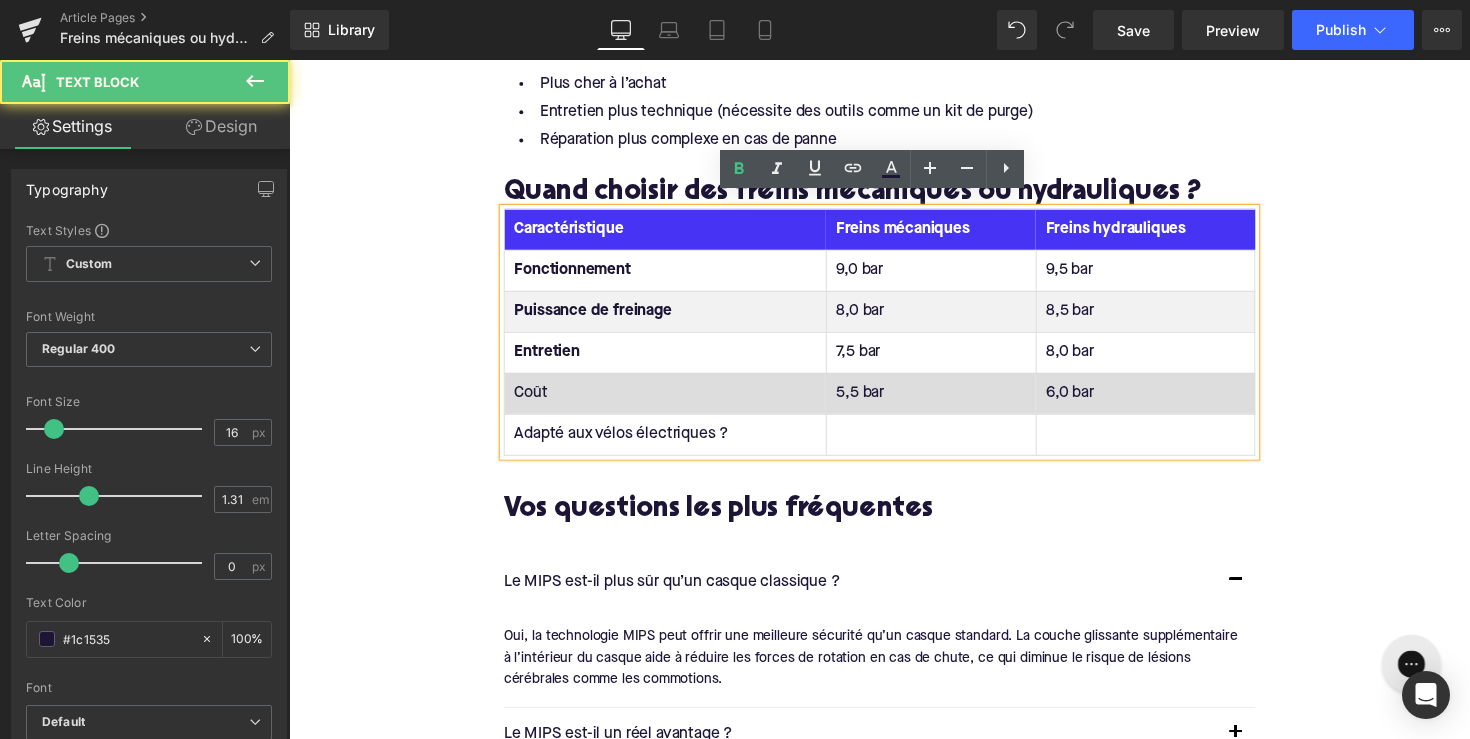 click on "Coût" at bounding box center [675, 402] 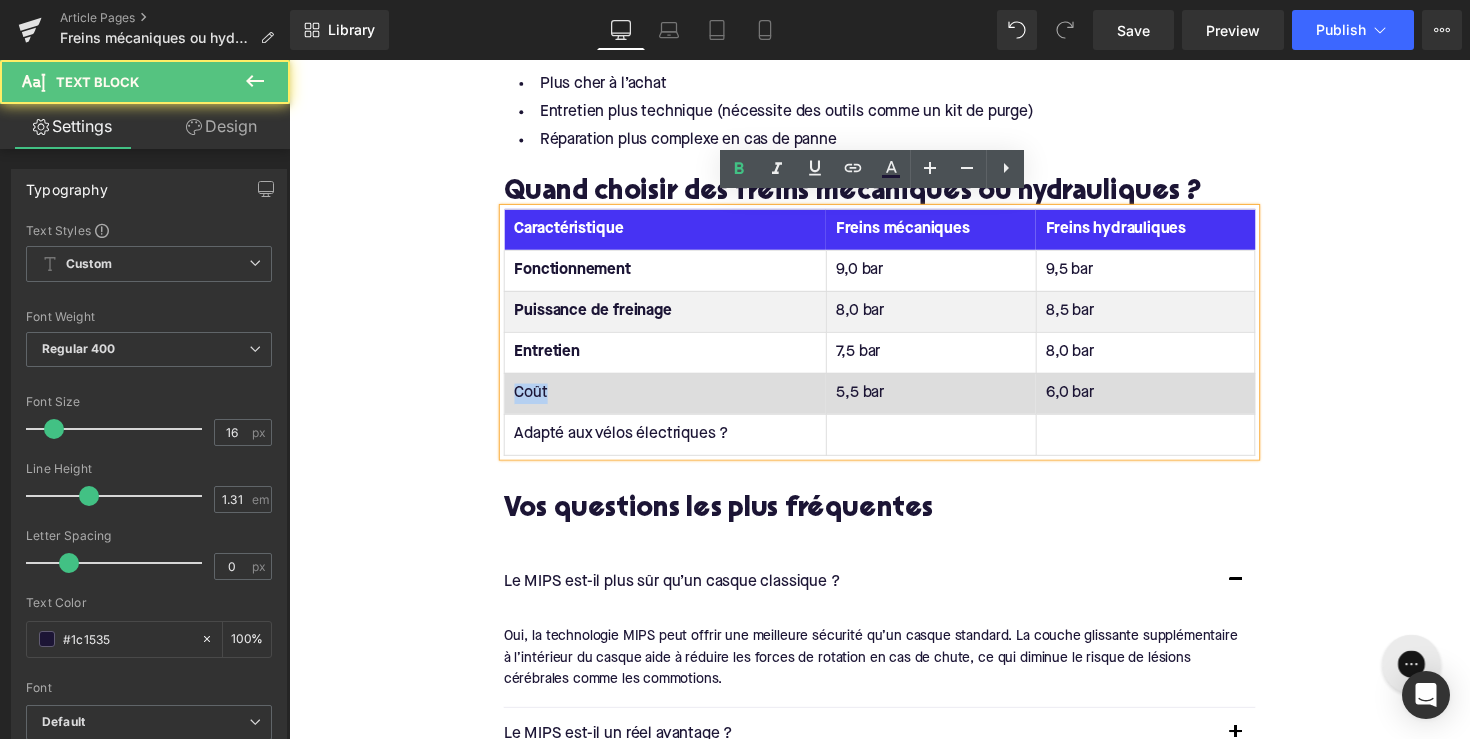 click on "Coût" at bounding box center (675, 402) 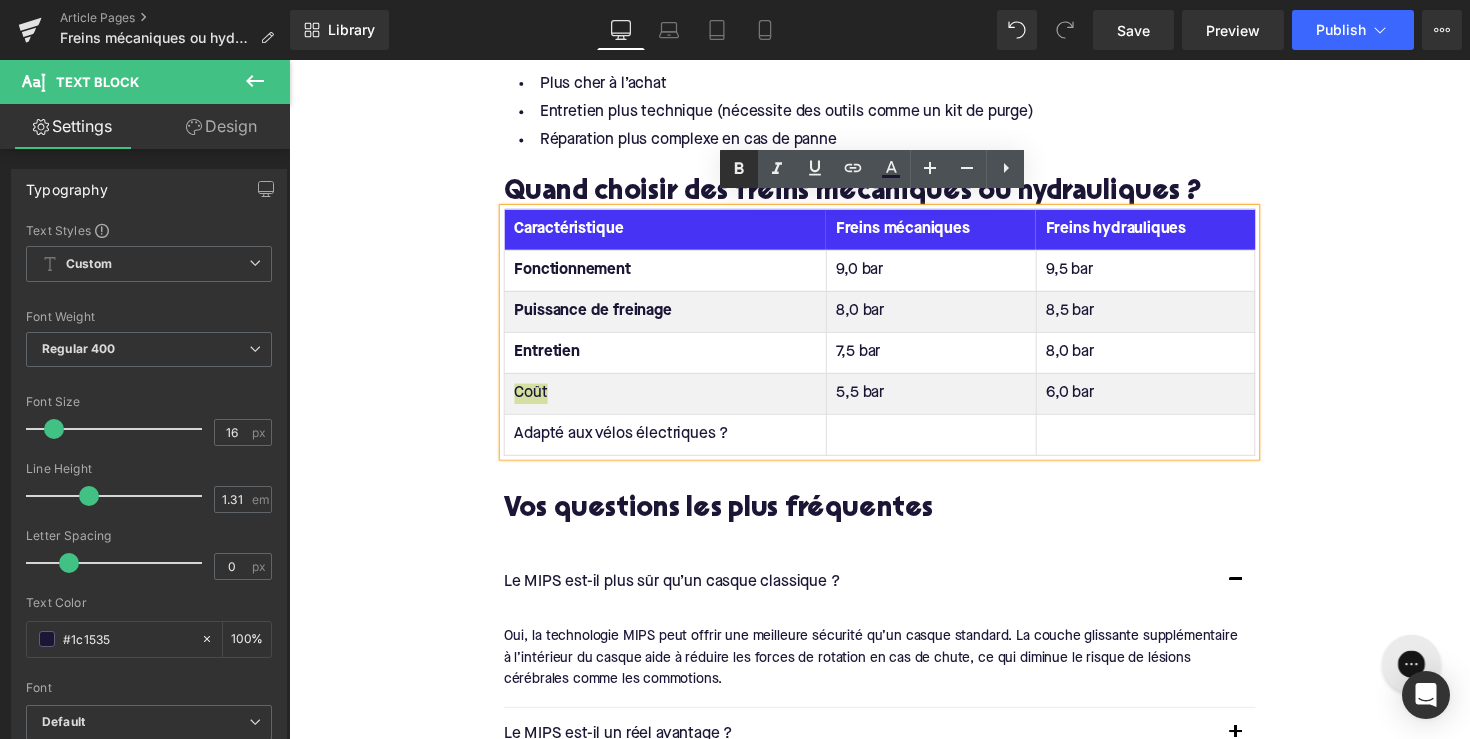 click 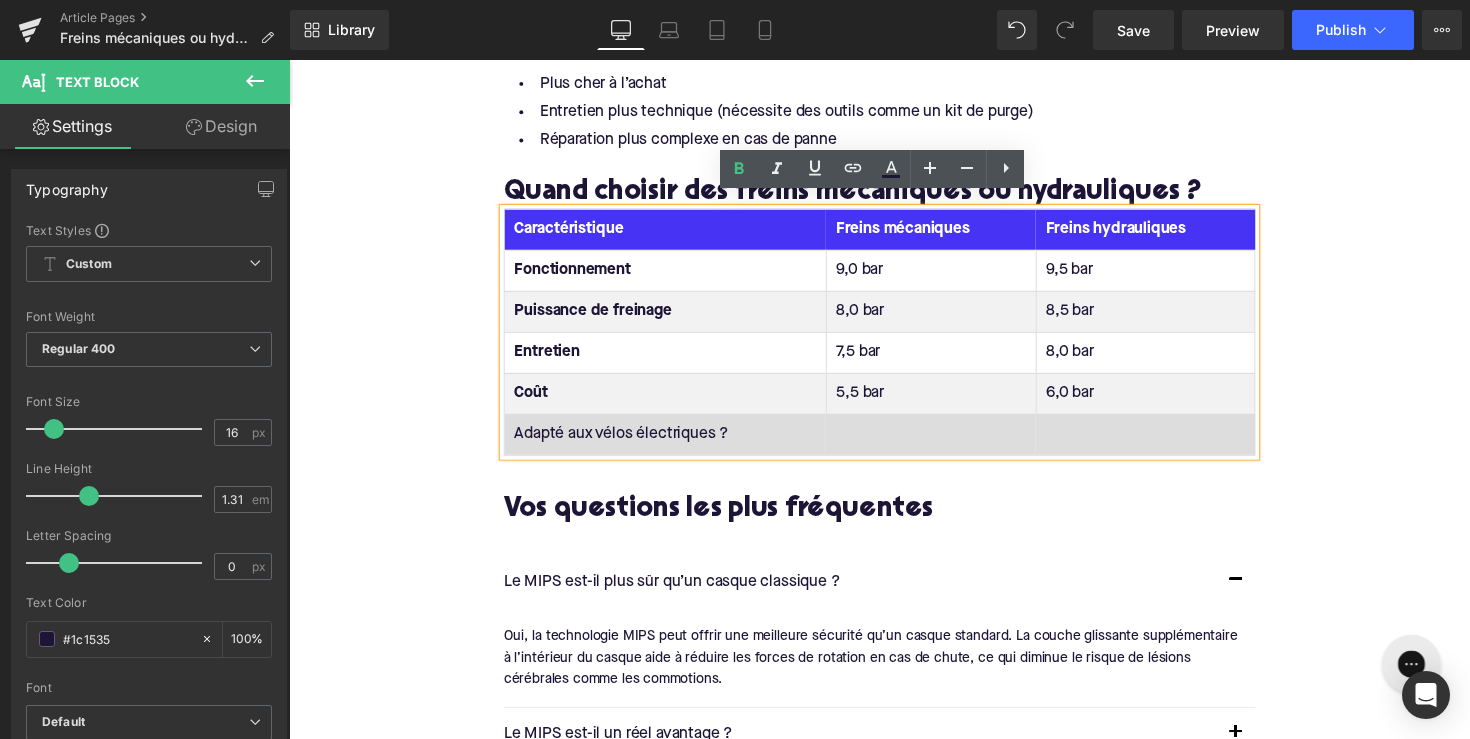 click on "Adapté aux vélos électriques ?" at bounding box center [675, 444] 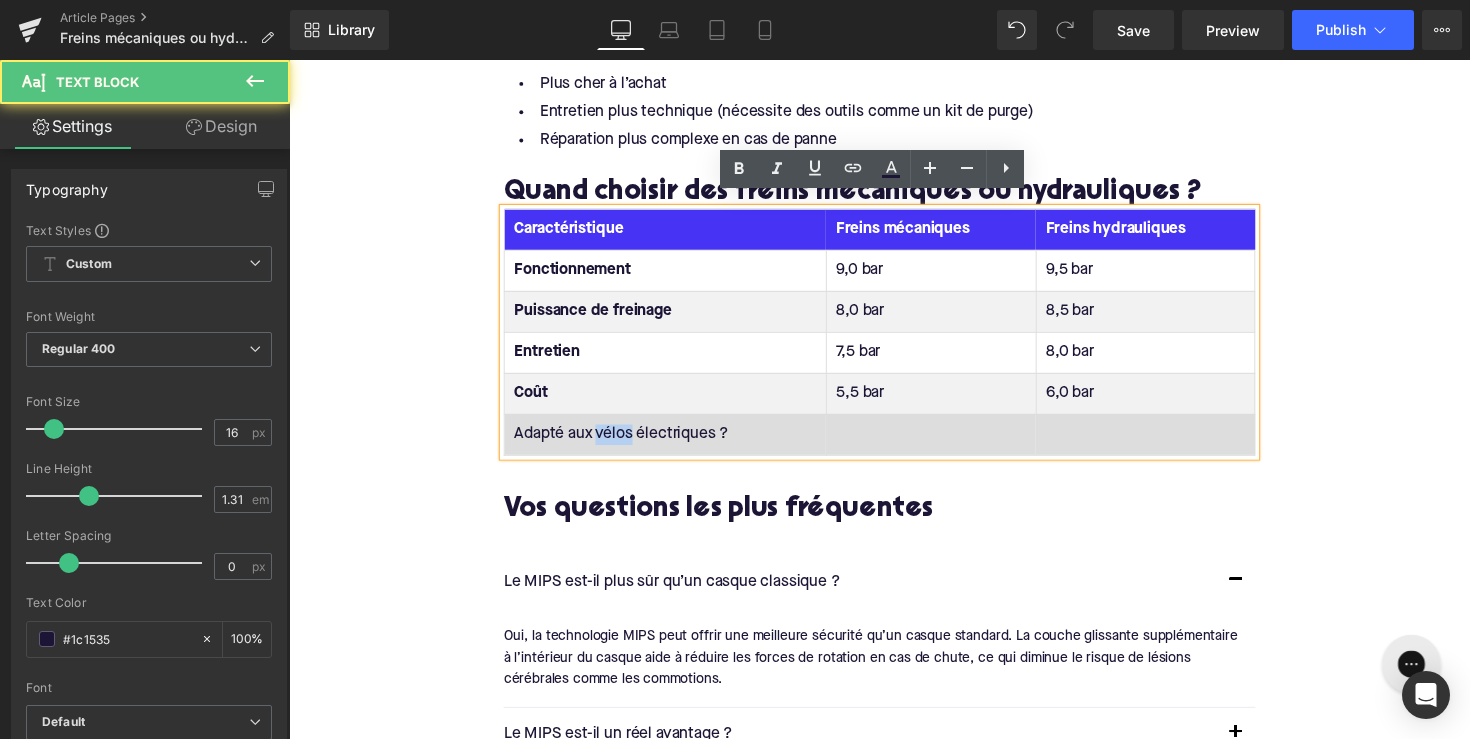 click on "Adapté aux vélos électriques ?" at bounding box center [675, 444] 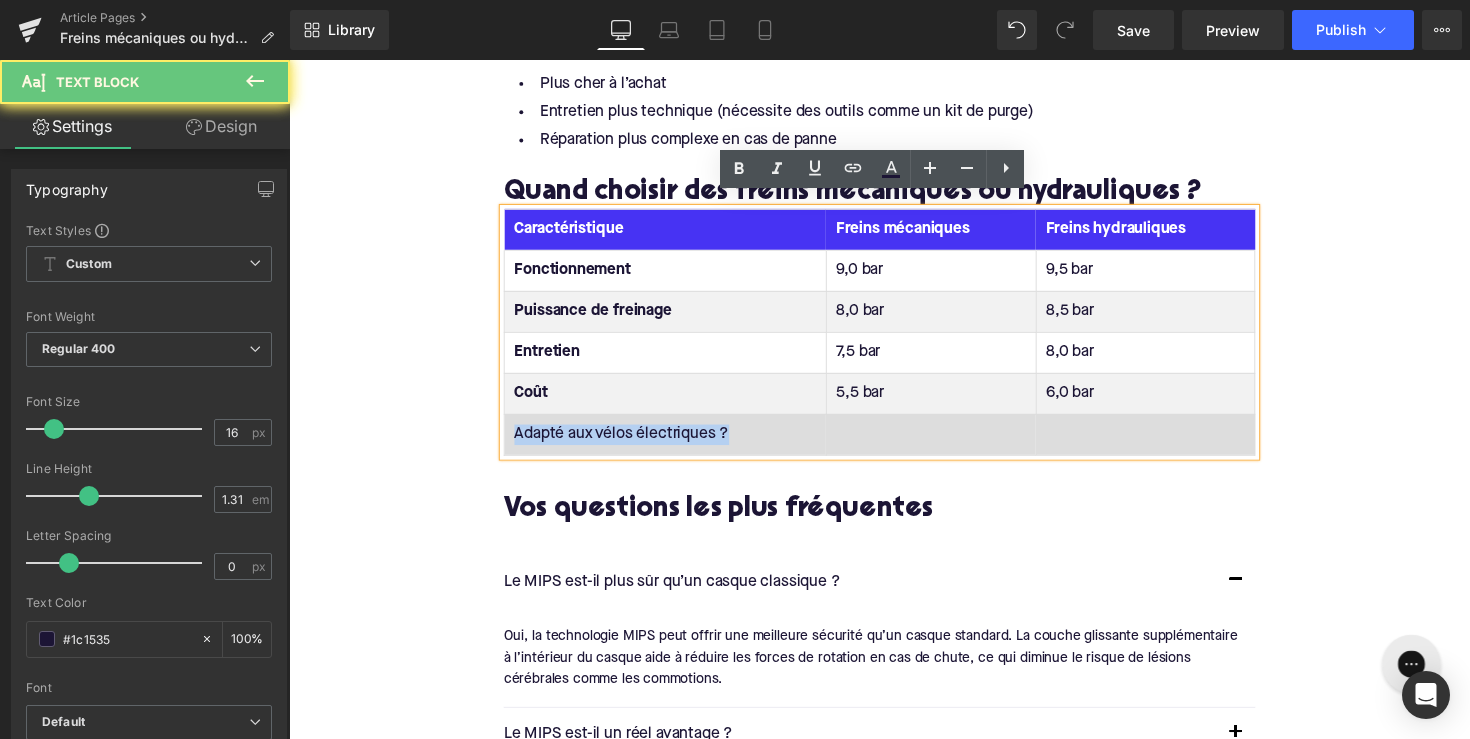 click on "Adapté aux vélos électriques ?" at bounding box center (675, 444) 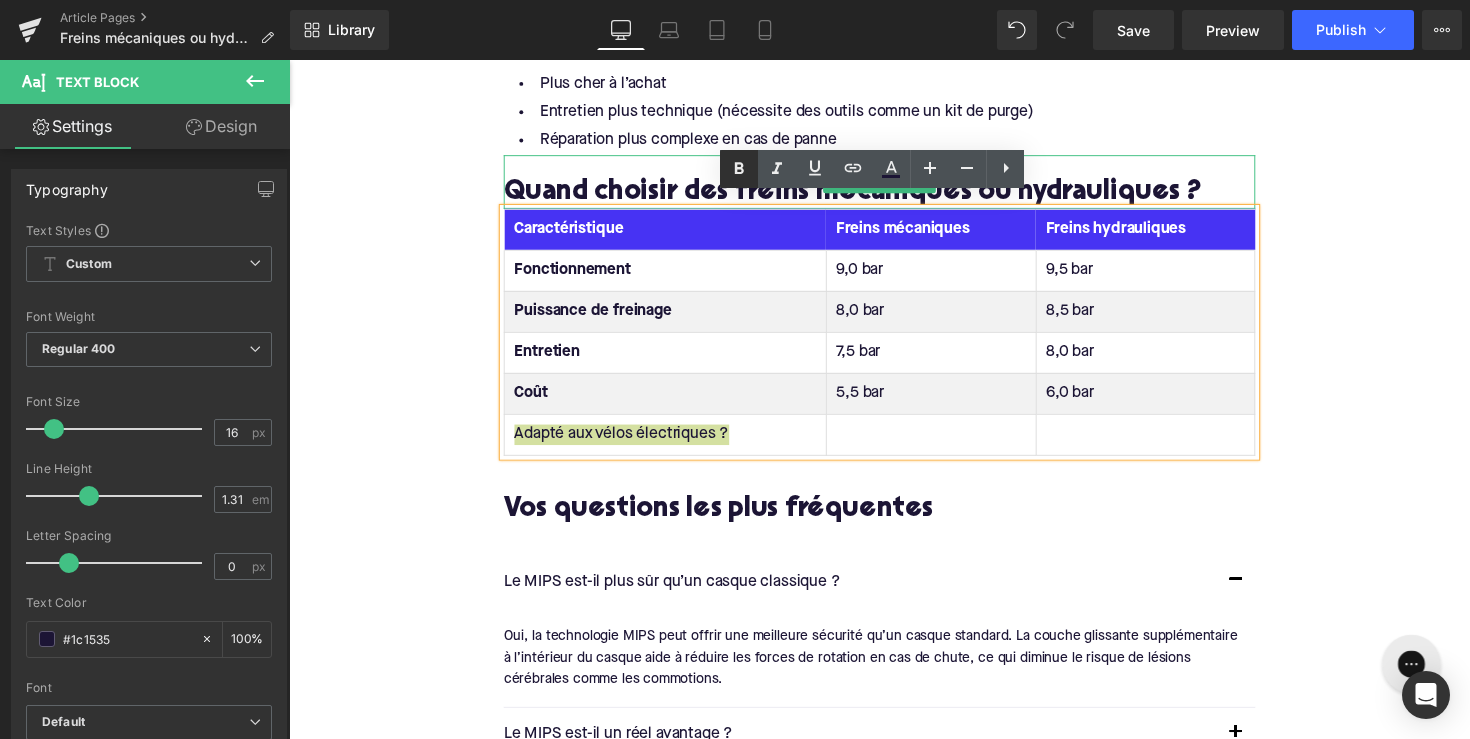 click 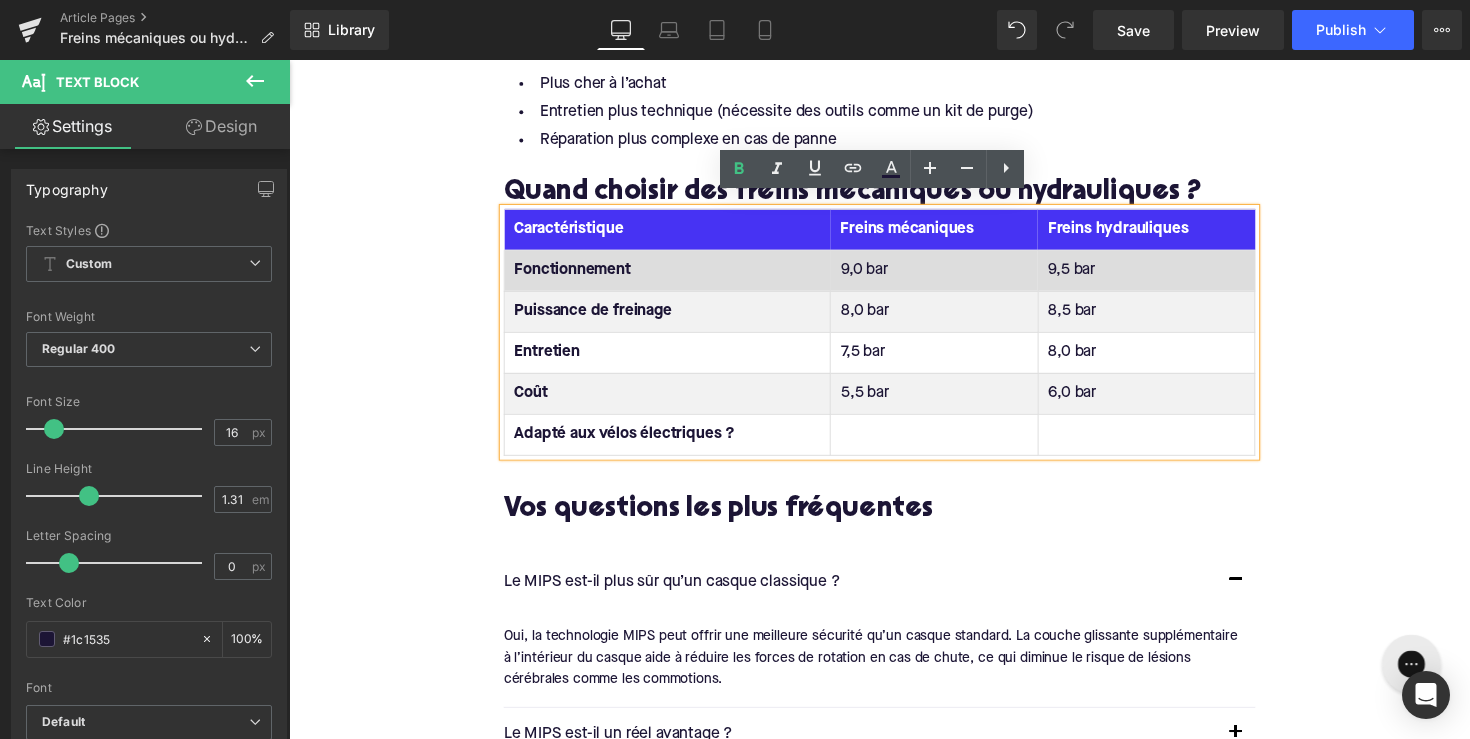 click on "9,0 bar" at bounding box center (950, 276) 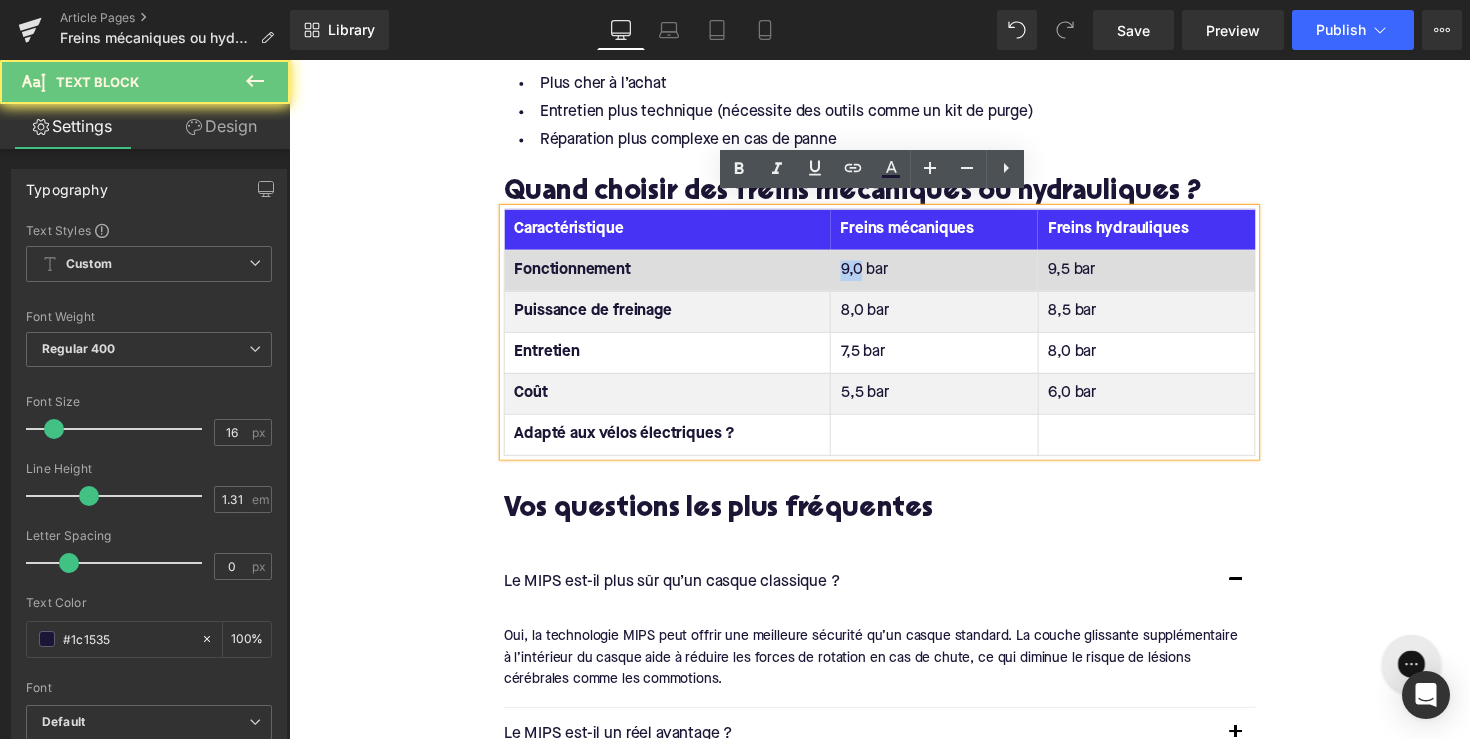 click on "9,0 bar" at bounding box center (950, 276) 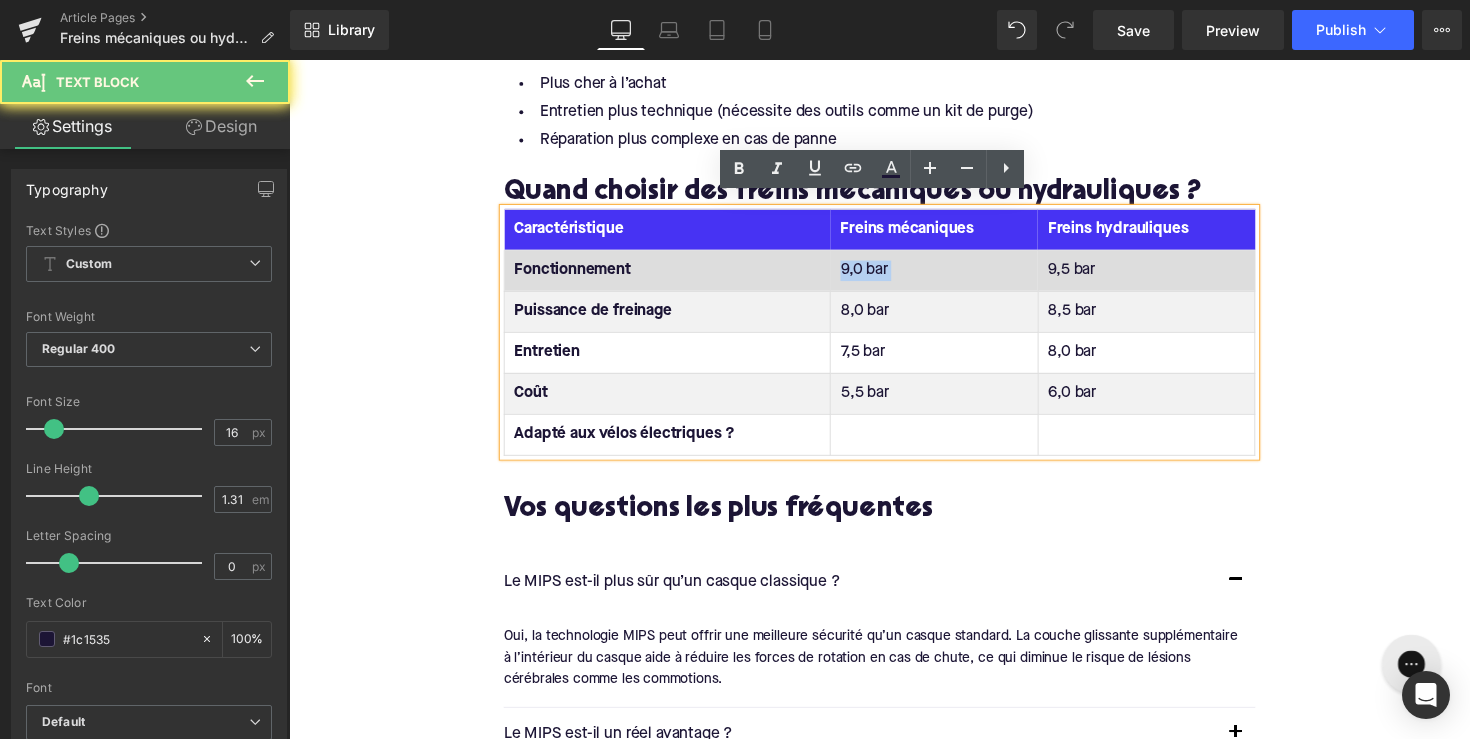 click on "9,0 bar" at bounding box center [950, 276] 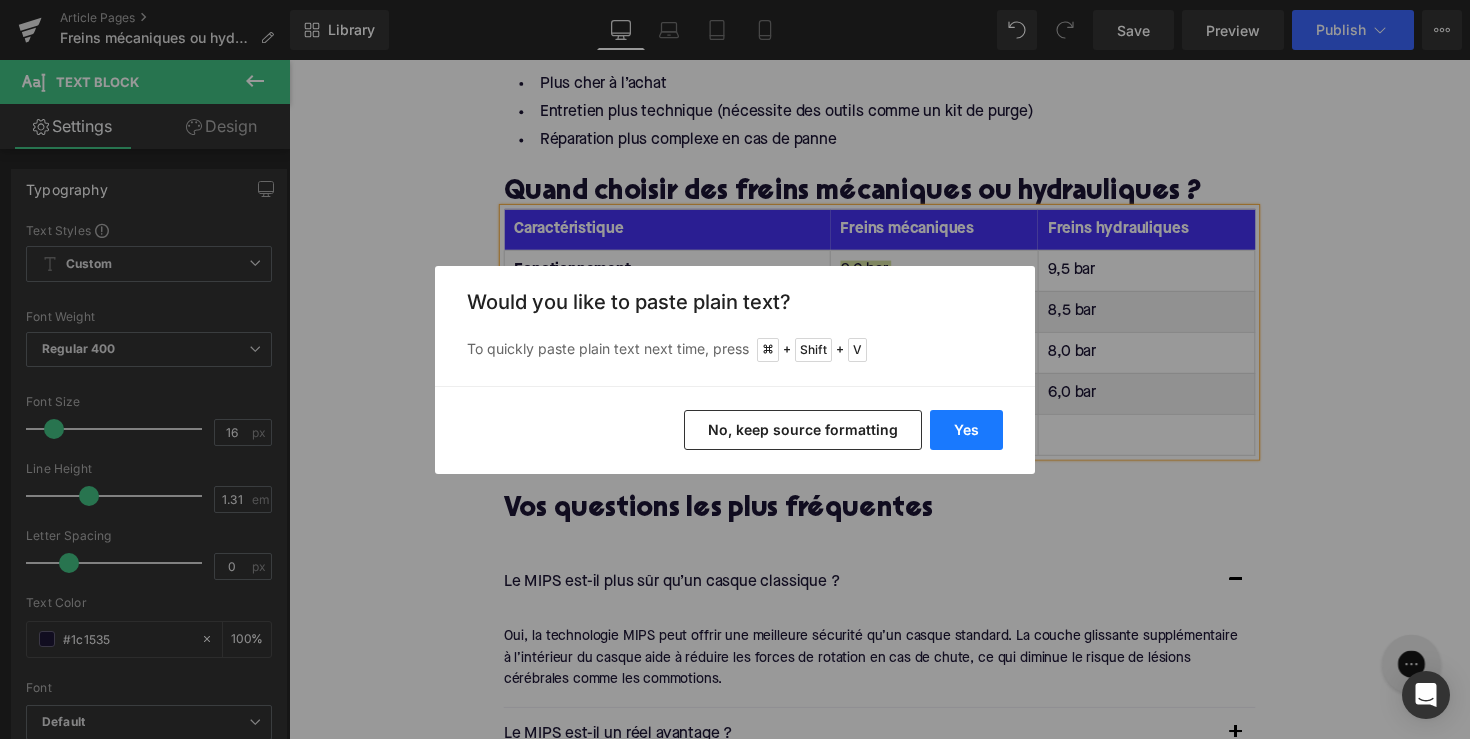 click on "Yes" at bounding box center [966, 430] 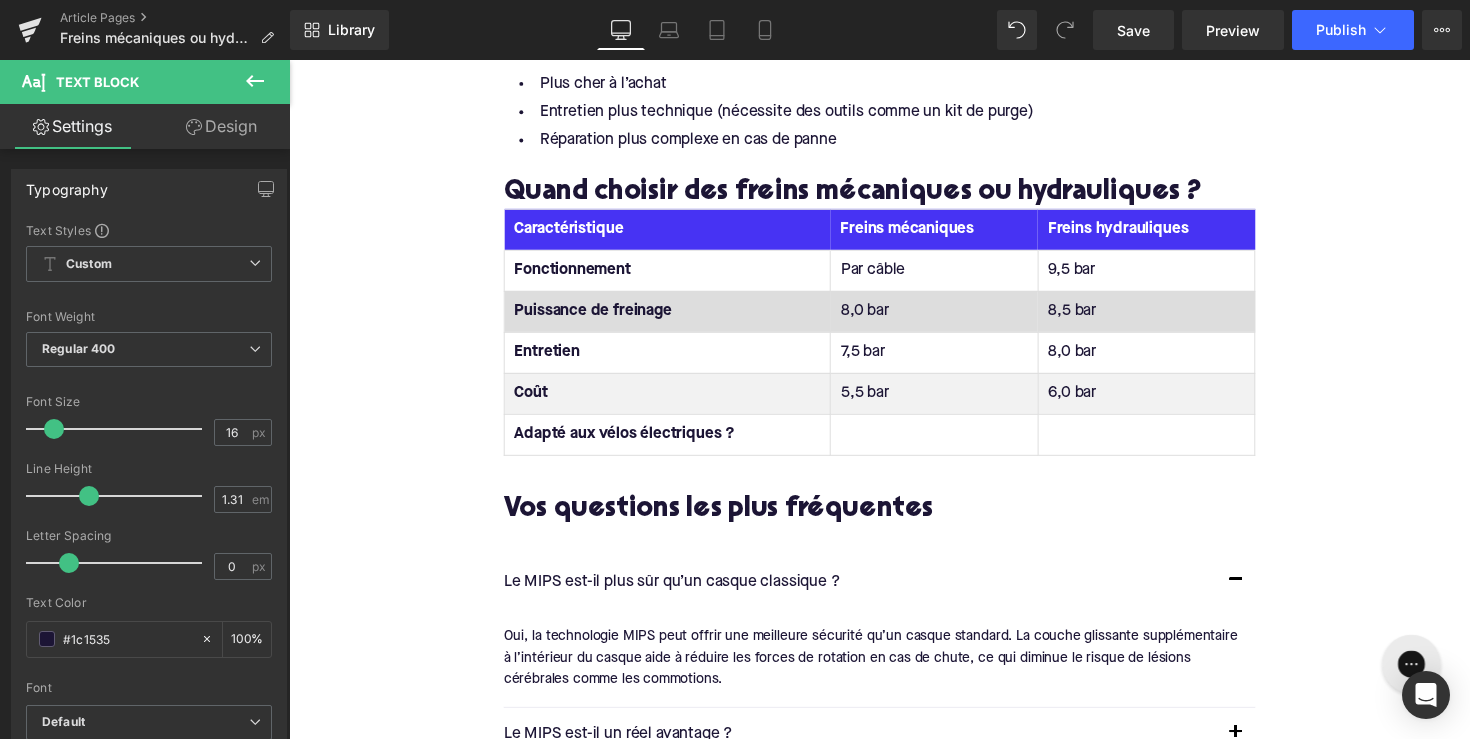click on "8,0 bar" at bounding box center [950, 318] 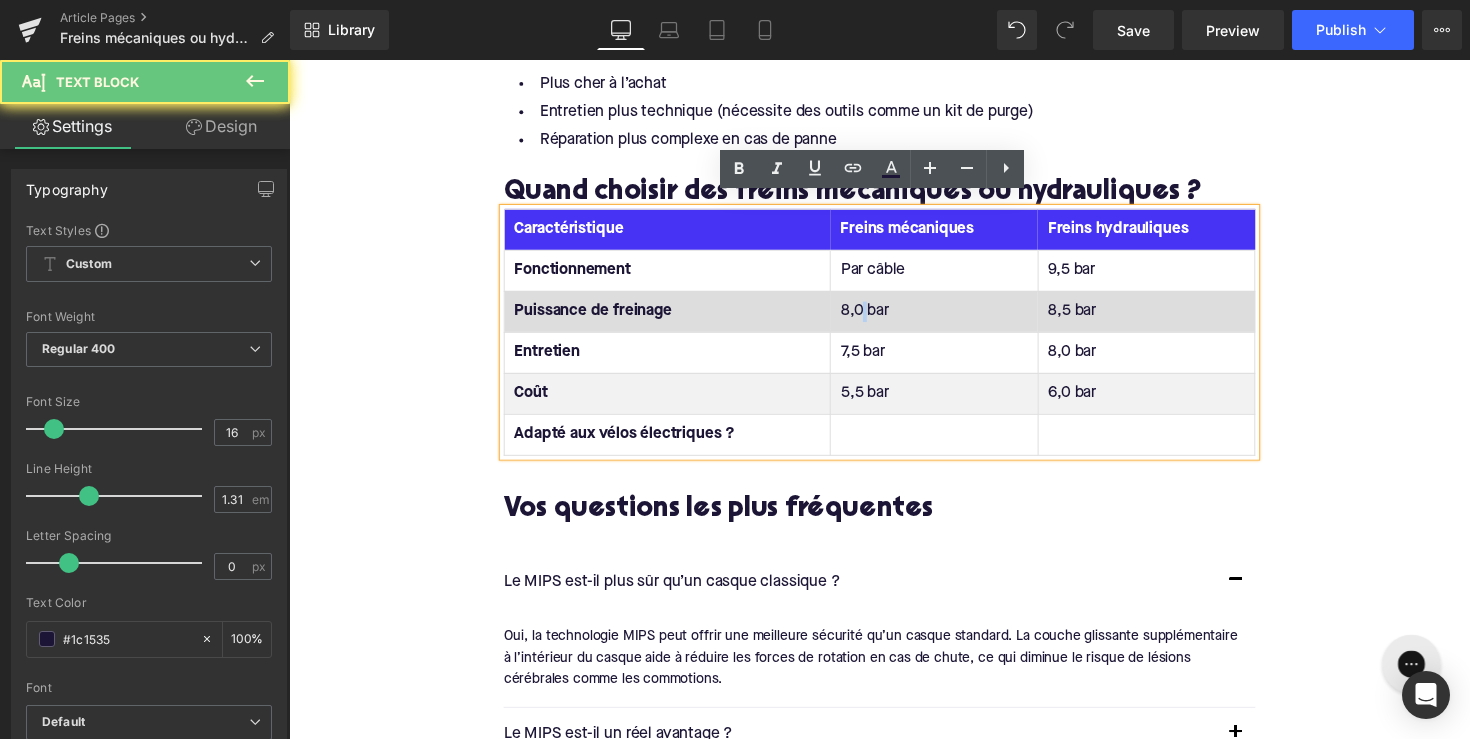 click on "8,0 bar" at bounding box center (950, 318) 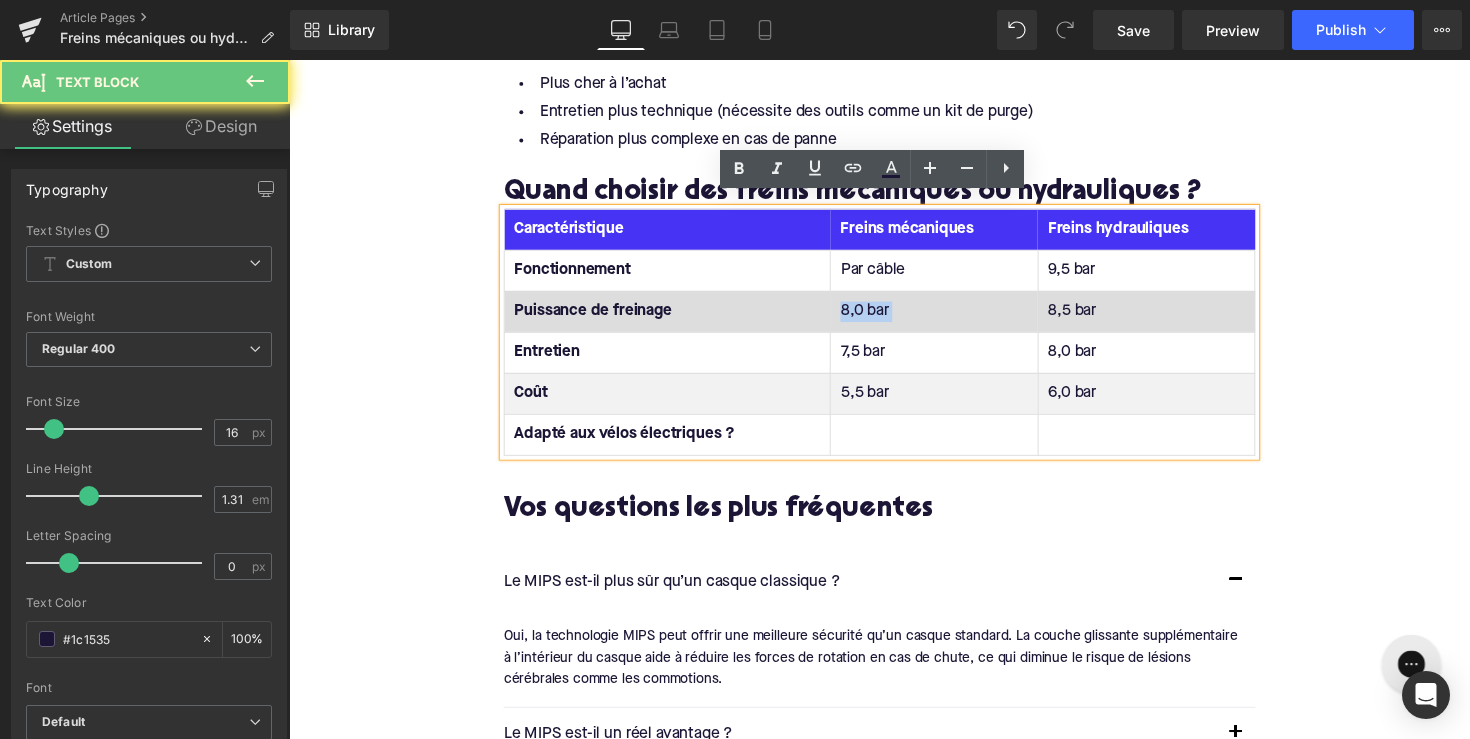 click on "8,0 bar" at bounding box center (950, 318) 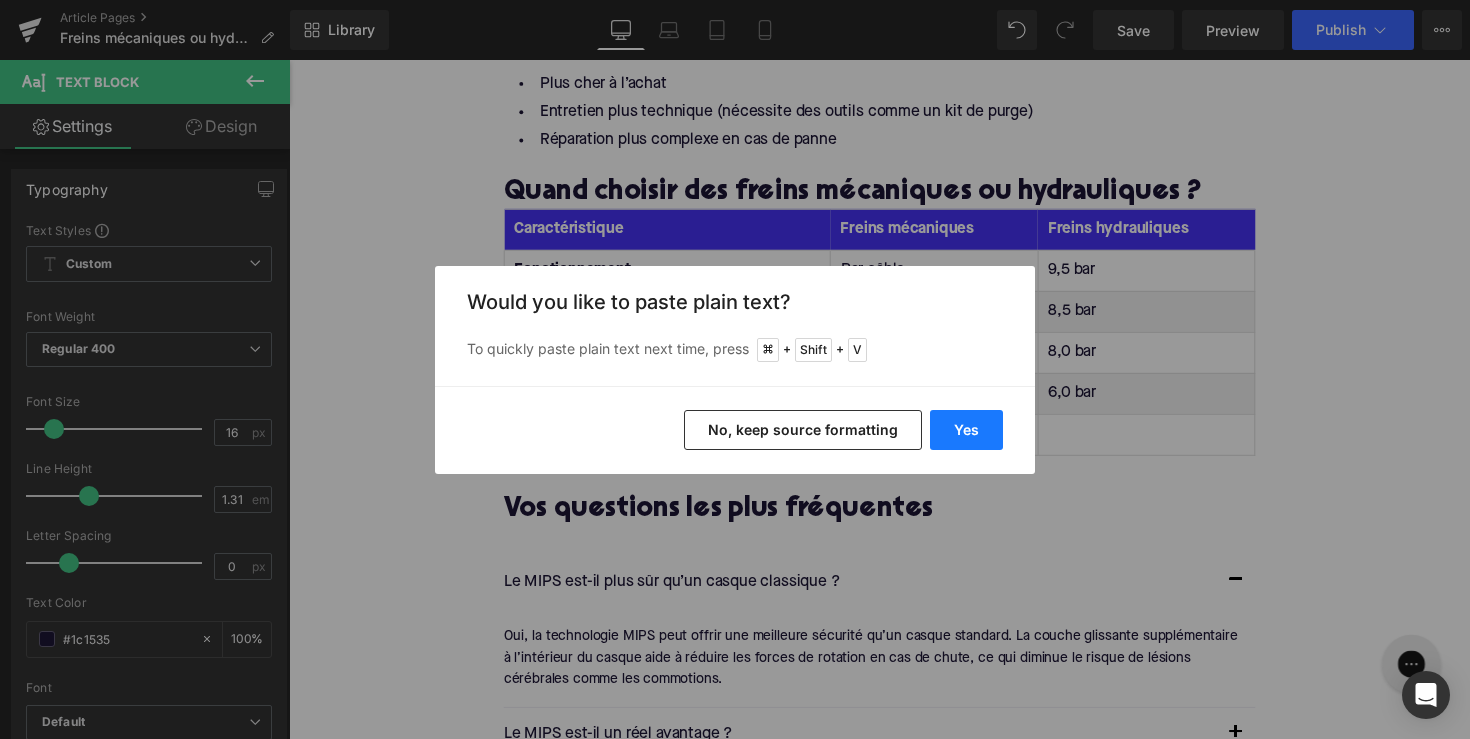 click on "Yes" at bounding box center (966, 430) 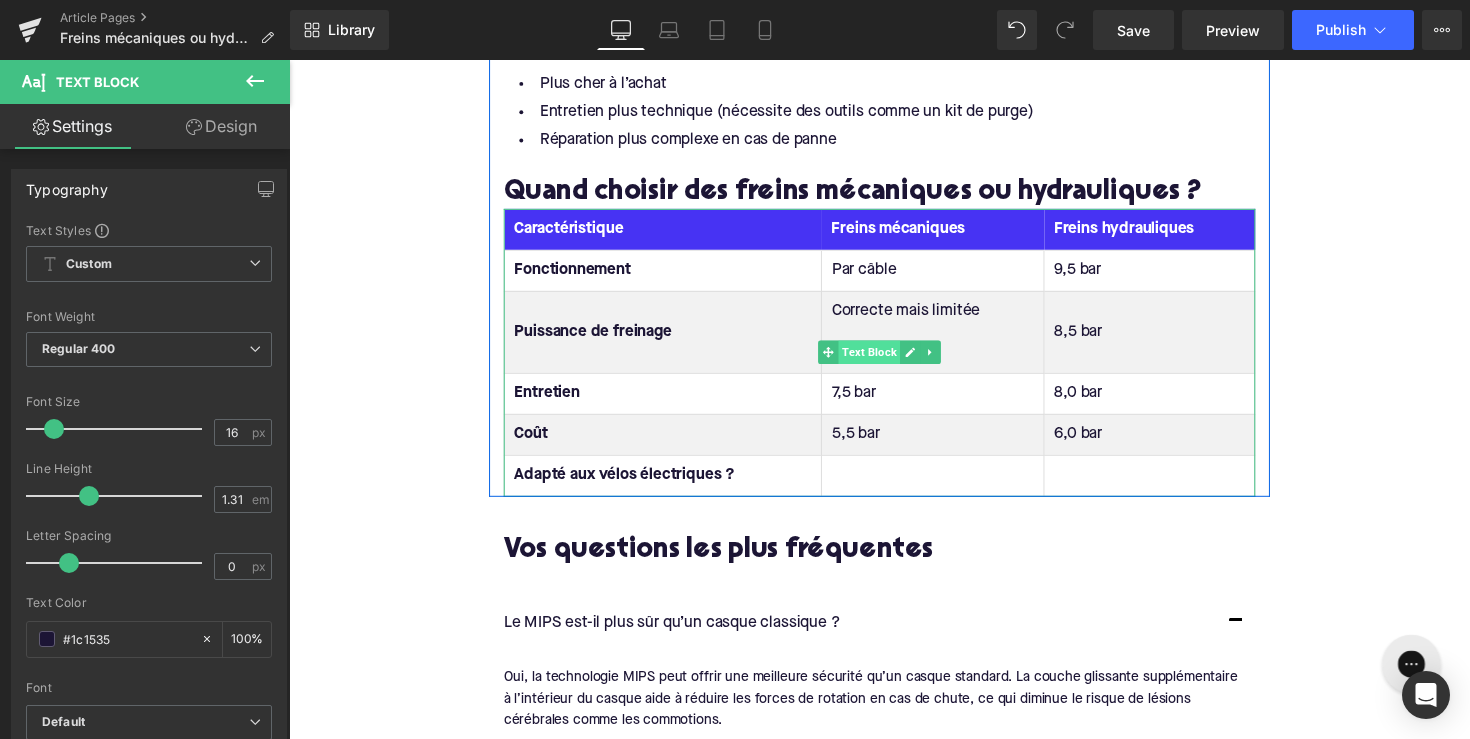 click on "Text Block" at bounding box center (883, 360) 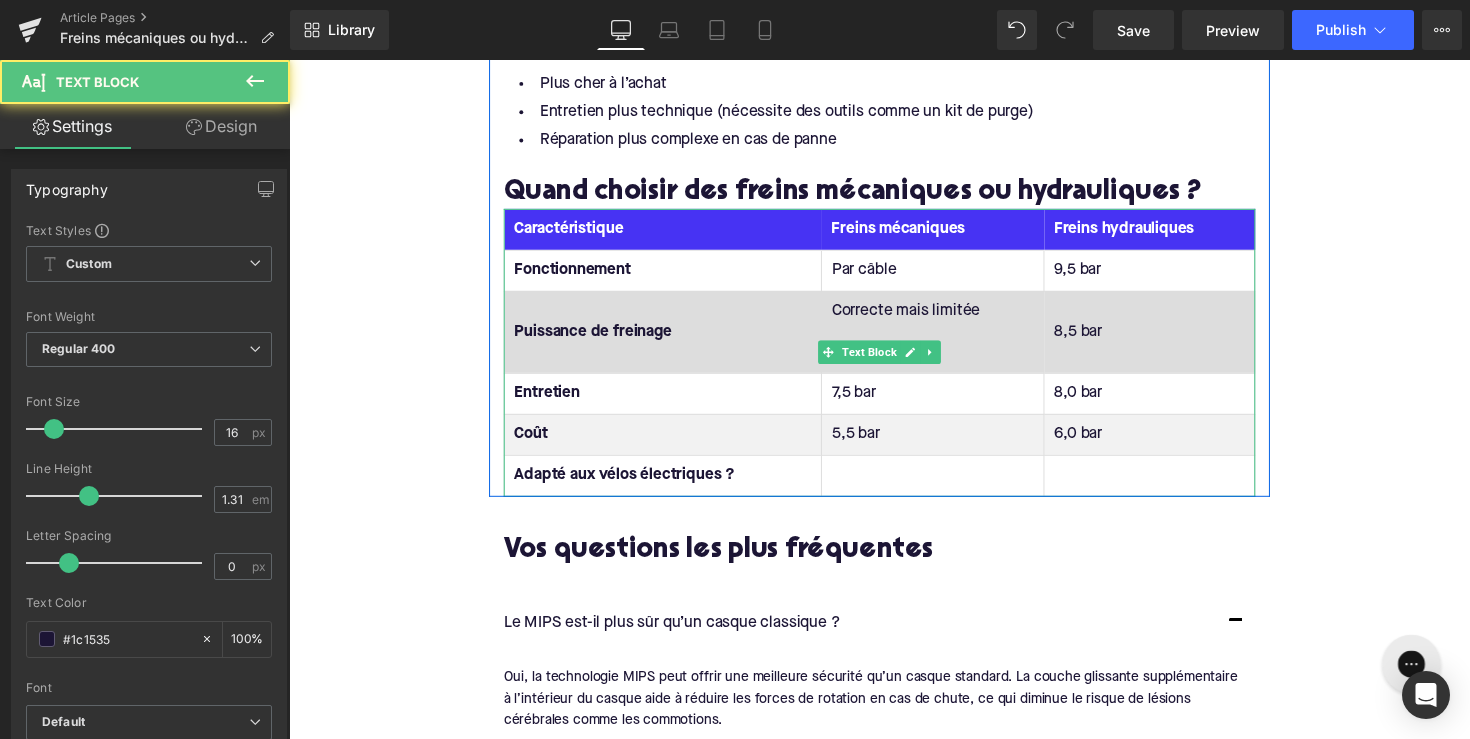 click on "Puissance de freinage" at bounding box center (672, 339) 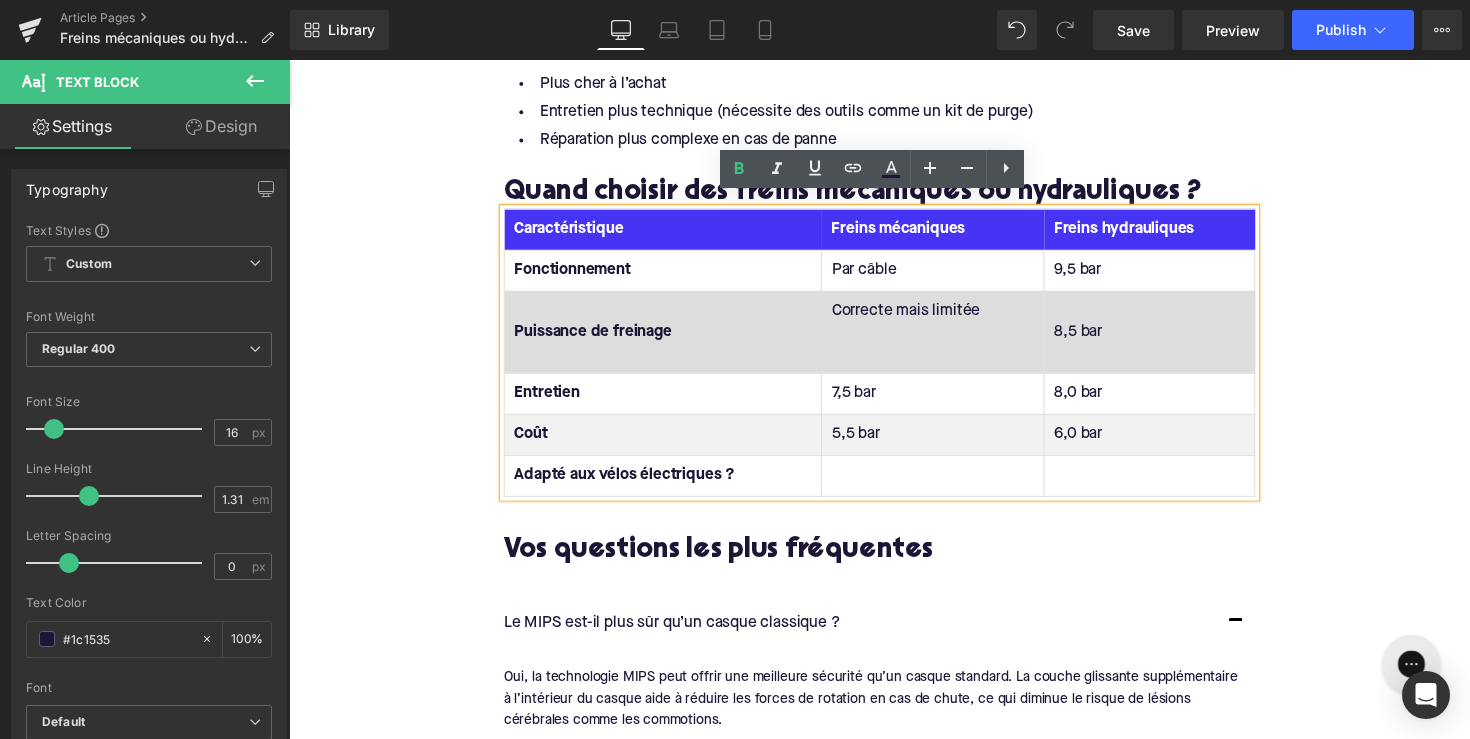 click on "Correcte mais limitée" at bounding box center (949, 339) 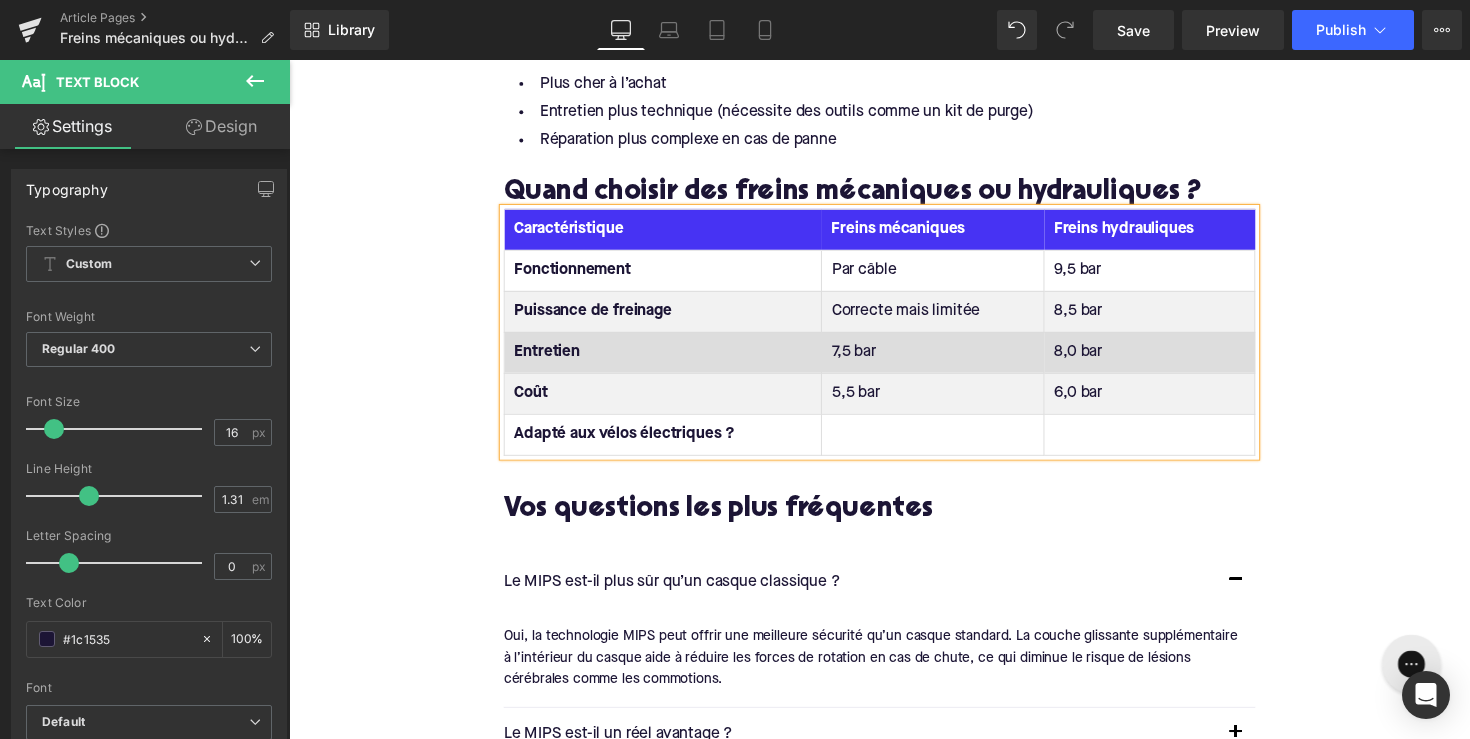 click on "7,5 bar" at bounding box center (949, 360) 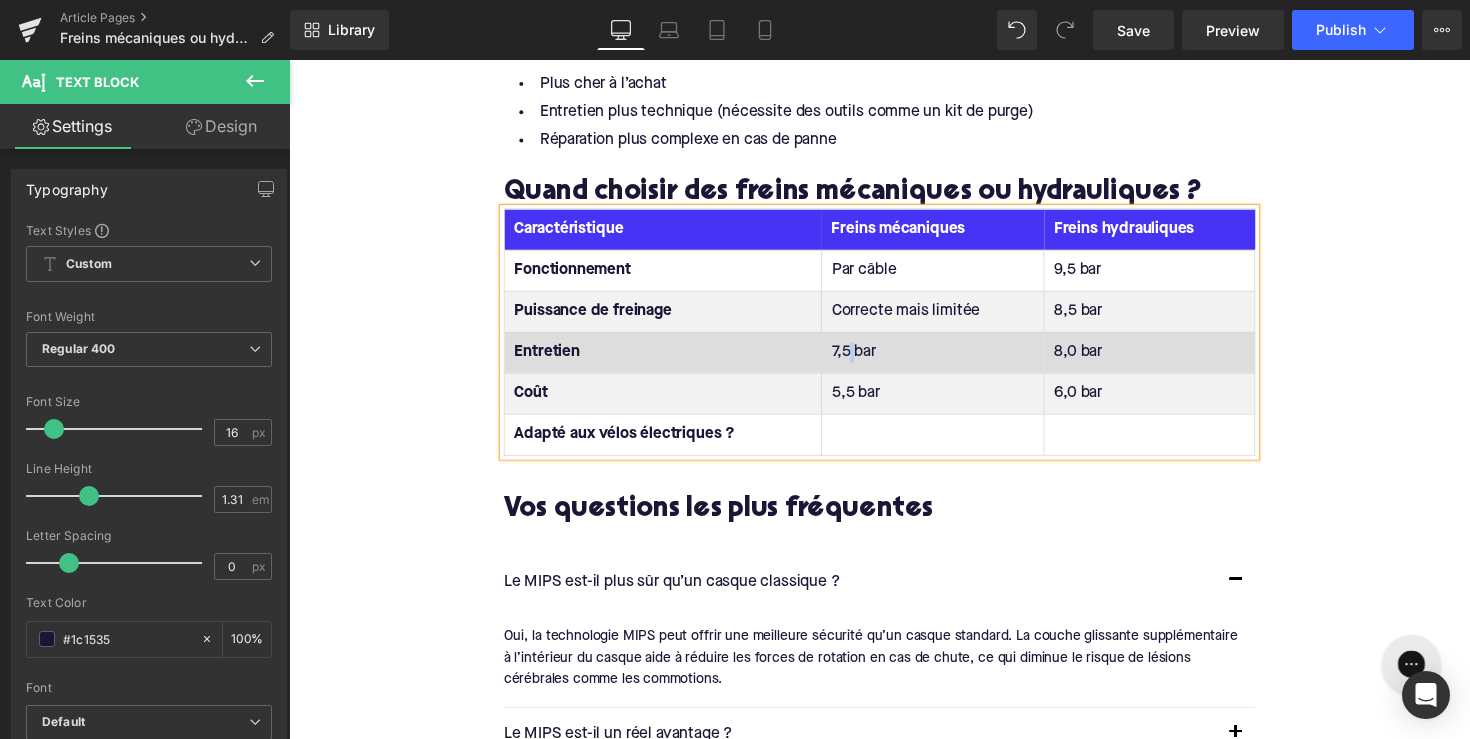 click on "7,5 bar" at bounding box center [949, 360] 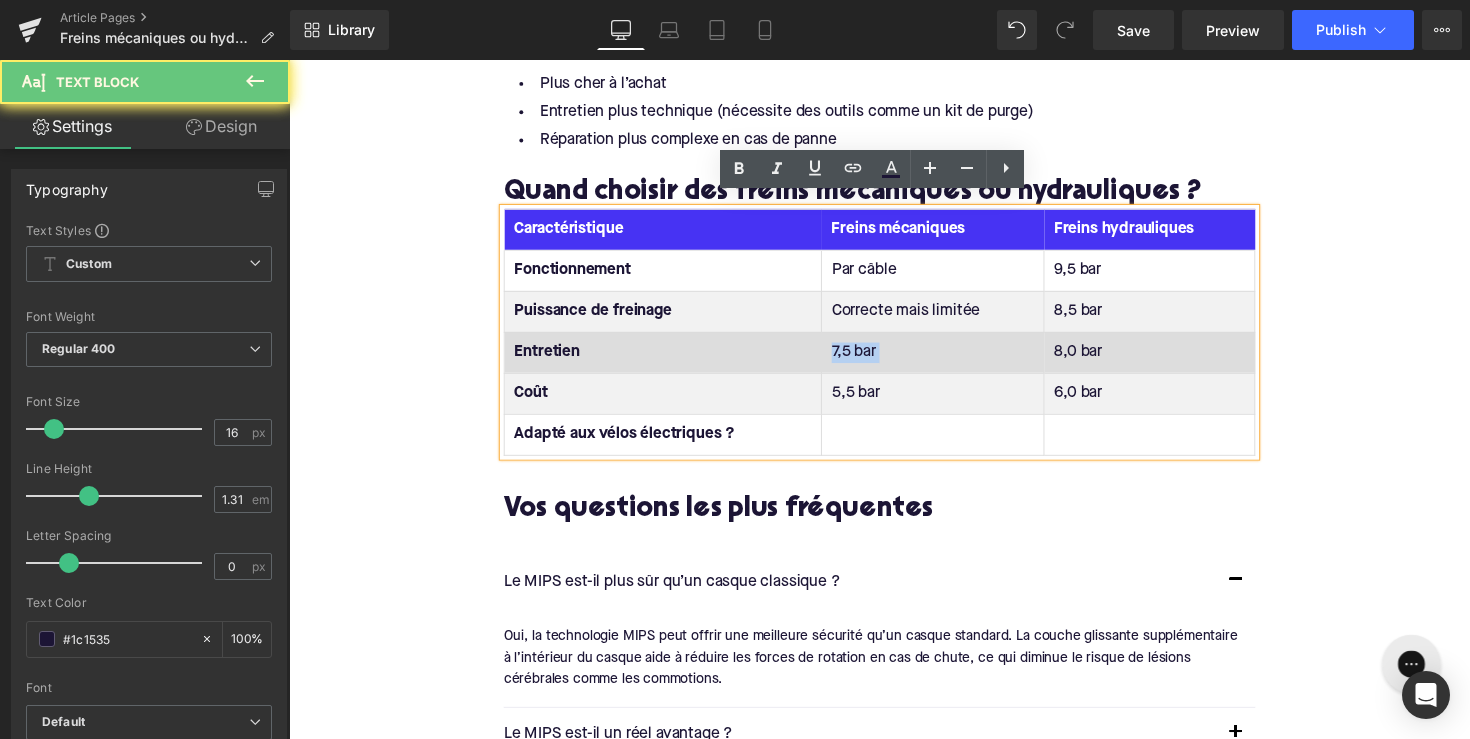 click on "7,5 bar" at bounding box center (949, 360) 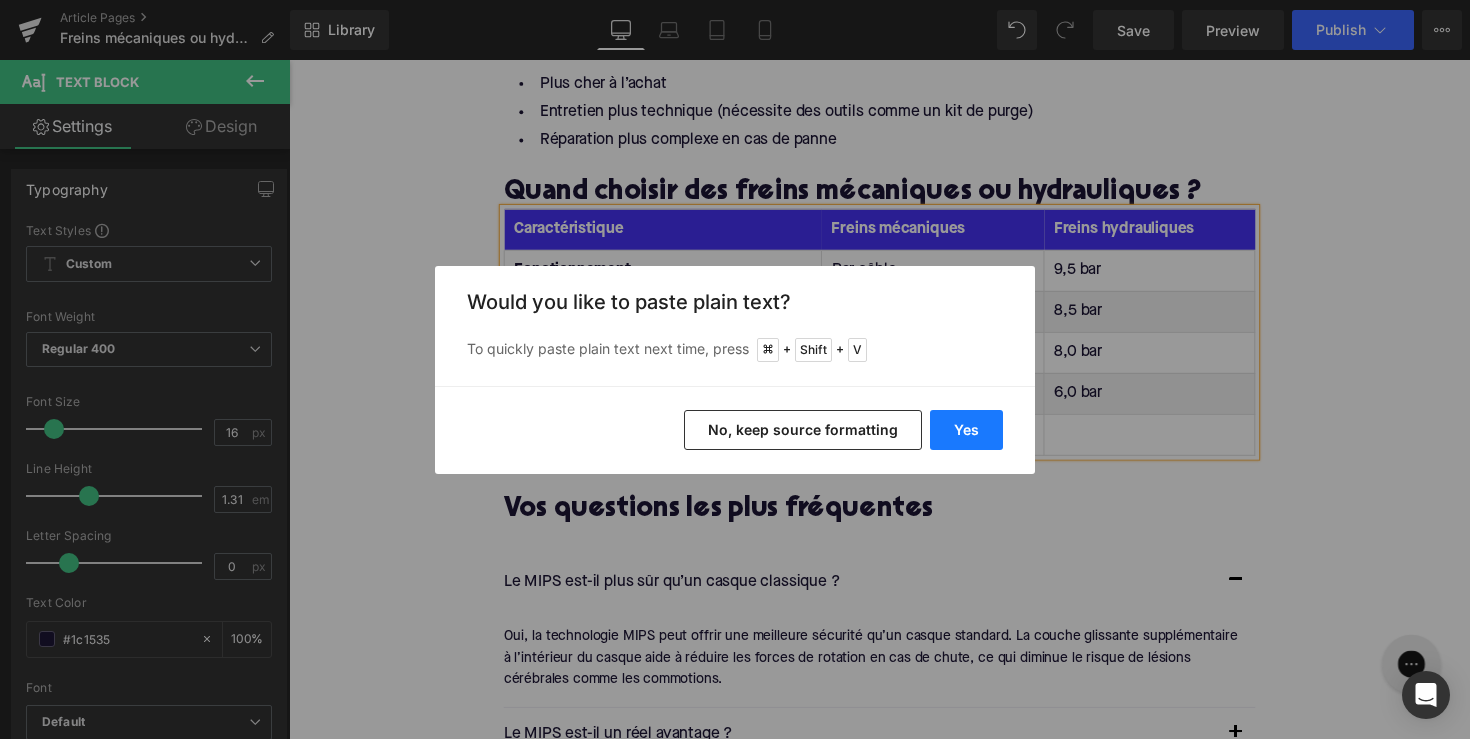 click on "Yes" at bounding box center [966, 430] 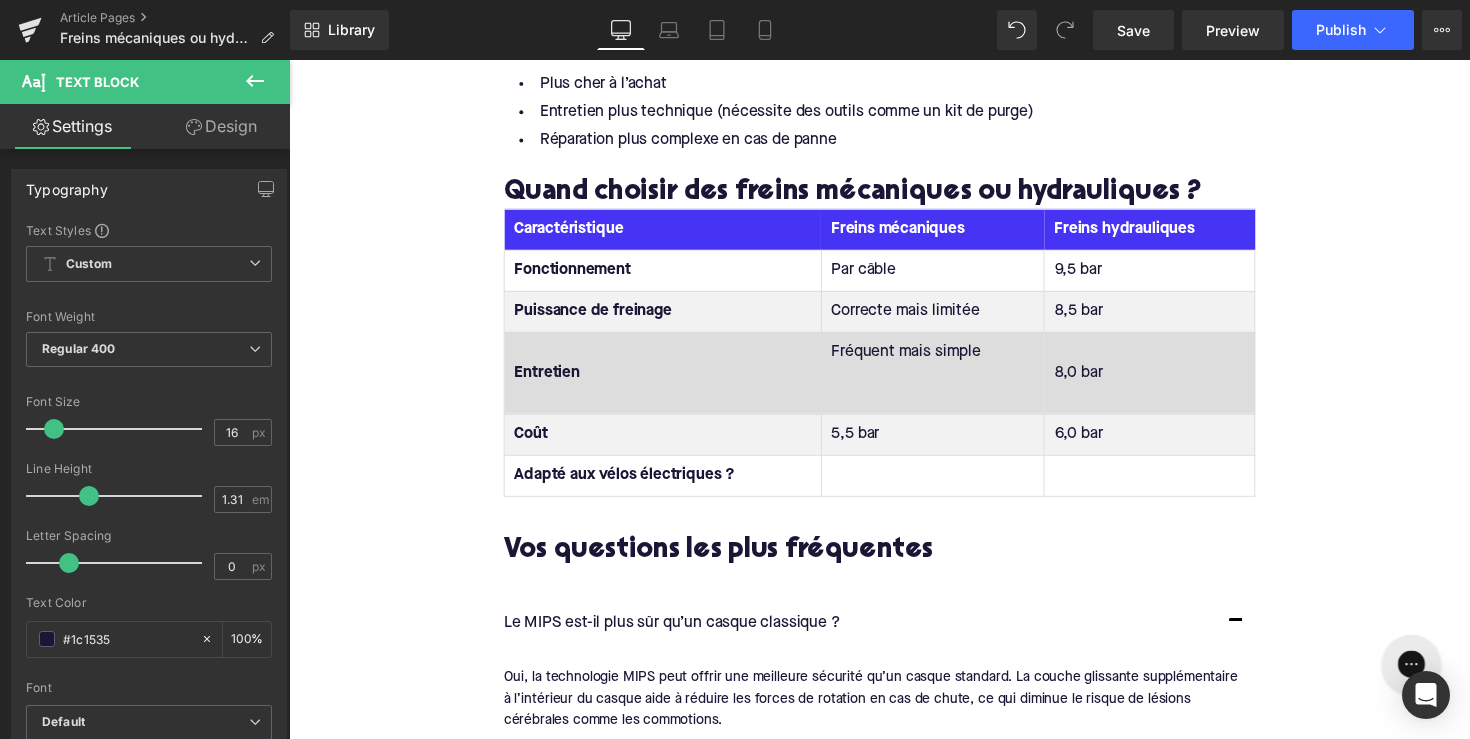 click on "Fréquent mais simple" at bounding box center [948, 381] 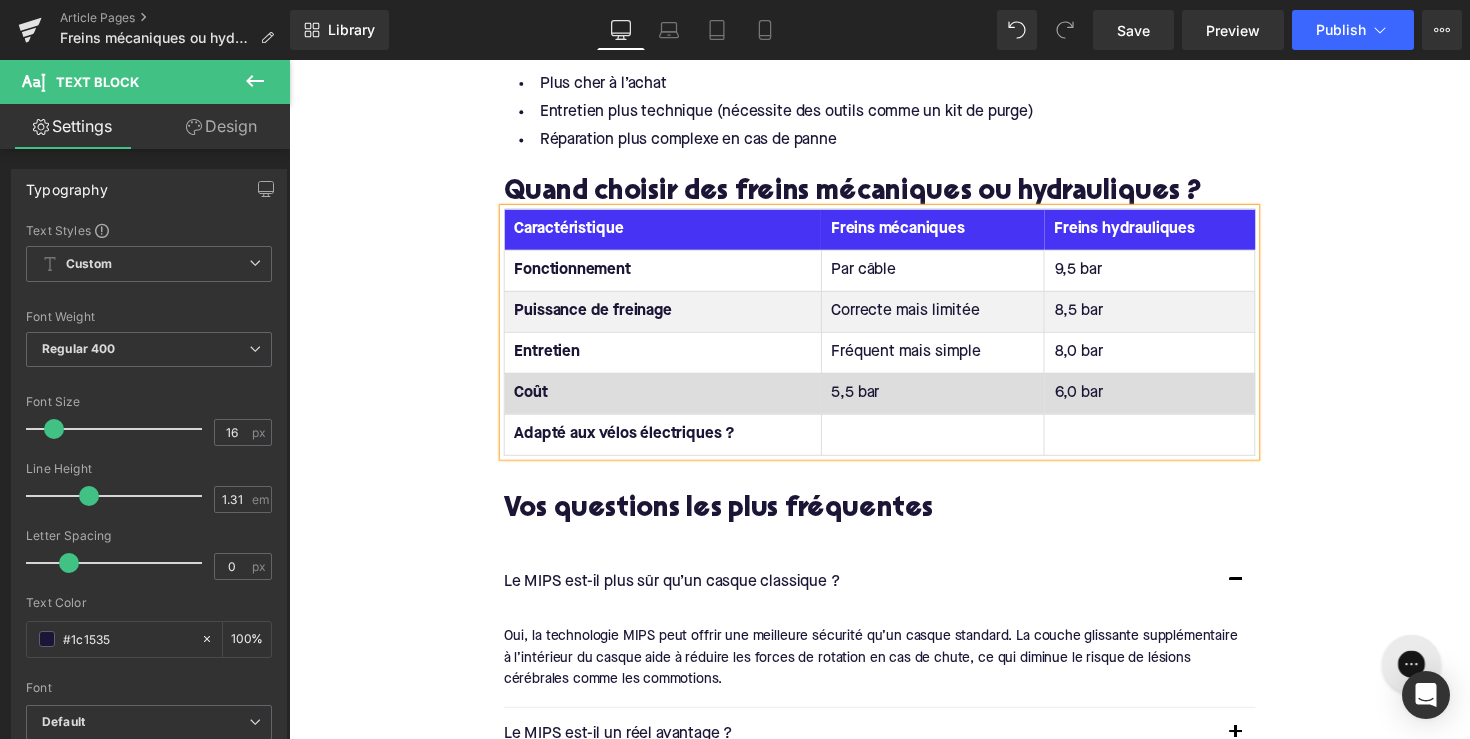 click on "5,5 bar" at bounding box center [948, 402] 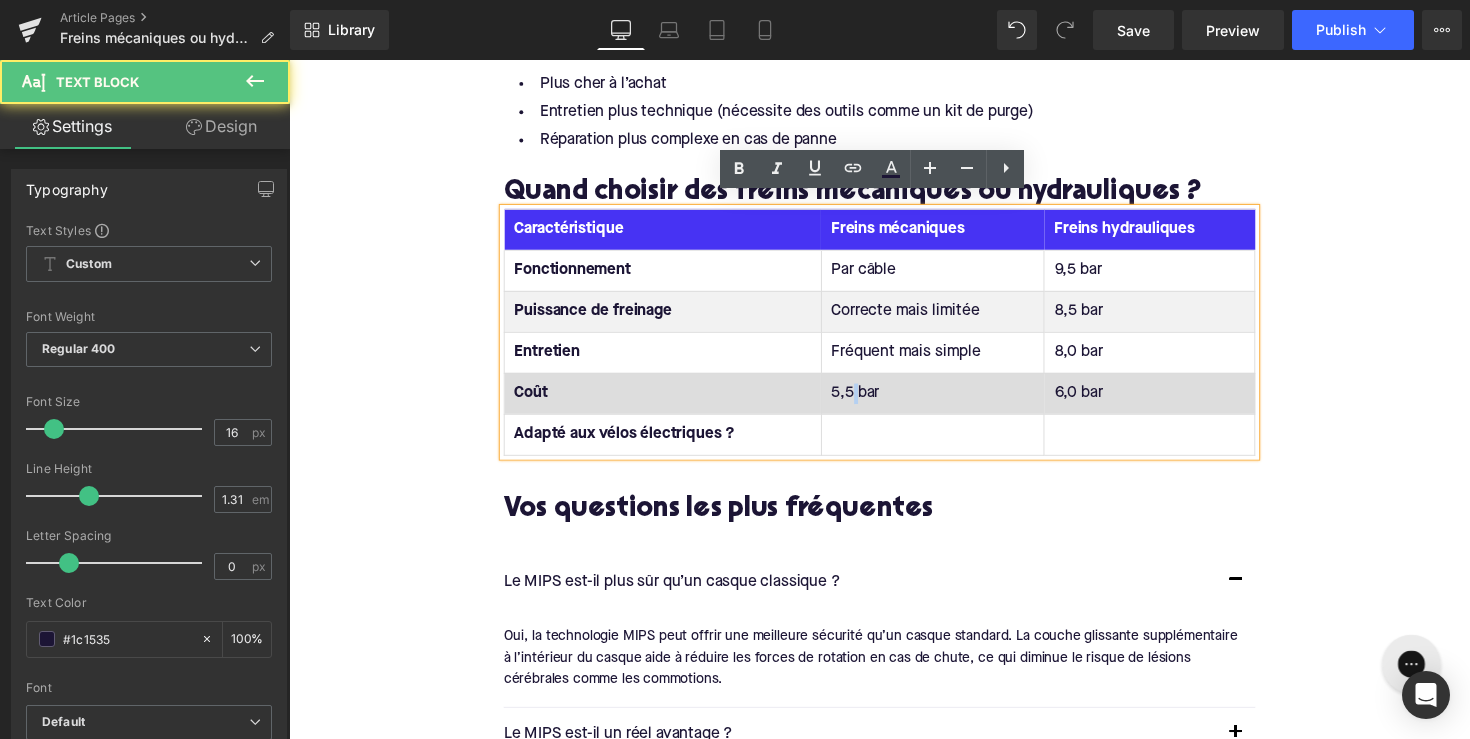 click on "5,5 bar" at bounding box center [948, 402] 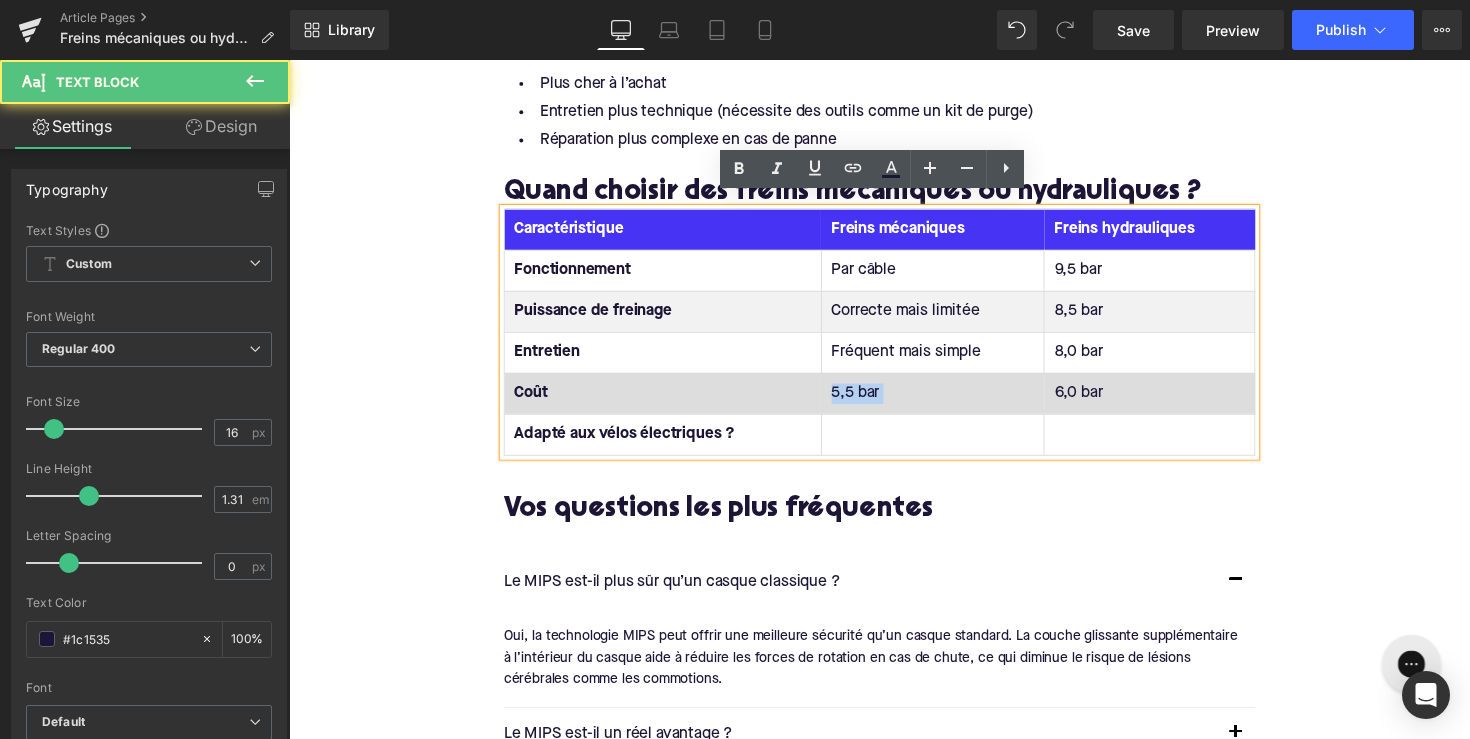 click on "5,5 bar" at bounding box center (948, 402) 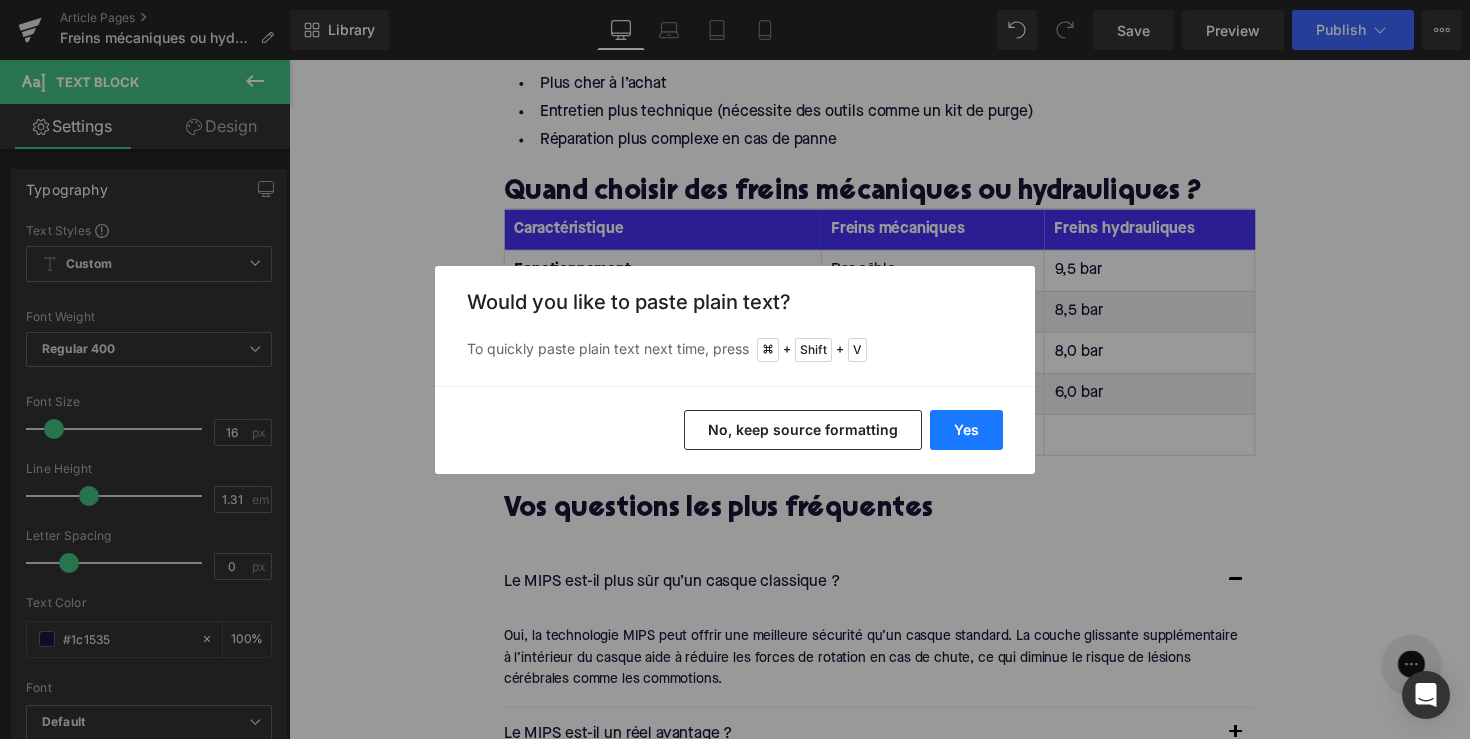 drag, startPoint x: 945, startPoint y: 423, endPoint x: 658, endPoint y: 371, distance: 291.67276 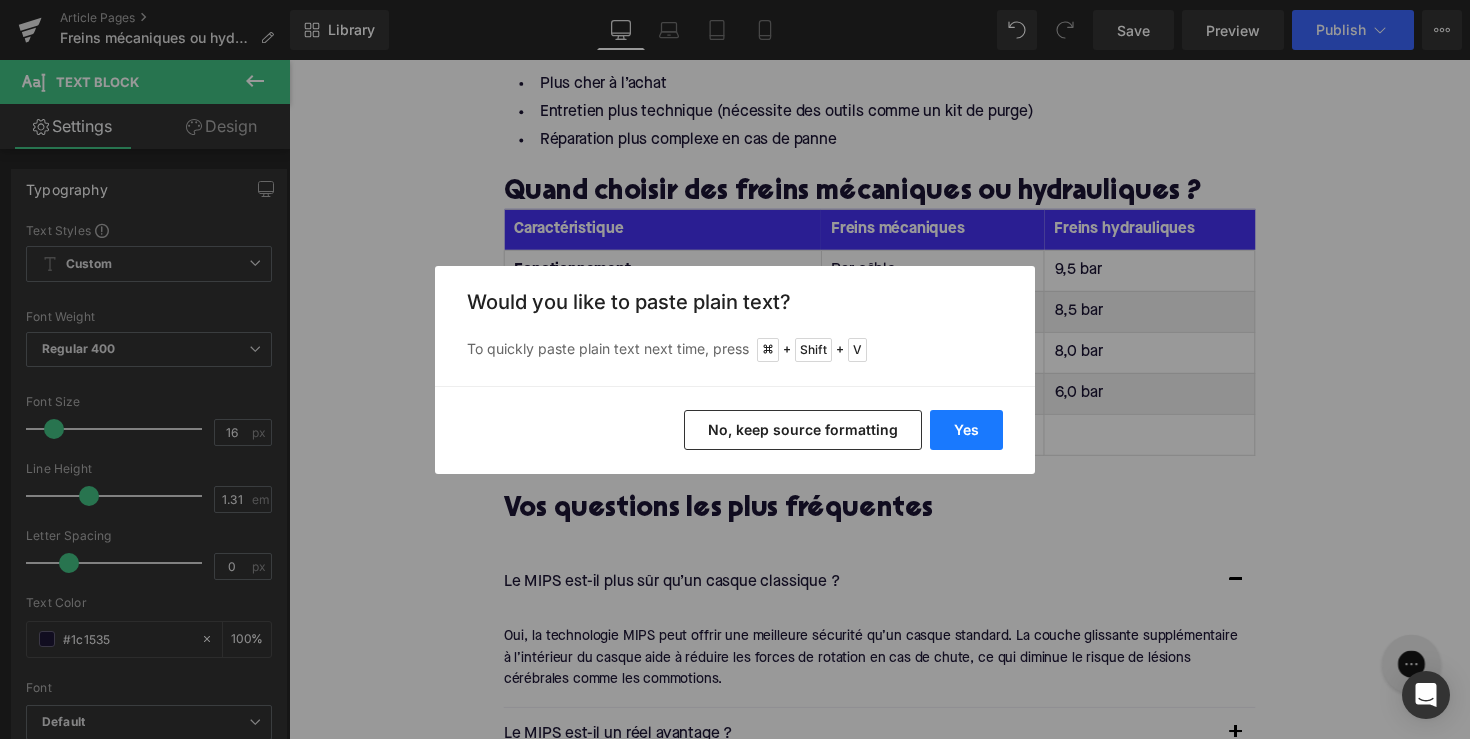 click on "Yes" at bounding box center [966, 430] 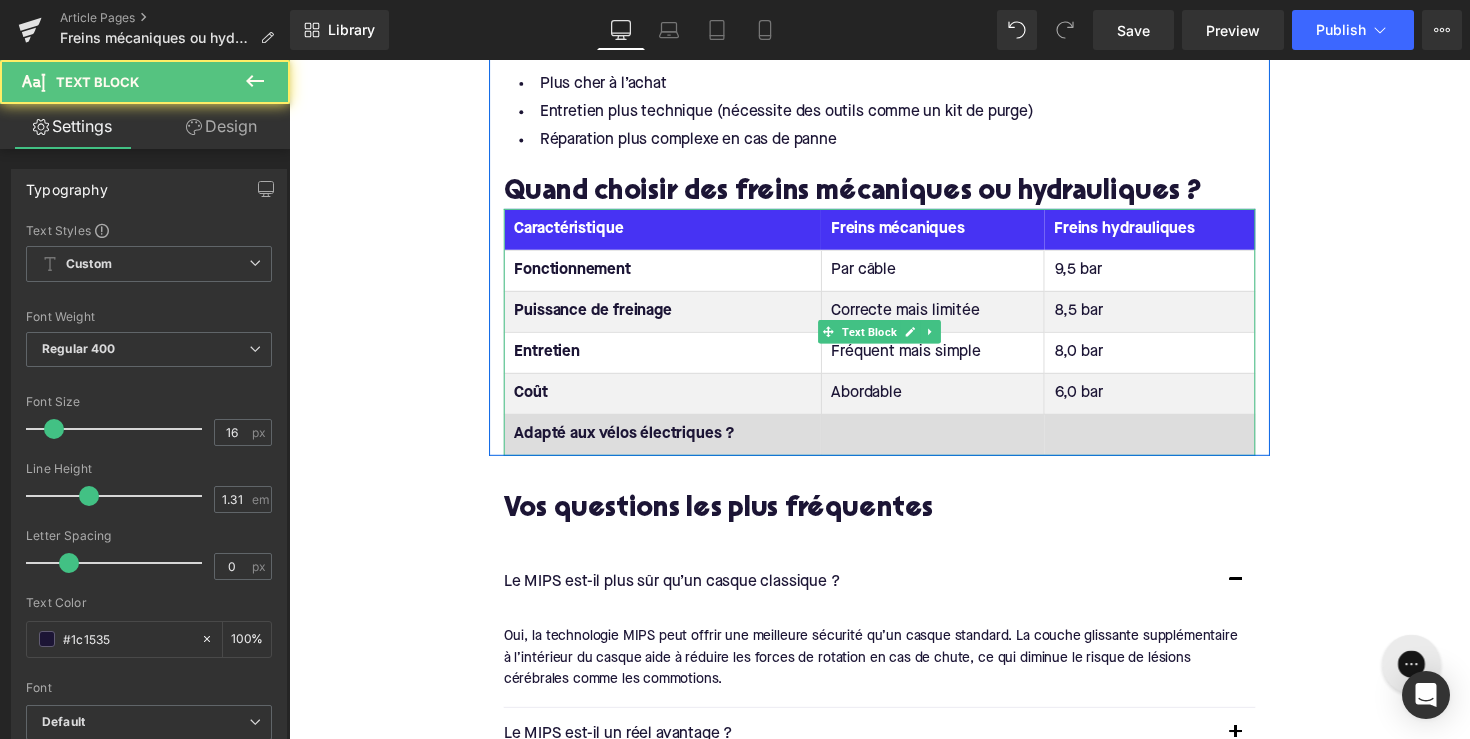 click at bounding box center (948, 444) 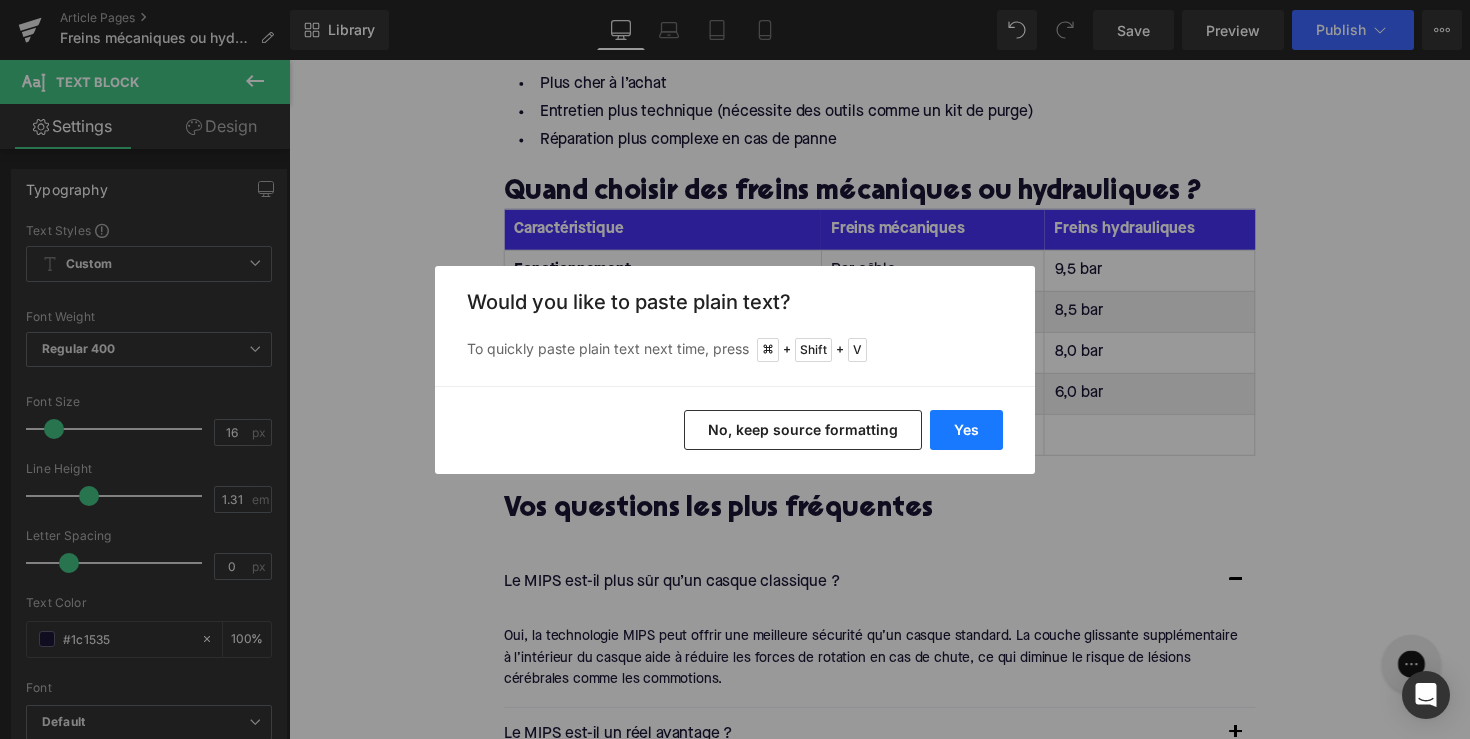 drag, startPoint x: 934, startPoint y: 434, endPoint x: 661, endPoint y: 384, distance: 277.541 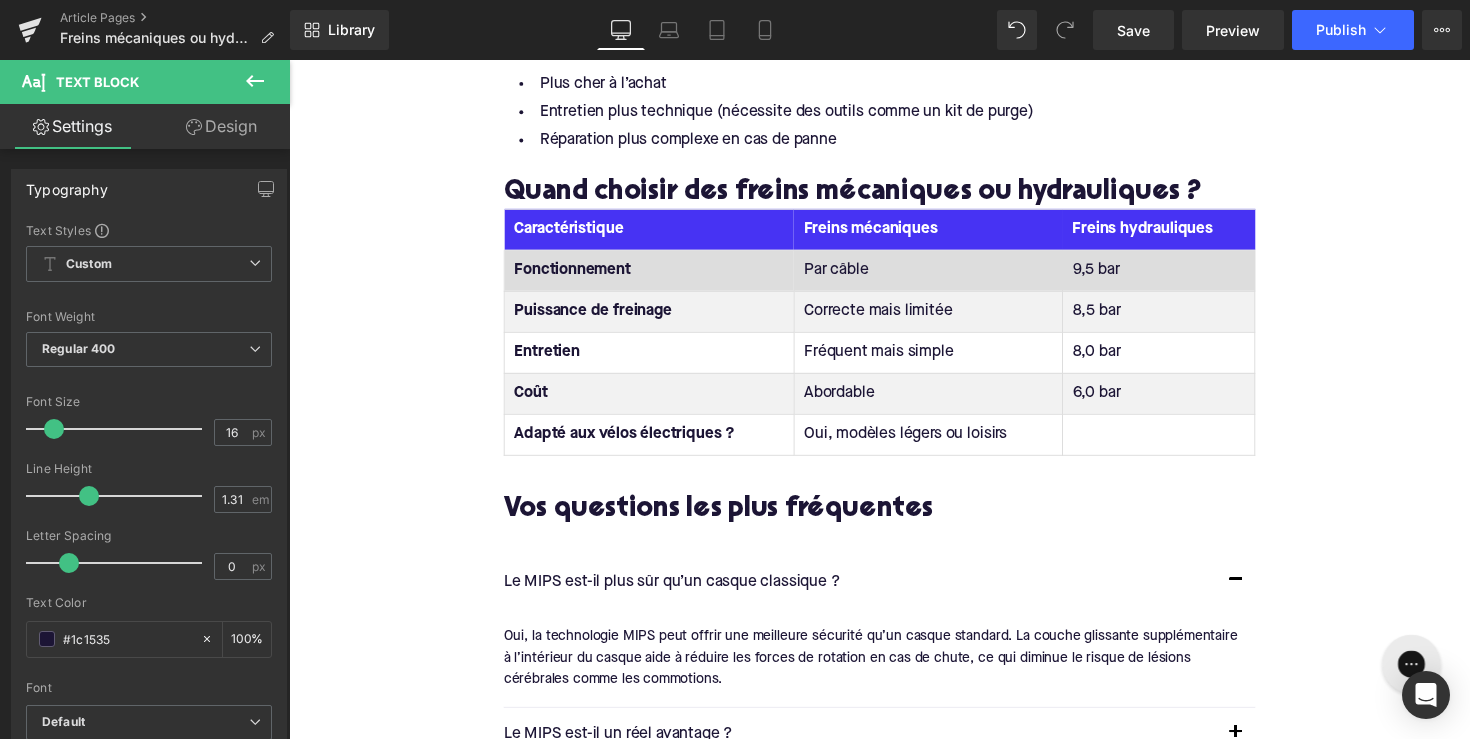 click on "9,5 bar" at bounding box center (1179, 276) 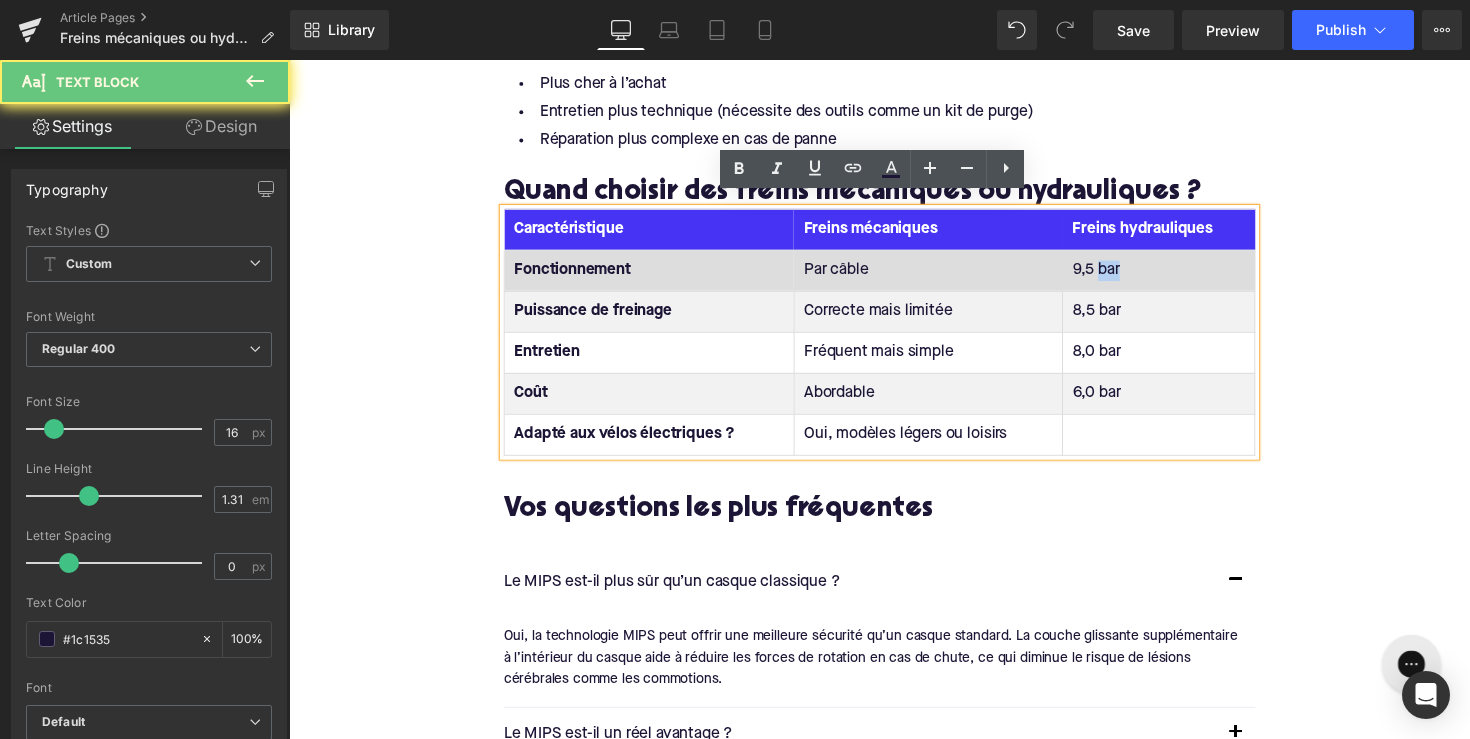 click on "9,5 bar" at bounding box center (1179, 276) 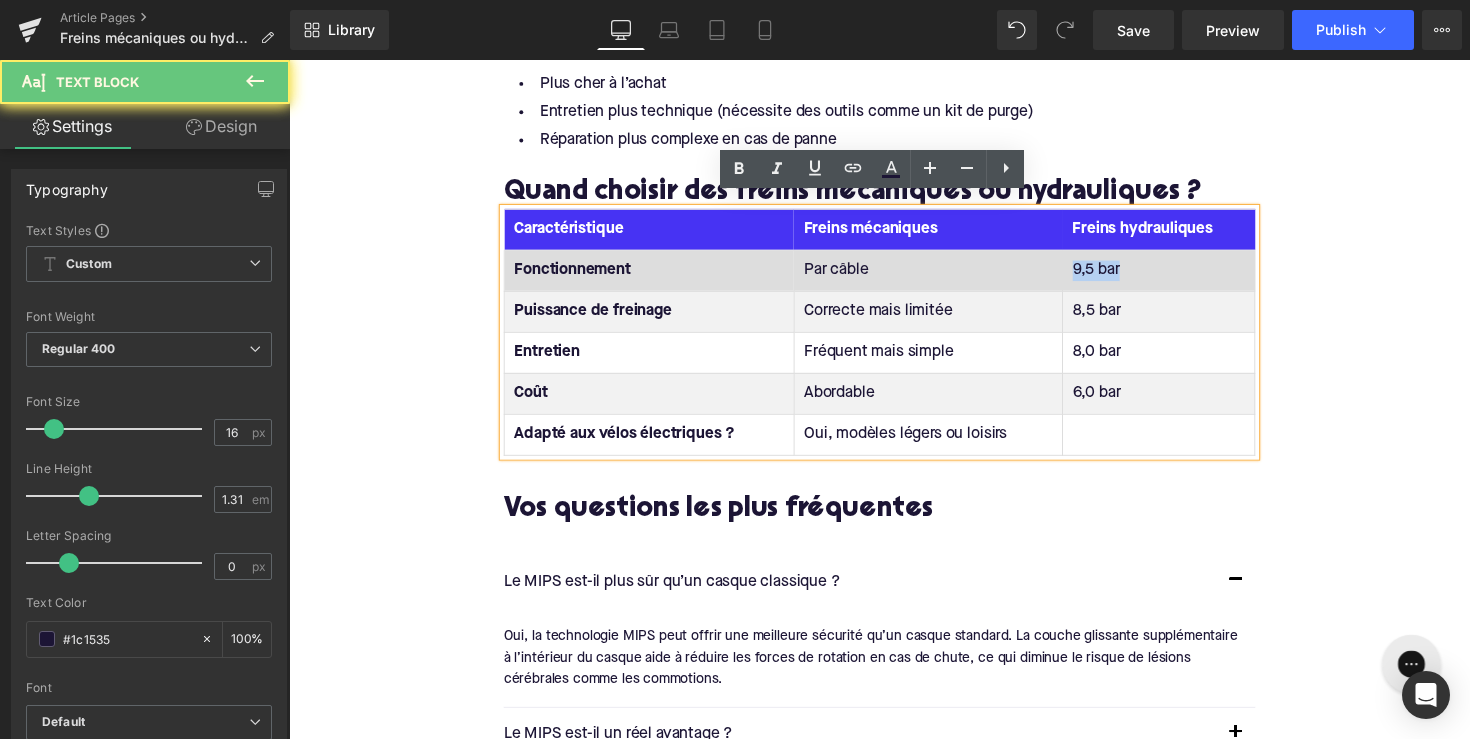 click on "9,5 bar" at bounding box center (1179, 276) 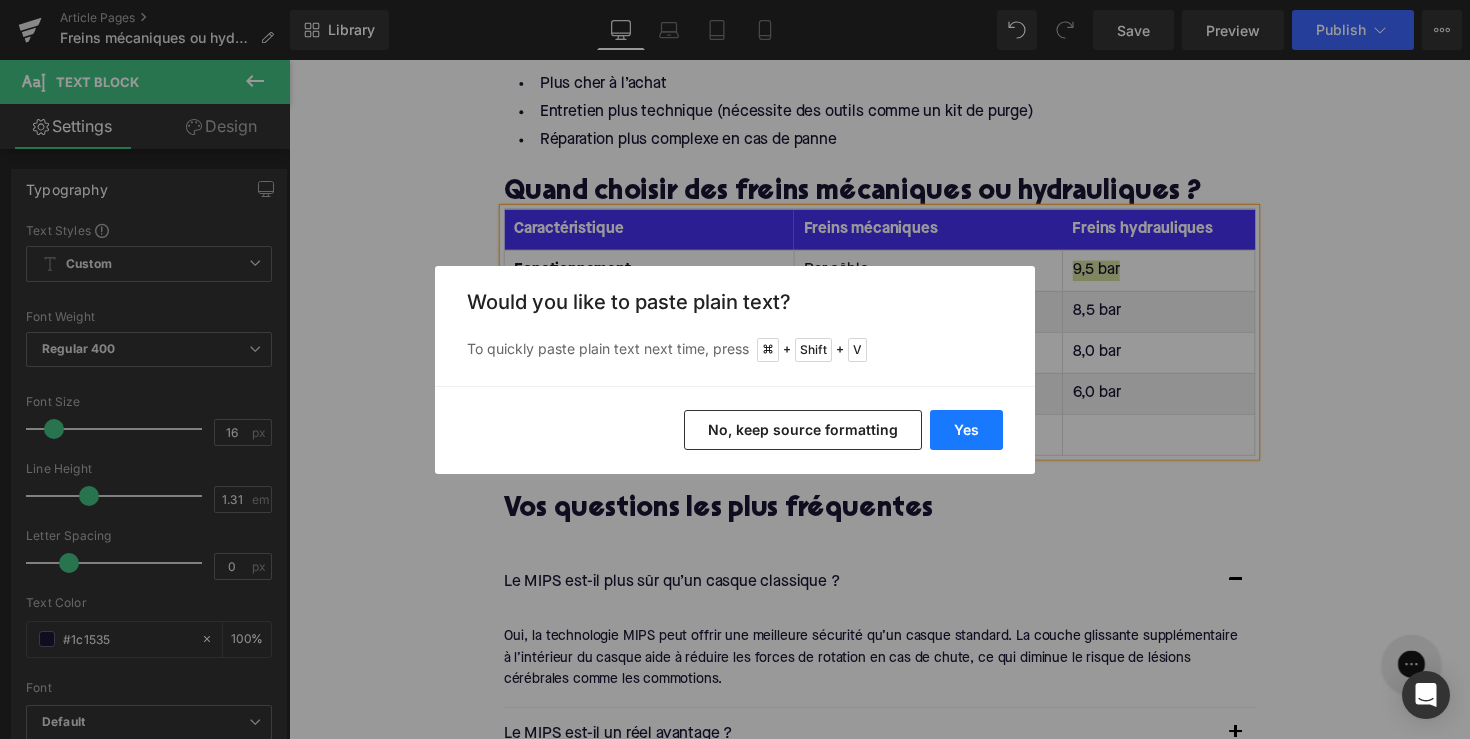 click on "Yes" at bounding box center [966, 430] 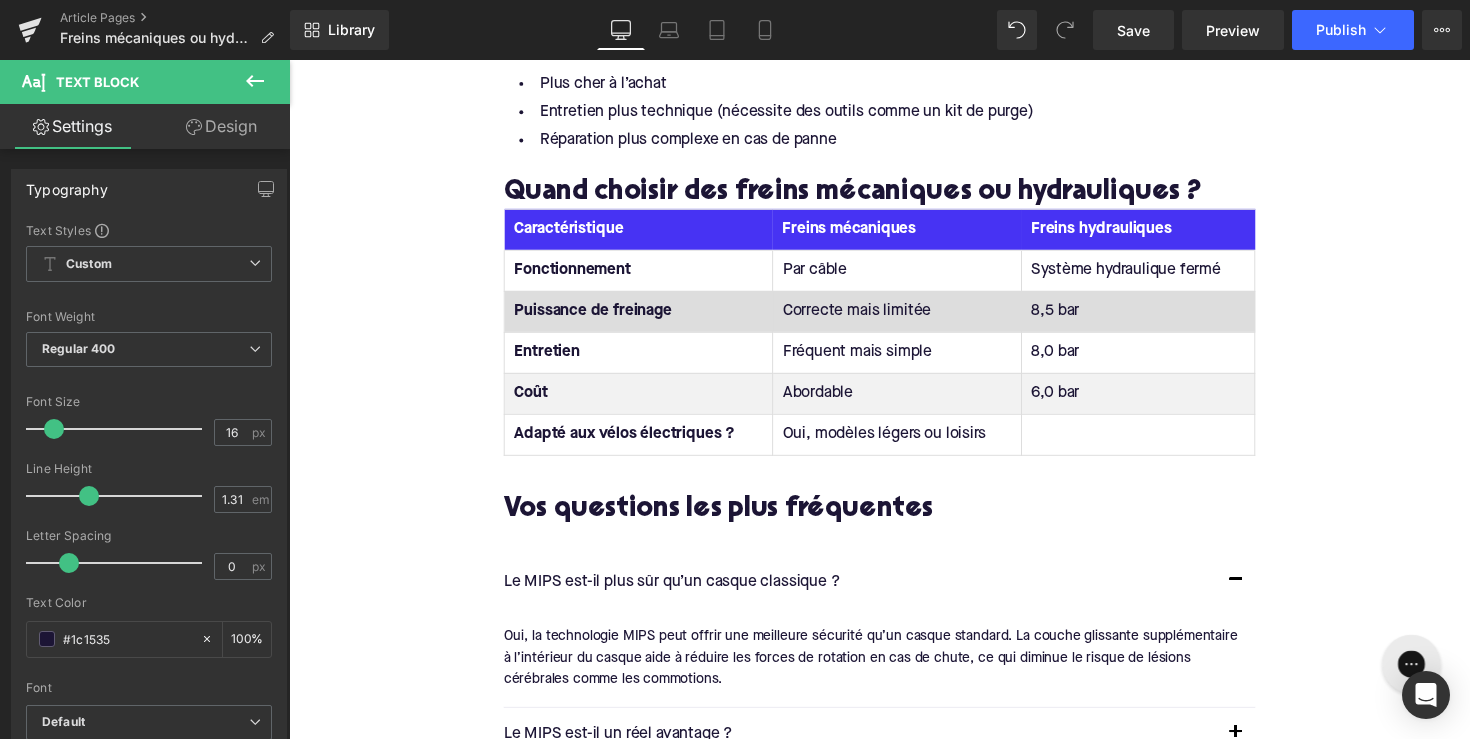 click on "8,5 bar" at bounding box center [1158, 318] 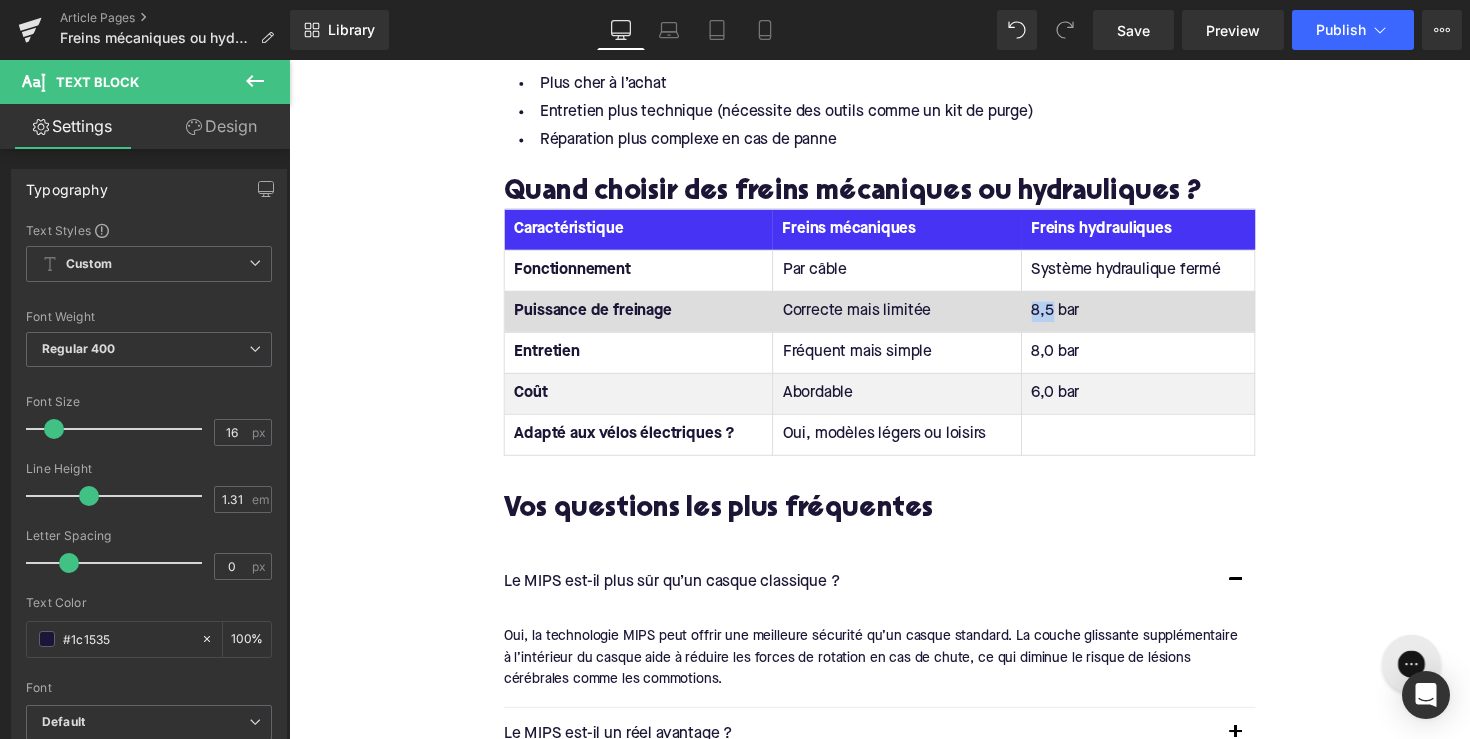 click on "8,5 bar" at bounding box center (1158, 318) 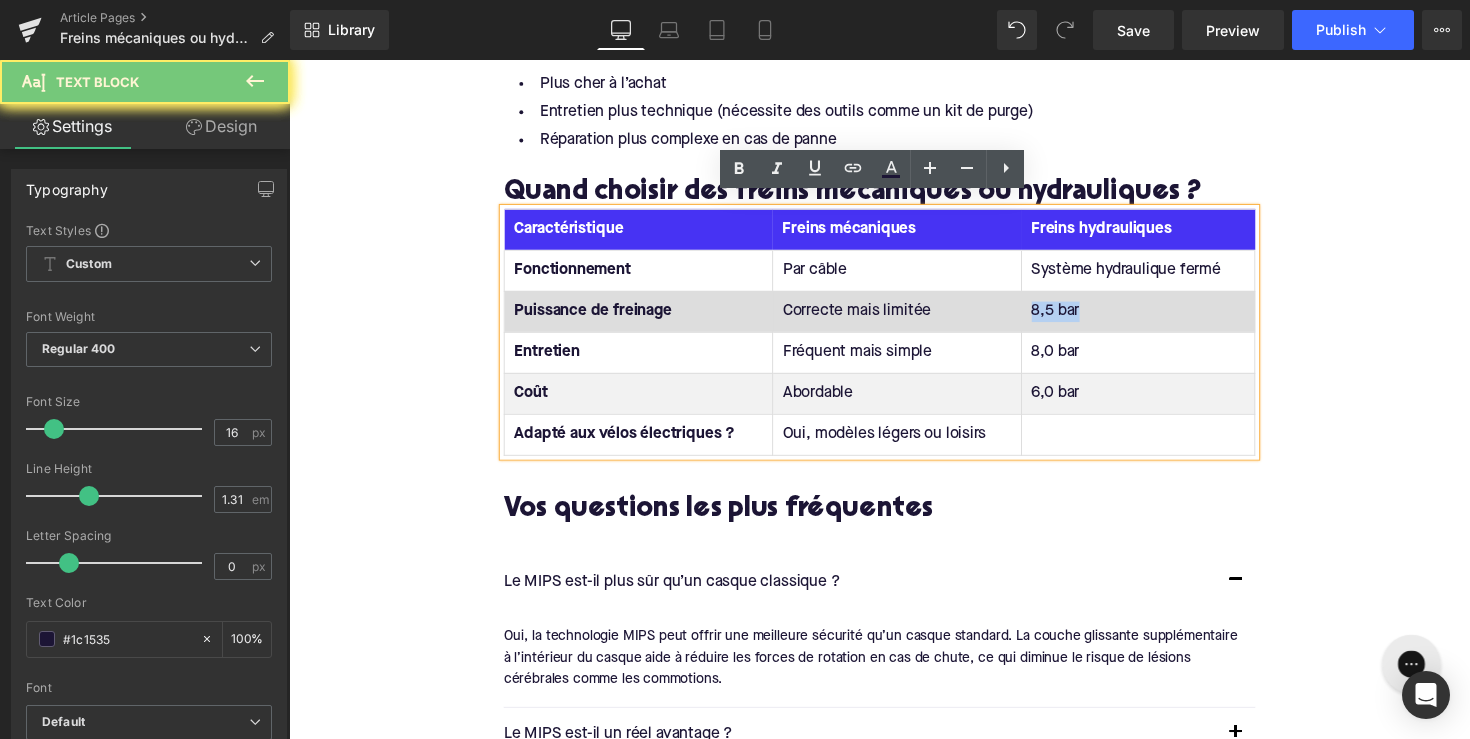 click on "8,5 bar" at bounding box center (1158, 318) 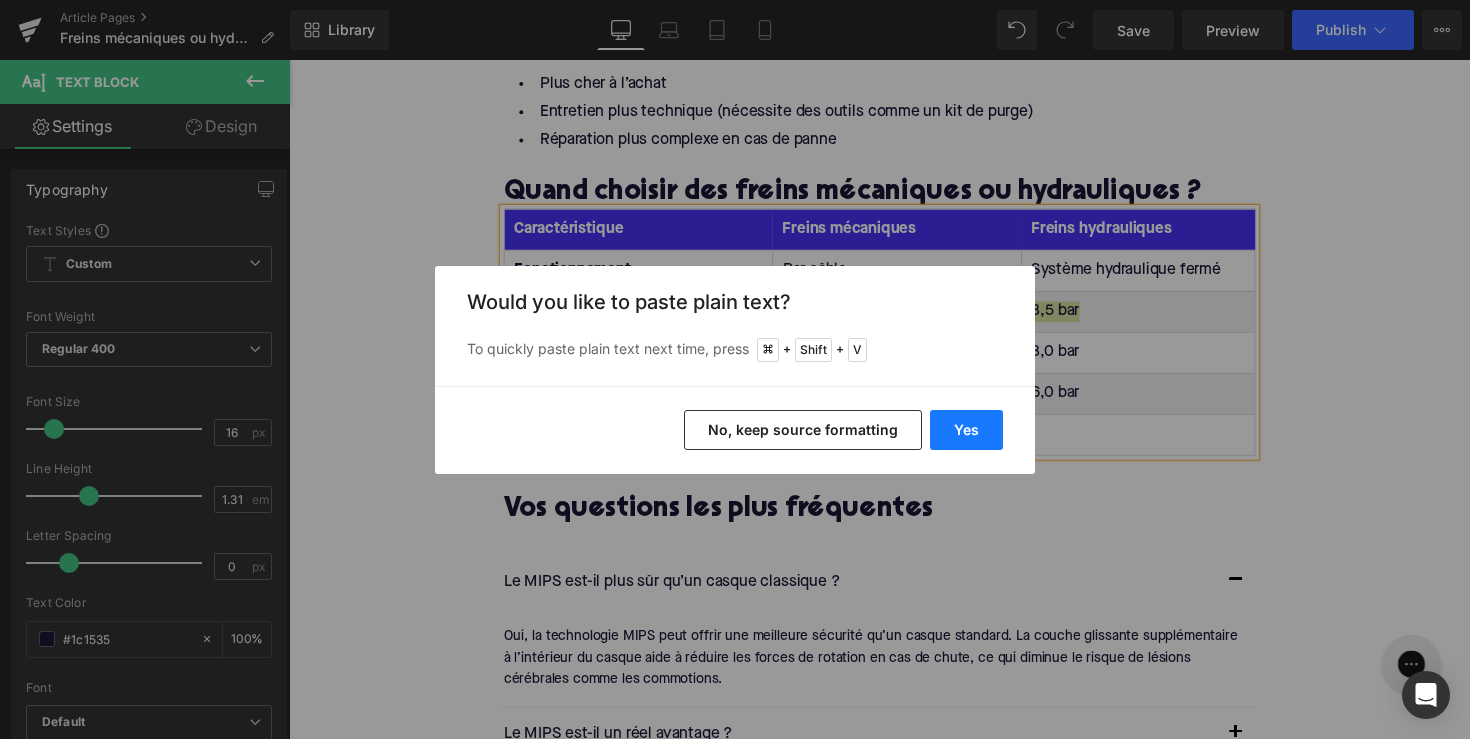 click on "Yes" at bounding box center (966, 430) 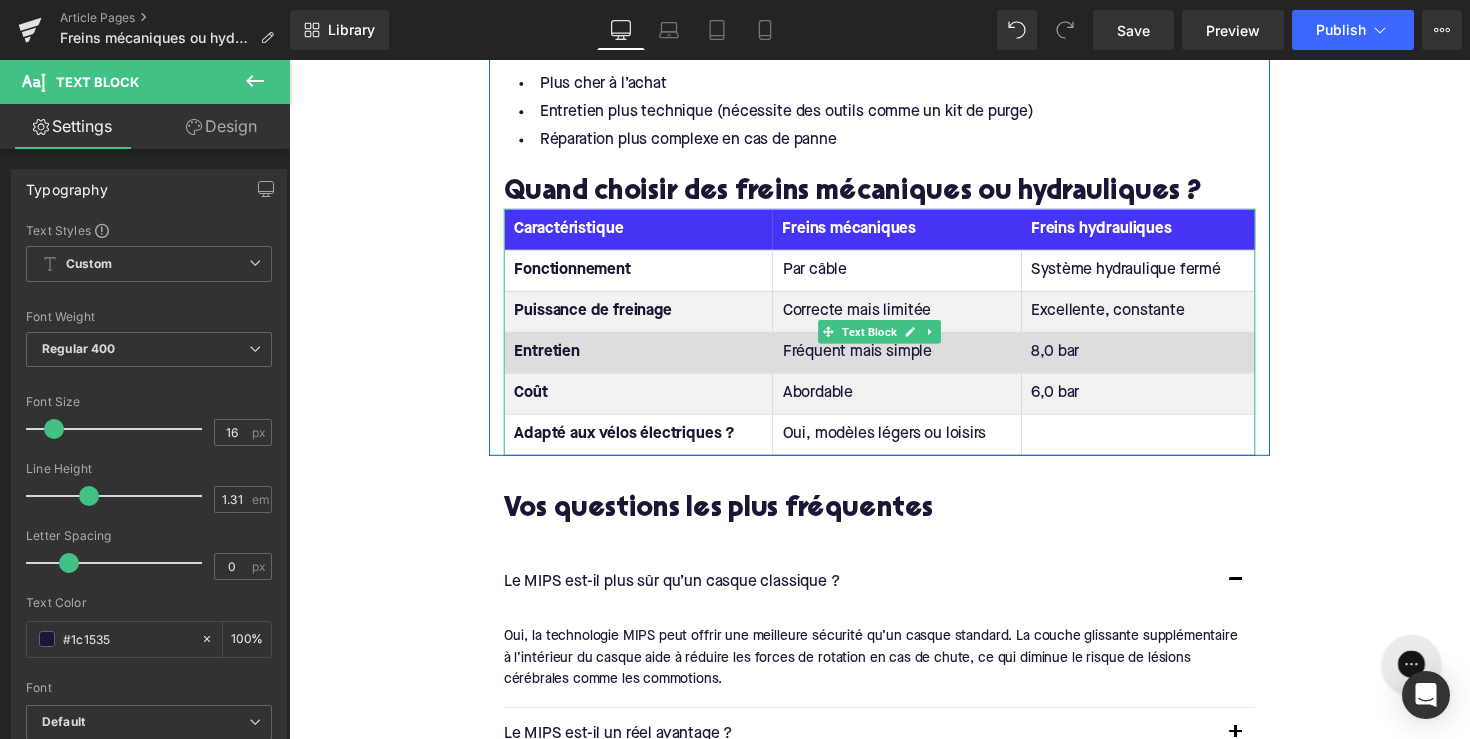 click on "8,0 bar" at bounding box center (1158, 360) 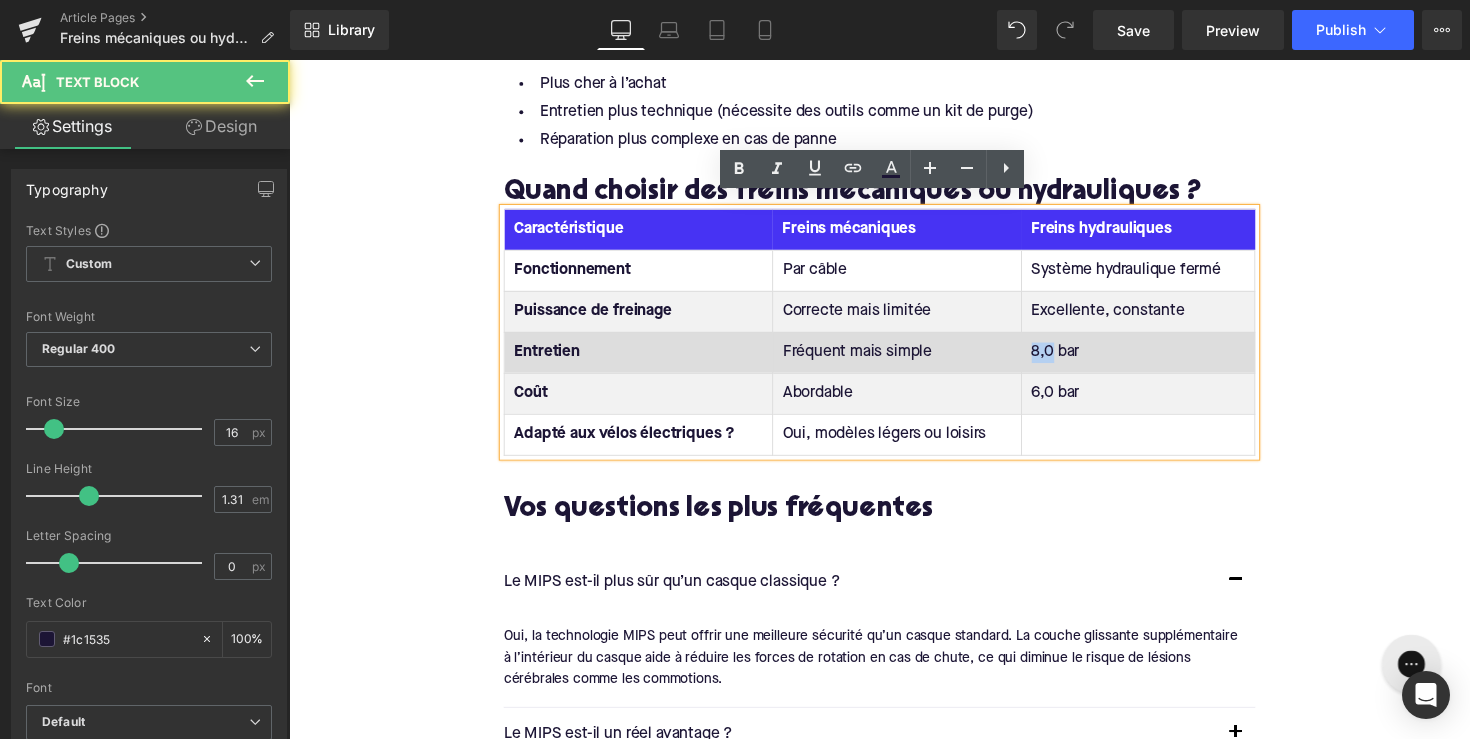 click on "8,0 bar" at bounding box center (1158, 360) 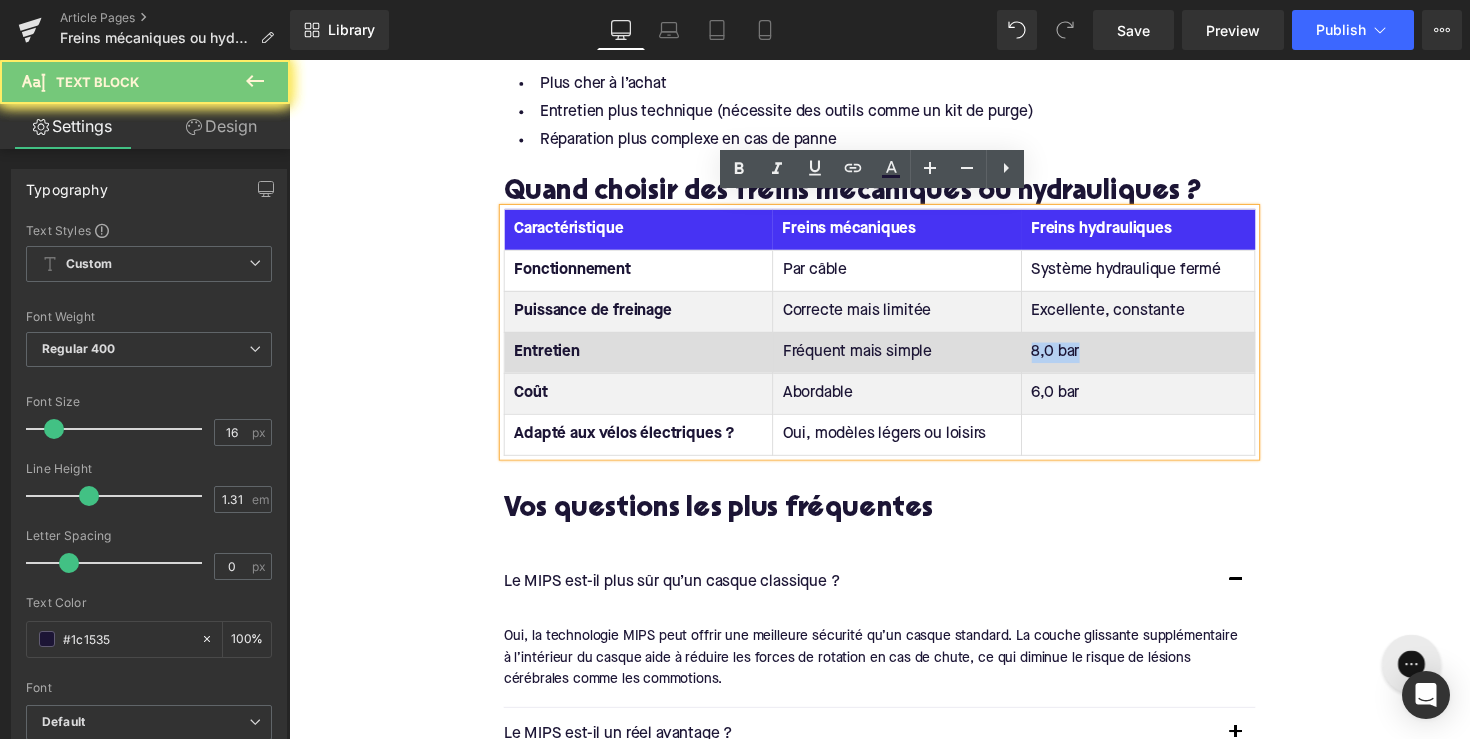 click on "8,0 bar" at bounding box center [1158, 360] 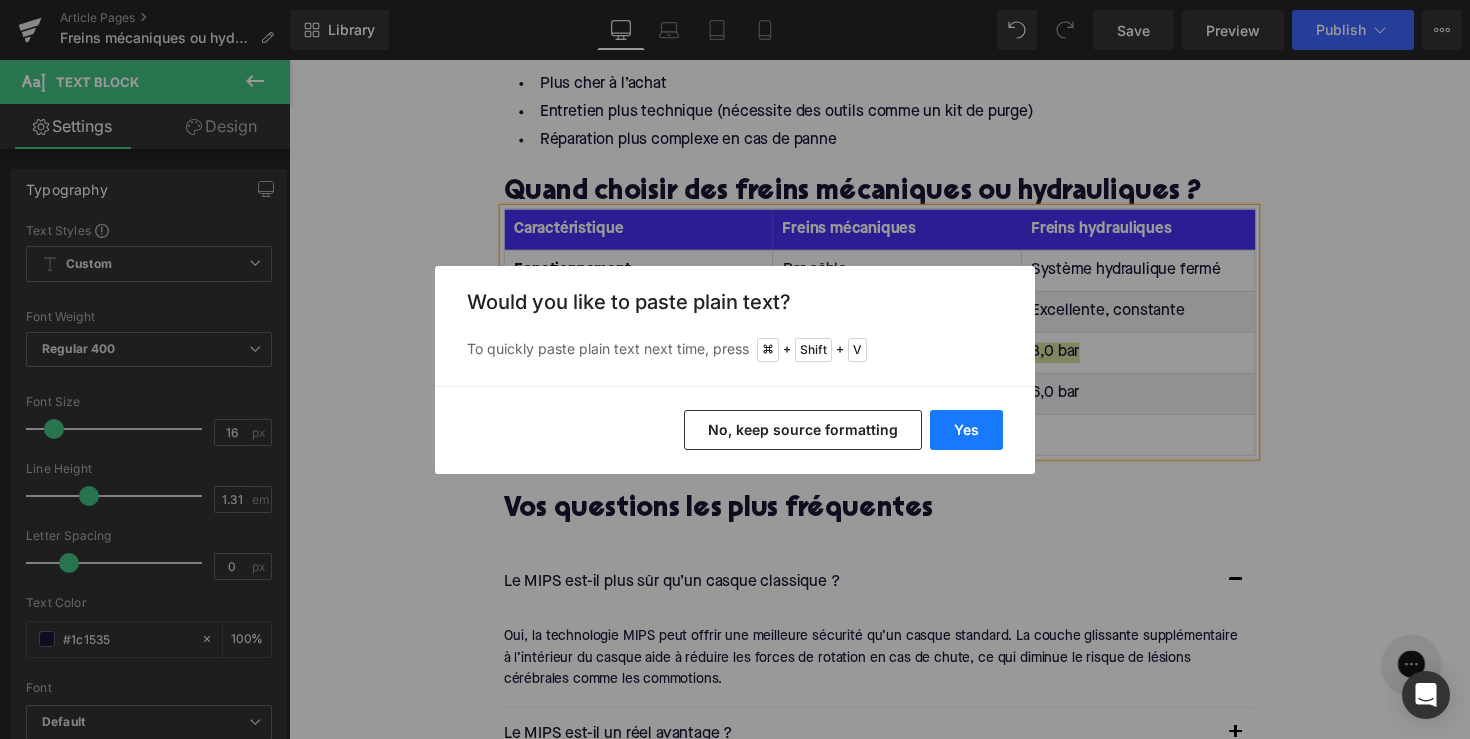click on "Yes" at bounding box center [966, 430] 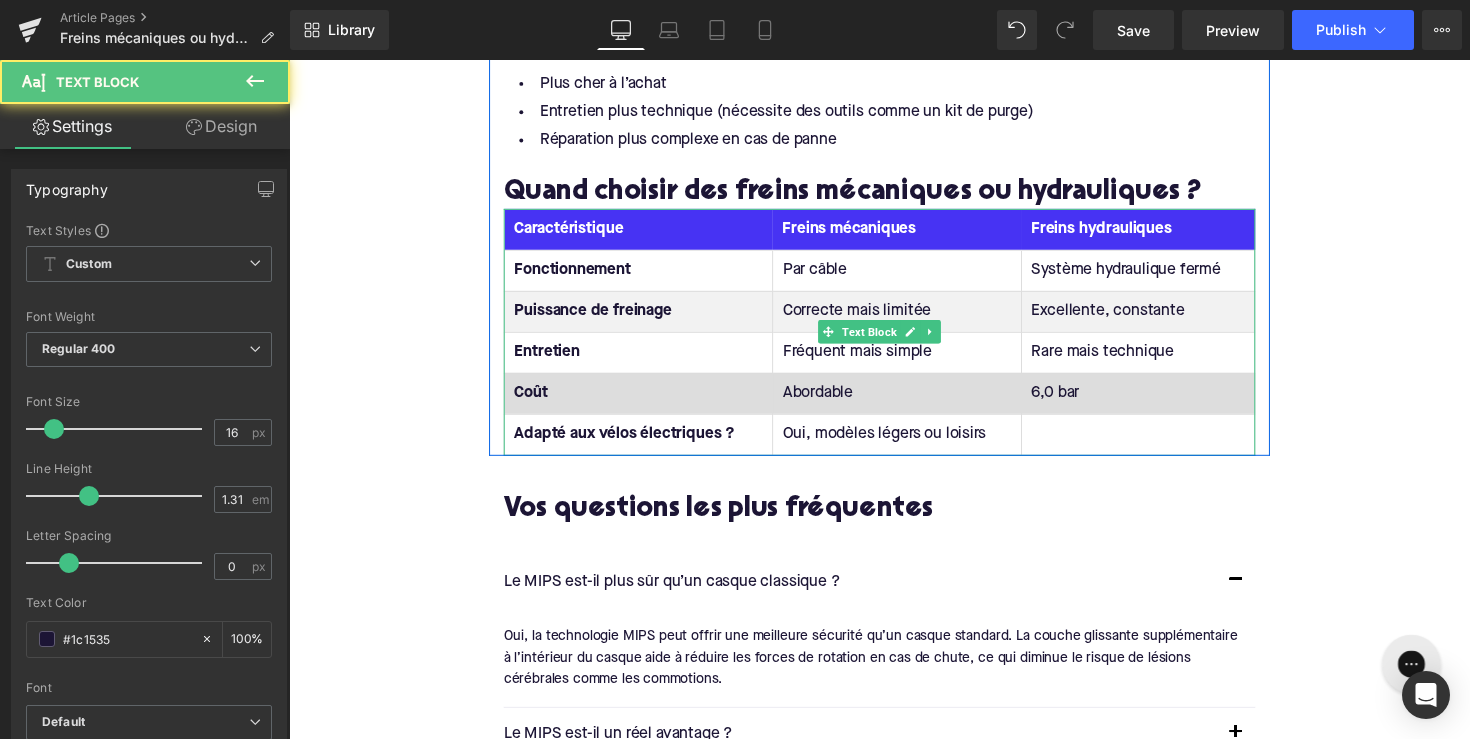 click on "6,0 bar" at bounding box center [1158, 402] 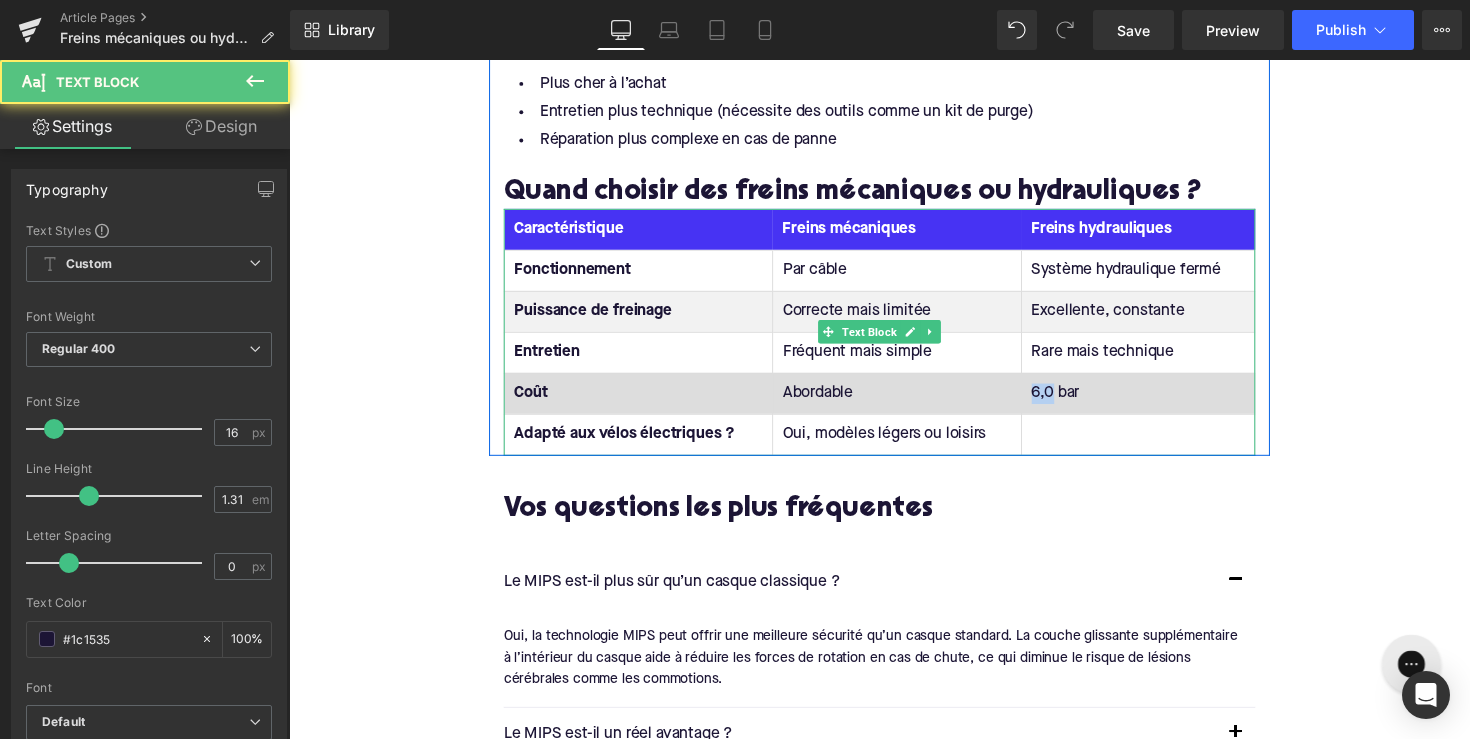 click on "6,0 bar" at bounding box center [1158, 402] 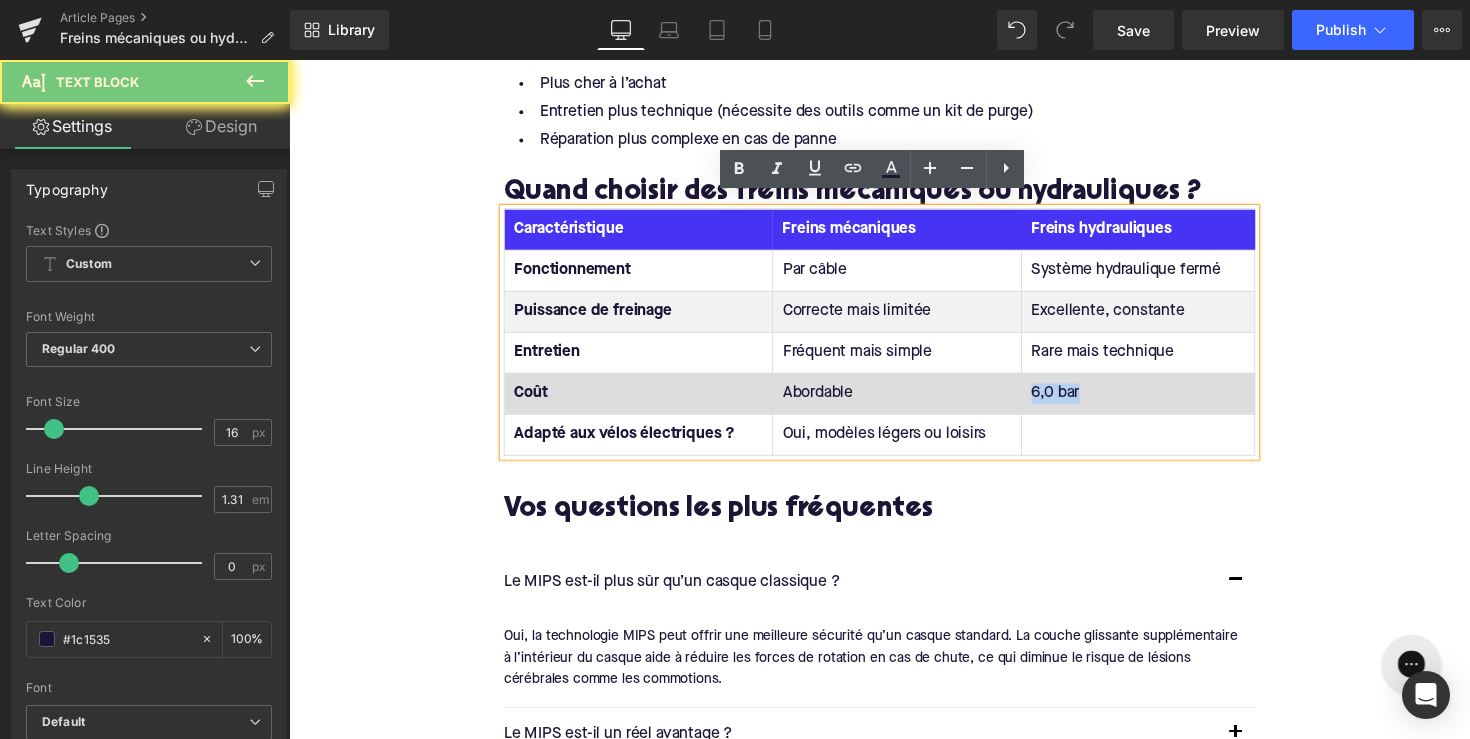 click on "6,0 bar" at bounding box center [1158, 402] 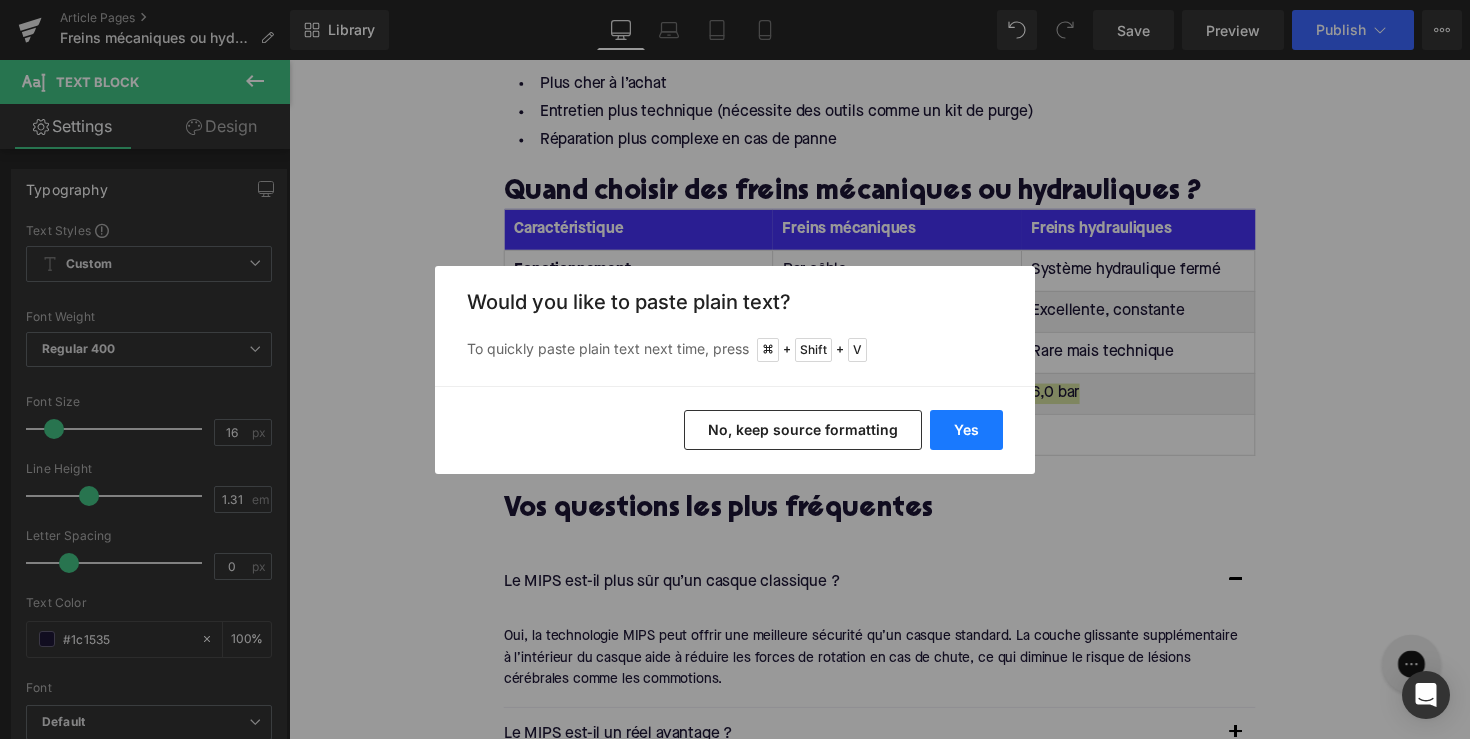 click on "Yes" at bounding box center [966, 430] 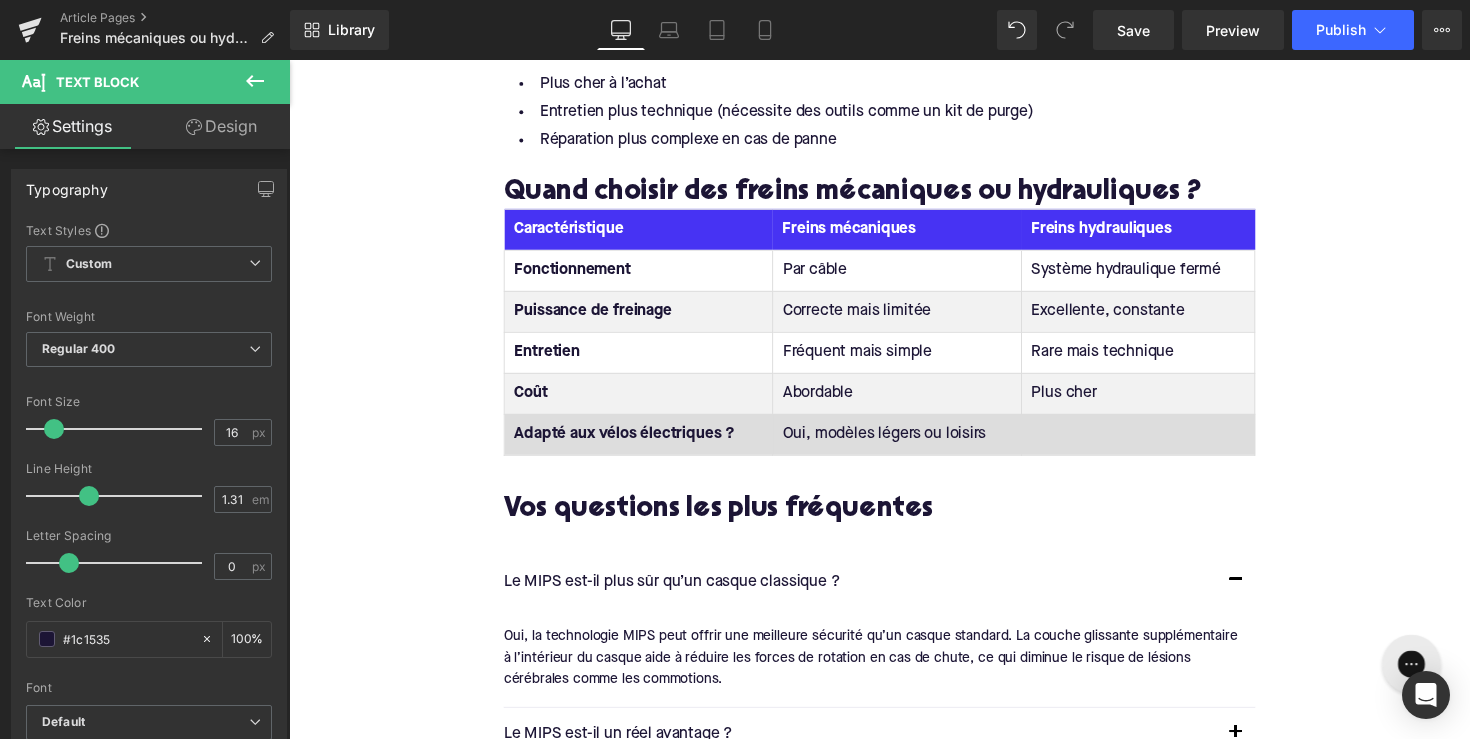 click at bounding box center [1158, 444] 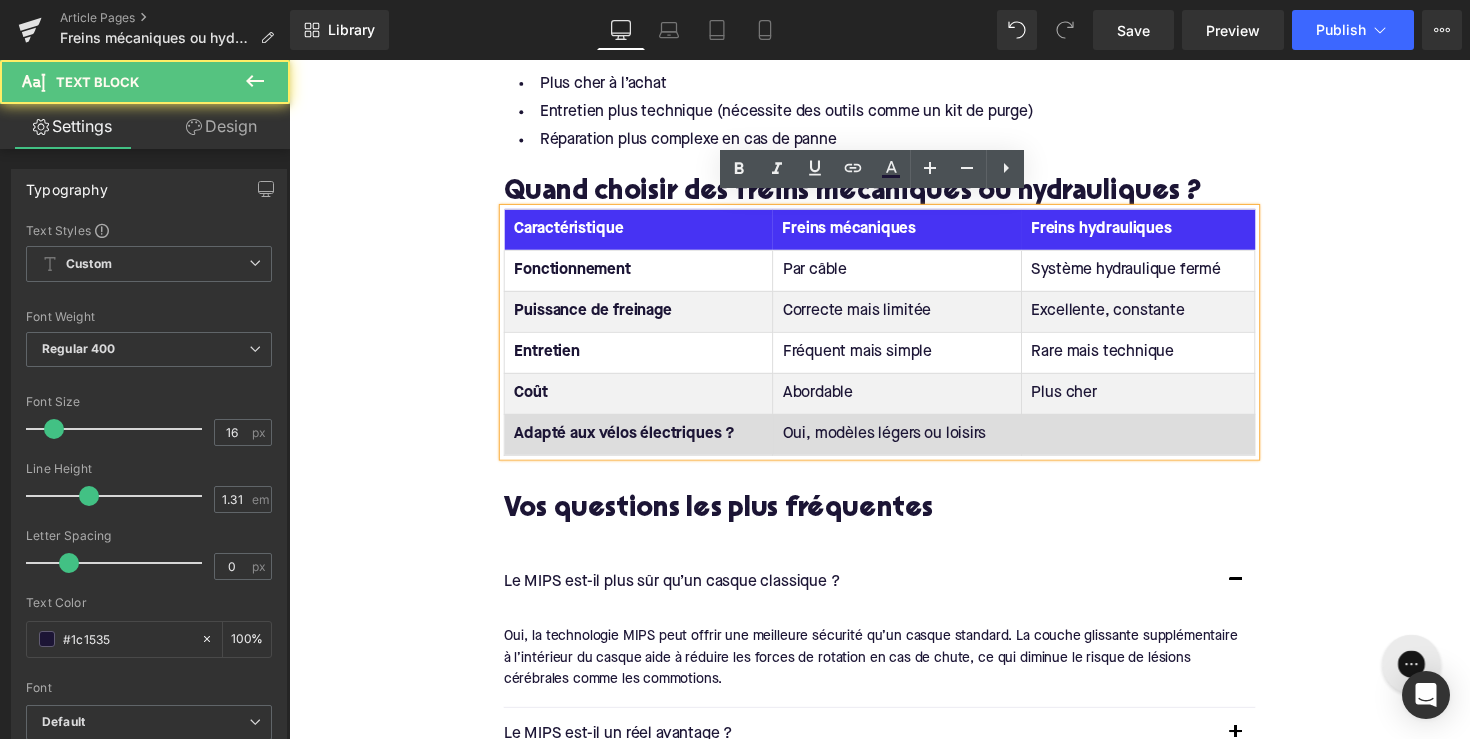 click at bounding box center [1158, 444] 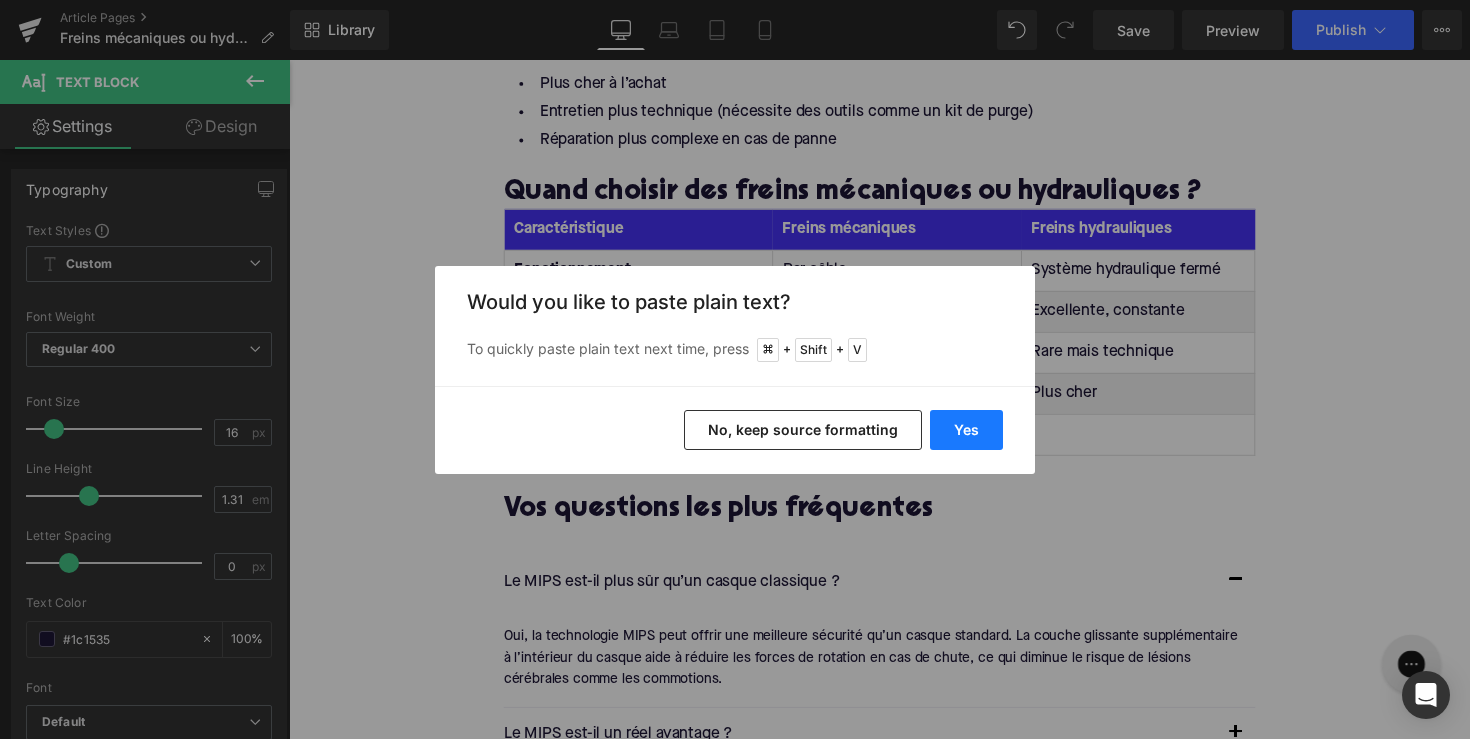 click on "Yes" at bounding box center [966, 430] 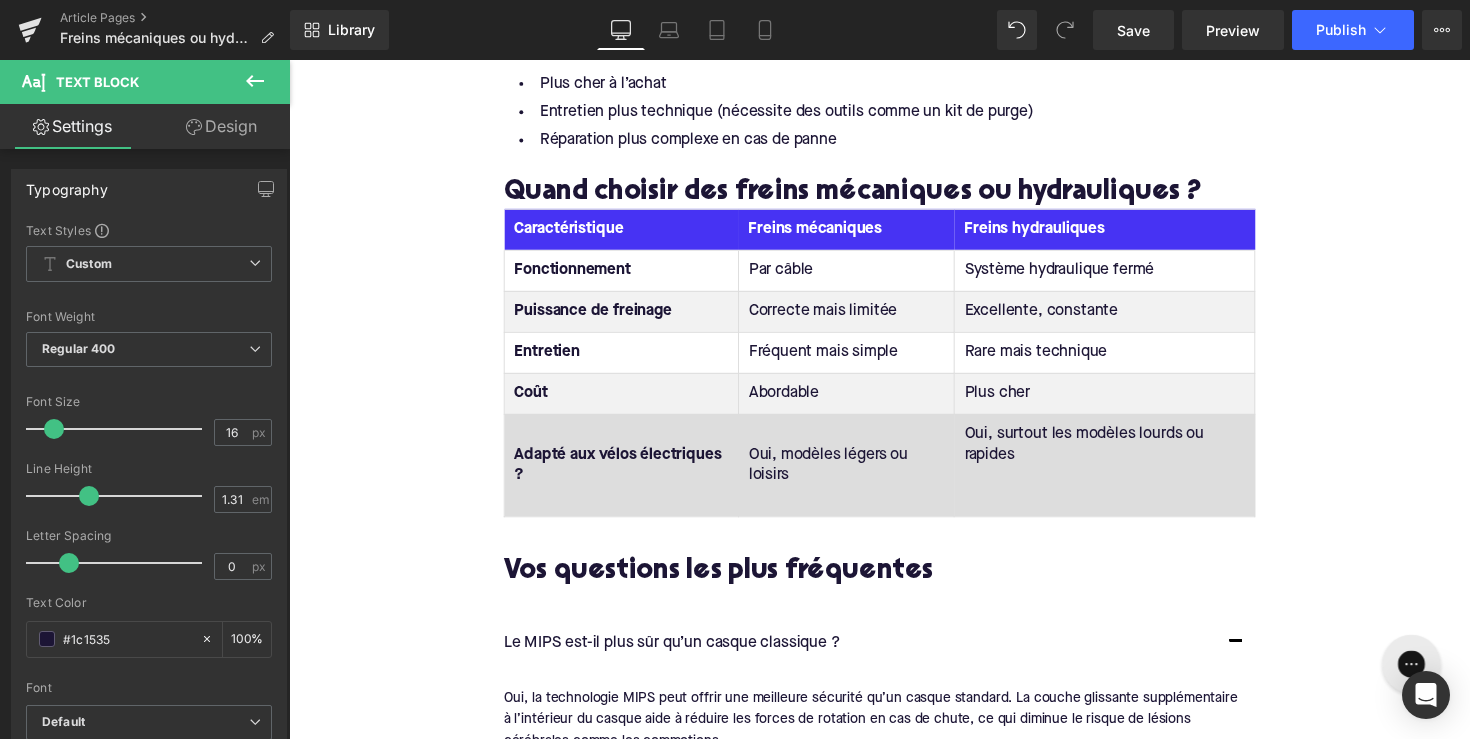 click on "Oui, surtout les modèles lourds ou rapides" at bounding box center [1125, 475] 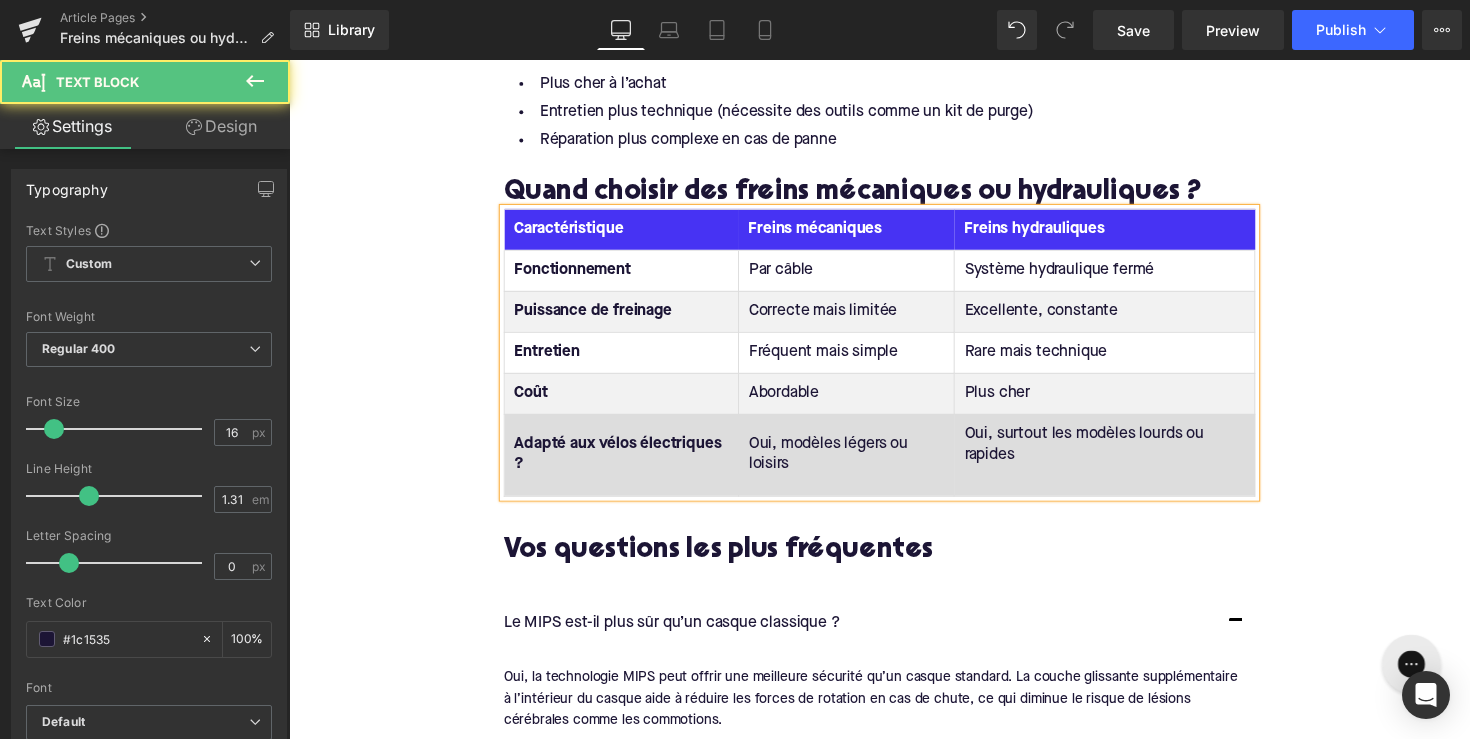 click on "Oui, surtout les modèles lourds ou rapides" at bounding box center [1125, 465] 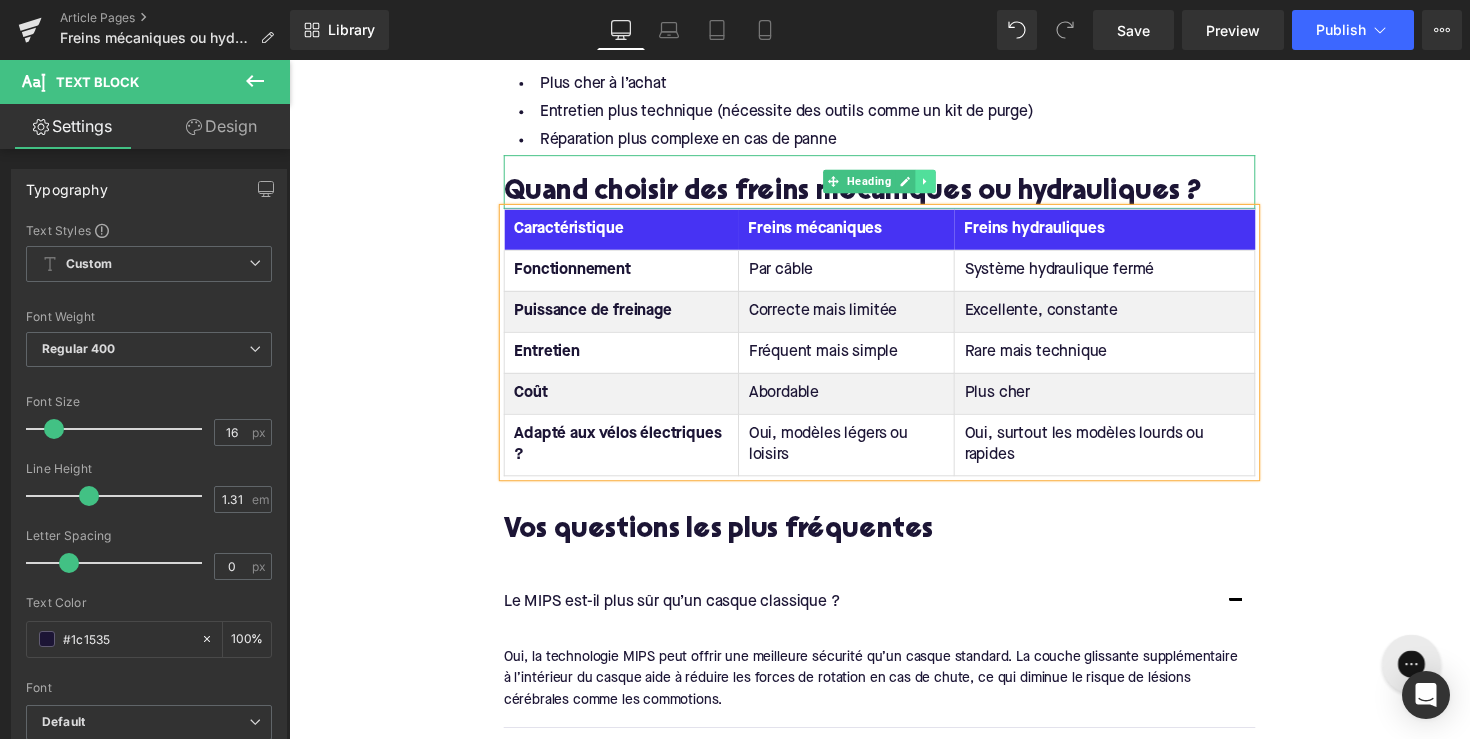 click 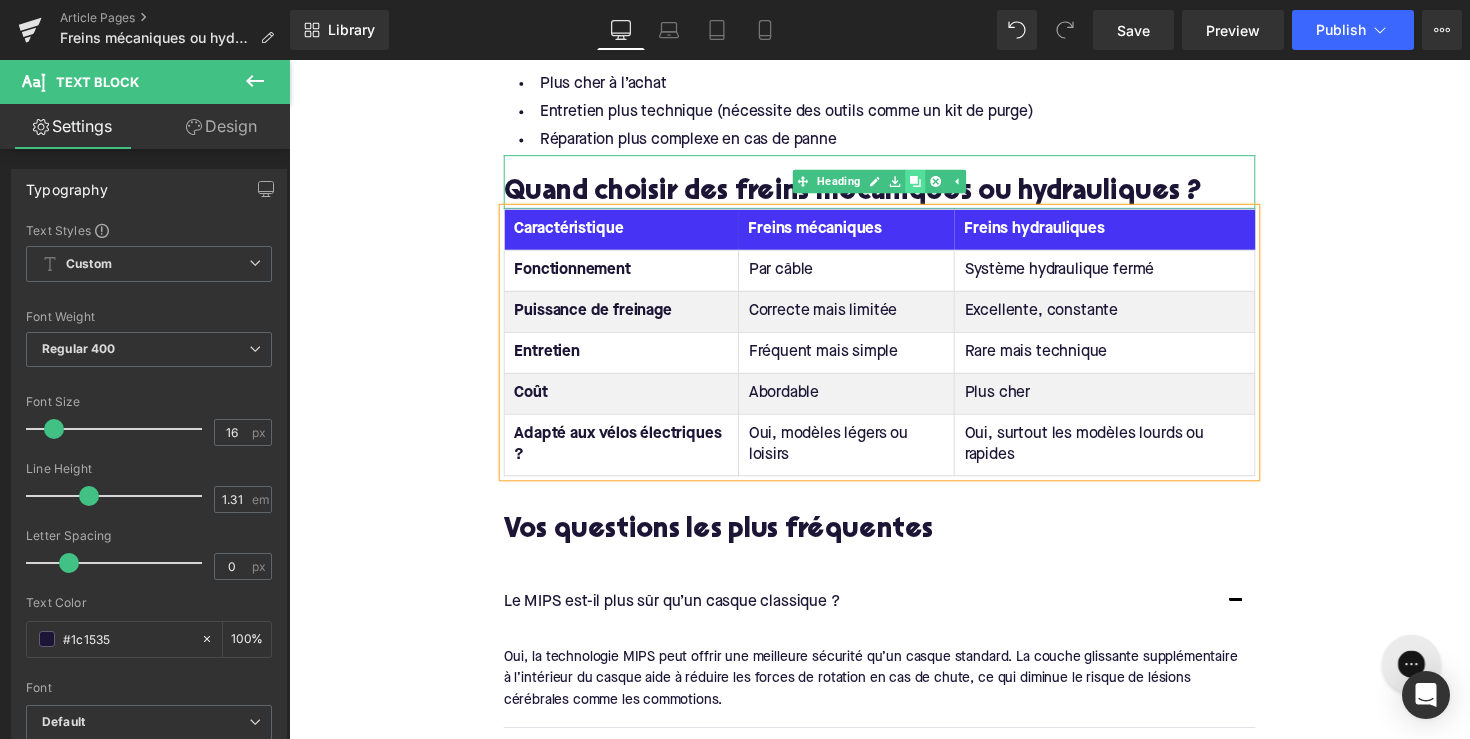 click 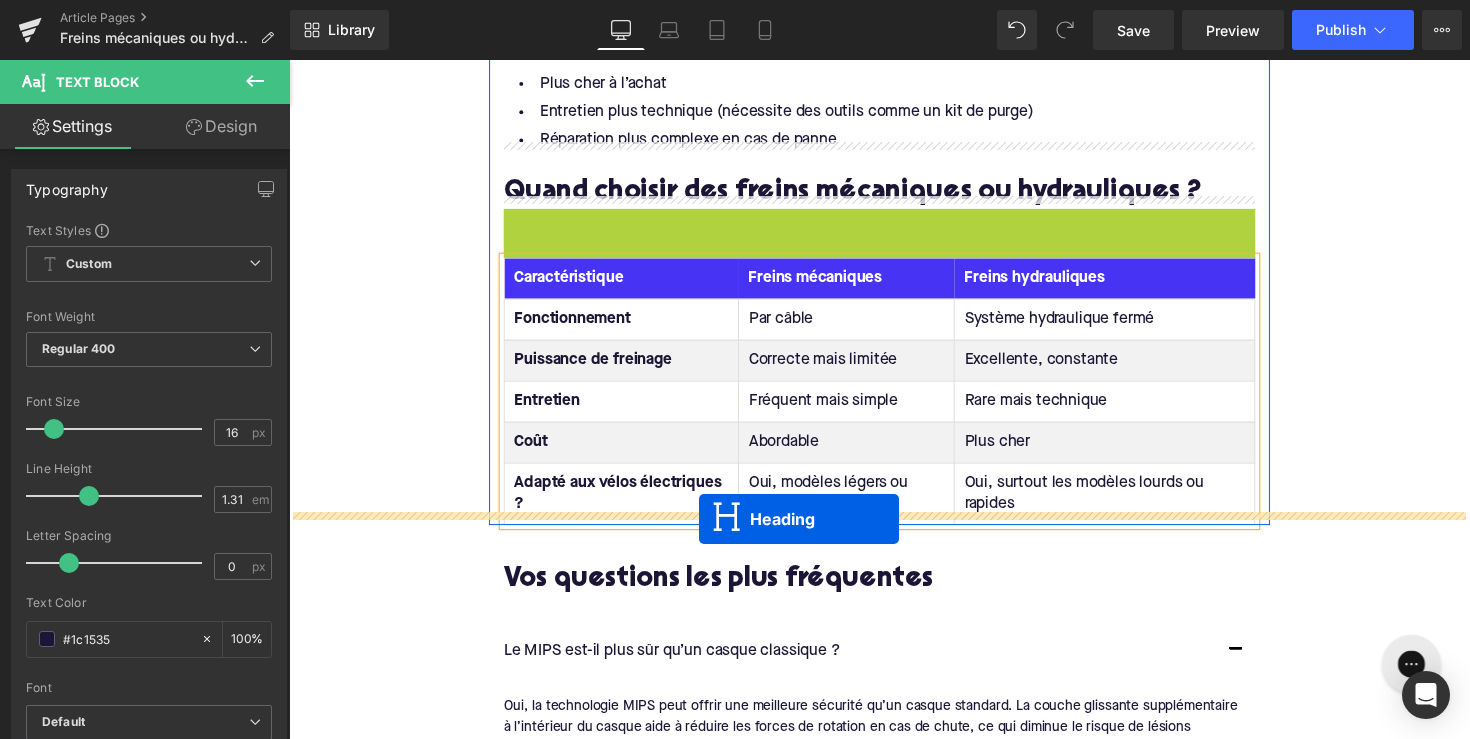 drag, startPoint x: 845, startPoint y: 227, endPoint x: 709, endPoint y: 530, distance: 332.12198 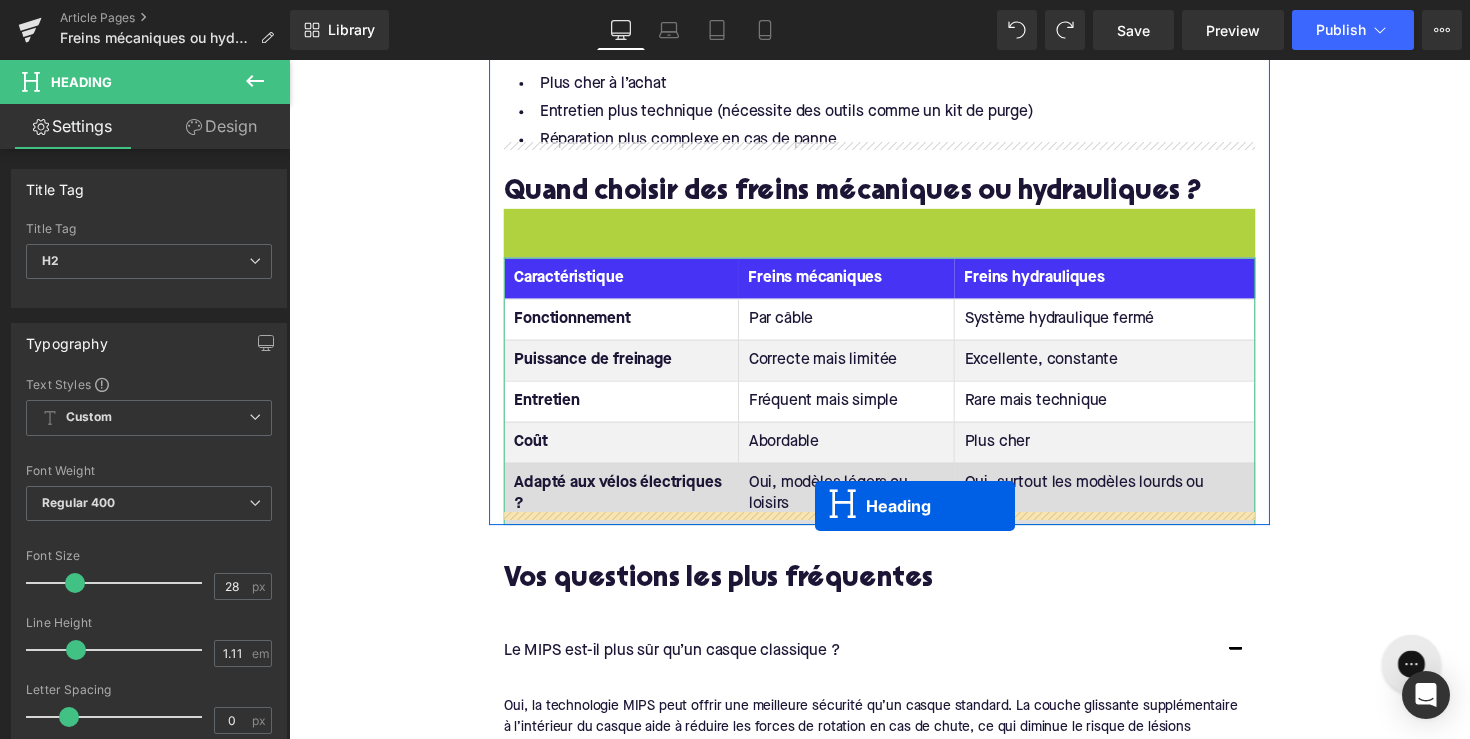 drag, startPoint x: 849, startPoint y: 231, endPoint x: 828, endPoint y: 517, distance: 286.76993 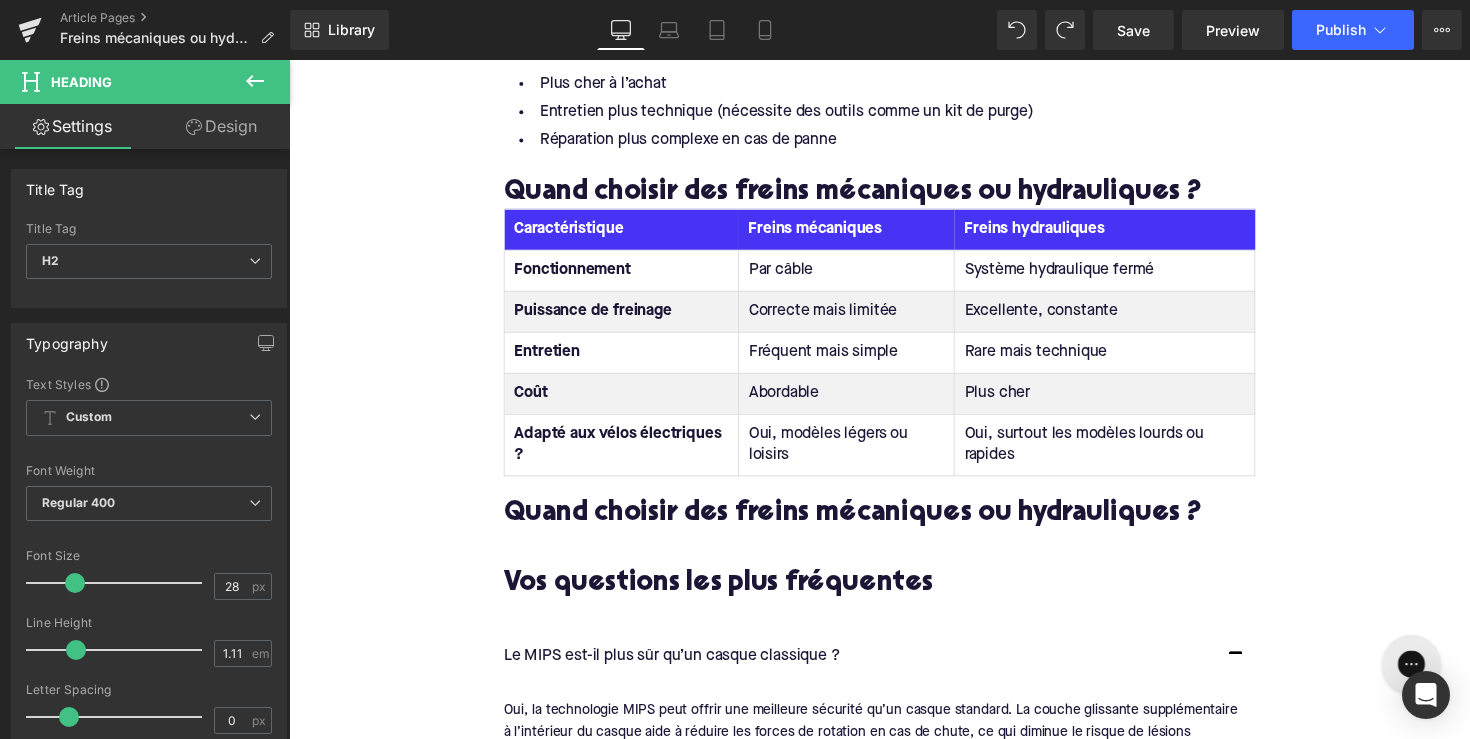 click on "Dans ce guide, nous comparons les deux systèmes afin que vous puissiez choisir les freins qui correspondent le mieux à votre style de conduite, vos besoins en entretien et votre type de vélo électrique. Text Block         Qu’est-ce qu’un frein à disque ? Heading         Les freins à disque sont une alternative moderne aux freins sur jante. Au lieu de pincer la jante, ils saisissent un rotor métallique fixé au moyeu de la roue. Quand vous appuyez sur le levier de frein : Text Block         Des pistons dans l’étrier poussent les plaquettes de frein contre le disque Cela offre un freinage plus puissant et plus précis qu’un frein sur jante Text Block         Avantages des freins à disque : Heading         Puissance de freinage élevée :  essentielle pour les vitesses plus élevées et le poids supplémentaire d’un vélo électrique Performance constante par tous les temps :  même sous la pluie ou dans la boue Moins d'effort manuel :  réduit la fatigue des mains lors de longues sorties" at bounding box center [894, -529] 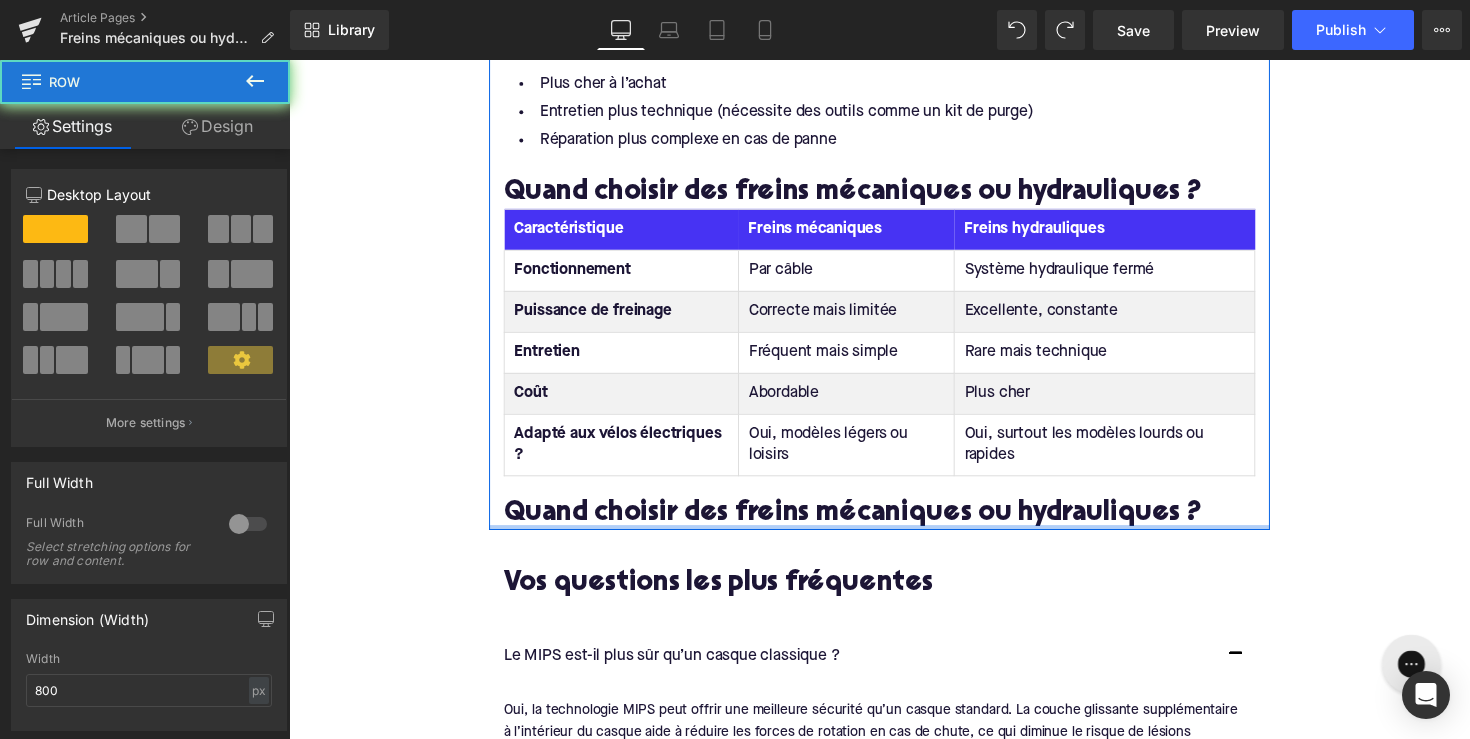 click at bounding box center (894, 539) 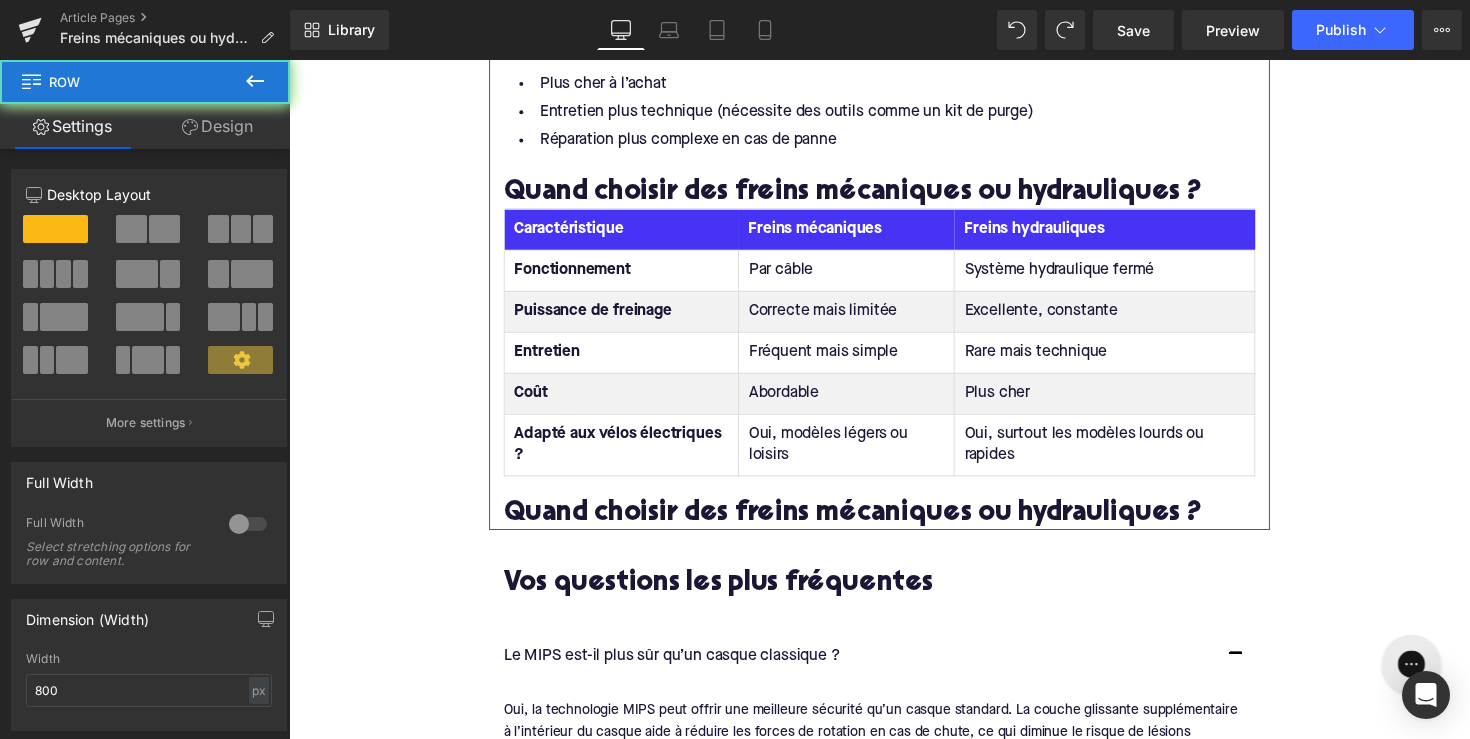 click on "Quand choisir des freins mécaniques ou hydrauliques ?" at bounding box center (894, 526) 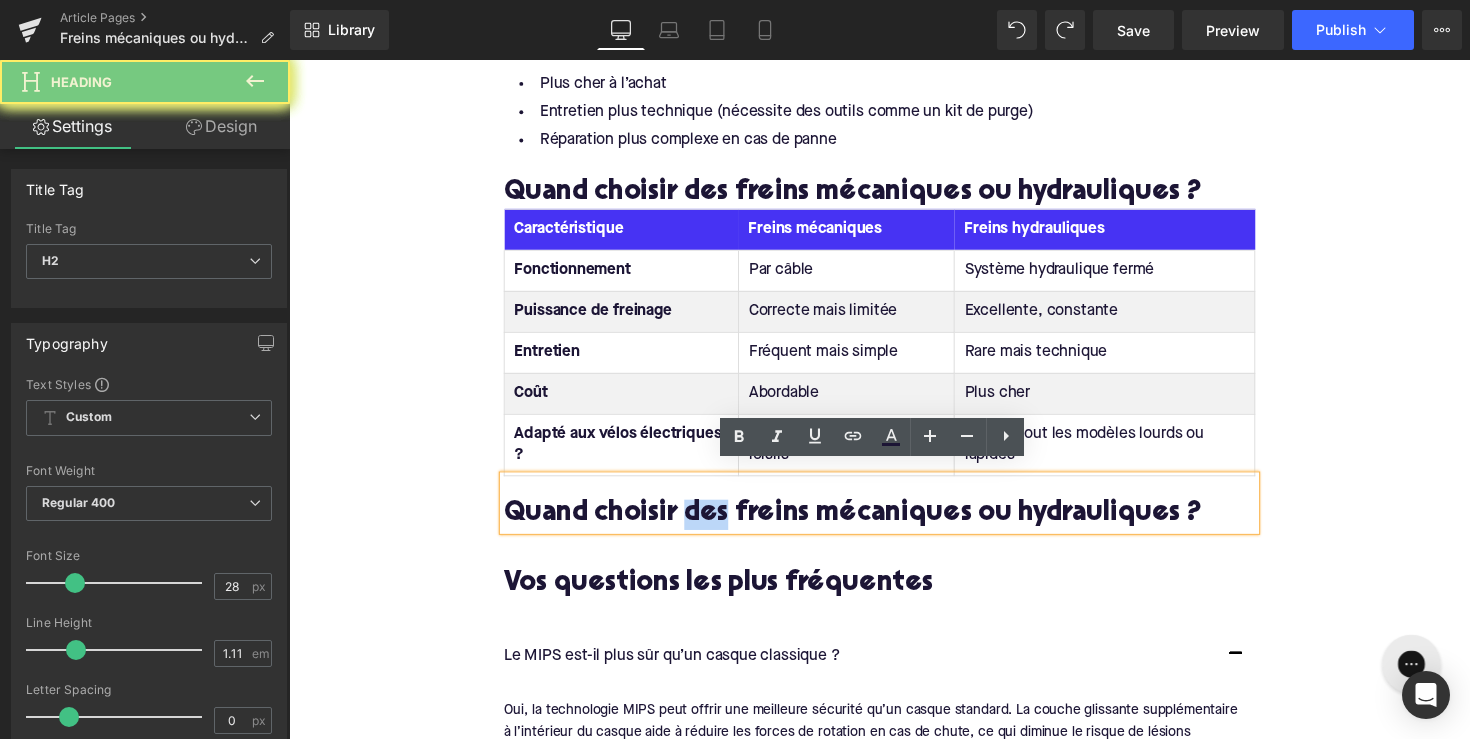 click on "Quand choisir des freins mécaniques ou hydrauliques ?" at bounding box center [894, 526] 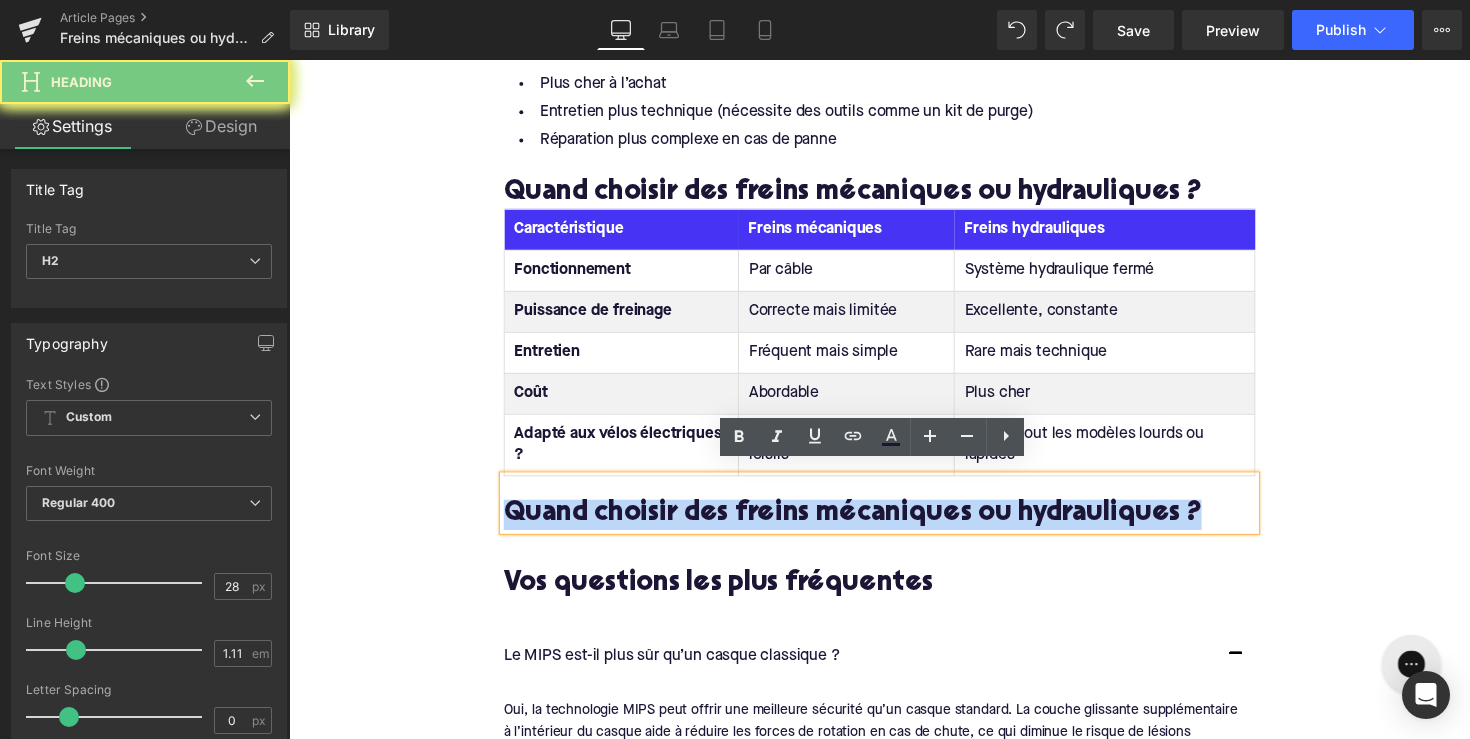 click on "Quand choisir des freins mécaniques ou hydrauliques ?" at bounding box center (894, 526) 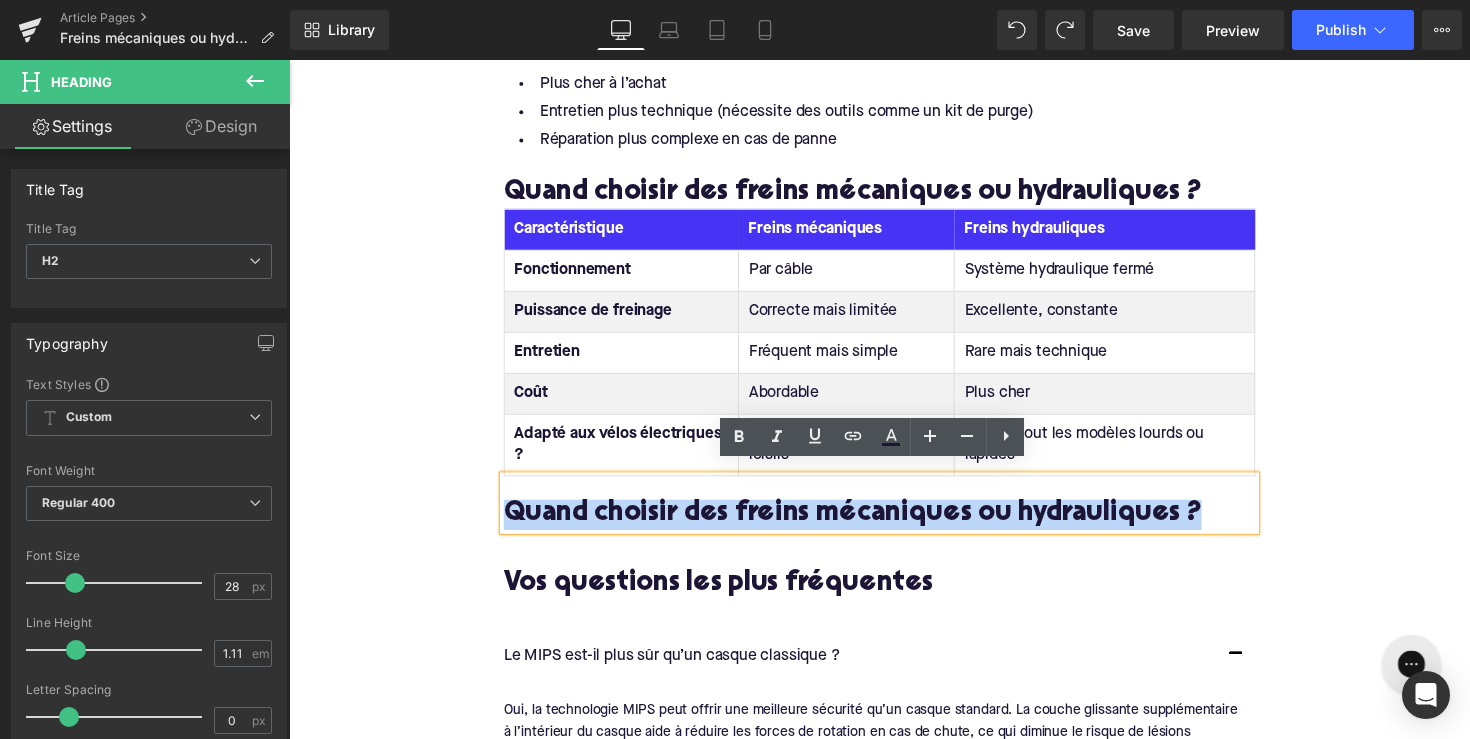 paste 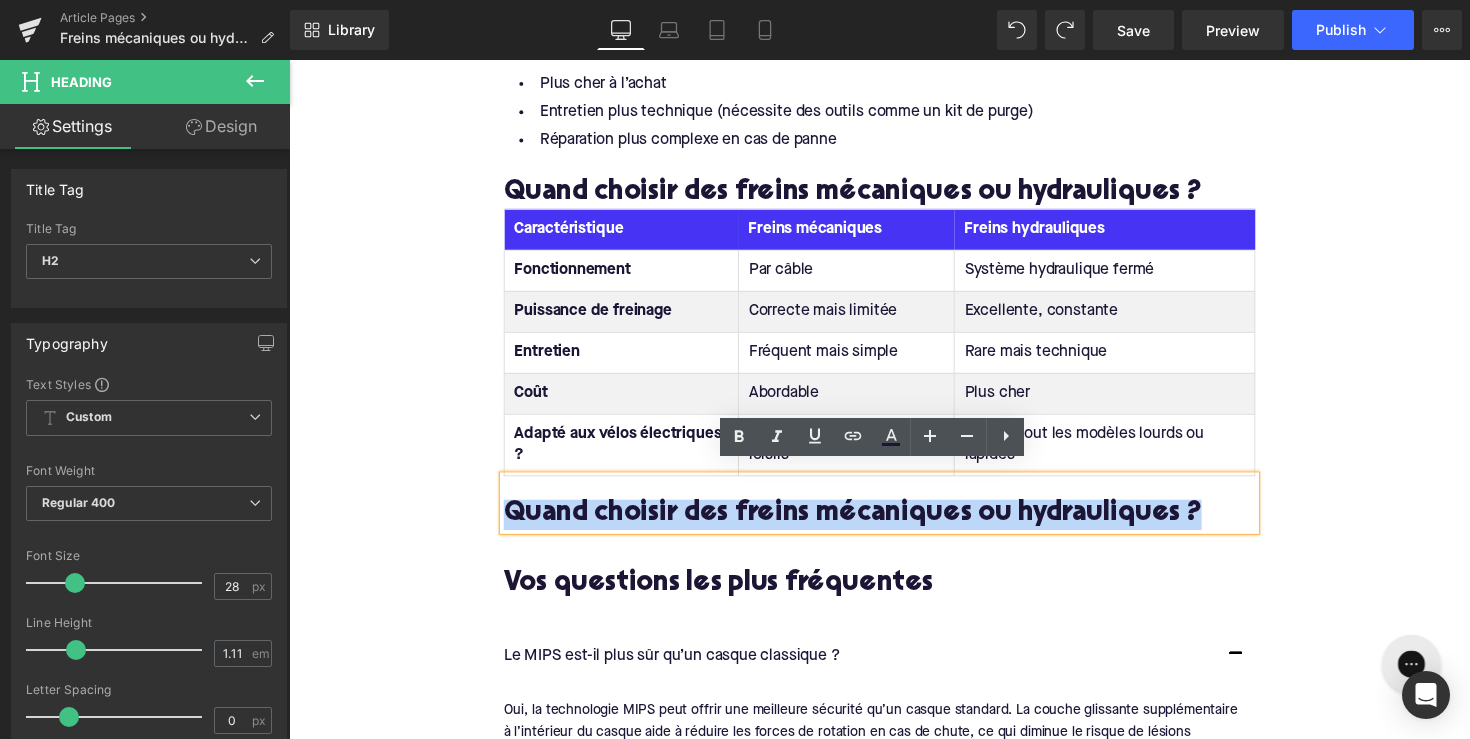 type 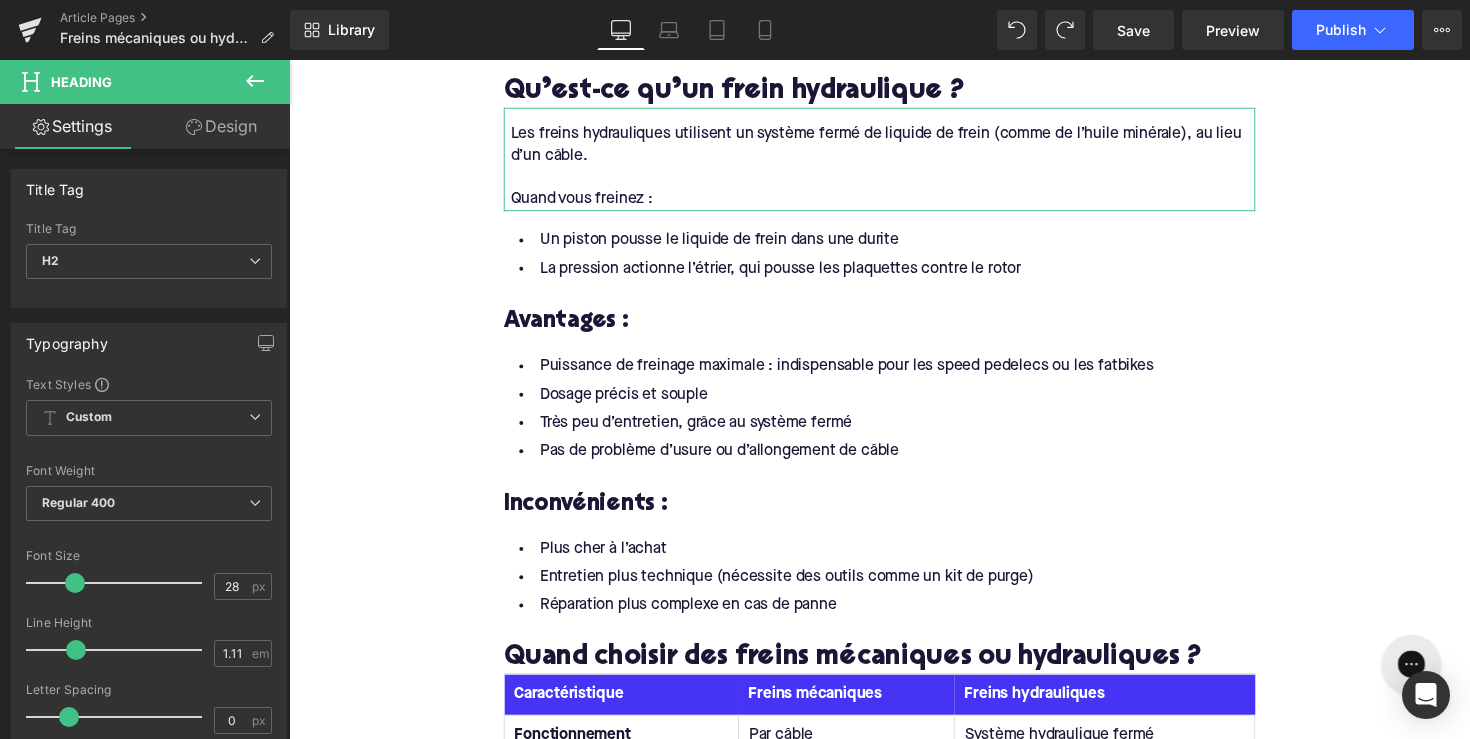 scroll, scrollTop: 2120, scrollLeft: 0, axis: vertical 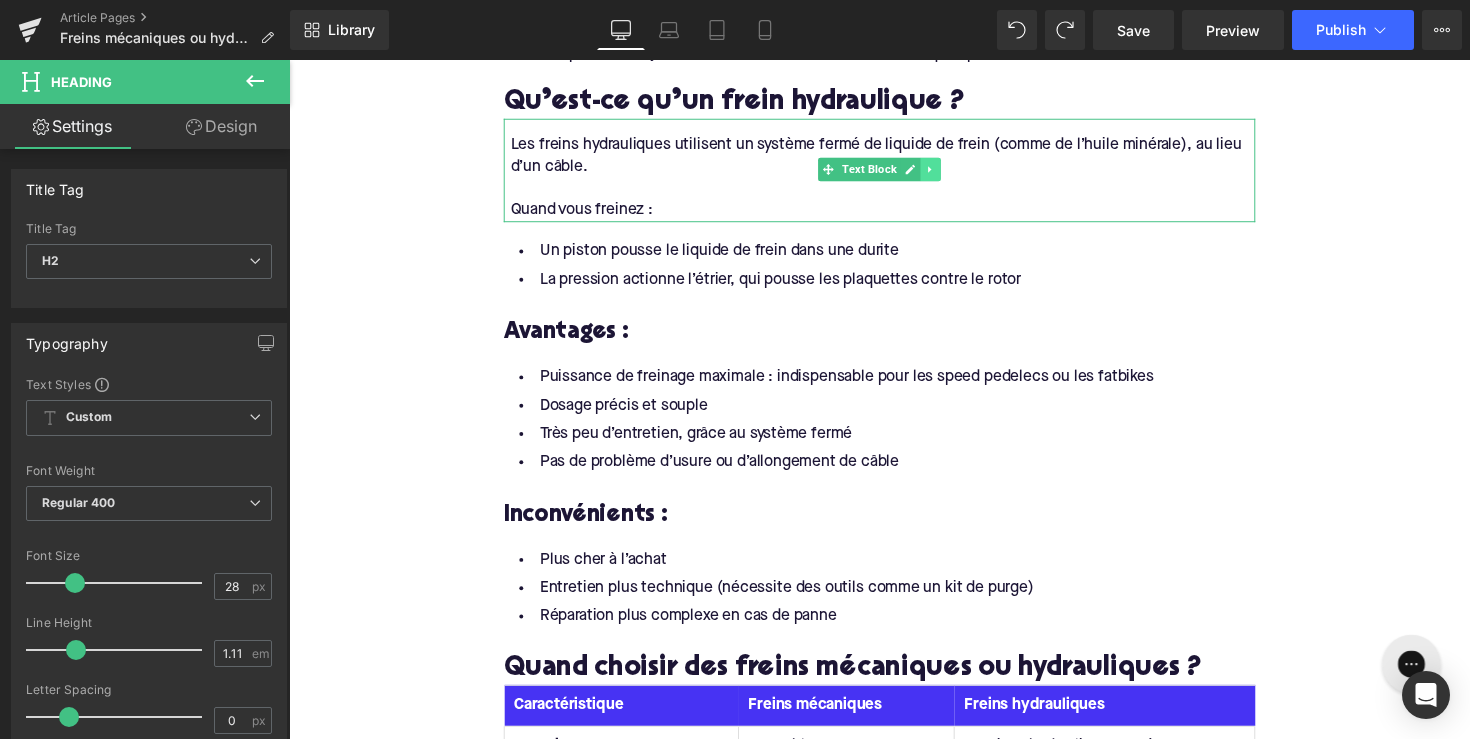click 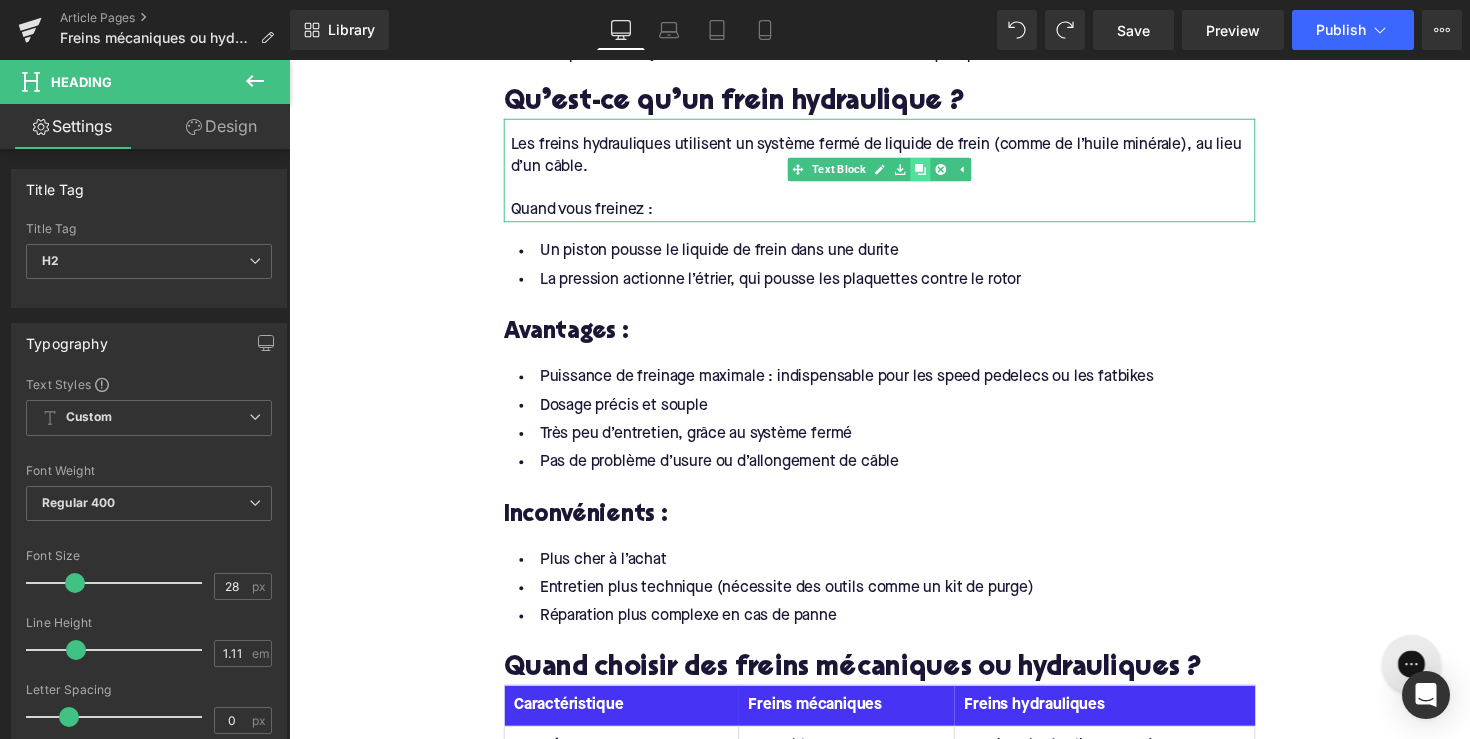 click 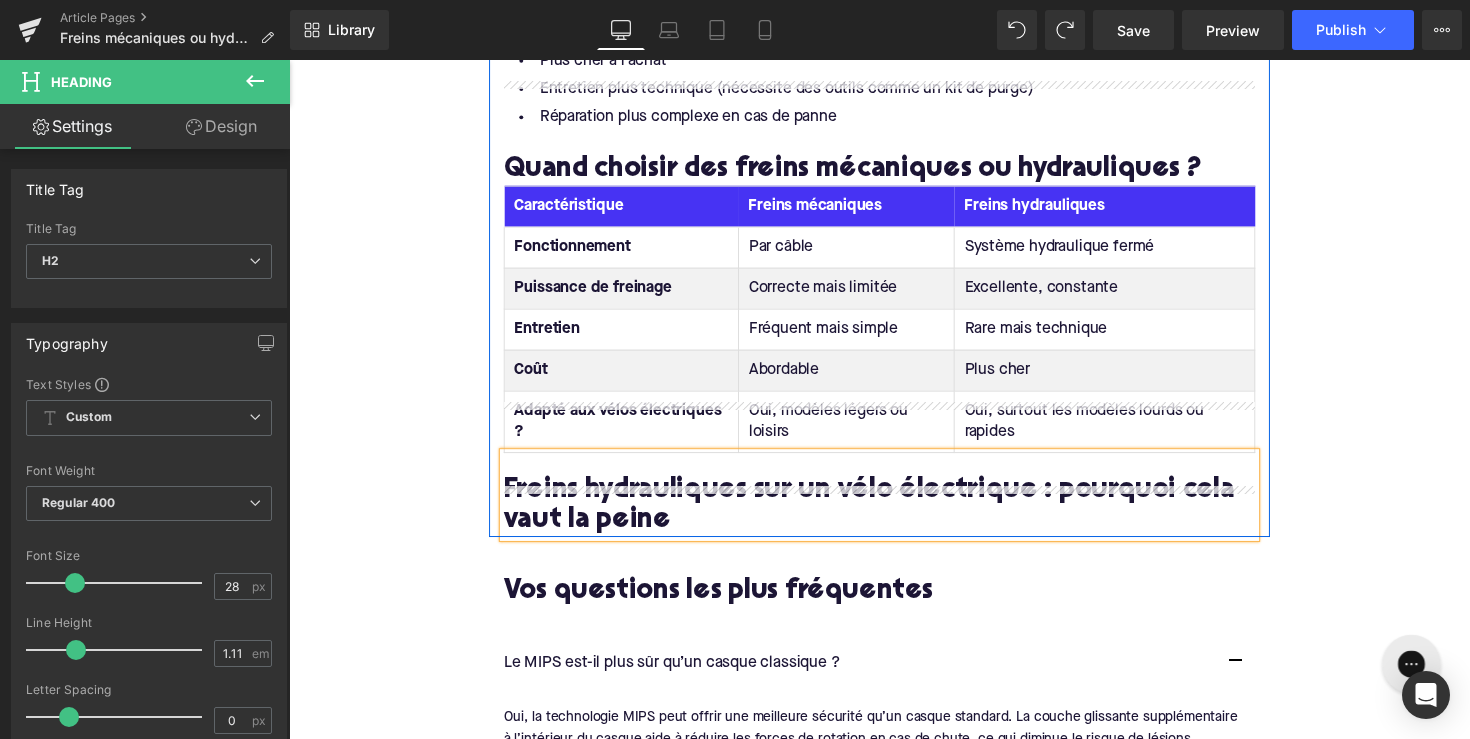 scroll, scrollTop: 2755, scrollLeft: 0, axis: vertical 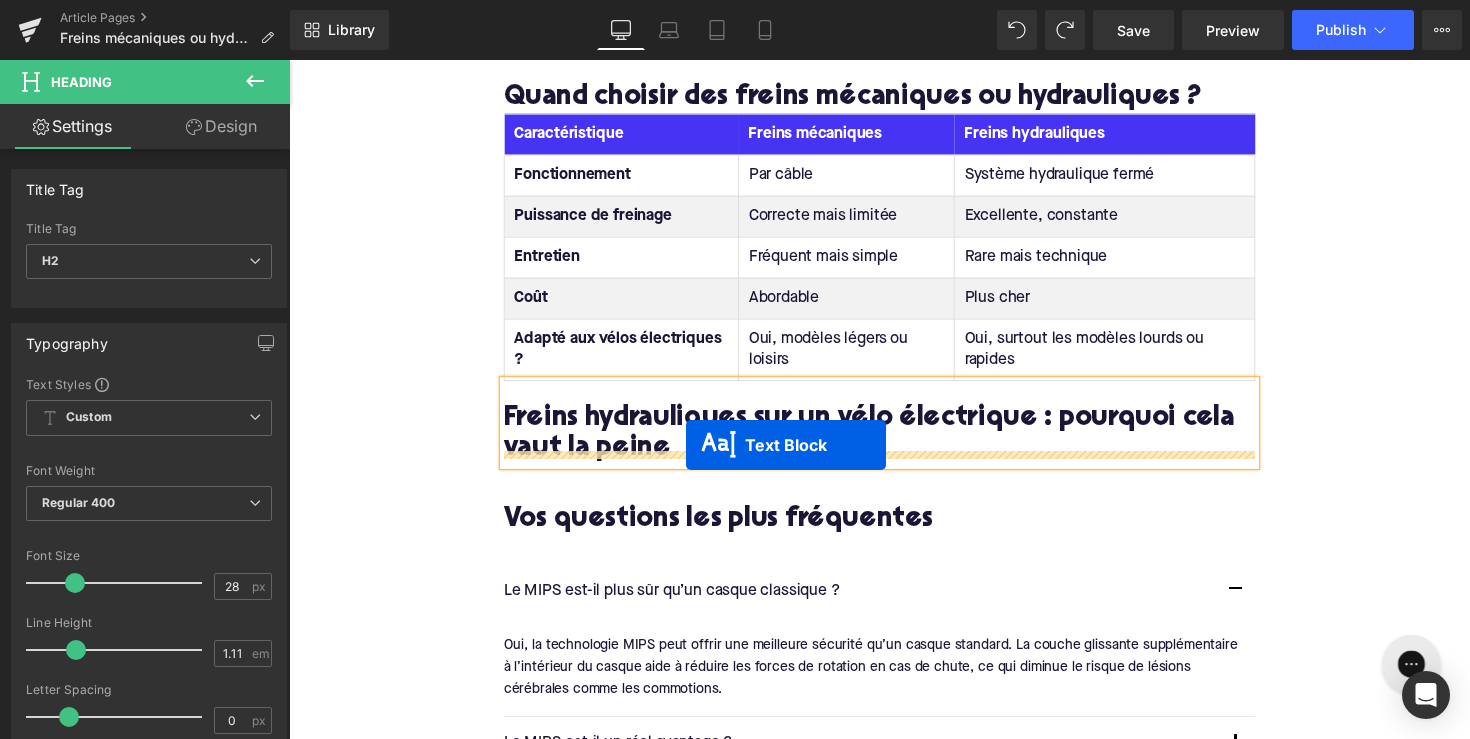 drag, startPoint x: 843, startPoint y: 271, endPoint x: 696, endPoint y: 454, distance: 234.72963 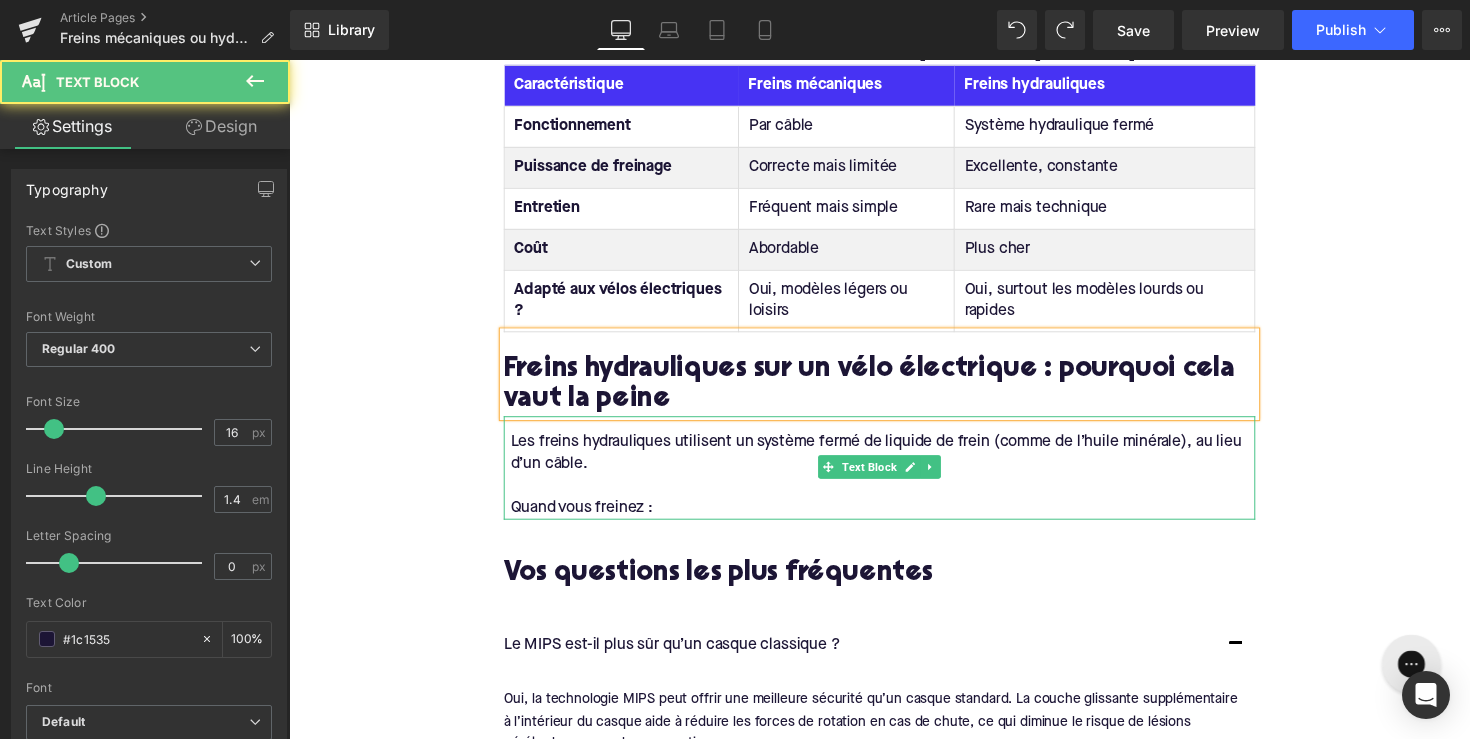 click at bounding box center [897, 497] 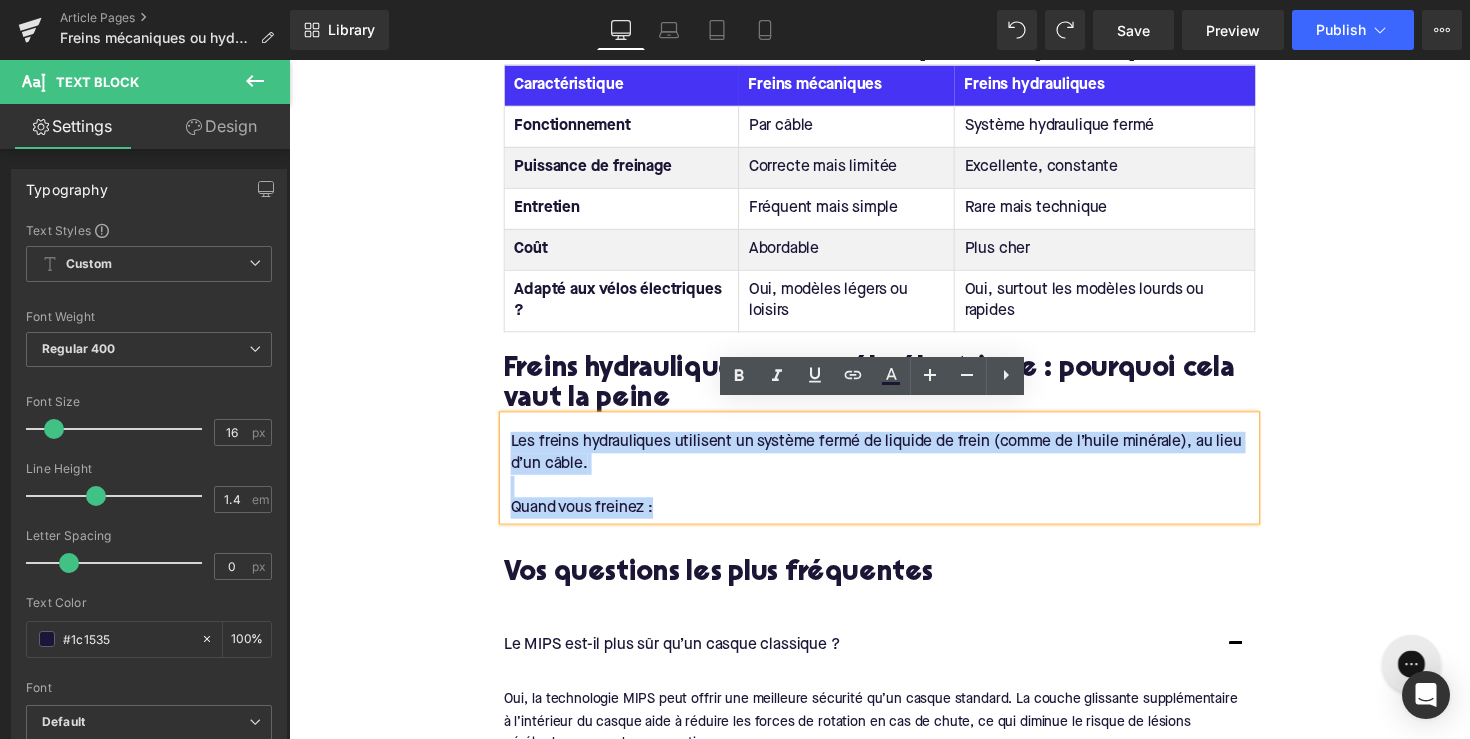 drag, startPoint x: 670, startPoint y: 503, endPoint x: 511, endPoint y: 434, distance: 173.32628 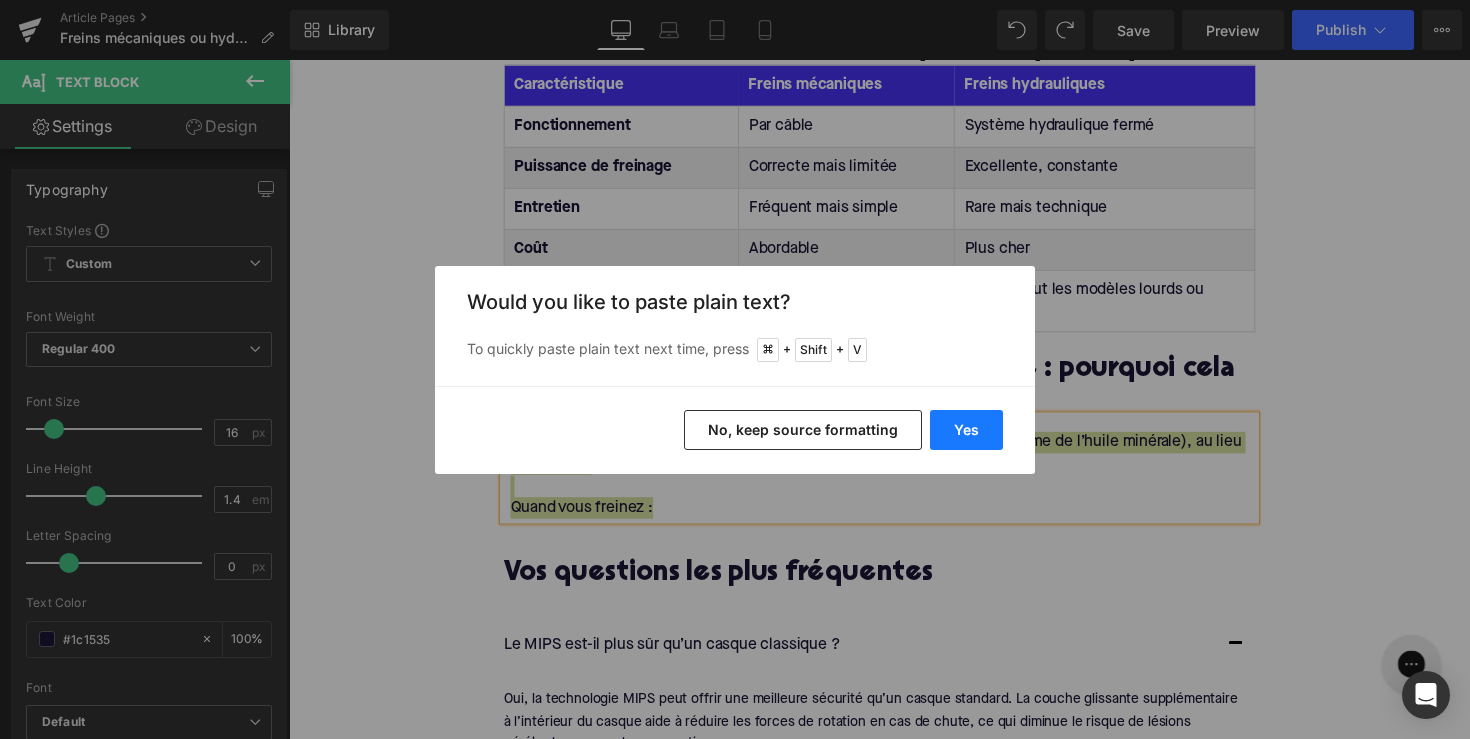 click on "Yes" at bounding box center [966, 430] 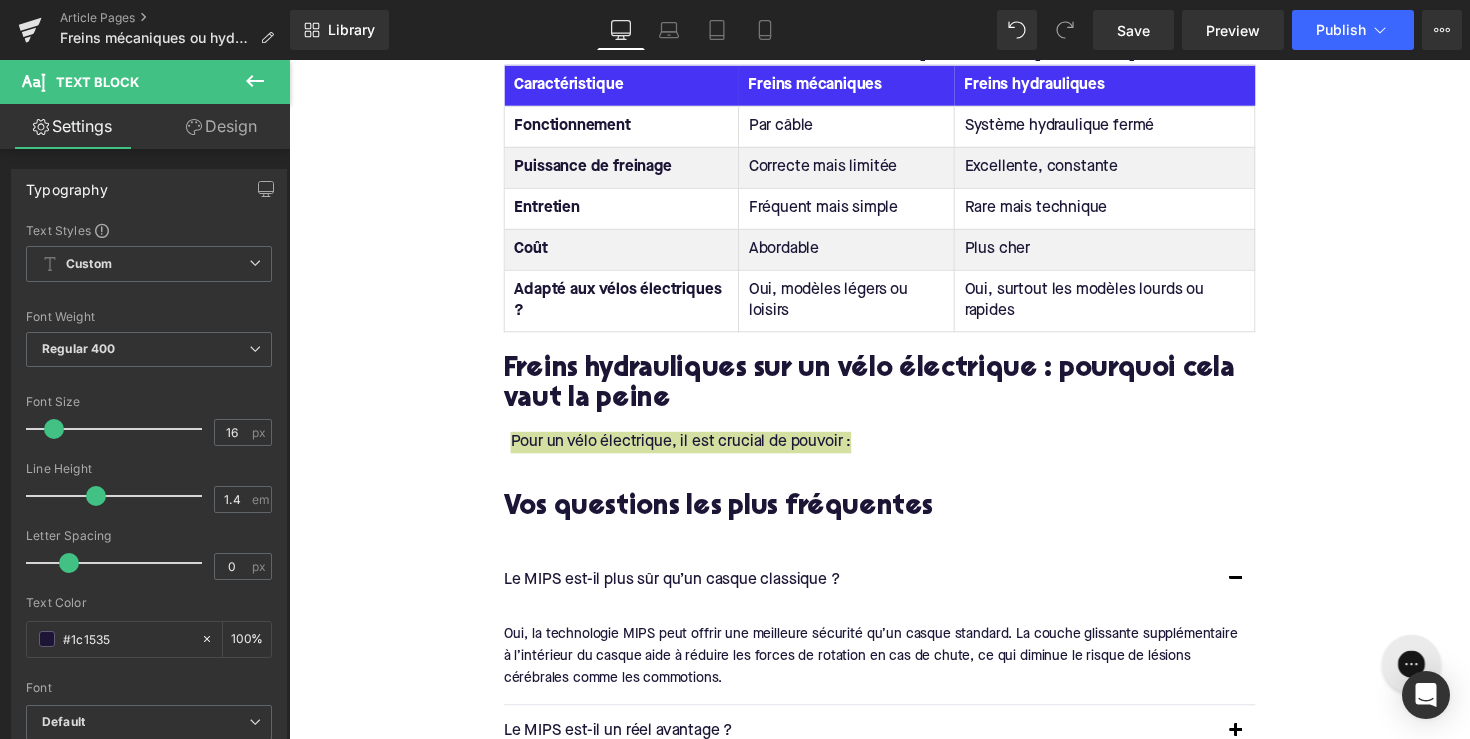 type 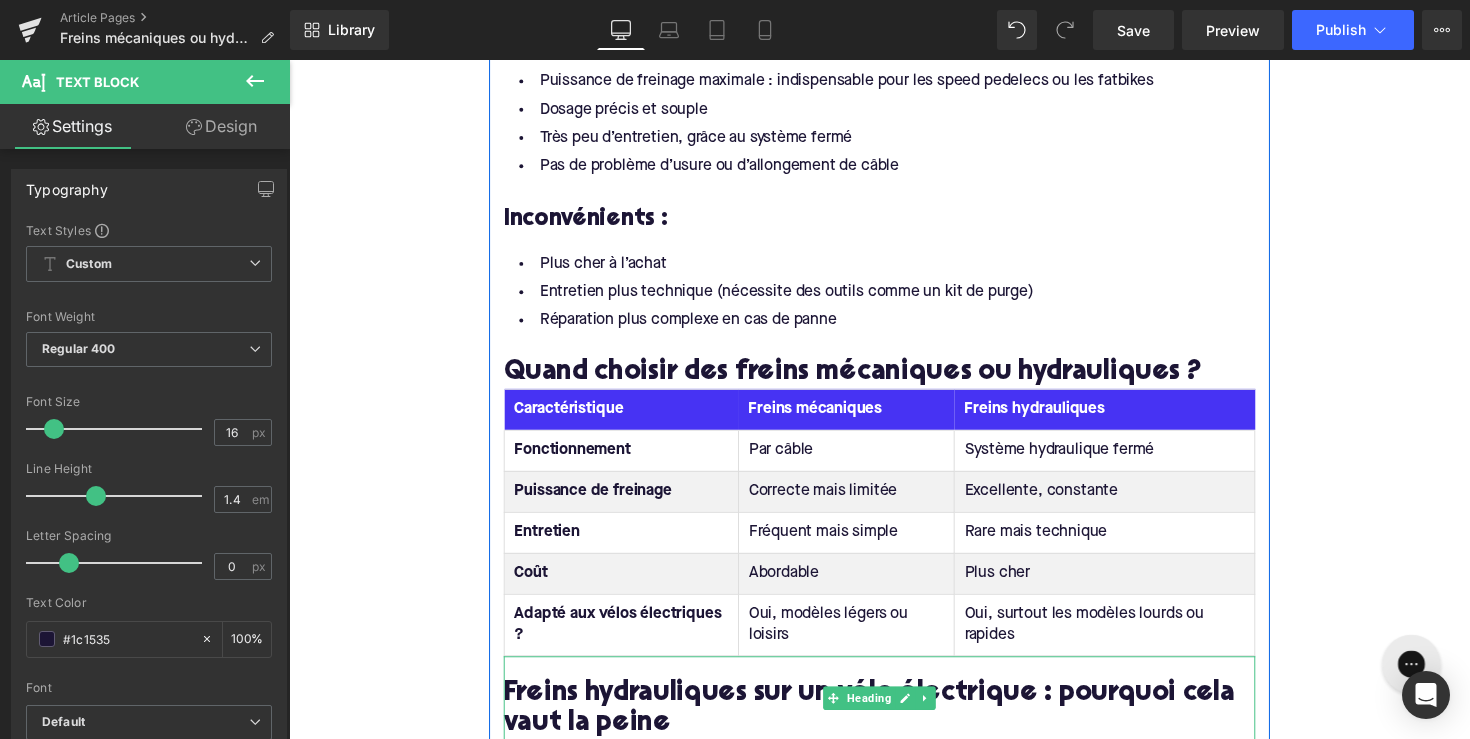 scroll, scrollTop: 2381, scrollLeft: 0, axis: vertical 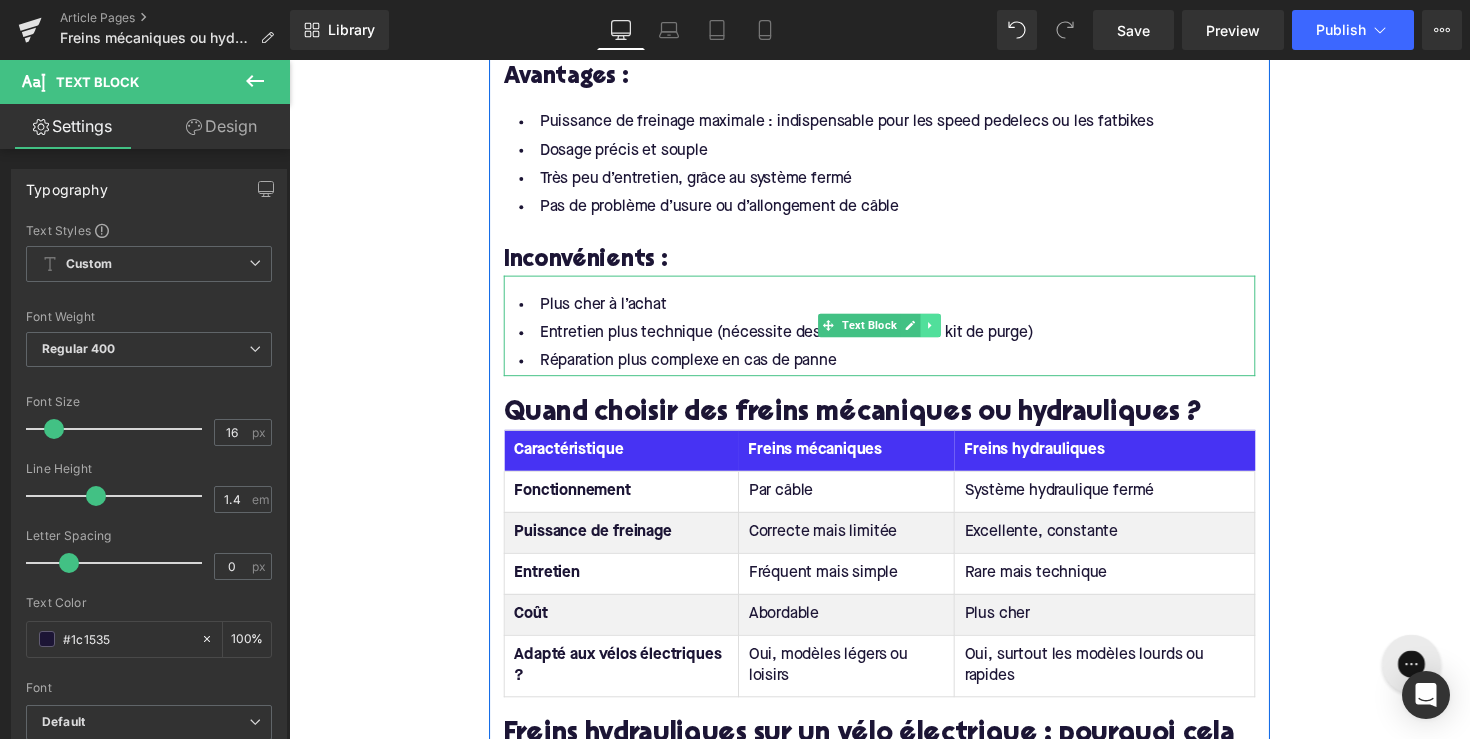 click 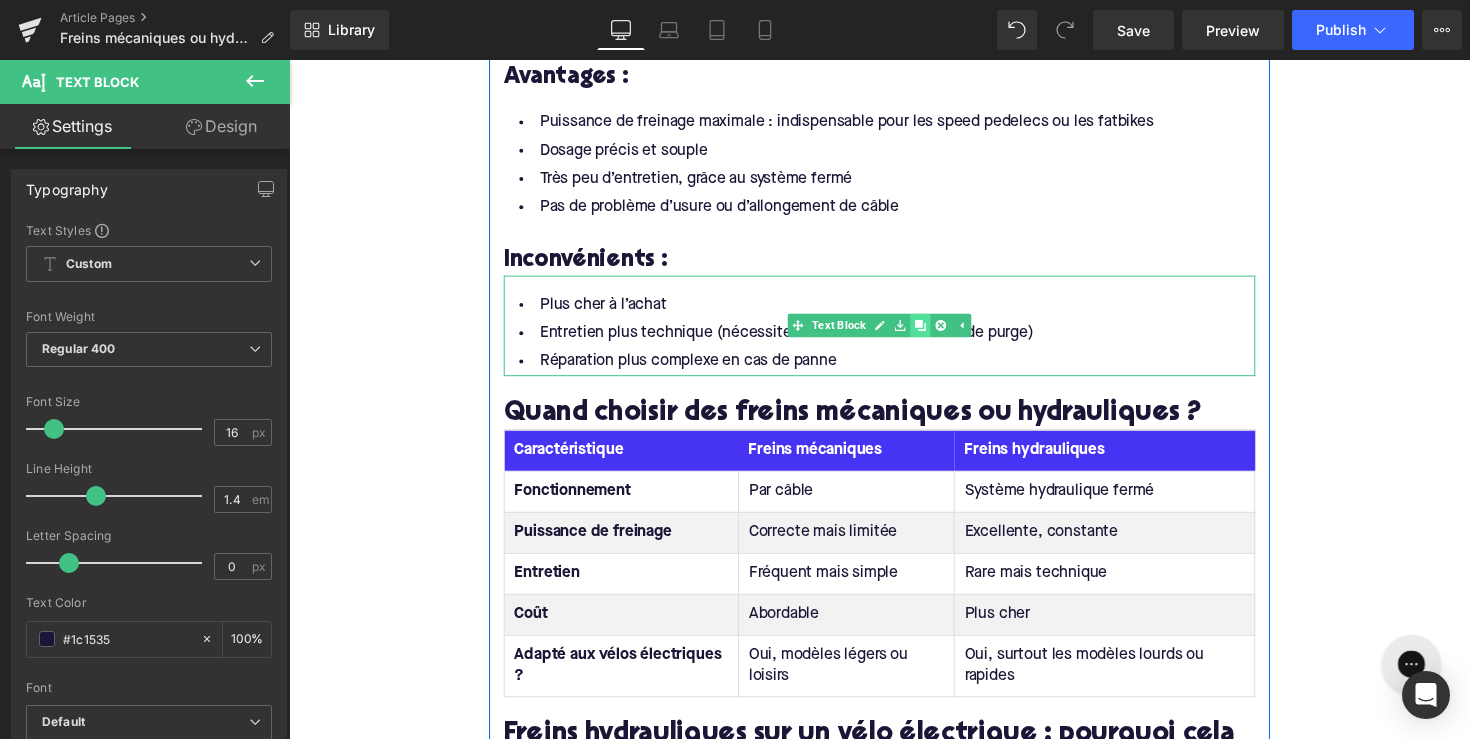 click 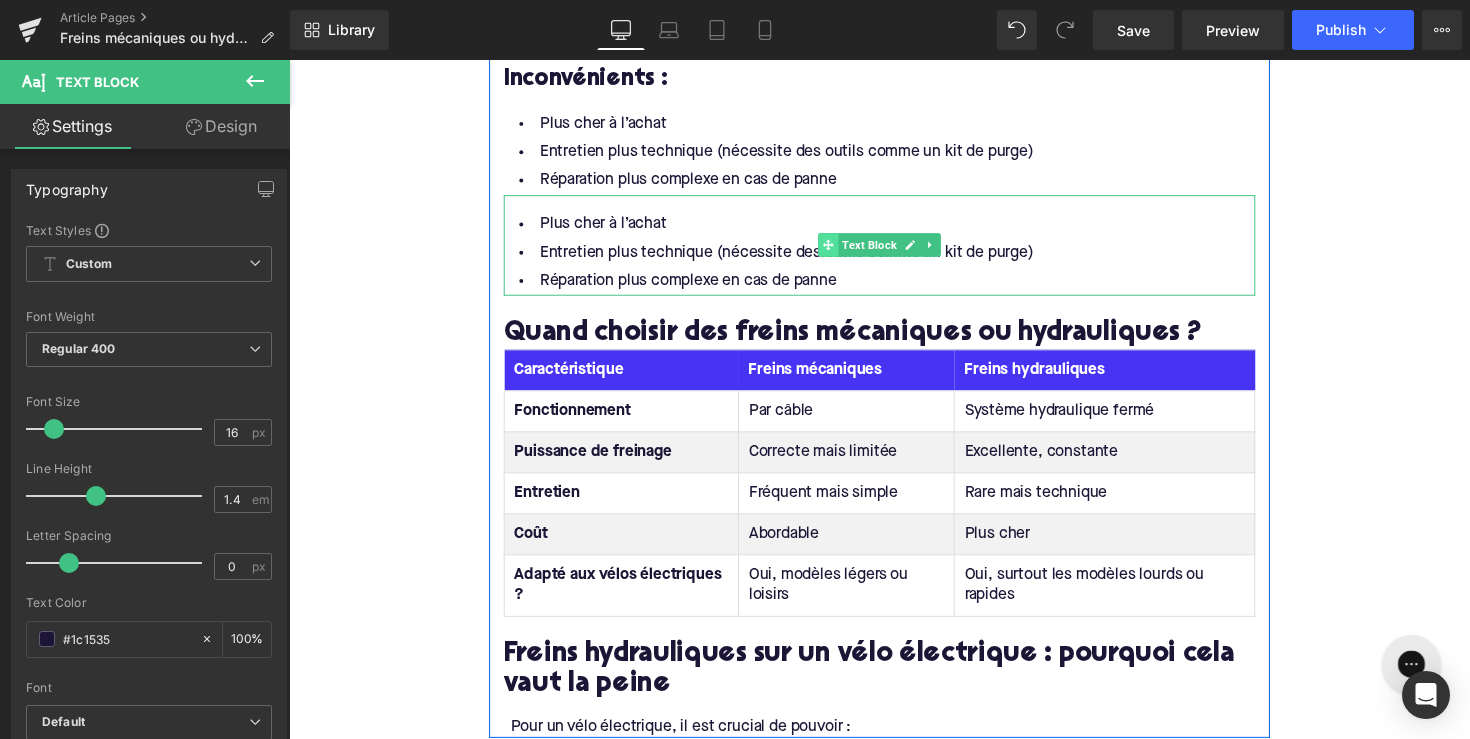 scroll, scrollTop: 2707, scrollLeft: 0, axis: vertical 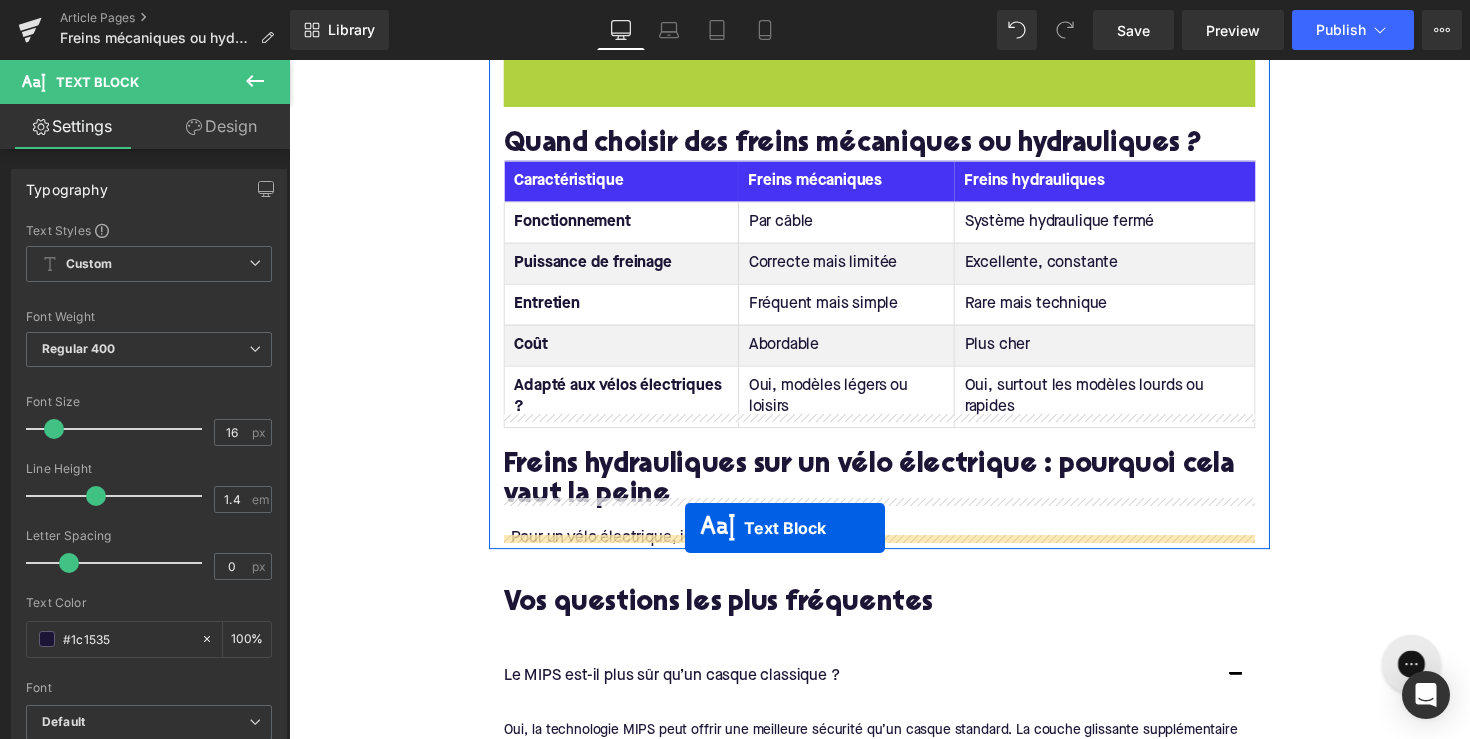 drag, startPoint x: 843, startPoint y: 422, endPoint x: 695, endPoint y: 539, distance: 188.66107 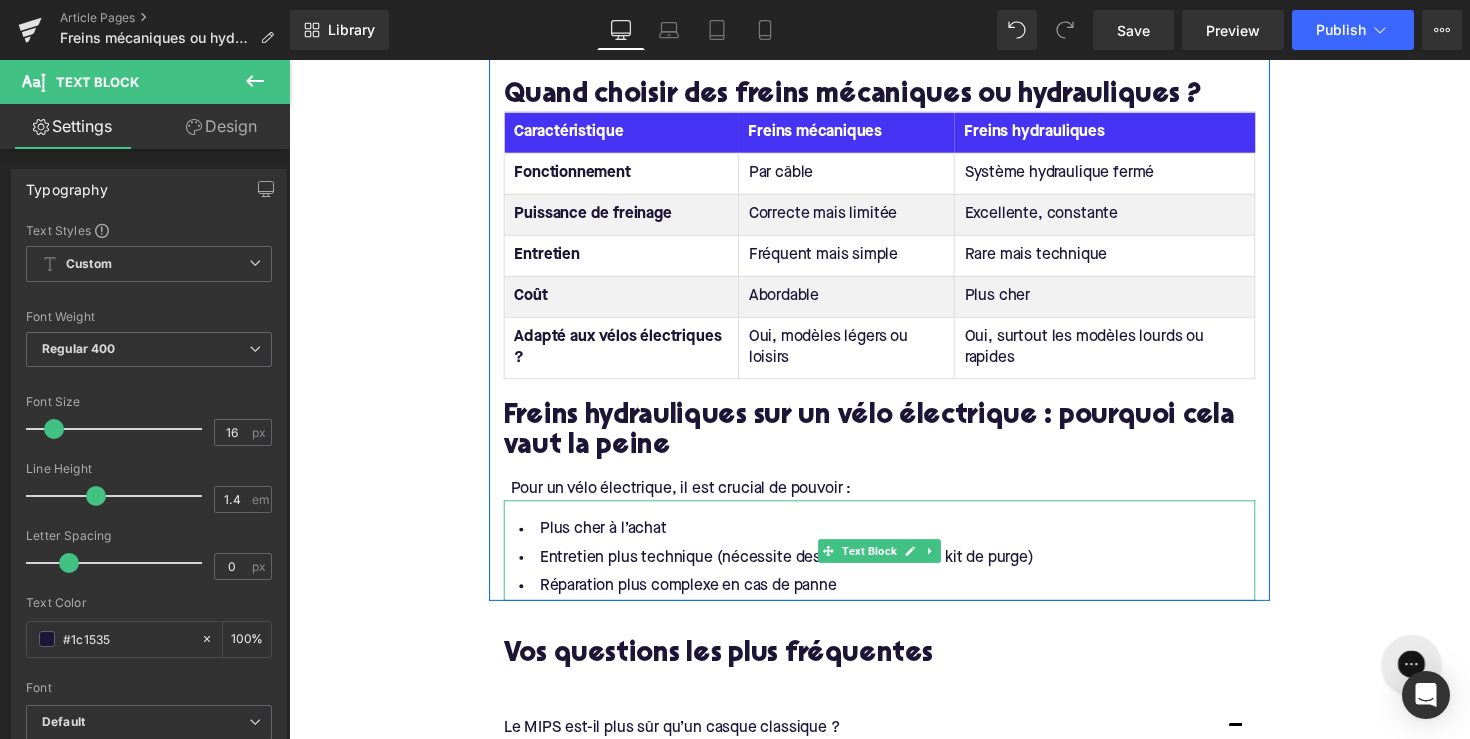click on "Réparation plus complexe en cas de panne" at bounding box center (894, 599) 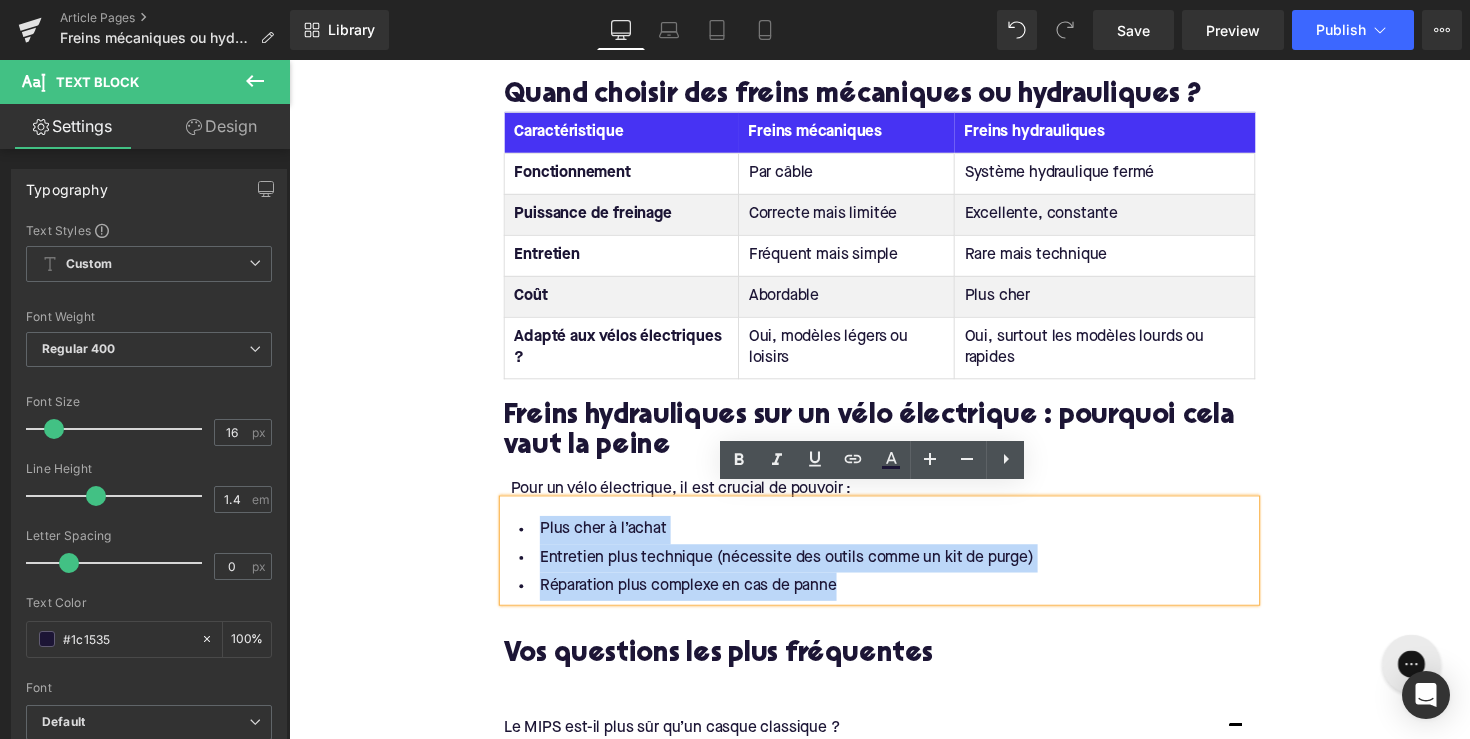 drag, startPoint x: 846, startPoint y: 585, endPoint x: 516, endPoint y: 528, distance: 334.88654 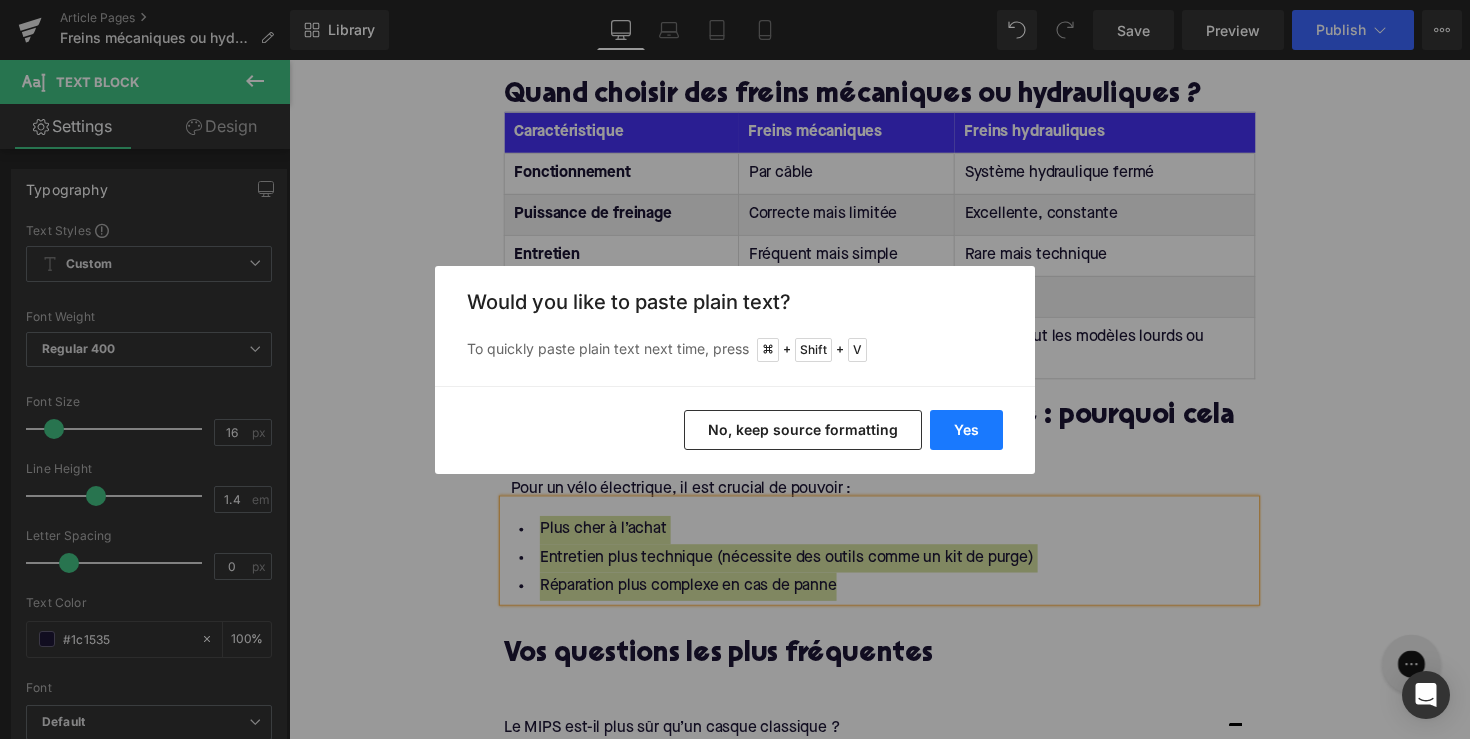 drag, startPoint x: 956, startPoint y: 436, endPoint x: 679, endPoint y: 385, distance: 281.65582 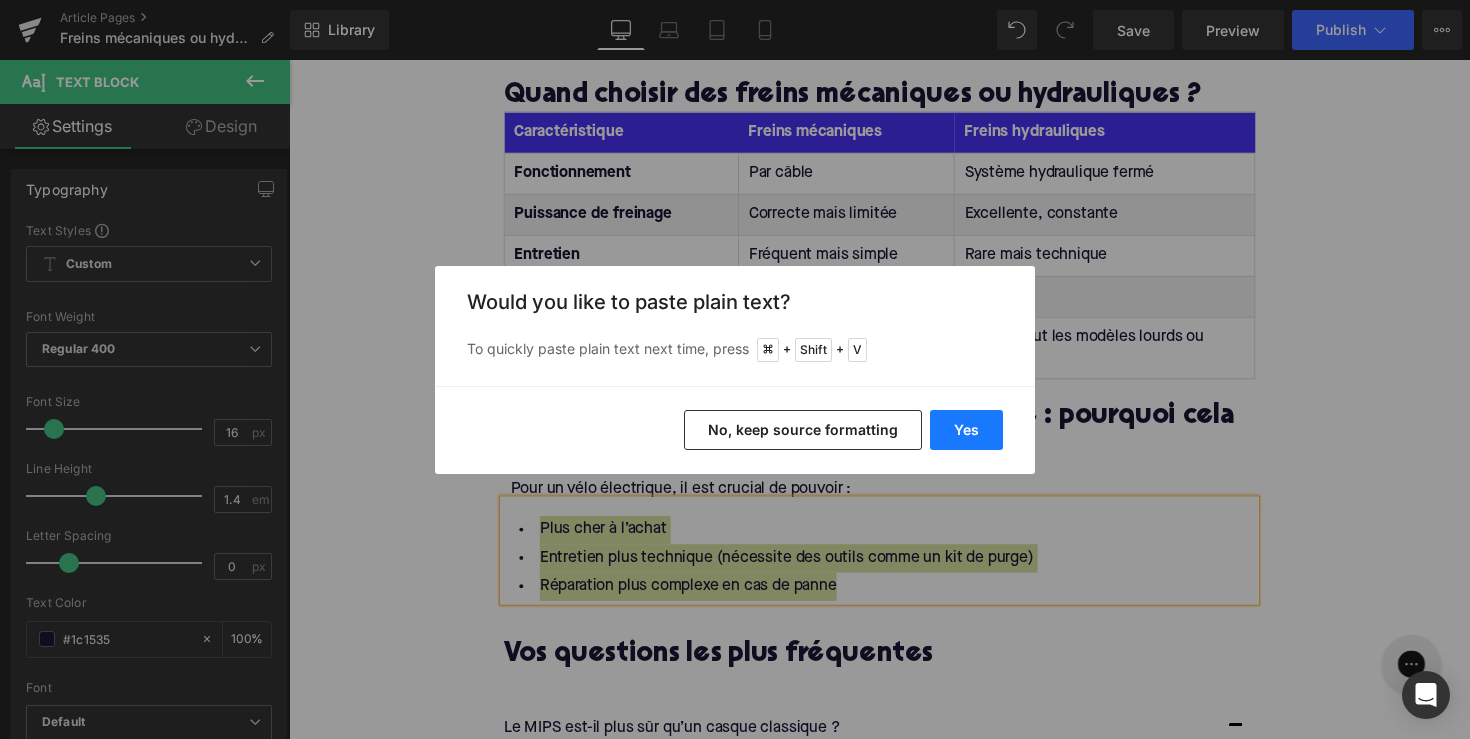 click on "Yes" at bounding box center (966, 430) 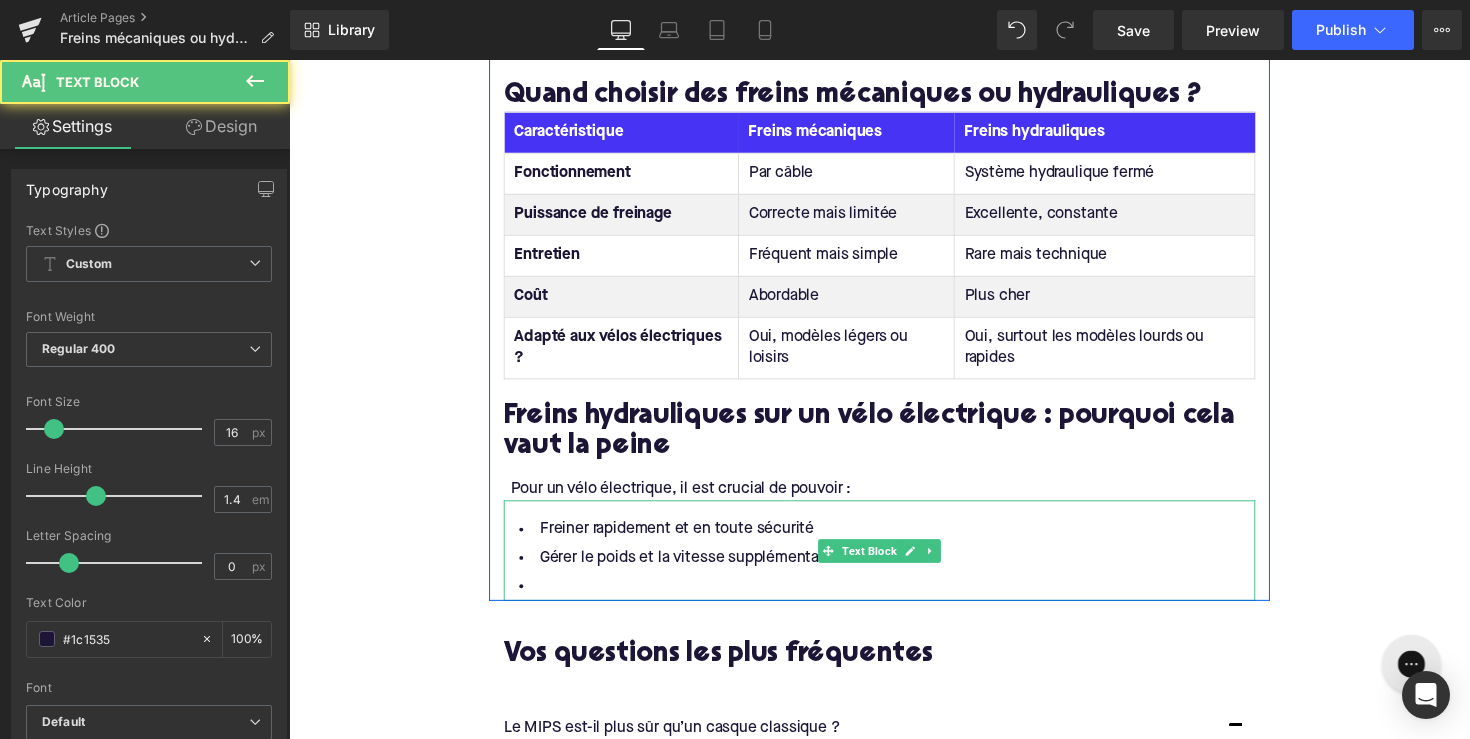 click at bounding box center [894, 599] 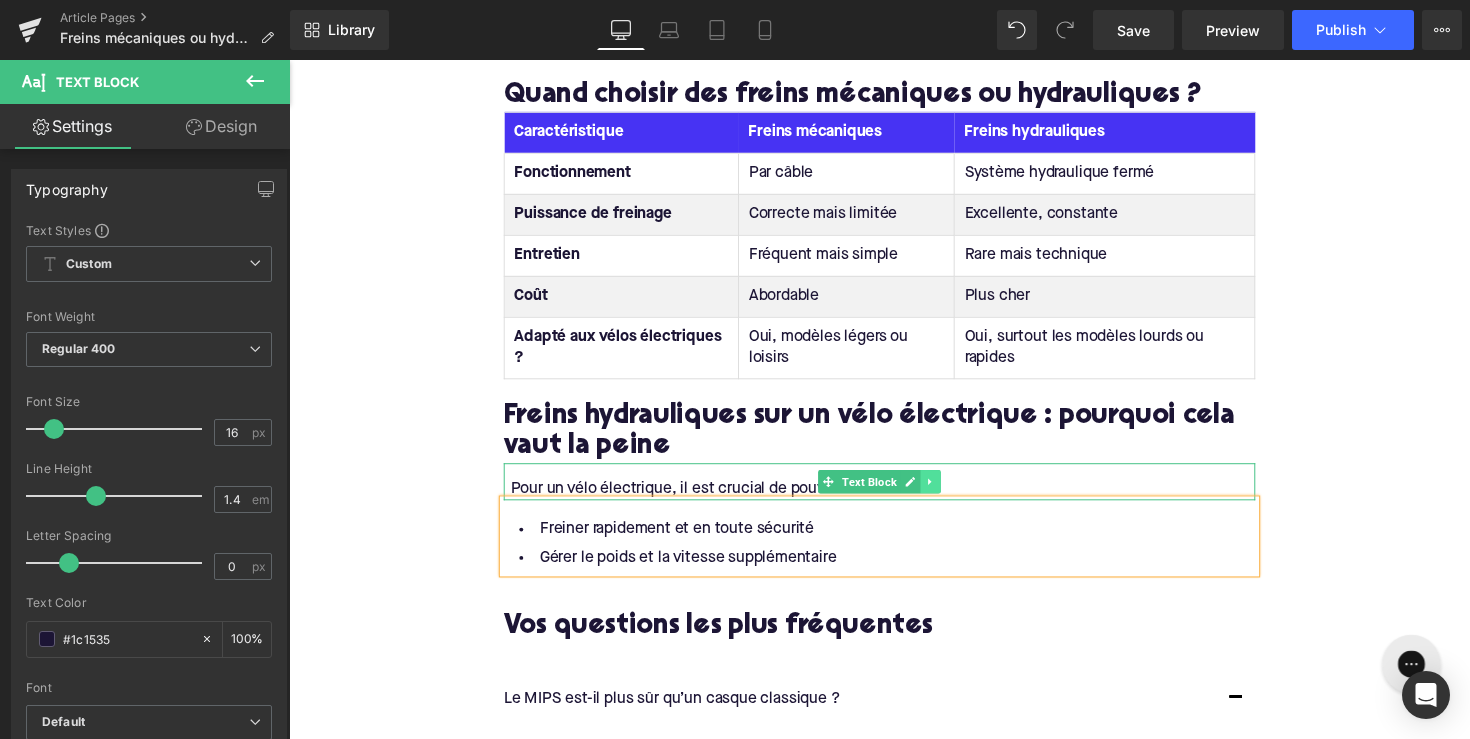 click at bounding box center [946, 492] 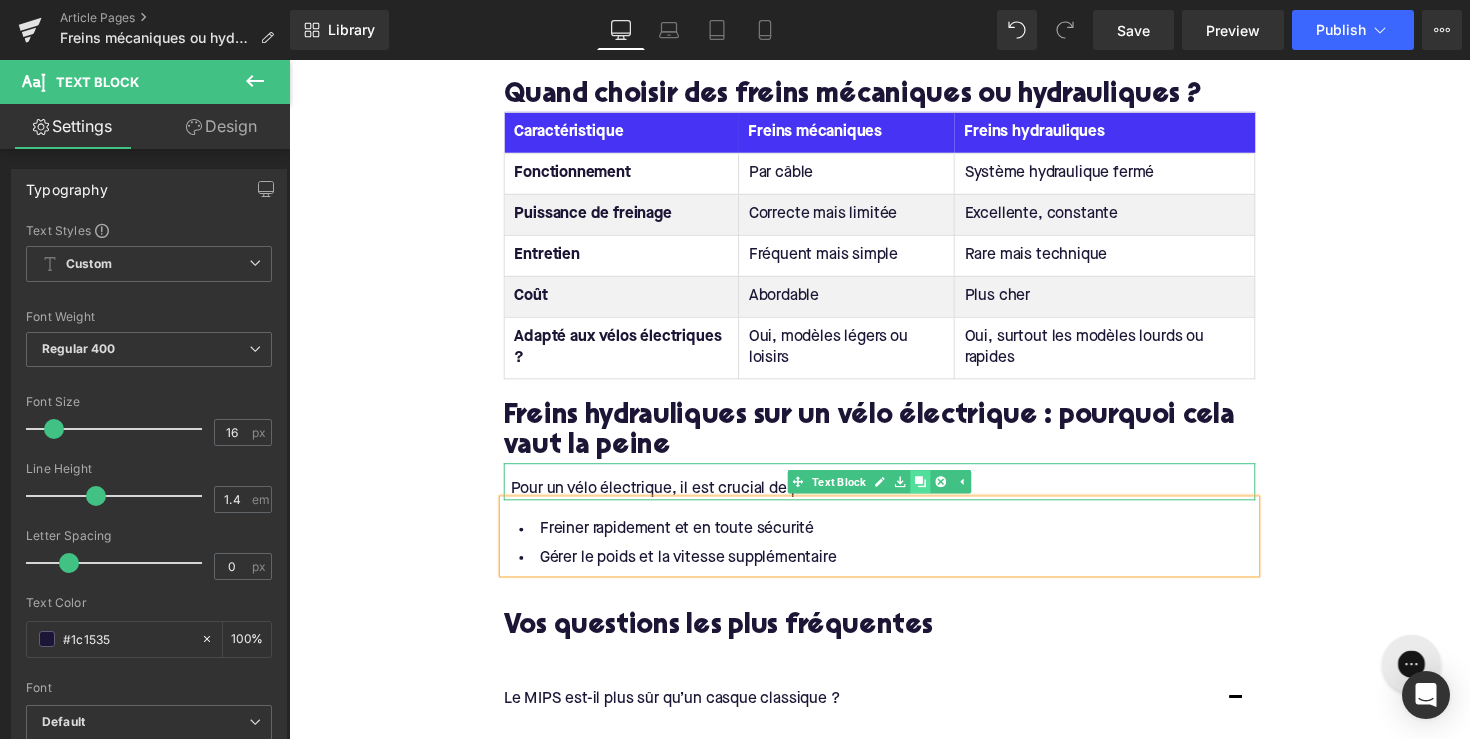 click 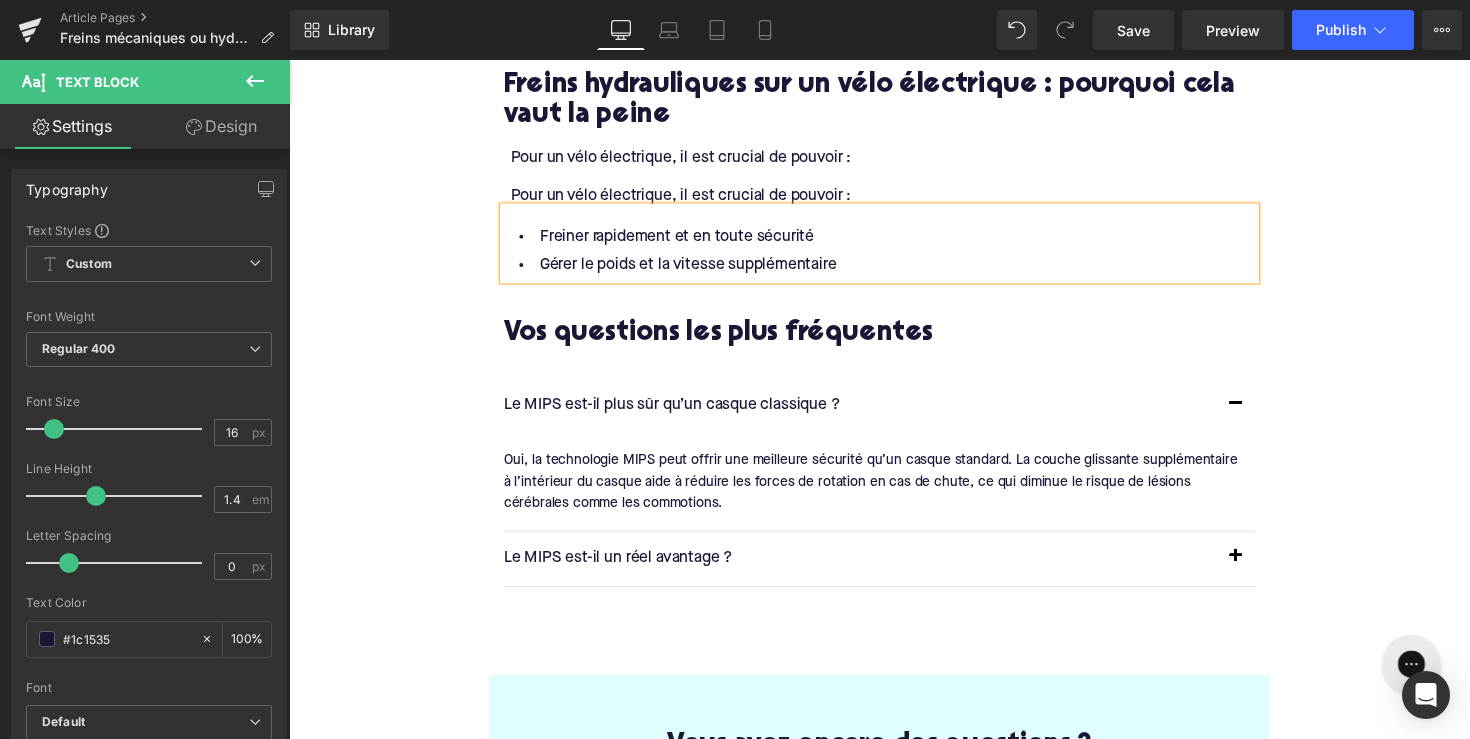 scroll, scrollTop: 3024, scrollLeft: 0, axis: vertical 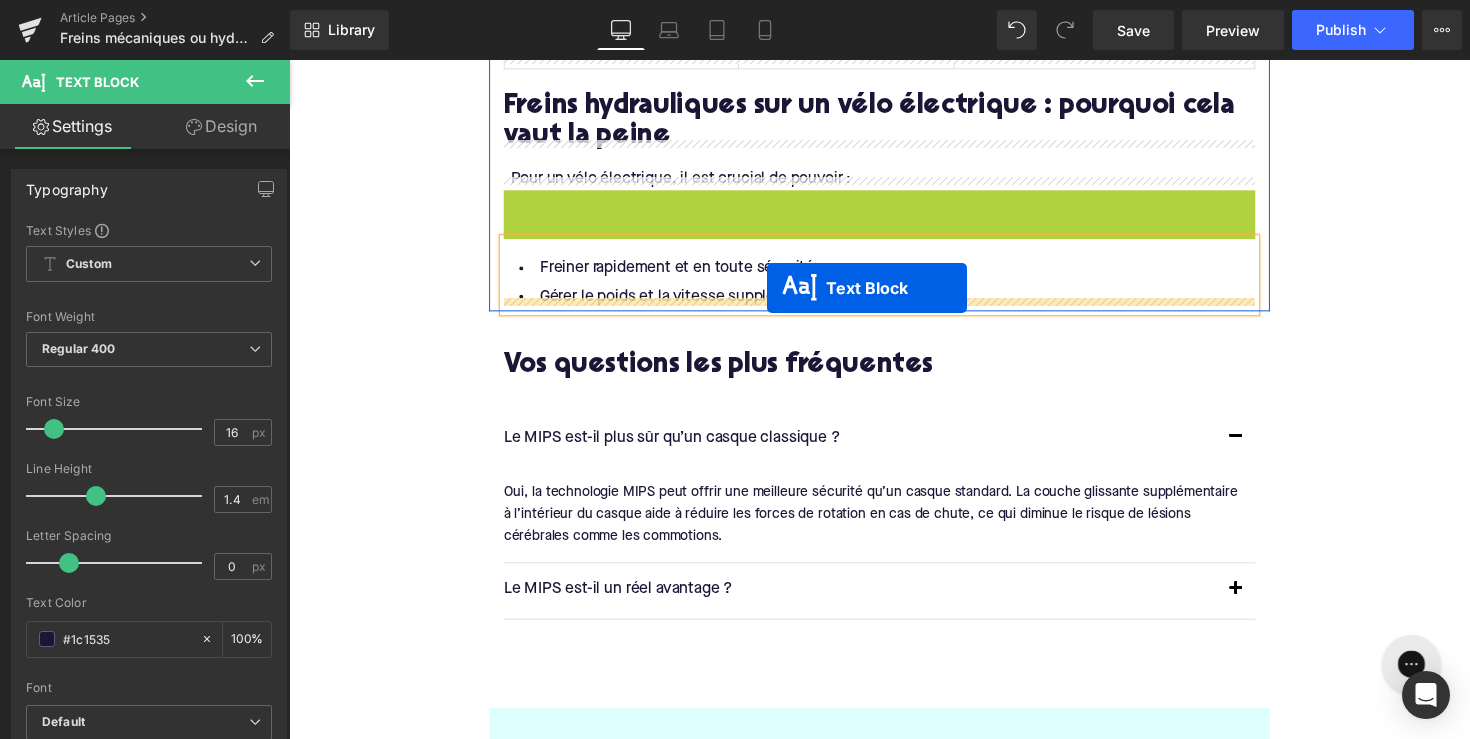 drag, startPoint x: 838, startPoint y: 197, endPoint x: 779, endPoint y: 294, distance: 113.534134 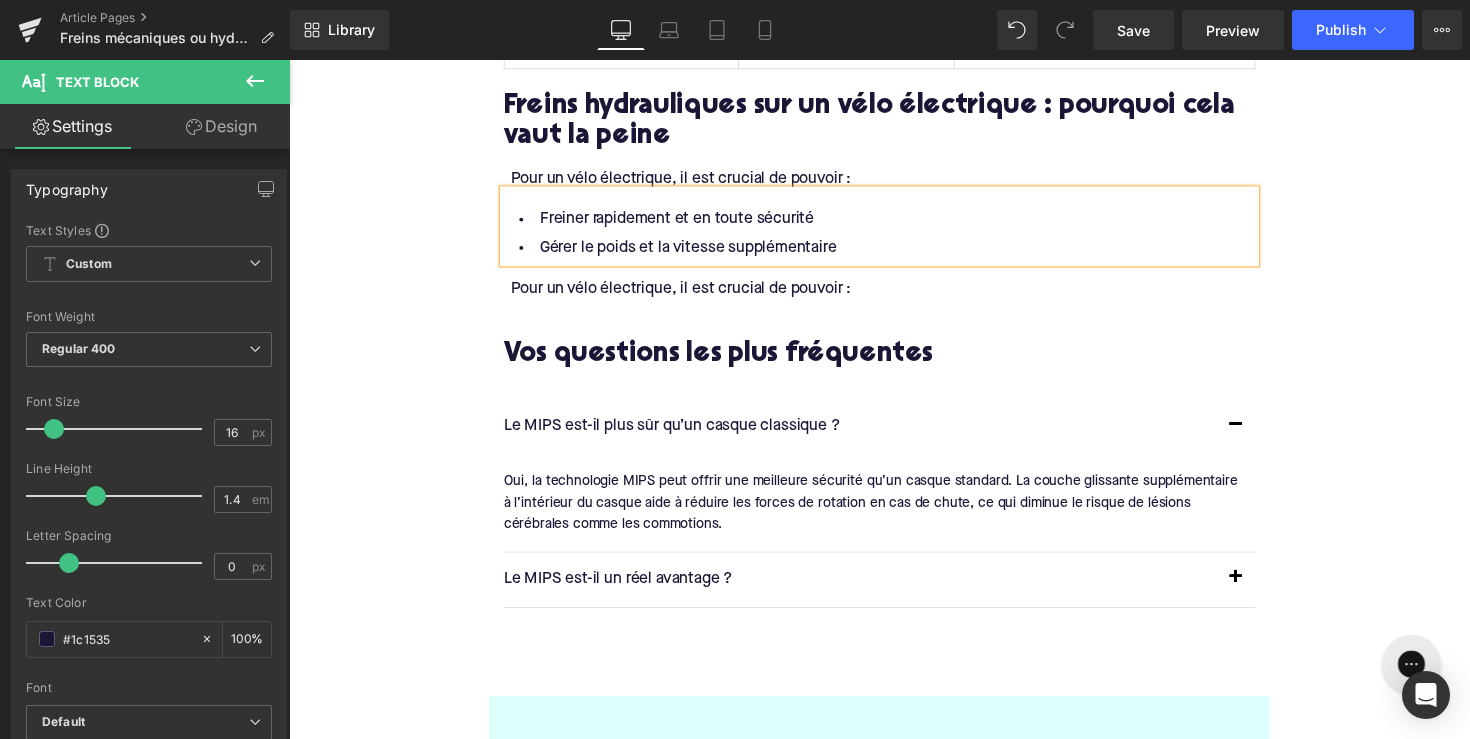 click on "Pour un vélo électrique, il est crucial de pouvoir : Text Block" at bounding box center (894, 175) 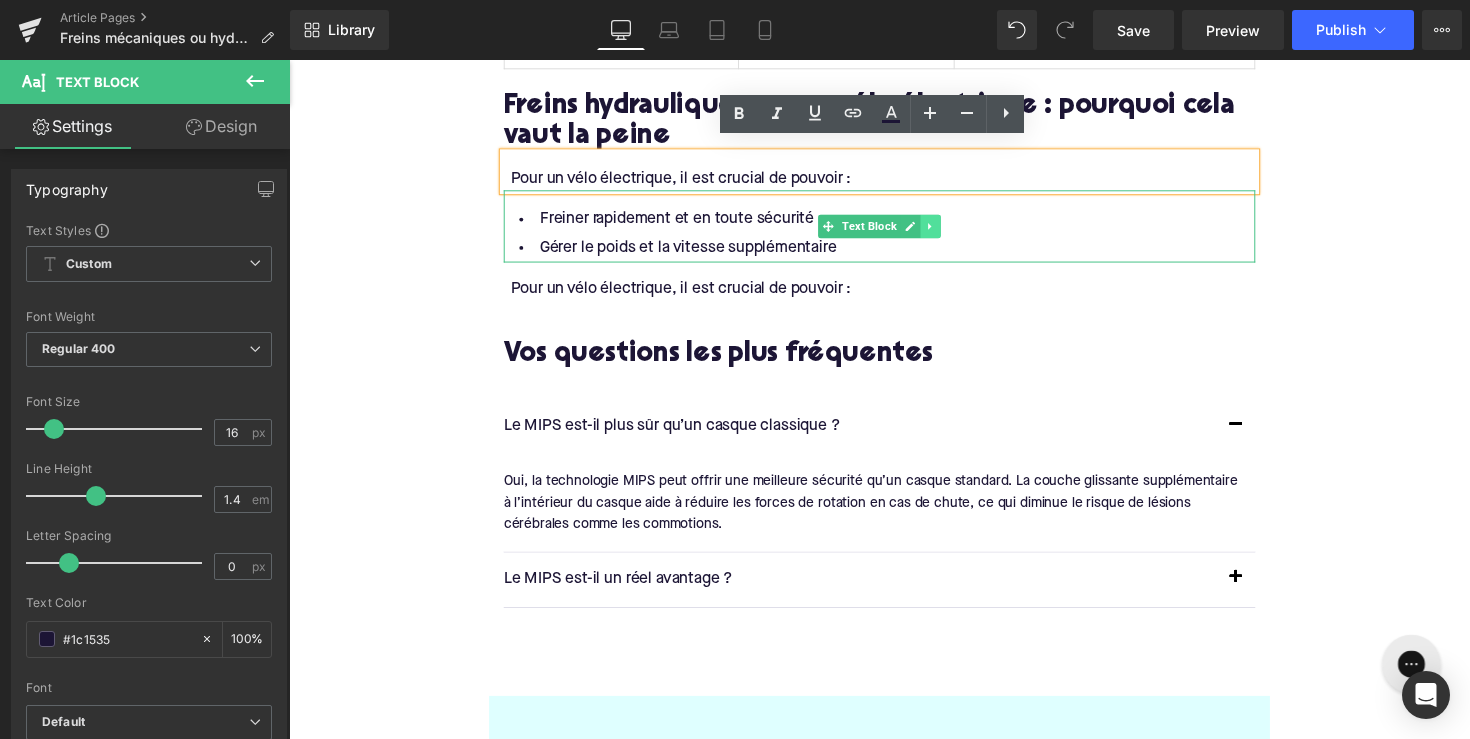 click at bounding box center (946, 231) 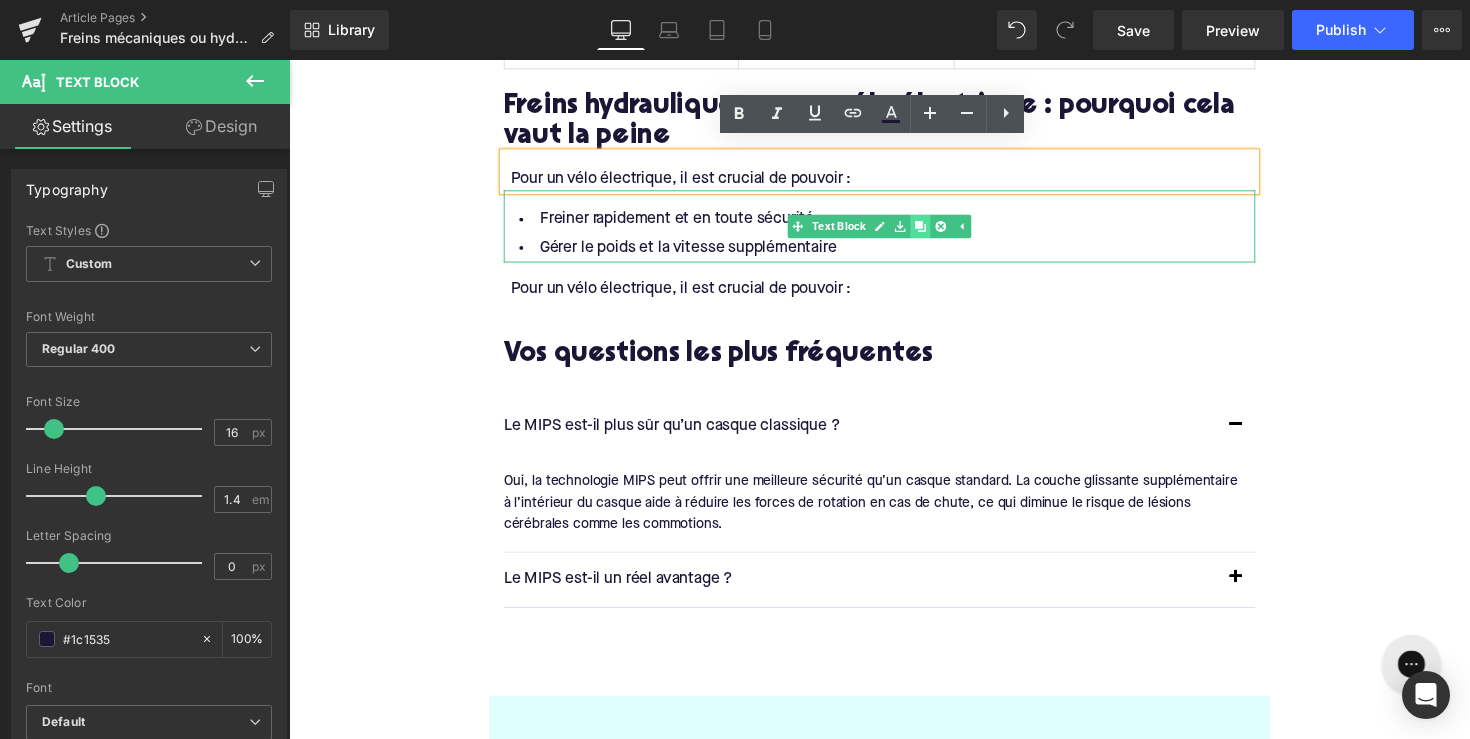 click 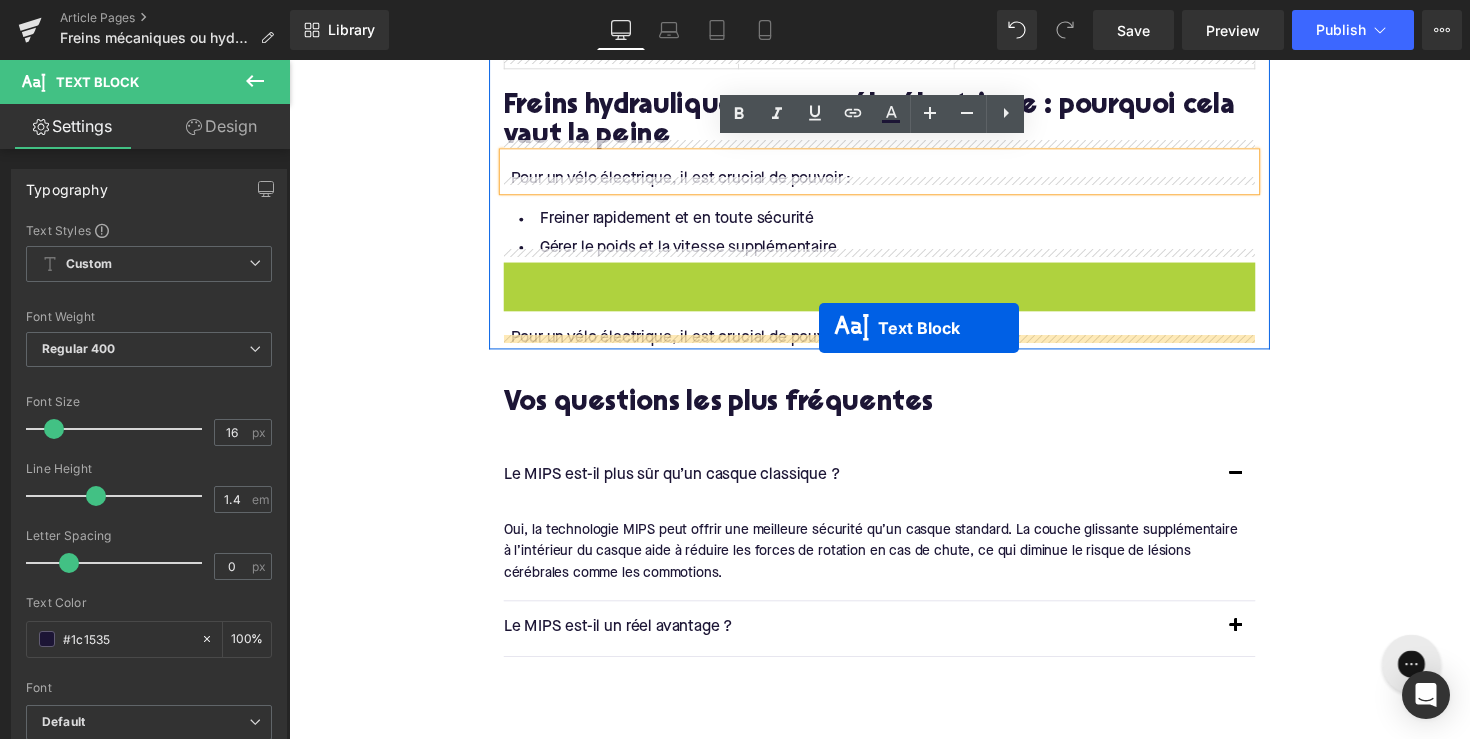 drag, startPoint x: 839, startPoint y: 292, endPoint x: 832, endPoint y: 335, distance: 43.56604 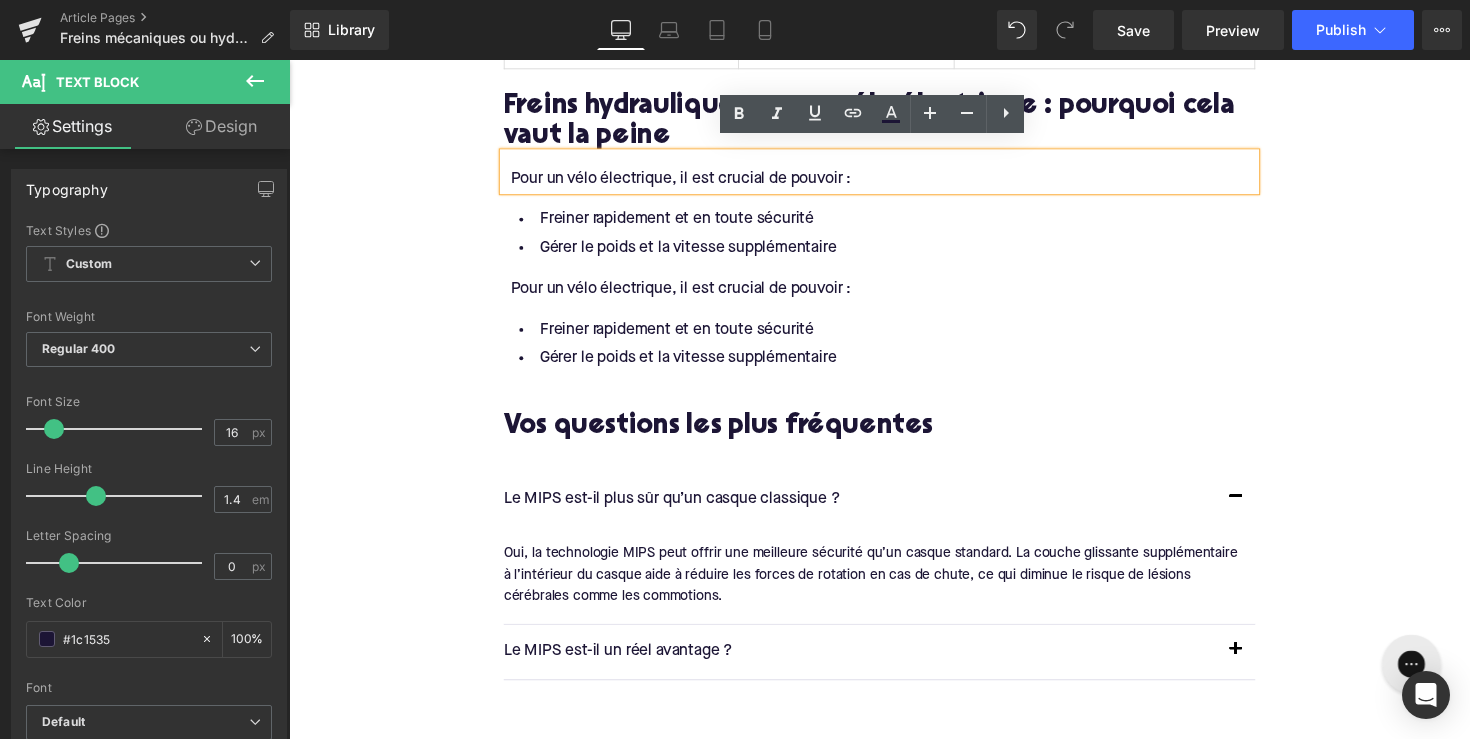 click on "Pour un vélo électrique, il est crucial de pouvoir :" at bounding box center (897, 295) 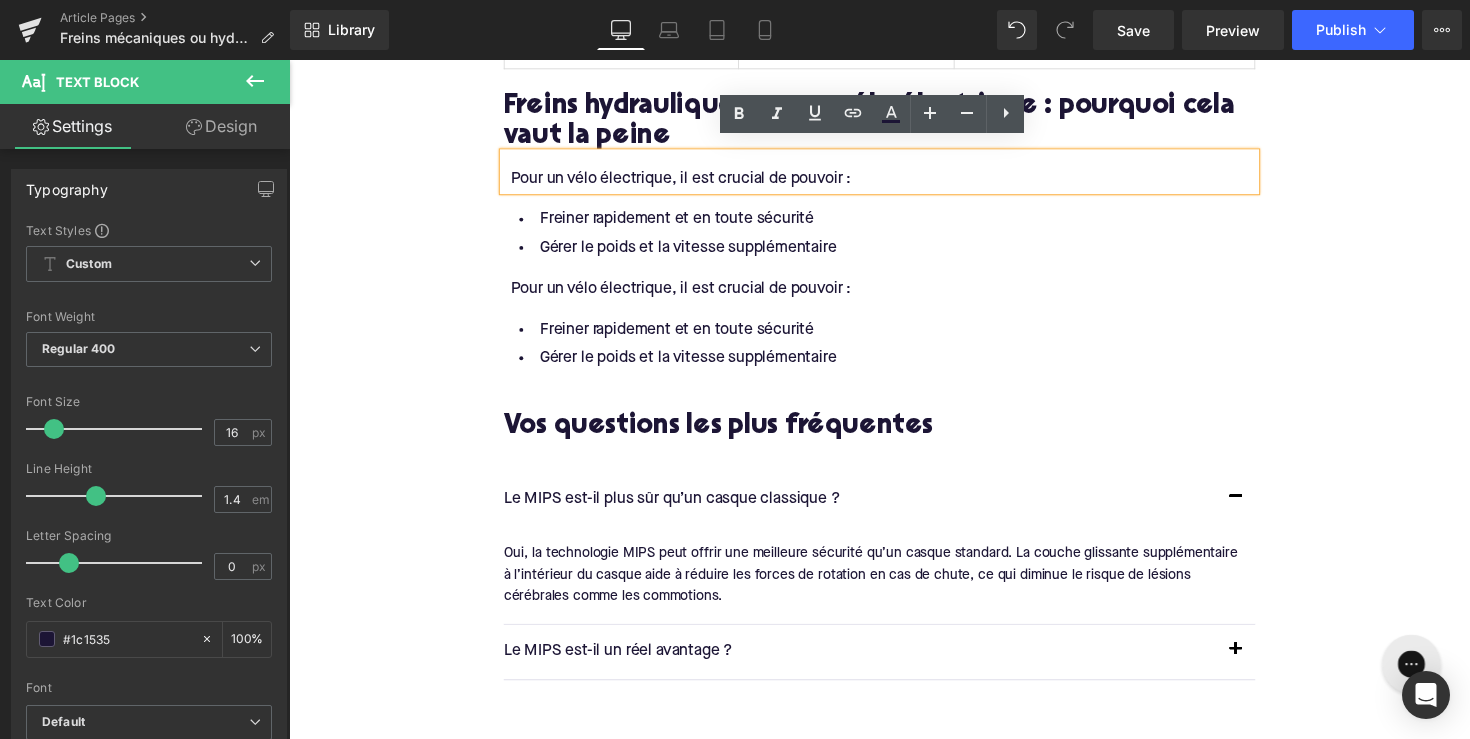 click on "Pour un vélo électrique, il est crucial de pouvoir :" at bounding box center (897, 295) 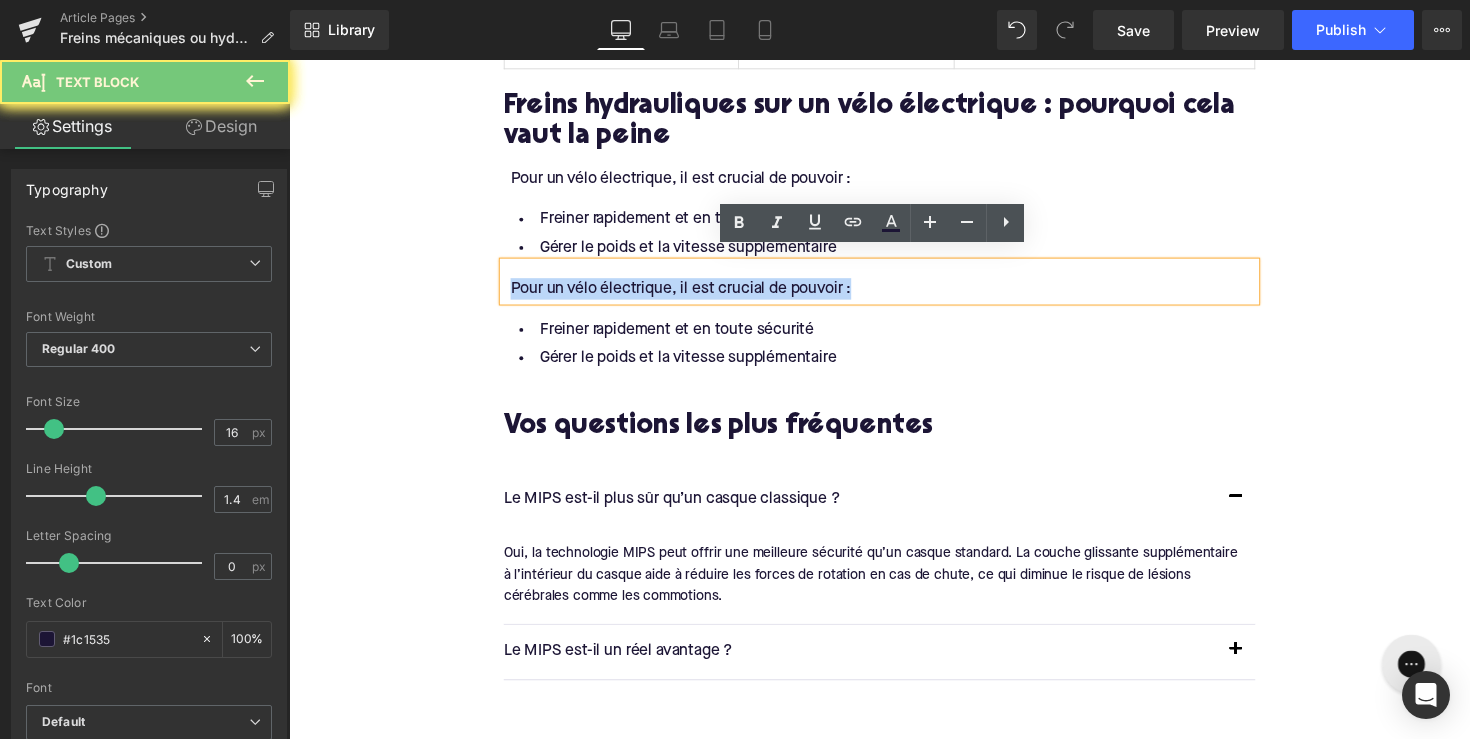 click on "Pour un vélo électrique, il est crucial de pouvoir :" at bounding box center (897, 295) 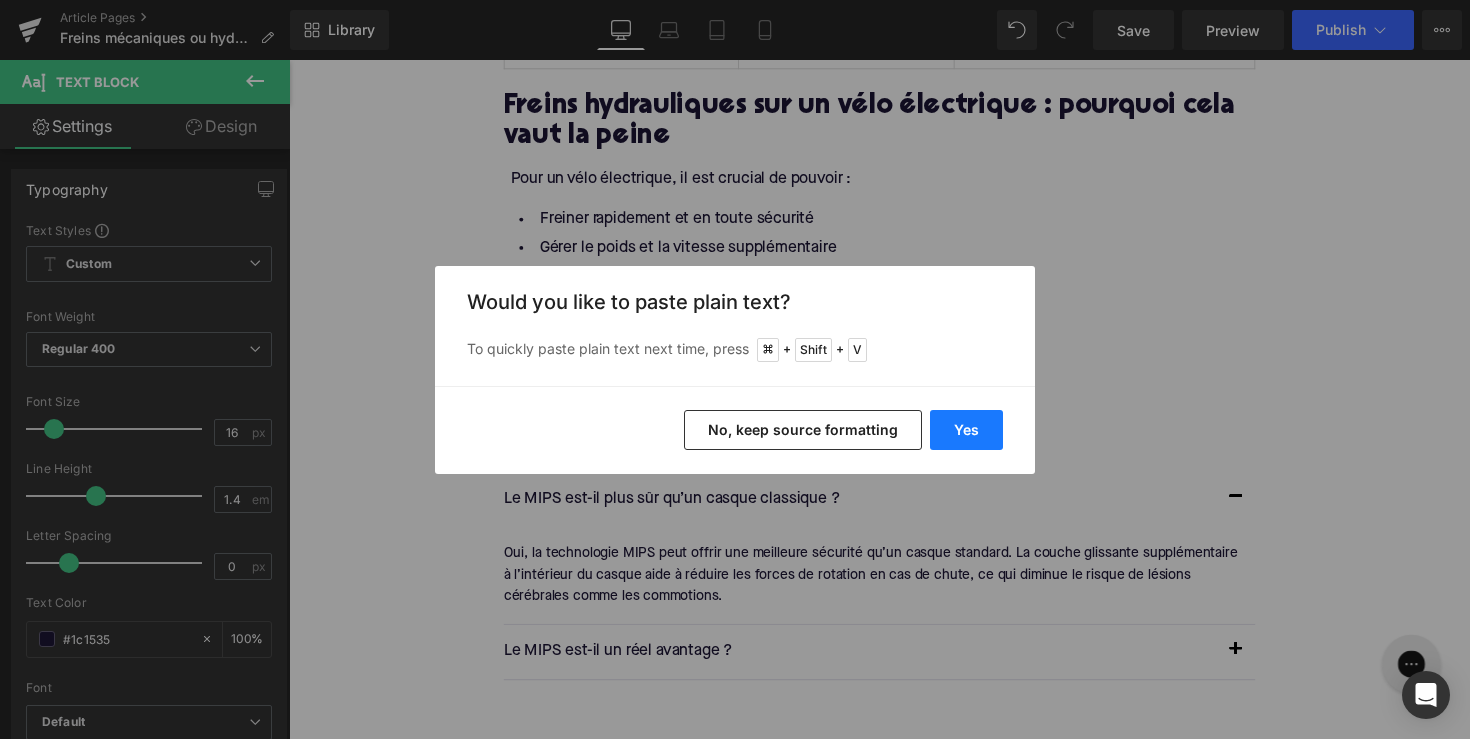 drag, startPoint x: 958, startPoint y: 424, endPoint x: 680, endPoint y: 371, distance: 283.00708 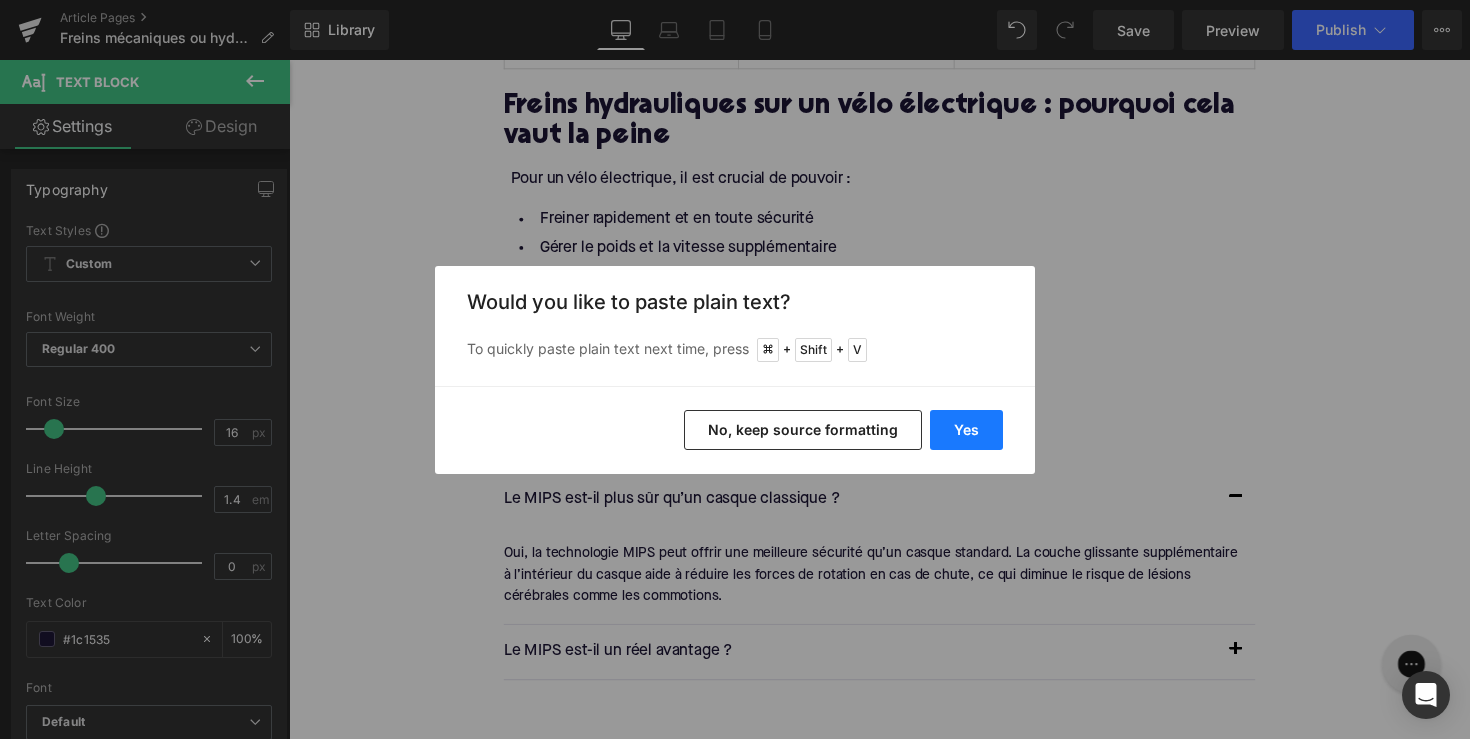 click on "Yes" at bounding box center [966, 430] 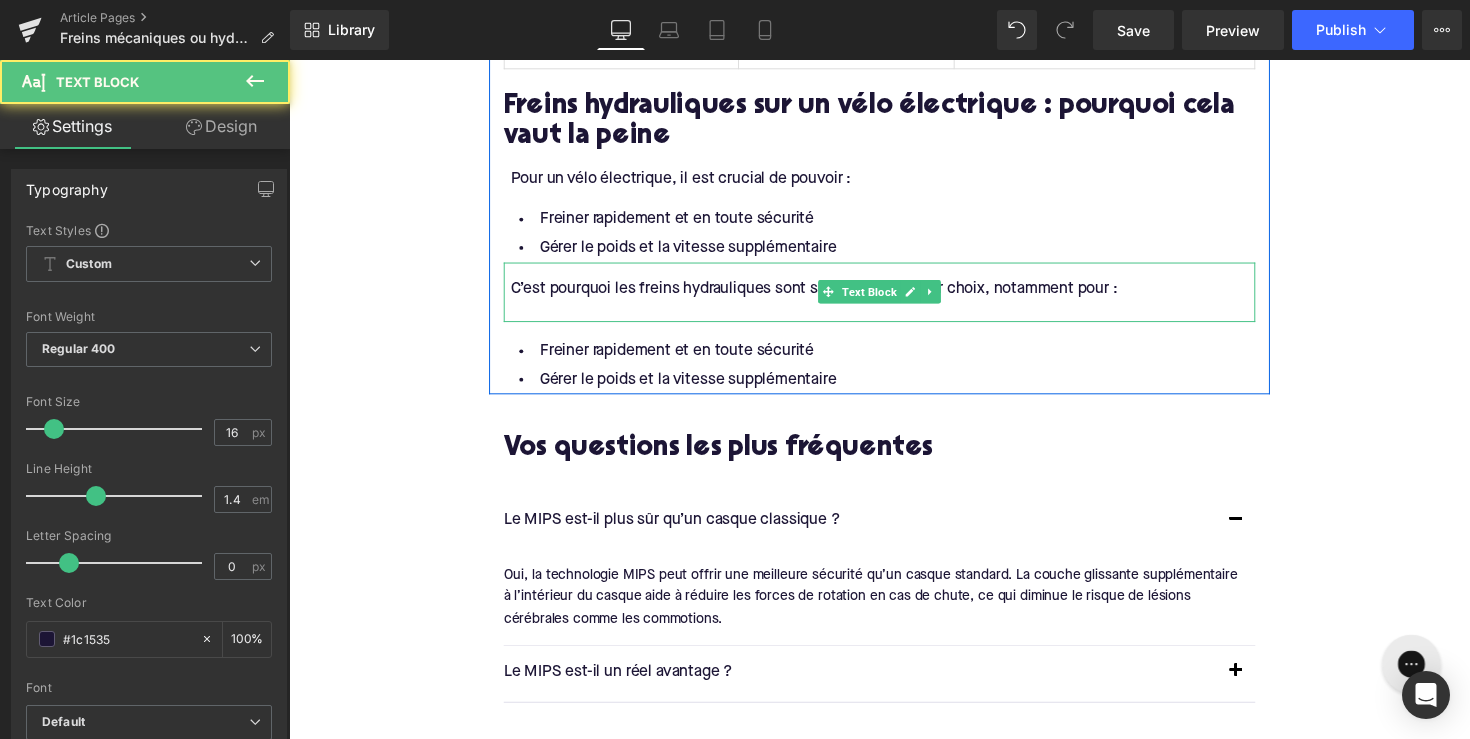 click at bounding box center (897, 318) 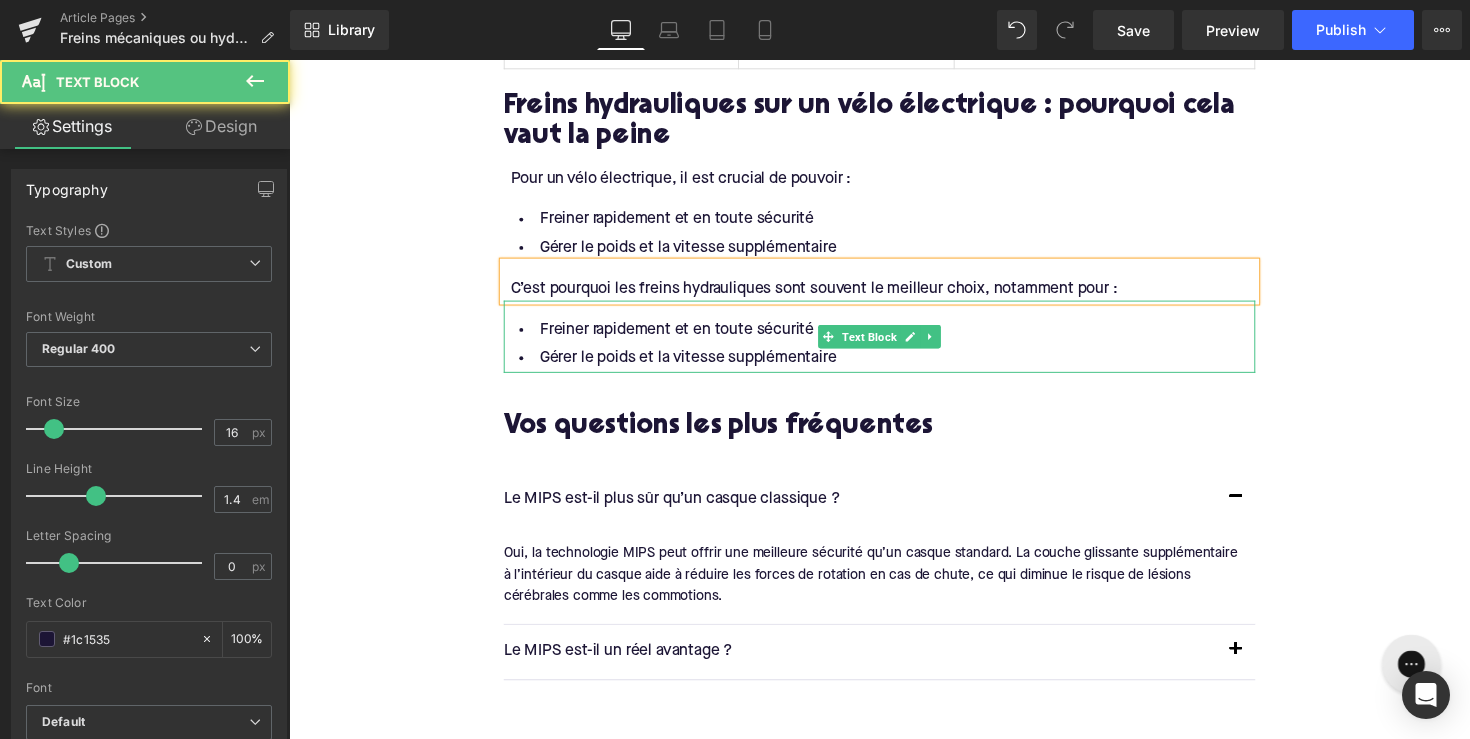 click on "Freiner rapidement et en toute sécurité" at bounding box center [894, 337] 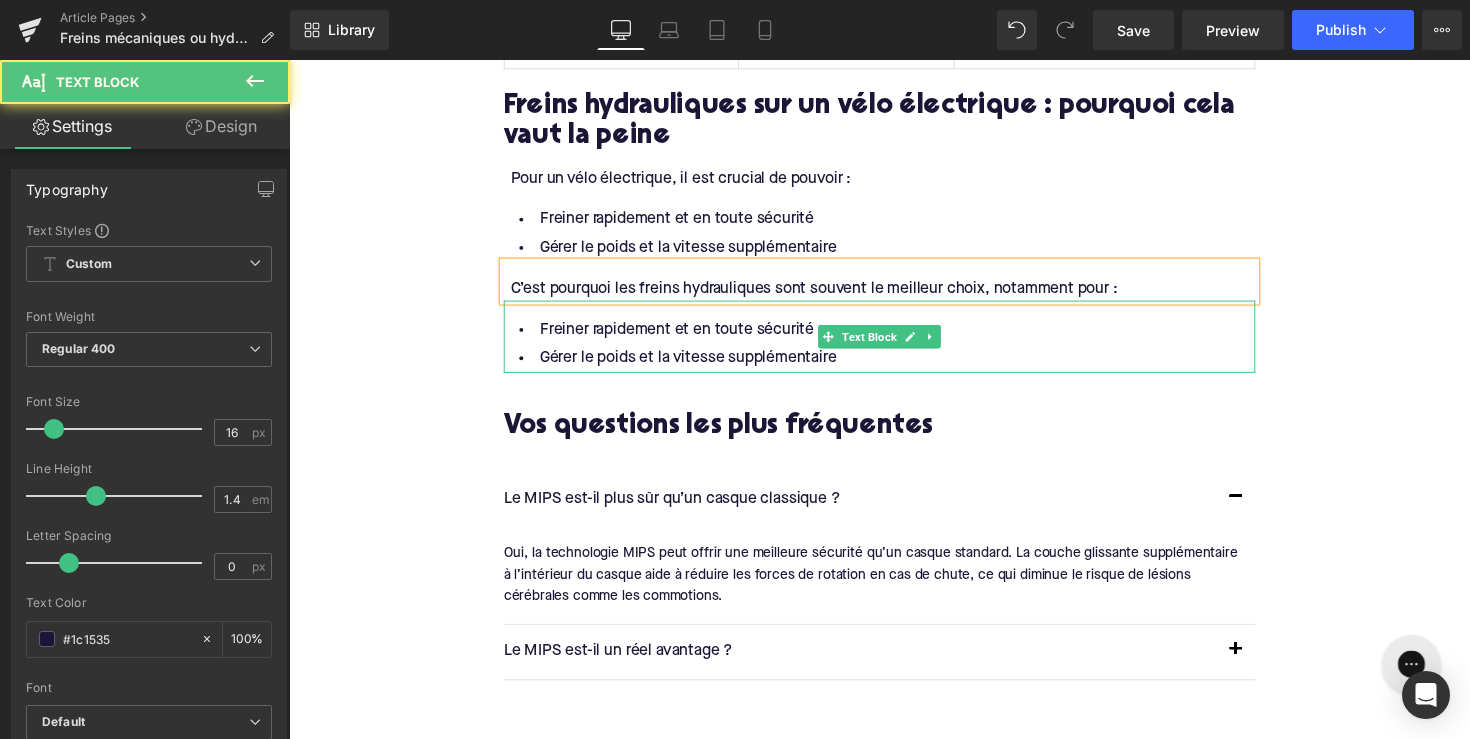click on "Freiner rapidement et en toute sécurité" at bounding box center (894, 337) 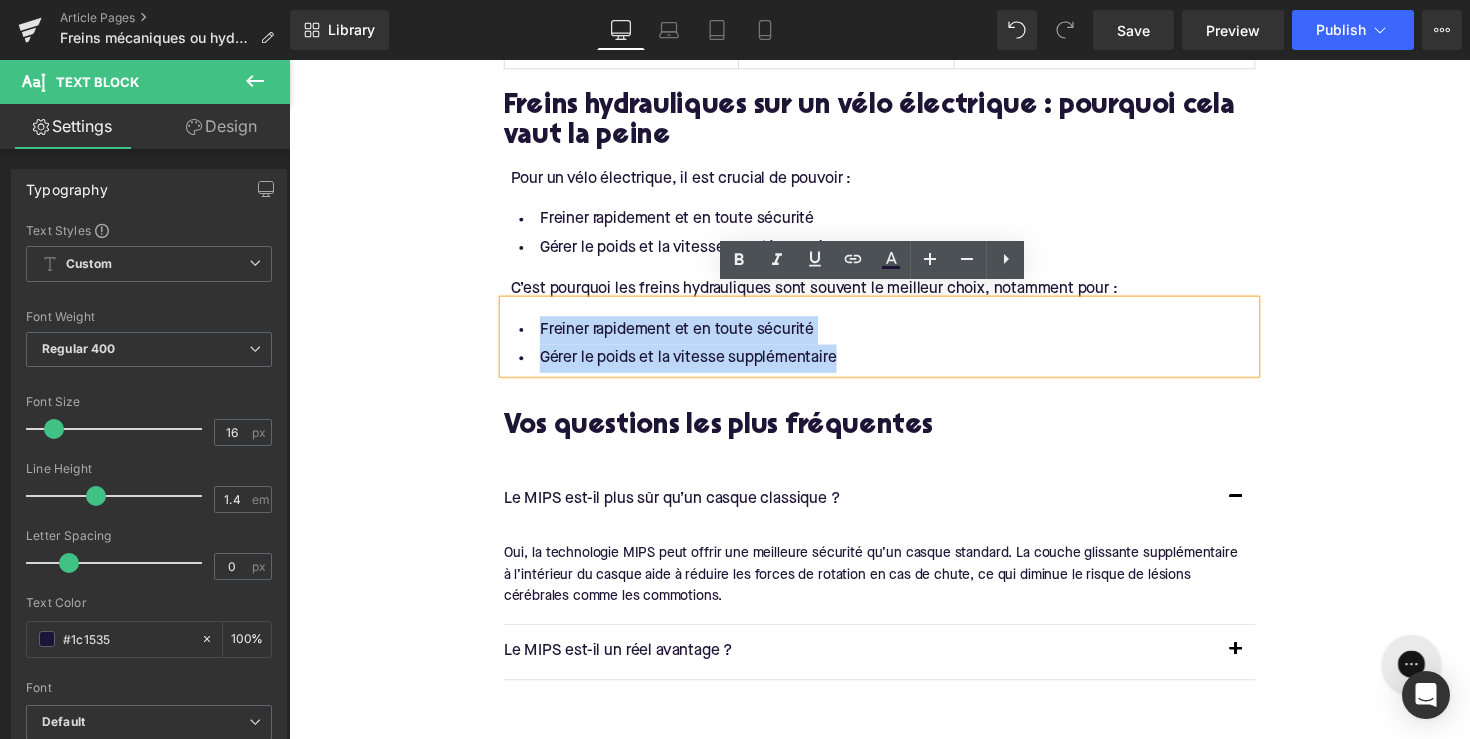 drag, startPoint x: 863, startPoint y: 358, endPoint x: 529, endPoint y: 327, distance: 335.43555 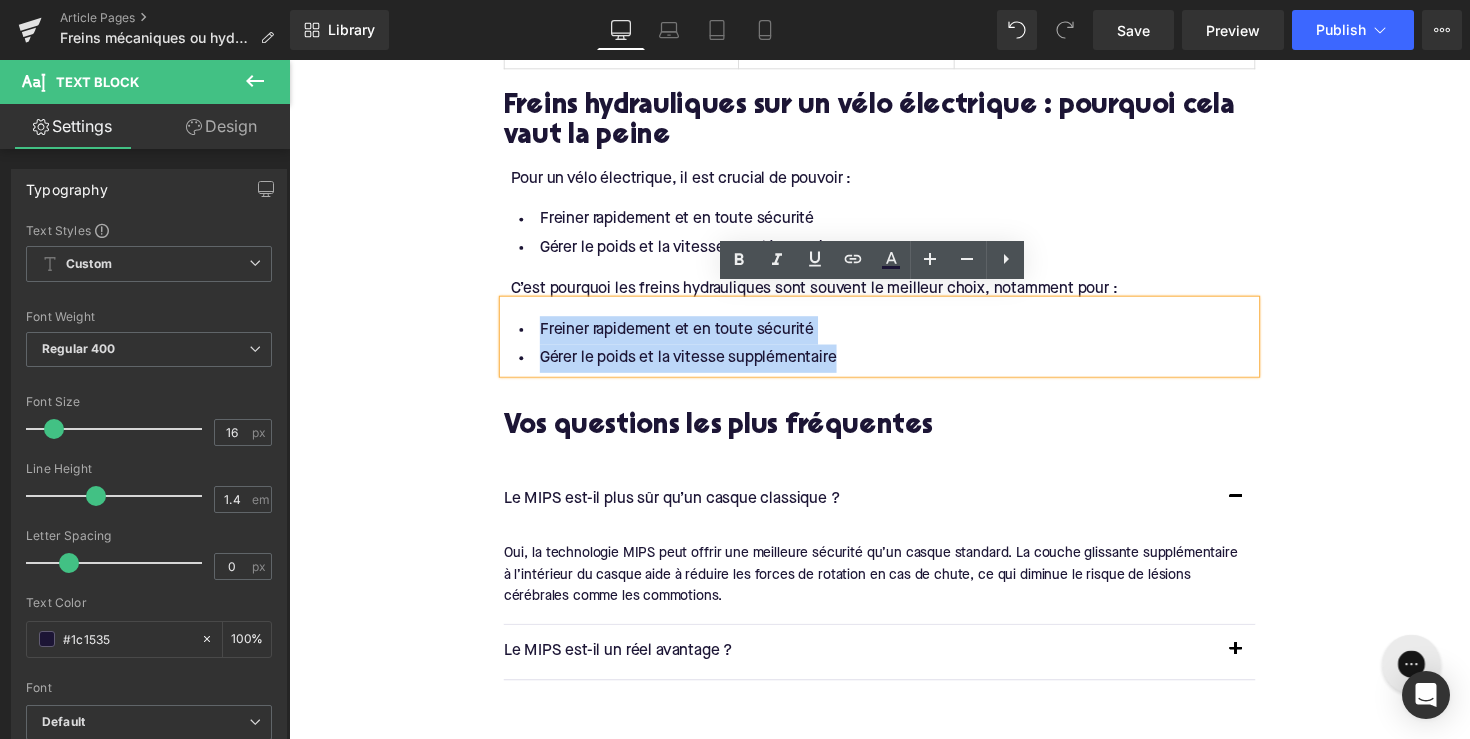 click on "Freiner rapidement et en toute sécurité Gérer le poids et la vitesse supplémentaire" at bounding box center (894, 352) 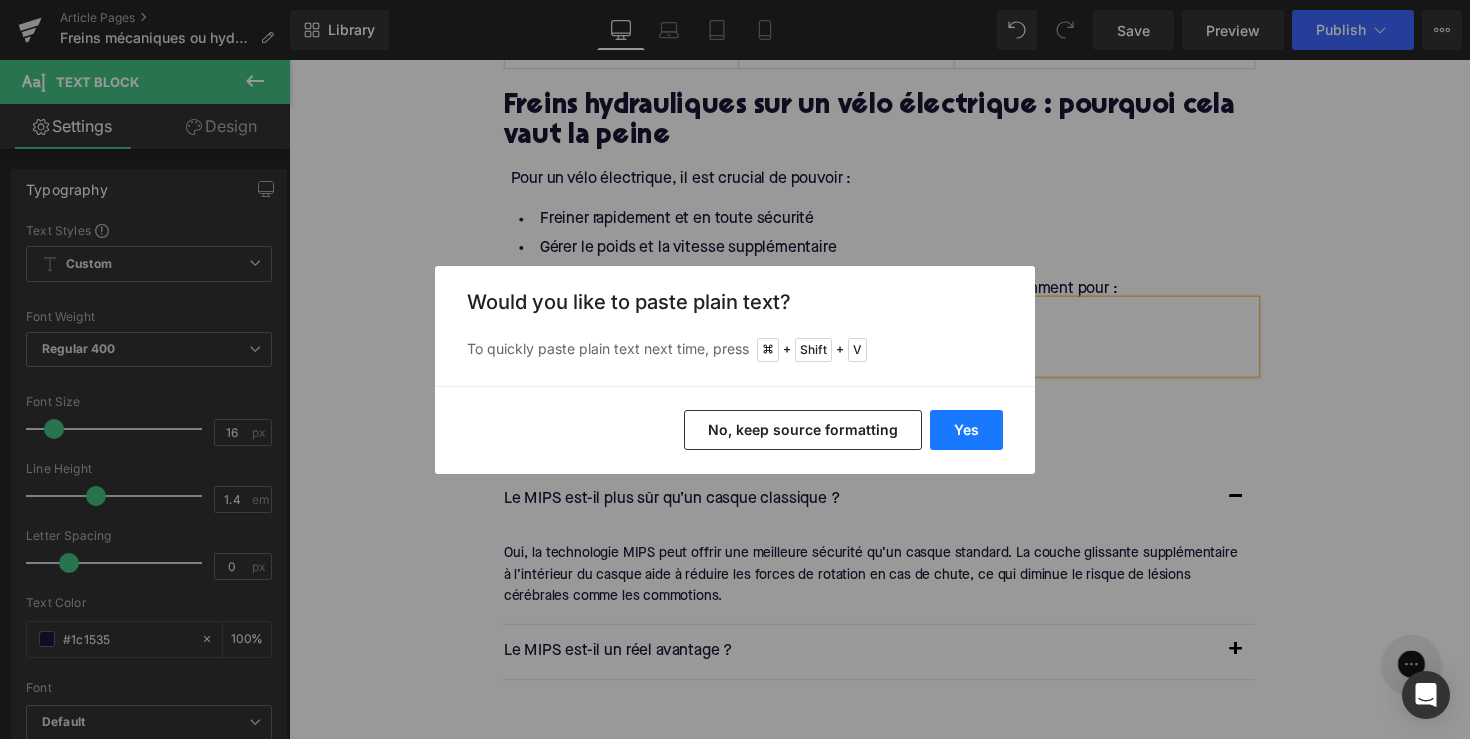 click on "Yes" at bounding box center [966, 430] 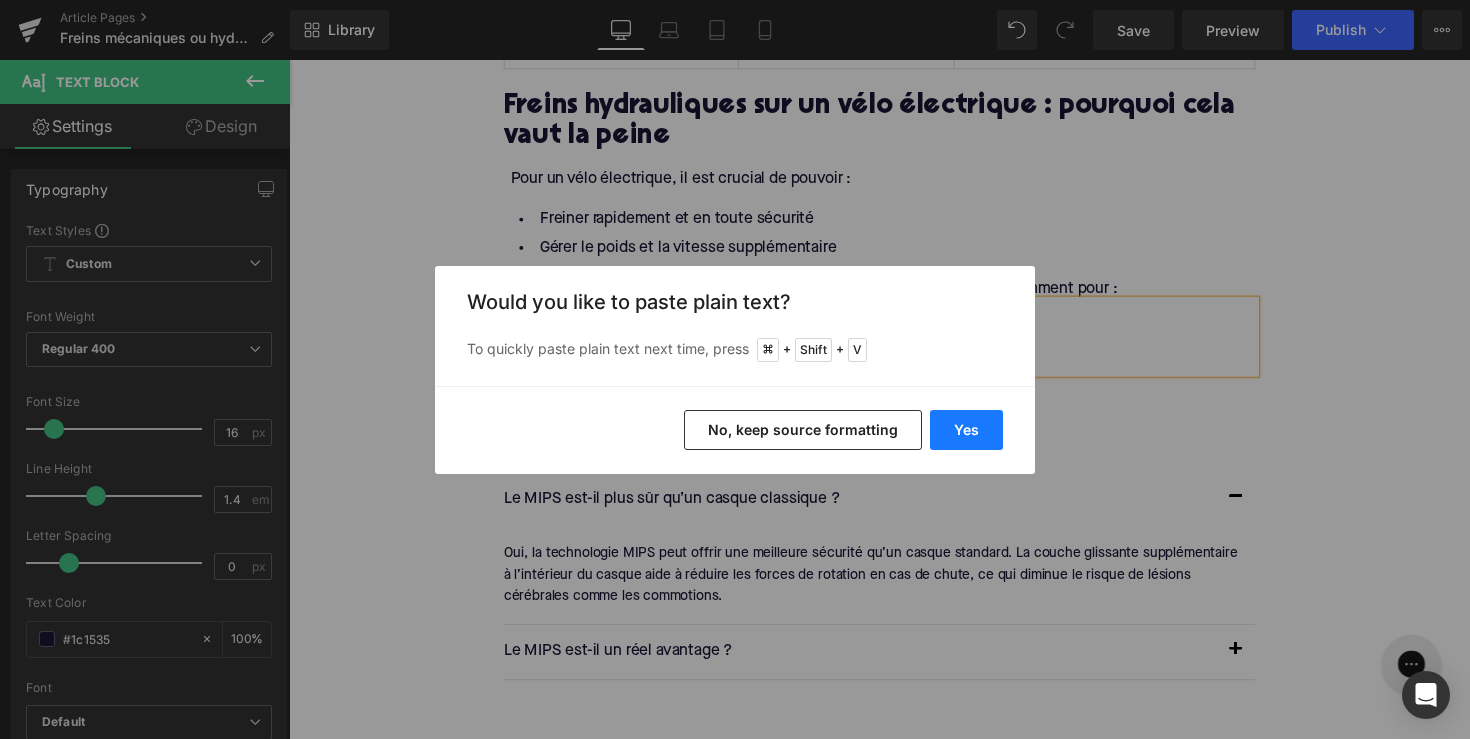 type 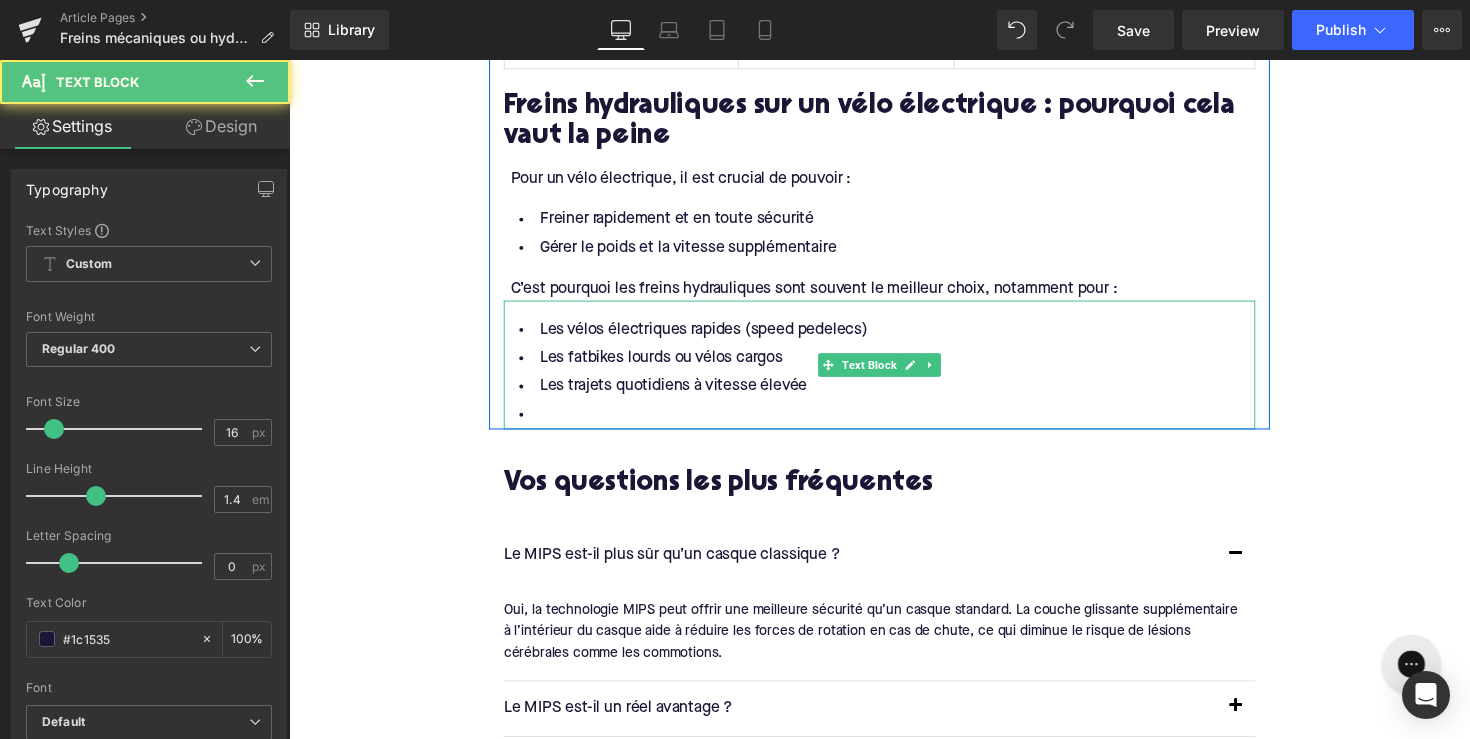 click at bounding box center (894, 424) 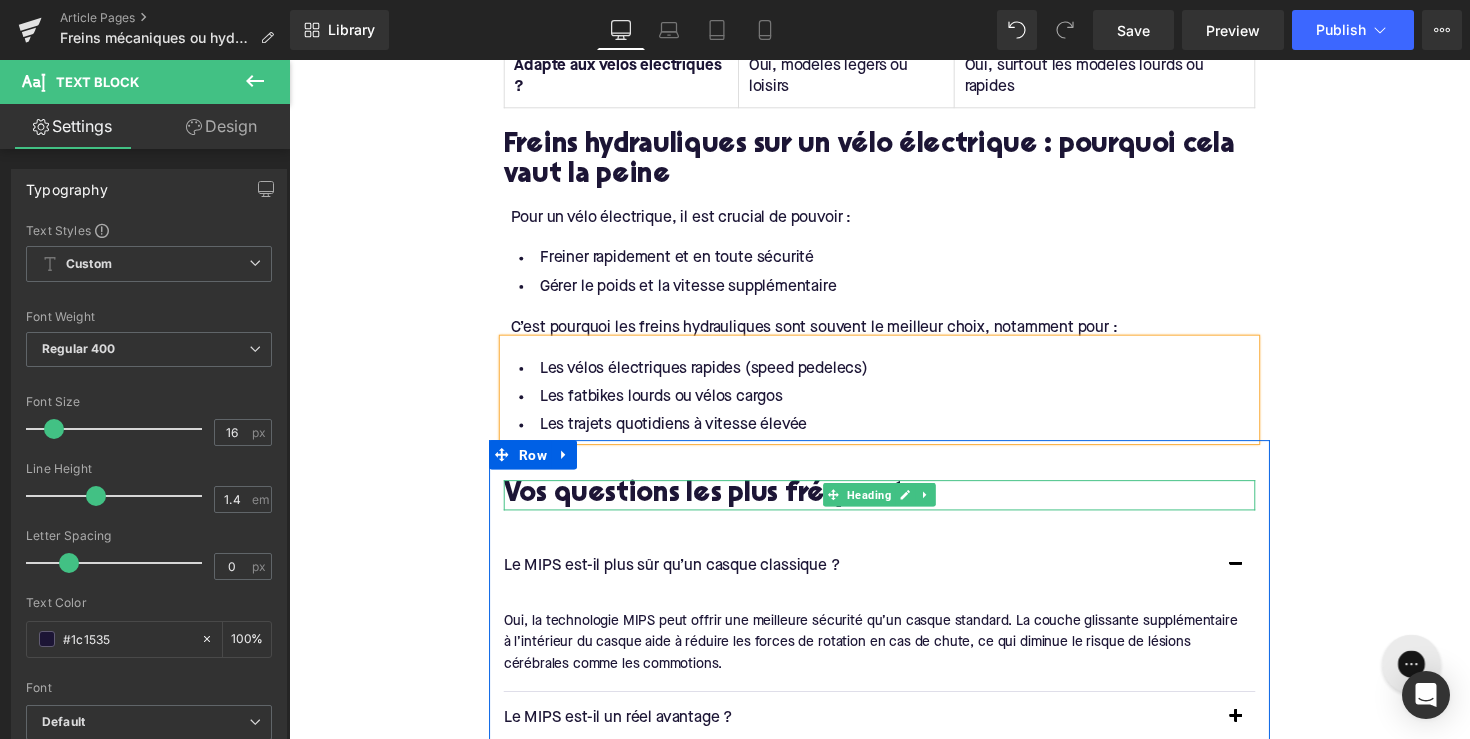 scroll, scrollTop: 2951, scrollLeft: 0, axis: vertical 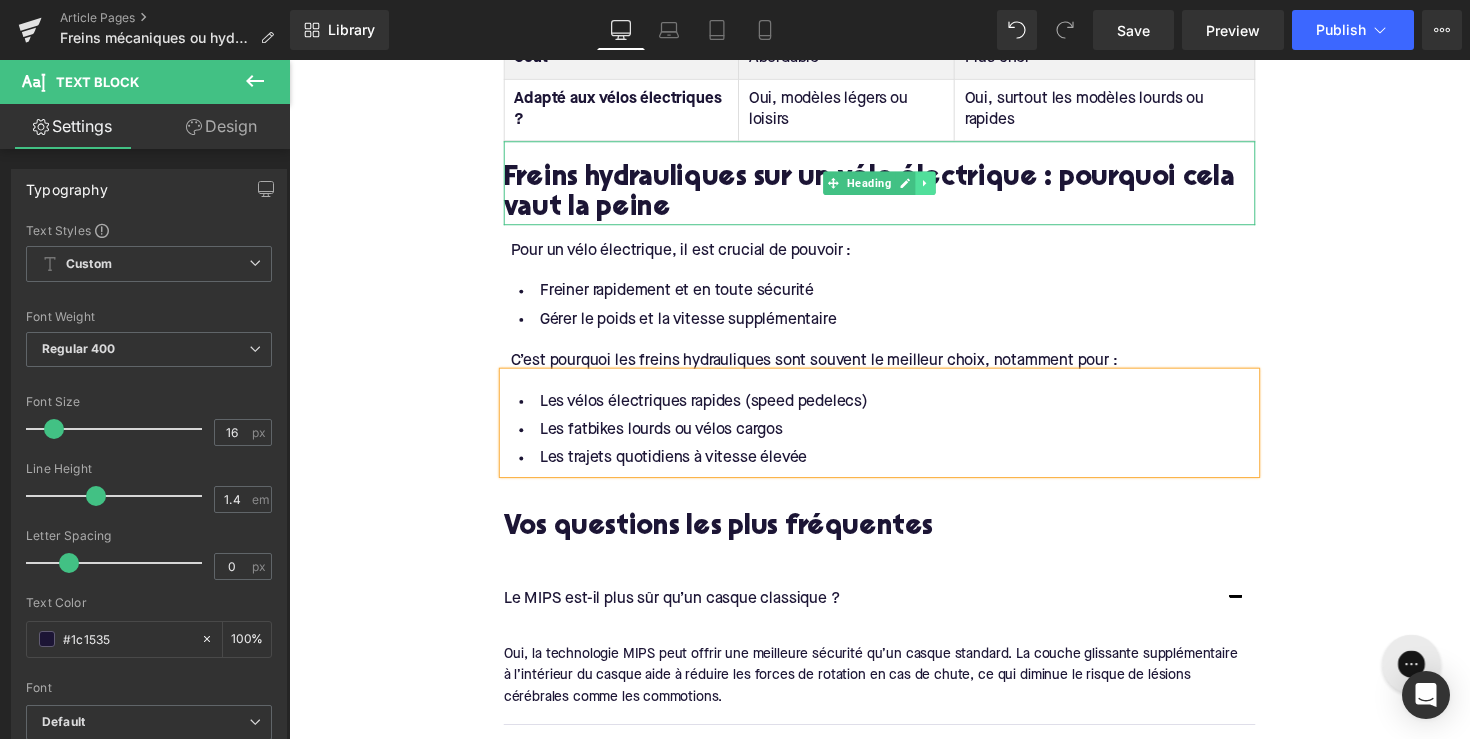 click 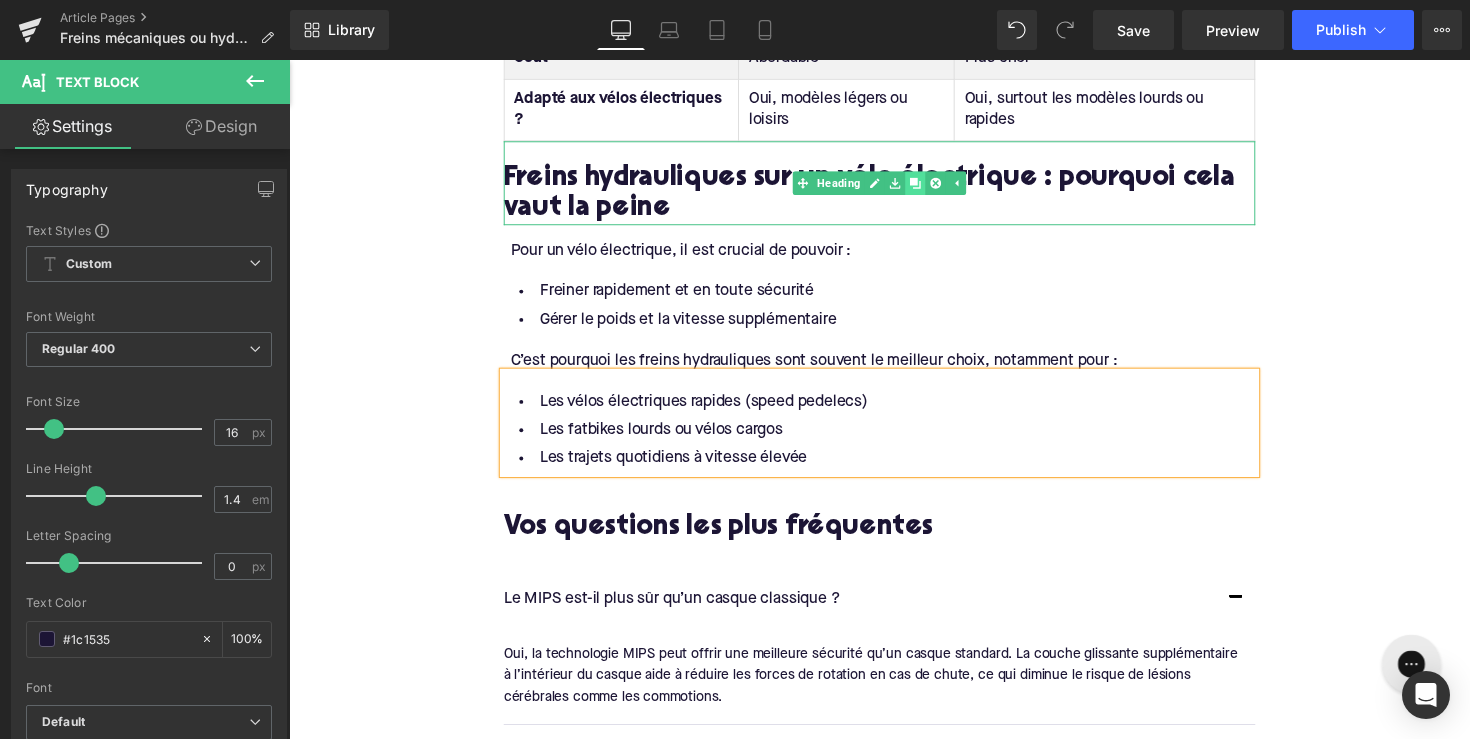 click at bounding box center [930, 186] 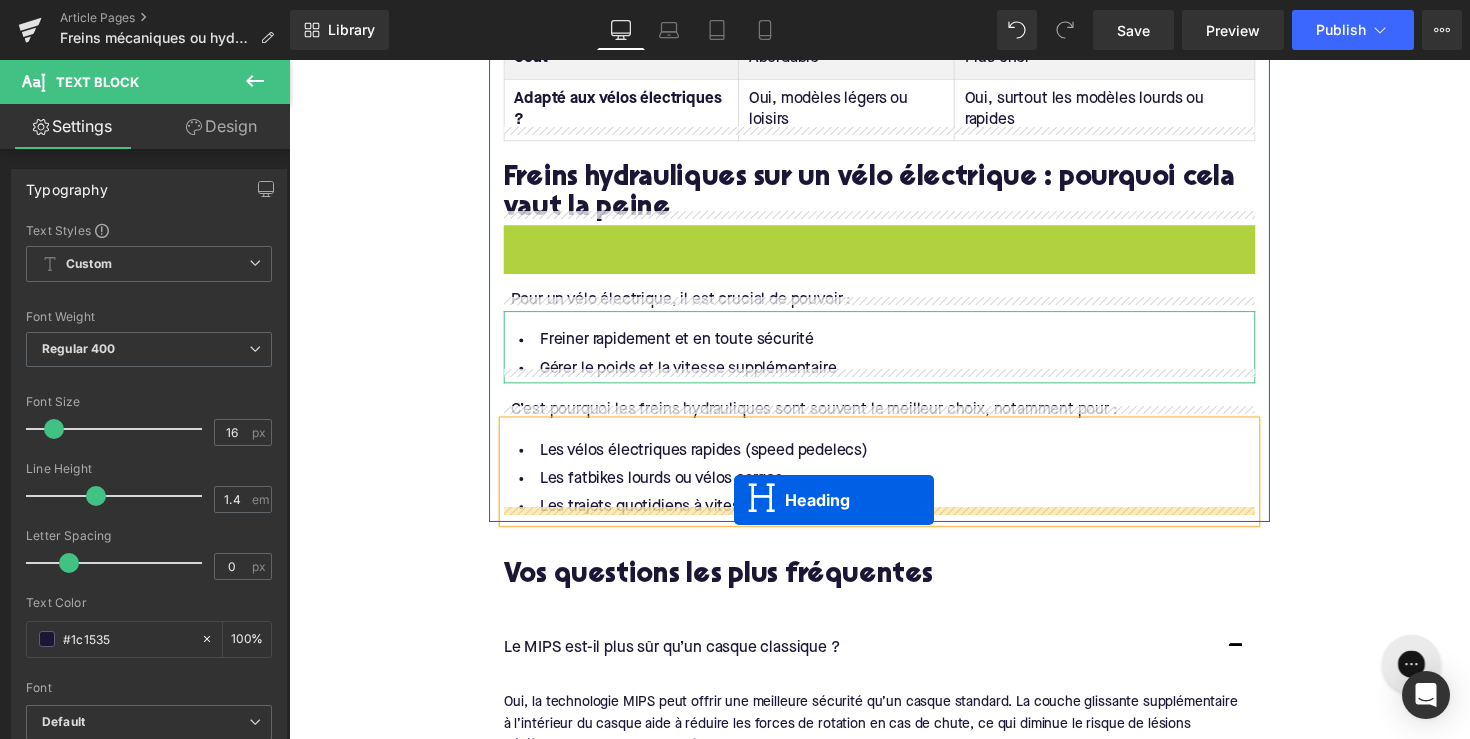 drag, startPoint x: 842, startPoint y: 261, endPoint x: 745, endPoint y: 511, distance: 268.15854 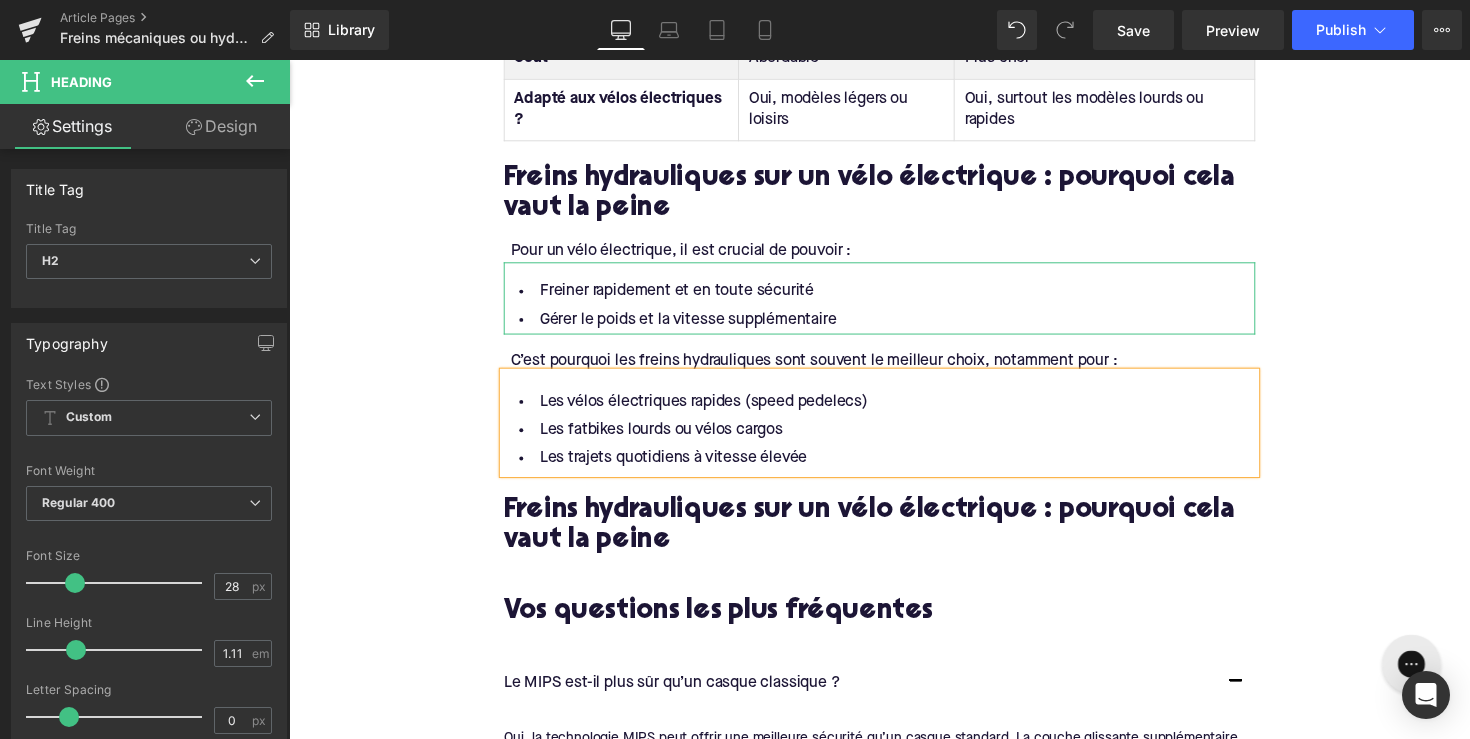 click on "Freins hydrauliques sur un vélo électrique : pourquoi cela vaut la peine" at bounding box center (894, 538) 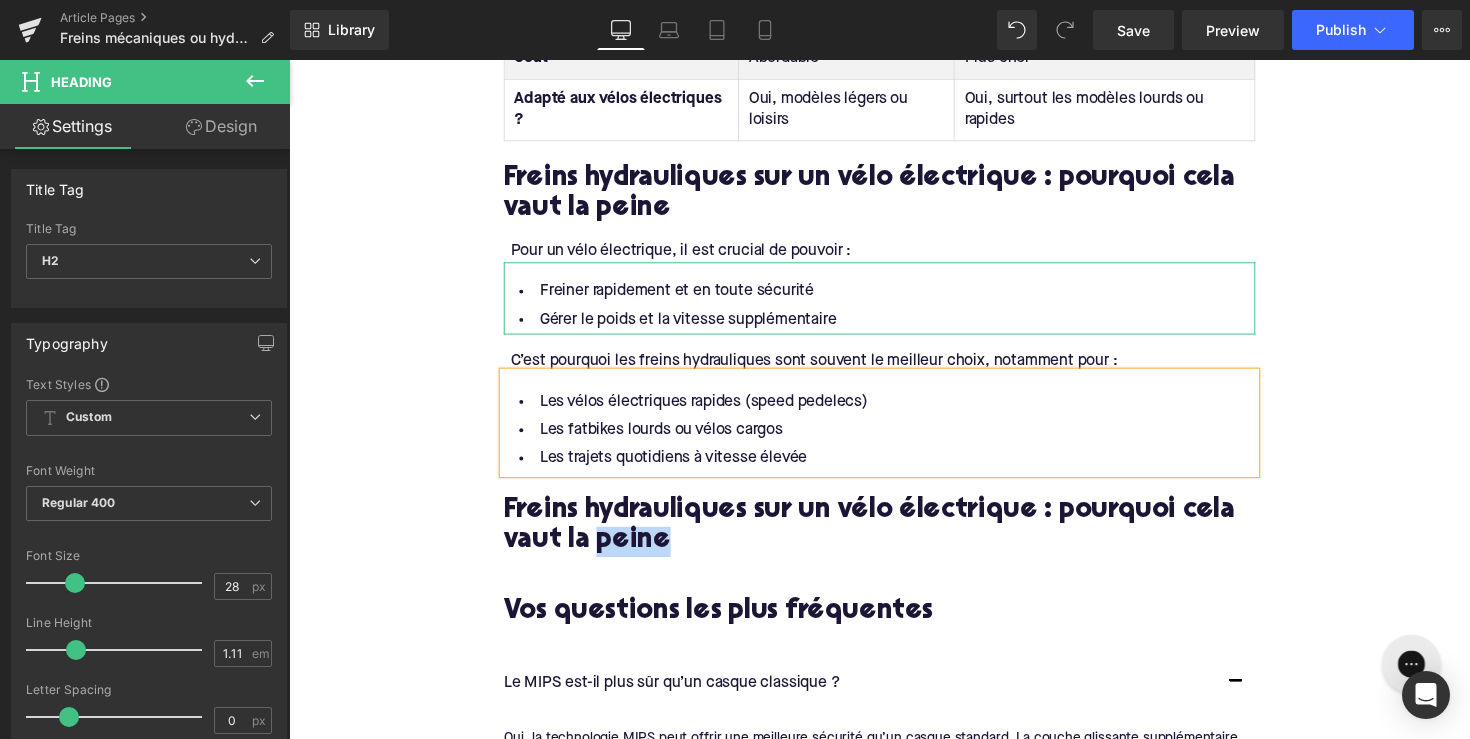click on "Freins hydrauliques sur un vélo électrique : pourquoi cela vaut la peine" at bounding box center [894, 538] 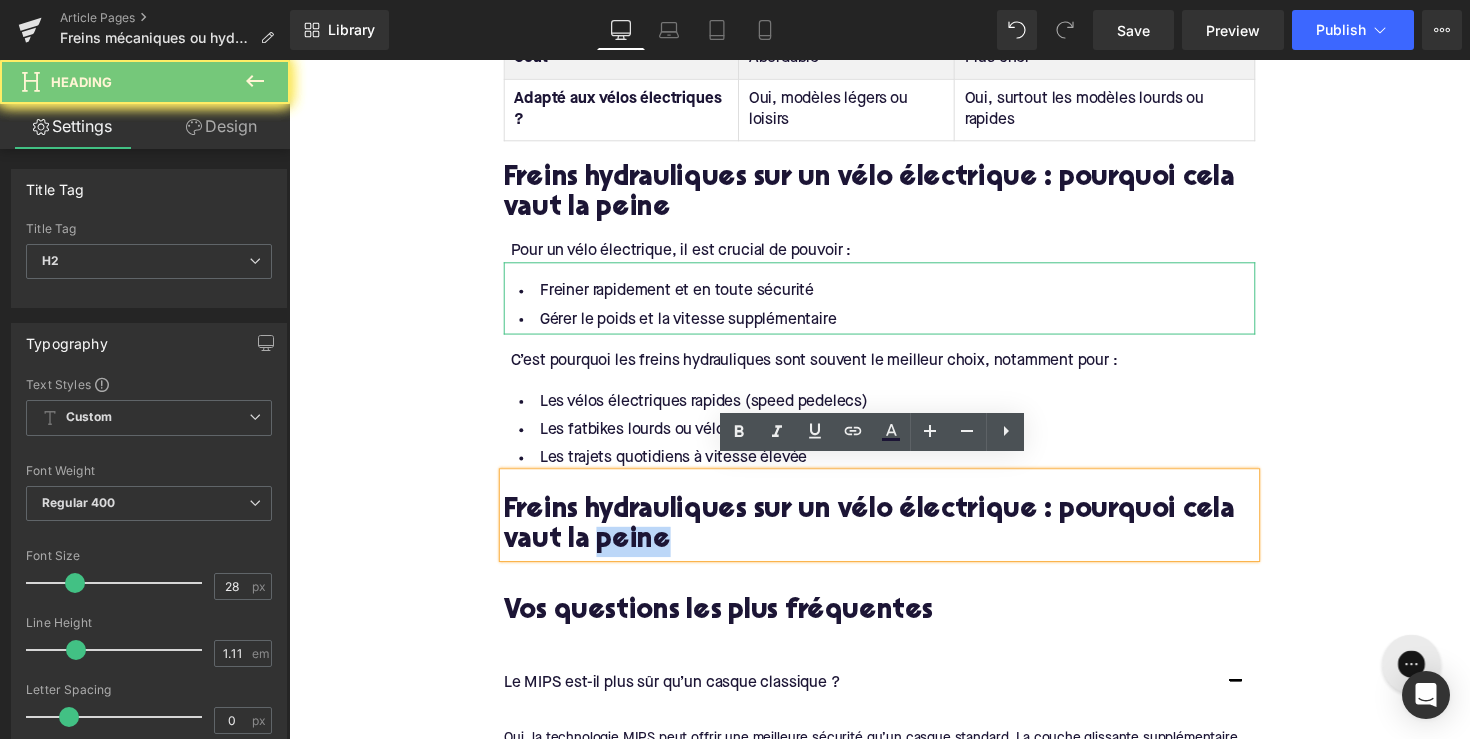 click on "Freins hydrauliques sur un vélo électrique : pourquoi cela vaut la peine" at bounding box center (894, 538) 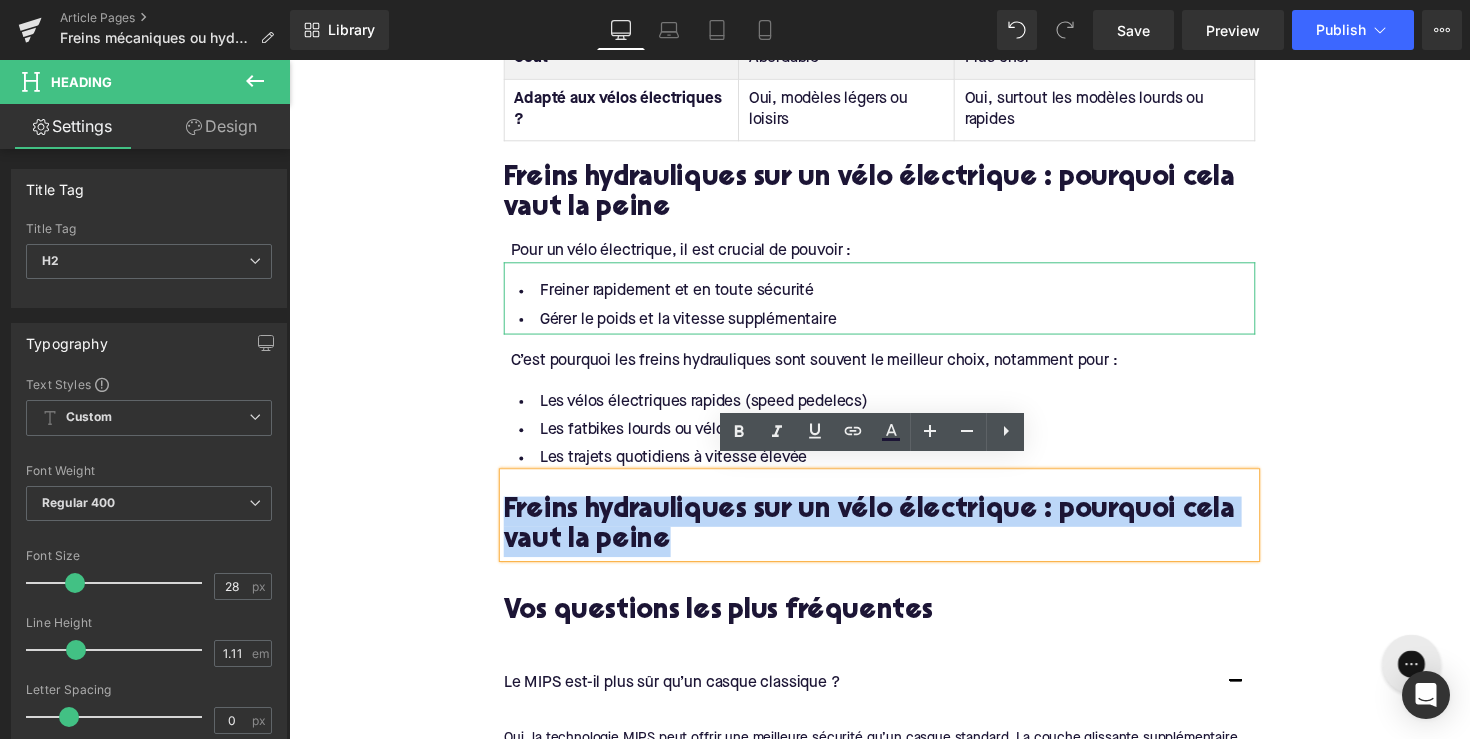 drag, startPoint x: 668, startPoint y: 529, endPoint x: 486, endPoint y: 500, distance: 184.29596 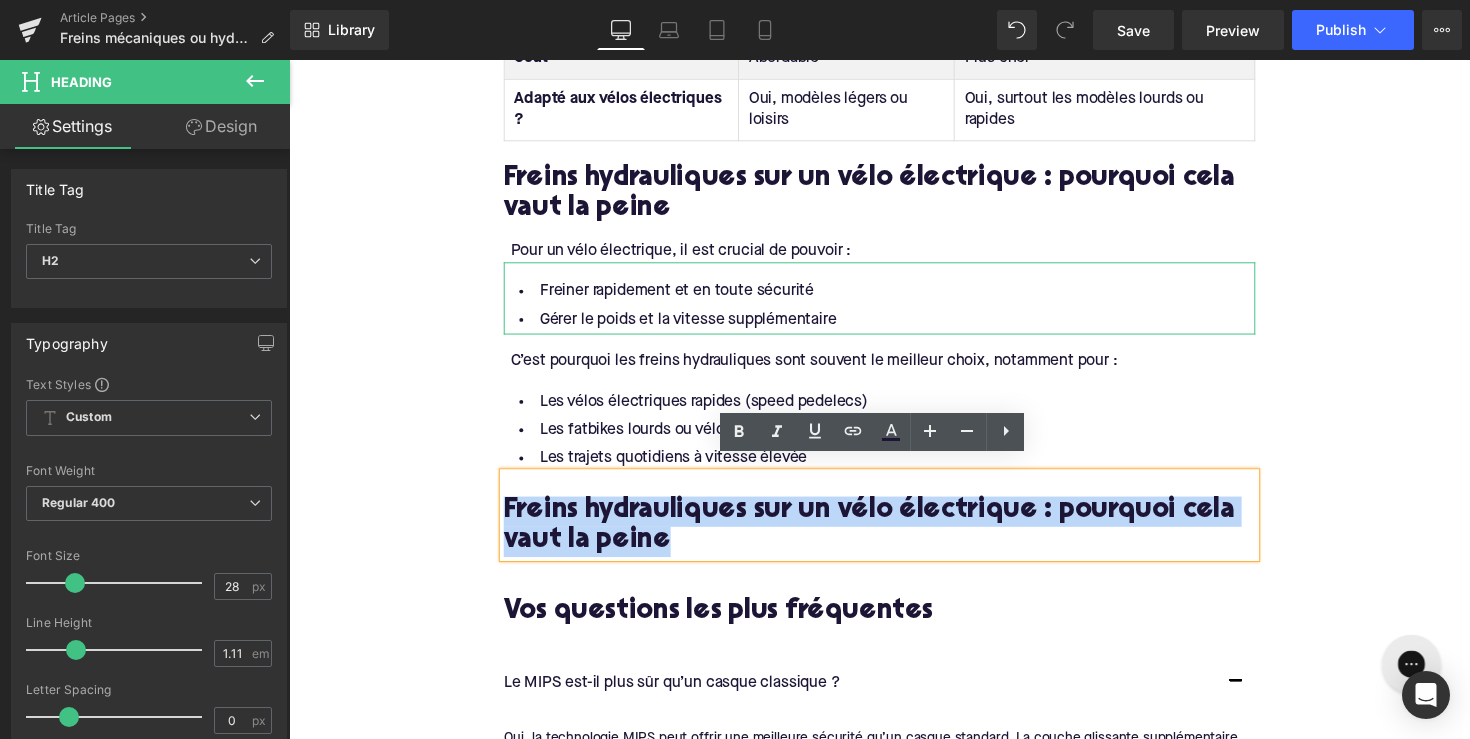 click on "Home / Freins mécaniques ou hydrauliques : quel choix pour votre vélo électrique ? Breadcrumbs         Freins mécaniques ou hydrauliques : quel choix pour votre vélo électrique ? Heading         Les freins à disque sont devenus la norme sur presque tous les nouveaux vélos, en particulier les vélos électriques. Mais une question revient souvent : faut-il opter pour des freins à disque mécaniques ou hydrauliques ? Text Block         Row         Image         Row         Row         Dans ce guide, nous comparons les deux systèmes afin que vous puissiez choisir les freins qui correspondent le mieux à votre style de conduite, vos besoins en entretien et votre type de vélo électrique. Text Block         Qu’est-ce qu’un frein à disque ? Heading         Les freins à disque sont une alternative moderne aux freins sur jante. Au lieu de pincer la jante, ils saisissent un rotor métallique fixé au moyeu de la roue. Quand vous appuyez sur le levier de frein : Text Block         Text Block" at bounding box center [894, -590] 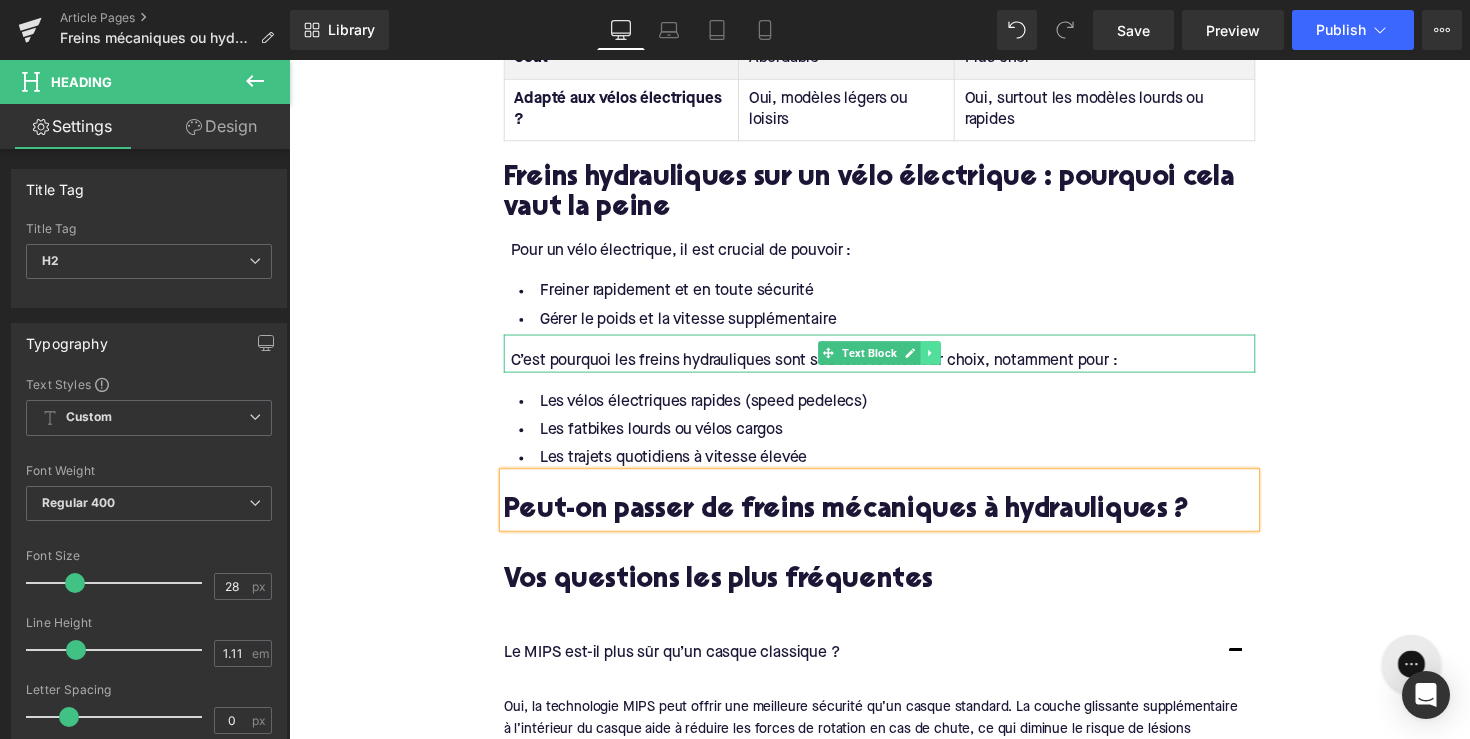 click at bounding box center (946, 360) 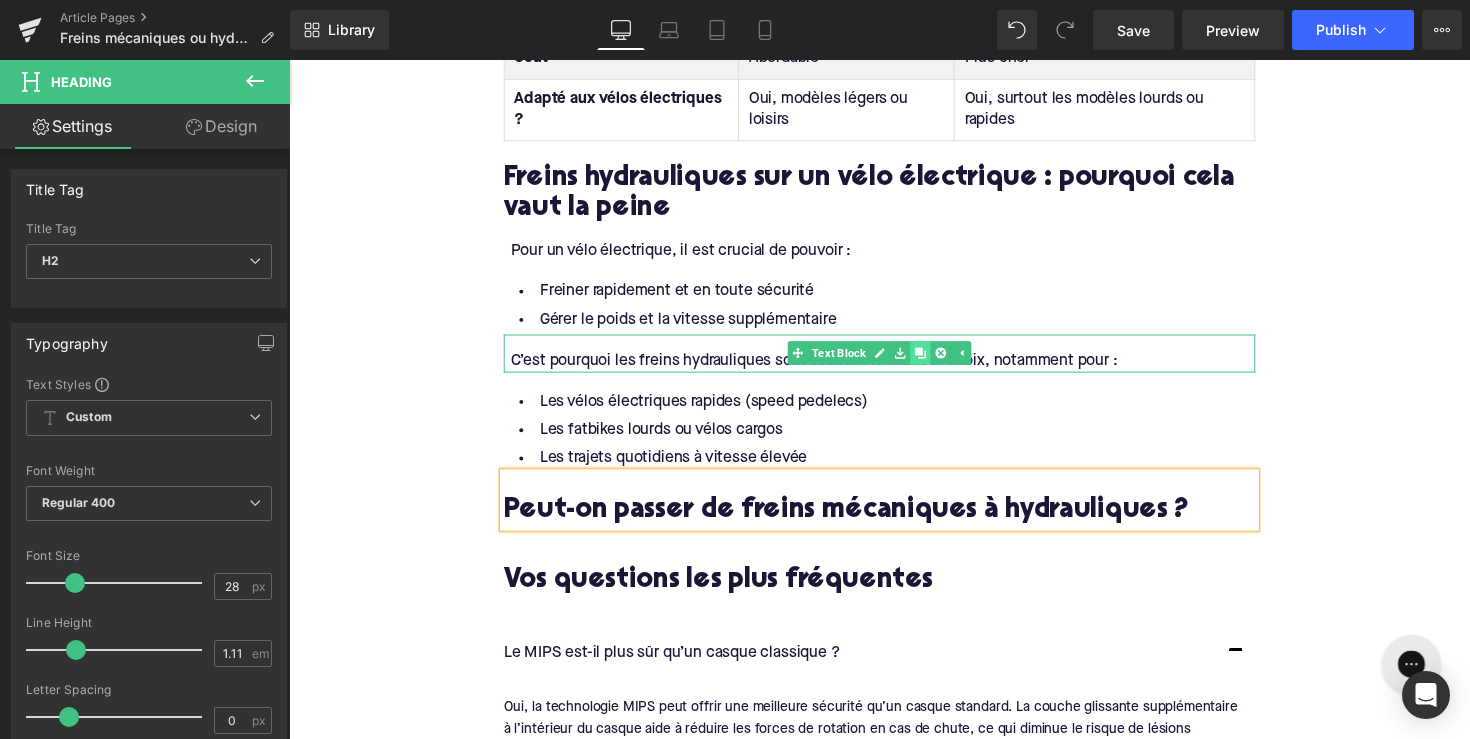 click 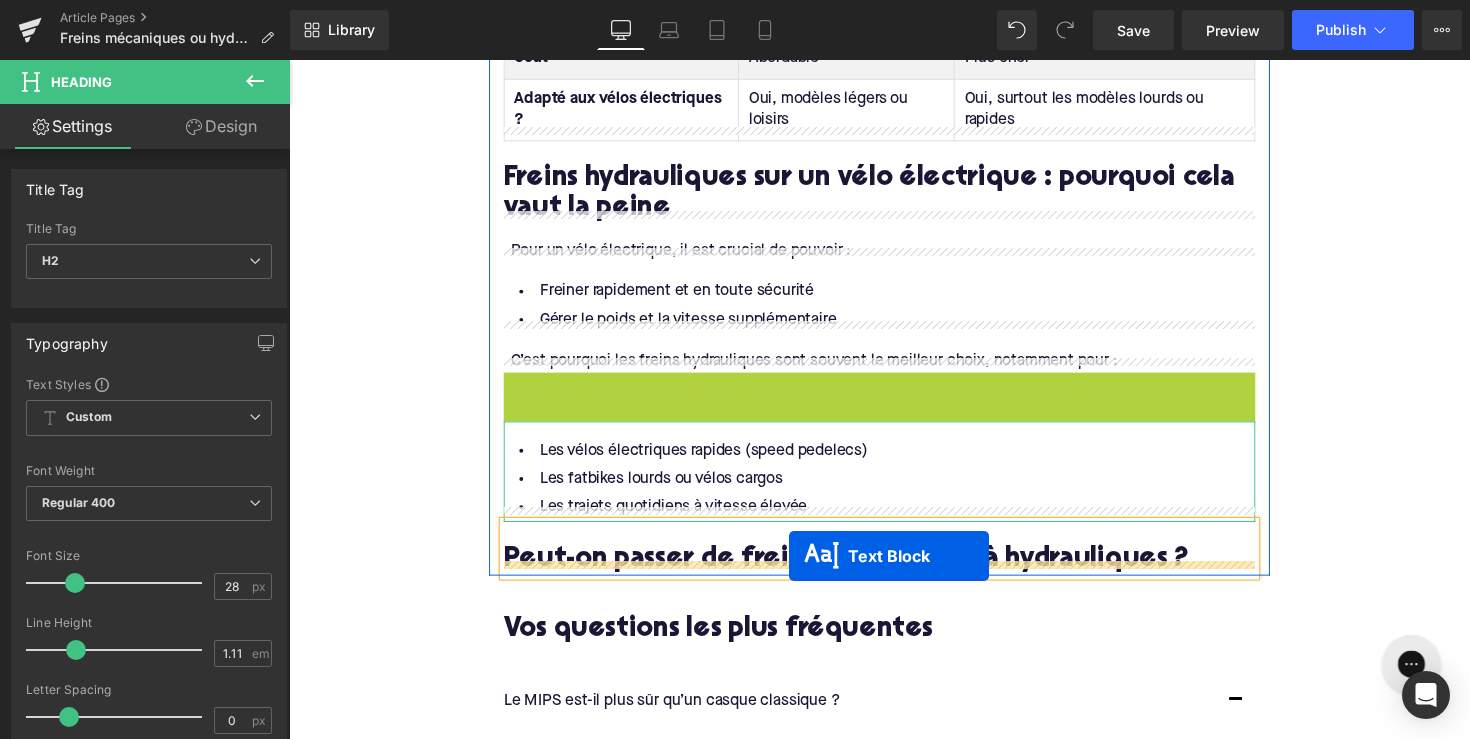 drag, startPoint x: 840, startPoint y: 386, endPoint x: 801, endPoint y: 569, distance: 187.10959 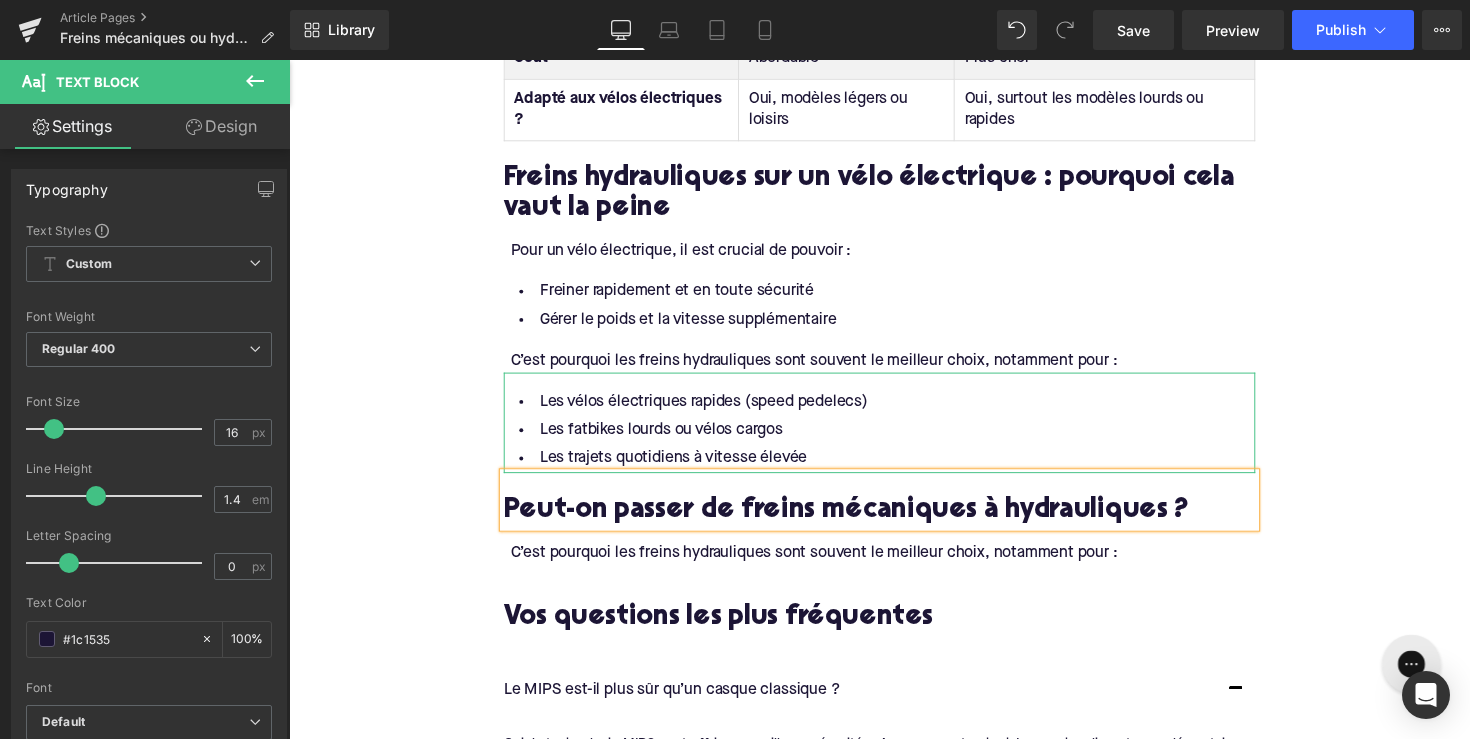 click at bounding box center [289, 60] 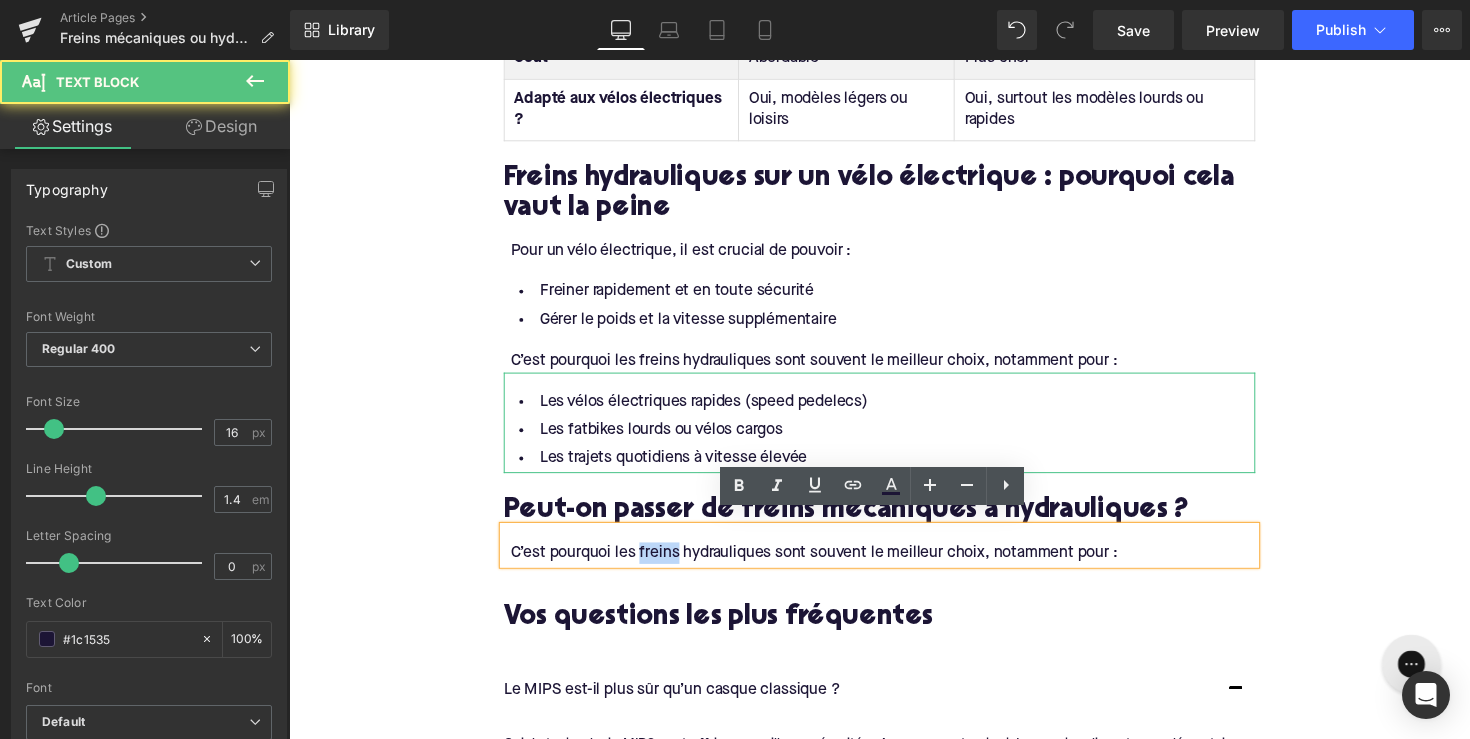 click on "C’est pourquoi les freins hydrauliques sont souvent le meilleur choix, notamment pour :" at bounding box center [897, 565] 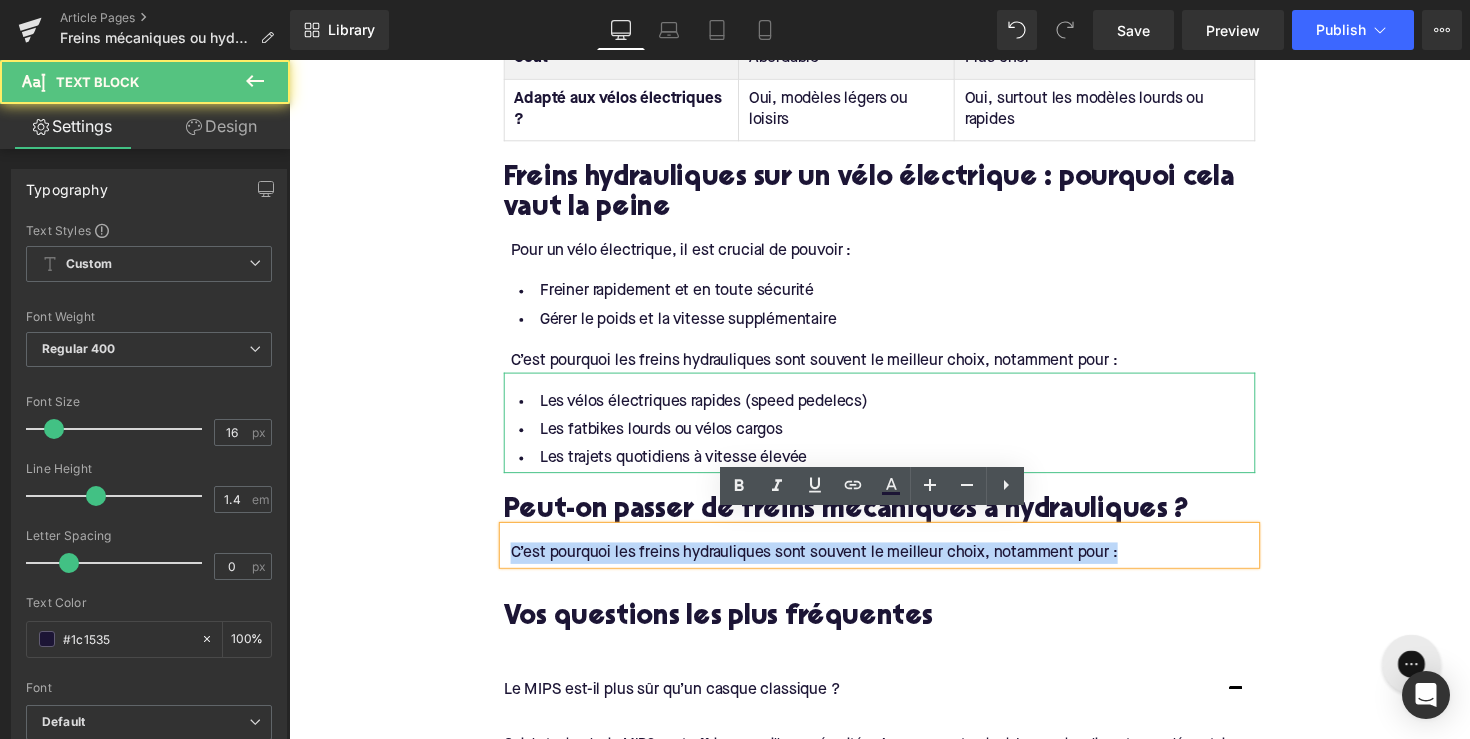 click on "C’est pourquoi les freins hydrauliques sont souvent le meilleur choix, notamment pour :" at bounding box center (897, 565) 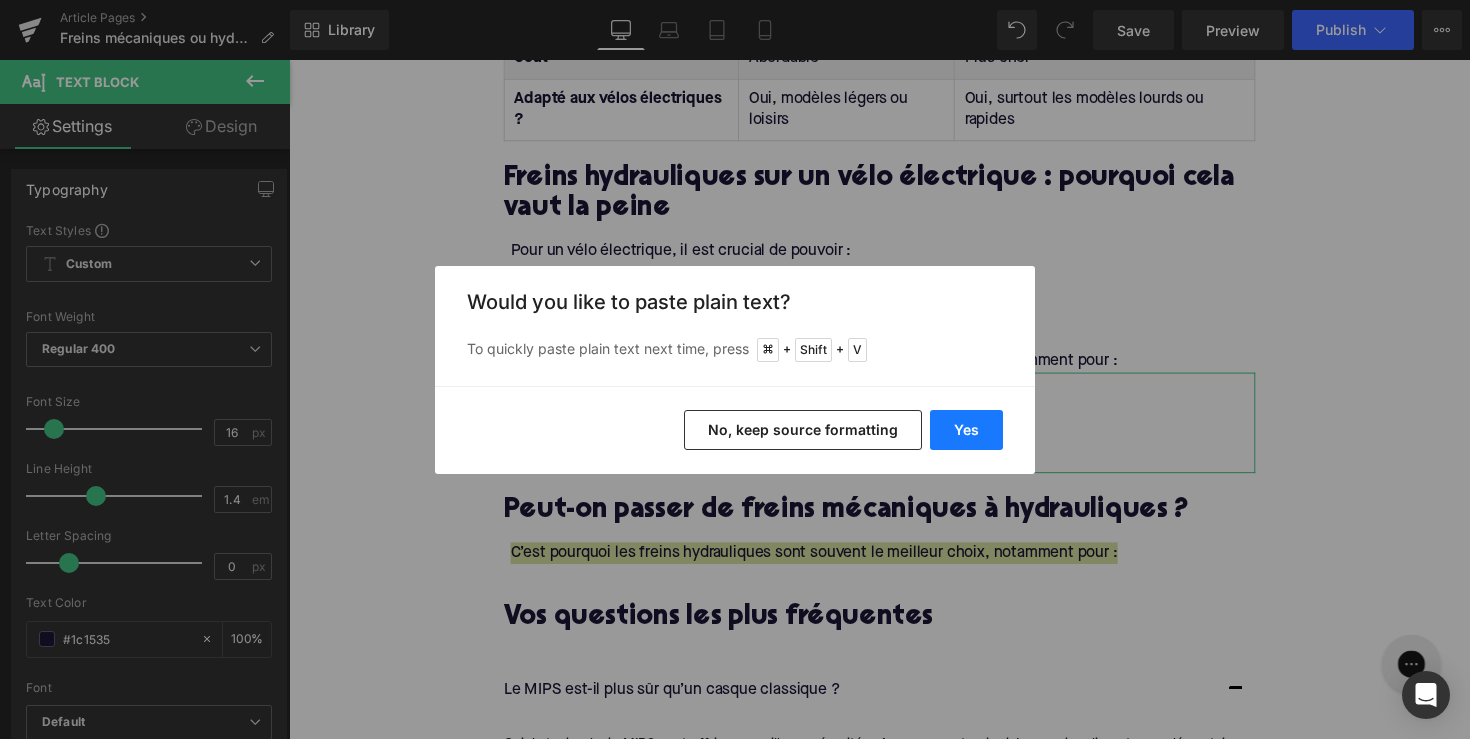 click on "Yes" at bounding box center (966, 430) 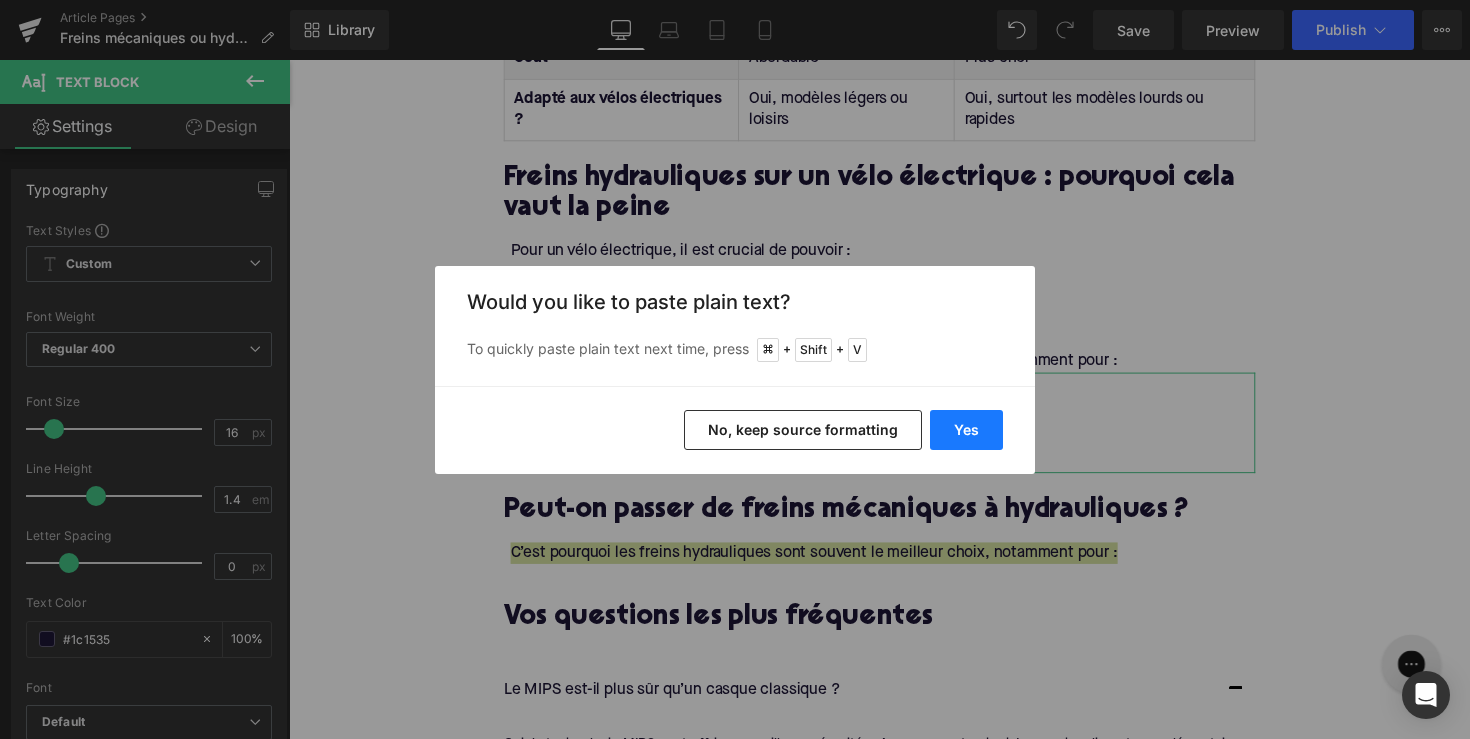 type 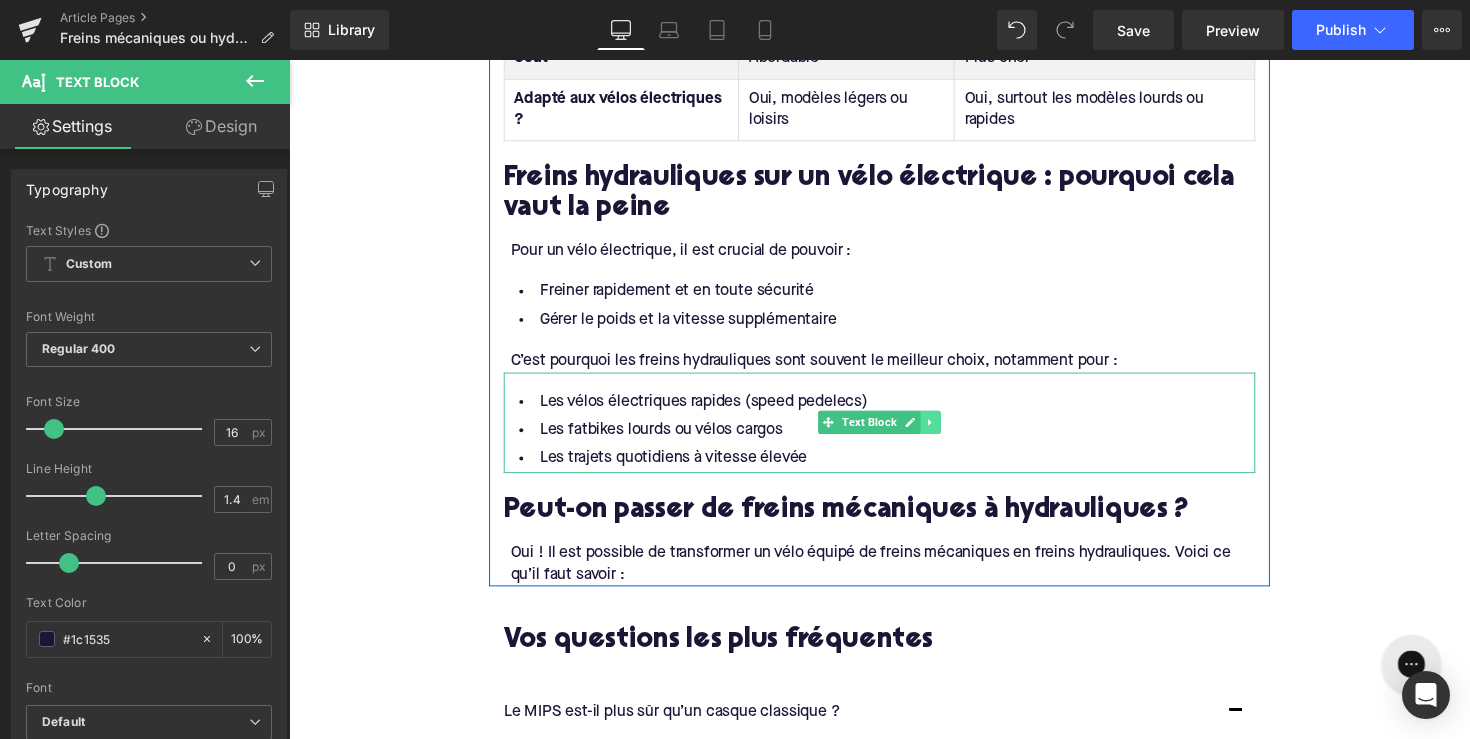 click 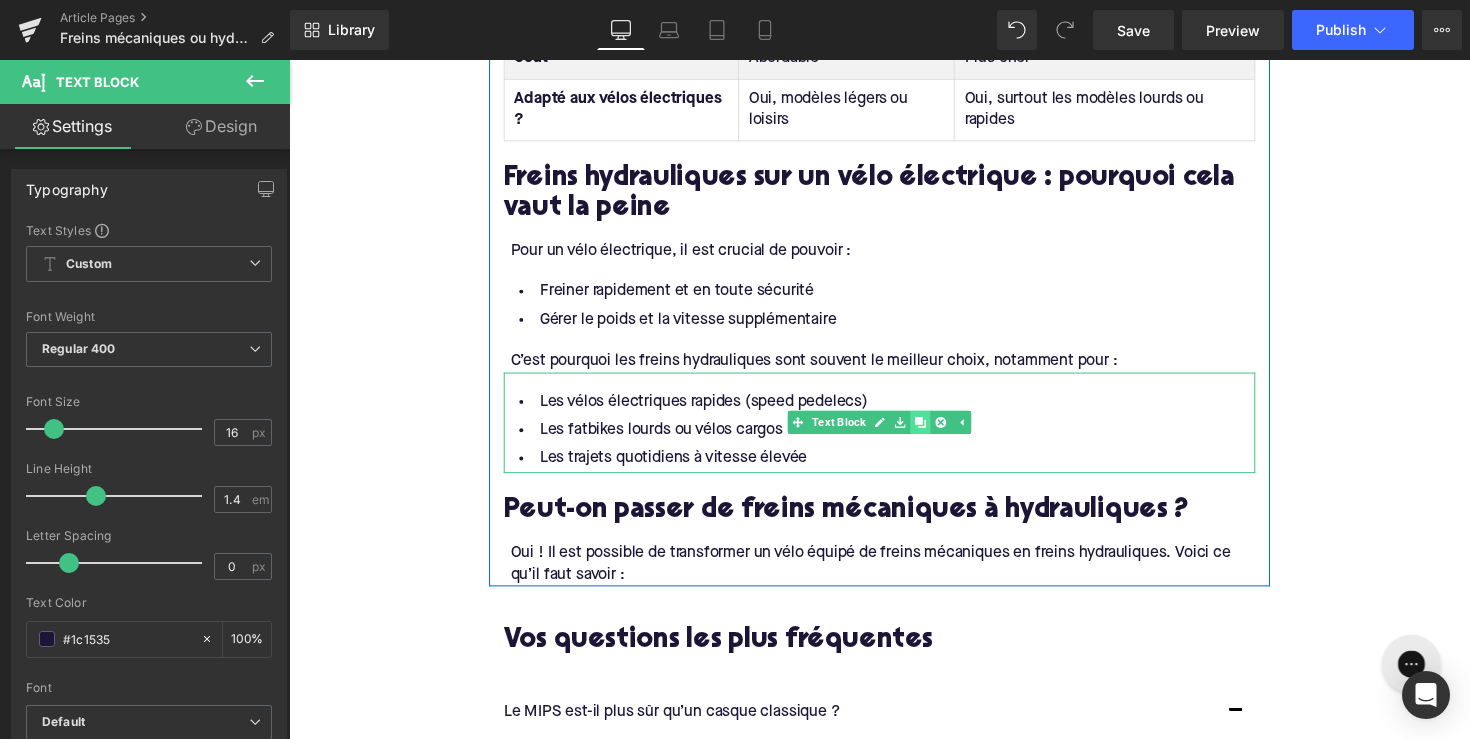 click 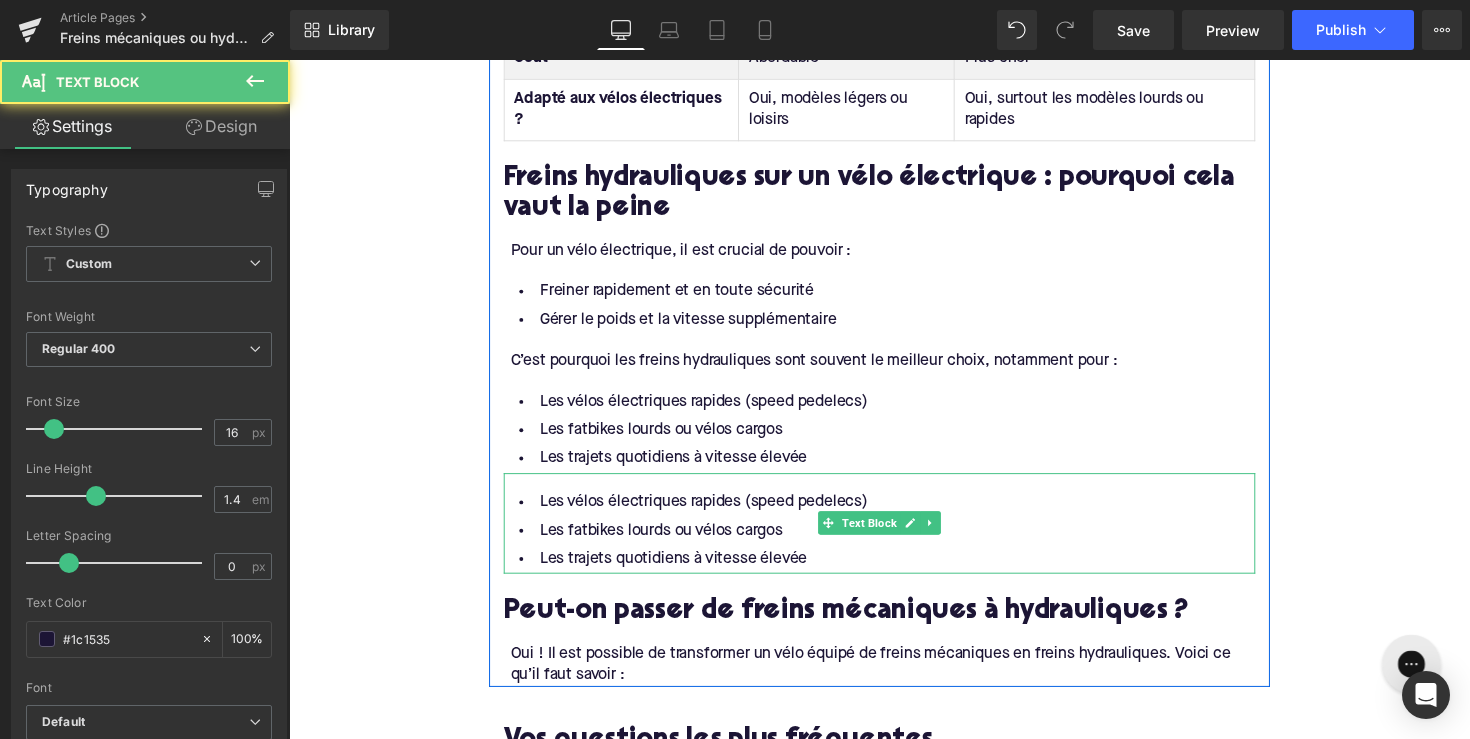 click on "Les fatbikes lourds ou vélos cargos" at bounding box center (894, 542) 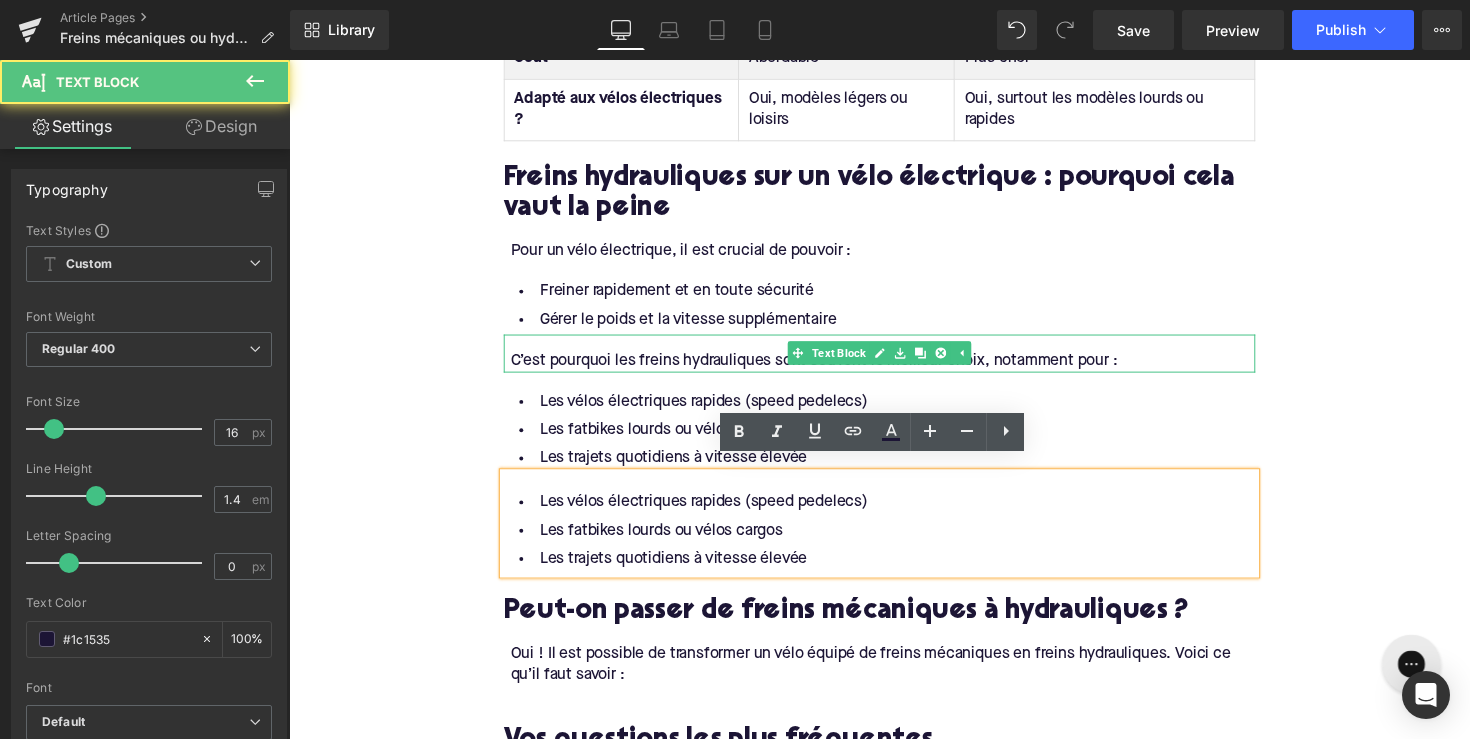 click on "C’est pourquoi les freins hydrauliques sont souvent le meilleur choix, notamment pour :" at bounding box center [897, 368] 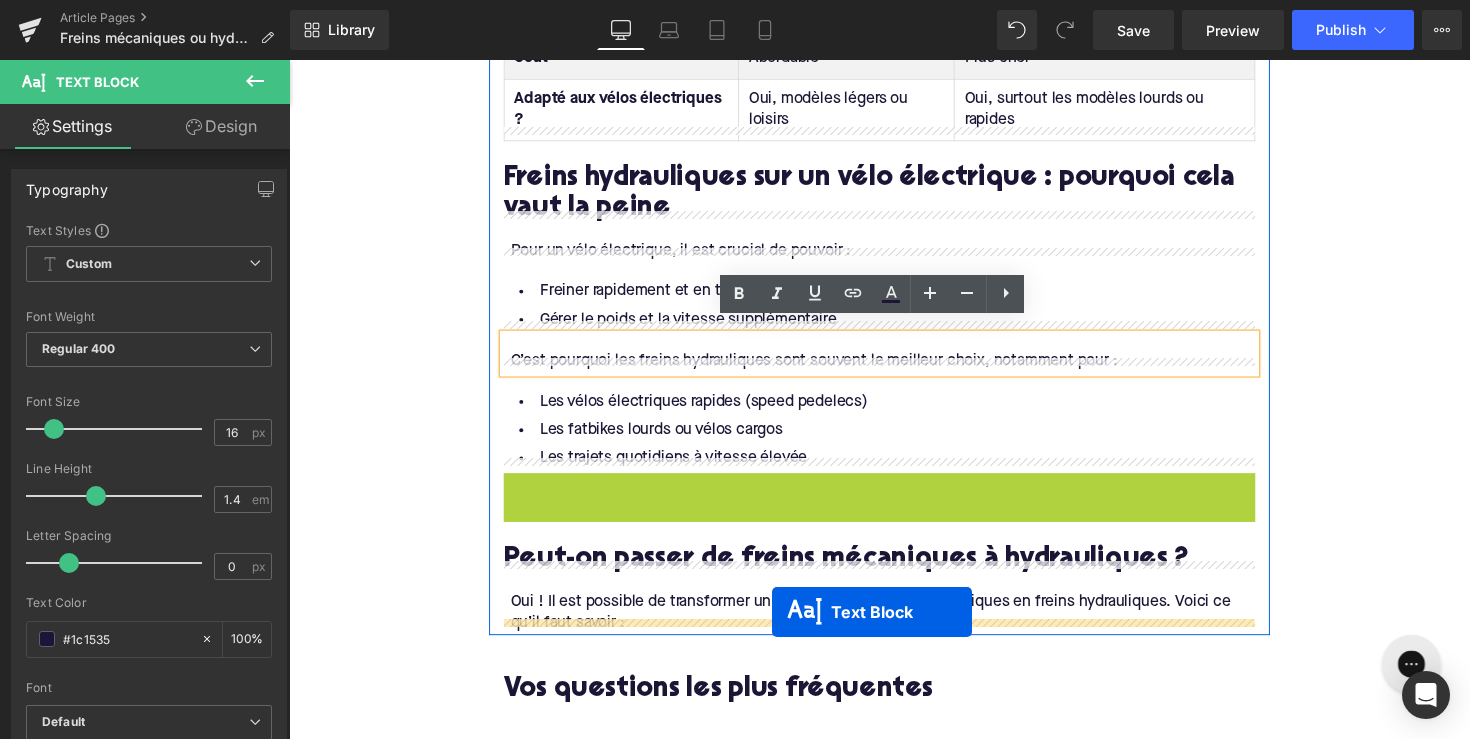 drag, startPoint x: 841, startPoint y: 523, endPoint x: 784, endPoint y: 626, distance: 117.72001 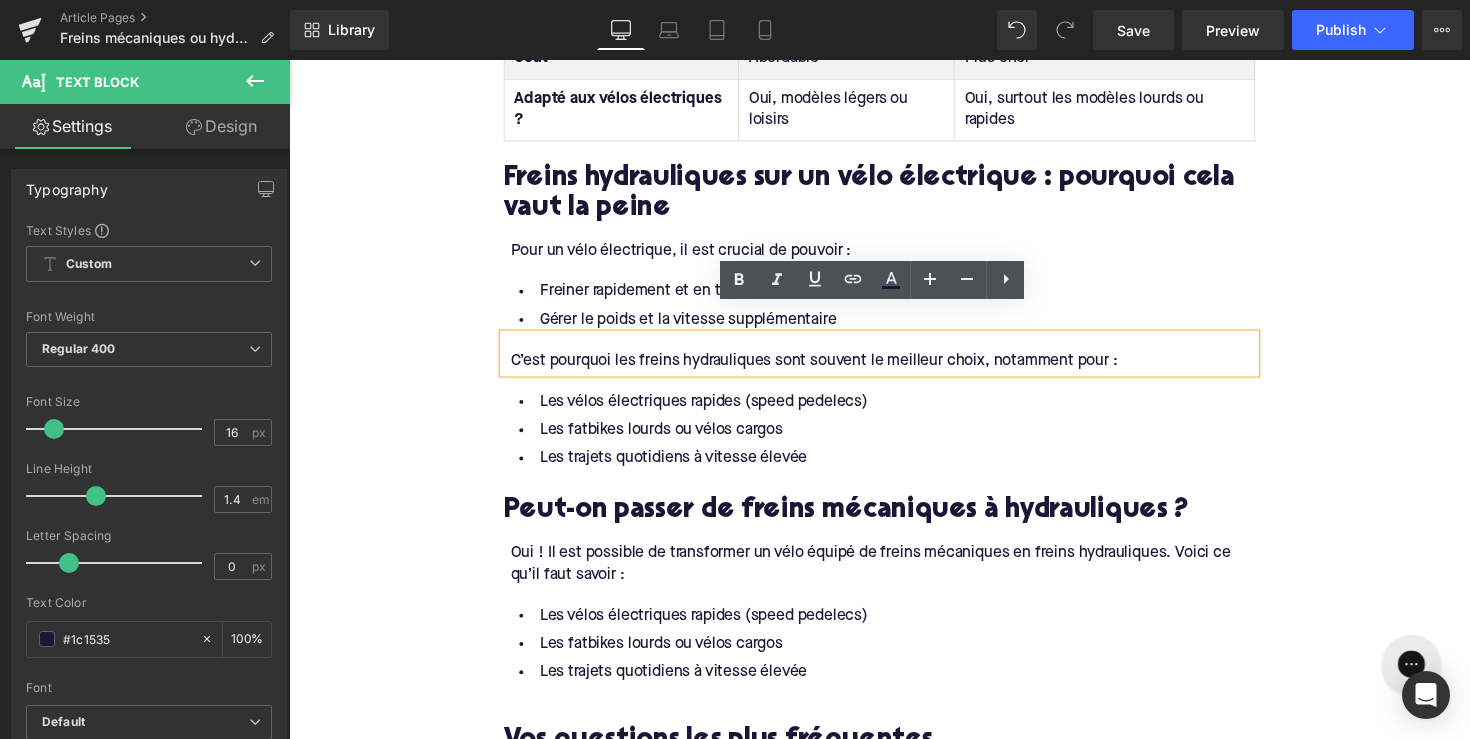 scroll, scrollTop: 3144, scrollLeft: 0, axis: vertical 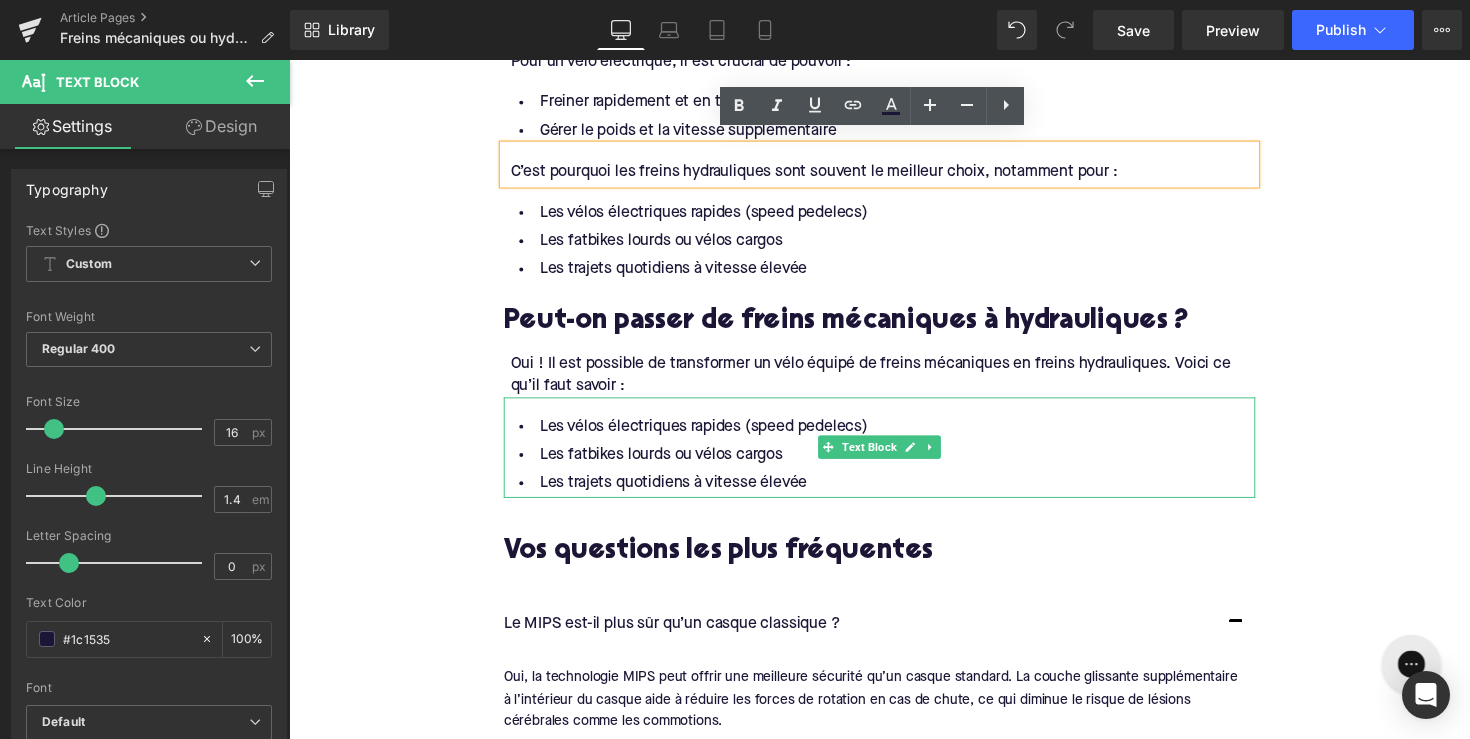 click on "Les trajets quotidiens à vitesse élevée" at bounding box center (894, 494) 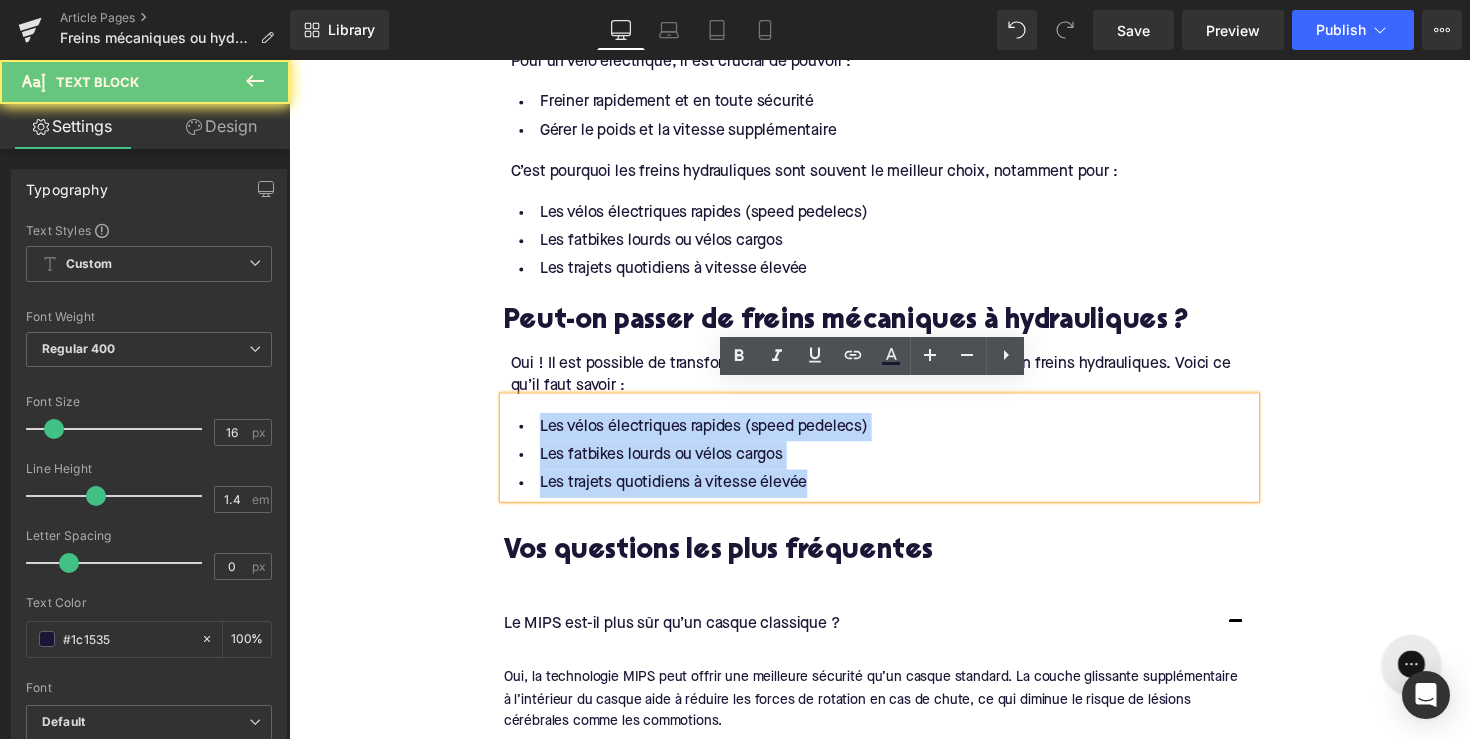 drag, startPoint x: 837, startPoint y: 478, endPoint x: 536, endPoint y: 420, distance: 306.5371 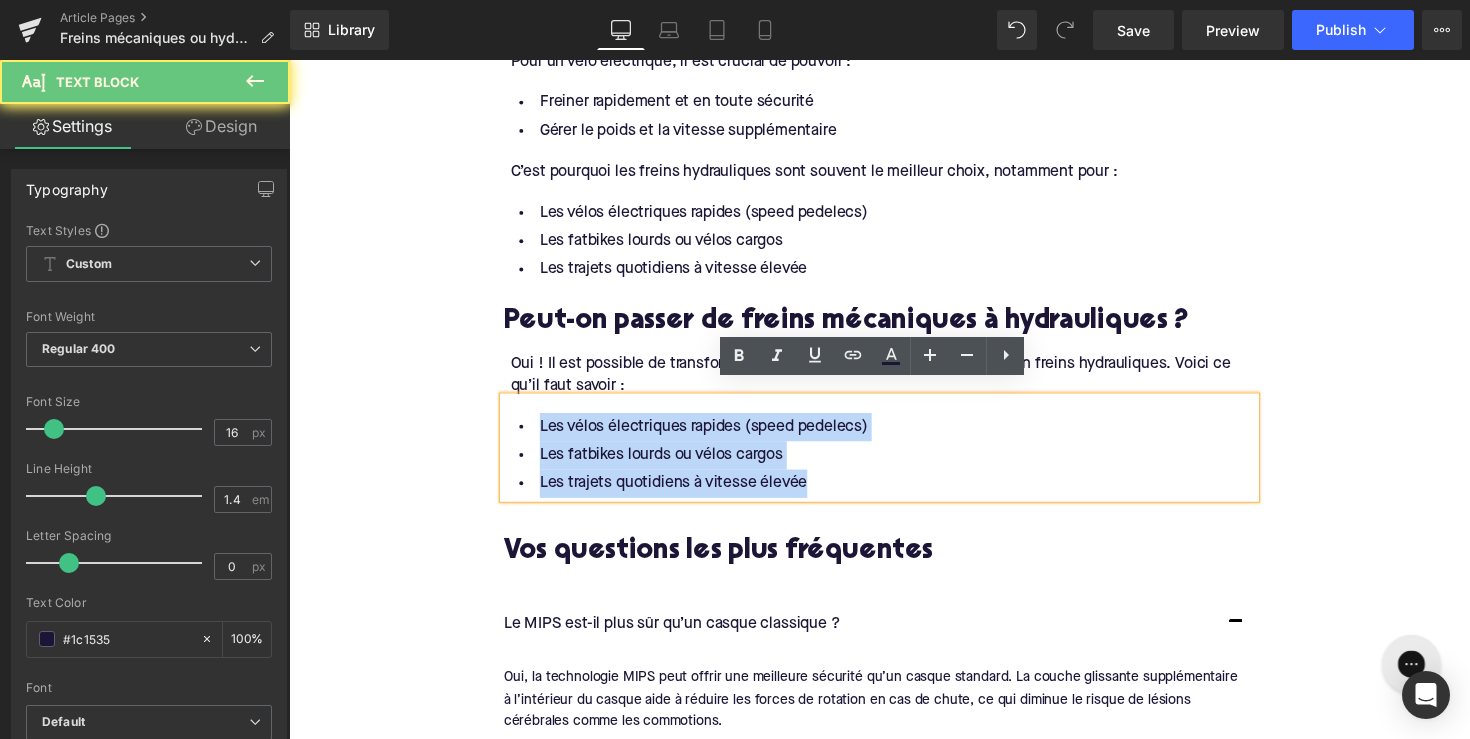 click on "Les vélos électriques rapides (speed pedelecs) Les fatbikes lourds ou vélos cargos Les trajets quotidiens à vitesse élevée" at bounding box center (894, 465) 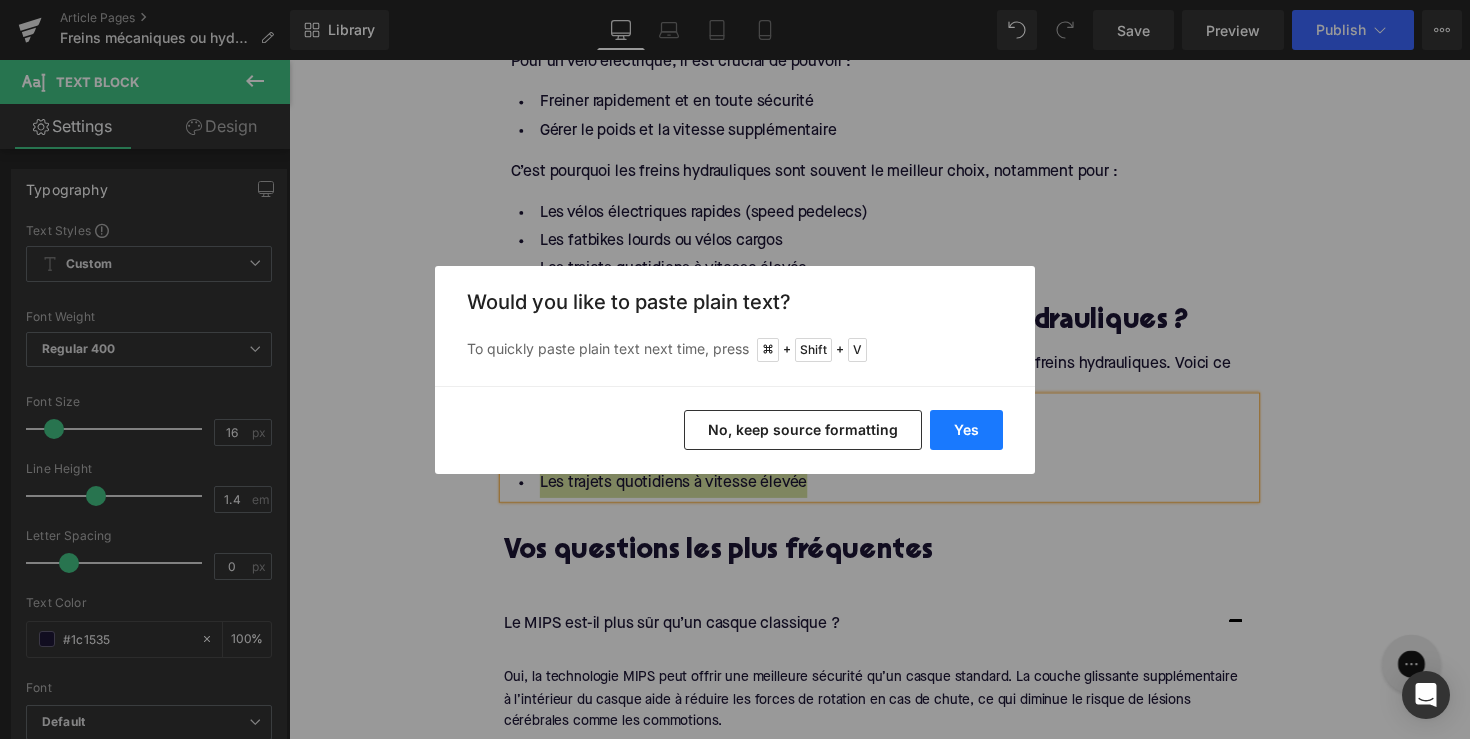 click on "Yes" at bounding box center [966, 430] 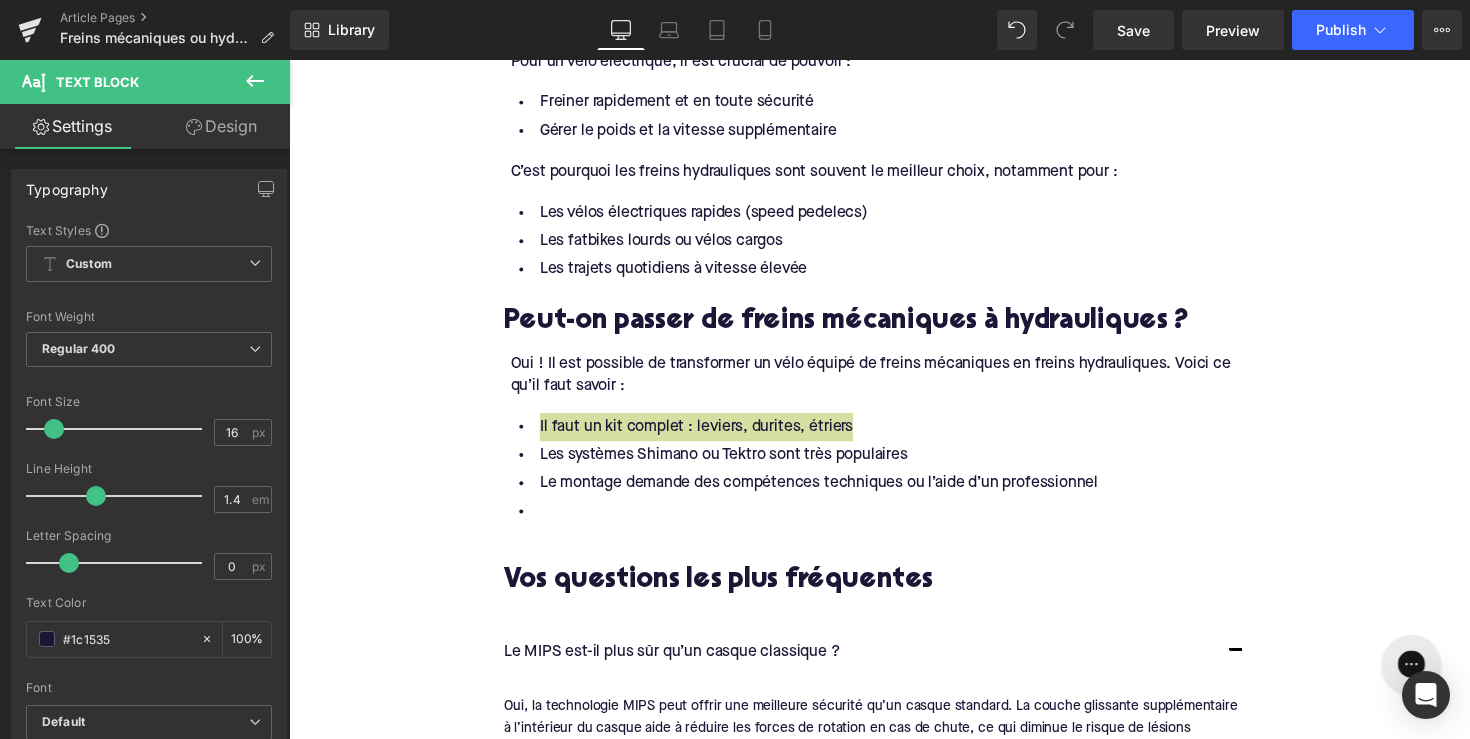 type 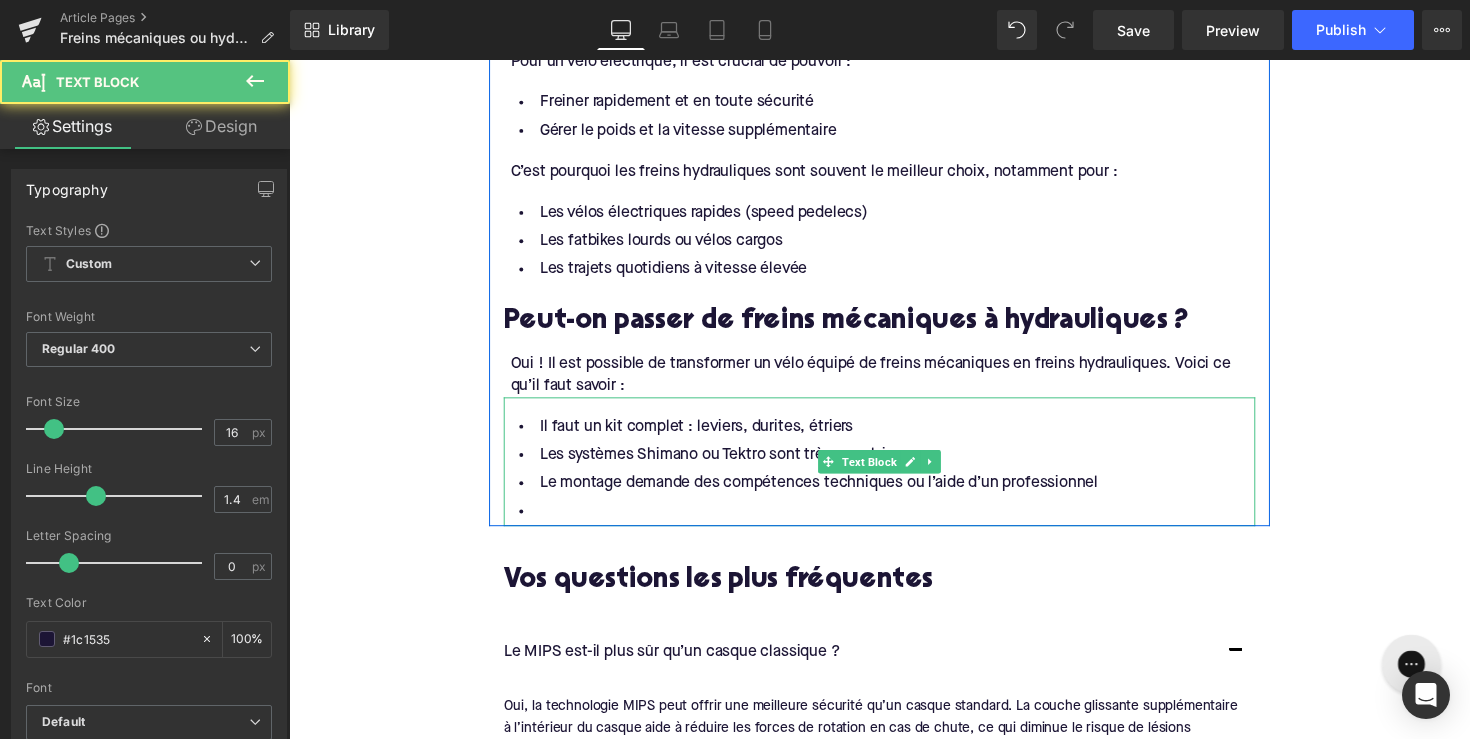 click at bounding box center (894, 523) 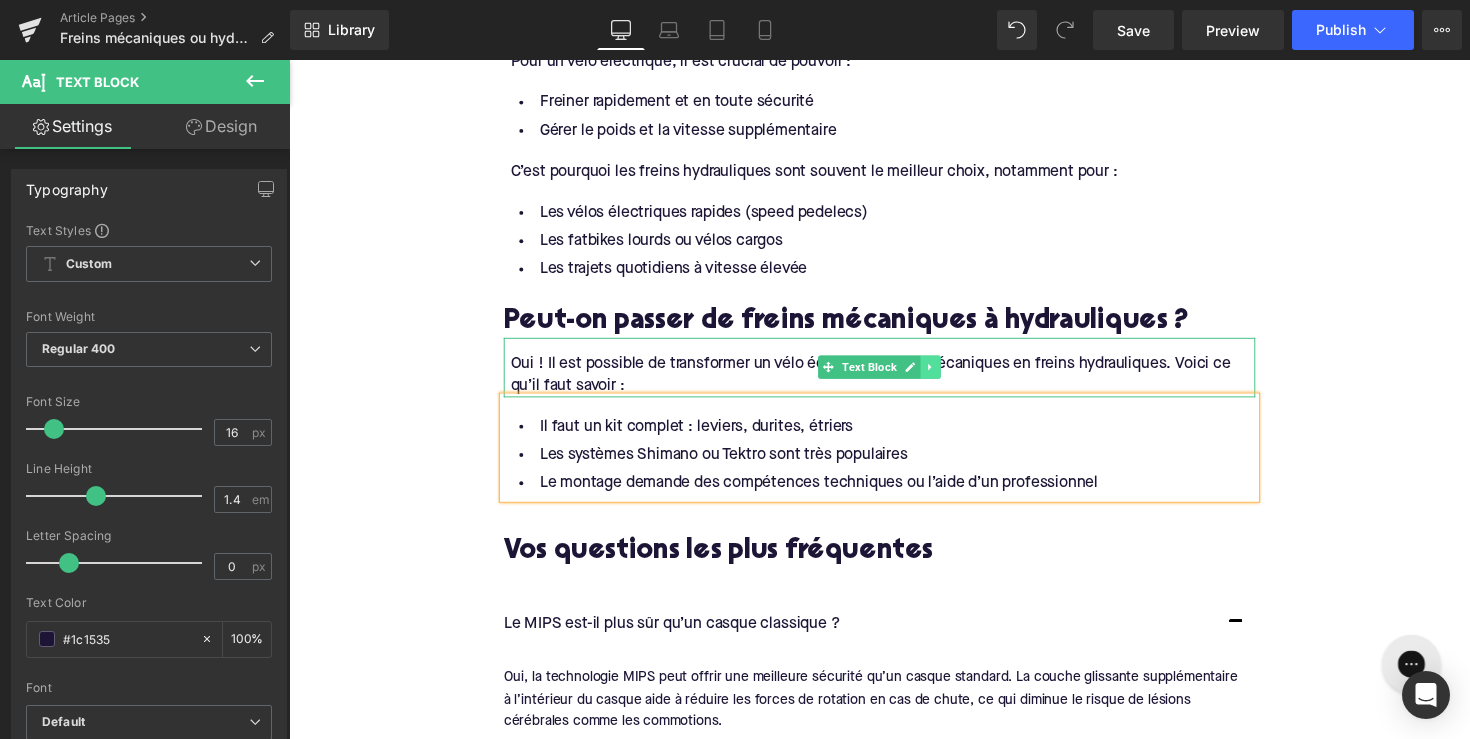 click at bounding box center (946, 375) 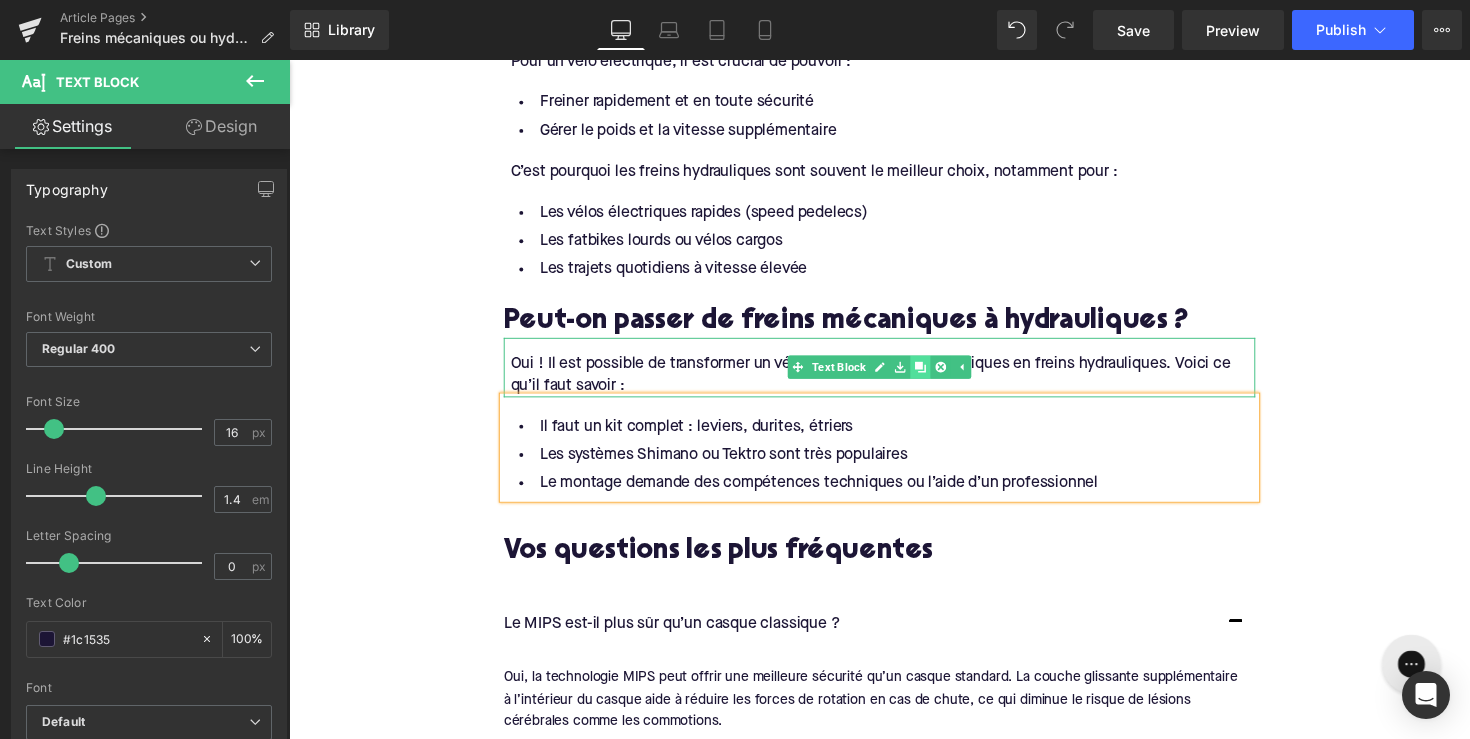 click 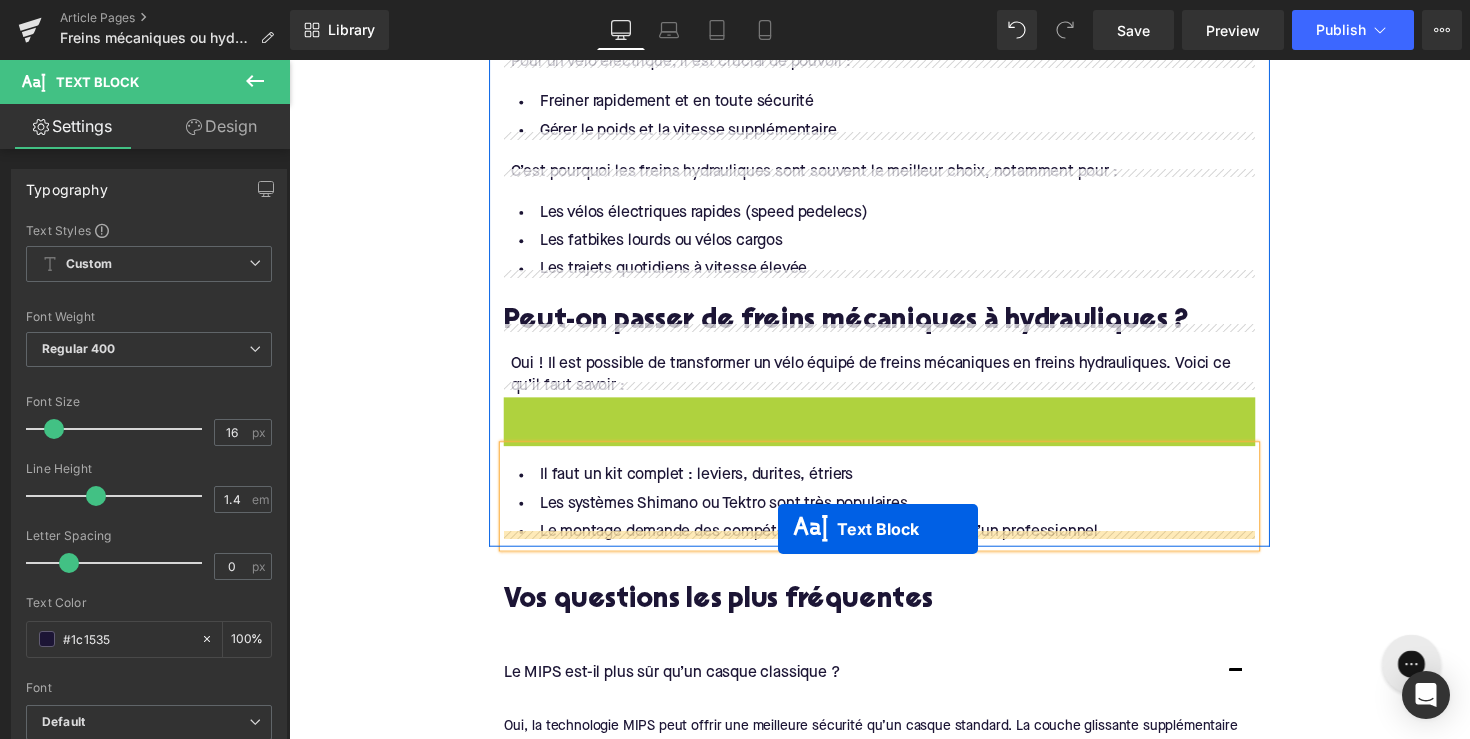 drag, startPoint x: 835, startPoint y: 423, endPoint x: 790, endPoint y: 541, distance: 126.28935 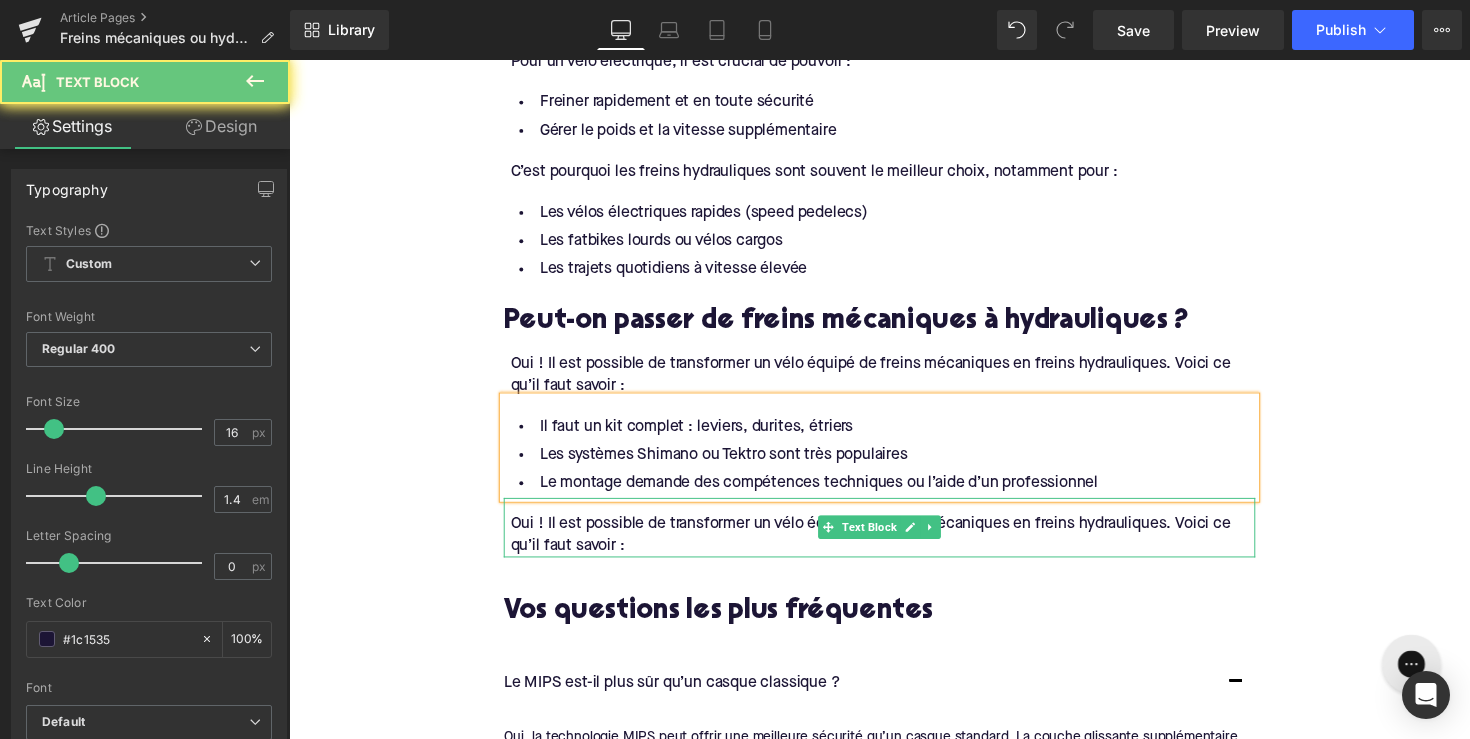 click on "Oui ! Il est possible de transformer un vélo équipé de freins mécaniques en freins hydrauliques. Voici ce qu’il faut savoir :" at bounding box center (897, 547) 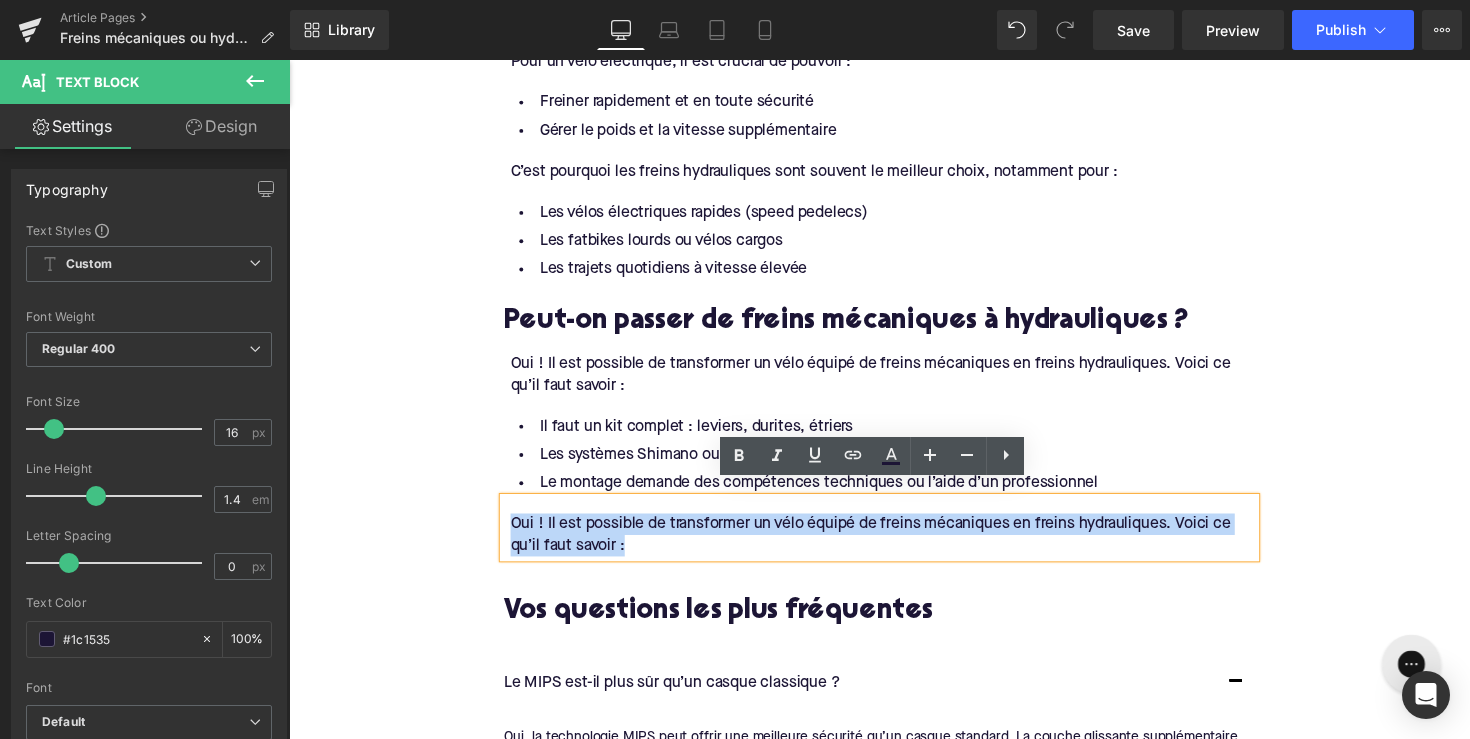 drag, startPoint x: 638, startPoint y: 544, endPoint x: 512, endPoint y: 514, distance: 129.5222 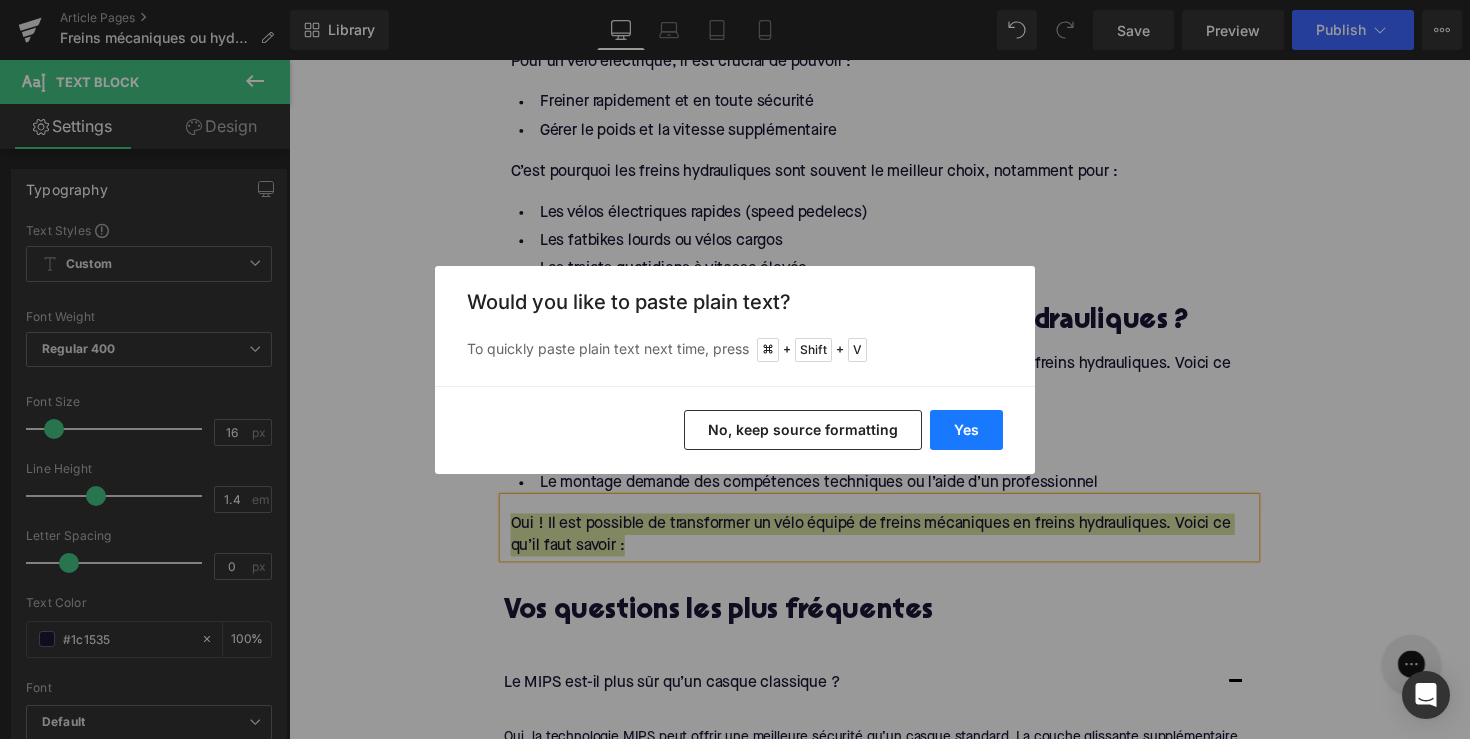 click on "Yes" at bounding box center [966, 430] 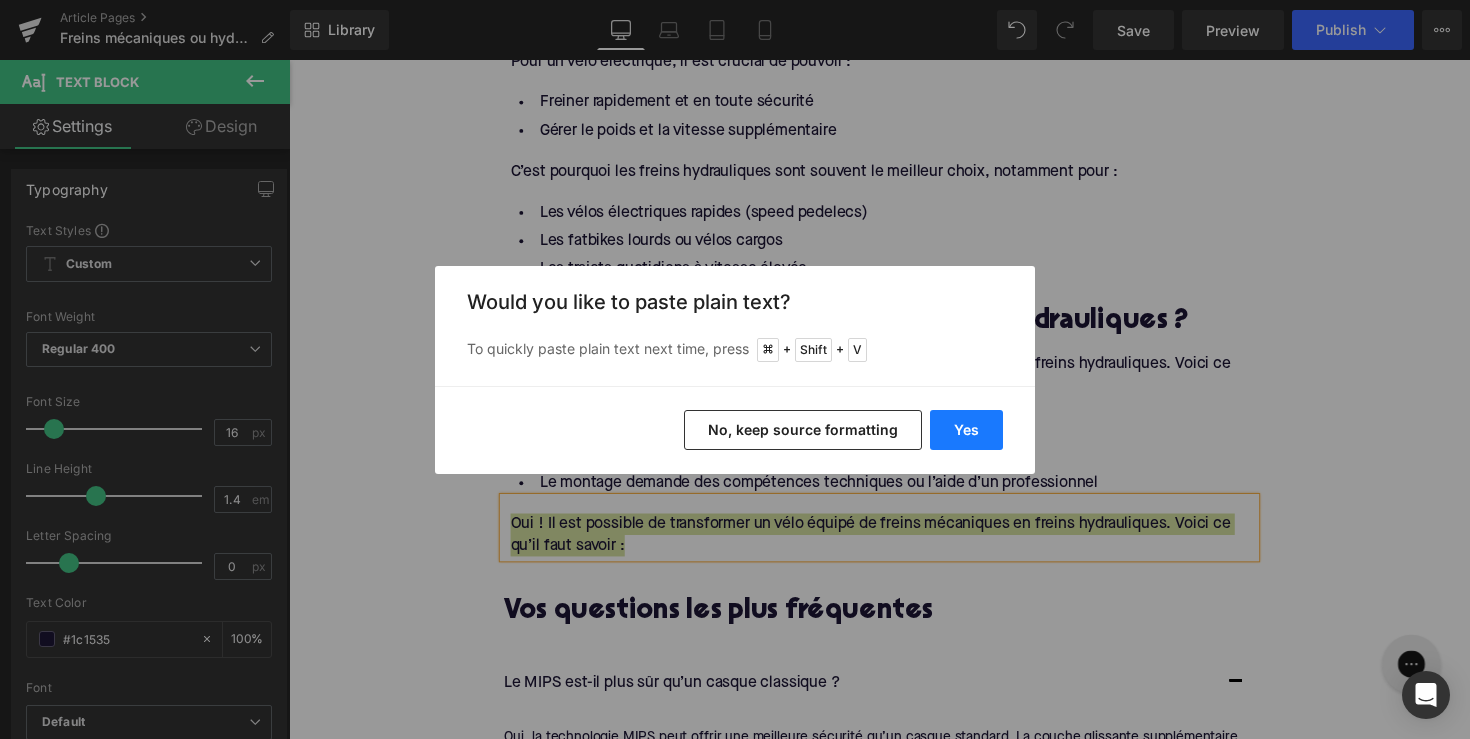 type 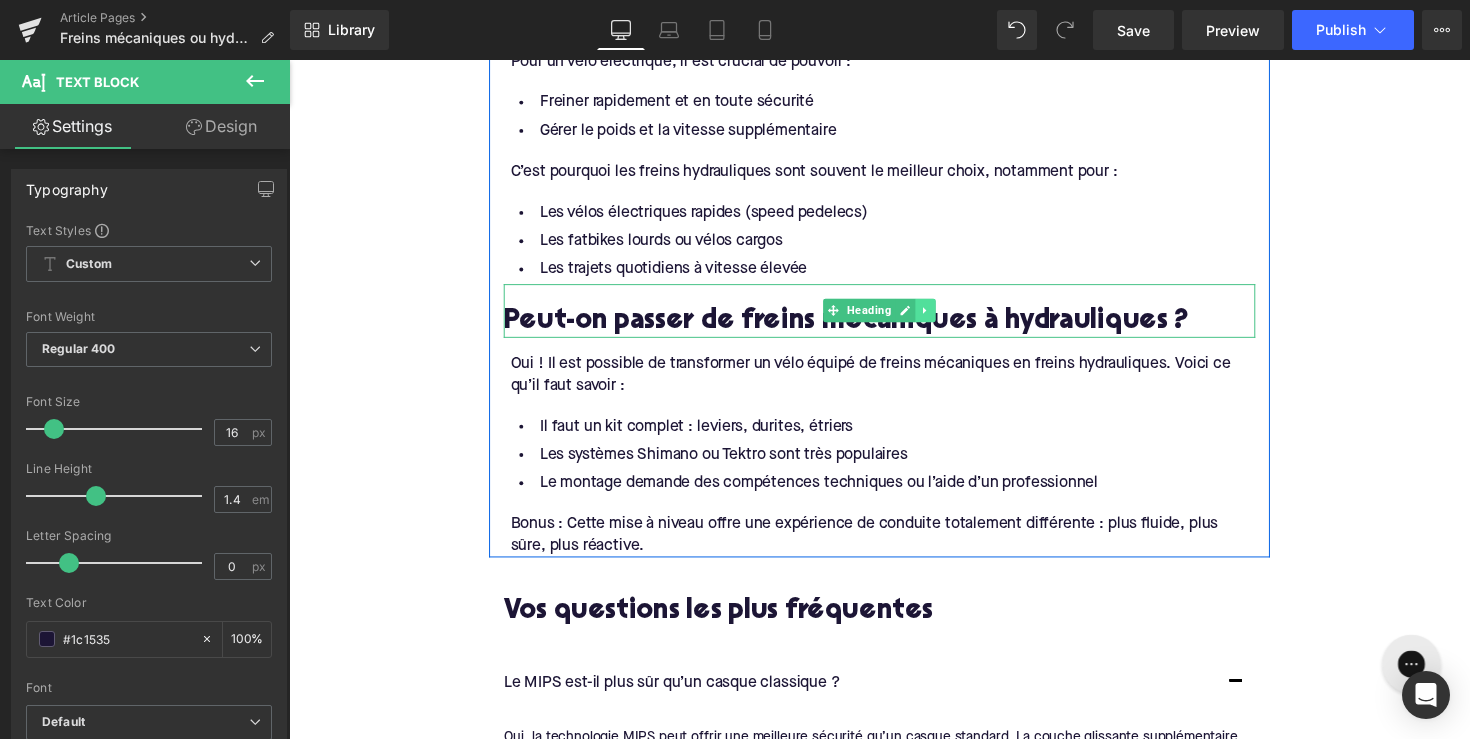 click at bounding box center [941, 317] 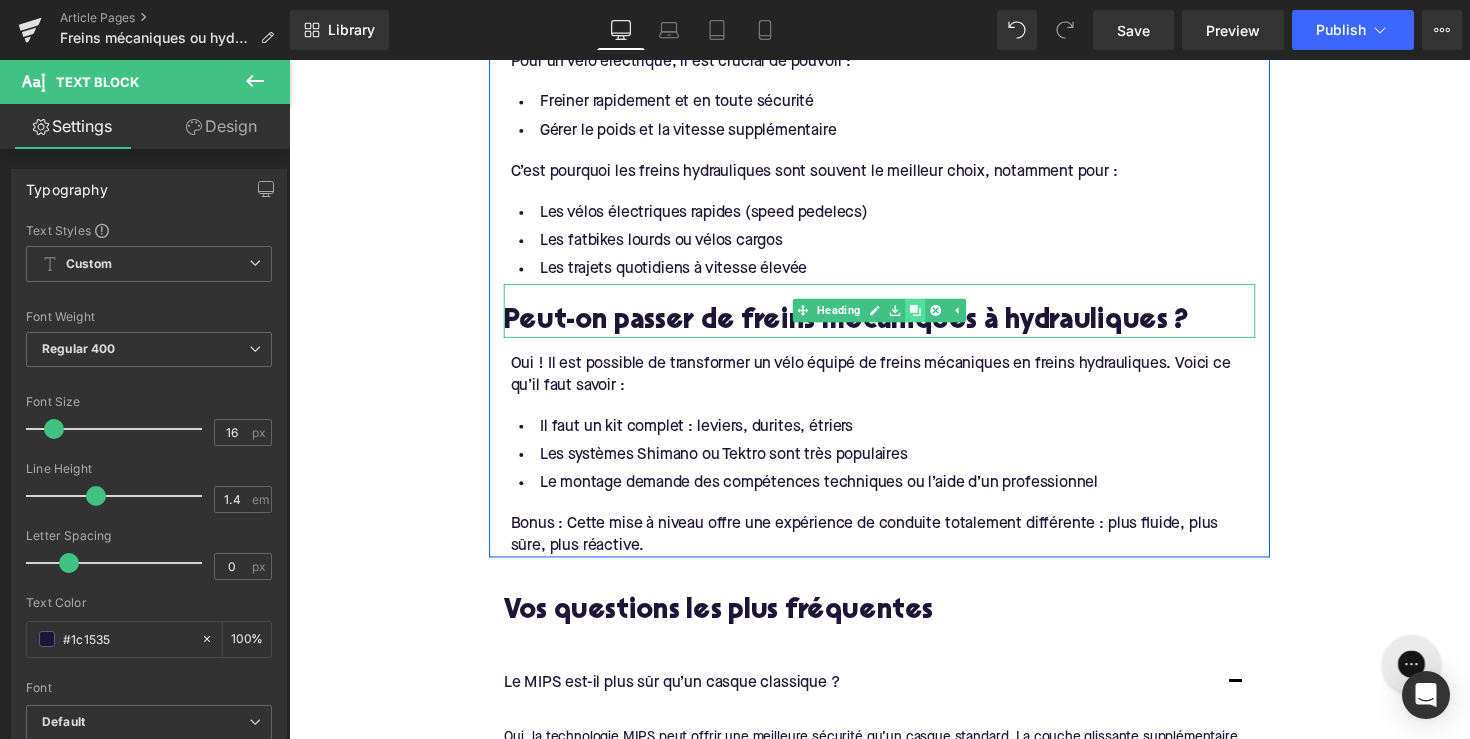 click at bounding box center [930, 317] 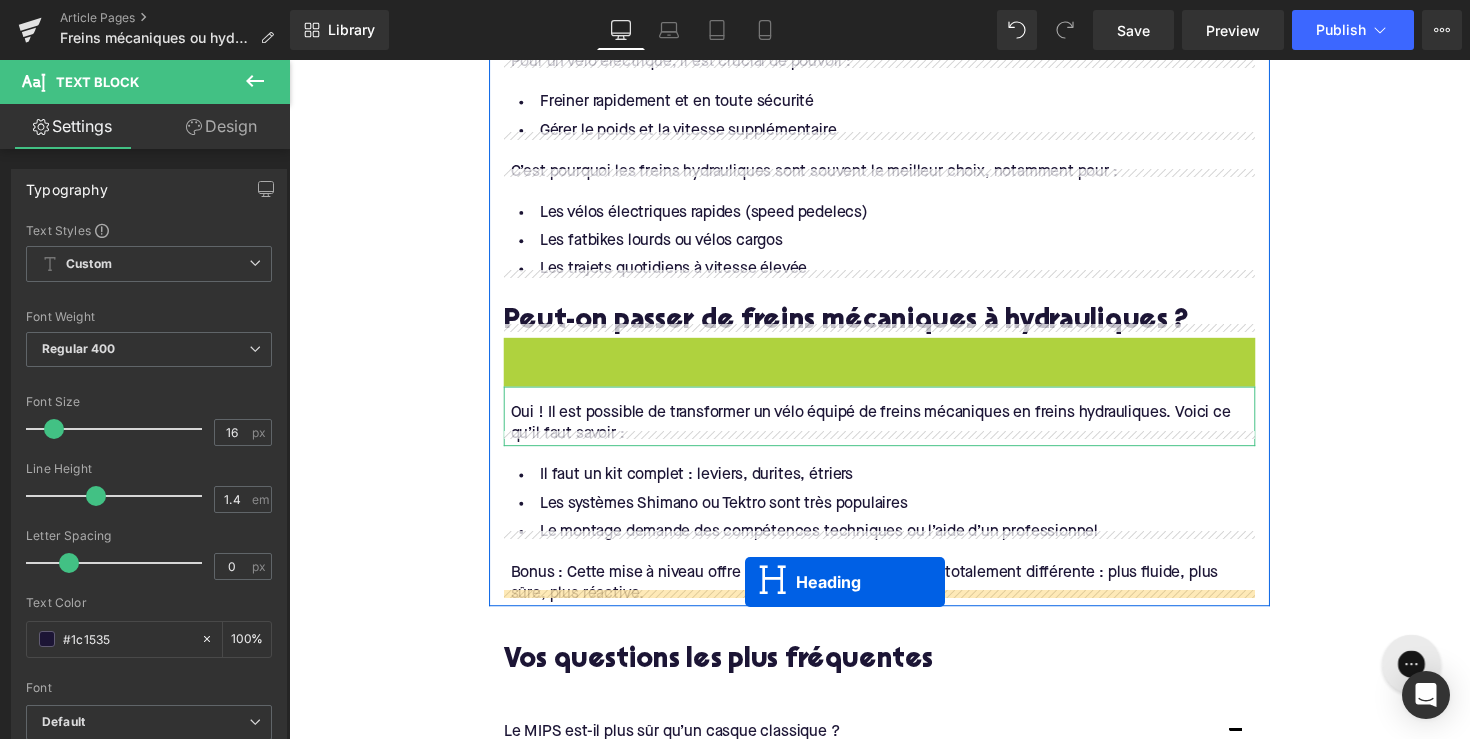drag, startPoint x: 840, startPoint y: 363, endPoint x: 756, endPoint y: 595, distance: 246.73872 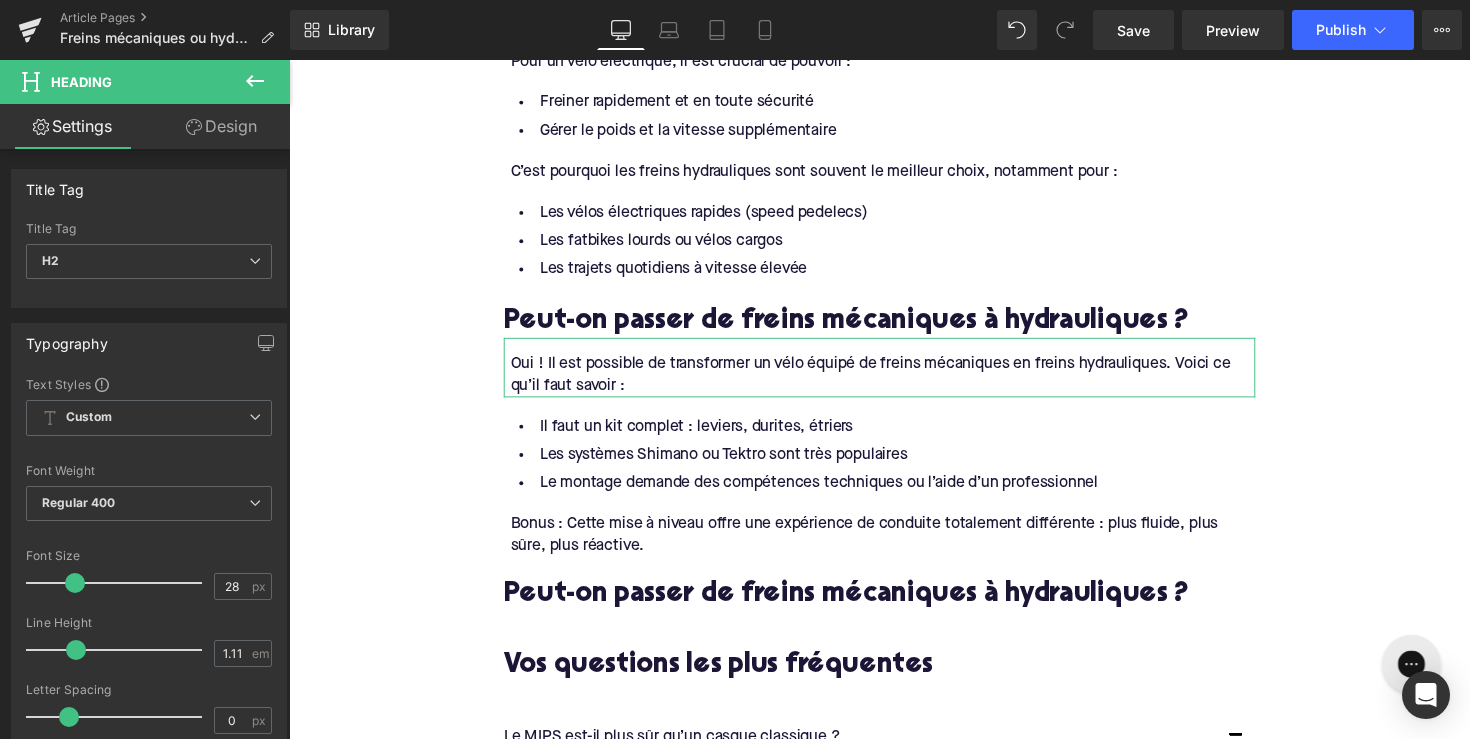click on "Peut-on passer de freins mécaniques à hydrauliques ?" at bounding box center [894, 609] 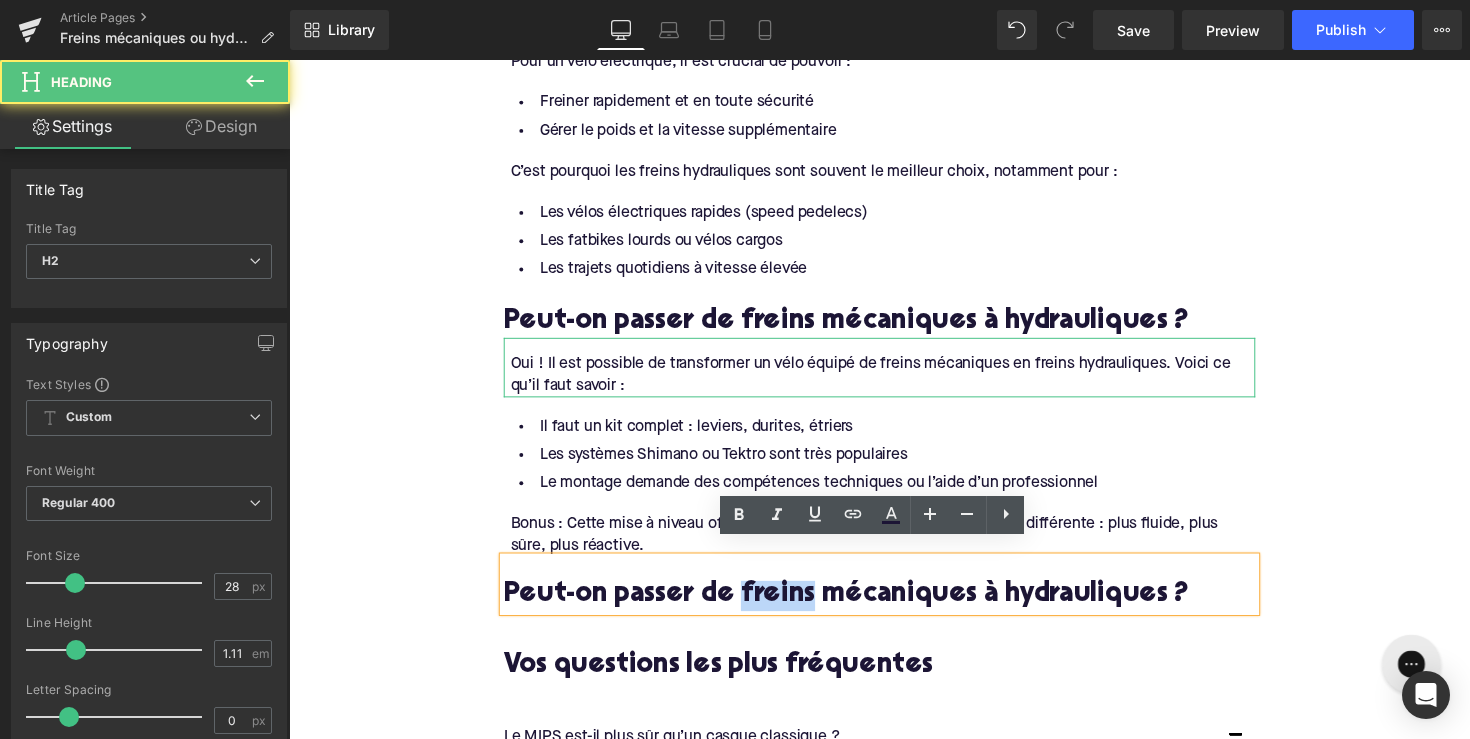click on "Peut-on passer de freins mécaniques à hydrauliques ?" at bounding box center (894, 609) 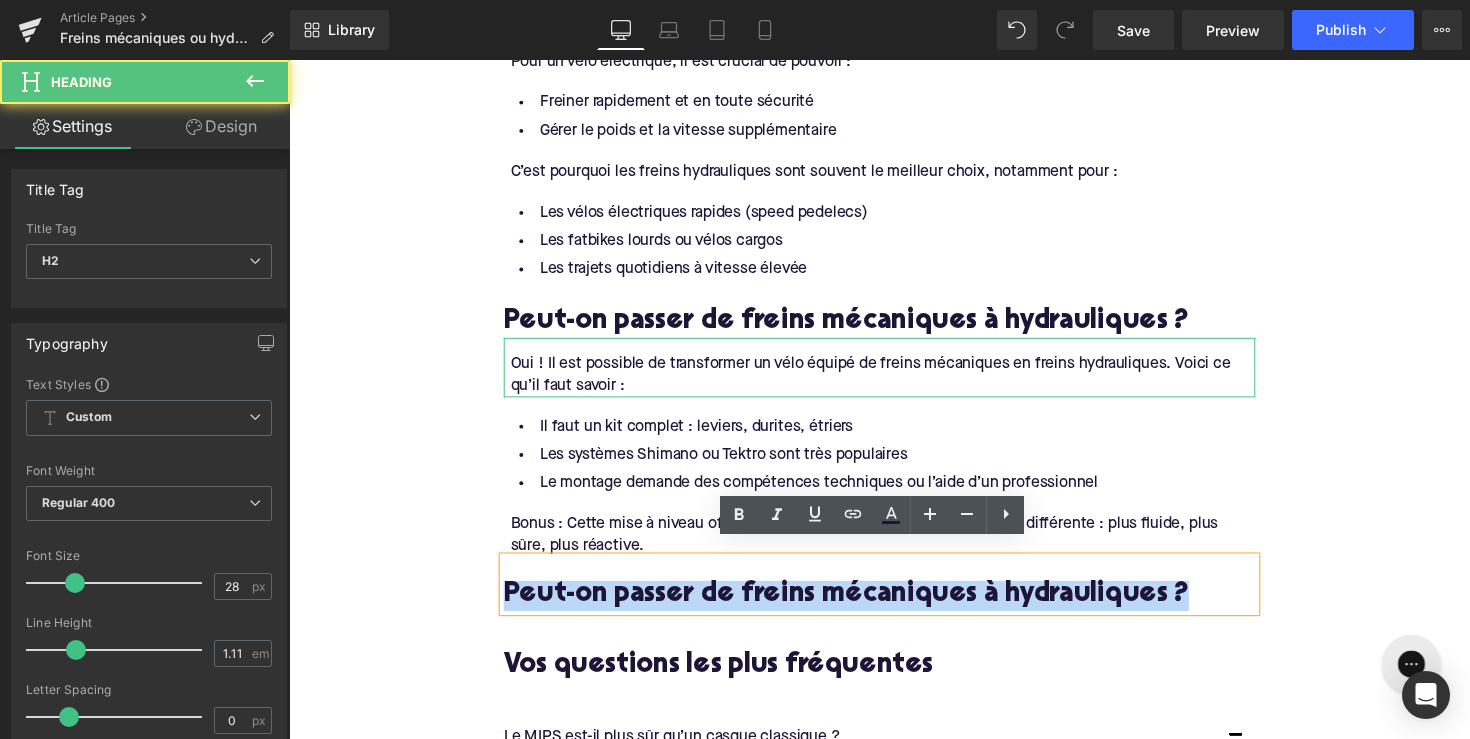 click on "Peut-on passer de freins mécaniques à hydrauliques ?" at bounding box center (894, 609) 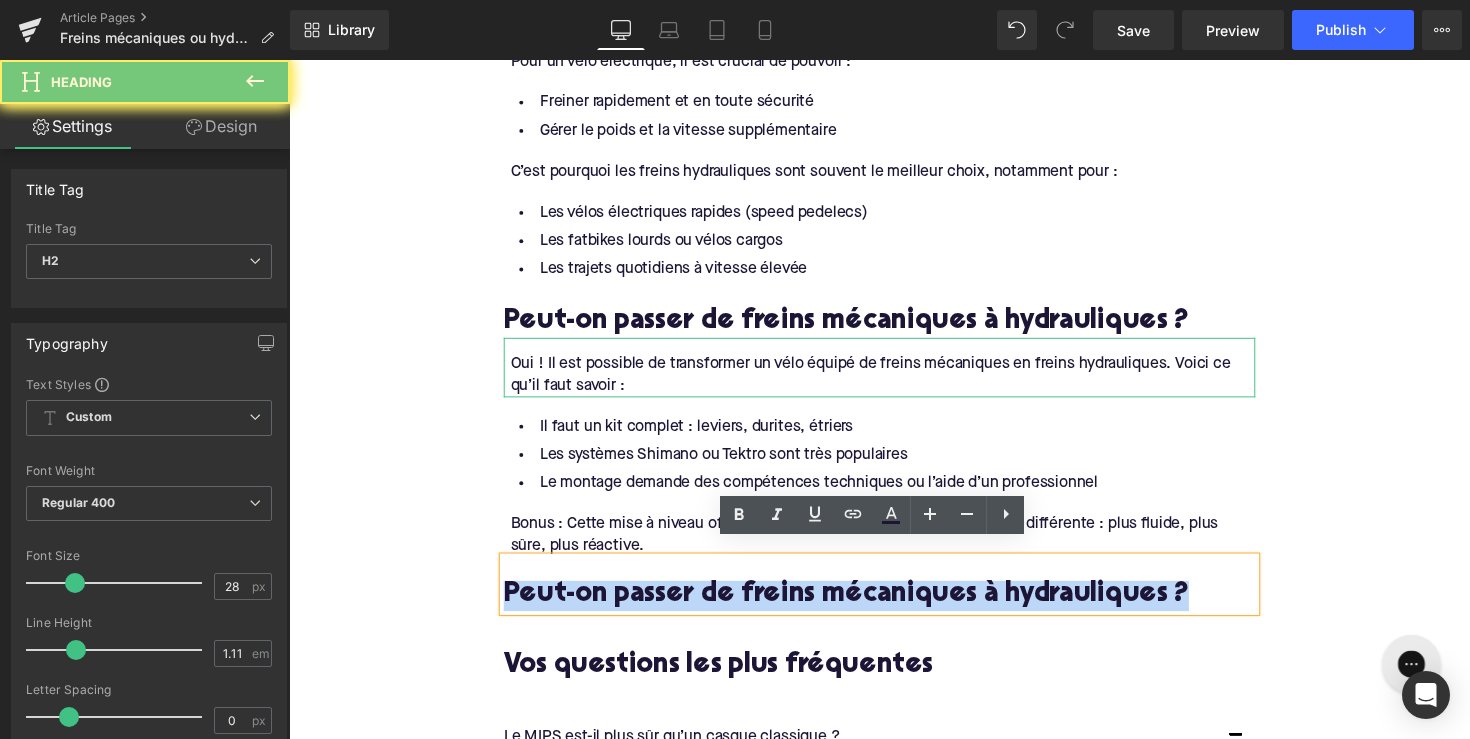 paste 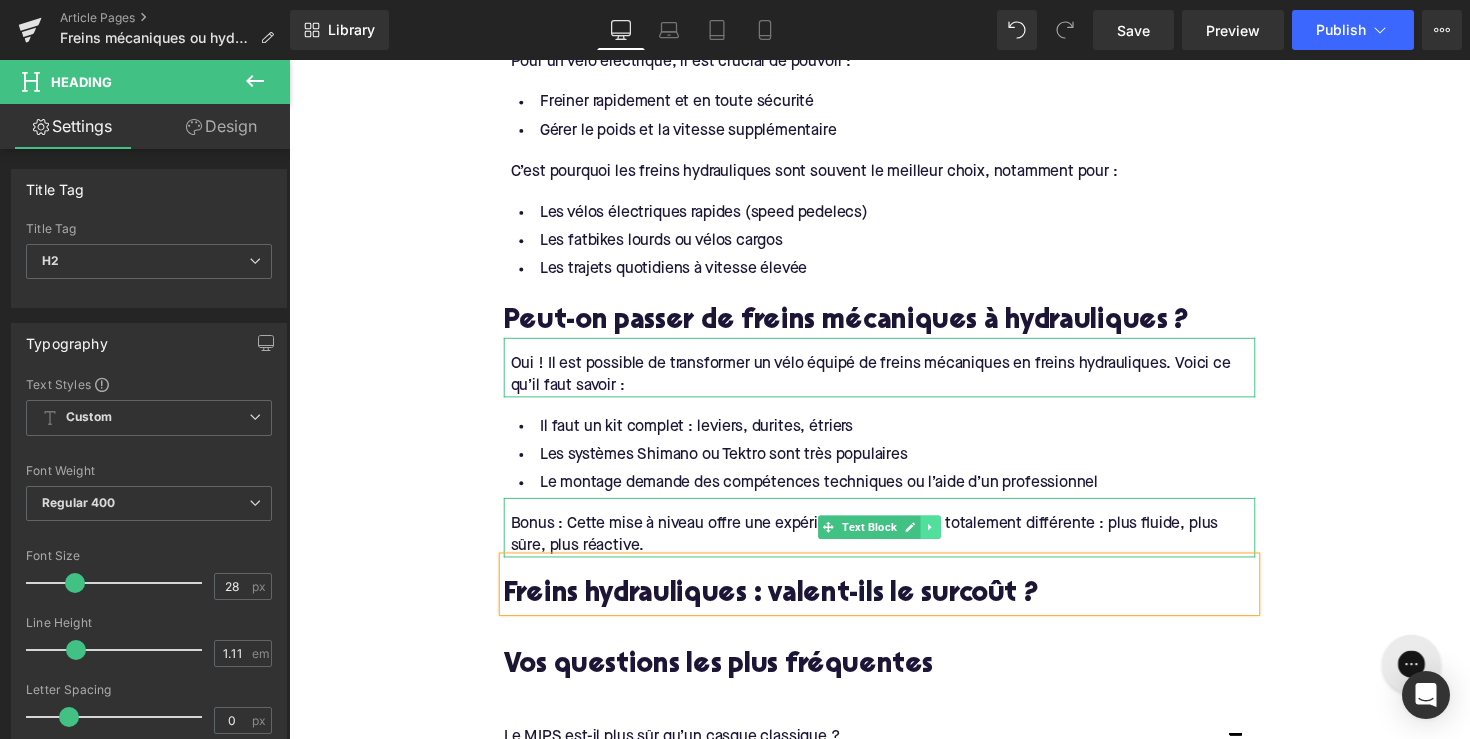 click 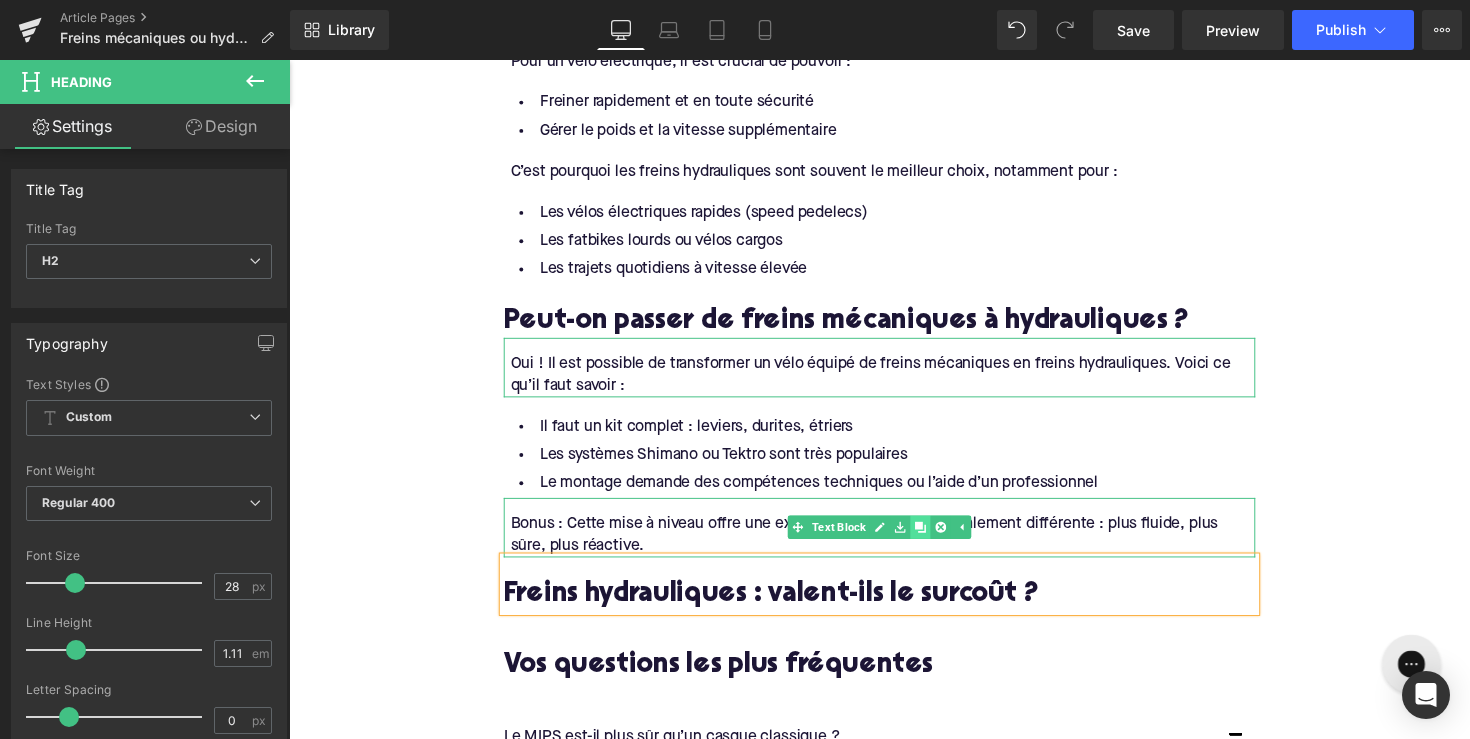 click 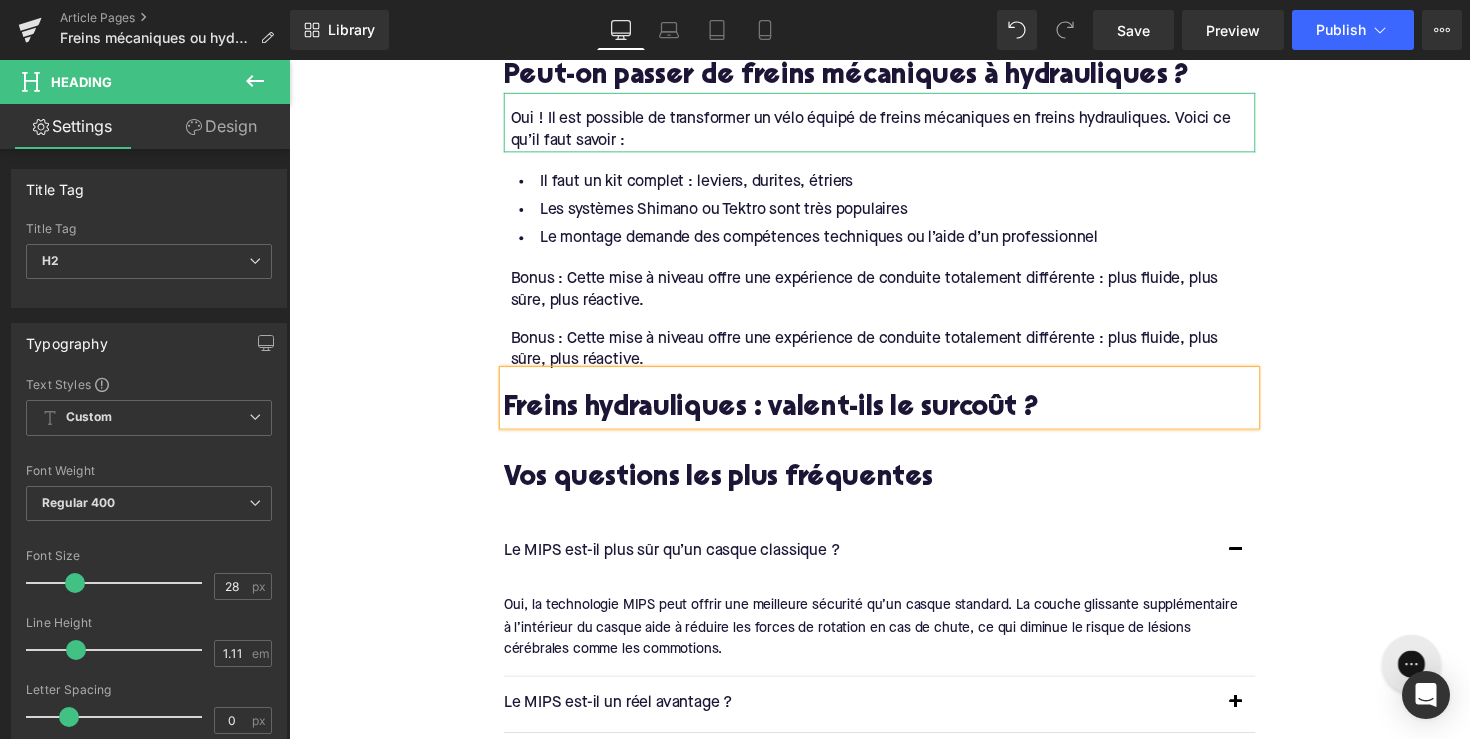 scroll, scrollTop: 3375, scrollLeft: 0, axis: vertical 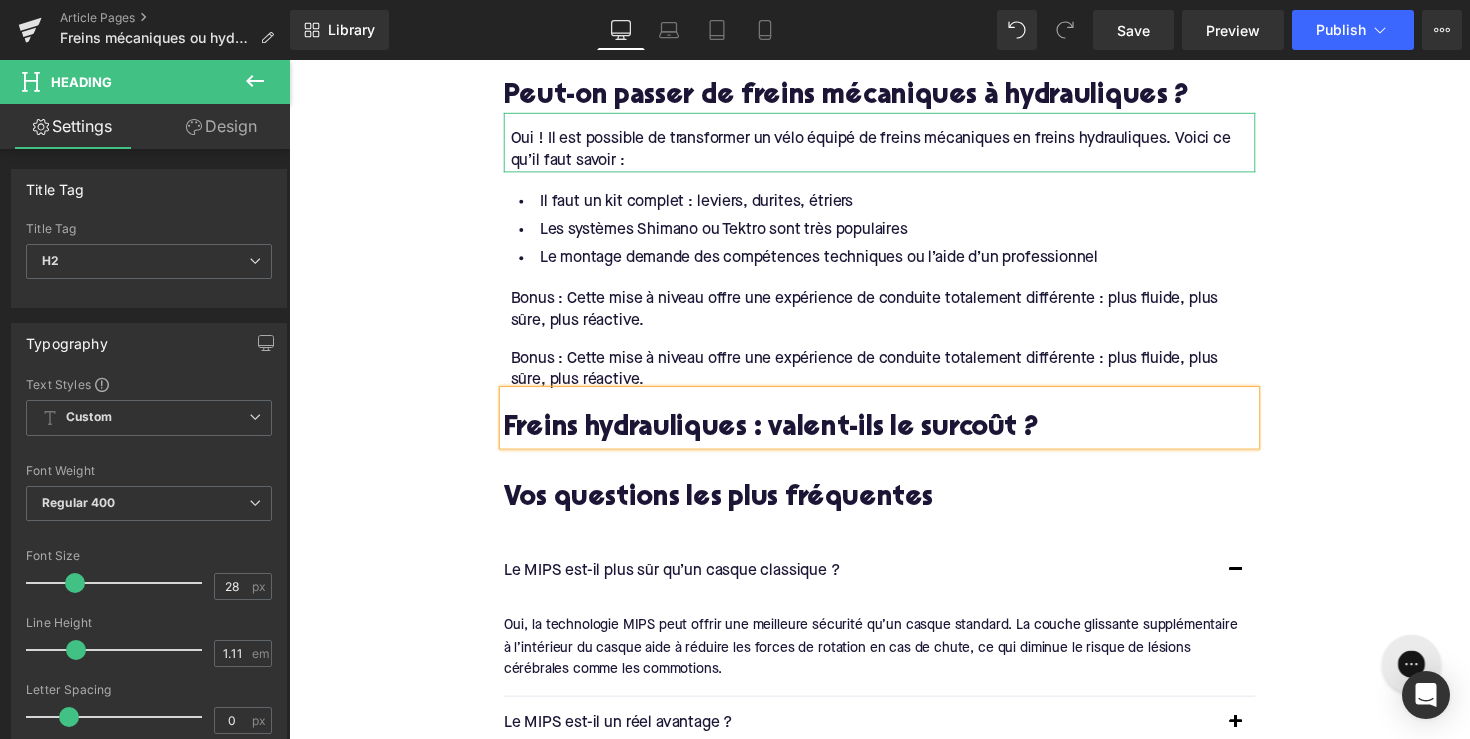 click on "Bonus : Cette mise à niveau offre une expérience de conduite totalement différente : plus fluide, plus sûre, plus réactive. Text Block" at bounding box center (894, 369) 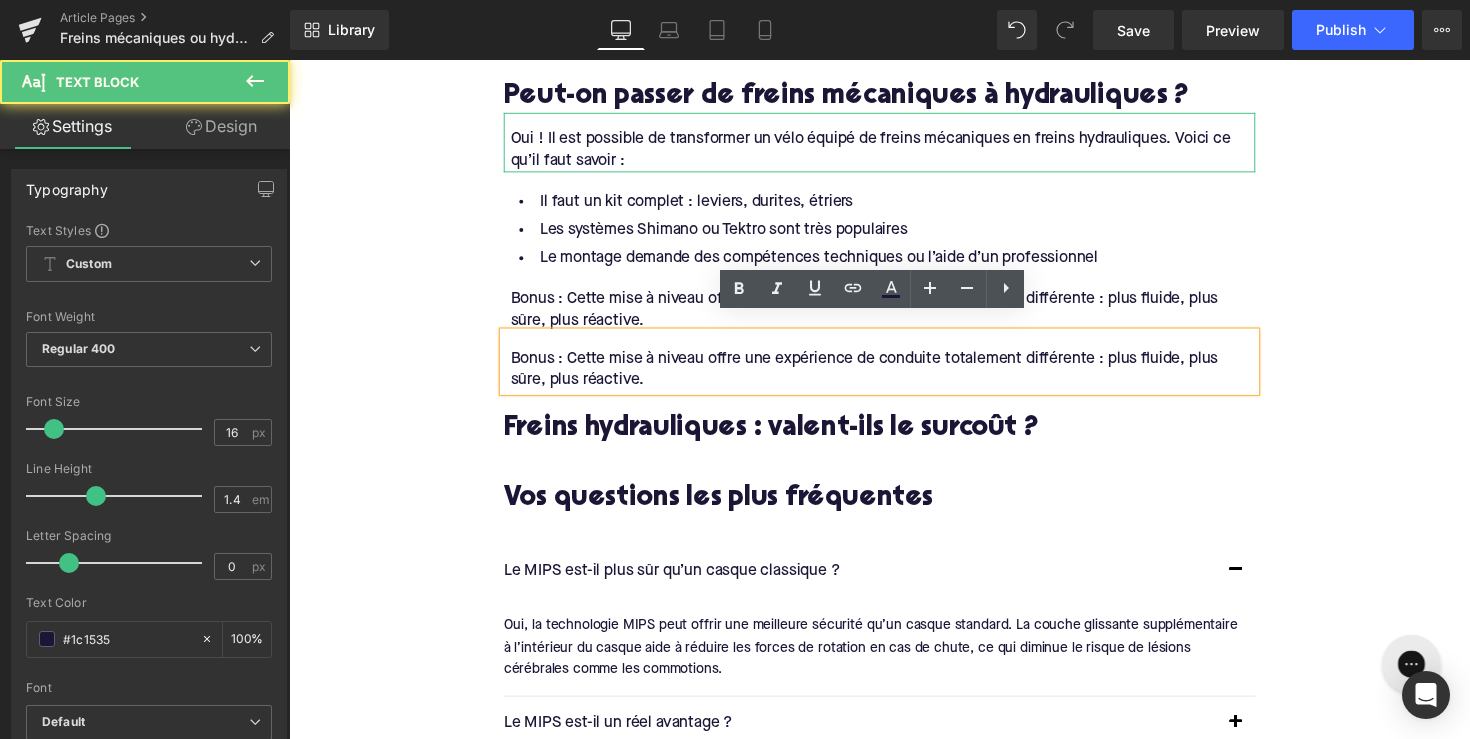 click at bounding box center [289, 60] 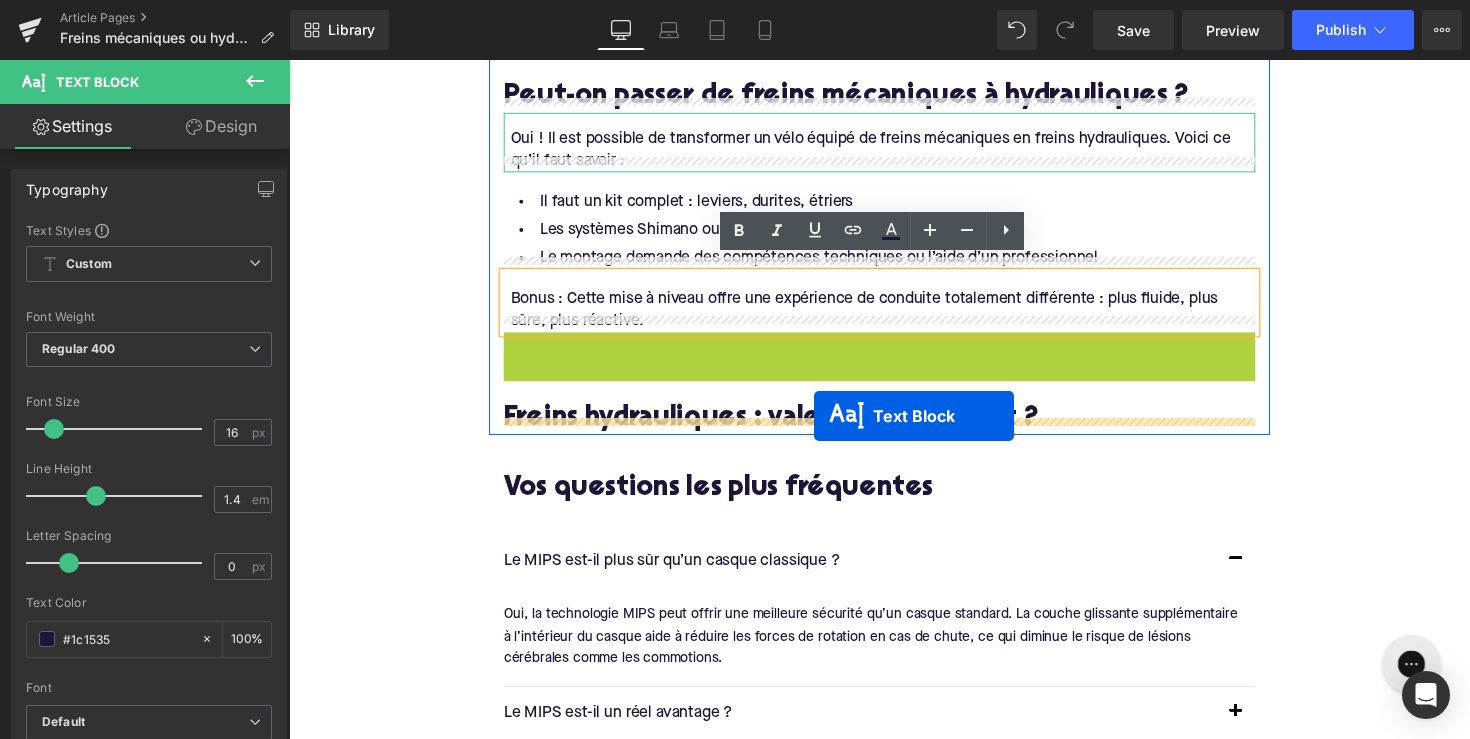 drag, startPoint x: 833, startPoint y: 354, endPoint x: 827, endPoint y: 425, distance: 71.25307 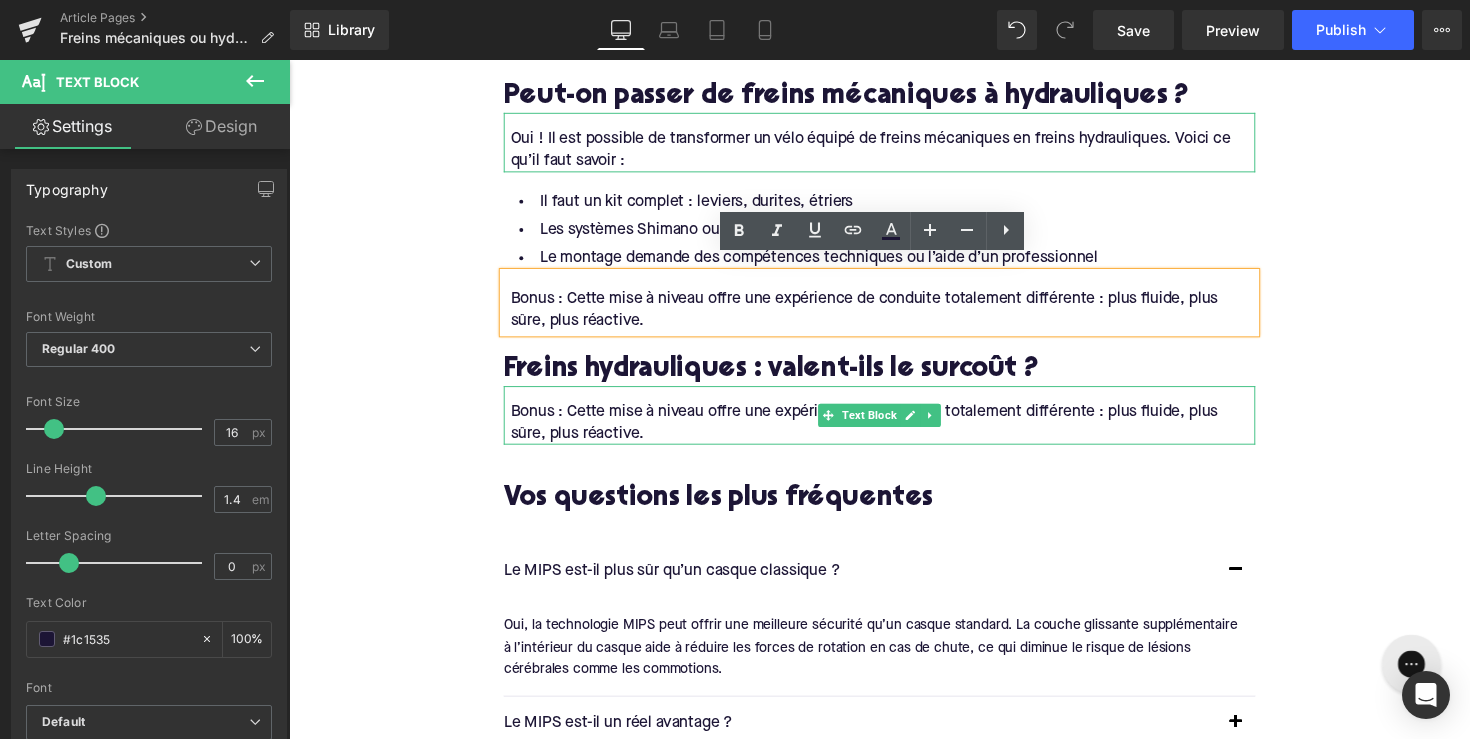 click on "Bonus : Cette mise à niveau offre une expérience de conduite totalement différente : plus fluide, plus sûre, plus réactive." at bounding box center (897, 432) 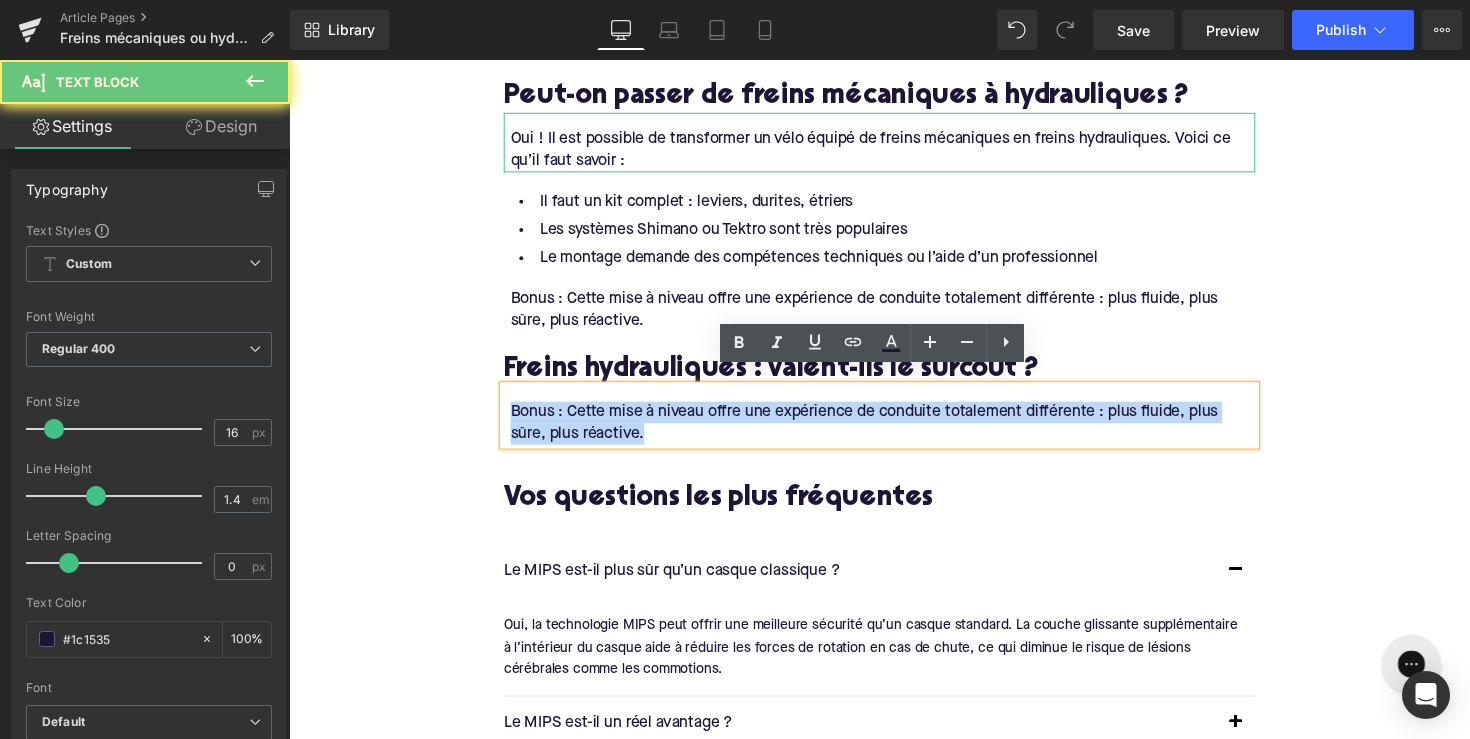 drag, startPoint x: 677, startPoint y: 421, endPoint x: 494, endPoint y: 395, distance: 184.83777 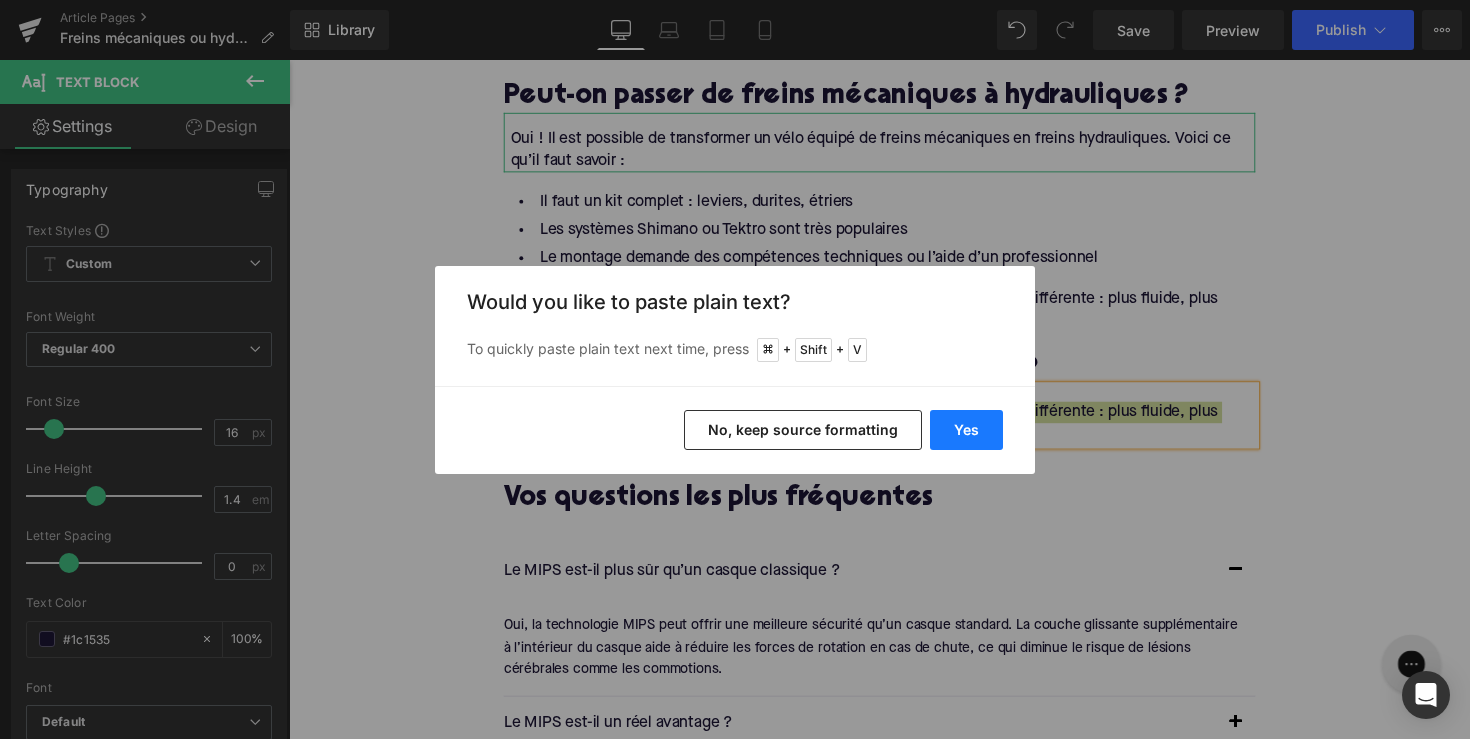 click on "Yes" at bounding box center (966, 430) 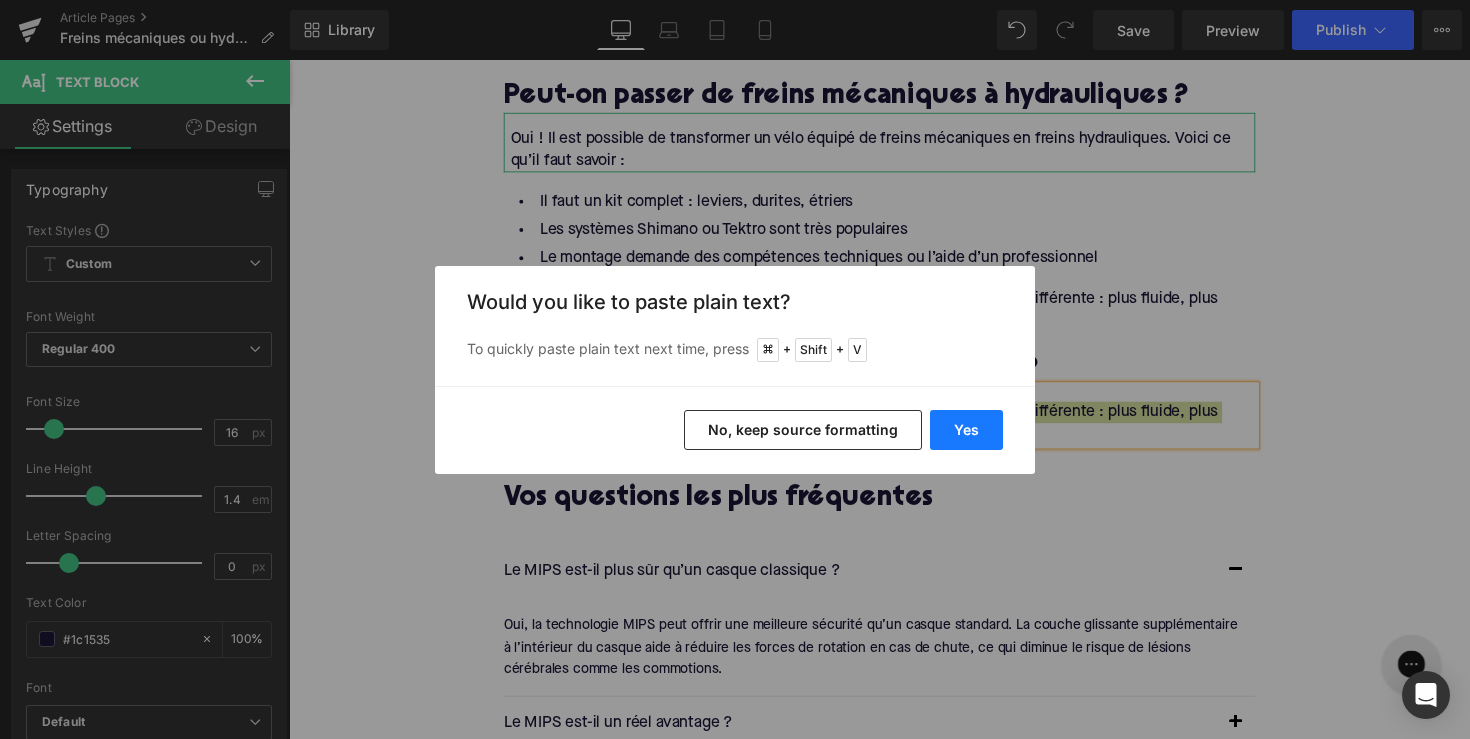 type 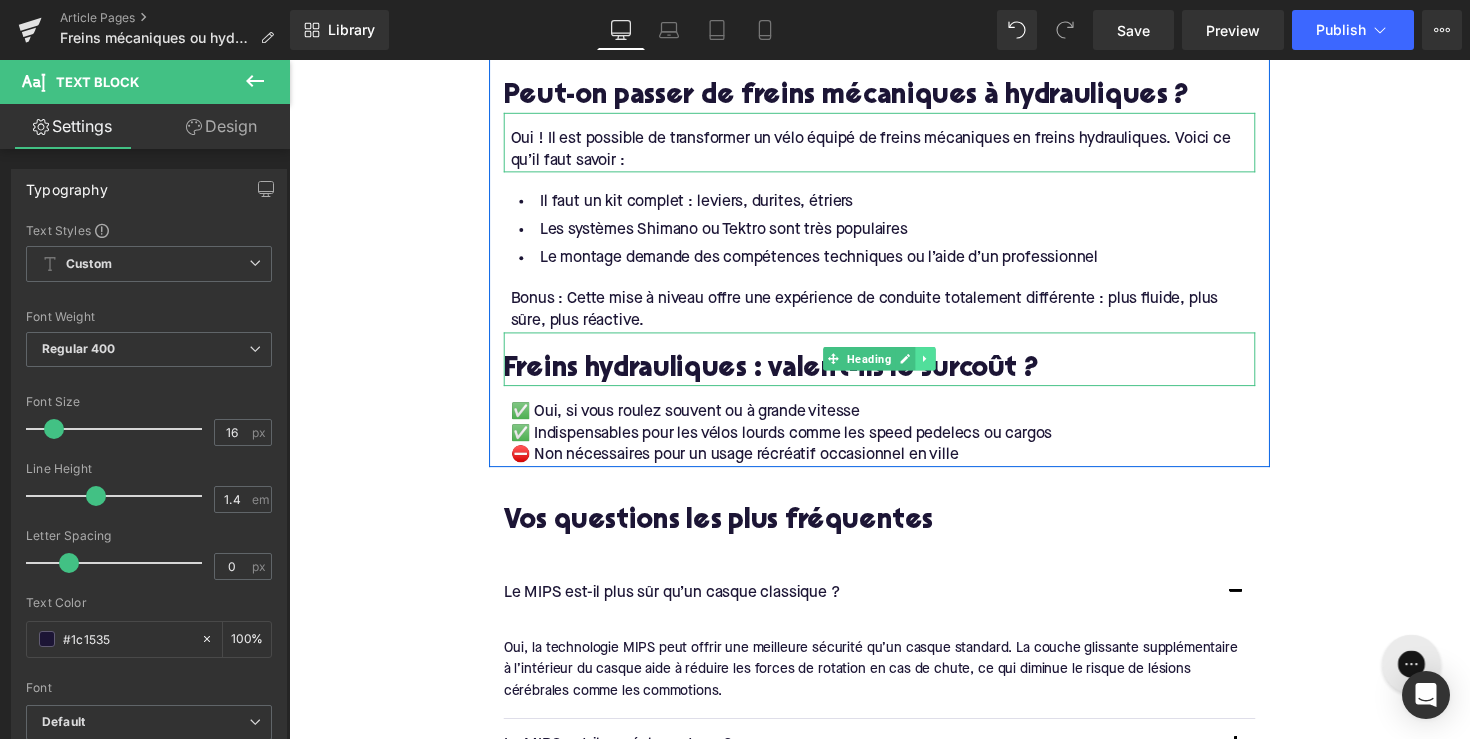 click 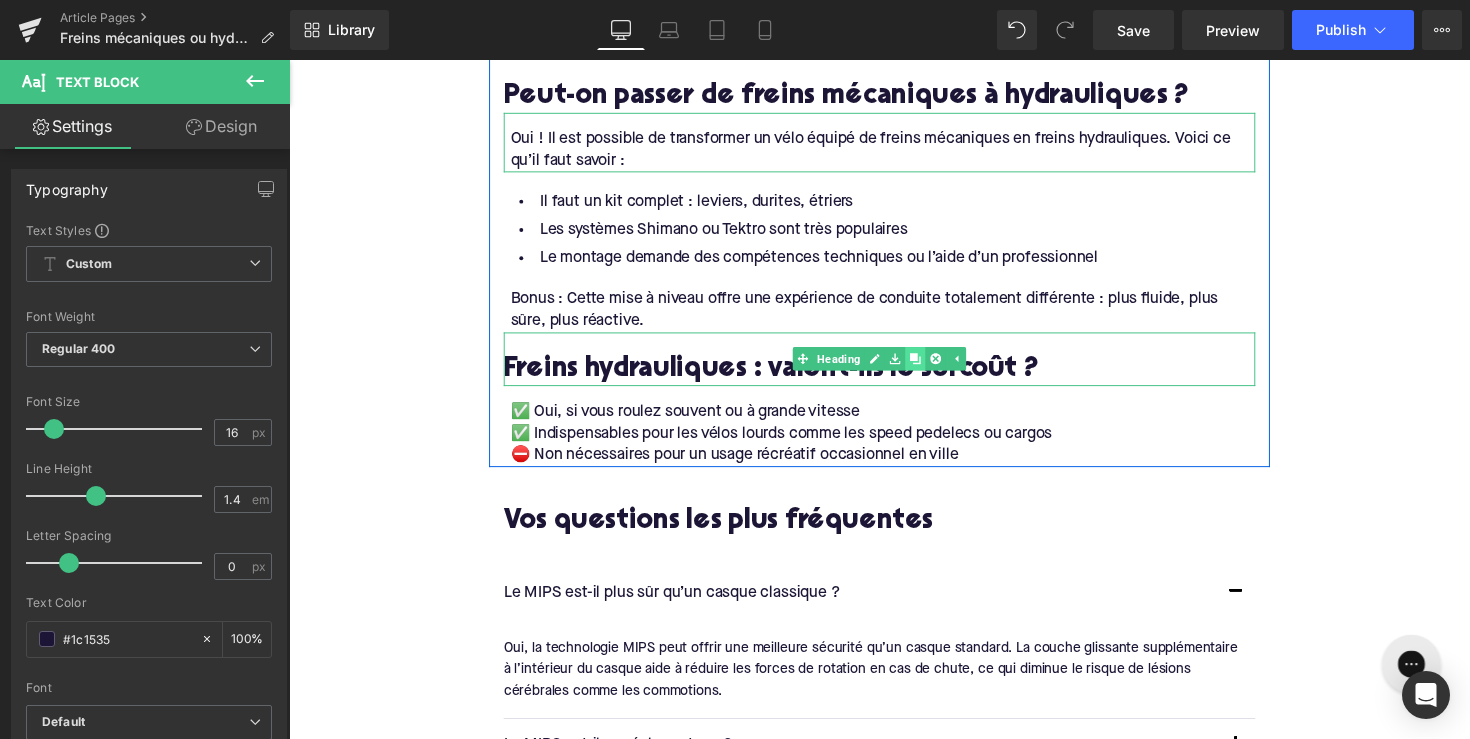 click at bounding box center (930, 366) 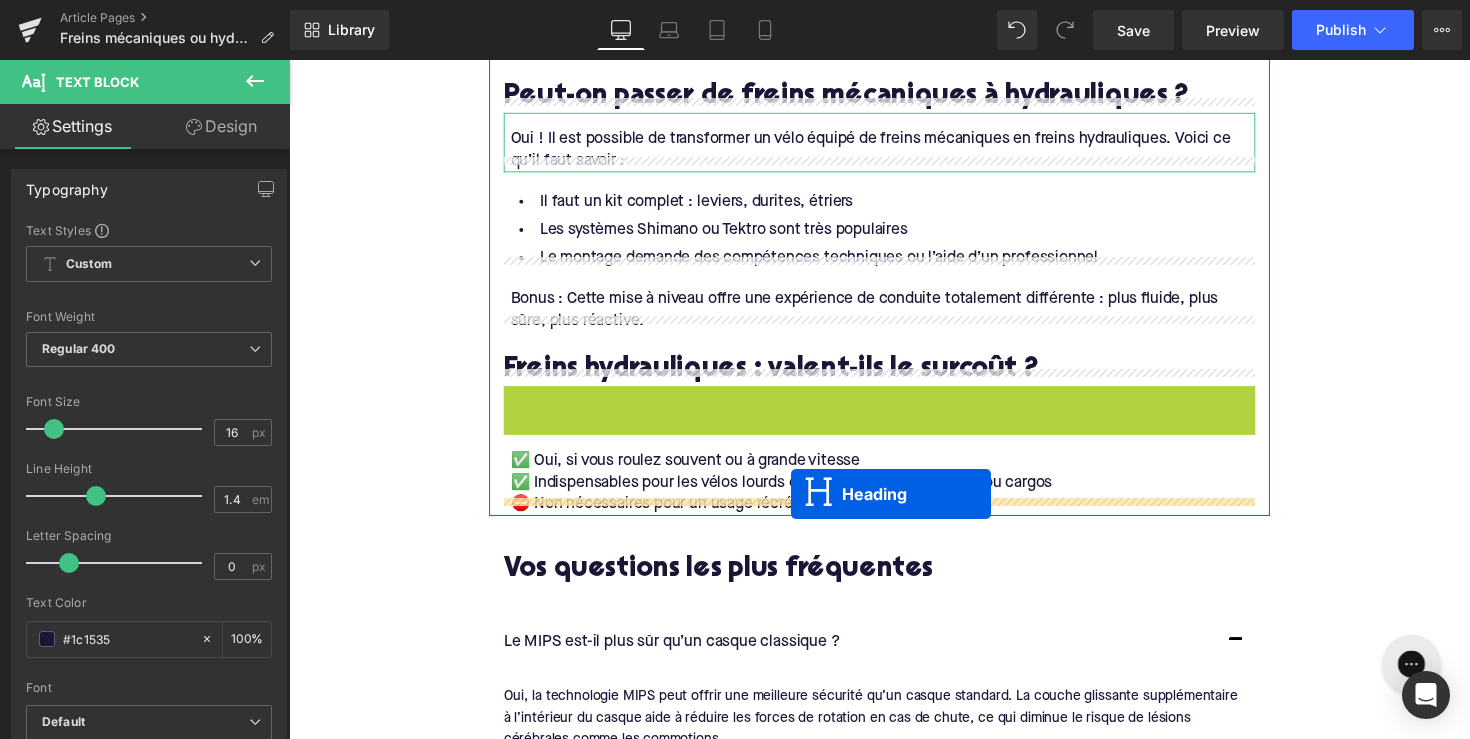 drag, startPoint x: 846, startPoint y: 409, endPoint x: 803, endPoint y: 505, distance: 105.1903 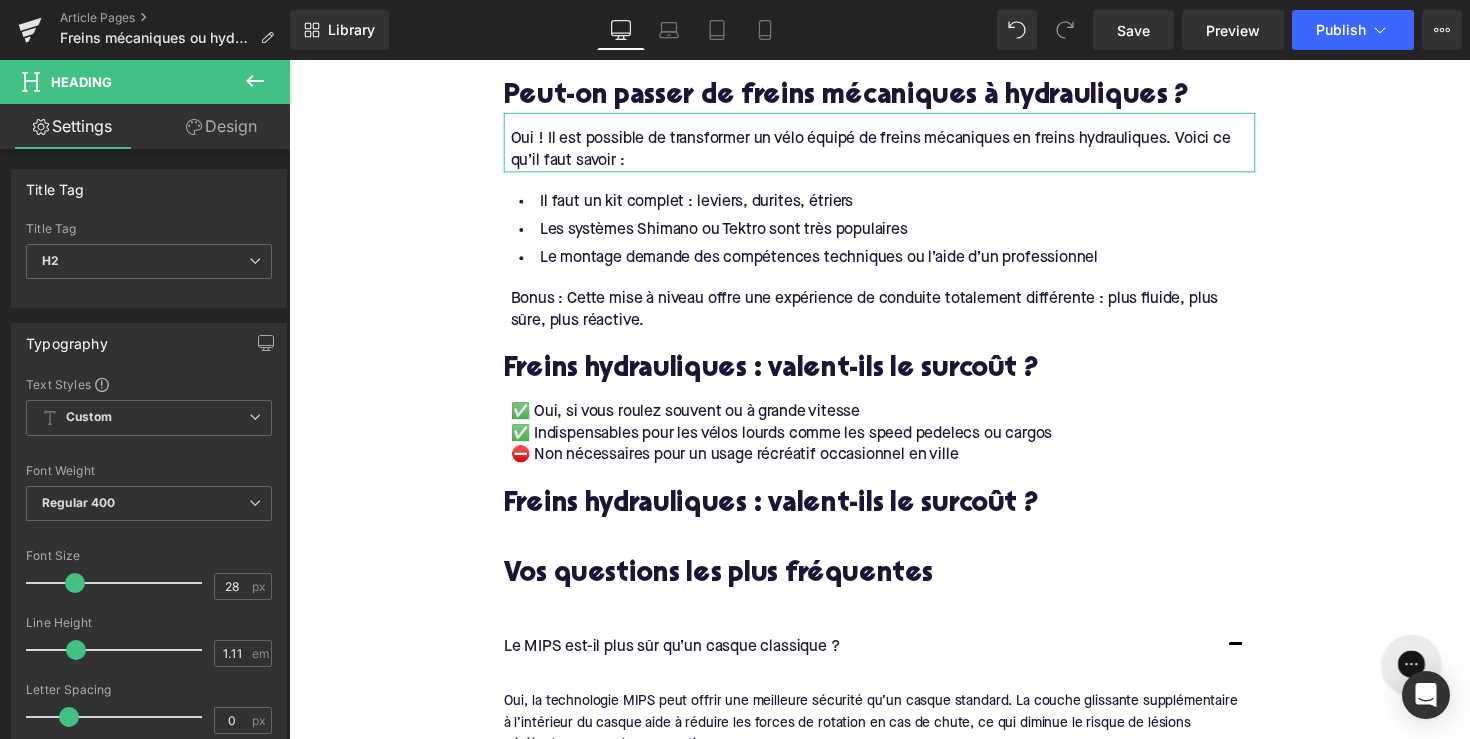 click on "Freins hydrauliques : valent-ils le surcoût ?" at bounding box center [894, 516] 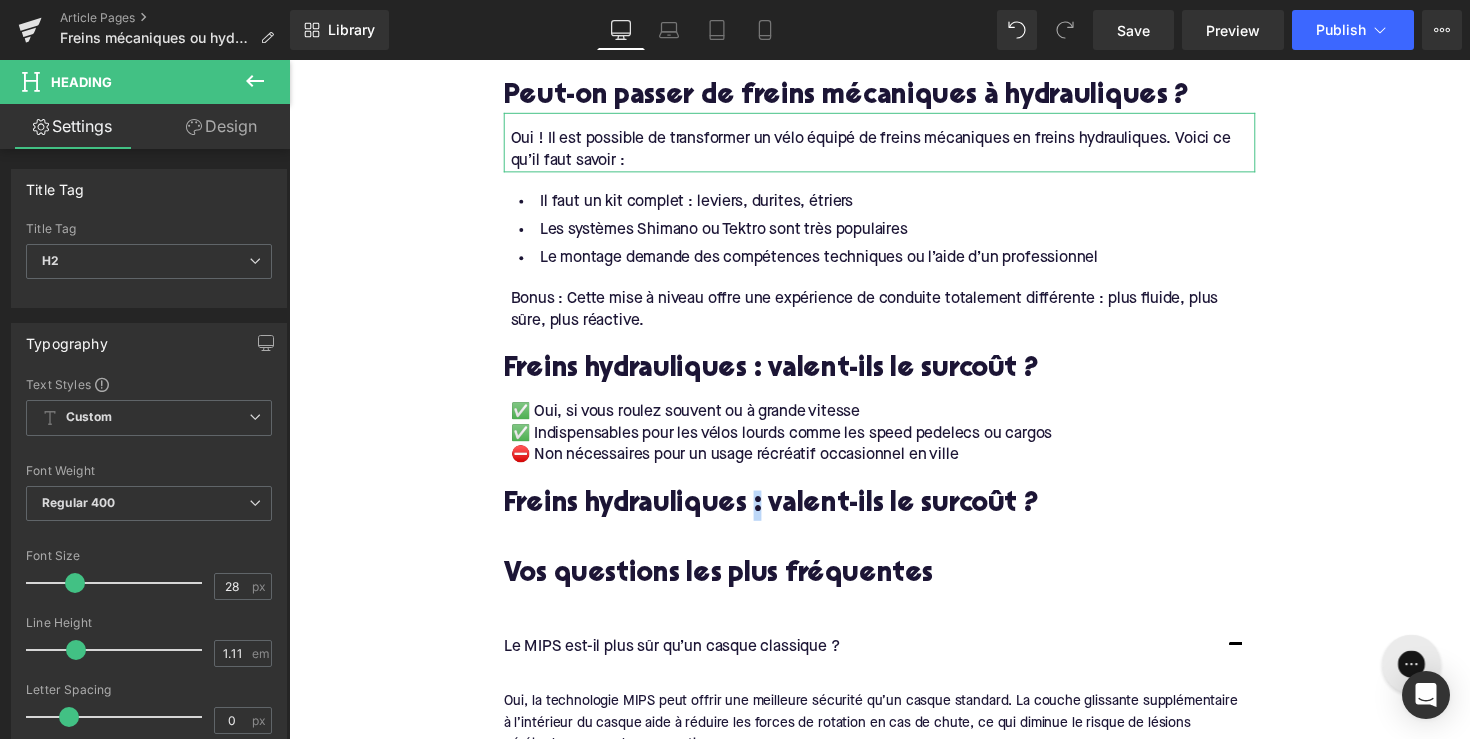 click on "Freins hydrauliques : valent-ils le surcoût ?" at bounding box center (894, 516) 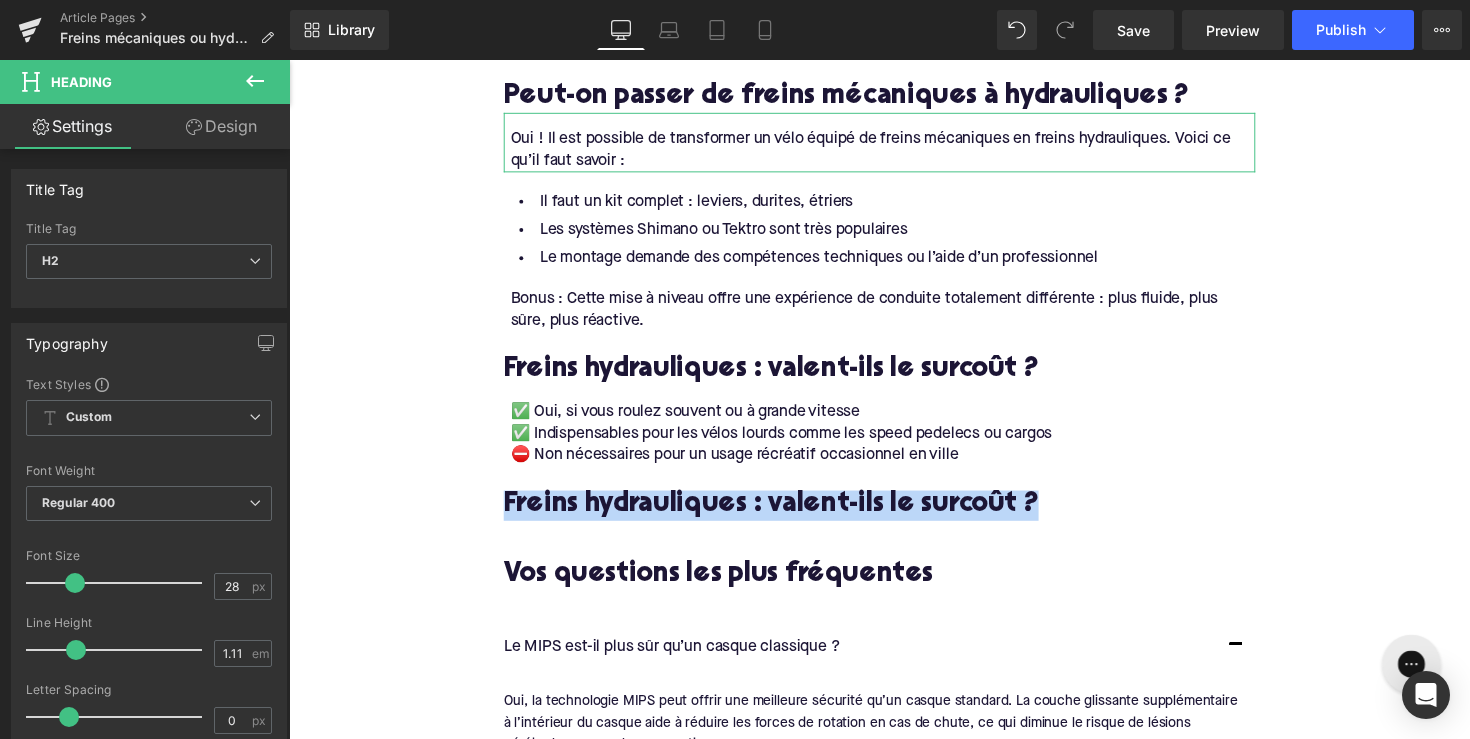 click on "Freins hydrauliques : valent-ils le surcoût ?" at bounding box center (894, 516) 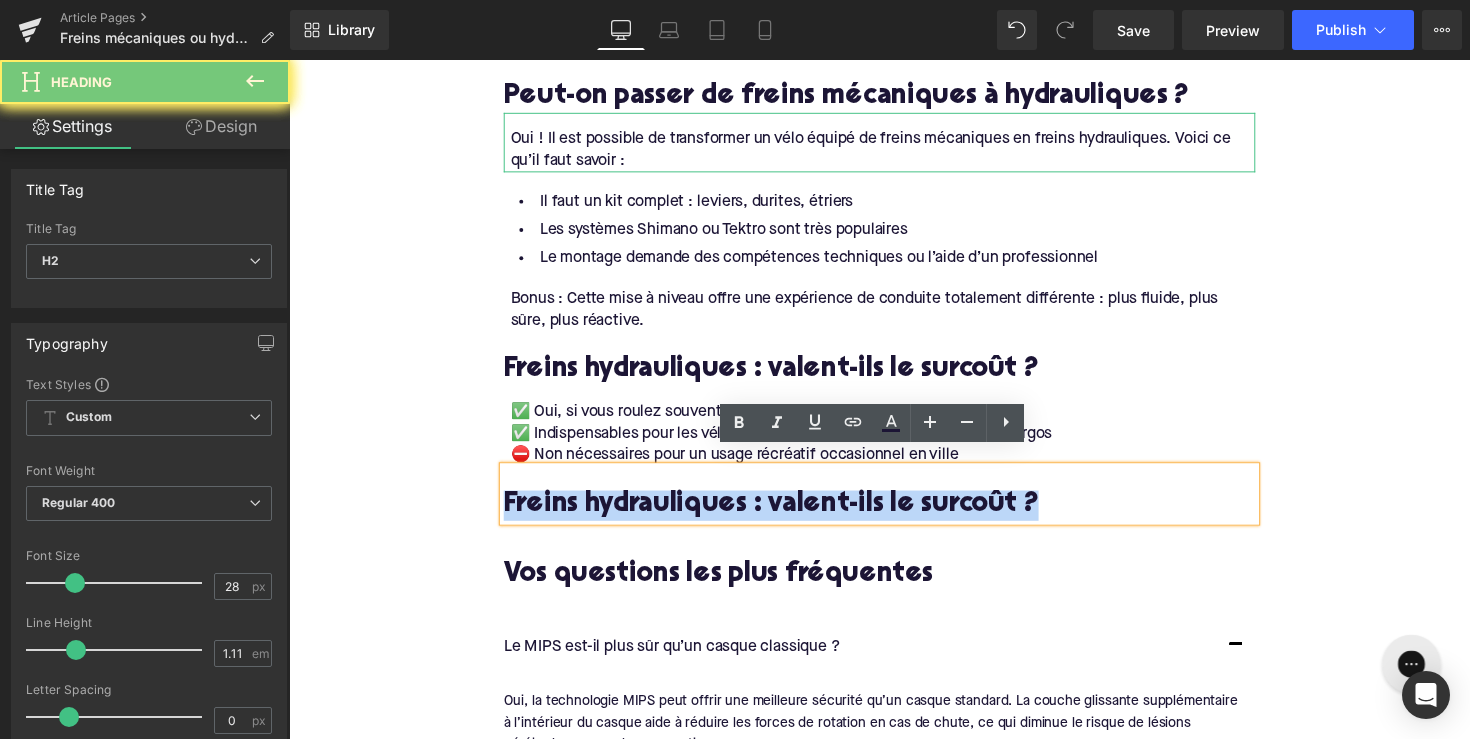 paste 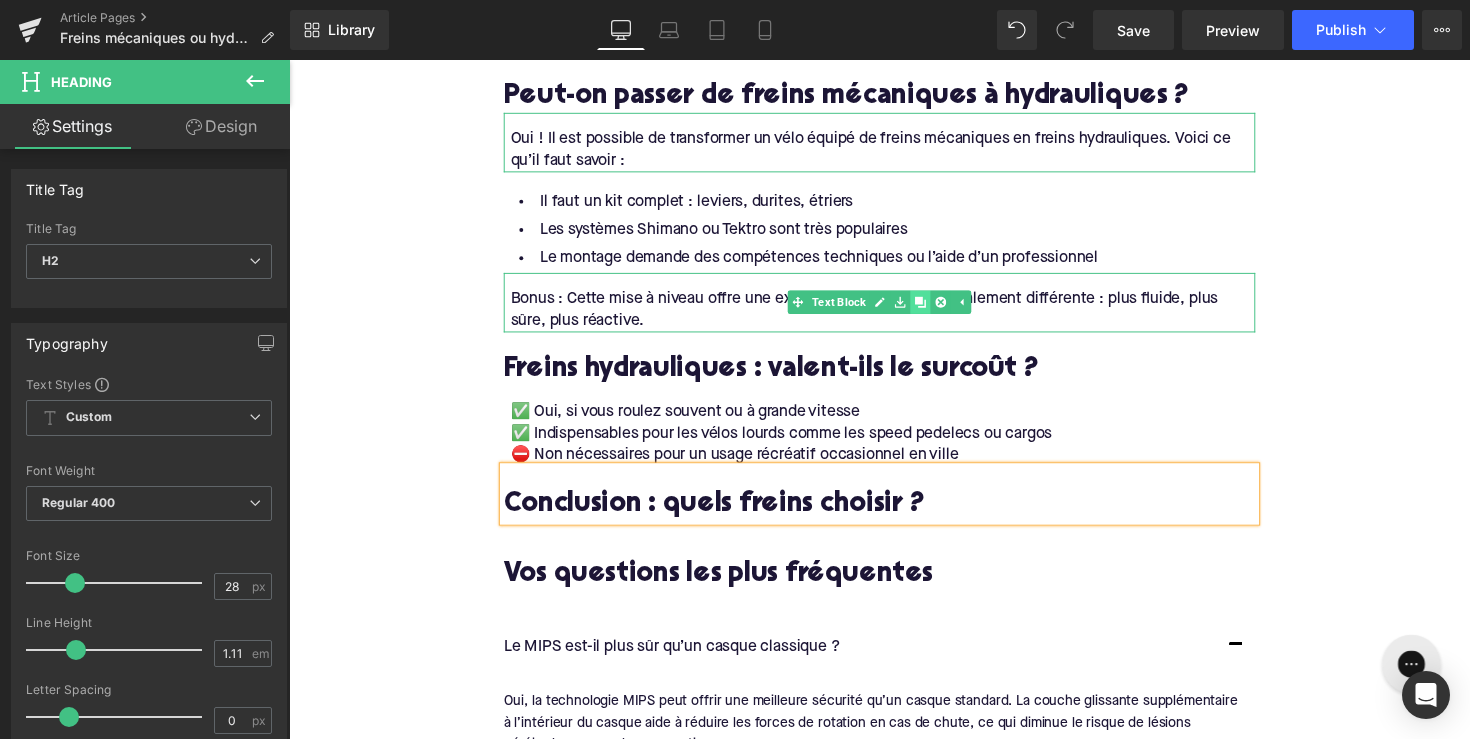 click 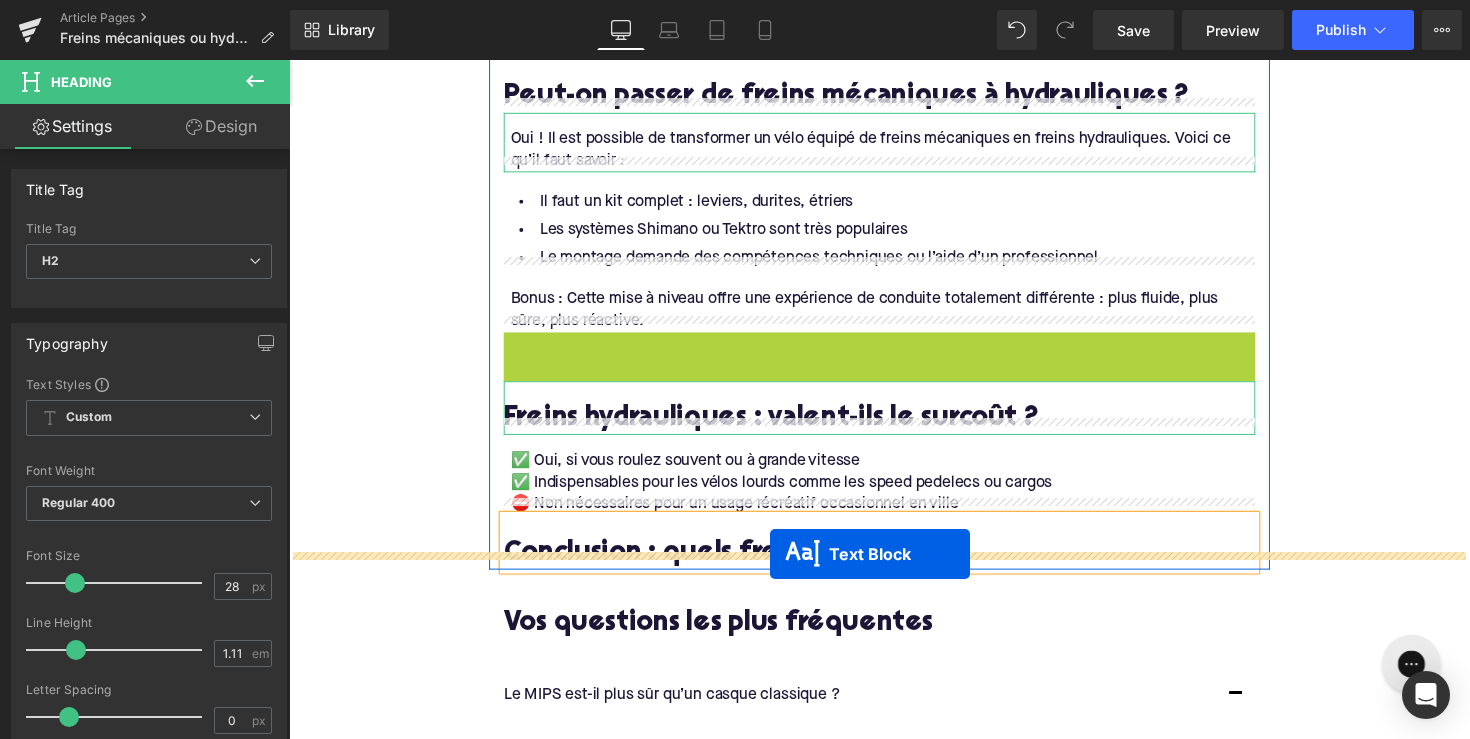 drag, startPoint x: 837, startPoint y: 357, endPoint x: 782, endPoint y: 566, distance: 216.1157 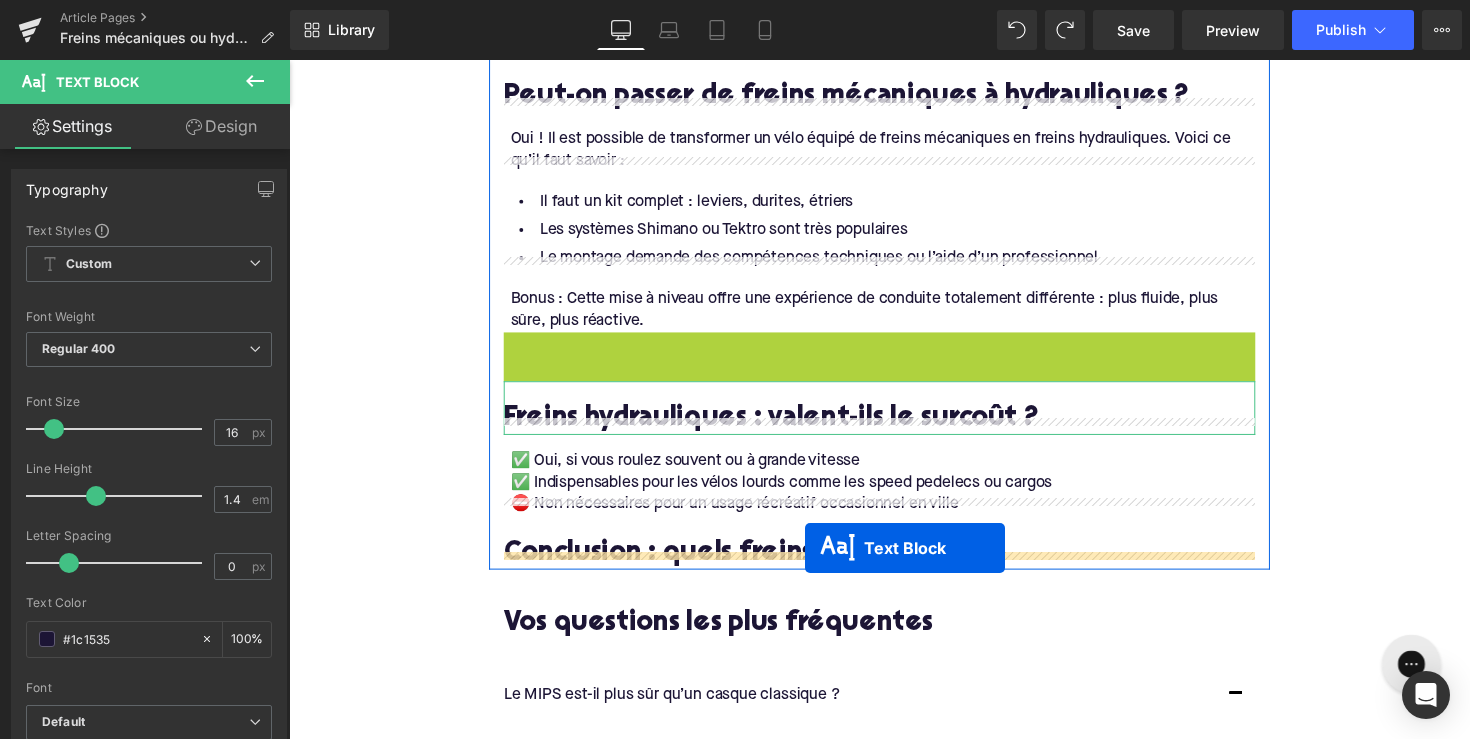 drag, startPoint x: 844, startPoint y: 358, endPoint x: 818, endPoint y: 560, distance: 203.6664 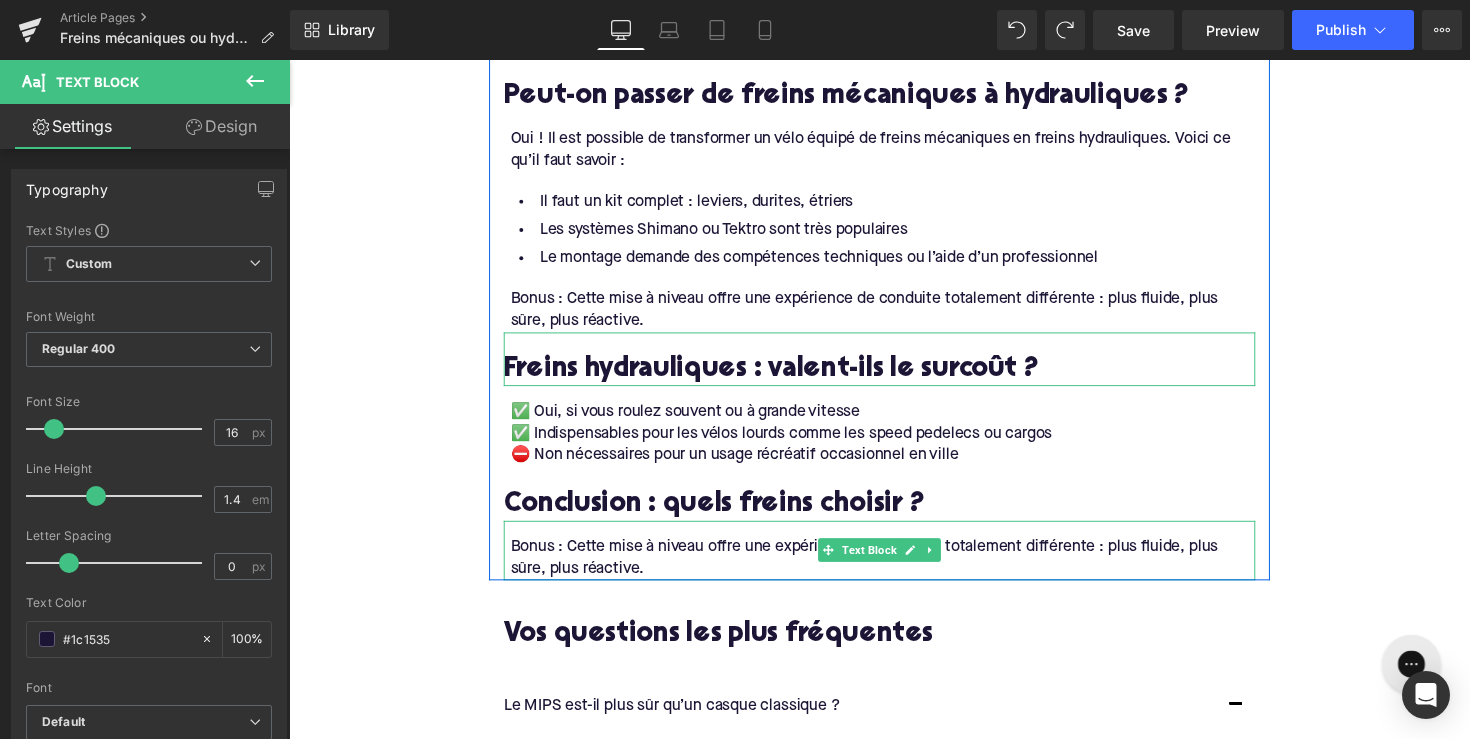 click on "Bonus : Cette mise à niveau offre une expérience de conduite totalement différente : plus fluide, plus sûre, plus réactive." at bounding box center (897, 570) 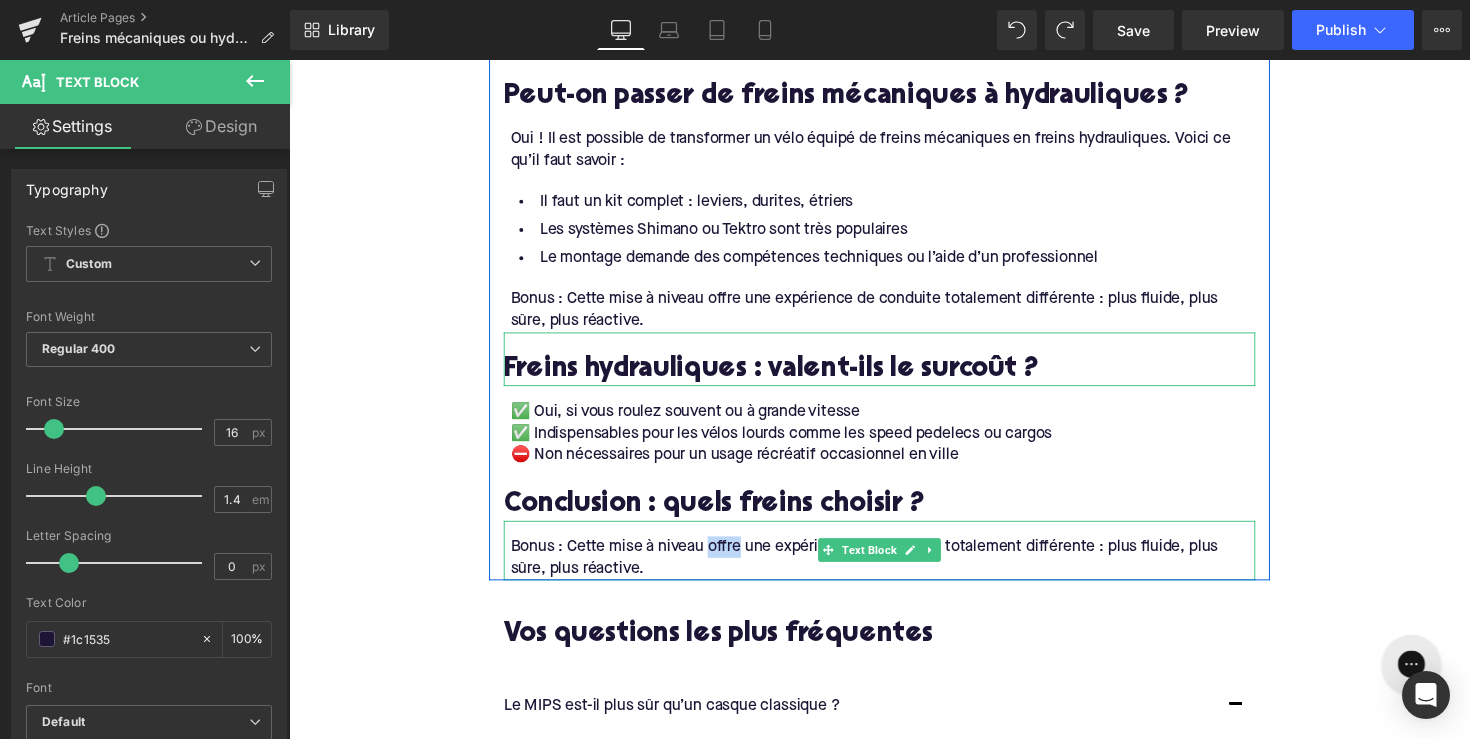click on "Bonus : Cette mise à niveau offre une expérience de conduite totalement différente : plus fluide, plus sûre, plus réactive." at bounding box center (897, 570) 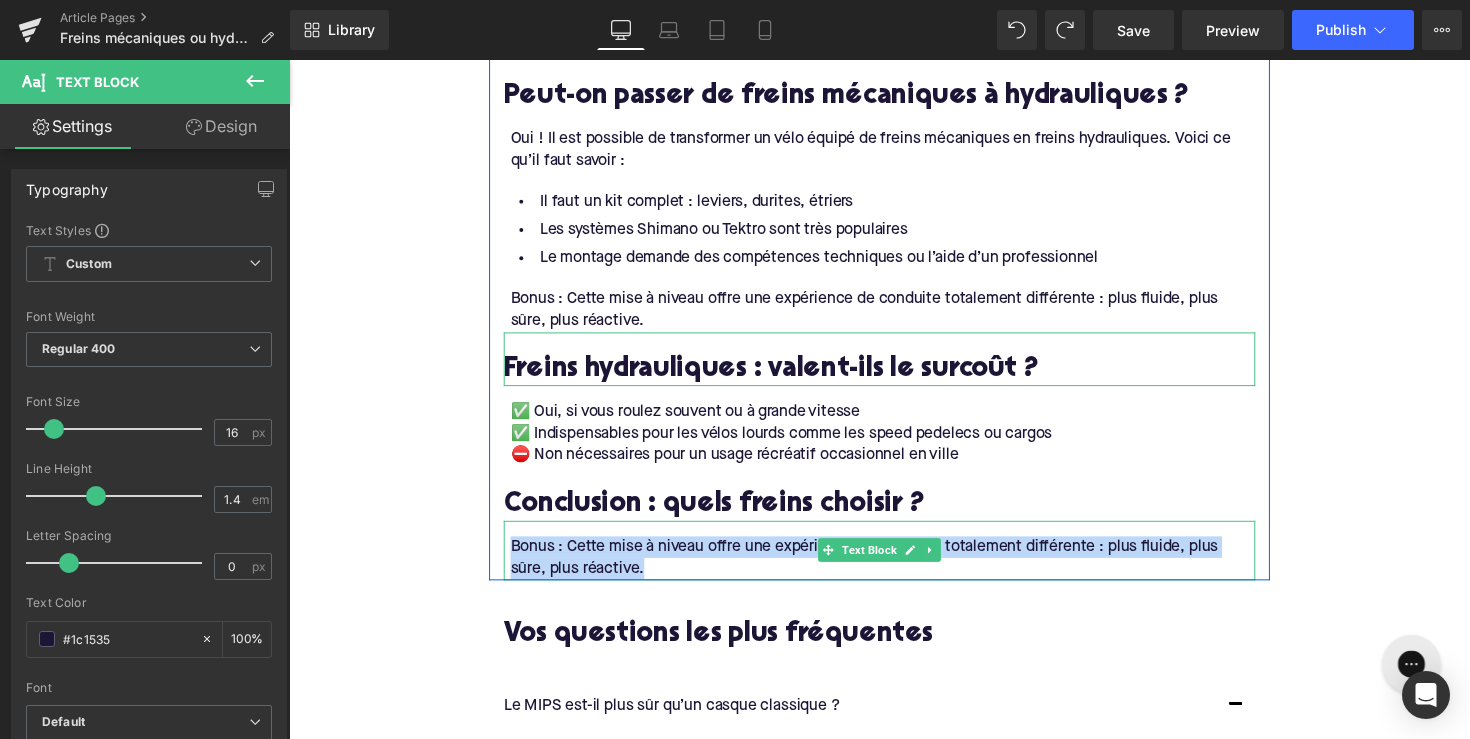 click on "Bonus : Cette mise à niveau offre une expérience de conduite totalement différente : plus fluide, plus sûre, plus réactive." at bounding box center [897, 570] 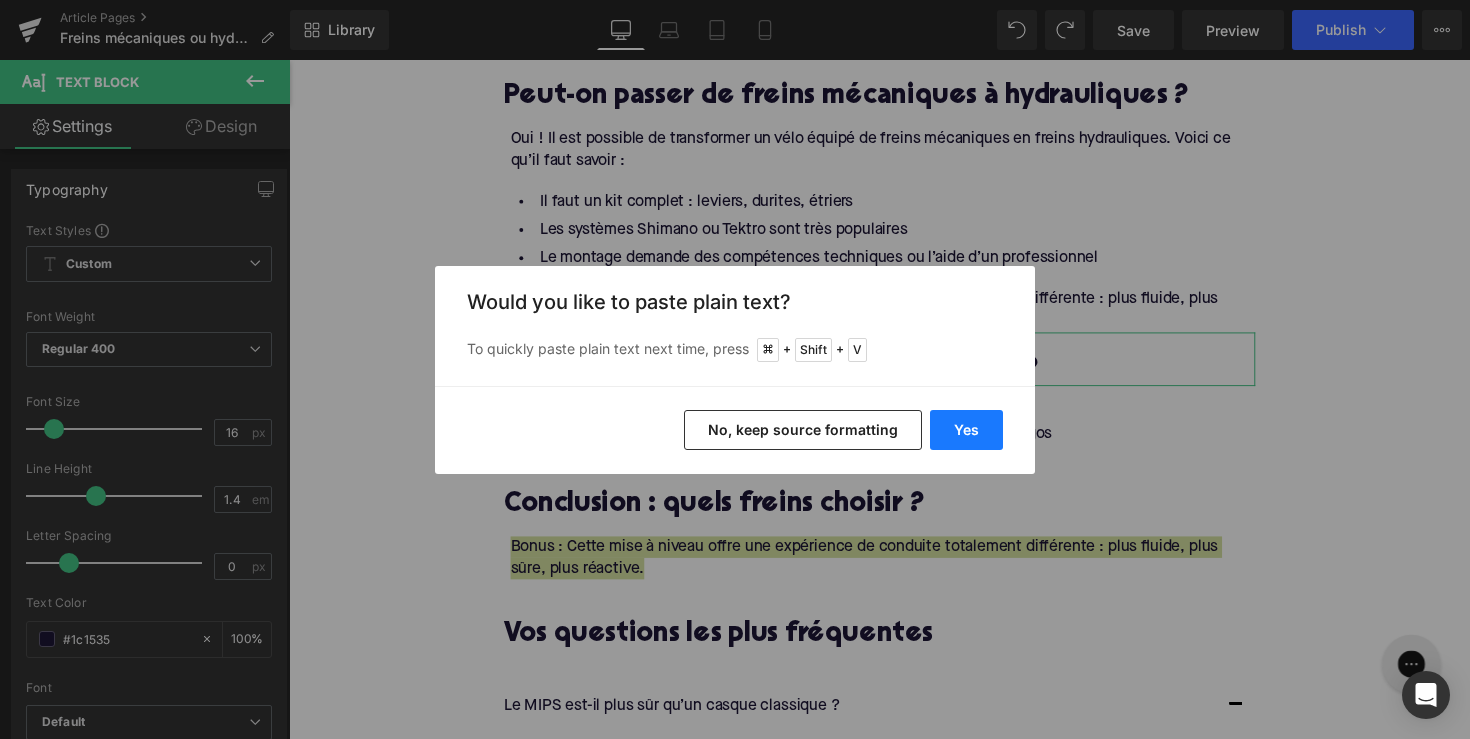 click on "Yes" at bounding box center [966, 430] 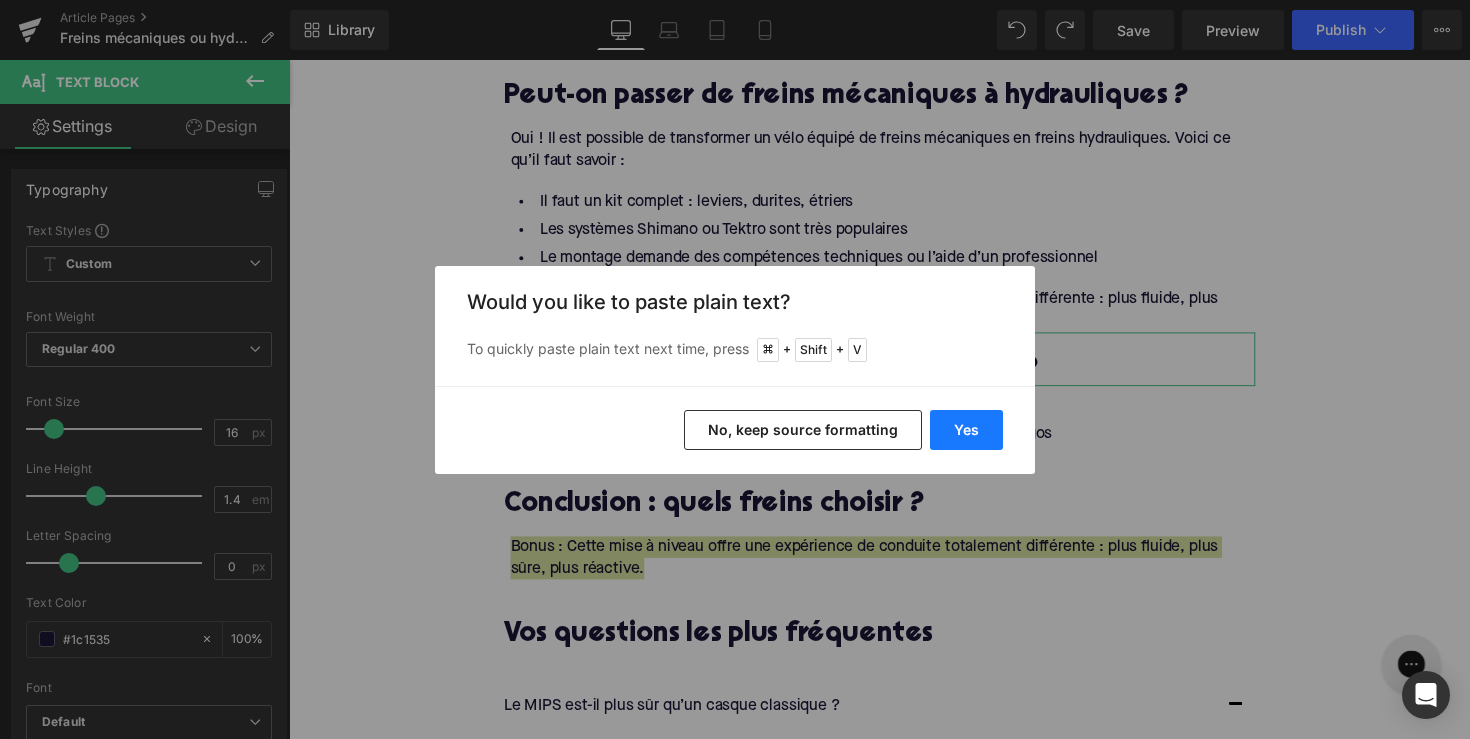 type 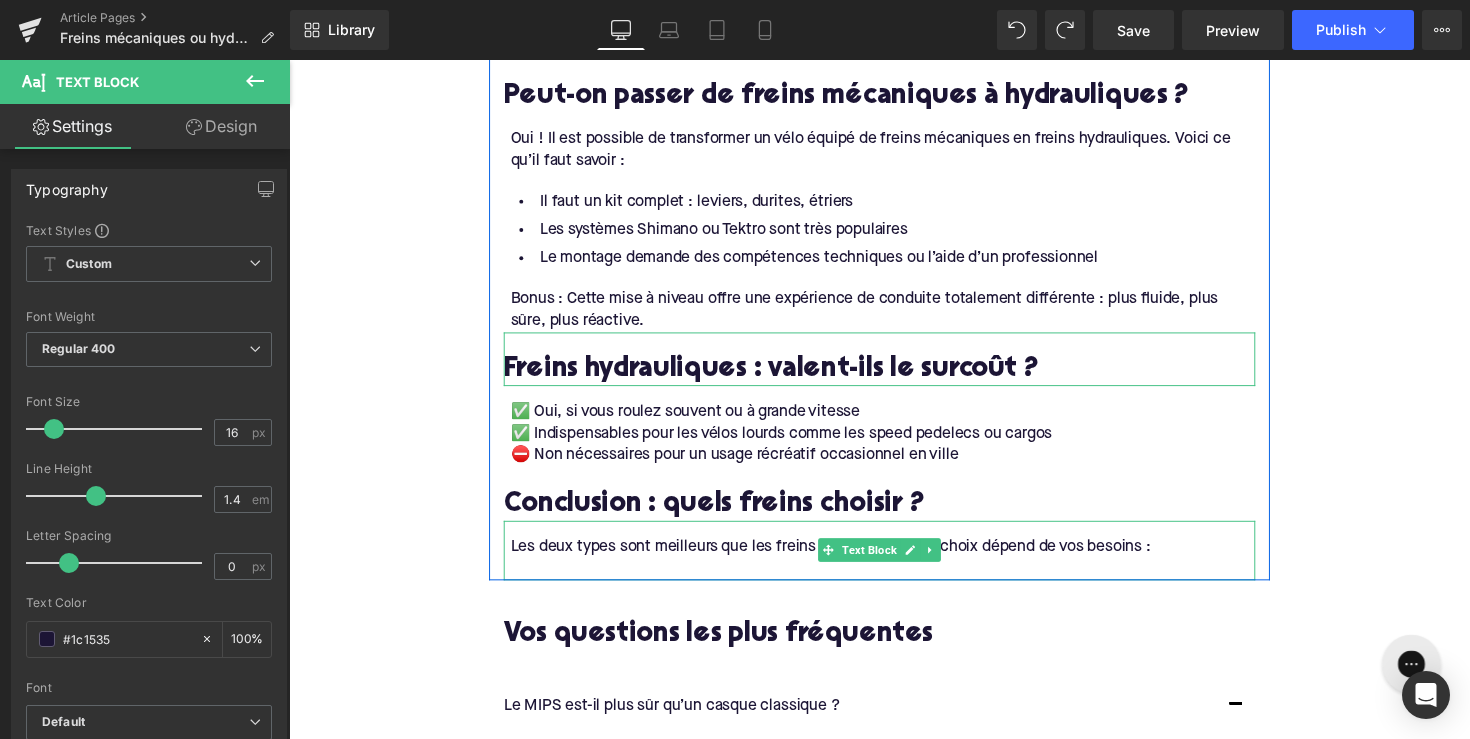 scroll, scrollTop: 3442, scrollLeft: 0, axis: vertical 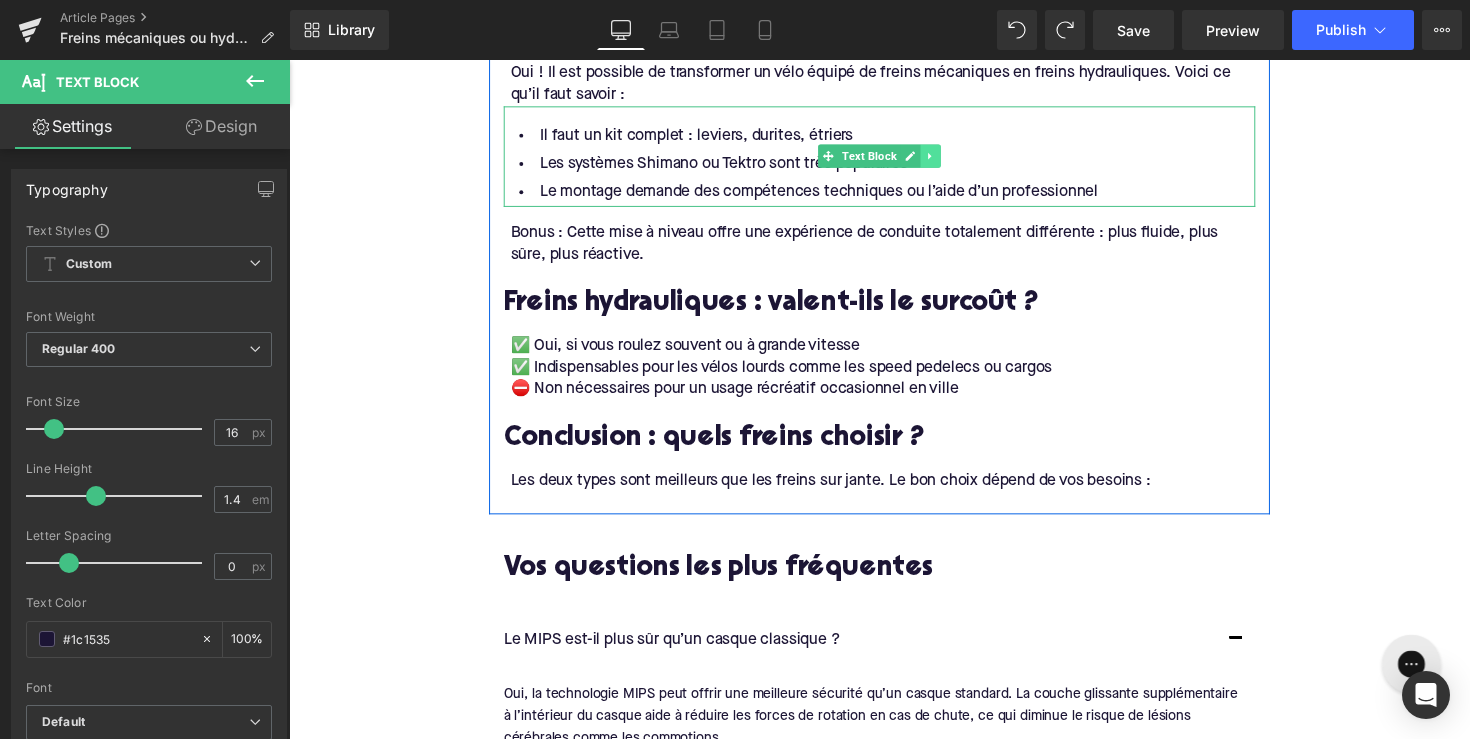 click 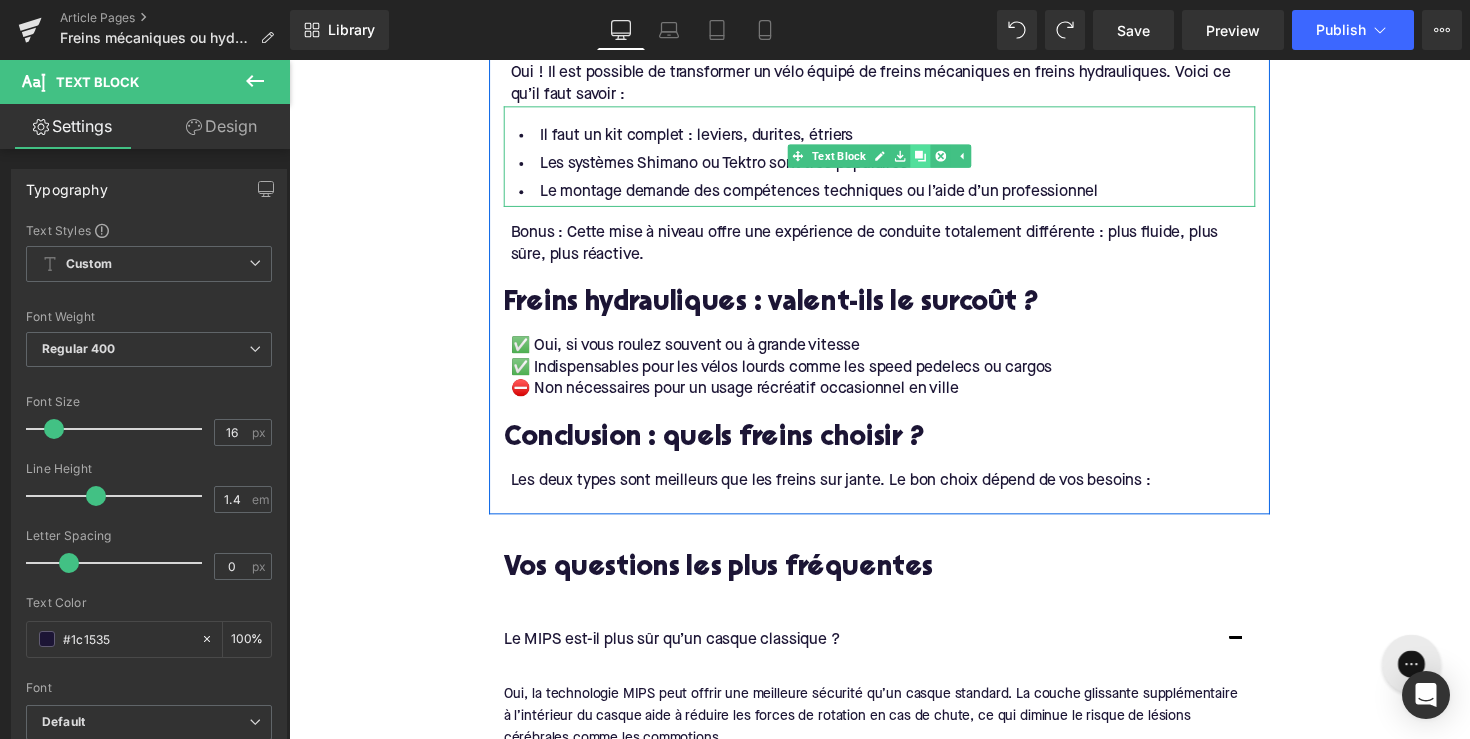 click 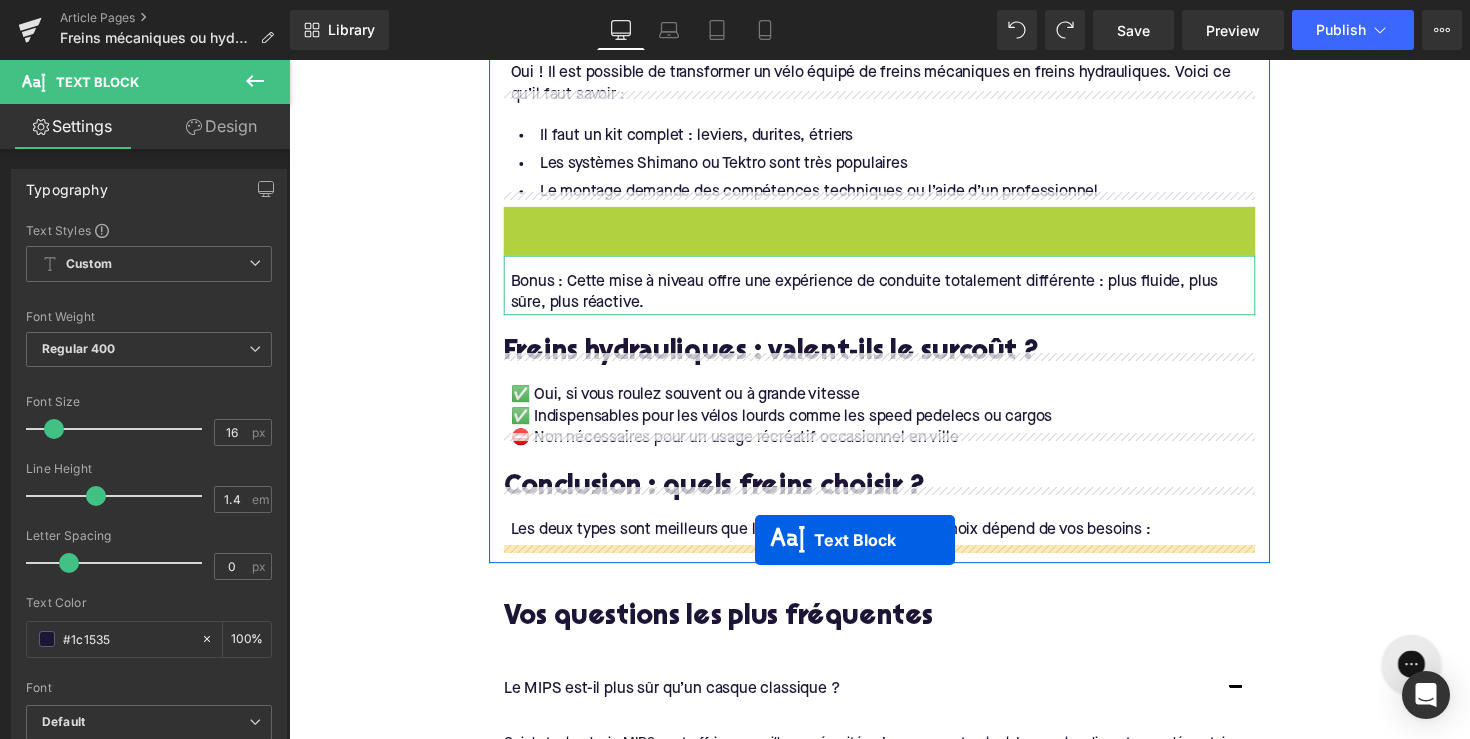 drag, startPoint x: 837, startPoint y: 243, endPoint x: 766, endPoint y: 552, distance: 317.05203 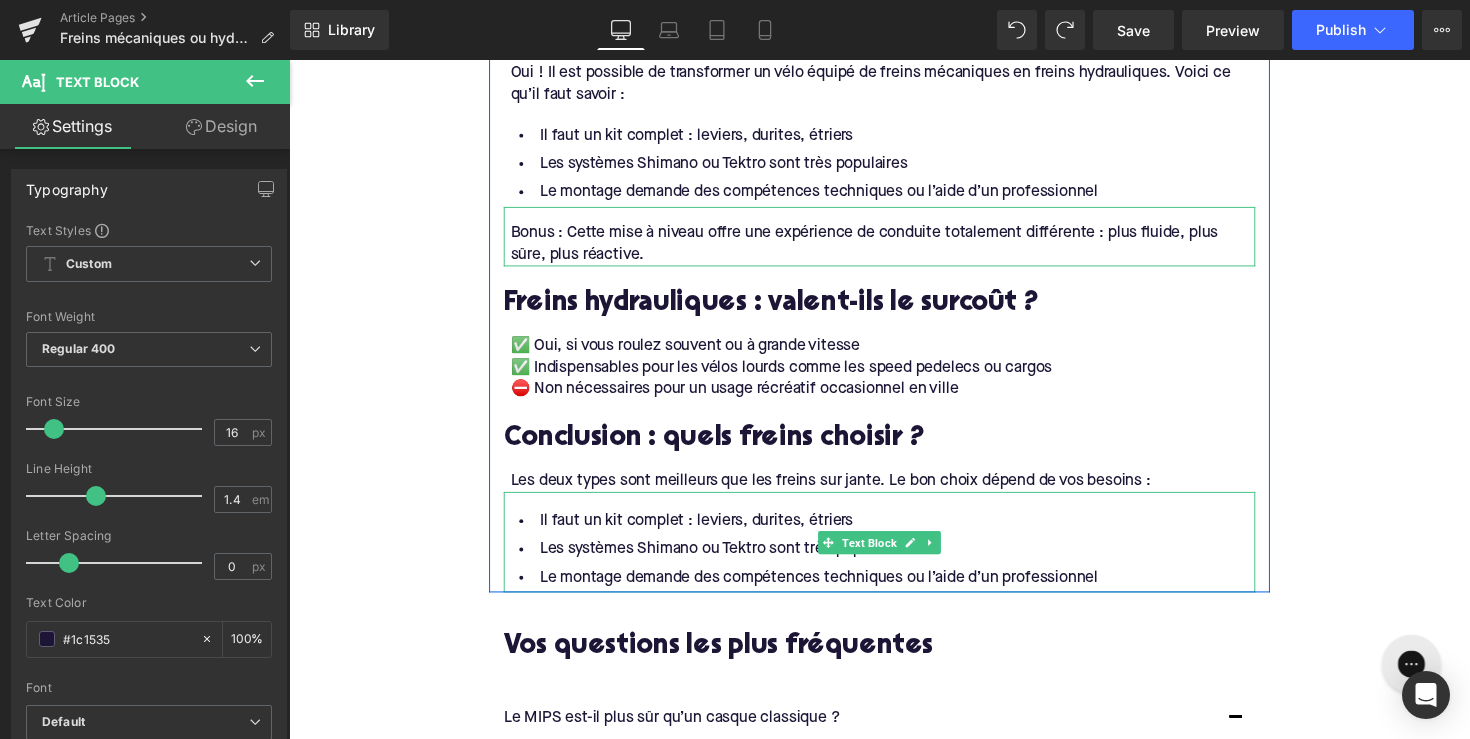 click on "Le montage demande des compétences techniques ou l’aide d’un professionnel" at bounding box center (894, 591) 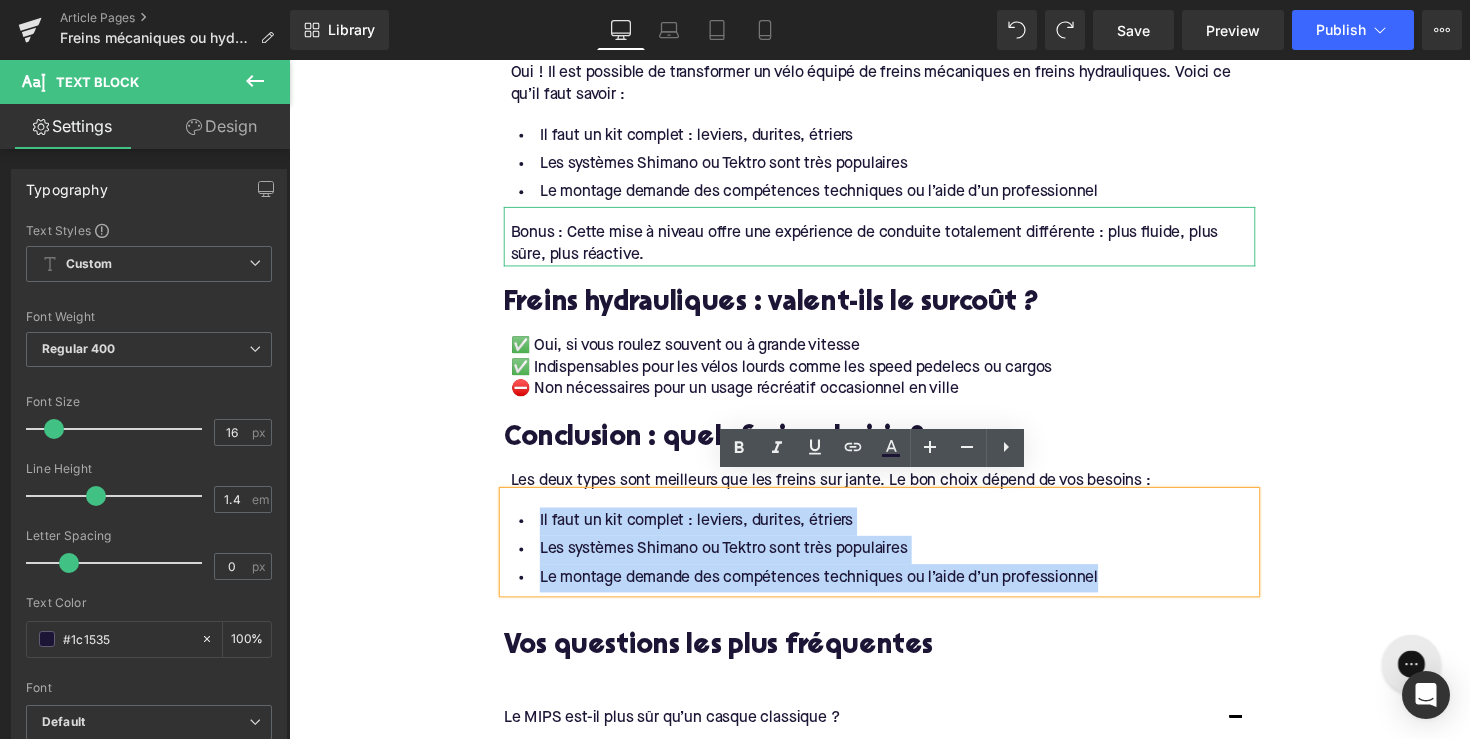 drag, startPoint x: 1146, startPoint y: 575, endPoint x: 529, endPoint y: 503, distance: 621.18677 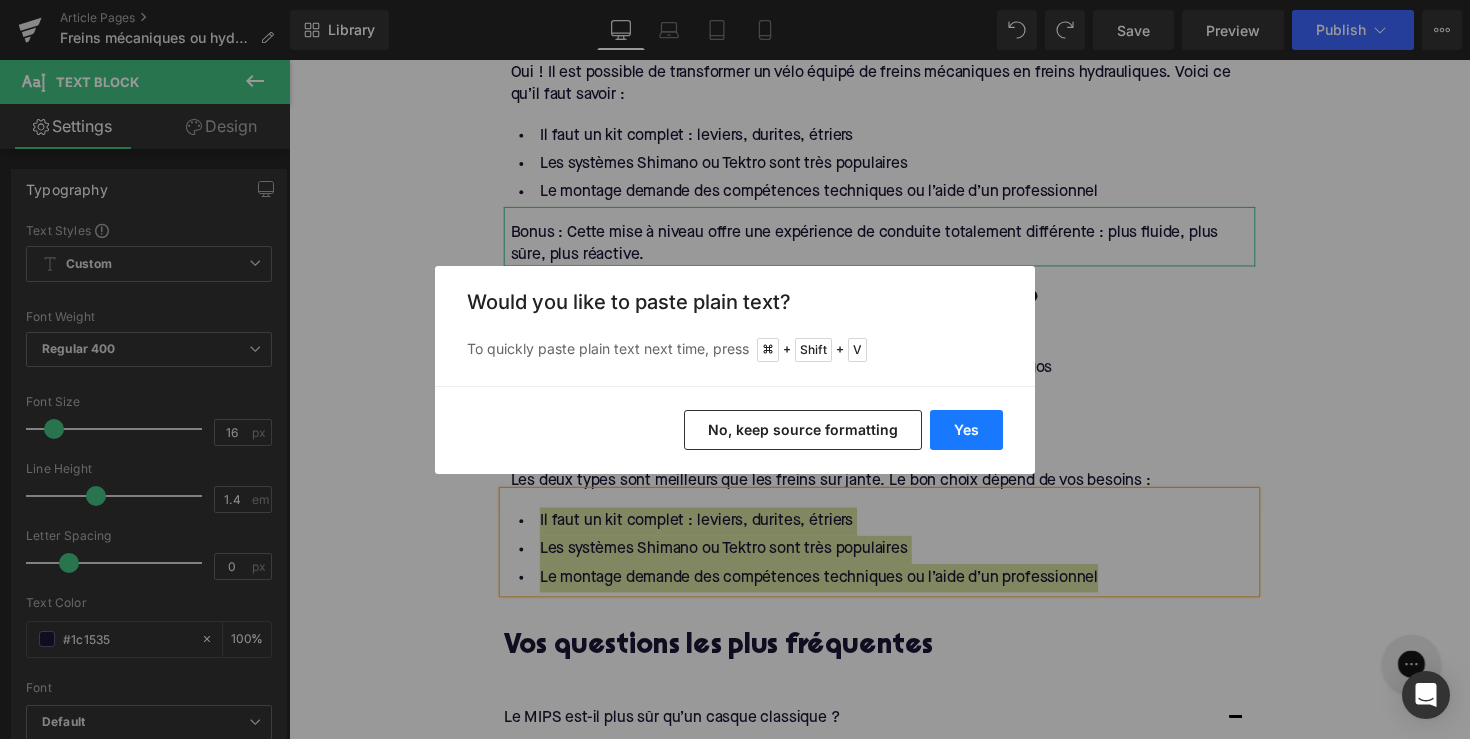 drag, startPoint x: 975, startPoint y: 422, endPoint x: 693, endPoint y: 371, distance: 286.5746 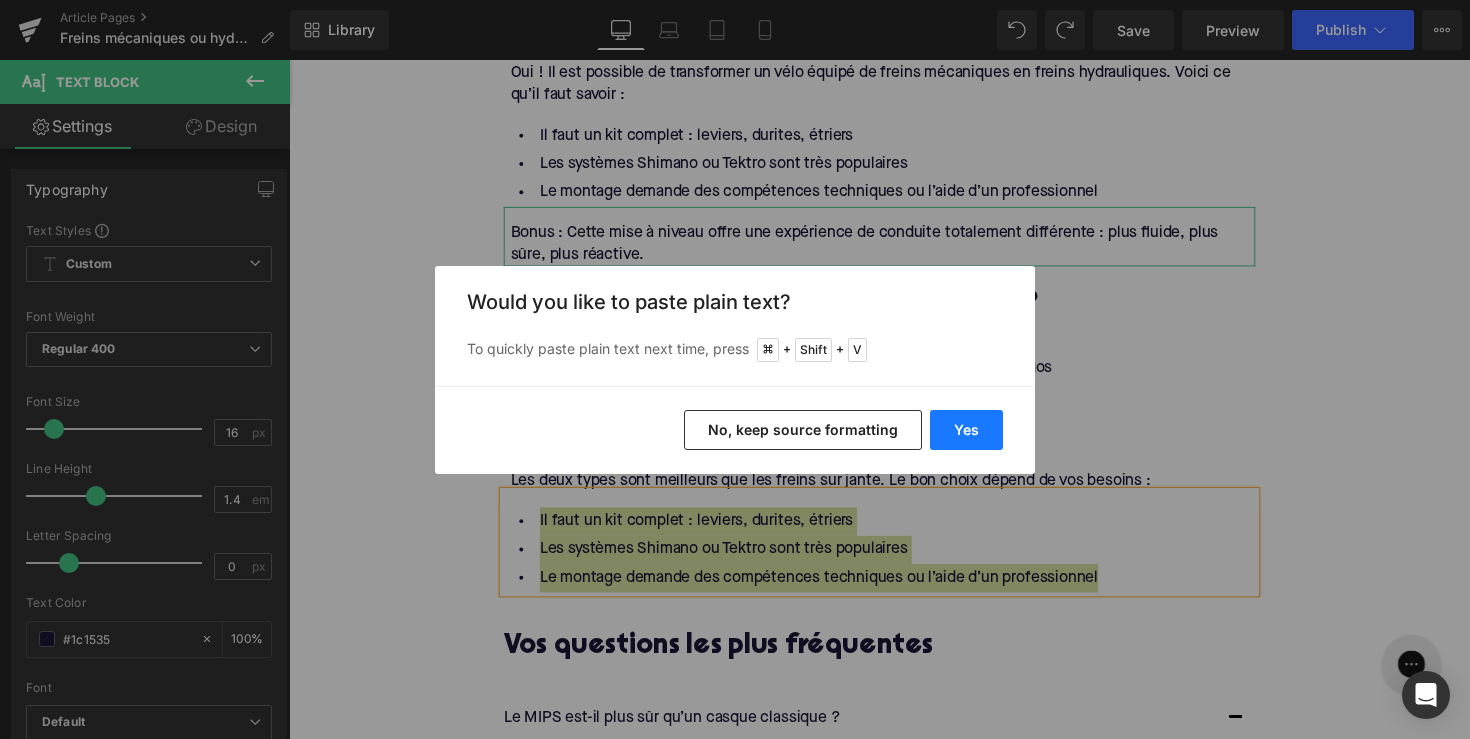 click on "Yes" at bounding box center (966, 430) 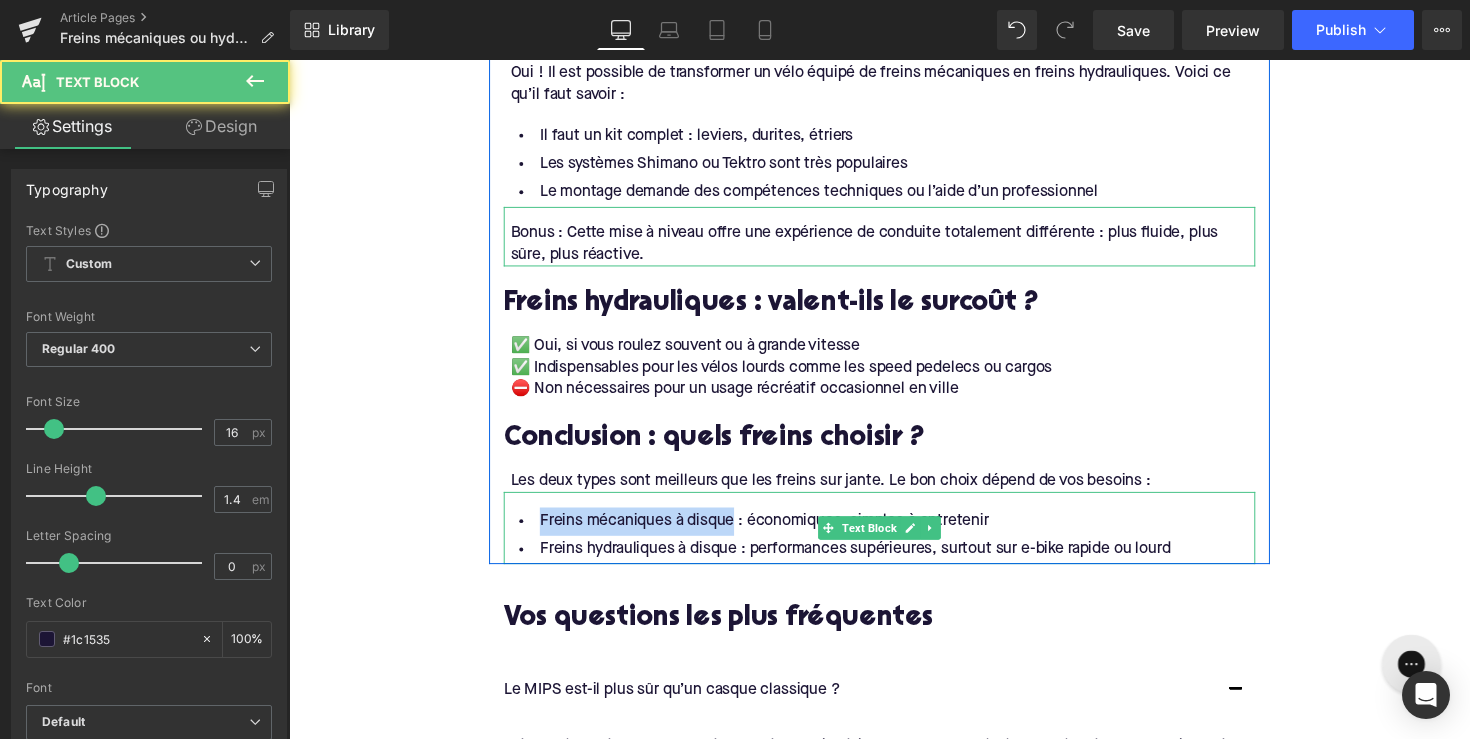 drag, startPoint x: 737, startPoint y: 514, endPoint x: 529, endPoint y: 513, distance: 208.00241 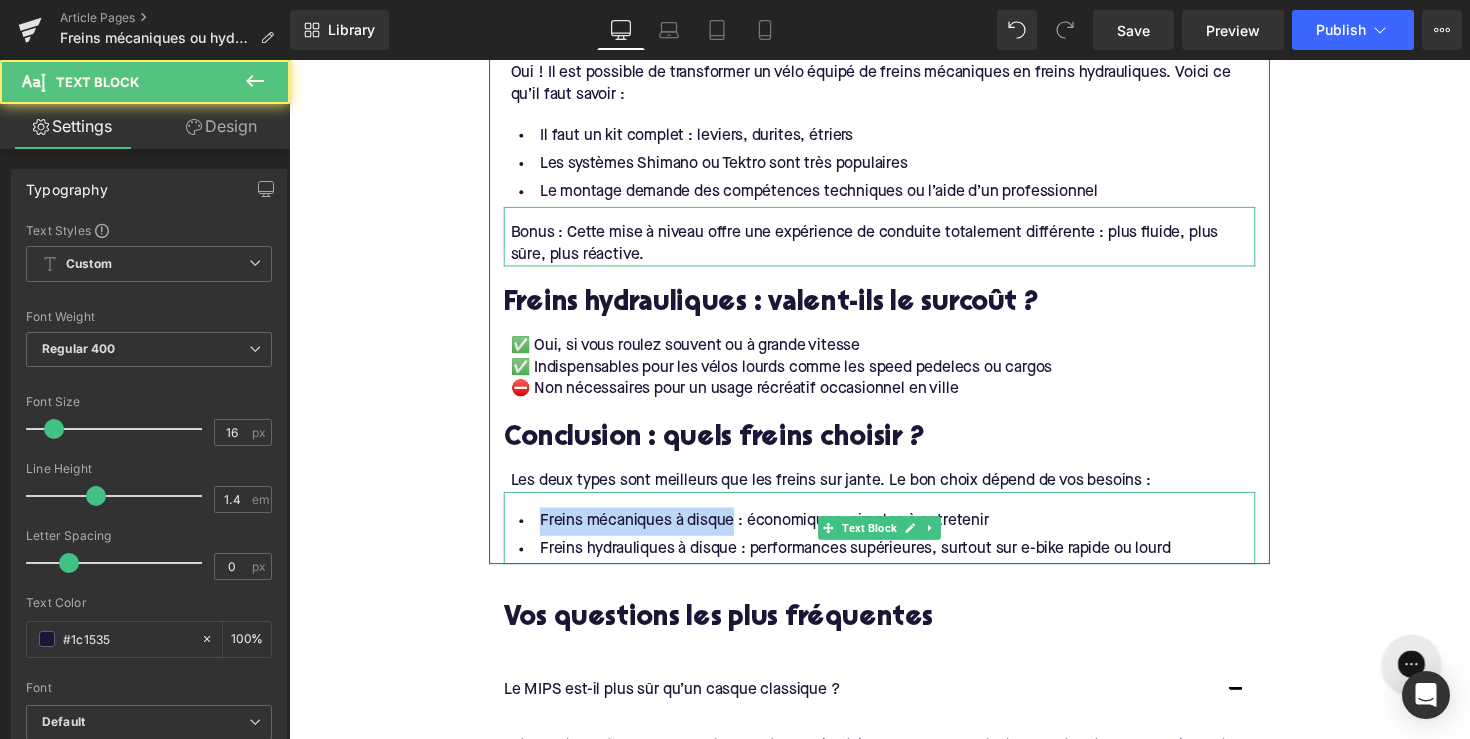 click on "Freins mécaniques à disque : économiques, simples à entretenir" at bounding box center (894, 533) 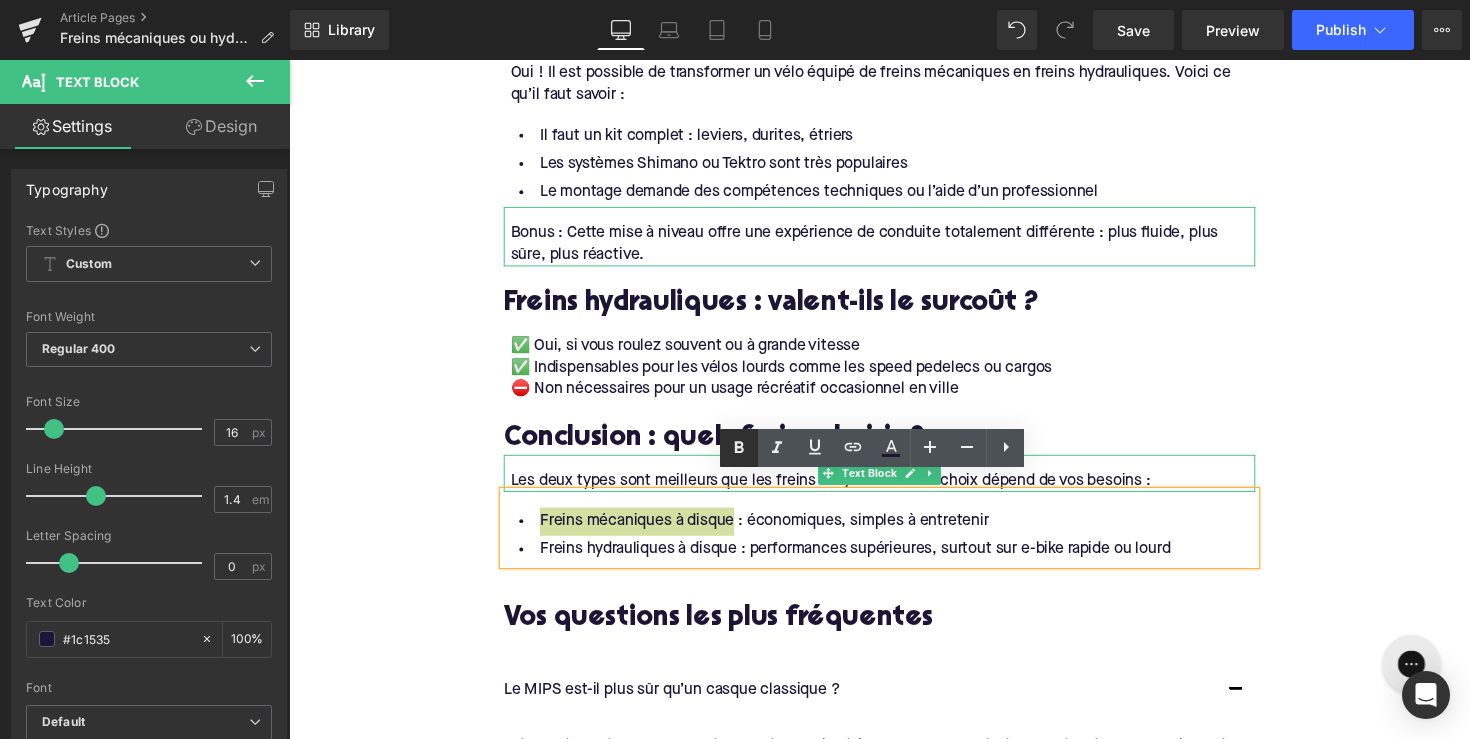 click 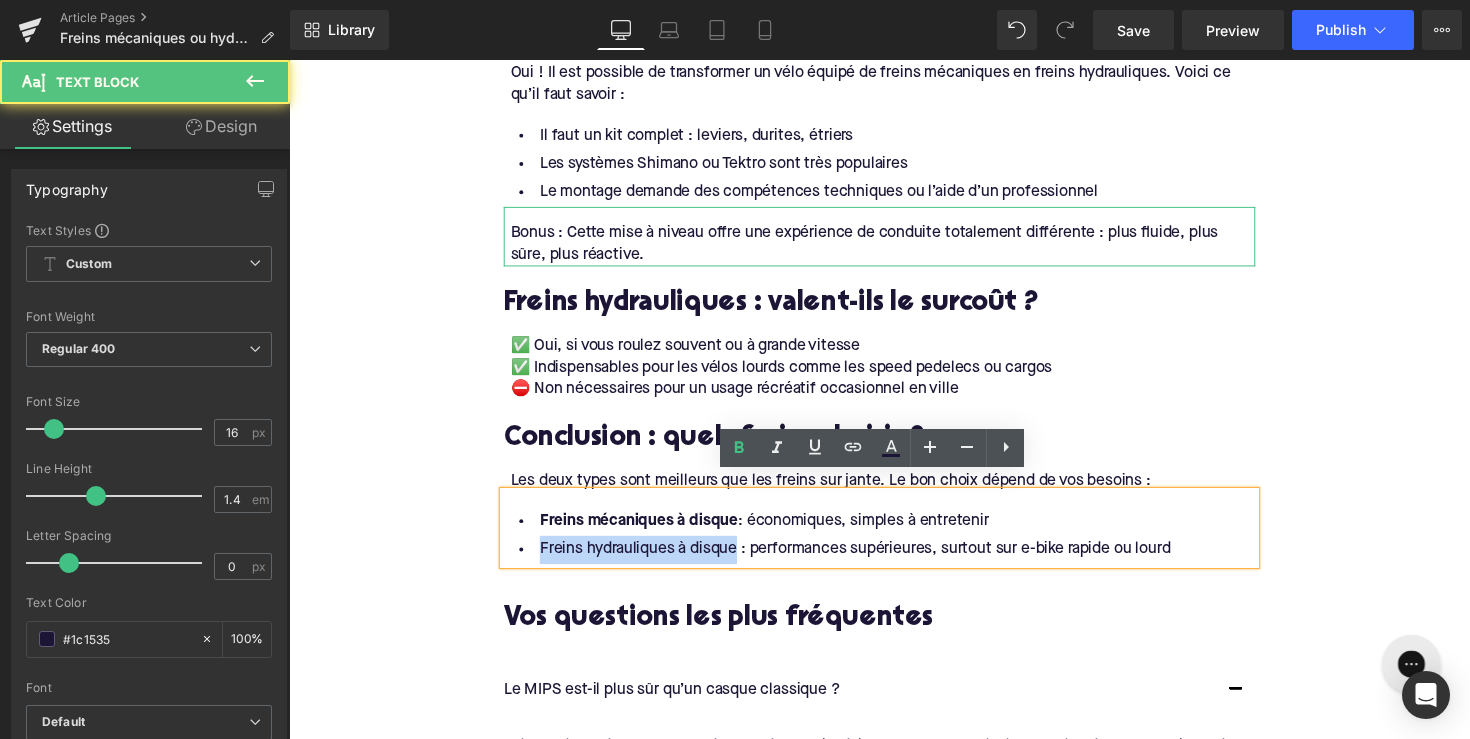 drag, startPoint x: 741, startPoint y: 550, endPoint x: 490, endPoint y: 543, distance: 251.0976 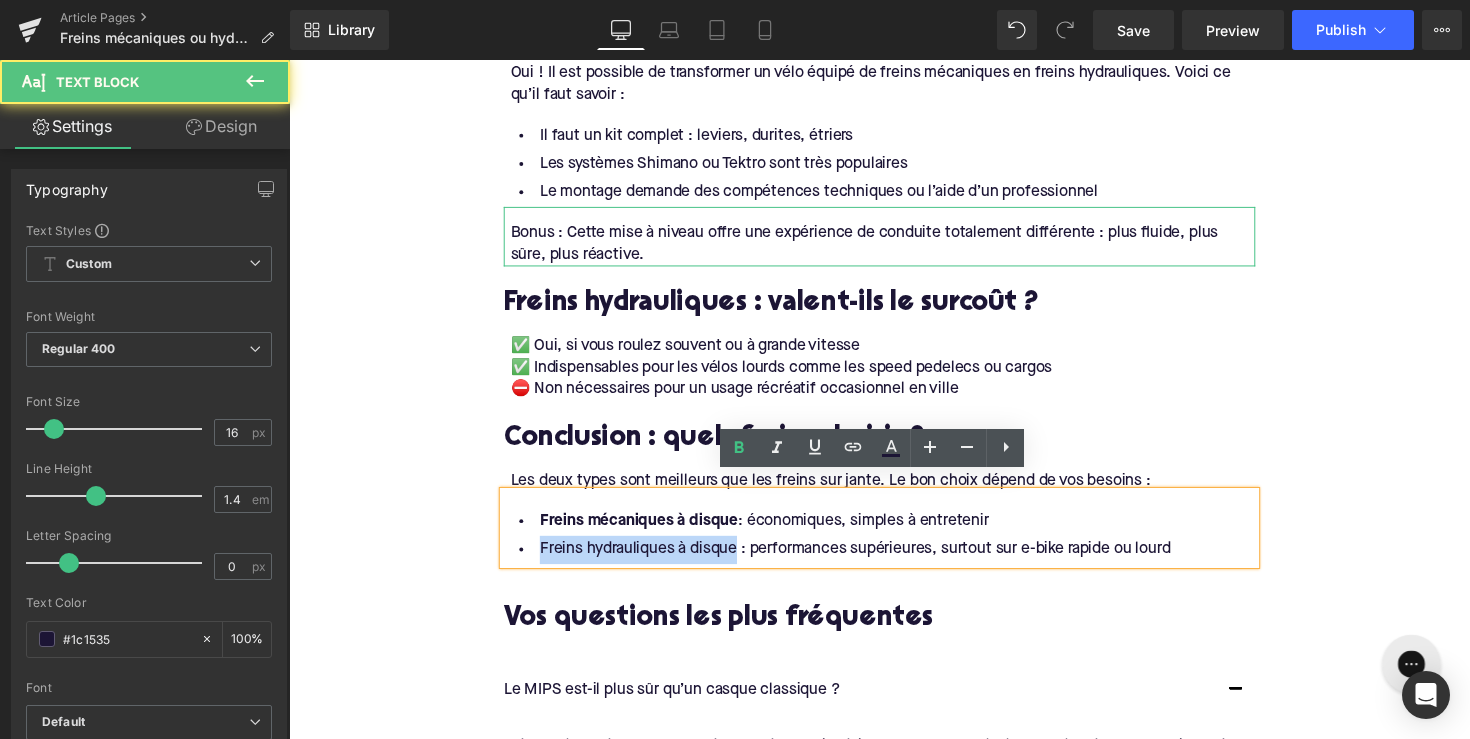 click on "Dans ce guide, nous comparons les deux systèmes afin que vous puissiez choisir les freins qui correspondent le mieux à votre style de conduite, vos besoins en entretien et votre type de vélo électrique. Text Block         Qu’est-ce qu’un frein à disque ? Heading         Les freins à disque sont une alternative moderne aux freins sur jante. Au lieu de pincer la jante, ils saisissent un rotor métallique fixé au moyeu de la roue. Quand vous appuyez sur le levier de frein : Text Block         Des pistons dans l’étrier poussent les plaquettes de frein contre le disque Cela offre un freinage plus puissant et plus précis qu’un frein sur jante Text Block         Avantages des freins à disque : Heading         Puissance de freinage élevée :  essentielle pour les vitesses plus élevées et le poids supplémentaire d’un vélo électrique Performance constante par tous les temps :  même sous la pluie ou dans la boue Moins d'effort manuel :  réduit la fatigue des mains lors de longues sorties" at bounding box center (894, -917) 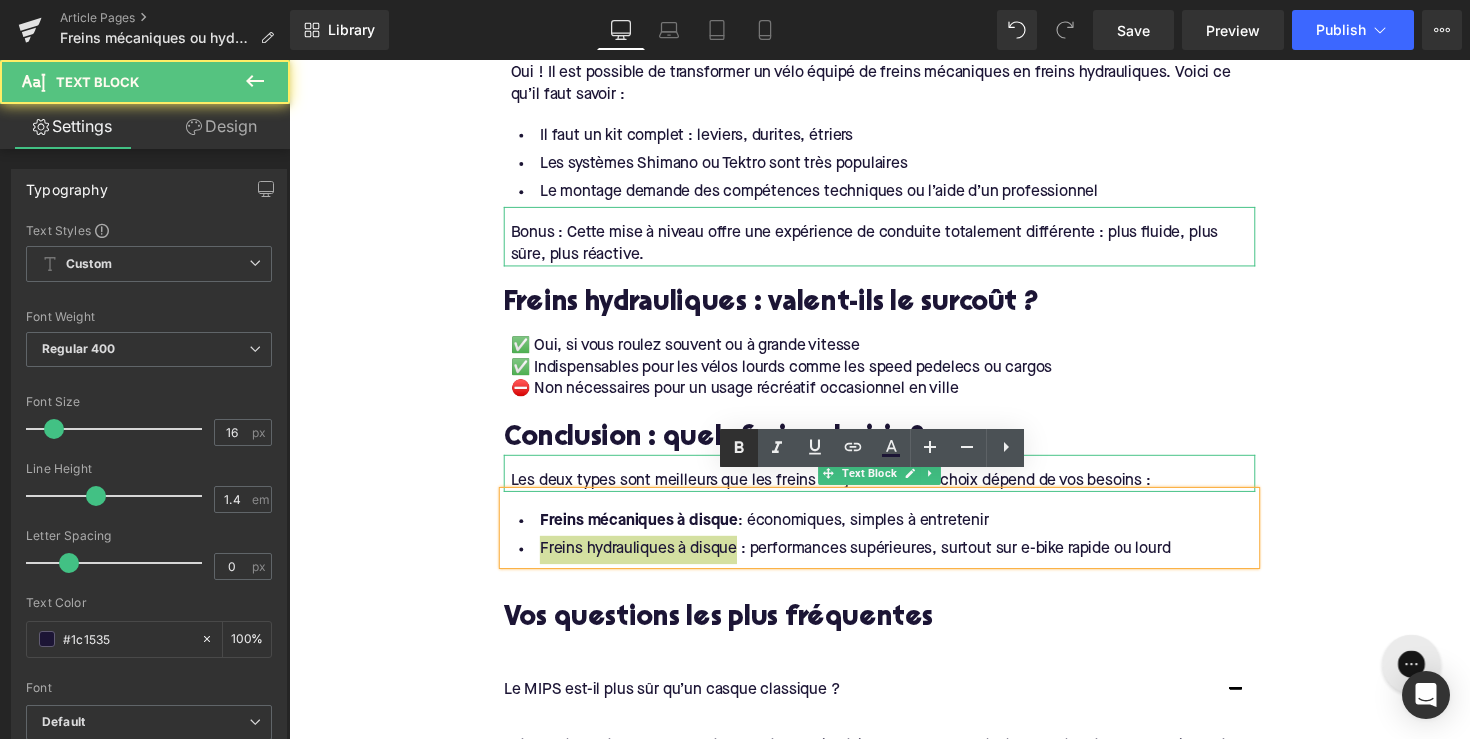 click 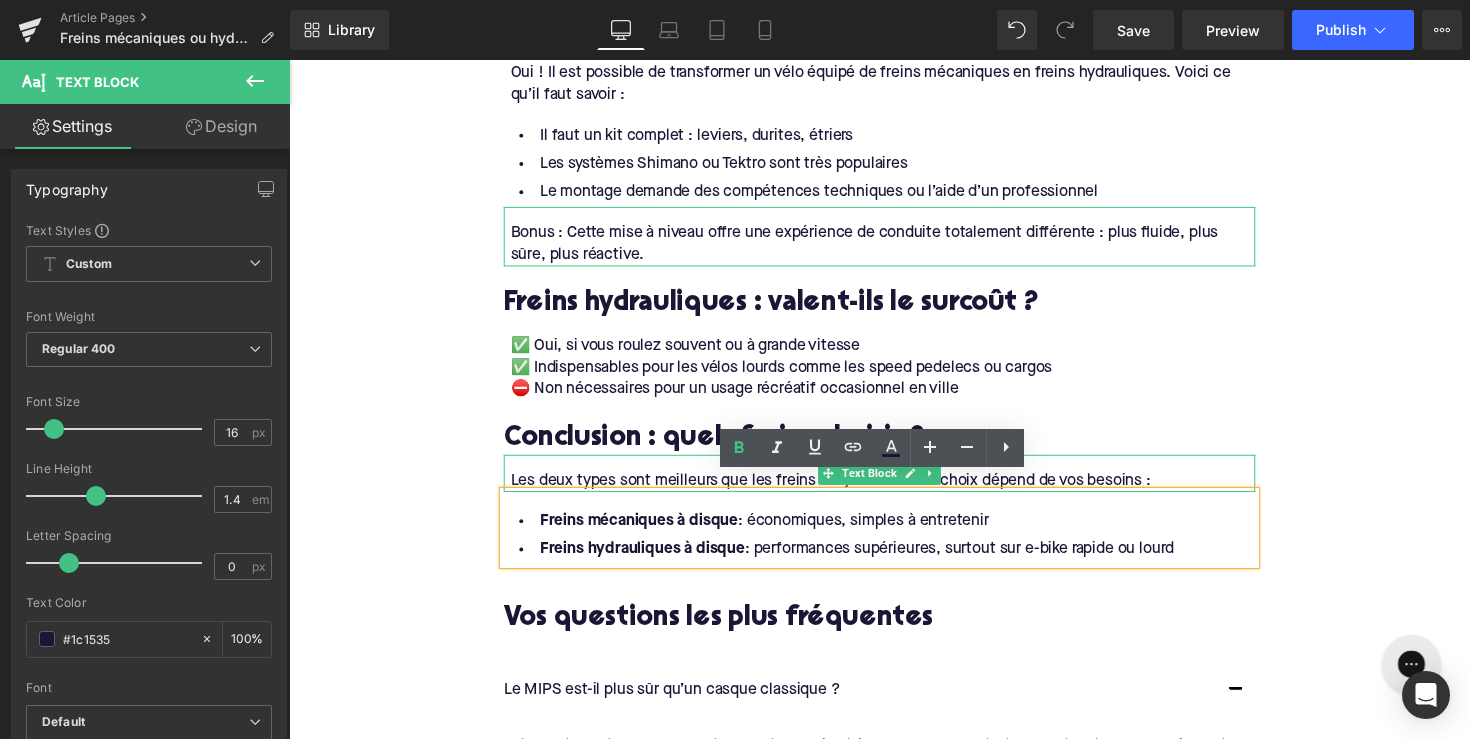 click on "Les deux types sont meilleurs que les freins sur jante. Le bon choix dépend de vos besoins :" at bounding box center [897, 492] 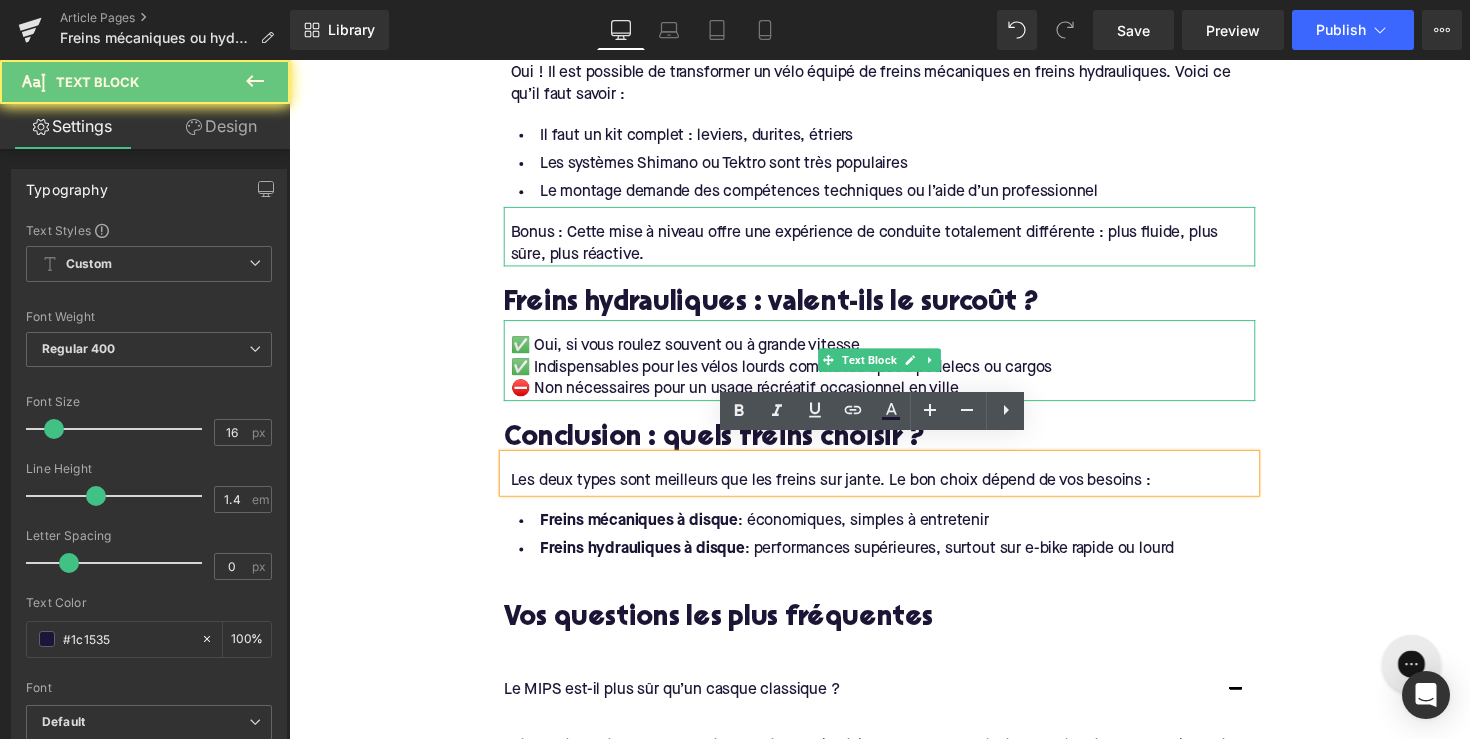click on "✅ Oui, si vous roulez souvent ou à grande vitesse ✅ Indispensables pour les vélos lourds comme les speed pedelecs ou cargos ⛔ Non nécessaires pour un usage récréatif occasionnel en ville" at bounding box center [894, 368] 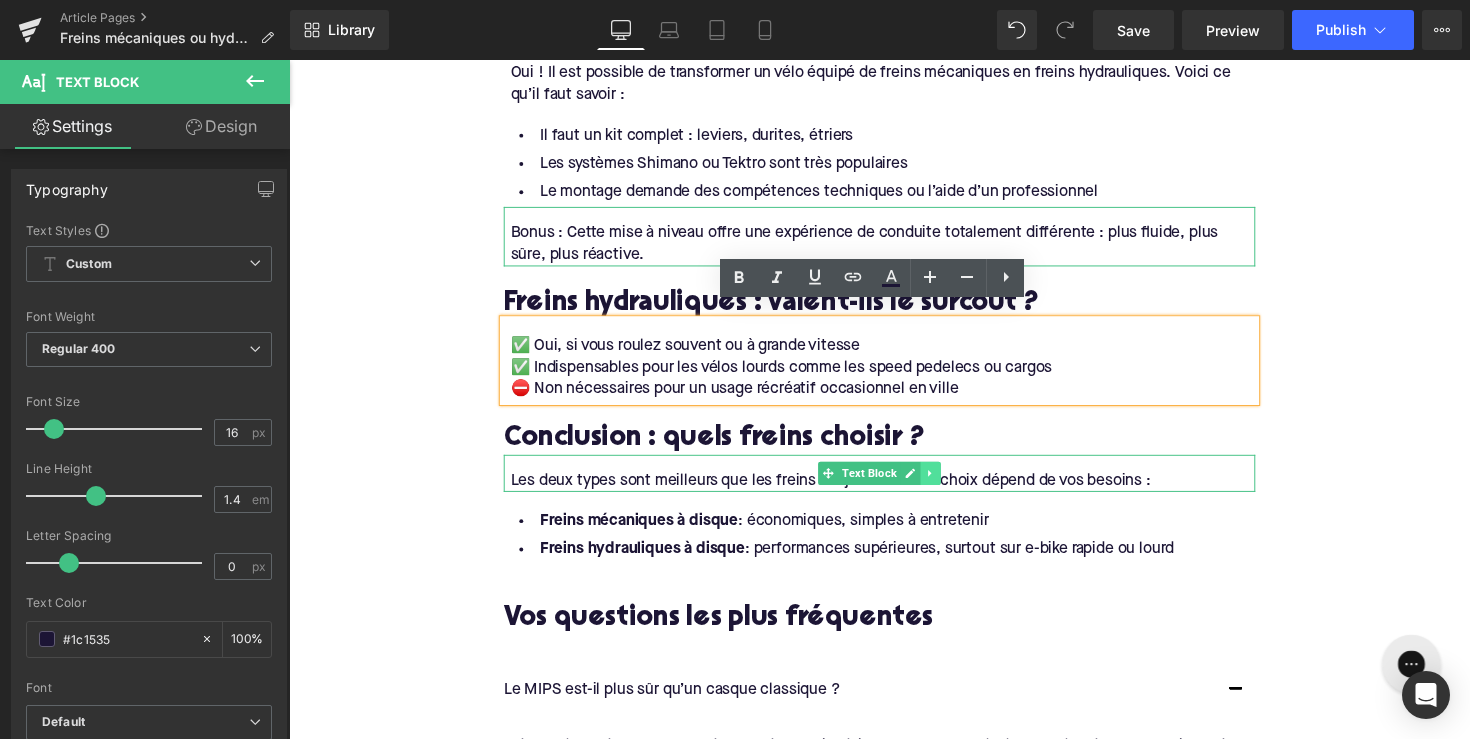 click 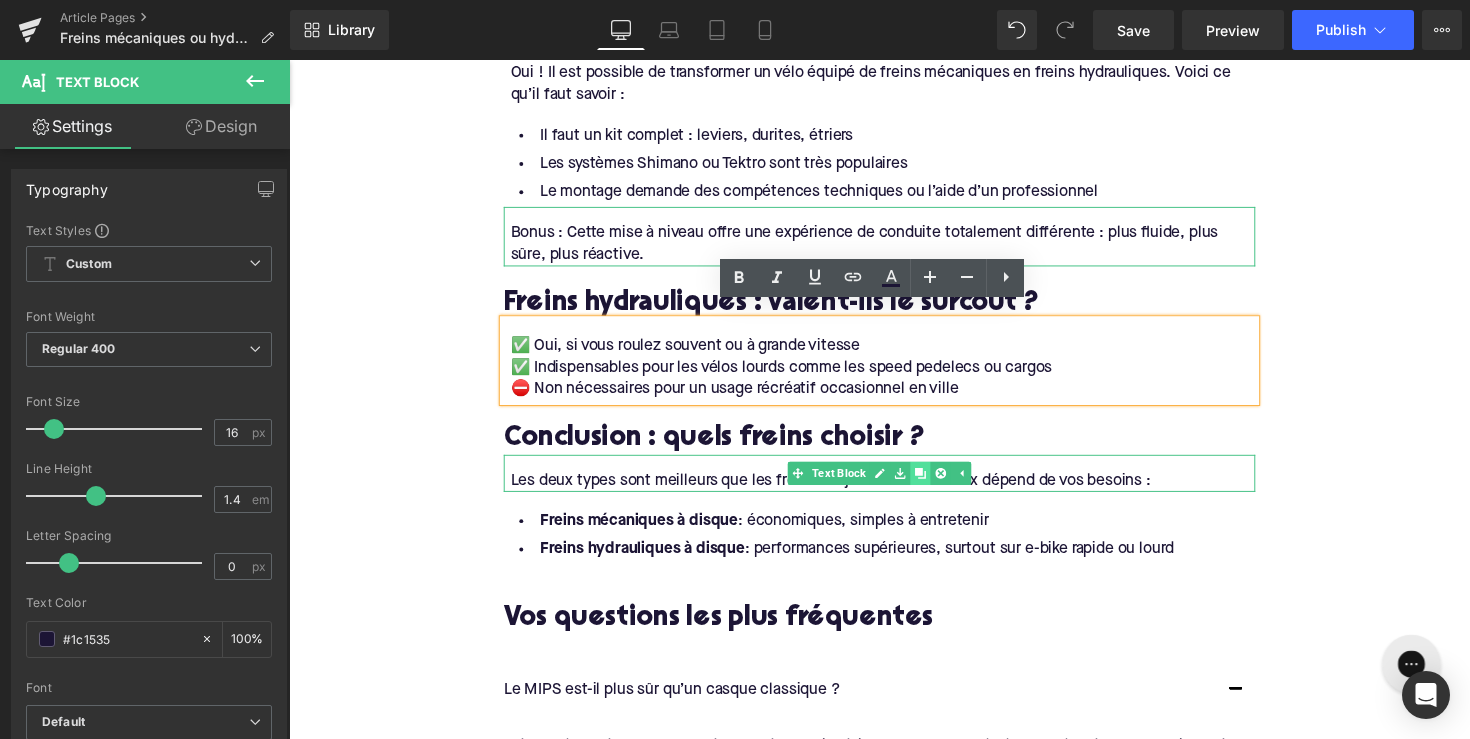 click 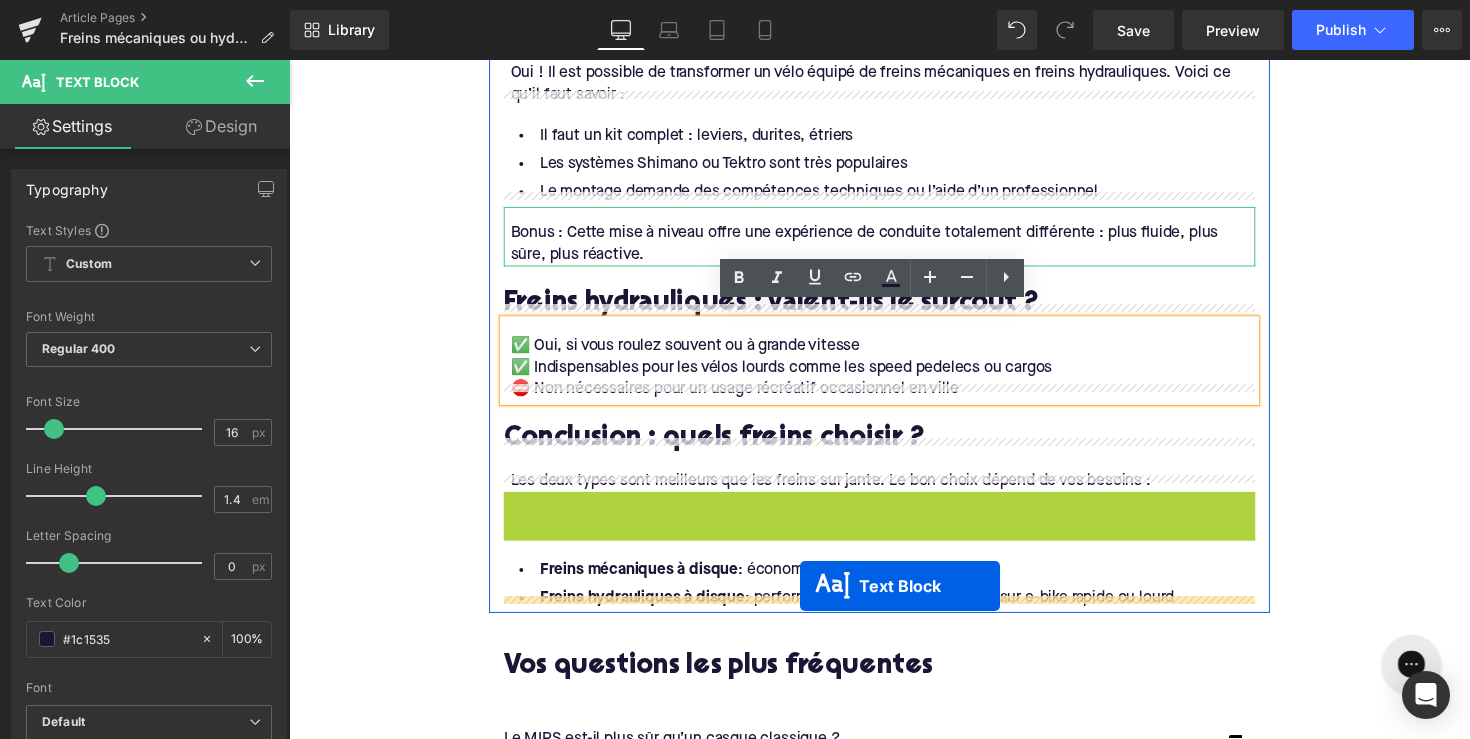 drag, startPoint x: 840, startPoint y: 505, endPoint x: 813, endPoint y: 599, distance: 97.80082 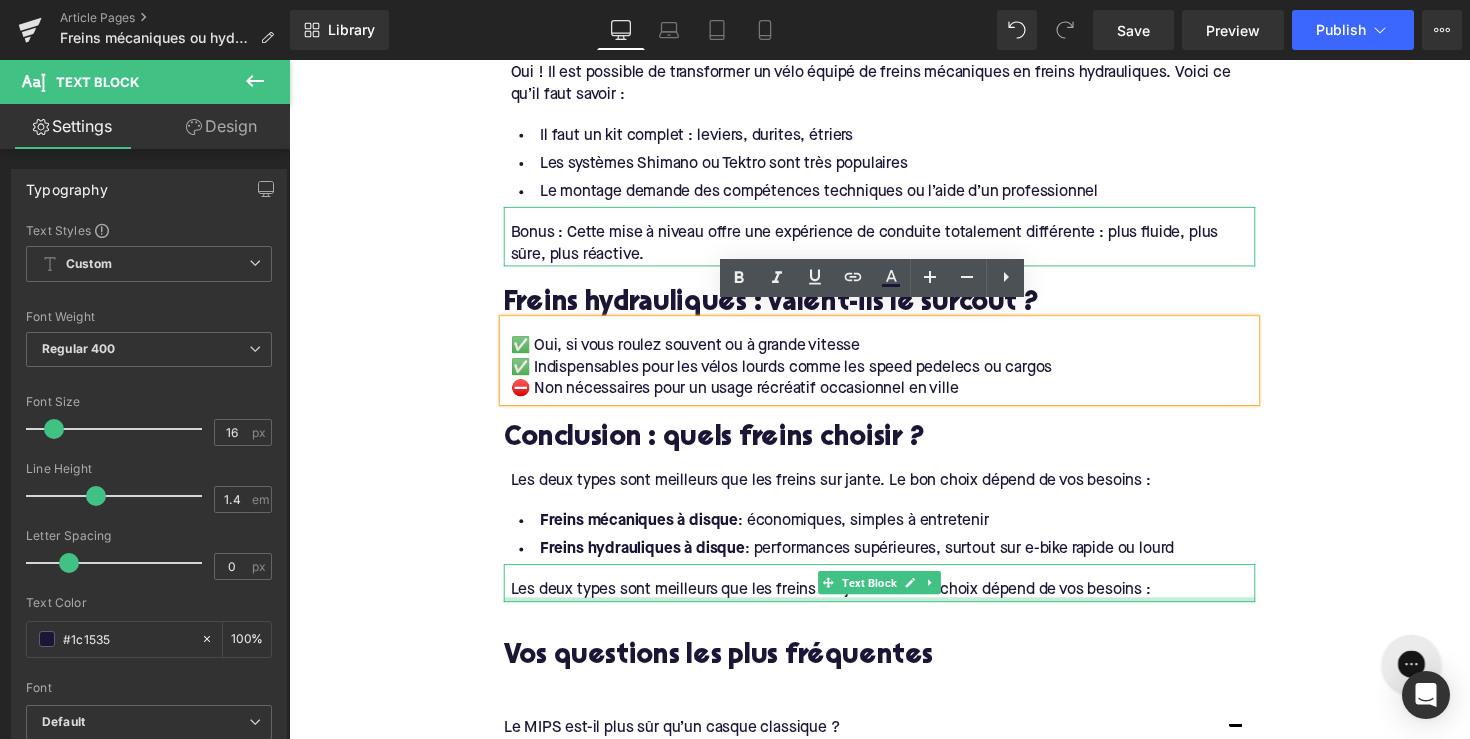 click on "Les deux types sont meilleurs que les freins sur jante. Le bon choix dépend de vos besoins :" at bounding box center [897, 604] 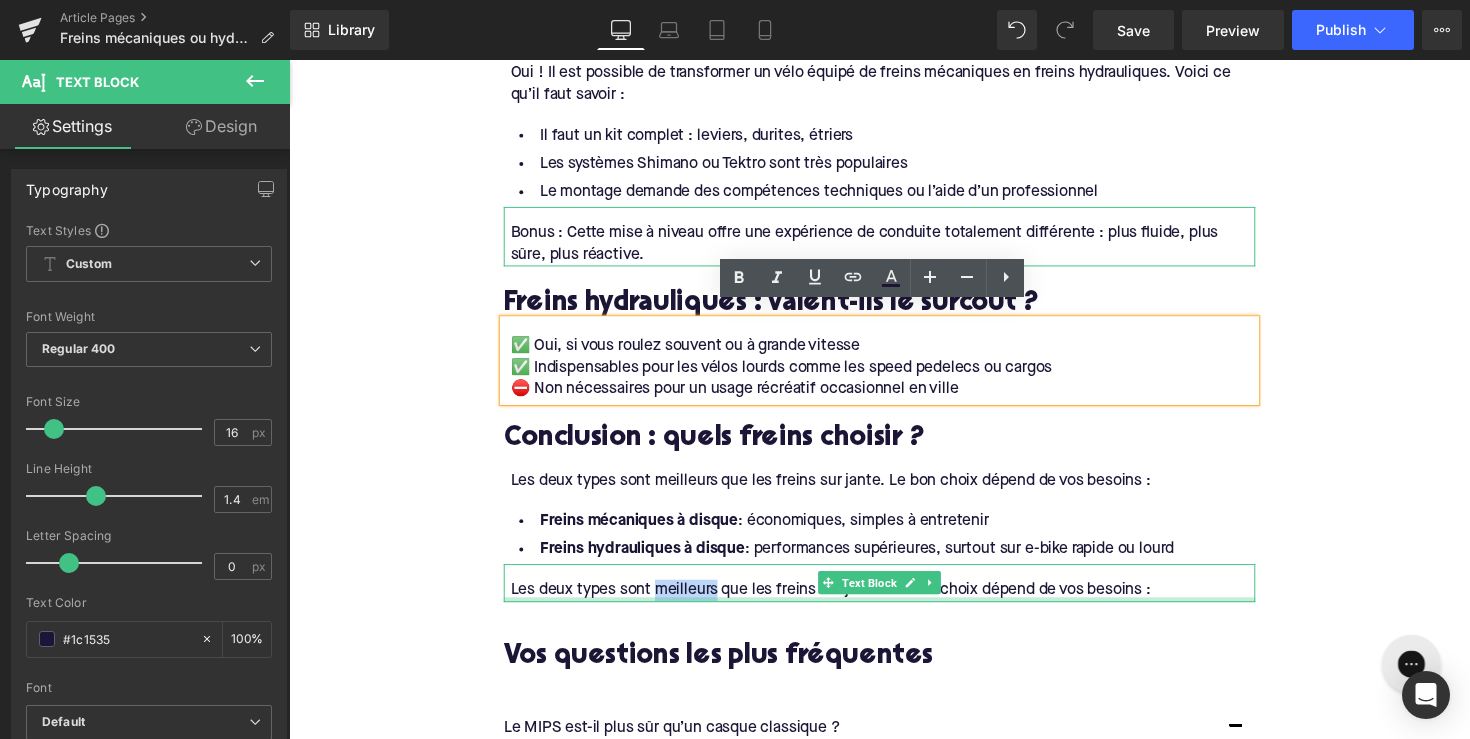click on "Les deux types sont meilleurs que les freins sur jante. Le bon choix dépend de vos besoins :" at bounding box center [897, 604] 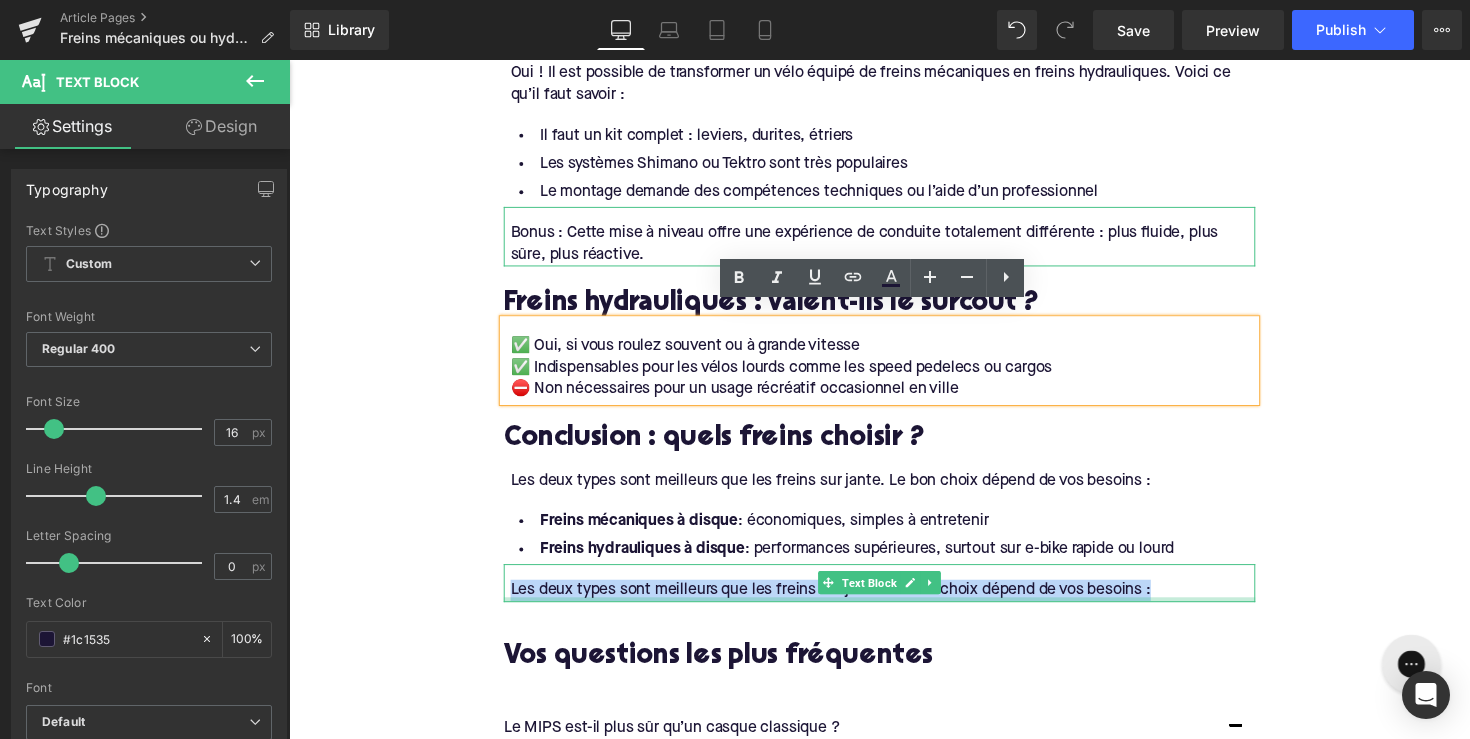 click on "Les deux types sont meilleurs que les freins sur jante. Le bon choix dépend de vos besoins :" at bounding box center (897, 604) 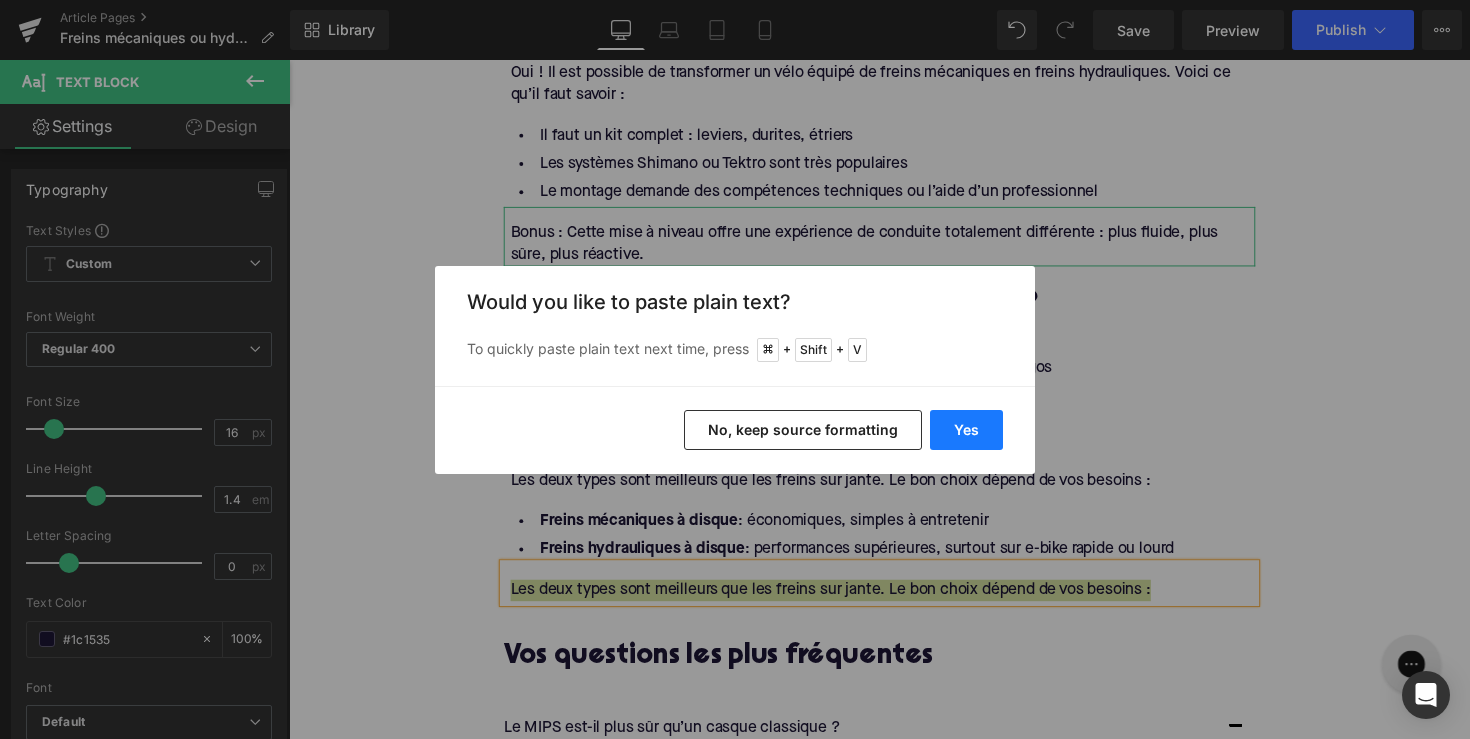 click on "Yes" at bounding box center [966, 430] 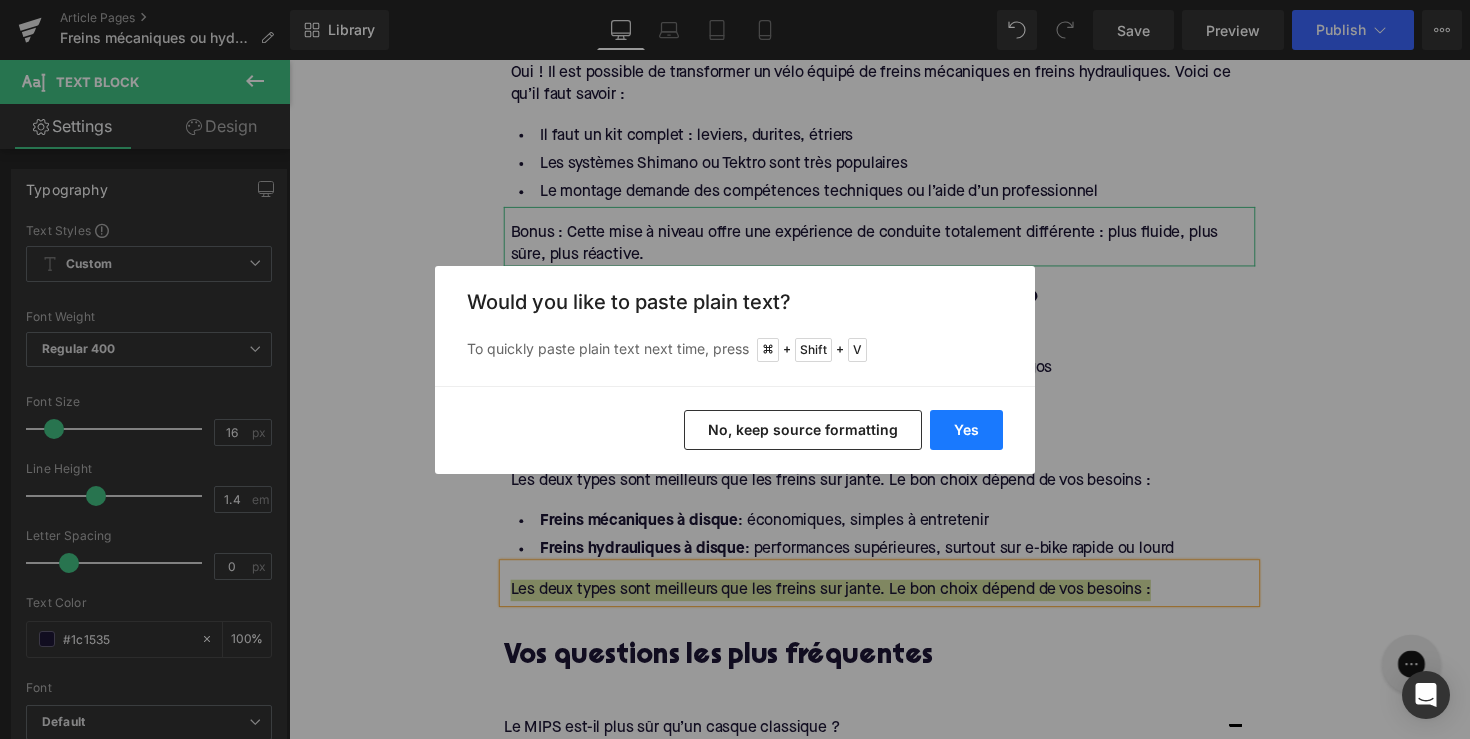 type 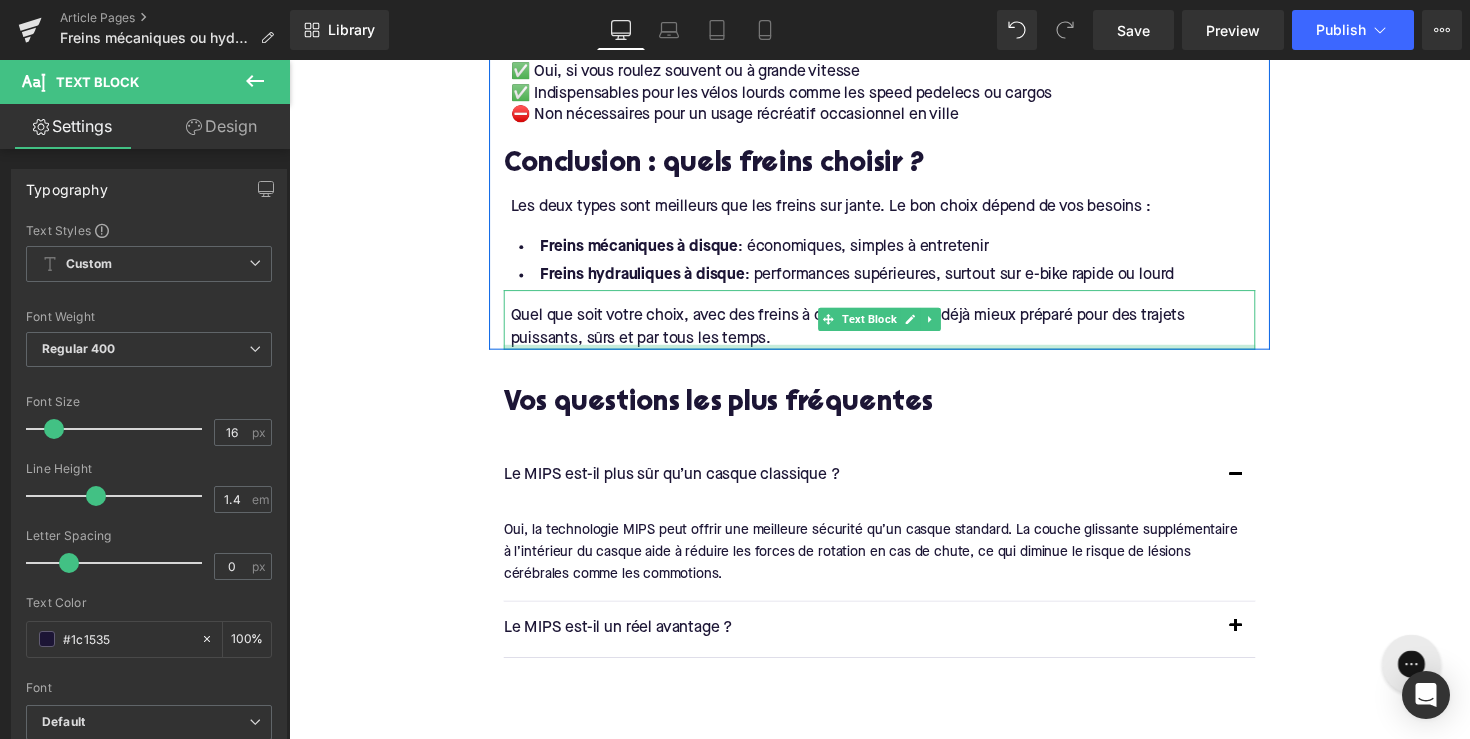scroll, scrollTop: 3841, scrollLeft: 0, axis: vertical 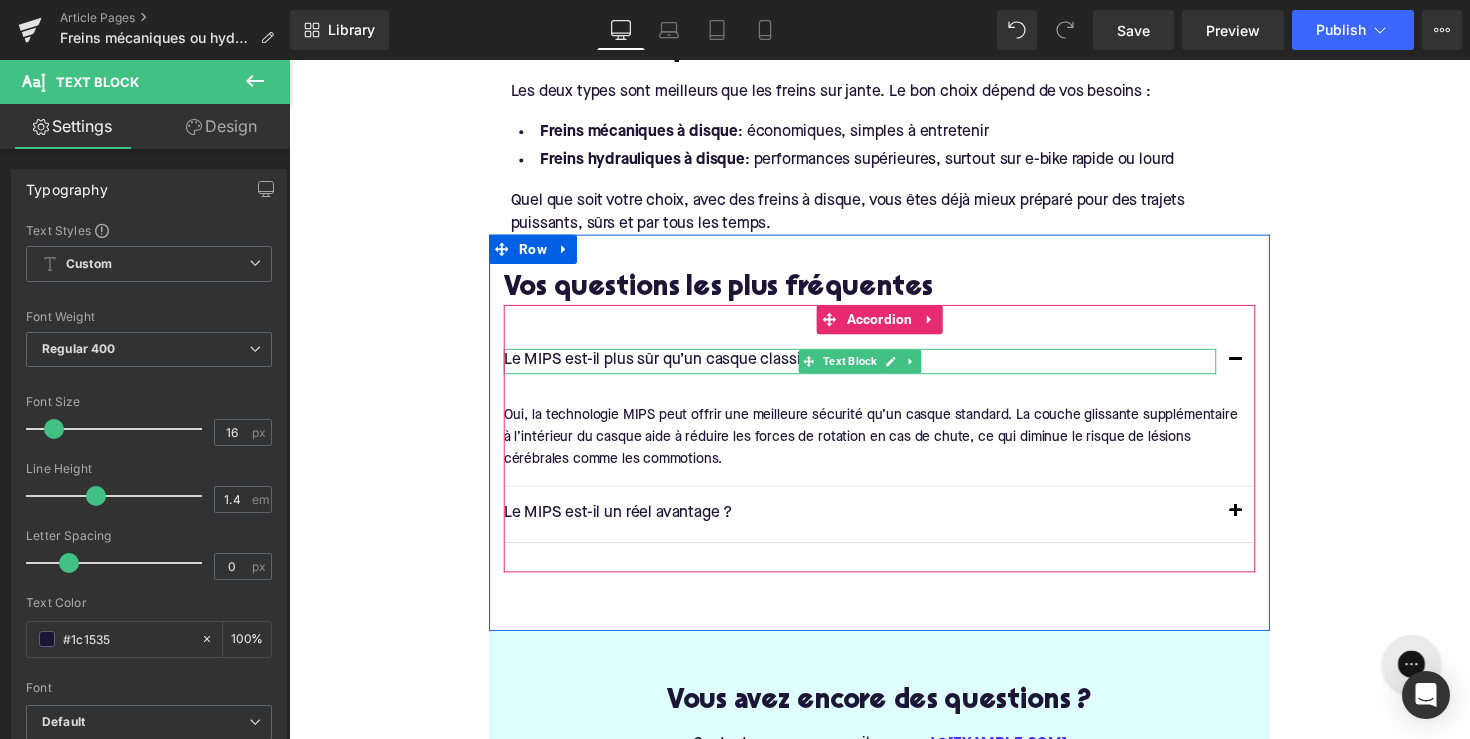 click on "Le MIPS est-il plus sûr qu’un casque classique ?" at bounding box center [874, 369] 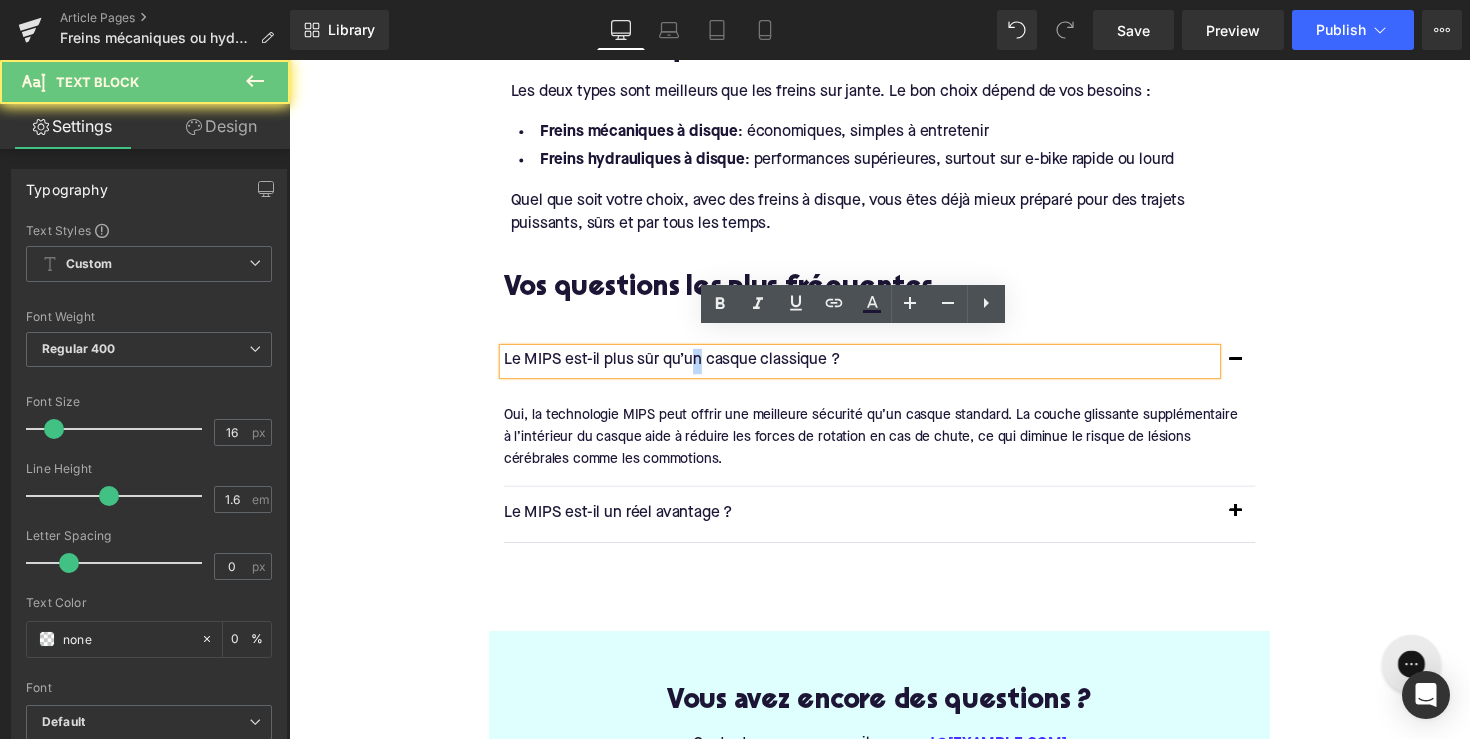 click on "Le MIPS est-il plus sûr qu’un casque classique ?" at bounding box center [874, 369] 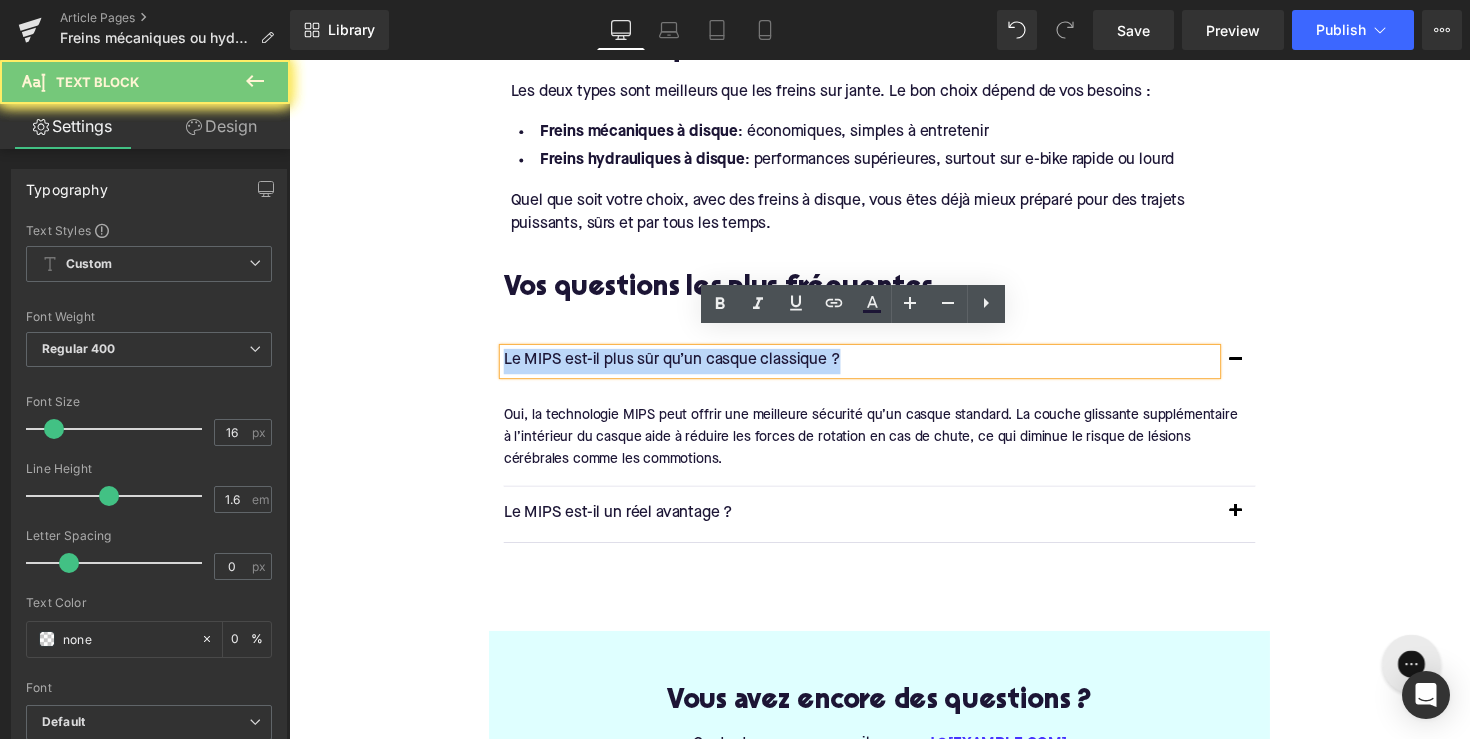 click on "Le MIPS est-il plus sûr qu’un casque classique ?" at bounding box center (874, 369) 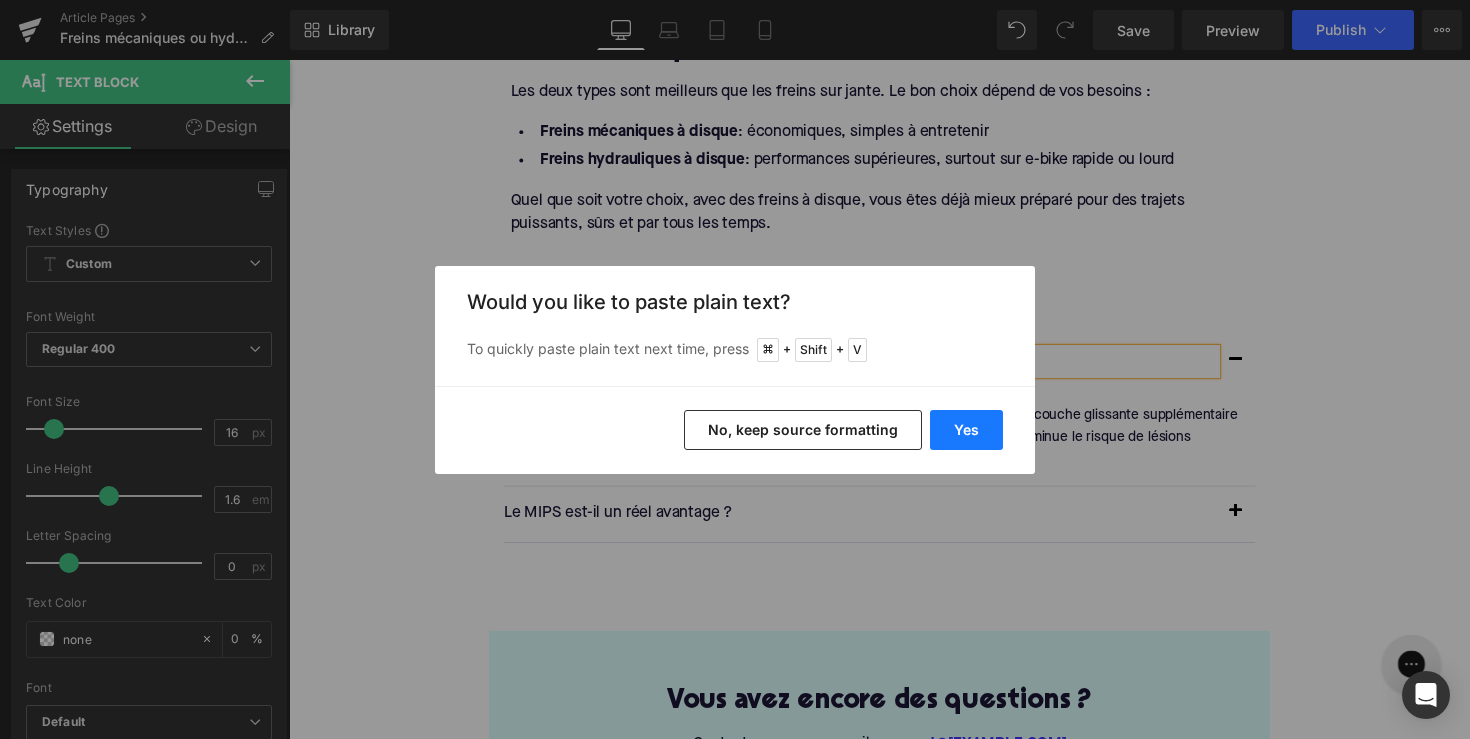 click on "Yes" at bounding box center (966, 430) 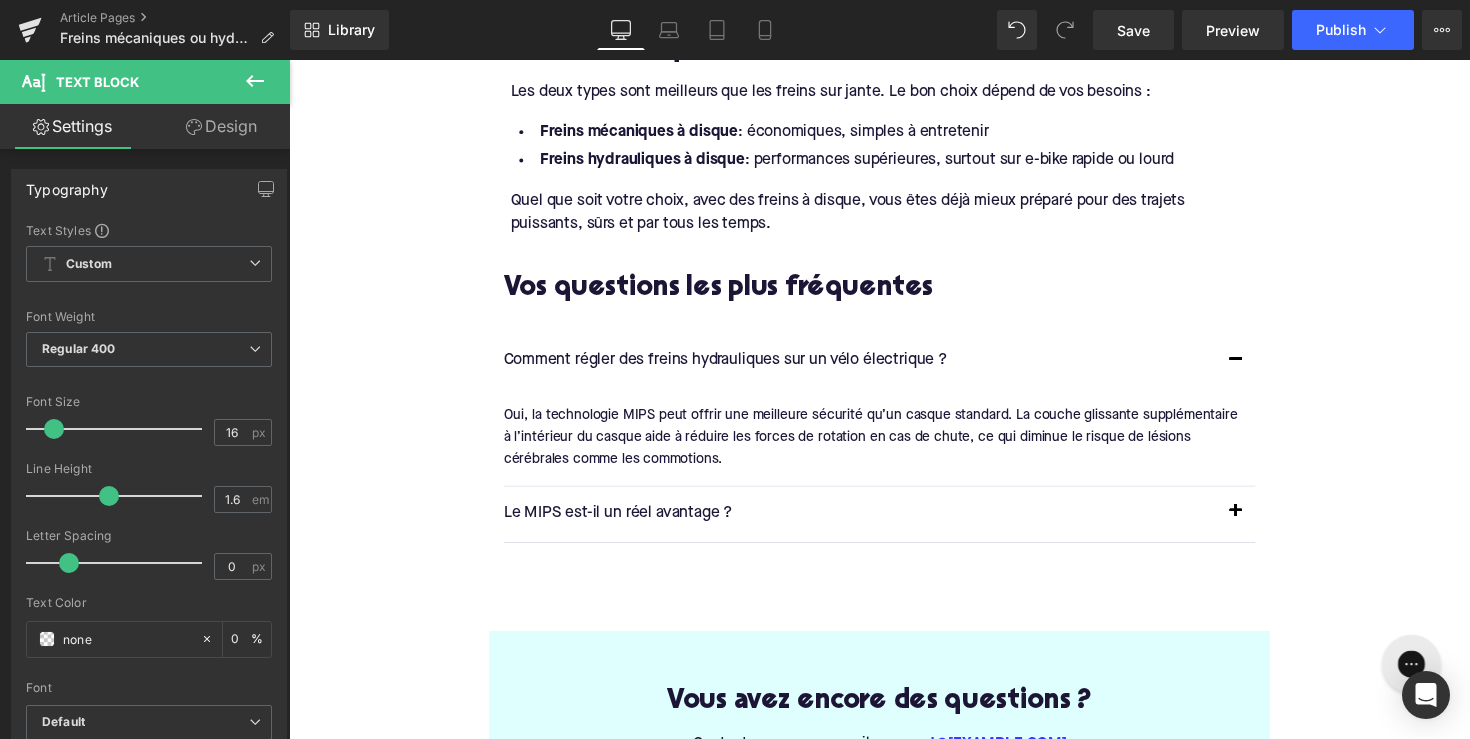 type 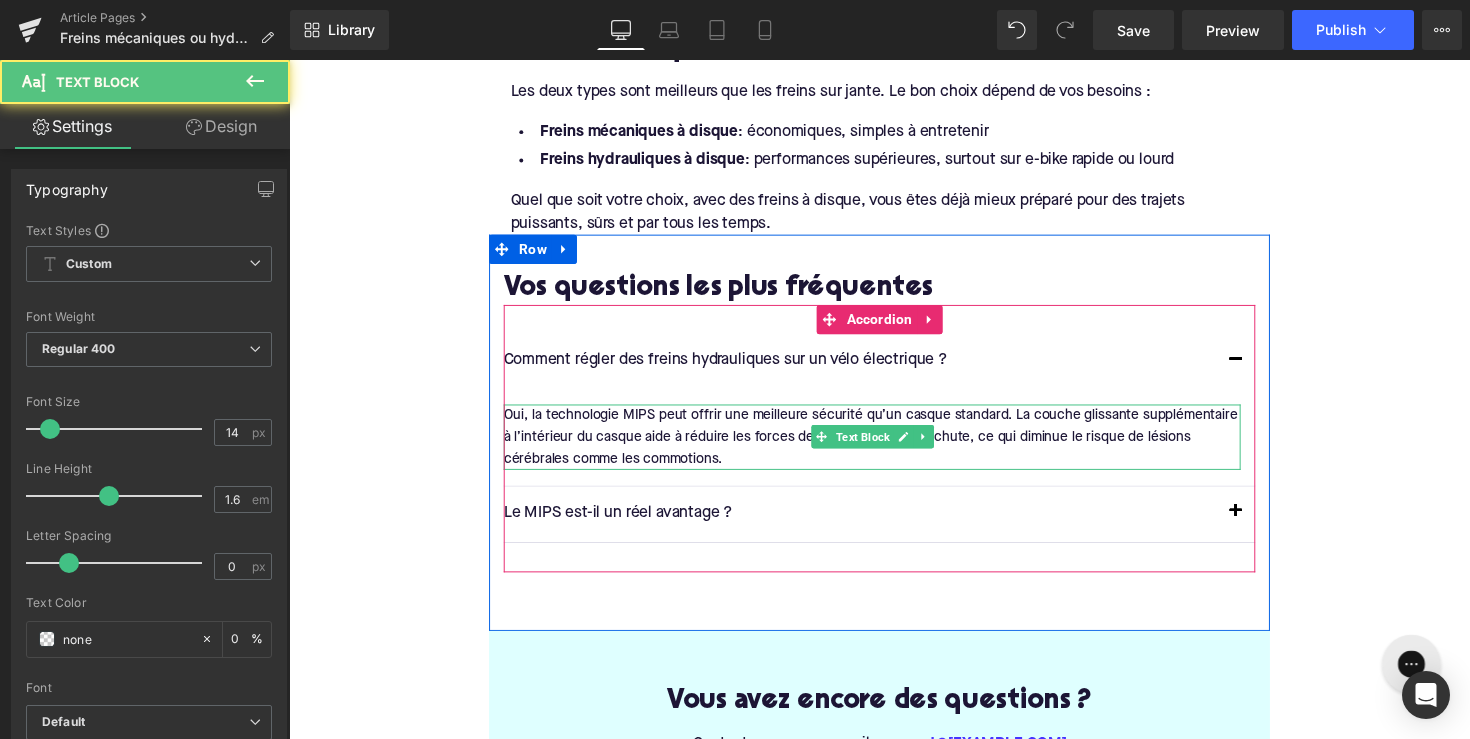 click on "Oui, la technologie MIPS peut offrir une meilleure sécurité qu’un casque standard. La couche glissante supplémentaire à l’intérieur du casque aide à réduire les forces de rotation en cas de chute, ce qui diminue le risque de lésions cérébrales comme les commotions." at bounding box center (886, 446) 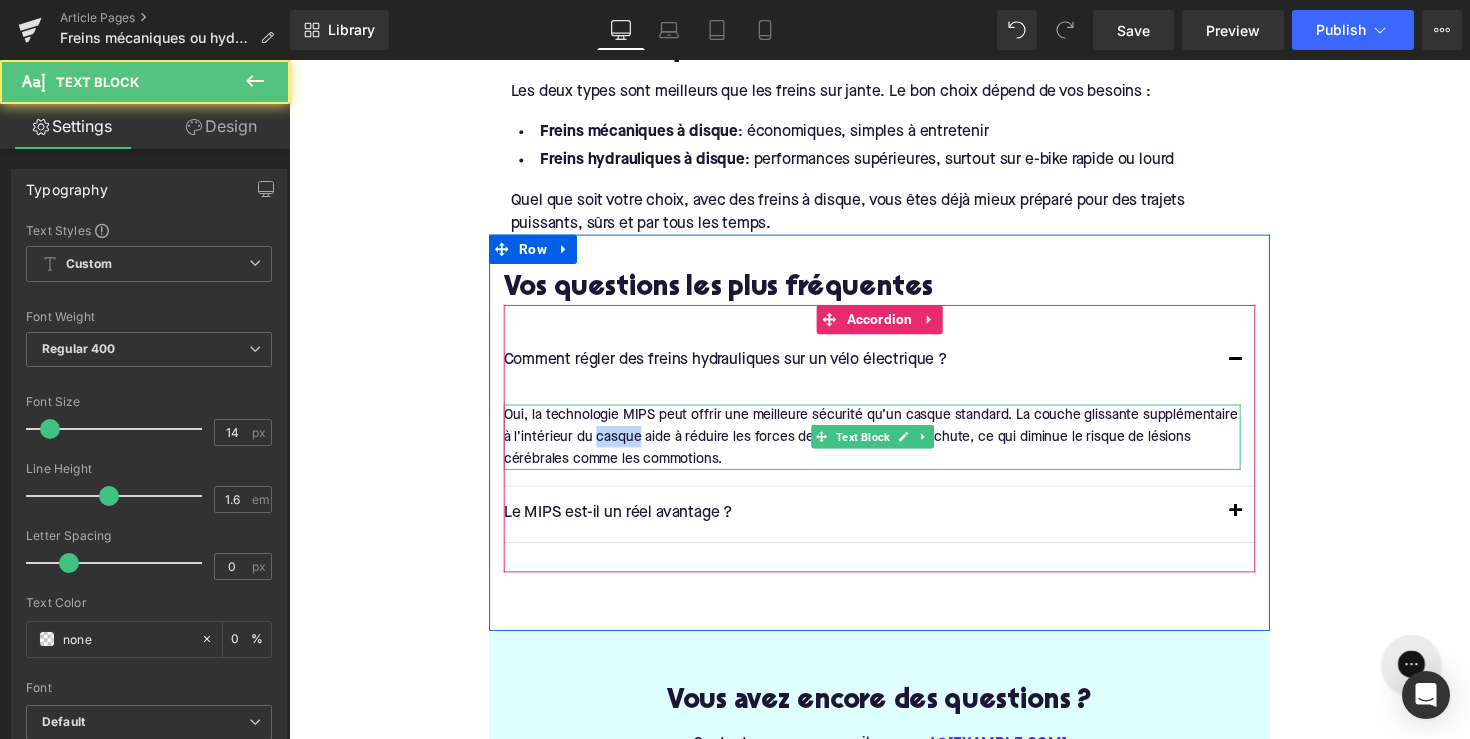 click on "Oui, la technologie MIPS peut offrir une meilleure sécurité qu’un casque standard. La couche glissante supplémentaire à l’intérieur du casque aide à réduire les forces de rotation en cas de chute, ce qui diminue le risque de lésions cérébrales comme les commotions." at bounding box center (886, 446) 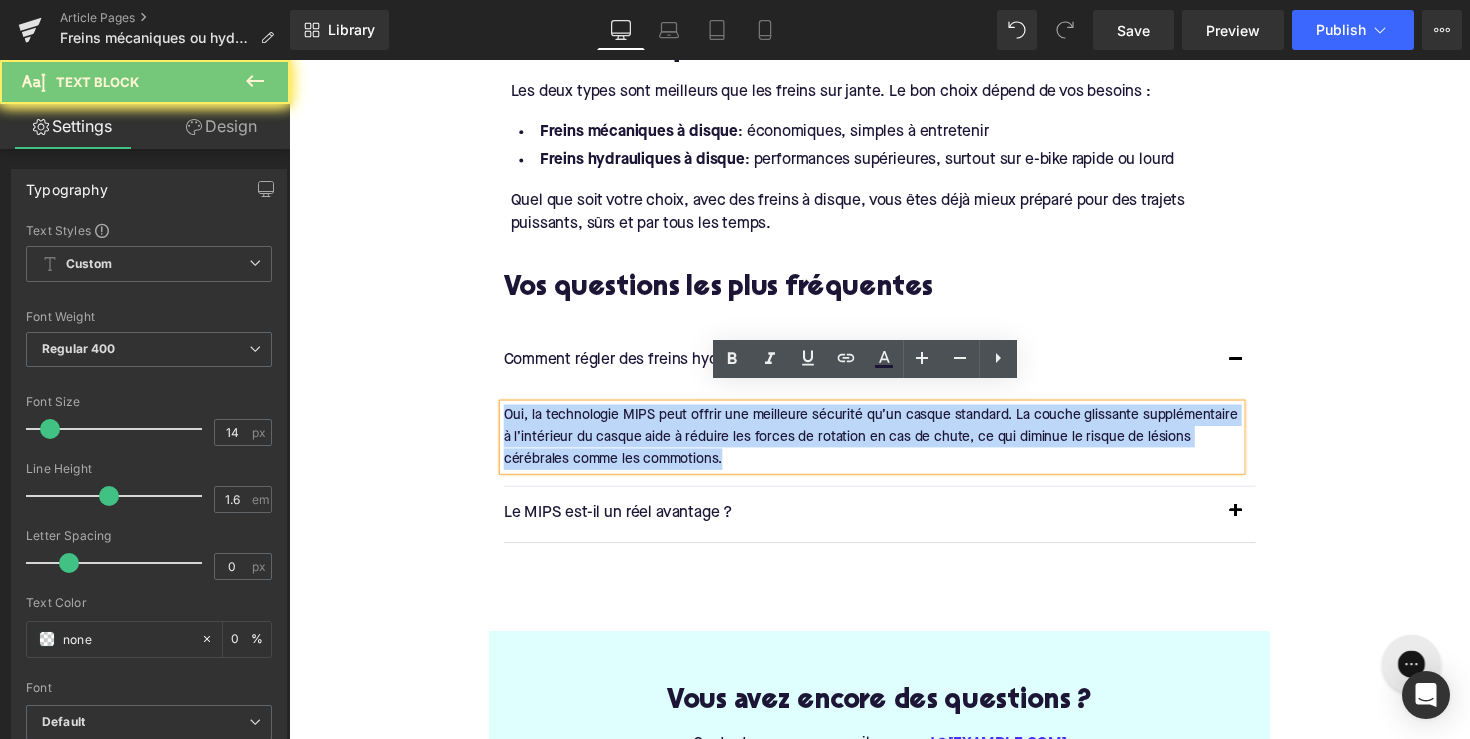 click on "Oui, la technologie MIPS peut offrir une meilleure sécurité qu’un casque standard. La couche glissante supplémentaire à l’intérieur du casque aide à réduire les forces de rotation en cas de chute, ce qui diminue le risque de lésions cérébrales comme les commotions." at bounding box center [886, 446] 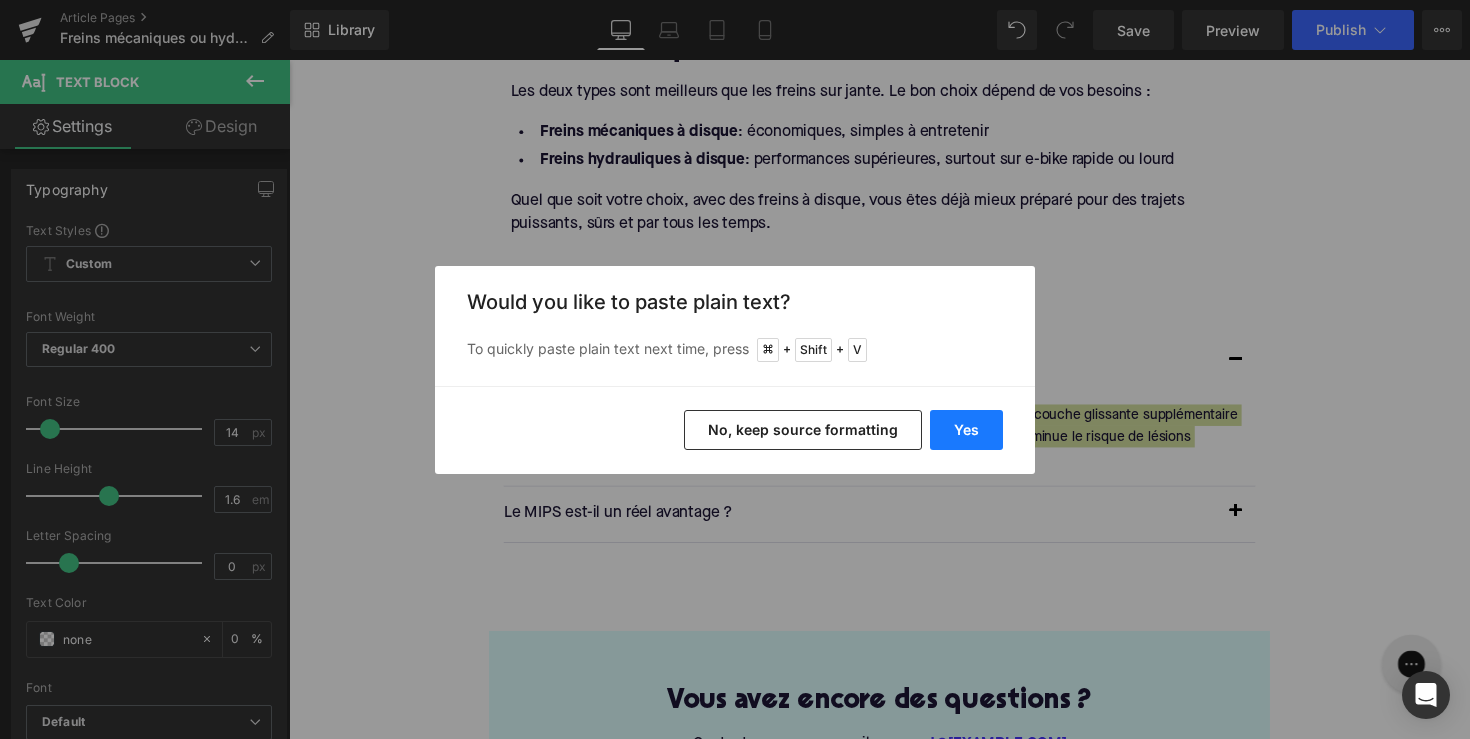 click on "Yes" at bounding box center (966, 430) 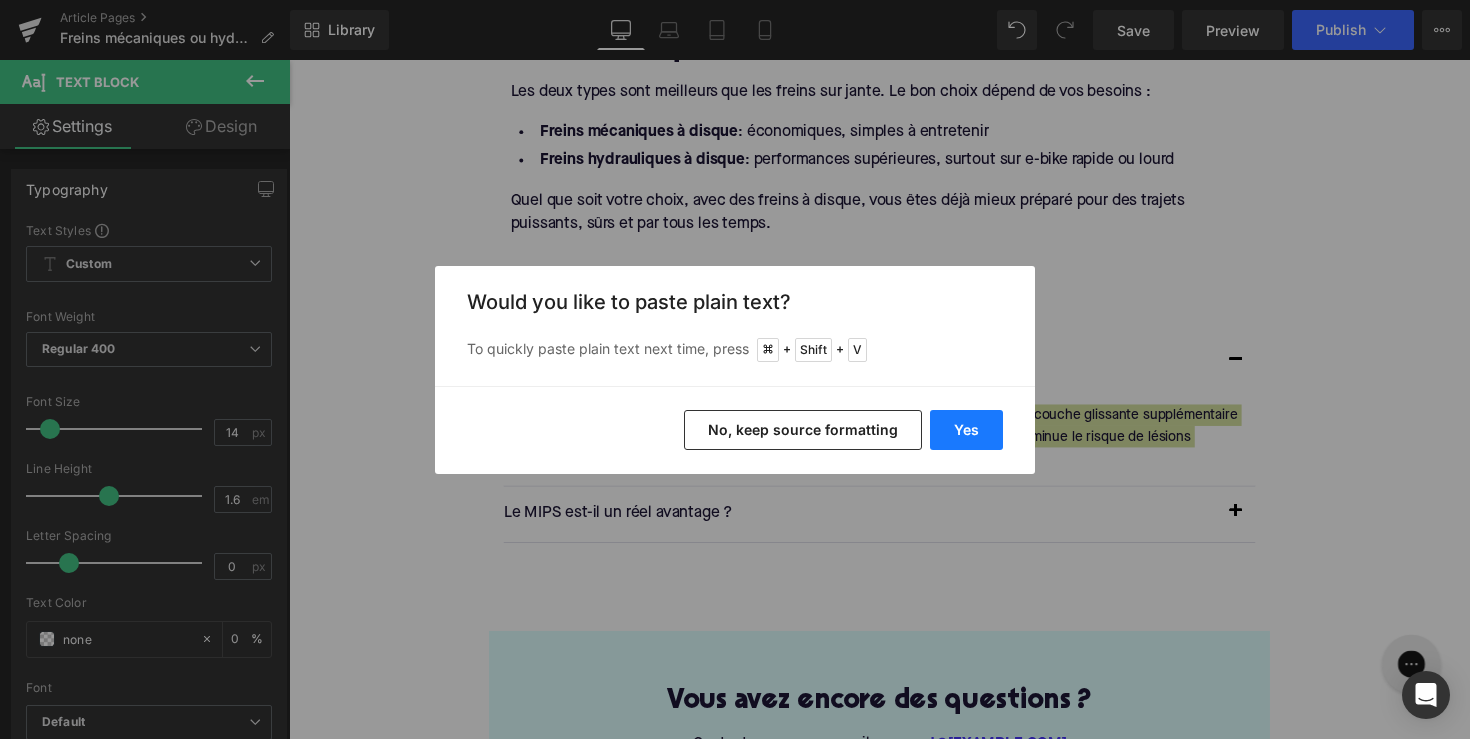 type 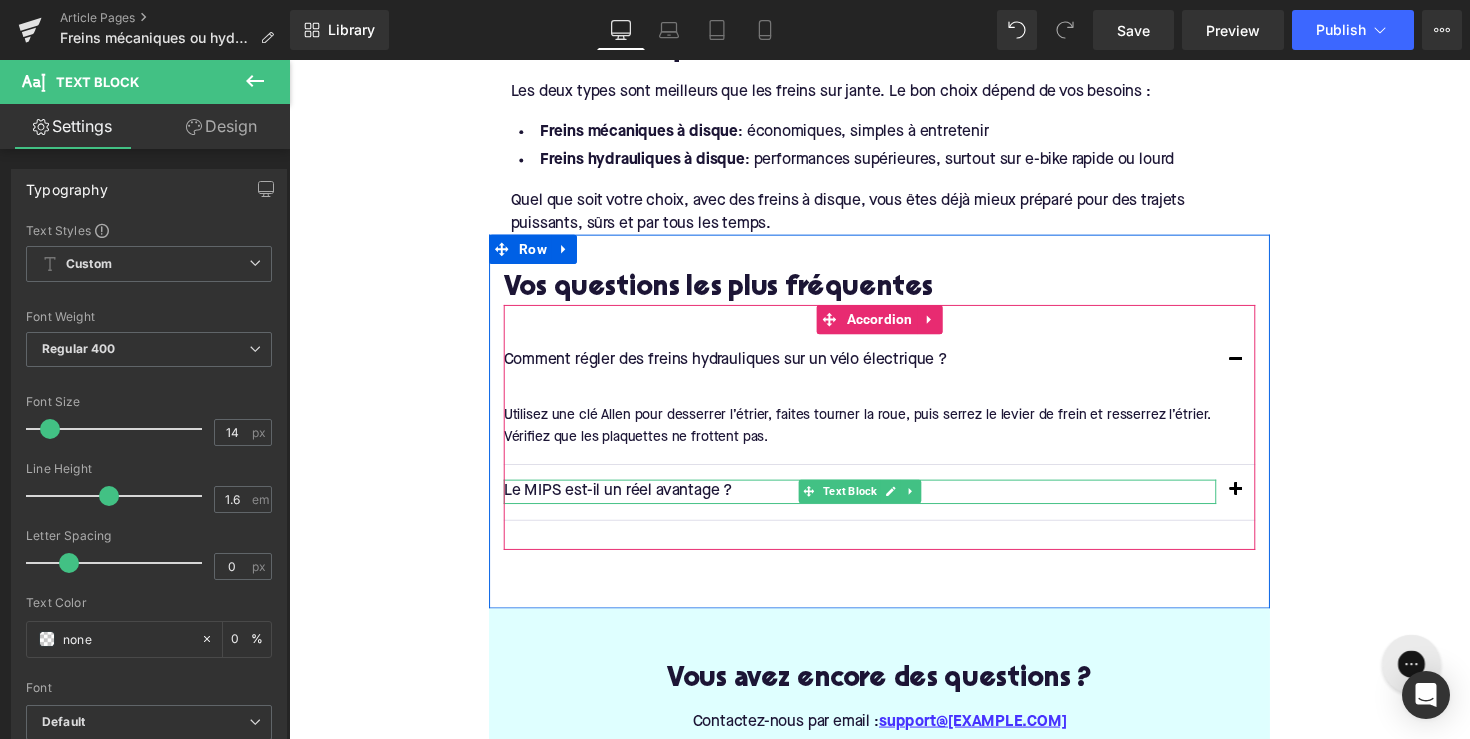 click on "Le MIPS est-il un réel avantage ?" at bounding box center [874, 503] 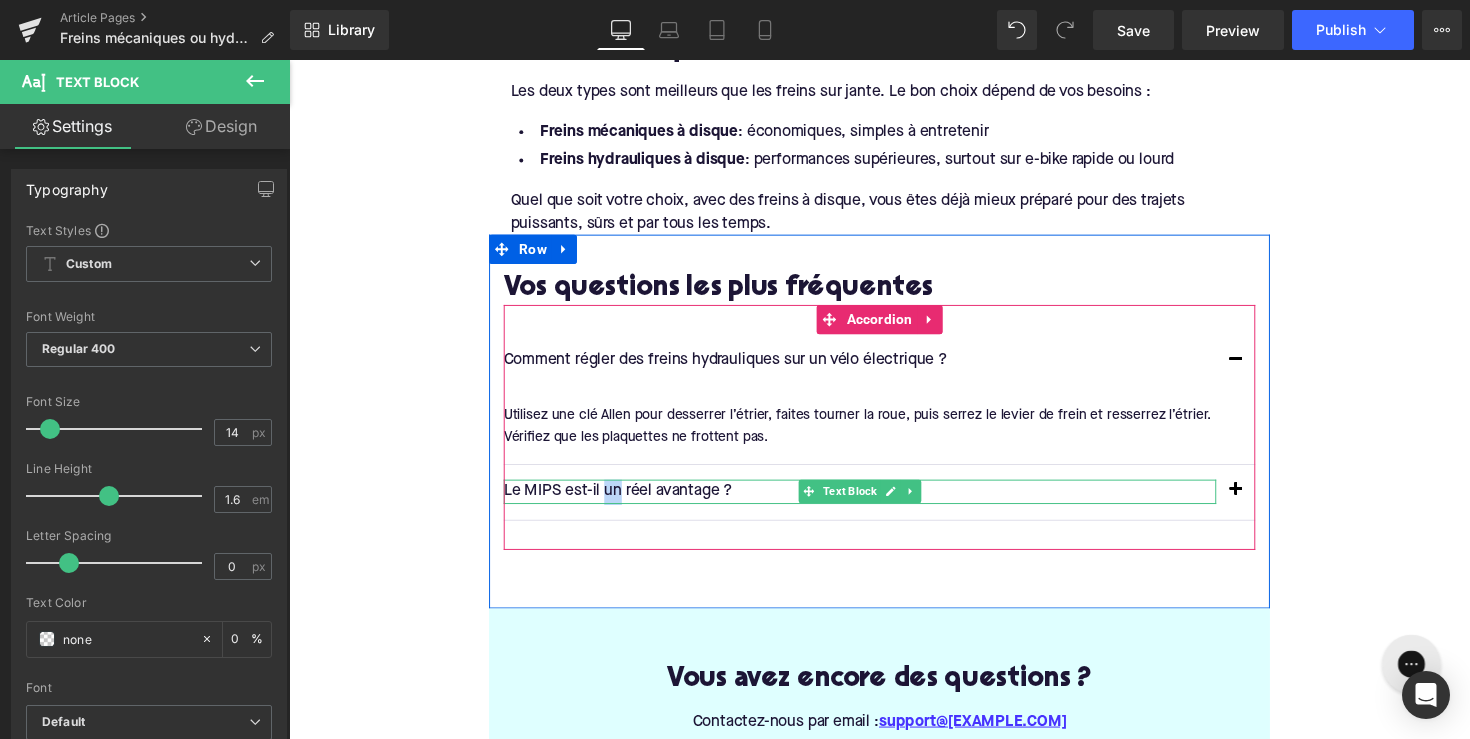 click on "Le MIPS est-il un réel avantage ?" at bounding box center [874, 503] 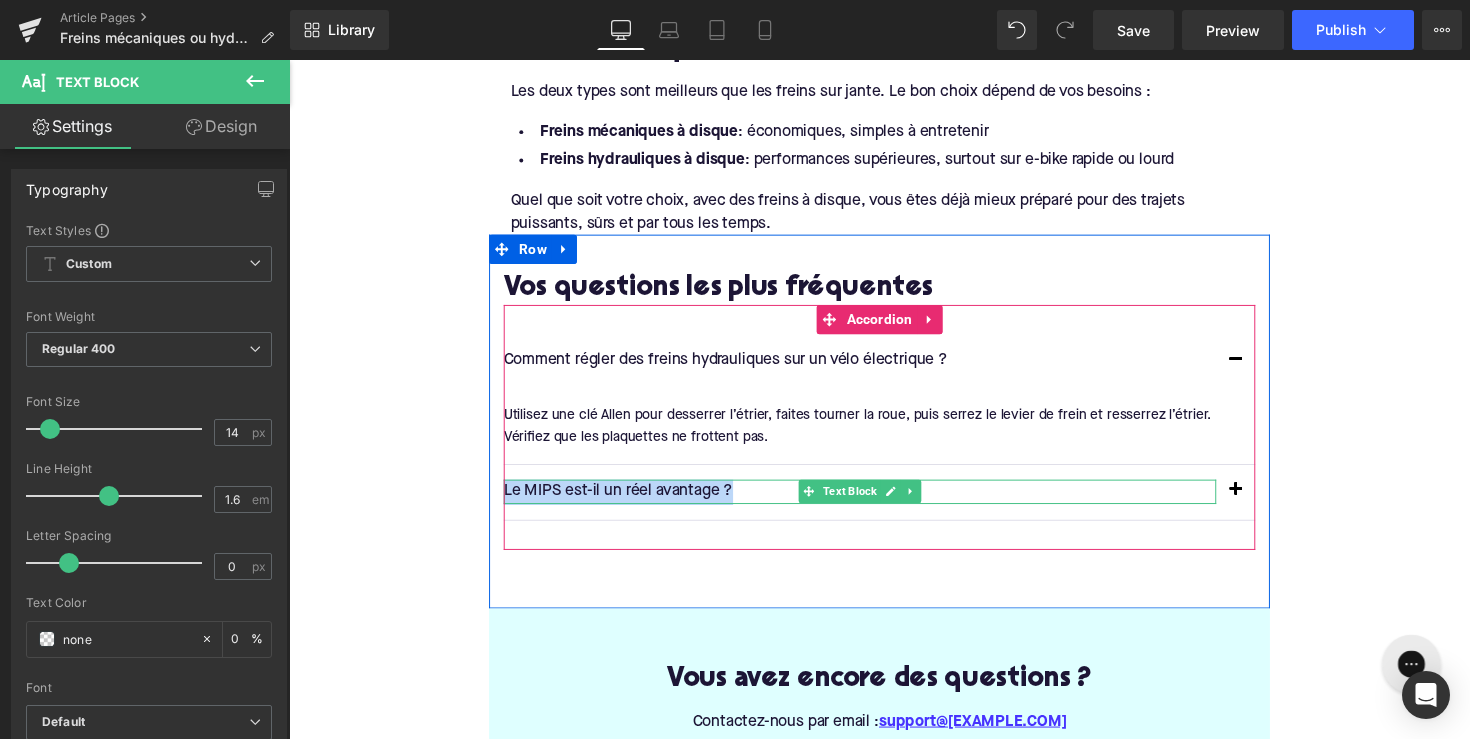 click on "Le MIPS est-il un réel avantage ?" at bounding box center (874, 503) 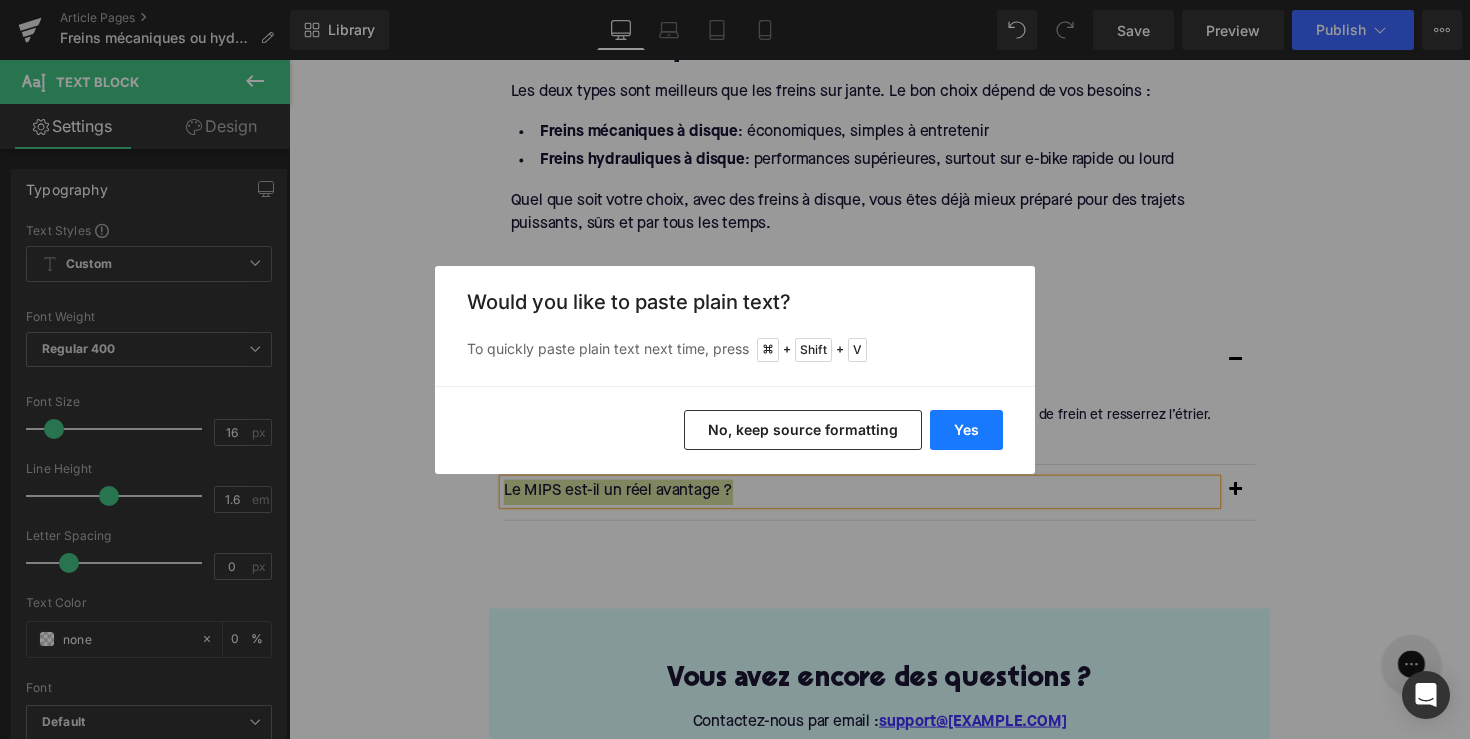 drag, startPoint x: 956, startPoint y: 438, endPoint x: 679, endPoint y: 387, distance: 281.65582 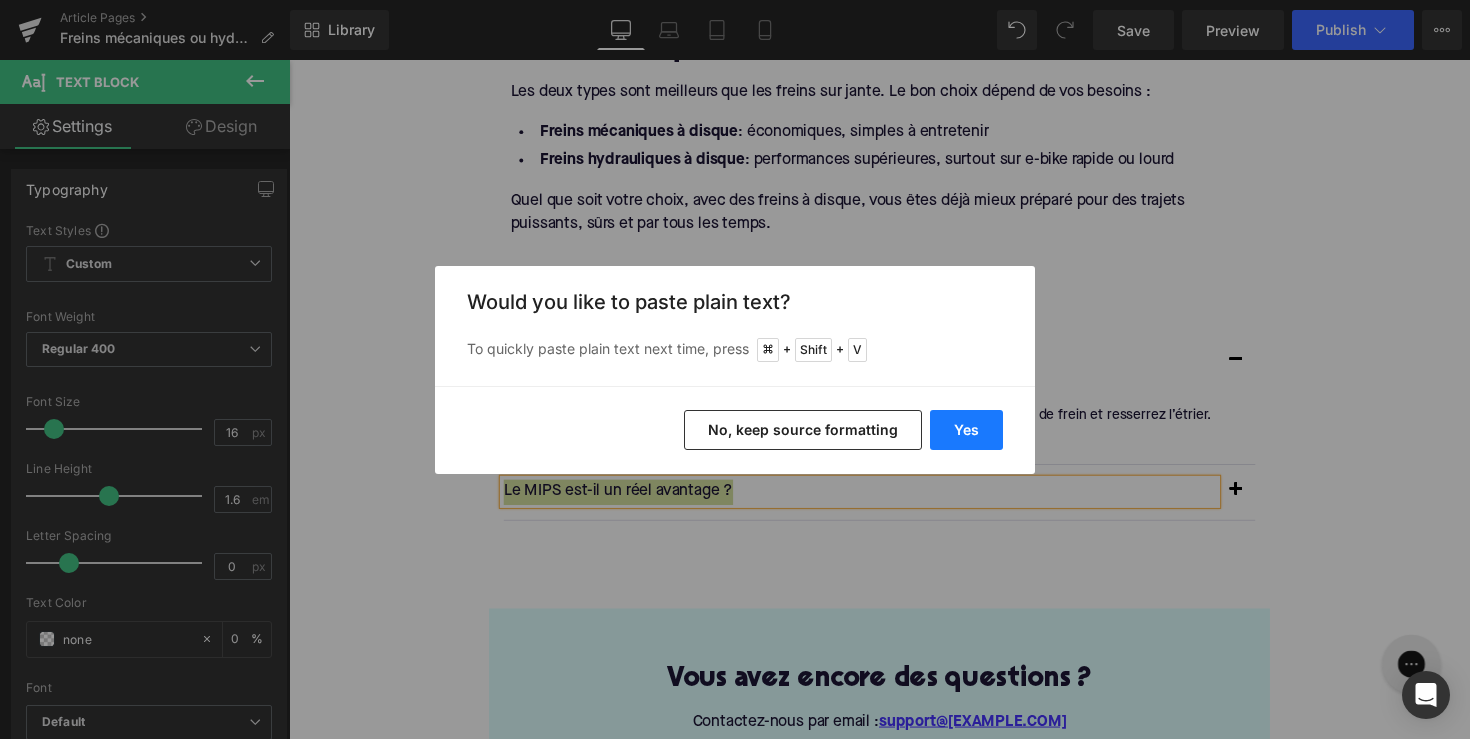 click on "Yes" at bounding box center [966, 430] 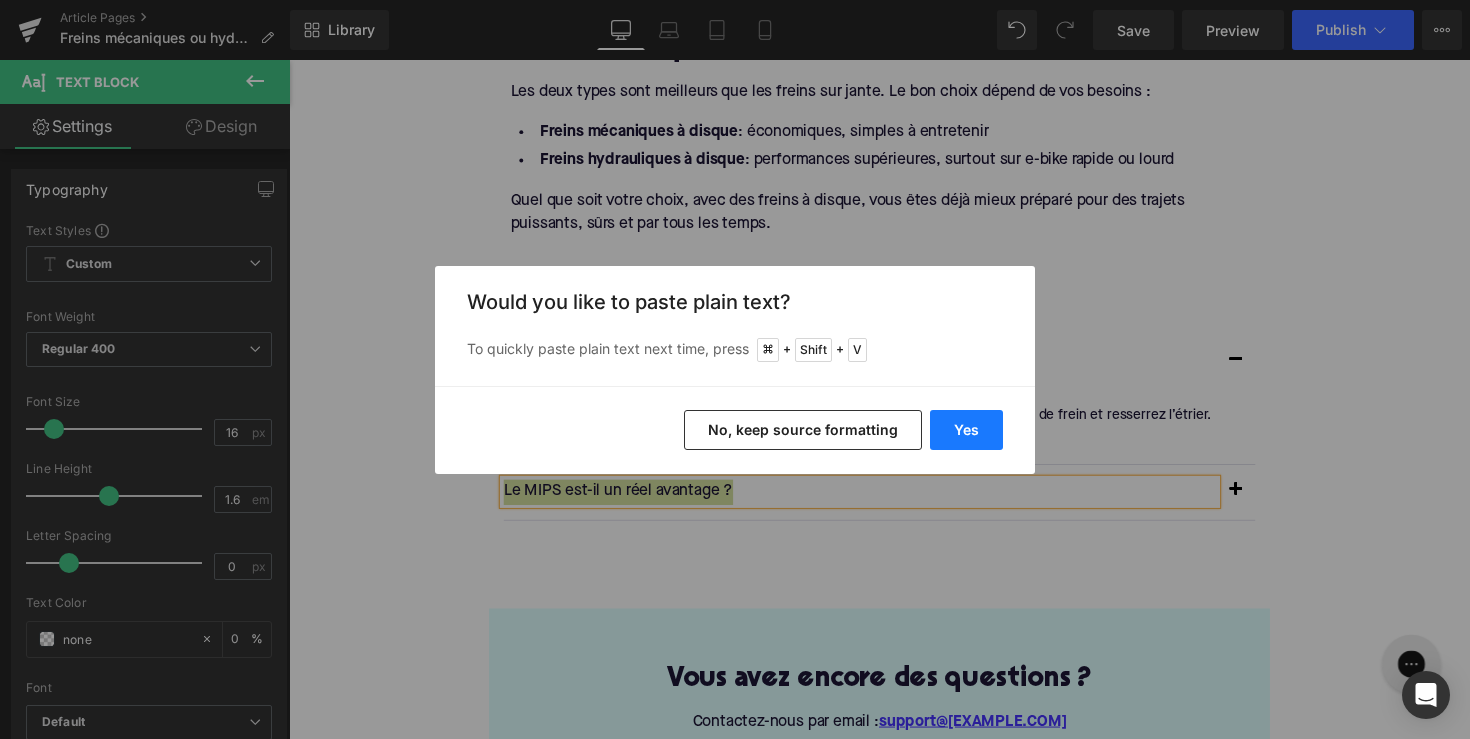 type 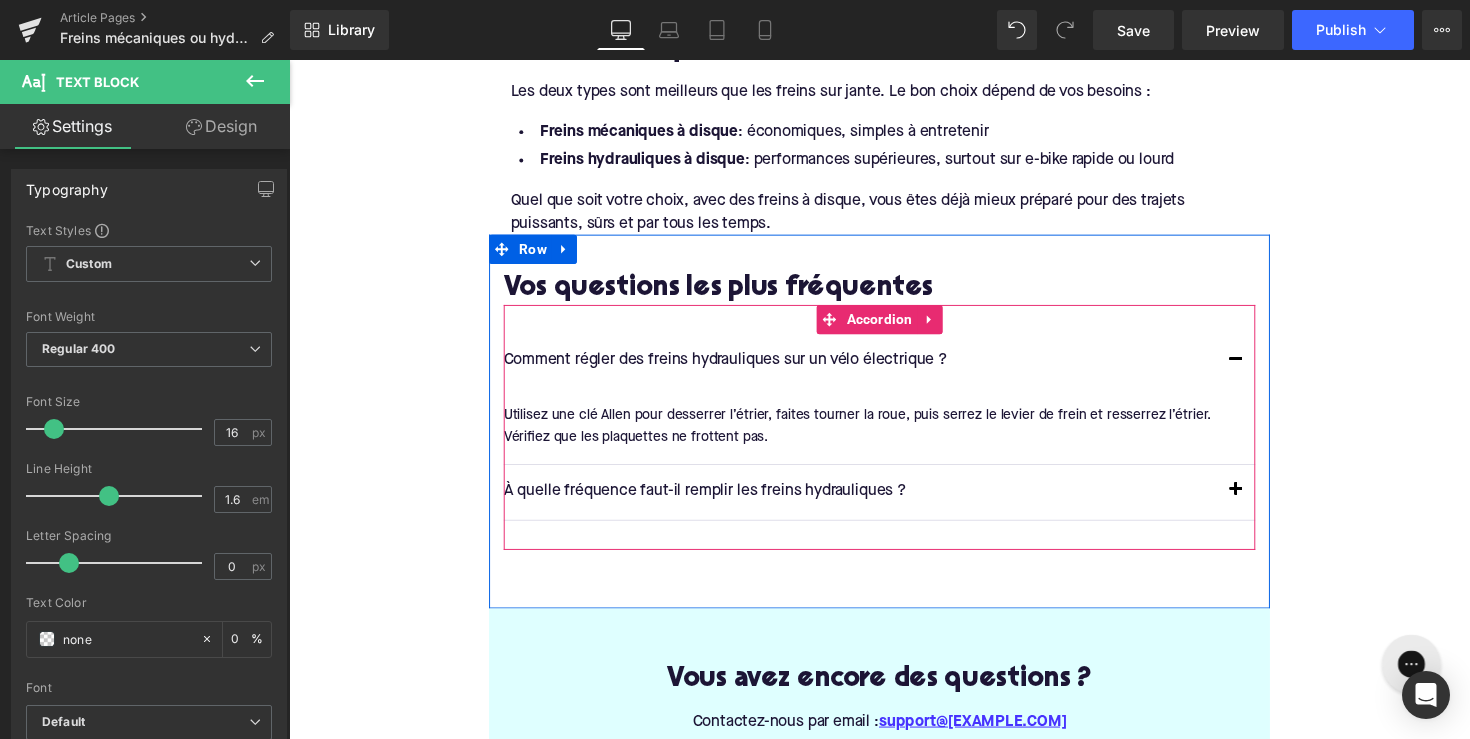 click at bounding box center (1259, 503) 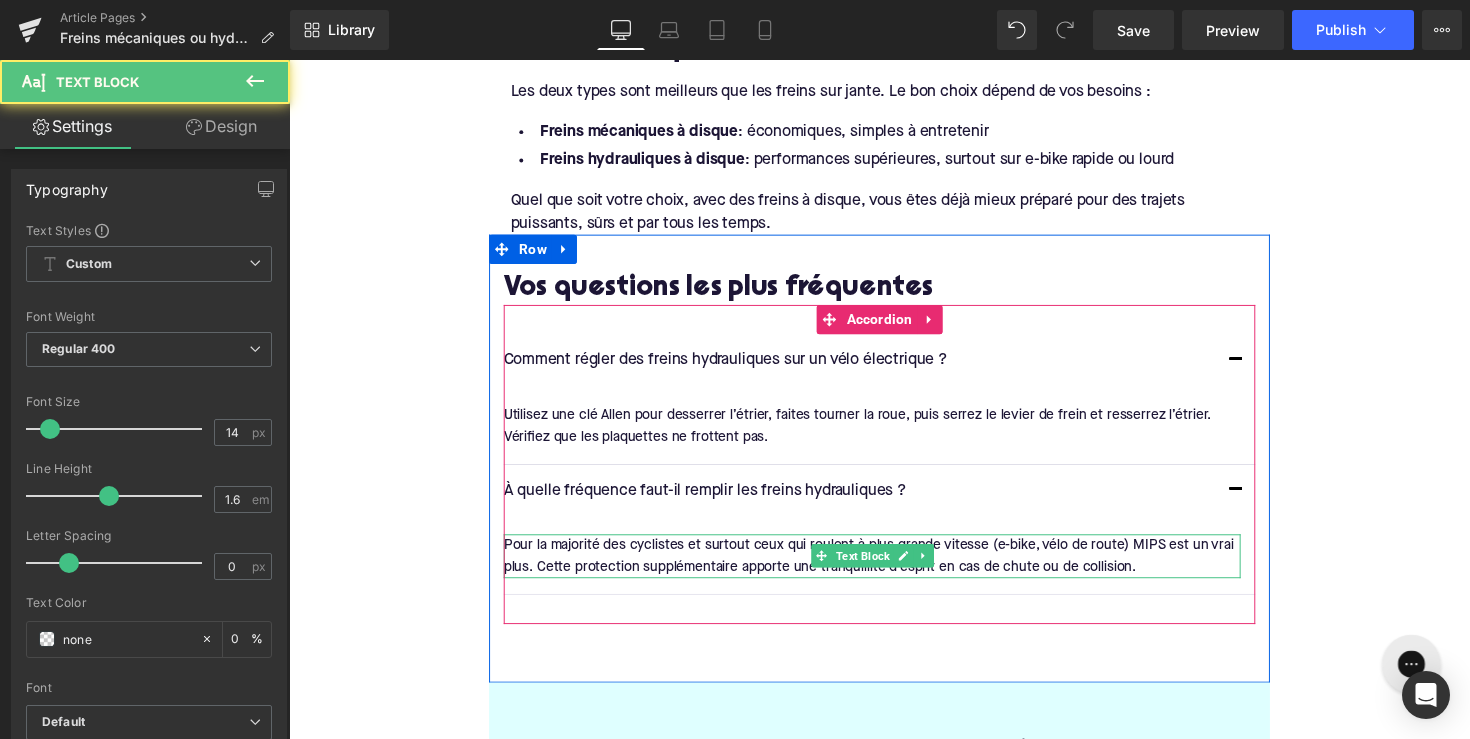click on "Pour la majorité des cyclistes et surtout ceux qui roulent à plus grande vitesse (e-bike, vélo de route) MIPS est un vrai plus. Cette protection supplémentaire apporte une tranquillité d’esprit en cas de chute ou de collision." at bounding box center [886, 568] 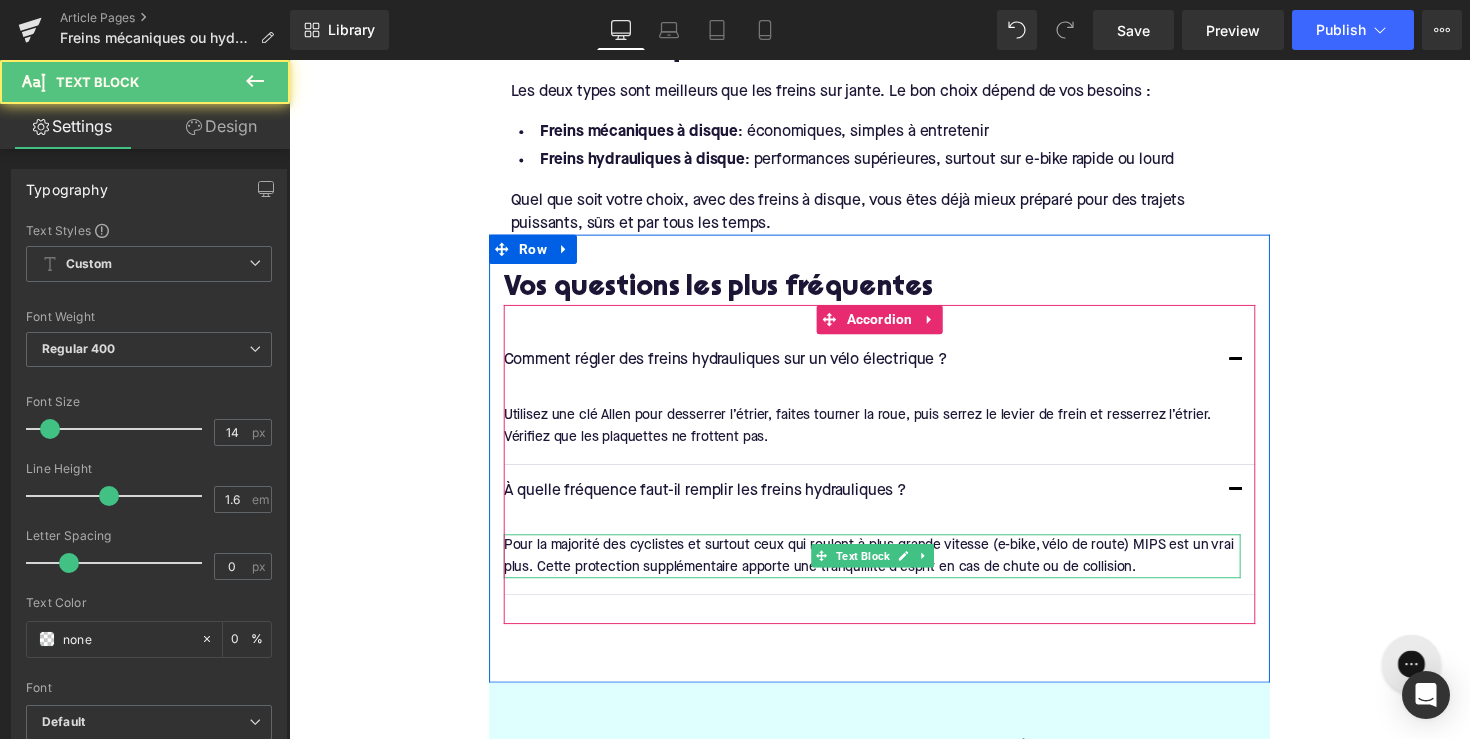 click on "Pour la majorité des cyclistes et surtout ceux qui roulent à plus grande vitesse (e-bike, vélo de route) MIPS est un vrai plus. Cette protection supplémentaire apporte une tranquillité d’esprit en cas de chute ou de collision." at bounding box center (886, 568) 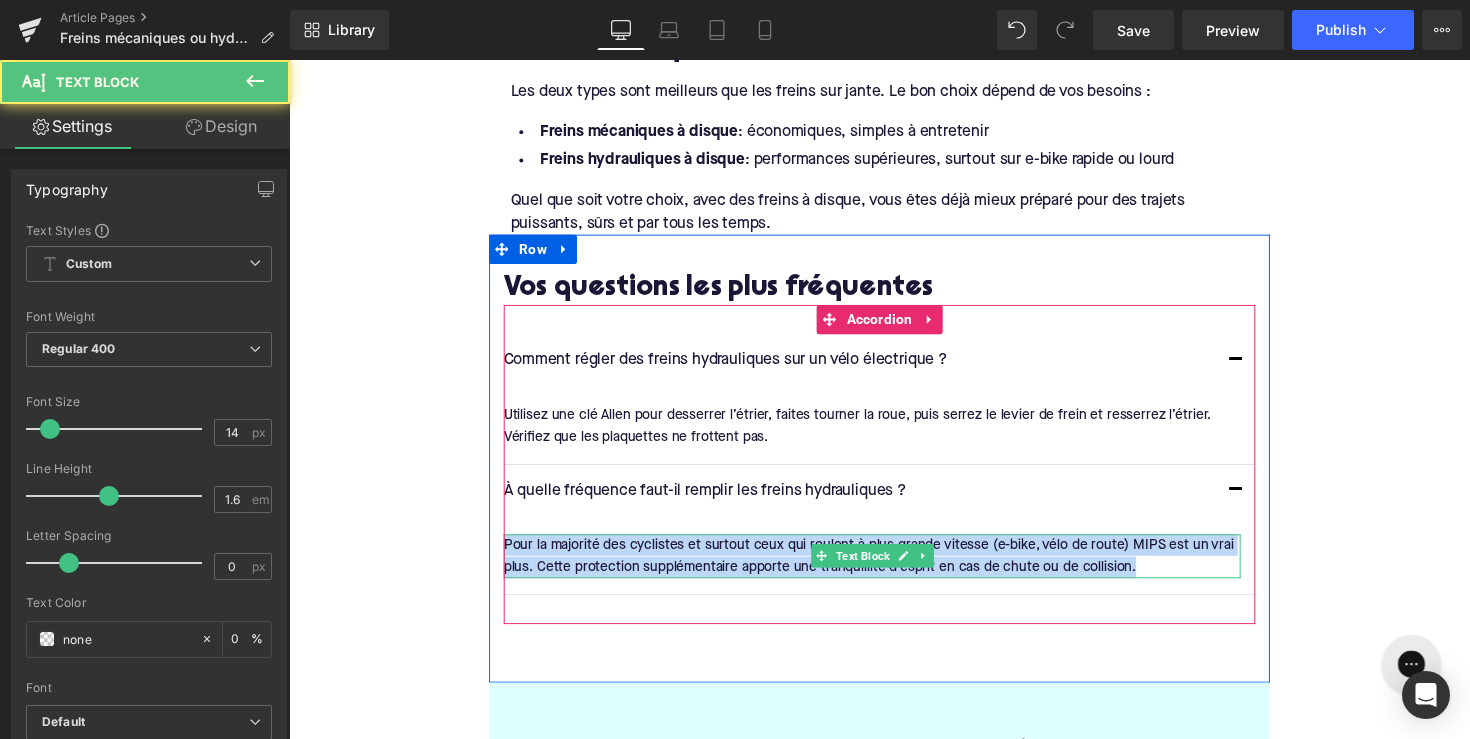 click on "Pour la majorité des cyclistes et surtout ceux qui roulent à plus grande vitesse (e-bike, vélo de route) MIPS est un vrai plus. Cette protection supplémentaire apporte une tranquillité d’esprit en cas de chute ou de collision." at bounding box center (886, 568) 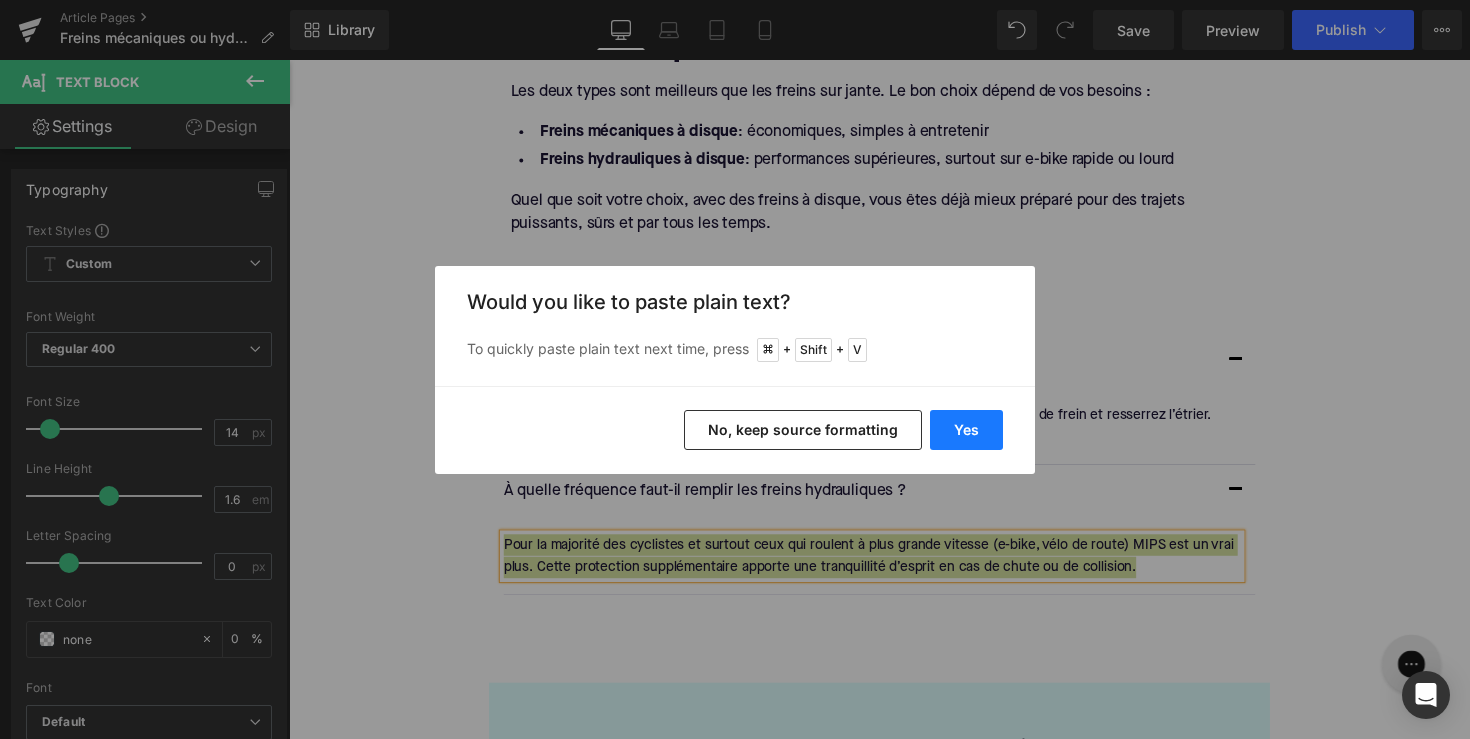 click on "Yes" at bounding box center (966, 430) 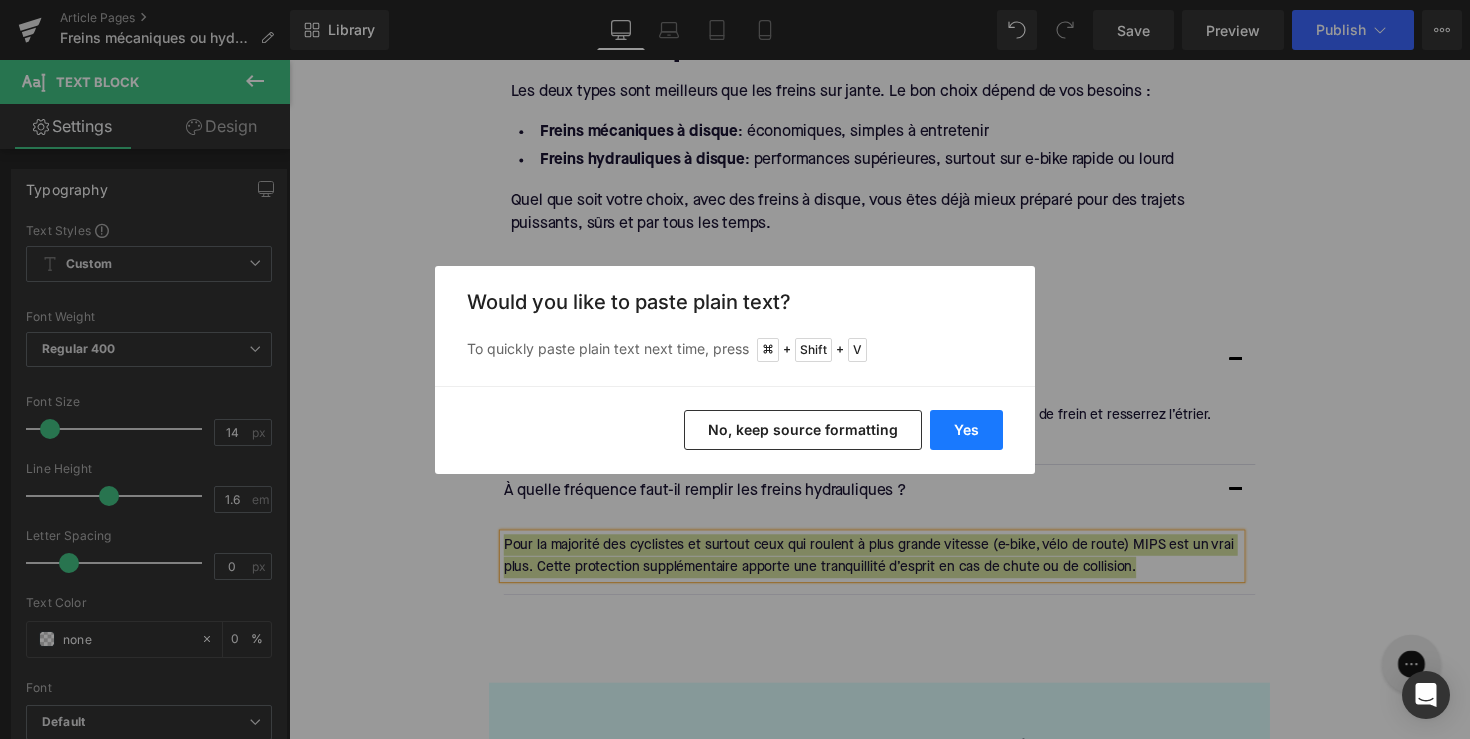 type 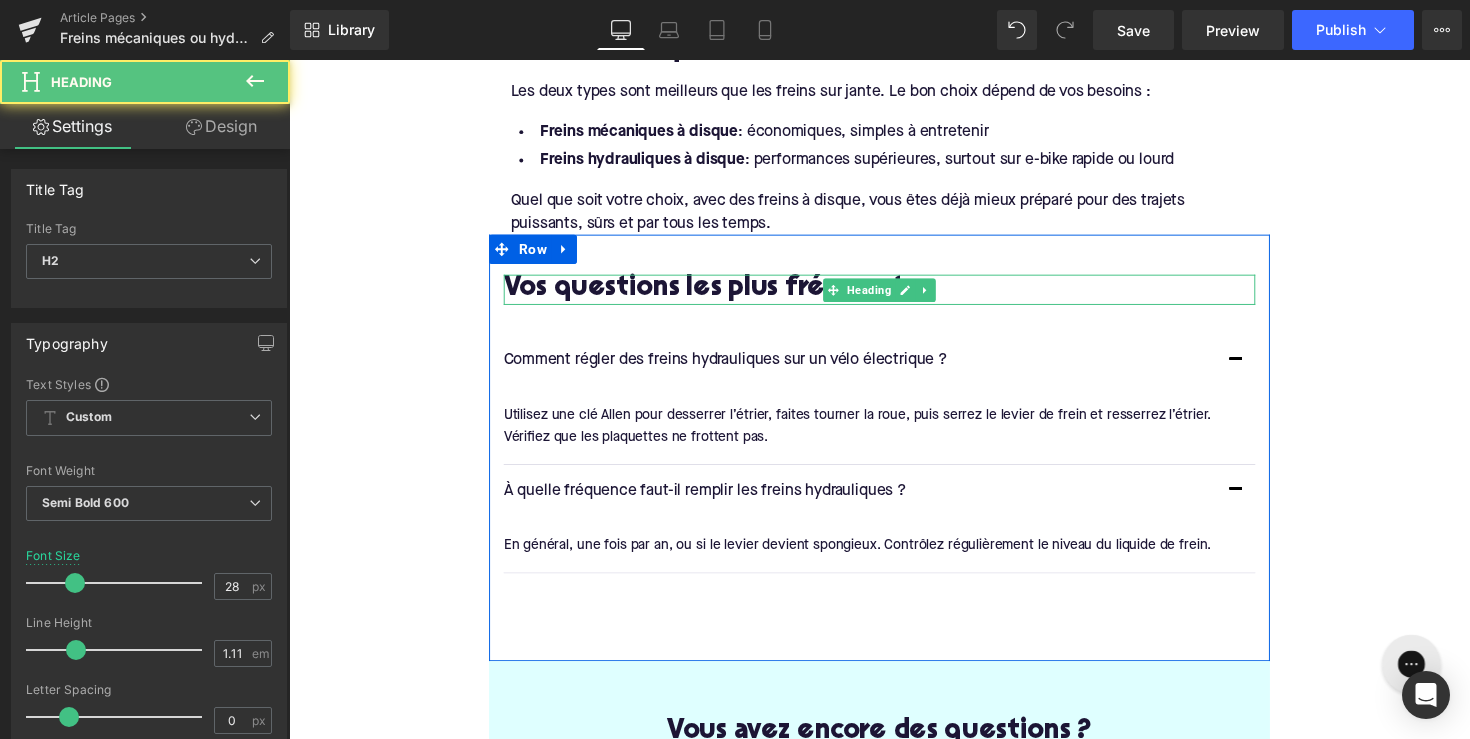 click on "Vos questions les plus fréquentes" at bounding box center (894, 295) 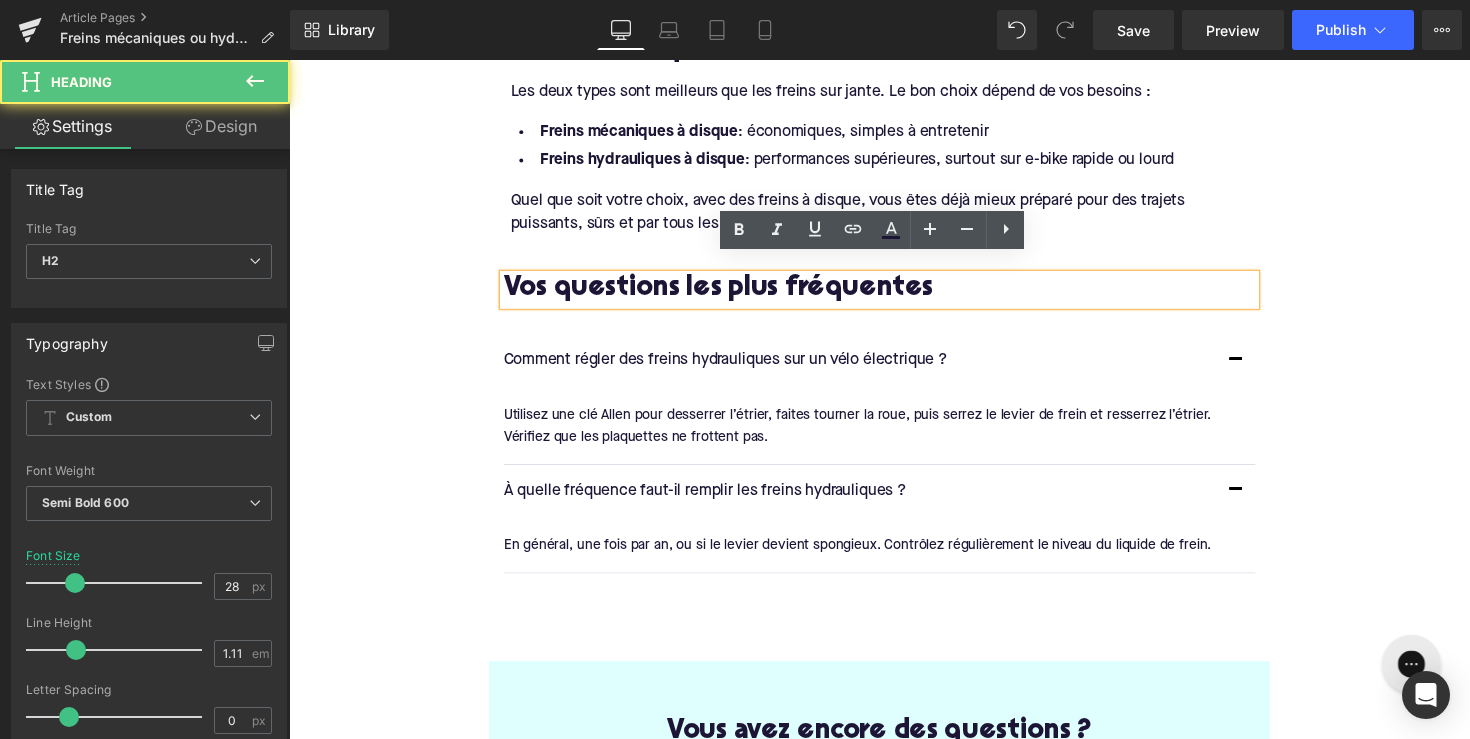 click on "Comment régler des freins hydrauliques sur un vélo électrique ?" at bounding box center (874, 369) 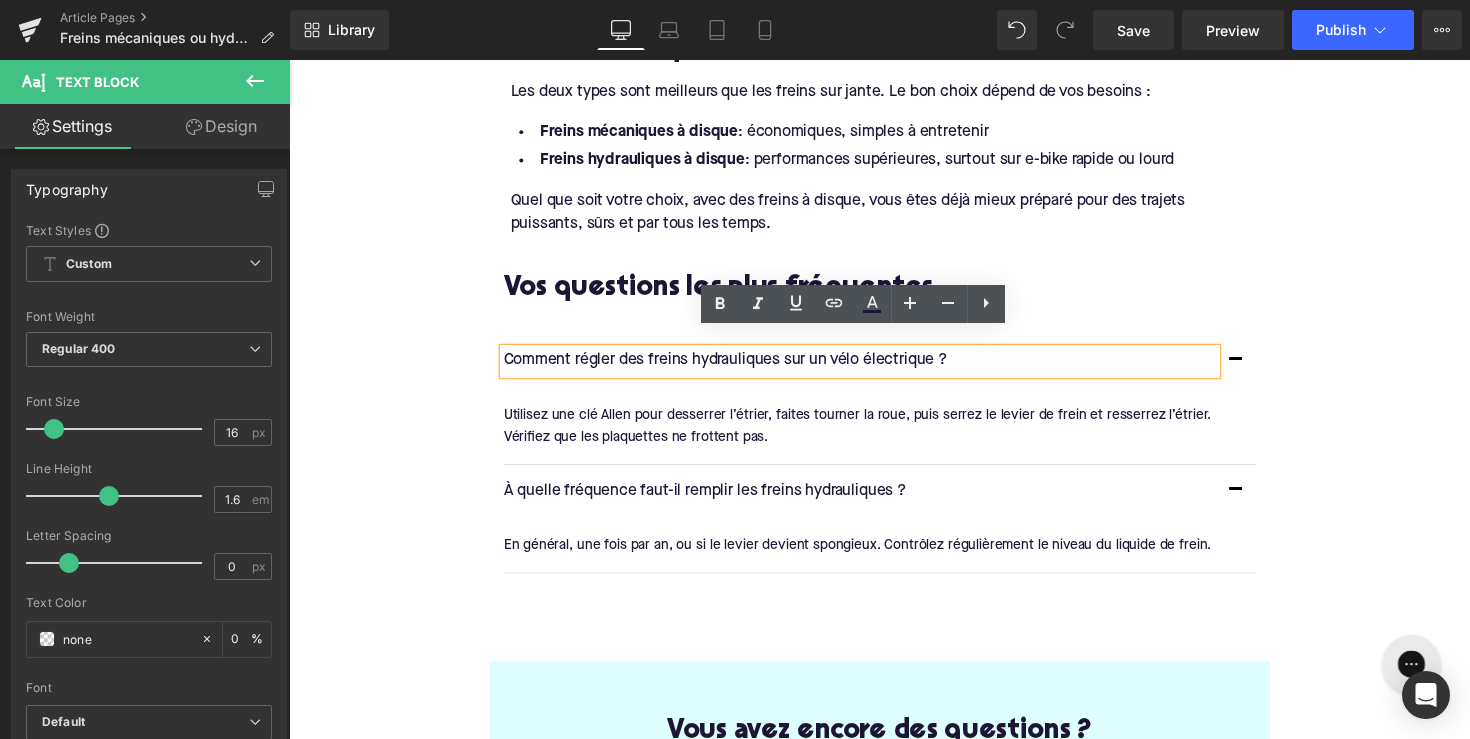 click on "Comment régler des freins hydrauliques sur un vélo électrique ?
Text Block
Text Block
À quelle fréquence faut-il remplir les freins hydrauliques ?
Text Block" at bounding box center [894, 463] 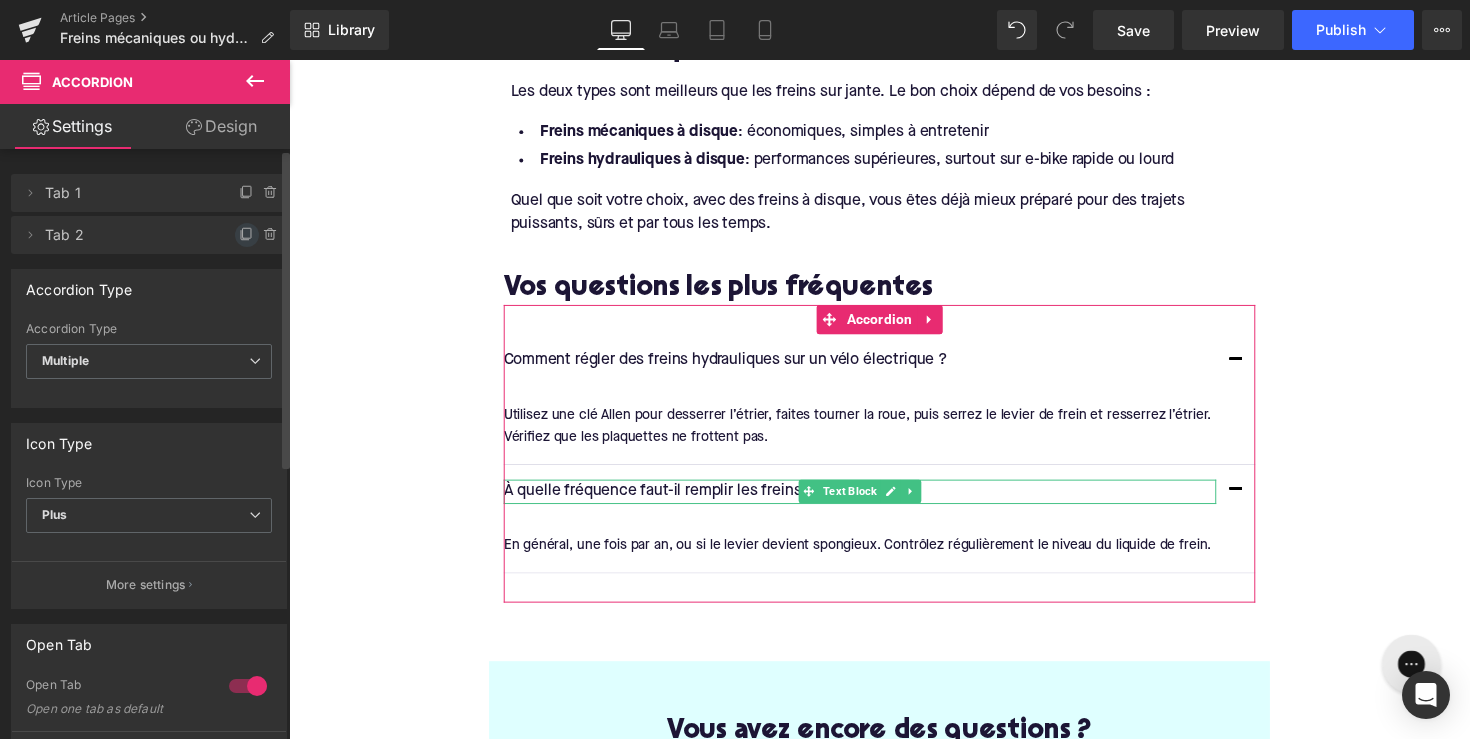 click 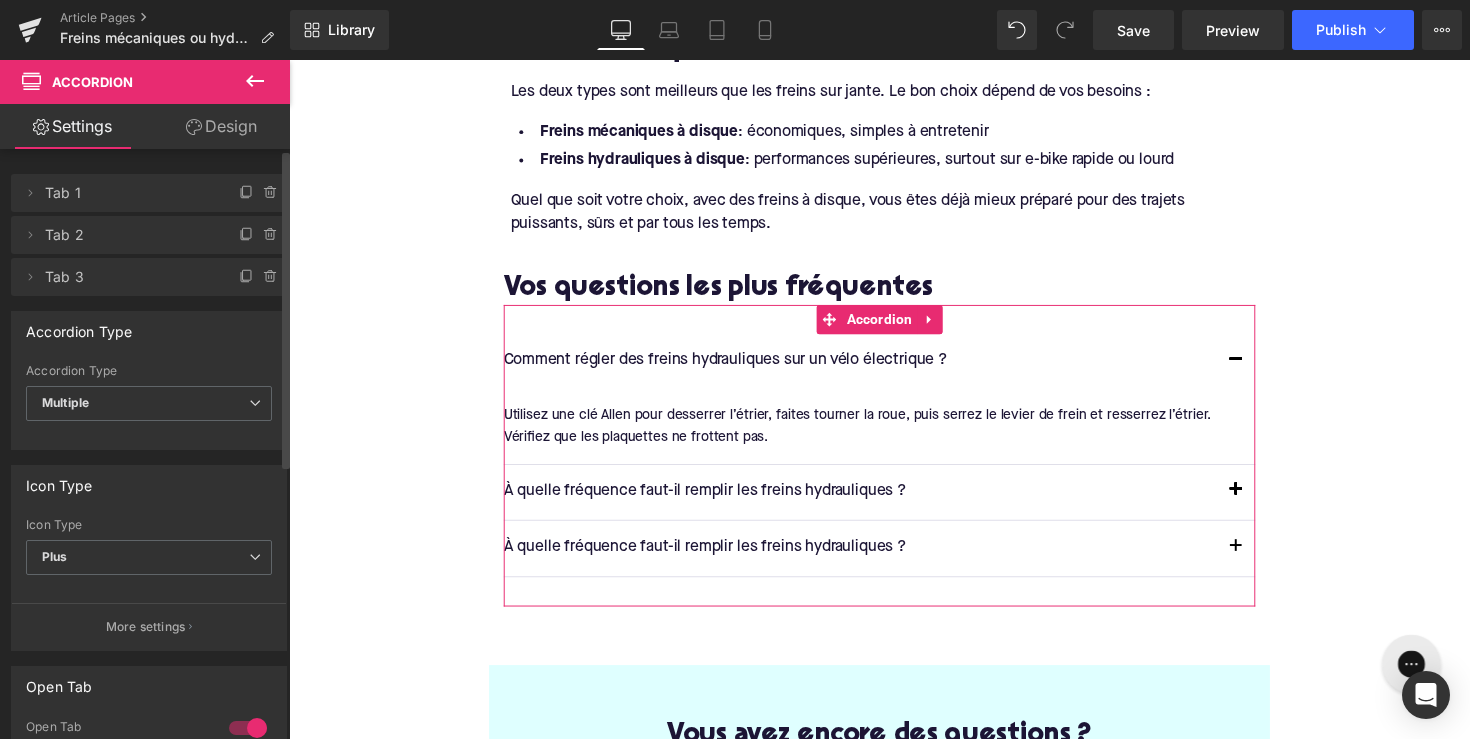 click at bounding box center [261, 270] 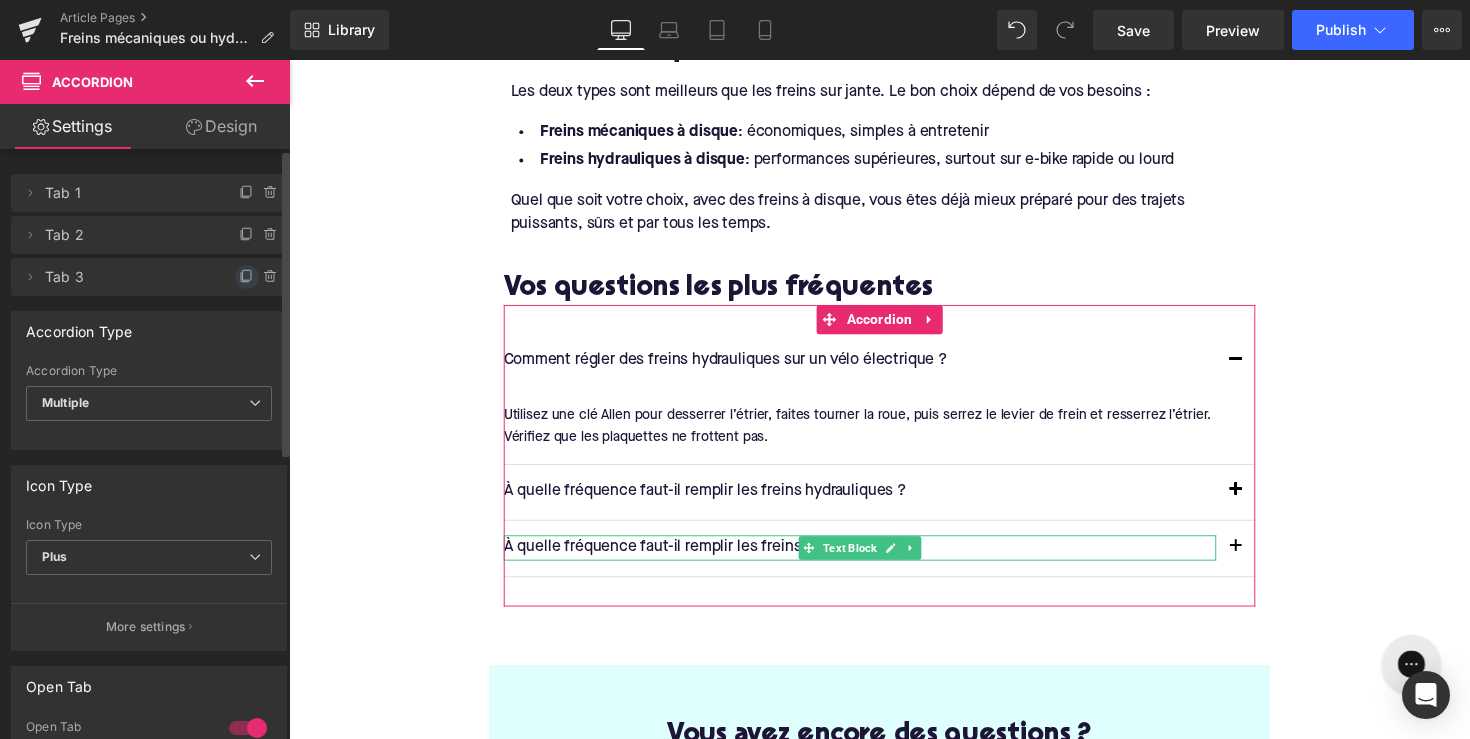 click 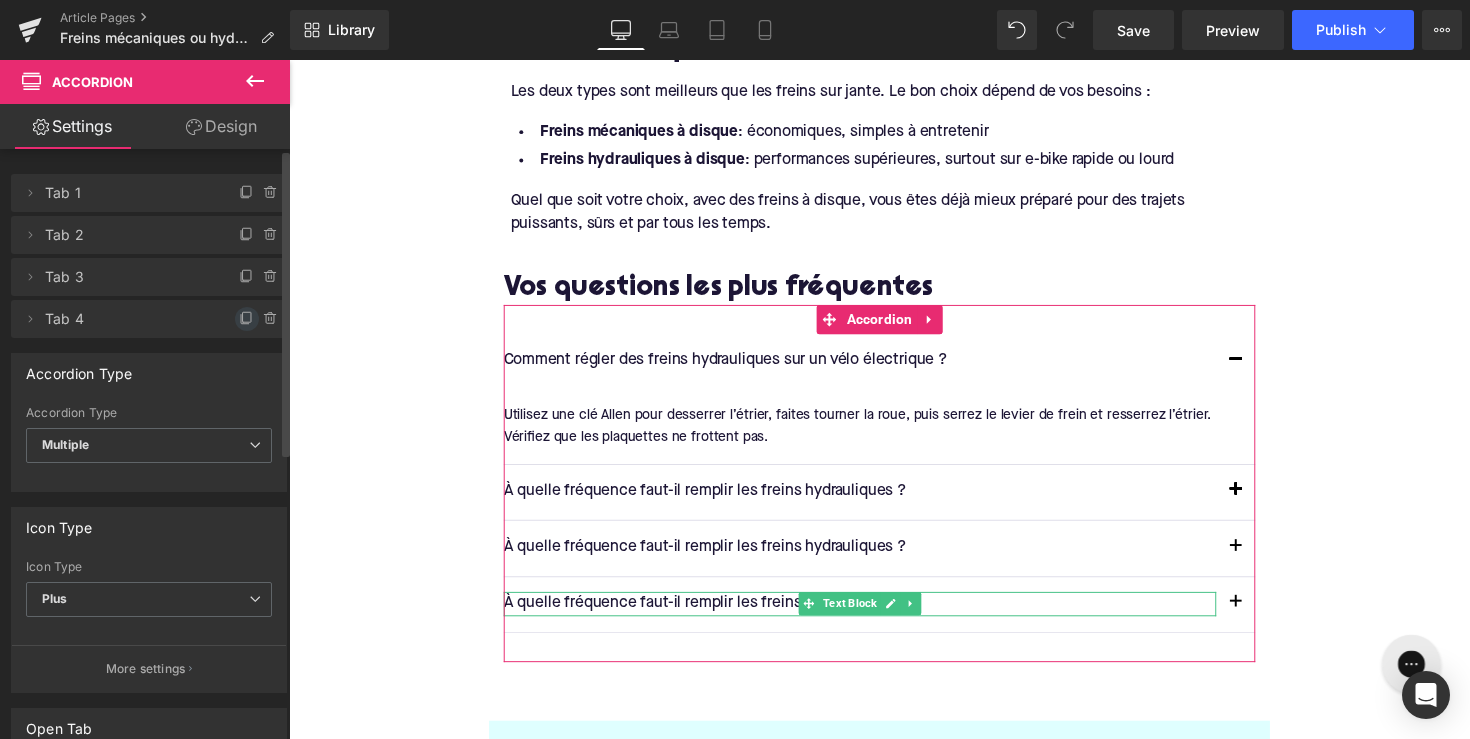 click 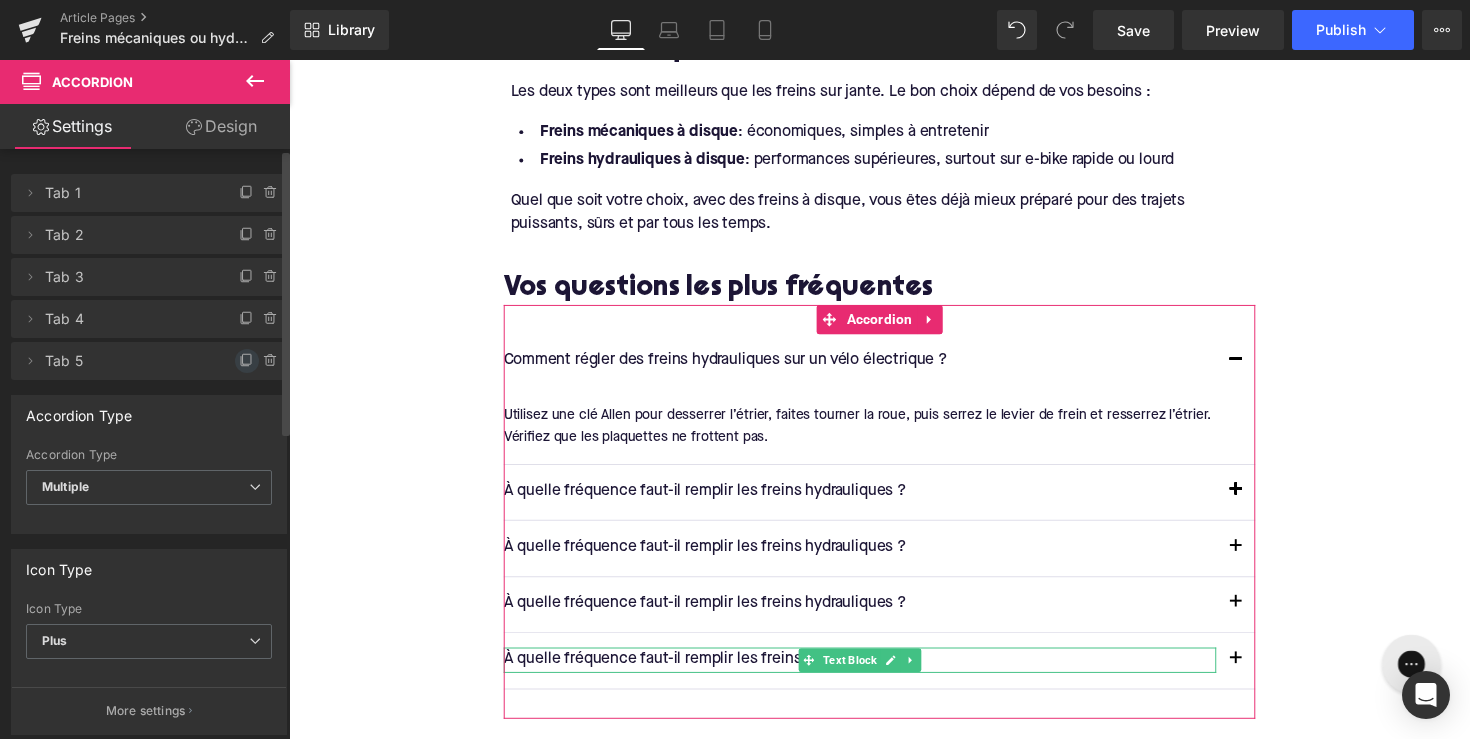 click 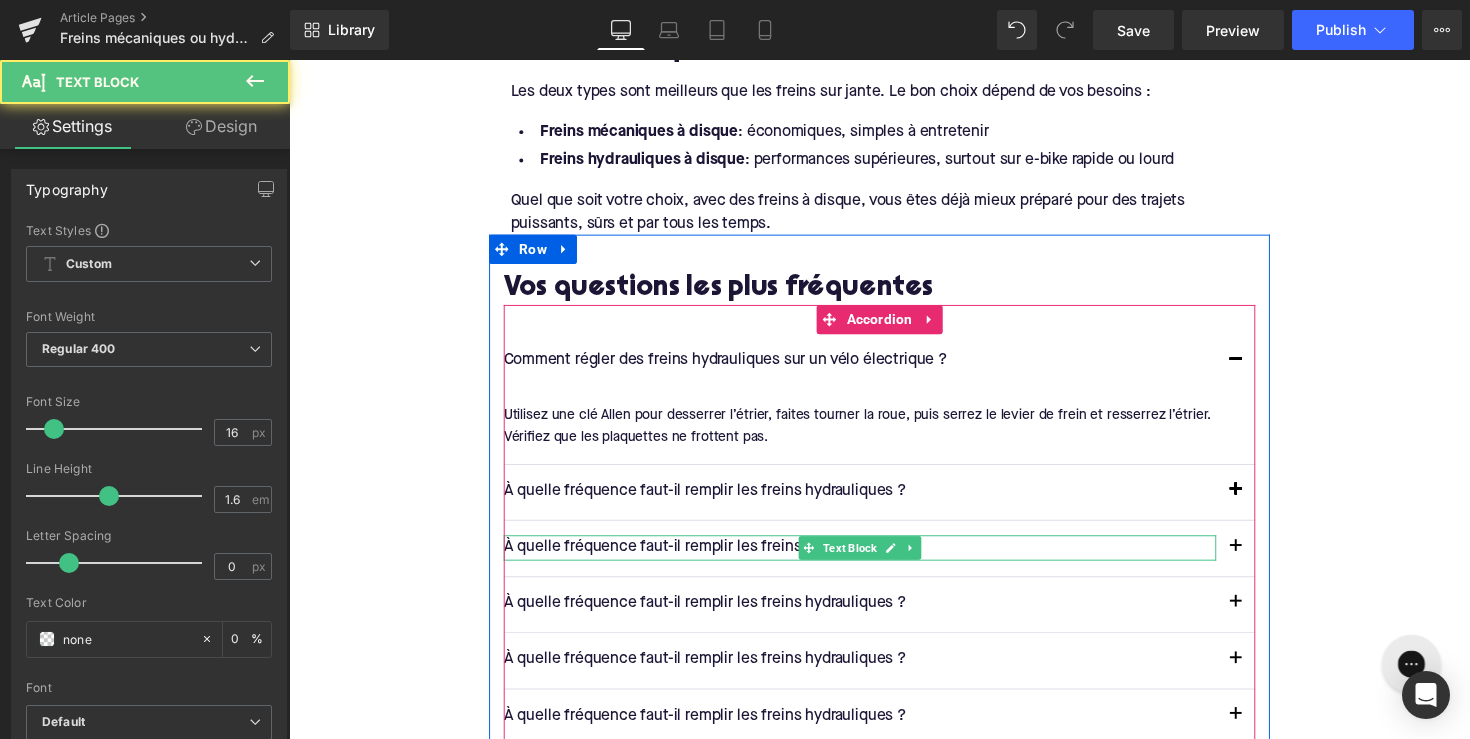 click on "À quelle fréquence faut-il remplir les freins hydrauliques ?" at bounding box center [874, 560] 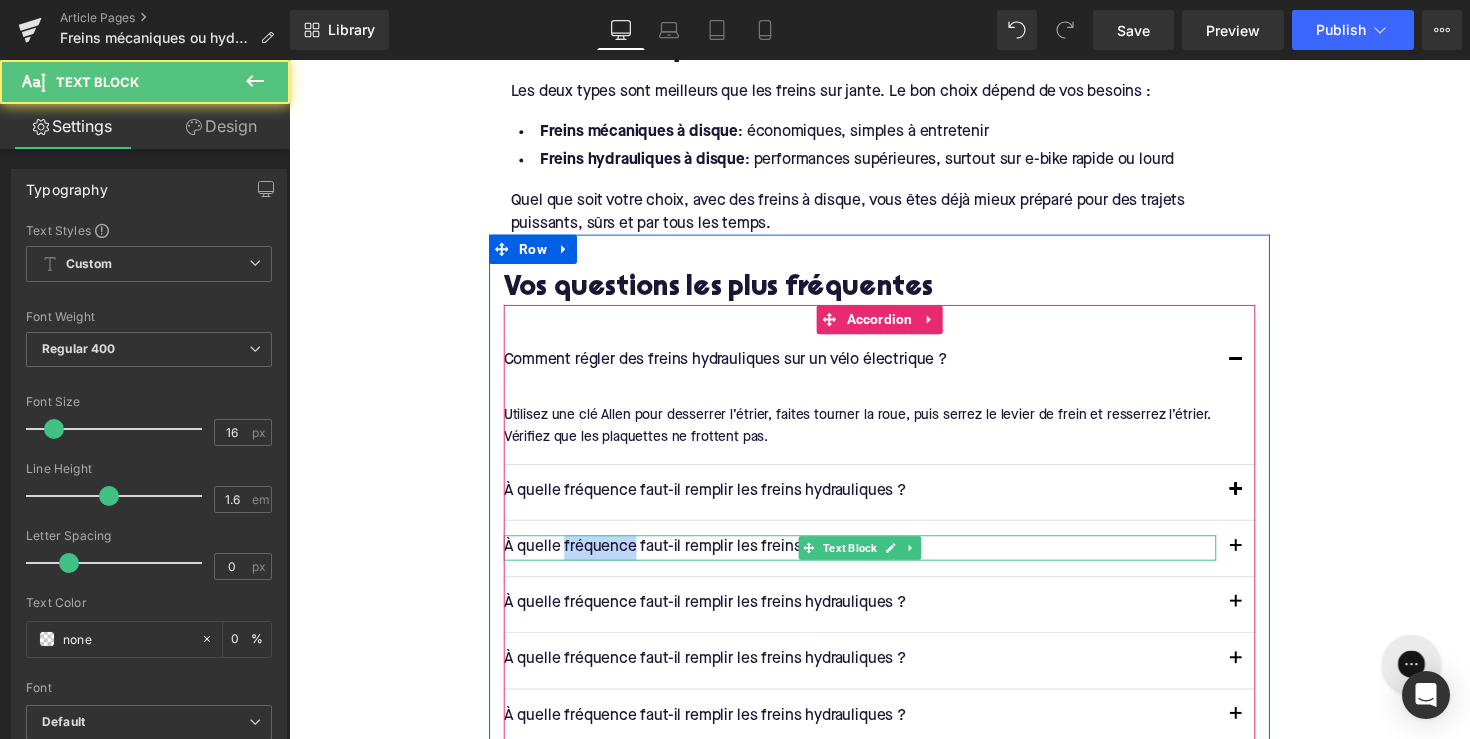 click on "À quelle fréquence faut-il remplir les freins hydrauliques ?" at bounding box center (874, 560) 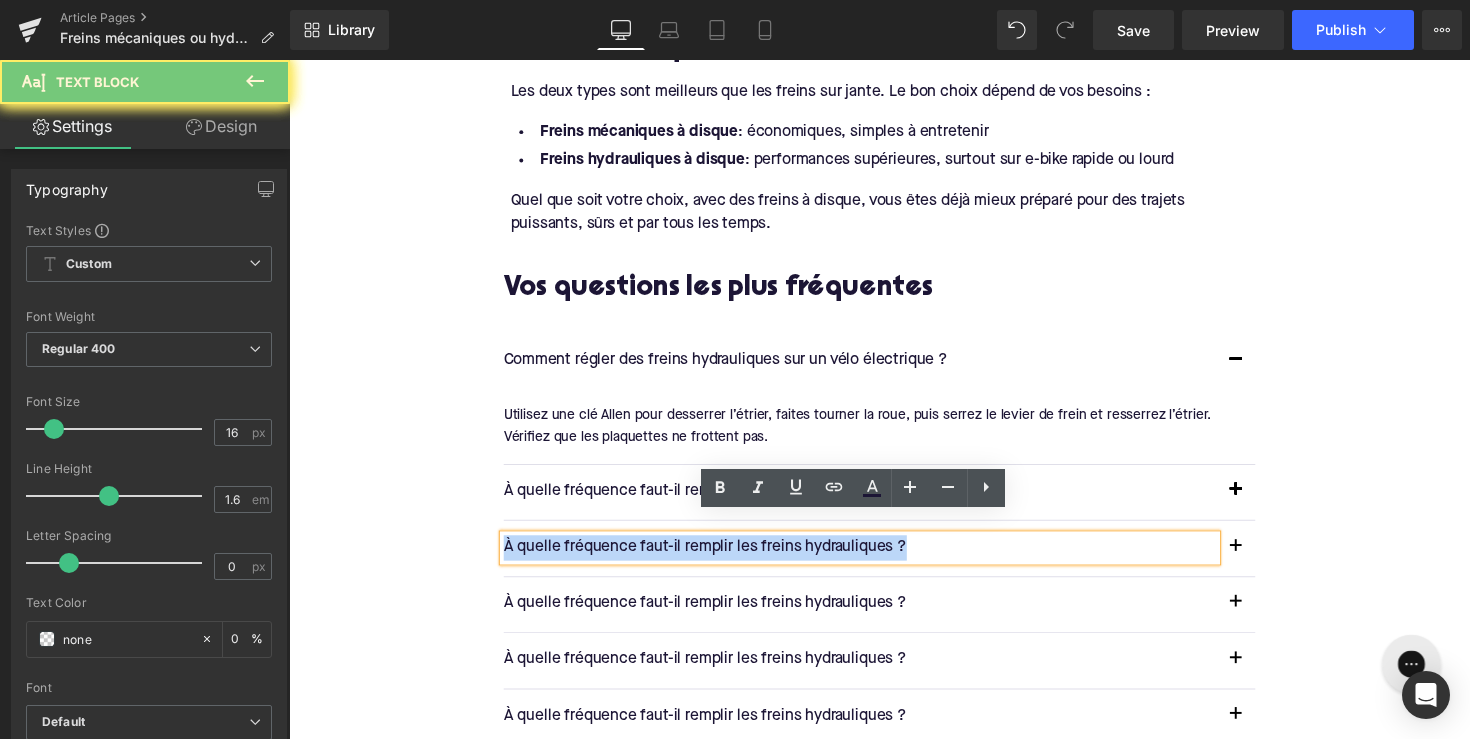 click on "À quelle fréquence faut-il remplir les freins hydrauliques ?" at bounding box center (874, 560) 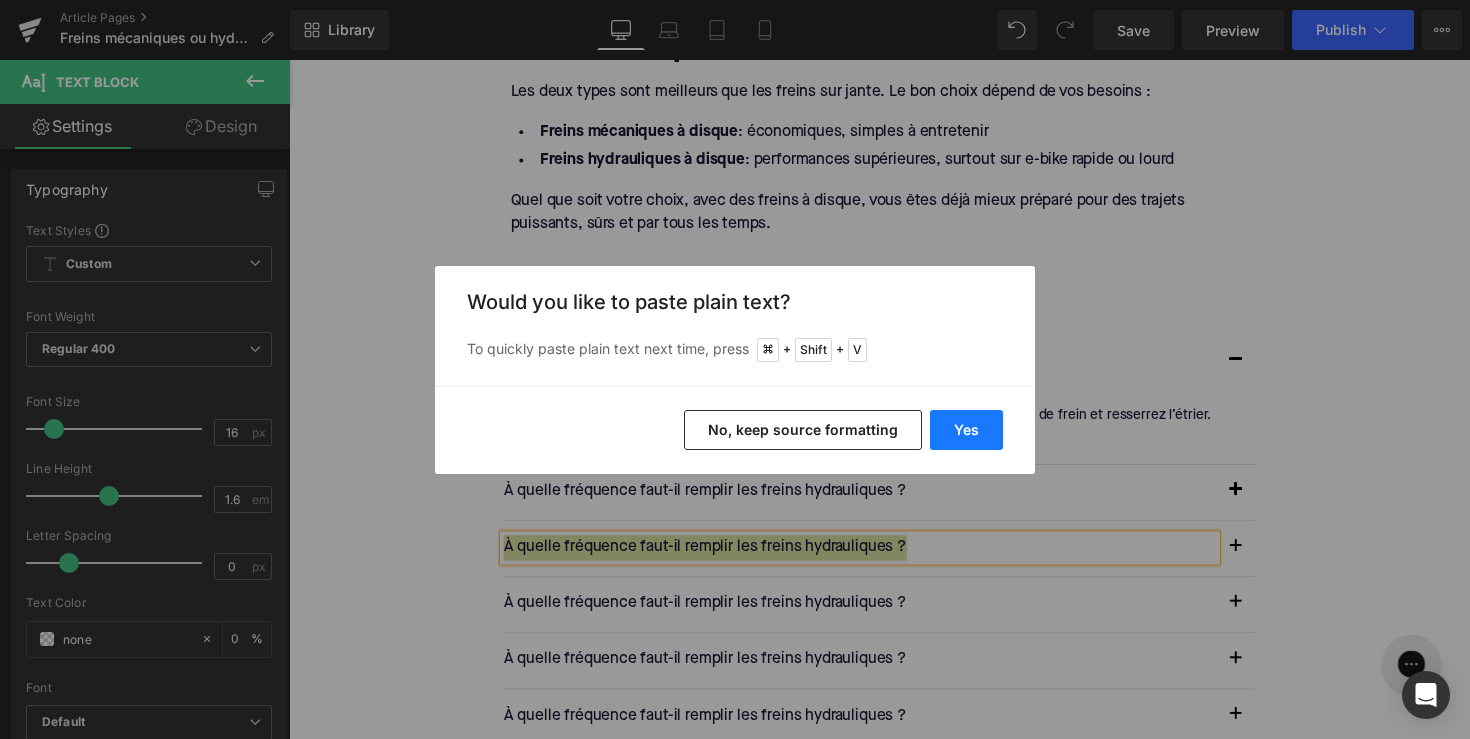 click on "Yes" at bounding box center (966, 430) 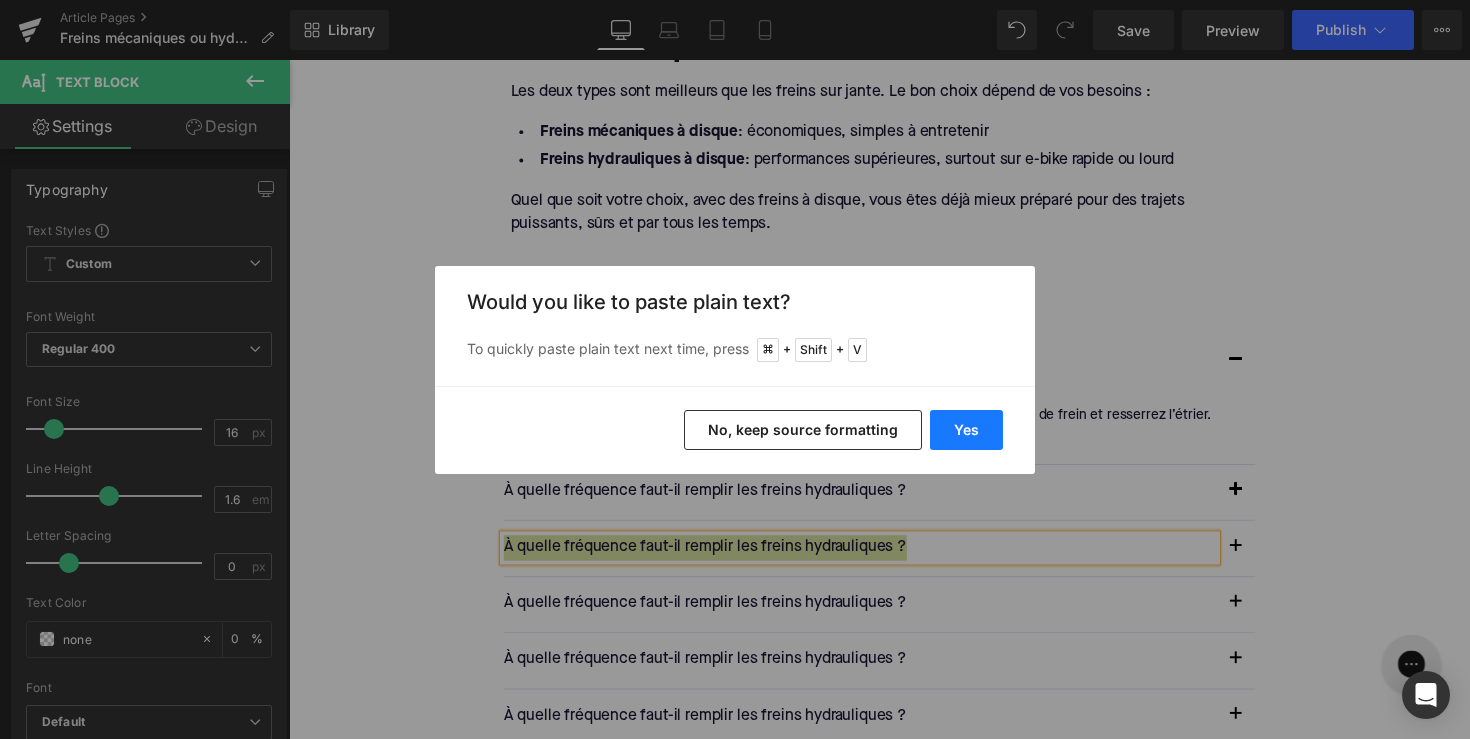 type 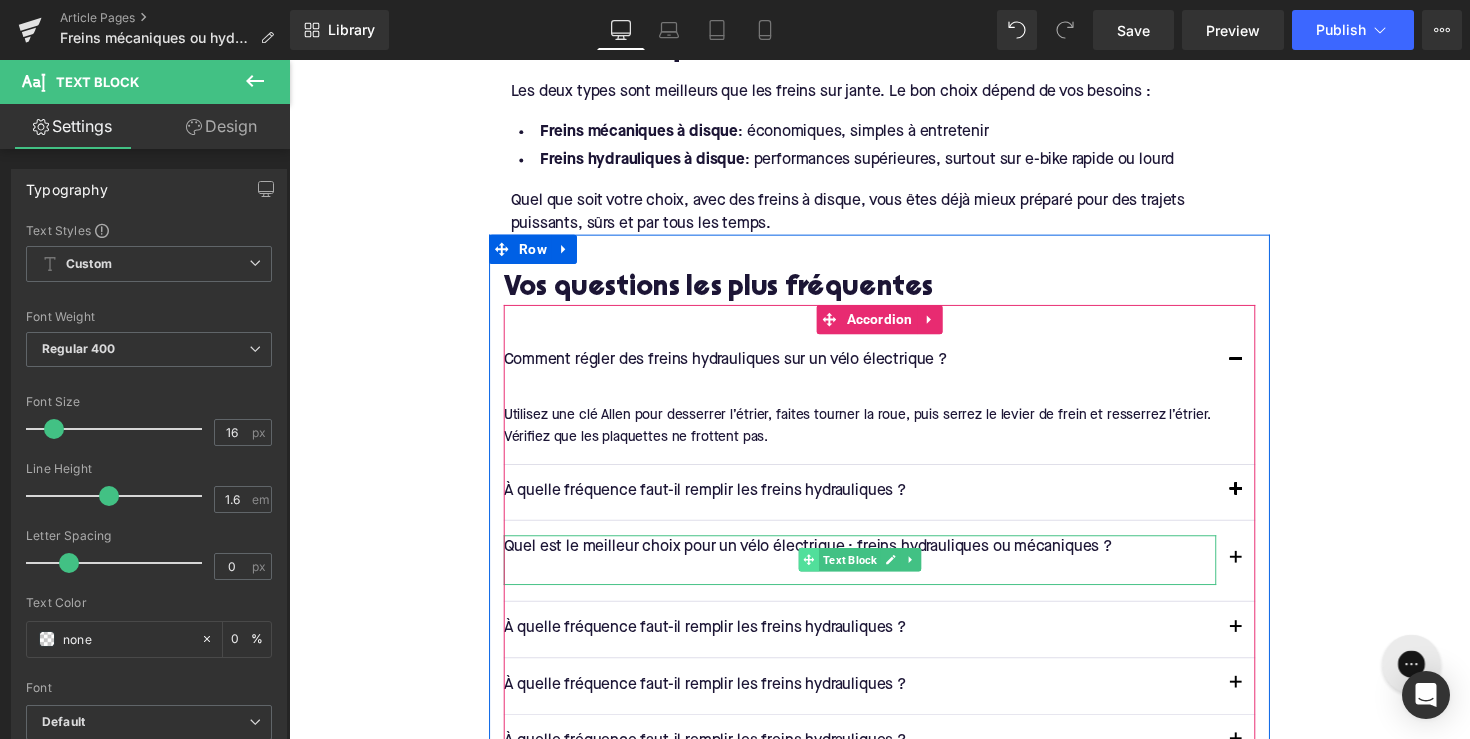 click 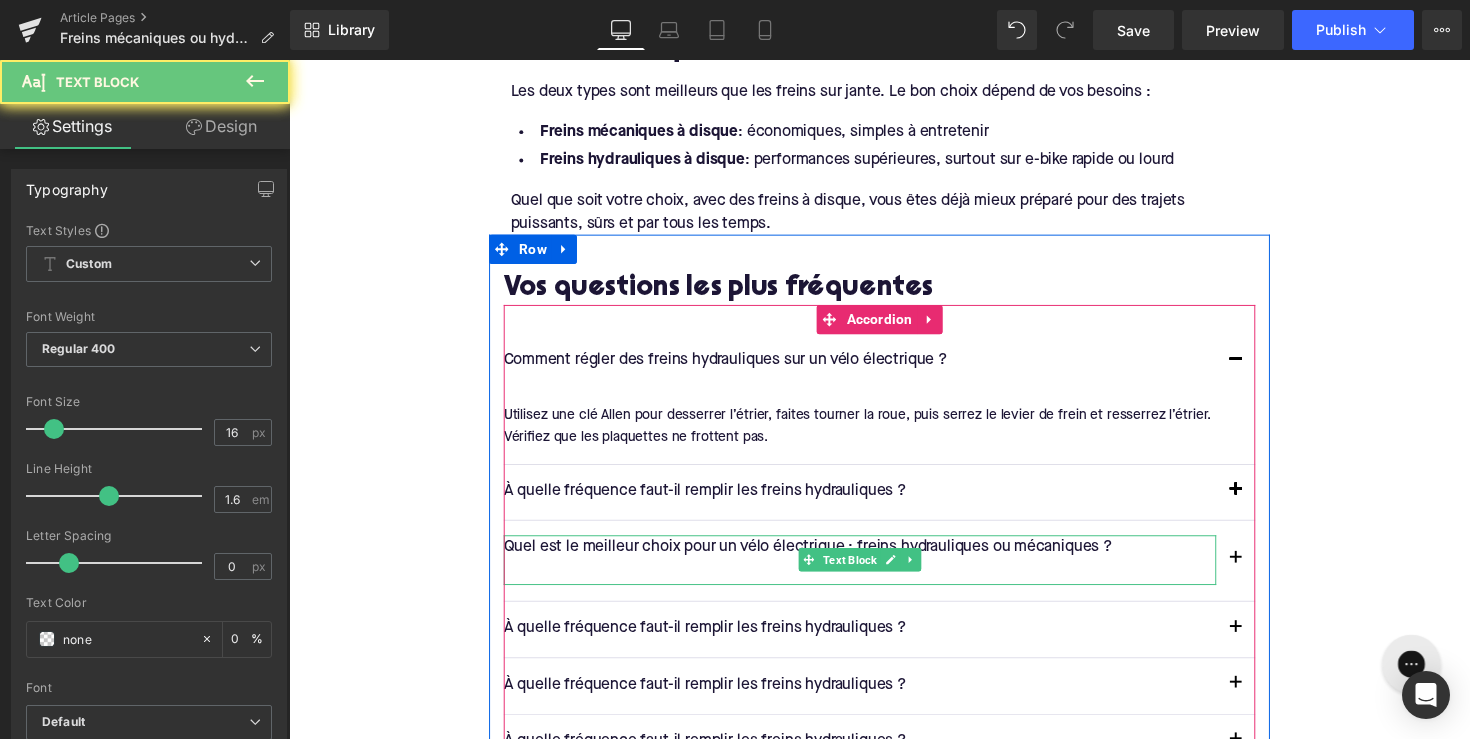 click at bounding box center (874, 586) 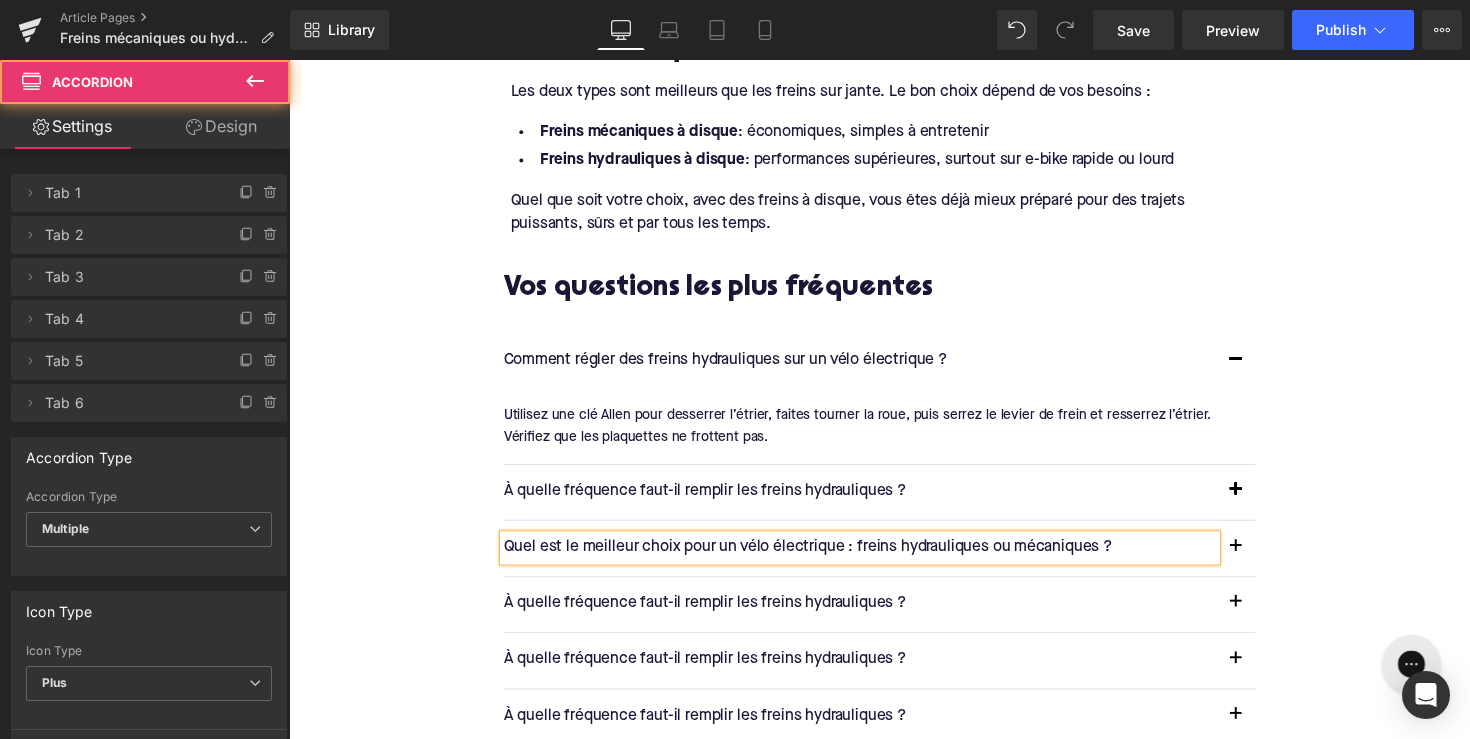 click at bounding box center [1259, 564] 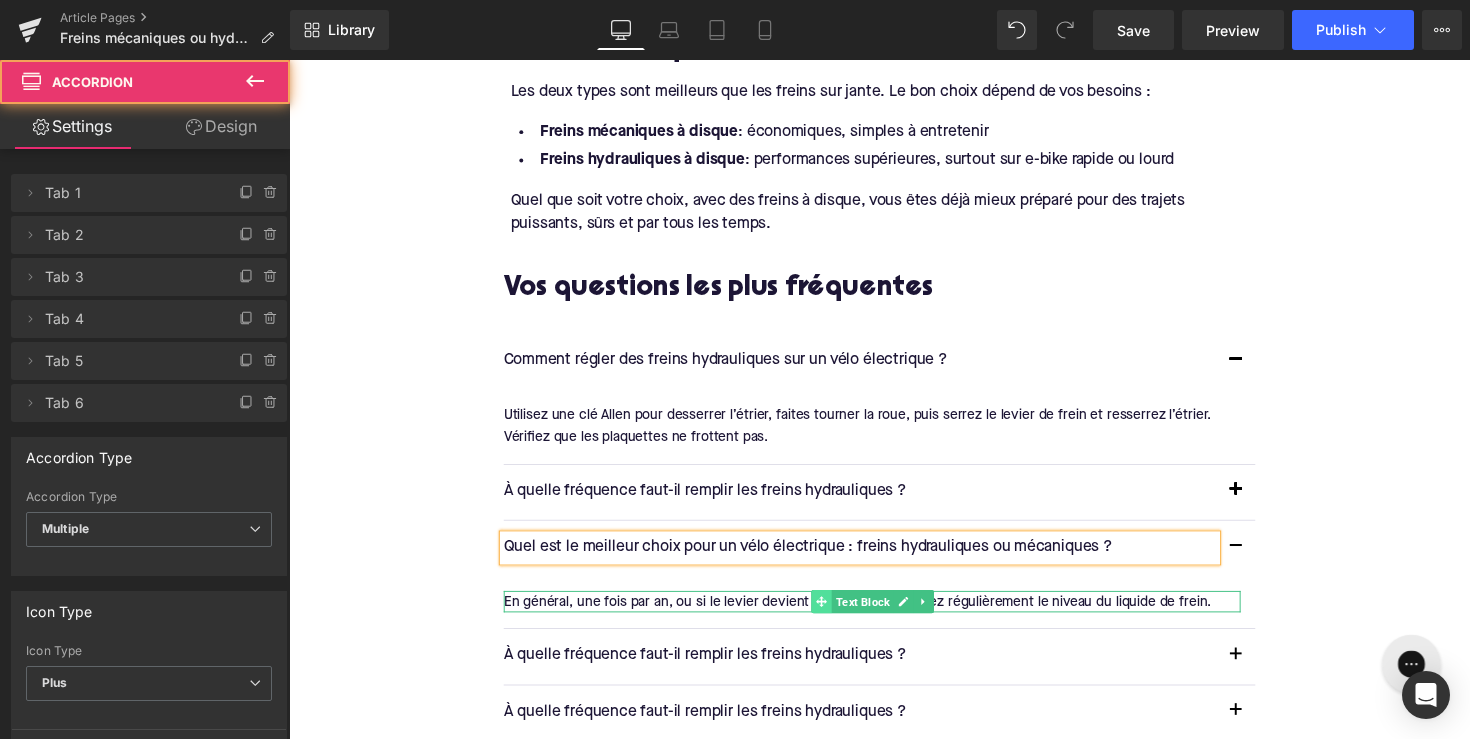 click at bounding box center [834, 615] 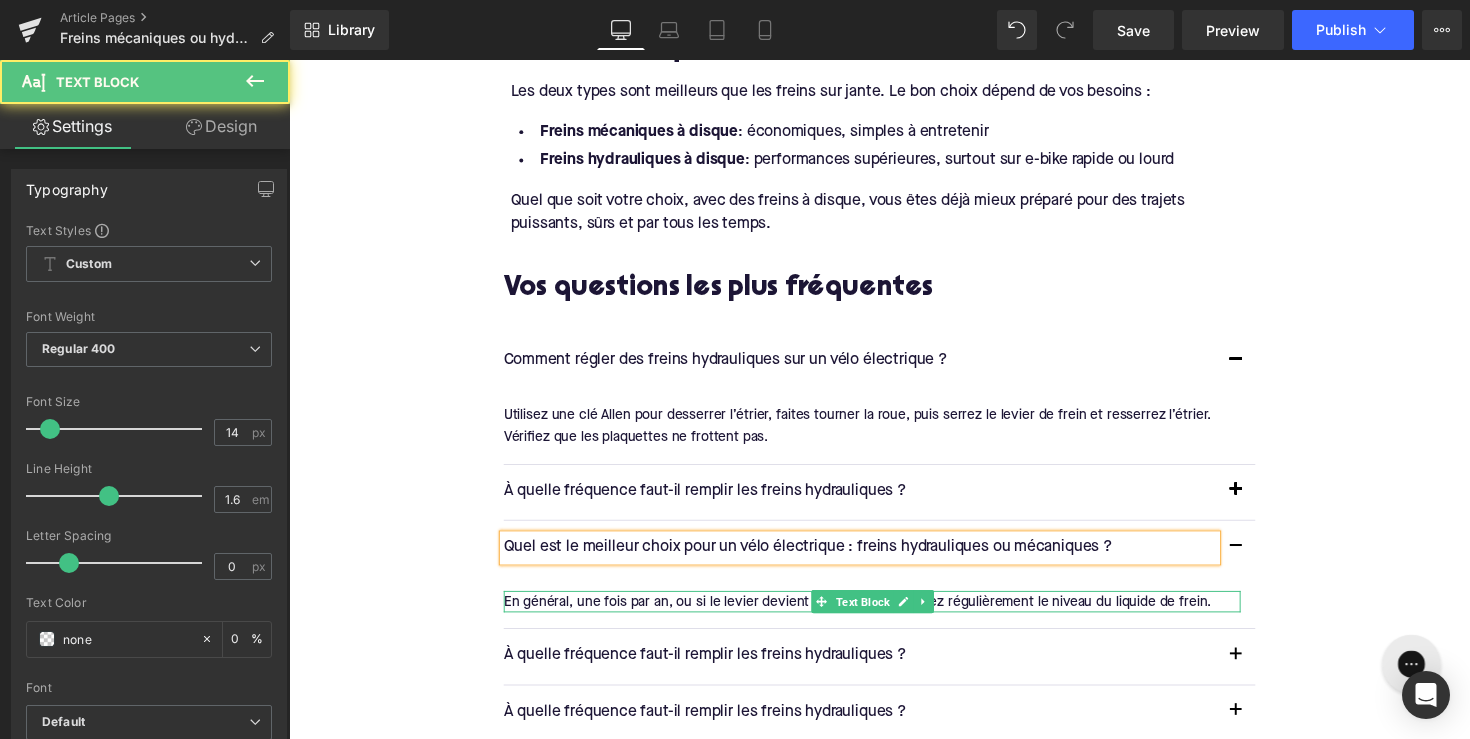 click on "En général, une fois par an, ou si le levier devient spongieux. Contrôlez régulièrement le niveau du liquide de frein." at bounding box center [886, 615] 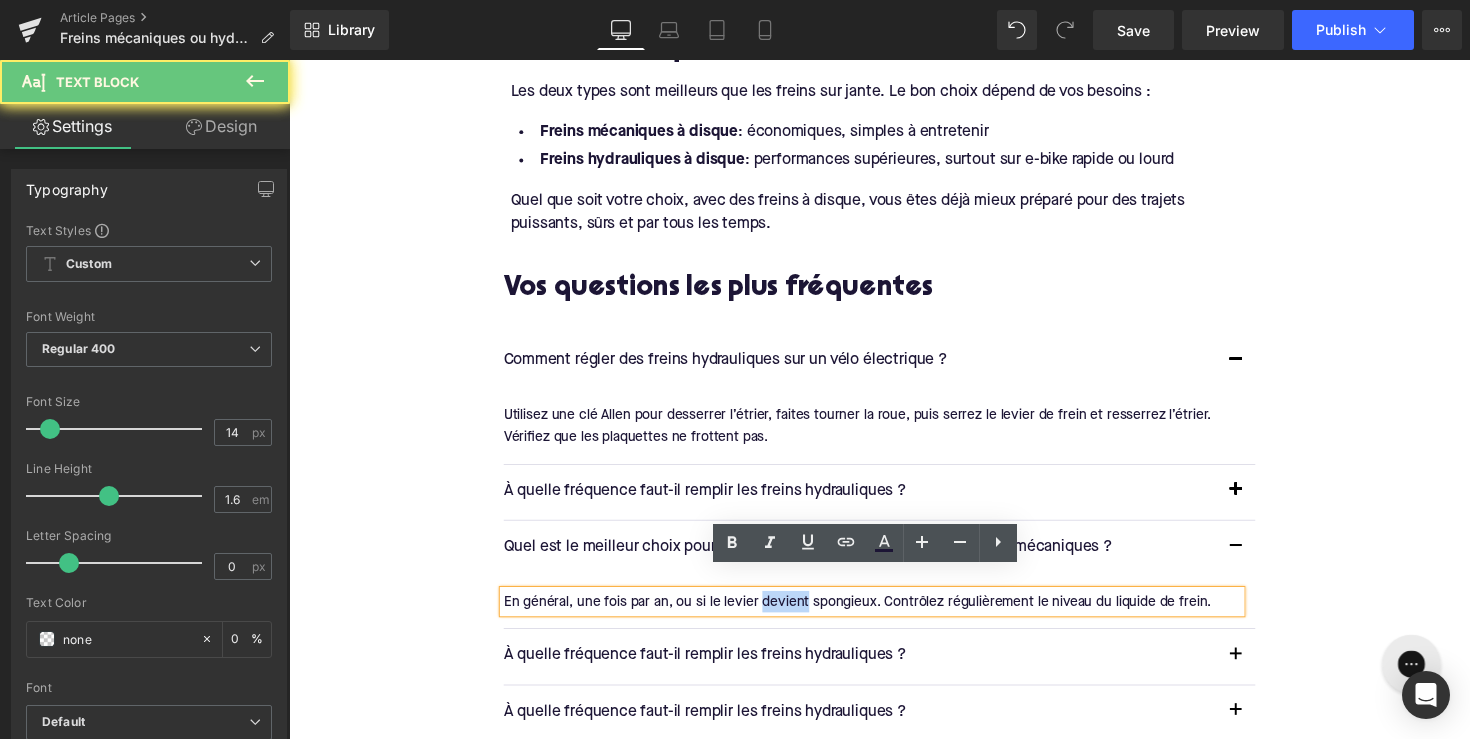 click on "En général, une fois par an, ou si le levier devient spongieux. Contrôlez régulièrement le niveau du liquide de frein." at bounding box center [886, 615] 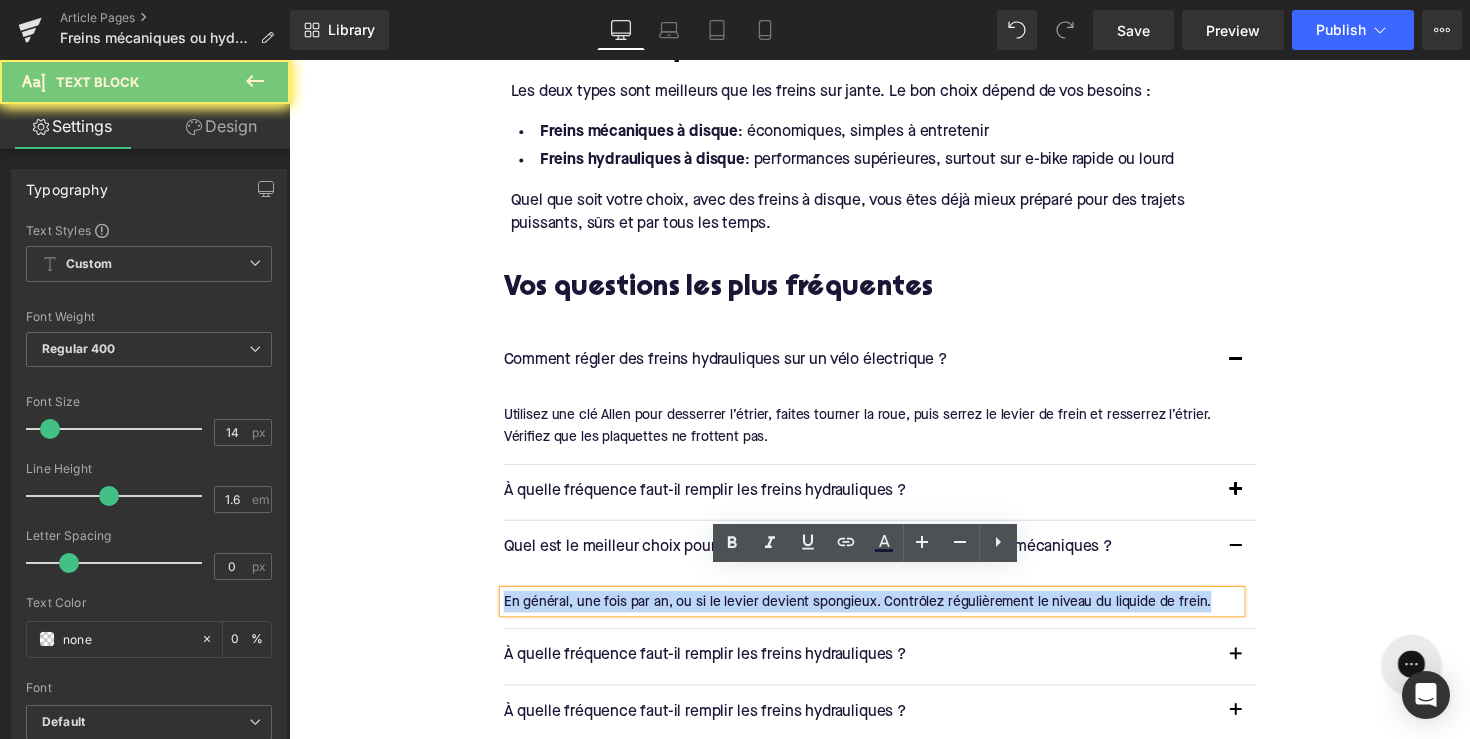 click on "En général, une fois par an, ou si le levier devient spongieux. Contrôlez régulièrement le niveau du liquide de frein." at bounding box center (886, 615) 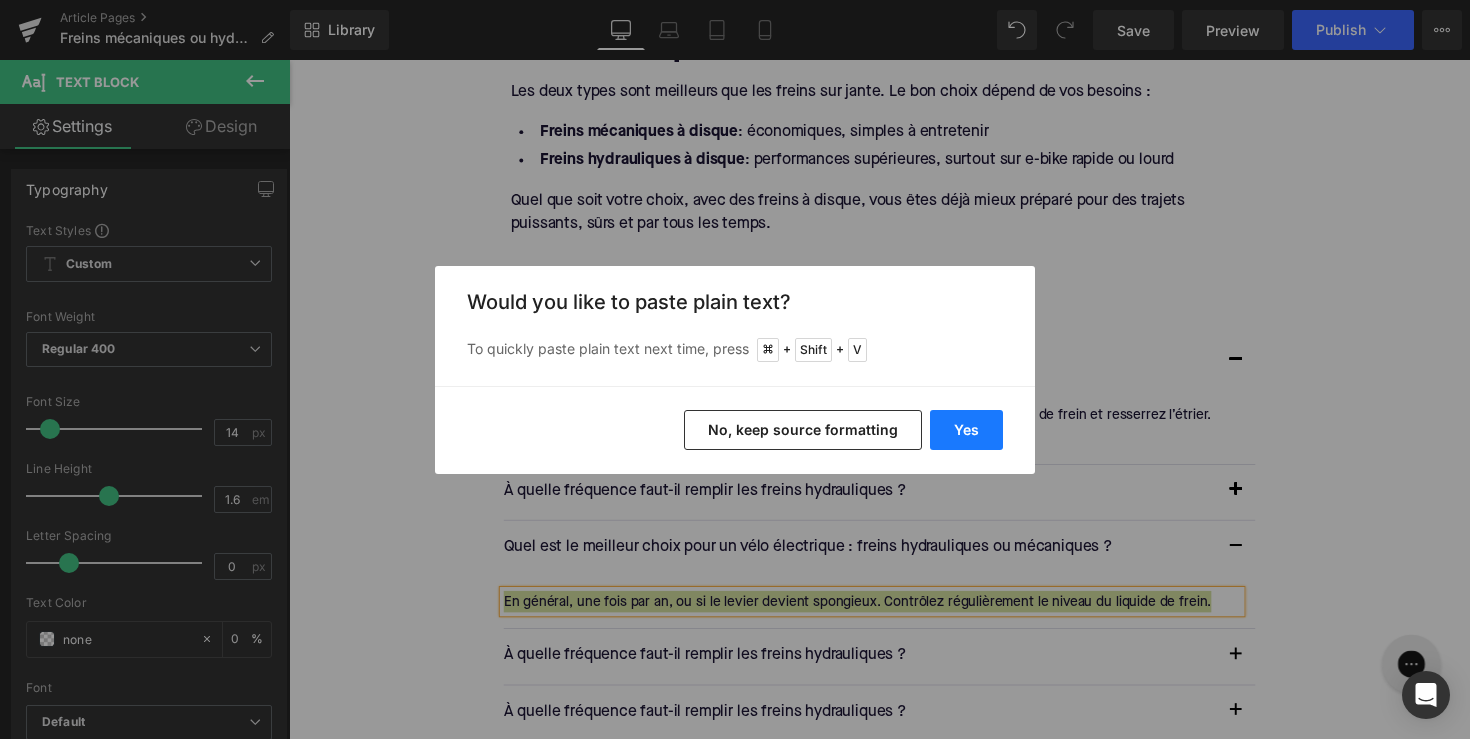 click on "Yes" at bounding box center [966, 430] 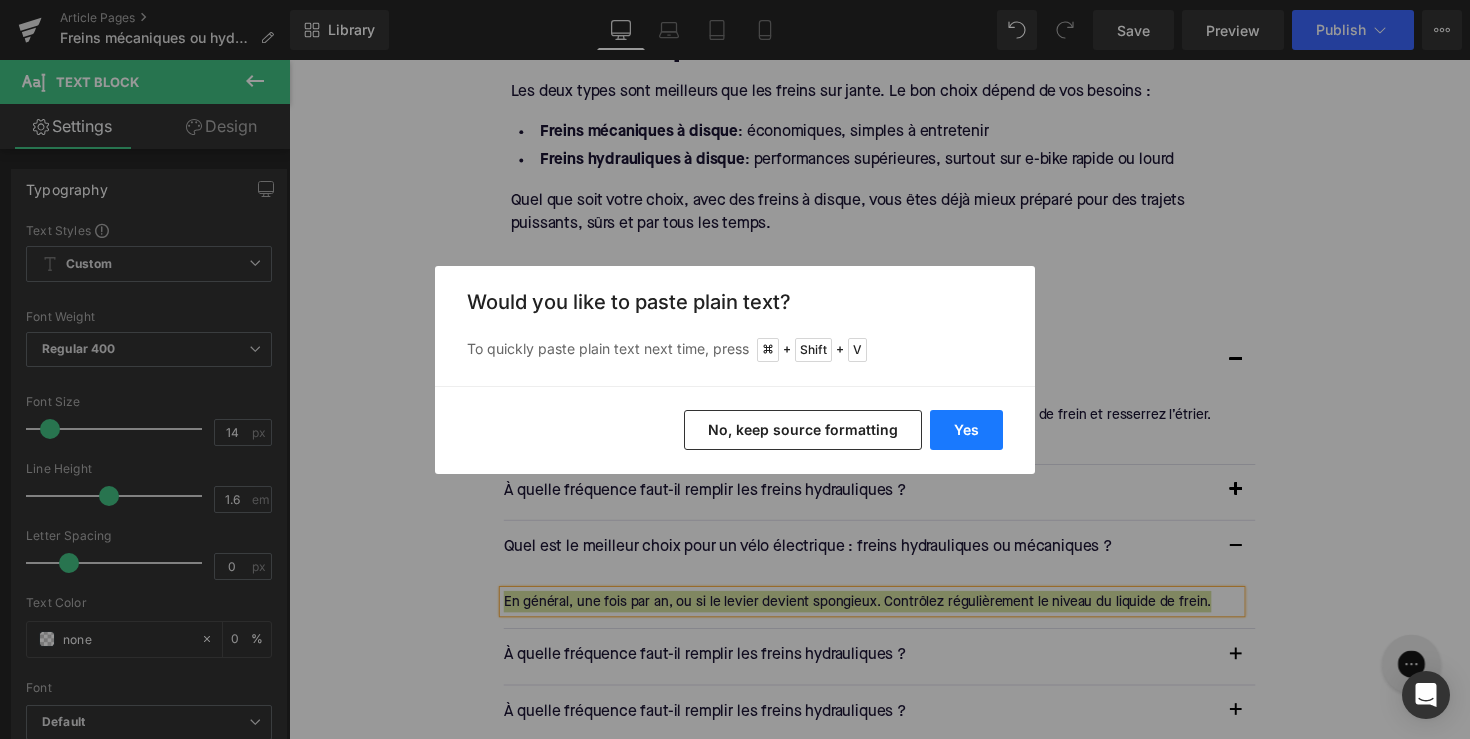 type 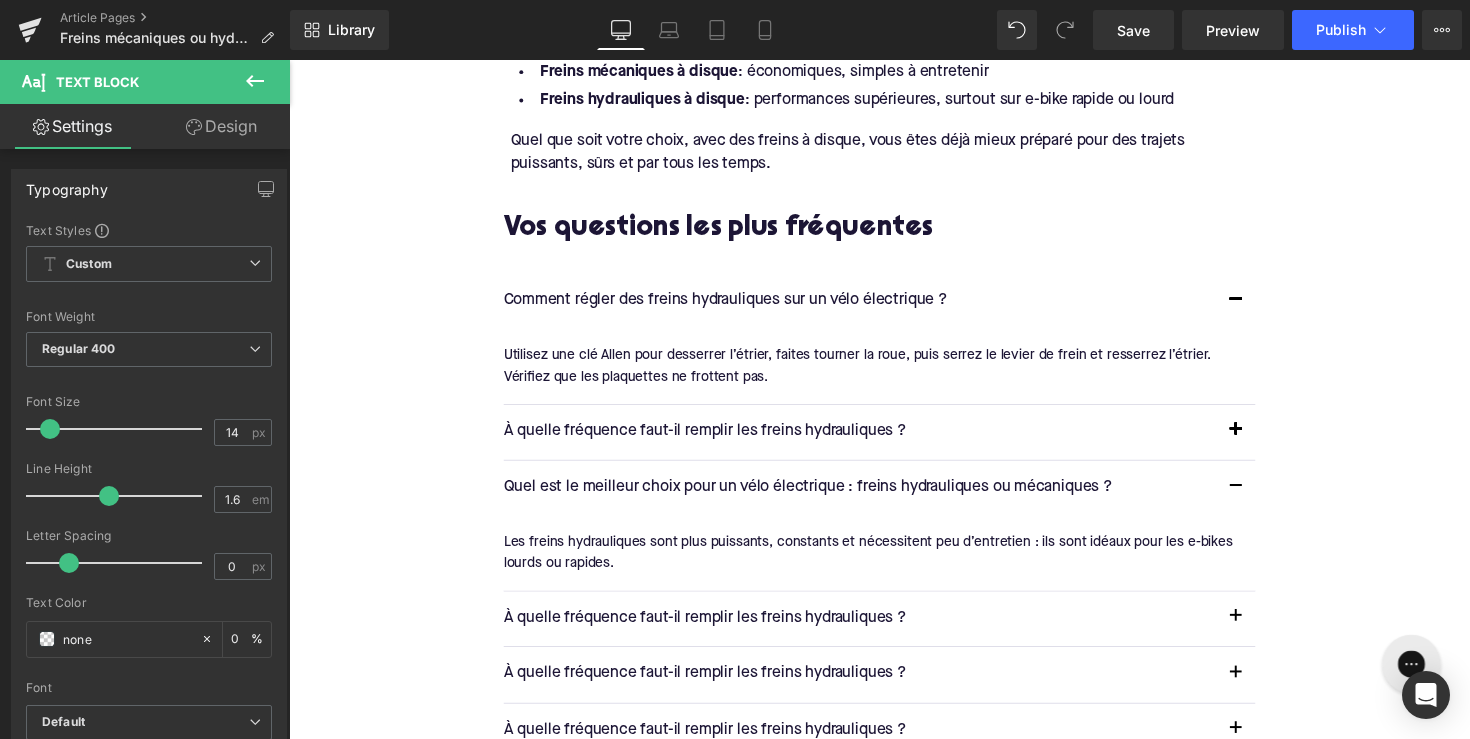 scroll, scrollTop: 3944, scrollLeft: 0, axis: vertical 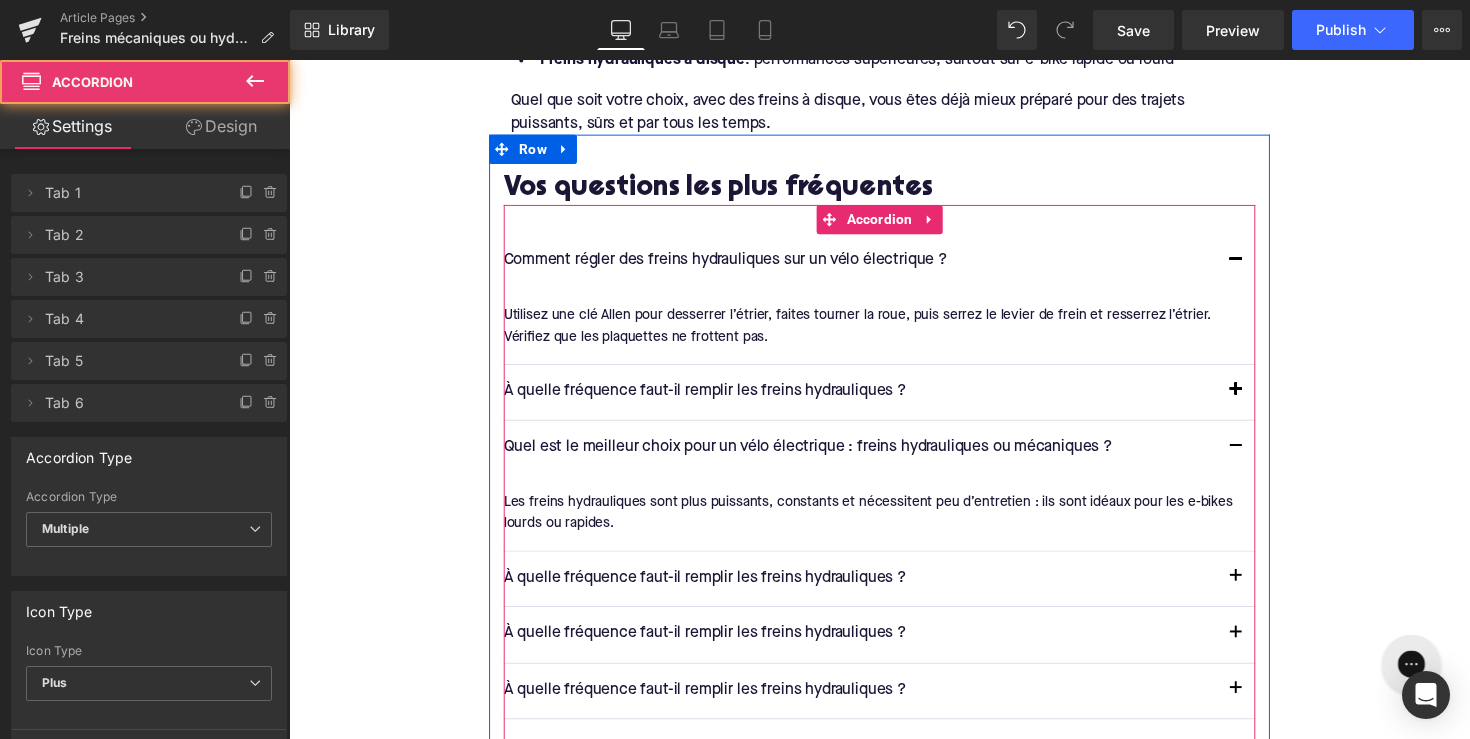 click at bounding box center [1259, 457] 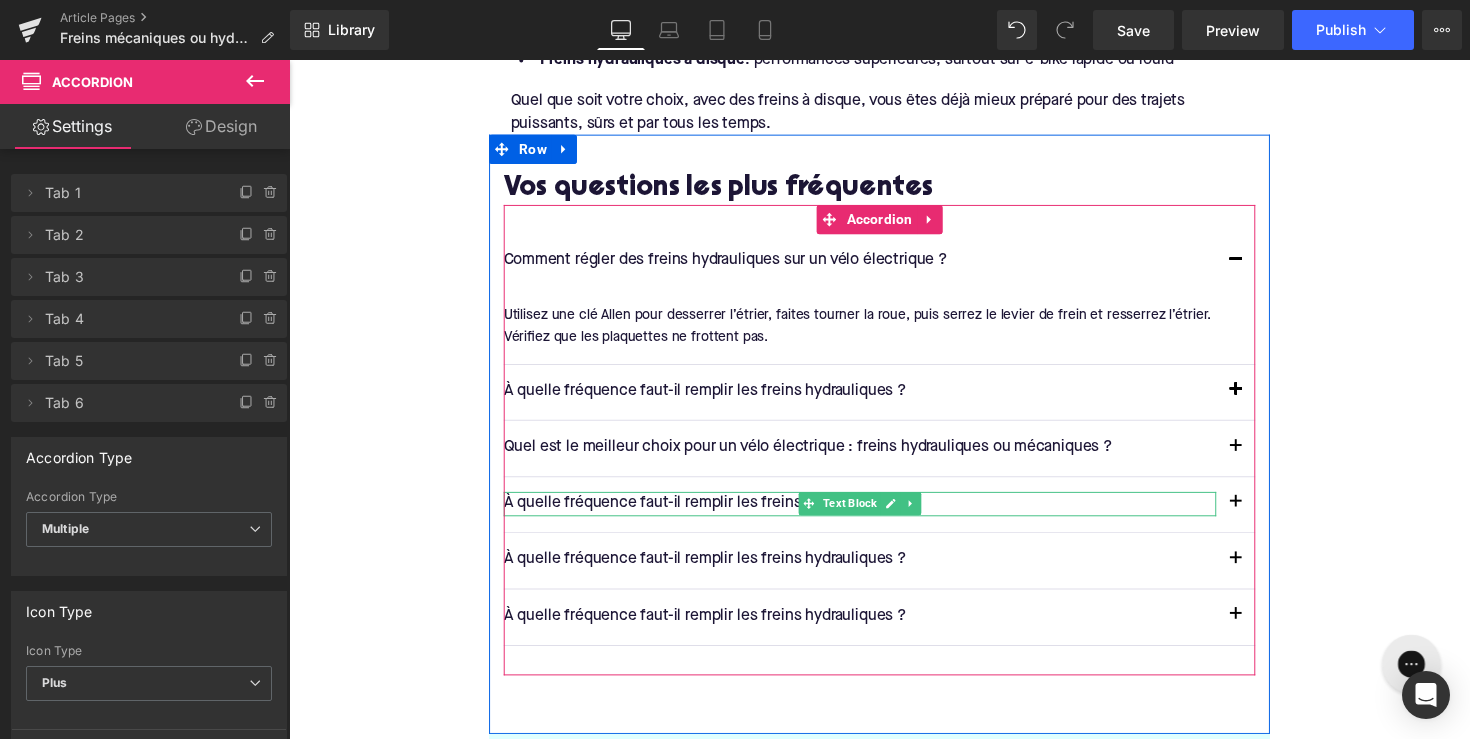 click on "À quelle fréquence faut-il remplir les freins hydrauliques ?" at bounding box center (874, 515) 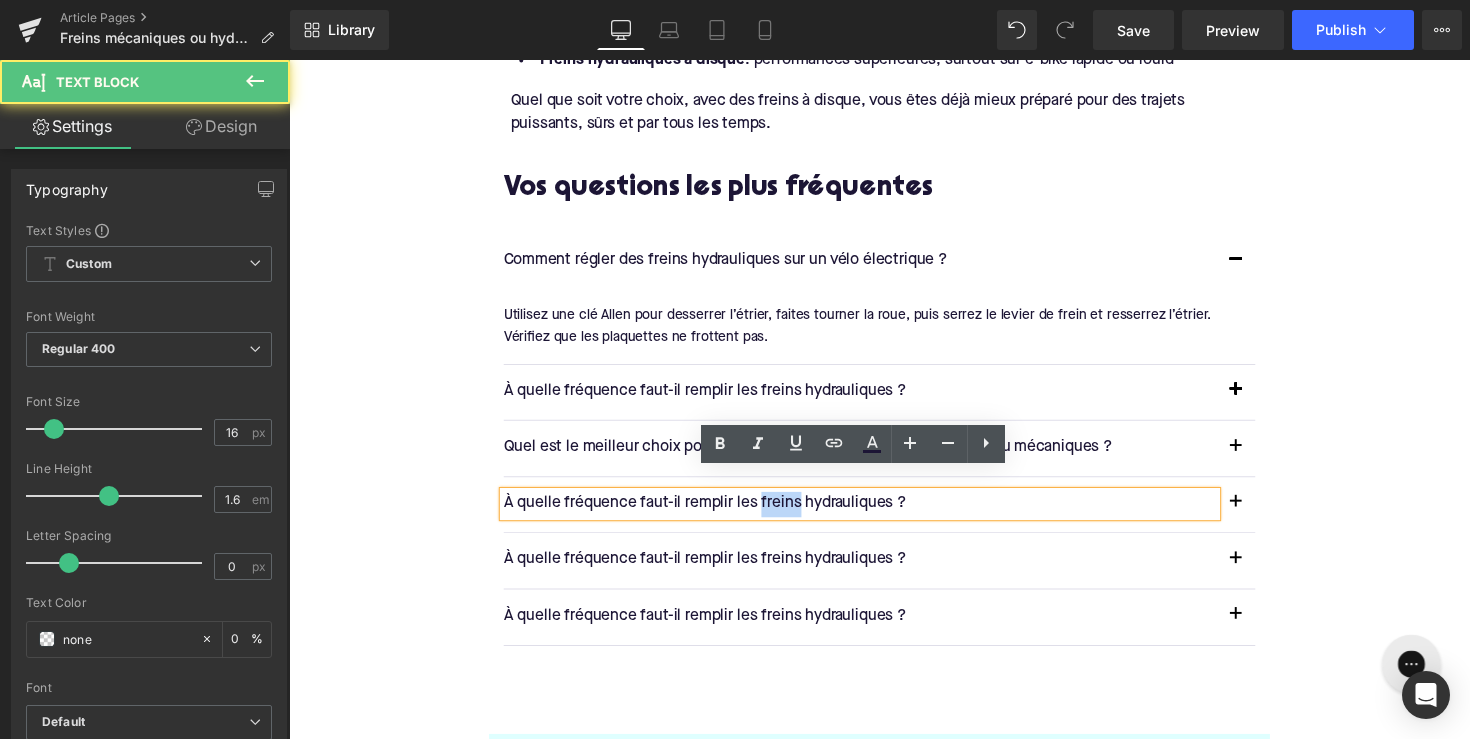 click on "À quelle fréquence faut-il remplir les freins hydrauliques ?" at bounding box center [874, 515] 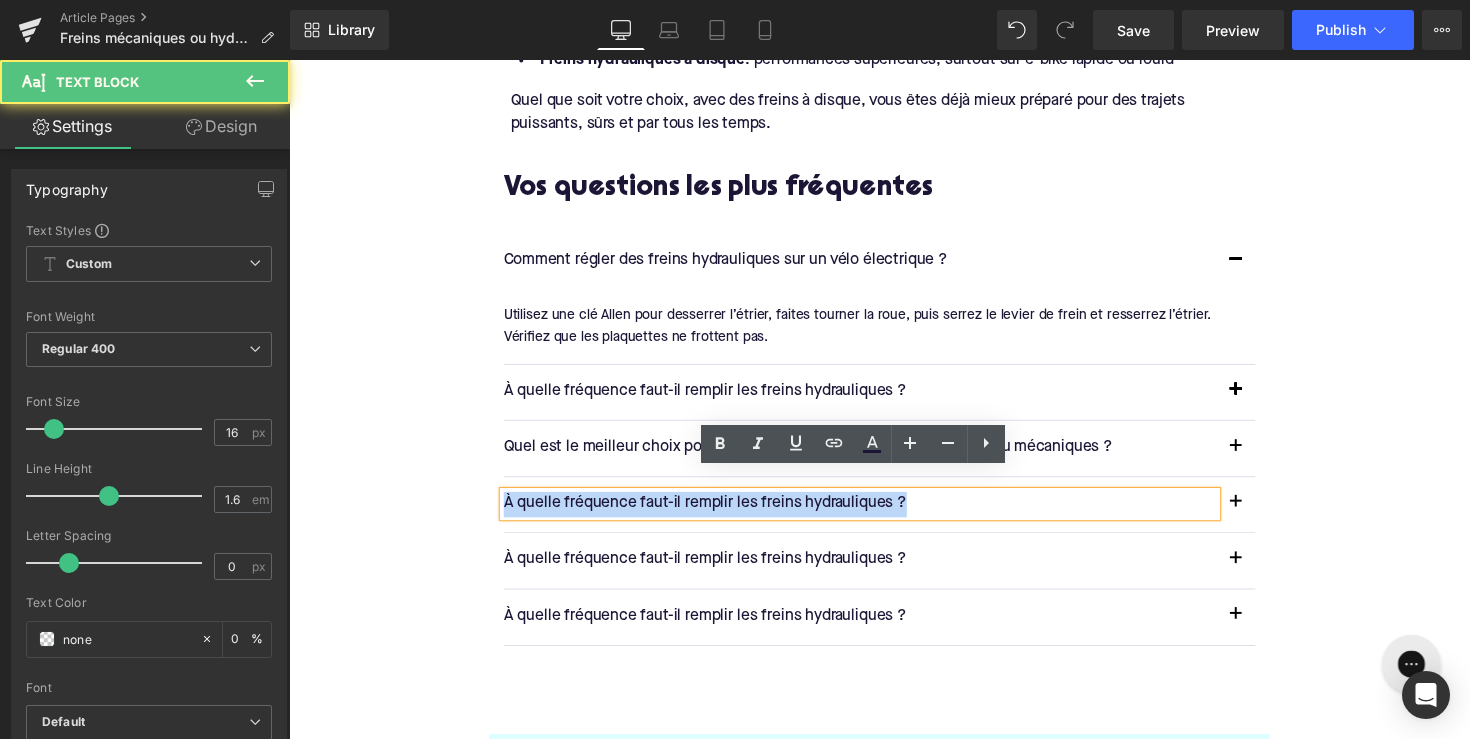 click on "À quelle fréquence faut-il remplir les freins hydrauliques ?" at bounding box center [874, 515] 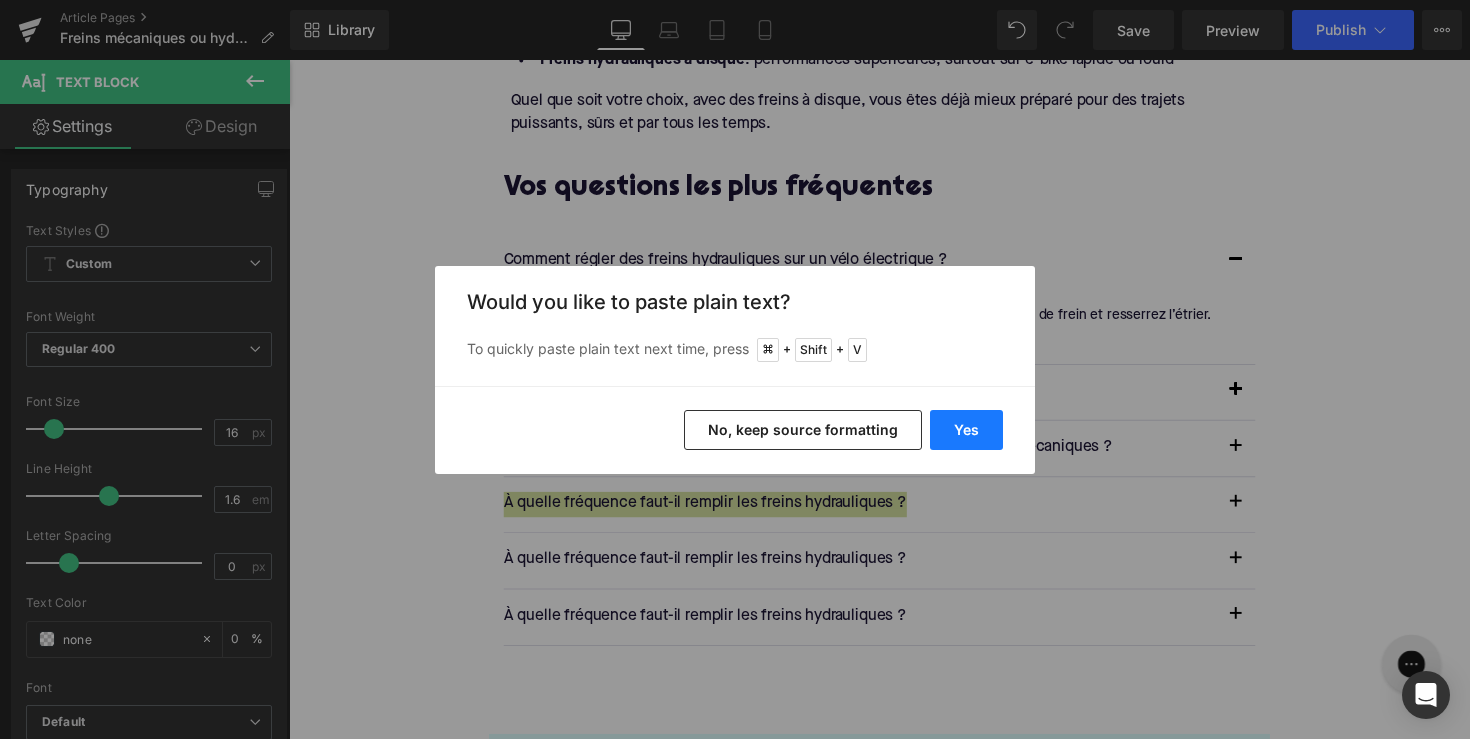click on "Yes" at bounding box center [966, 430] 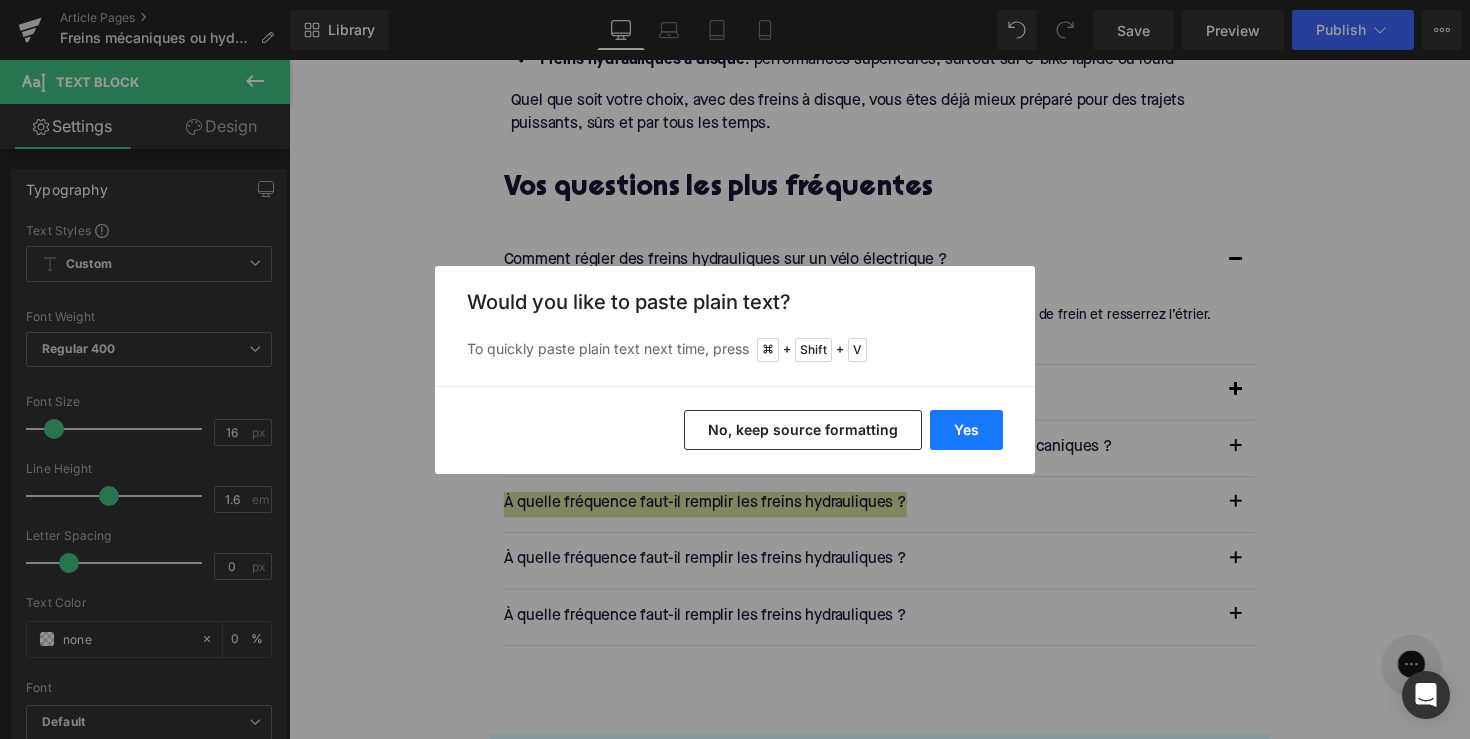 type 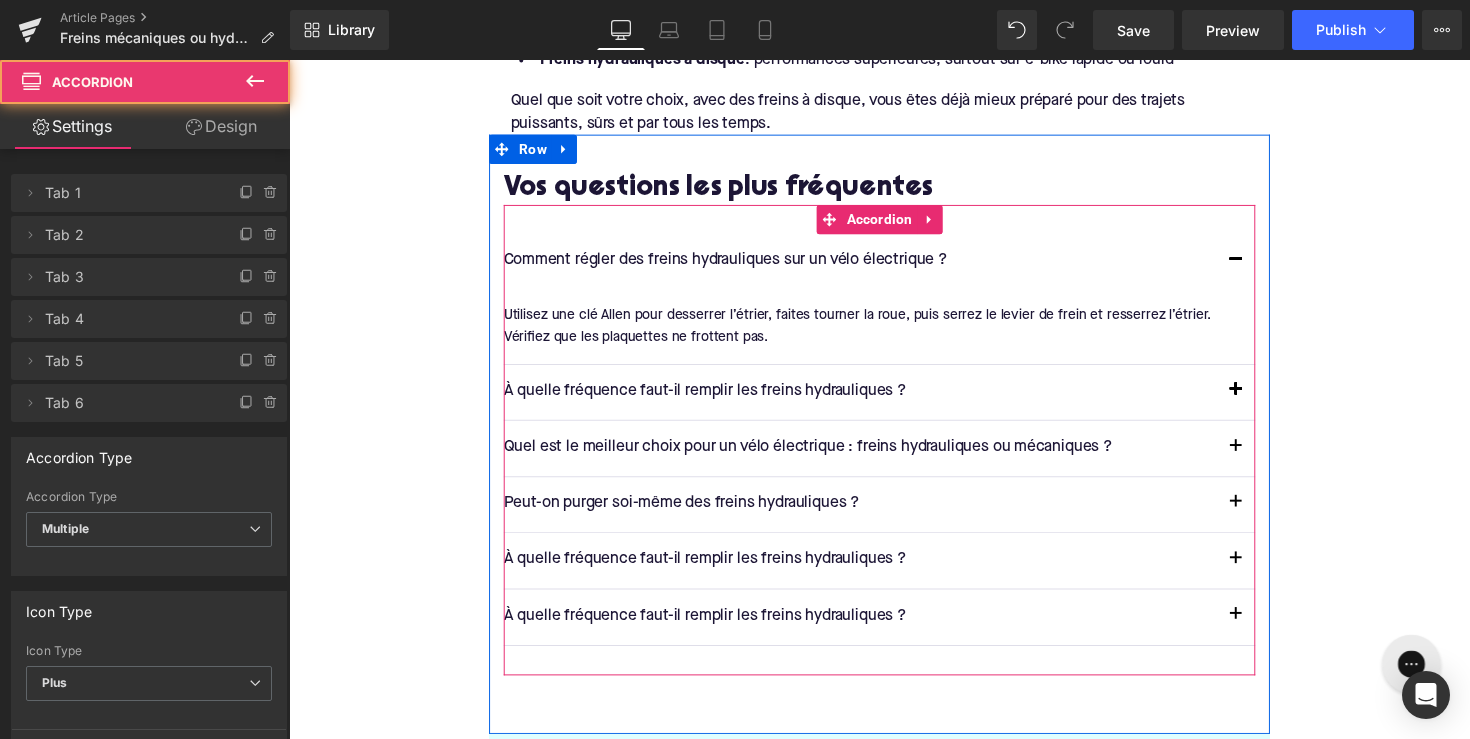 click at bounding box center (1259, 518) 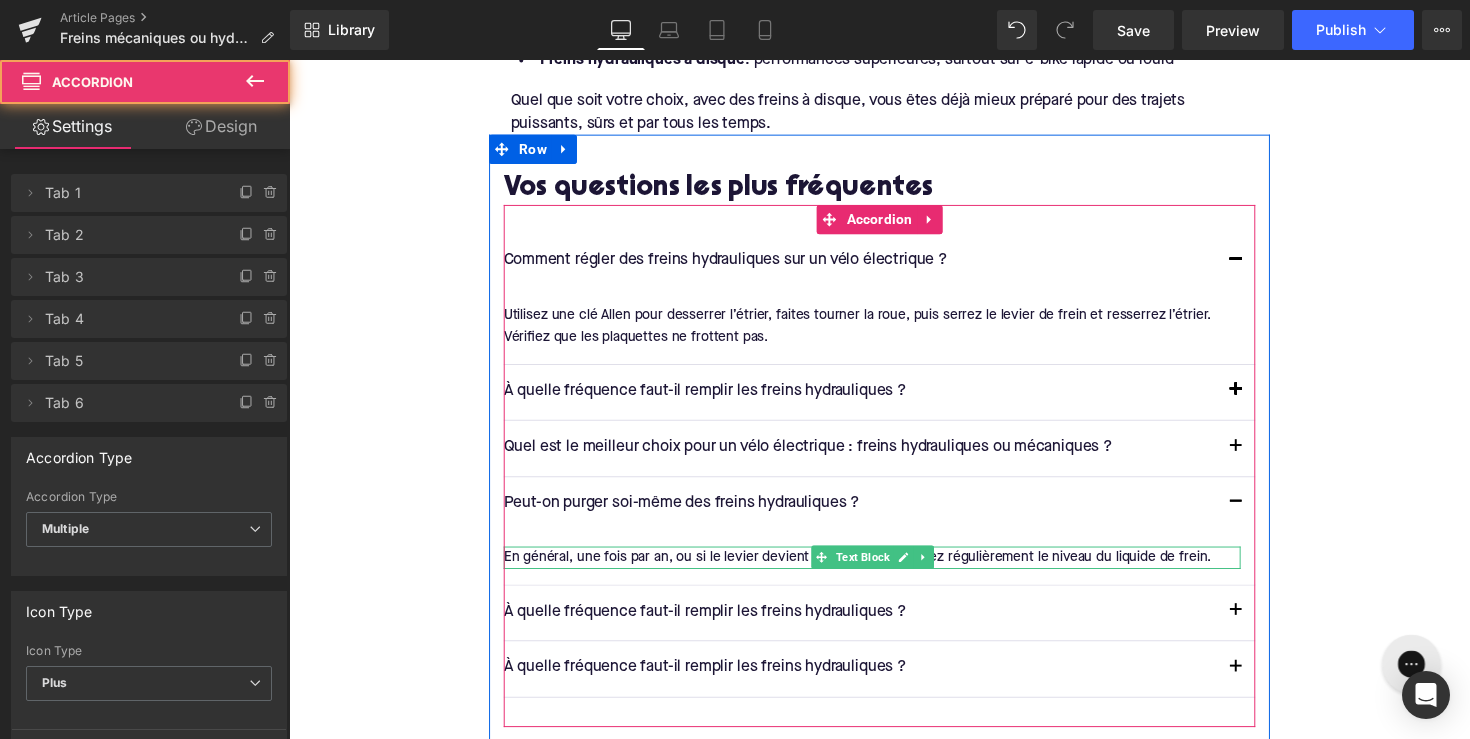 click on "En général, une fois par an, ou si le levier devient spongieux. Contrôlez régulièrement le niveau du liquide de frein." at bounding box center [886, 569] 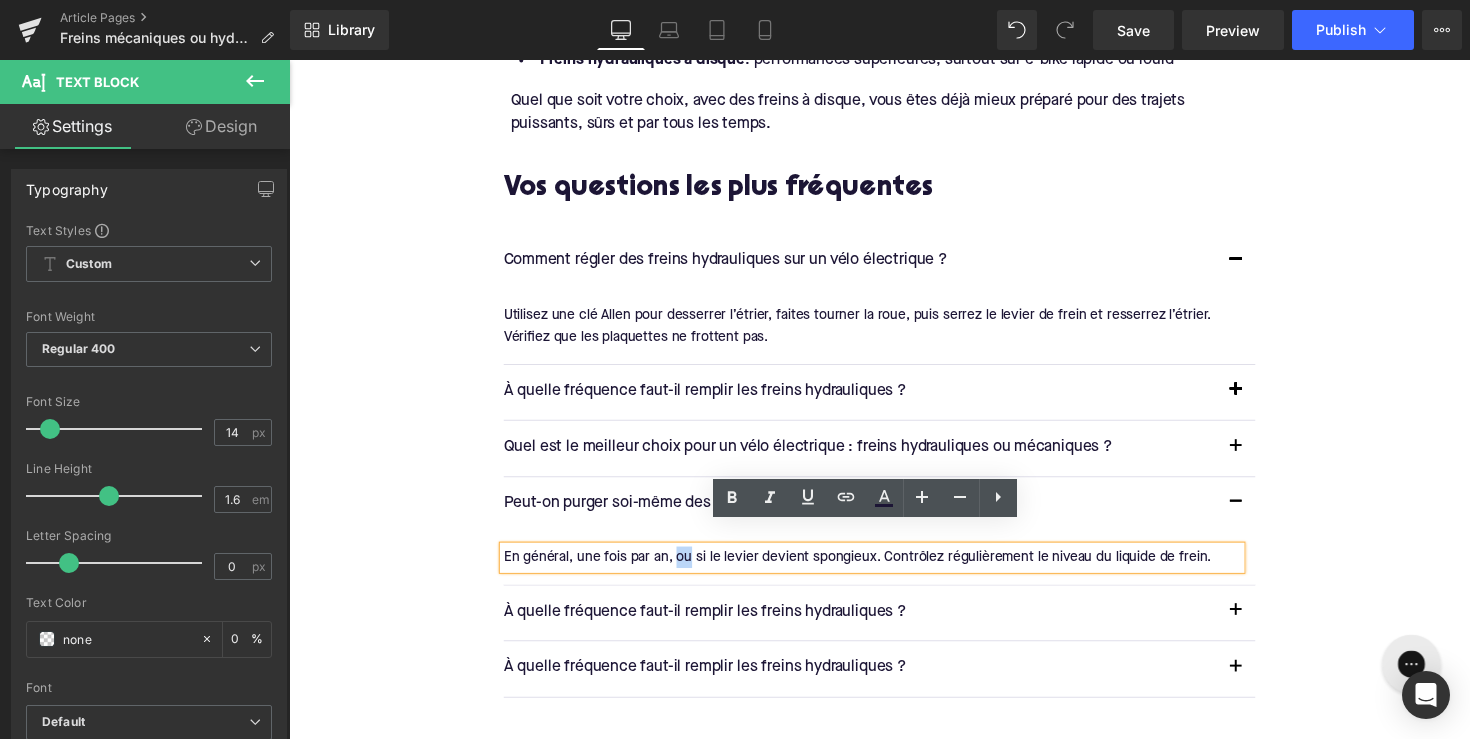 click on "En général, une fois par an, ou si le levier devient spongieux. Contrôlez régulièrement le niveau du liquide de frein." at bounding box center (886, 569) 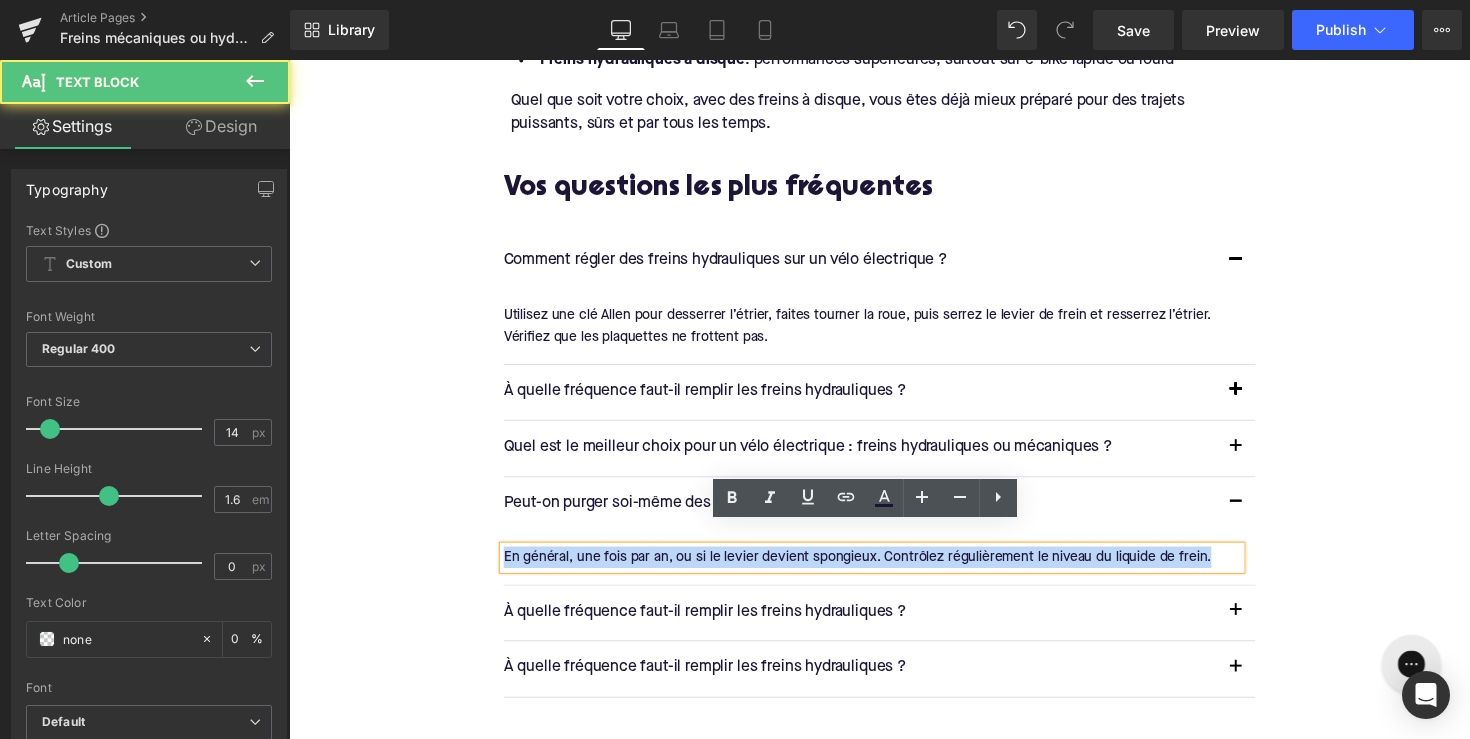 click on "En général, une fois par an, ou si le levier devient spongieux. Contrôlez régulièrement le niveau du liquide de frein." at bounding box center (886, 569) 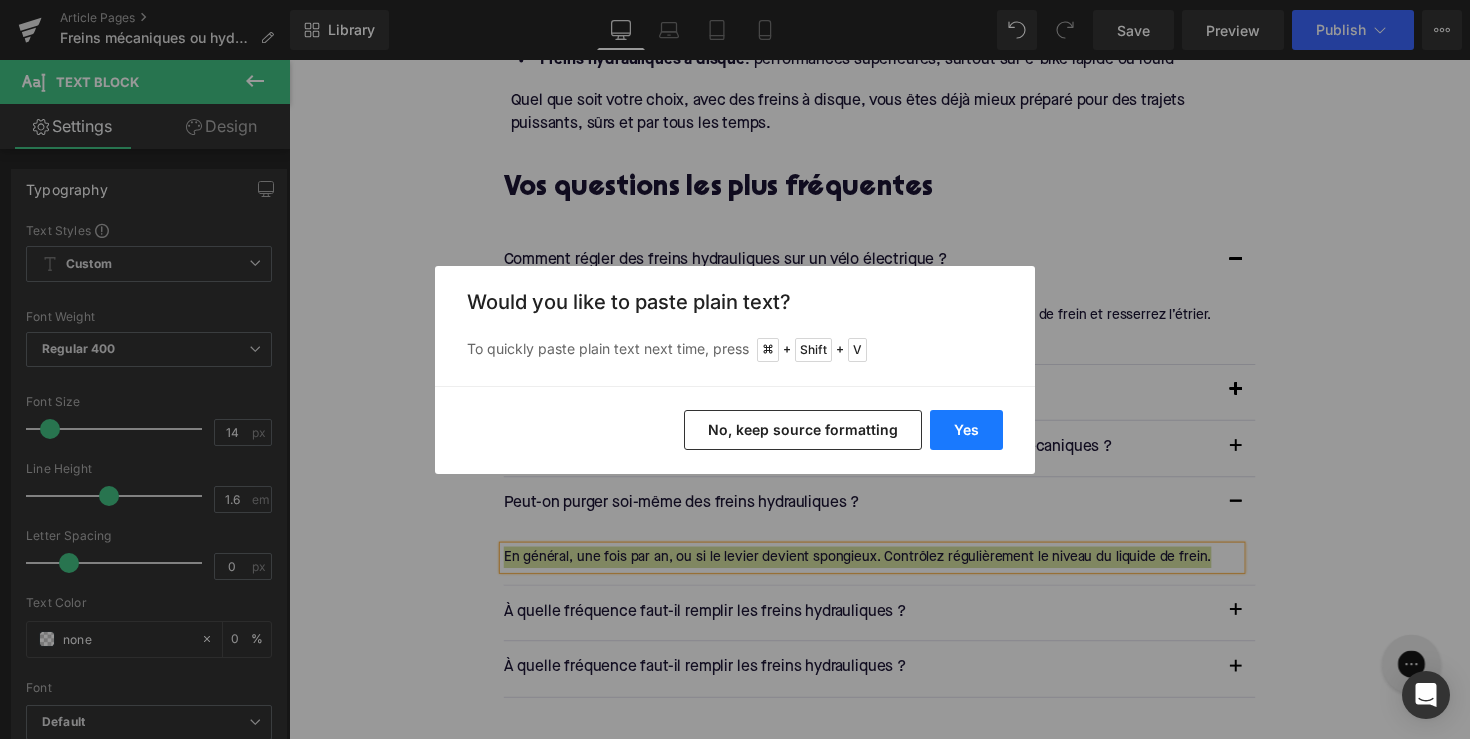 click on "Yes" at bounding box center (966, 430) 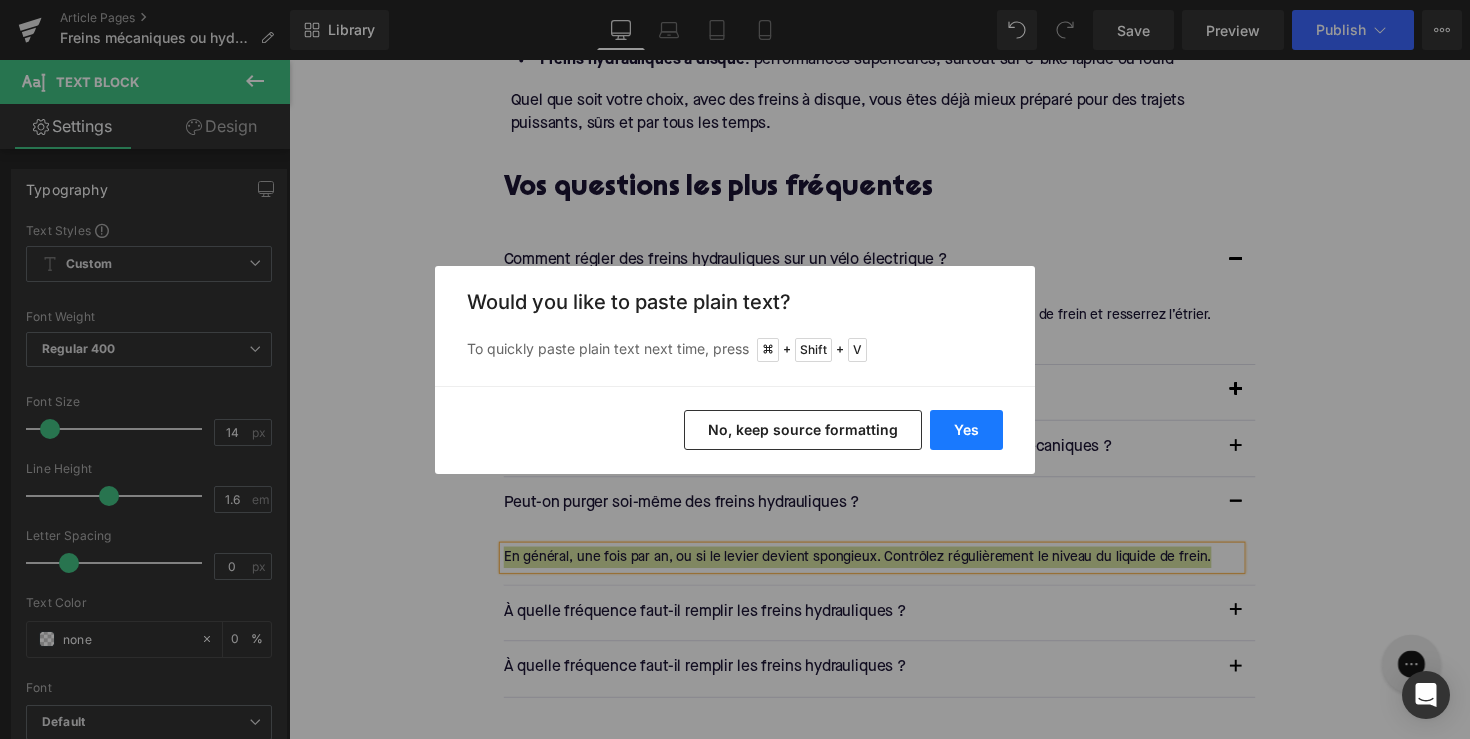 type 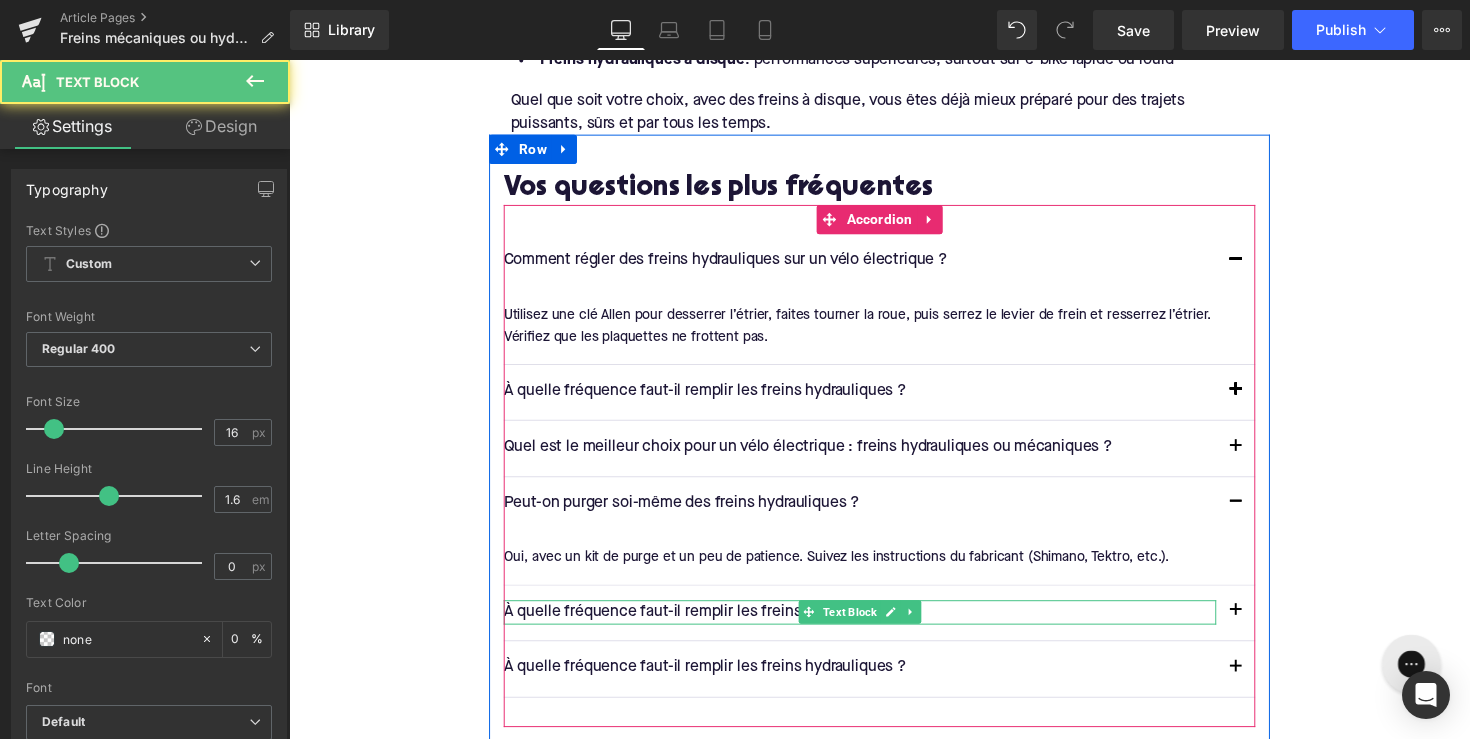 click on "À quelle fréquence faut-il remplir les freins hydrauliques ?" at bounding box center [874, 626] 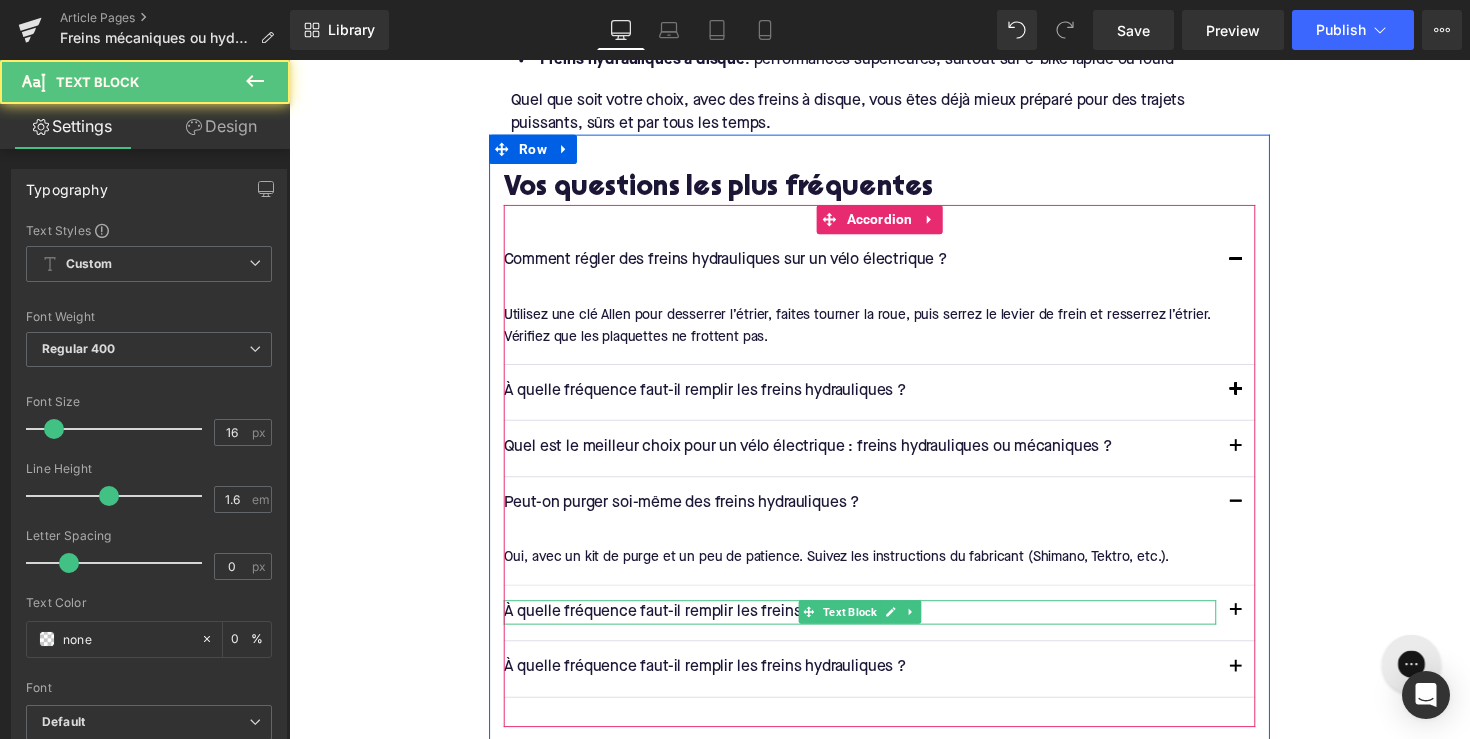 click on "À quelle fréquence faut-il remplir les freins hydrauliques ?" at bounding box center (874, 626) 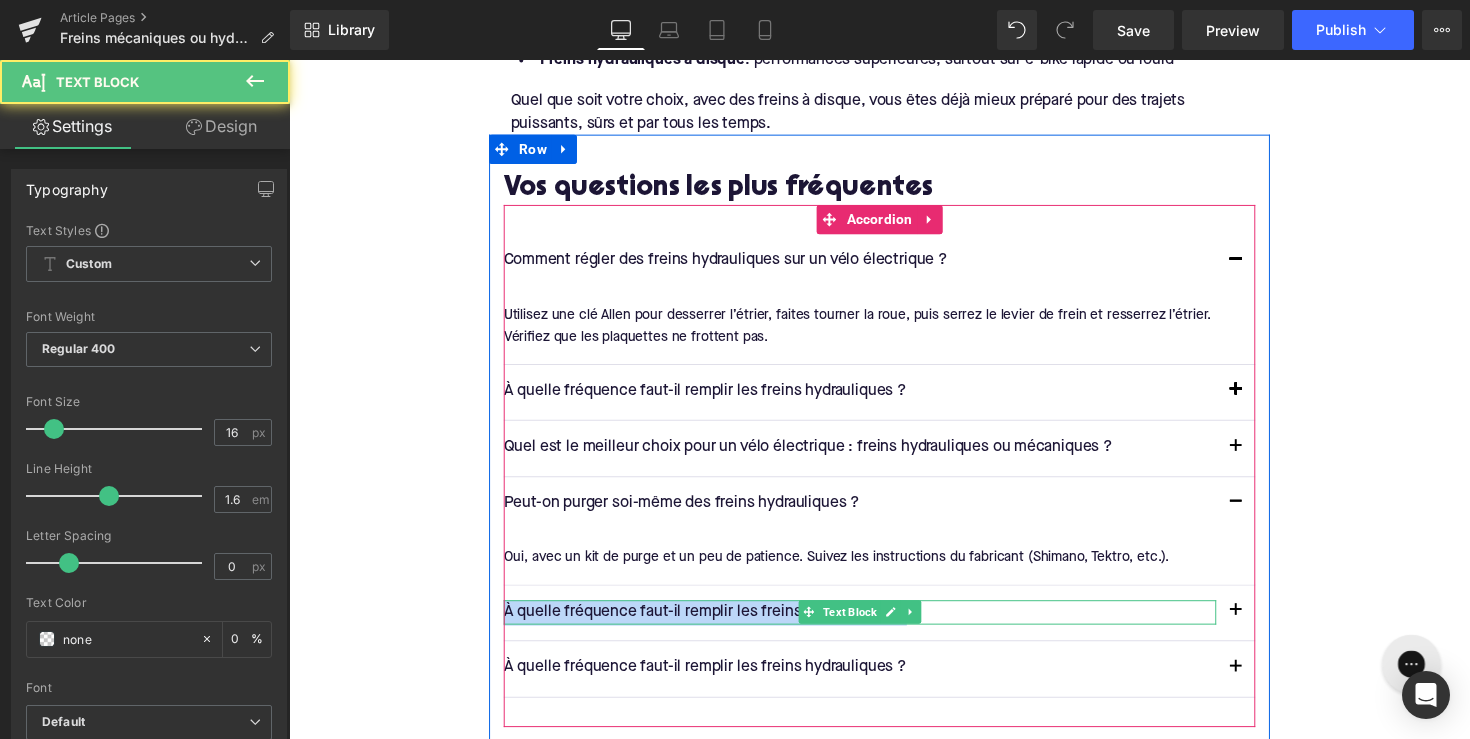 click on "À quelle fréquence faut-il remplir les freins hydrauliques ?" at bounding box center (874, 626) 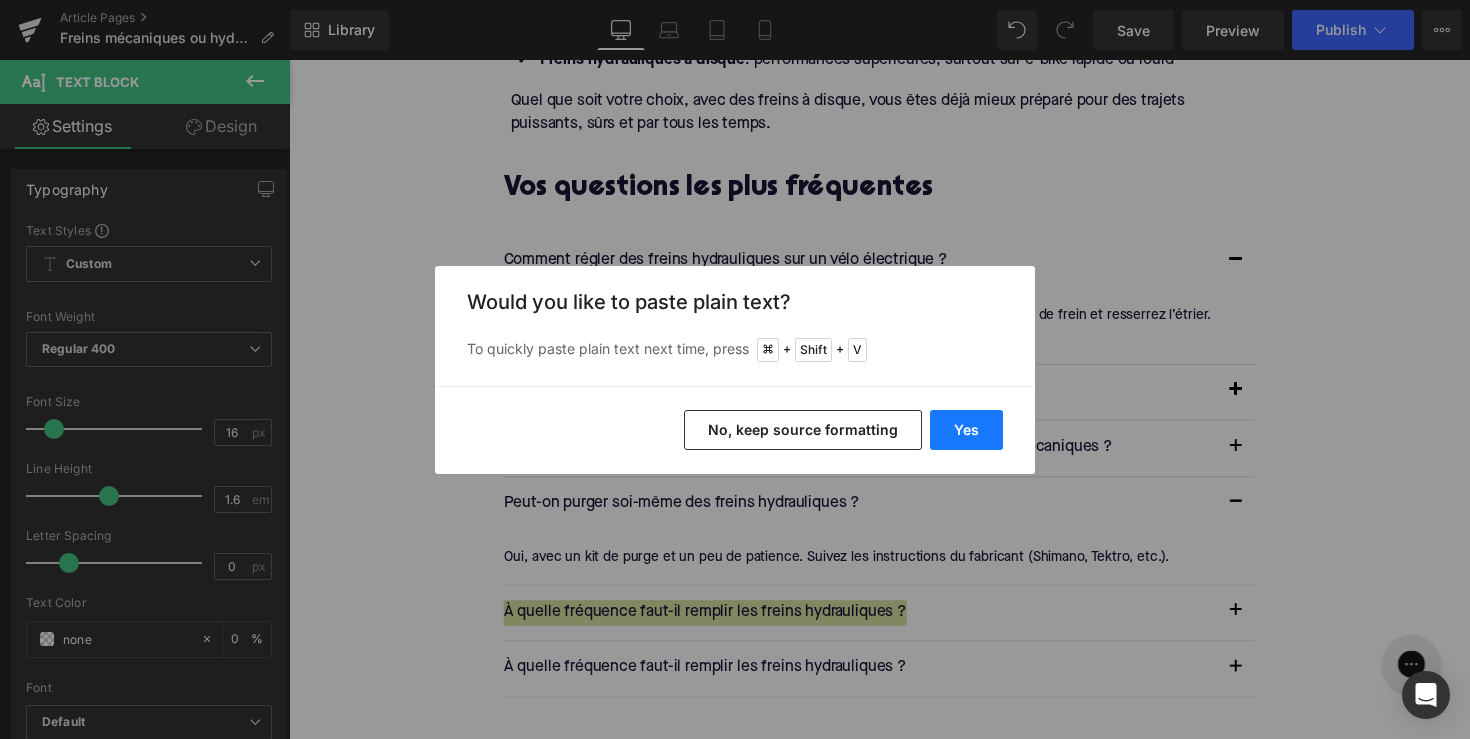 drag, startPoint x: 961, startPoint y: 432, endPoint x: 552, endPoint y: 671, distance: 473.71088 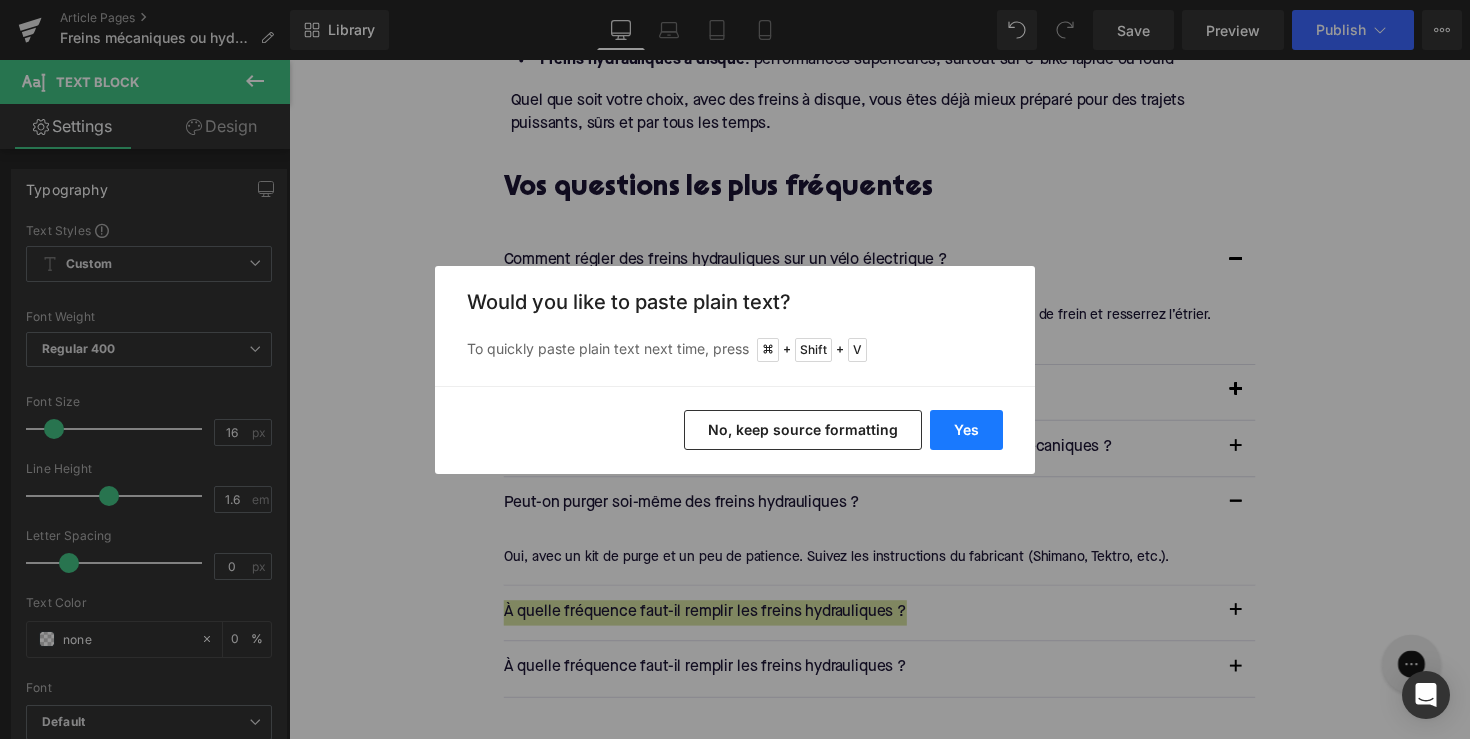 click on "Yes" at bounding box center [966, 430] 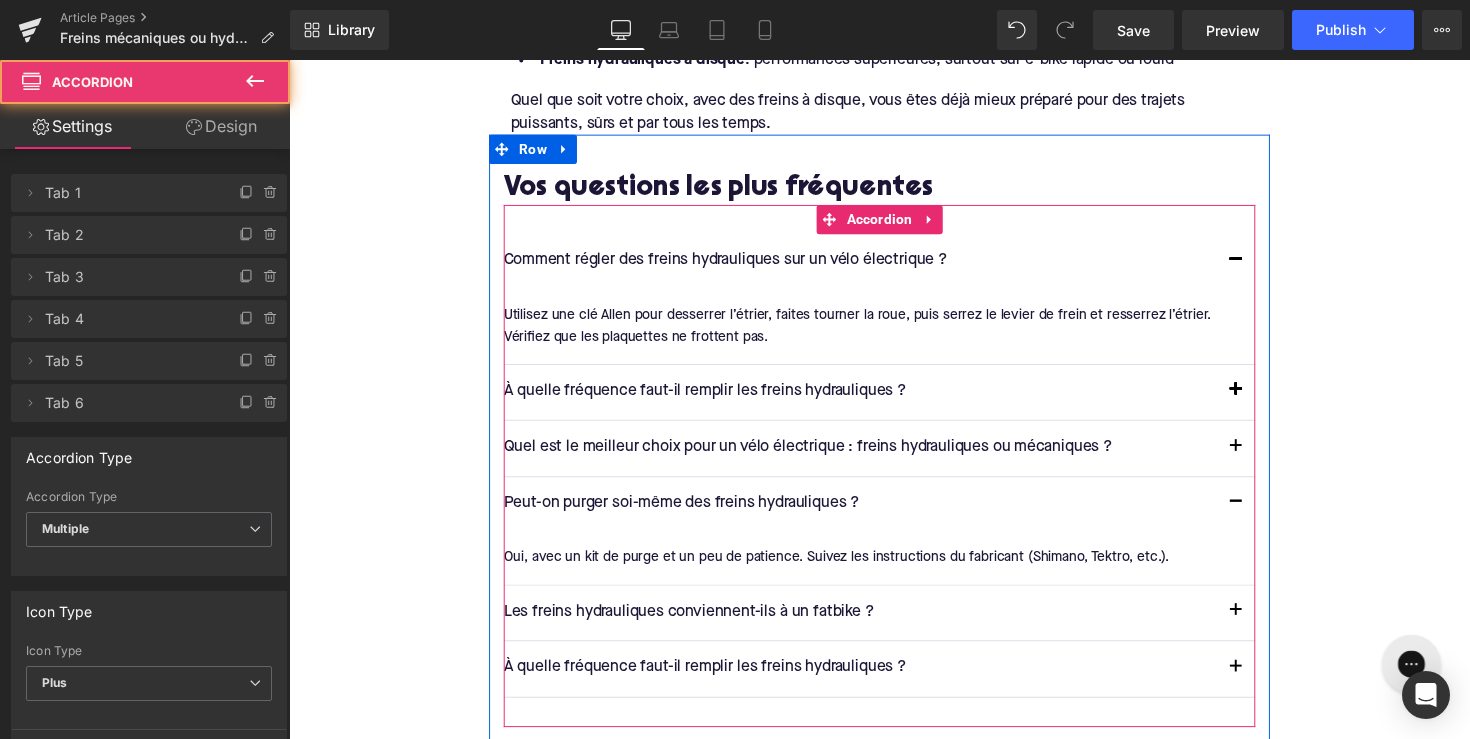 click at bounding box center [1259, 626] 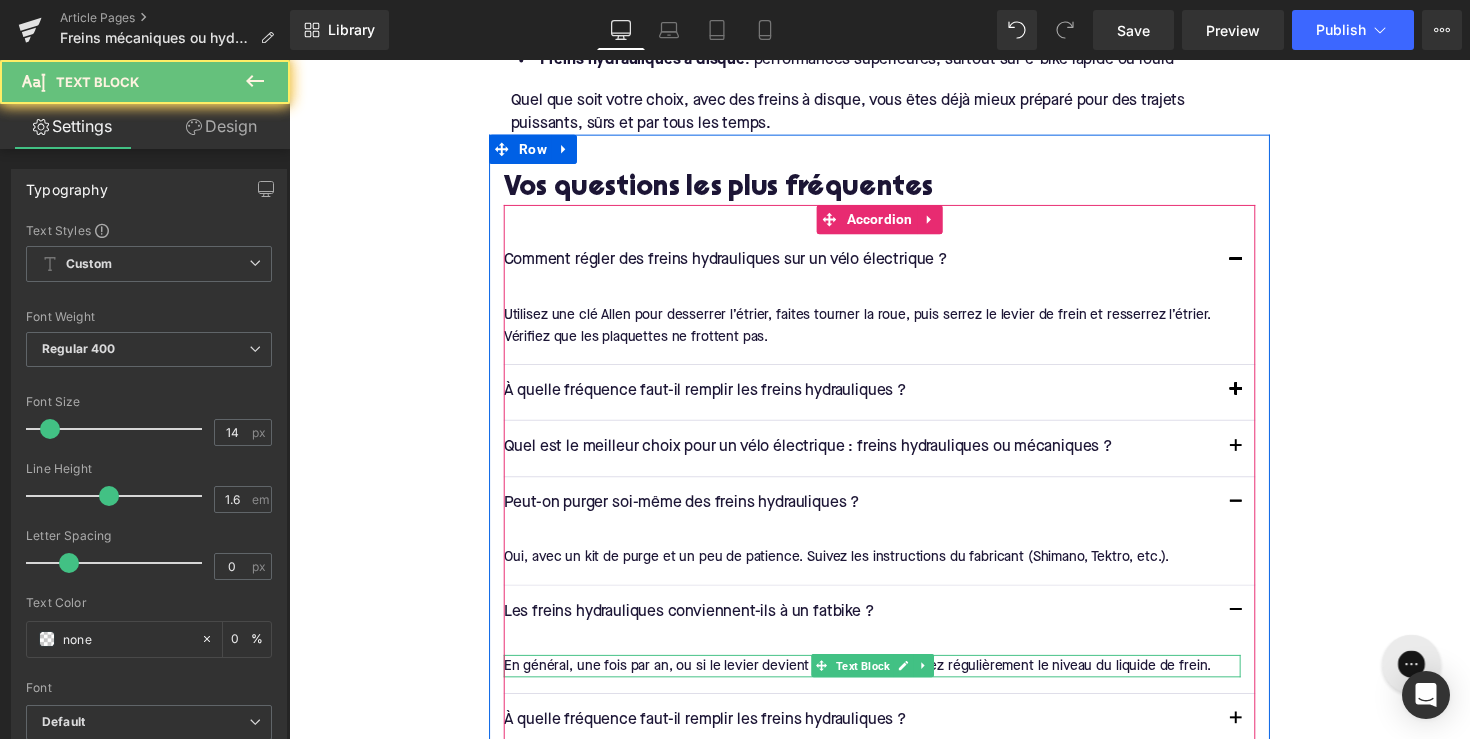 click on "En général, une fois par an, ou si le levier devient spongieux. Contrôlez régulièrement le niveau du liquide de frein." at bounding box center [886, 680] 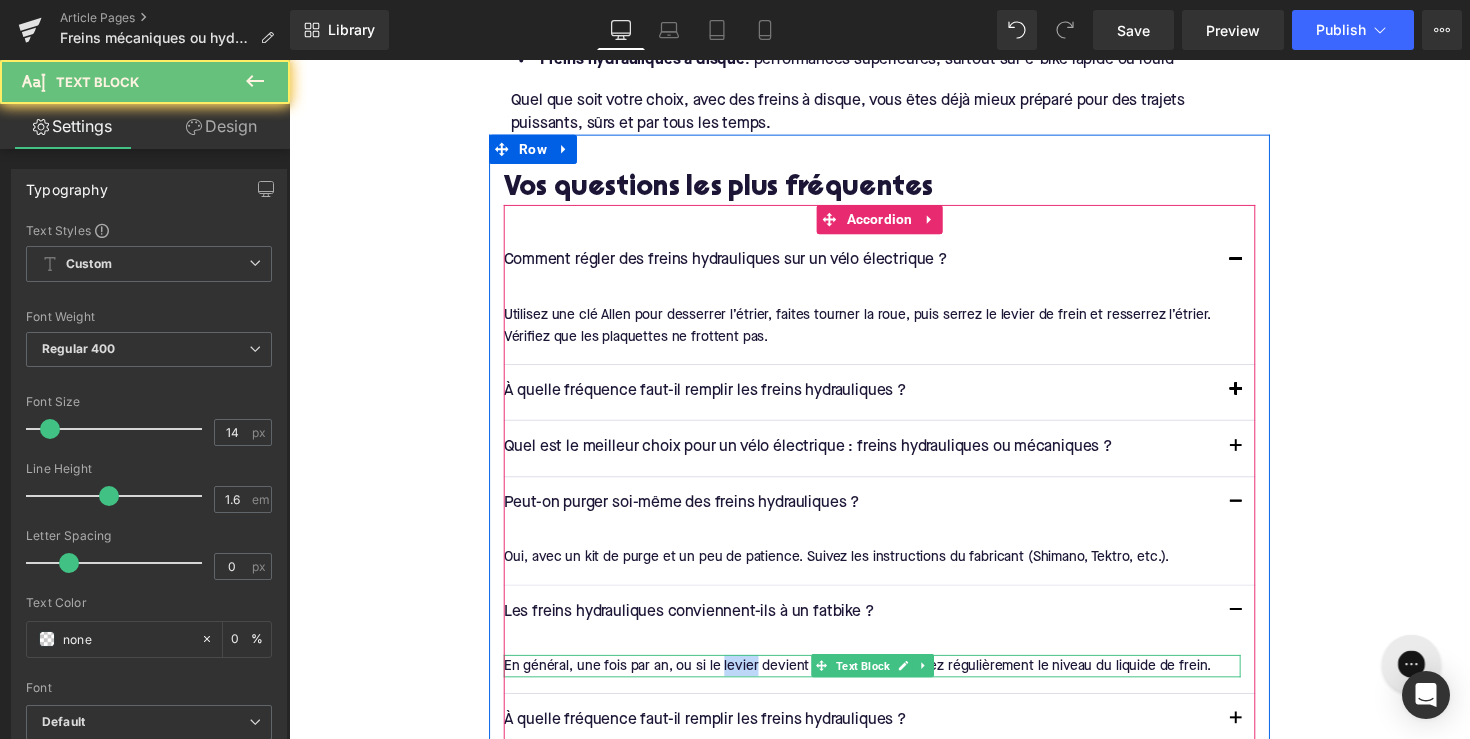 click on "En général, une fois par an, ou si le levier devient spongieux. Contrôlez régulièrement le niveau du liquide de frein." at bounding box center (886, 680) 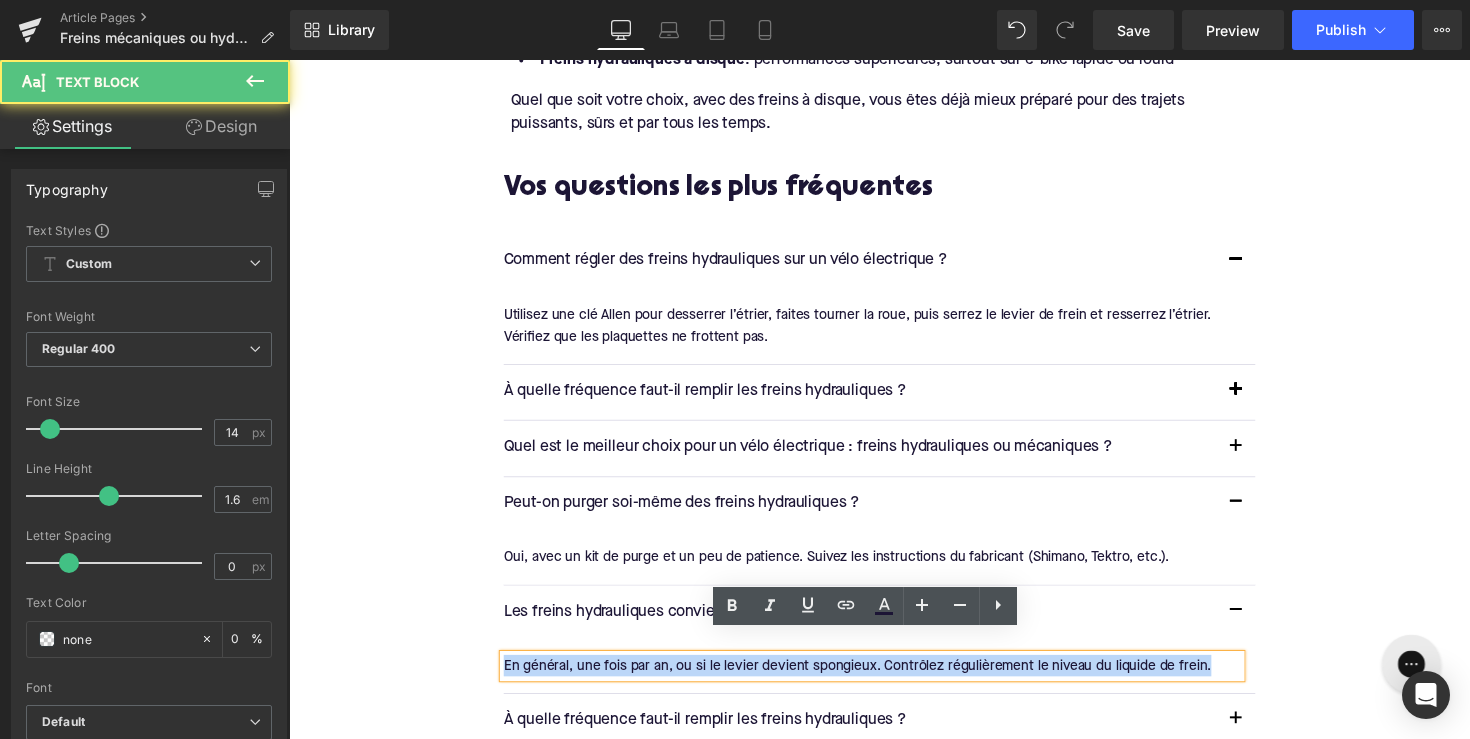click on "En général, une fois par an, ou si le levier devient spongieux. Contrôlez régulièrement le niveau du liquide de frein." at bounding box center [886, 680] 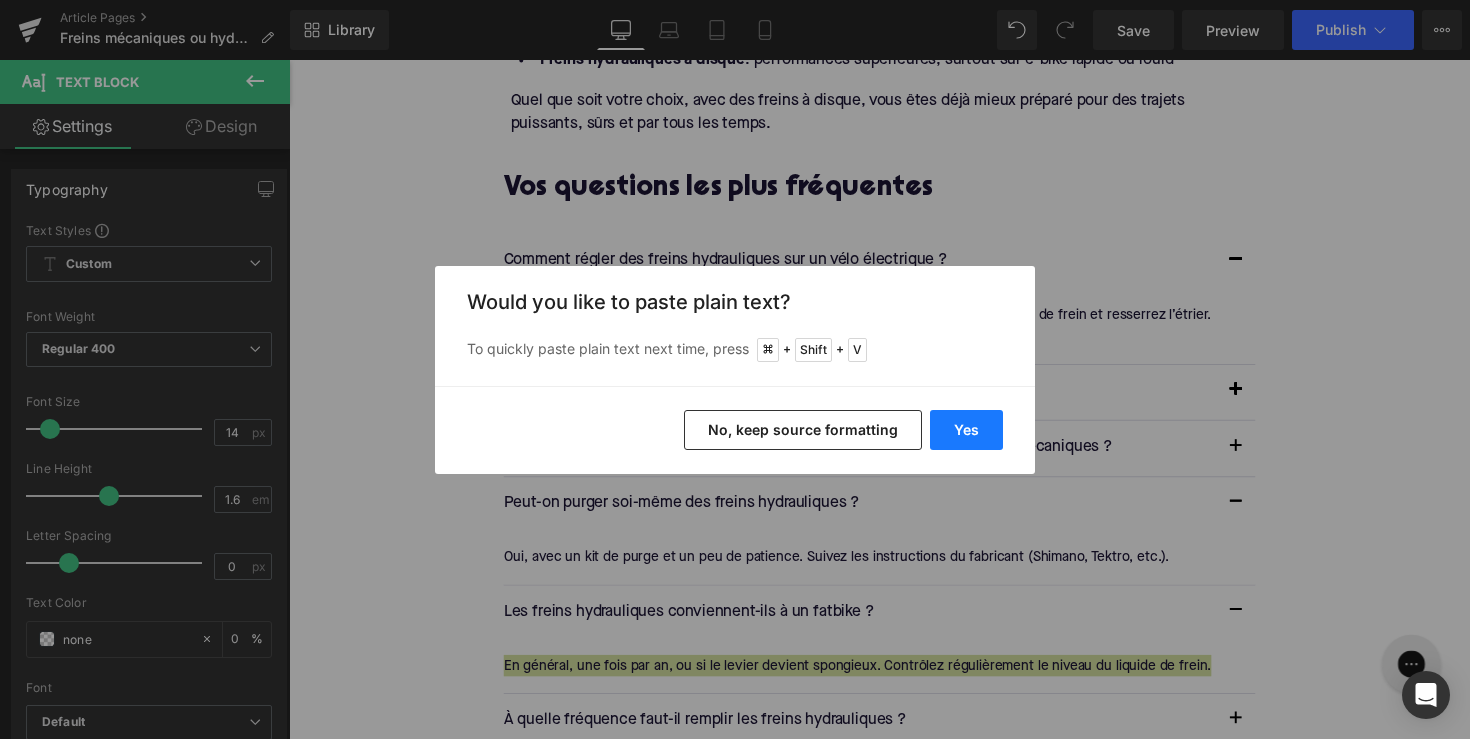 drag, startPoint x: 955, startPoint y: 425, endPoint x: 668, endPoint y: 407, distance: 287.5639 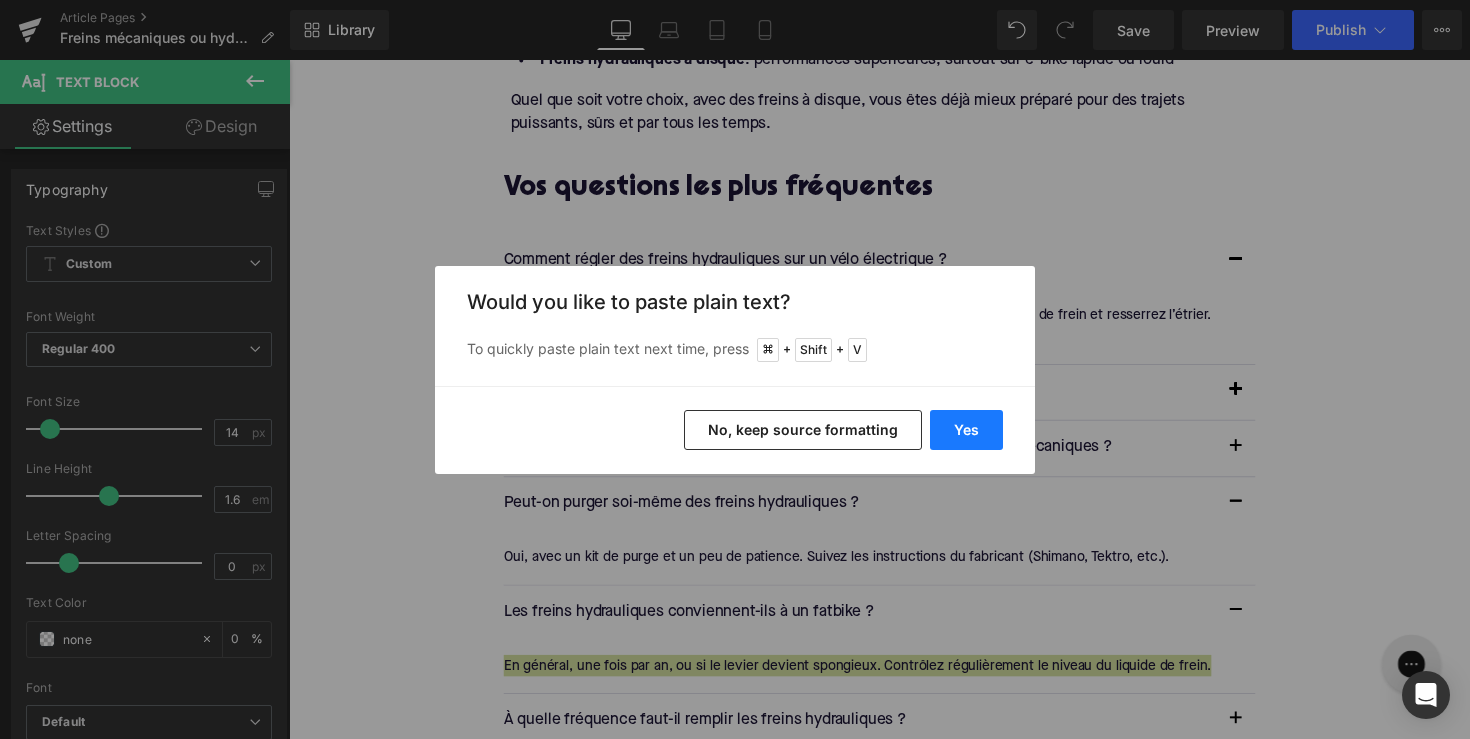 click on "Yes" at bounding box center [966, 430] 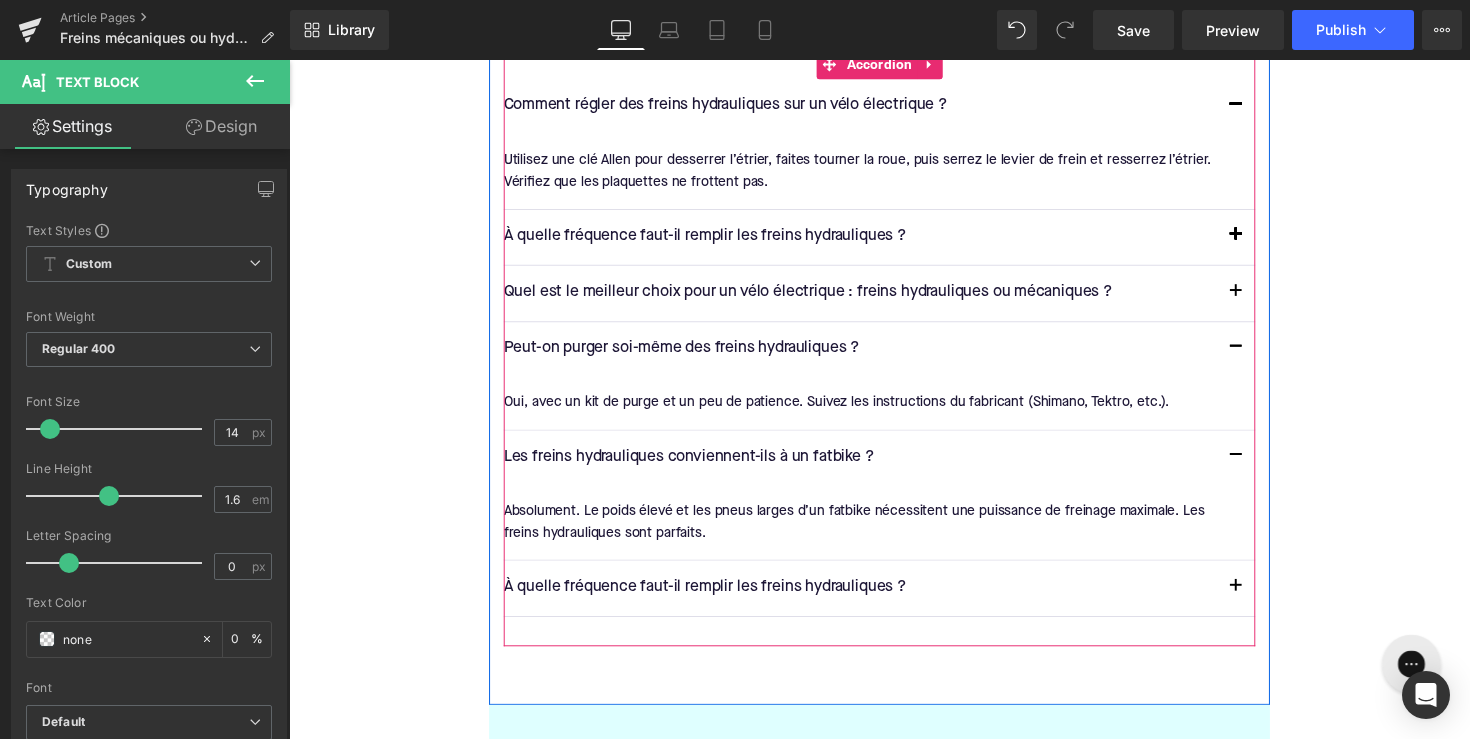 scroll, scrollTop: 4122, scrollLeft: 0, axis: vertical 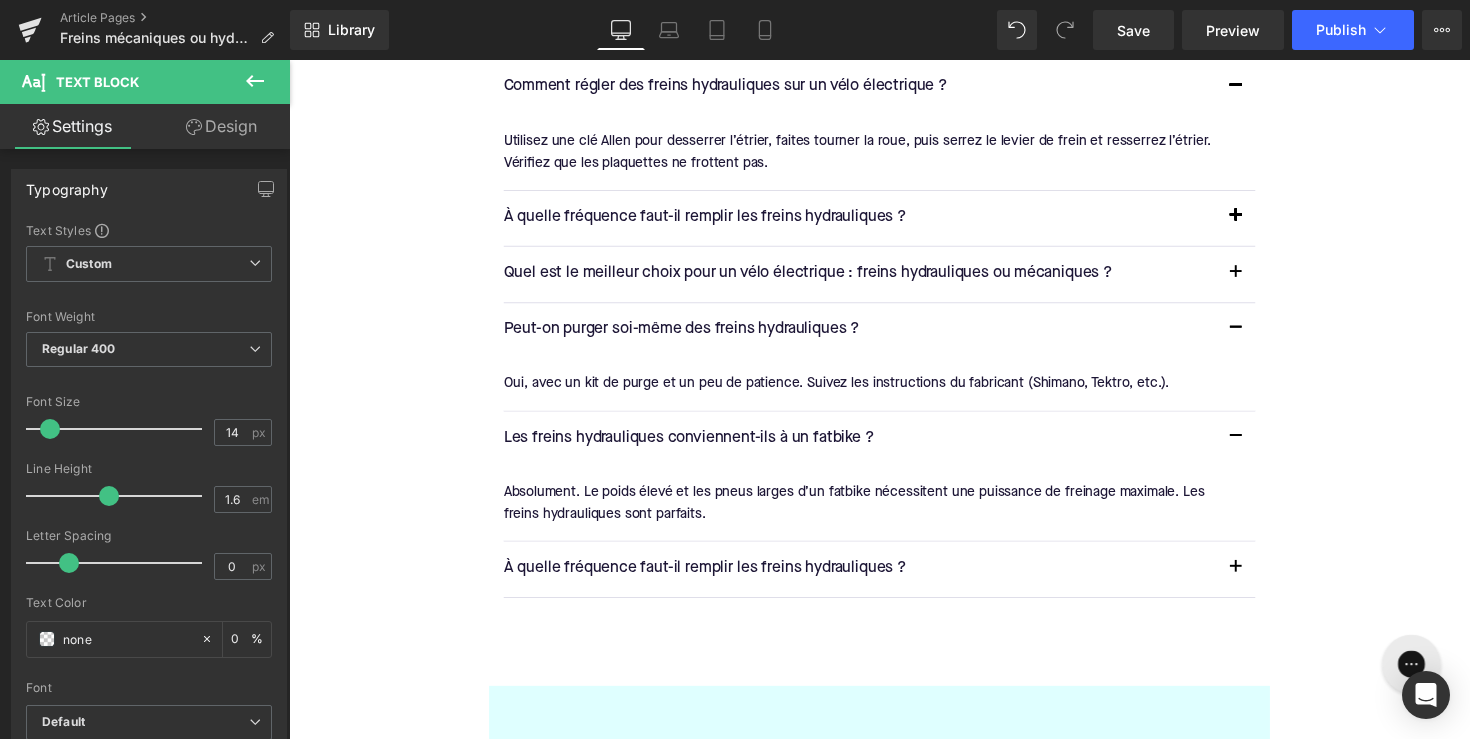 click at bounding box center [821, 581] 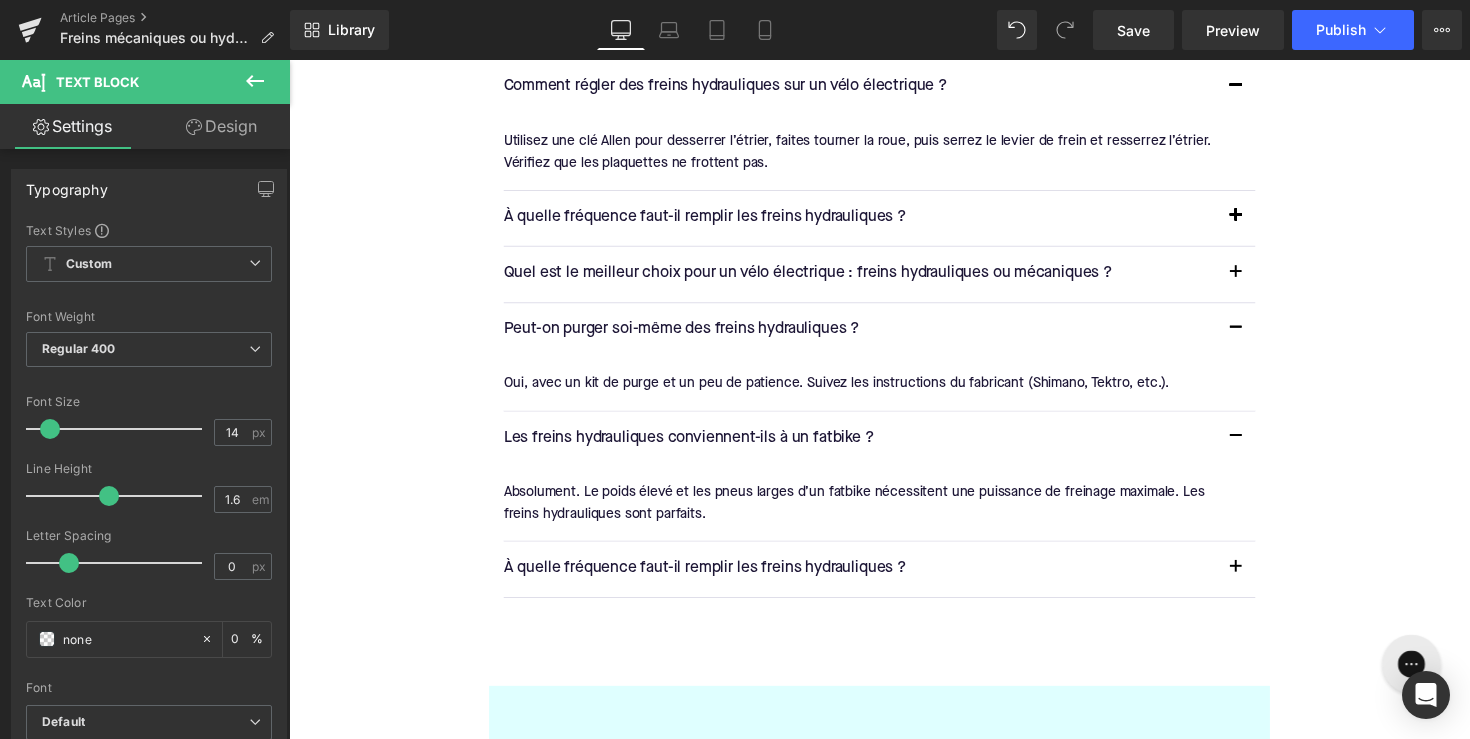 click at bounding box center [821, 581] 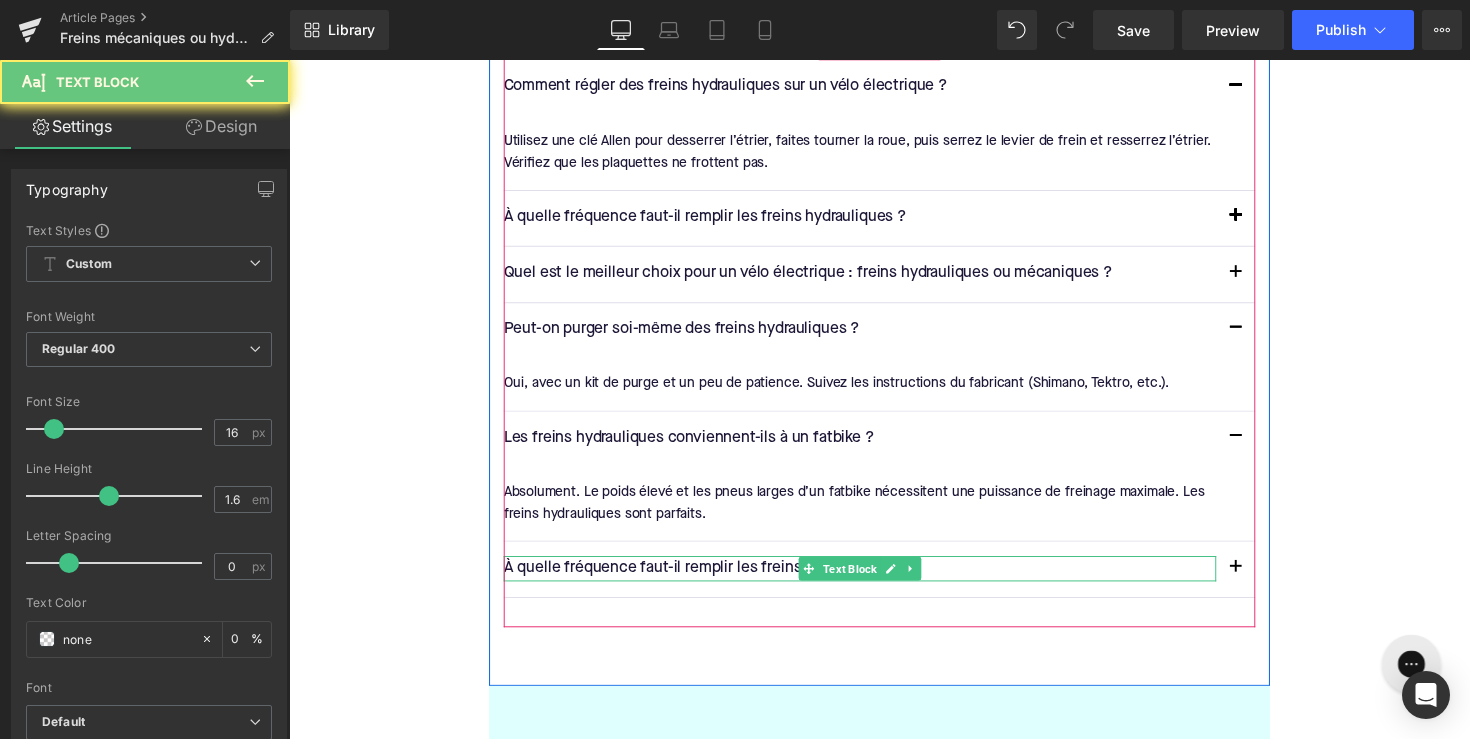 click on "À quelle fréquence faut-il remplir les freins hydrauliques ?" at bounding box center [874, 581] 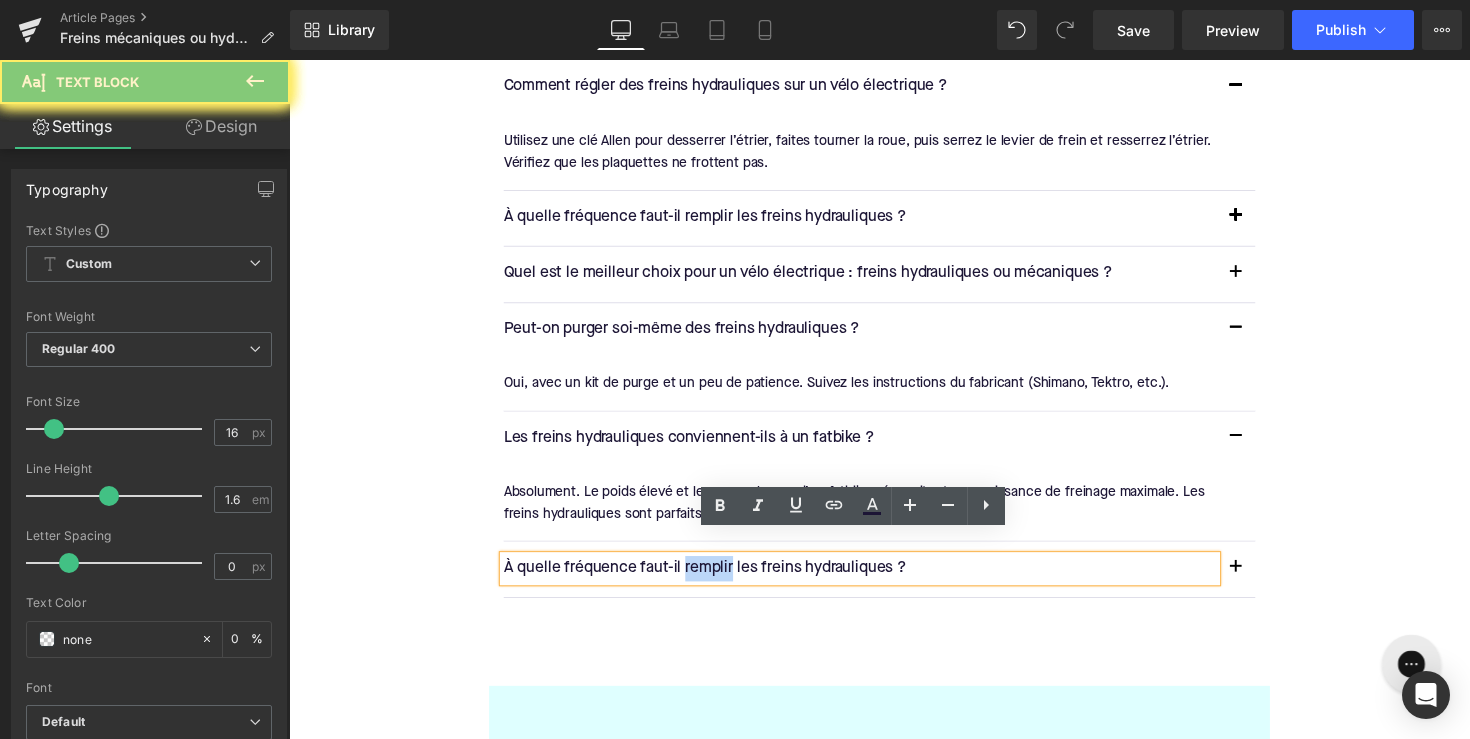 click on "À quelle fréquence faut-il remplir les freins hydrauliques ?" at bounding box center (874, 581) 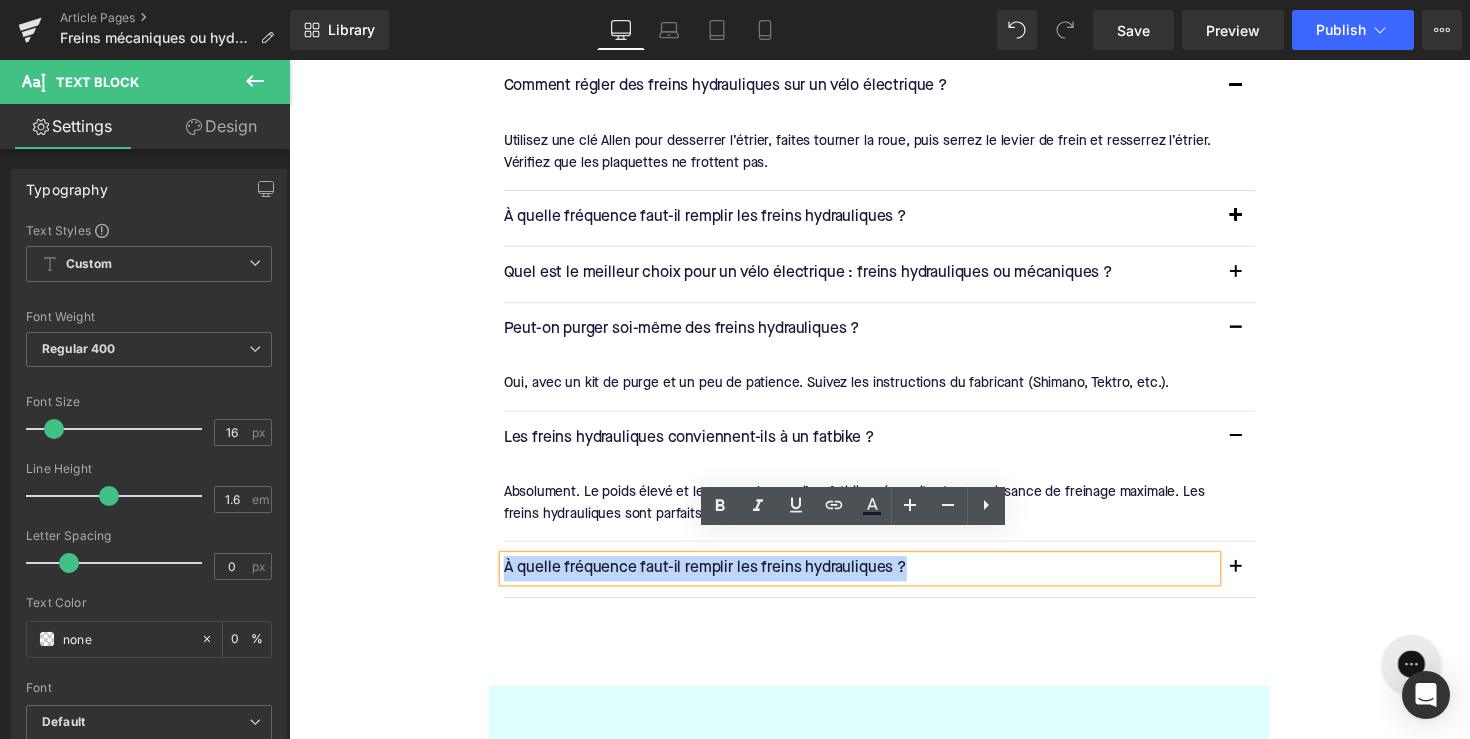 click on "À quelle fréquence faut-il remplir les freins hydrauliques ?" at bounding box center [874, 581] 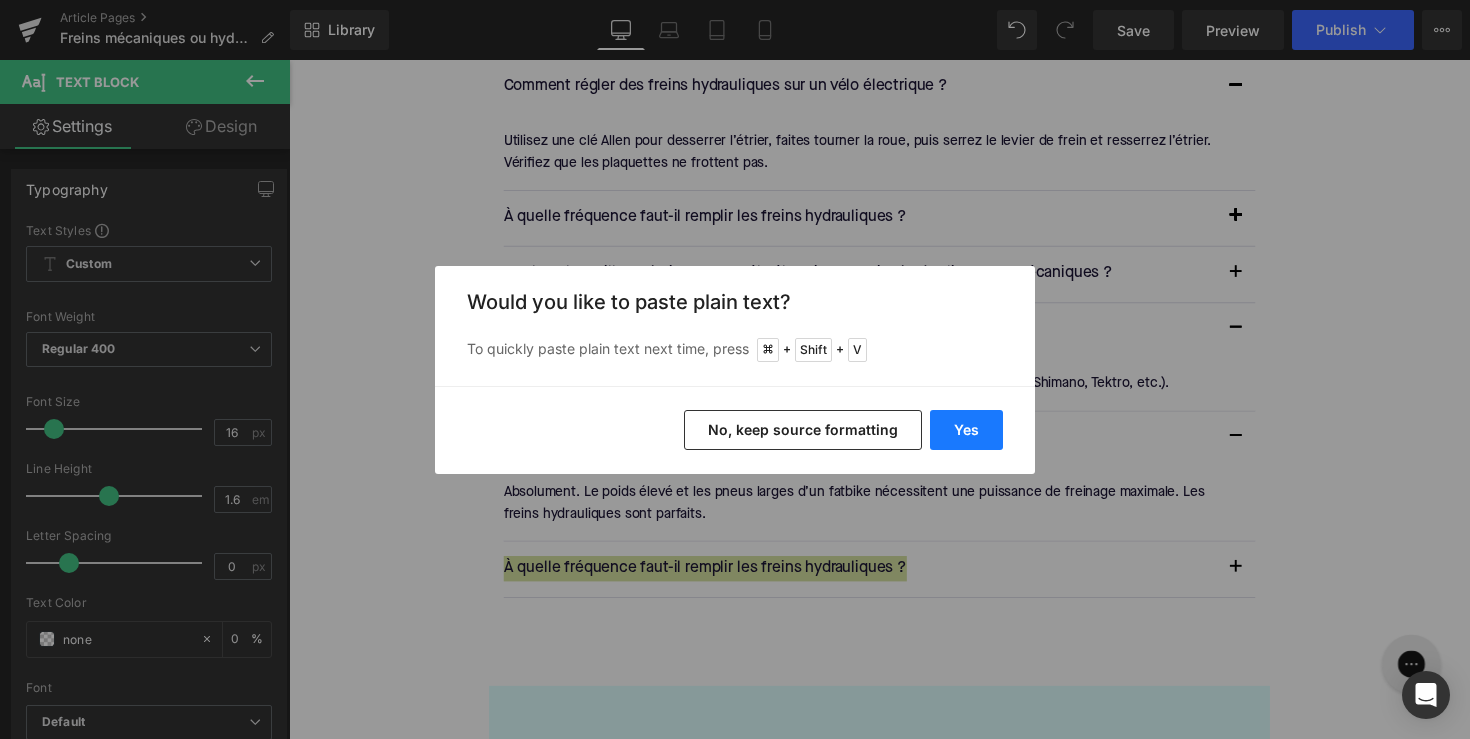 drag, startPoint x: 973, startPoint y: 435, endPoint x: 655, endPoint y: 477, distance: 320.7616 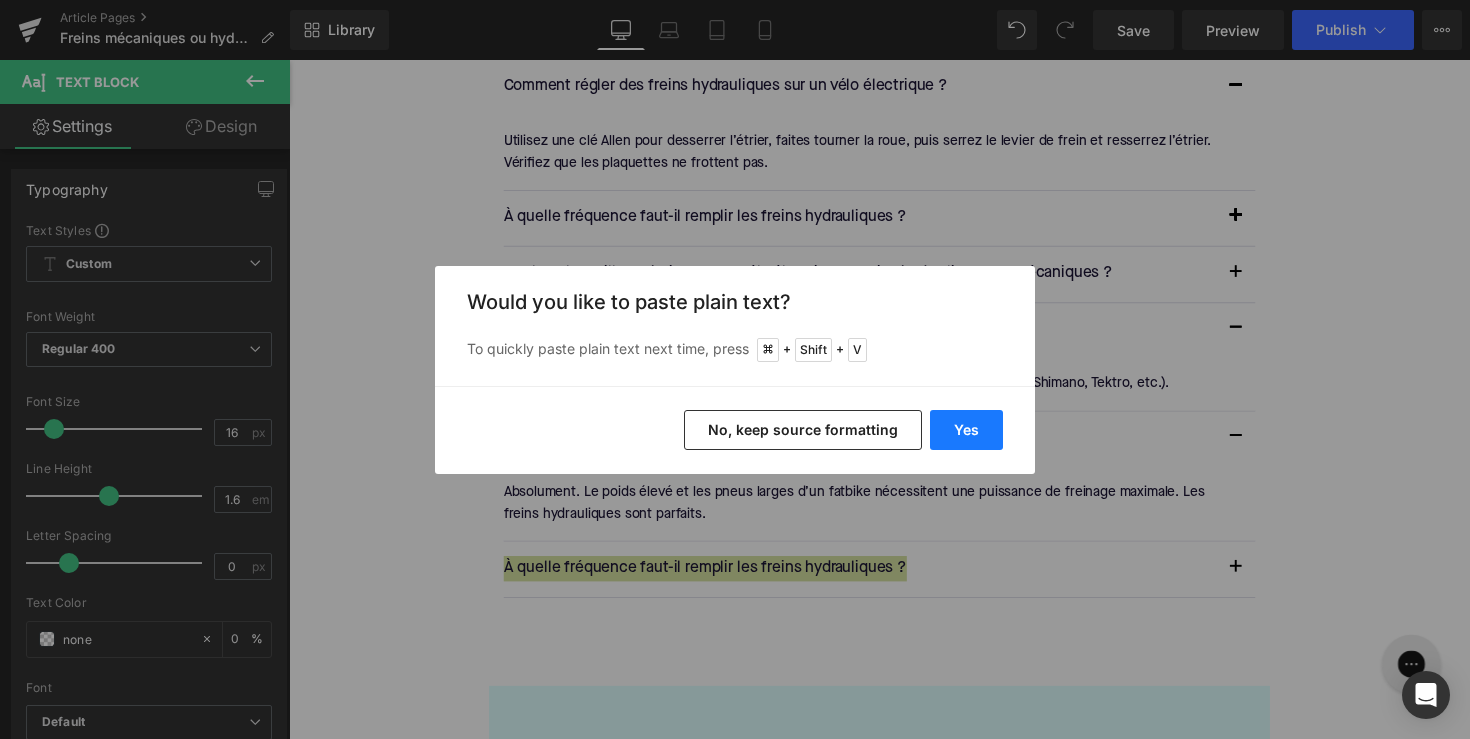 click on "Yes" at bounding box center [966, 430] 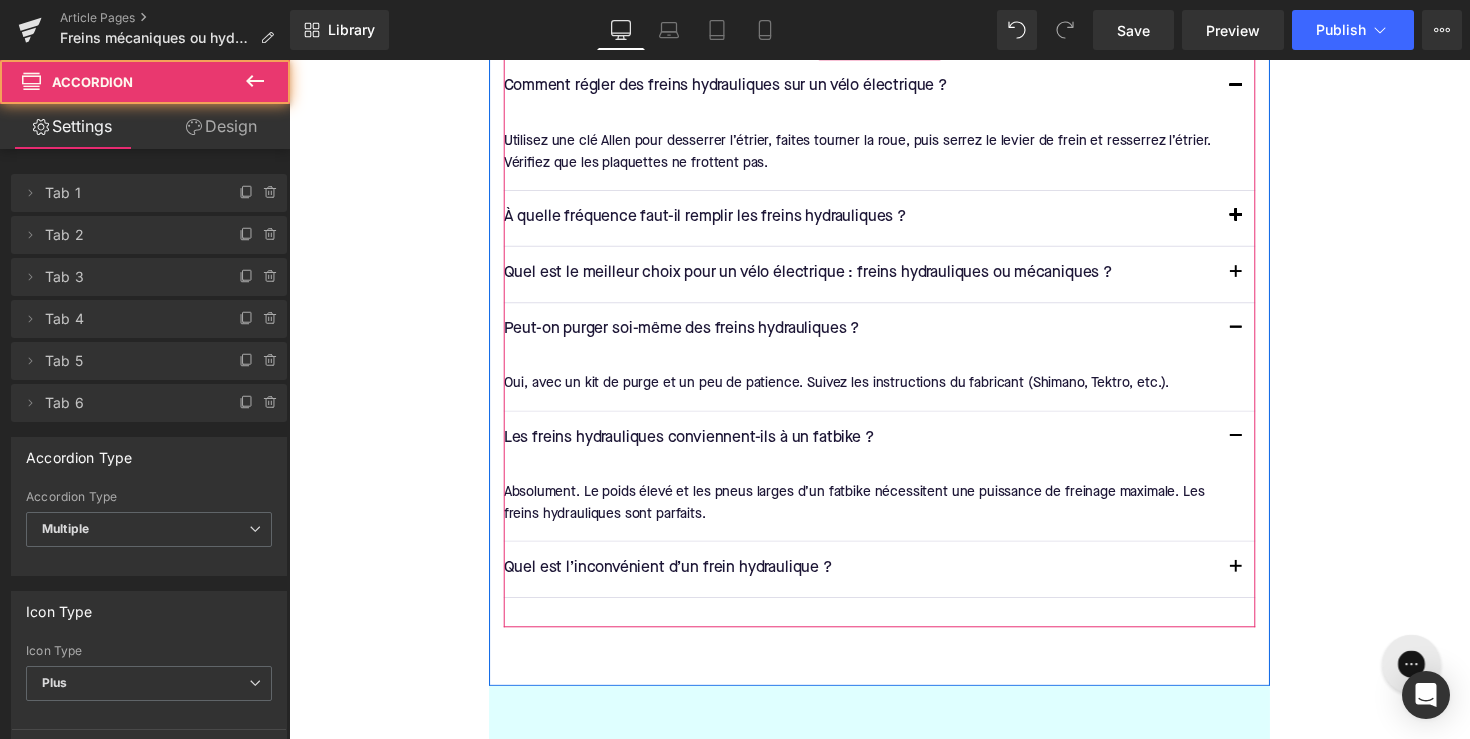 click at bounding box center (1259, 581) 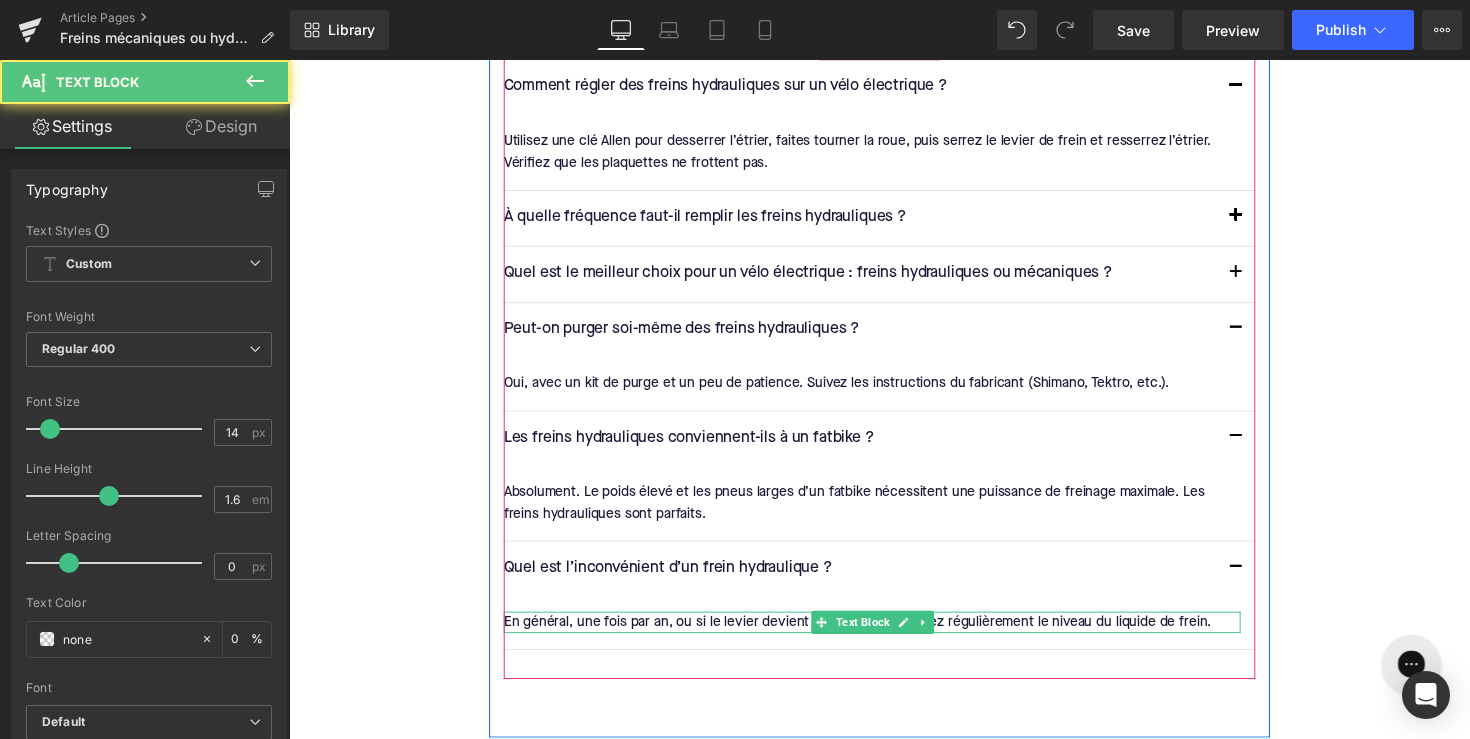 click on "En général, une fois par an, ou si le levier devient spongieux. Contrôlez régulièrement le niveau du liquide de frein." at bounding box center (886, 636) 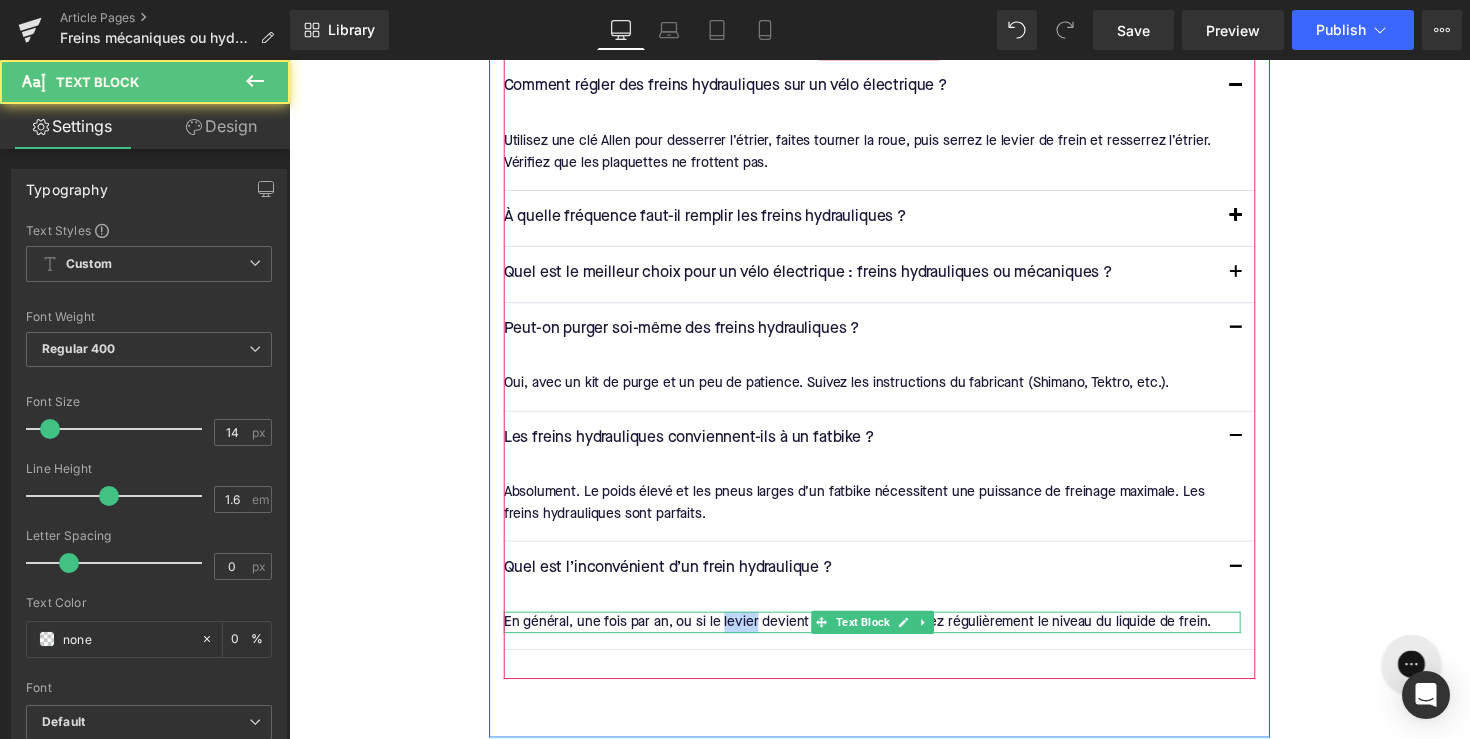 click on "En général, une fois par an, ou si le levier devient spongieux. Contrôlez régulièrement le niveau du liquide de frein." at bounding box center (886, 636) 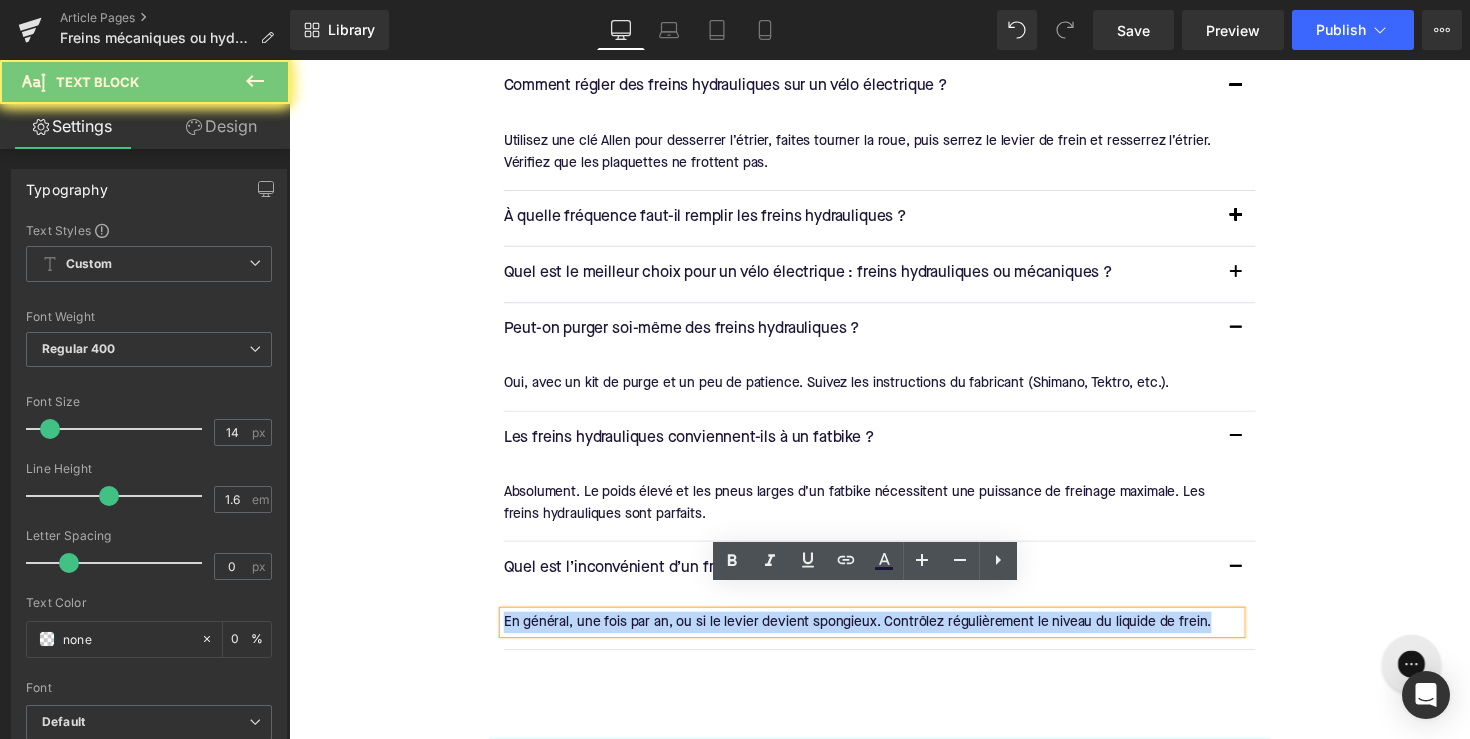 click on "En général, une fois par an, ou si le levier devient spongieux. Contrôlez régulièrement le niveau du liquide de frein." at bounding box center [886, 636] 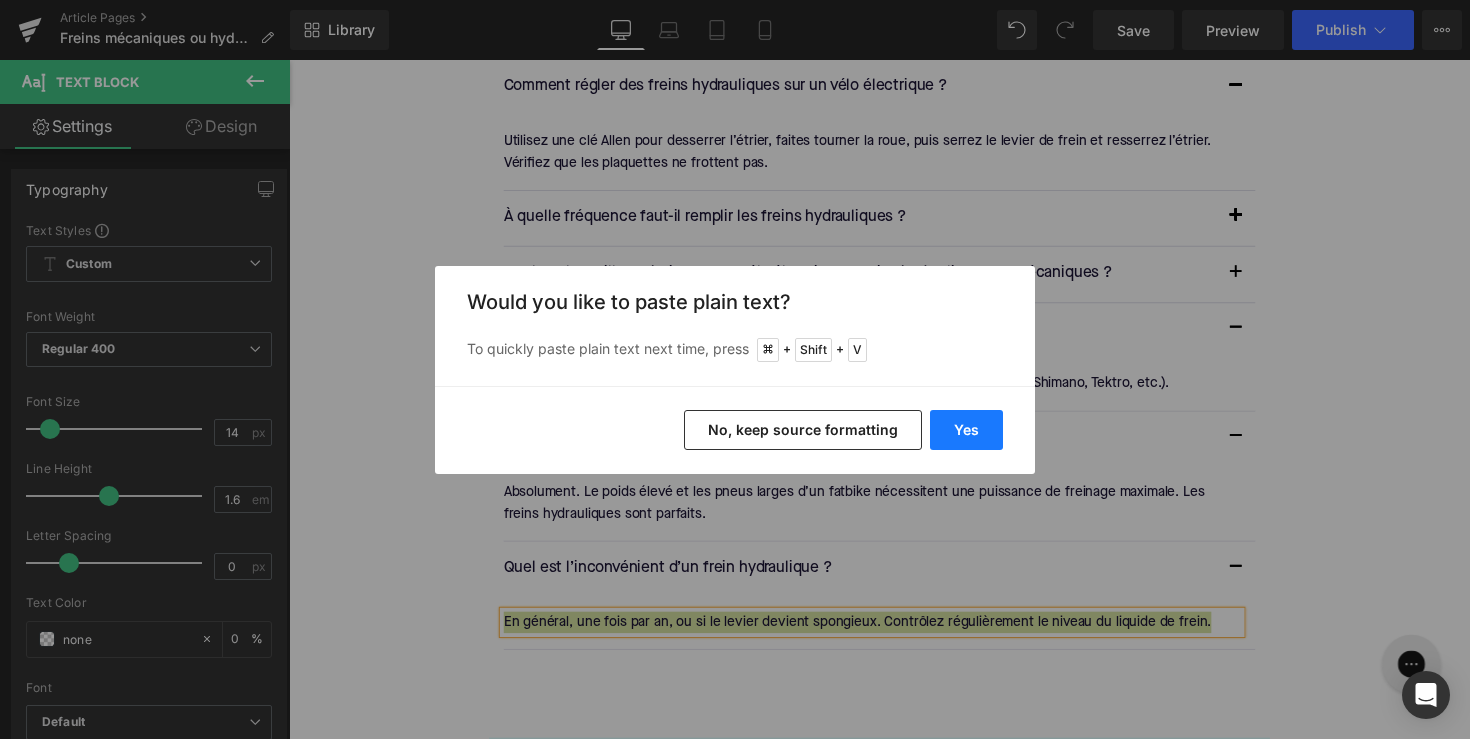 click on "Yes" at bounding box center (966, 430) 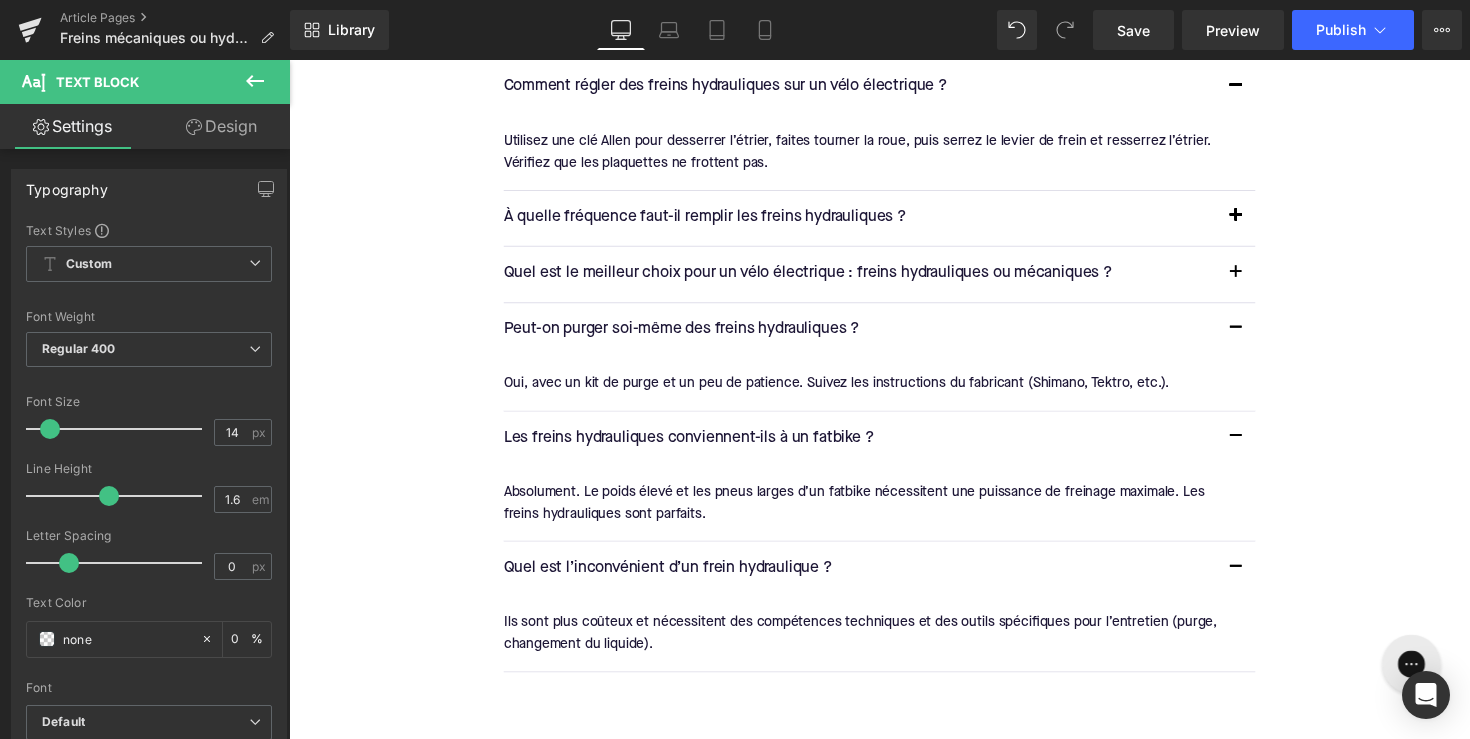 type 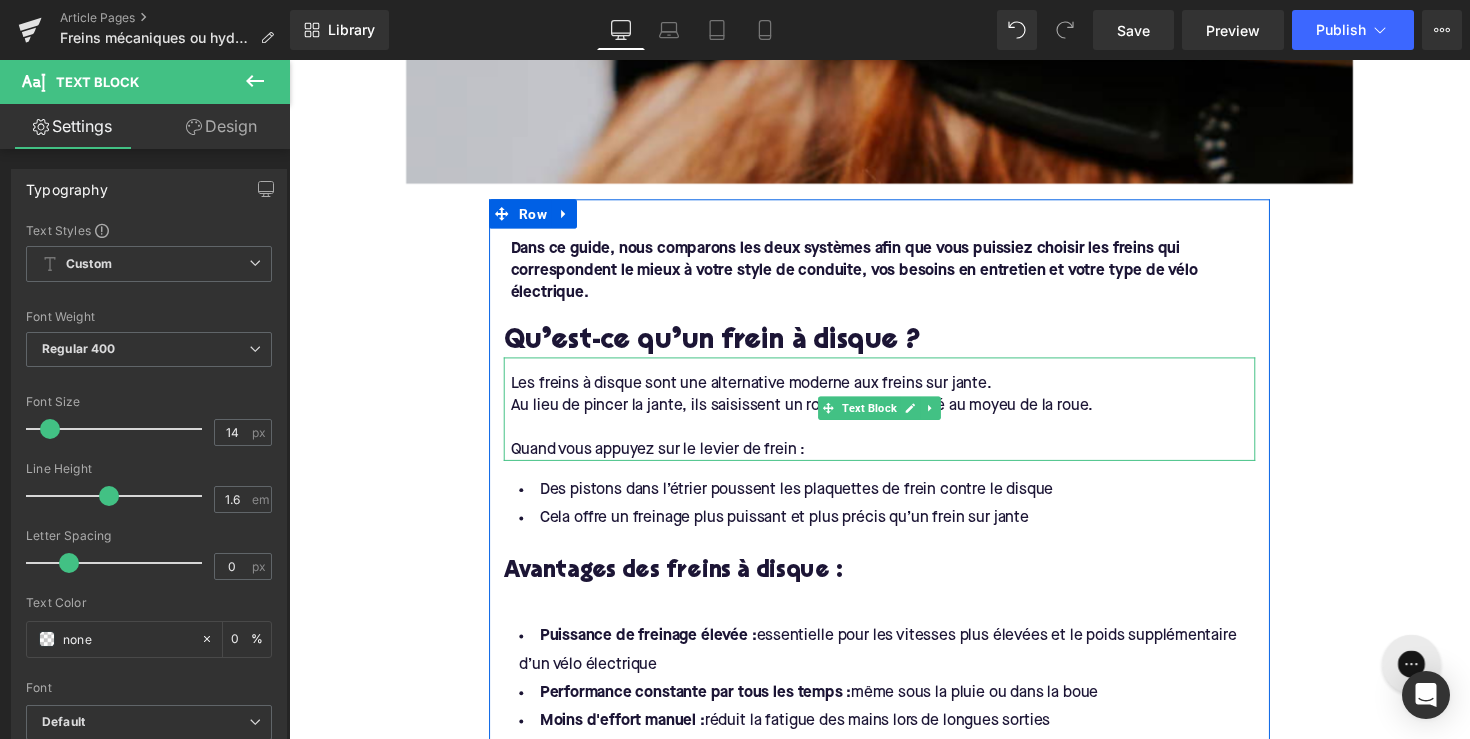 scroll, scrollTop: 803, scrollLeft: 0, axis: vertical 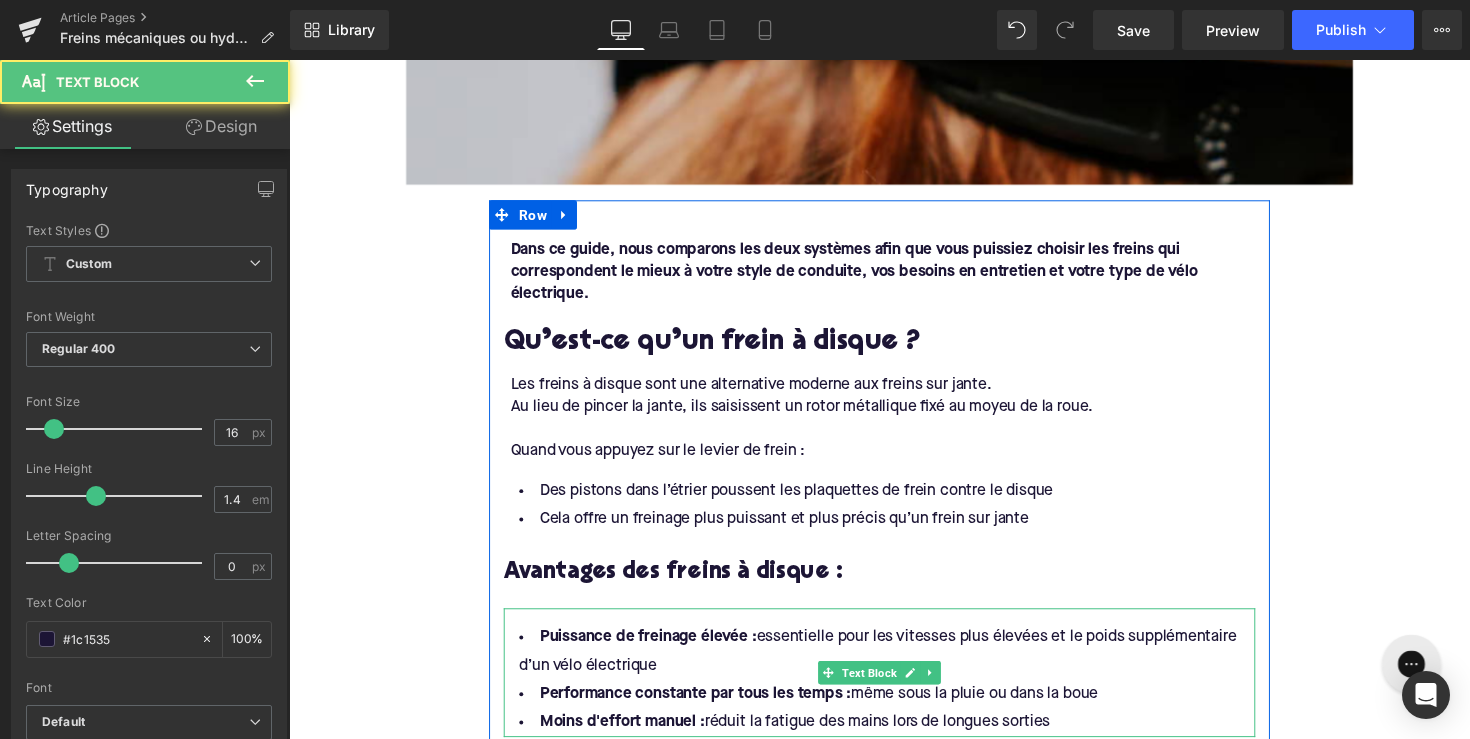 click on "Puissance de freinage élevée :  essentielle pour les vitesses plus élevées et le poids supplémentaire d’un vélo électrique Performance constante par tous les temps :  même sous la pluie ou dans la boue Moins d'effort manuel :  réduit la fatigue des mains lors de longues sorties" at bounding box center [894, 688] 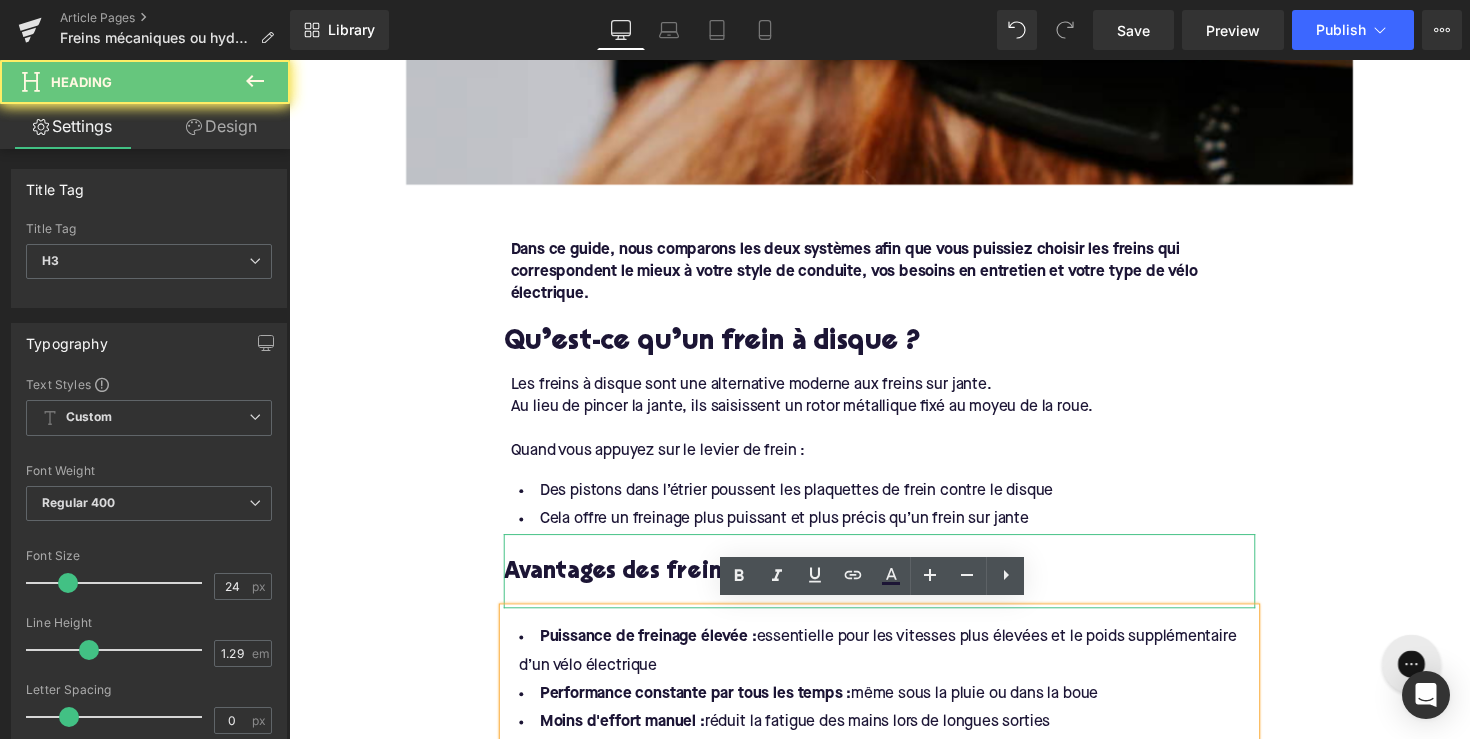 click at bounding box center (894, 611) 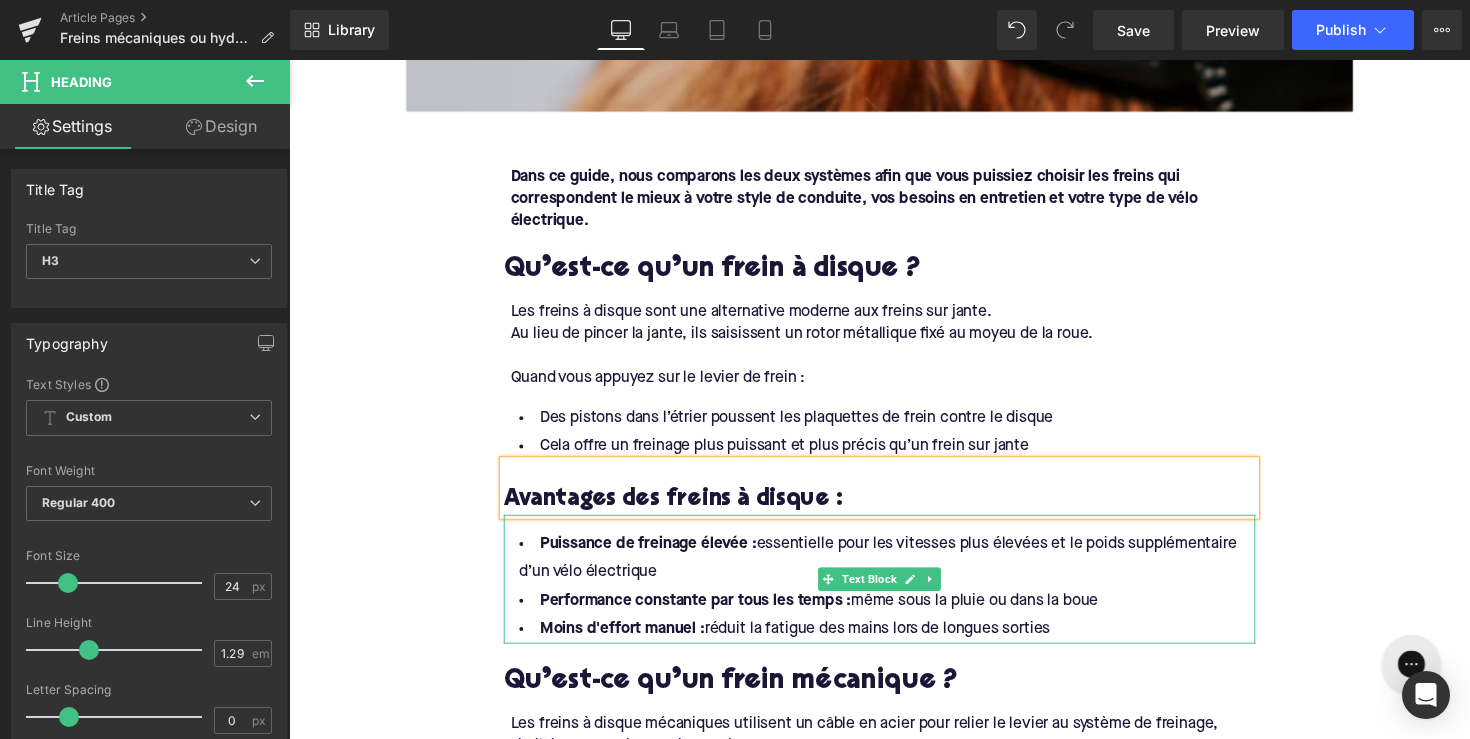 scroll, scrollTop: 900, scrollLeft: 0, axis: vertical 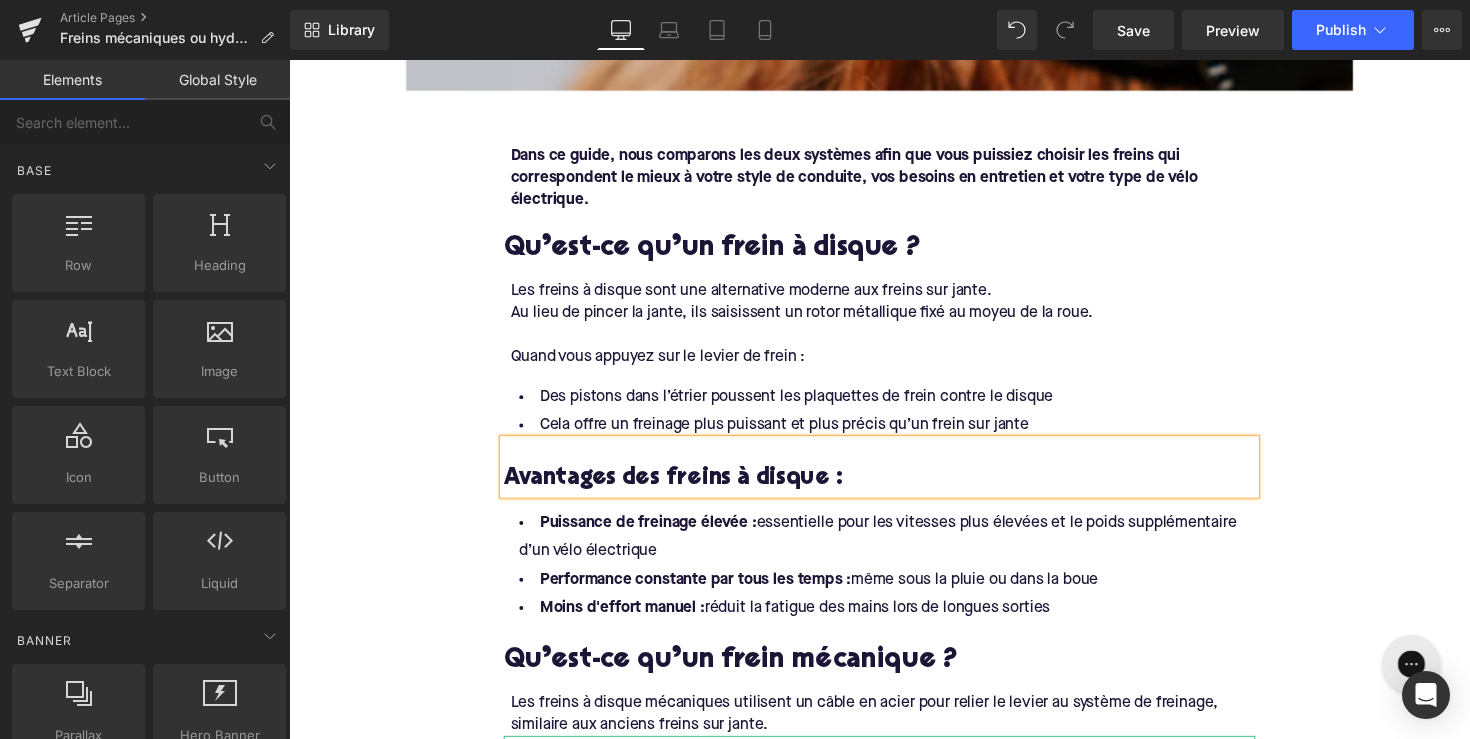 click on "Home / Freins mécaniques ou hydrauliques : quel choix pour votre vélo électrique ? Breadcrumbs         Freins mécaniques ou hydrauliques : quel choix pour votre vélo électrique ? Heading         Les freins à disque sont devenus la norme sur presque tous les nouveaux vélos, en particulier les vélos électriques. Mais une question revient souvent : faut-il opter pour des freins à disque mécaniques ou hydrauliques ? Text Block         Row         Image         Row         Row         Dans ce guide, nous comparons les deux systèmes afin que vous puissiez choisir les freins qui correspondent le mieux à votre style de conduite, vos besoins en entretien et votre type de vélo électrique. Text Block         Qu’est-ce qu’un frein à disque ? Heading         Les freins à disque sont une alternative moderne aux freins sur jante. Au lieu de pincer la jante, ils saisissent un rotor métallique fixé au moyeu de la roue. Quand vous appuyez sur le levier de frein : Text Block         Text Block" at bounding box center (894, 1937) 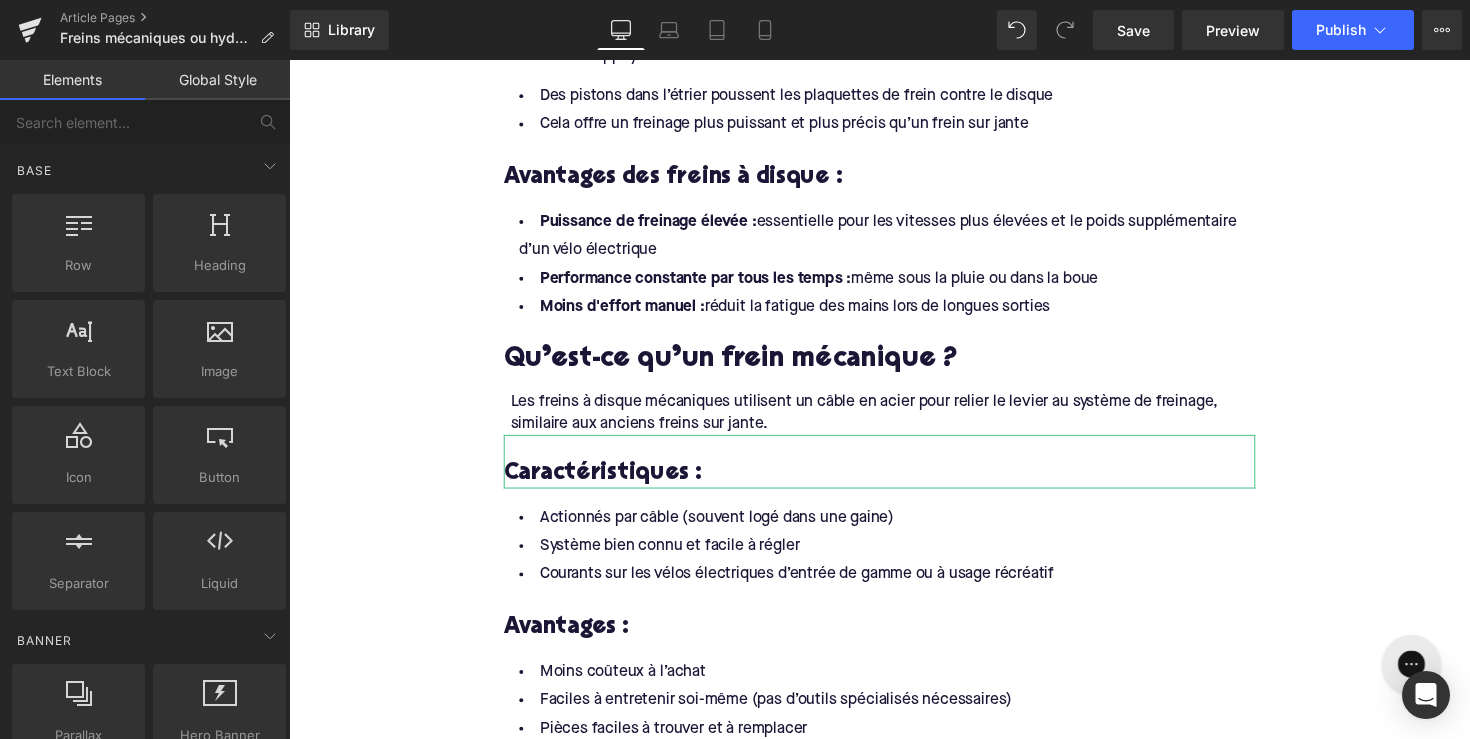 scroll, scrollTop: 1320, scrollLeft: 0, axis: vertical 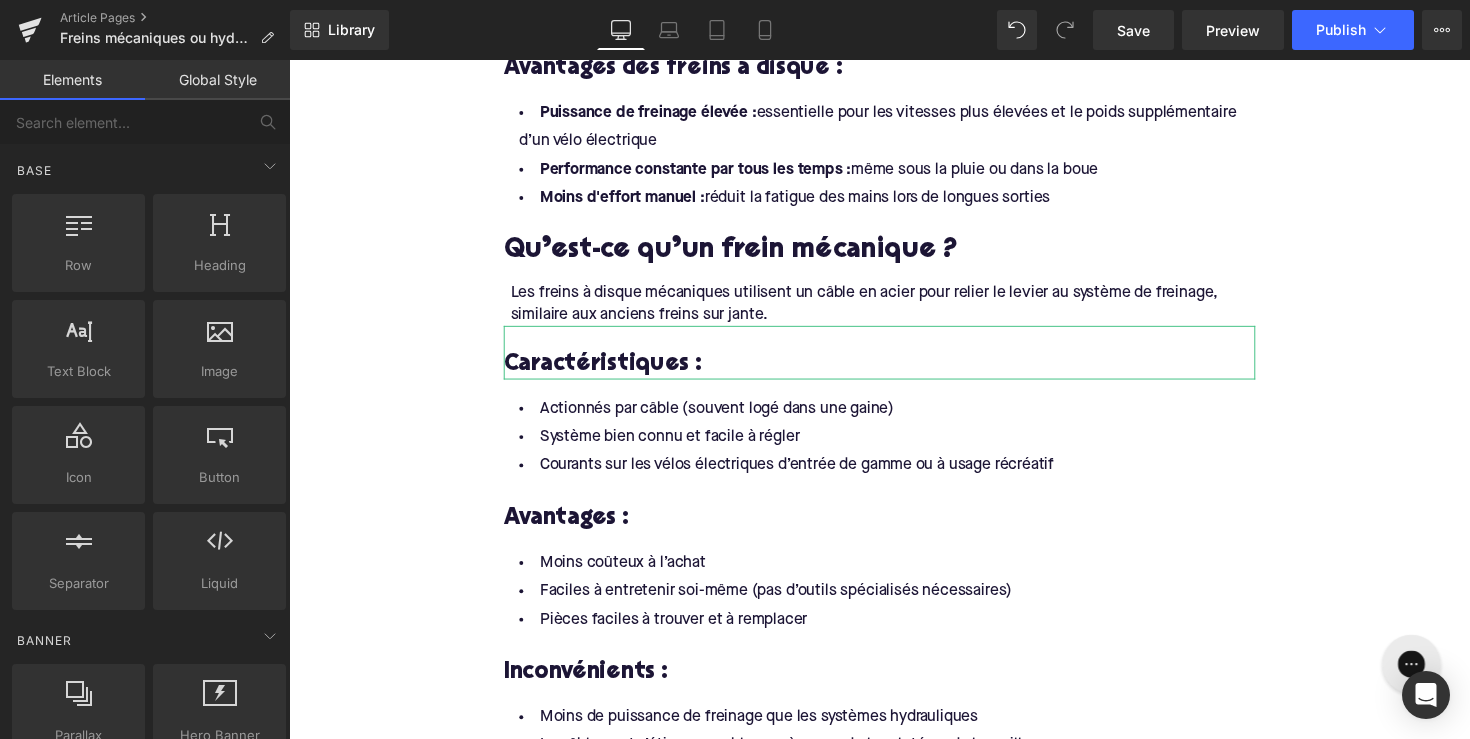 click on "Home / Freins mécaniques ou hydrauliques : quel choix pour votre vélo électrique ? Breadcrumbs         Freins mécaniques ou hydrauliques : quel choix pour votre vélo électrique ? Heading         Les freins à disque sont devenus la norme sur presque tous les nouveaux vélos, en particulier les vélos électriques. Mais une question revient souvent : faut-il opter pour des freins à disque mécaniques ou hydrauliques ? Text Block         Row         Image         Row         Row         Dans ce guide, nous comparons les deux systèmes afin que vous puissiez choisir les freins qui correspondent le mieux à votre style de conduite, vos besoins en entretien et votre type de vélo électrique. Text Block         Qu’est-ce qu’un frein à disque ? Heading         Les freins à disque sont une alternative moderne aux freins sur jante. Au lieu de pincer la jante, ils saisissent un rotor métallique fixé au moyeu de la roue. Quand vous appuyez sur le levier de frein : Text Block         Text Block" at bounding box center (894, 1517) 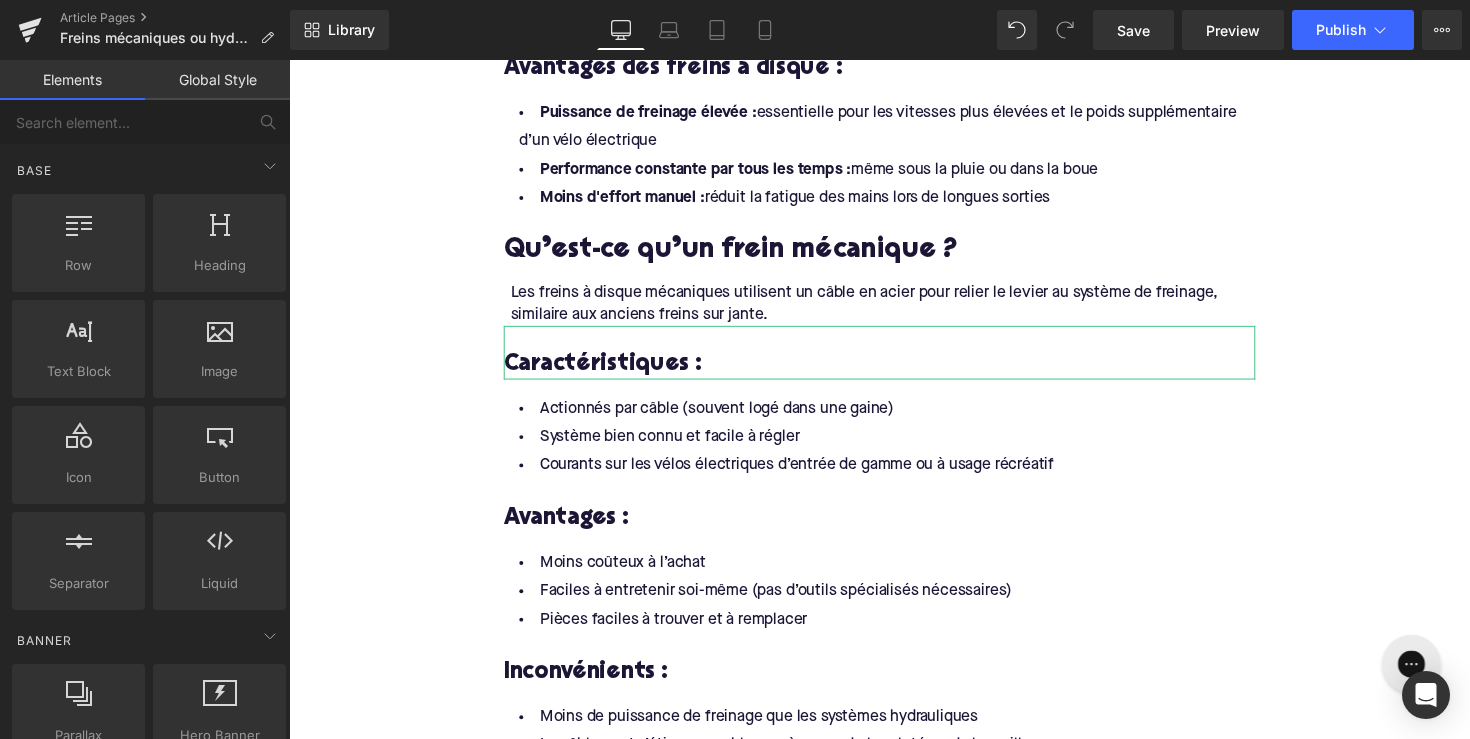 click on "Home / Freins mécaniques ou hydrauliques : quel choix pour votre vélo électrique ? Breadcrumbs         Freins mécaniques ou hydrauliques : quel choix pour votre vélo électrique ? Heading         Les freins à disque sont devenus la norme sur presque tous les nouveaux vélos, en particulier les vélos électriques. Mais une question revient souvent : faut-il opter pour des freins à disque mécaniques ou hydrauliques ? Text Block         Row         Image         Row         Row         Dans ce guide, nous comparons les deux systèmes afin que vous puissiez choisir les freins qui correspondent le mieux à votre style de conduite, vos besoins en entretien et votre type de vélo électrique. Text Block         Qu’est-ce qu’un frein à disque ? Heading         Les freins à disque sont une alternative moderne aux freins sur jante. Au lieu de pincer la jante, ils saisissent un rotor métallique fixé au moyeu de la roue. Quand vous appuyez sur le levier de frein : Text Block         Text Block" at bounding box center (894, 1517) 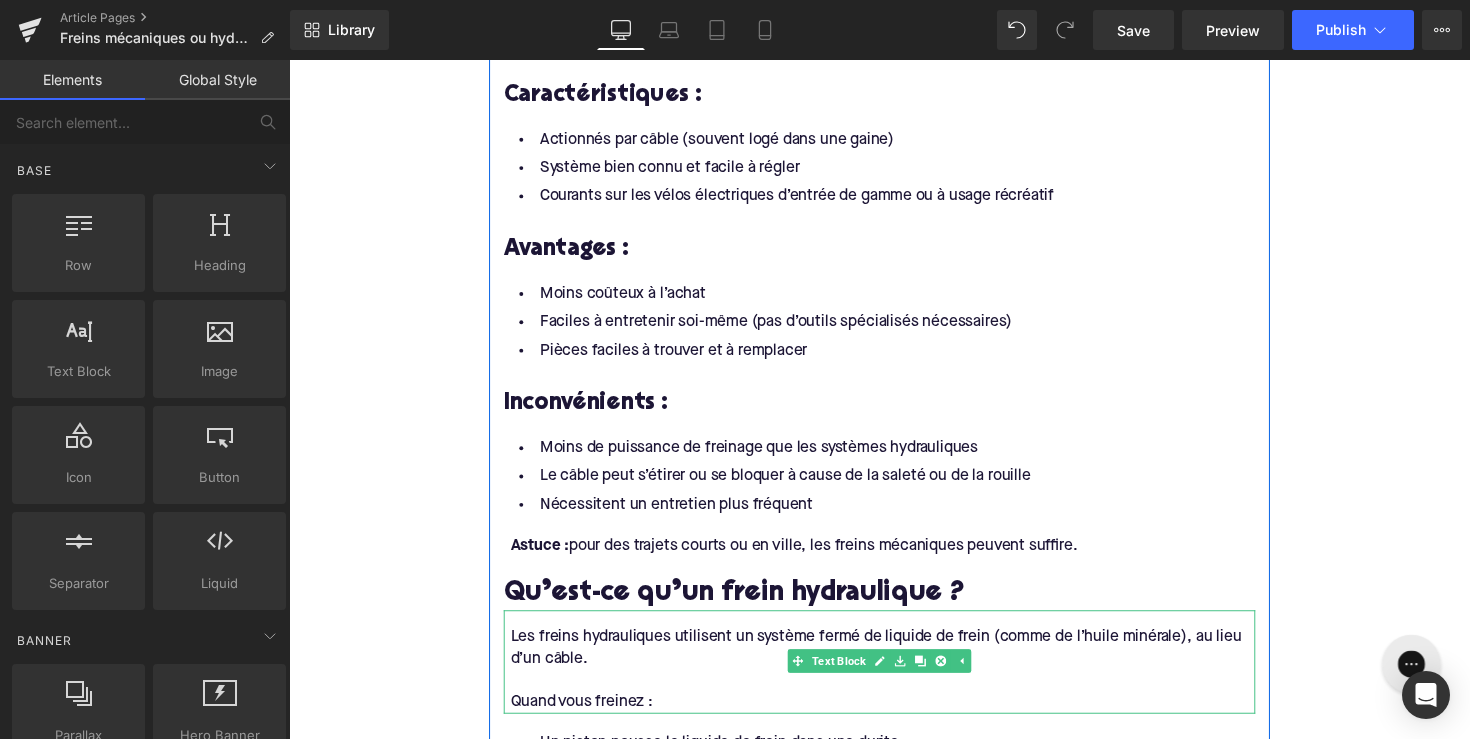 scroll, scrollTop: 1848, scrollLeft: 0, axis: vertical 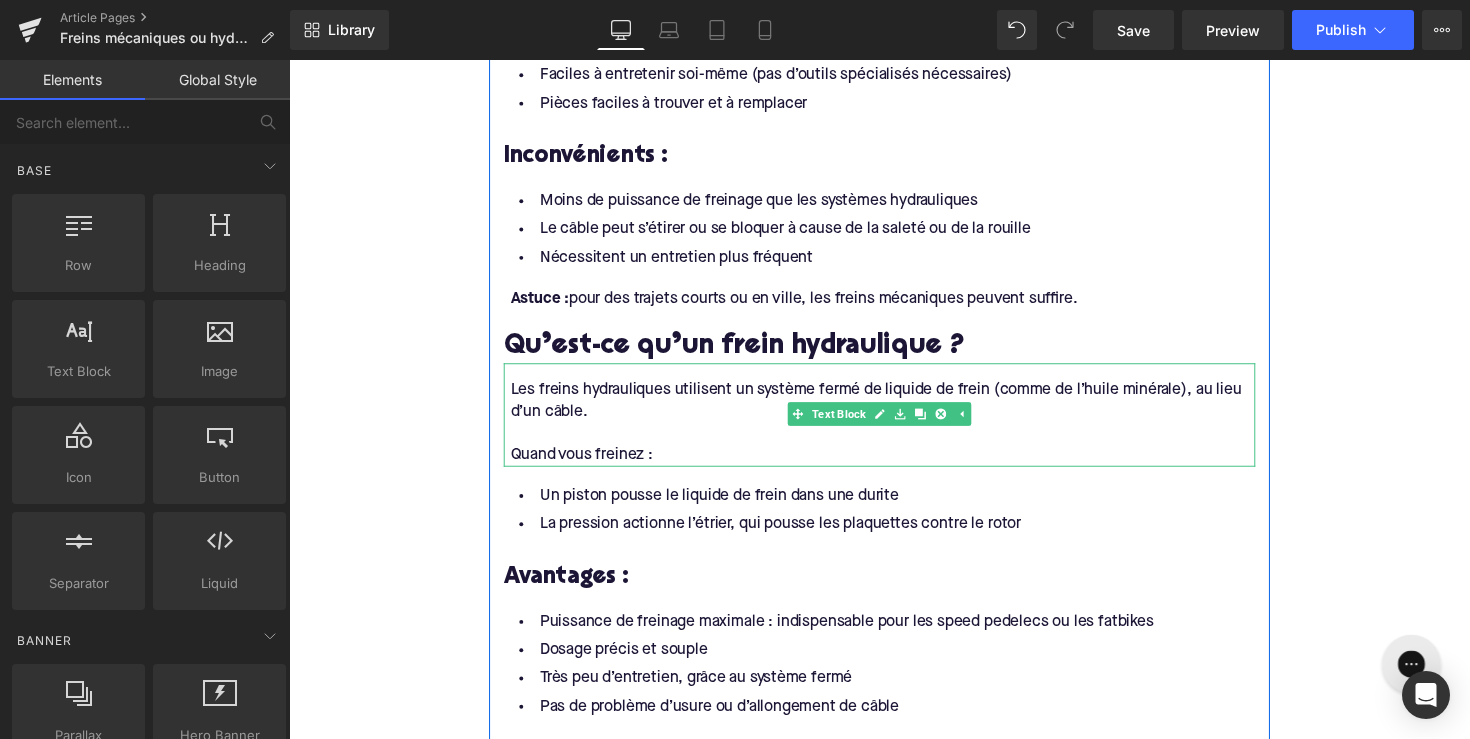 click on "Quand vous freinez :" at bounding box center (897, 465) 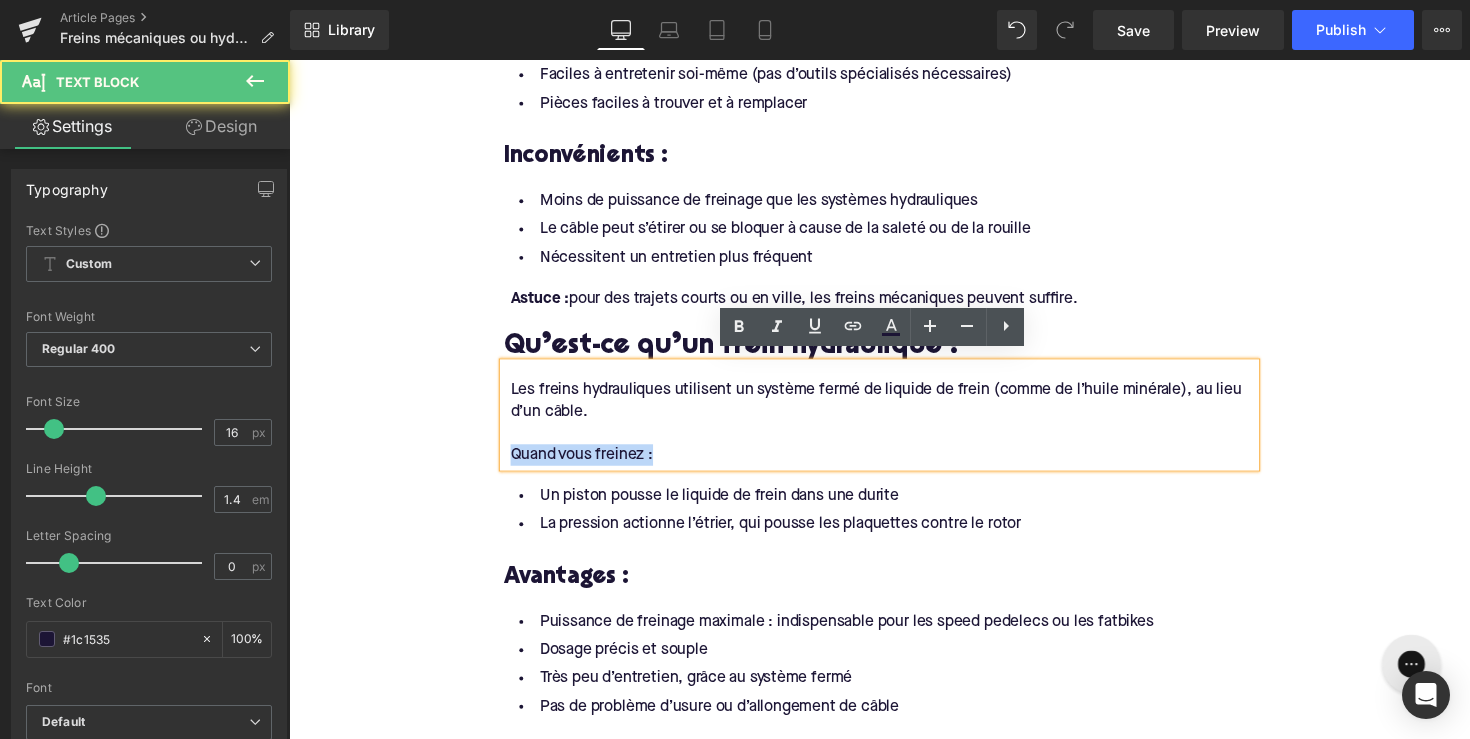 drag, startPoint x: 690, startPoint y: 453, endPoint x: 506, endPoint y: 464, distance: 184.3285 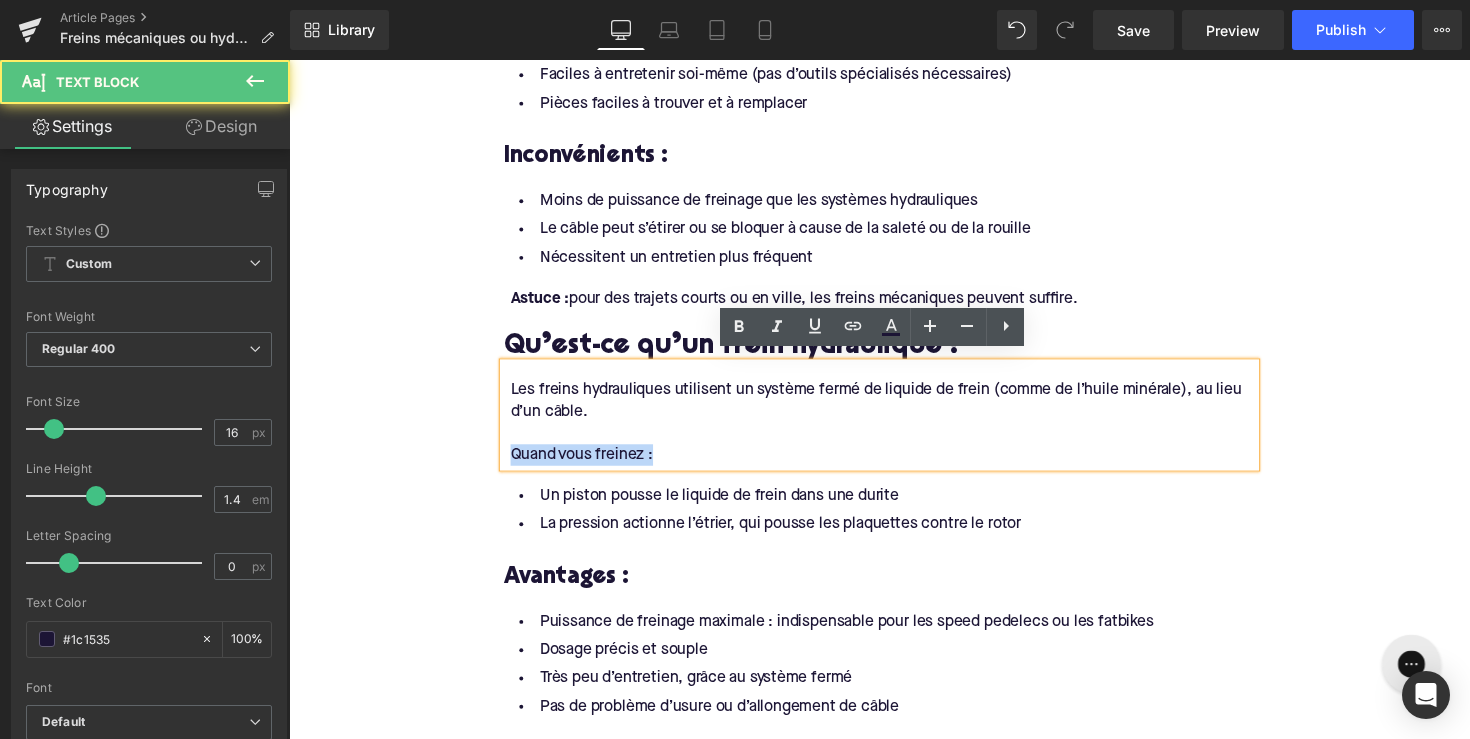 click on "Les freins hydrauliques utilisent un système fermé de liquide de frein (comme de l’huile minérale), au lieu d’un câble. Quand vous freinez :" at bounding box center (894, 424) 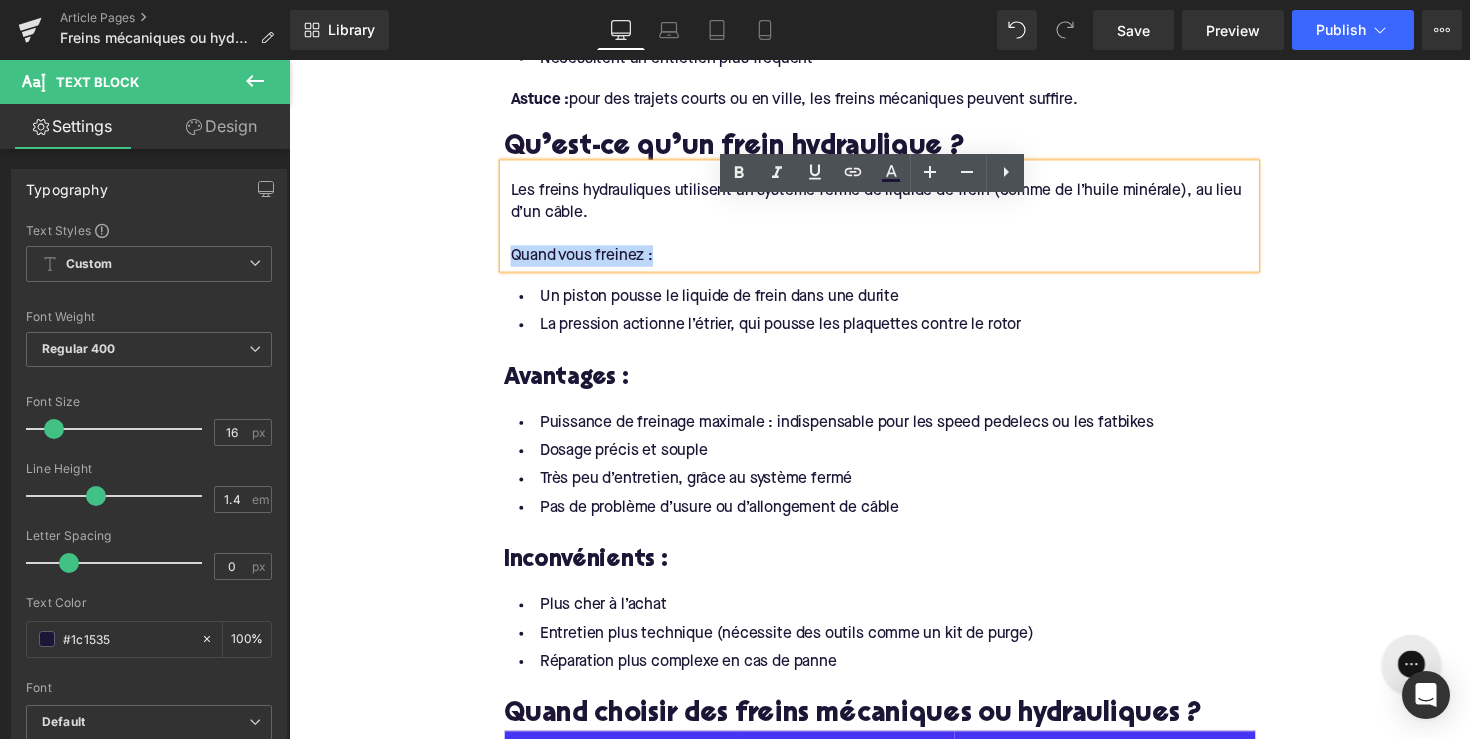 scroll, scrollTop: 2065, scrollLeft: 0, axis: vertical 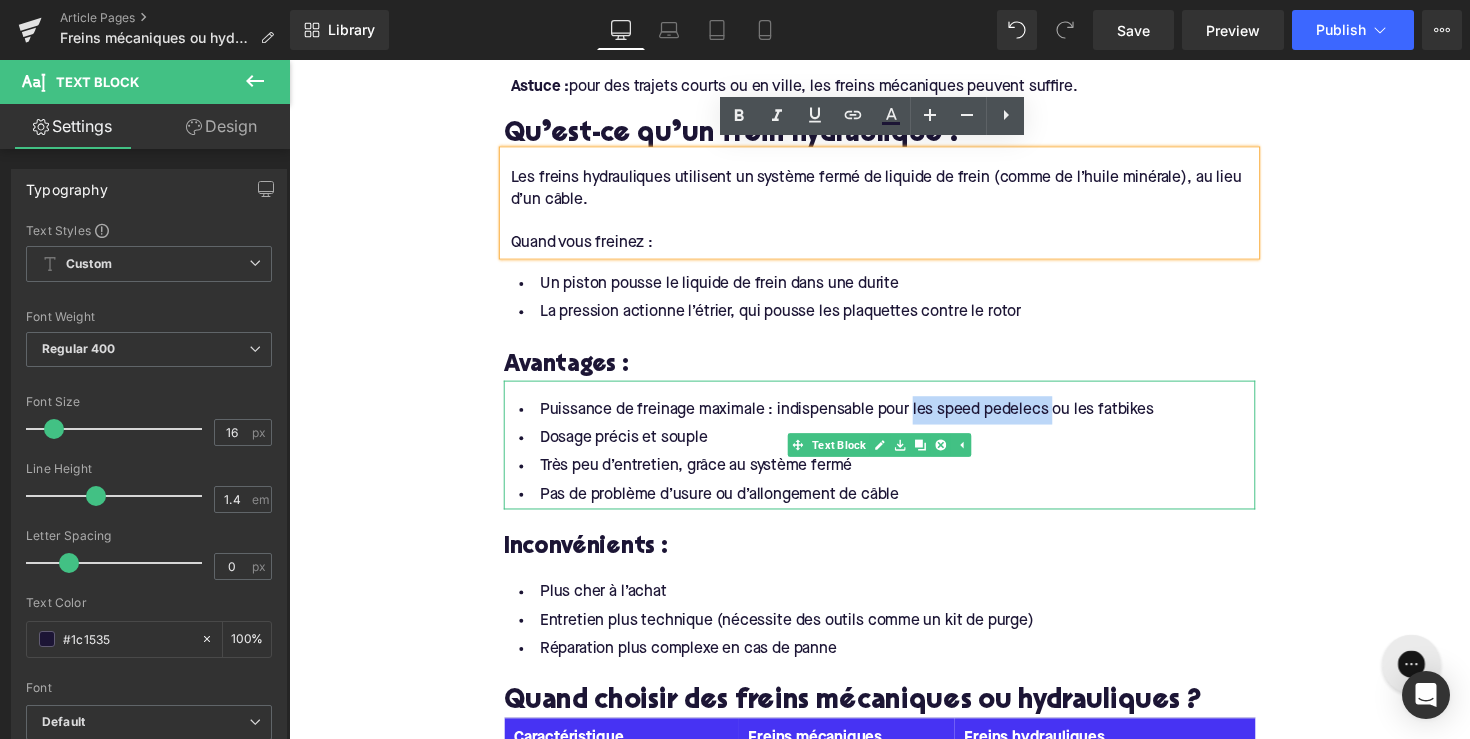 drag, startPoint x: 1063, startPoint y: 409, endPoint x: 921, endPoint y: 408, distance: 142.00352 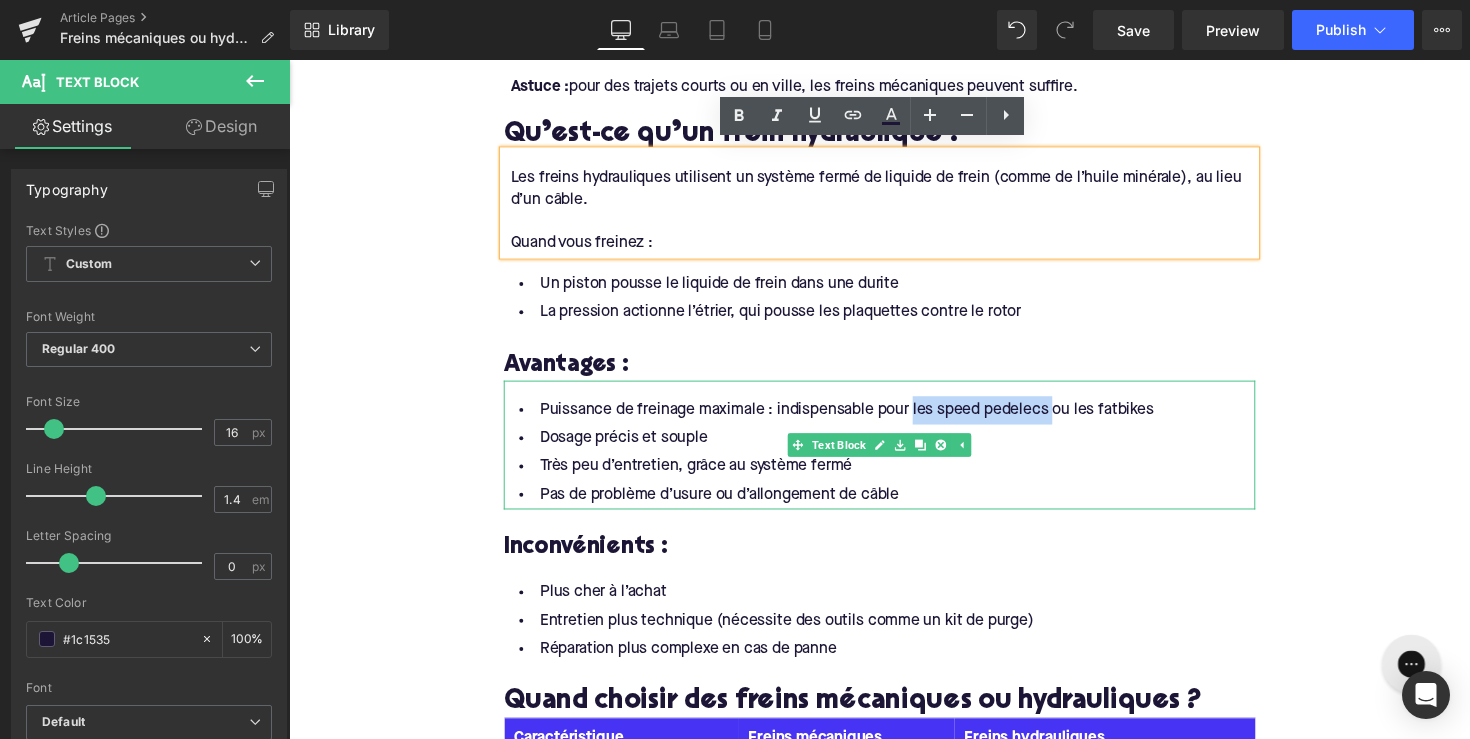 click on "Puissance de freinage maximale : indispensable pour les speed pedelecs ou les fatbikes" at bounding box center (894, 419) 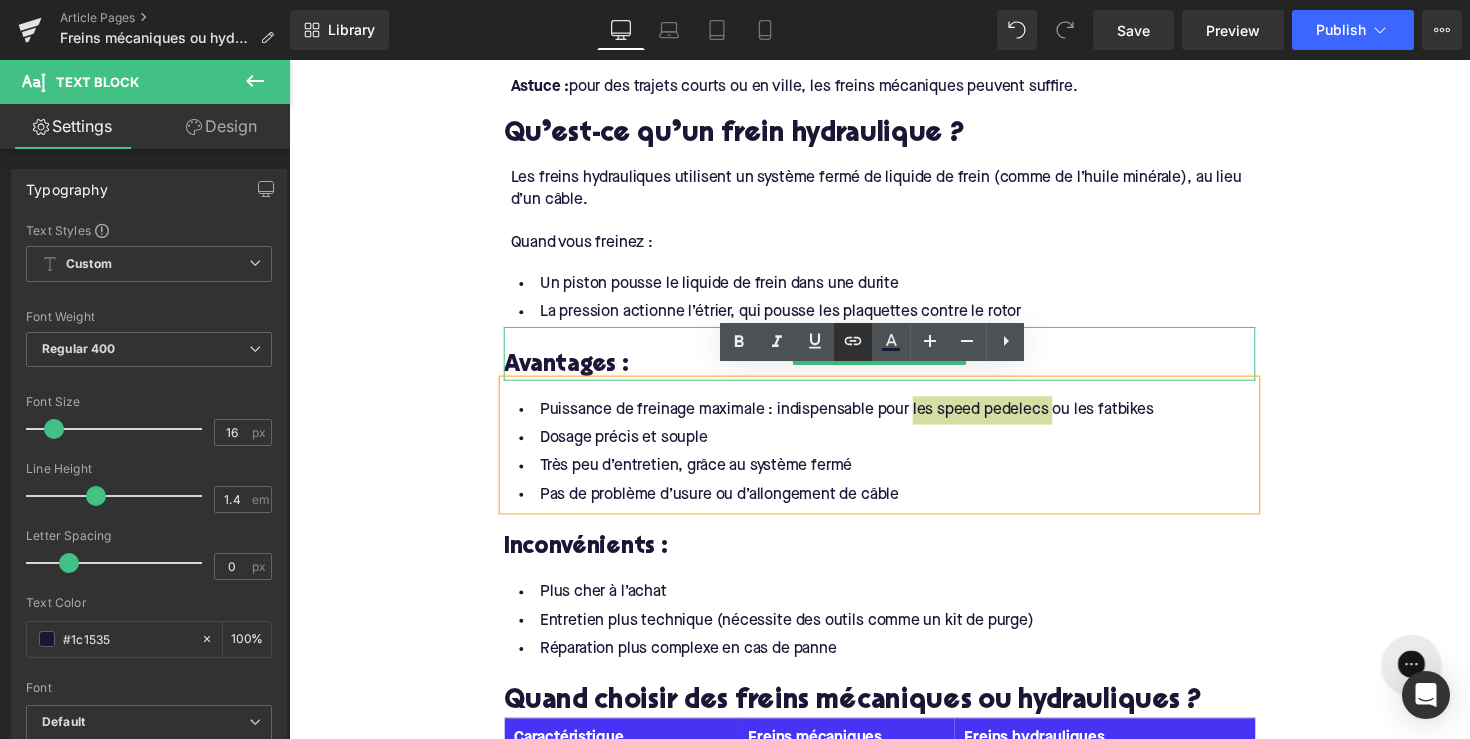 click 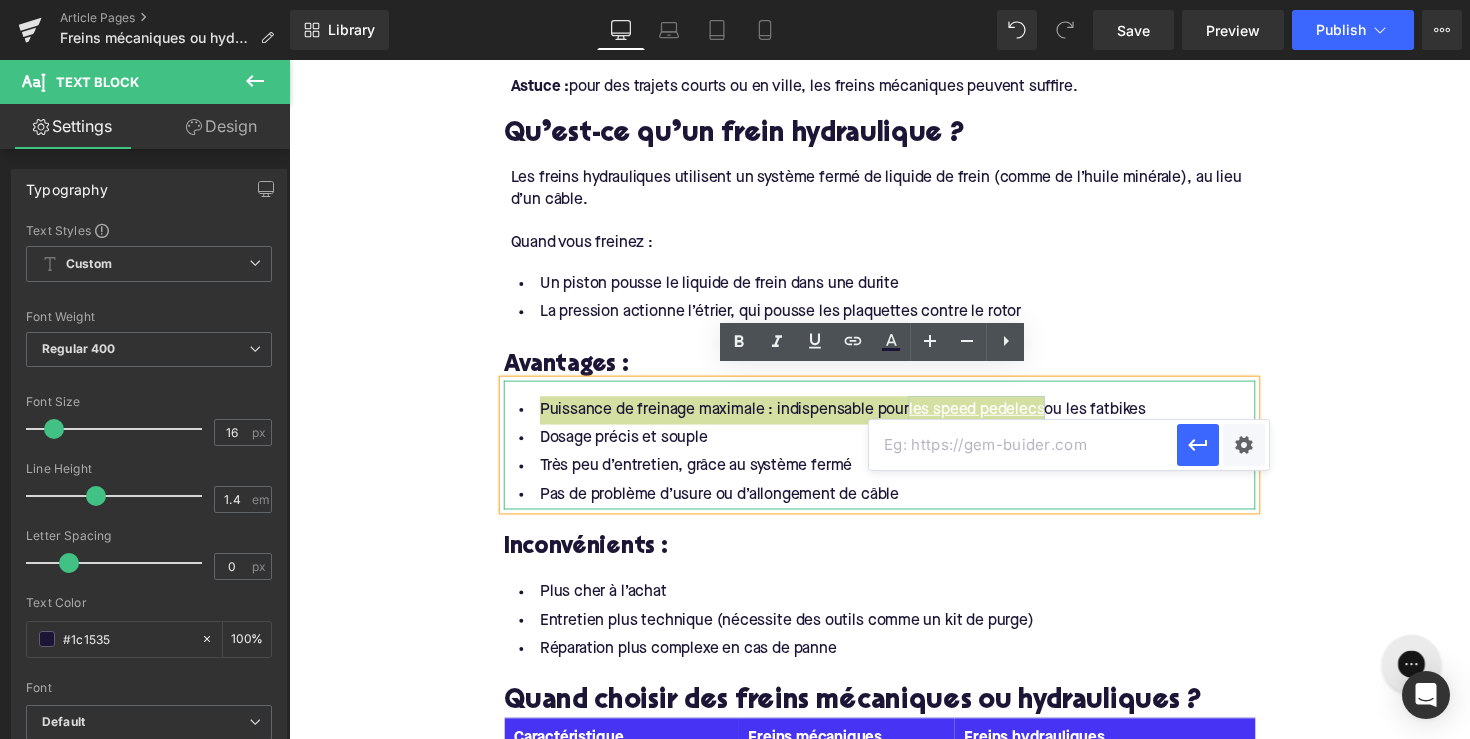 click at bounding box center [1023, 445] 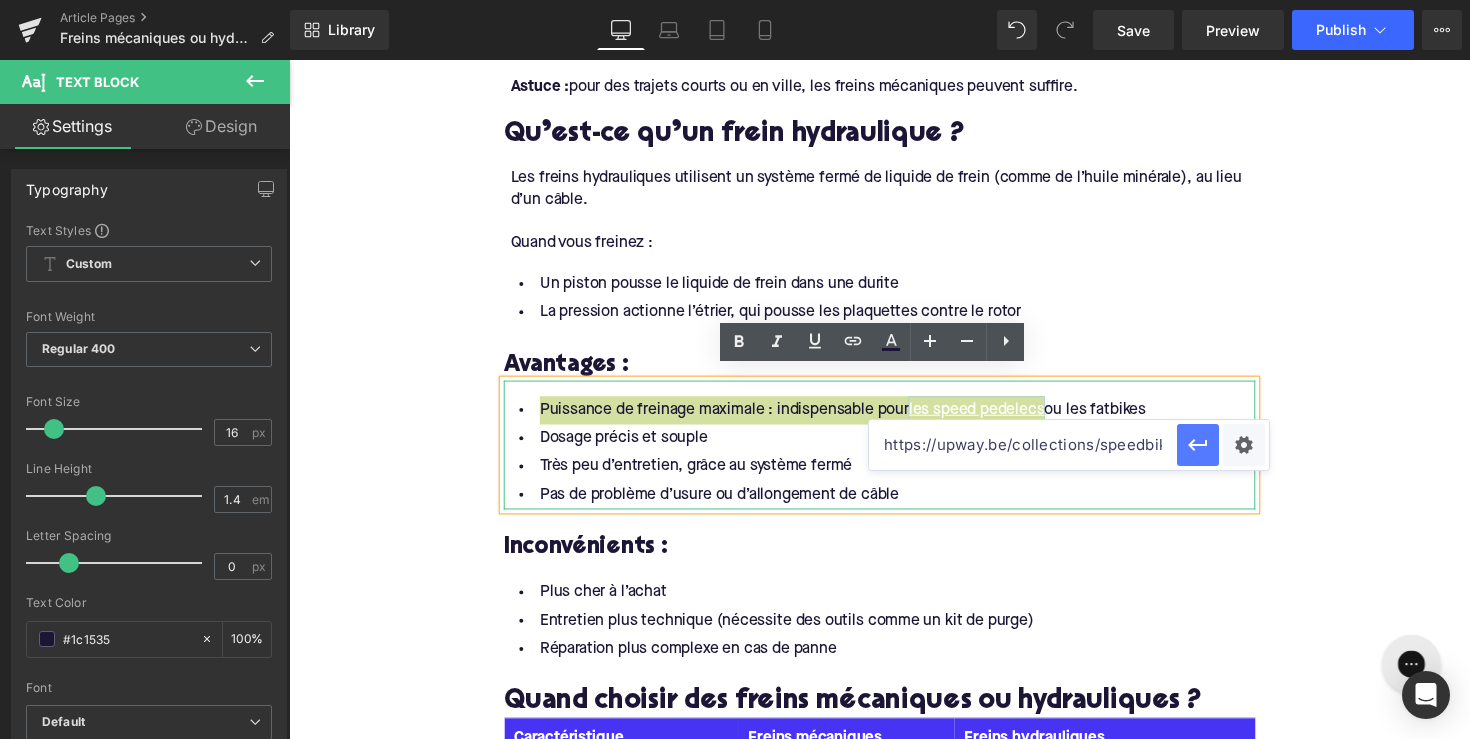 drag, startPoint x: 1203, startPoint y: 449, endPoint x: 787, endPoint y: 343, distance: 429.29245 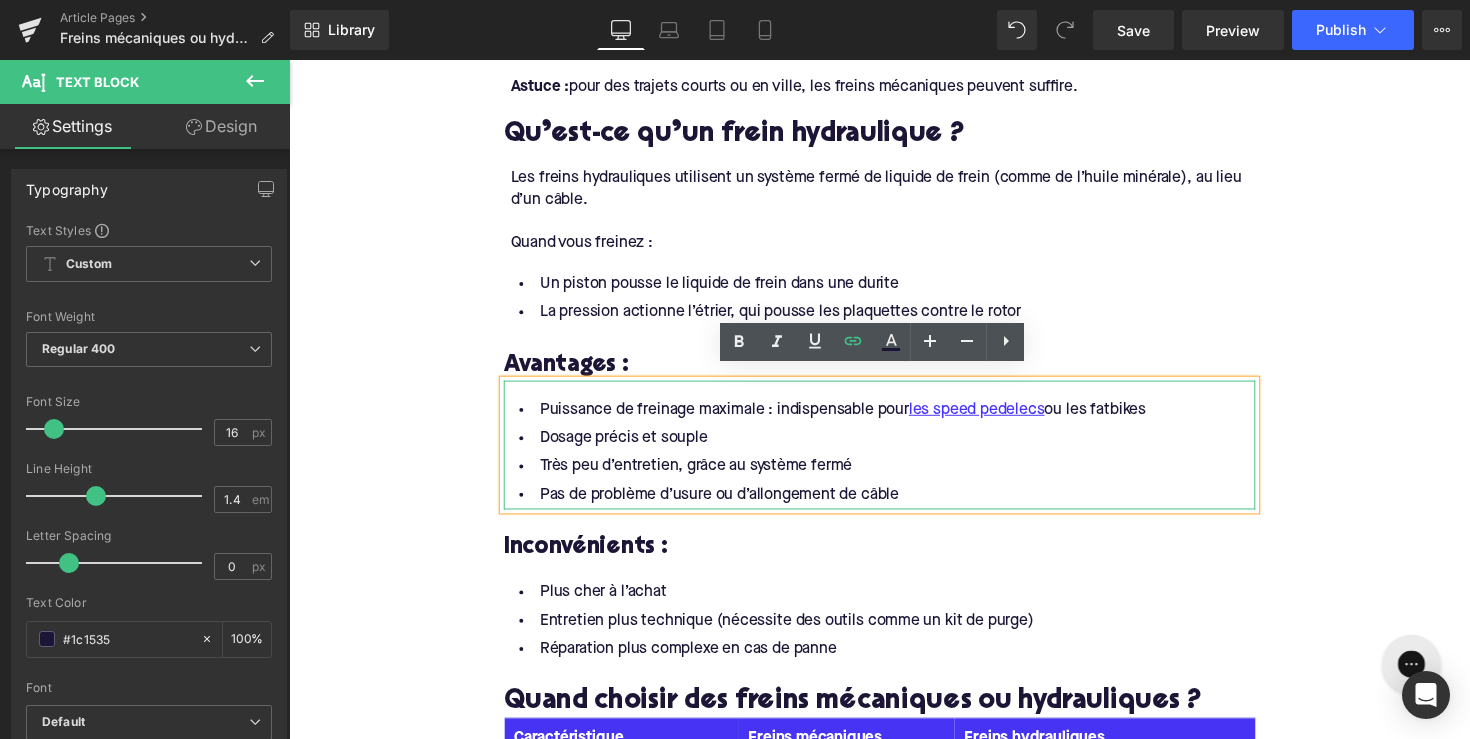 click on "Puissance de freinage maximale : indispensable pour  les speed pedelecs  ou les fatbikes" at bounding box center (894, 419) 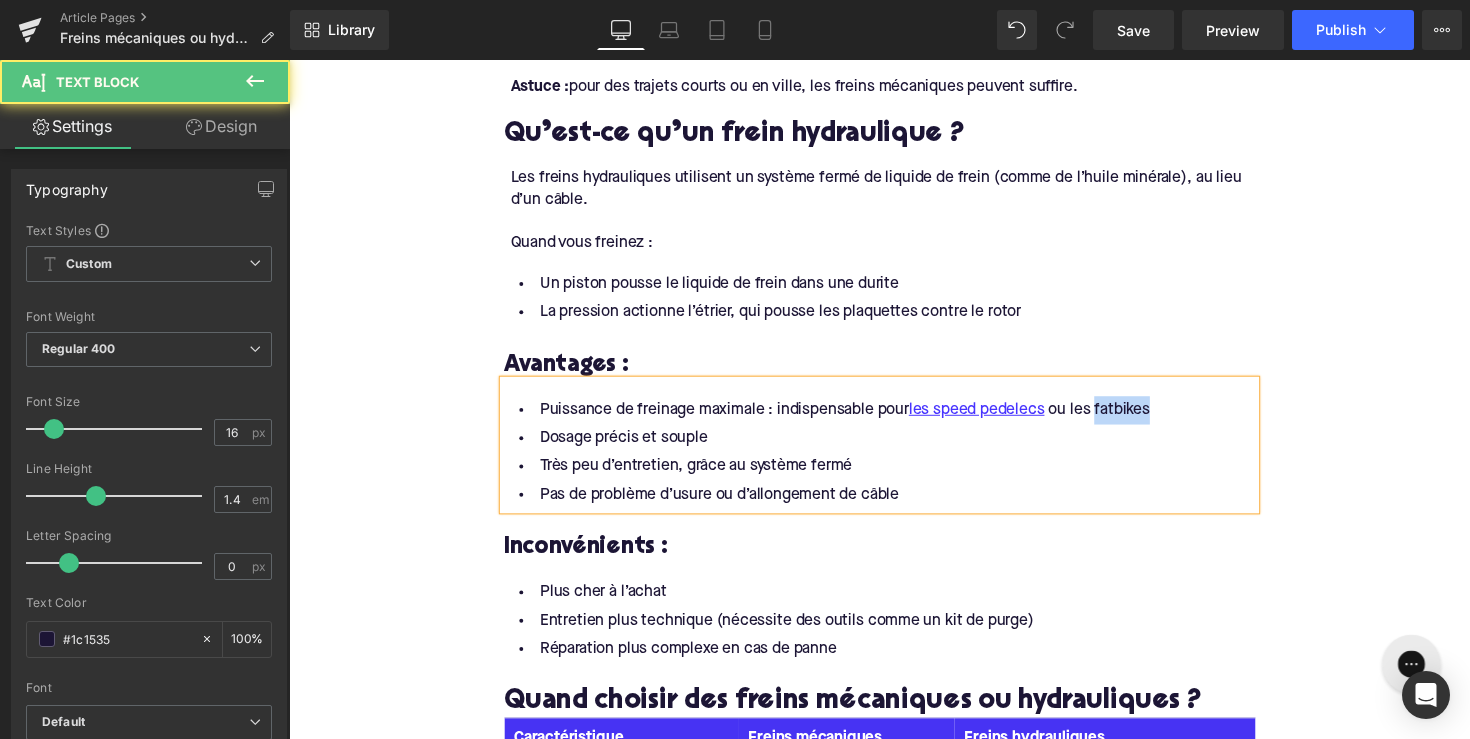 drag, startPoint x: 1113, startPoint y: 407, endPoint x: 1165, endPoint y: 407, distance: 52 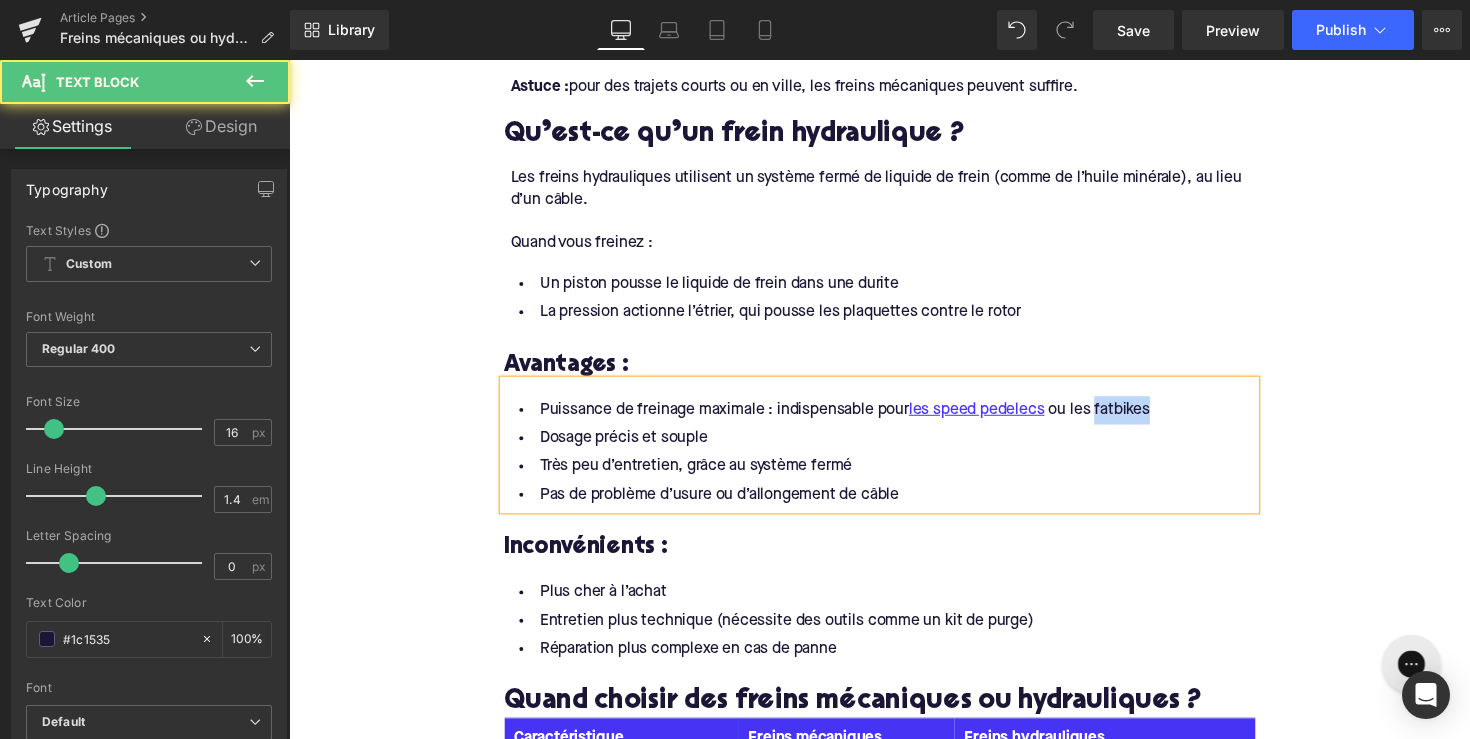 click on "Puissance de freinage maximale : indispensable pour  les speed pedelecs    ou les fatbikes" at bounding box center (894, 419) 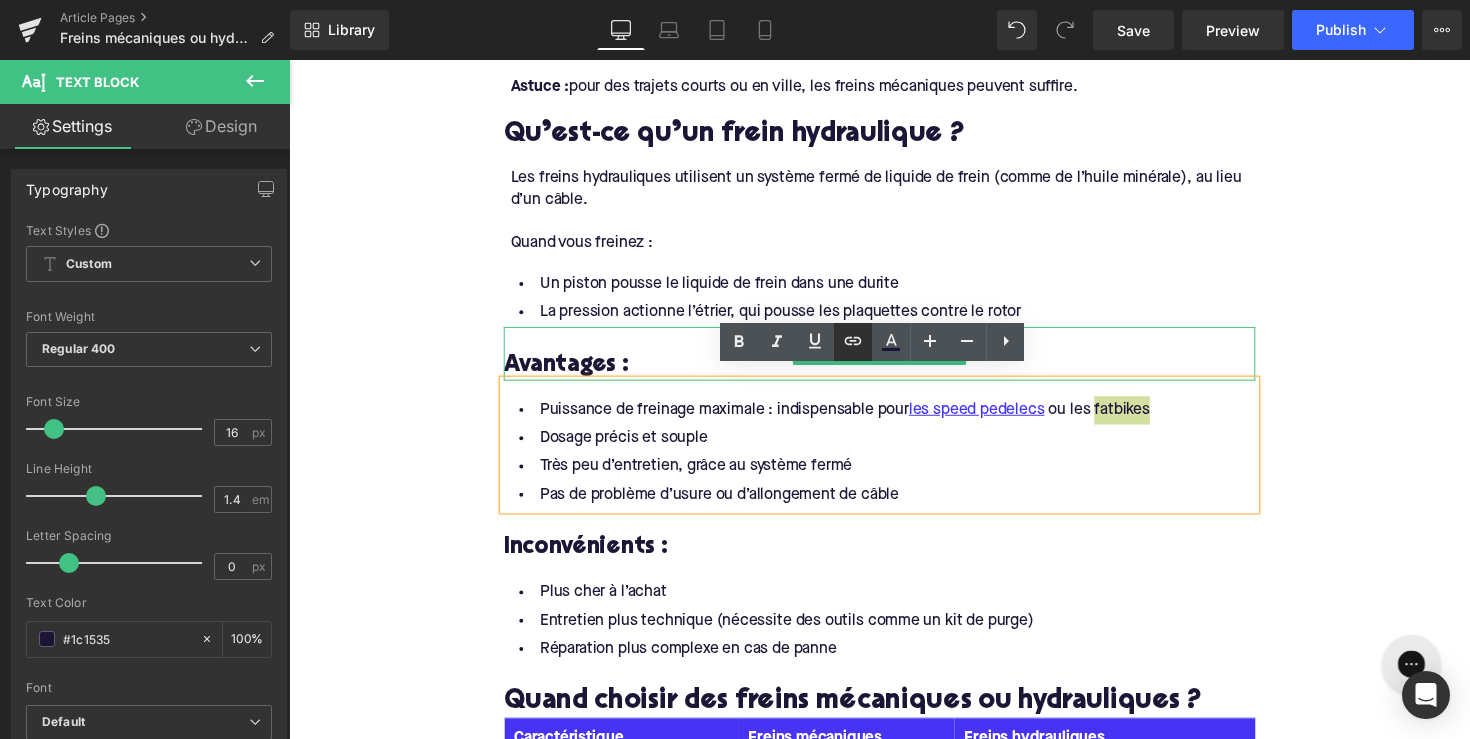 click 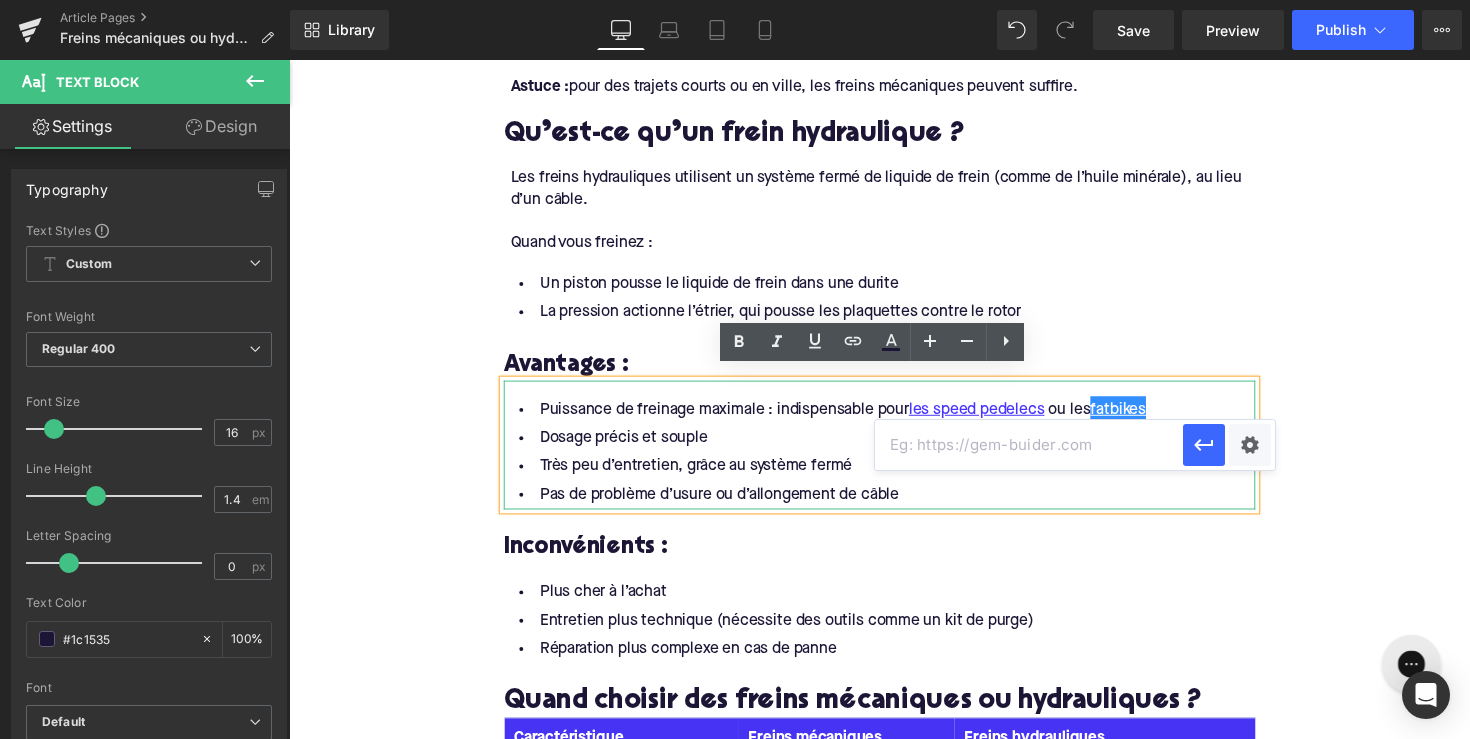 click at bounding box center [1029, 445] 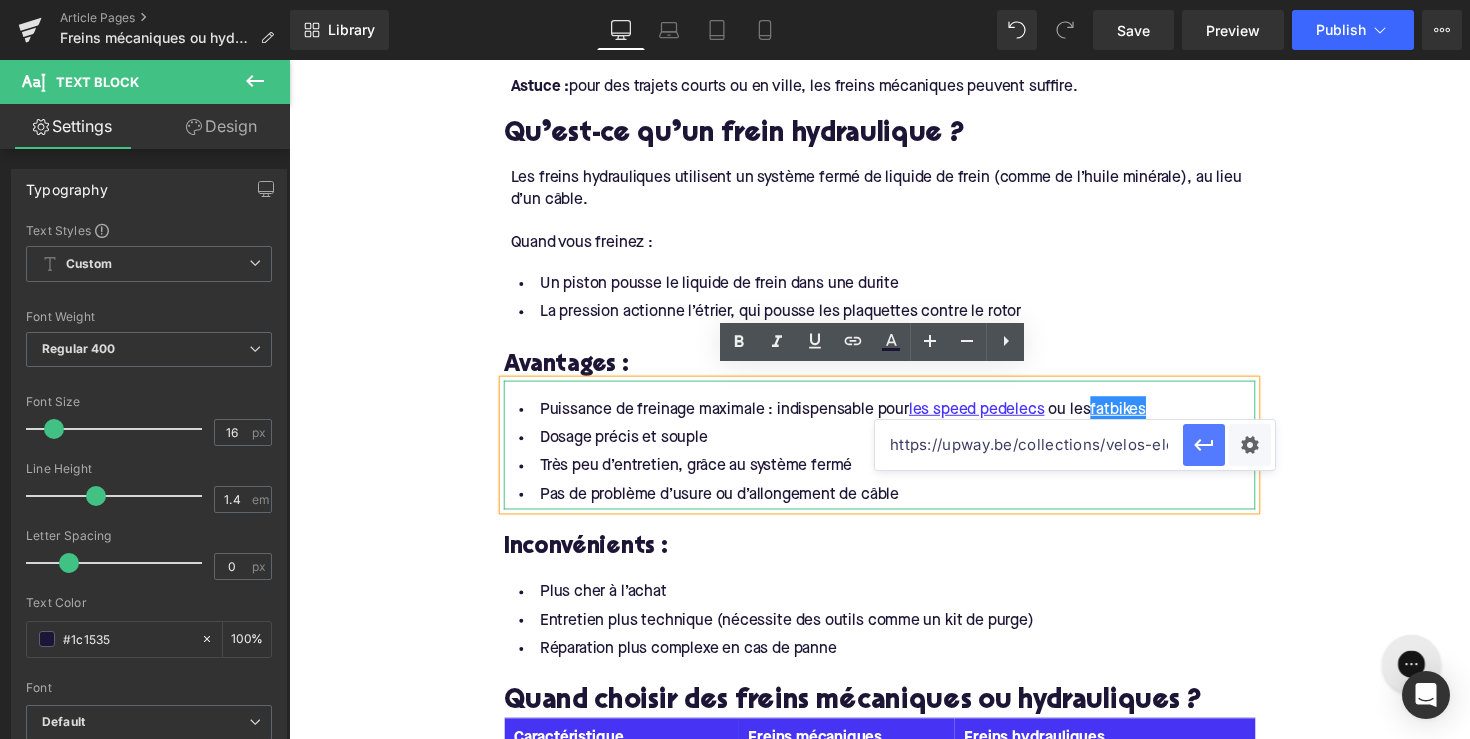 type on "https://upway.be/collections/velos-electriques-fatbikes" 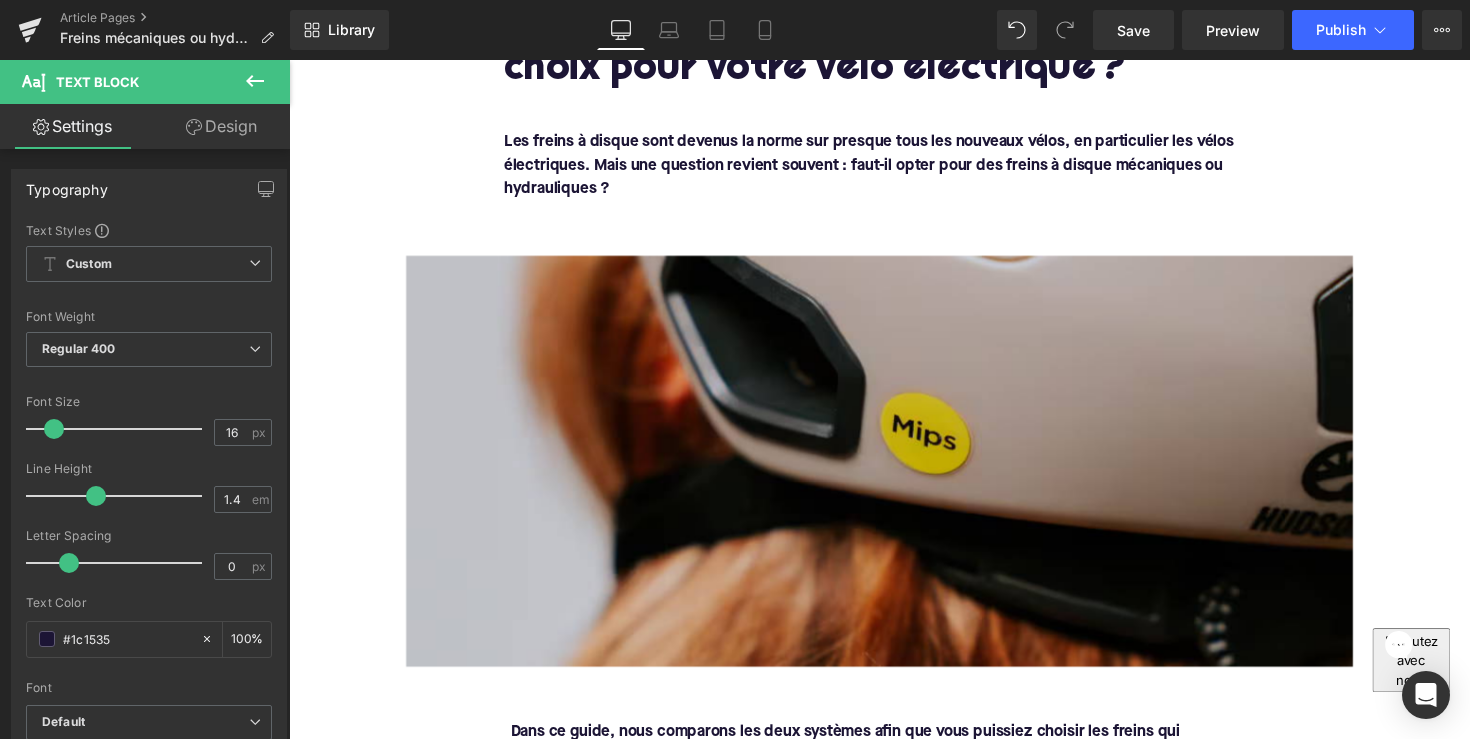 scroll, scrollTop: 193, scrollLeft: 0, axis: vertical 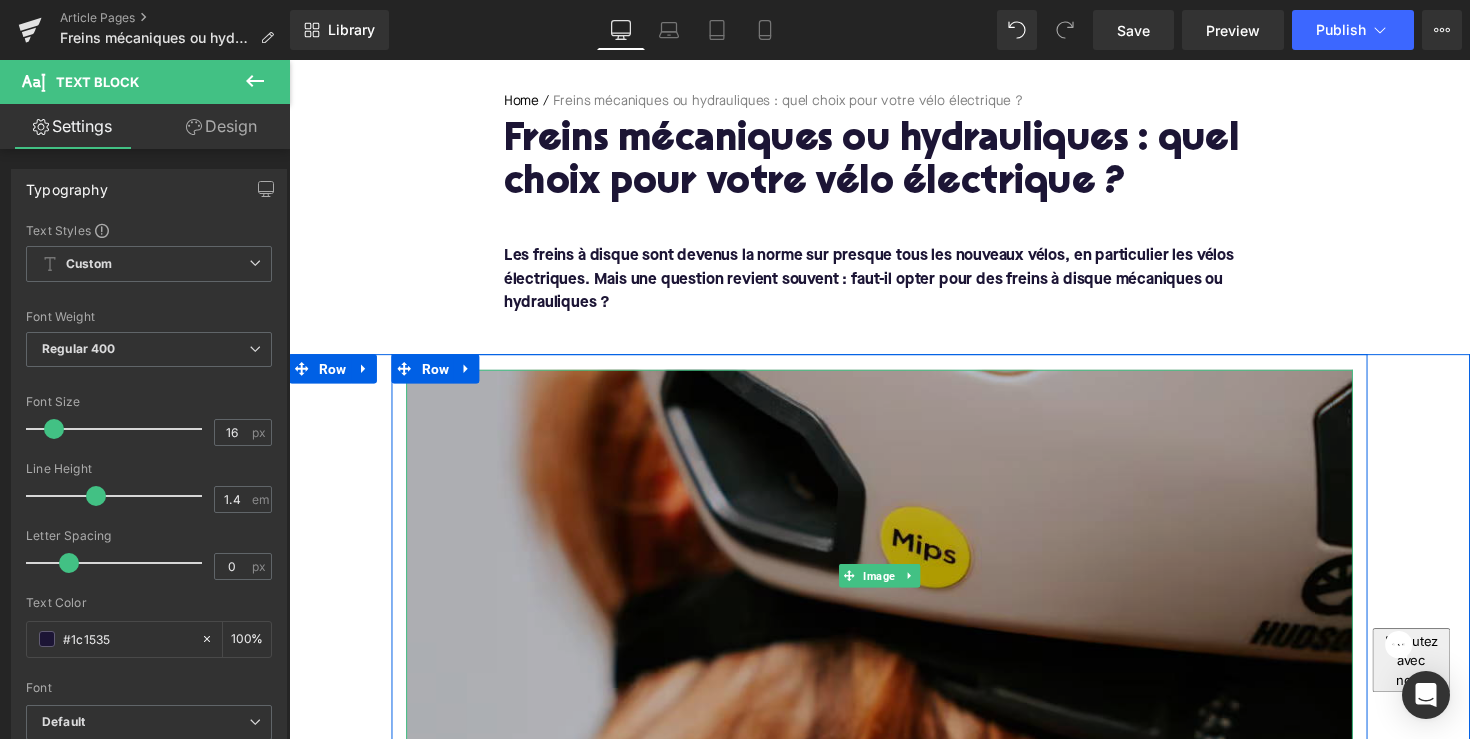click at bounding box center (894, 587) 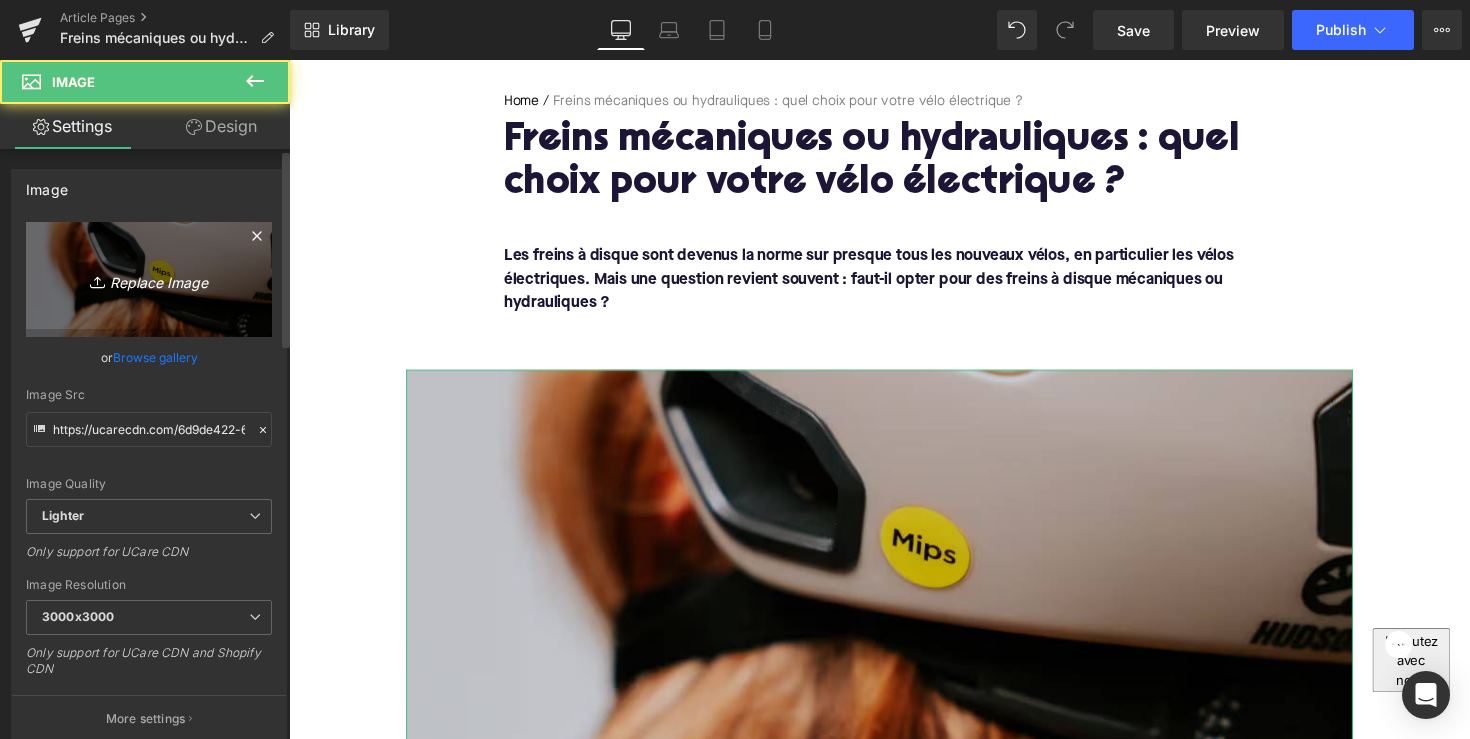 click on "Replace Image" at bounding box center (149, 279) 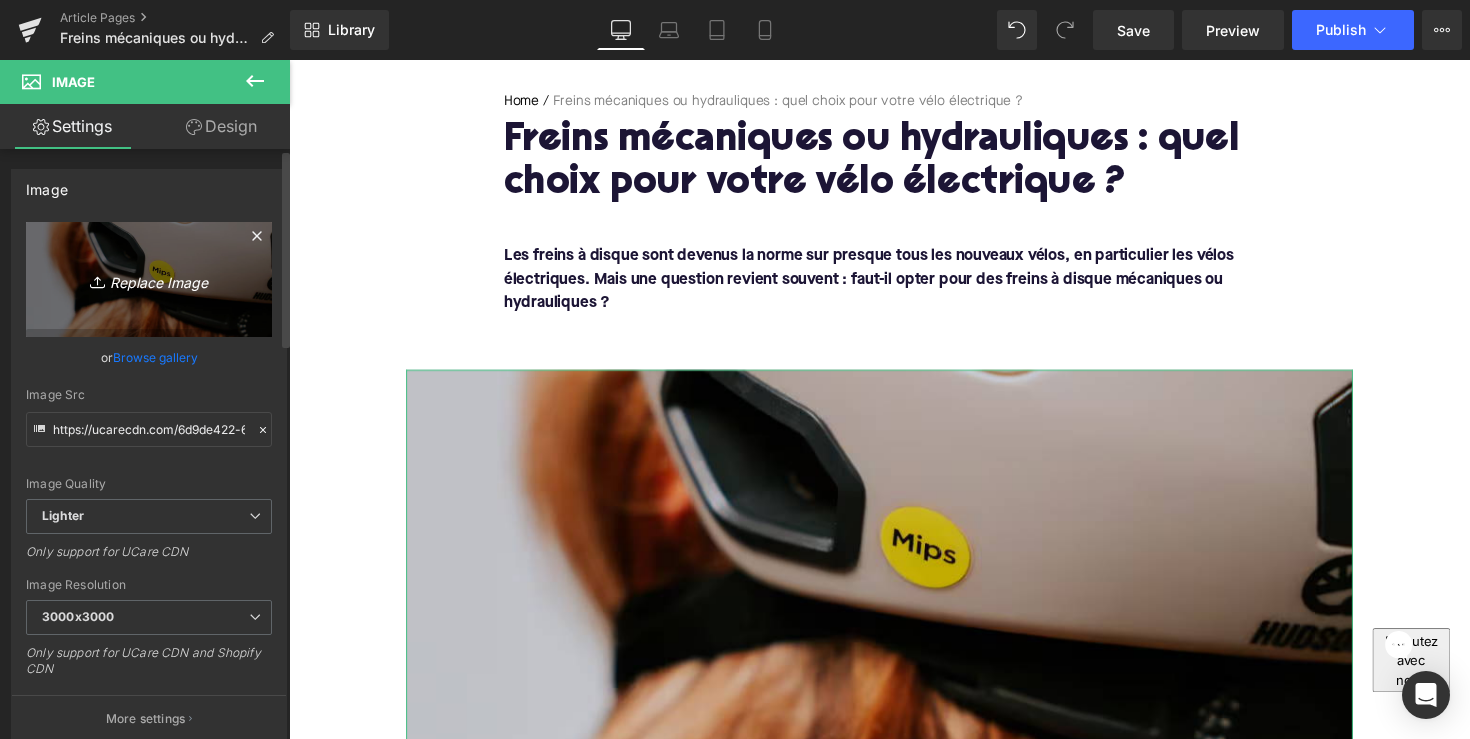 type on "C:\fakepath\Ontwerp zonder titel-33.webp" 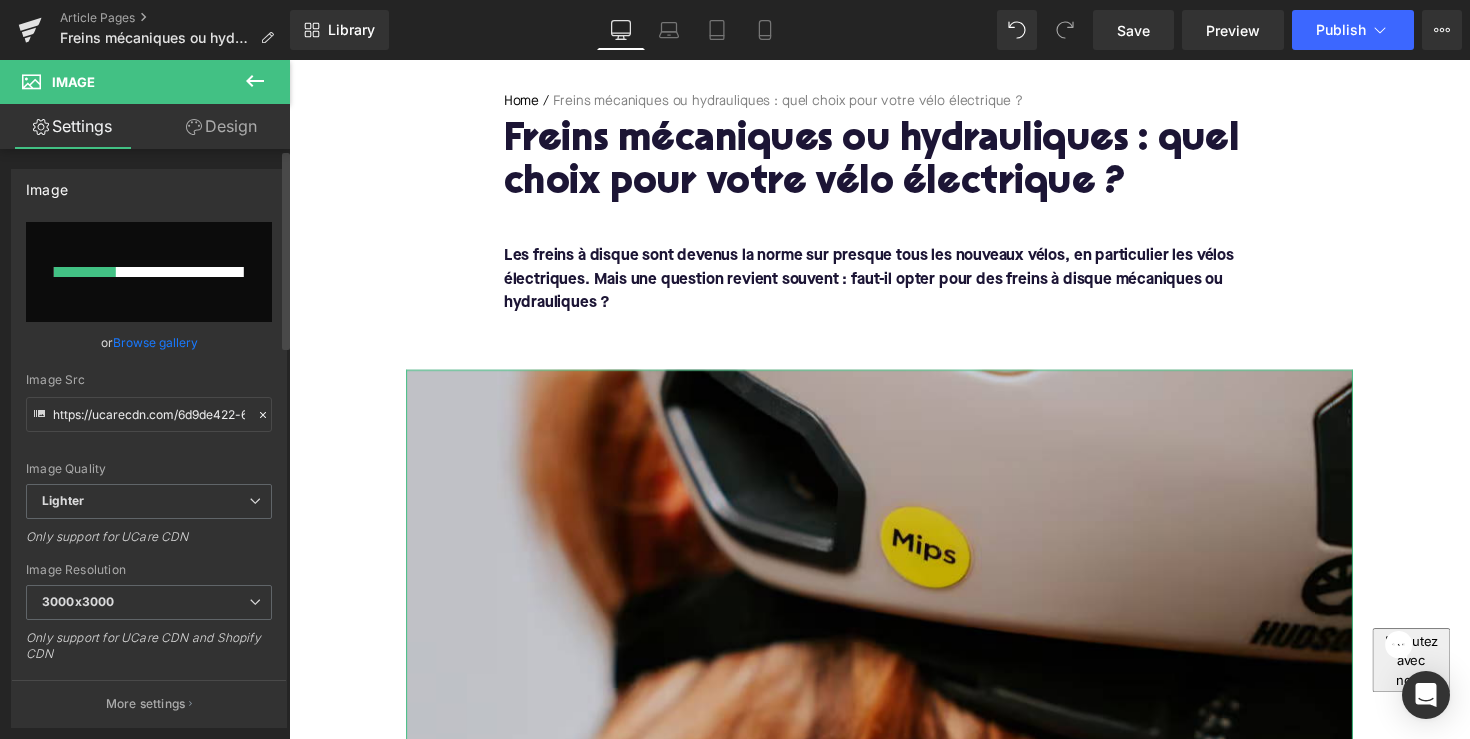 type 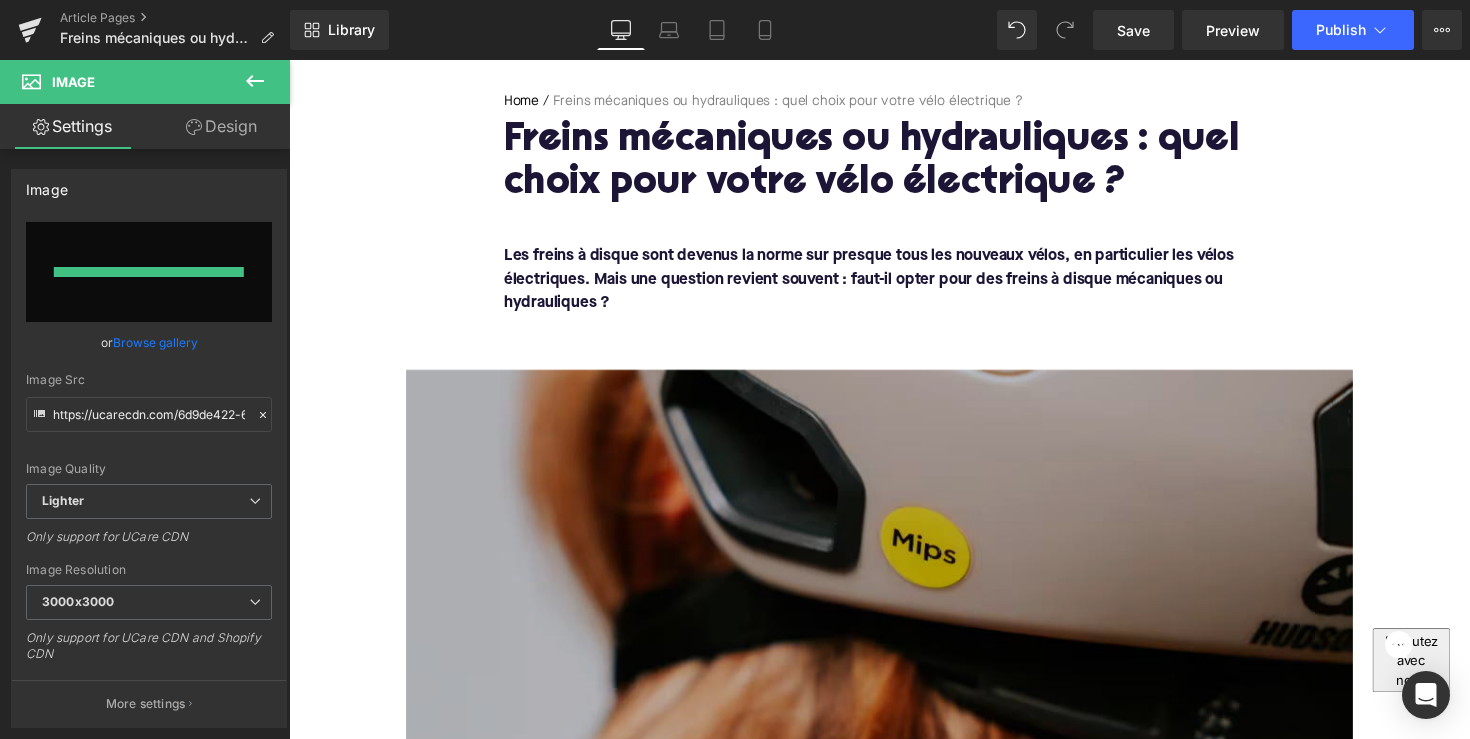 type on "https://ucarecdn.com/7117db5c-f43f-4193-a994-282c8455abed/-/format/auto/-/preview/3000x3000/-/quality/lighter/Ontwerp%20zonder%20titel-33.webp" 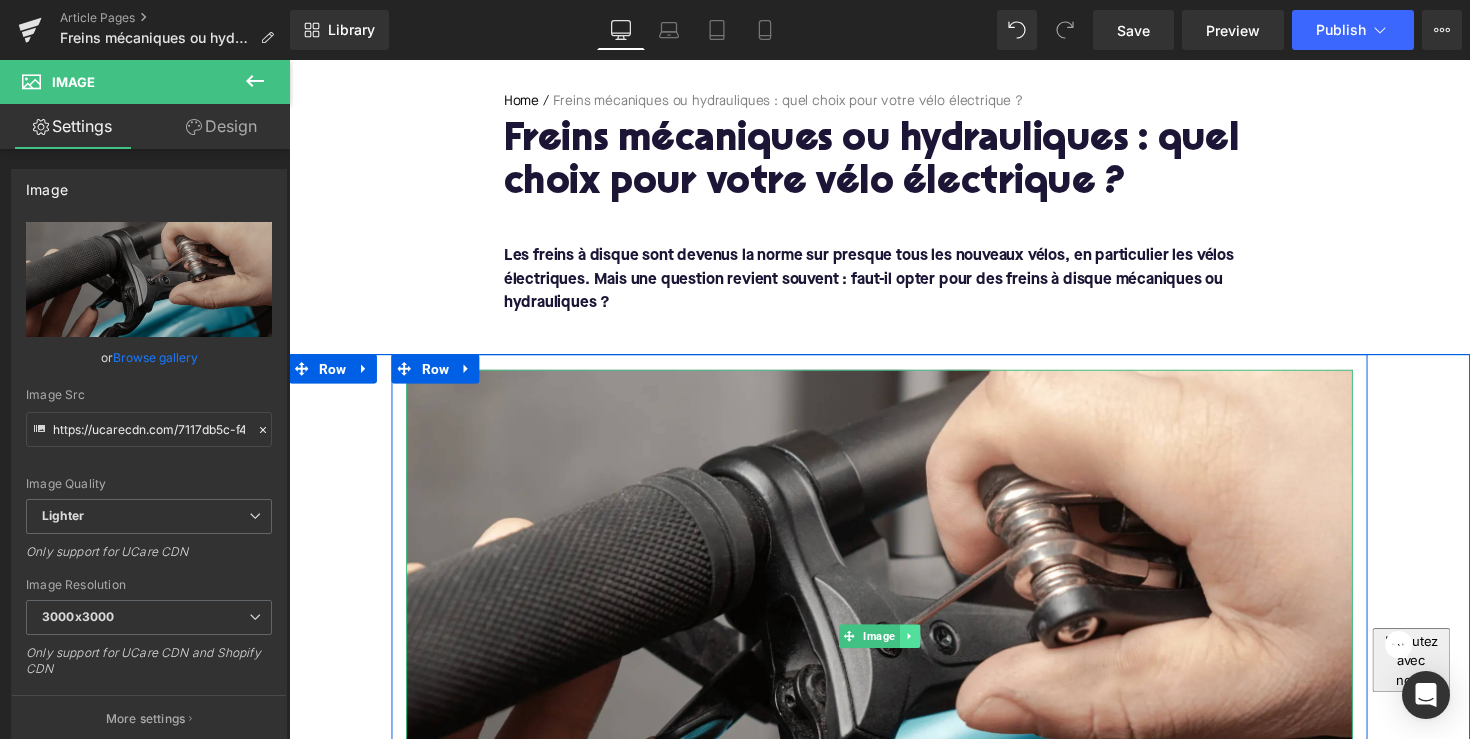 click at bounding box center [925, 650] 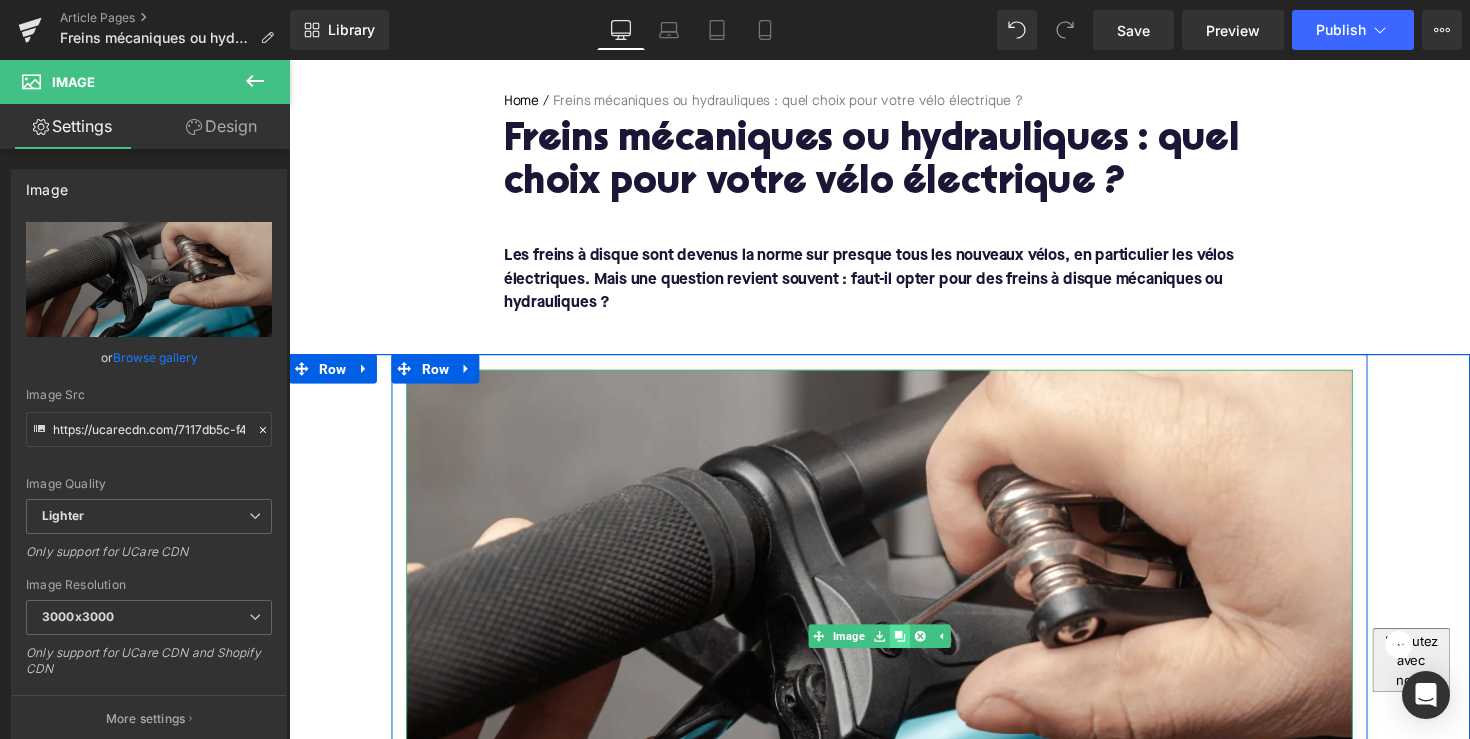 click 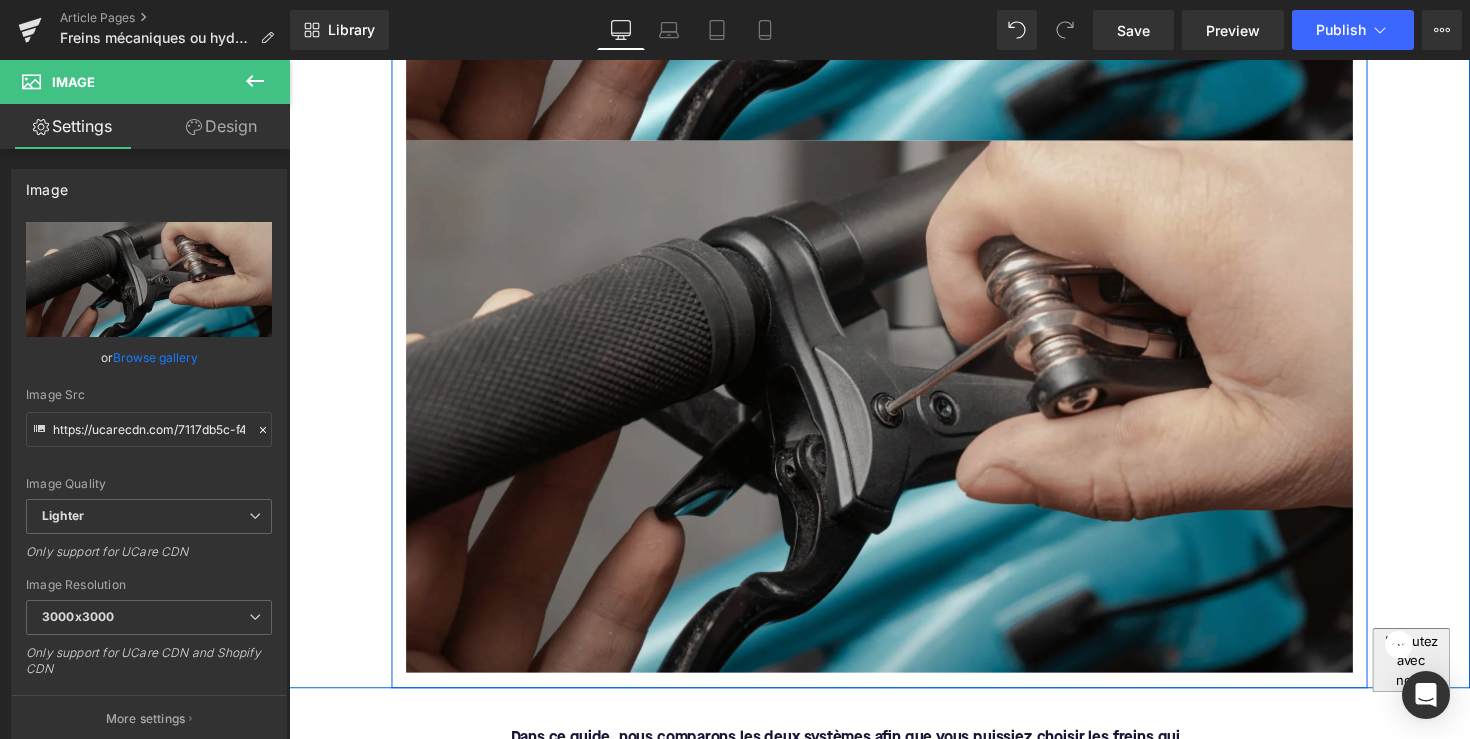 scroll, scrollTop: 974, scrollLeft: 0, axis: vertical 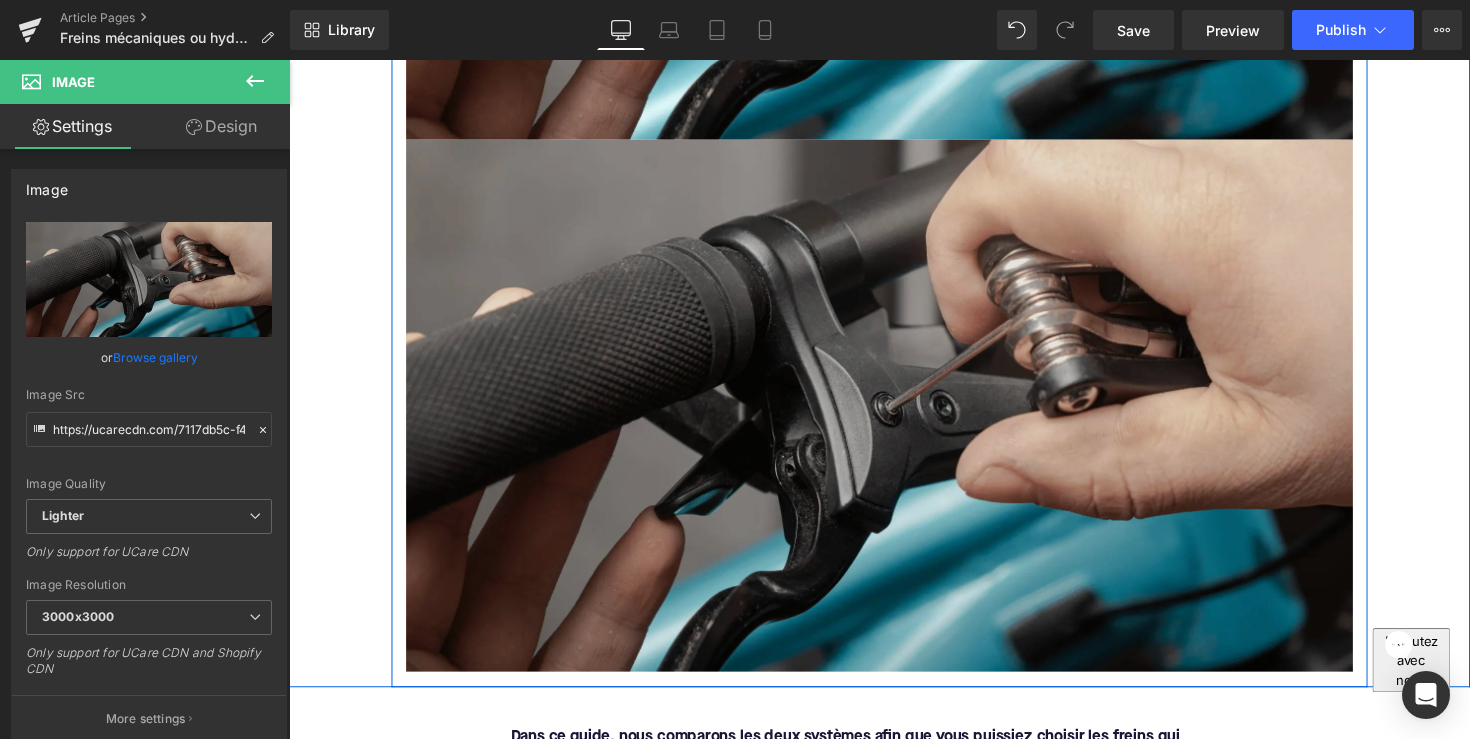 click at bounding box center (894, 415) 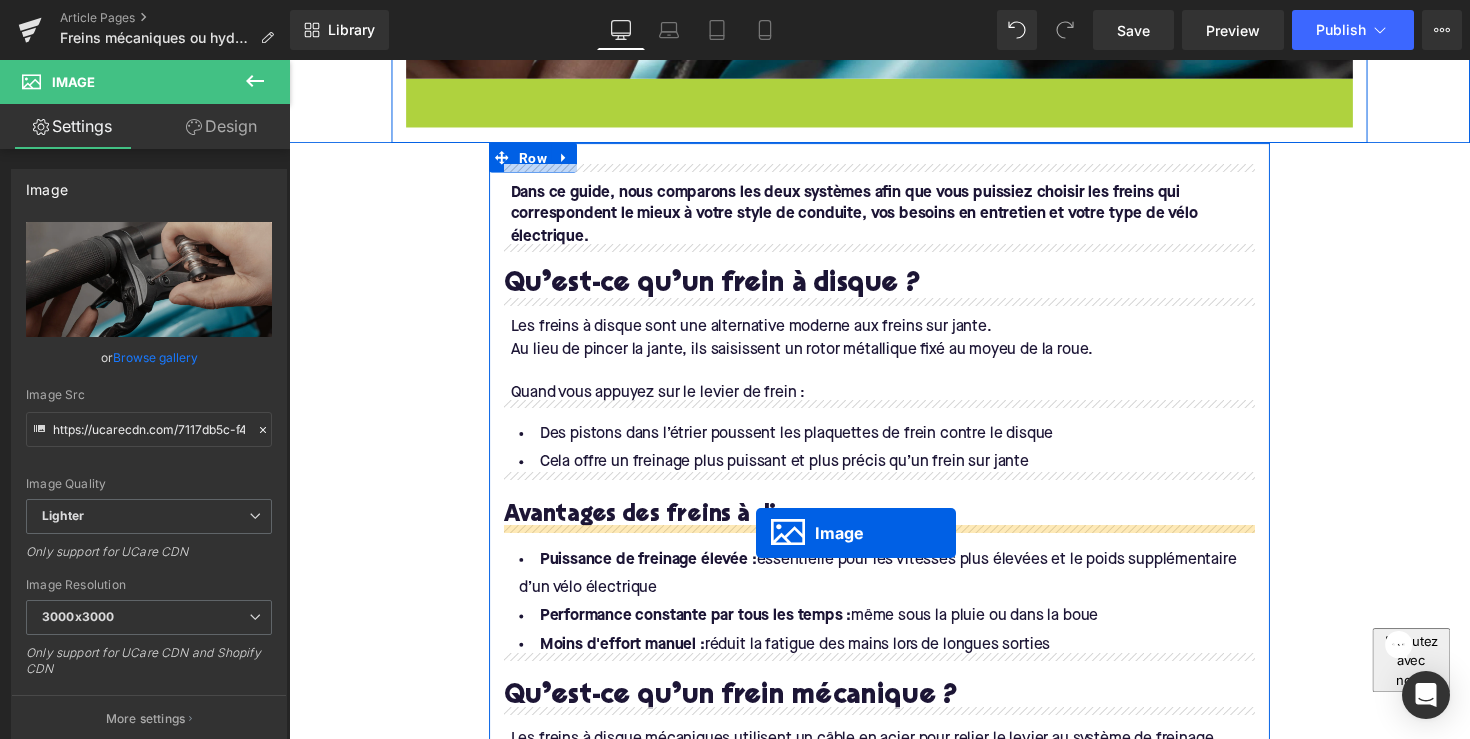 scroll, scrollTop: 1086, scrollLeft: 0, axis: vertical 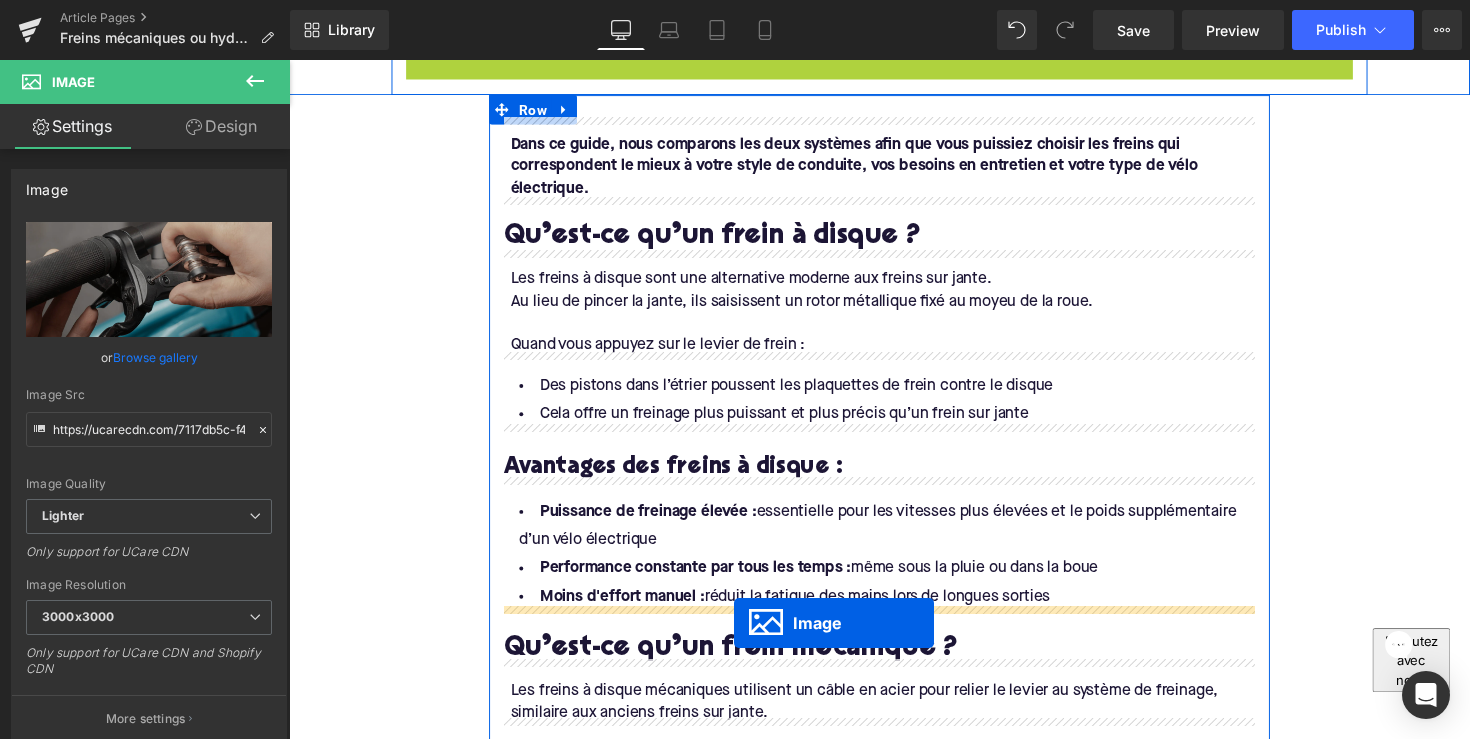drag, startPoint x: 858, startPoint y: 409, endPoint x: 745, endPoint y: 637, distance: 254.46611 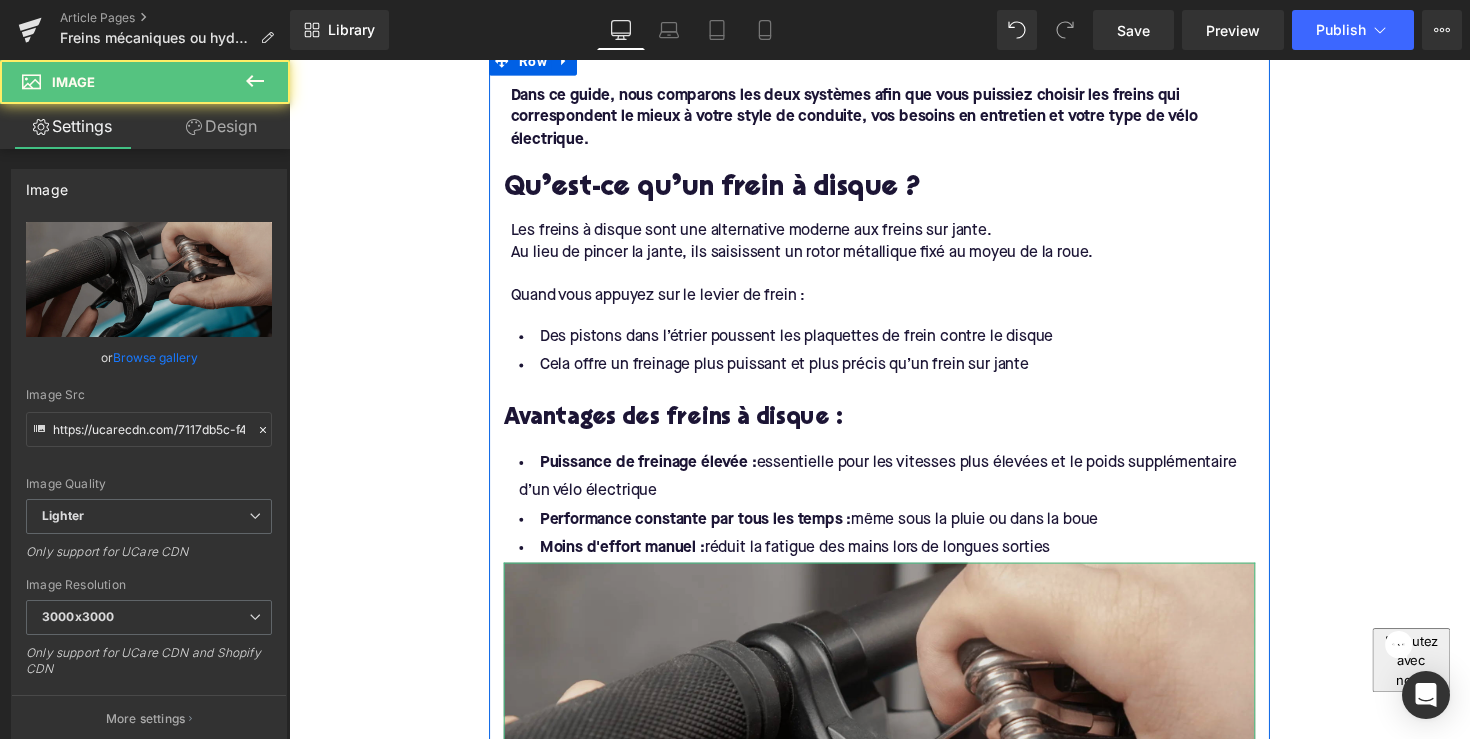 click at bounding box center (894, 791) 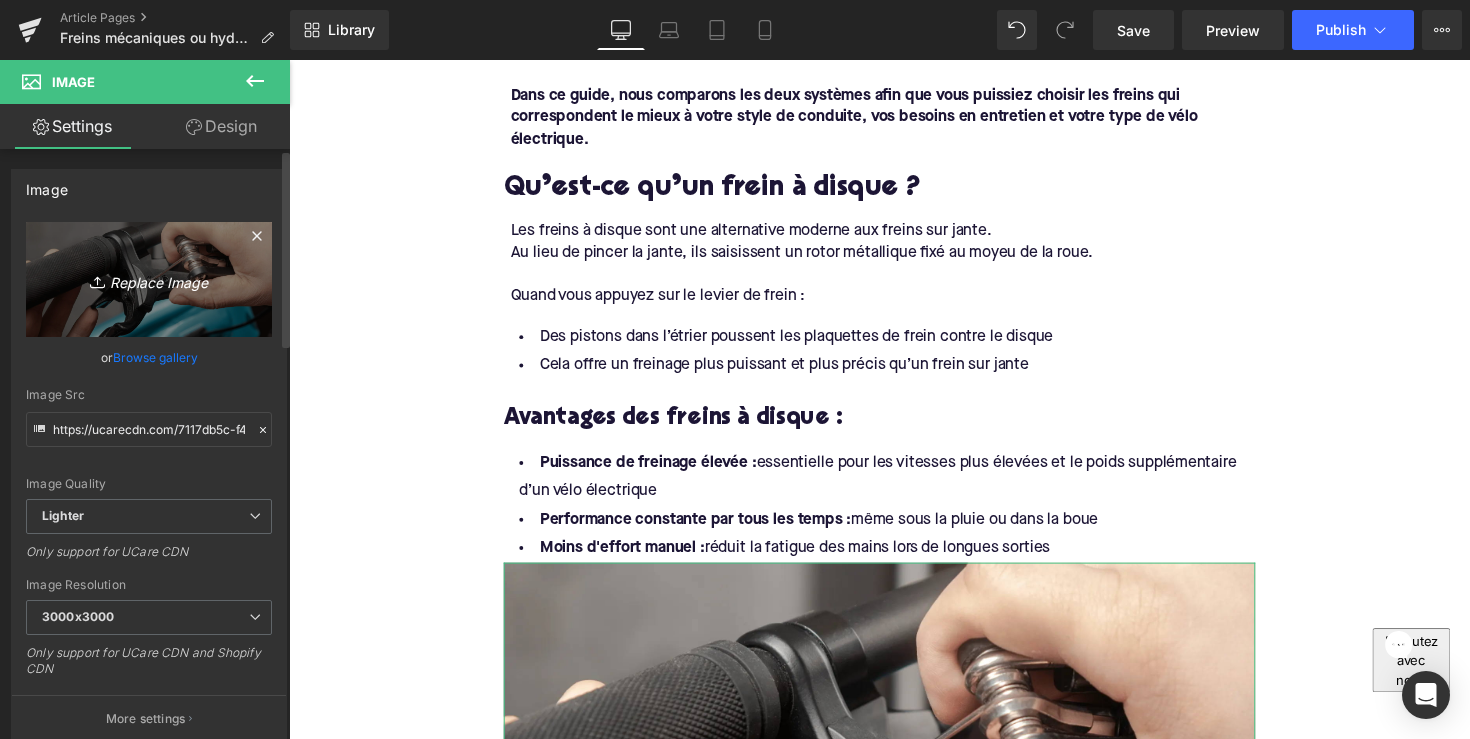 click on "Replace Image" at bounding box center [149, 279] 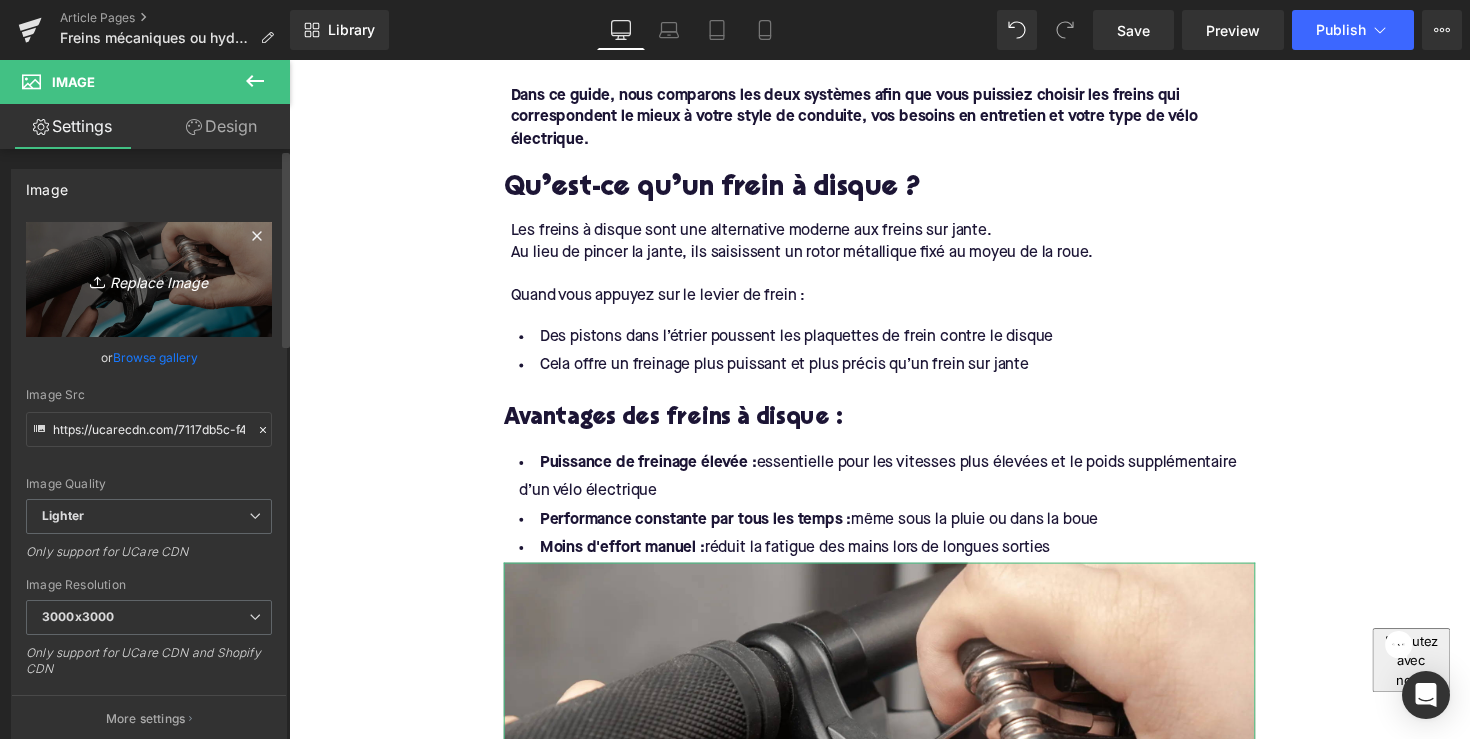 type on "C:\fakepath\Ontwerp zonder titel-34.webp" 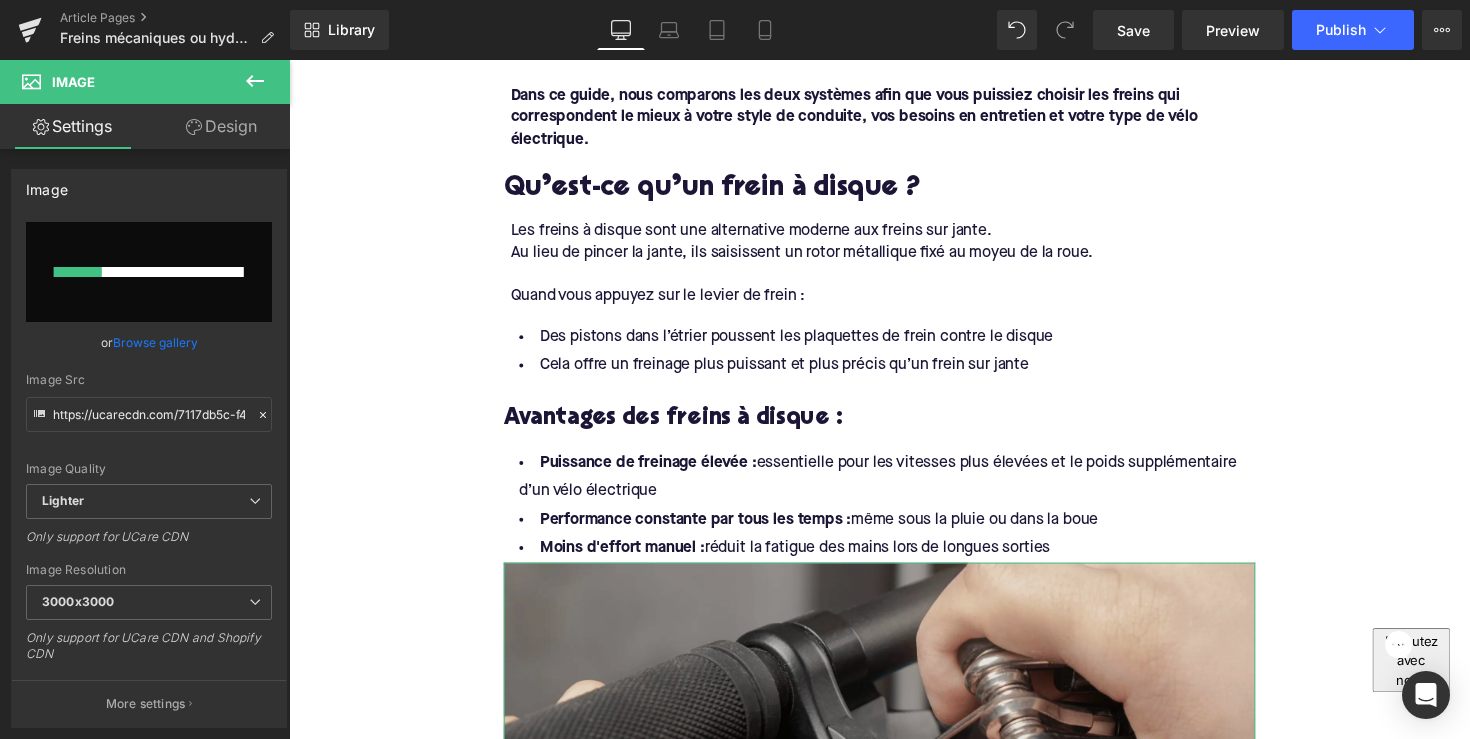 type 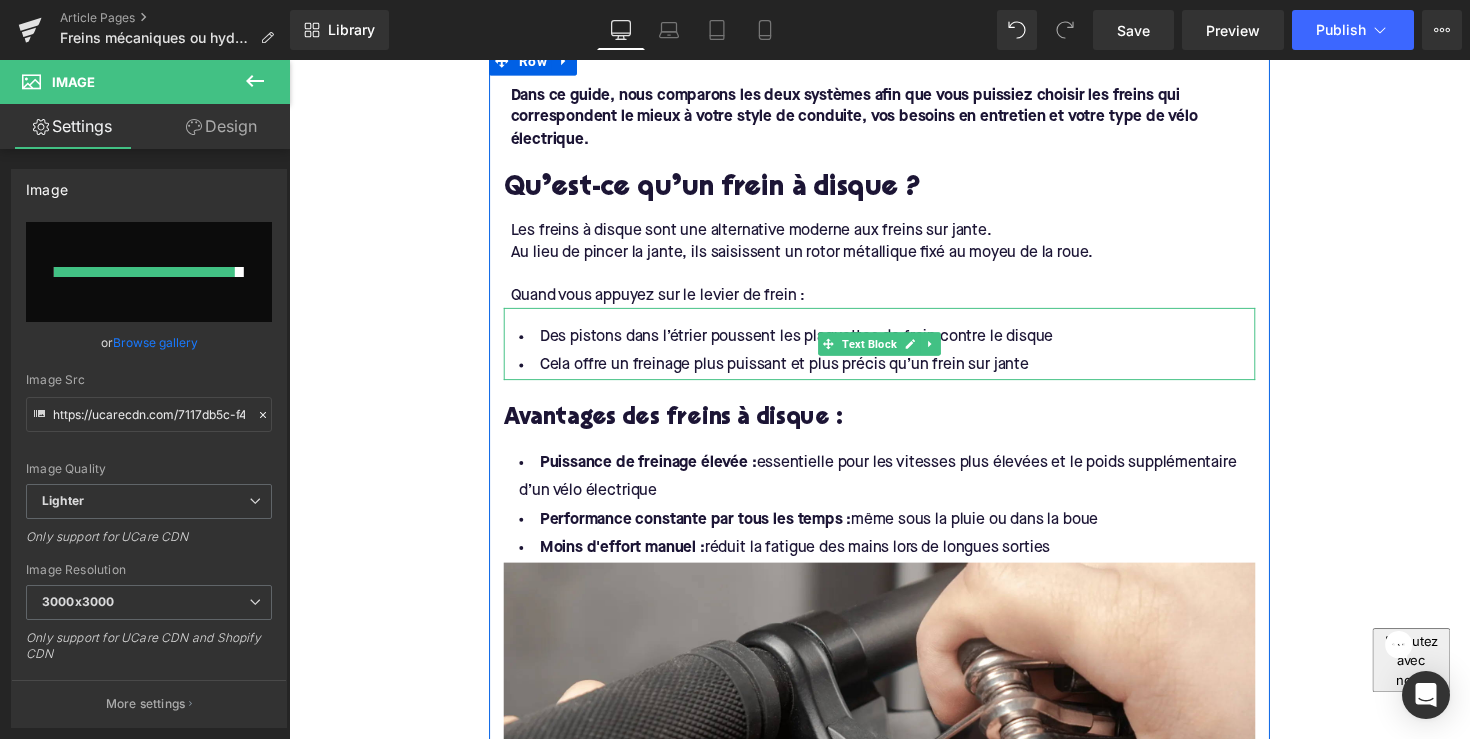 type on "https://ucarecdn.com/d1d5e206-7788-465d-8e33-fa1875cfb5bd/-/format/auto/-/preview/3000x3000/-/quality/lighter/Ontwerp%20zonder%20titel-34.webp" 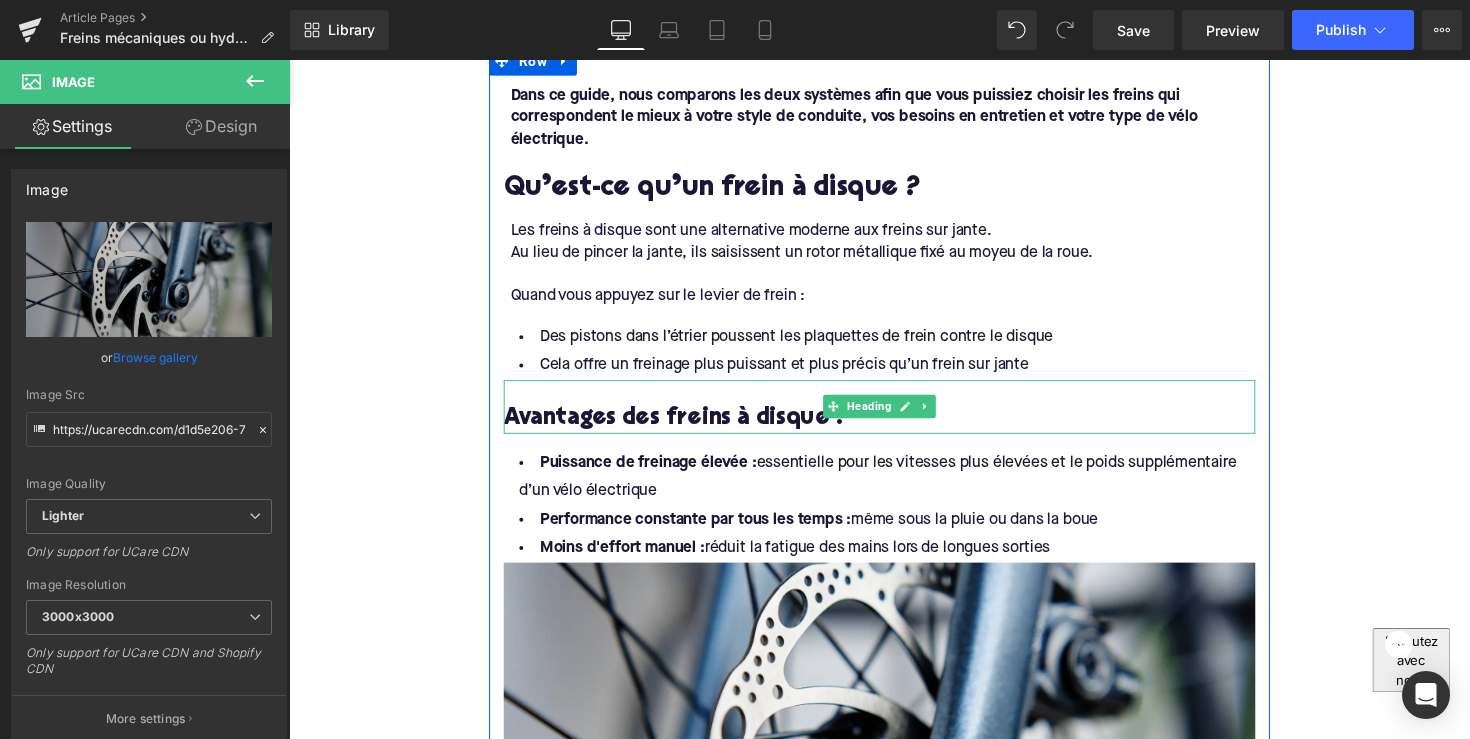 click on "Avantages des freins à disque :" at bounding box center [894, 427] 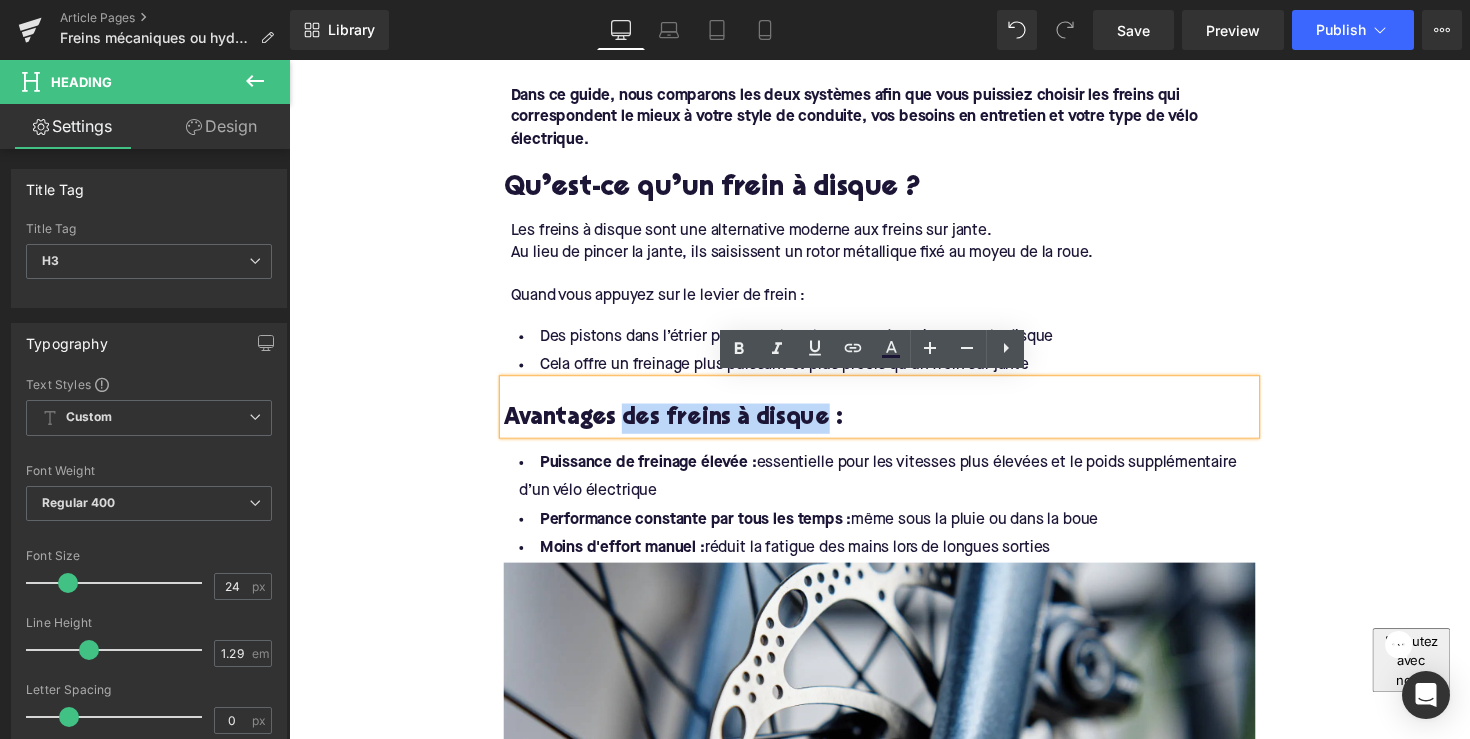 drag, startPoint x: 823, startPoint y: 420, endPoint x: 619, endPoint y: 409, distance: 204.29636 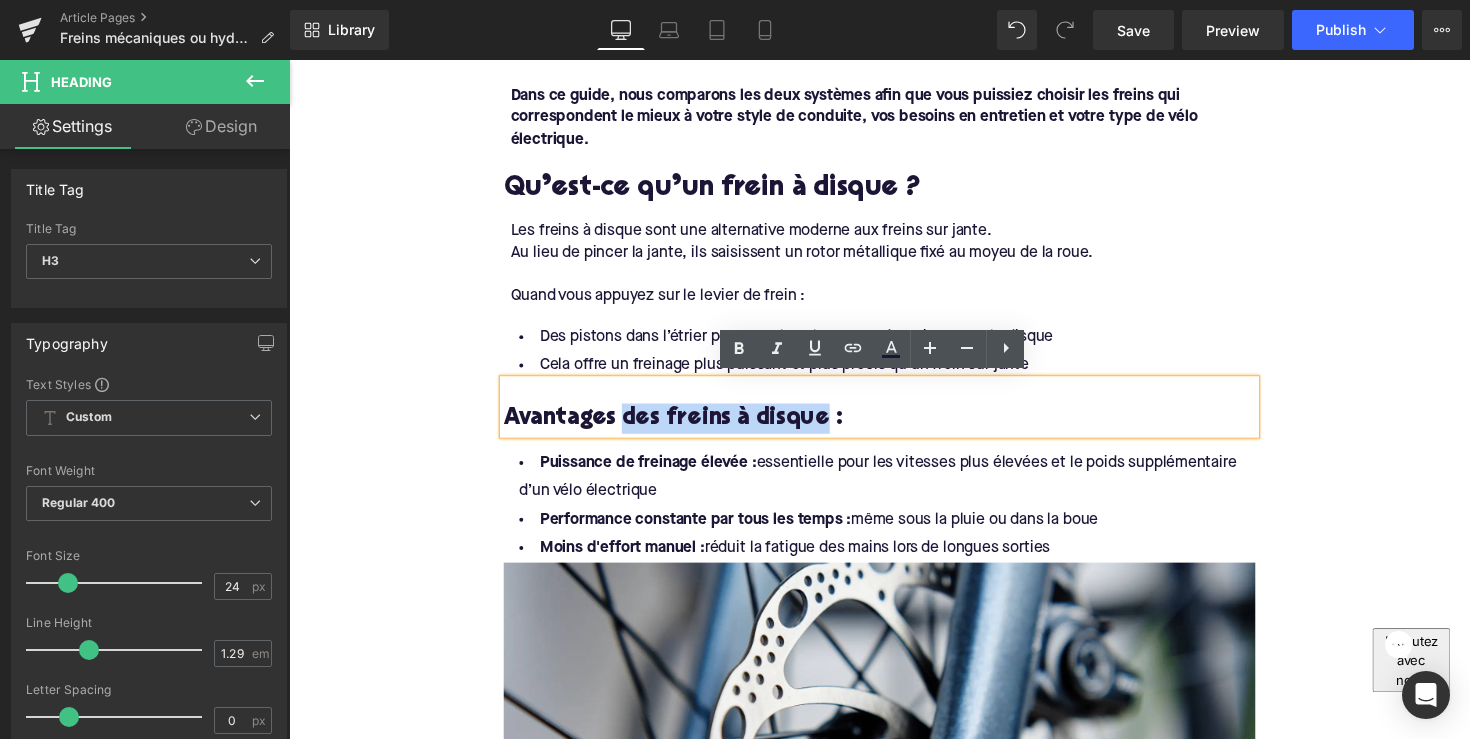 copy on "des freins à disque" 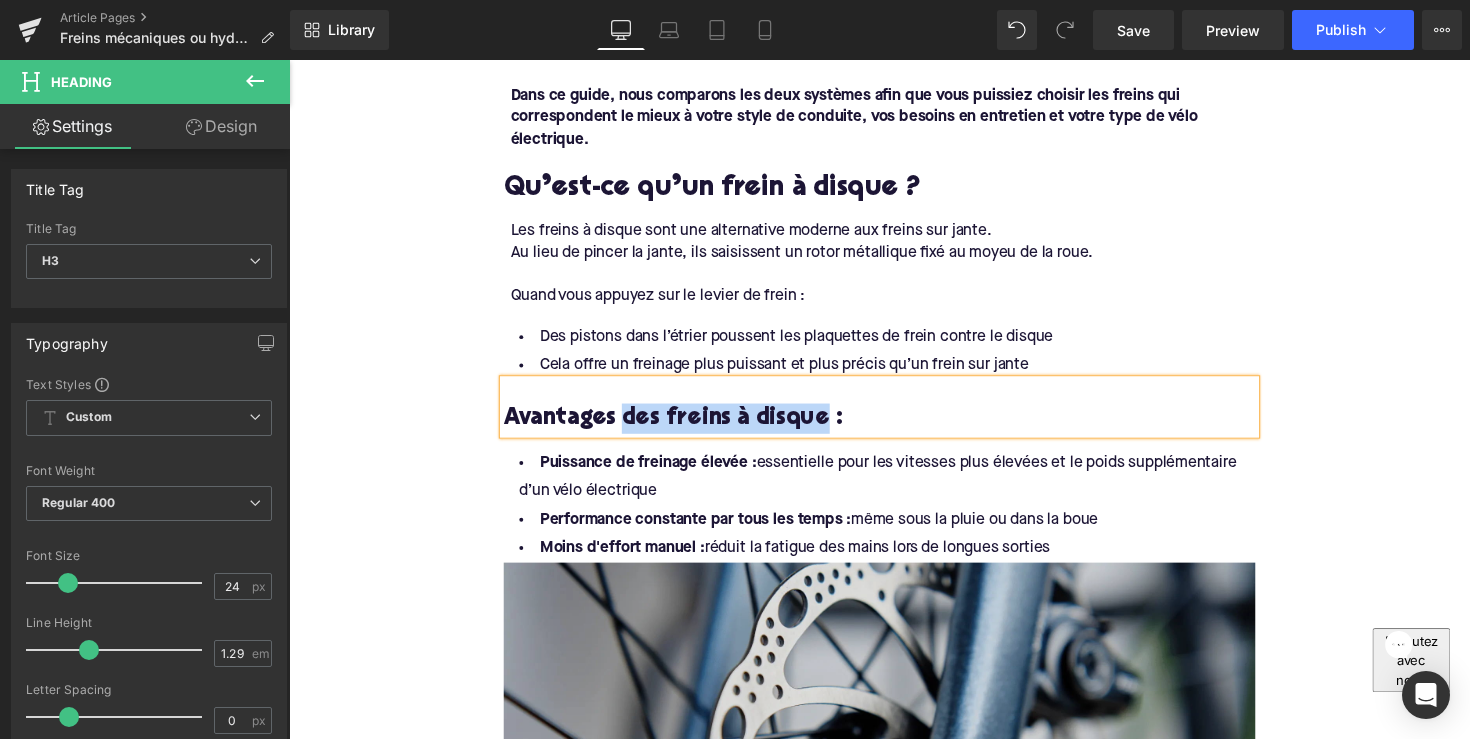 click at bounding box center (894, 791) 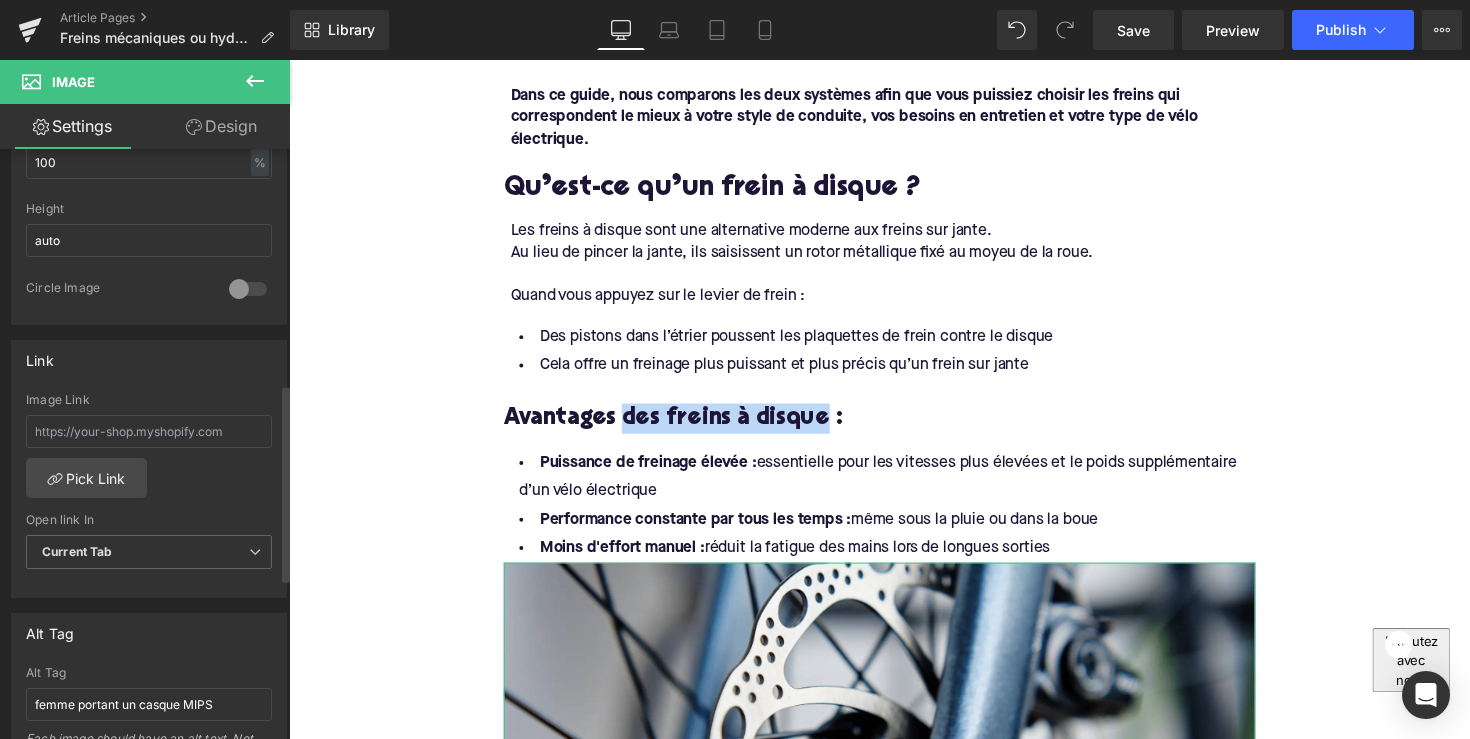 scroll, scrollTop: 735, scrollLeft: 0, axis: vertical 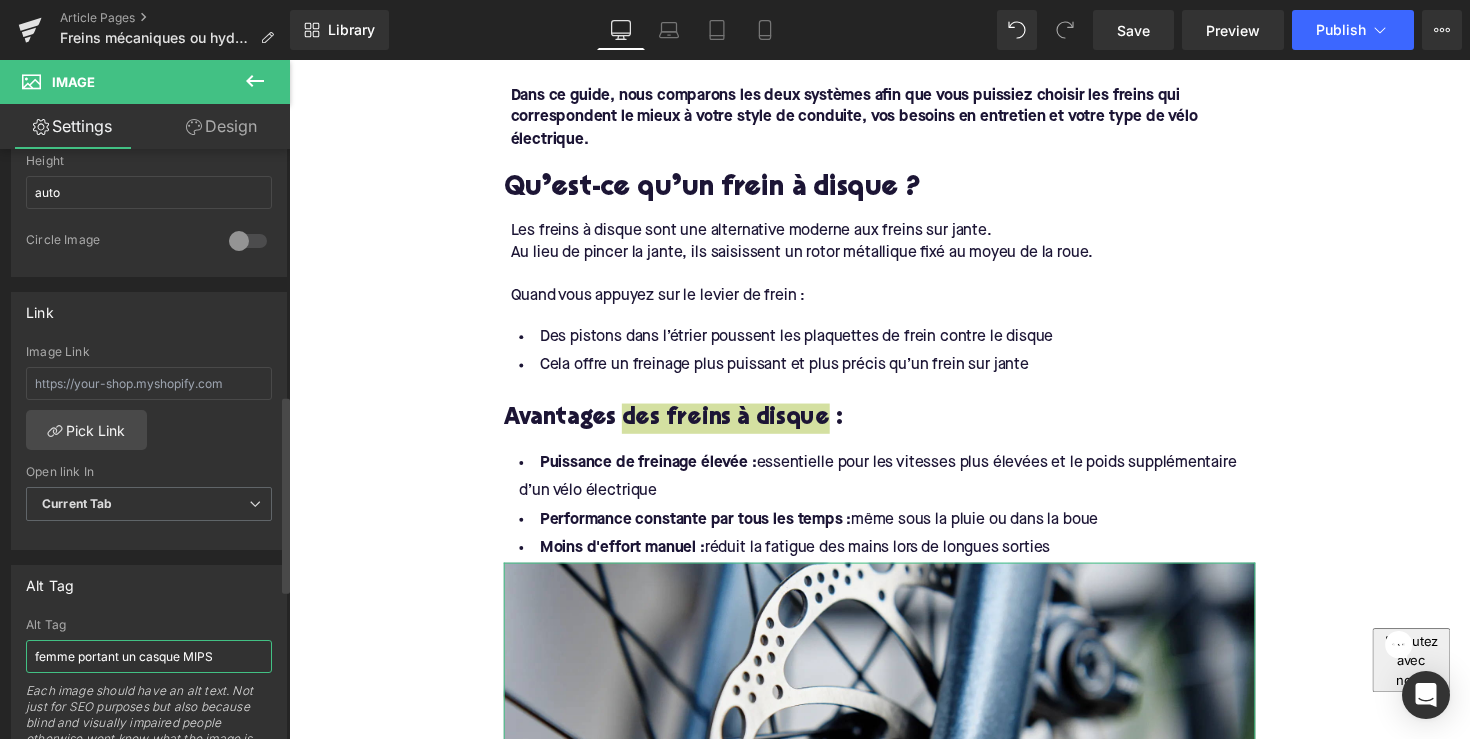 click on "femme portant un casque MIPS" at bounding box center (149, 656) 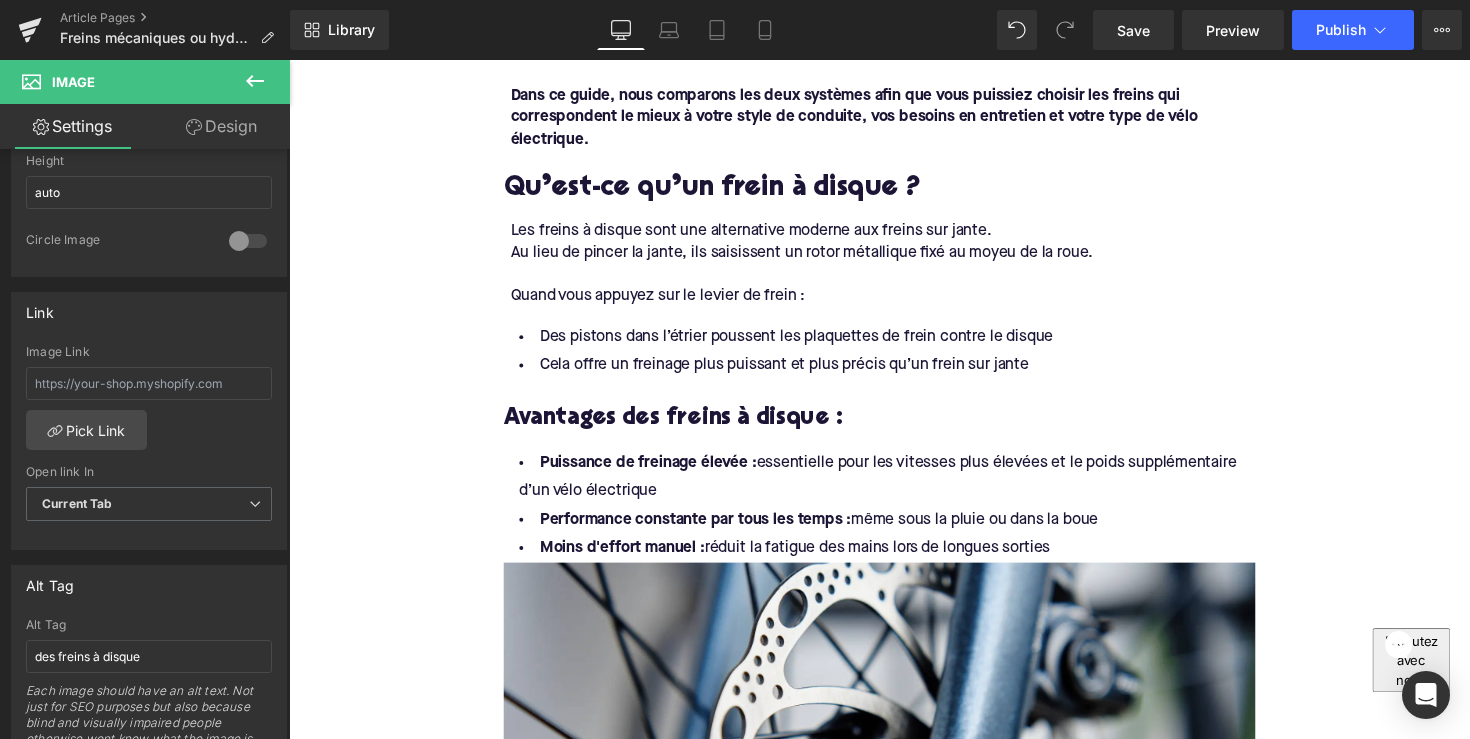 click on "Home / Freins mécaniques ou hydrauliques : quel choix pour votre vélo électrique ? Breadcrumbs         Freins mécaniques ou hydrauliques : quel choix pour votre vélo électrique ? Heading         Les freins à disque sont devenus la norme sur presque tous les nouveaux vélos, en particulier les vélos électriques. Mais une question revient souvent : faut-il opter pour des freins à disque mécaniques ou hydrauliques ? Text Block         Row         Image         Row         Row         Dans ce guide, nous comparons les deux systèmes afin que vous puissiez choisir les freins qui correspondent le mieux à votre style de conduite, vos besoins en entretien et votre type de vélo électrique. Text Block         Qu’est-ce qu’un frein à disque ? Heading         Les freins à disque sont une alternative moderne aux freins sur jante. Au lieu de pincer la jante, ils saisissent un rotor métallique fixé au moyeu de la roue. Quand vous appuyez sur le levier de frein : Text Block         Text Block" at bounding box center [894, 2030] 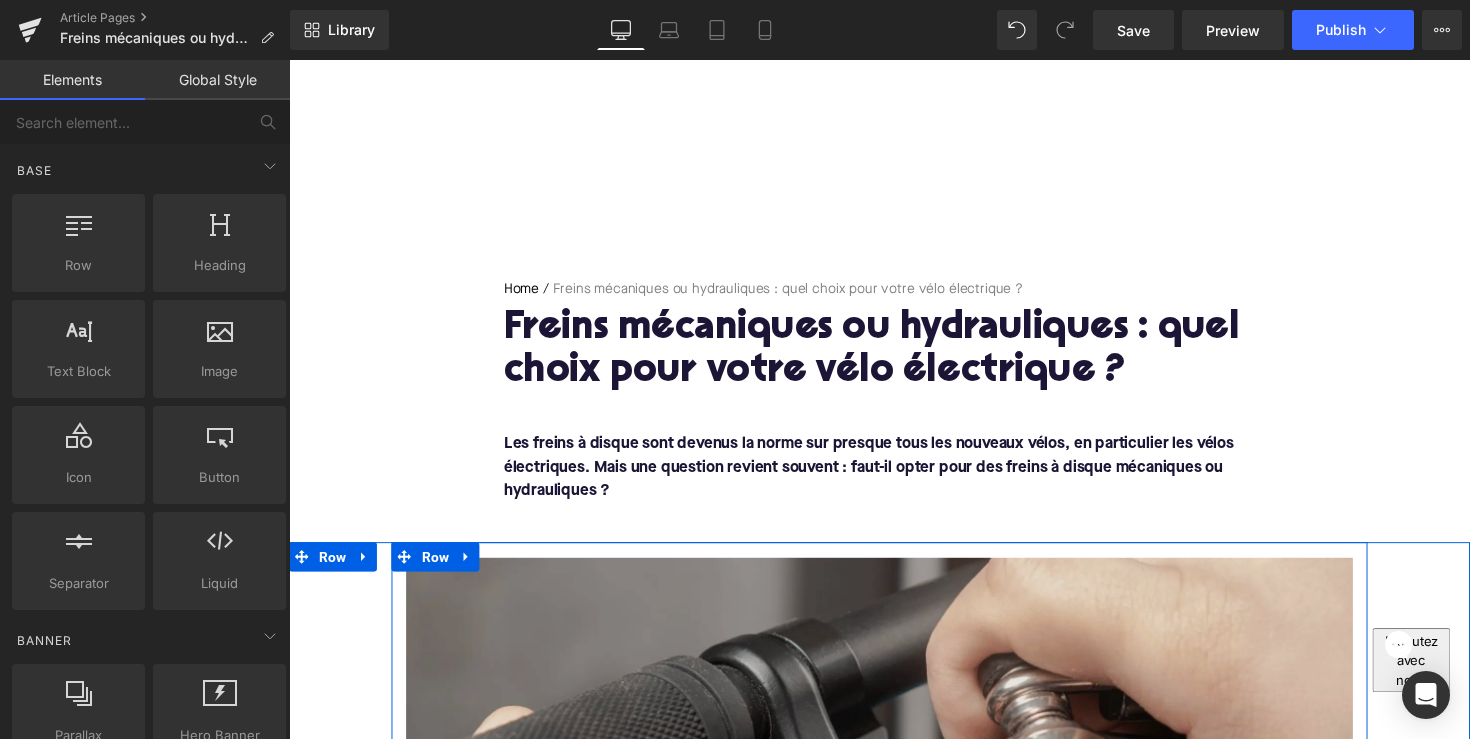 scroll, scrollTop: -2, scrollLeft: 0, axis: vertical 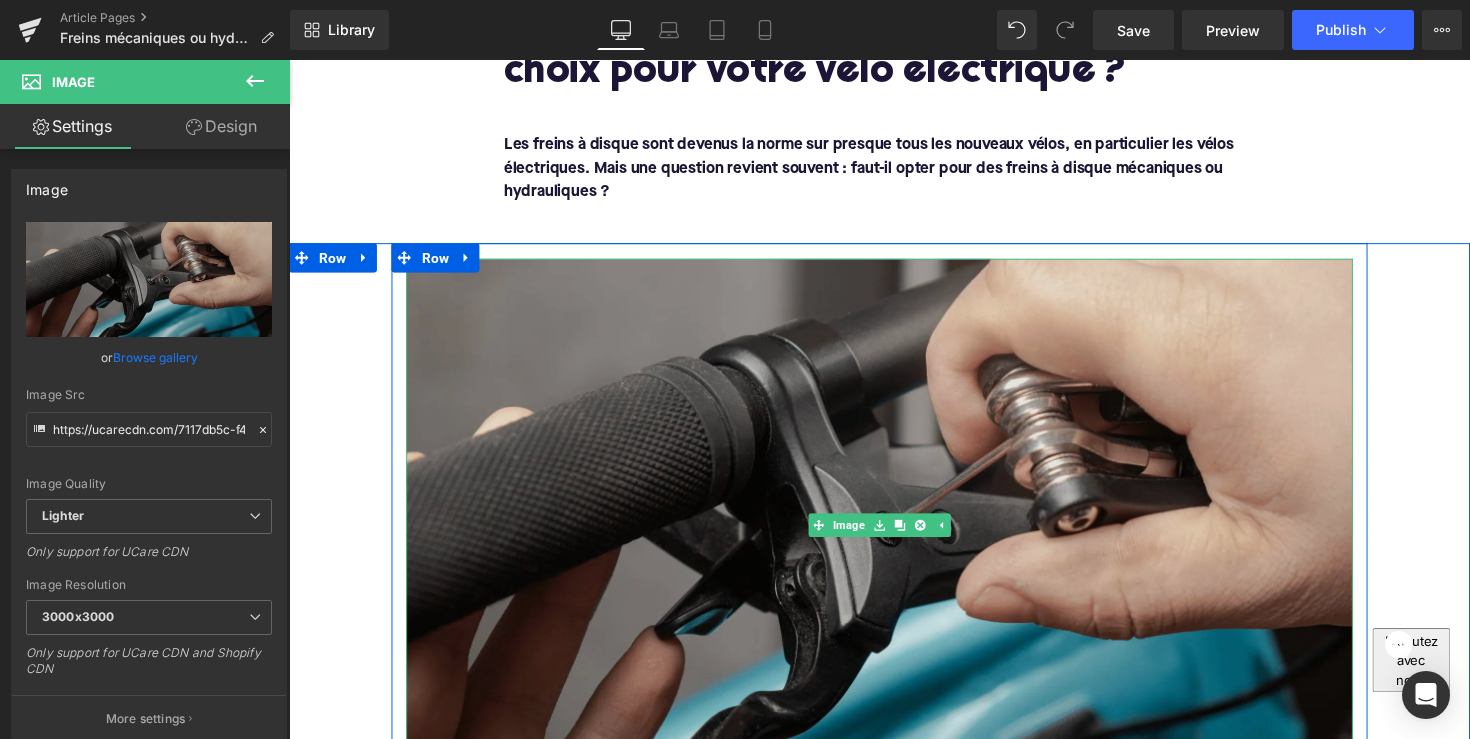 click at bounding box center (894, 537) 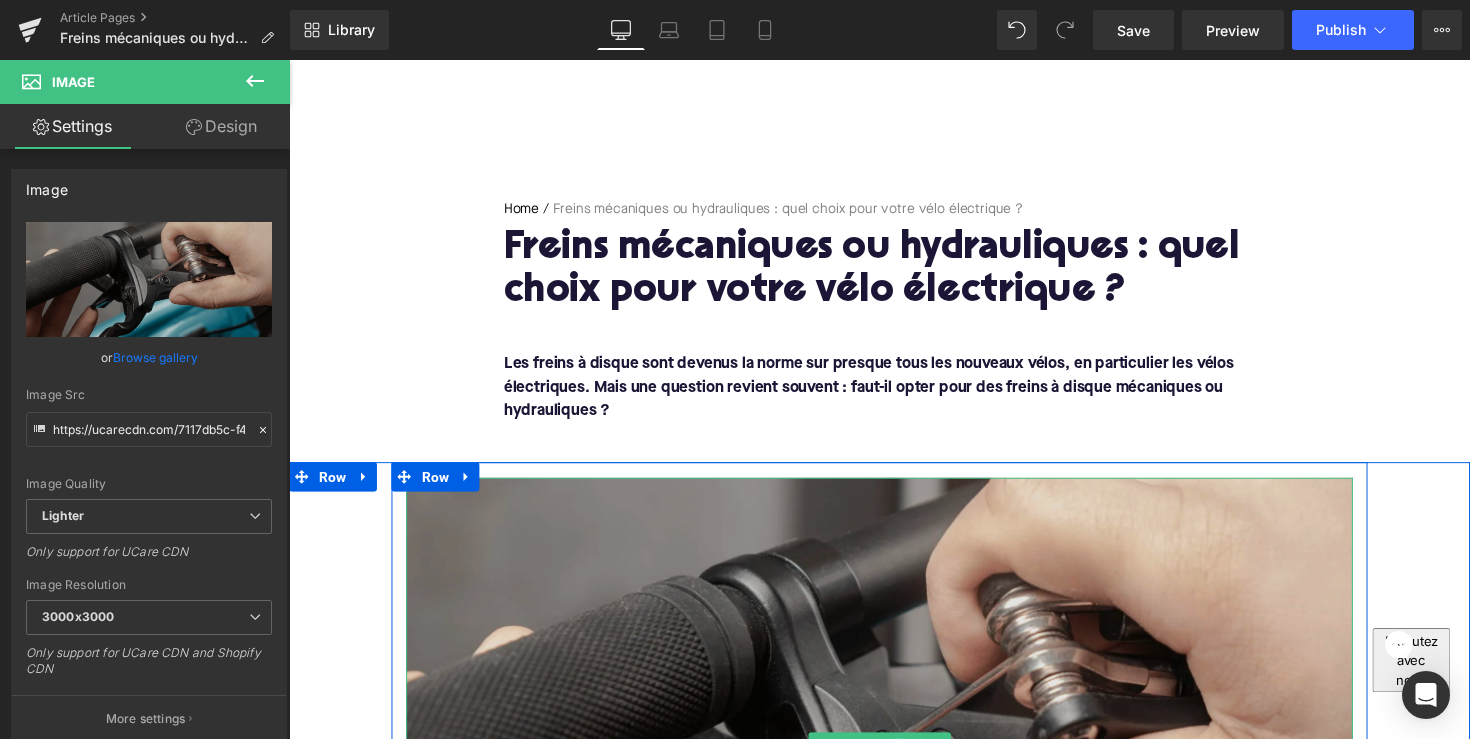 scroll, scrollTop: 68, scrollLeft: 0, axis: vertical 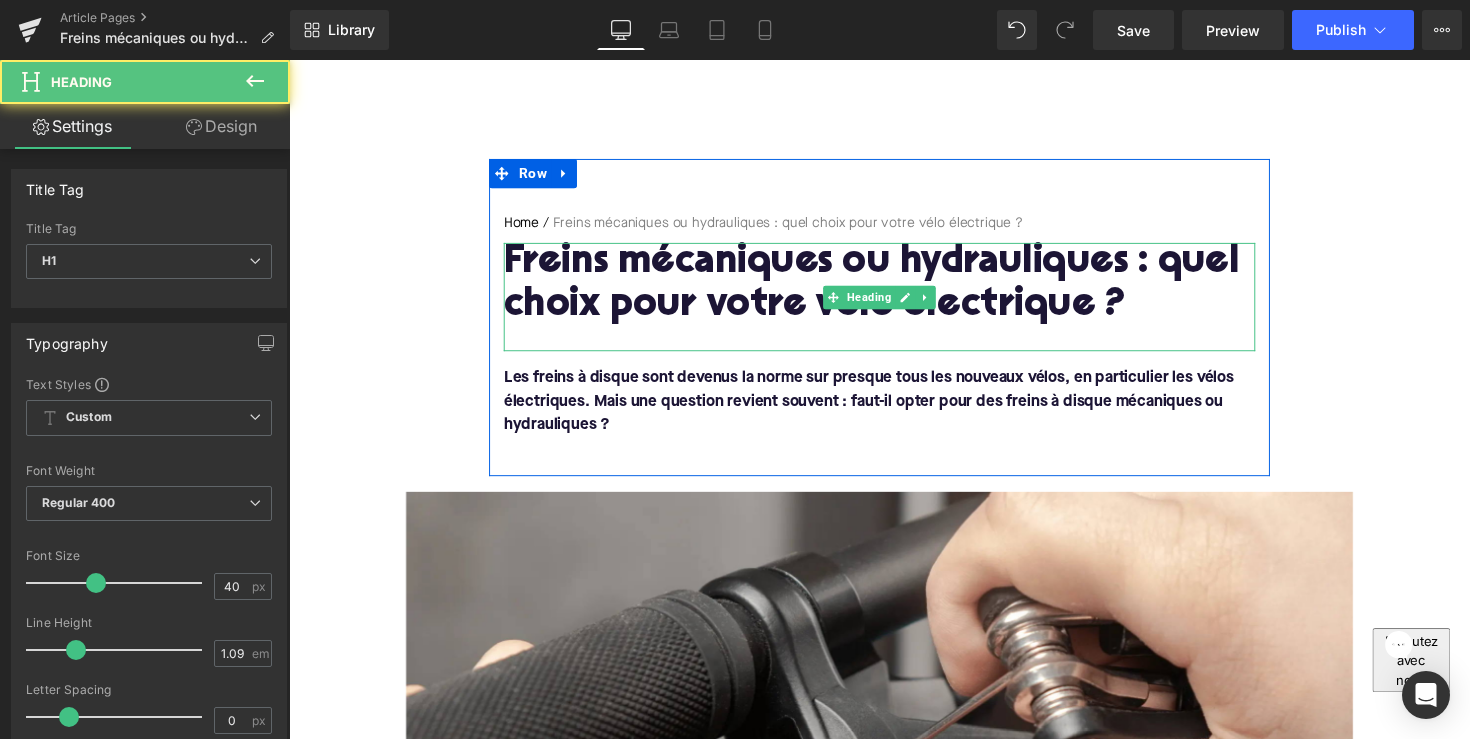 click on "Freins mécaniques ou hydrauliques : quel choix pour votre vélo électrique ?" at bounding box center (894, 290) 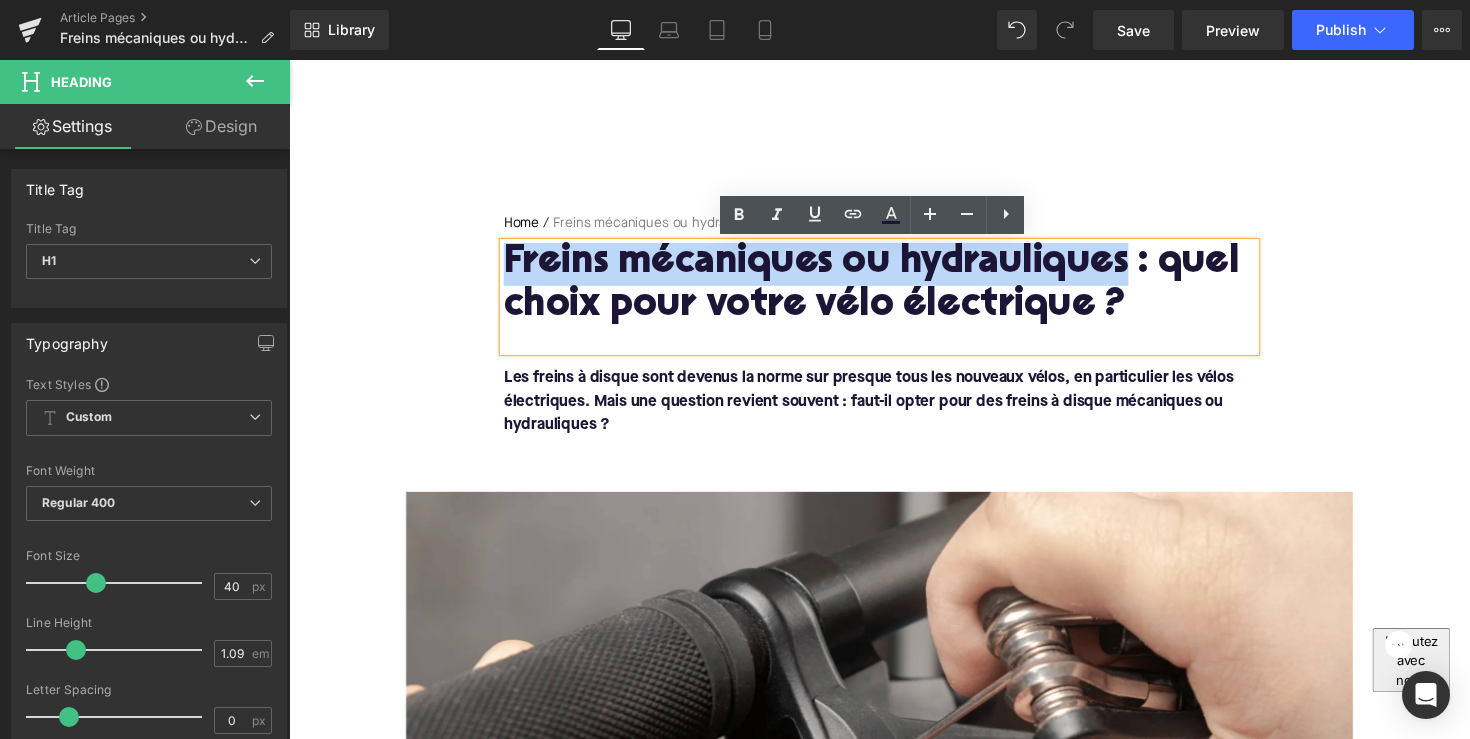 drag, startPoint x: 511, startPoint y: 270, endPoint x: 1136, endPoint y: 263, distance: 625.0392 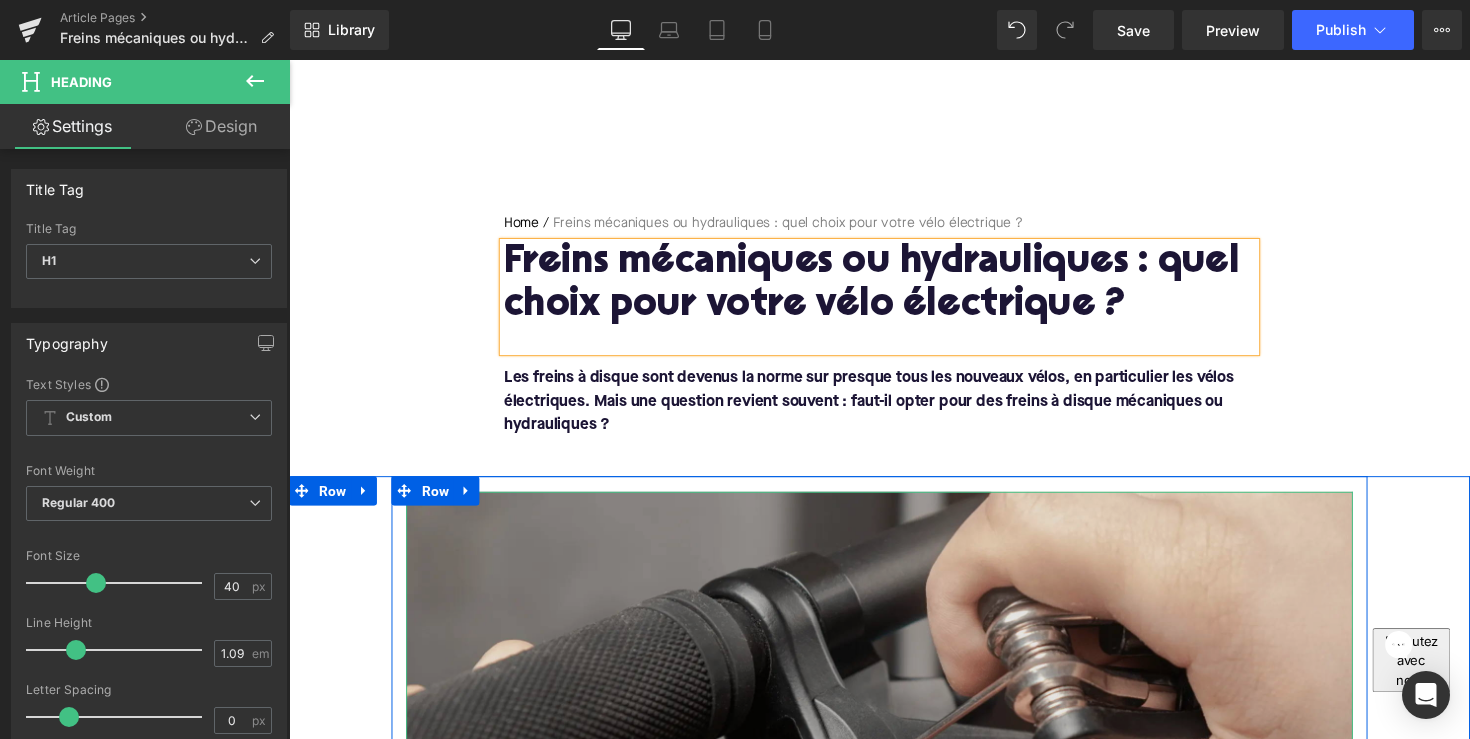 click at bounding box center [894, 775] 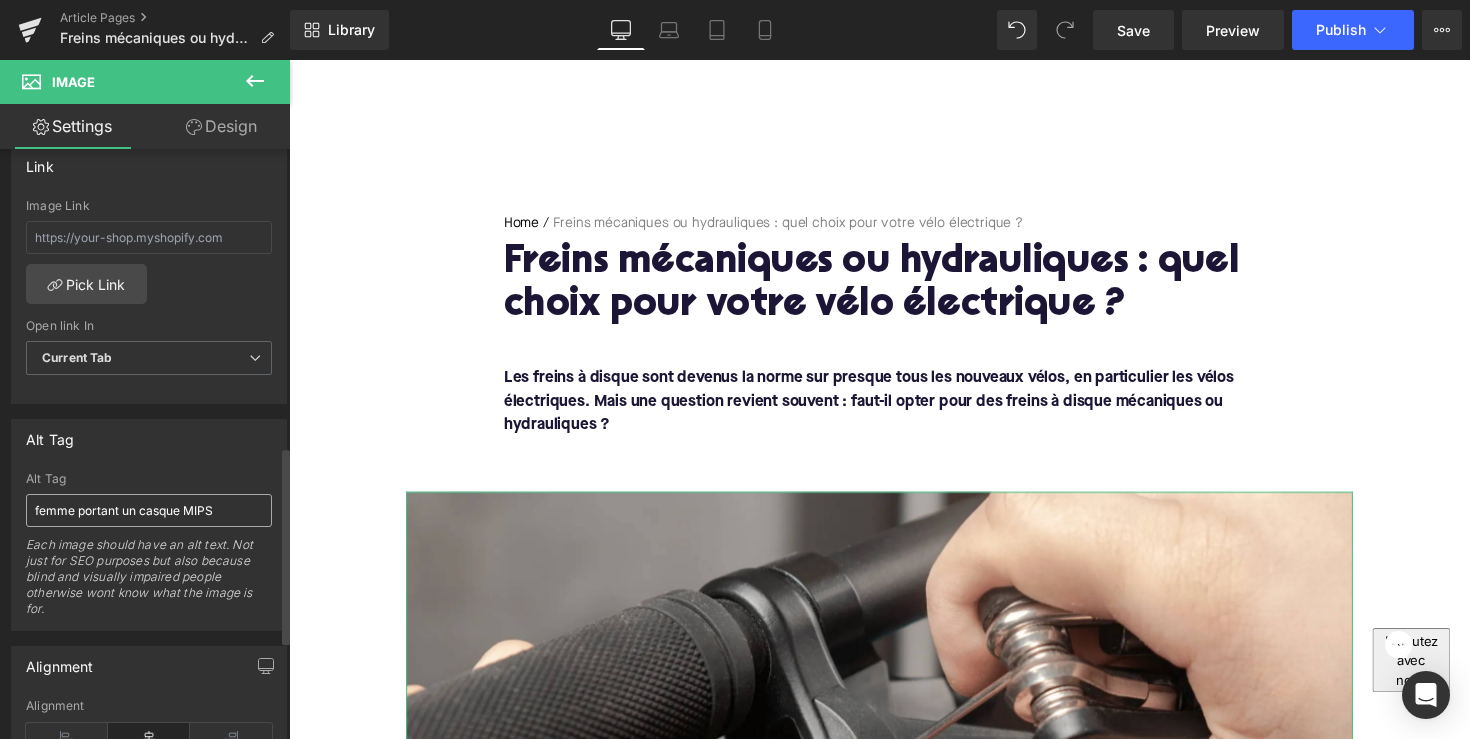 scroll, scrollTop: 889, scrollLeft: 0, axis: vertical 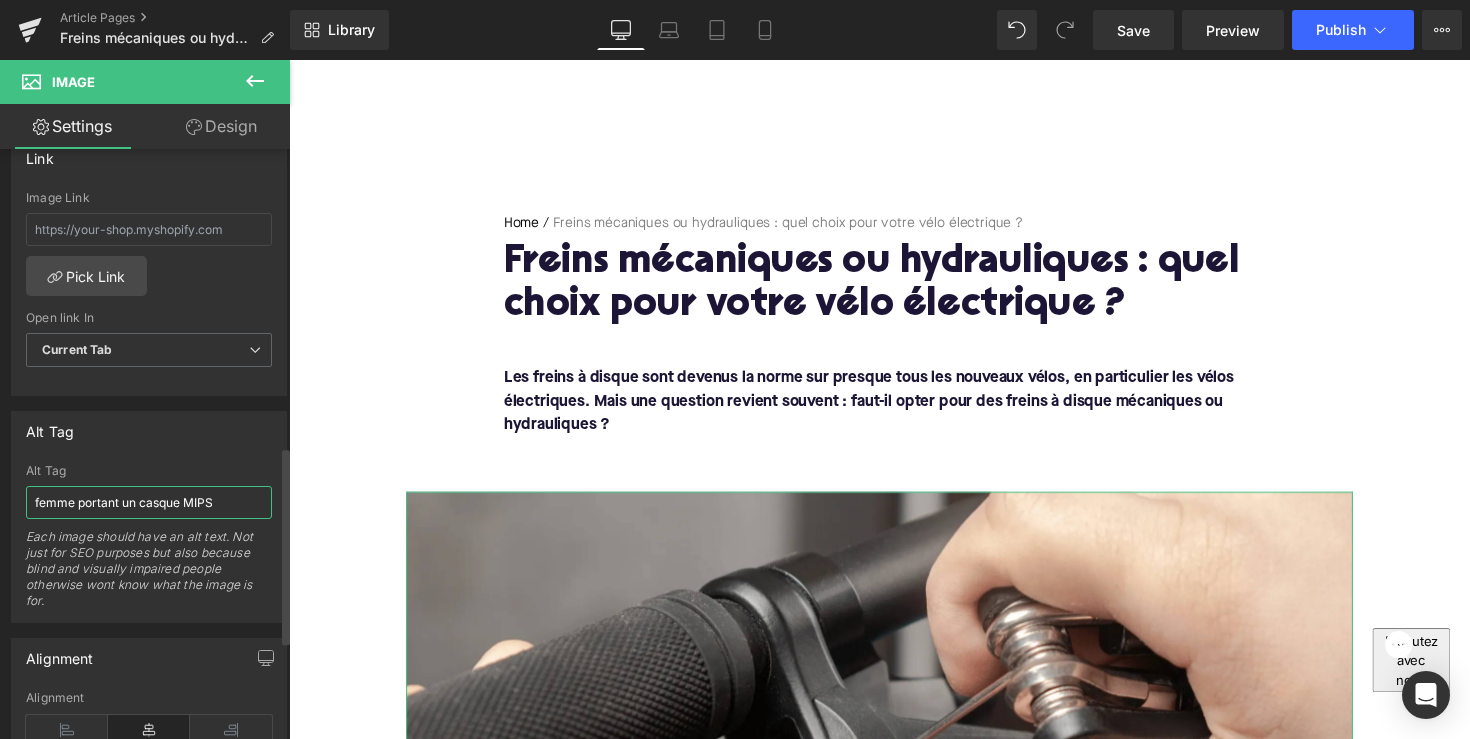 click on "femme portant un casque MIPS" at bounding box center (149, 502) 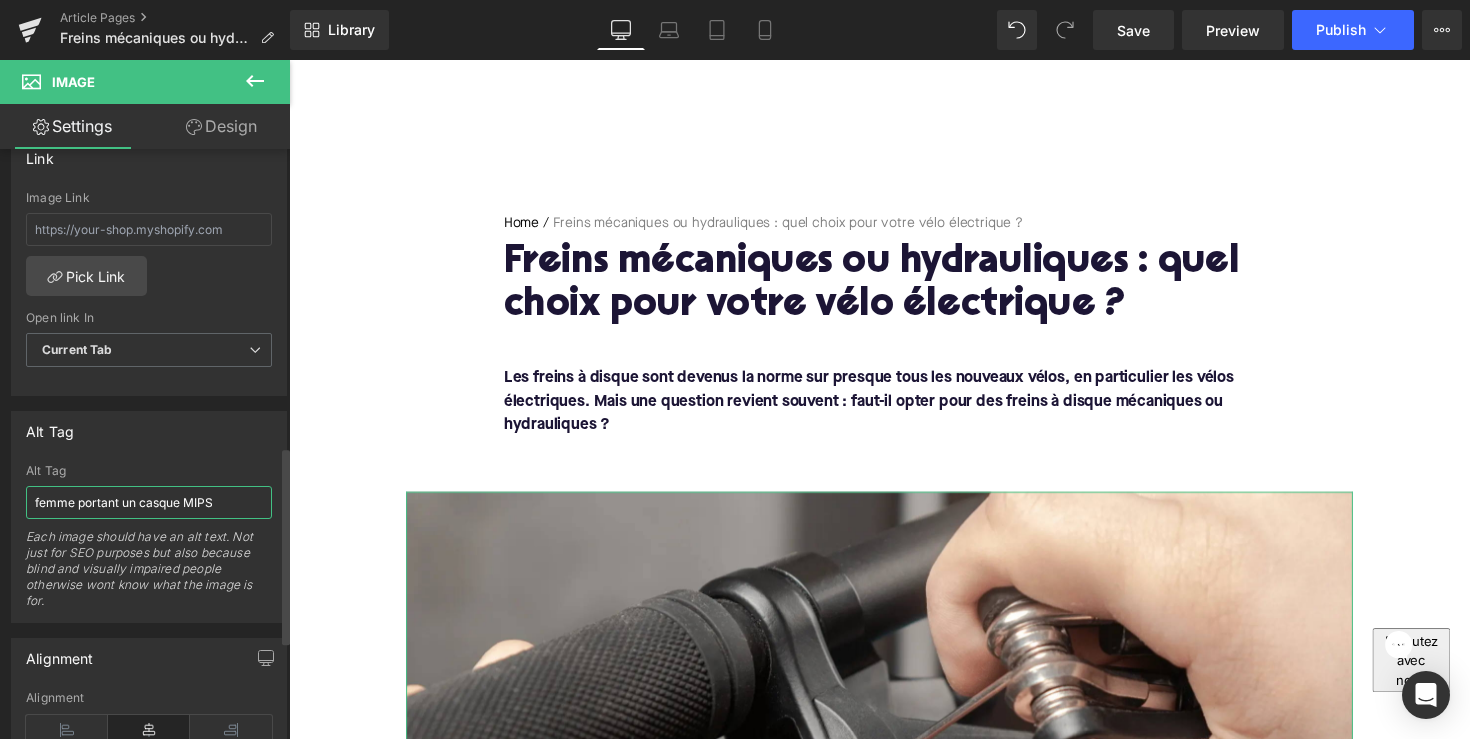 click on "femme portant un casque MIPS" at bounding box center [149, 502] 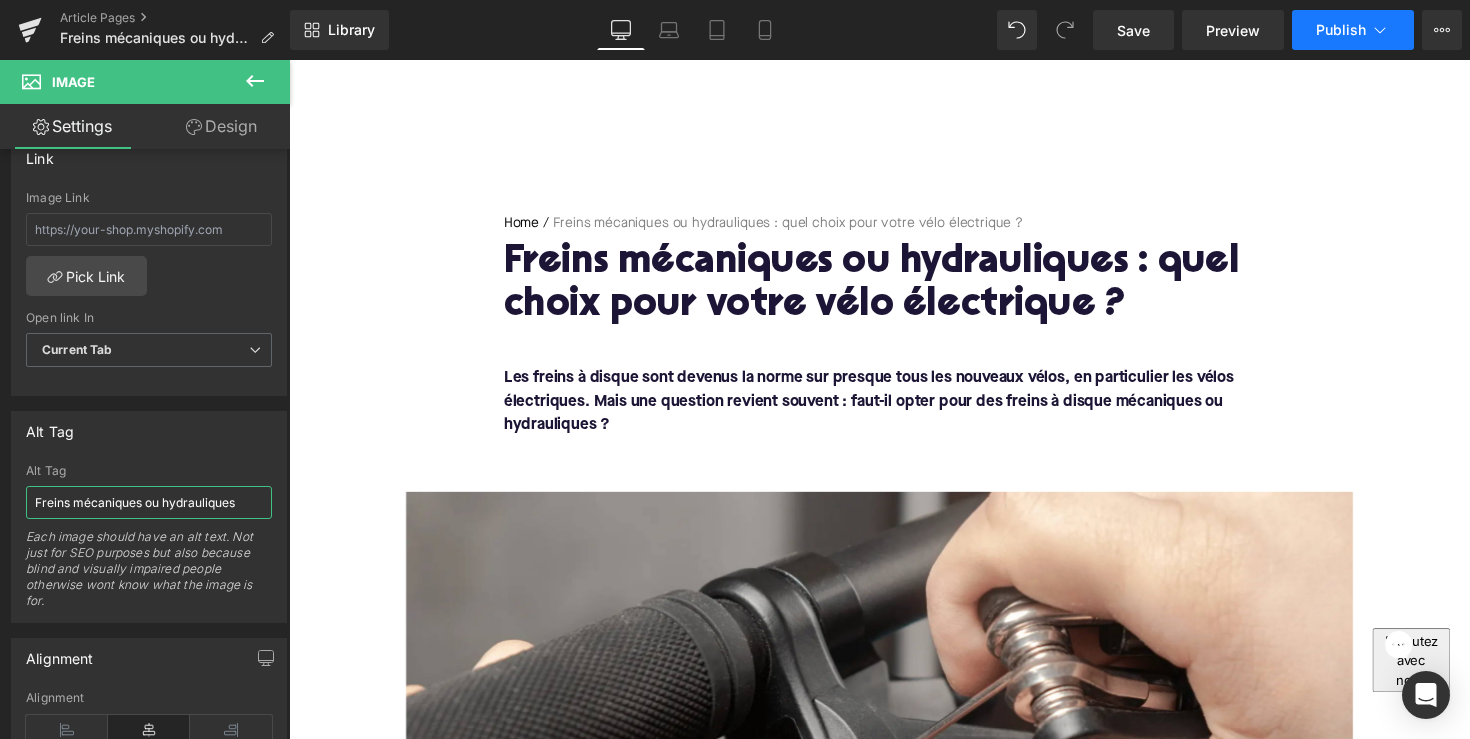 type on "Freins mécaniques ou hydrauliques" 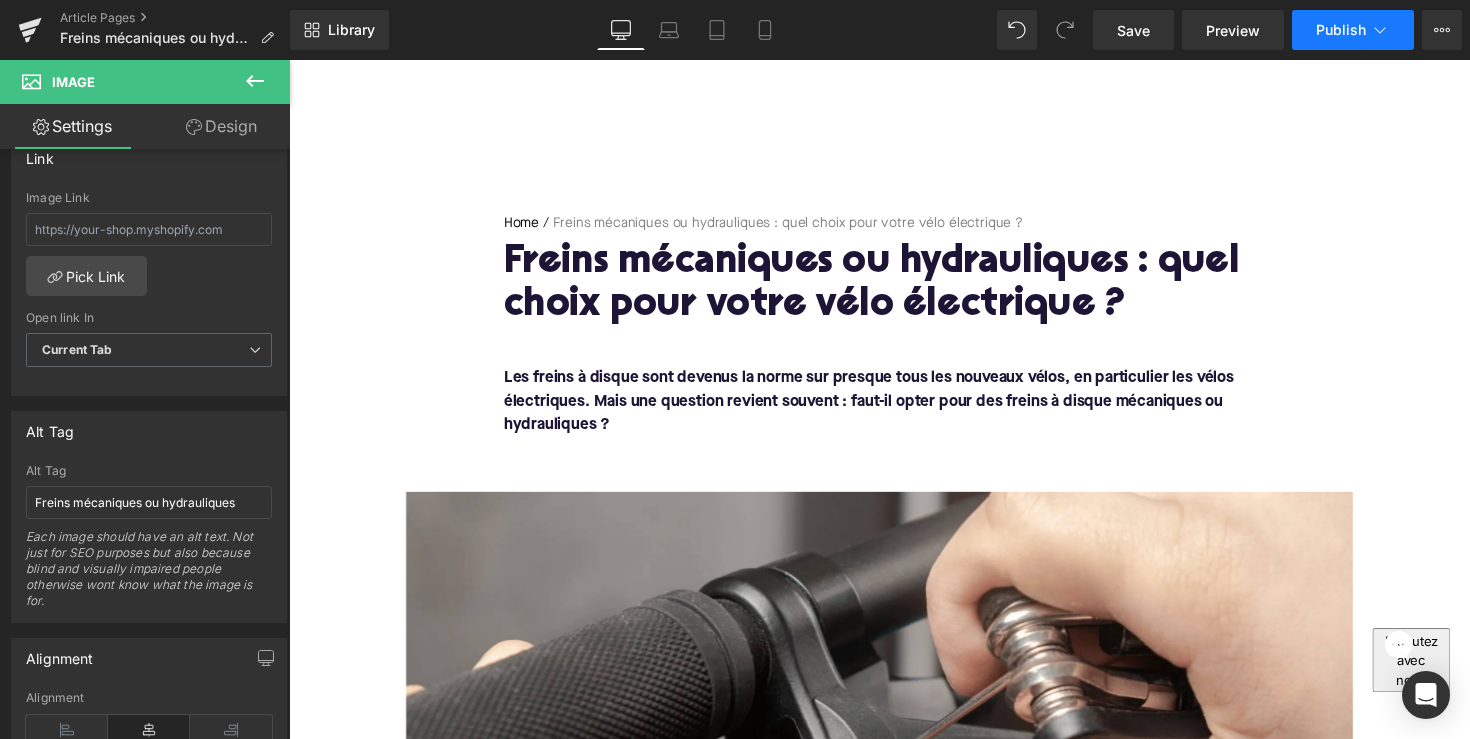 click on "Publish" at bounding box center (1353, 30) 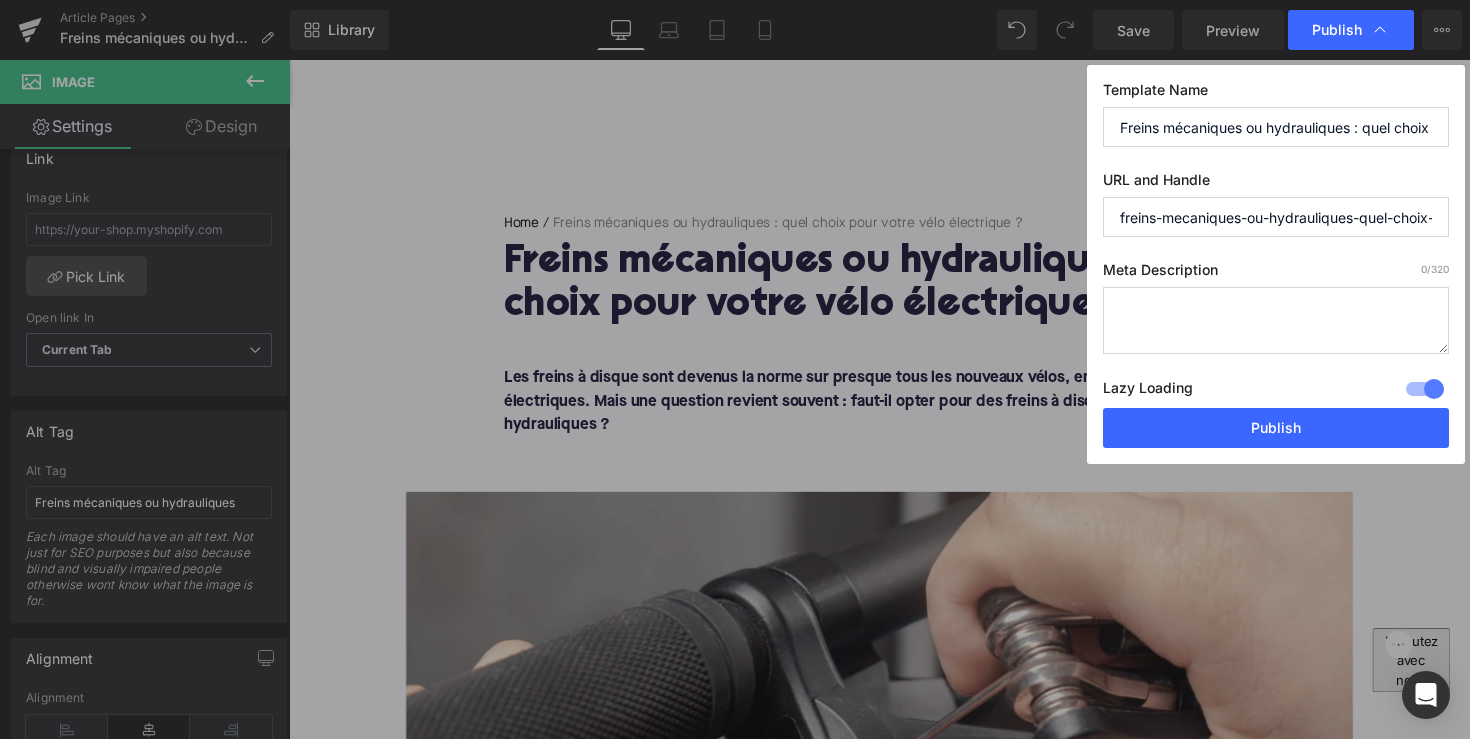 click at bounding box center (1276, 320) 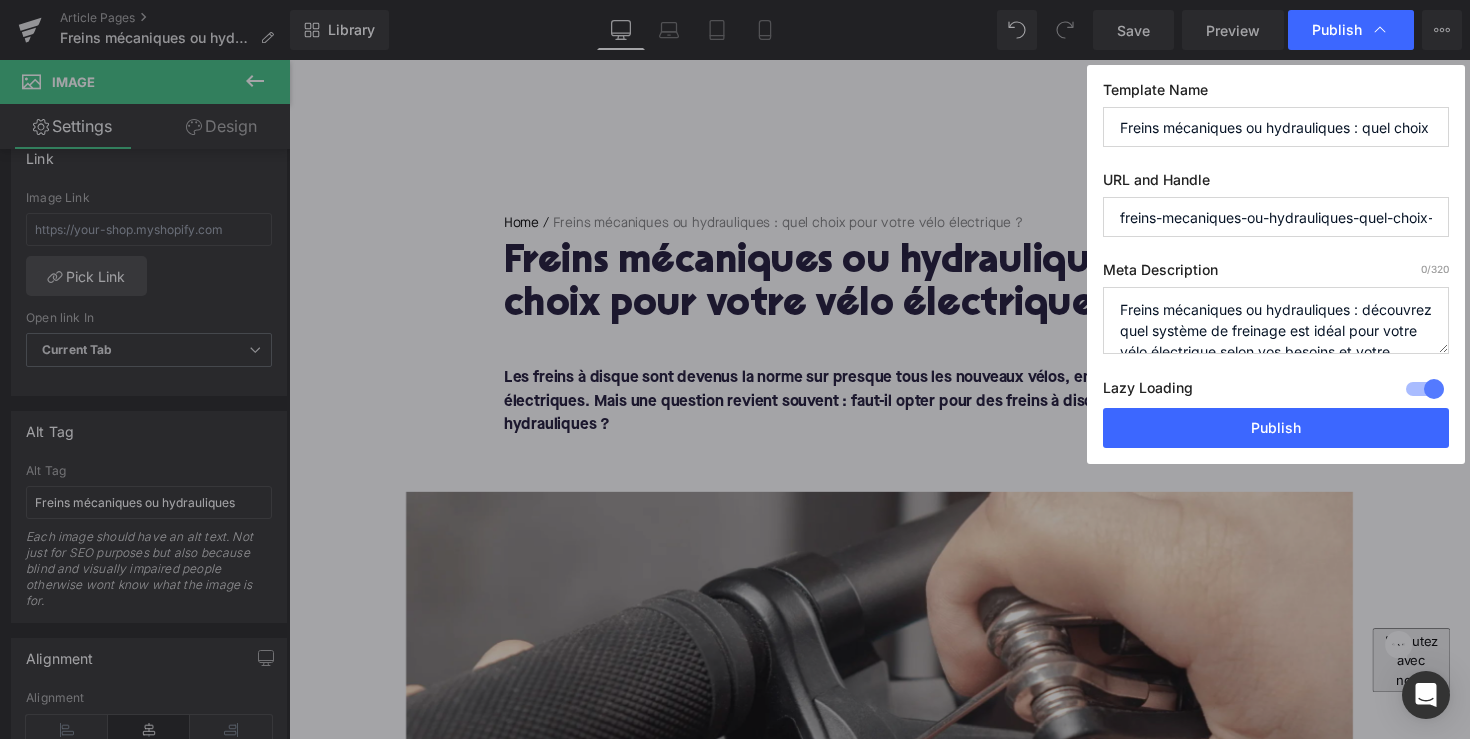 scroll, scrollTop: 42, scrollLeft: 0, axis: vertical 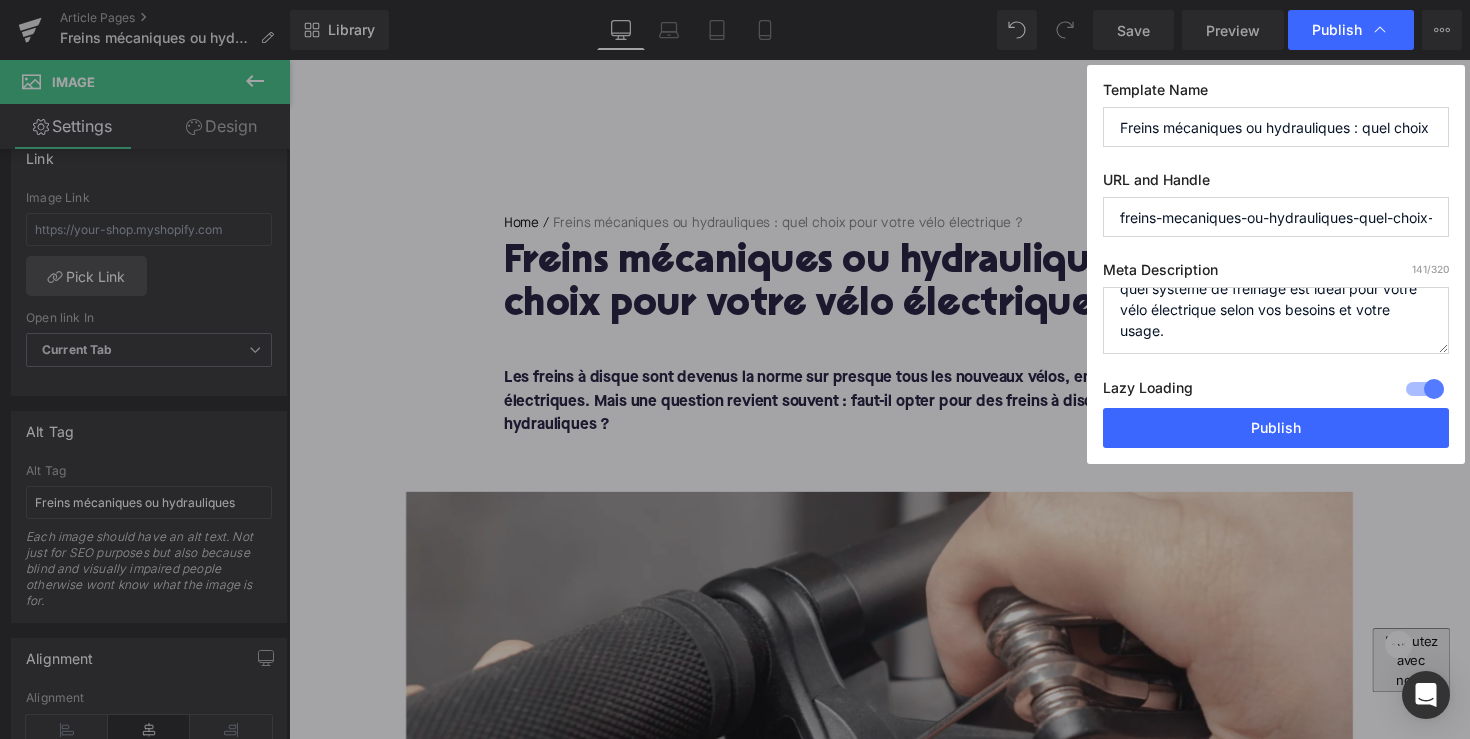 type on "Freins mécaniques ou hydrauliques : découvrez quel système de freinage est idéal pour votre vélo électrique selon vos besoins et votre usage." 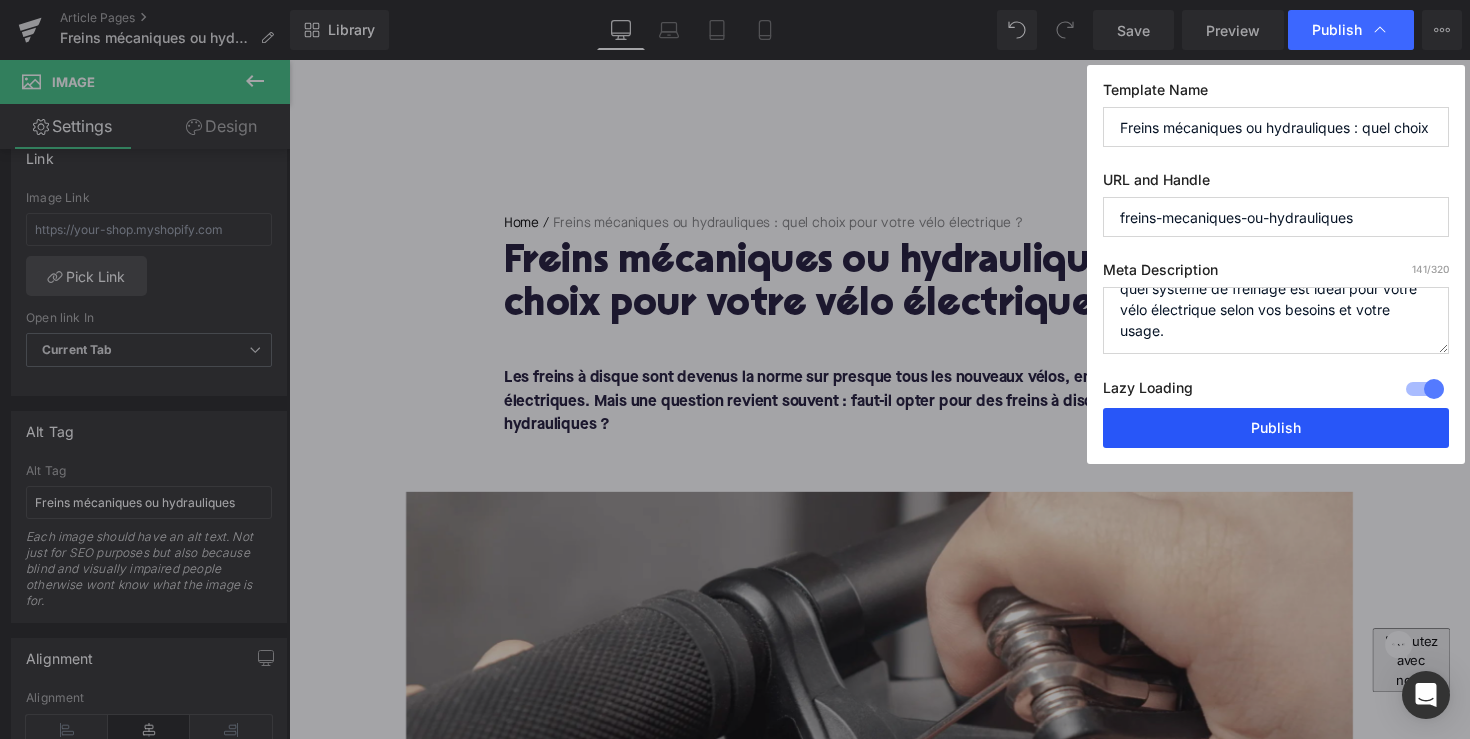 type on "freins-mecaniques-ou-hydrauliques" 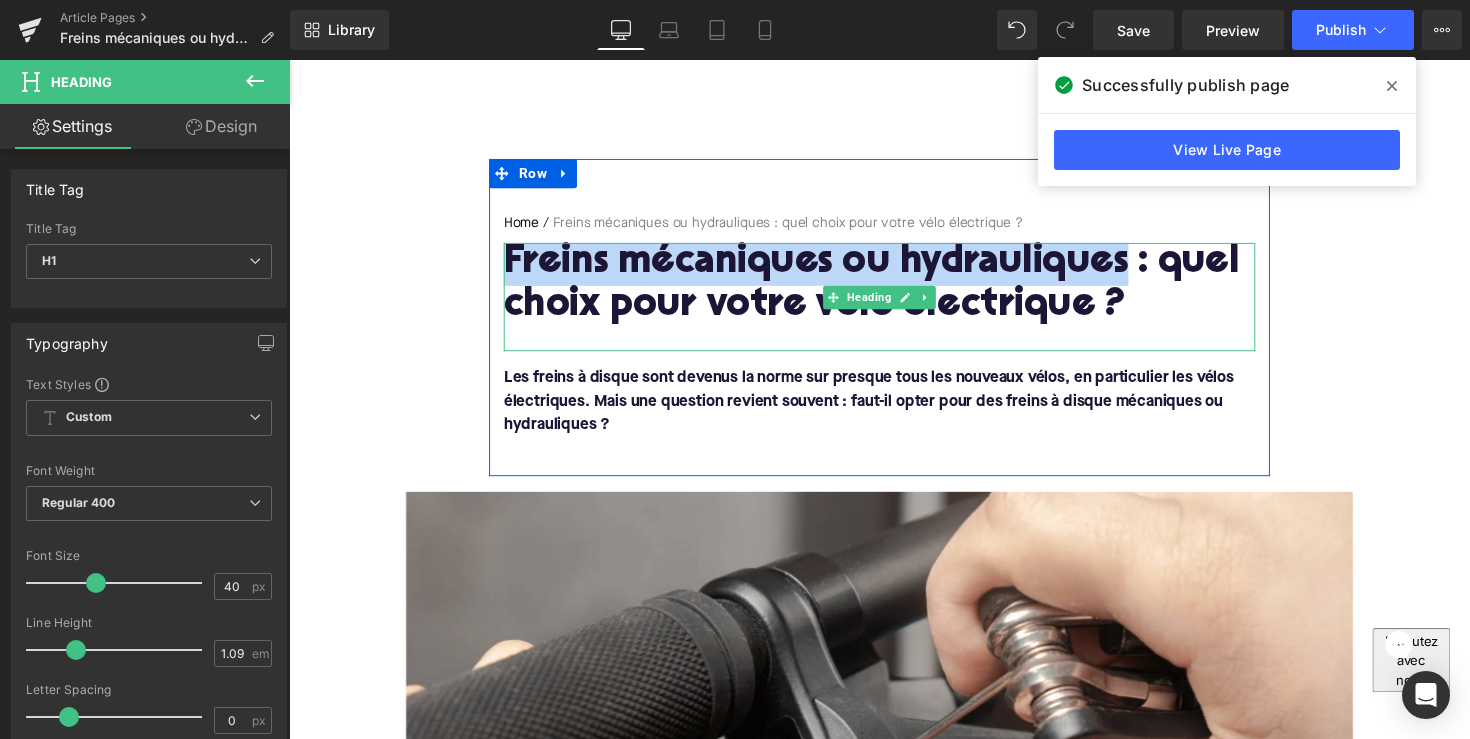 drag, startPoint x: 510, startPoint y: 268, endPoint x: 1142, endPoint y: 271, distance: 632.00714 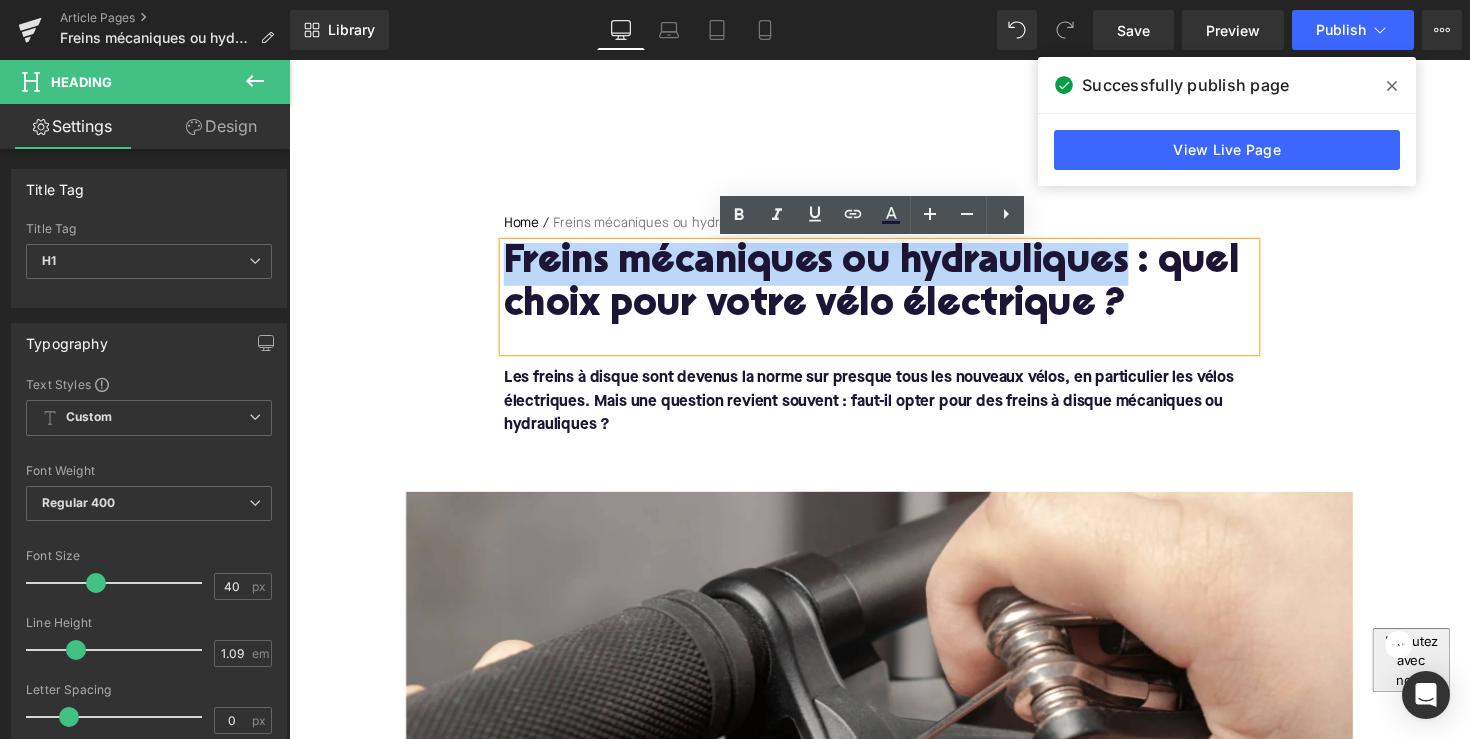 copy on "Freins mécaniques ou hydrauliques" 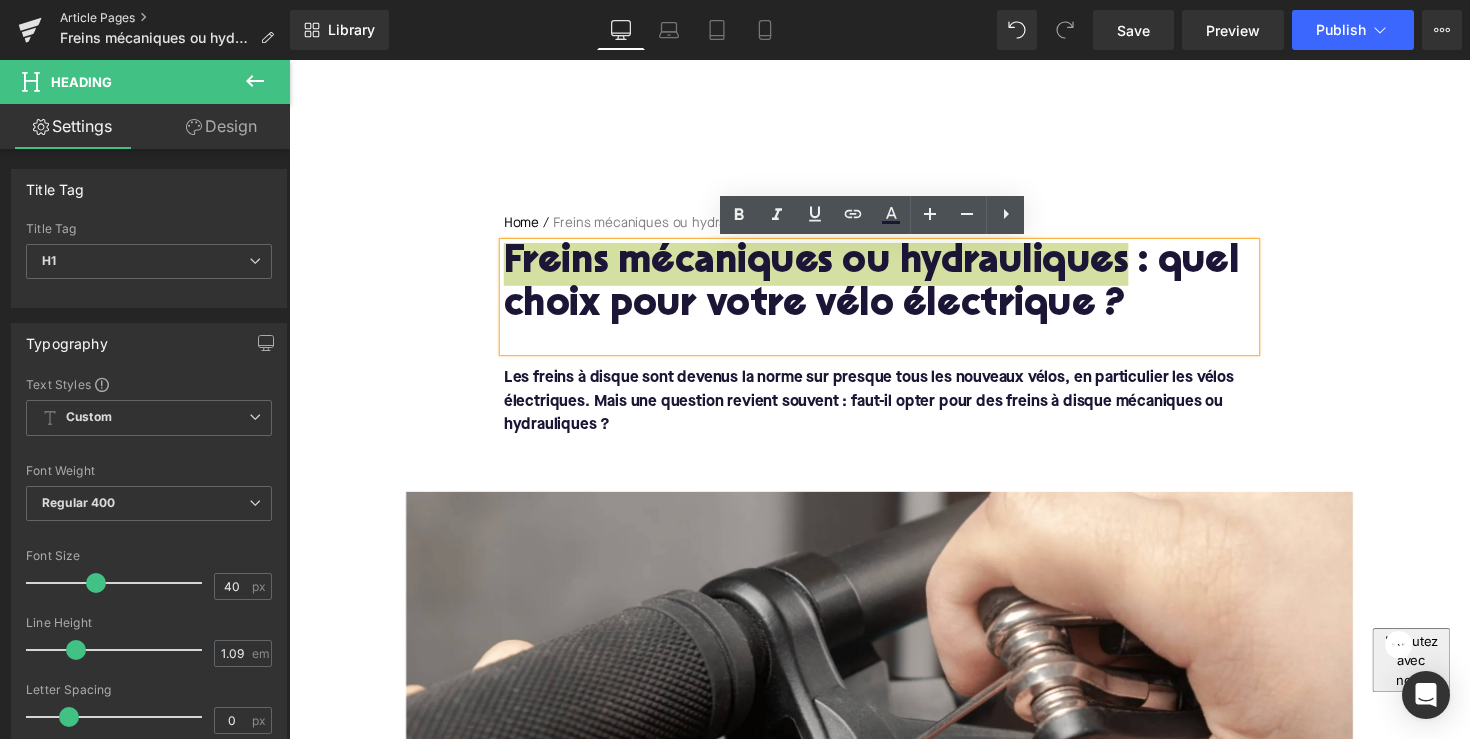 click on "Article Pages" at bounding box center [175, 18] 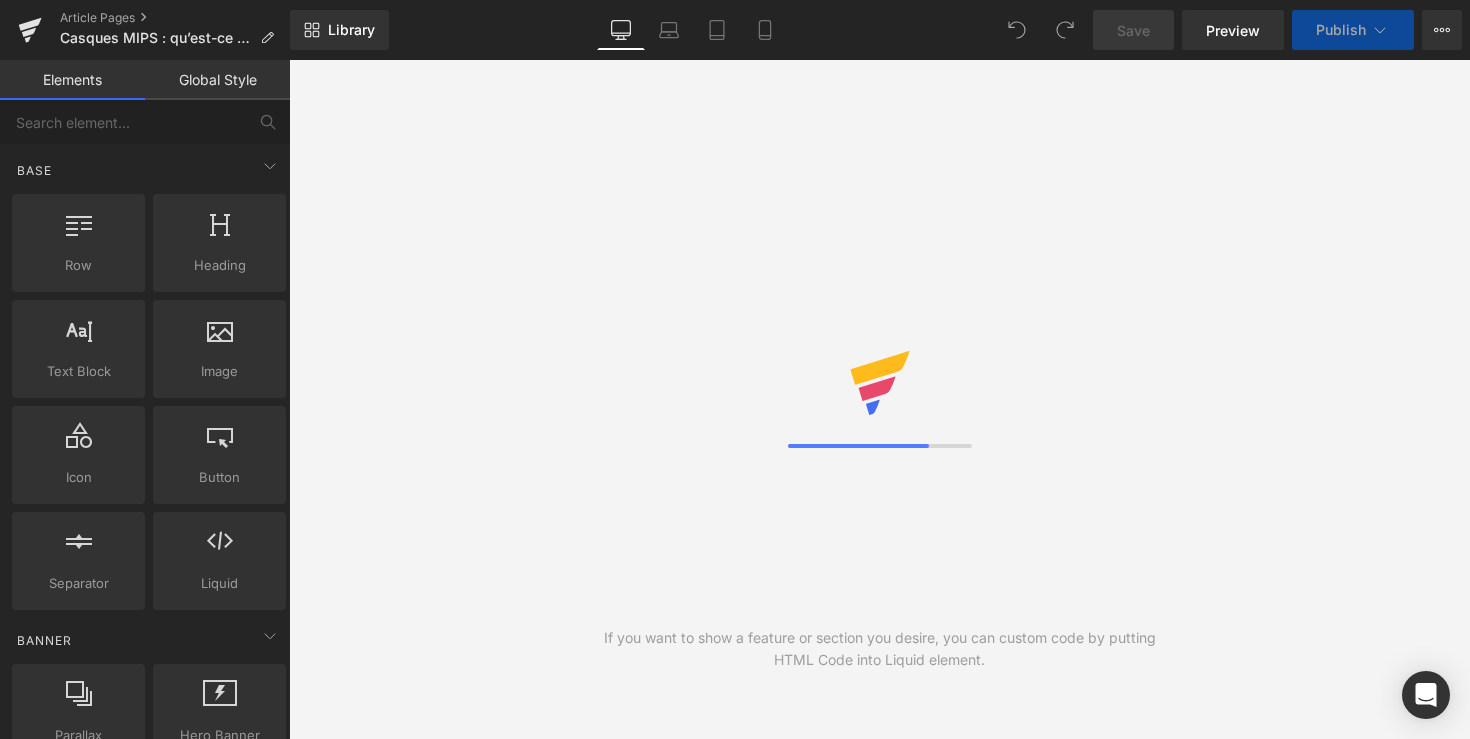 scroll, scrollTop: 0, scrollLeft: 0, axis: both 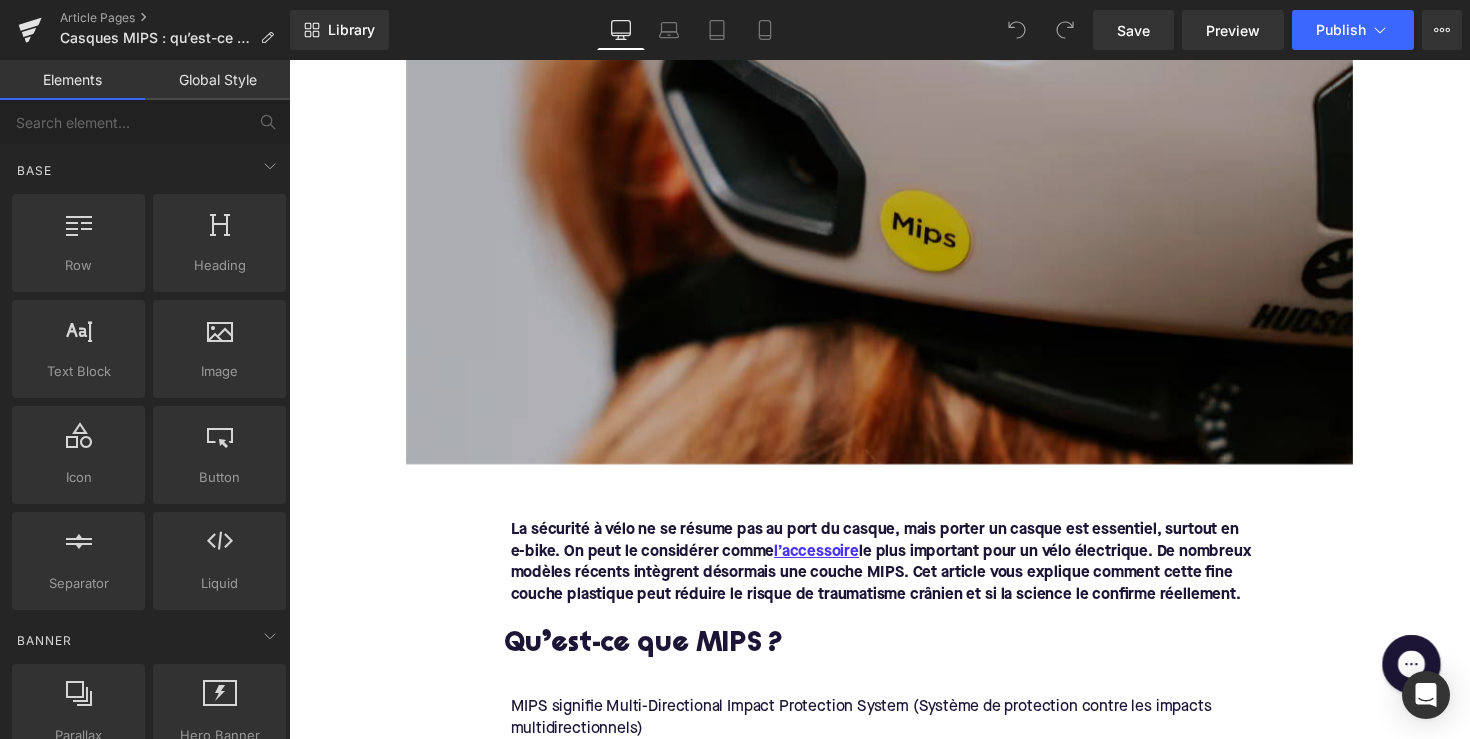 click at bounding box center [894, 263] 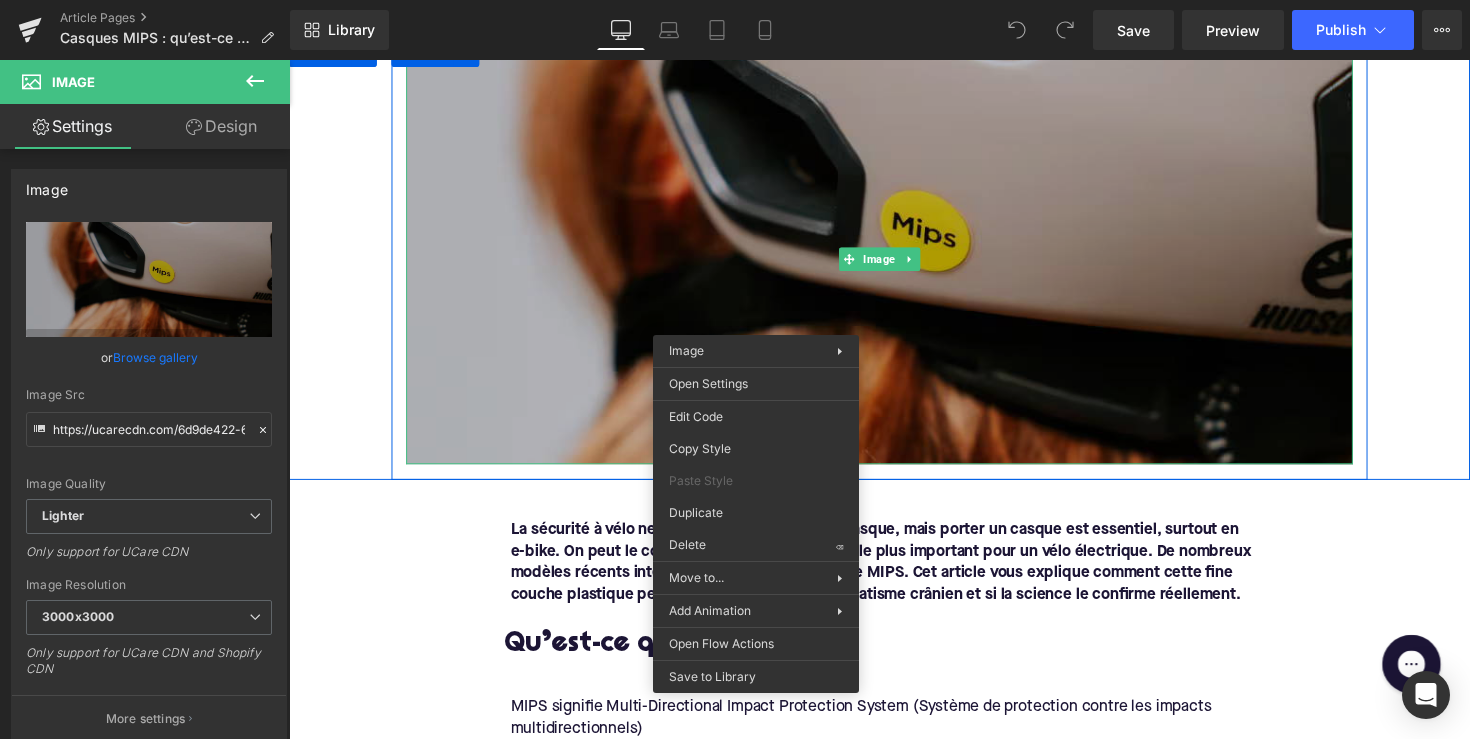 click at bounding box center [894, 263] 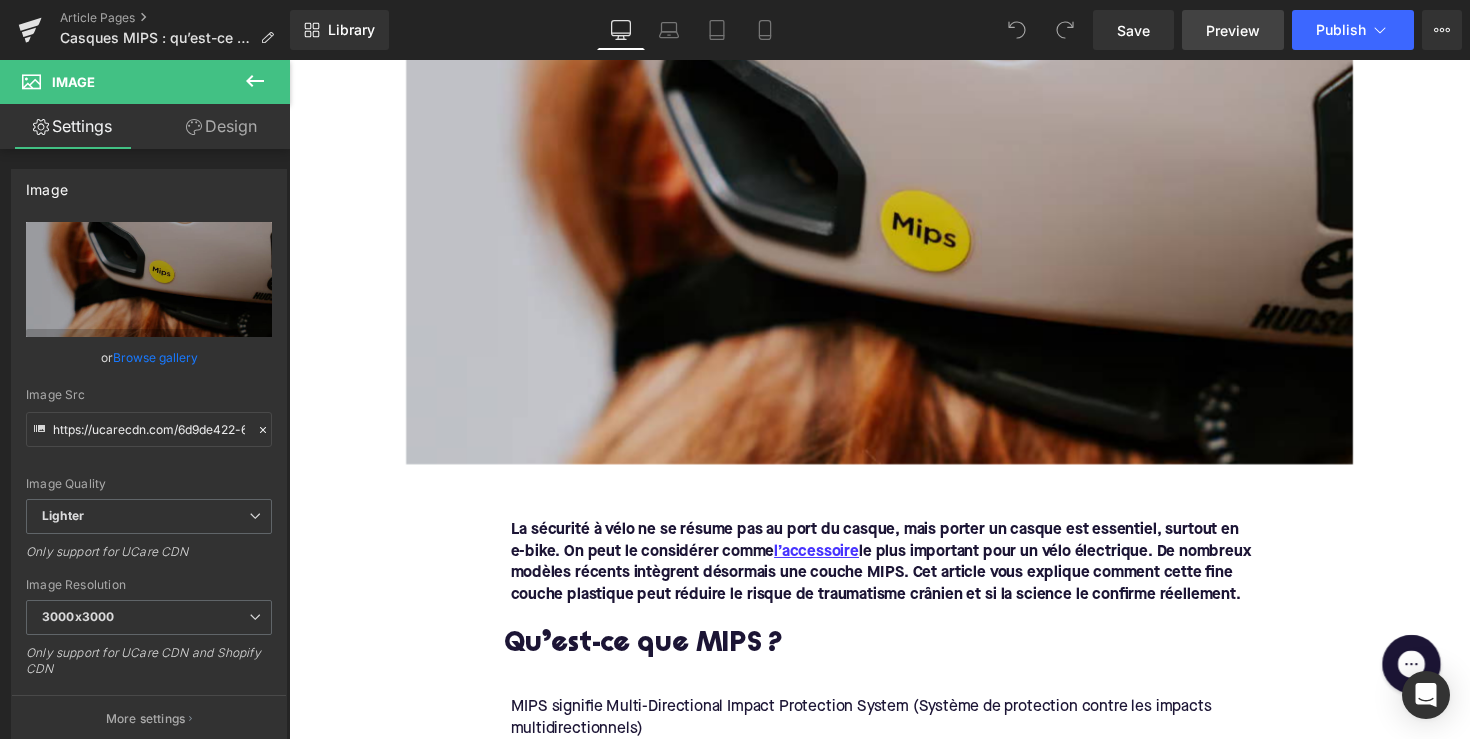 click on "Preview" at bounding box center [1233, 30] 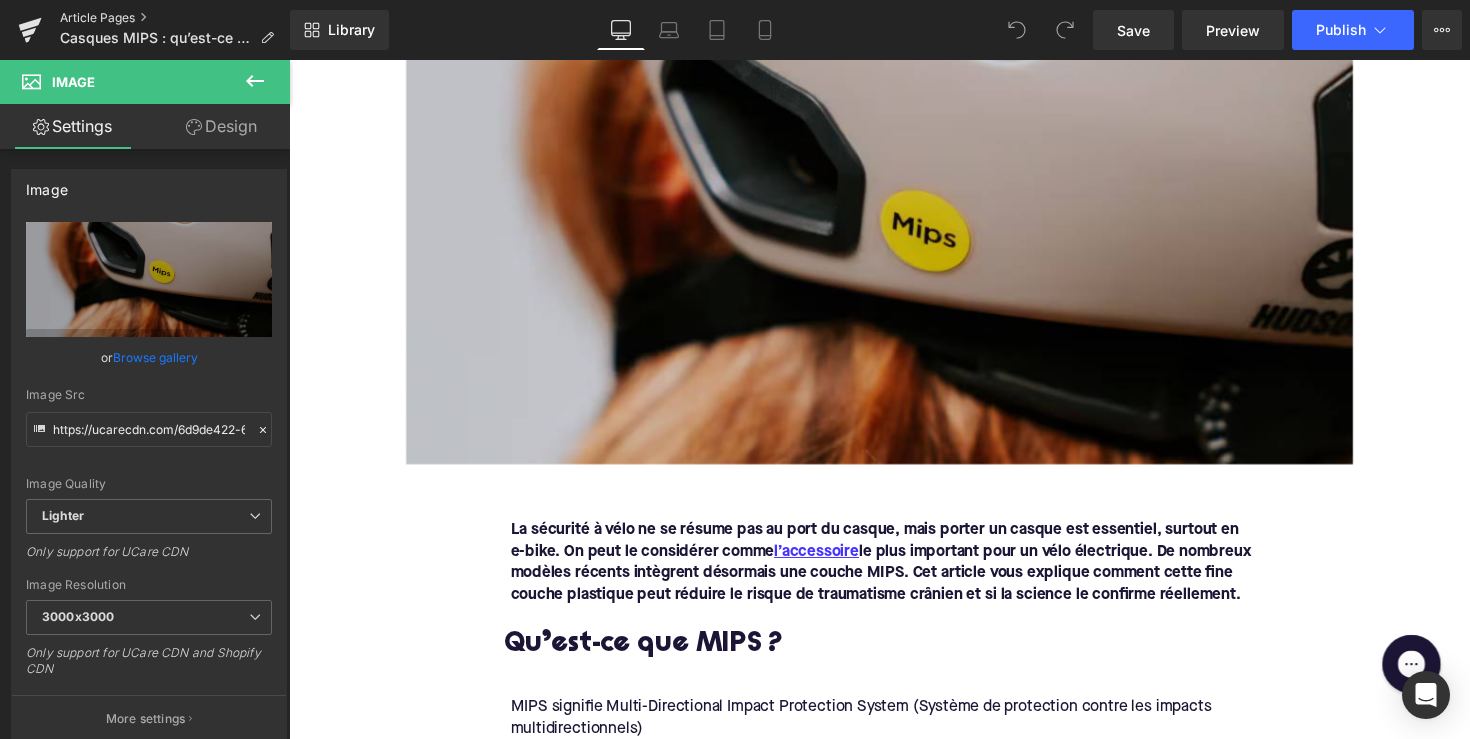 click on "Article Pages" at bounding box center [175, 18] 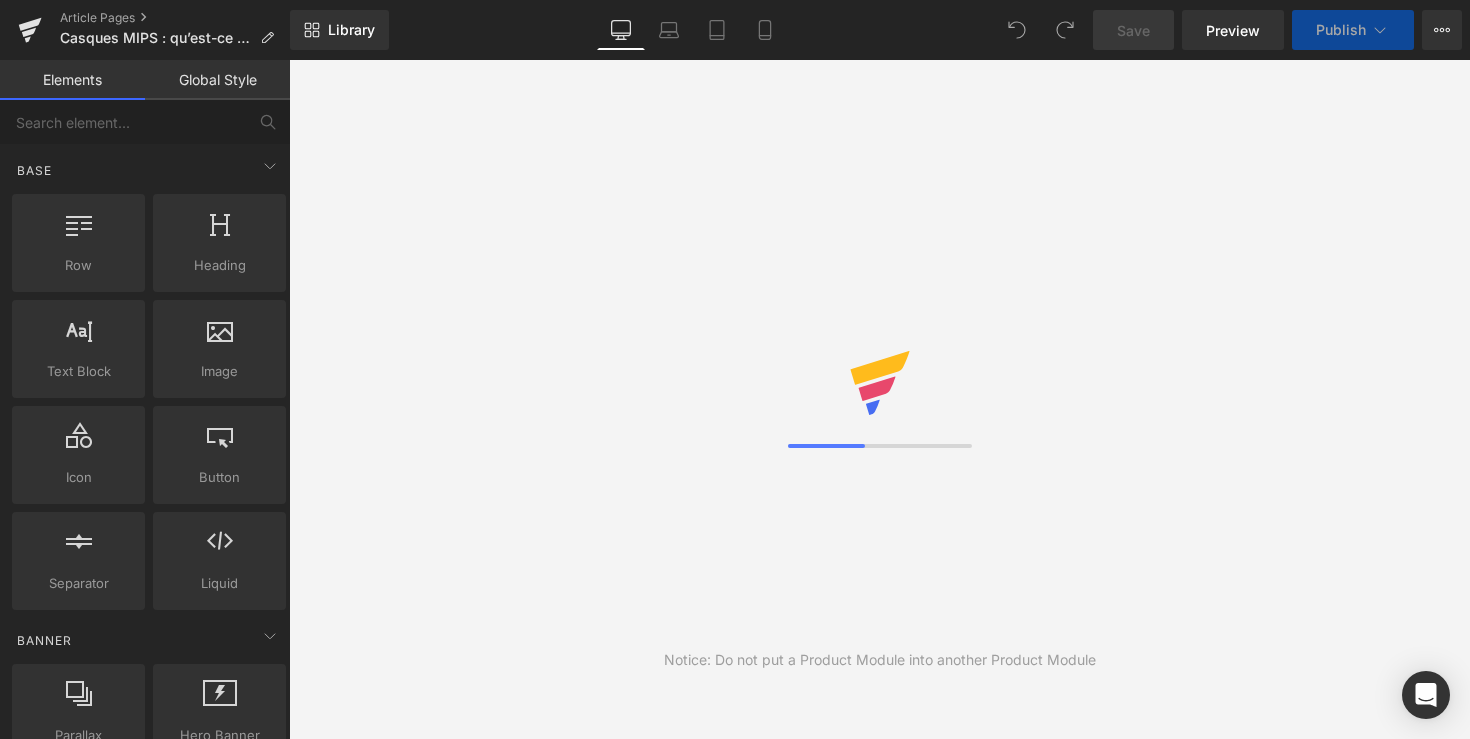 scroll, scrollTop: 0, scrollLeft: 0, axis: both 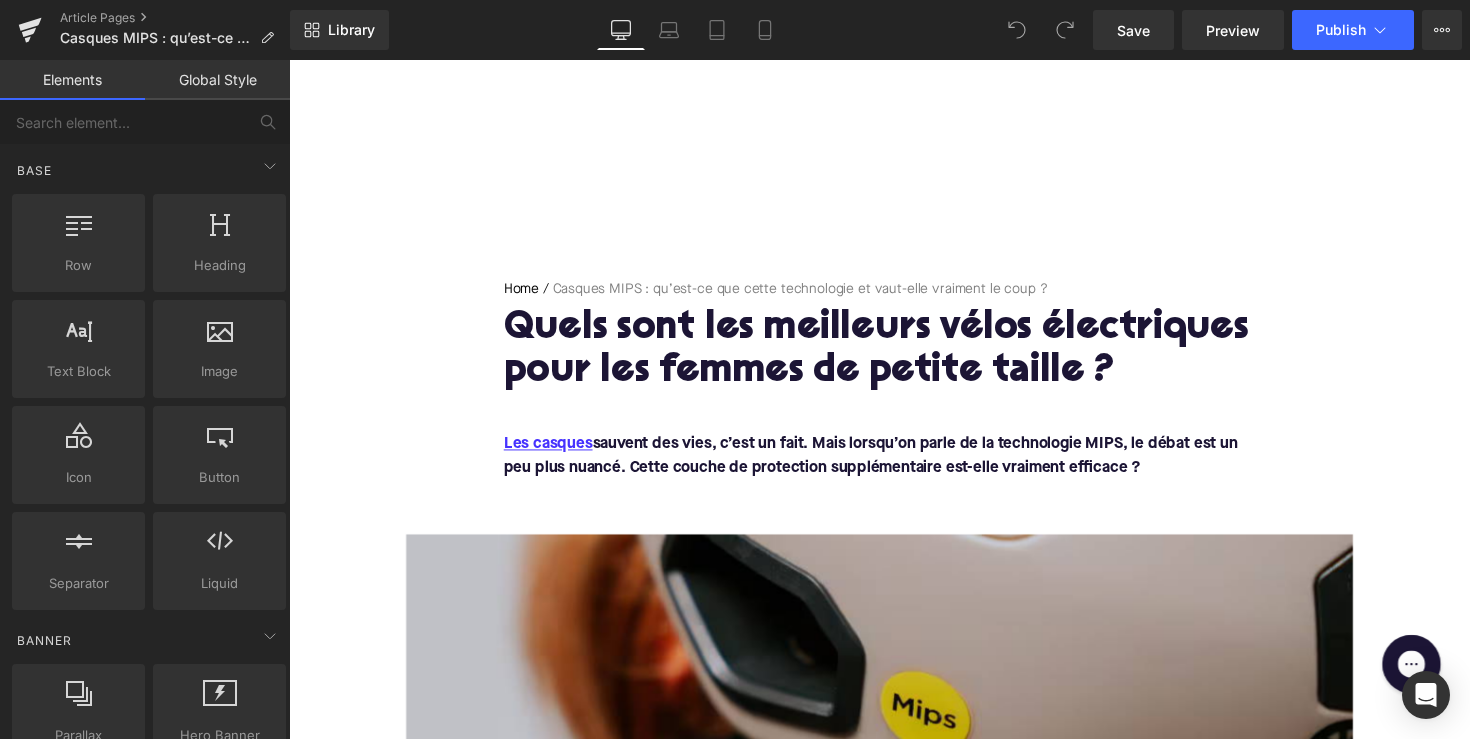 click on "Quels sont les meilleurs vélos électriques pour les femmes de petite taille ?" at bounding box center (894, 358) 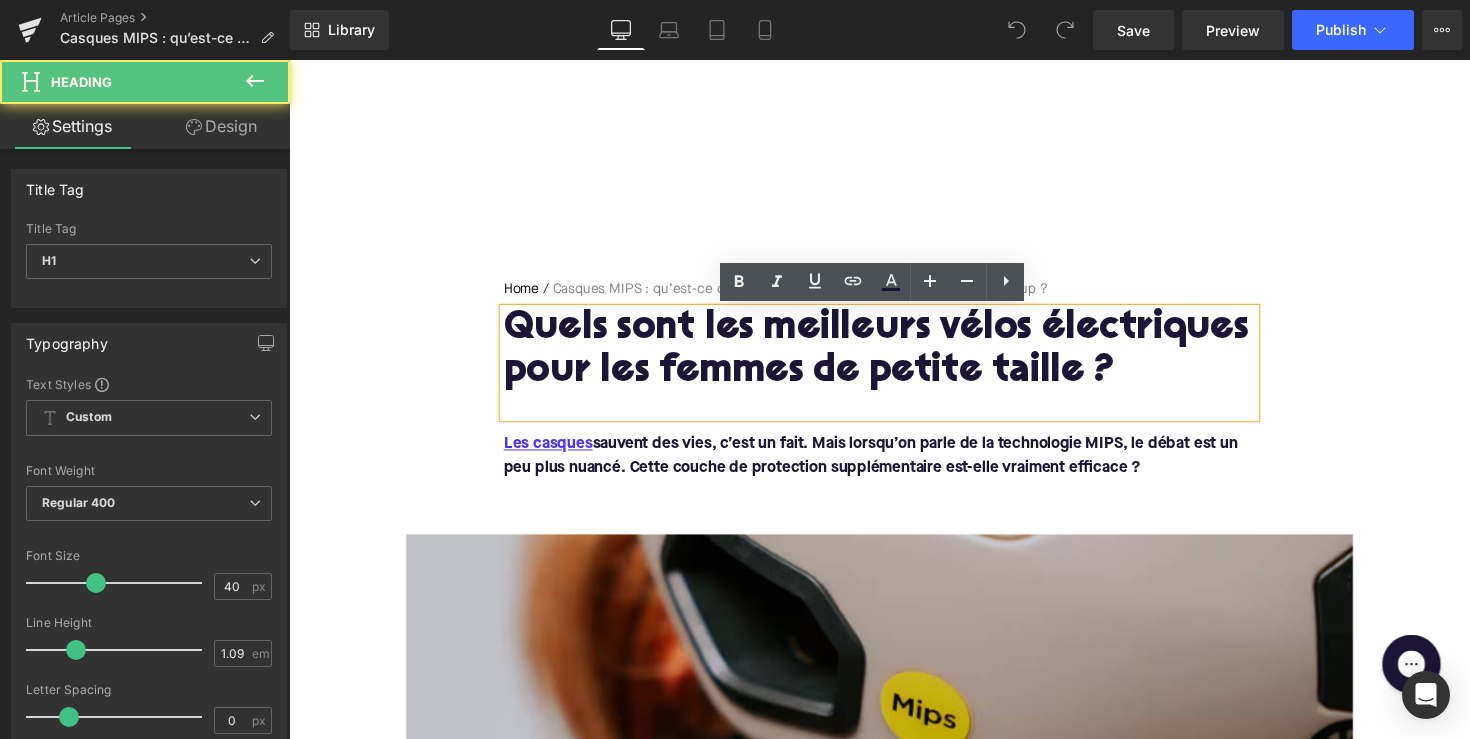 click on "Quels sont les meilleurs vélos électriques pour les femmes de petite taille ?" at bounding box center [894, 358] 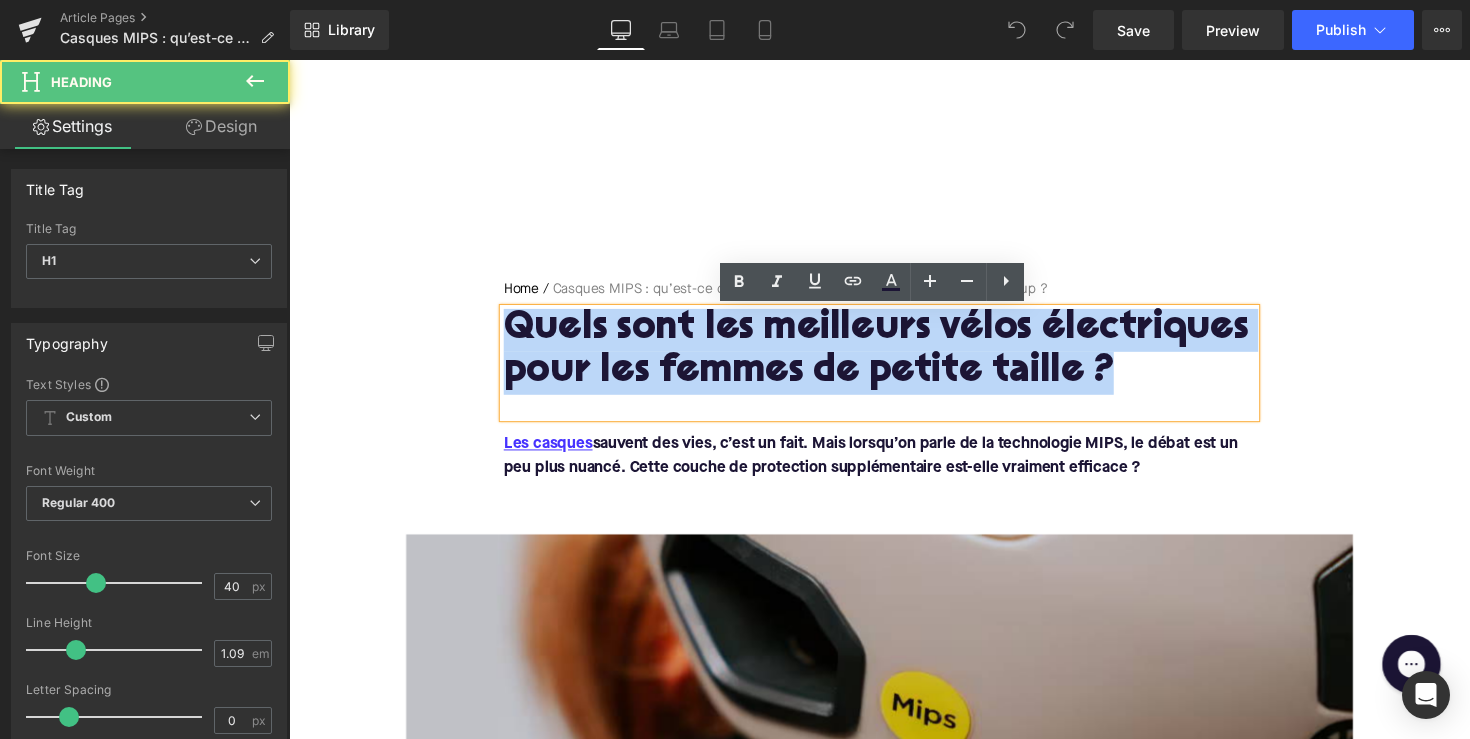click on "Quels sont les meilleurs vélos électriques pour les femmes de petite taille ?" at bounding box center [894, 358] 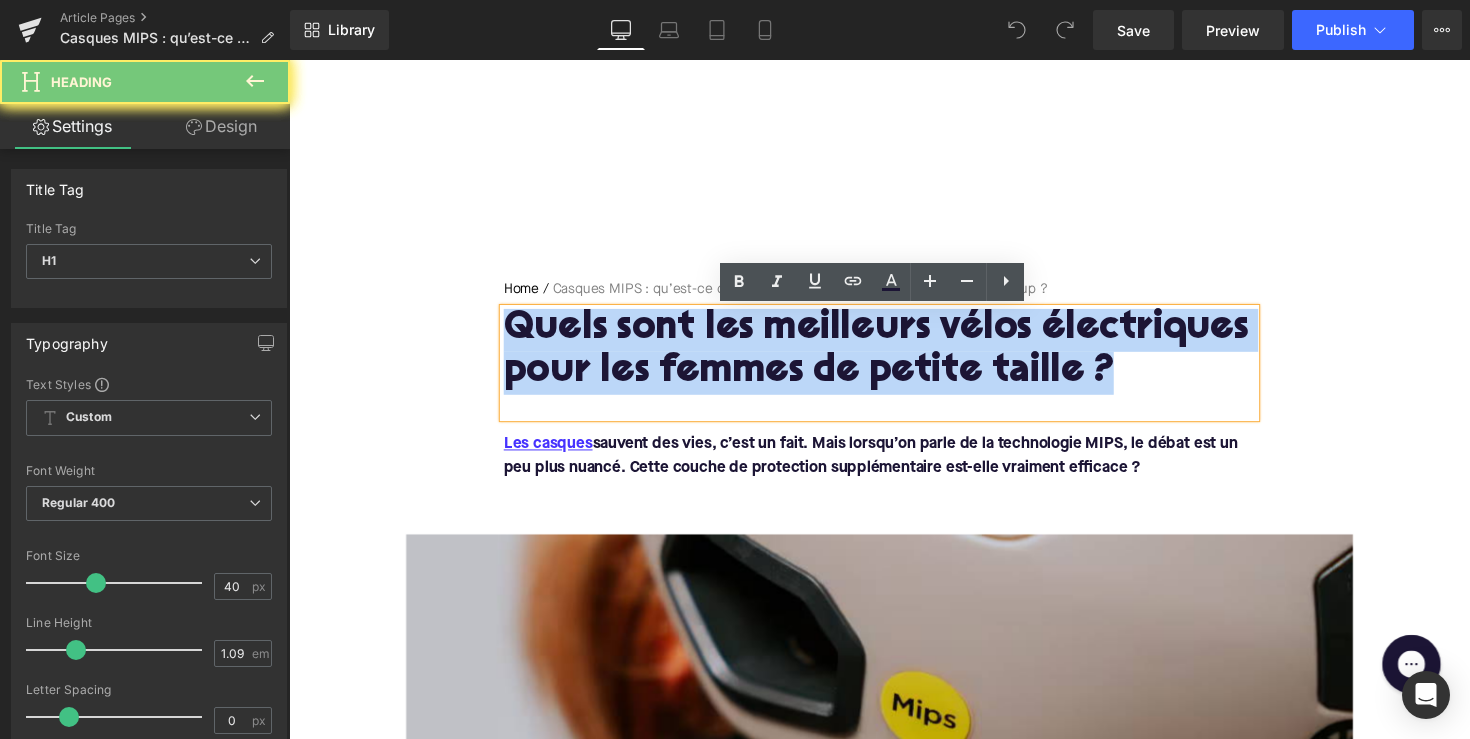paste 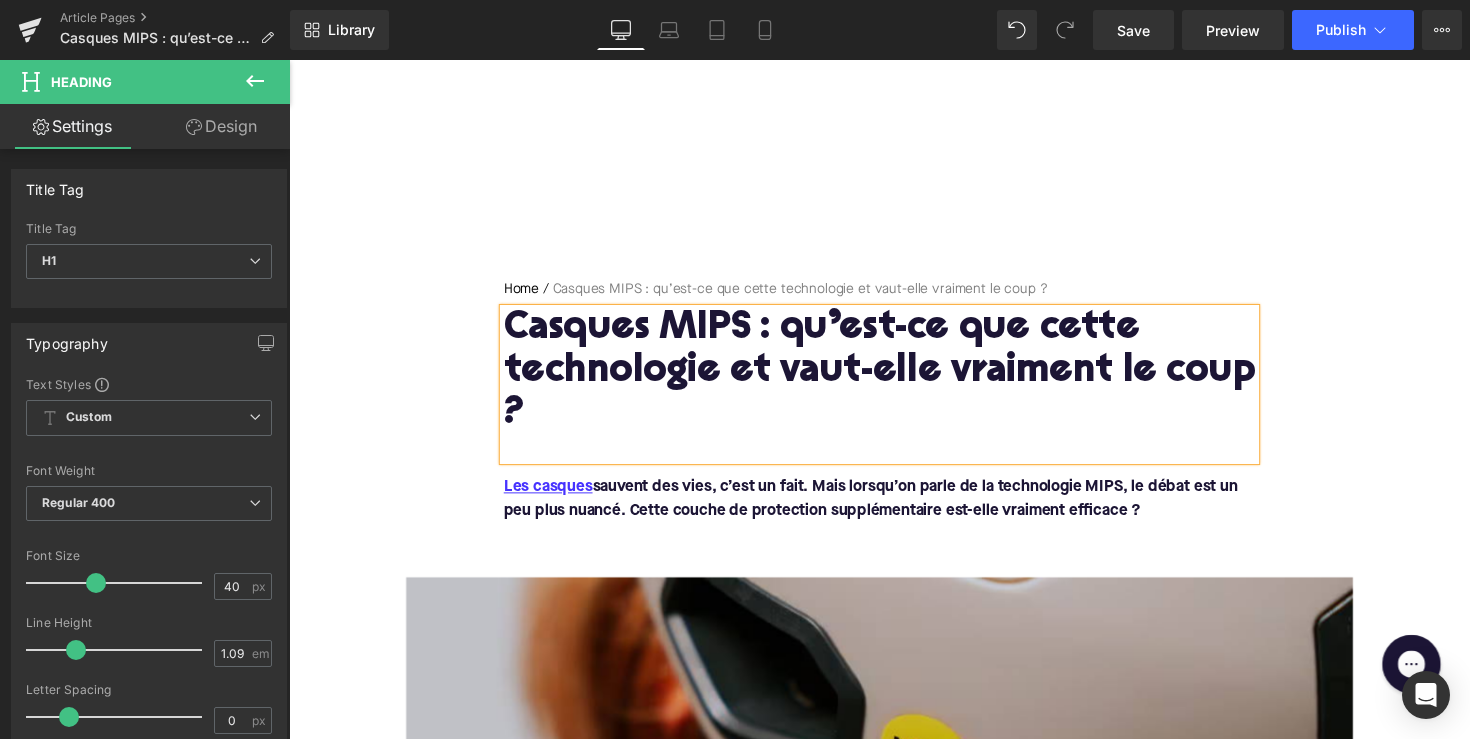 scroll, scrollTop: 11, scrollLeft: 0, axis: vertical 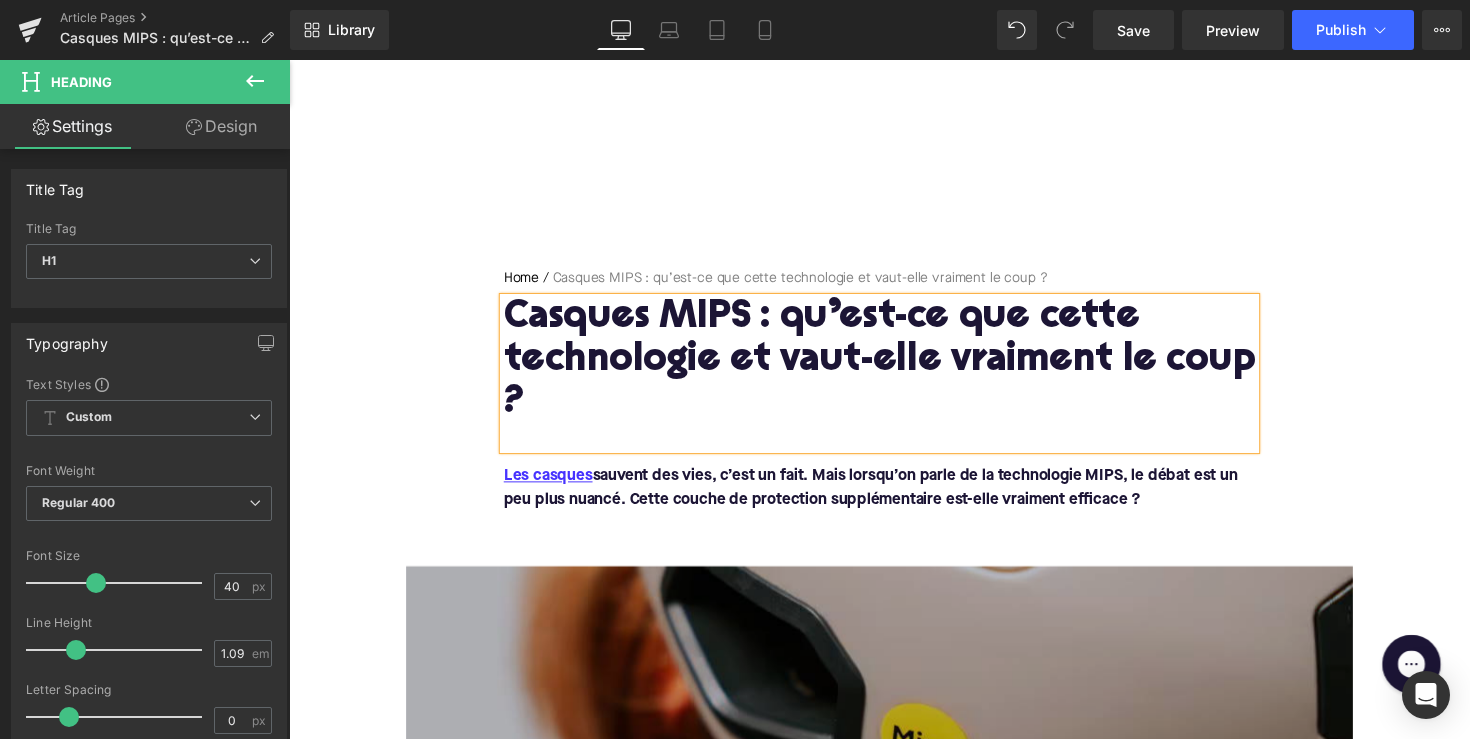 click at bounding box center (894, 789) 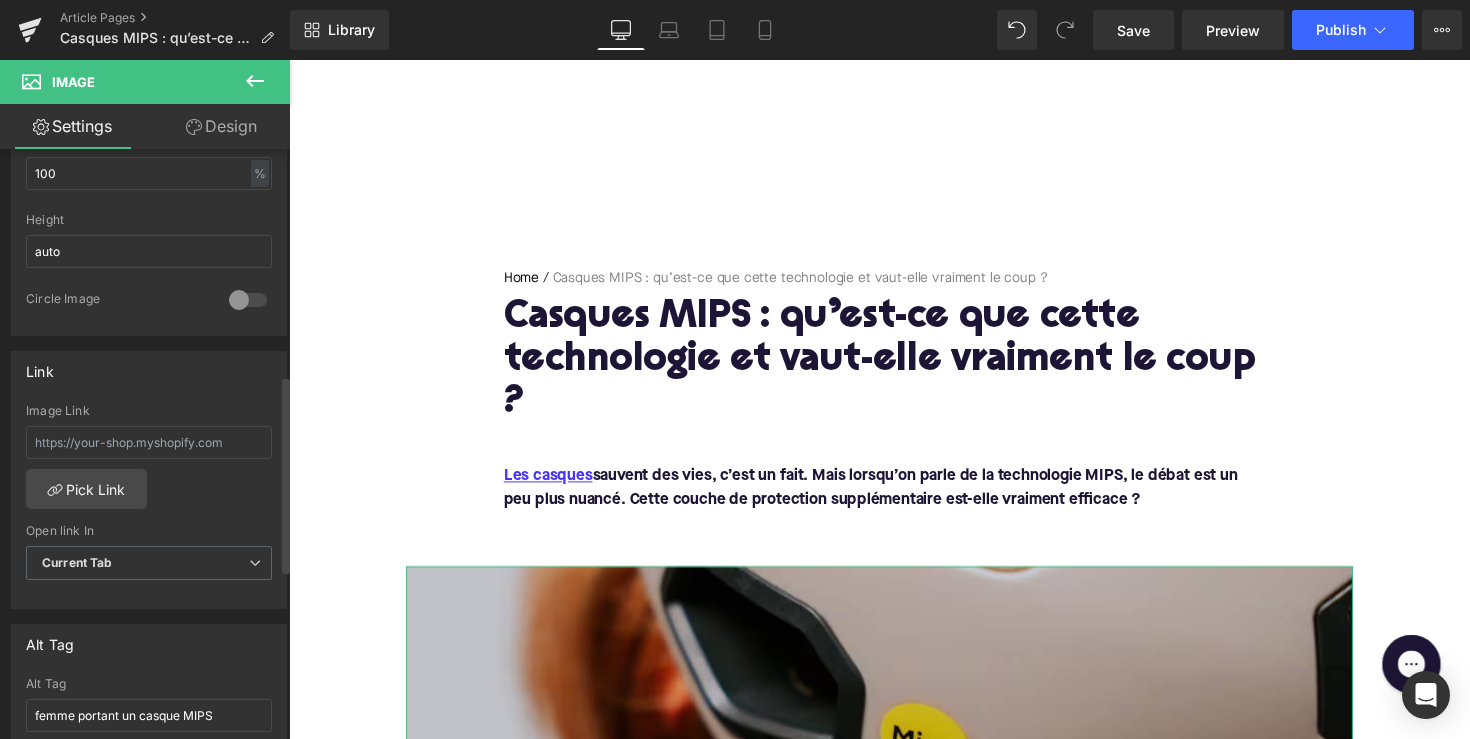 scroll, scrollTop: 915, scrollLeft: 0, axis: vertical 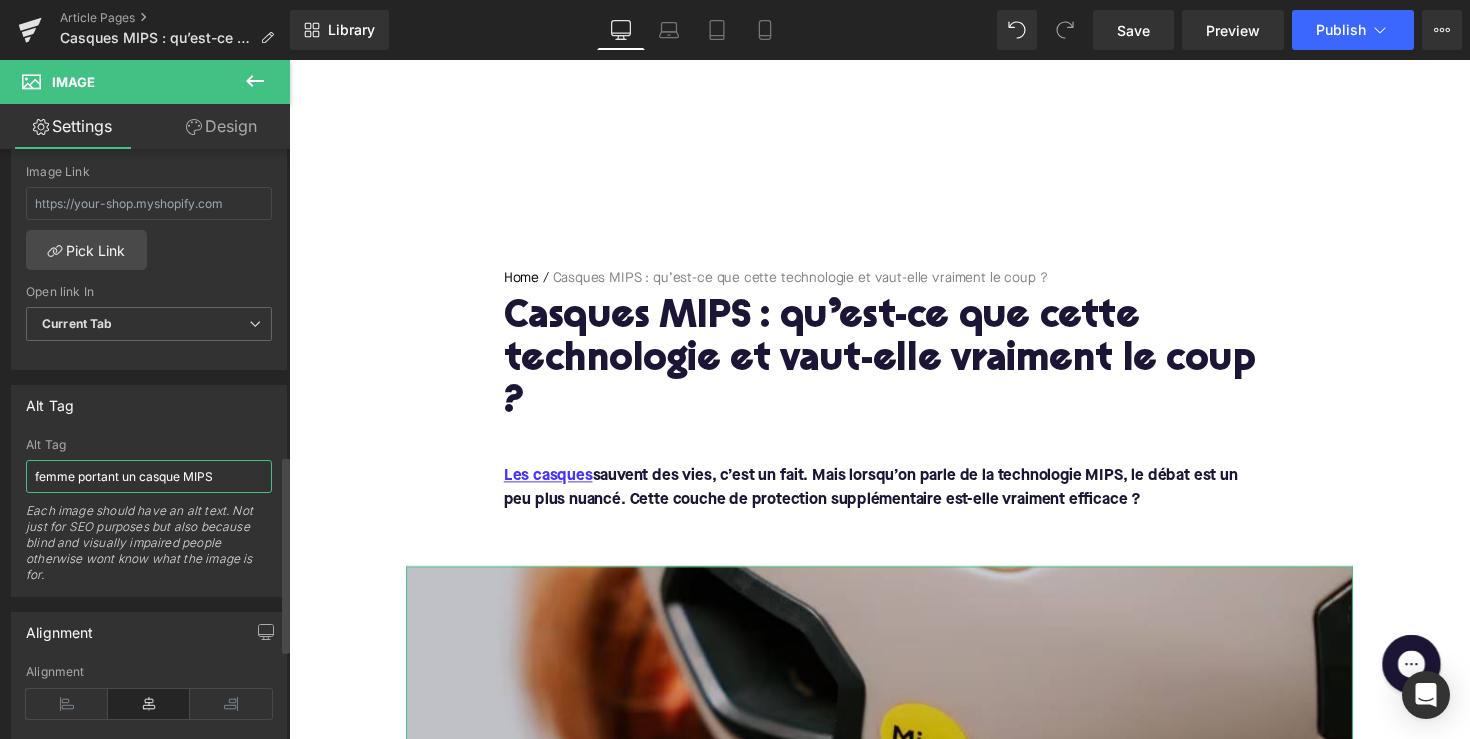 click on "femme portant un casque MIPS" at bounding box center (149, 476) 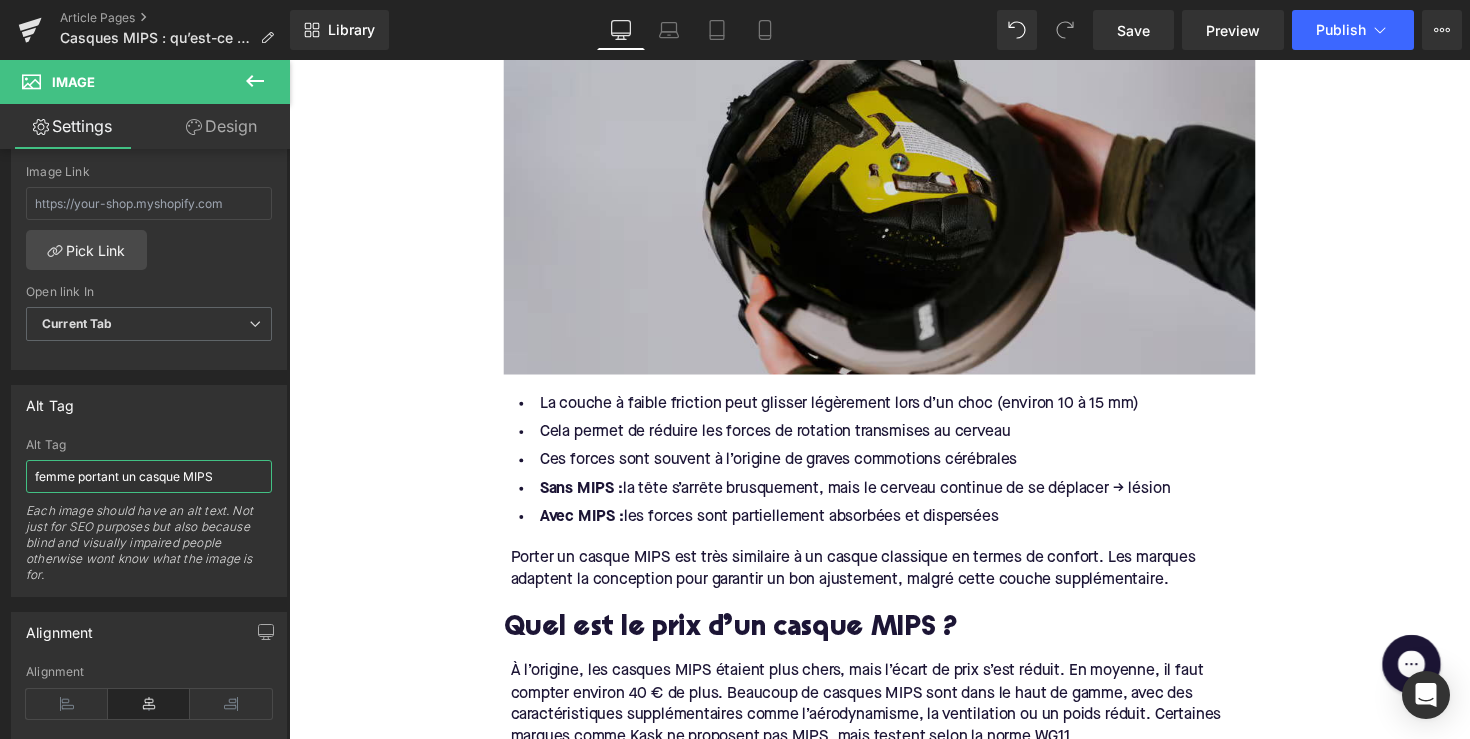 scroll, scrollTop: 1320, scrollLeft: 0, axis: vertical 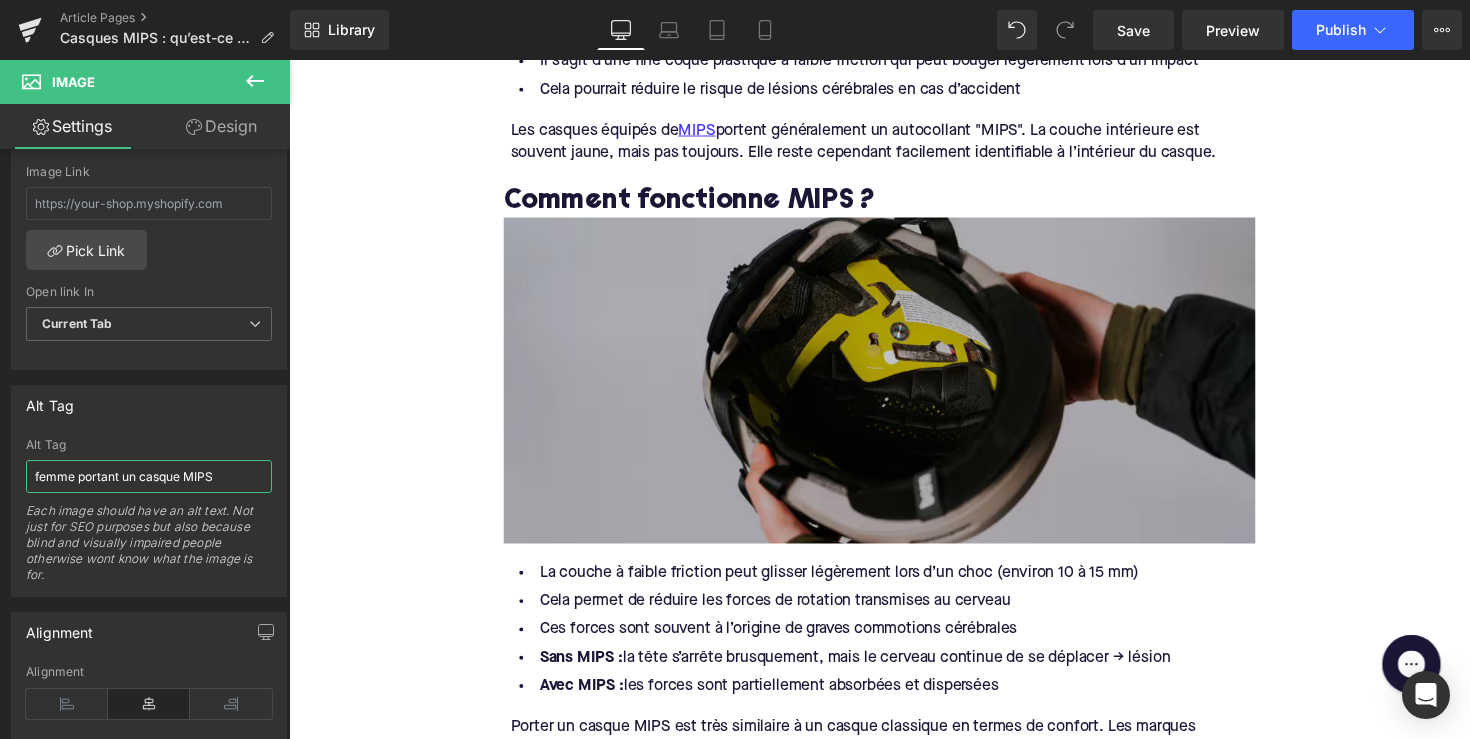 click at bounding box center (894, 388) 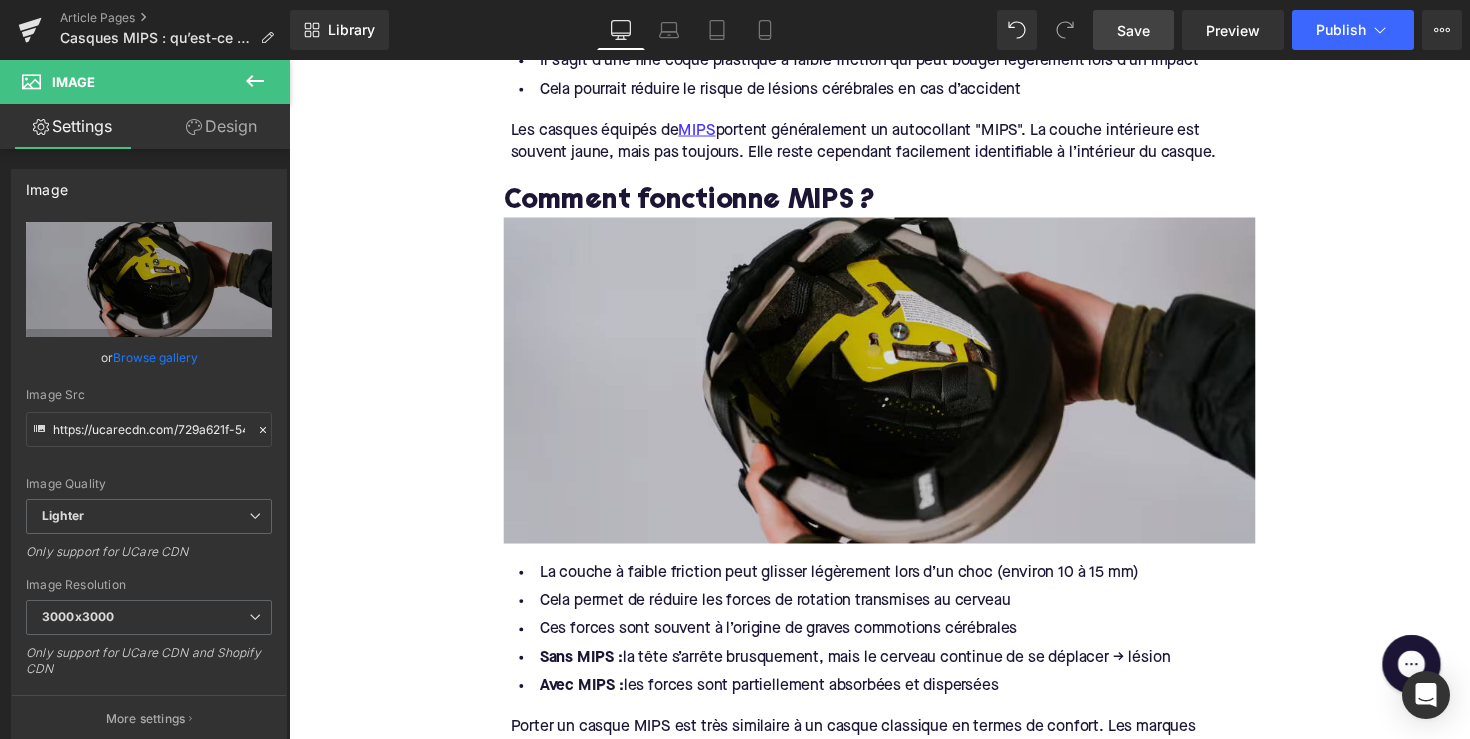 click on "Save" at bounding box center (1133, 30) 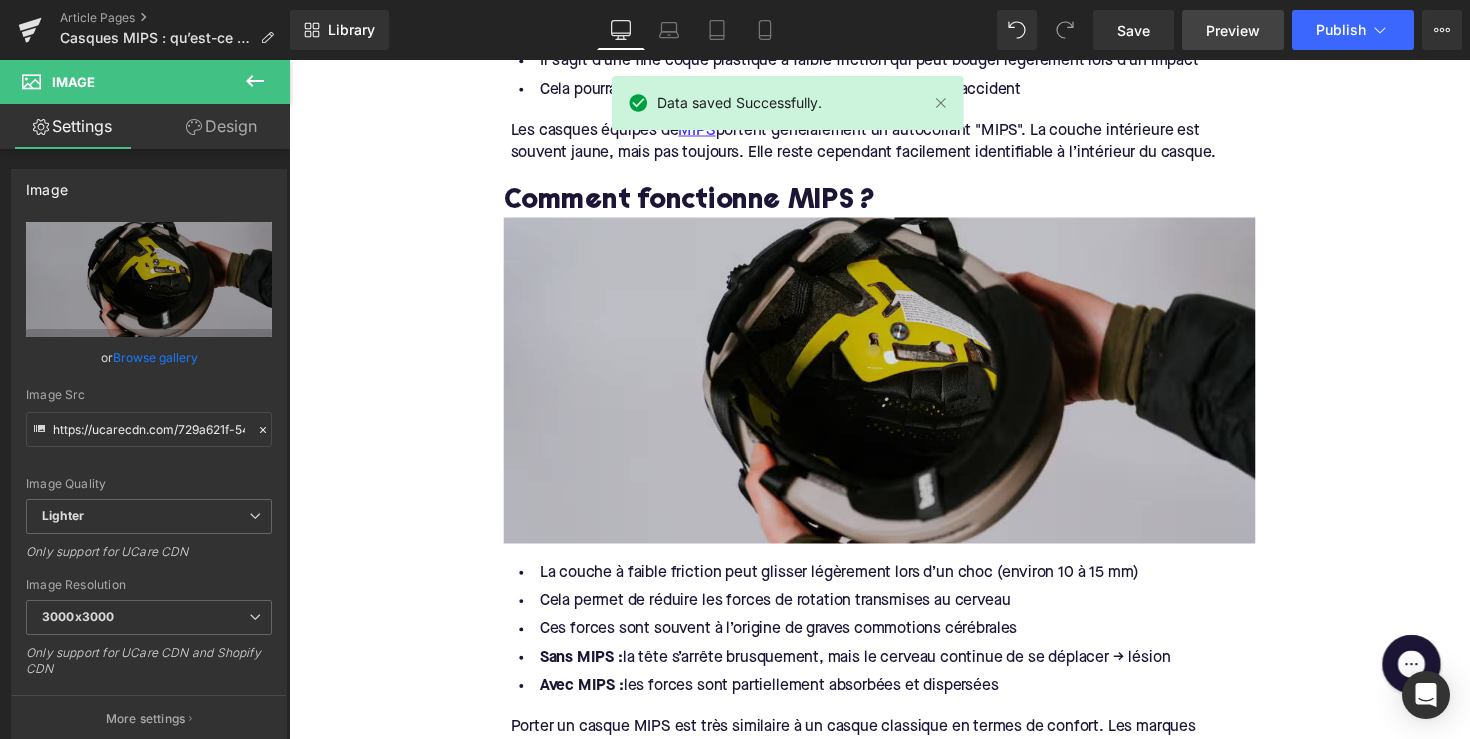 click on "Preview" at bounding box center (1233, 30) 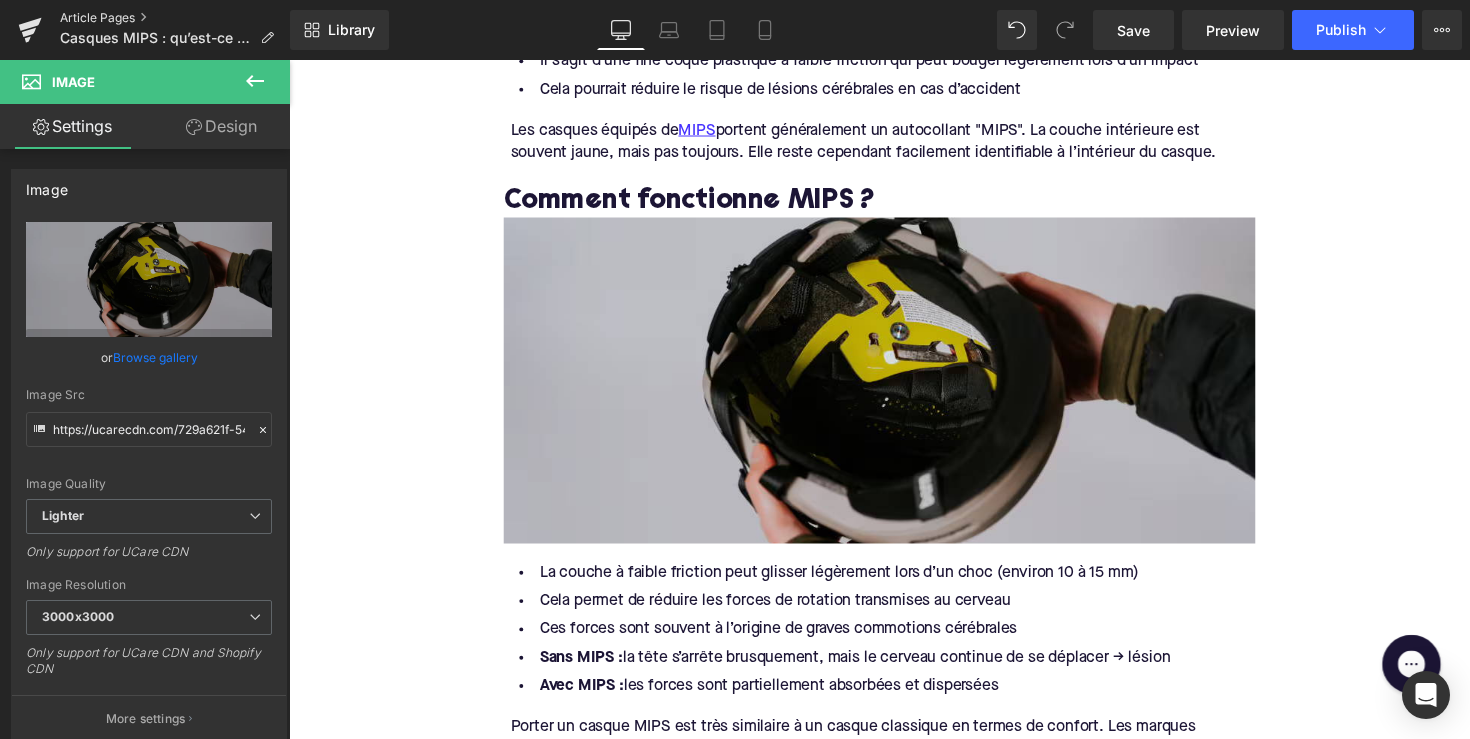 click on "Article Pages" at bounding box center (175, 18) 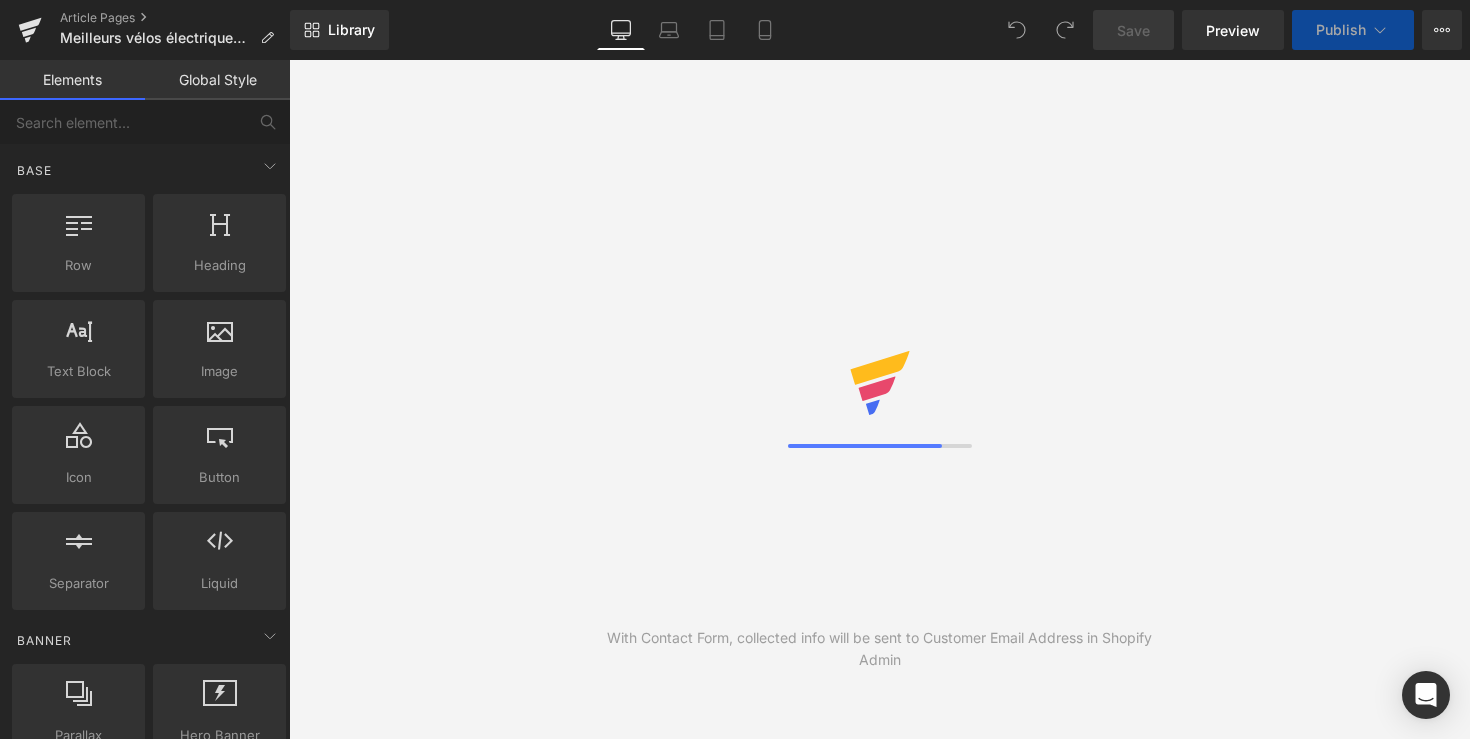 scroll, scrollTop: 0, scrollLeft: 0, axis: both 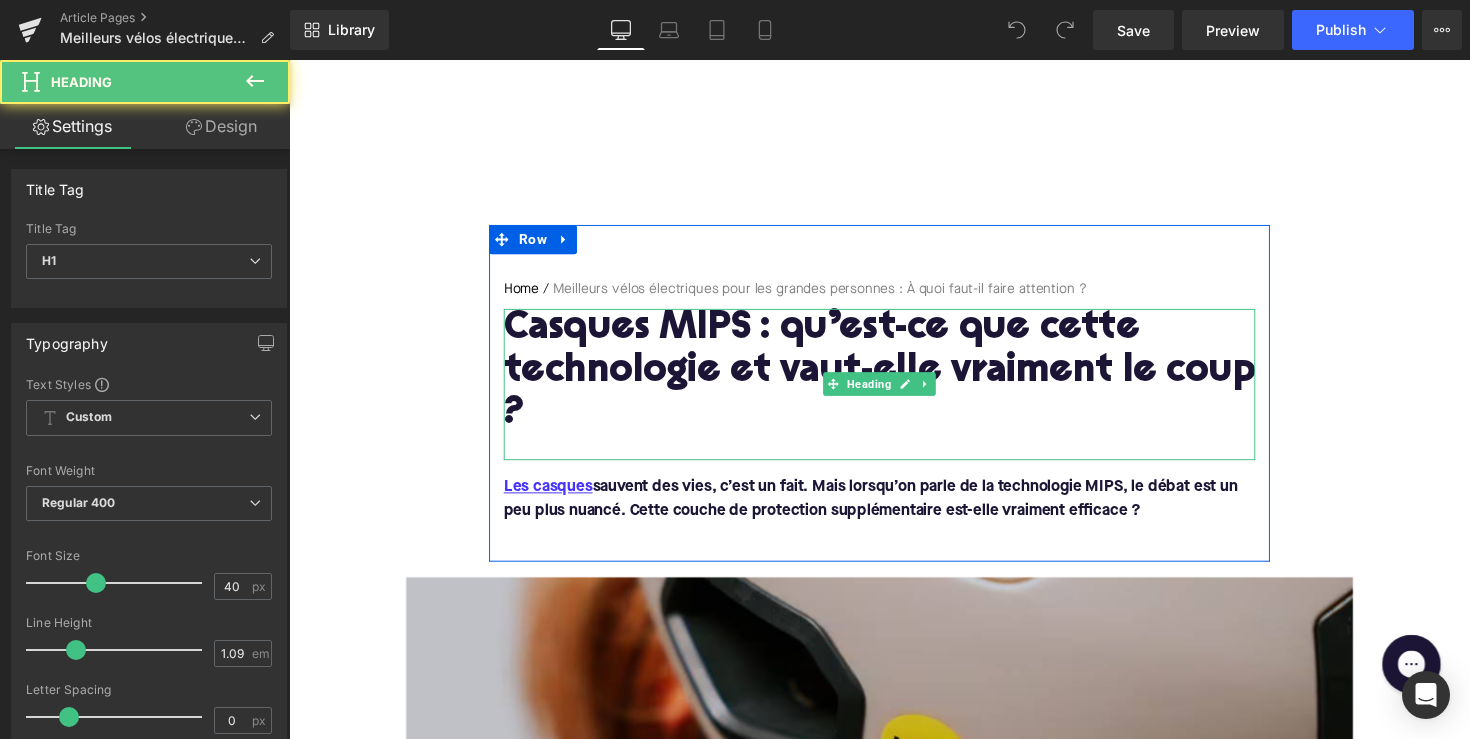 click on "Casques MIPS : qu’est-ce que cette technologie et vaut-elle vraiment le coup ?" at bounding box center [894, 380] 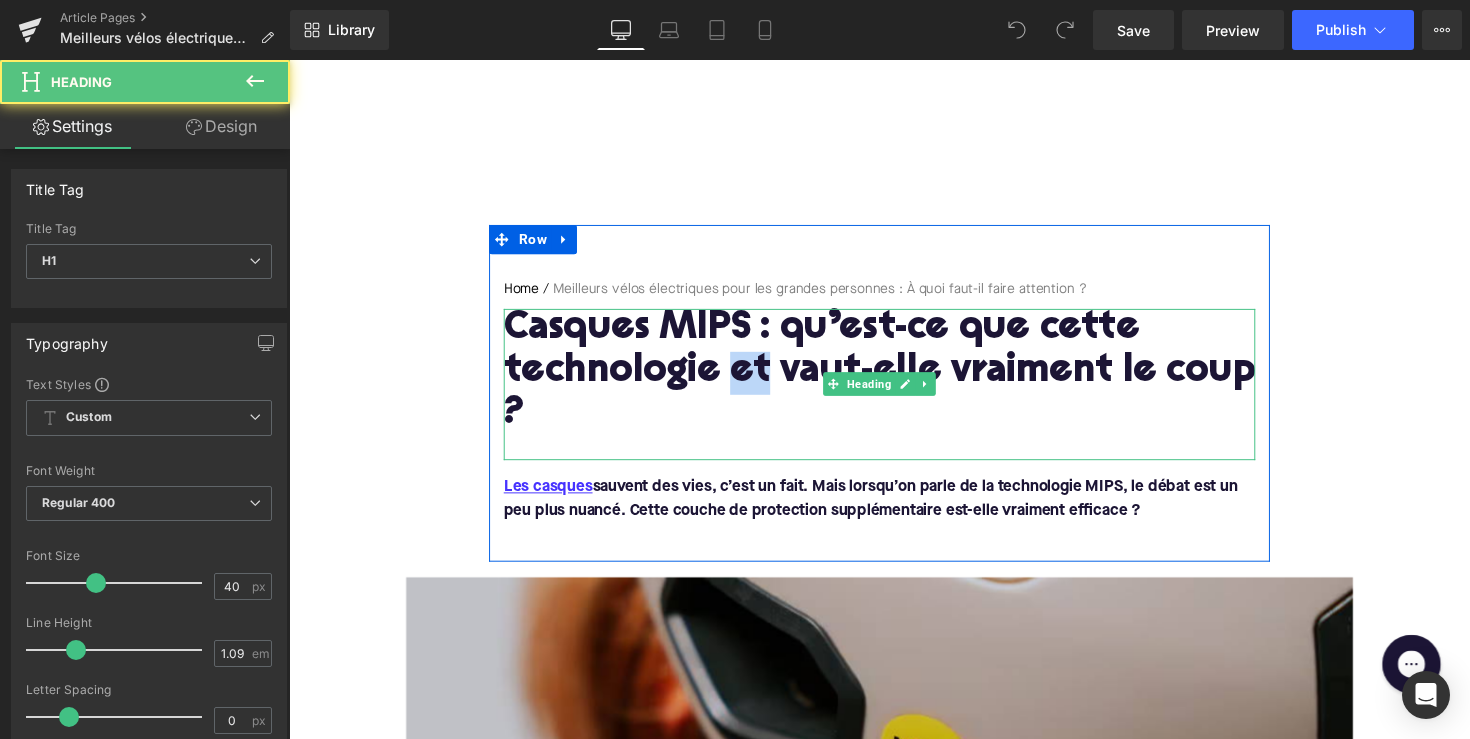click on "Casques MIPS : qu’est-ce que cette technologie et vaut-elle vraiment le coup ?" at bounding box center [894, 380] 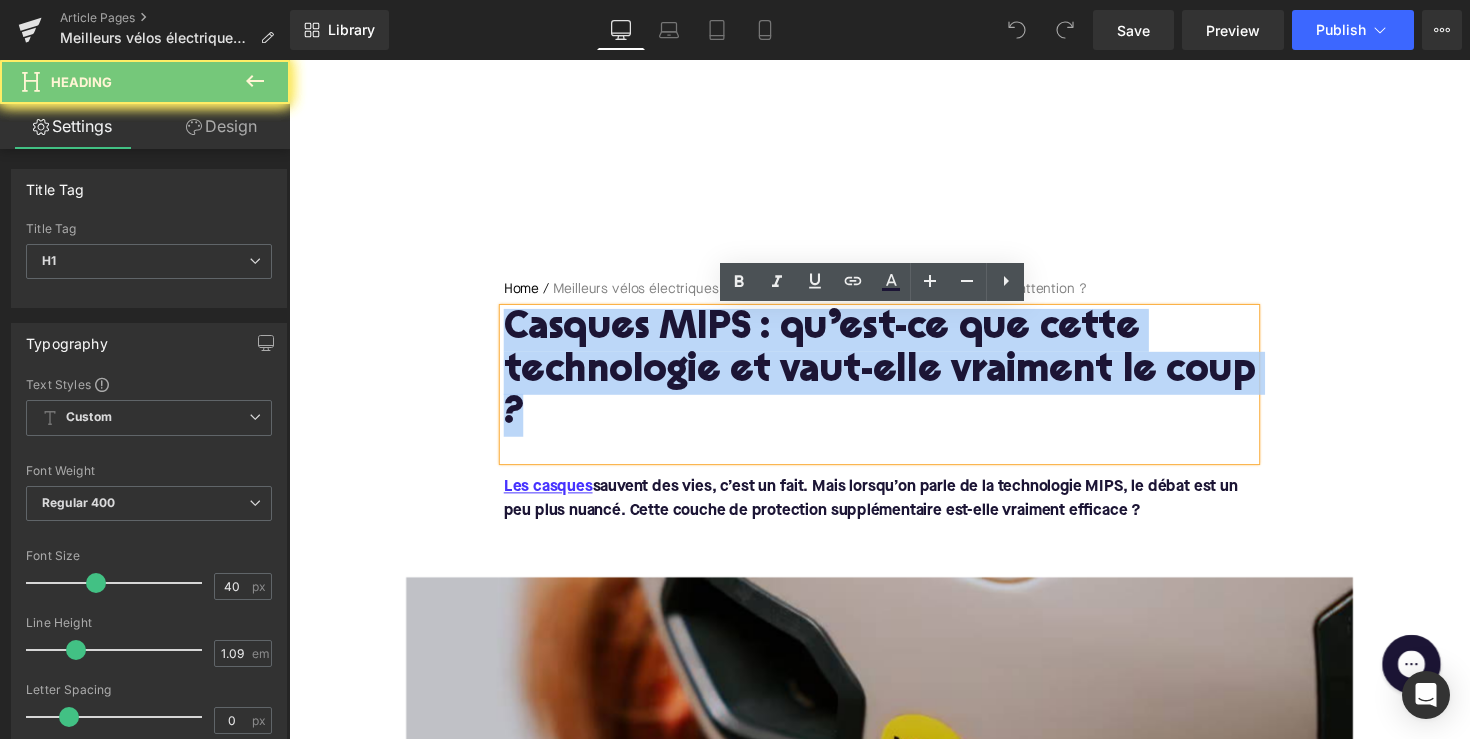 click on "Casques MIPS : qu’est-ce que cette technologie et vaut-elle vraiment le coup ?" at bounding box center (894, 380) 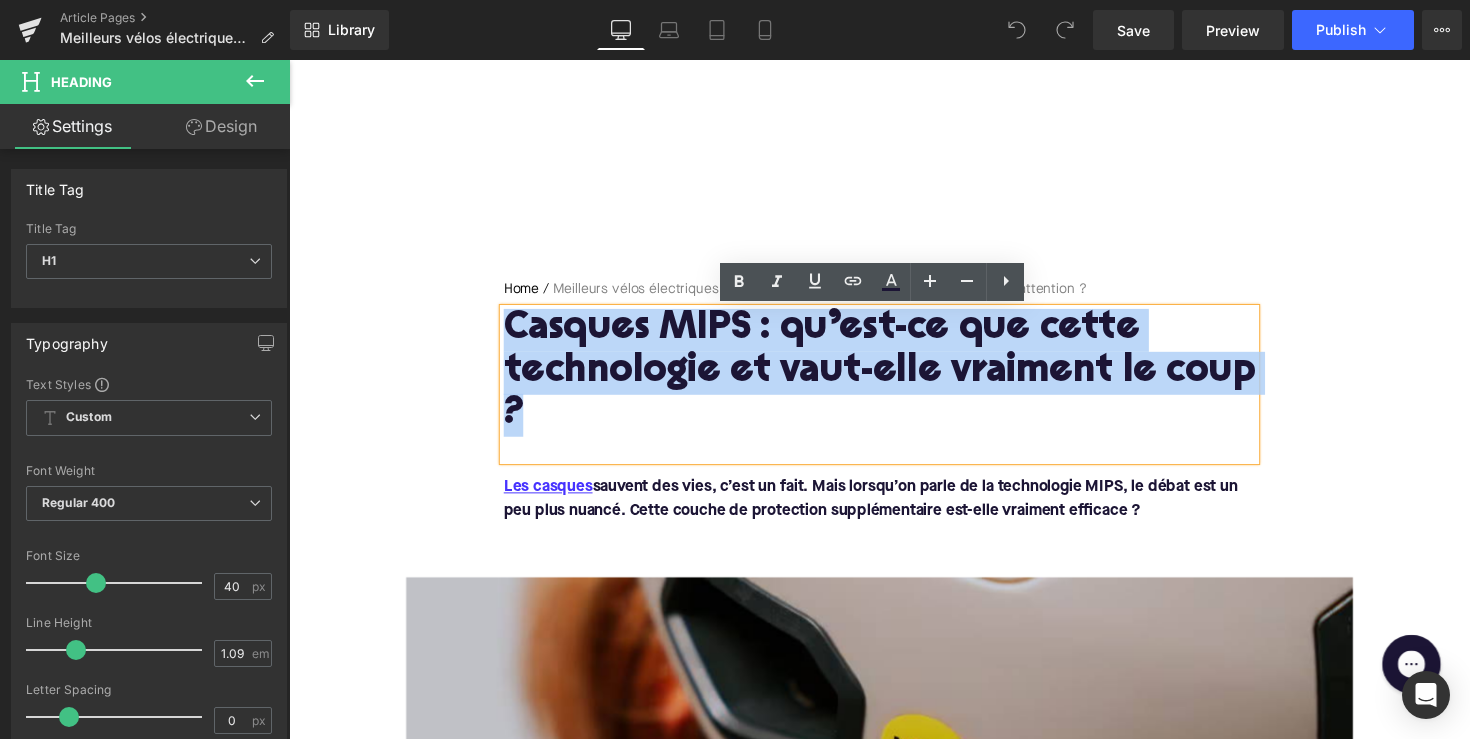 paste 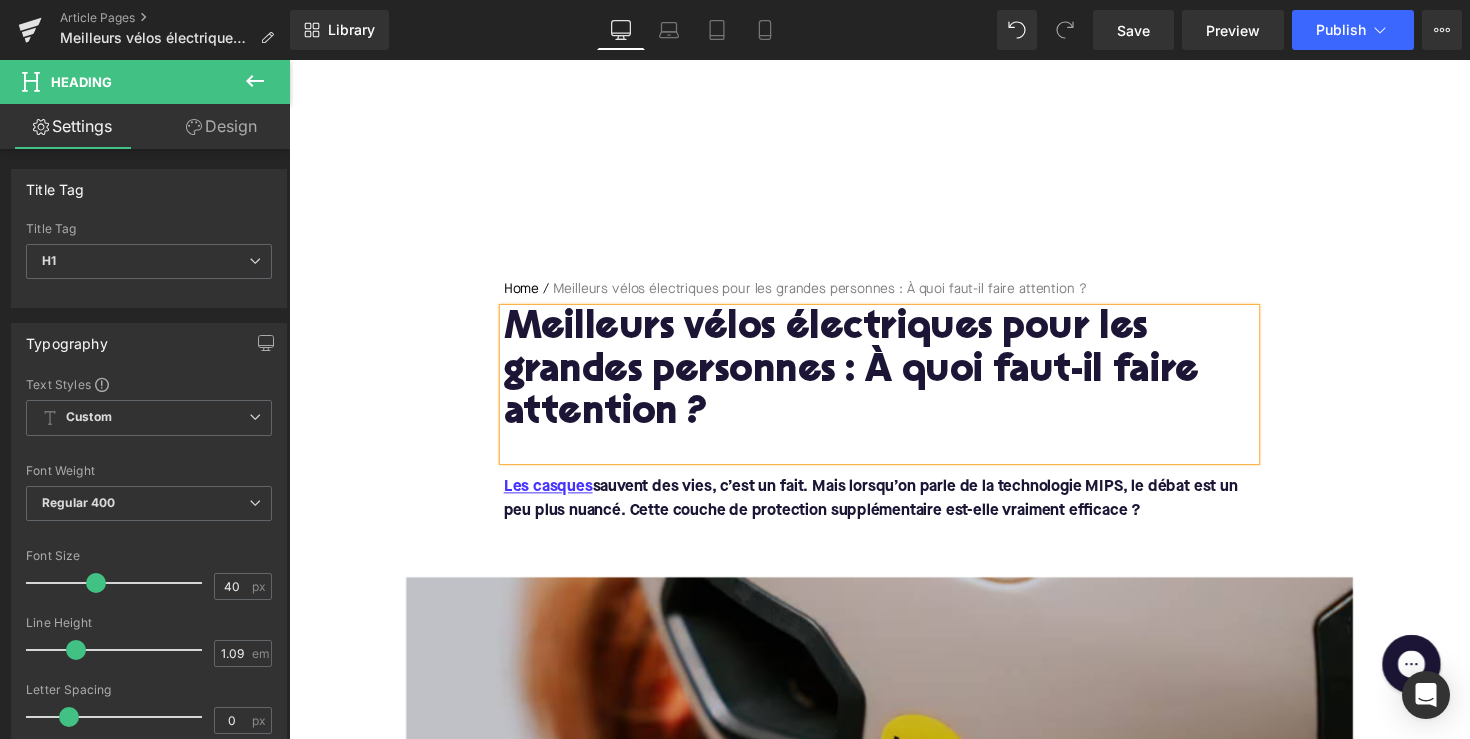 click on "Les casques  sauvent des vies, c’est un fait. Mais lorsqu’on parle de la technologie MIPS, le débat est un peu plus nuancé. Cette couche de protection supplémentaire est-elle vraiment efficace ?" at bounding box center (885, 510) 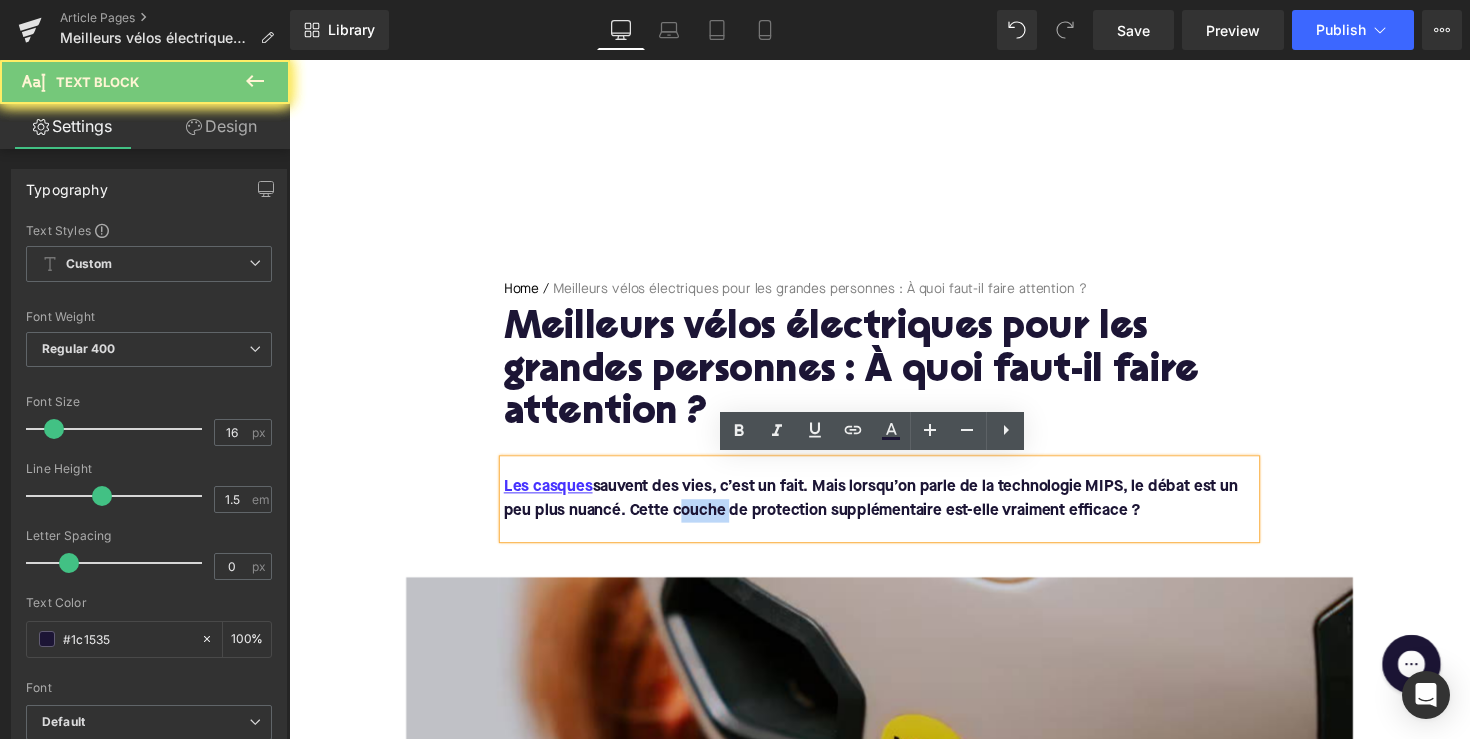 click on "Les casques  sauvent des vies, c’est un fait. Mais lorsqu’on parle de la technologie MIPS, le débat est un peu plus nuancé. Cette couche de protection supplémentaire est-elle vraiment efficace ?" at bounding box center (885, 510) 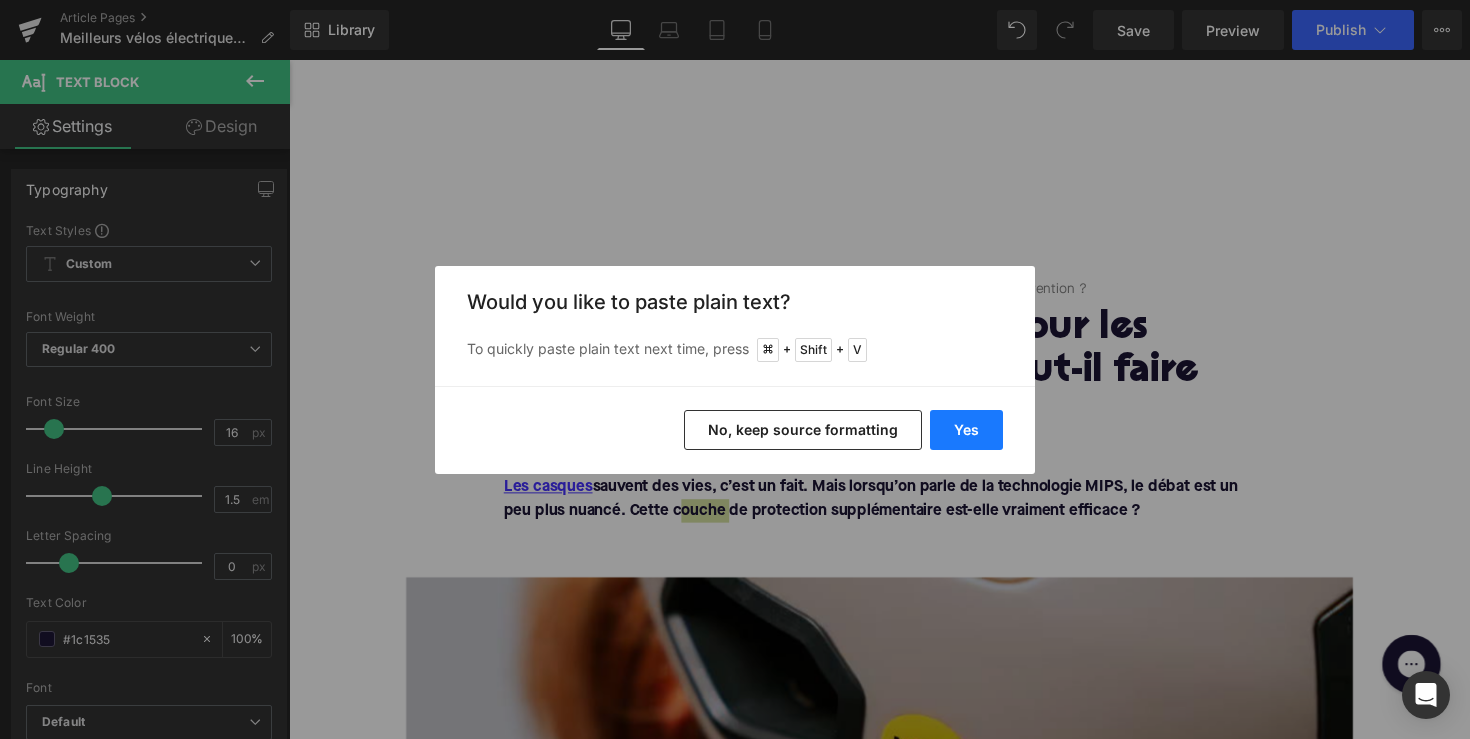 click on "Yes" at bounding box center [966, 430] 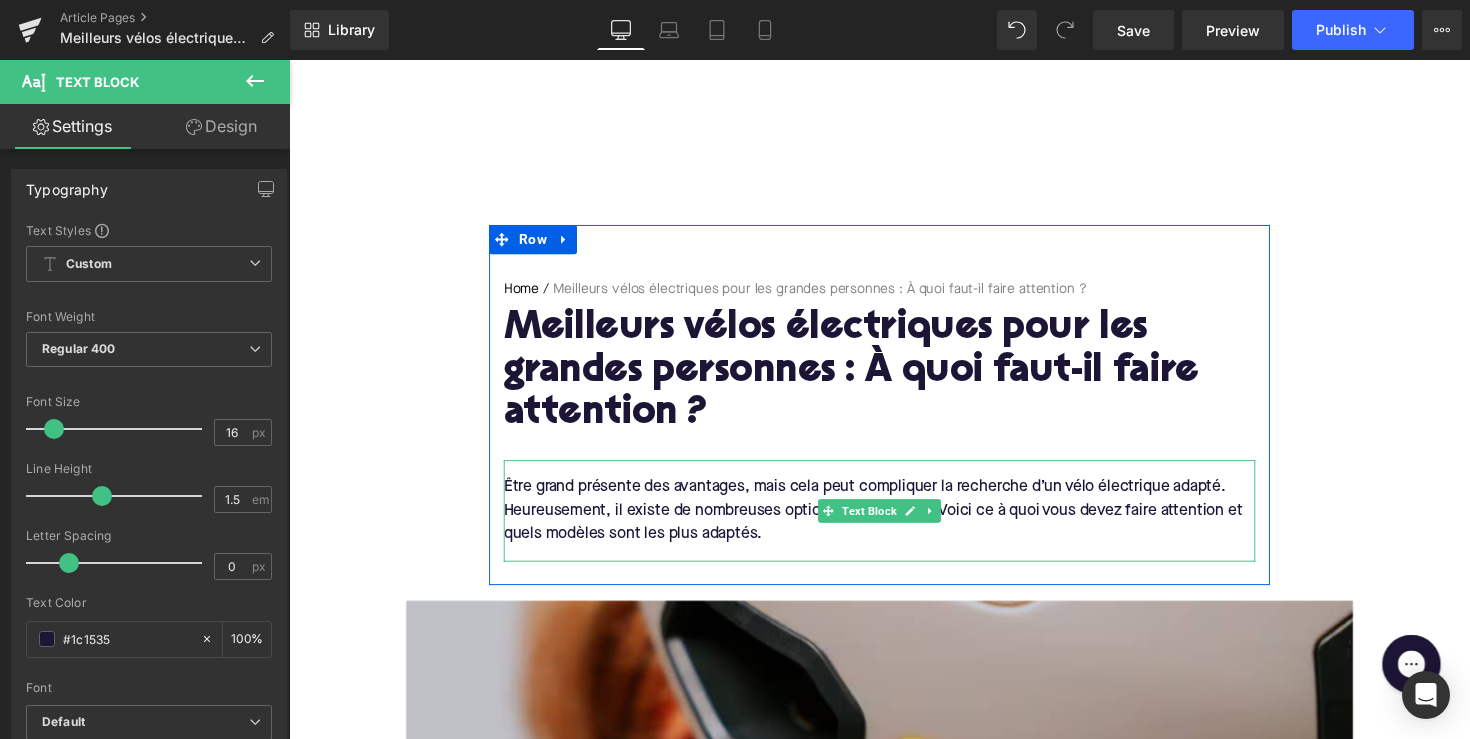click on "Être grand présente des avantages, mais cela peut compliquer la recherche d’un vélo électrique adapté. Heureusement, il existe de nombreuses options convenables. Voici ce à quoi vous devez faire attention et quels modèles sont les plus adaptés." at bounding box center (894, 522) 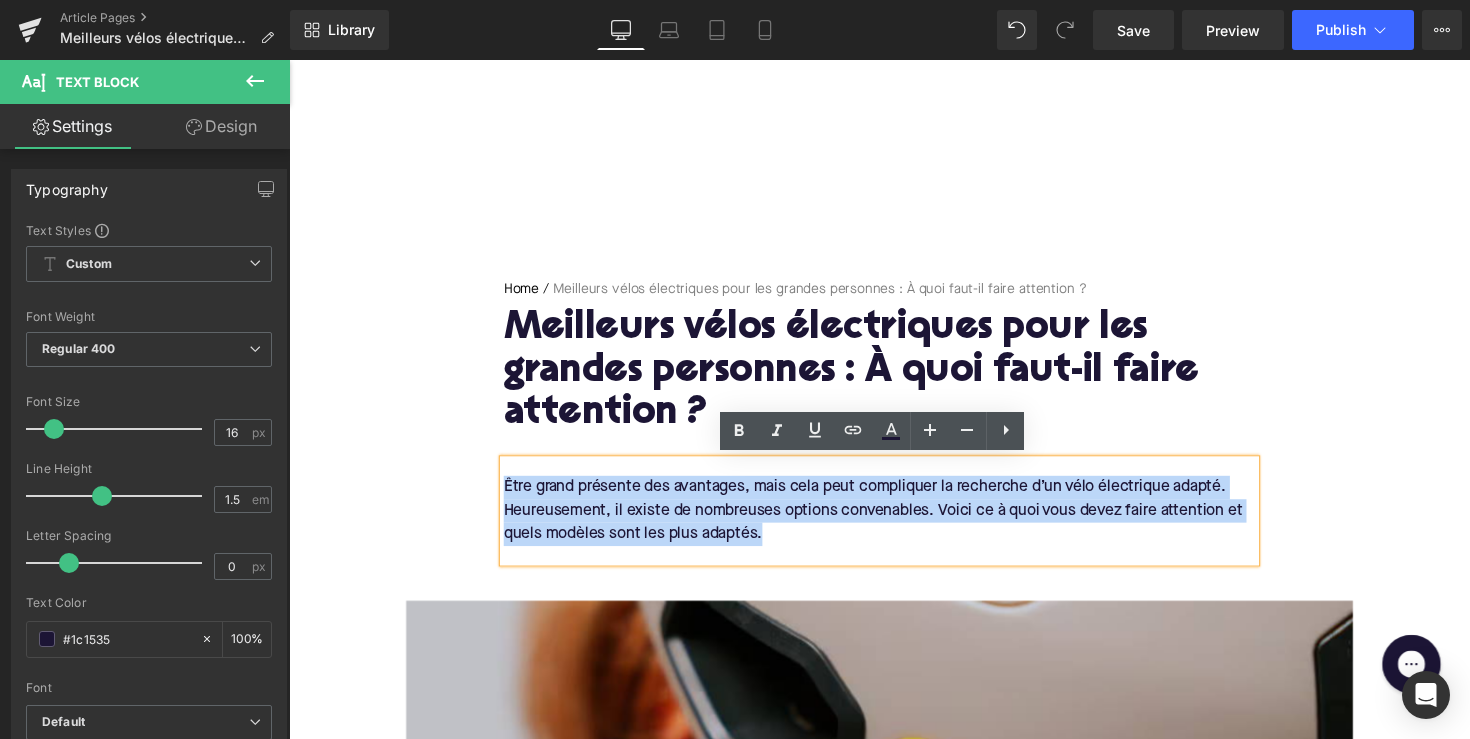 drag, startPoint x: 788, startPoint y: 549, endPoint x: 497, endPoint y: 493, distance: 296.33932 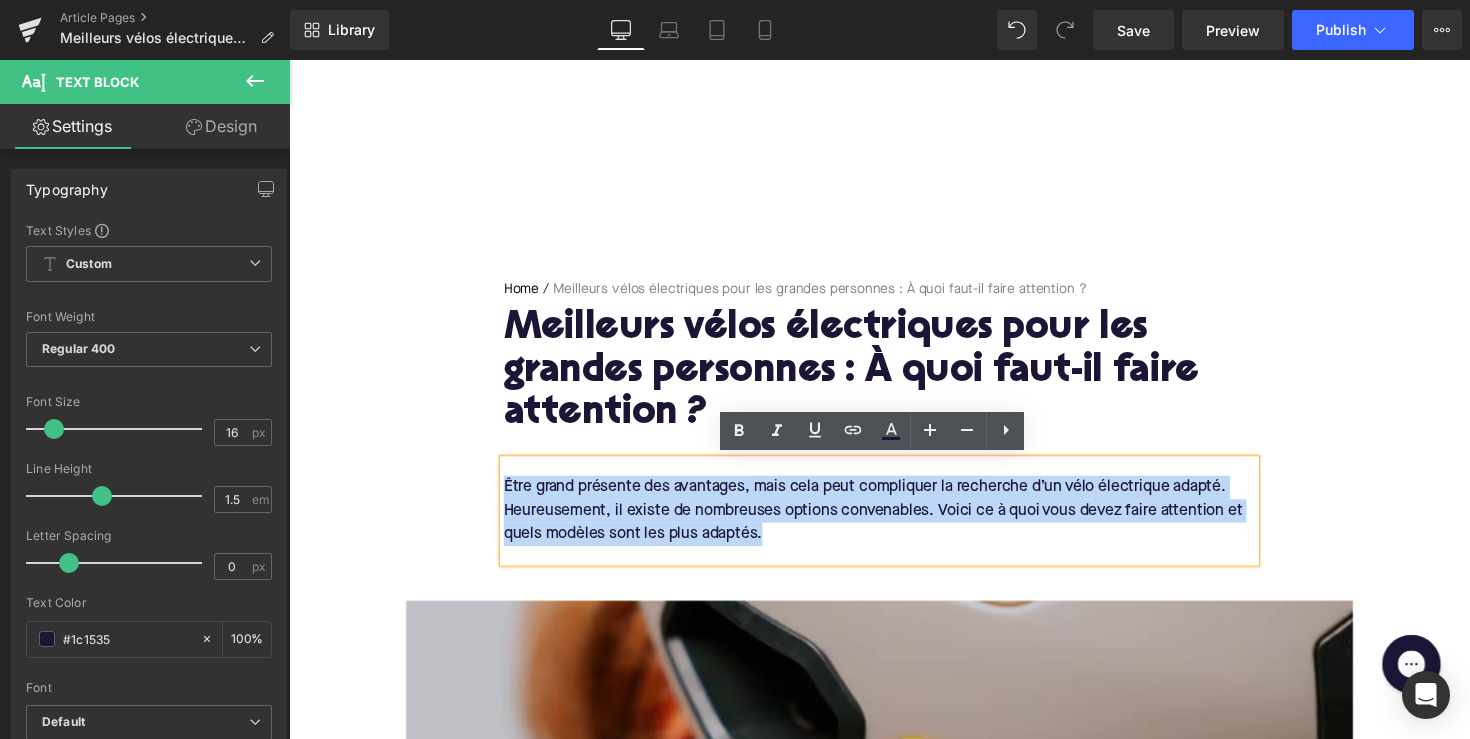 click on "Home / Meilleurs vélos électriques pour les grandes personnes : À quoi faut-il faire attention ? Breadcrumbs         Meilleurs vélos électriques pour les grandes personnes : À quoi faut-il faire attention ? Heading         Être grand présente des avantages, mais cela peut compliquer la recherche d’un vélo électrique adapté. Heureusement, il existe de nombreuses options convenables. Voici ce à quoi vous devez faire attention et quels modèles sont les plus adaptés. Text Block" at bounding box center (894, 429) 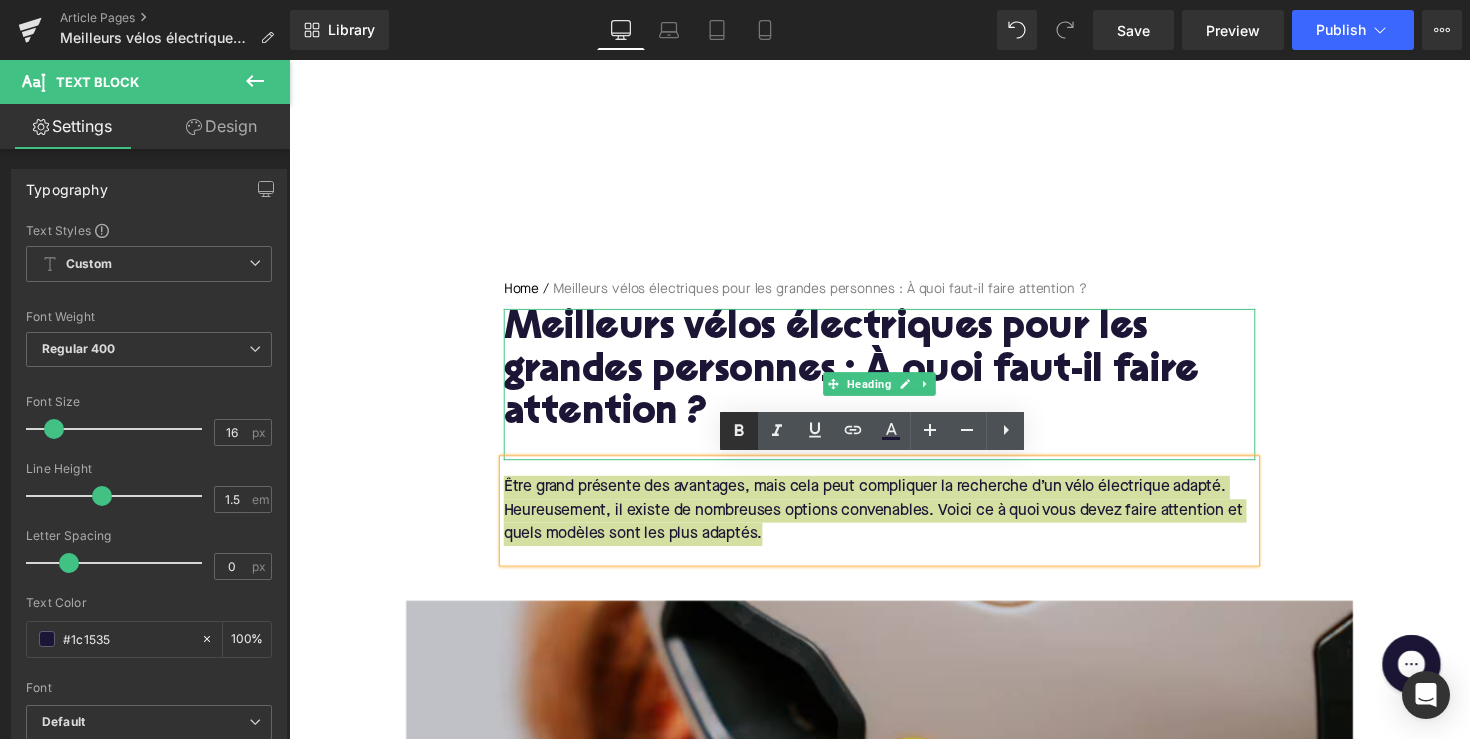 click 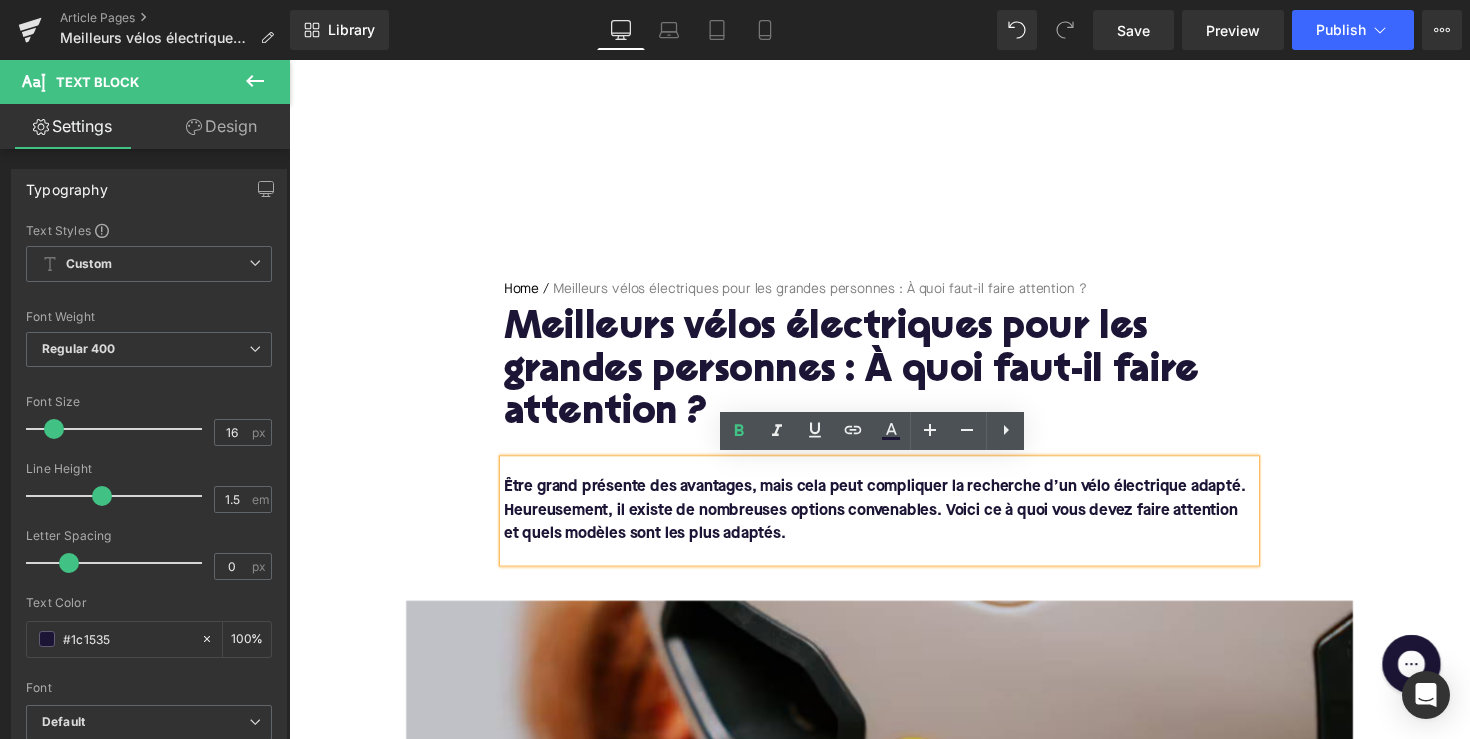 click on "Être grand présente des avantages, mais cela peut compliquer la recherche d’un vélo électrique adapté. Heureusement, il existe de nombreuses options convenables. Voici ce à quoi vous devez faire attention et quels modèles sont les plus adaptés." at bounding box center [889, 522] 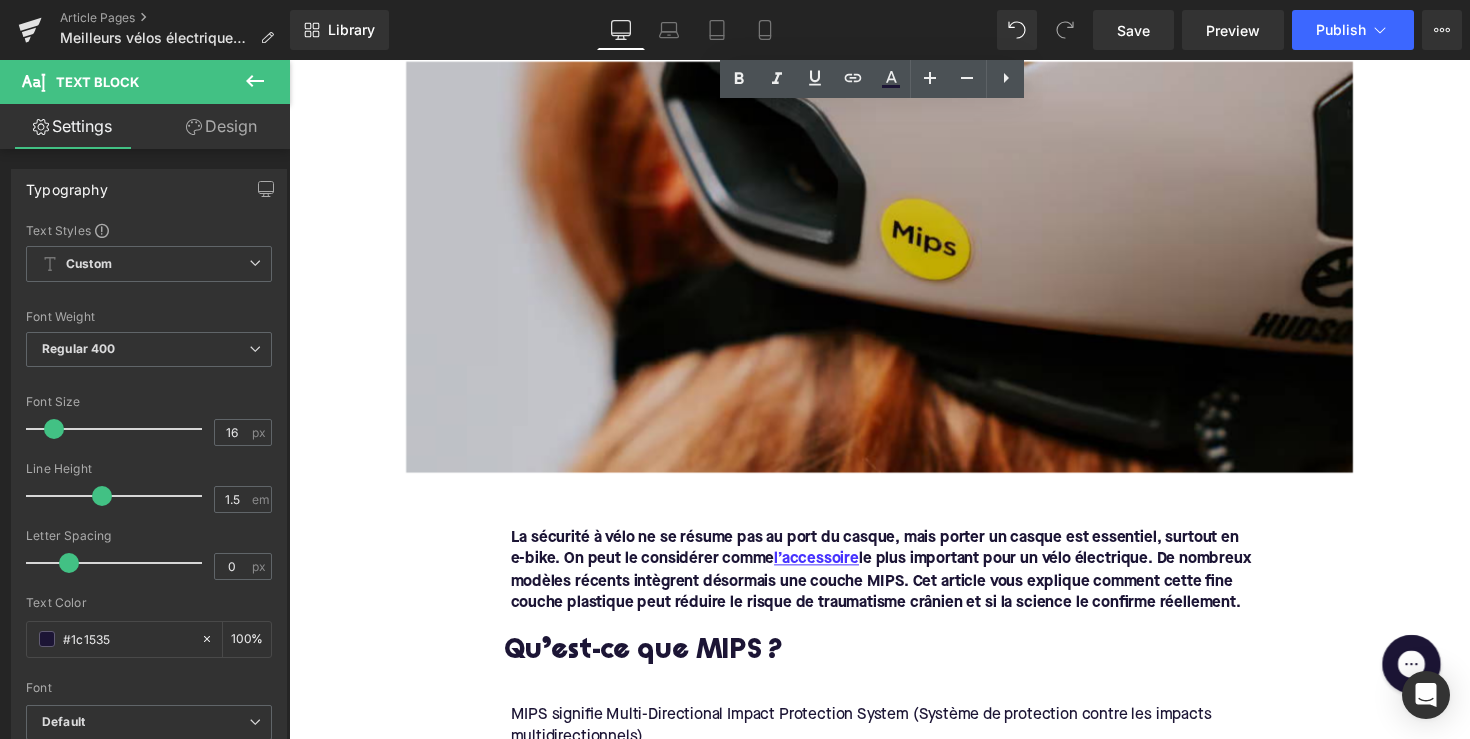 scroll, scrollTop: 700, scrollLeft: 0, axis: vertical 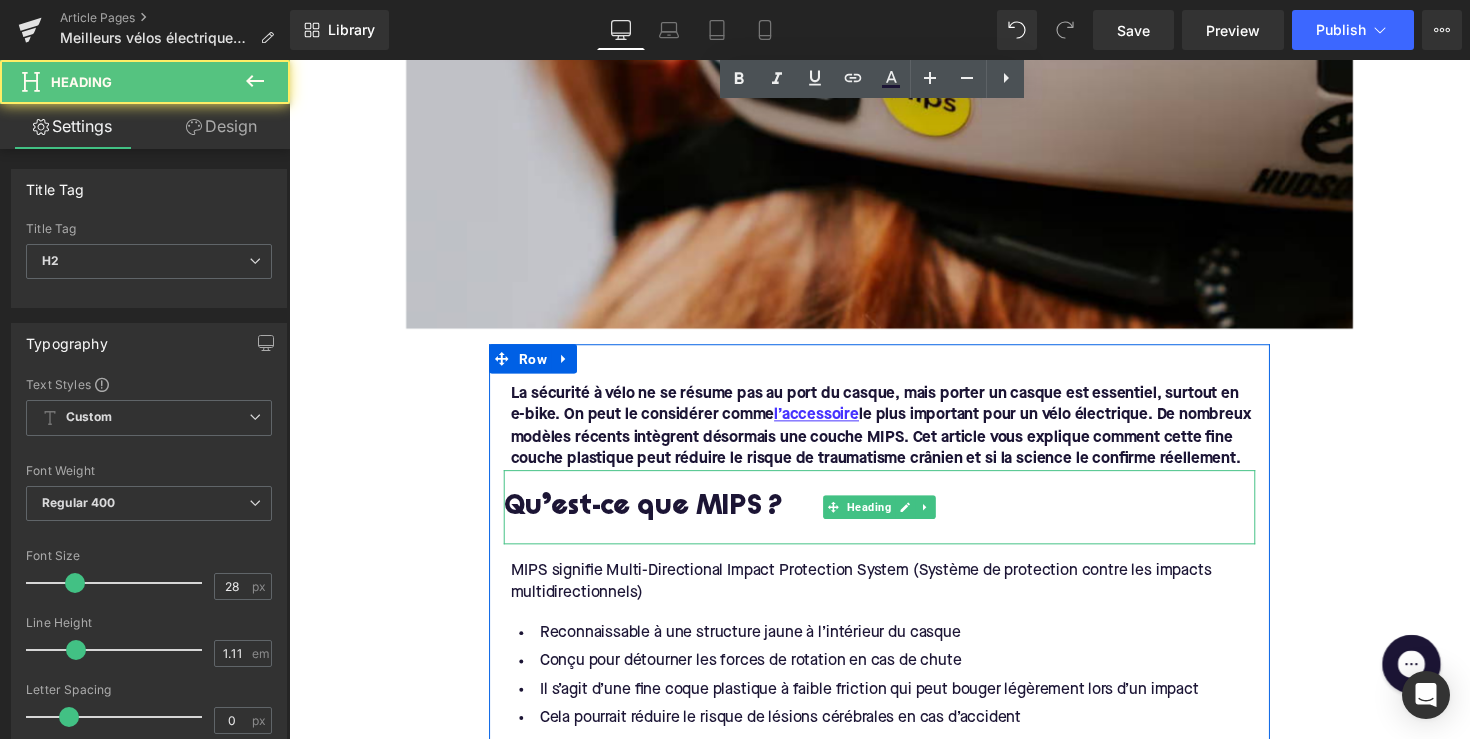 click on "Qu’est-ce que MIPS ?" at bounding box center (894, 518) 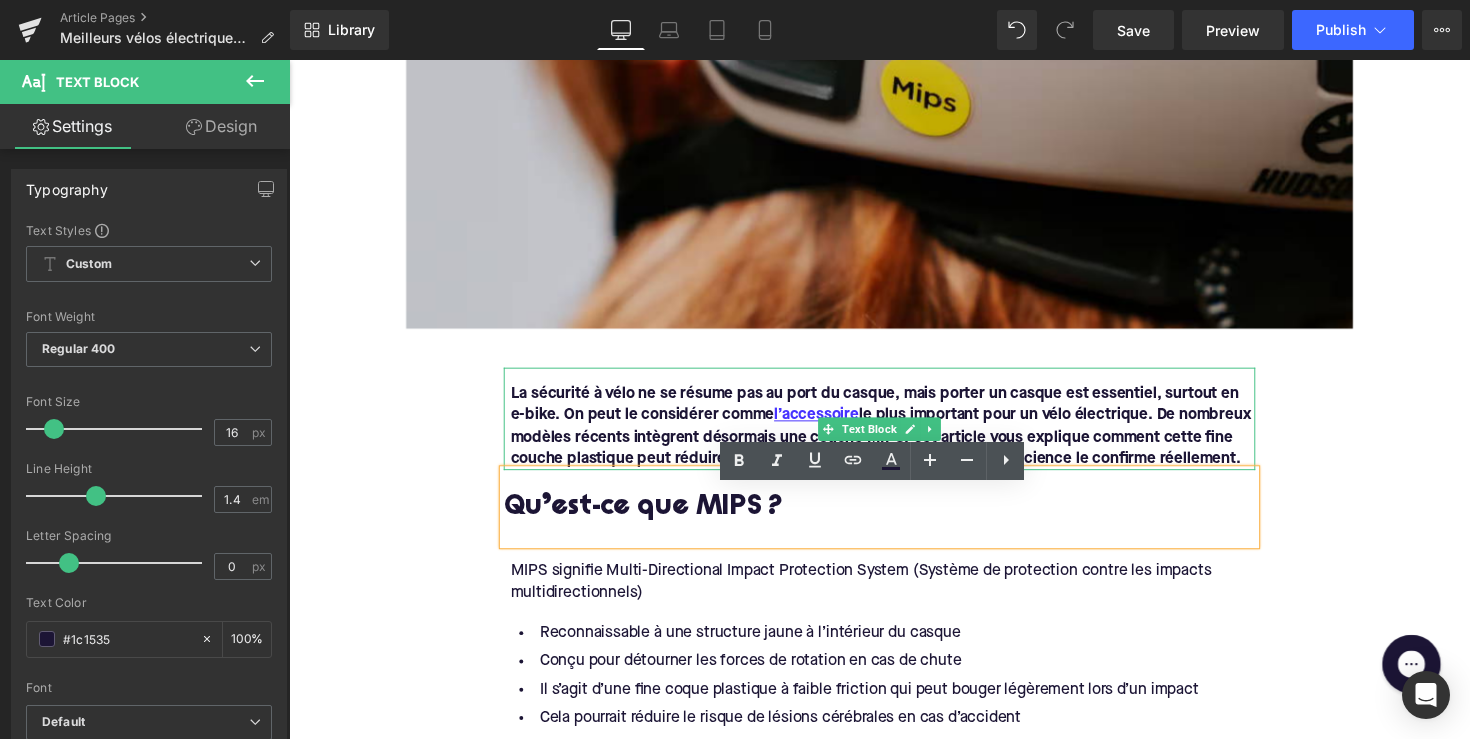 click on "La sécurité à vélo ne se résume pas au port du casque, mais porter un casque est essentiel, surtout en e-bike. On peut le considérer comme  l’accessoire   le plus important pour un vélo électrique. De nombreux modèles récents intègrent désormais une couche MIPS. Cet article vous explique comment cette fine couche plastique peut réduire le risque de traumatisme crânien et si la science le confirme réellement." at bounding box center [895, 435] 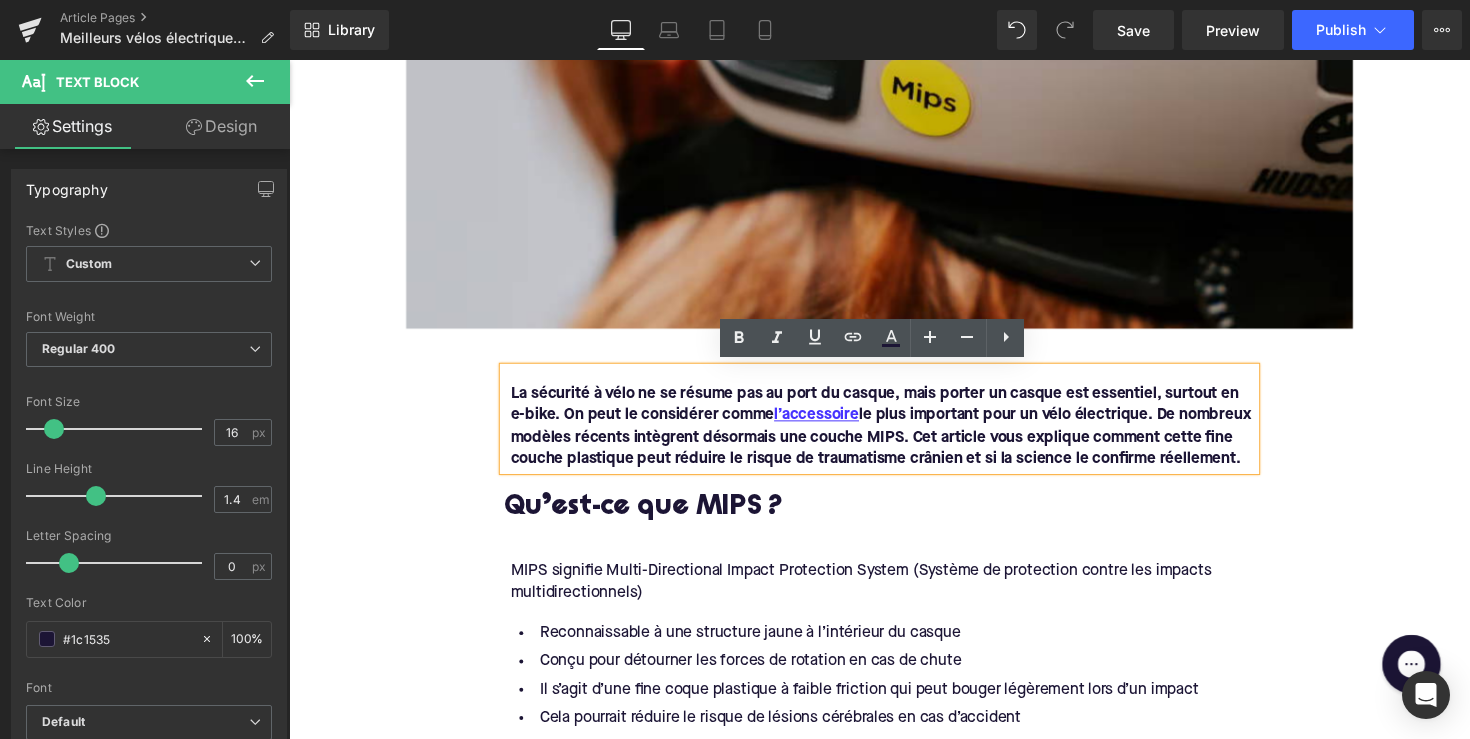 click at bounding box center [894, 545] 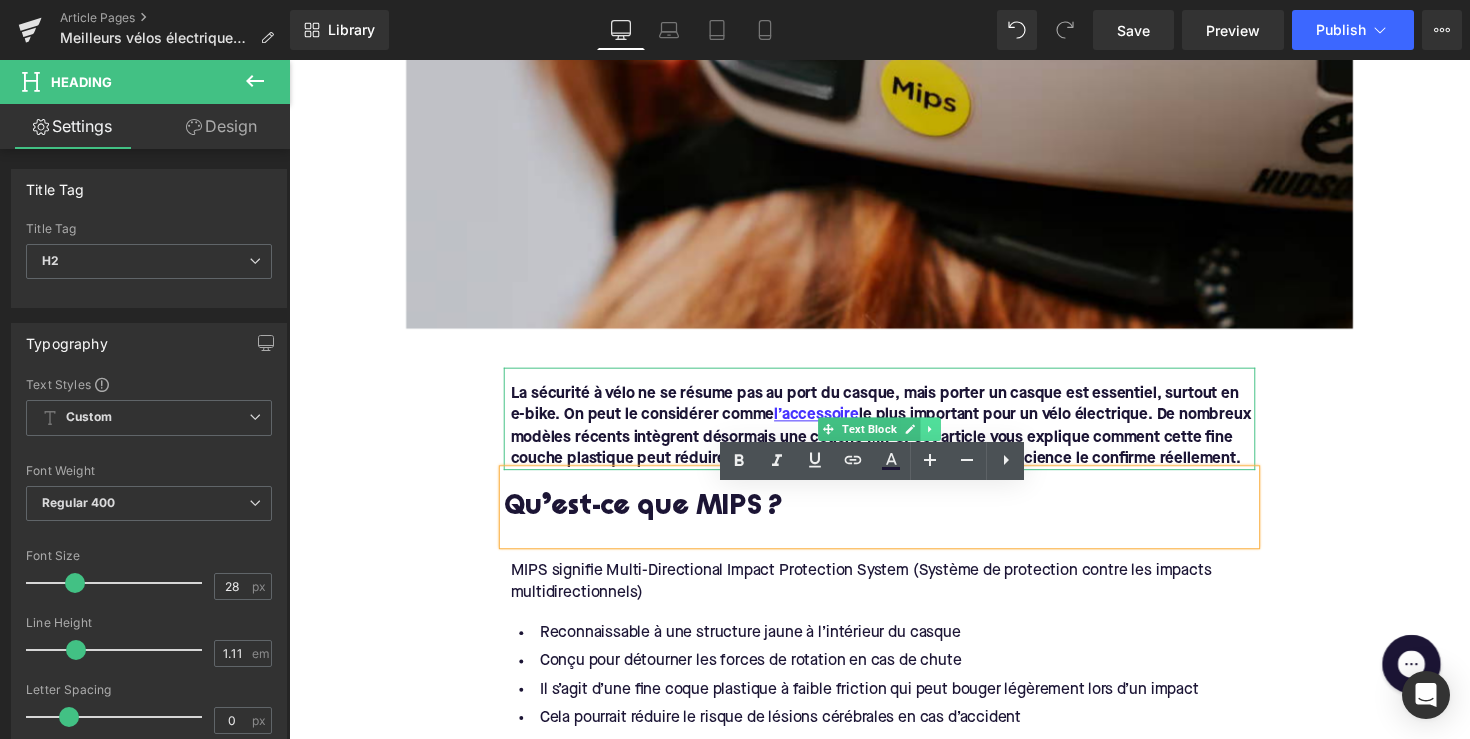 click 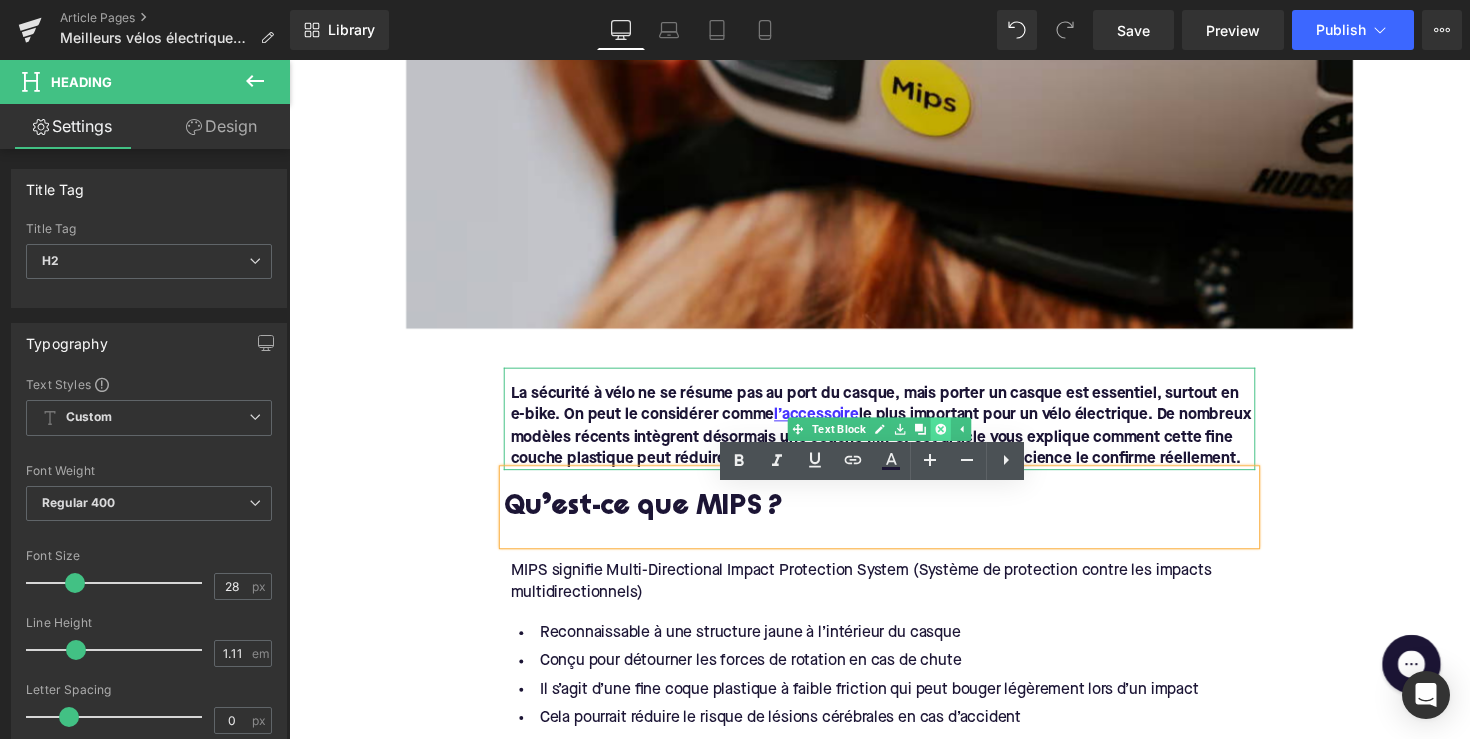 click 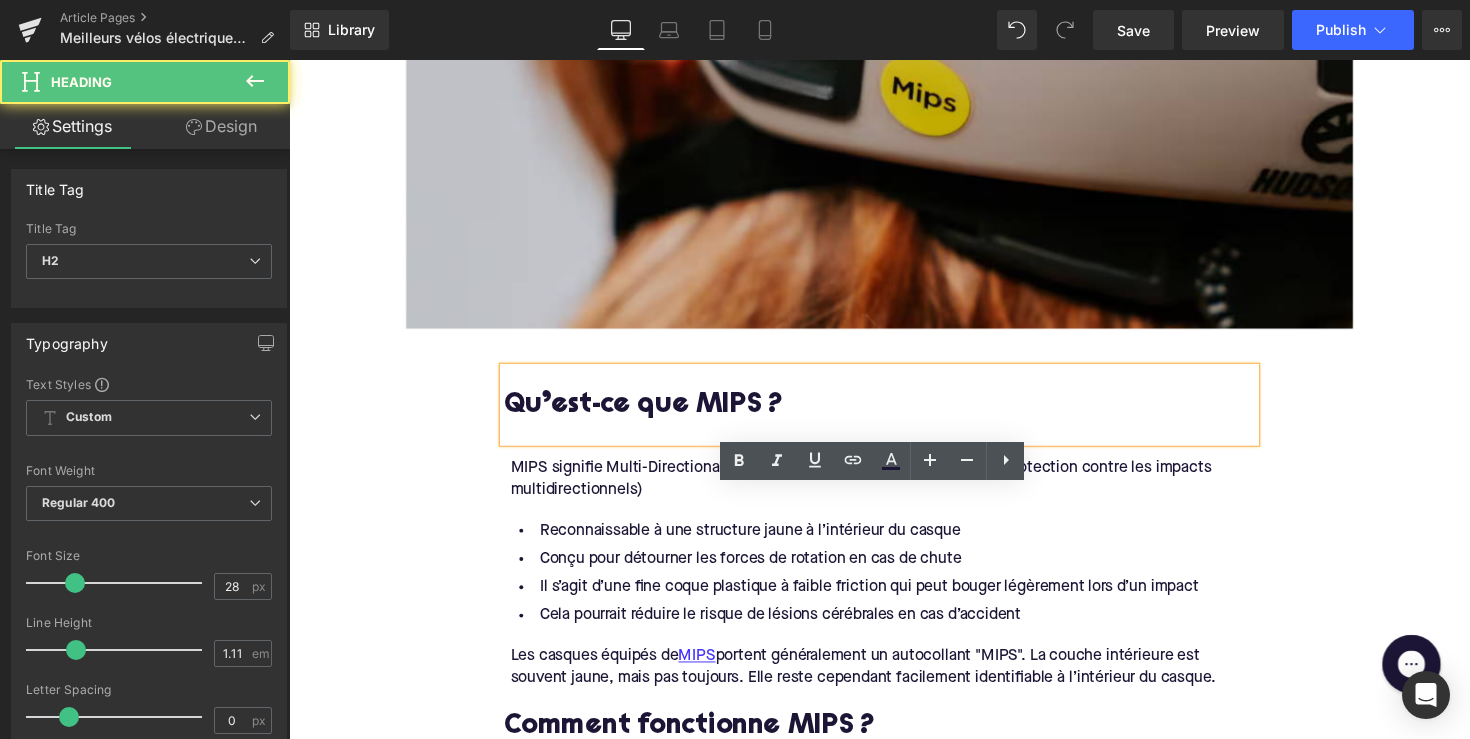 click on "Qu’est-ce que MIPS ?" at bounding box center (894, 414) 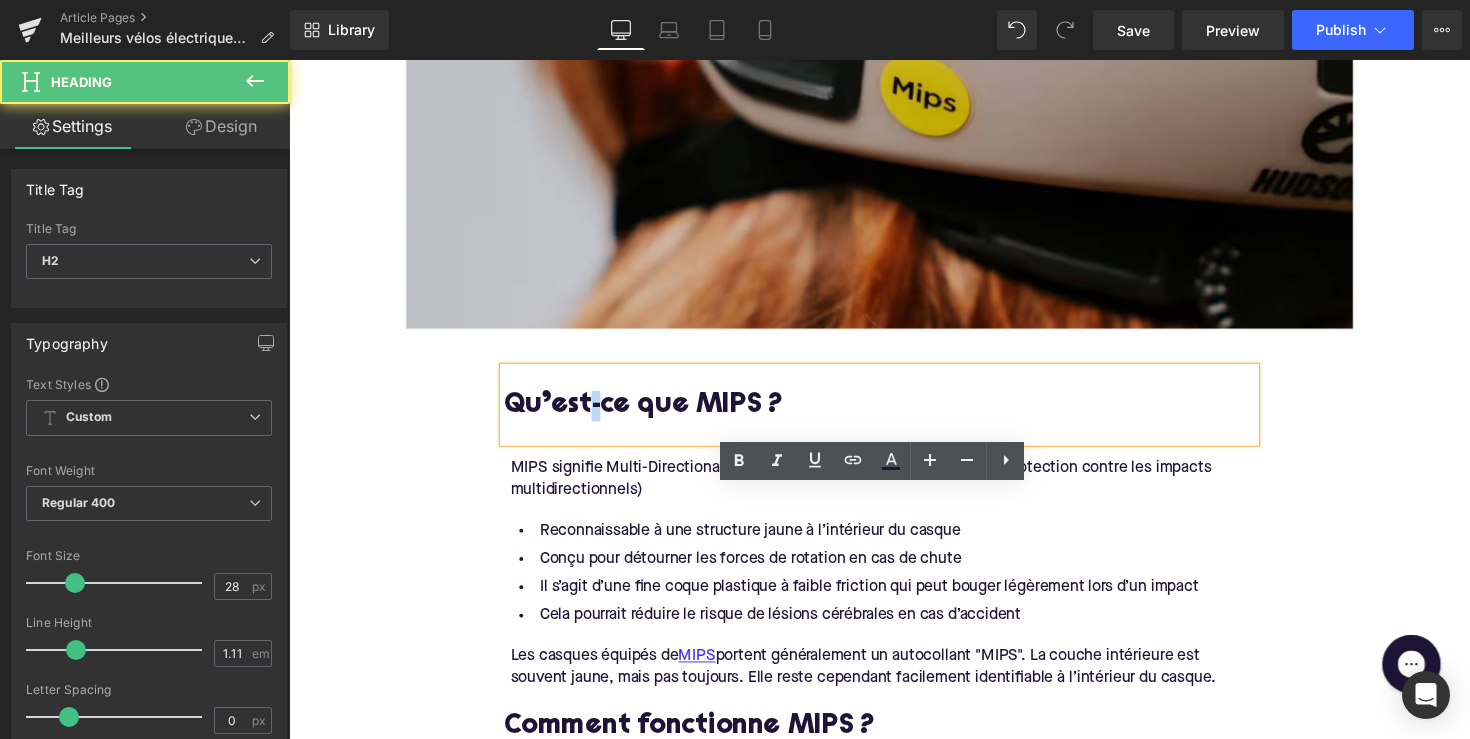 click on "Qu’est-ce que MIPS ?" at bounding box center [894, 414] 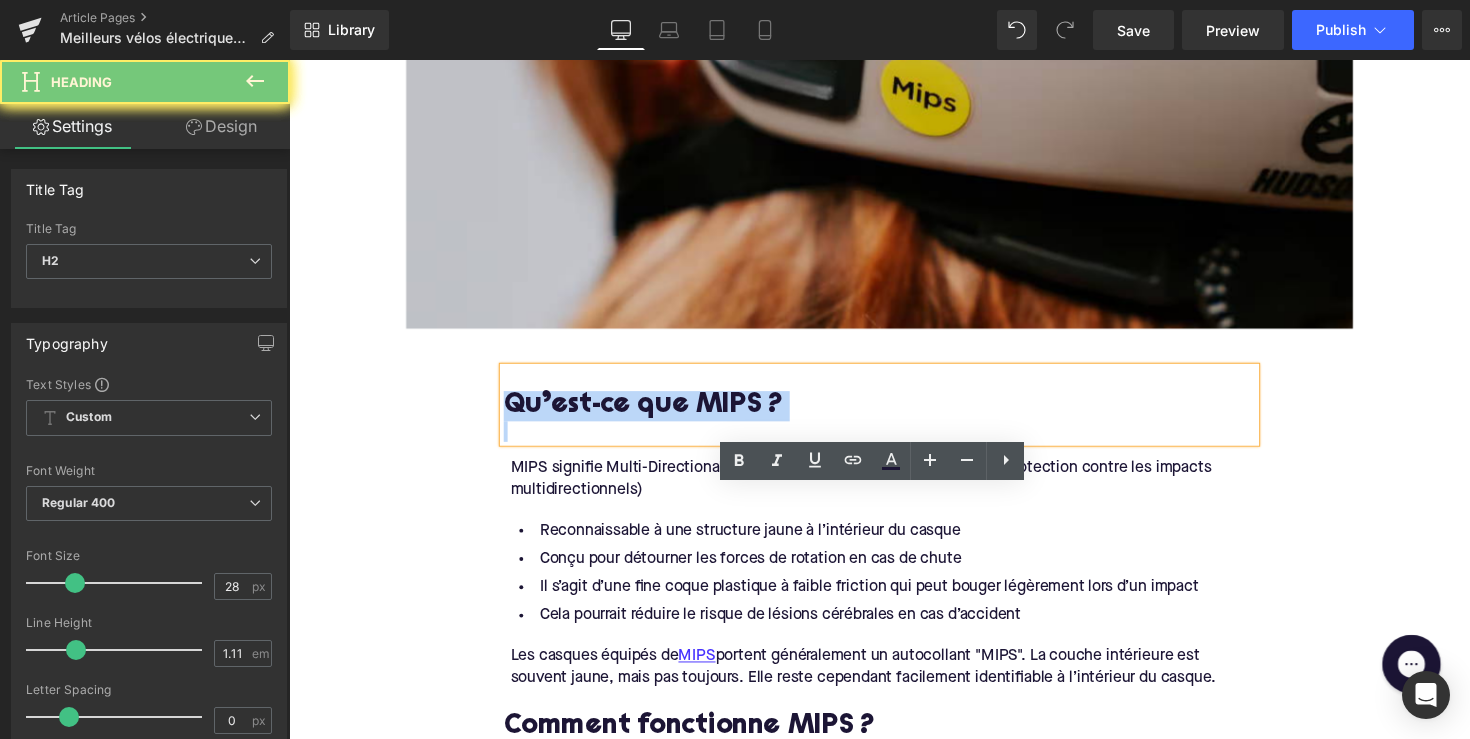 paste 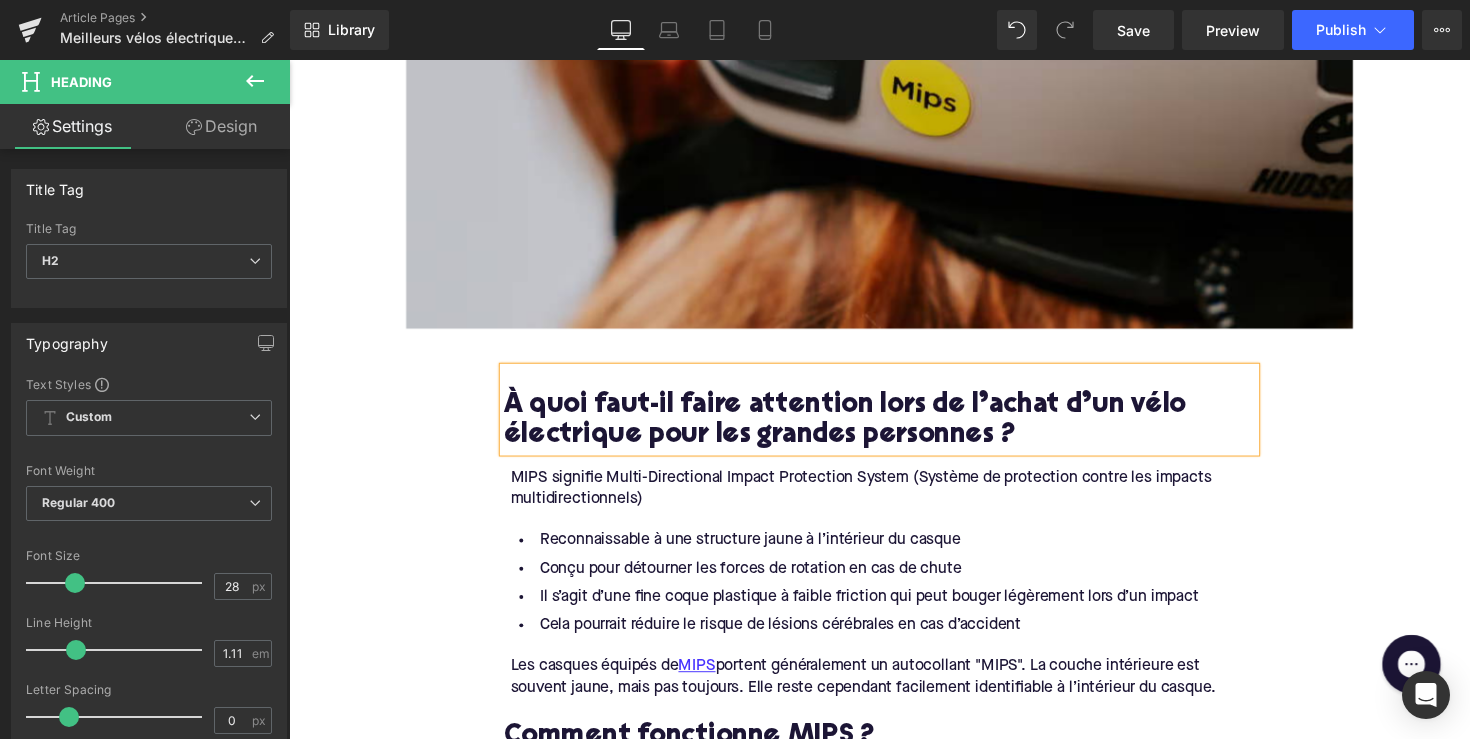 click on "À quoi faut-il faire attention lors de l’achat d’un vélo électrique pour les grandes personnes ?" at bounding box center (894, 430) 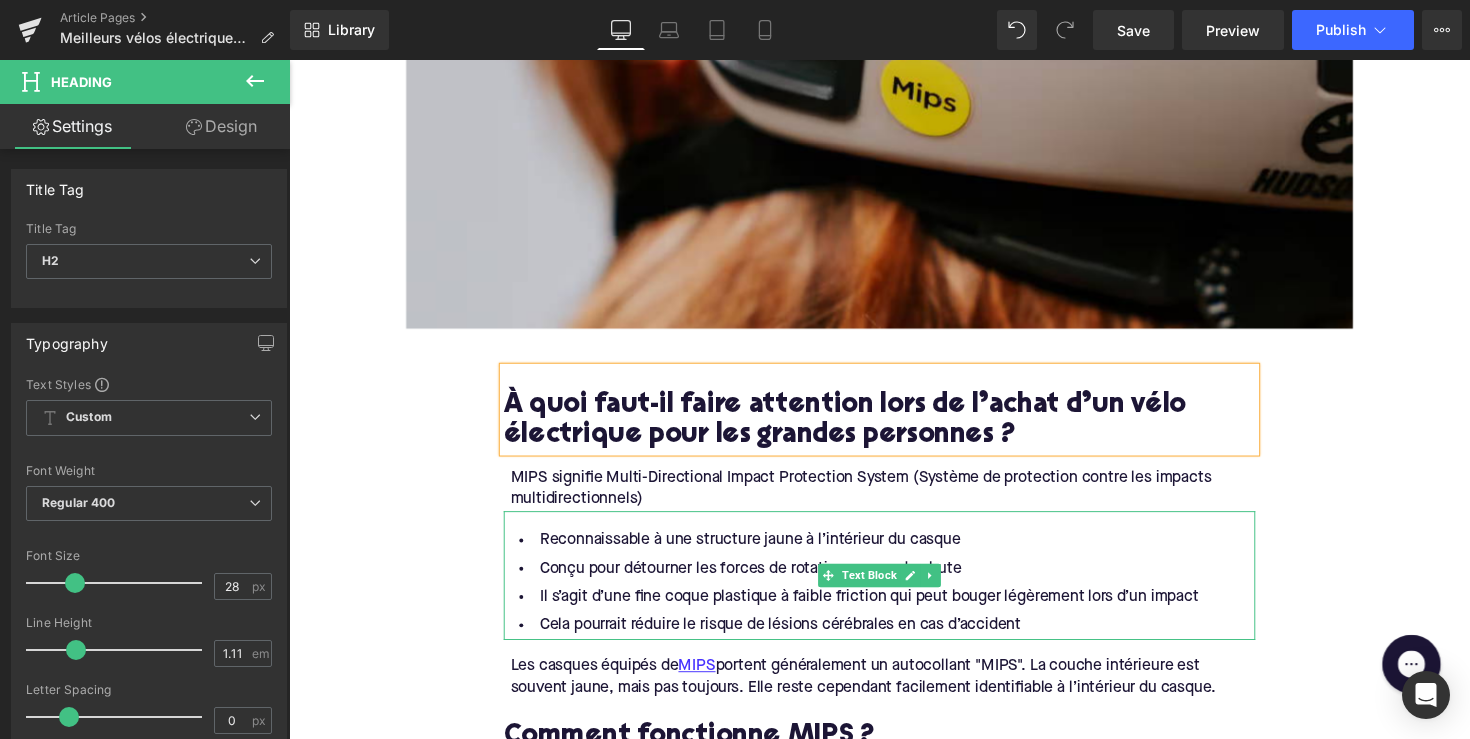scroll, scrollTop: 780, scrollLeft: 0, axis: vertical 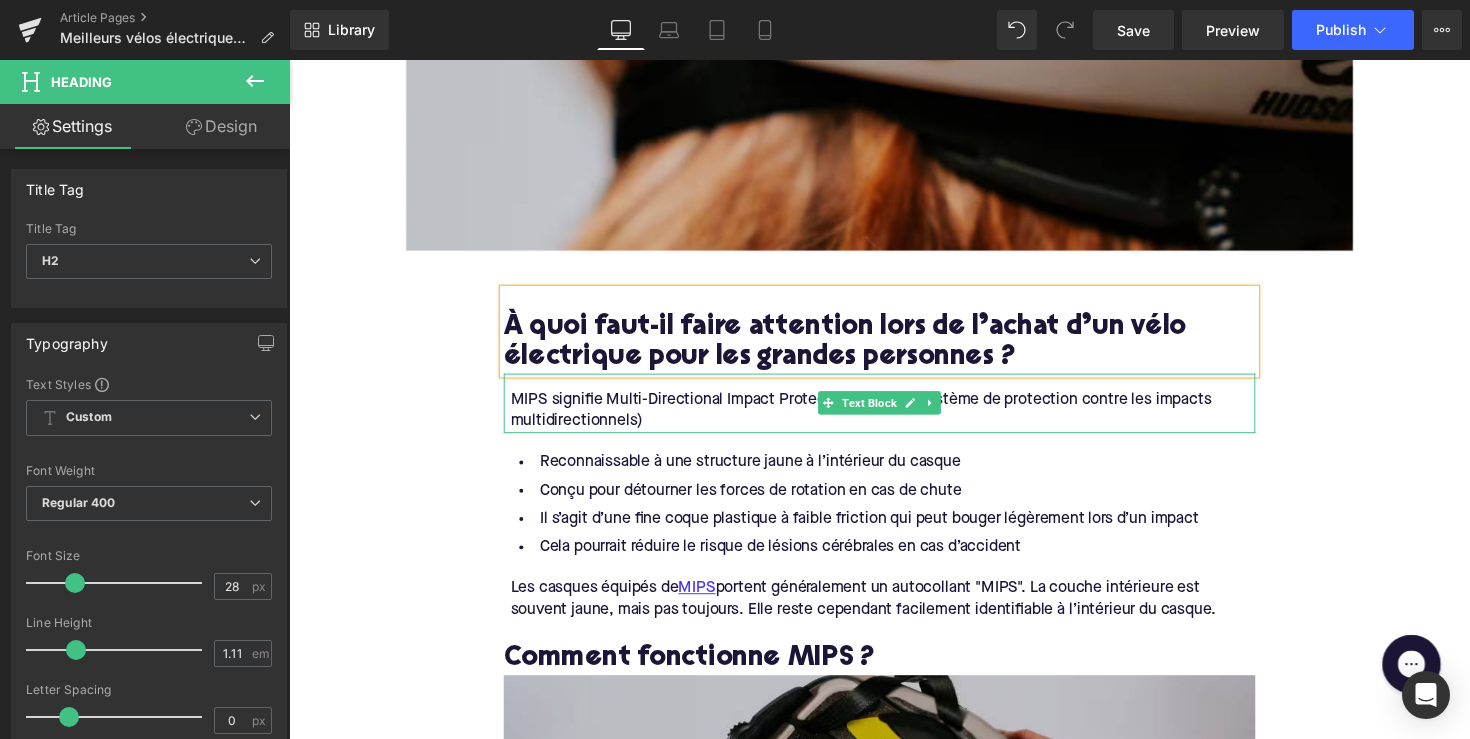 click on "MIPS signifie Multi-Directional Impact Protection System (Système de protection contre les impacts multidirectionnels)" at bounding box center [897, 419] 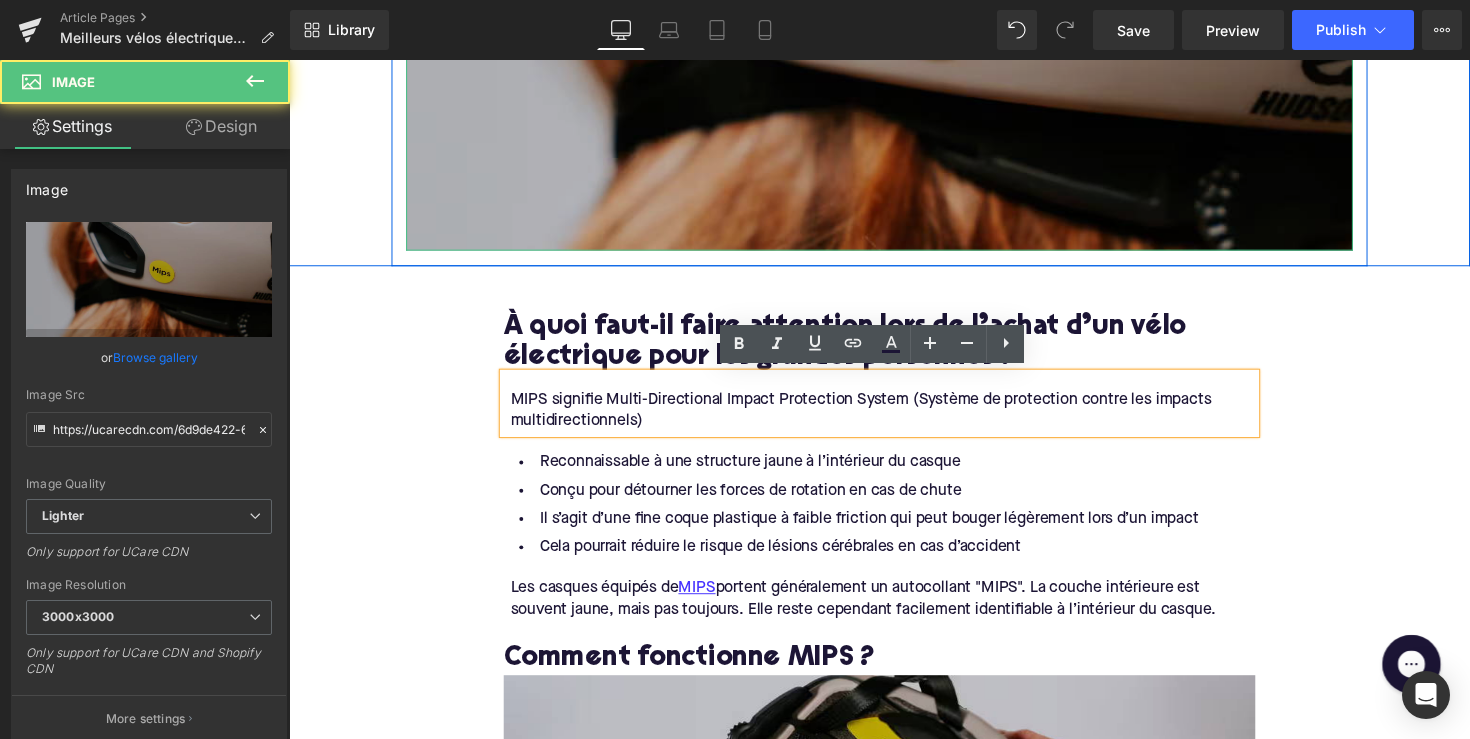 click at bounding box center (894, 44) 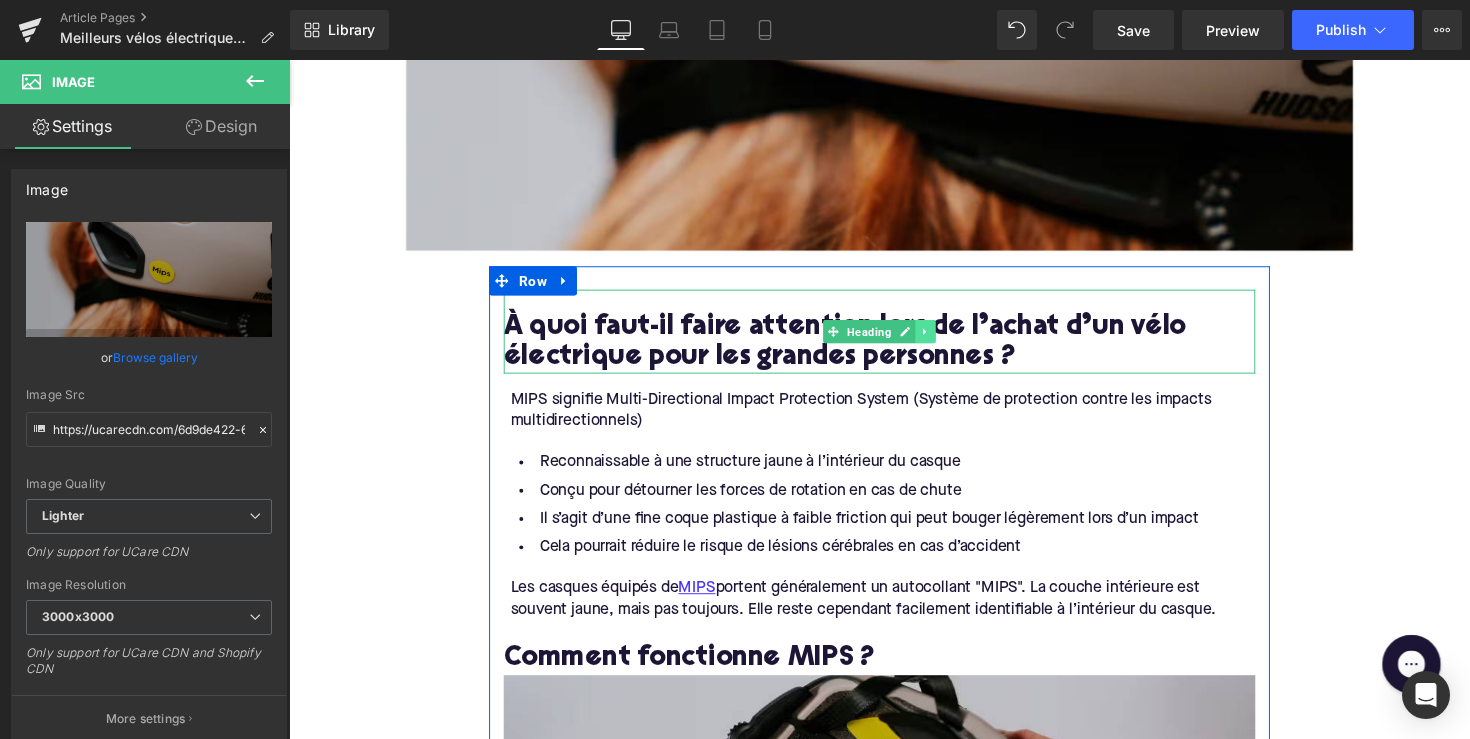 click at bounding box center [941, 338] 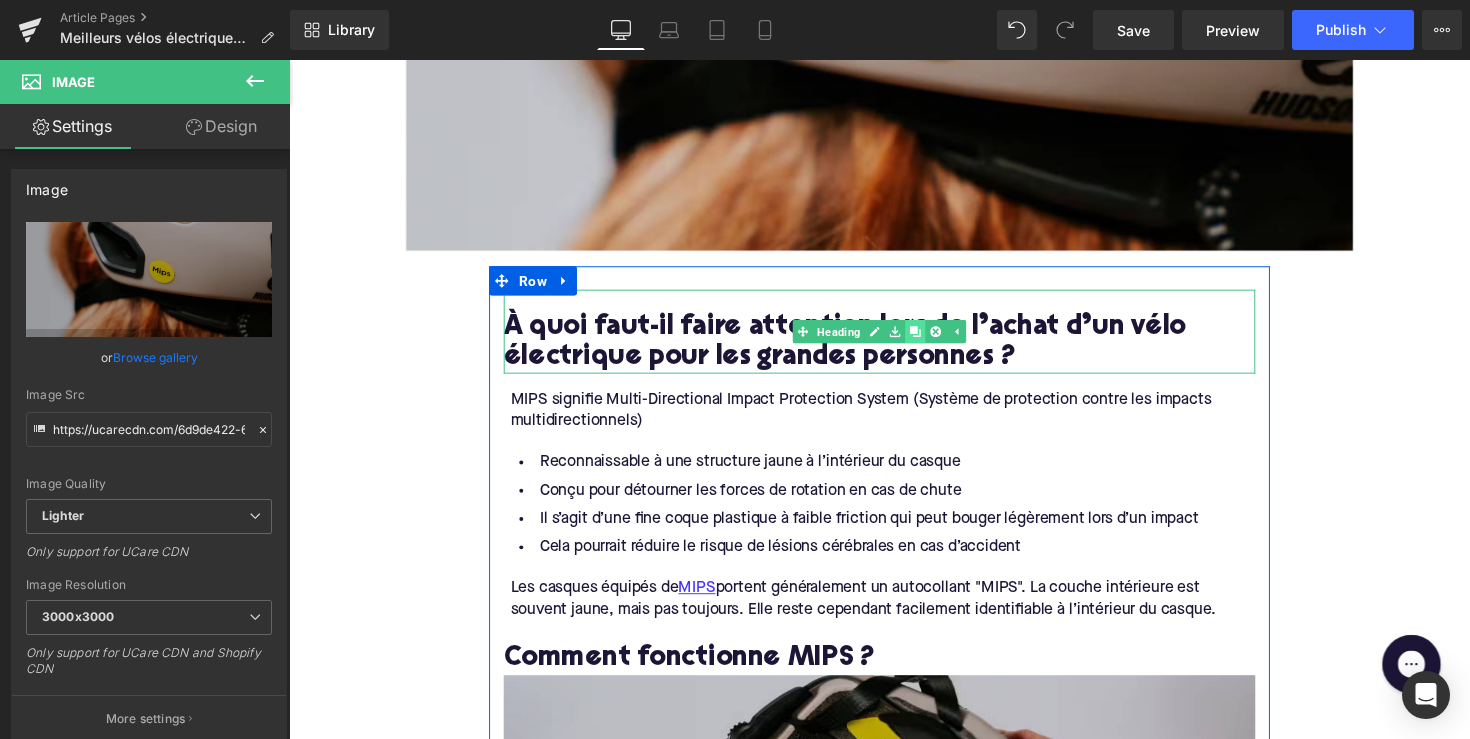 click 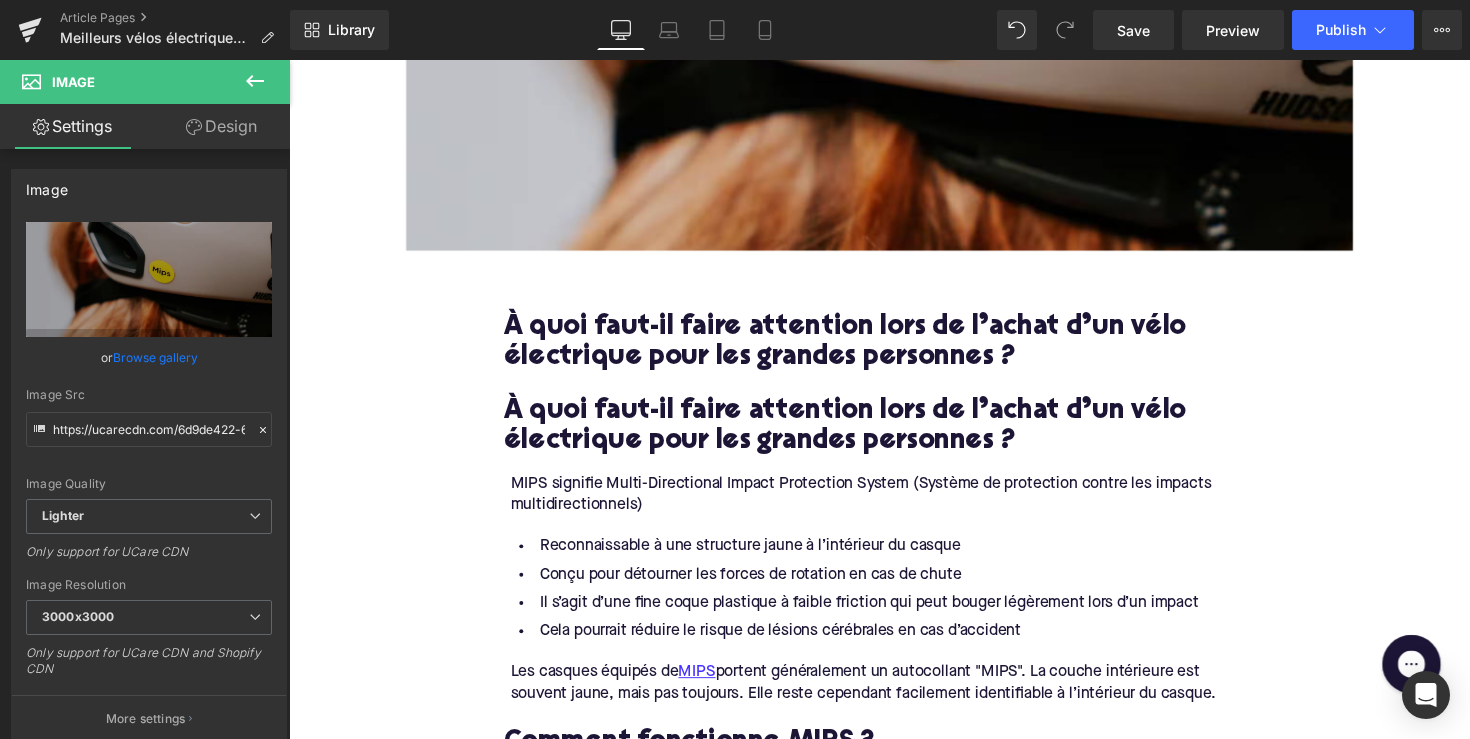 click on "À quoi faut-il faire attention lors de l’achat d’un vélo électrique pour les grandes personnes ?" at bounding box center [894, 436] 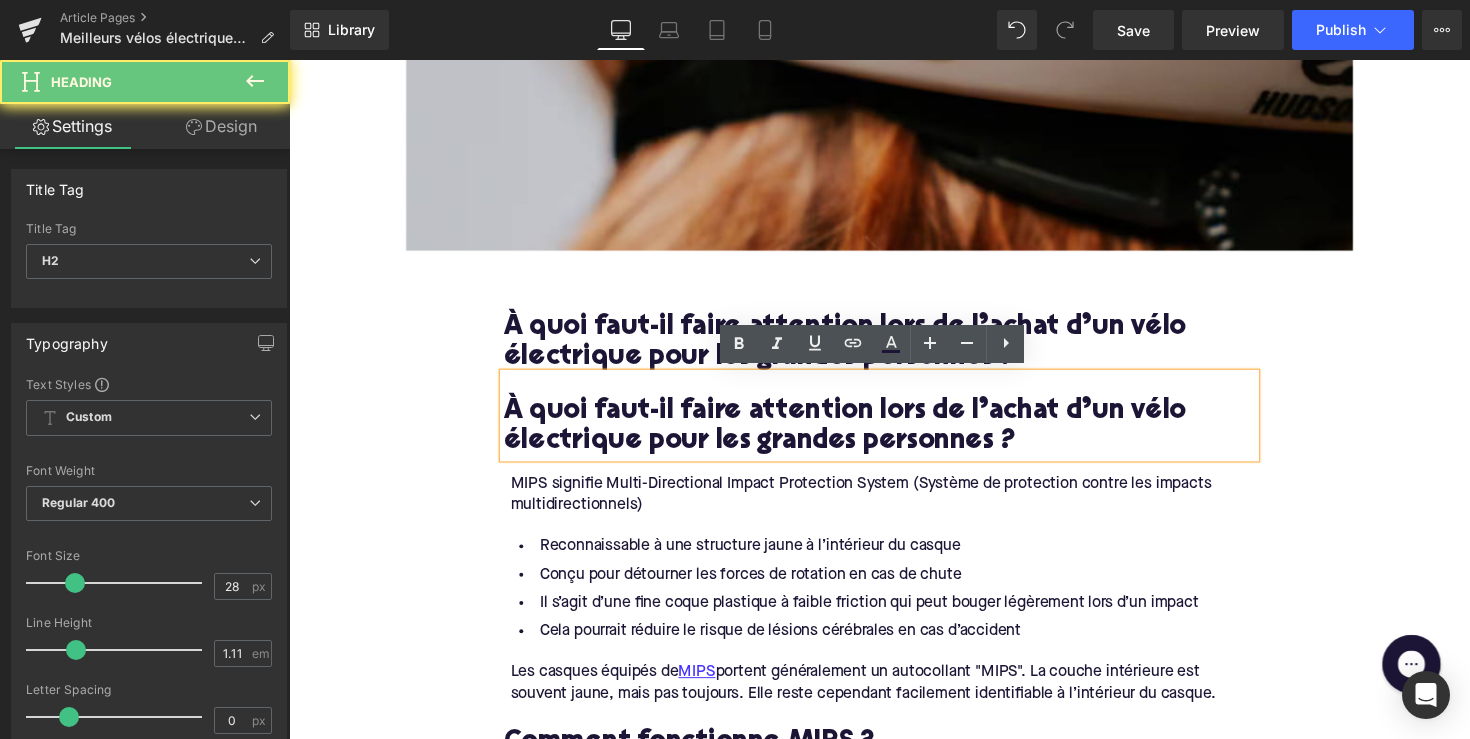 click on "À quoi faut-il faire attention lors de l’achat d’un vélo électrique pour les grandes personnes ?" at bounding box center [894, 436] 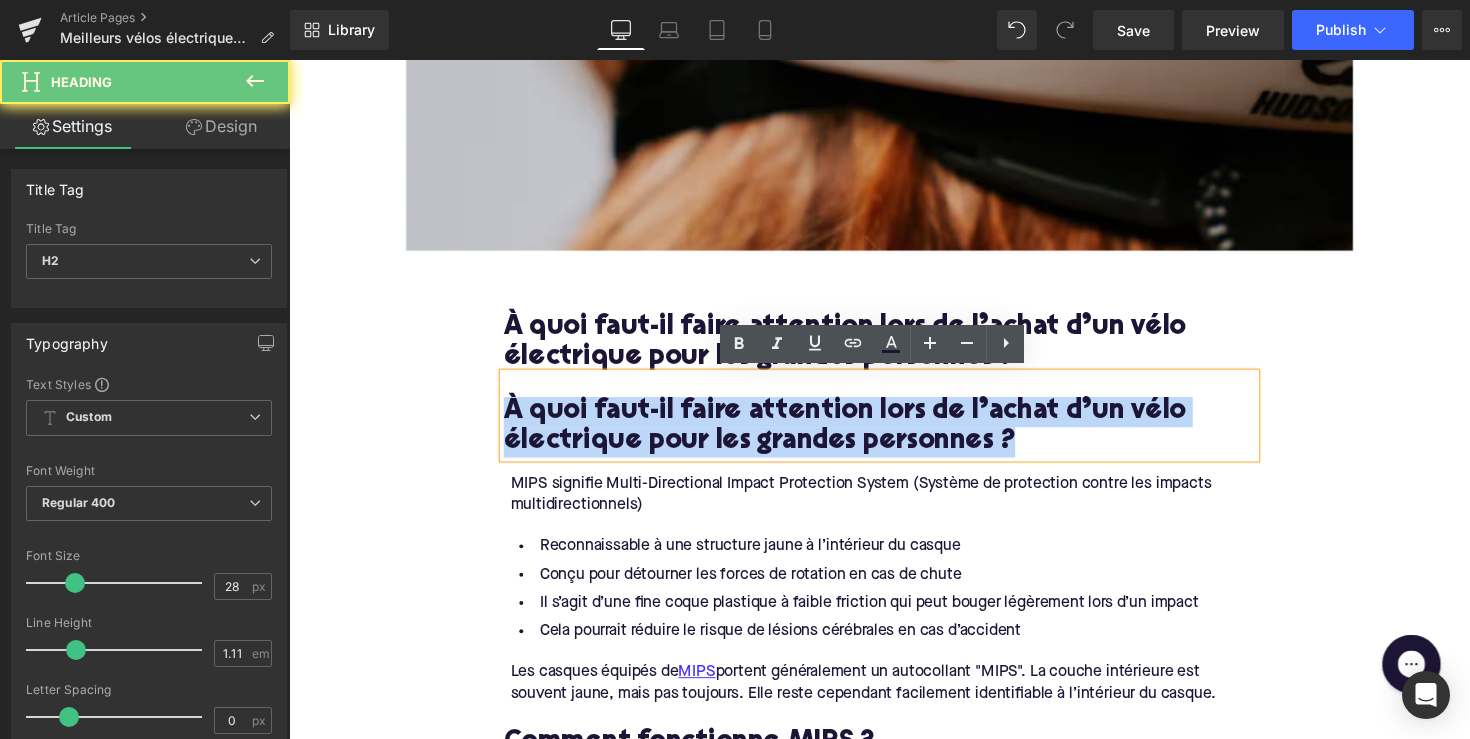 click on "À quoi faut-il faire attention lors de l’achat d’un vélo électrique pour les grandes personnes ?" at bounding box center [894, 436] 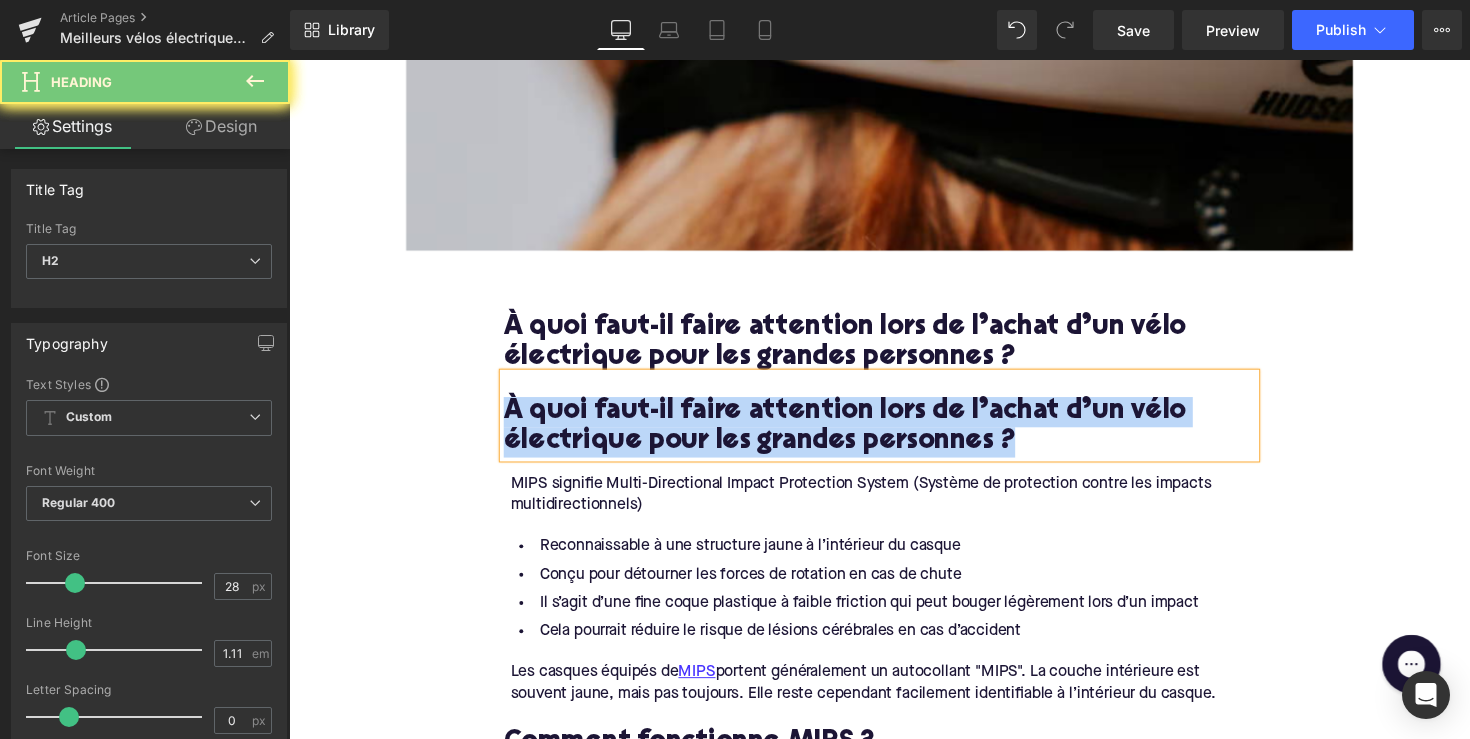 paste 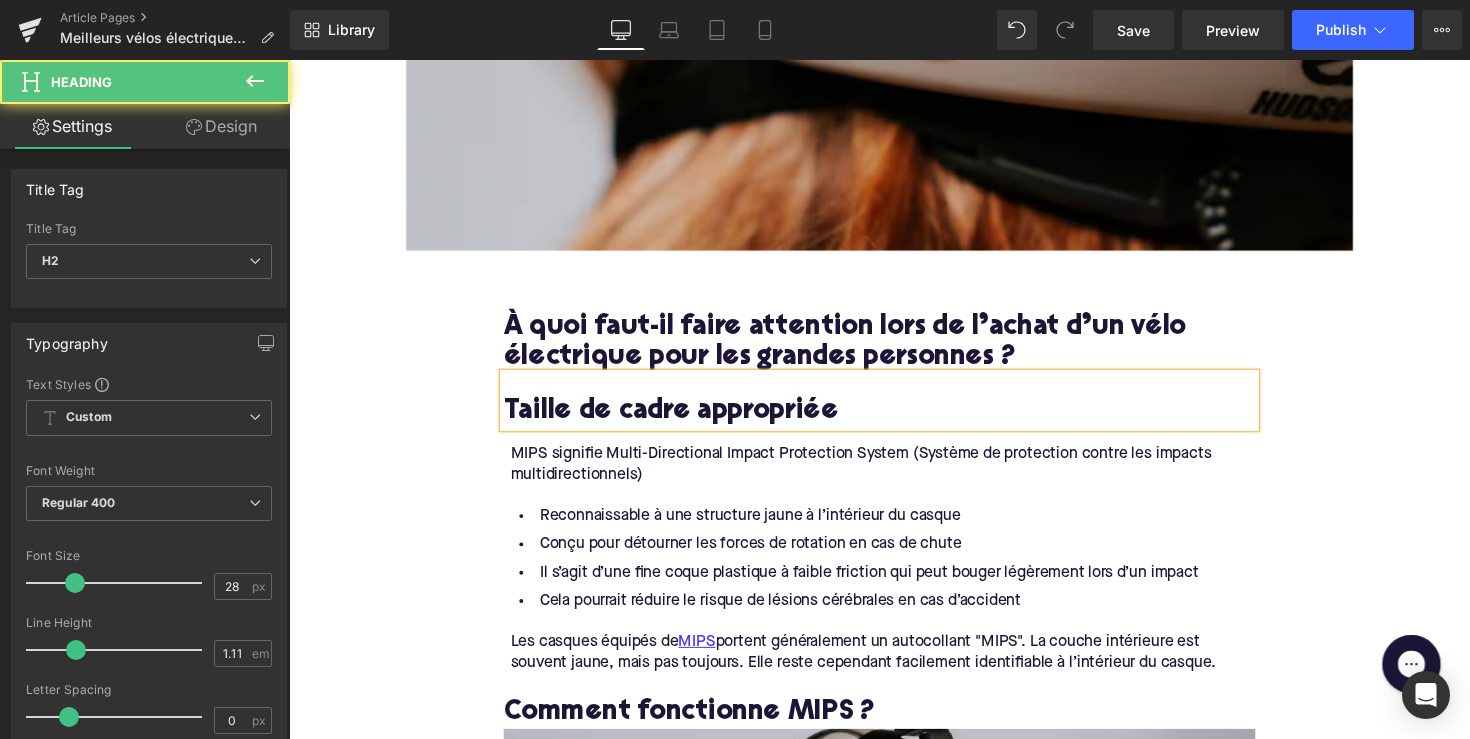 click on "Taille de cadre appropriée" at bounding box center (894, 420) 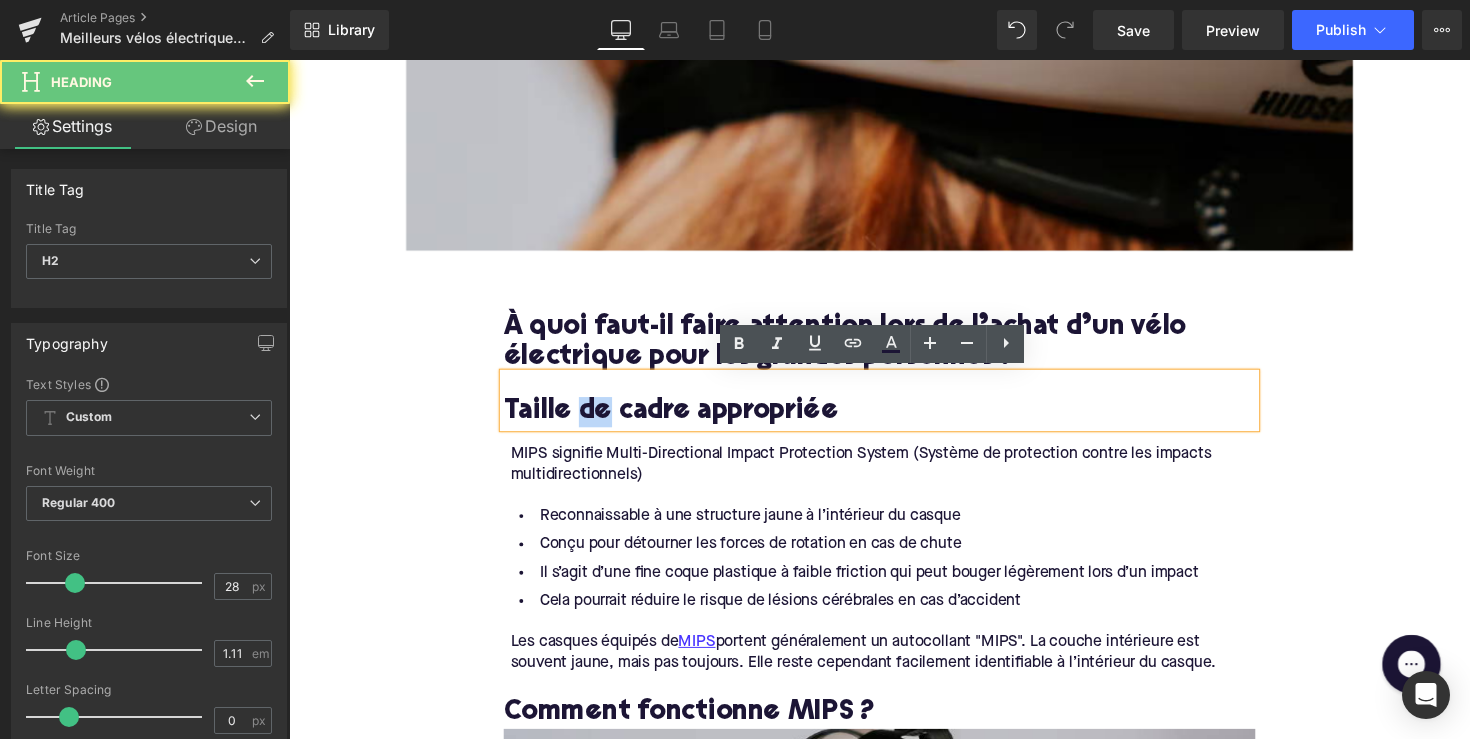 click on "Taille de cadre appropriée" at bounding box center (894, 420) 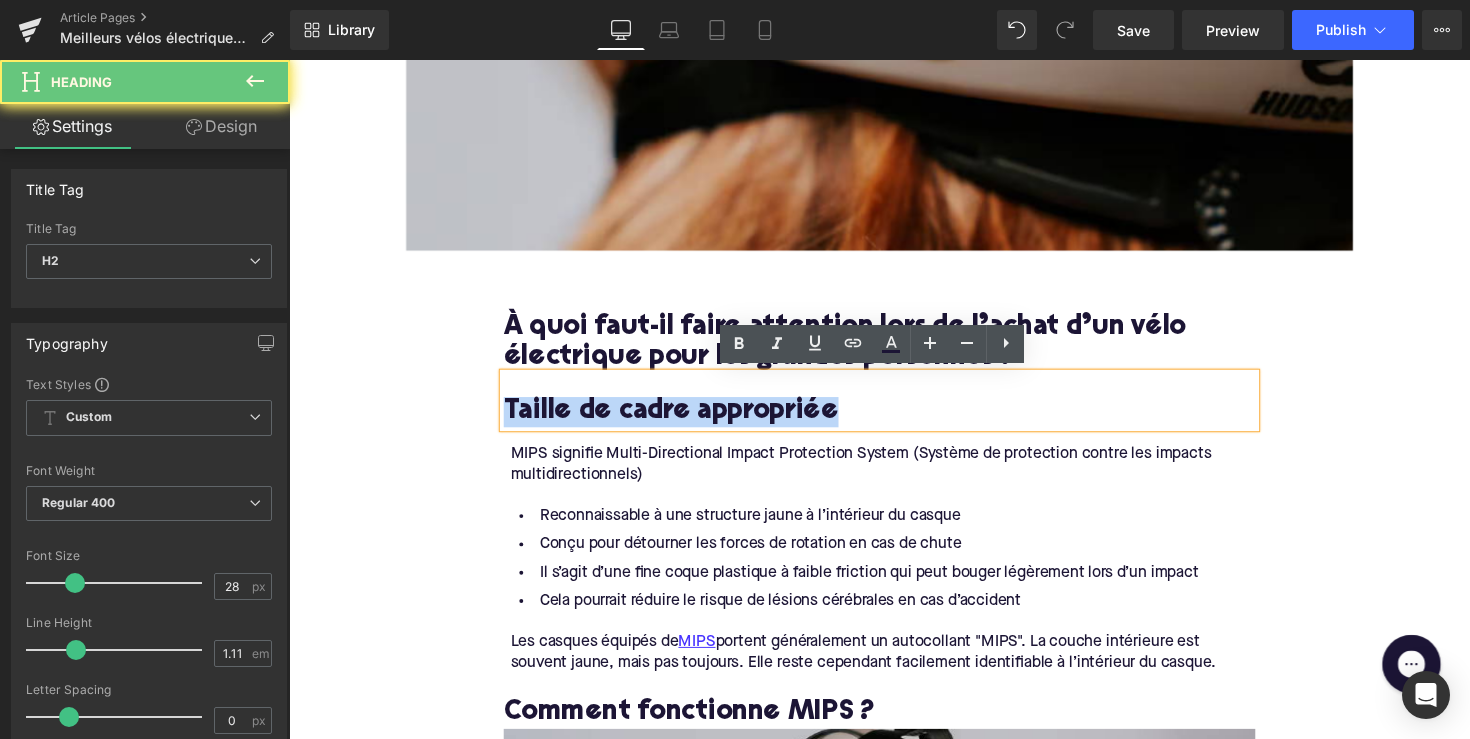 click on "Taille de cadre appropriée" at bounding box center (894, 420) 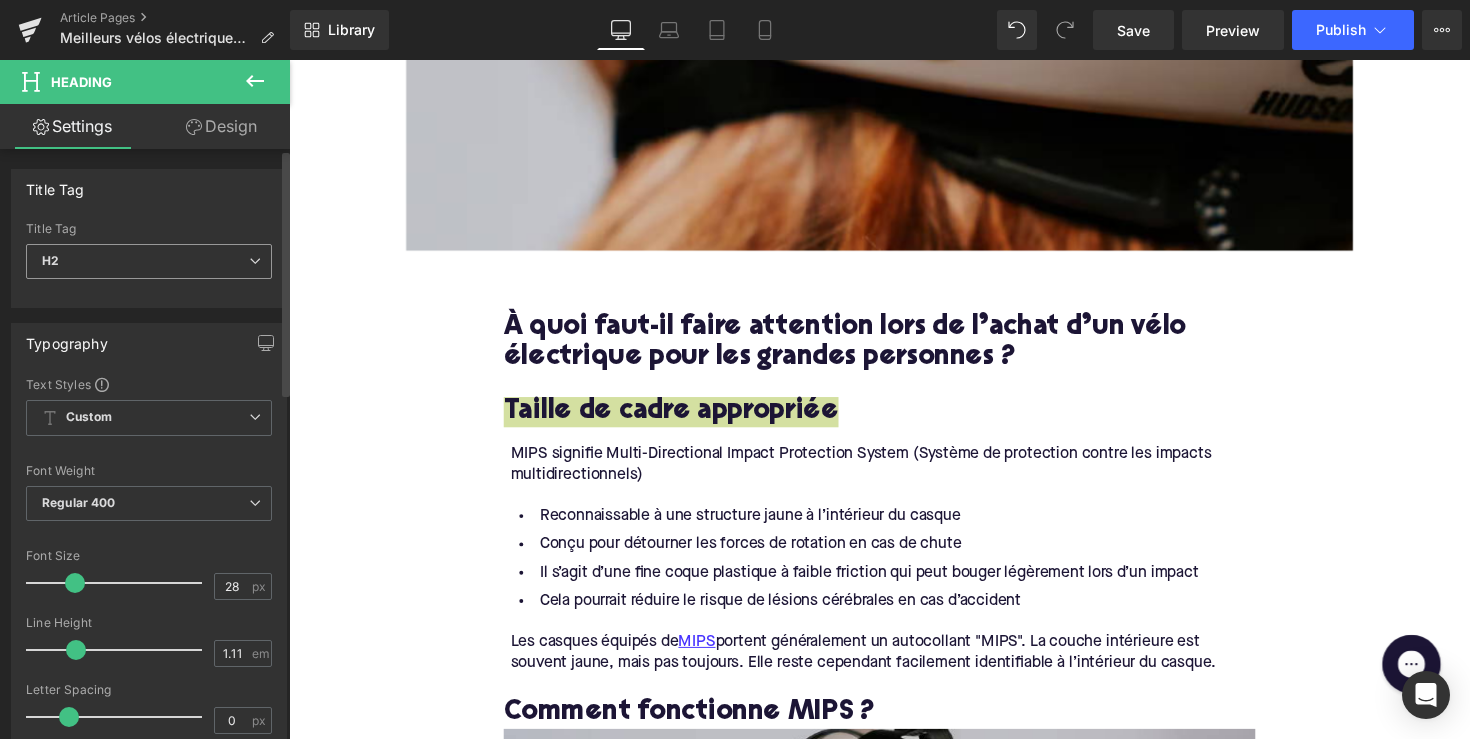 click on "H2" at bounding box center [149, 261] 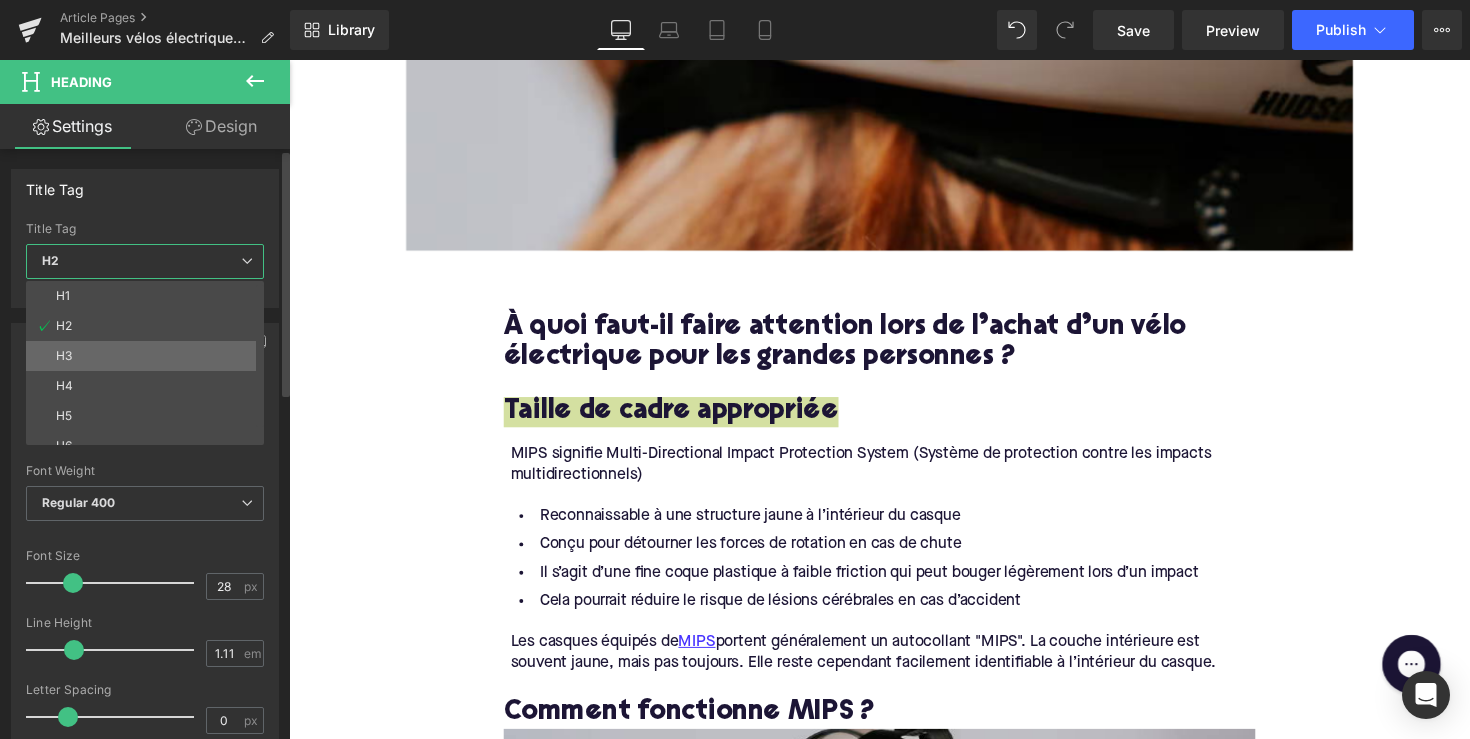 click on "H3" at bounding box center [149, 356] 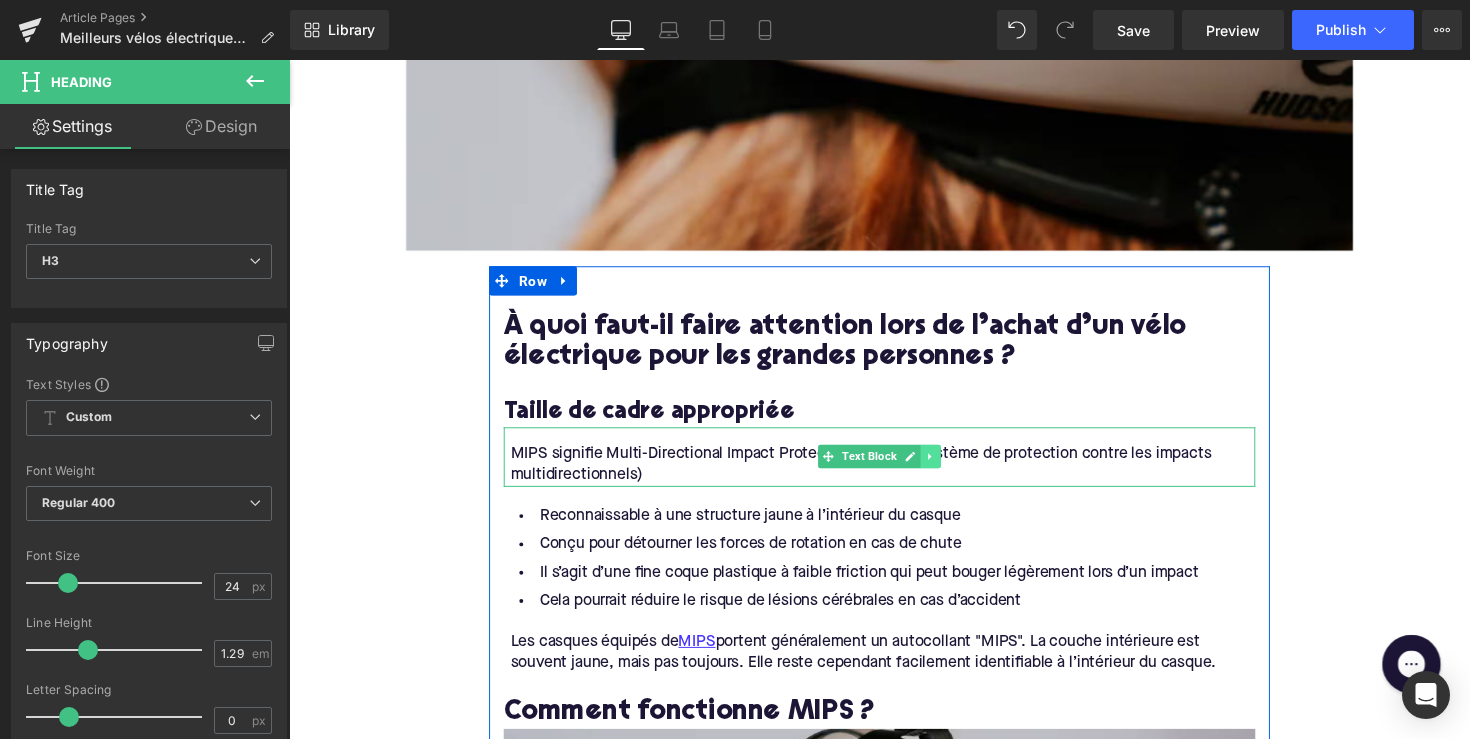 click 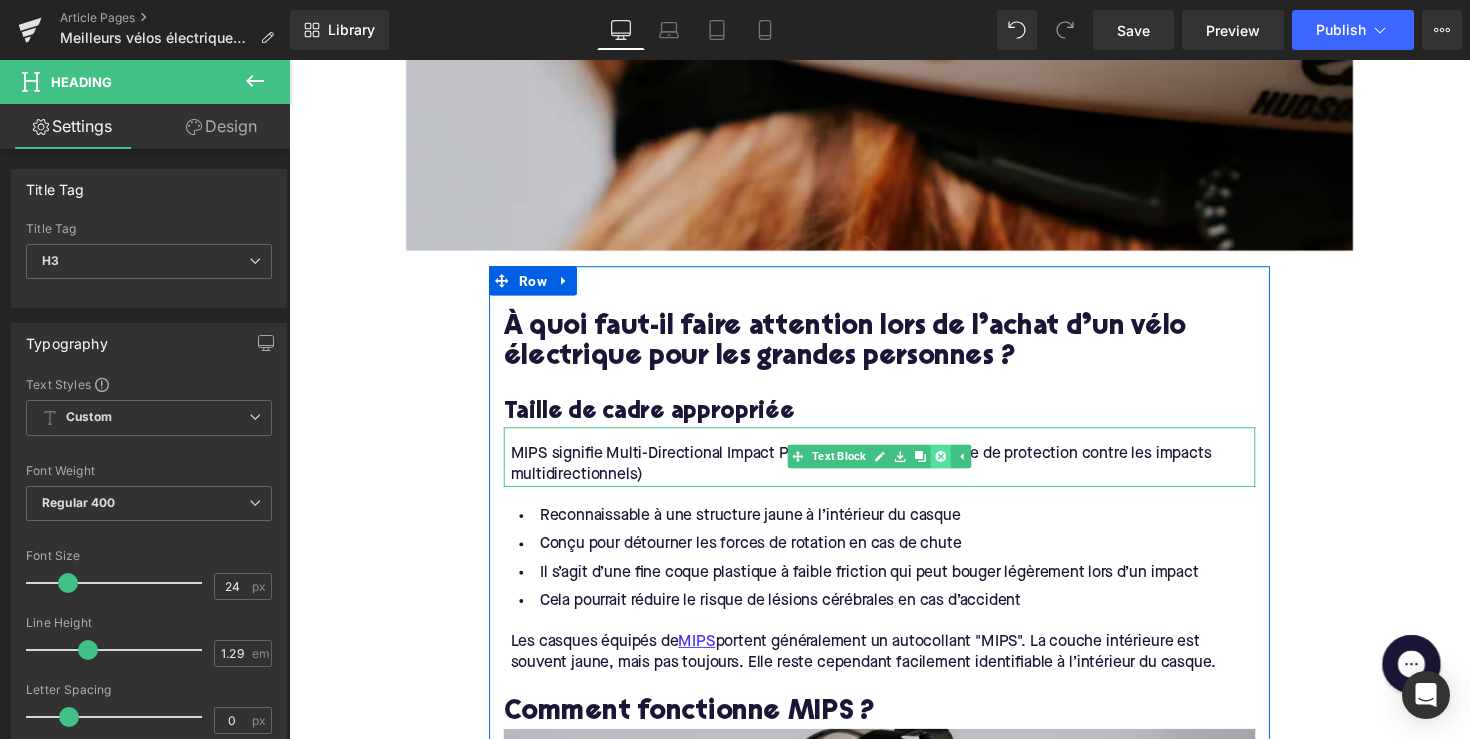 click 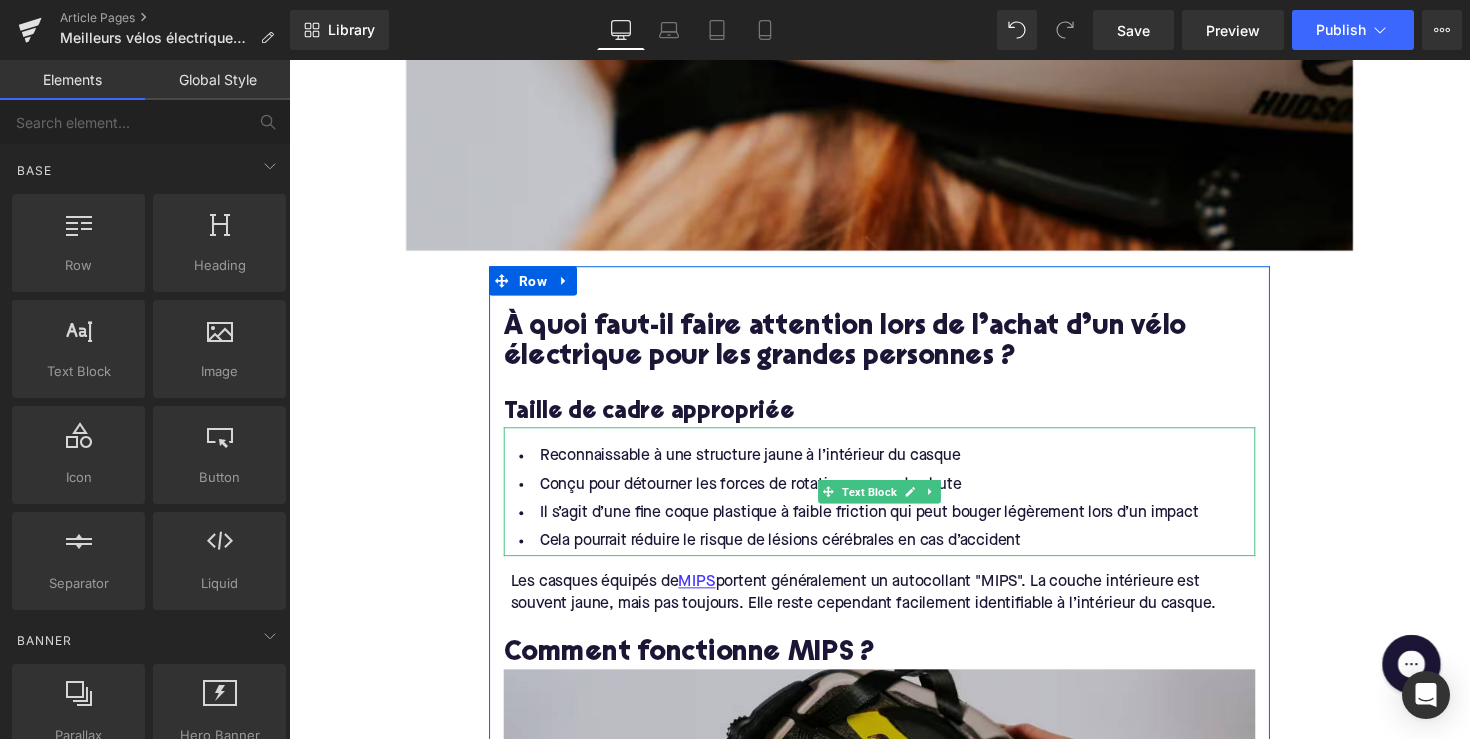click on "Il s’agit d’une fine coque plastique à faible friction qui peut bouger légèrement lors d’un impact" at bounding box center [894, 524] 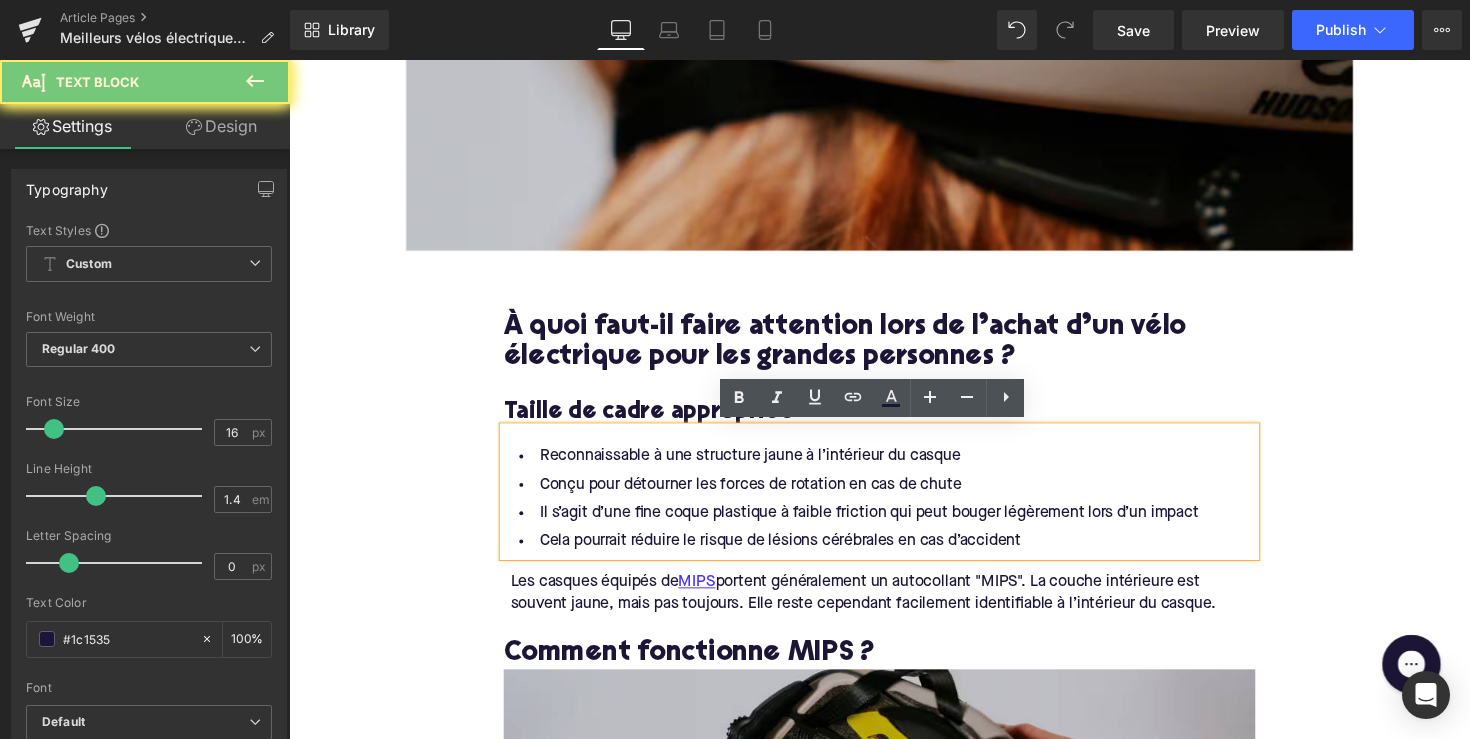 click on "Cela pourrait réduire le risque de lésions cérébrales en cas d’accident" at bounding box center (894, 553) 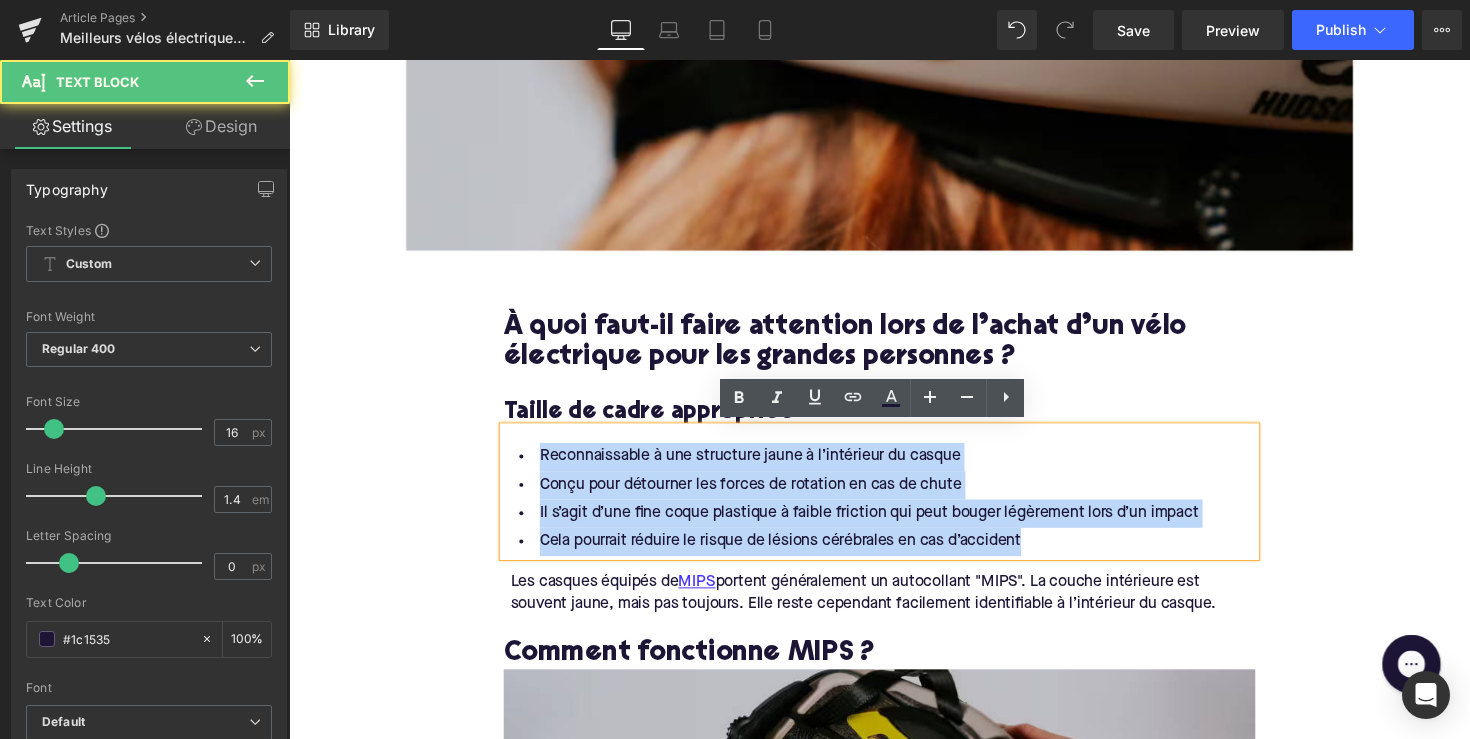 drag, startPoint x: 1072, startPoint y: 546, endPoint x: 441, endPoint y: 463, distance: 636.43536 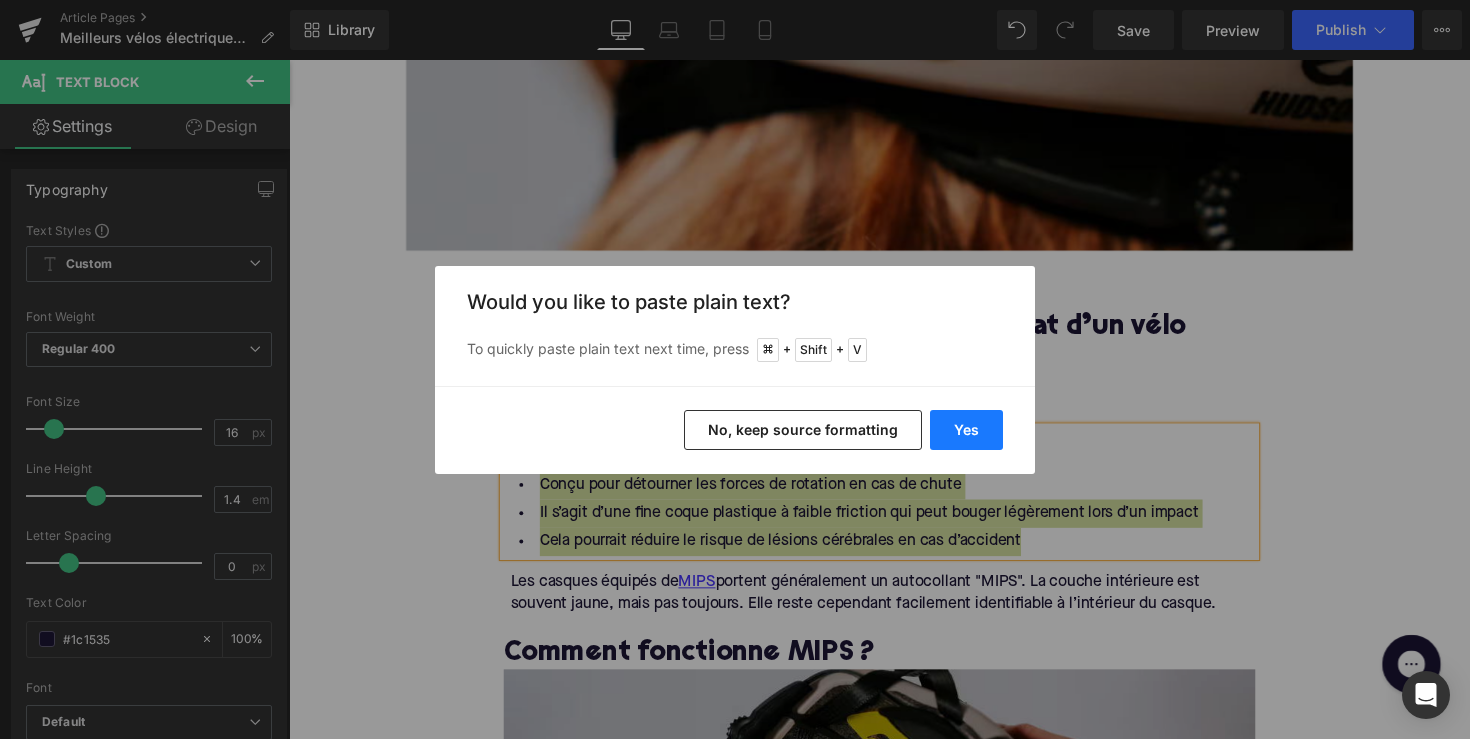 click on "Yes" at bounding box center (966, 430) 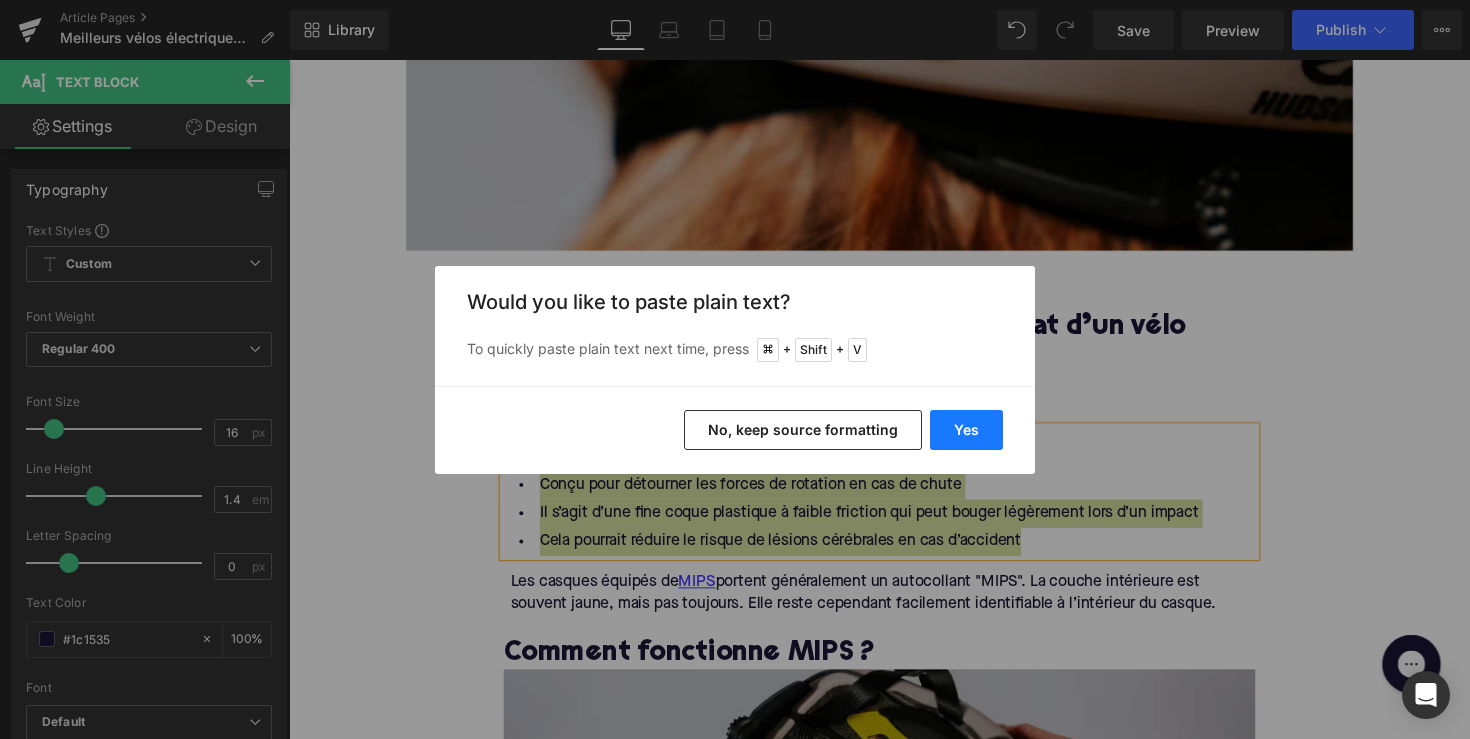 type 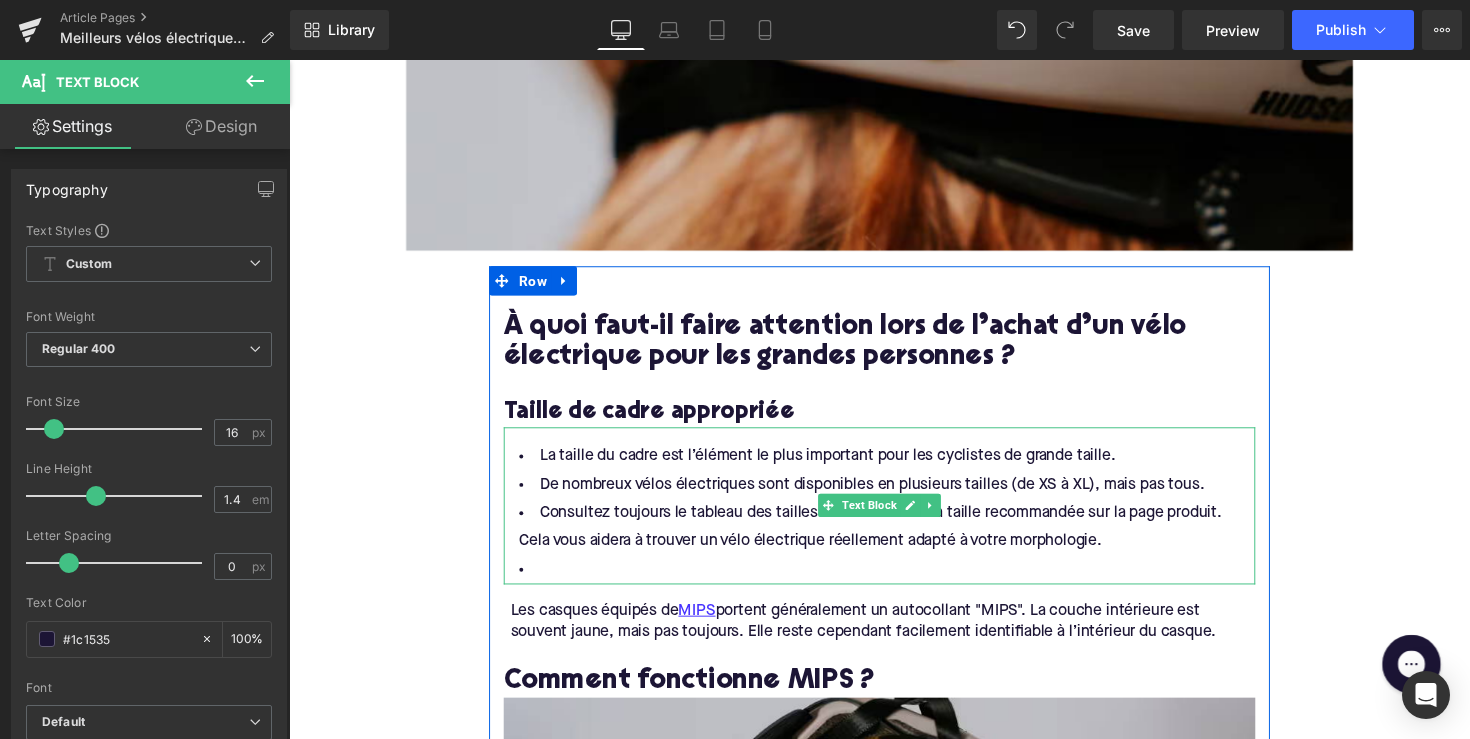 click at bounding box center (894, 582) 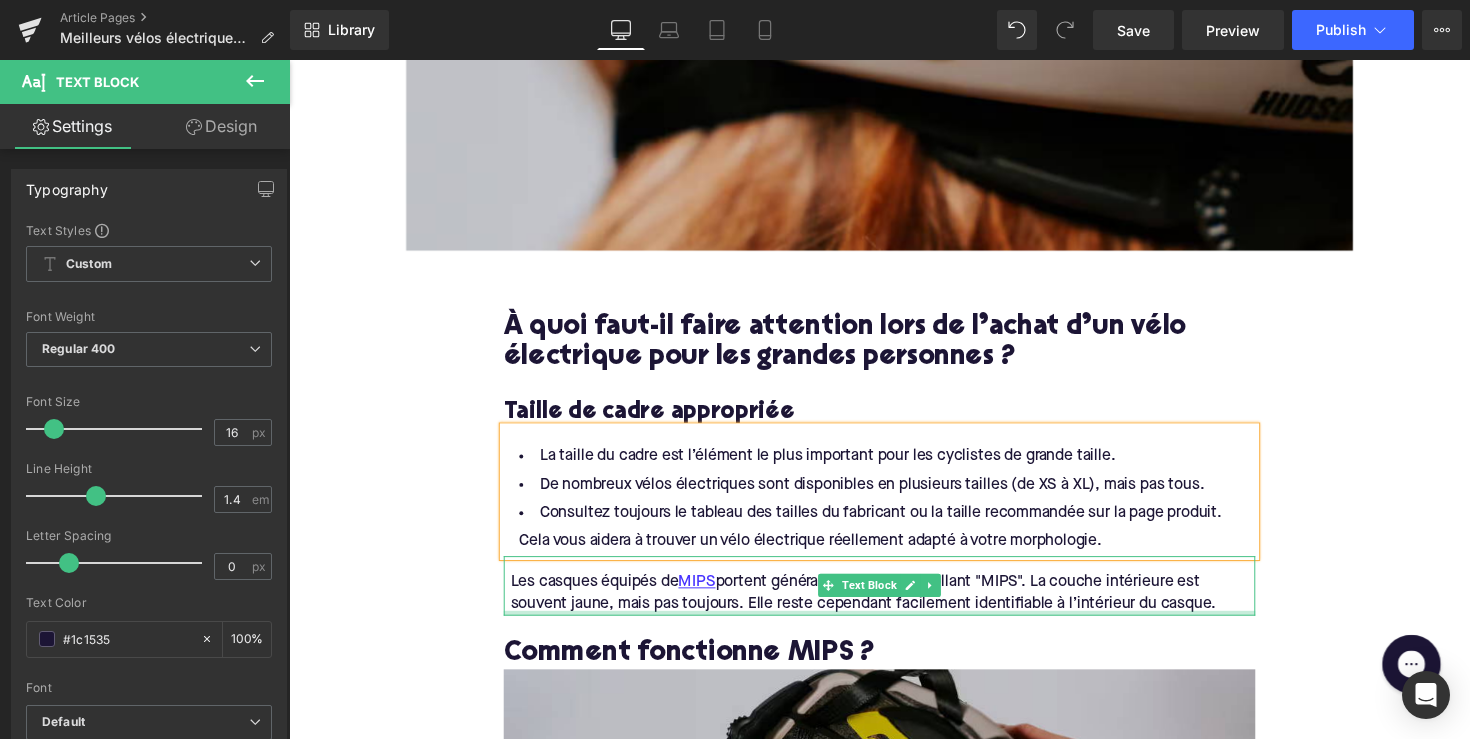 scroll, scrollTop: 799, scrollLeft: 0, axis: vertical 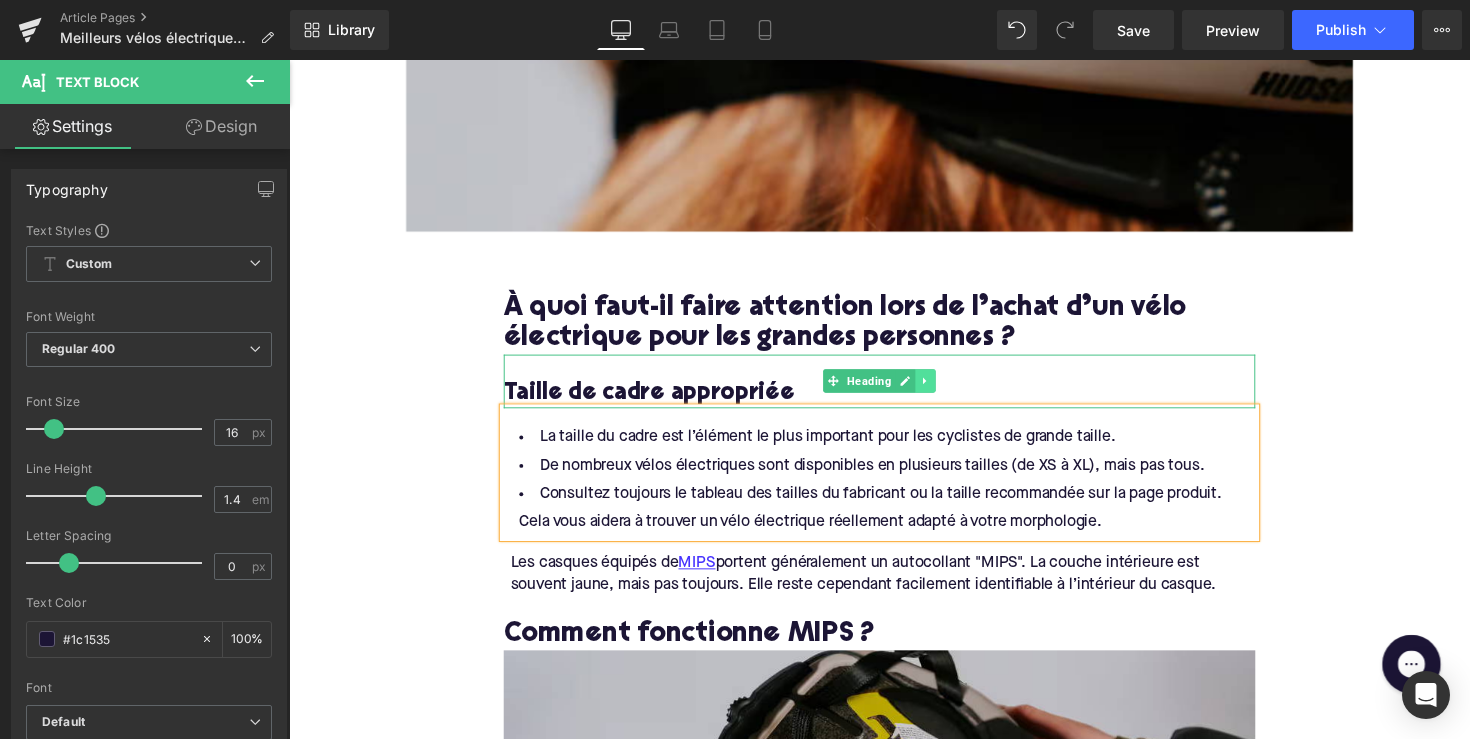 click 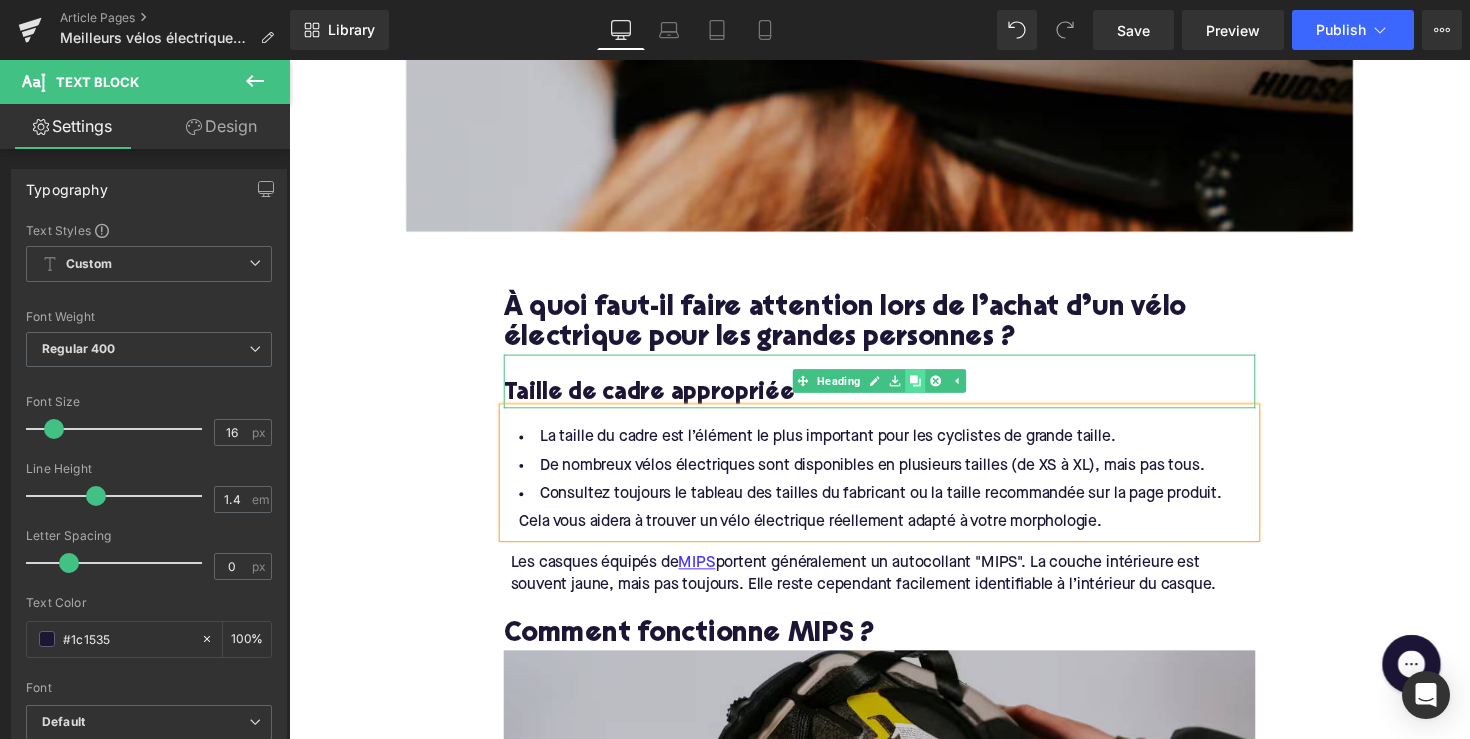 click 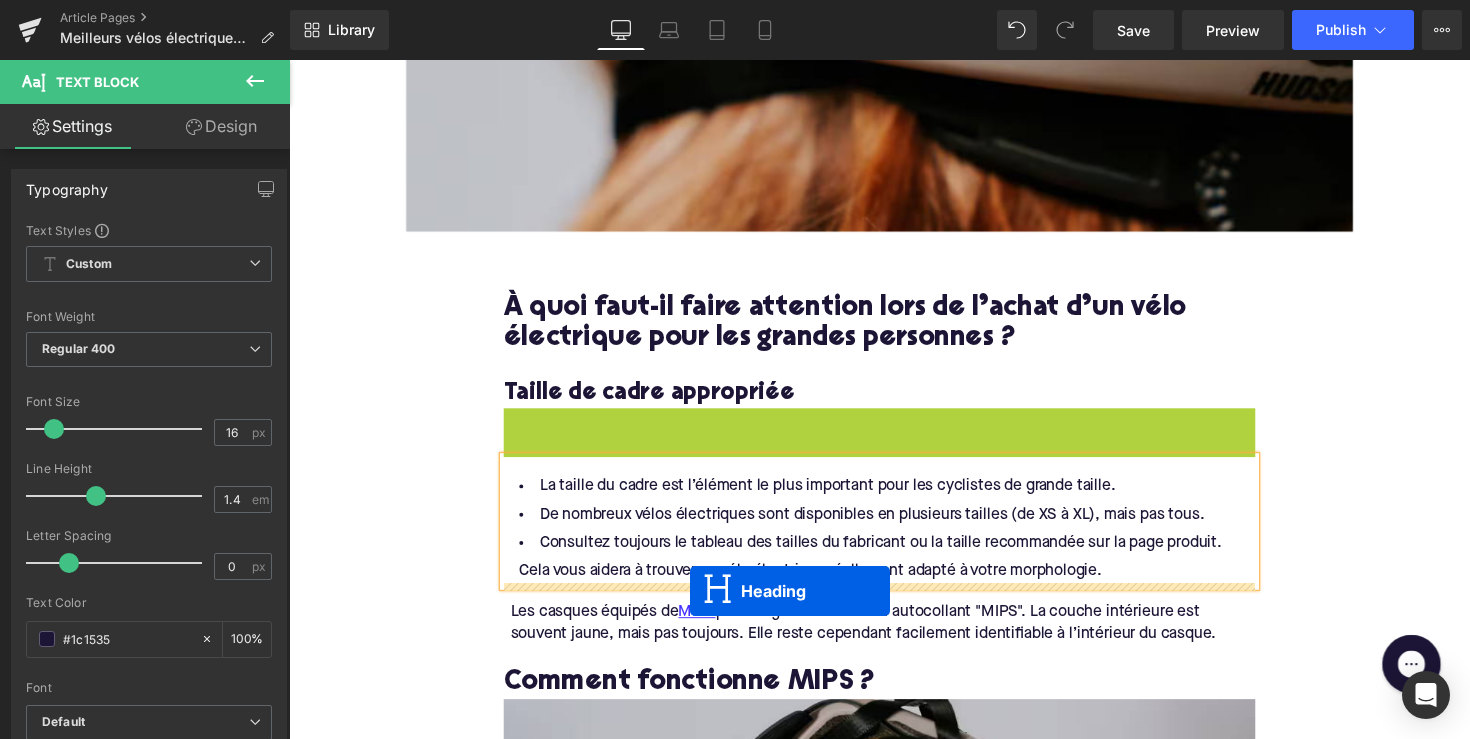 drag, startPoint x: 845, startPoint y: 444, endPoint x: 700, endPoint y: 604, distance: 215.92822 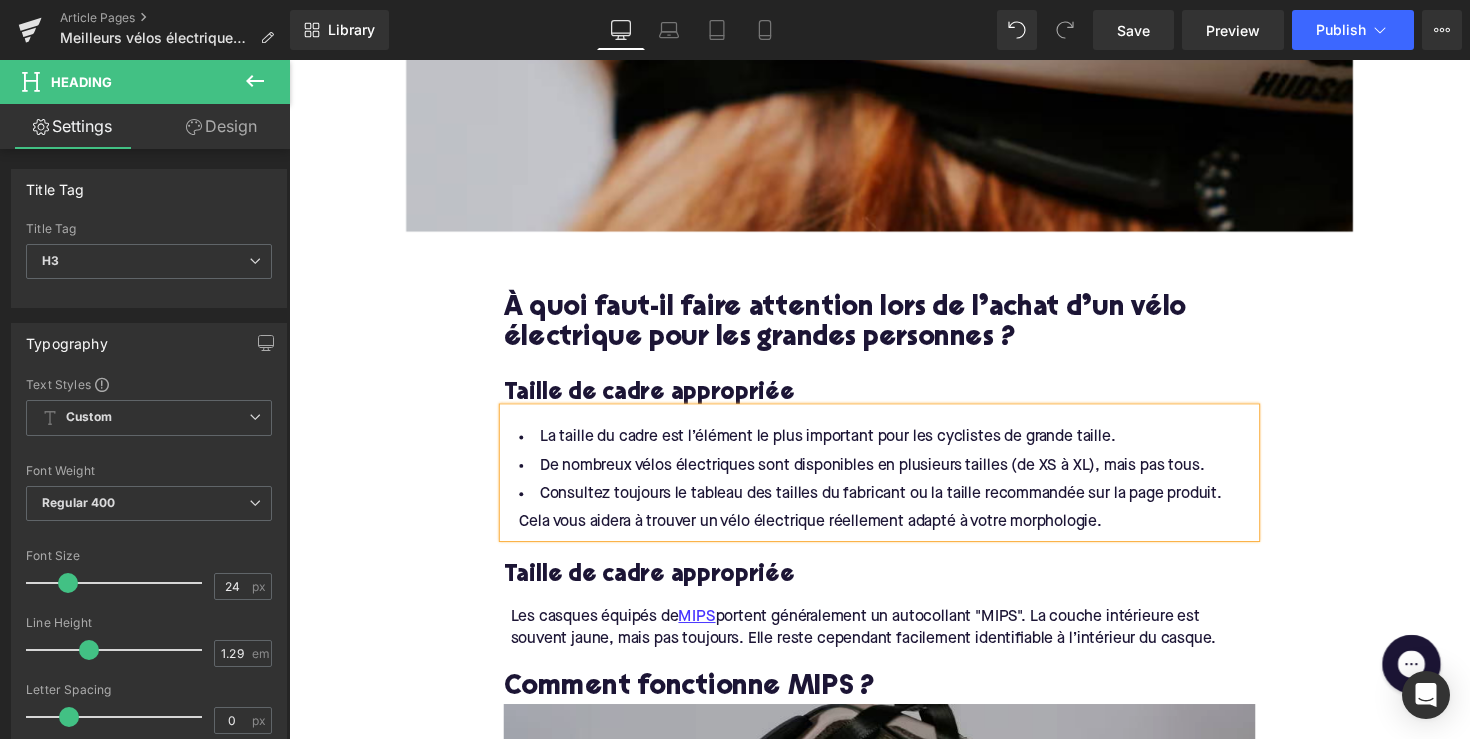 click on "Taille de cadre appropriée" at bounding box center (894, 588) 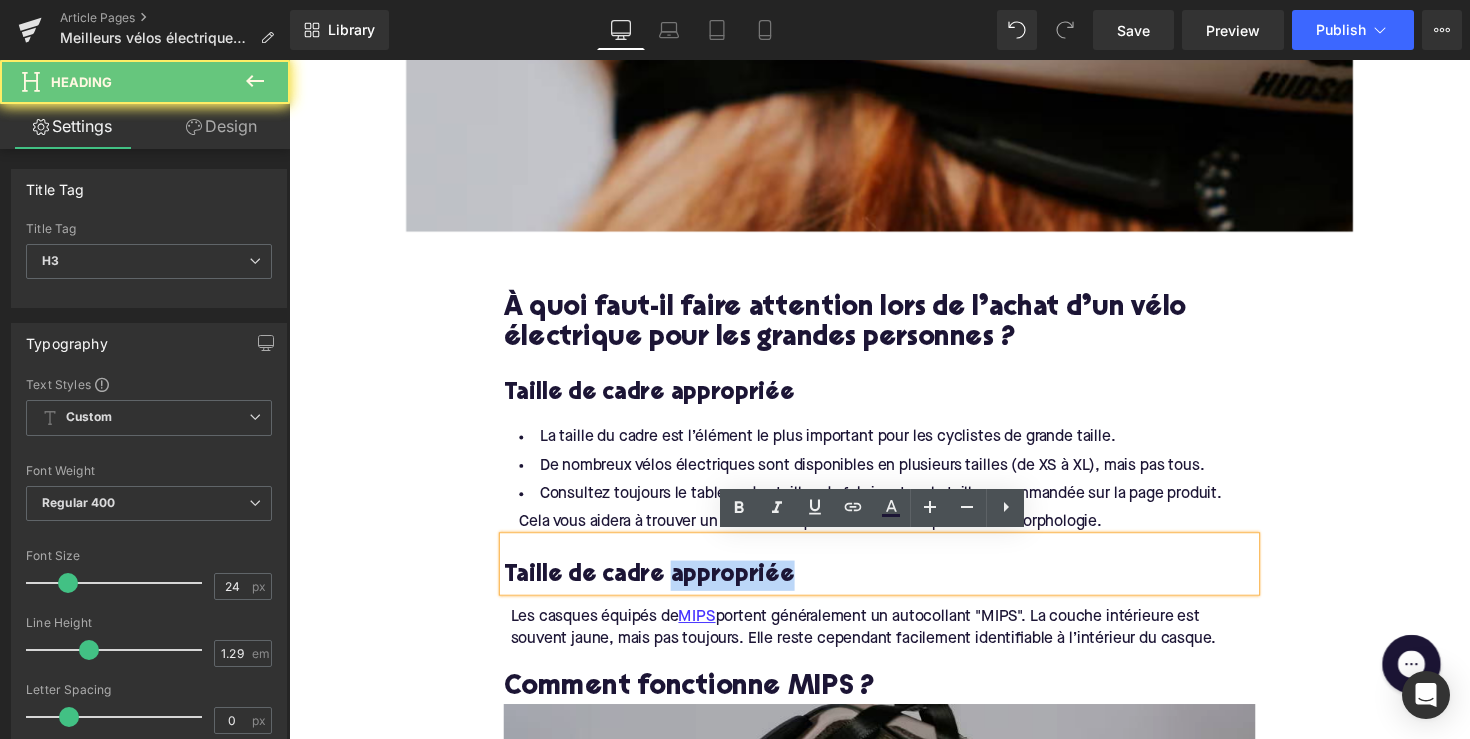 click on "Taille de cadre appropriée" at bounding box center (894, 588) 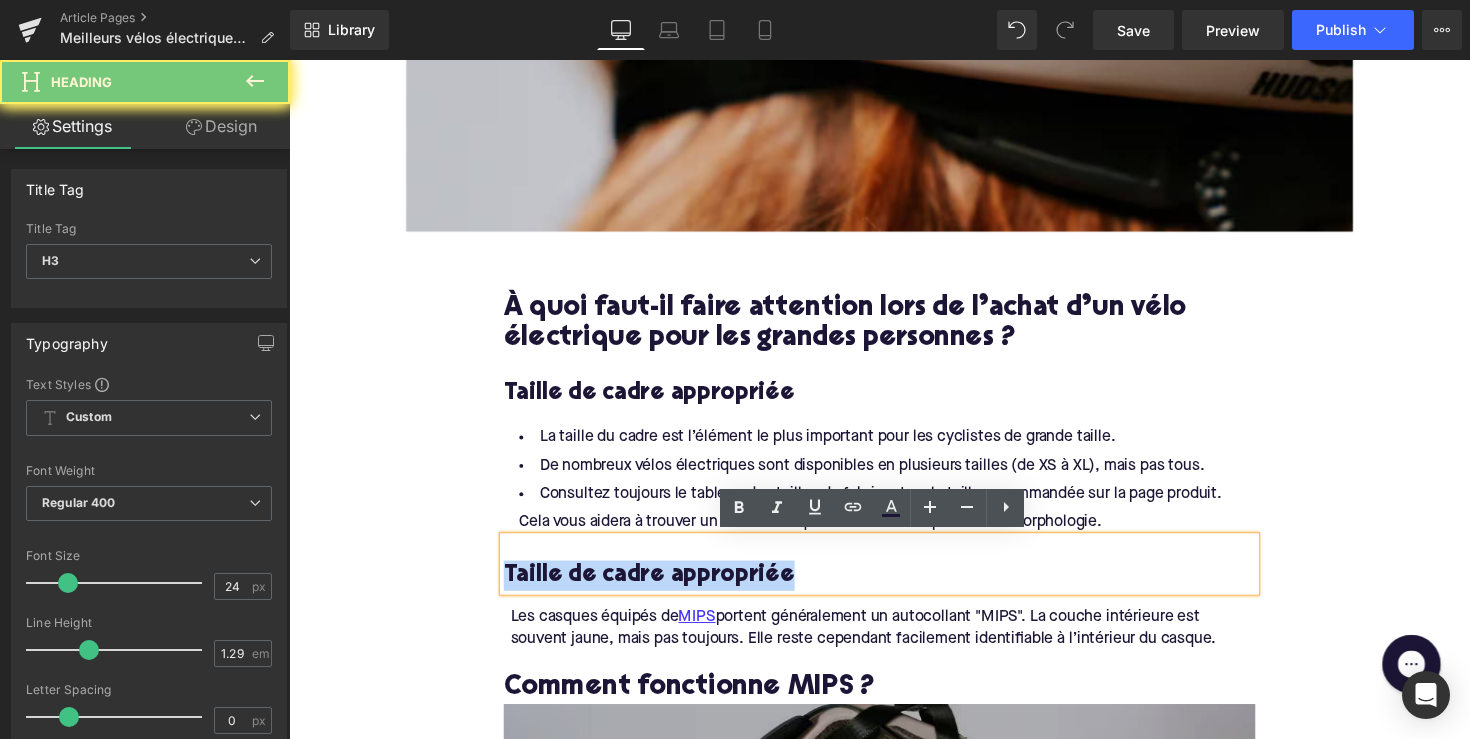 click on "Taille de cadre appropriée" at bounding box center [894, 588] 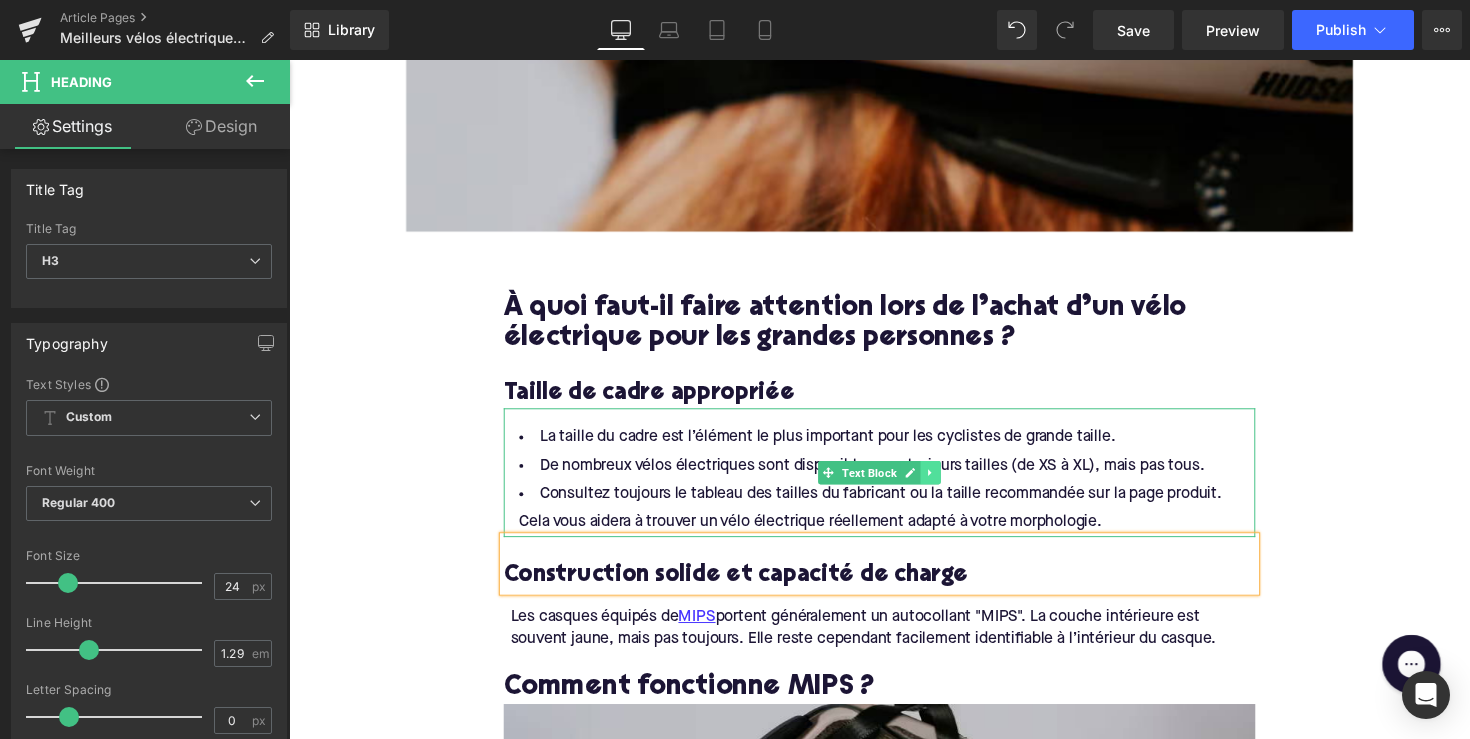 click 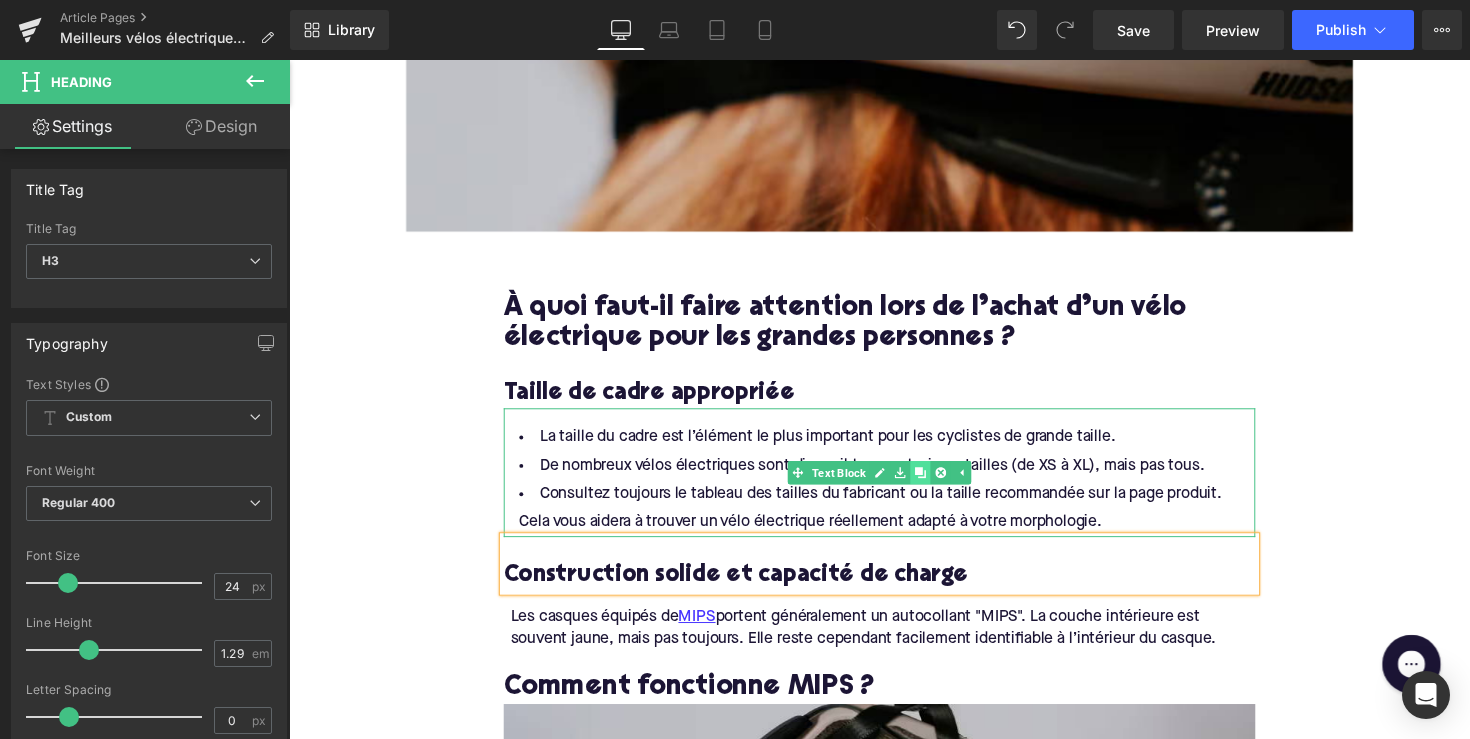 click at bounding box center [936, 483] 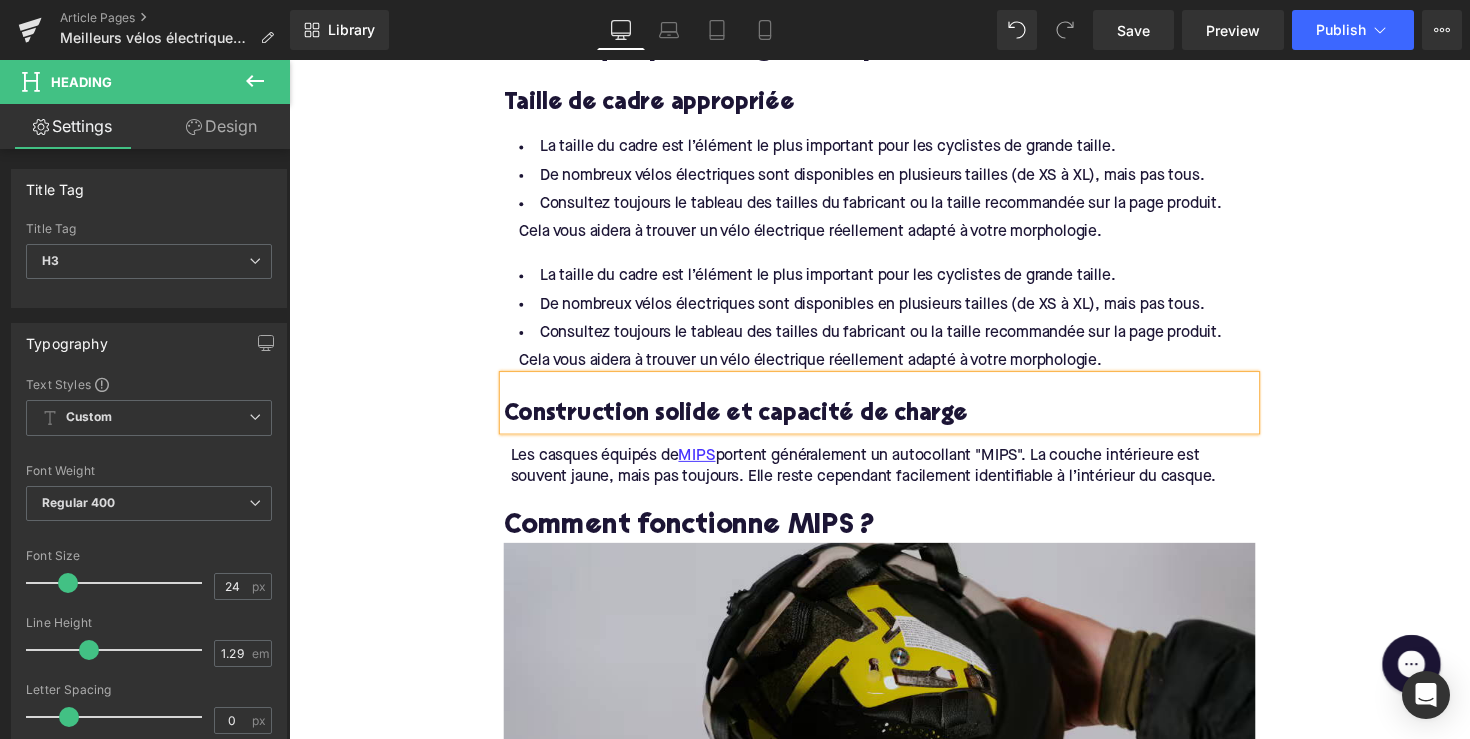 scroll, scrollTop: 1089, scrollLeft: 0, axis: vertical 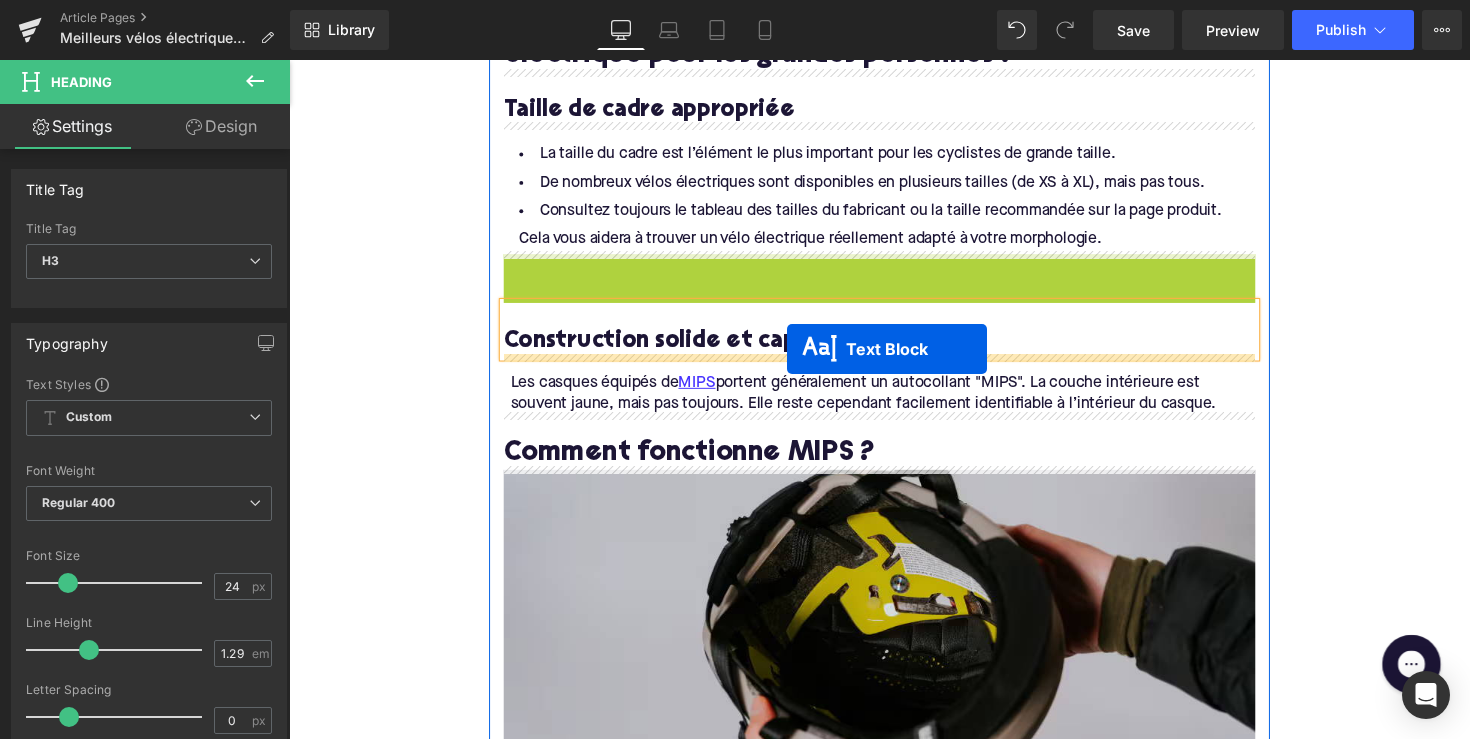 drag, startPoint x: 842, startPoint y: 330, endPoint x: 799, endPoint y: 358, distance: 51.312767 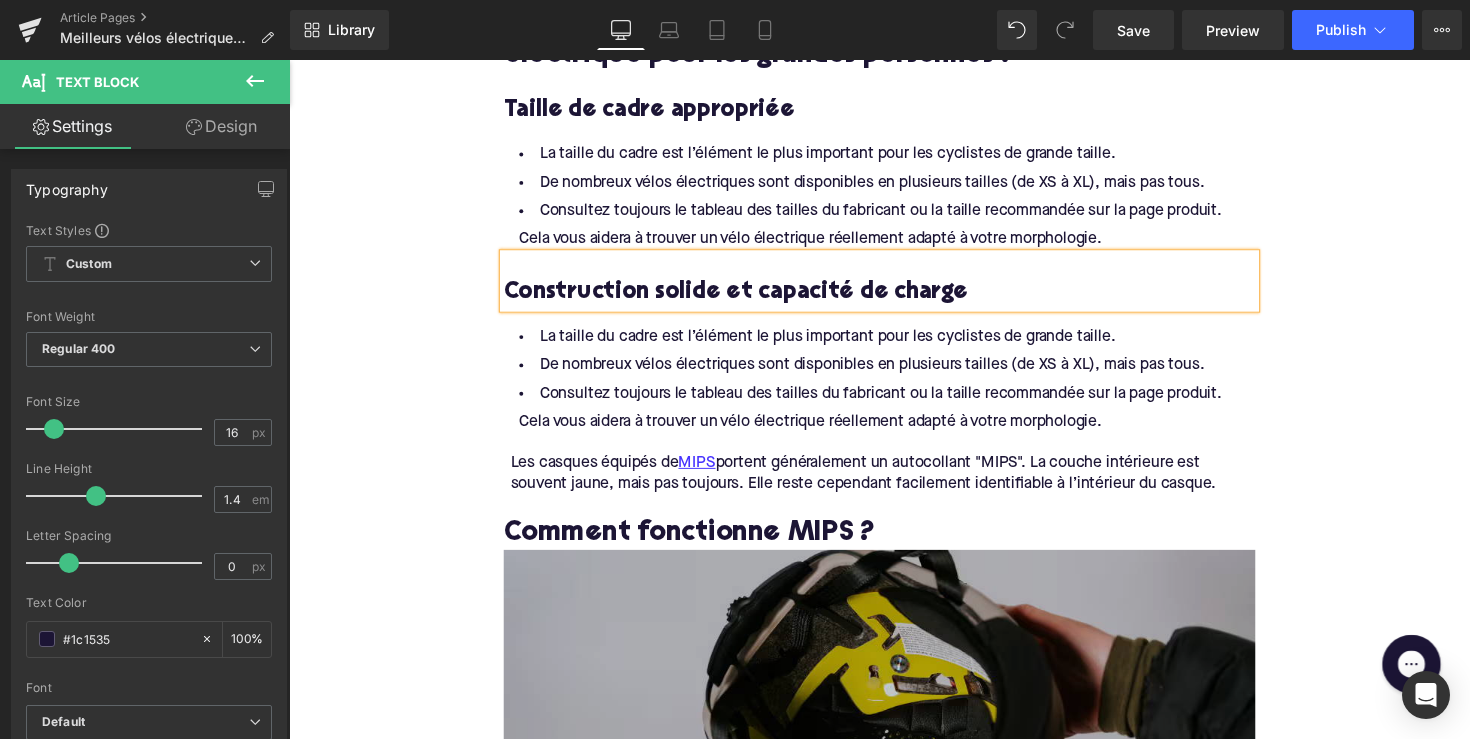 click on "Consultez toujours le tableau des tailles du fabricant ou la taille recommandée sur la page produit. Cela vous aidera à trouver un vélo électrique réellement adapté à votre morphologie." at bounding box center (894, 417) 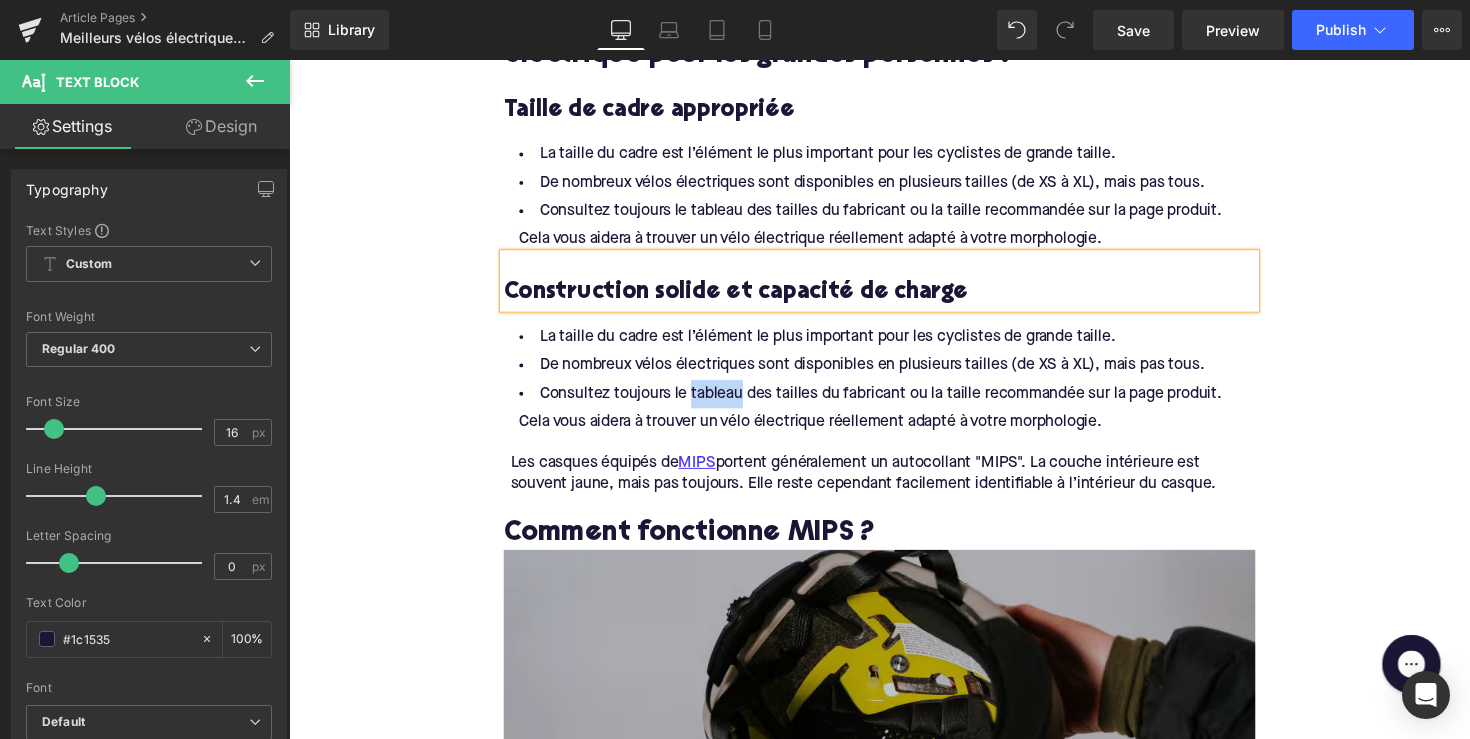 click on "Consultez toujours le tableau des tailles du fabricant ou la taille recommandée sur la page produit. Cela vous aidera à trouver un vélo électrique réellement adapté à votre morphologie." at bounding box center (894, 417) 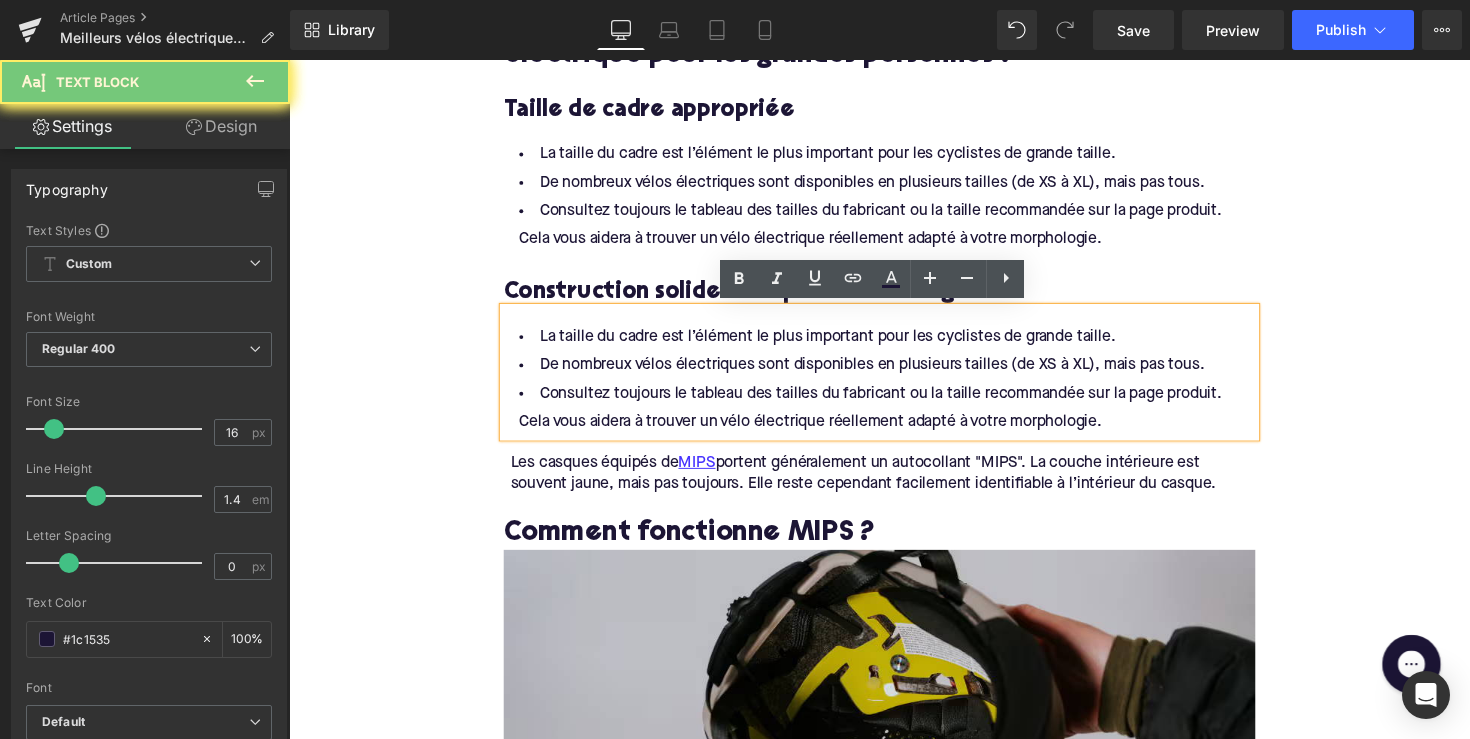 click on "Consultez toujours le tableau des tailles du fabricant ou la taille recommandée sur la page produit. Cela vous aidera à trouver un vélo électrique réellement adapté à votre morphologie." at bounding box center (894, 417) 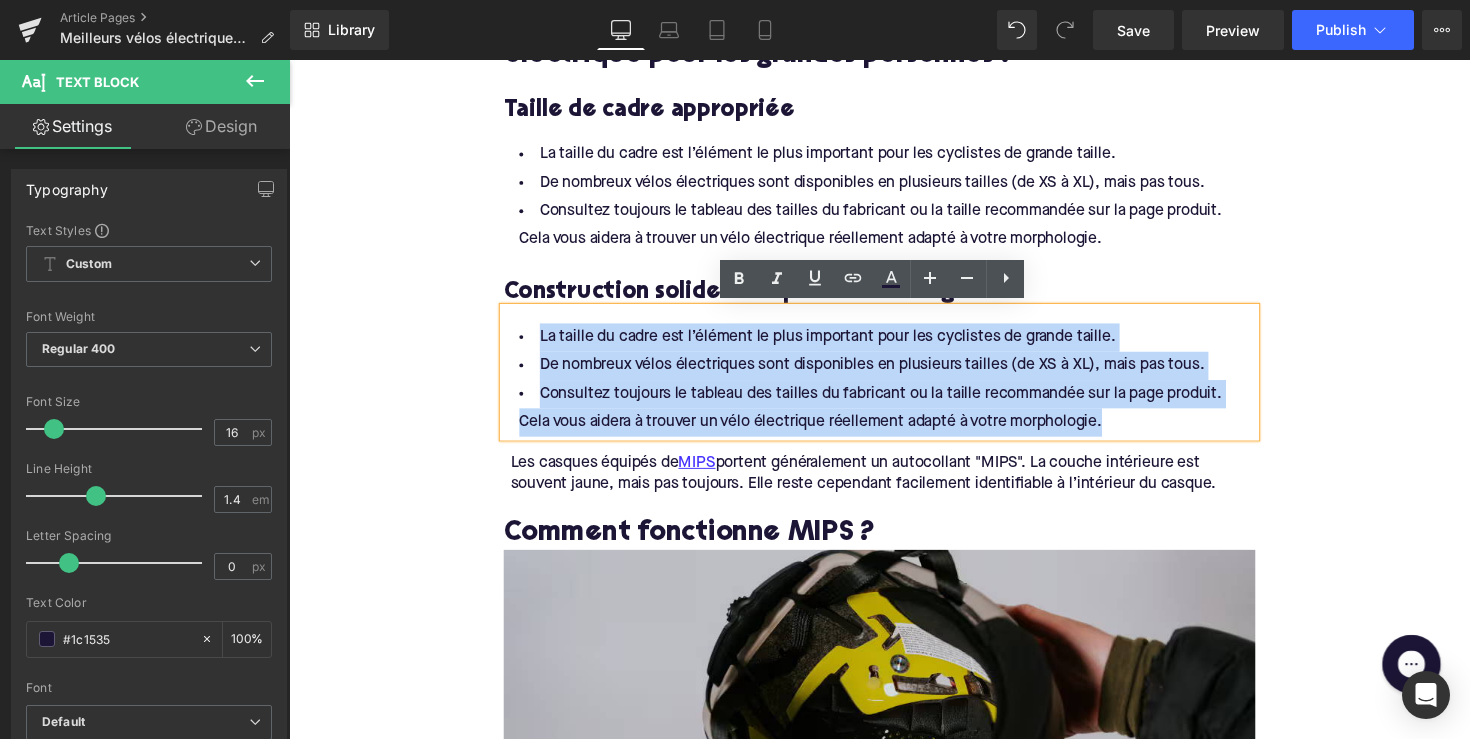 drag, startPoint x: 1109, startPoint y: 431, endPoint x: 516, endPoint y: 338, distance: 600.2483 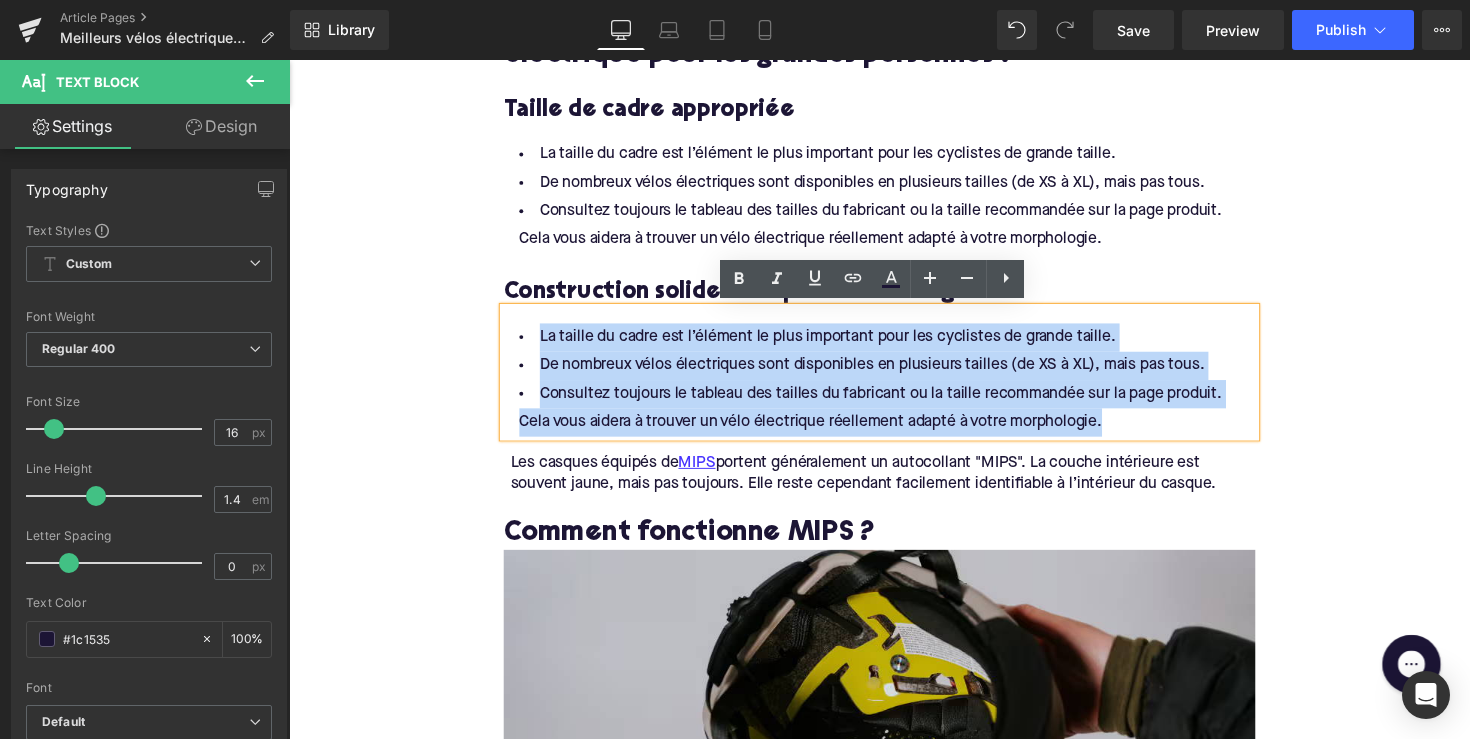 click on "La taille du cadre est l’élément le plus important pour les cyclistes de grande taille. De nombreux vélos électriques sont disponibles en plusieurs tailles (de XS à XL), mais pas tous. Consultez toujours le tableau des tailles du fabricant ou la taille recommandée sur la page produit. Cela vous aidera à trouver un vélo électrique réellement adapté à votre morphologie." at bounding box center (894, 388) 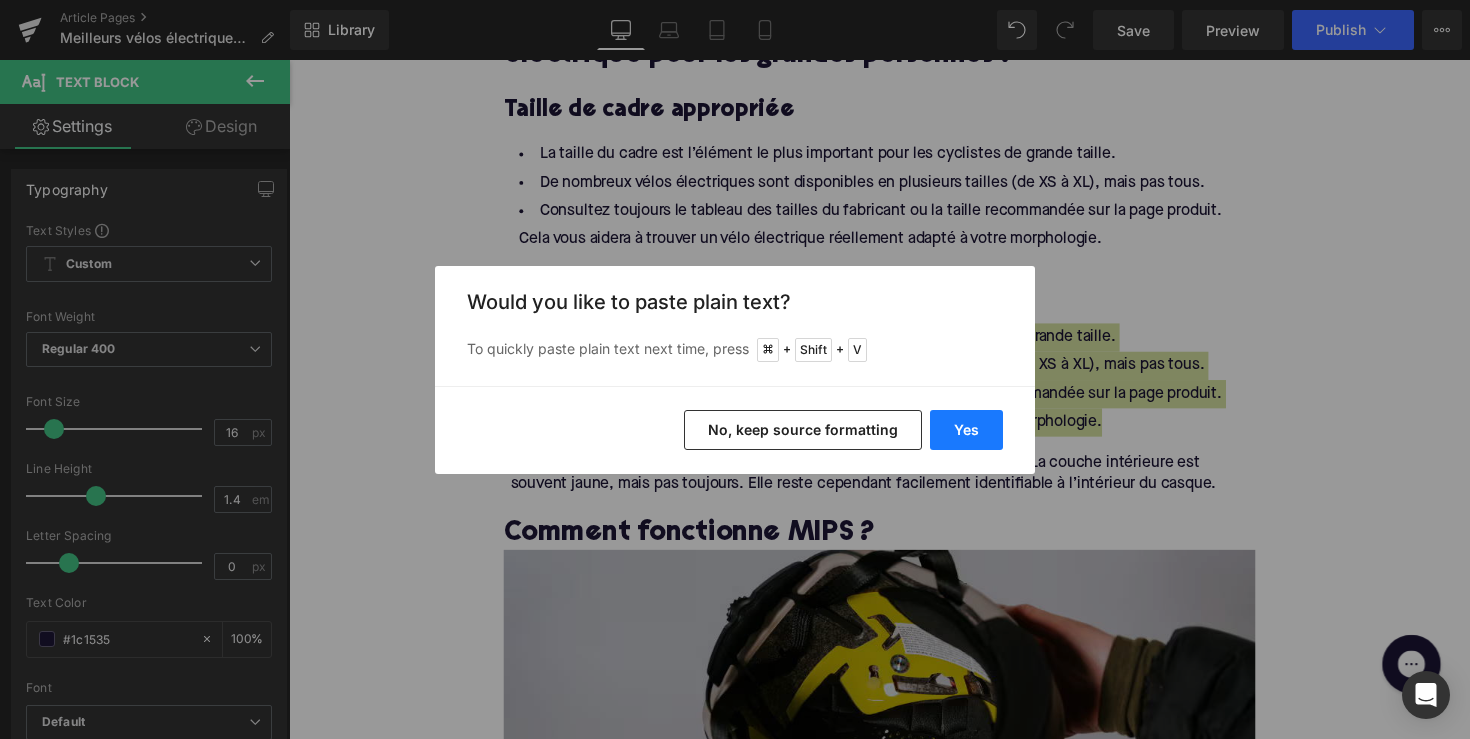 click on "Yes" at bounding box center [966, 430] 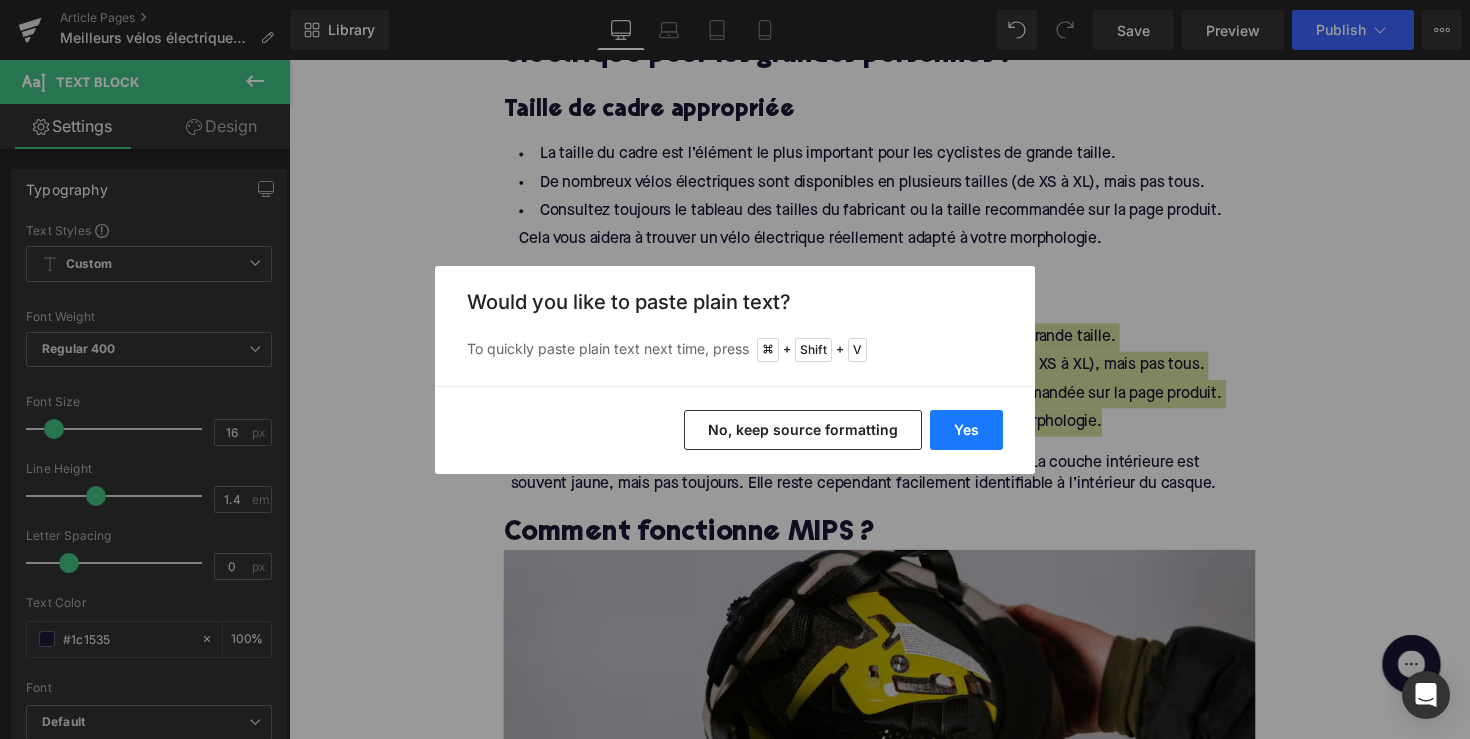 type 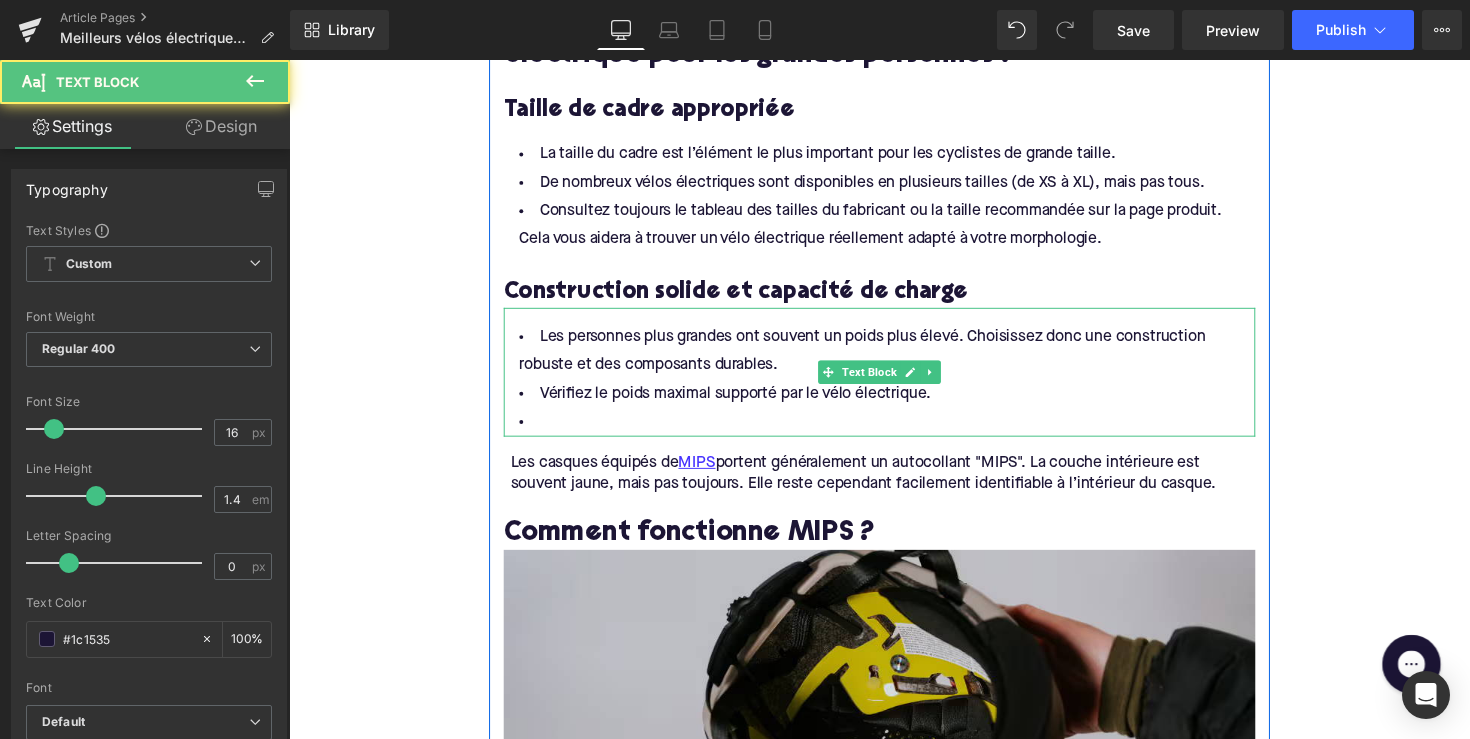 click at bounding box center [894, 431] 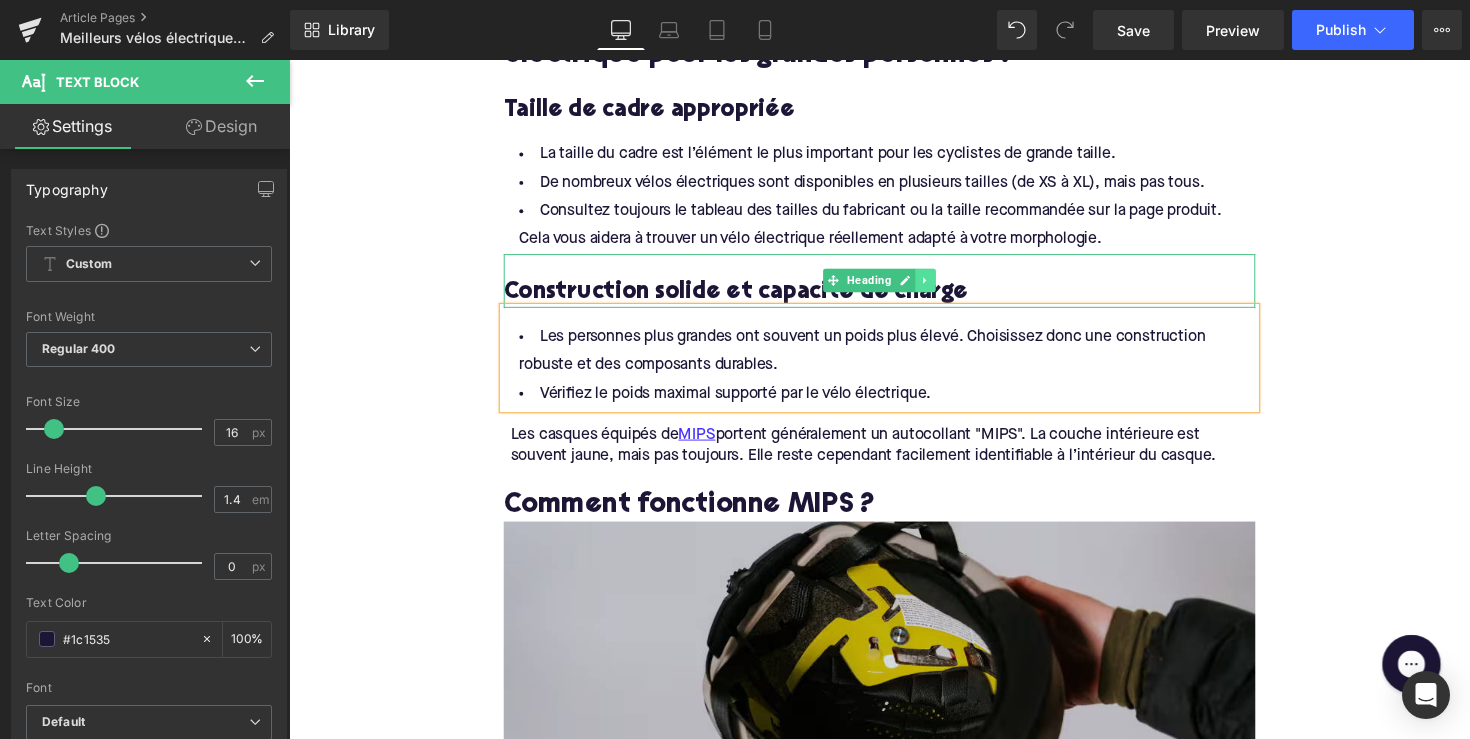 click at bounding box center [941, 286] 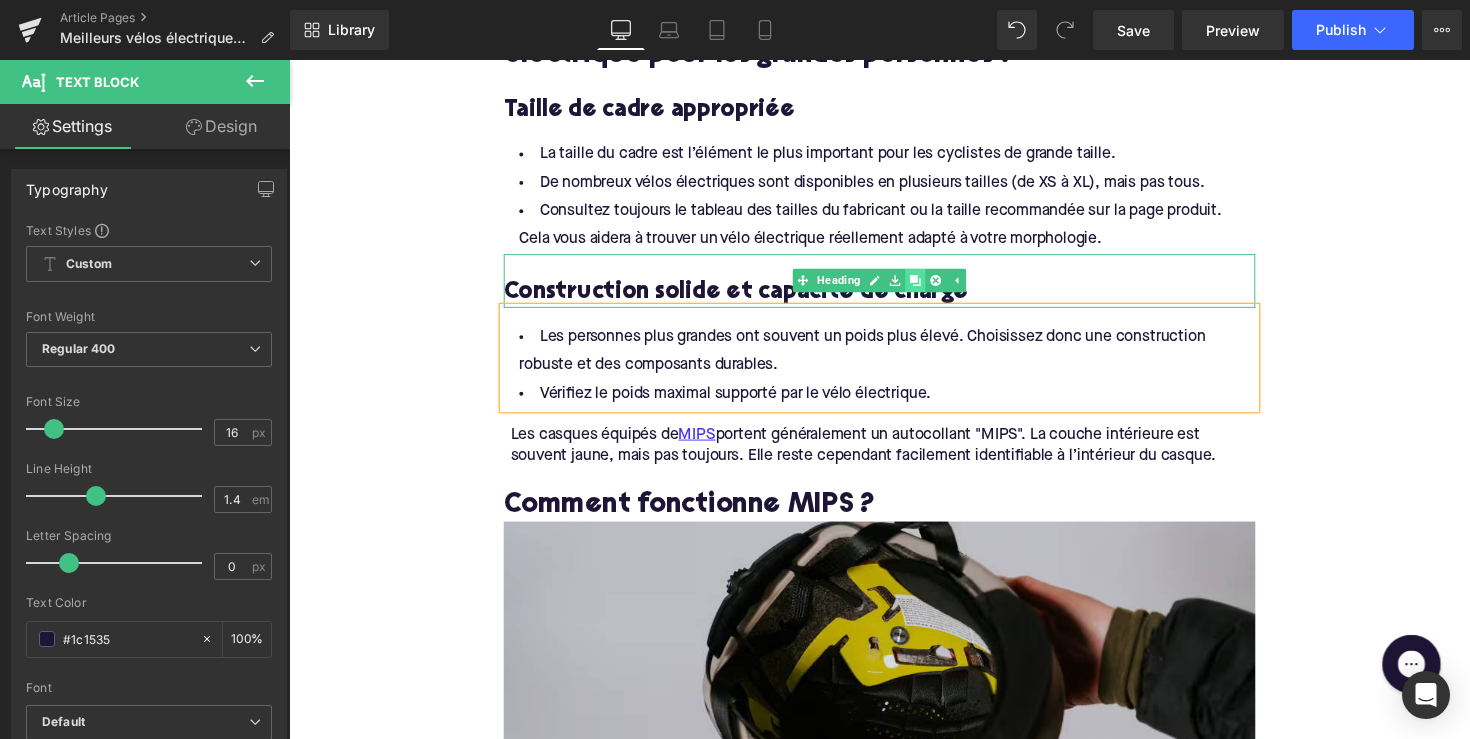 click 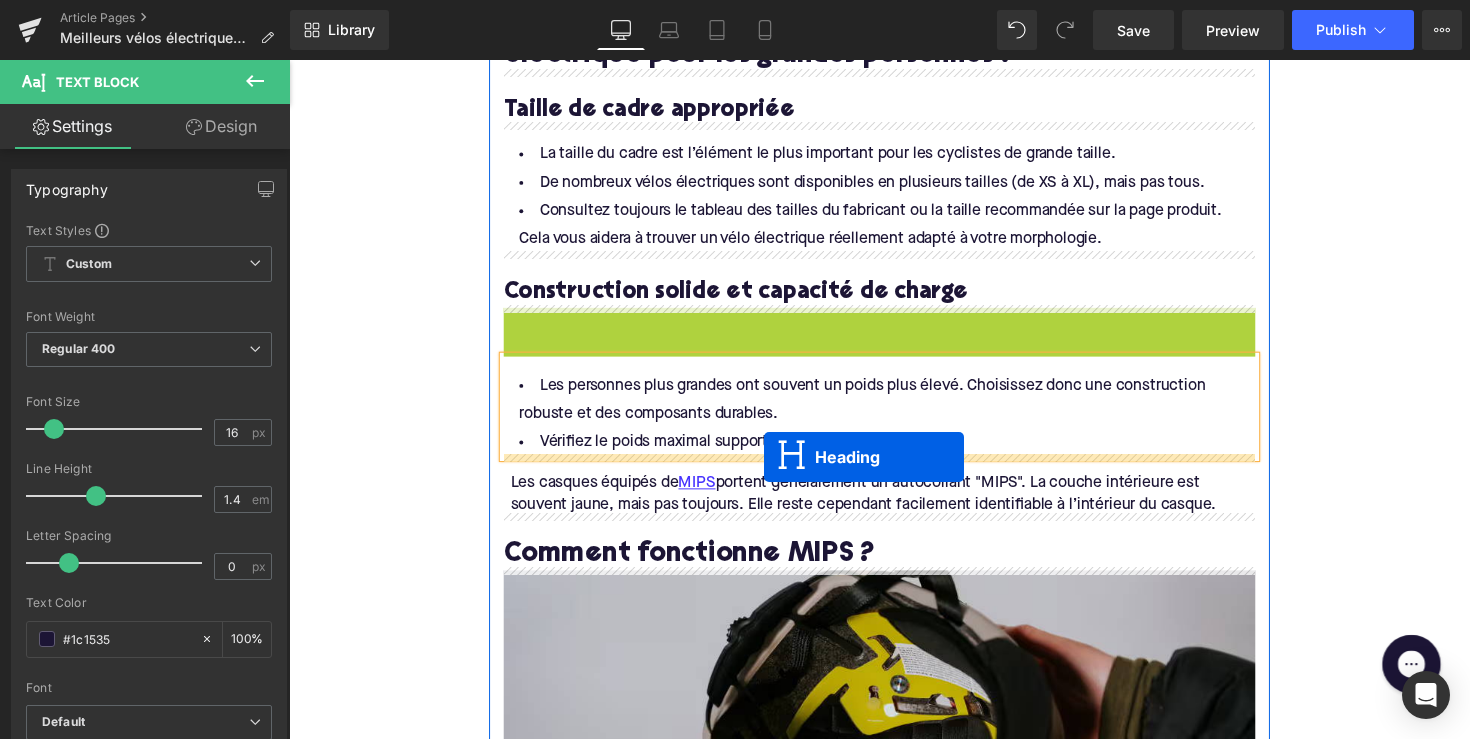 drag, startPoint x: 848, startPoint y: 345, endPoint x: 778, endPoint y: 464, distance: 138.06158 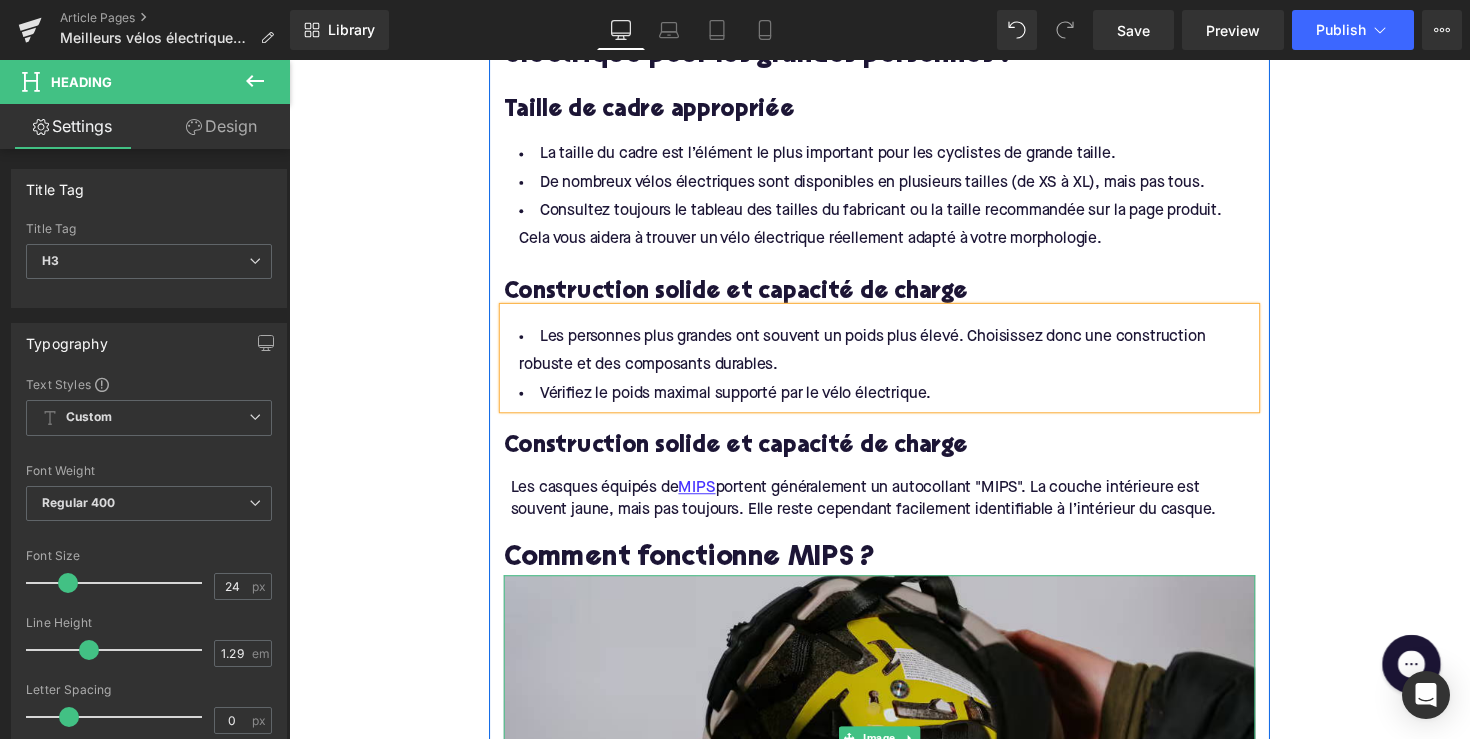 click on "Construction solide et capacité de charge" at bounding box center (894, 456) 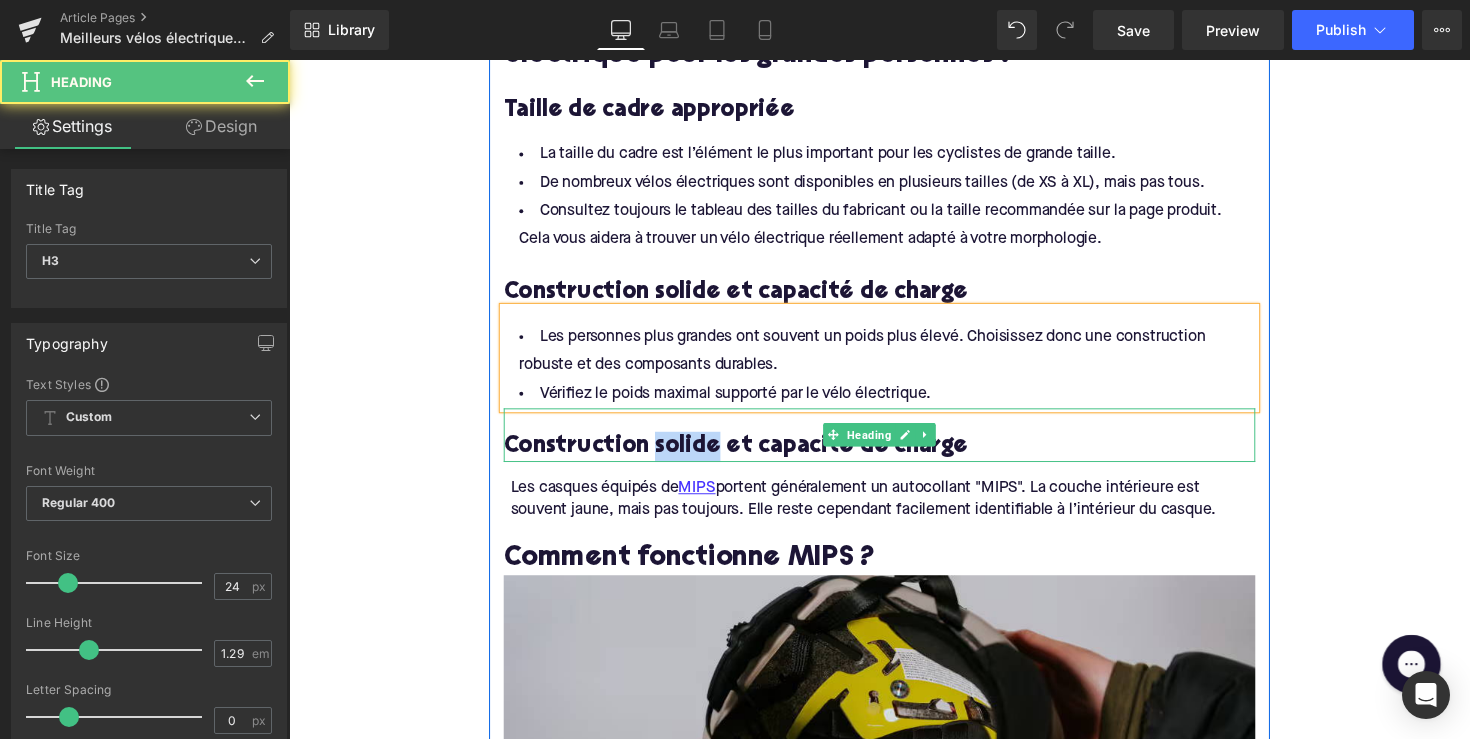 click on "Construction solide et capacité de charge" at bounding box center [894, 456] 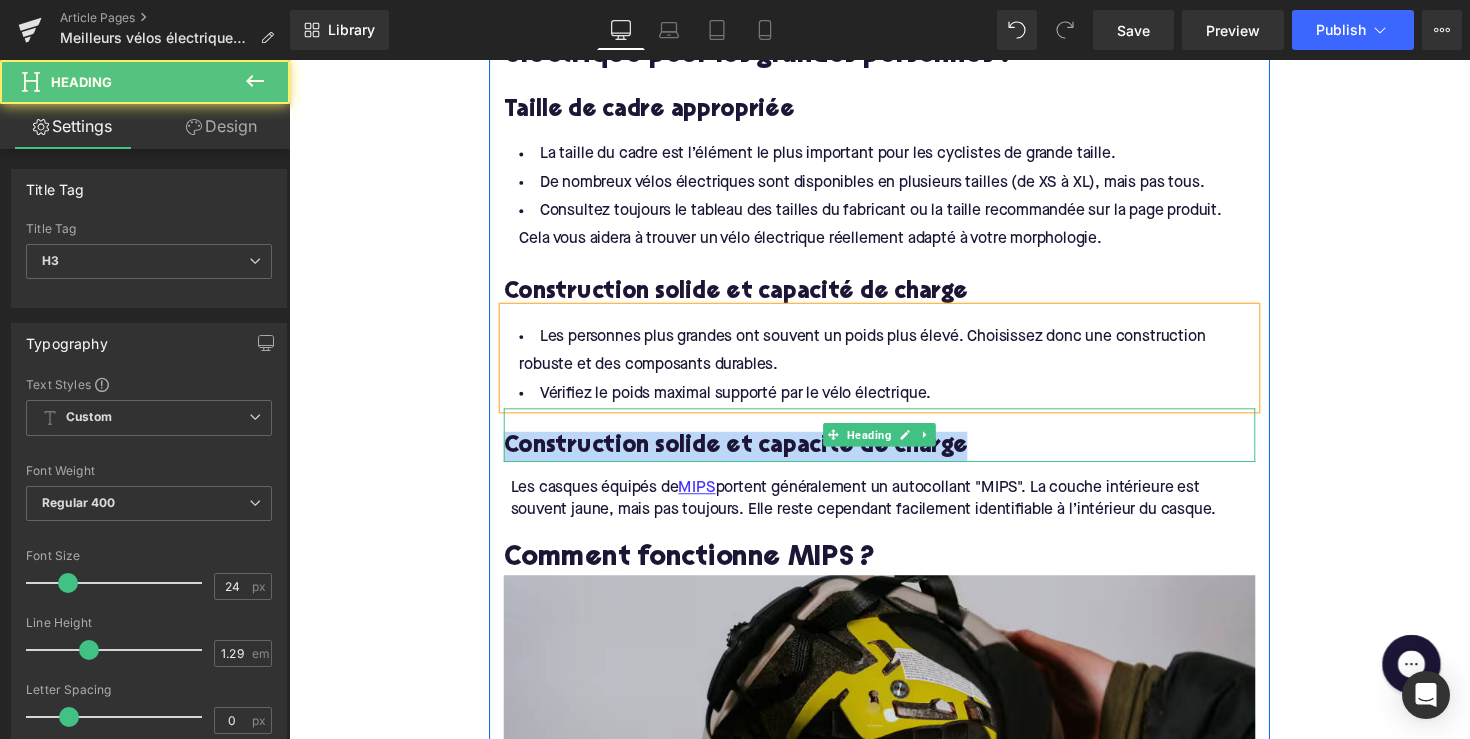 click on "Construction solide et capacité de charge" at bounding box center (894, 456) 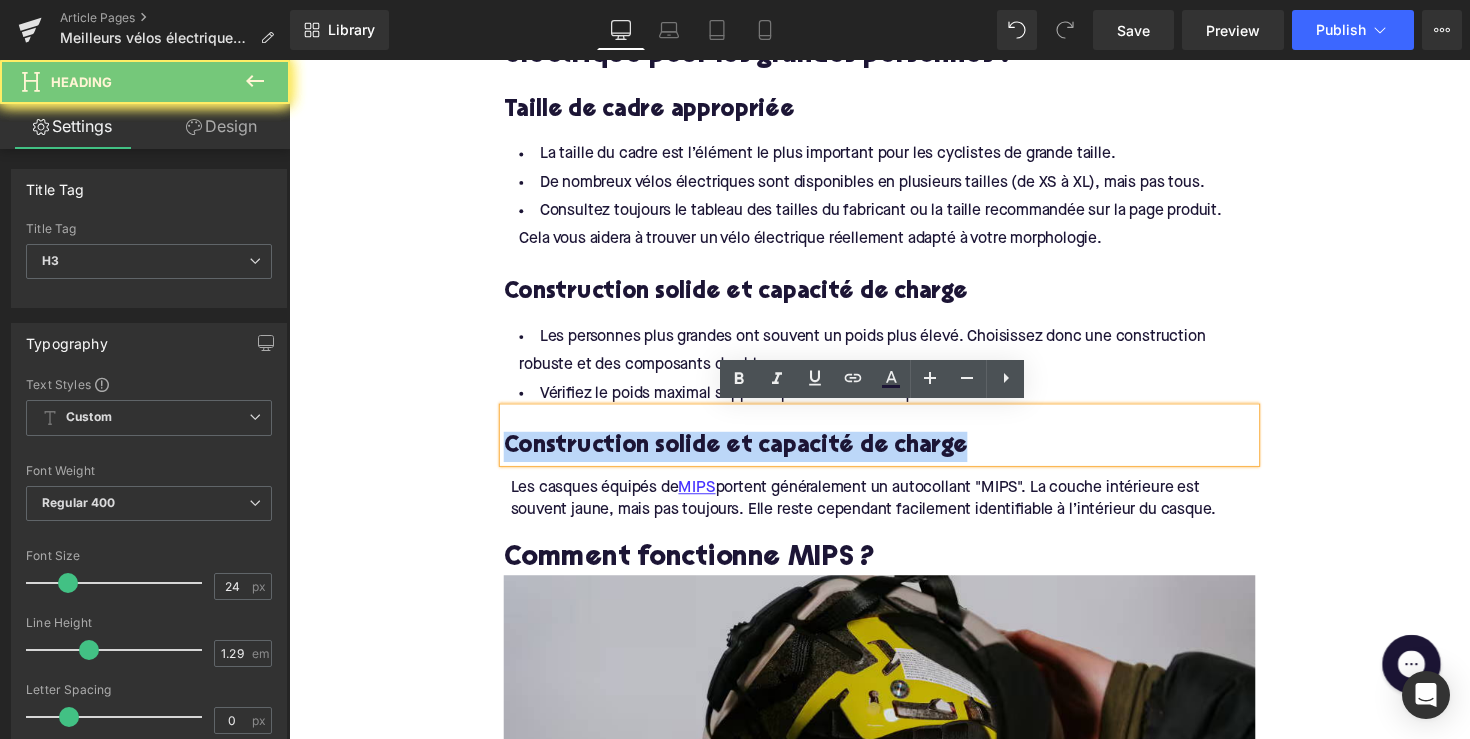 paste 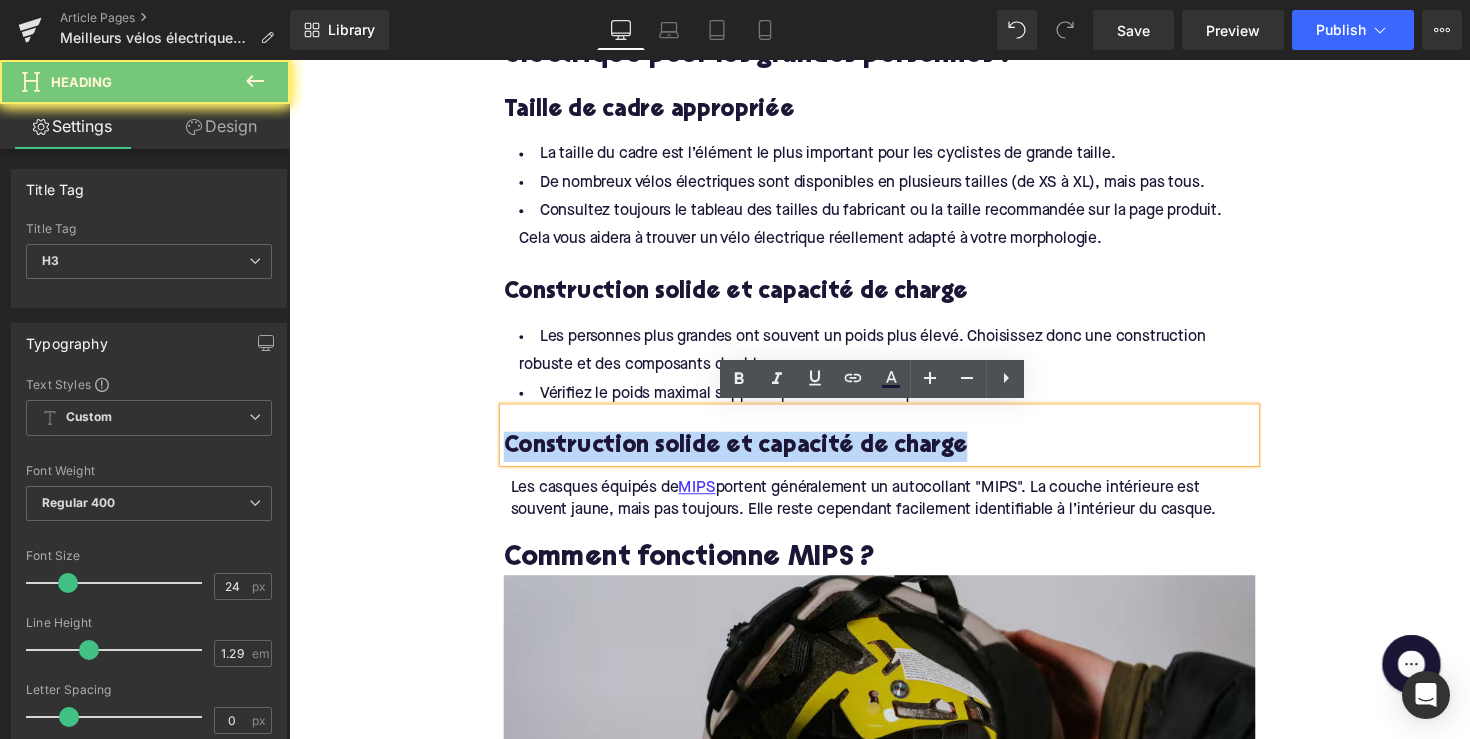 type 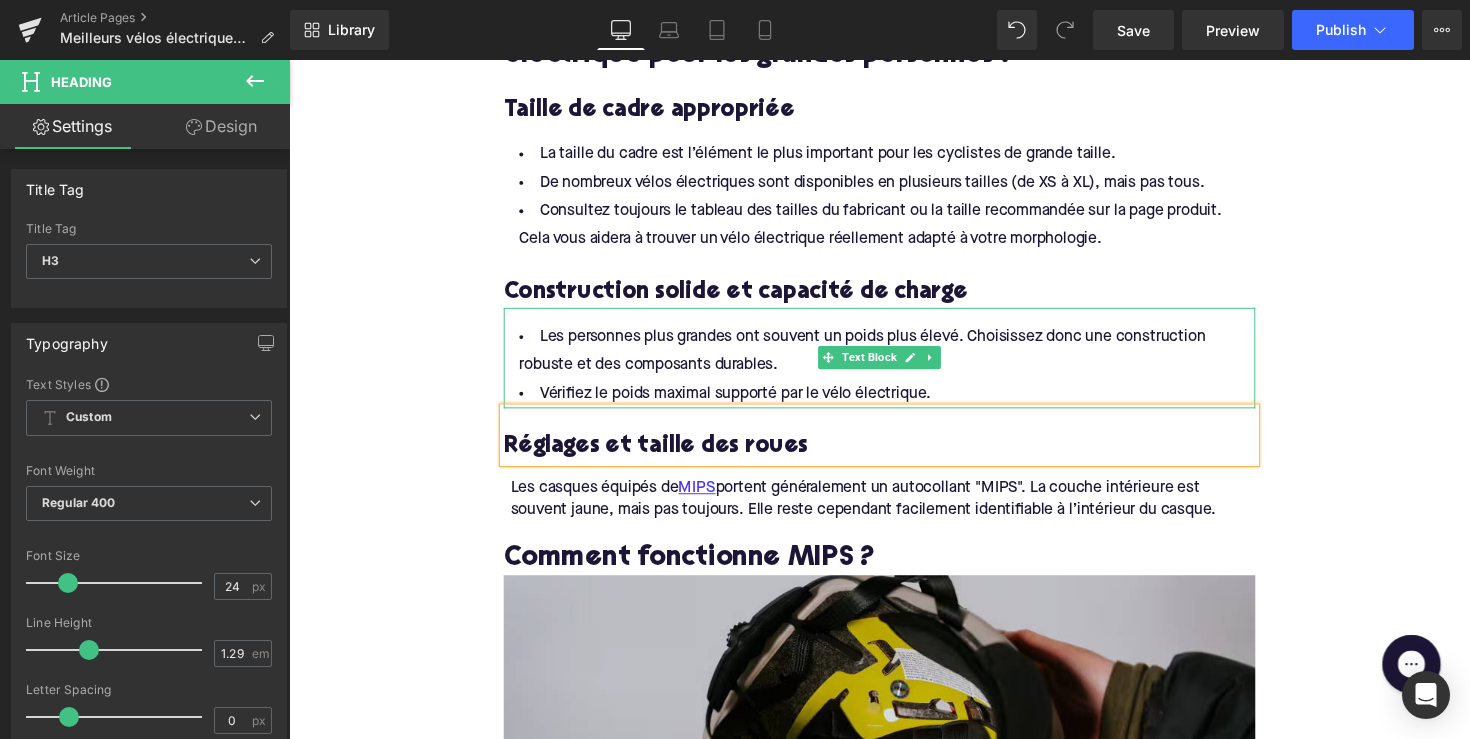 click on "Les personnes plus grandes ont souvent un poids plus élevé. Choisissez donc une construction robuste et des composants durables." at bounding box center (894, 359) 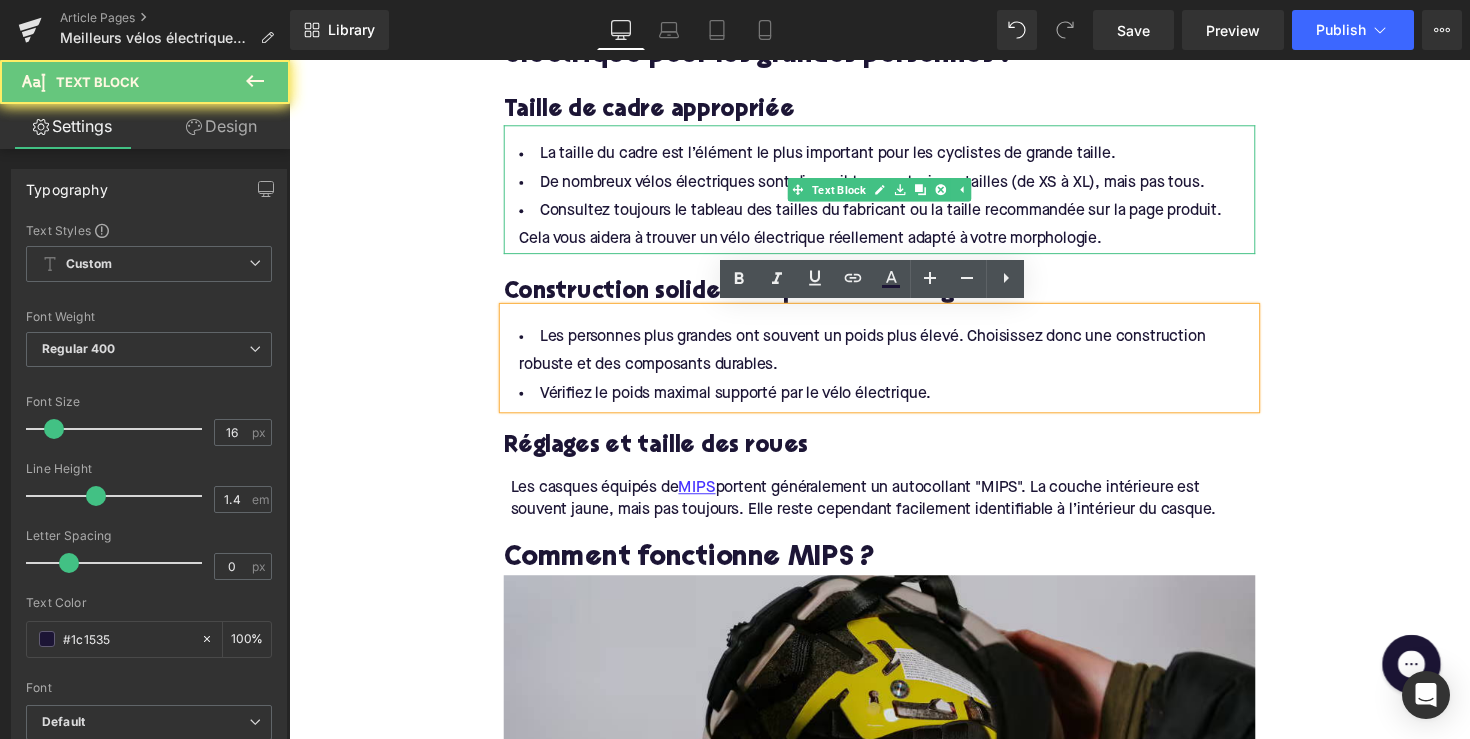 click on "Consultez toujours le tableau des tailles du fabricant ou la taille recommandée sur la page produit. Cela vous aidera à trouver un vélo électrique réellement adapté à votre morphologie." at bounding box center [894, 230] 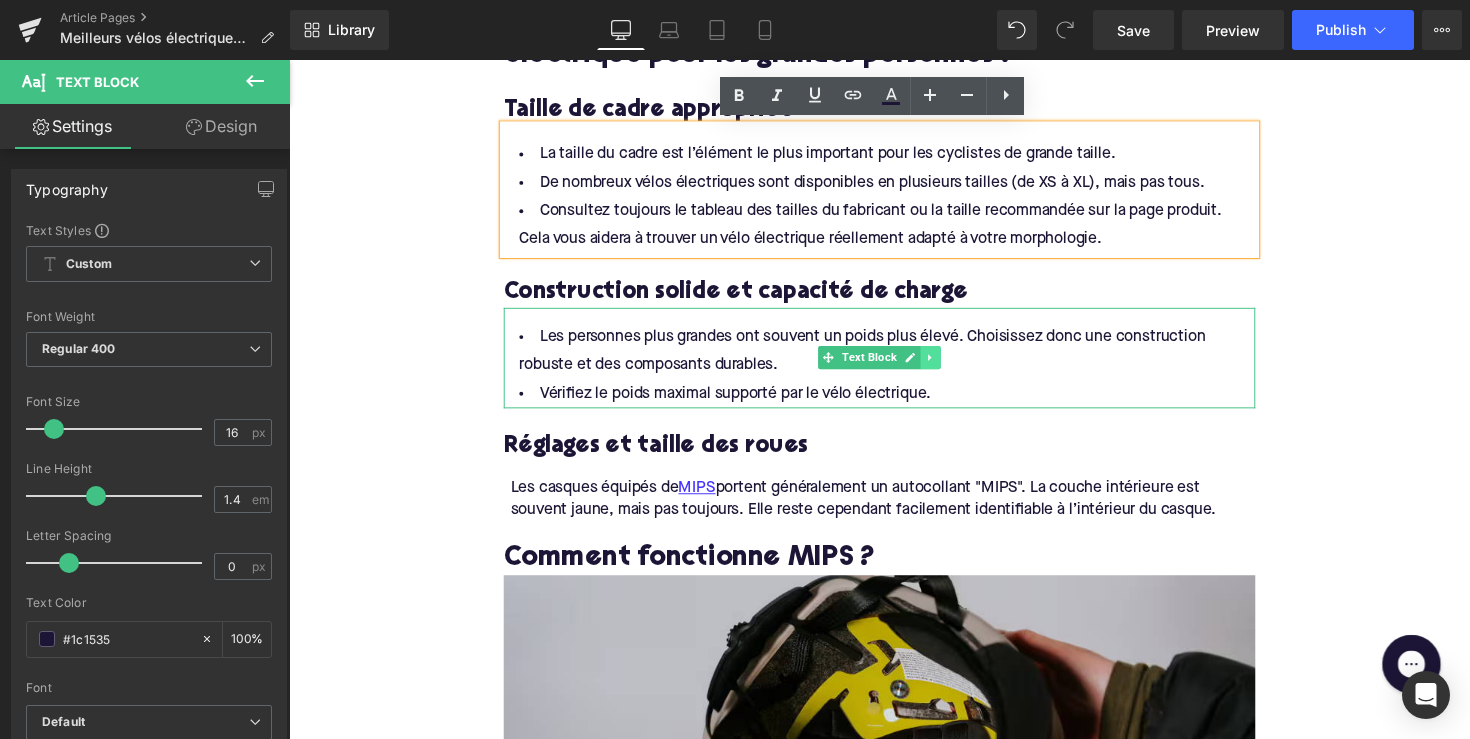 click at bounding box center [946, 365] 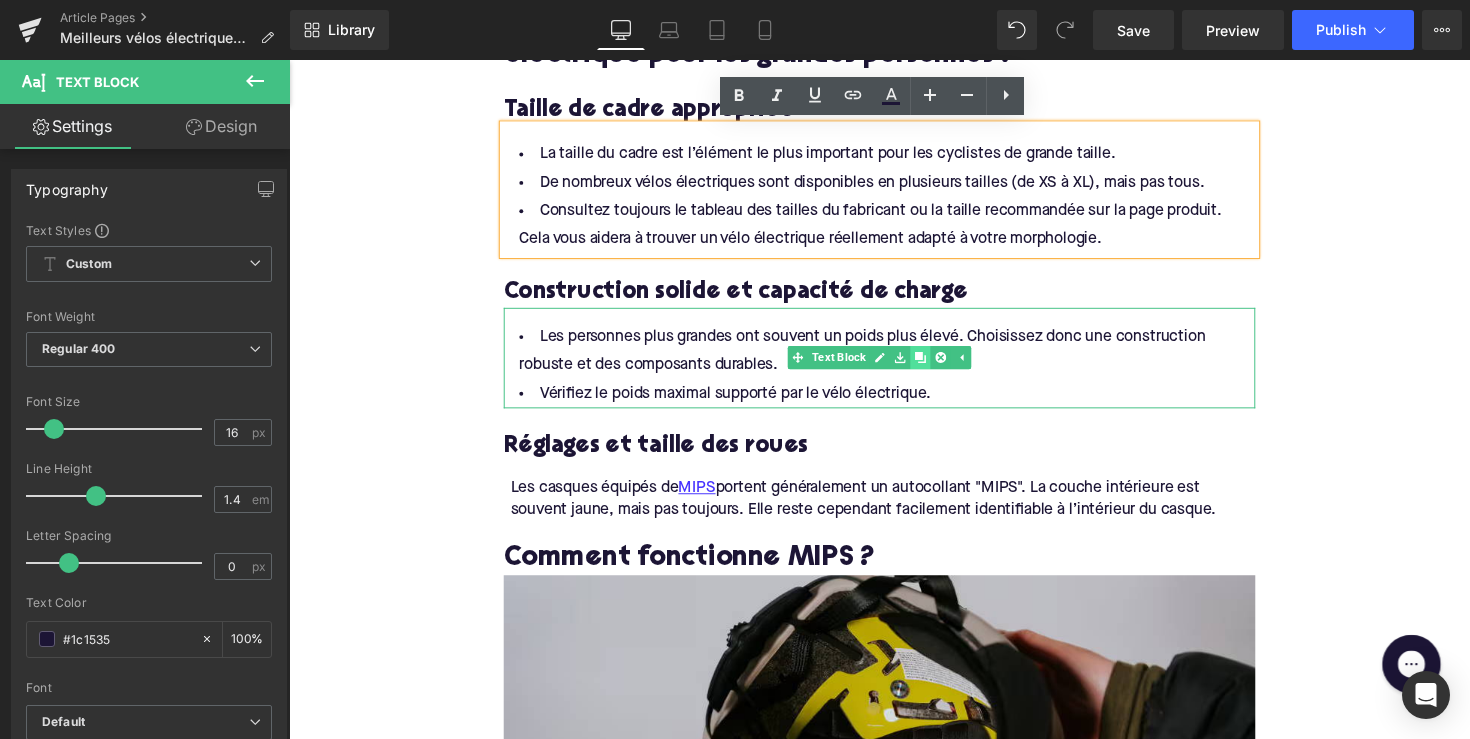 click 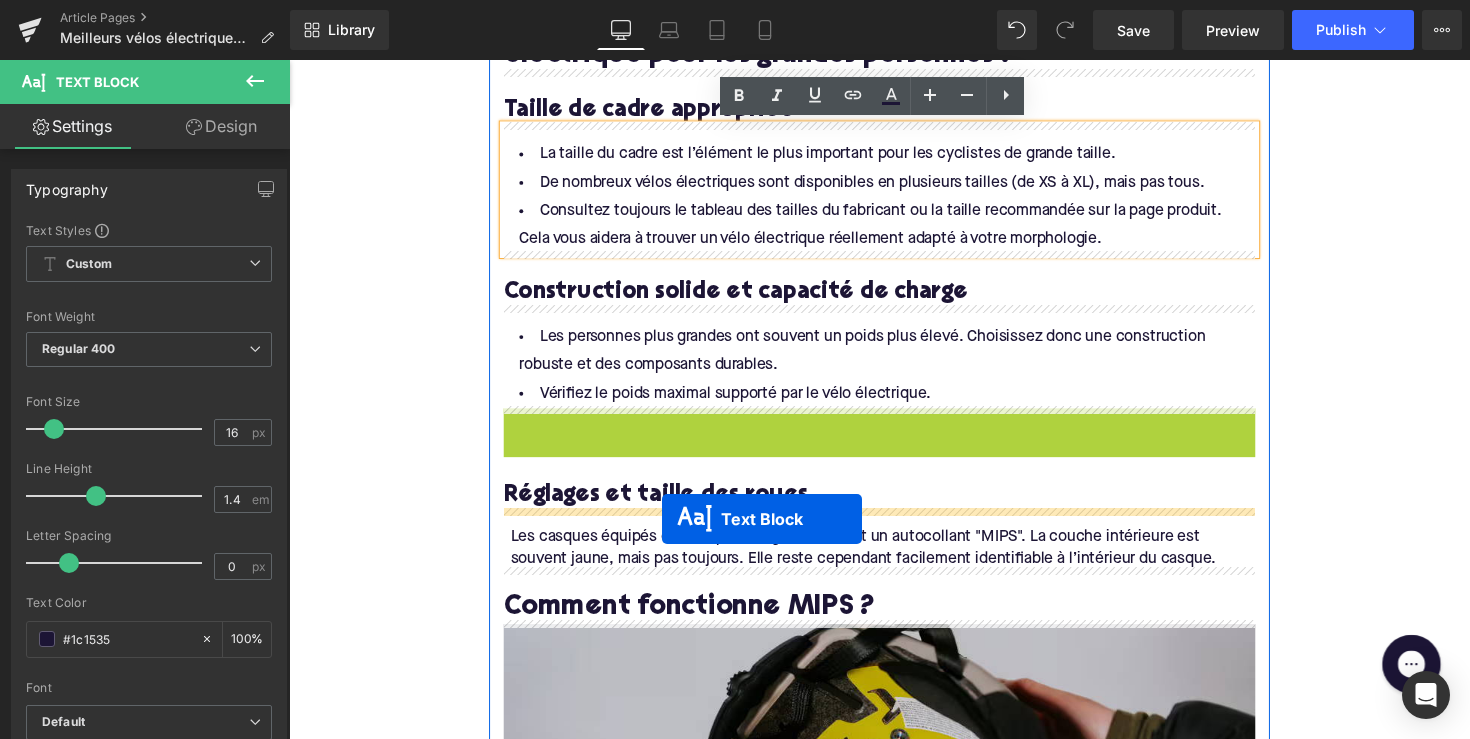drag, startPoint x: 841, startPoint y: 465, endPoint x: 671, endPoint y: 530, distance: 182.00275 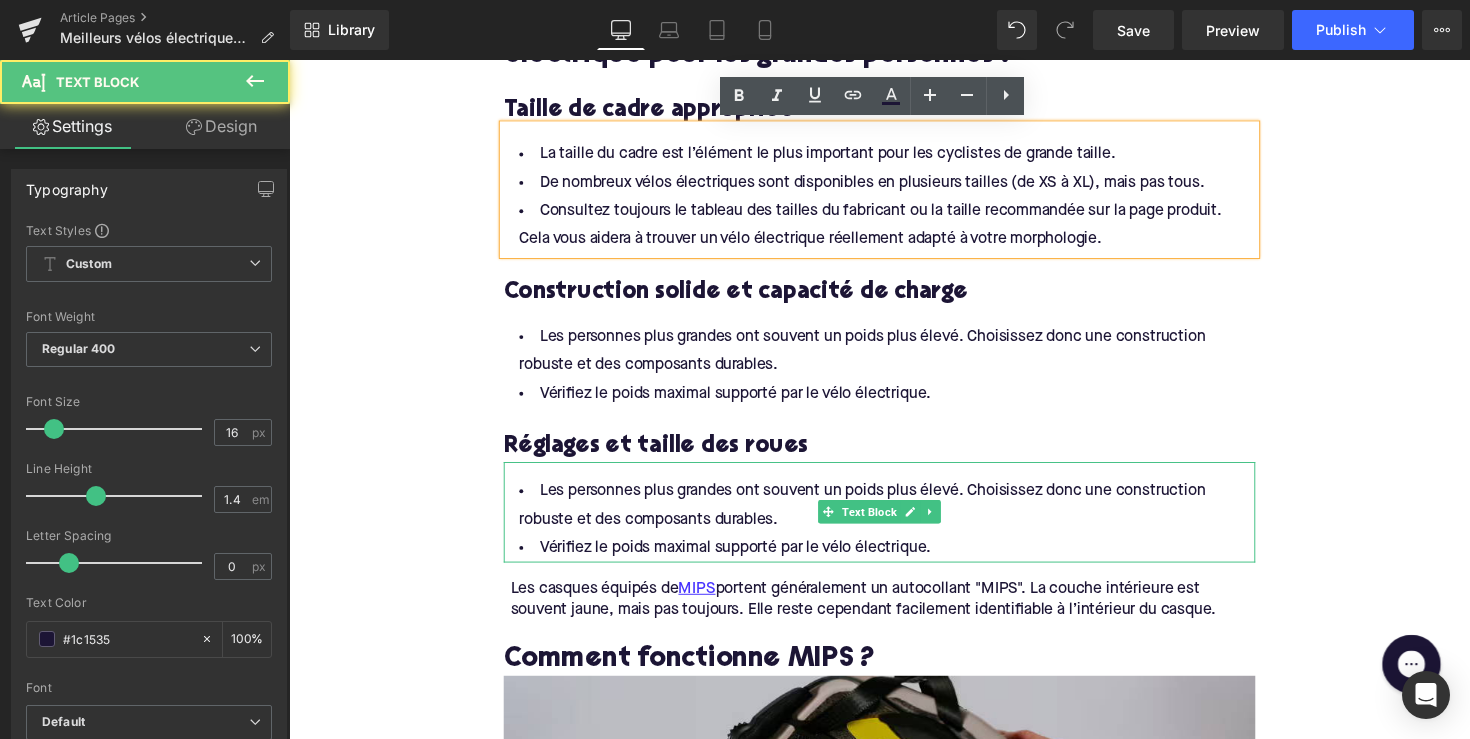 click on "Vérifiez le poids maximal supporté par le vélo électrique." at bounding box center [894, 560] 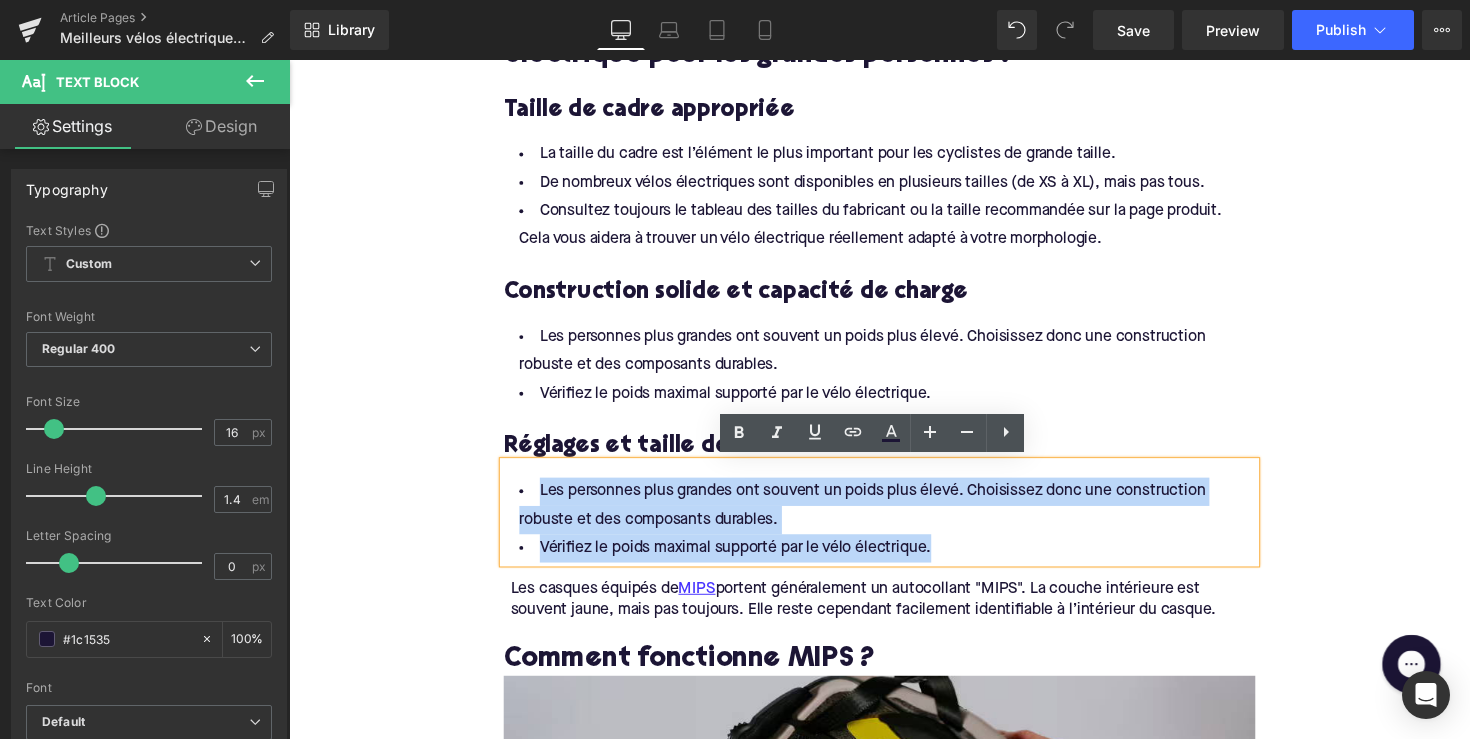 drag, startPoint x: 987, startPoint y: 563, endPoint x: 479, endPoint y: 485, distance: 513.9533 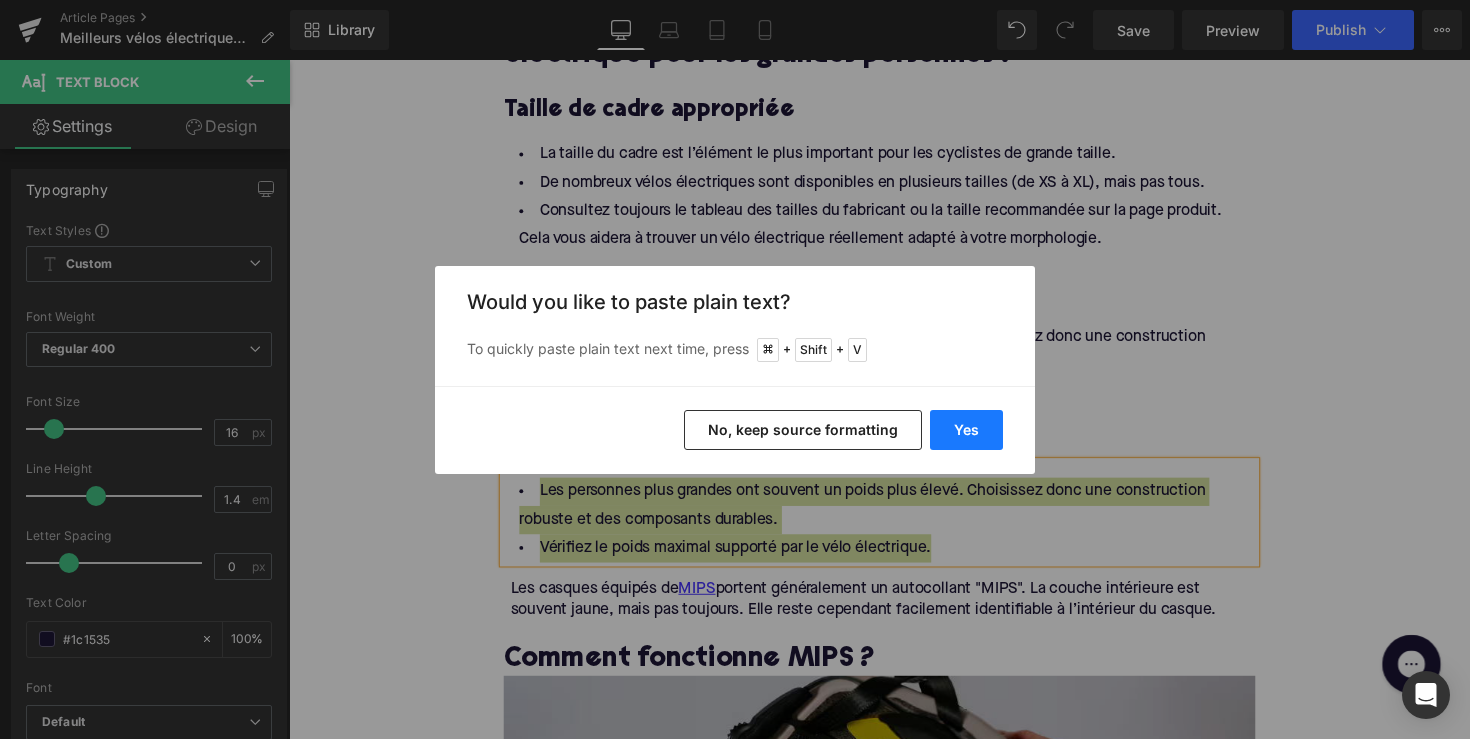 click on "Yes" at bounding box center (966, 430) 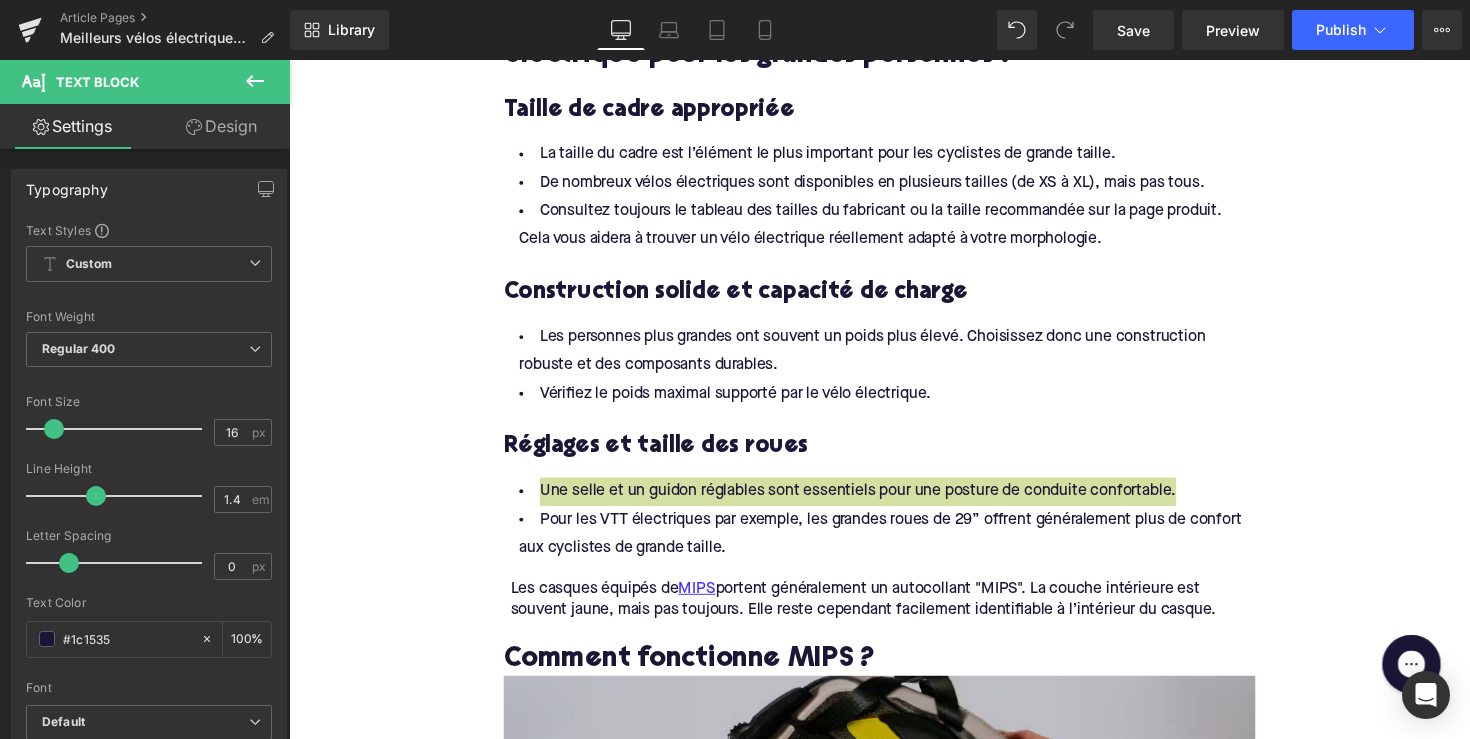 type 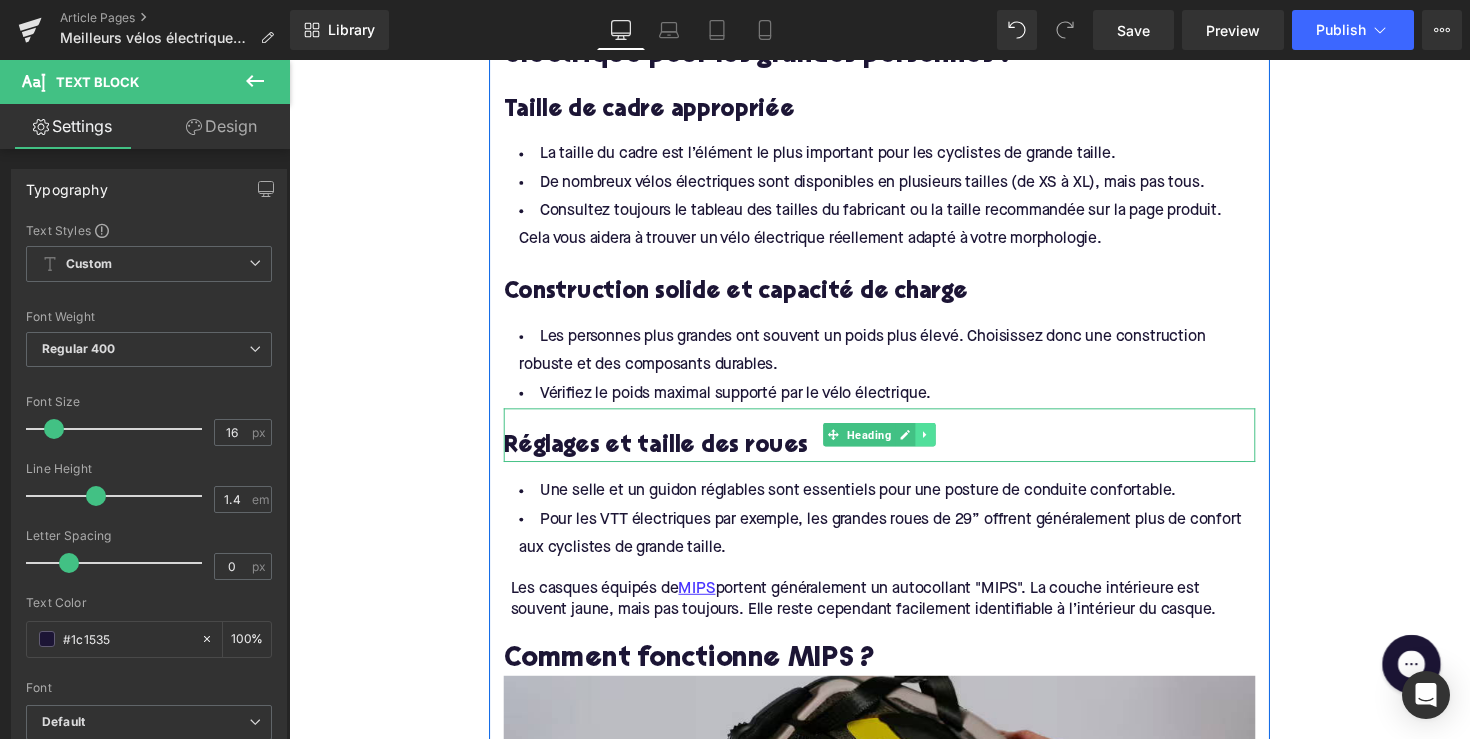 click at bounding box center [941, 444] 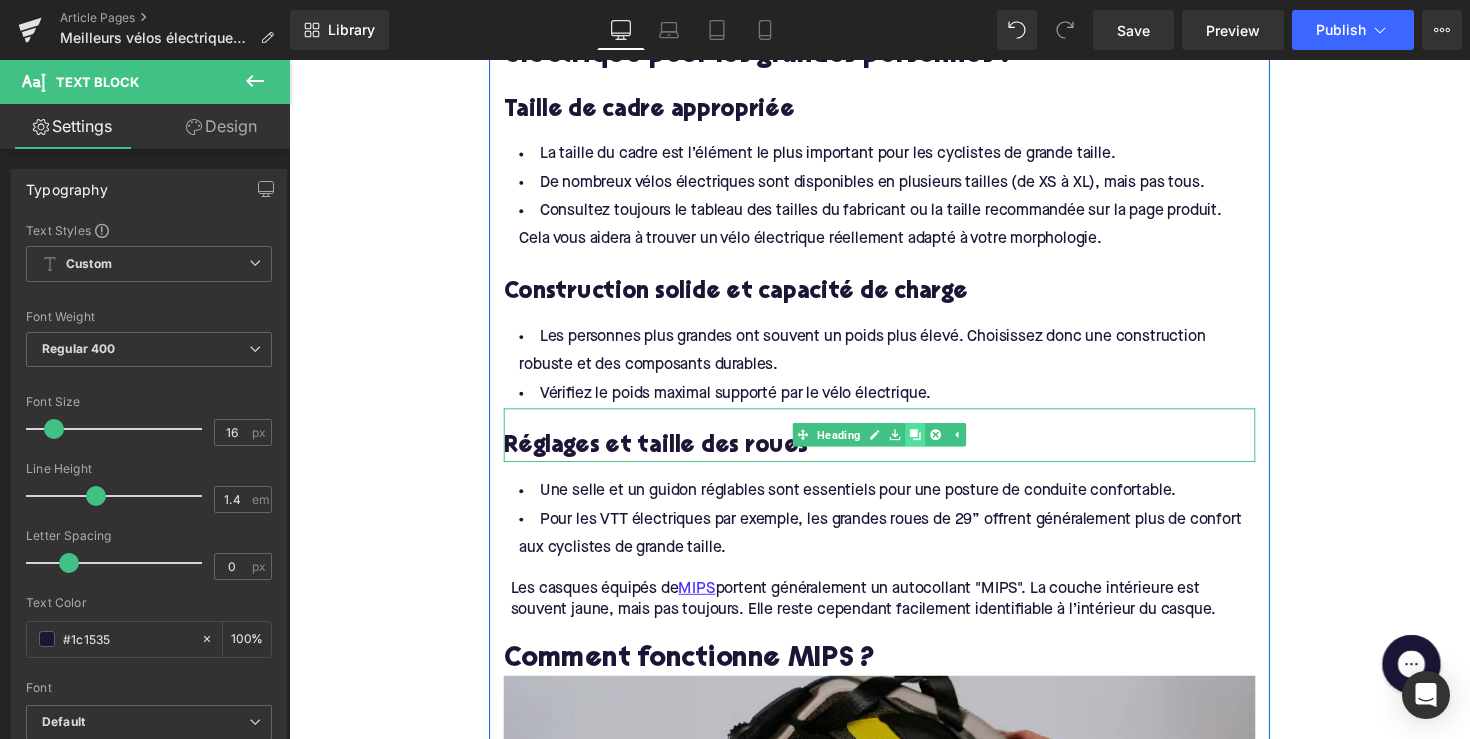 click 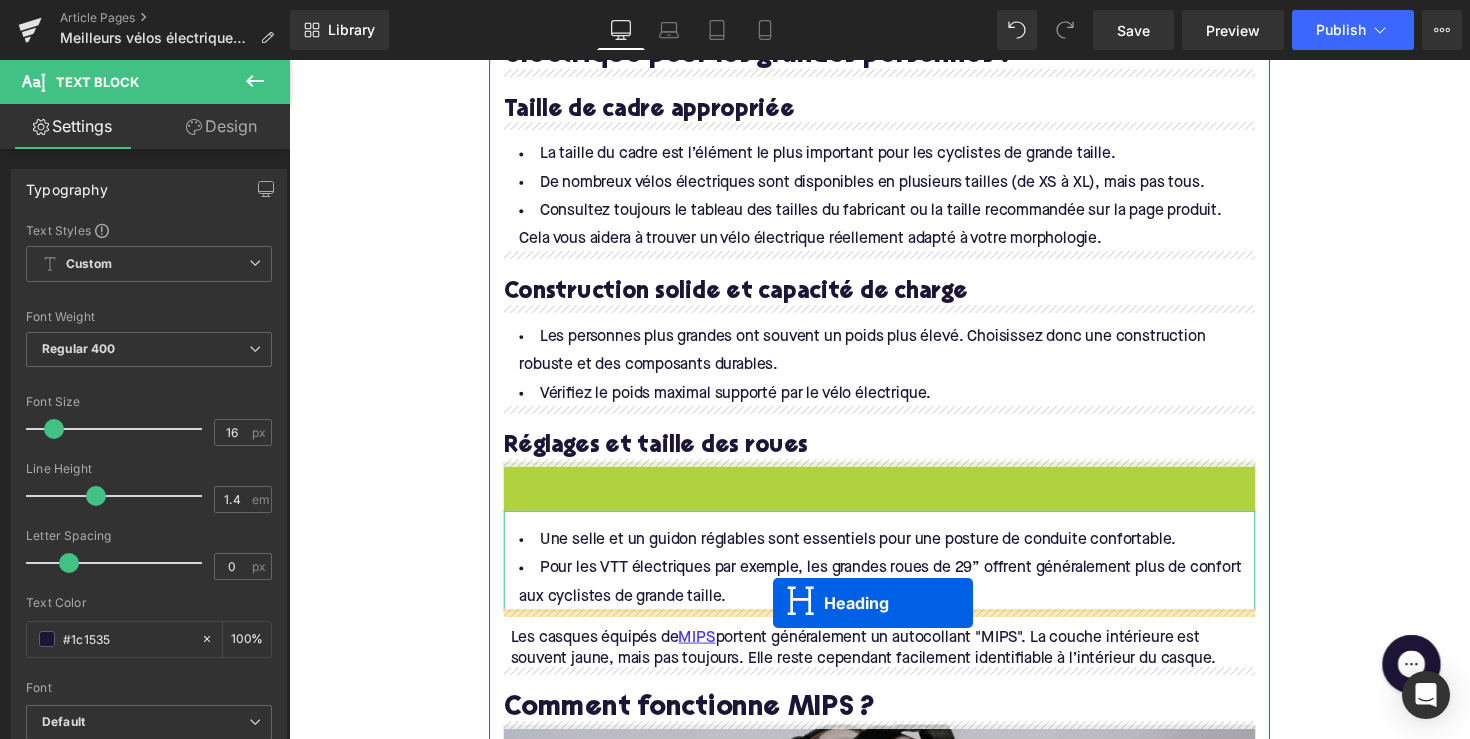 drag, startPoint x: 843, startPoint y: 500, endPoint x: 785, endPoint y: 616, distance: 129.69194 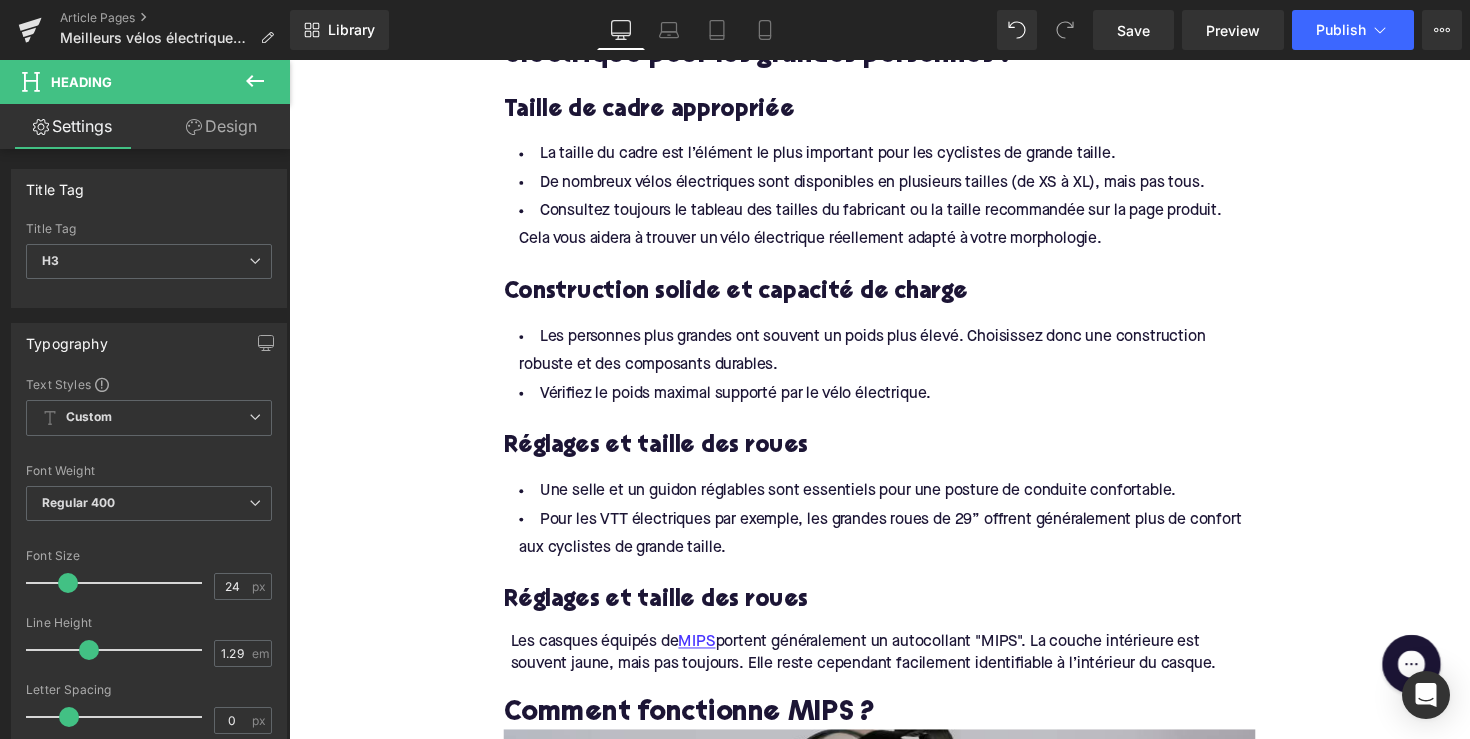click on "Réglages et taille des roues" at bounding box center [894, 614] 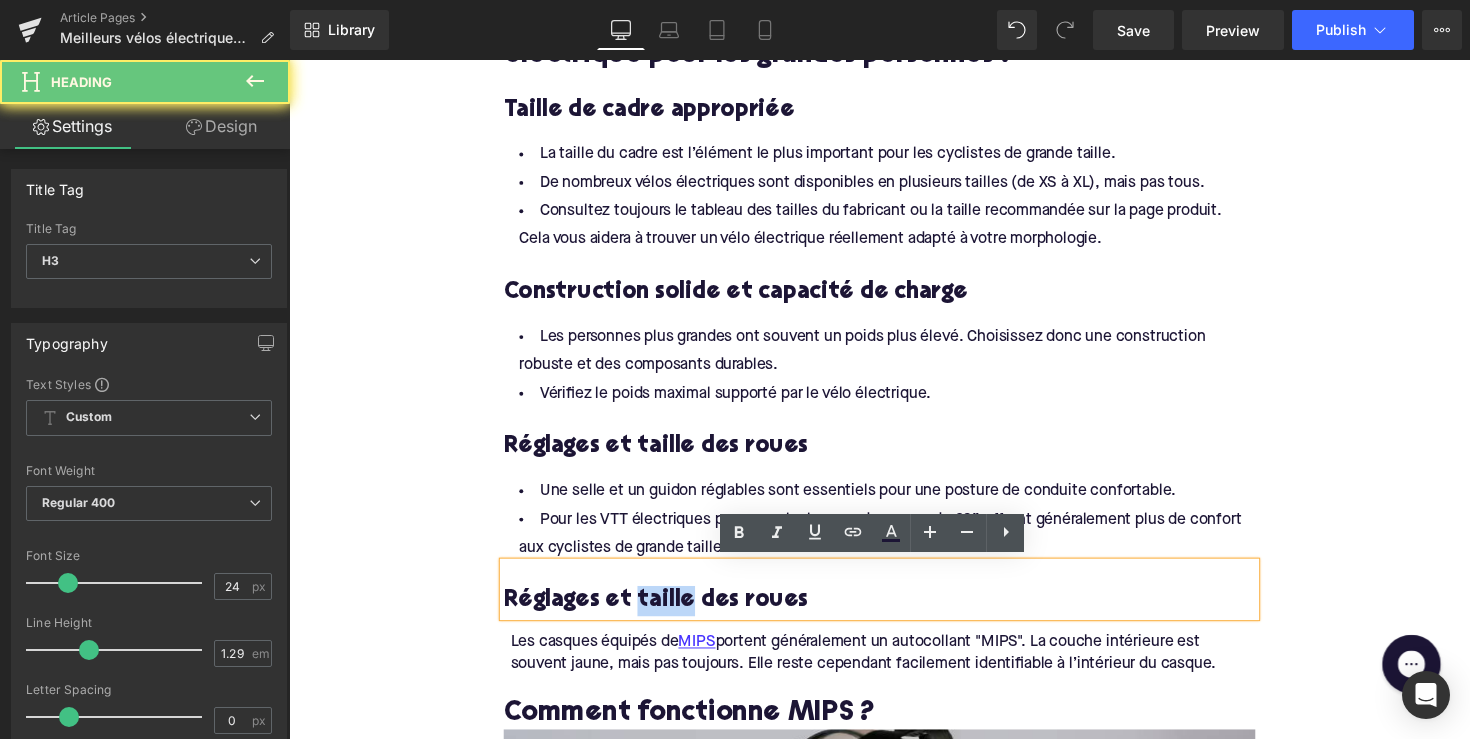 click on "Réglages et taille des roues" at bounding box center [894, 614] 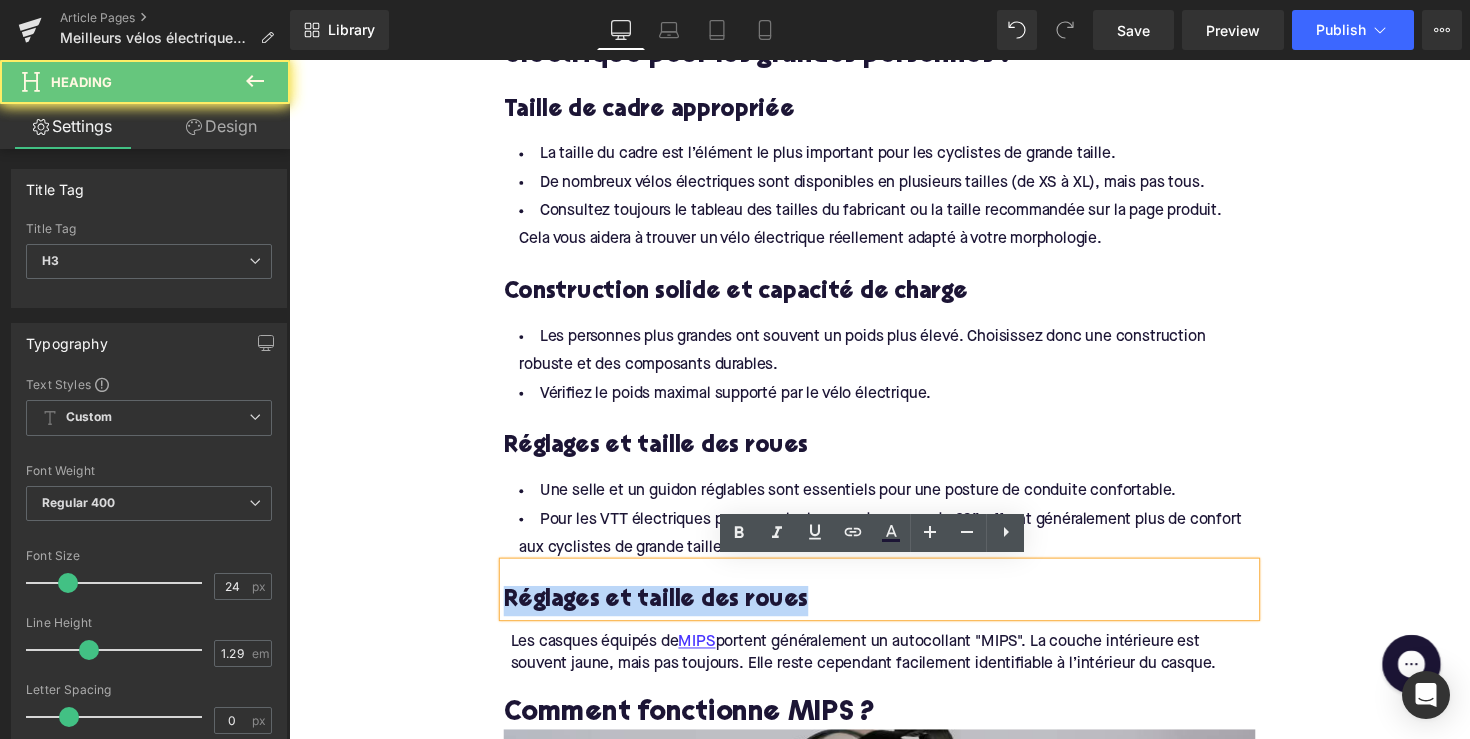 click on "Réglages et taille des roues" at bounding box center (894, 614) 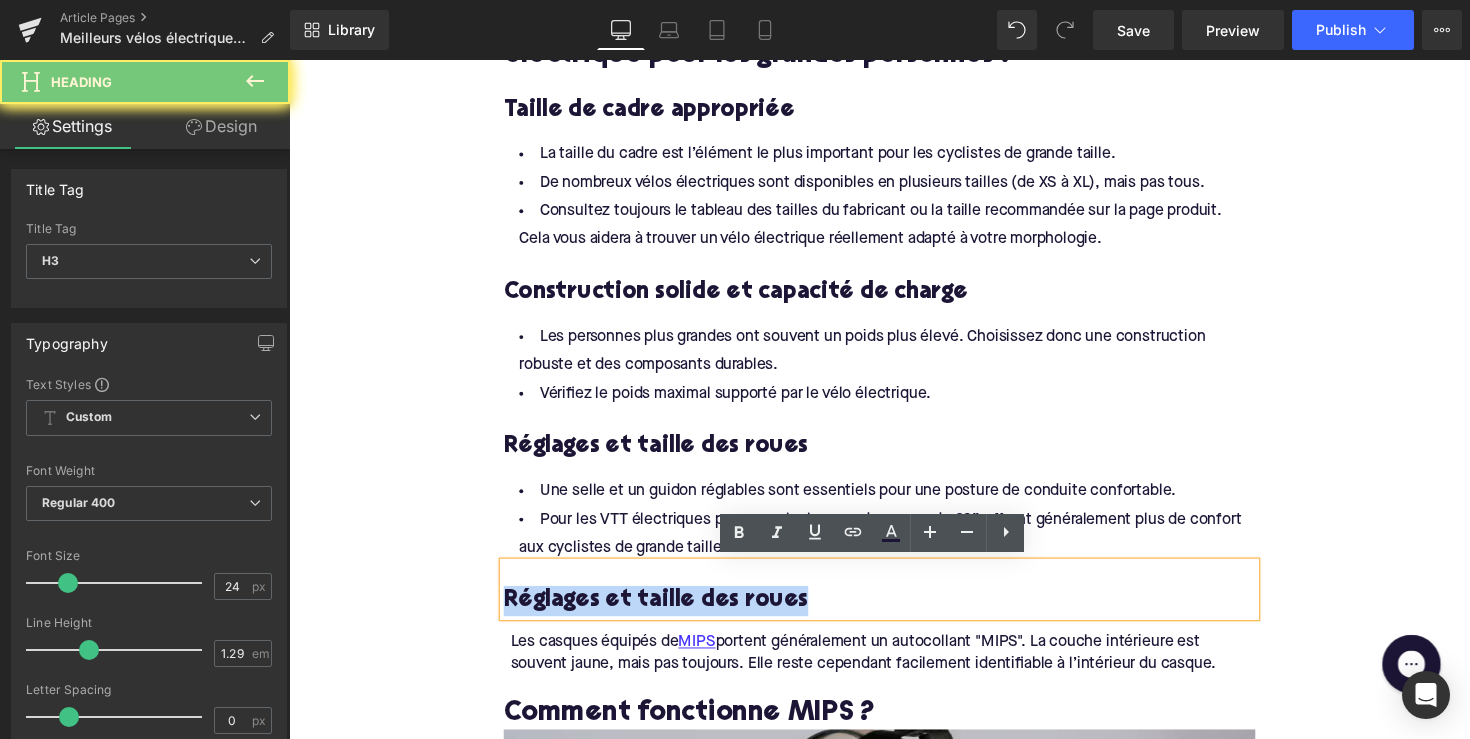 paste 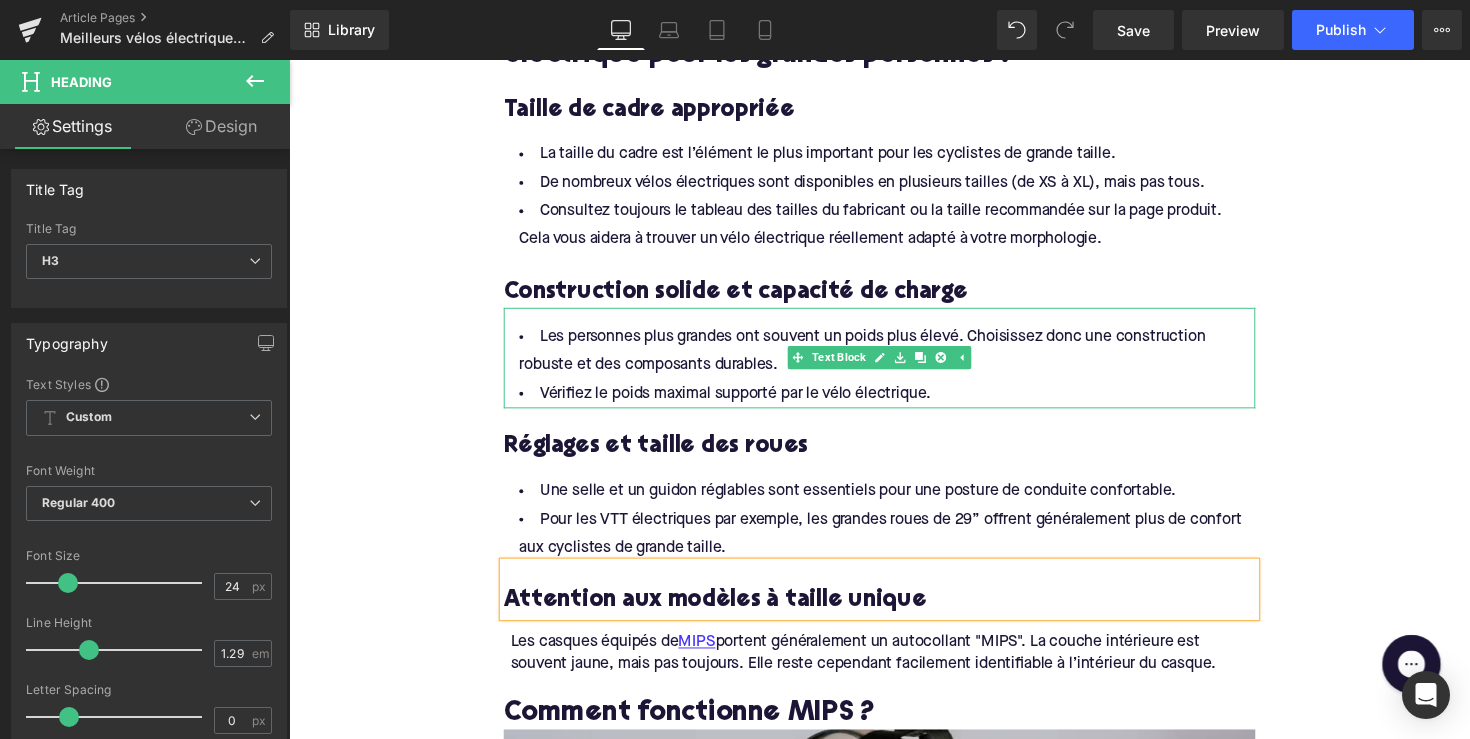 click on "Les personnes plus grandes ont souvent un poids plus élevé. Choisissez donc une construction robuste et des composants durables." at bounding box center (894, 359) 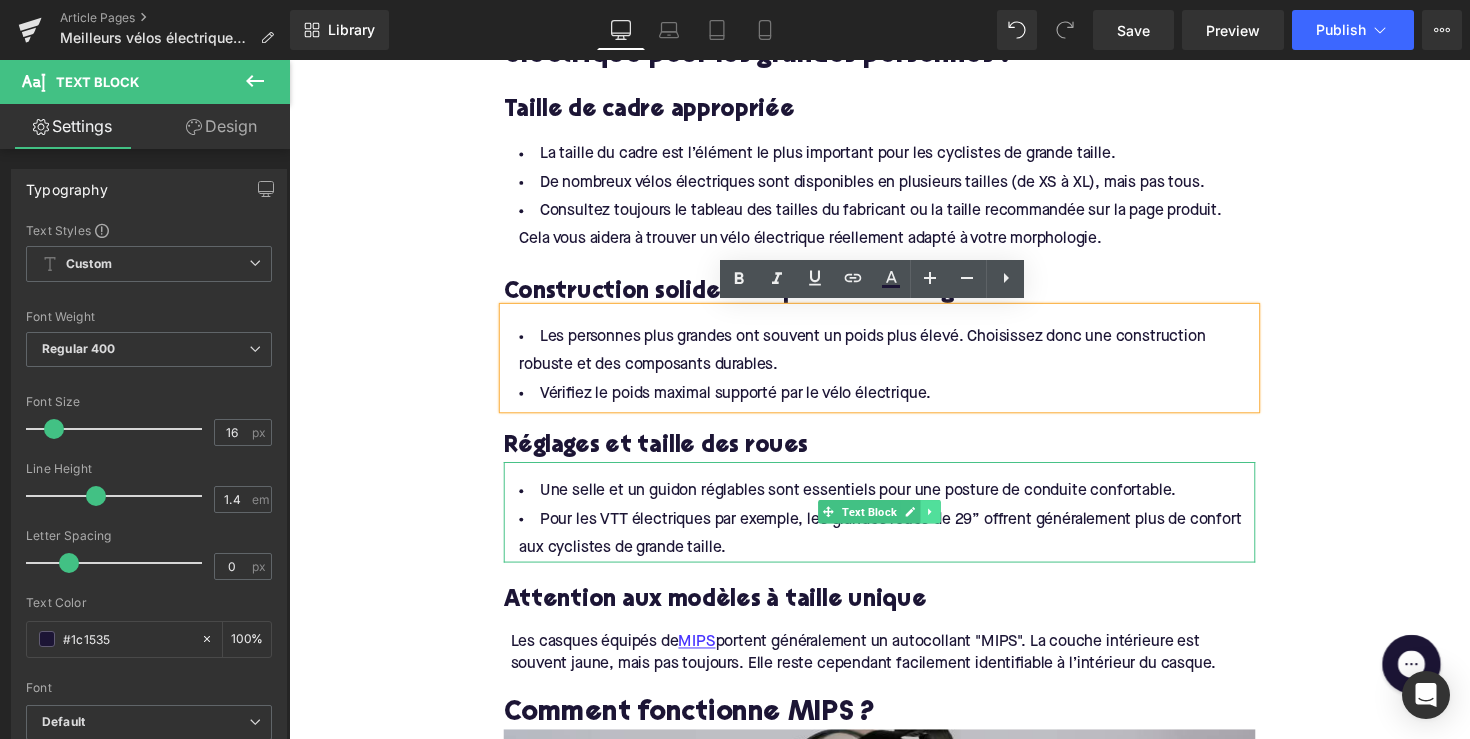 click 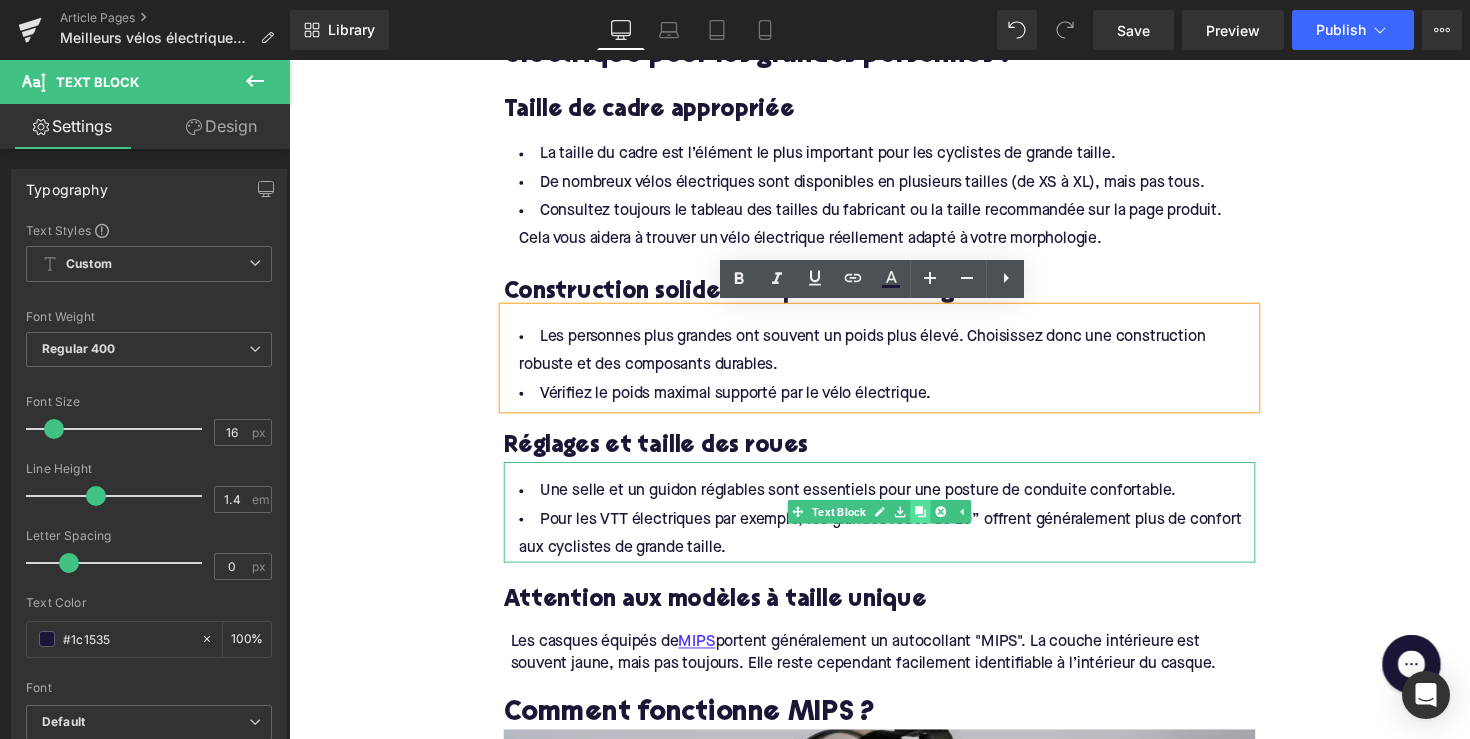 click 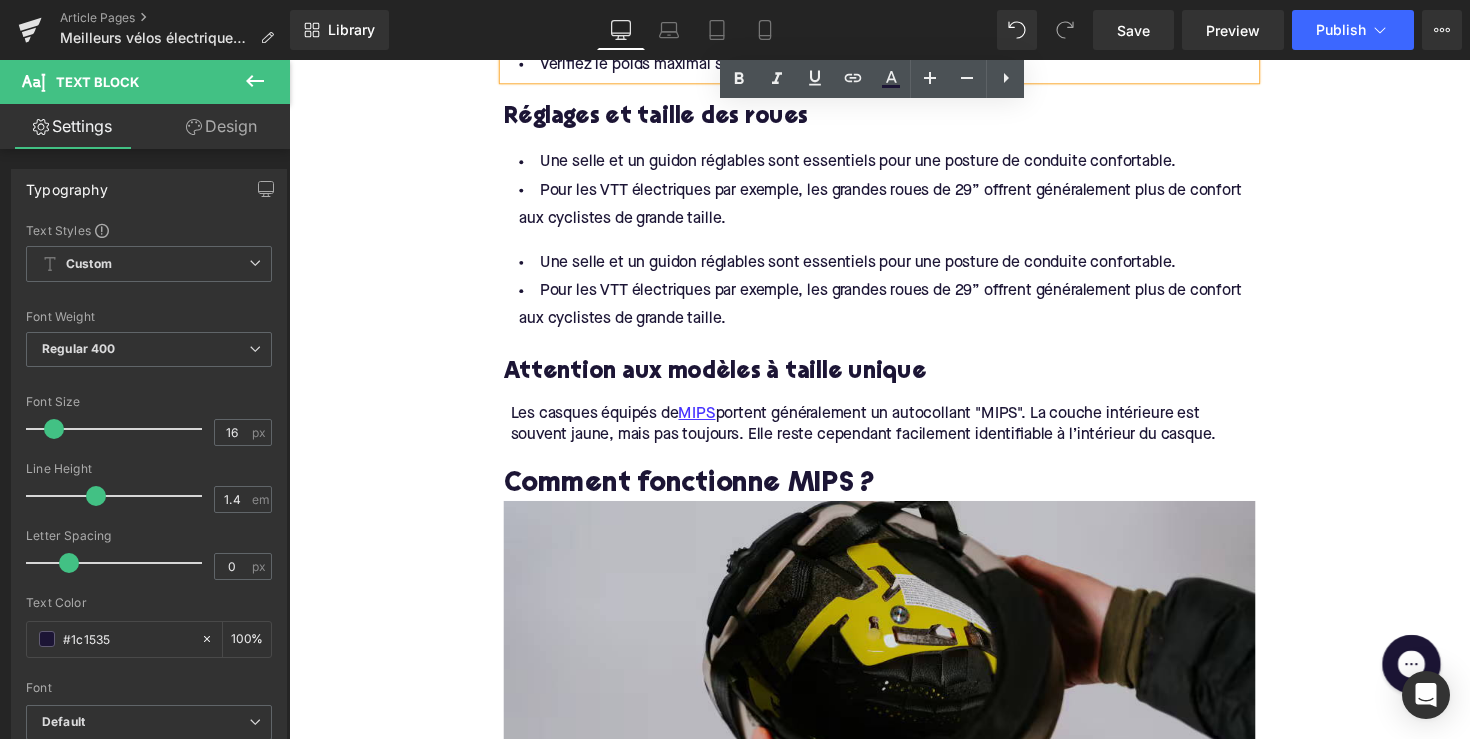 scroll, scrollTop: 1400, scrollLeft: 0, axis: vertical 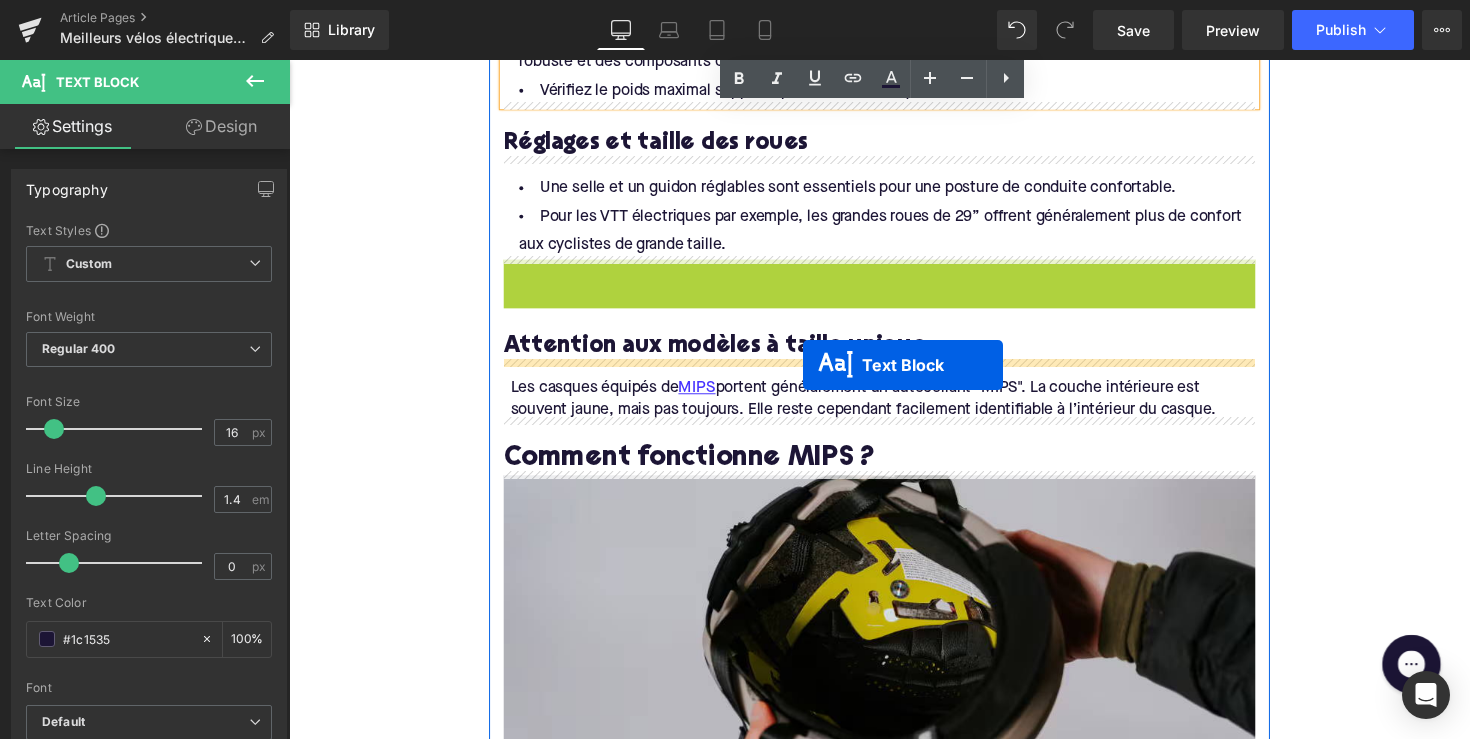 drag, startPoint x: 833, startPoint y: 317, endPoint x: 816, endPoint y: 372, distance: 57.567352 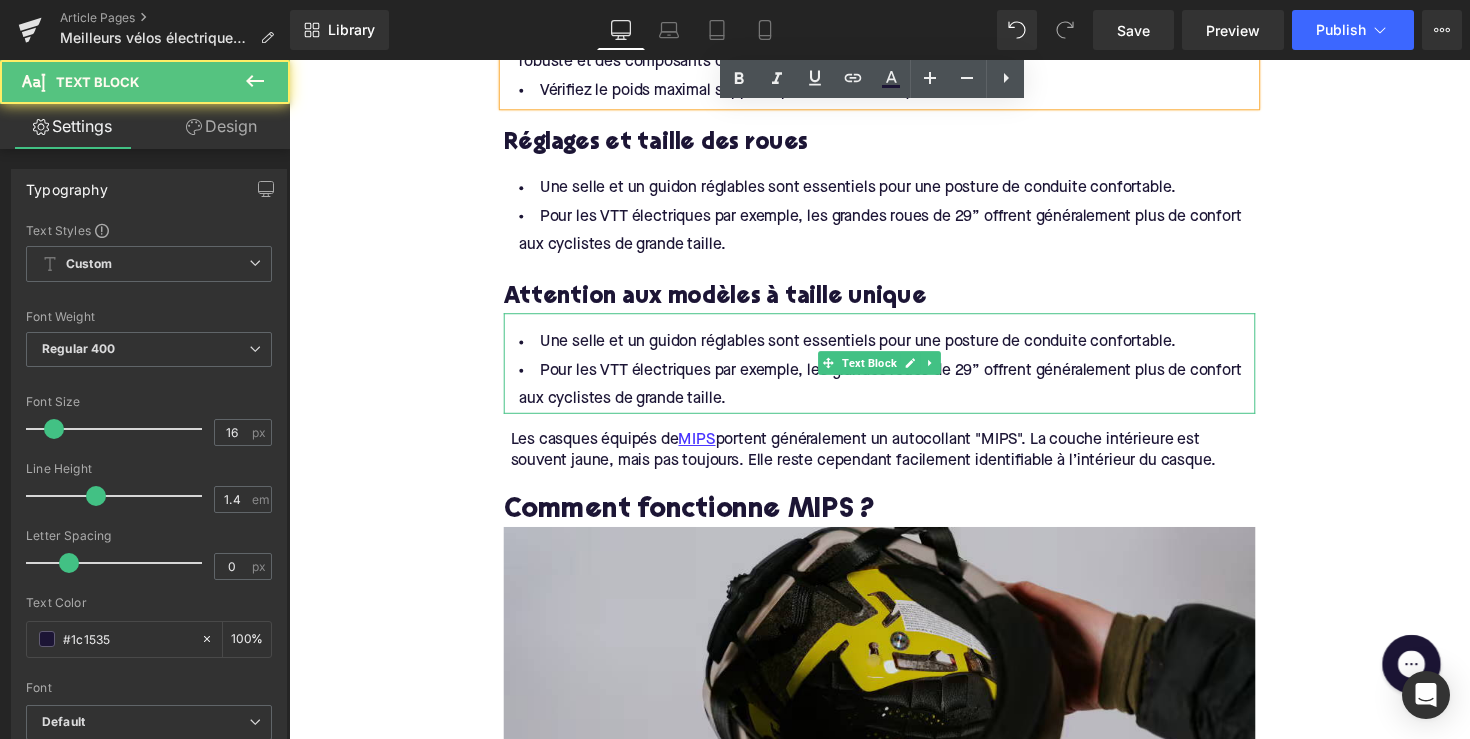 click on "Pour les VTT électriques par exemple, les grandes roues de 29” offrent généralement plus de confort aux cyclistes de grande taille." at bounding box center [894, 393] 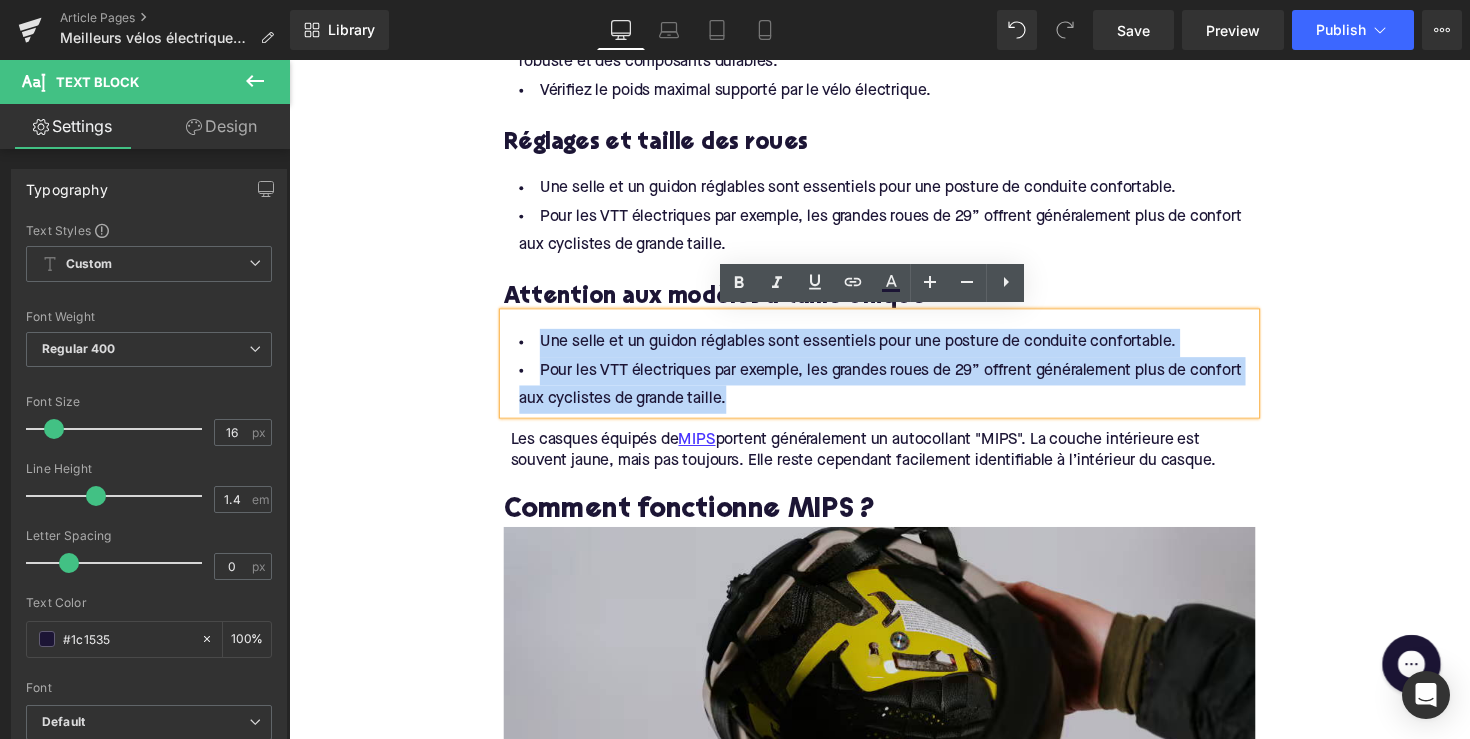 drag, startPoint x: 755, startPoint y: 405, endPoint x: 526, endPoint y: 340, distance: 238.04622 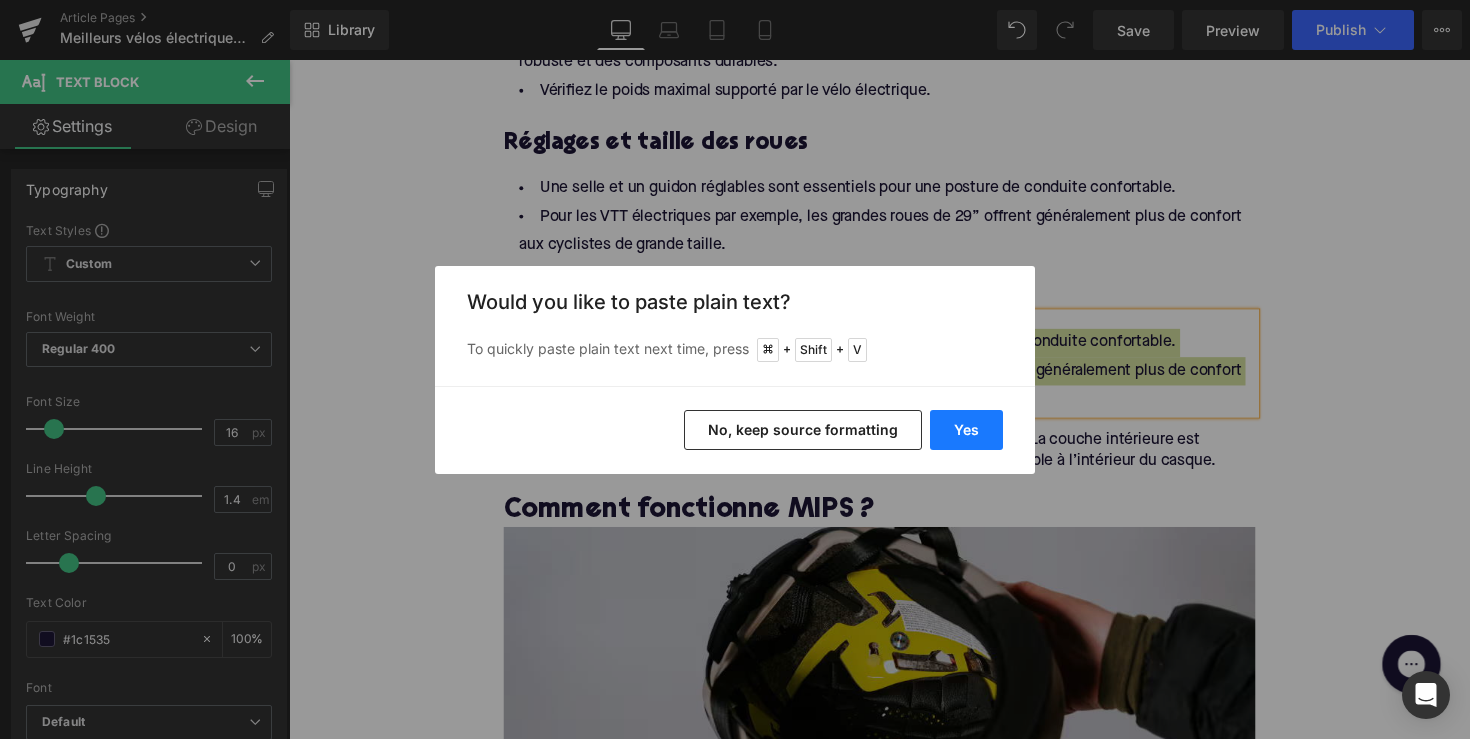 click on "Yes" at bounding box center [966, 430] 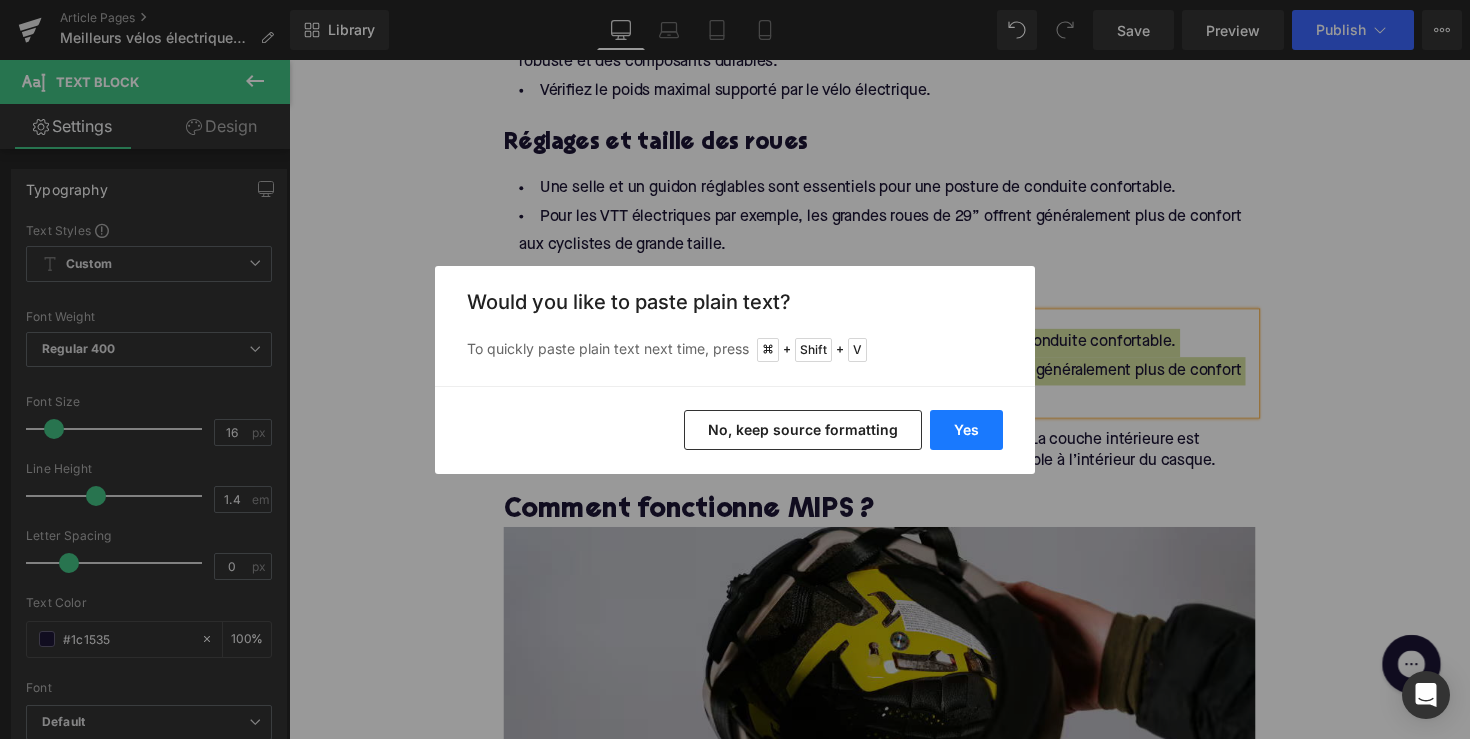 type 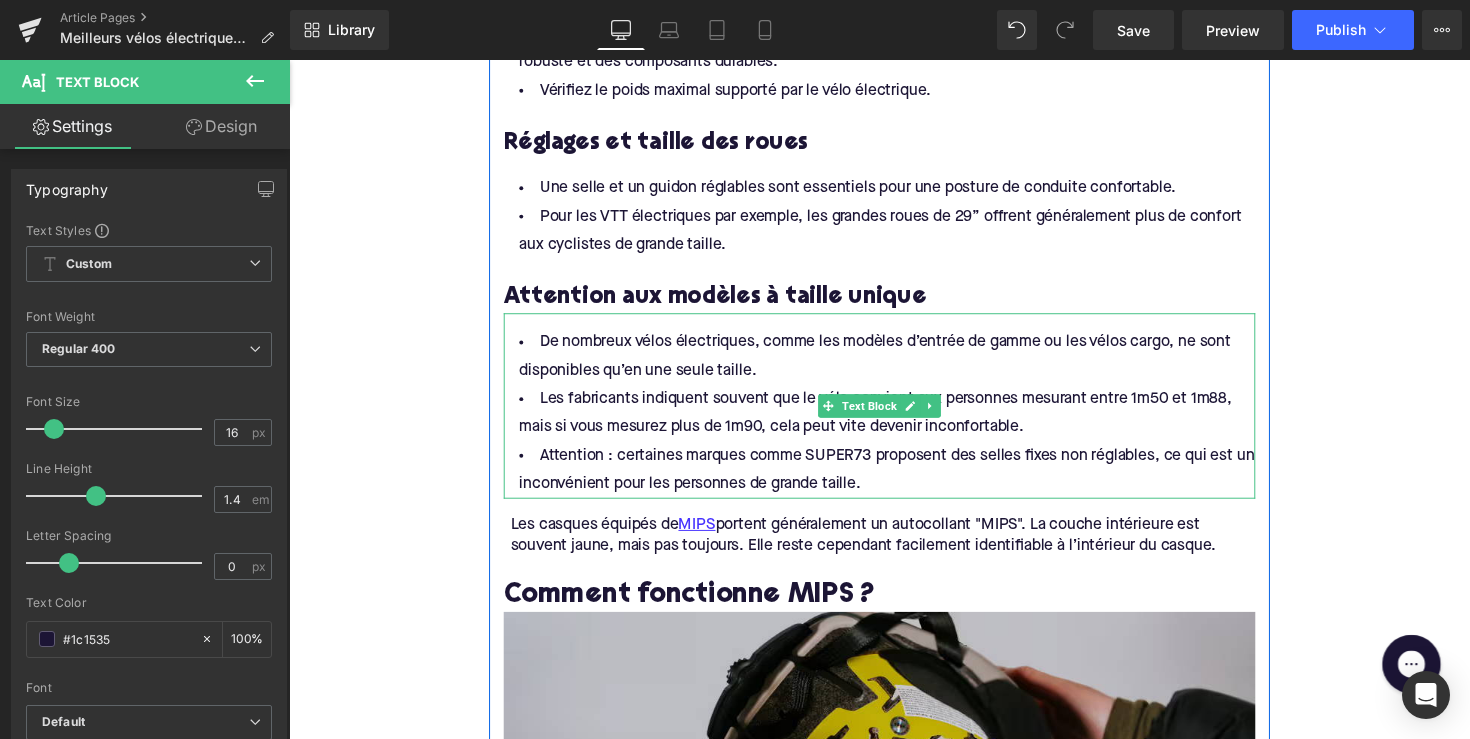 click on "Attention : certaines marques comme SUPER73 proposent des selles fixes non réglables, ce qui est un inconvénient pour les personnes de grande taille." at bounding box center (894, 480) 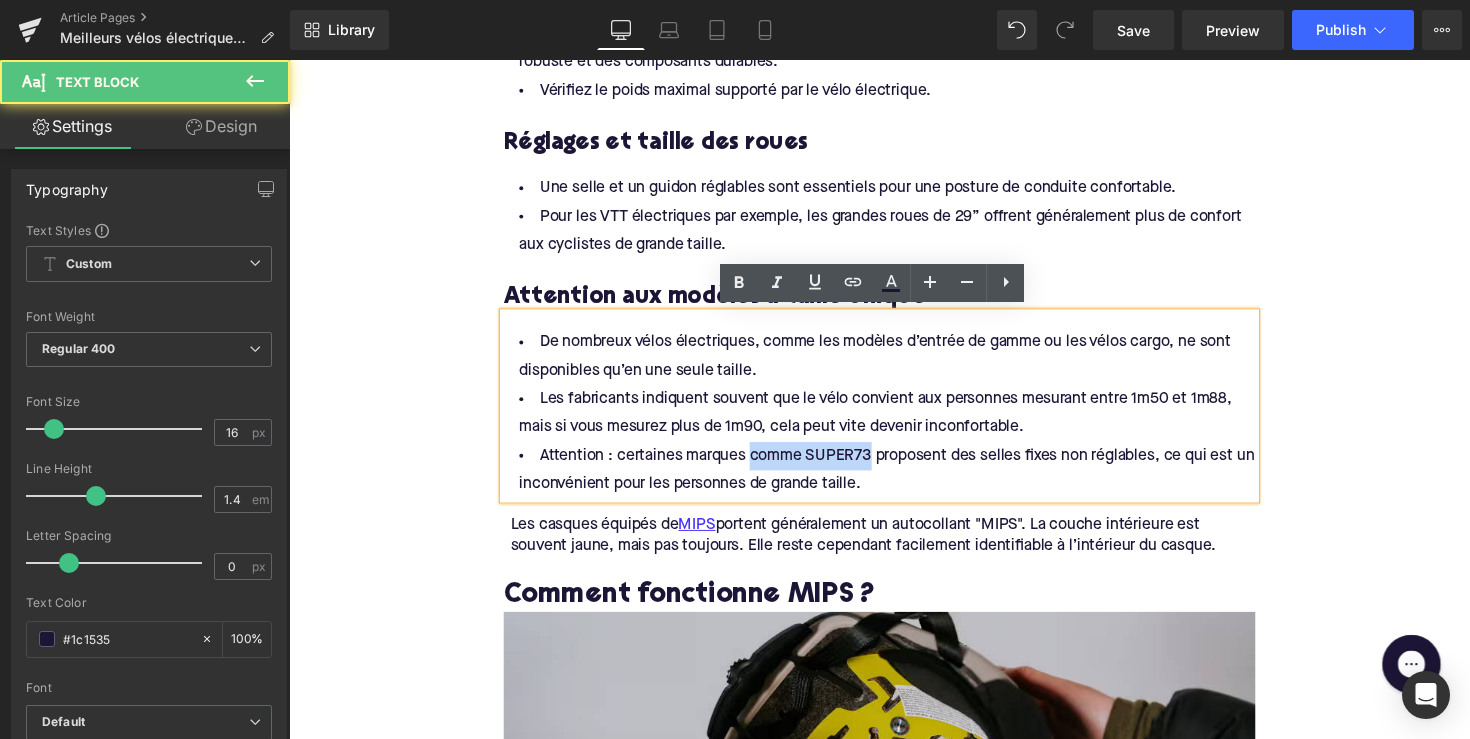 drag, startPoint x: 873, startPoint y: 467, endPoint x: 752, endPoint y: 465, distance: 121.016525 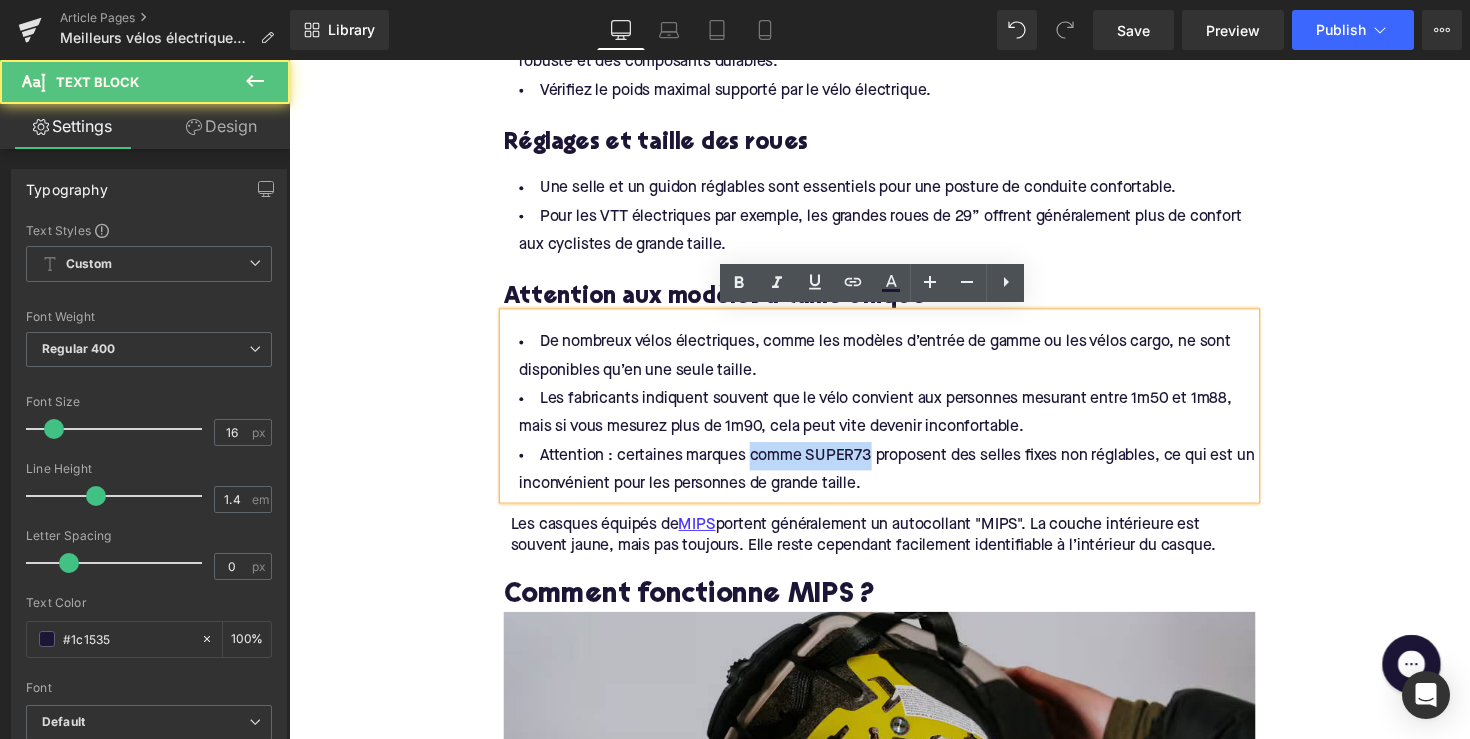 click on "Attention : certaines marques comme SUPER73 proposent des selles fixes non réglables, ce qui est un inconvénient pour les personnes de grande taille." at bounding box center (894, 480) 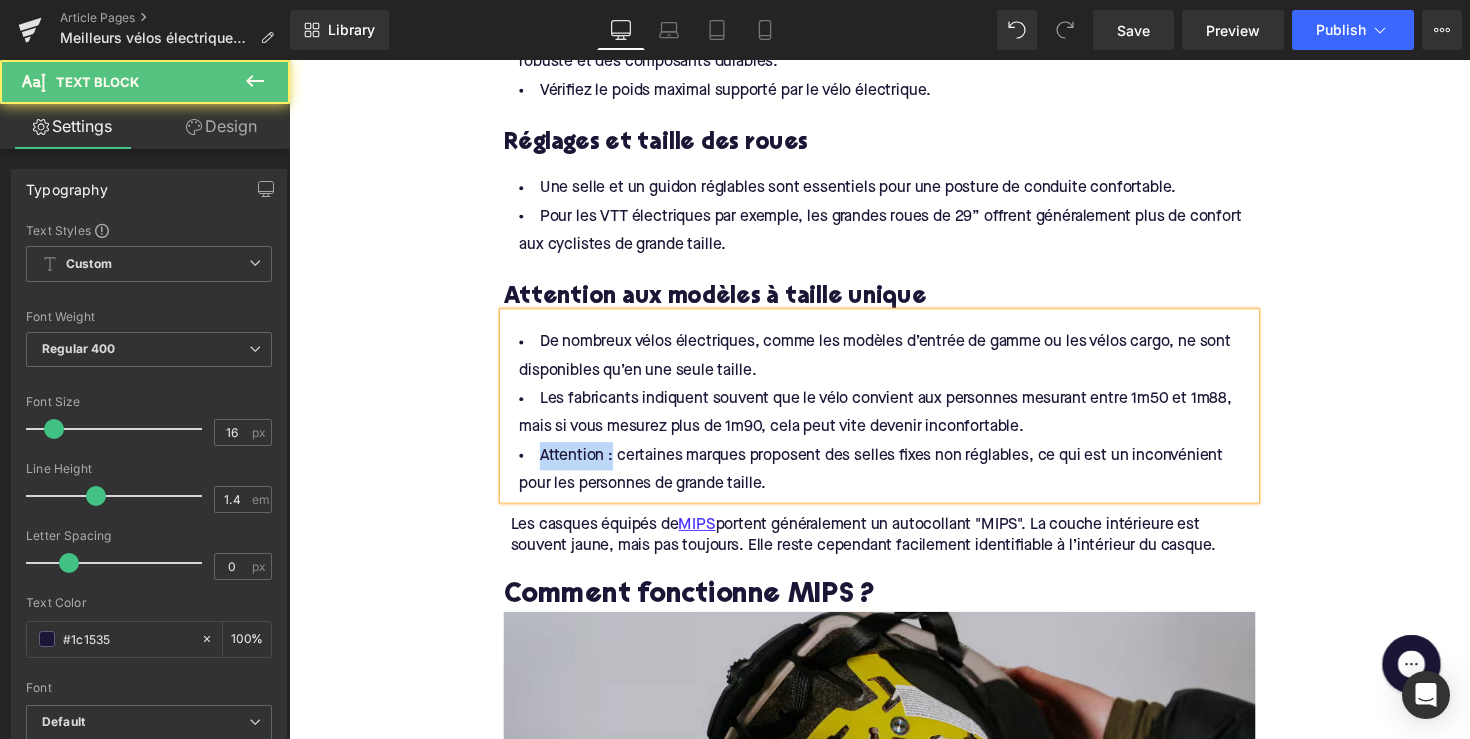 drag, startPoint x: 610, startPoint y: 462, endPoint x: 502, endPoint y: 462, distance: 108 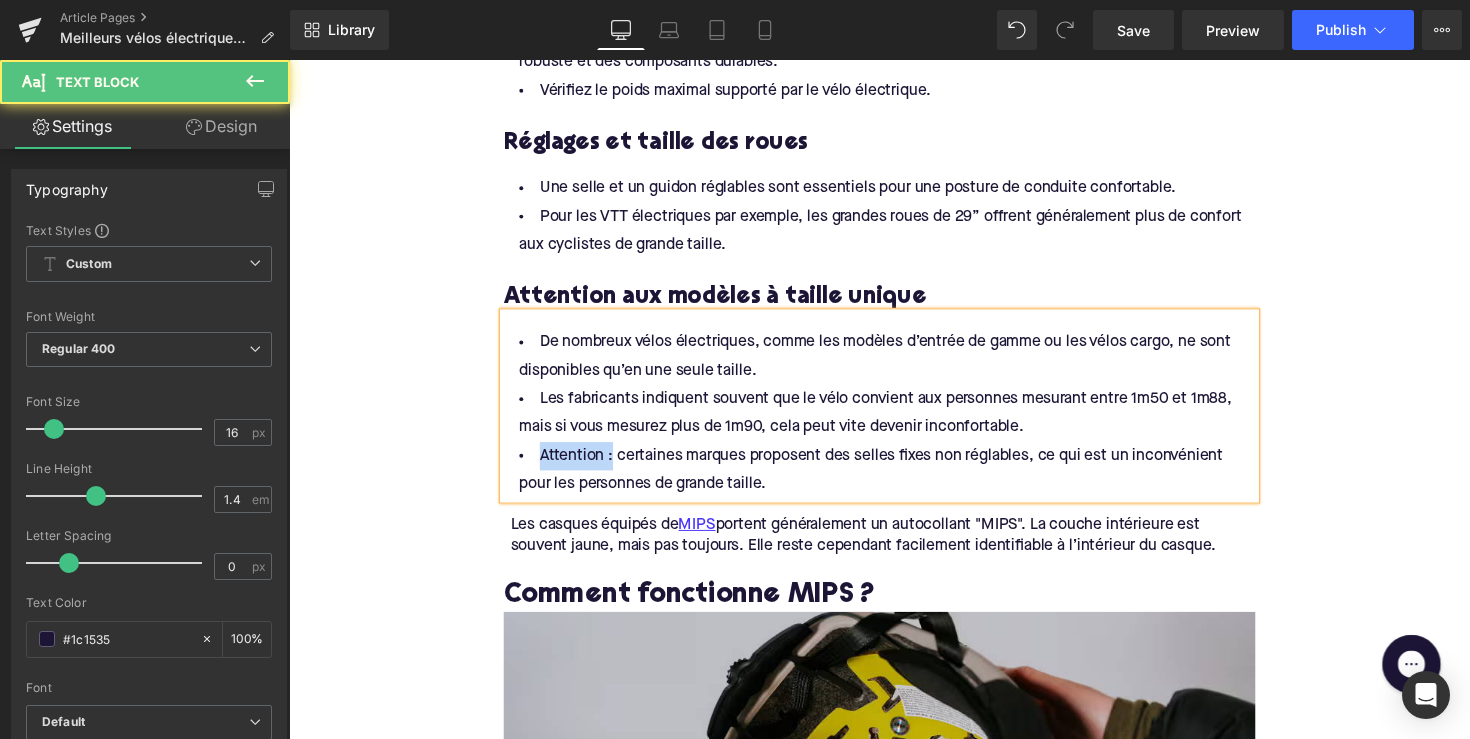click on "De nombreux vélos électriques, comme les modèles d’entrée de gamme ou les vélos cargo, ne sont disponibles qu’en une seule taille. Les fabricants indiquent souvent que le vélo convient aux personnes mesurant entre 1m50 et 1m88, mais si vous mesurez plus de 1m90, cela peut vite devenir inconfortable. Attention : certaines marques proposent des selles fixes non réglables, ce qui est un inconvénient pour les personnes de grande taille." at bounding box center (894, 414) 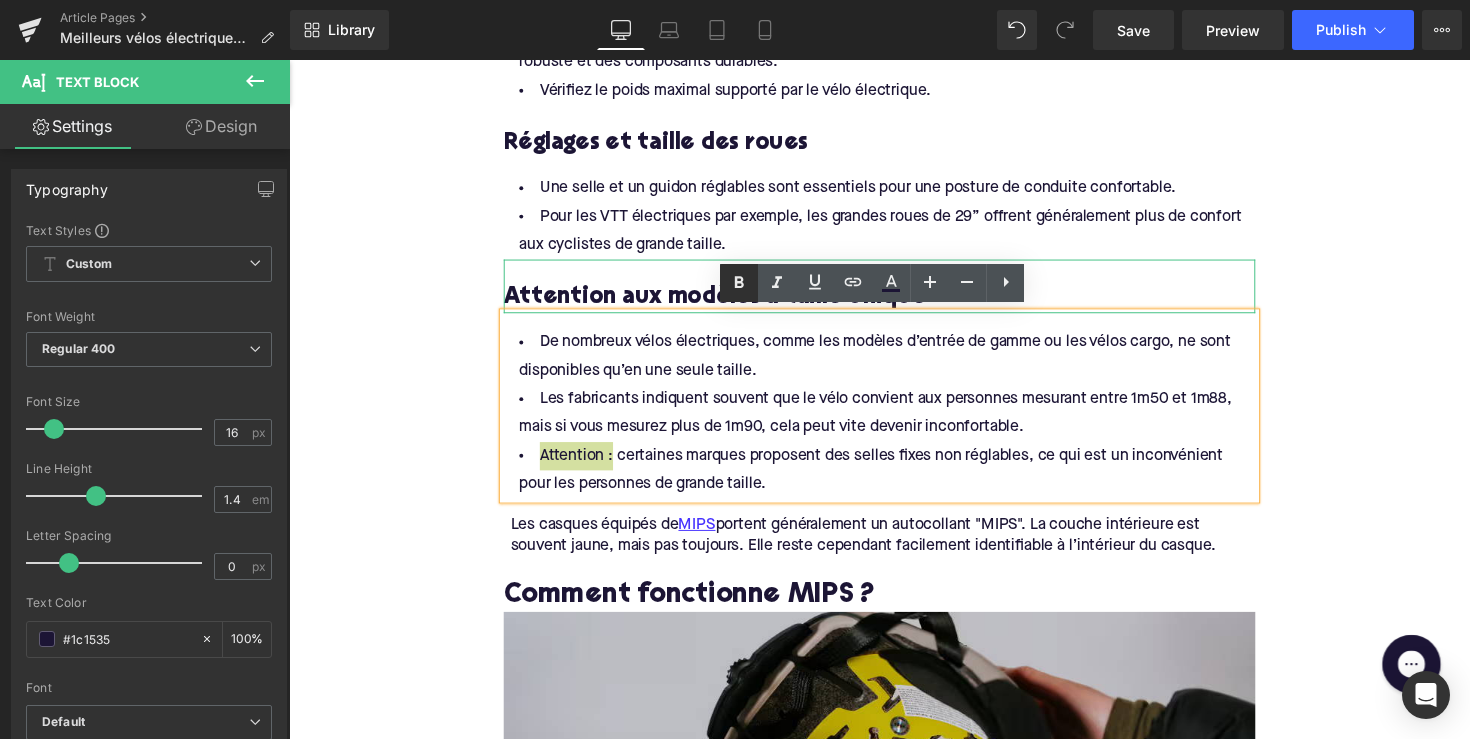 click 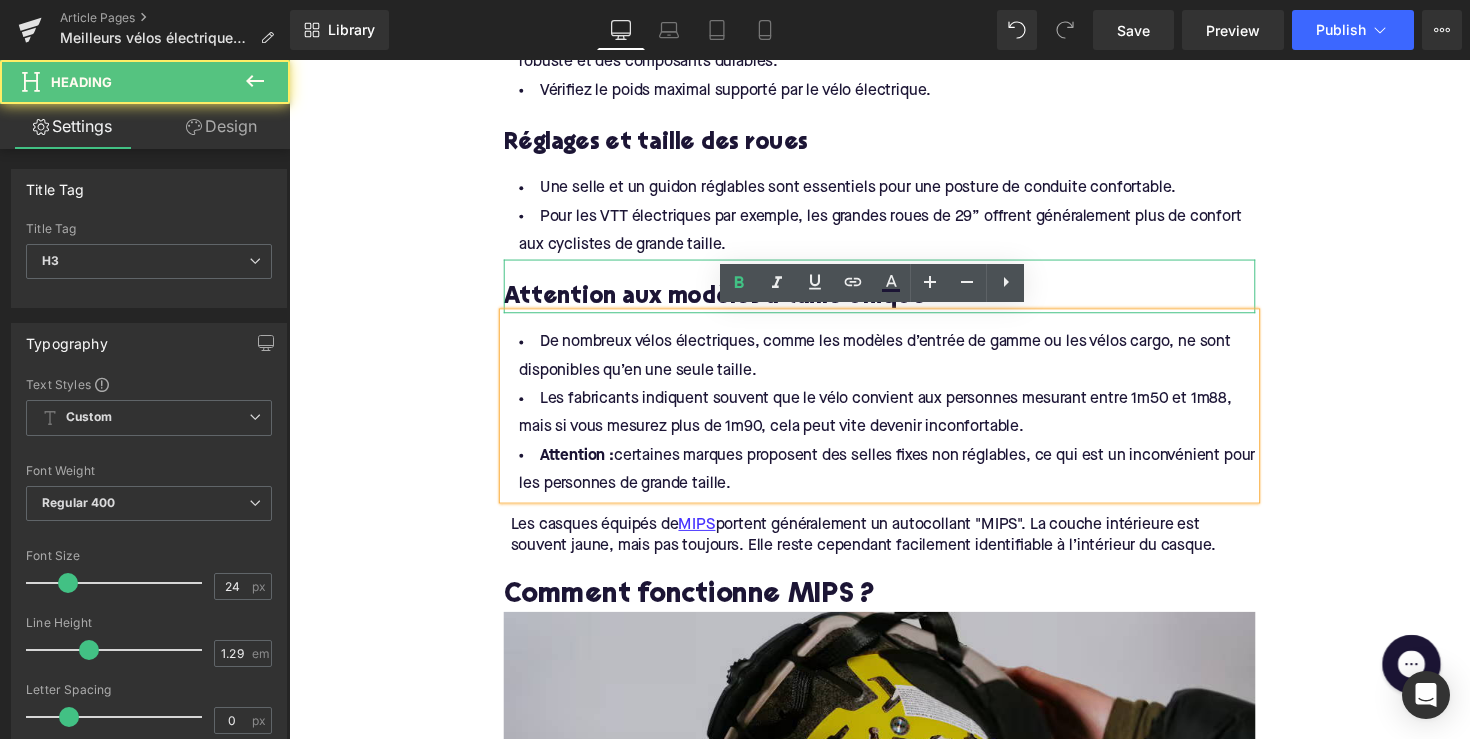 click on "Attention aux modèles à taille unique" at bounding box center (894, 303) 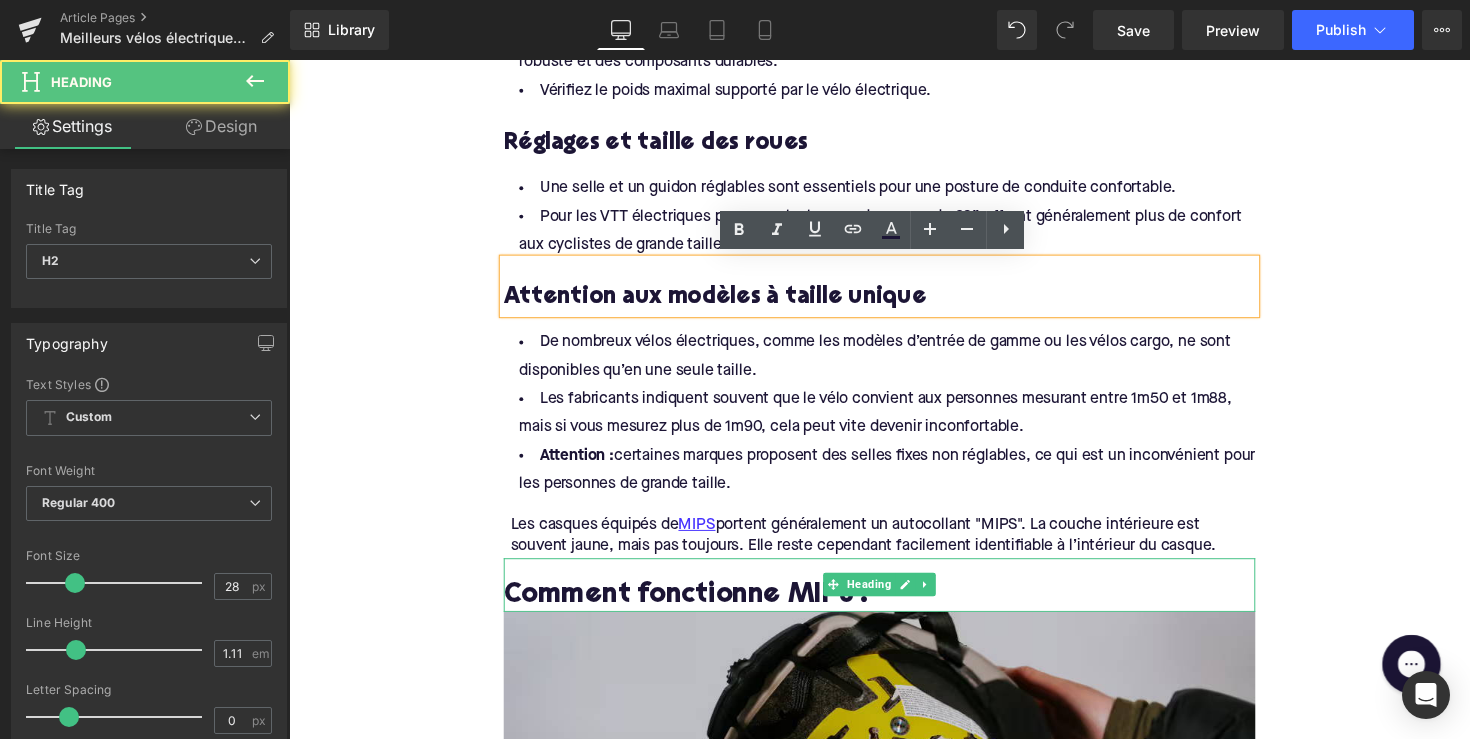 click on "Comment fonctionne MIPS ?" at bounding box center (894, 609) 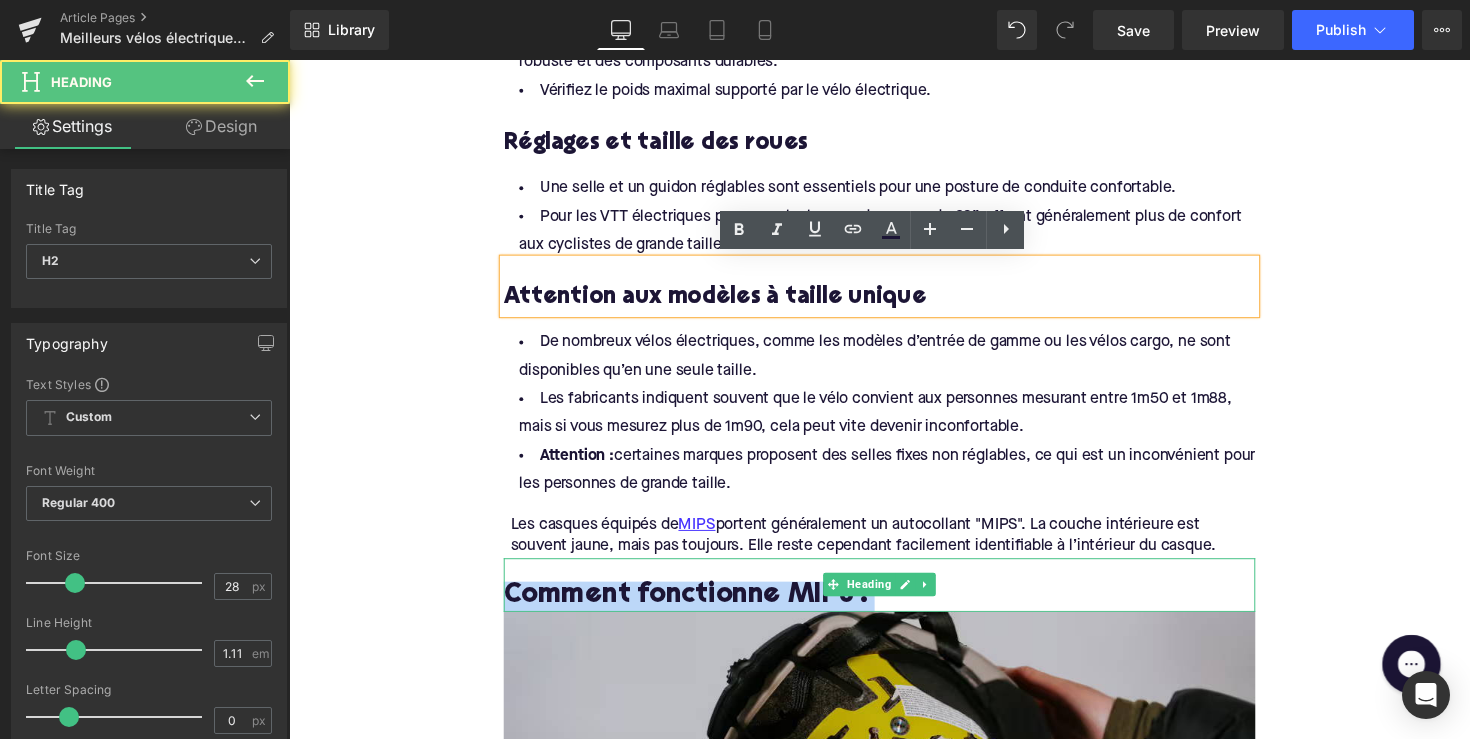 click on "Comment fonctionne MIPS ?" at bounding box center [894, 609] 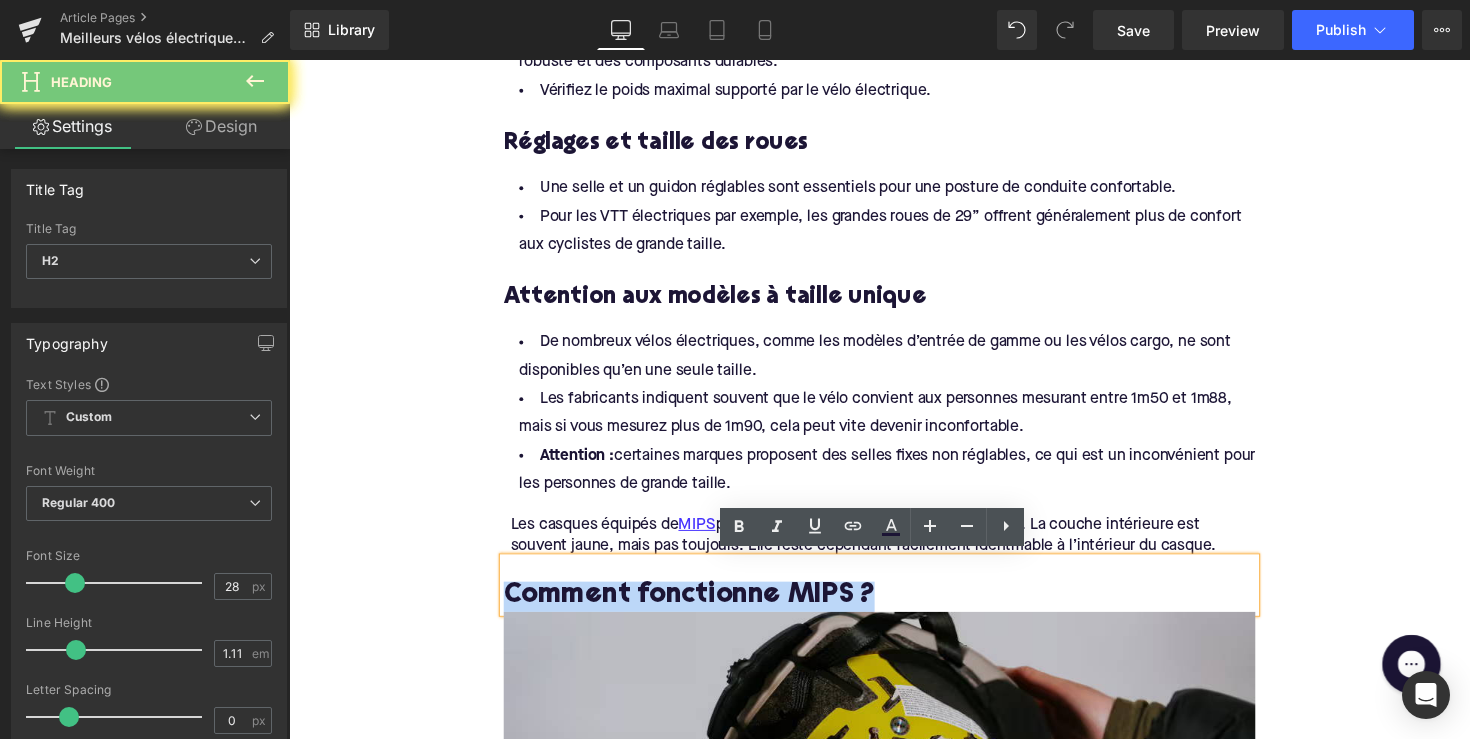 paste 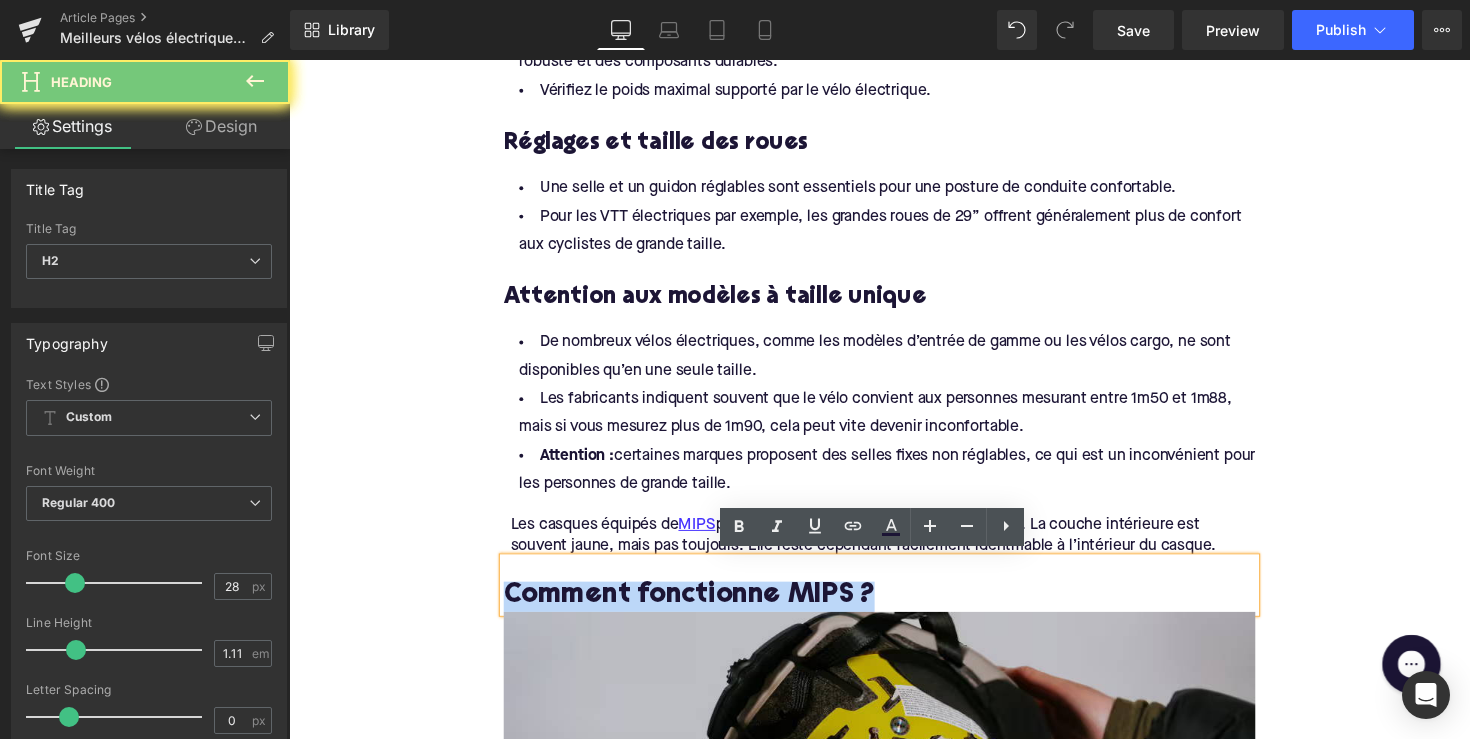 type 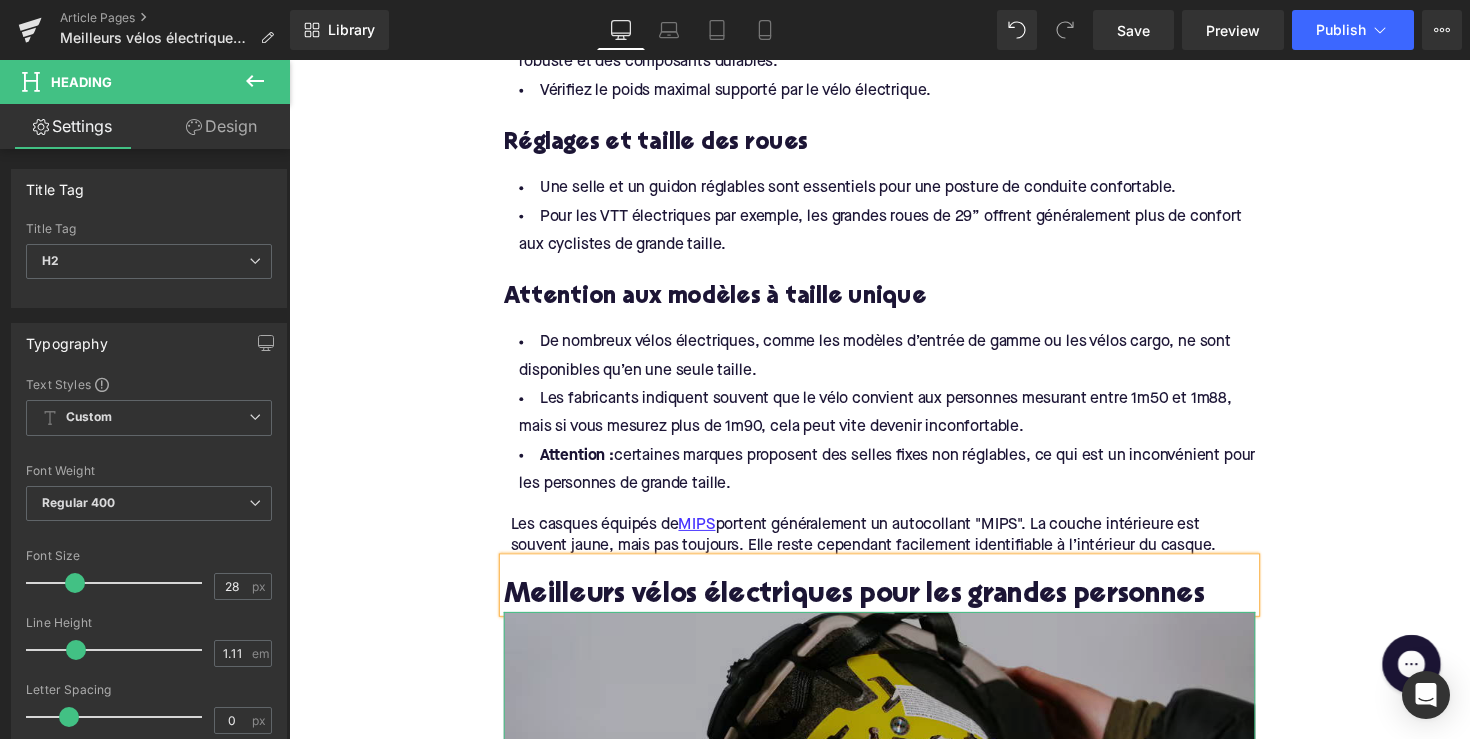 scroll, scrollTop: 1862, scrollLeft: 0, axis: vertical 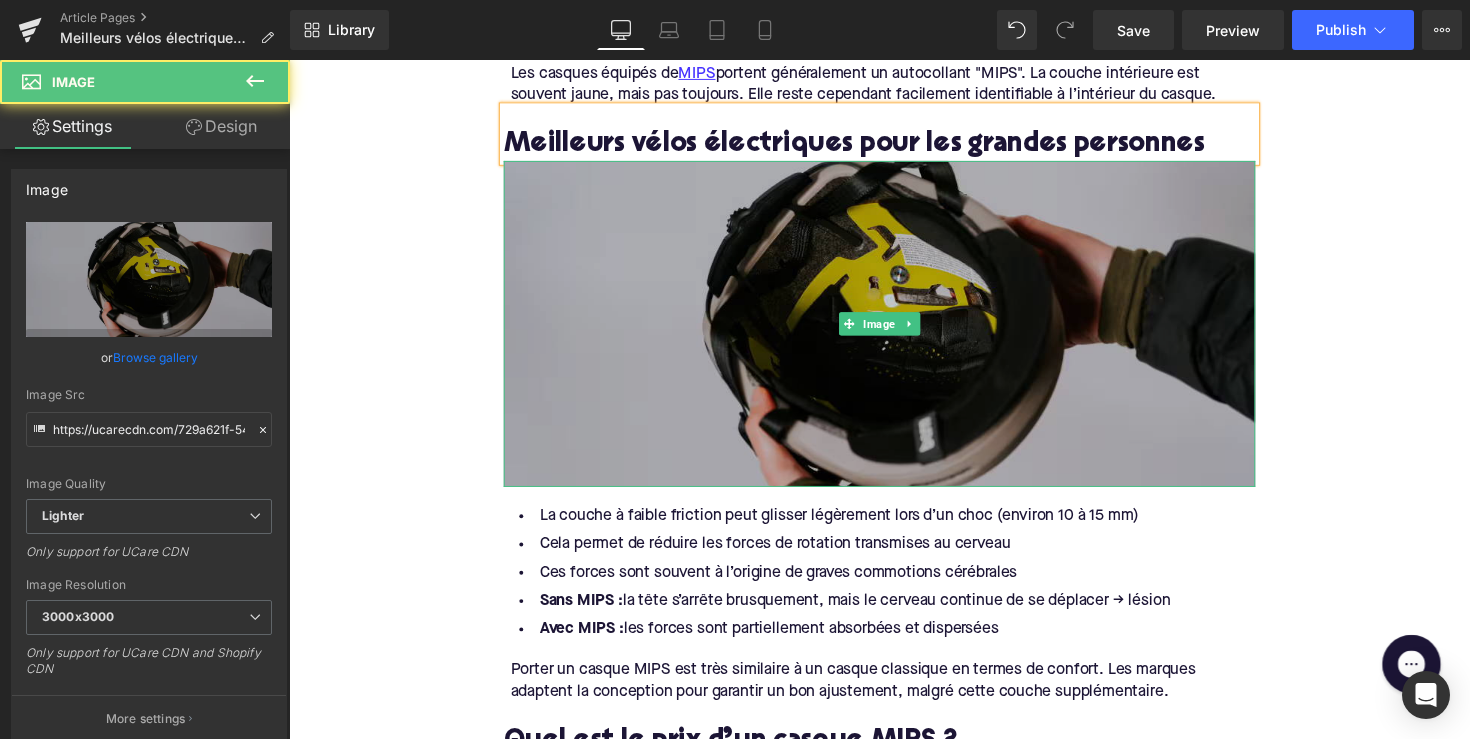click at bounding box center [894, 330] 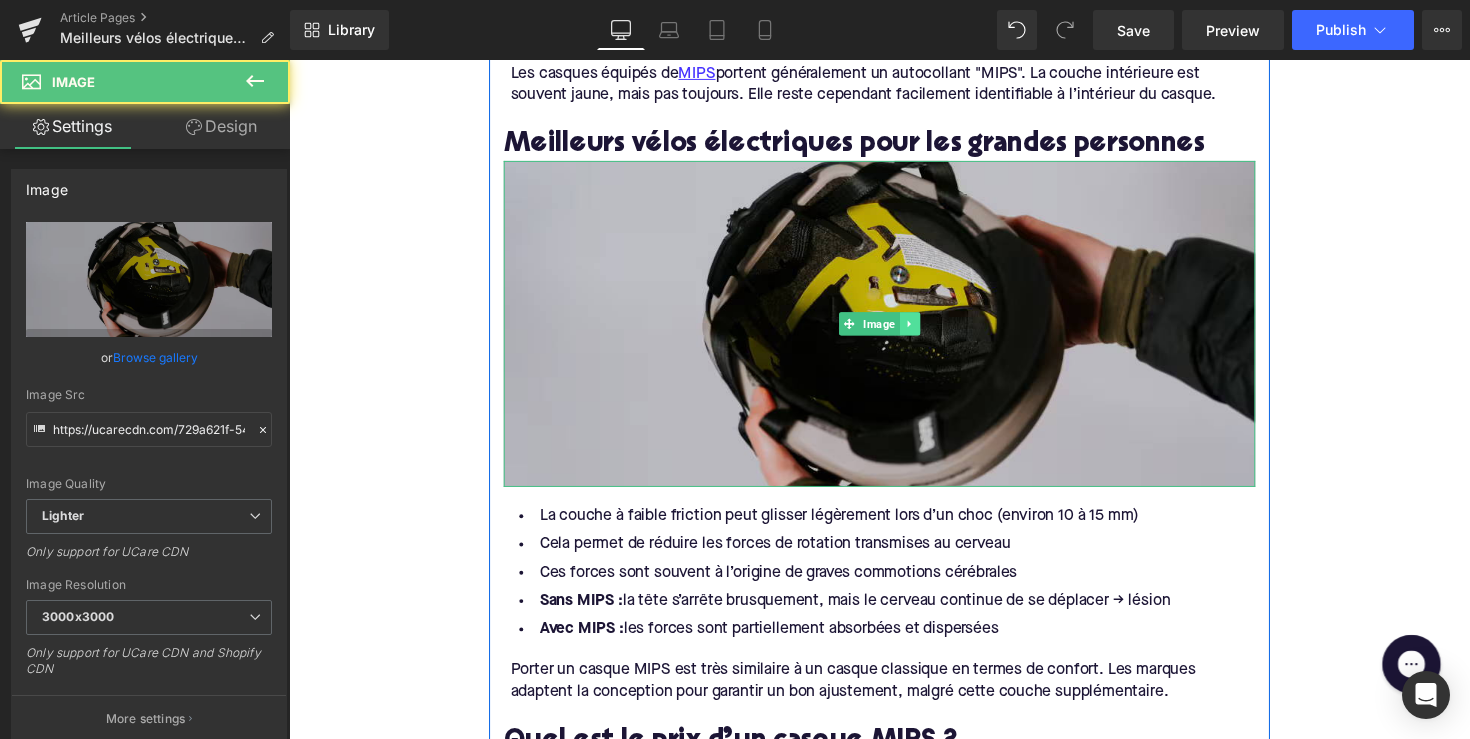 click 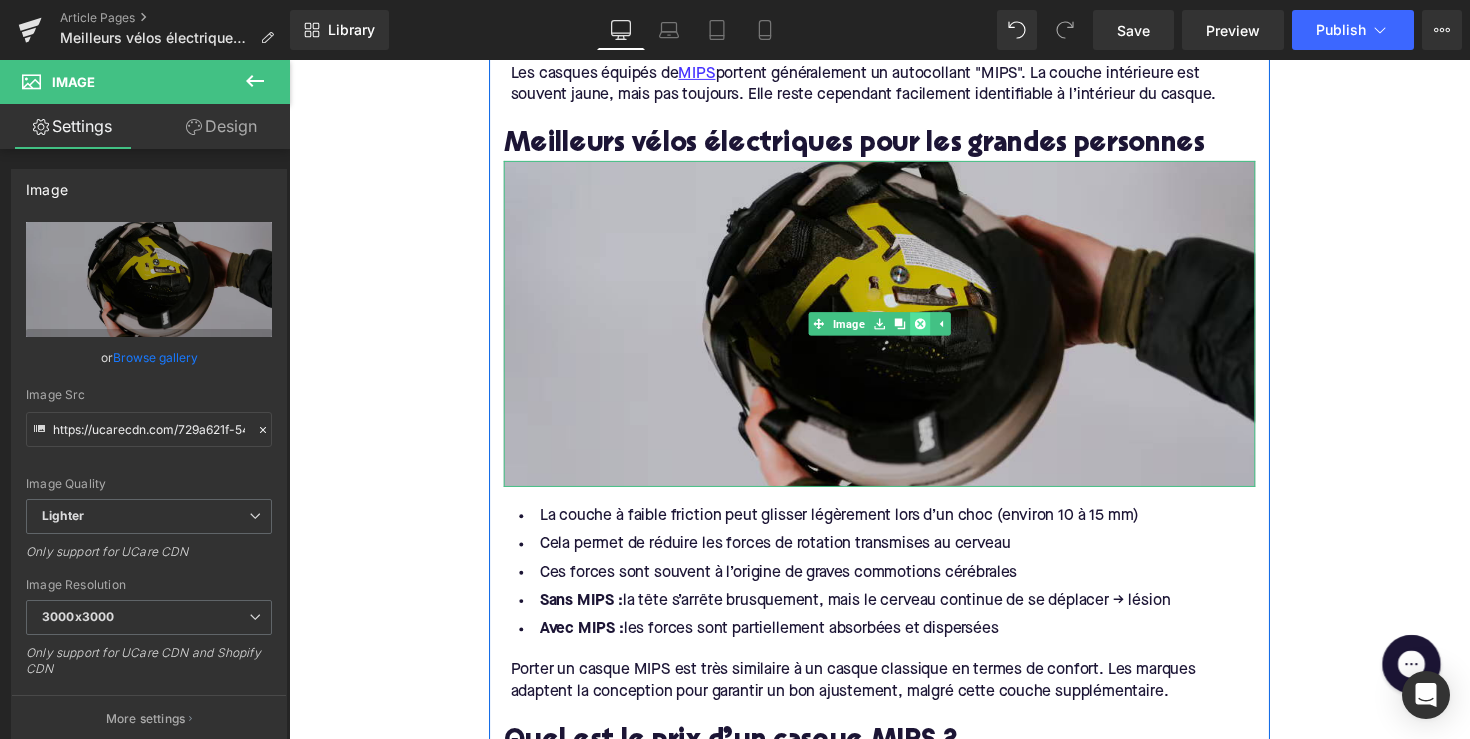 click 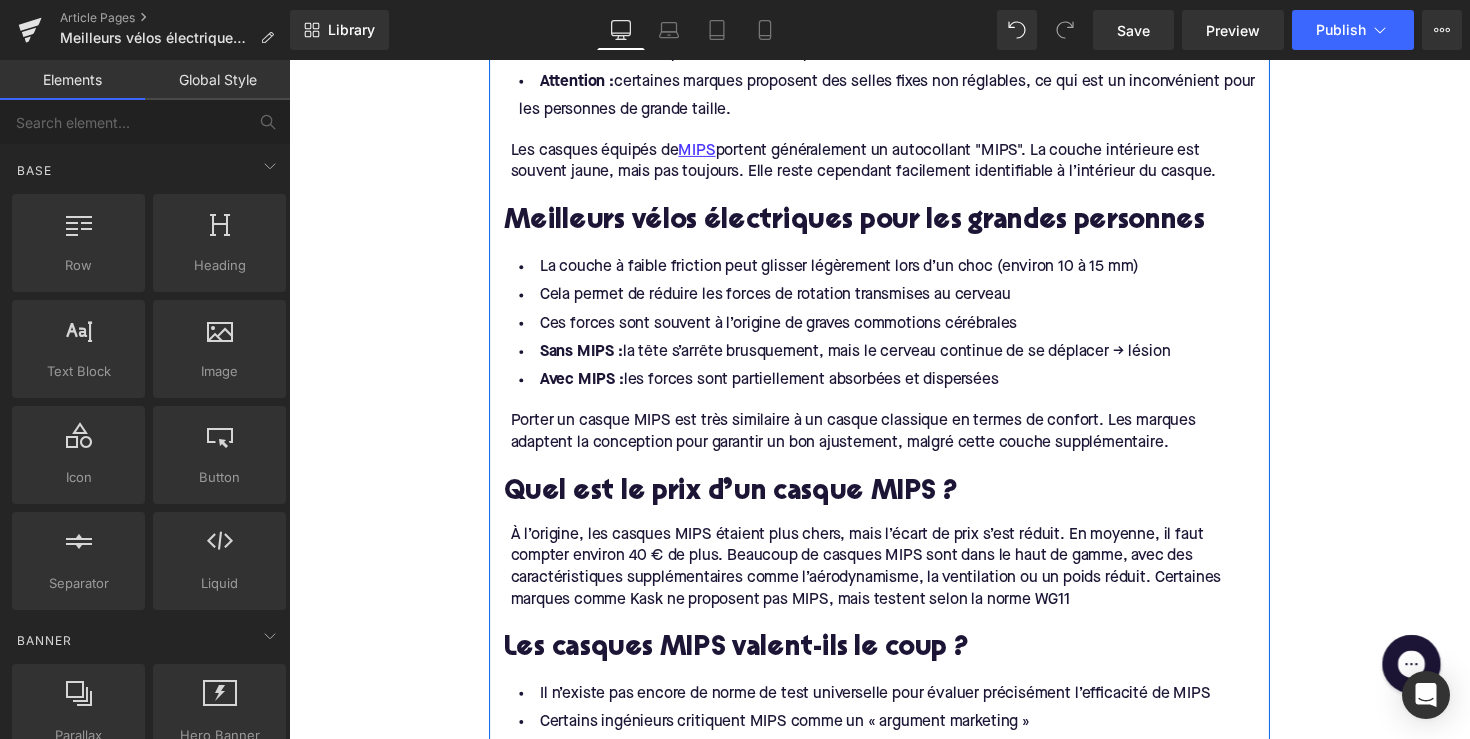 scroll, scrollTop: 1653, scrollLeft: 0, axis: vertical 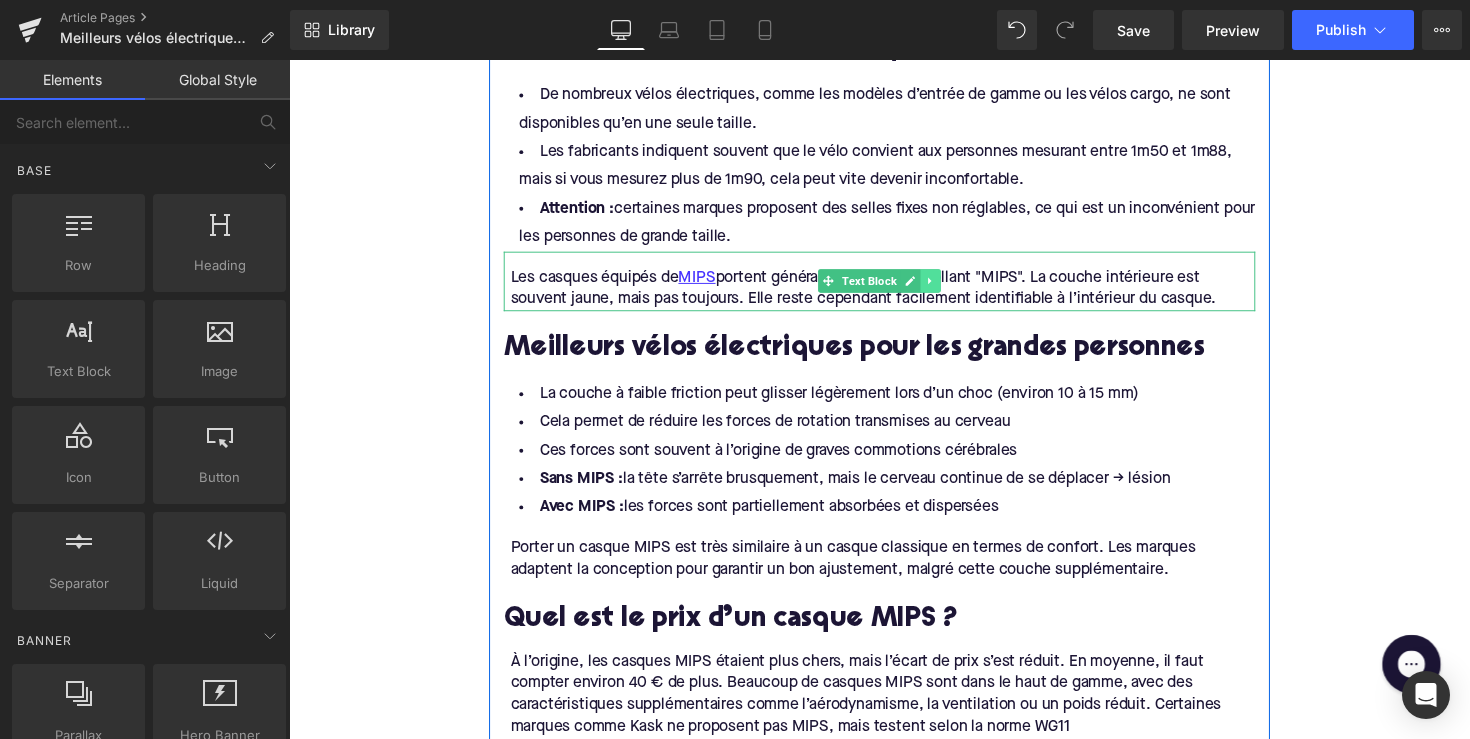 click 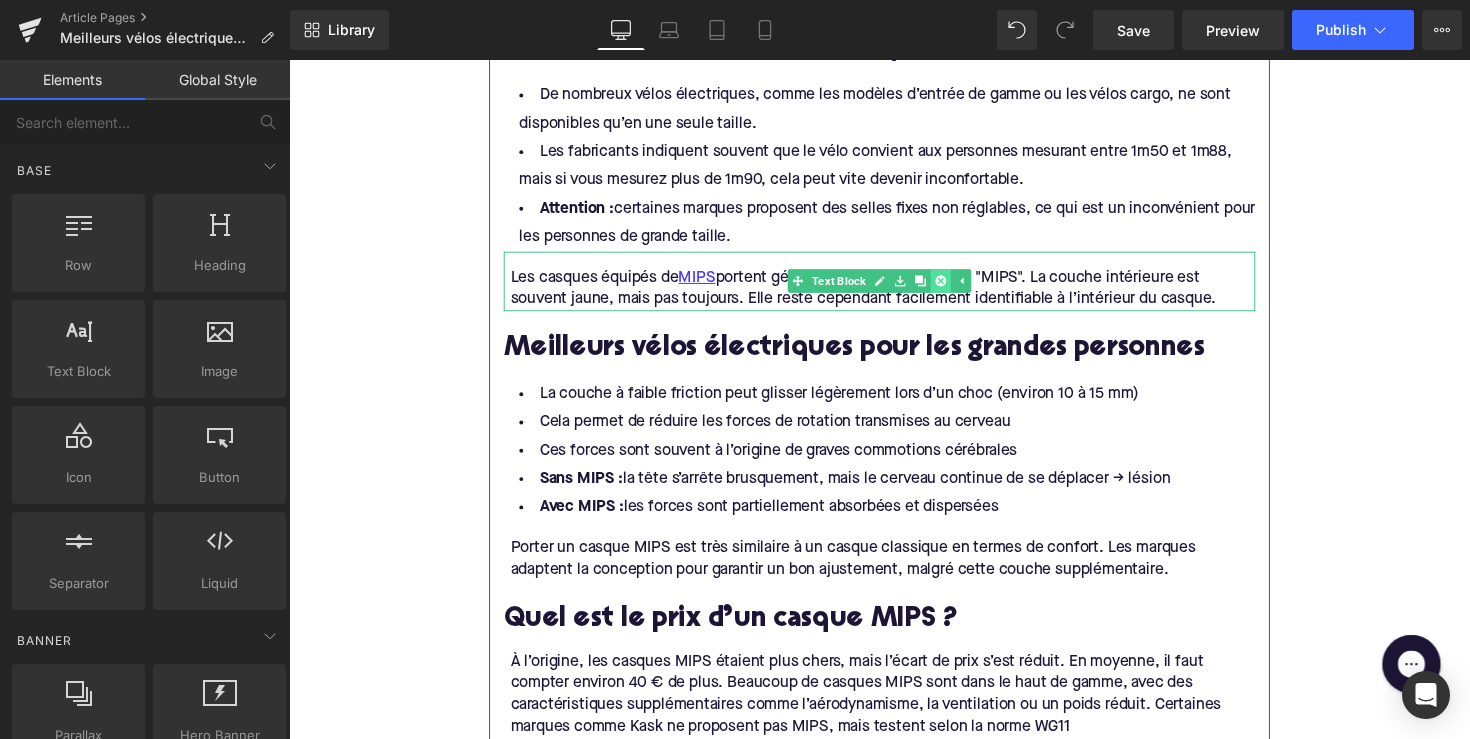 click 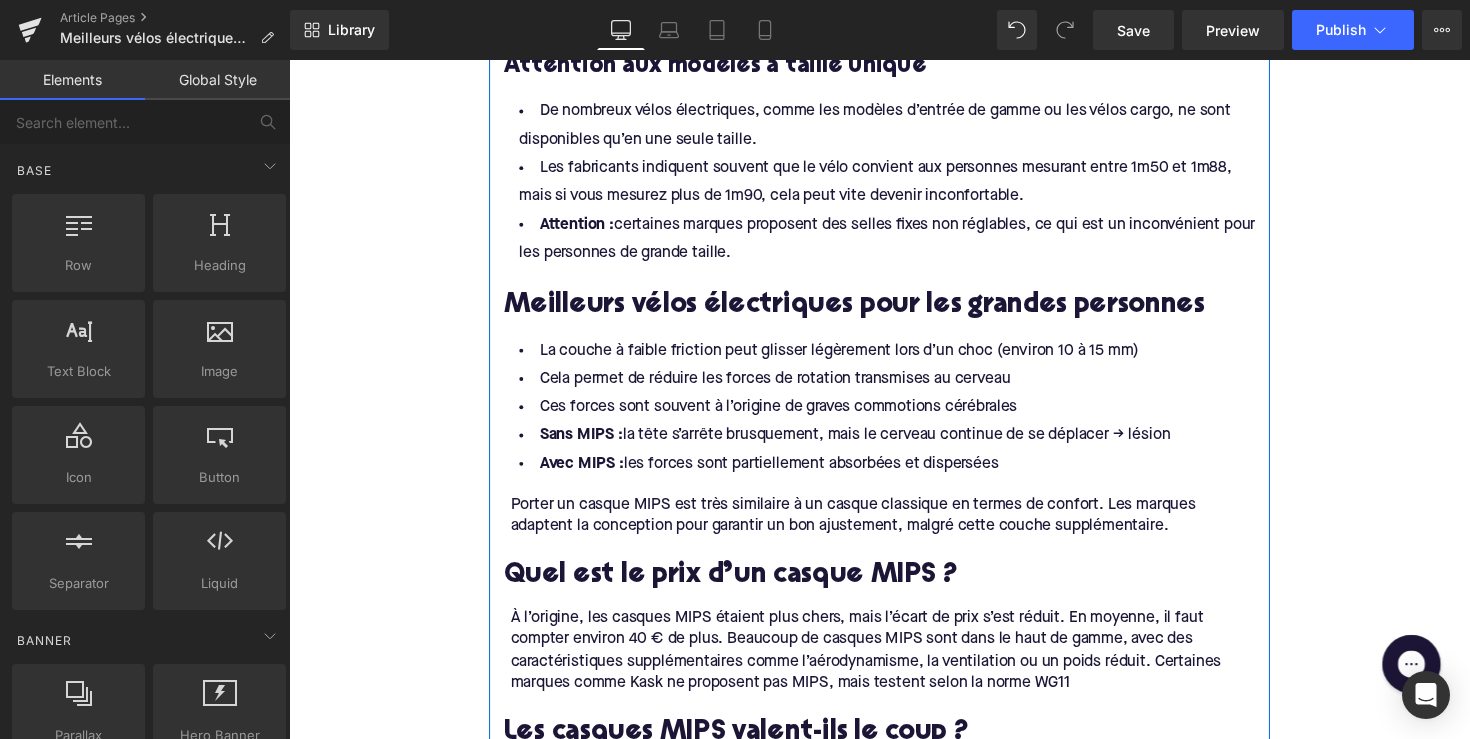 scroll, scrollTop: 1643, scrollLeft: 0, axis: vertical 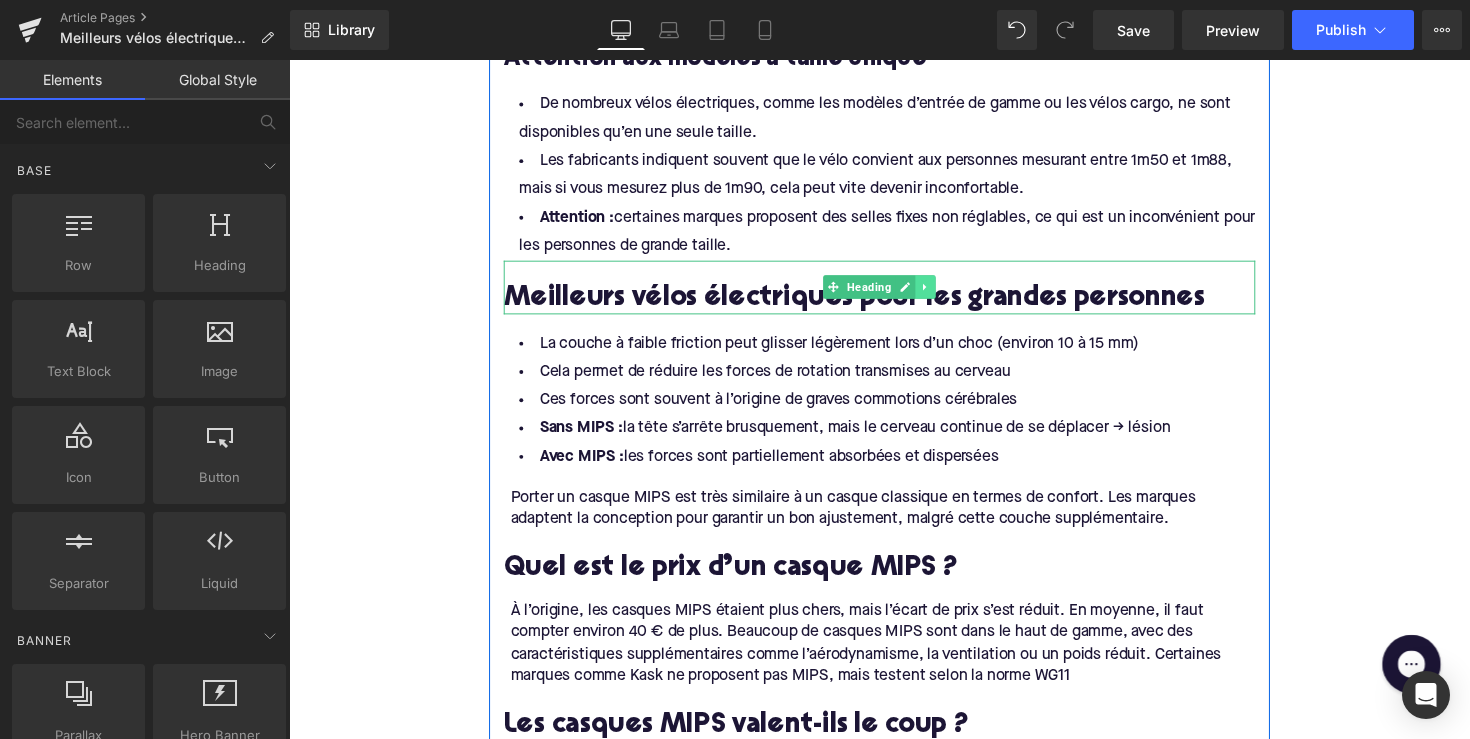 click at bounding box center (941, 293) 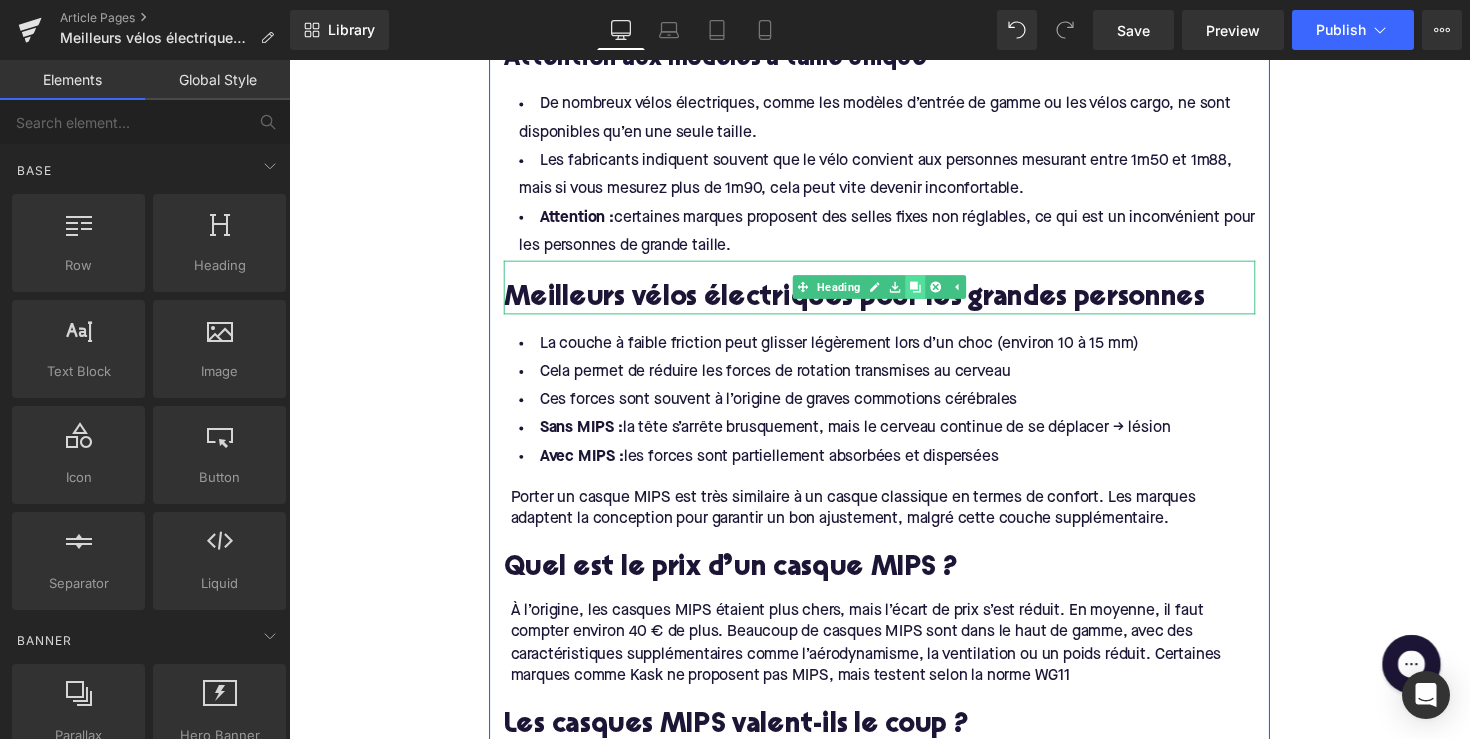 click 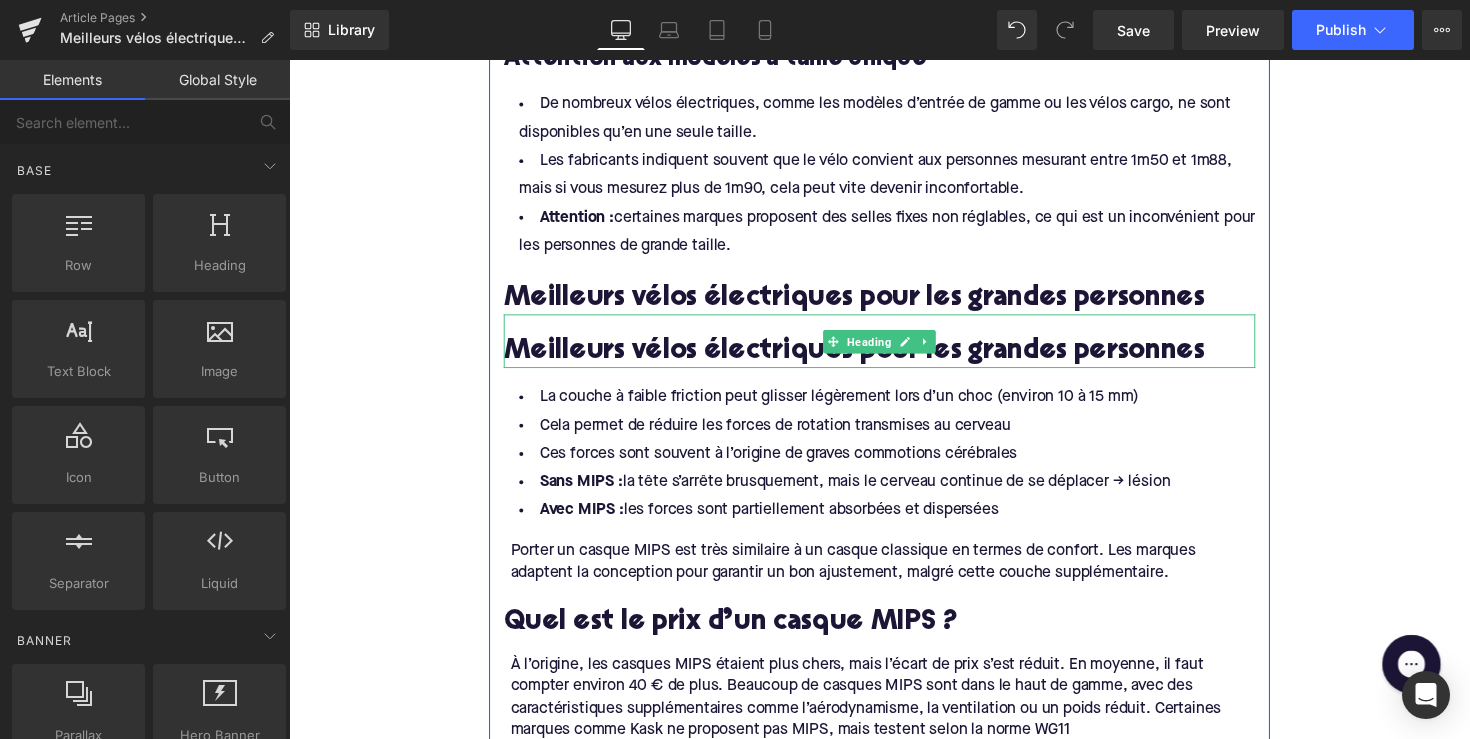 click on "Meilleurs vélos électriques pour les grandes personnes" at bounding box center [894, 360] 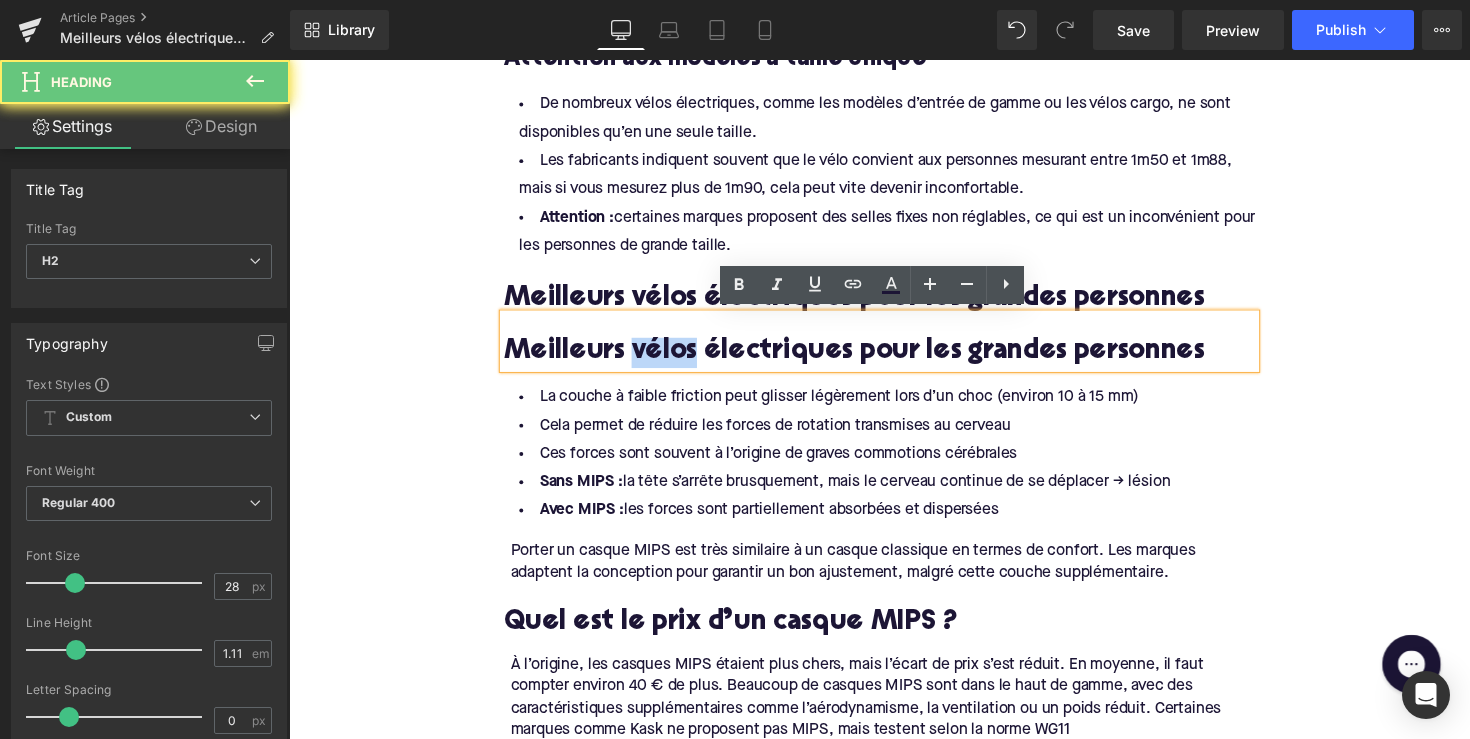 click on "Meilleurs vélos électriques pour les grandes personnes" at bounding box center [894, 360] 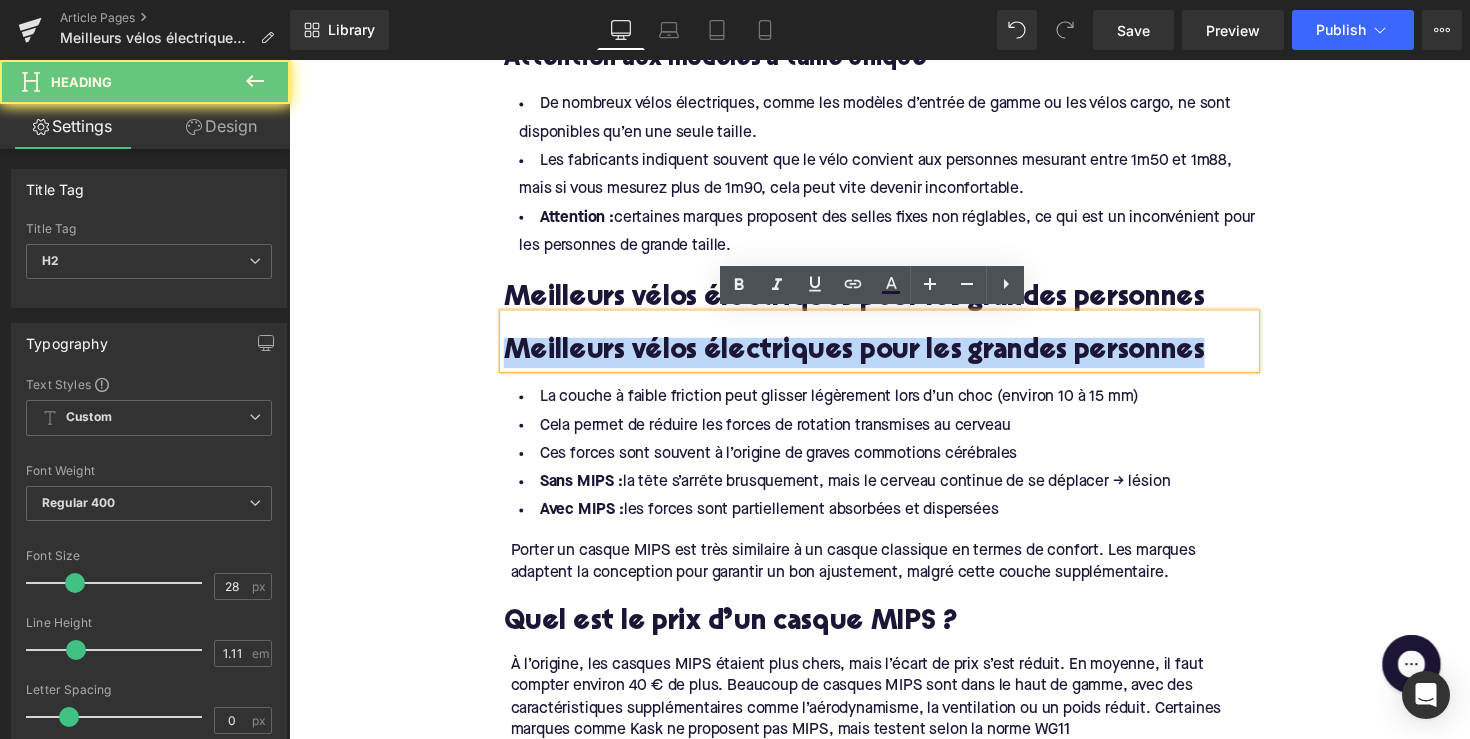 click on "Meilleurs vélos électriques pour les grandes personnes" at bounding box center [894, 360] 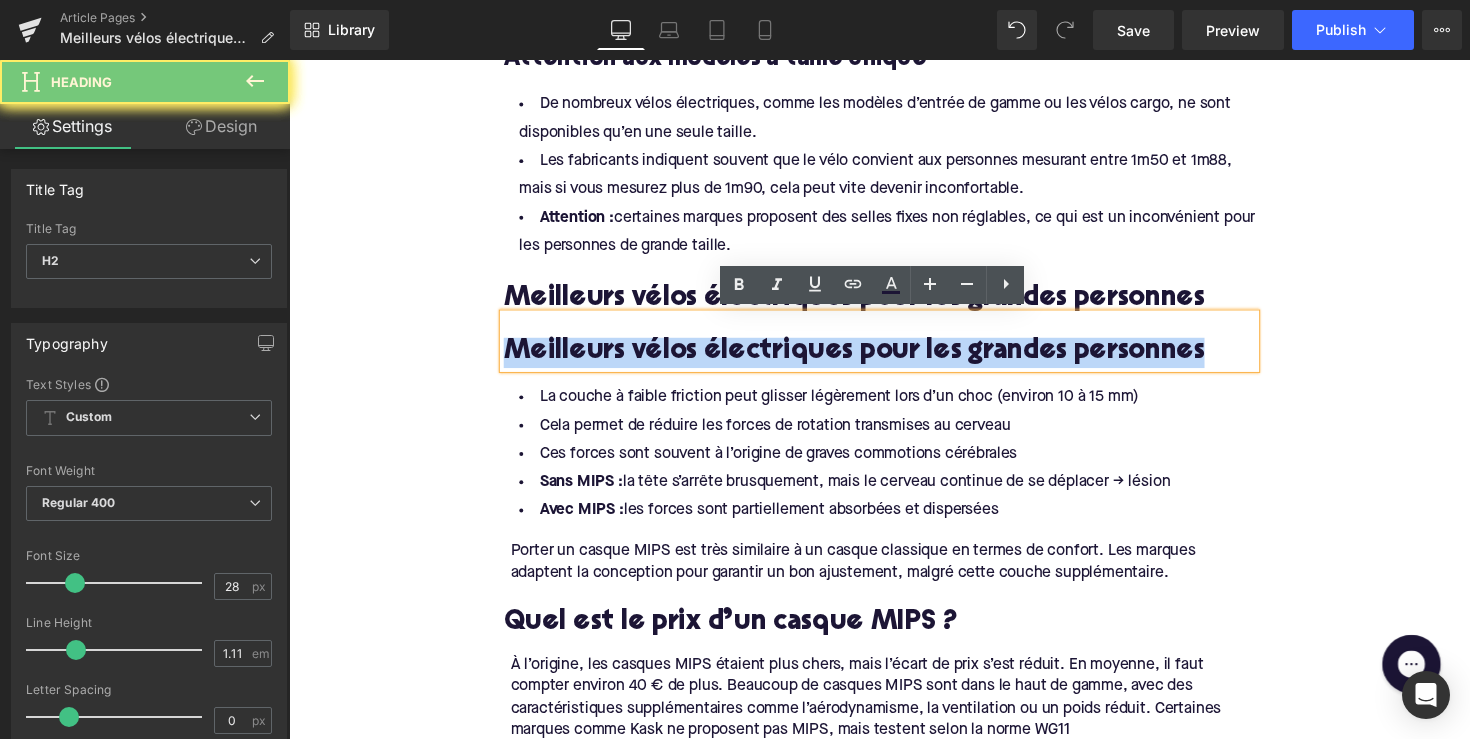 paste 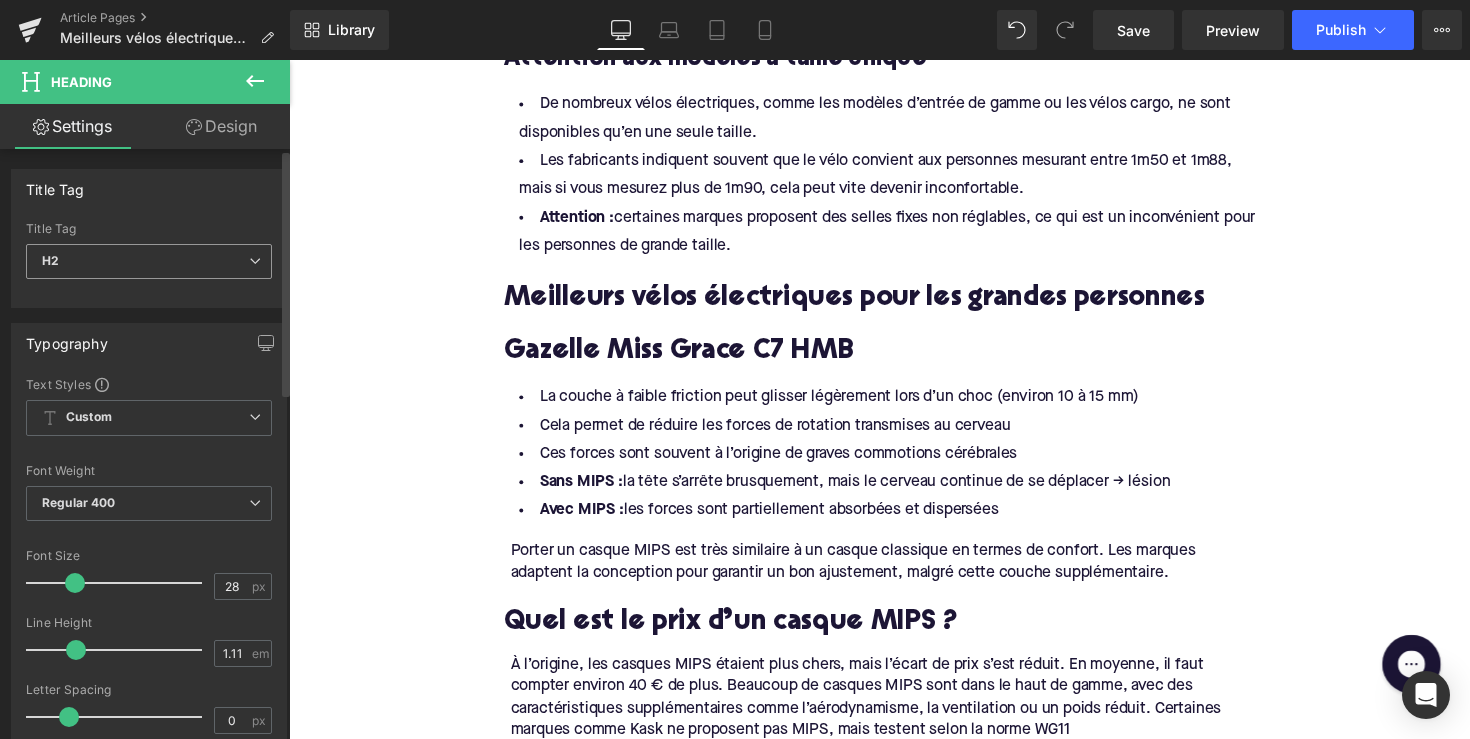 click on "H2
H1 H2 H3 H4 H5 H6" at bounding box center [149, 266] 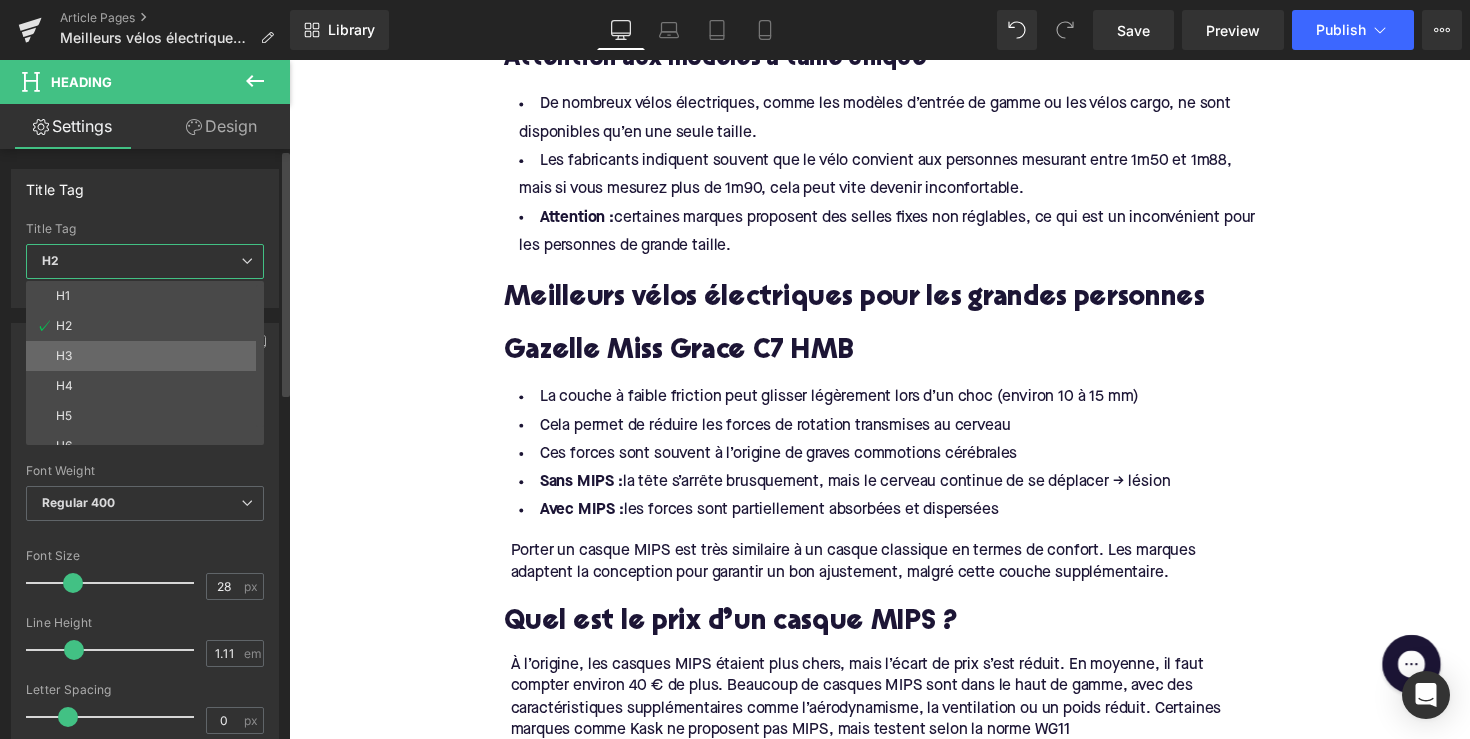 click on "H3" at bounding box center (149, 356) 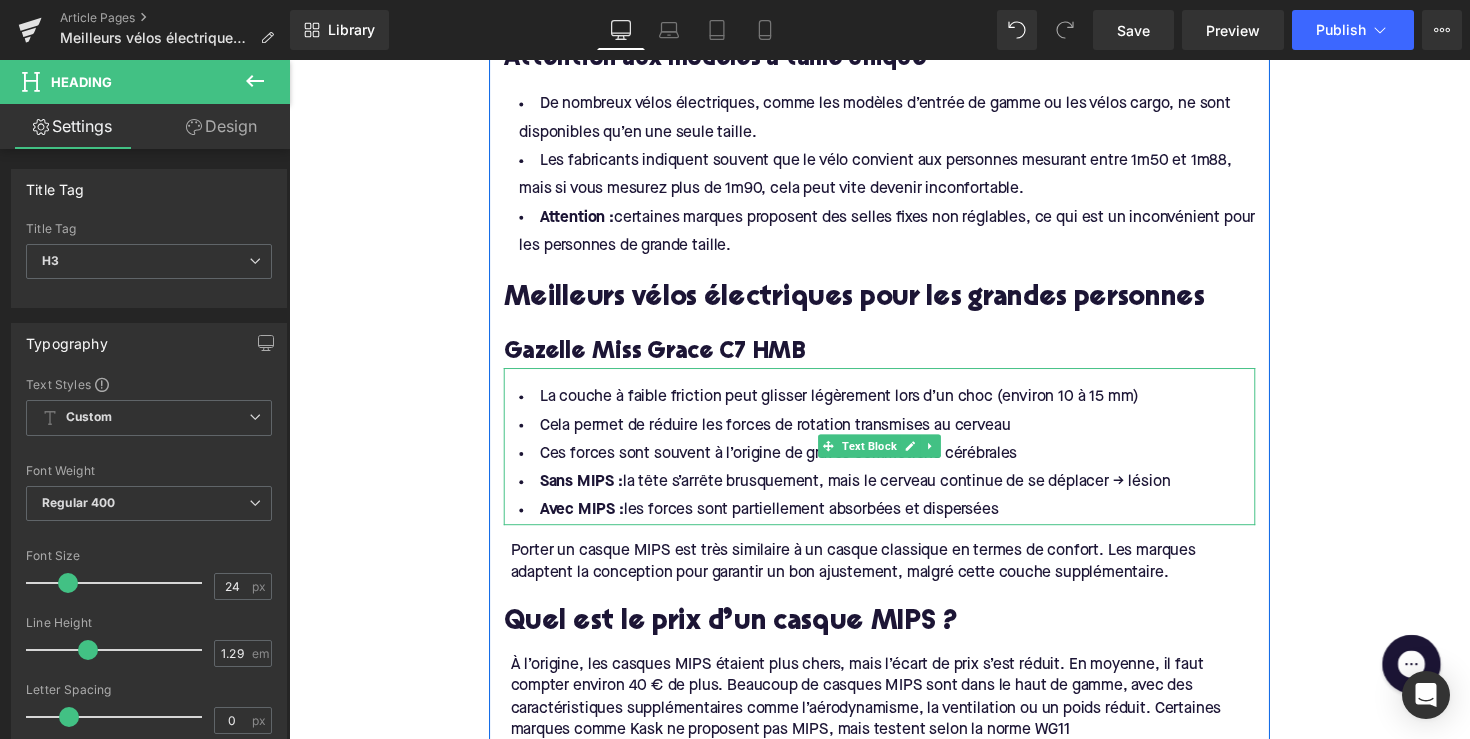 click on "Avec MIPS :  les forces sont partiellement absorbées et dispersées" at bounding box center [894, 522] 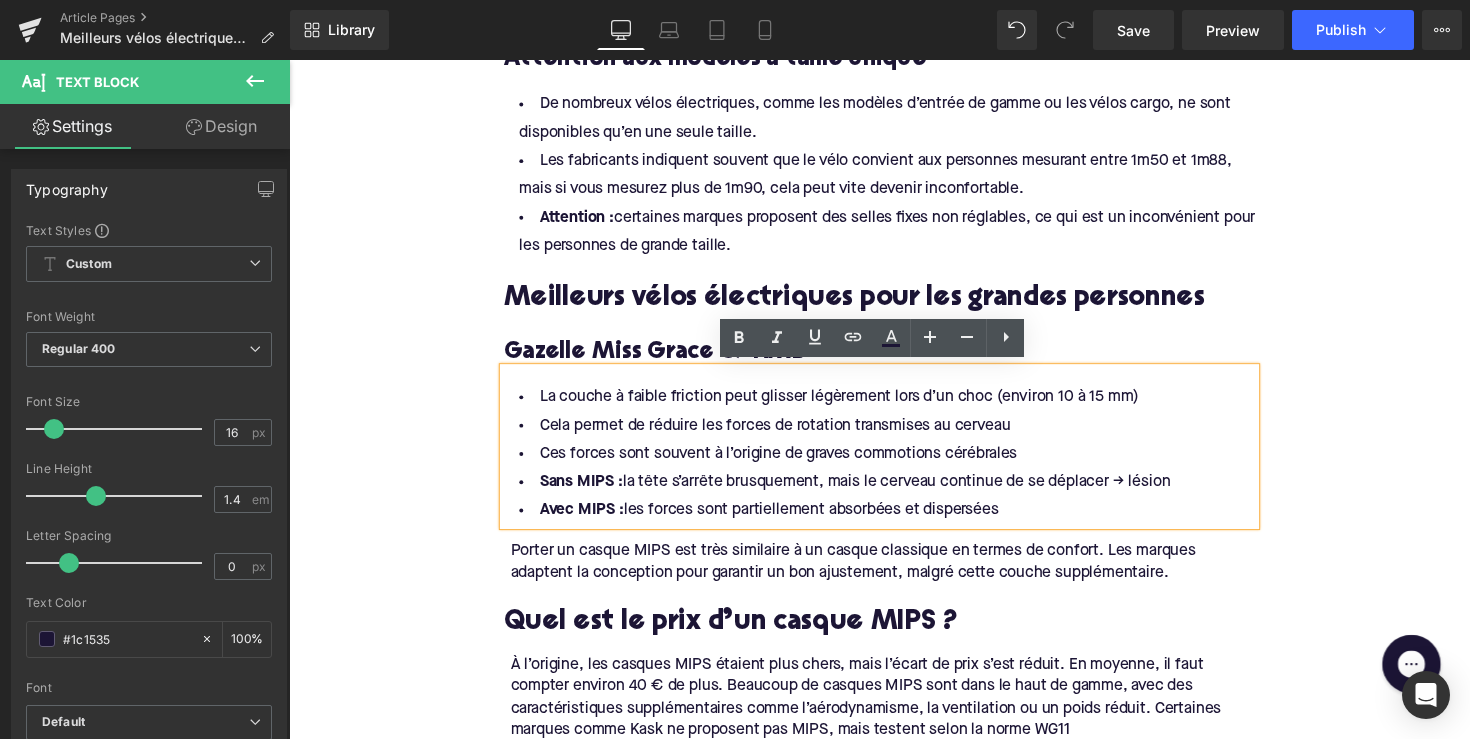 drag, startPoint x: 1030, startPoint y: 524, endPoint x: 462, endPoint y: 393, distance: 582.9108 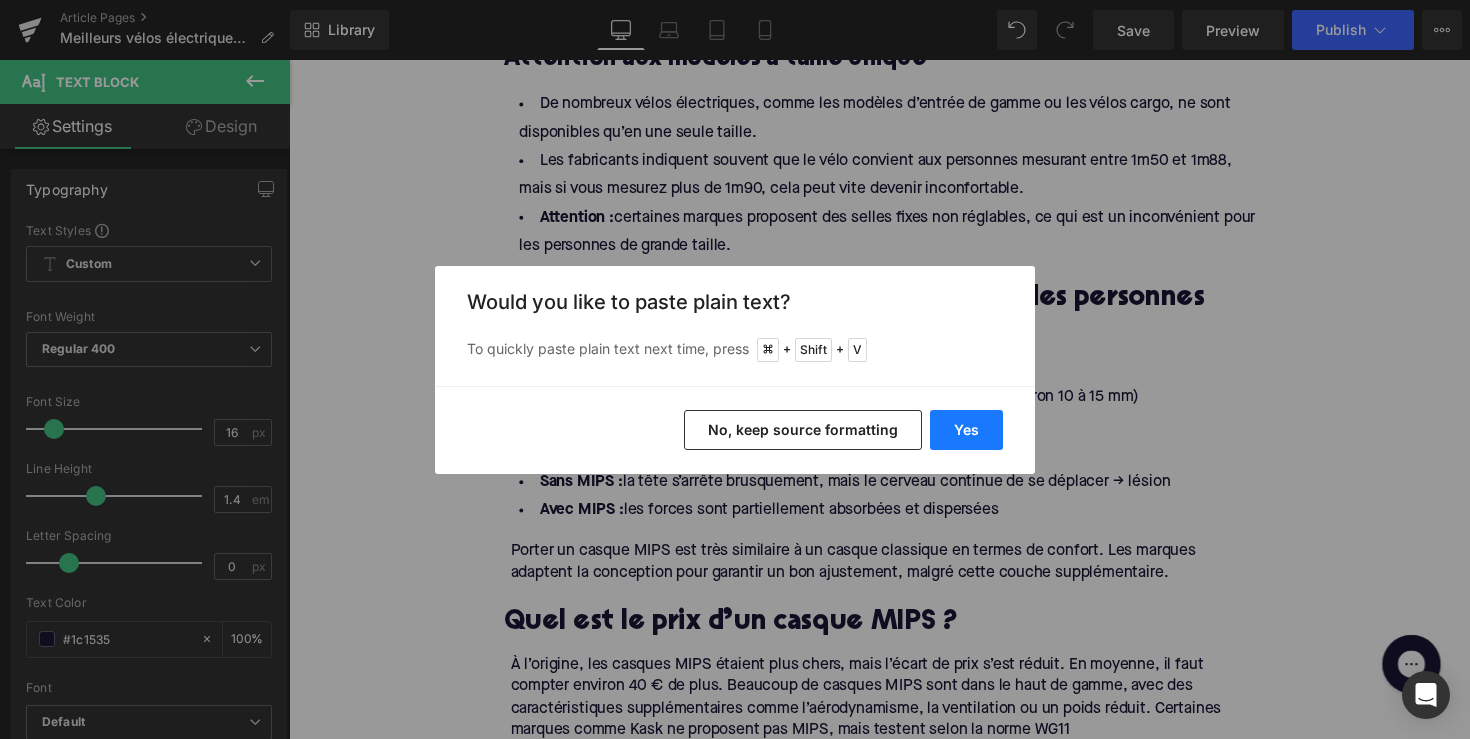 click on "Yes" at bounding box center [966, 430] 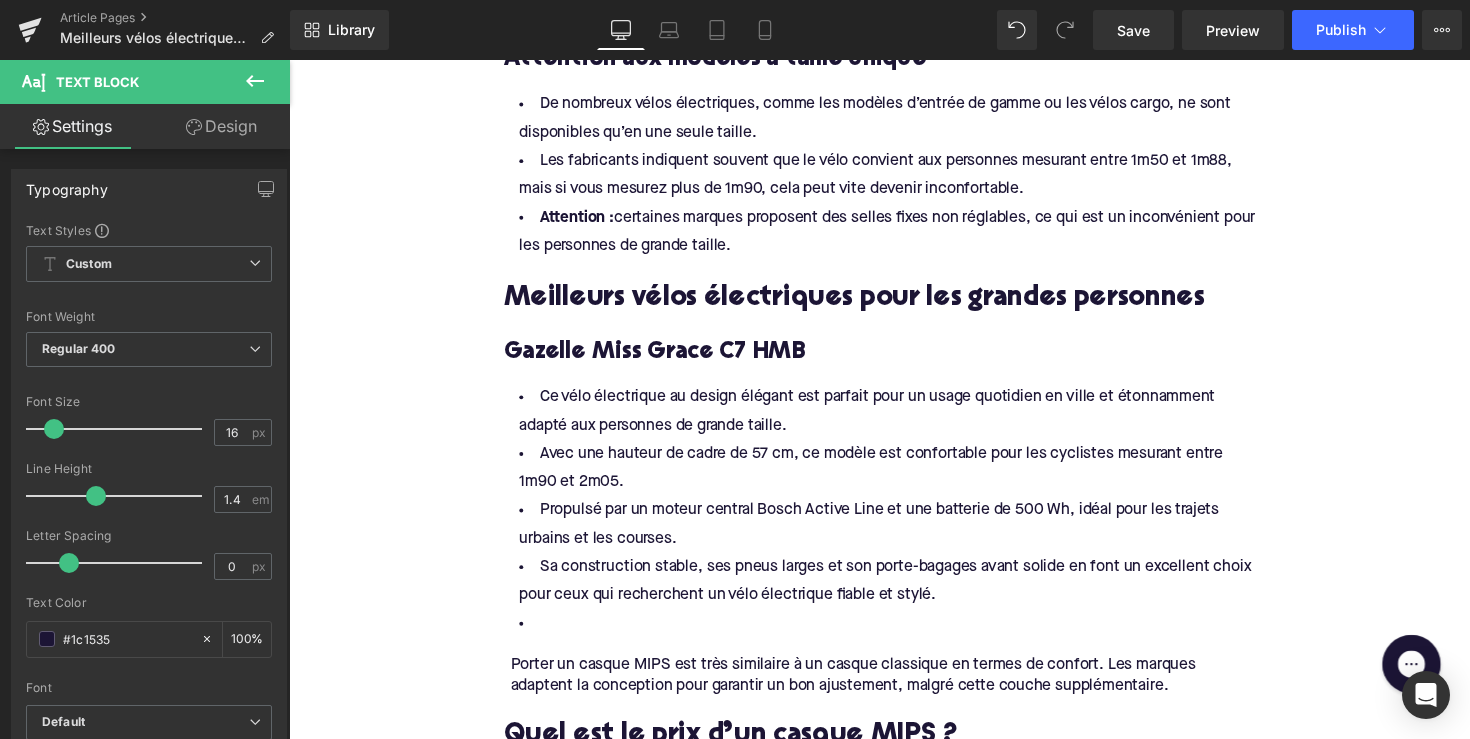 type 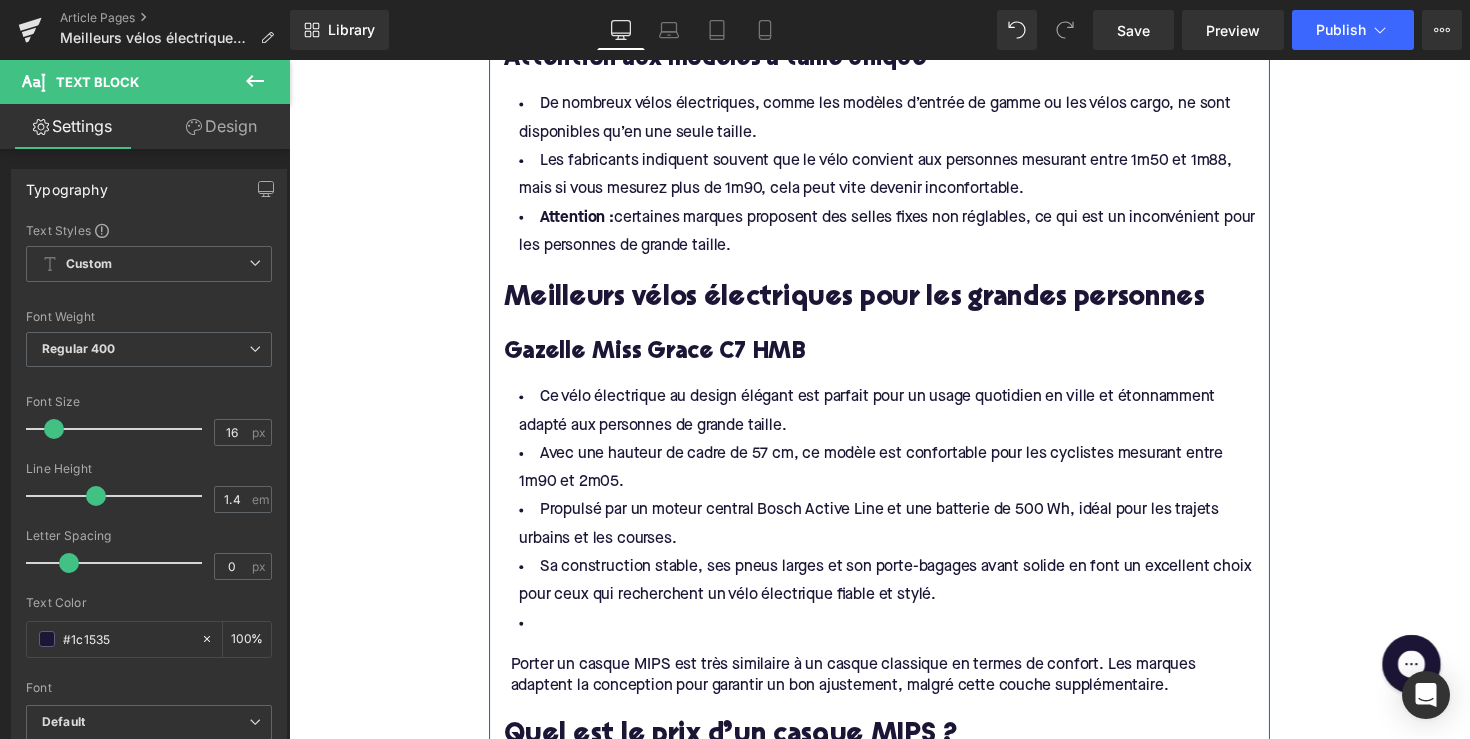 click on "Porter un casque MIPS est très similaire à un casque classique en termes de confort. Les marques adaptent la conception pour garantir un bon ajustement, malgré cette couche supplémentaire. Text Block" at bounding box center [894, 683] 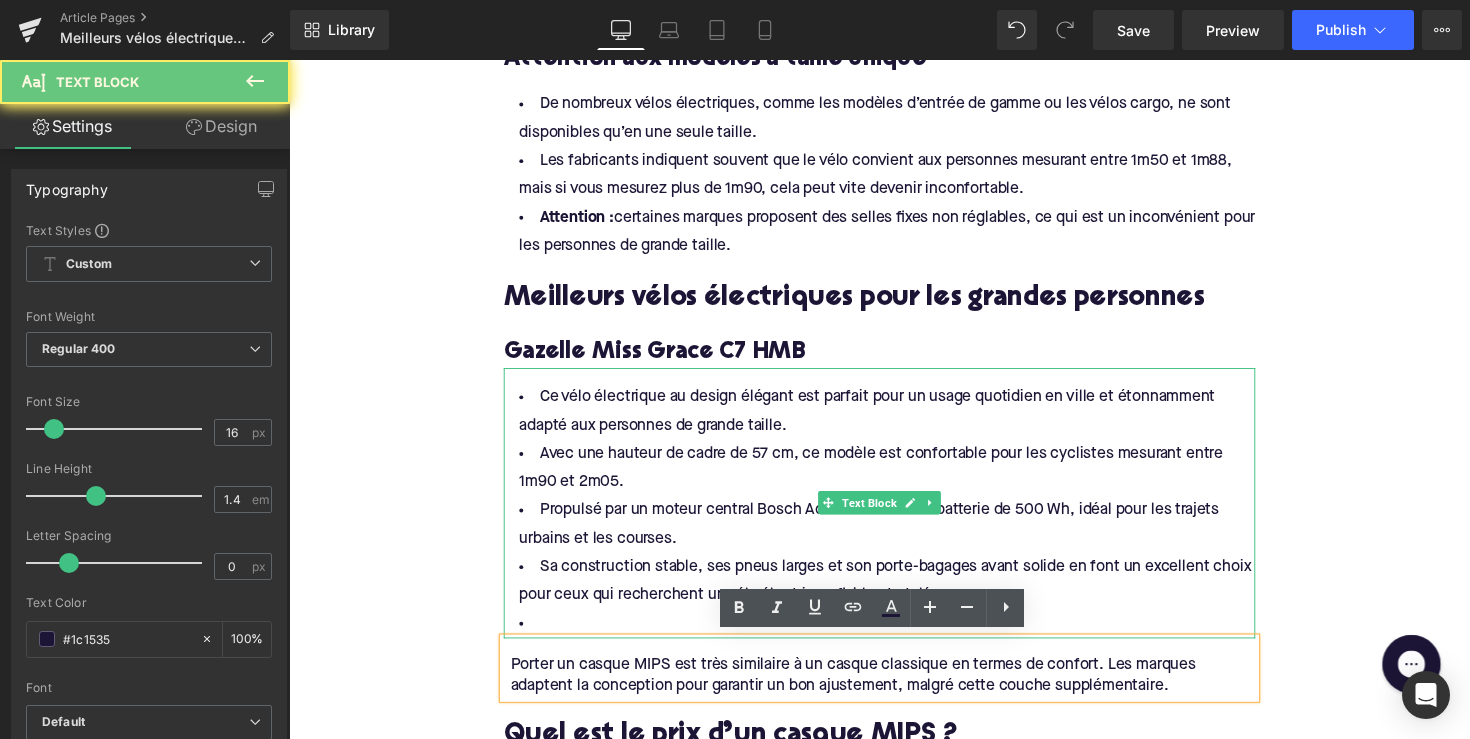click at bounding box center (894, 638) 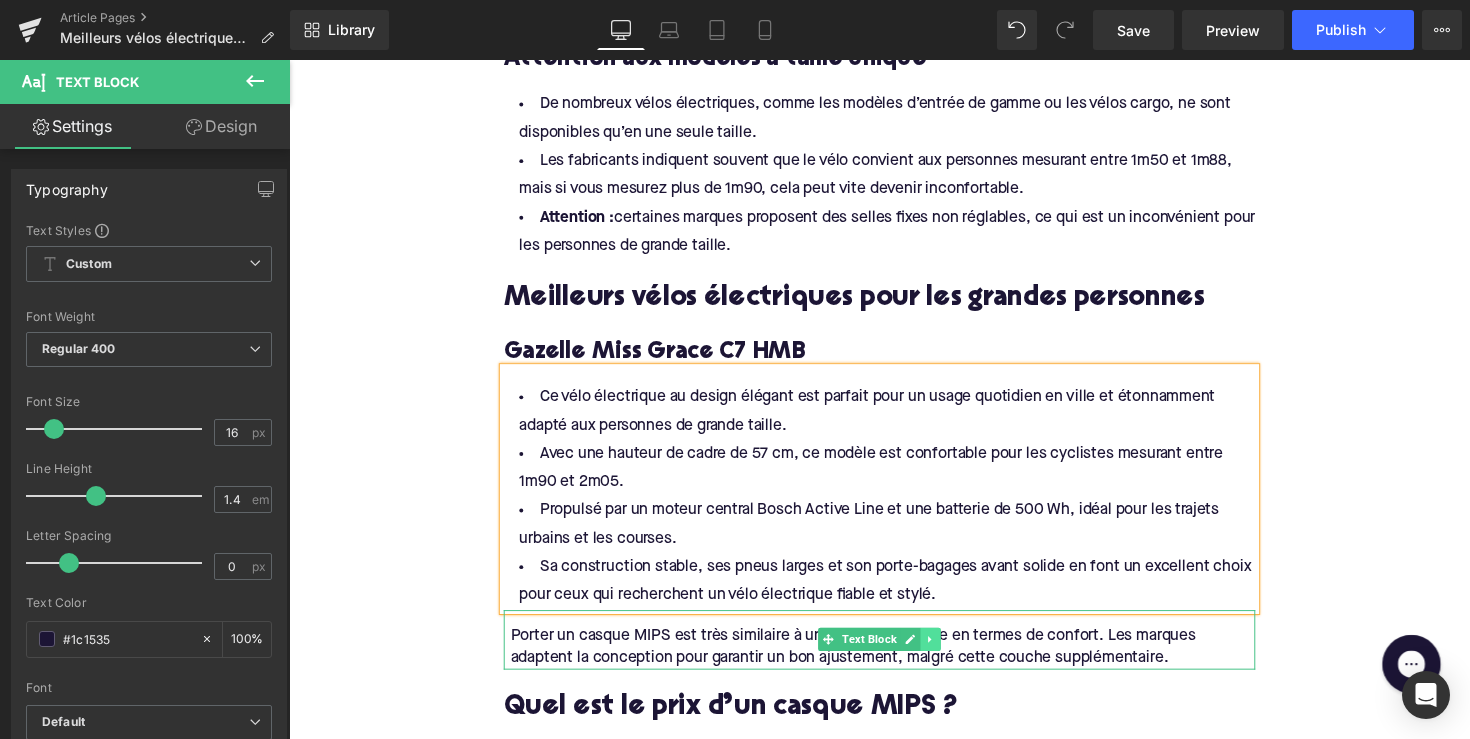 click 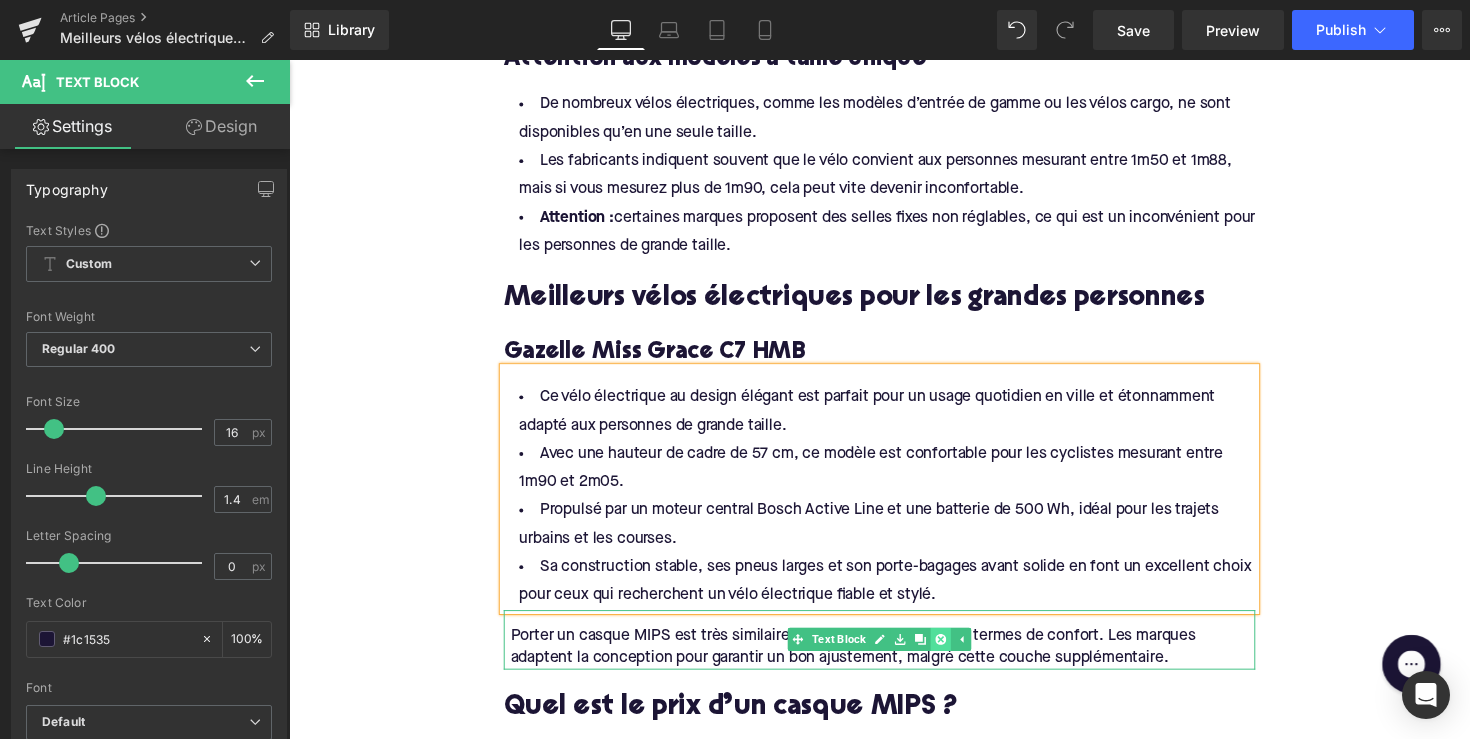 click at bounding box center [956, 654] 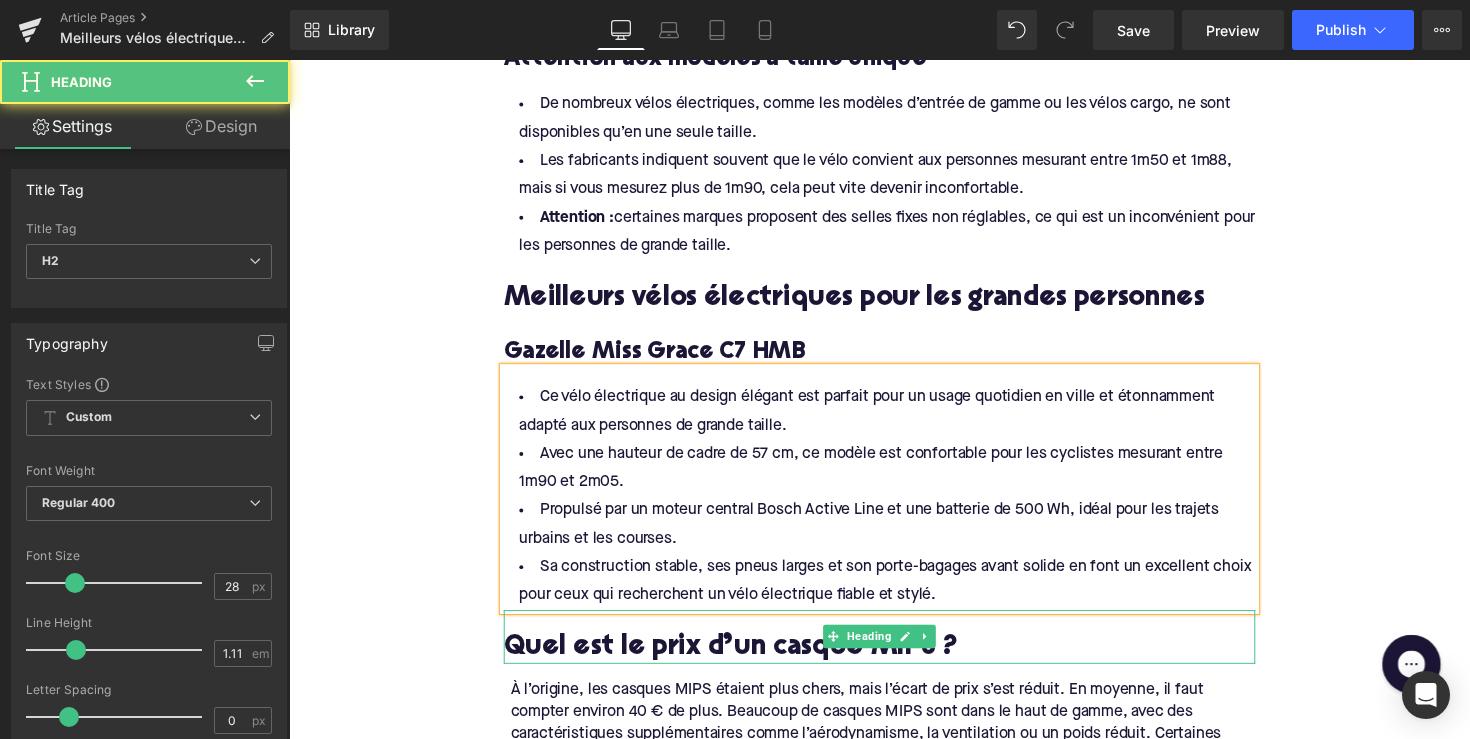 click on "Quel est le prix d’un casque MIPS ?" at bounding box center (894, 663) 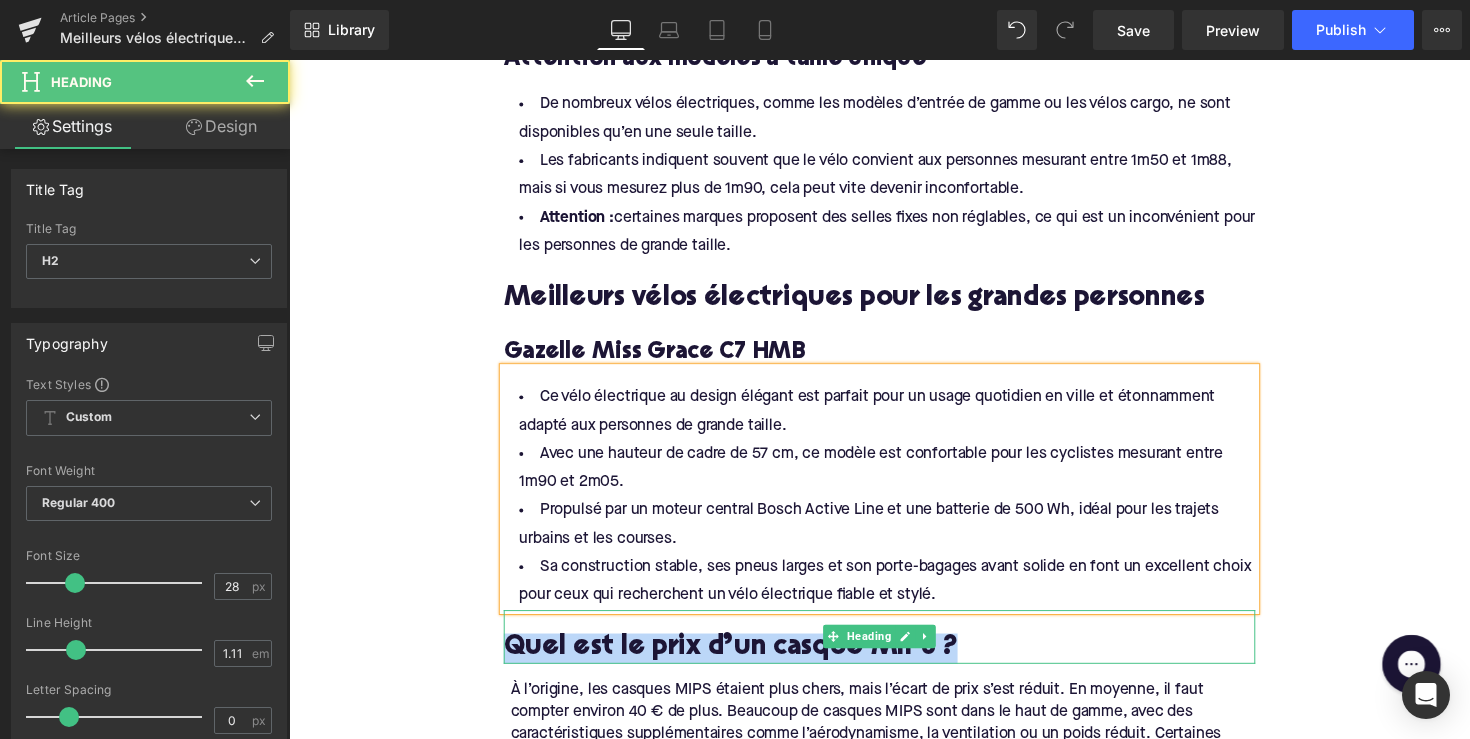 click on "Quel est le prix d’un casque MIPS ?" at bounding box center (894, 663) 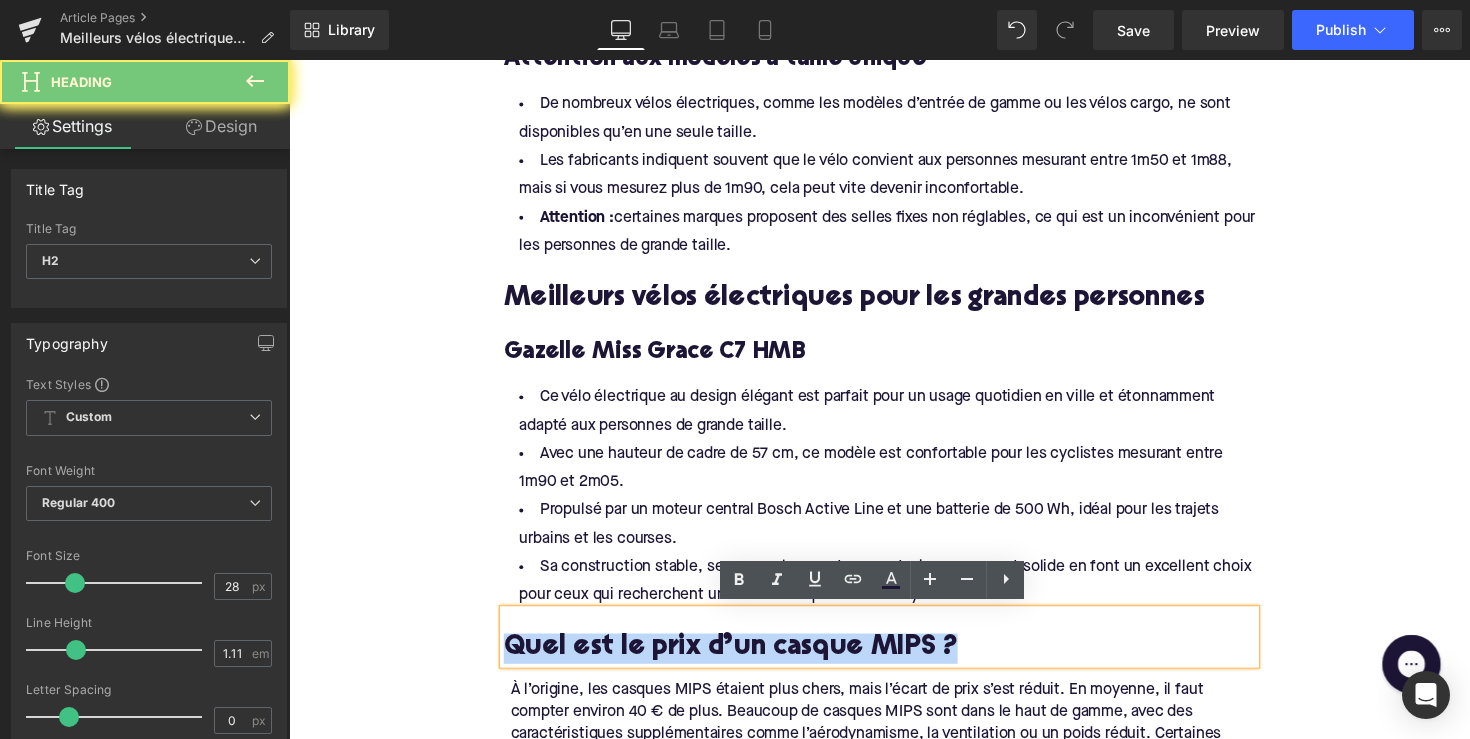 paste 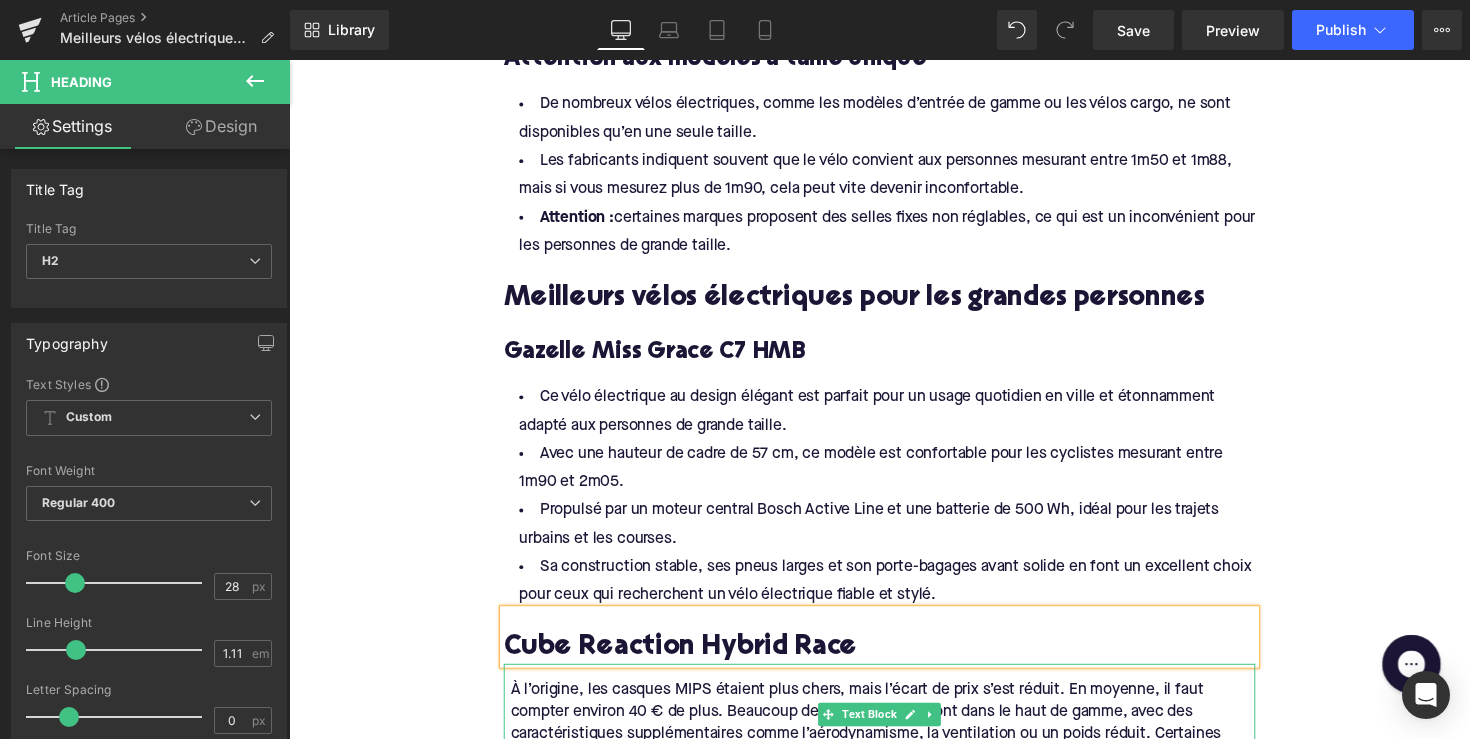 click on "À l’origine, les casques MIPS étaient plus chers, mais l’écart de prix s’est réduit. En moyenne, il faut compter environ 40 € de plus. Beaucoup de casques MIPS sont dans le haut de gamme, avec des caractéristiques supplémentaires comme l’aérodynamisme, la ventilation ou un poids réduit. Certaines marques comme Kask ne proposent pas MIPS, mais testent selon la norme WG11" at bounding box center [897, 740] 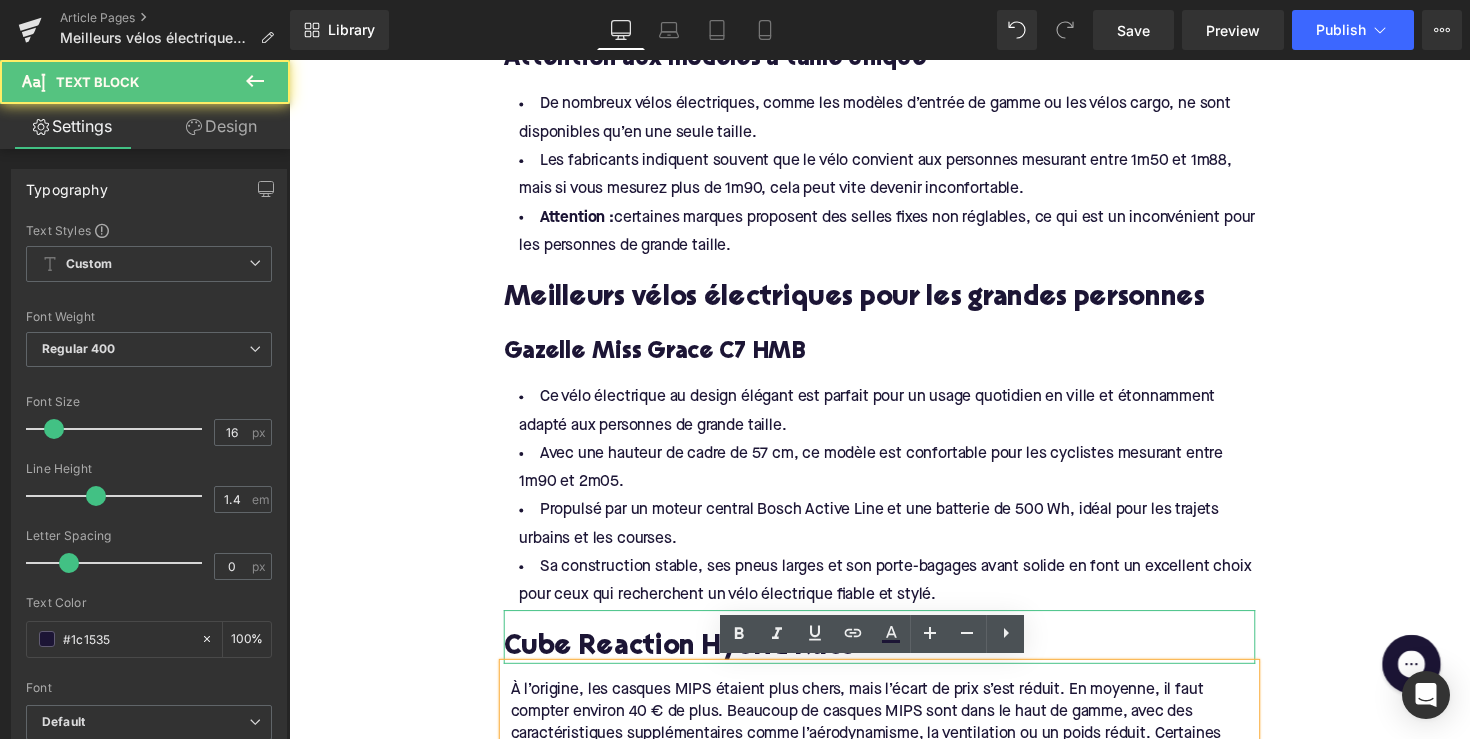 click on "Cube Reaction Hybrid Race" at bounding box center (894, 651) 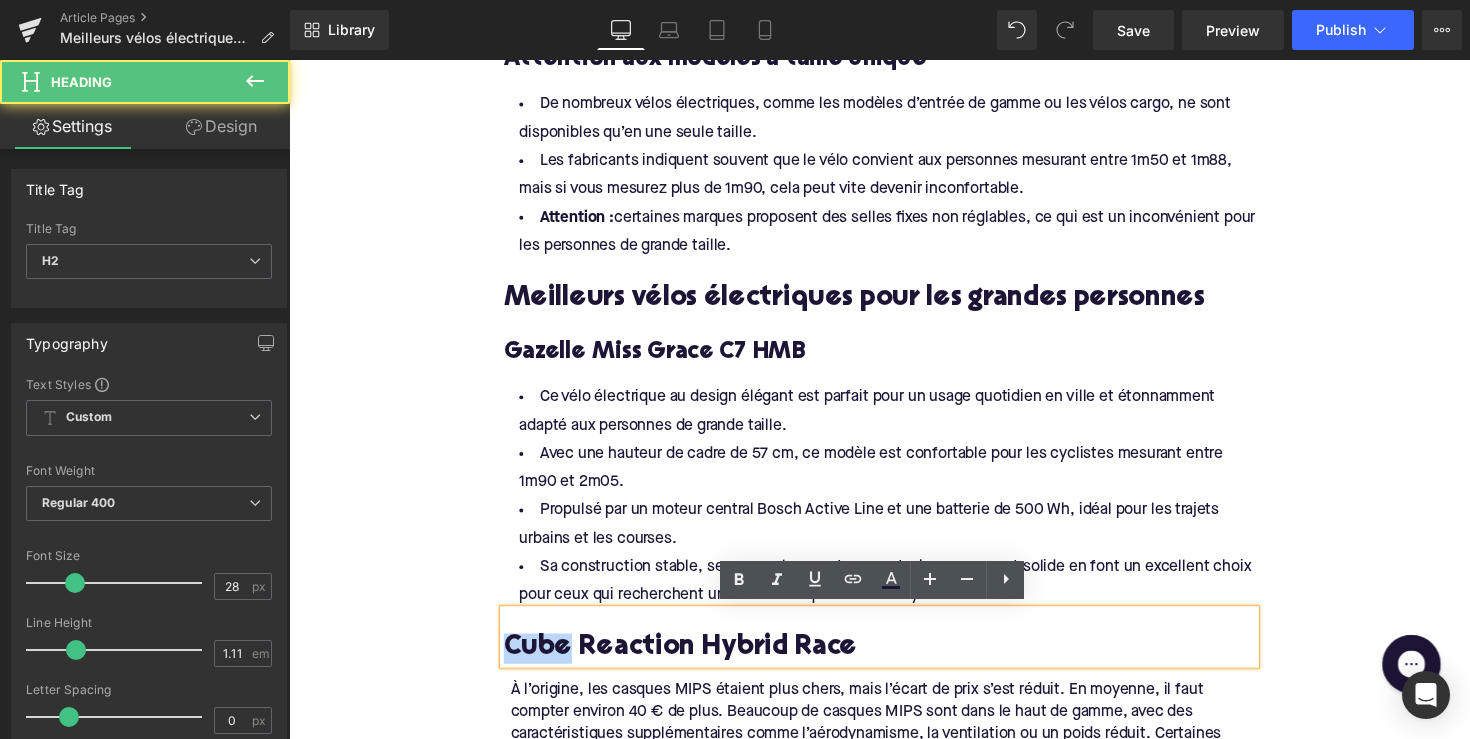click on "Cube Reaction Hybrid Race" at bounding box center (894, 651) 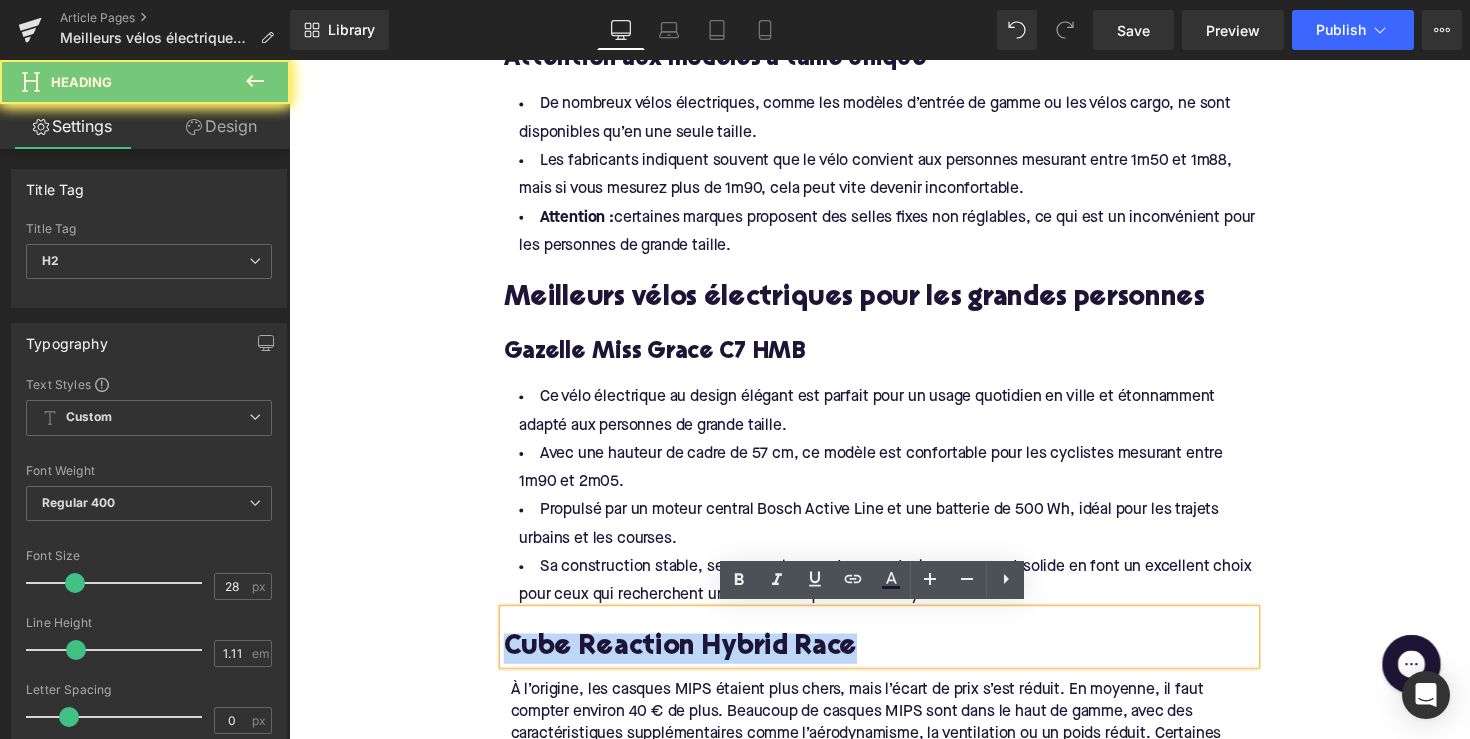 click on "Cube Reaction Hybrid Race" at bounding box center [894, 651] 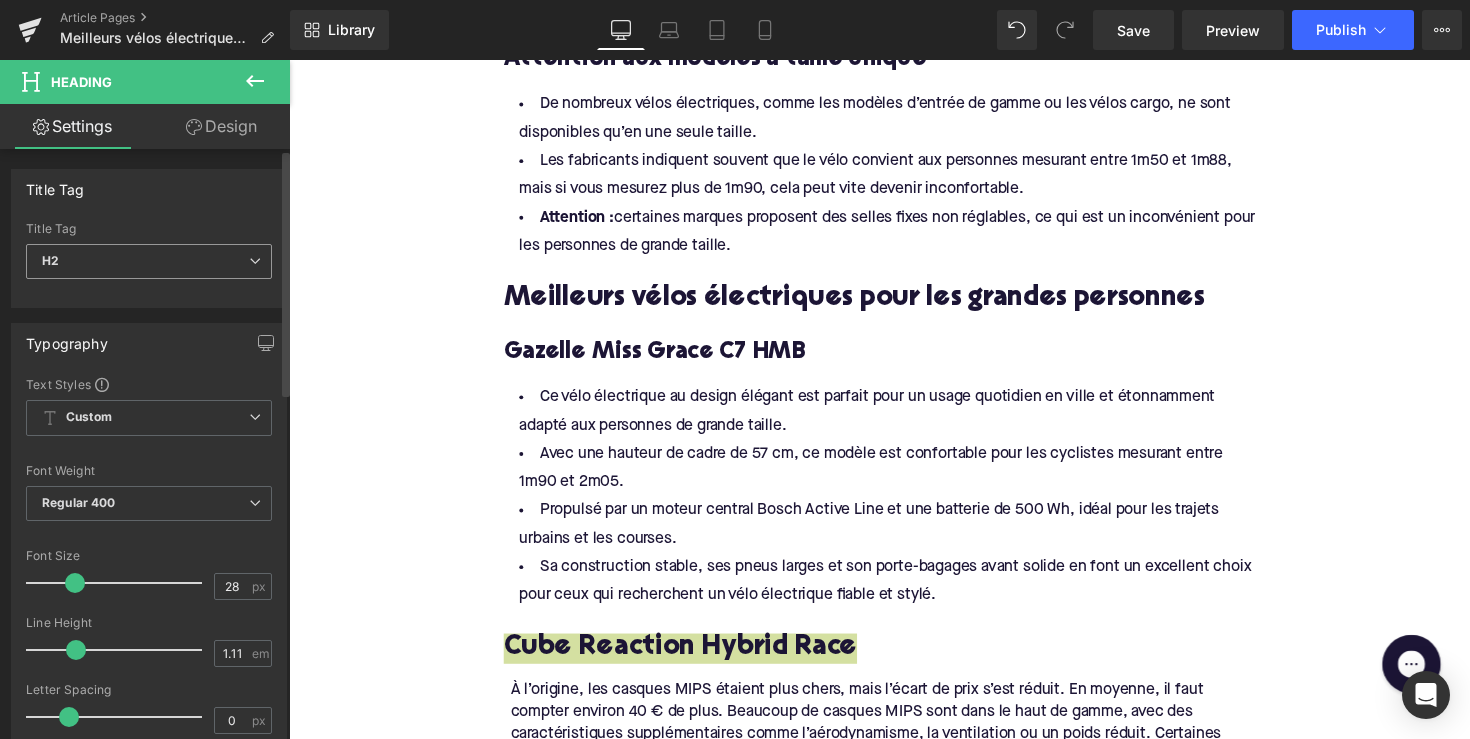 click on "H2" at bounding box center [149, 261] 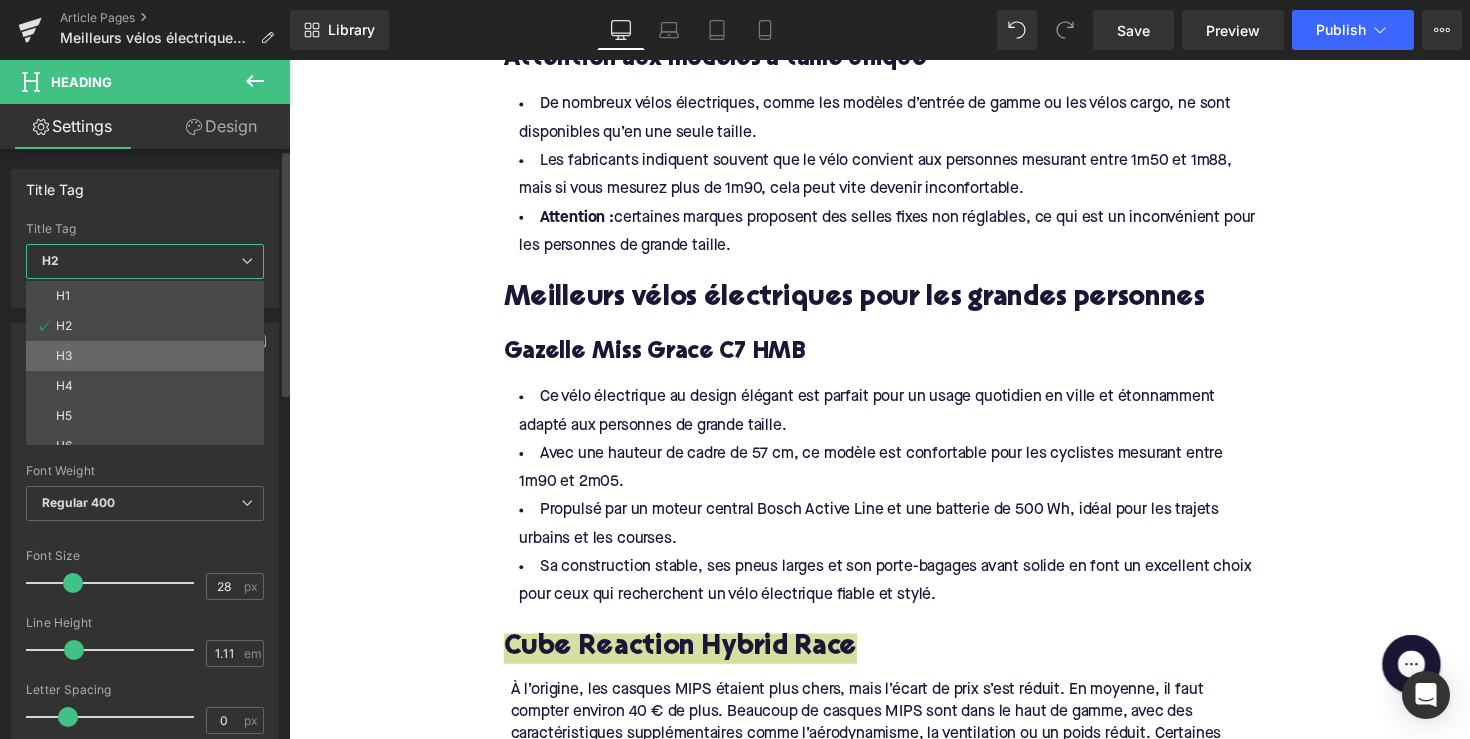 click on "H3" at bounding box center (149, 356) 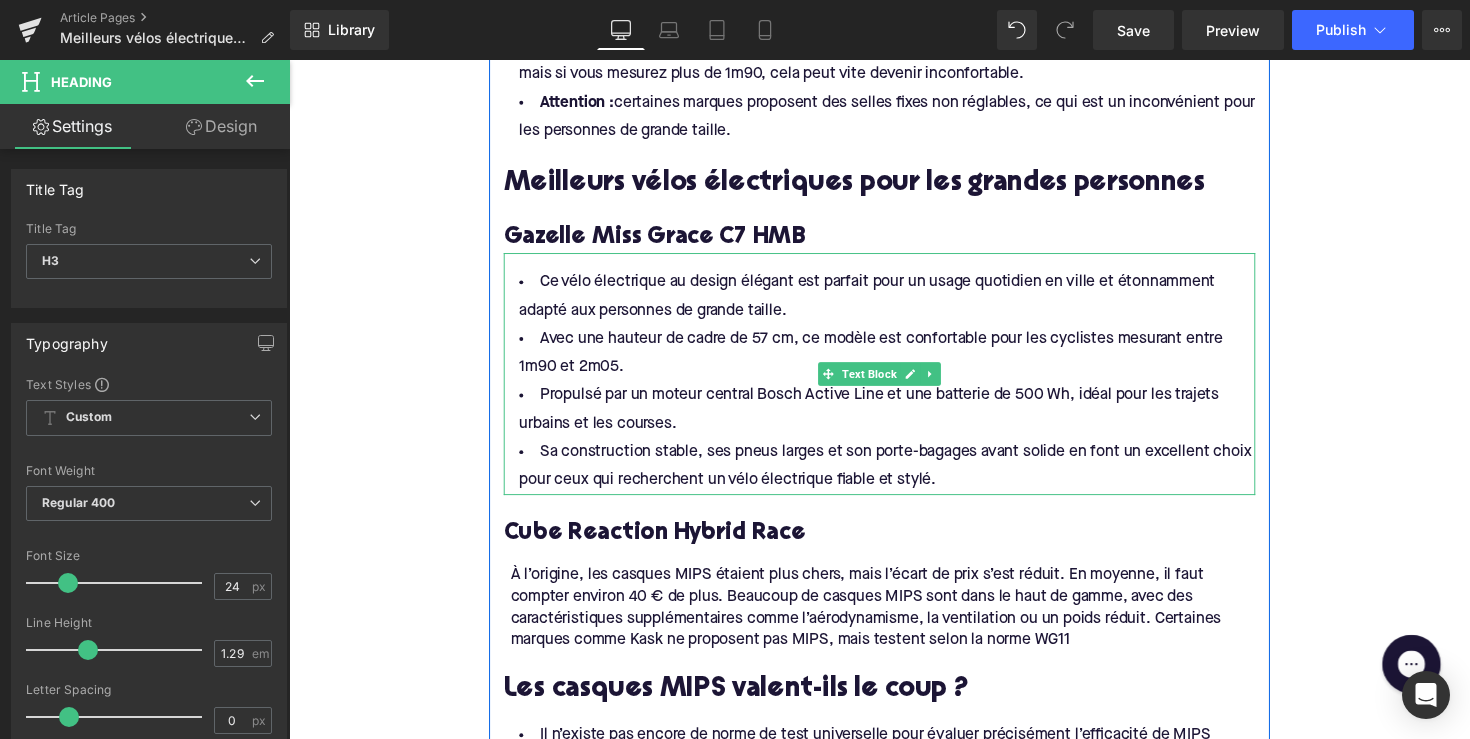 scroll, scrollTop: 1823, scrollLeft: 0, axis: vertical 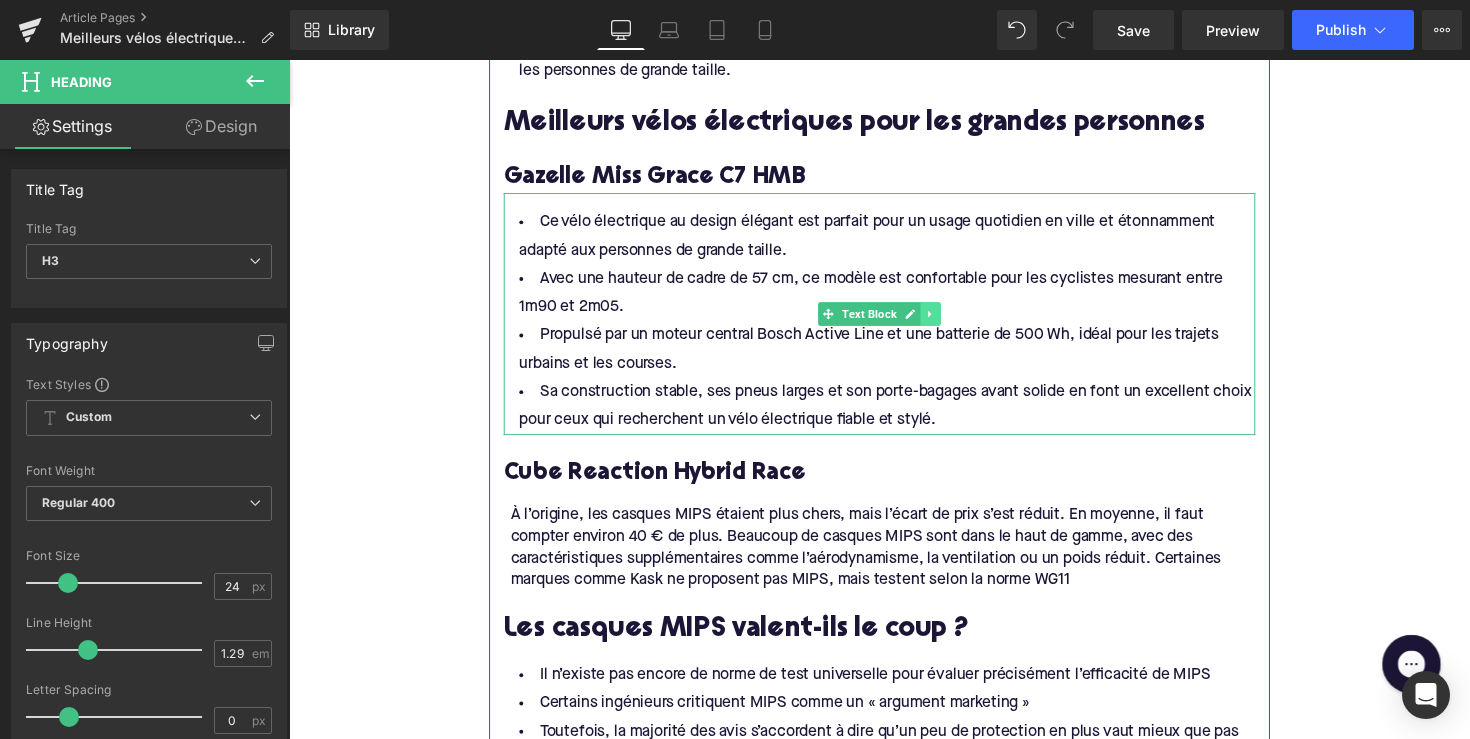 click 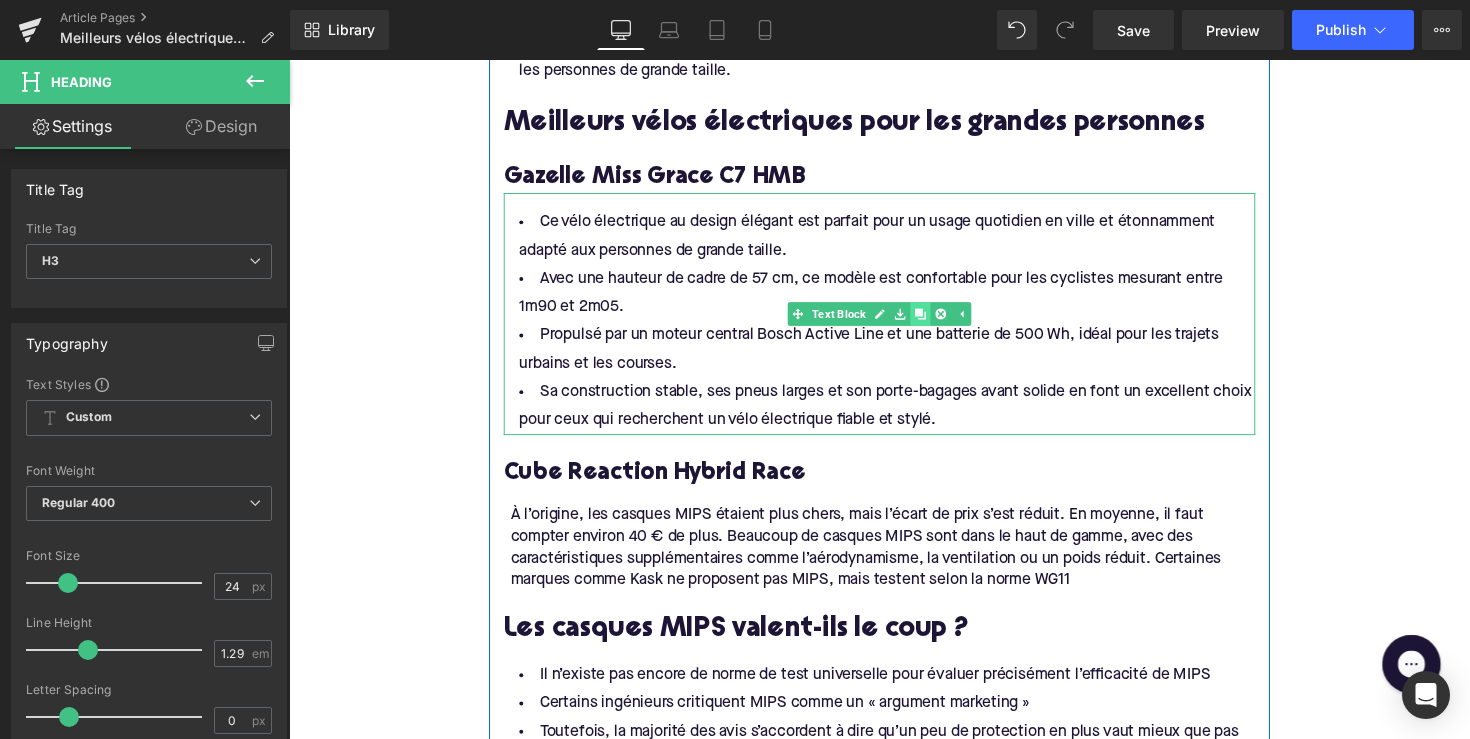 click at bounding box center [936, 320] 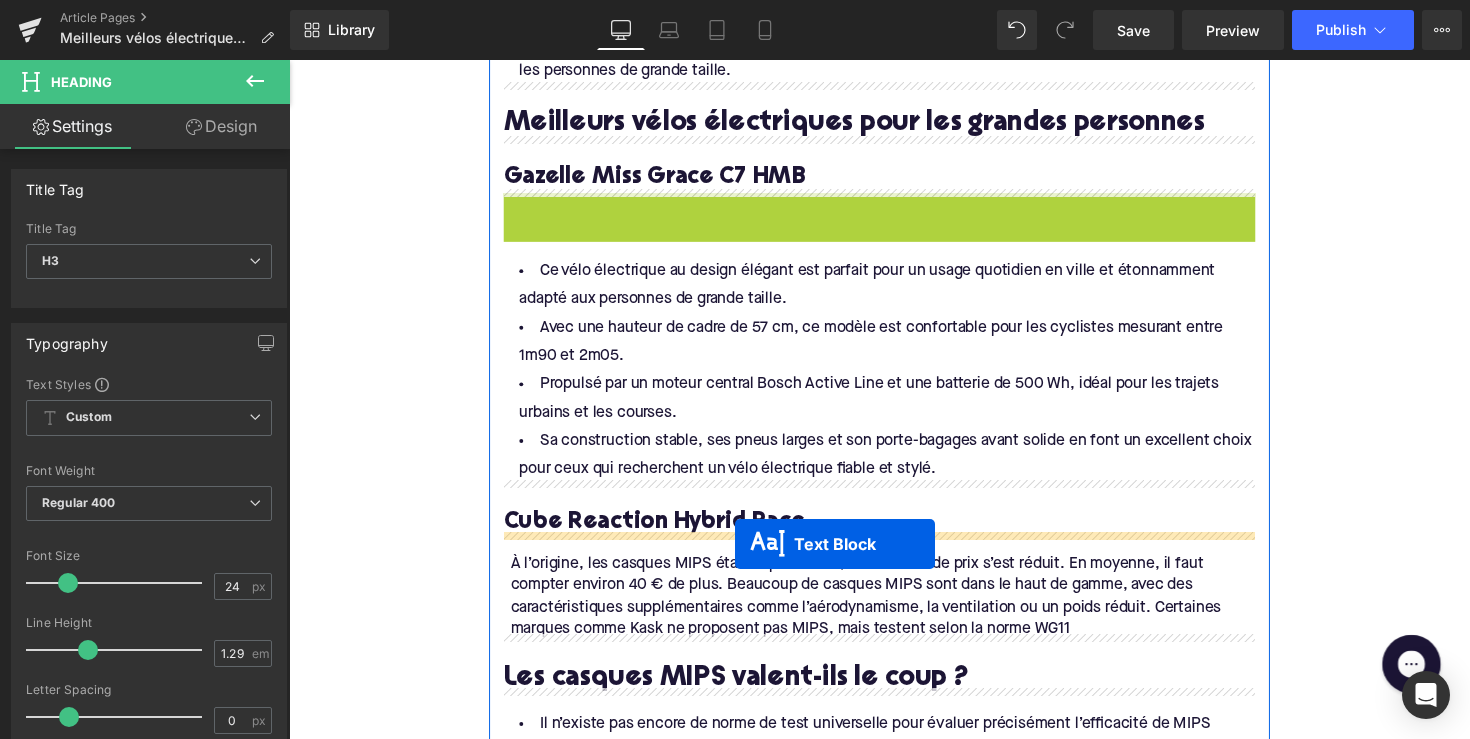 drag, startPoint x: 813, startPoint y: 320, endPoint x: 746, endPoint y: 556, distance: 245.32631 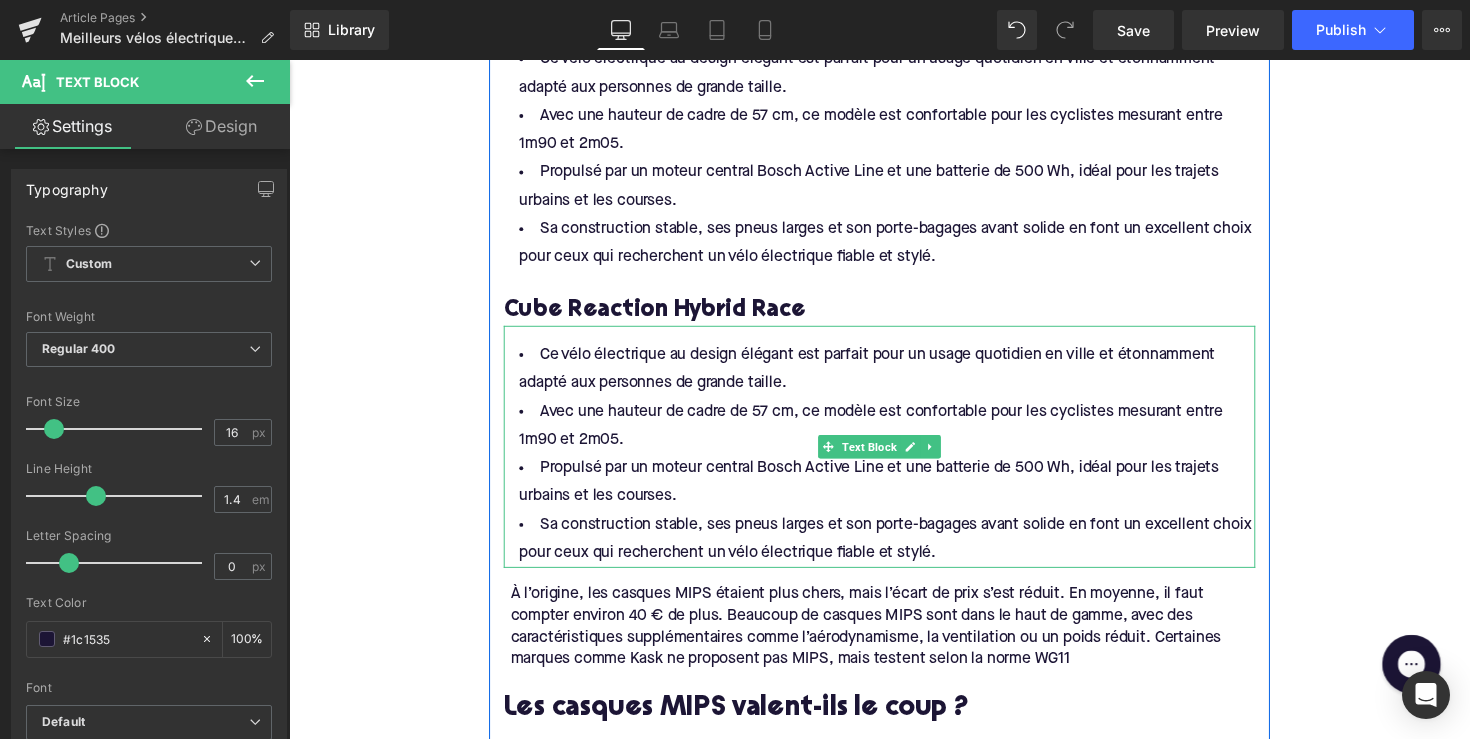 scroll, scrollTop: 2004, scrollLeft: 0, axis: vertical 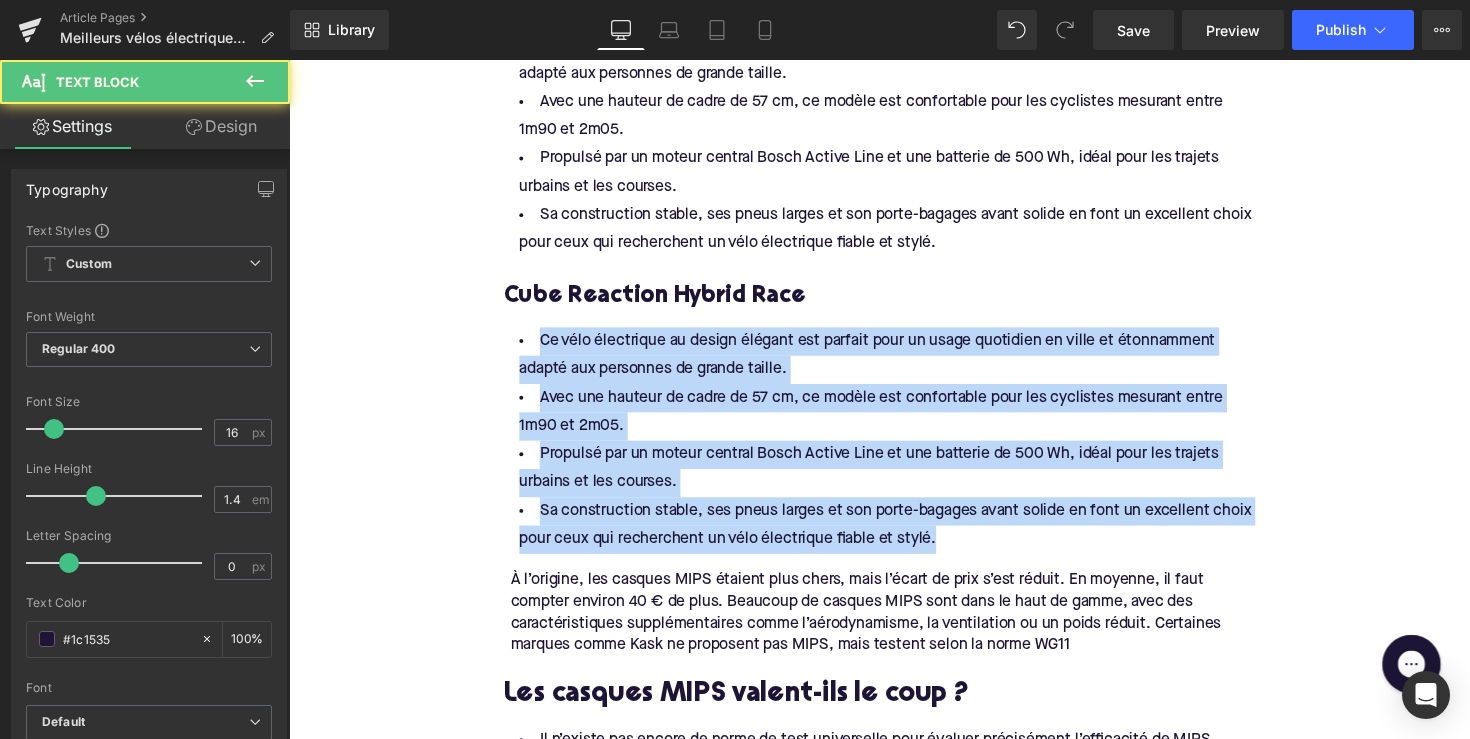 drag, startPoint x: 959, startPoint y: 545, endPoint x: 482, endPoint y: 324, distance: 525.70905 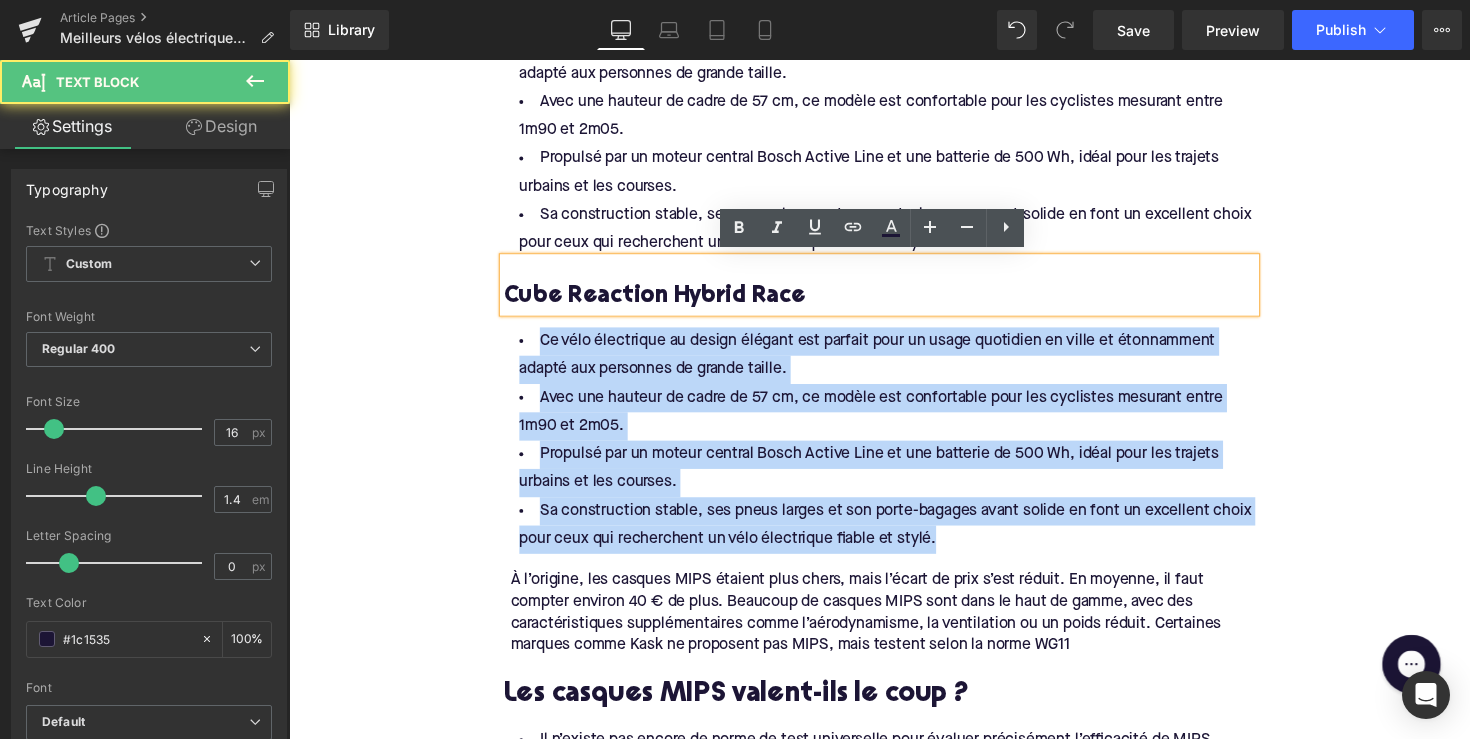 paste 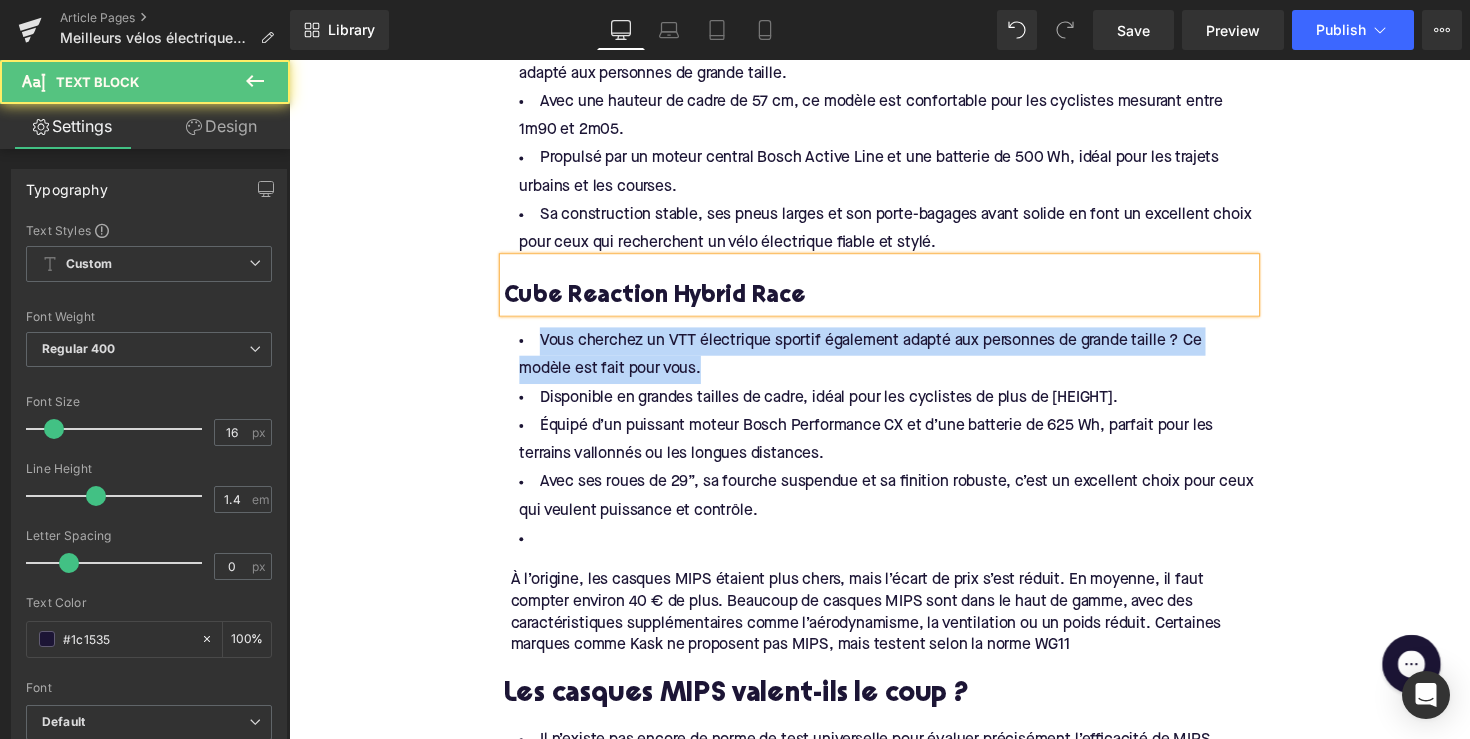 type 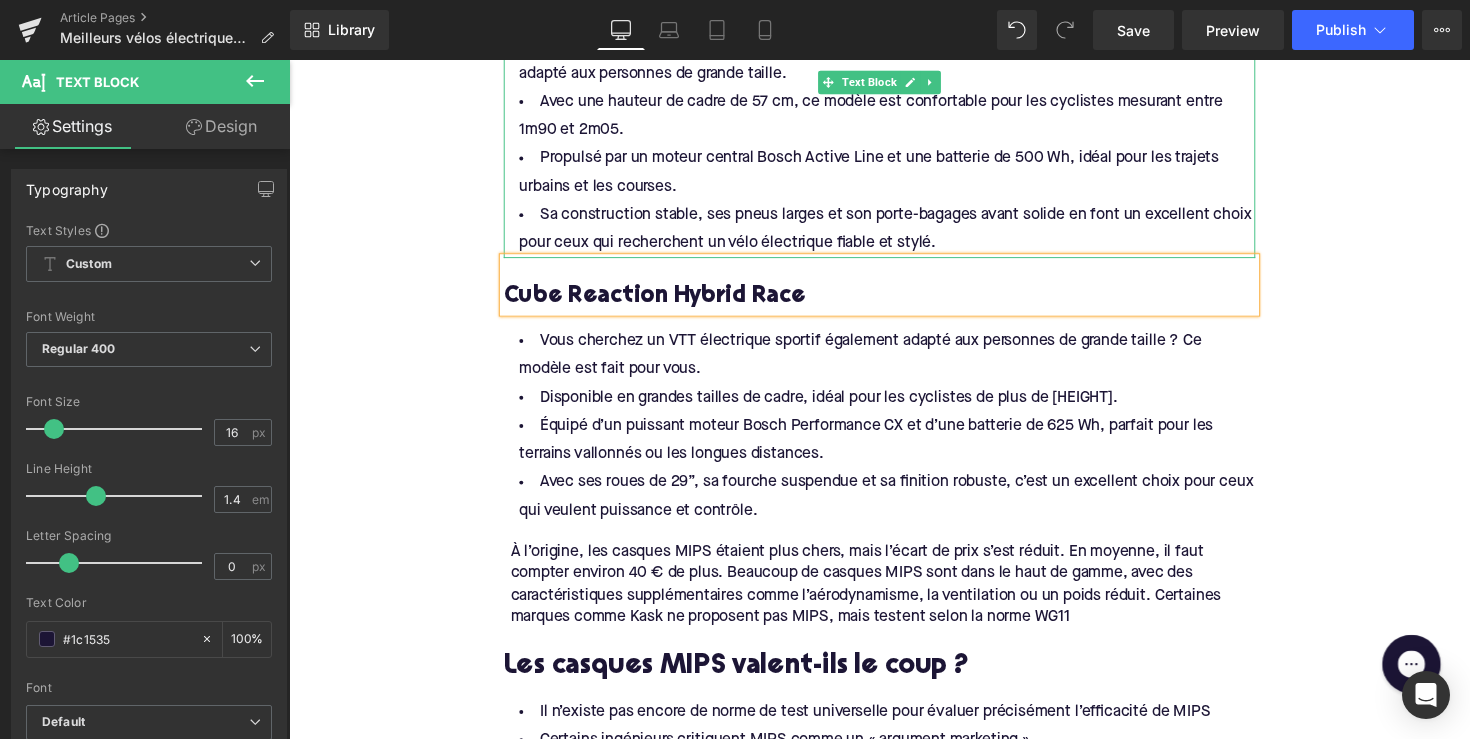 click on "Sa construction stable, ses pneus larges et son porte-bagages avant solide en font un excellent choix pour ceux qui recherchent un vélo électrique fiable et stylé." at bounding box center (894, 234) 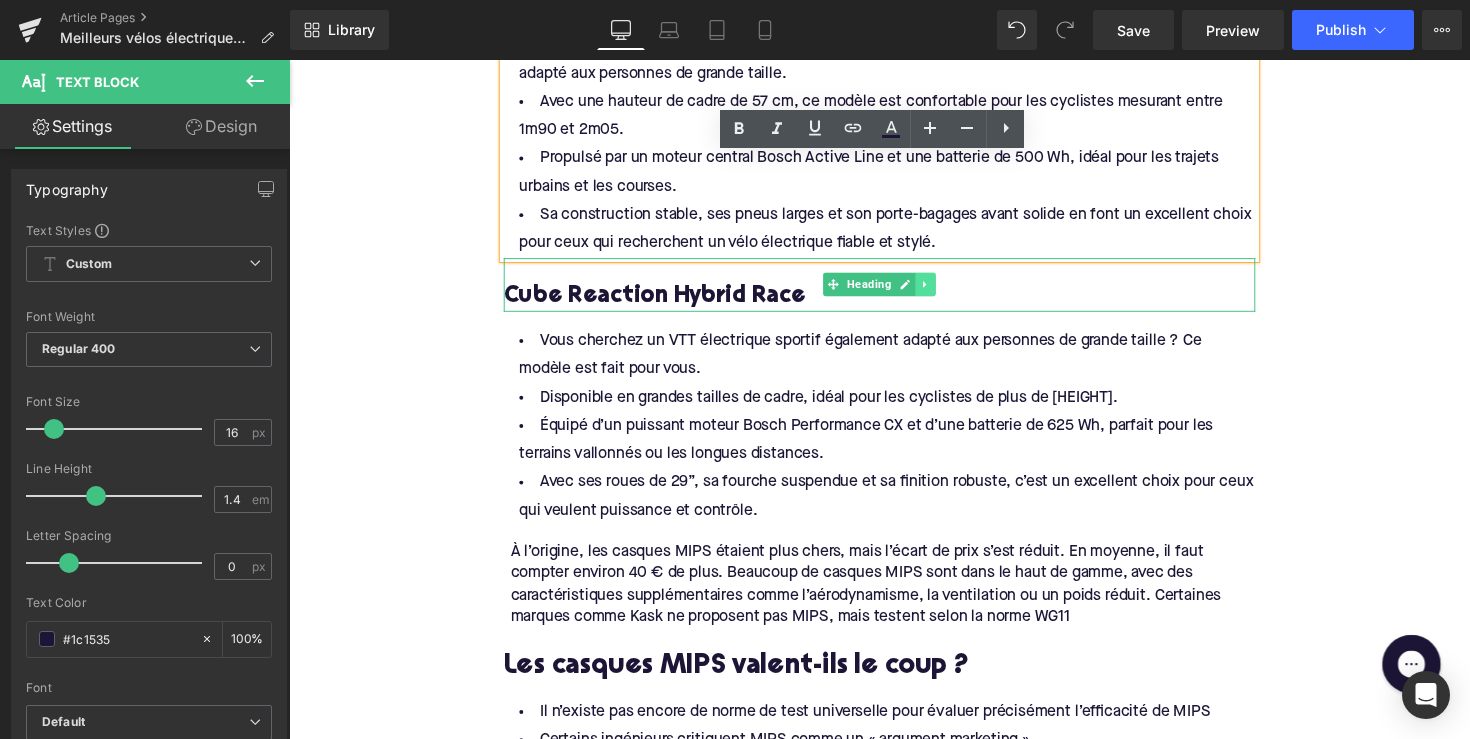 click at bounding box center (941, 290) 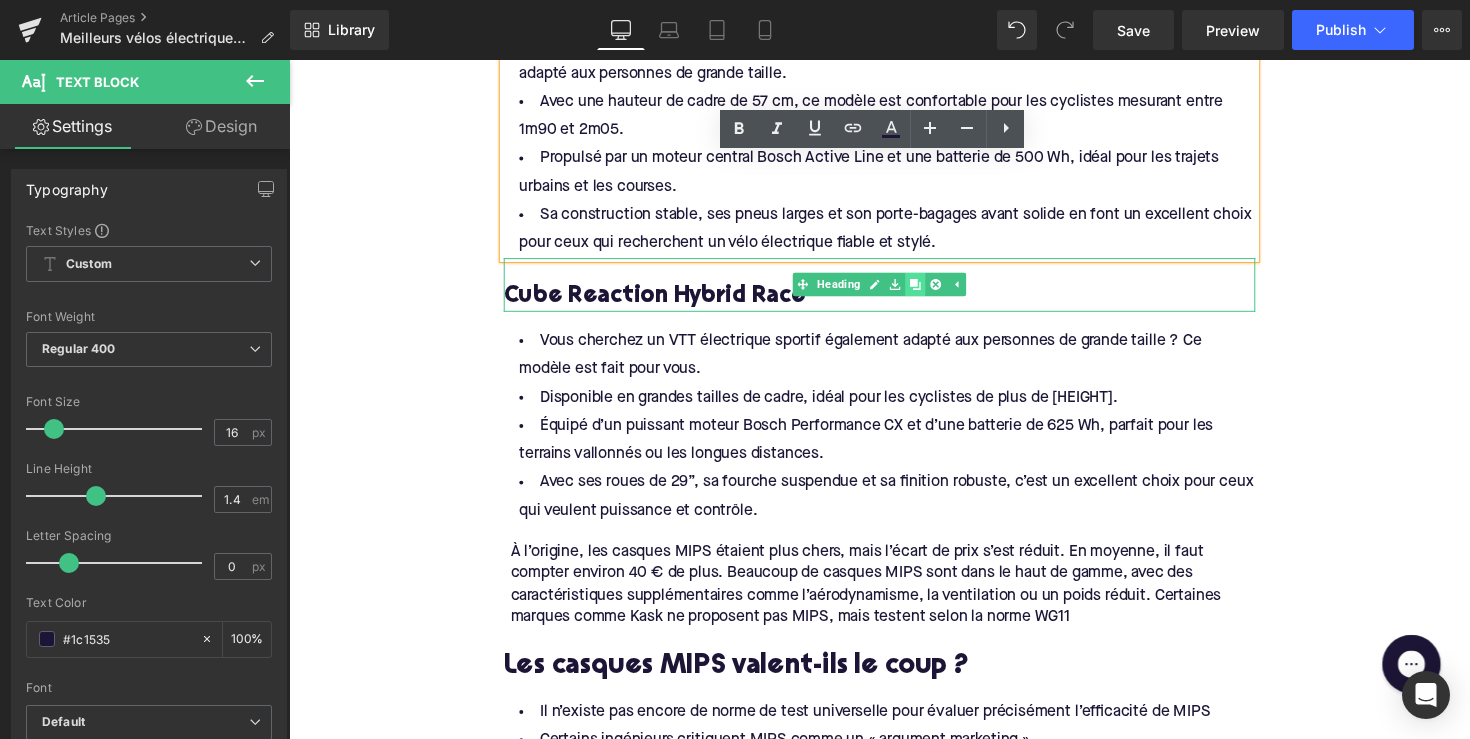 click 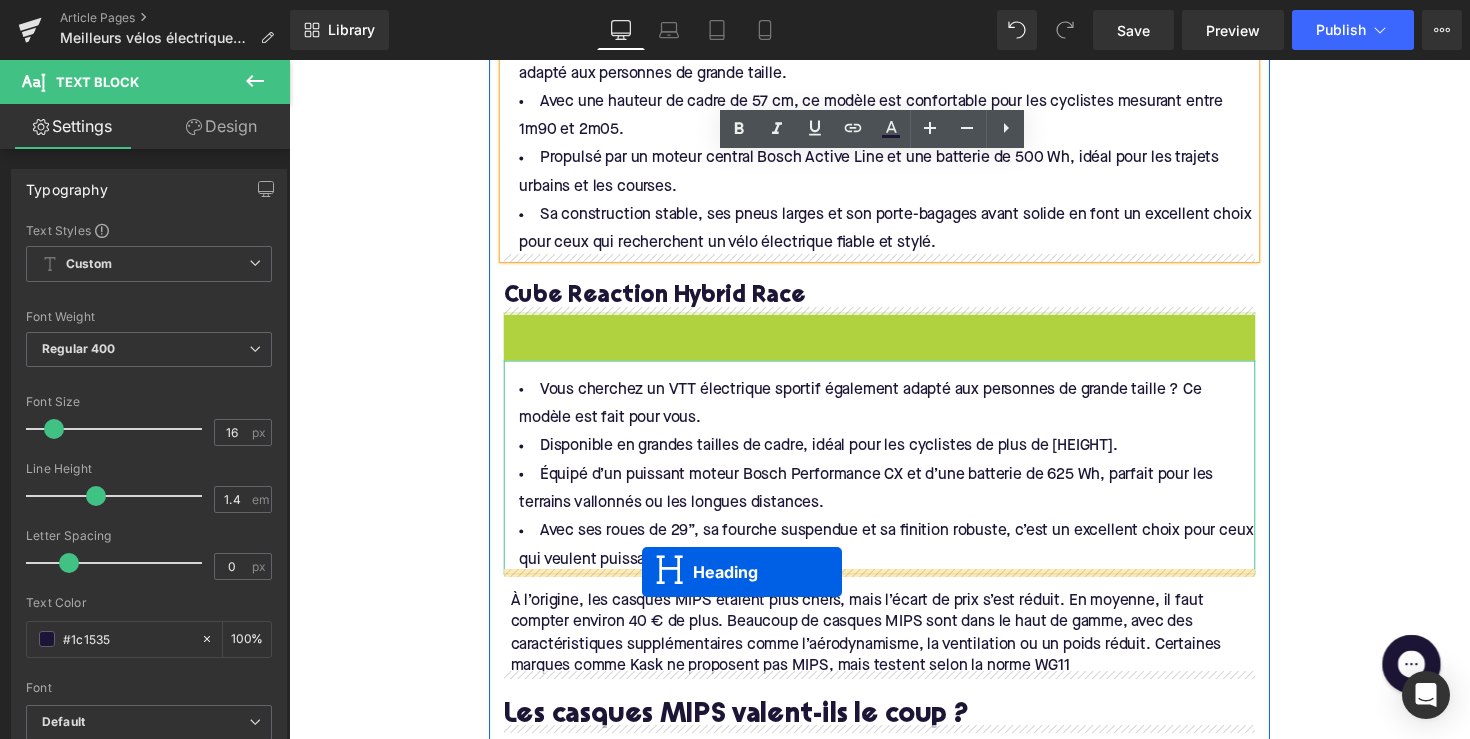 drag, startPoint x: 838, startPoint y: 340, endPoint x: 651, endPoint y: 585, distance: 308.21097 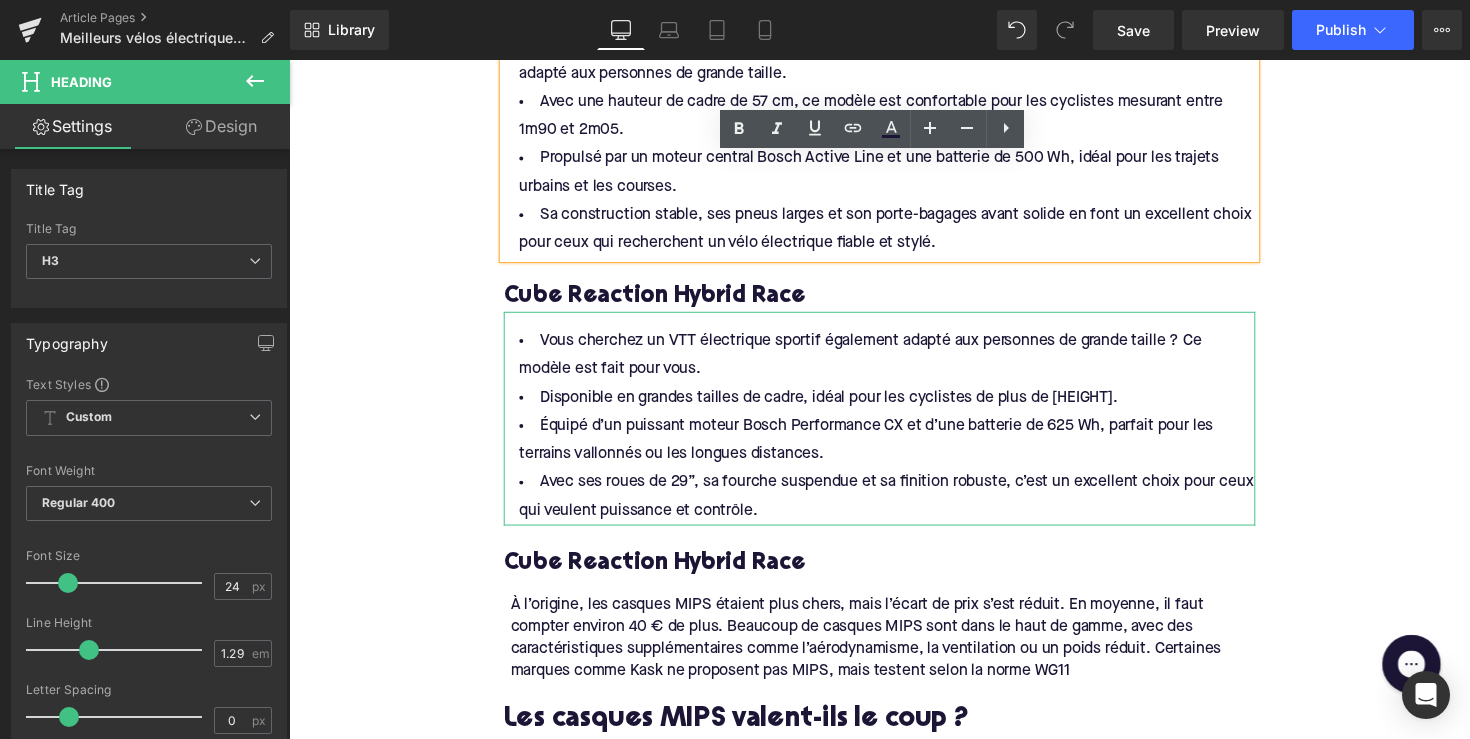 click on "Cube Reaction Hybrid Race" at bounding box center (894, 576) 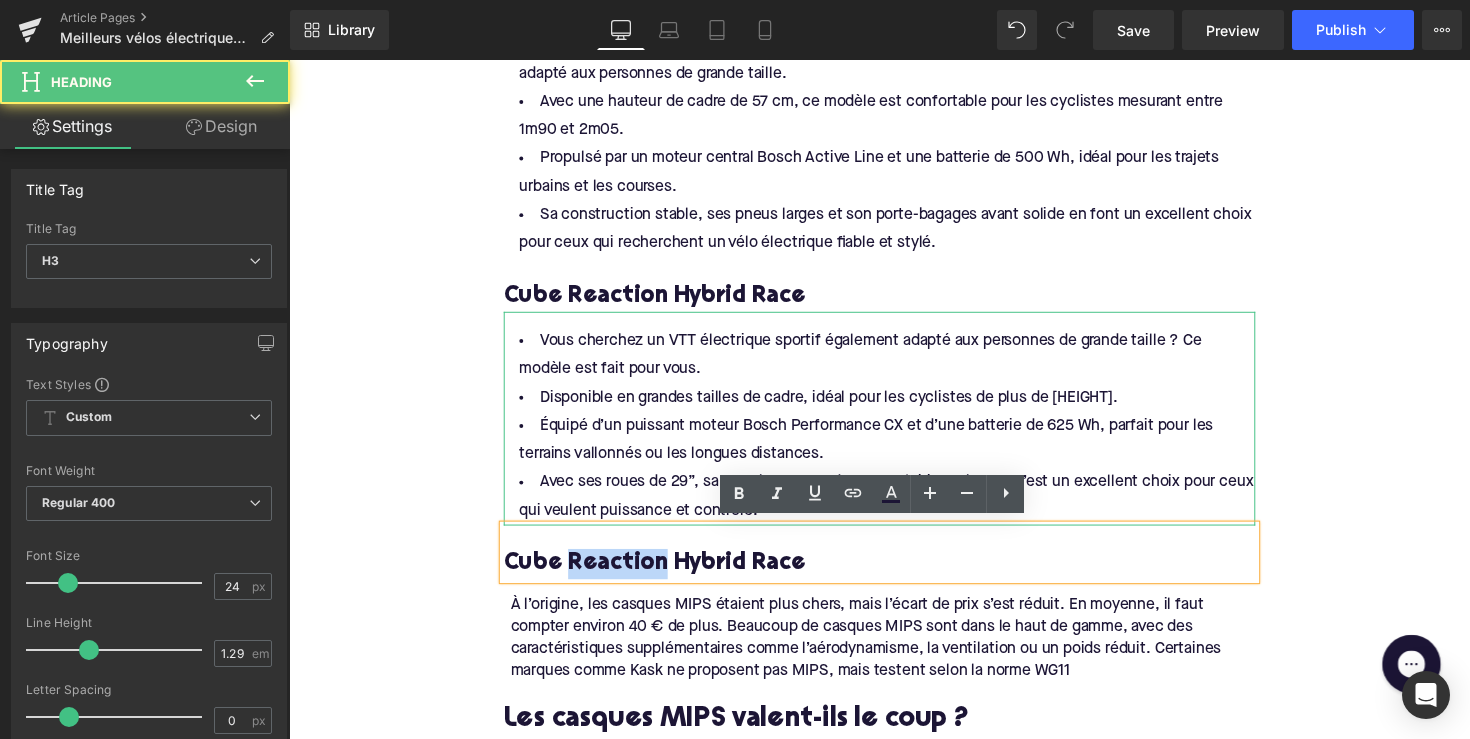 click on "Cube Reaction Hybrid Race" at bounding box center [894, 576] 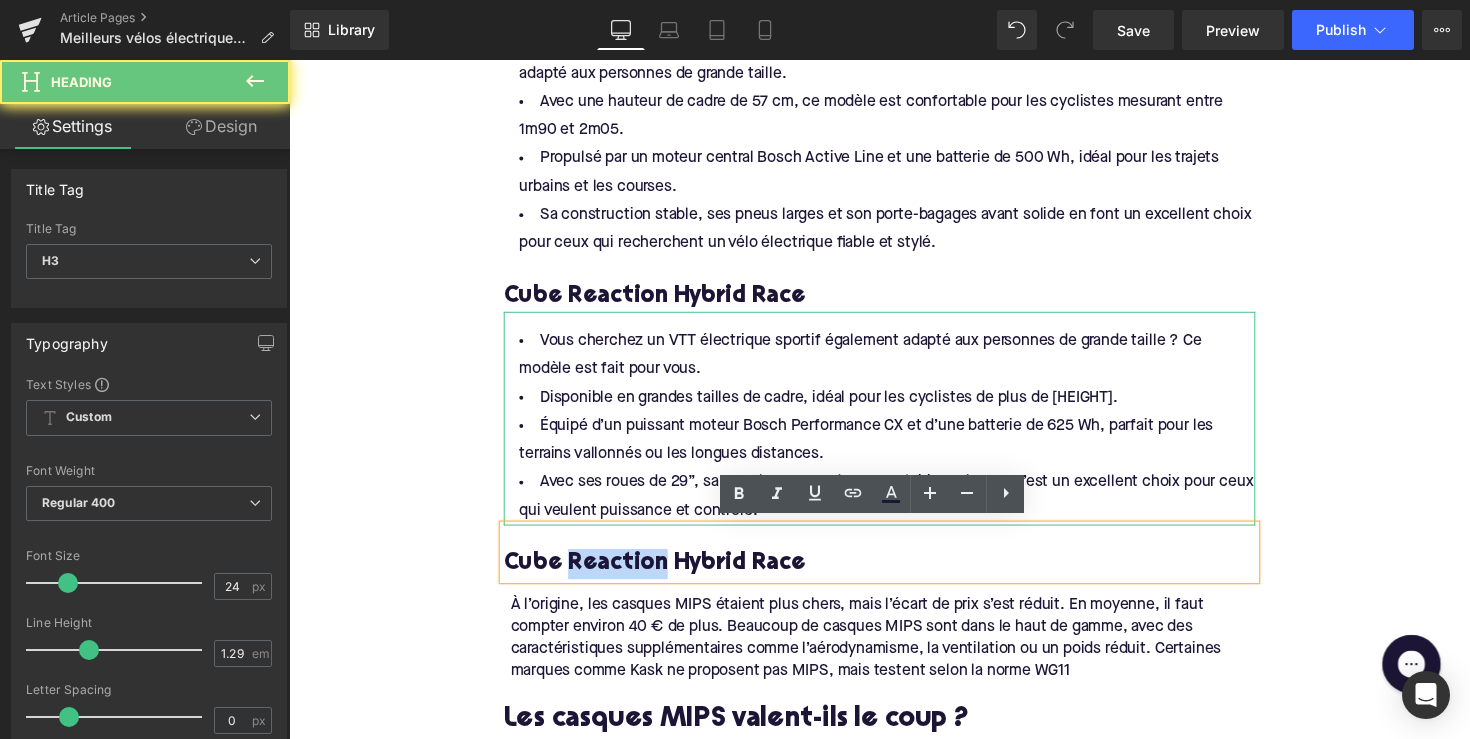 paste 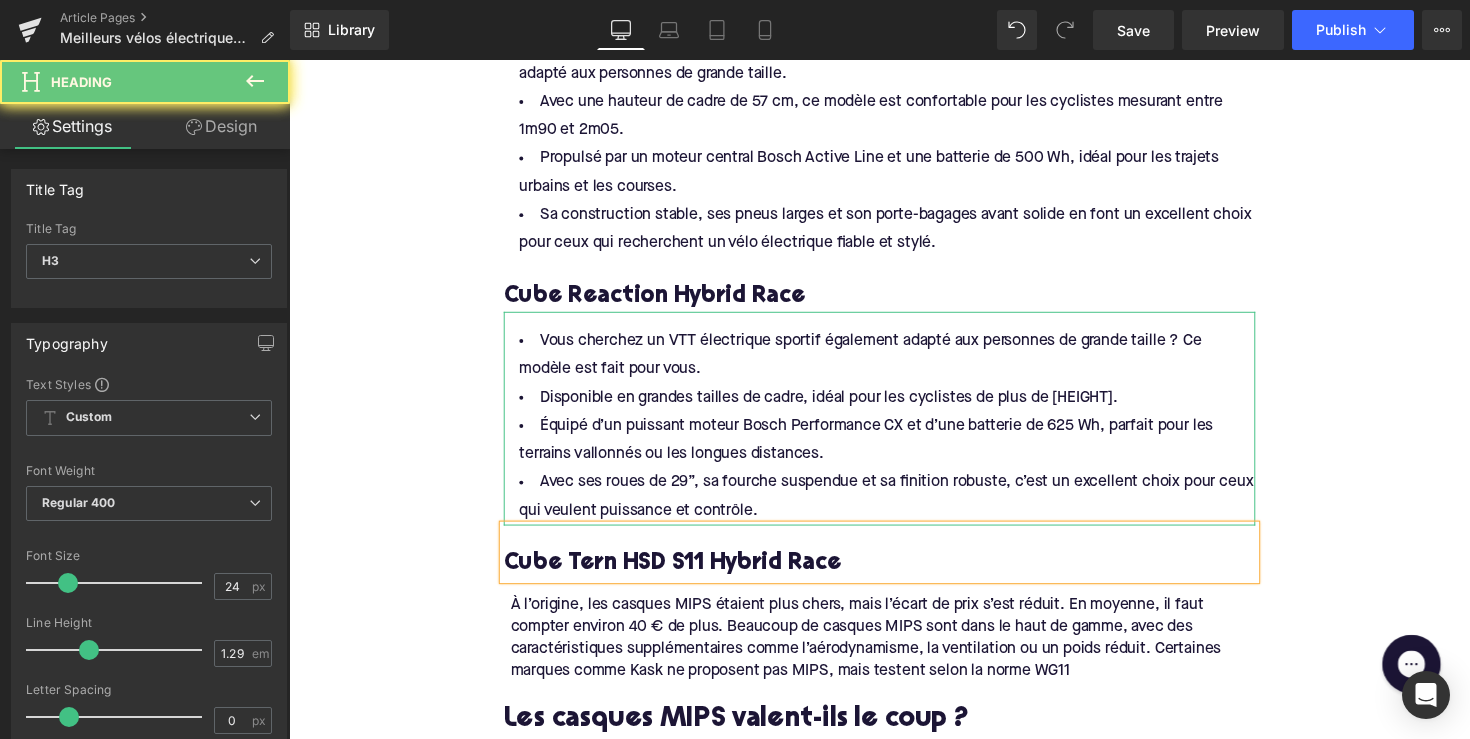 click on "Cube Tern HSD S11 Hybrid Race" at bounding box center [894, 576] 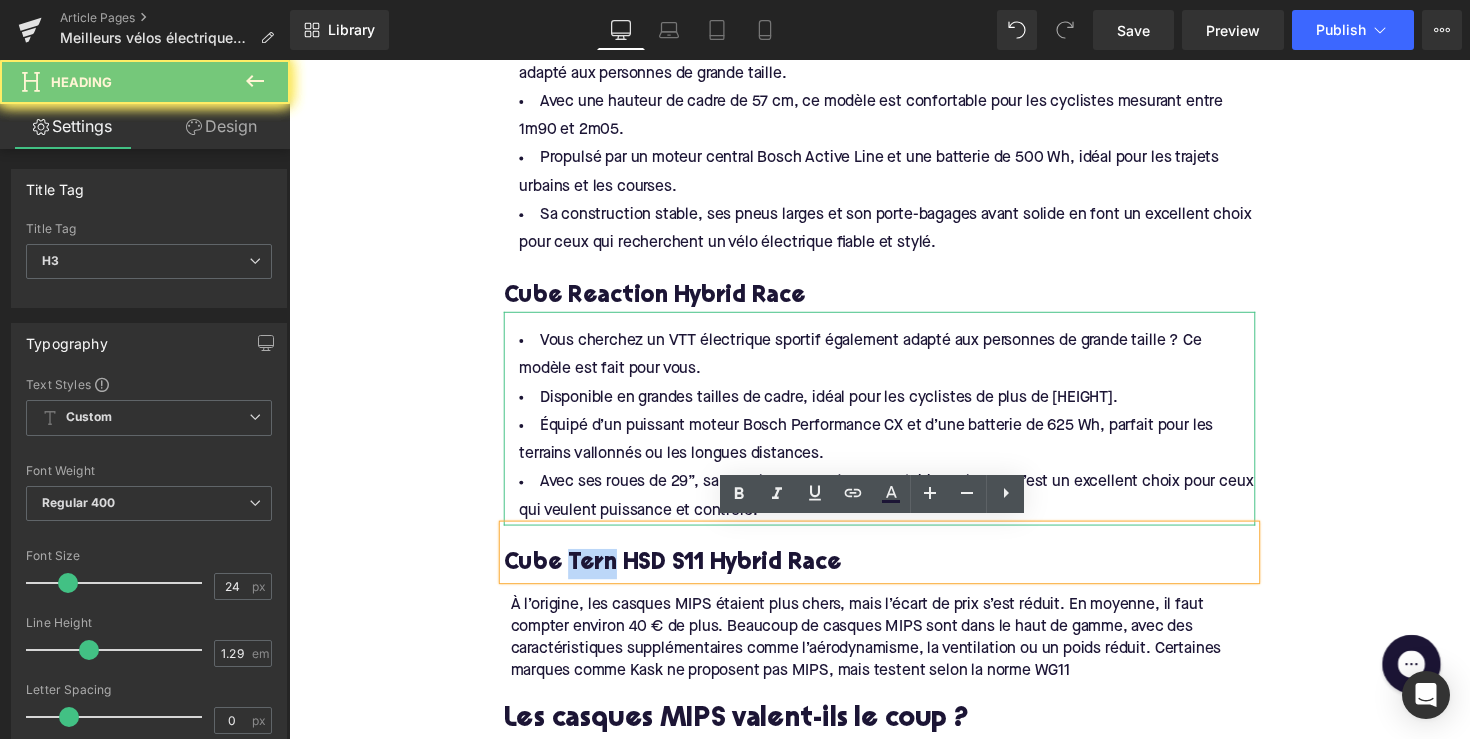 click on "Cube Tern HSD S11 Hybrid Race" at bounding box center (894, 576) 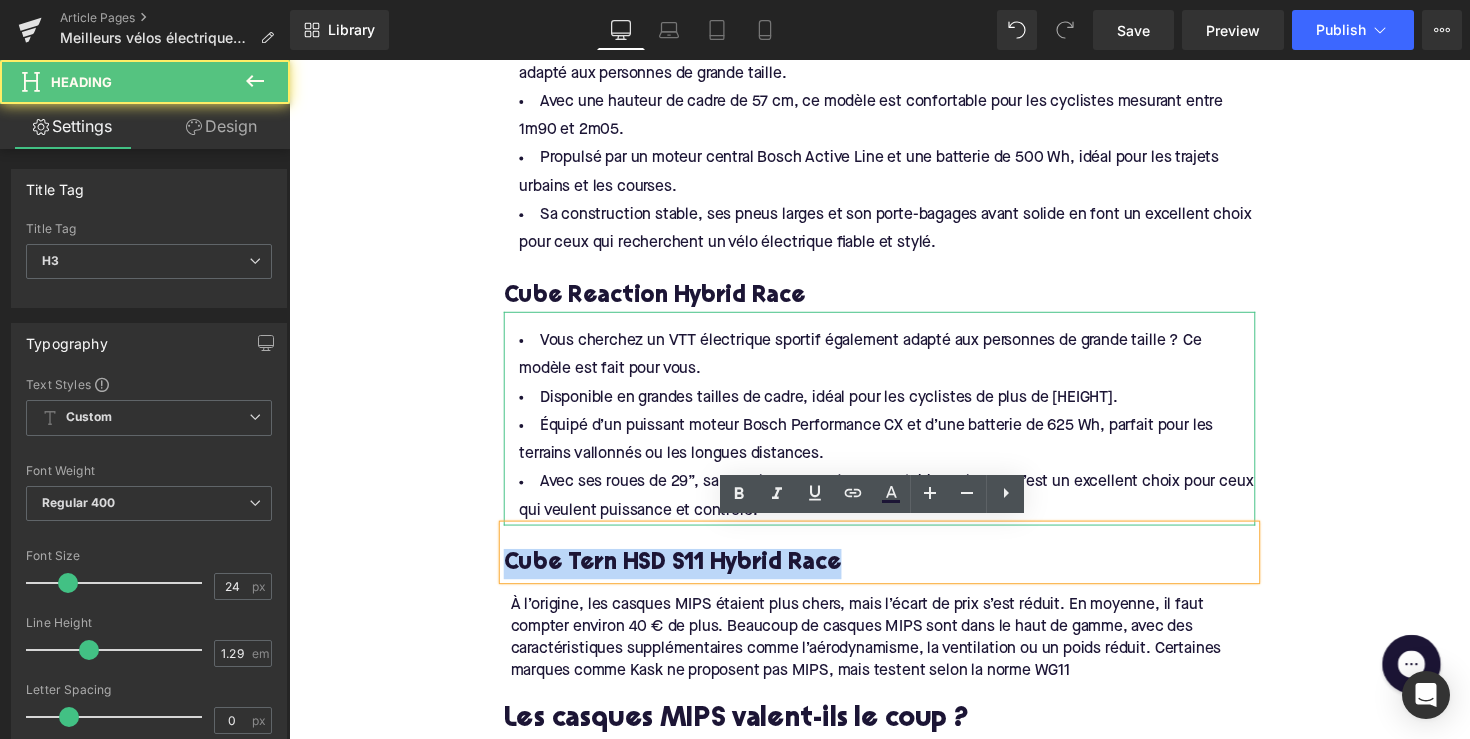 click on "Cube Tern HSD S11 Hybrid Race" at bounding box center [894, 576] 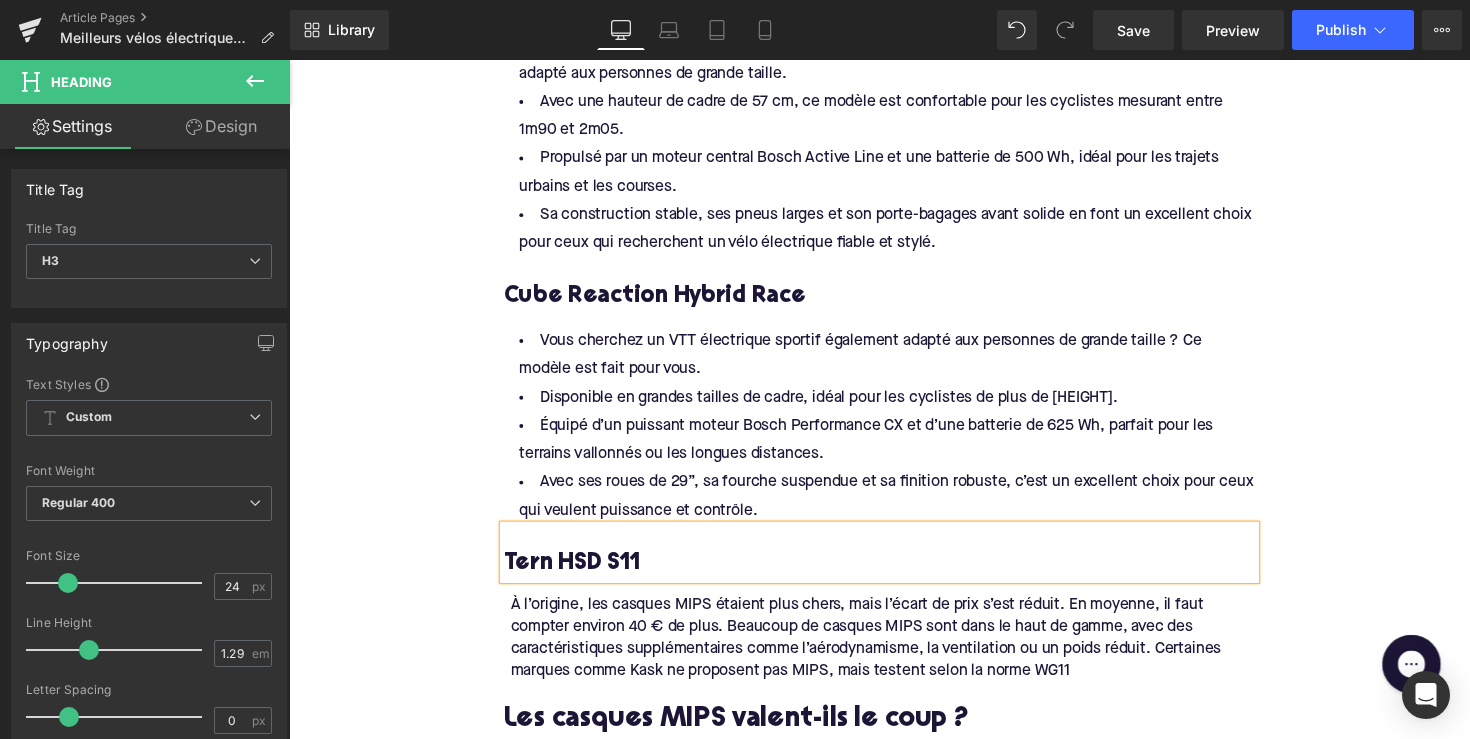 click on "Sa construction stable, ses pneus larges et son porte-bagages avant solide en font un excellent choix pour ceux qui recherchent un vélo électrique fiable et stylé." at bounding box center (894, 234) 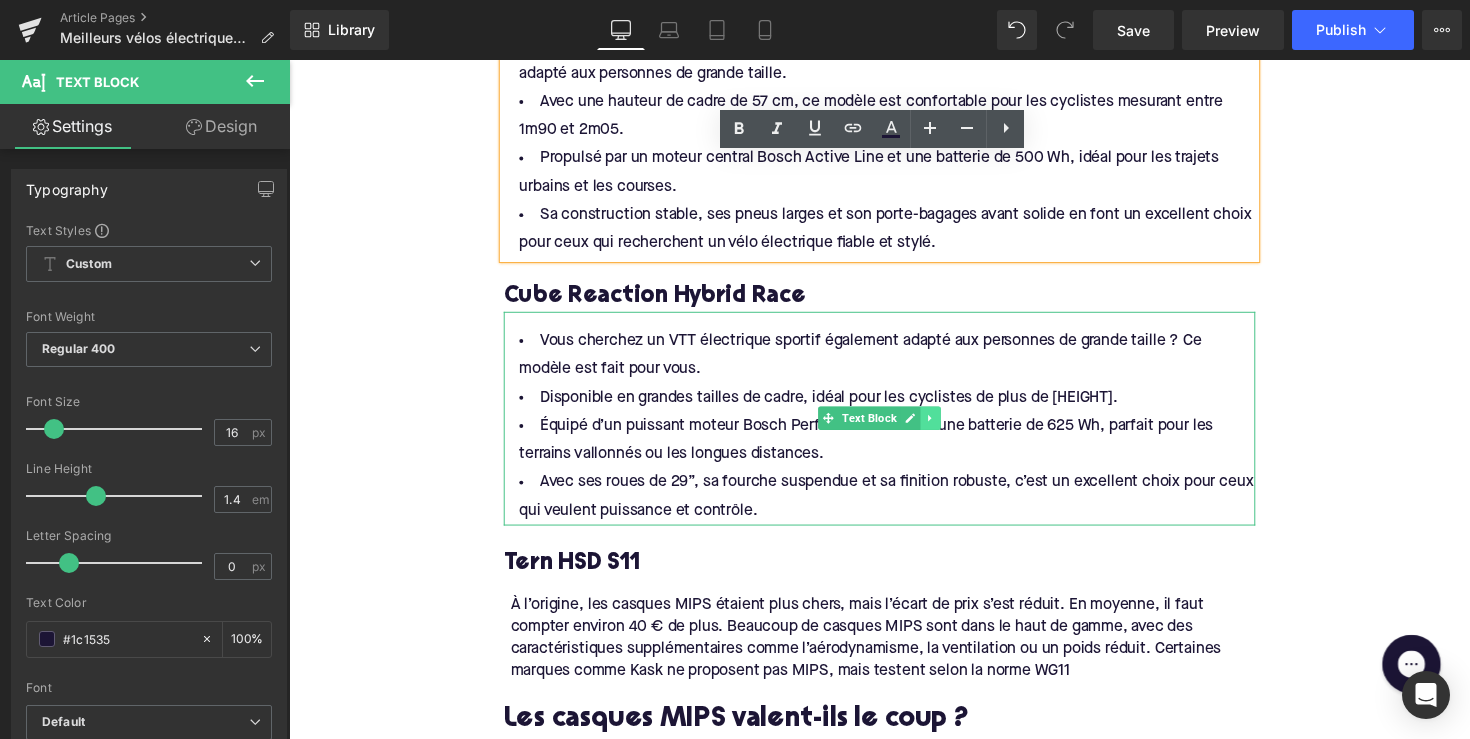 click 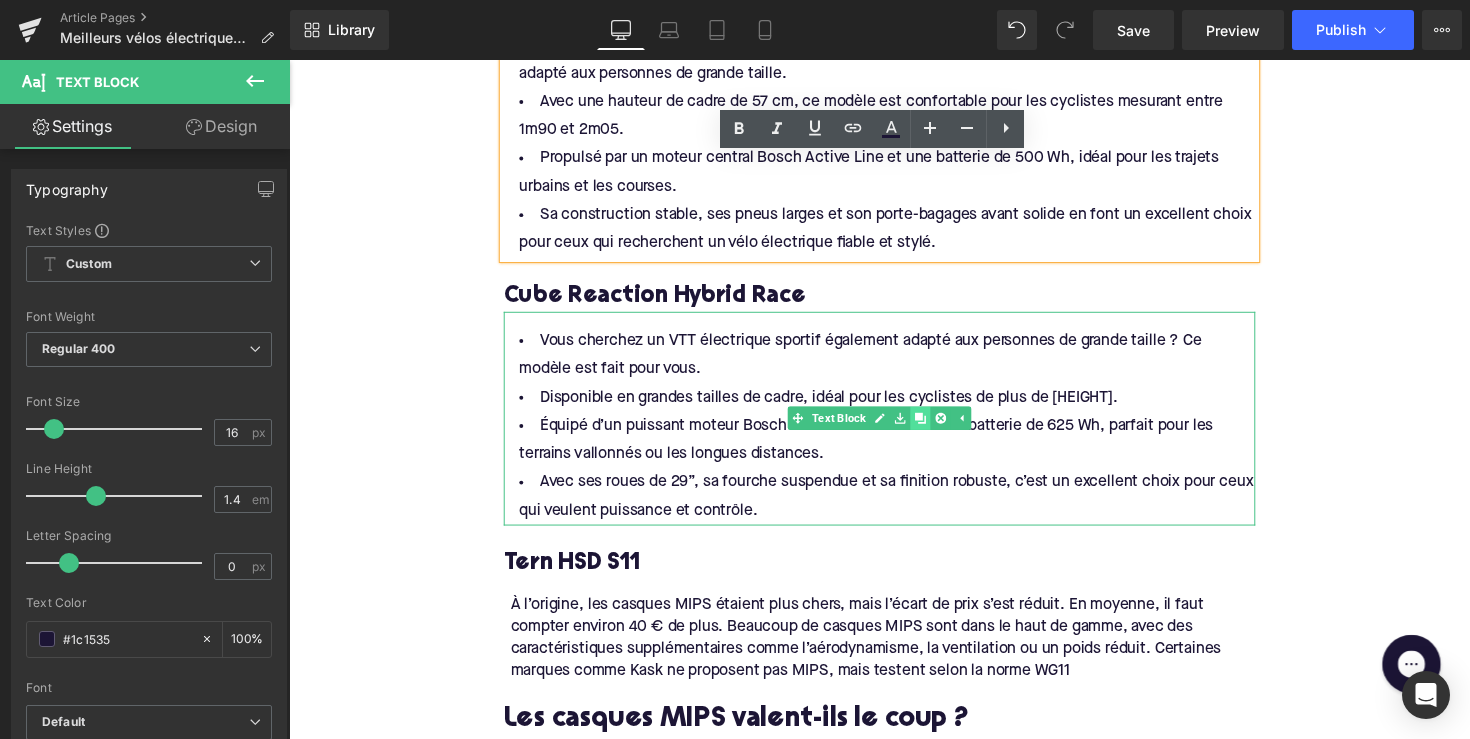 click 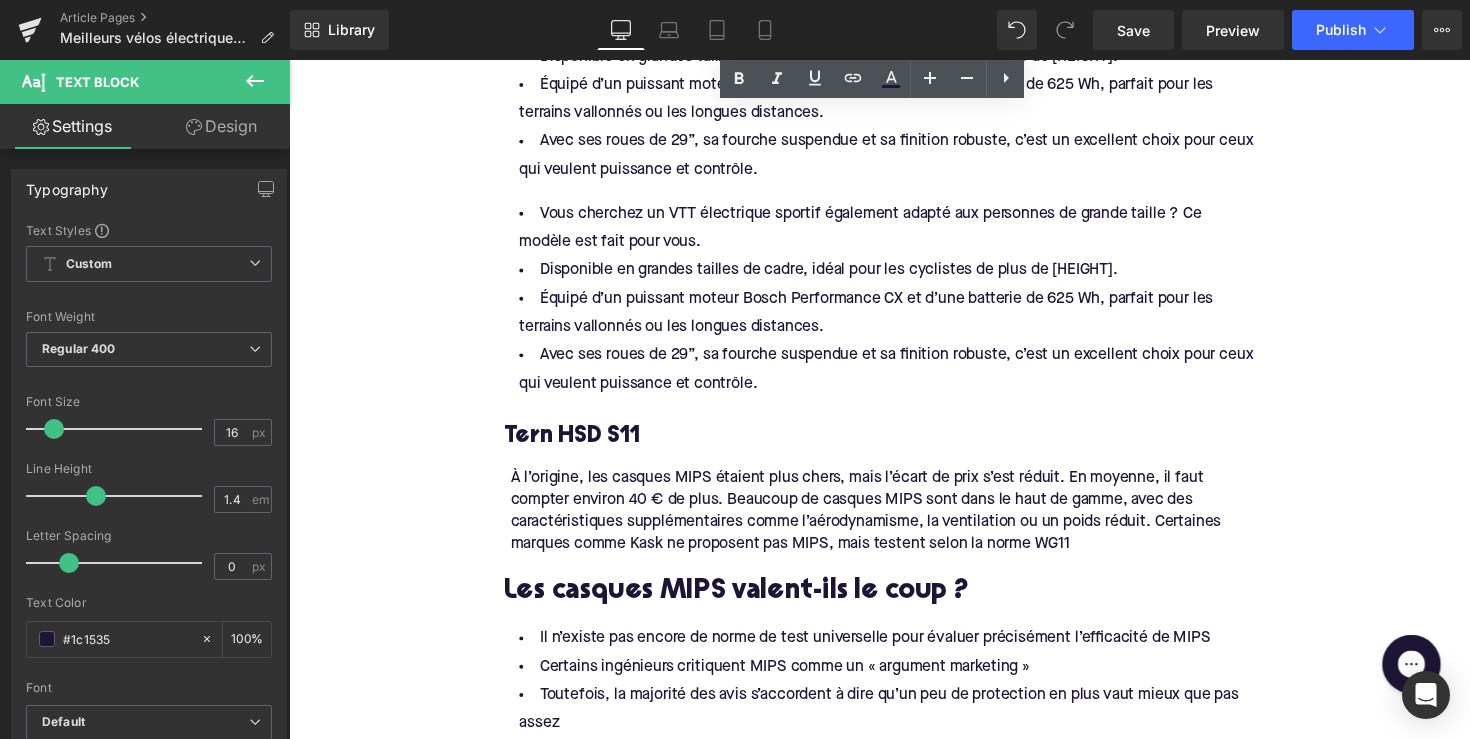scroll, scrollTop: 2313, scrollLeft: 0, axis: vertical 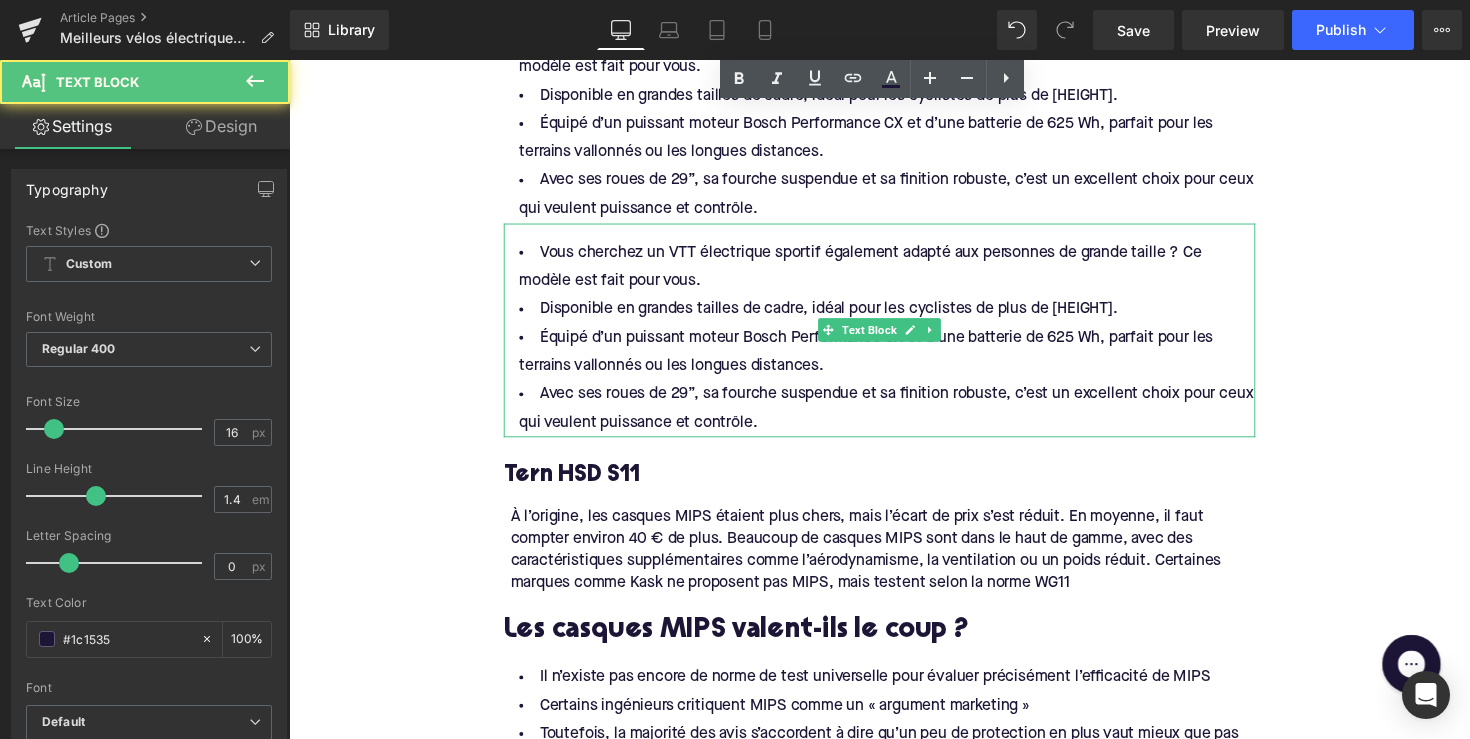 click on "Disponible en grandes tailles de cadre, idéal pour les cyclistes de plus de [HEIGHT]." at bounding box center (894, 316) 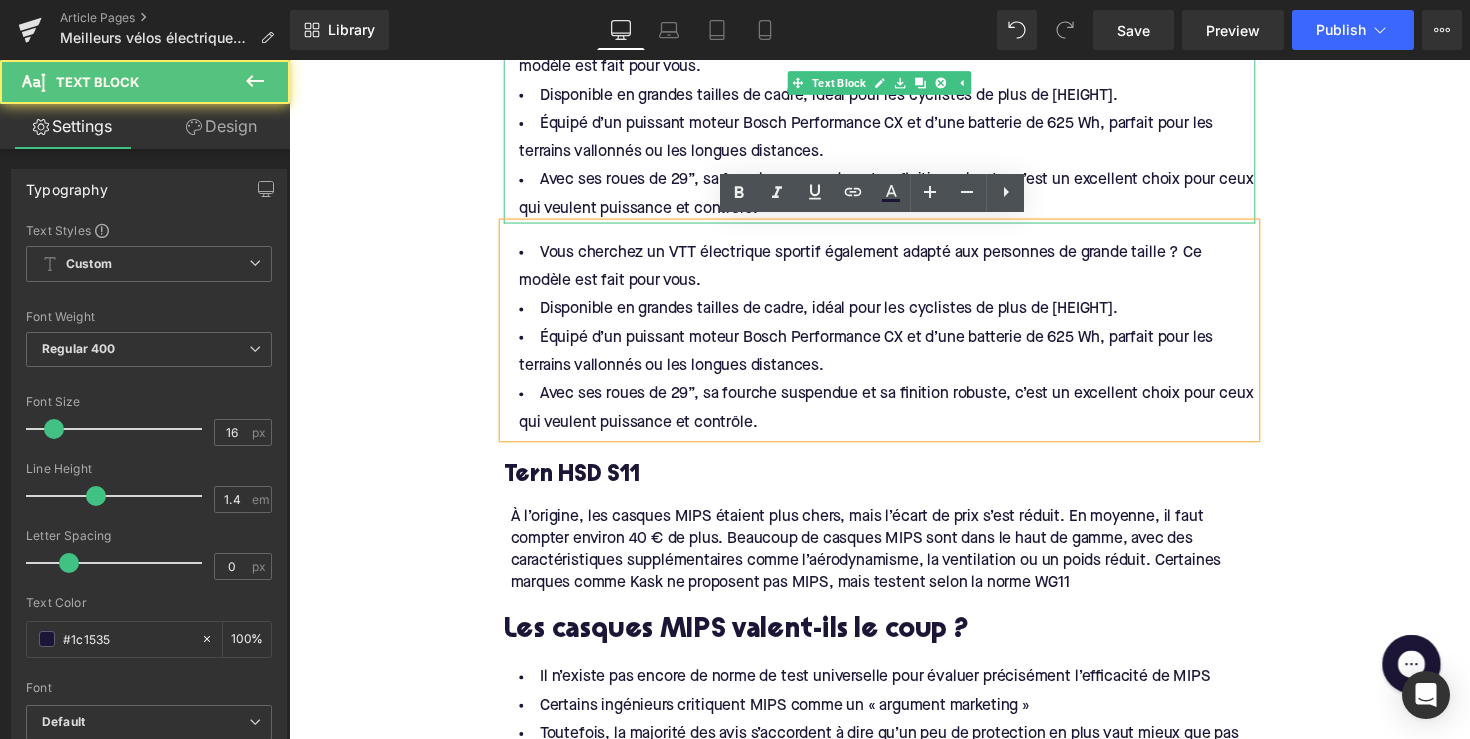 click on "Équipé d’un puissant moteur Bosch Performance CX et d’une batterie de 625 Wh, parfait pour les terrains vallonnés ou les longues distances." at bounding box center (894, 141) 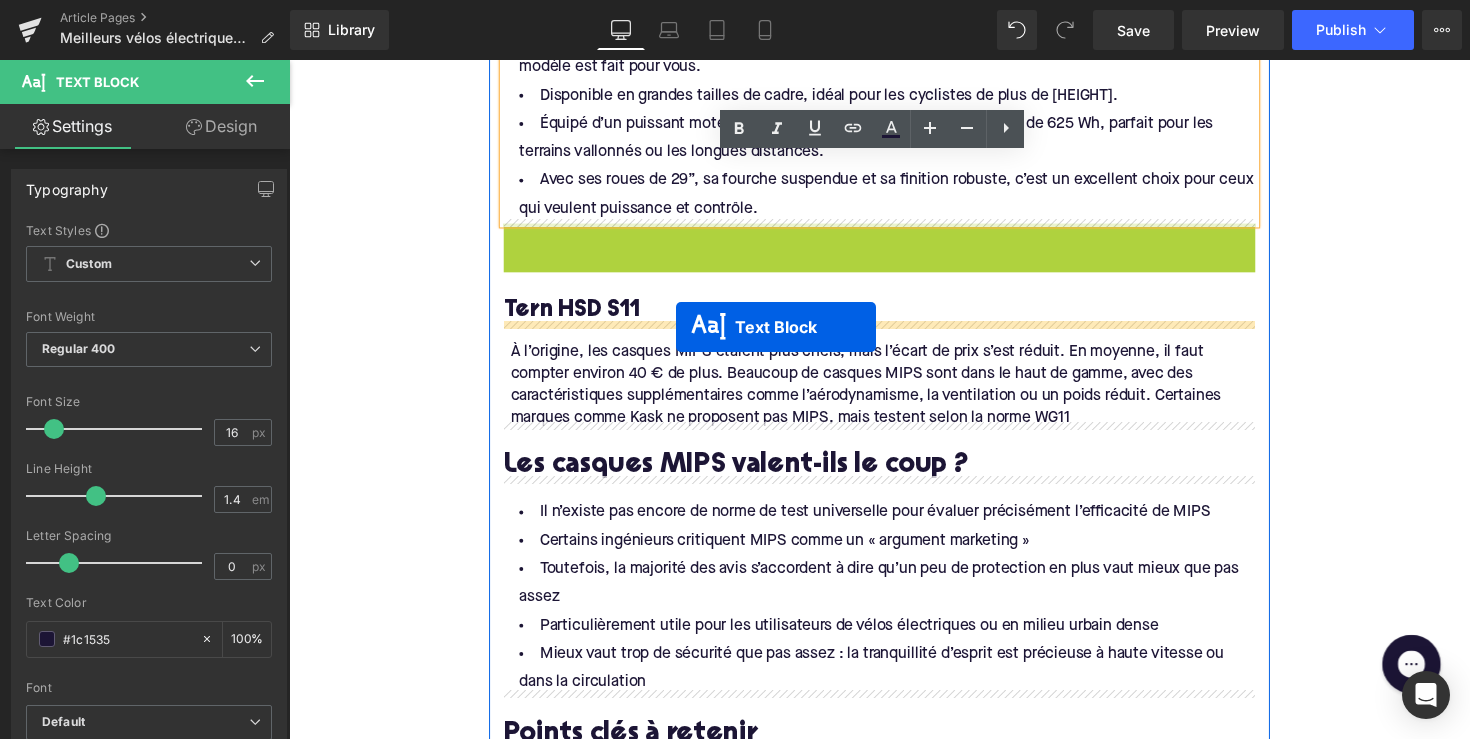 drag, startPoint x: 834, startPoint y: 334, endPoint x: 686, endPoint y: 334, distance: 148 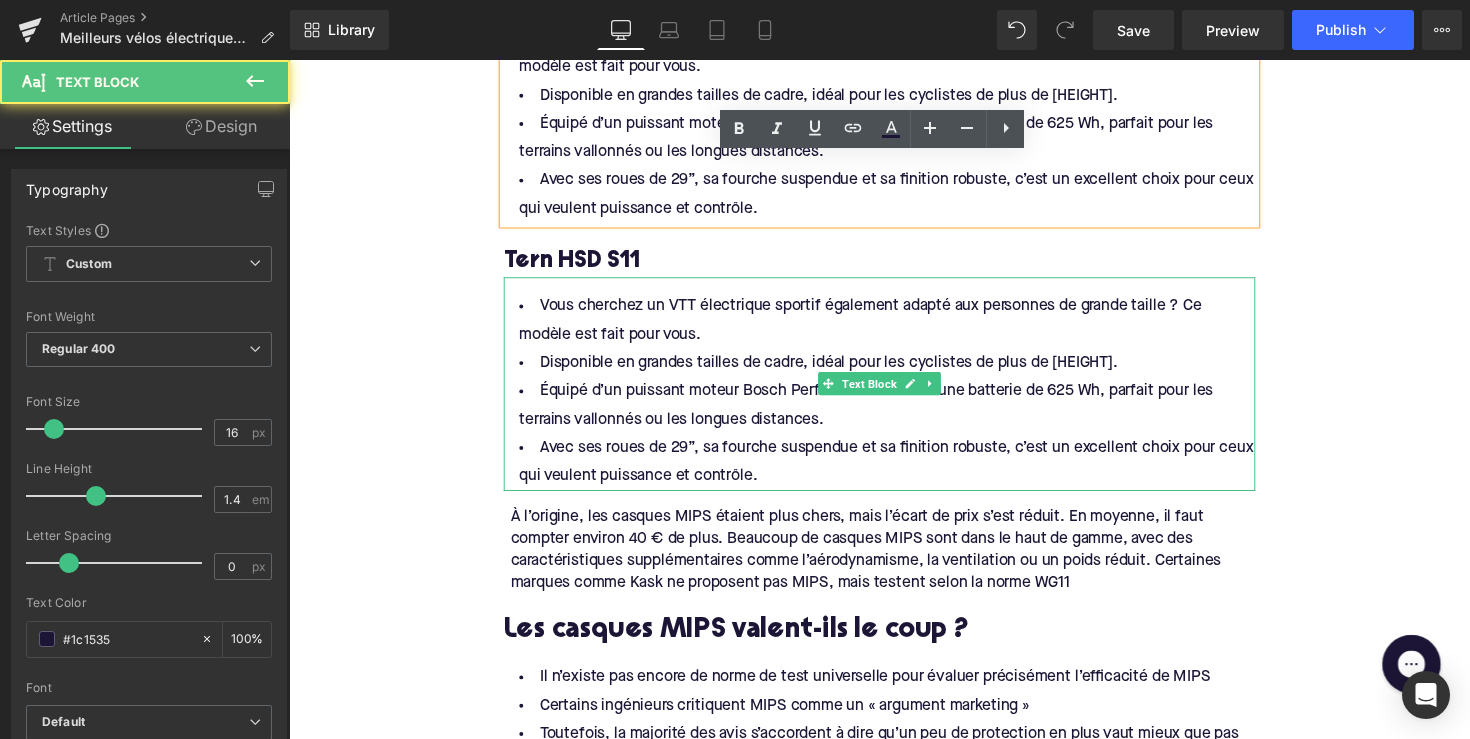 click on "Avec ses roues de 29”, sa fourche suspendue et sa finition robuste, c’est un excellent choix pour ceux qui veulent puissance et contrôle." at bounding box center [894, 473] 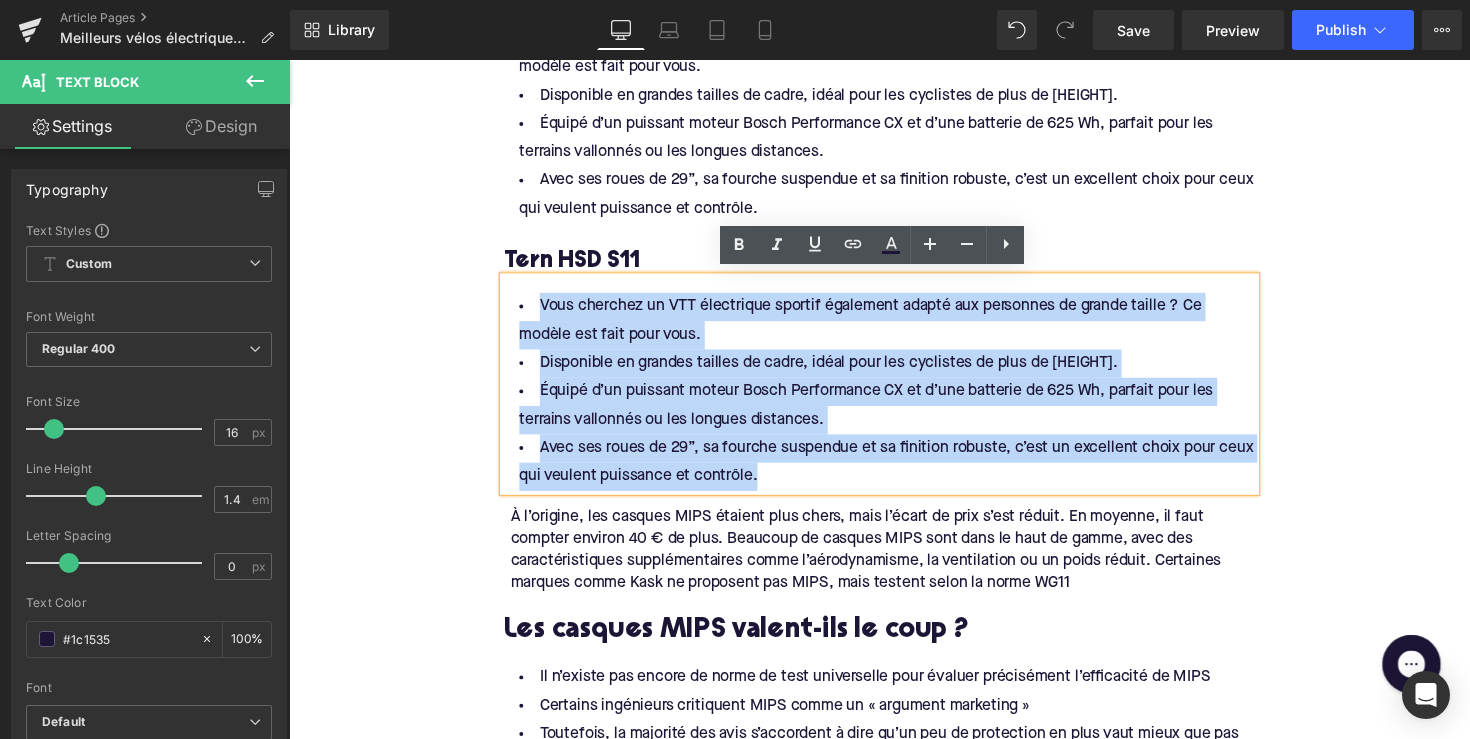 drag, startPoint x: 774, startPoint y: 485, endPoint x: 523, endPoint y: 293, distance: 316.01425 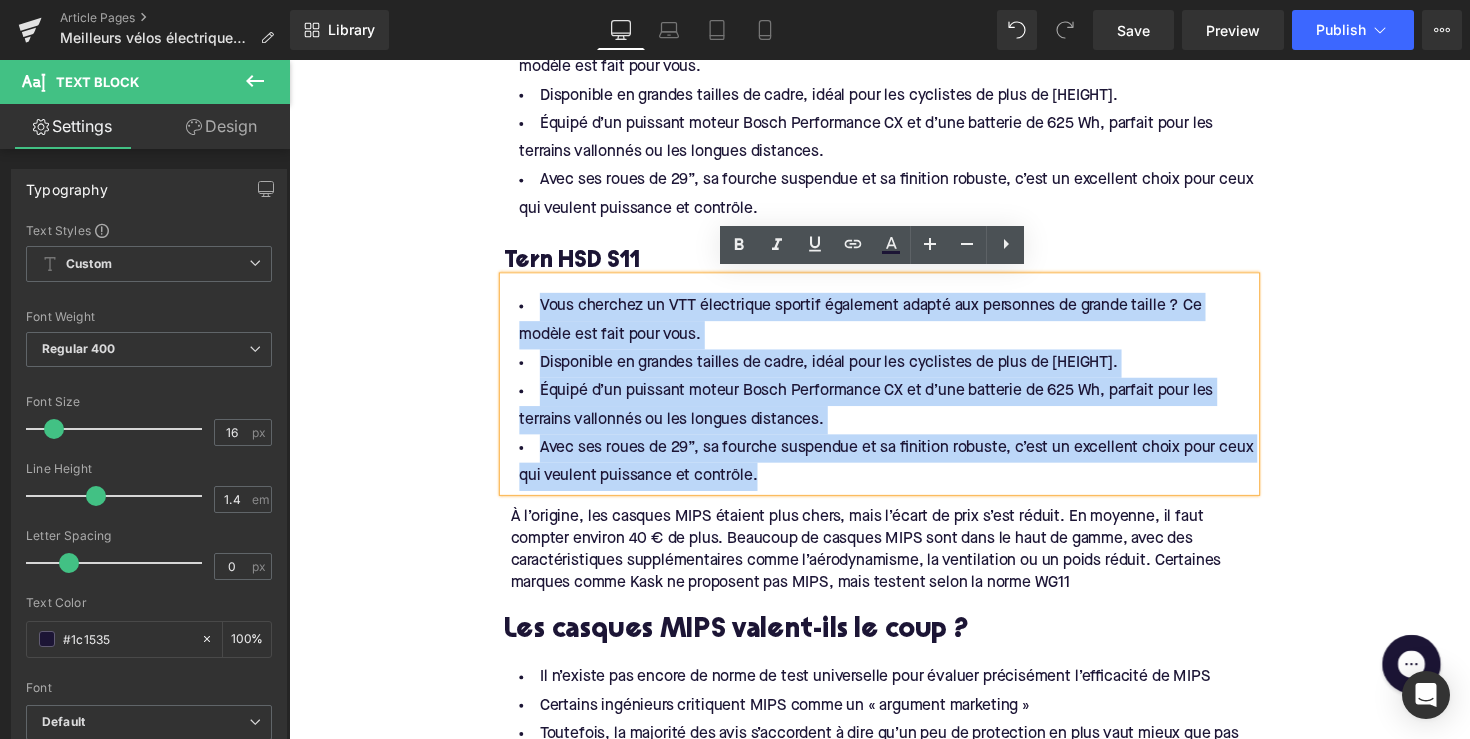 click on "Vous cherchez un VTT électrique sportif également adapté aux personnes de grande taille ? Ce modèle est fait pour vous. Disponible en grandes tailles de cadre, idéal pour les cyclistes de plus de 1m90. Équipé d’un puissant moteur Bosch Performance CX et d’une batterie de 625 Wh, parfait pour les terrains vallonnés ou les longues distances. Avec ses roues de 29”, sa fourche suspendue et sa finition robuste, c’est un excellent choix pour ceux qui veulent puissance et contrôle." at bounding box center (894, 400) 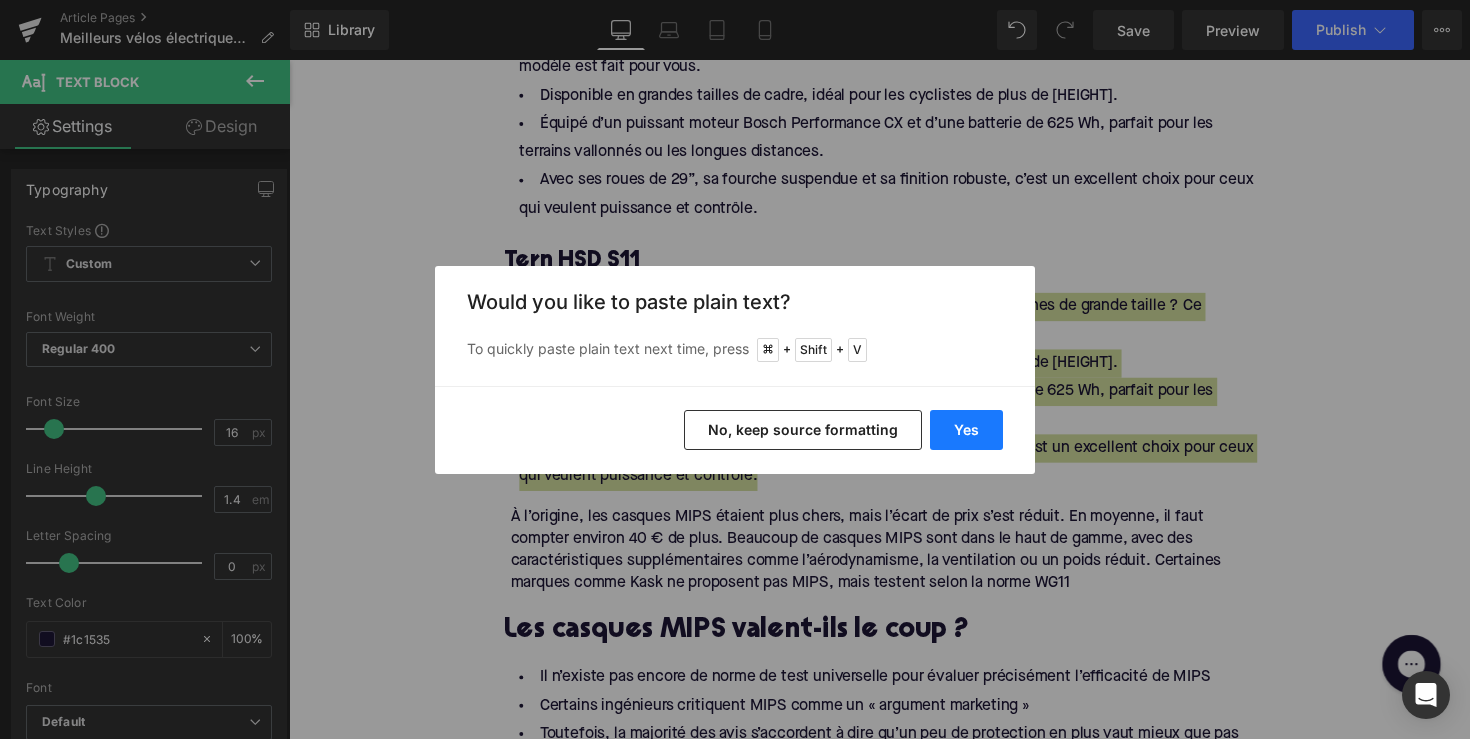 click on "Yes" at bounding box center [966, 430] 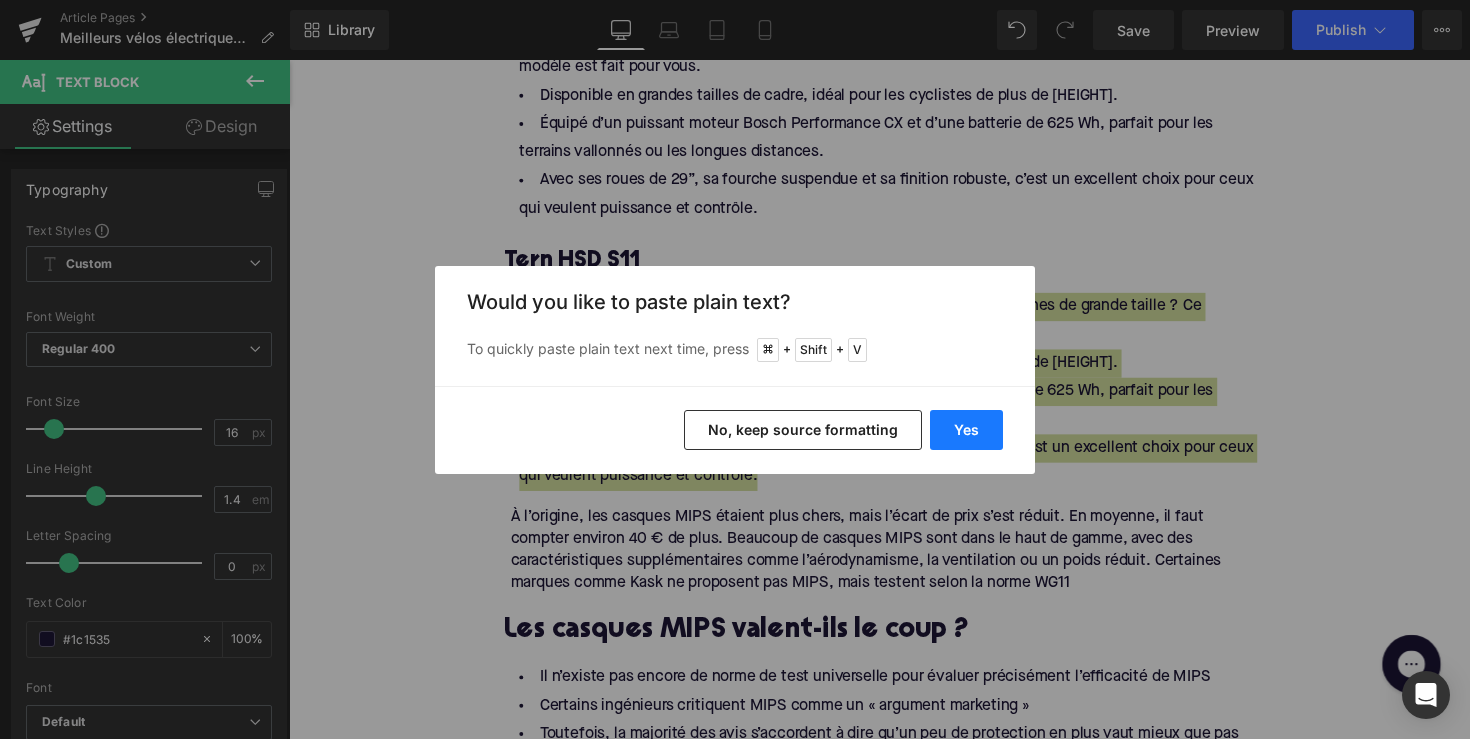 type 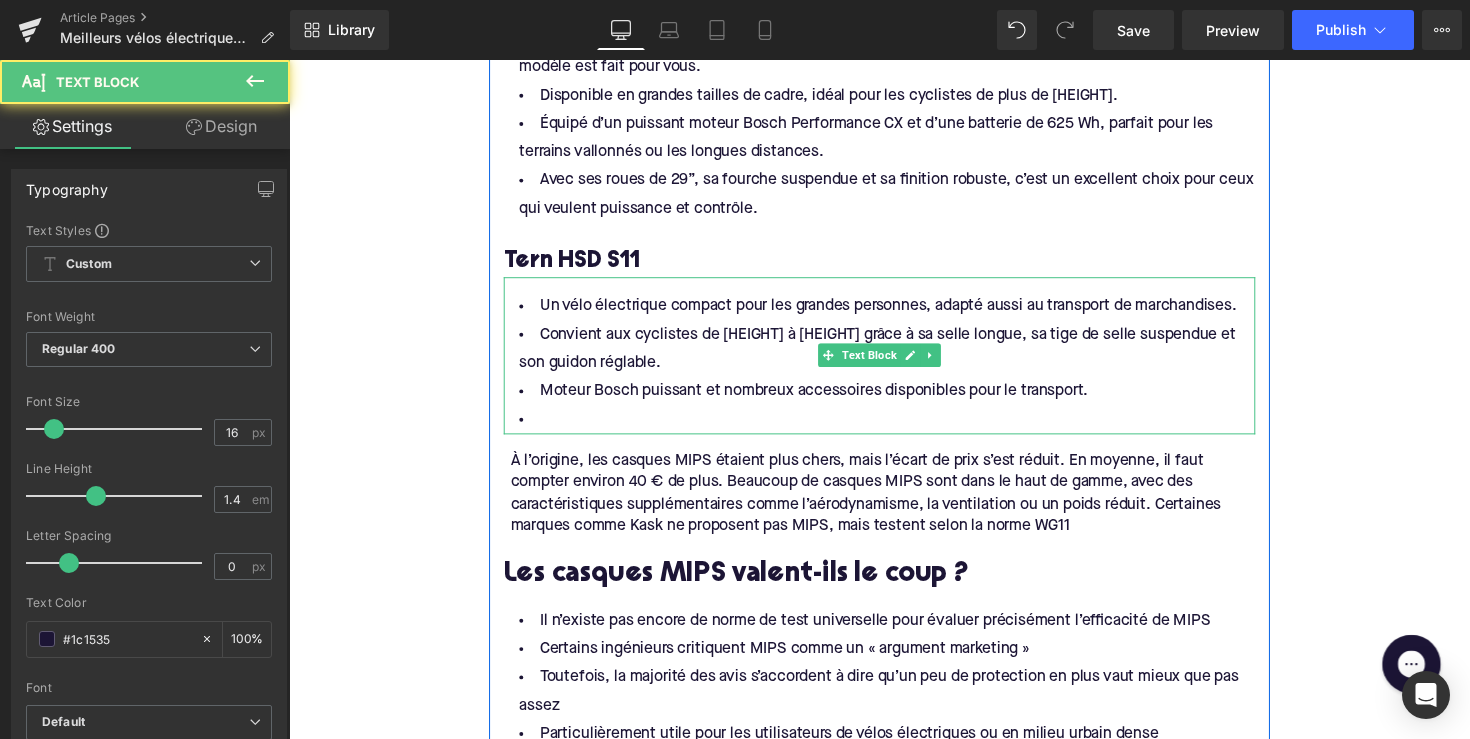 click at bounding box center [894, 429] 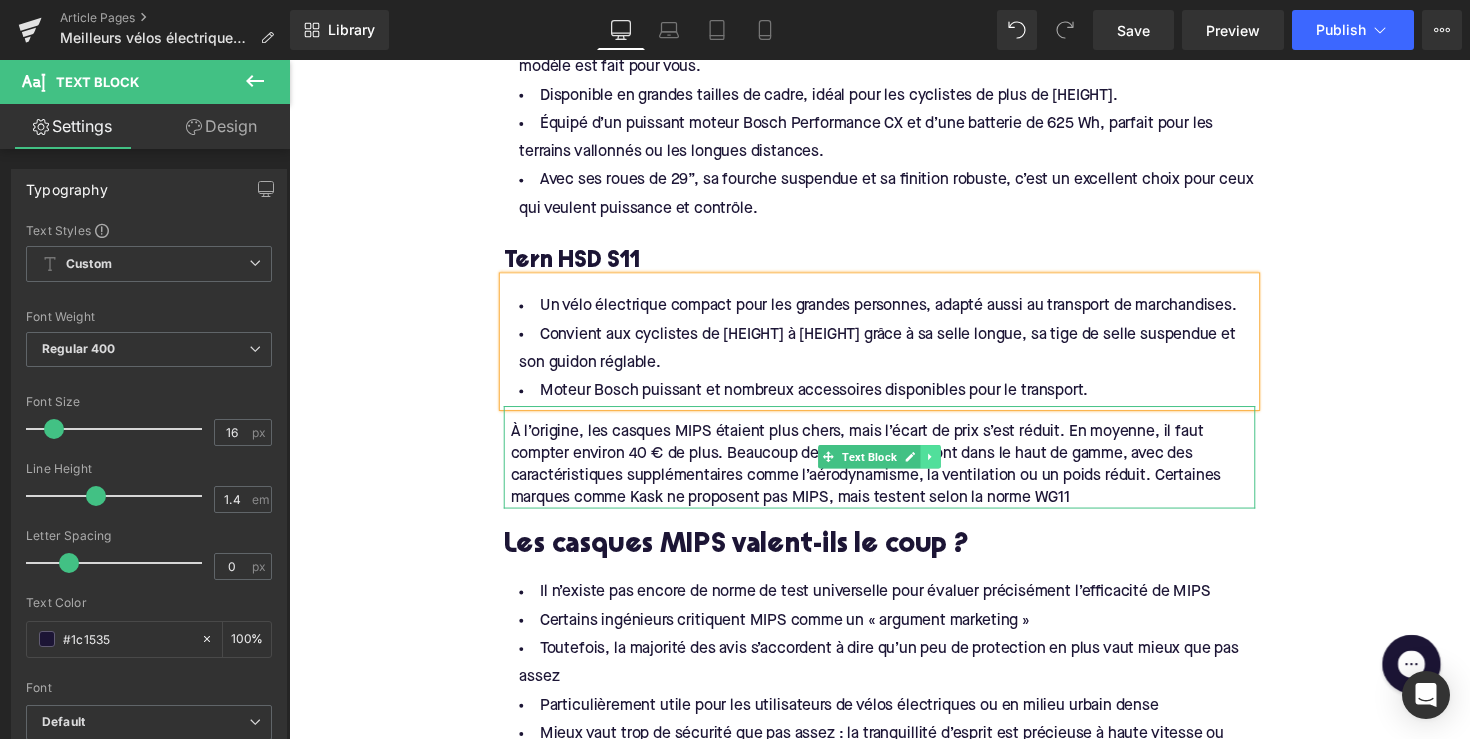 click at bounding box center (946, 467) 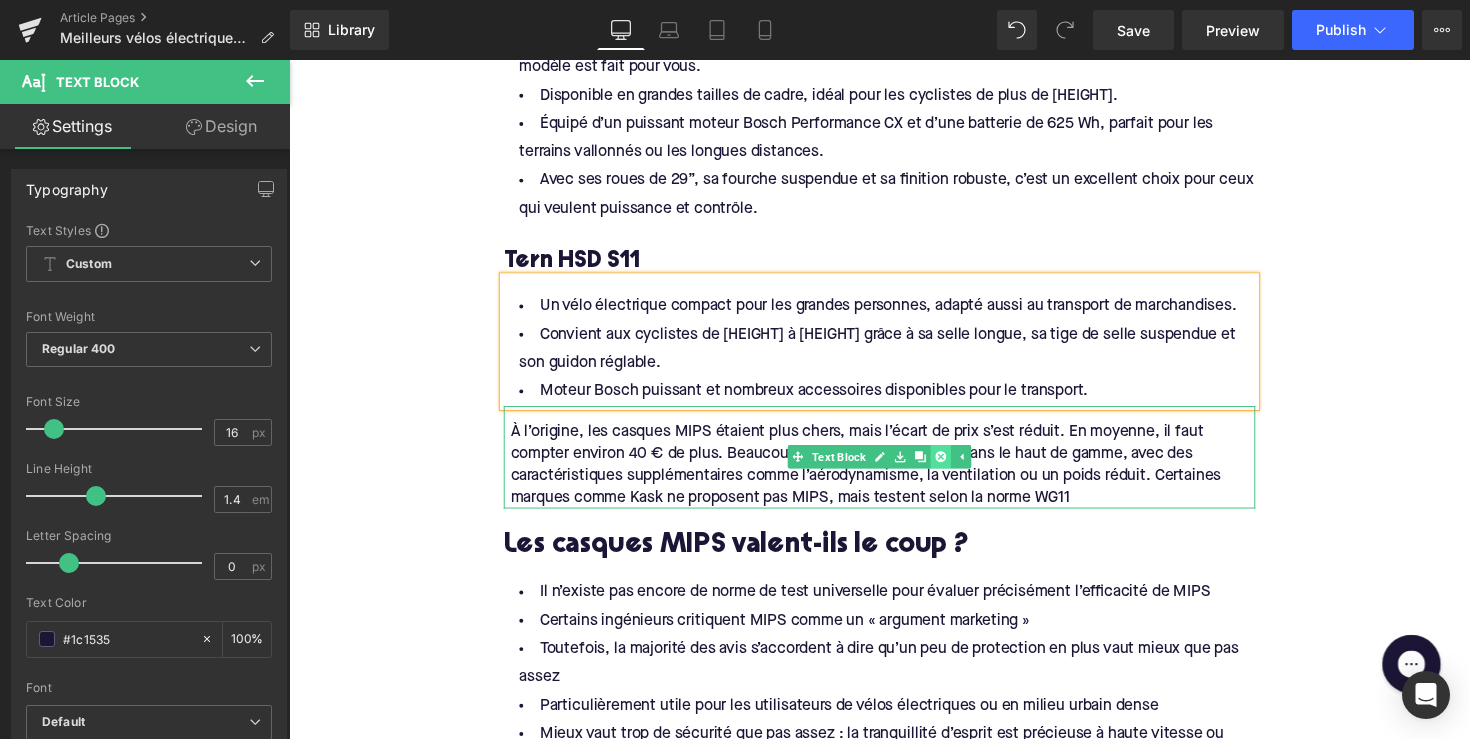 click 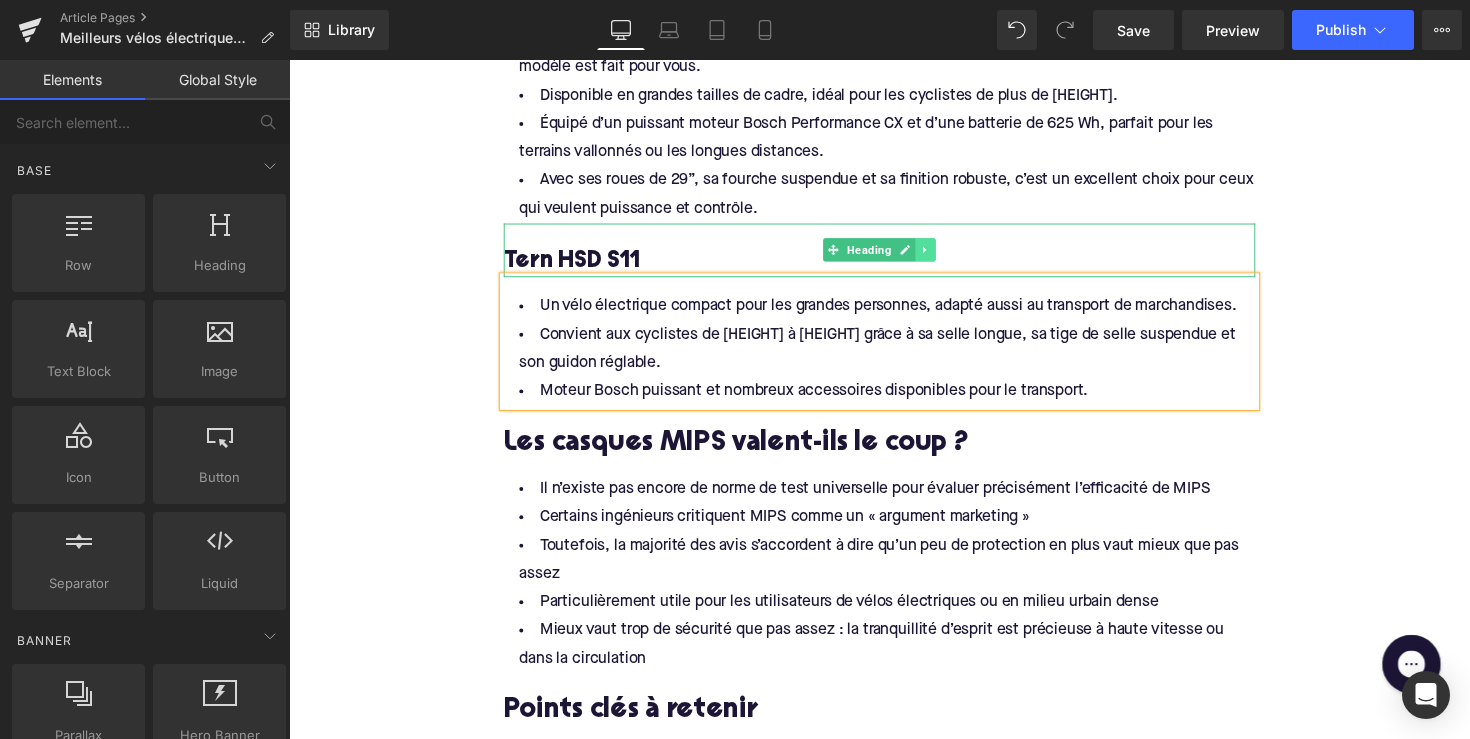click 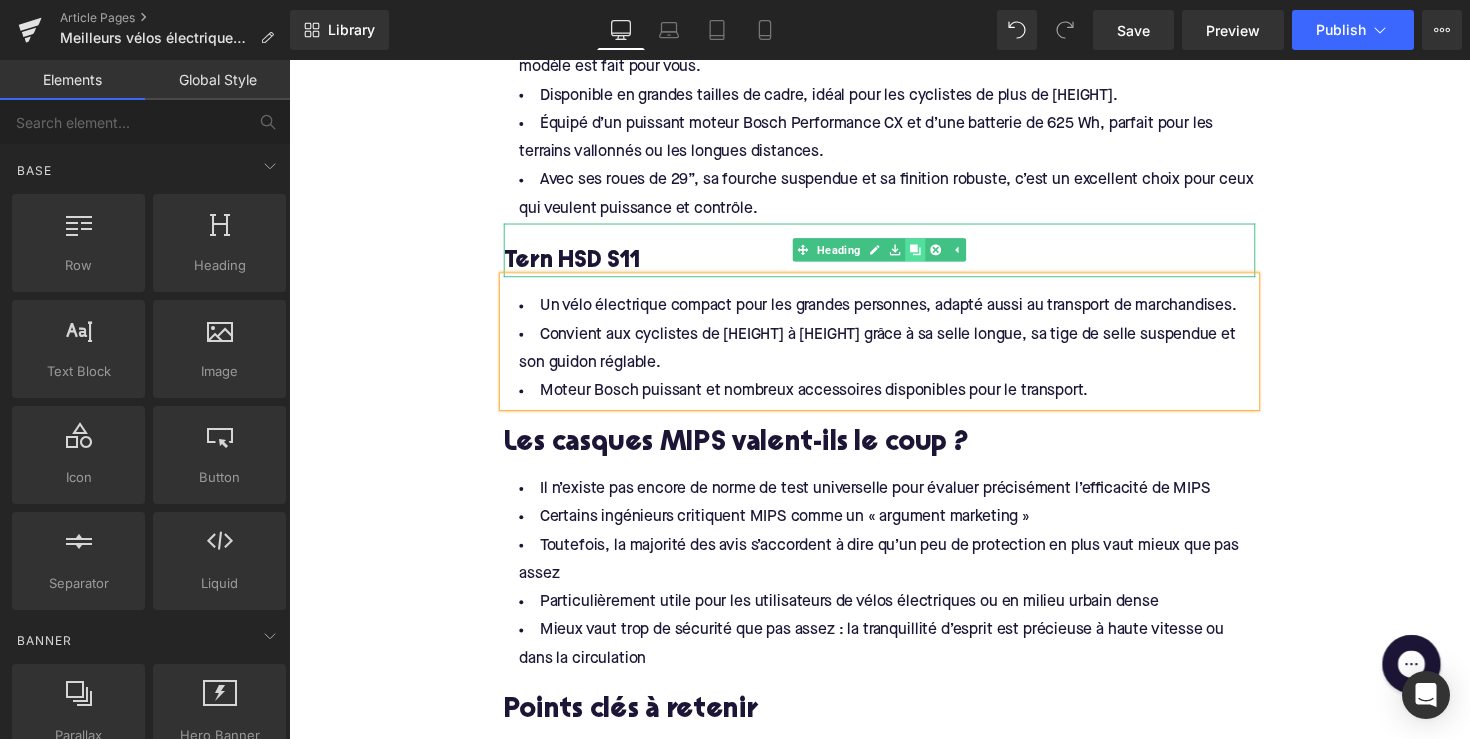 click 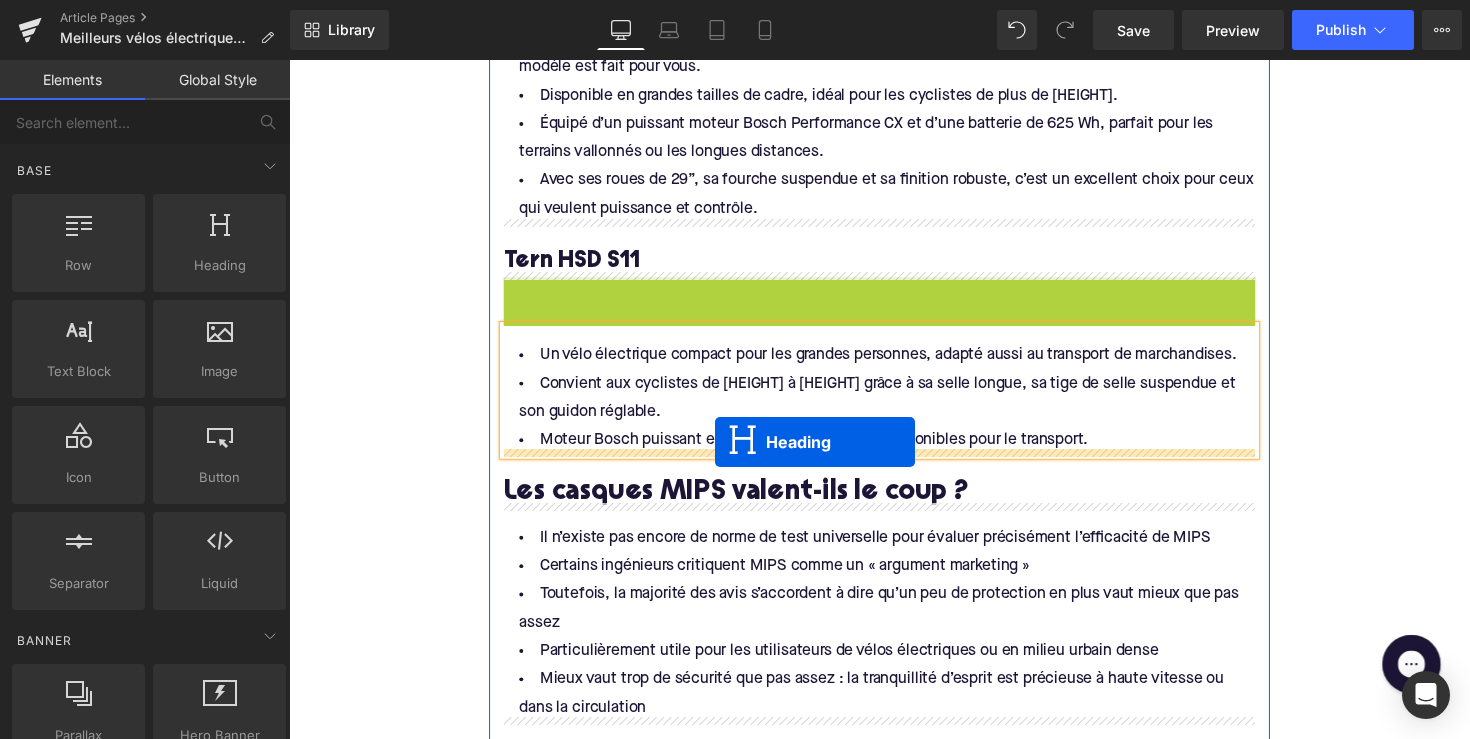 drag, startPoint x: 835, startPoint y: 305, endPoint x: 725, endPoint y: 452, distance: 183.60011 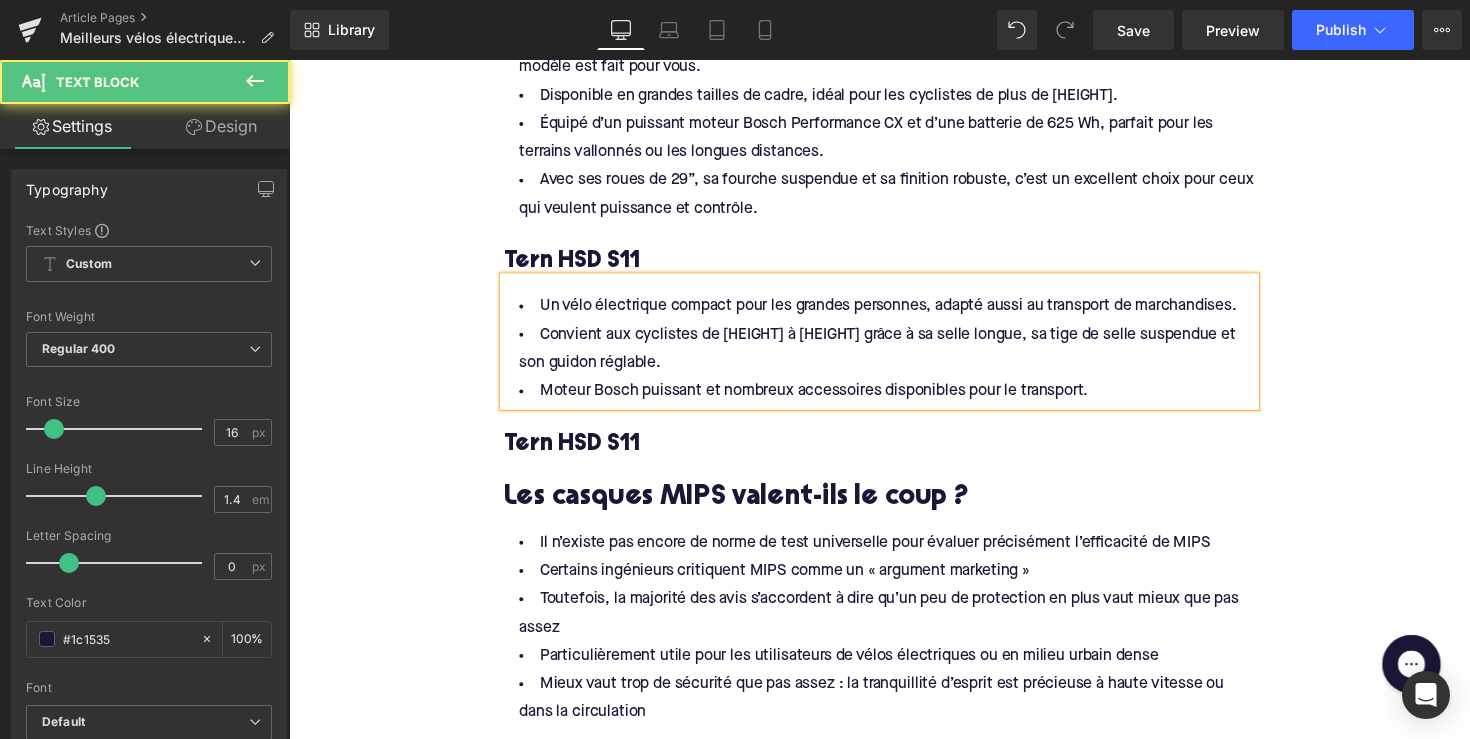 click on "Convient aux cyclistes de [HEIGHT] à [HEIGHT] grâce à sa selle longue, sa tige de selle suspendue et son guidon réglable." at bounding box center (894, 357) 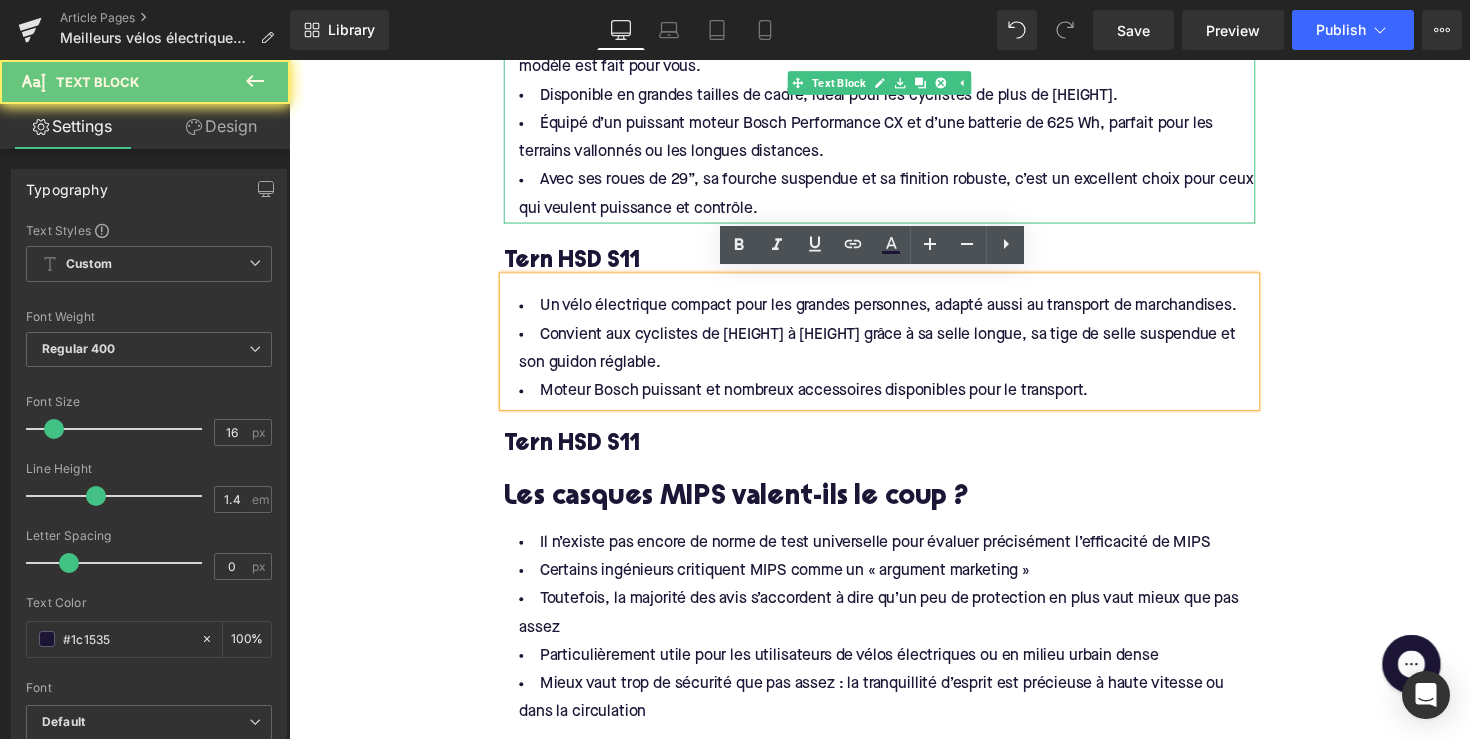 click on "Avec ses roues de 29”, sa fourche suspendue et sa finition robuste, c’est un excellent choix pour ceux qui veulent puissance et contrôle." at bounding box center [894, 199] 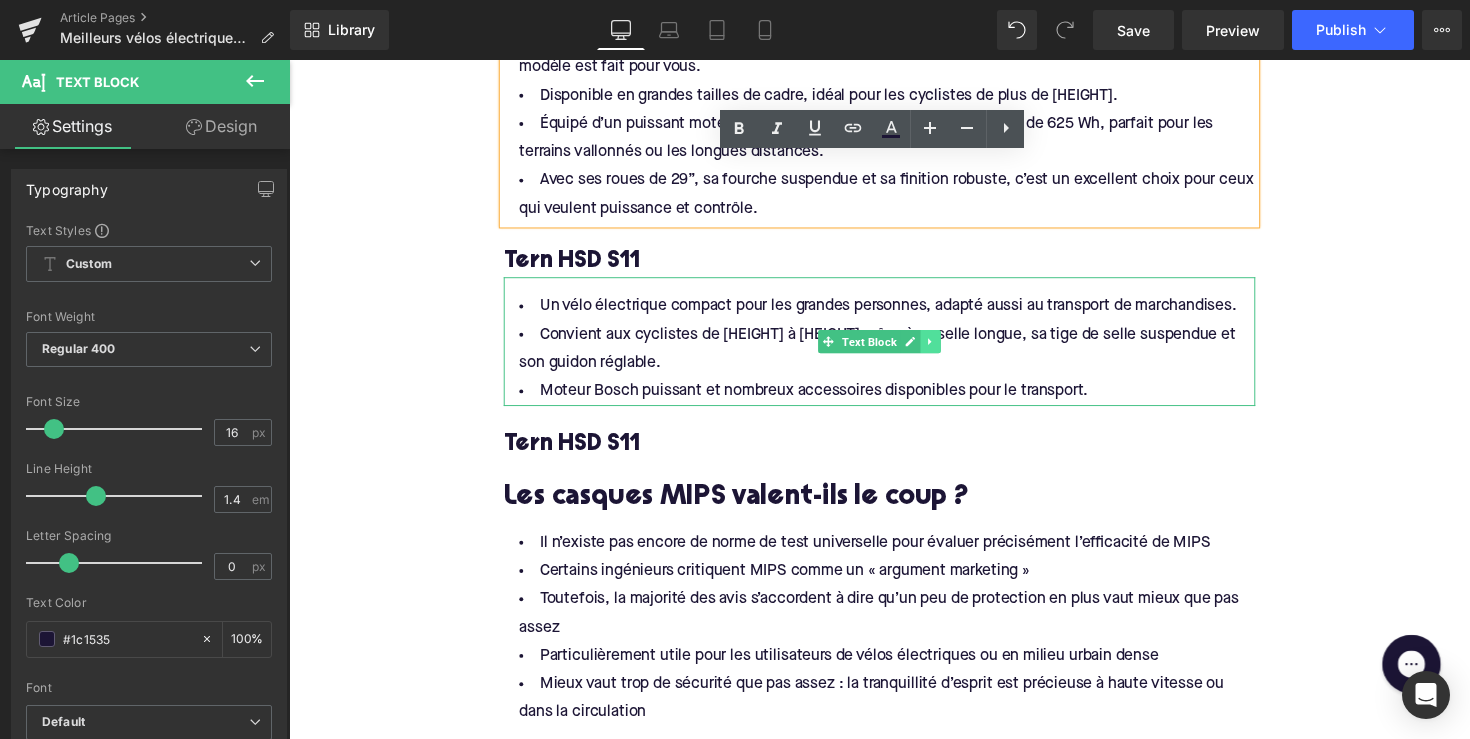 click at bounding box center [946, 349] 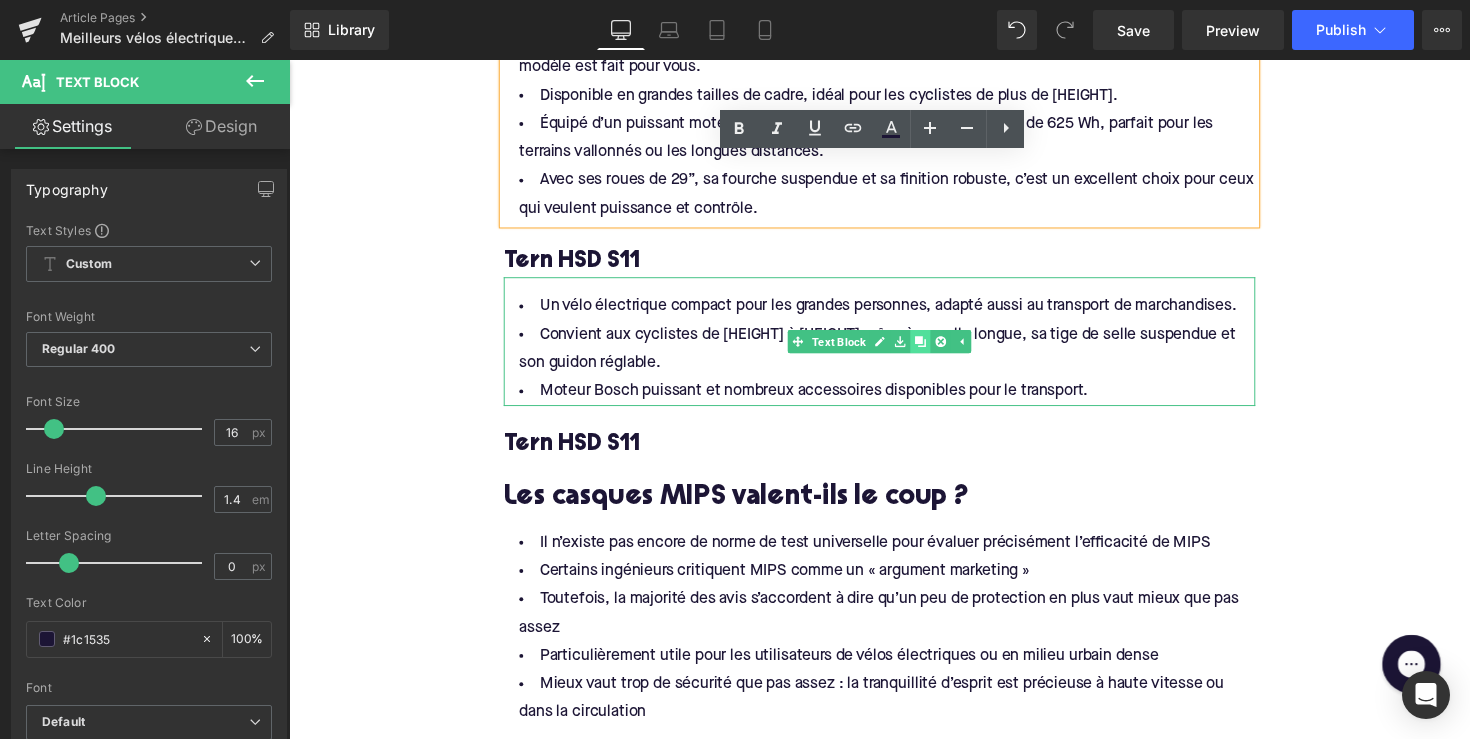 click 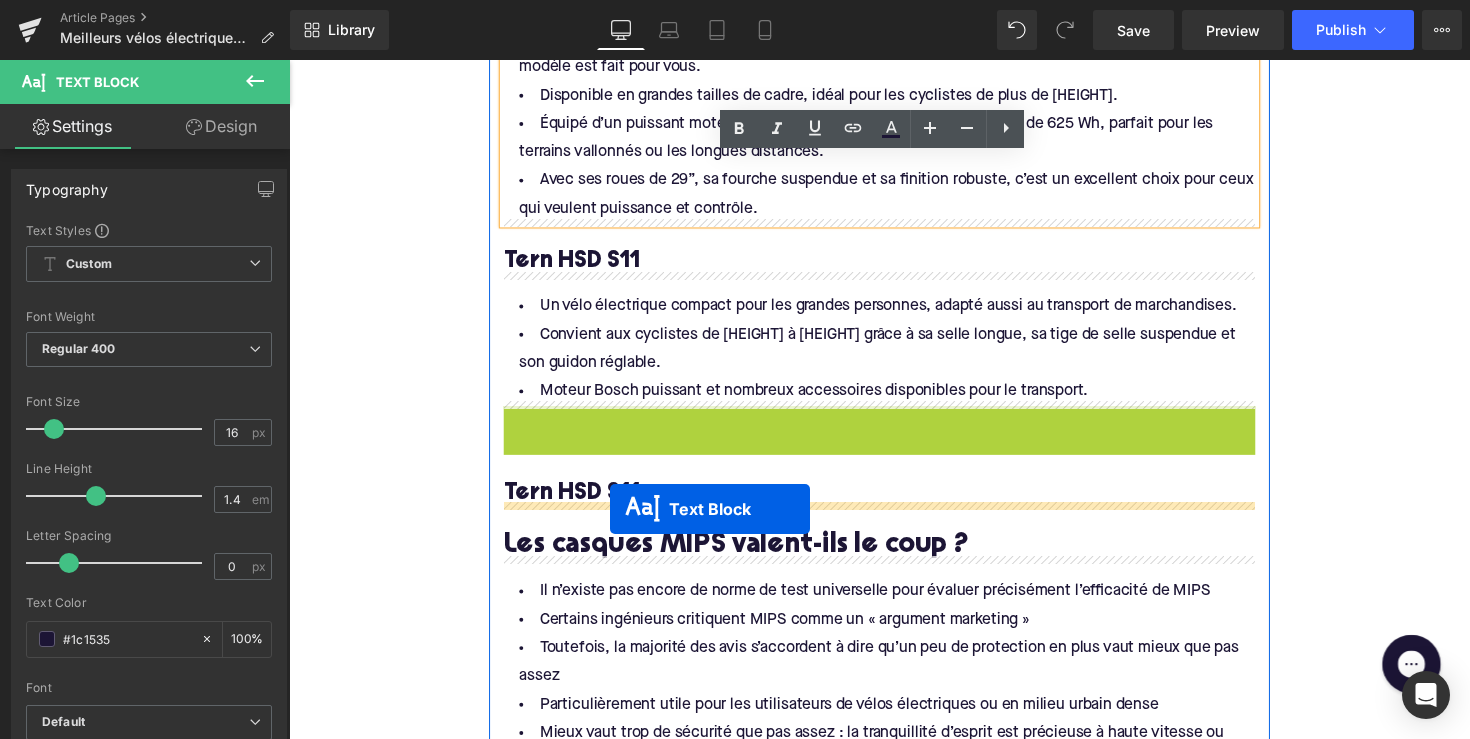 drag, startPoint x: 836, startPoint y: 474, endPoint x: 618, endPoint y: 520, distance: 222.80035 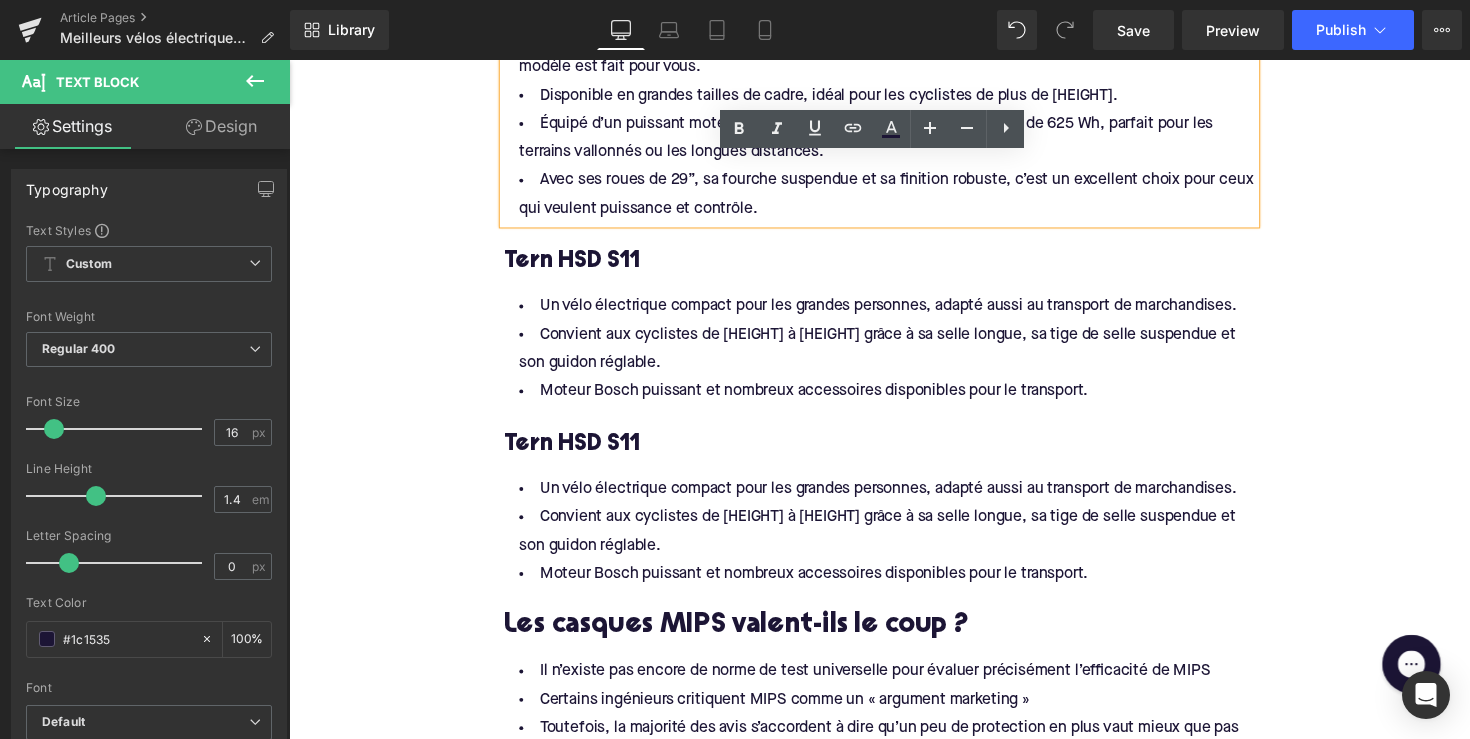 click on "Tern HSD S11" at bounding box center (894, 454) 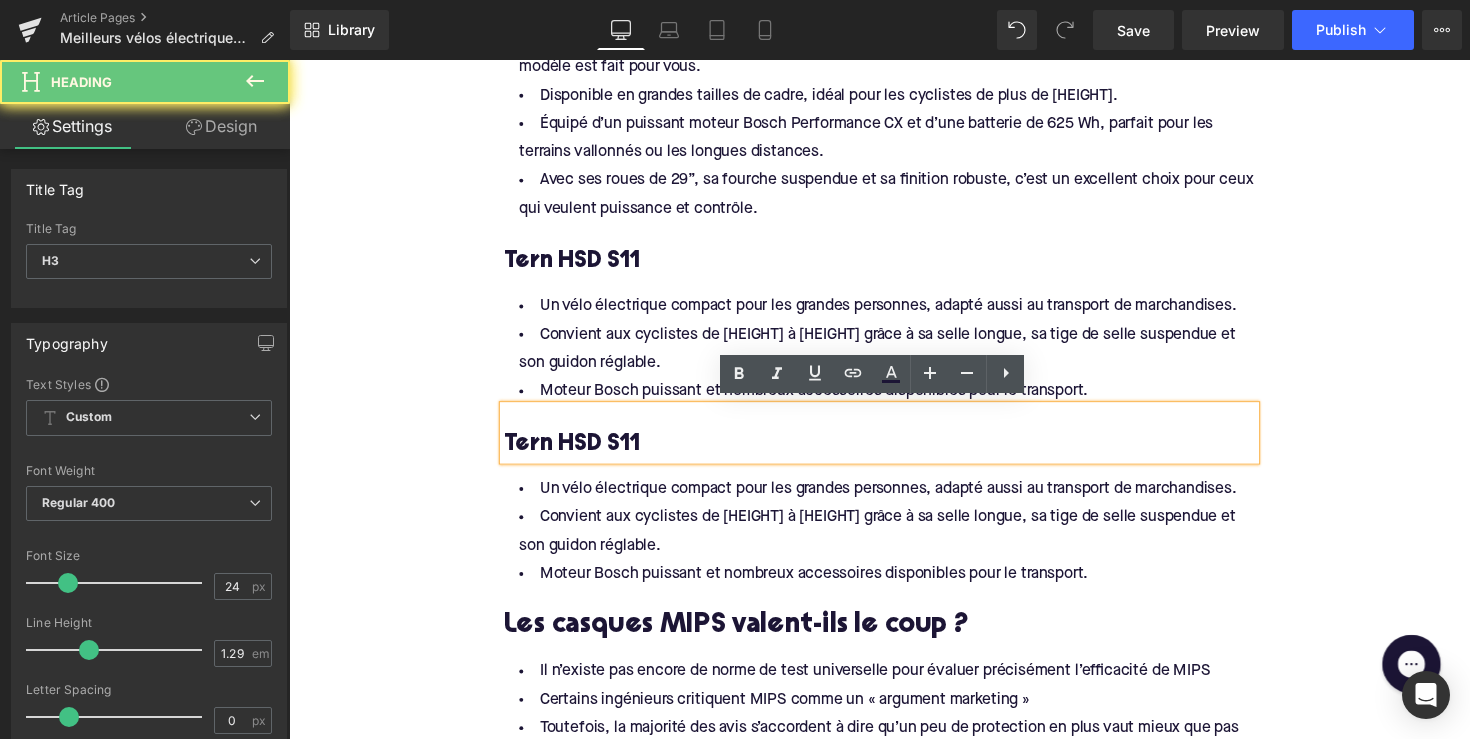 click on "Tern HSD S11" at bounding box center (894, 454) 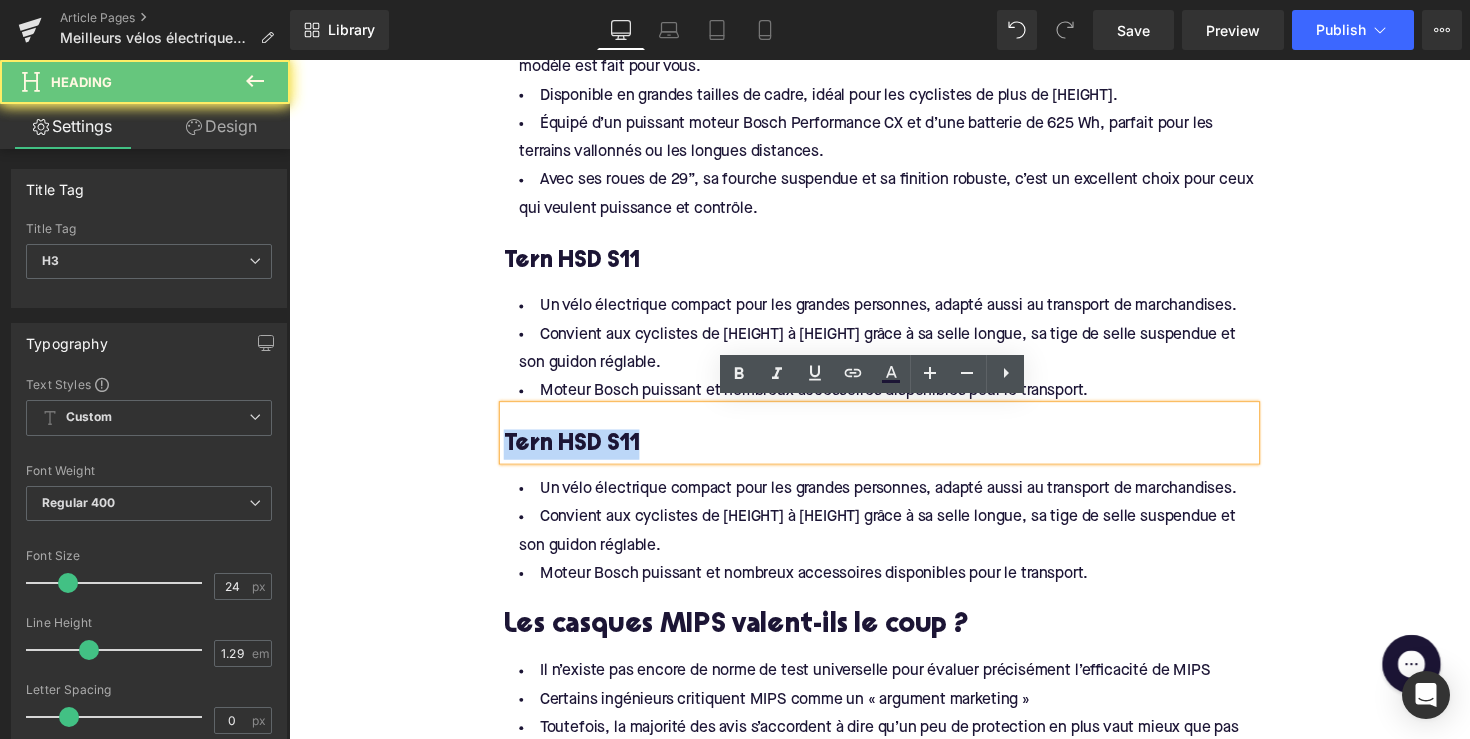 click on "Tern HSD S11" at bounding box center [894, 454] 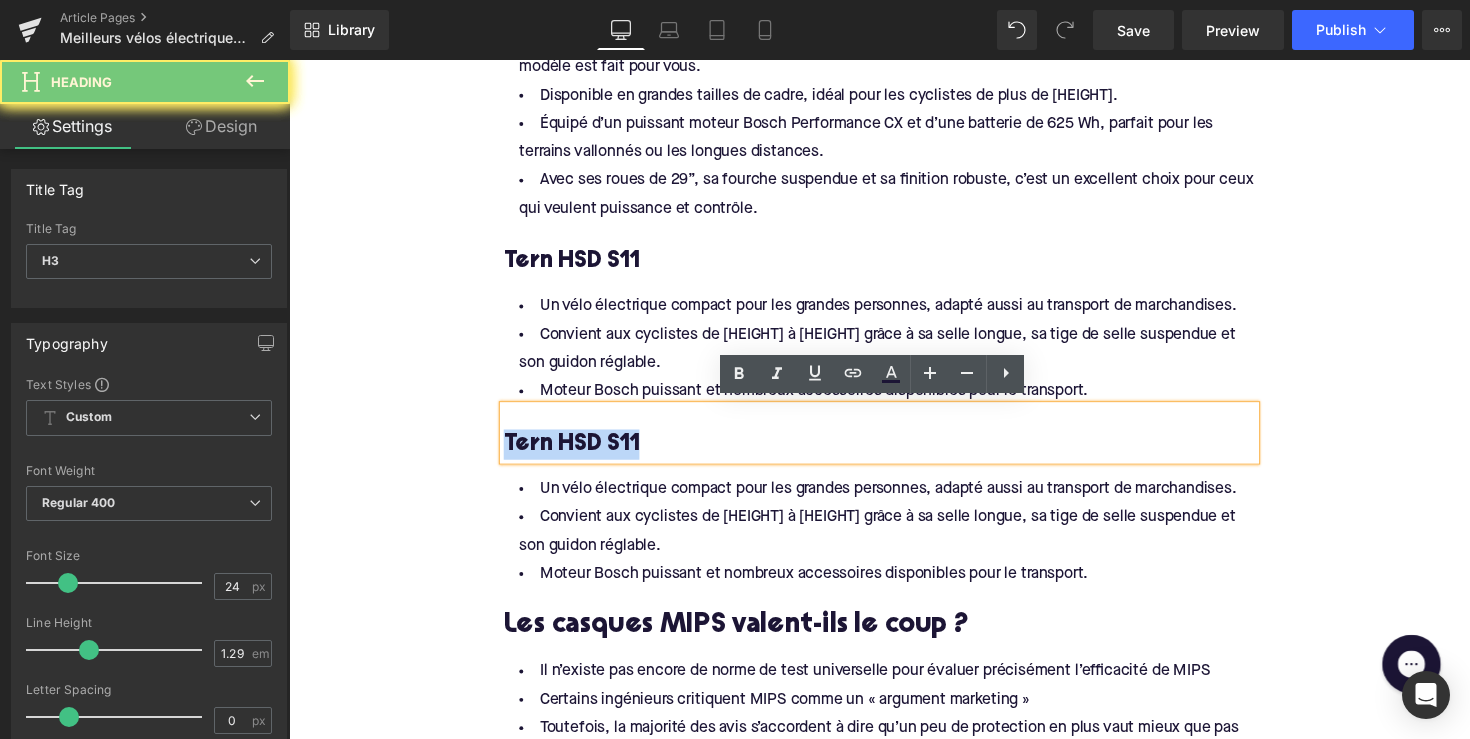 paste 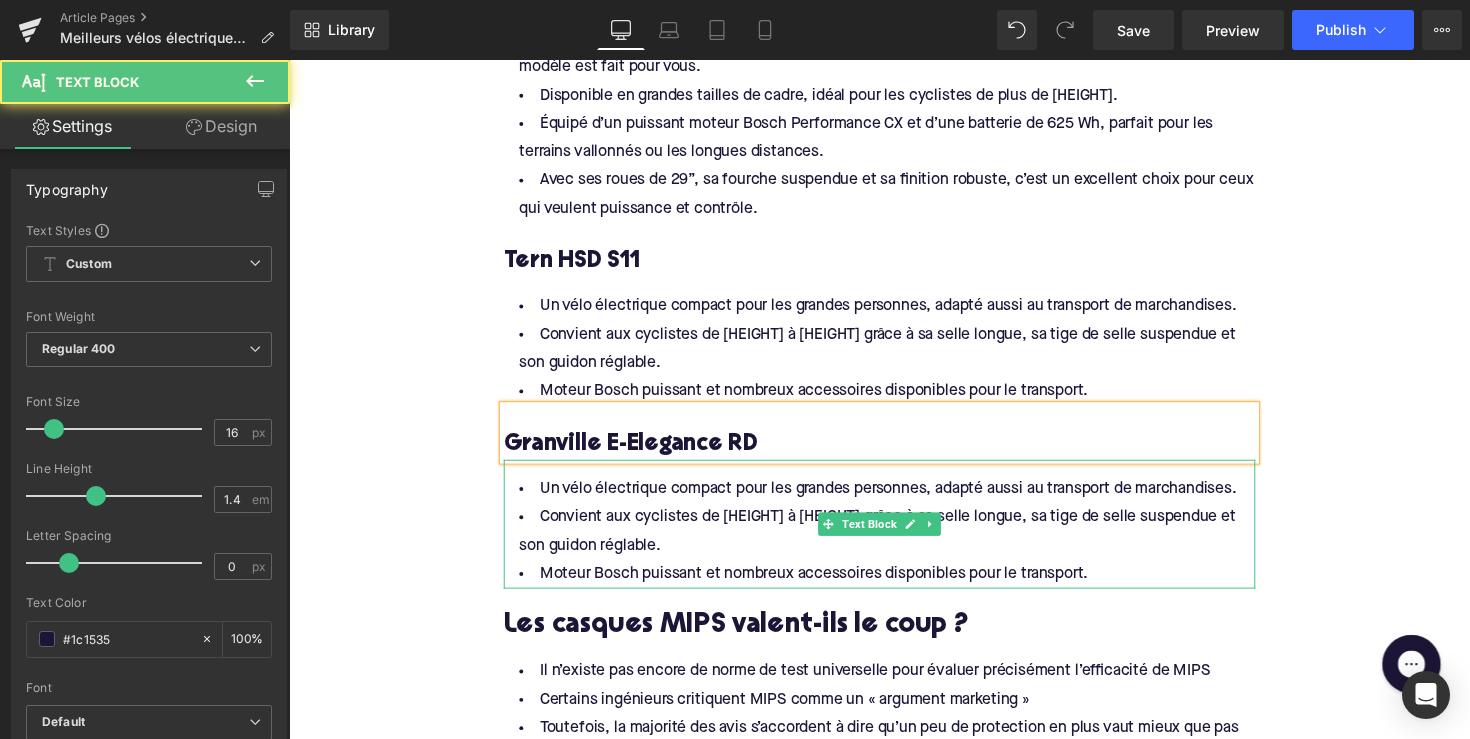 click on "Moteur Bosch puissant et nombreux accessoires disponibles pour le transport." at bounding box center [894, 587] 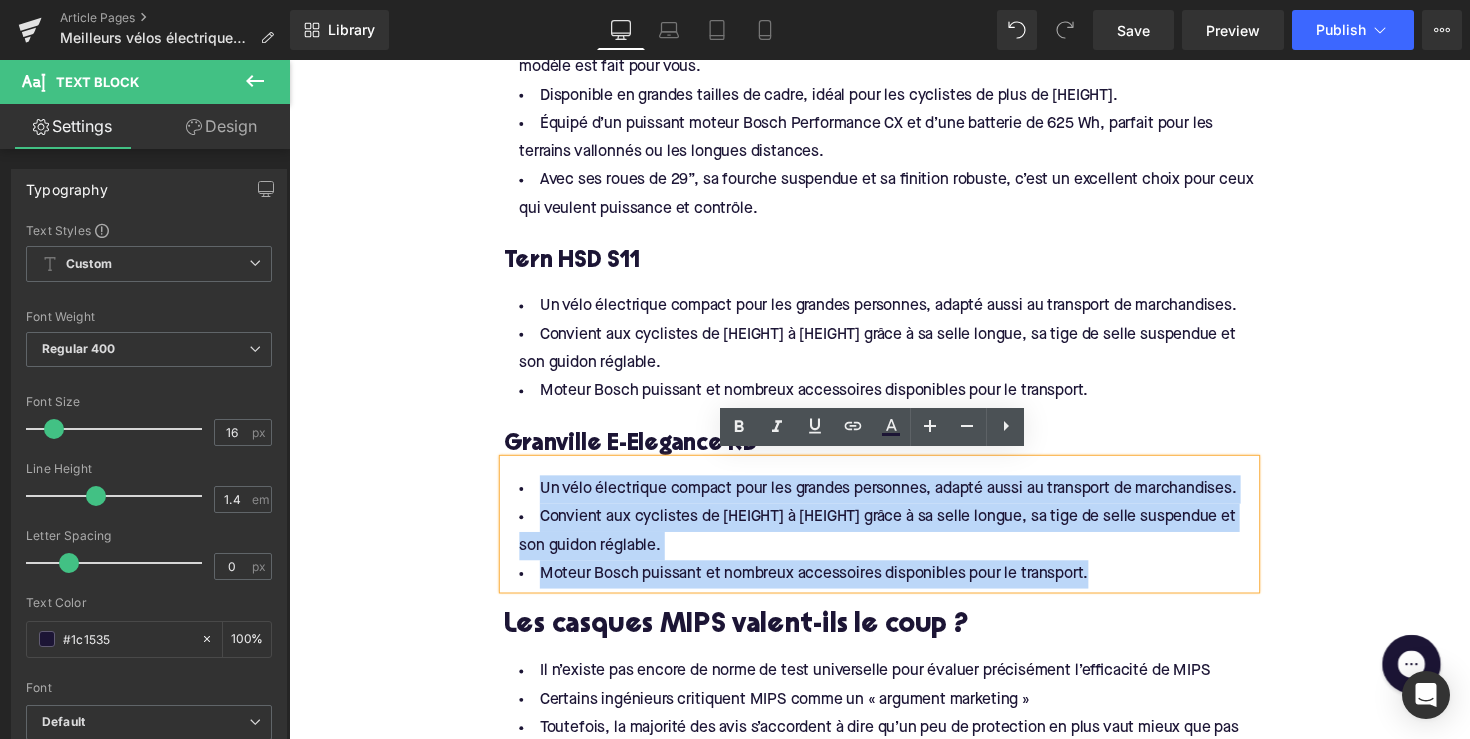 drag, startPoint x: 1145, startPoint y: 593, endPoint x: 519, endPoint y: 474, distance: 637.2103 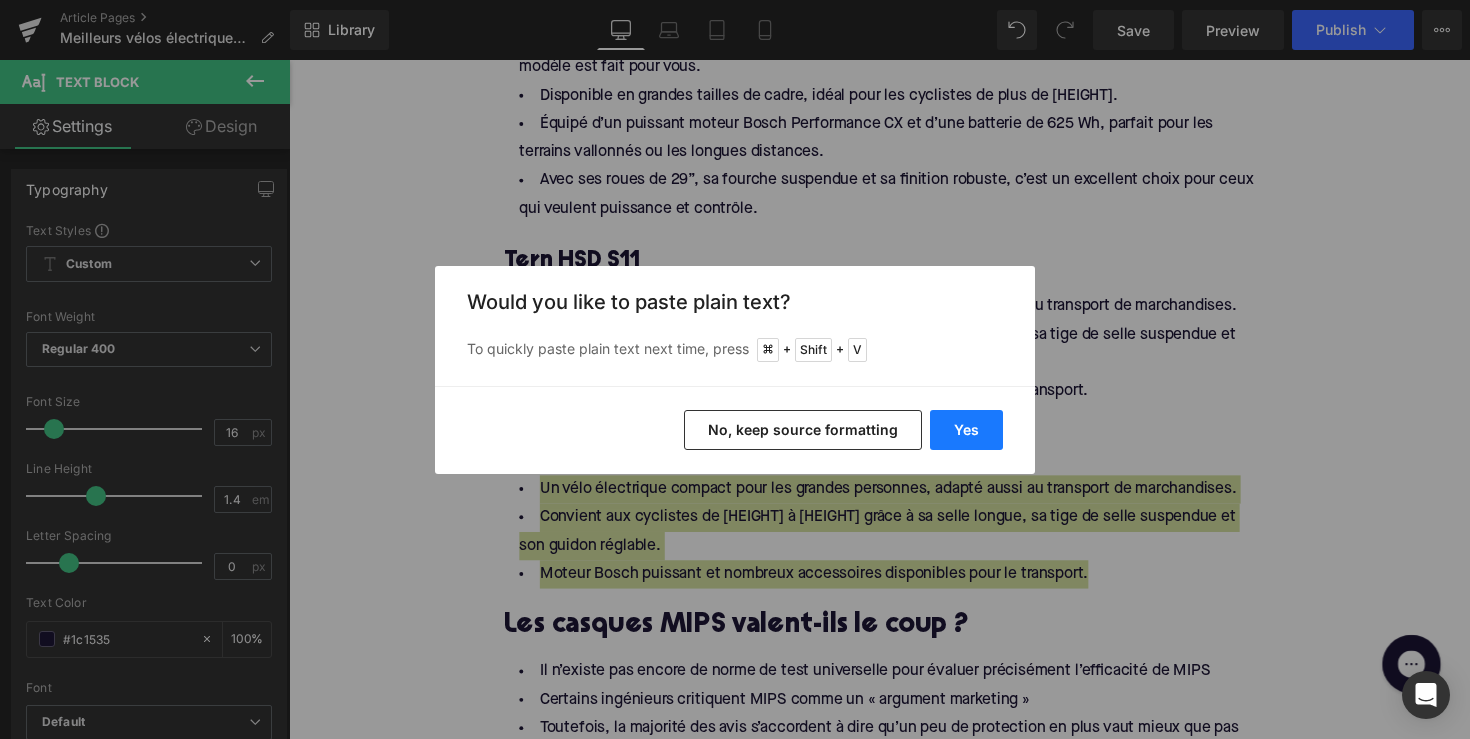 drag, startPoint x: 950, startPoint y: 437, endPoint x: 533, endPoint y: 445, distance: 417.07672 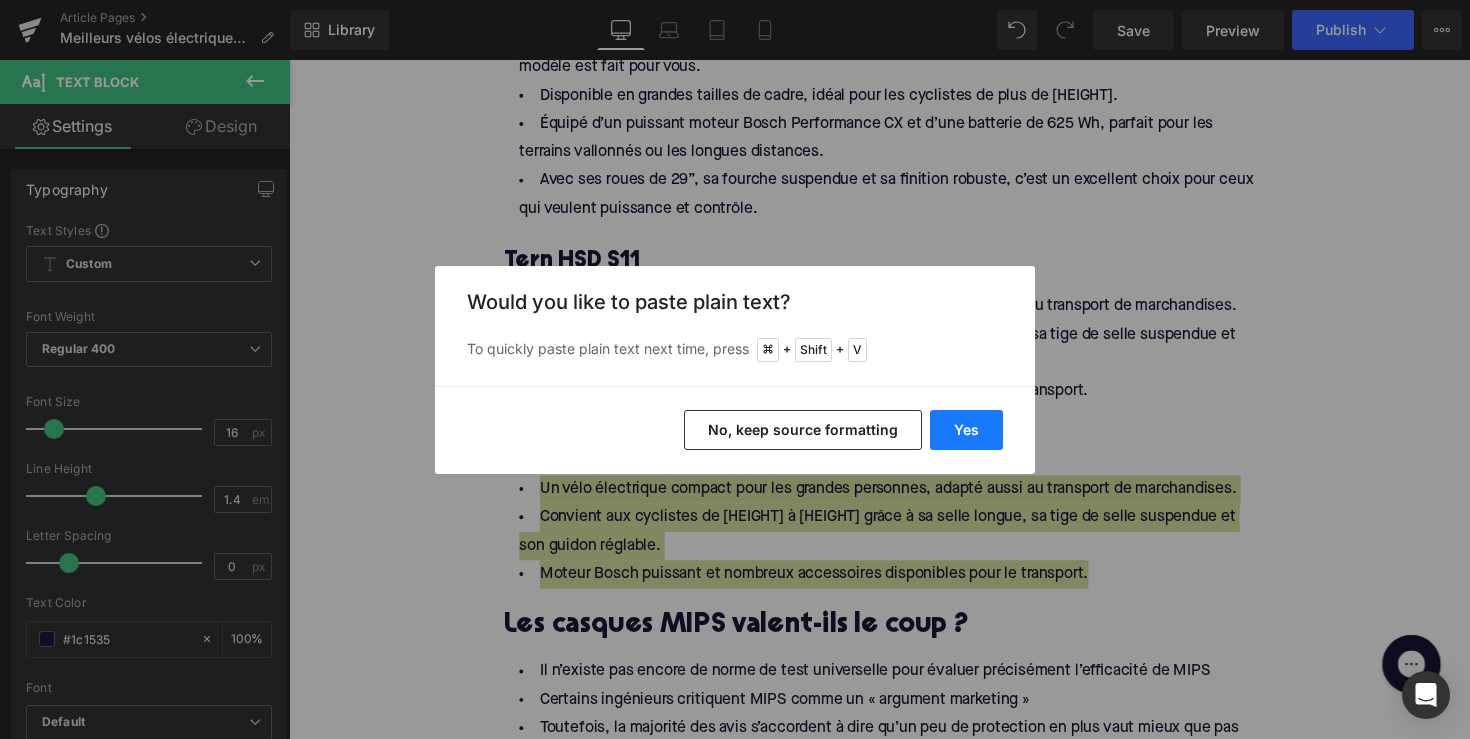 click on "Yes" at bounding box center [966, 430] 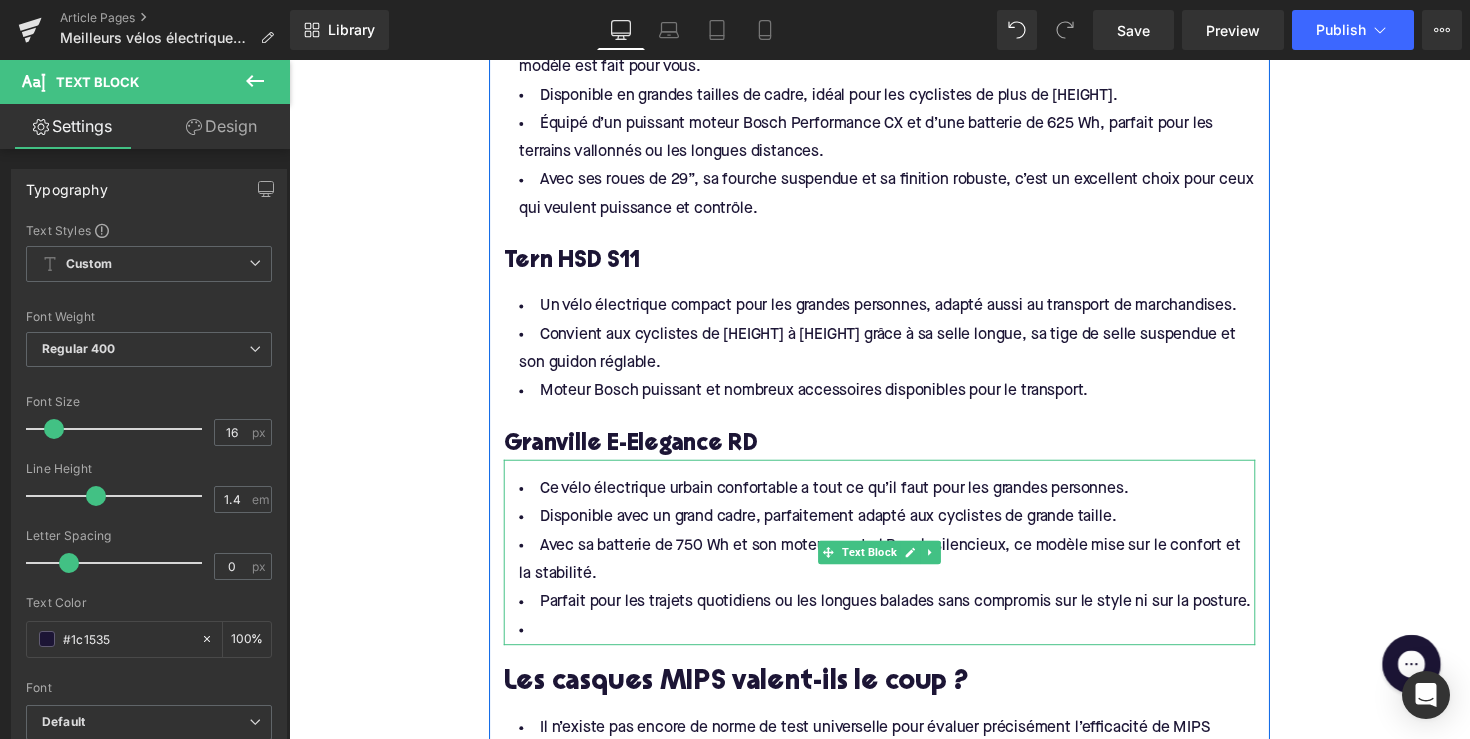 click at bounding box center [894, 645] 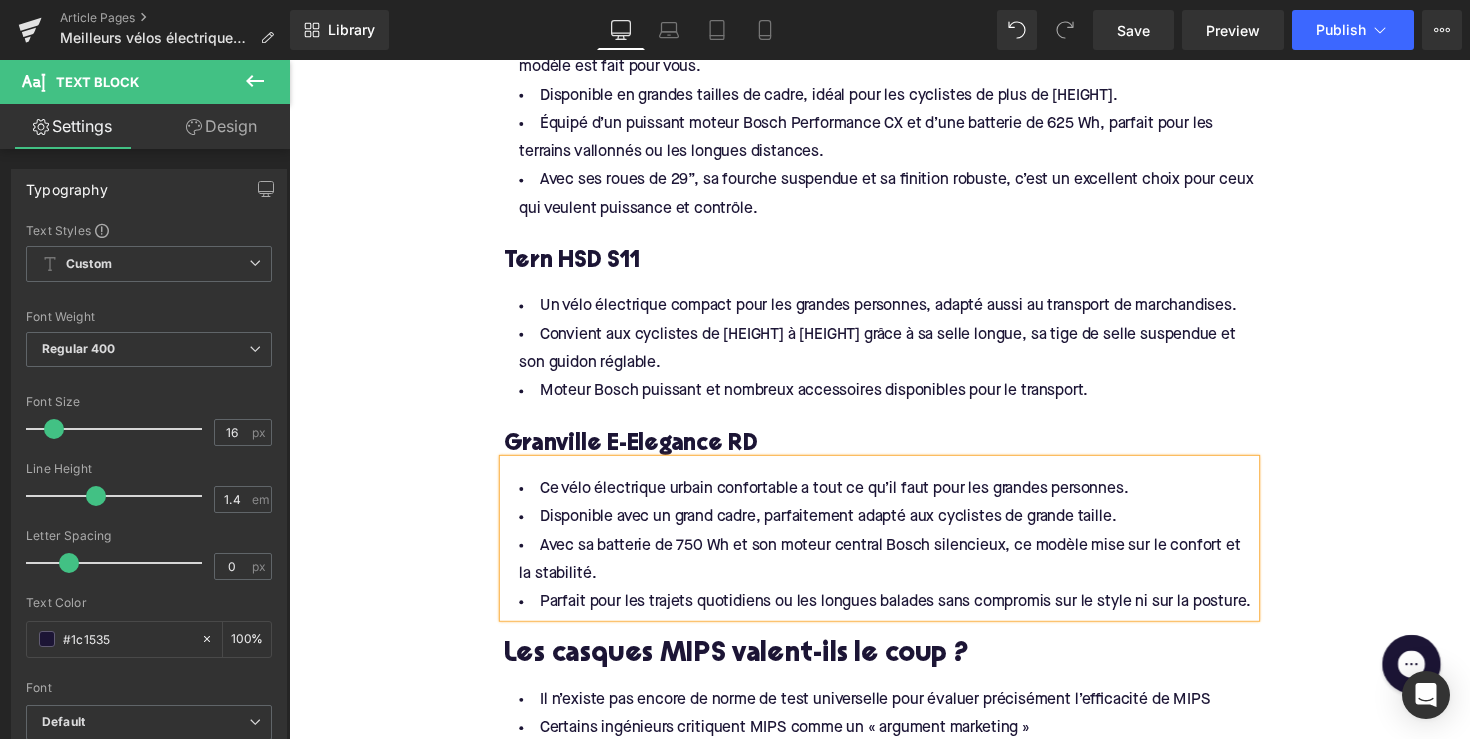 scroll, scrollTop: 2315, scrollLeft: 0, axis: vertical 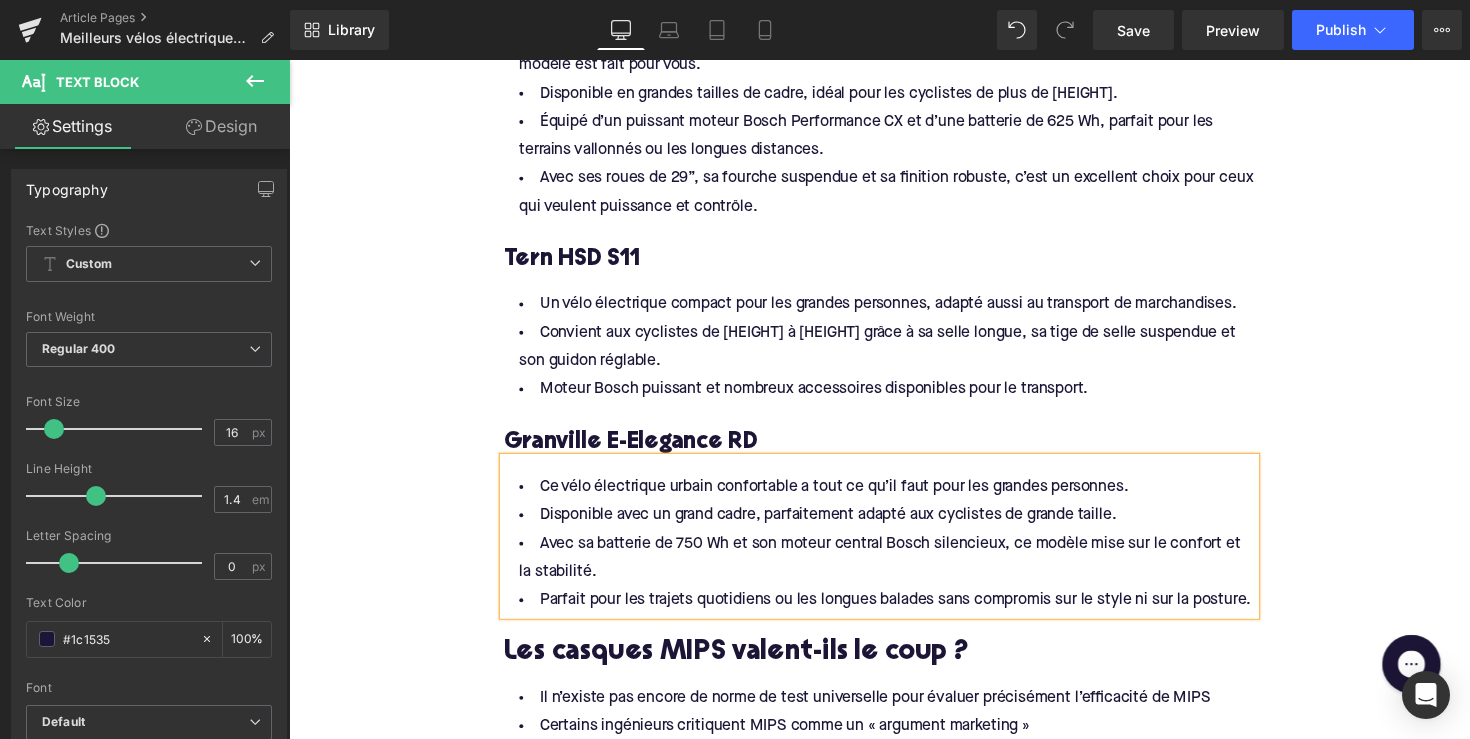 click on "Les casques MIPS valent-ils le coup ?" at bounding box center (894, 668) 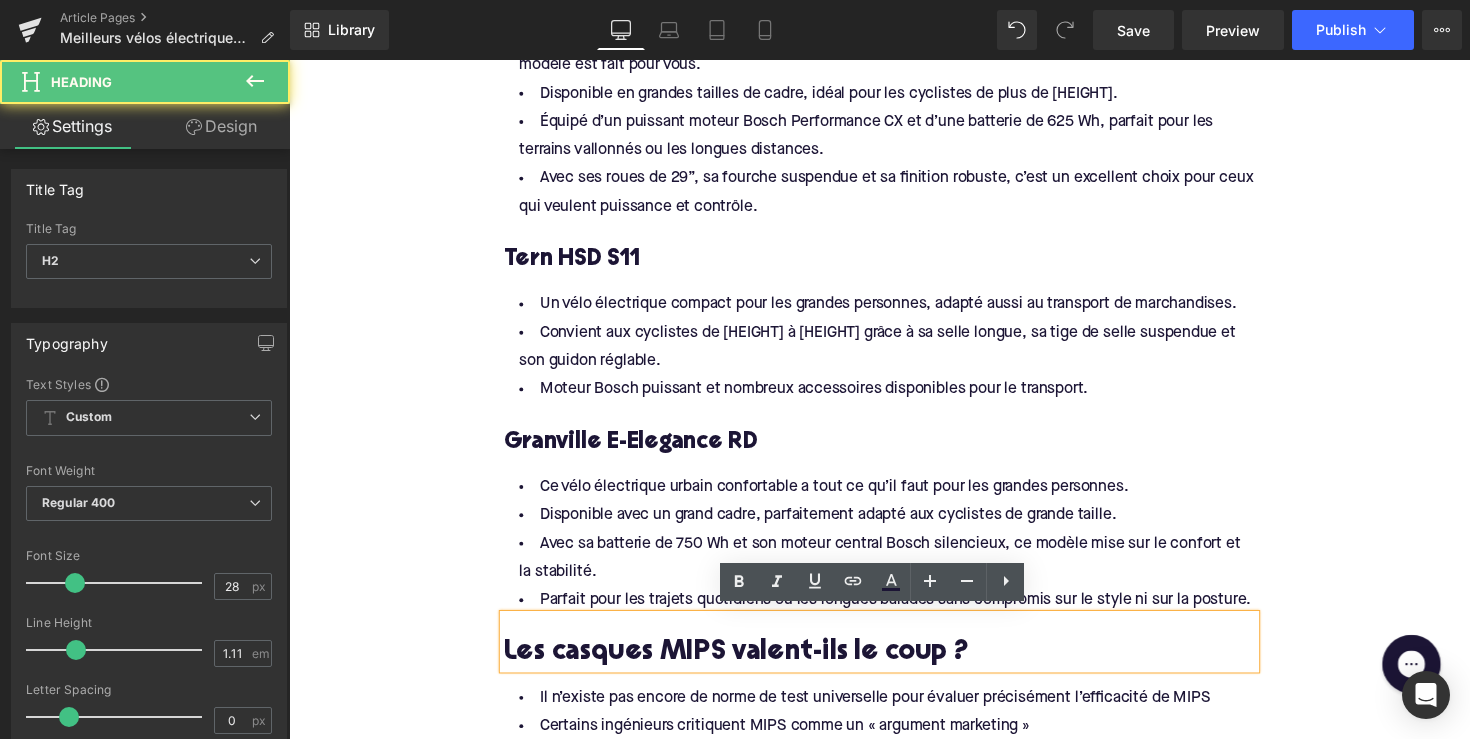 click on "Les casques MIPS valent-ils le coup ?" at bounding box center (894, 668) 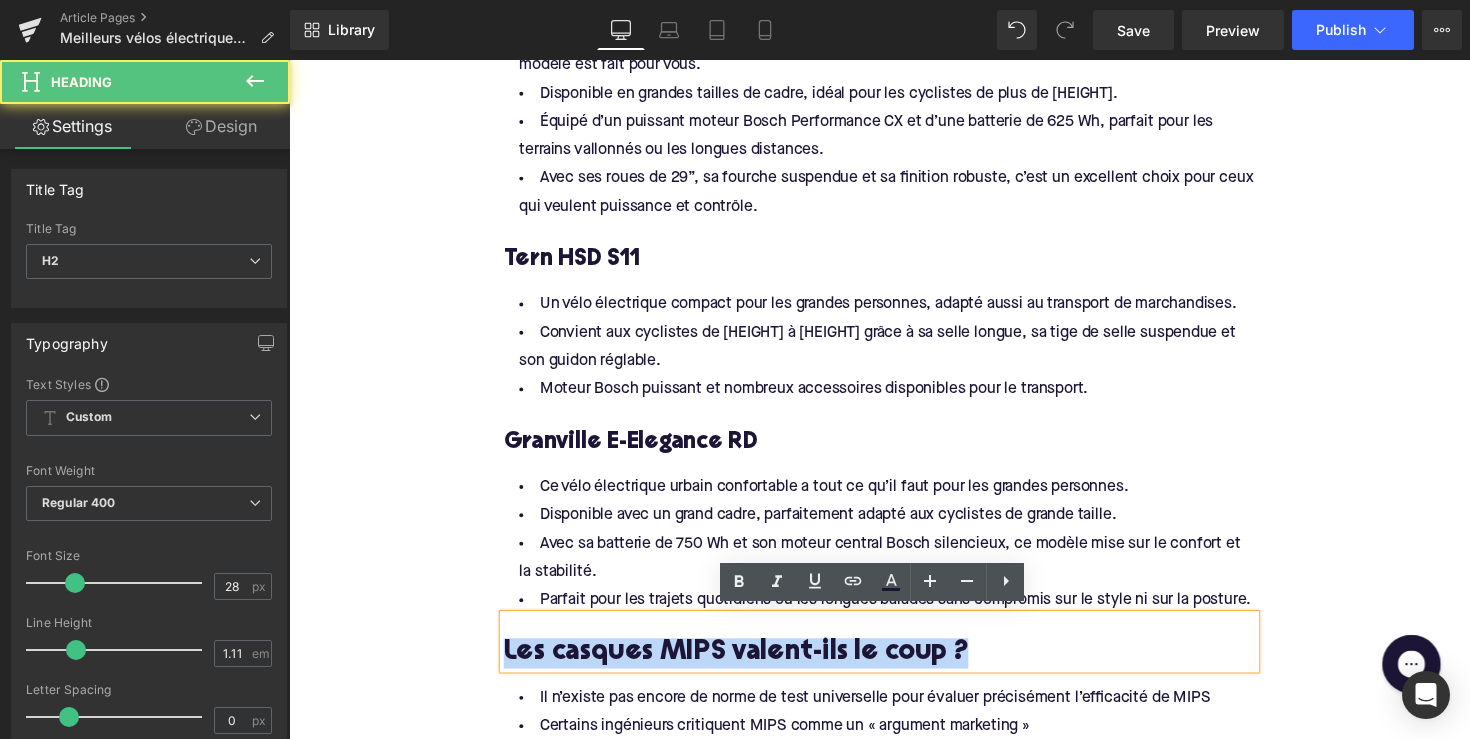 click on "Les casques MIPS valent-ils le coup ?" at bounding box center [894, 668] 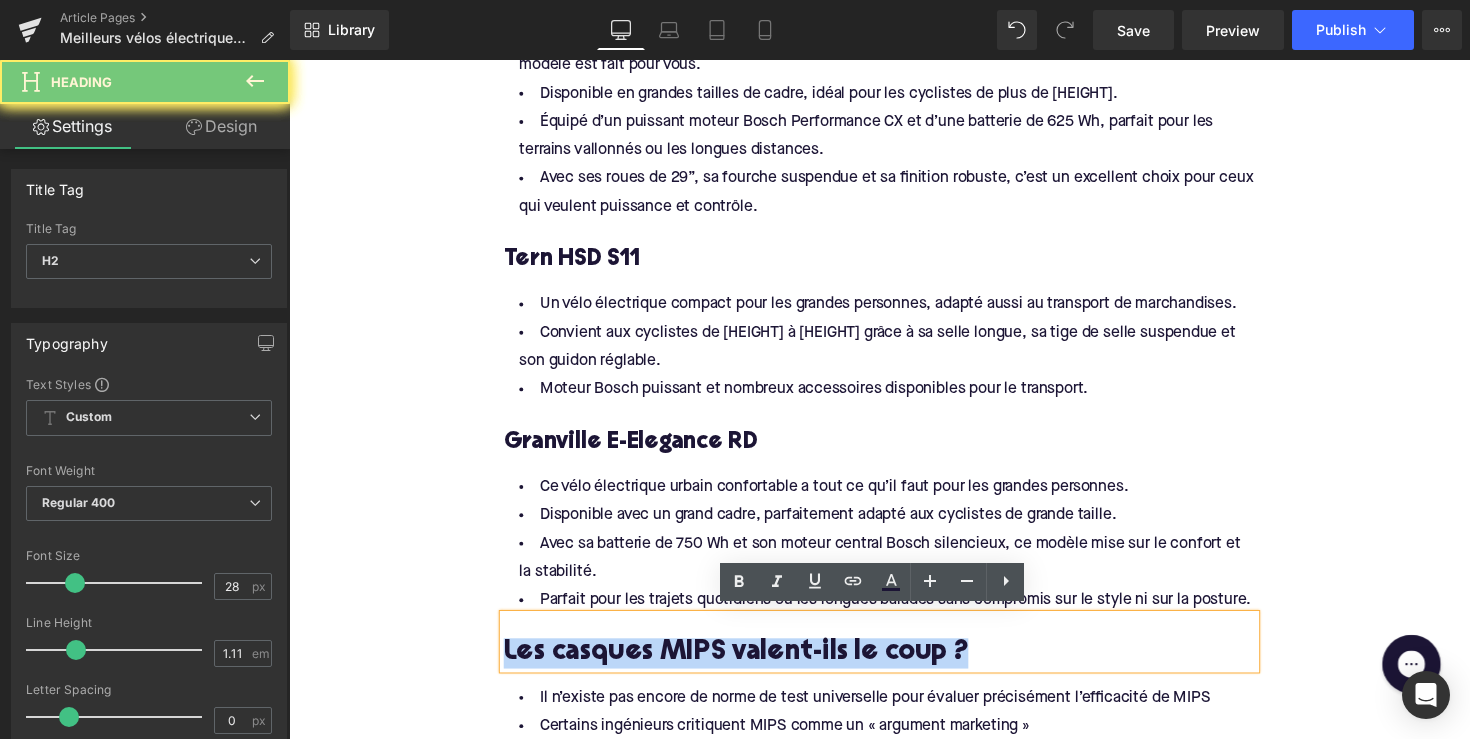 paste 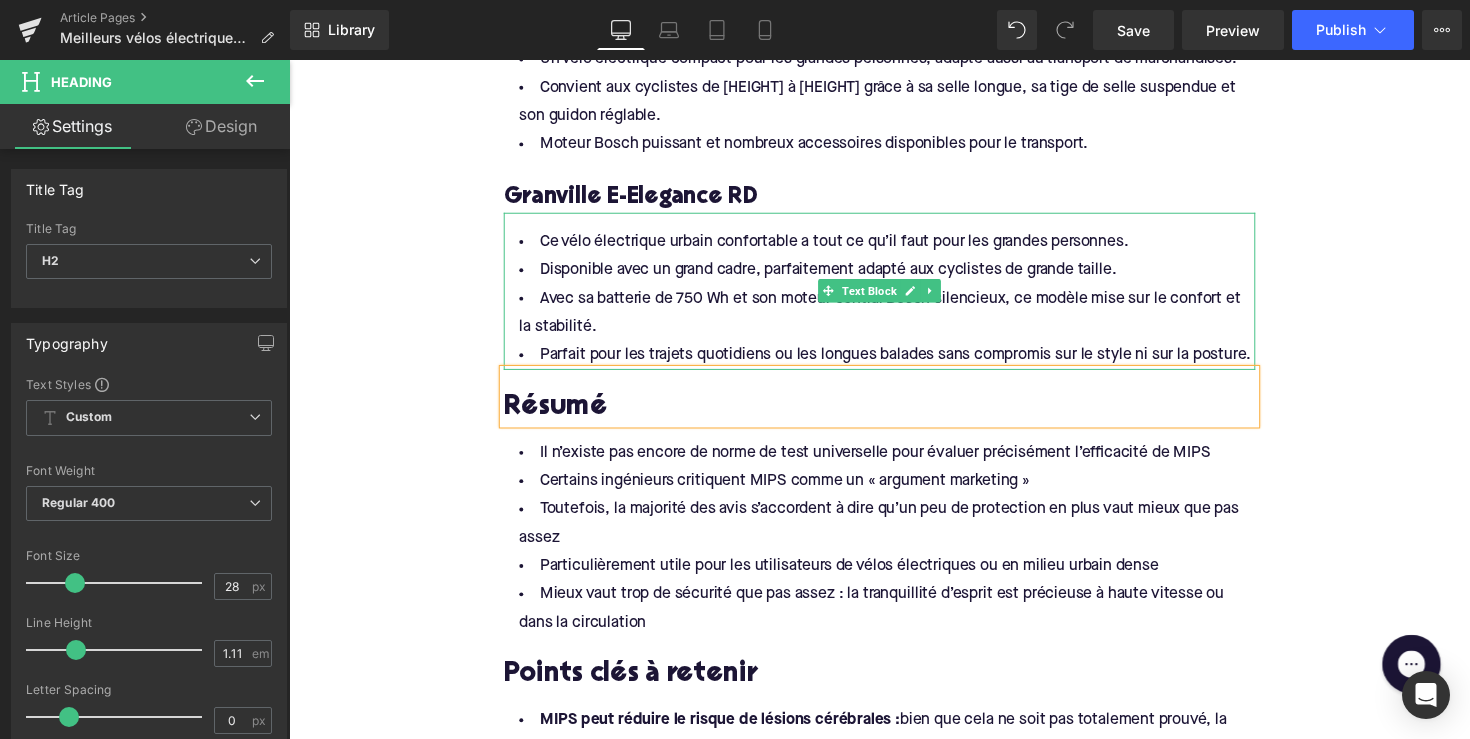 scroll, scrollTop: 2663, scrollLeft: 0, axis: vertical 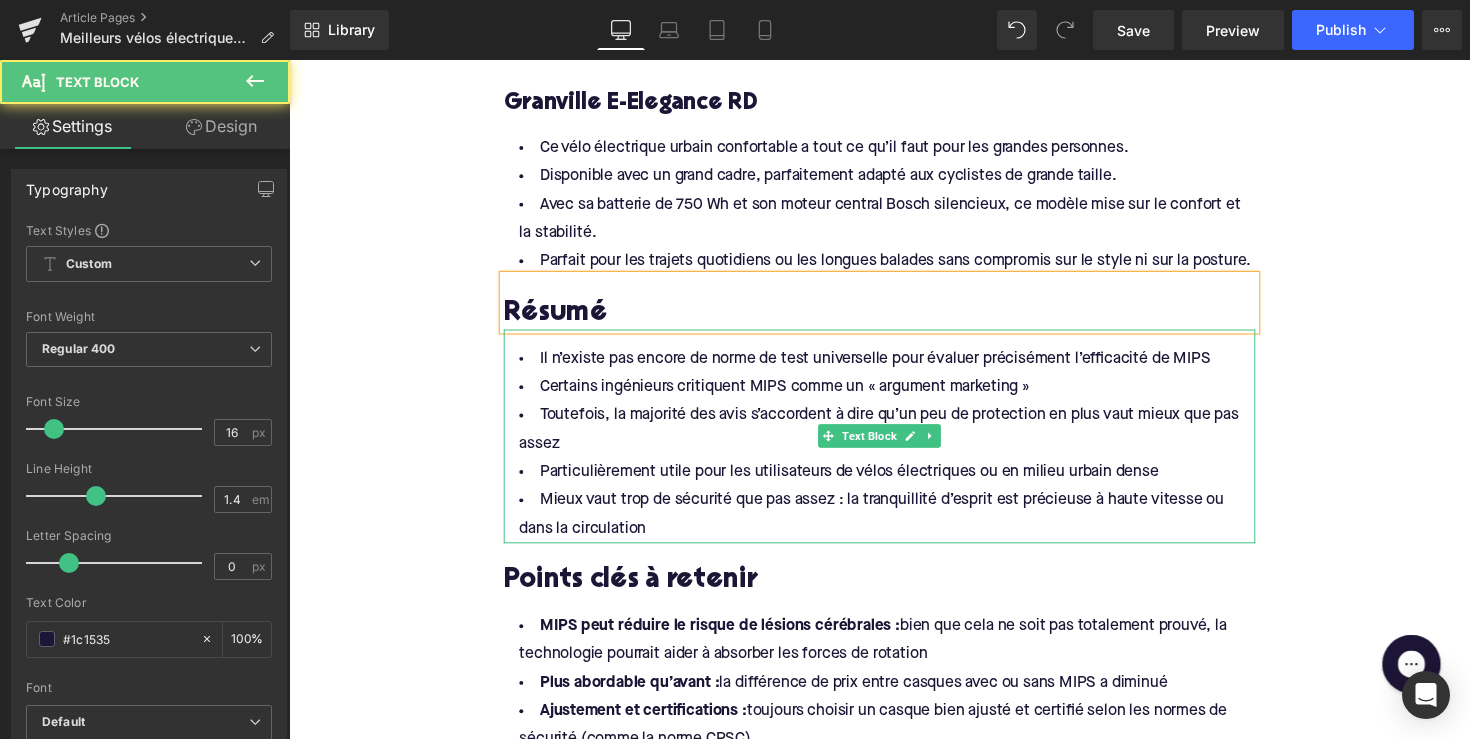 click on "Mieux vaut trop de sécurité que pas assez : la tranquillité d’esprit est précieuse à haute vitesse ou dans la circulation" at bounding box center [894, 526] 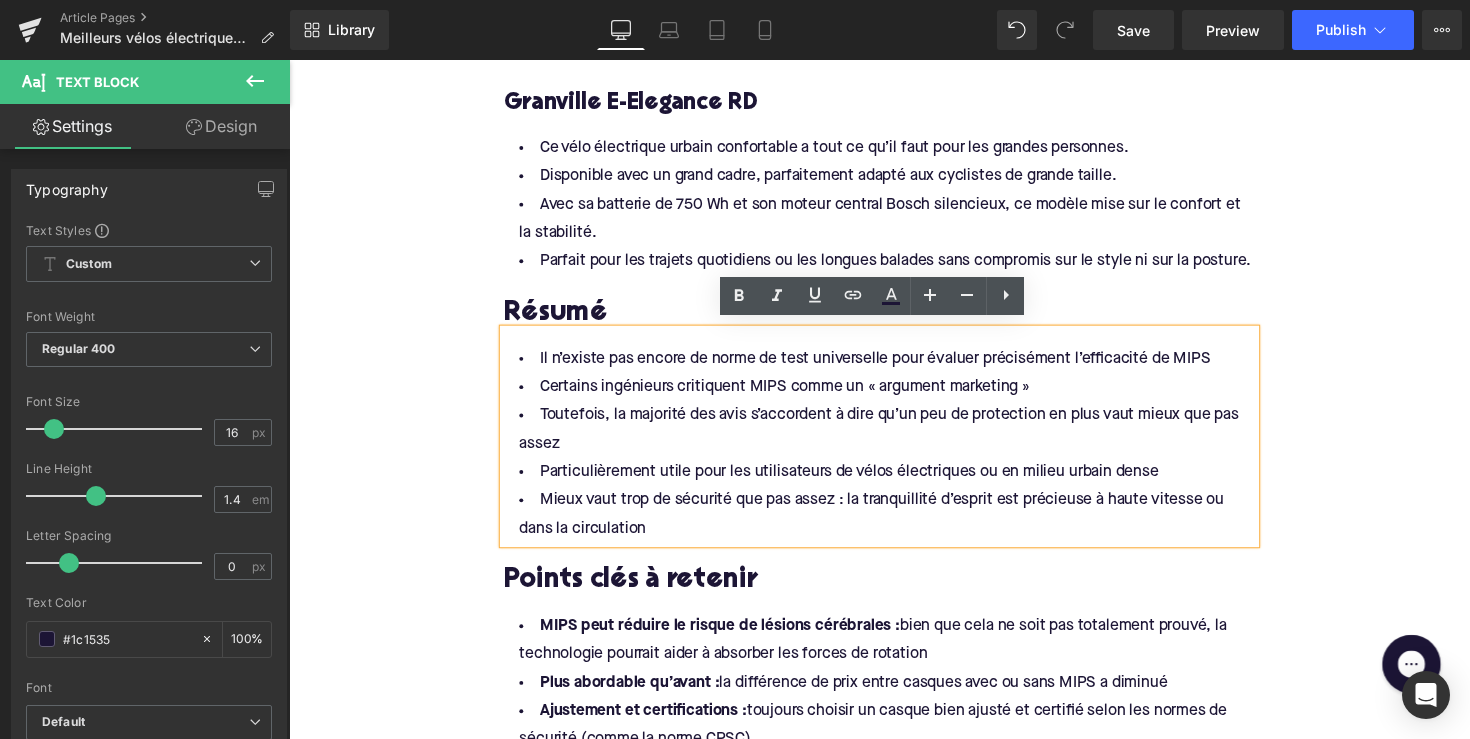 click on "Mieux vaut trop de sécurité que pas assez : la tranquillité d’esprit est précieuse à haute vitesse ou dans la circulation" at bounding box center (894, 526) 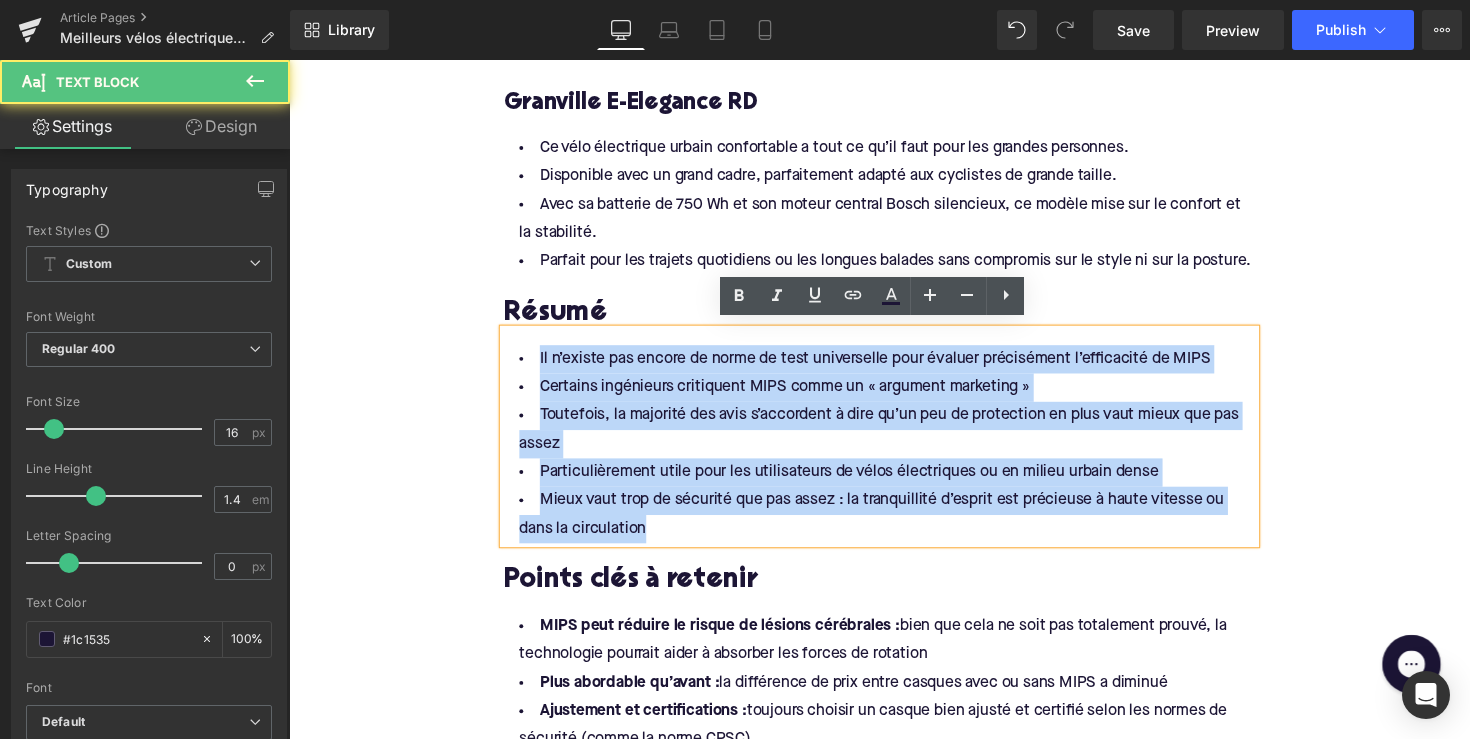 drag, startPoint x: 656, startPoint y: 531, endPoint x: 512, endPoint y: 351, distance: 230.51247 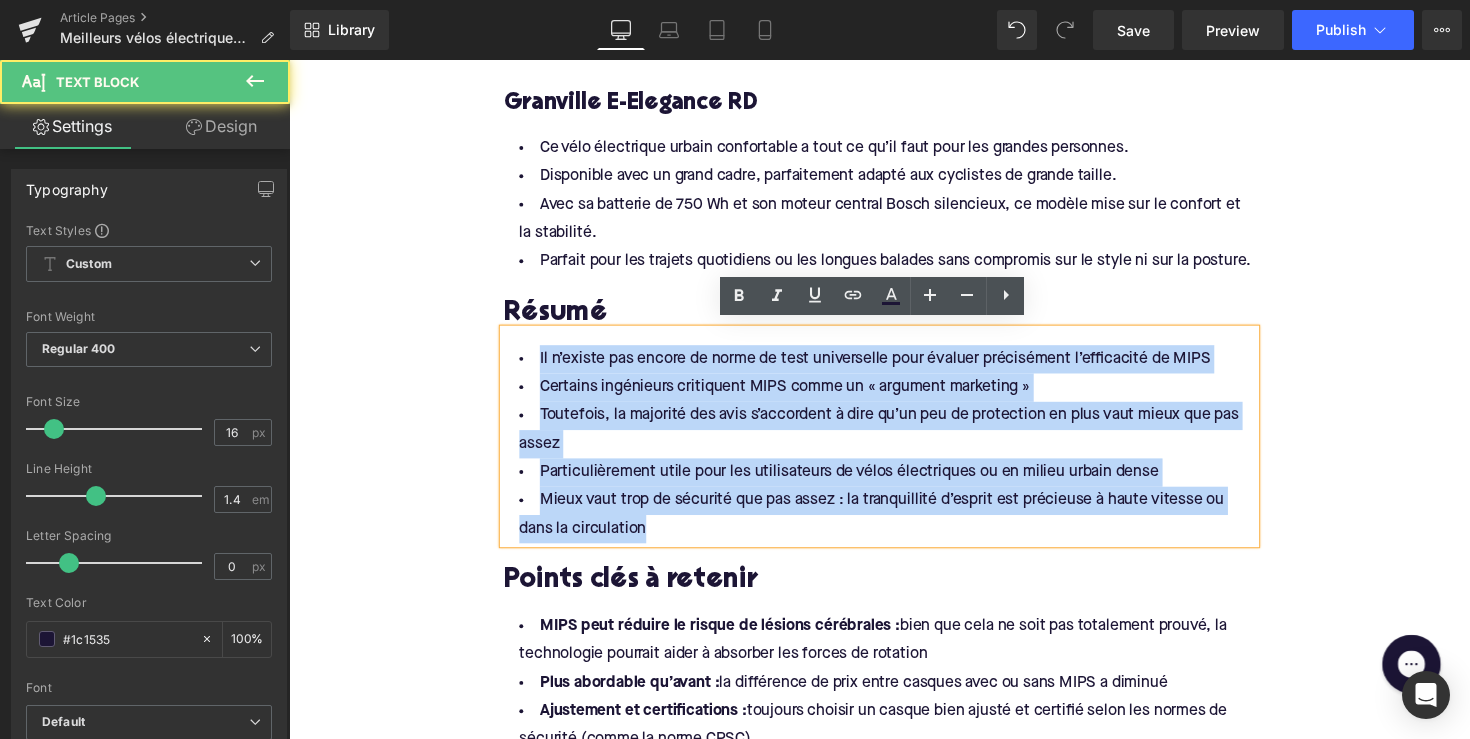 click on "Il n’existe pas encore de norme de test universelle pour évaluer précisément l’efficacité de MIPS Certains ingénieurs critiquent MIPS comme un « argument marketing » Toutefois, la majorité des avis s’accordent à dire qu’un peu de protection en plus vaut mieux que pas assez Particulièrement utile pour les utilisateurs de vélos électriques ou en milieu urbain dense Mieux vaut trop de sécurité que pas assez : la tranquillité d’esprit est précieuse à haute vitesse ou dans la circulation" at bounding box center [894, 453] 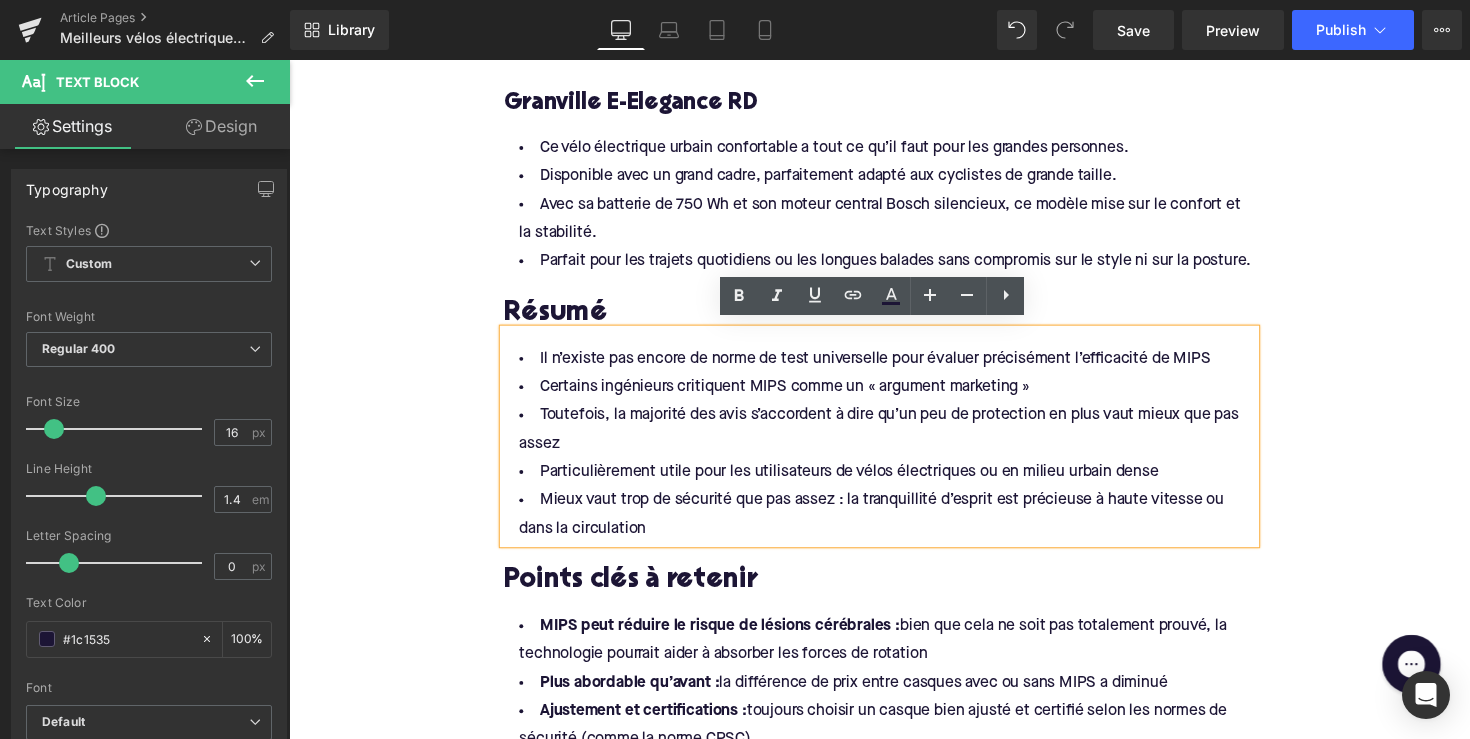 drag, startPoint x: 512, startPoint y: 351, endPoint x: 566, endPoint y: 449, distance: 111.89281 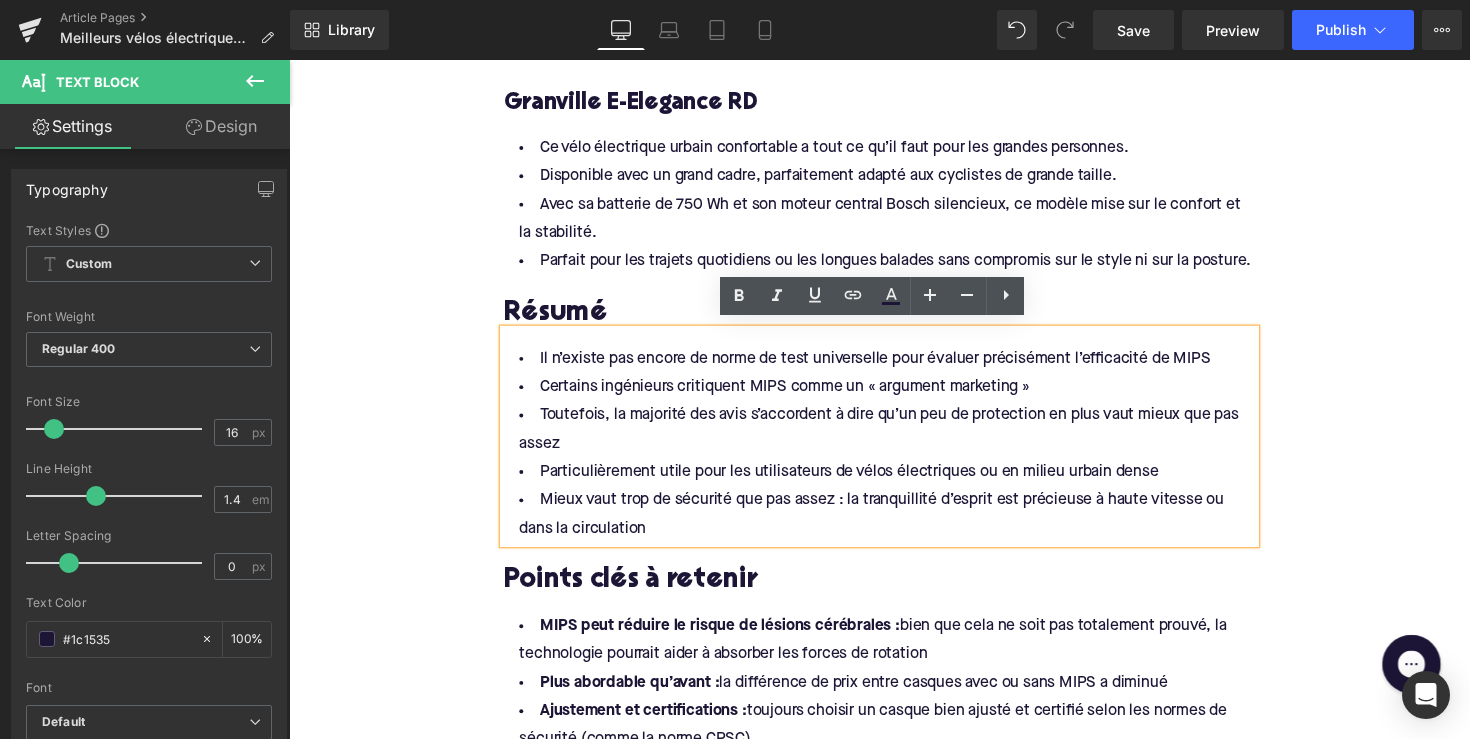 click on "Toutefois, la majorité des avis s’accordent à dire qu’un peu de protection en plus vaut mieux que pas assez" at bounding box center (894, 439) 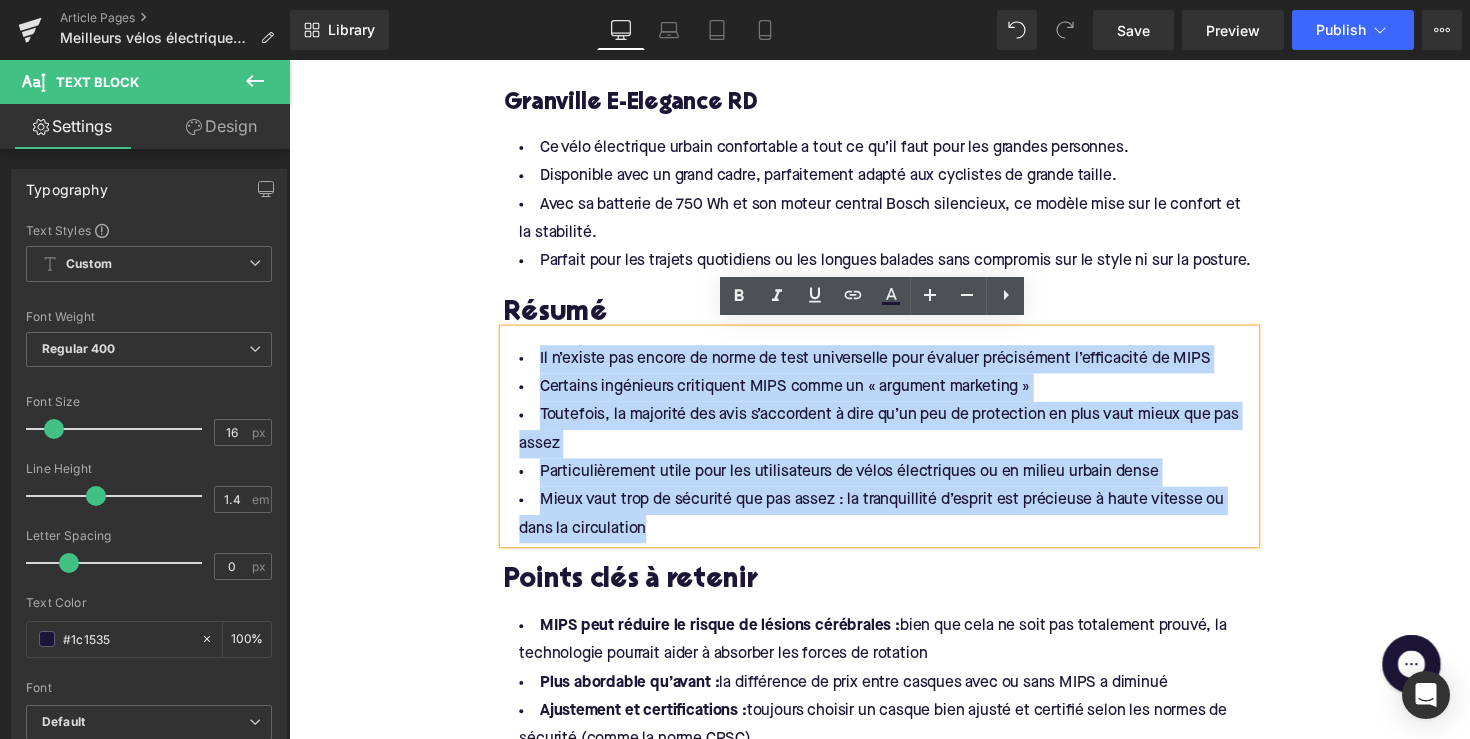 drag, startPoint x: 659, startPoint y: 536, endPoint x: 514, endPoint y: 359, distance: 228.80997 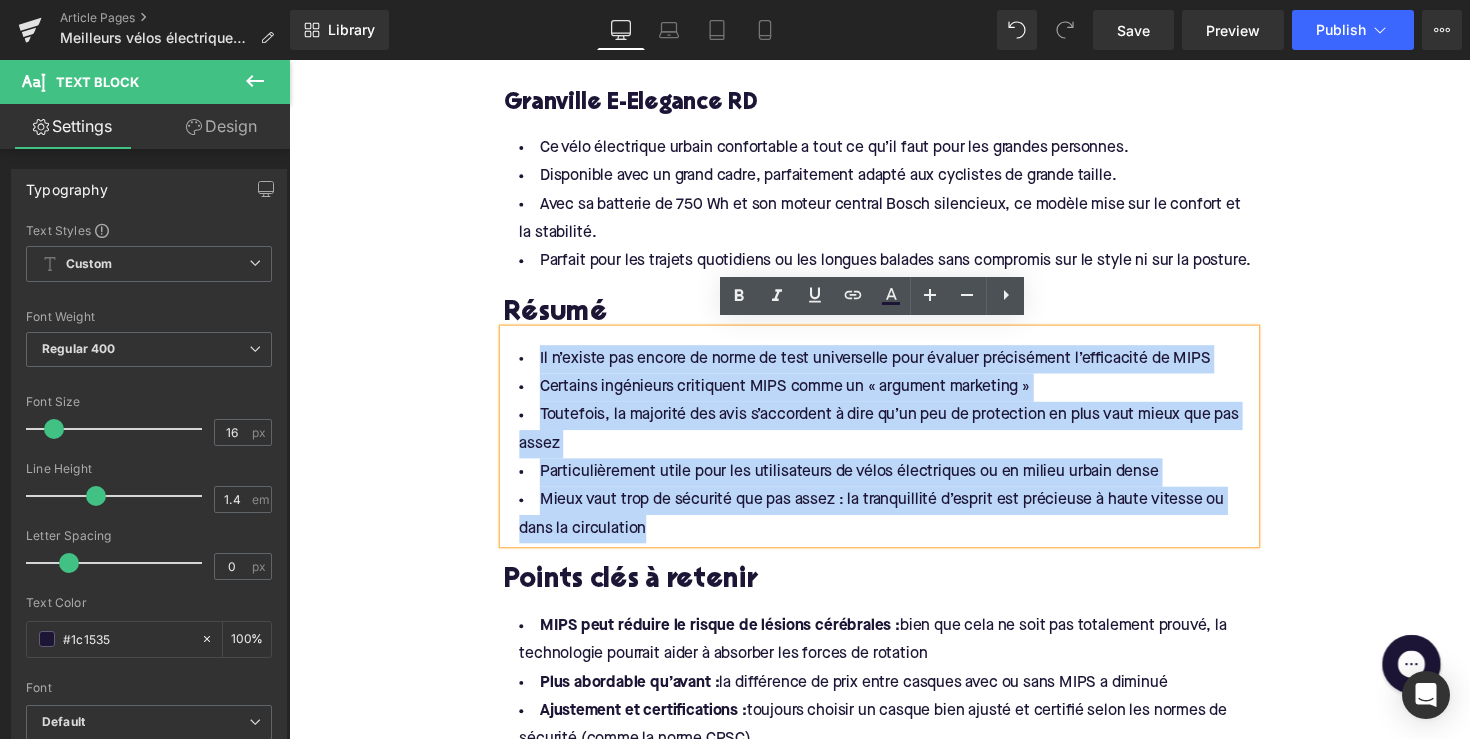 click on "Il n’existe pas encore de norme de test universelle pour évaluer précisément l’efficacité de MIPS Certains ingénieurs critiquent MIPS comme un « argument marketing » Toutefois, la majorité des avis s’accordent à dire qu’un peu de protection en plus vaut mieux que pas assez Particulièrement utile pour les utilisateurs de vélos électriques ou en milieu urbain dense Mieux vaut trop de sécurité que pas assez : la tranquillité d’esprit est précieuse à haute vitesse ou dans la circulation" at bounding box center [894, 453] 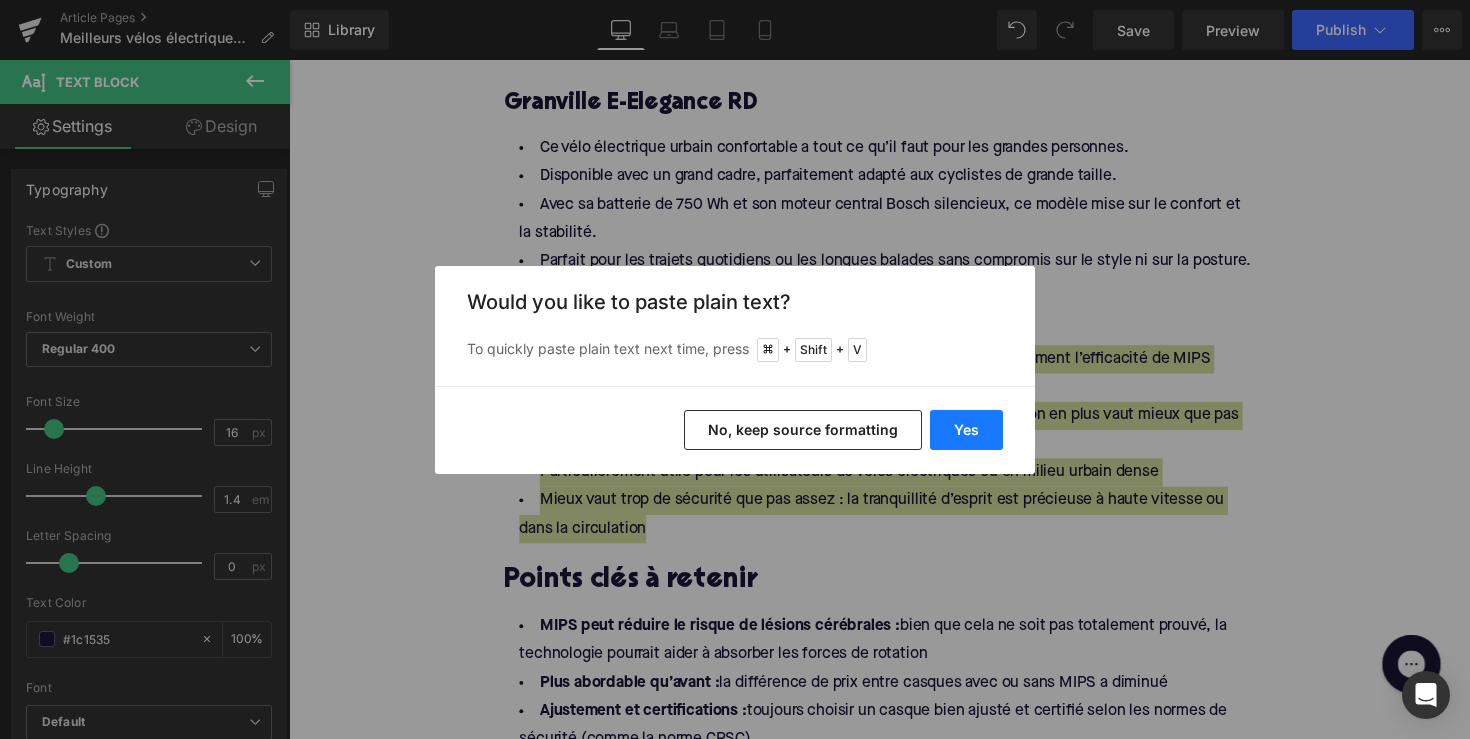 click on "Yes" at bounding box center (966, 430) 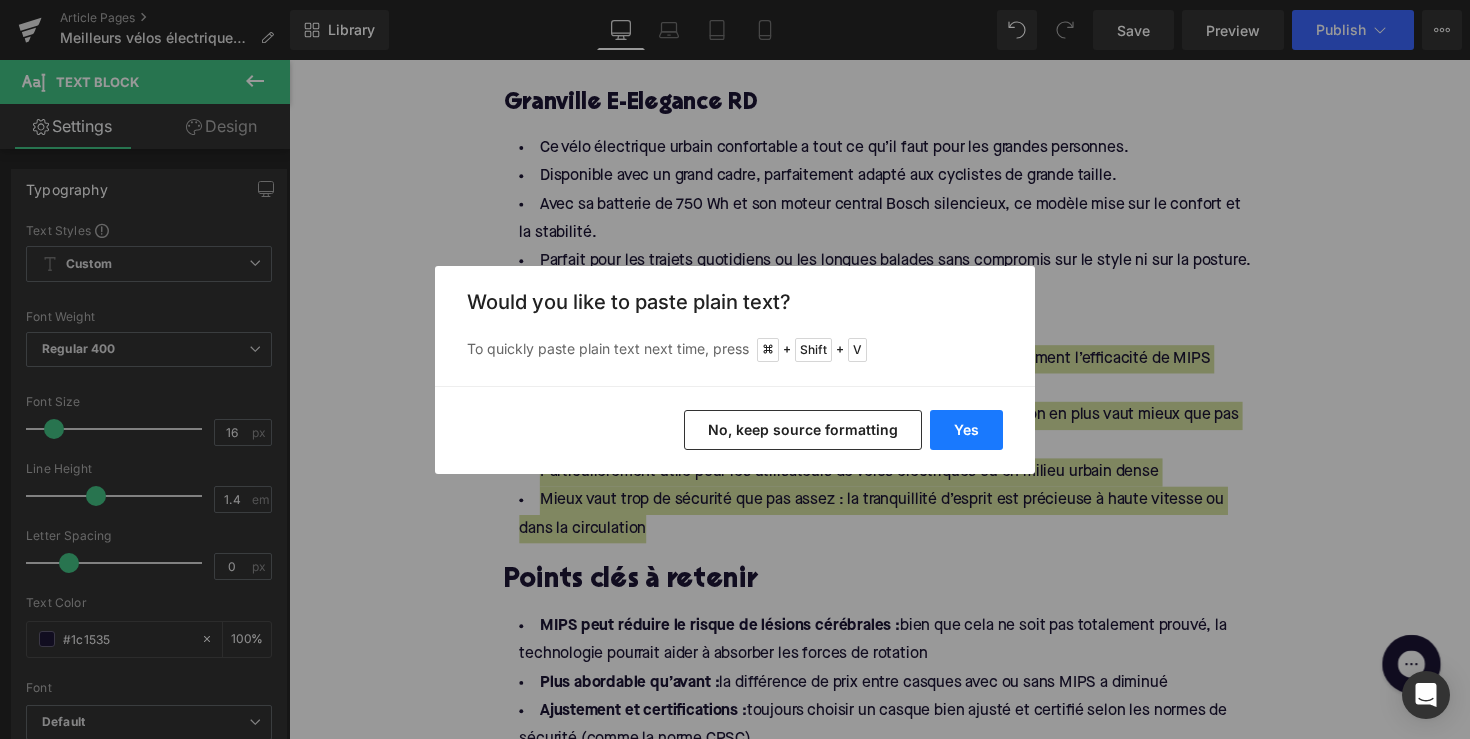 type 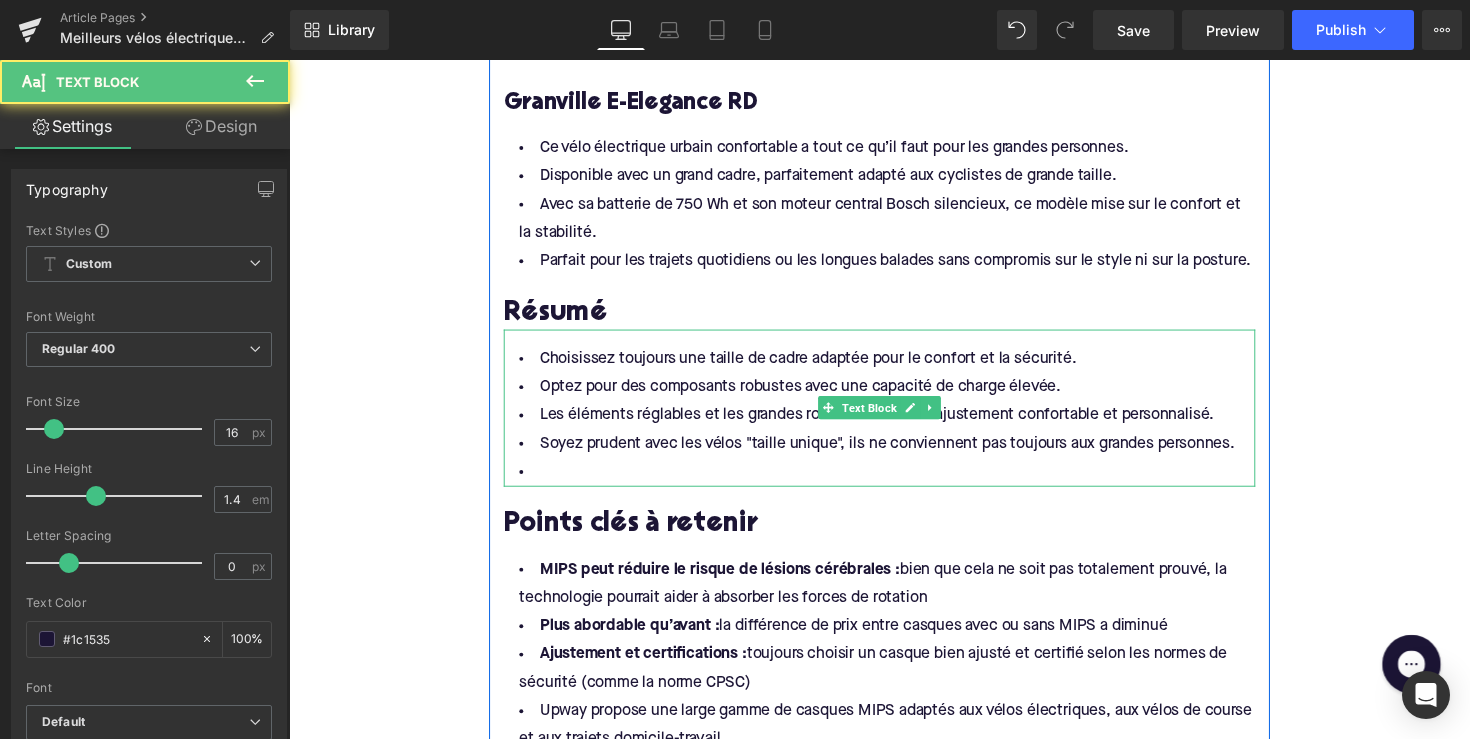 click at bounding box center (894, 482) 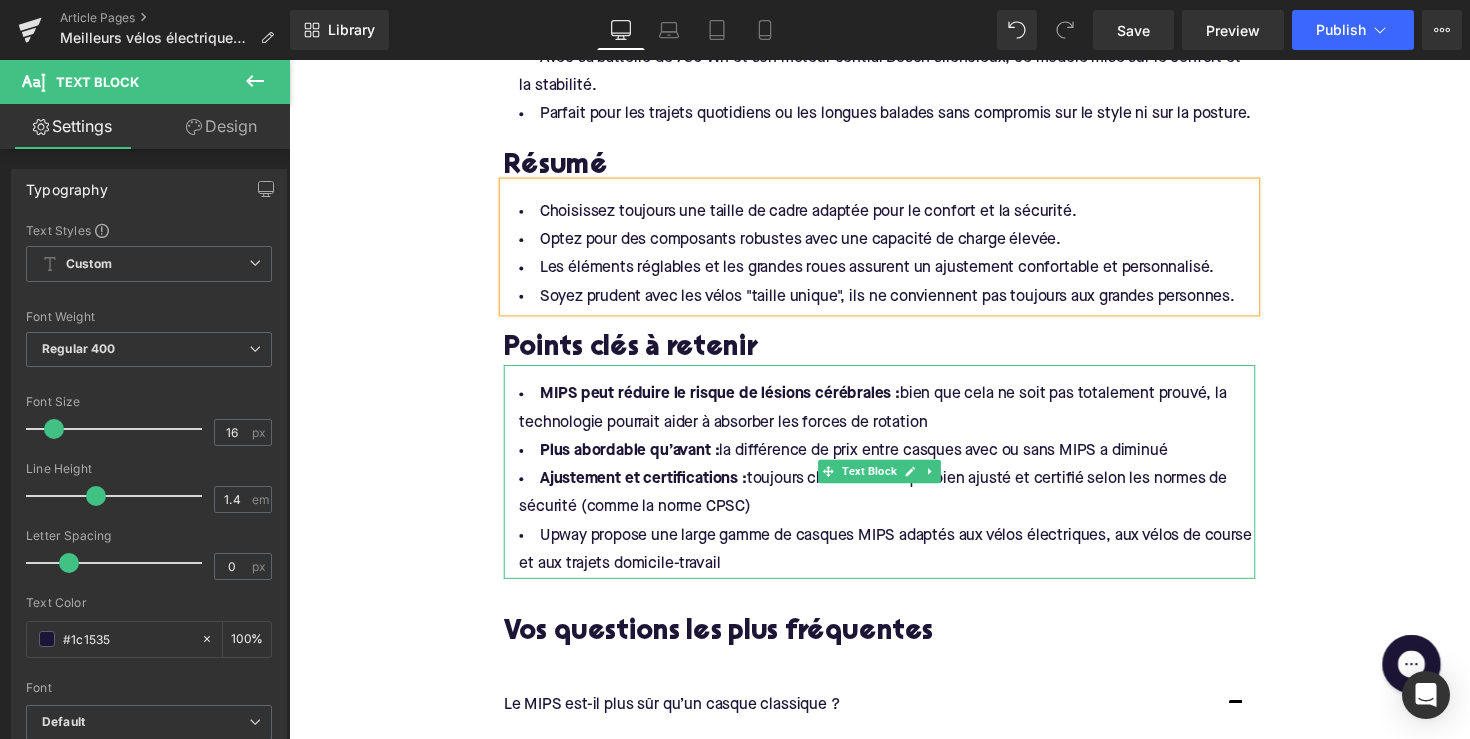 scroll, scrollTop: 2984, scrollLeft: 0, axis: vertical 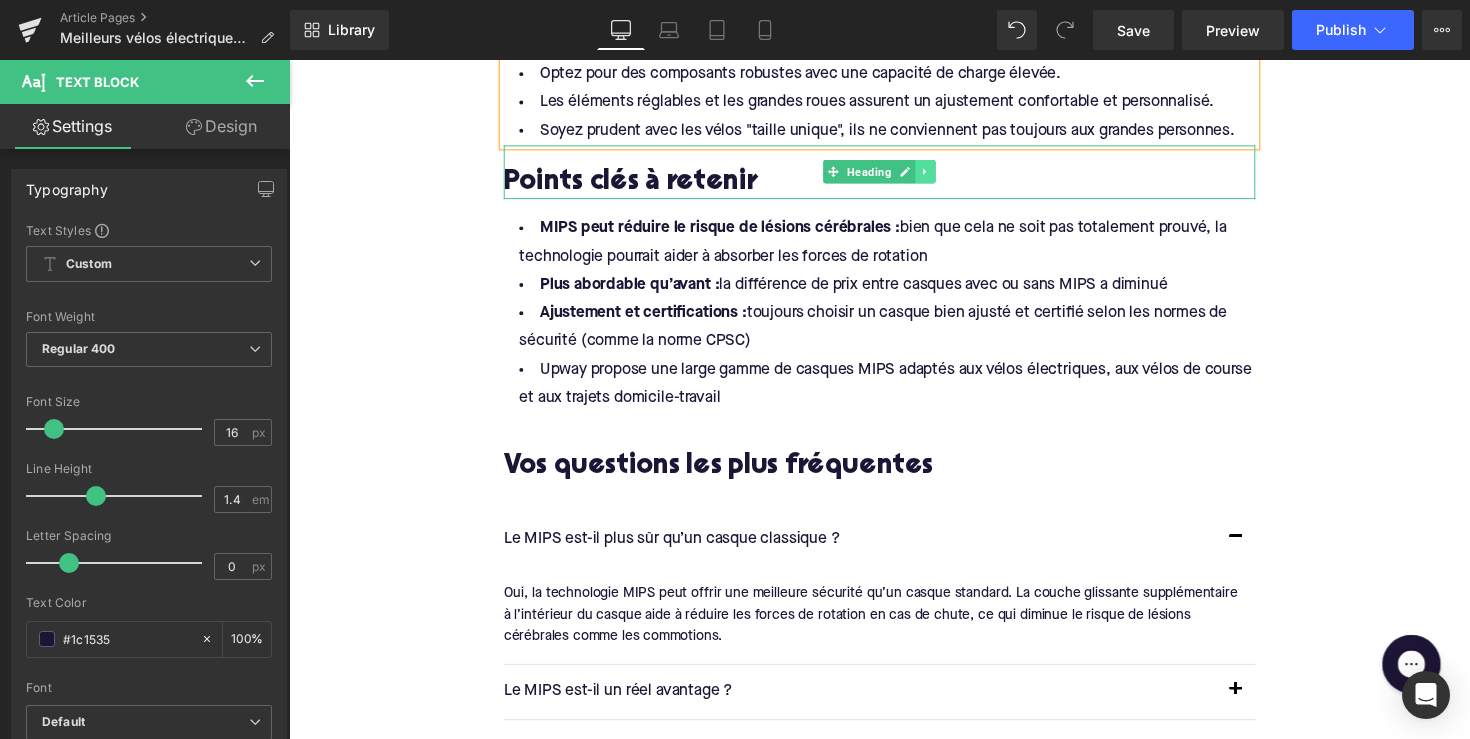 click 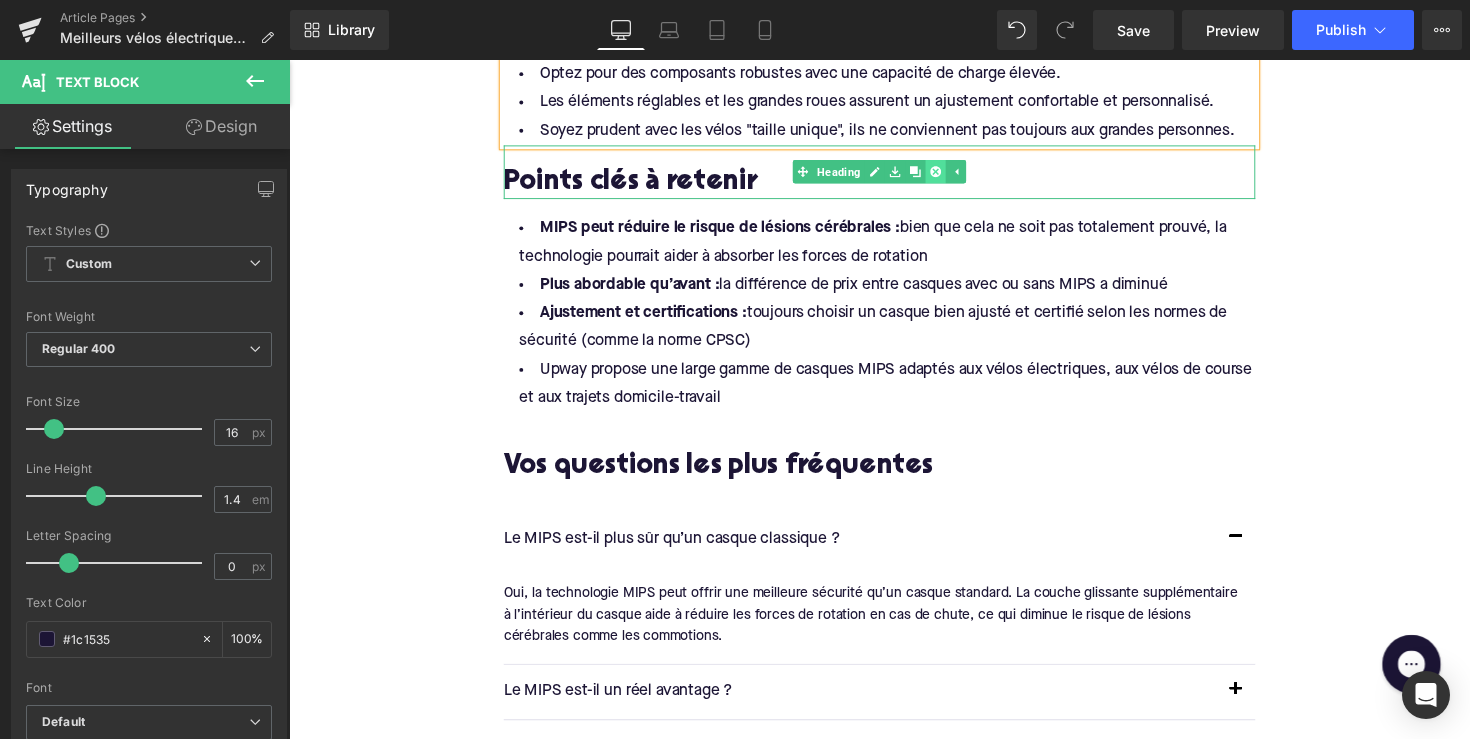 click 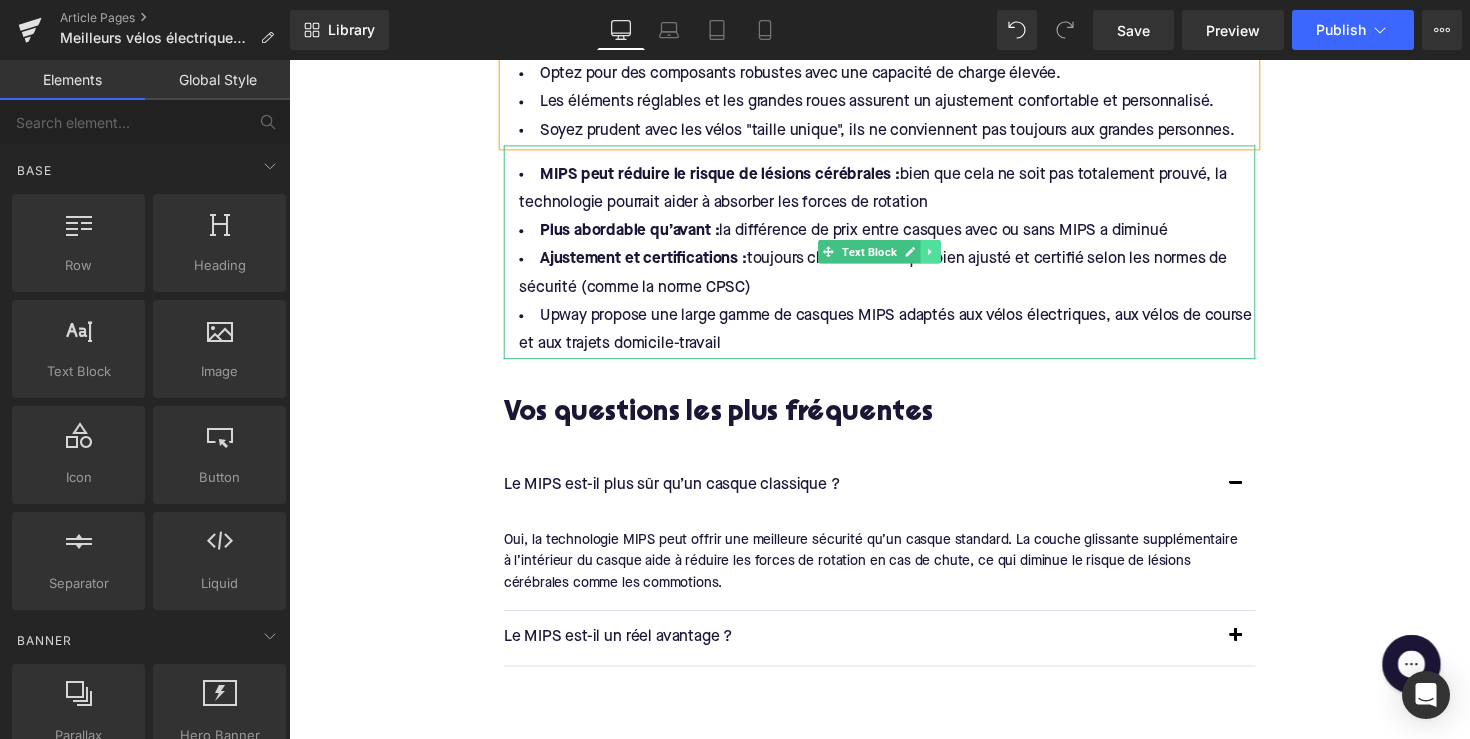 click 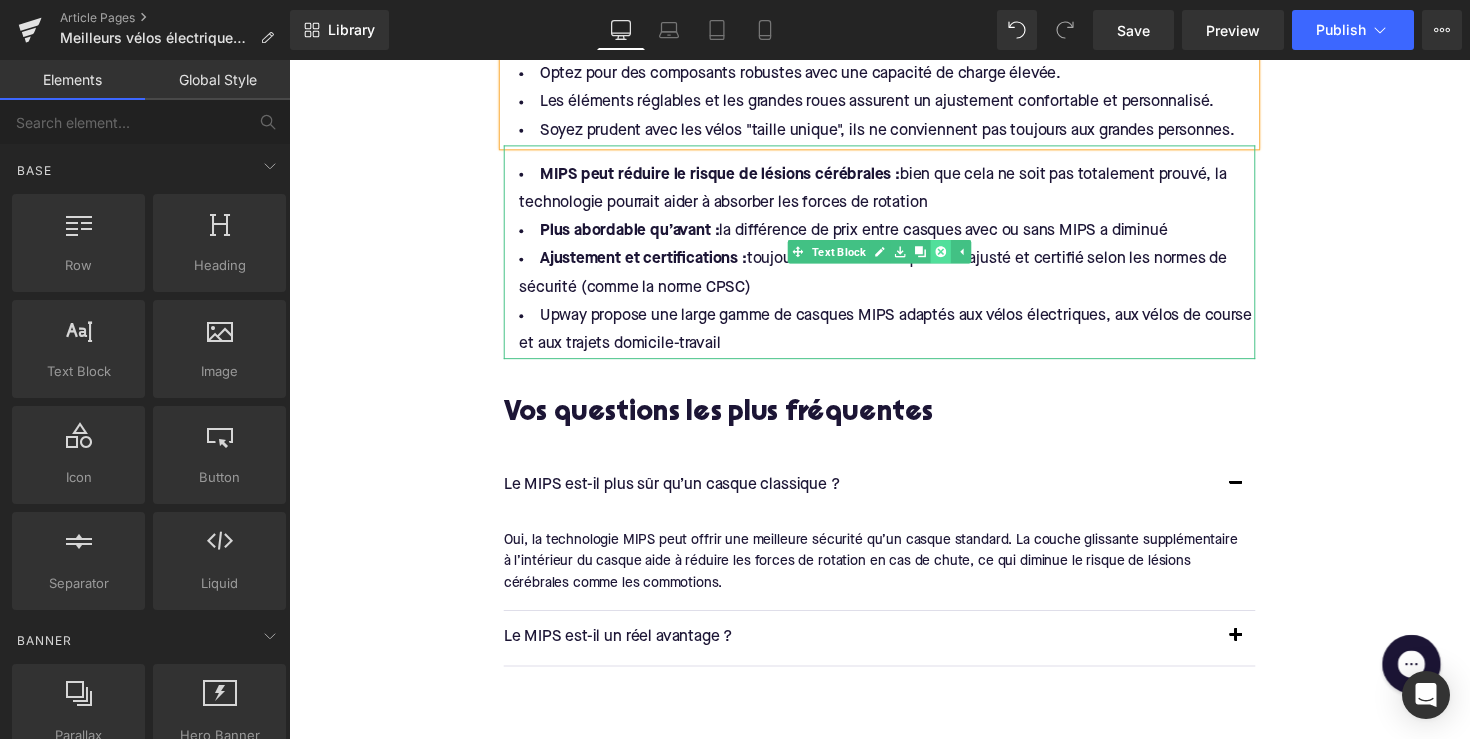 click 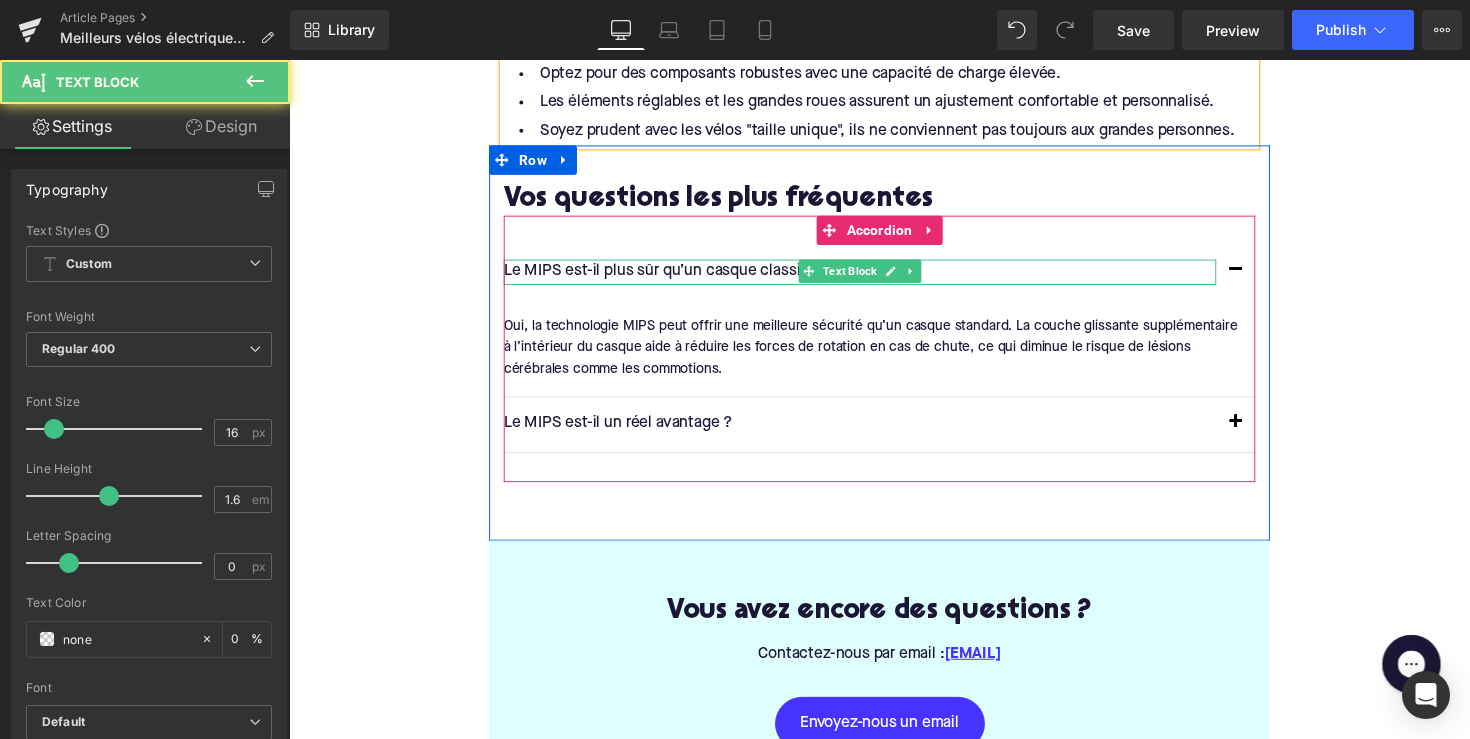 click on "Le MIPS est-il plus sûr qu’un casque classique ?" at bounding box center (874, 277) 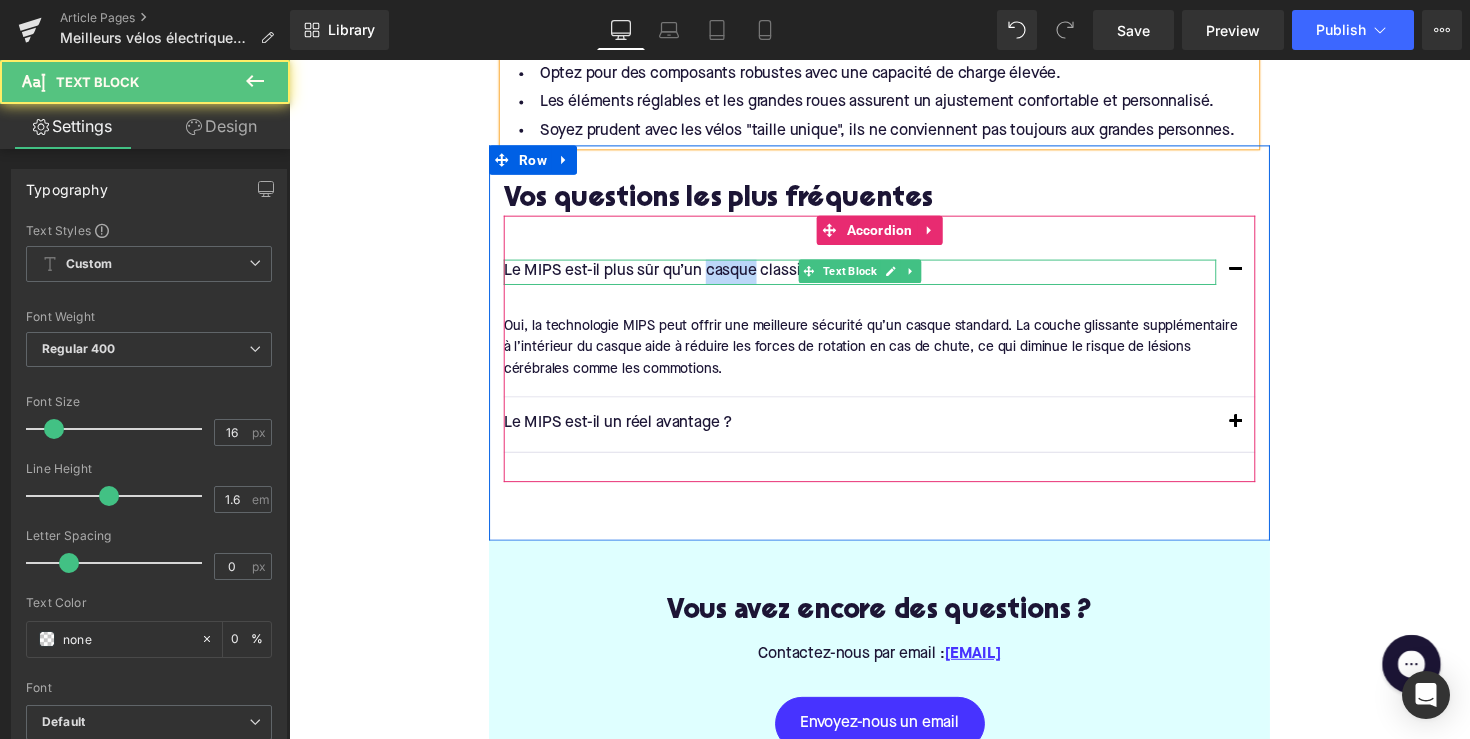 click on "Le MIPS est-il plus sûr qu’un casque classique ?" at bounding box center (874, 277) 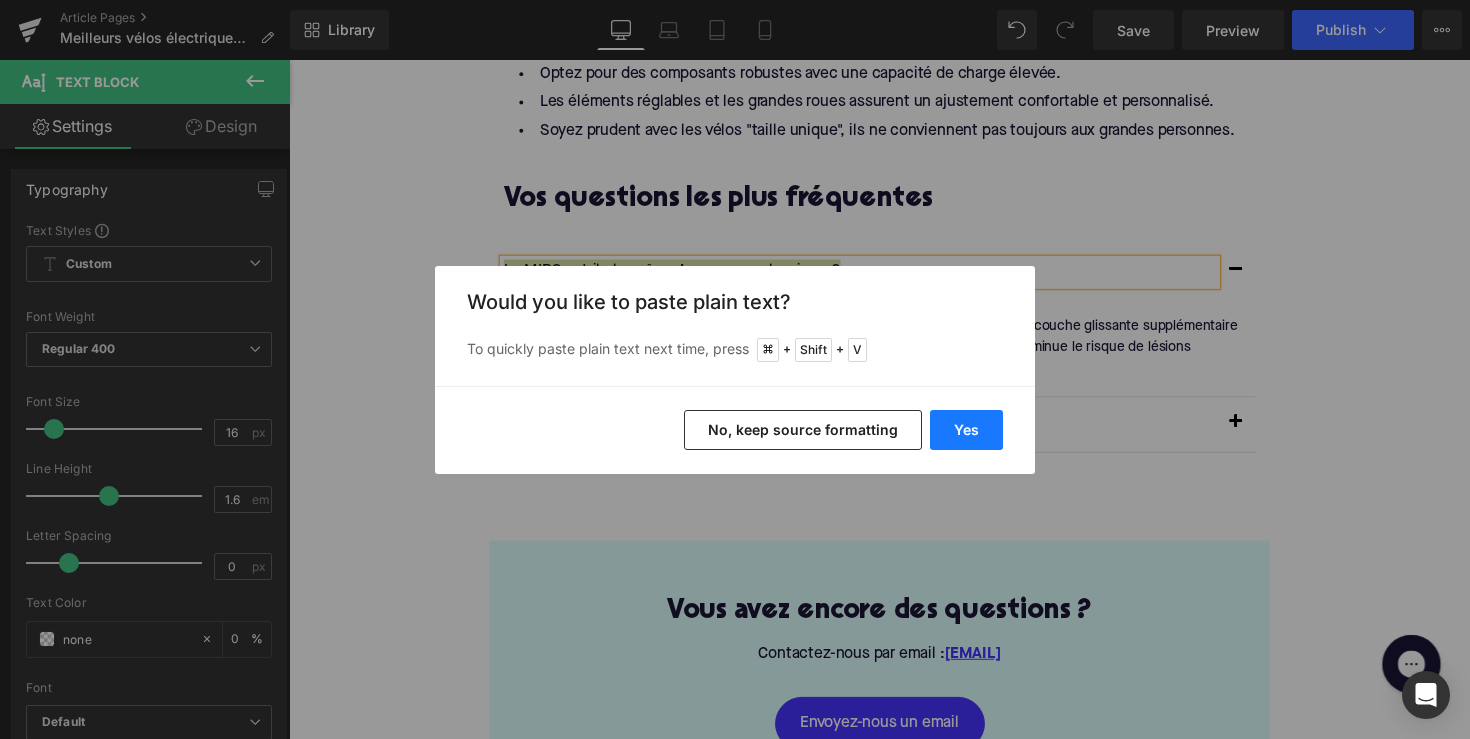click on "Yes" at bounding box center (966, 430) 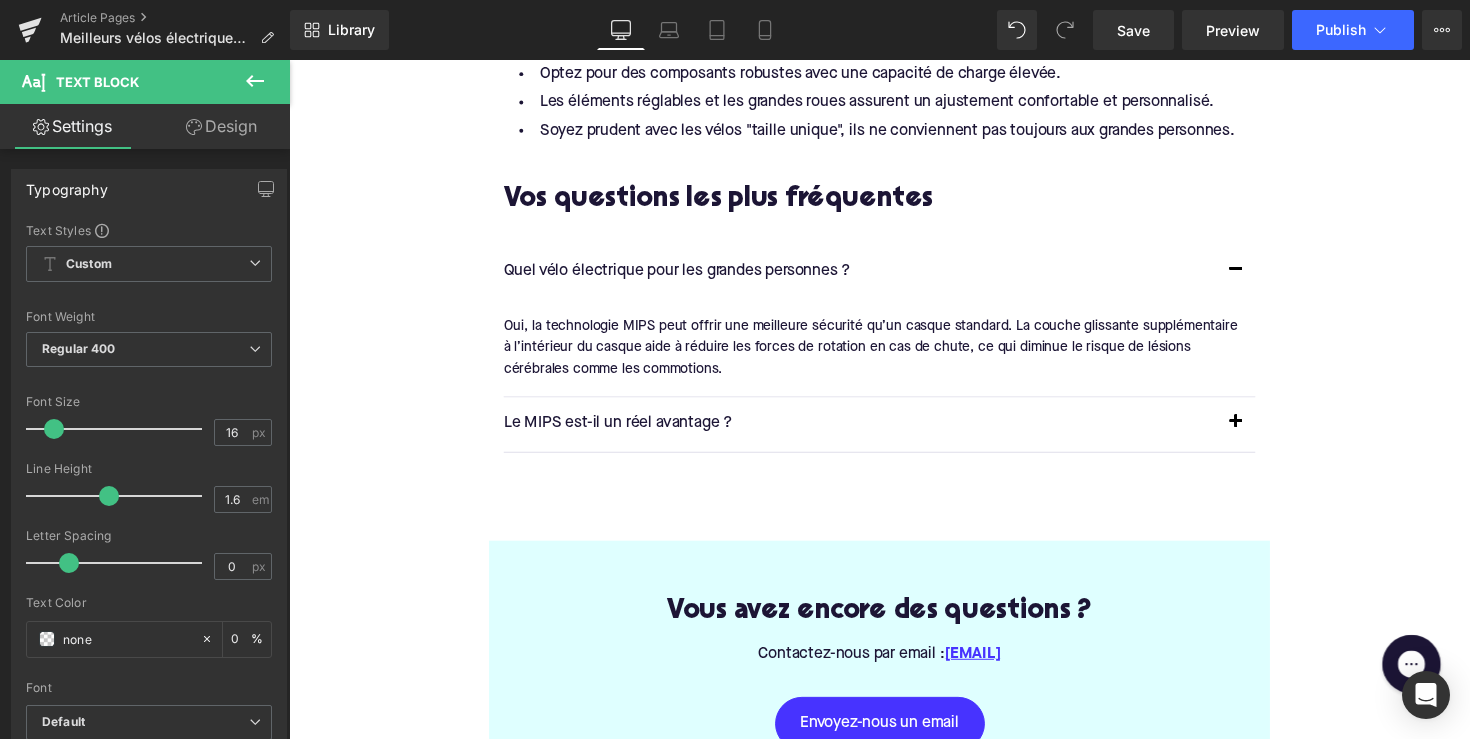 click on "Oui, la technologie MIPS peut offrir une meilleure sécurité qu’un casque standard. La couche glissante supplémentaire à l’intérieur du casque aide à réduire les forces de rotation en cas de chute, ce qui diminue le risque de lésions cérébrales comme les commotions.
Text Block" at bounding box center [886, 354] 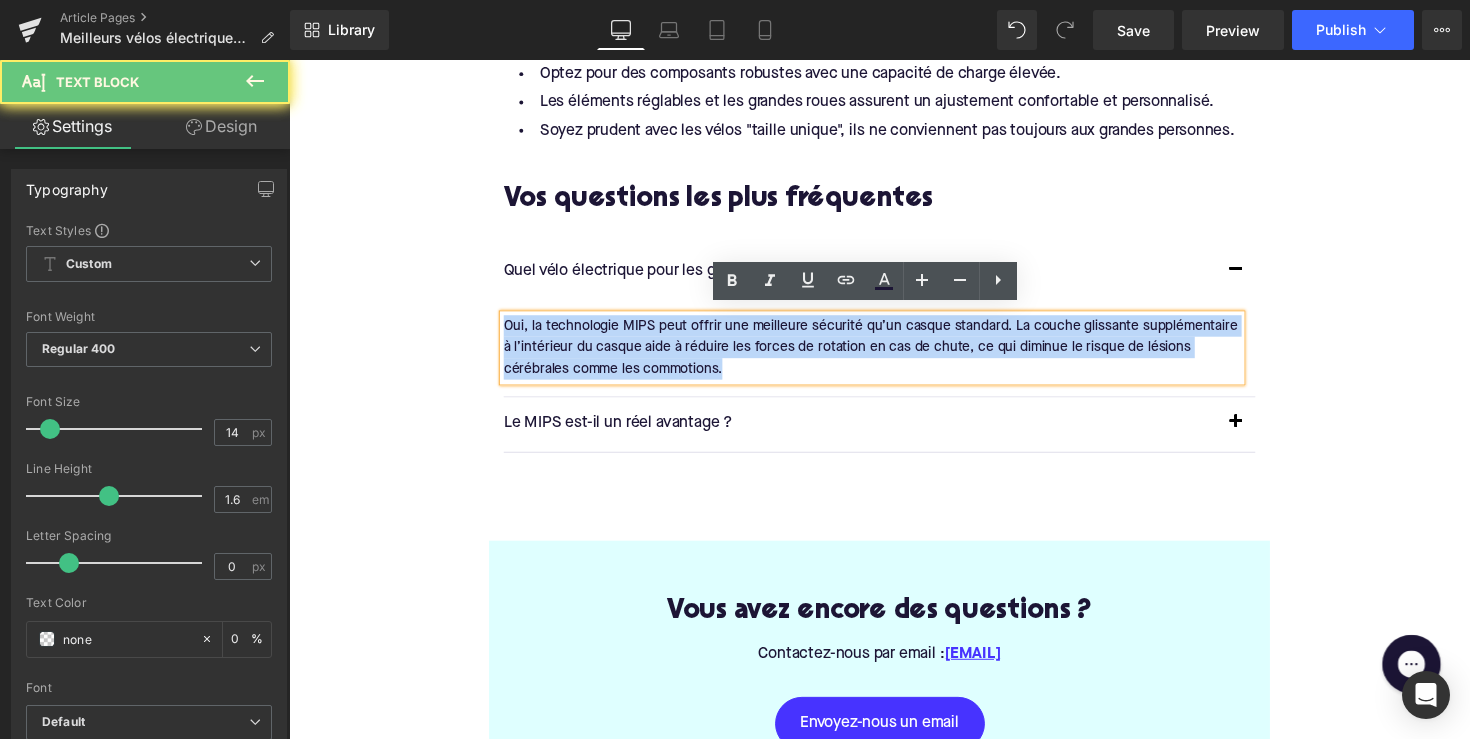 click on "Oui, la technologie MIPS peut offrir une meilleure sécurité qu’un casque standard. La couche glissante supplémentaire à l’intérieur du casque aide à réduire les forces de rotation en cas de chute, ce qui diminue le risque de lésions cérébrales comme les commotions." at bounding box center [886, 354] 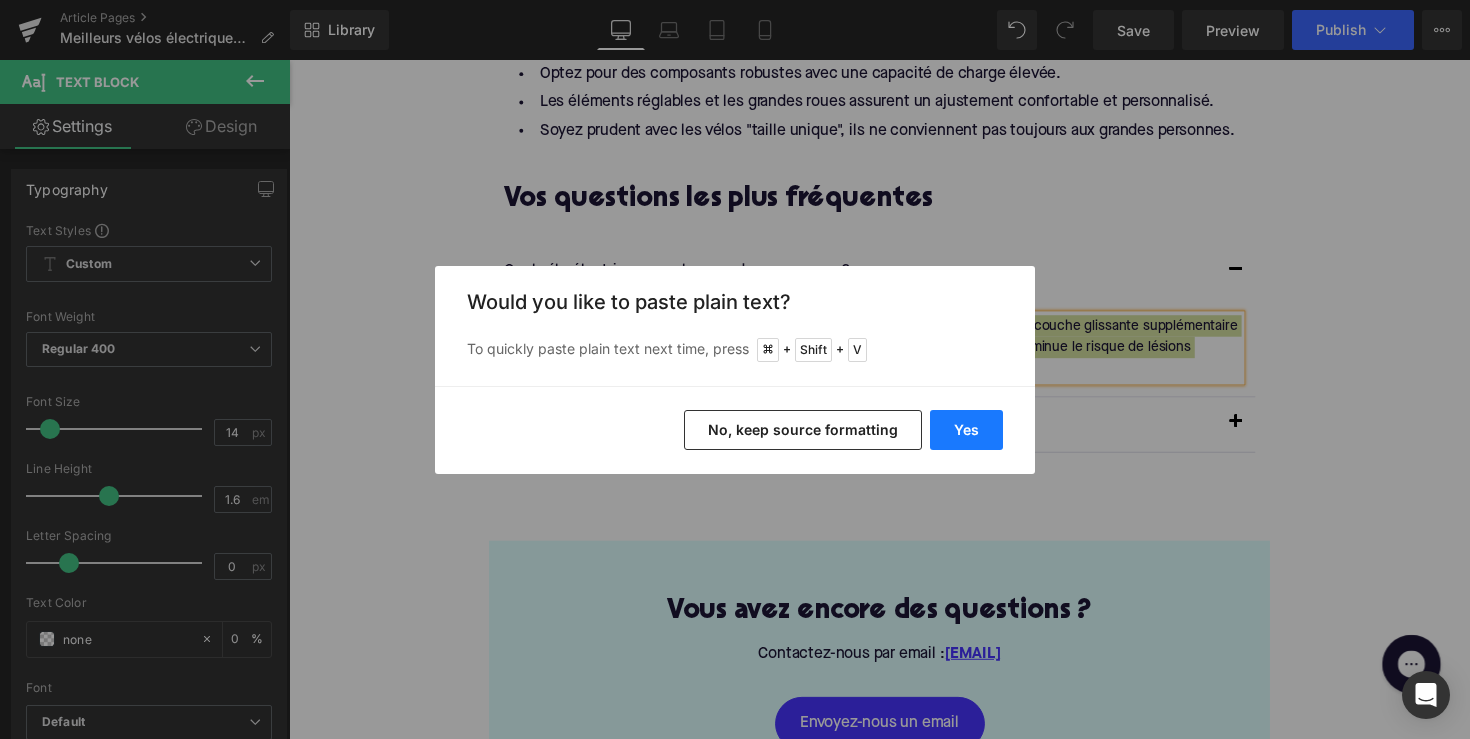 click on "Yes" at bounding box center [966, 430] 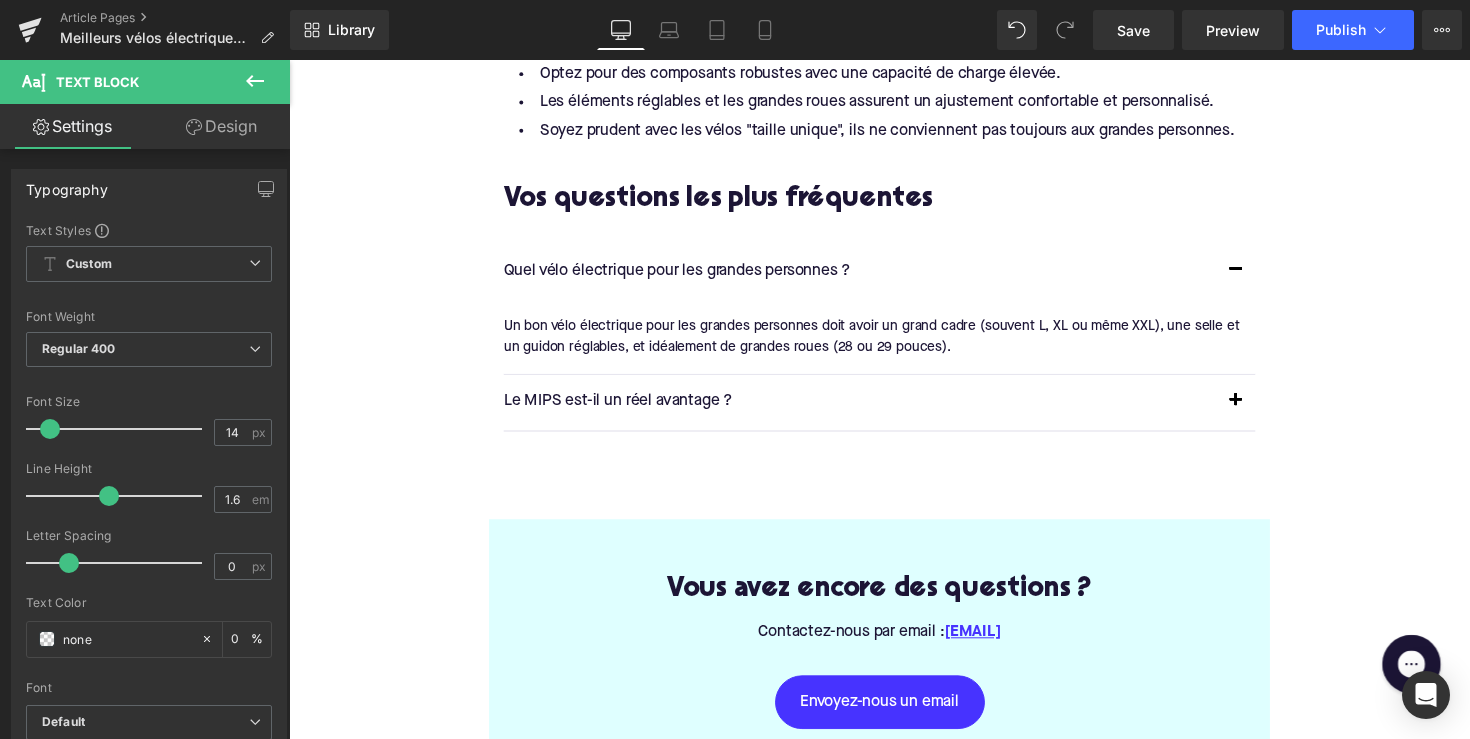 click on "Le MIPS est-il un réel avantage ?" at bounding box center (874, 410) 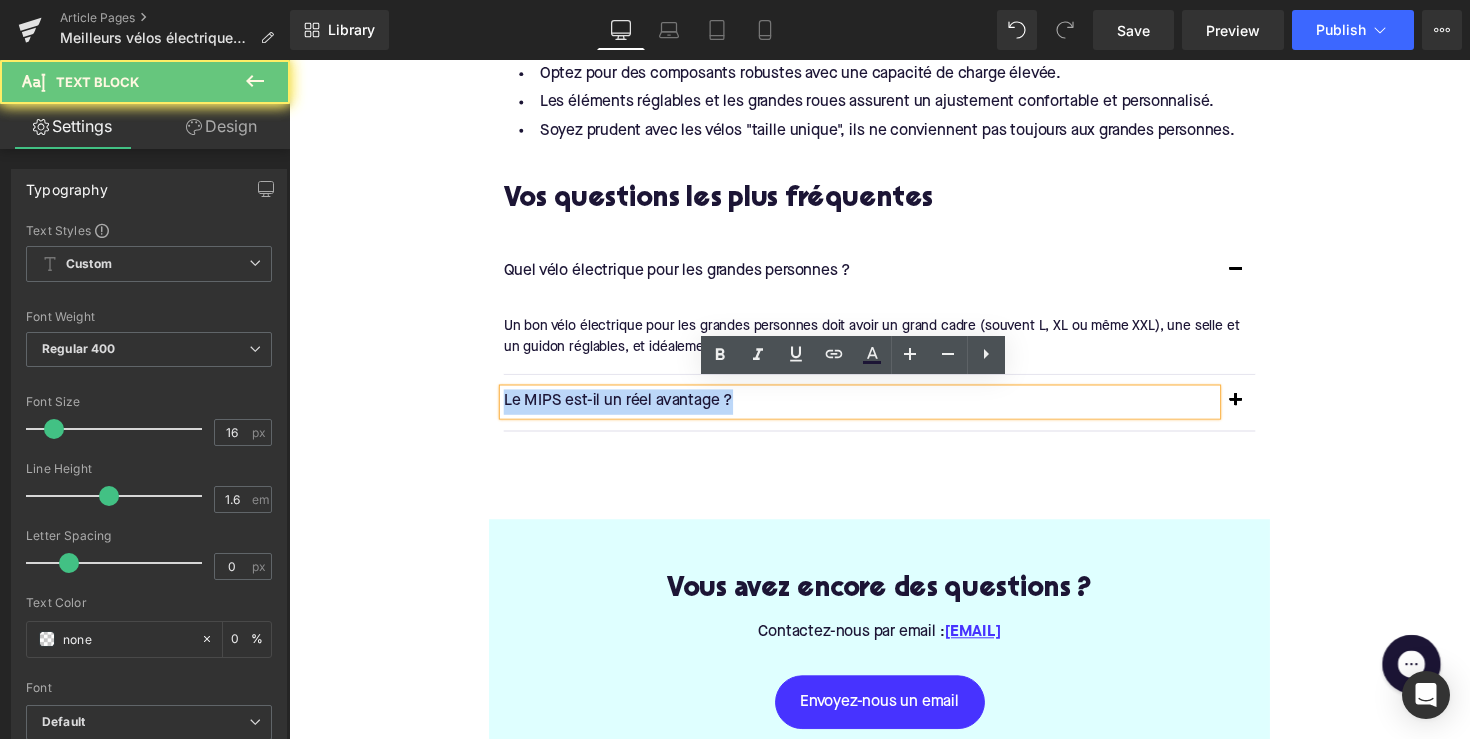 click on "Le MIPS est-il un réel avantage ?" at bounding box center [874, 410] 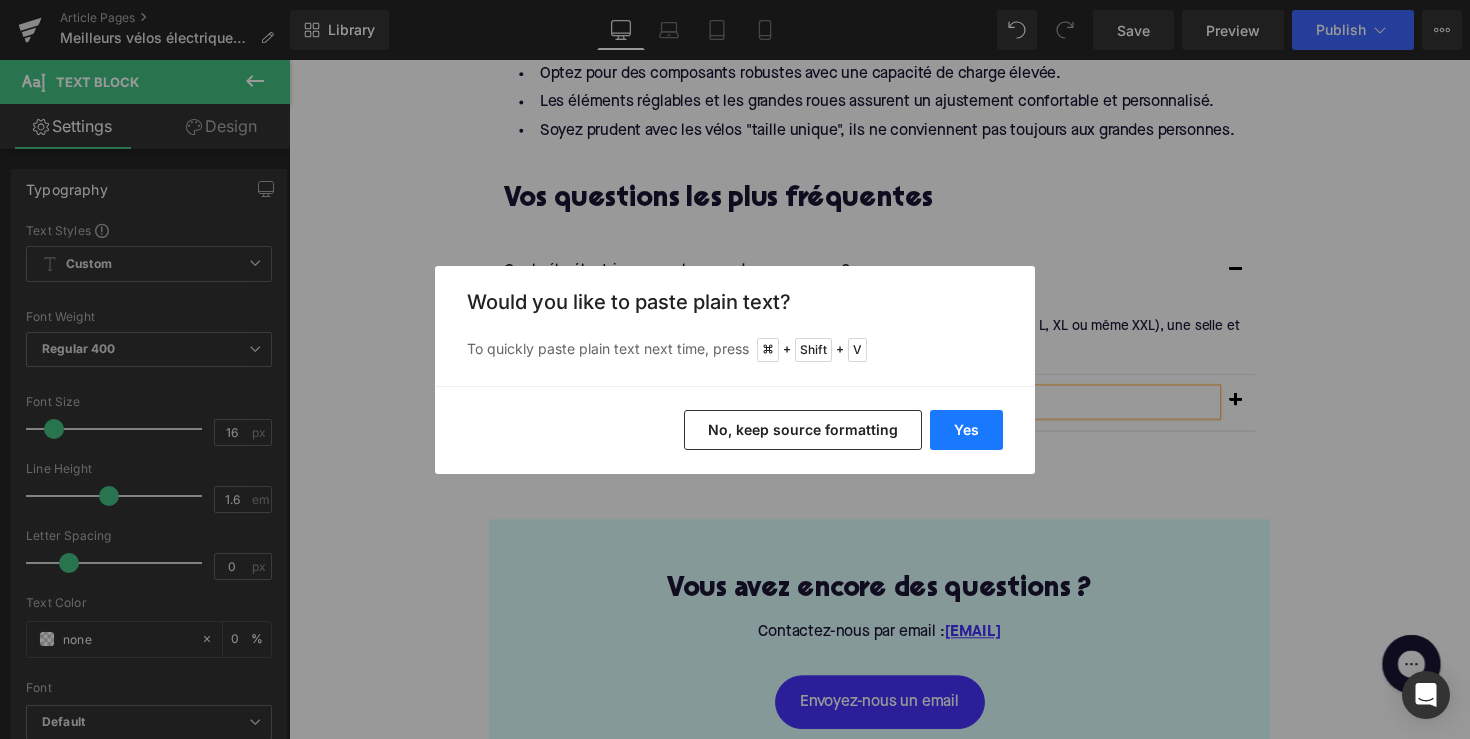 click on "Yes" at bounding box center (966, 430) 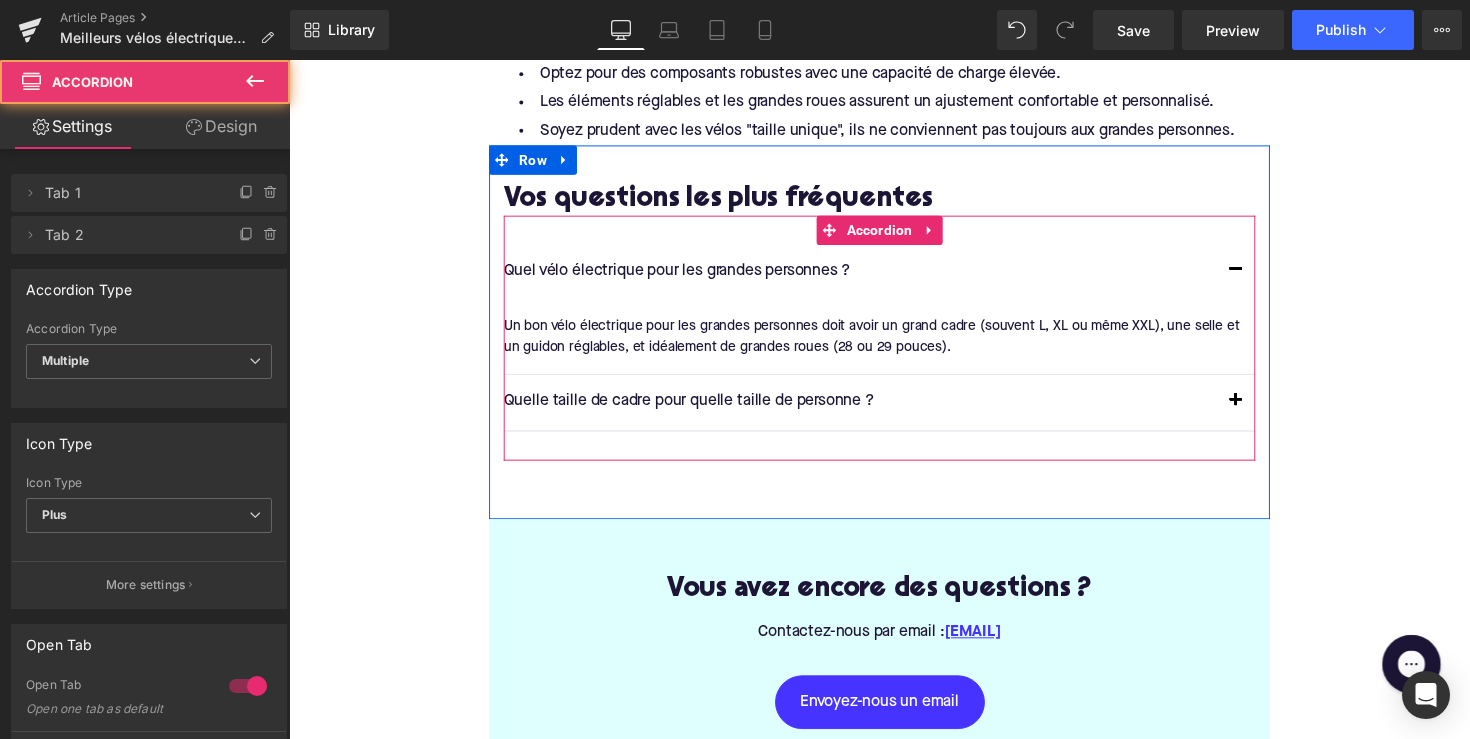 click at bounding box center (1259, 410) 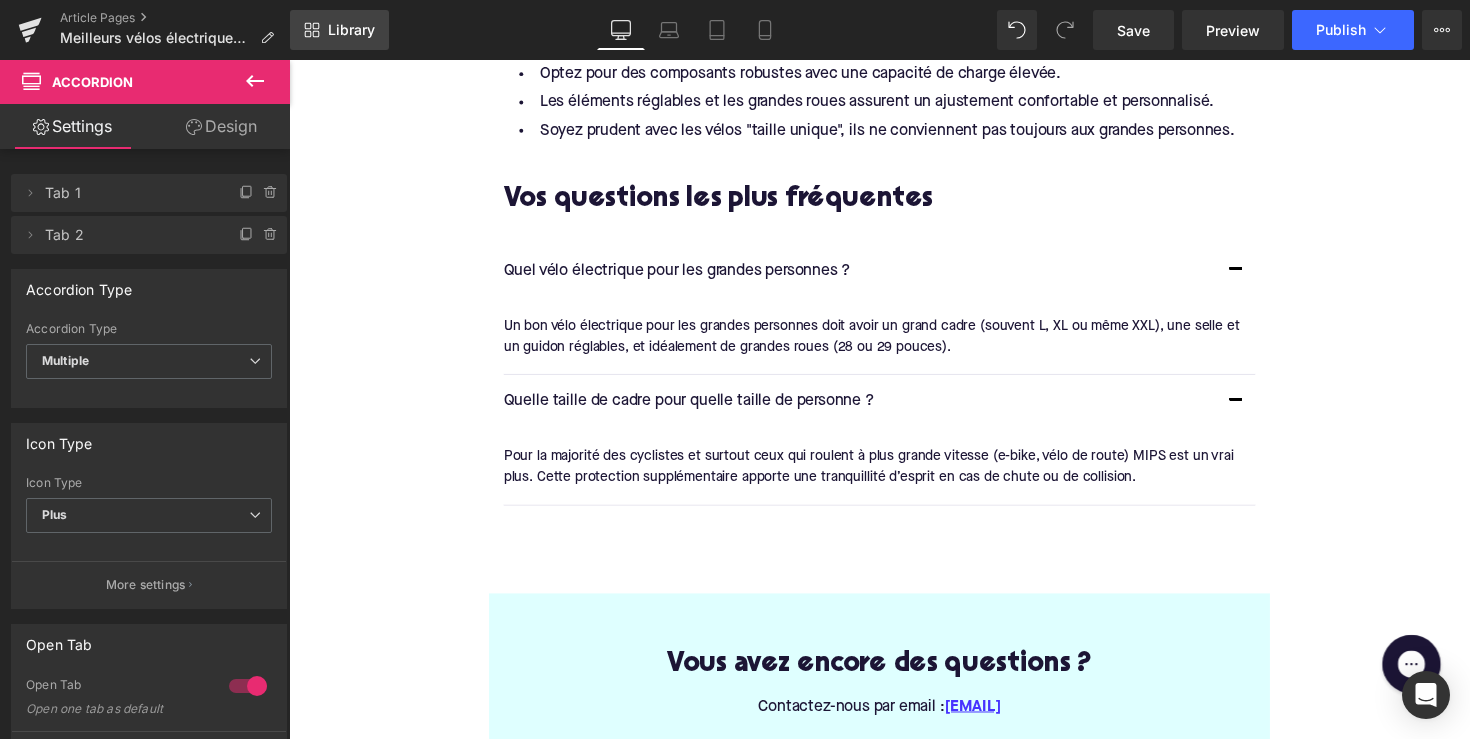 click on "Library" at bounding box center [351, 30] 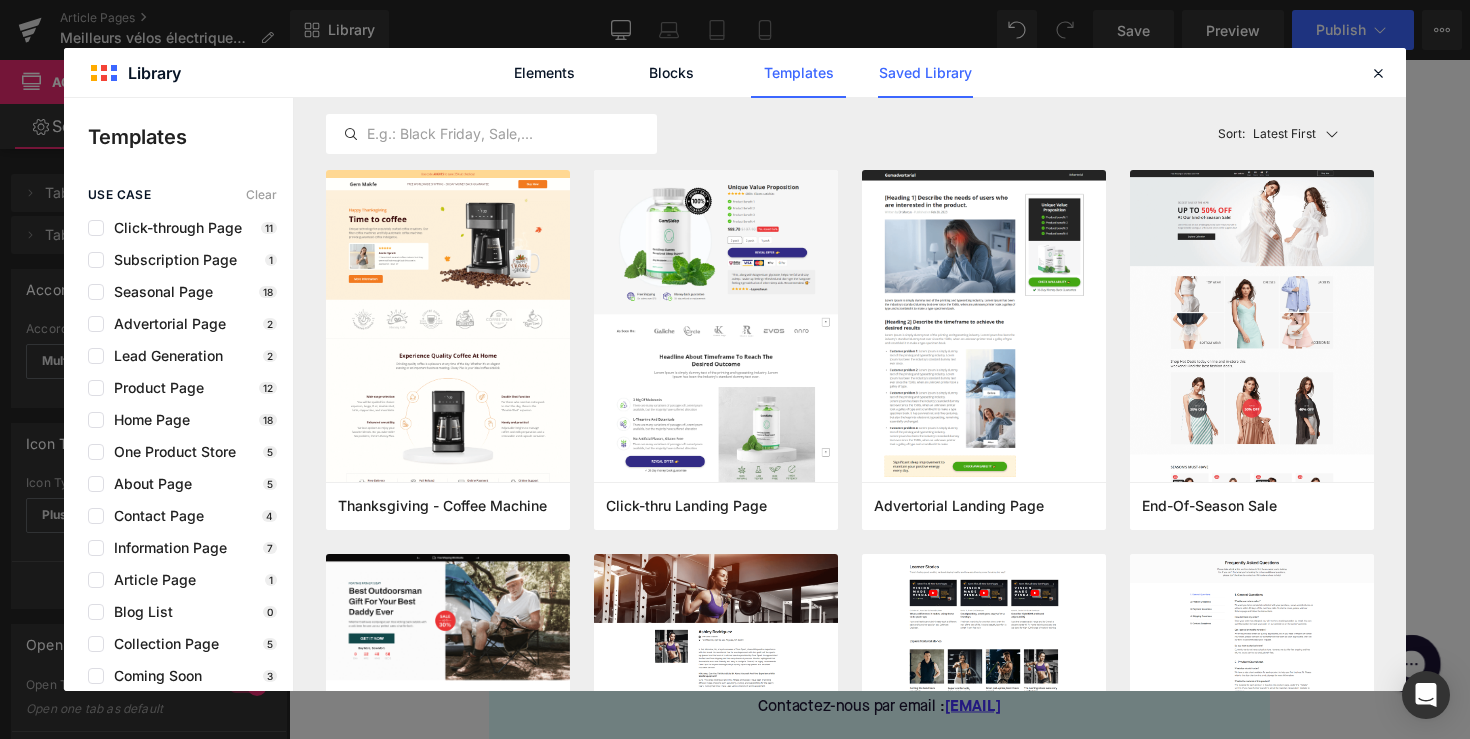 click on "Saved Library" 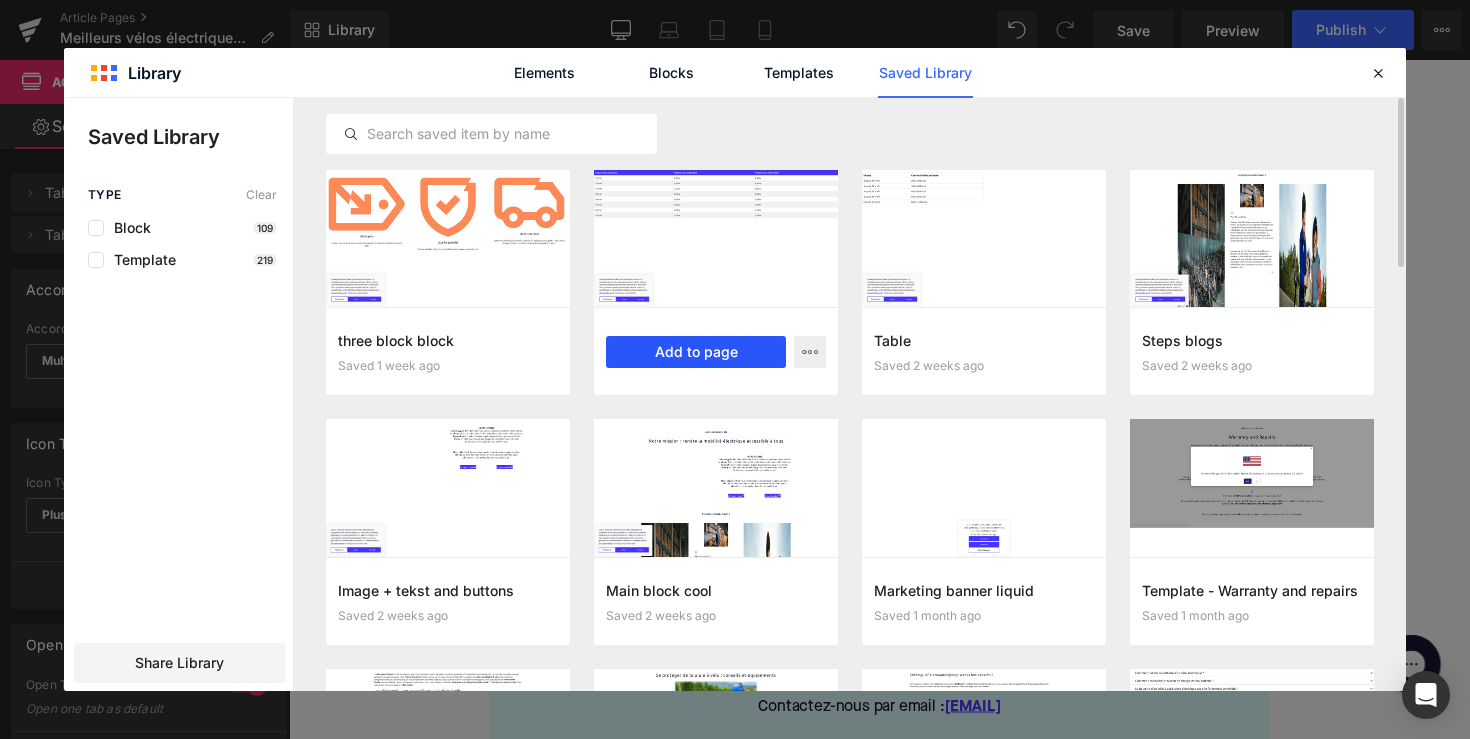click on "Add to page" at bounding box center (696, 352) 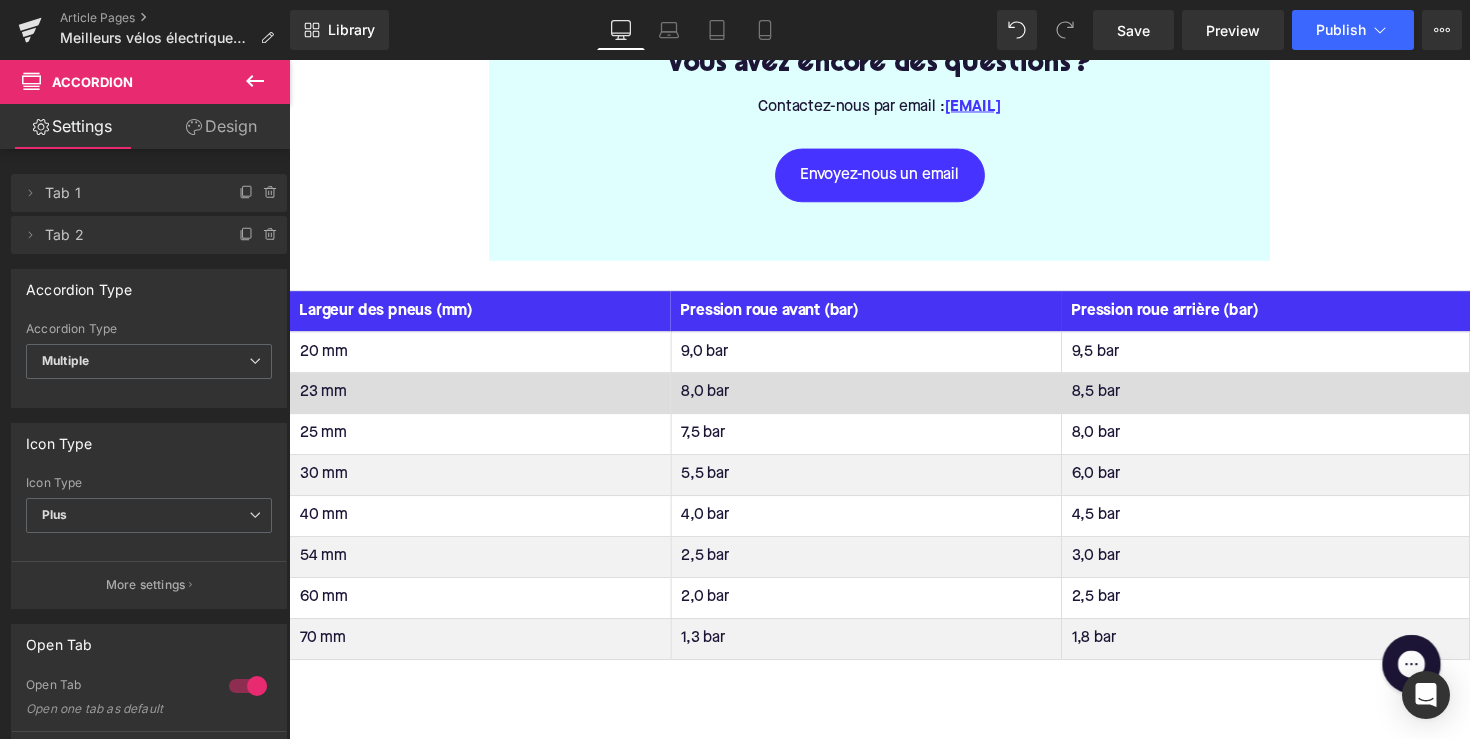 scroll, scrollTop: 3593, scrollLeft: 0, axis: vertical 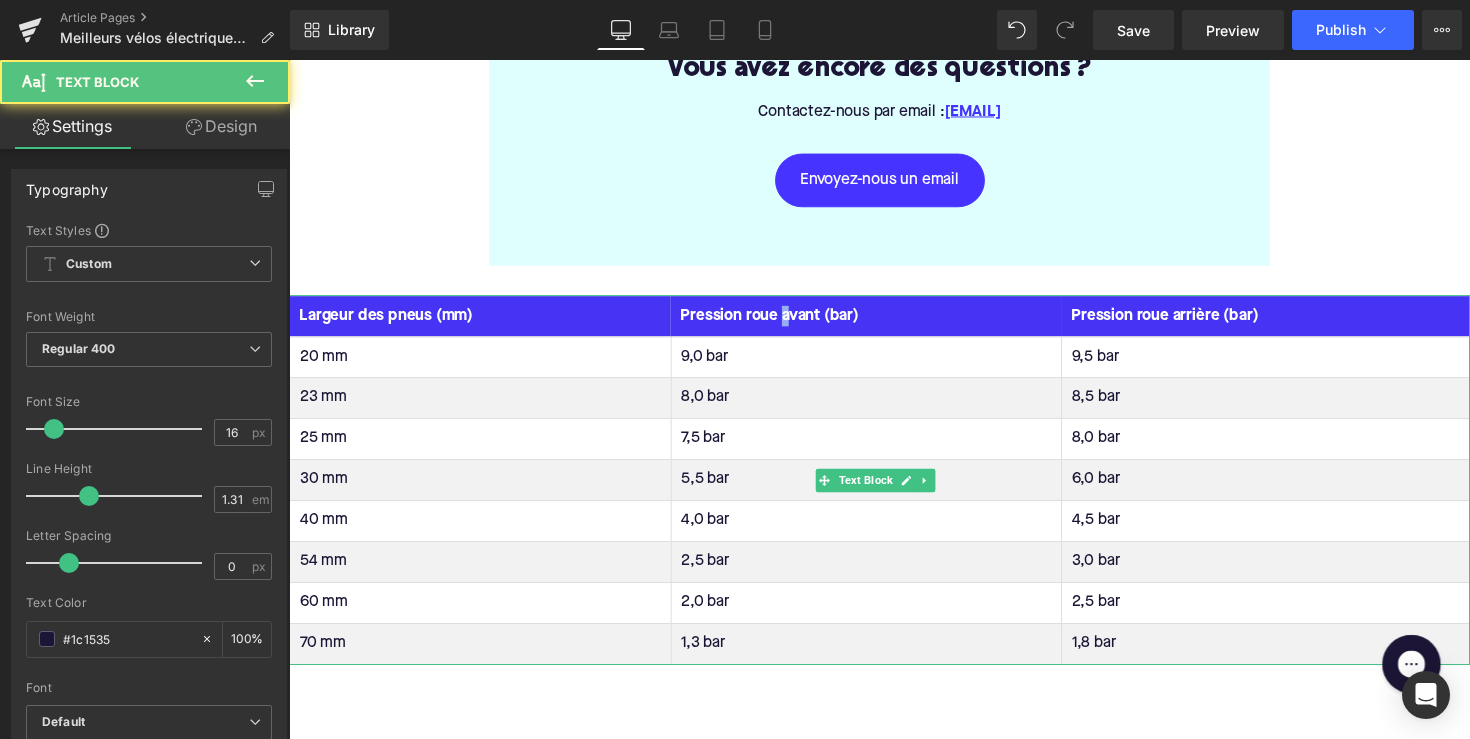 click on "Pression roue avant (bar)" at bounding box center (880, 323) 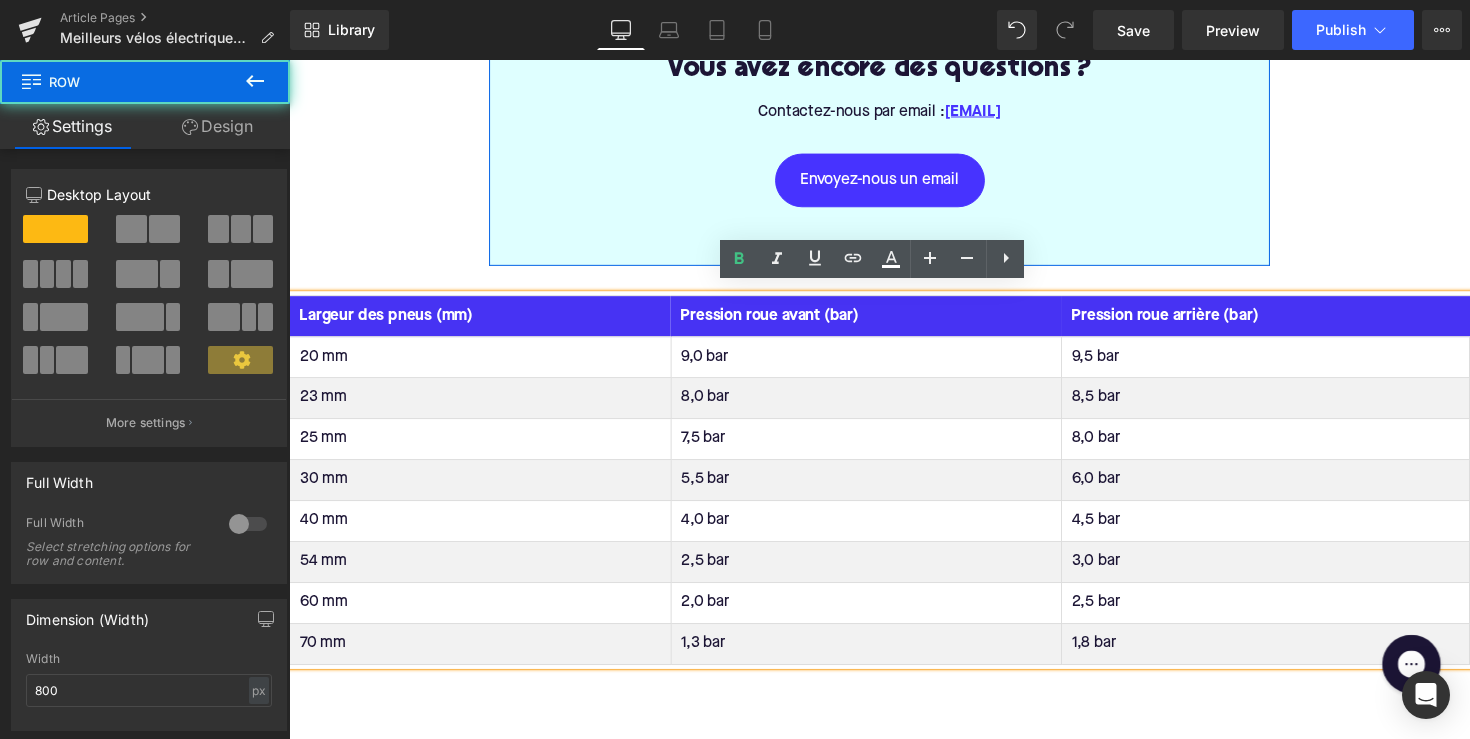 click on "Vous avez encore des questions ? Heading Contactez-nous par email : [EMAIL] Text Block Envoyez-nous un email Button Row" at bounding box center (894, 134) 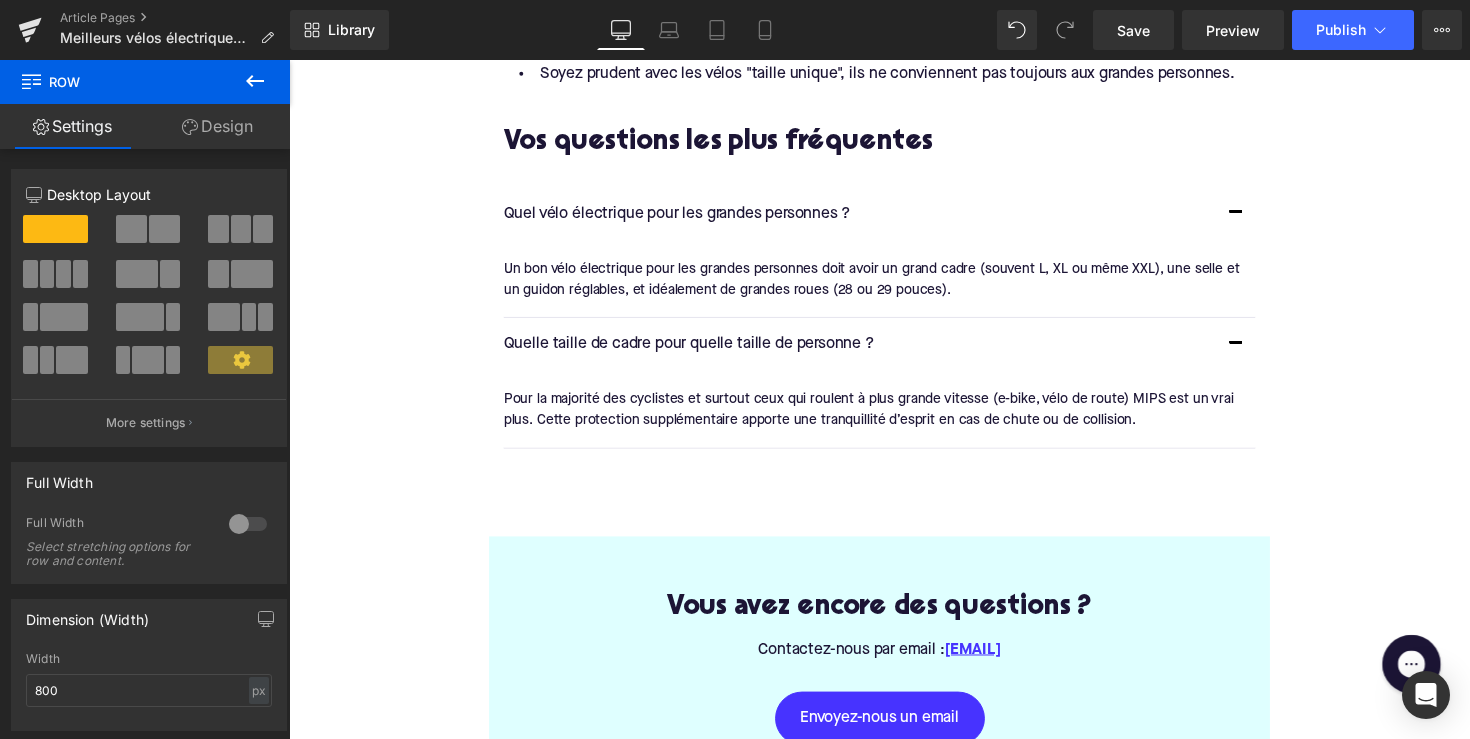 scroll, scrollTop: 3001, scrollLeft: 0, axis: vertical 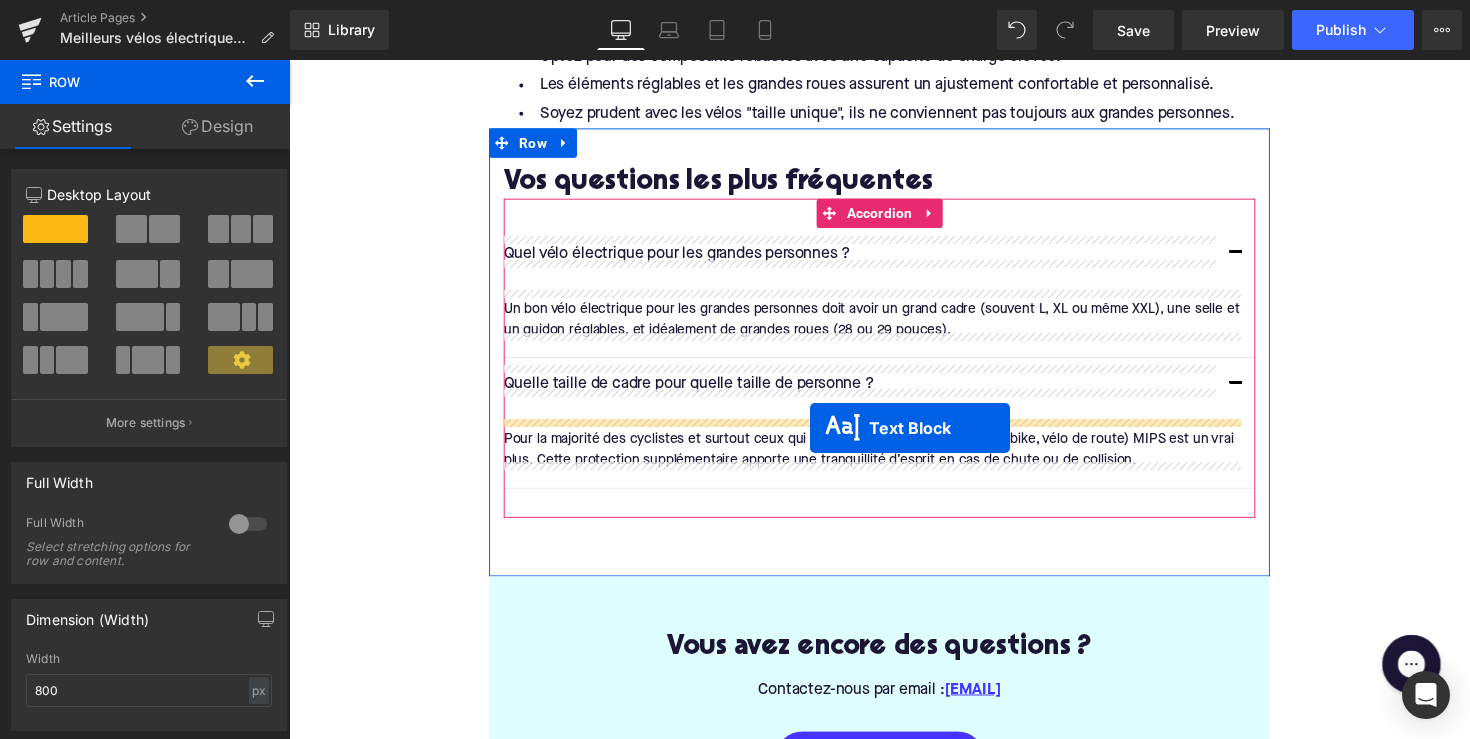 drag, startPoint x: 840, startPoint y: 484, endPoint x: 823, endPoint y: 437, distance: 49.979996 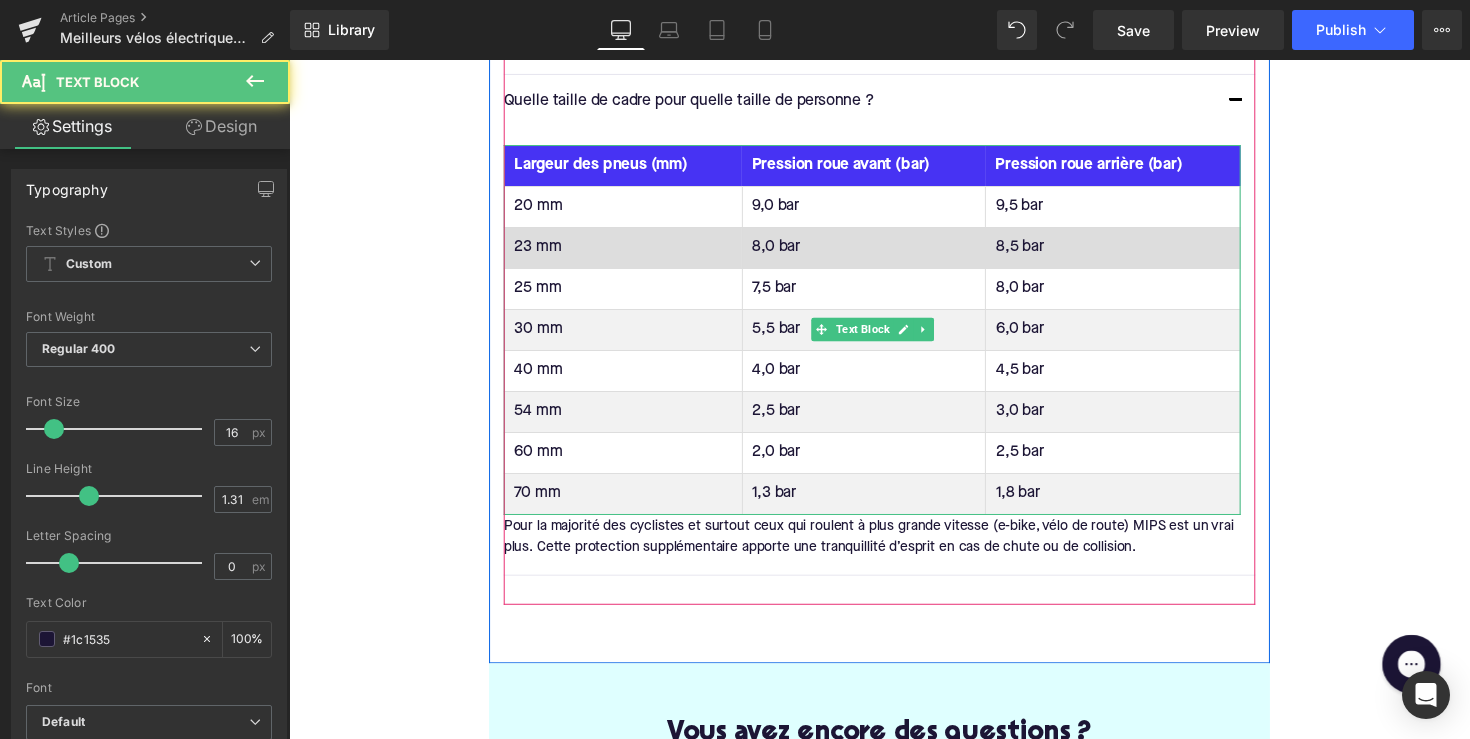 scroll, scrollTop: 3393, scrollLeft: 0, axis: vertical 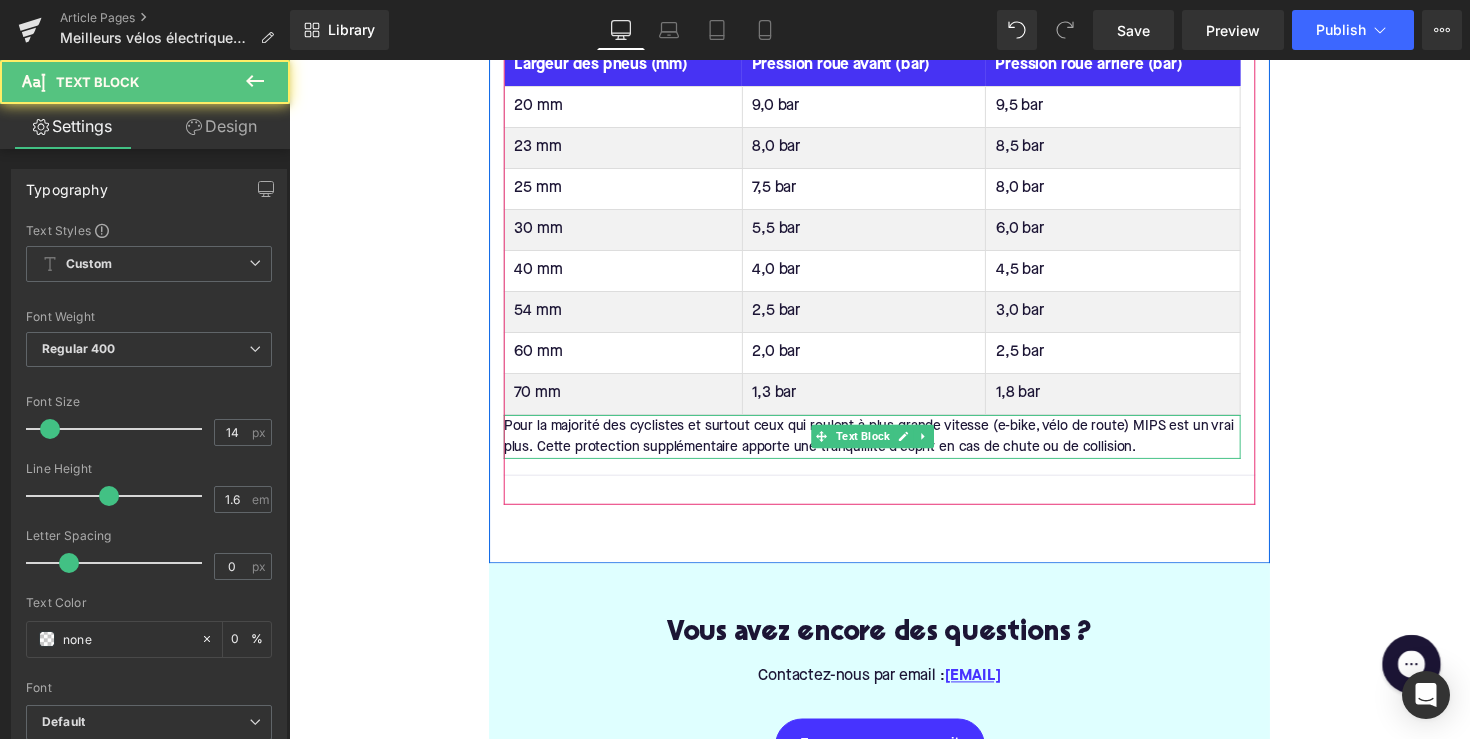 click on "Pour la majorité des cyclistes et surtout ceux qui roulent à plus grande vitesse (e-bike, vélo de route) MIPS est un vrai plus. Cette protection supplémentaire apporte une tranquillité d’esprit en cas de chute ou de collision." at bounding box center (886, 446) 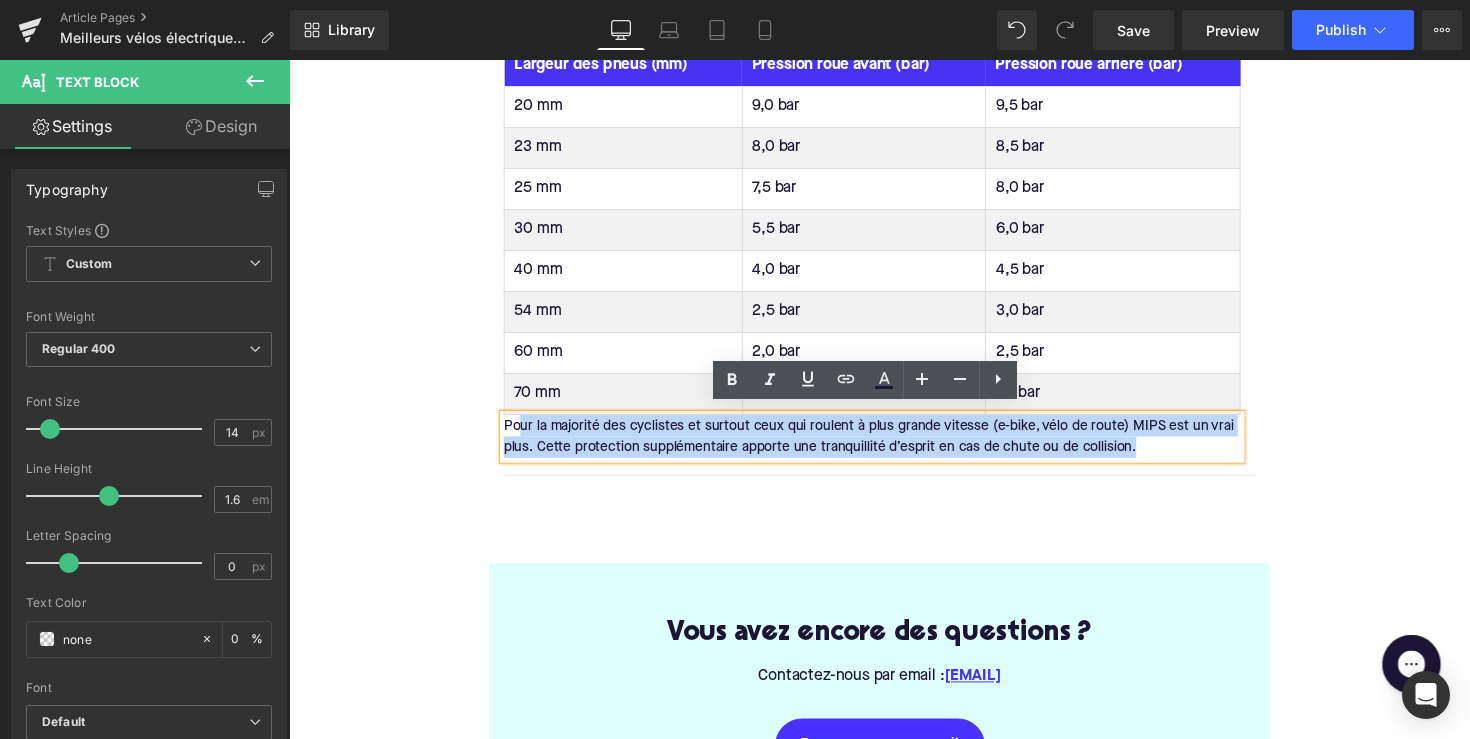 drag, startPoint x: 1153, startPoint y: 448, endPoint x: 515, endPoint y: 413, distance: 638.9593 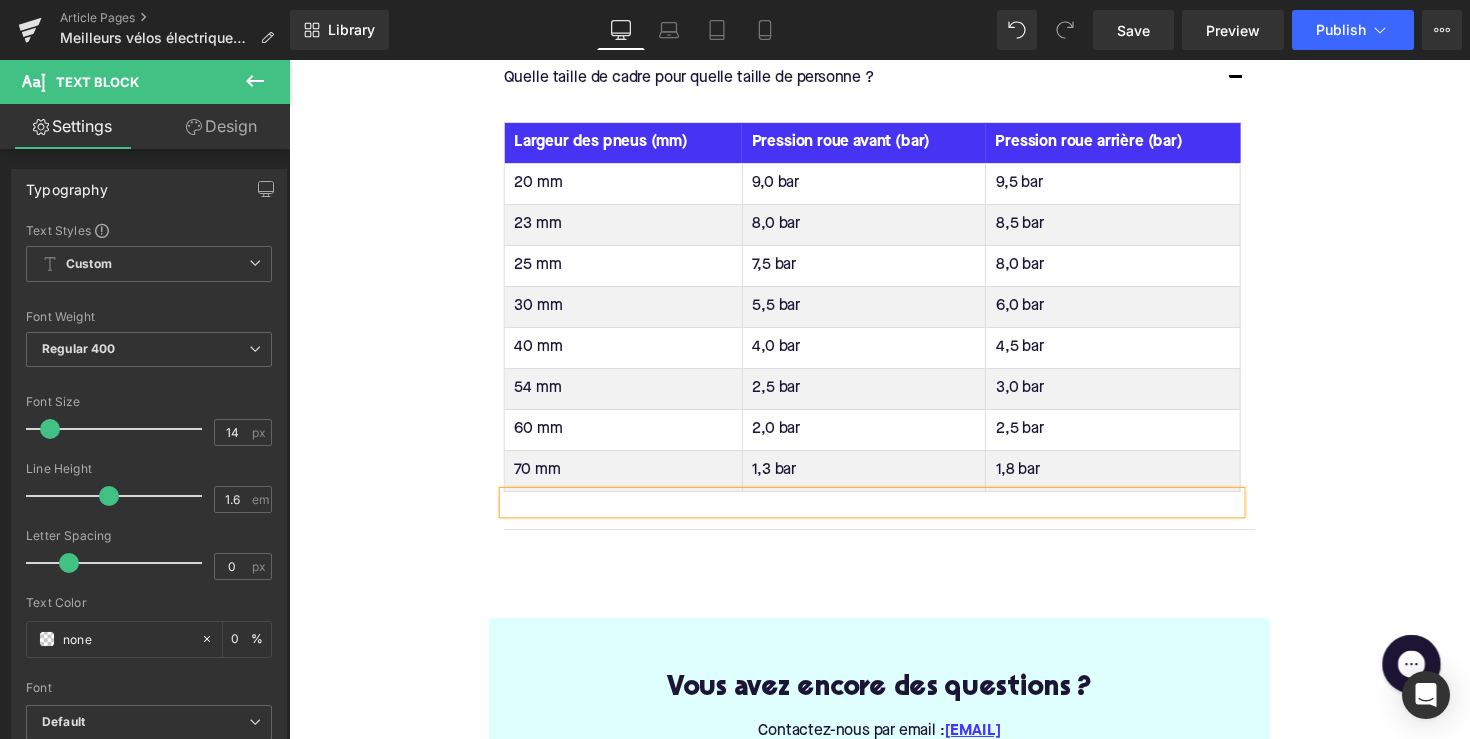 scroll, scrollTop: 3260, scrollLeft: 0, axis: vertical 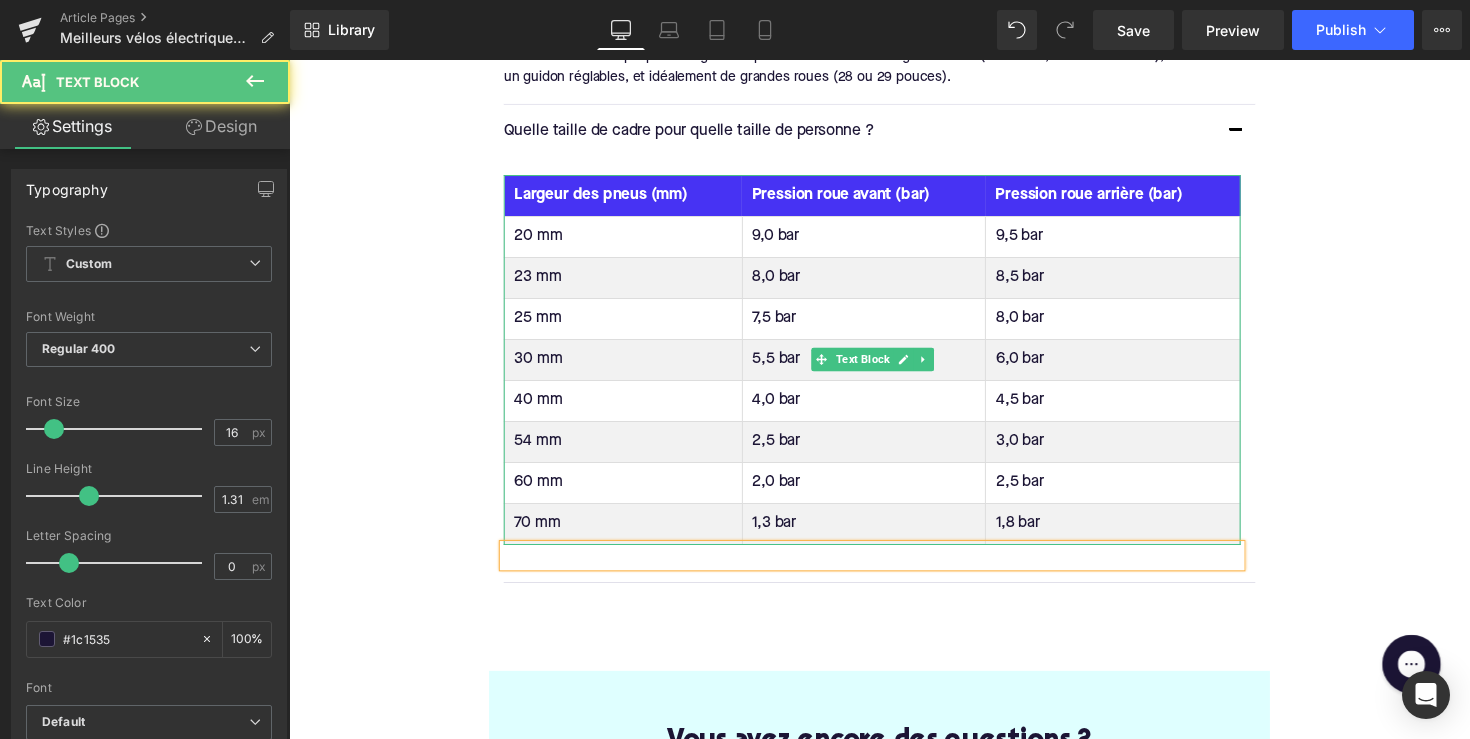 click on "Largeur des pneus (mm)" at bounding box center [632, 199] 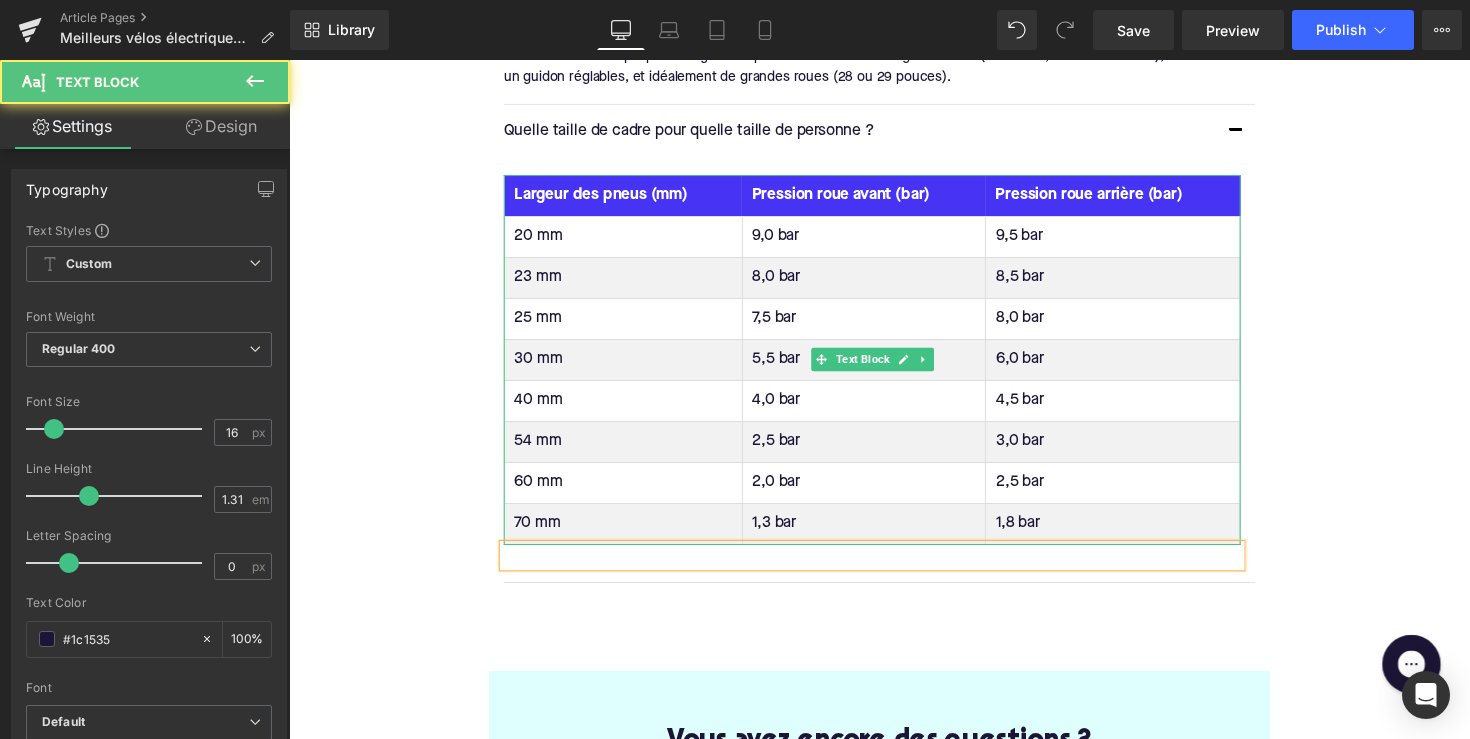 click on "Largeur des pneus (mm)" at bounding box center [632, 199] 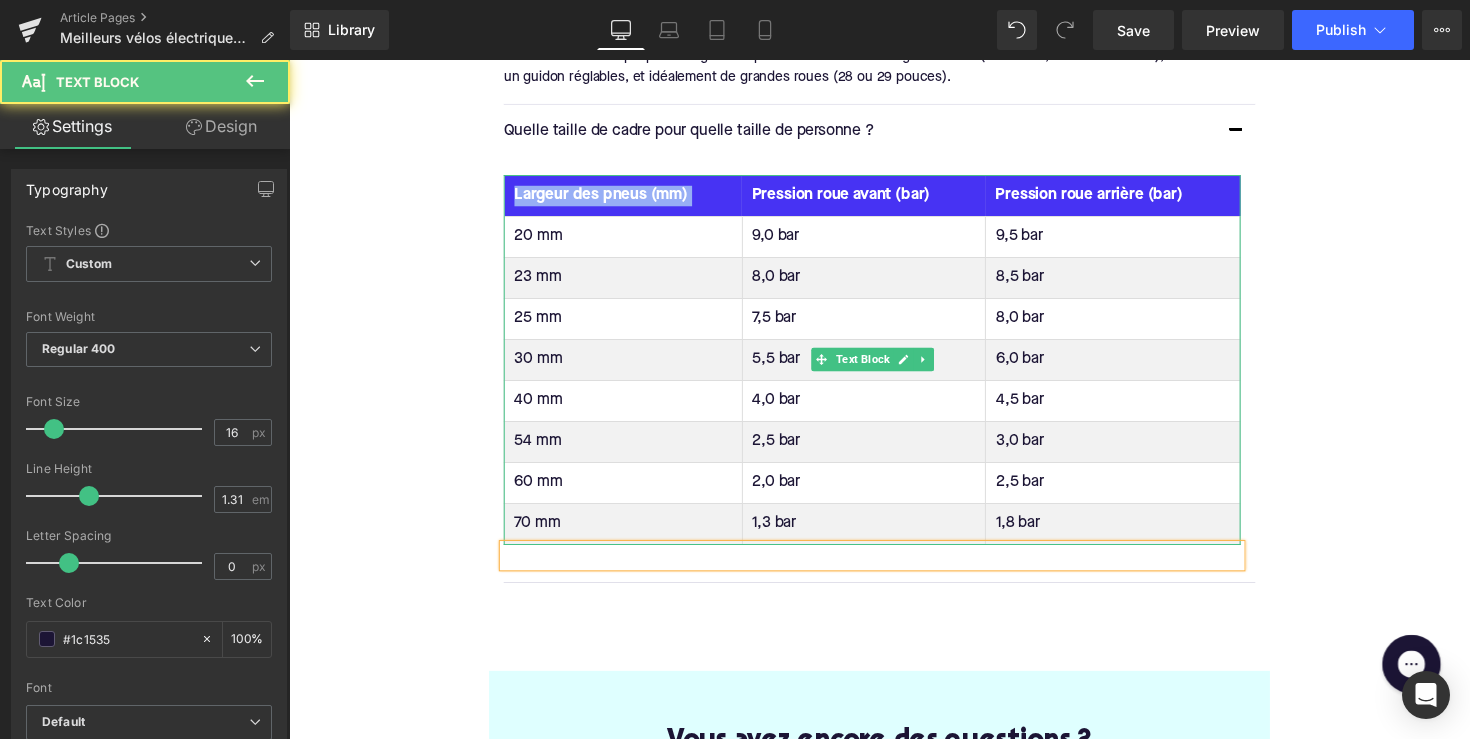click on "Largeur des pneus (mm)" at bounding box center (632, 199) 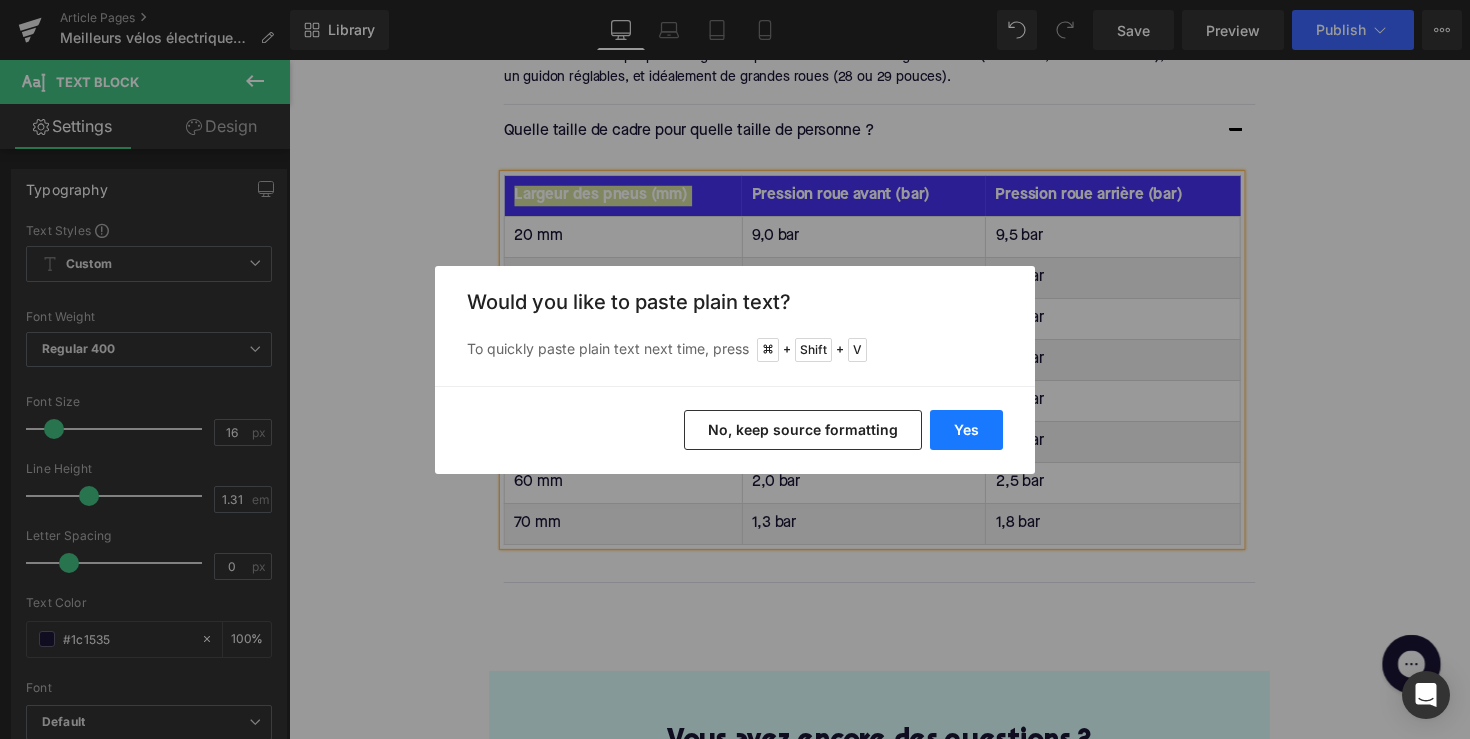 click on "Yes" at bounding box center [966, 430] 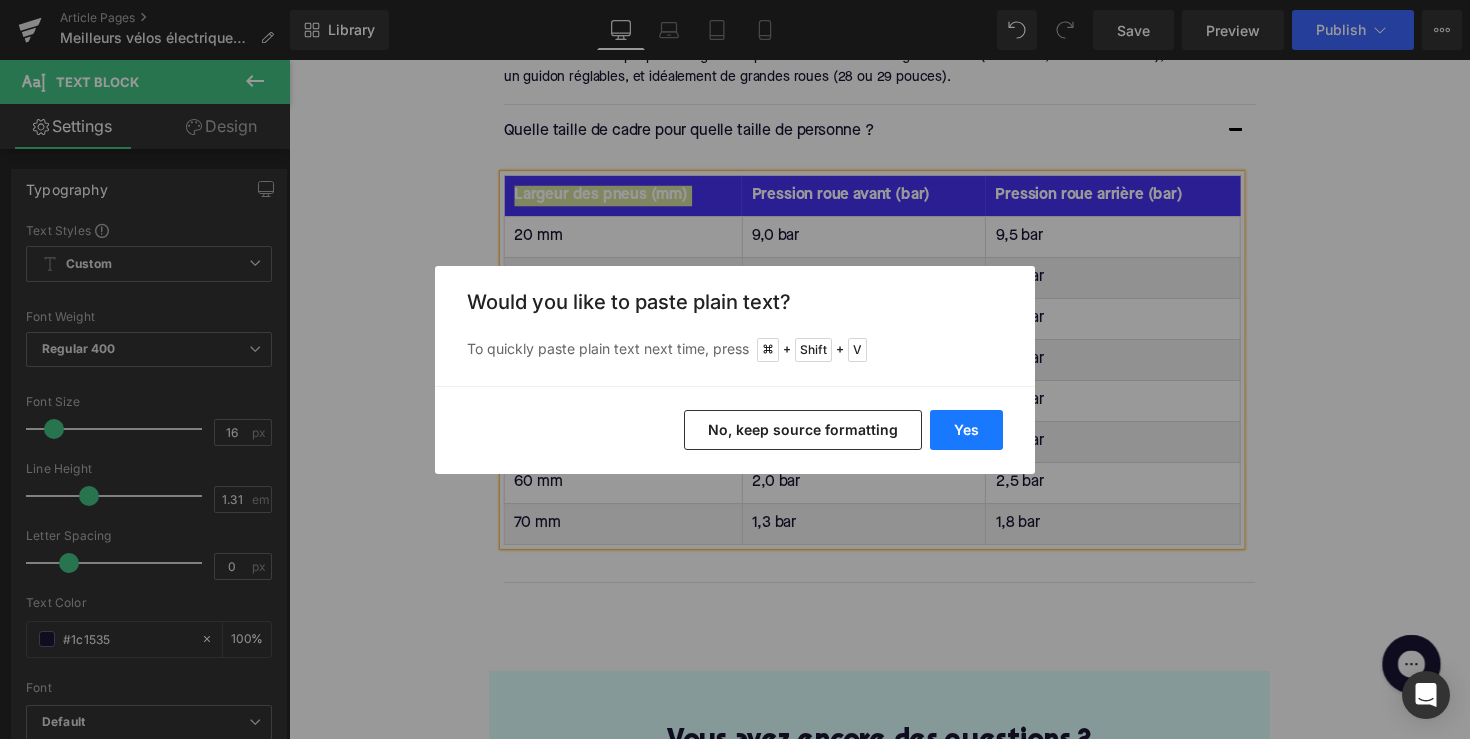 type 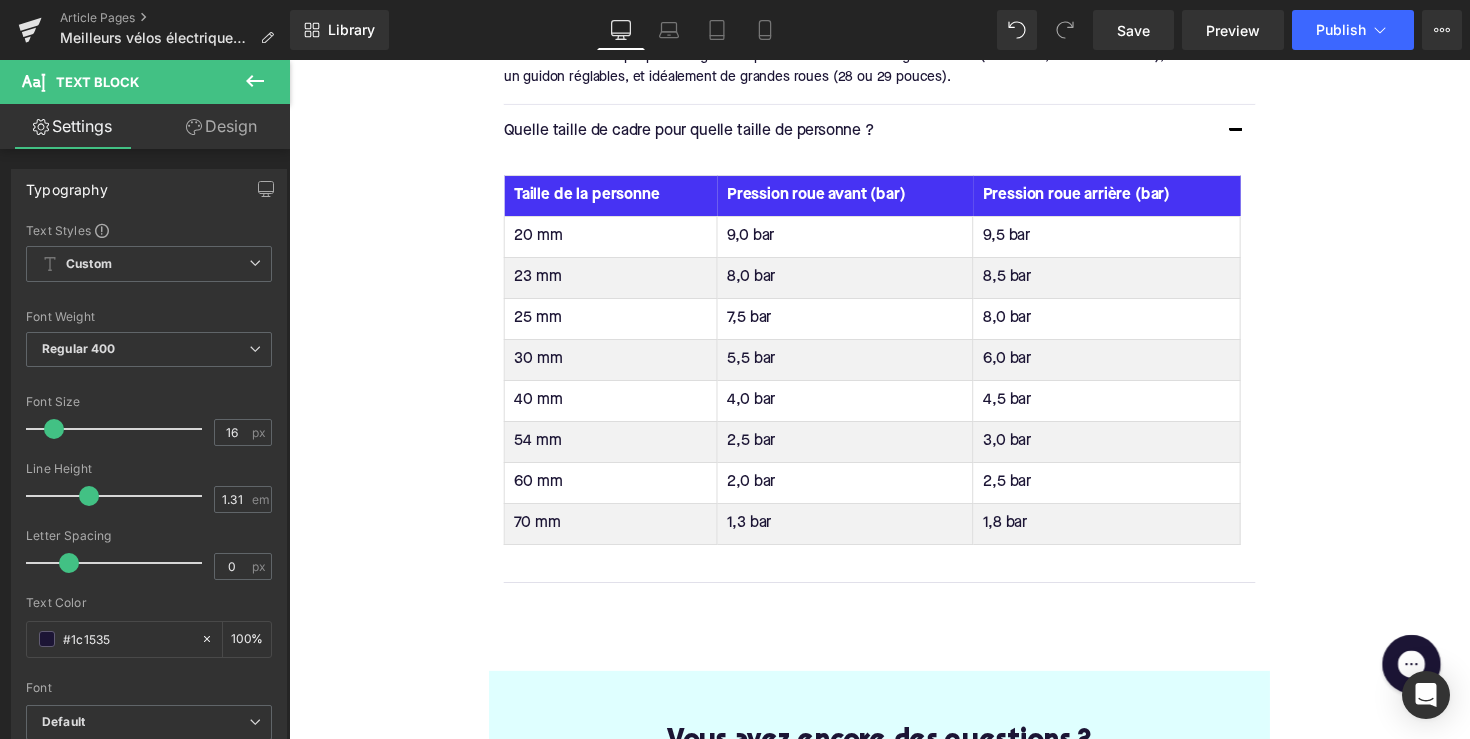 click on "Pression roue avant (bar)" at bounding box center (859, 199) 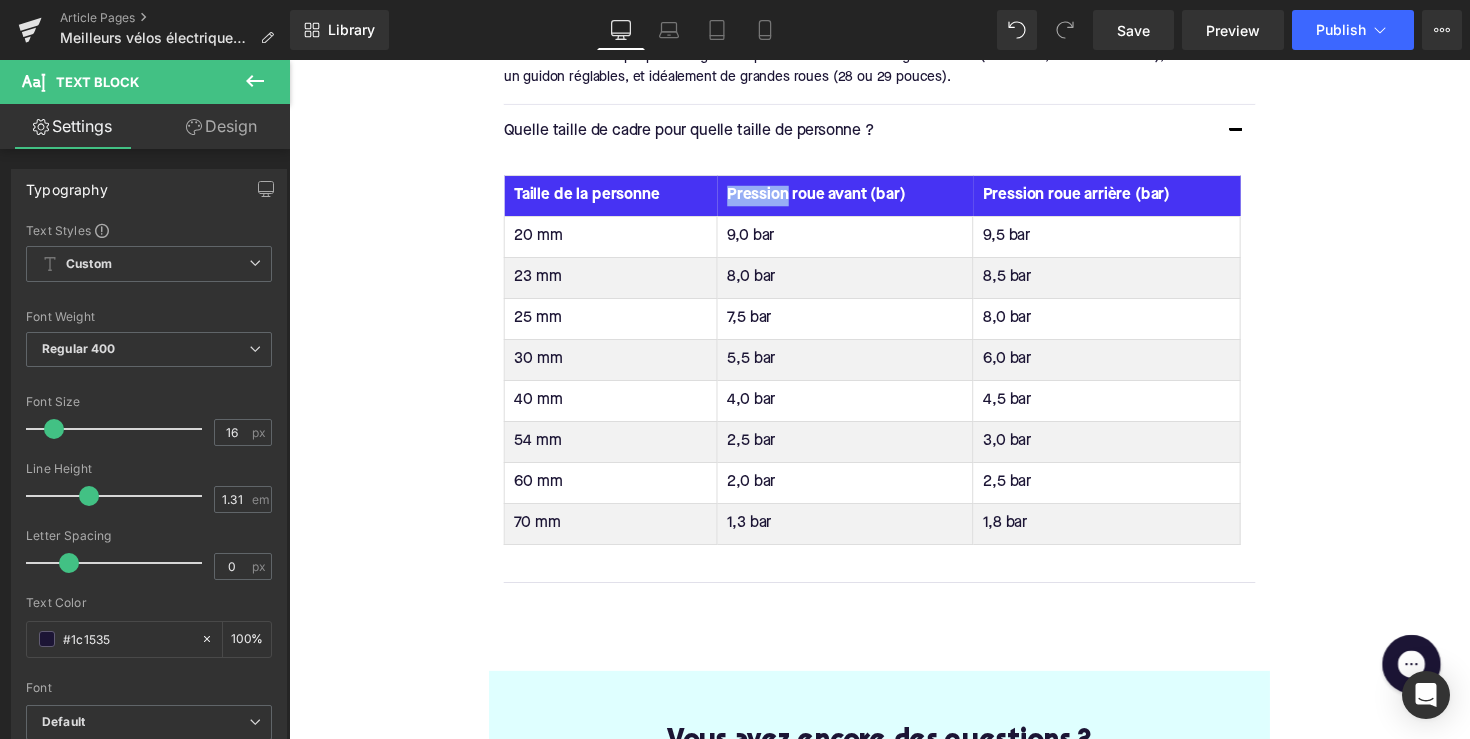 click on "Pression roue avant (bar)" at bounding box center (859, 199) 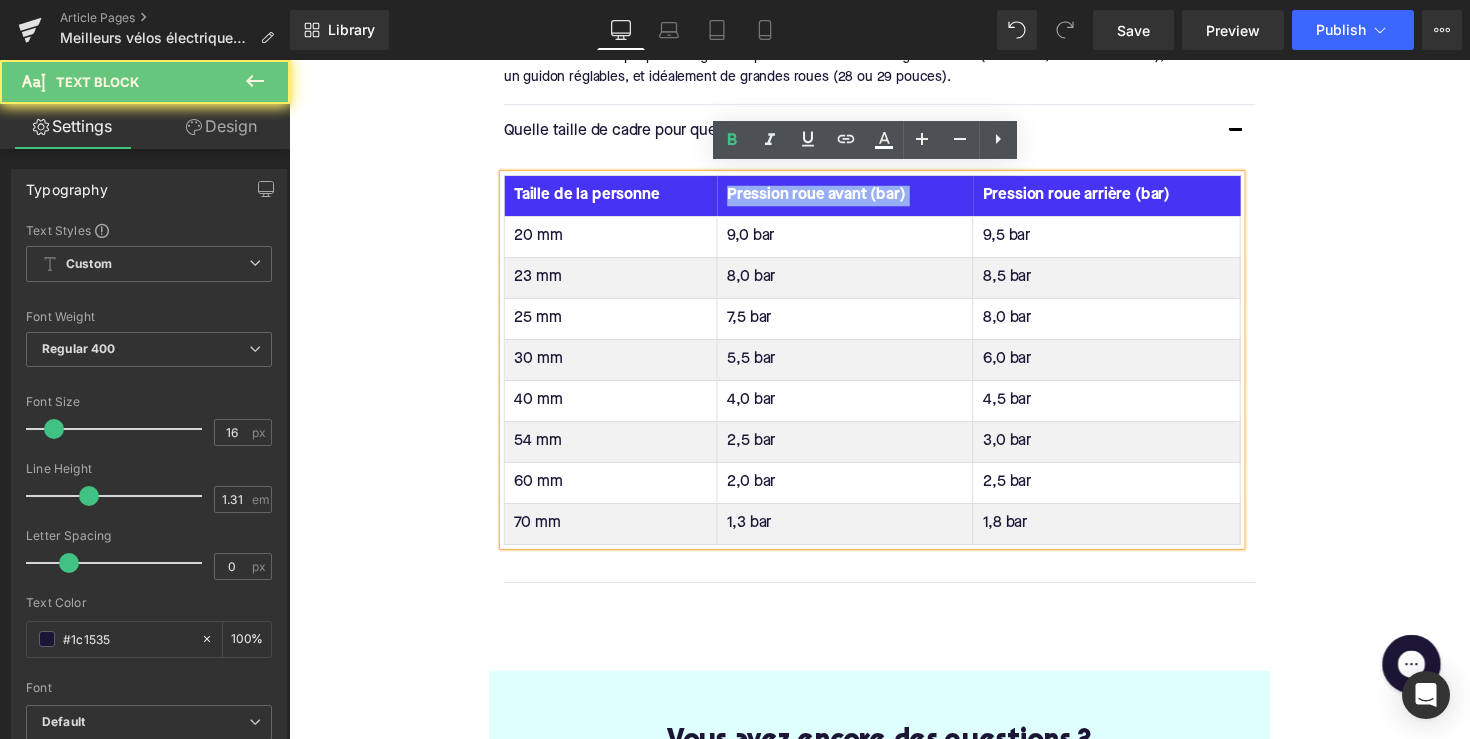 click on "Pression roue avant (bar)" at bounding box center (859, 199) 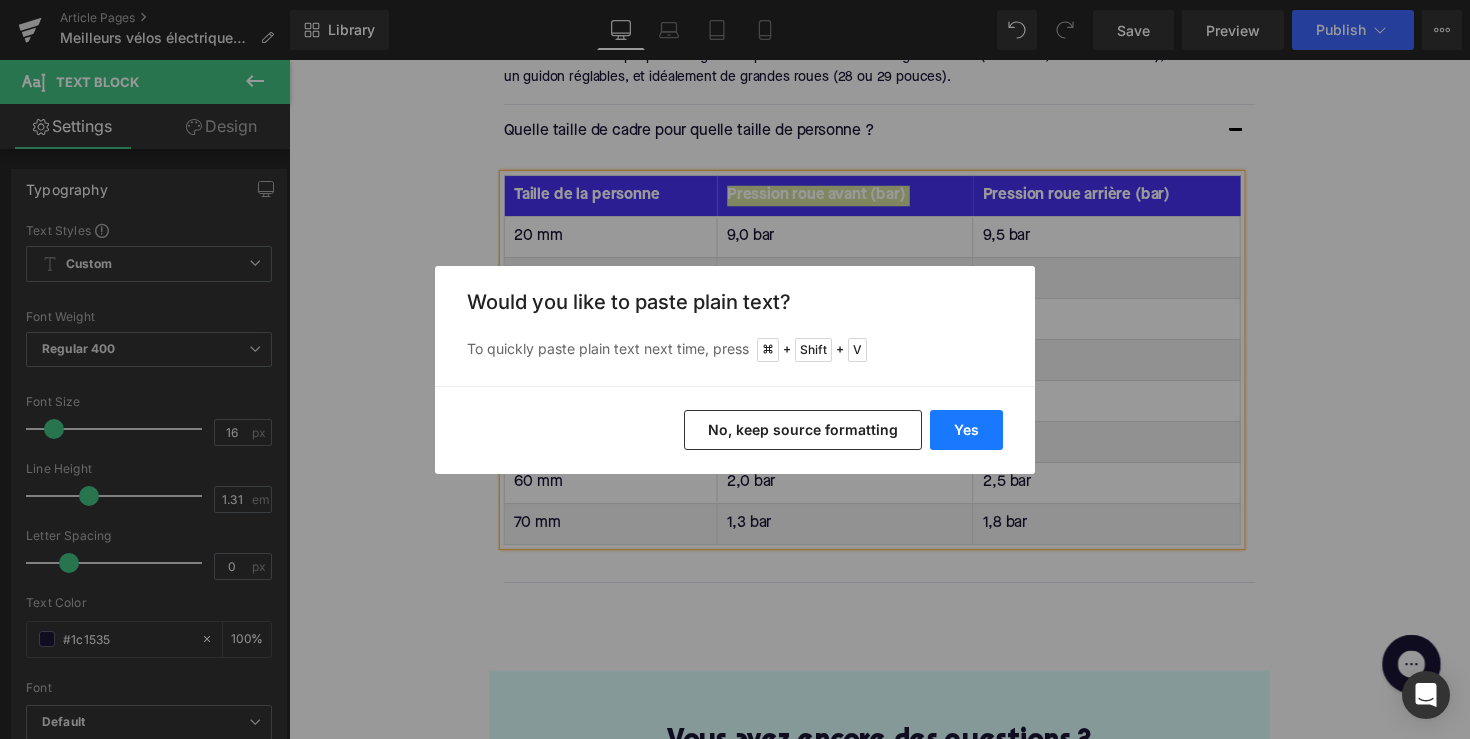 click on "Yes" at bounding box center [966, 430] 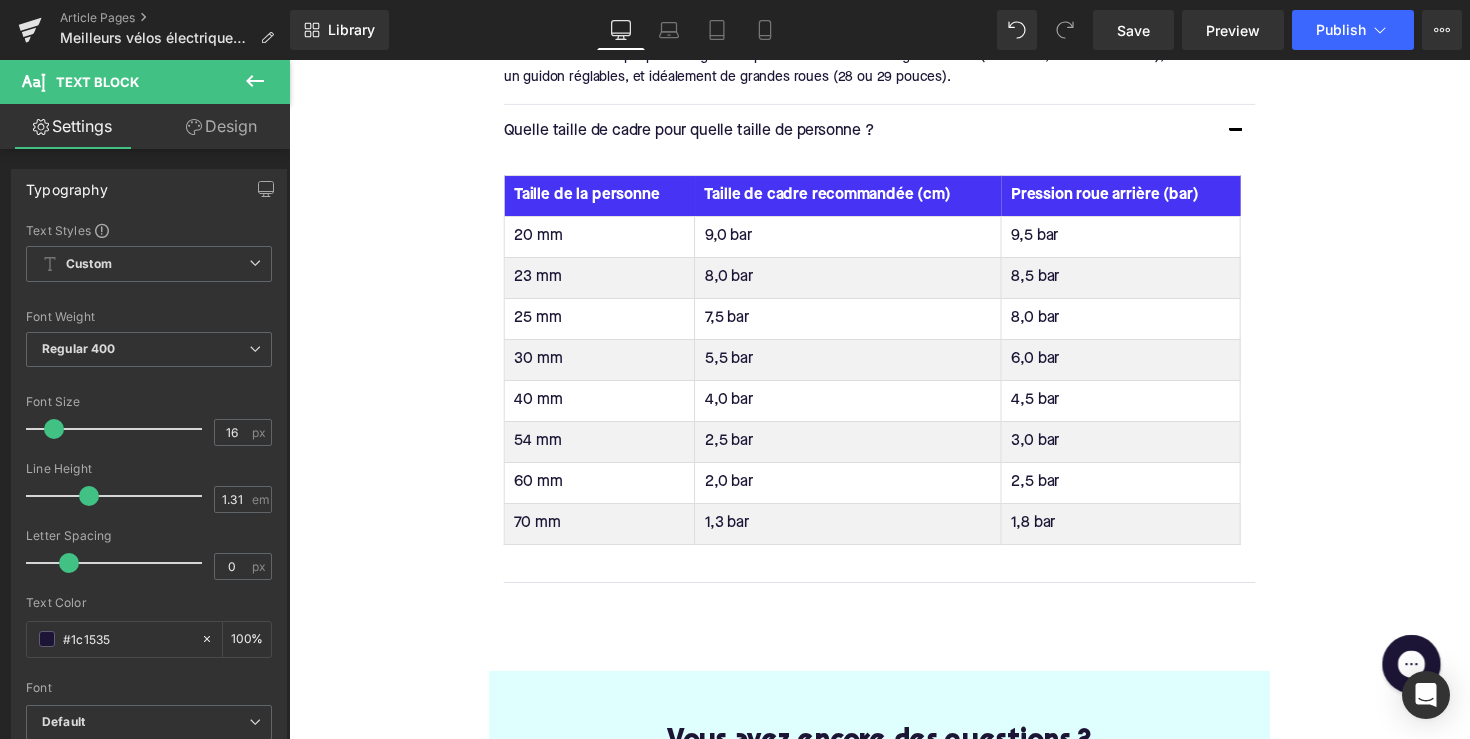 click on "Pression roue arrière (bar)" at bounding box center [1141, 199] 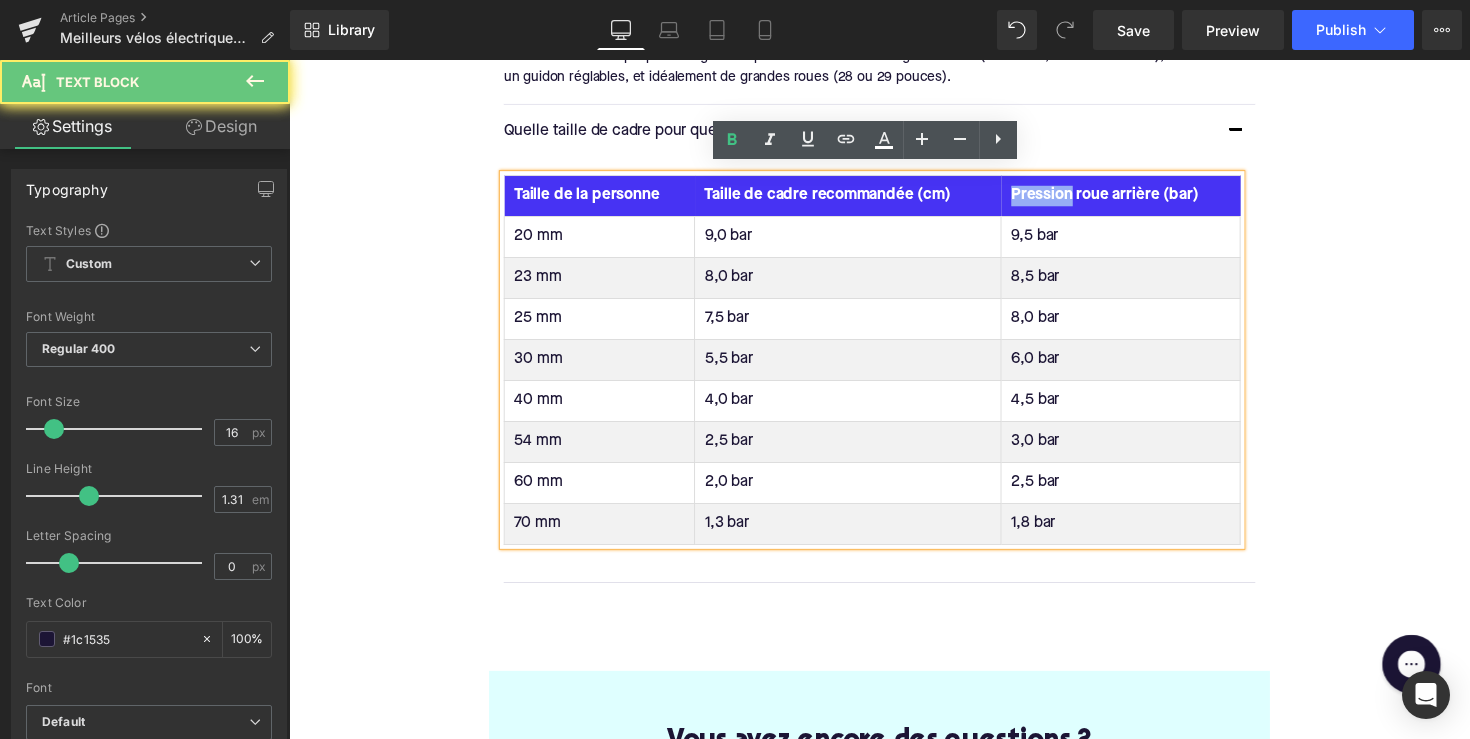 click on "Pression roue arrière (bar)" at bounding box center (1141, 199) 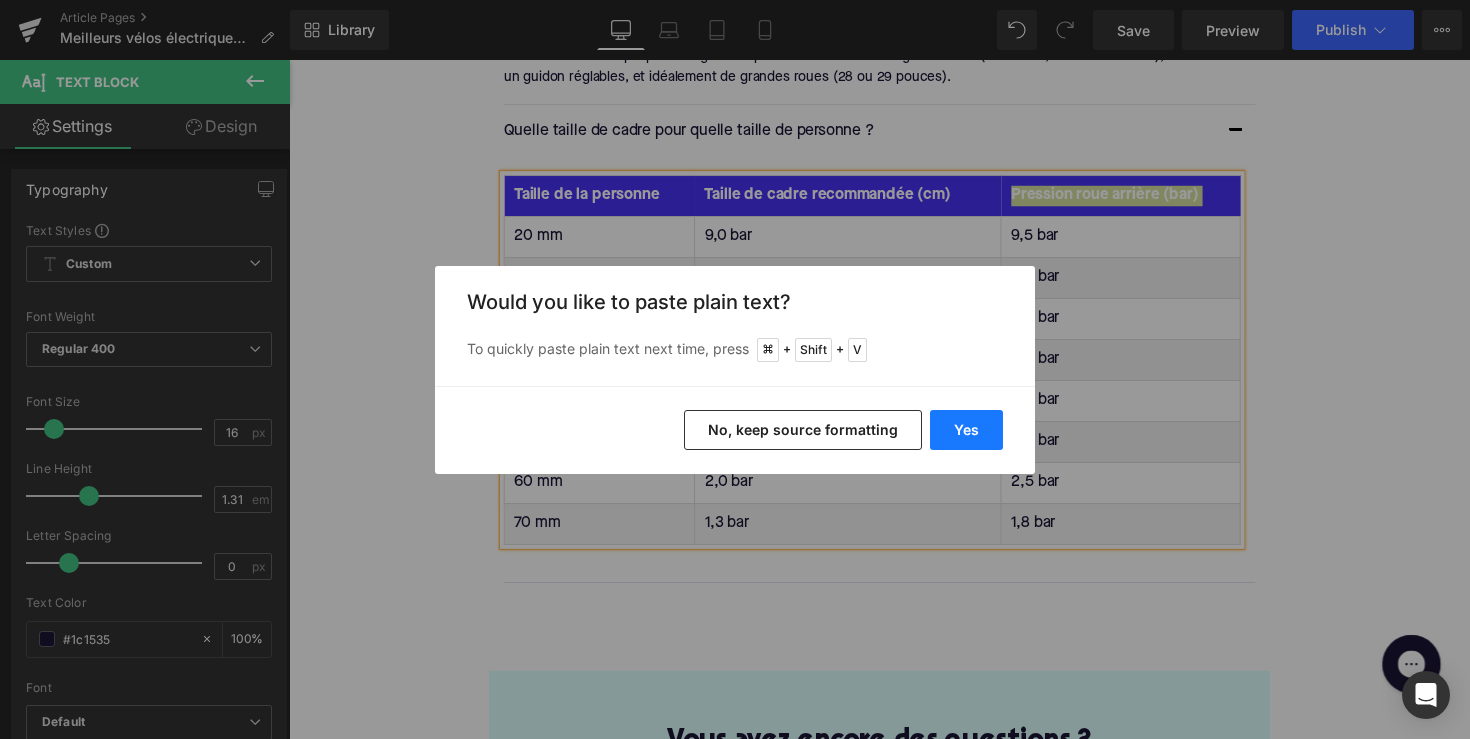 click on "Yes" at bounding box center [966, 430] 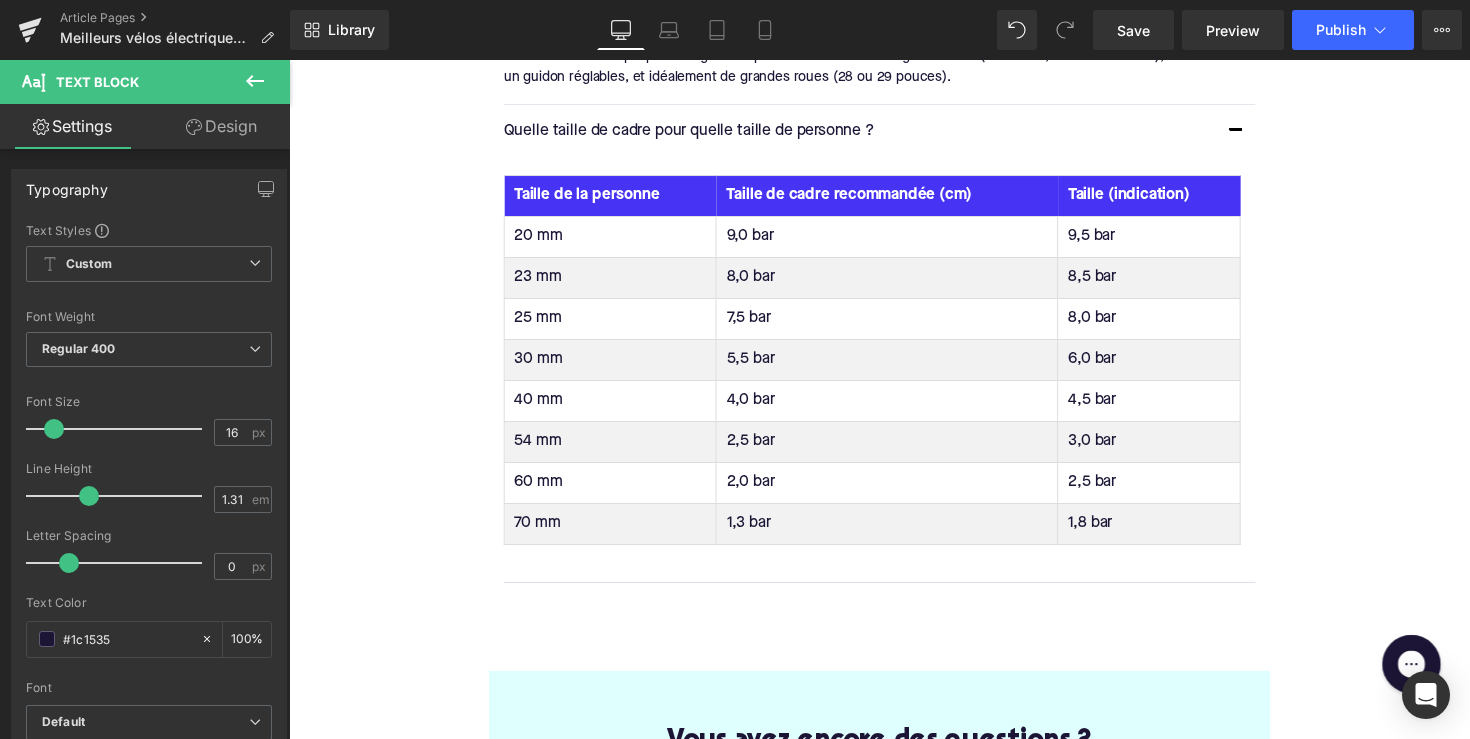click on "20 mm" at bounding box center [618, 241] 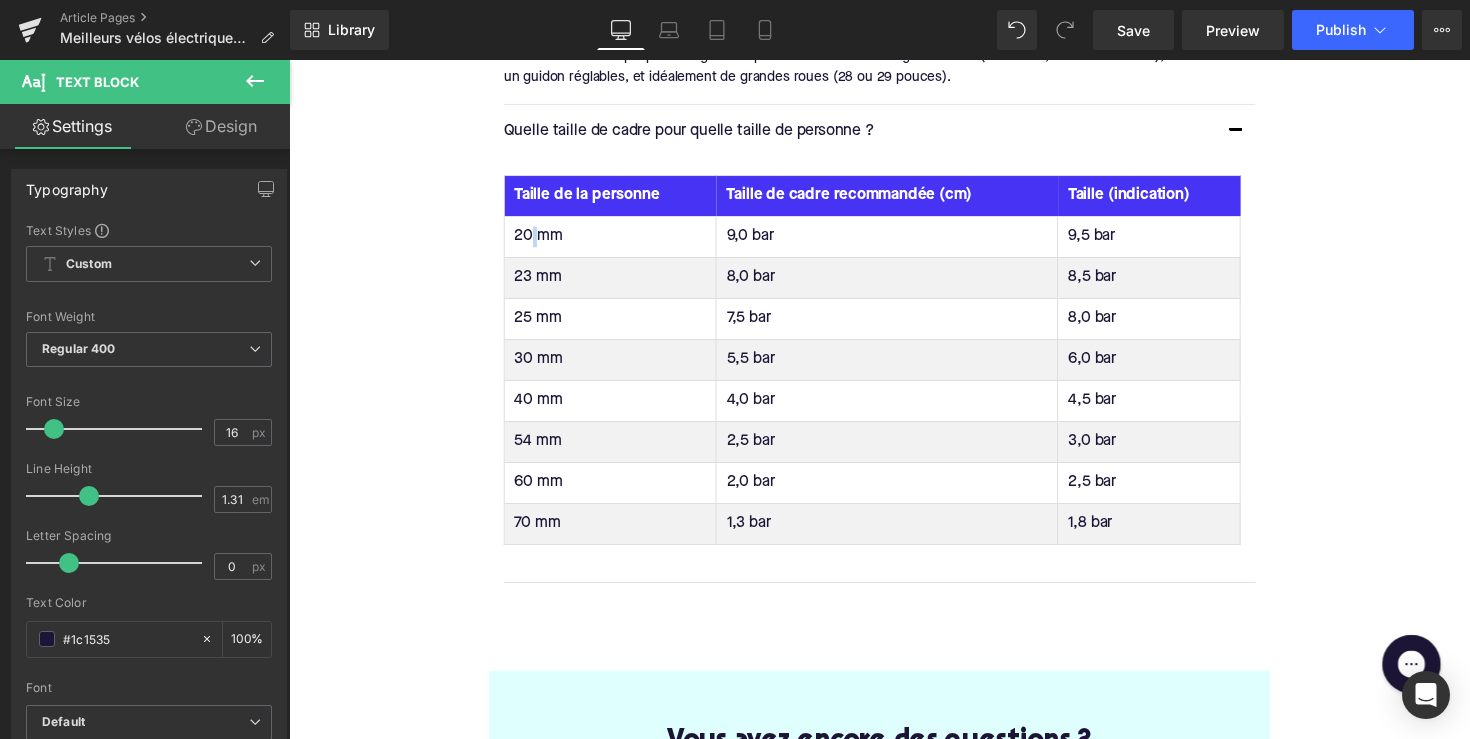 click on "20 mm" at bounding box center (618, 241) 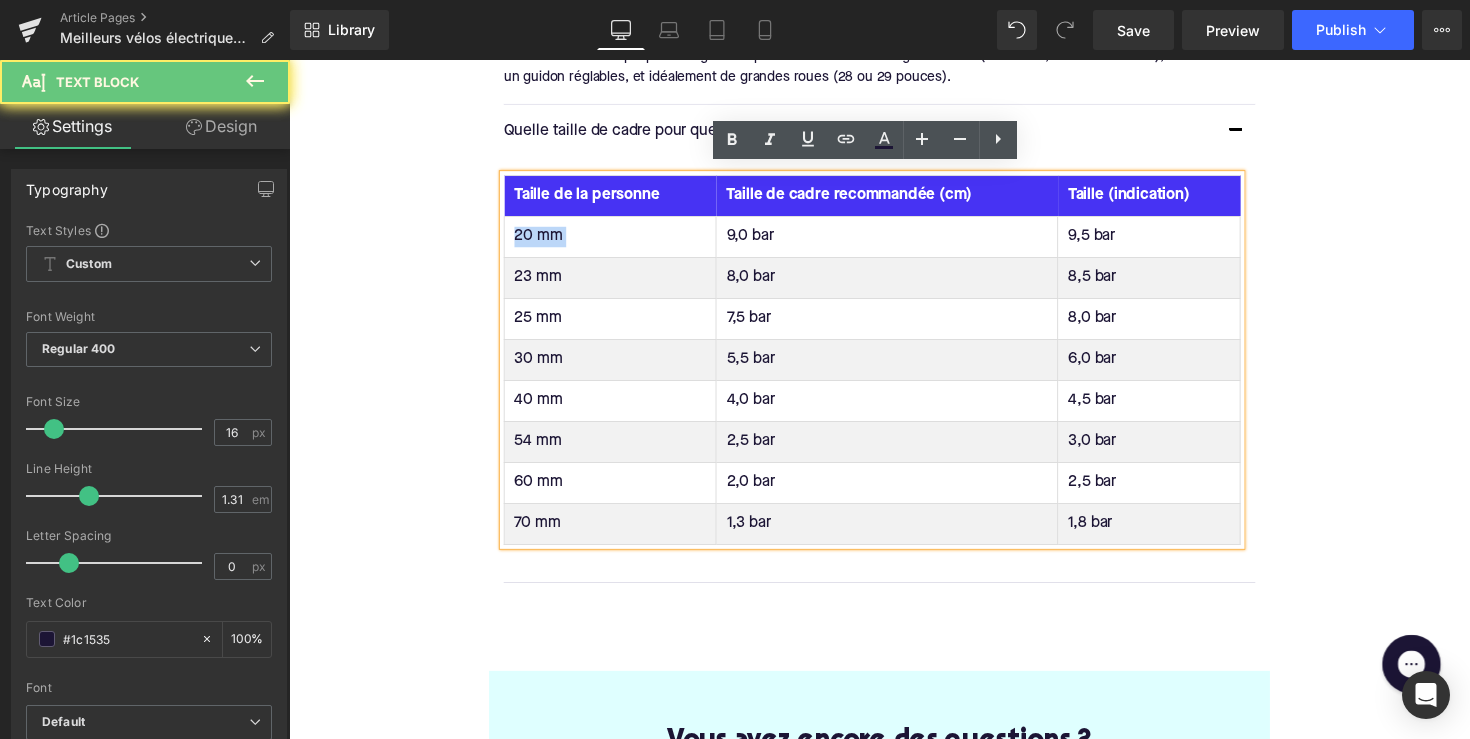 click on "20 mm" at bounding box center [618, 241] 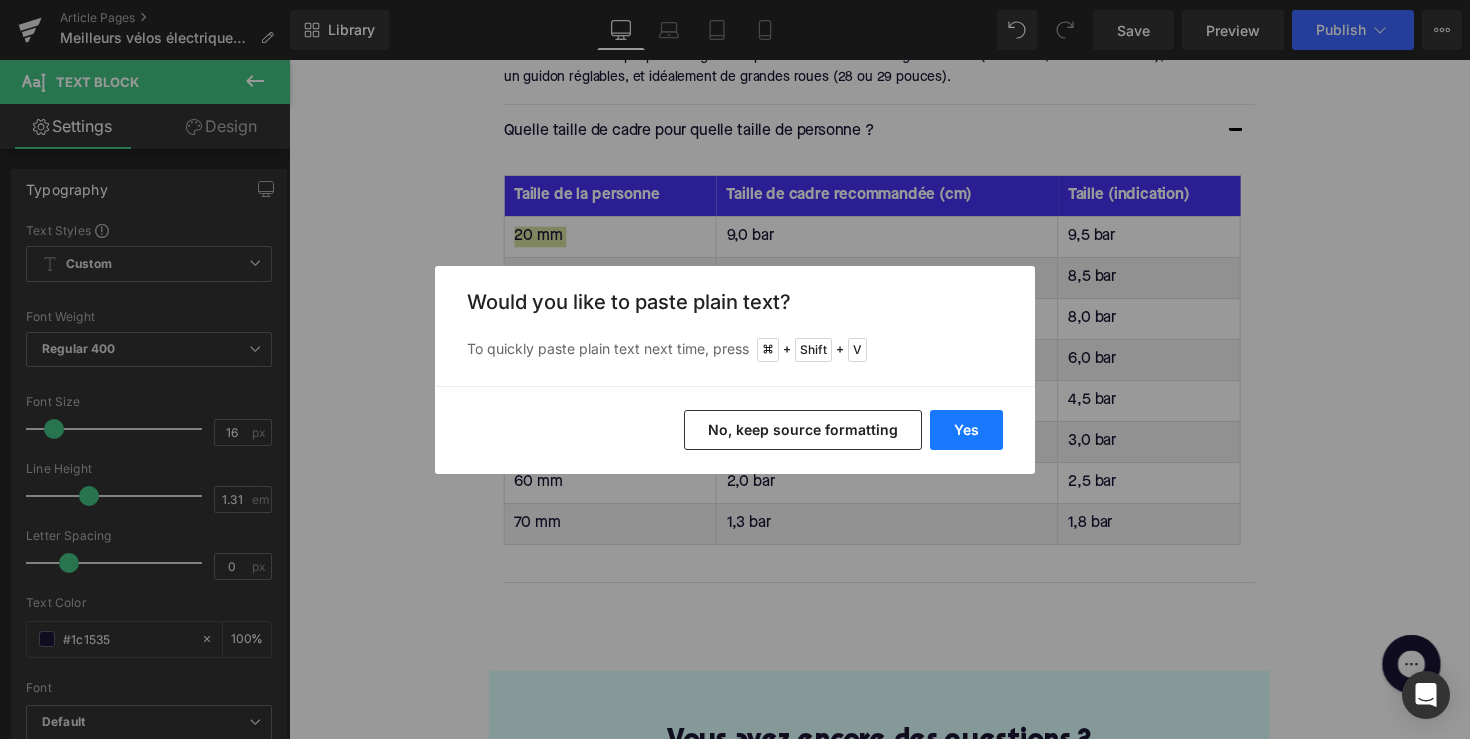 drag, startPoint x: 955, startPoint y: 428, endPoint x: 523, endPoint y: 600, distance: 464.98172 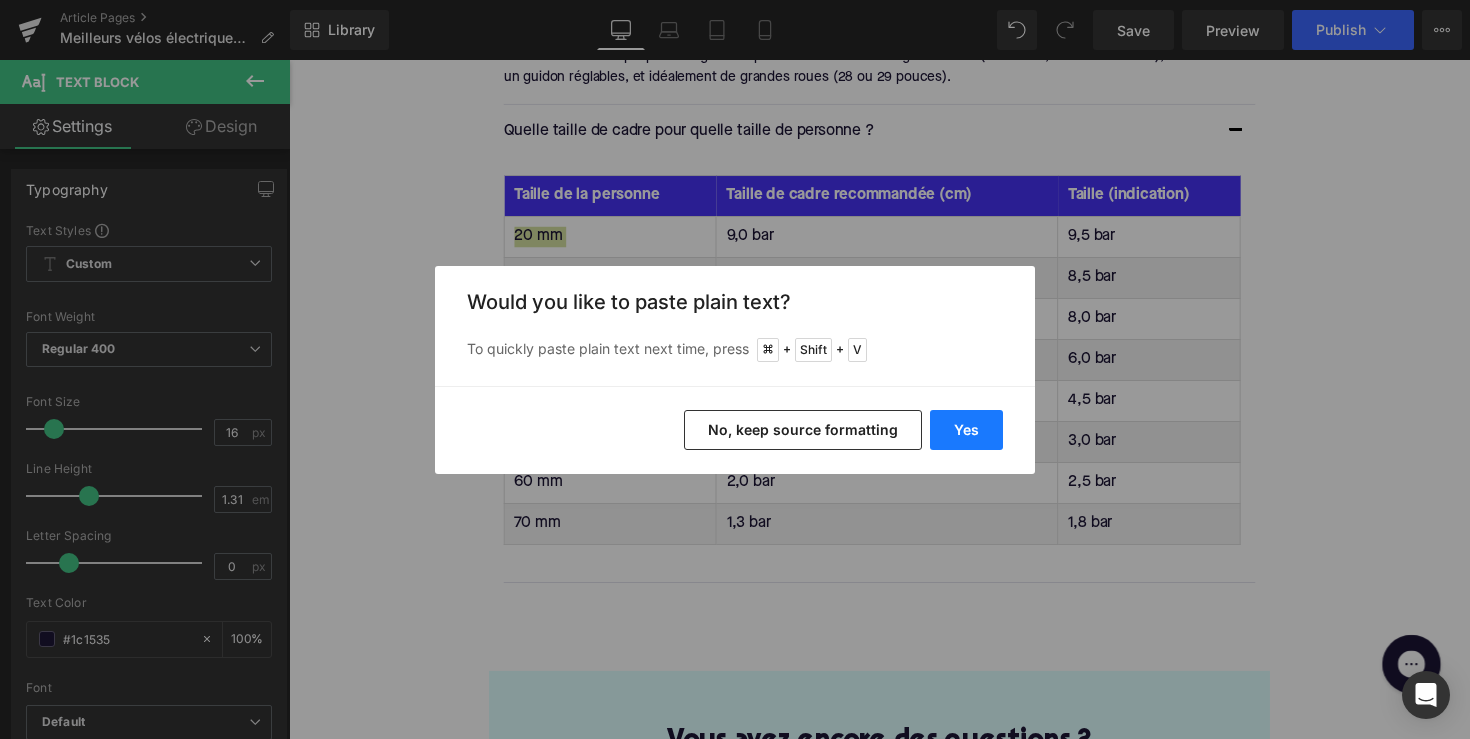 click on "Yes" at bounding box center (966, 430) 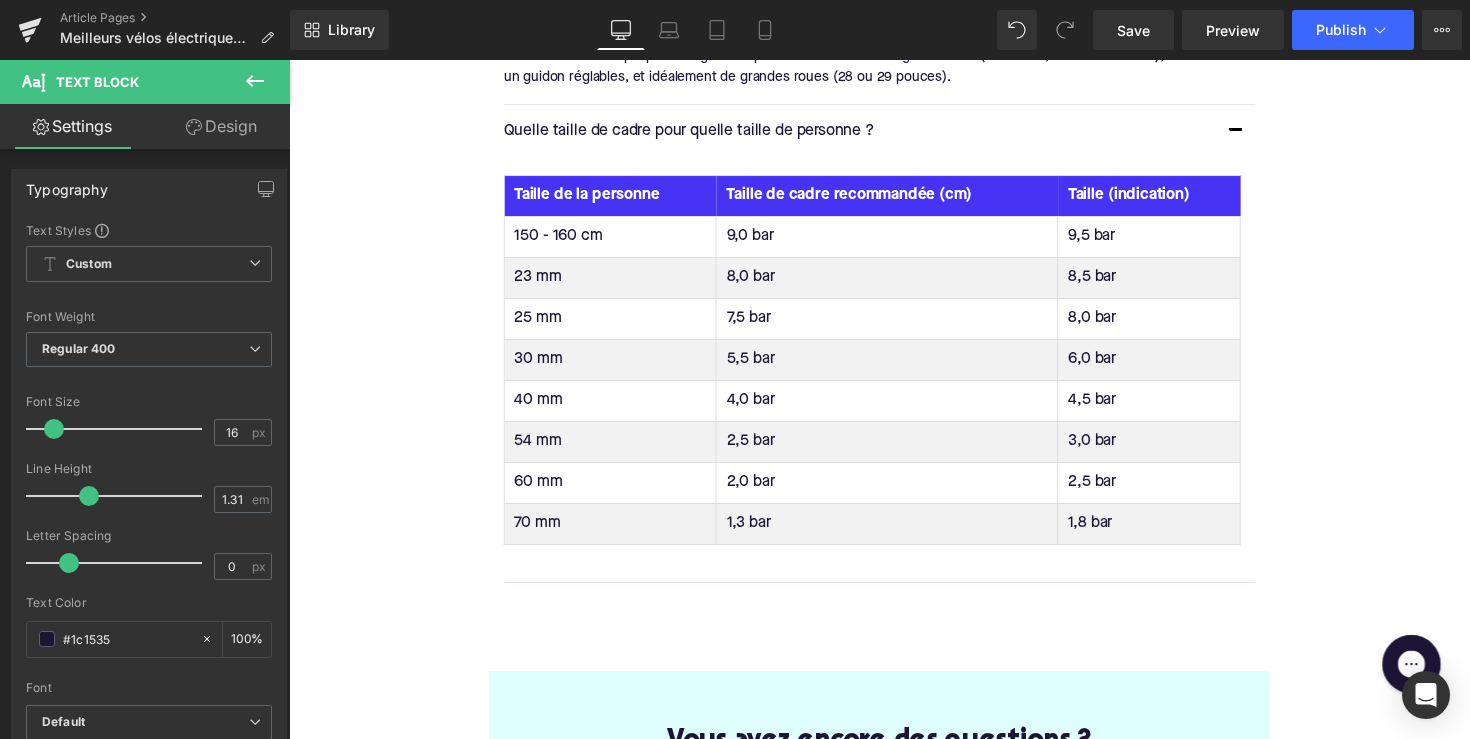 click on "23 mm" at bounding box center (618, 283) 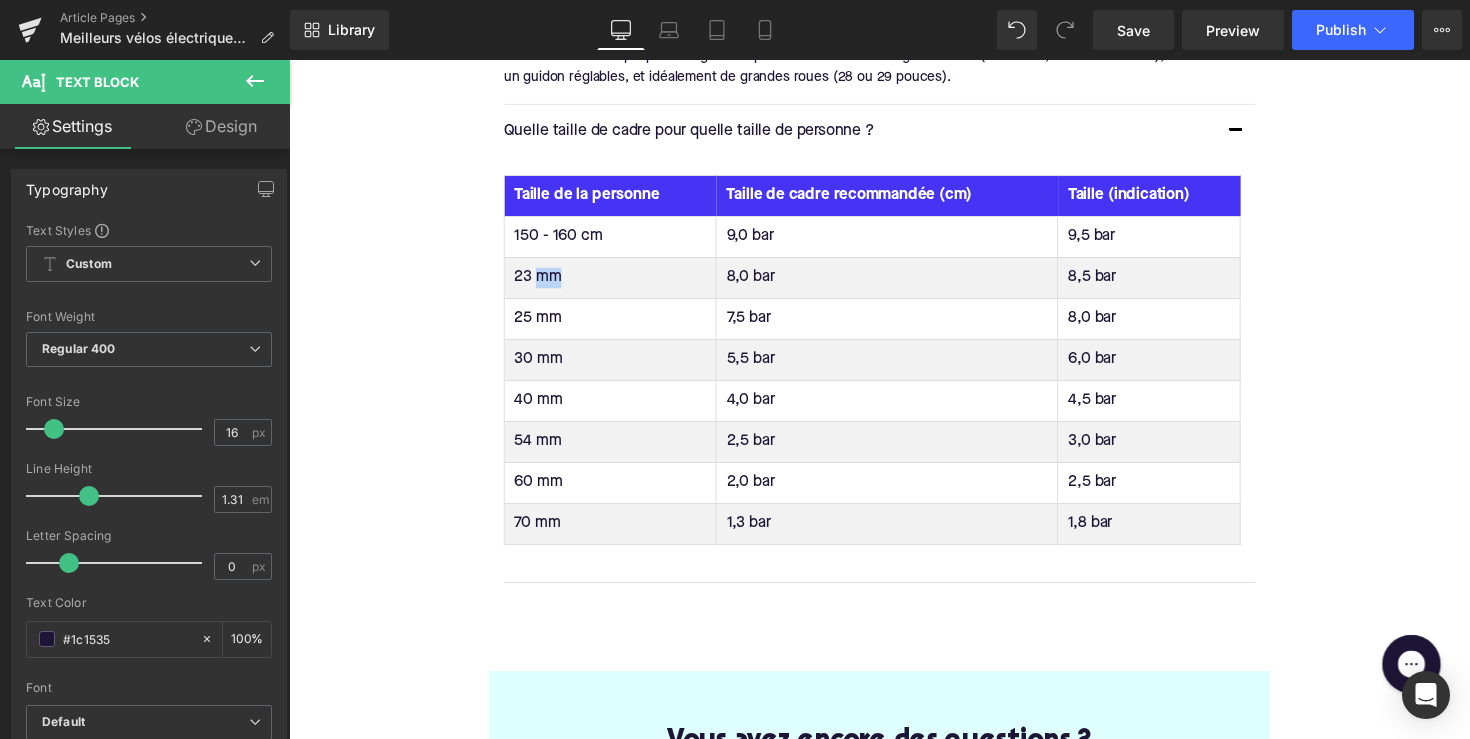 click on "23 mm" at bounding box center (618, 283) 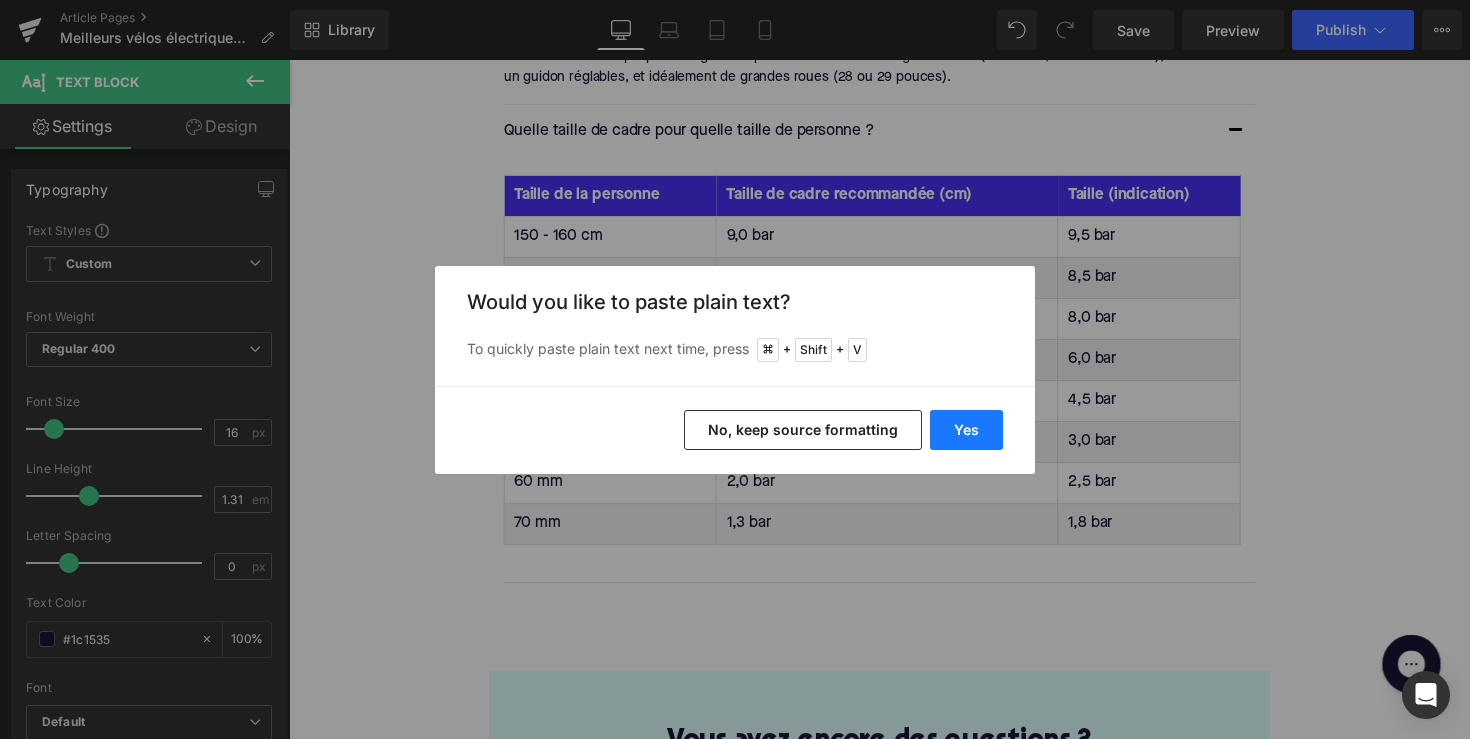 click on "Yes" at bounding box center [966, 430] 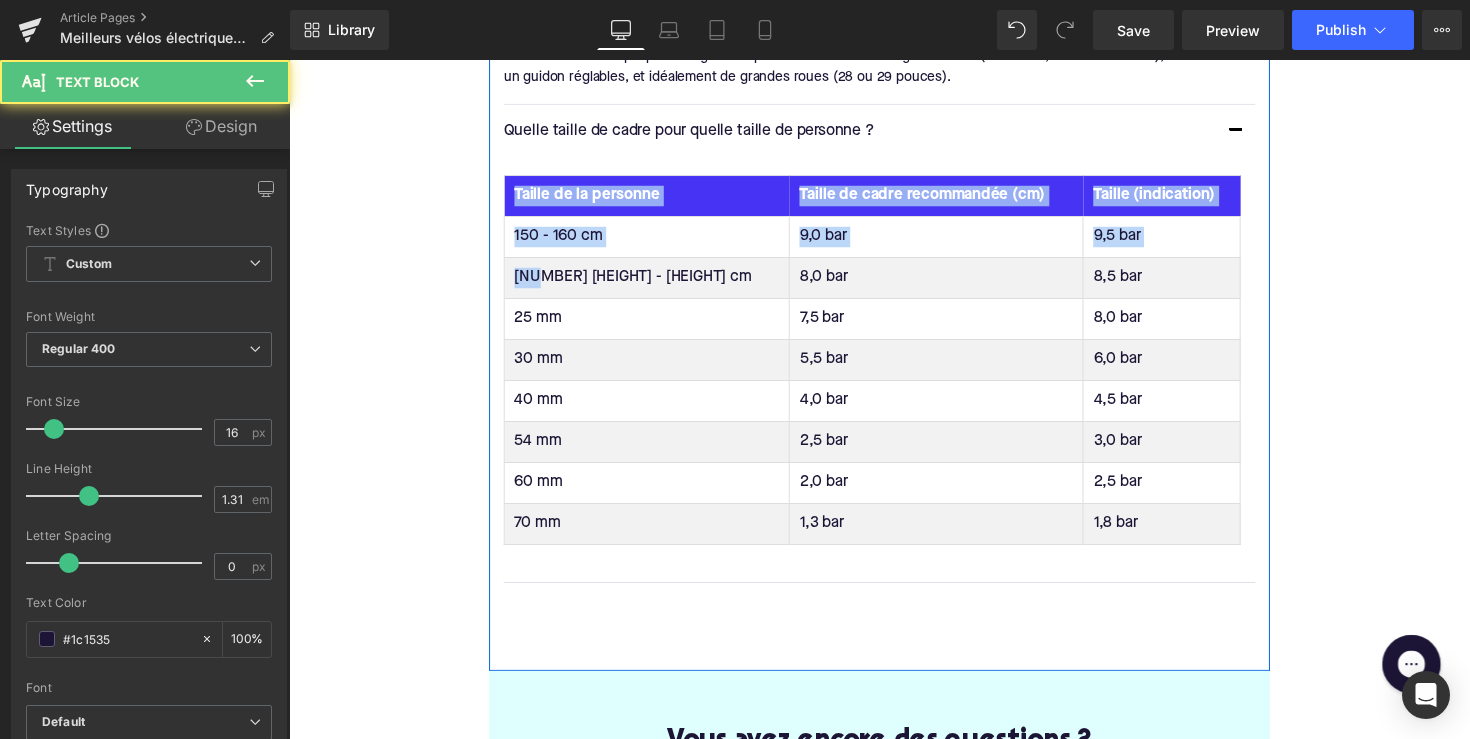 drag, startPoint x: 537, startPoint y: 280, endPoint x: 475, endPoint y: 278, distance: 62.03225 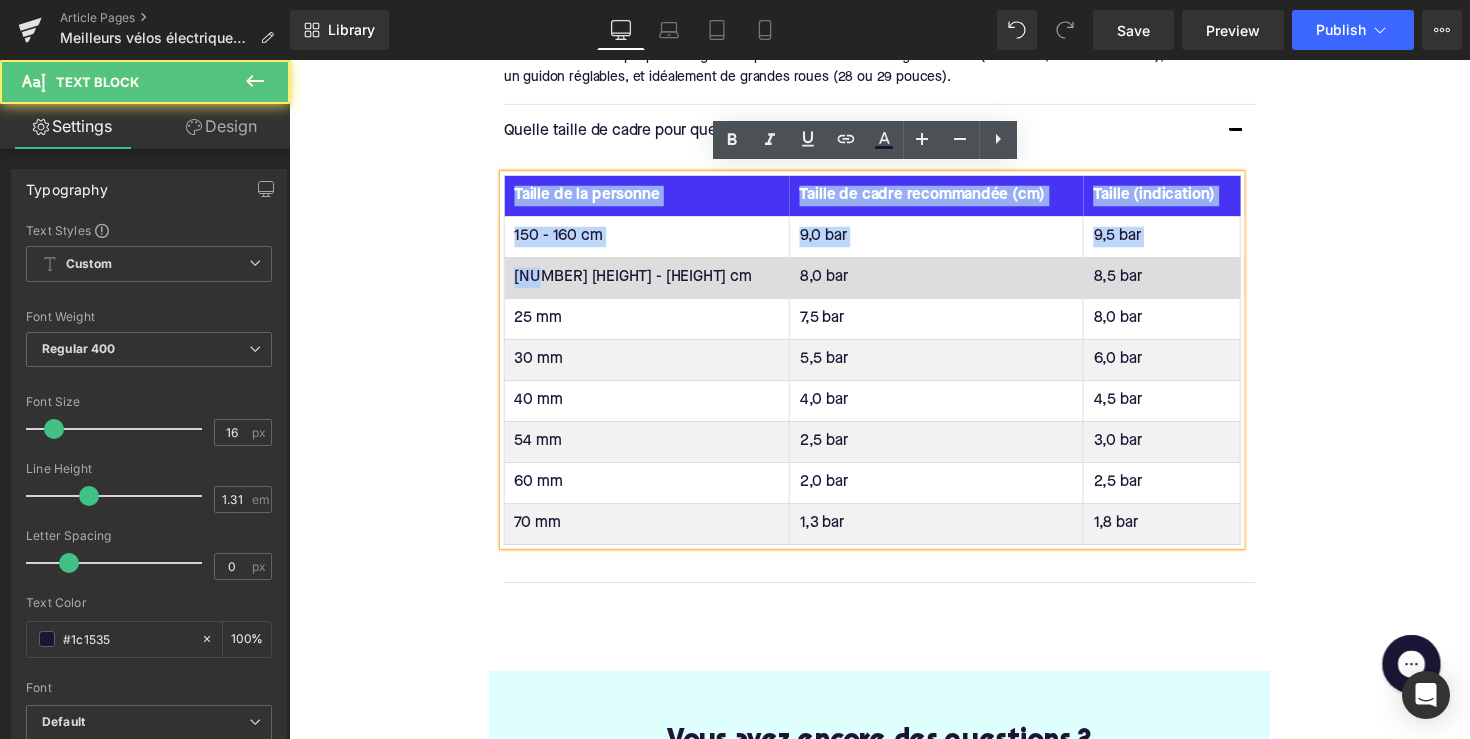 click on "[NUMBER] [HEIGHT] - [HEIGHT] cm" at bounding box center (656, 283) 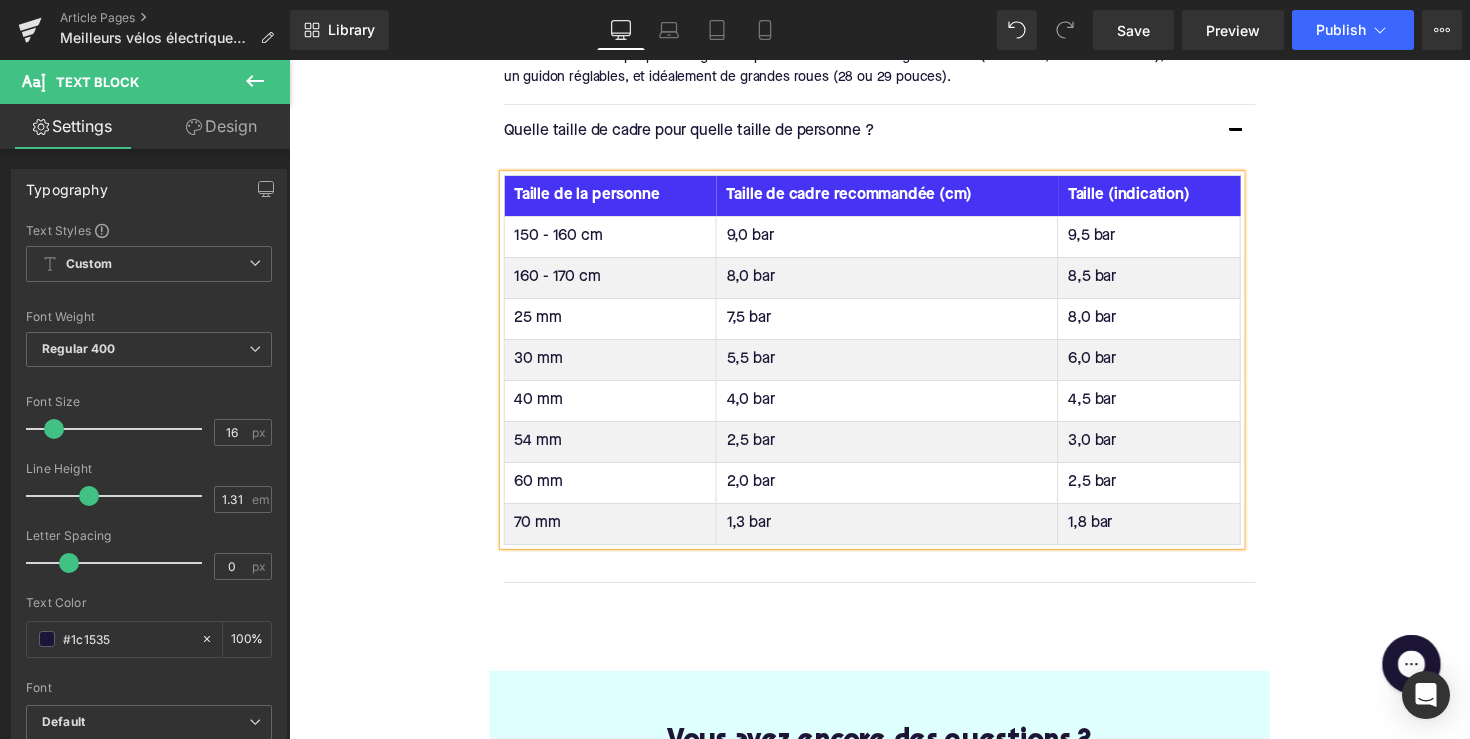 click on "25 mm" at bounding box center [618, 325] 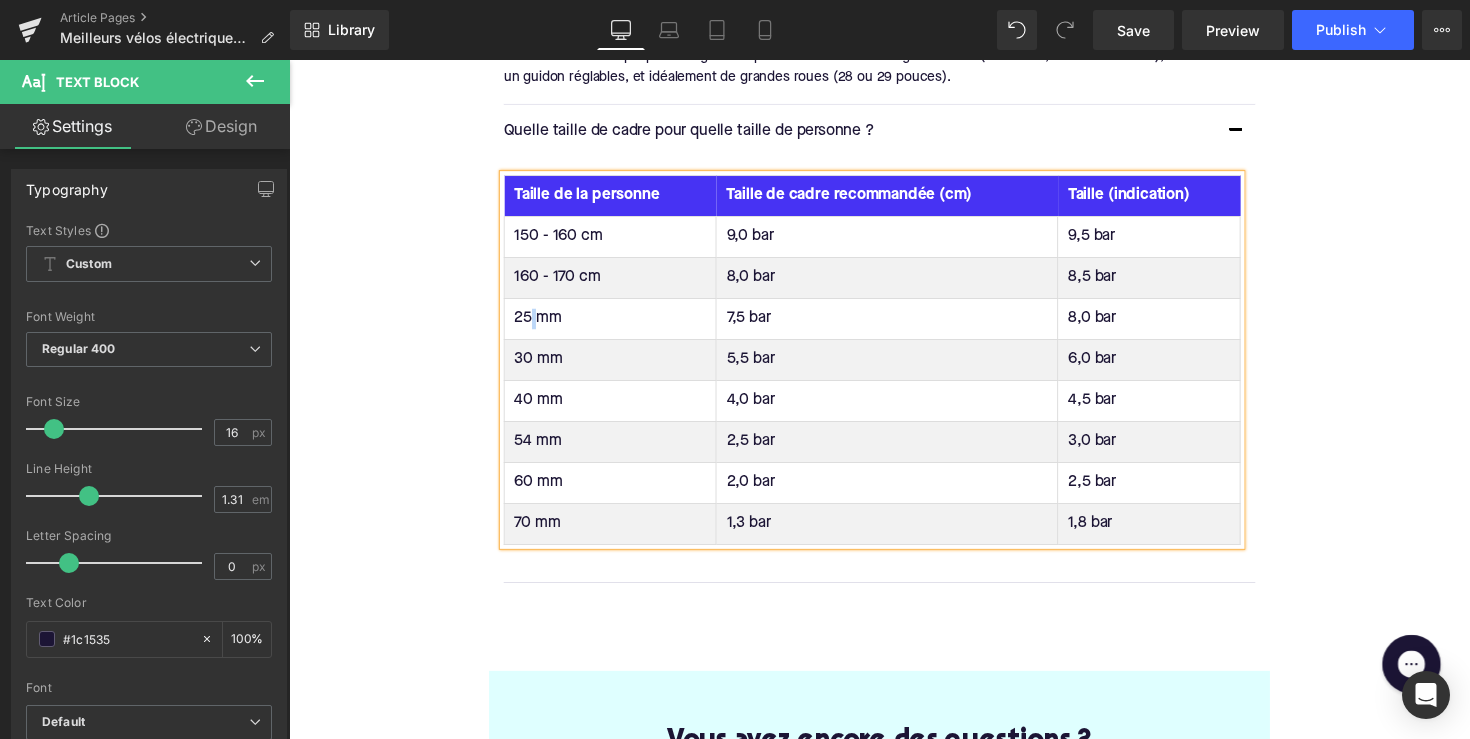 click on "25 mm" at bounding box center [618, 325] 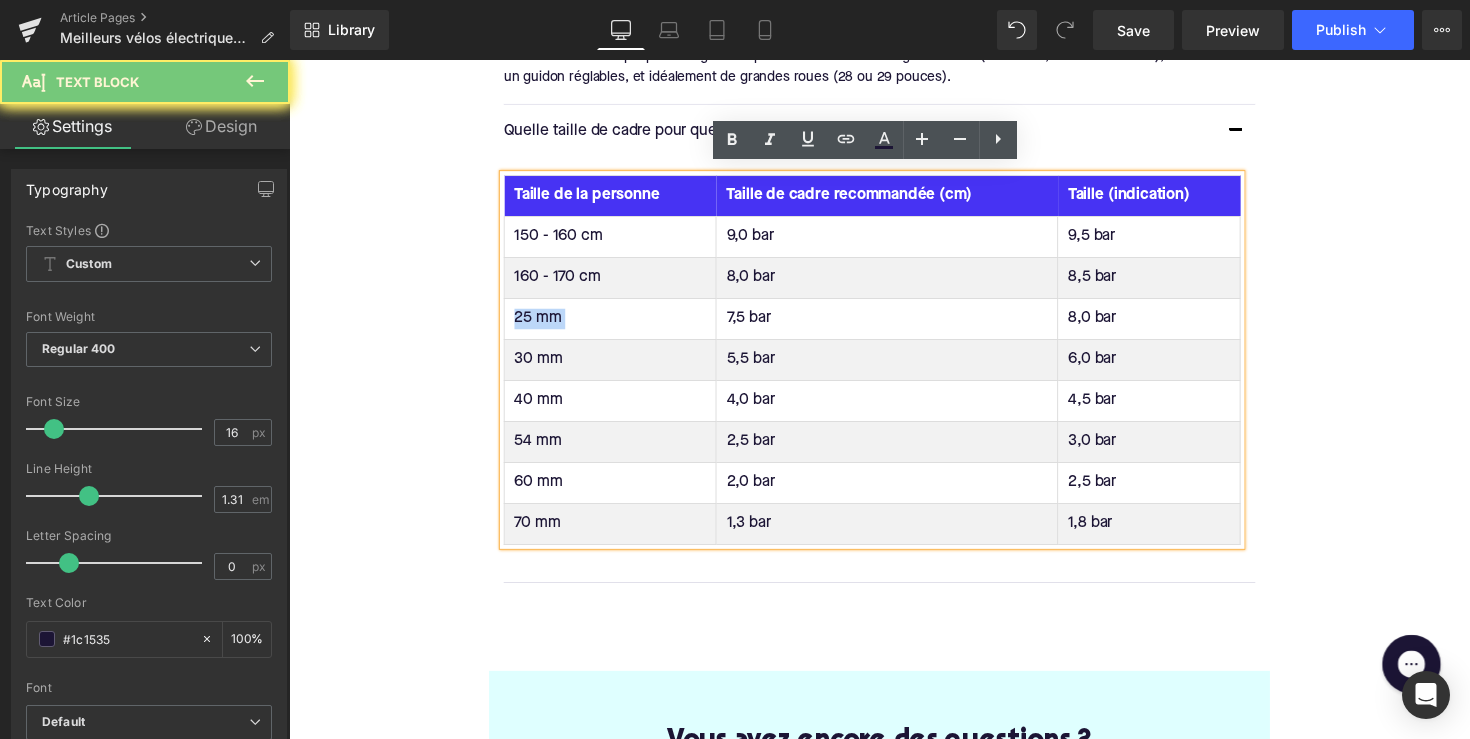 click on "25 mm" at bounding box center (618, 325) 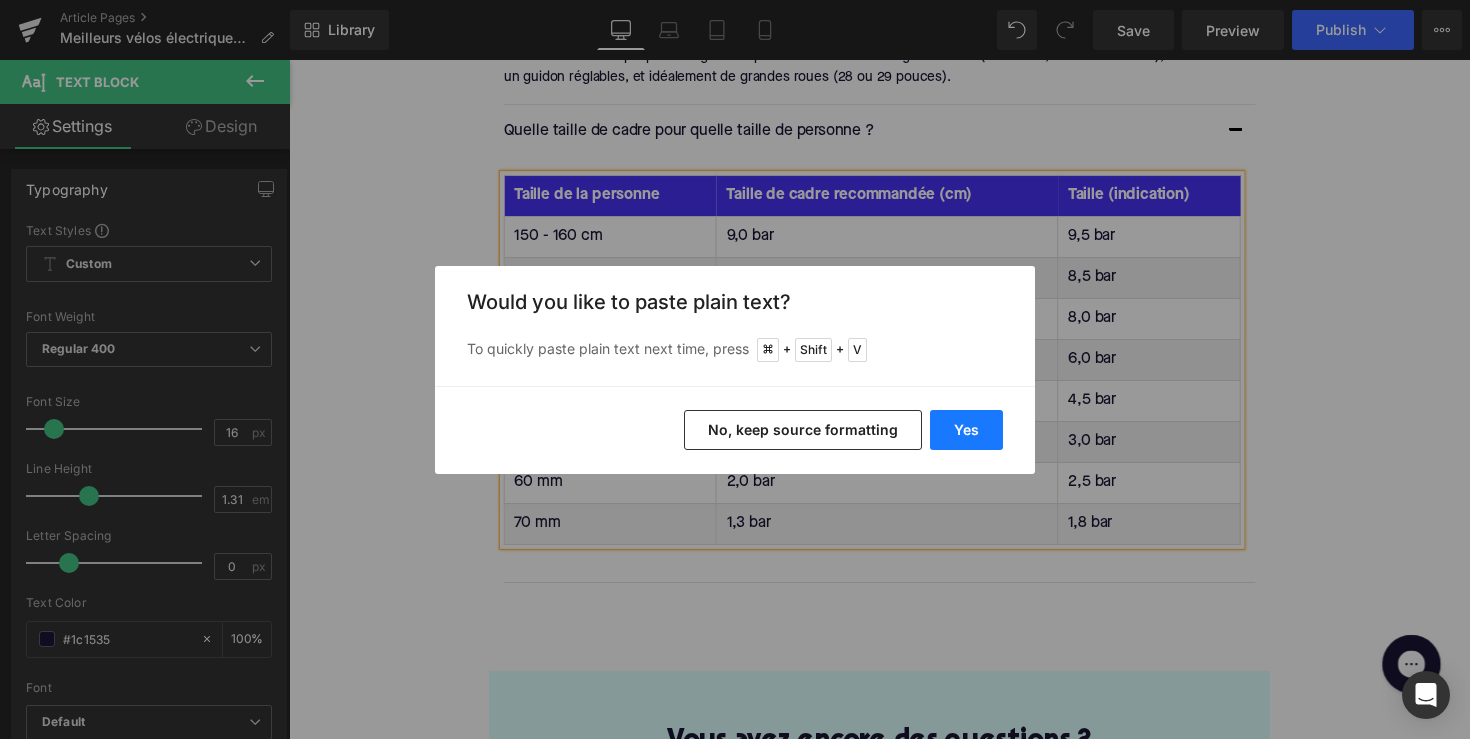 click on "Yes" at bounding box center [966, 430] 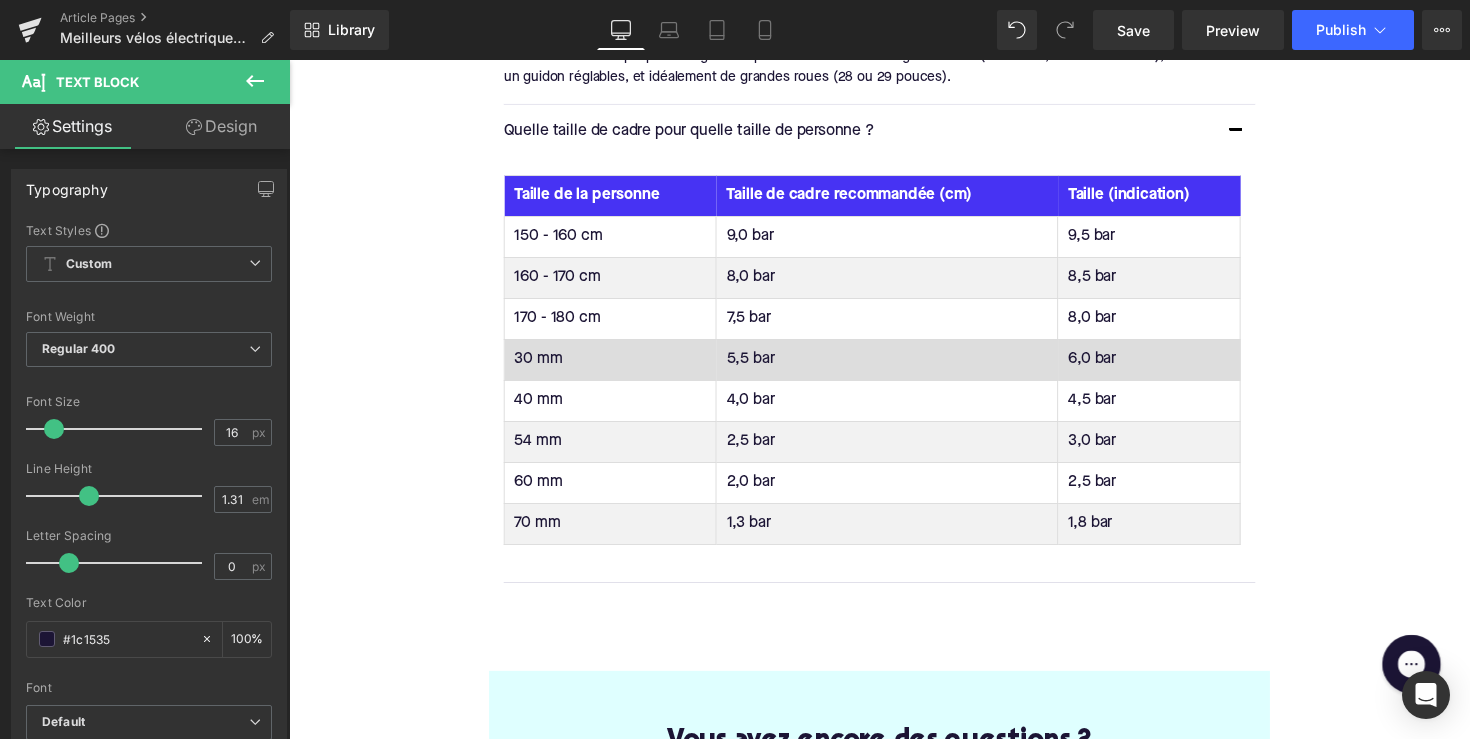 click on "30 mm" at bounding box center [618, 367] 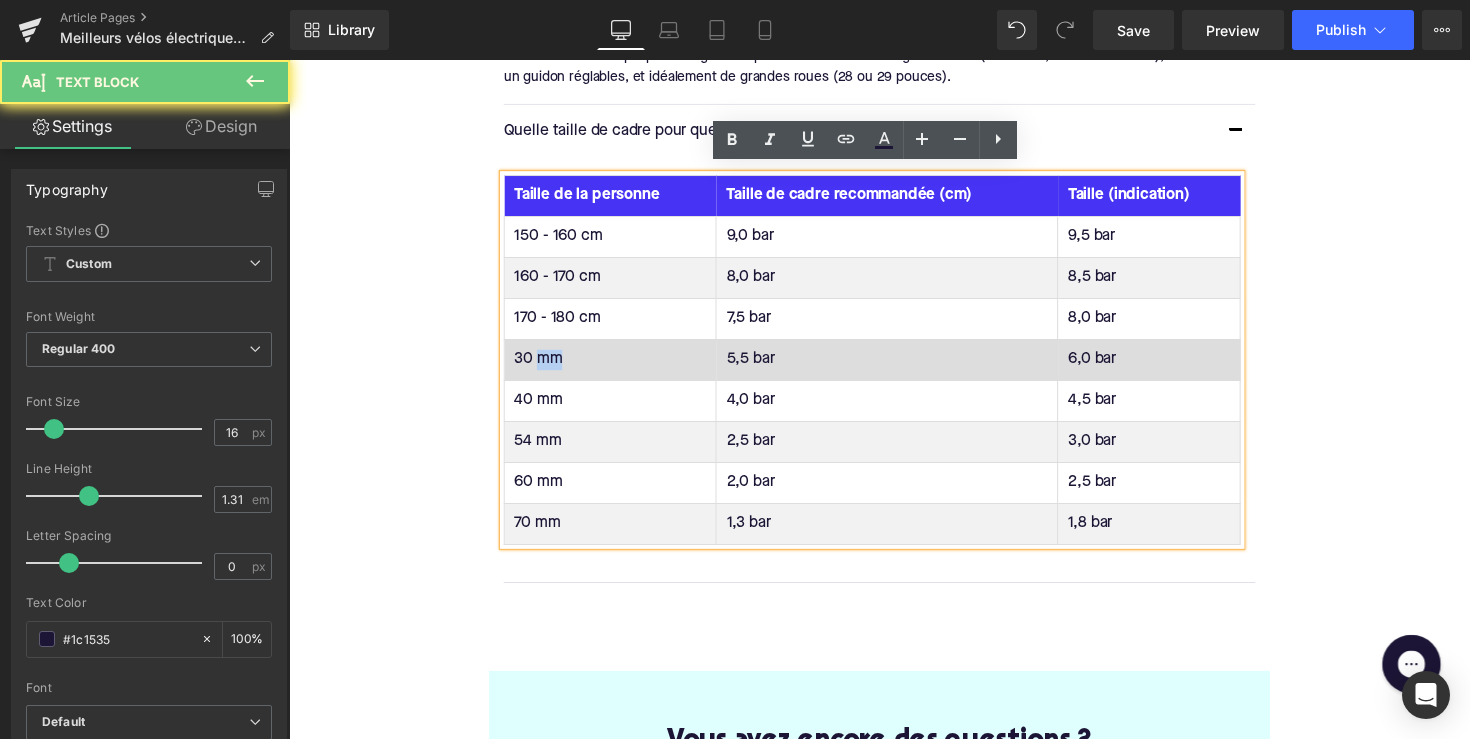 click on "30 mm" at bounding box center (618, 367) 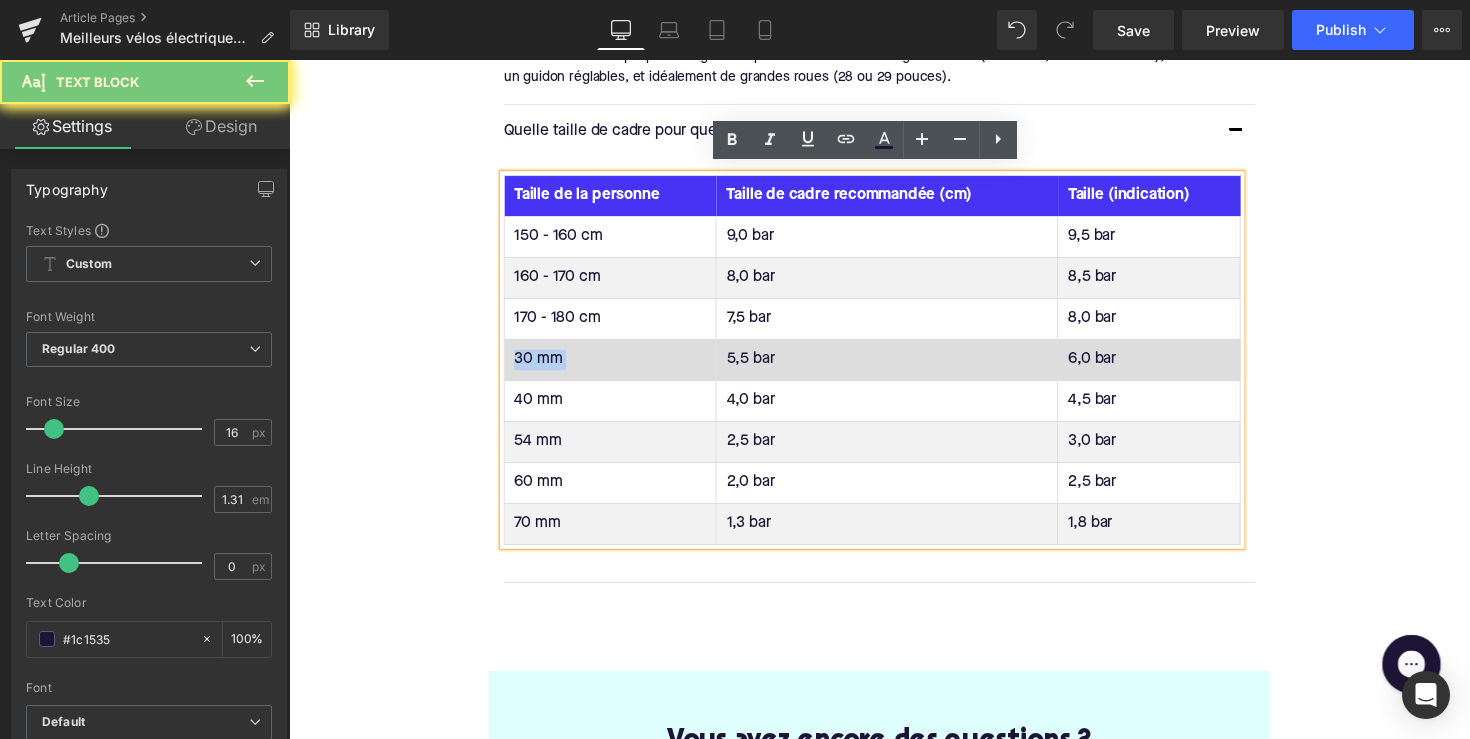 click on "30 mm" at bounding box center [618, 367] 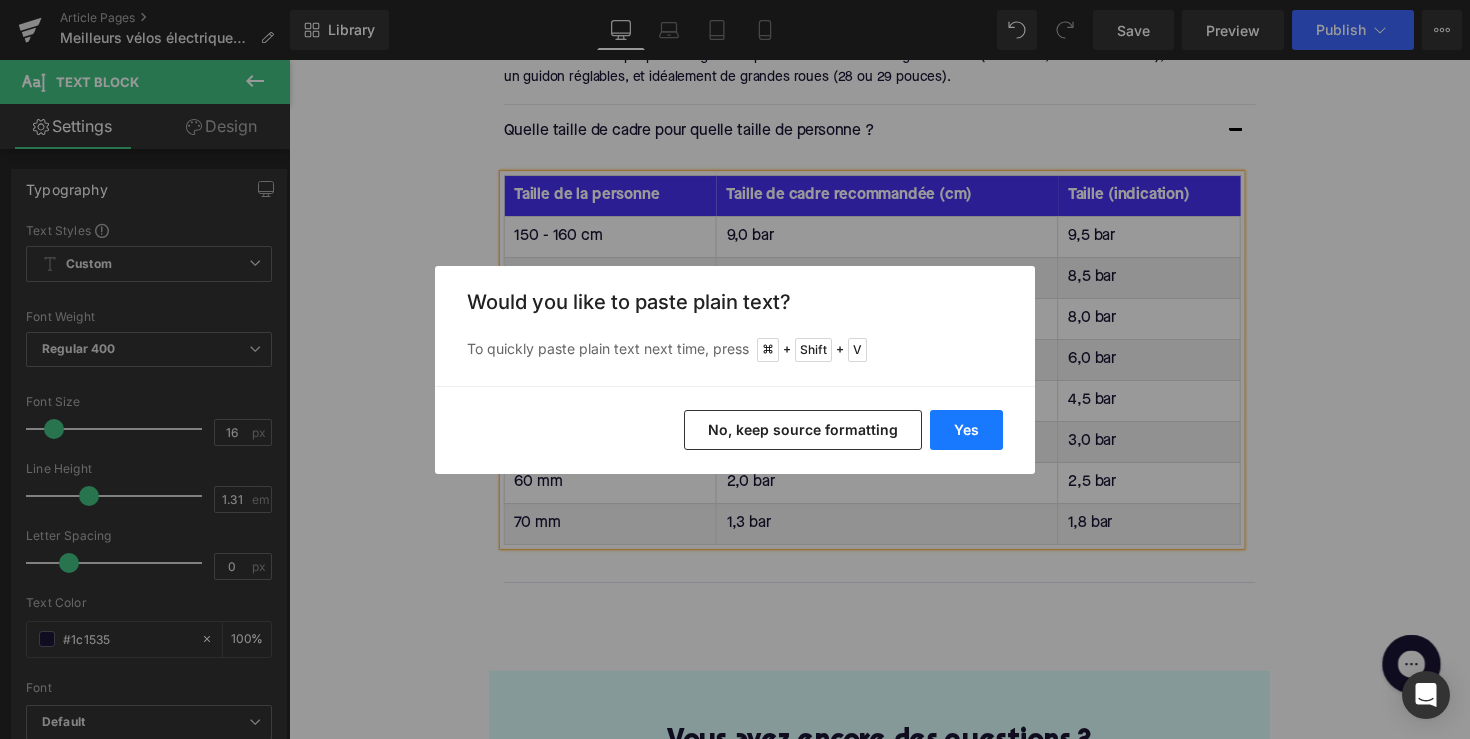 click on "Yes" at bounding box center [966, 430] 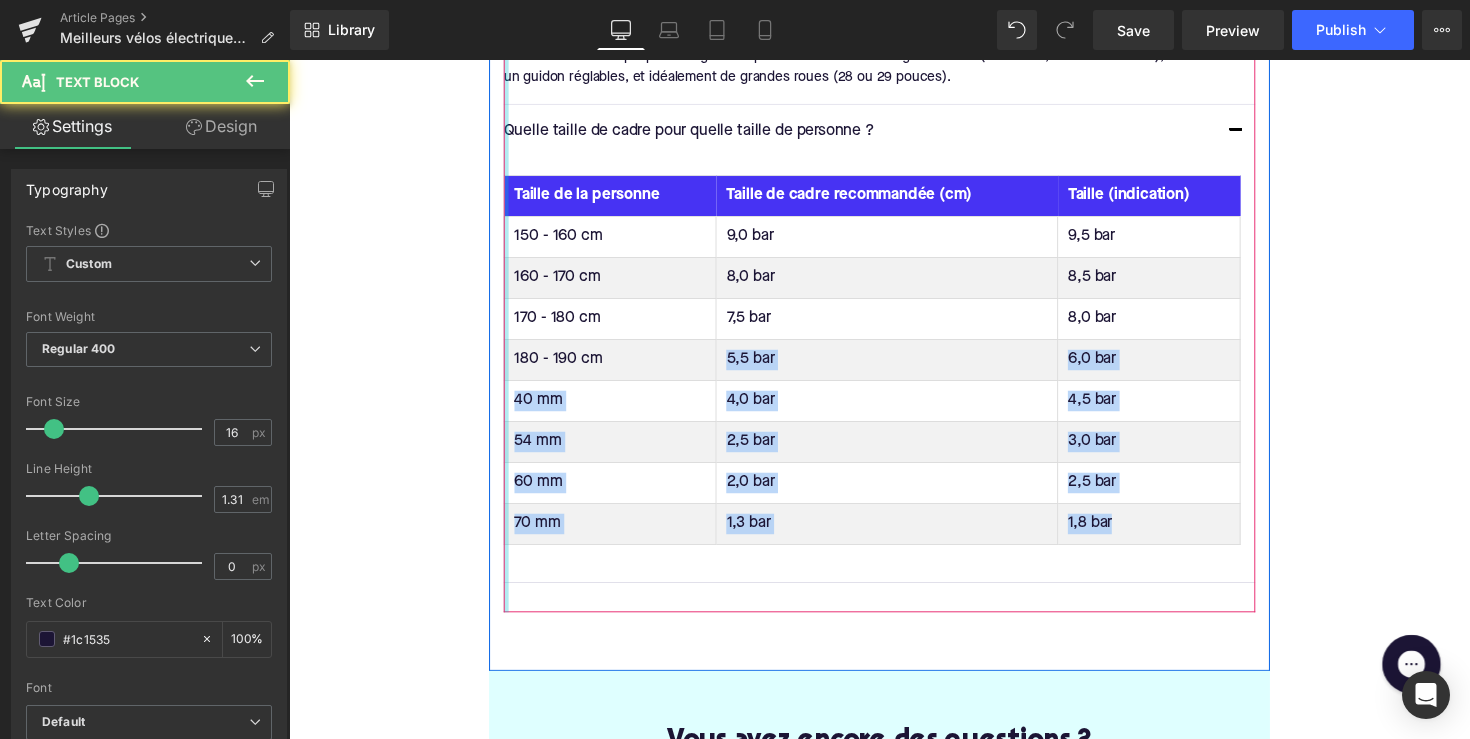 drag, startPoint x: 1085, startPoint y: 513, endPoint x: 507, endPoint y: 397, distance: 589.5252 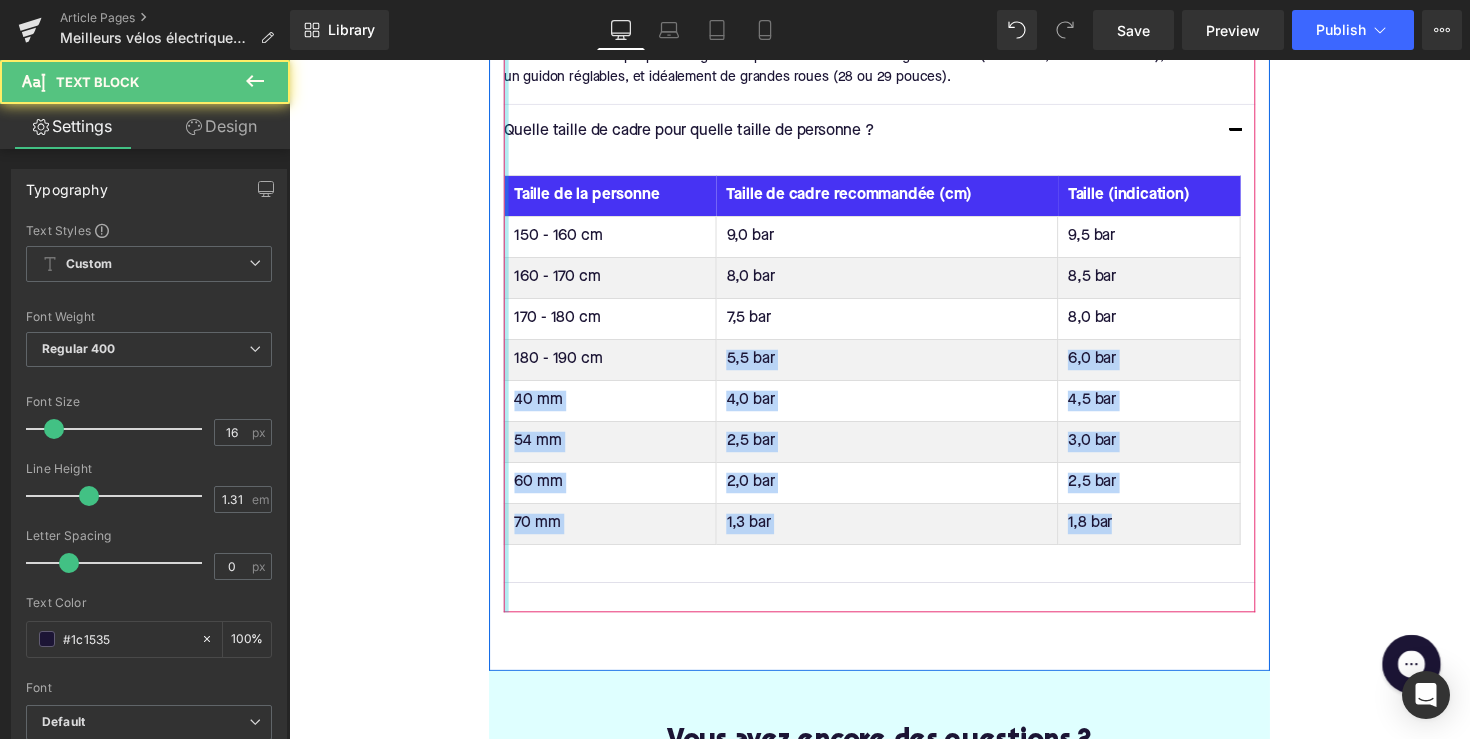 click on "Quel vélo électrique pour les grandes personnes ?
Text Block" at bounding box center (894, 284) 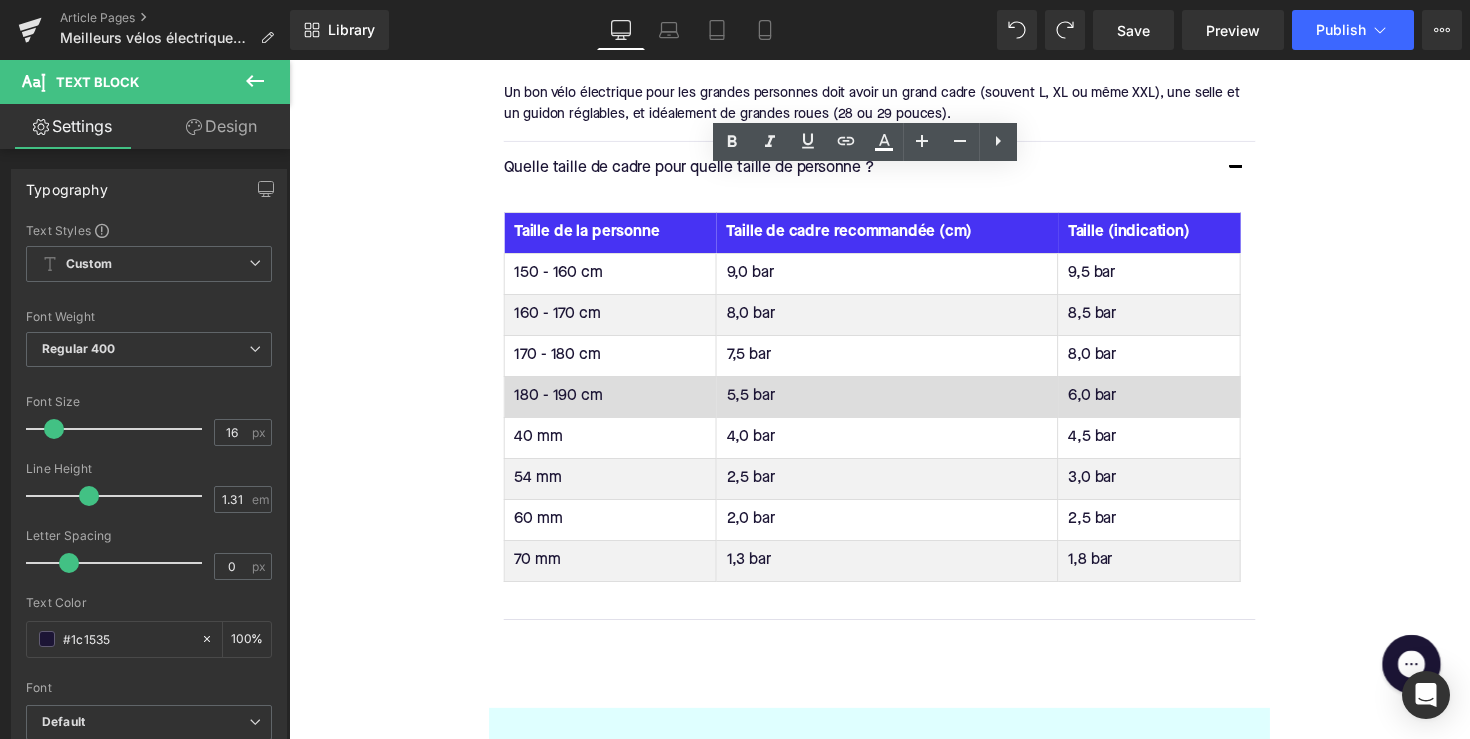 scroll, scrollTop: 3140, scrollLeft: 0, axis: vertical 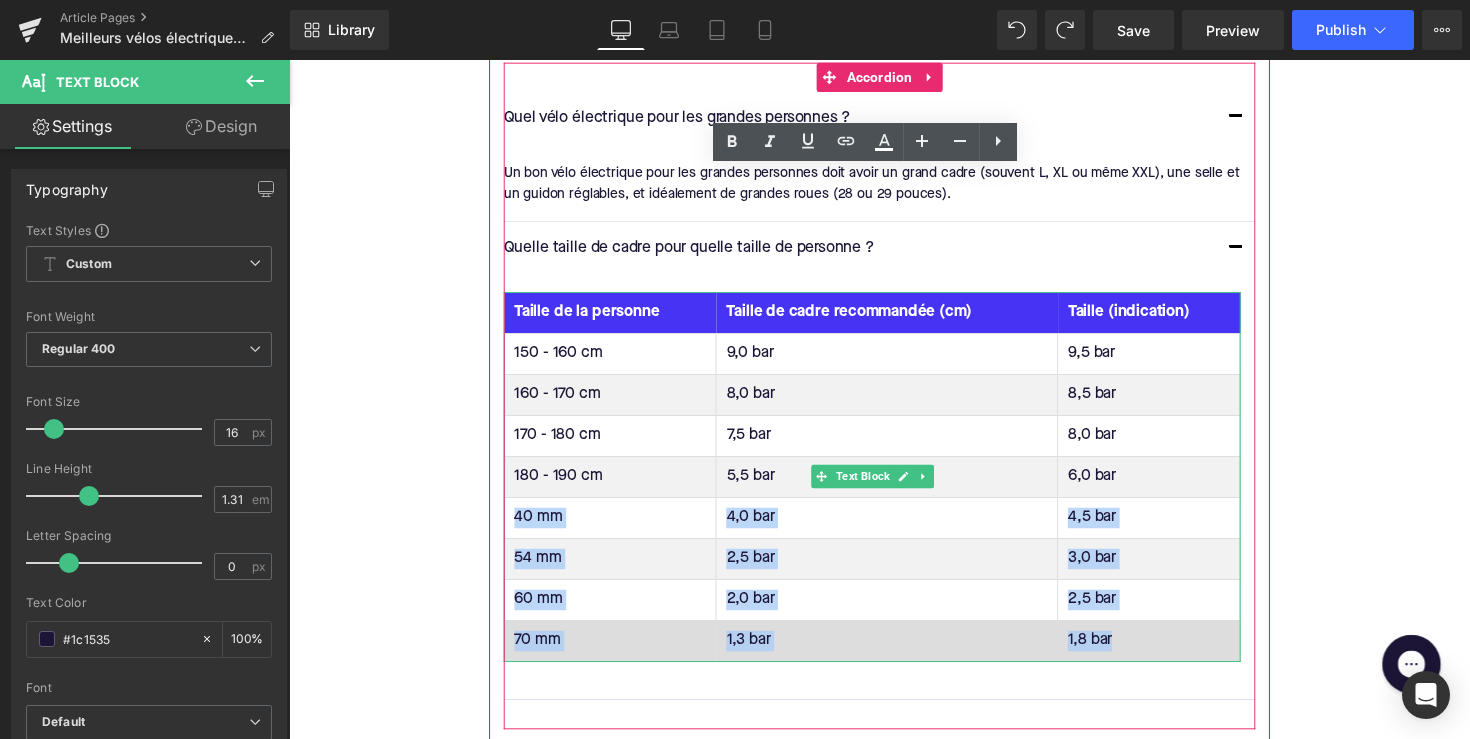 drag, startPoint x: 511, startPoint y: 522, endPoint x: 1127, endPoint y: 644, distance: 627.96497 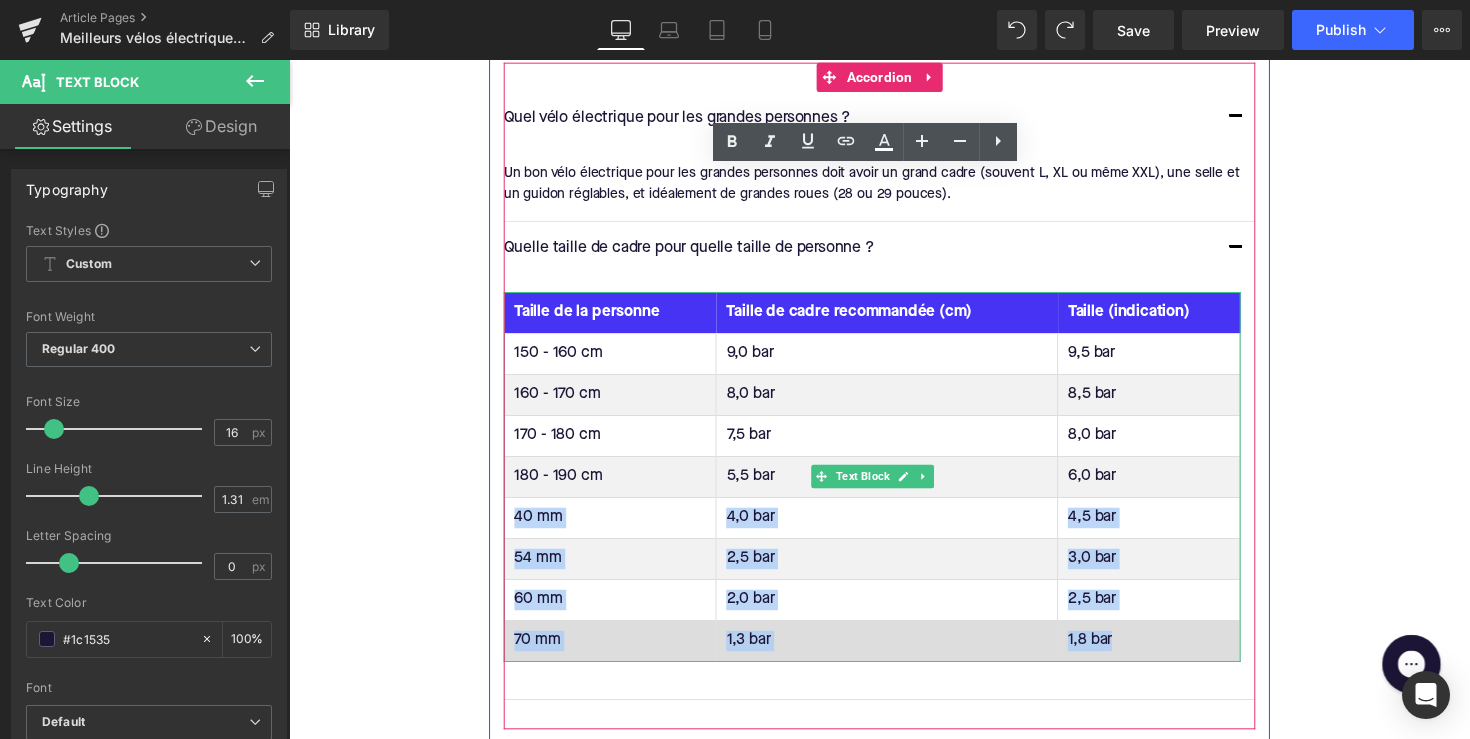 click on "150 - 160 cm 9,0 bar 9,5 bar 160 - 170 cm 8,0 bar 8,5 bar 170 - 180 cm 7,5 bar 8,0 bar 180 - 190 cm 5,5 bar 6,0 bar 40 mm 4,0 bar 4,5 bar 54 mm 2,5 bar 3,0 bar 60 mm 2,0 bar 2,5 bar 70 mm 1,3 bar 1,8 bar" at bounding box center (887, 508) 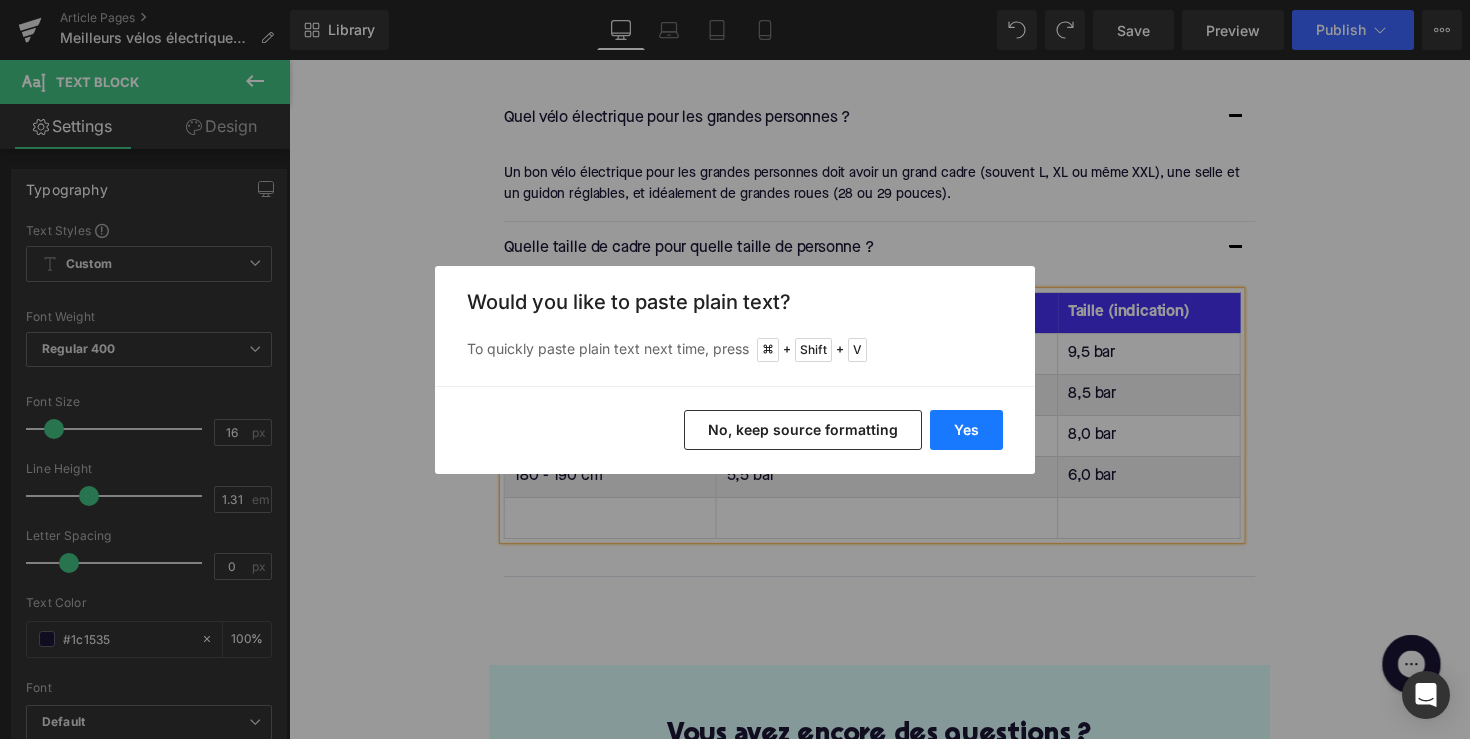 click on "Yes" at bounding box center [966, 430] 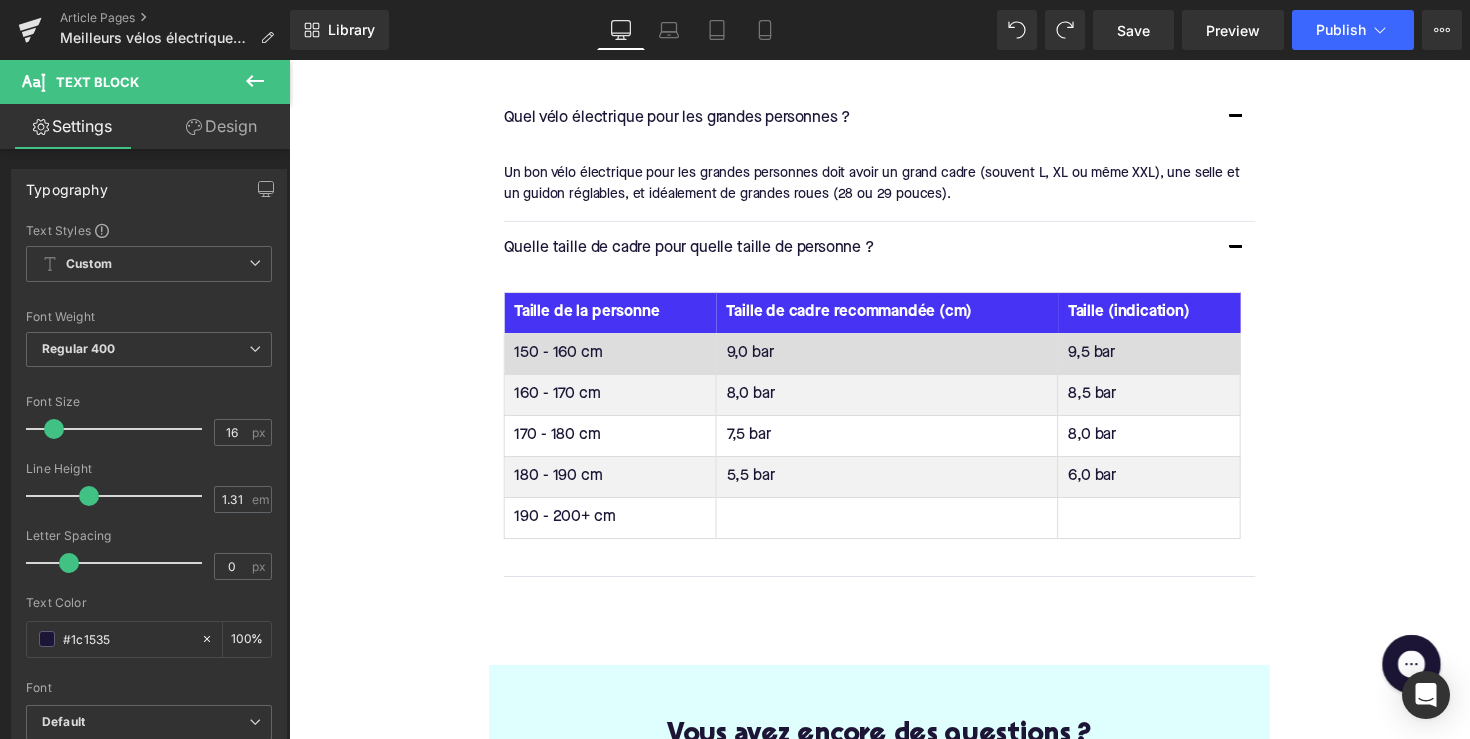 click on "9,0 bar" at bounding box center [902, 361] 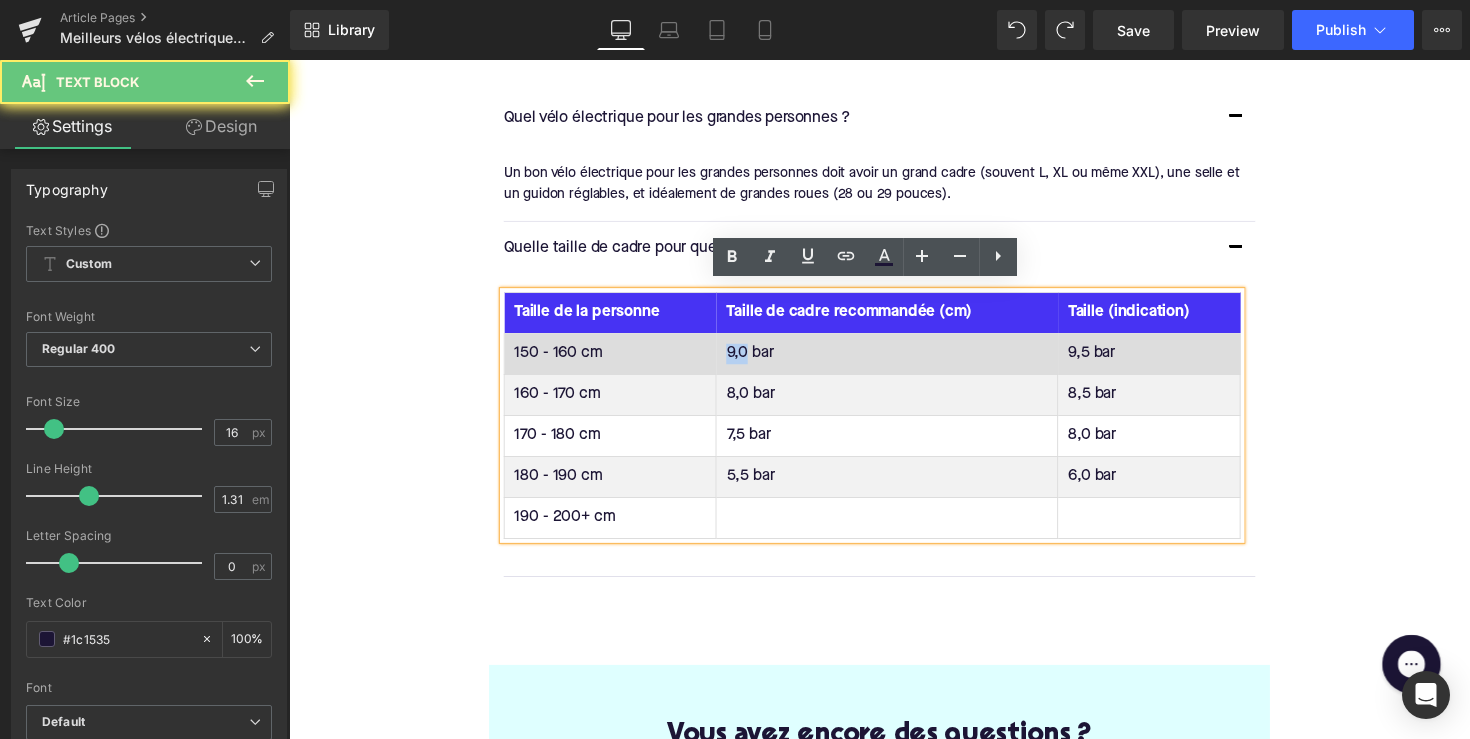 click on "9,0 bar" at bounding box center [902, 361] 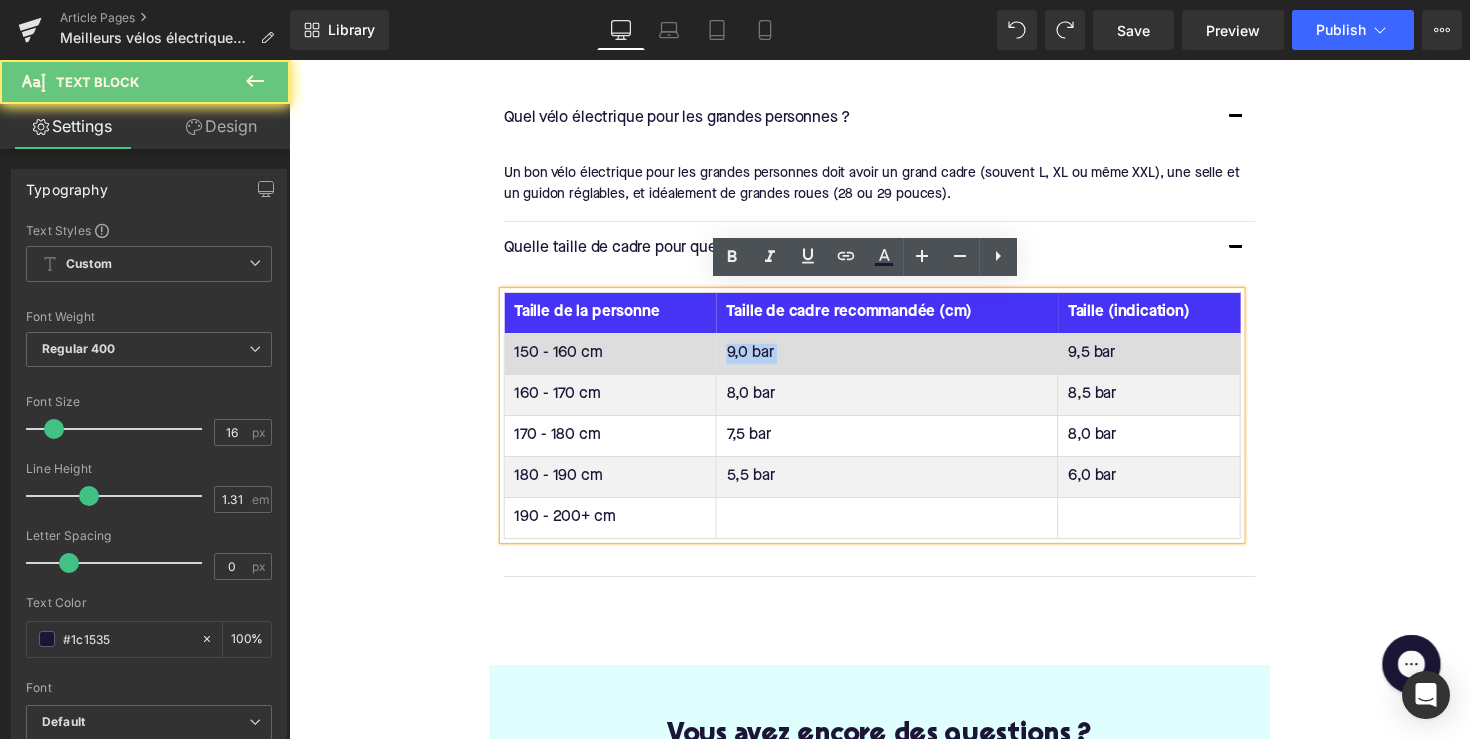 click on "9,0 bar" at bounding box center [902, 361] 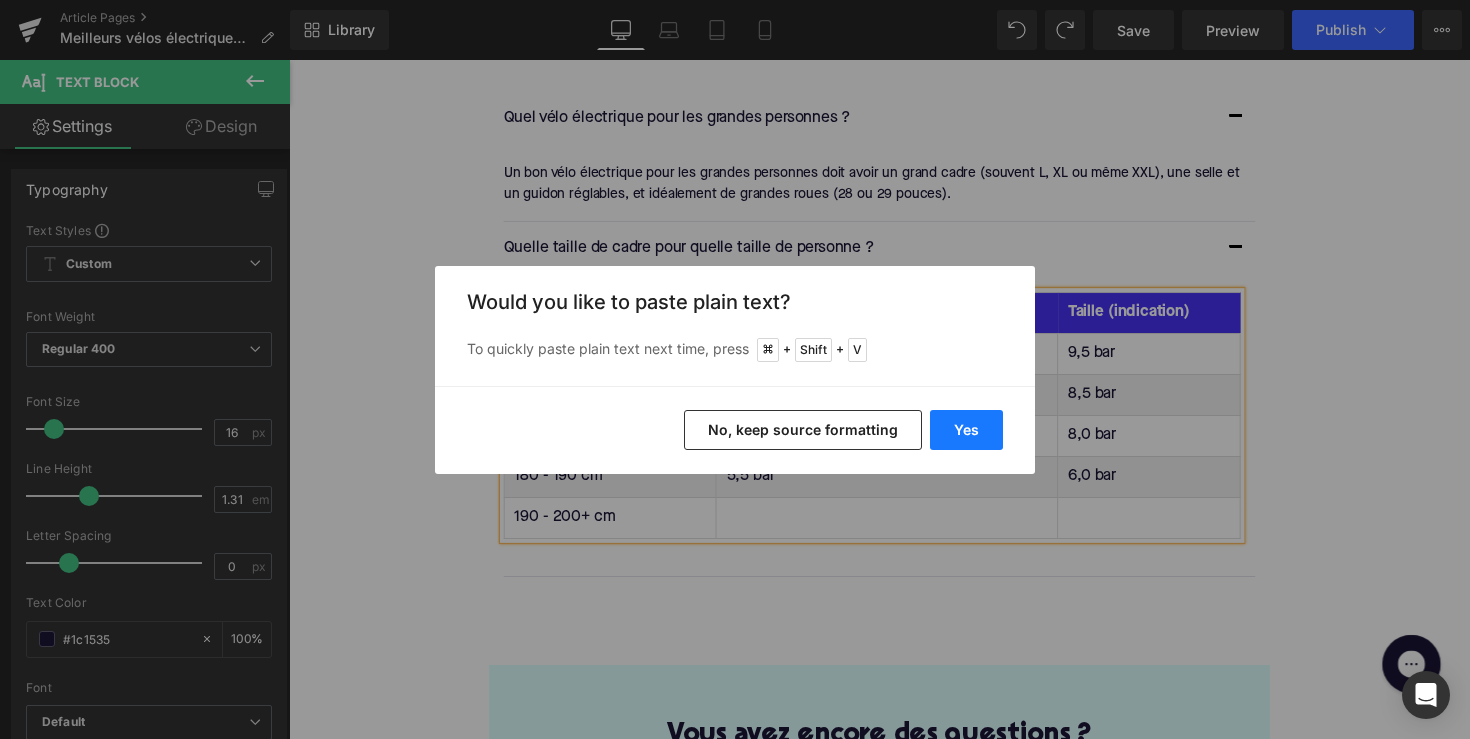click on "Yes" at bounding box center [966, 430] 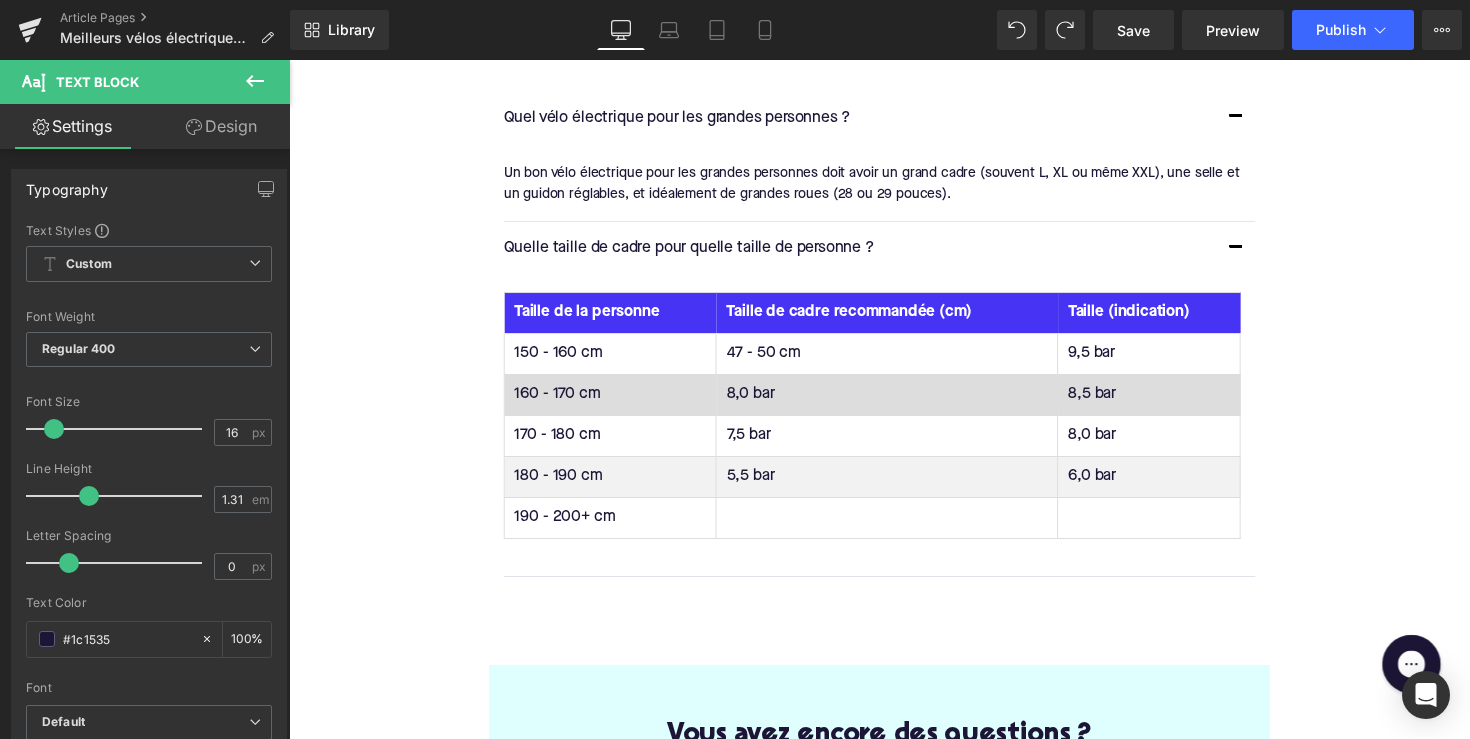 click on "8,0 bar" at bounding box center (902, 403) 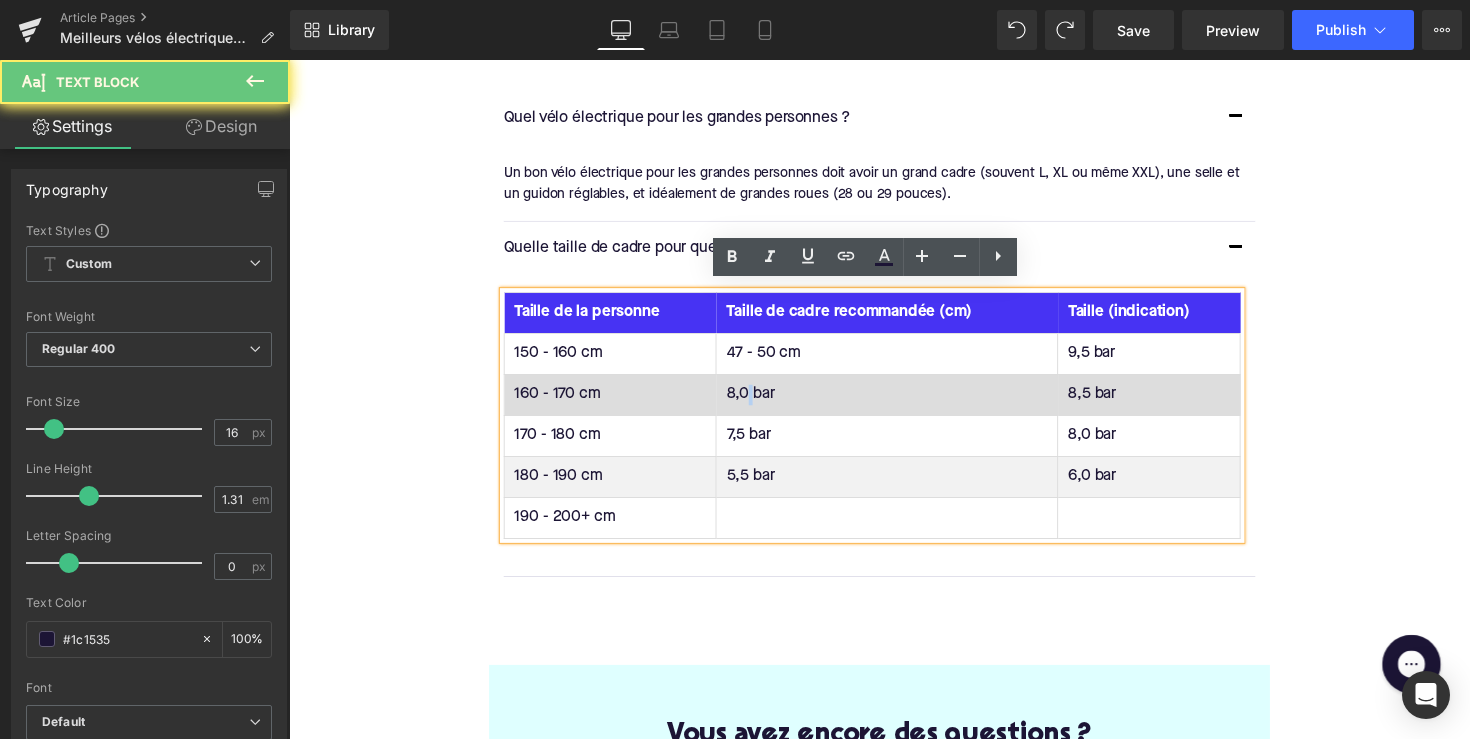 click on "8,0 bar" at bounding box center [902, 403] 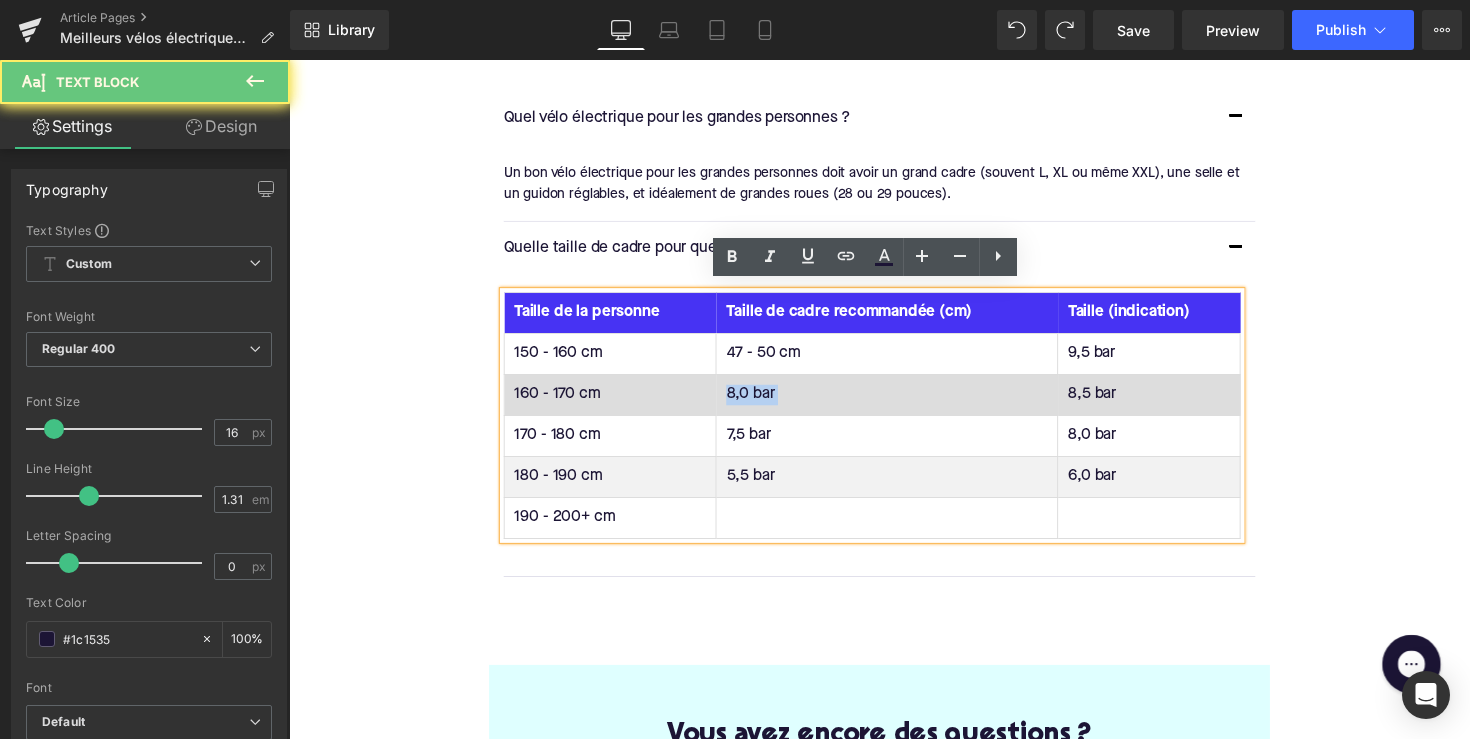 click on "8,0 bar" at bounding box center [902, 403] 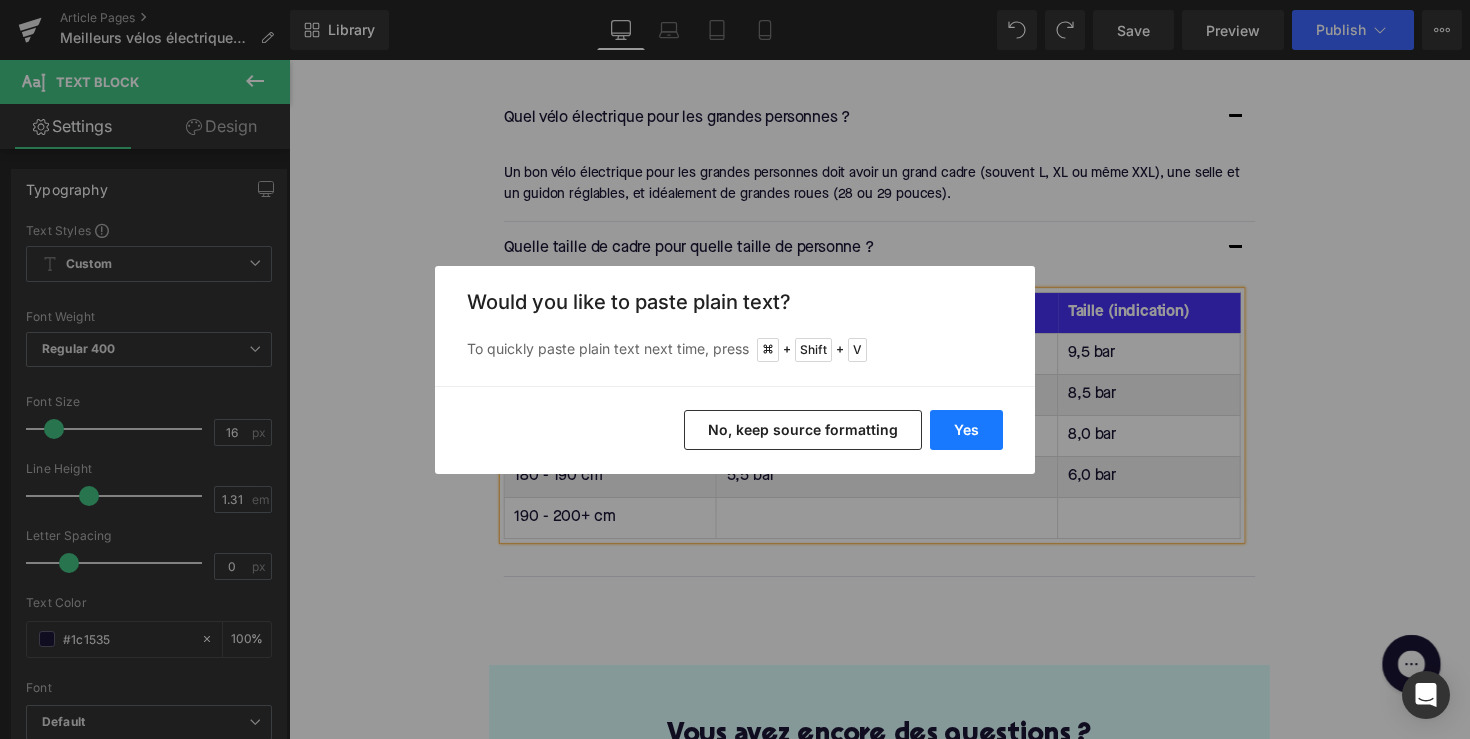 click on "Yes" at bounding box center [966, 430] 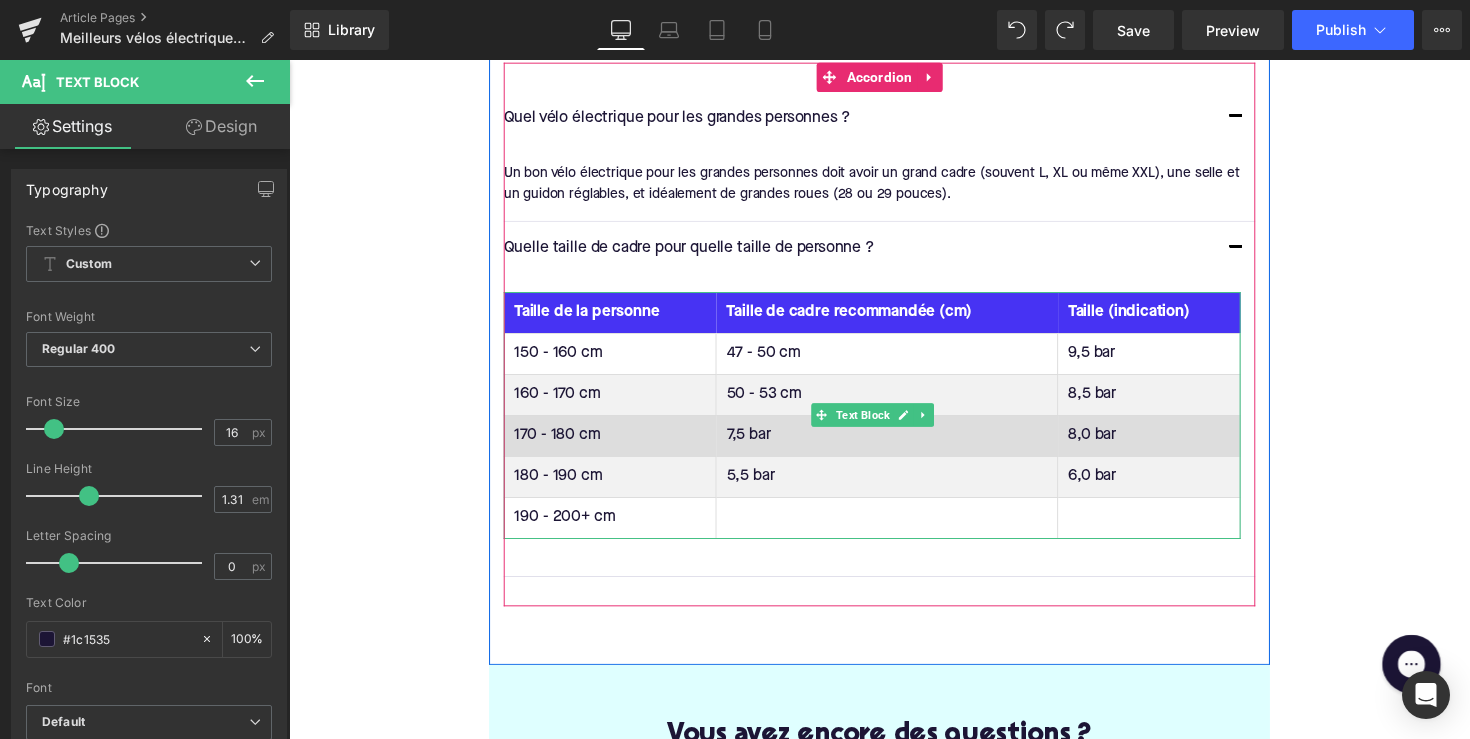 click on "7,5 bar" at bounding box center [902, 445] 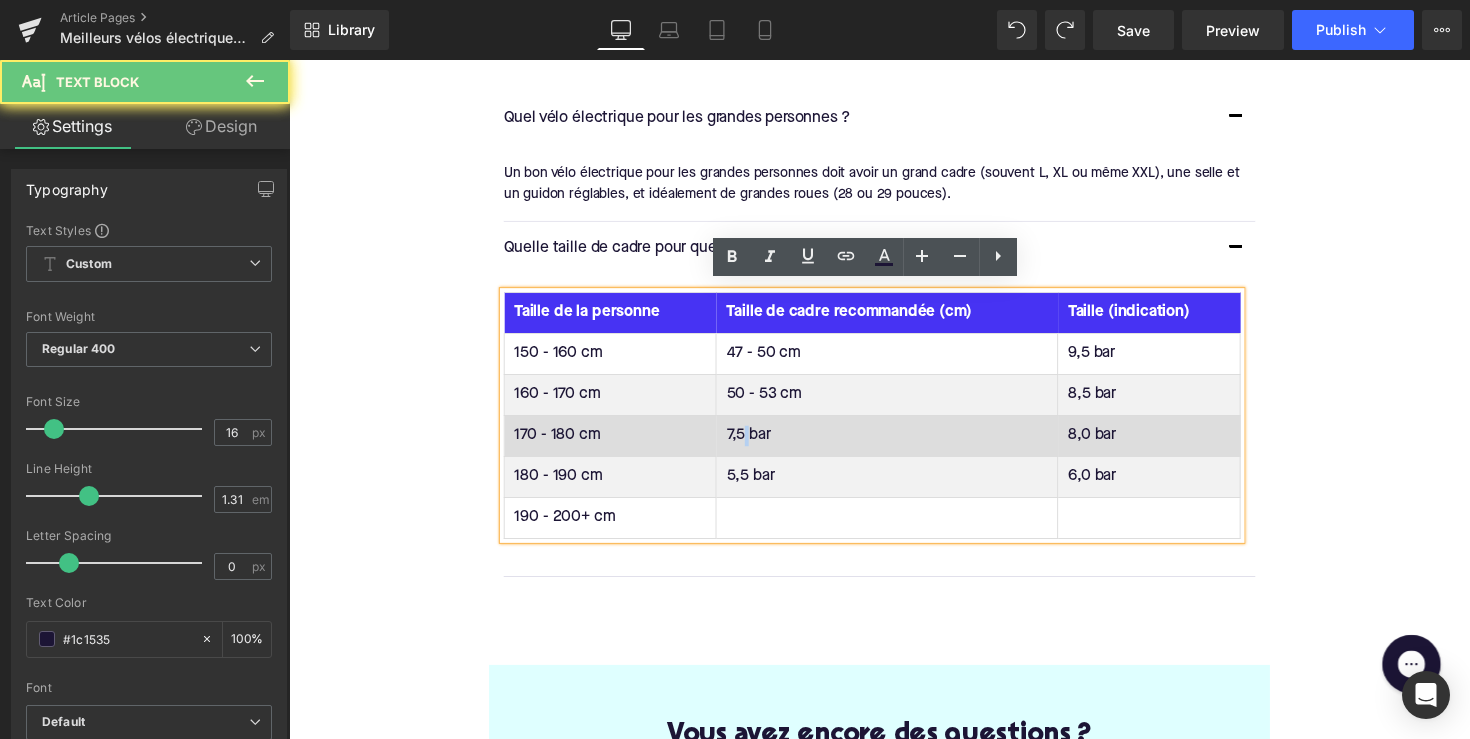 click on "7,5 bar" at bounding box center [902, 445] 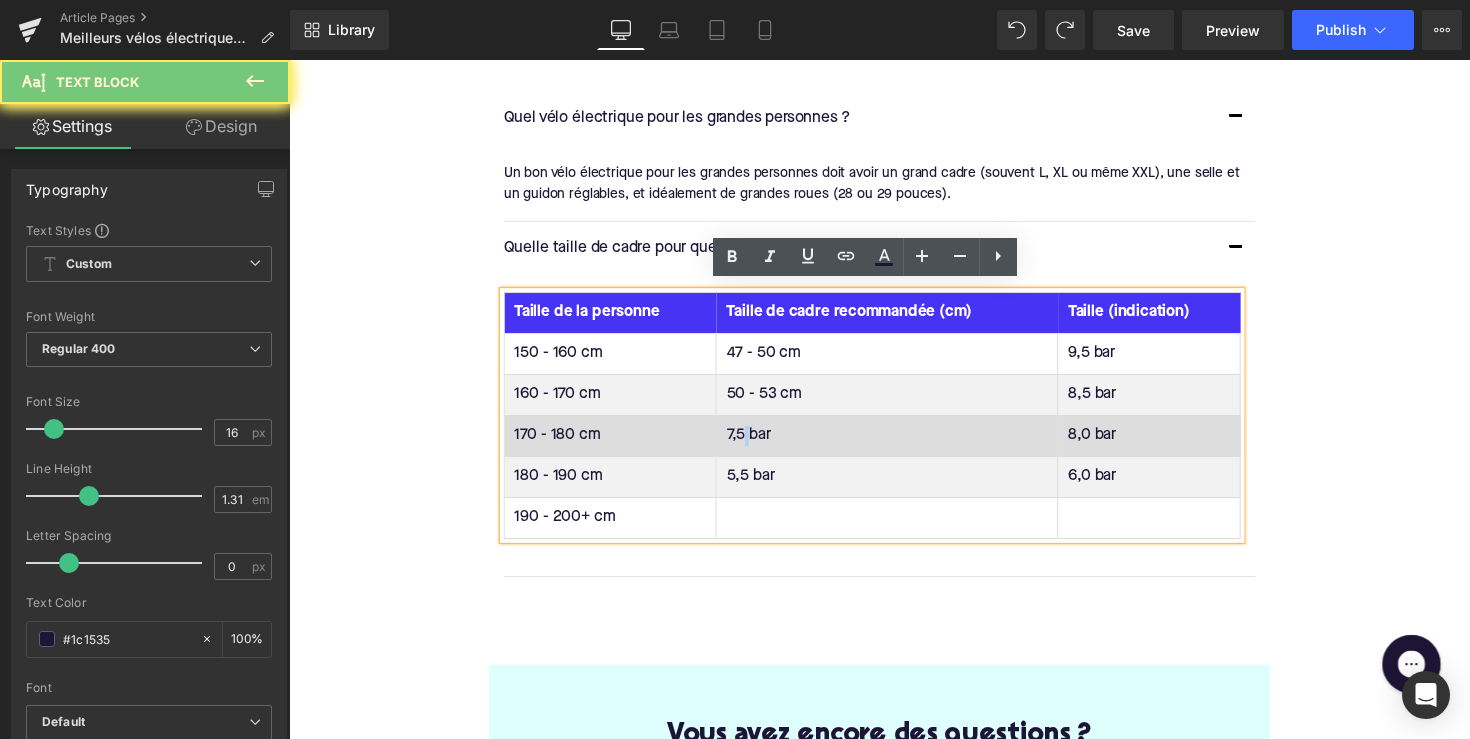 click on "7,5 bar" at bounding box center [902, 445] 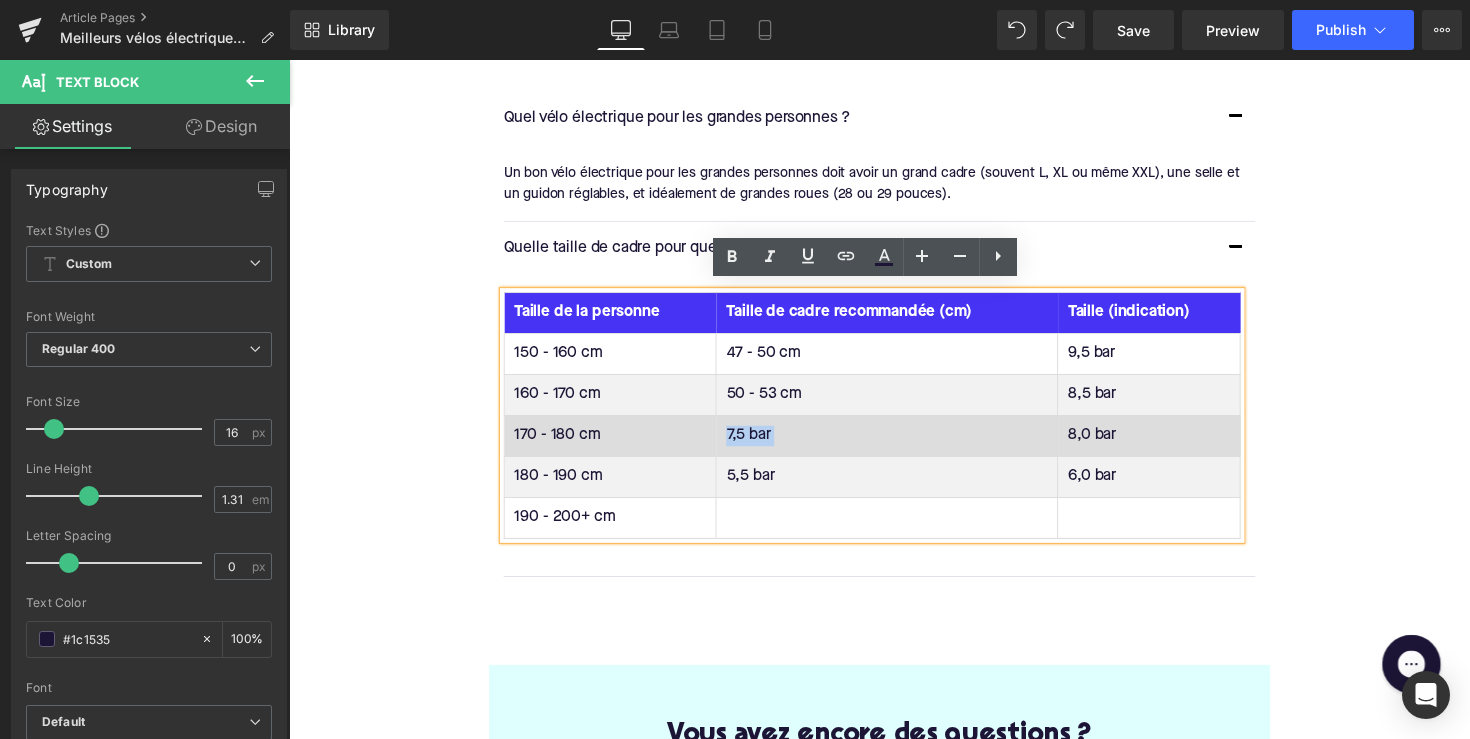 click on "7,5 bar" at bounding box center (902, 445) 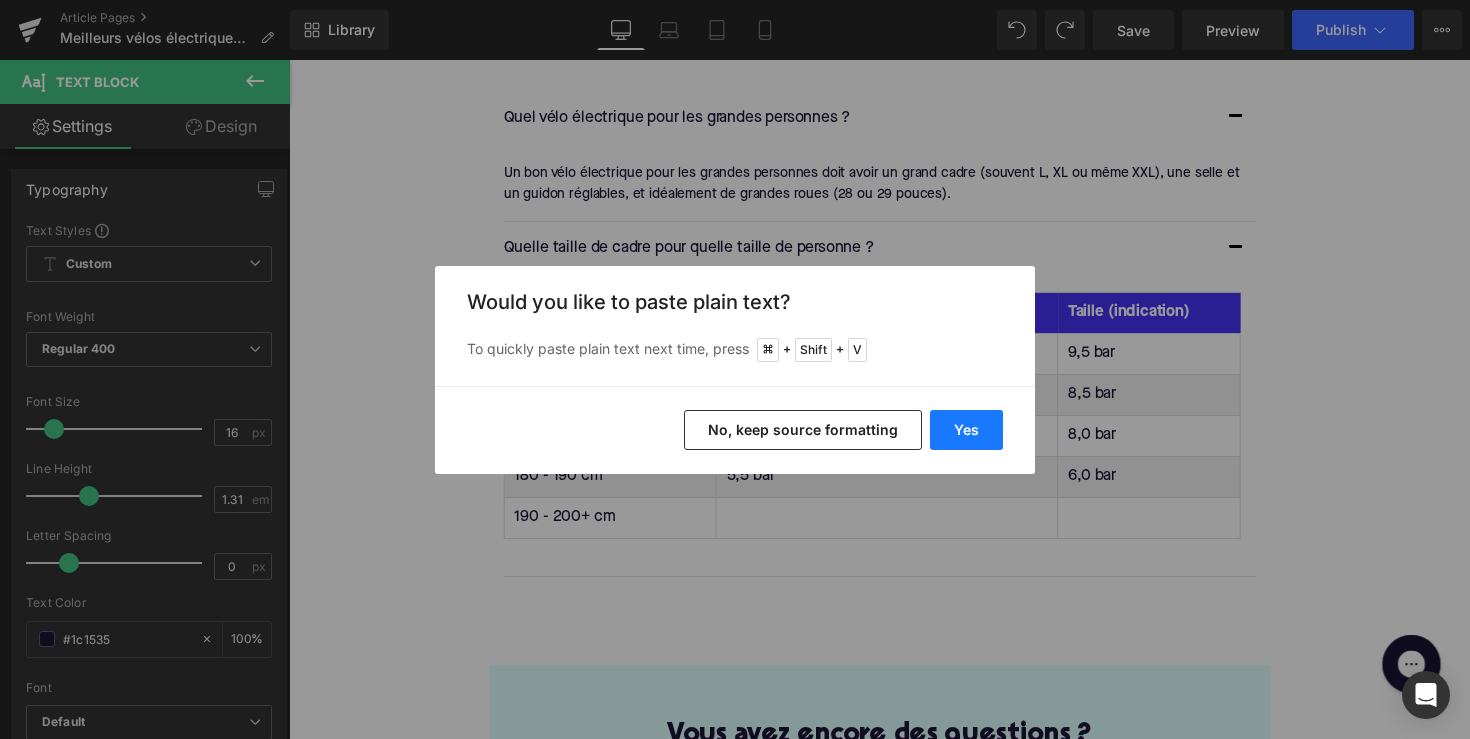 click on "Yes" at bounding box center (966, 430) 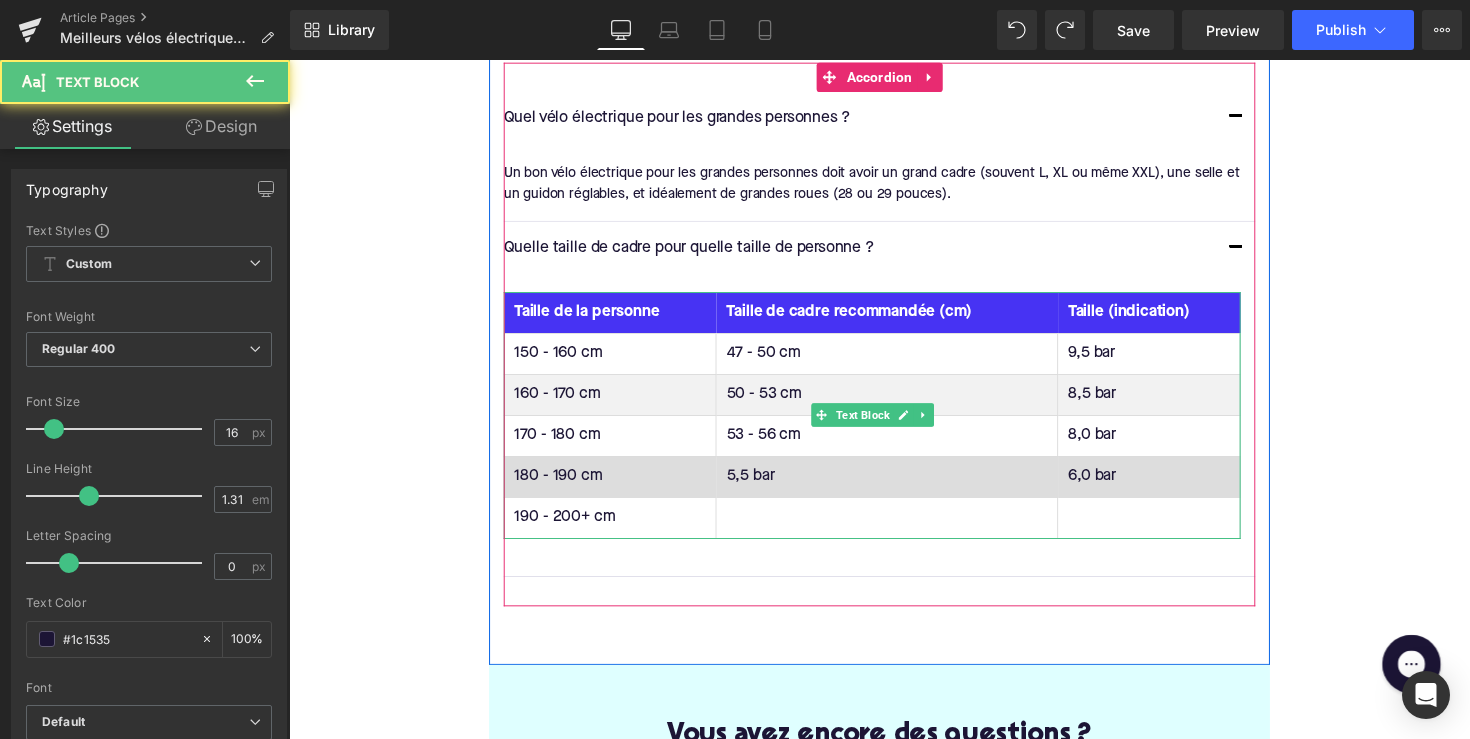 click on "5,5 bar" at bounding box center [902, 487] 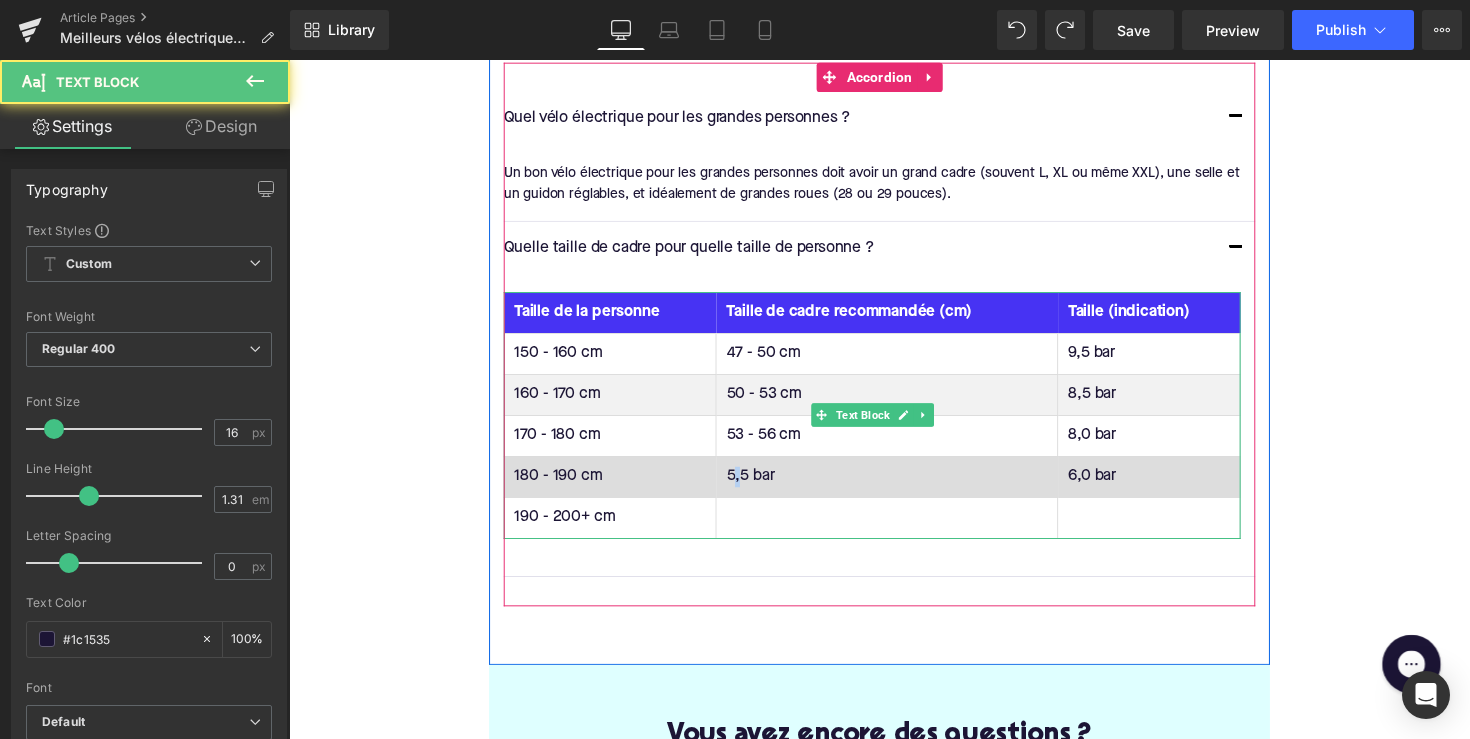 click on "5,5 bar" at bounding box center (902, 487) 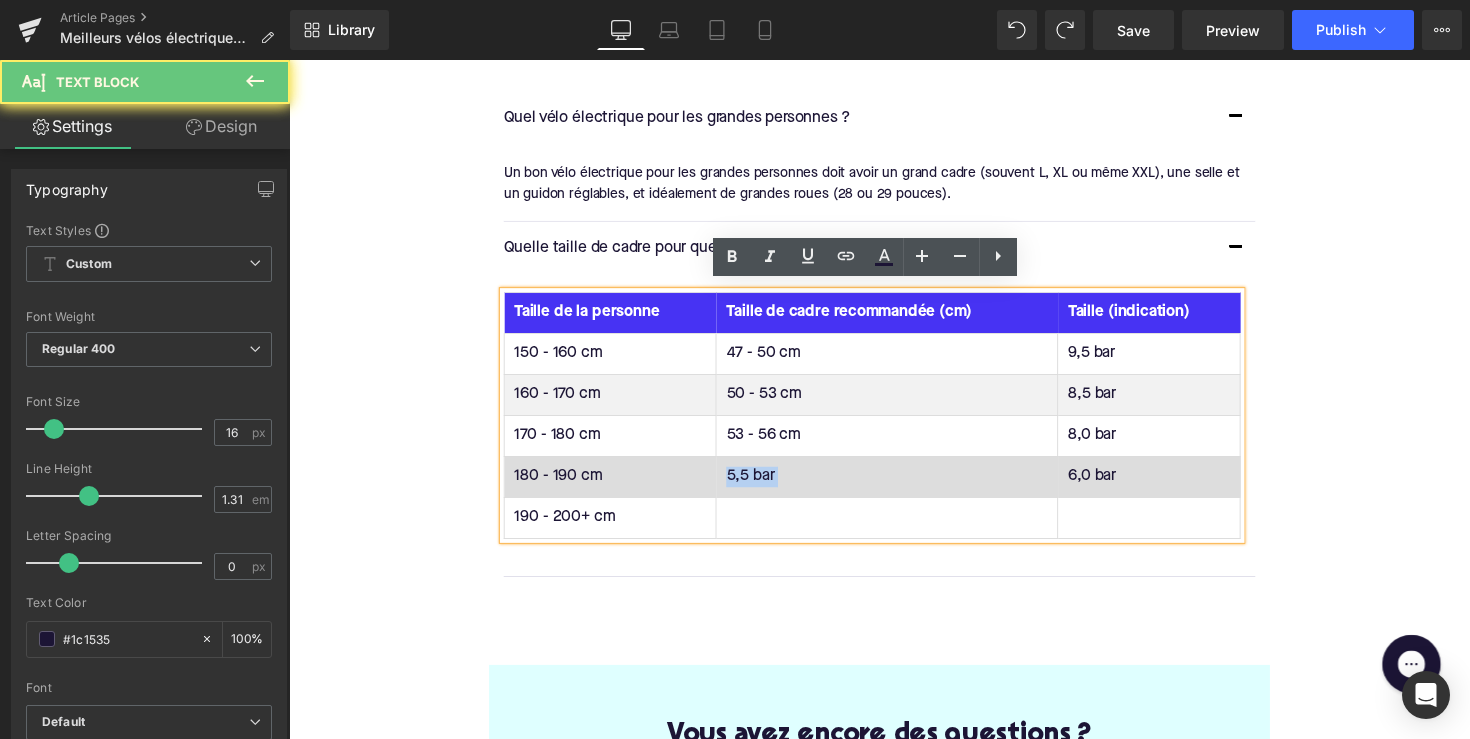click on "5,5 bar" at bounding box center (902, 487) 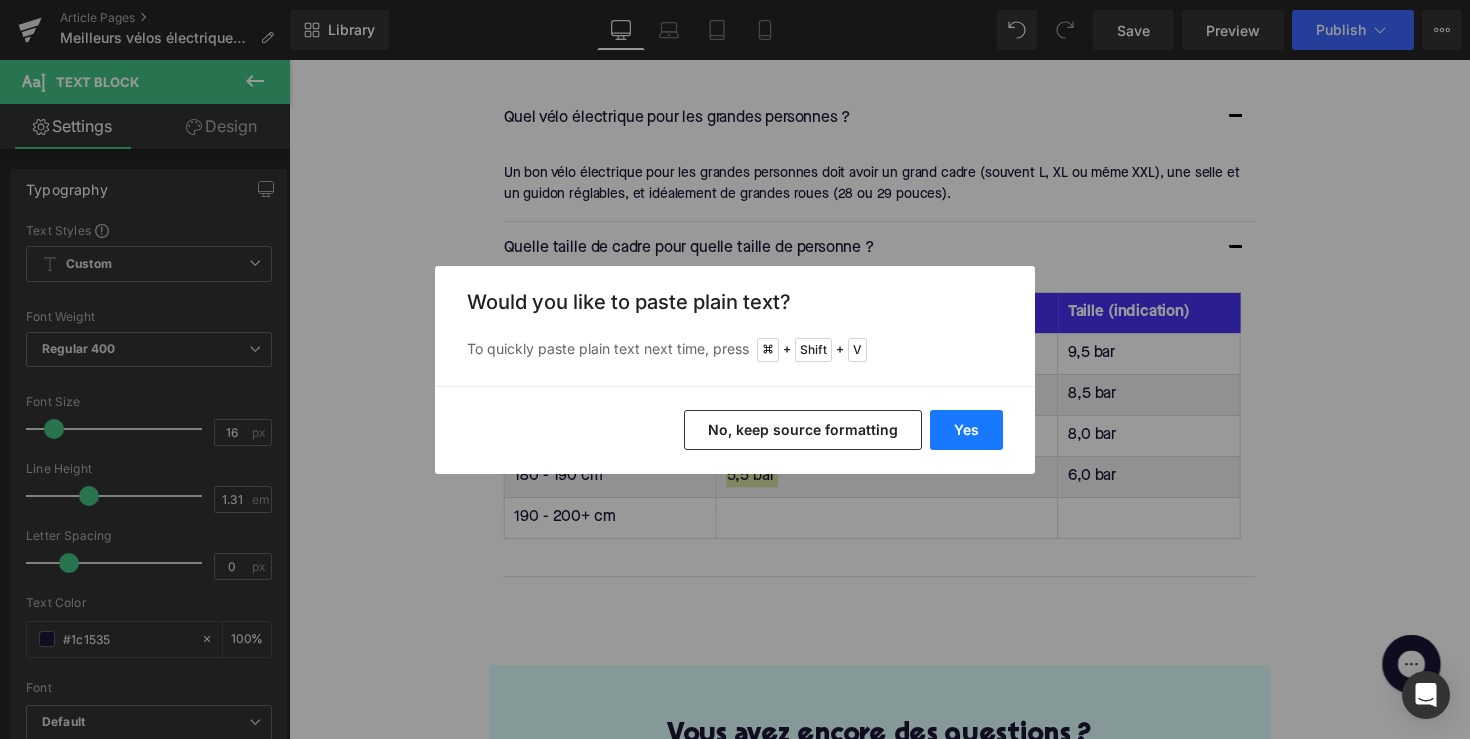 click on "Yes" at bounding box center [966, 430] 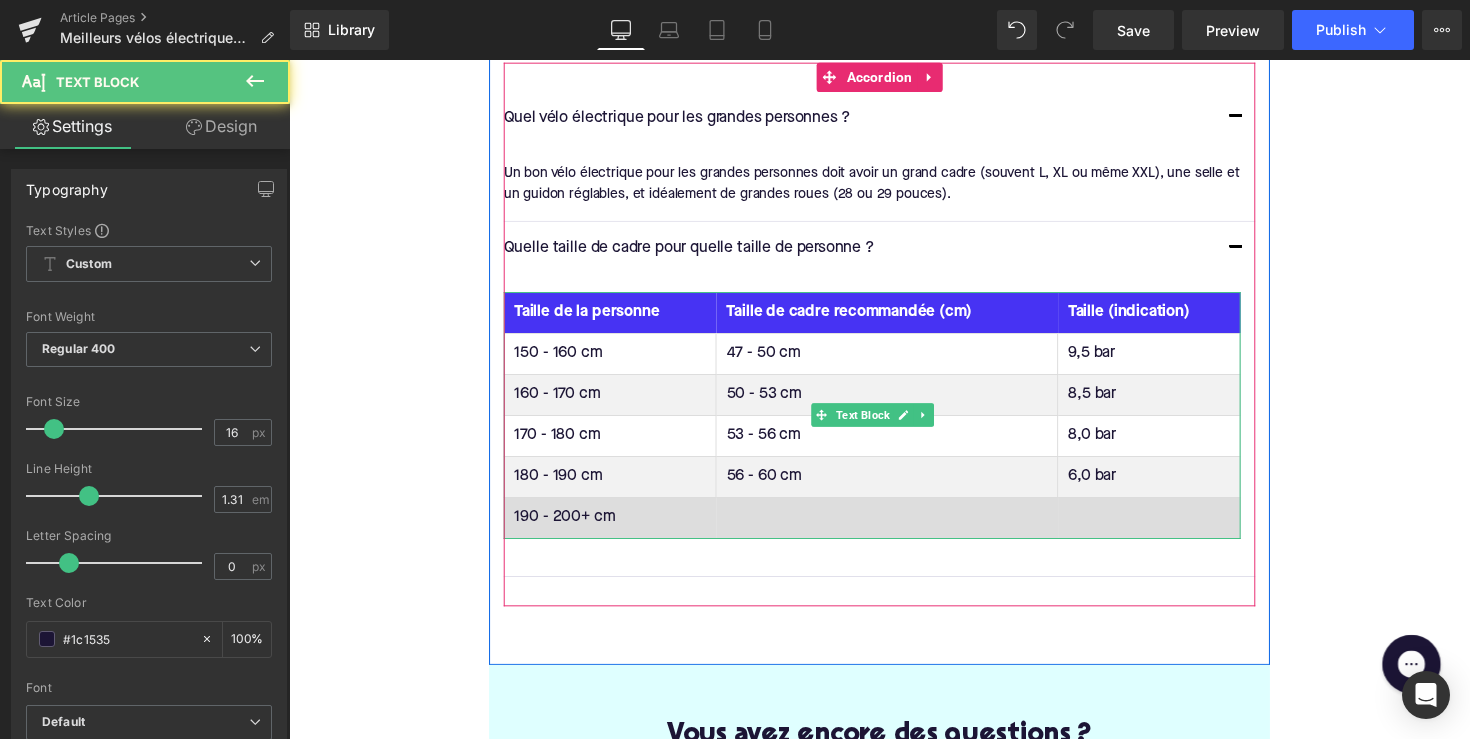 click at bounding box center (902, 529) 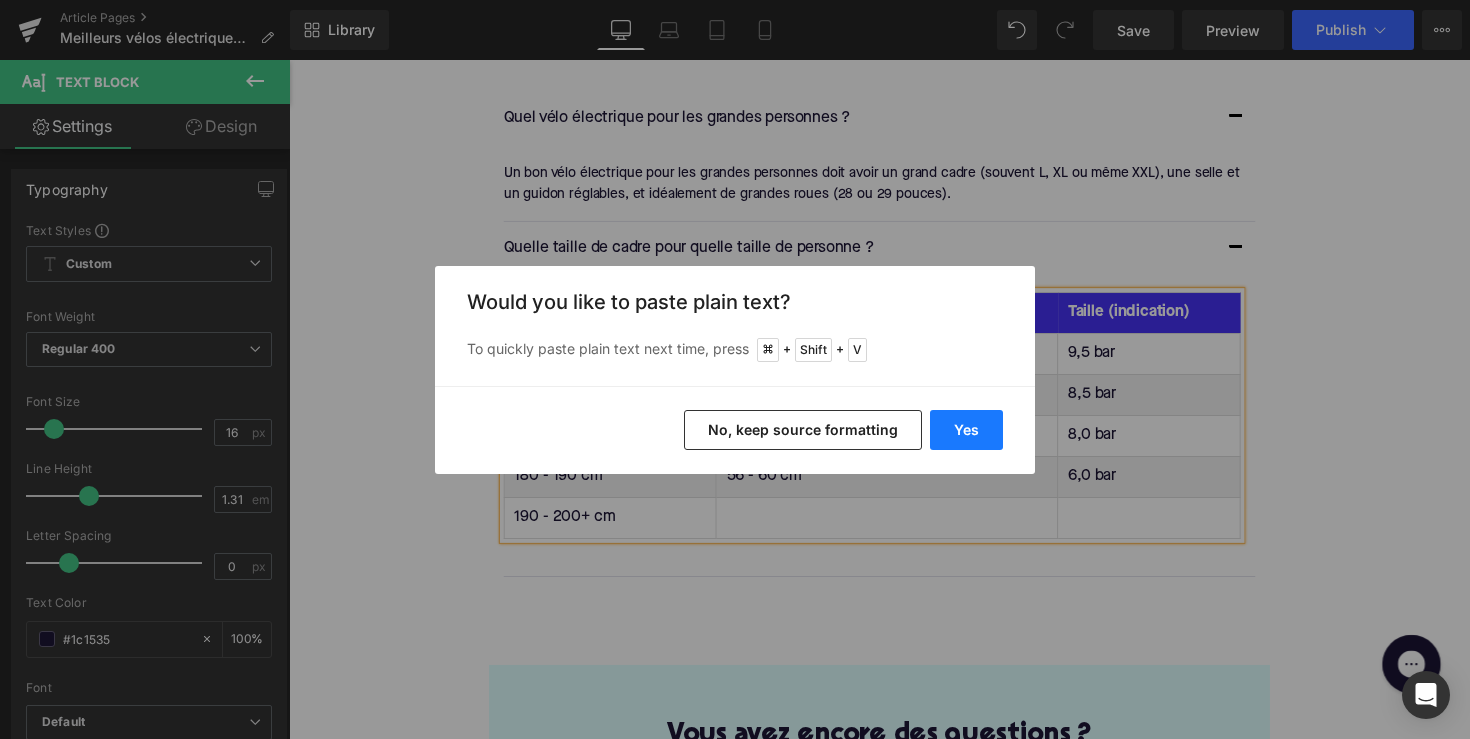 click on "Yes" at bounding box center (966, 430) 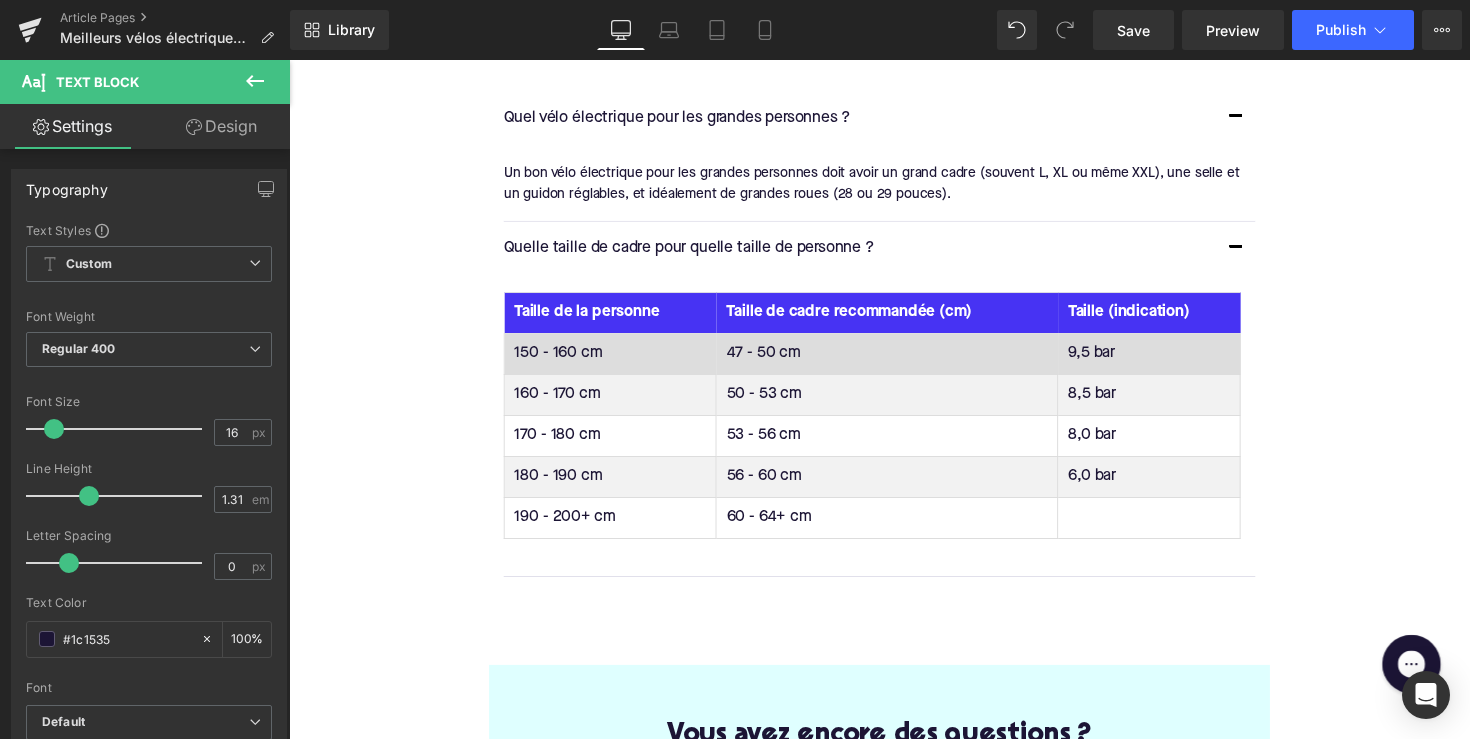 click on "9,5 bar" at bounding box center [1170, 361] 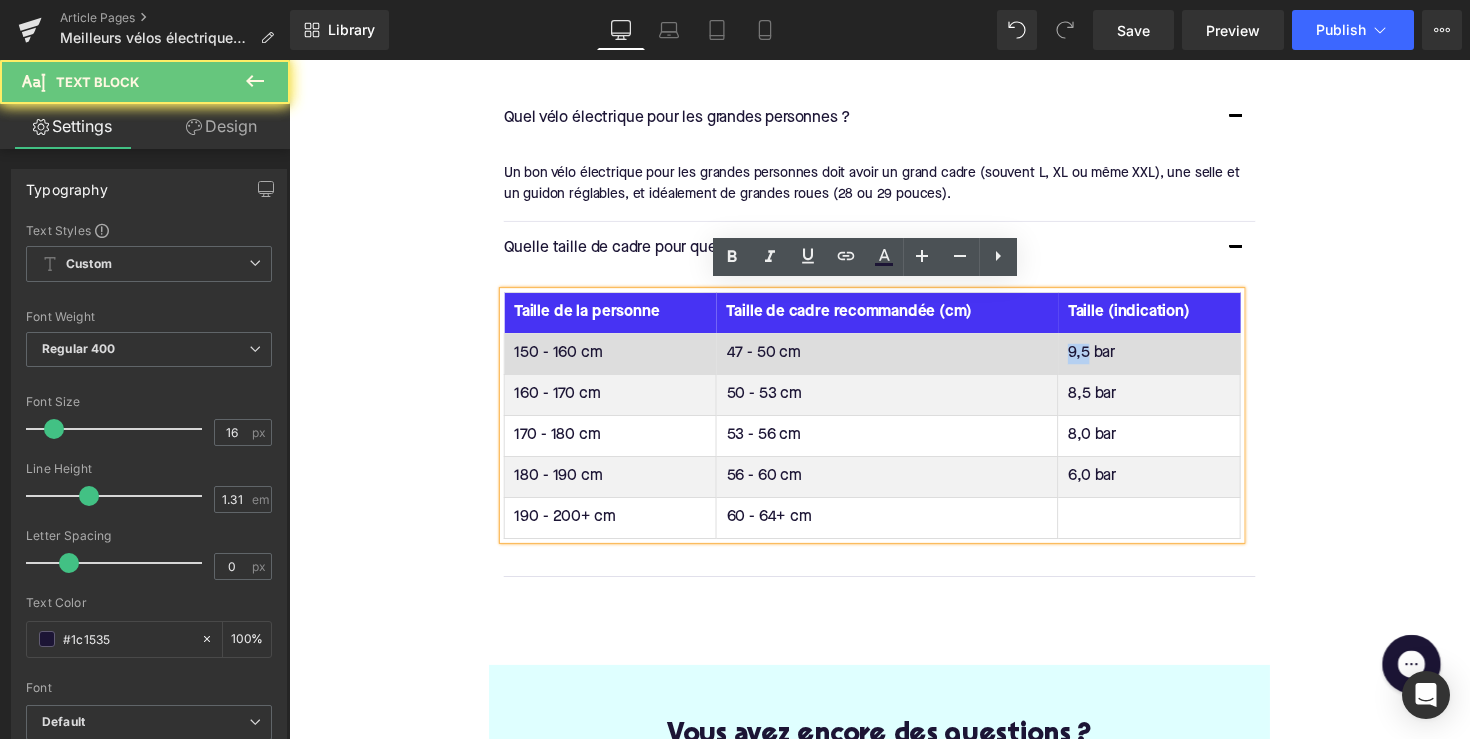 click on "9,5 bar" at bounding box center (1170, 361) 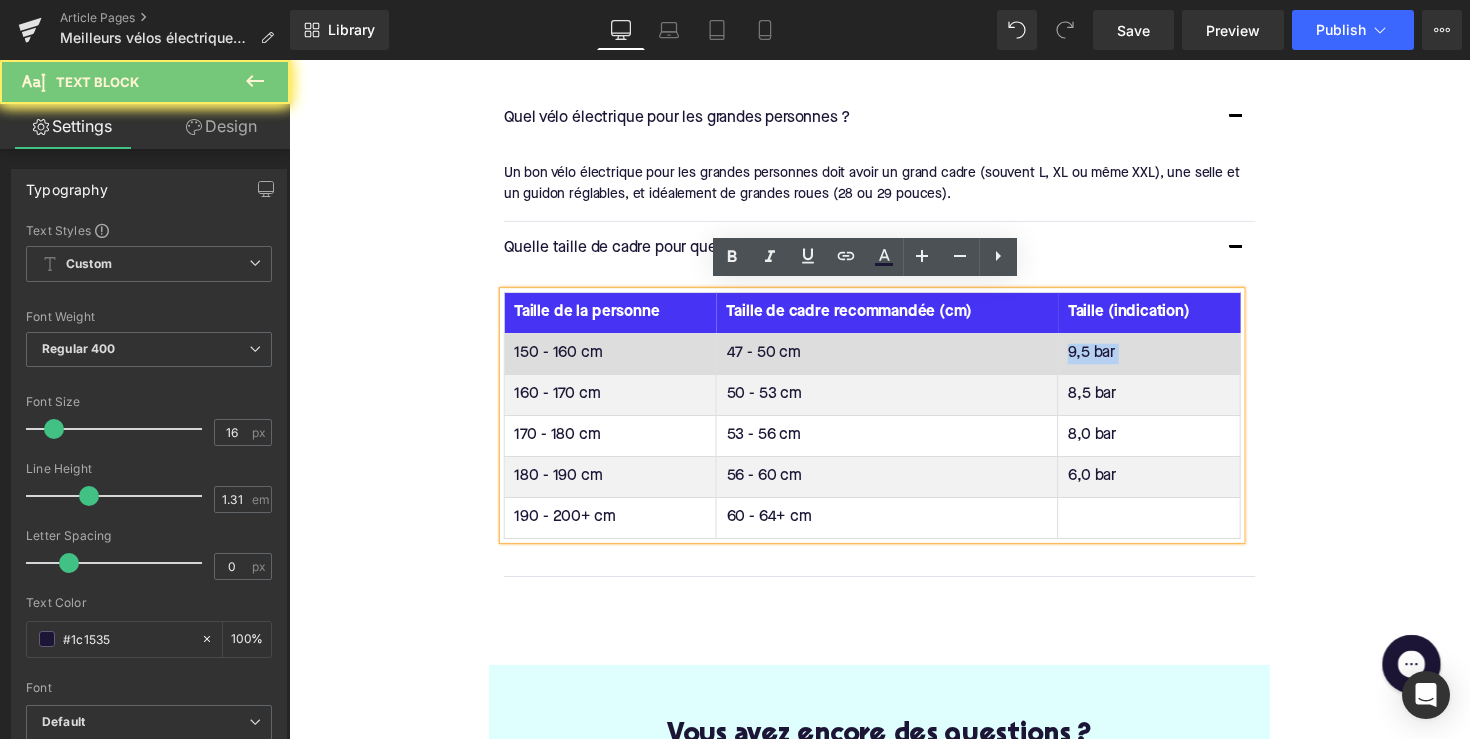 click on "9,5 bar" at bounding box center [1170, 361] 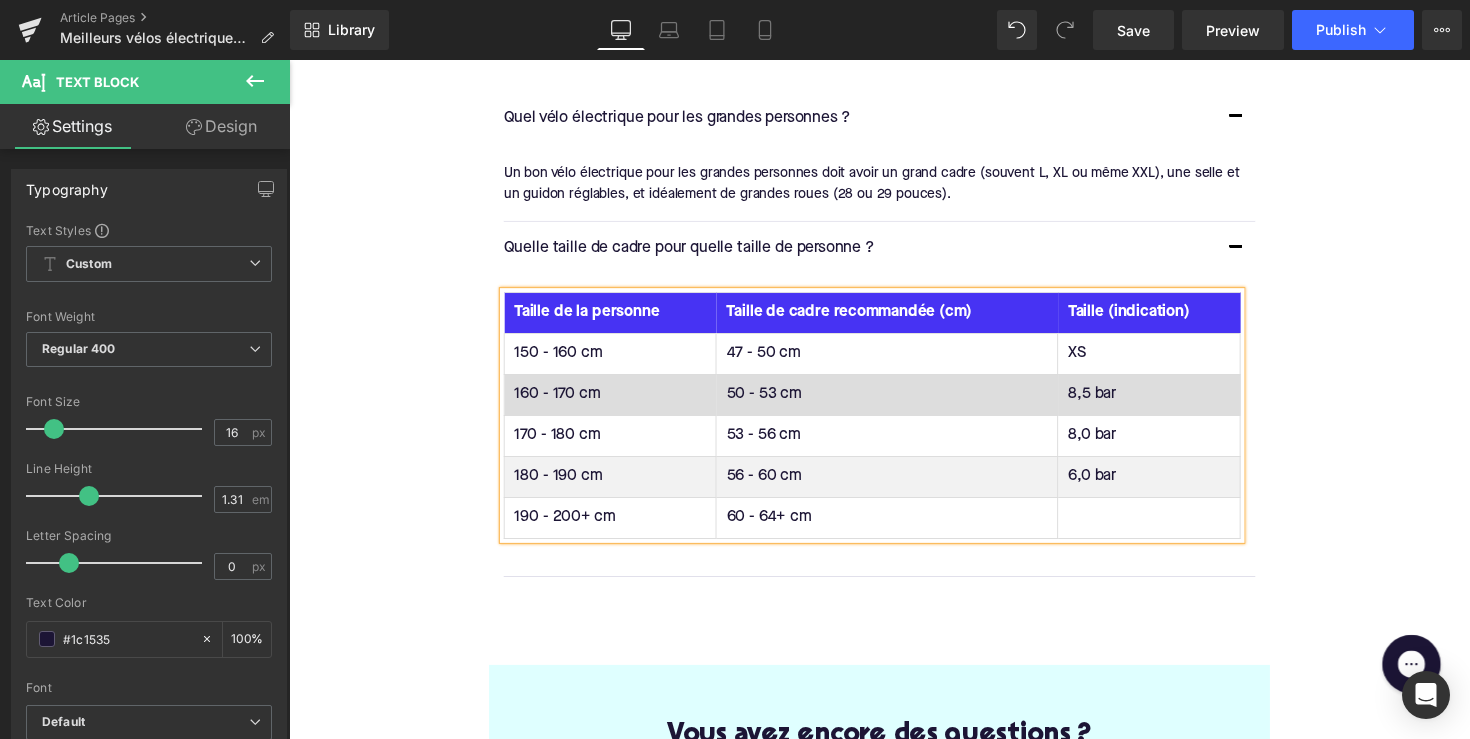 click on "8,5 bar" at bounding box center [1170, 403] 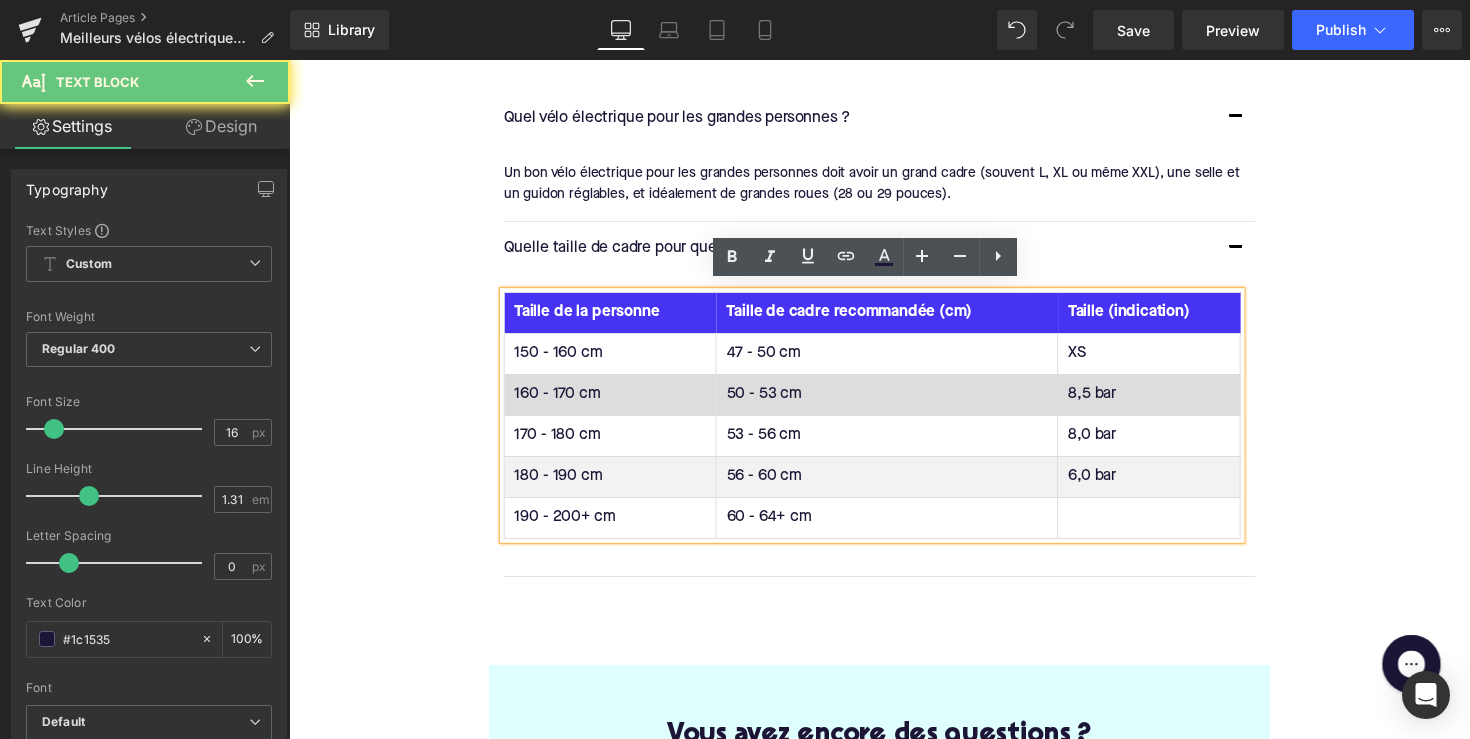 click on "8,5 bar" at bounding box center [1170, 403] 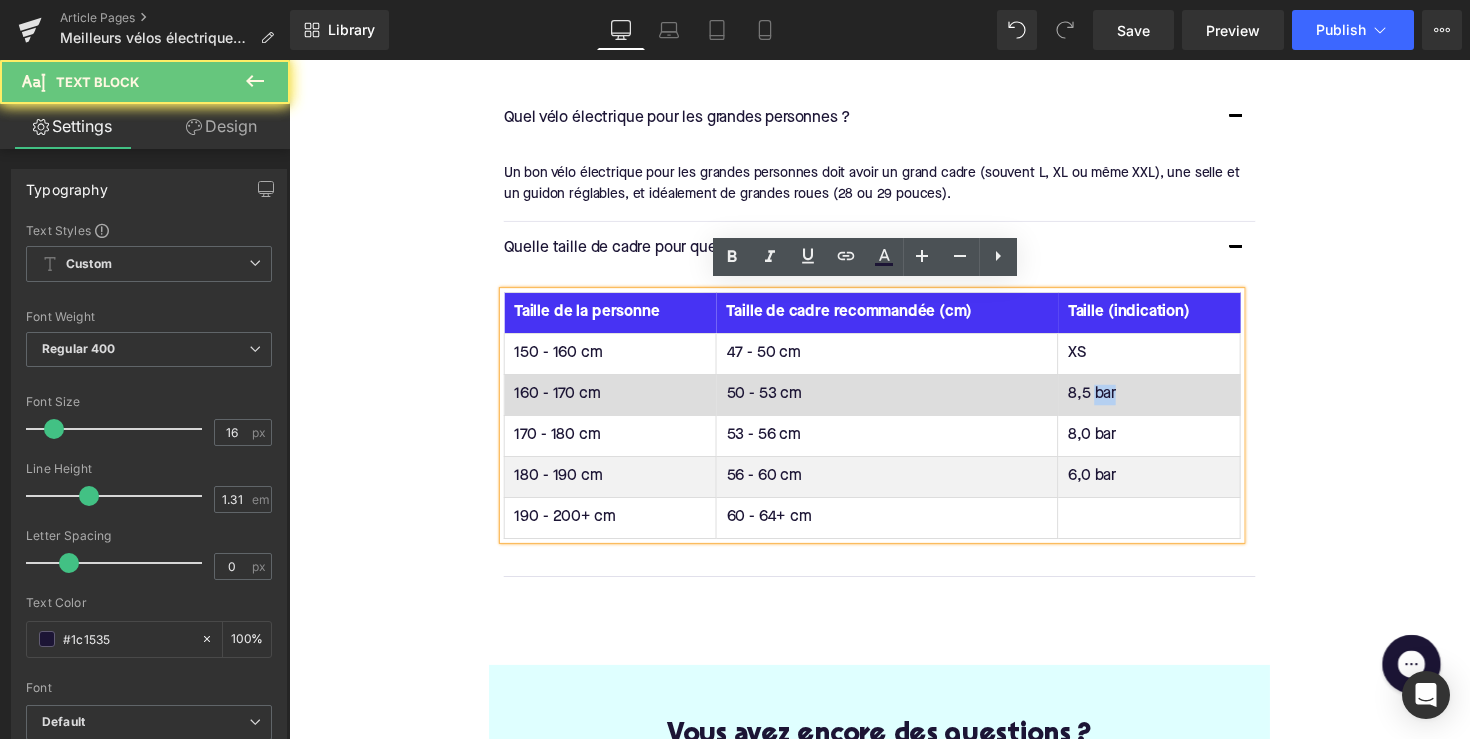 click on "8,5 bar" at bounding box center (1170, 403) 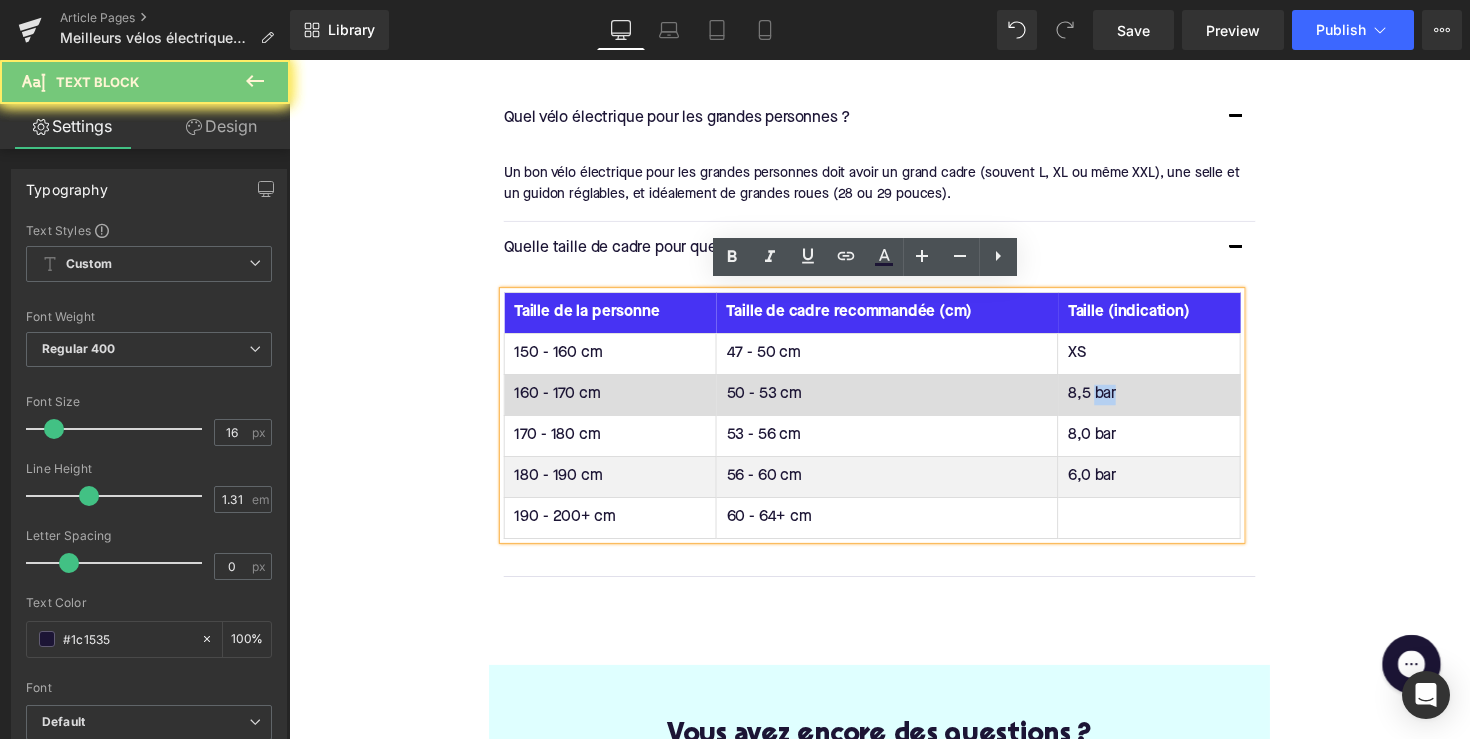 click on "8,5 bar" at bounding box center [1170, 403] 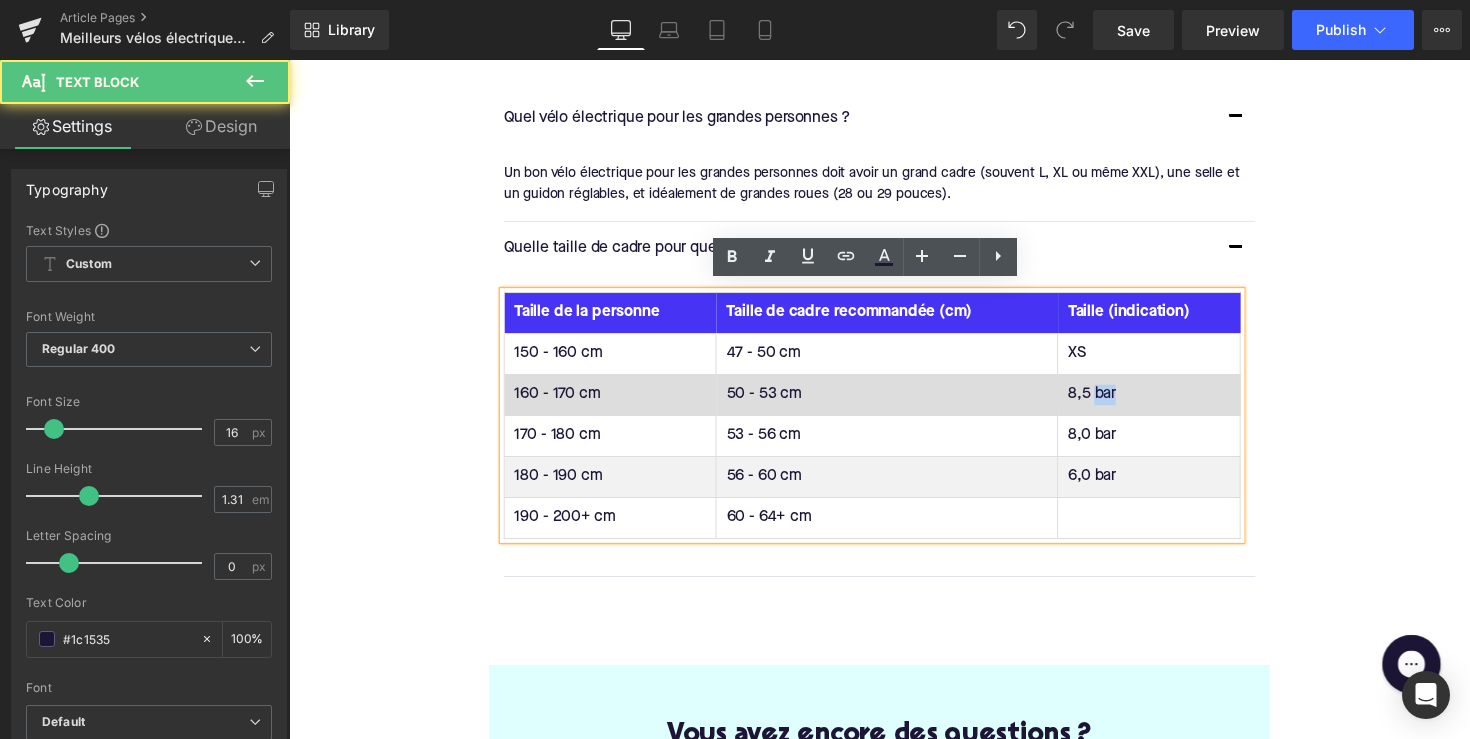 click on "8,5 bar" at bounding box center (1170, 403) 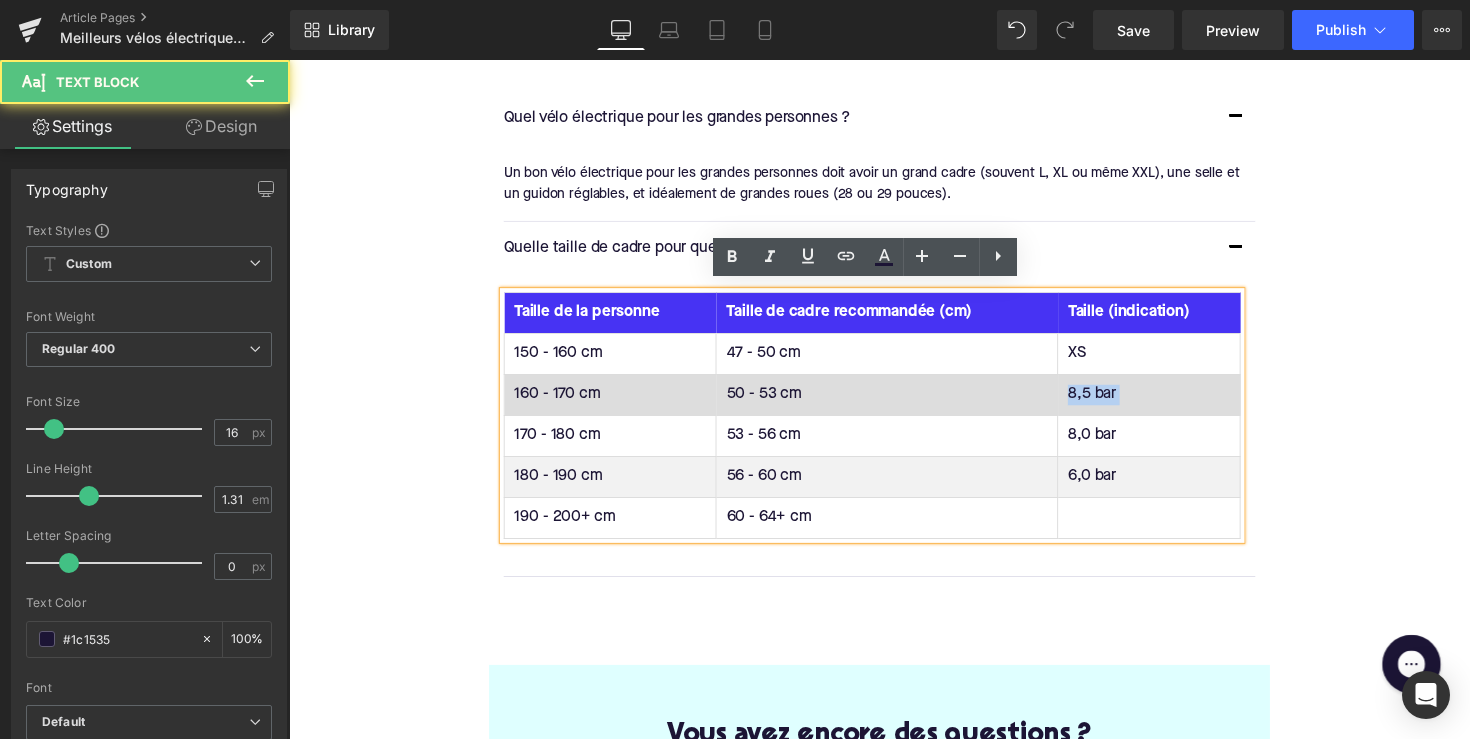 click on "8,5 bar" at bounding box center [1170, 403] 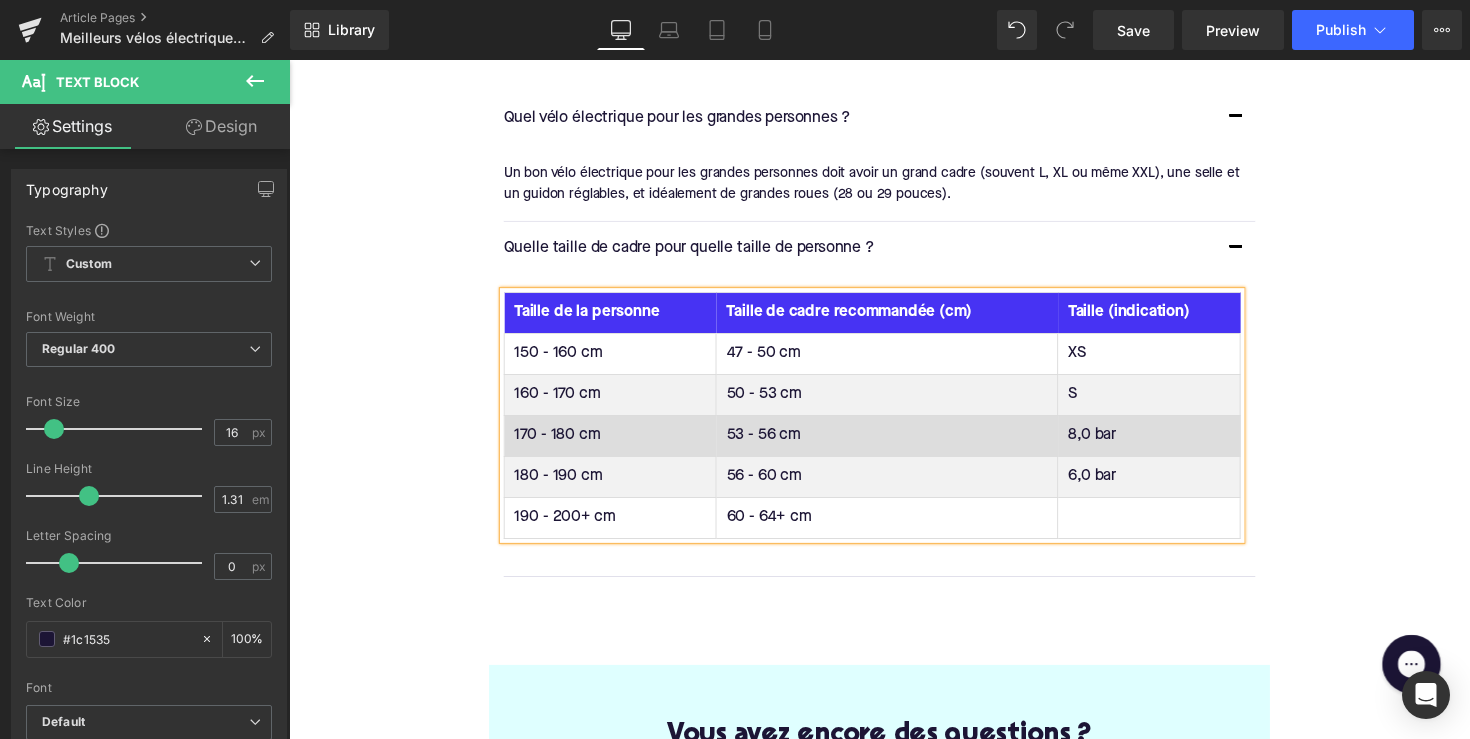 click on "8,0 bar" at bounding box center [1170, 445] 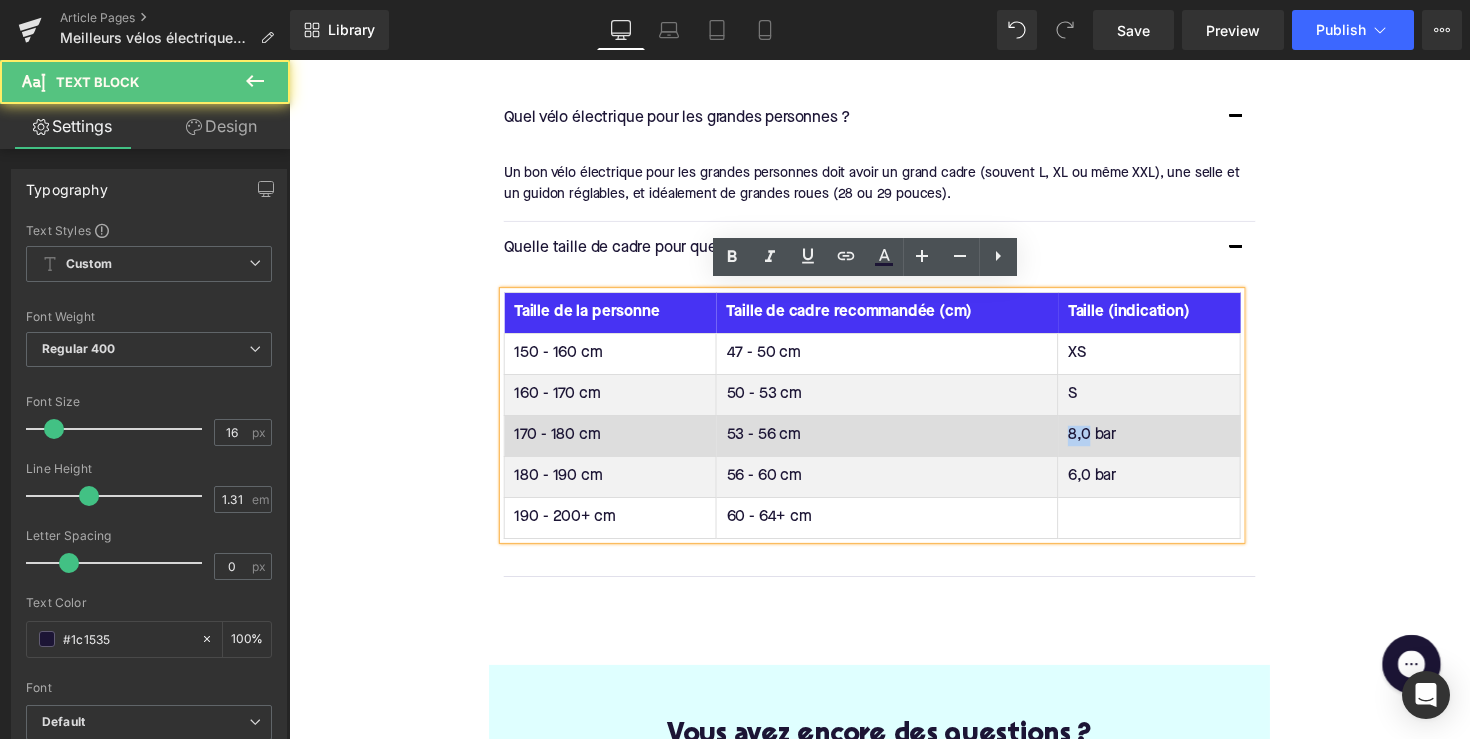 click on "8,0 bar" at bounding box center (1170, 445) 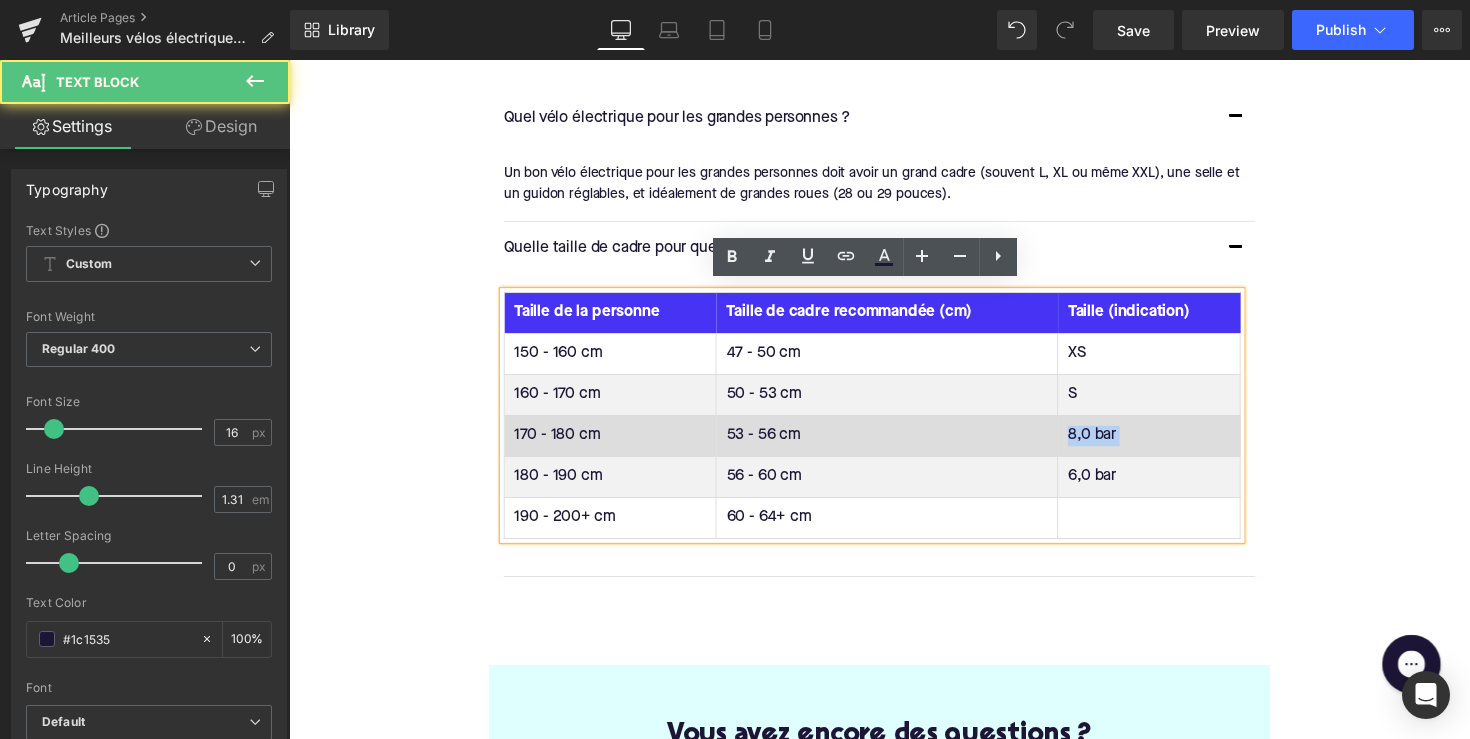 click on "8,0 bar" at bounding box center [1170, 445] 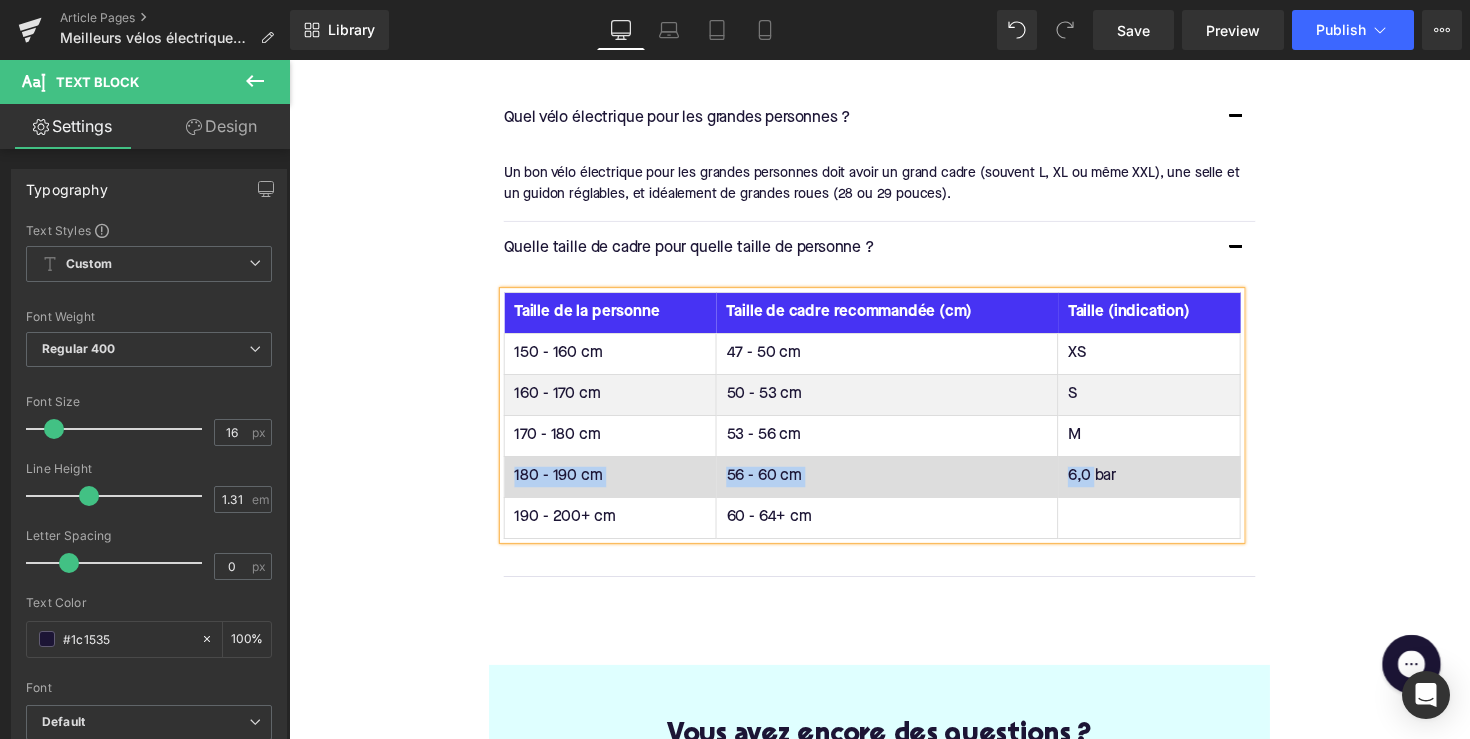 click on "6,0 bar" at bounding box center [1170, 487] 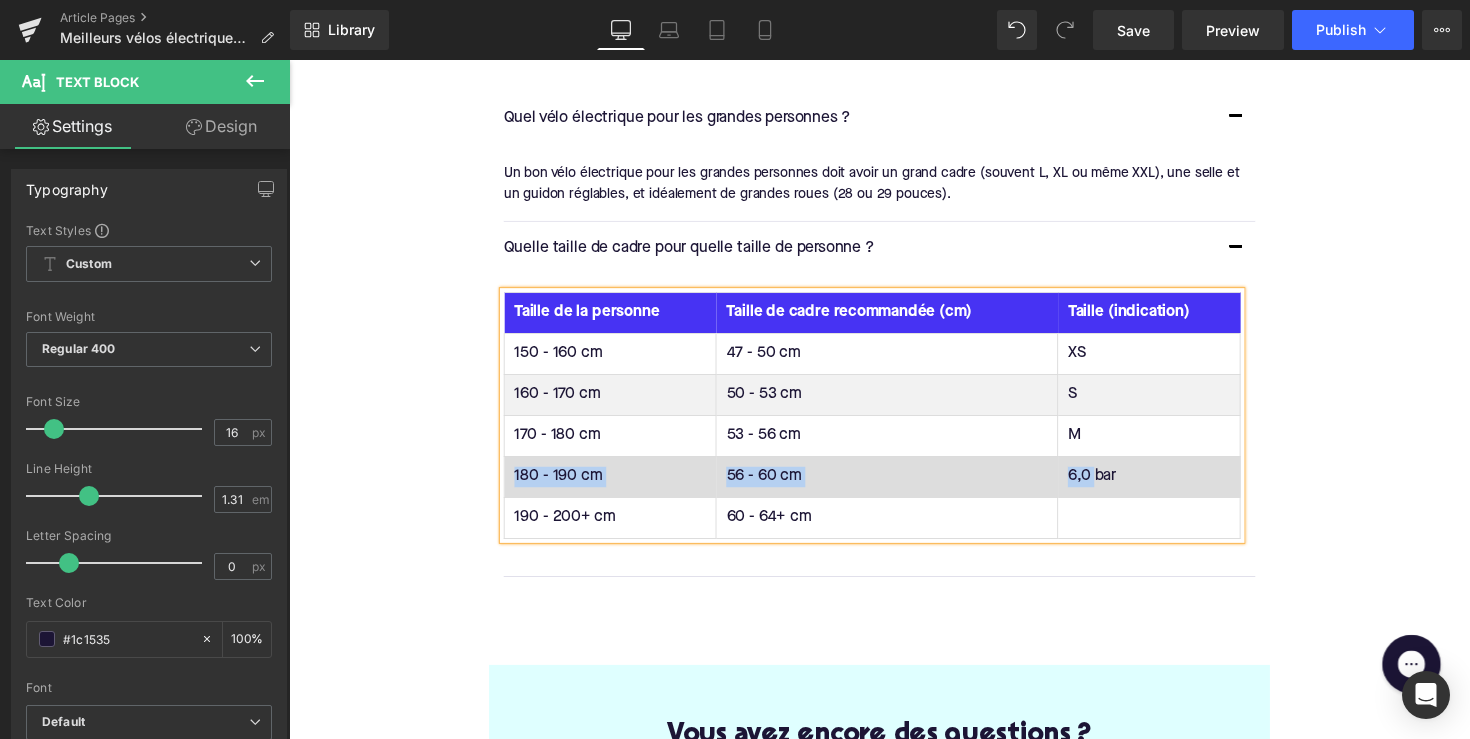 click on "6,0 bar" at bounding box center (1170, 487) 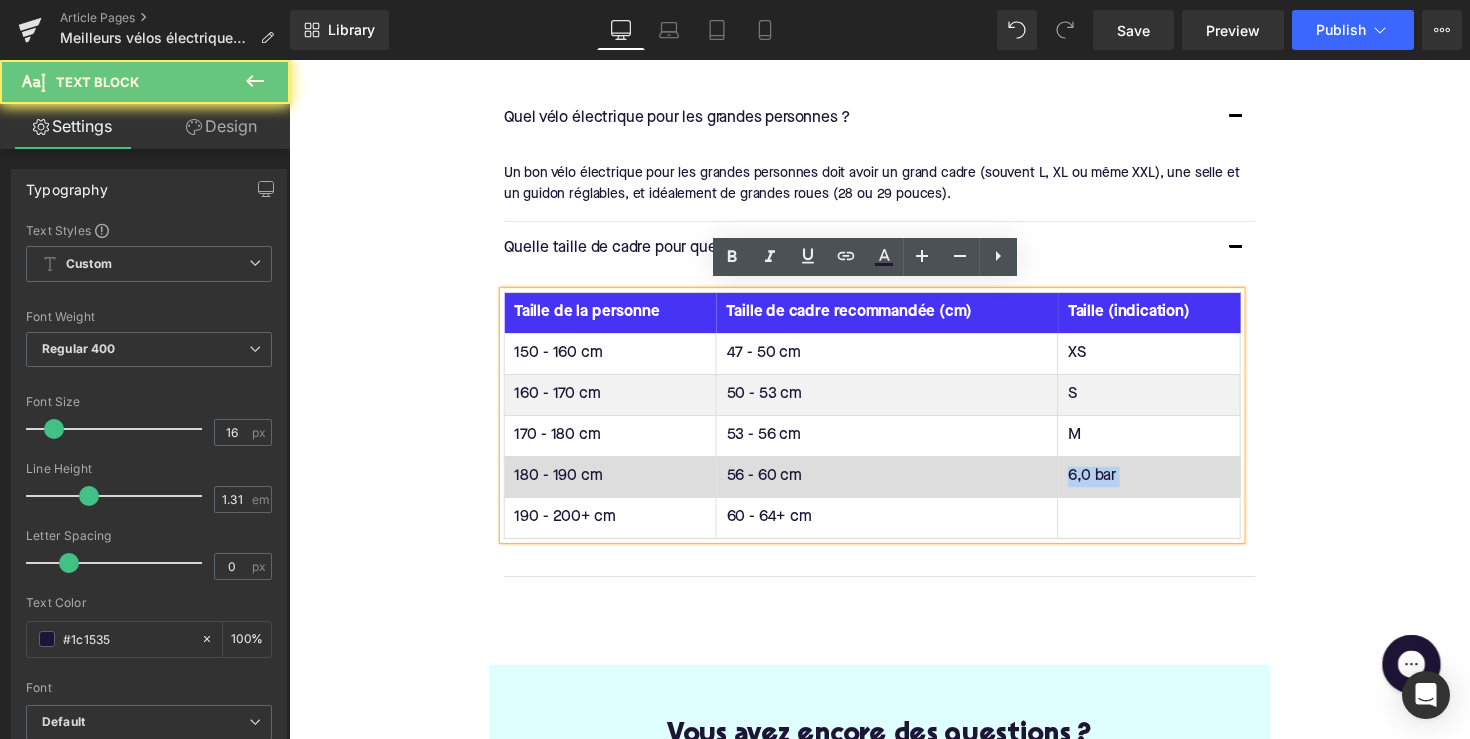 click on "6,0 bar" at bounding box center [1170, 487] 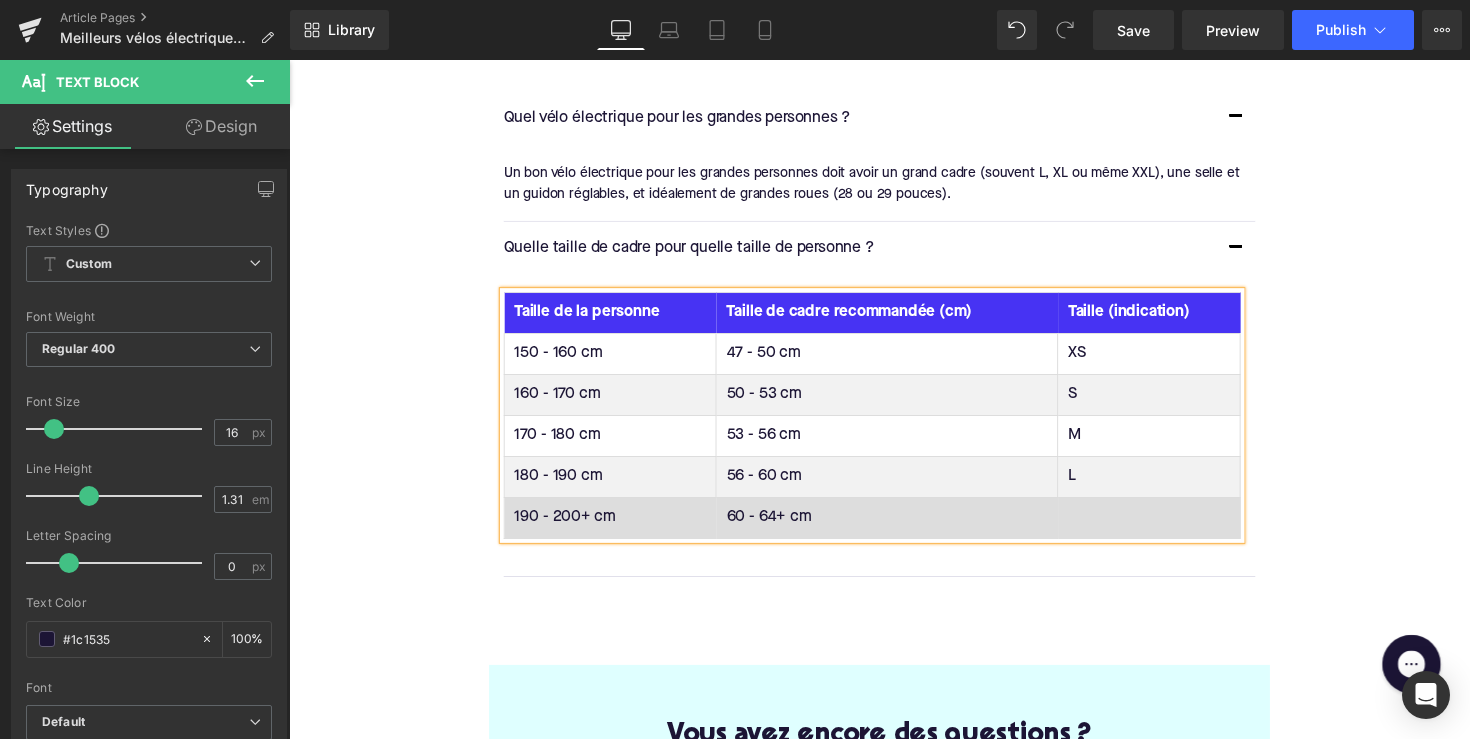 click at bounding box center (1170, 529) 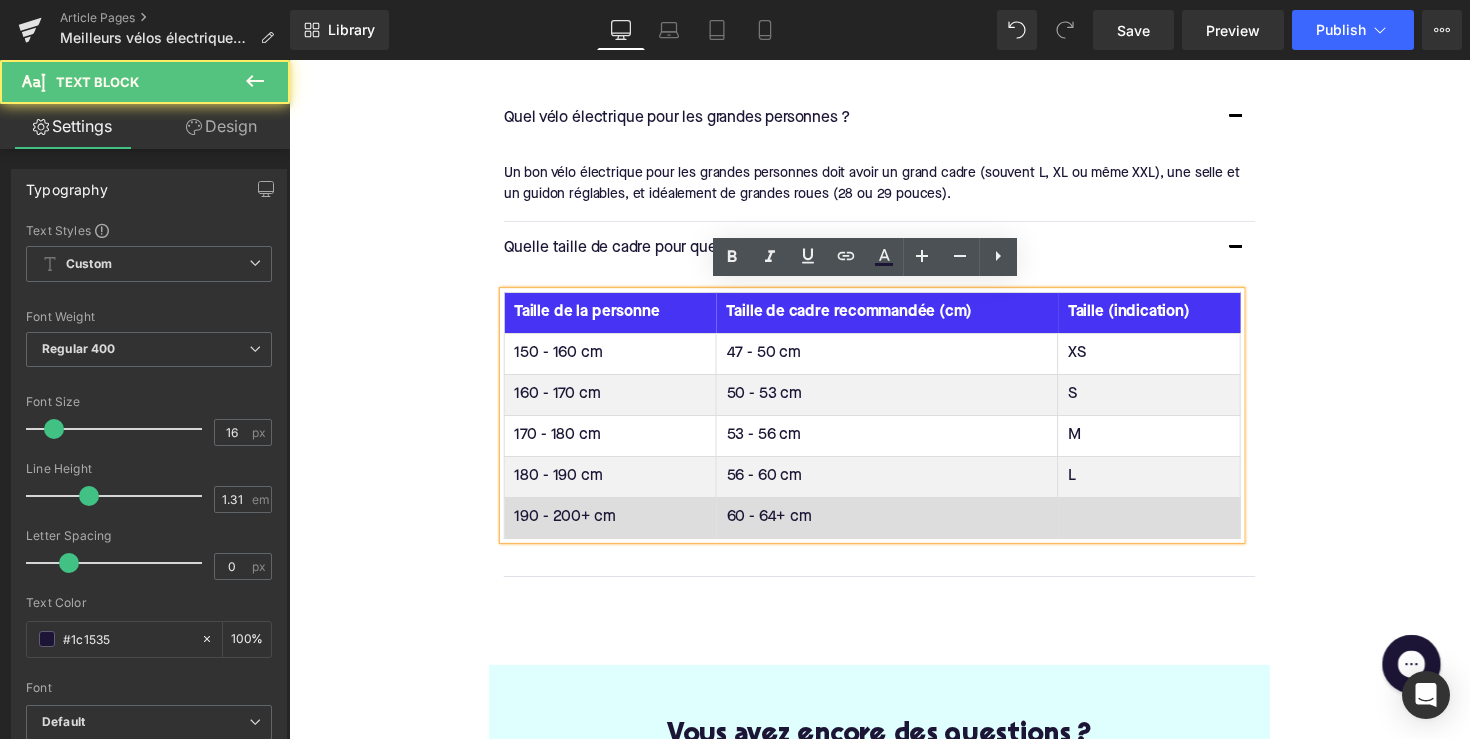 click at bounding box center (1170, 529) 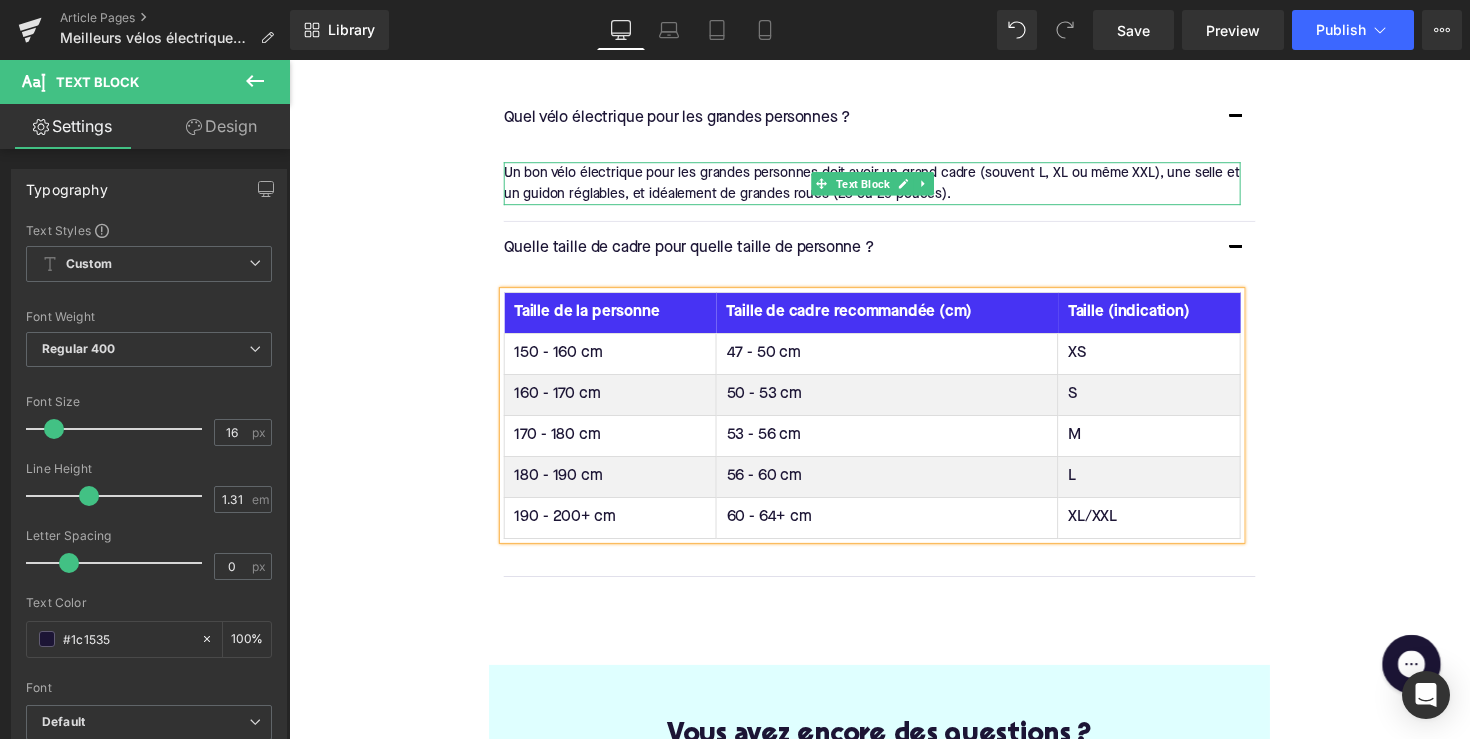 scroll, scrollTop: 3068, scrollLeft: 0, axis: vertical 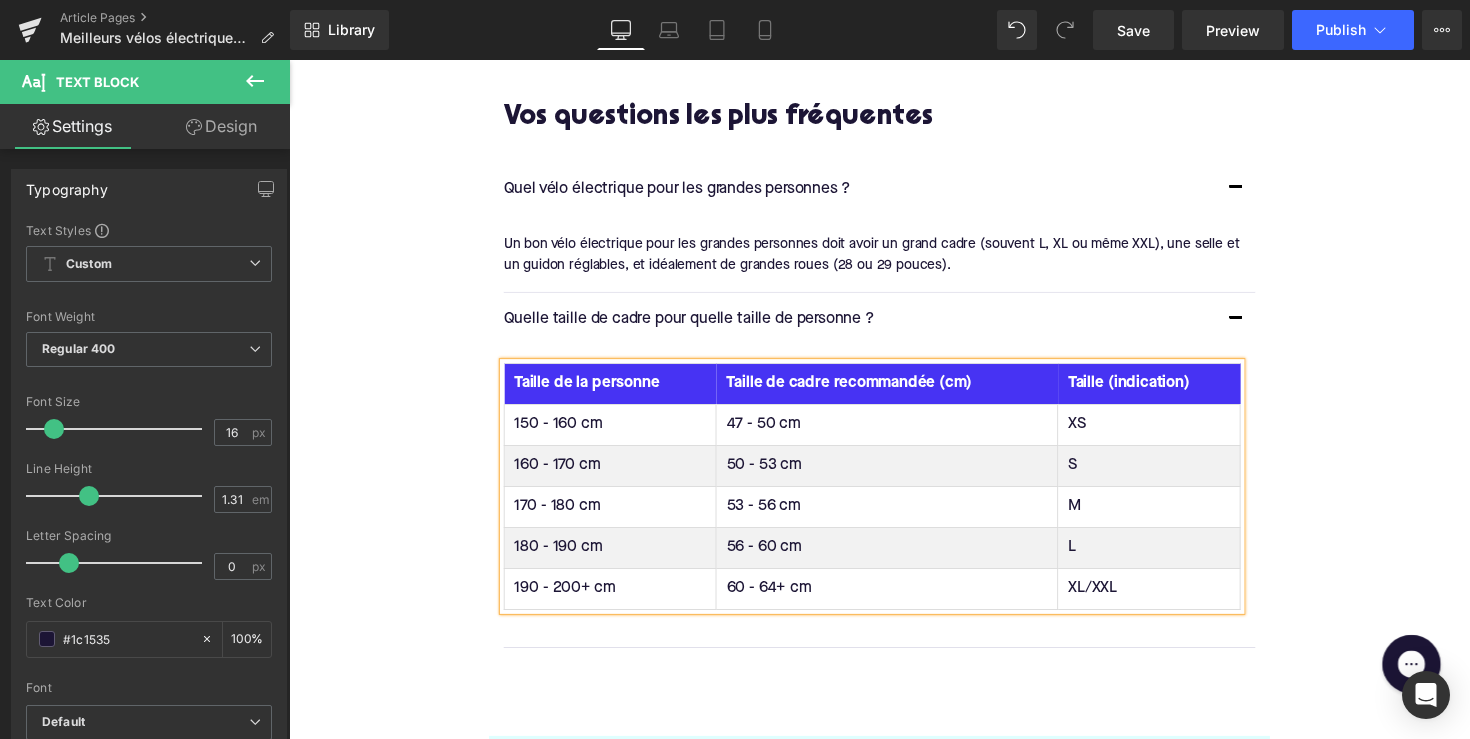 click on "Quel vélo électrique pour les grandes personnes ?
Text Block" at bounding box center [894, 413] 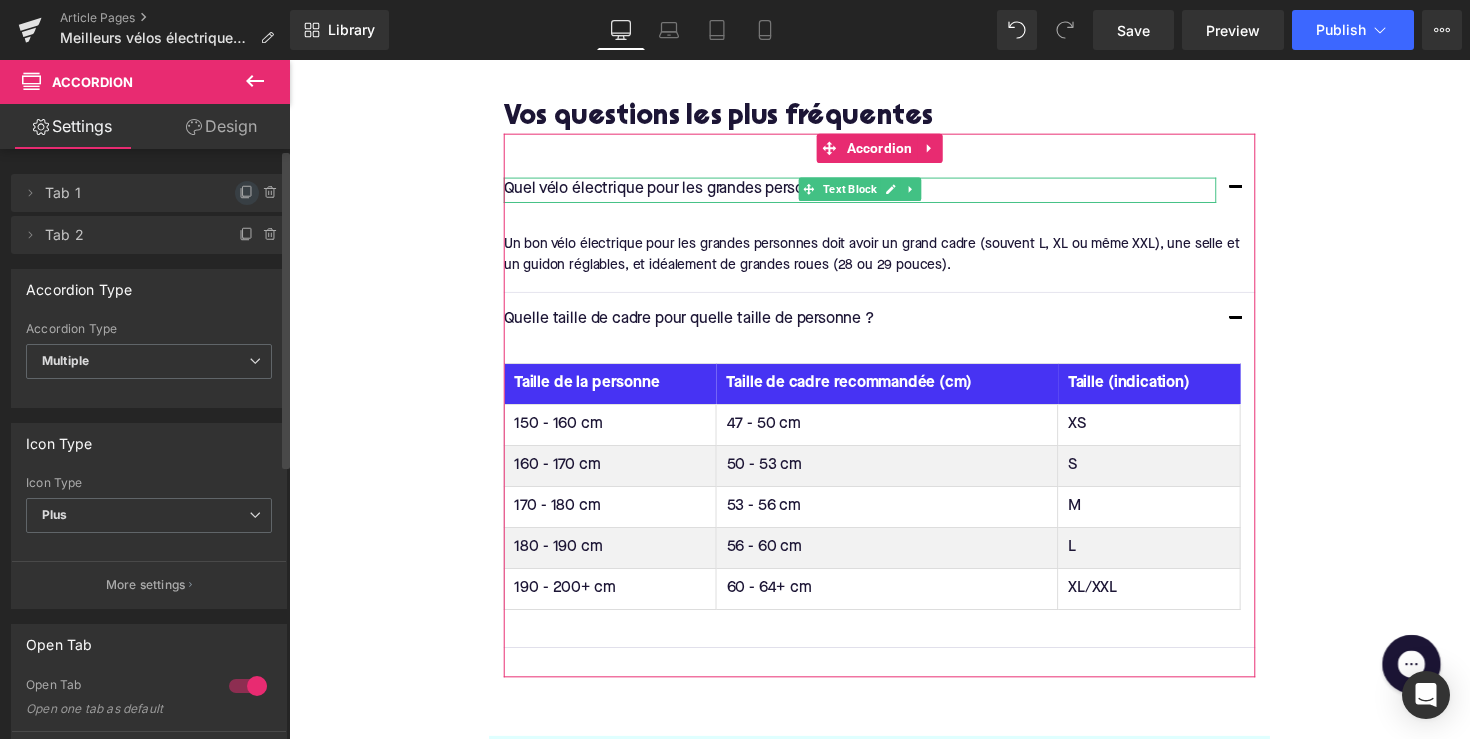 click 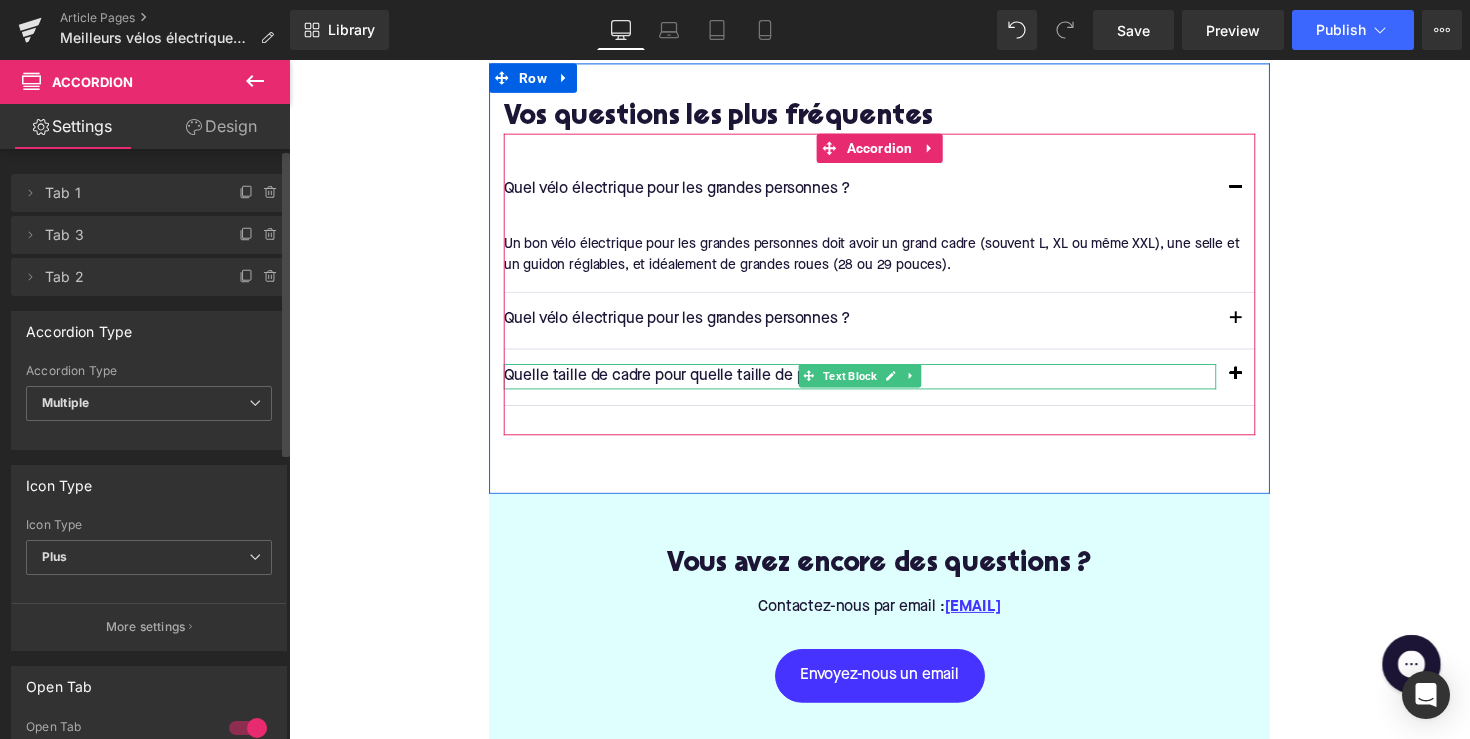 click on "Quelle taille de cadre pour quelle taille de personne ?" at bounding box center [874, 384] 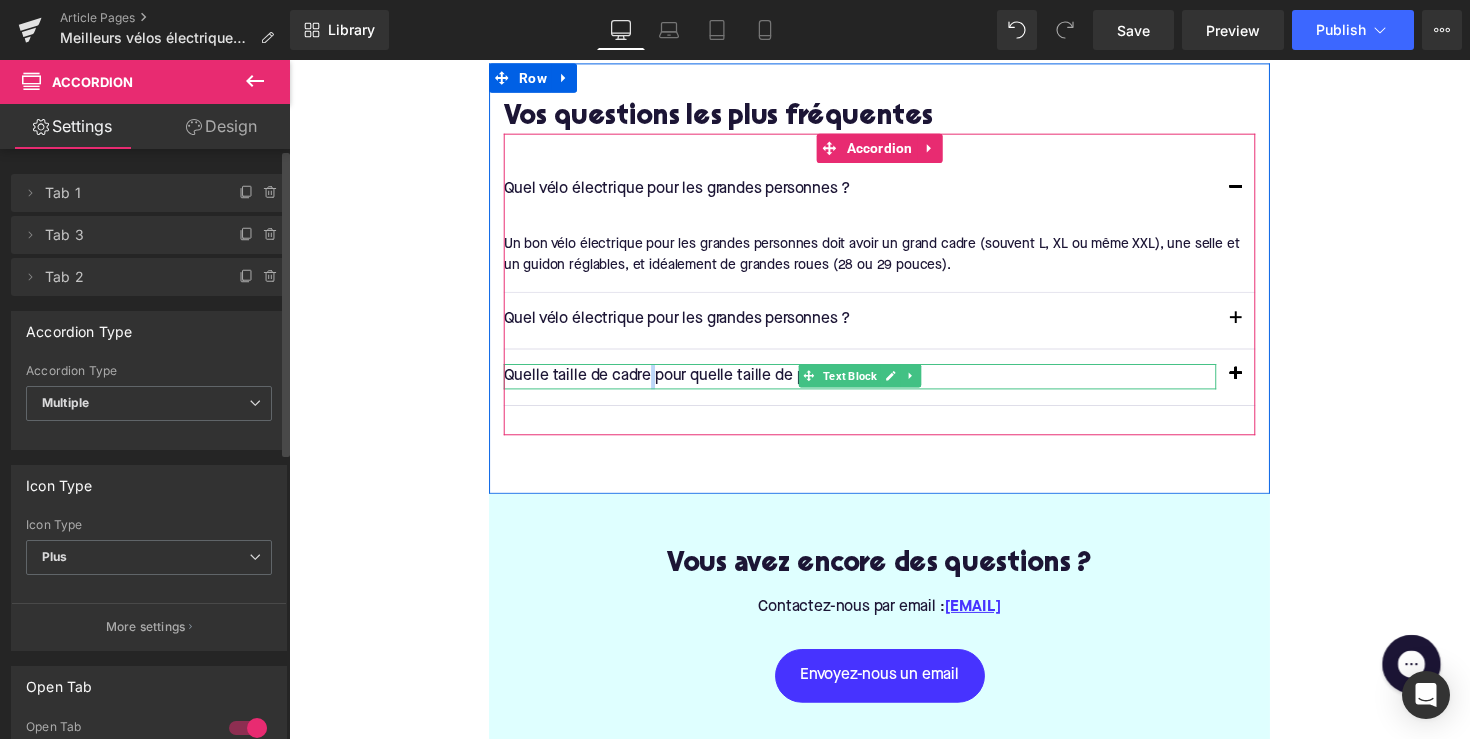 click on "Quelle taille de cadre pour quelle taille de personne ?" at bounding box center (874, 384) 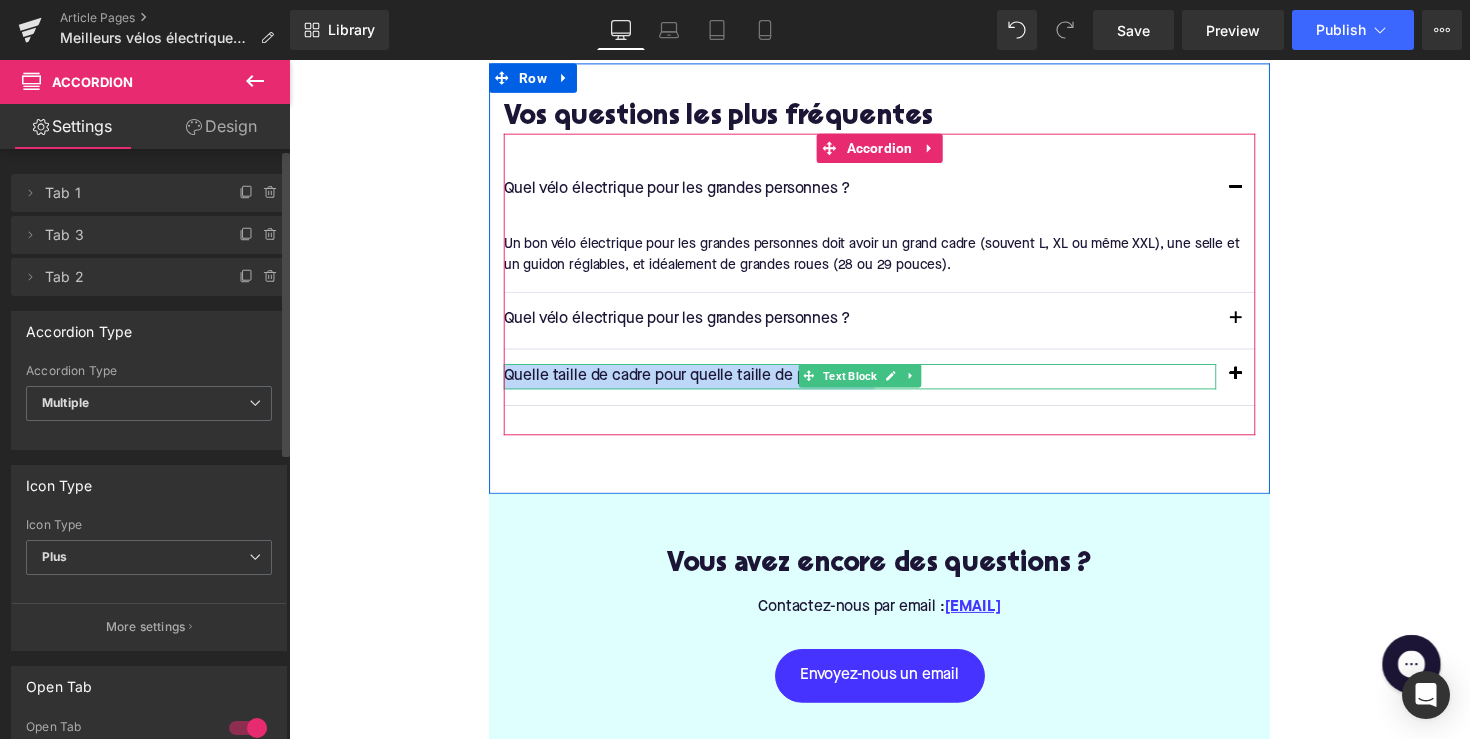click on "Quelle taille de cadre pour quelle taille de personne ?" at bounding box center (874, 384) 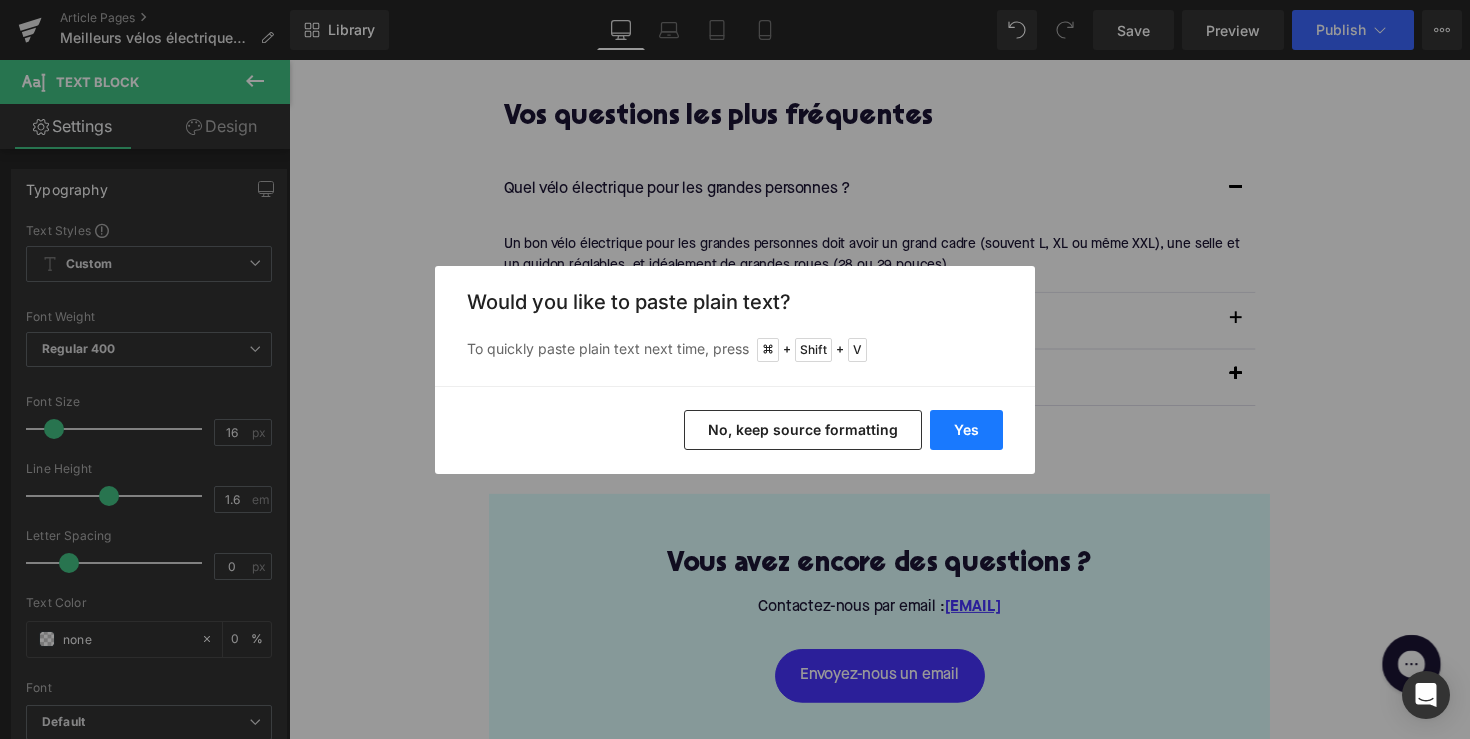 click on "Yes" at bounding box center [966, 430] 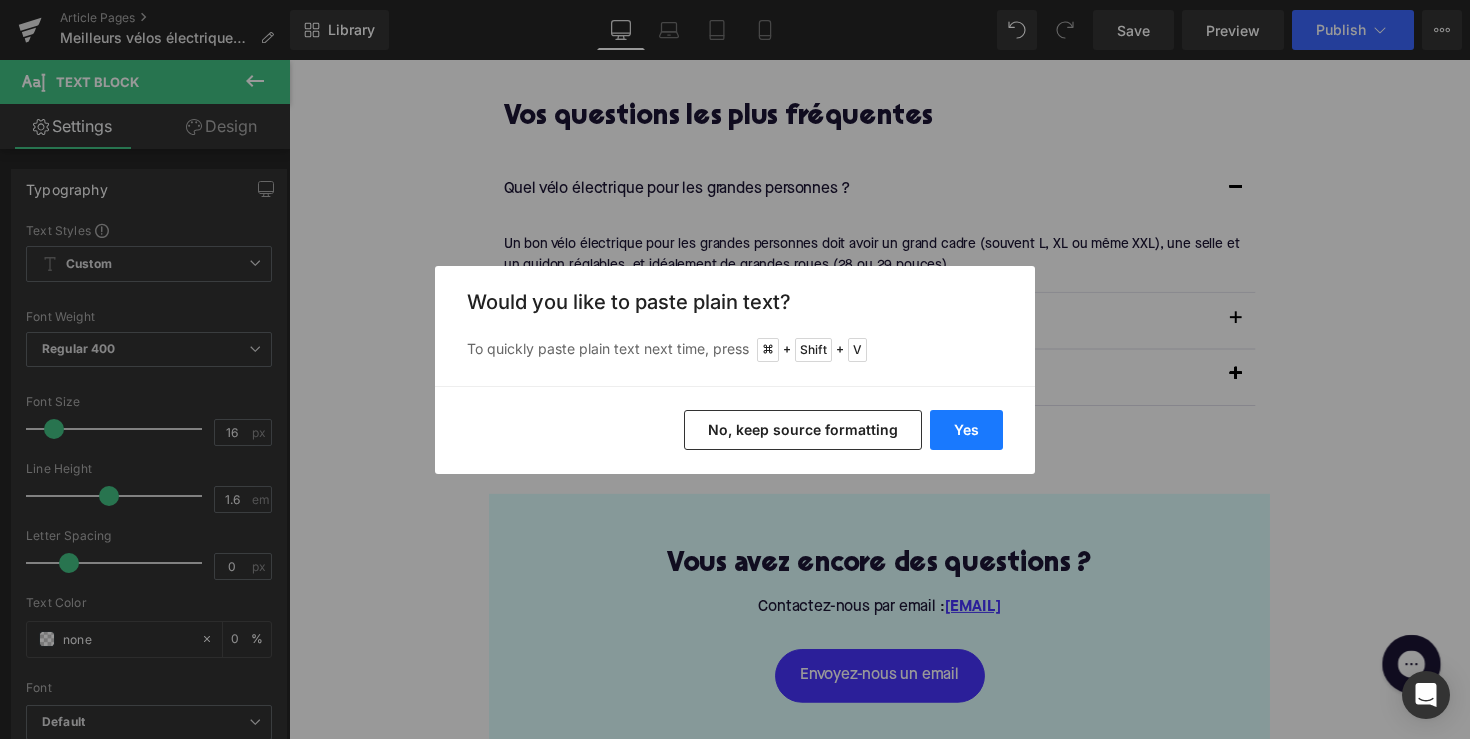 type 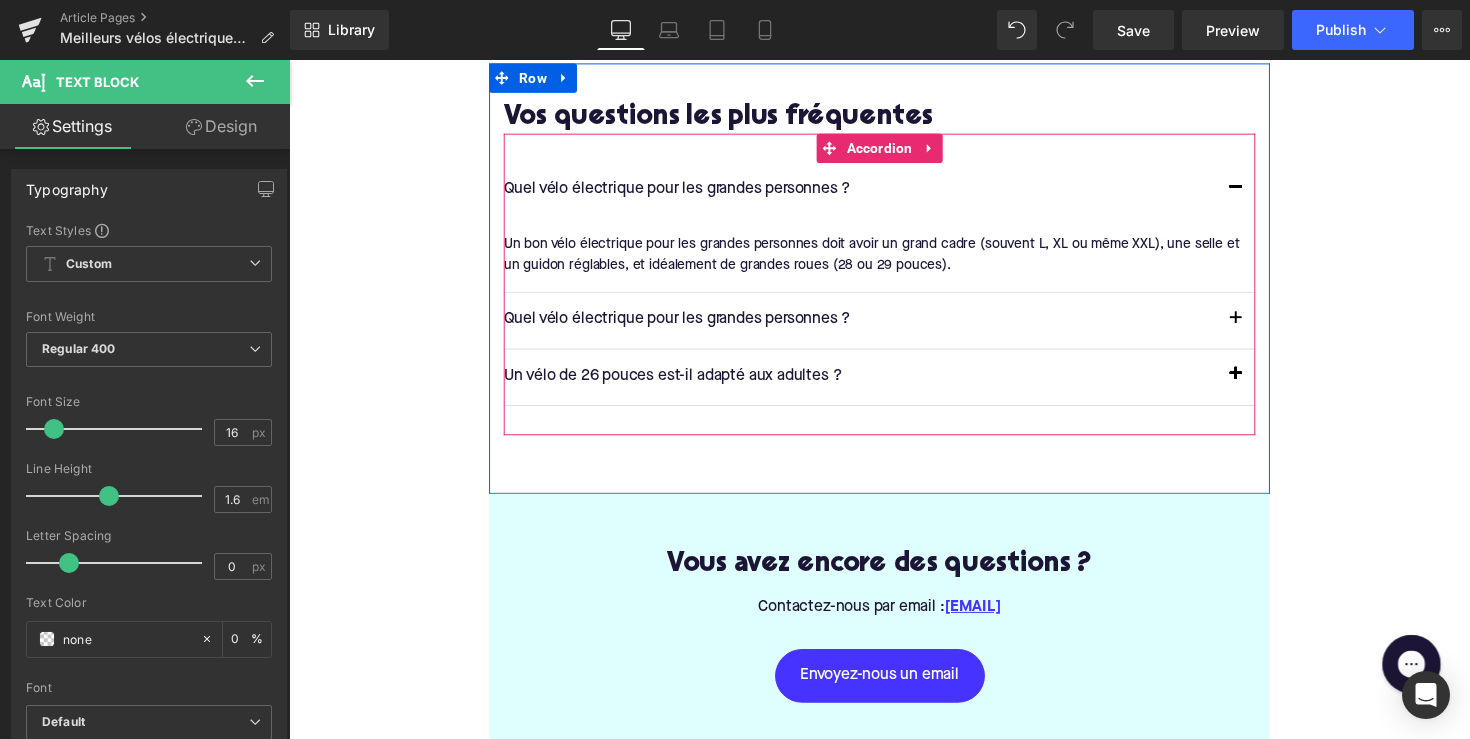 click at bounding box center [1259, 384] 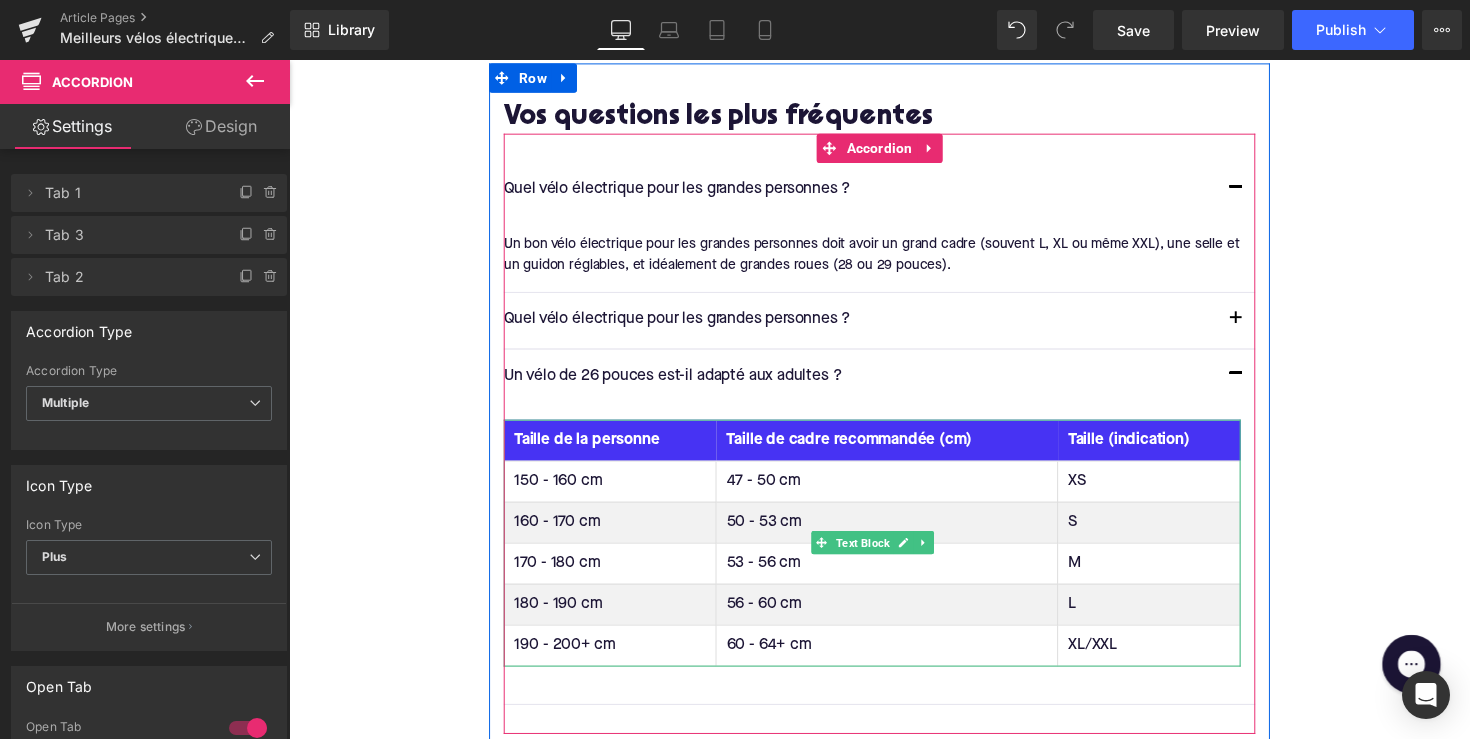 click on "Taille (indication)" at bounding box center [1170, 449] 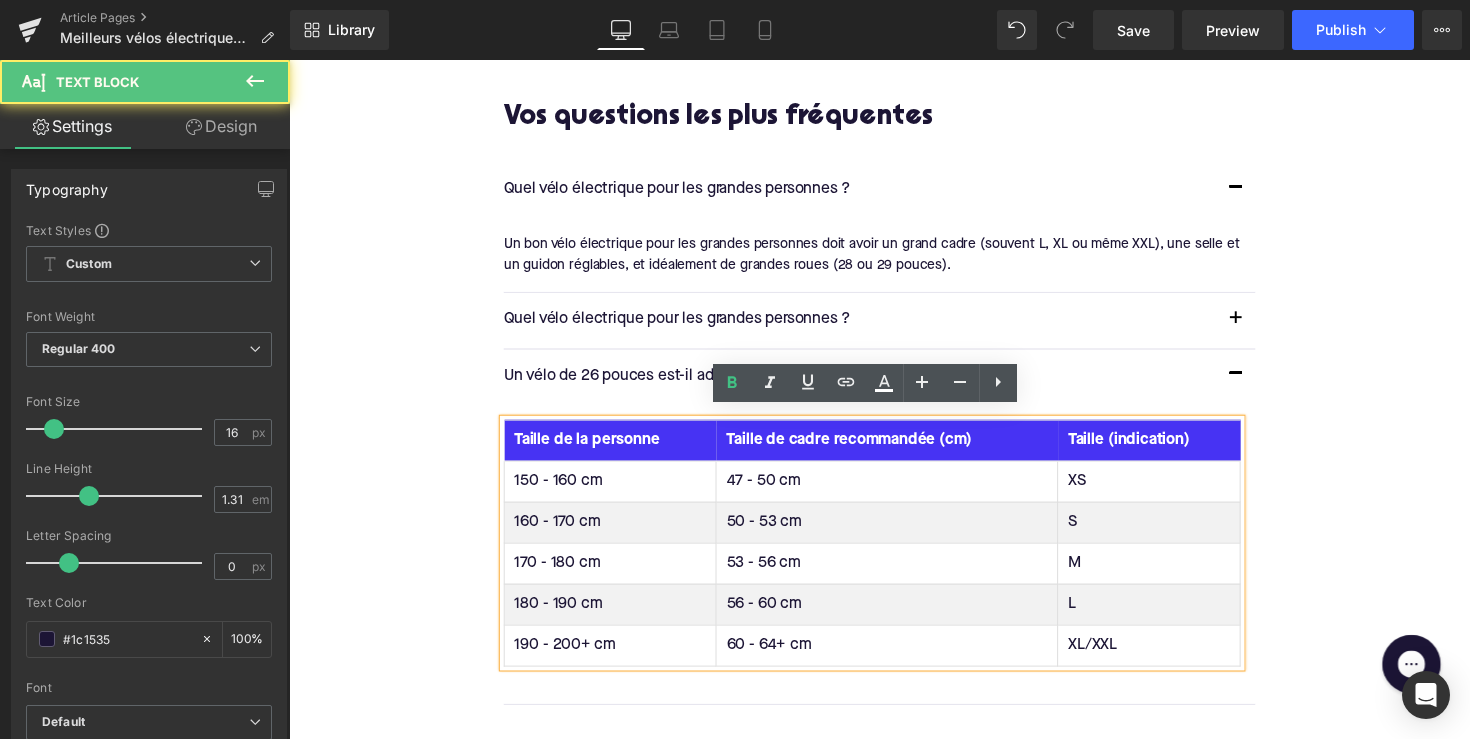 type 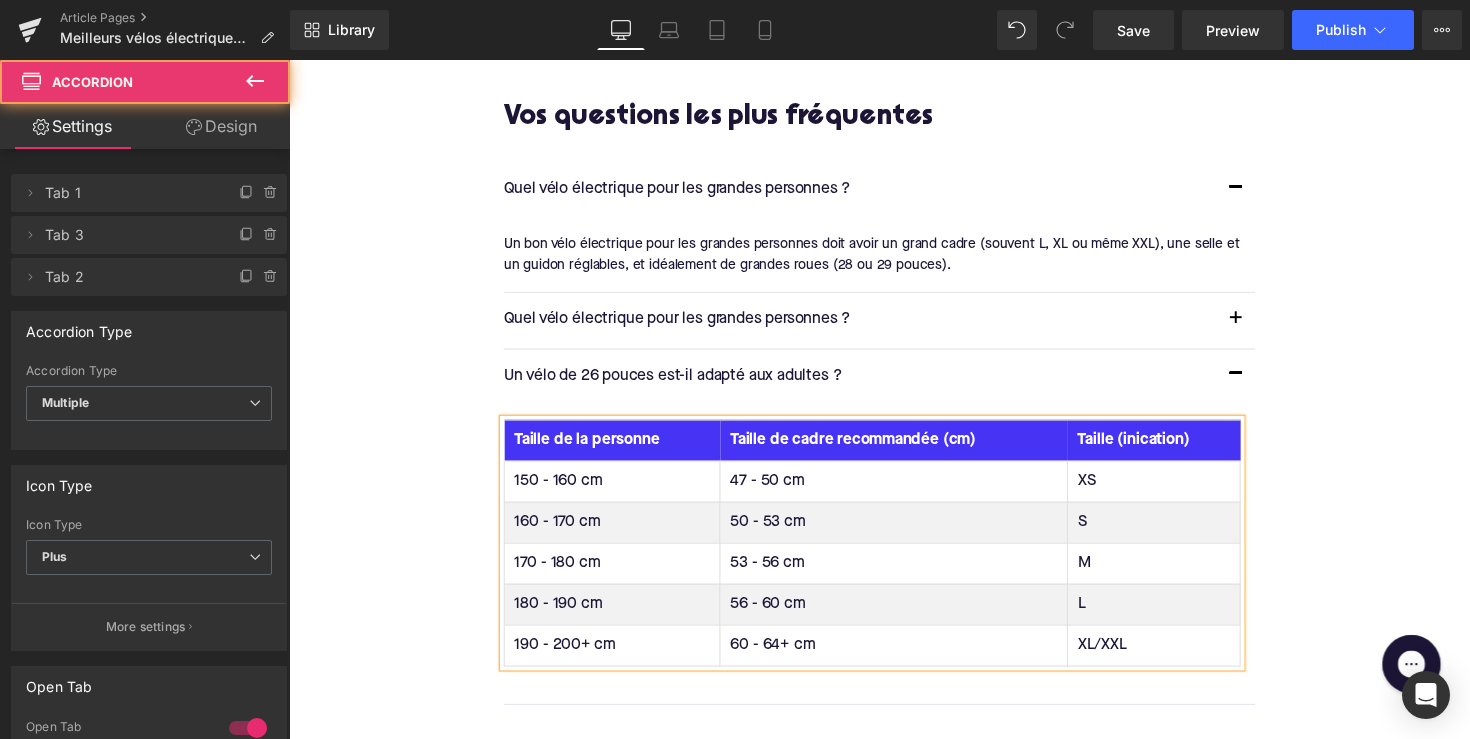 click on "Tableau des pressions de pneus Taille de la personne Taille de cadre recommandée (cm) Taille (in ication) 150 - 160 cm 47 - 50 cm XS 160 - 170 cm 50 - 53 cm S 170 - 180 cm 53 - 56 cm M 180 - 190 cm 56 - 60 cm L 190 - 200+ cm 60 - 64+ cm XL/XXL Text Block         Text Block" at bounding box center (894, 566) 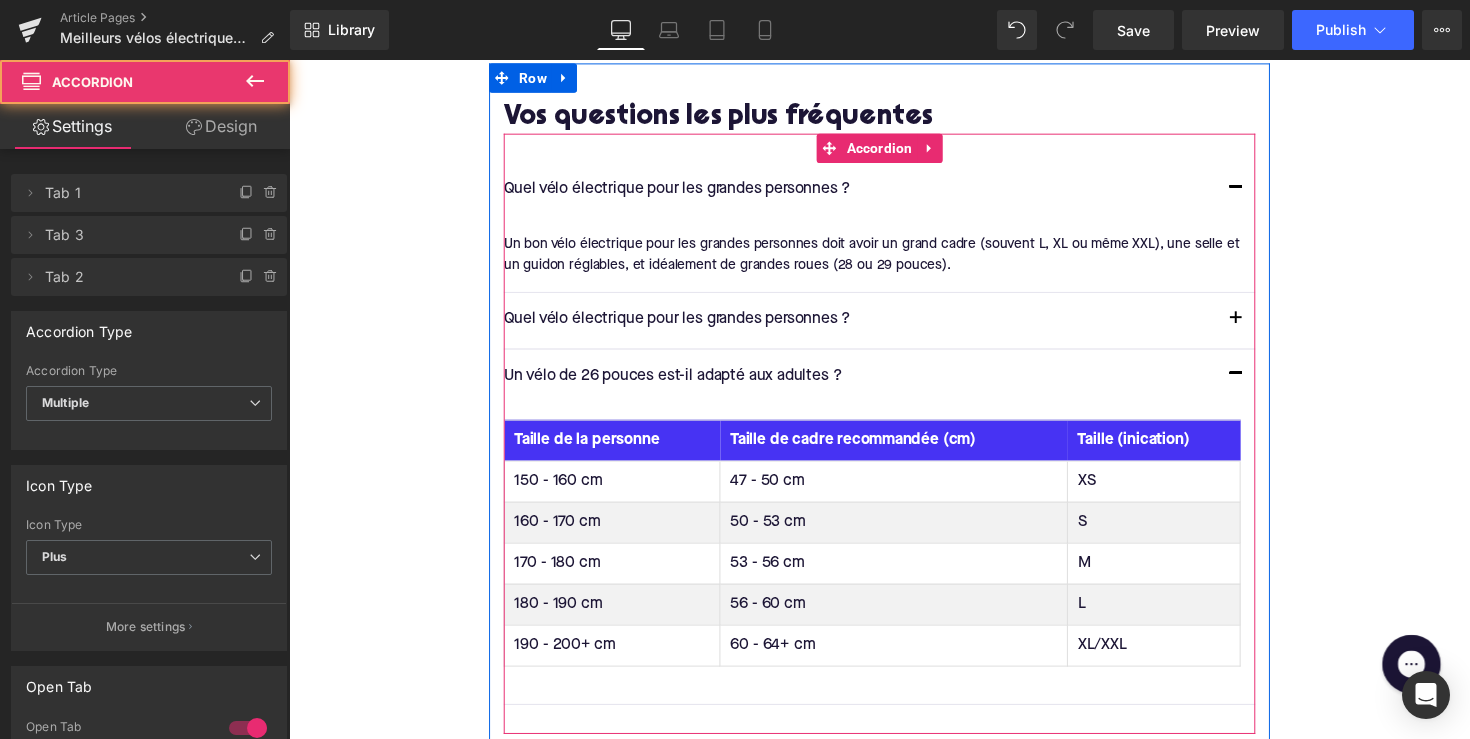 click at bounding box center (1259, 326) 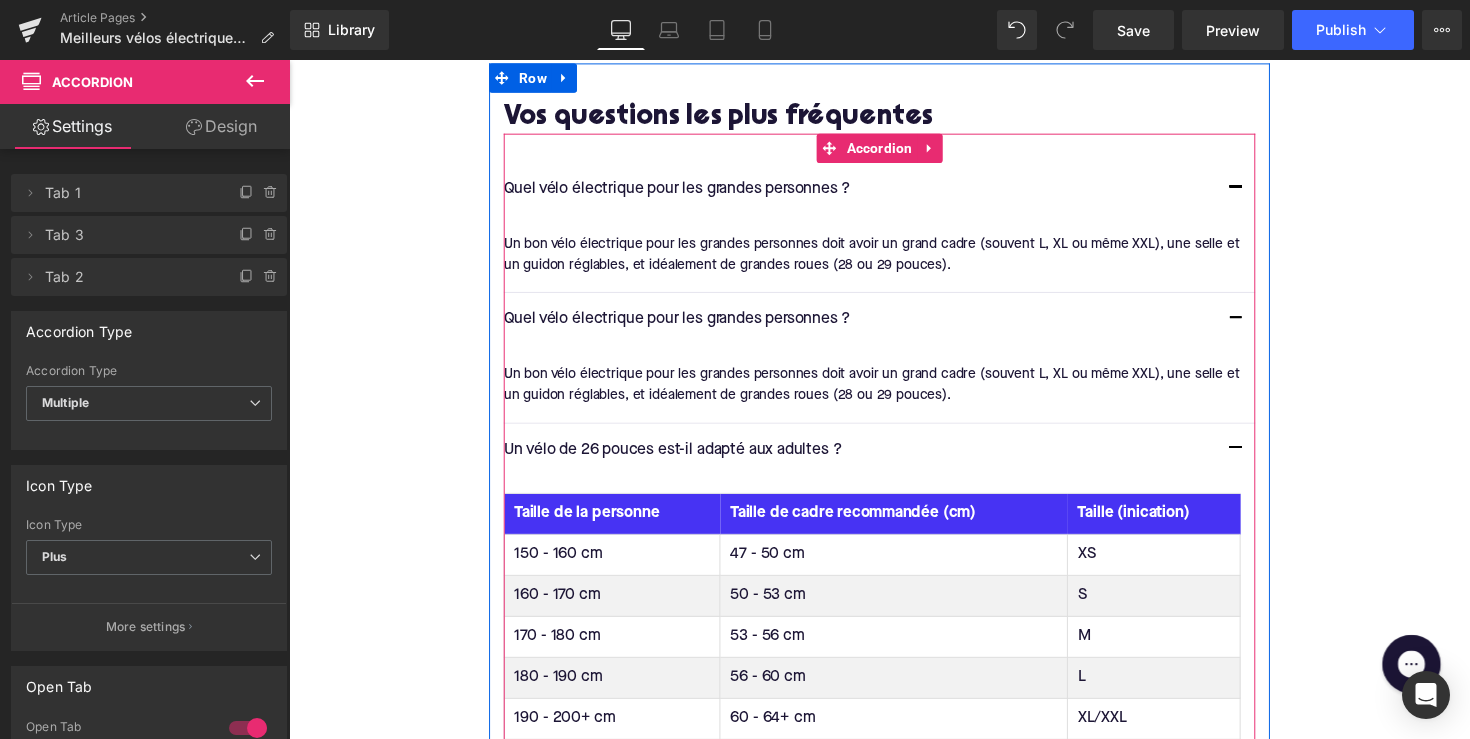 scroll, scrollTop: 3180, scrollLeft: 0, axis: vertical 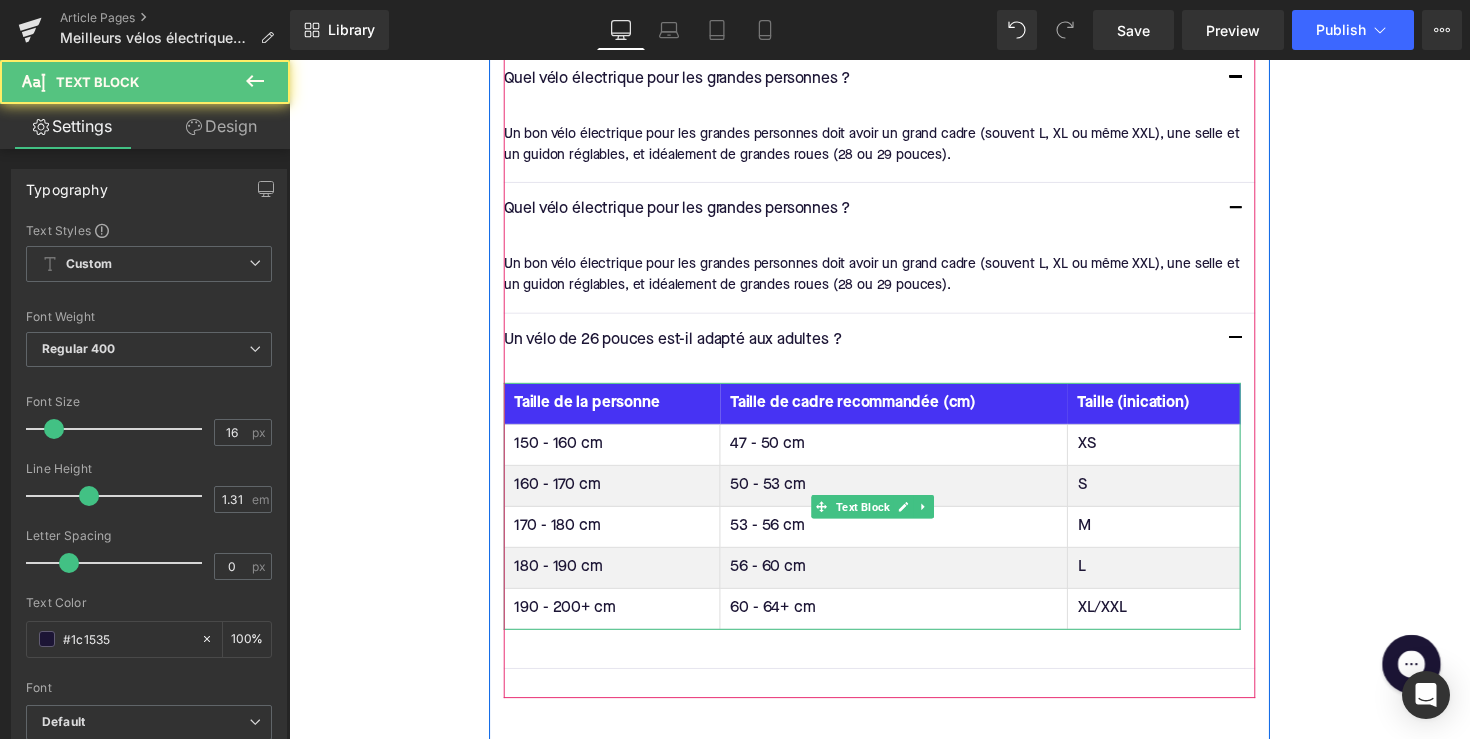 click on "Taille de cadre recommandée (cm)" at bounding box center [909, 413] 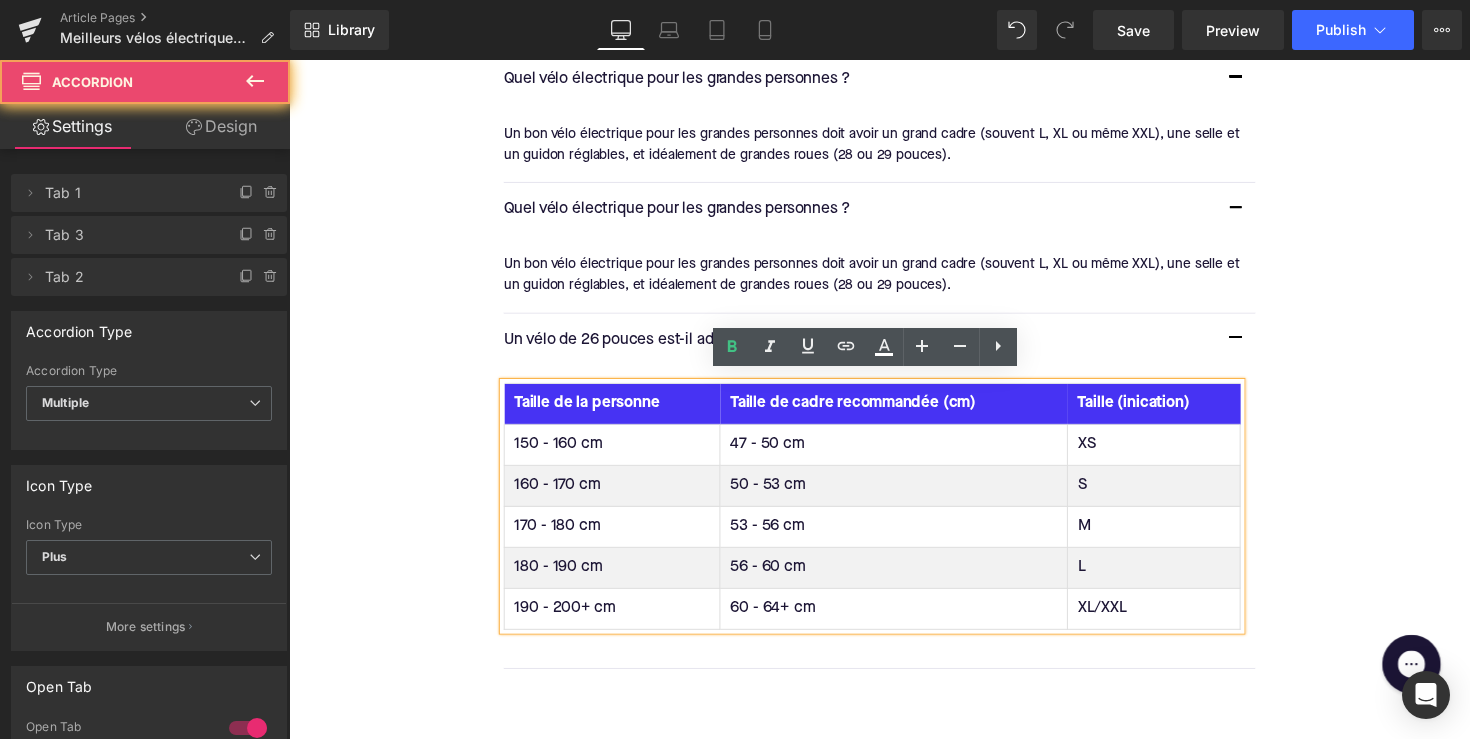 click on "Quel vélo électrique pour les grandes personnes ? Text Block" at bounding box center [894, 214] 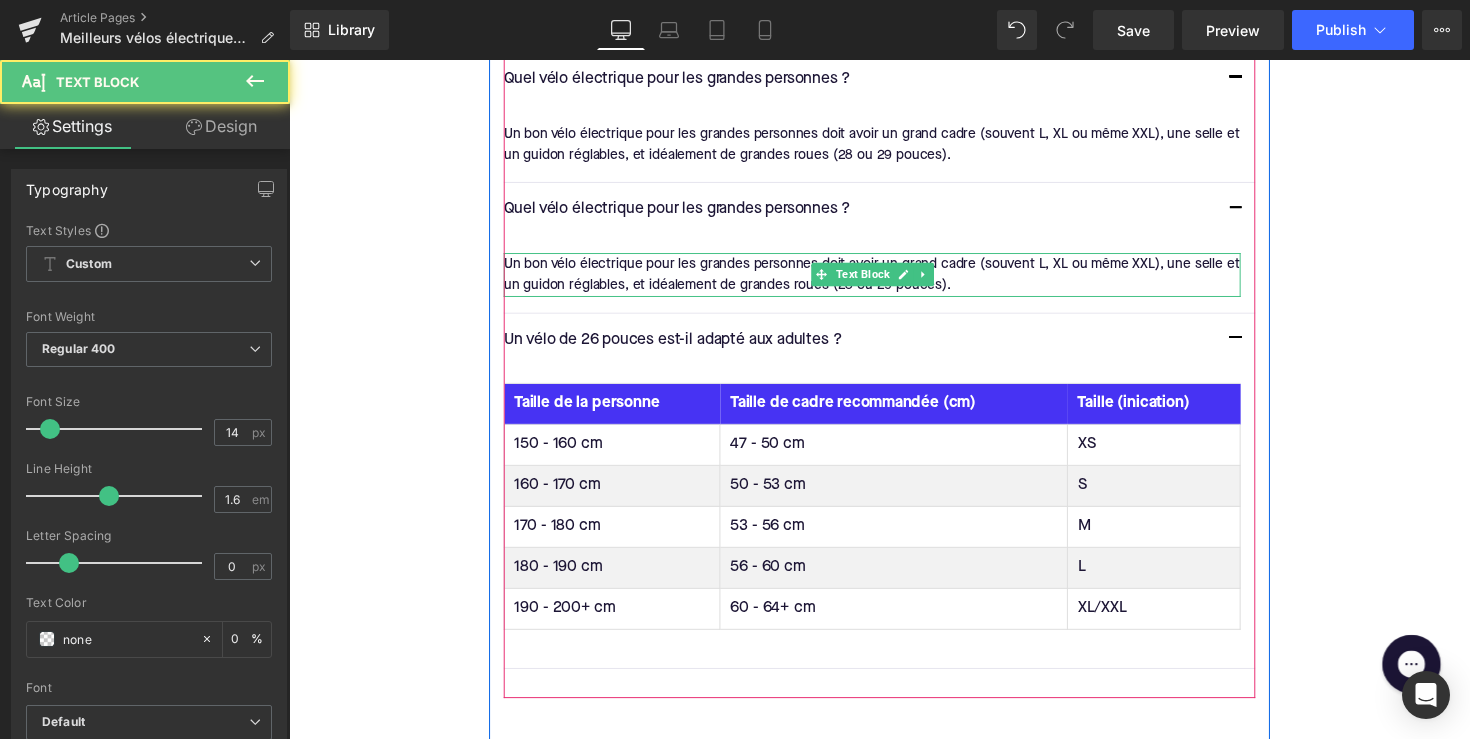 click on "Un bon vélo électrique pour les grandes personnes doit avoir un grand cadre (souvent L, XL ou même XXL), une selle et un guidon réglables, et idéalement de grandes roues (28 ou 29 pouces)." at bounding box center [886, 280] 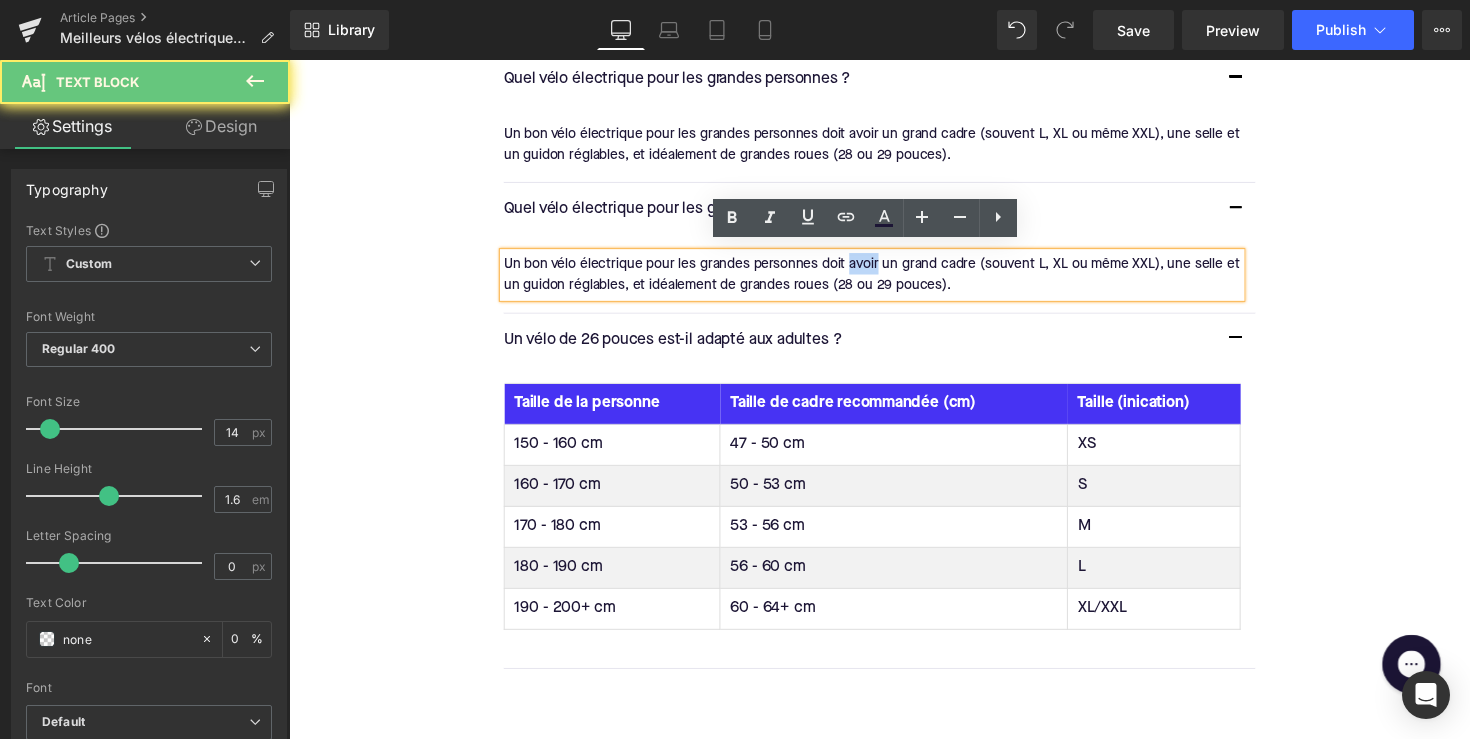 click on "Un bon vélo électrique pour les grandes personnes doit avoir un grand cadre (souvent L, XL ou même XXL), une selle et un guidon réglables, et idéalement de grandes roues (28 ou 29 pouces)." at bounding box center (886, 280) 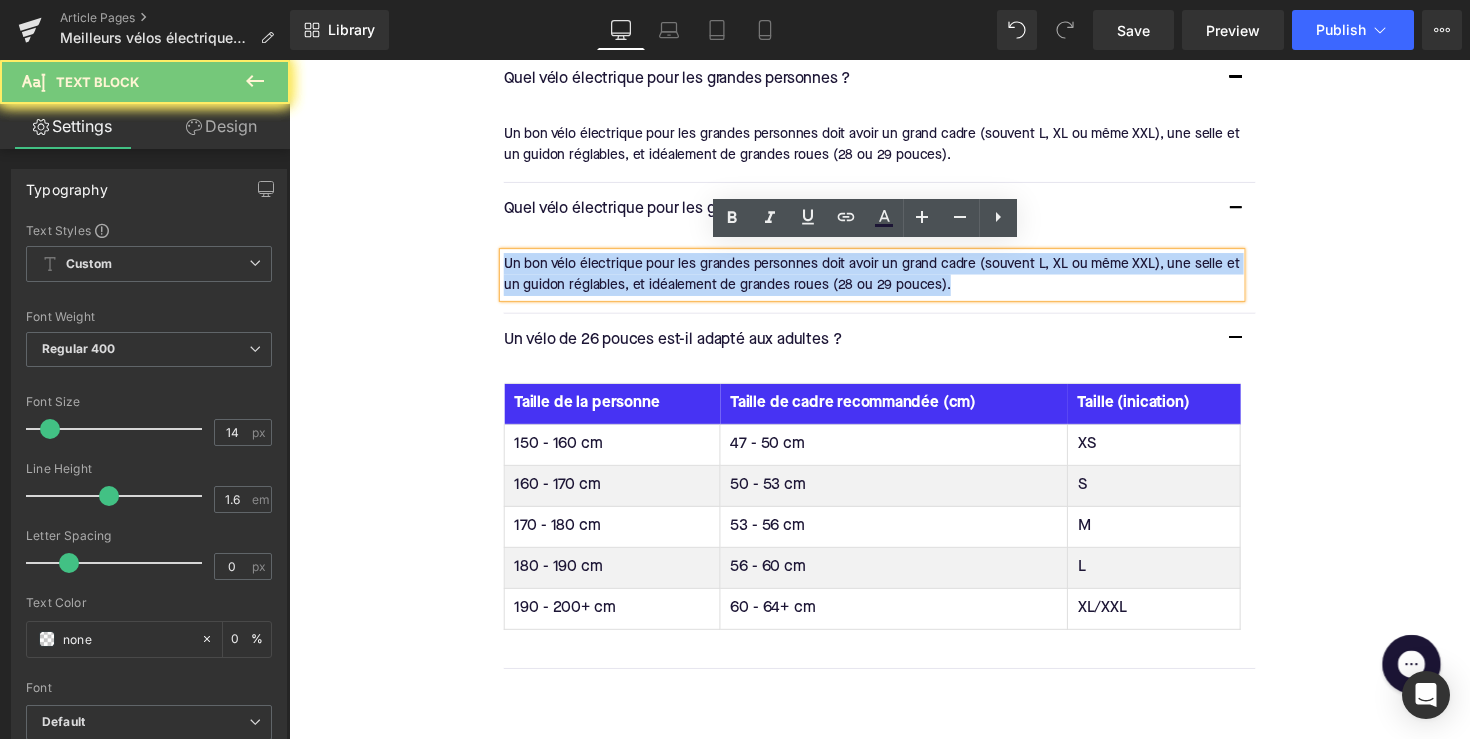 click on "Un bon vélo électrique pour les grandes personnes doit avoir un grand cadre (souvent L, XL ou même XXL), une selle et un guidon réglables, et idéalement de grandes roues (28 ou 29 pouces)." at bounding box center (886, 280) 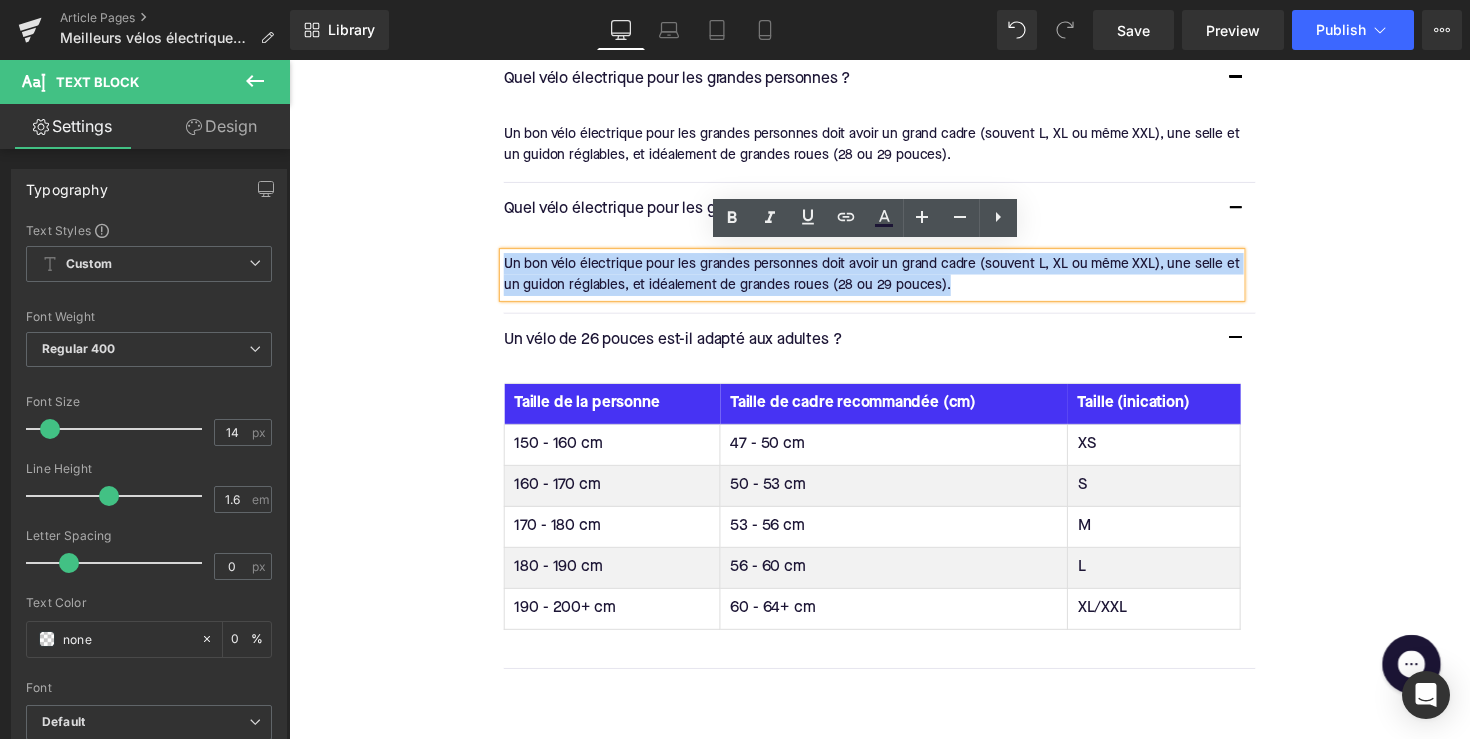 click on "Un vélo de 26 pouces est-il adapté aux adultes ?
Text Block" at bounding box center [894, 348] 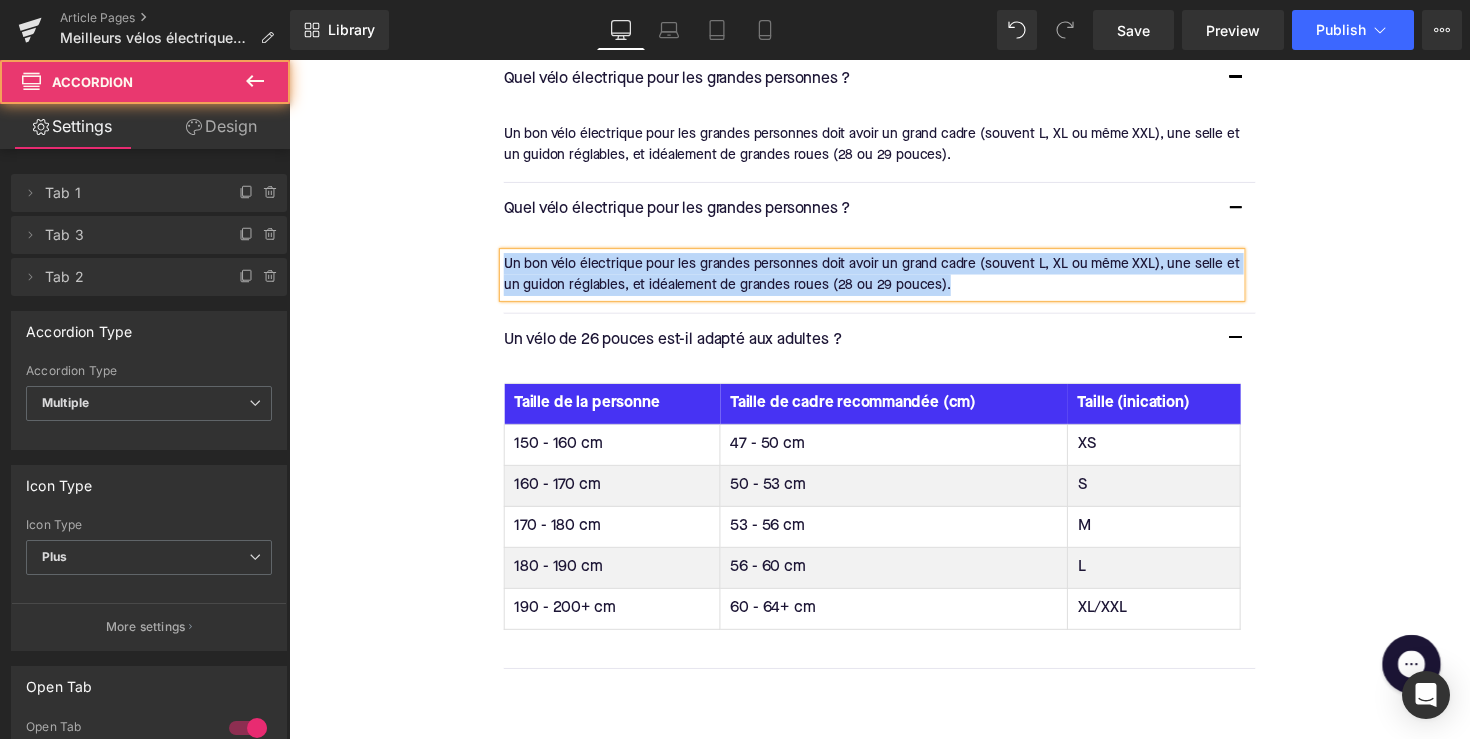 click on "Un vélo de 26 pouces est-il adapté aux adultes ?
Text Block" at bounding box center (894, 348) 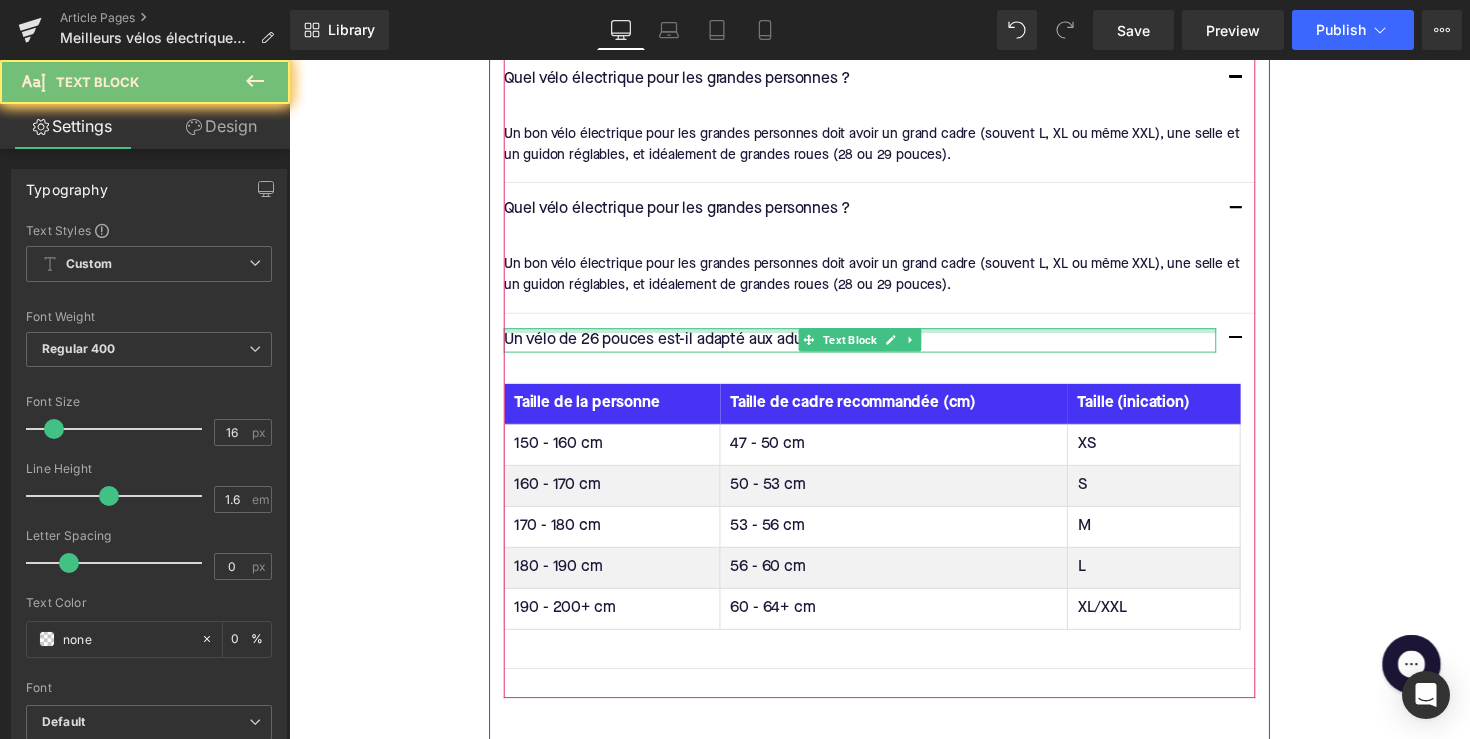 click at bounding box center [874, 337] 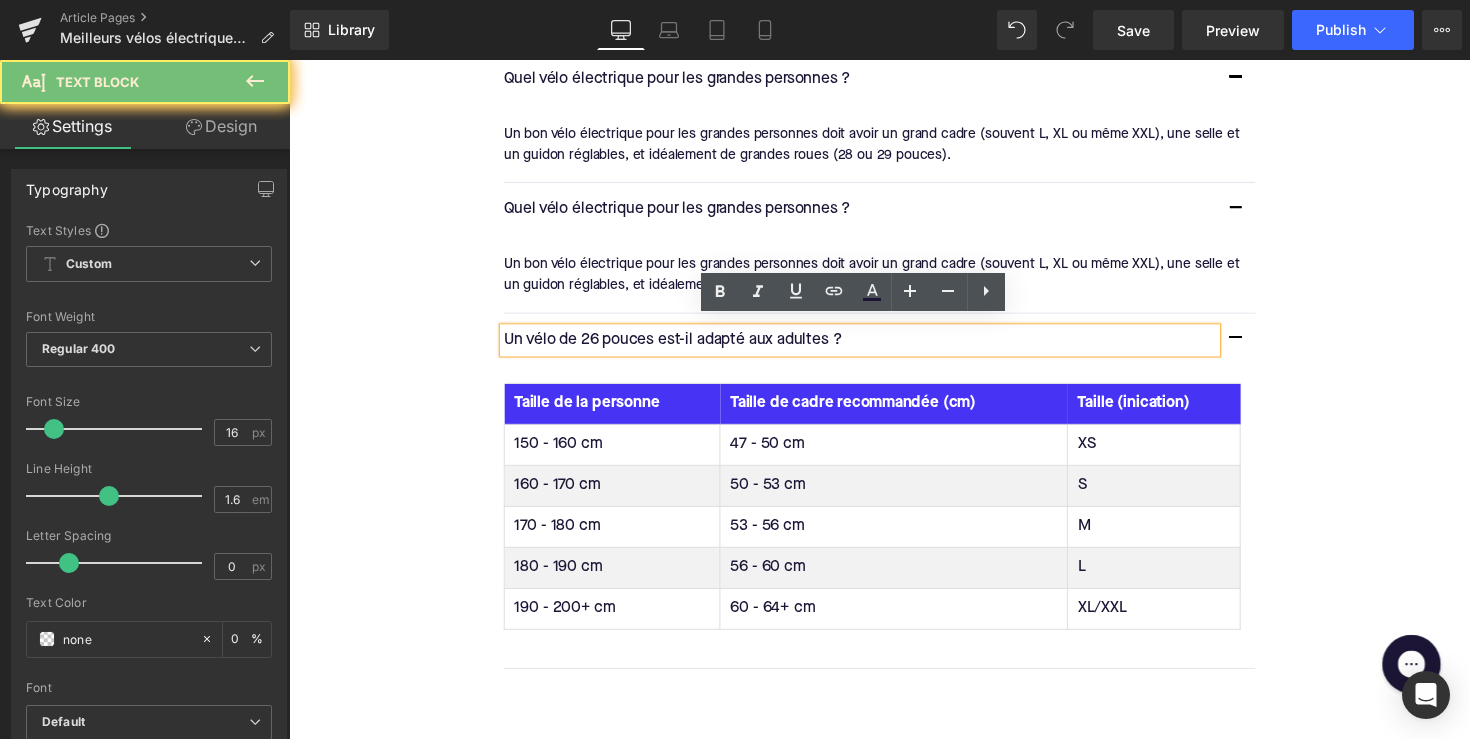 click on "Un vélo de 26 pouces est-il adapté aux adultes ?" at bounding box center [874, 348] 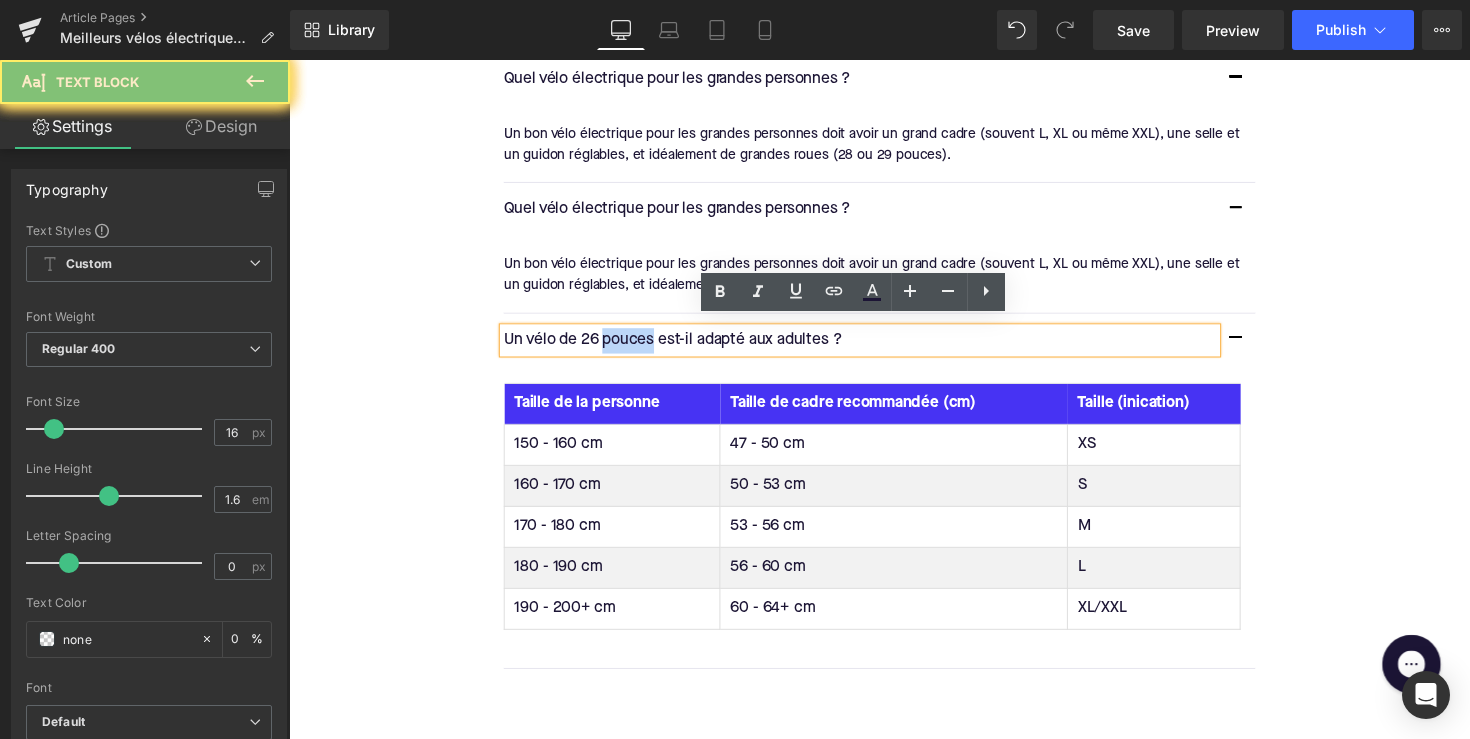 click on "Un vélo de 26 pouces est-il adapté aux adultes ?" at bounding box center [874, 348] 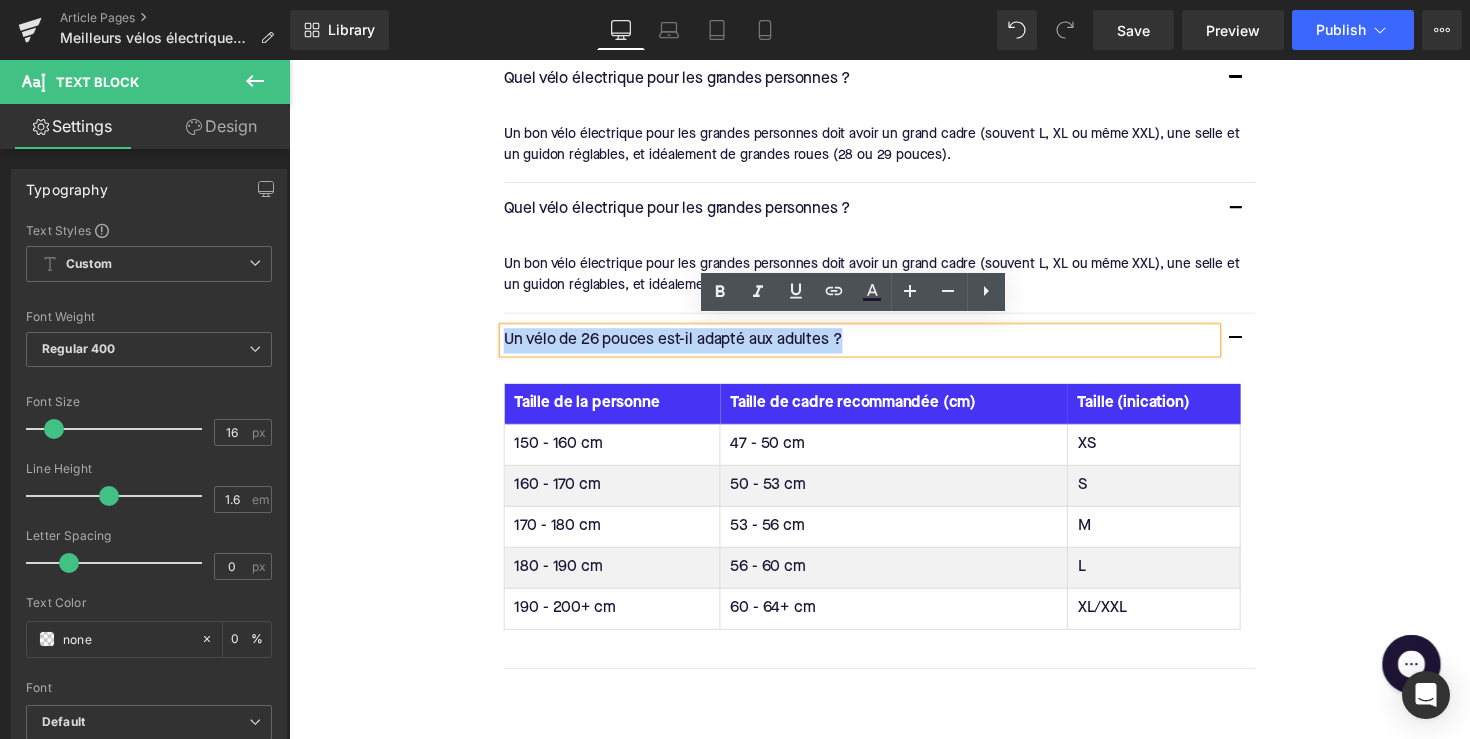 click on "Un vélo de 26 pouces est-il adapté aux adultes ?" at bounding box center [874, 348] 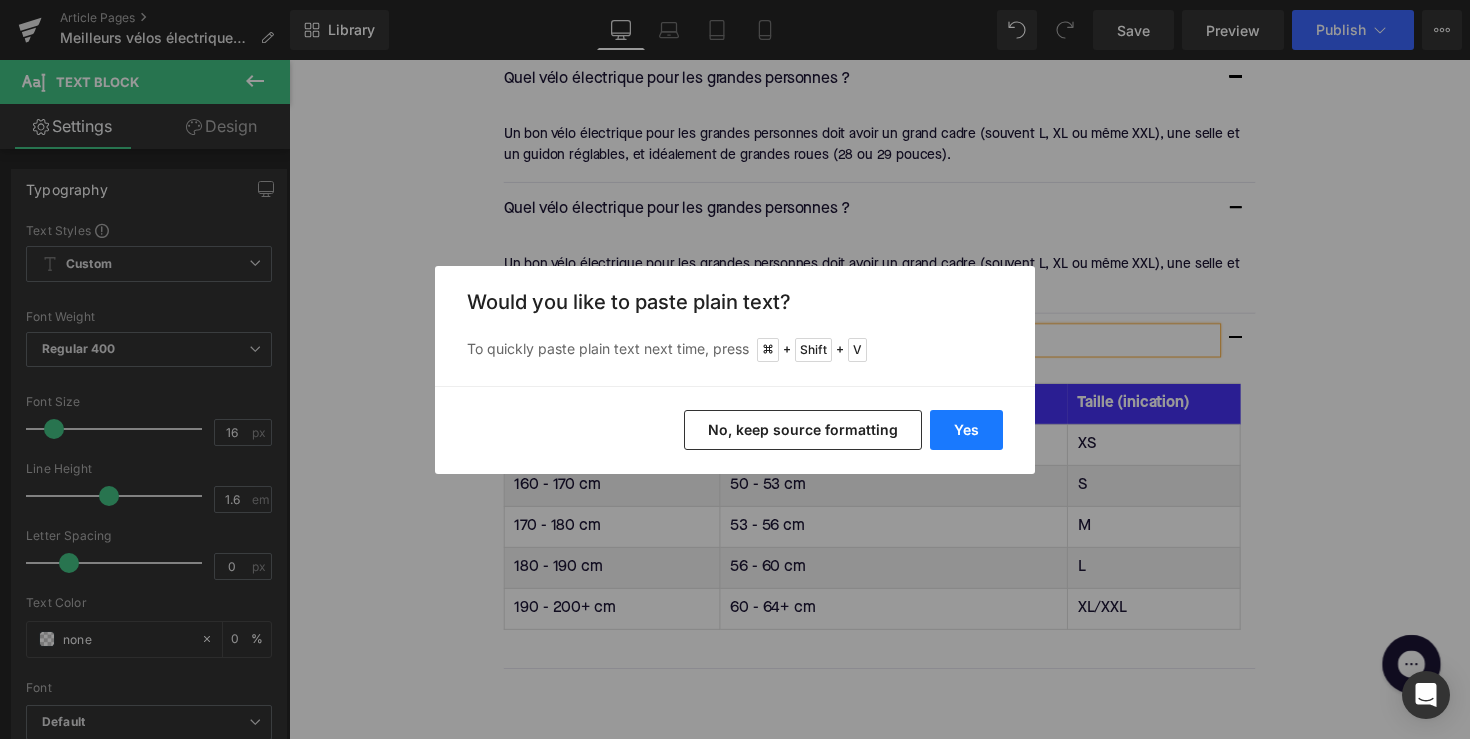 click on "Yes" at bounding box center [966, 430] 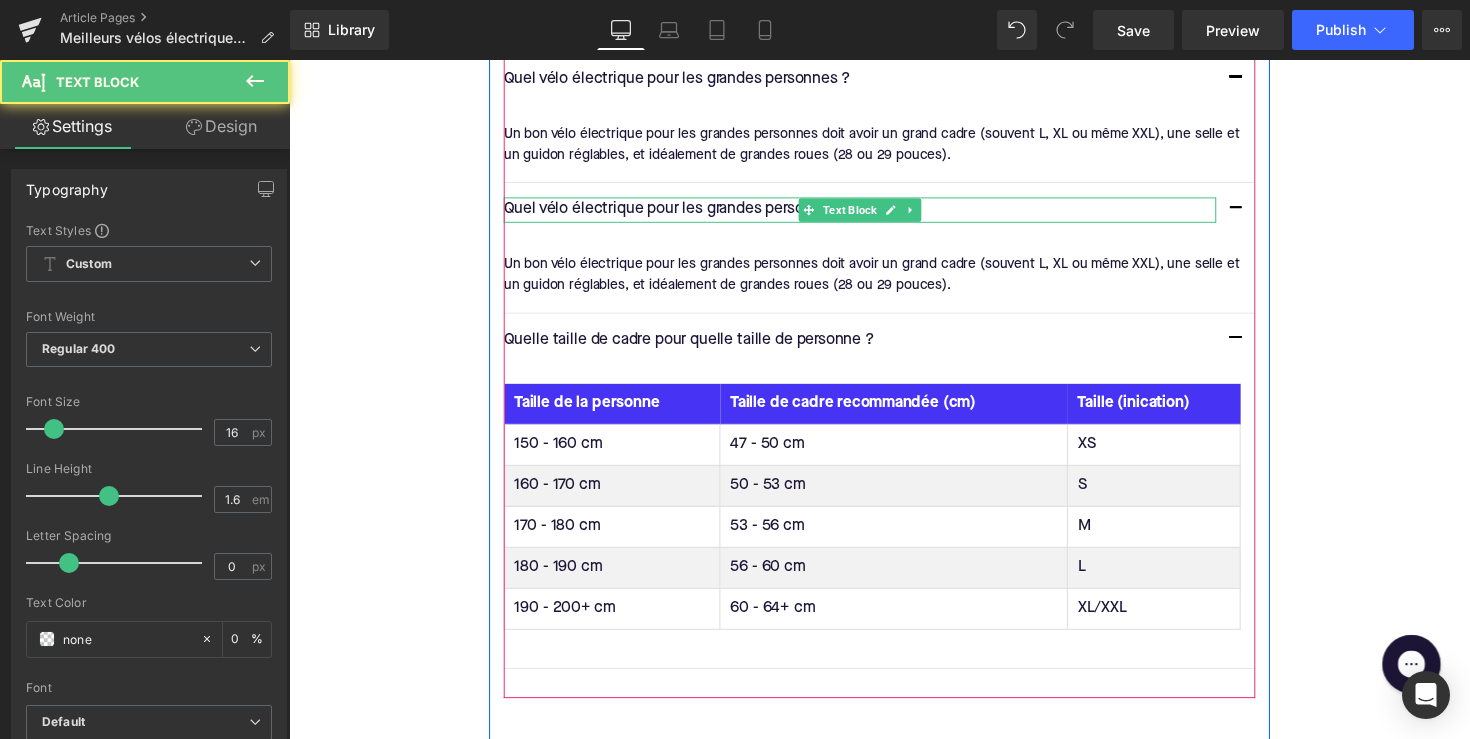 click on "Quel vélo électrique pour les grandes personnes ?" at bounding box center (874, 214) 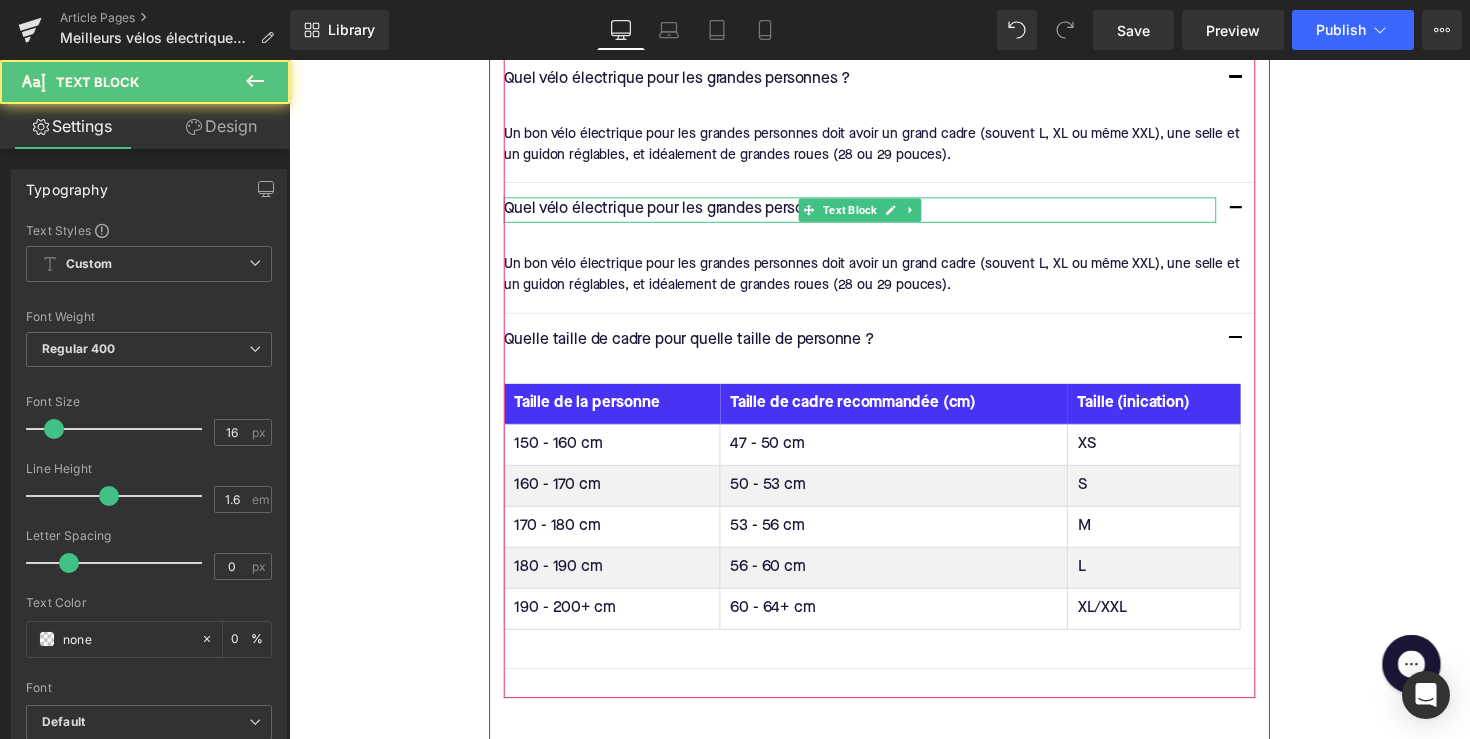 click on "Quel vélo électrique pour les grandes personnes ?" at bounding box center [874, 214] 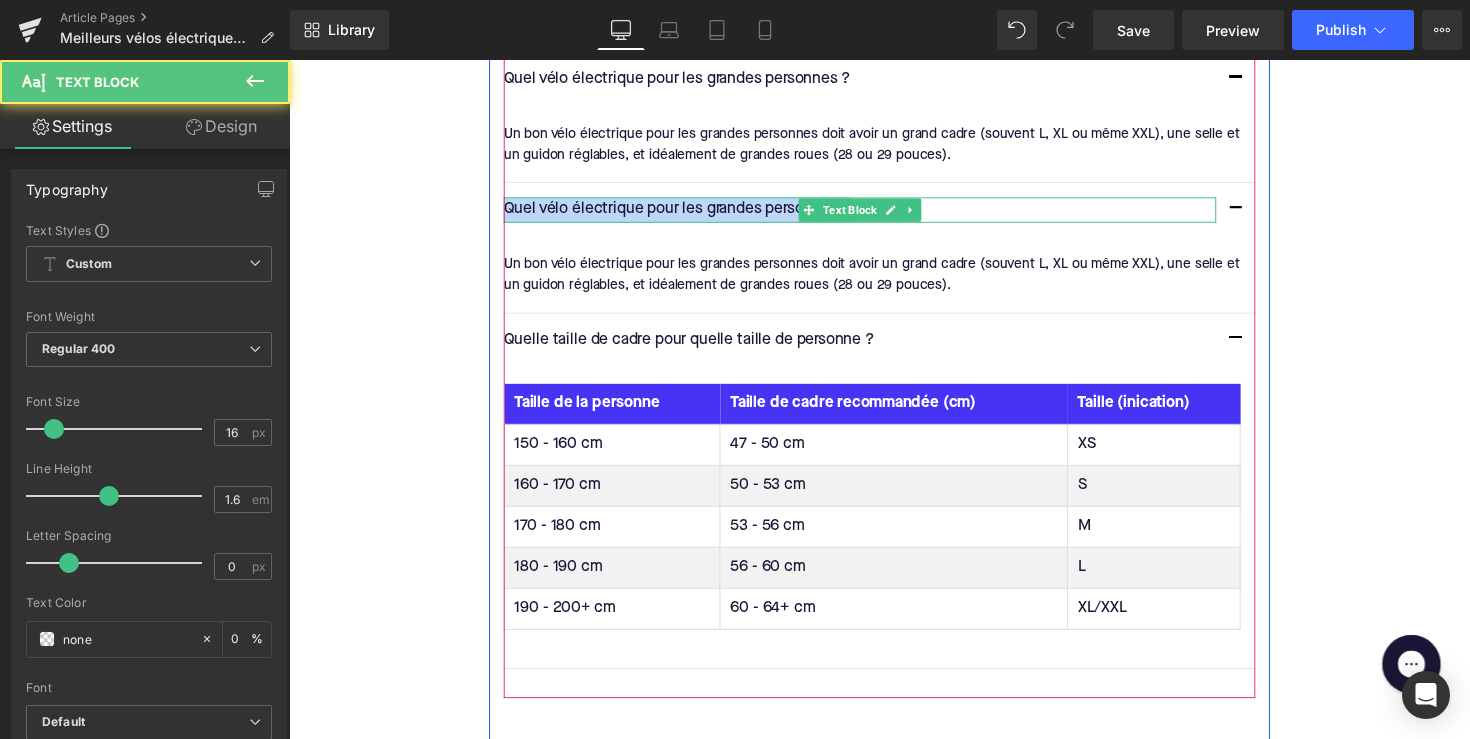 click on "Quel vélo électrique pour les grandes personnes ?" at bounding box center [874, 214] 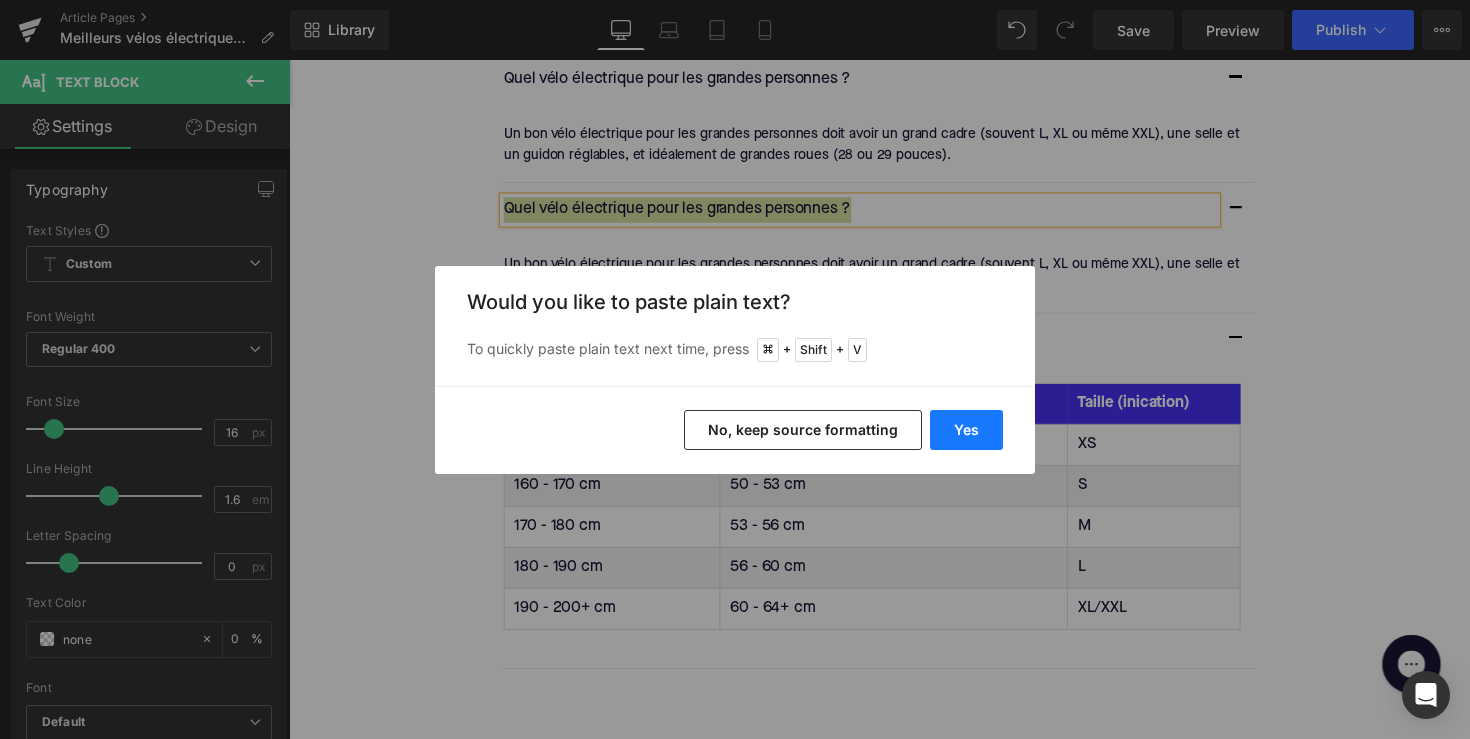 click on "Yes" at bounding box center [966, 430] 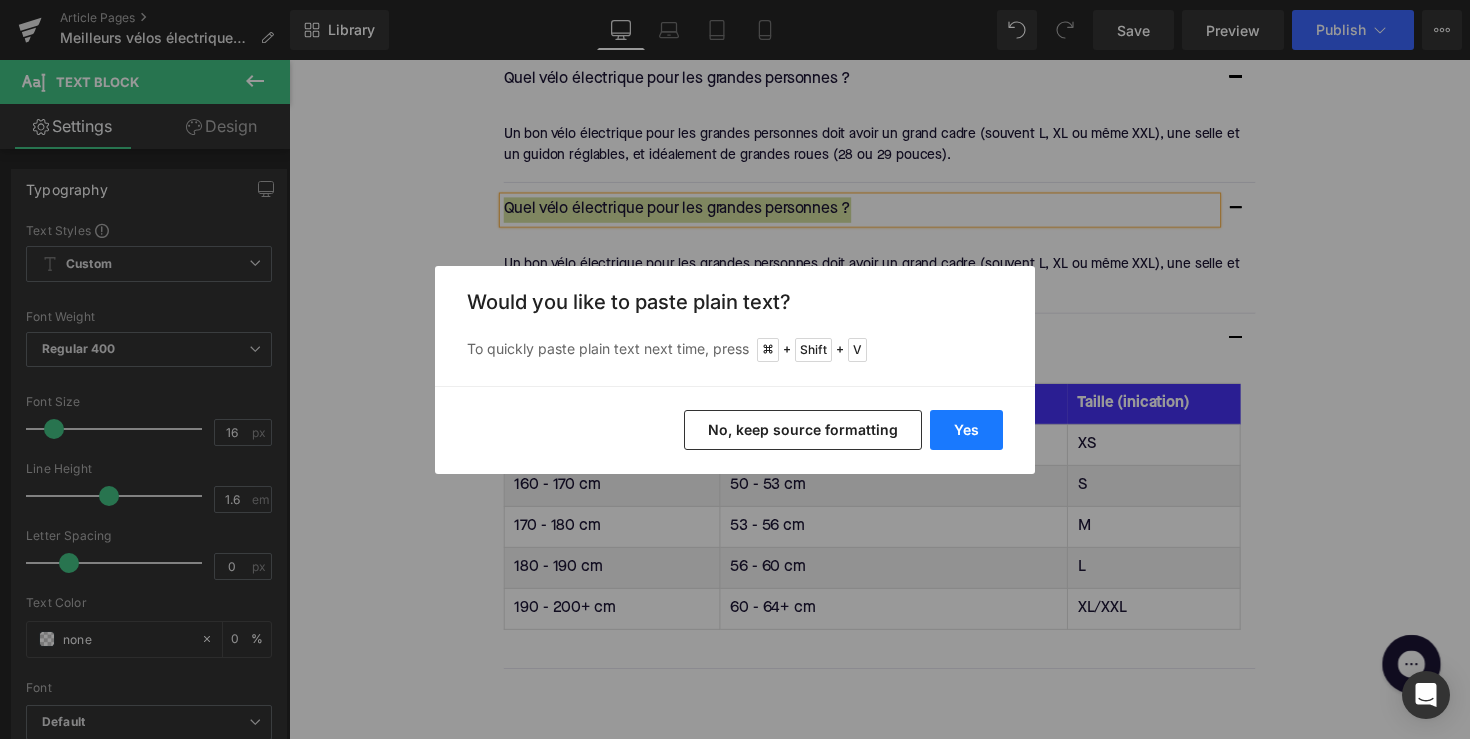 type 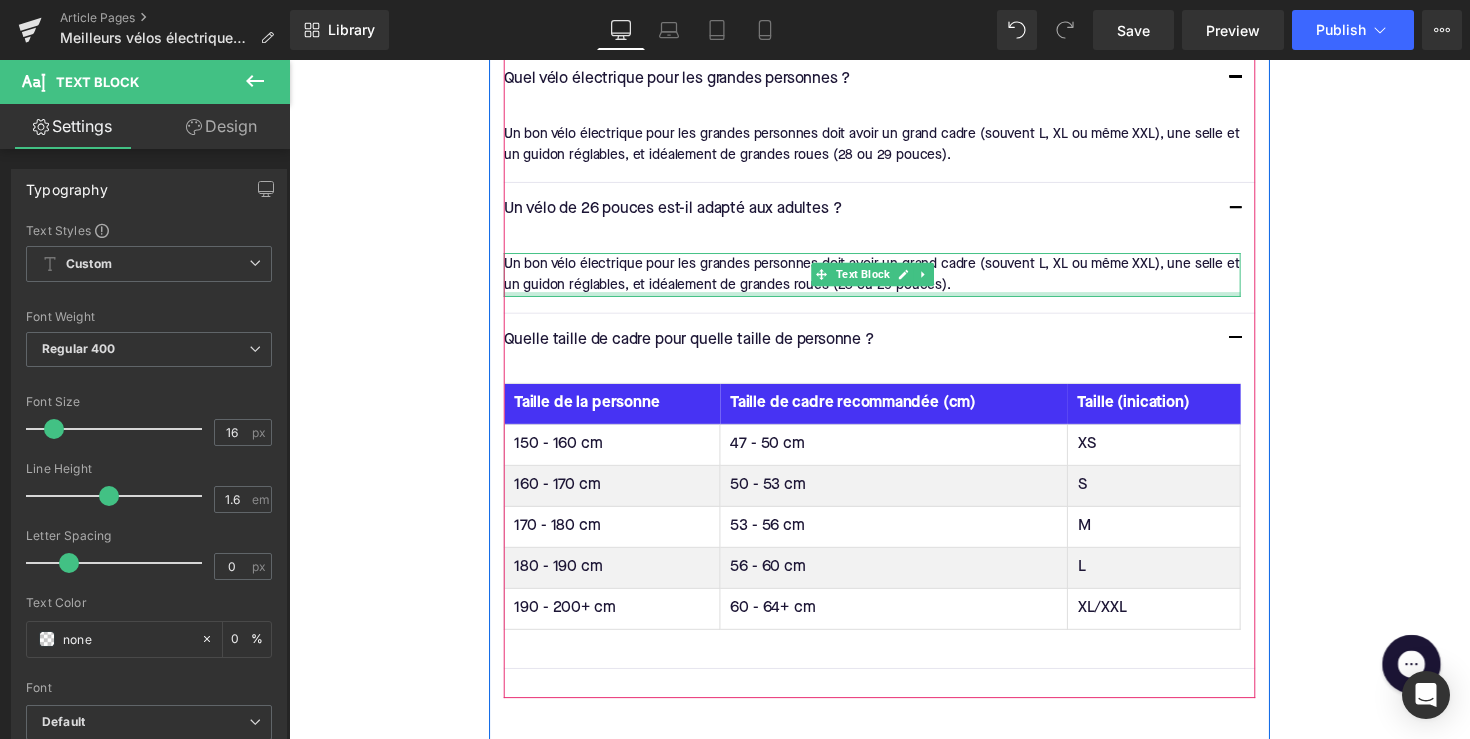 click at bounding box center (886, 300) 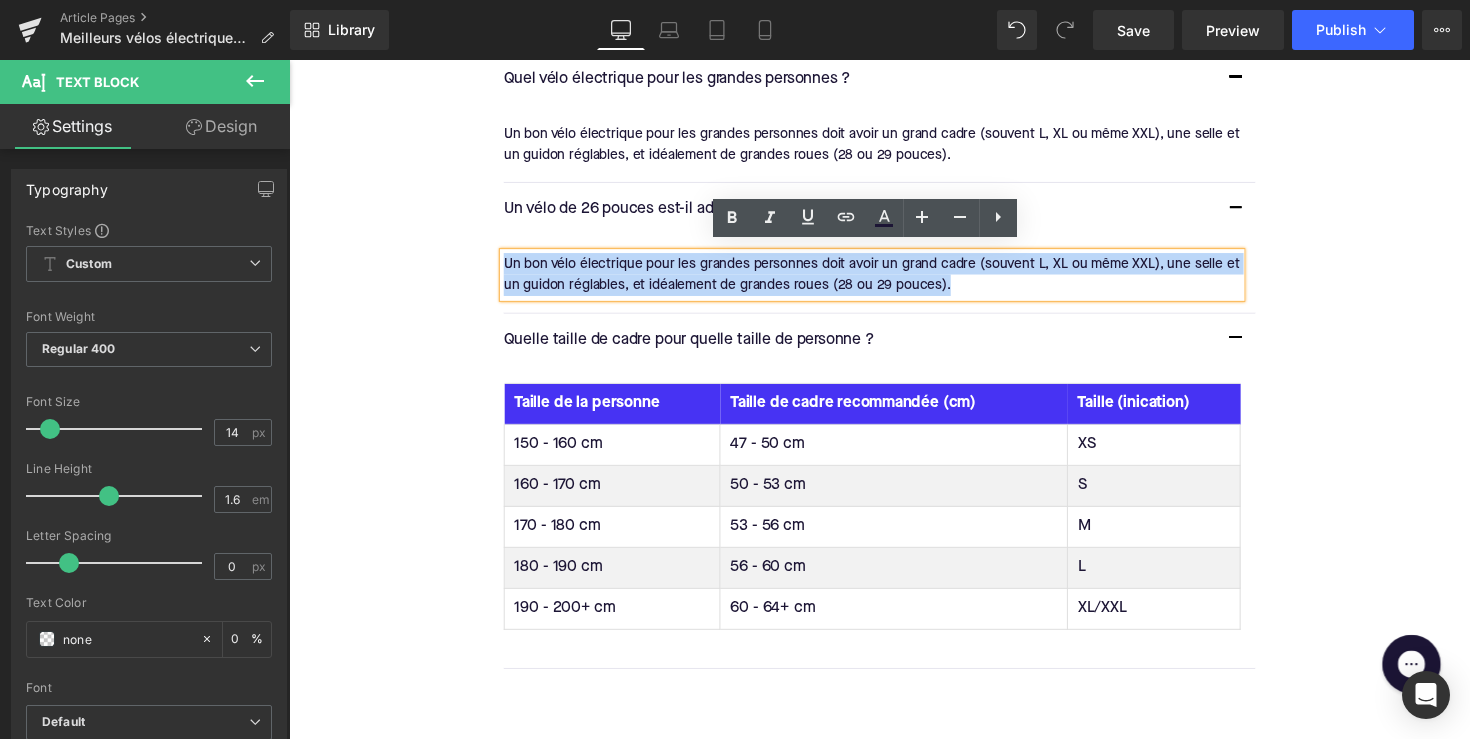 drag, startPoint x: 984, startPoint y: 279, endPoint x: 497, endPoint y: 255, distance: 487.591 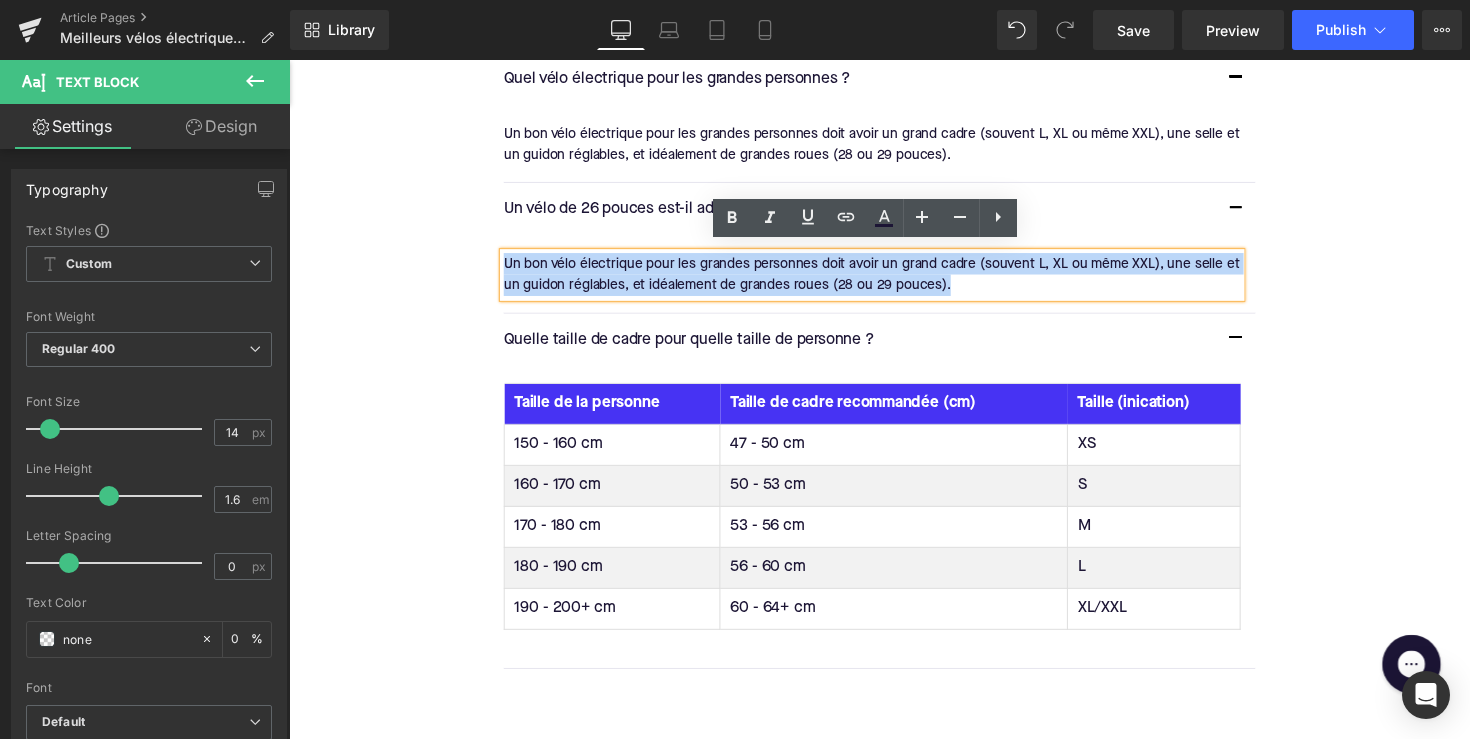 click on "Vos questions les plus fréquentes Heading
Quel vélo électrique pour les grandes personnes ?
Text Block
Text Block" at bounding box center (894, 353) 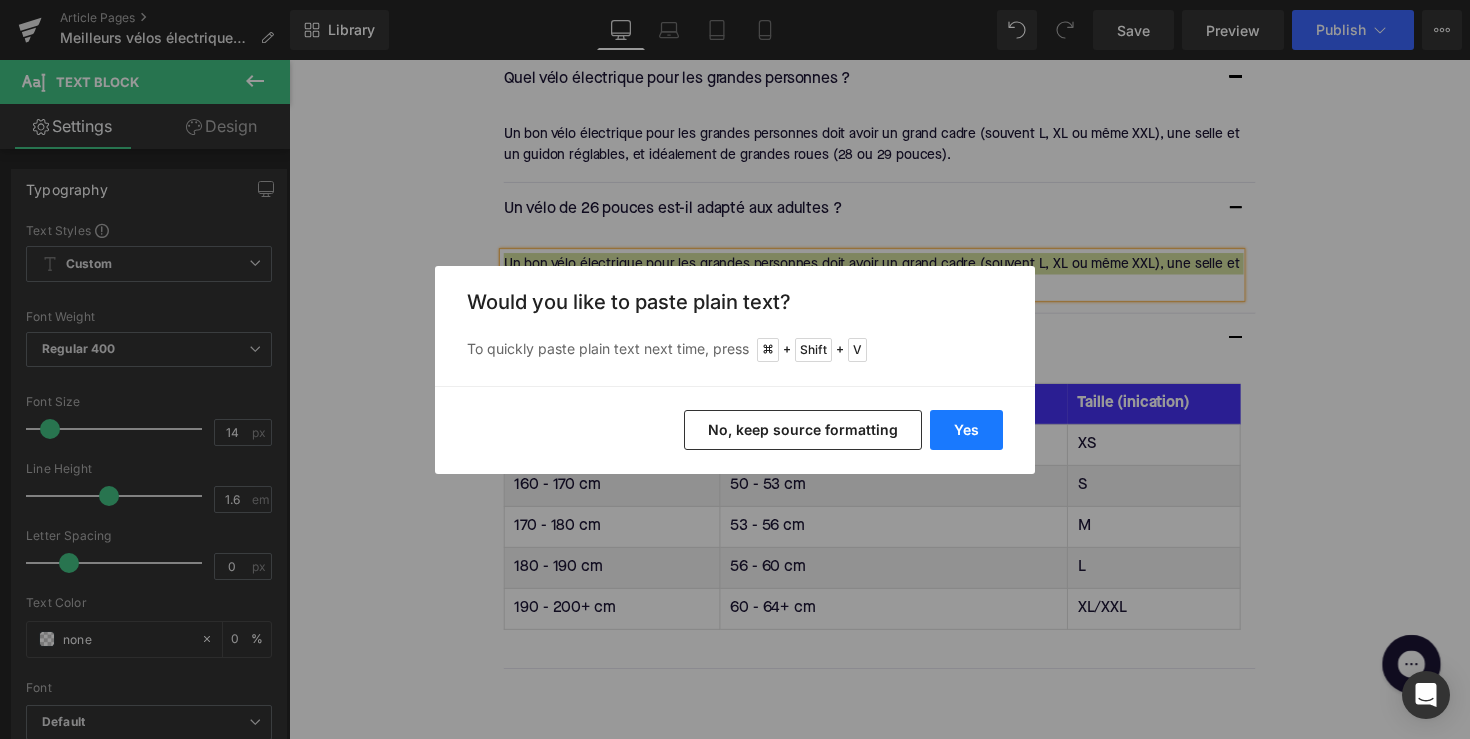 click on "Yes" at bounding box center [966, 430] 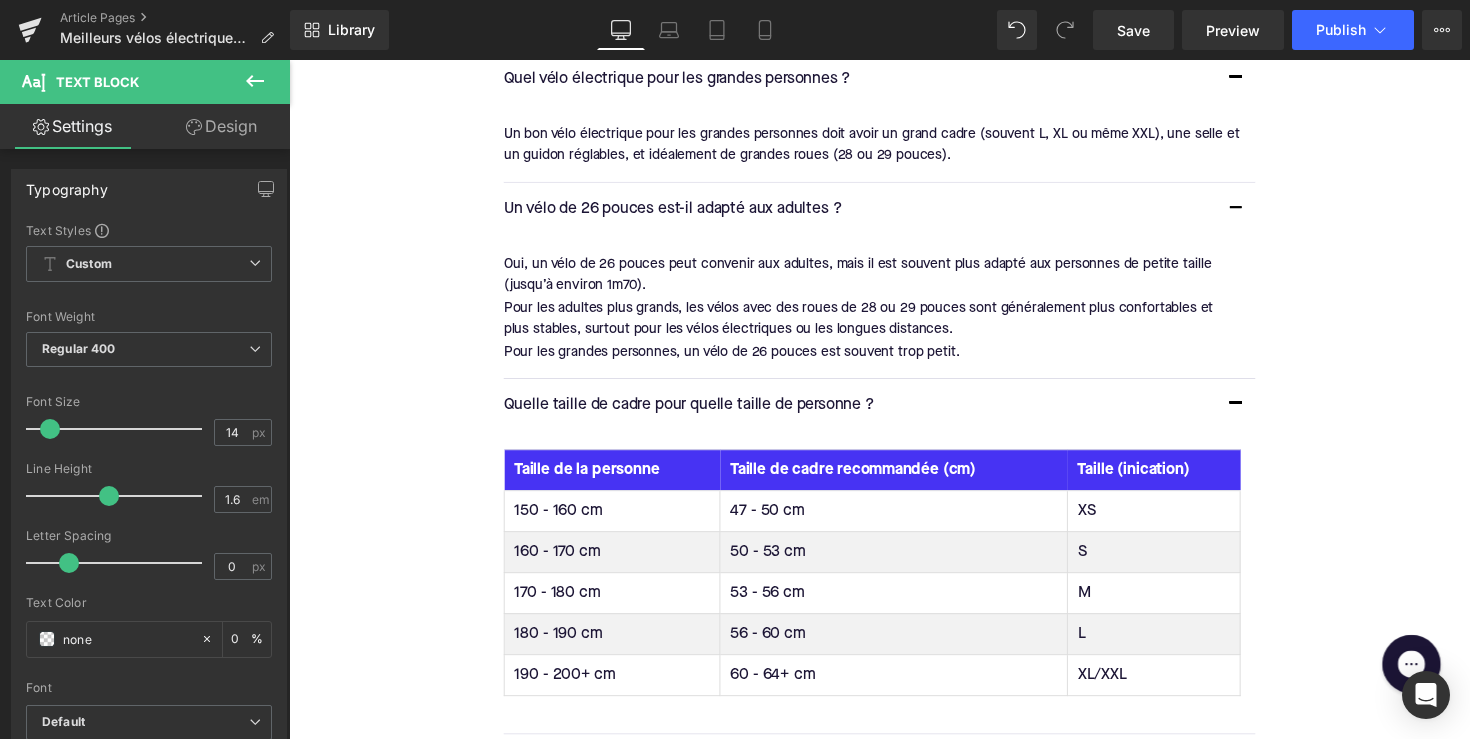 type 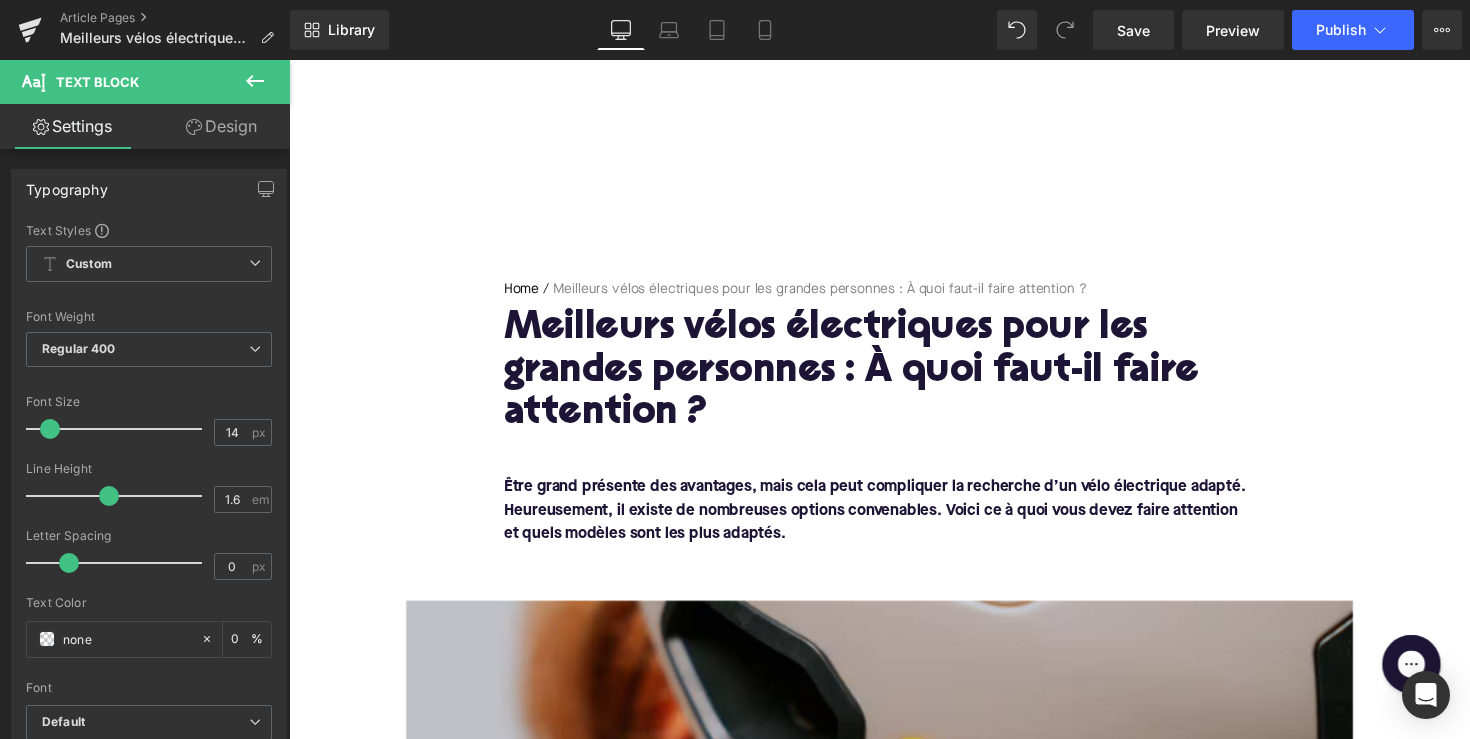 scroll, scrollTop: 0, scrollLeft: 0, axis: both 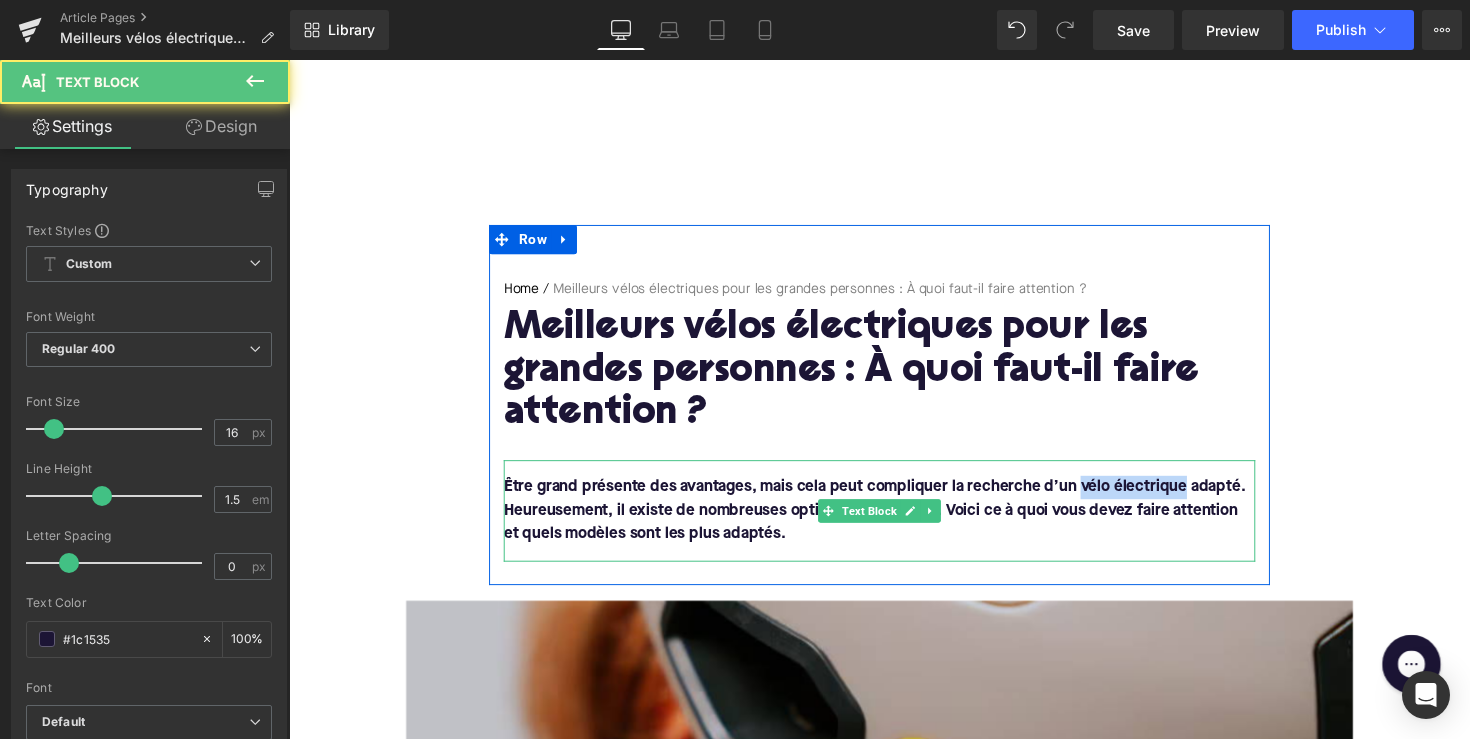 drag, startPoint x: 1093, startPoint y: 496, endPoint x: 1203, endPoint y: 493, distance: 110.0409 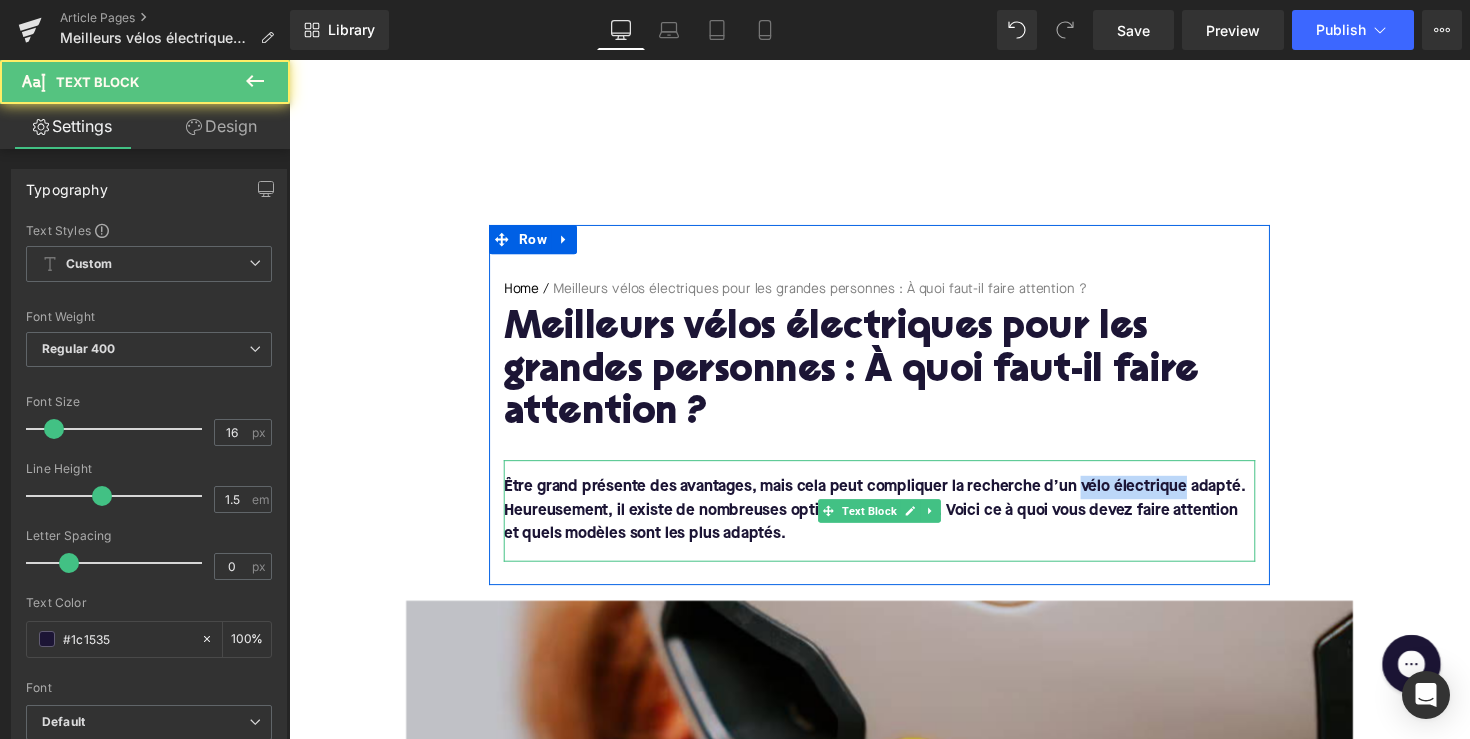 click on "Être grand présente des avantages, mais cela peut compliquer la recherche d’un vélo électrique adapté. Heureusement, il existe de nombreuses options convenables. Voici ce à quoi vous devez faire attention et quels modèles sont les plus adaptés." at bounding box center [889, 522] 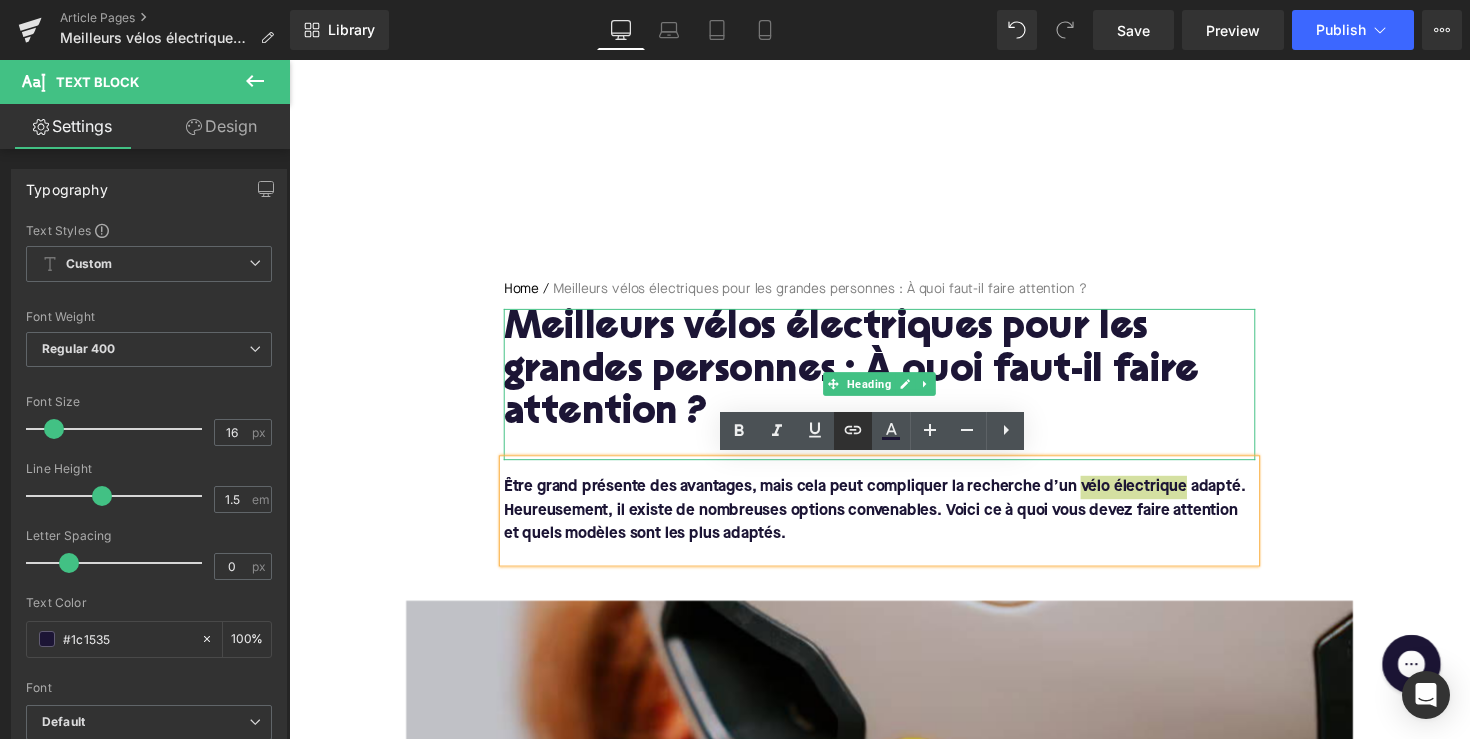 click 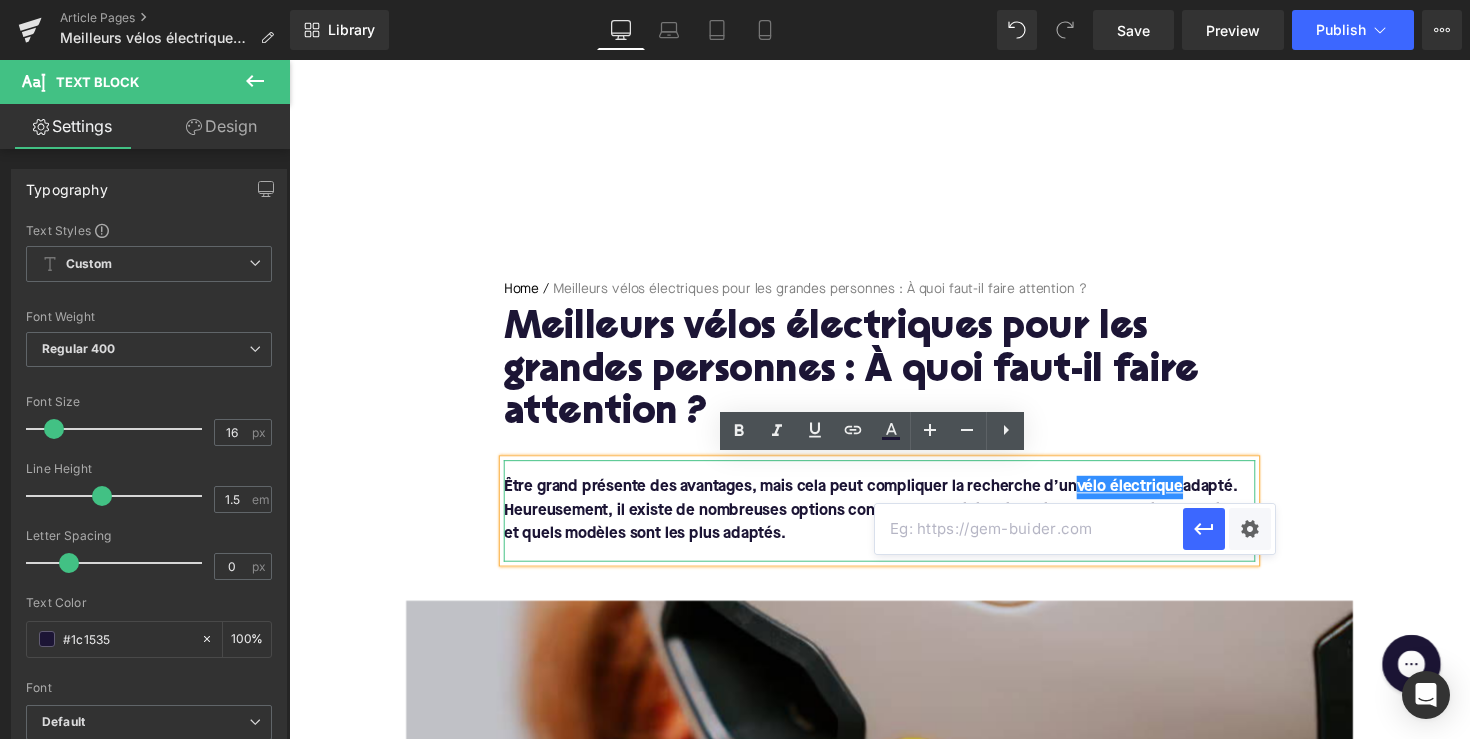 click at bounding box center [1029, 529] 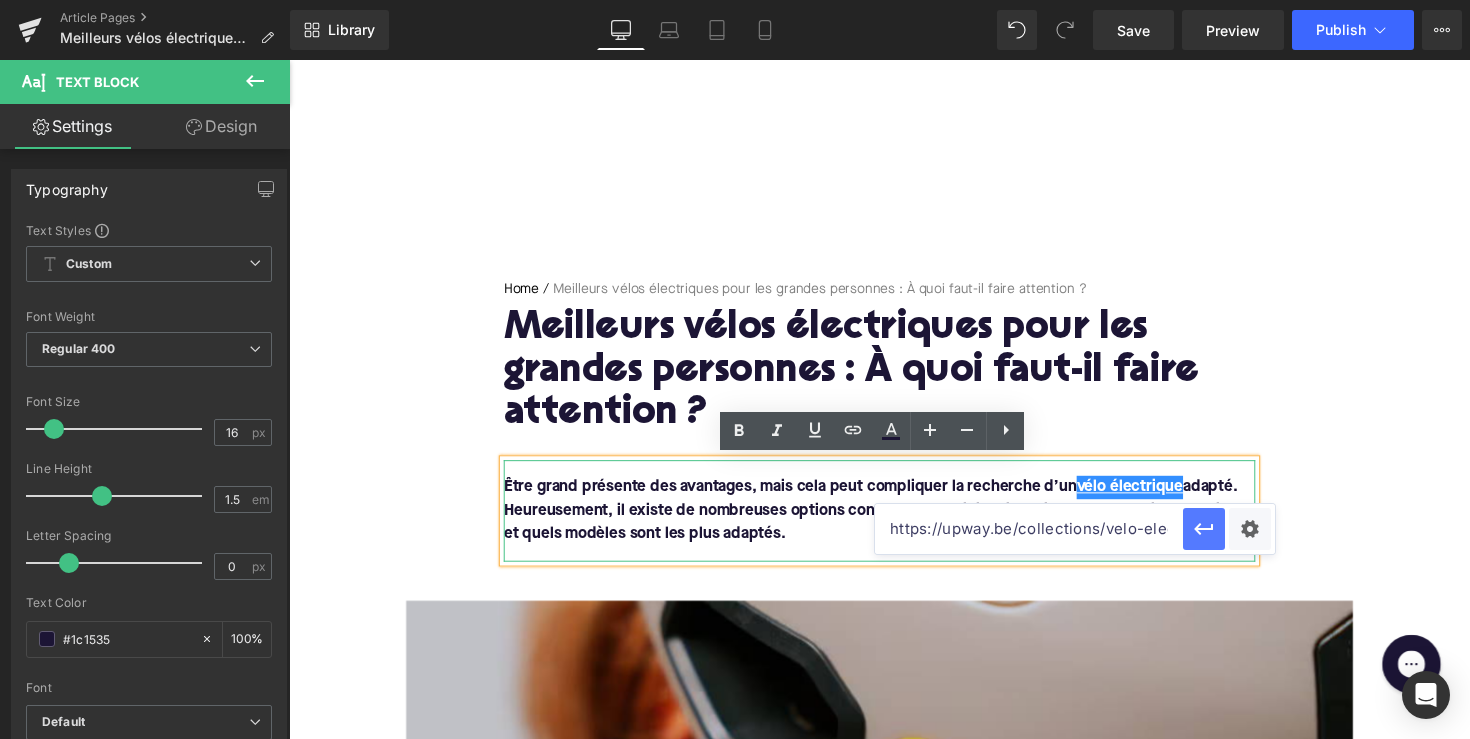 drag, startPoint x: 1201, startPoint y: 517, endPoint x: 890, endPoint y: 495, distance: 311.77716 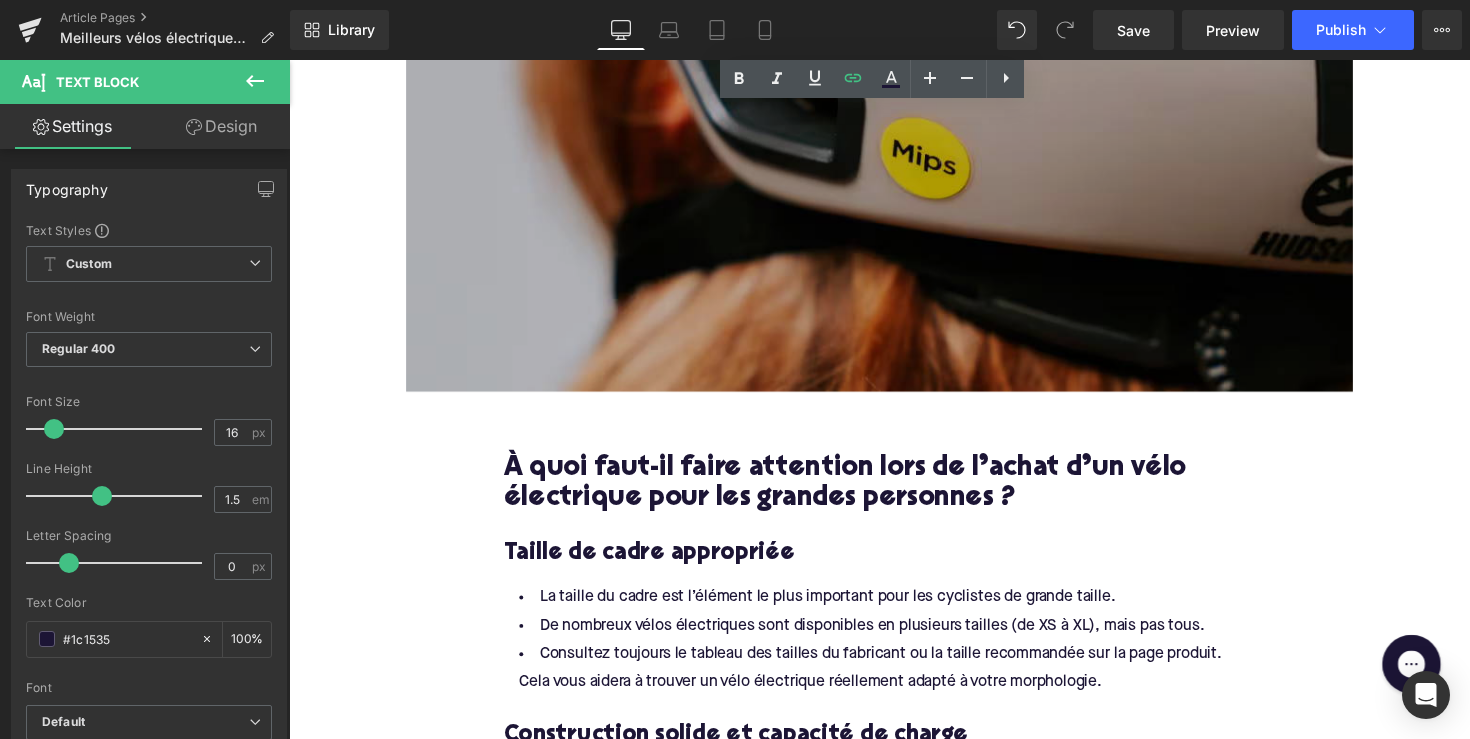 scroll, scrollTop: 646, scrollLeft: 0, axis: vertical 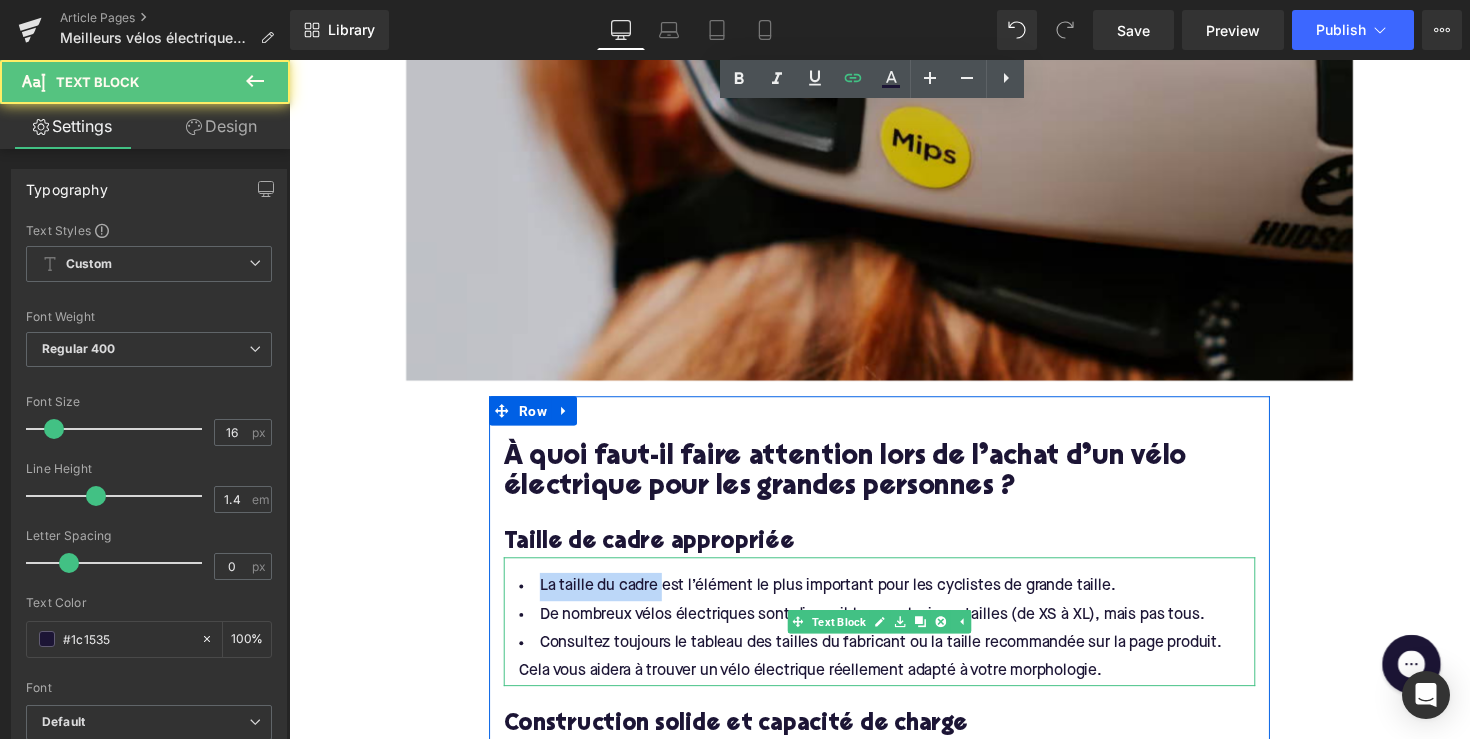 drag, startPoint x: 661, startPoint y: 601, endPoint x: 533, endPoint y: 592, distance: 128.31601 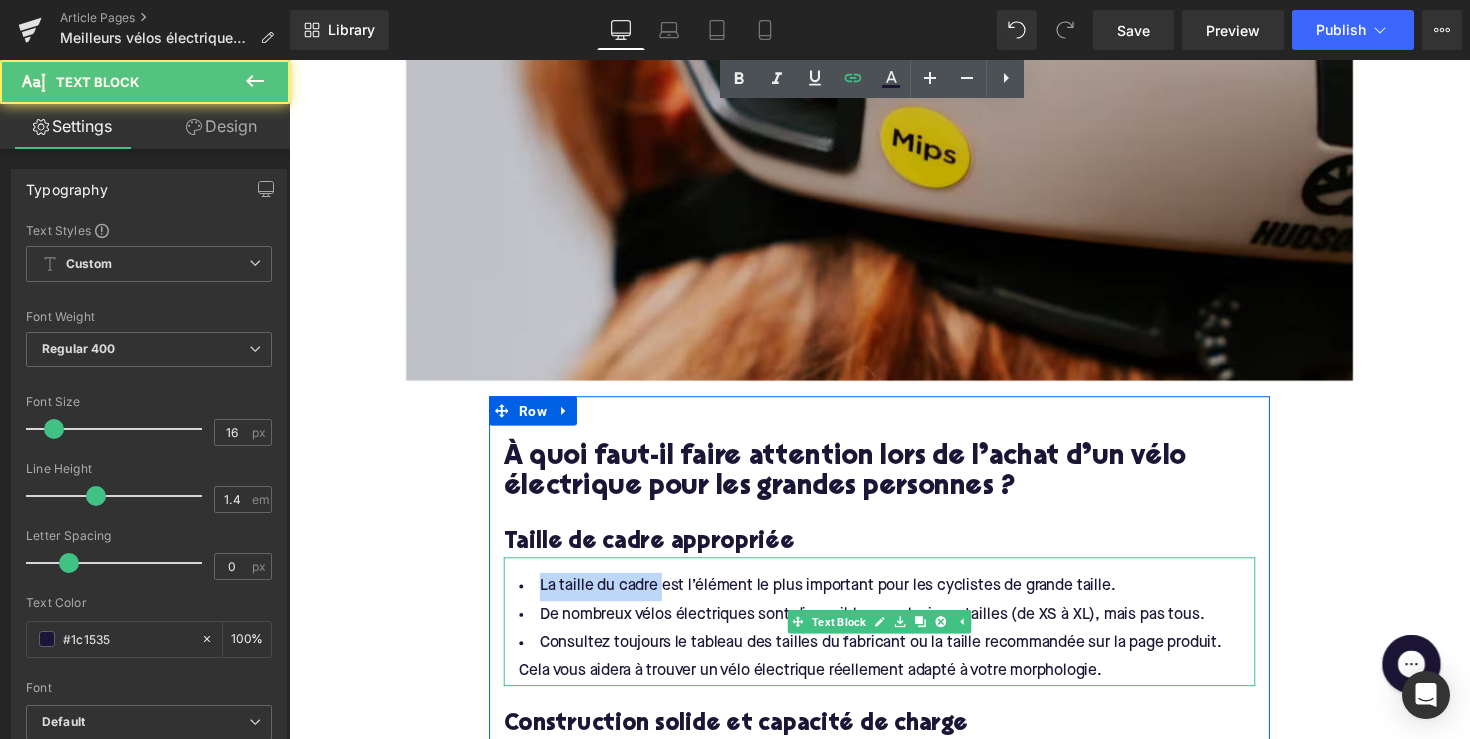 click on "La taille du cadre est l’élément le plus important pour les cyclistes de grande taille." at bounding box center [894, 600] 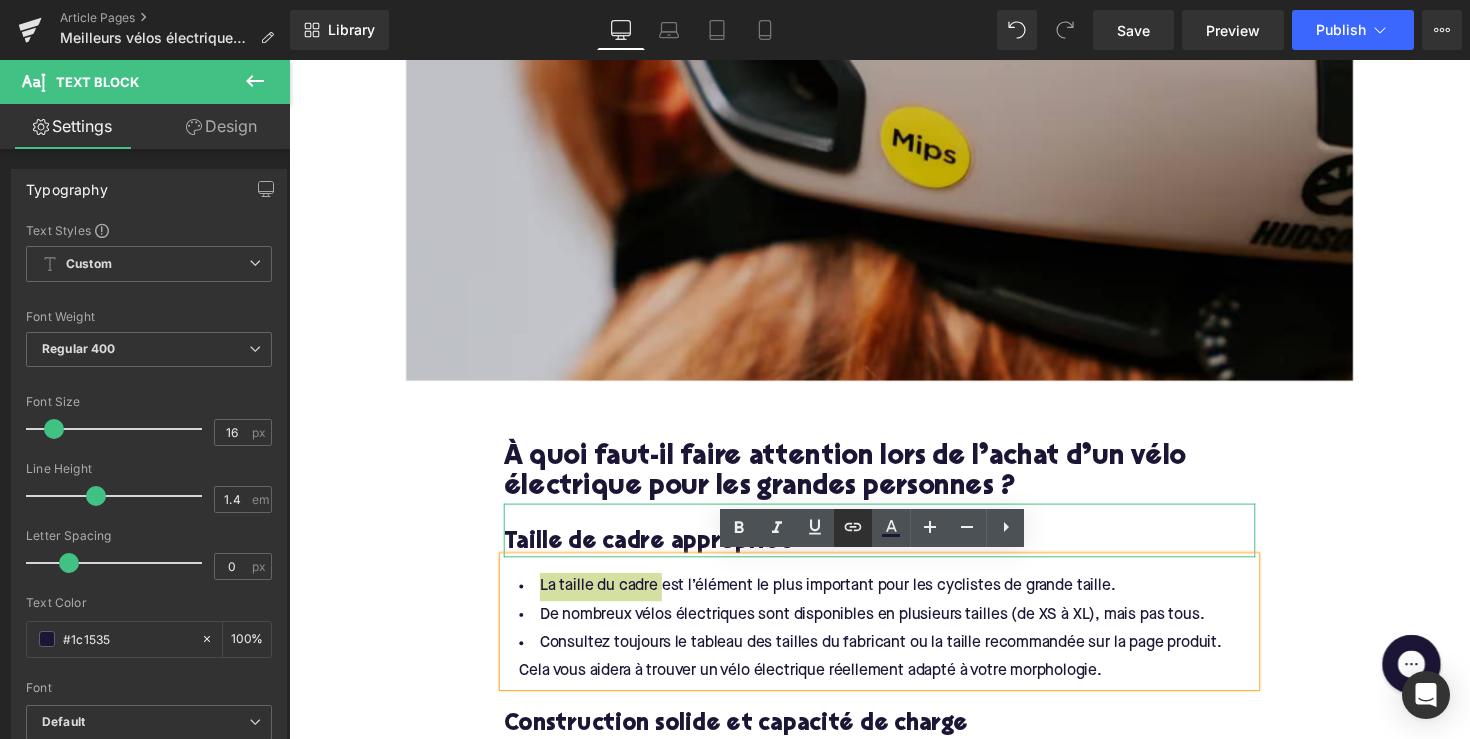 click 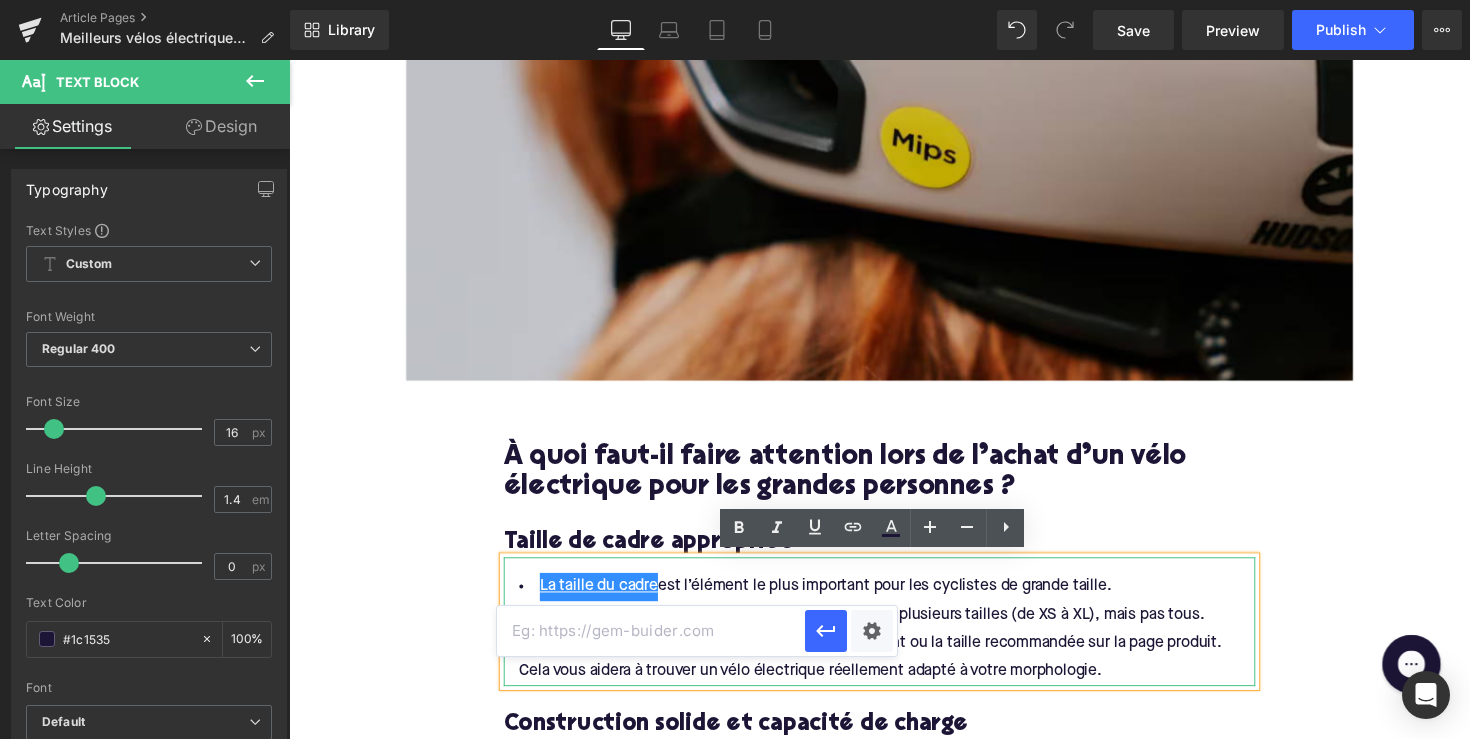 click at bounding box center [651, 631] 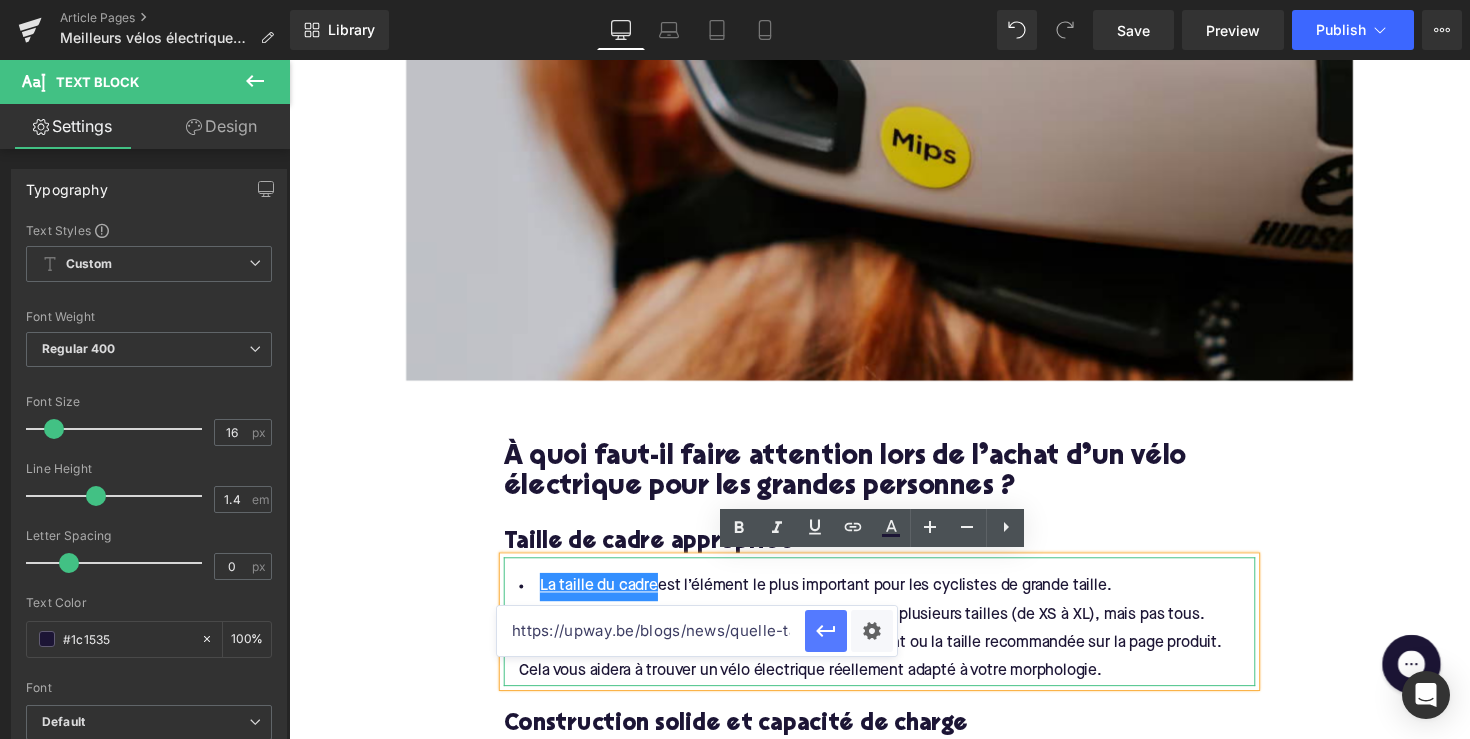 type on "https://upway.be/blogs/news/quelle-taille-de-cadre-est-la-bonne-pour-votre-velo-electrique" 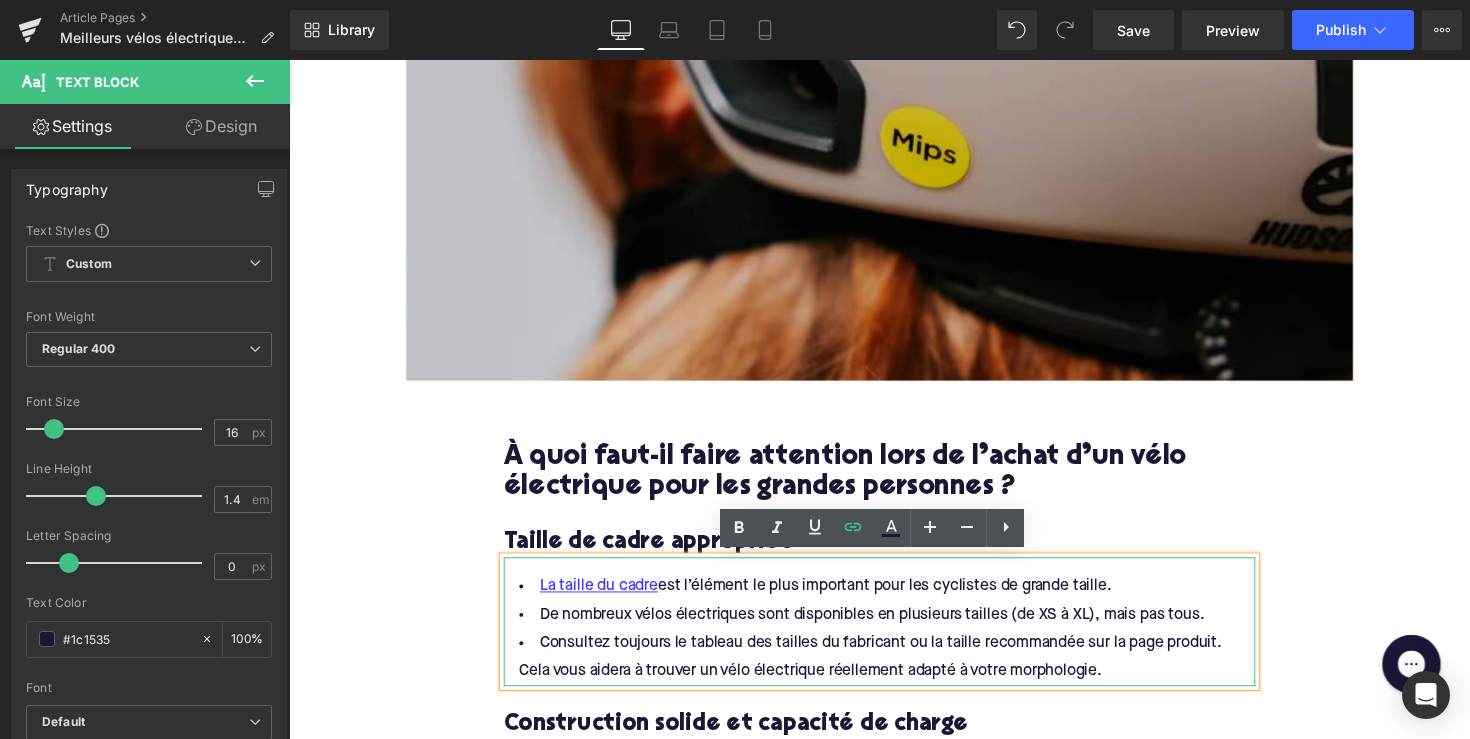 click on "La taille du cadre  est l’élément le plus important pour les cyclistes de grande taille." at bounding box center (894, 600) 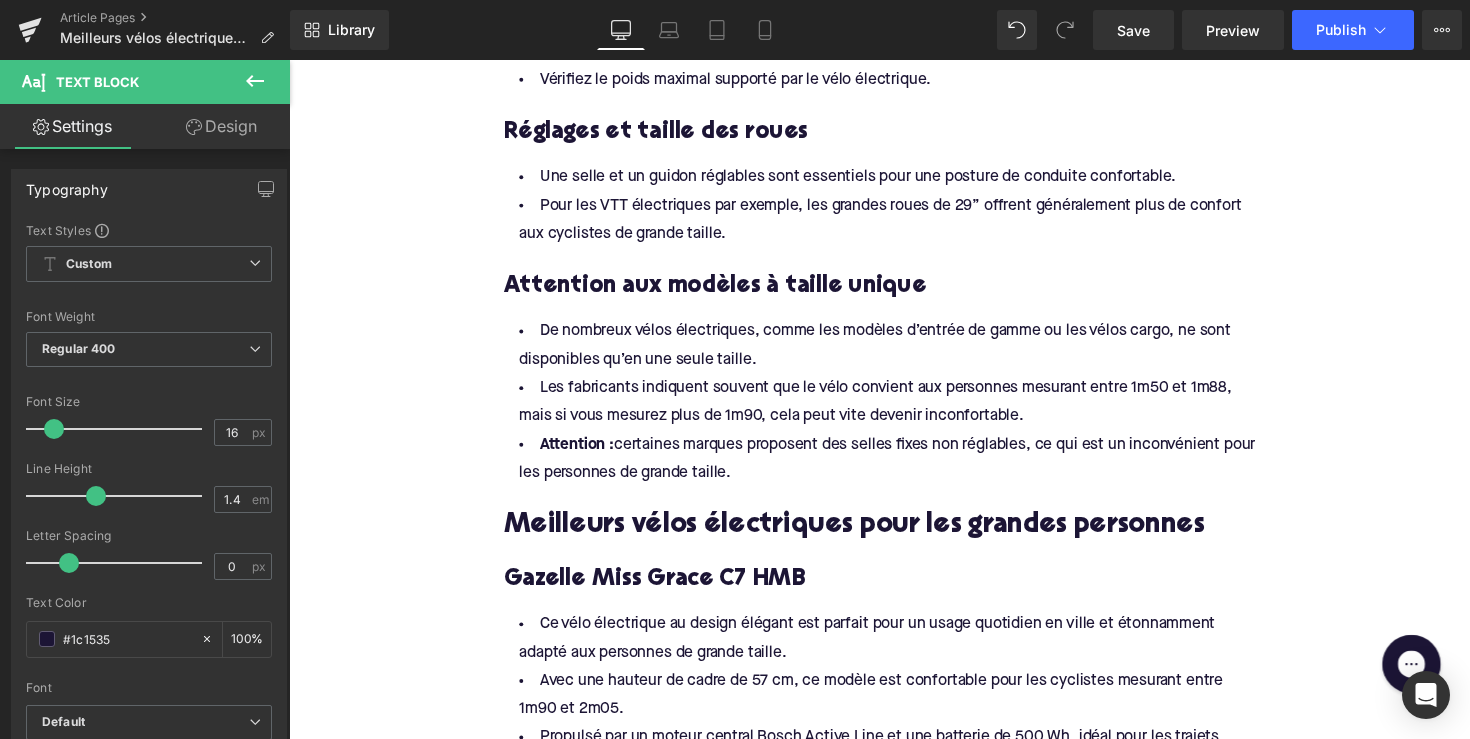 scroll, scrollTop: 1388, scrollLeft: 0, axis: vertical 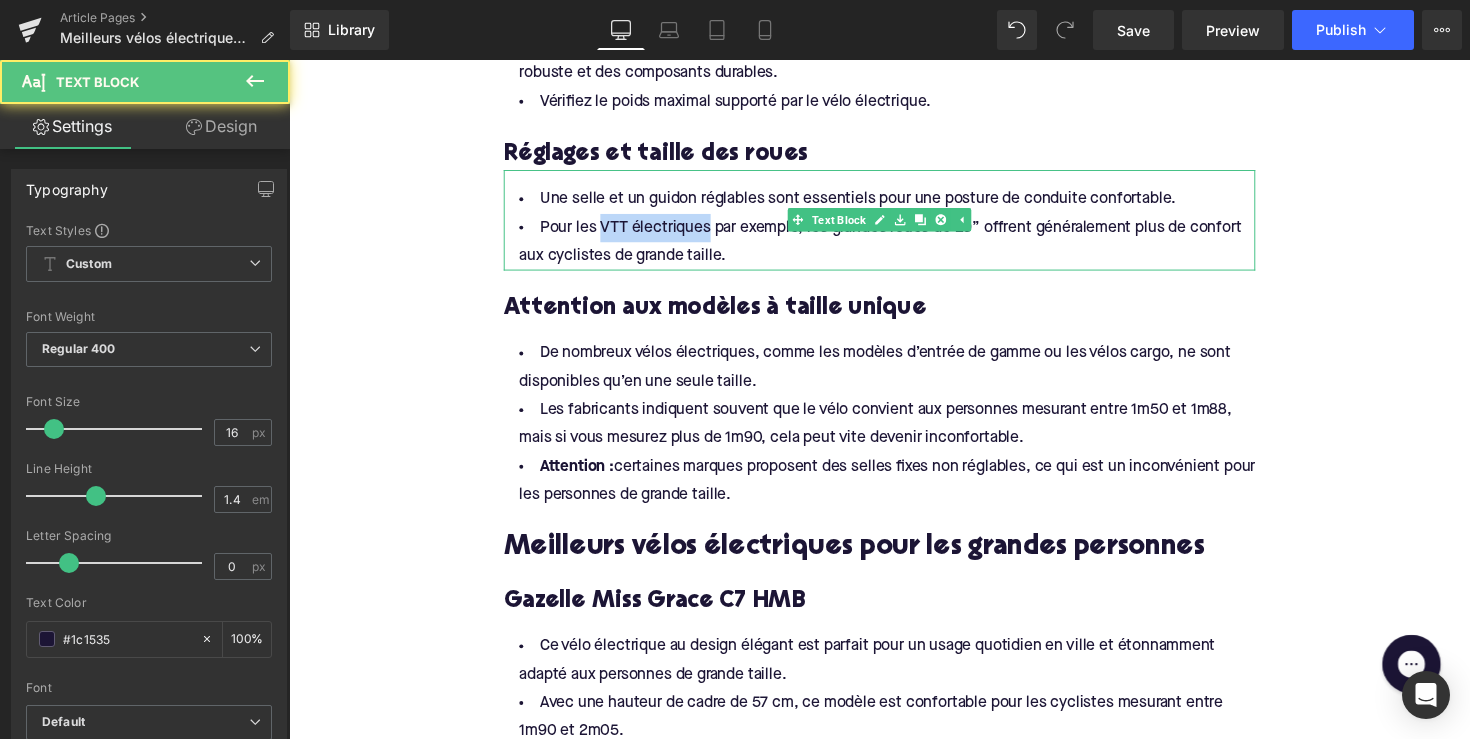 drag, startPoint x: 600, startPoint y: 233, endPoint x: 712, endPoint y: 236, distance: 112.04017 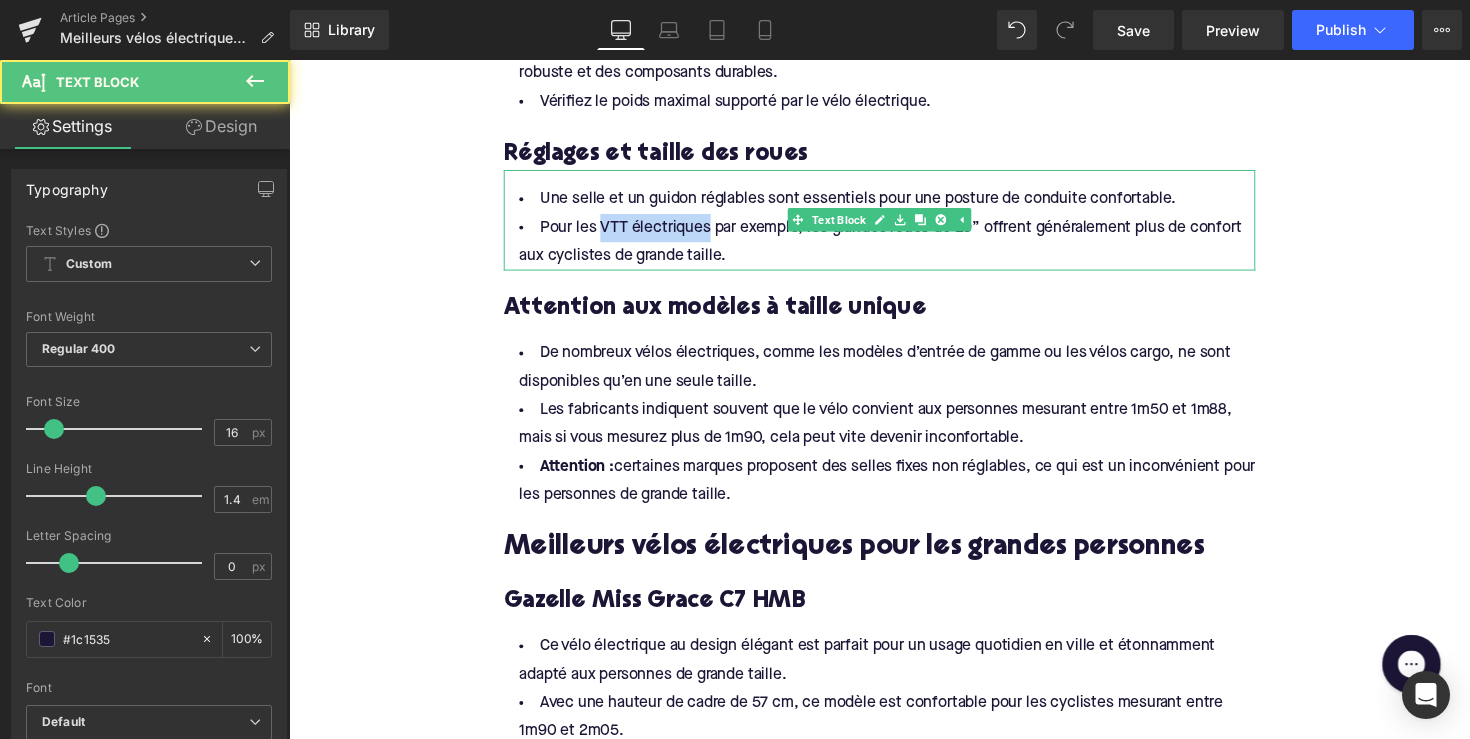 click on "Pour les VTT électriques par exemple, les grandes roues de 29” offrent généralement plus de confort aux cyclistes de grande taille." at bounding box center (894, 247) 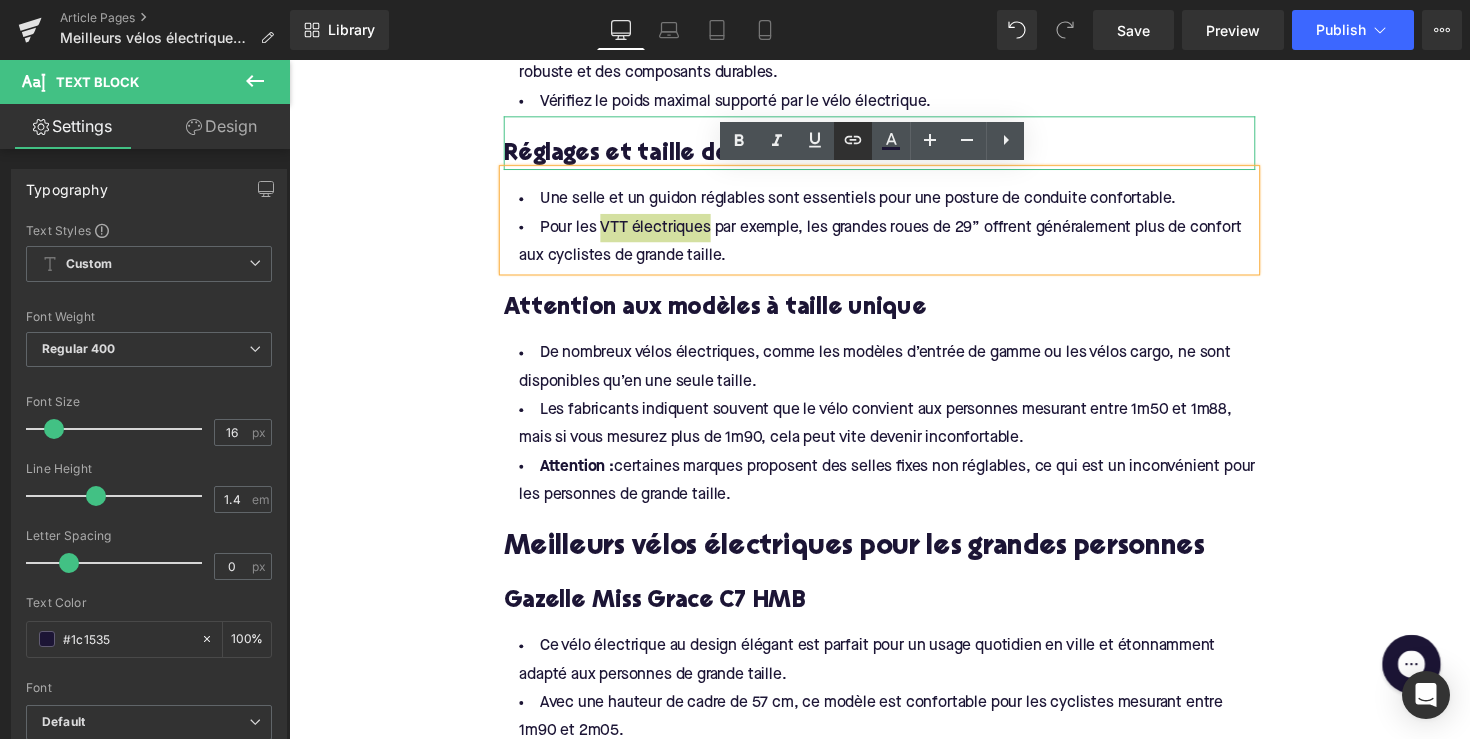 click 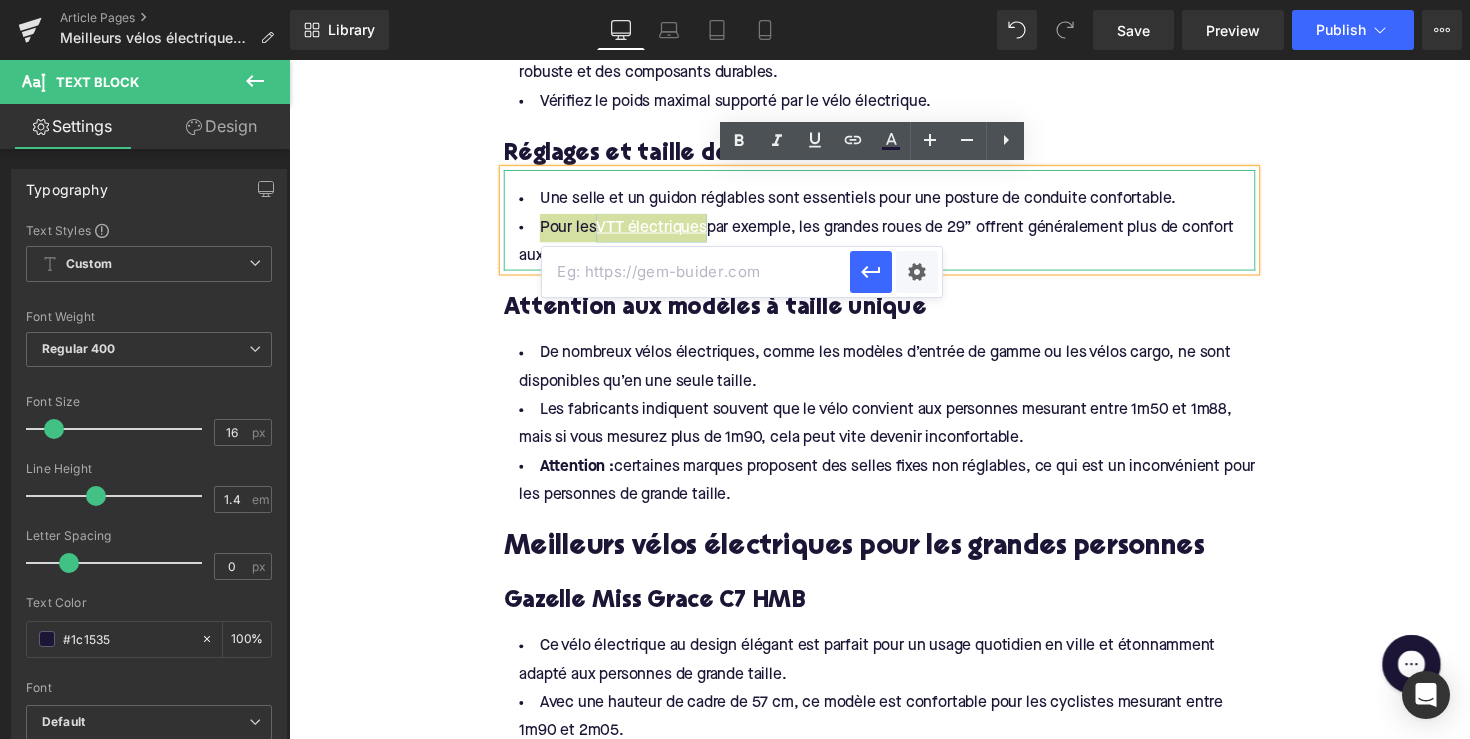 click at bounding box center [696, 272] 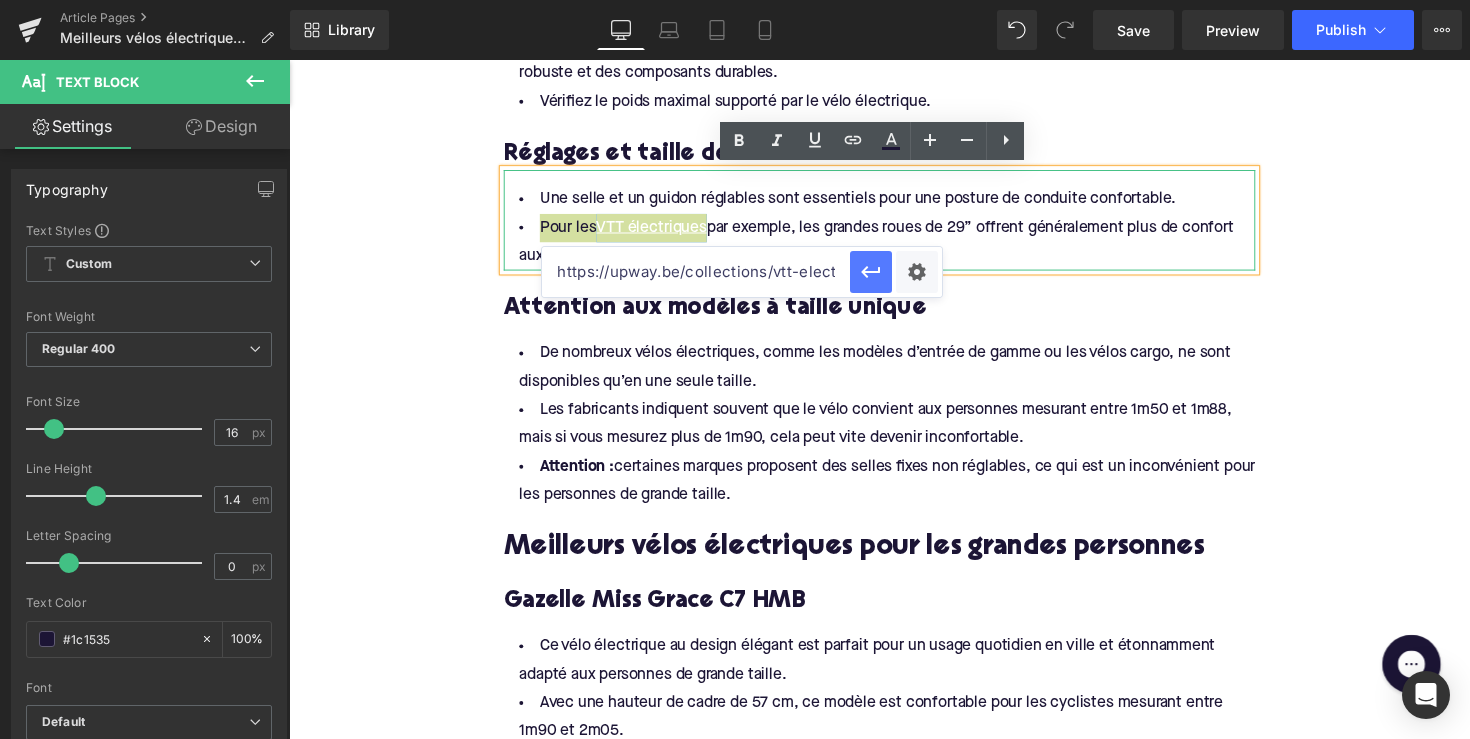 click at bounding box center [871, 272] 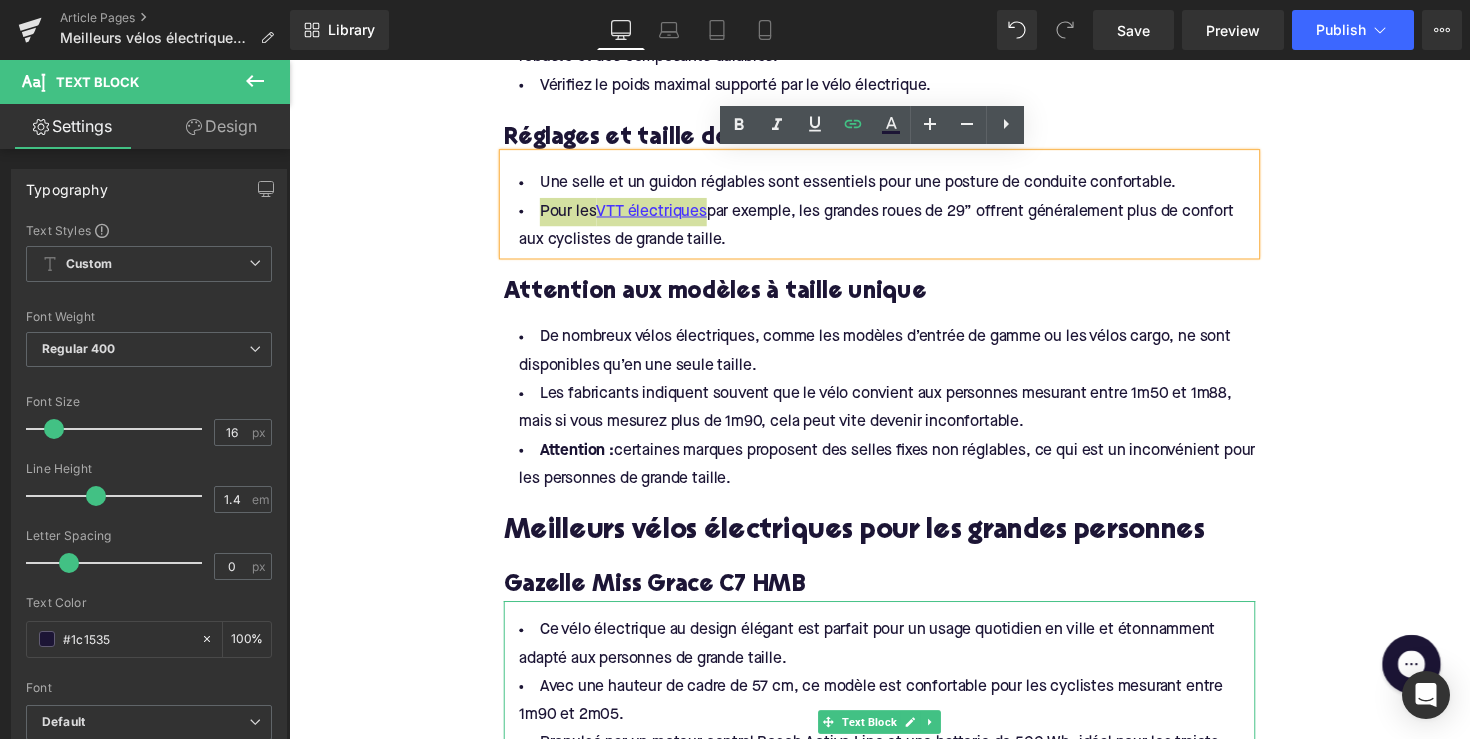 scroll, scrollTop: 1406, scrollLeft: 0, axis: vertical 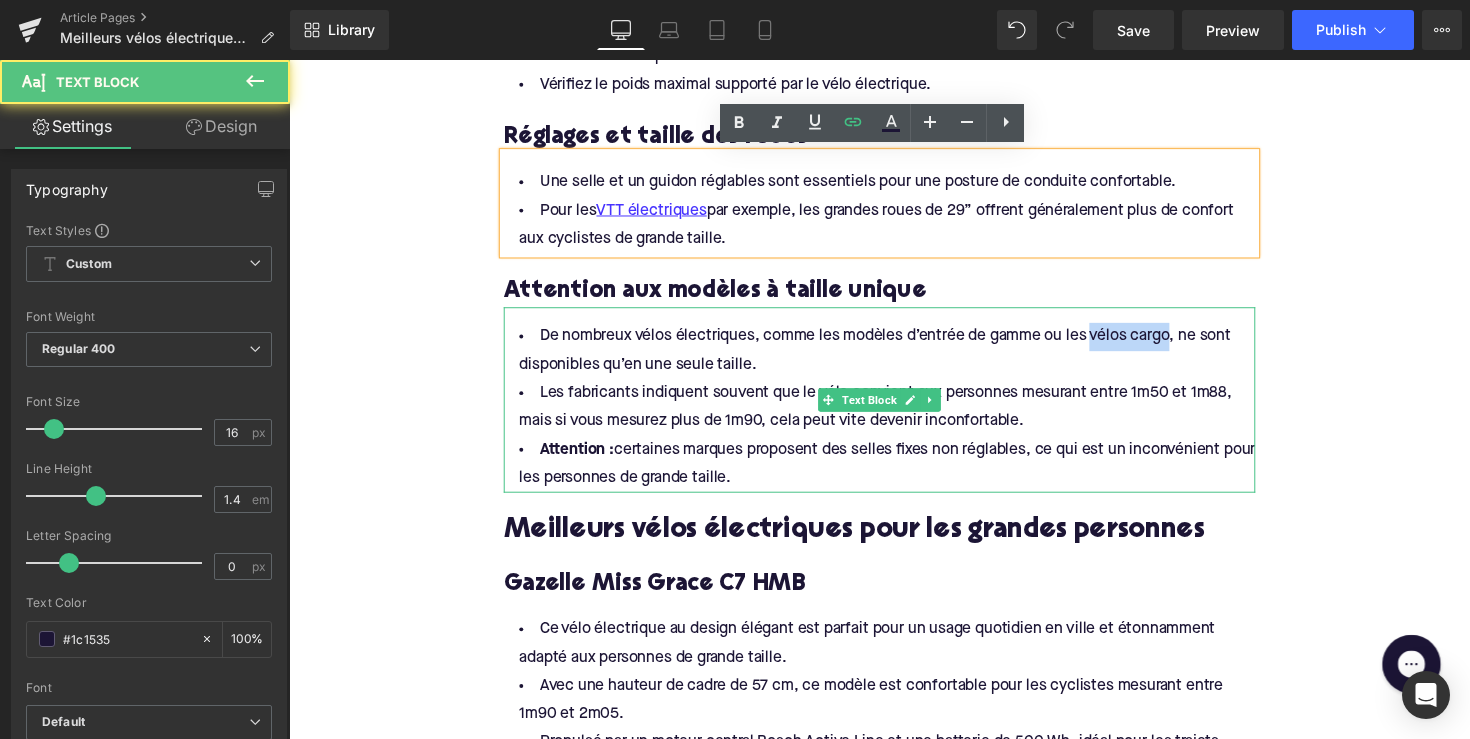 drag, startPoint x: 1105, startPoint y: 341, endPoint x: 1189, endPoint y: 339, distance: 84.0238 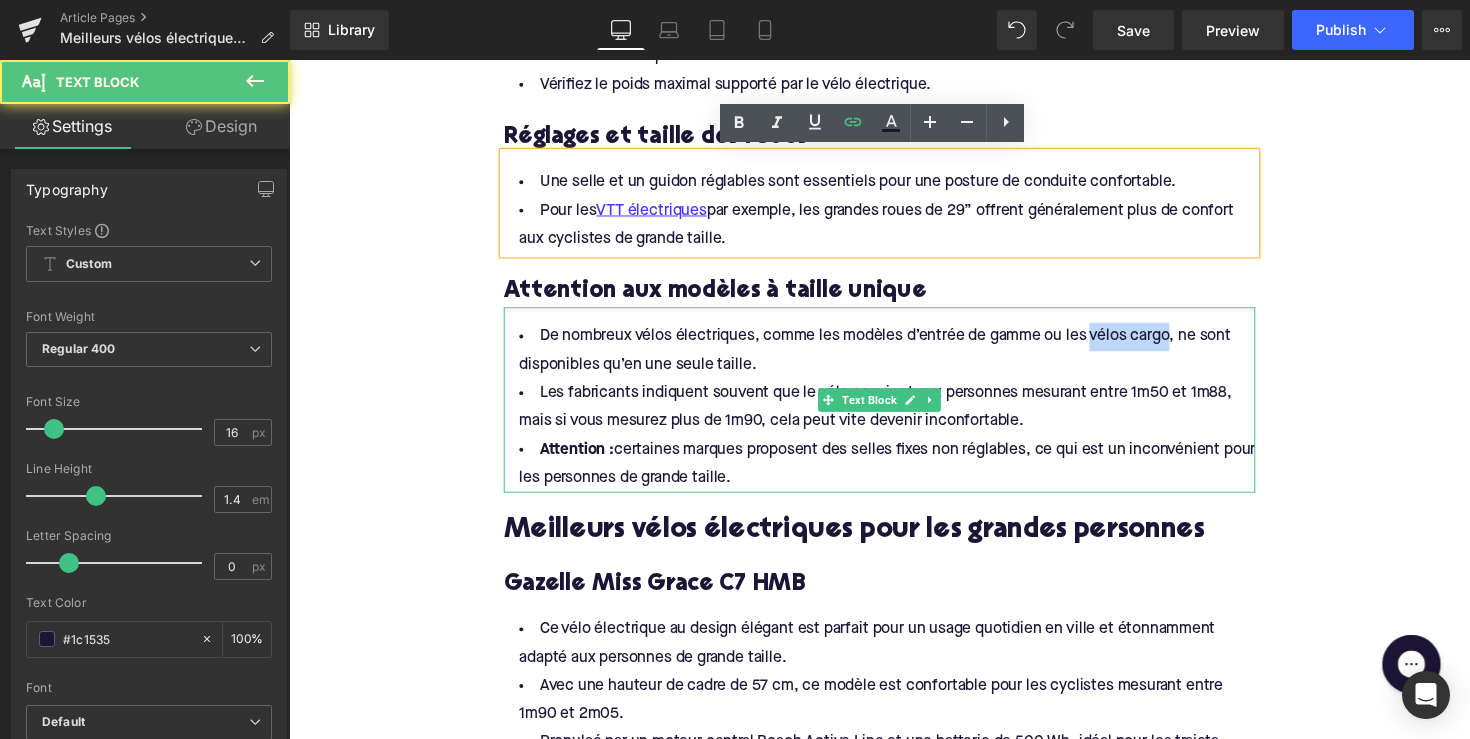 click on "De nombreux vélos électriques, comme les modèles d’entrée de gamme ou les vélos cargo, ne sont disponibles qu’en une seule taille." at bounding box center [894, 358] 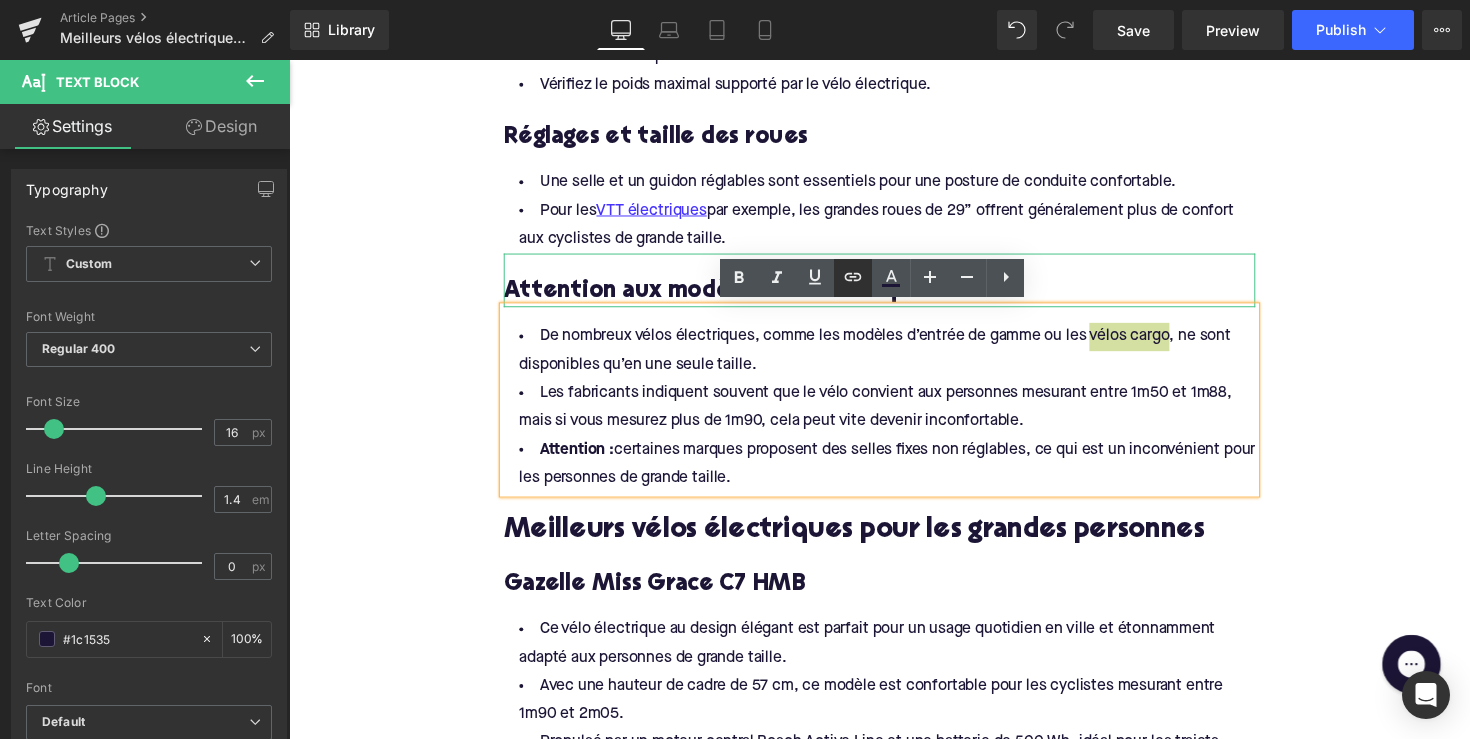 drag, startPoint x: 856, startPoint y: 275, endPoint x: 581, endPoint y: 245, distance: 276.63153 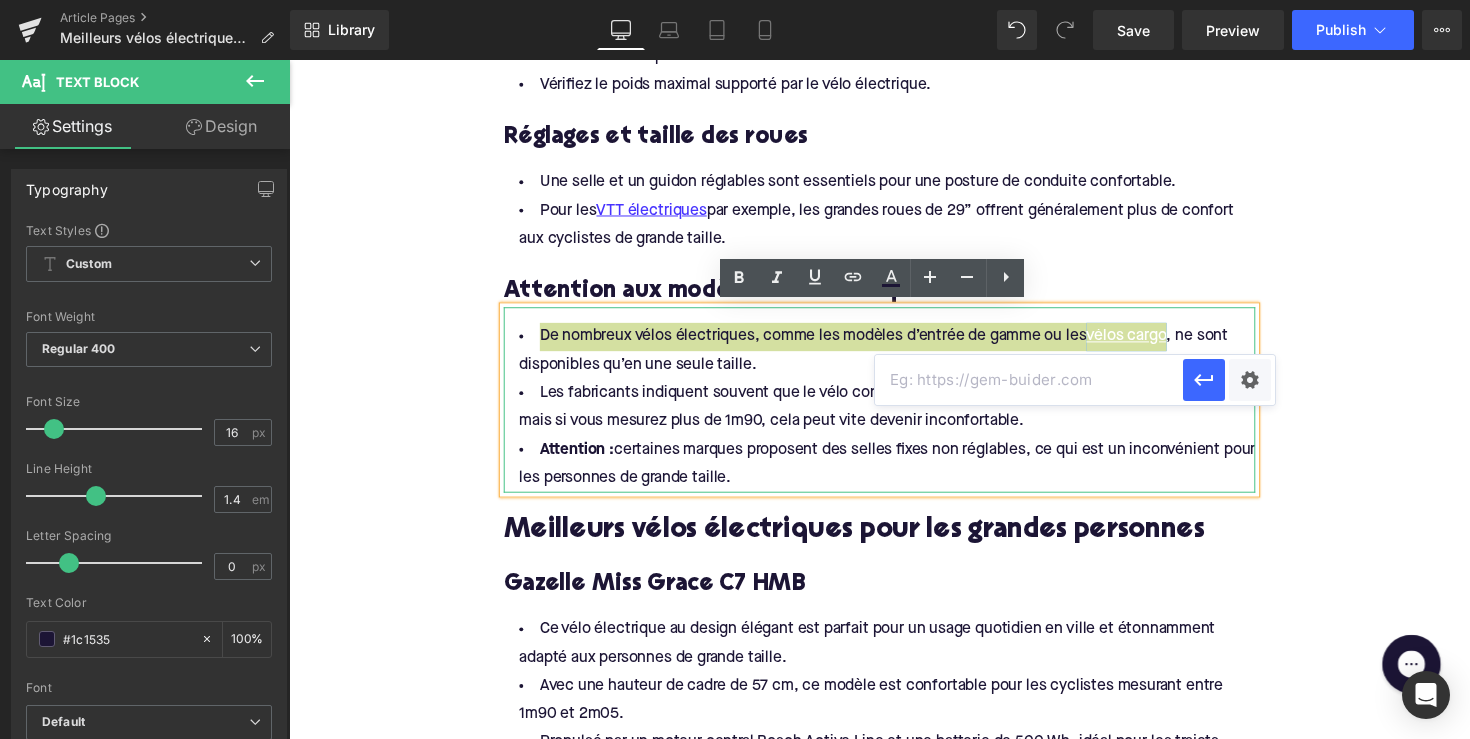 click at bounding box center [1029, 380] 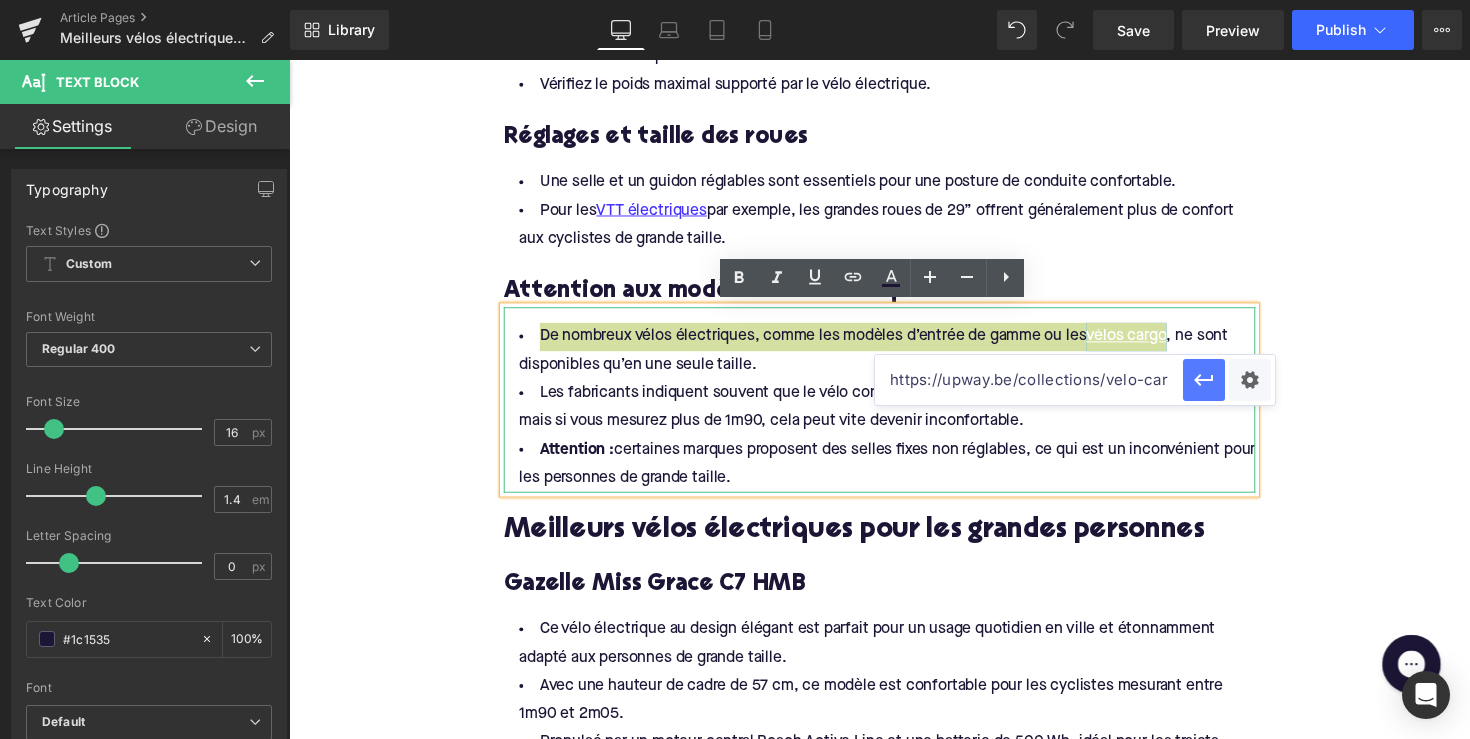 click 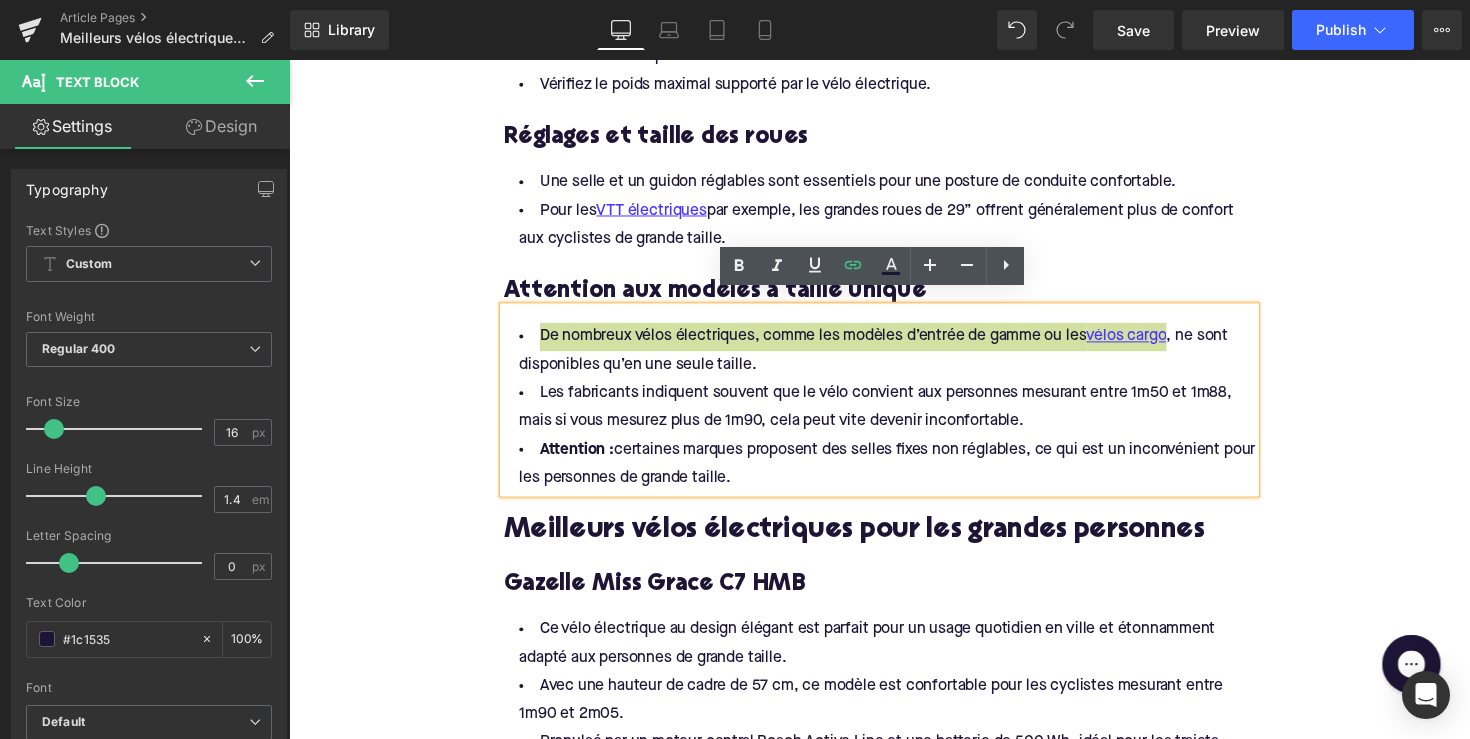 scroll, scrollTop: 1749, scrollLeft: 0, axis: vertical 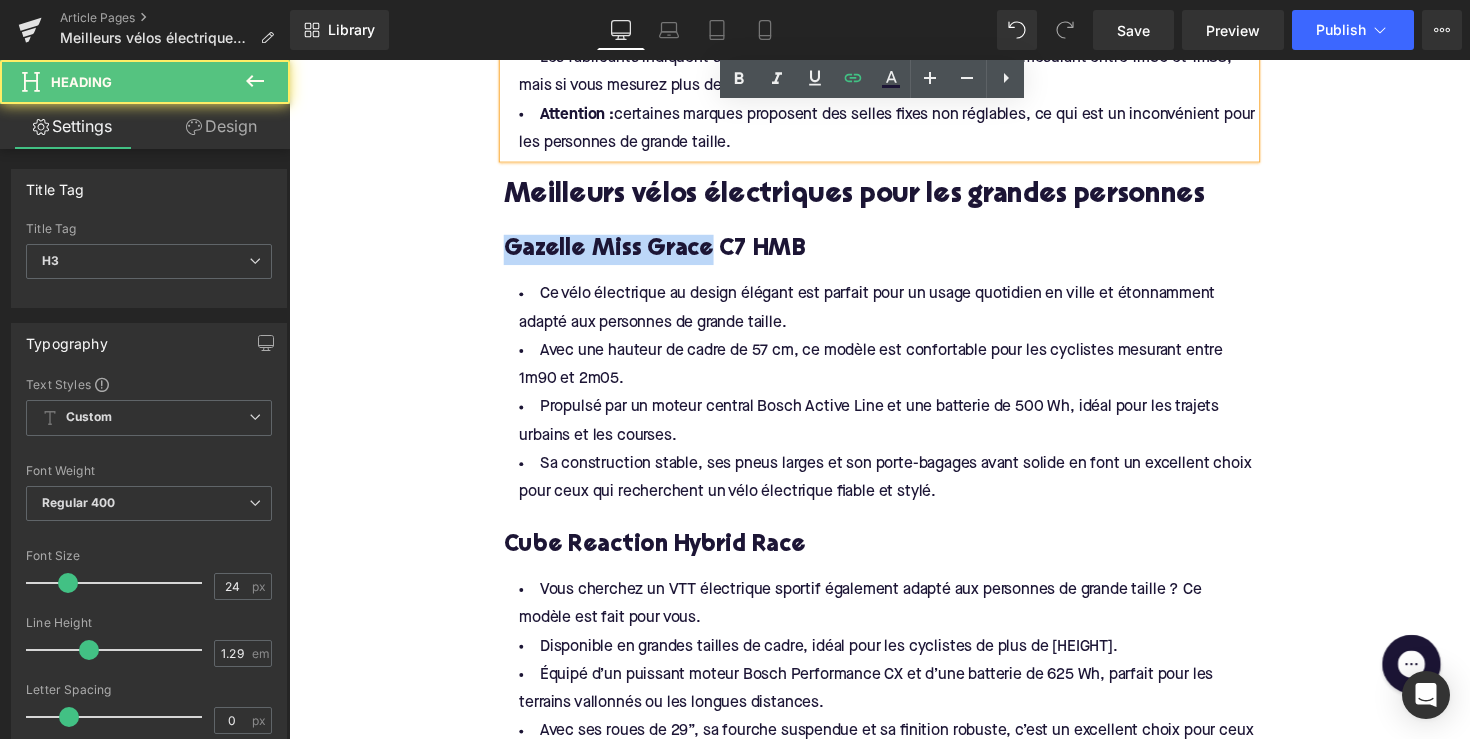 drag, startPoint x: 713, startPoint y: 255, endPoint x: 500, endPoint y: 255, distance: 213 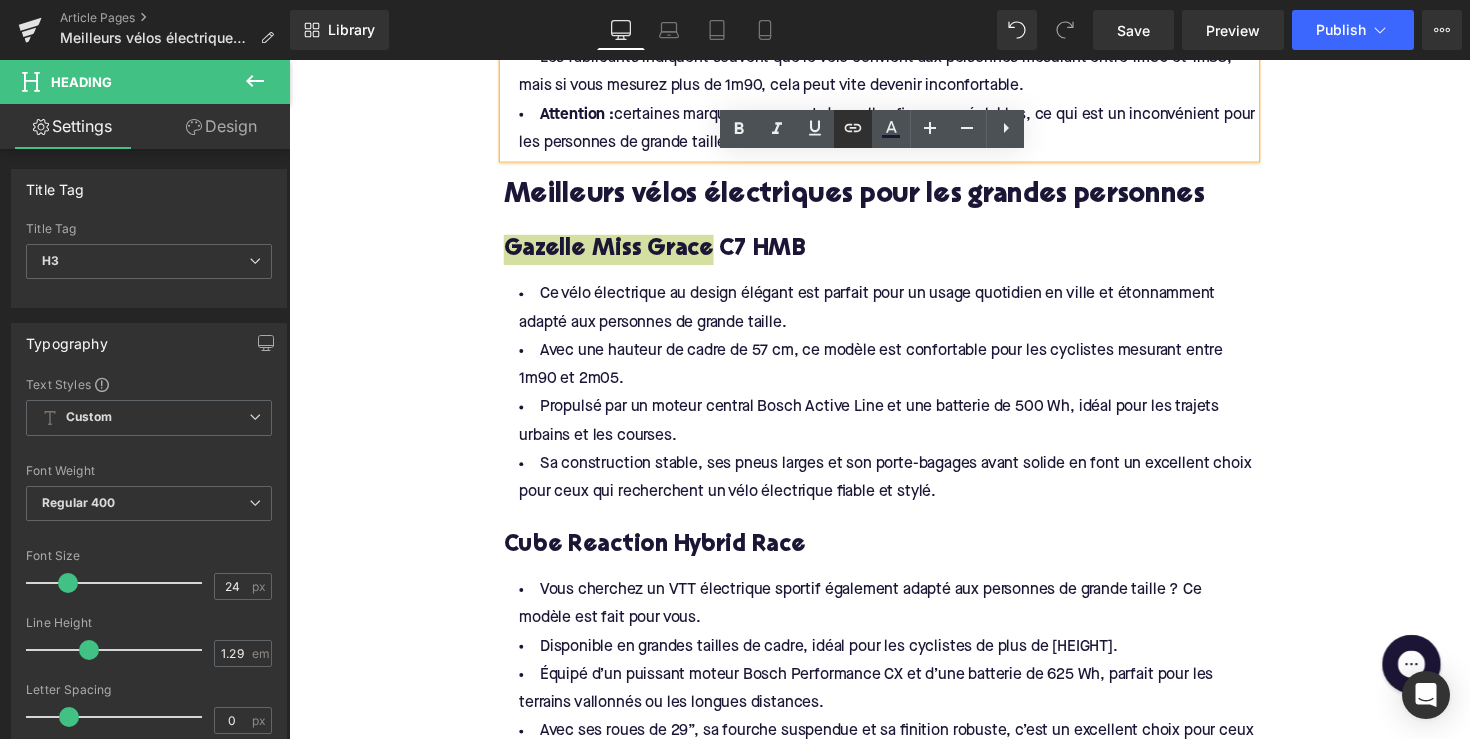 click at bounding box center [853, 129] 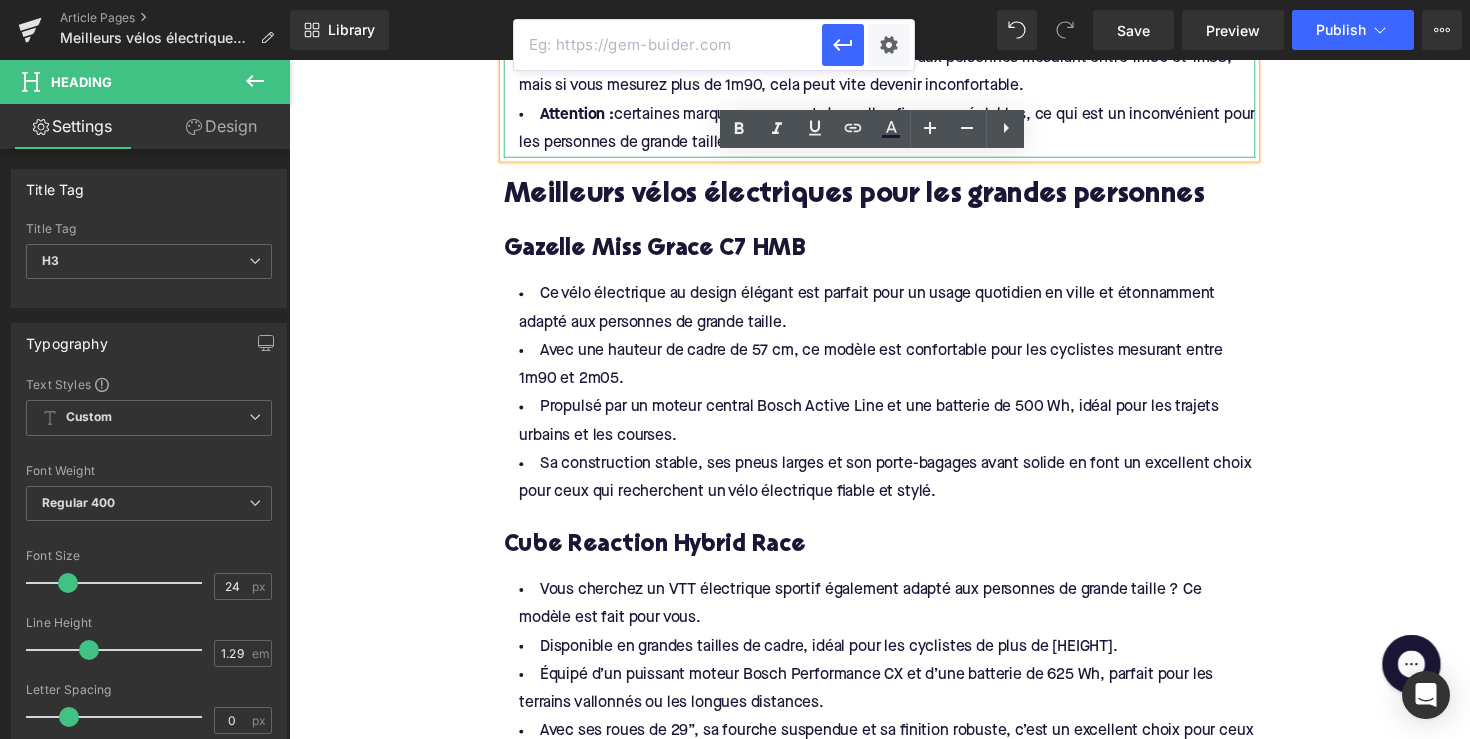 click at bounding box center (668, 45) 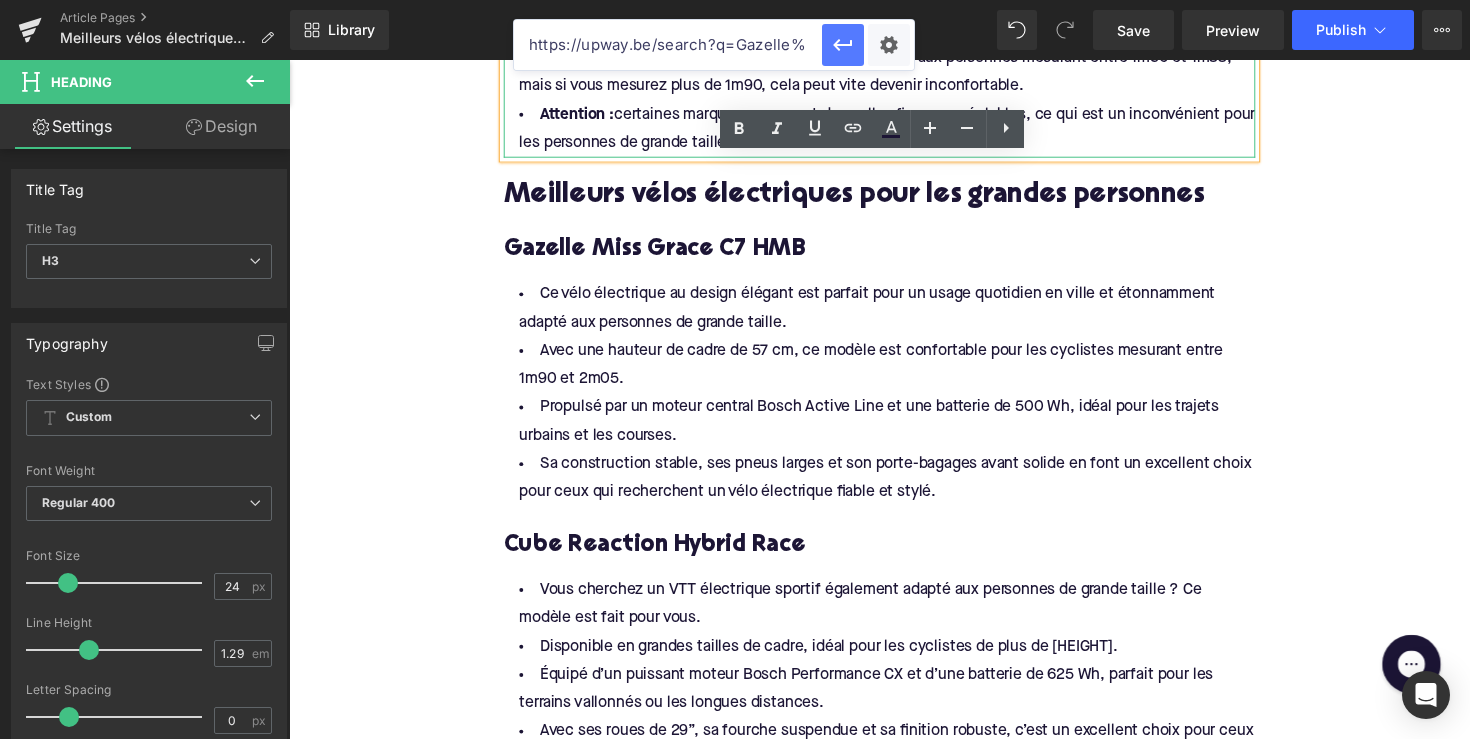 type on "https://upway.be/search?q=Gazelle%20Miss%20Grace%20" 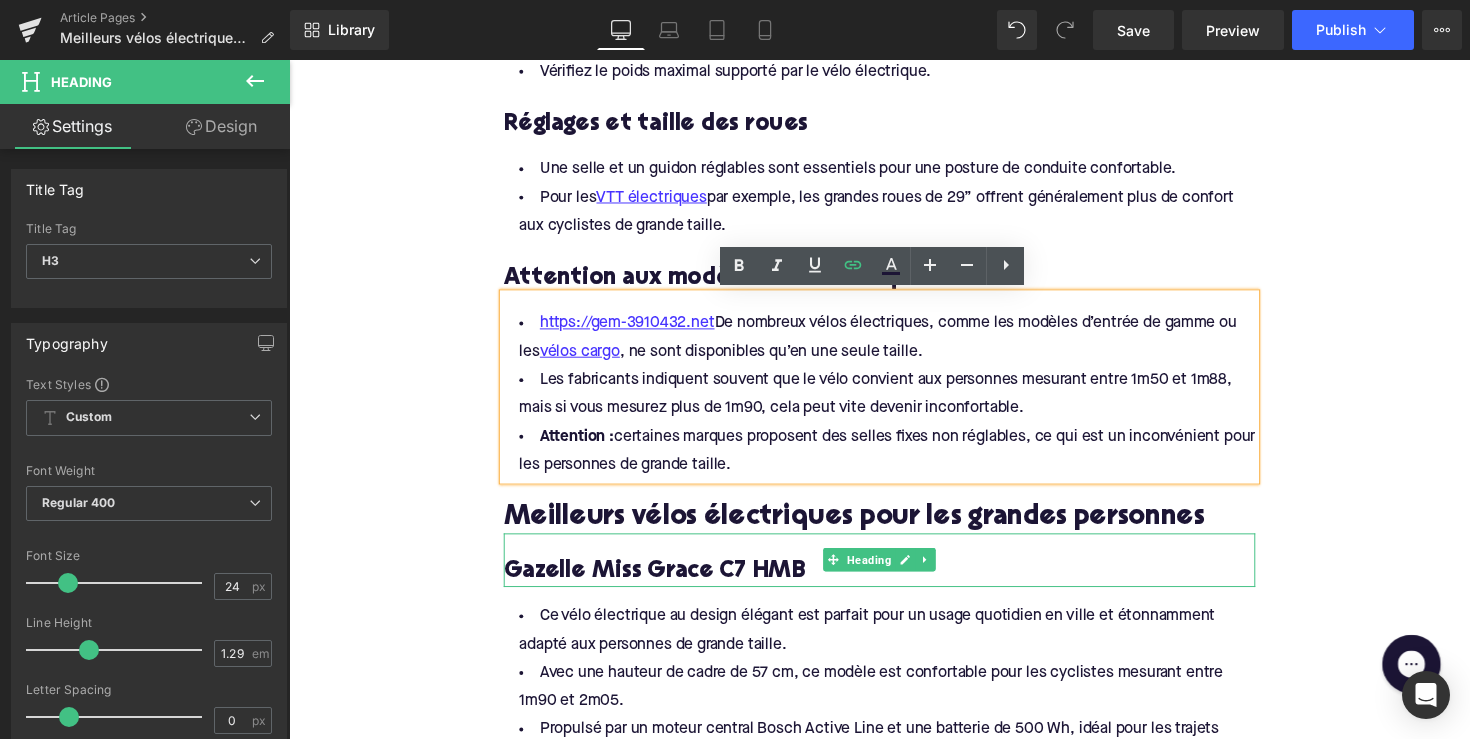 scroll, scrollTop: 1418, scrollLeft: 0, axis: vertical 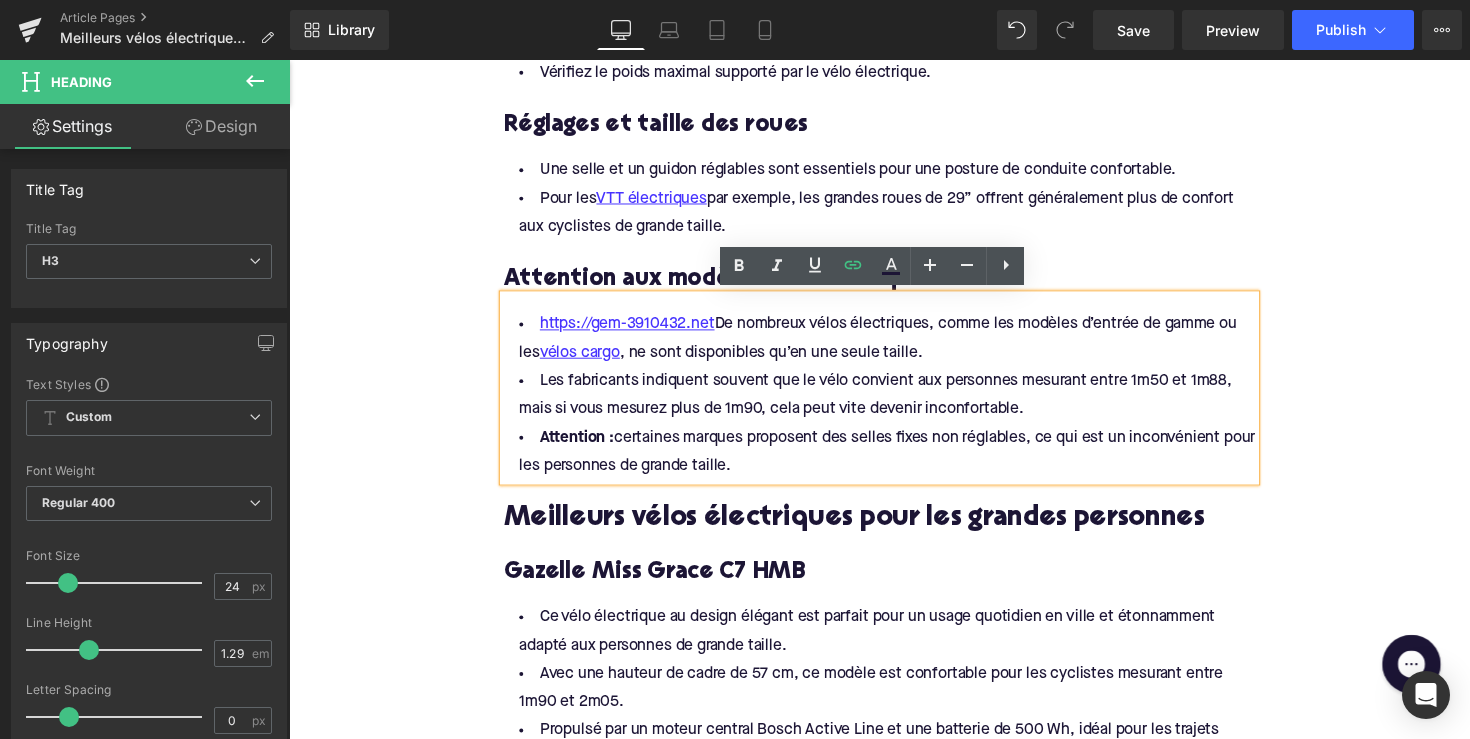 click on "https://gem-3910432.net De nombreux vélos électriques, comme les modèles d’entrée de gamme ou les  vélos cargo , ne sont disponibles qu’en une seule taille." at bounding box center (894, 346) 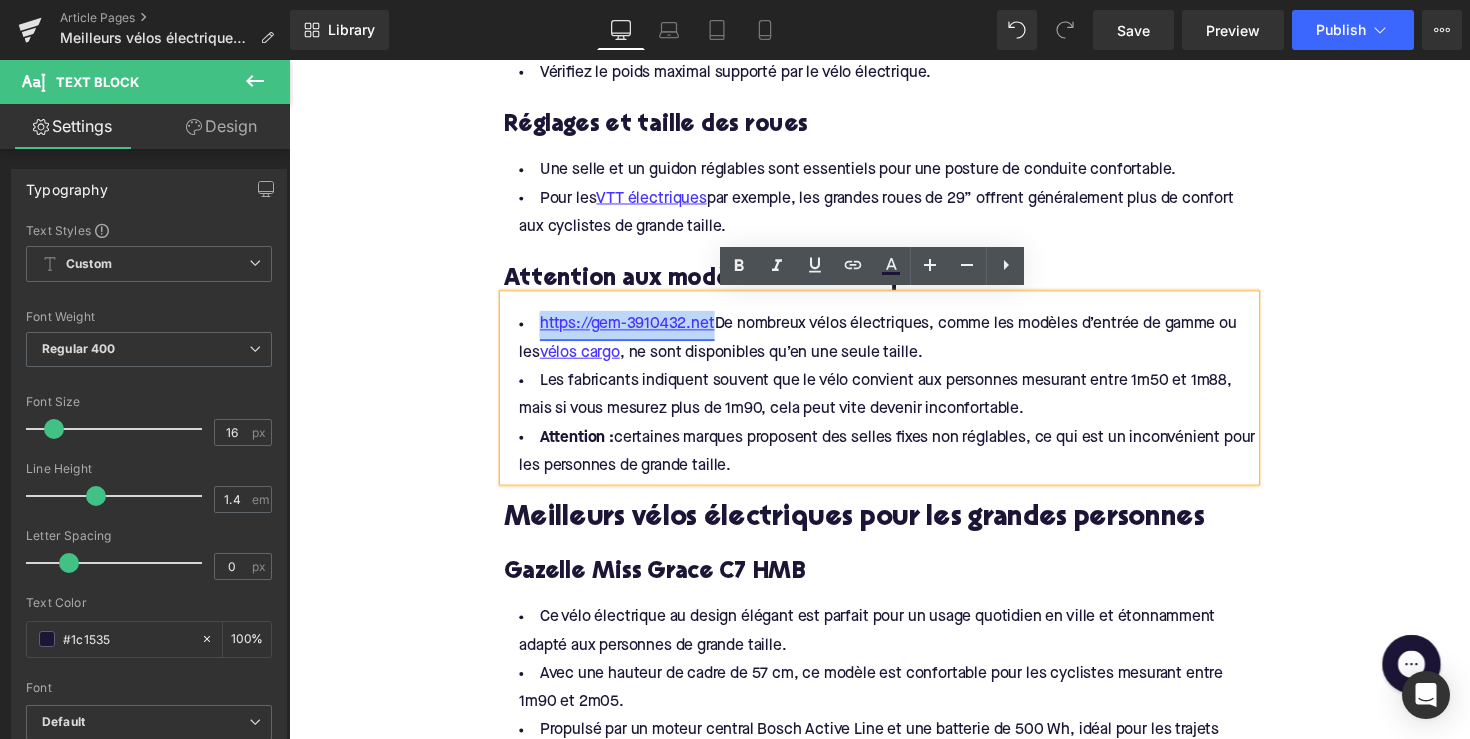 drag, startPoint x: 715, startPoint y: 333, endPoint x: 540, endPoint y: 326, distance: 175.13994 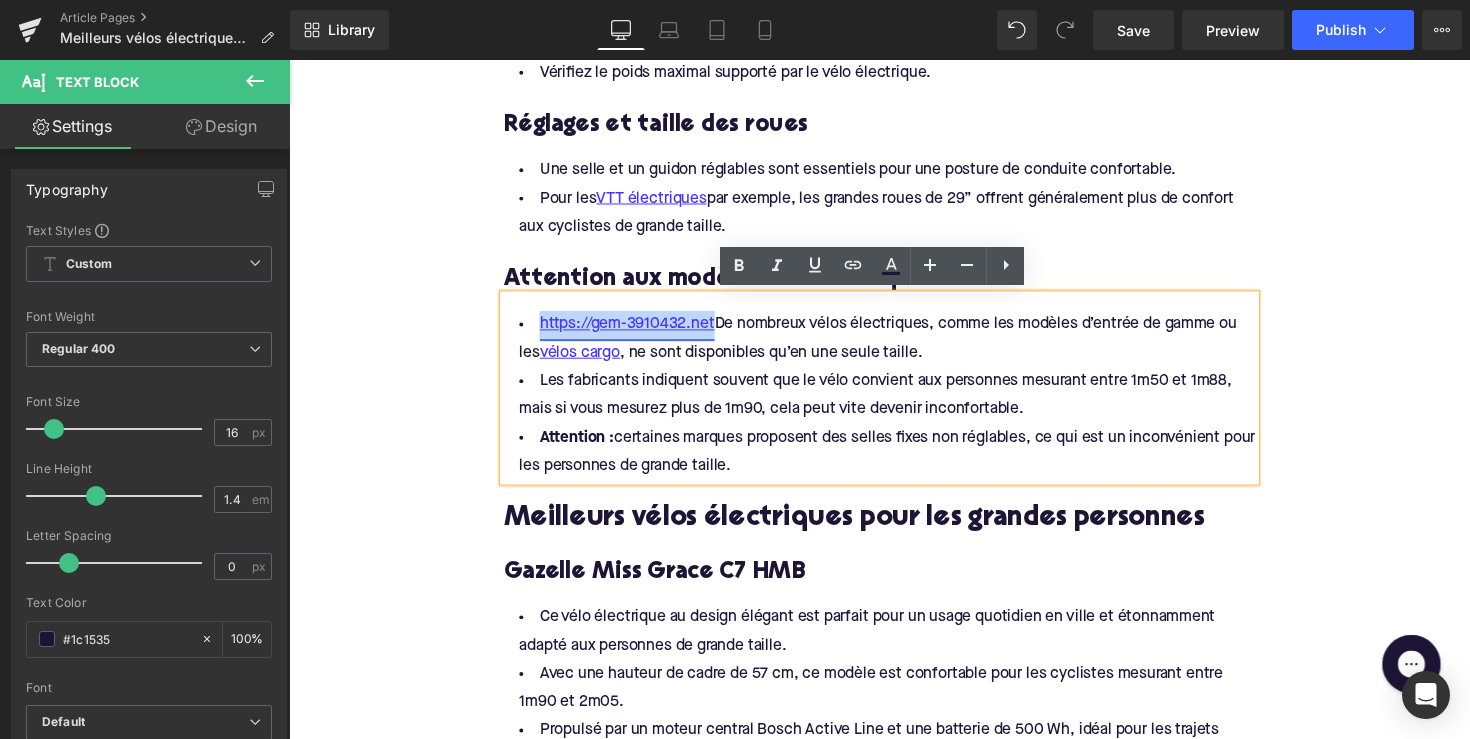 click on "https://gem-3910432.net" at bounding box center (635, 331) 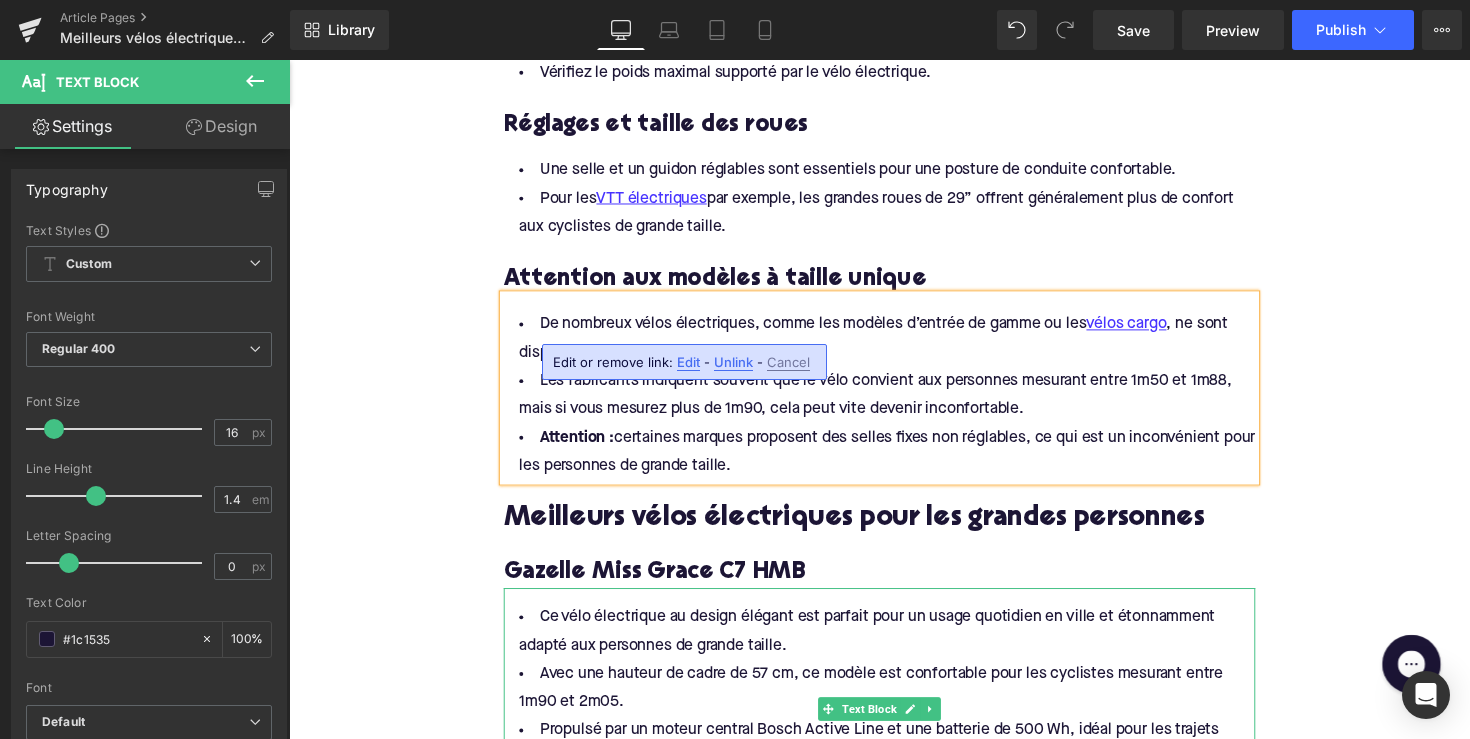click on "Ce vélo électrique au design élégant est parfait pour un usage quotidien en ville et étonnamment adapté aux personnes de grande taille. Avec une hauteur de cadre de 57 cm, ce modèle est confortable pour les cyclistes mesurant entre 1m90 et 2m05. Propulsé par un moteur central Bosch Active Line et une batterie de 500 Wh, idéal pour les trajets urbains et les courses. Sa construction stable, ses pneus larges et son porte-bagages avant solide en font un excellent choix pour ceux qui recherchent un vélo électrique fiable et stylé." at bounding box center (894, 725) 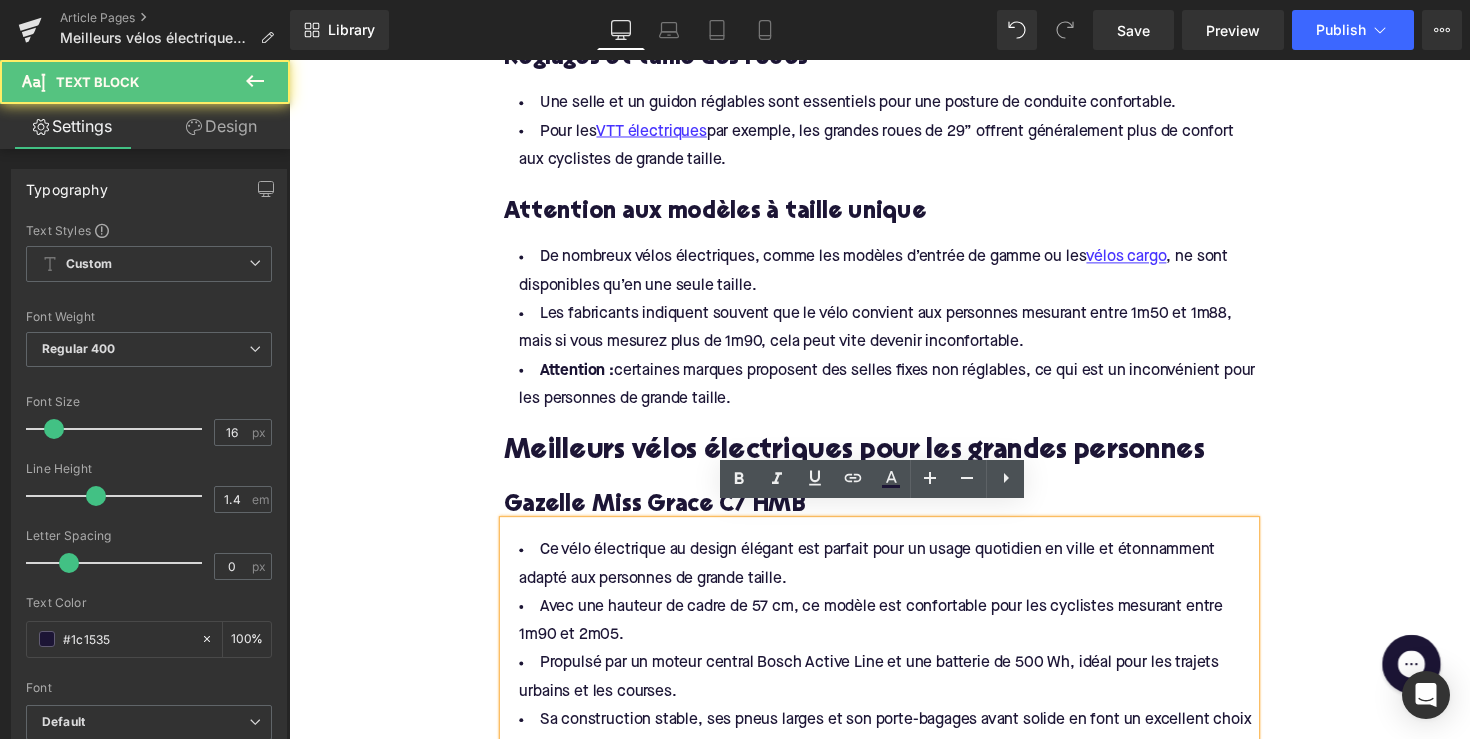 scroll, scrollTop: 1512, scrollLeft: 0, axis: vertical 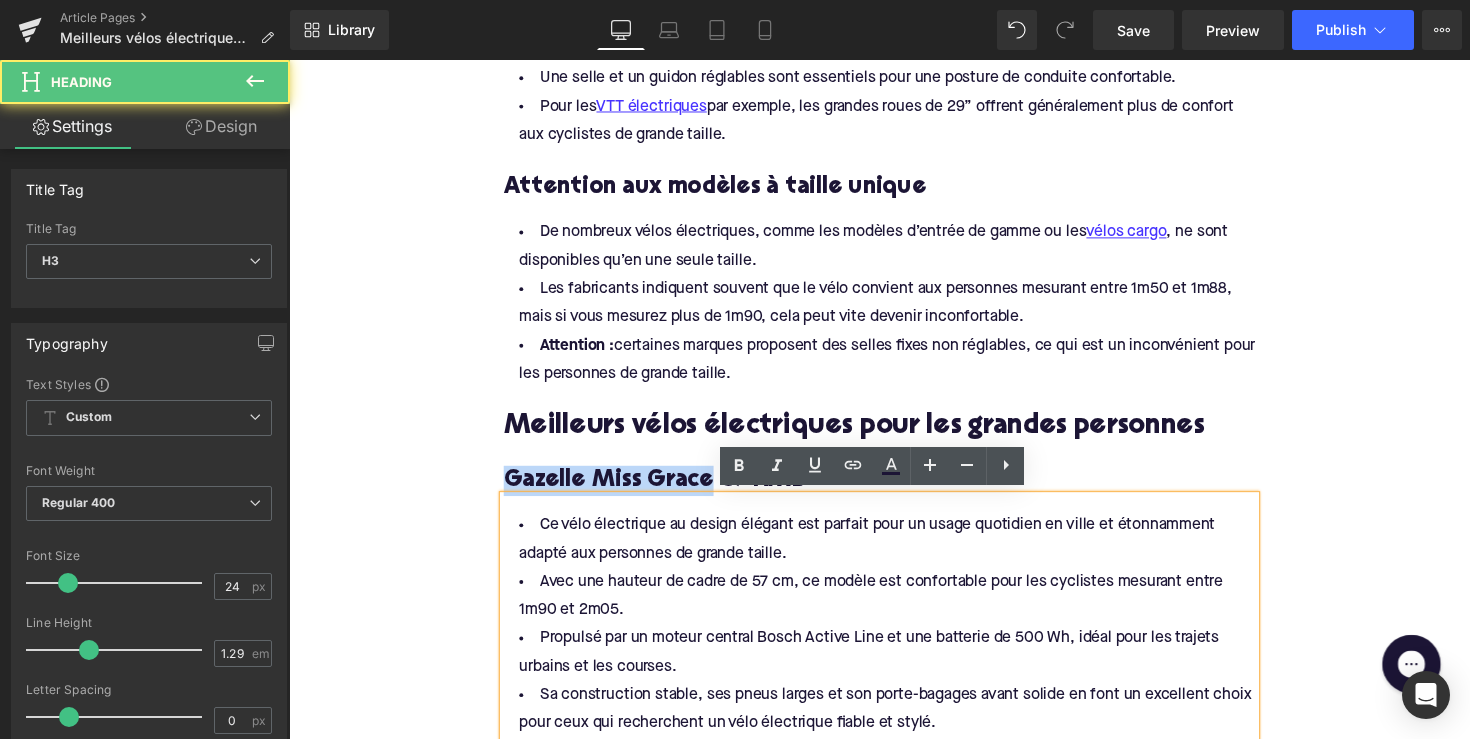drag, startPoint x: 707, startPoint y: 486, endPoint x: 504, endPoint y: 489, distance: 203.02217 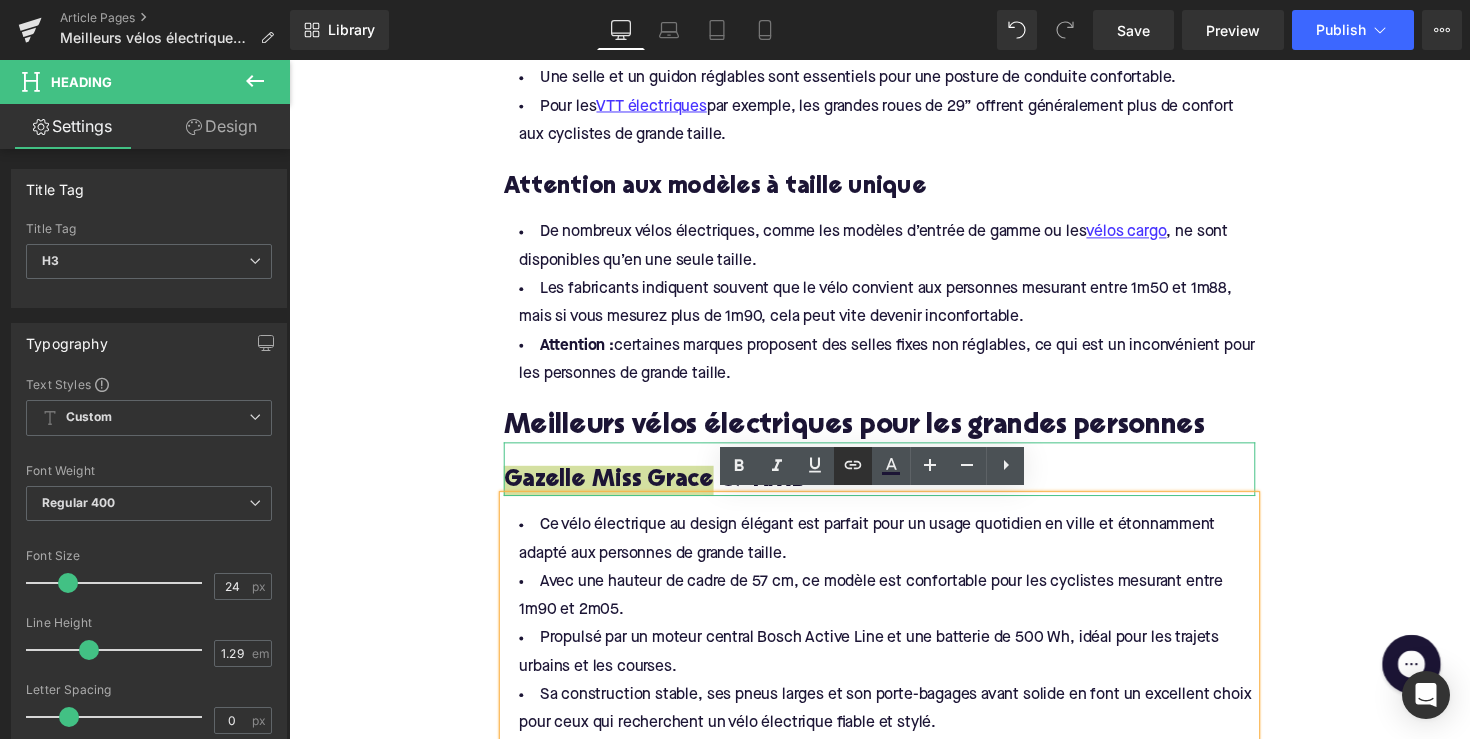 click 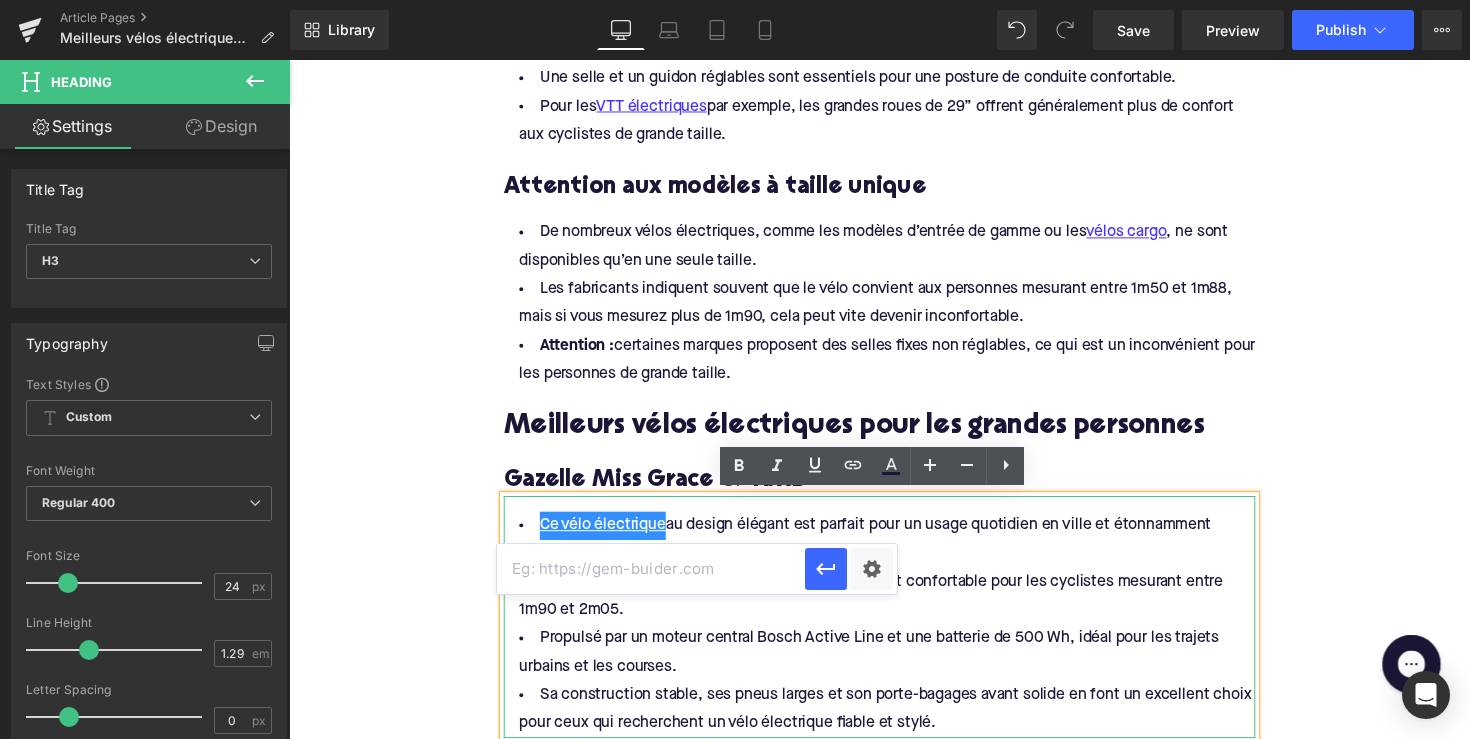 click at bounding box center [651, 569] 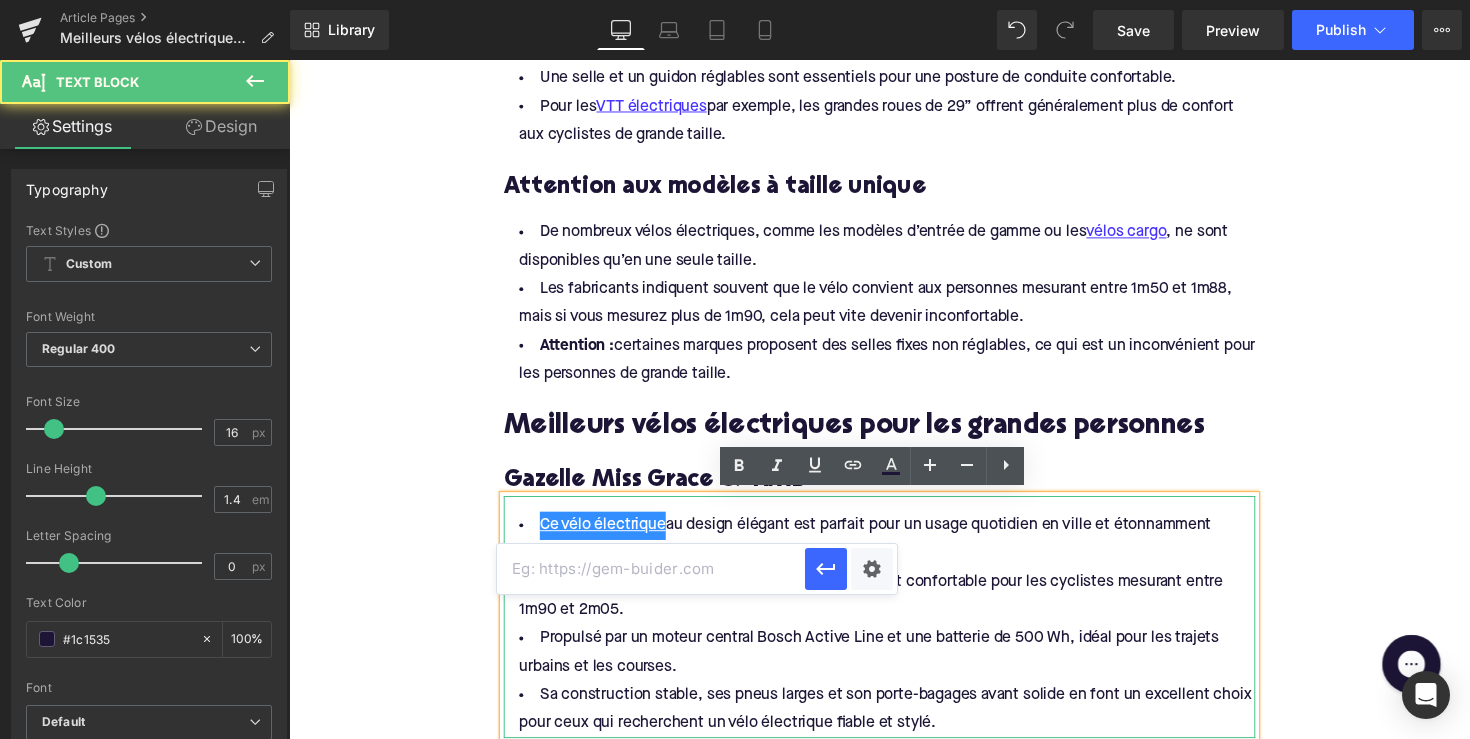 click on "Ce vélo électrique  au design élégant est parfait pour un usage quotidien en ville et étonnamment adapté aux personnes de grande taille." at bounding box center [894, 552] 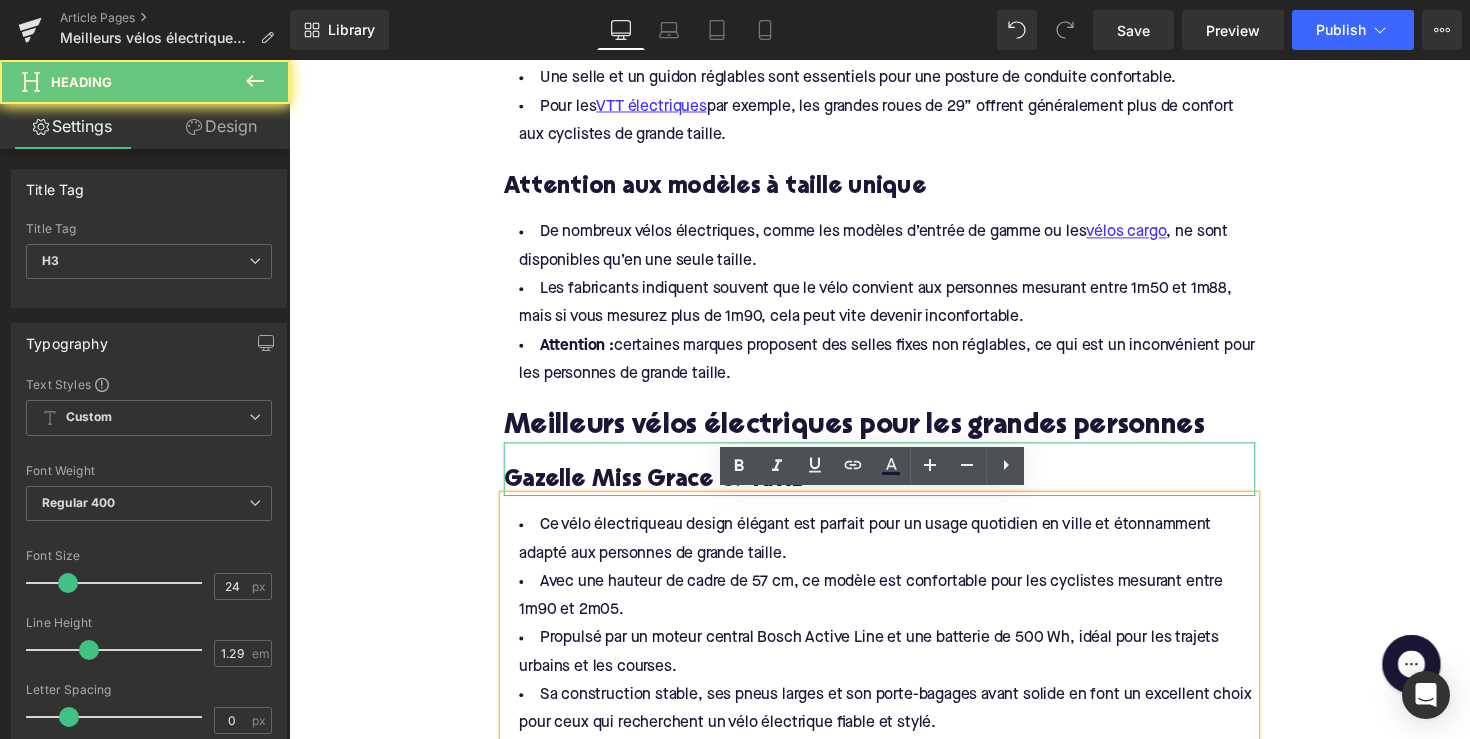 click on "Gazelle Miss Grace C7 HMB" at bounding box center [894, 491] 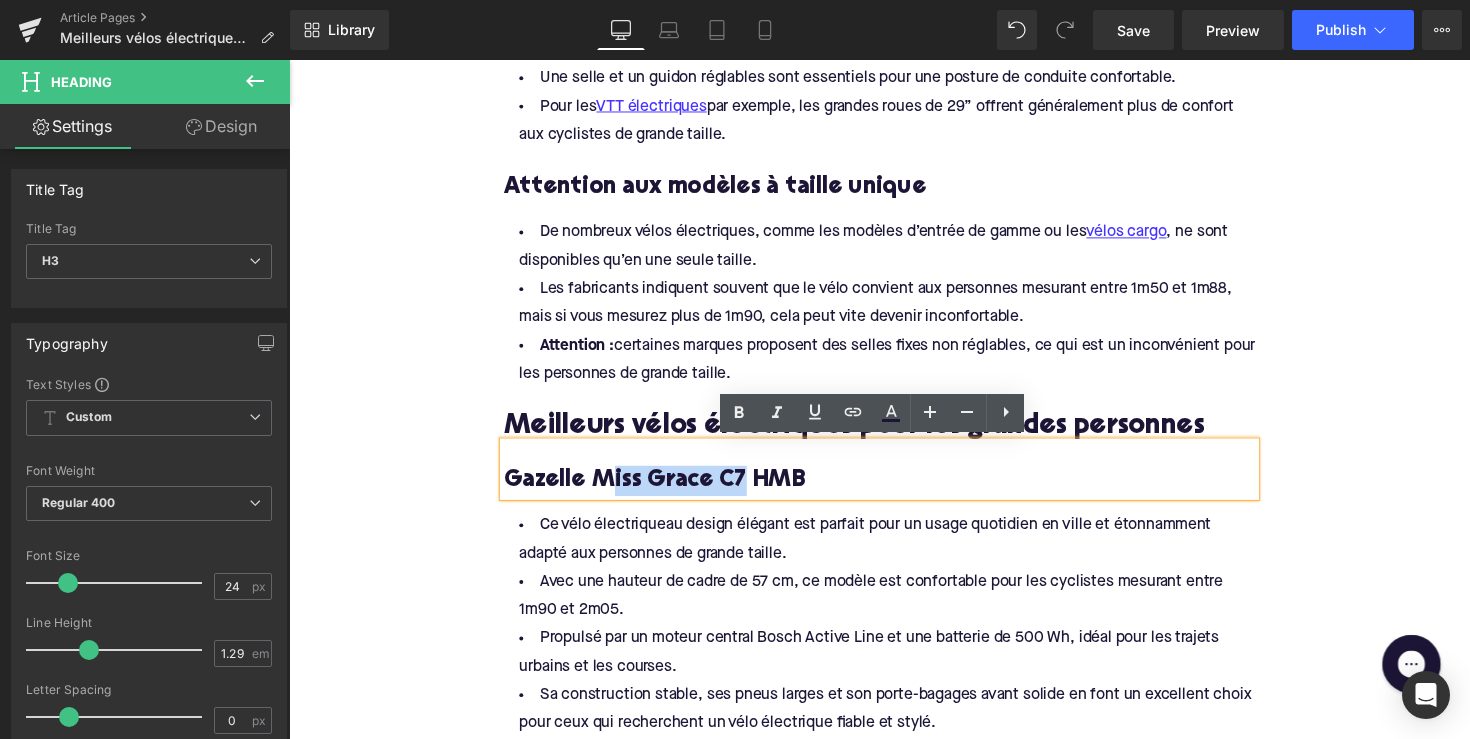 drag, startPoint x: 744, startPoint y: 486, endPoint x: 617, endPoint y: 486, distance: 127 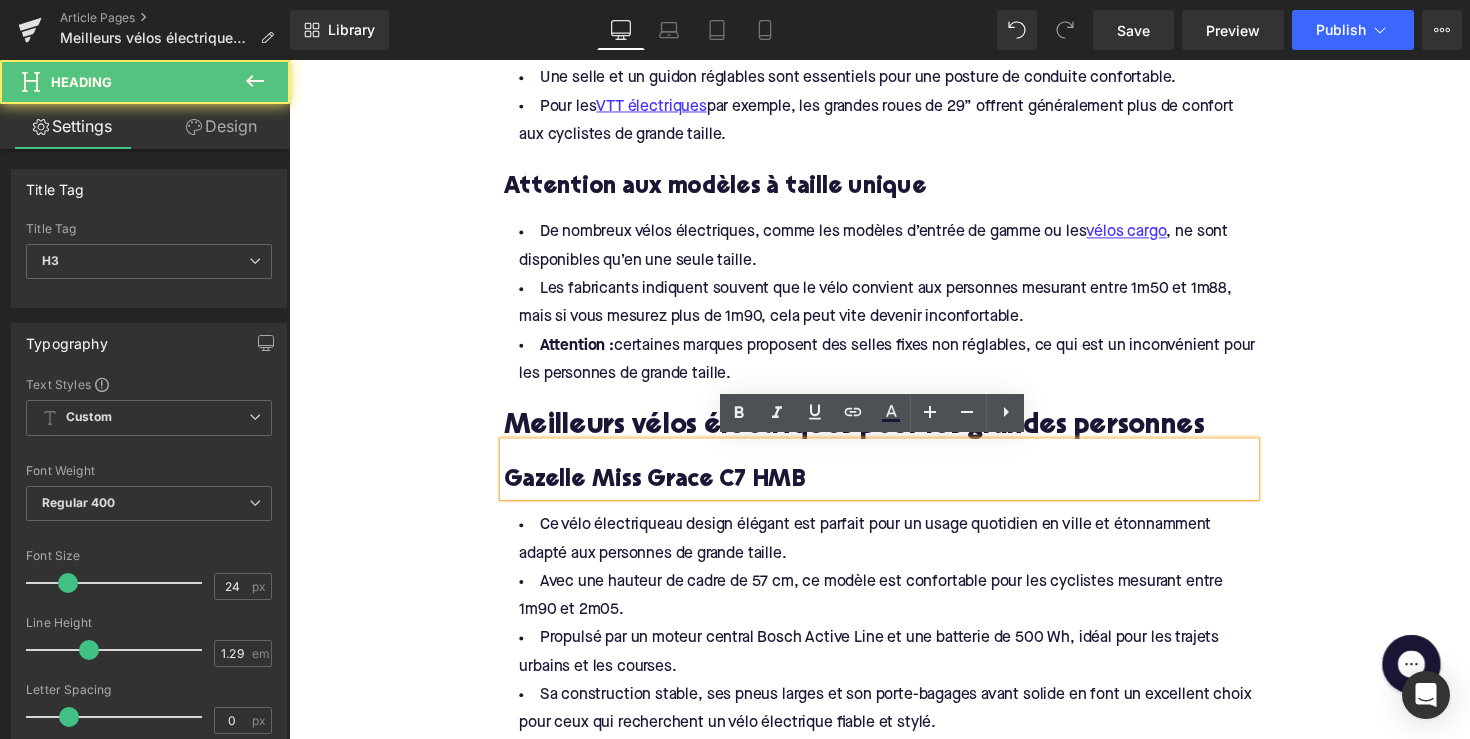 click on "Gazelle Miss Grace C7 HMB" at bounding box center [894, 491] 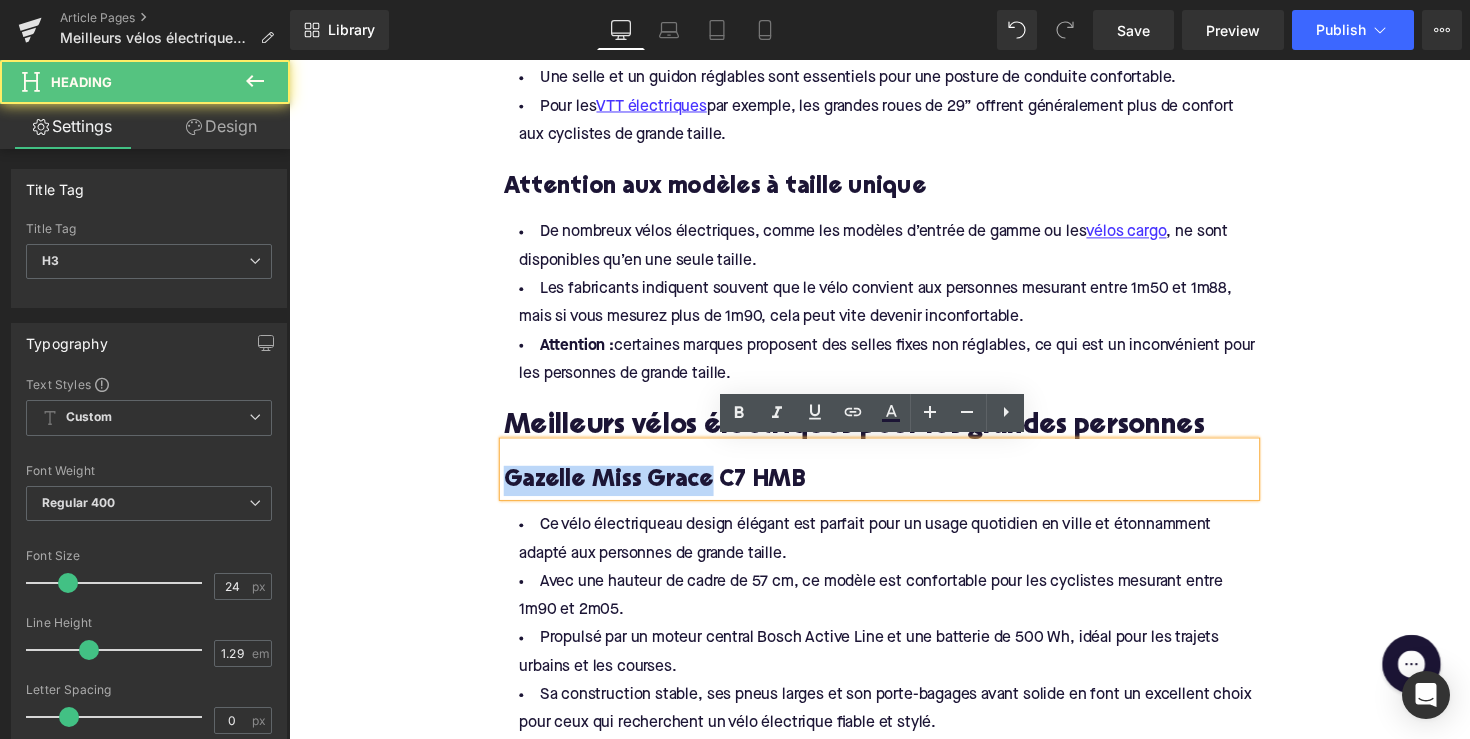 drag, startPoint x: 710, startPoint y: 490, endPoint x: 480, endPoint y: 490, distance: 230 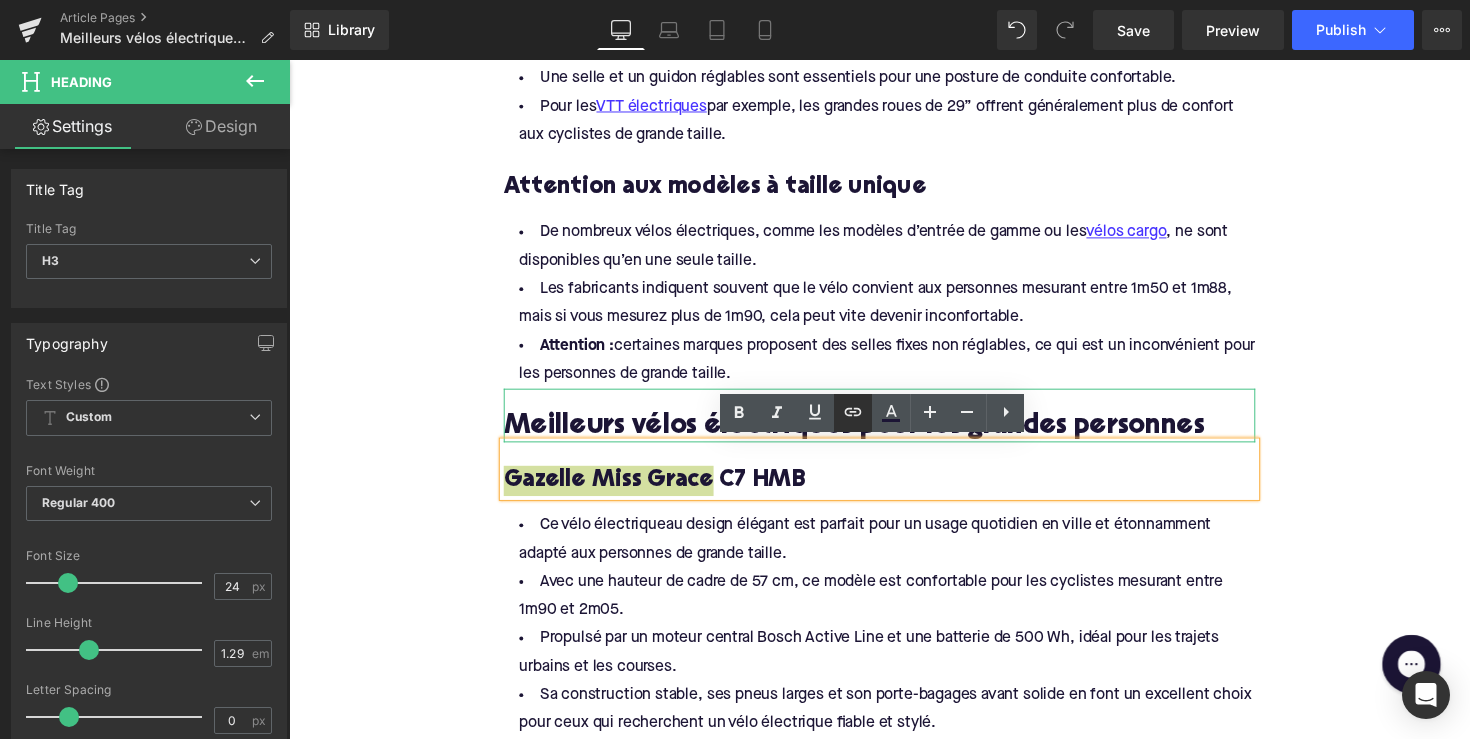 click 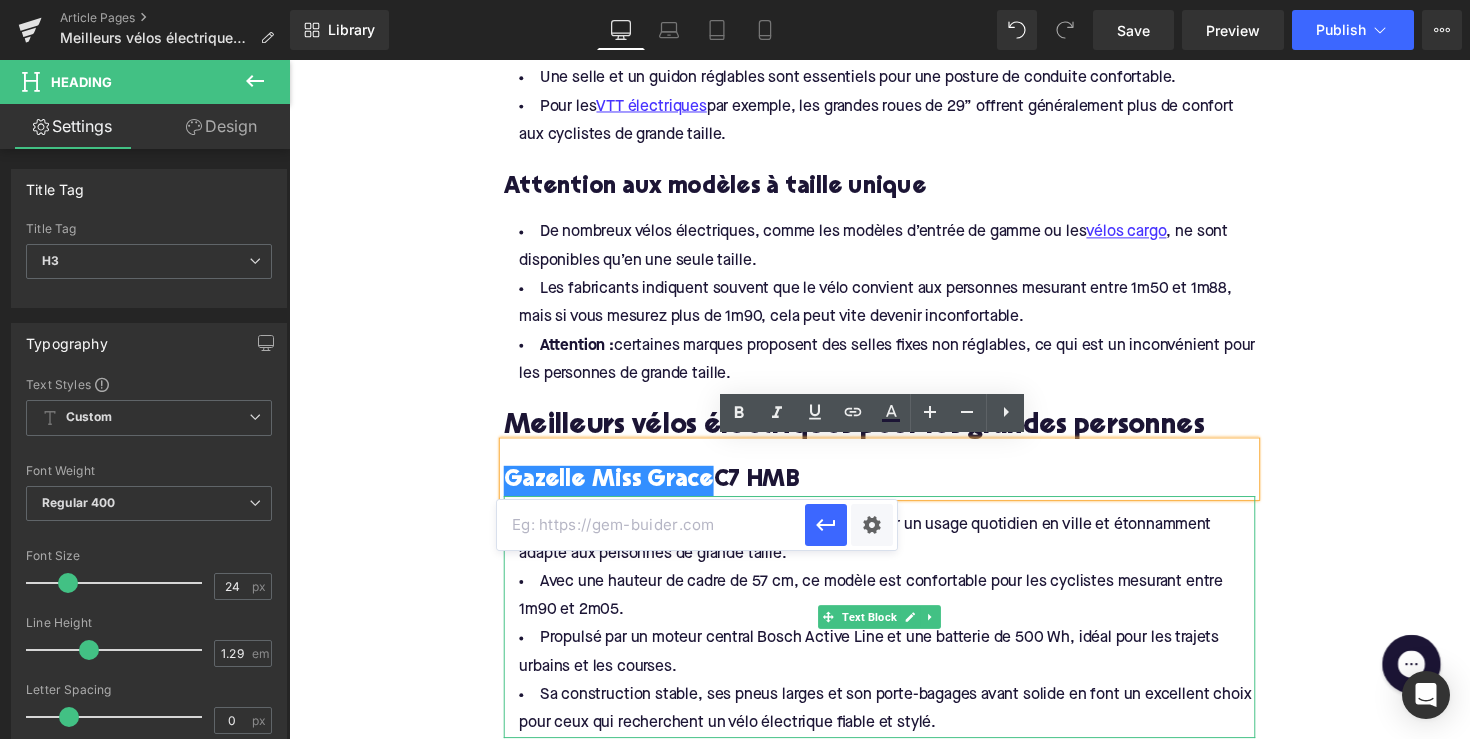 click at bounding box center (651, 525) 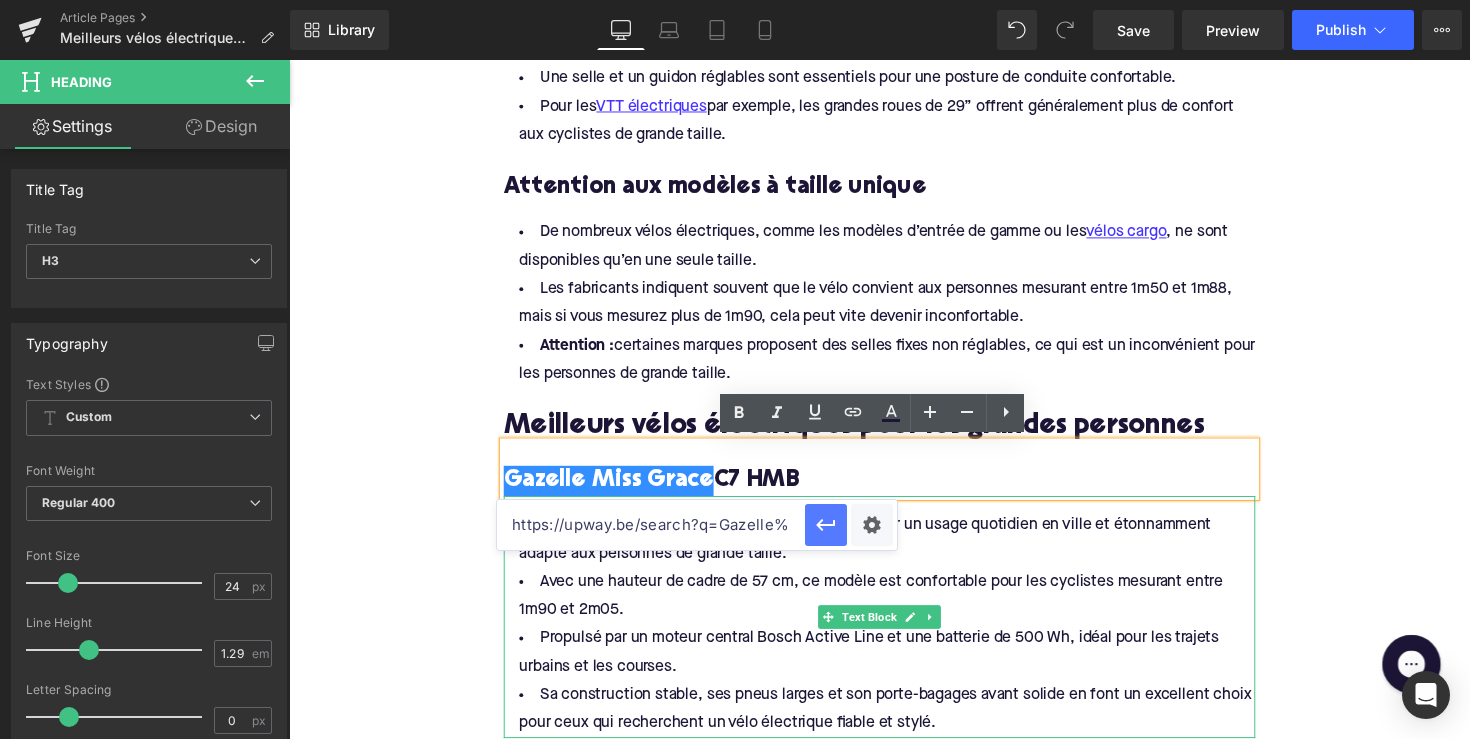 type on "https://upway.be/search?q=Gazelle%20Miss%20Grace%20" 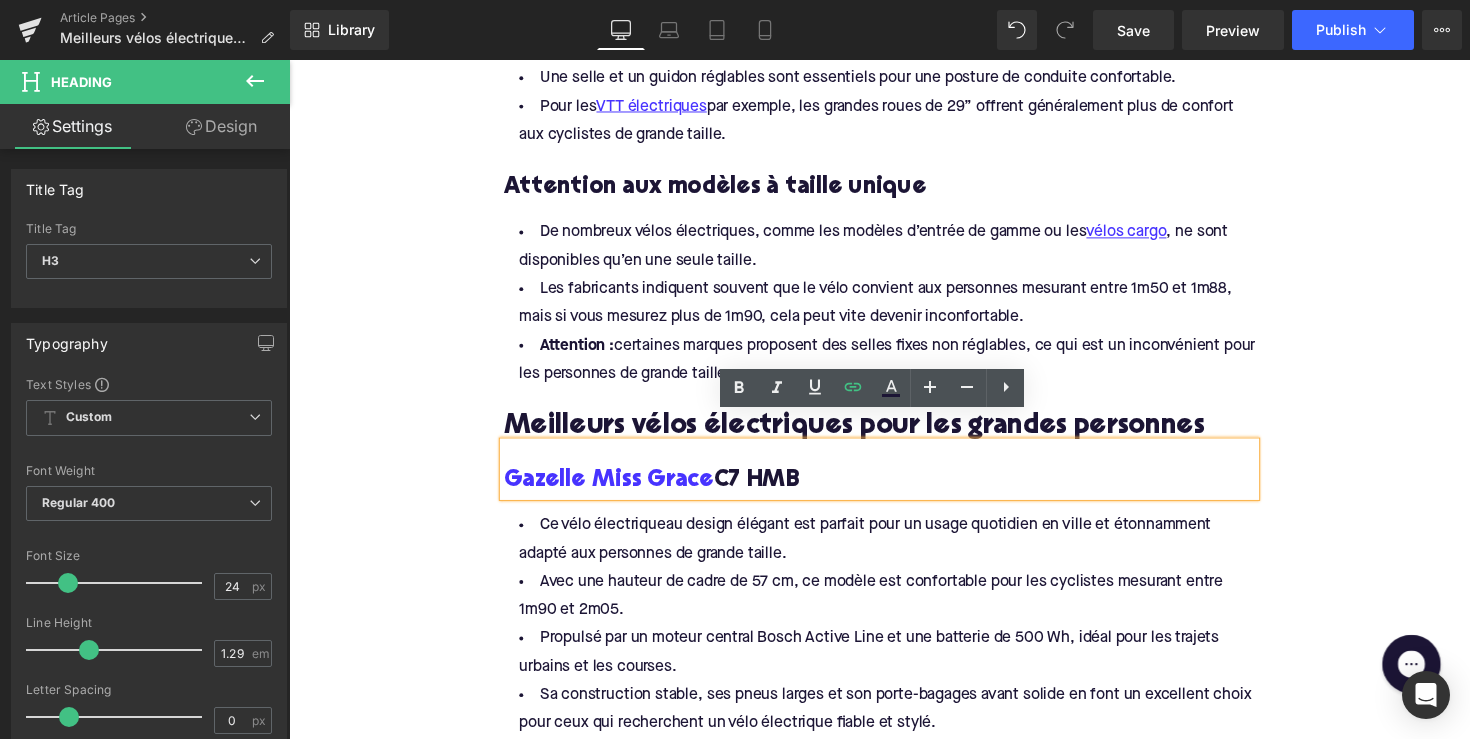 scroll, scrollTop: 1814, scrollLeft: 0, axis: vertical 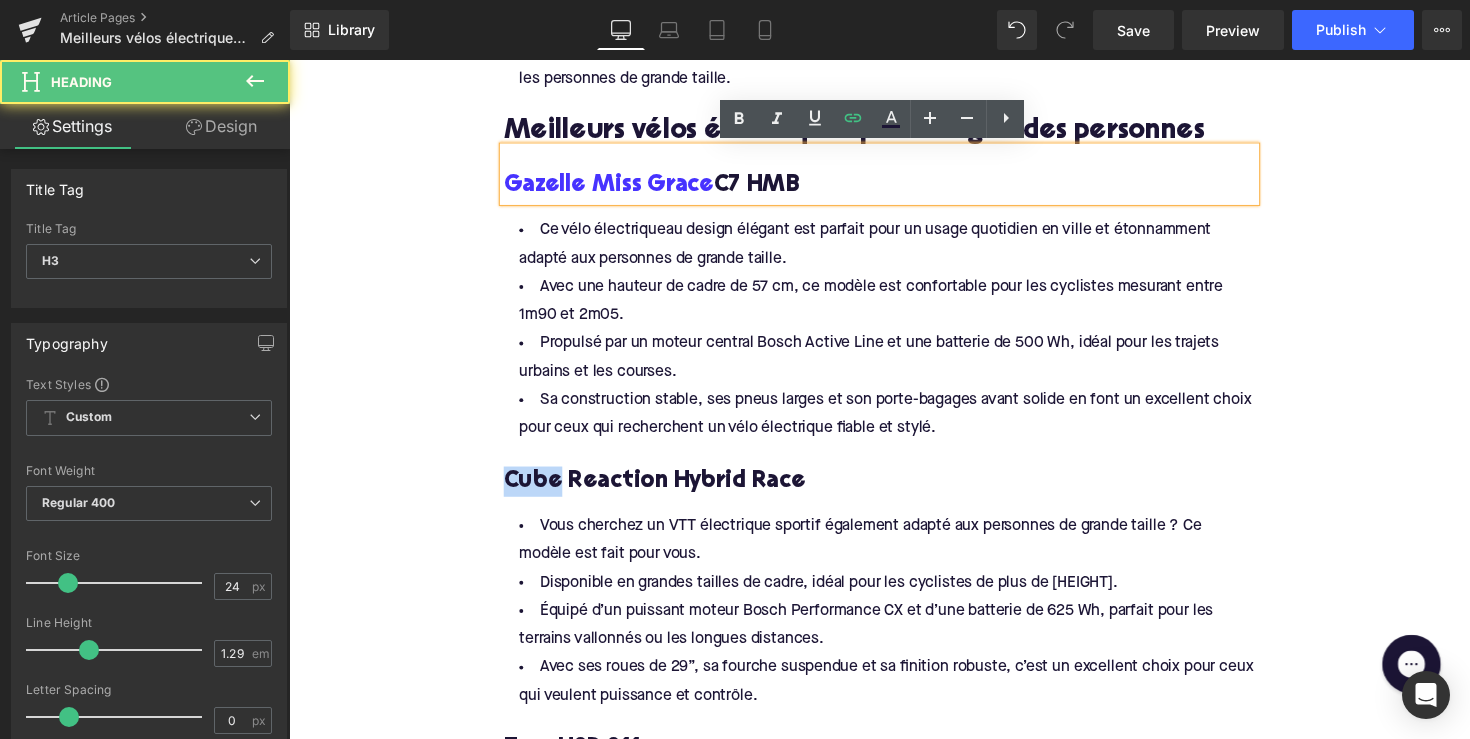 drag, startPoint x: 564, startPoint y: 491, endPoint x: 486, endPoint y: 491, distance: 78 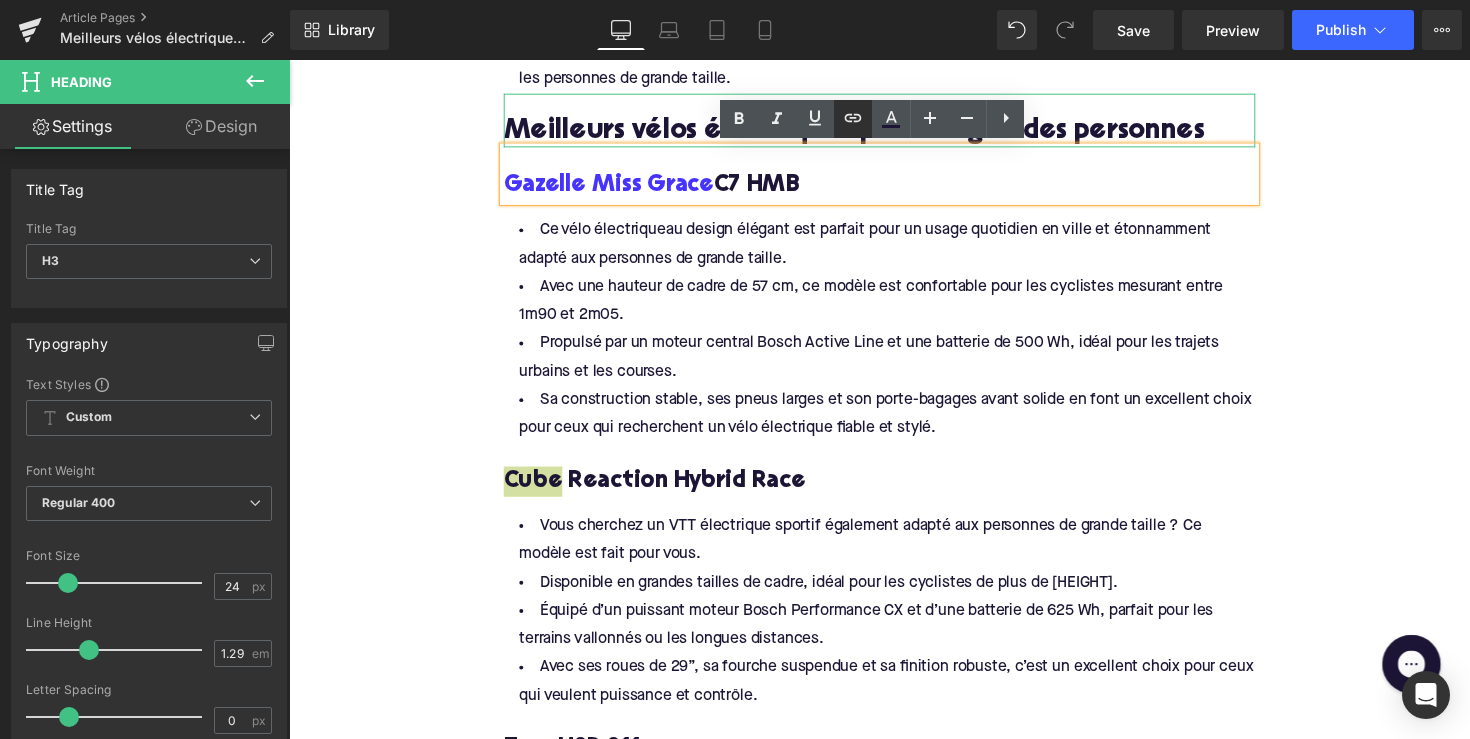 click 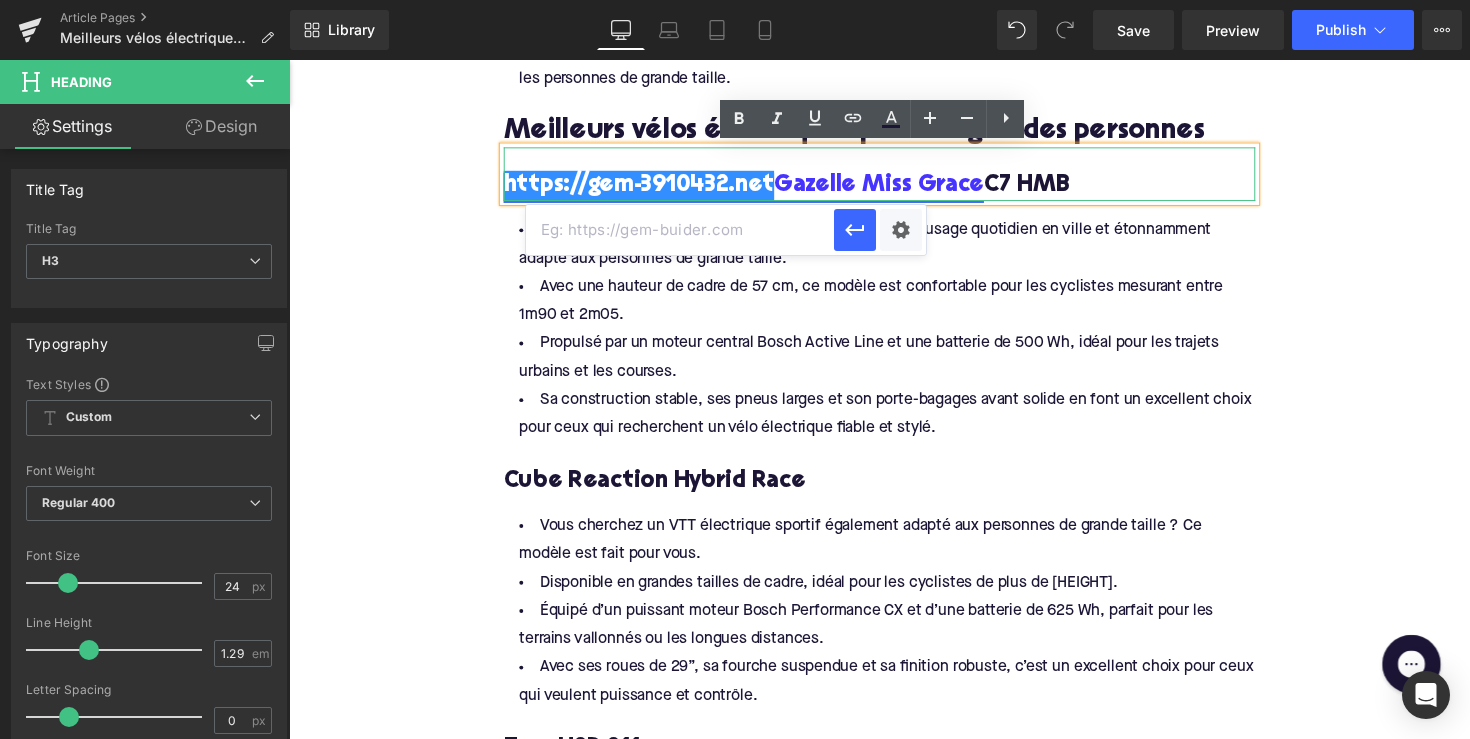 click on "https://gem-3910432.net" at bounding box center (647, 189) 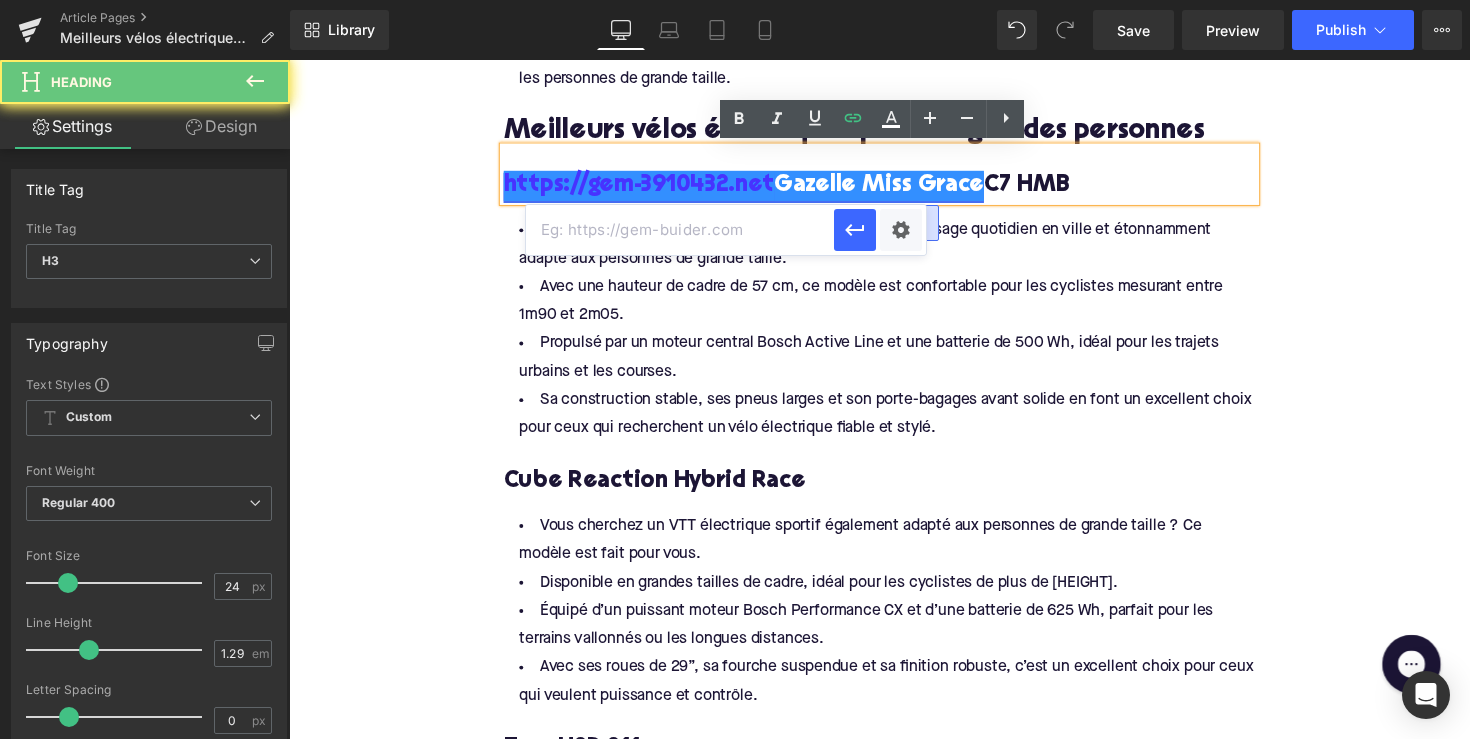 click on "https://gem-3910432.net" at bounding box center (647, 189) 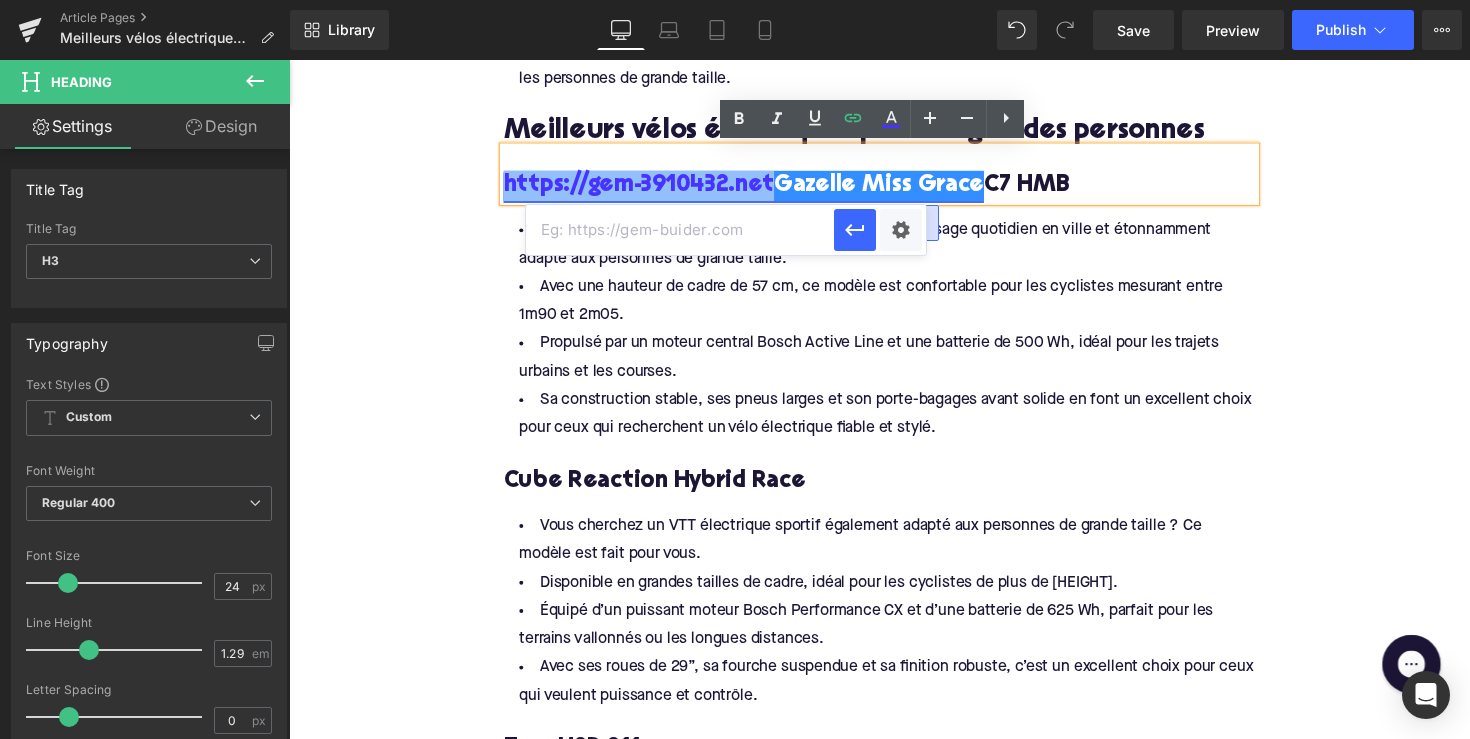 drag, startPoint x: 770, startPoint y: 189, endPoint x: 508, endPoint y: 190, distance: 262.00192 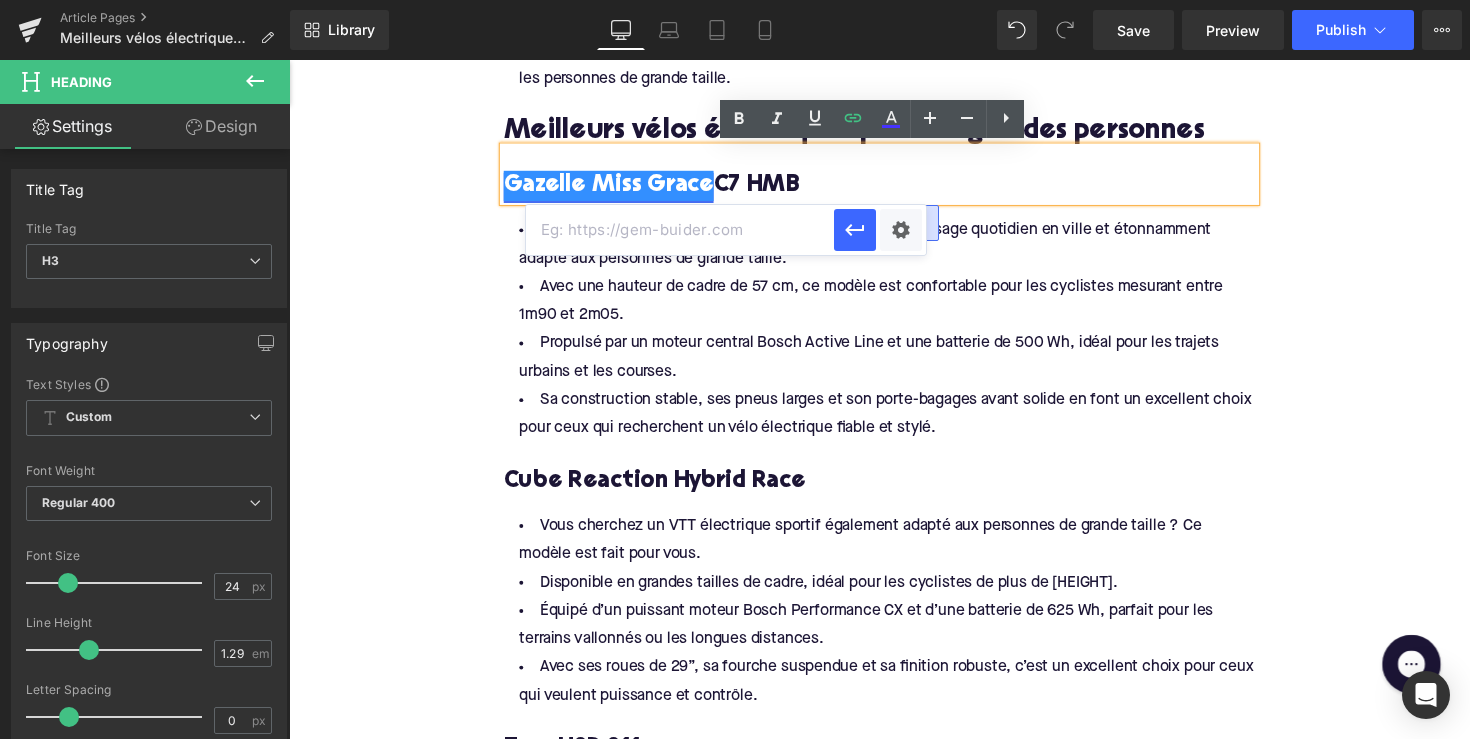 click on "Avec une hauteur de cadre de 57 cm, ce modèle est confortable pour les cyclistes mesurant entre 1m90 et 2m05." at bounding box center (894, 308) 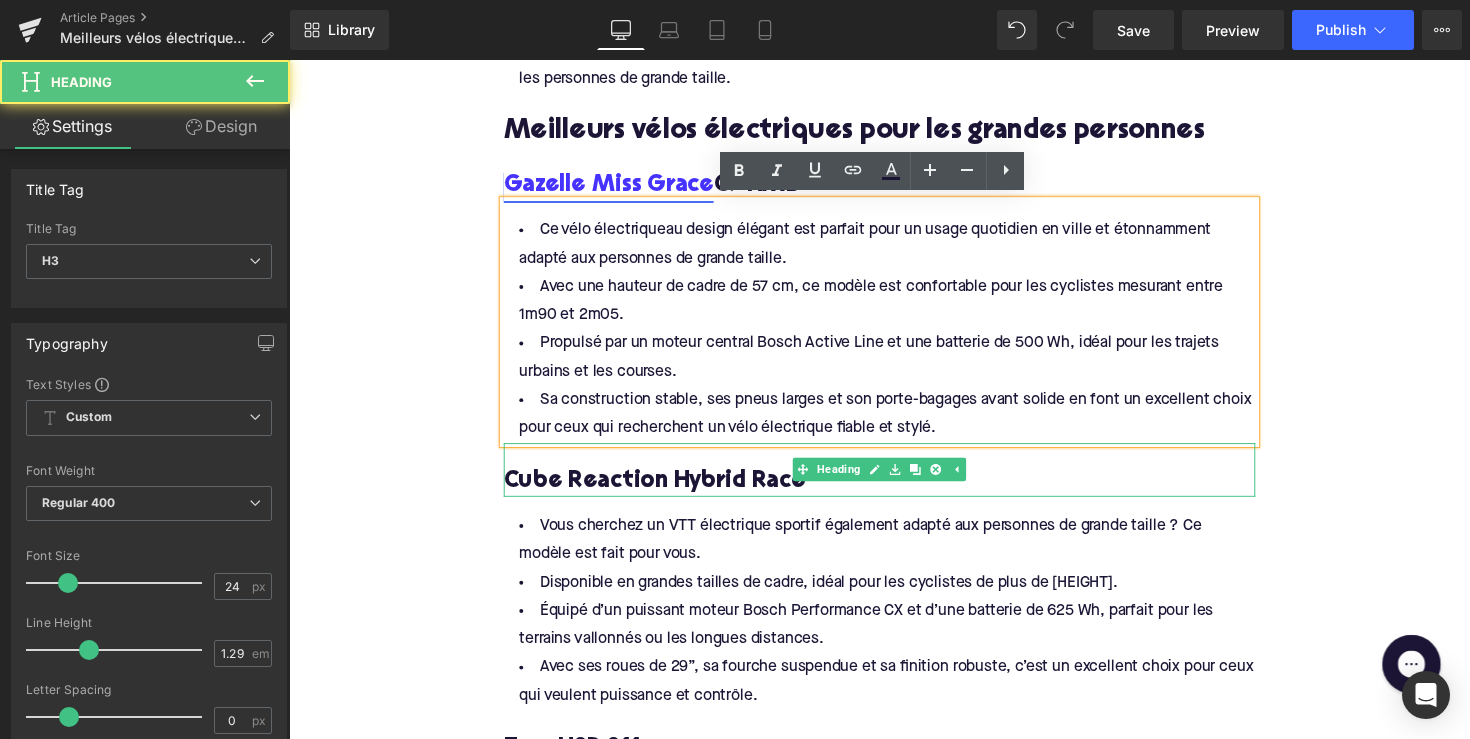 click on "Cube Reaction Hybrid Race" at bounding box center (894, 492) 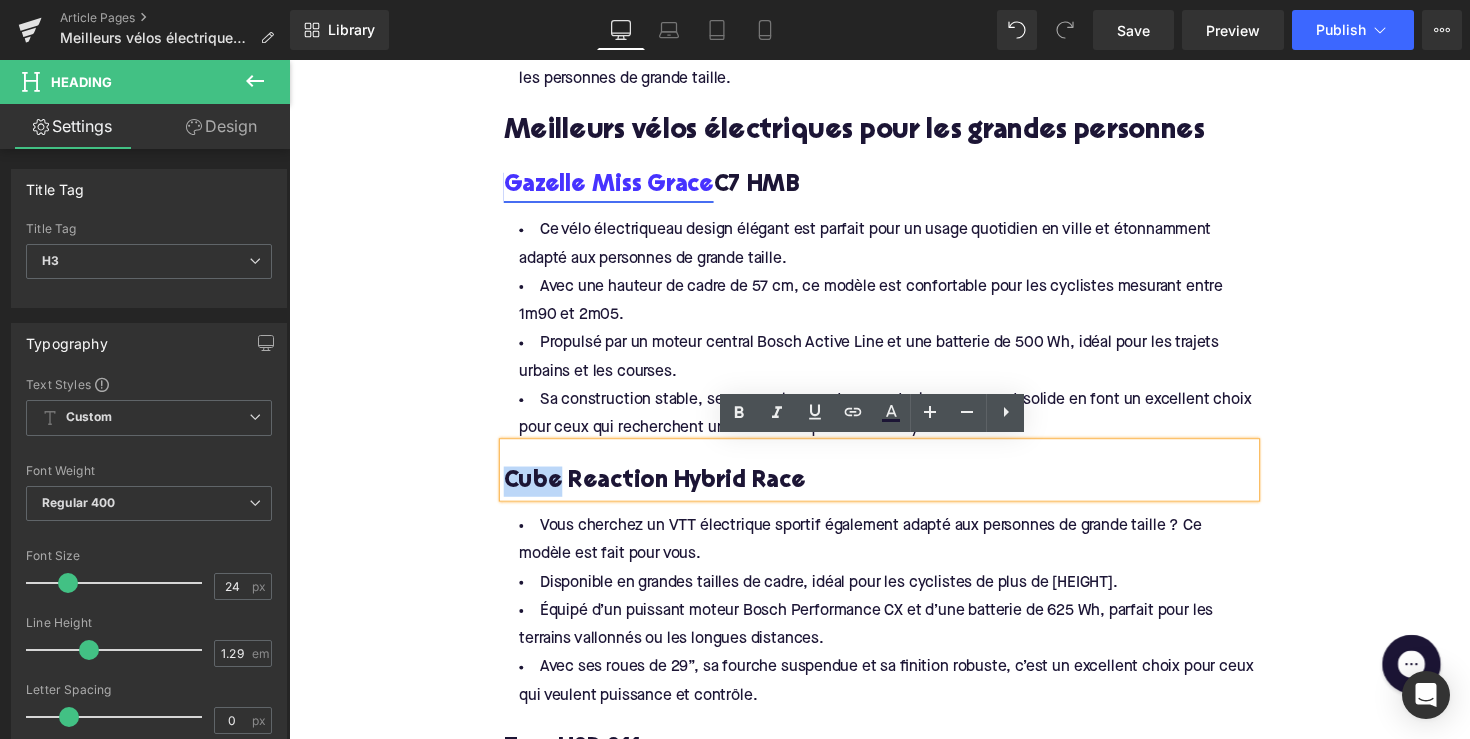 drag, startPoint x: 565, startPoint y: 490, endPoint x: 511, endPoint y: 490, distance: 54 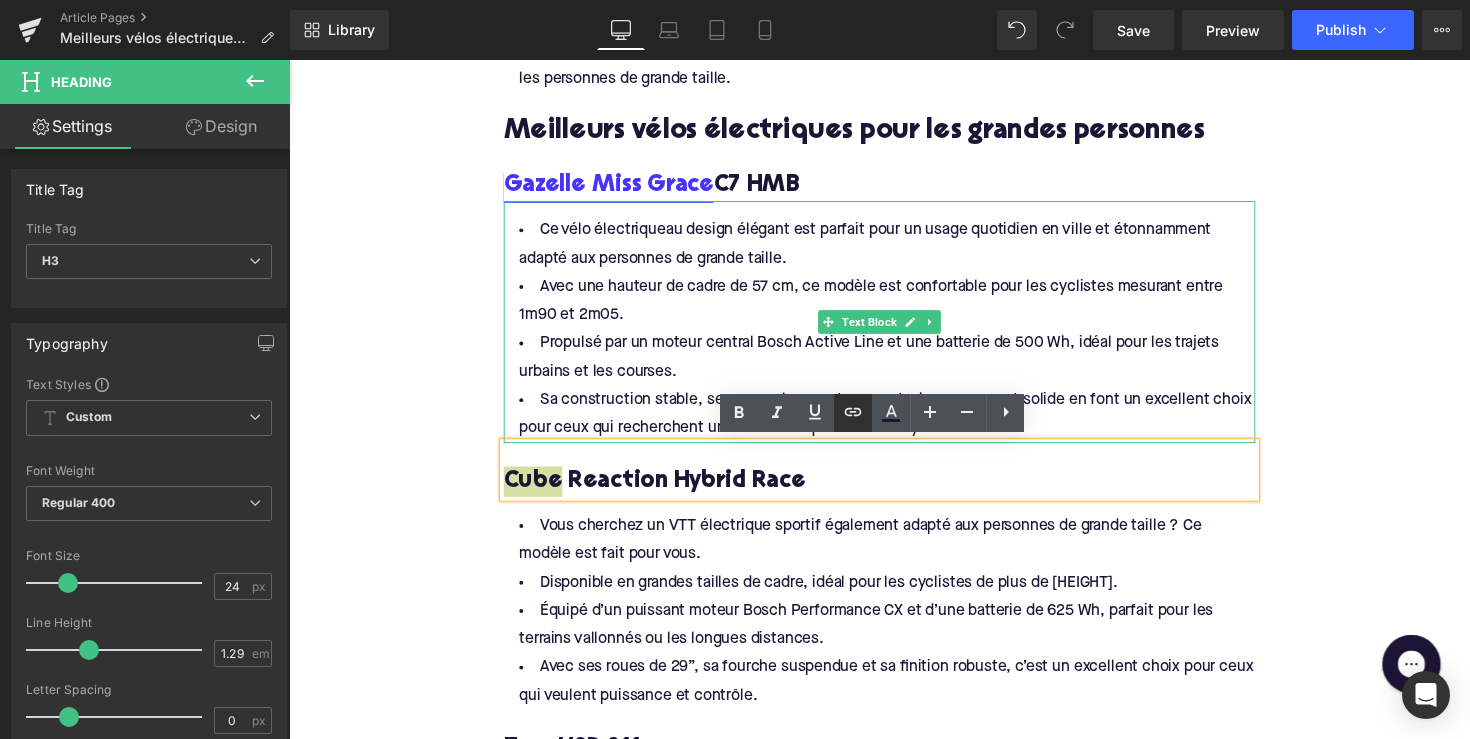 click 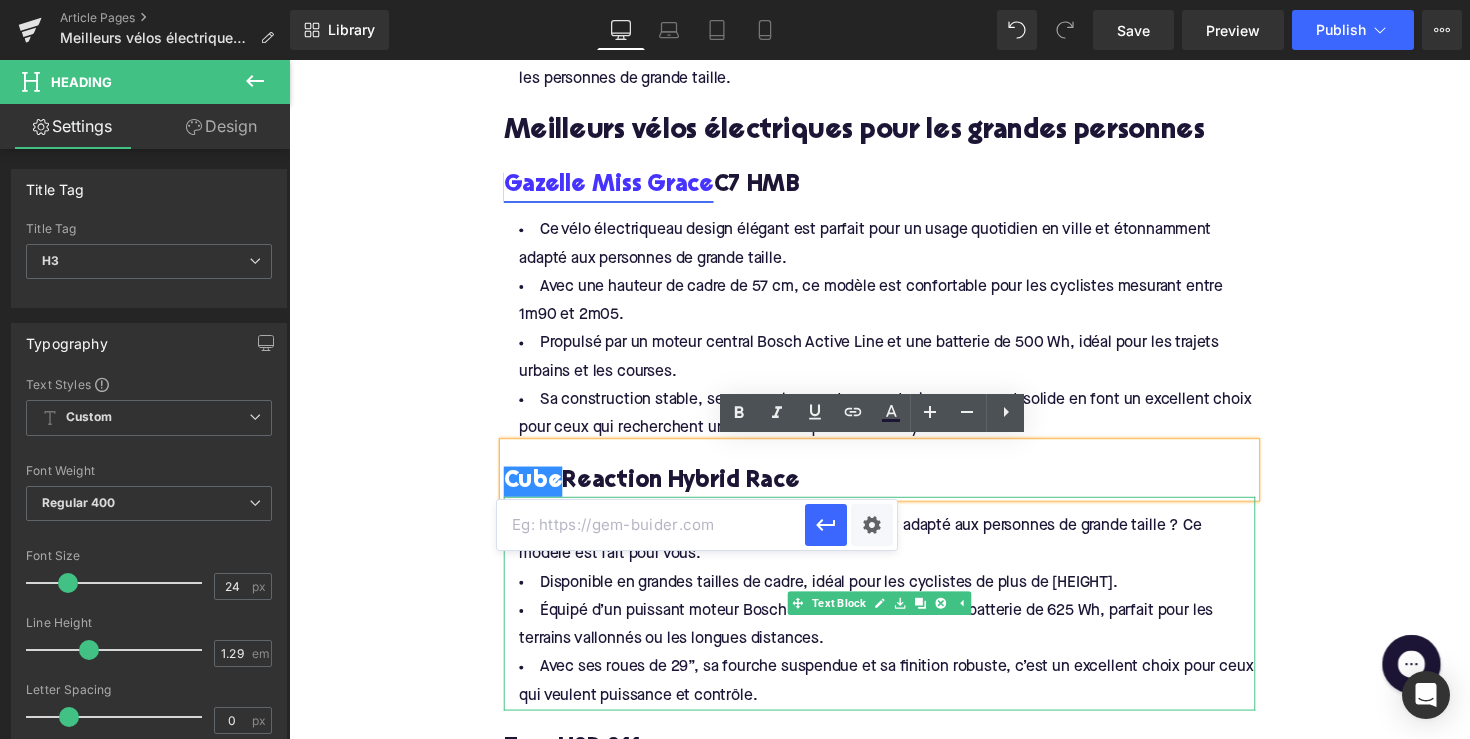 click at bounding box center (651, 525) 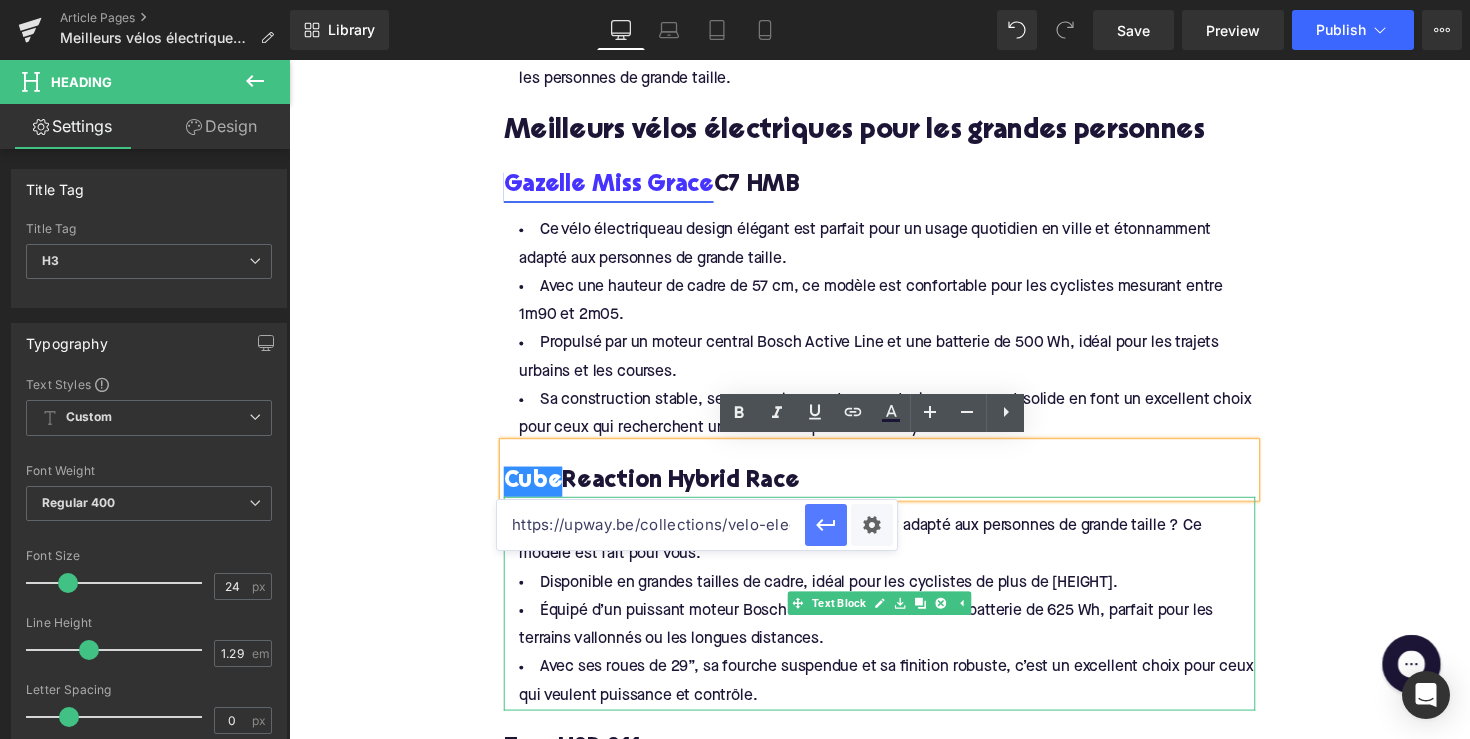 click 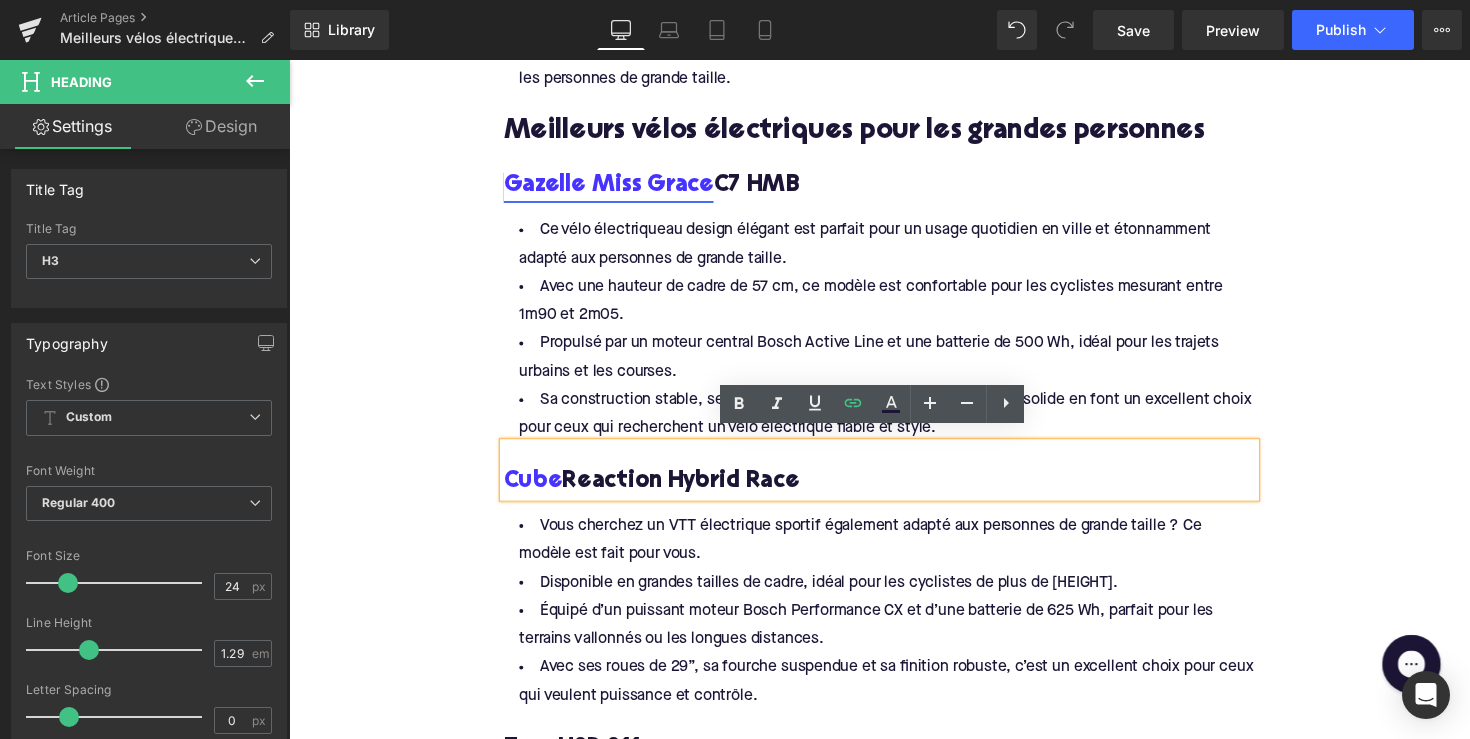 scroll, scrollTop: 2126, scrollLeft: 0, axis: vertical 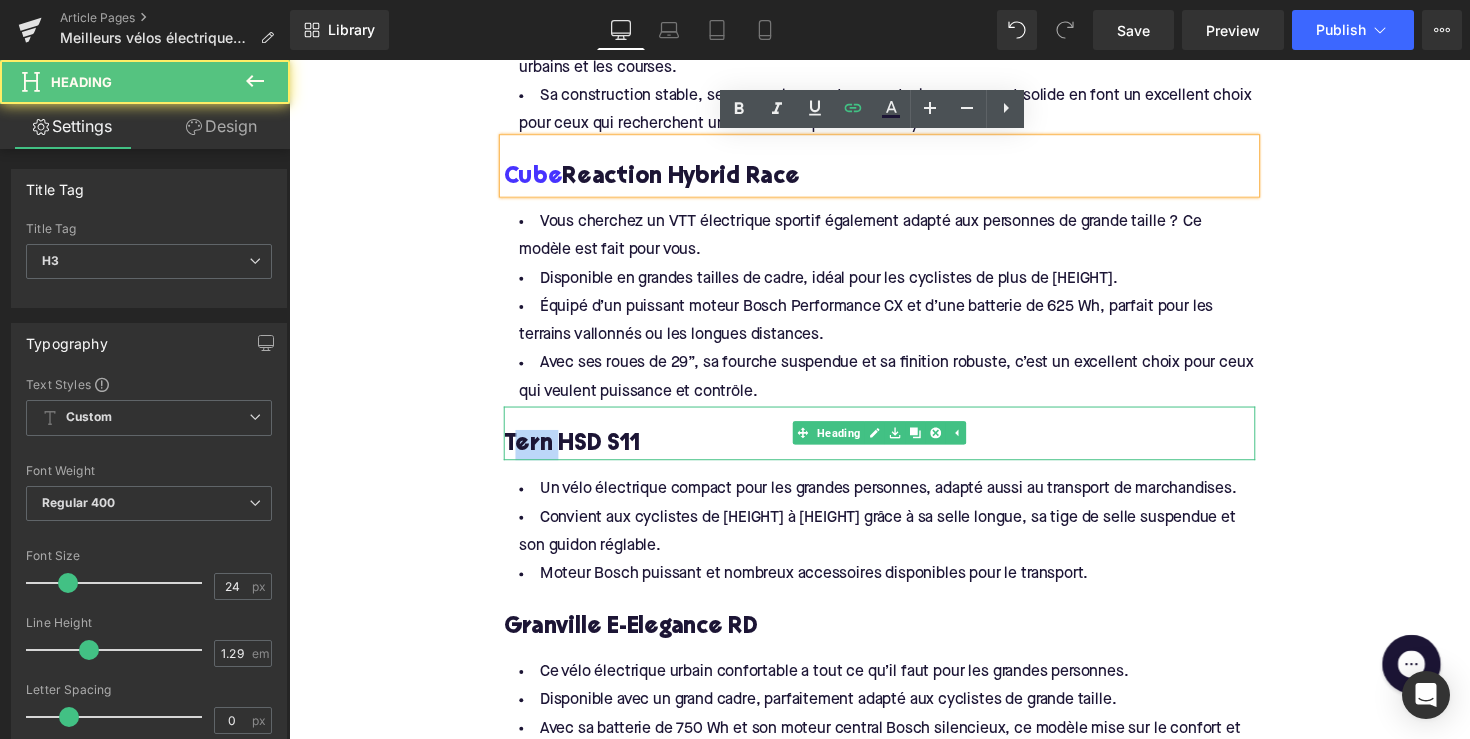 drag, startPoint x: 559, startPoint y: 451, endPoint x: 512, endPoint y: 451, distance: 47 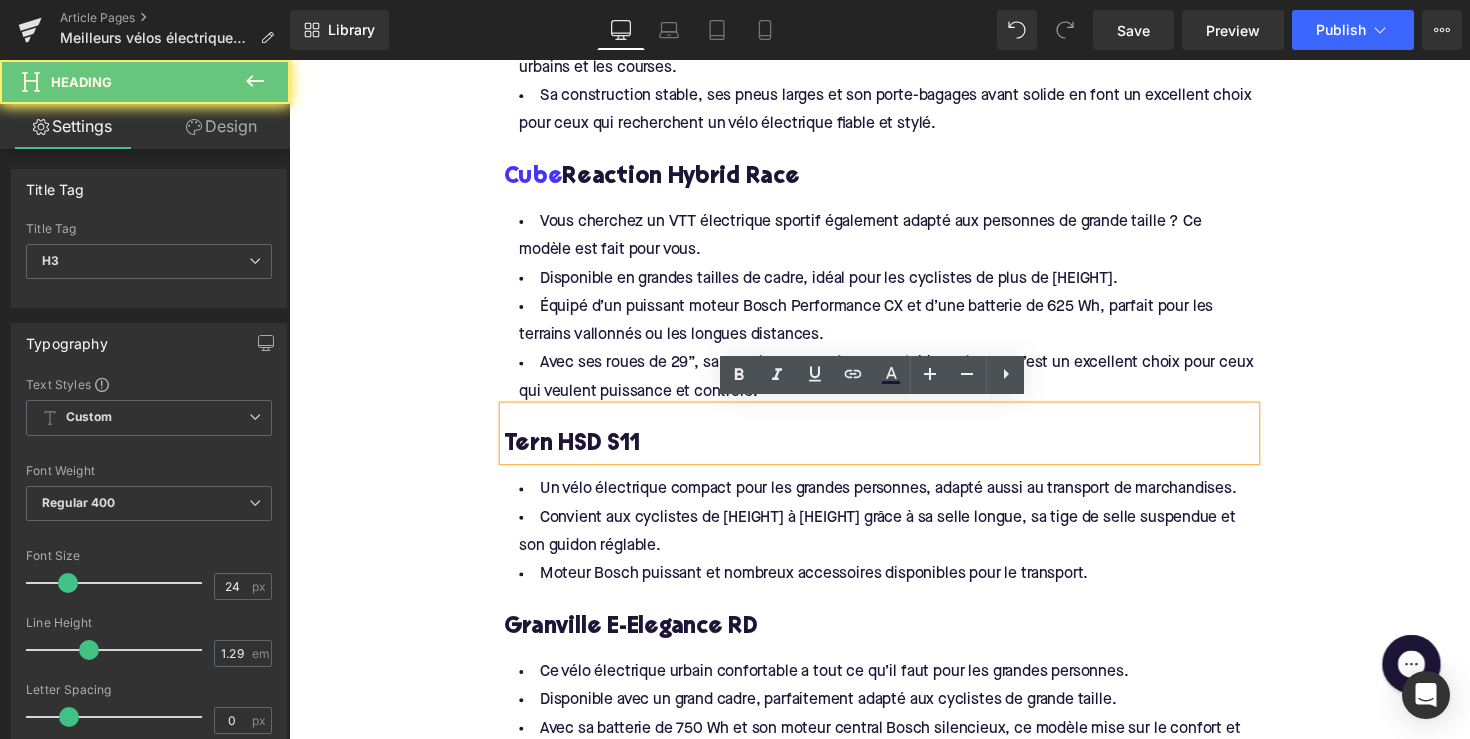 click on "Tern HSD S11" at bounding box center (894, 454) 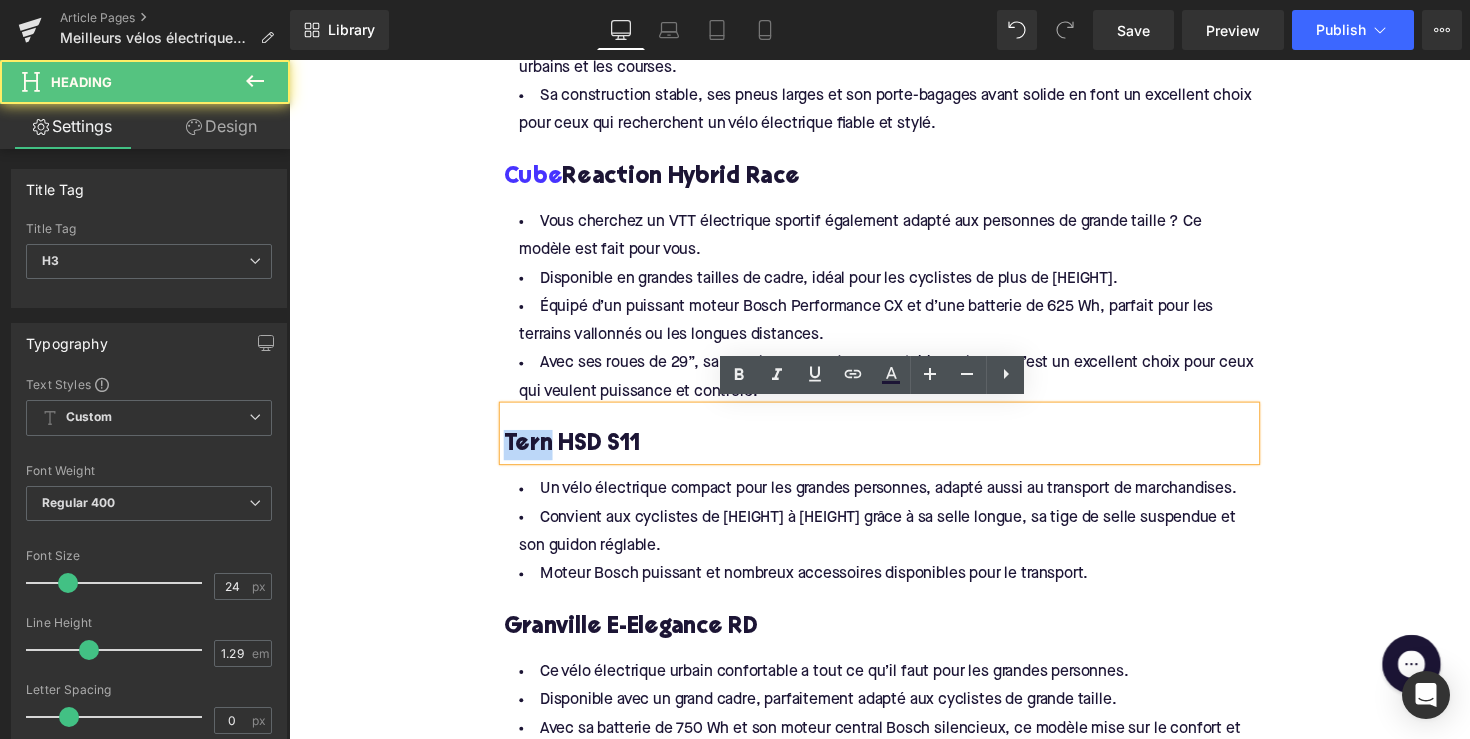 drag, startPoint x: 542, startPoint y: 451, endPoint x: 505, endPoint y: 451, distance: 37 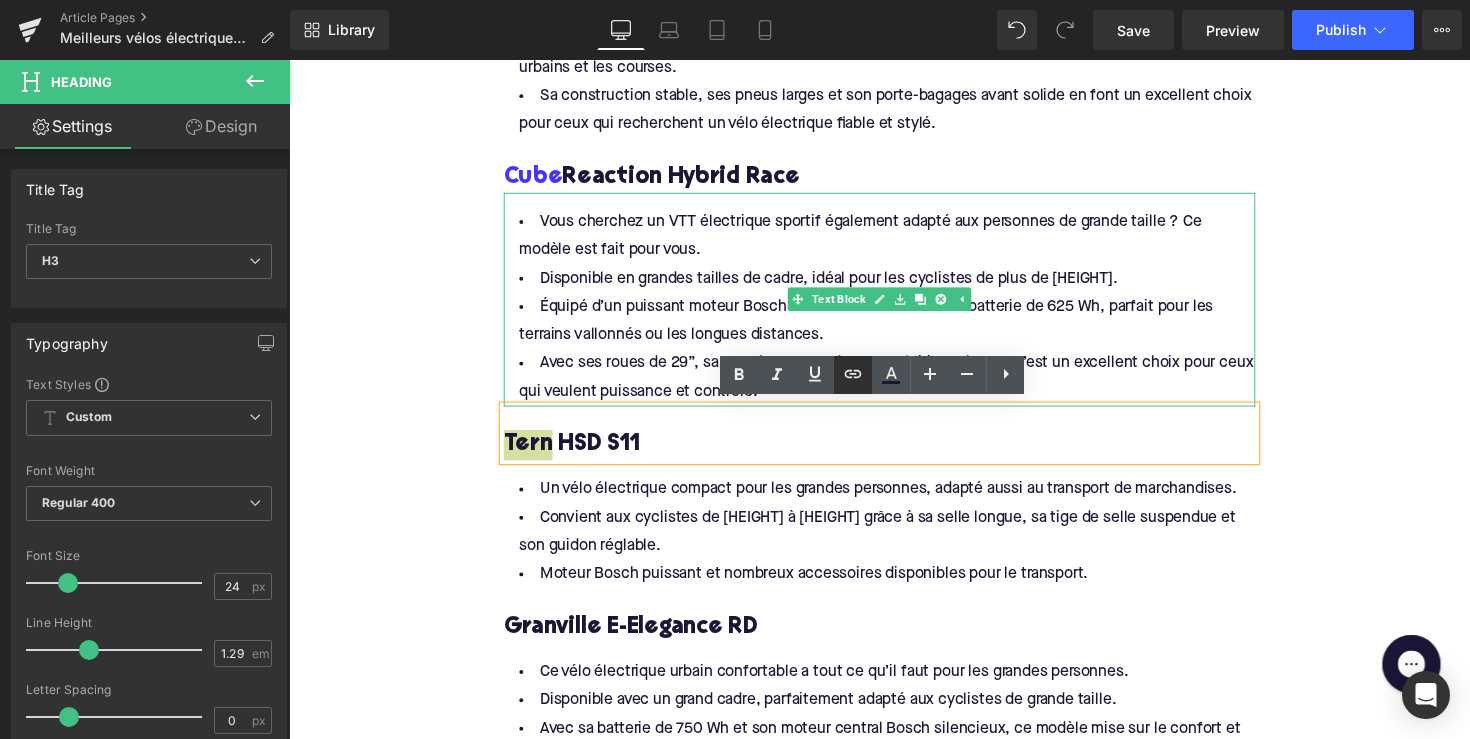 click 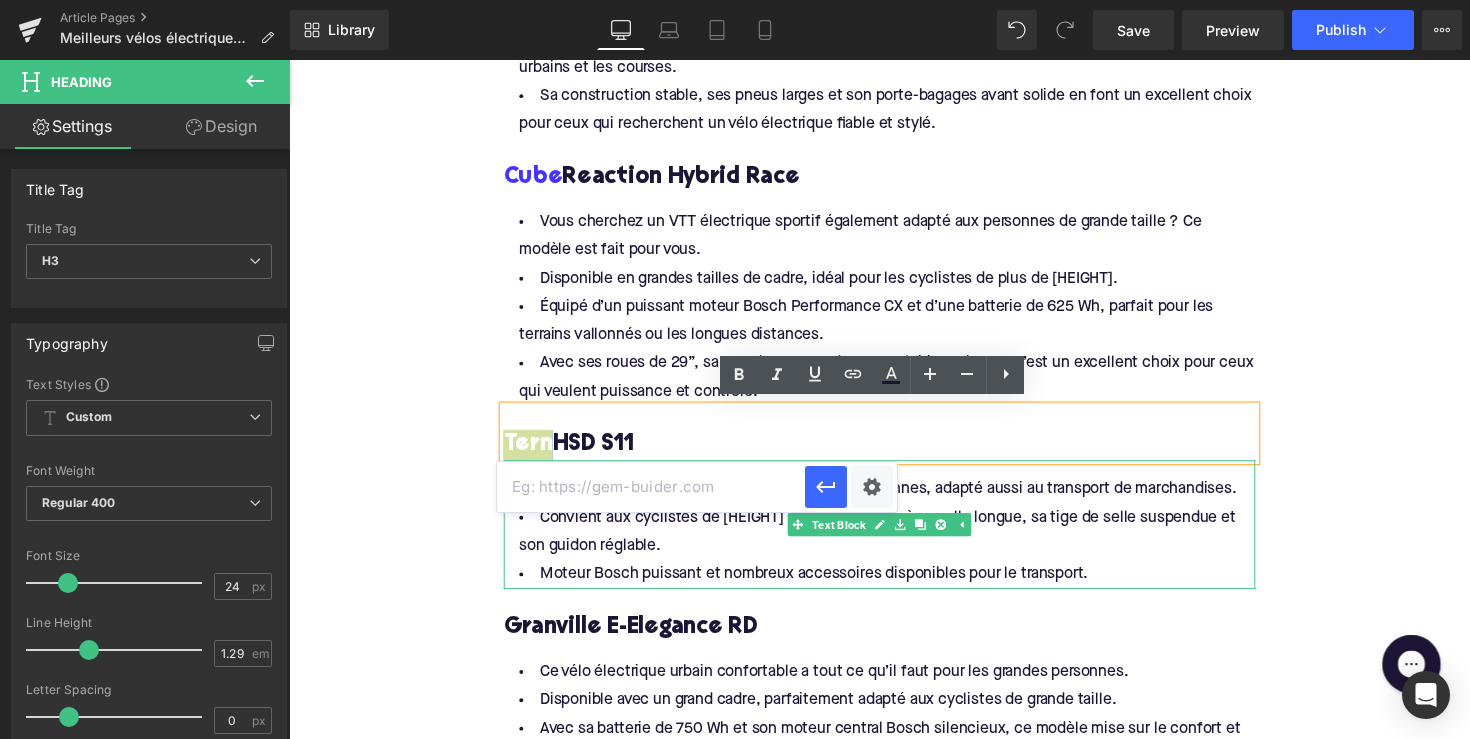 click at bounding box center (651, 487) 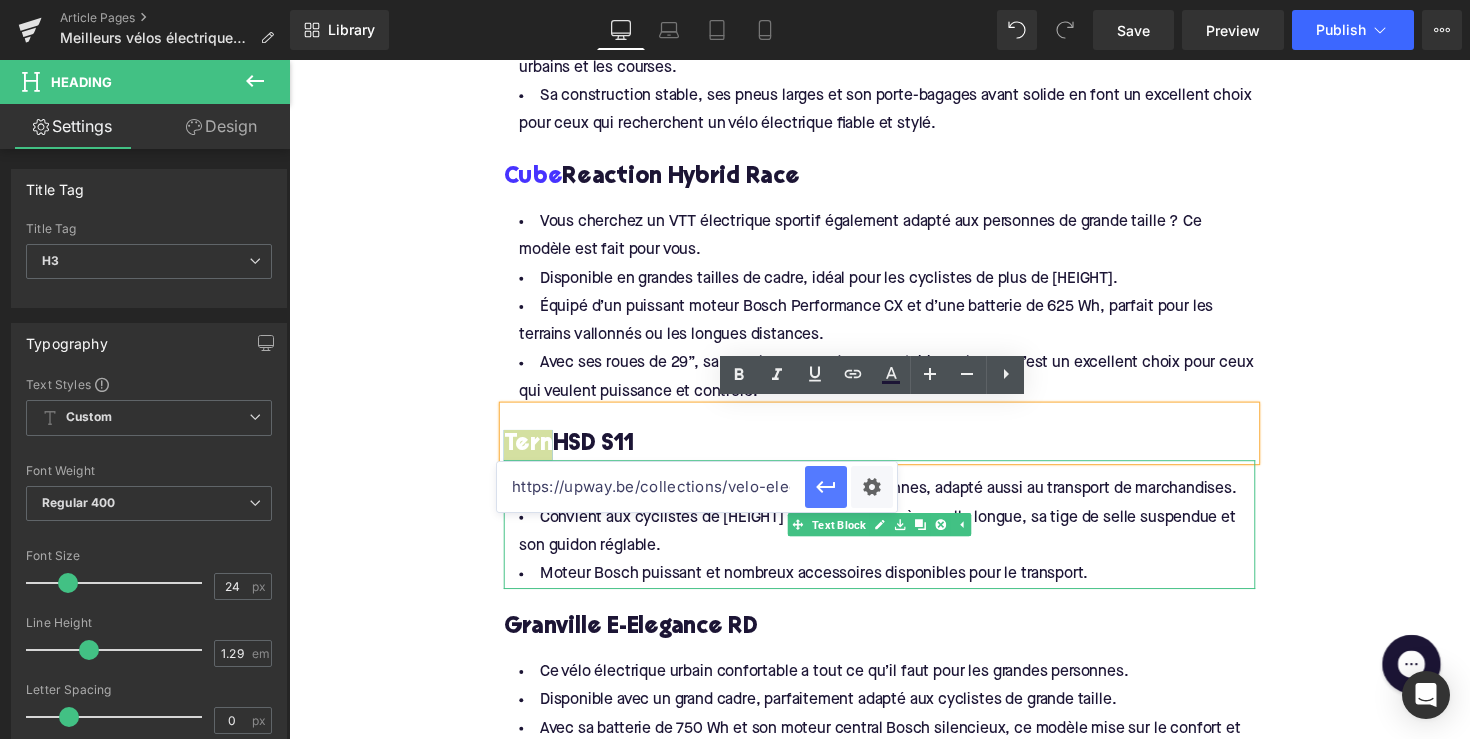 click 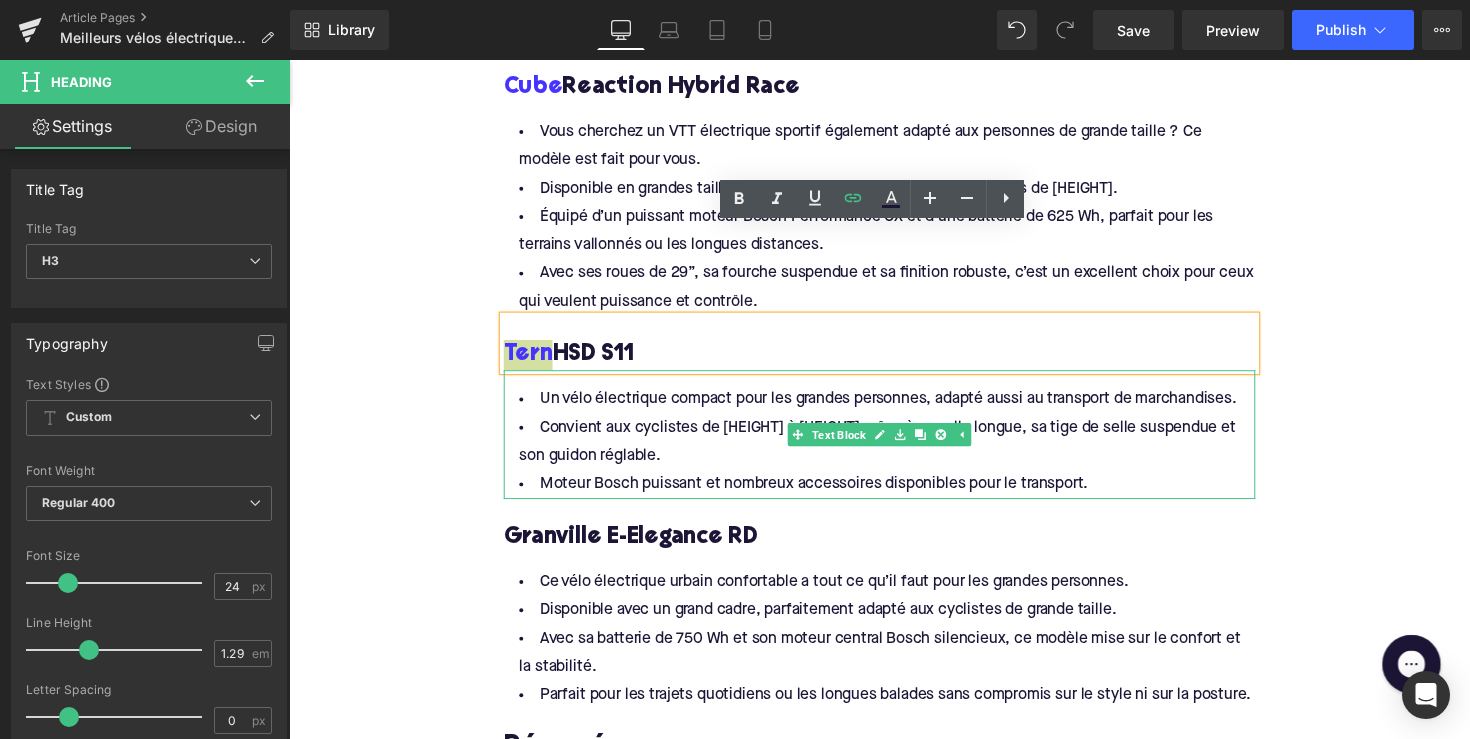 scroll, scrollTop: 2354, scrollLeft: 0, axis: vertical 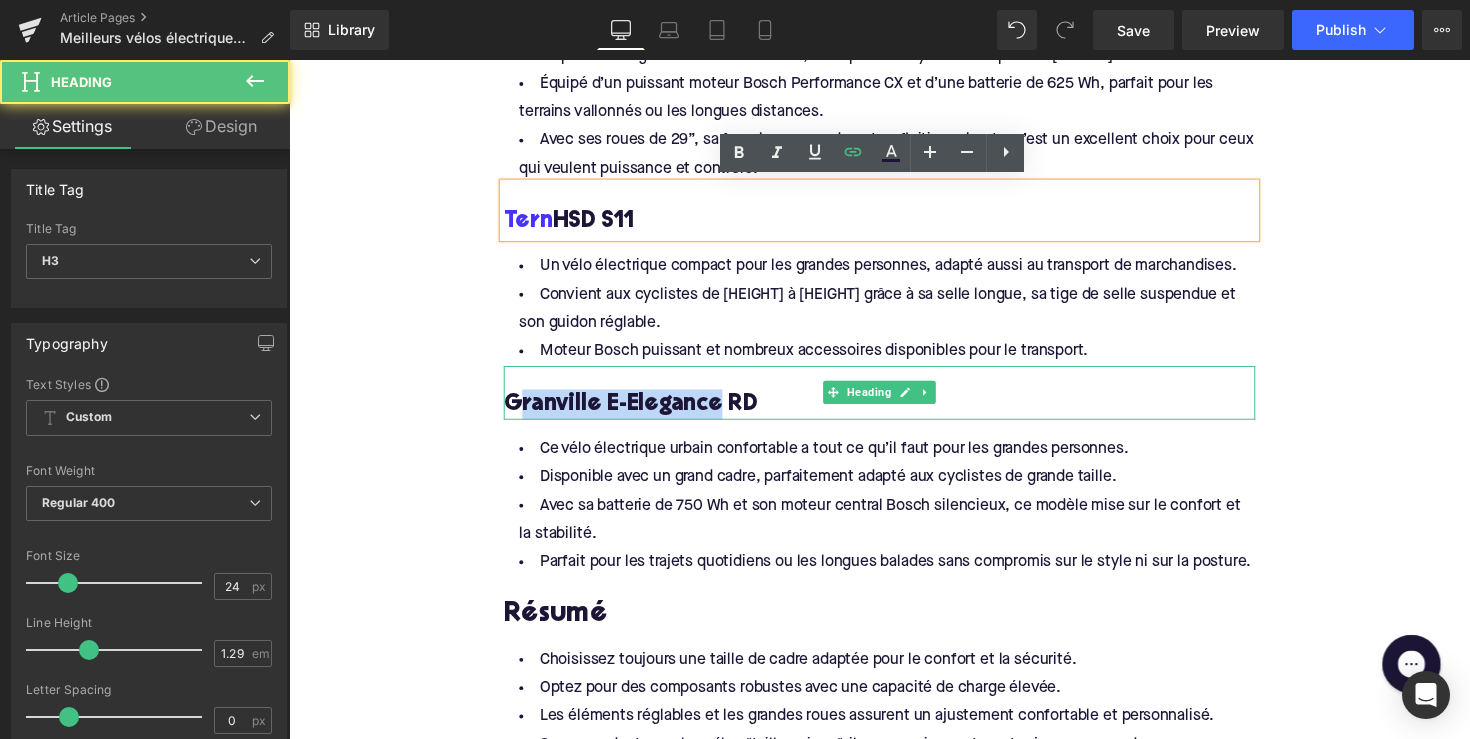 drag, startPoint x: 726, startPoint y: 408, endPoint x: 527, endPoint y: 403, distance: 199.0628 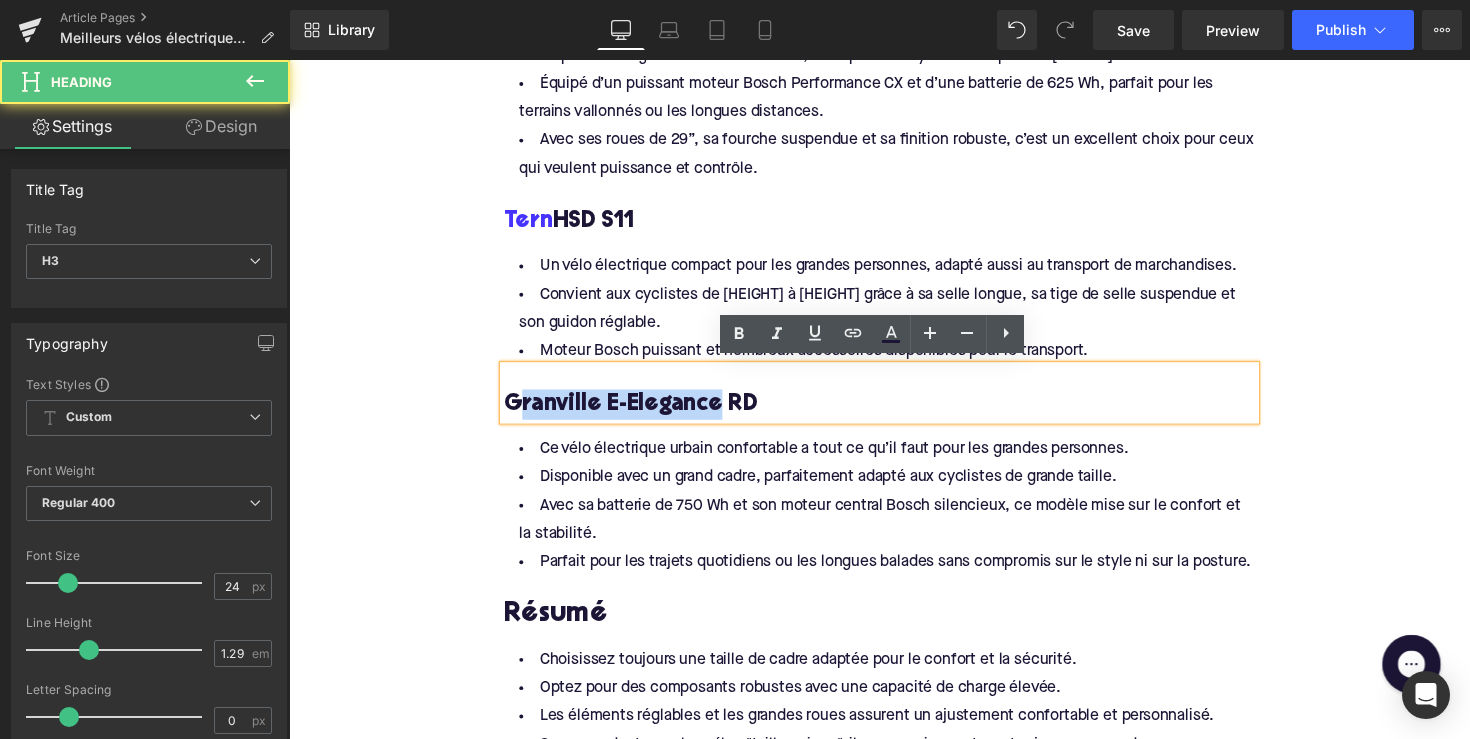click on "Ce vélo électrique urbain confortable a tout ce qu’il faut pour les grandes personnes. Disponible avec un grand cadre, parfaitement adapté aux cyclistes de grande taille. Avec sa batterie de 750 Wh et son moteur central Bosch silencieux, ce modèle mise sur le confort et la stabilité. Parfait pour les trajets quotidiens ou les longues balades sans compromis sur le style ni sur la posture." at bounding box center (894, 509) 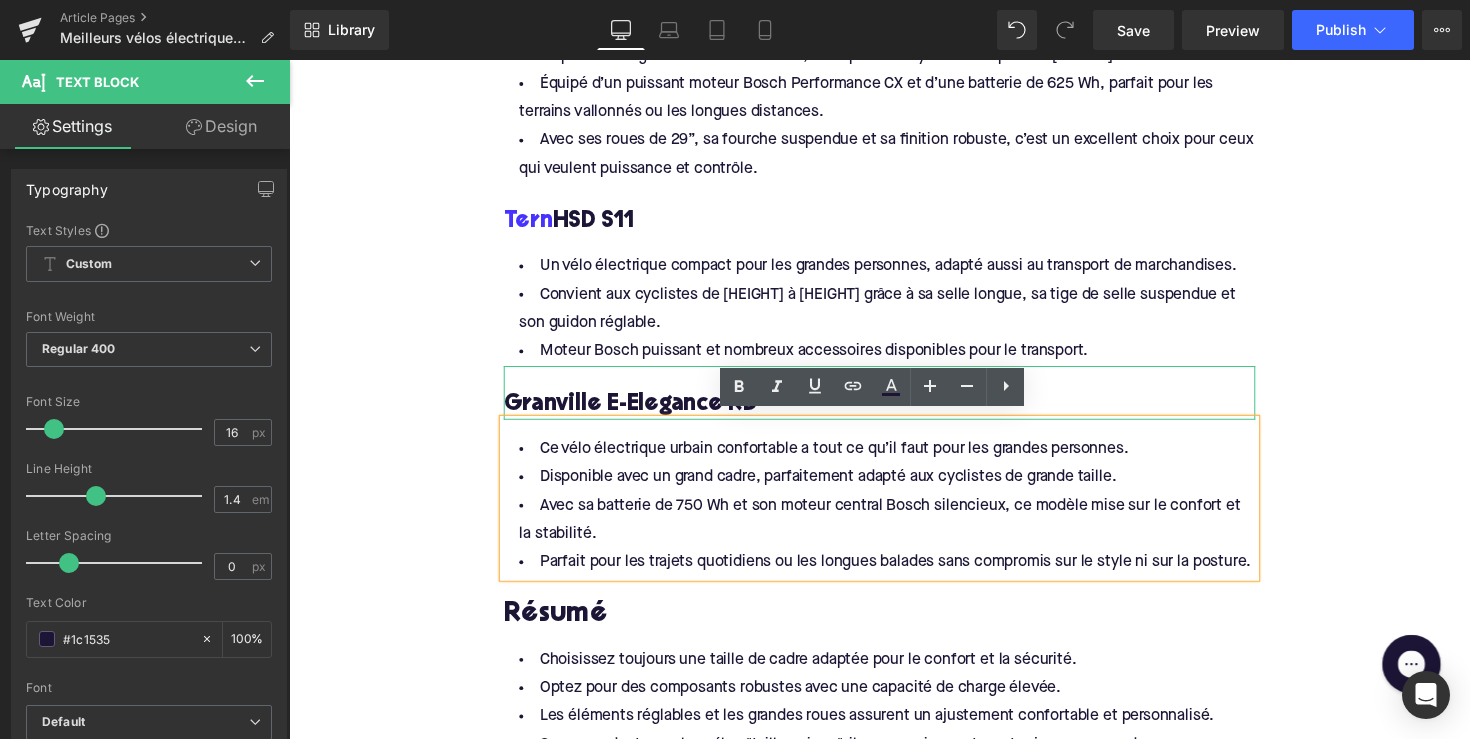 click on "Granville E-Elegance RD" at bounding box center [894, 413] 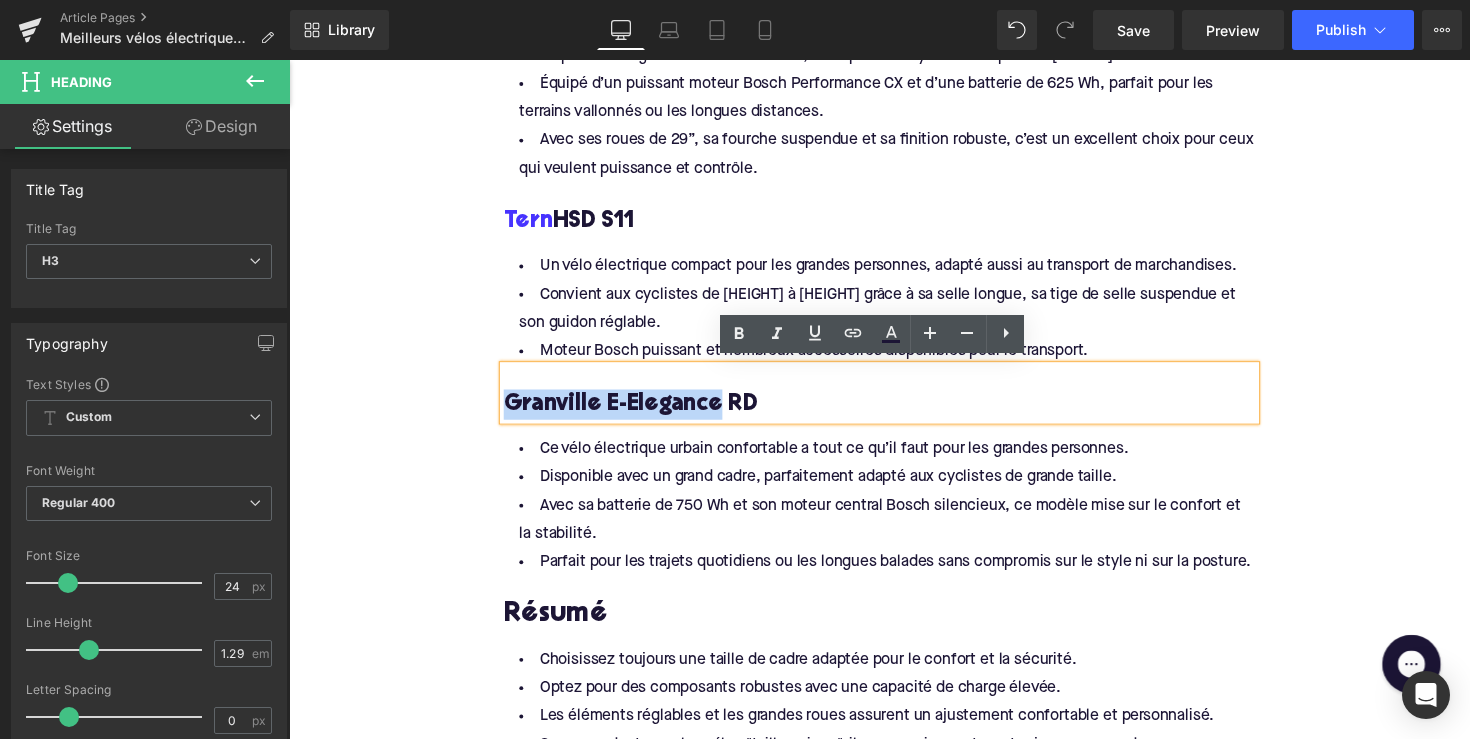 drag, startPoint x: 713, startPoint y: 412, endPoint x: 497, endPoint y: 412, distance: 216 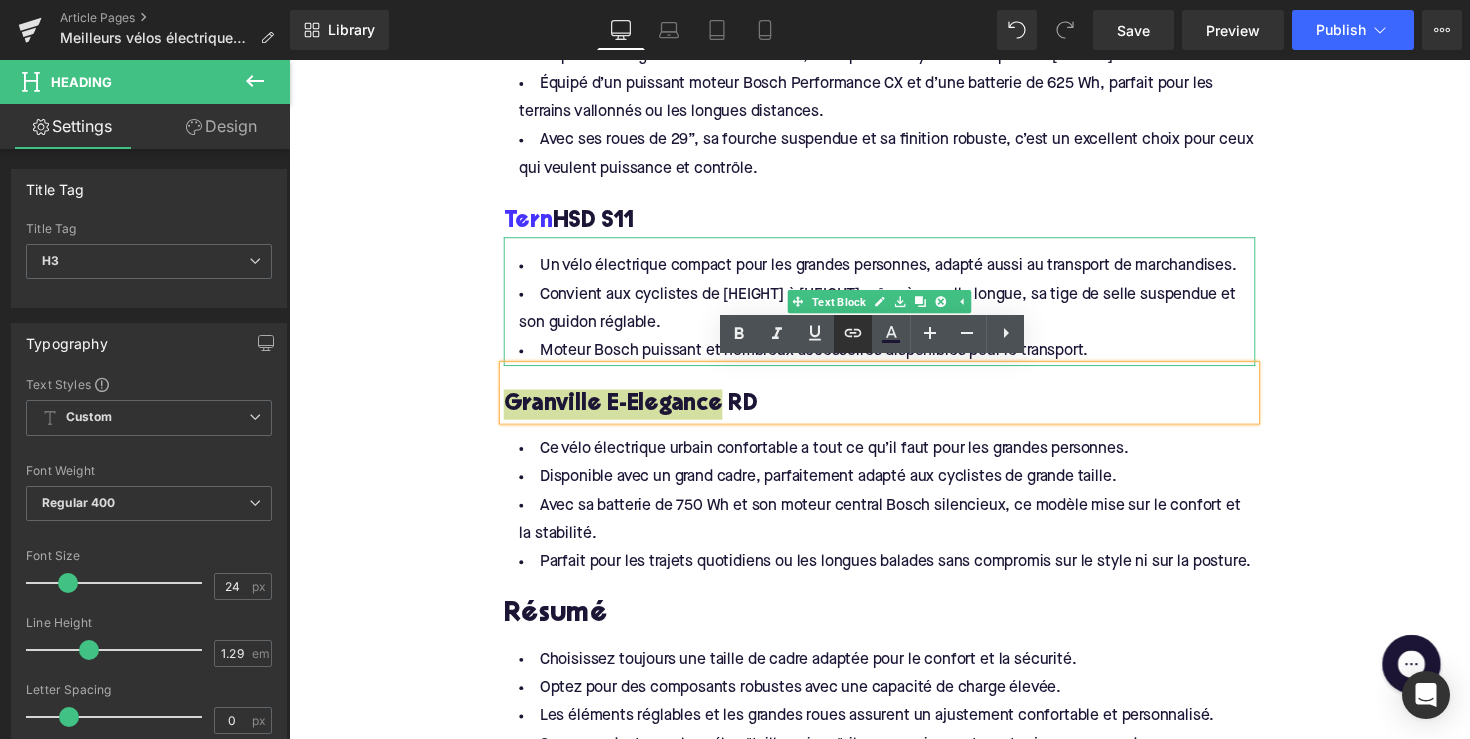 click 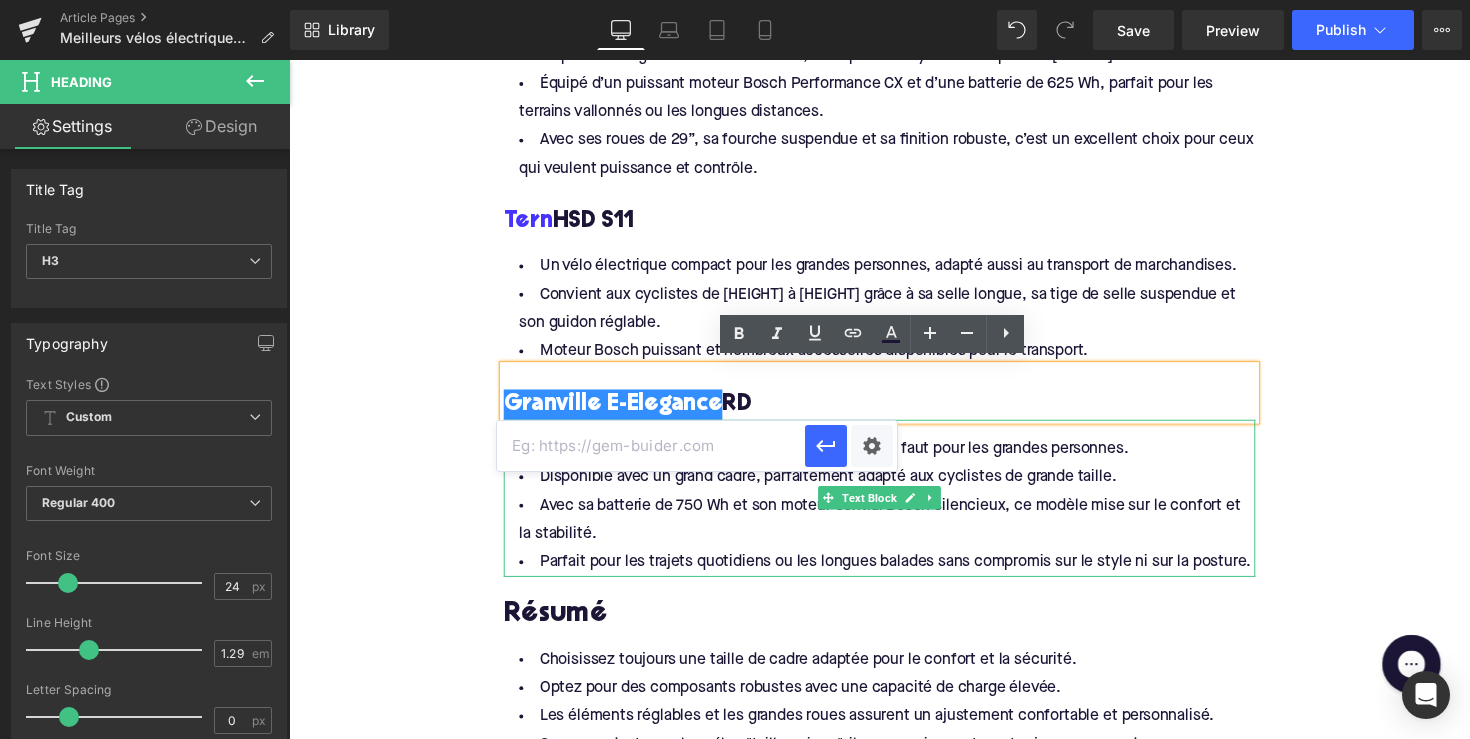 click at bounding box center [651, 446] 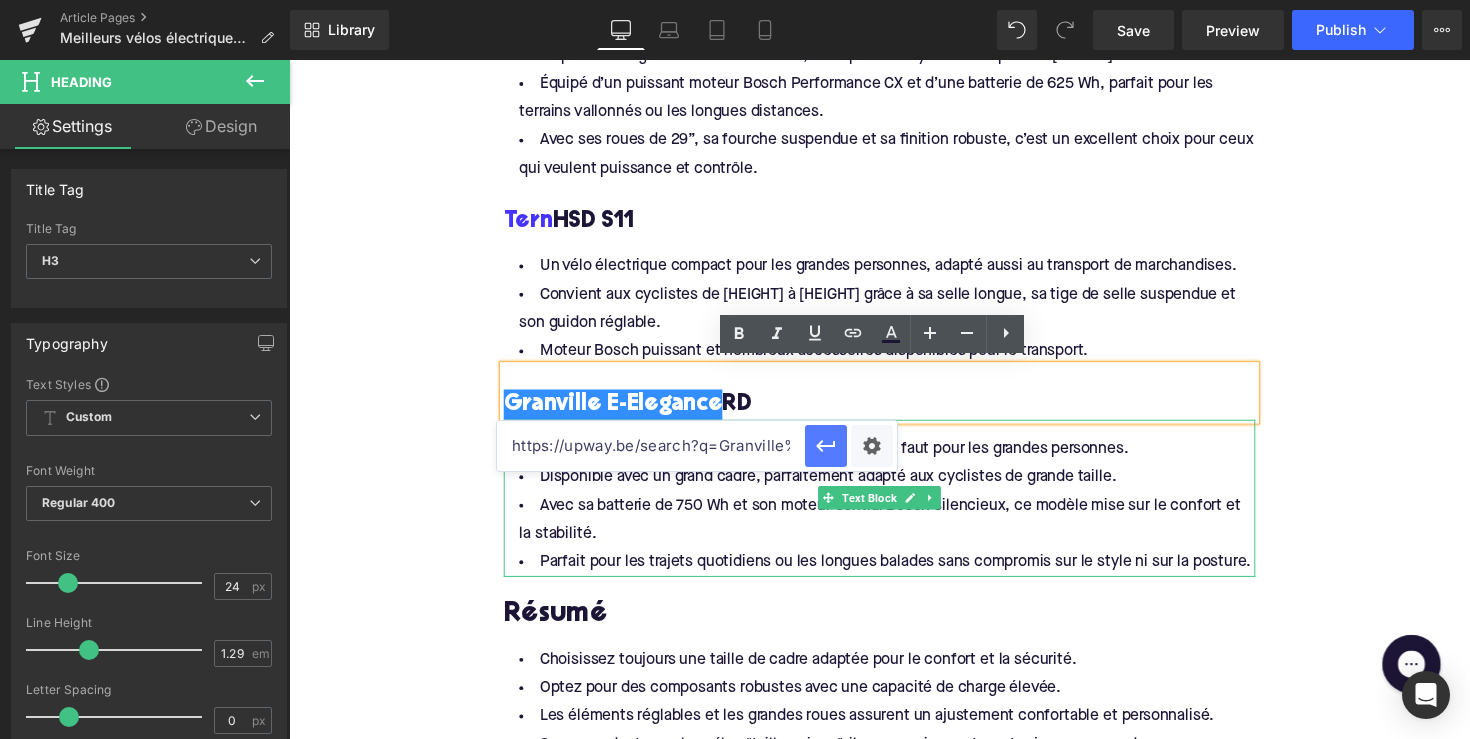 click at bounding box center [826, 446] 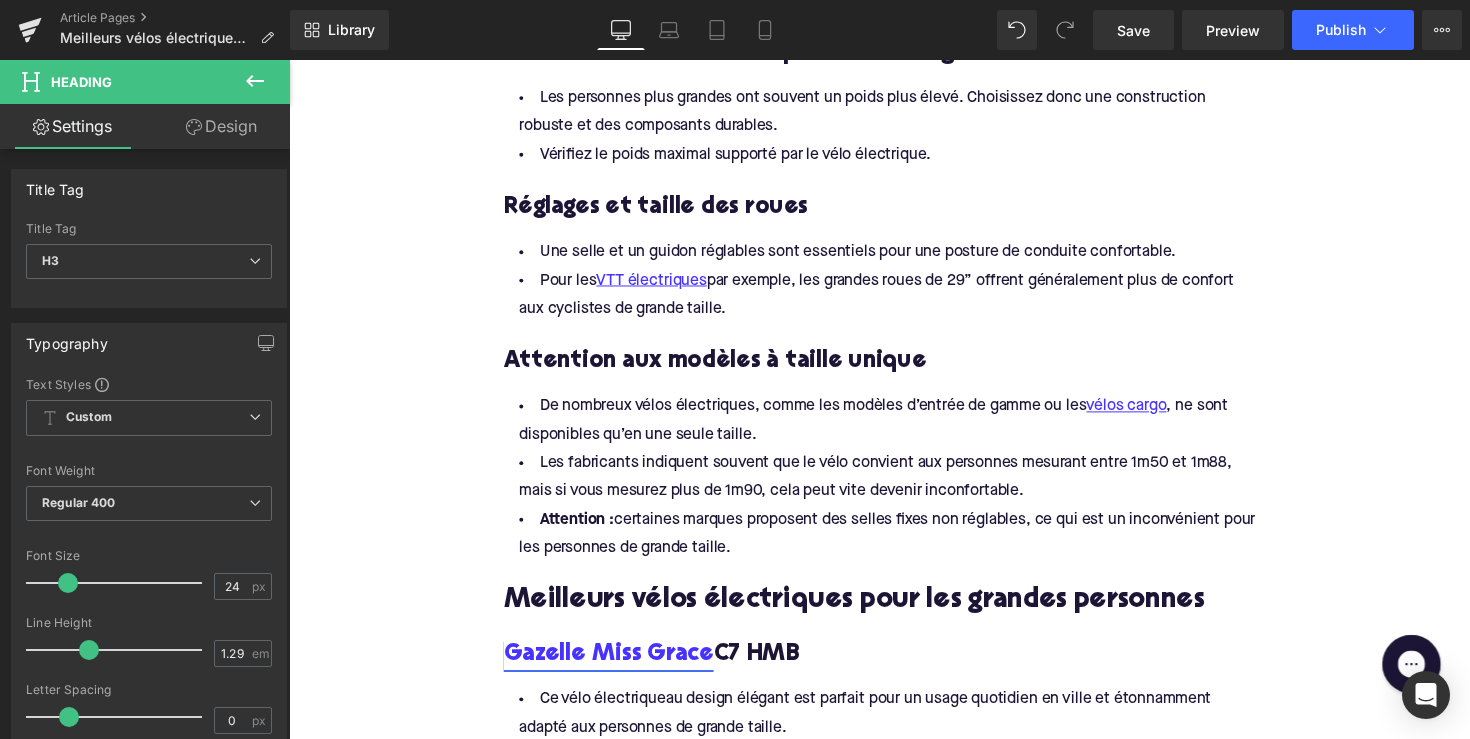 scroll, scrollTop: 1329, scrollLeft: 0, axis: vertical 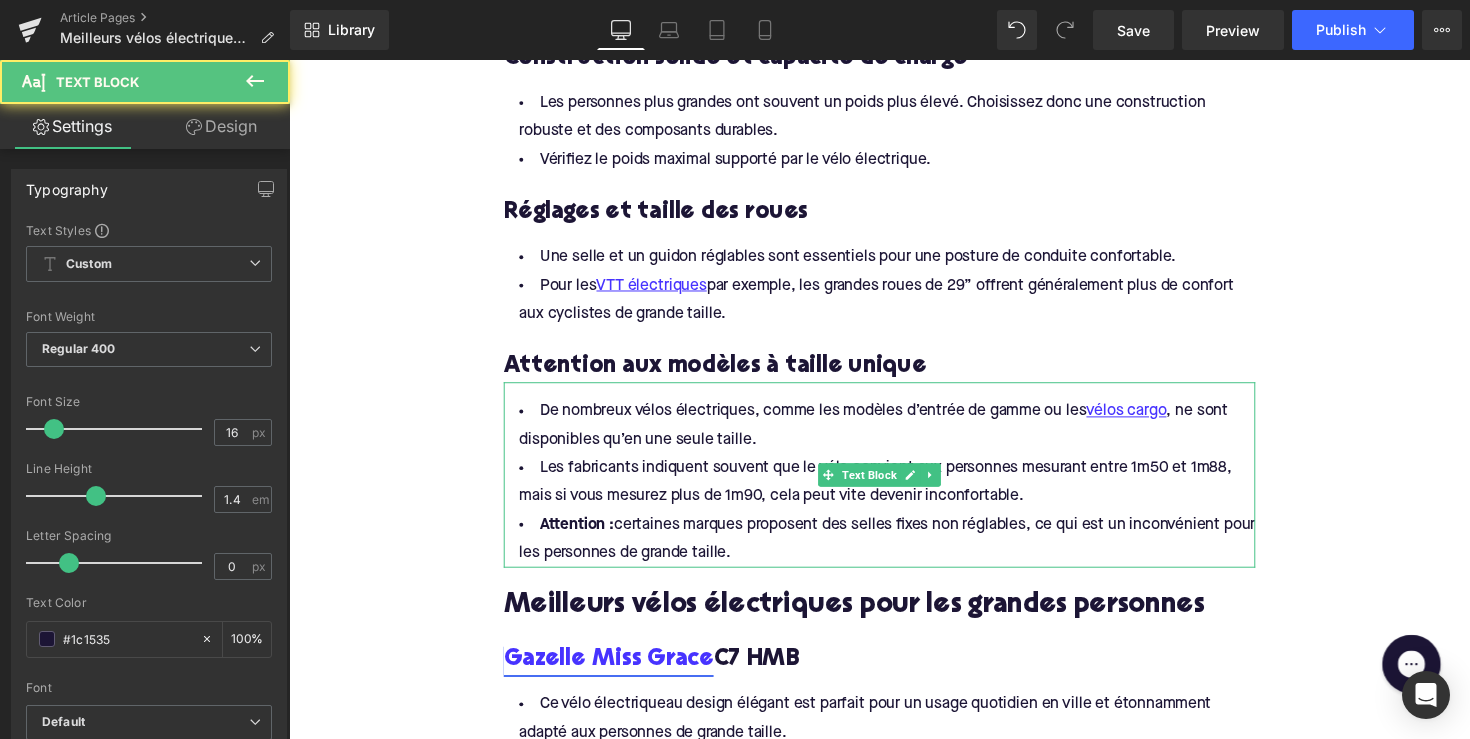 click on "De nombreux vélos électriques, comme les modèles d’entrée de gamme ou les  vélos cargo , ne sont disponibles qu’en une seule taille." at bounding box center [894, 435] 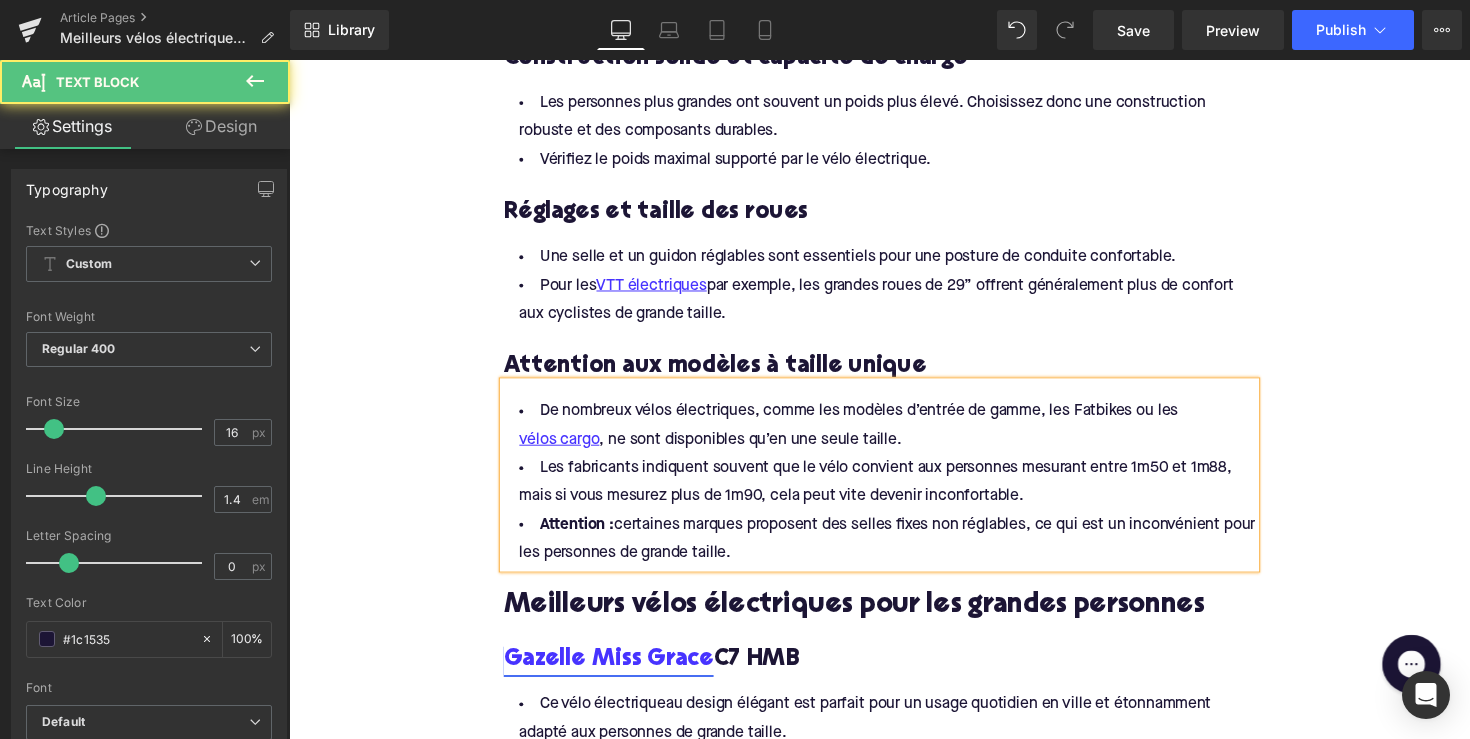 click on "De nombreux vélos électriques, comme les modèles d’entrée de gamme, les Fatbikes ou les  vélos cargo , ne sont disponibles qu’en une seule taille." at bounding box center (894, 435) 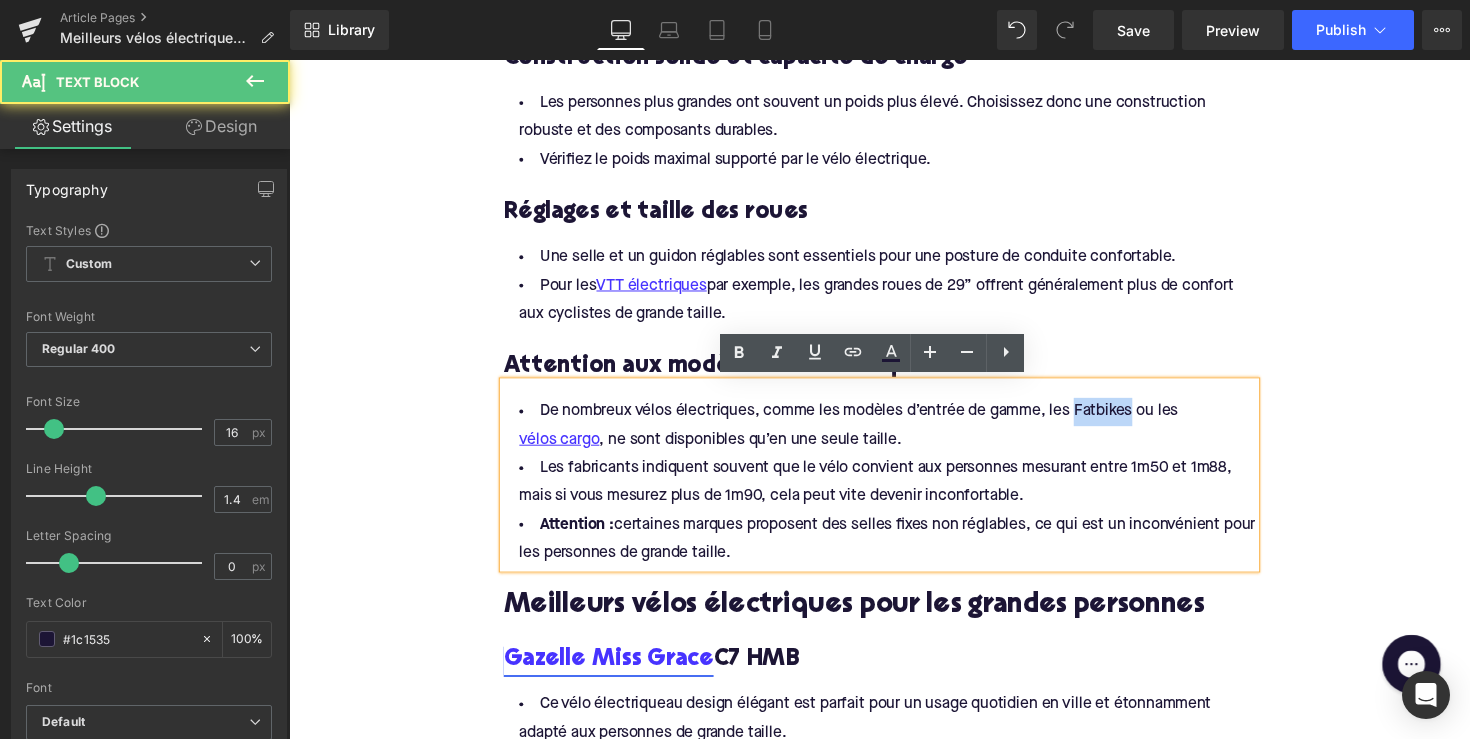 drag, startPoint x: 1090, startPoint y: 421, endPoint x: 1149, endPoint y: 424, distance: 59.07622 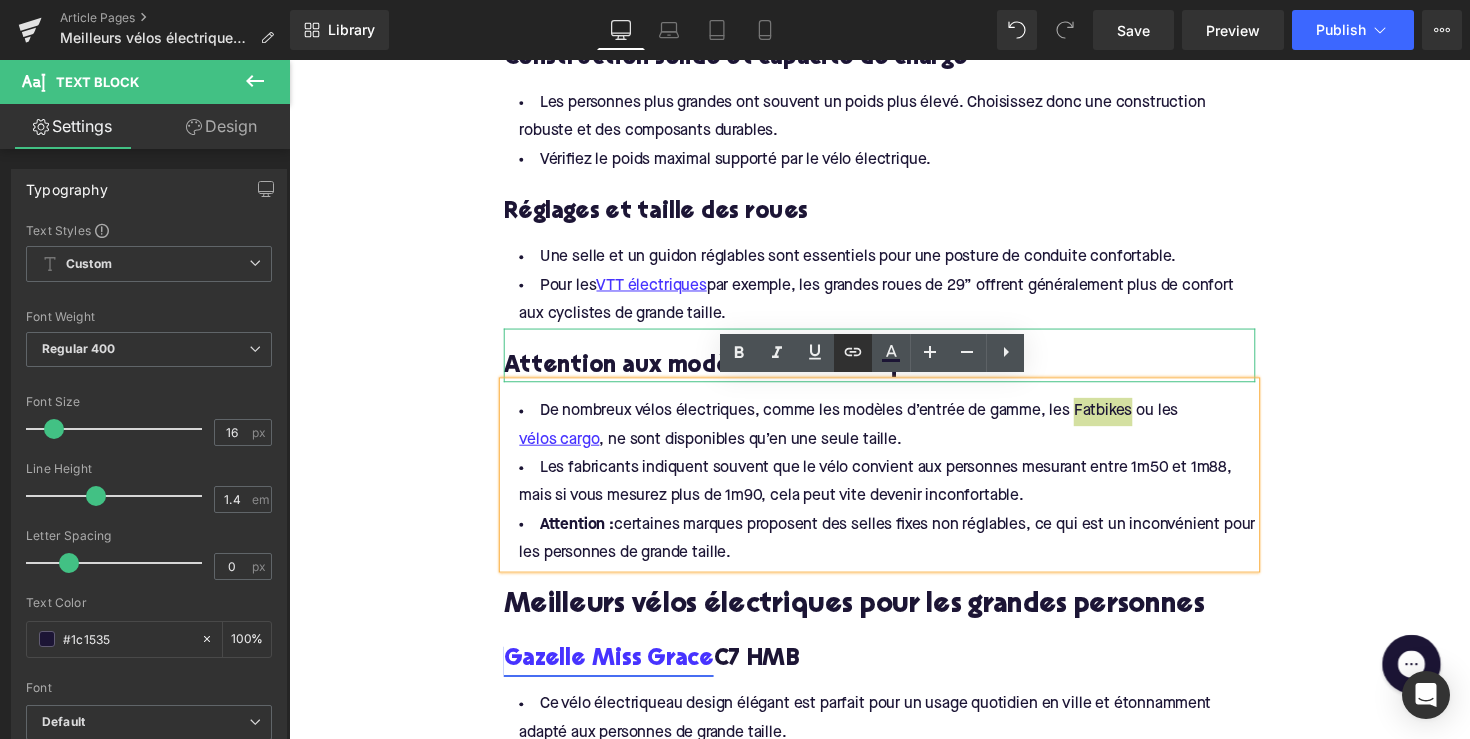 click 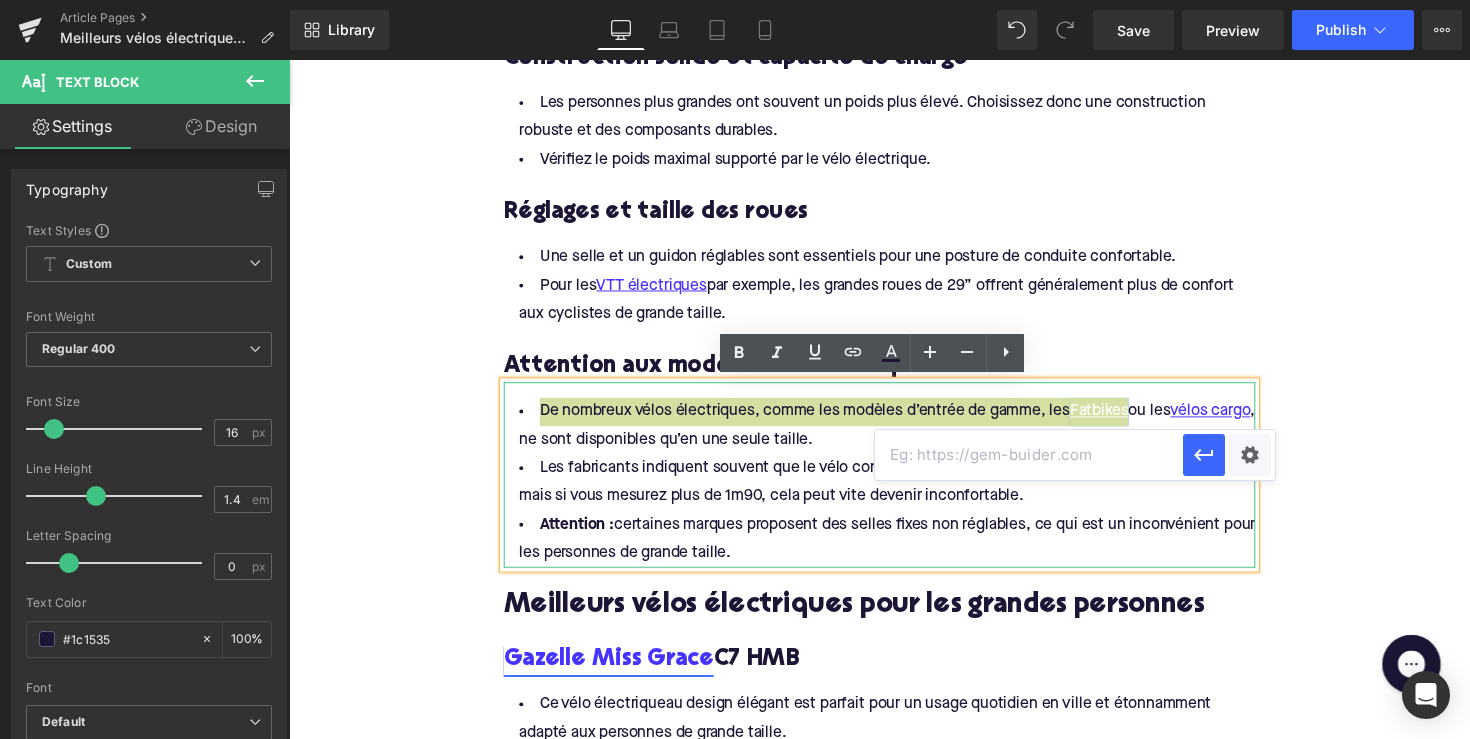 click at bounding box center (1029, 455) 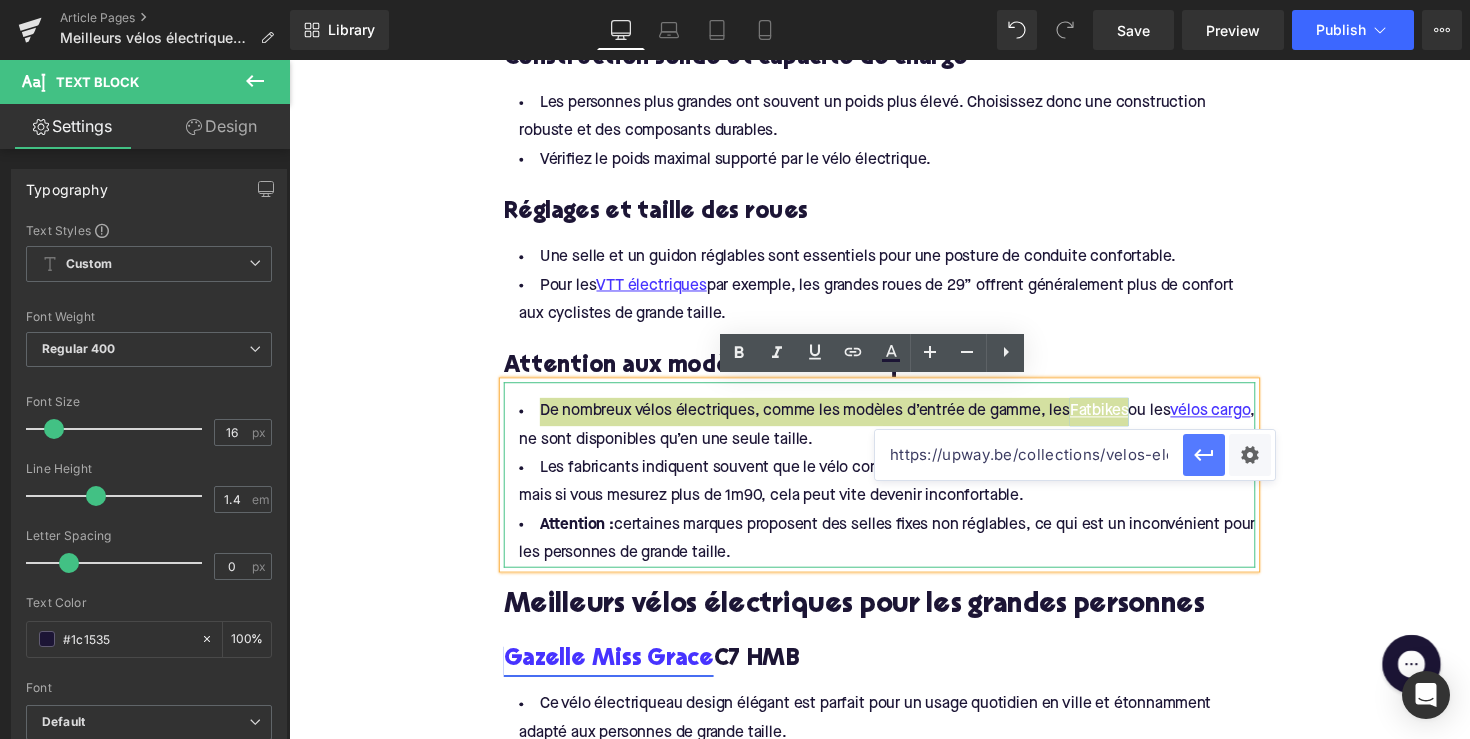 type on "https://upway.be/collections/velos-electriques-fatbikes" 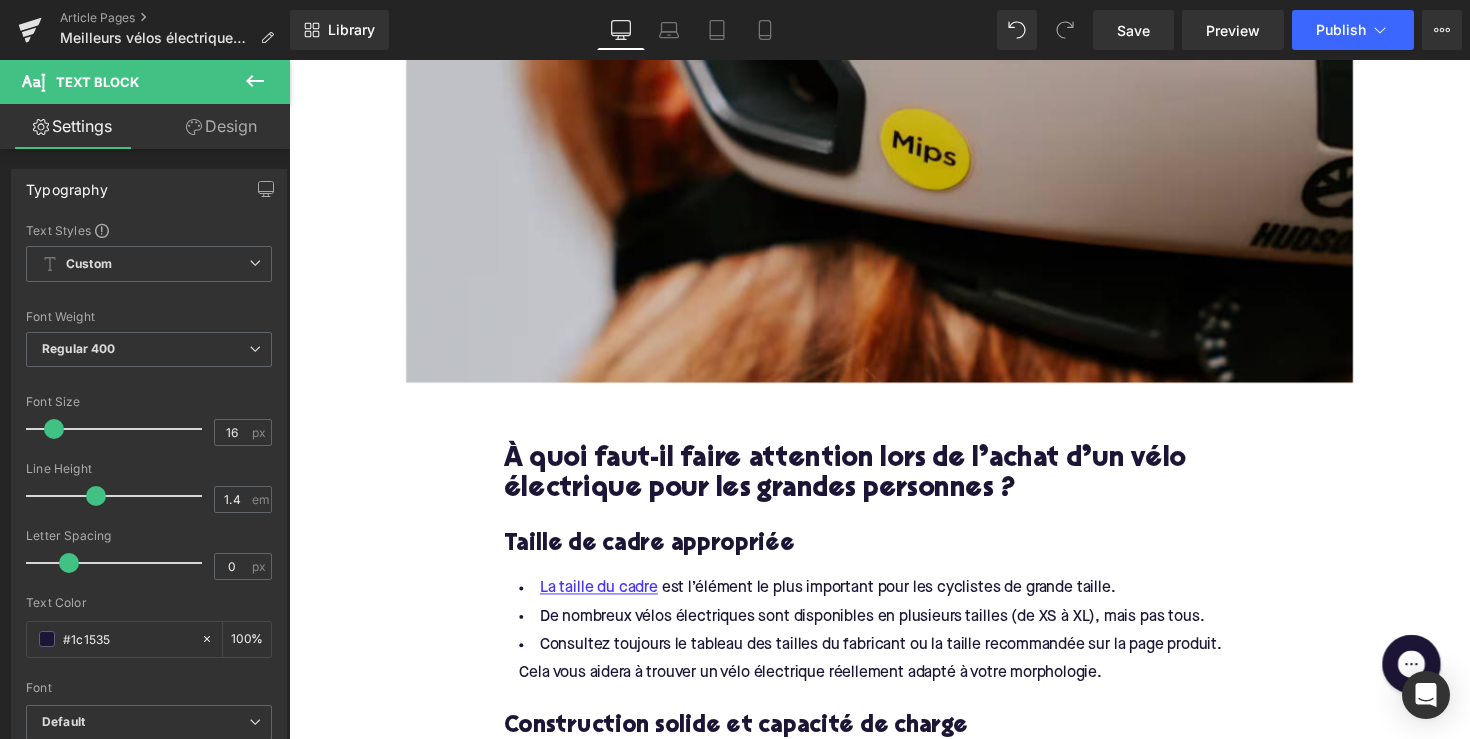 scroll, scrollTop: 186, scrollLeft: 0, axis: vertical 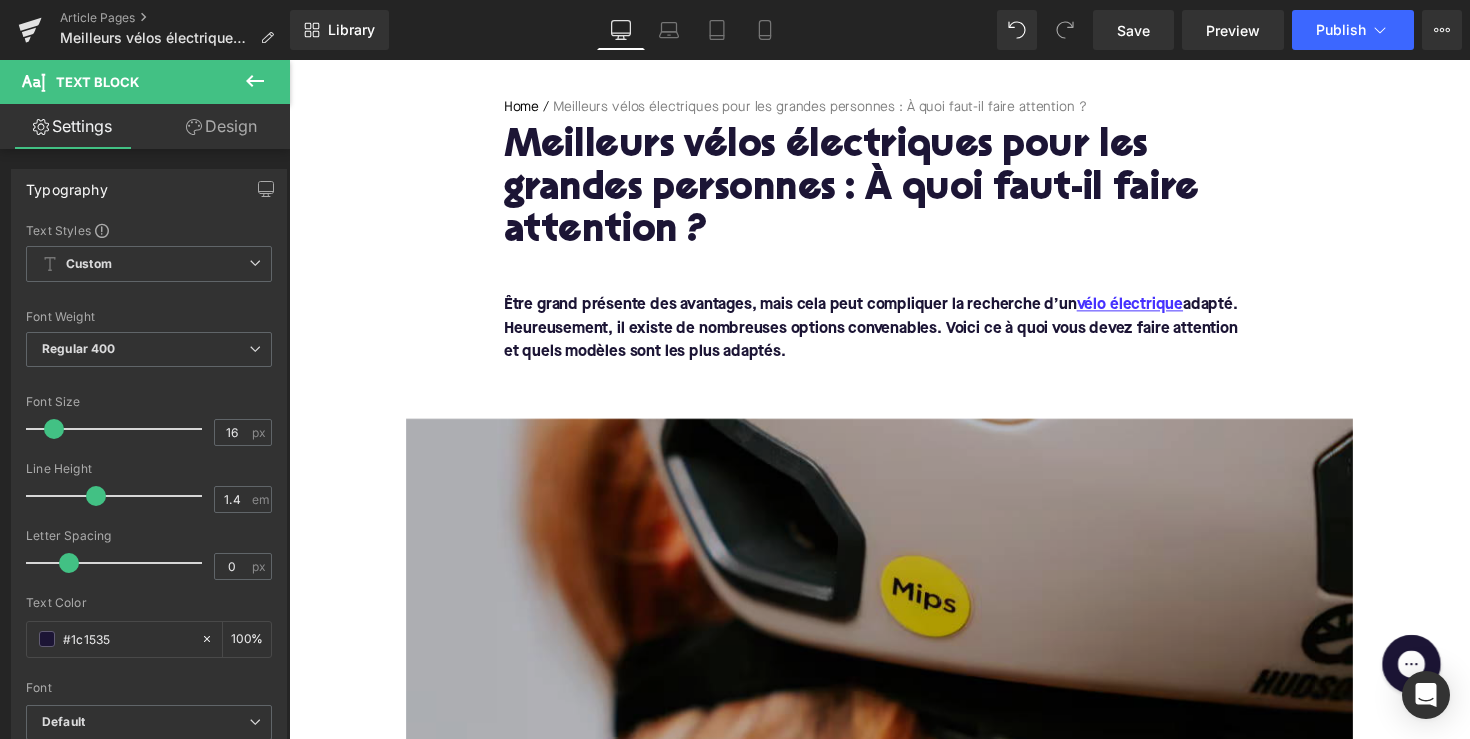 click at bounding box center (894, 638) 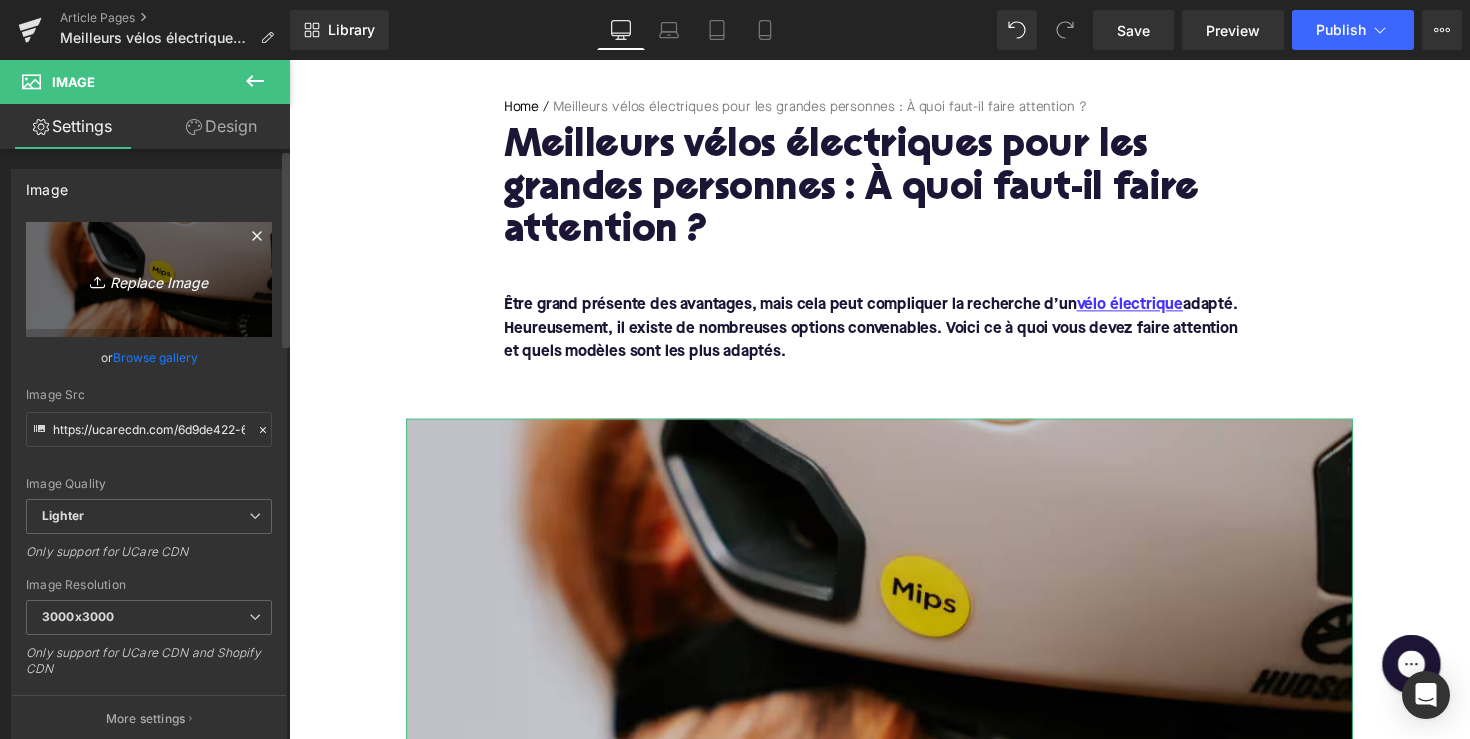 click on "Replace Image" at bounding box center (149, 279) 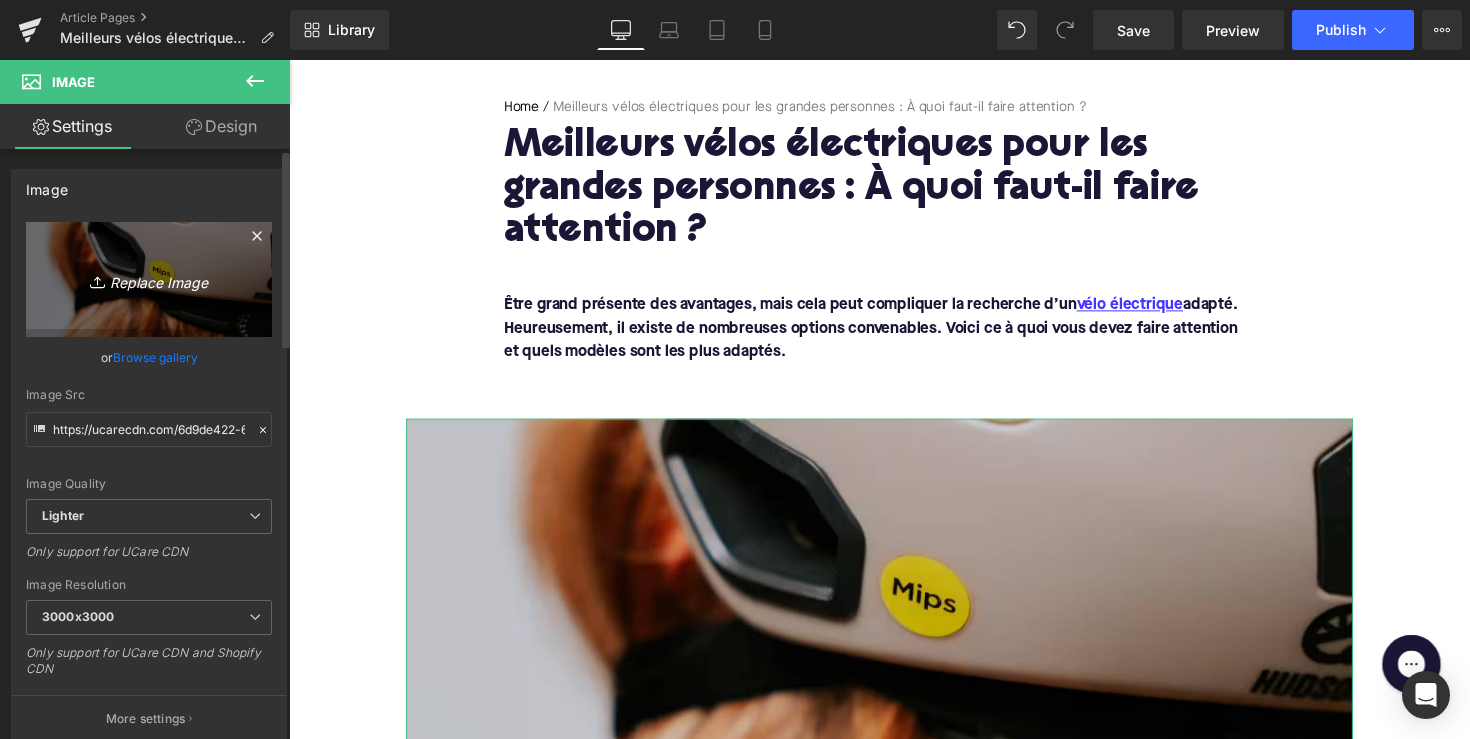 type on "C:\fakepath\157.avif" 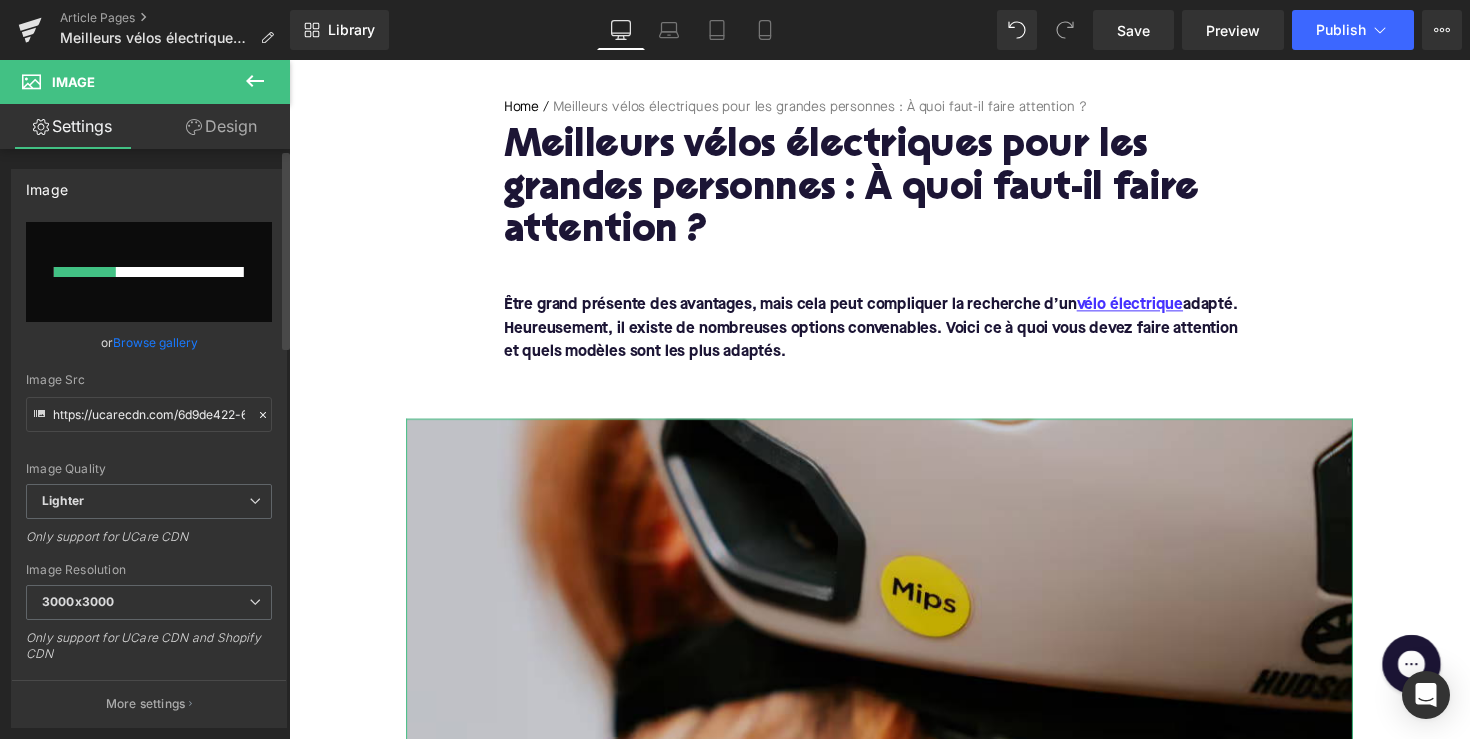 type 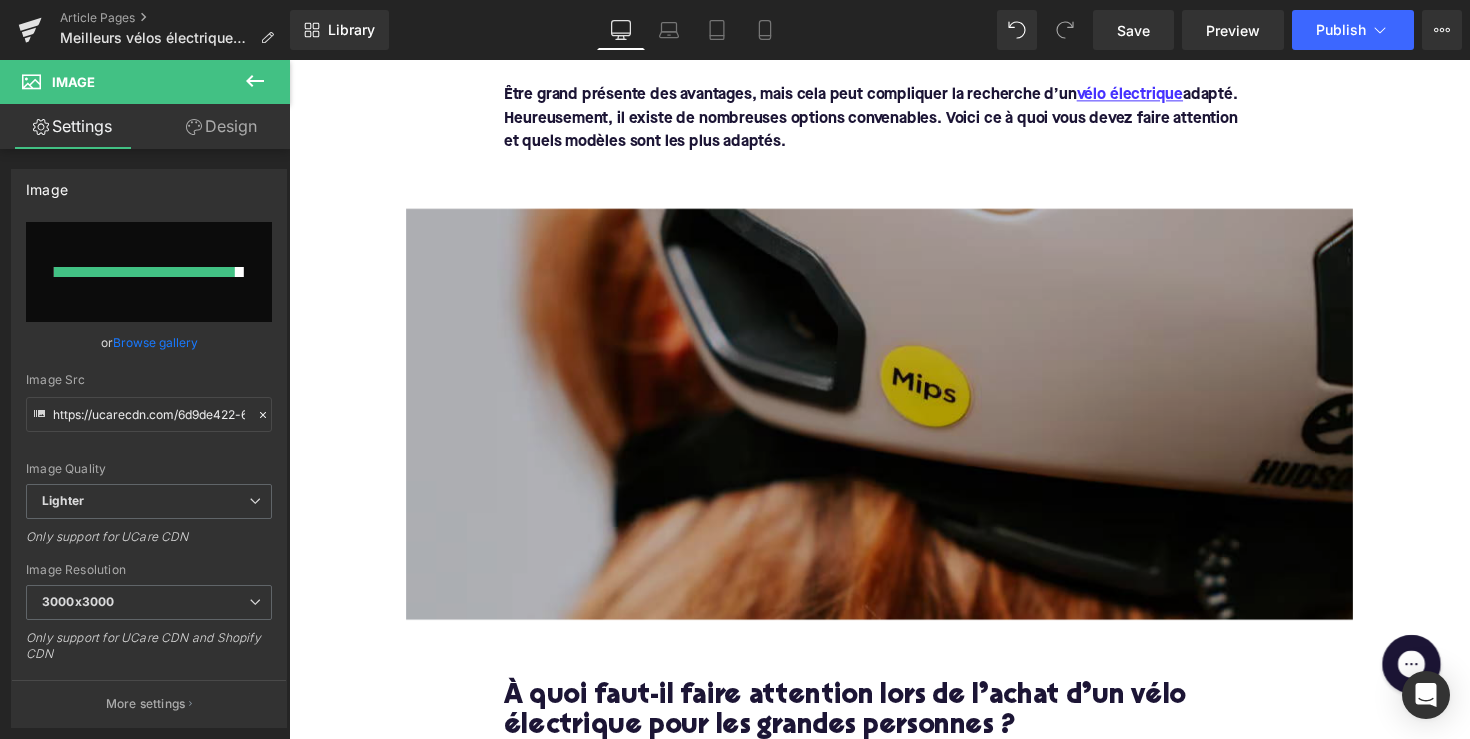scroll, scrollTop: 632, scrollLeft: 0, axis: vertical 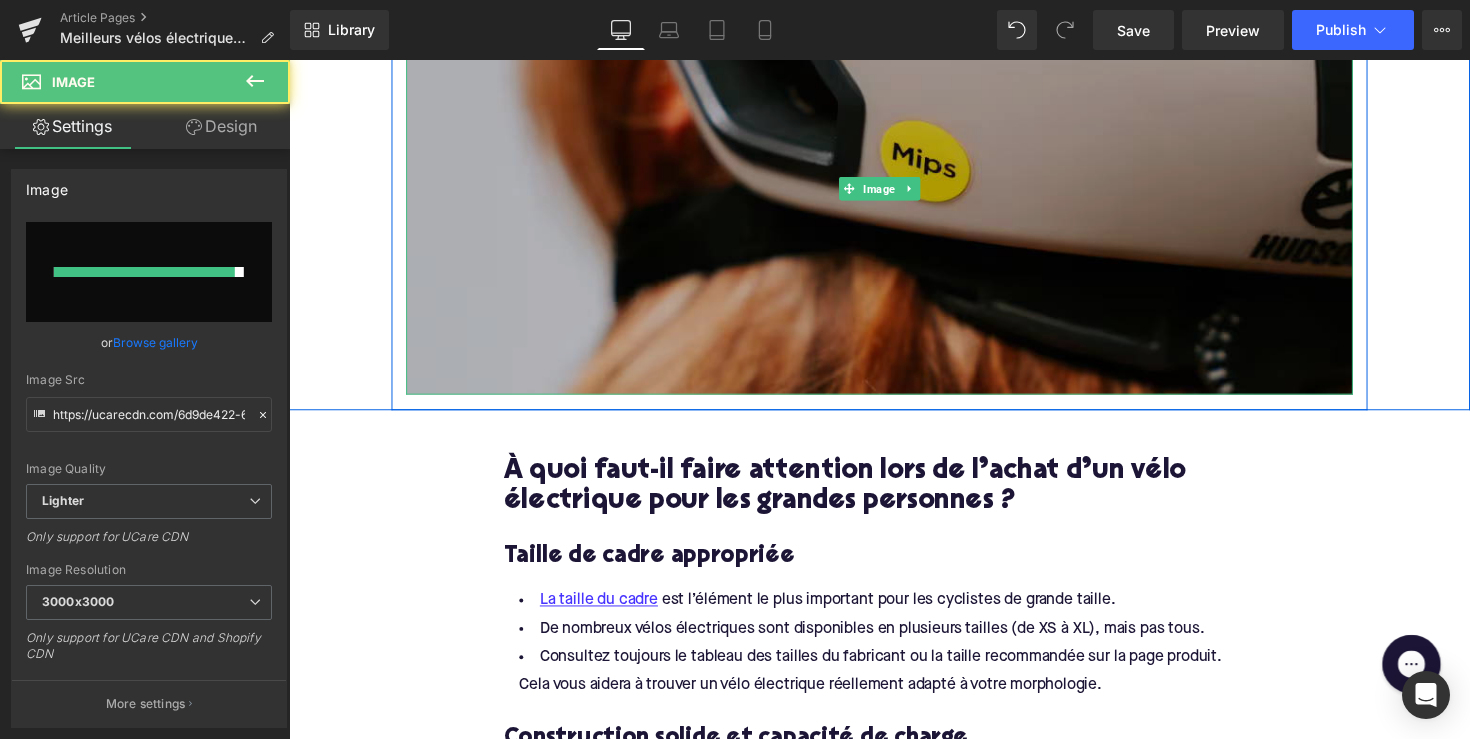 click at bounding box center (894, 192) 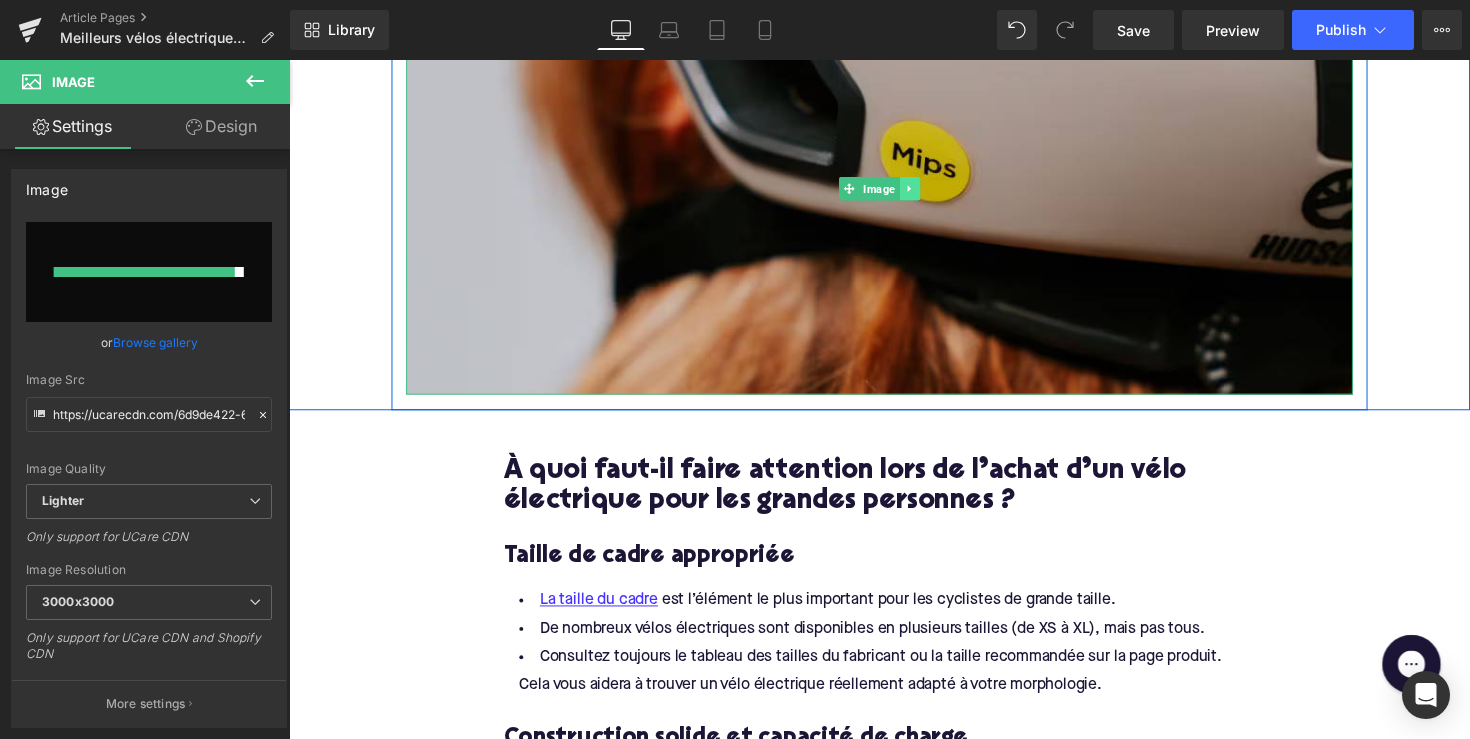 click at bounding box center [925, 192] 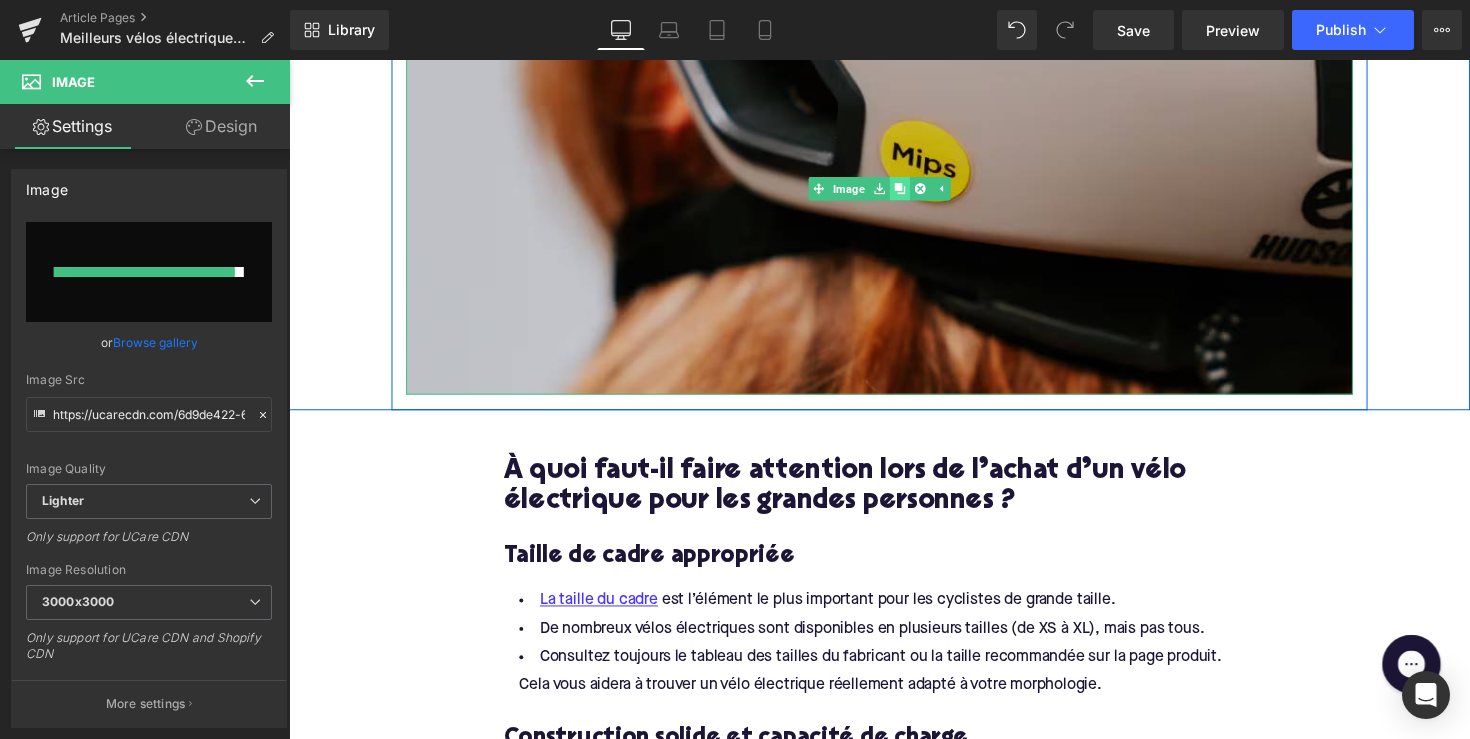 click 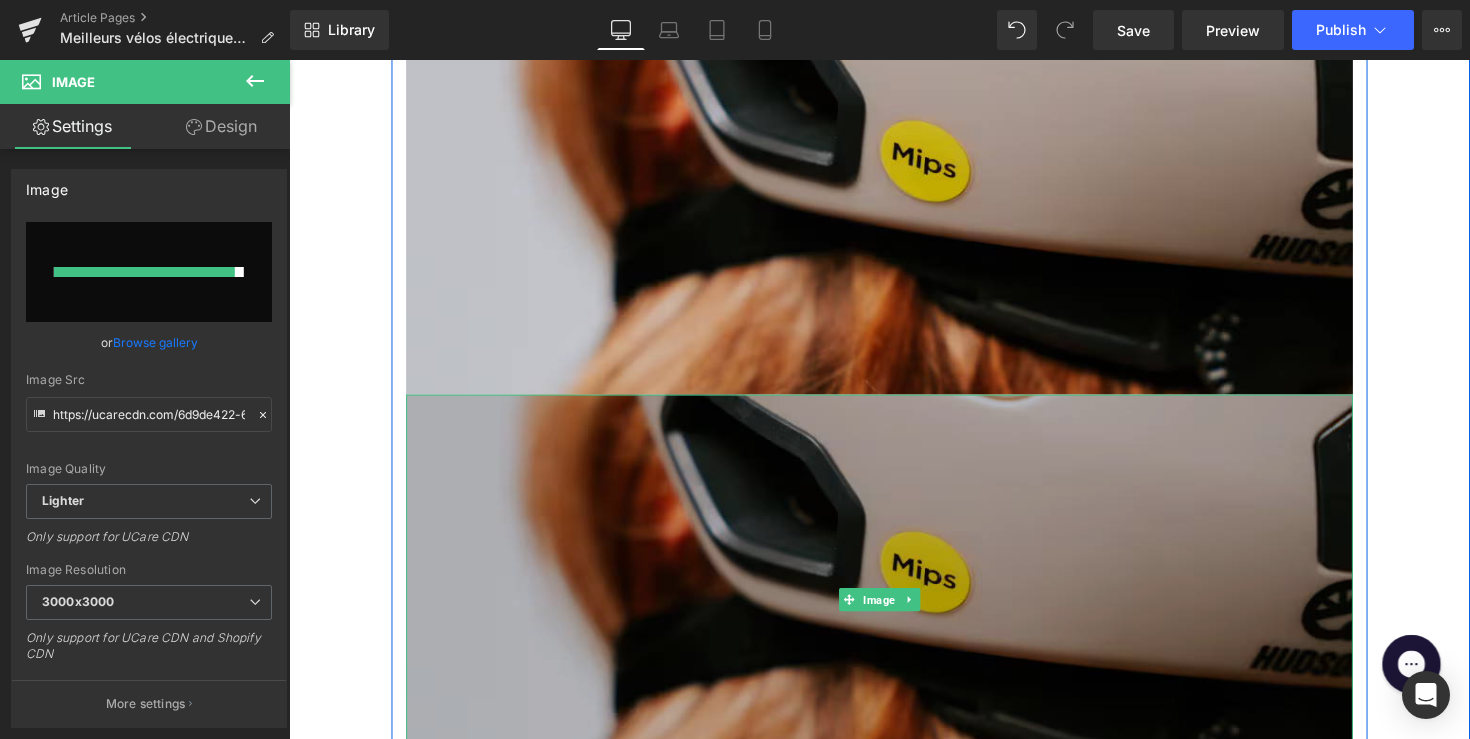 click at bounding box center [894, 613] 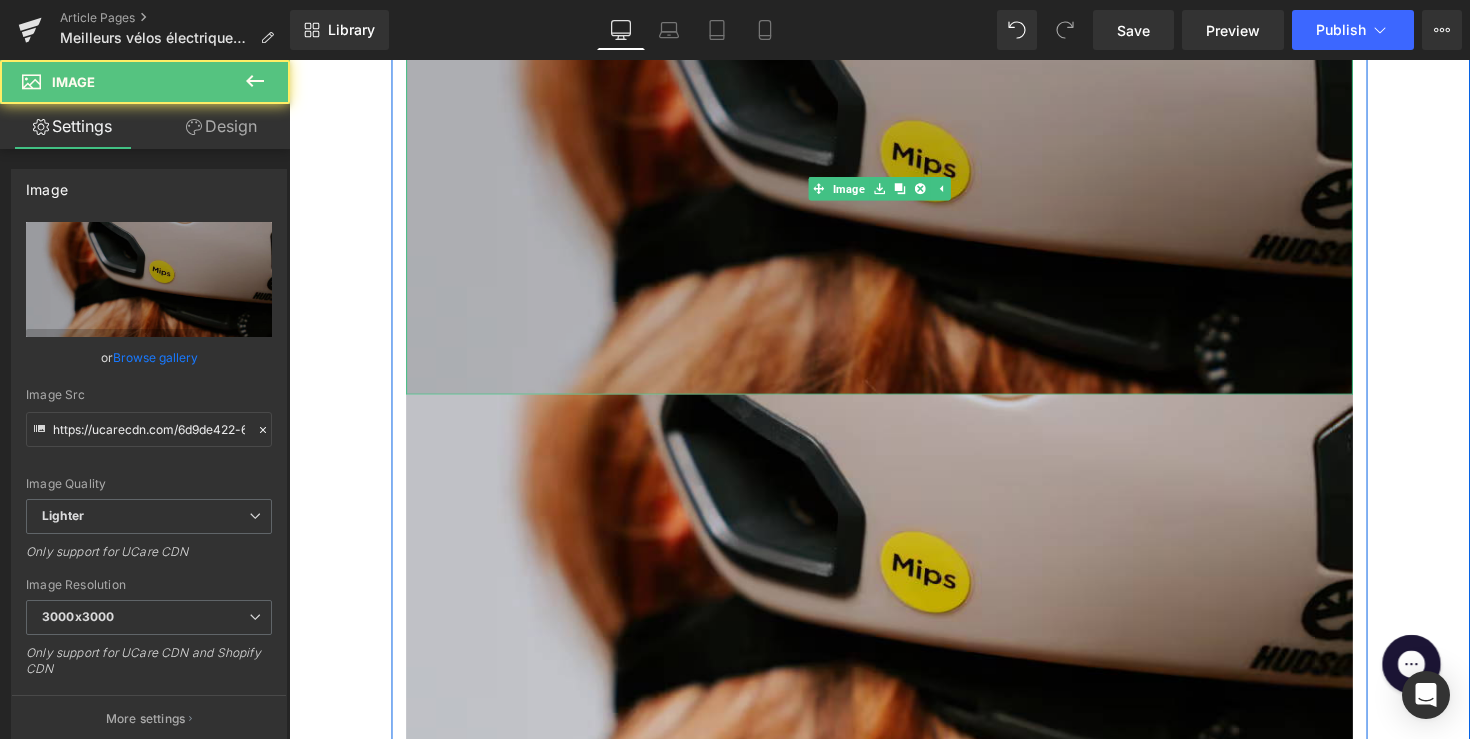 click at bounding box center [894, 192] 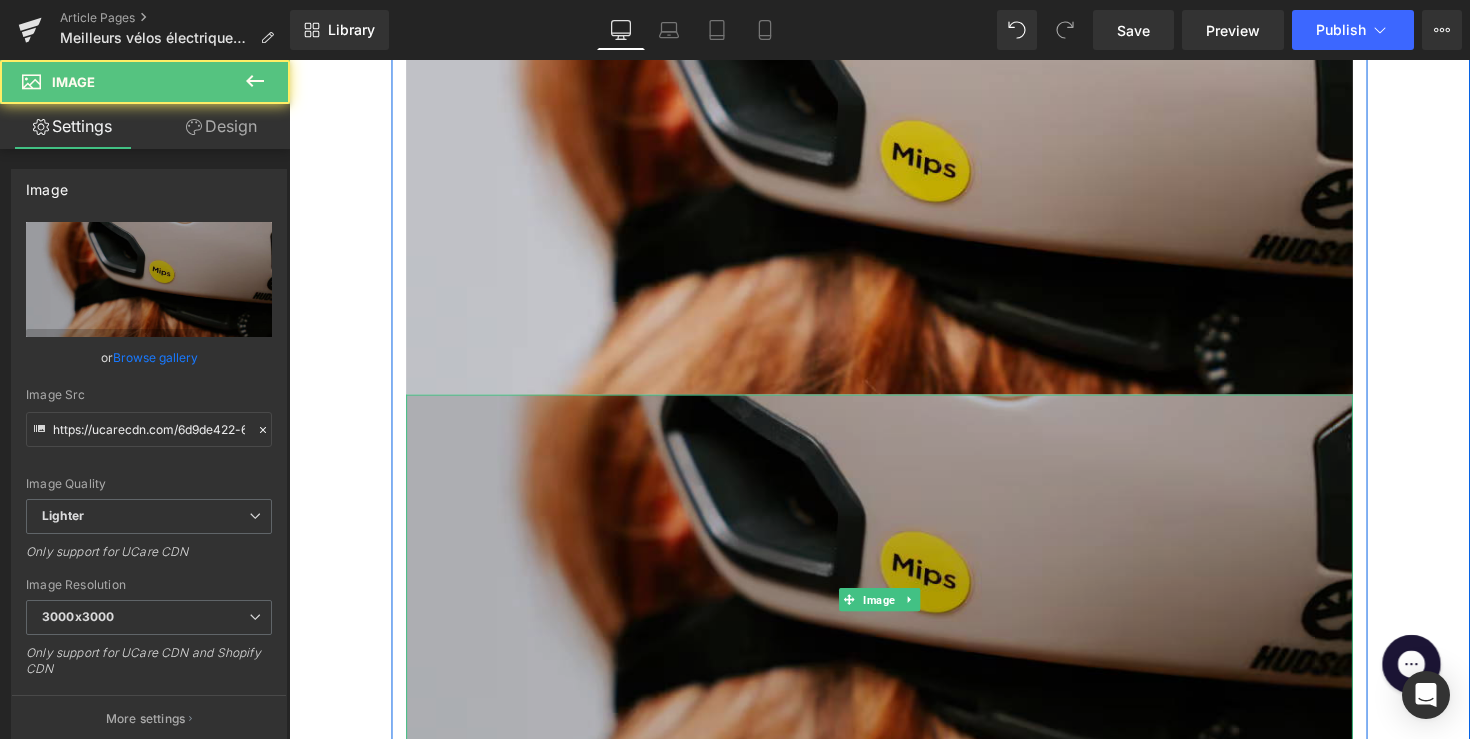 click at bounding box center (894, 613) 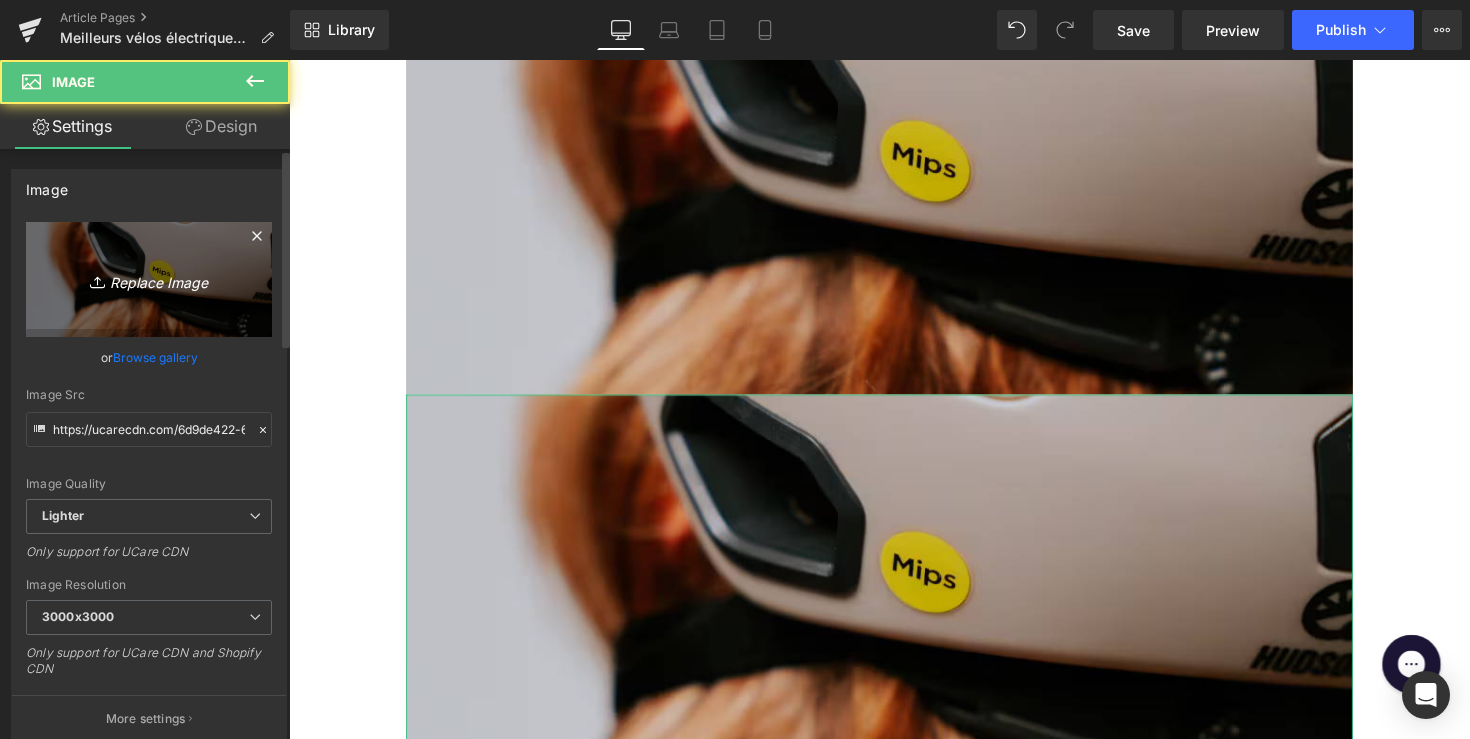 click on "Replace Image" at bounding box center (149, 279) 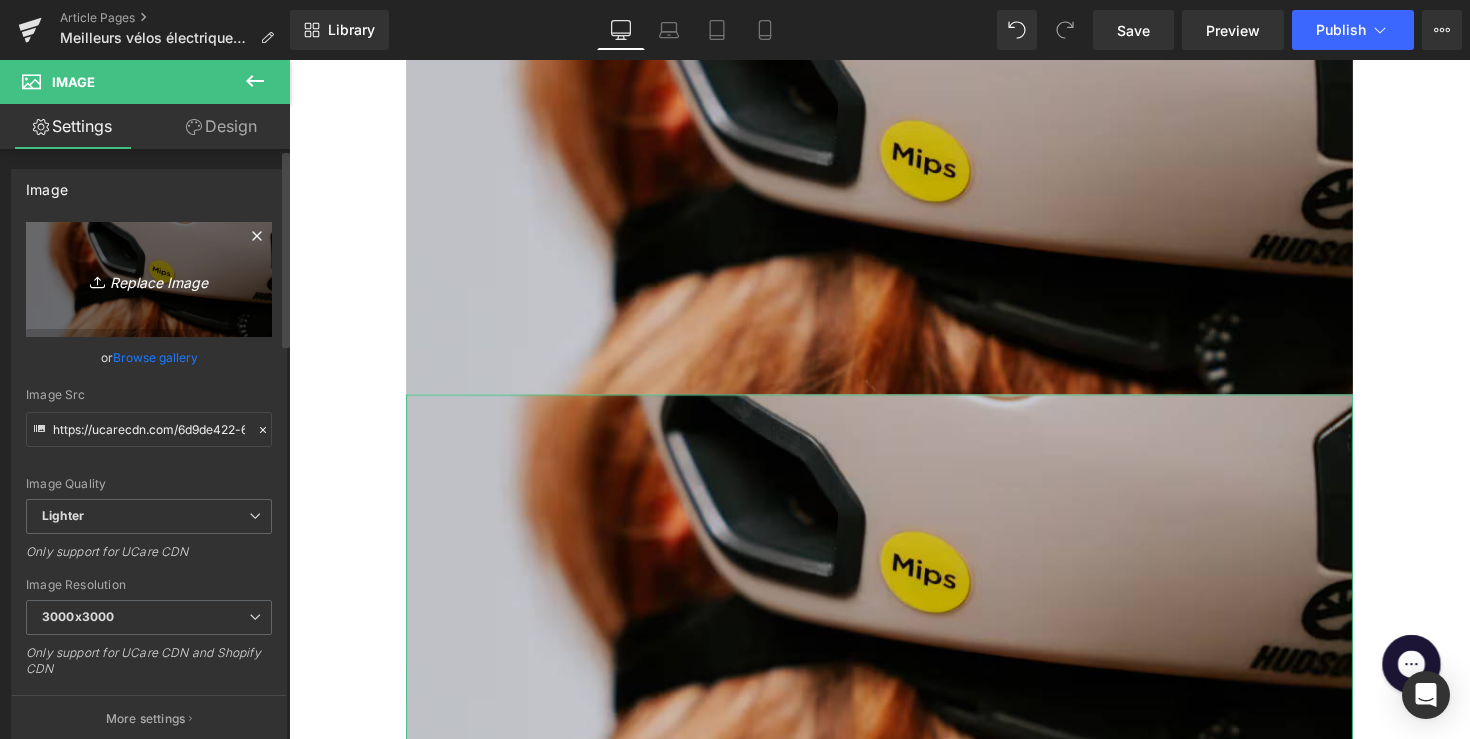 type on "C:\fakepath\157.avif" 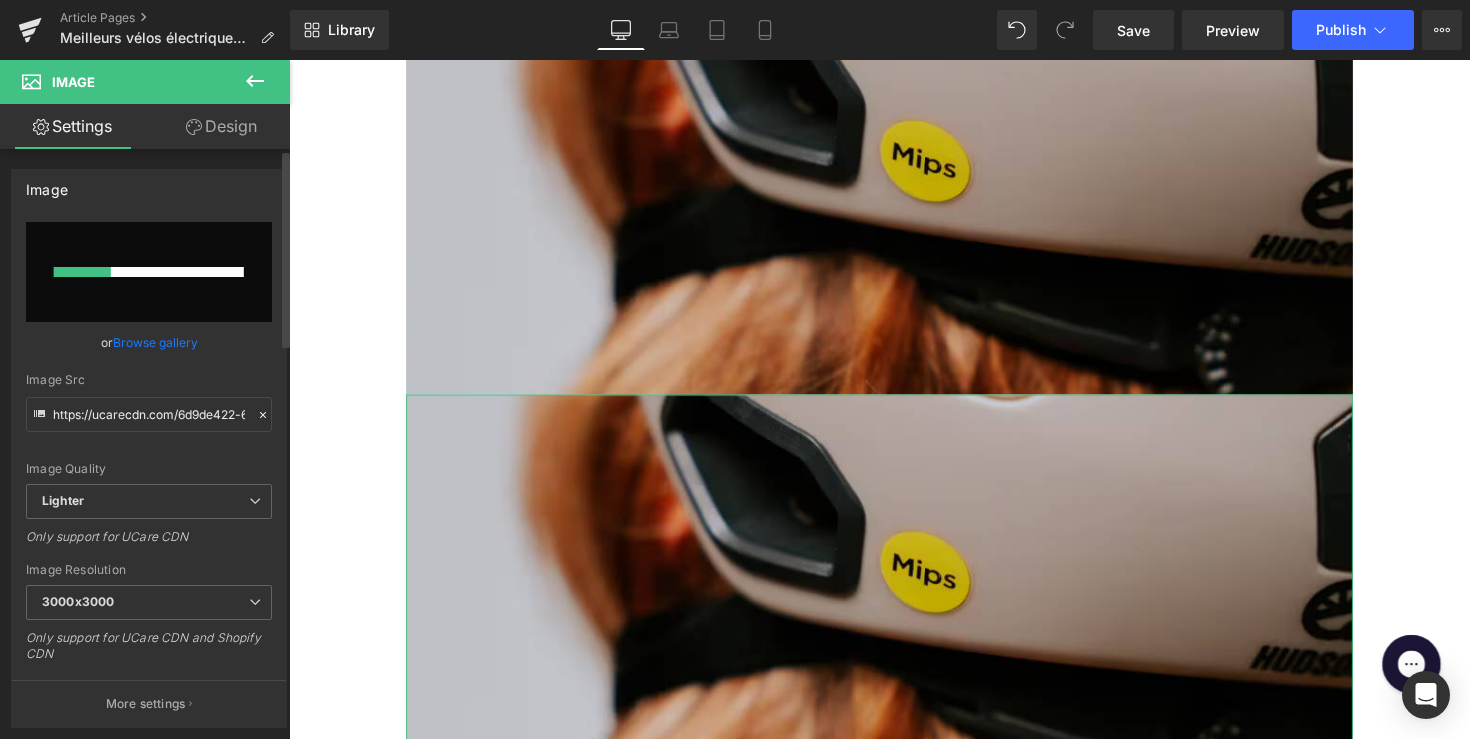 type 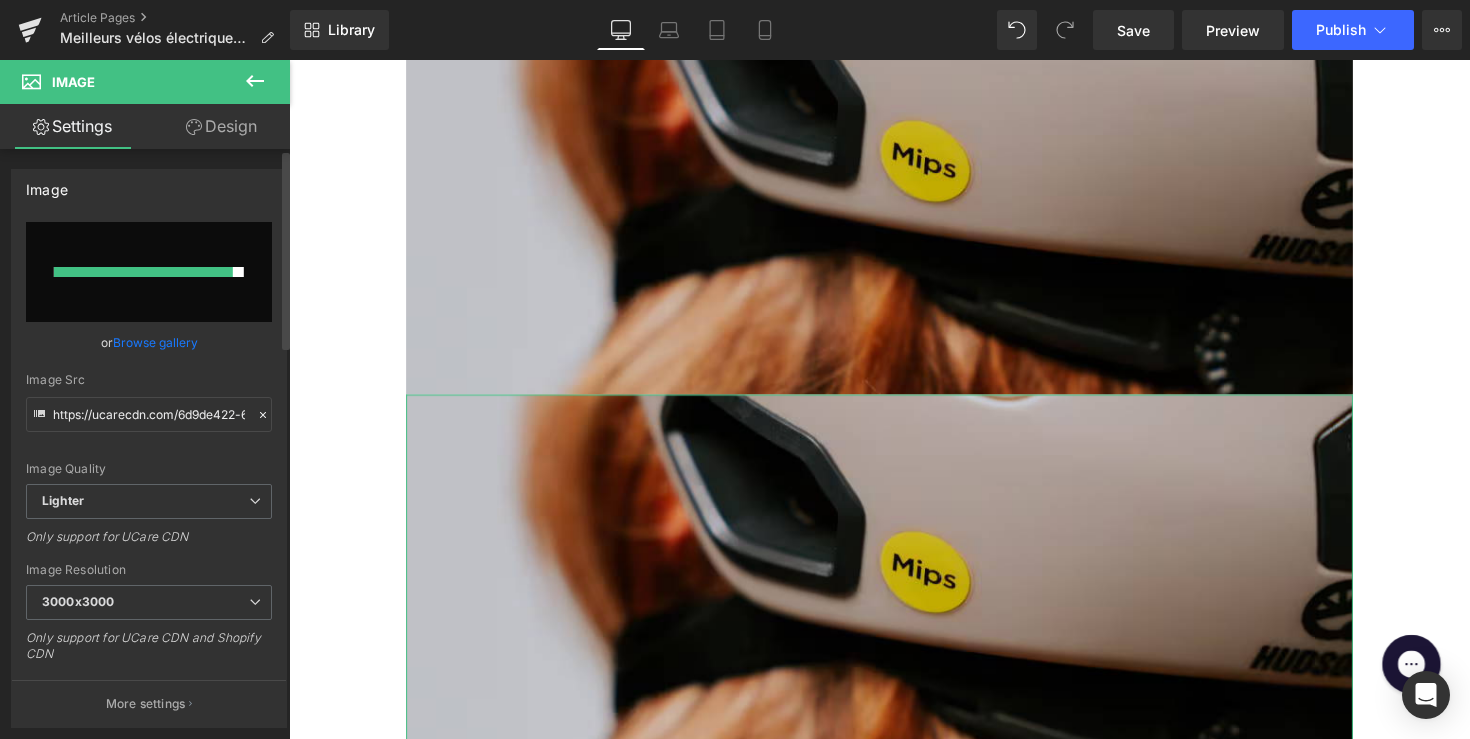 type on "https://ucarecdn.com/eecbf81b-fe34-4a2b-936a-71d25631540a/-/format/auto/-/preview/3000x3000/-/quality/lighter/157.avif" 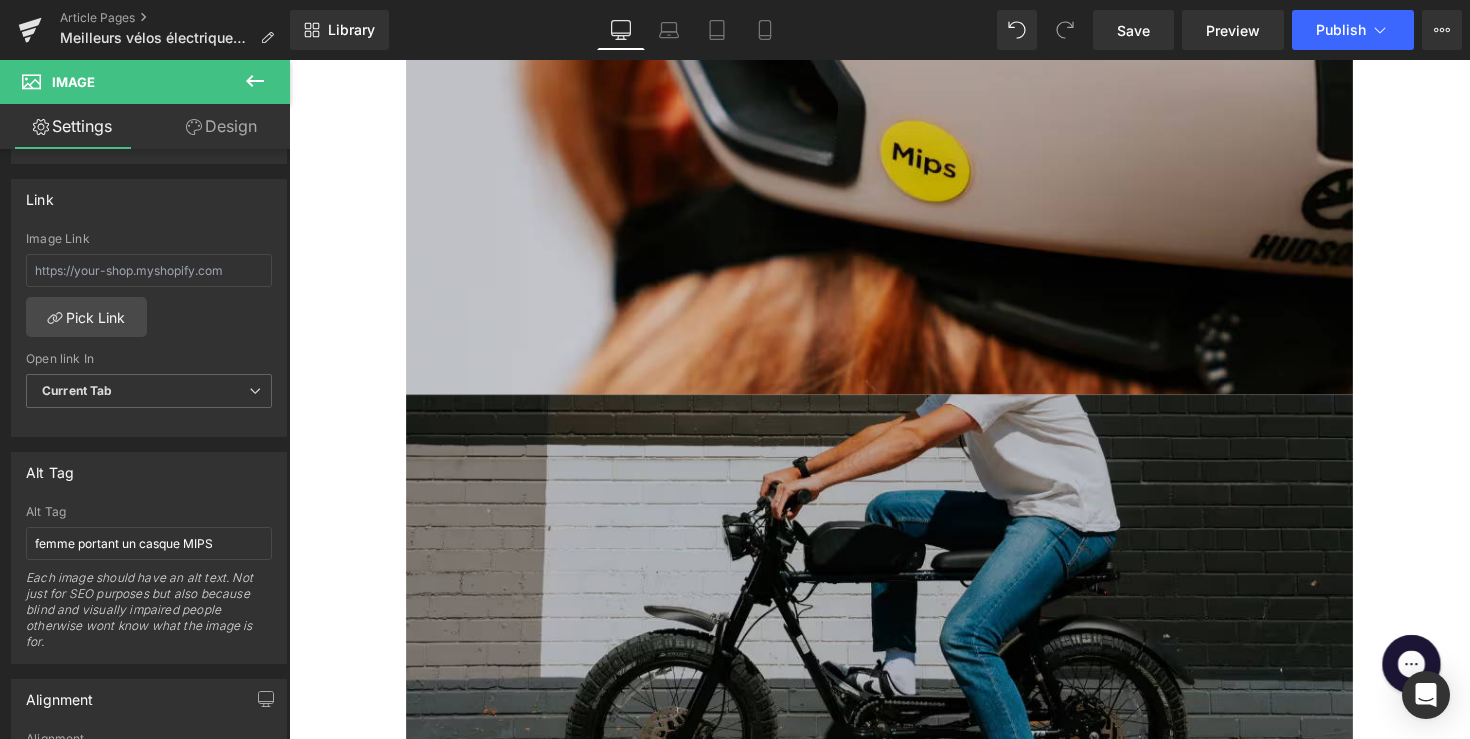 scroll, scrollTop: 850, scrollLeft: 0, axis: vertical 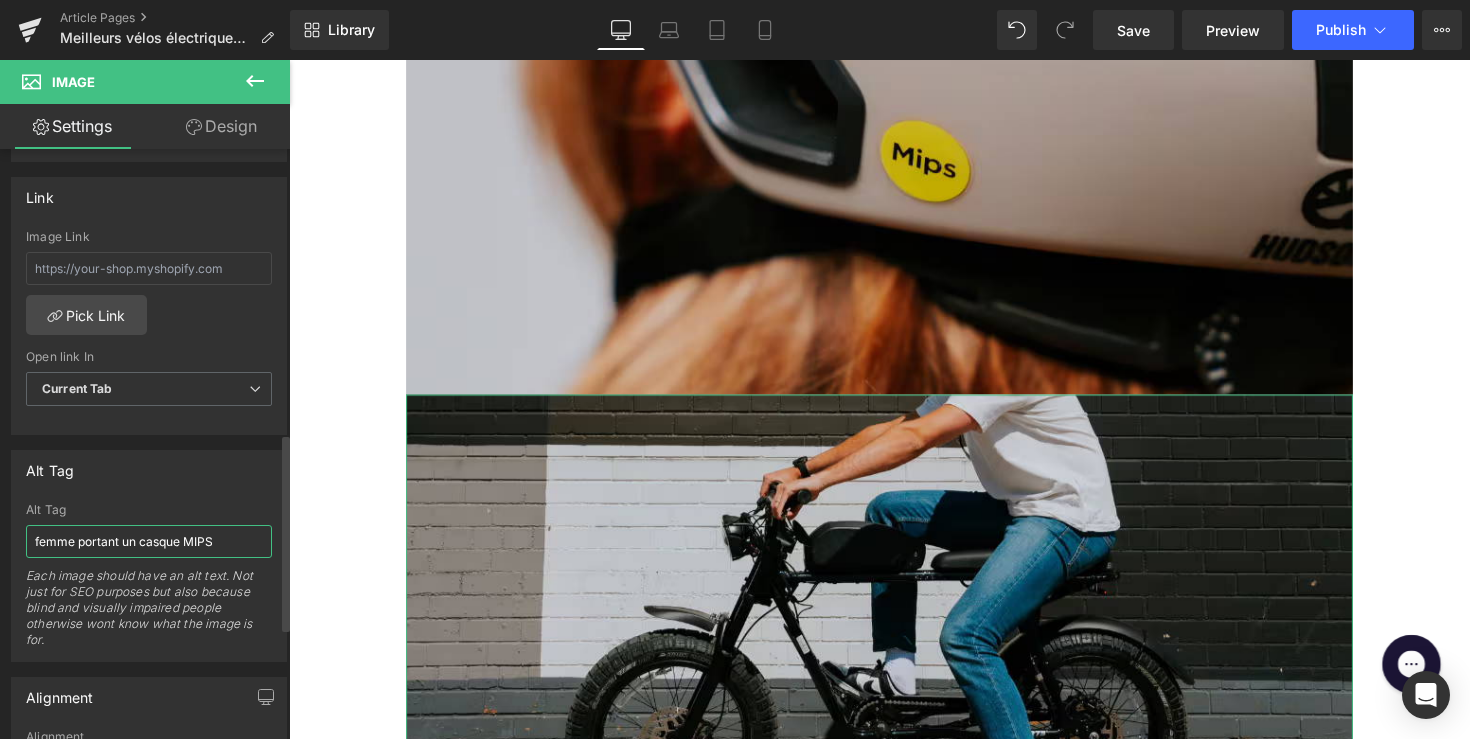click on "femme portant un casque MIPS" at bounding box center [149, 541] 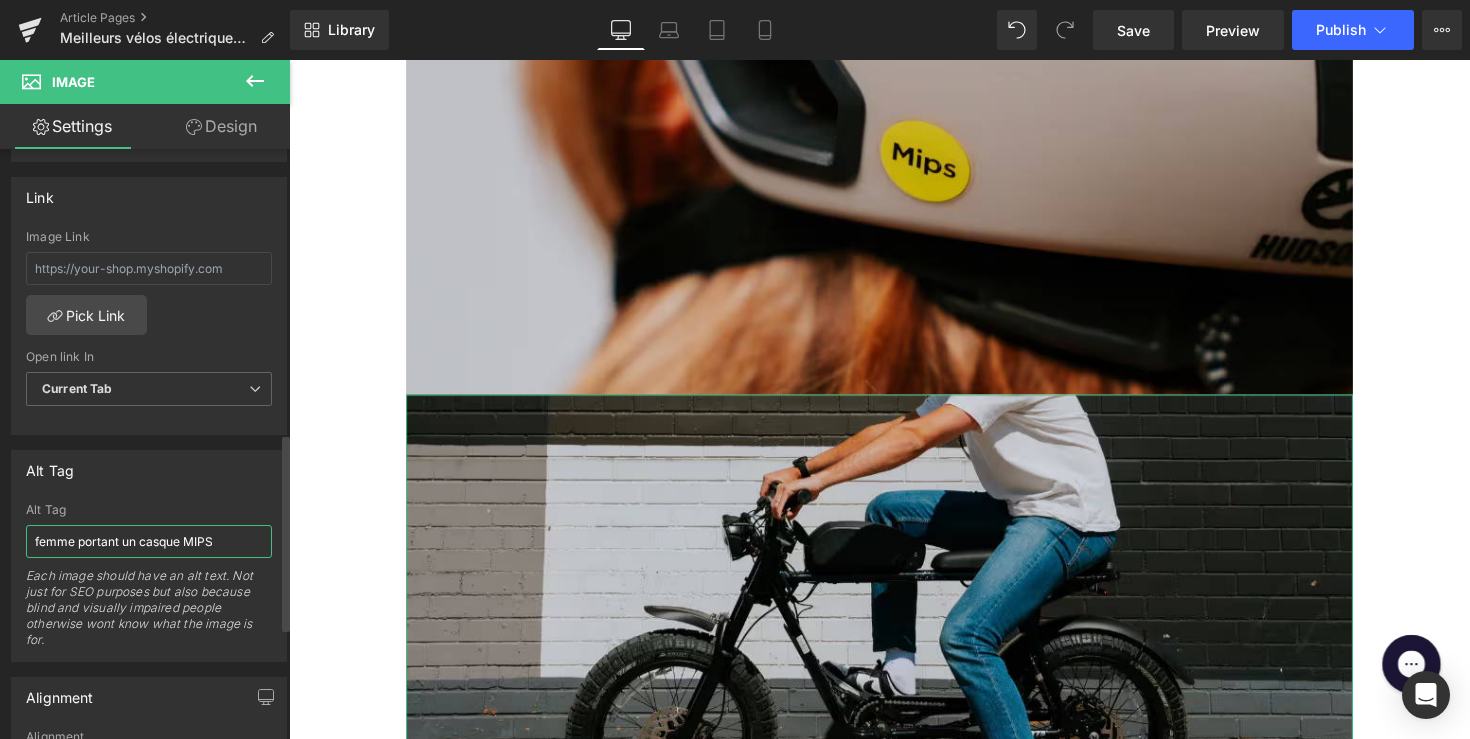 click on "femme portant un casque MIPS" at bounding box center (149, 541) 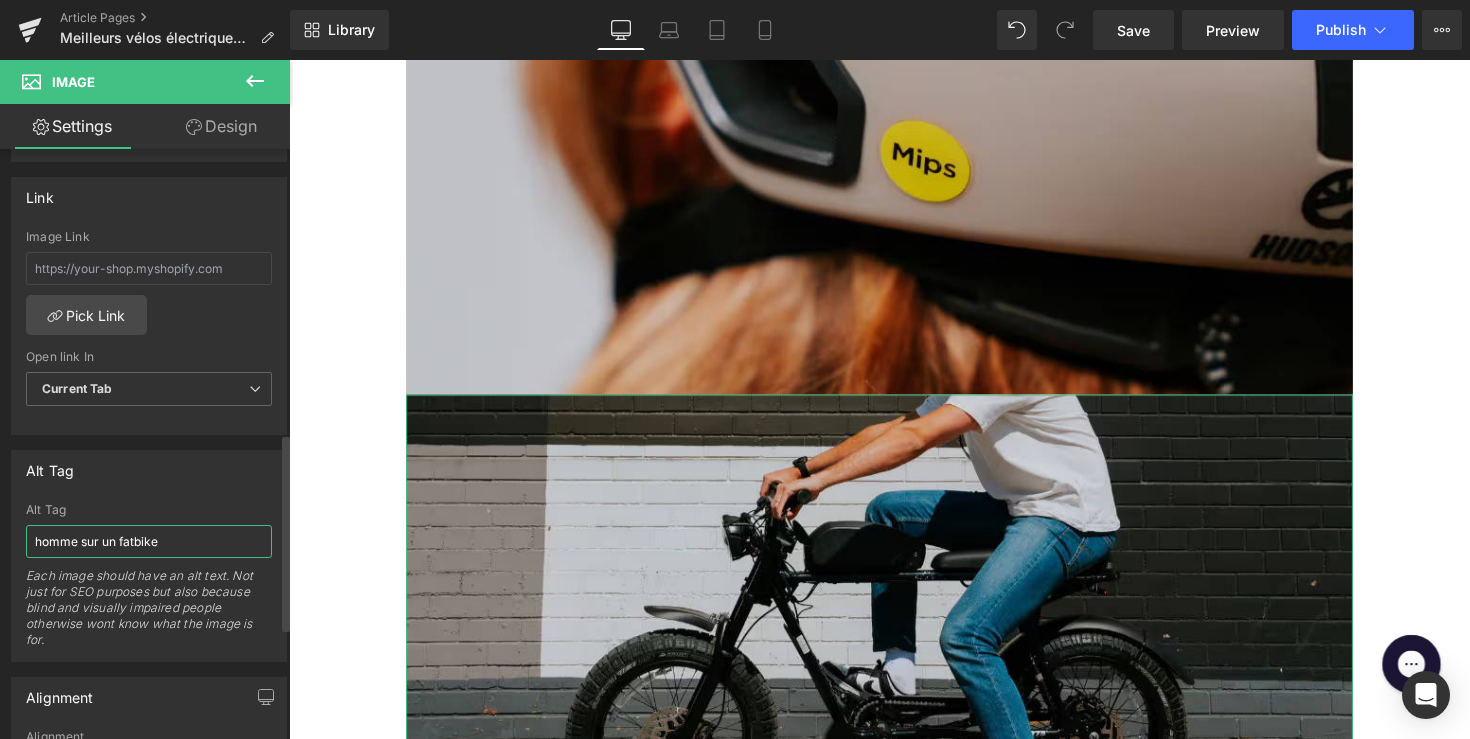type on "homme sur un fatbike" 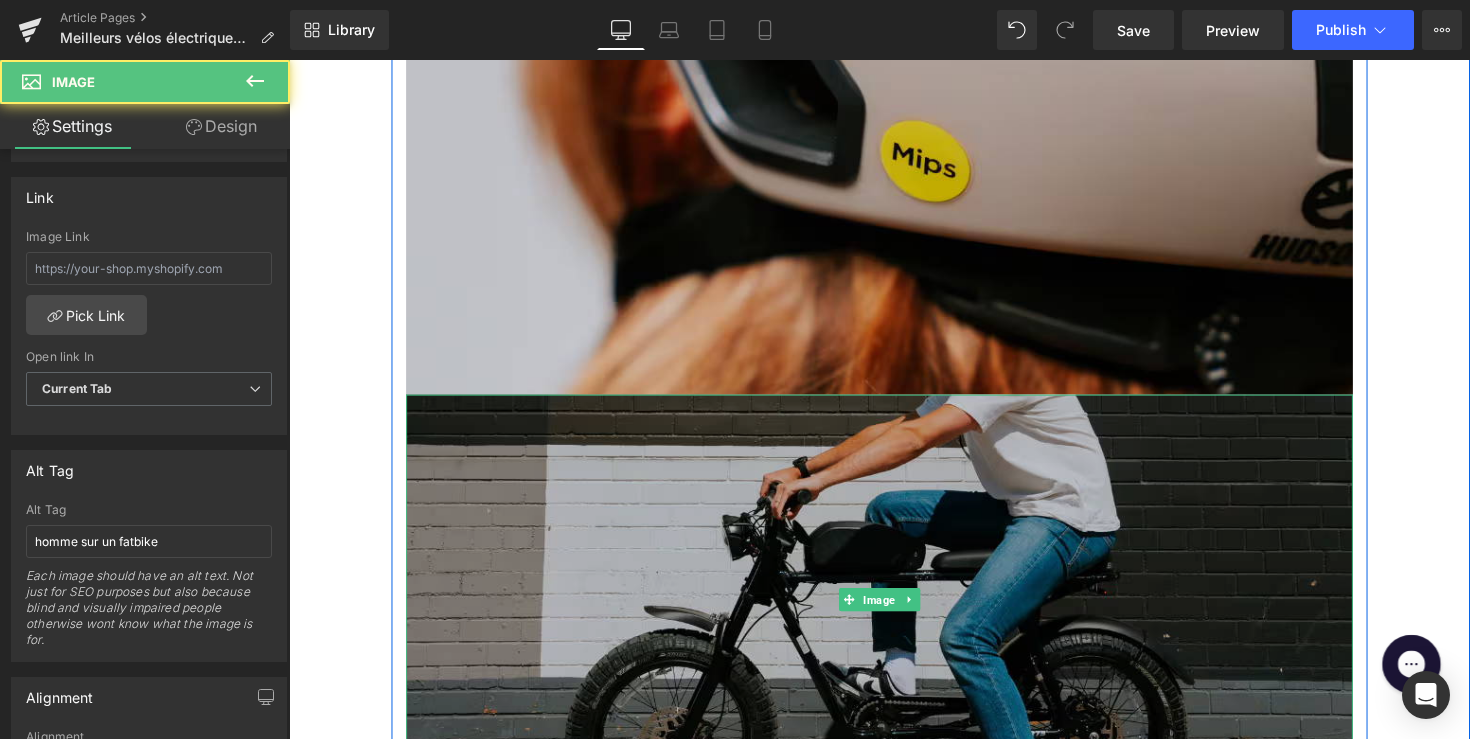 click at bounding box center [894, 613] 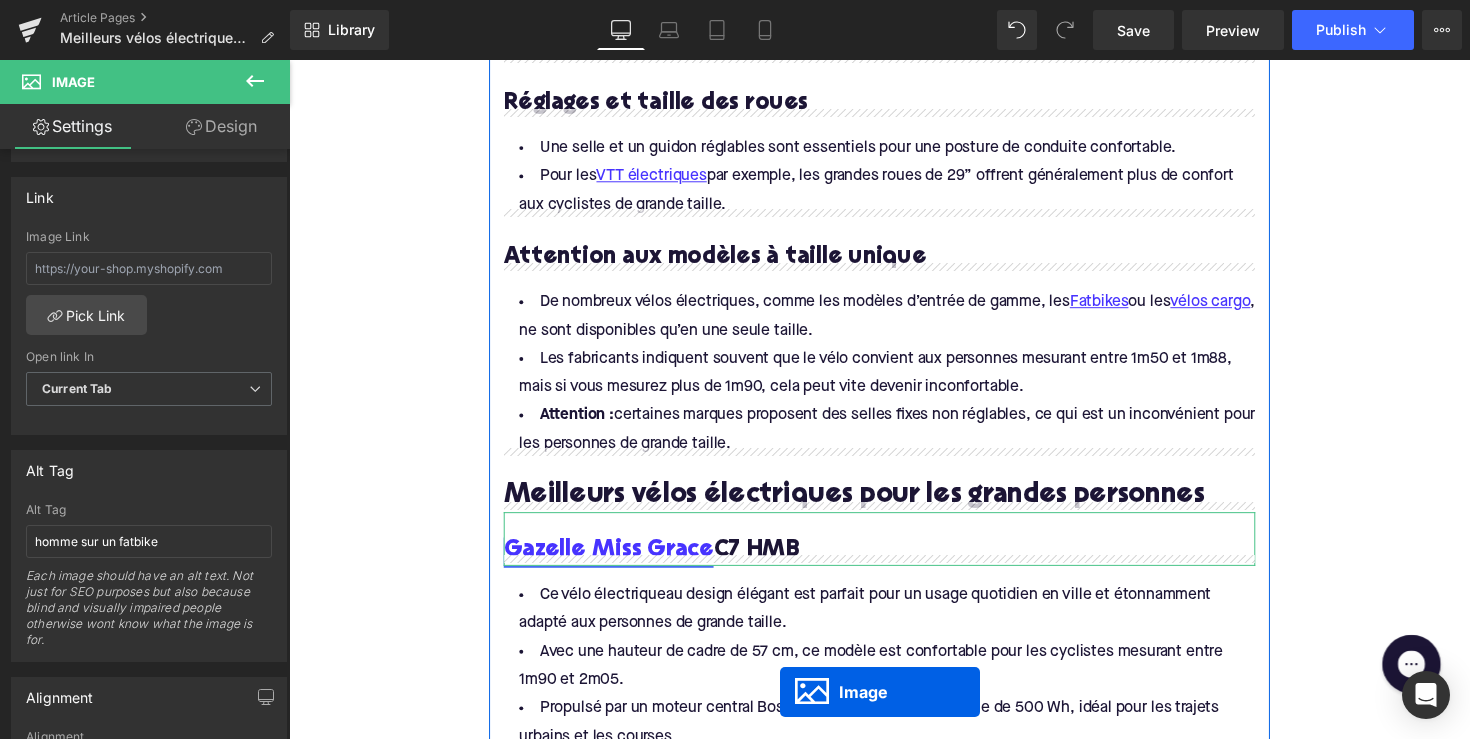 scroll, scrollTop: 1489, scrollLeft: 0, axis: vertical 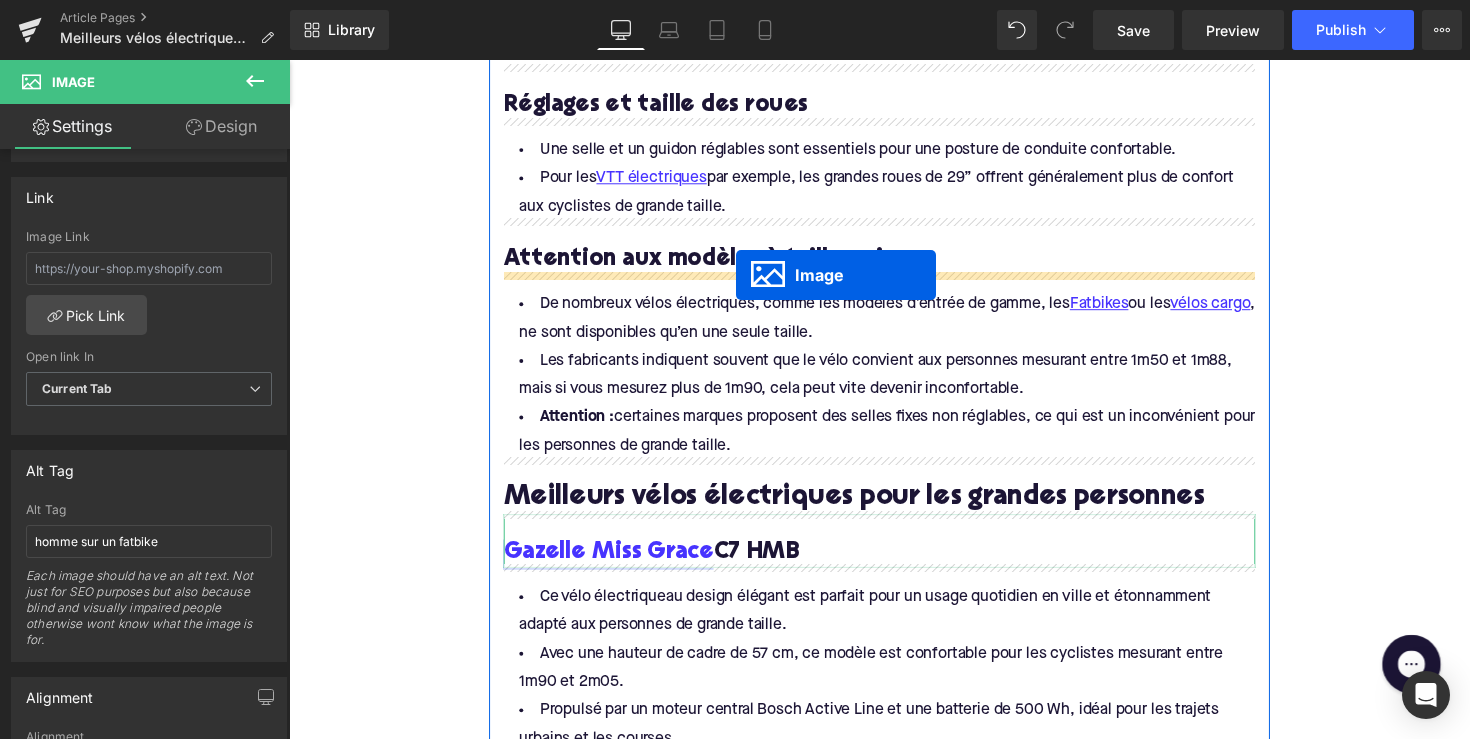 drag, startPoint x: 859, startPoint y: 604, endPoint x: 747, endPoint y: 280, distance: 342.8119 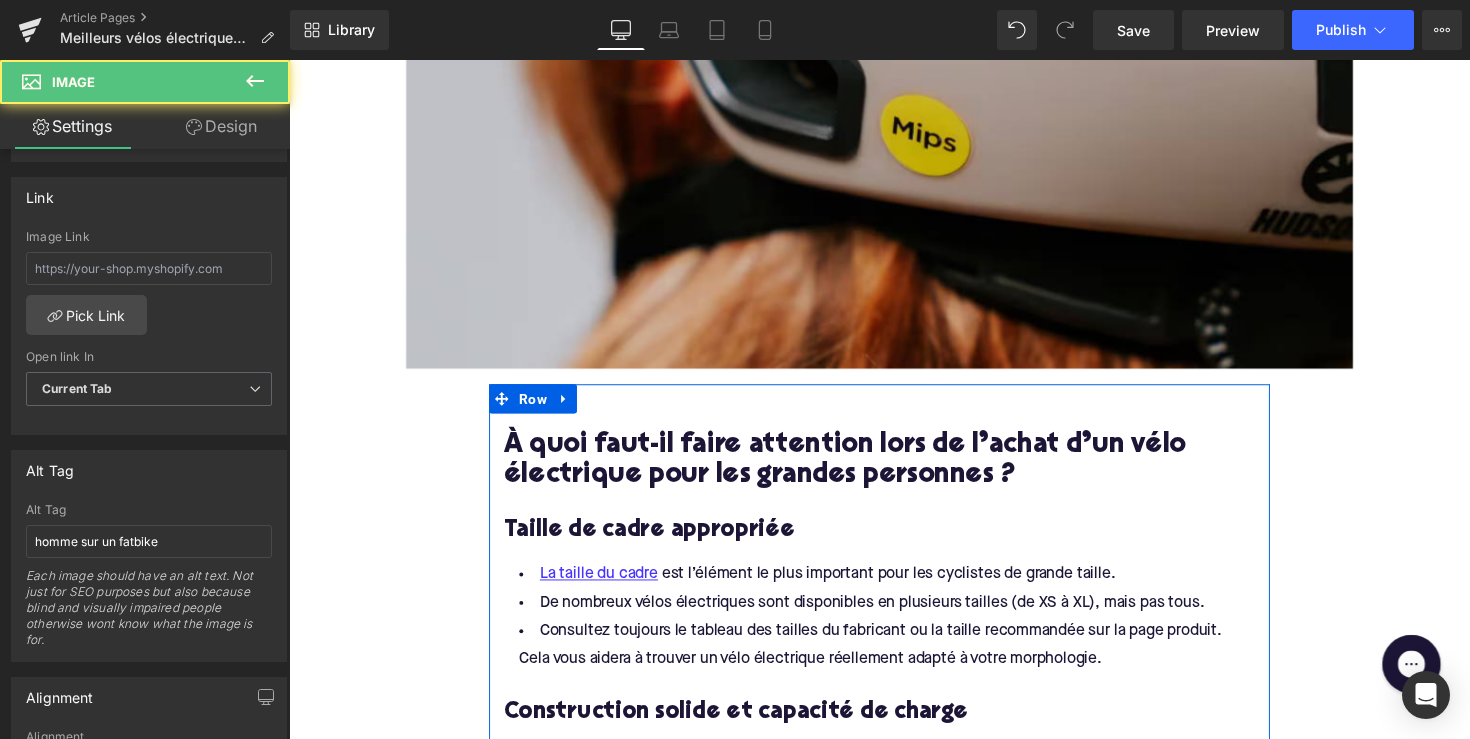 scroll, scrollTop: 634, scrollLeft: 0, axis: vertical 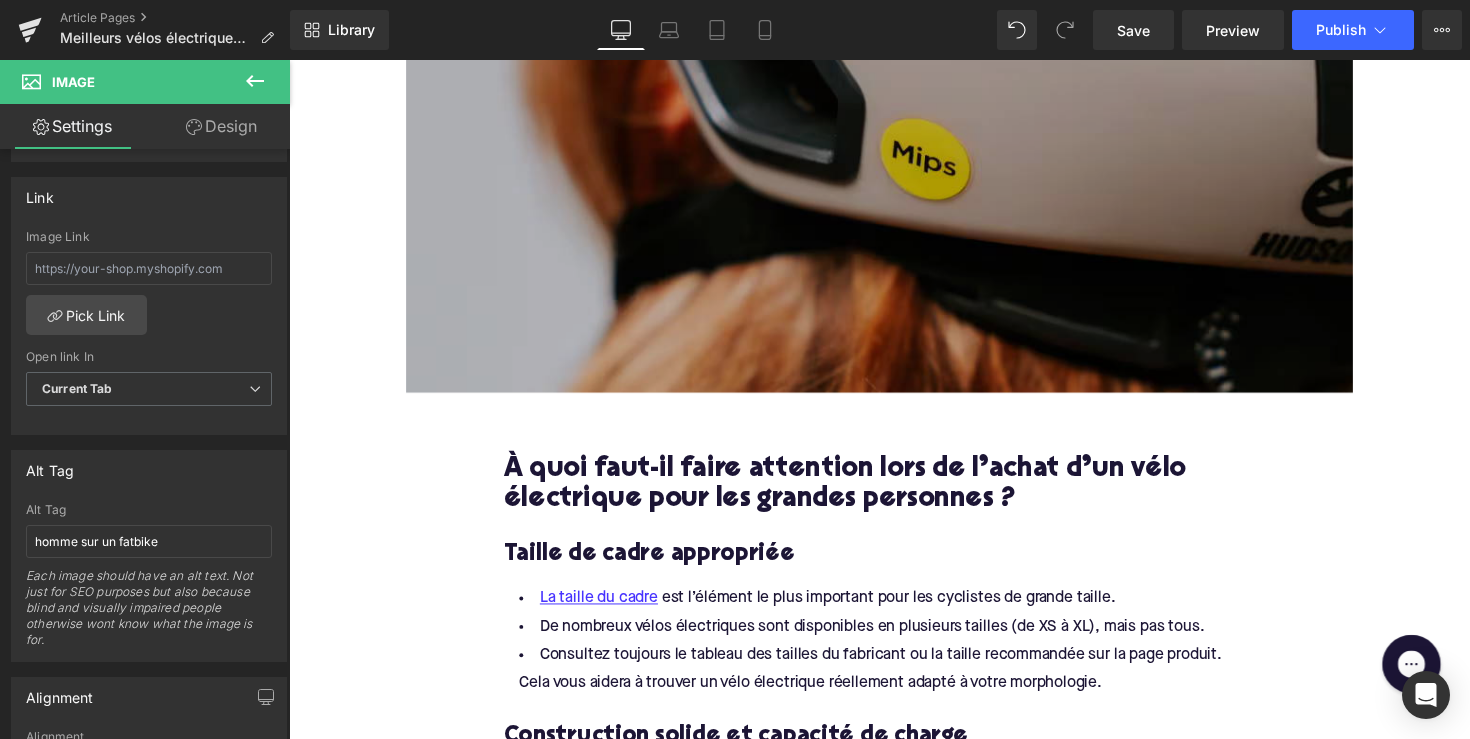 click at bounding box center (894, 190) 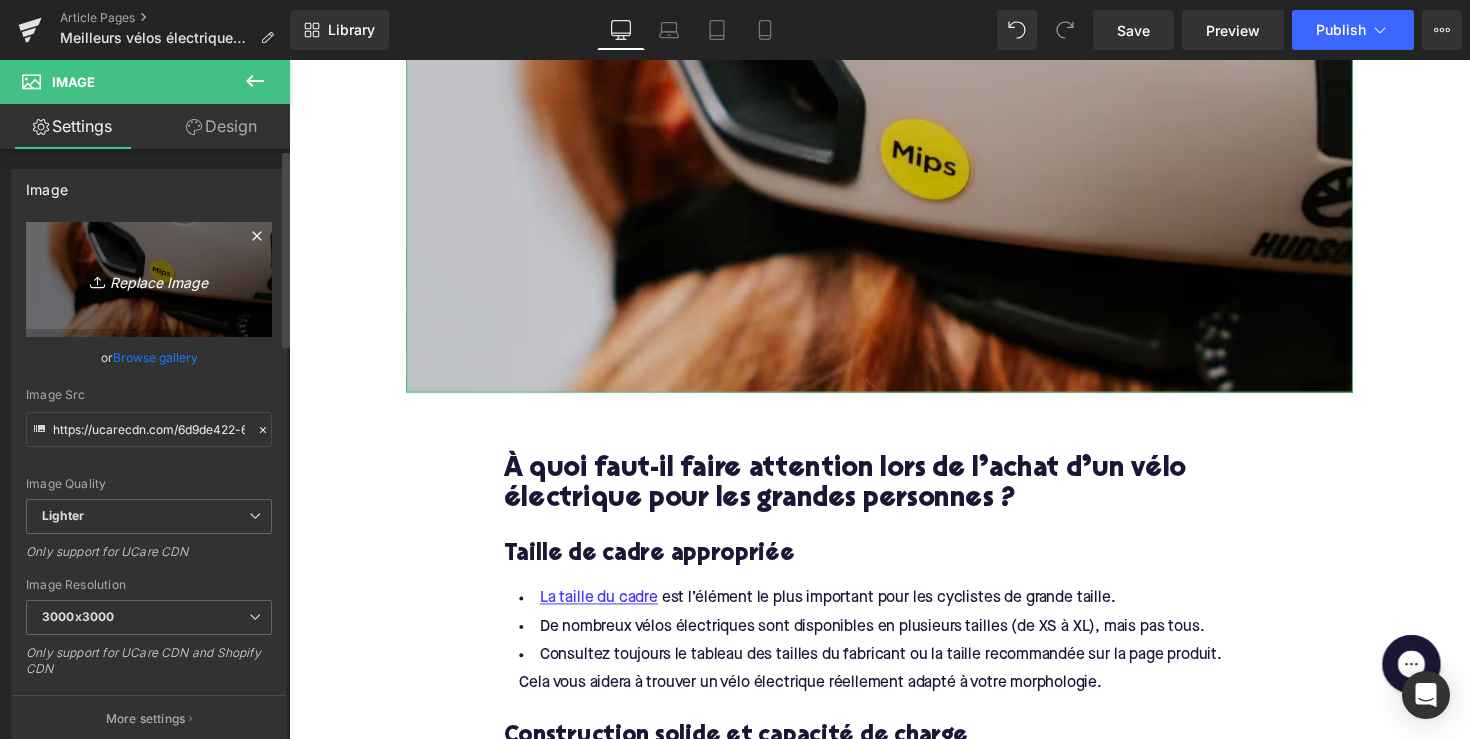 click on "Replace Image" at bounding box center [149, 279] 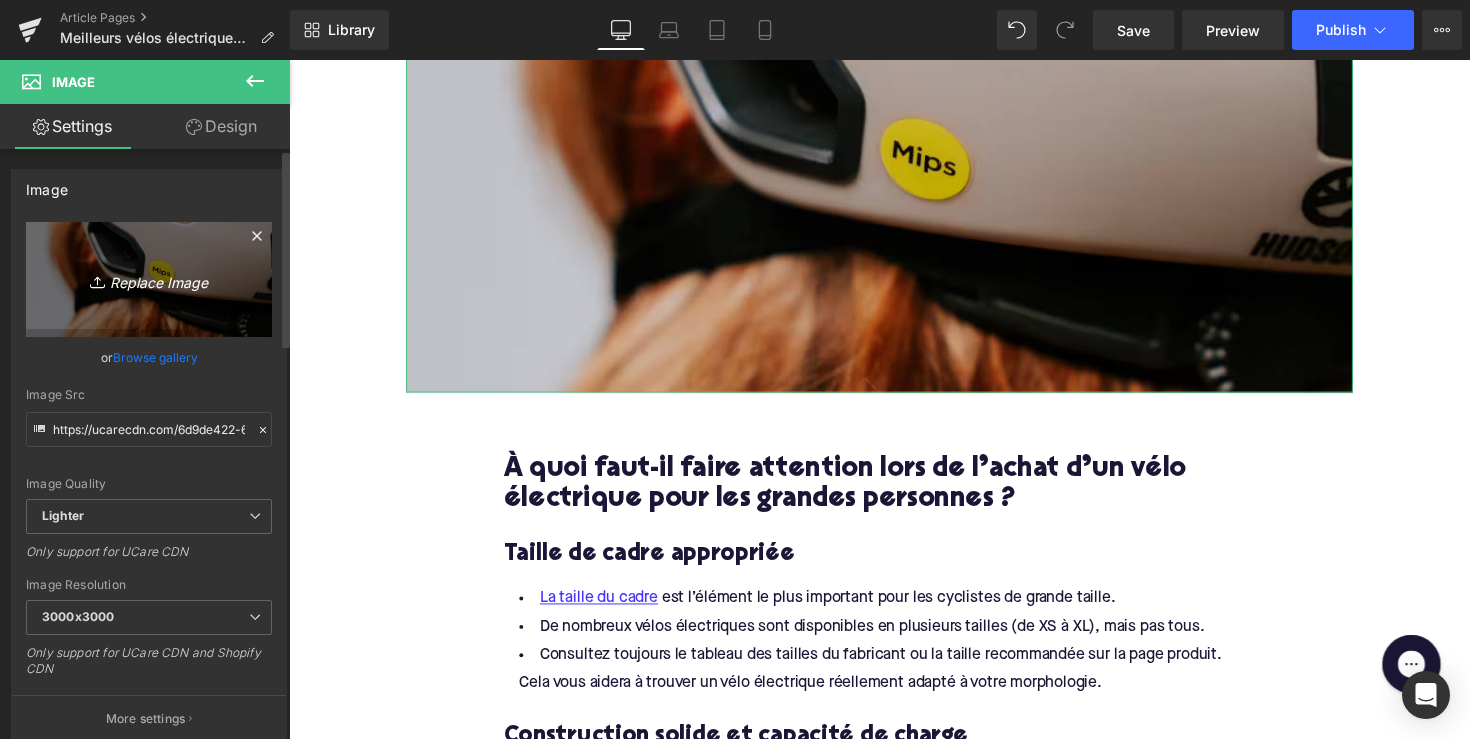type on "C:\fakepath\156.avif" 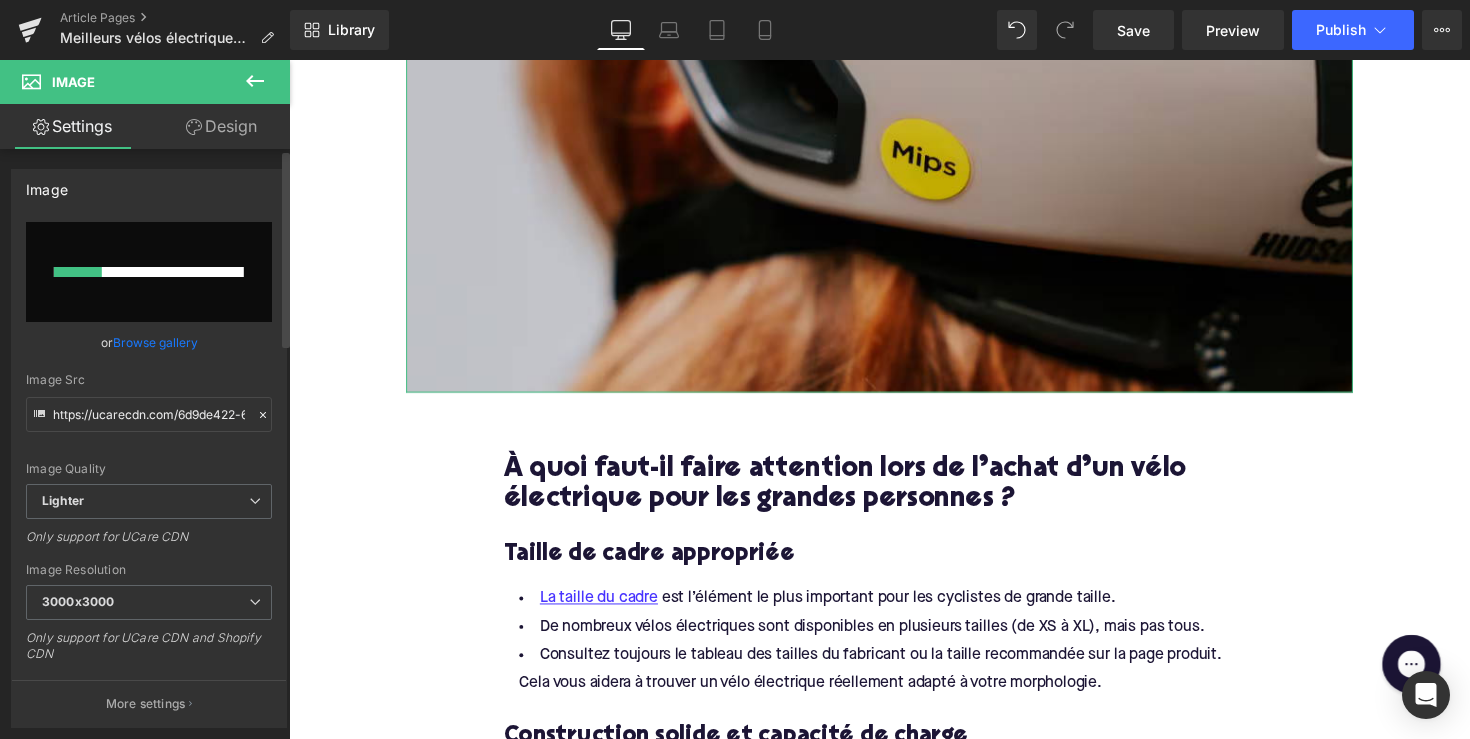 type 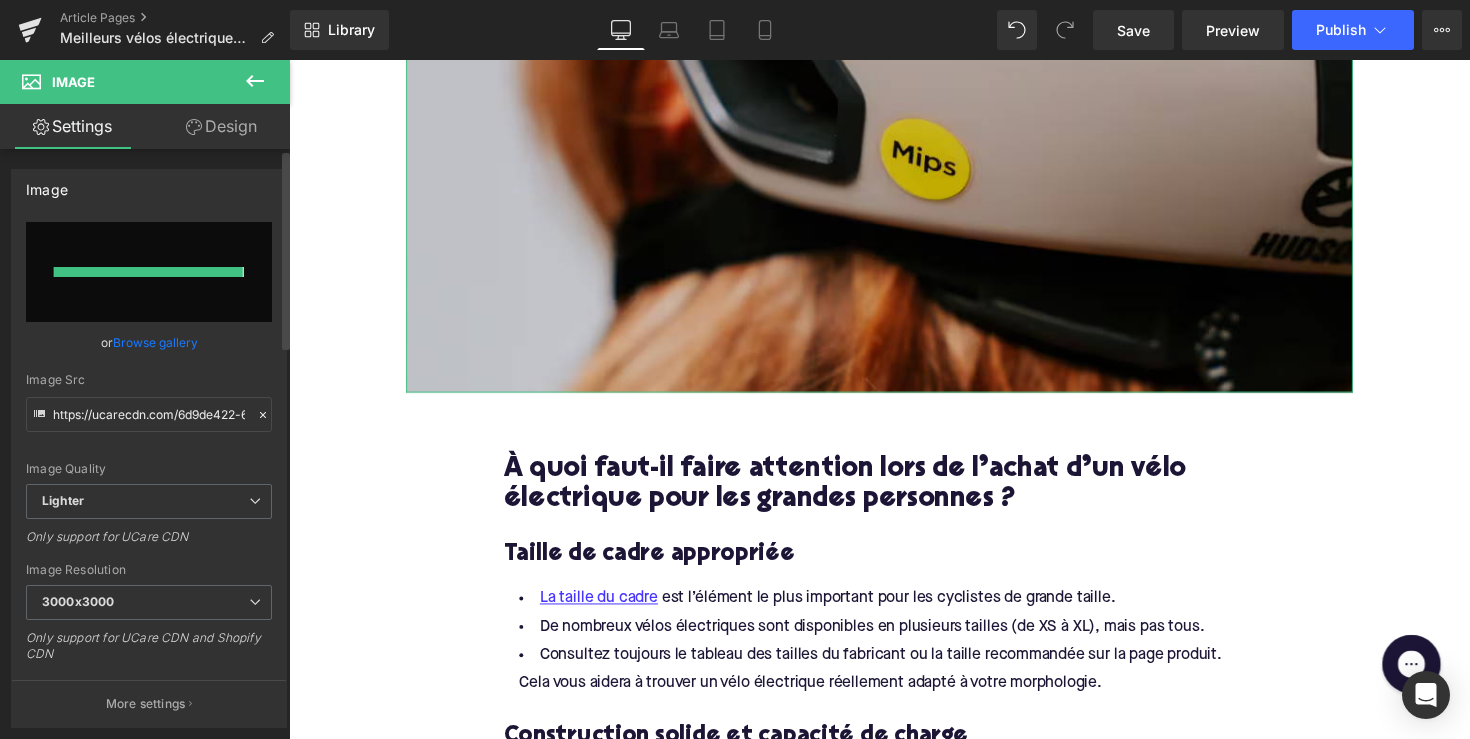 type on "https://ucarecdn.com/f4060a16-9271-473b-ba90-cb895ae42d18/-/format/auto/-/preview/3000x3000/-/quality/lighter/156.avif" 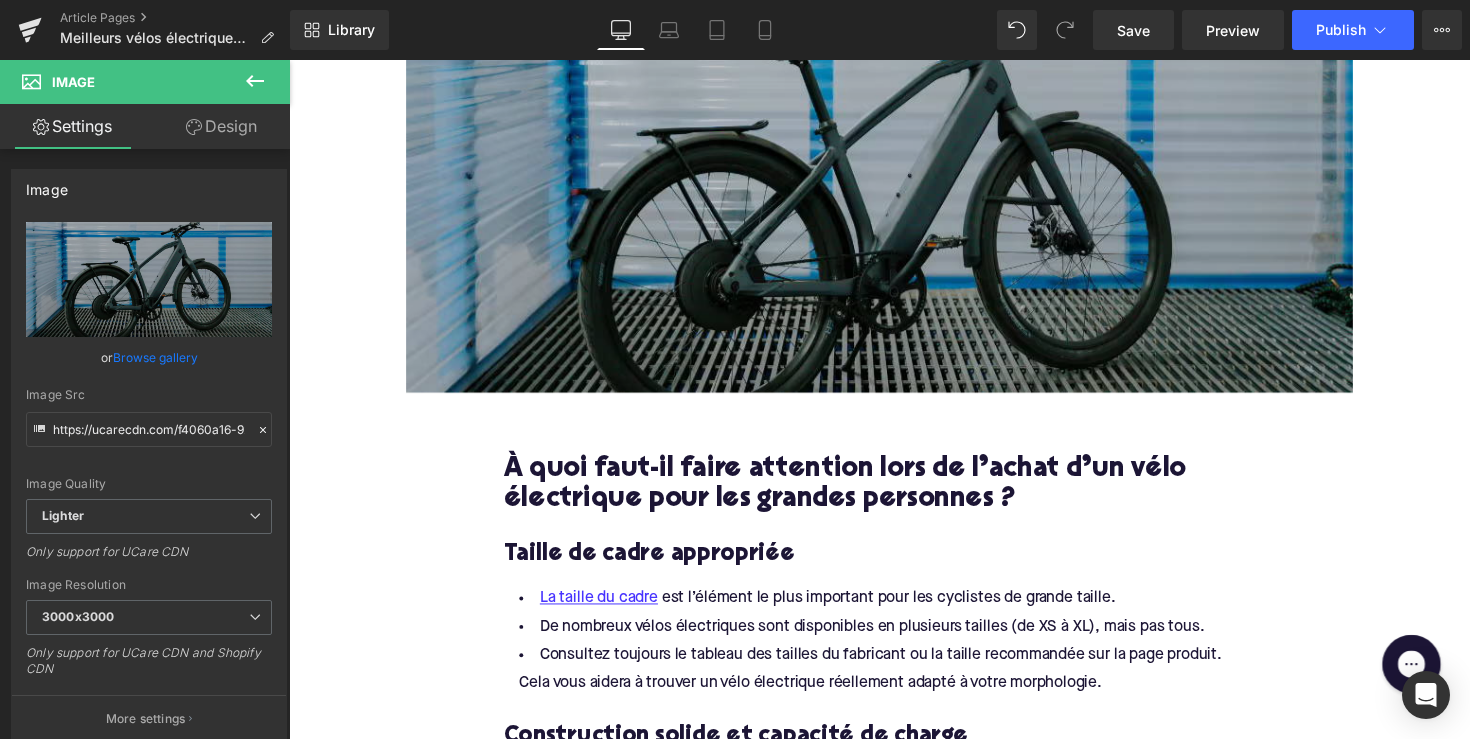 click at bounding box center (894, 190) 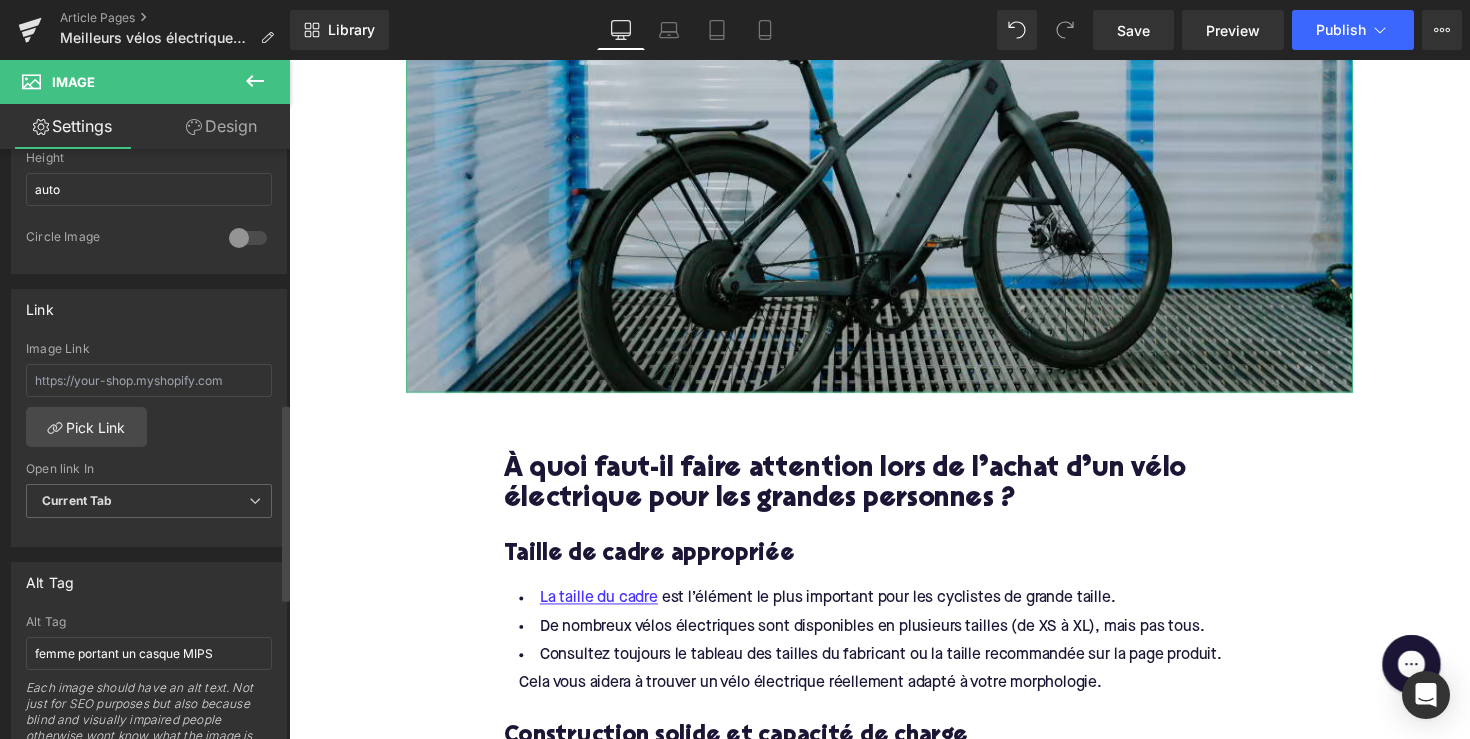 scroll, scrollTop: 759, scrollLeft: 0, axis: vertical 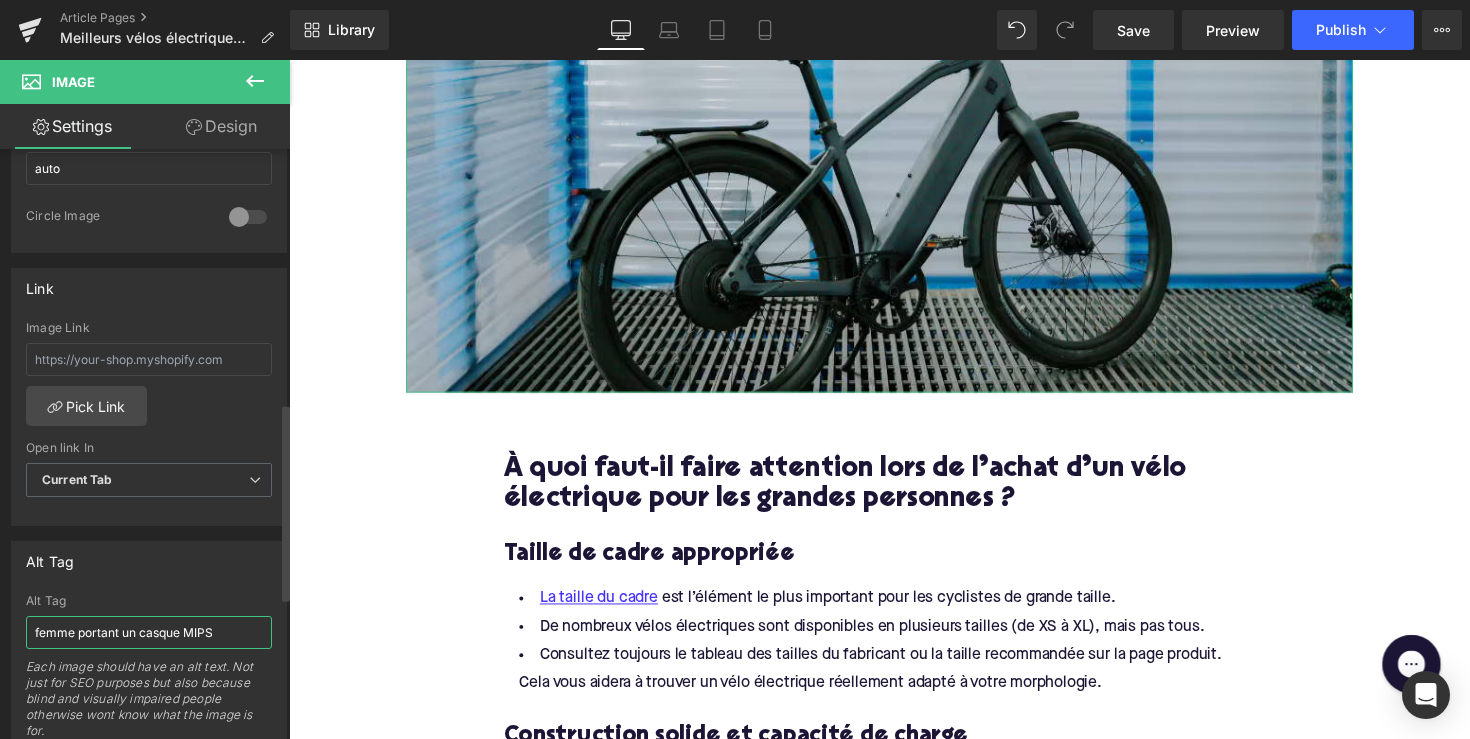 click on "femme portant un casque MIPS" at bounding box center (149, 632) 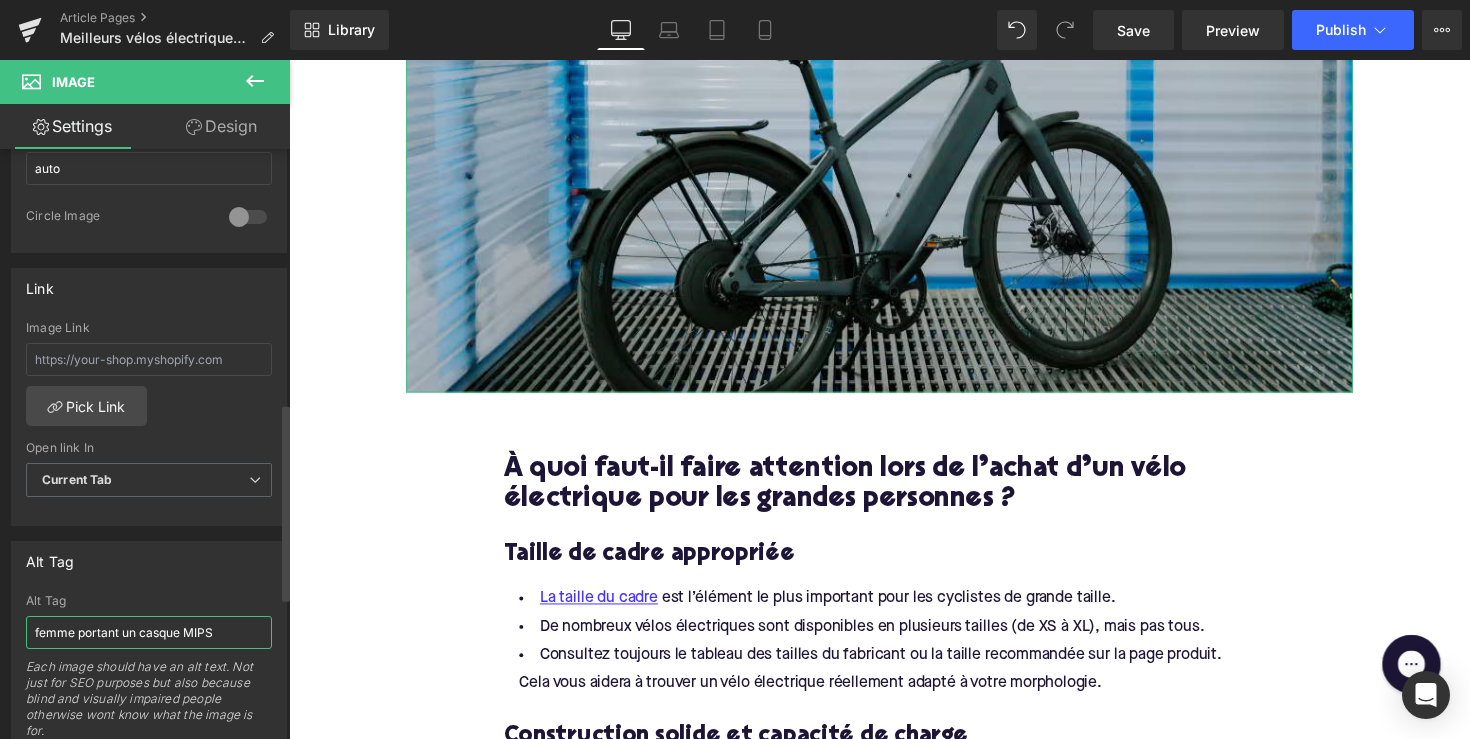 click on "femme portant un casque MIPS" at bounding box center [149, 632] 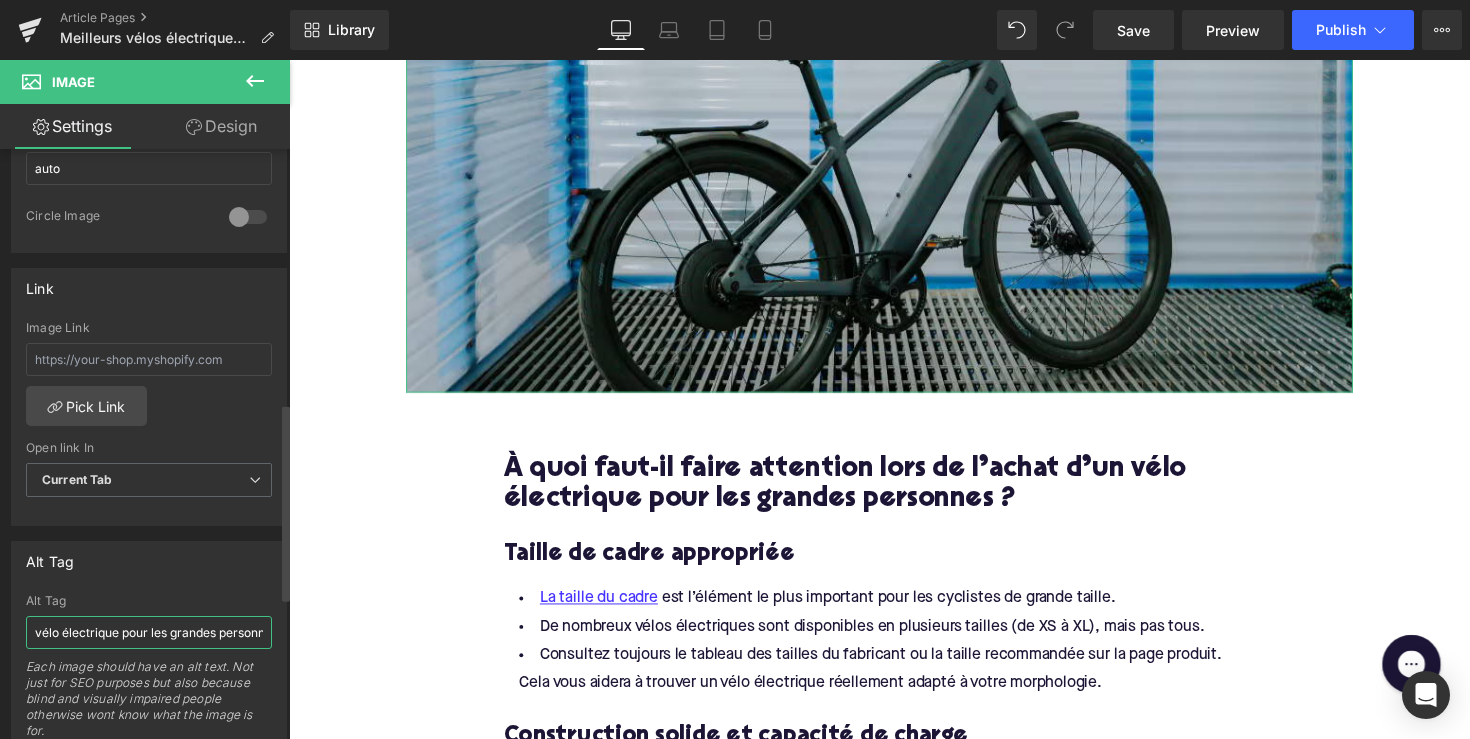 type on "vélo électrique pour les grandes personnes" 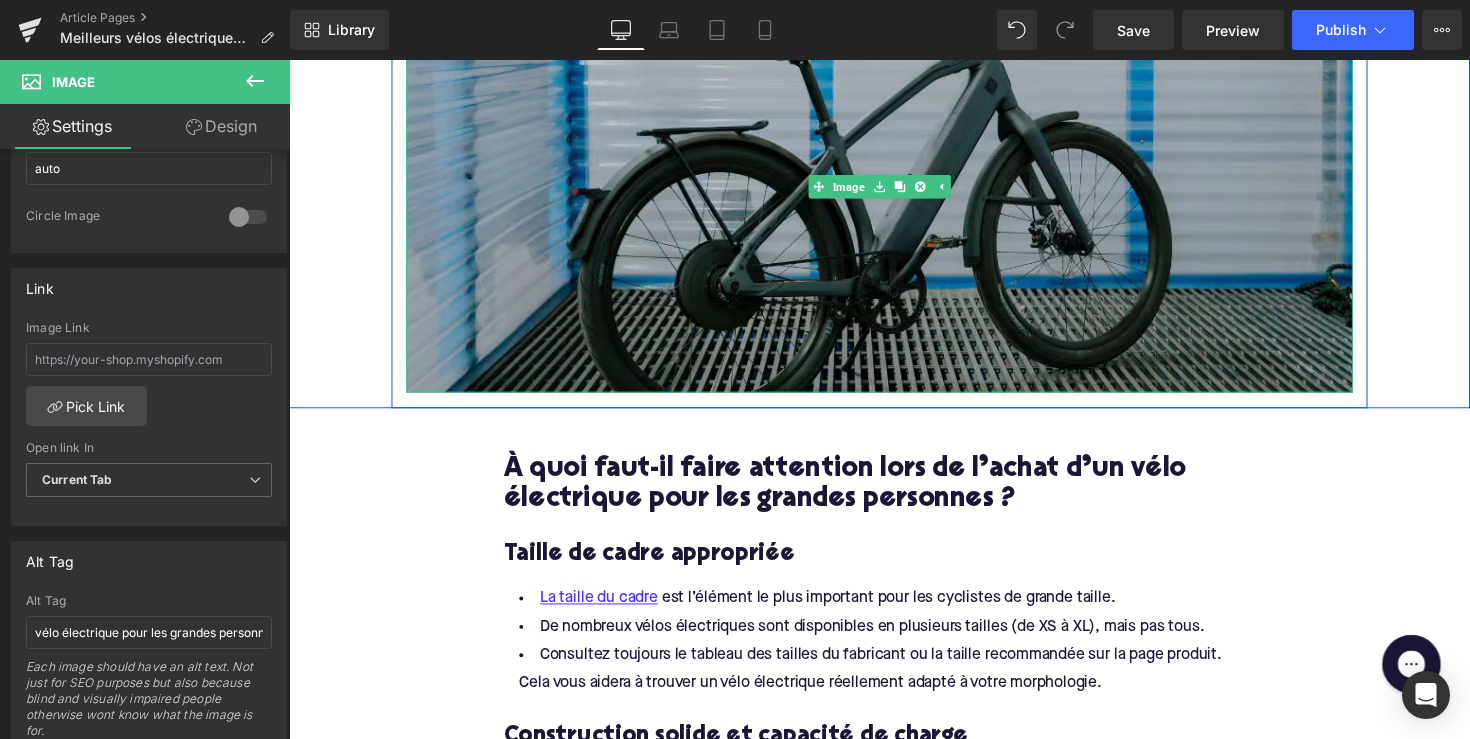 click at bounding box center (894, 190) 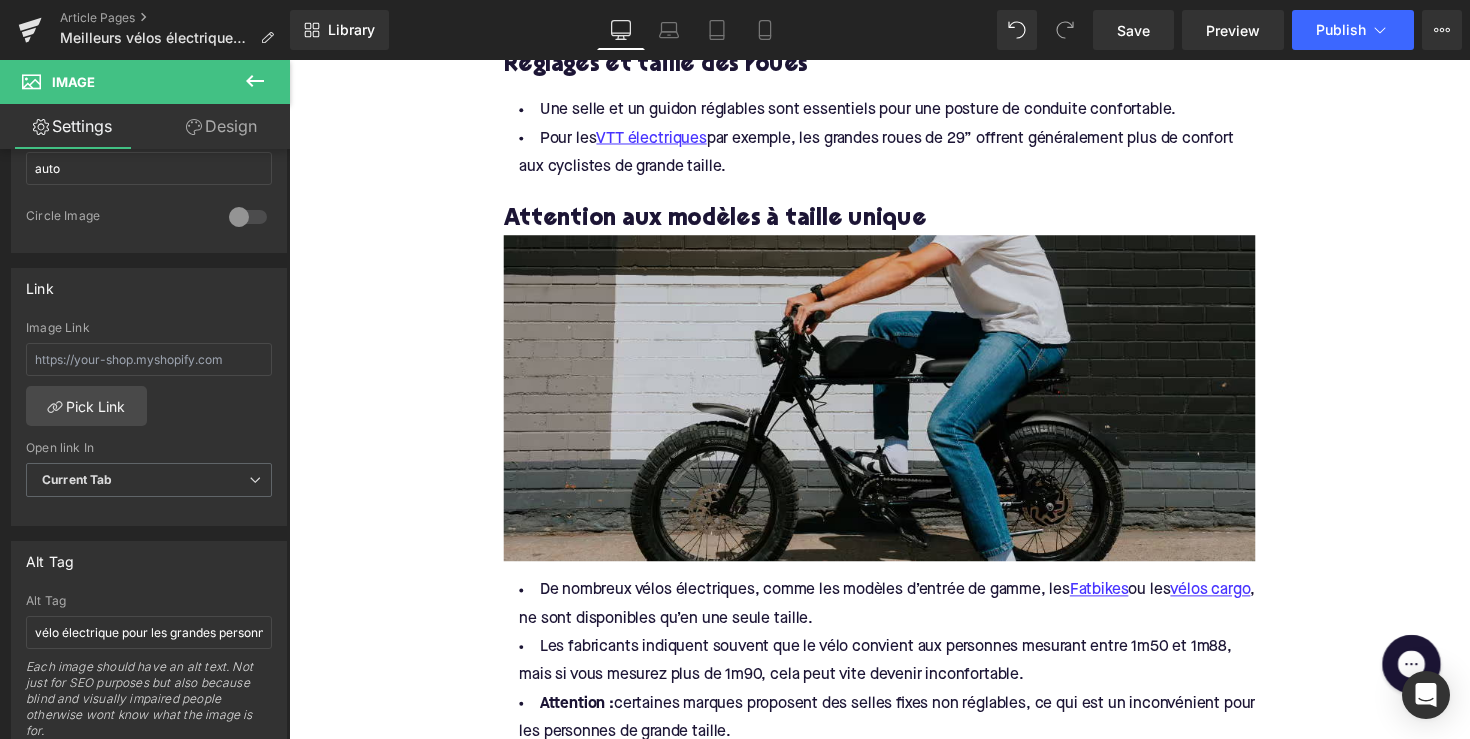 scroll, scrollTop: 1517, scrollLeft: 0, axis: vertical 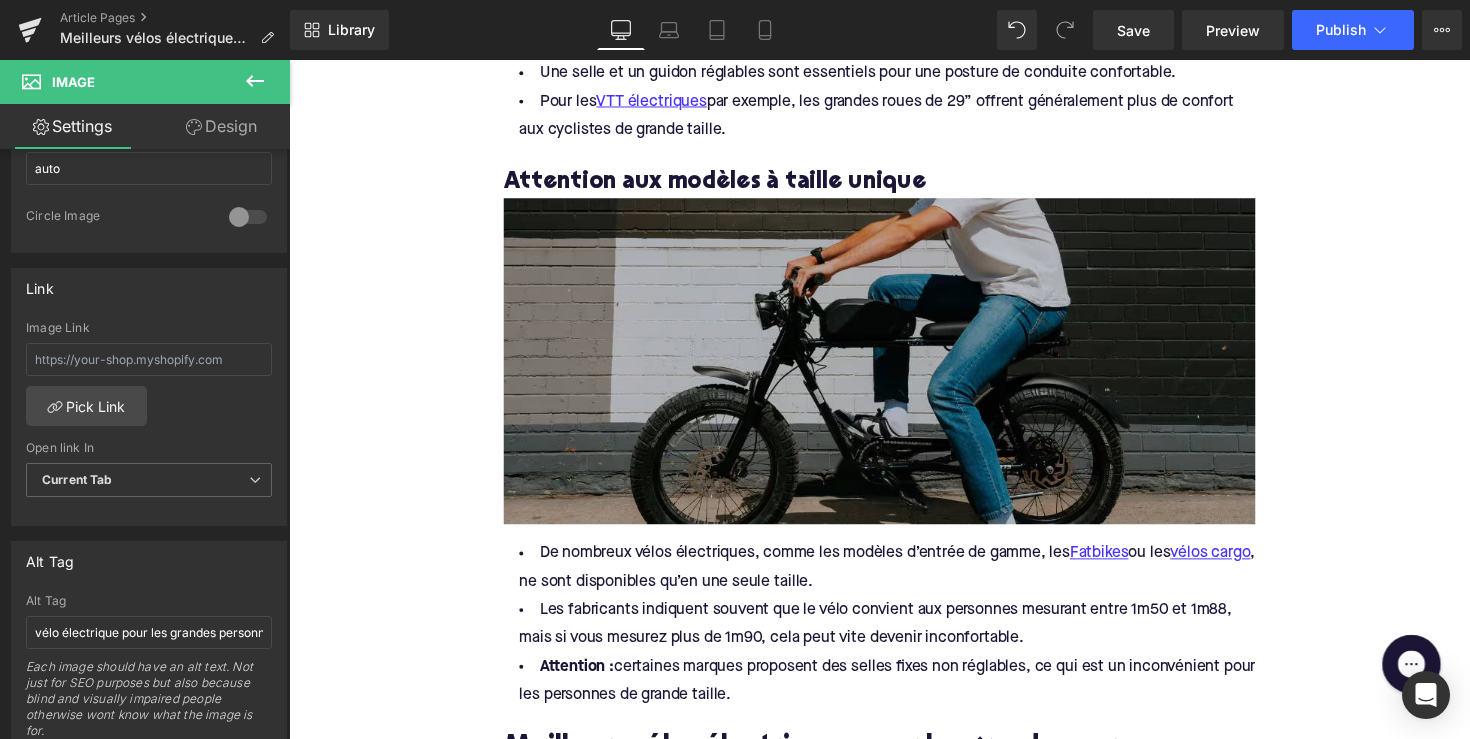 click at bounding box center (894, 369) 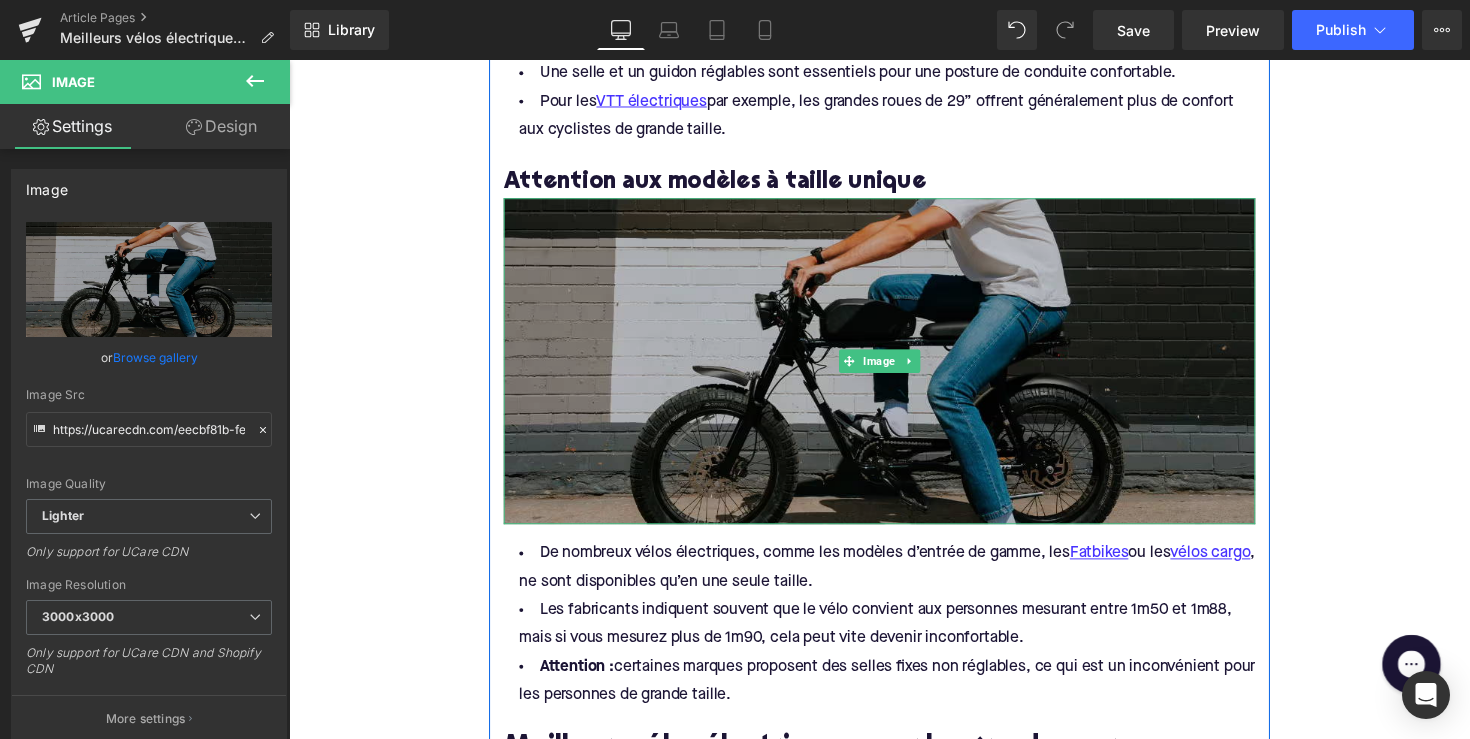 click at bounding box center (925, 369) 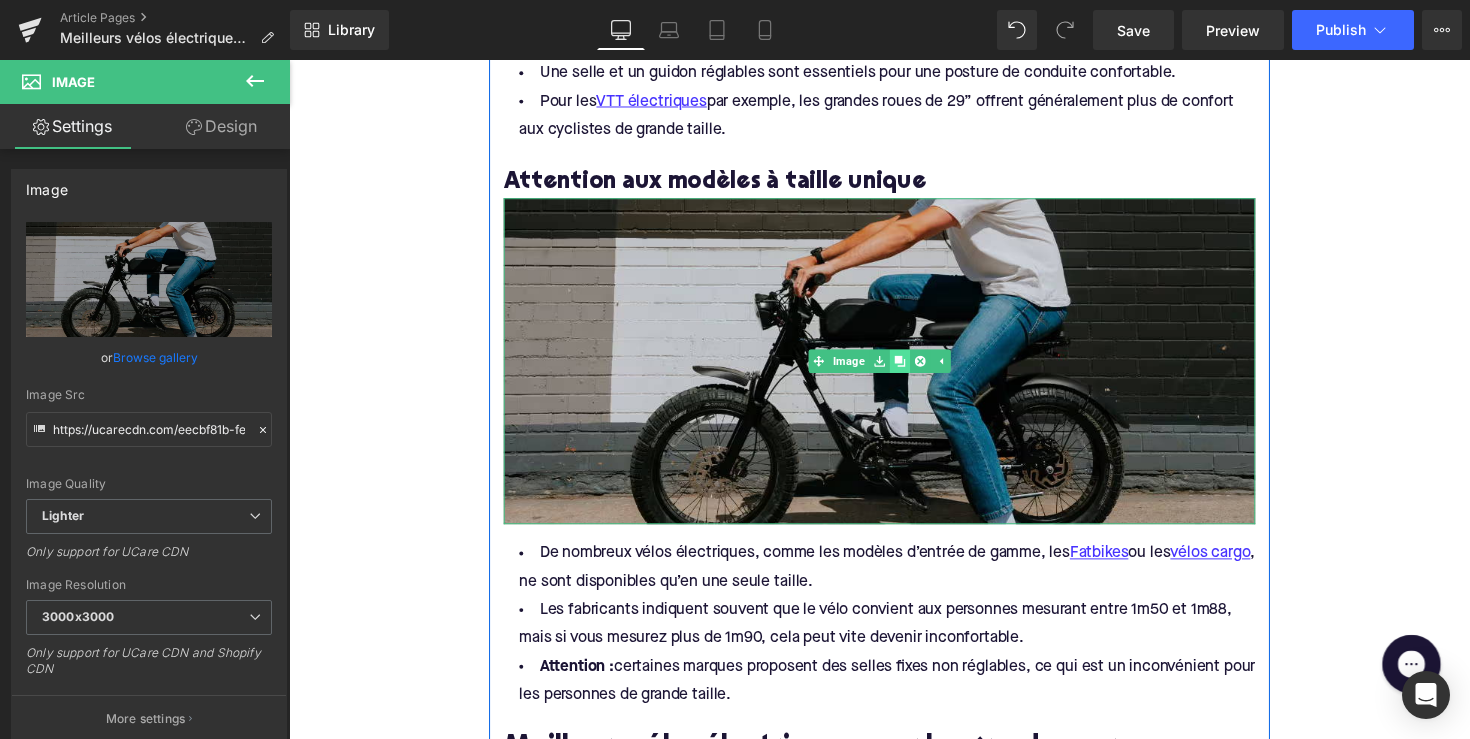 click 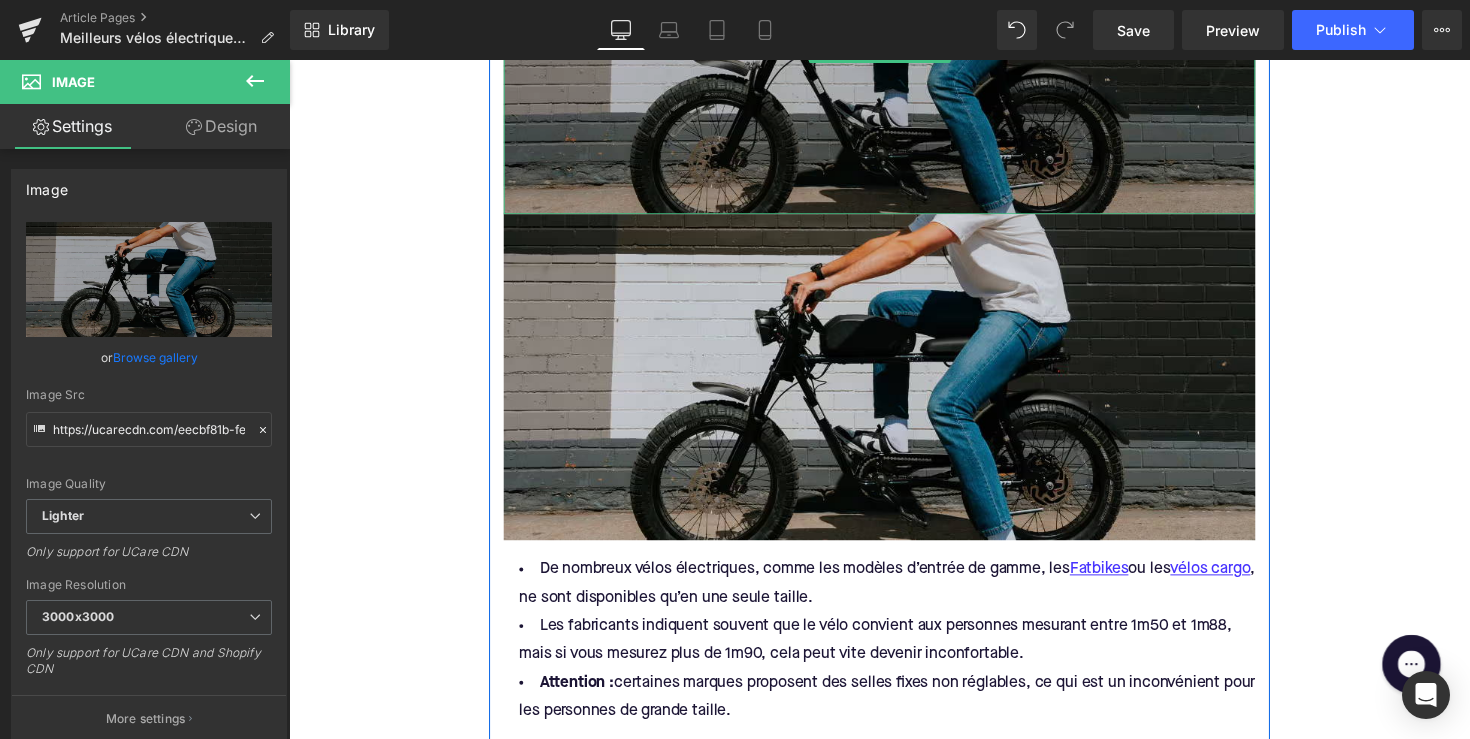 scroll, scrollTop: 1911, scrollLeft: 0, axis: vertical 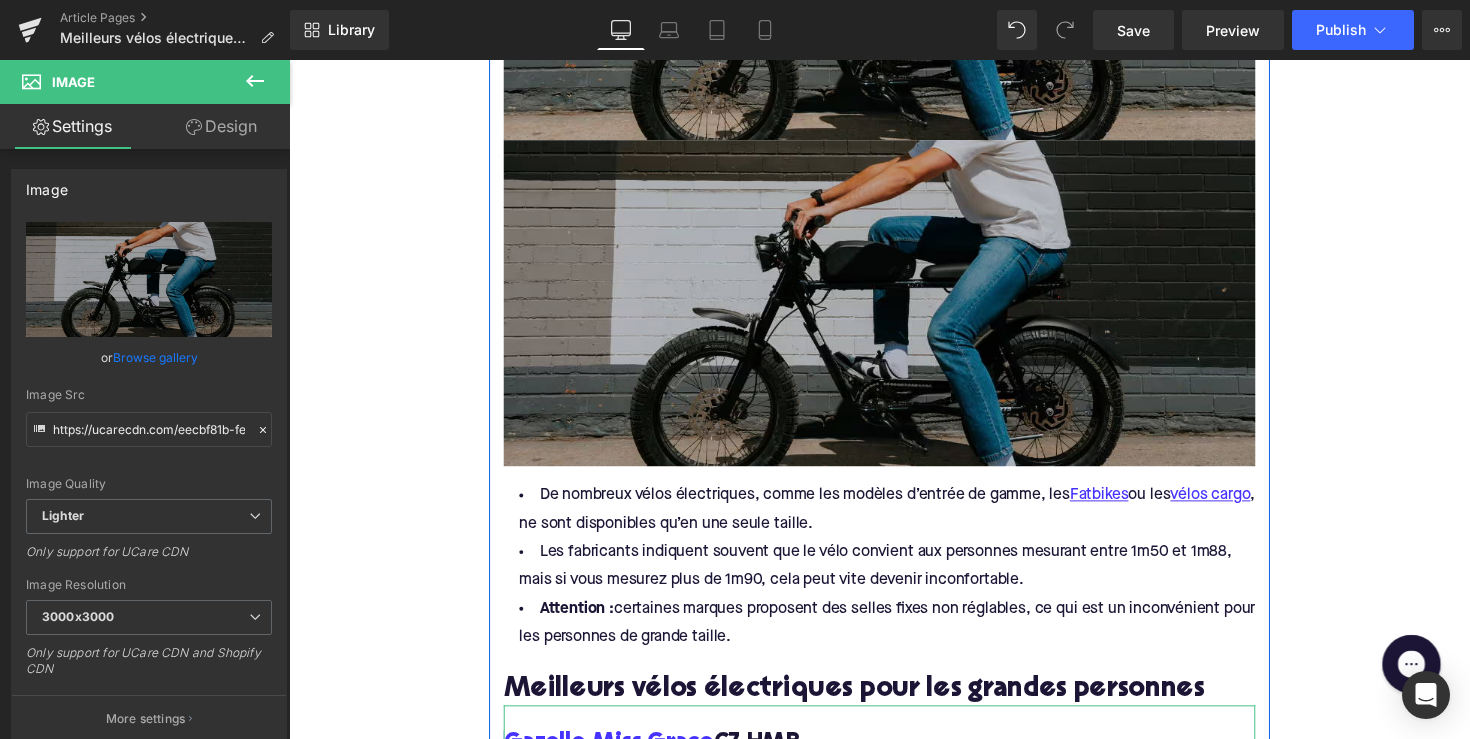 click at bounding box center [894, 309] 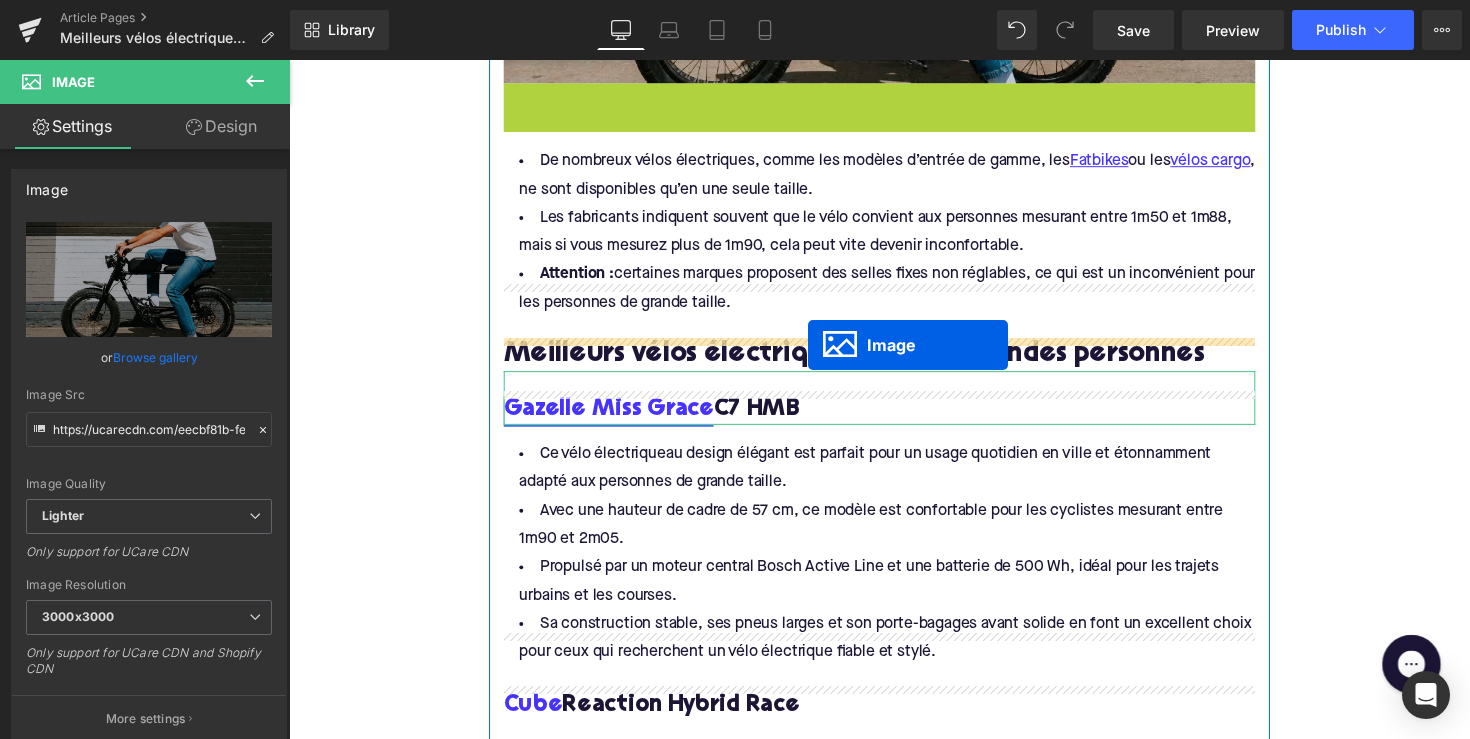 scroll, scrollTop: 2001, scrollLeft: 0, axis: vertical 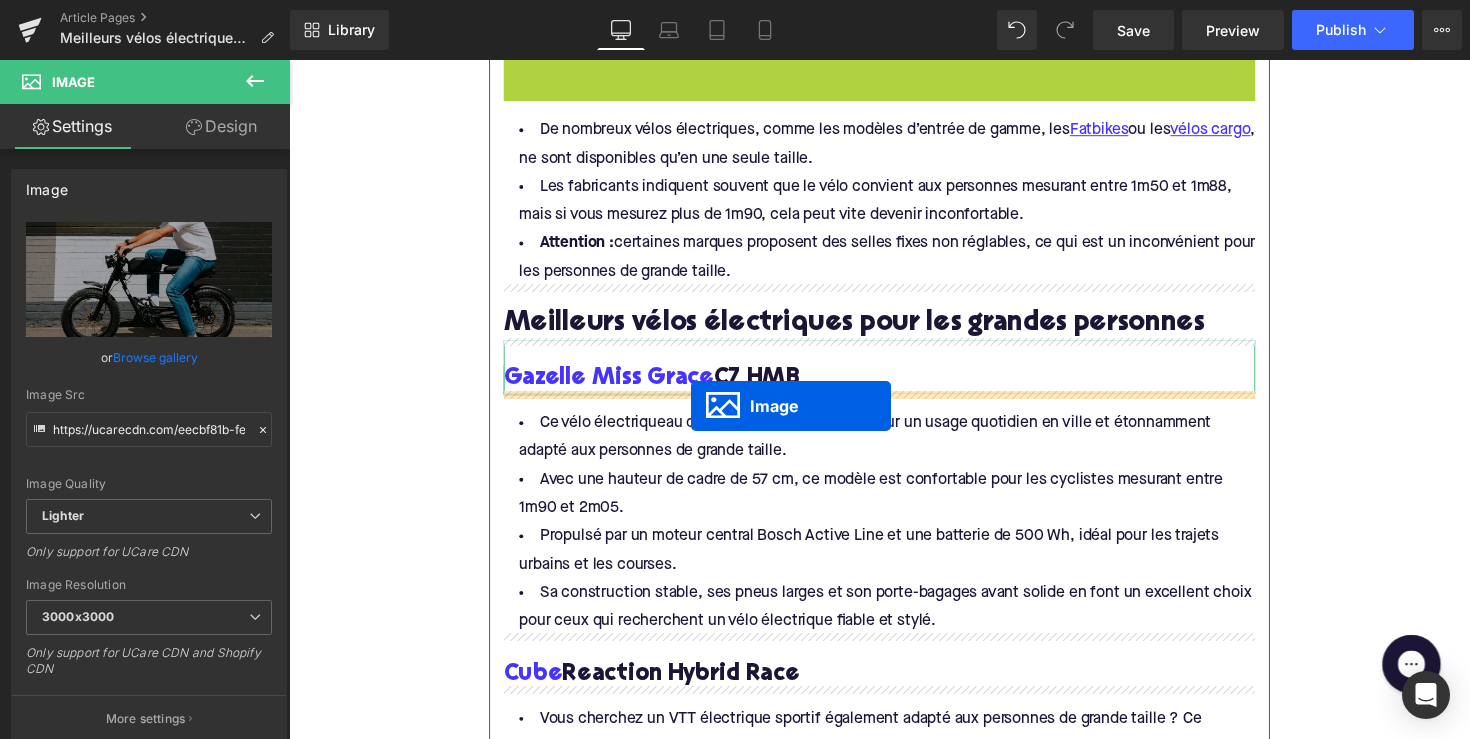 drag, startPoint x: 863, startPoint y: 305, endPoint x: 701, endPoint y: 412, distance: 194.14685 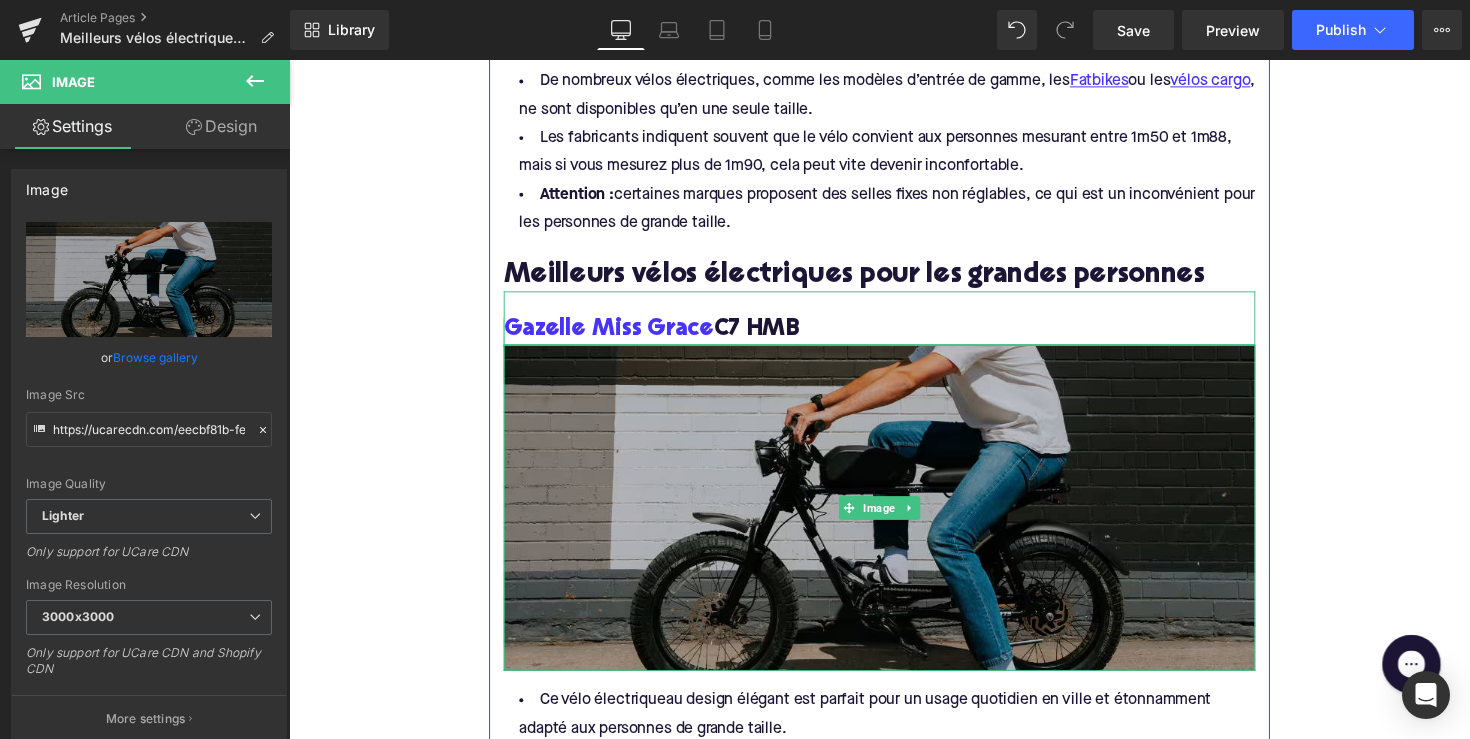 click at bounding box center [894, 519] 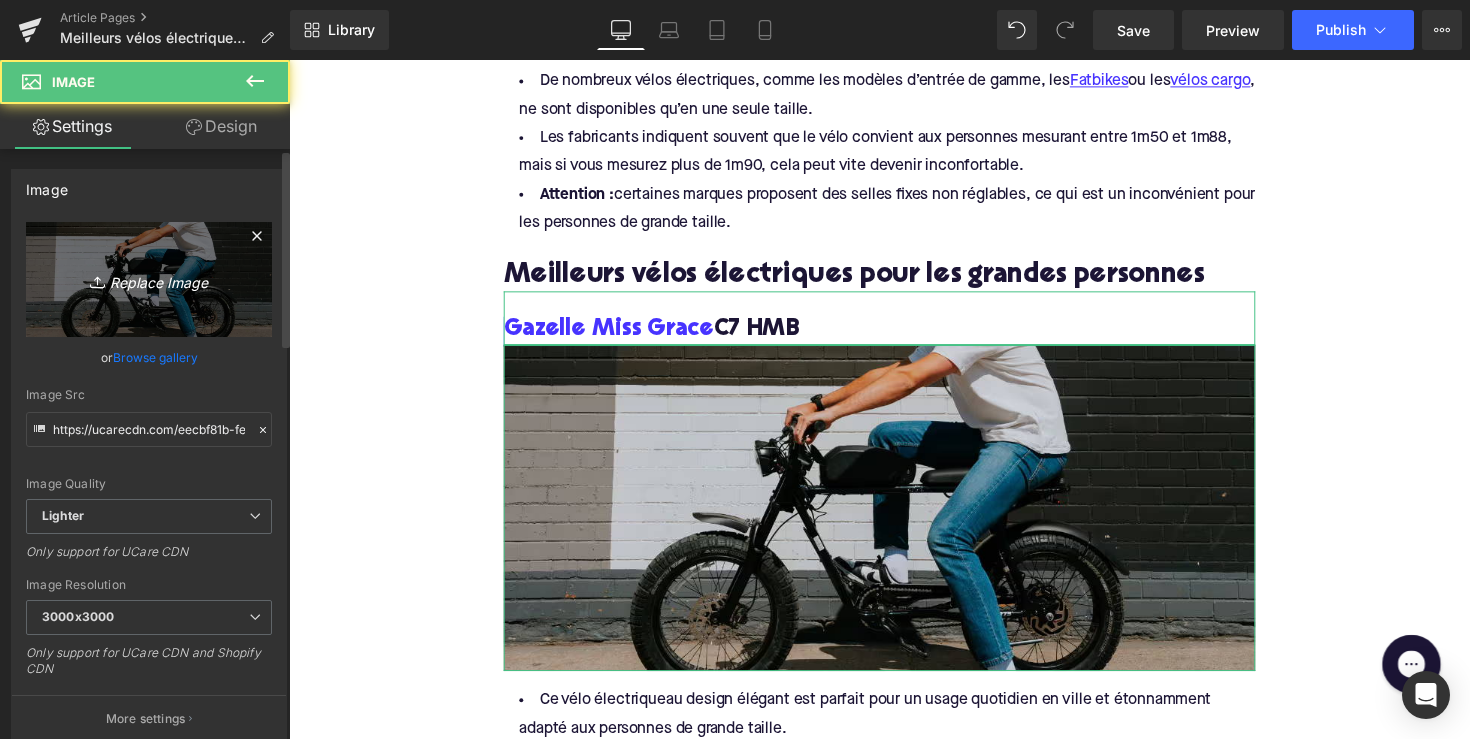 click on "Replace Image" at bounding box center (149, 279) 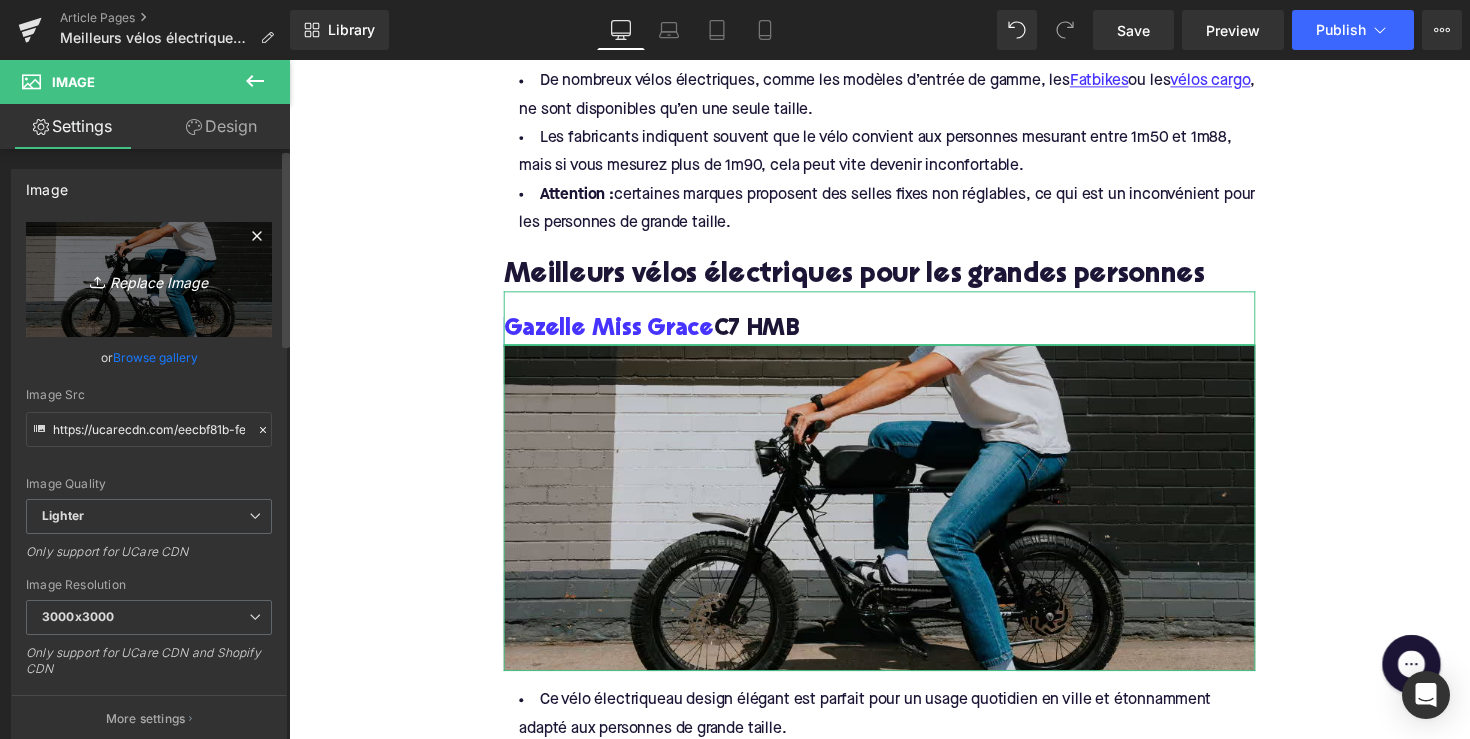 type on "C:\fakepath\BFB01-1.webp" 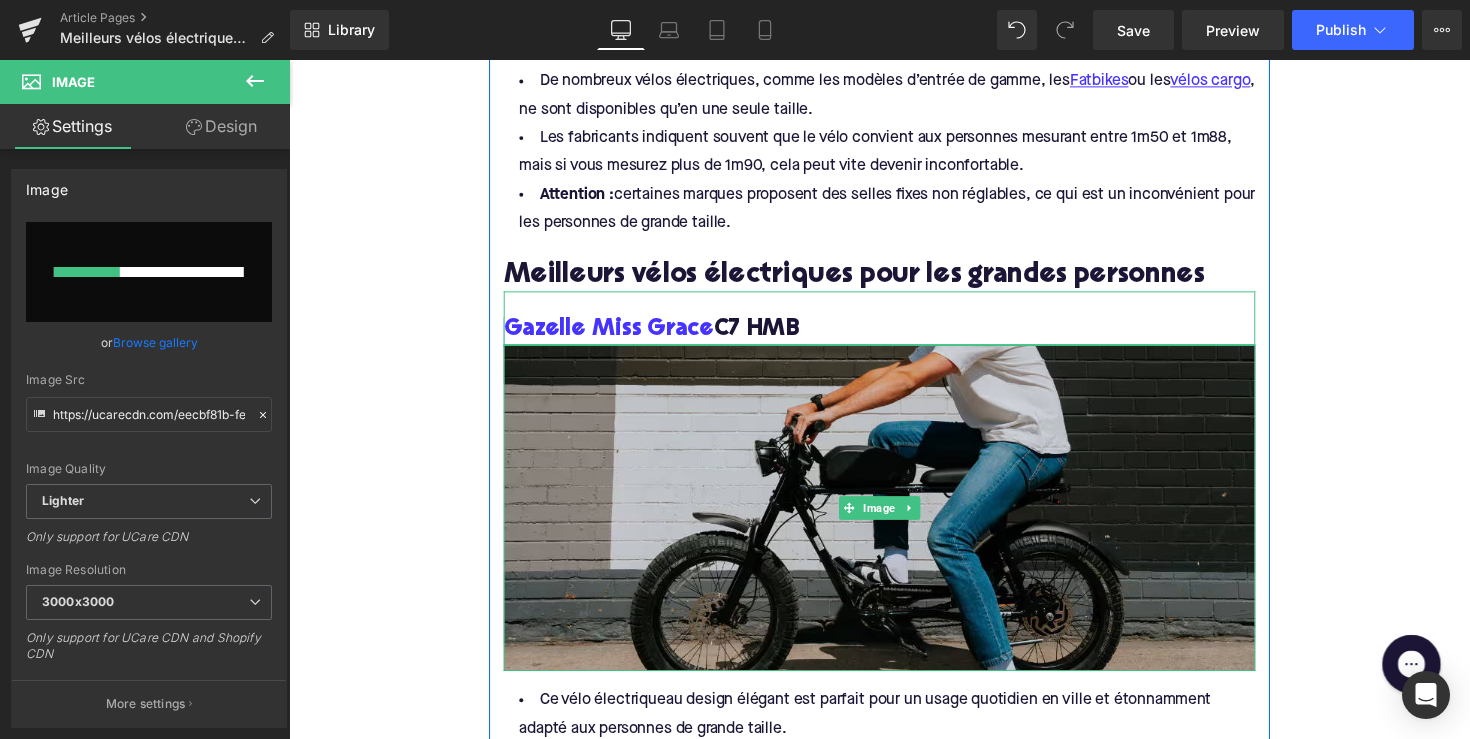 type 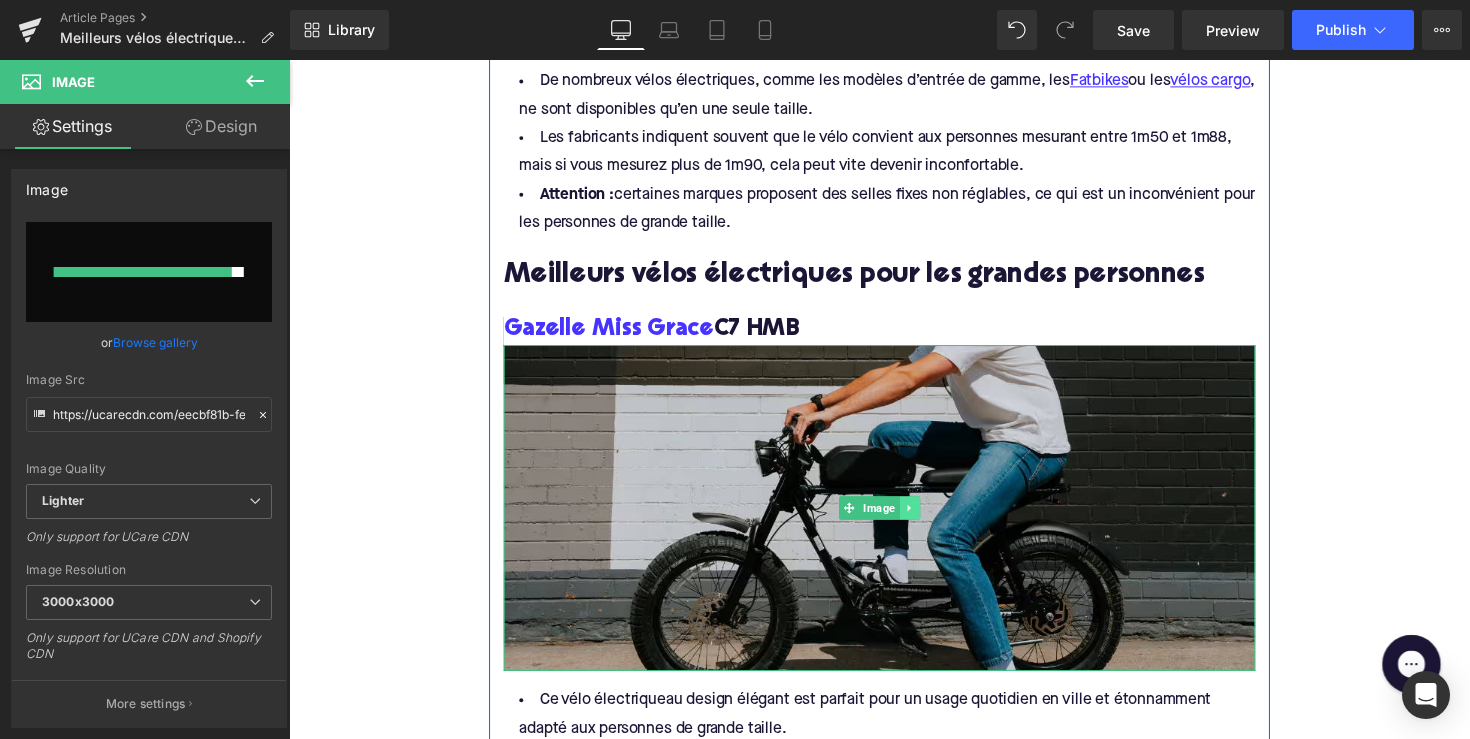 click 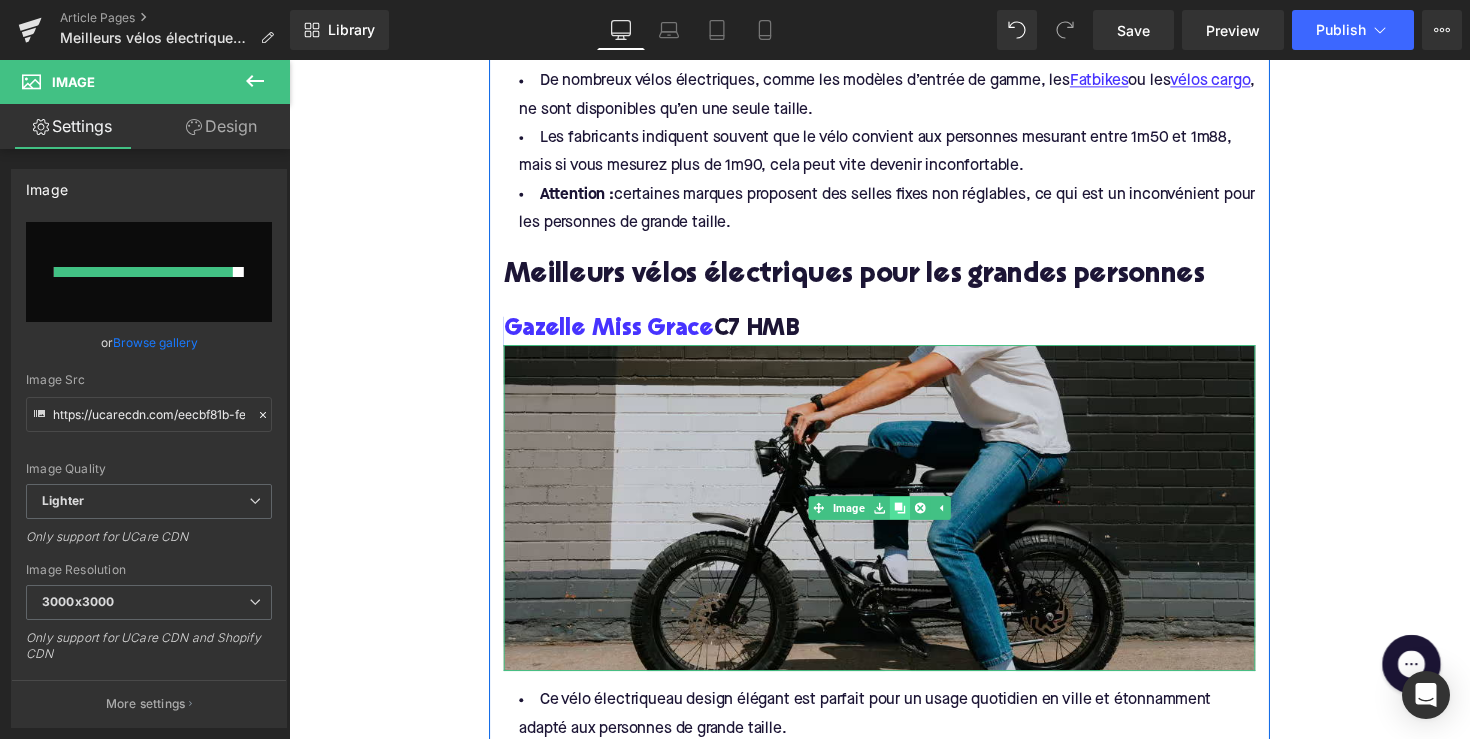 click 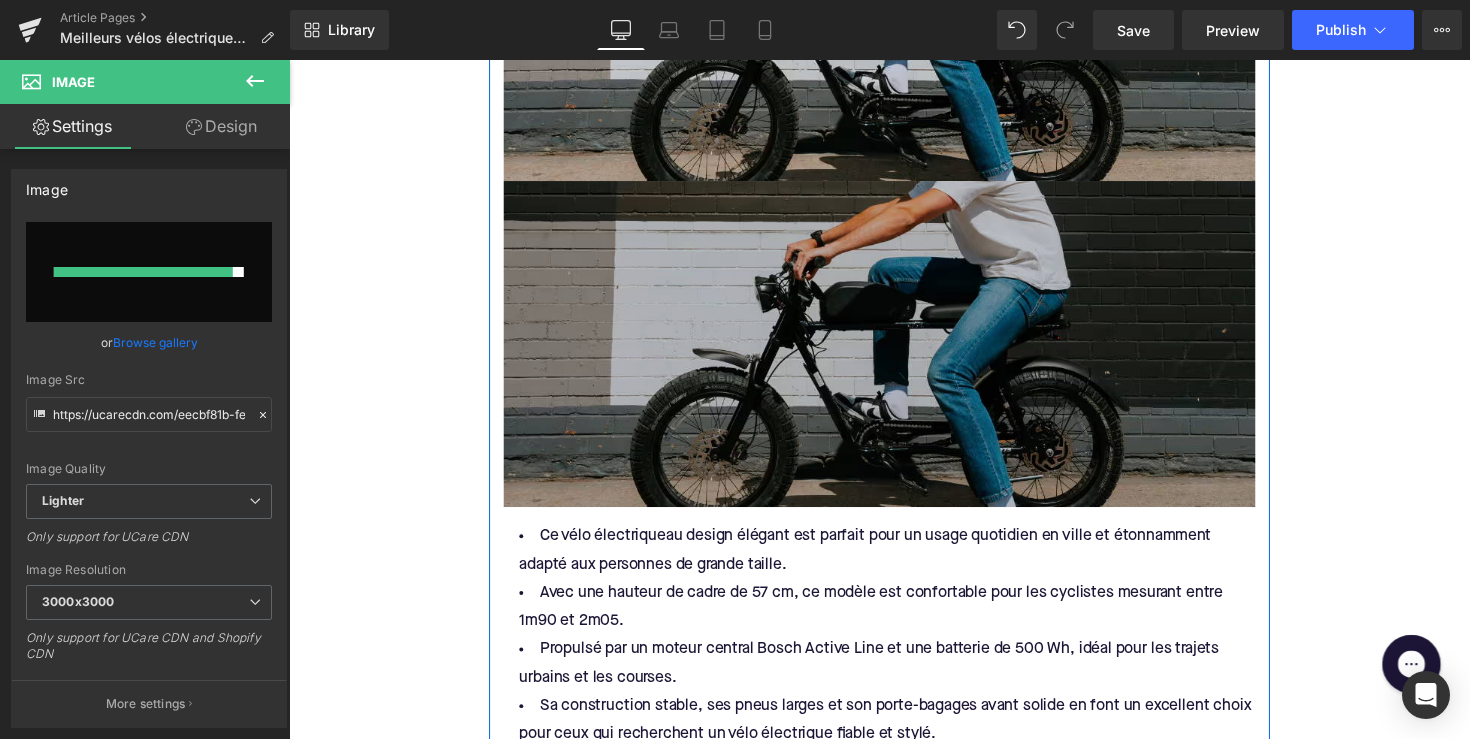 scroll, scrollTop: 2544, scrollLeft: 0, axis: vertical 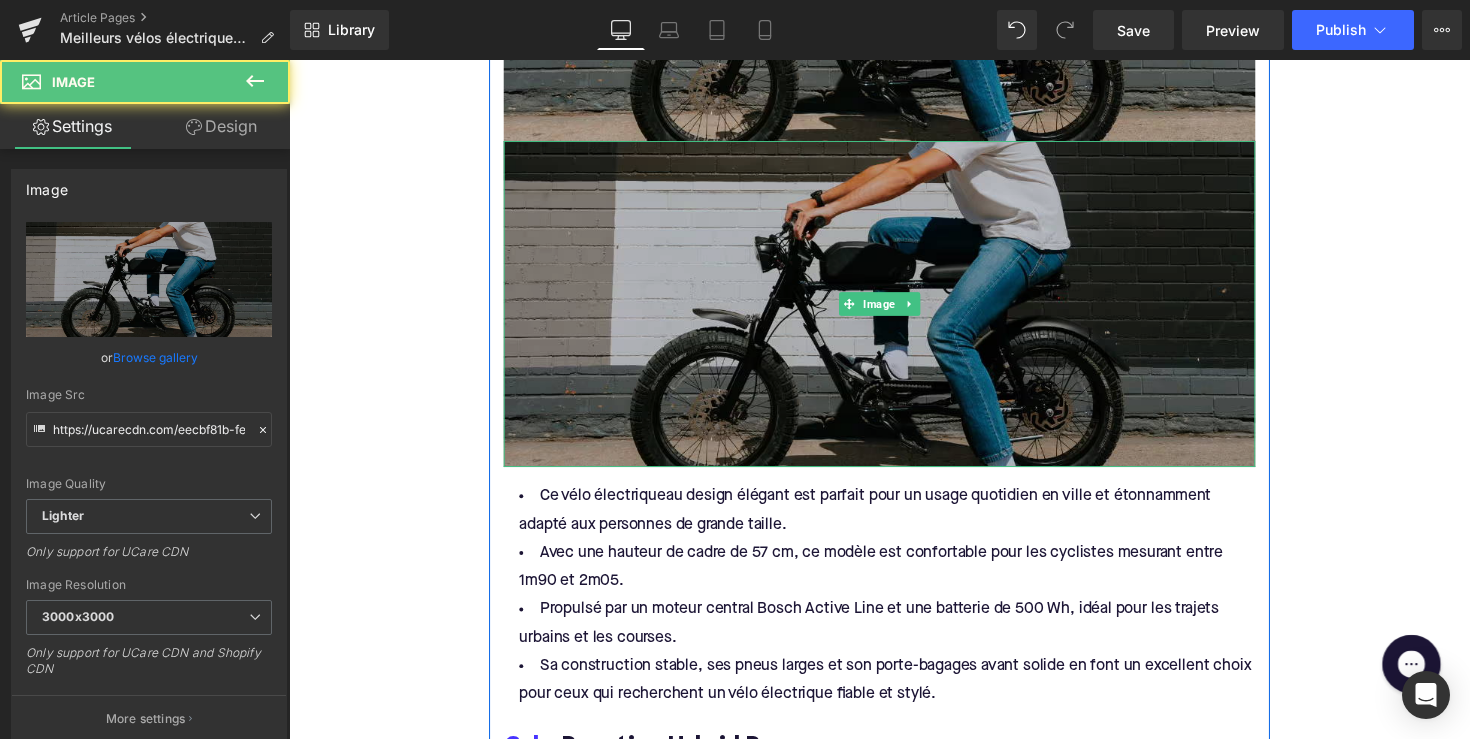 click at bounding box center (894, 310) 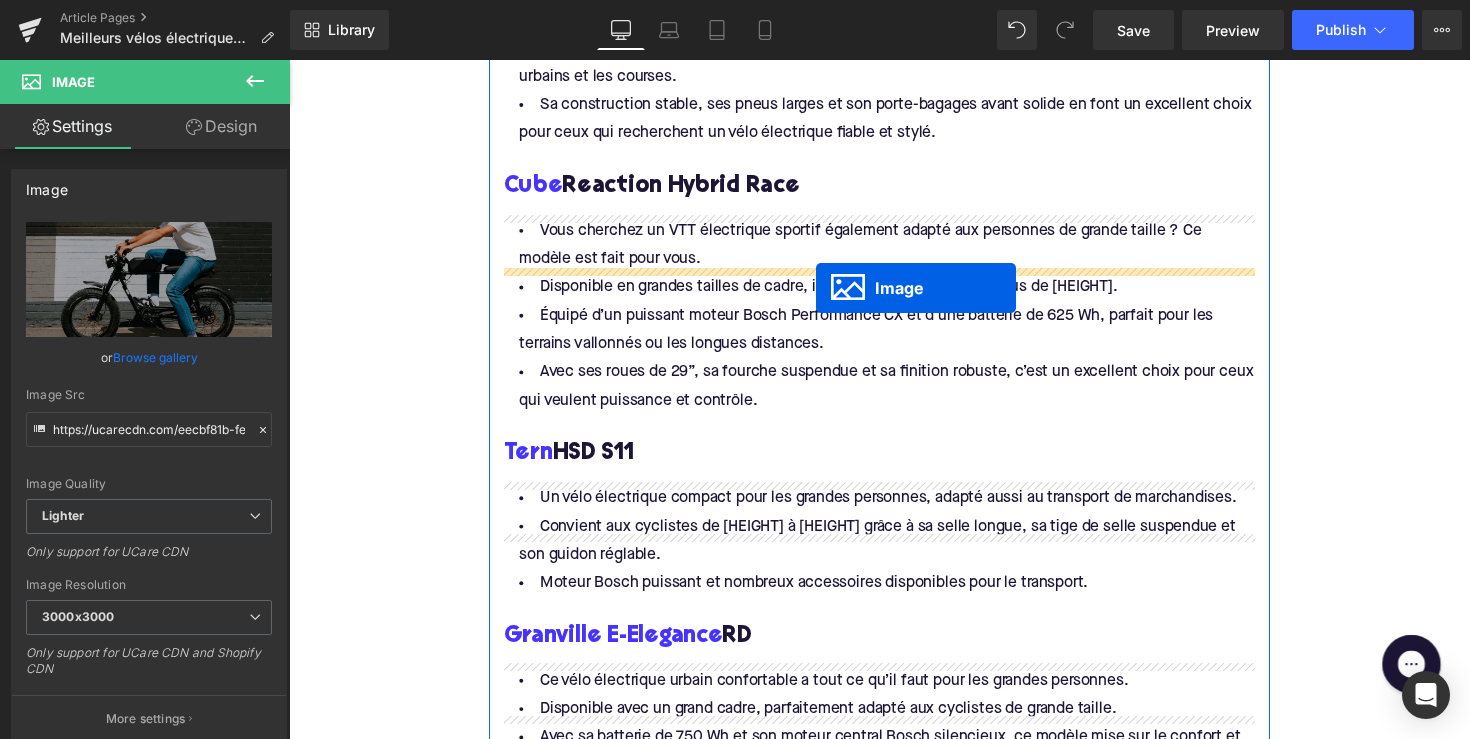 scroll, scrollTop: 2890, scrollLeft: 0, axis: vertical 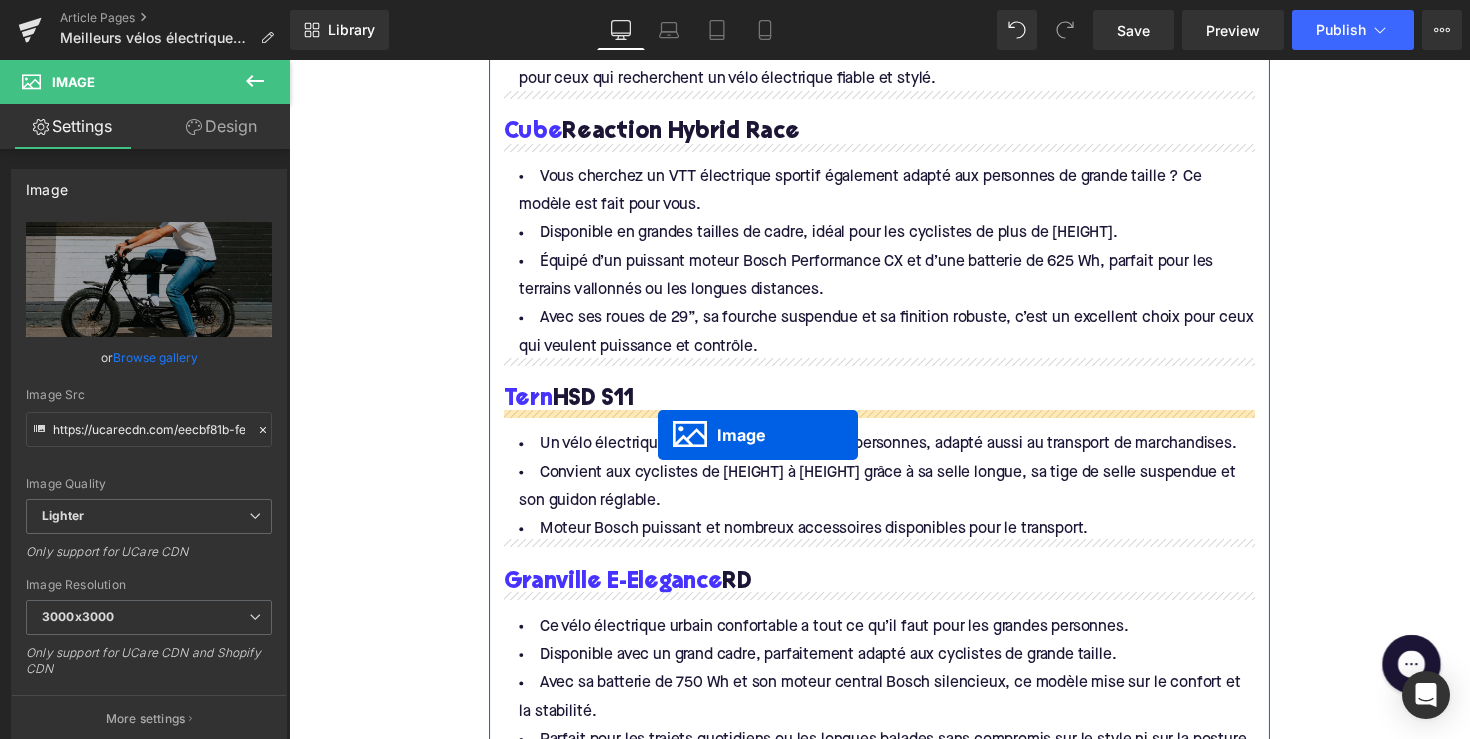 drag, startPoint x: 856, startPoint y: 307, endPoint x: 667, endPoint y: 444, distance: 233.43094 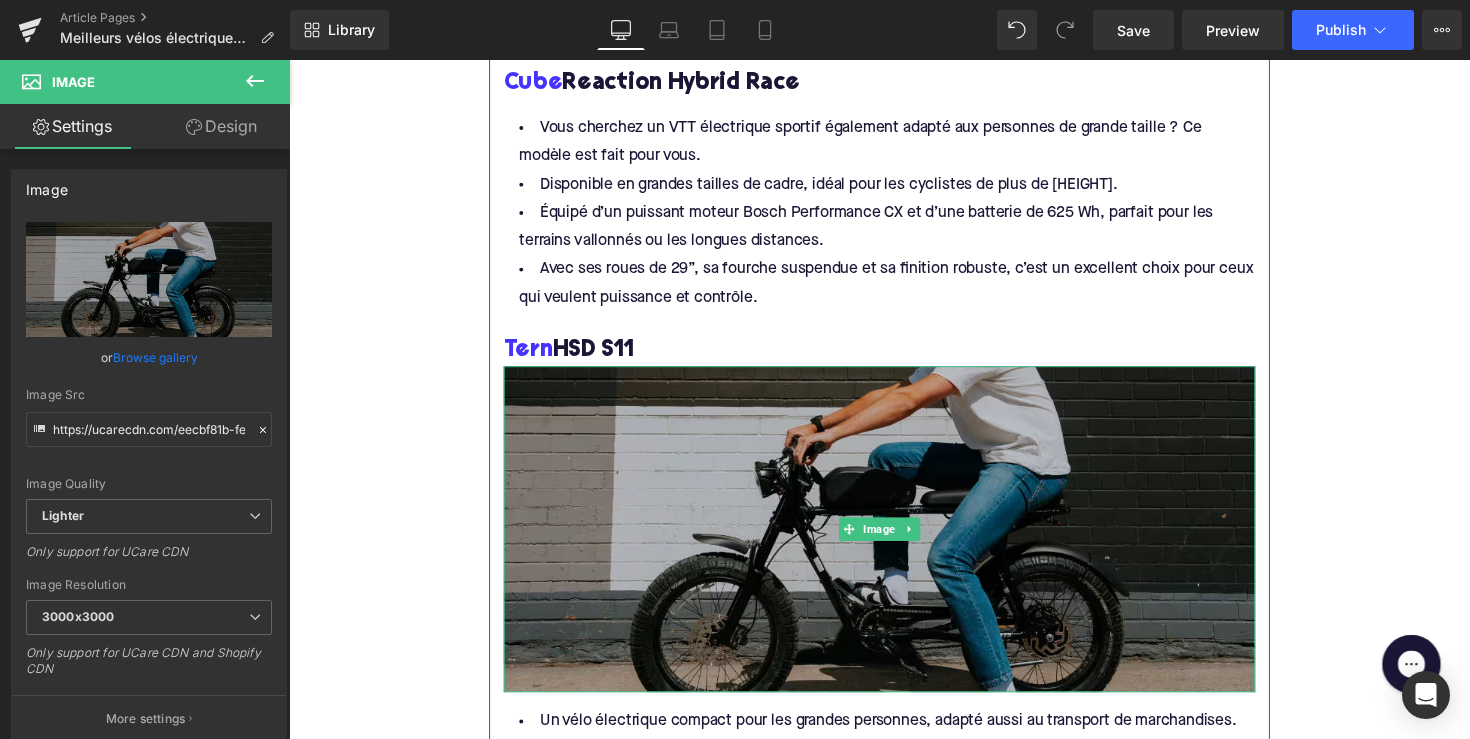 click at bounding box center [894, 541] 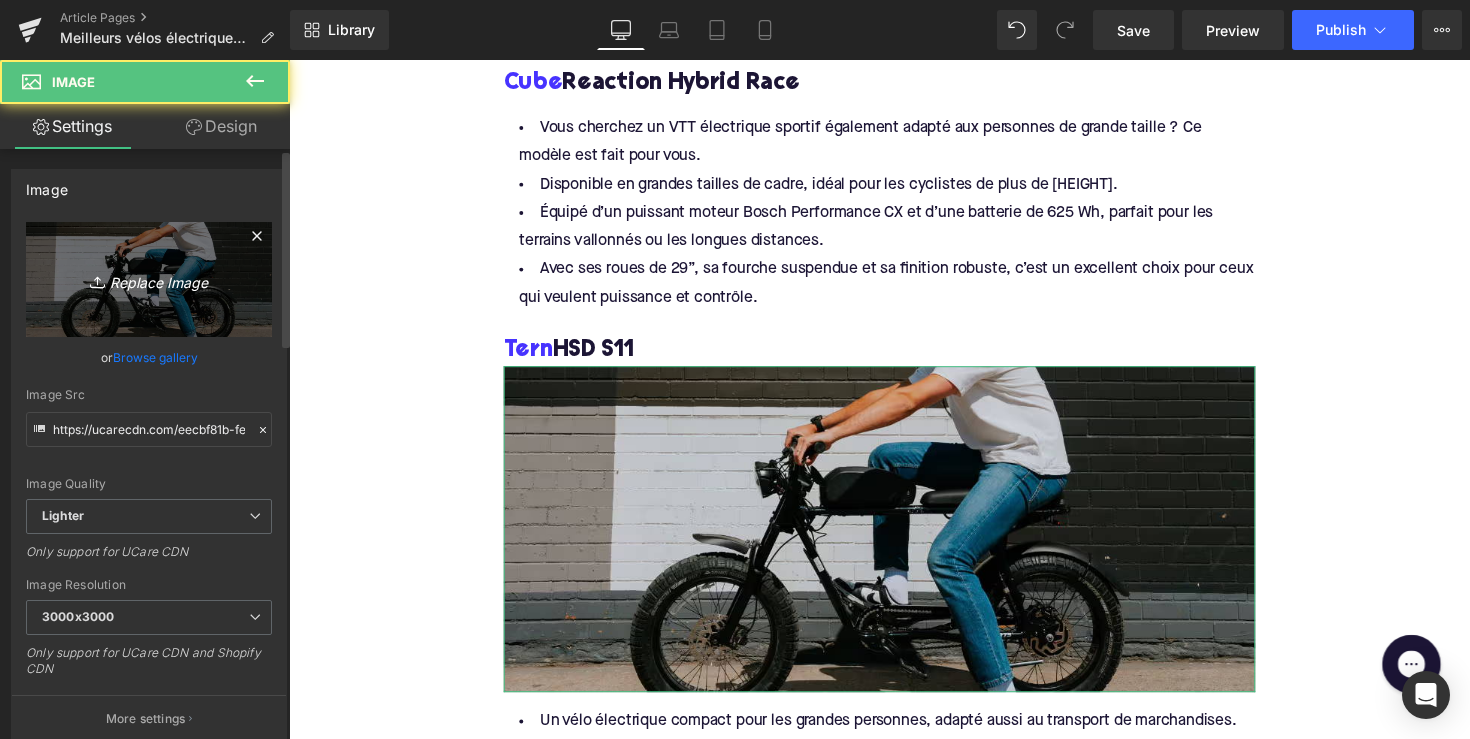 click on "Replace Image" at bounding box center (149, 279) 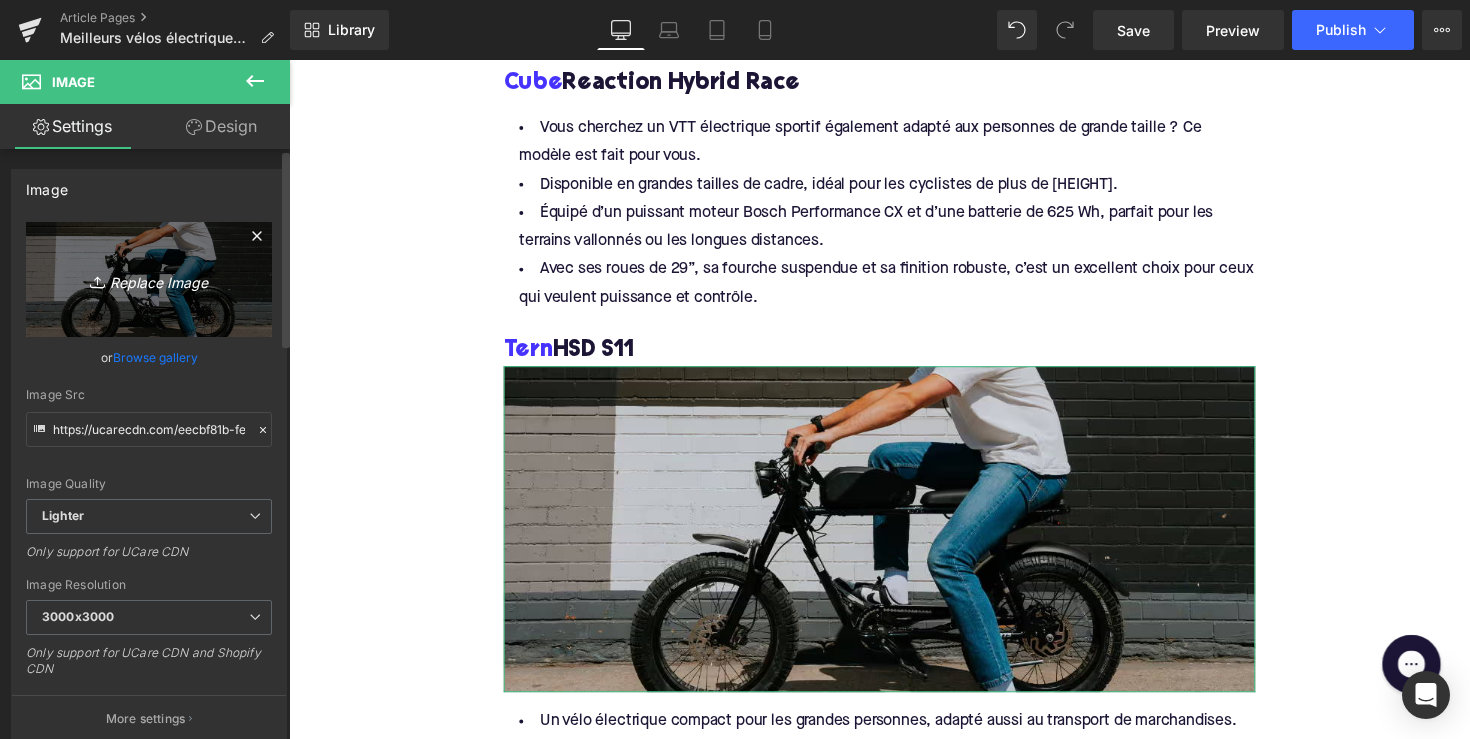 type on "C:\fakepath\DKJ51-1.webp" 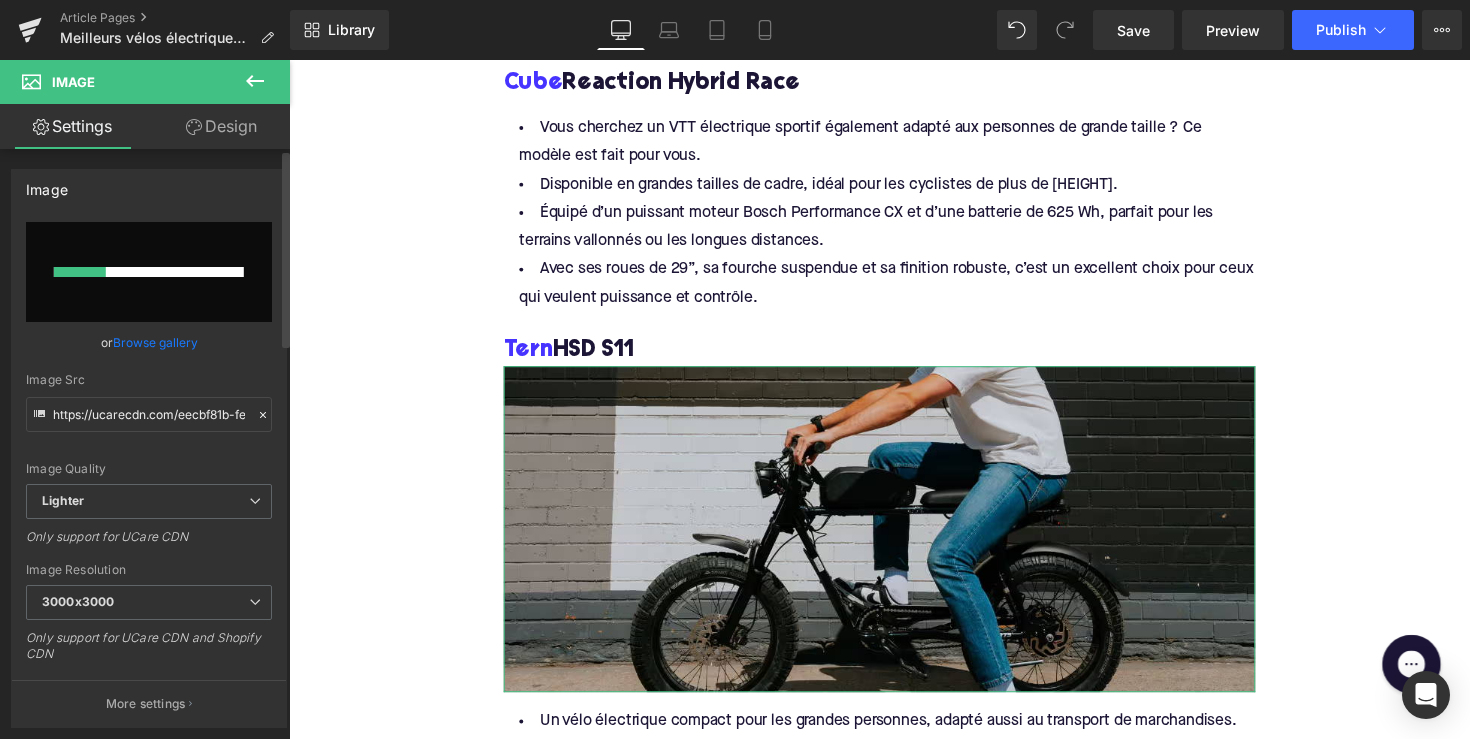 type 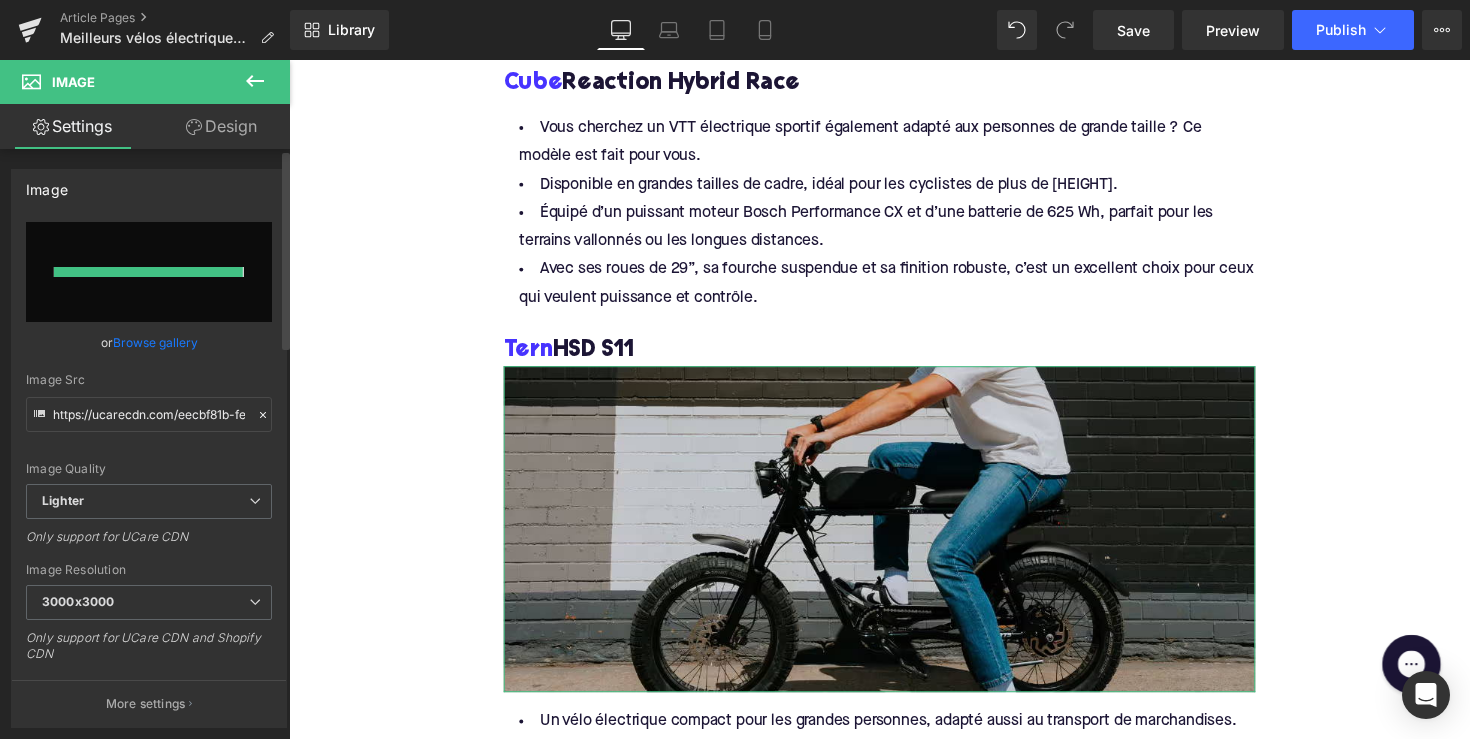 type on "https://ucarecdn.com/2c453191-af2e-459c-bc2c-465a1e964f50/-/format/auto/-/preview/3000x3000/-/quality/lighter/DKJ51-1.webp" 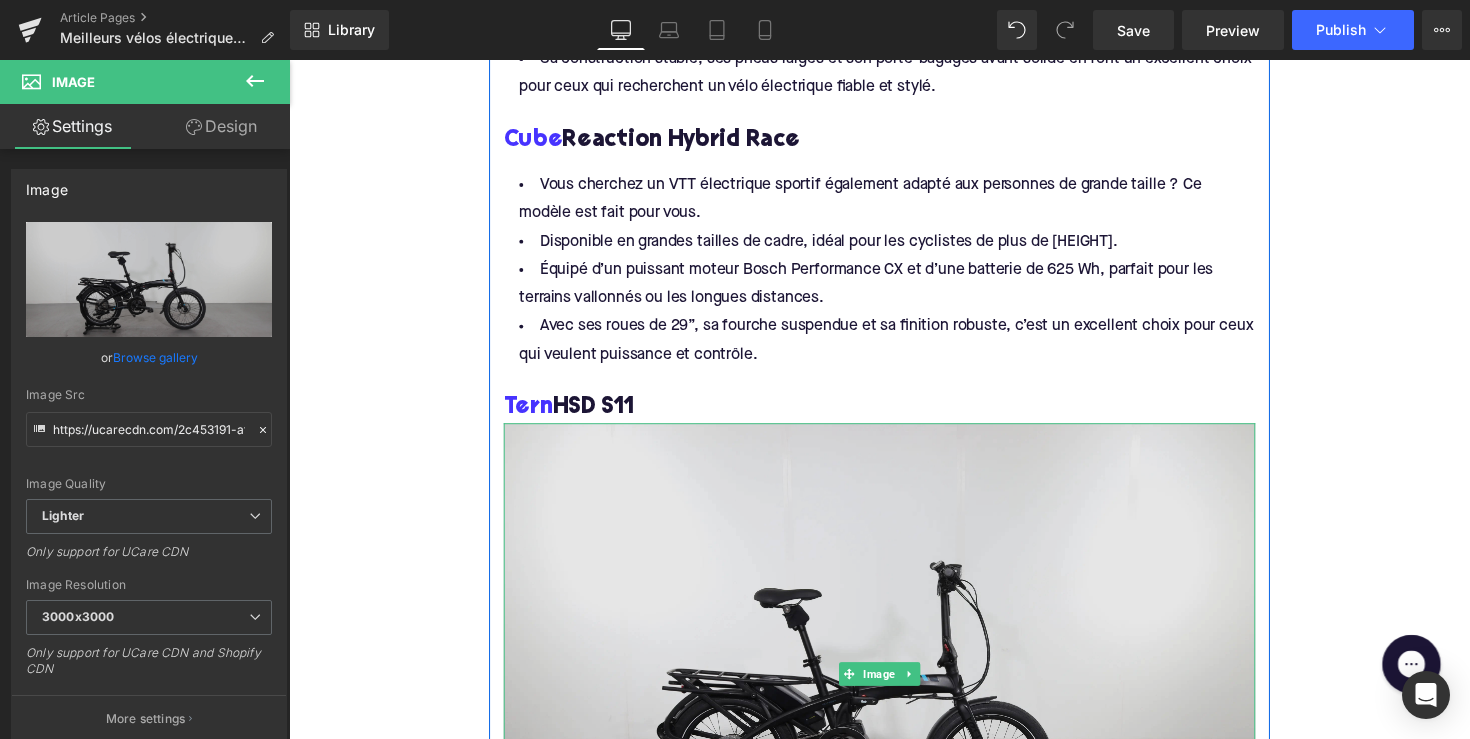 scroll, scrollTop: 2813, scrollLeft: 0, axis: vertical 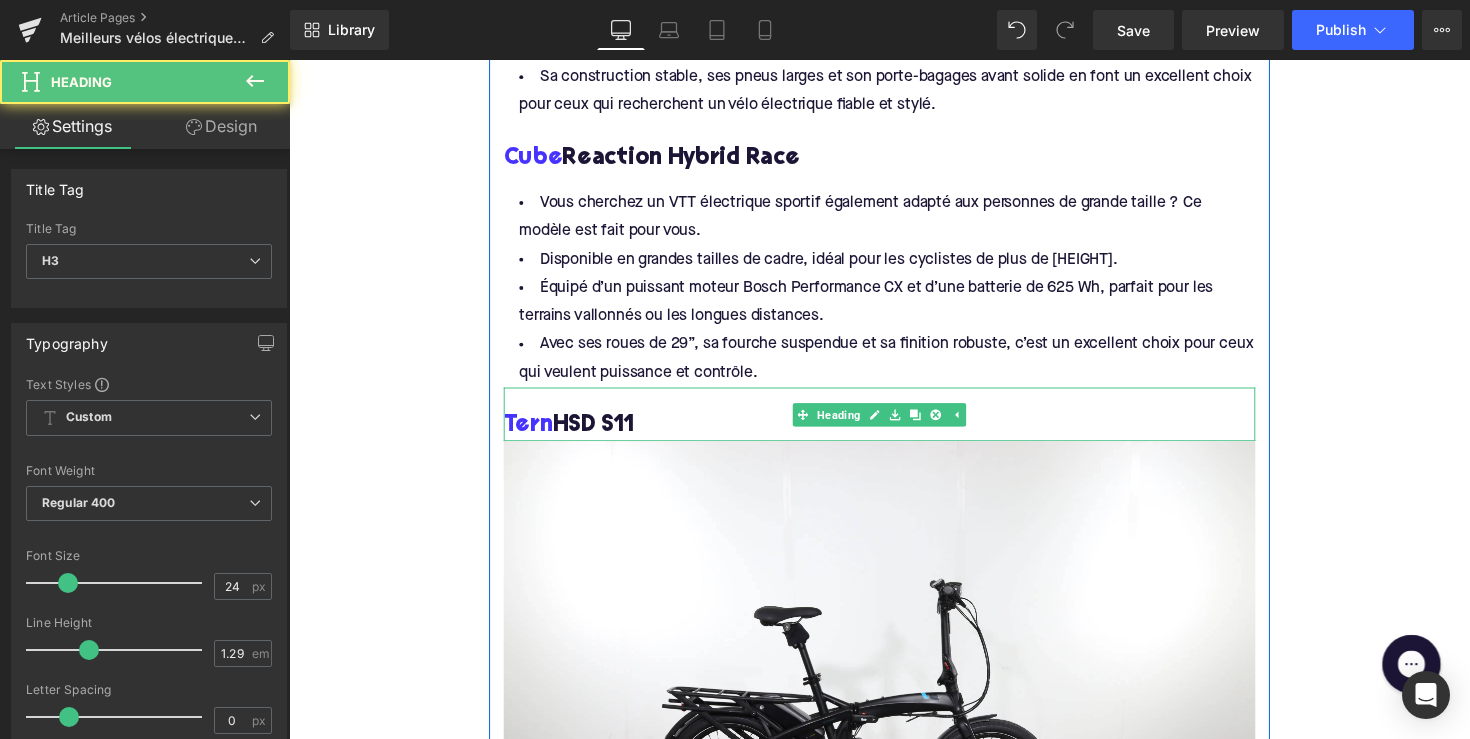 click on "Tern  HSD S11" at bounding box center [894, 435] 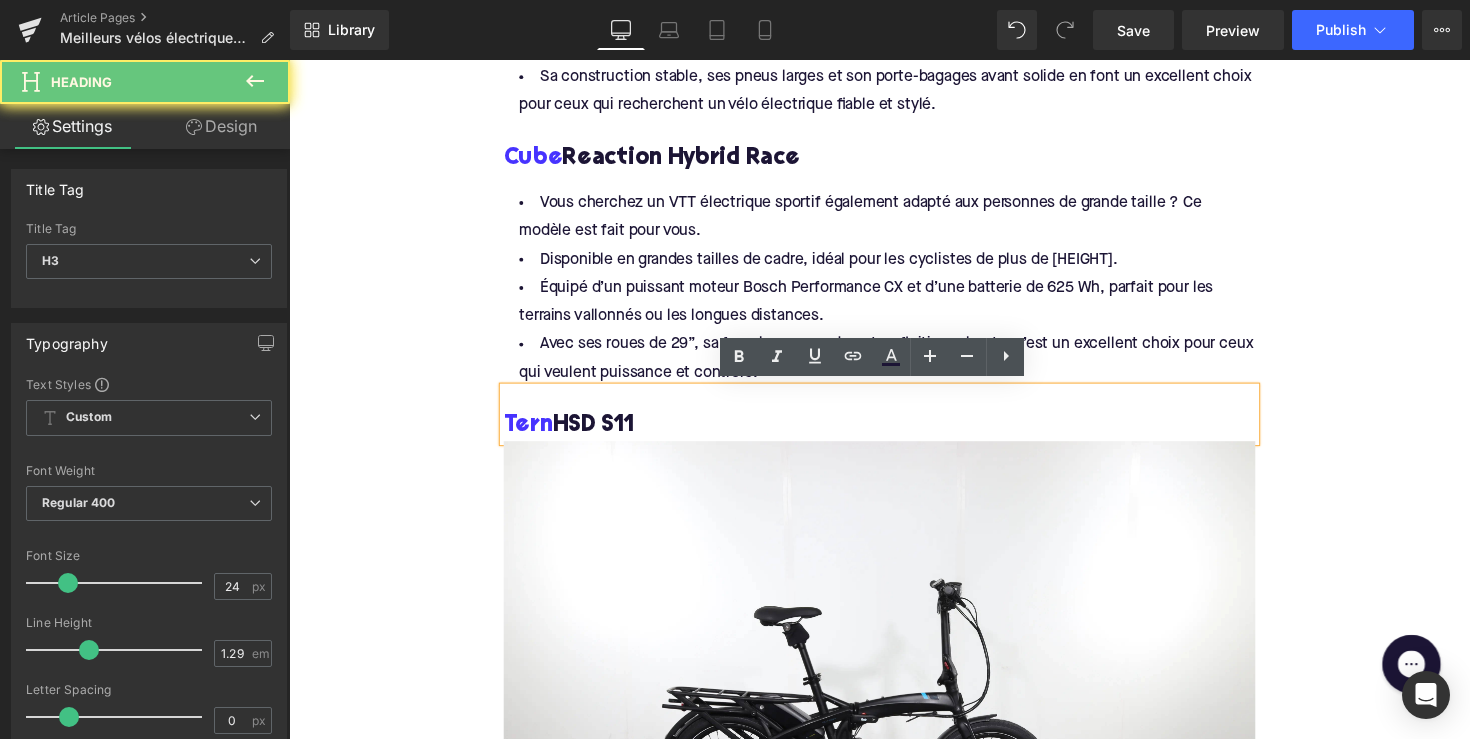 click on "Tern  HSD S11" at bounding box center [894, 435] 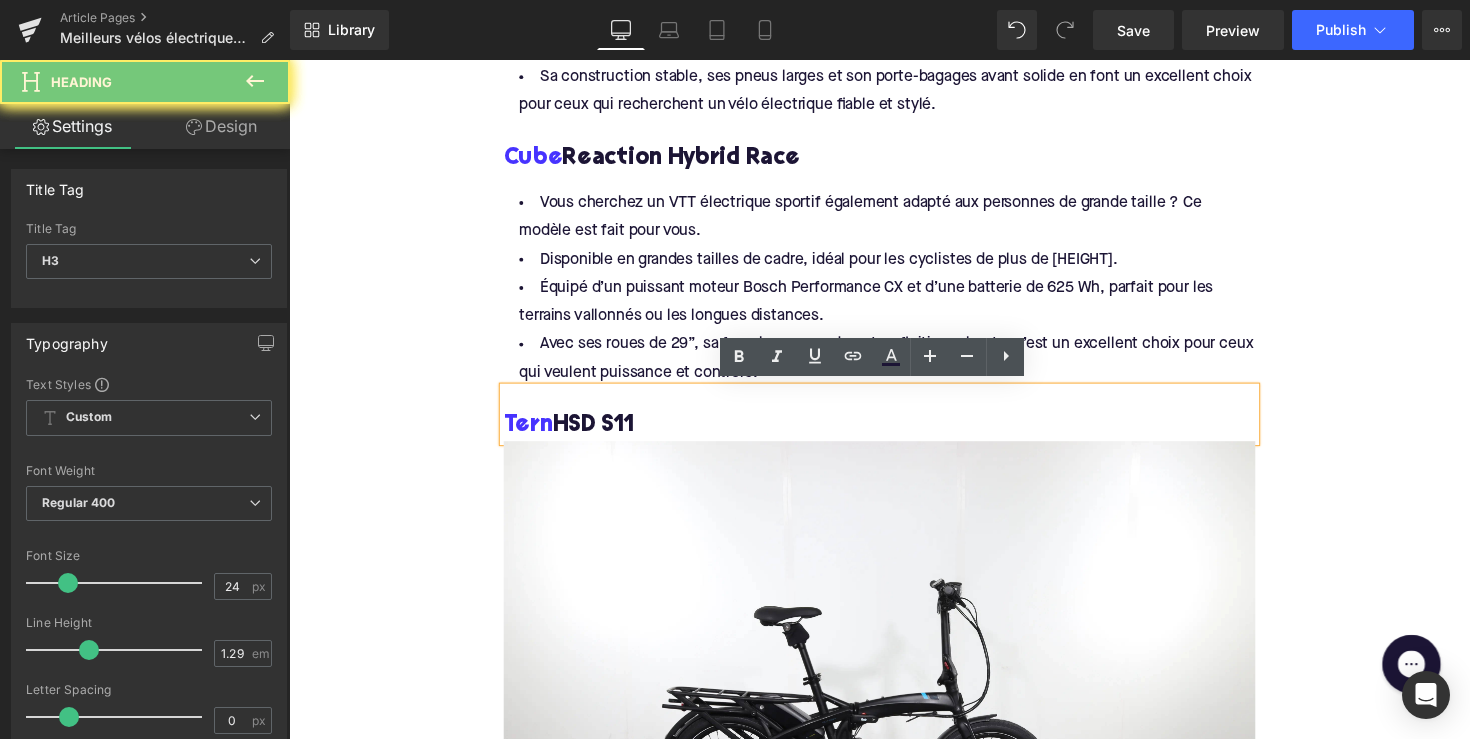 click on "Tern  HSD S11" at bounding box center [894, 435] 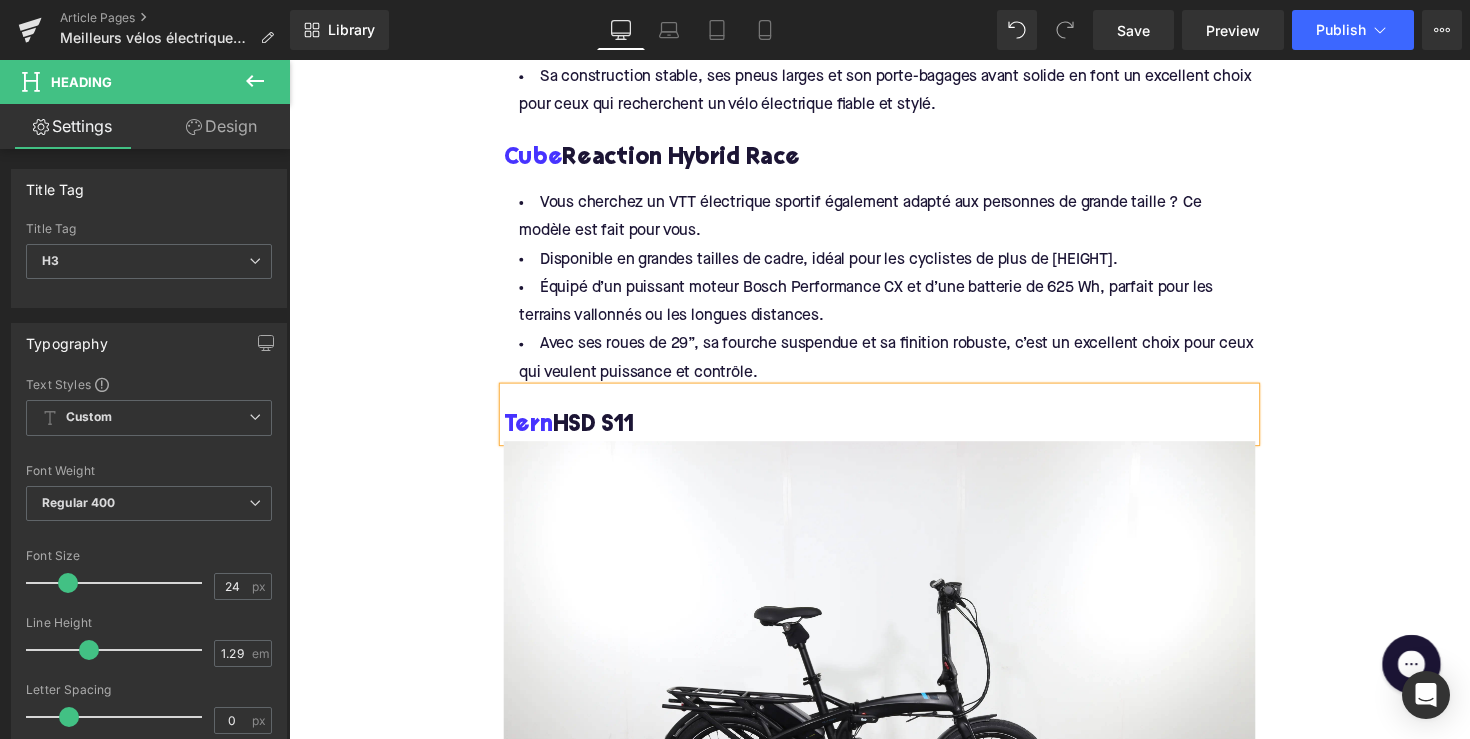copy on "Tern  HSD S11" 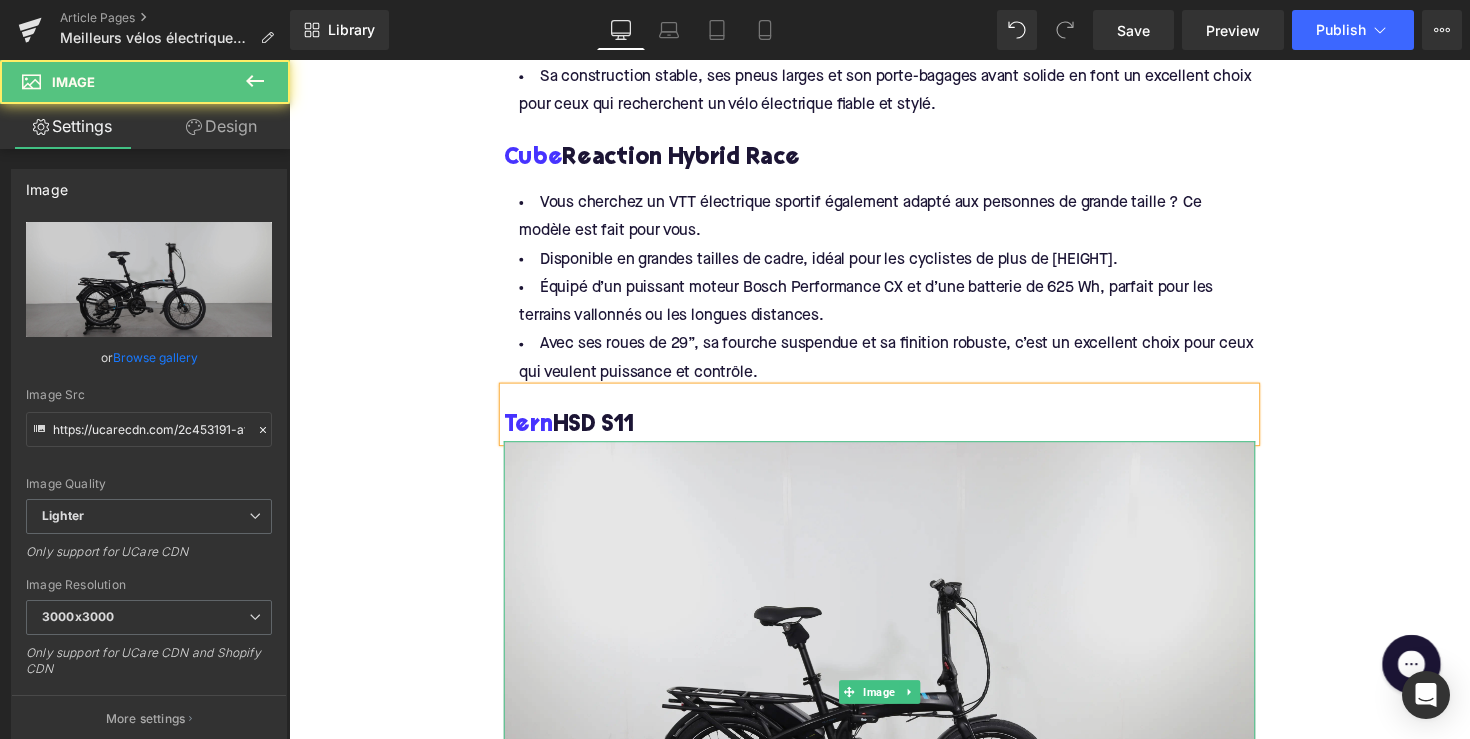 click at bounding box center (894, 707) 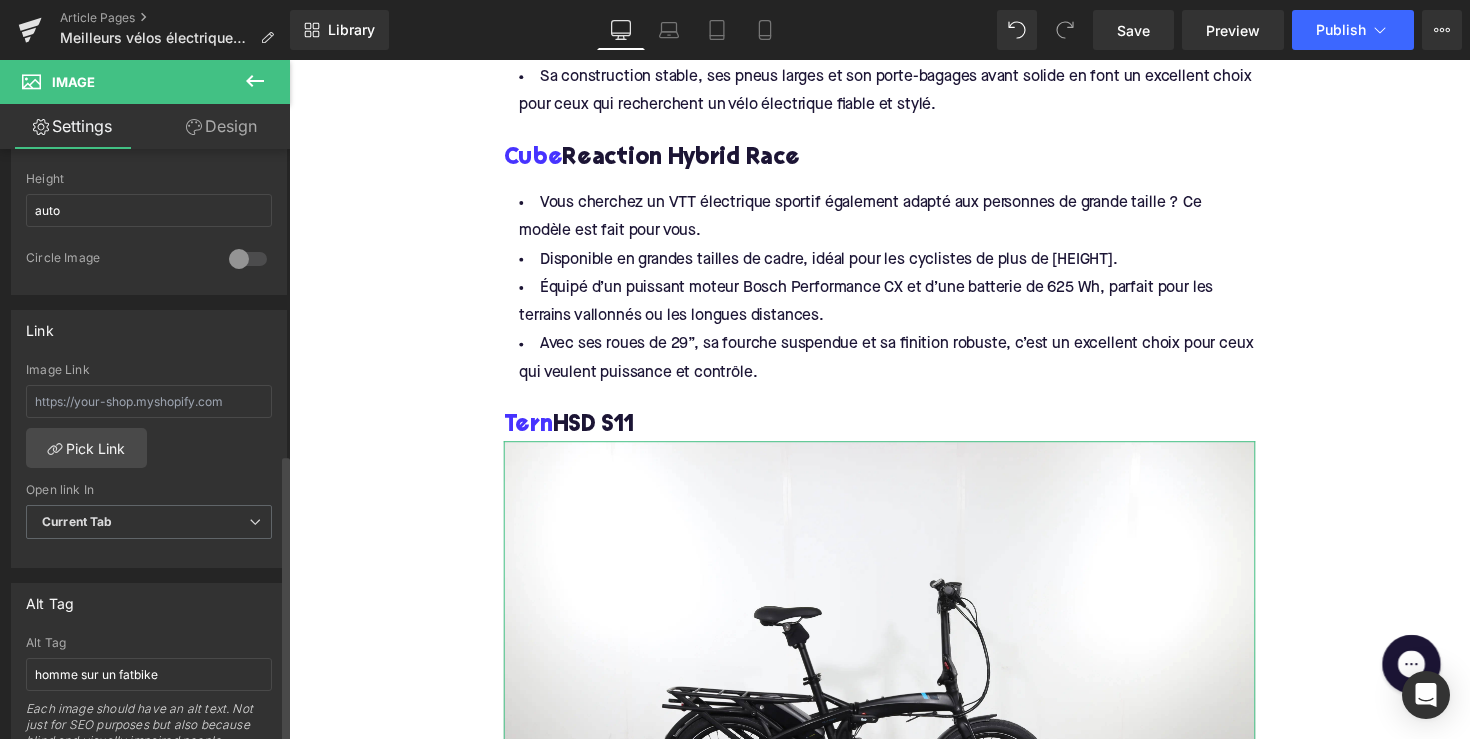 scroll, scrollTop: 842, scrollLeft: 0, axis: vertical 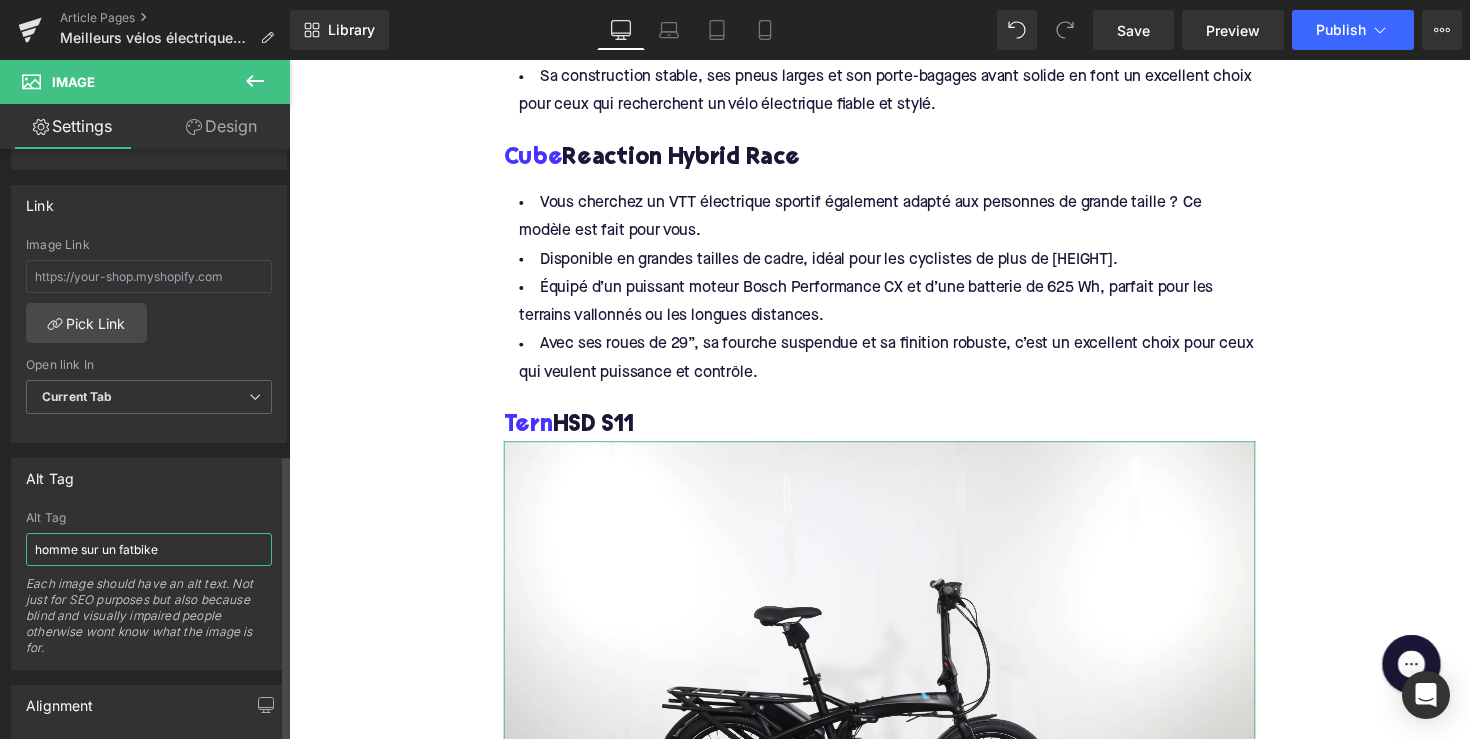 click on "homme sur un fatbike" at bounding box center [149, 549] 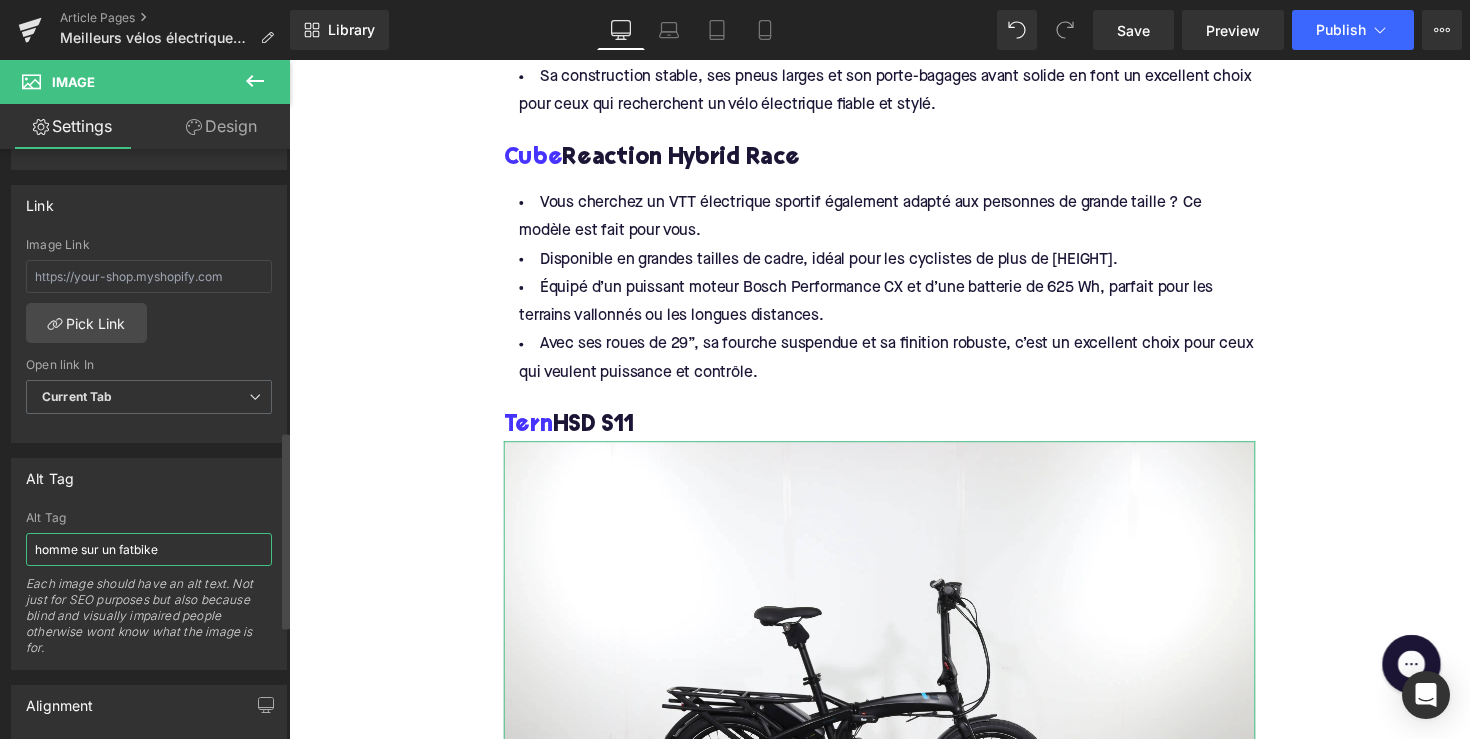 click on "homme sur un fatbike" at bounding box center (149, 549) 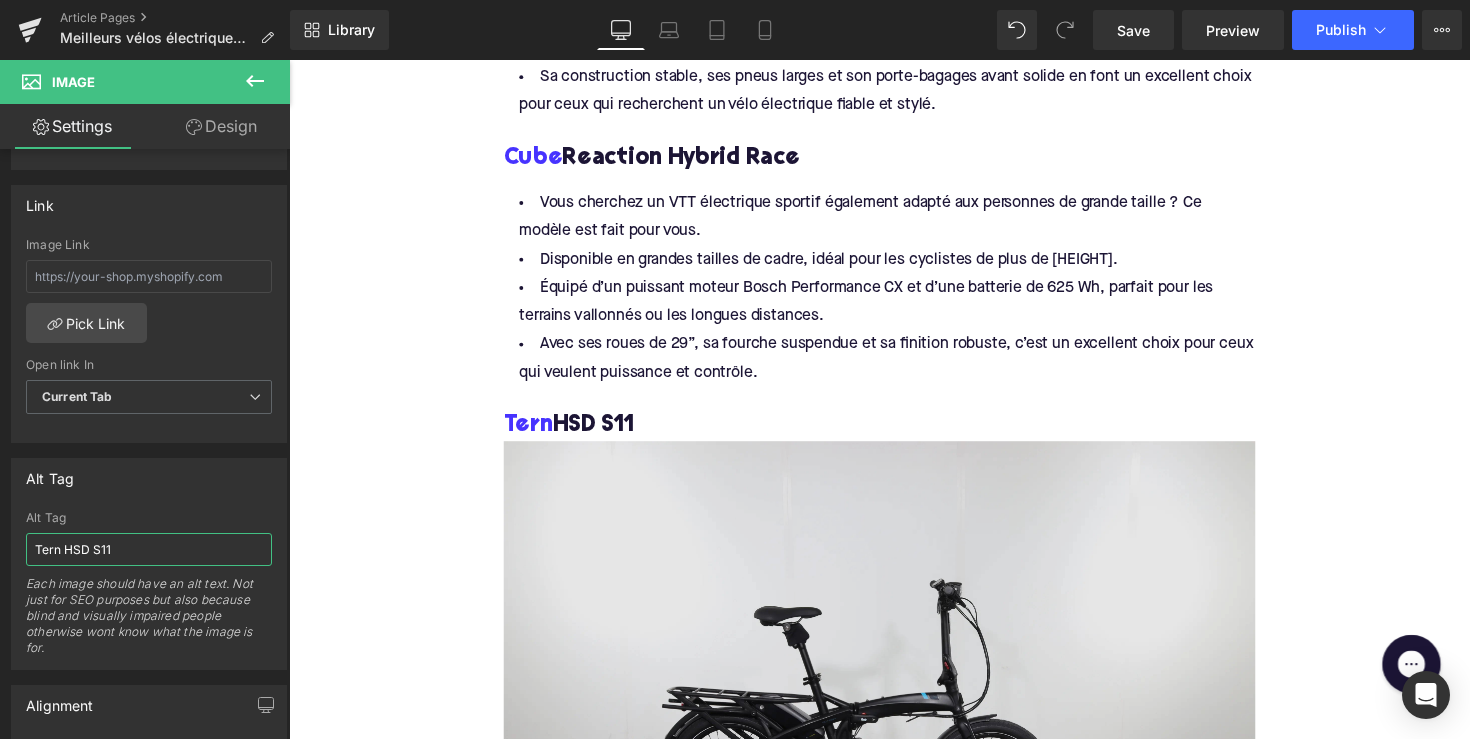 type on "Tern HSD S11" 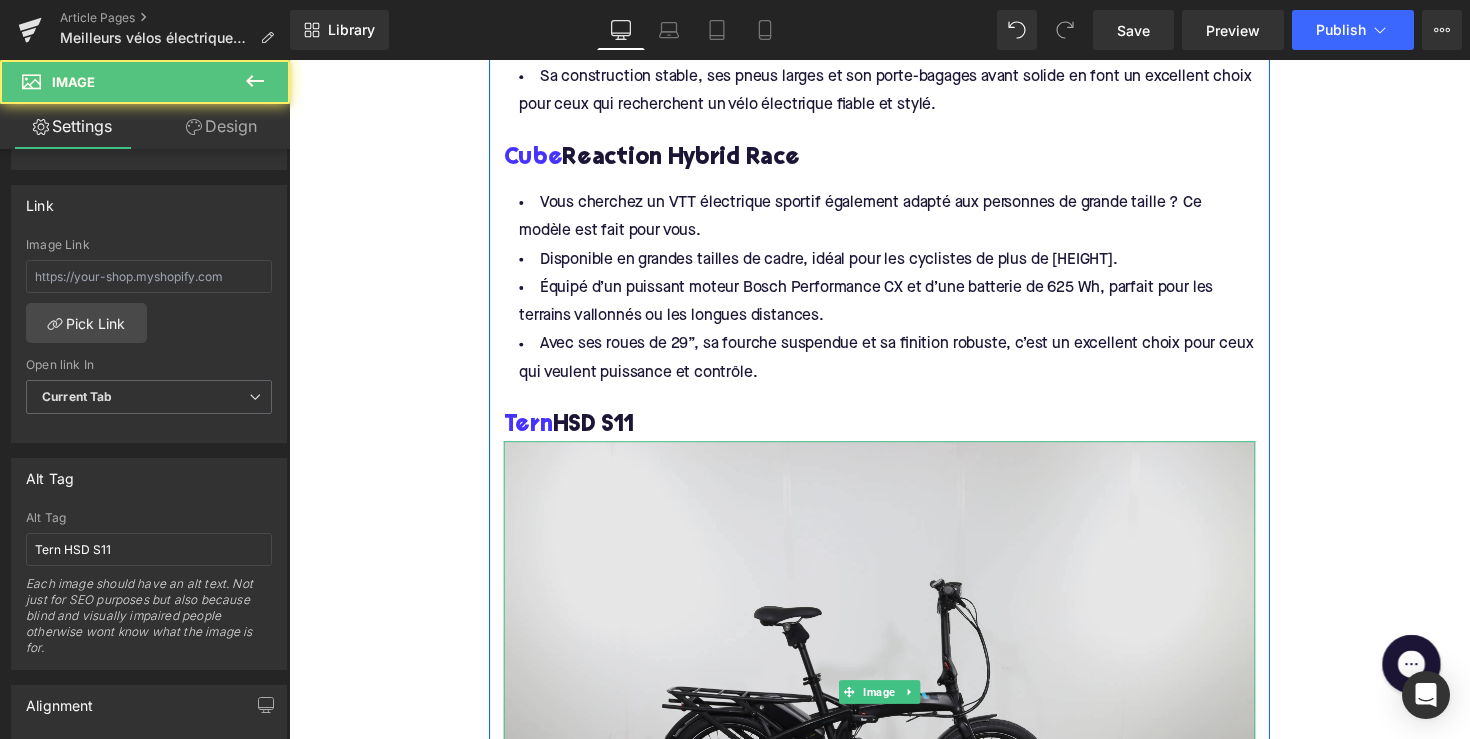 click at bounding box center [894, 707] 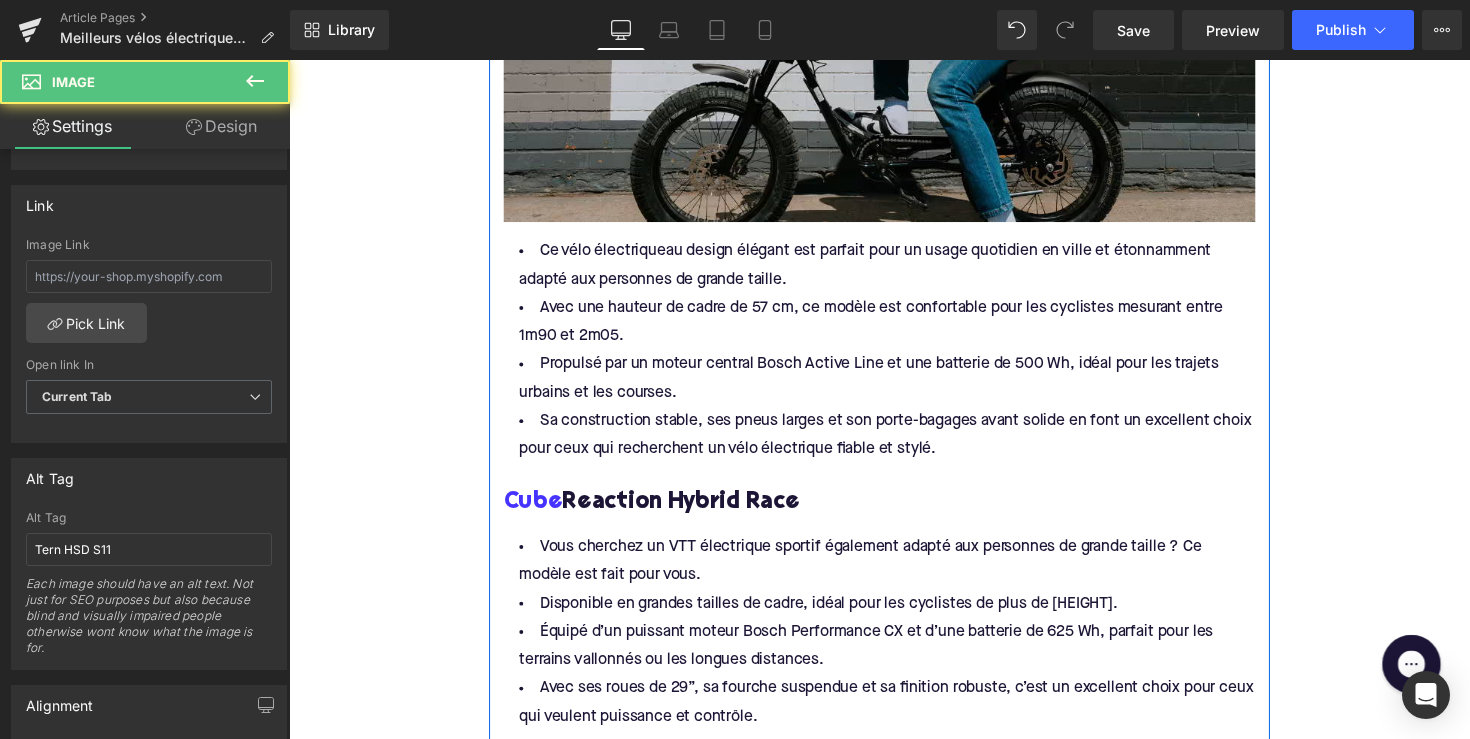scroll, scrollTop: 2297, scrollLeft: 0, axis: vertical 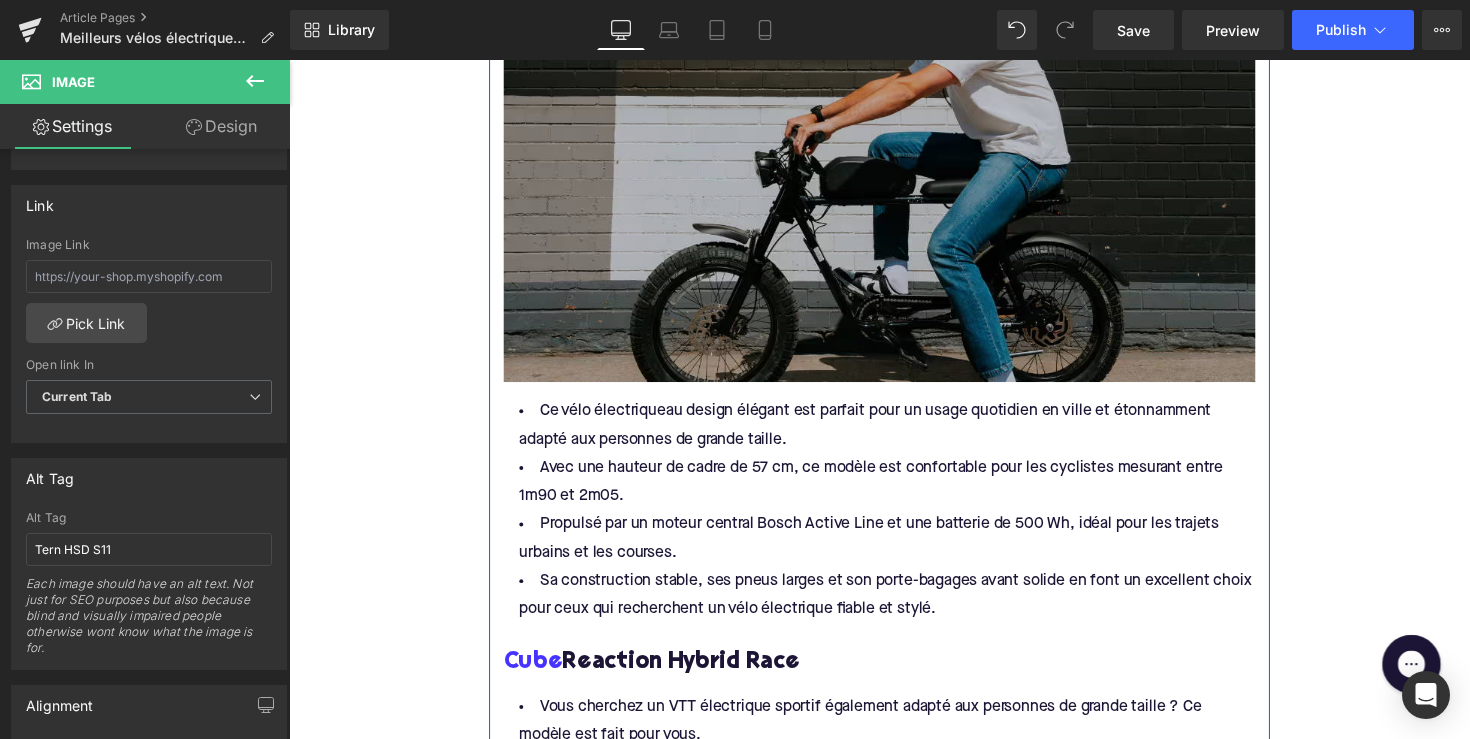 click at bounding box center (894, 223) 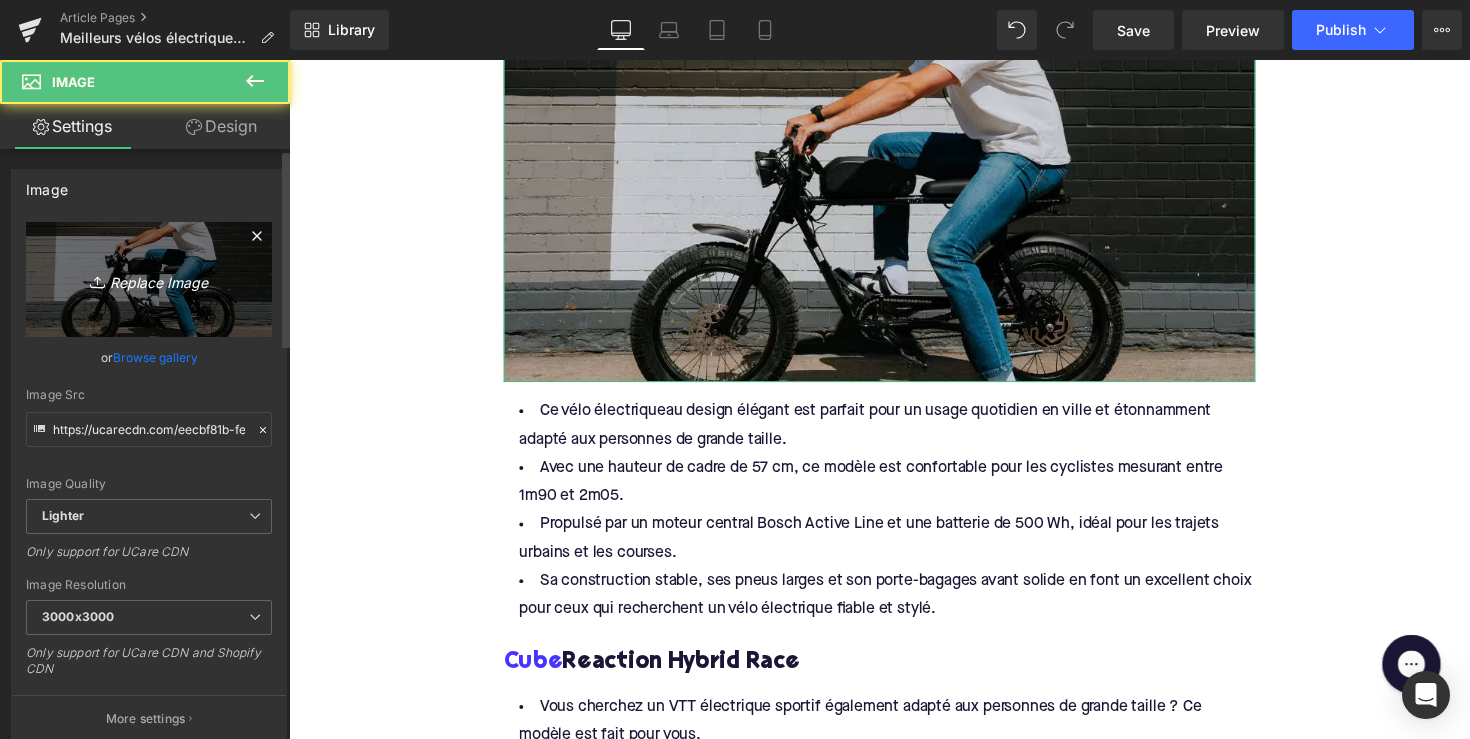 click on "Replace Image" at bounding box center [149, 279] 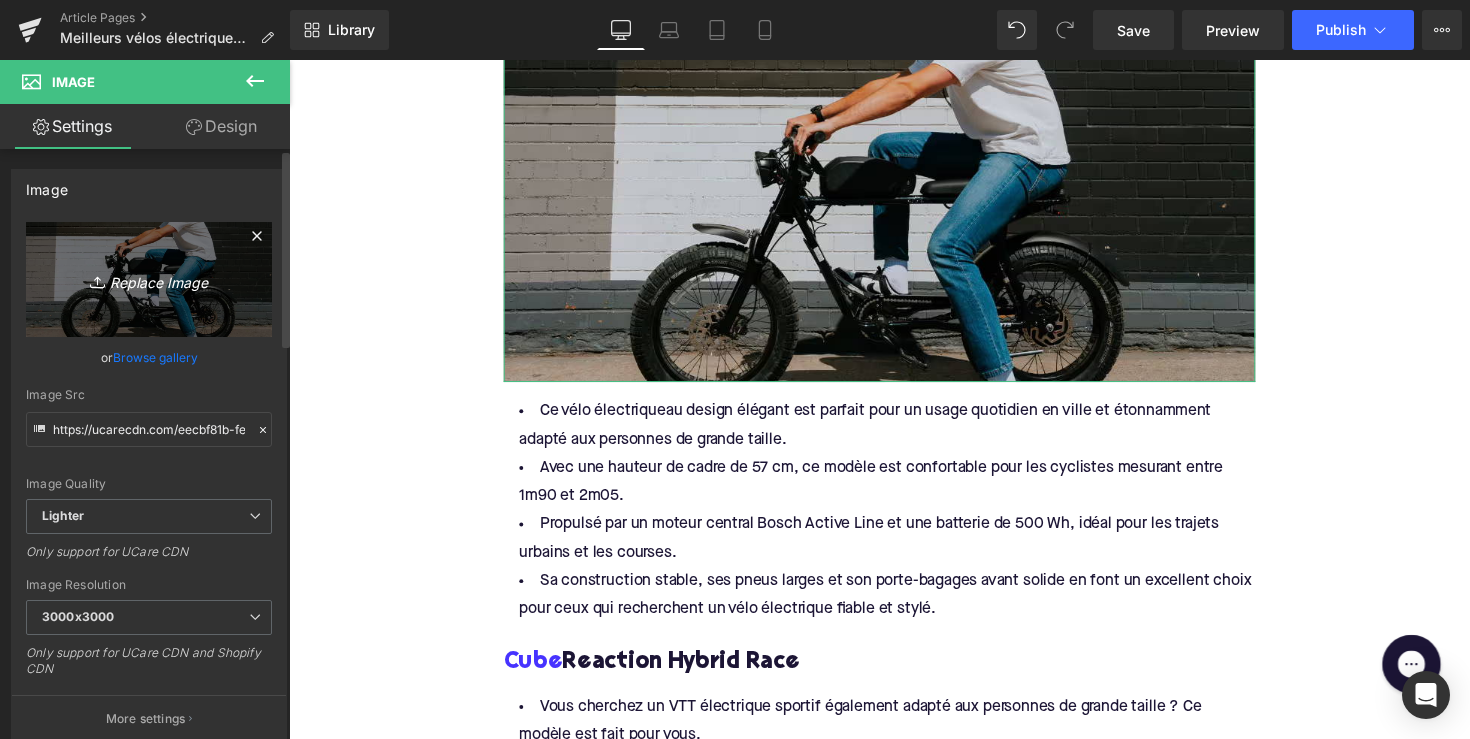 type on "C:\fakepath\BFB01-1.webp" 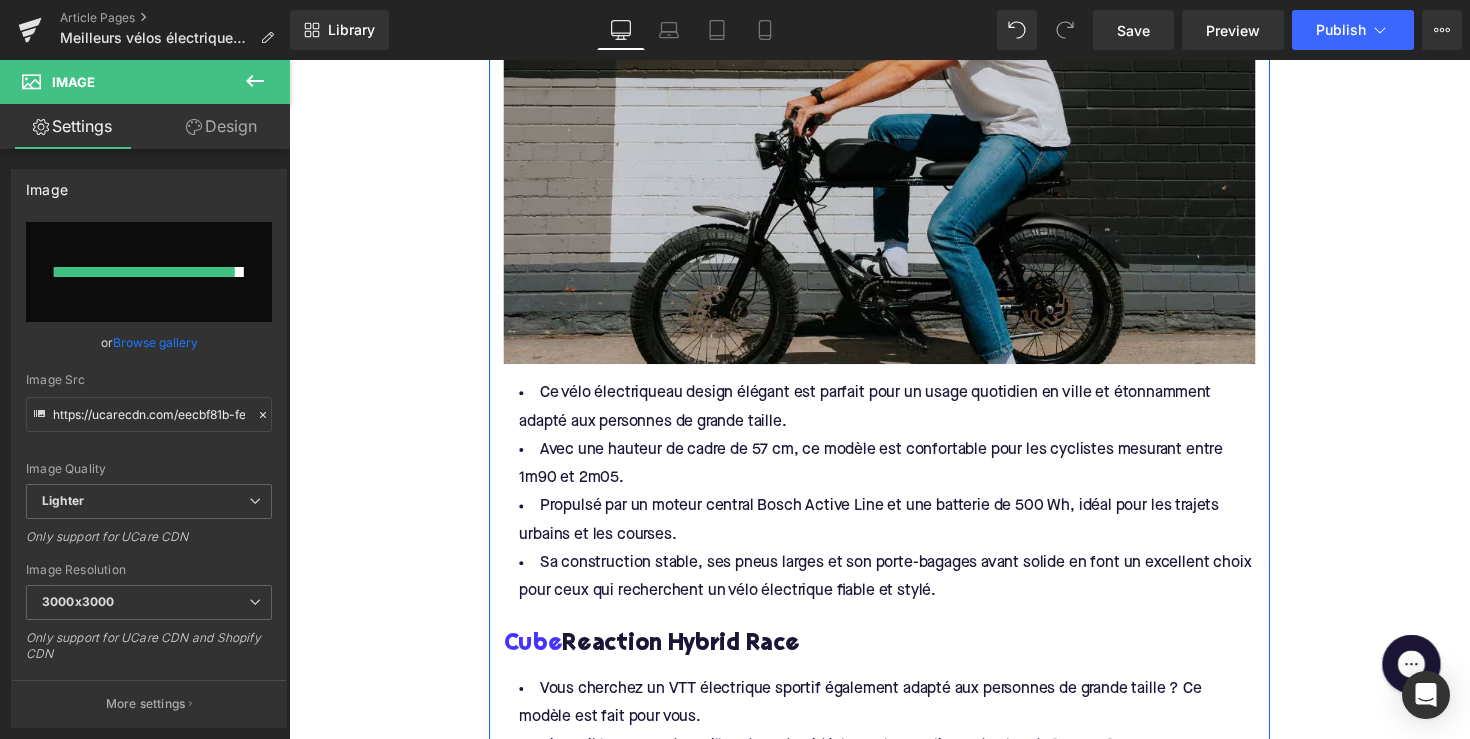 scroll, scrollTop: 2265, scrollLeft: 0, axis: vertical 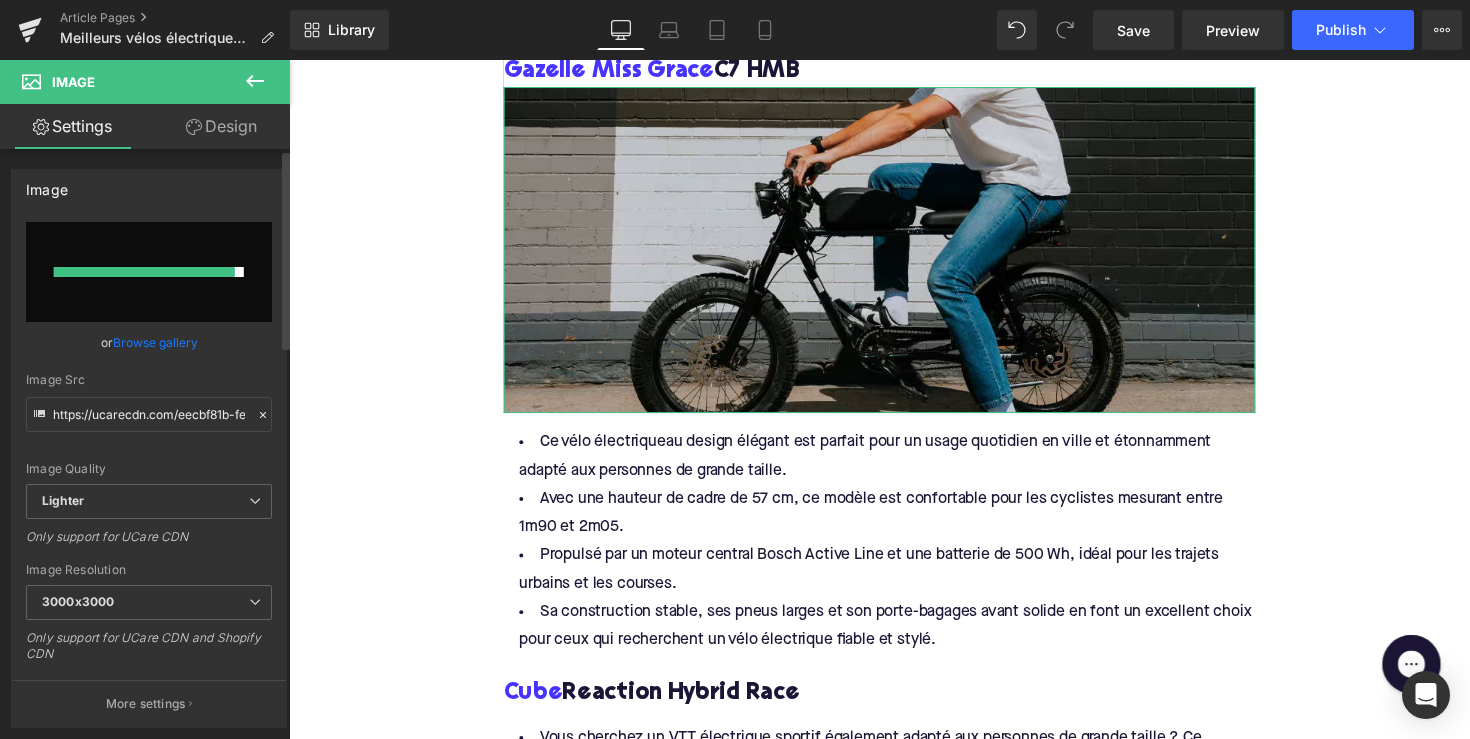 click at bounding box center (149, 272) 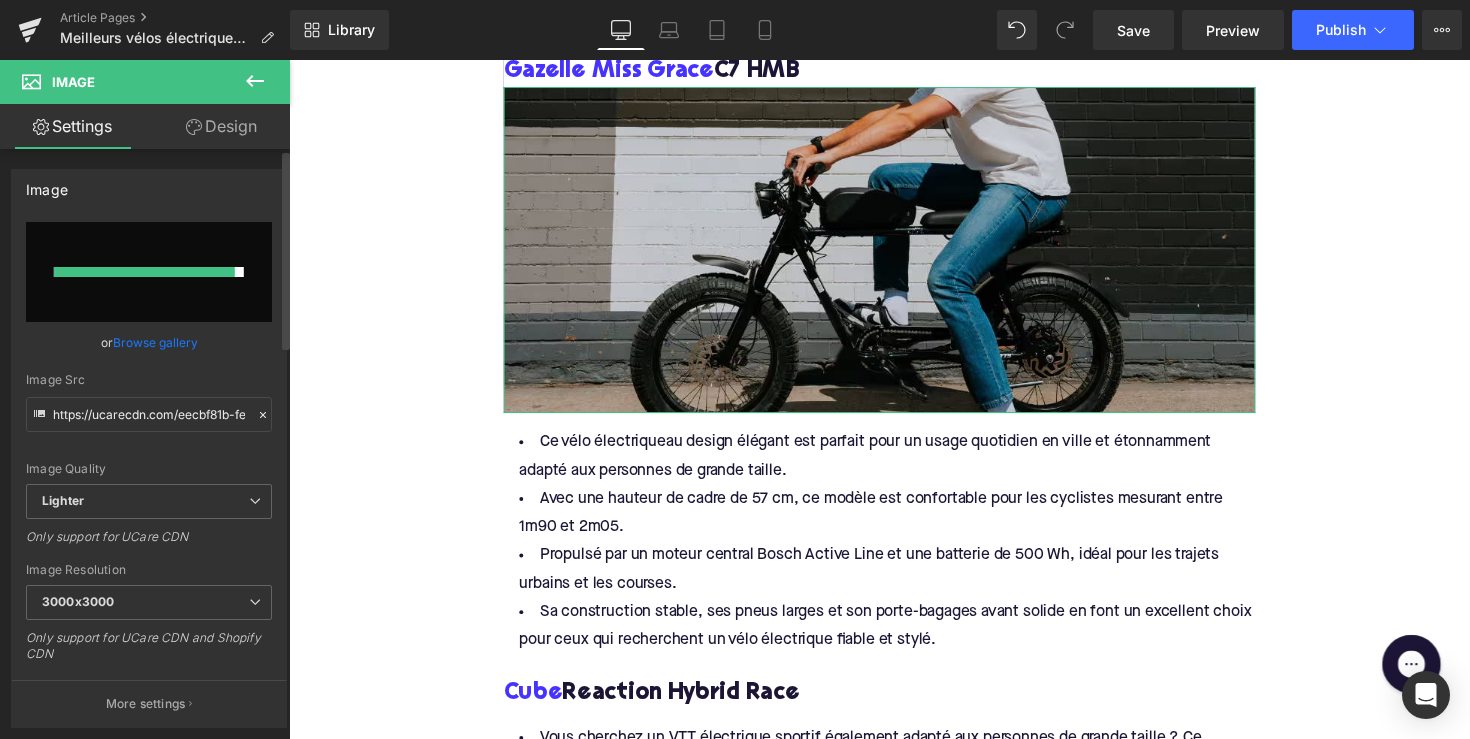 type on "C:\fakepath\BFB01-1.webp" 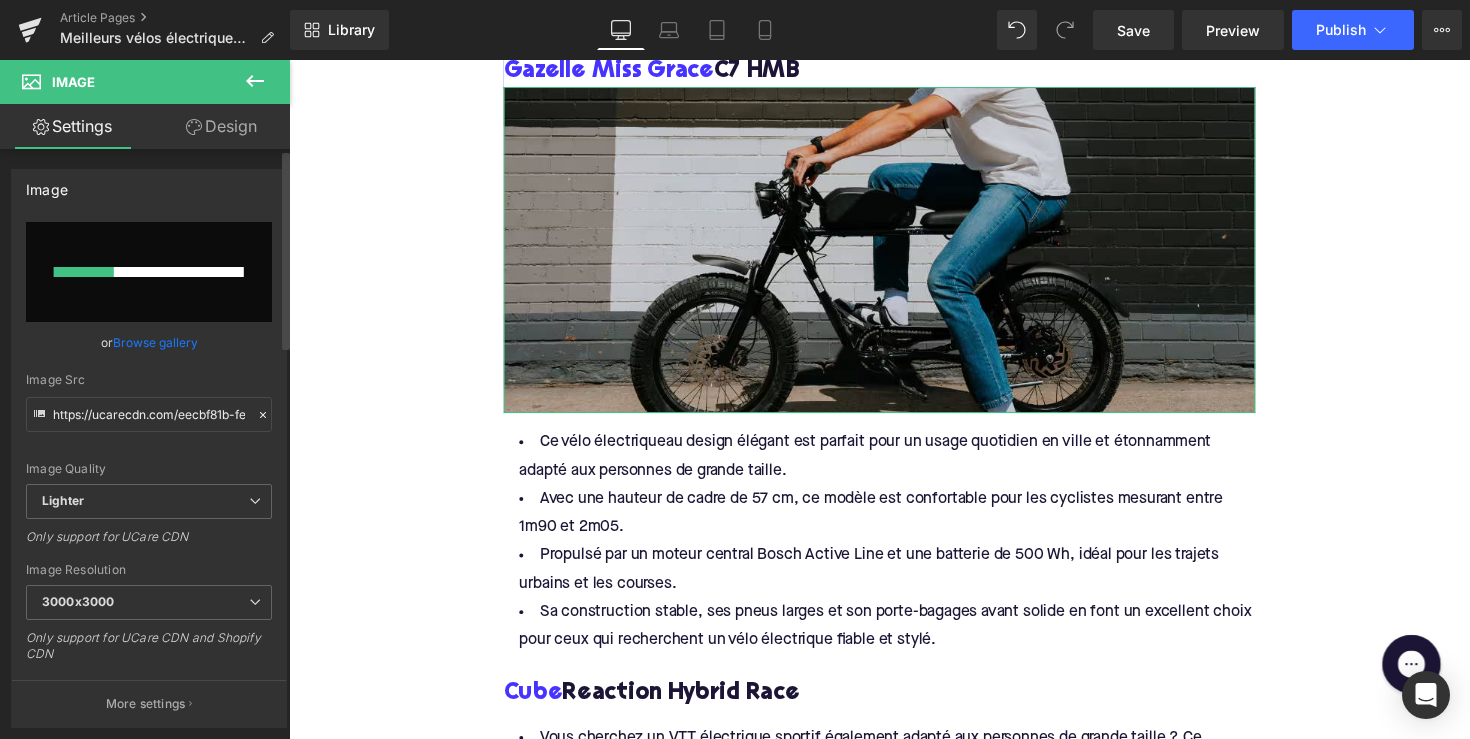 type 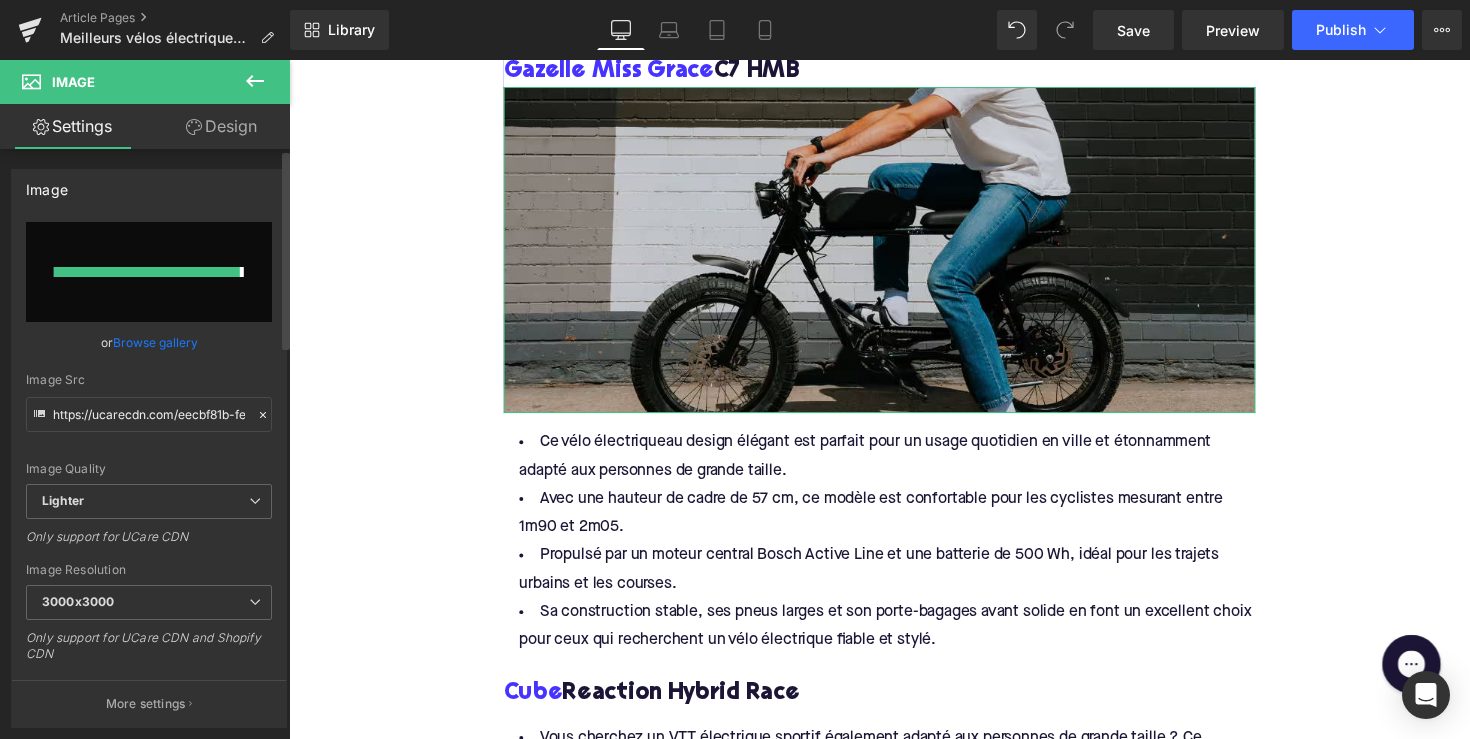 type on "https://ucarecdn.com/44f8dd94-6956-4e70-a992-db3973150992/-/format/auto/-/preview/3000x3000/-/quality/lighter/BFB01-1.webp" 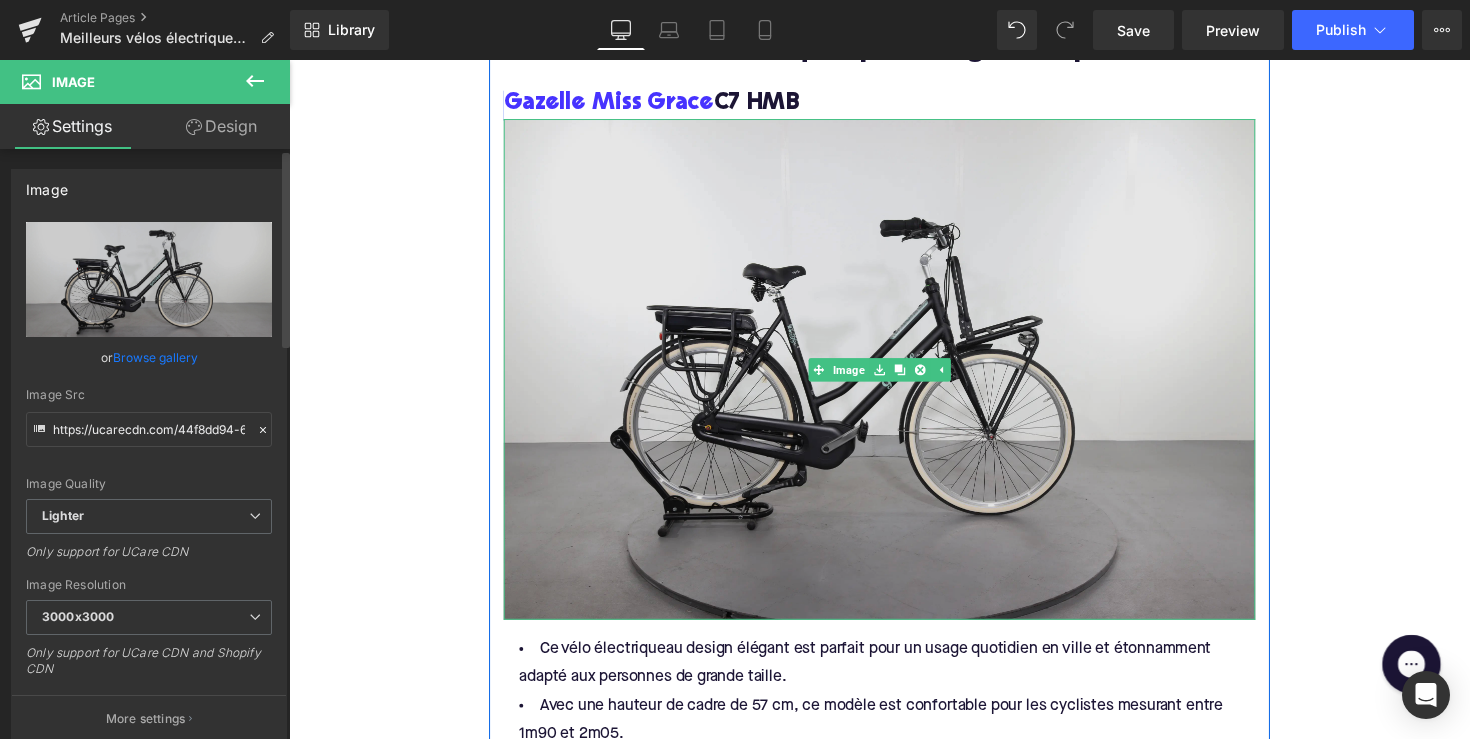 scroll, scrollTop: 2210, scrollLeft: 0, axis: vertical 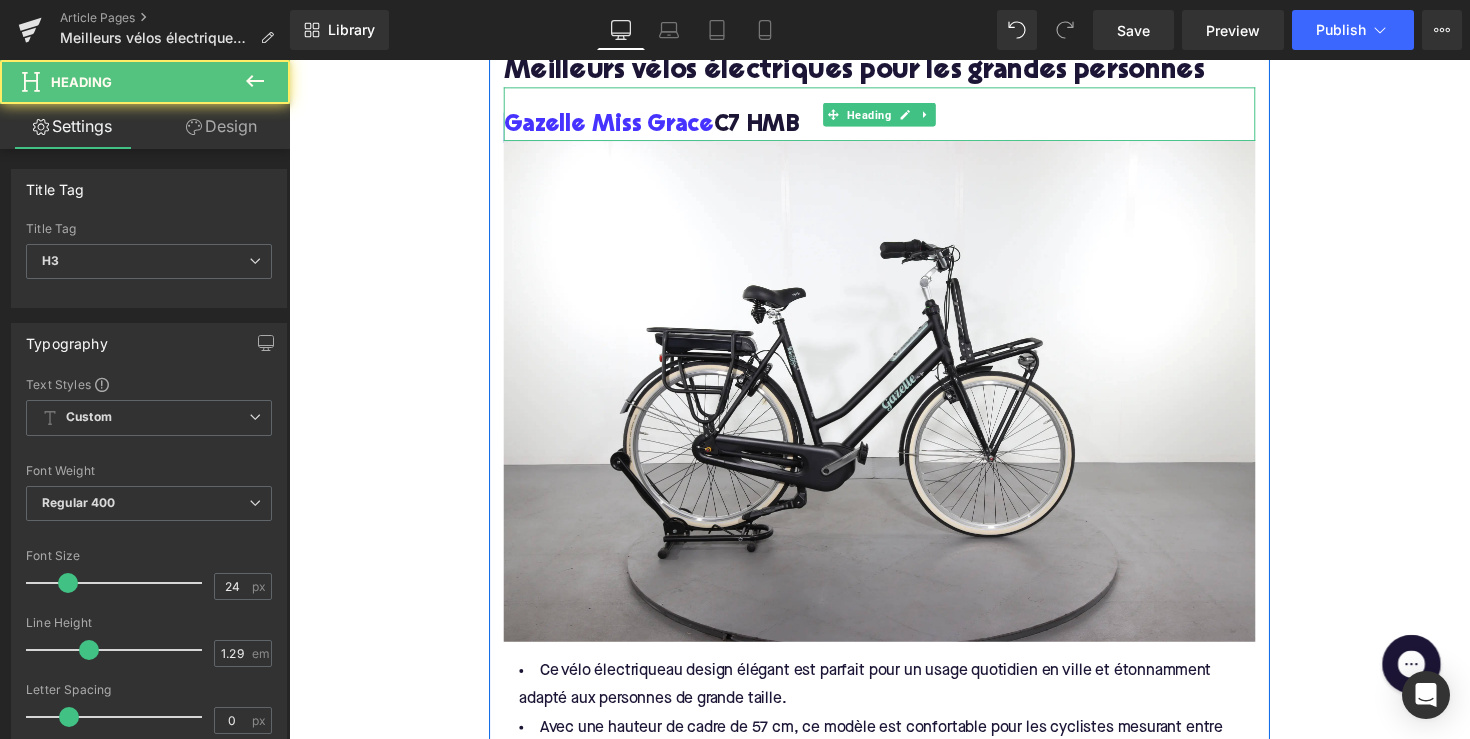 click on "Gazelle Miss Grace  C7 HMB" at bounding box center (894, 115) 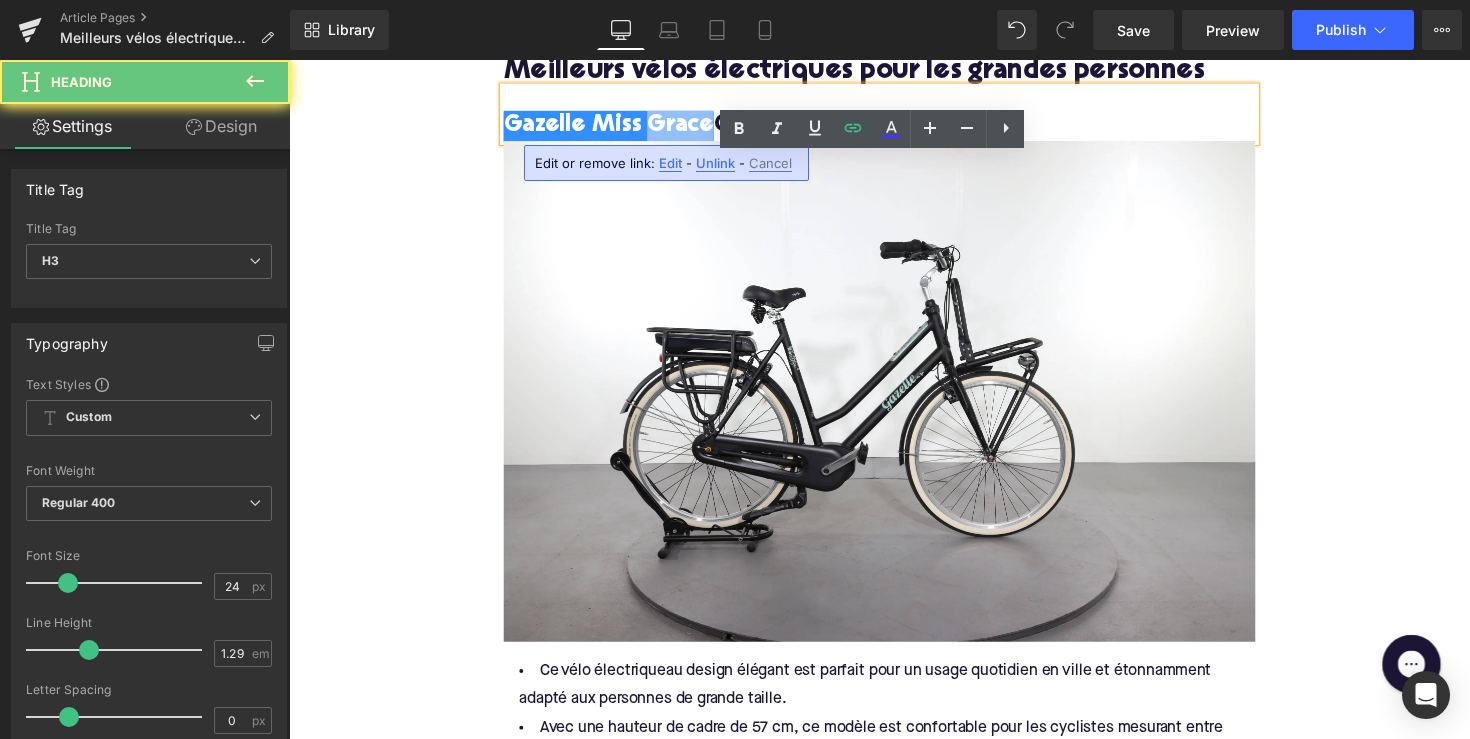 click on "Gazelle Miss Grace" at bounding box center (616, 127) 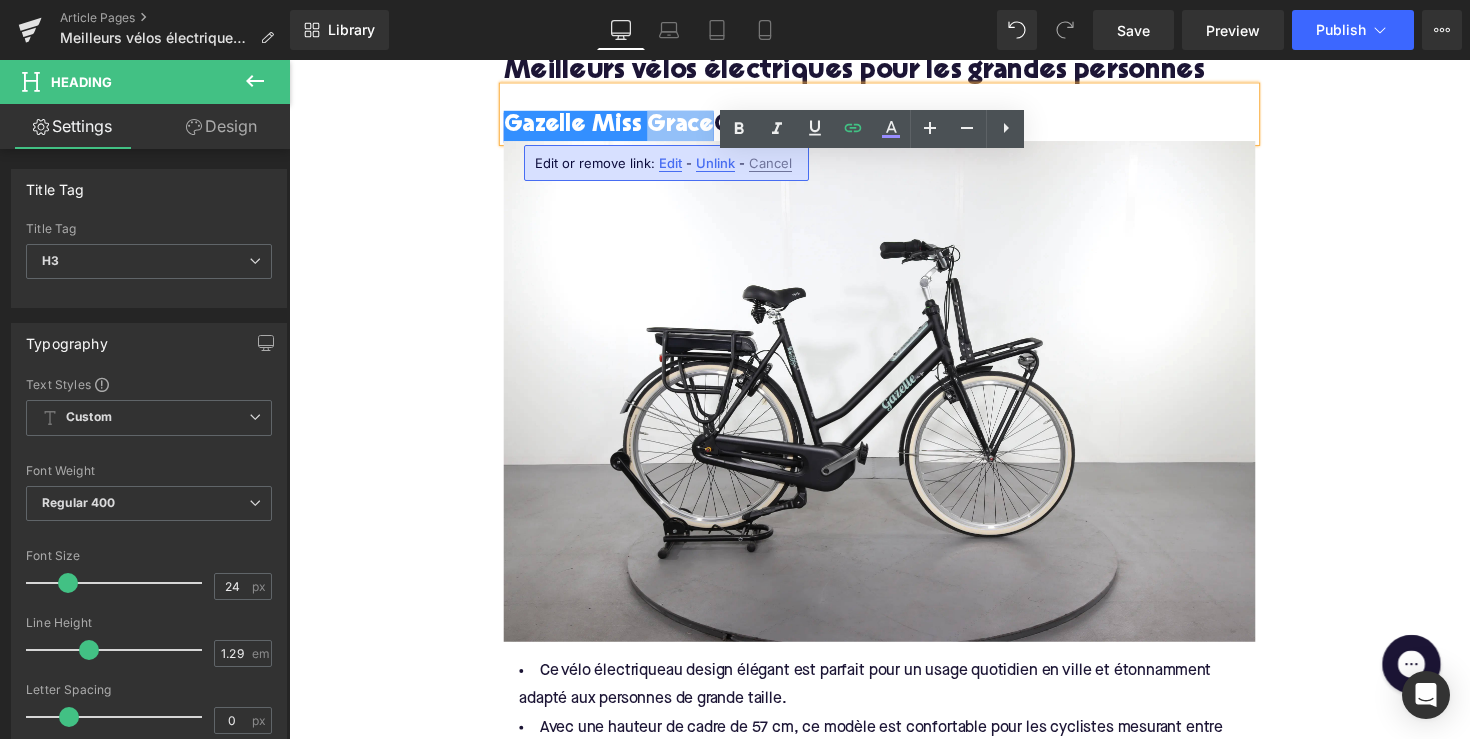 copy on "Grace" 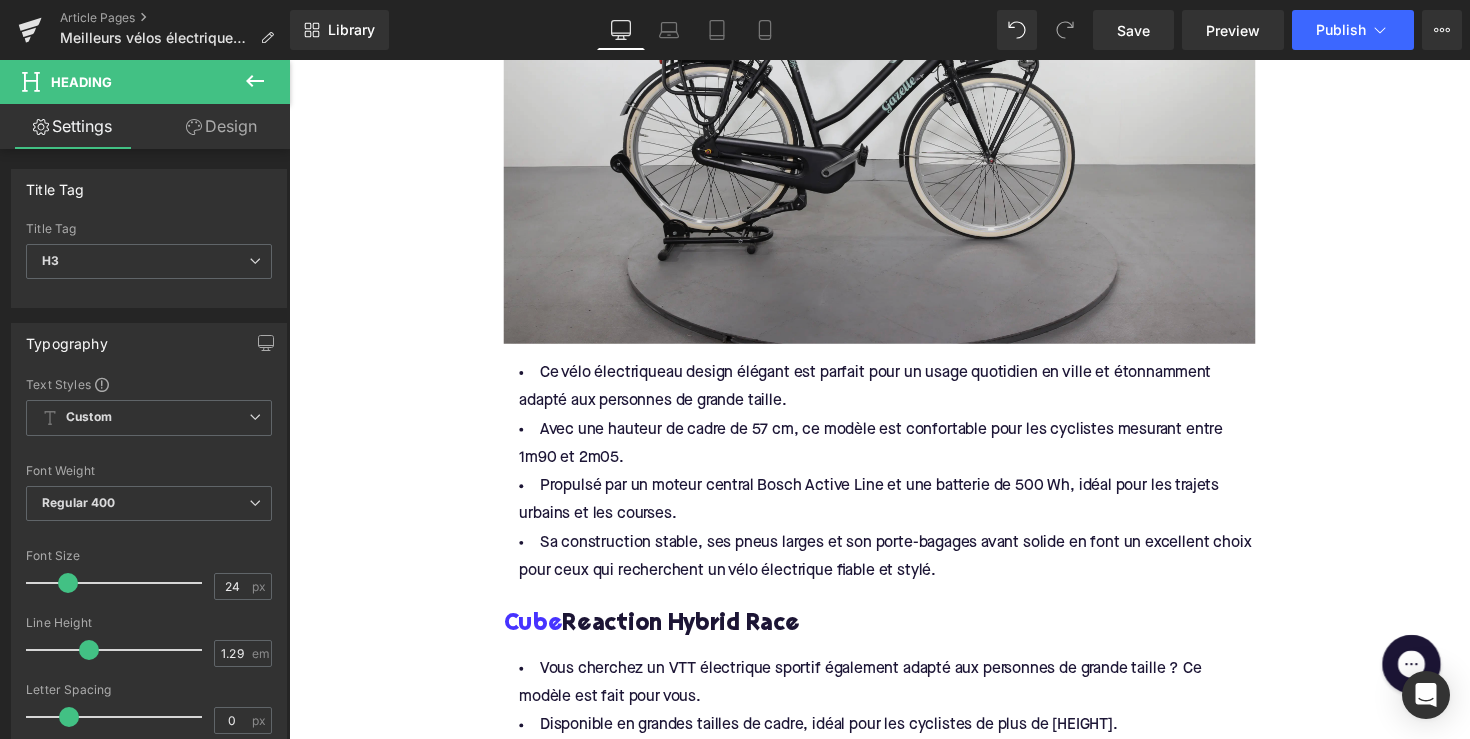 scroll, scrollTop: 2486, scrollLeft: 0, axis: vertical 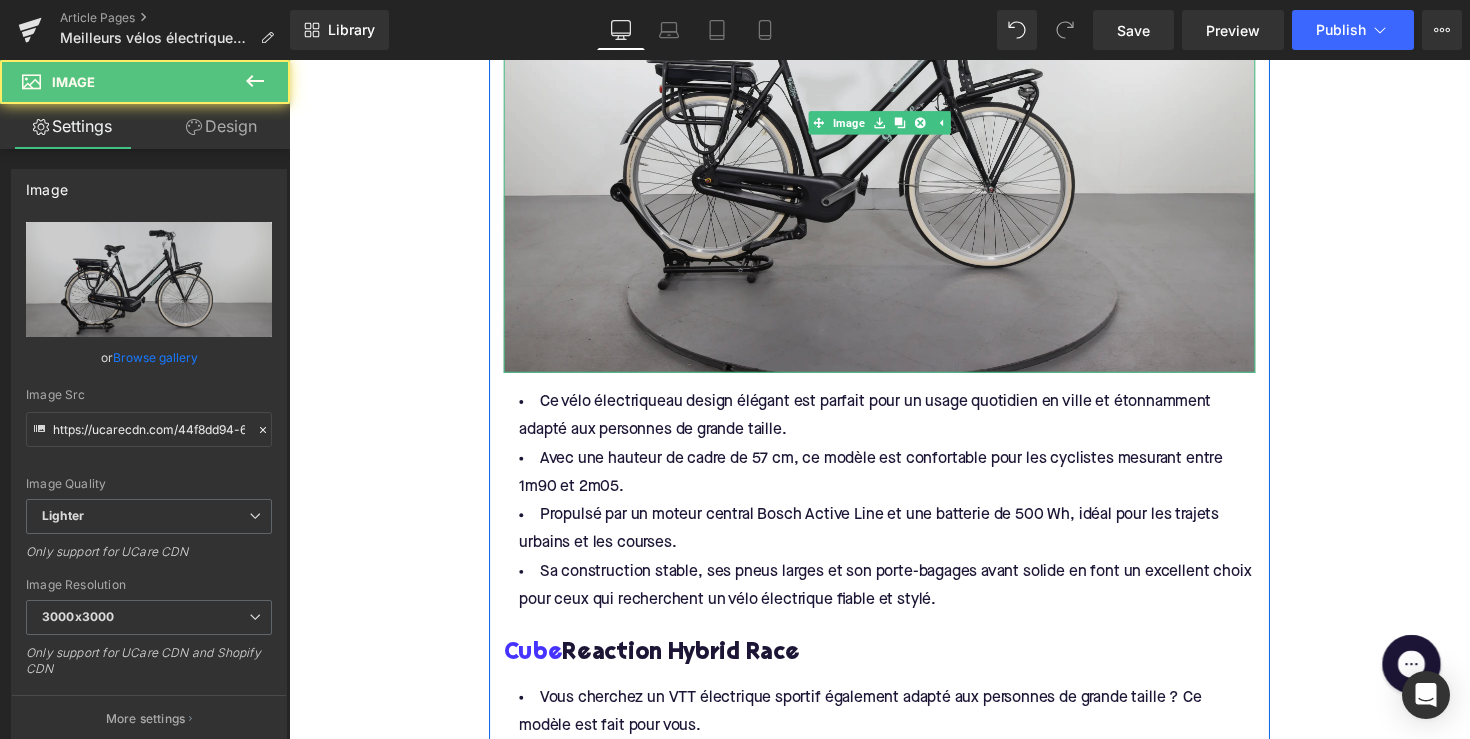 click at bounding box center [894, 123] 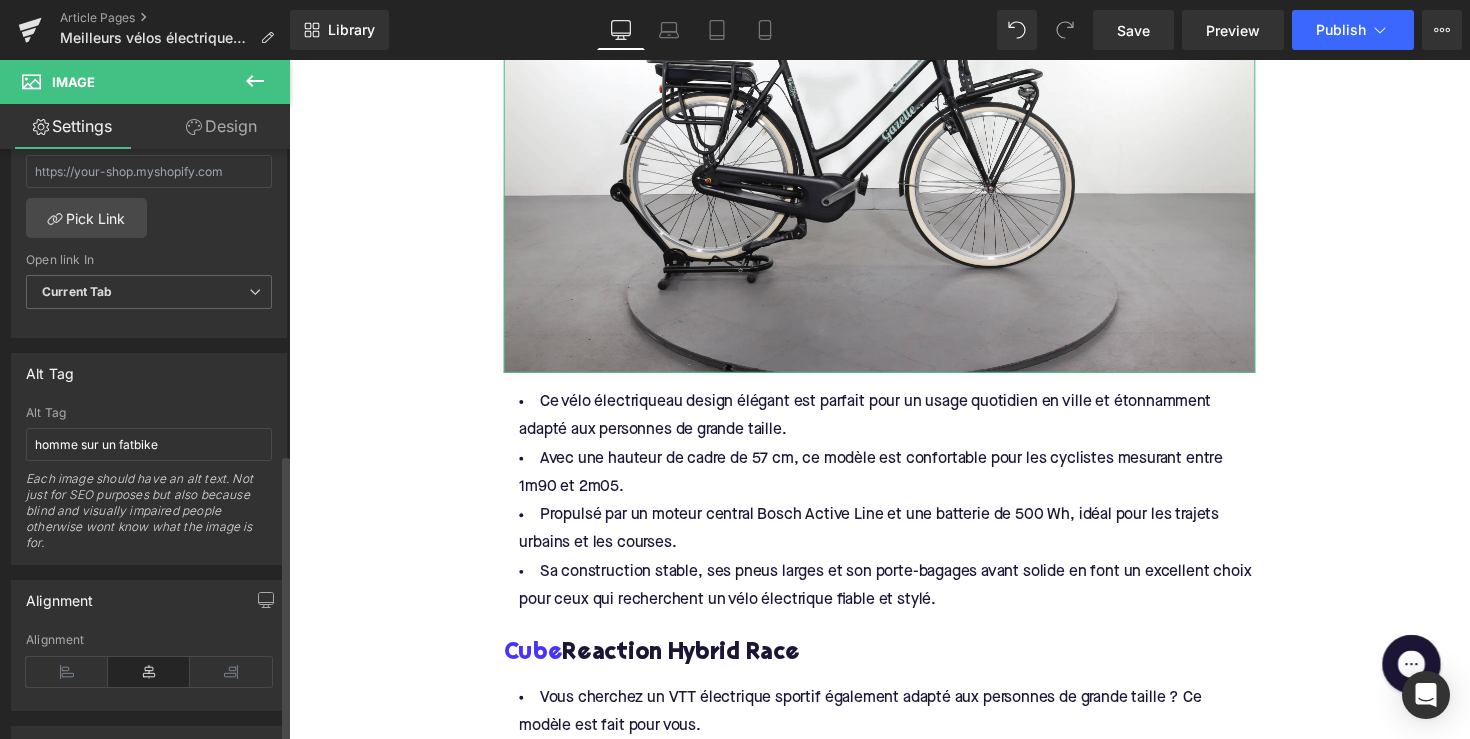 scroll, scrollTop: 1038, scrollLeft: 0, axis: vertical 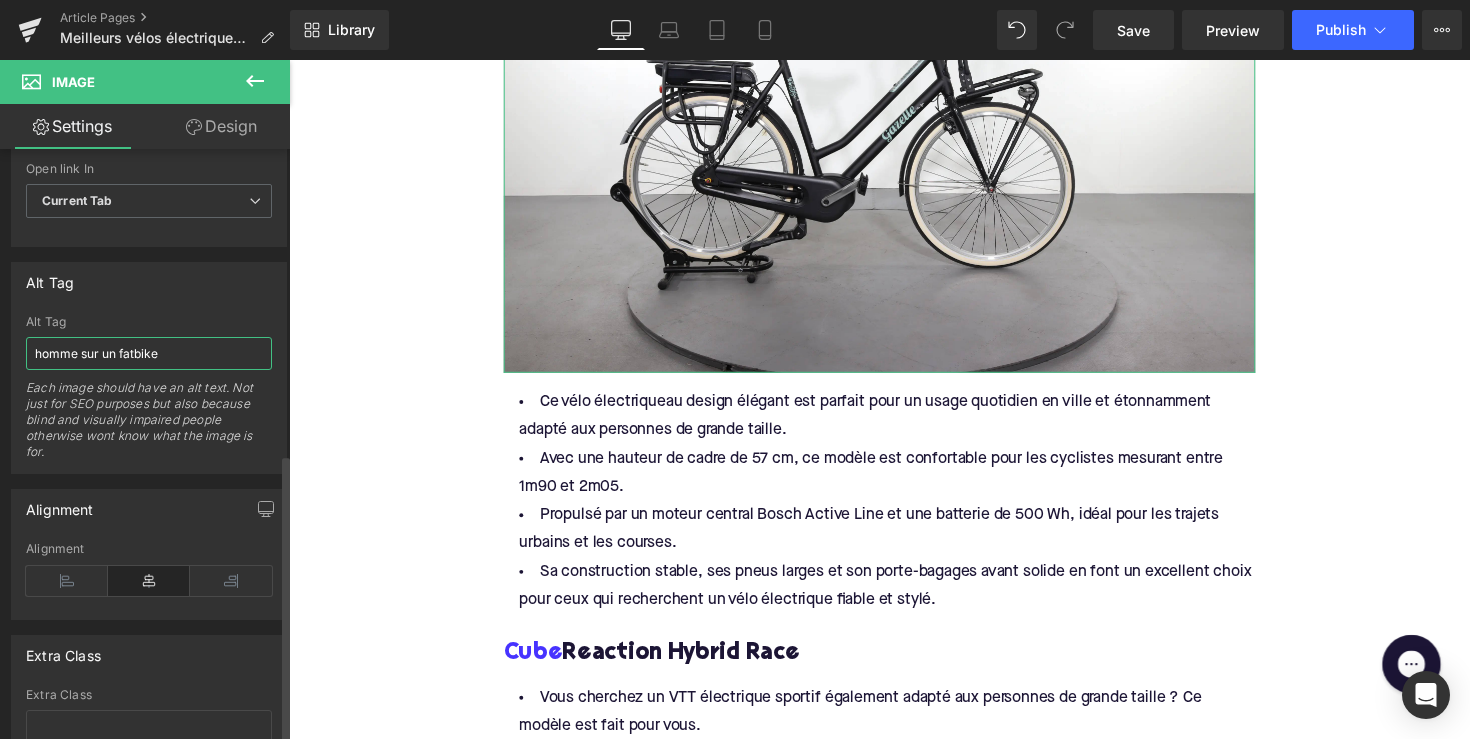 click on "homme sur un fatbike" at bounding box center [149, 353] 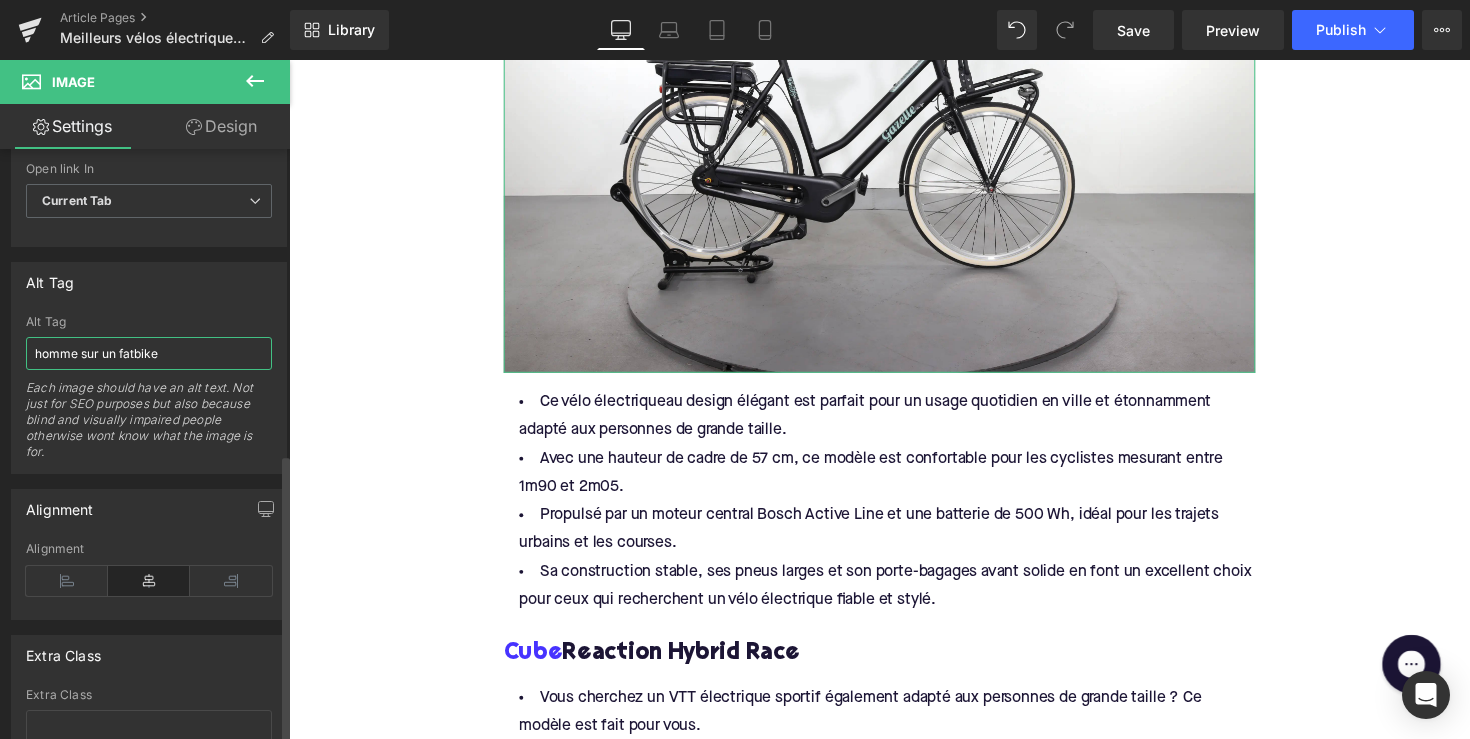 click on "homme sur un fatbike" at bounding box center (149, 353) 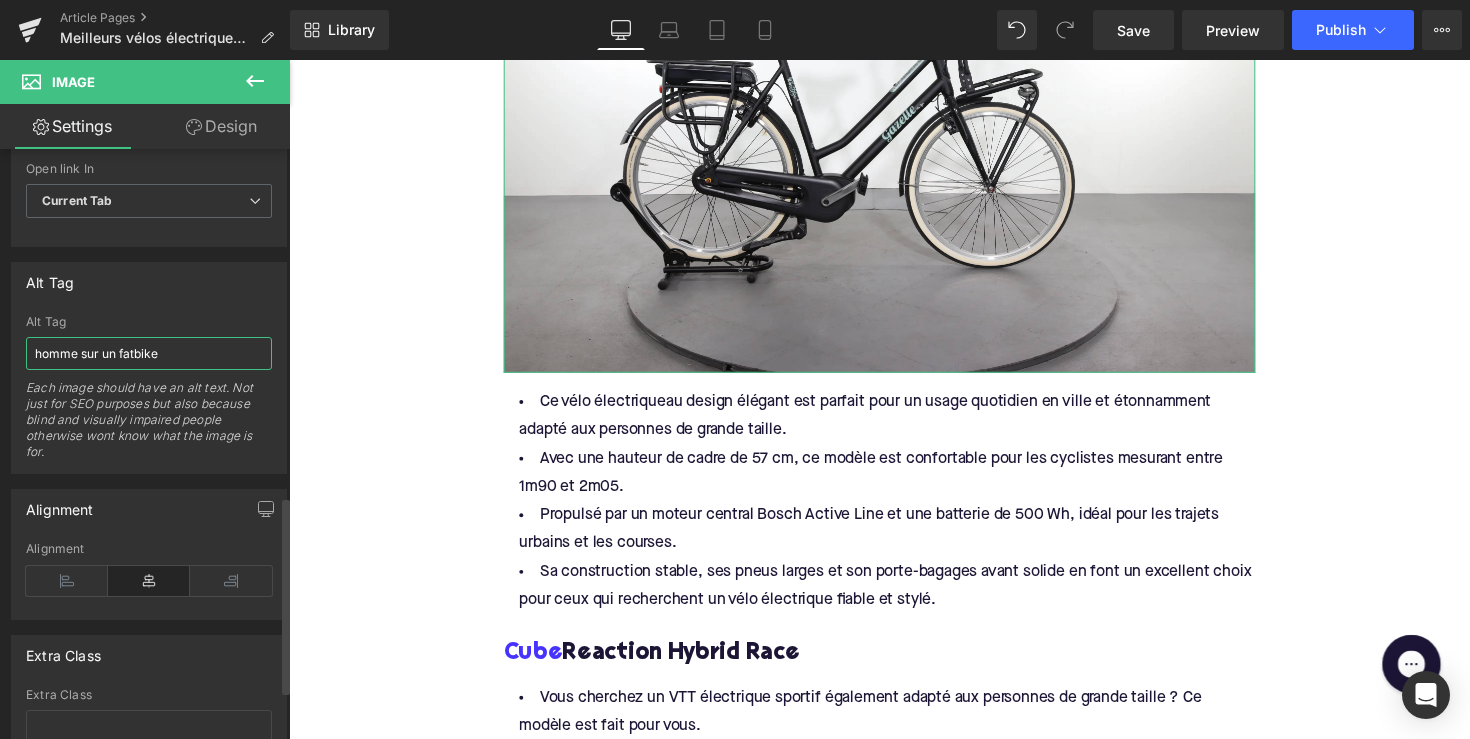 paste on "Grac" 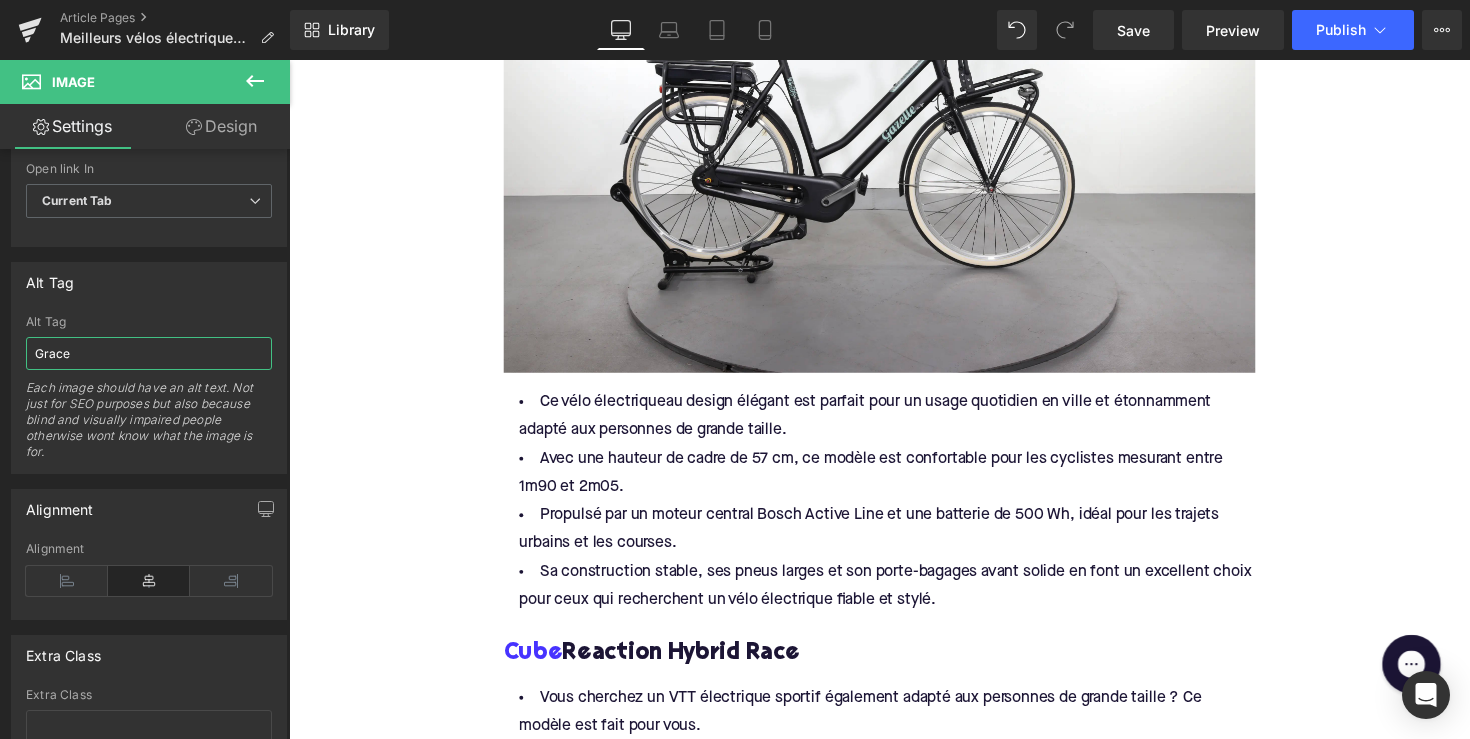 scroll, scrollTop: 1926, scrollLeft: 0, axis: vertical 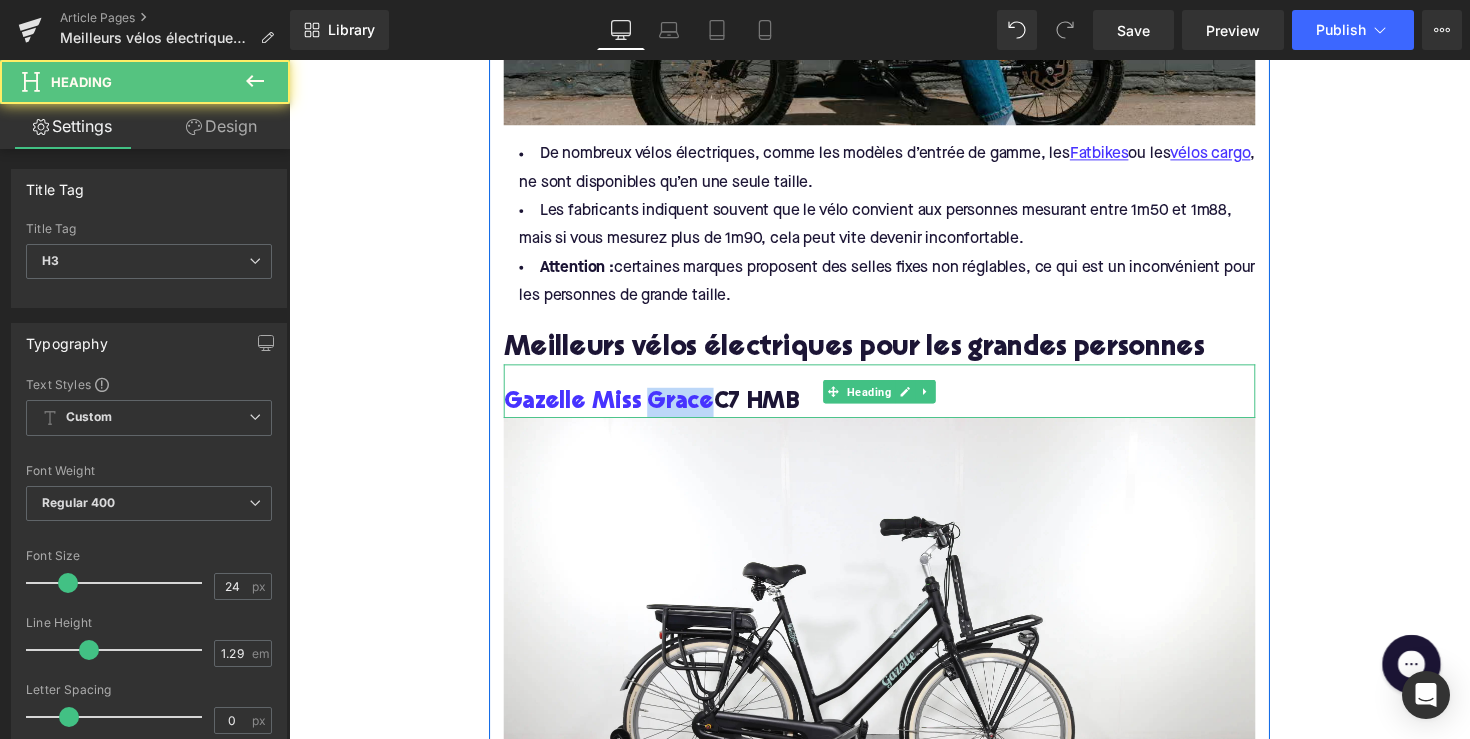 click on "Gazelle Miss Grace  C7 HMB" at bounding box center [894, 411] 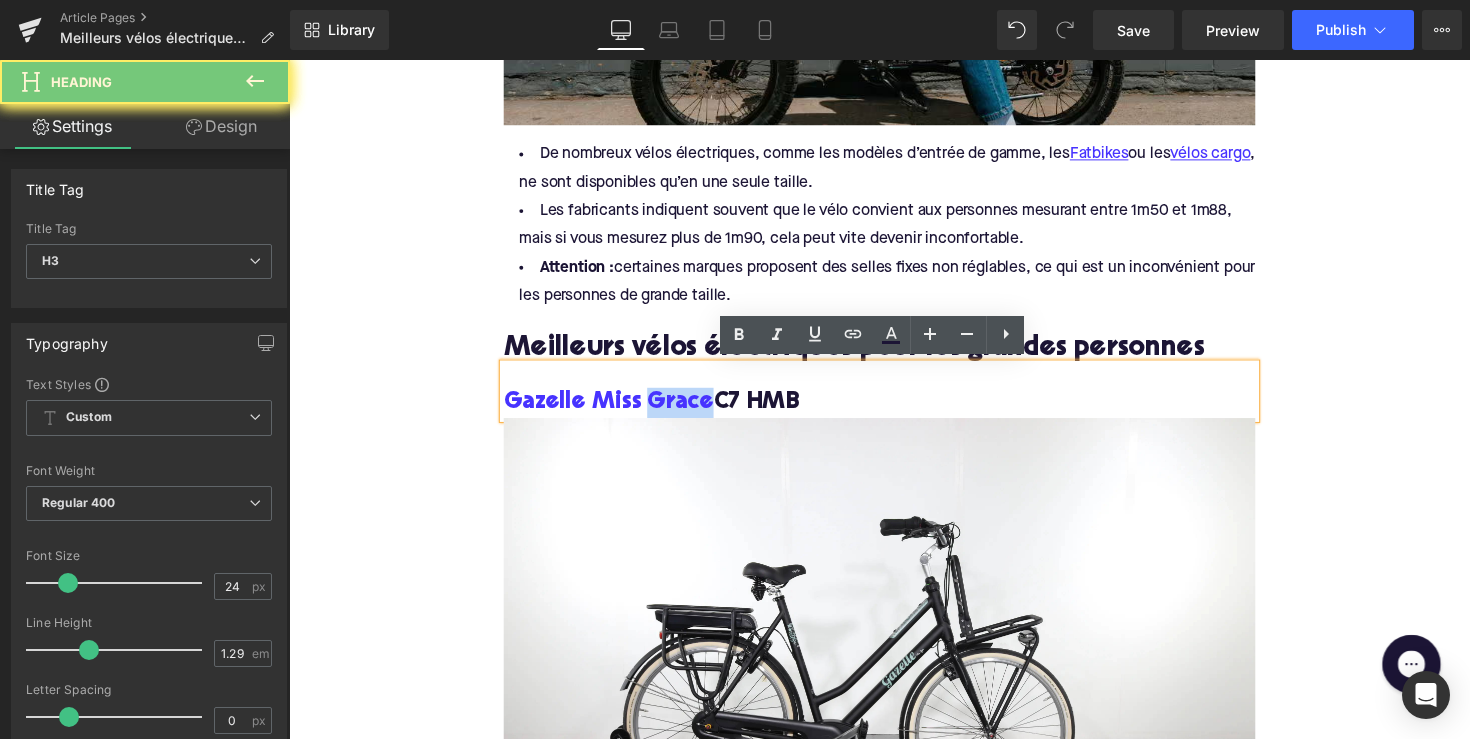 copy on "Gazelle Miss Grace  C7 HMB" 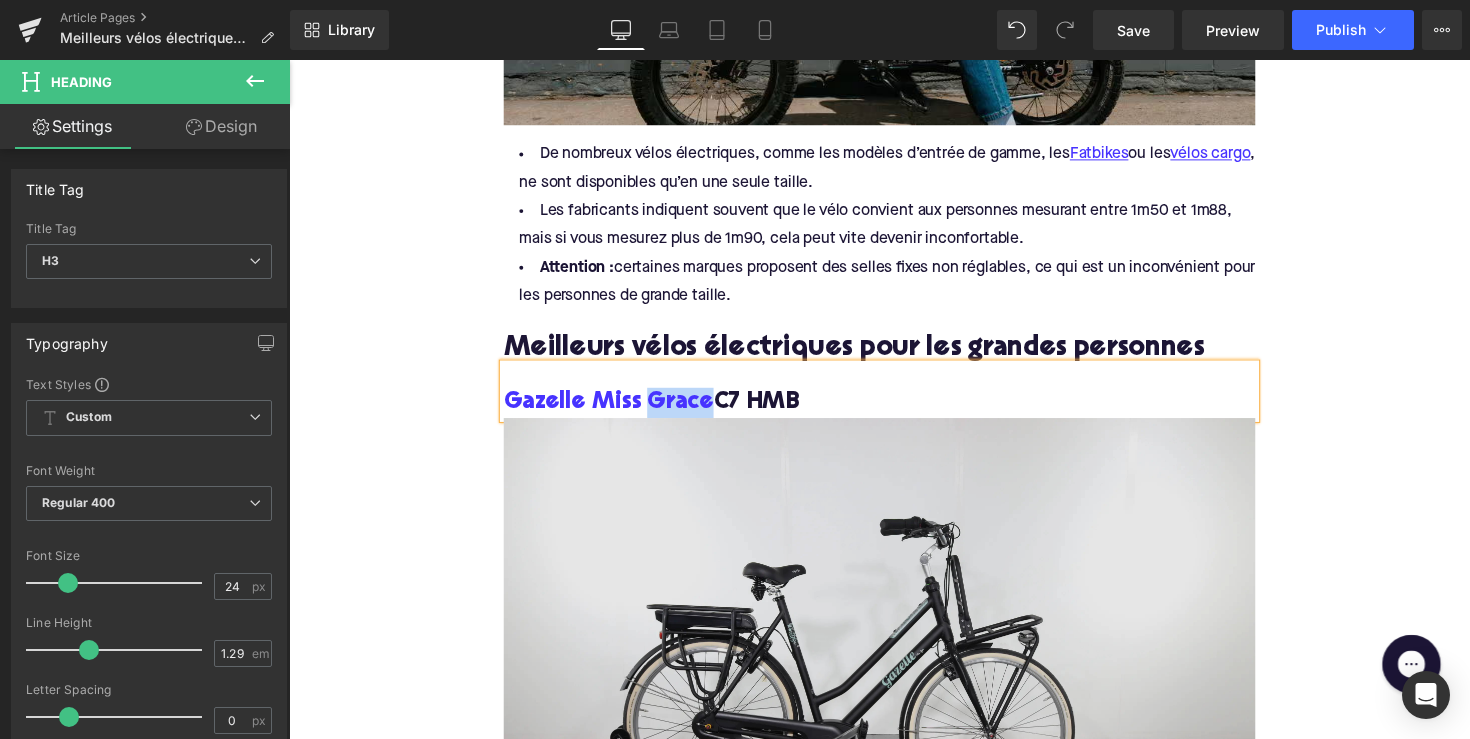 click at bounding box center [894, 683] 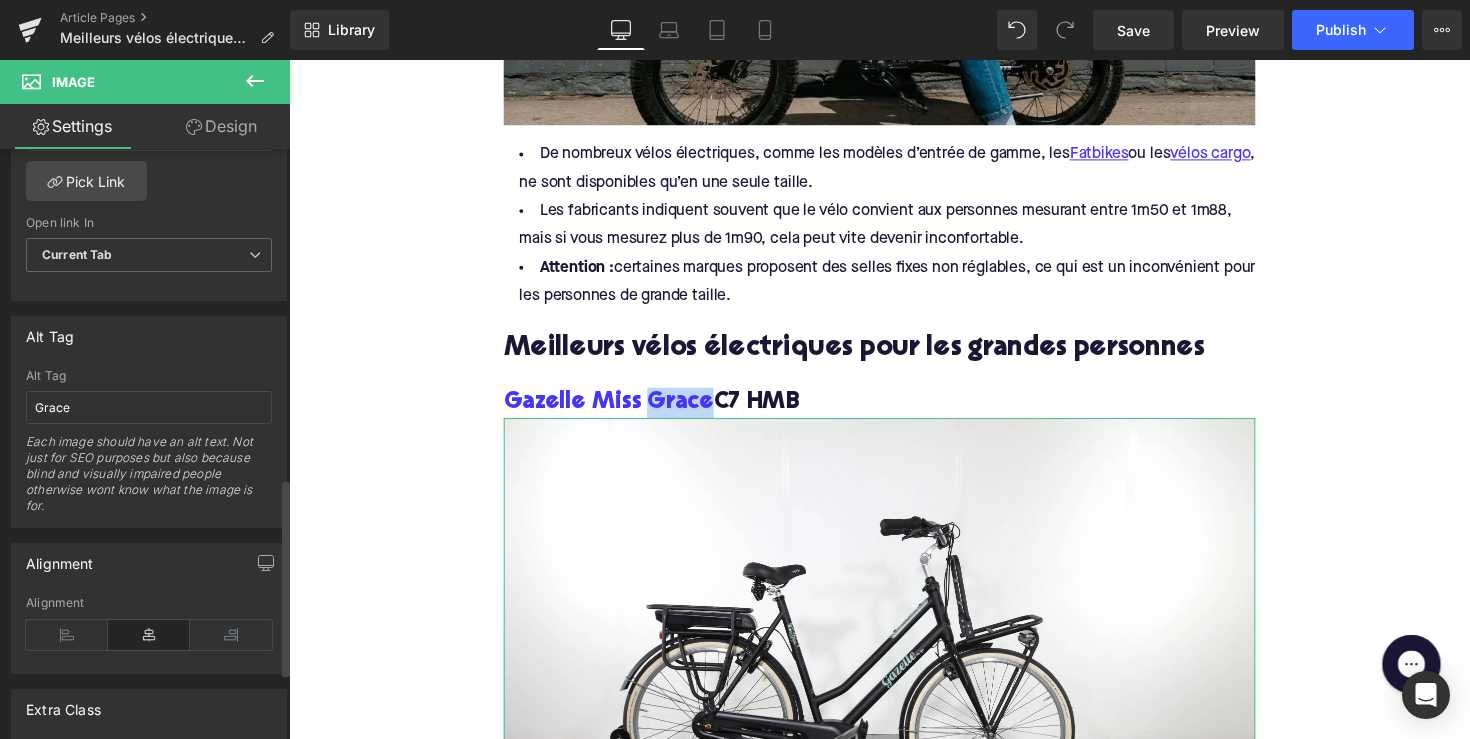 scroll, scrollTop: 966, scrollLeft: 0, axis: vertical 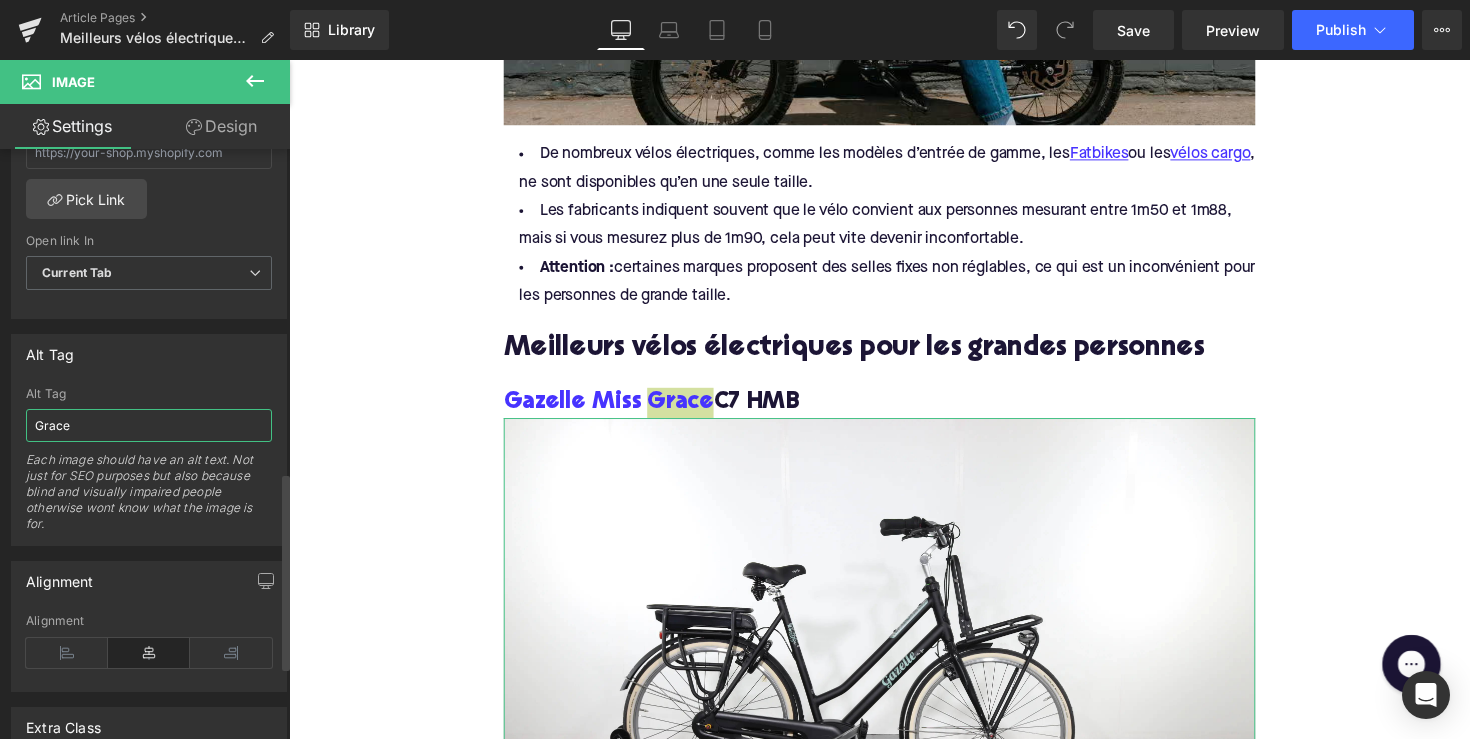 click on "Grace" at bounding box center (149, 425) 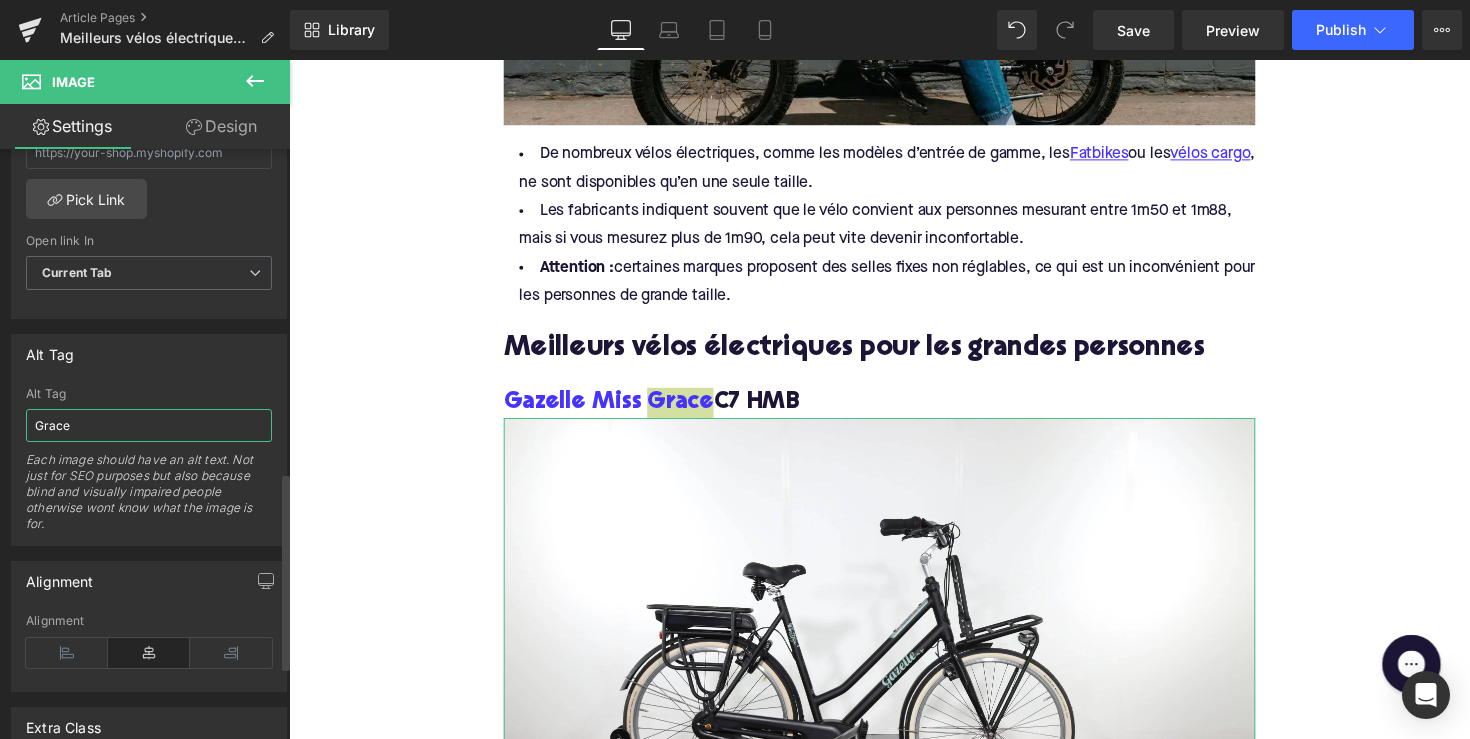 click on "Grace" at bounding box center [149, 425] 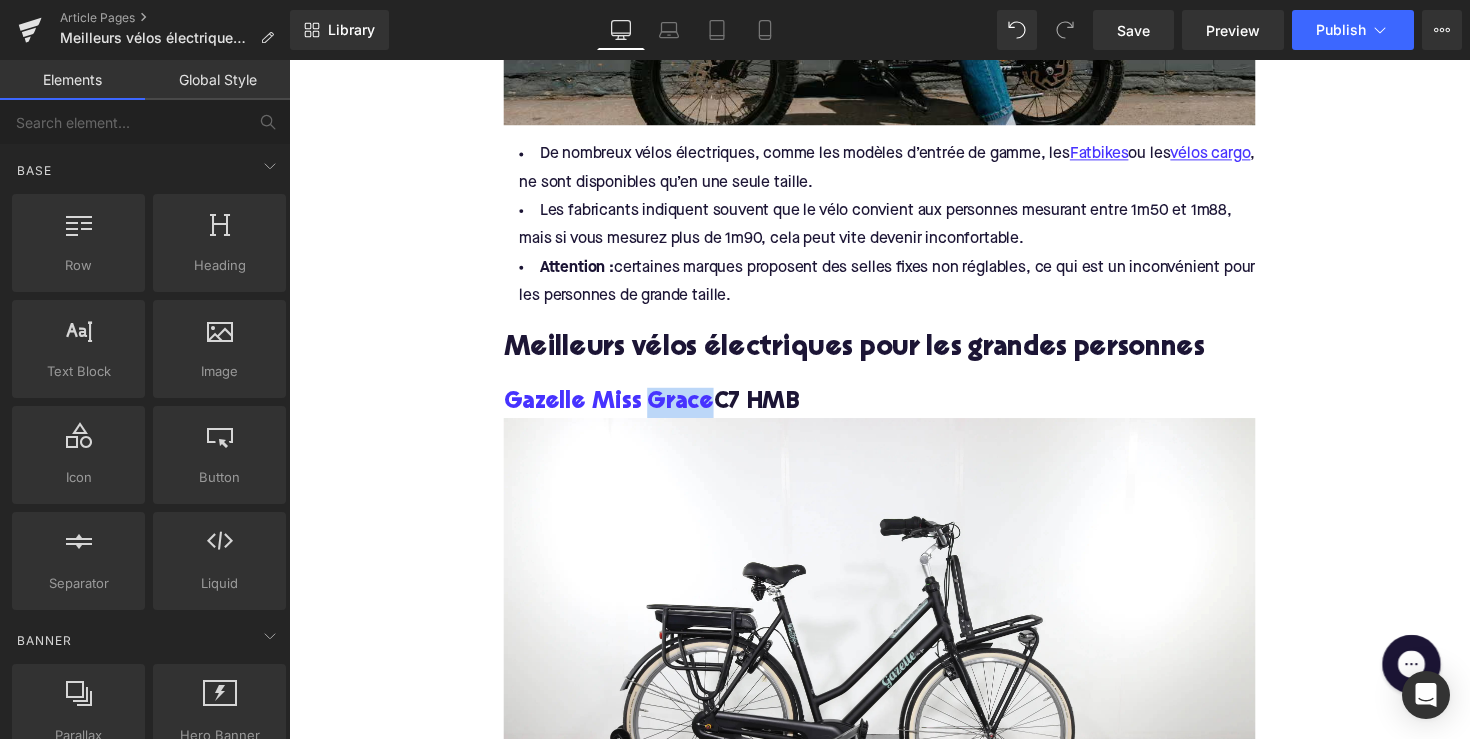 click on "Home / Meilleurs vélos électriques pour les grandes personnes : À quoi faut-il faire attention ? Breadcrumbs         Meilleurs vélos électriques pour les grandes personnes : À quoi faut-il faire attention ? Heading         Être grand présente des avantages, mais cela peut compliquer la recherche d’un  vélo électrique  adapté. Heureusement, il existe de nombreuses options convenables. Voici ce à quoi vous devez faire attention et quels modèles sont les plus adaptés. Text Block         Row         Image         Row         Row         À quoi faut-il faire attention lors de l’achat d’un vélo électrique pour les grandes personnes ? Heading         Taille de cadre appropriée Heading         La taille du cadre    est l’élément le plus important pour les cyclistes de grande taille. De nombreux vélos électriques sont disponibles en plusieurs tailles (de XS à XL), mais pas tous. Text Block         Construction solide et capacité de charge Heading         Text Block         Heading" at bounding box center [894, 1163] 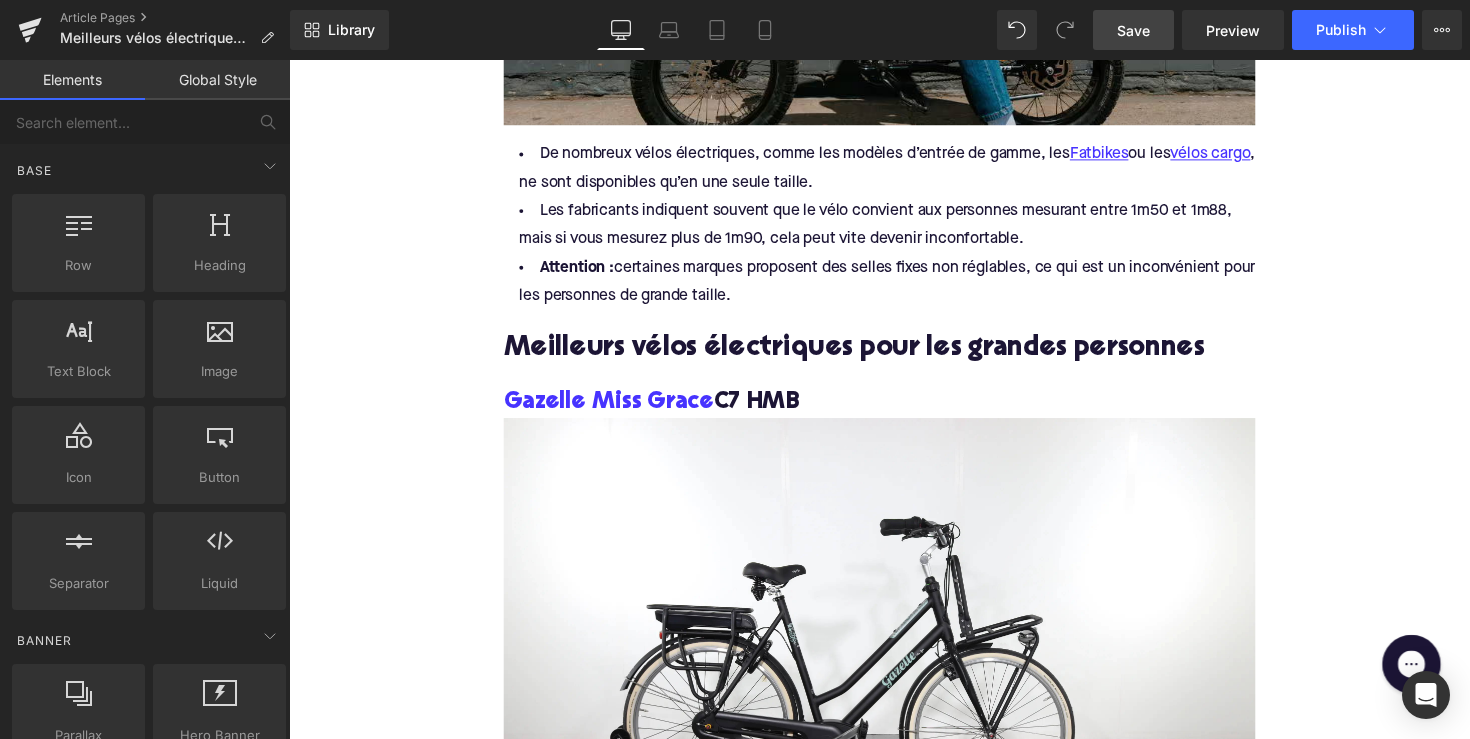 click on "Save" at bounding box center [1133, 30] 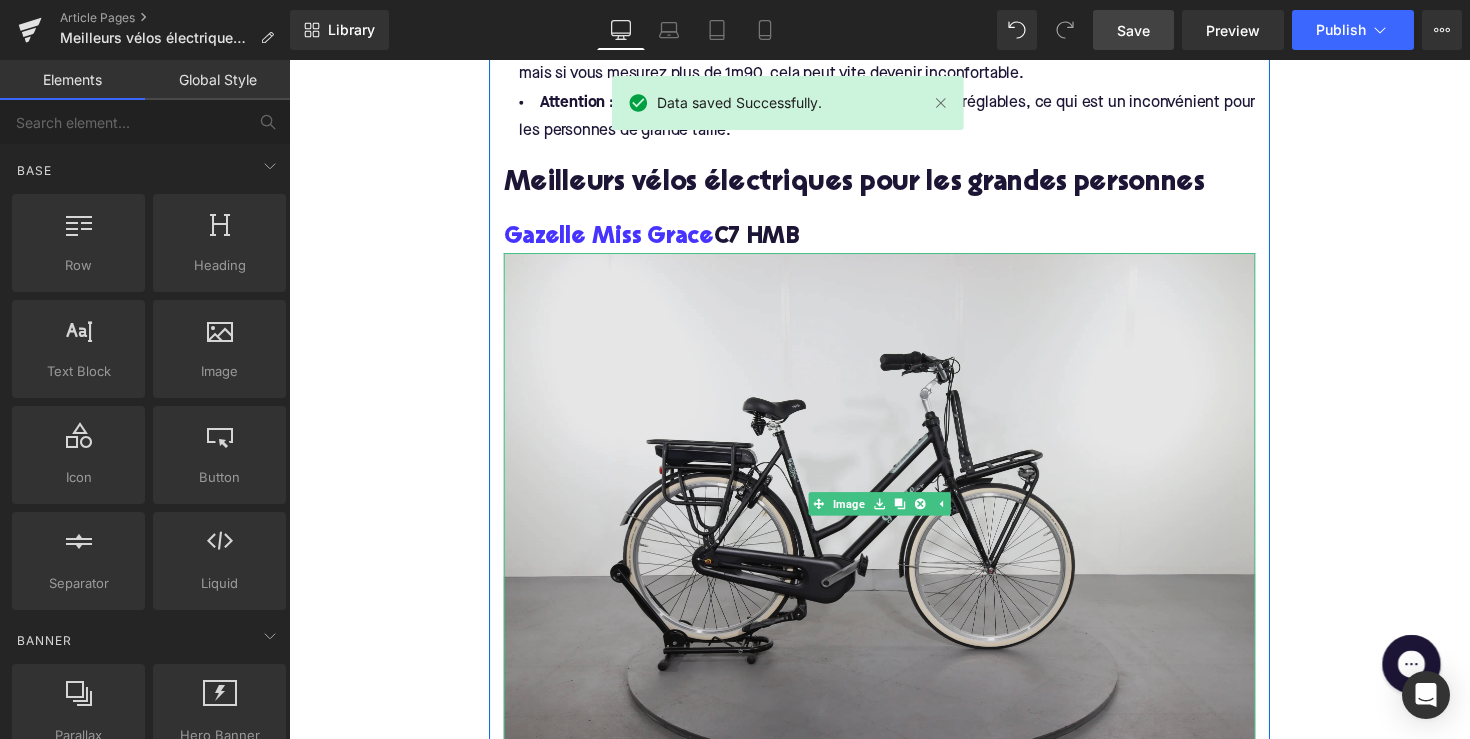scroll, scrollTop: 2311, scrollLeft: 0, axis: vertical 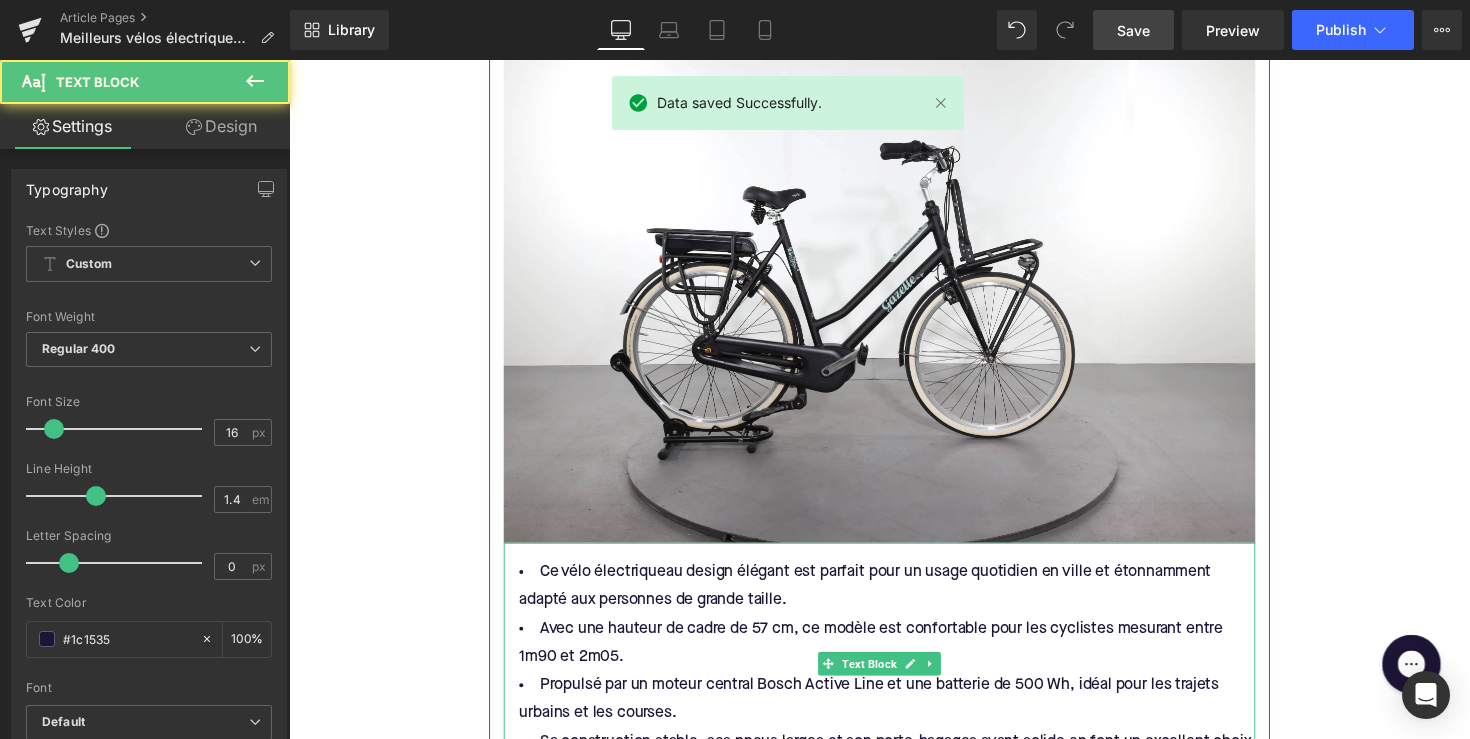 click on "Ce vélo électrique  au design élégant est parfait pour un usage quotidien en ville et étonnamment adapté aux personnes de grande taille." at bounding box center [894, 600] 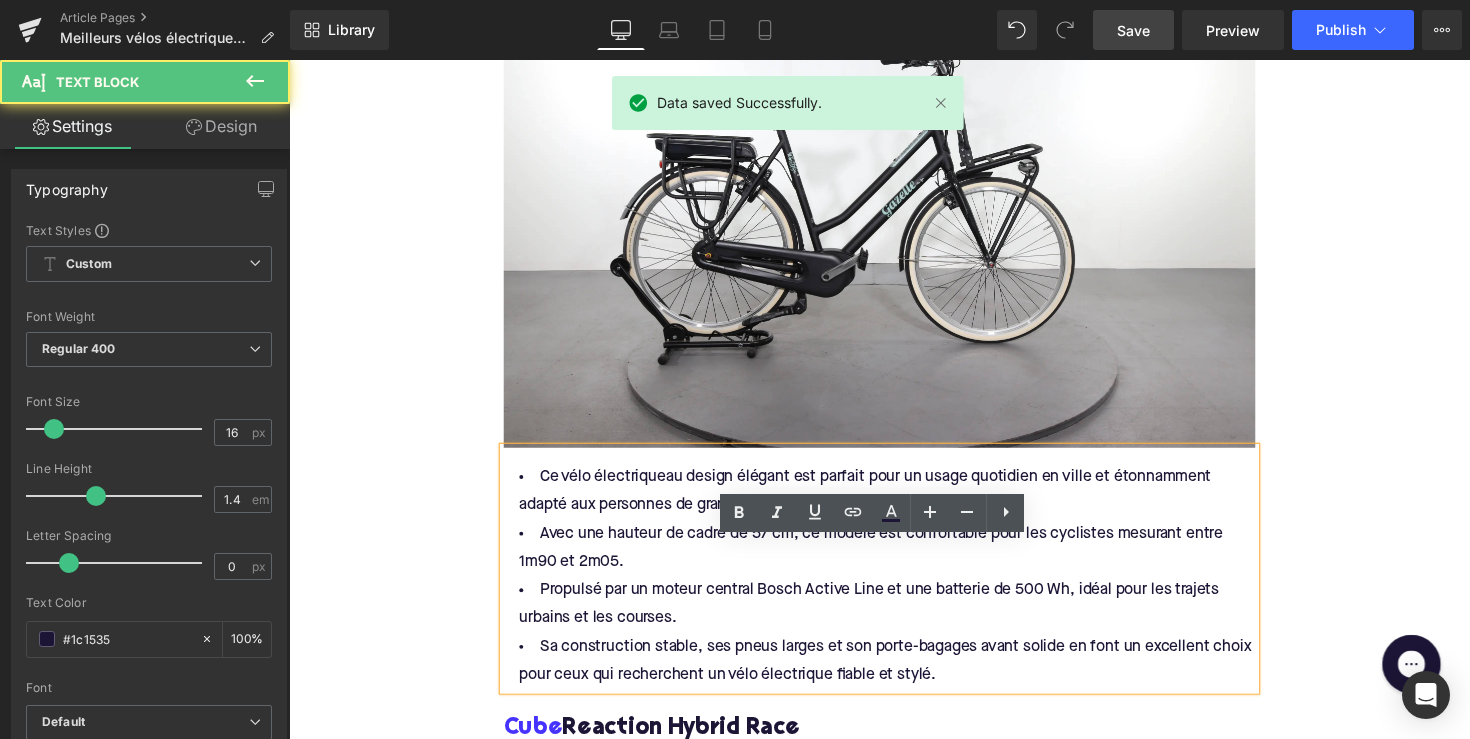scroll, scrollTop: 2552, scrollLeft: 0, axis: vertical 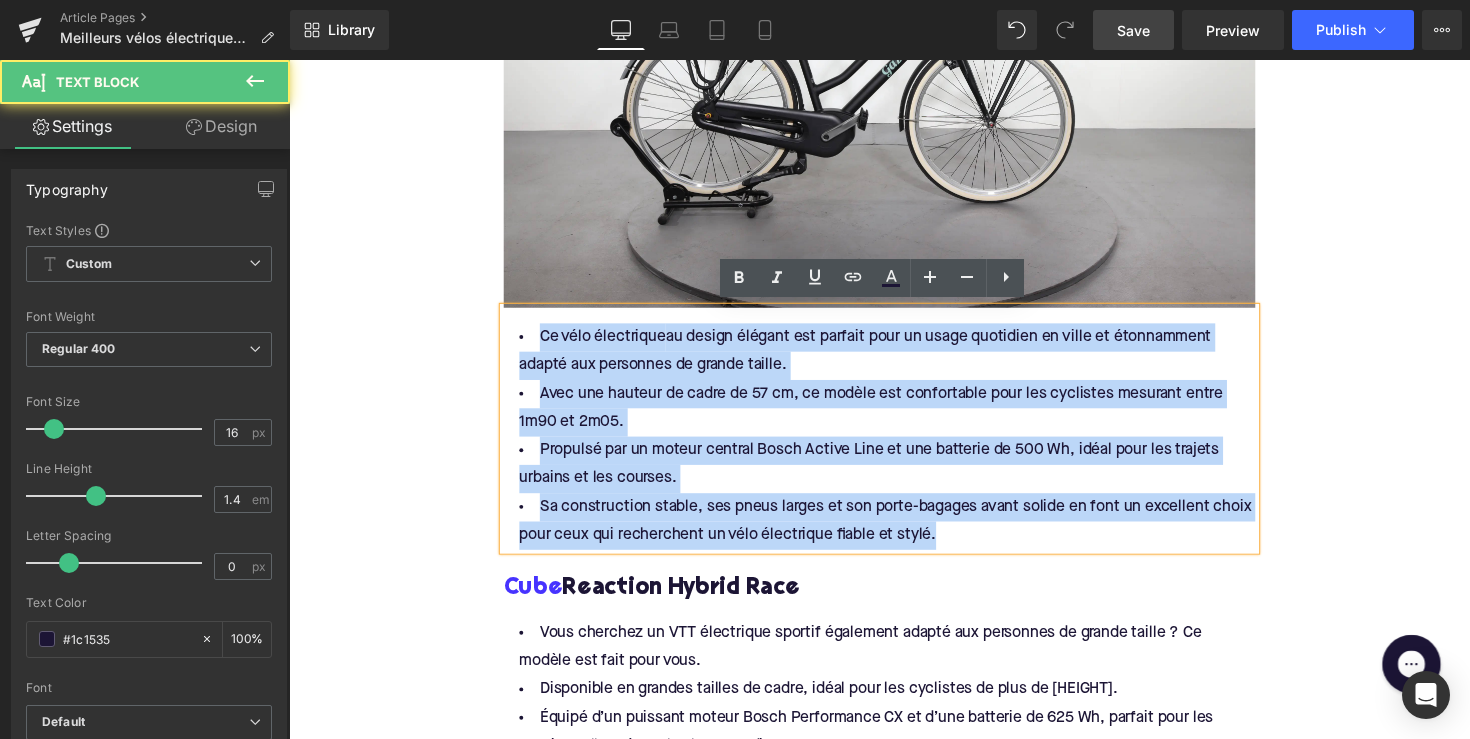 drag, startPoint x: 966, startPoint y: 539, endPoint x: 519, endPoint y: 343, distance: 488.08298 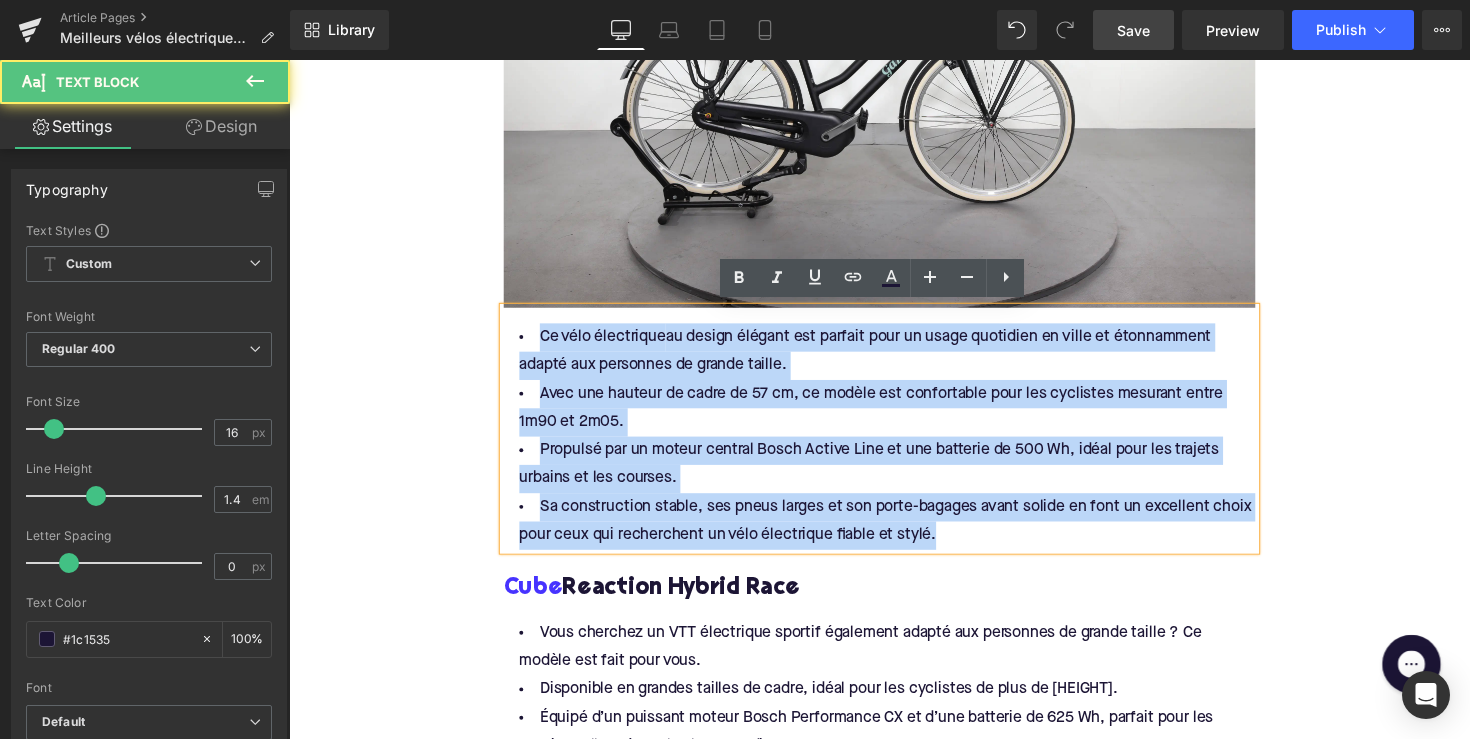 click on "Ce vélo électrique  au design élégant est parfait pour un usage quotidien en ville et étonnamment adapté aux personnes de grande taille. Avec une hauteur de cadre de 57 cm, ce modèle est confortable pour les cyclistes mesurant entre 1m90 et 2m05. Propulsé par un moteur central Bosch Active Line et une batterie de 500 Wh, idéal pour les trajets urbains et les courses. Sa construction stable, ses pneus larges et son porte-bagages avant solide en font un excellent choix pour ceux qui recherchent un vélo électrique fiable et stylé." at bounding box center [894, 446] 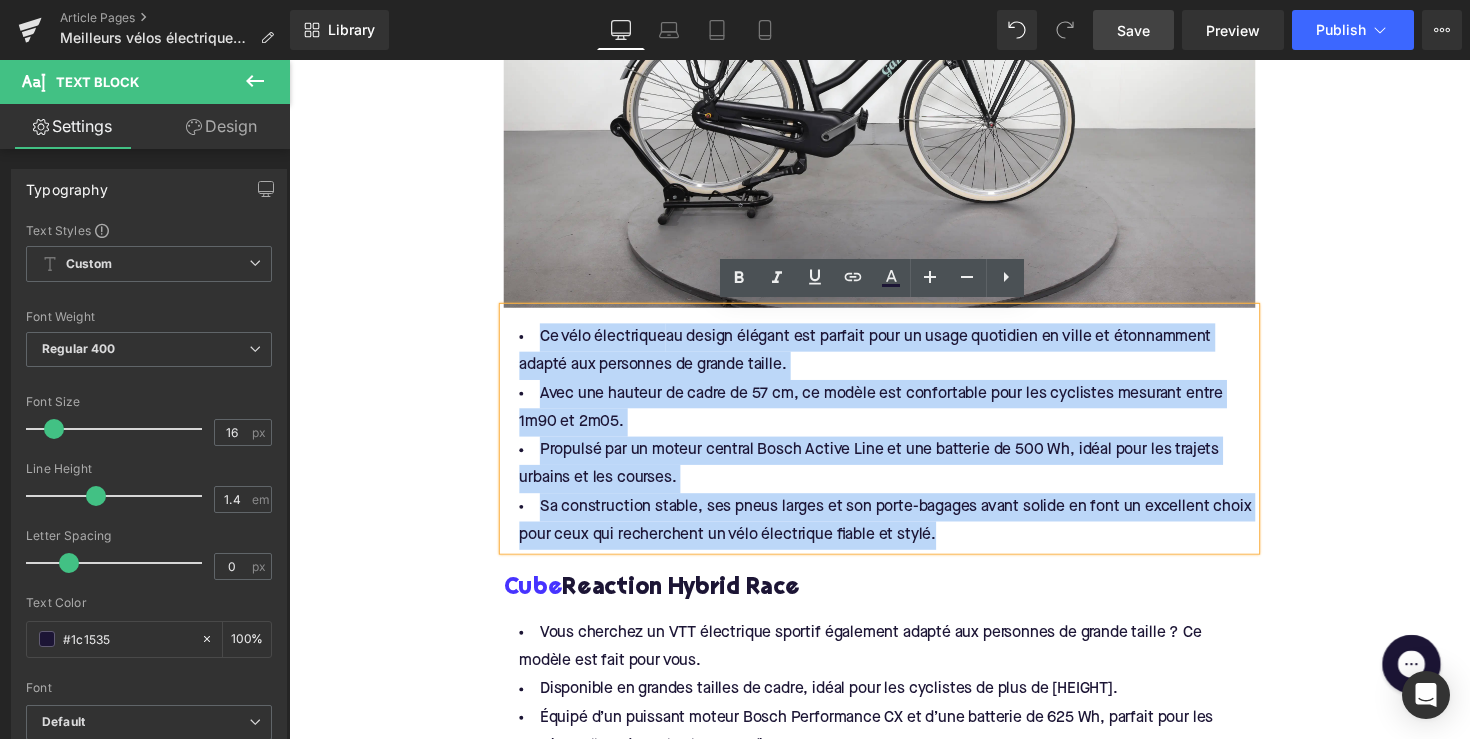 copy on "Ce vélo électrique  au design élégant est parfait pour un usage quotidien en ville et étonnamment adapté aux personnes de grande taille. Avec une hauteur de cadre de 57 cm, ce modèle est confortable pour les cyclistes mesurant entre 1m90 et 2m05. Propulsé par un moteur central Bosch Active Line et une batterie de 500 Wh, idéal pour les trajets urbains et les courses. Sa construction stable, ses pneus larges et son porte-bagages avant solide en font un excellent choix pour ceux qui recherchent un vélo électrique fiable et stylé." 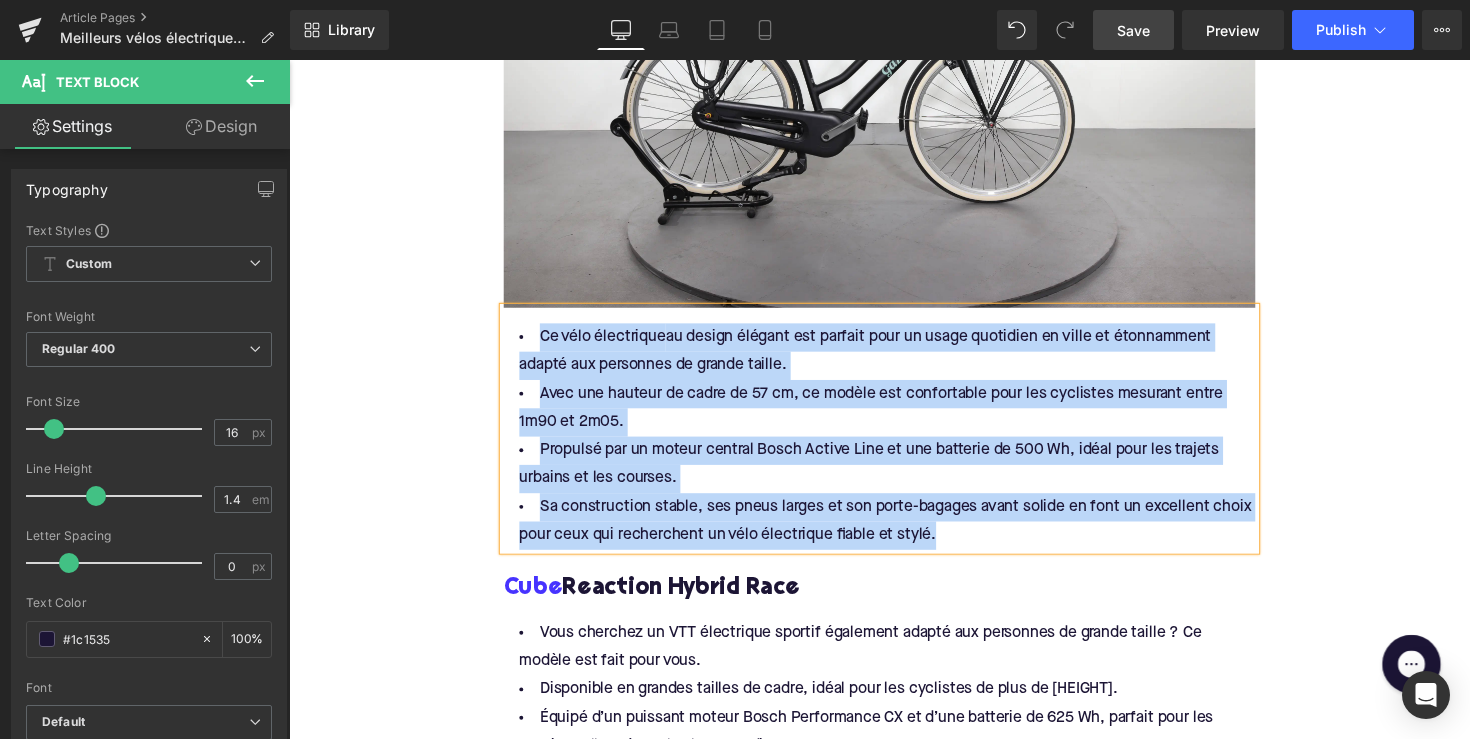 click on "Propulsé par un moteur central Bosch Active Line et une batterie de 500 Wh, idéal pour les trajets urbains et les courses." at bounding box center [894, 475] 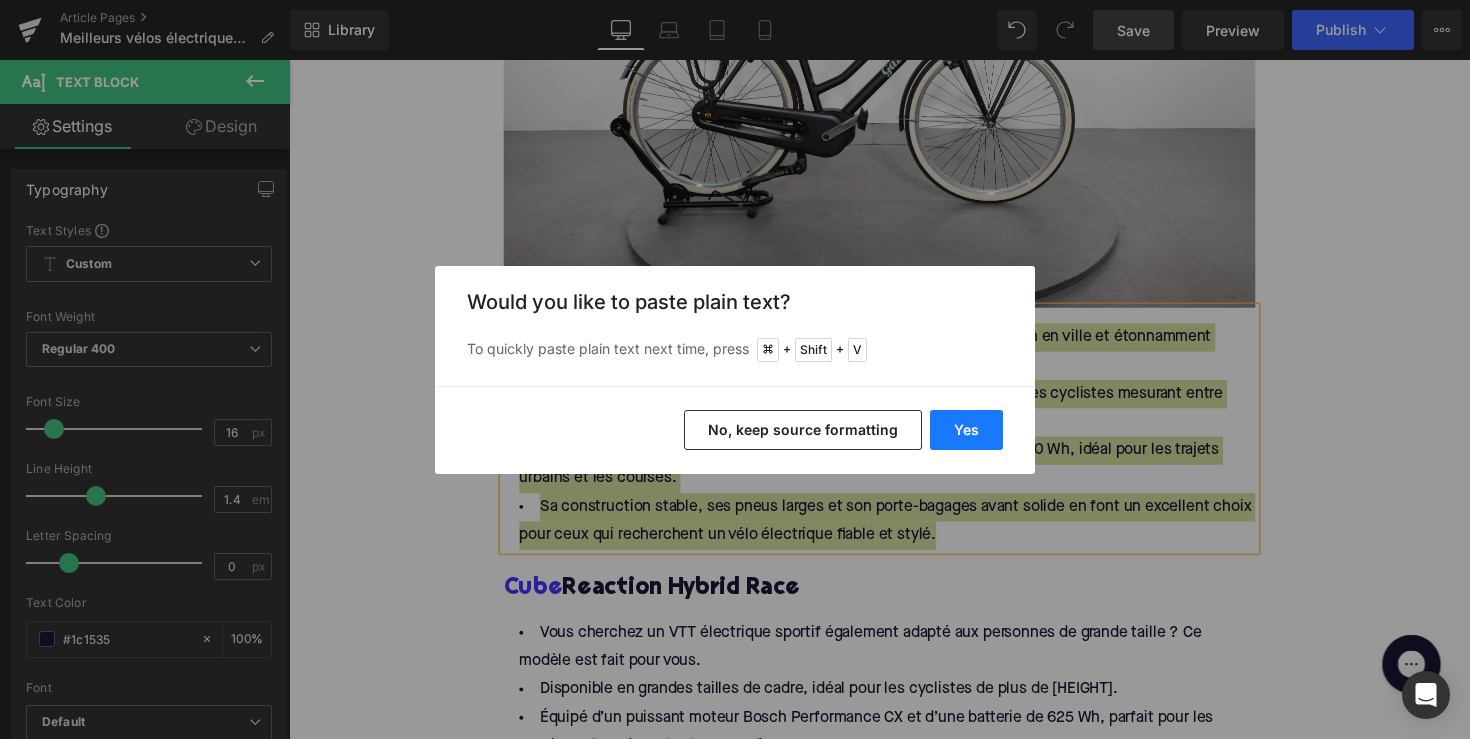 click on "Yes" at bounding box center [966, 430] 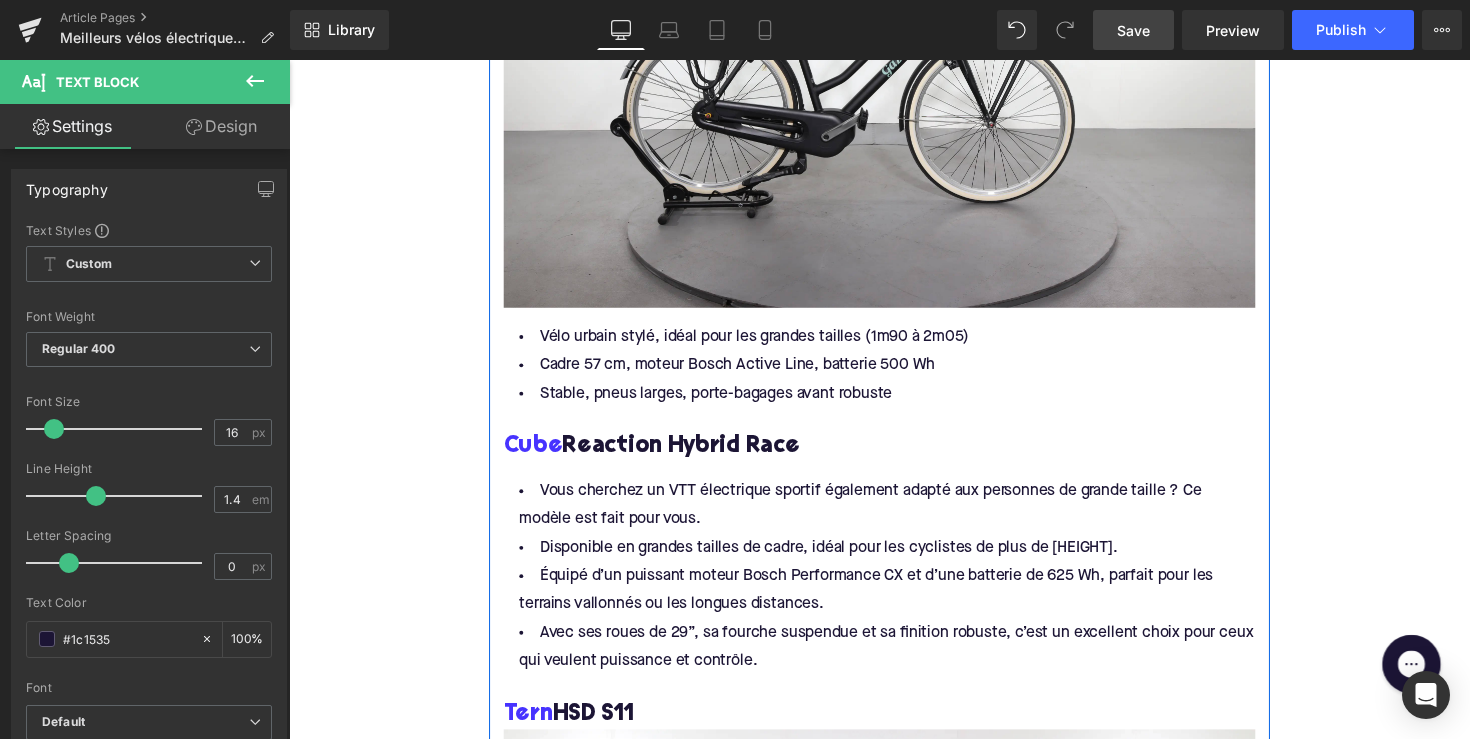 drag, startPoint x: 1067, startPoint y: 717, endPoint x: 536, endPoint y: 493, distance: 576.3133 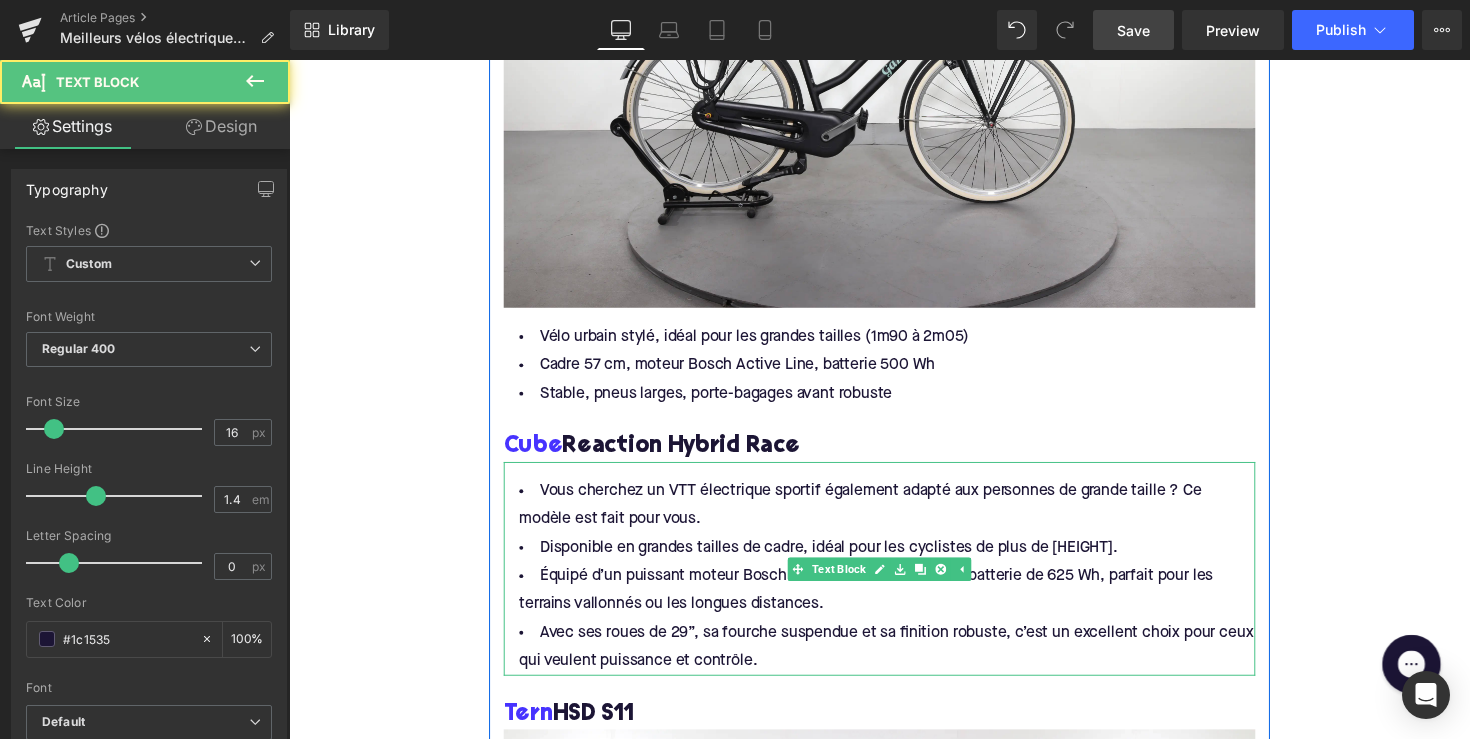 click on "Vous cherchez un VTT électrique sportif également adapté aux personnes de grande taille ? Ce modèle est fait pour vous." at bounding box center [894, 517] 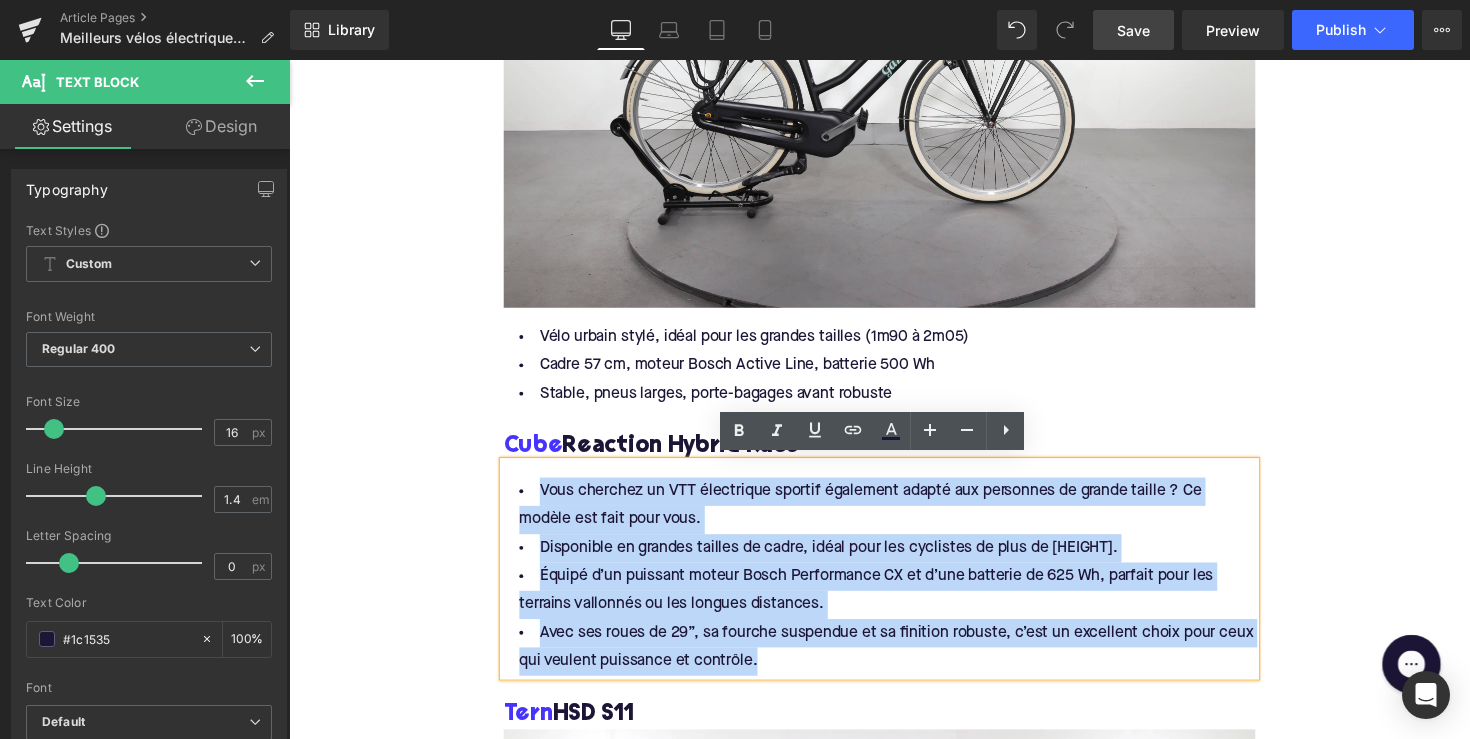 drag, startPoint x: 535, startPoint y: 495, endPoint x: 823, endPoint y: 670, distance: 337 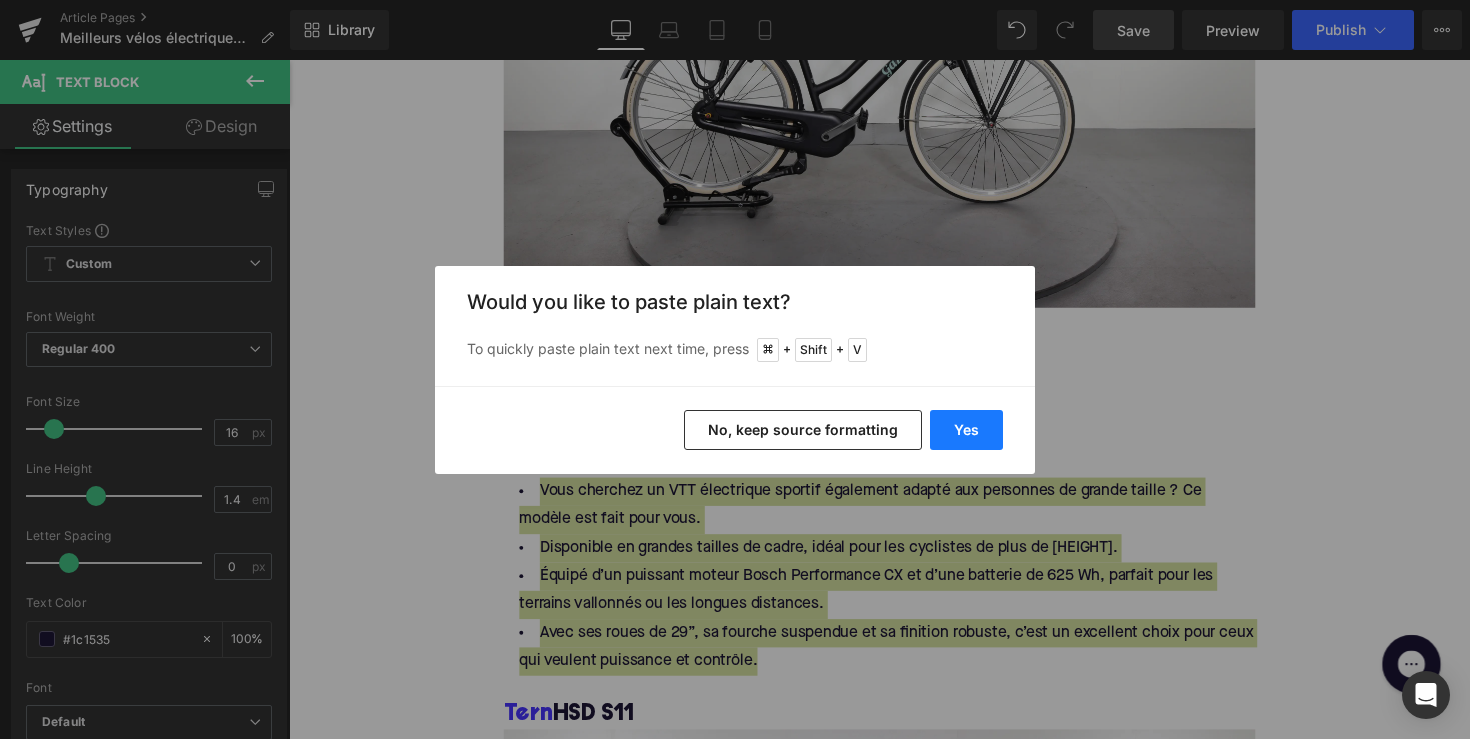 click on "Yes" at bounding box center (966, 430) 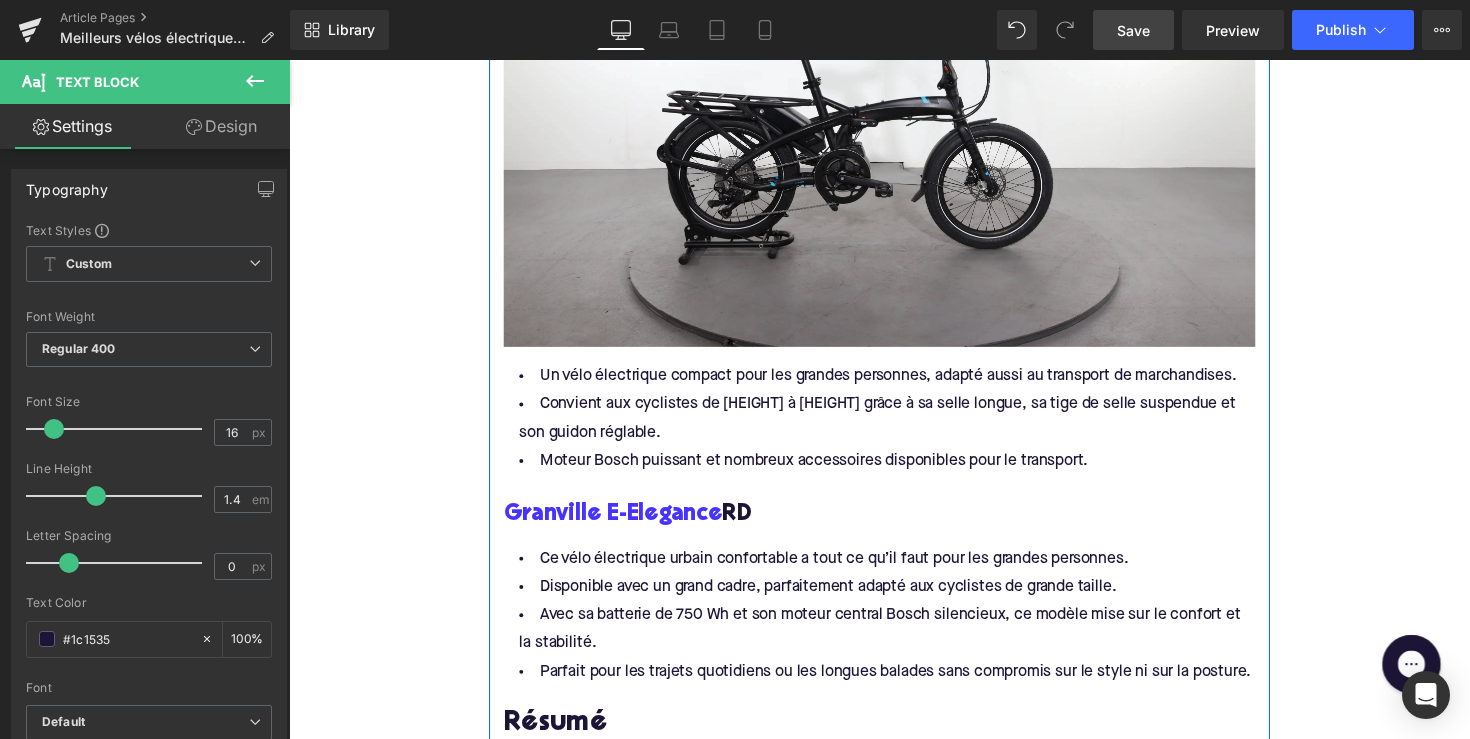 scroll, scrollTop: 3415, scrollLeft: 0, axis: vertical 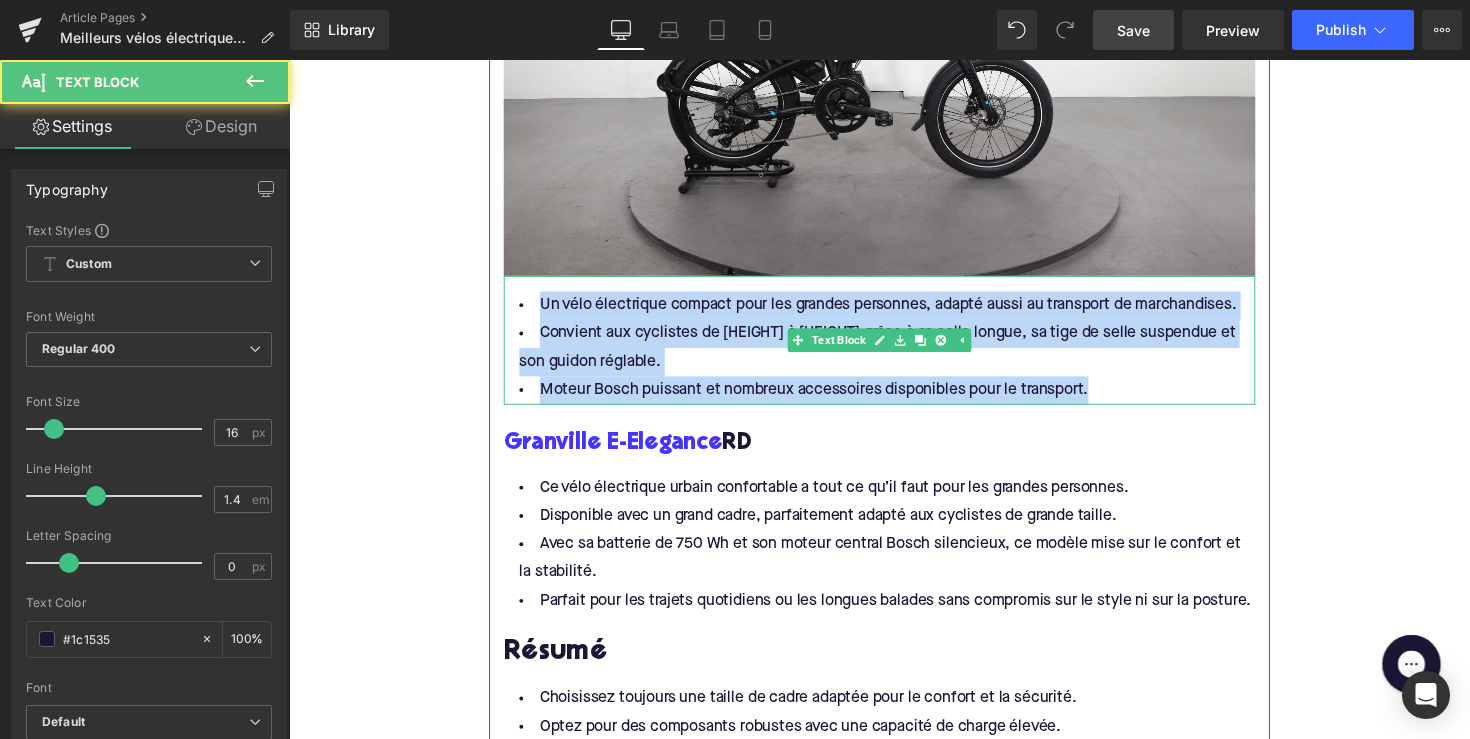 drag, startPoint x: 1125, startPoint y: 385, endPoint x: 511, endPoint y: 306, distance: 619.0614 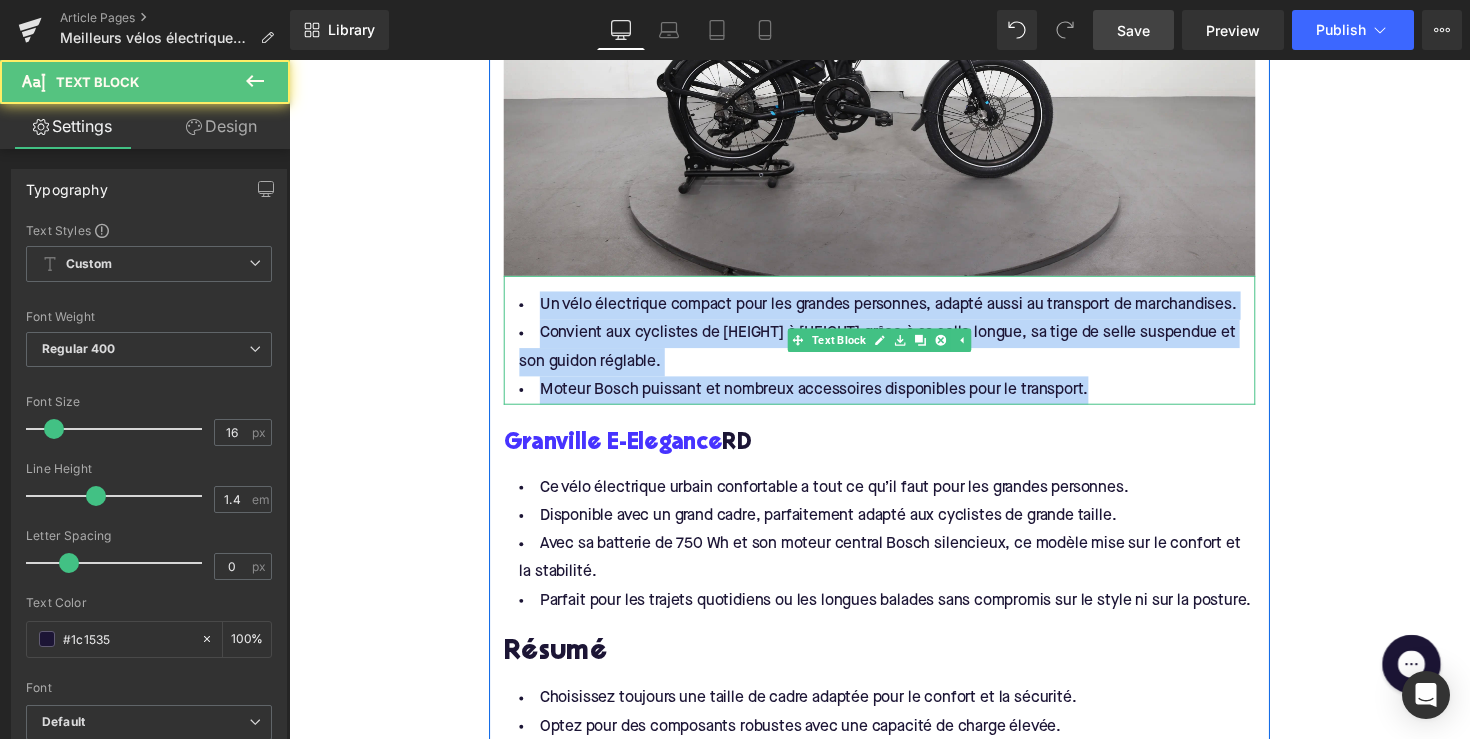 click on "Un vélo électrique compact pour les grandes personnes, adapté aussi au transport de marchandises. Convient aux cyclistes de [HEIGHT] à [HEIGHT] grâce à sa selle longue, sa tige de selle suspendue et son guidon réglable. Moteur Bosch puissant et nombreux accessoires disponibles pour le transport." at bounding box center [894, 355] 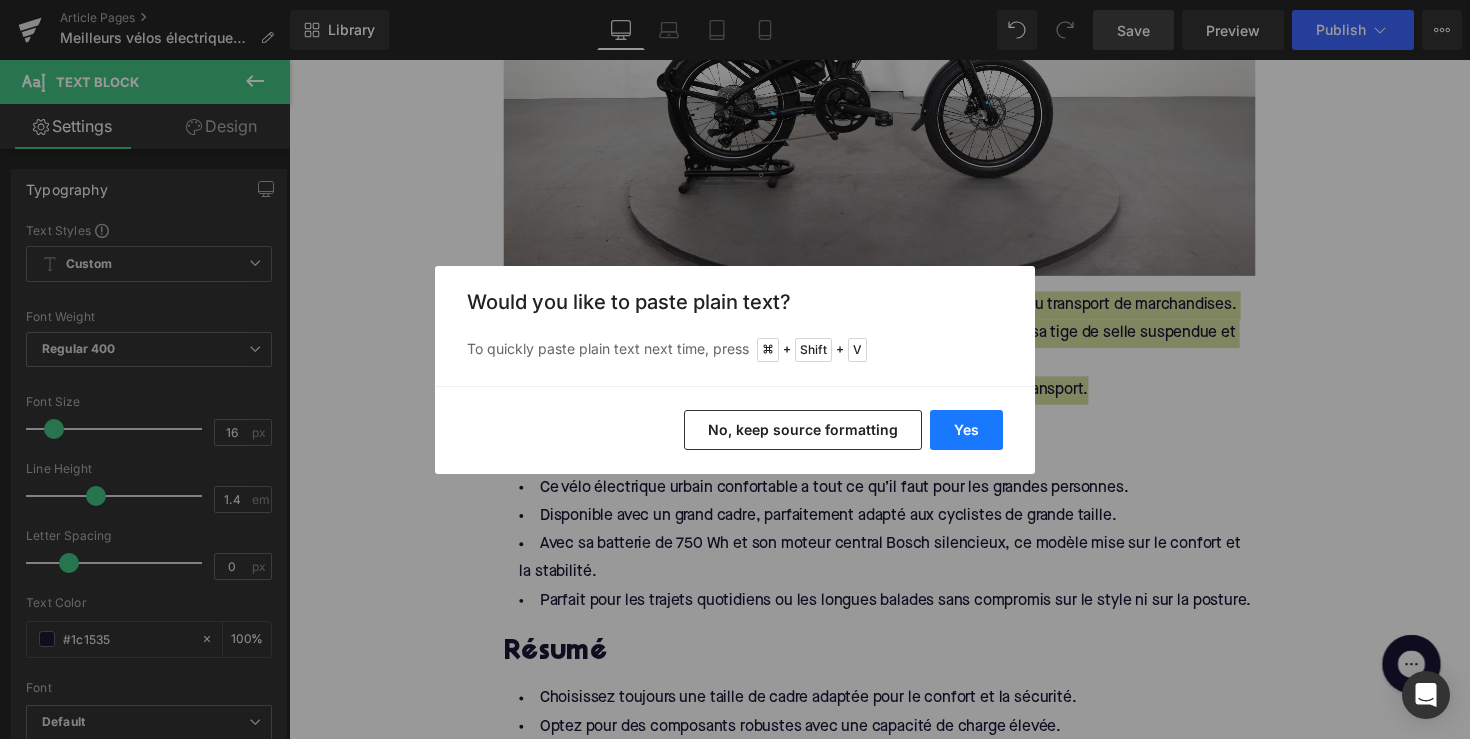 click on "Yes" at bounding box center (966, 430) 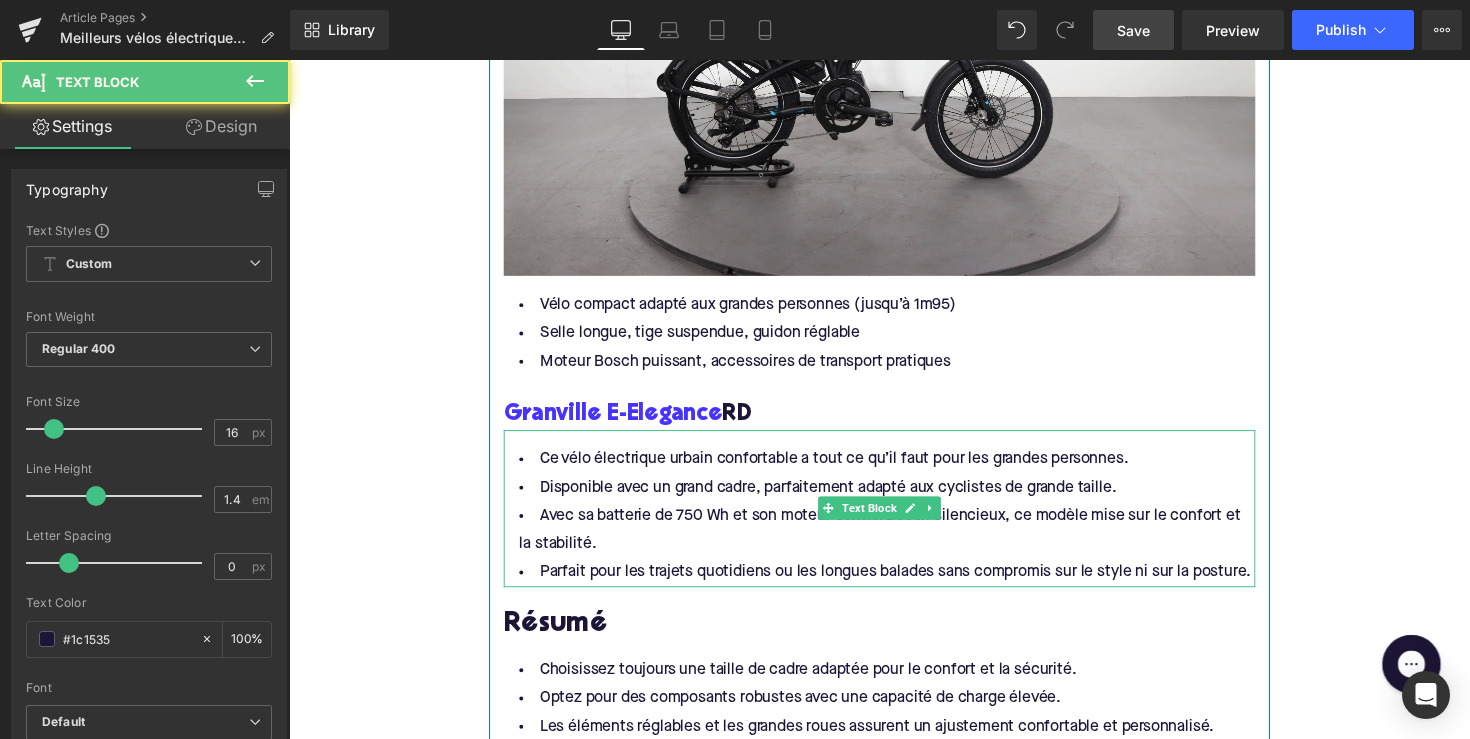 click on "Avec sa batterie de 750 Wh et son moteur central Bosch silencieux, ce modèle mise sur le confort et la stabilité." at bounding box center [894, 542] 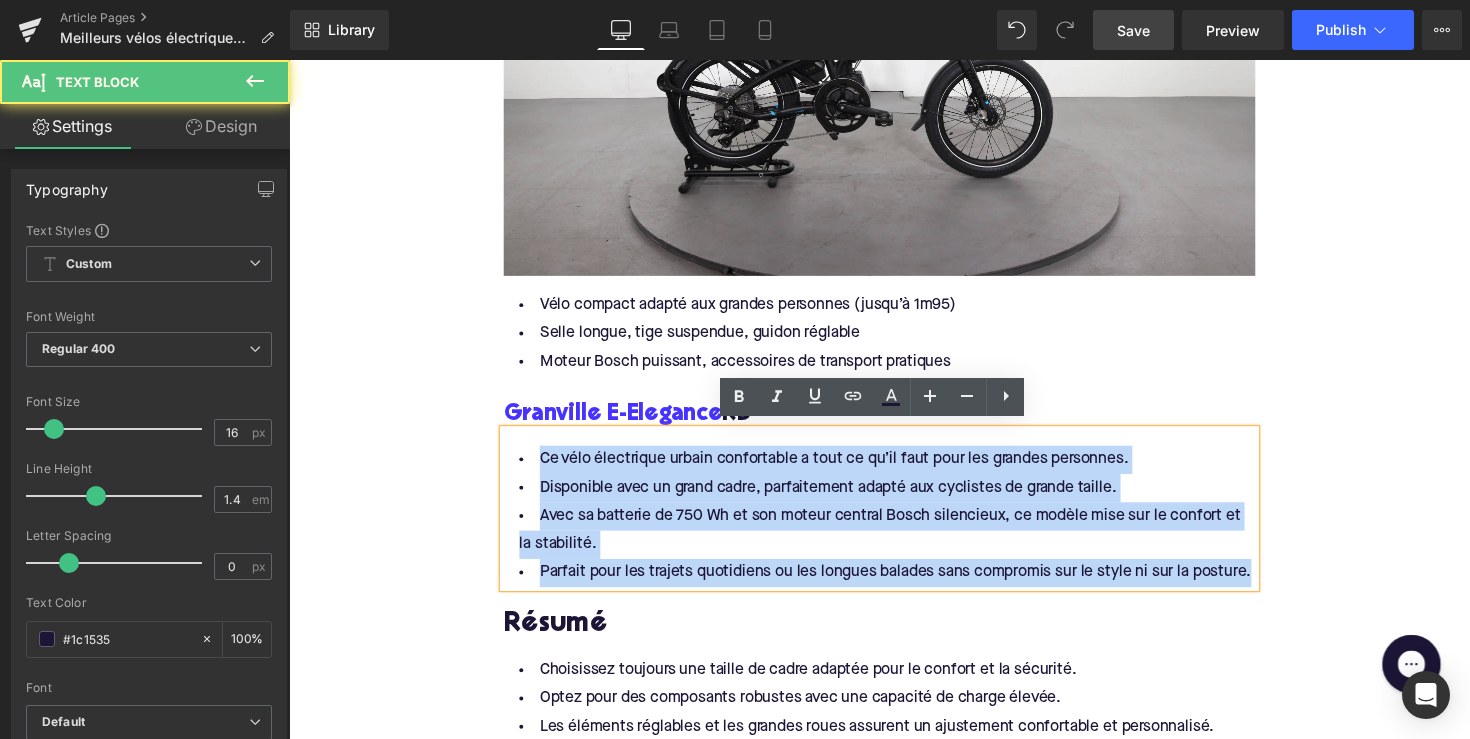 drag, startPoint x: 1272, startPoint y: 579, endPoint x: 478, endPoint y: 419, distance: 809.9605 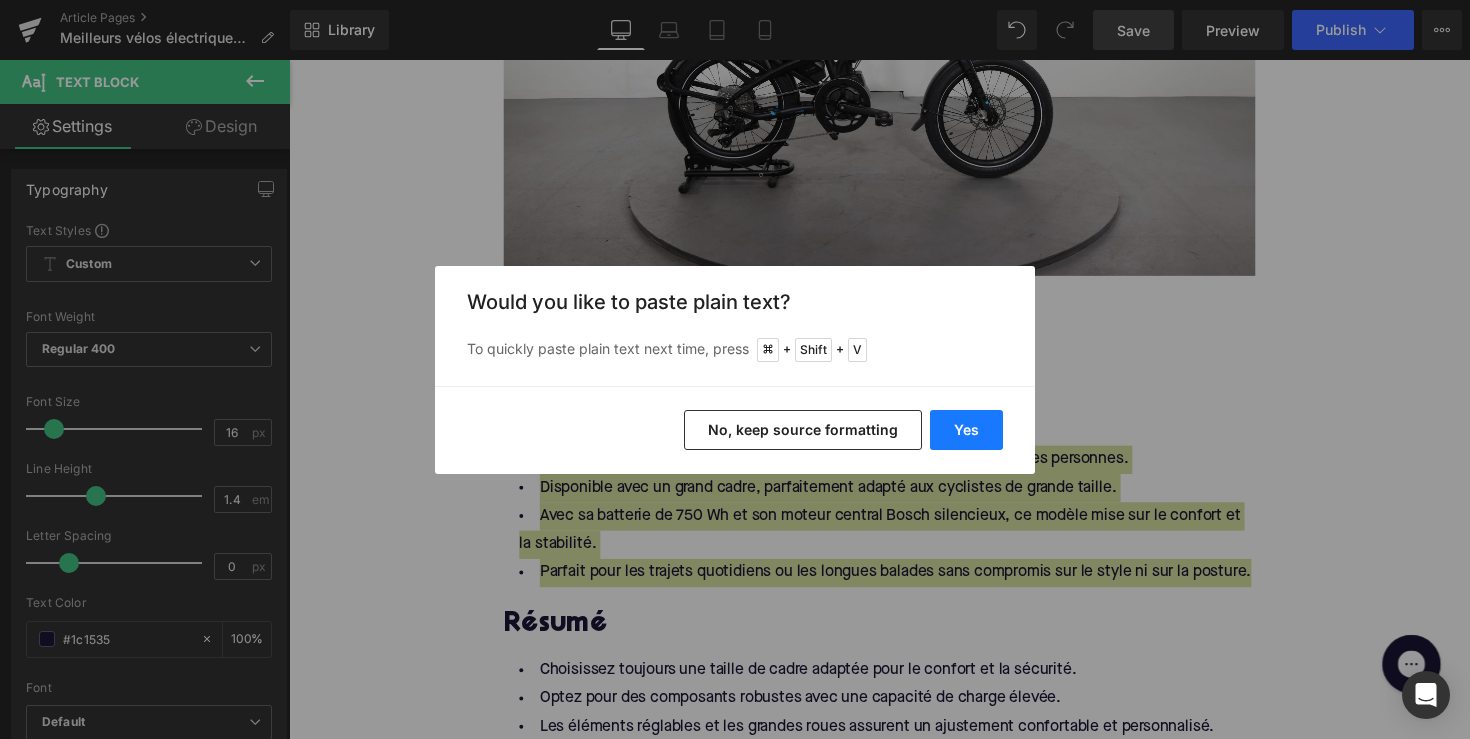 click on "Yes" at bounding box center (966, 430) 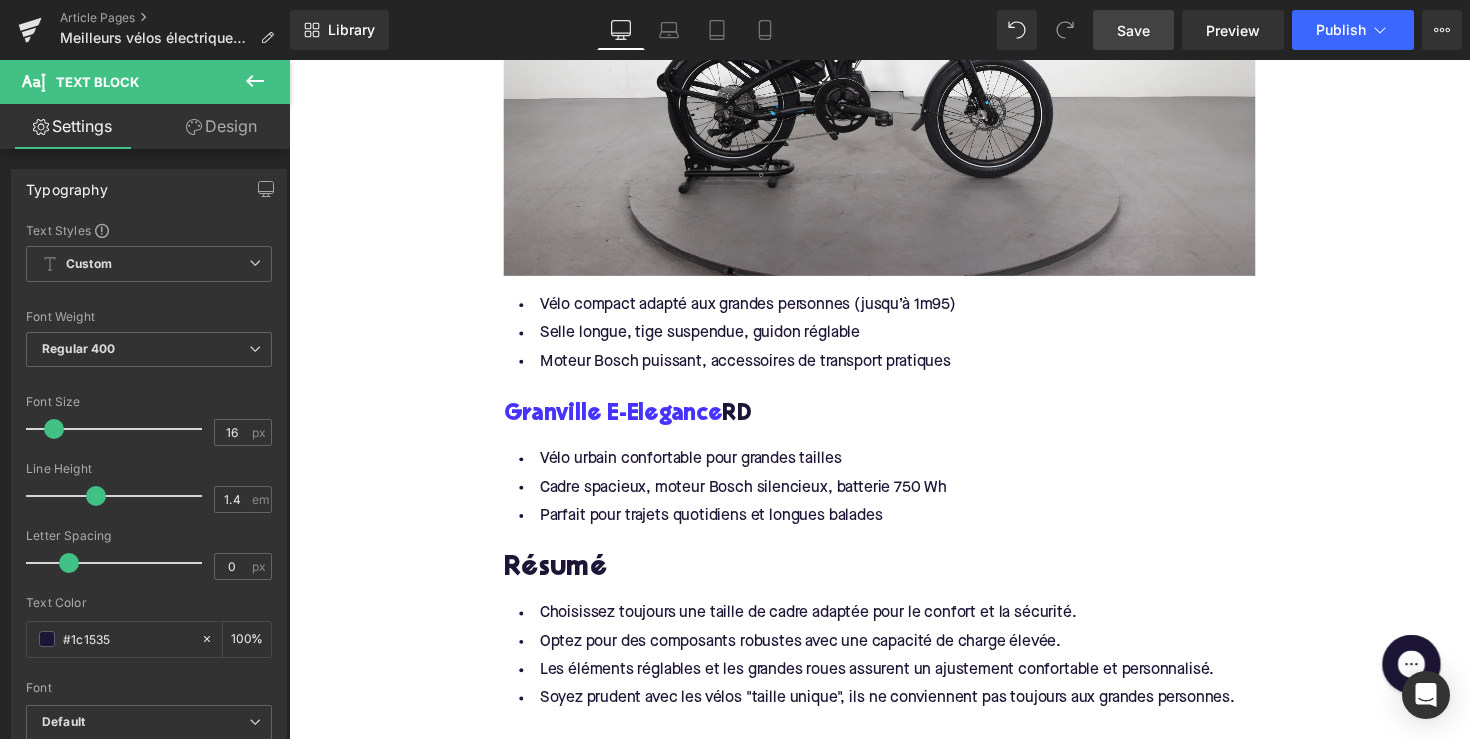 click on "Save" at bounding box center [1133, 30] 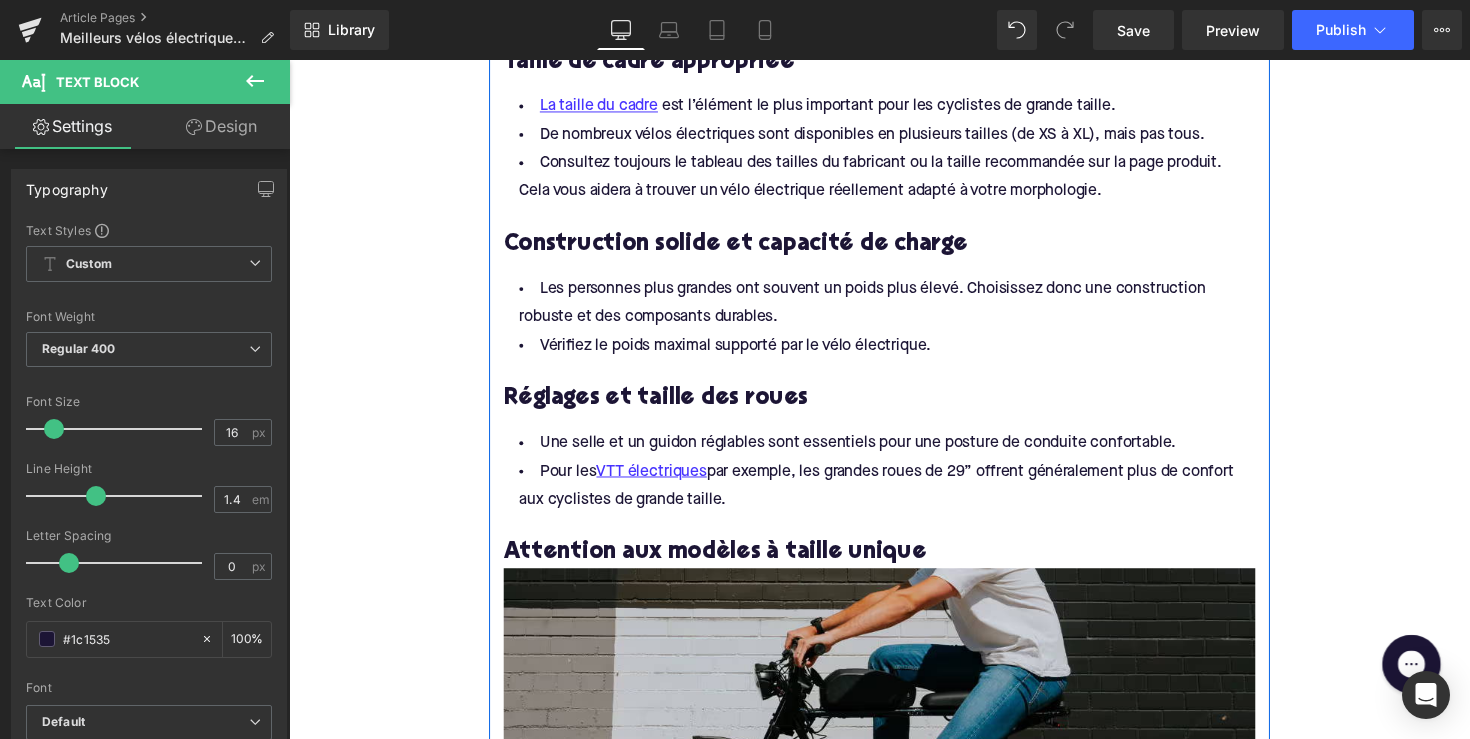 scroll, scrollTop: 1135, scrollLeft: 0, axis: vertical 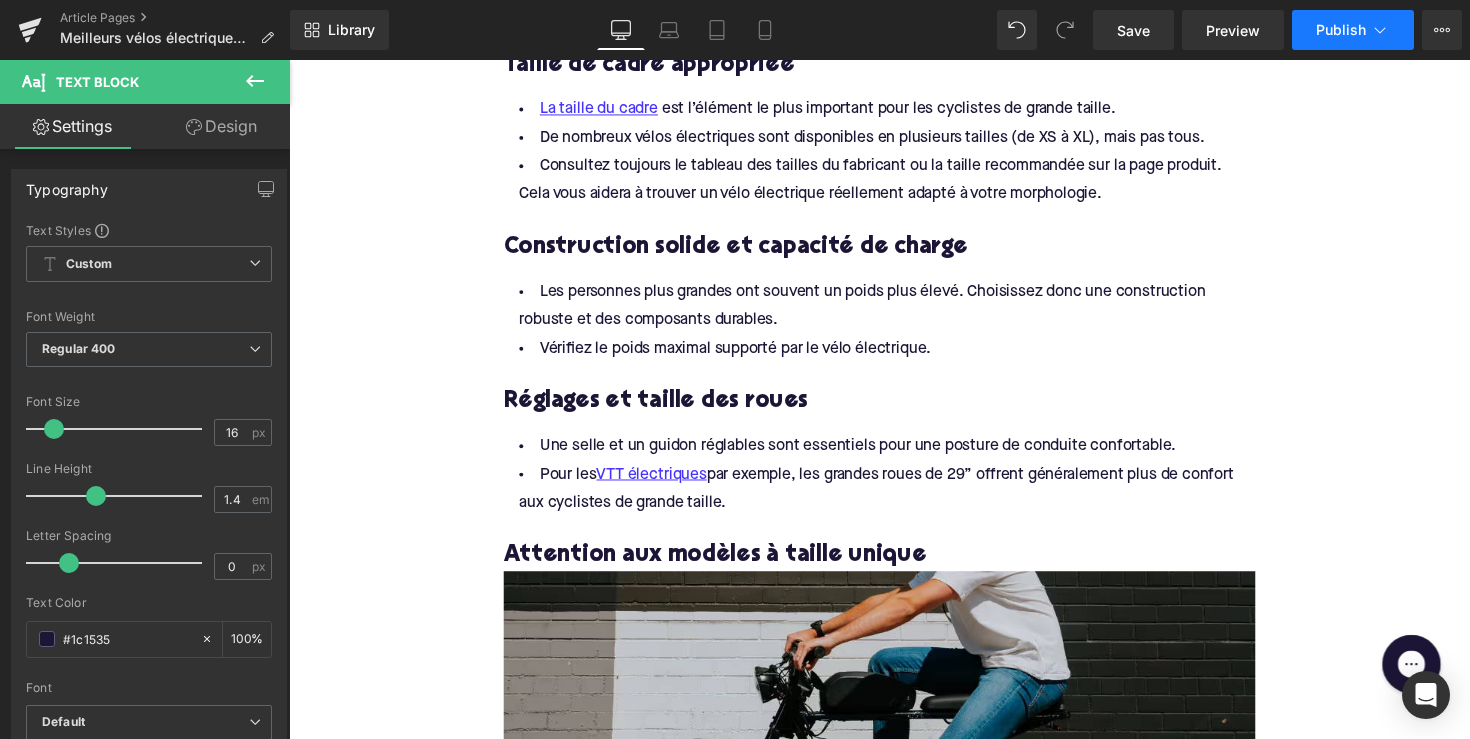 click on "Publish" at bounding box center (1341, 30) 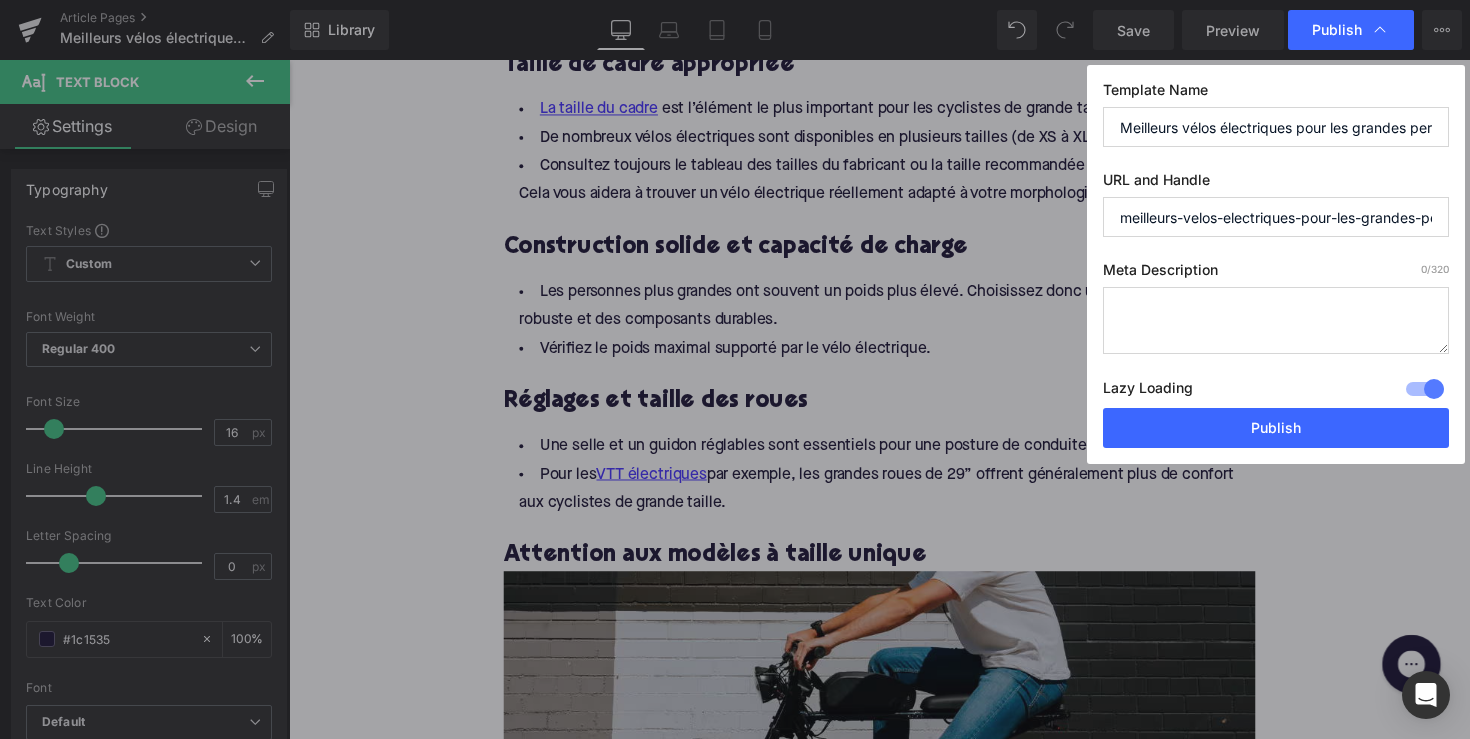 drag, startPoint x: 1370, startPoint y: 216, endPoint x: 1498, endPoint y: 221, distance: 128.09763 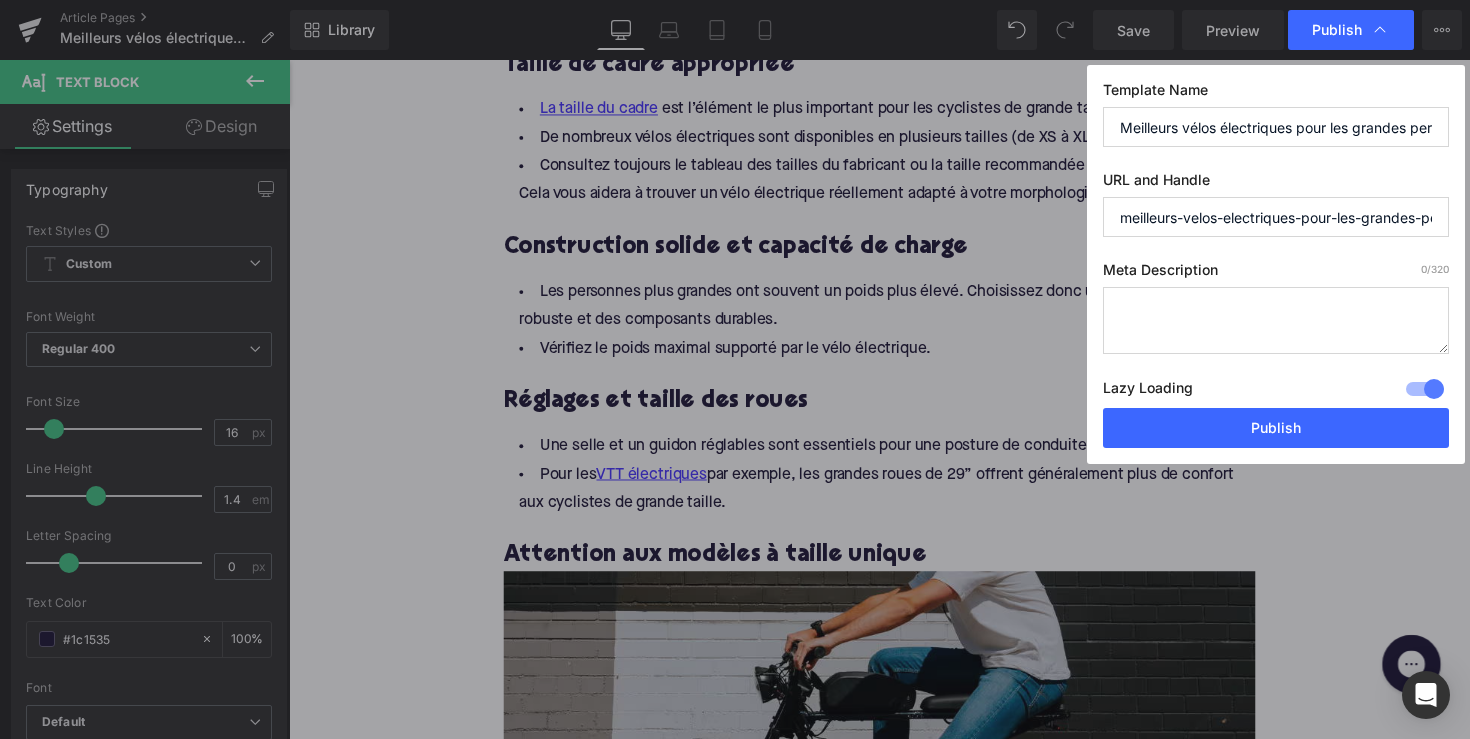drag, startPoint x: 1235, startPoint y: 217, endPoint x: 1524, endPoint y: 223, distance: 289.0623 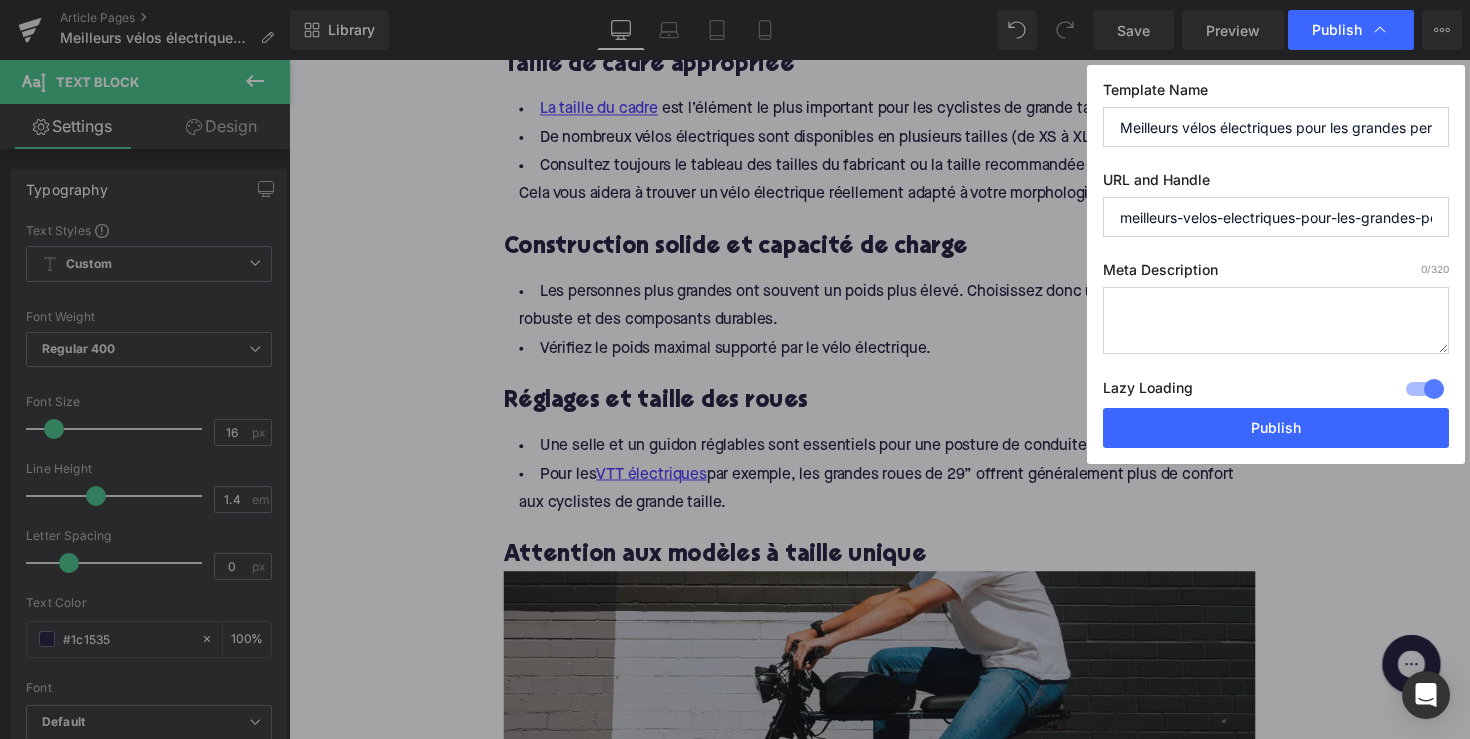 click on "Image  You are previewing how the   will restyle your page. You can not edit Elements in Preset Preview Mode.  Article Pages Meilleurs vélos électriques pour les grandes personnes : À quoi faut-il faire attention ? Library Desktop Desktop Laptop Tablet Mobile Save Preview Publish Scheduled View Live Page View with current Template Save Template to Library Schedule Publish  Optimize  Publish Settings Shortcuts  Your page can’t be published   You've reached the maximum number of published pages on your plan  (114/999999).  You need to upgrade your plan or unpublish all your pages to get 1 publish slot.   Unpublish pages   Upgrade plan  Elements Global Style Base Row  rows, columns, layouts, div Heading  headings, titles, h1,h2,h3,h4,h5,h6 Text Block  texts, paragraphs, contents, blocks Image  images, photos, alts, uploads Icon  icons, symbols Button  button, call to action, cta Separator  separators, dividers, horizontal lines Liquid  Banner Parallax  Hero Banner  Stack Tabs  Carousel" at bounding box center [735, 369] 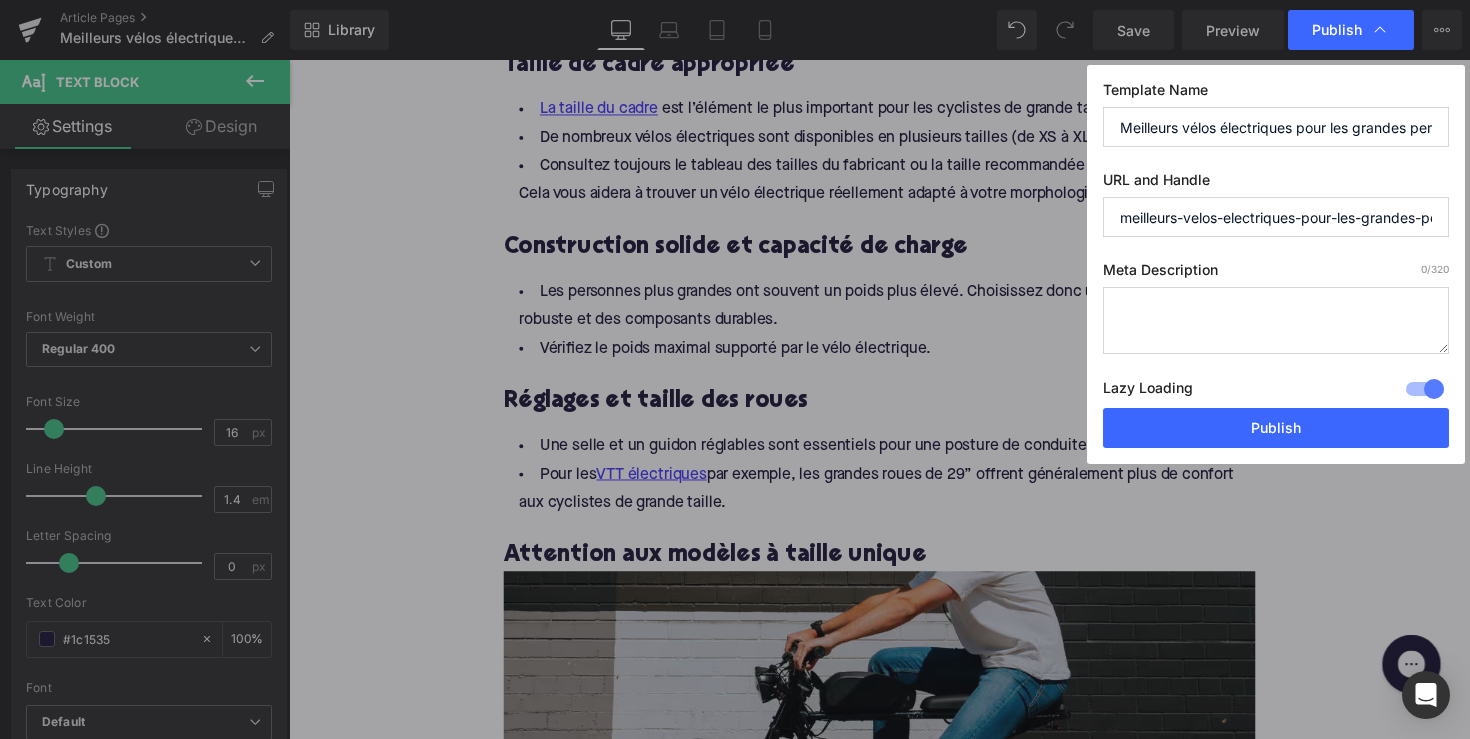 type on "meilleurs-velos-electriques-pour-les-grandes-personnes" 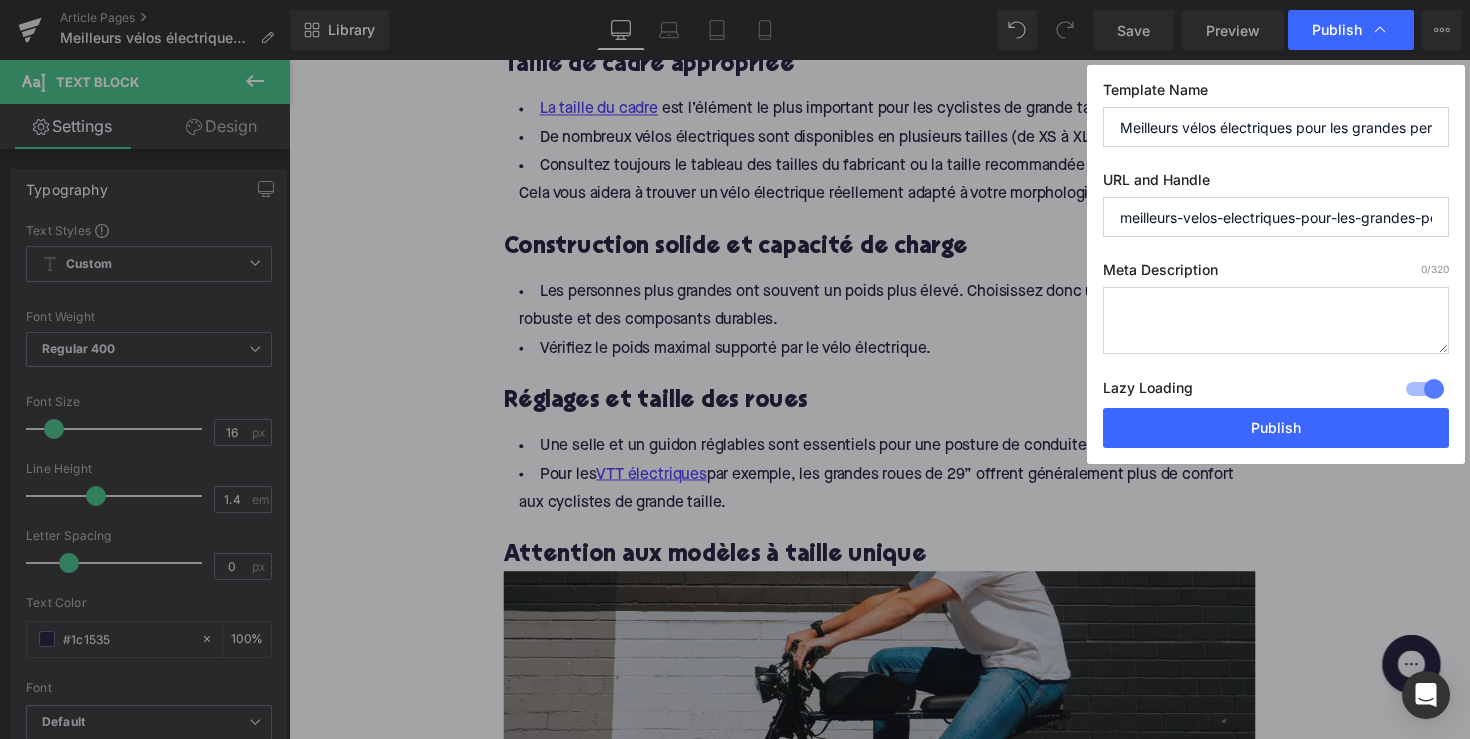 click on "Meta Description 0 /320" at bounding box center (1276, 274) 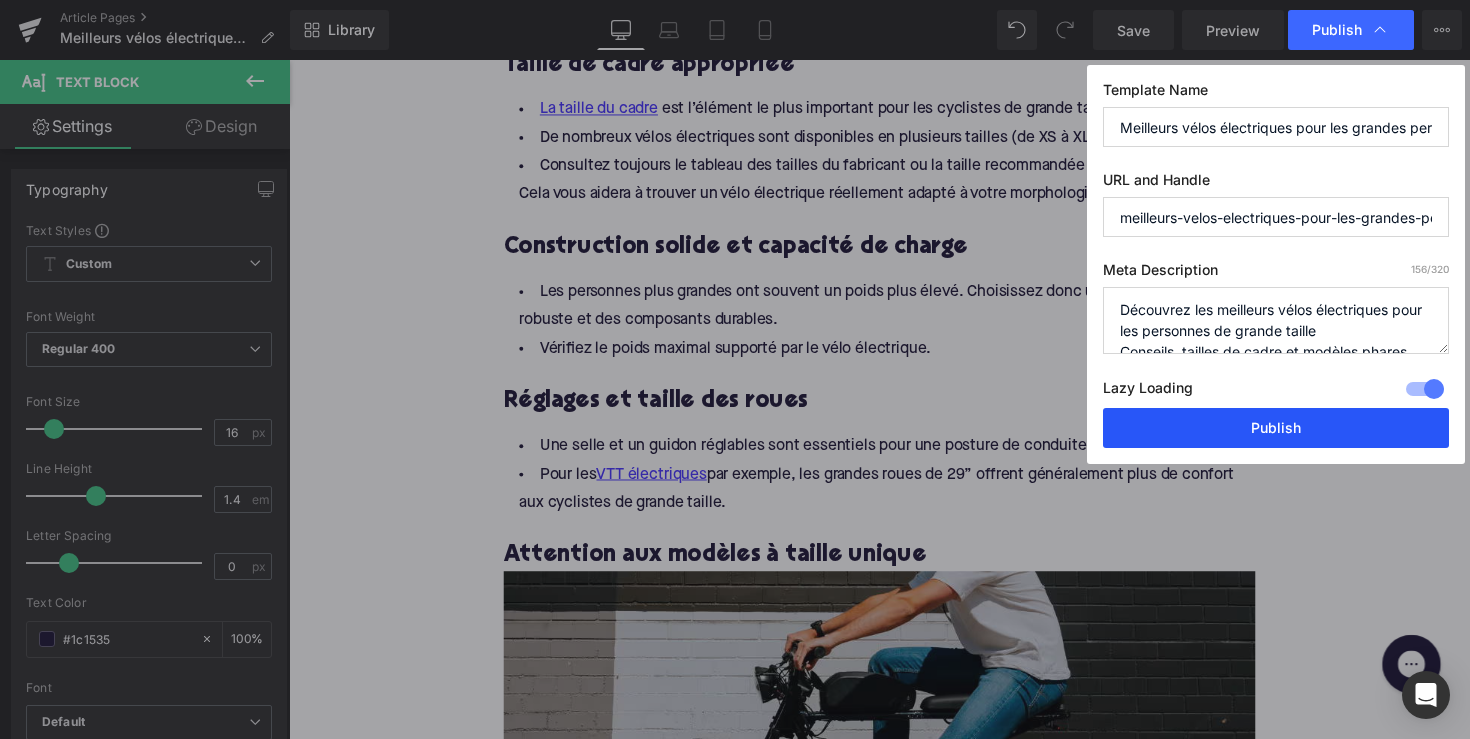 scroll, scrollTop: 0, scrollLeft: 0, axis: both 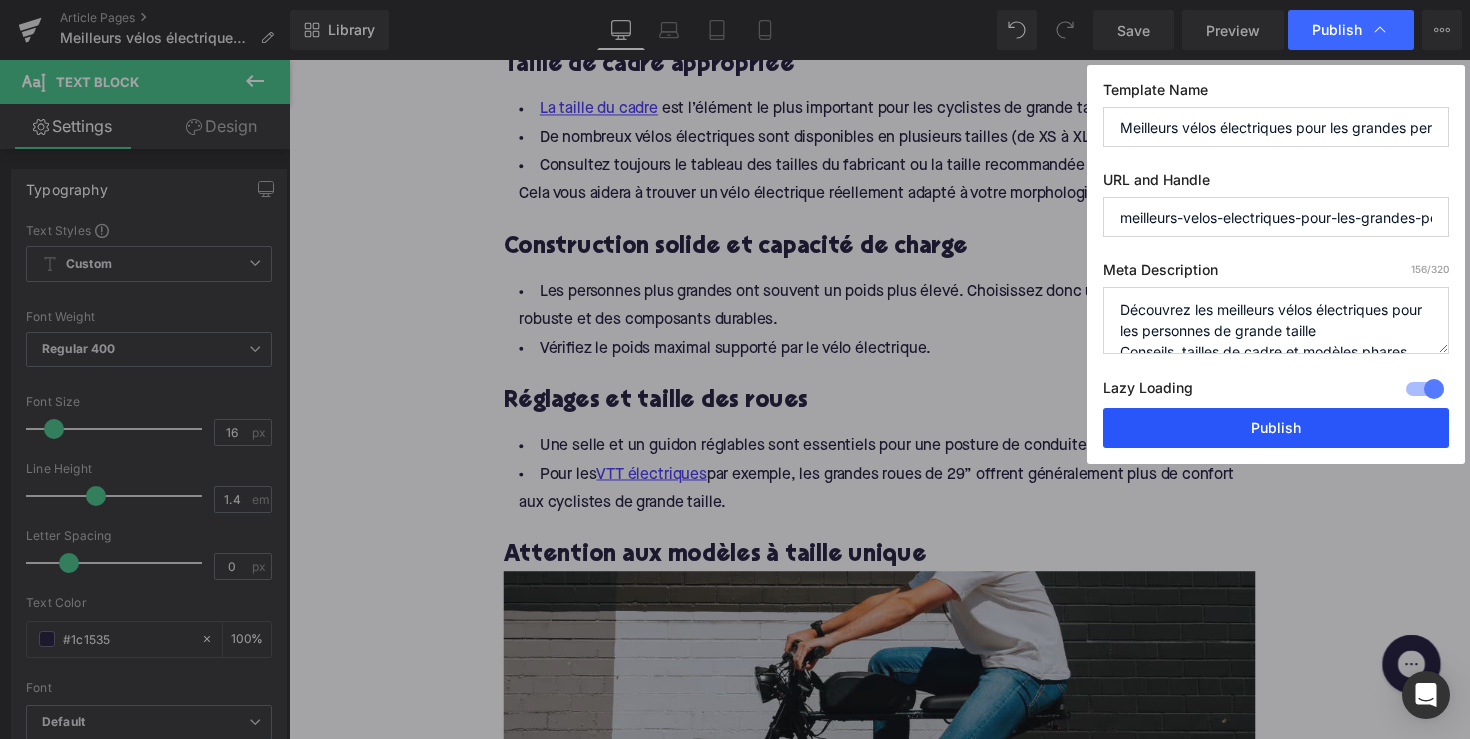 type on "Découvrez les meilleurs vélos électriques pour les personnes de grande taille
Conseils, tailles de cadre et modèles phares vraiment confortables à conduire." 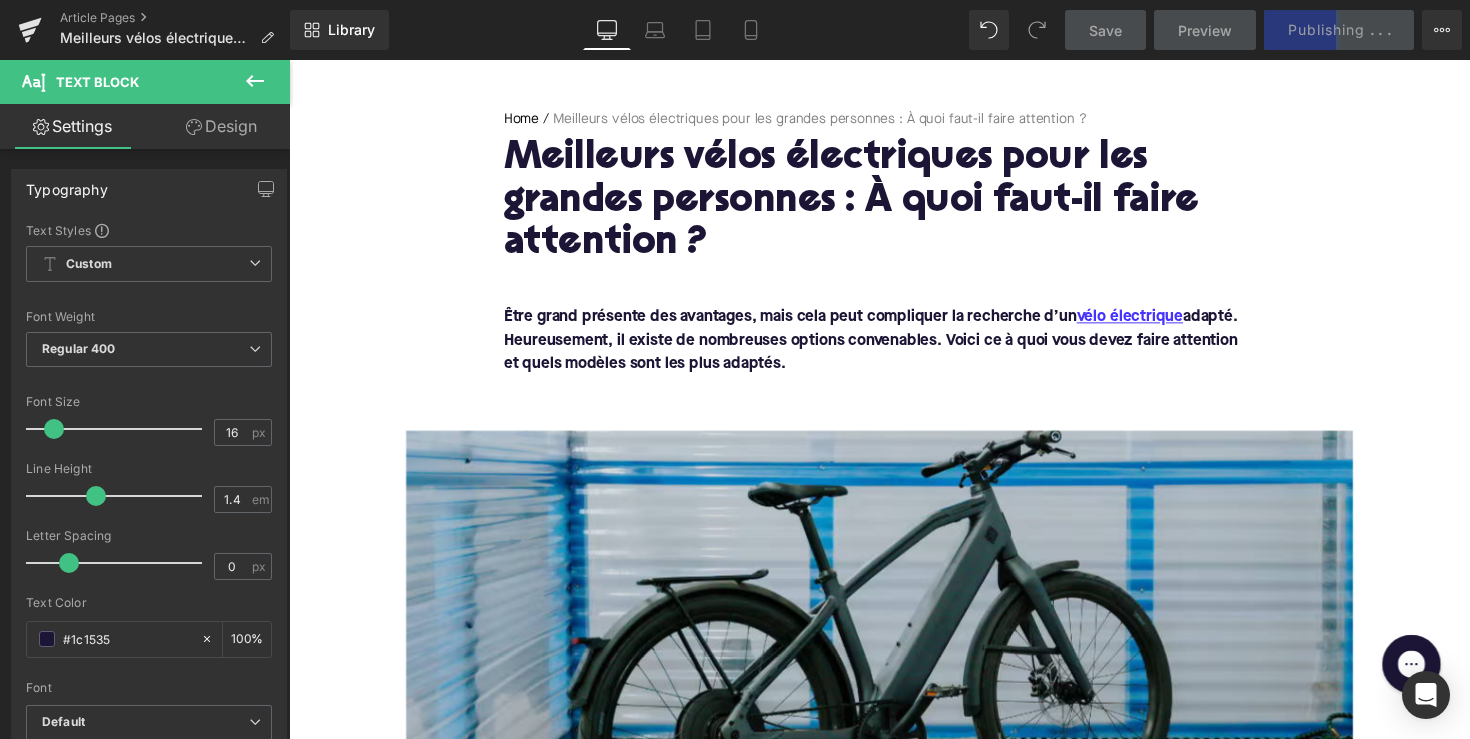 scroll, scrollTop: 173, scrollLeft: 0, axis: vertical 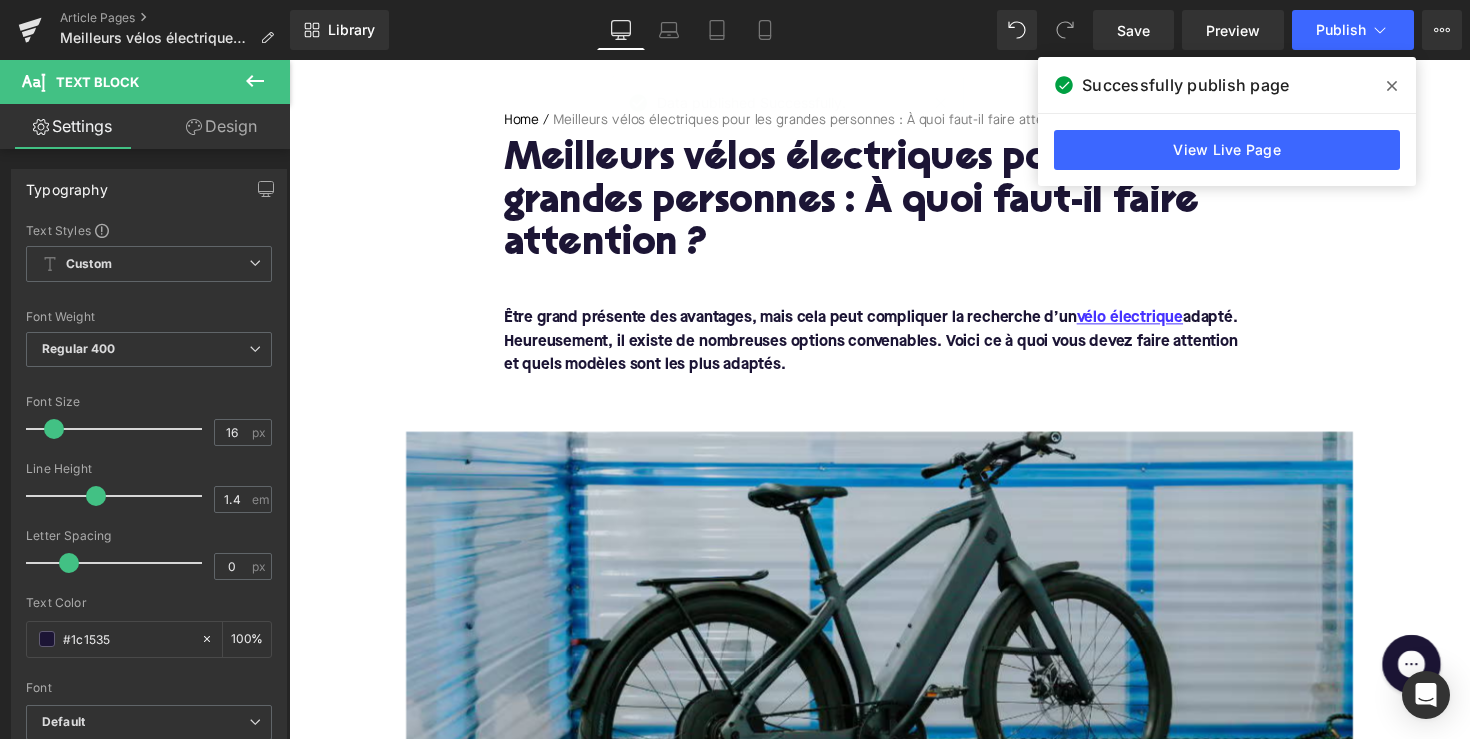 click on "Article Pages Meilleurs vélos électriques pour les grandes personnes : À quoi faut-il faire attention ?" at bounding box center [145, 30] 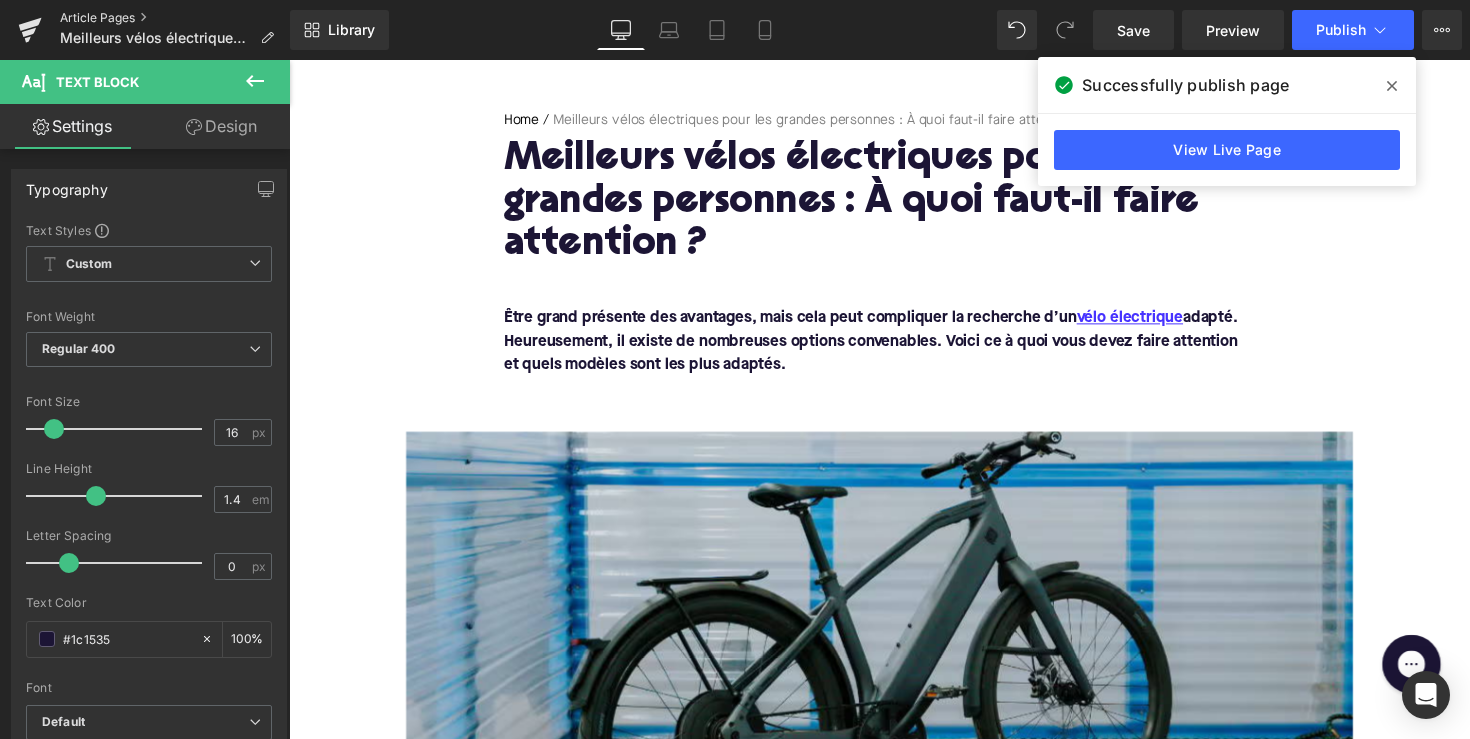 click on "Article Pages" at bounding box center [175, 18] 